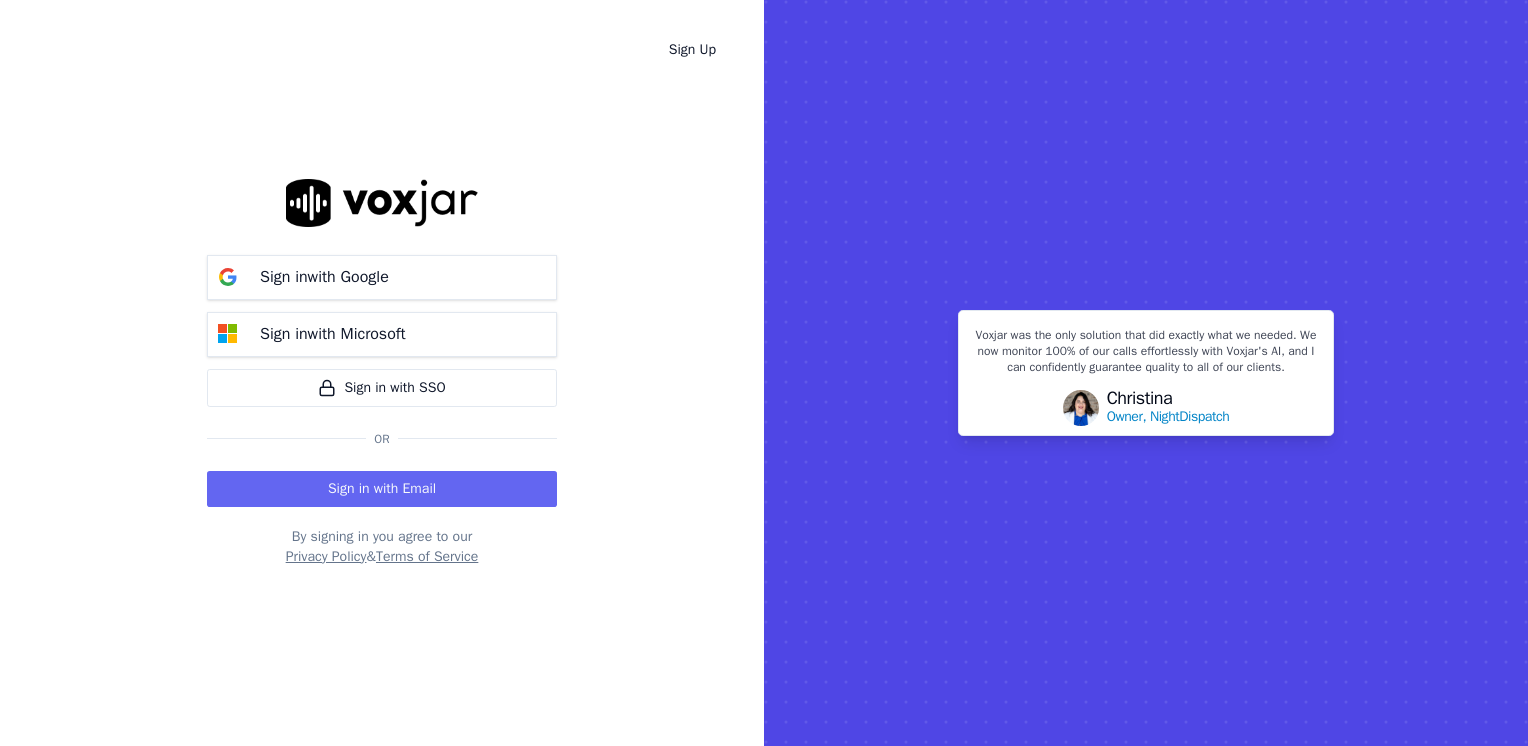 scroll, scrollTop: 0, scrollLeft: 0, axis: both 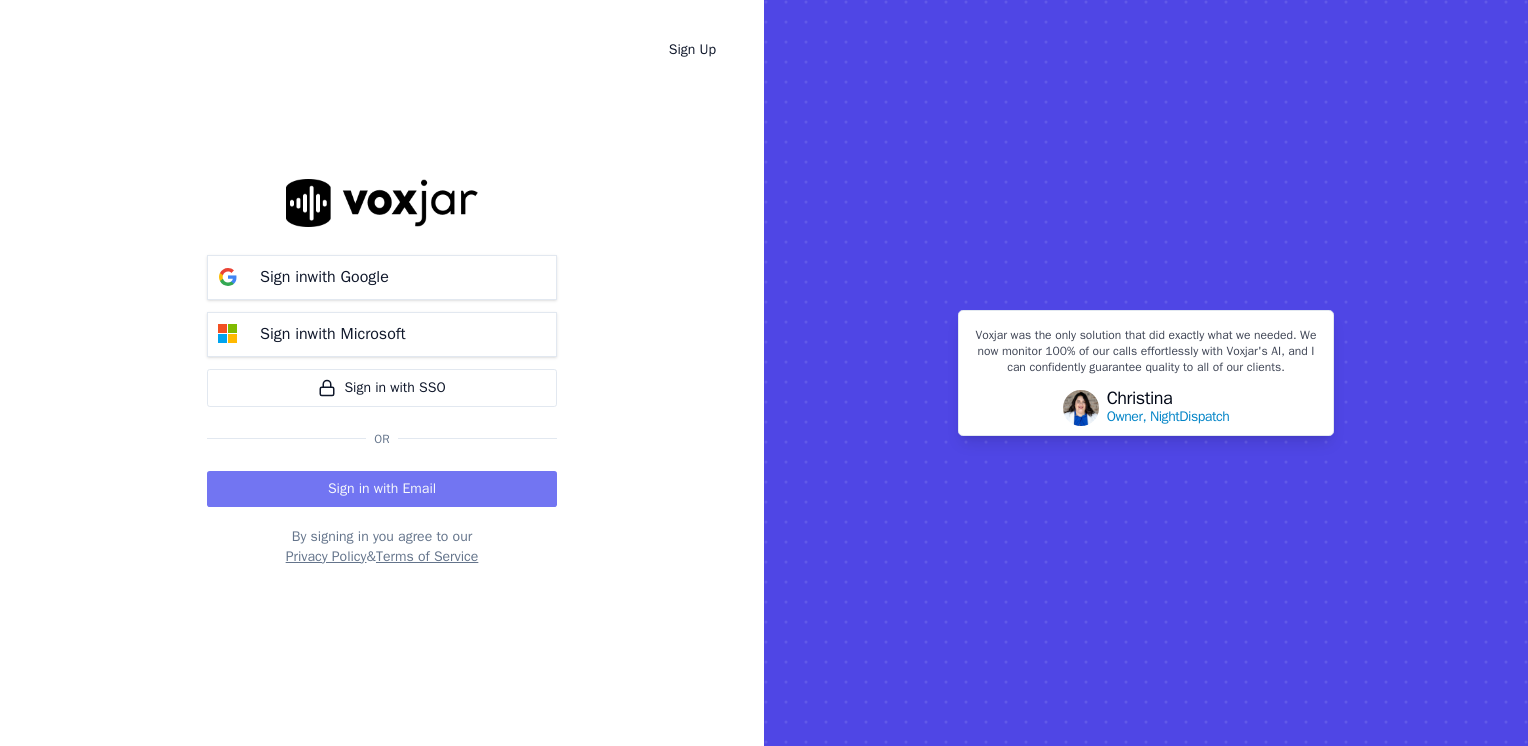 click on "Sign in with Email" at bounding box center (382, 489) 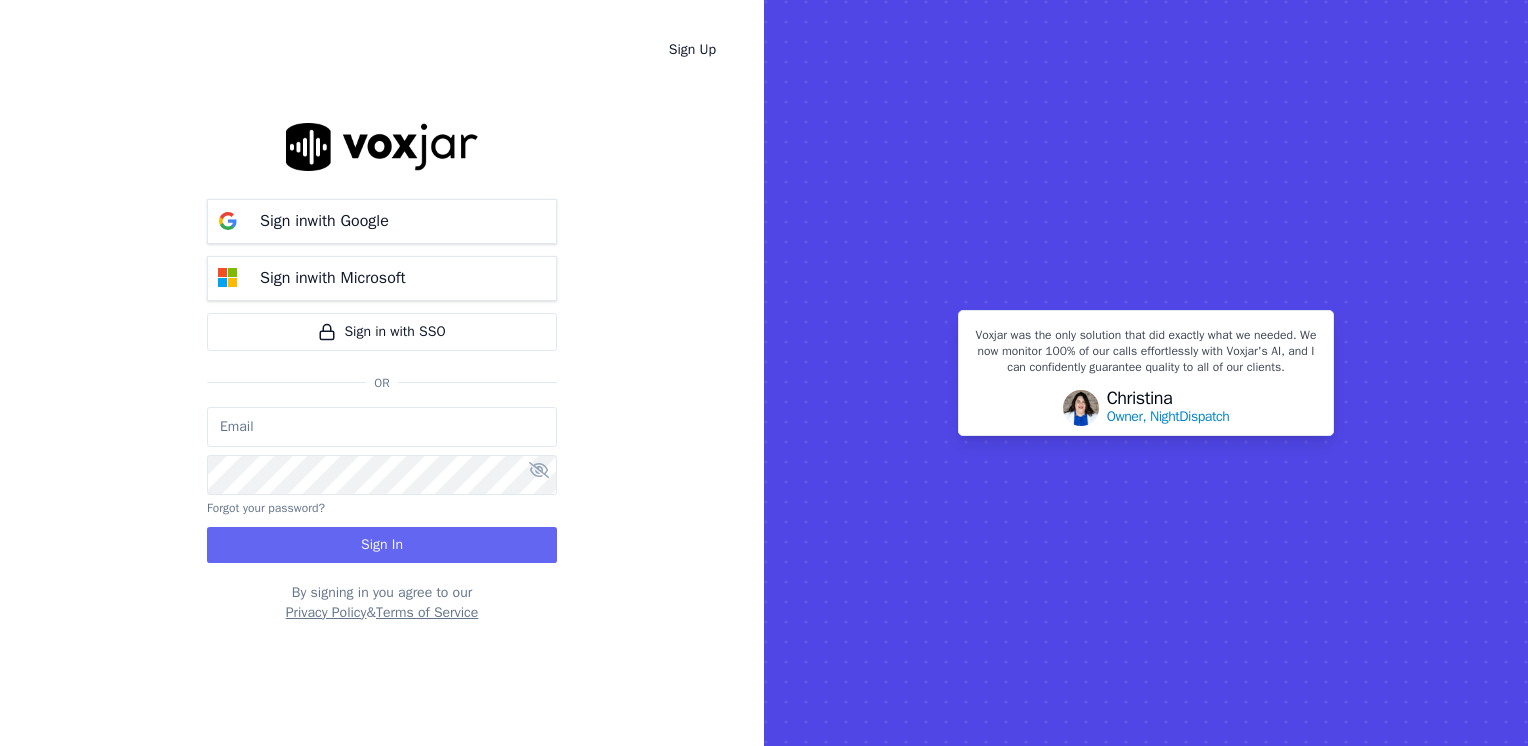click at bounding box center [382, 427] 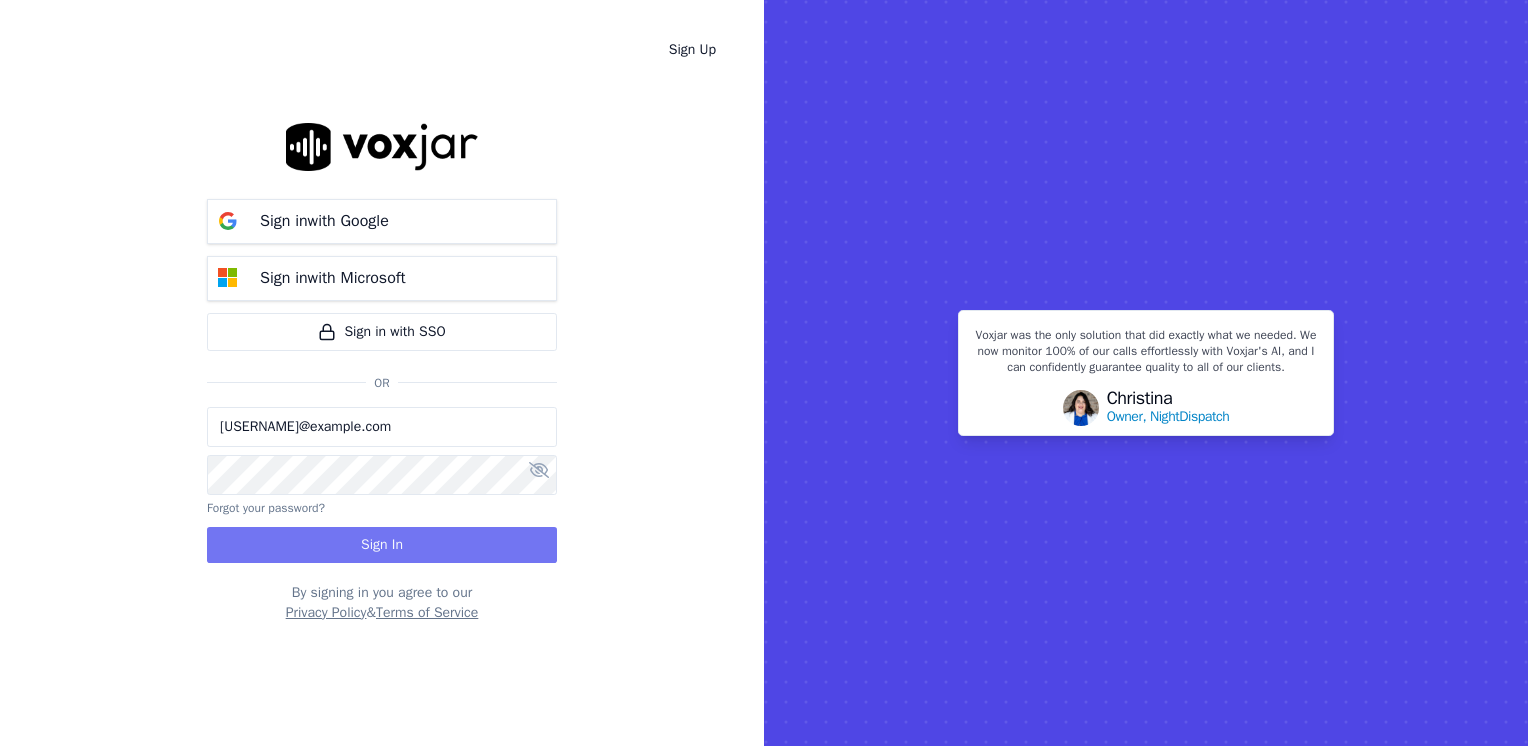 click on "Sign In" at bounding box center (382, 545) 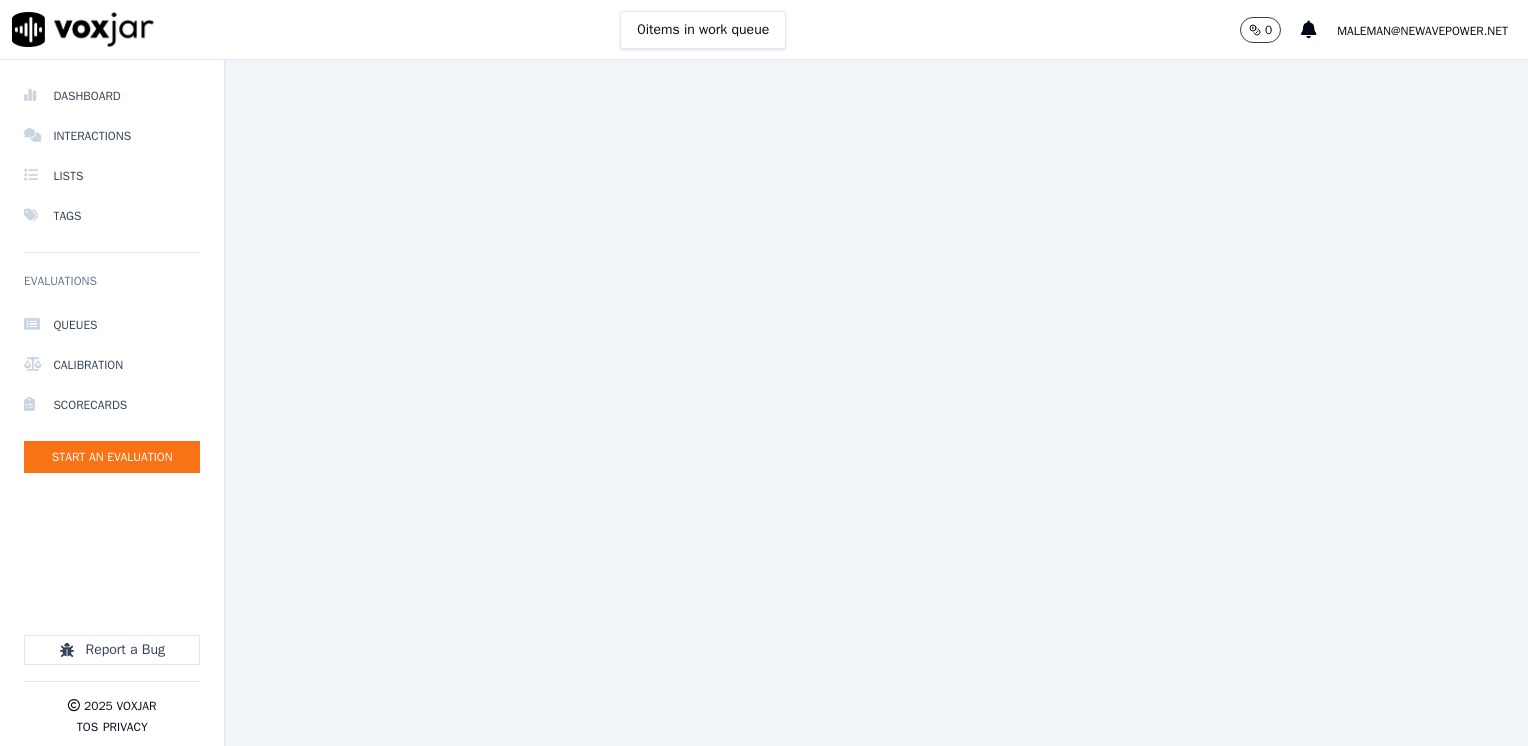 scroll, scrollTop: 0, scrollLeft: 0, axis: both 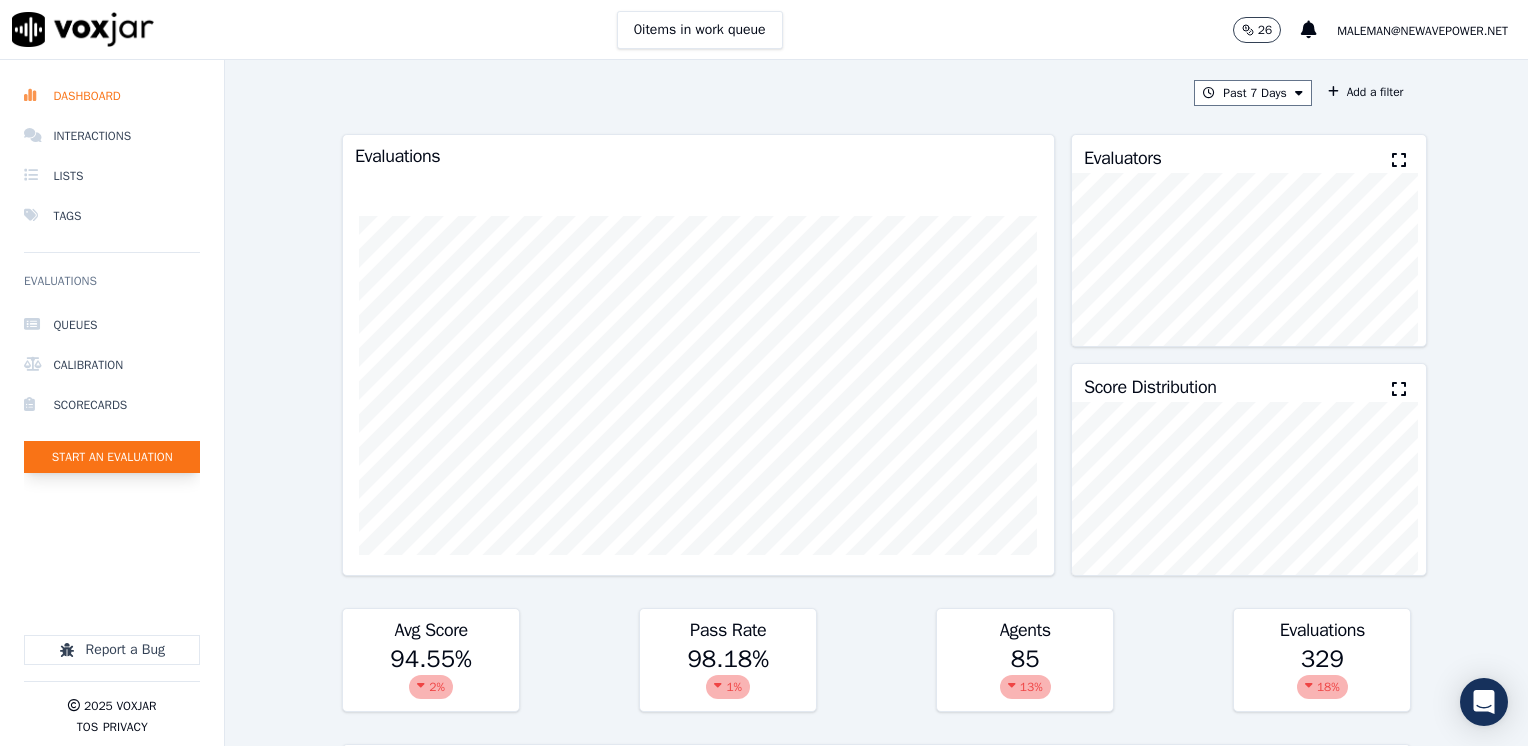 click on "Start an Evaluation" 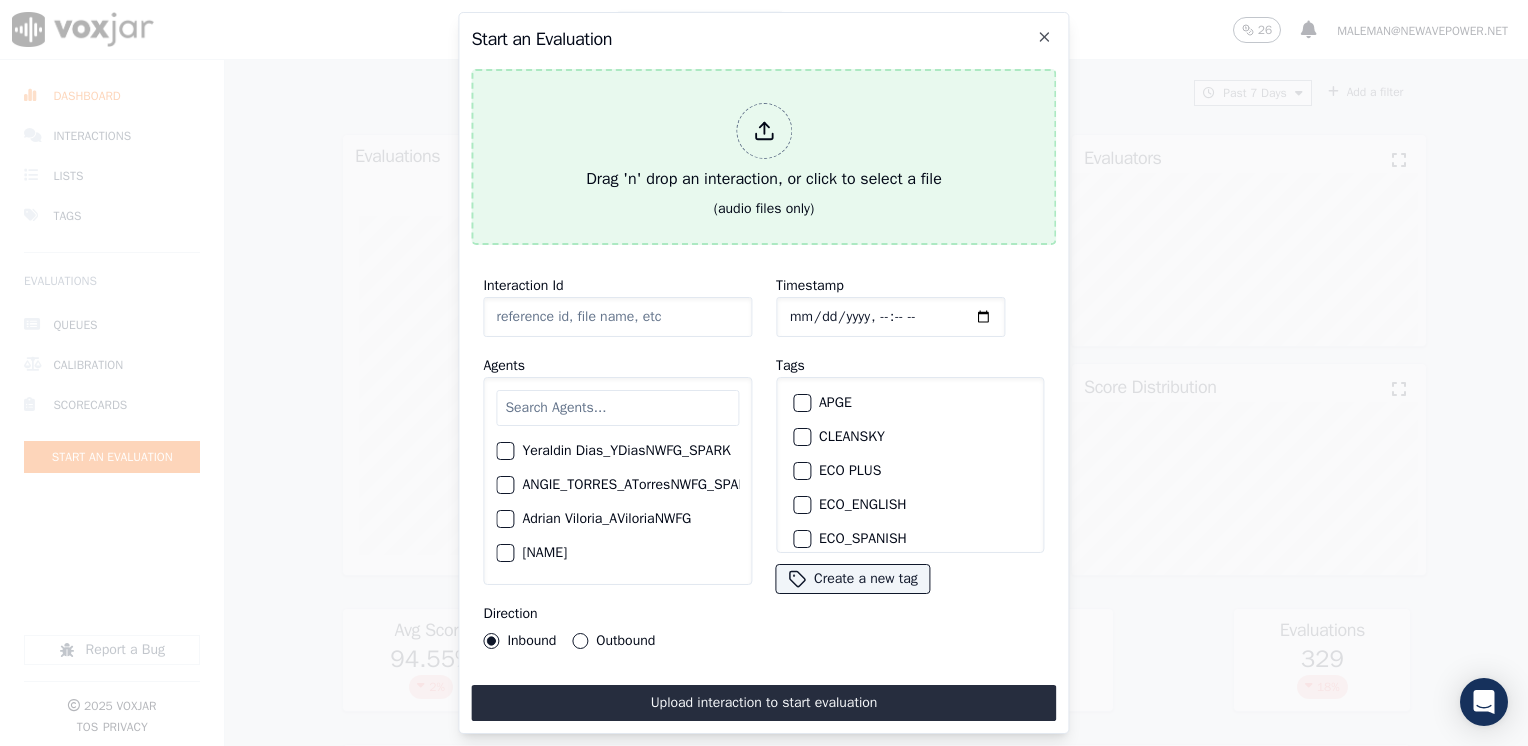 click 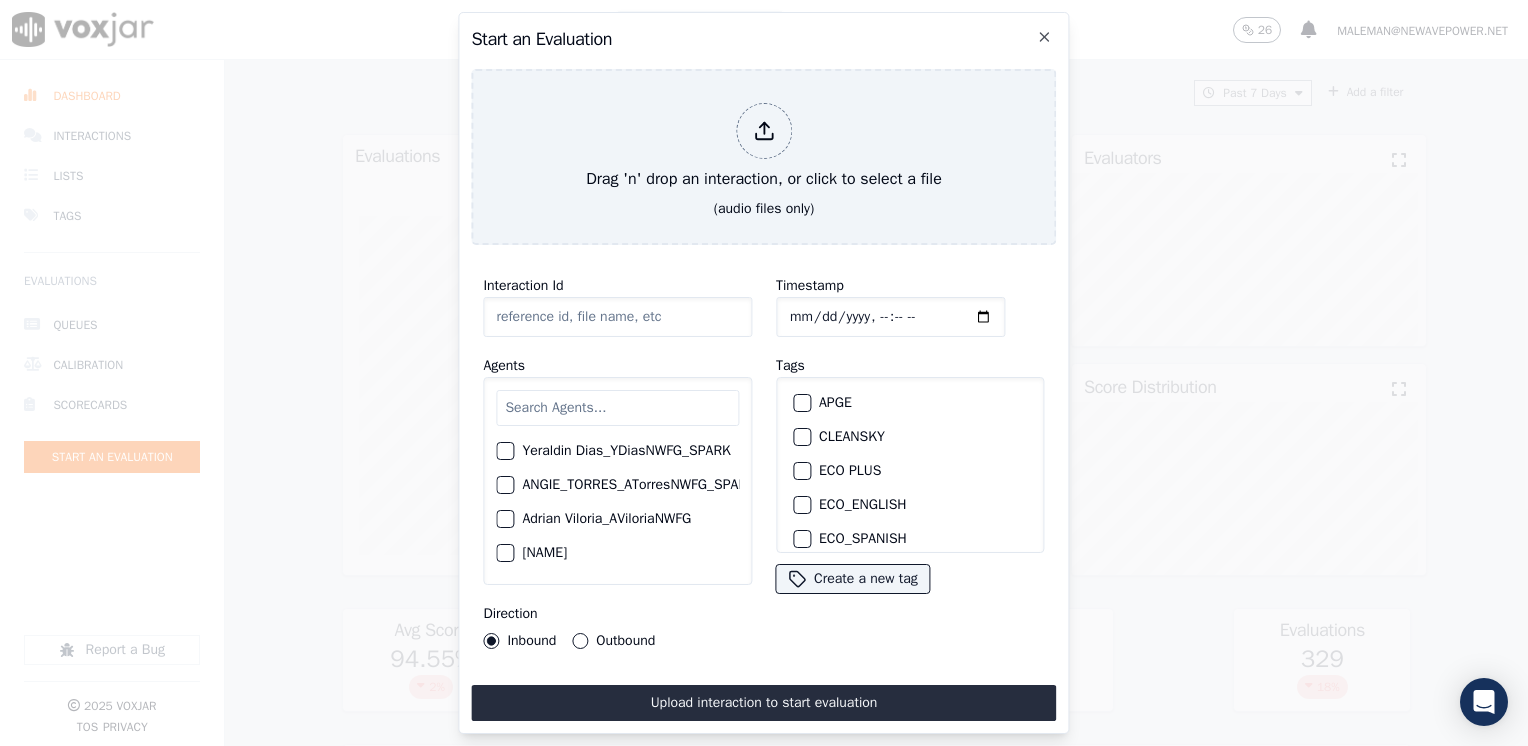 click at bounding box center (617, 408) 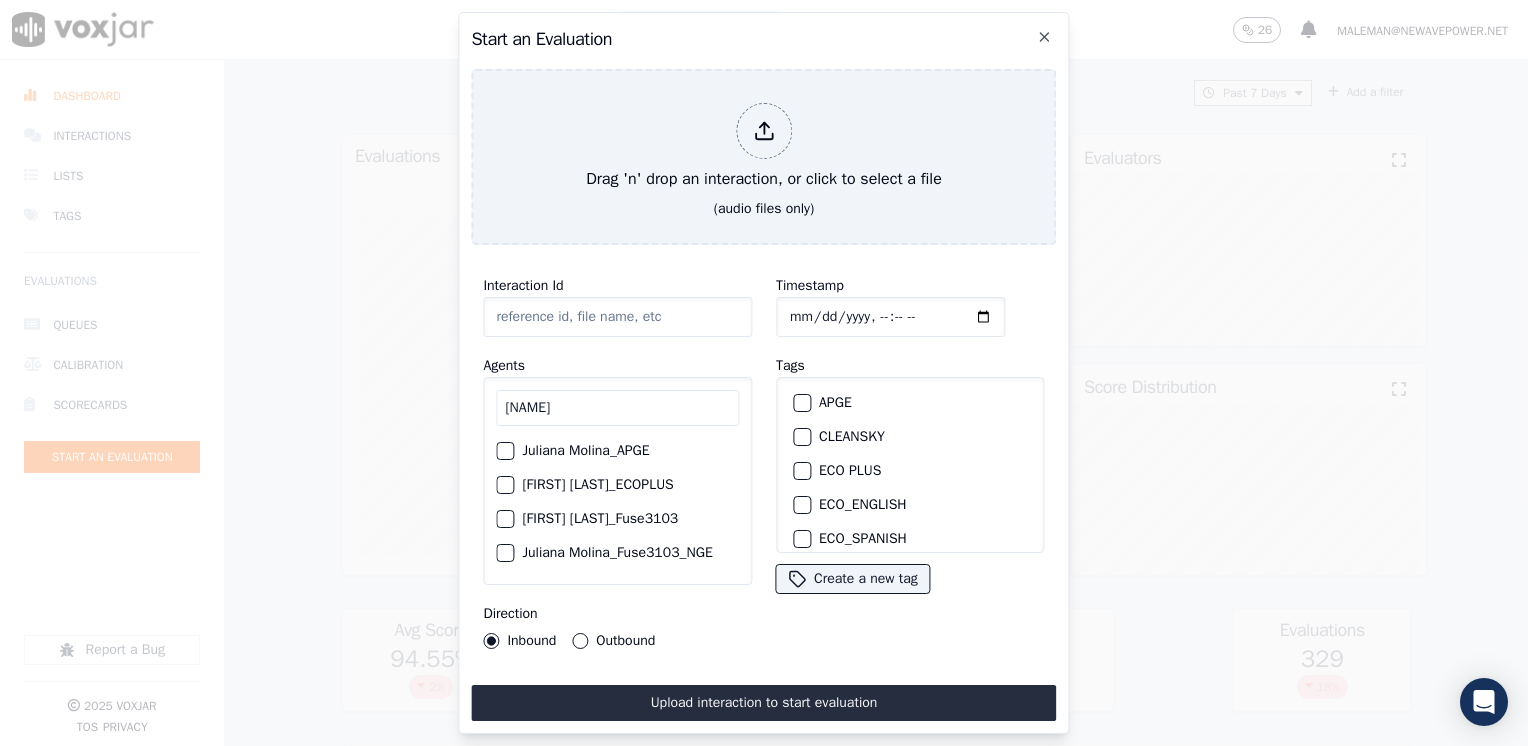 type on "[NAME]" 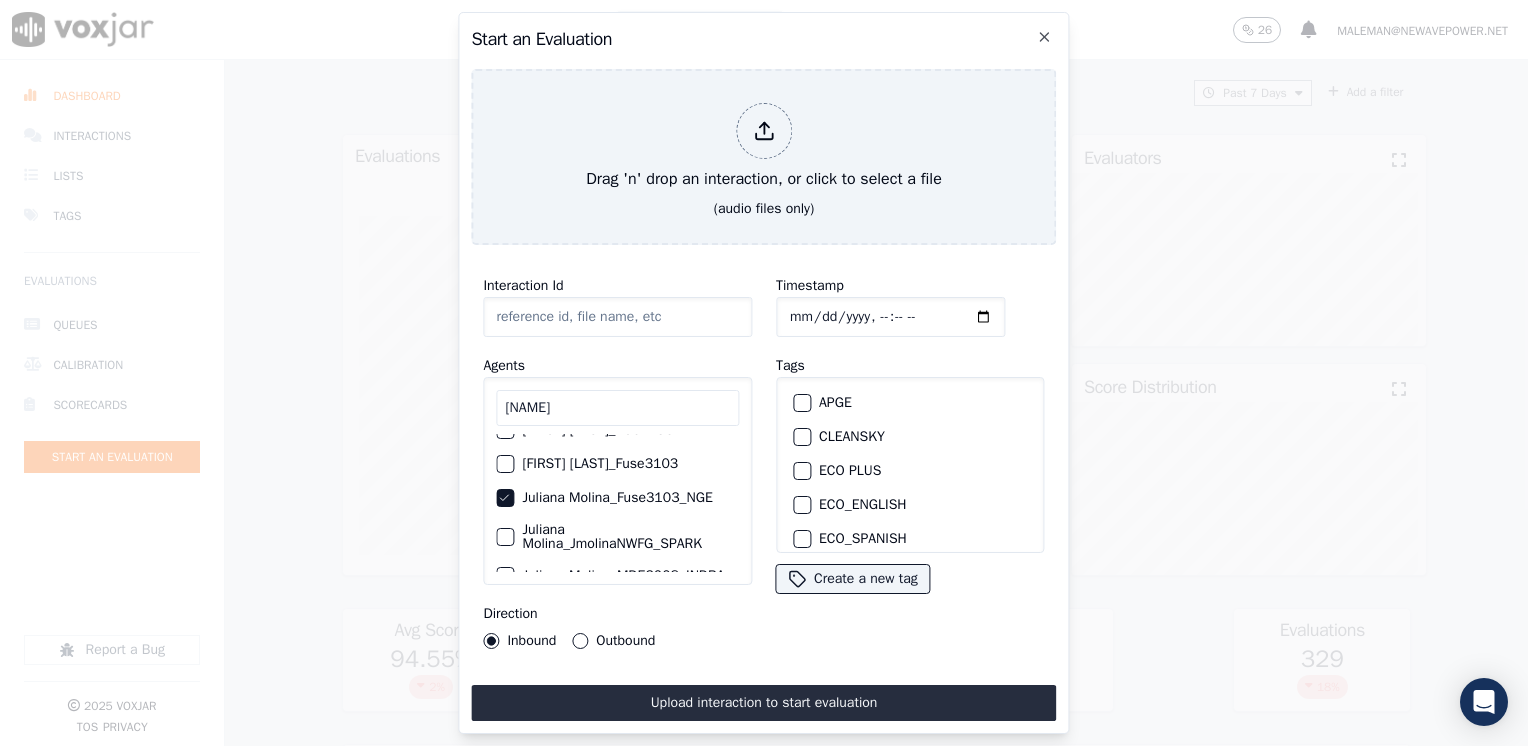 scroll, scrollTop: 100, scrollLeft: 0, axis: vertical 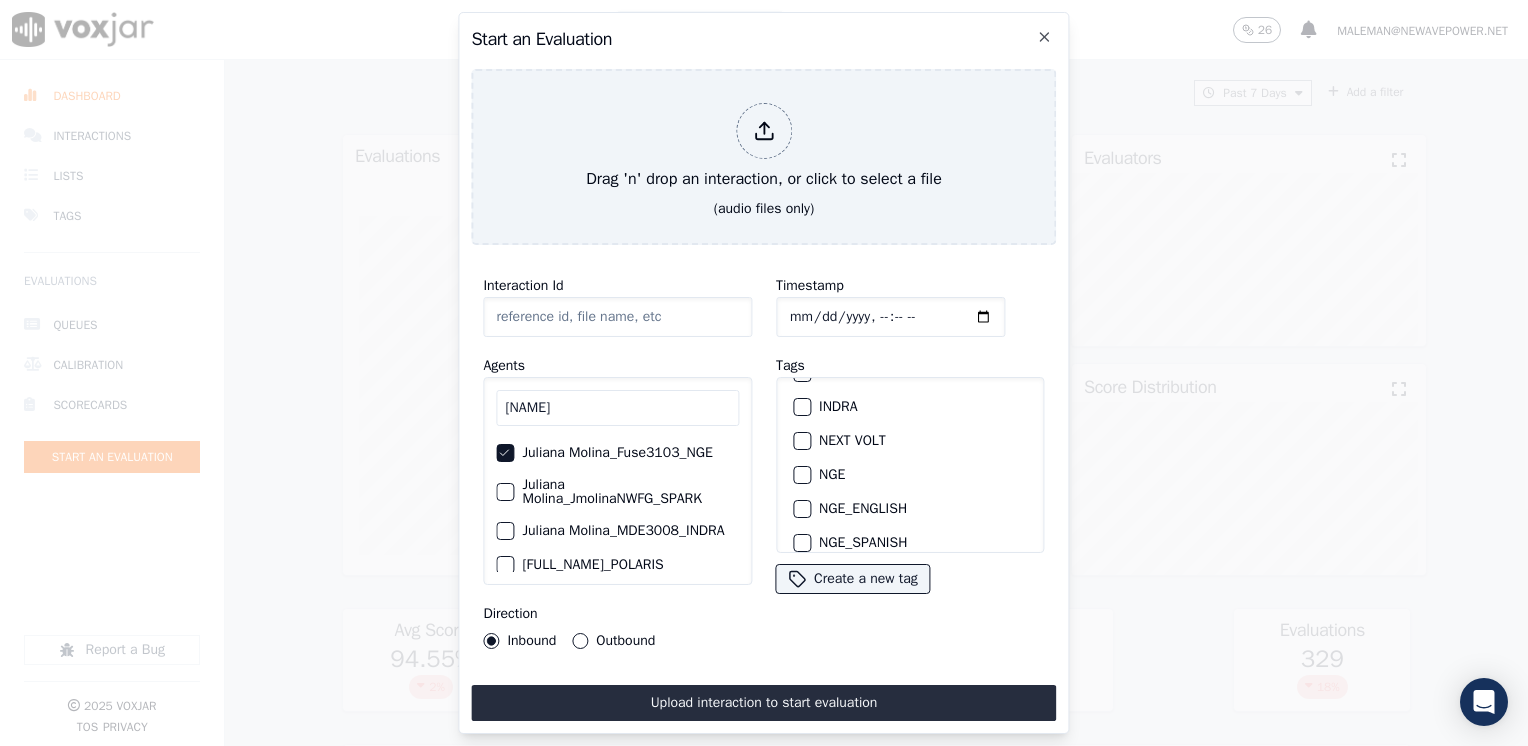 click at bounding box center (801, 475) 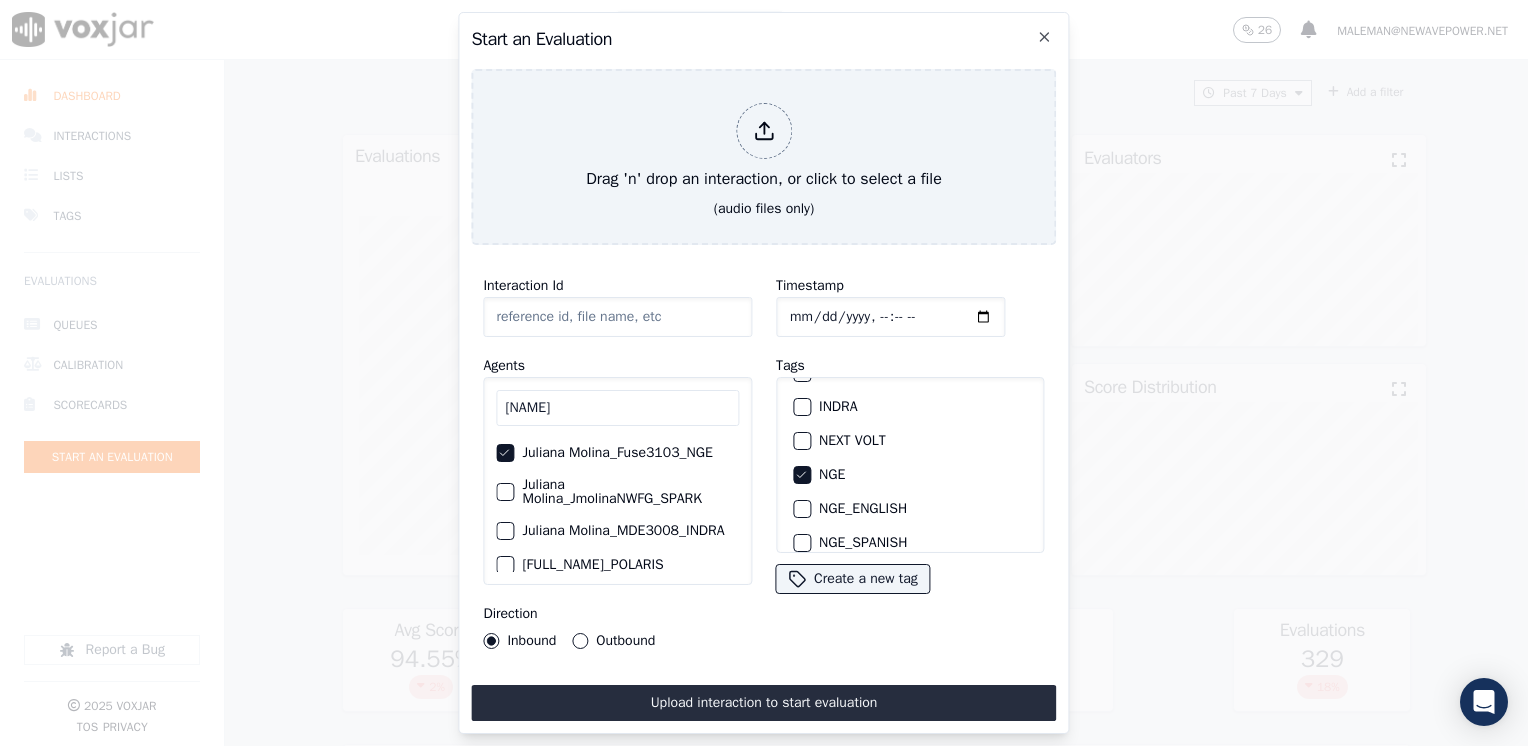 click on "Timestamp" 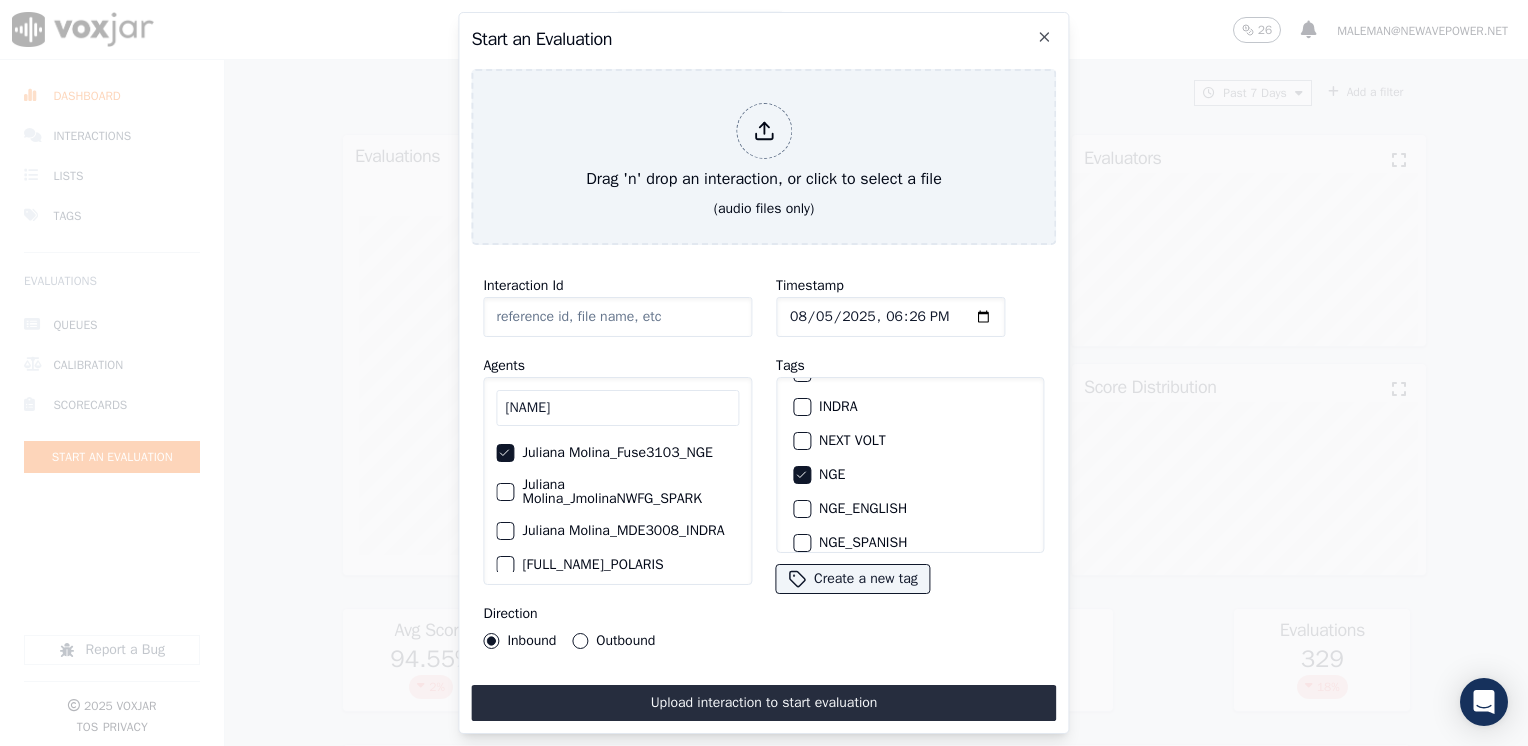 type on "2025-08-05T18:26" 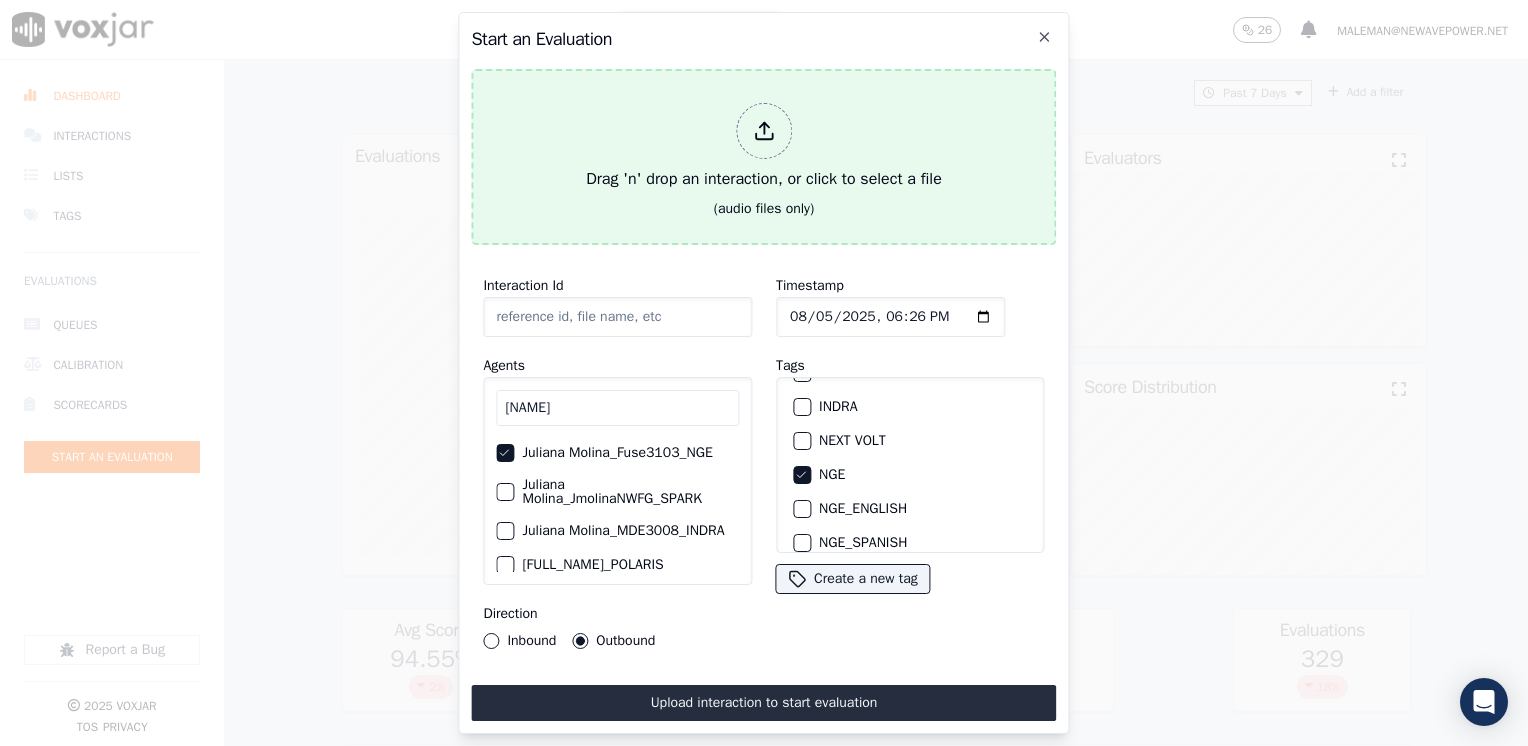 click on "Drag 'n' drop an interaction, or click to select a file" at bounding box center (764, 147) 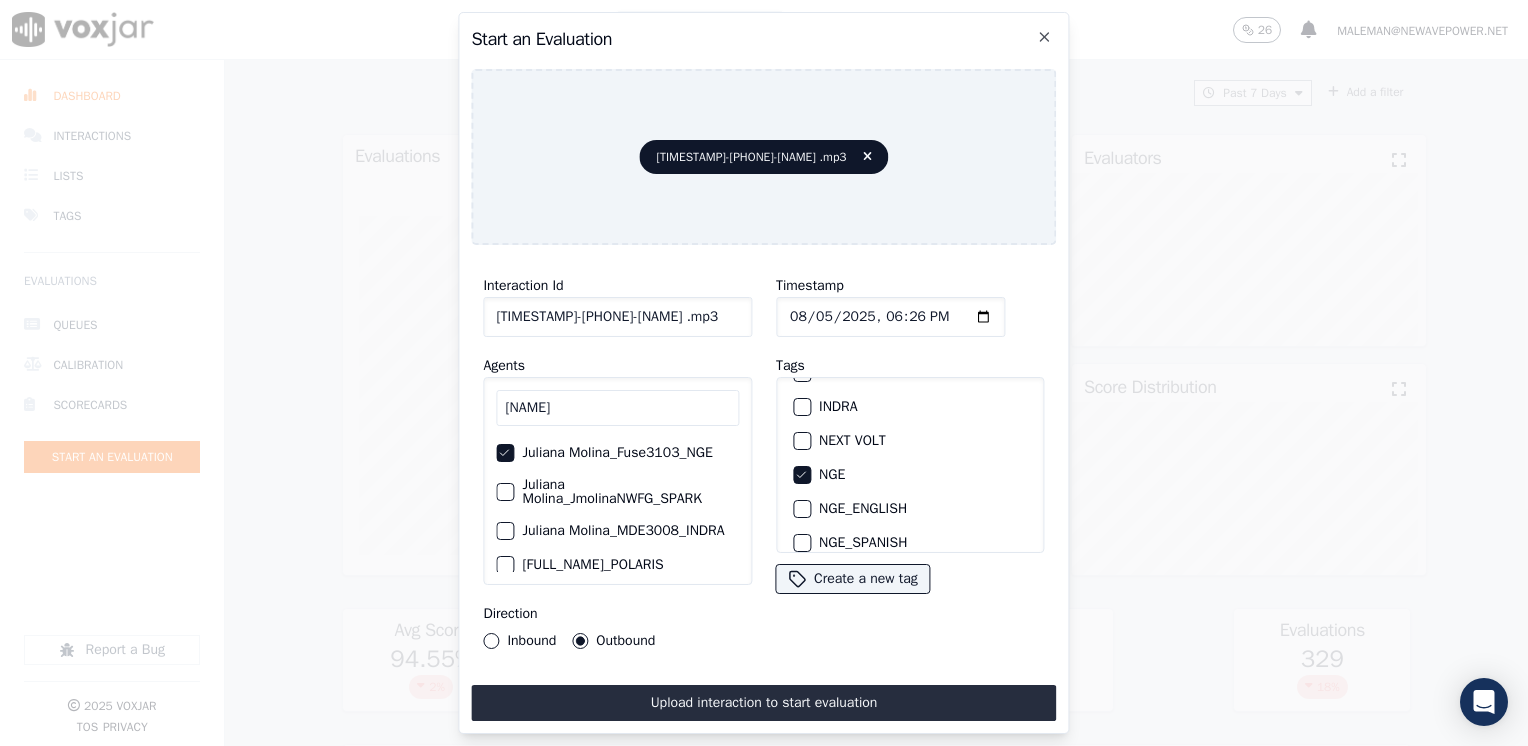 click on "[NAME]" at bounding box center [617, 408] 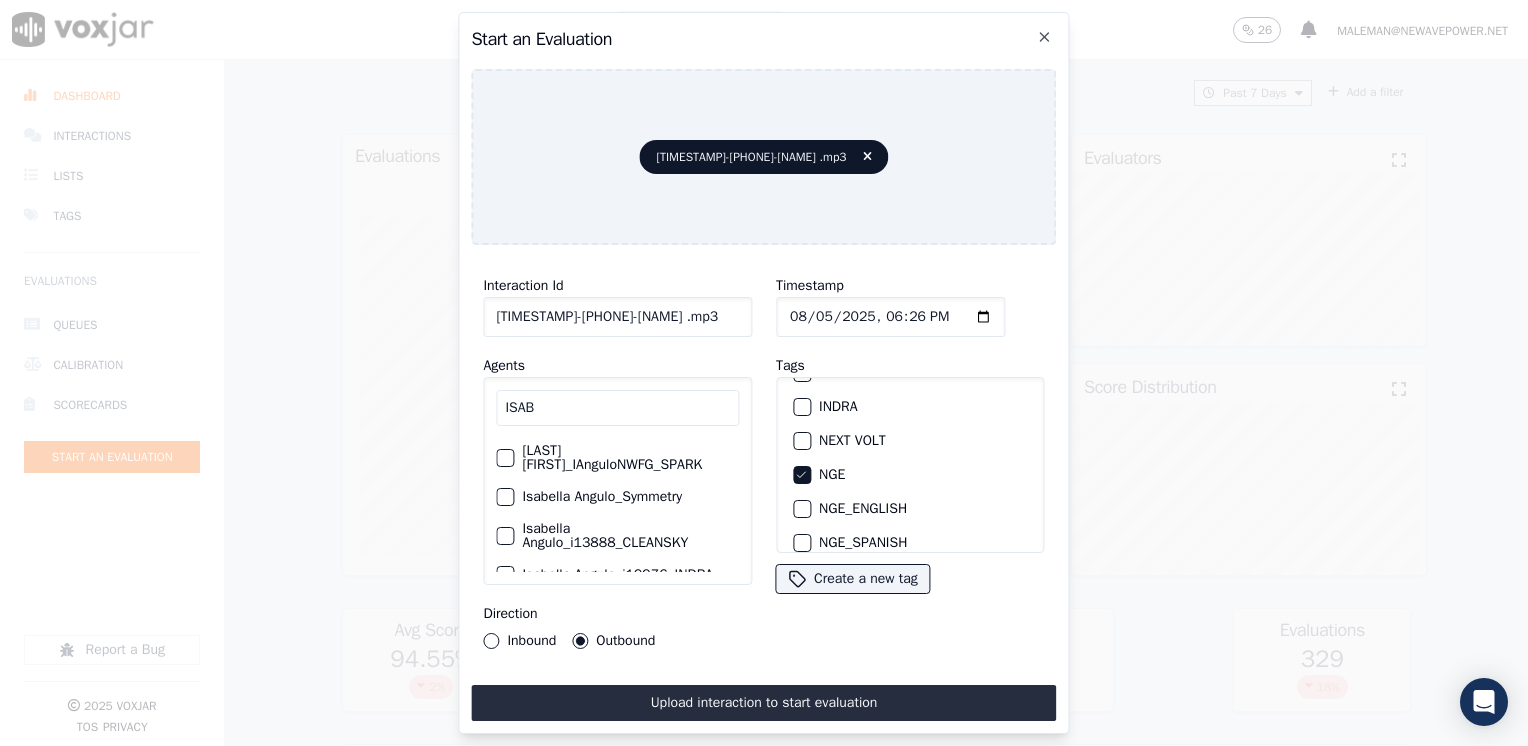 scroll, scrollTop: 60, scrollLeft: 0, axis: vertical 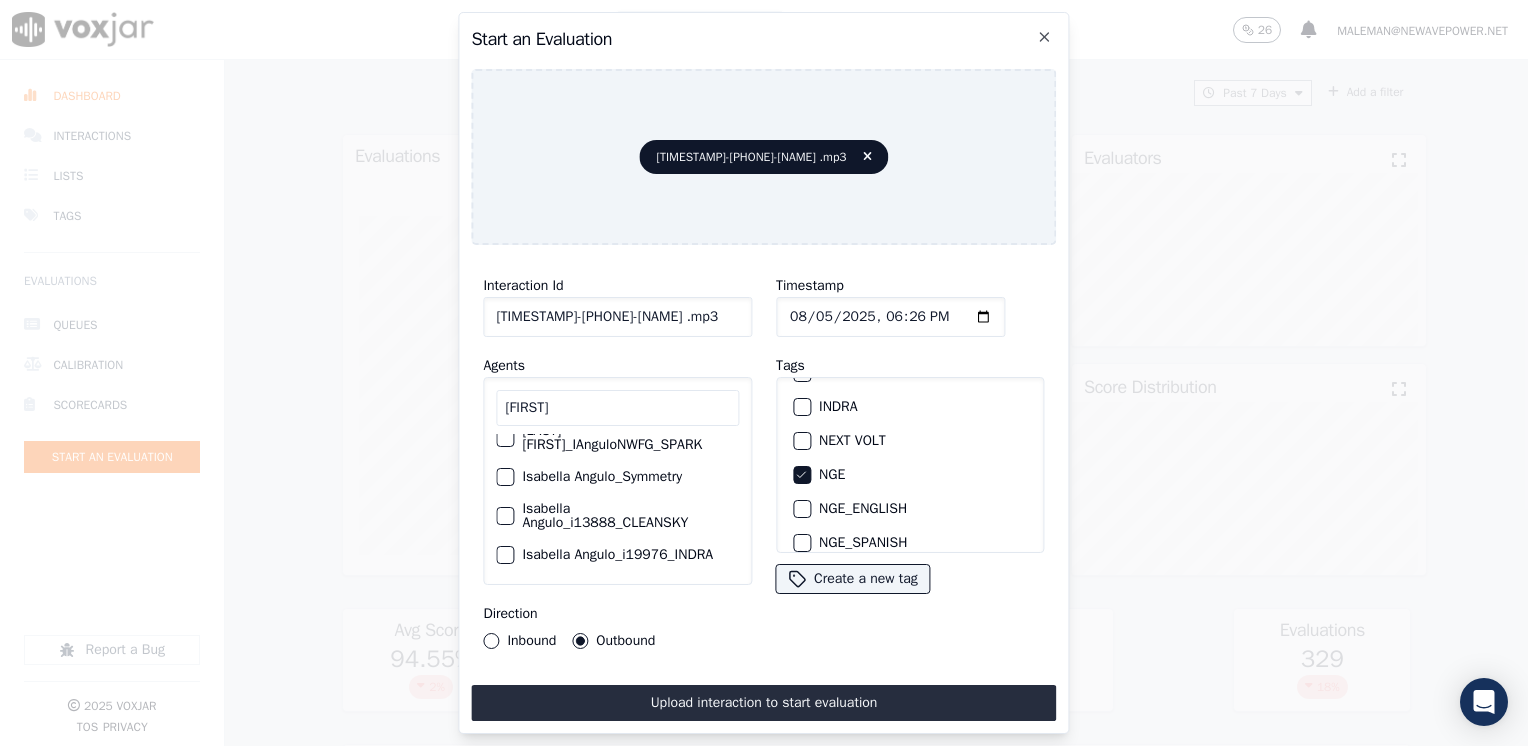 type on "[FIRST]" 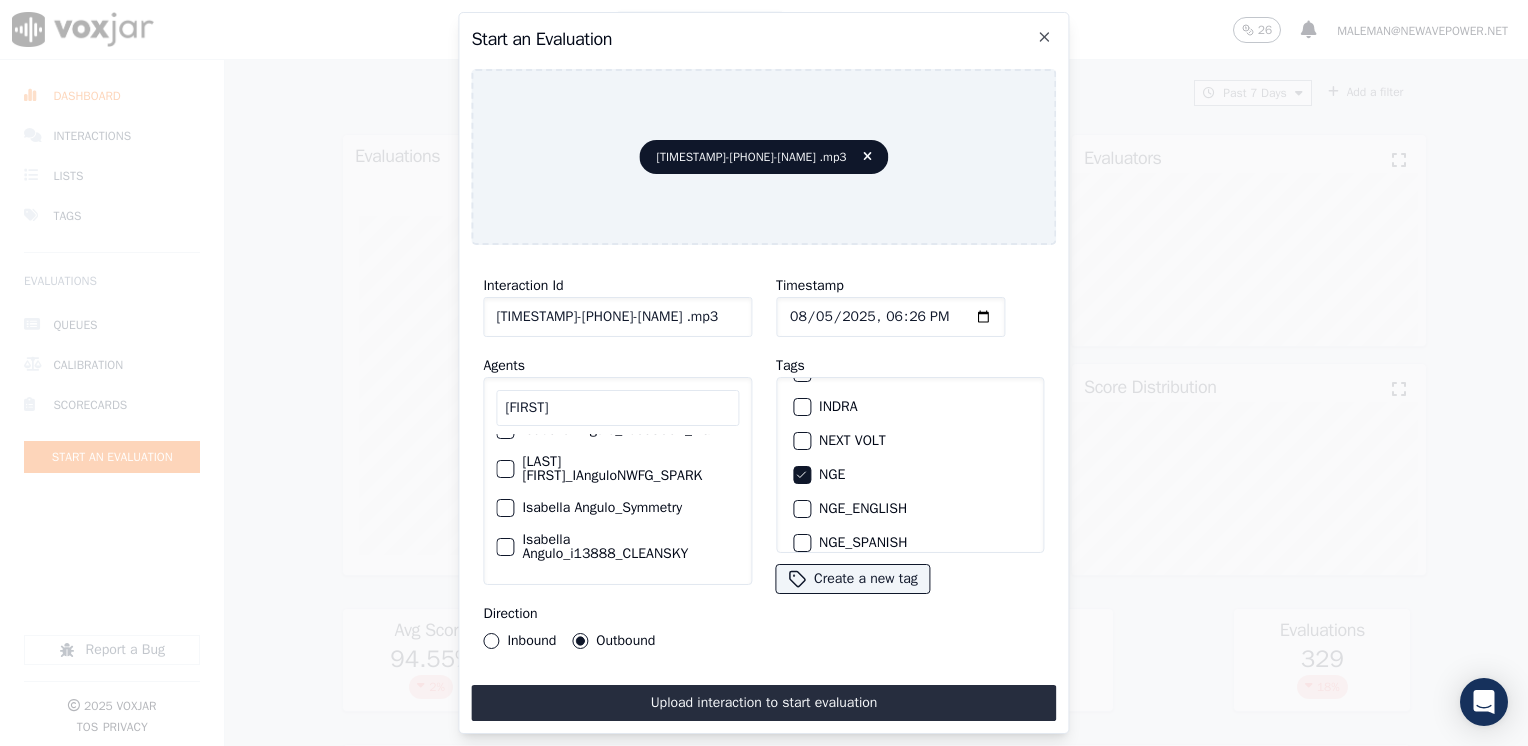 scroll, scrollTop: 0, scrollLeft: 0, axis: both 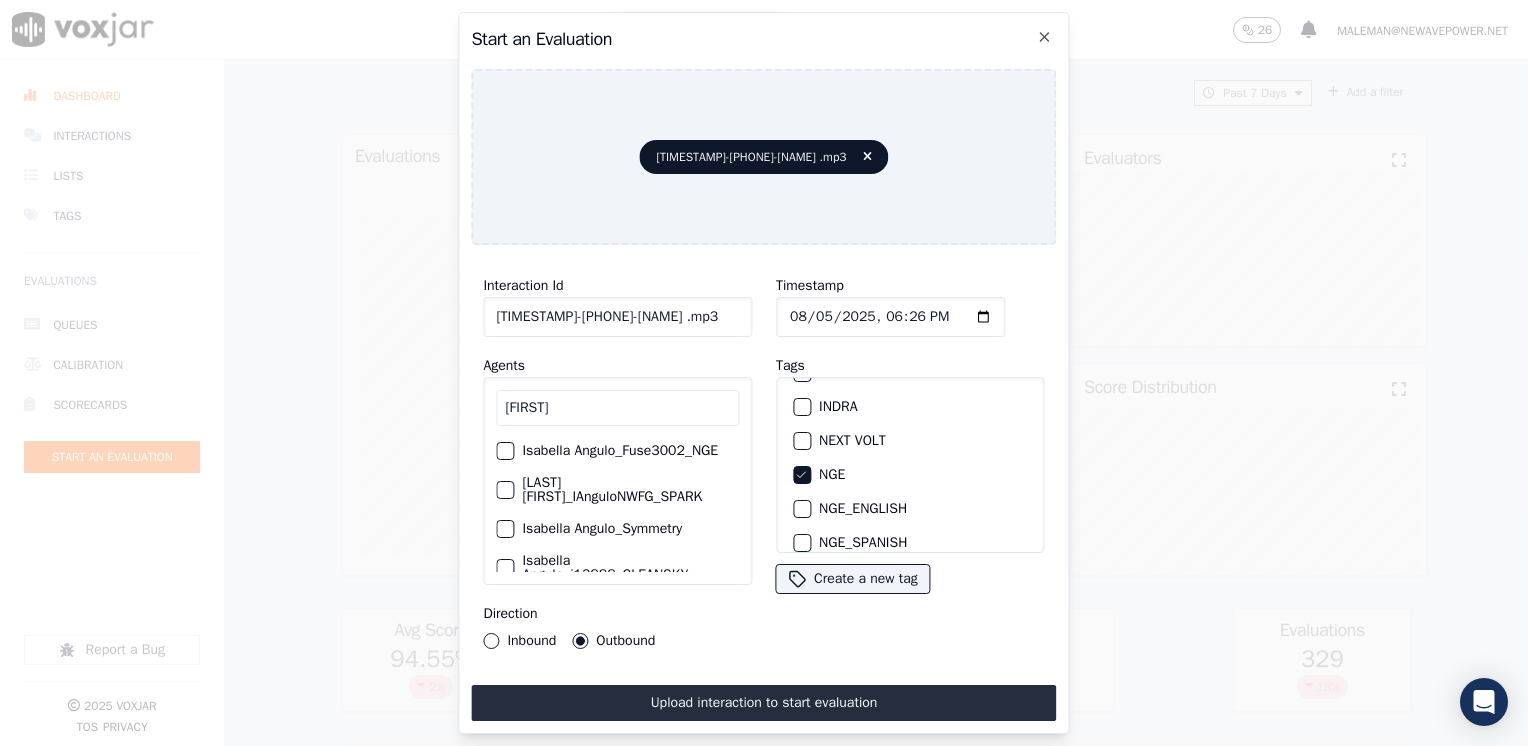 click on "Isabella Angulo_Fuse3002_NGE" at bounding box center (505, 451) 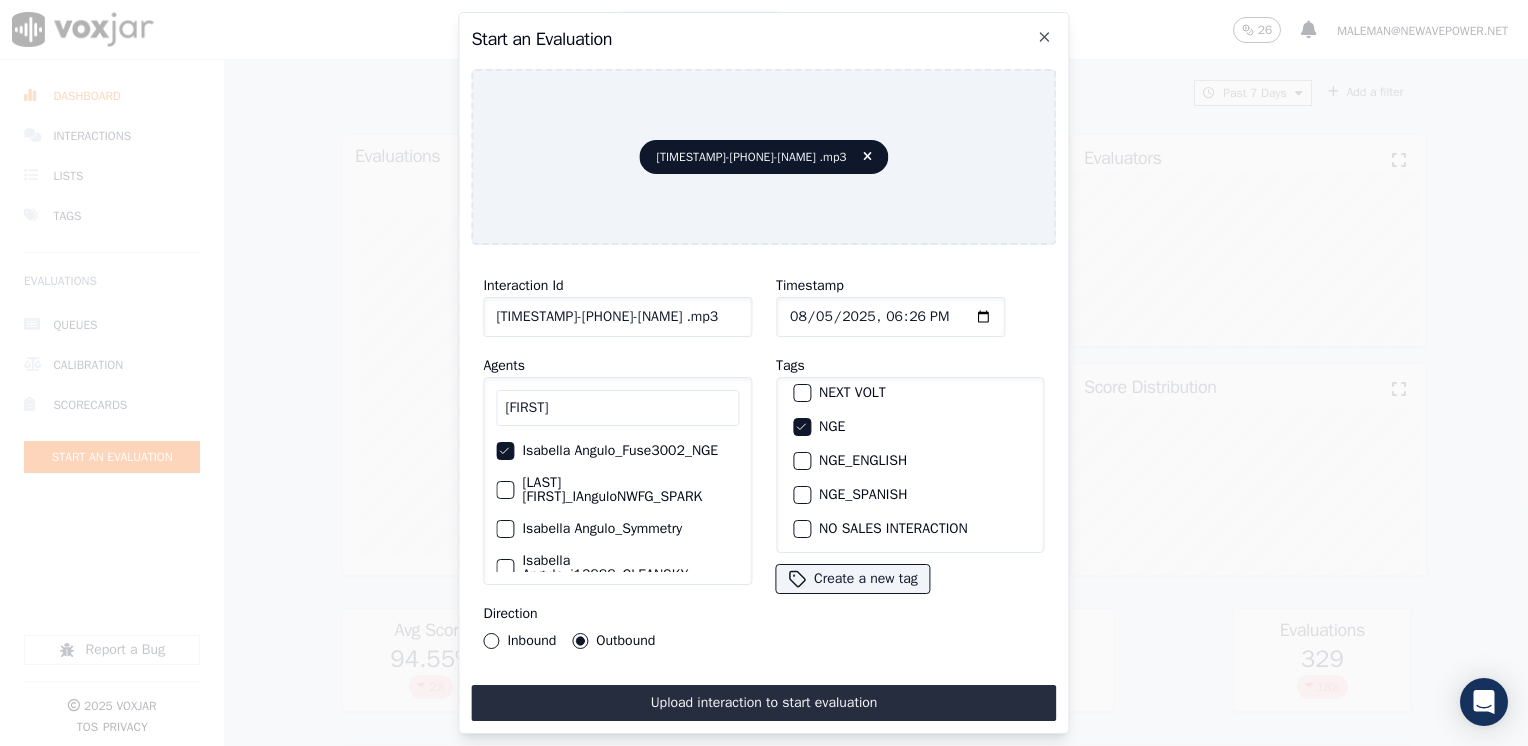 scroll, scrollTop: 228, scrollLeft: 0, axis: vertical 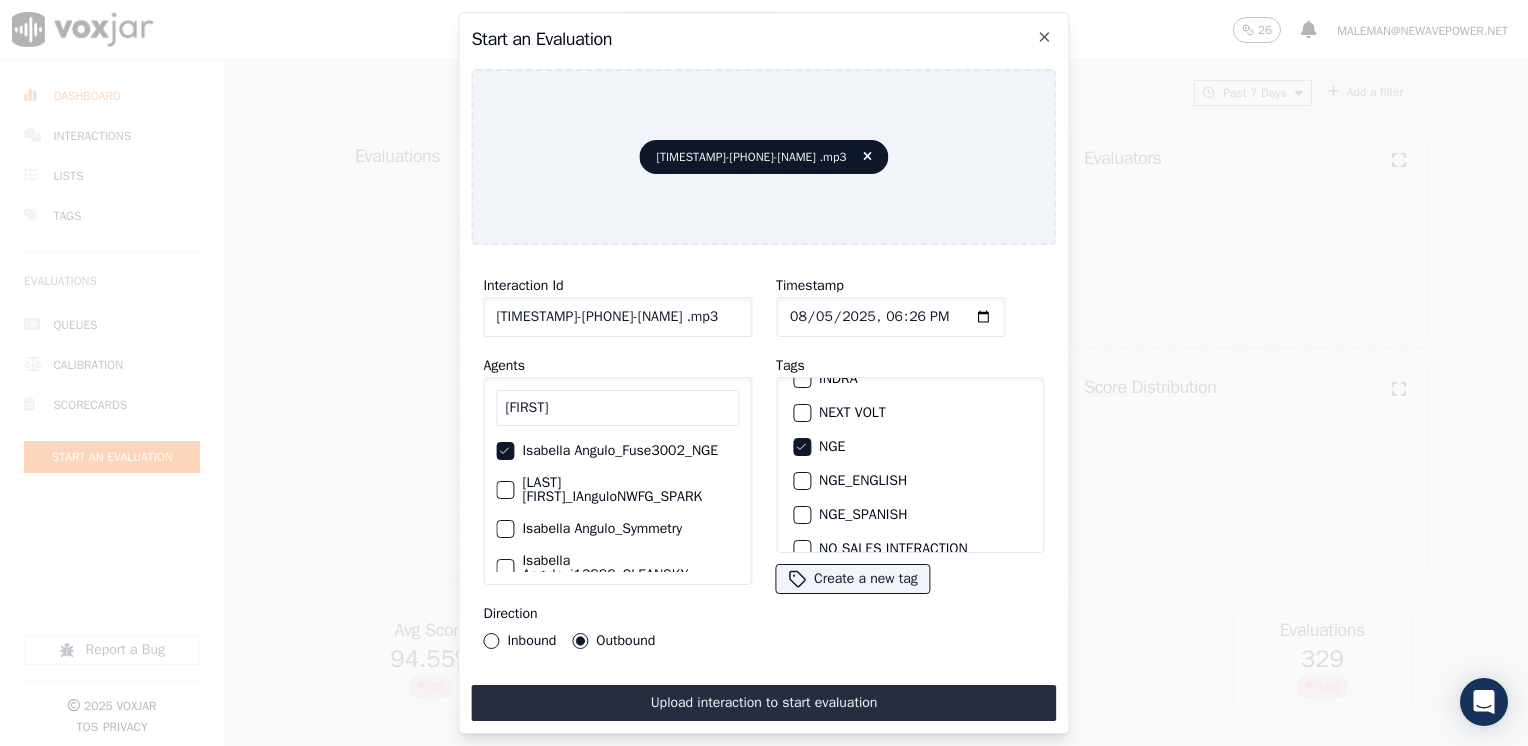 click on "Timestamp" 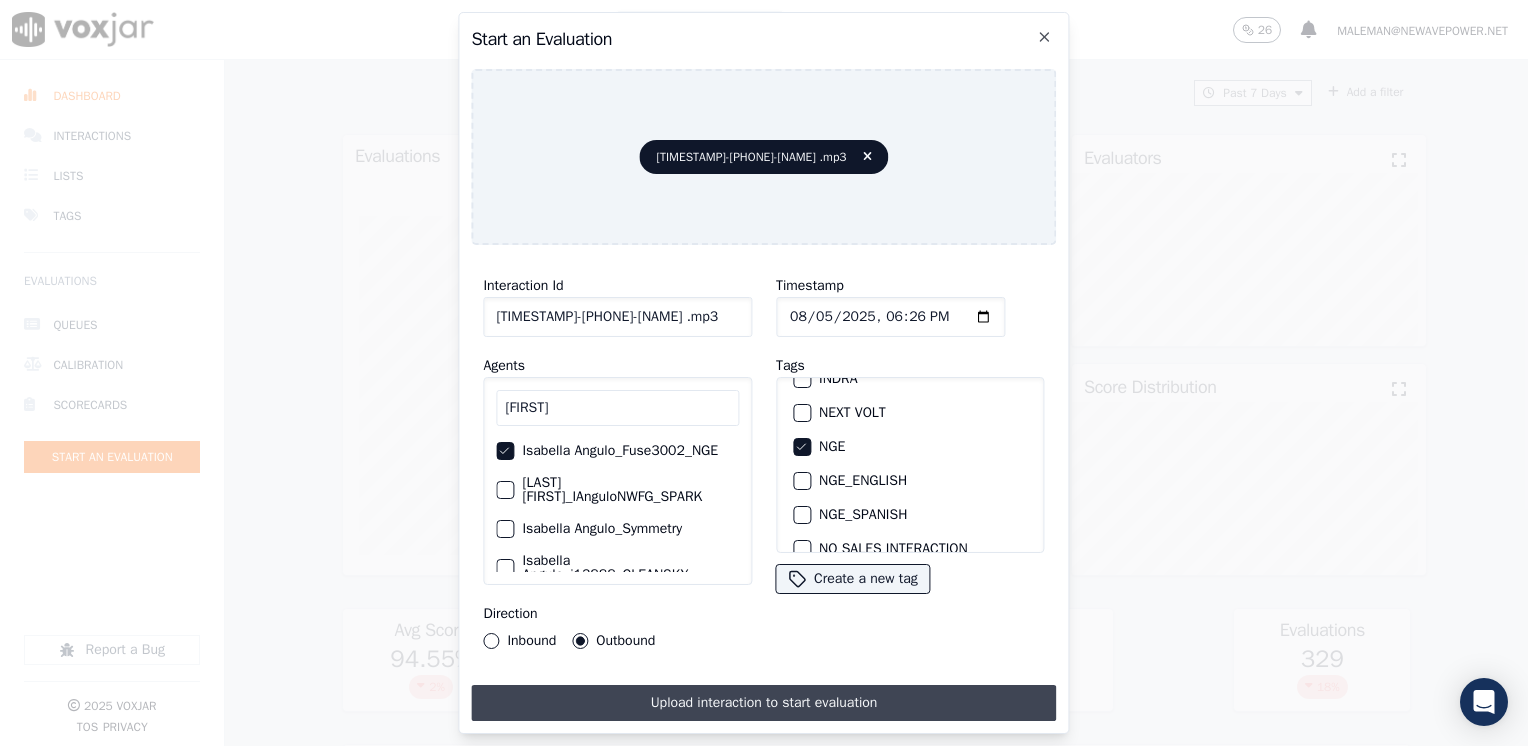 click on "Upload interaction to start evaluation" at bounding box center (763, 703) 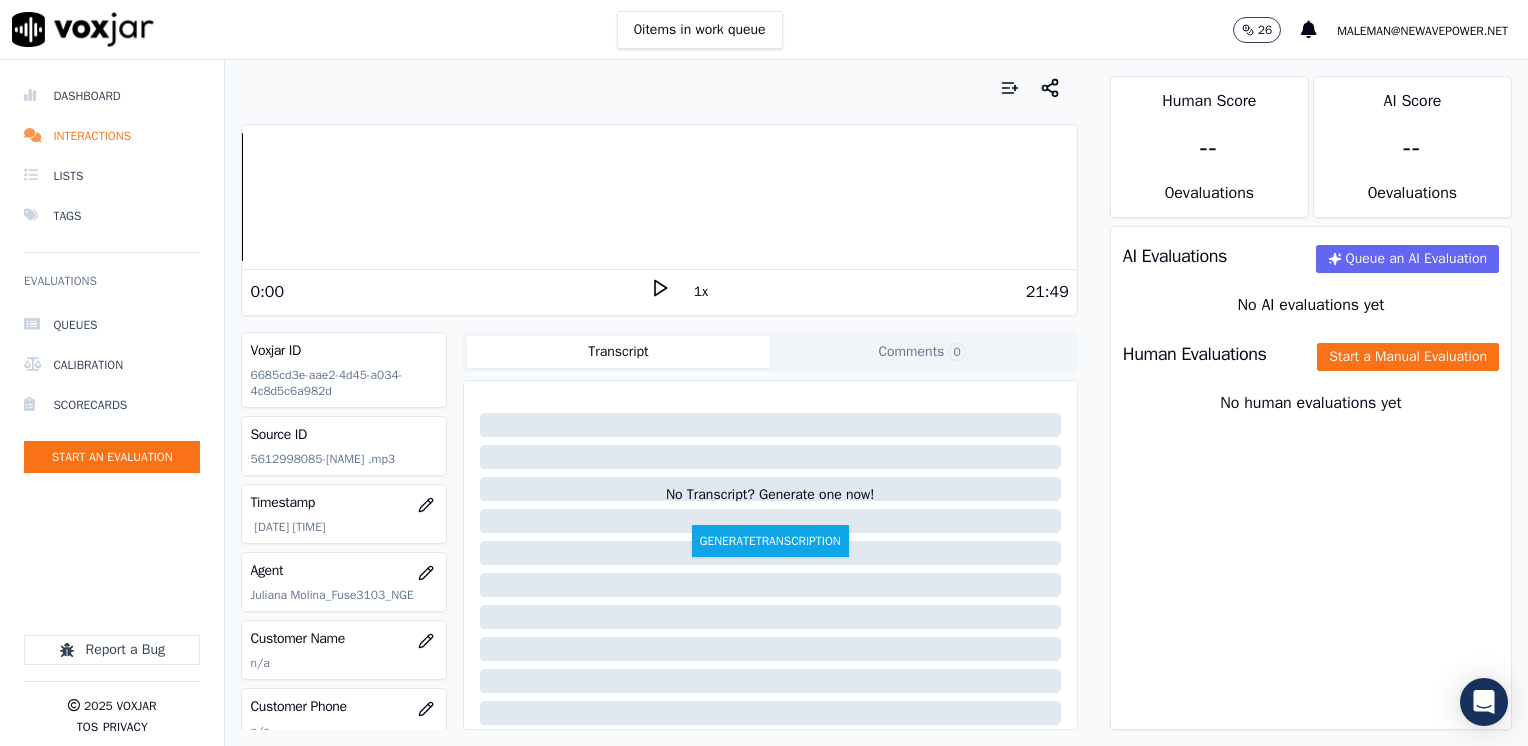 click 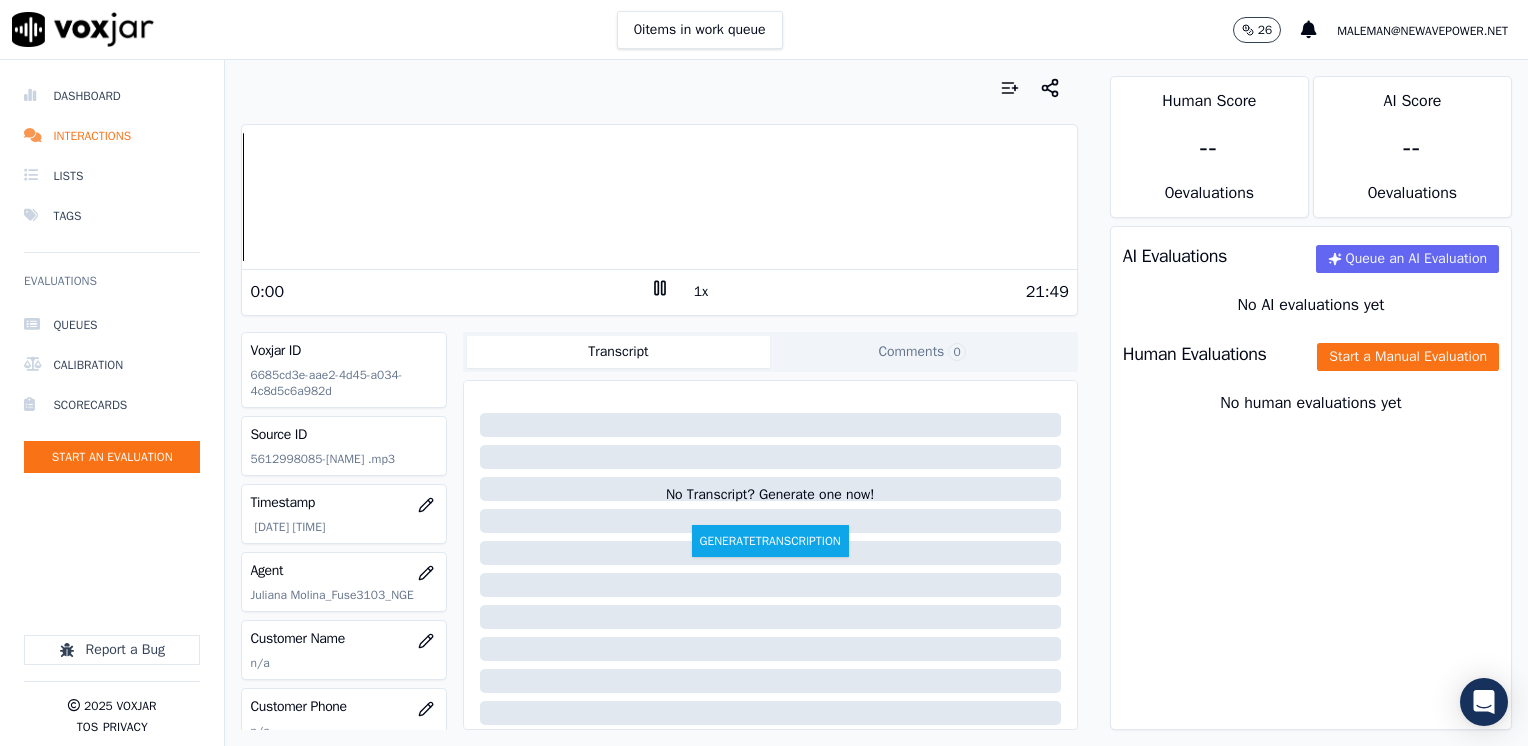 click 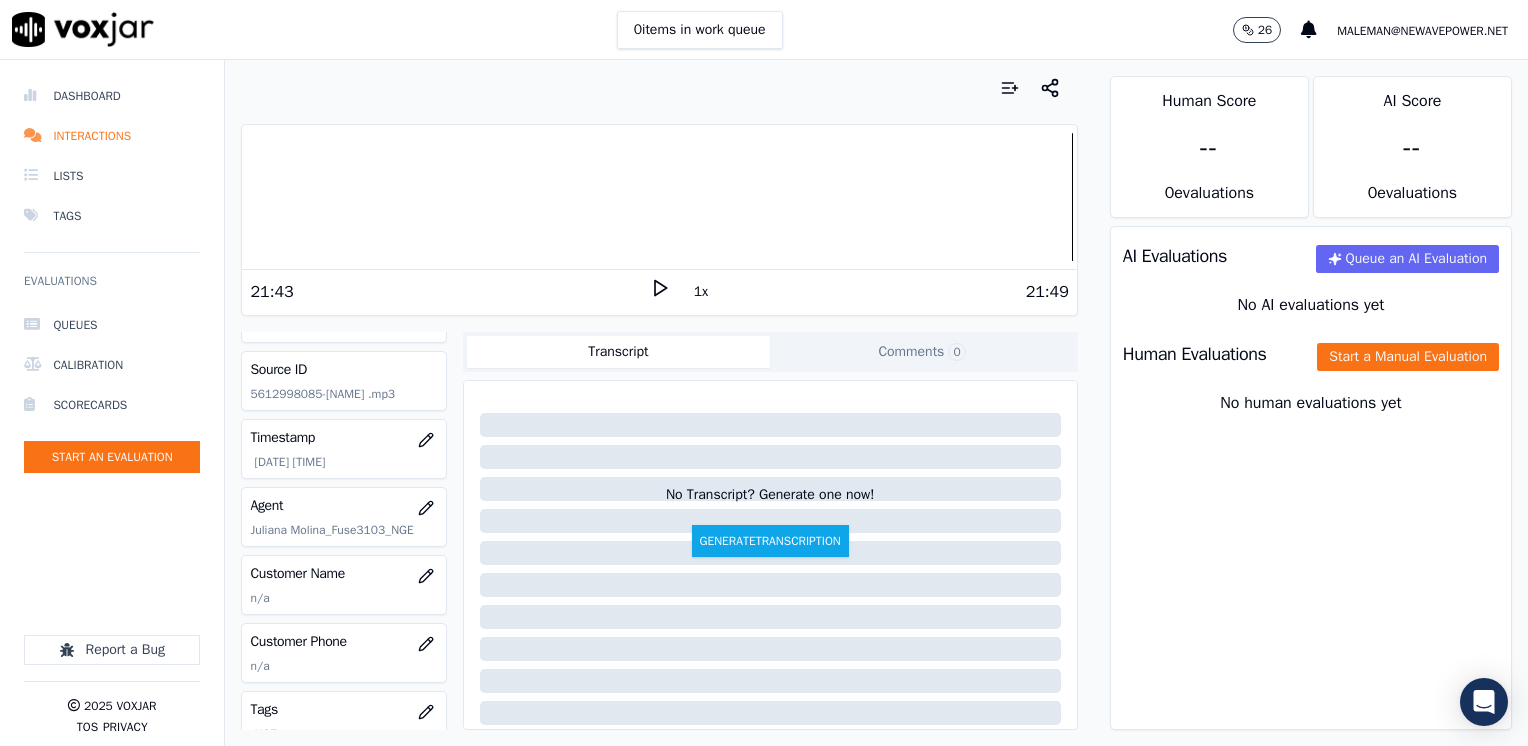 scroll, scrollTop: 100, scrollLeft: 0, axis: vertical 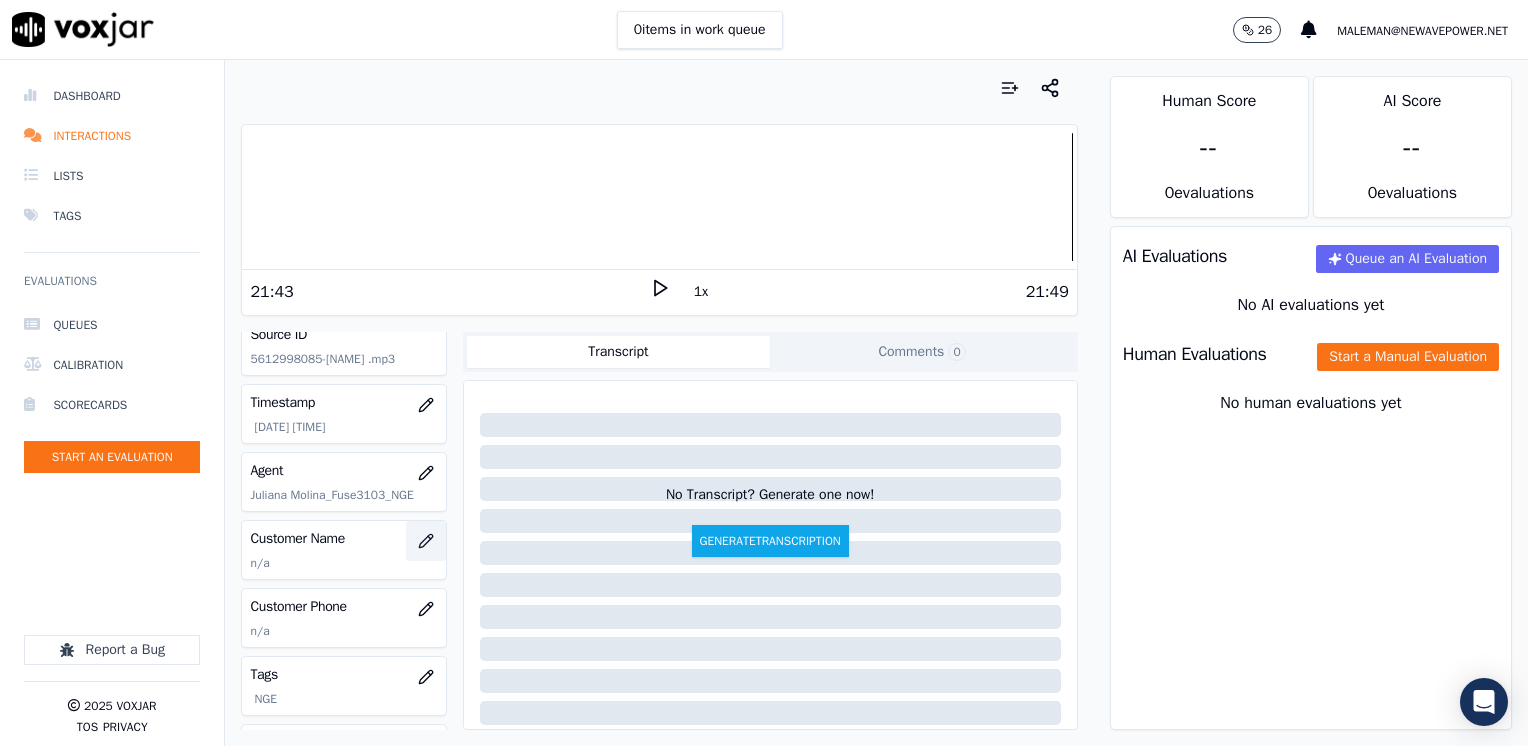 click 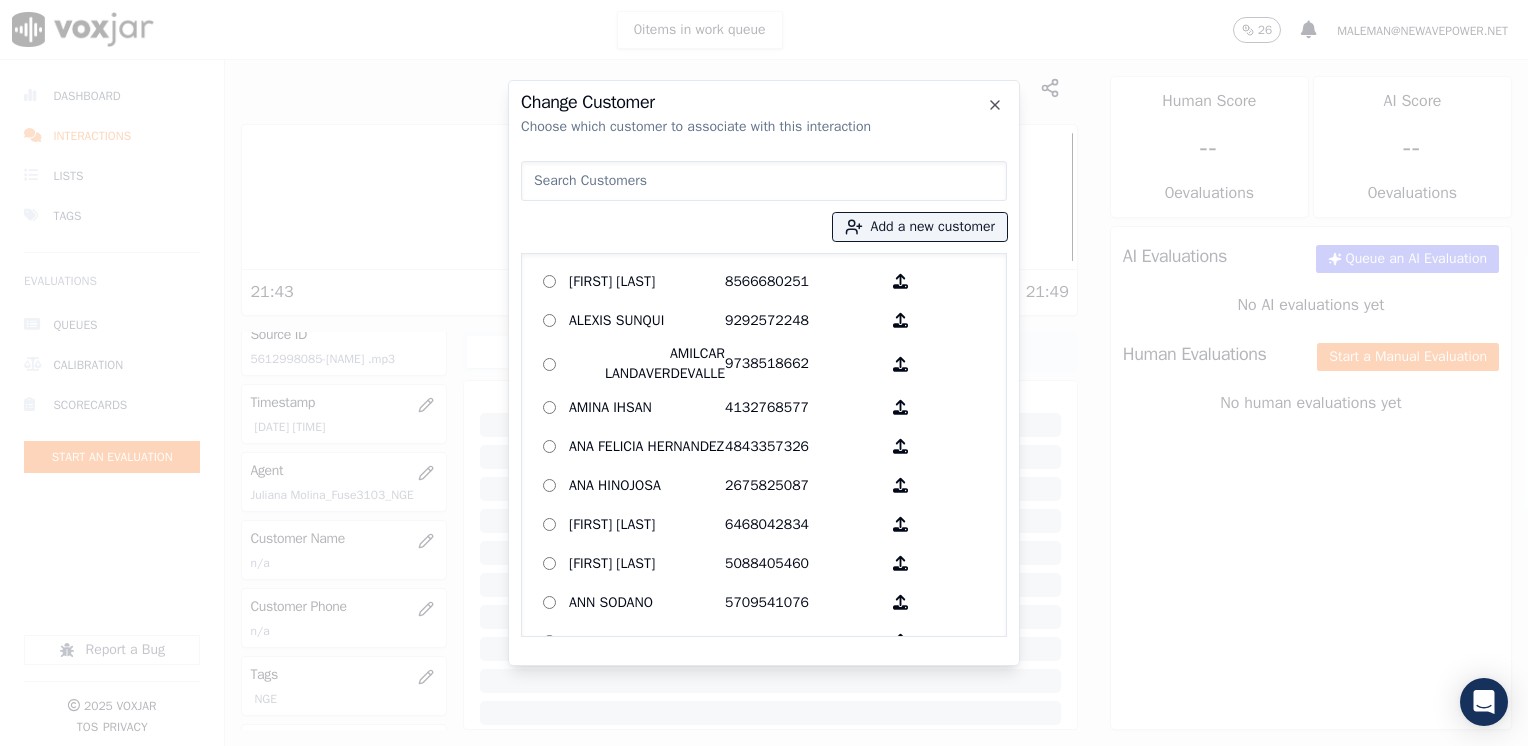 click at bounding box center (764, 181) 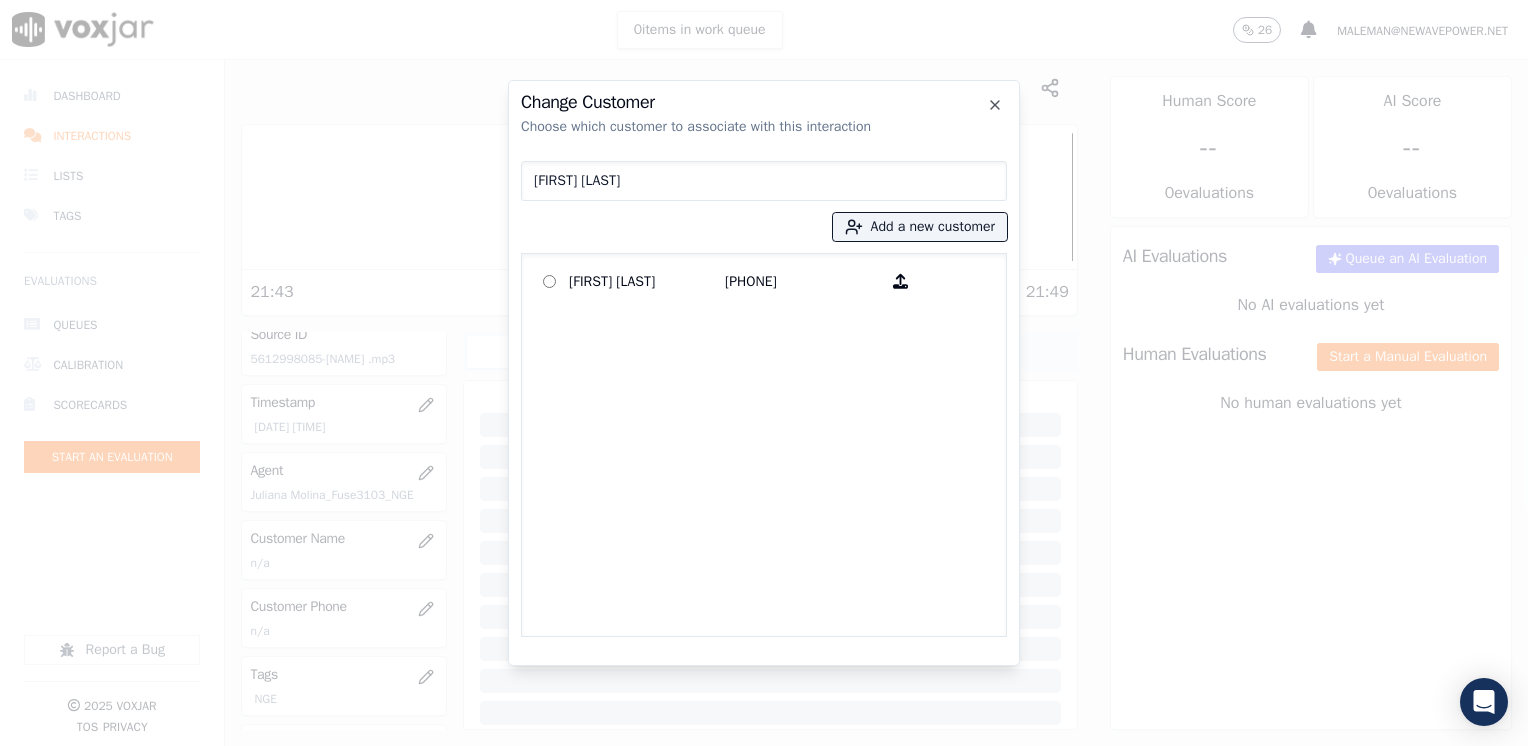 click on "[FIRST] [LAST]   [PHONE]" 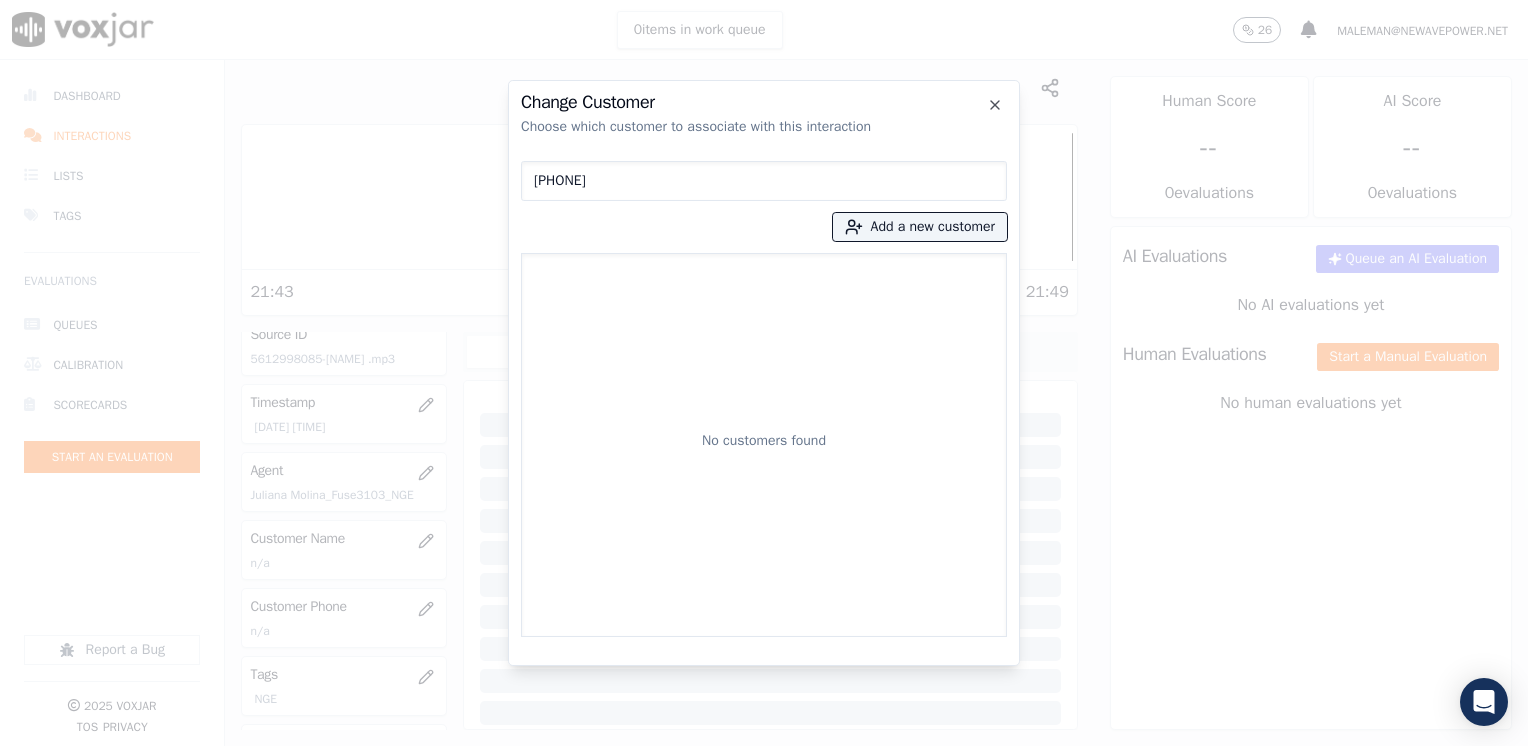 drag, startPoint x: 687, startPoint y: 189, endPoint x: 228, endPoint y: 126, distance: 463.30334 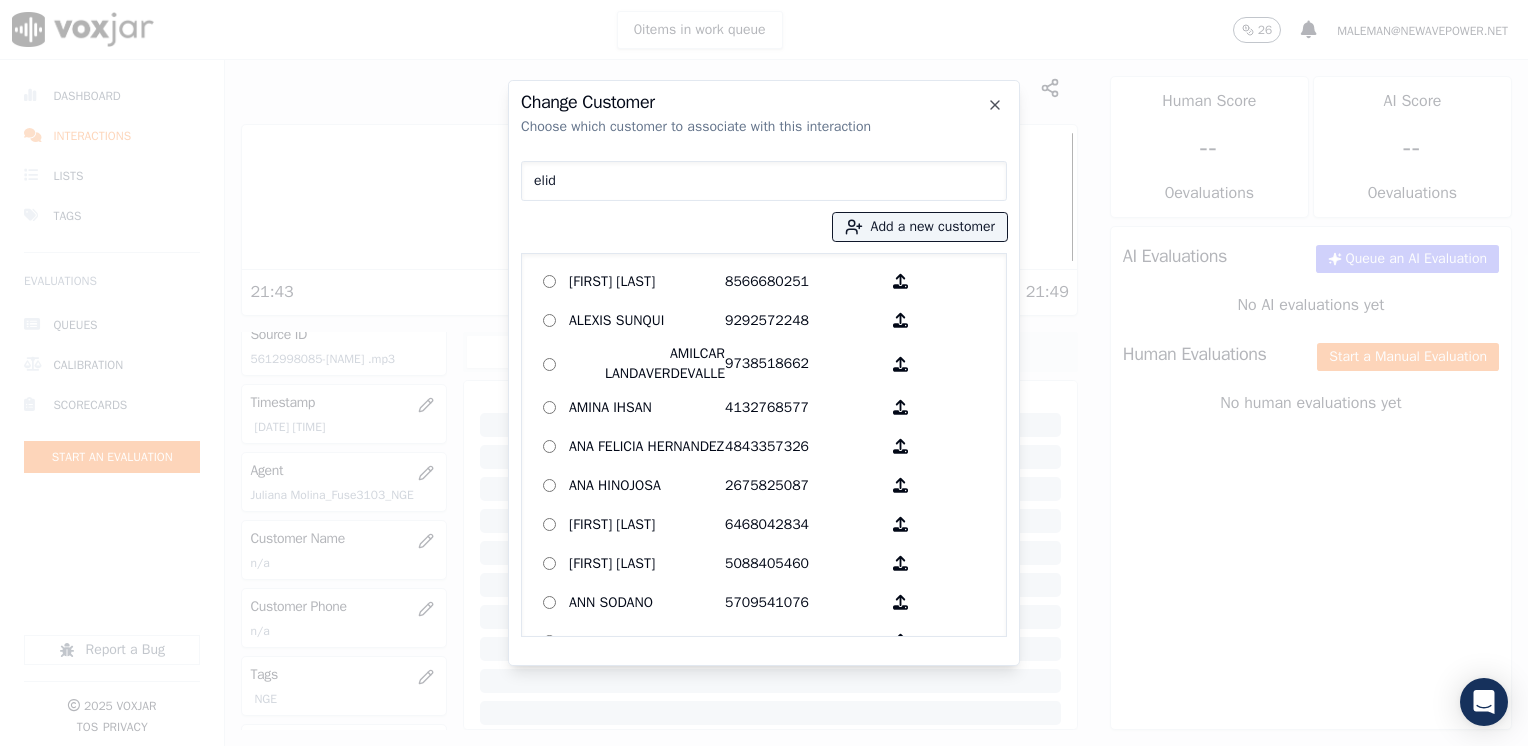 type on "elida" 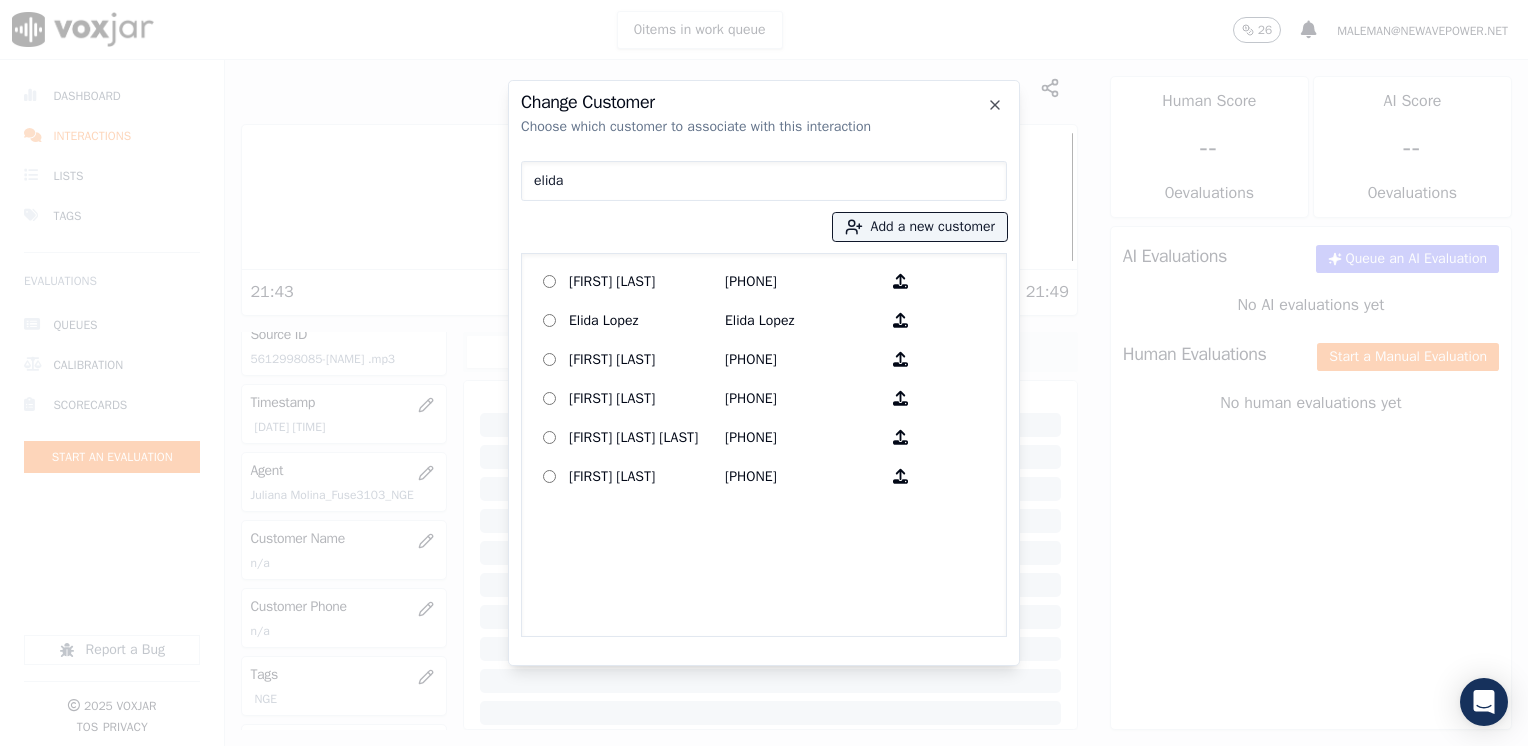 drag, startPoint x: 608, startPoint y: 185, endPoint x: 337, endPoint y: 165, distance: 271.737 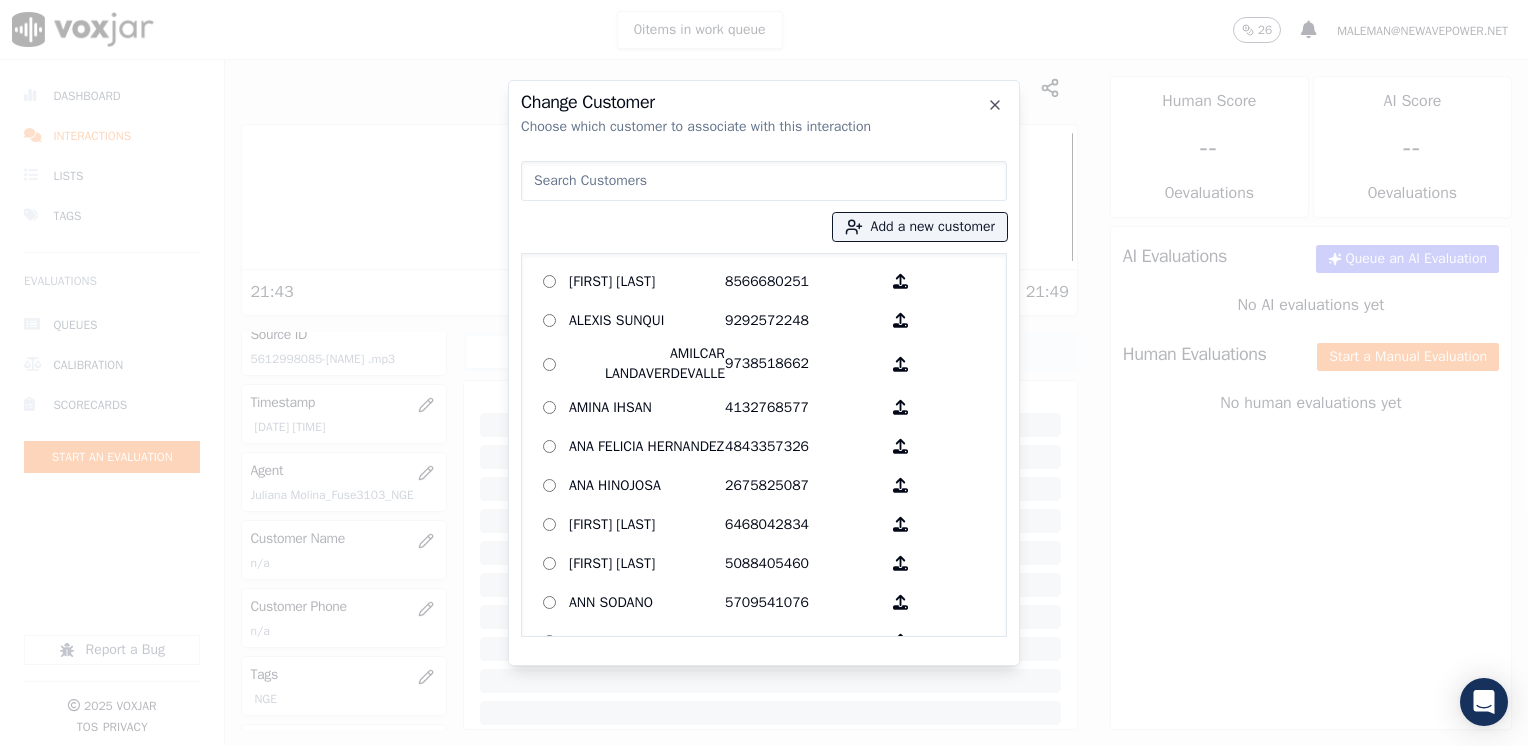click at bounding box center (764, 181) 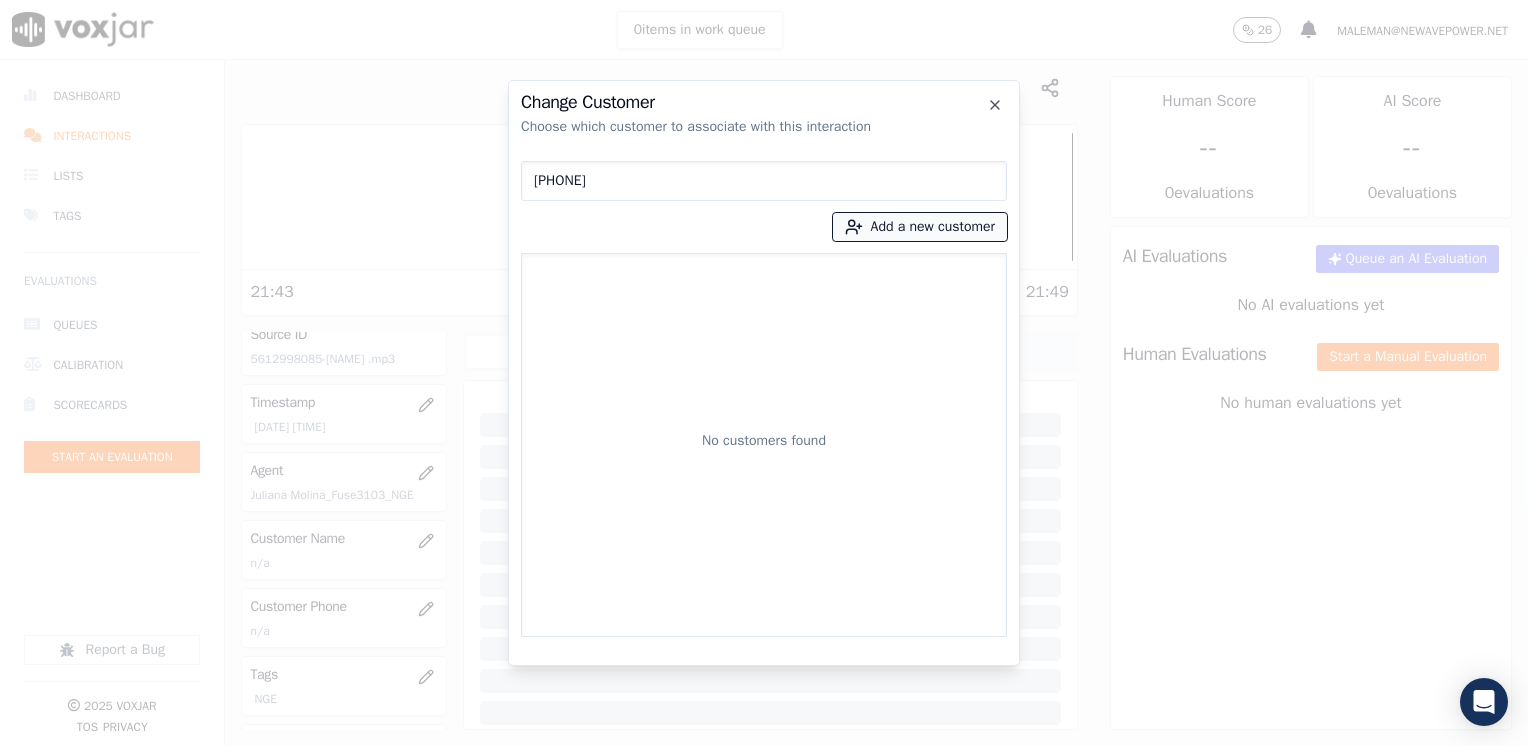 type on "[PHONE]" 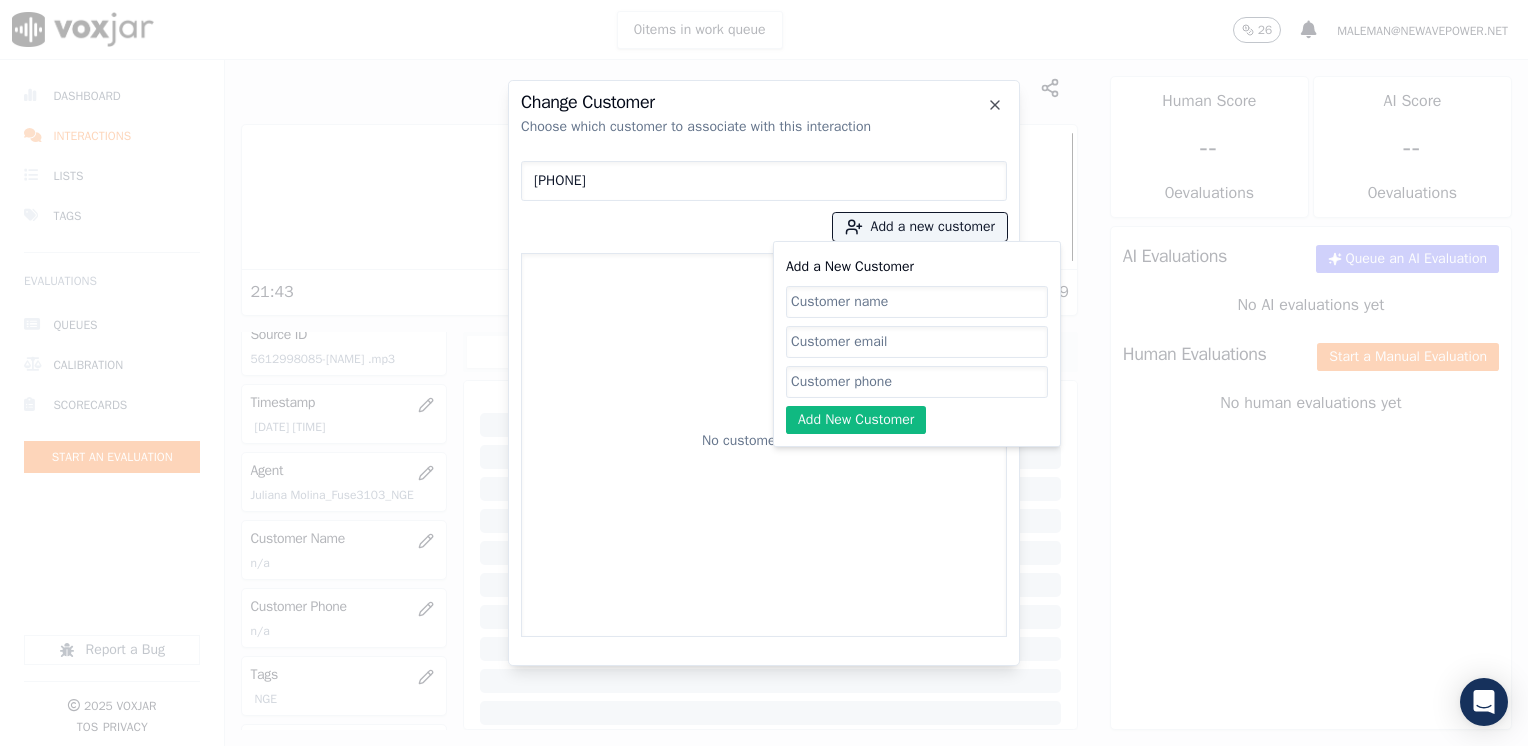 click on "No customers found" at bounding box center (764, 445) 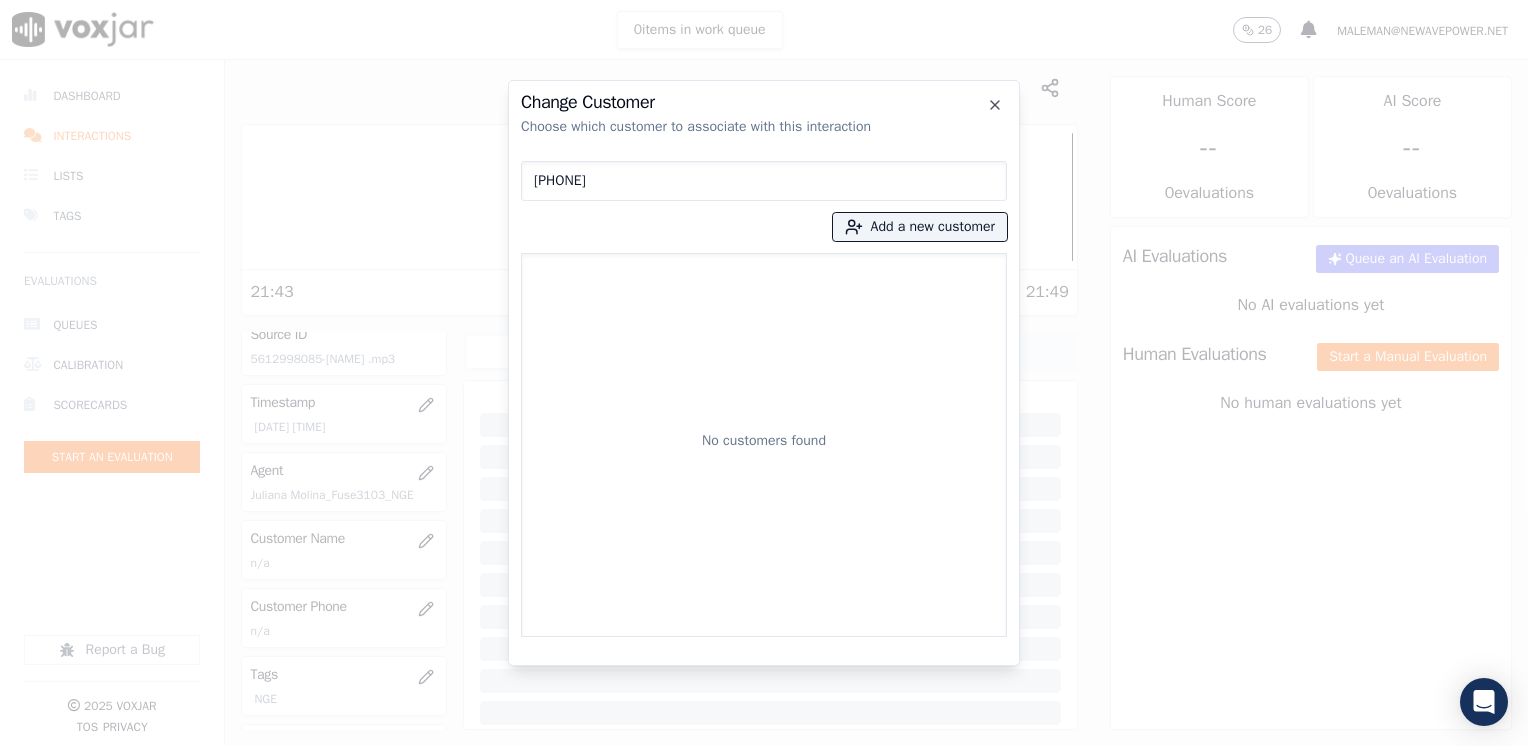 drag, startPoint x: 448, startPoint y: 180, endPoint x: 86, endPoint y: 131, distance: 365.30124 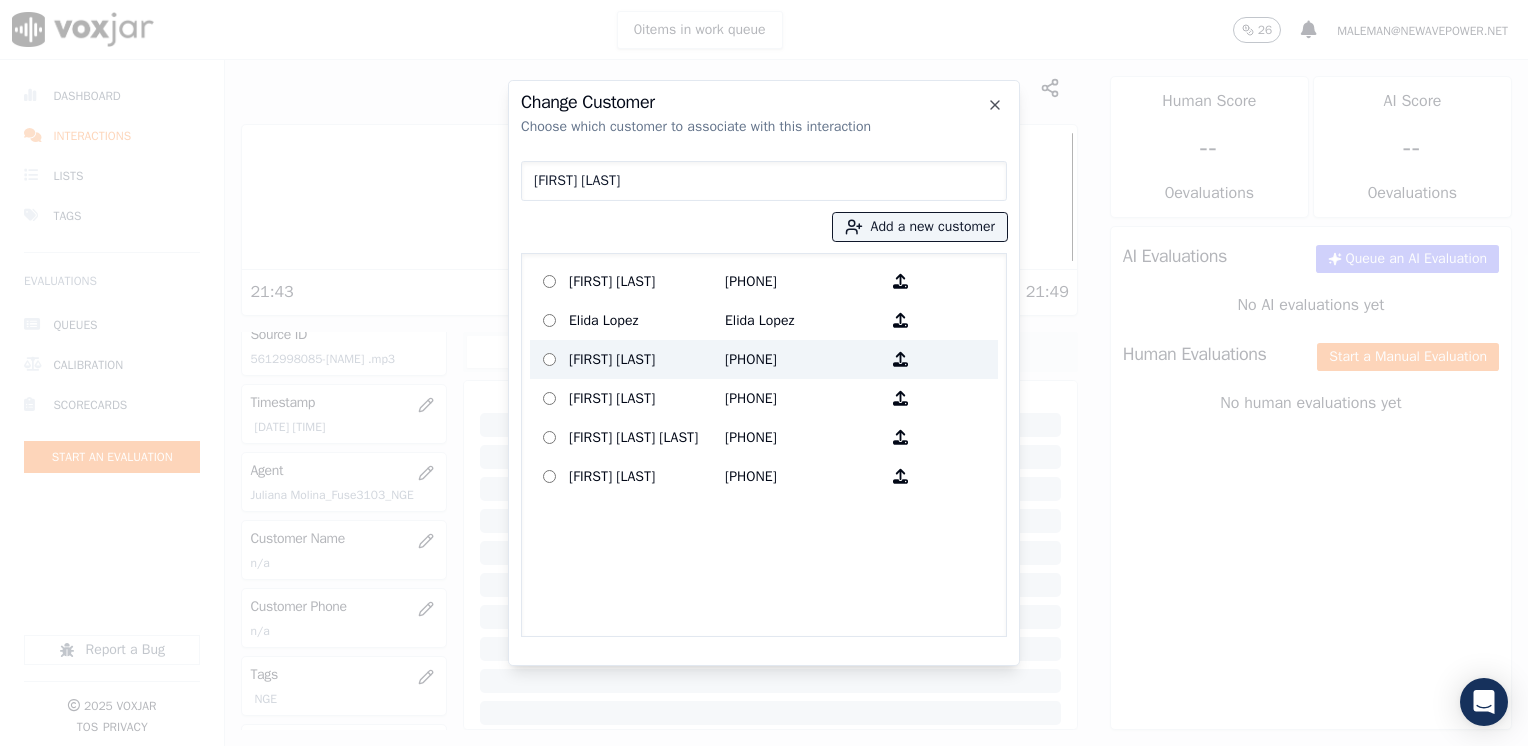 type on "[FIRST] [LAST]" 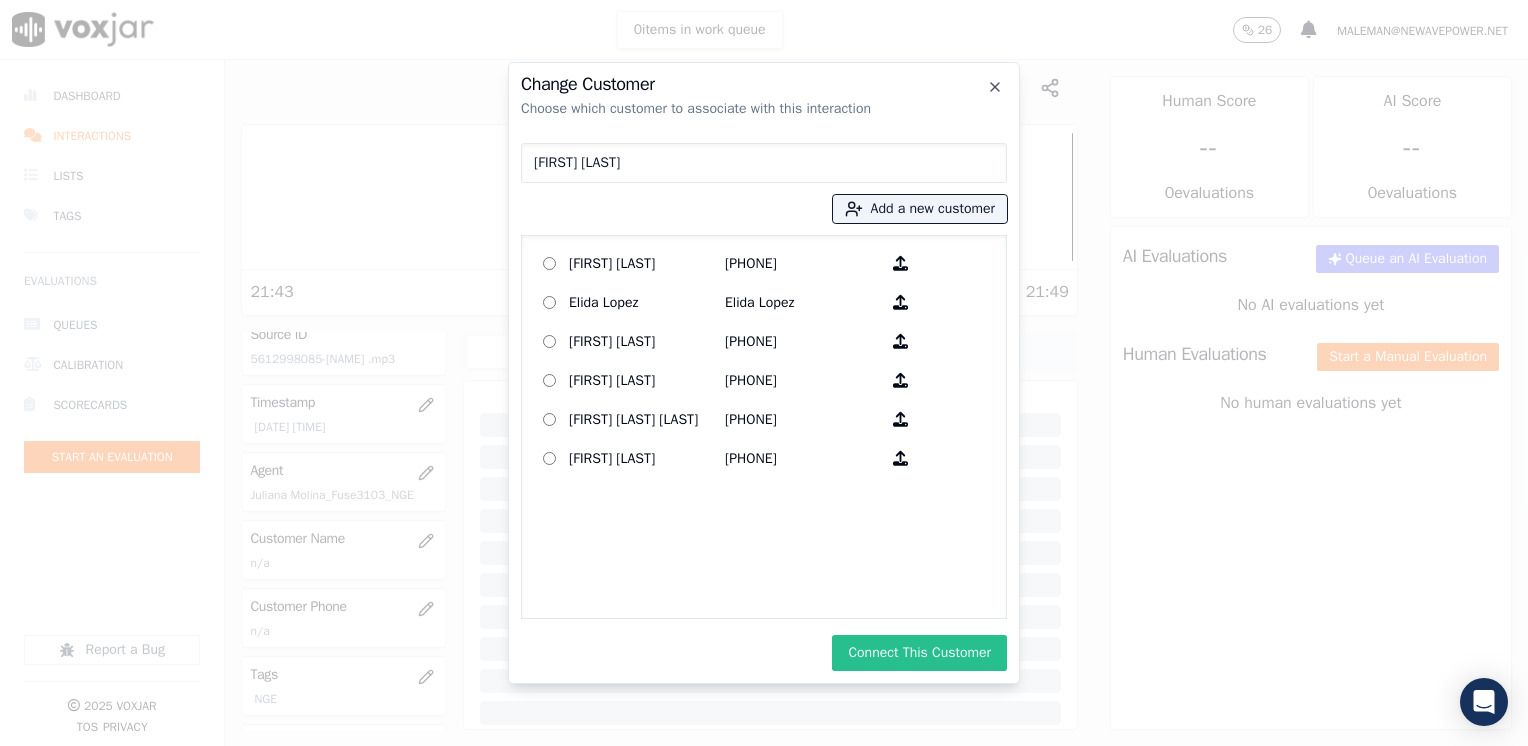 click on "Connect This Customer" at bounding box center [919, 653] 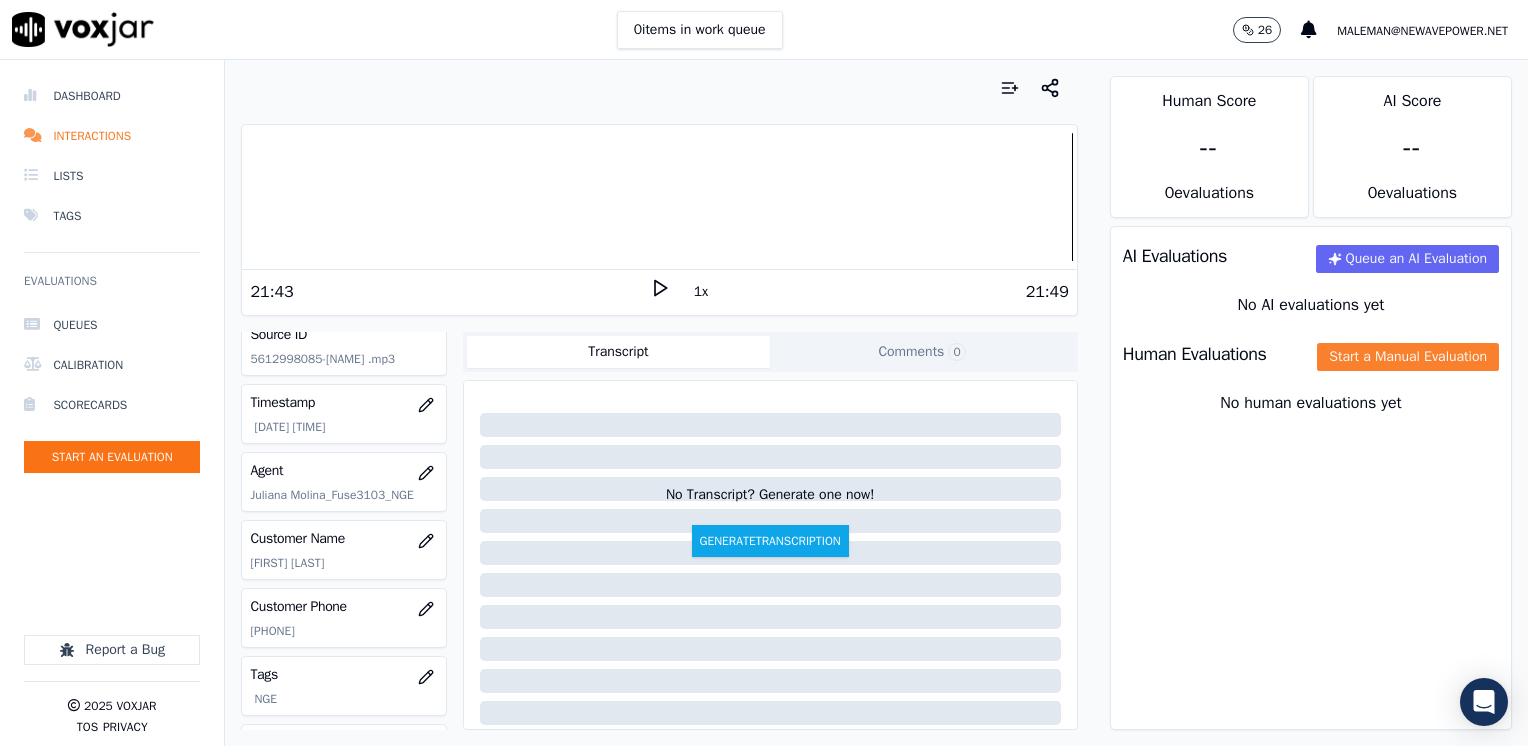 click on "Start a Manual Evaluation" 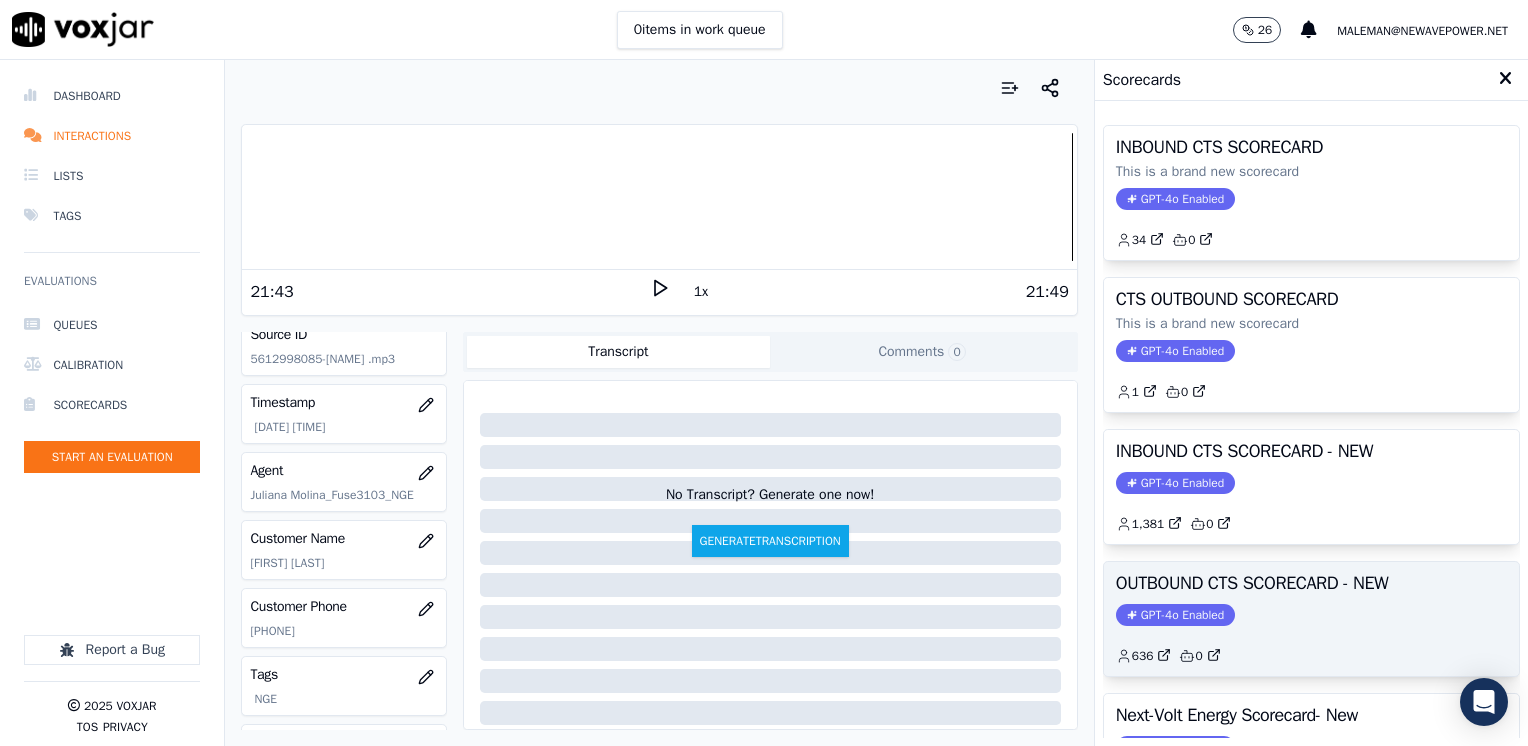 click on "GPT-4o Enabled" at bounding box center [1175, 615] 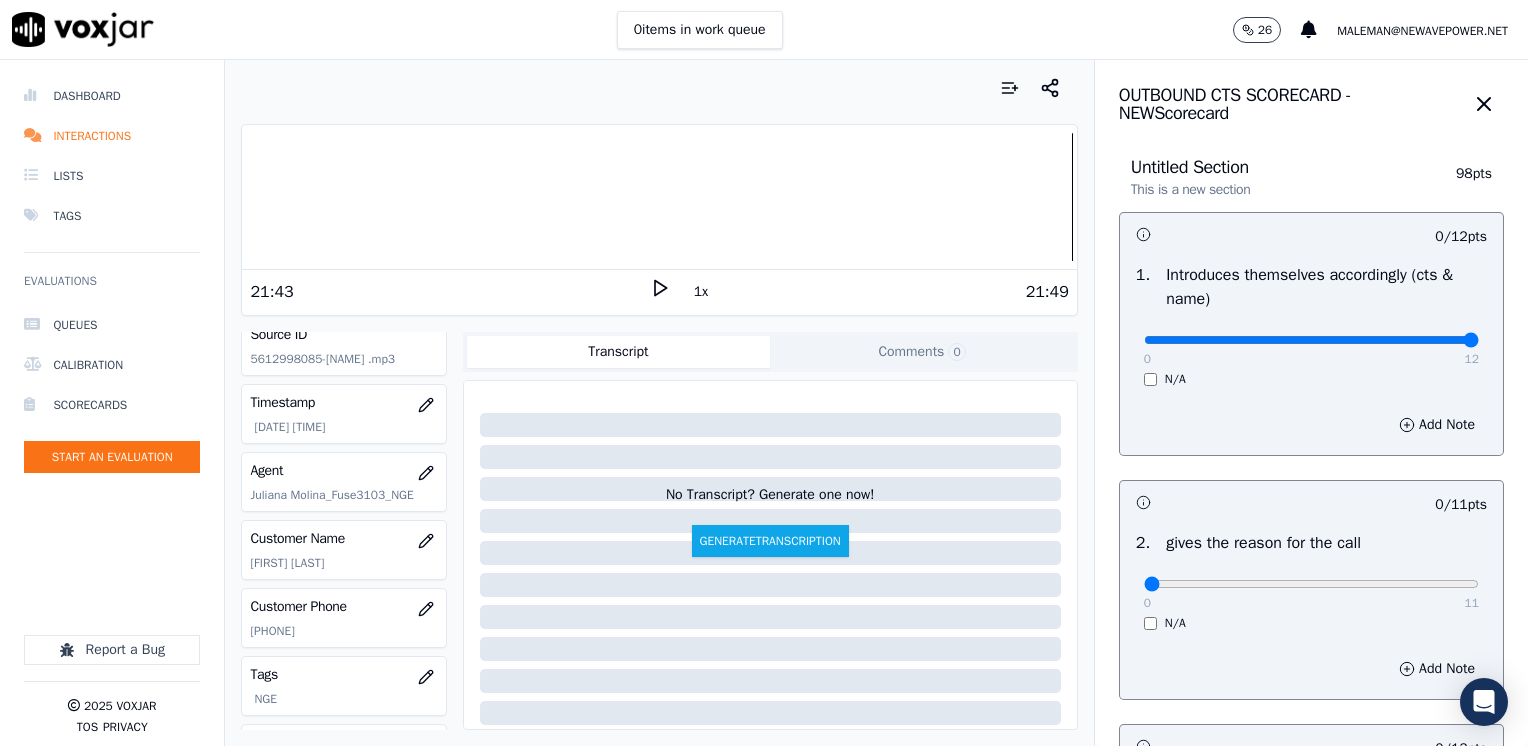 drag, startPoint x: 1128, startPoint y: 340, endPoint x: 1531, endPoint y: 318, distance: 403.60004 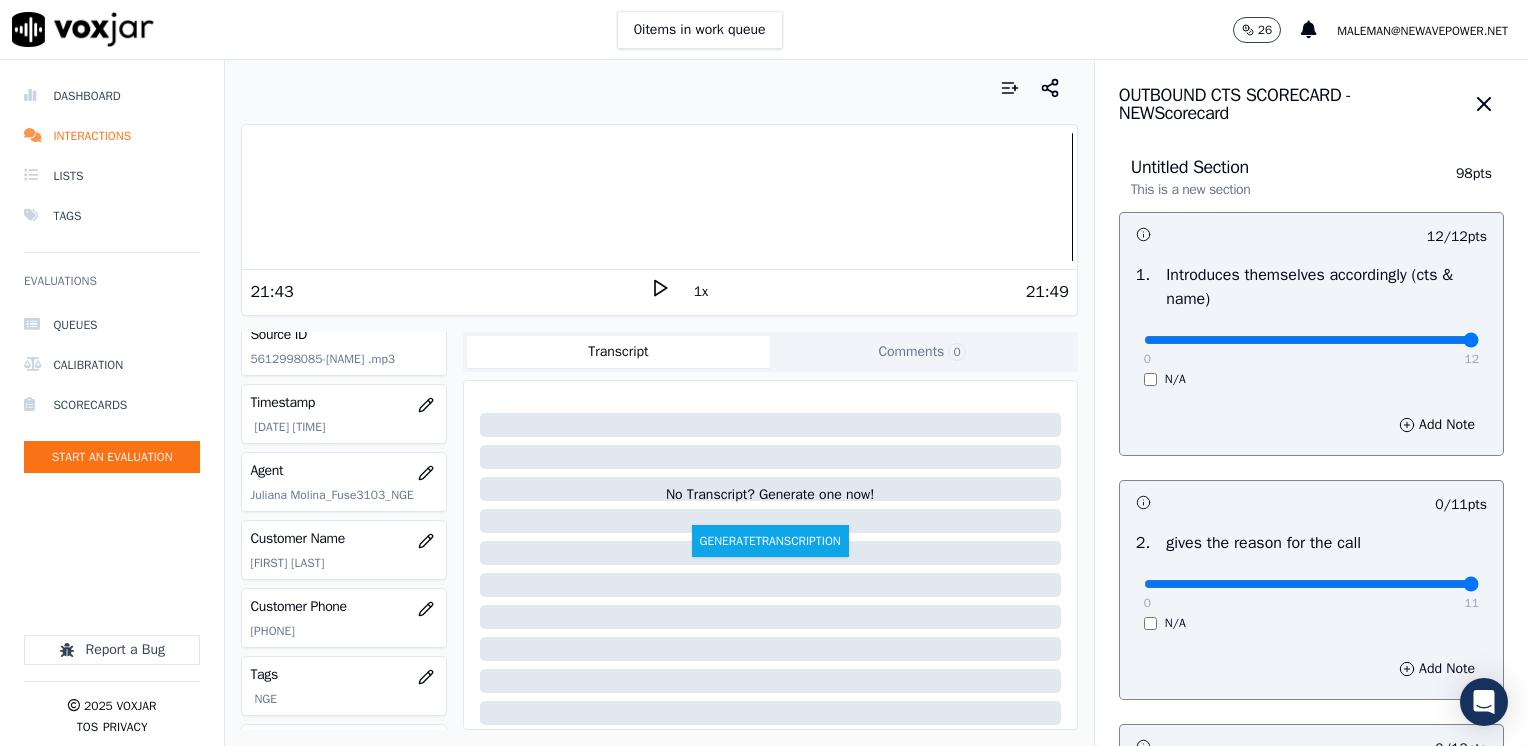 drag, startPoint x: 1274, startPoint y: 569, endPoint x: 1527, endPoint y: 530, distance: 255.98828 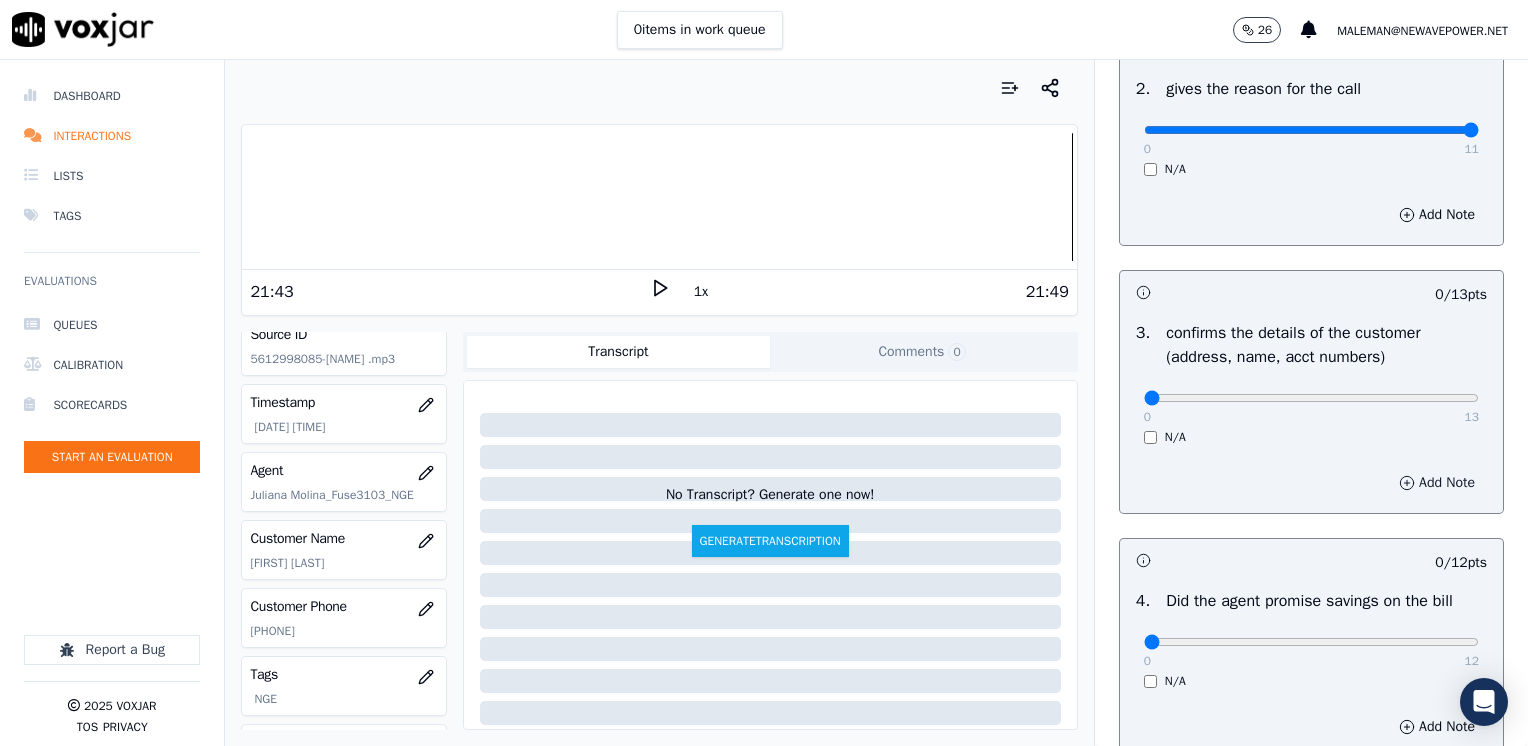 scroll, scrollTop: 700, scrollLeft: 0, axis: vertical 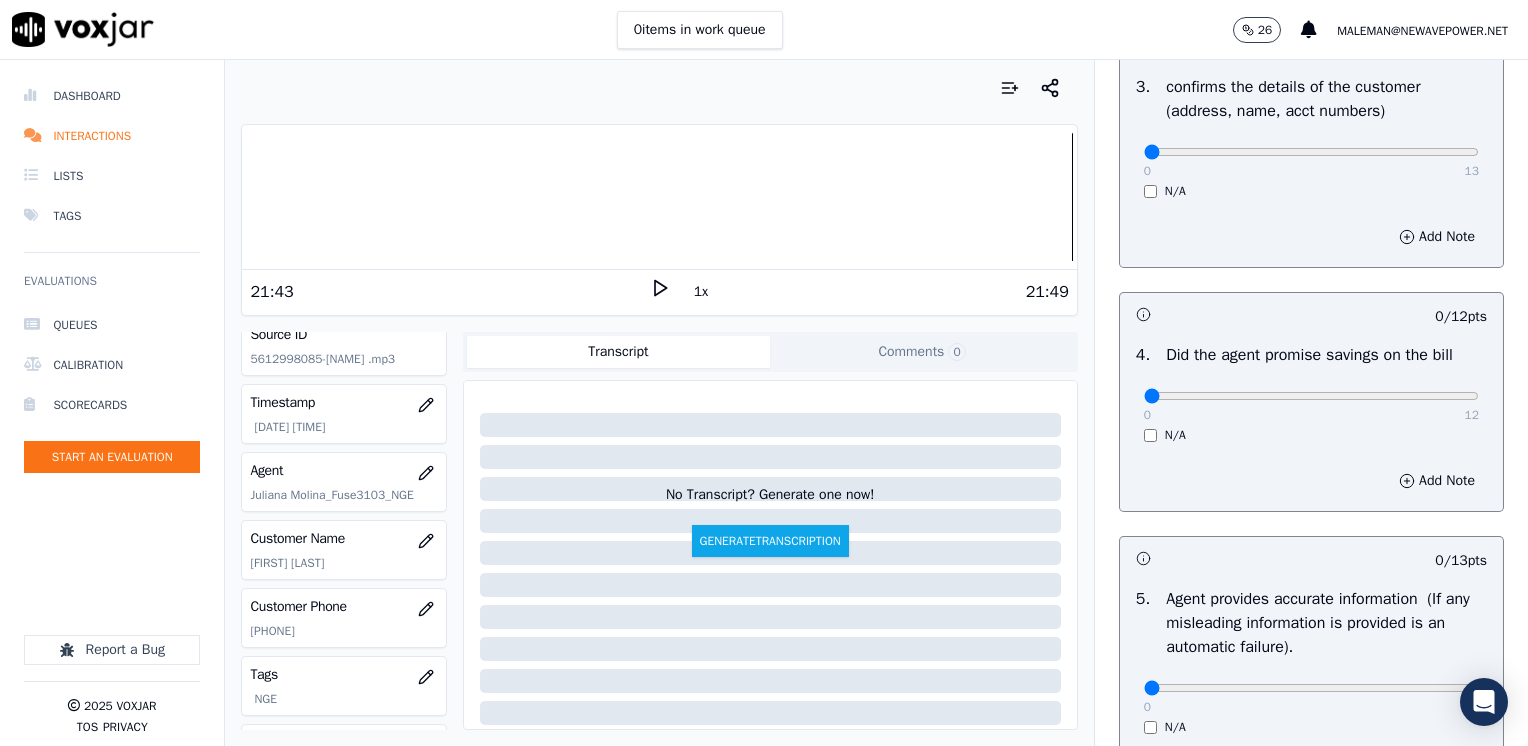 click on "Add Note" at bounding box center (1311, 481) 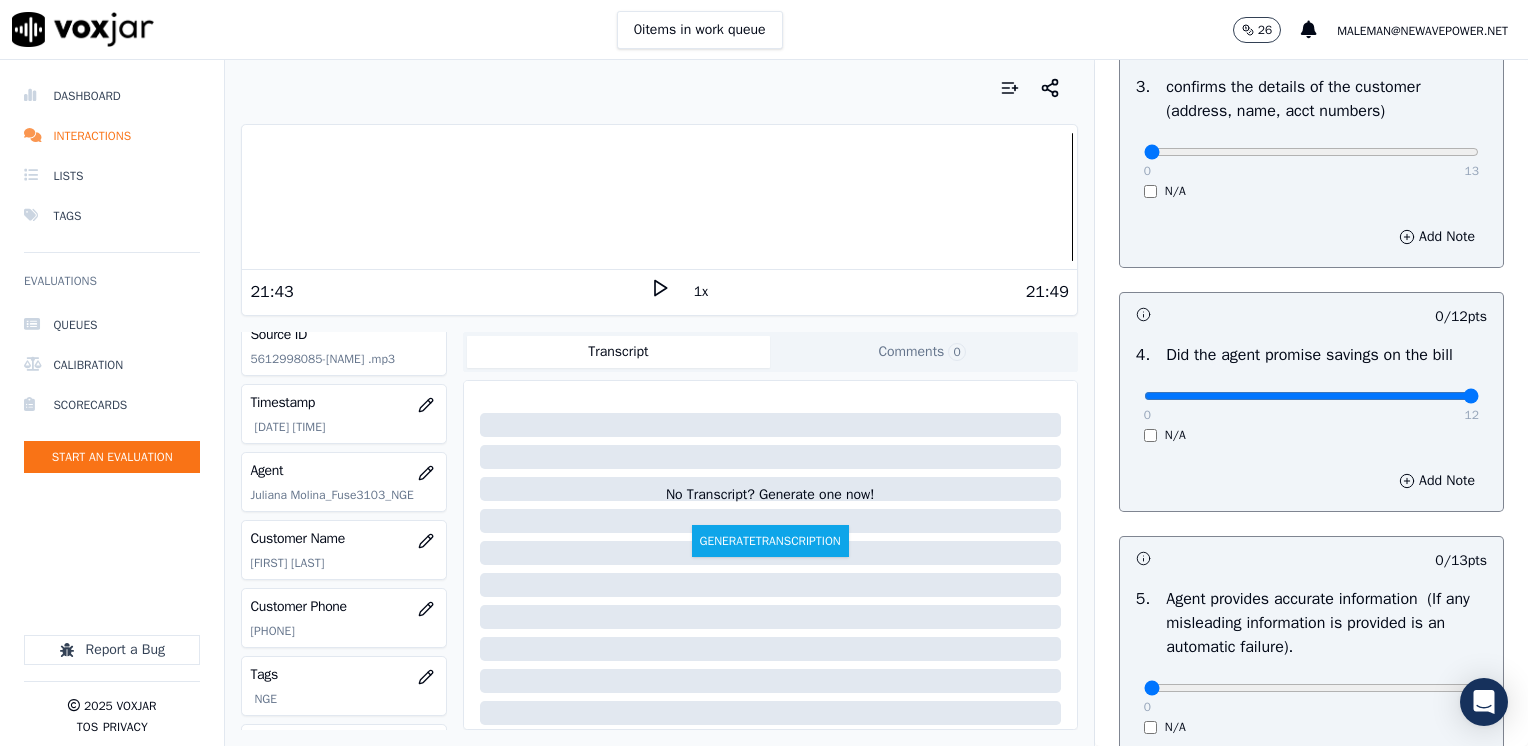 drag, startPoint x: 1132, startPoint y: 398, endPoint x: 1531, endPoint y: 398, distance: 399 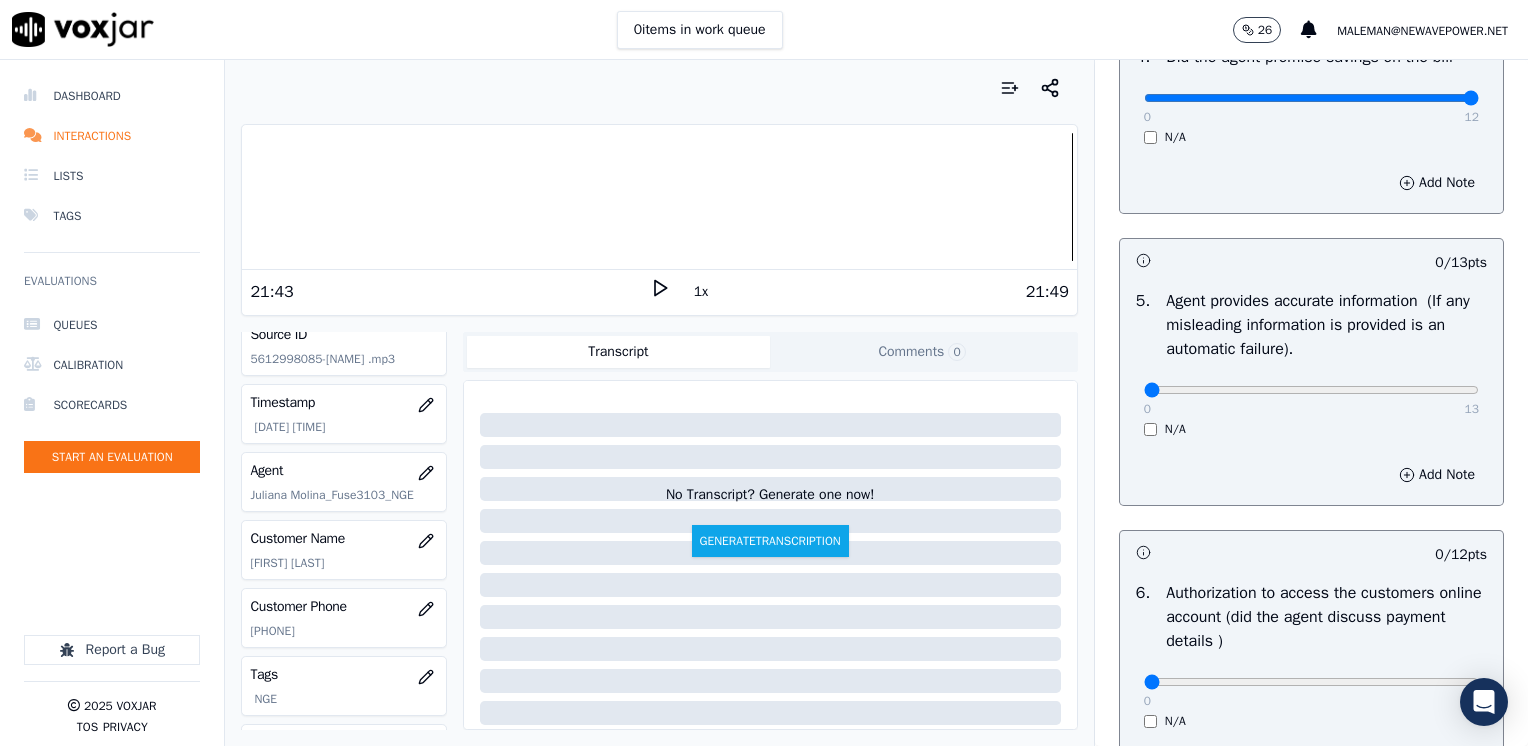 scroll, scrollTop: 1000, scrollLeft: 0, axis: vertical 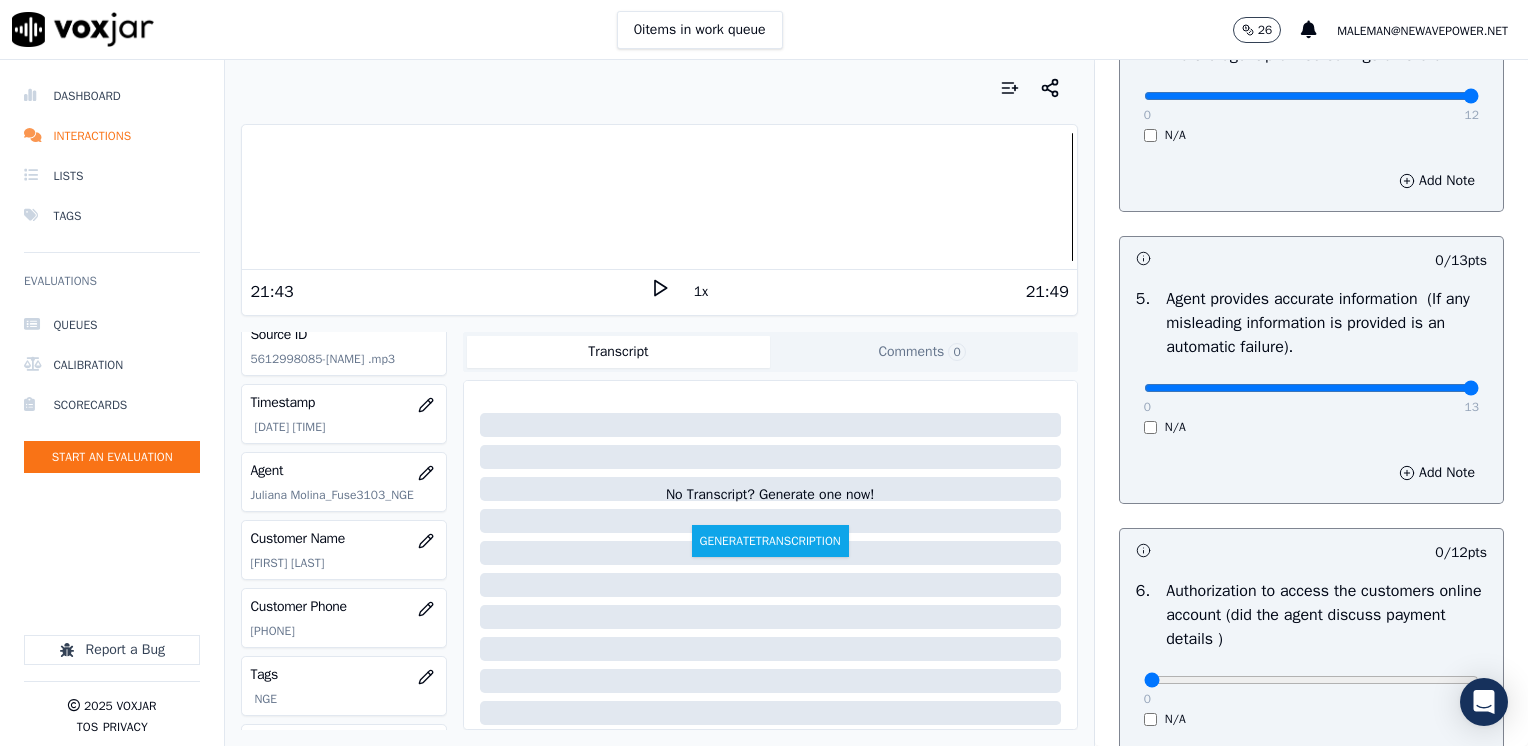 drag, startPoint x: 1131, startPoint y: 382, endPoint x: 1531, endPoint y: 432, distance: 403.11288 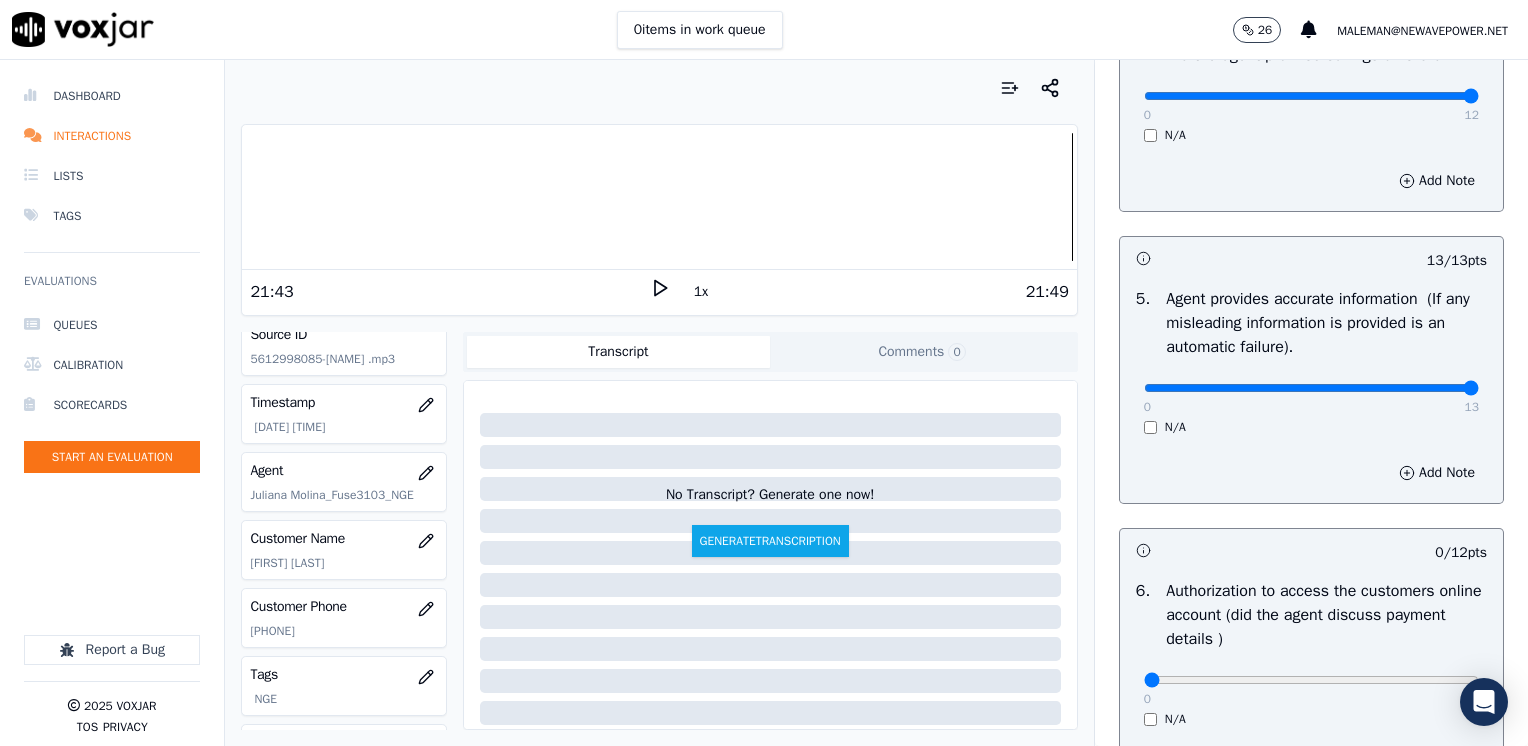 scroll, scrollTop: 1400, scrollLeft: 0, axis: vertical 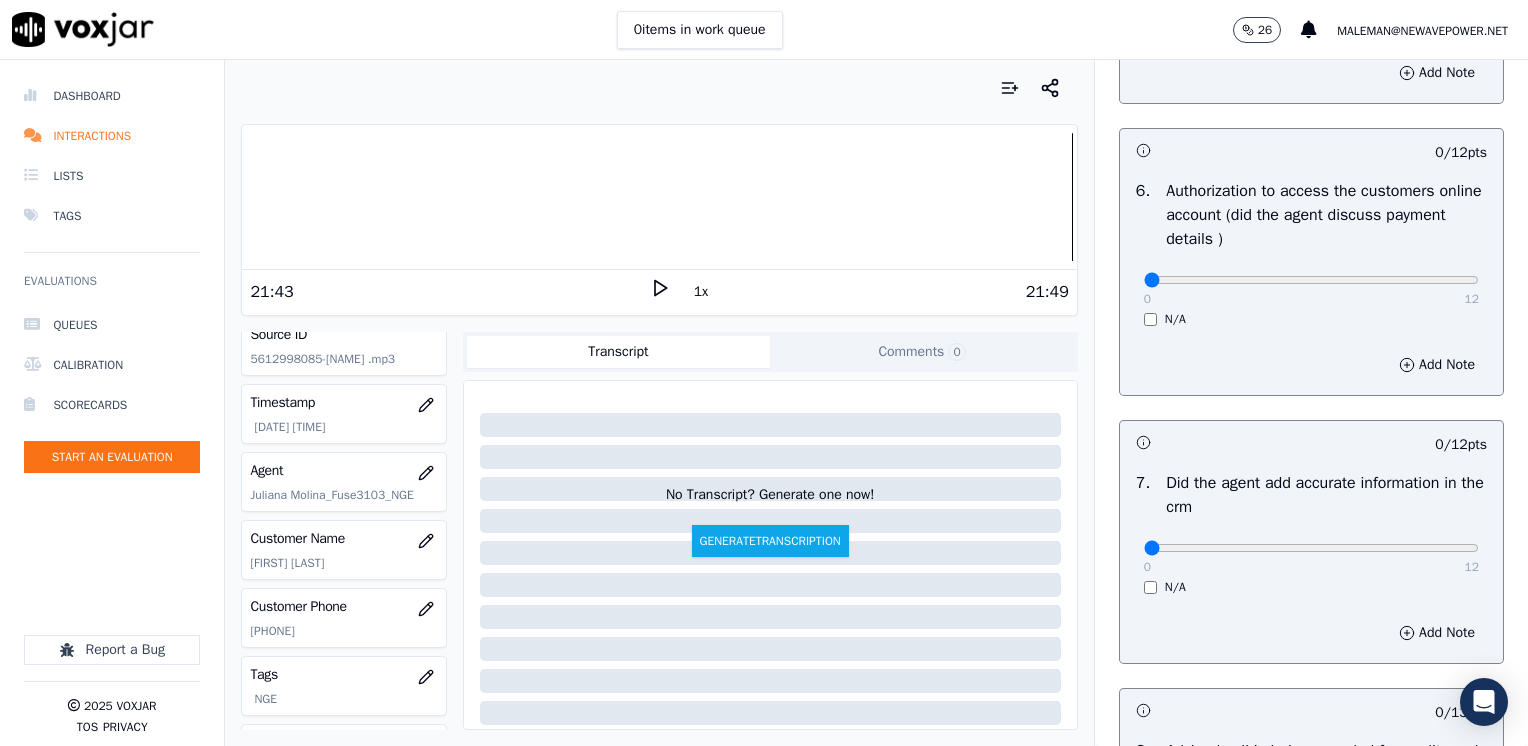 click on "N/A" at bounding box center (1311, 319) 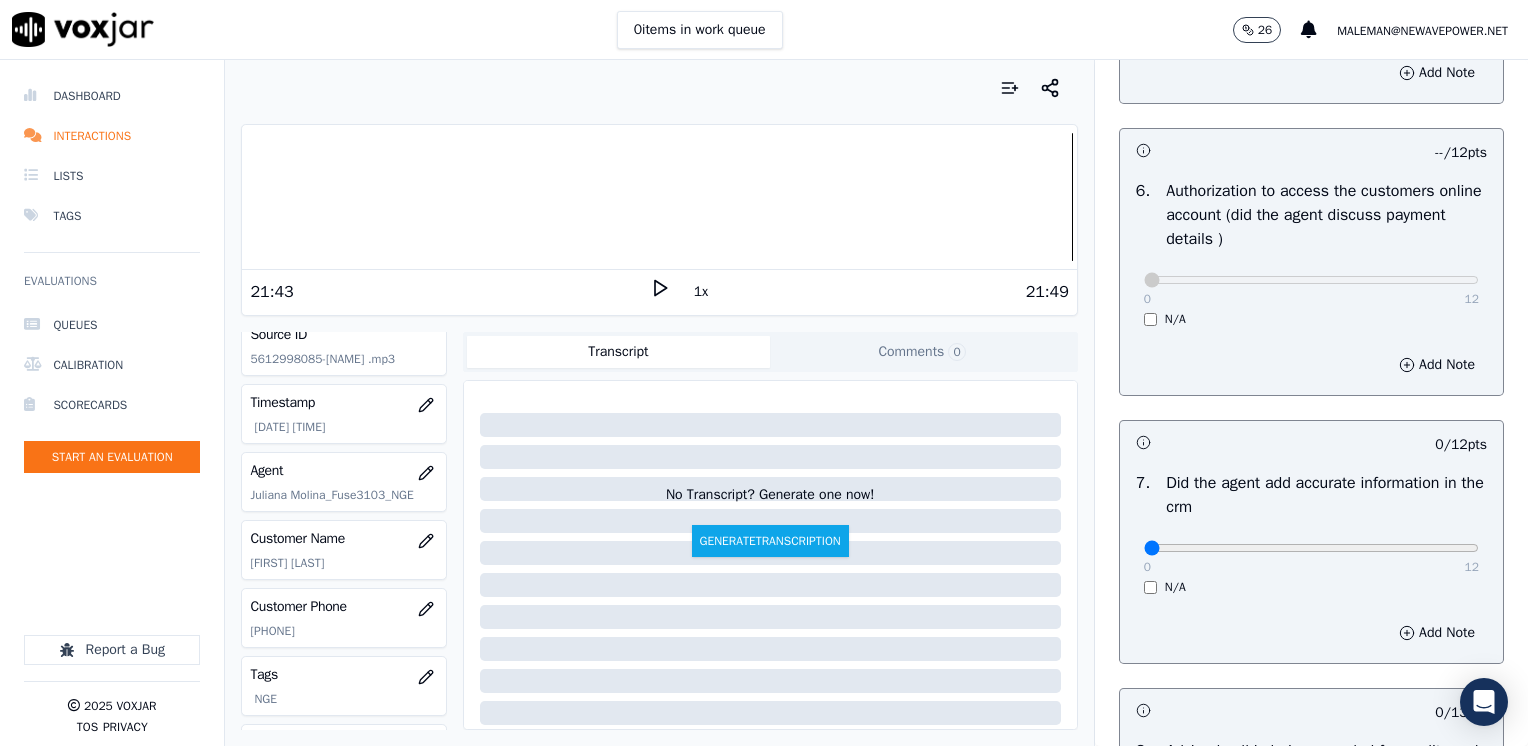 scroll, scrollTop: 1600, scrollLeft: 0, axis: vertical 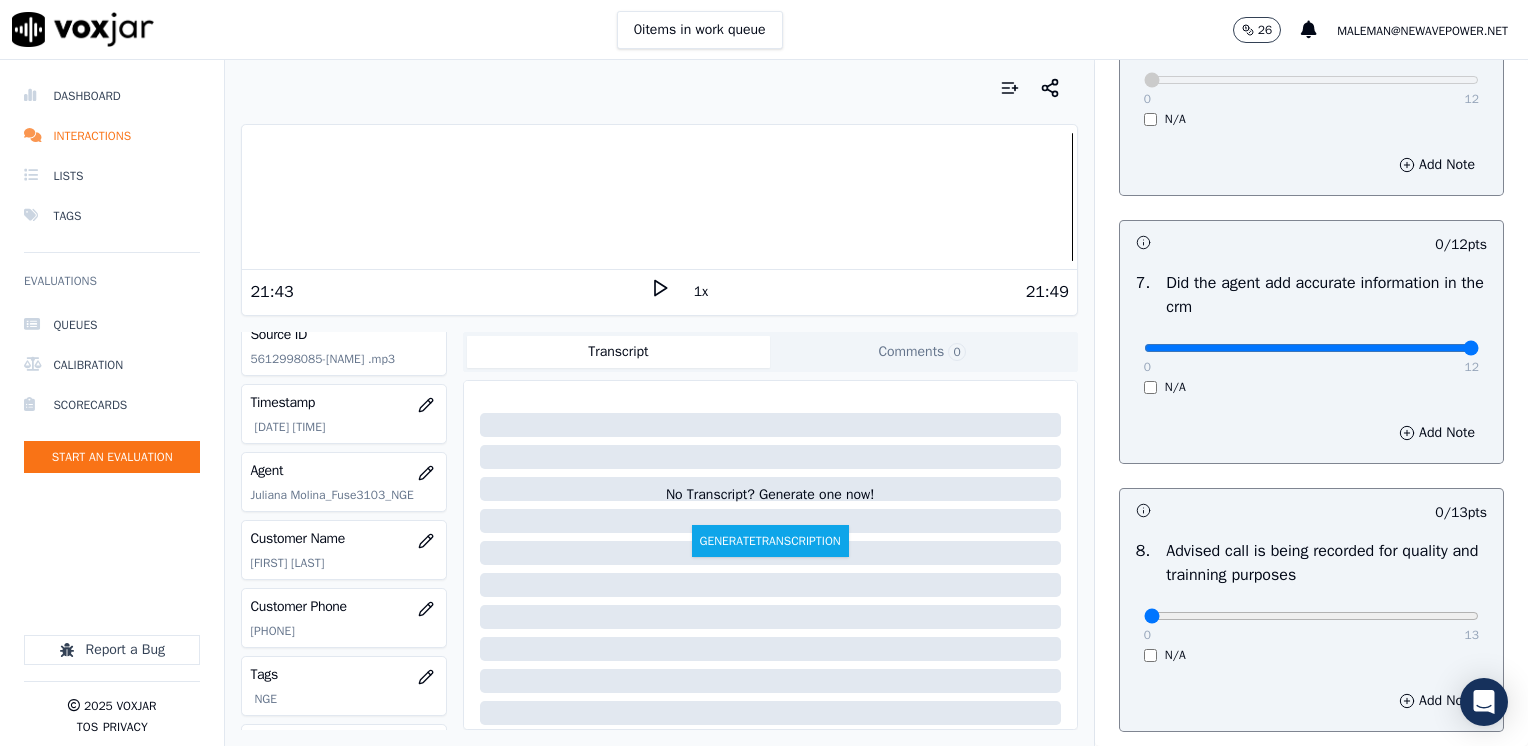 drag, startPoint x: 1130, startPoint y: 338, endPoint x: 1531, endPoint y: 346, distance: 401.0798 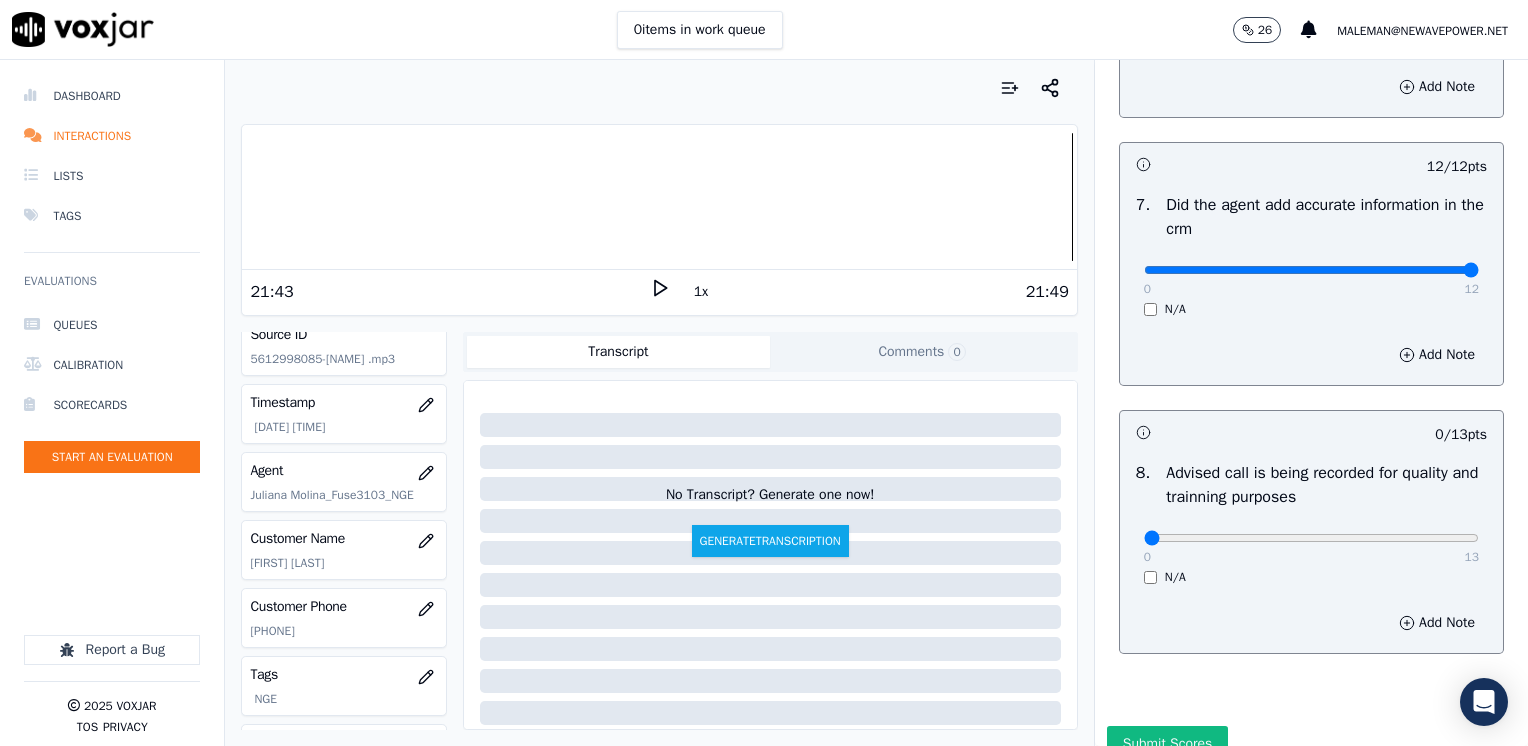 scroll, scrollTop: 1748, scrollLeft: 0, axis: vertical 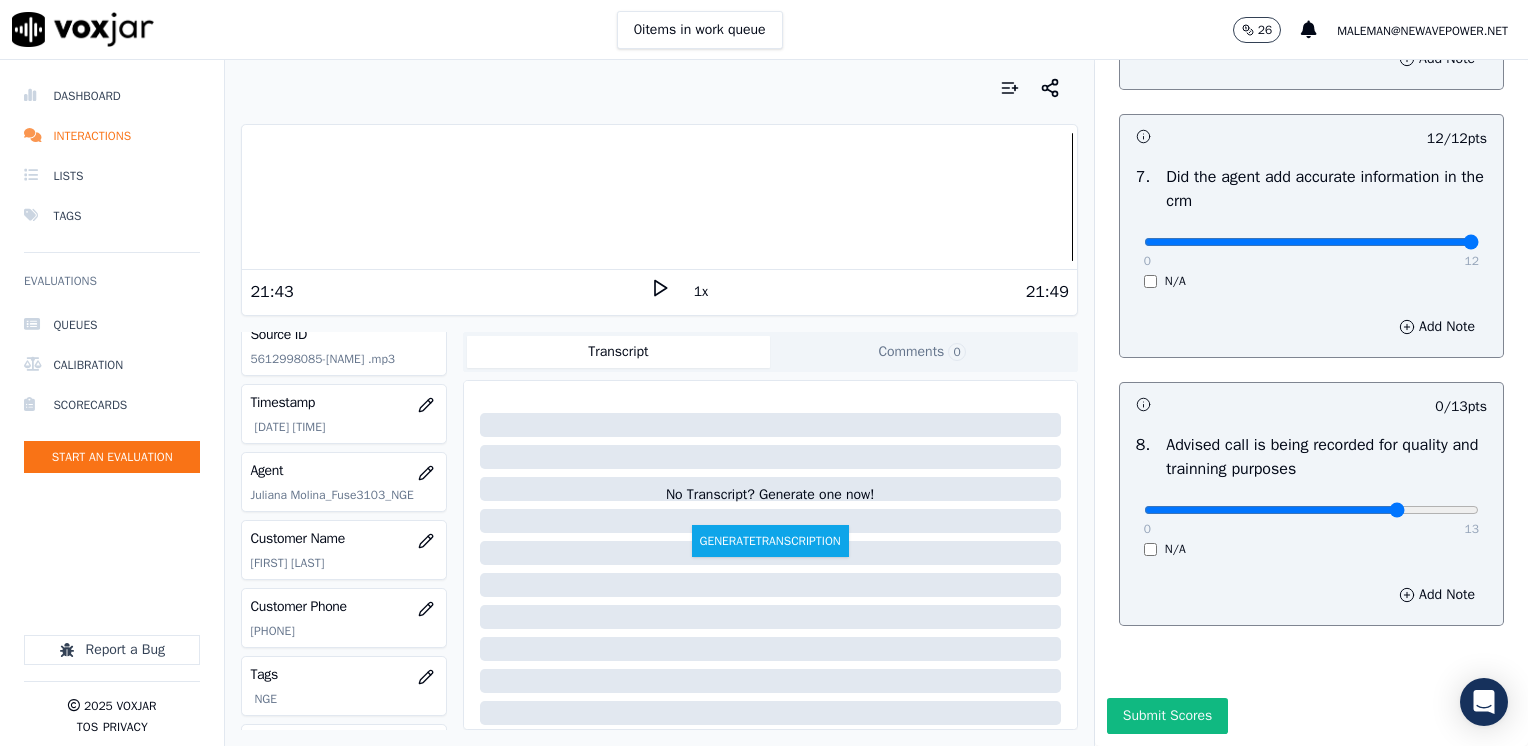 type on "10" 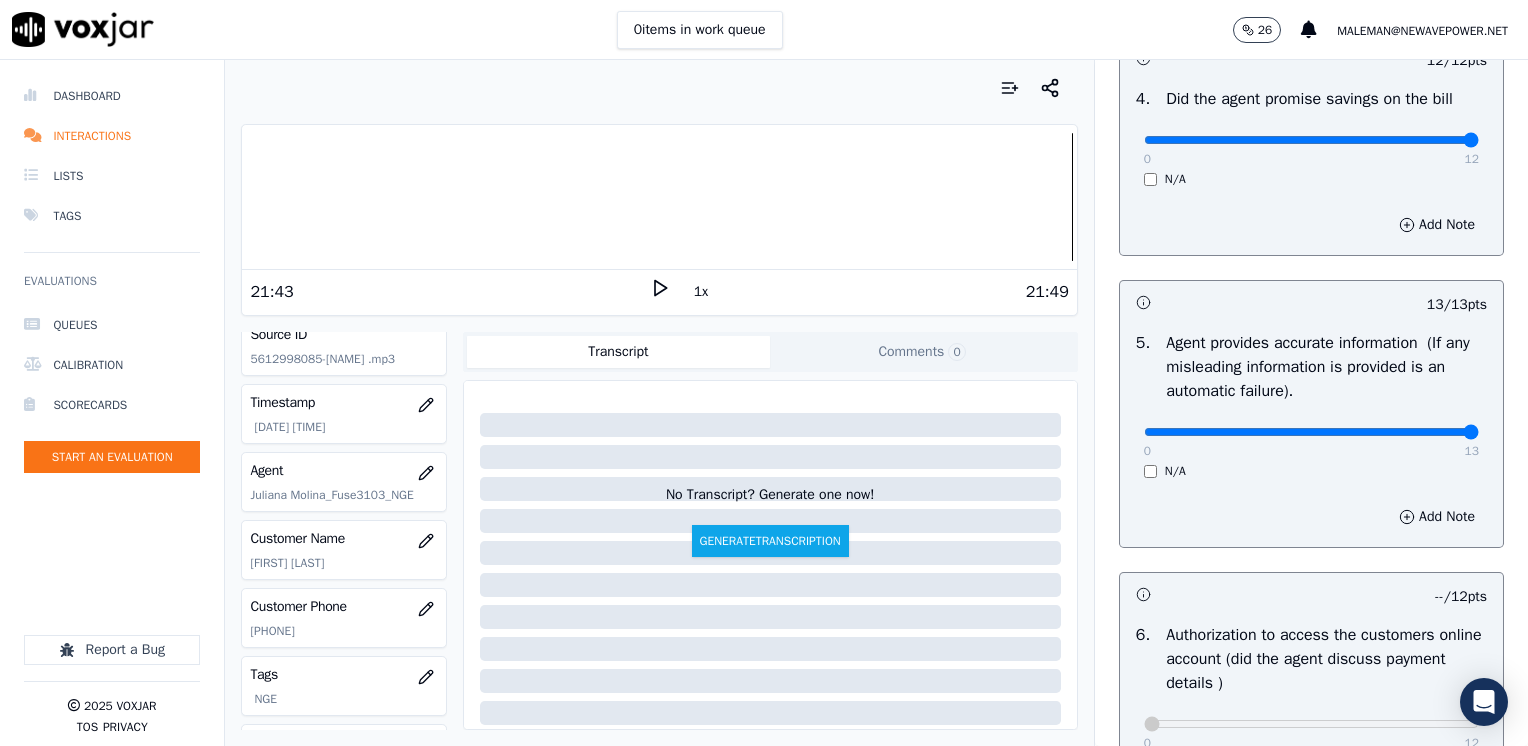 scroll, scrollTop: 948, scrollLeft: 0, axis: vertical 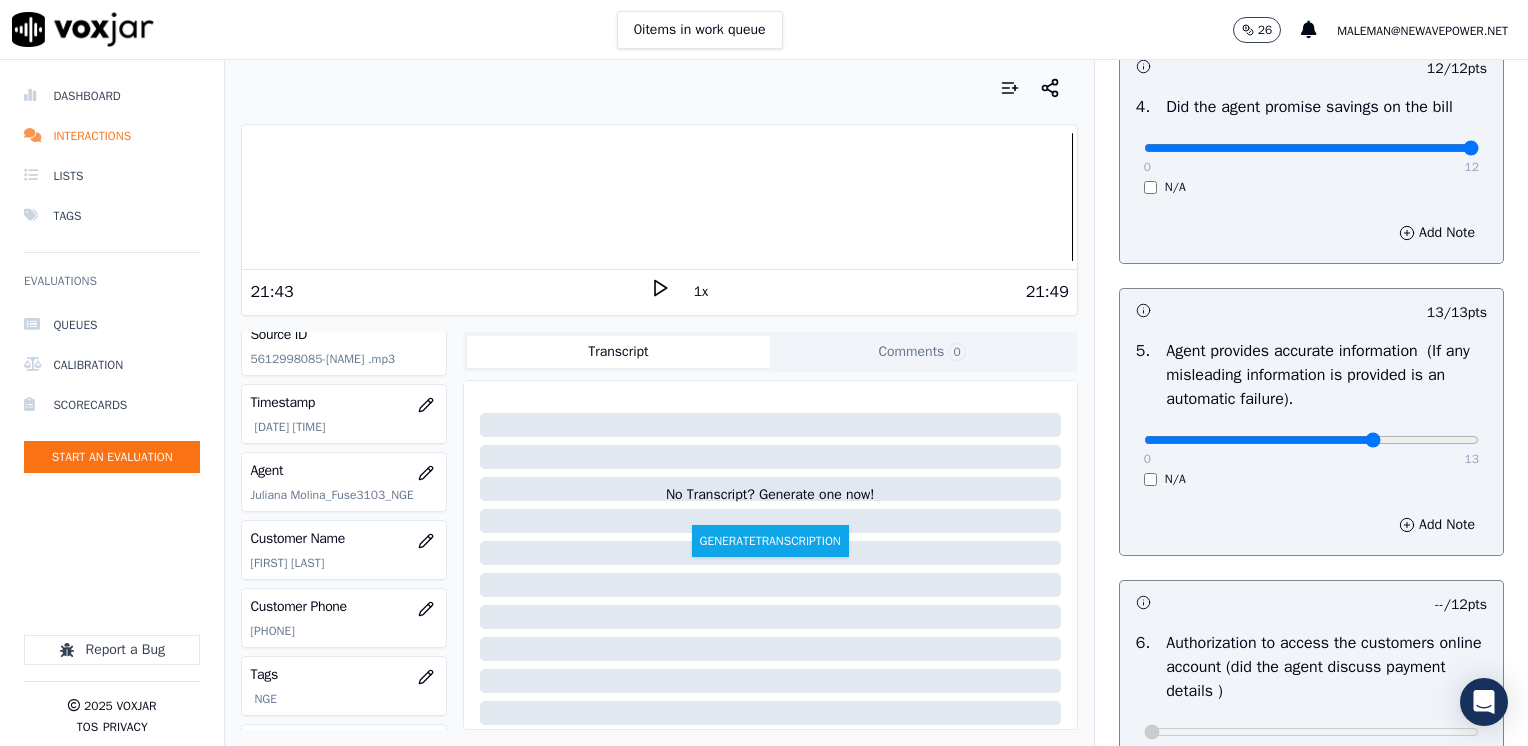 type on "9" 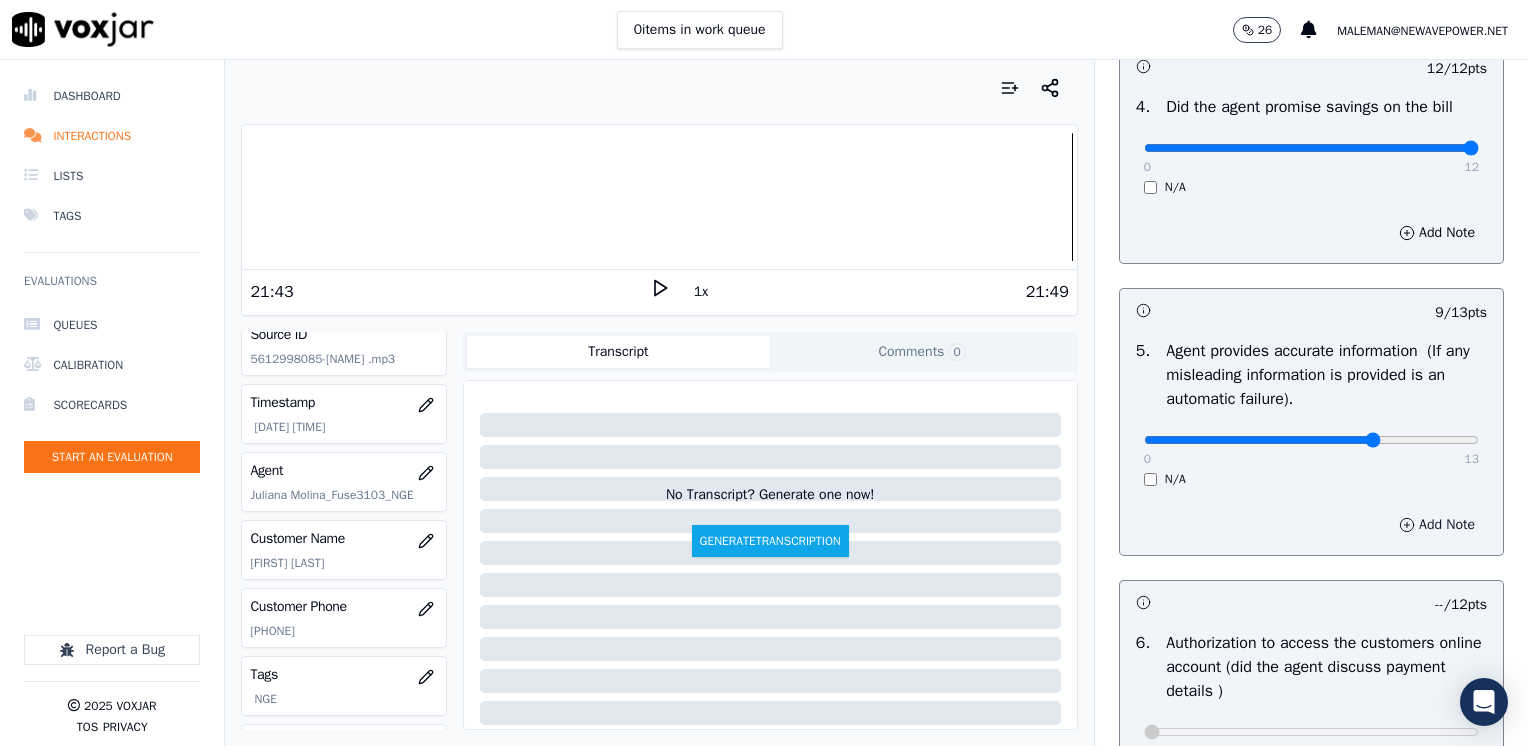 click on "Add Note" at bounding box center (1437, 525) 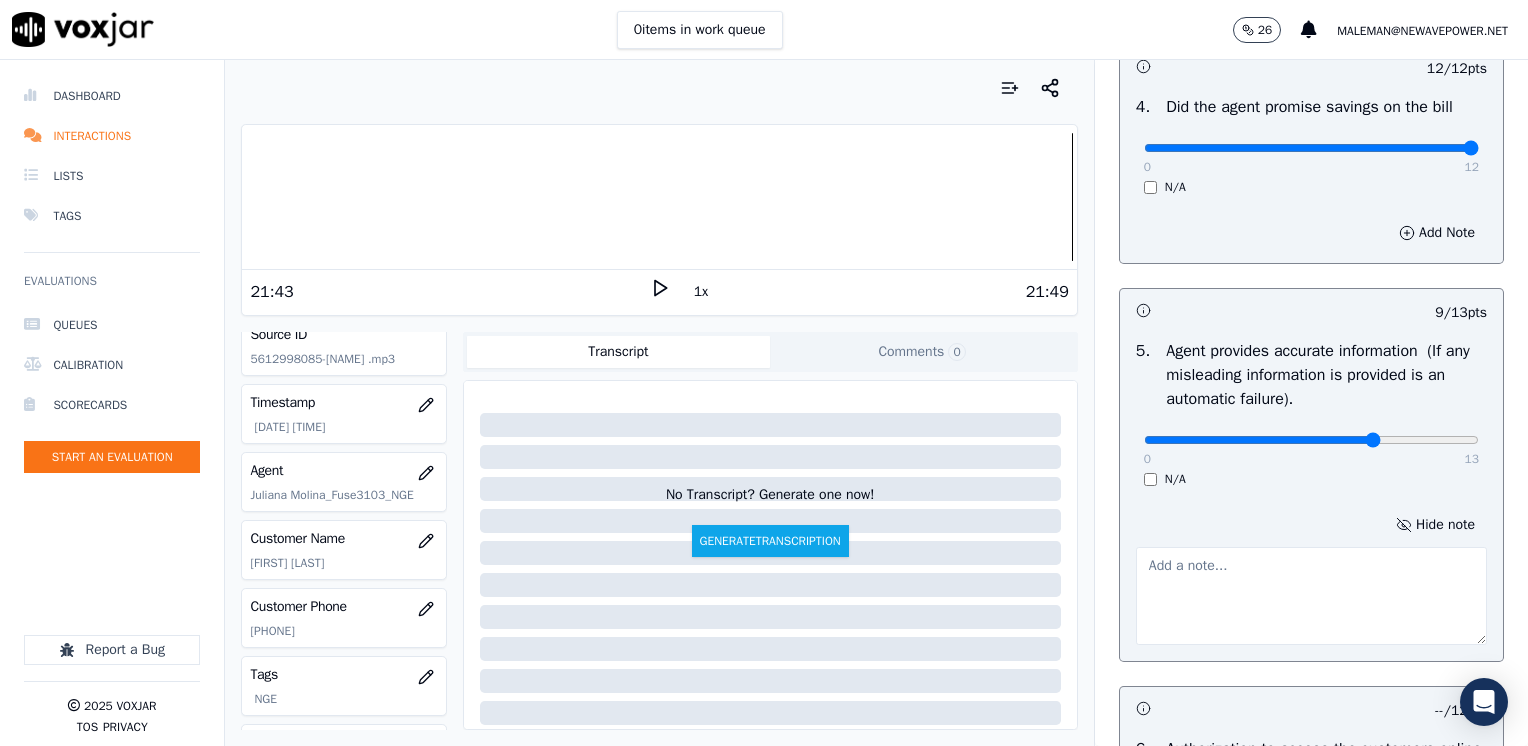 click at bounding box center [1311, 596] 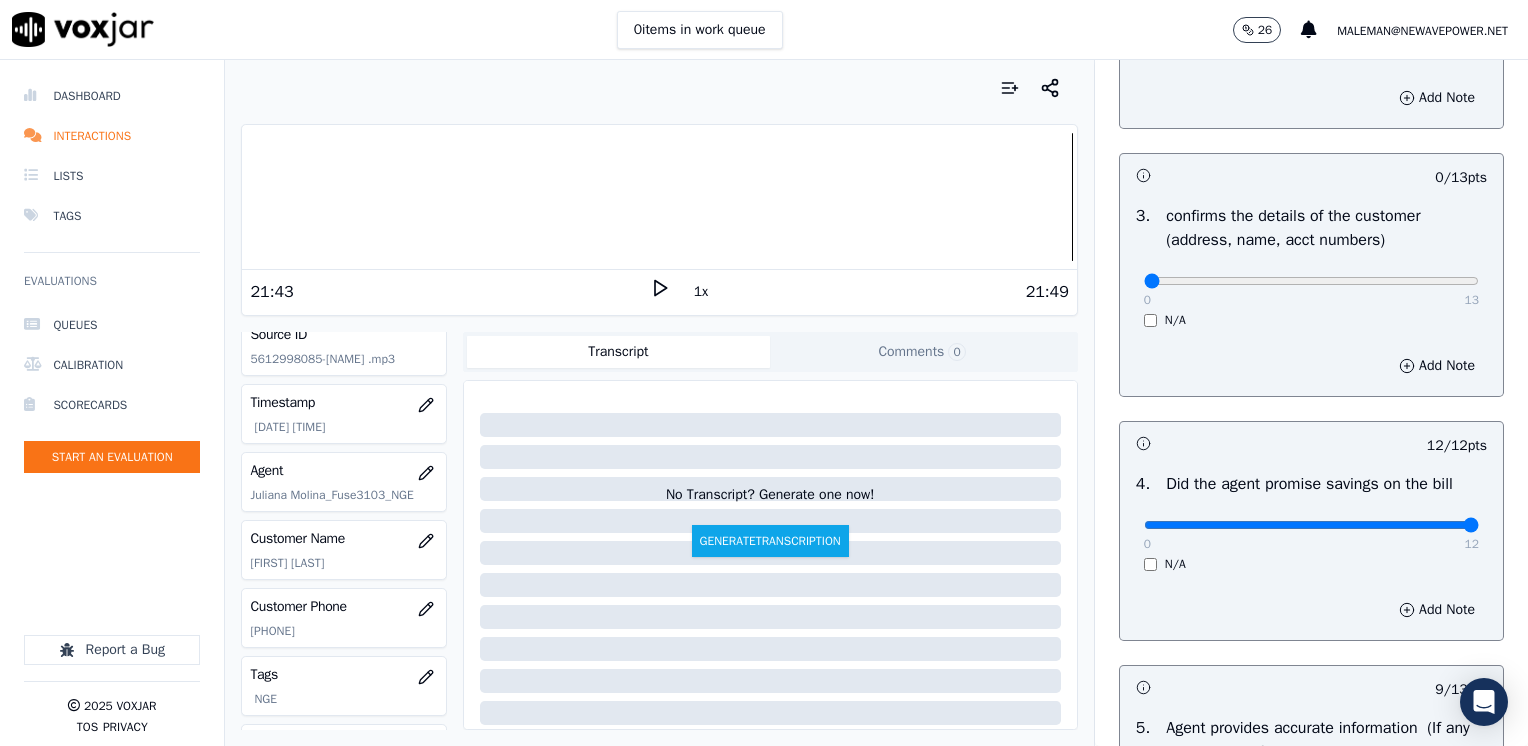 scroll, scrollTop: 548, scrollLeft: 0, axis: vertical 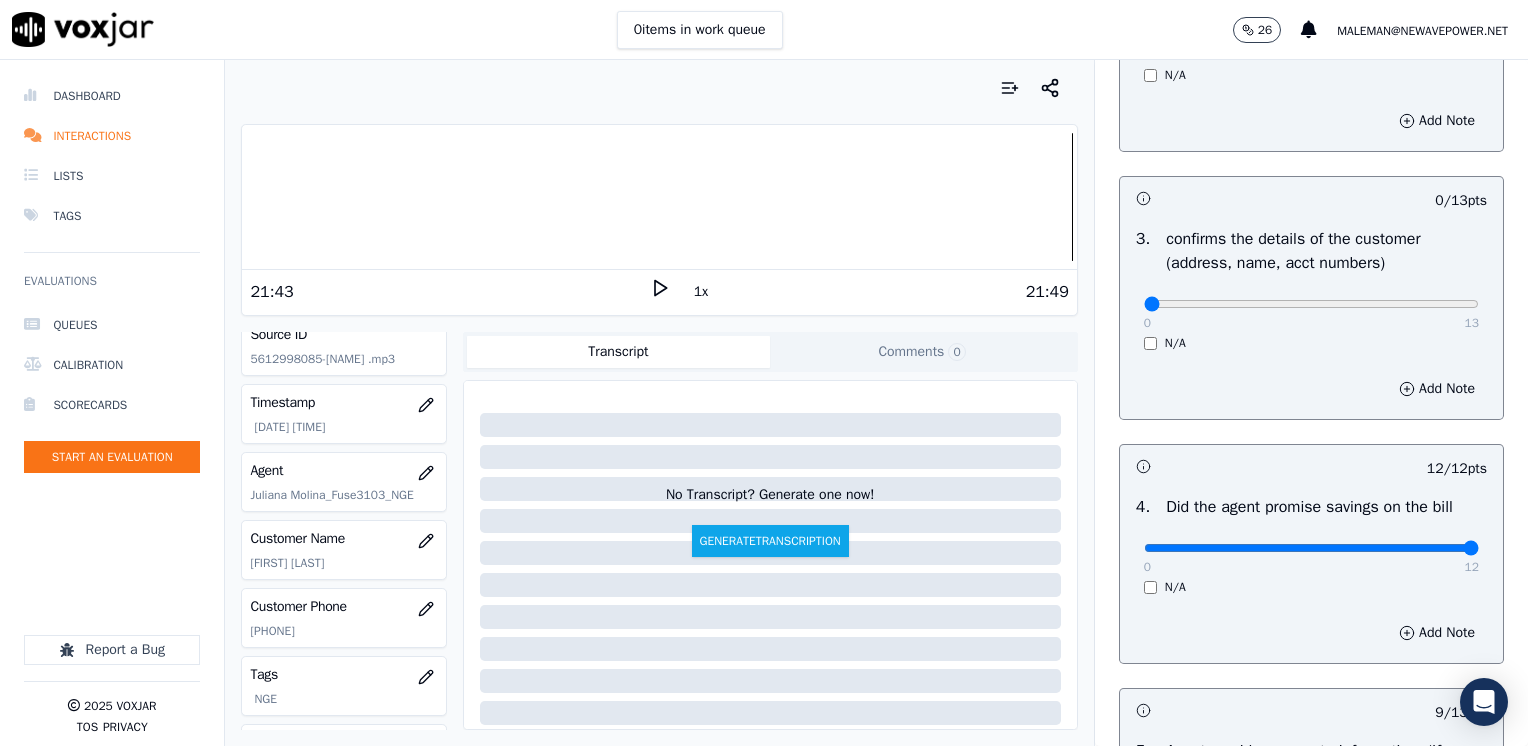 type on "Avoid saying cx does not have to pay the cancellation fee" 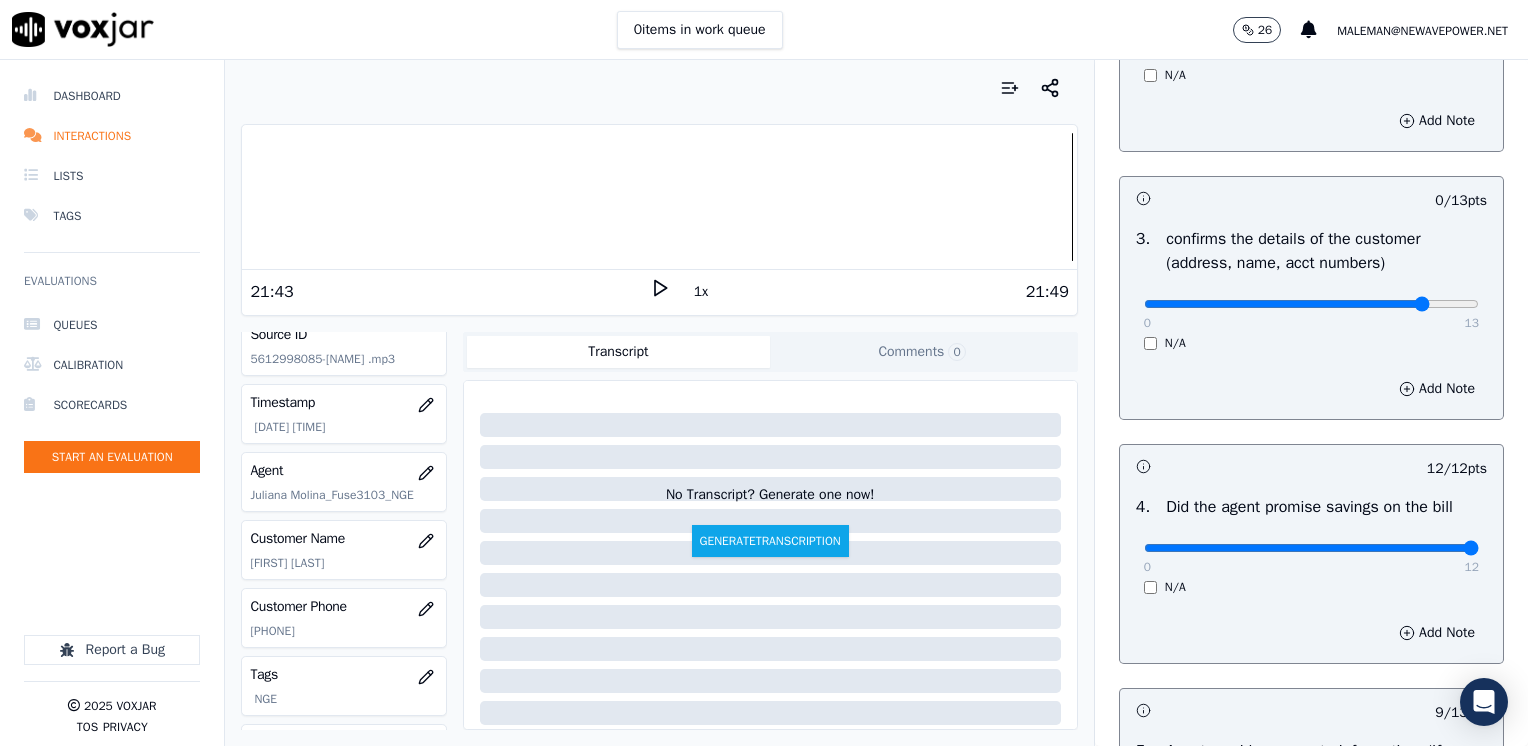 click at bounding box center (1311, -208) 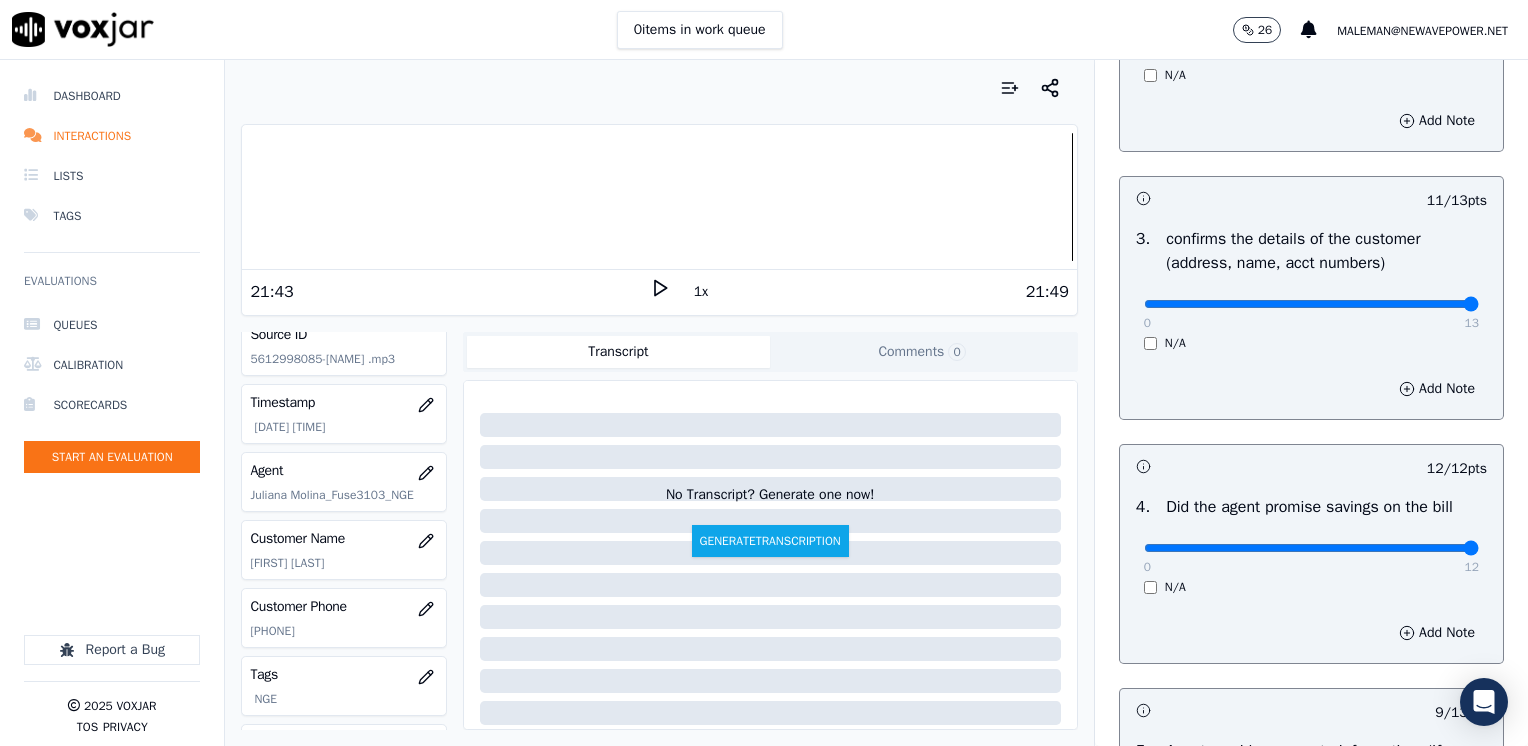 drag, startPoint x: 1381, startPoint y: 302, endPoint x: 1527, endPoint y: 334, distance: 149.46571 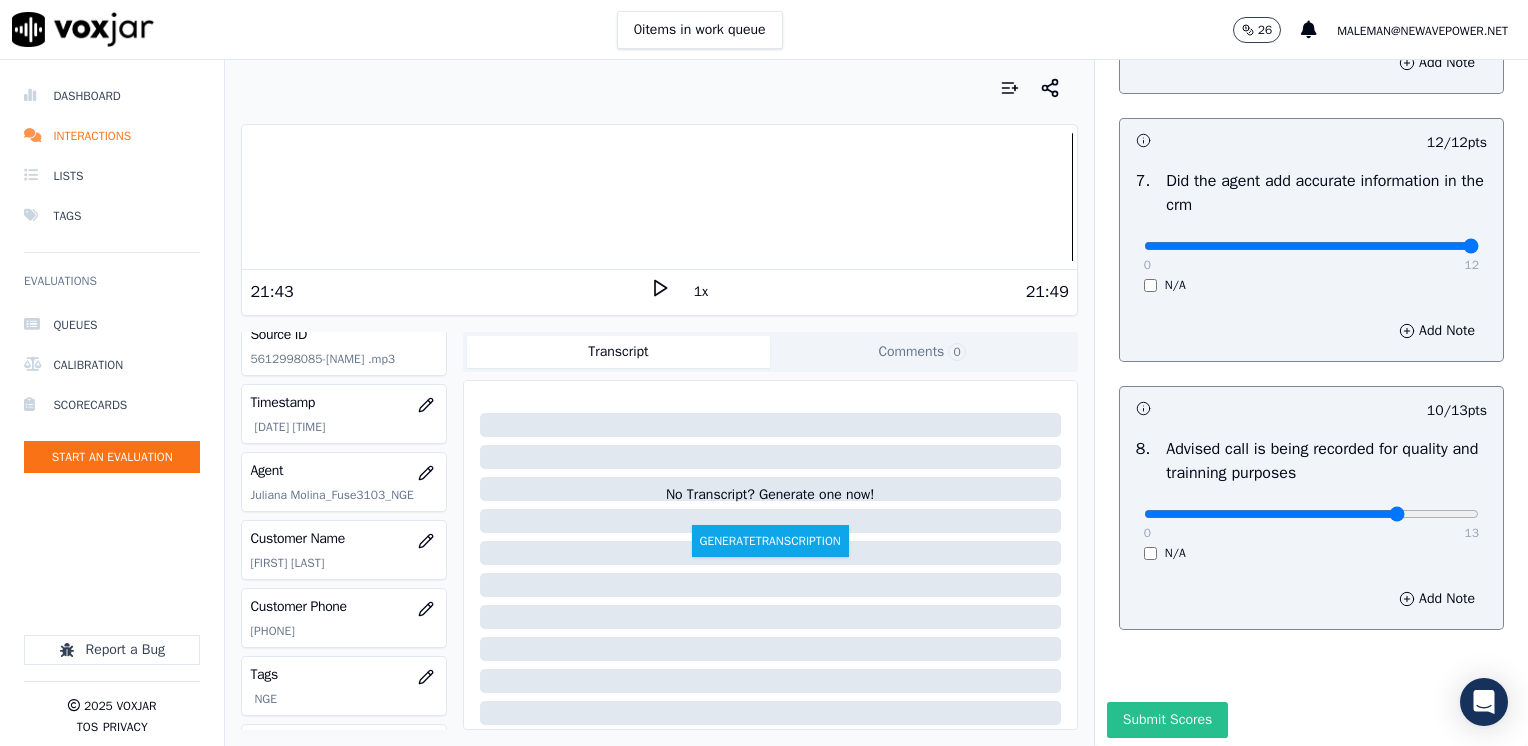 scroll, scrollTop: 1853, scrollLeft: 0, axis: vertical 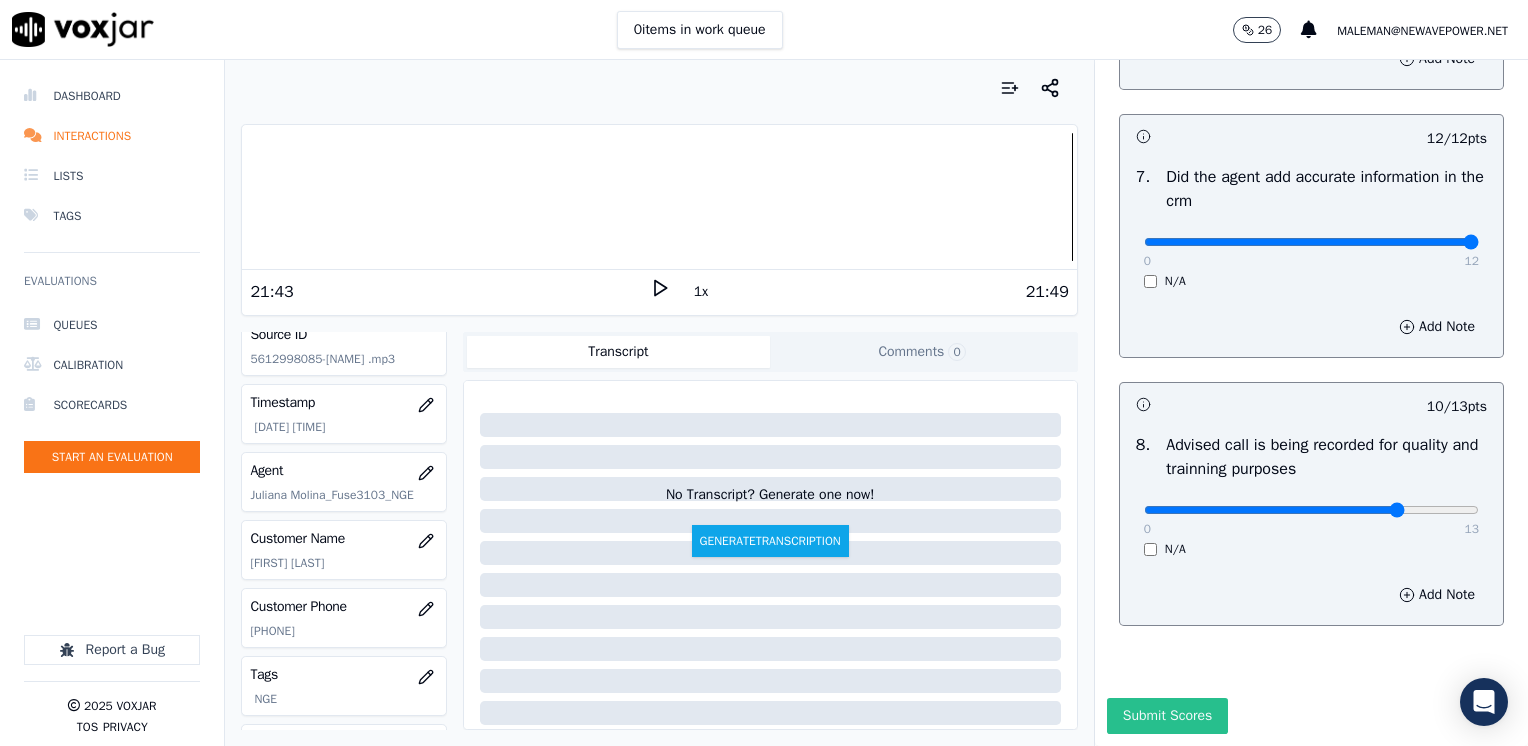 click on "Submit Scores" at bounding box center [1167, 716] 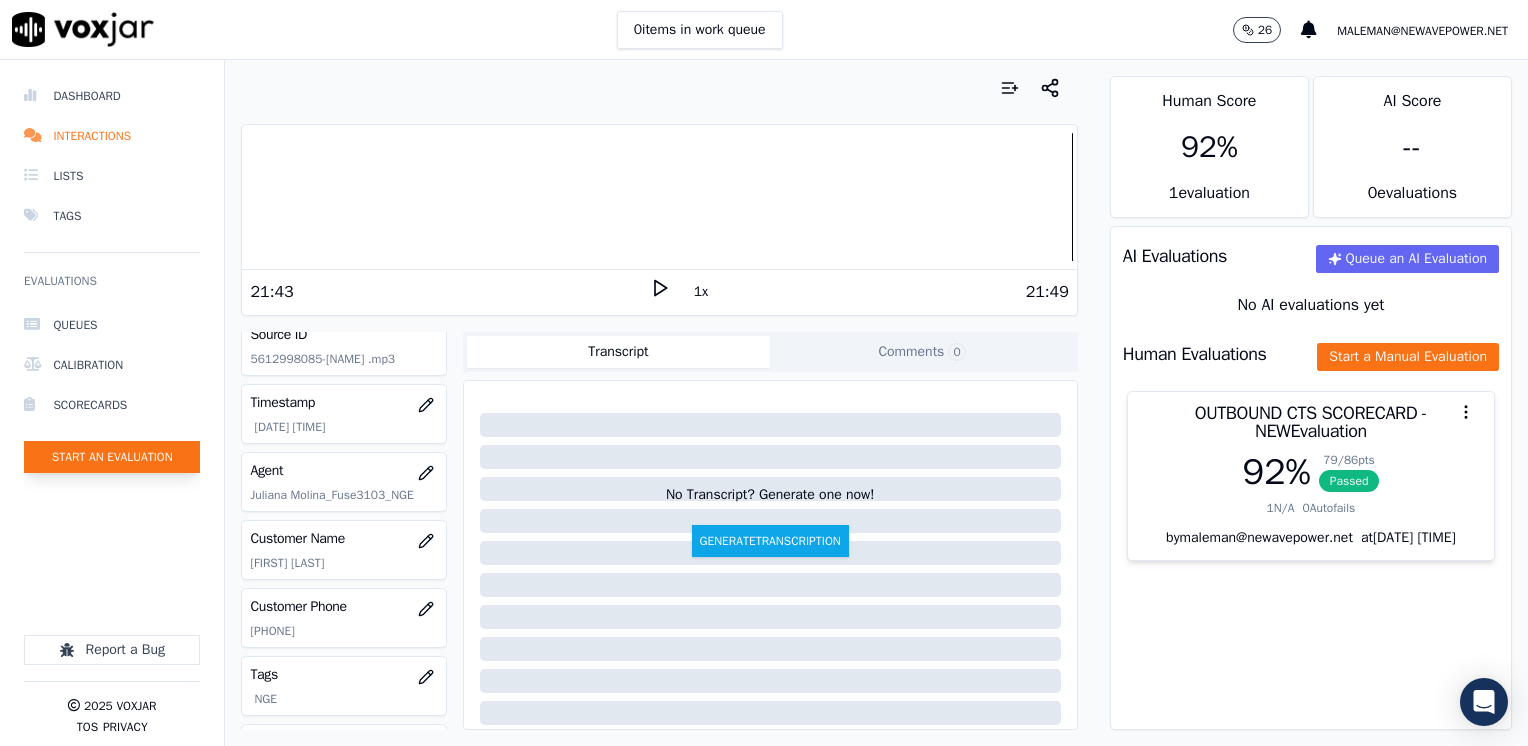 click on "Start an Evaluation" 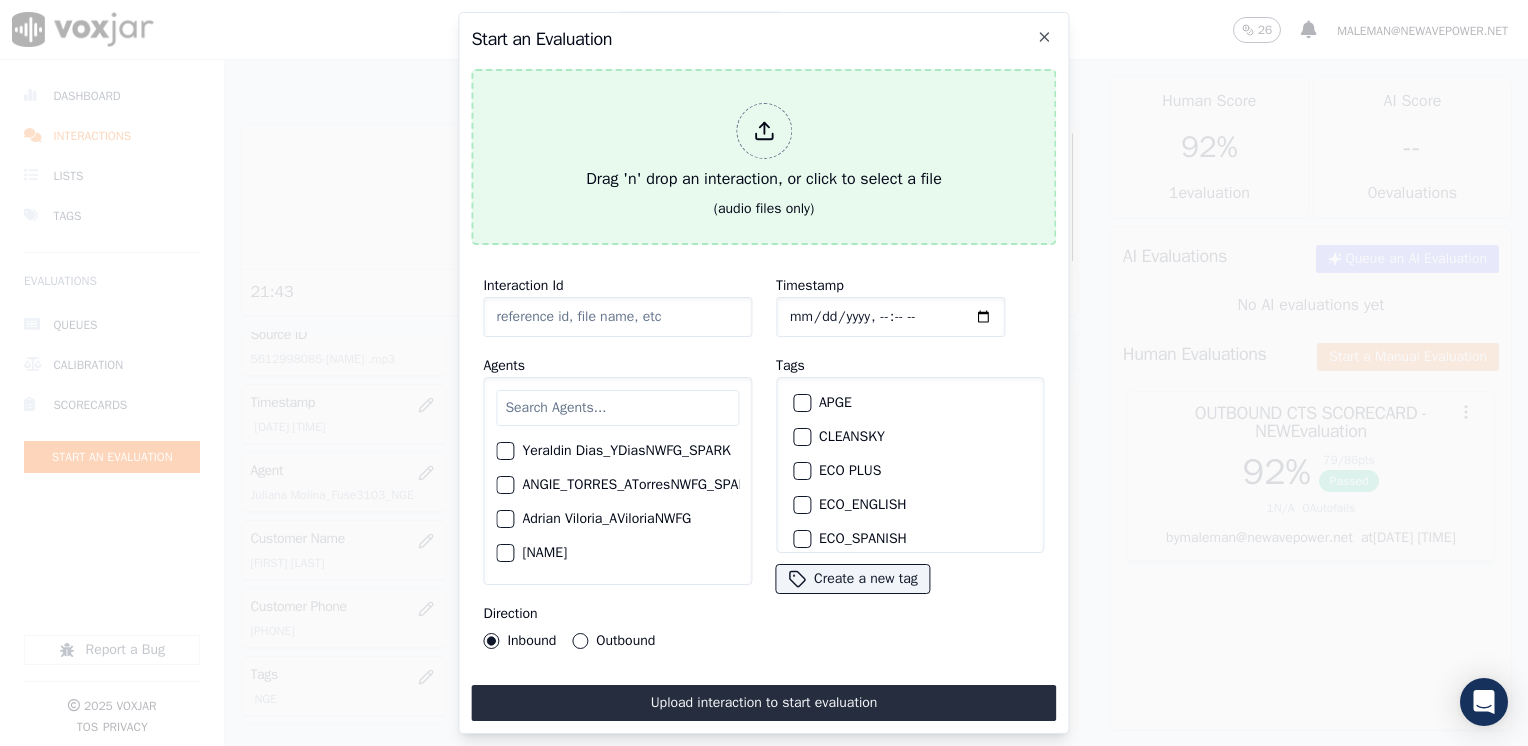 click 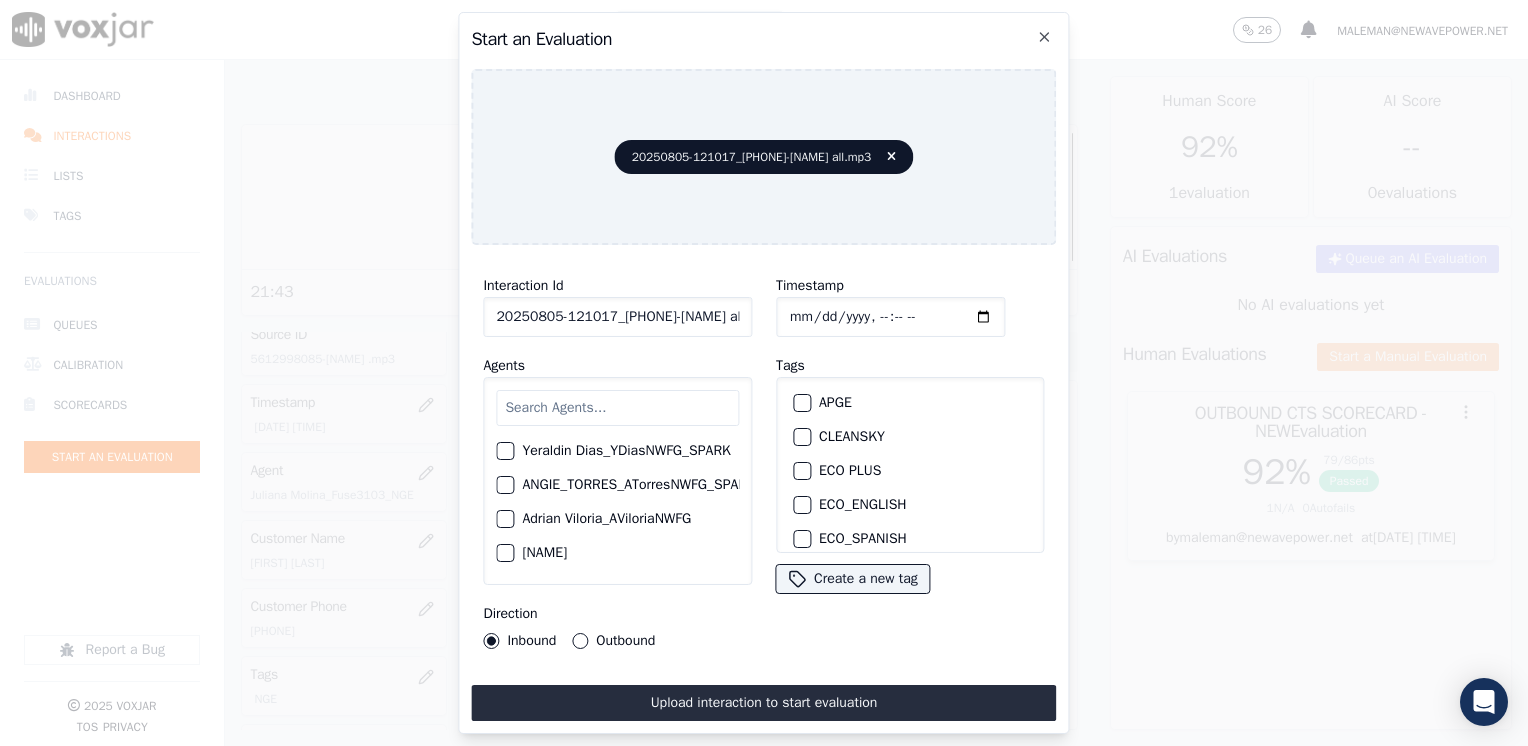 click at bounding box center (617, 408) 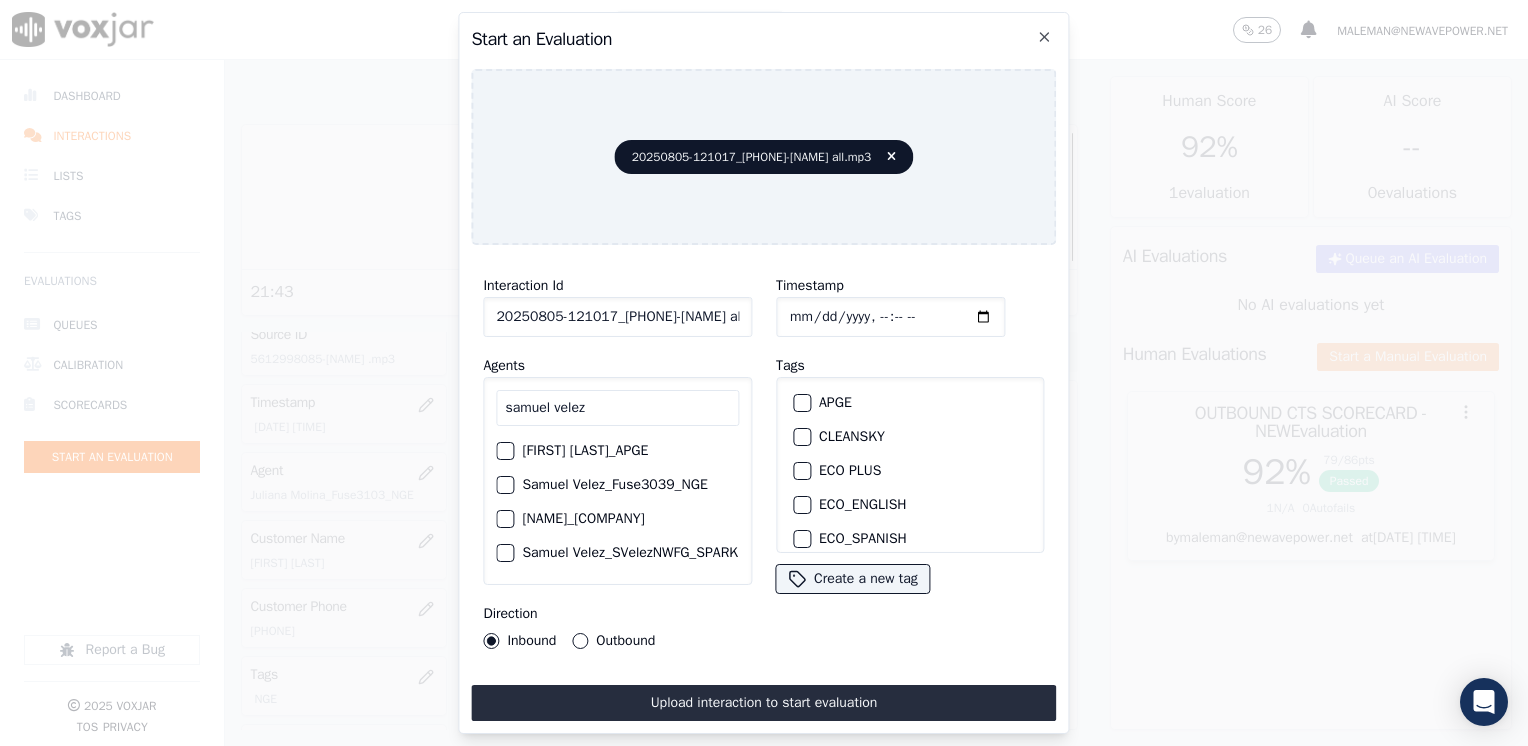 type on "samuel velez" 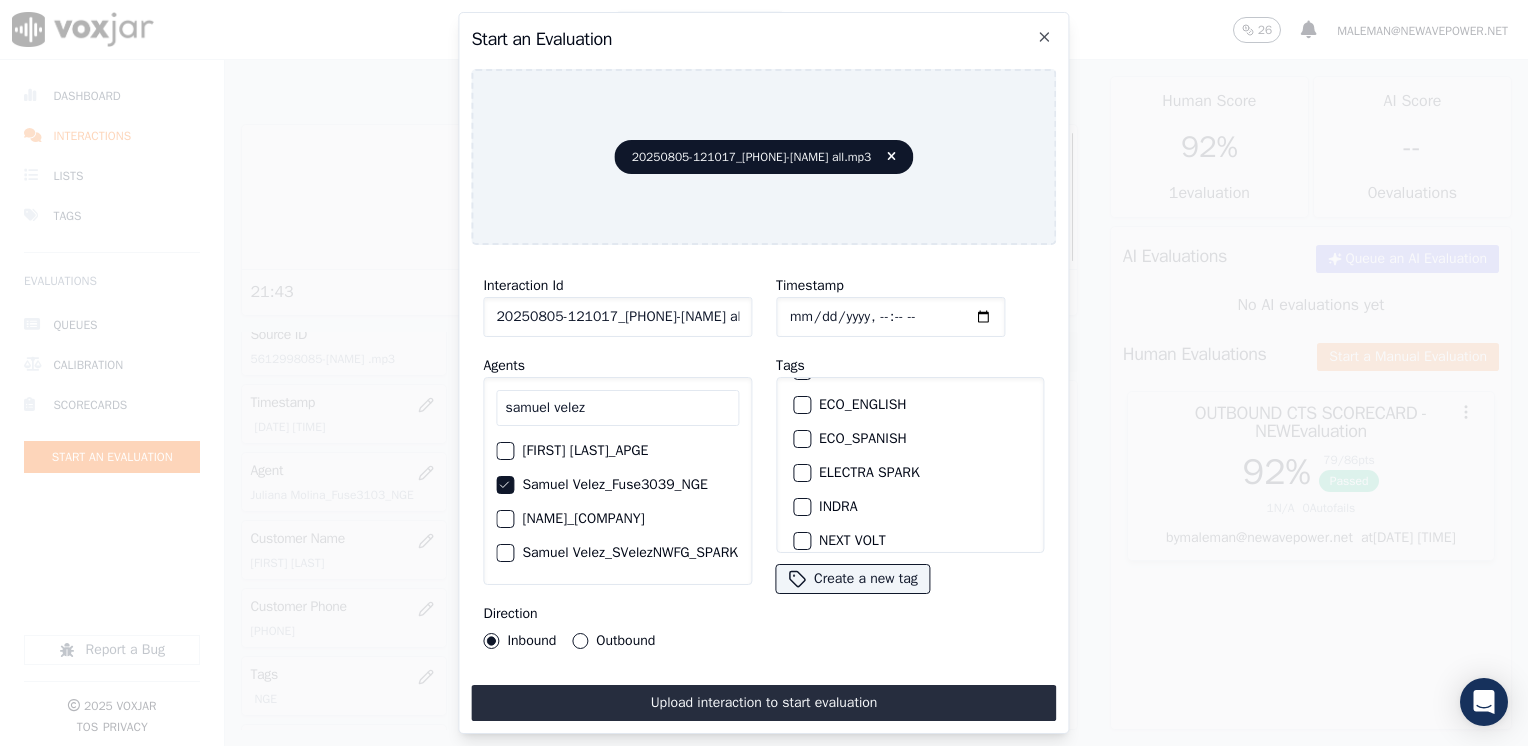 scroll, scrollTop: 200, scrollLeft: 0, axis: vertical 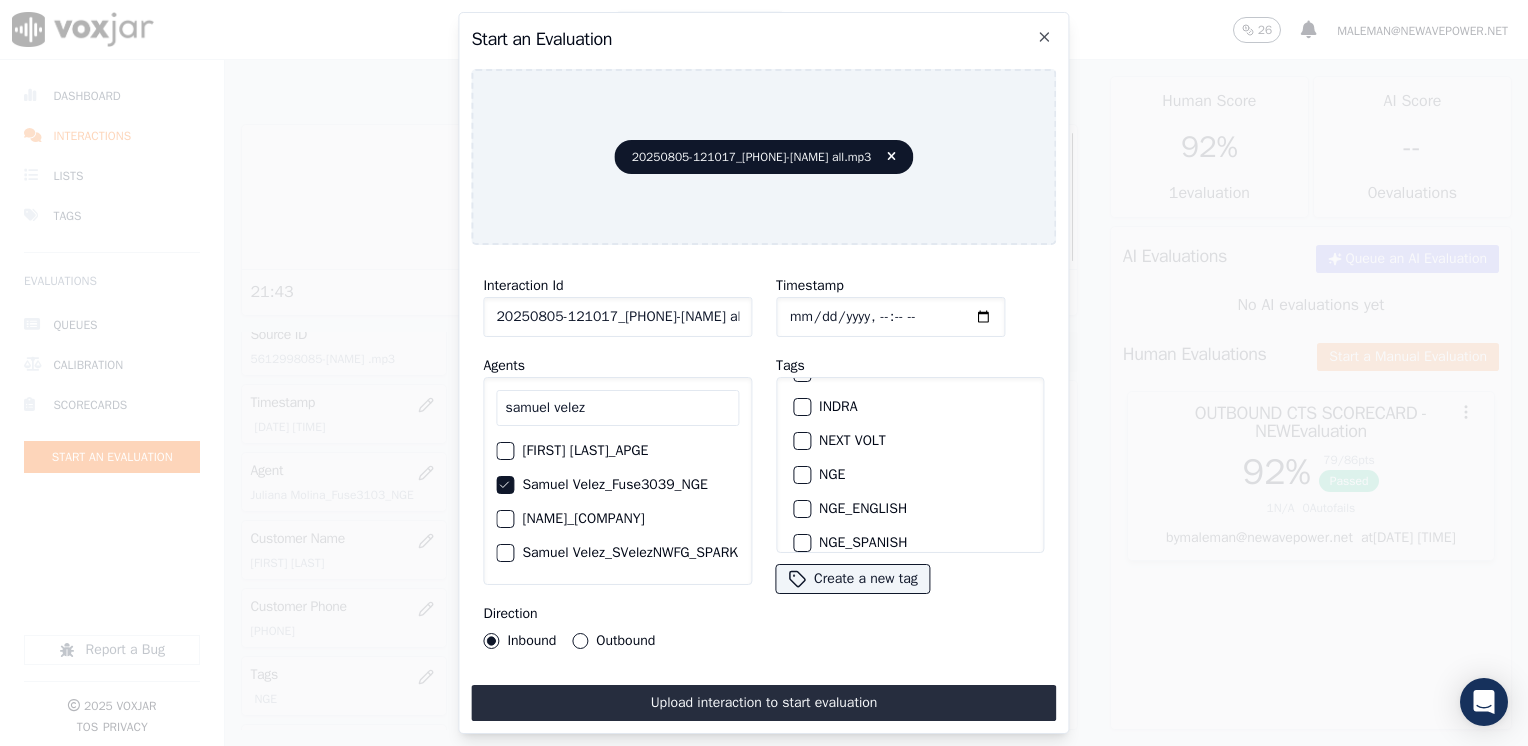click at bounding box center [801, 475] 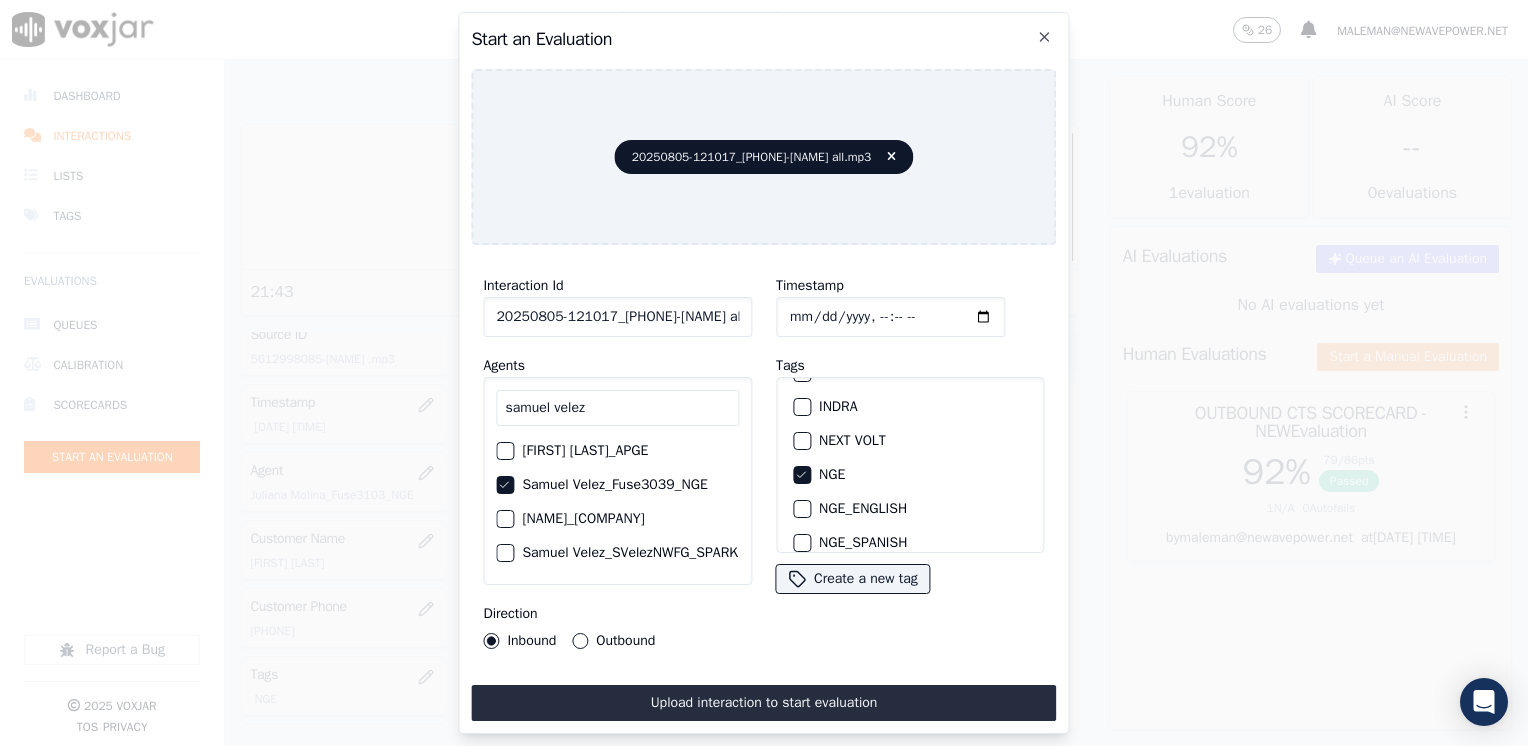 click on "Timestamp" 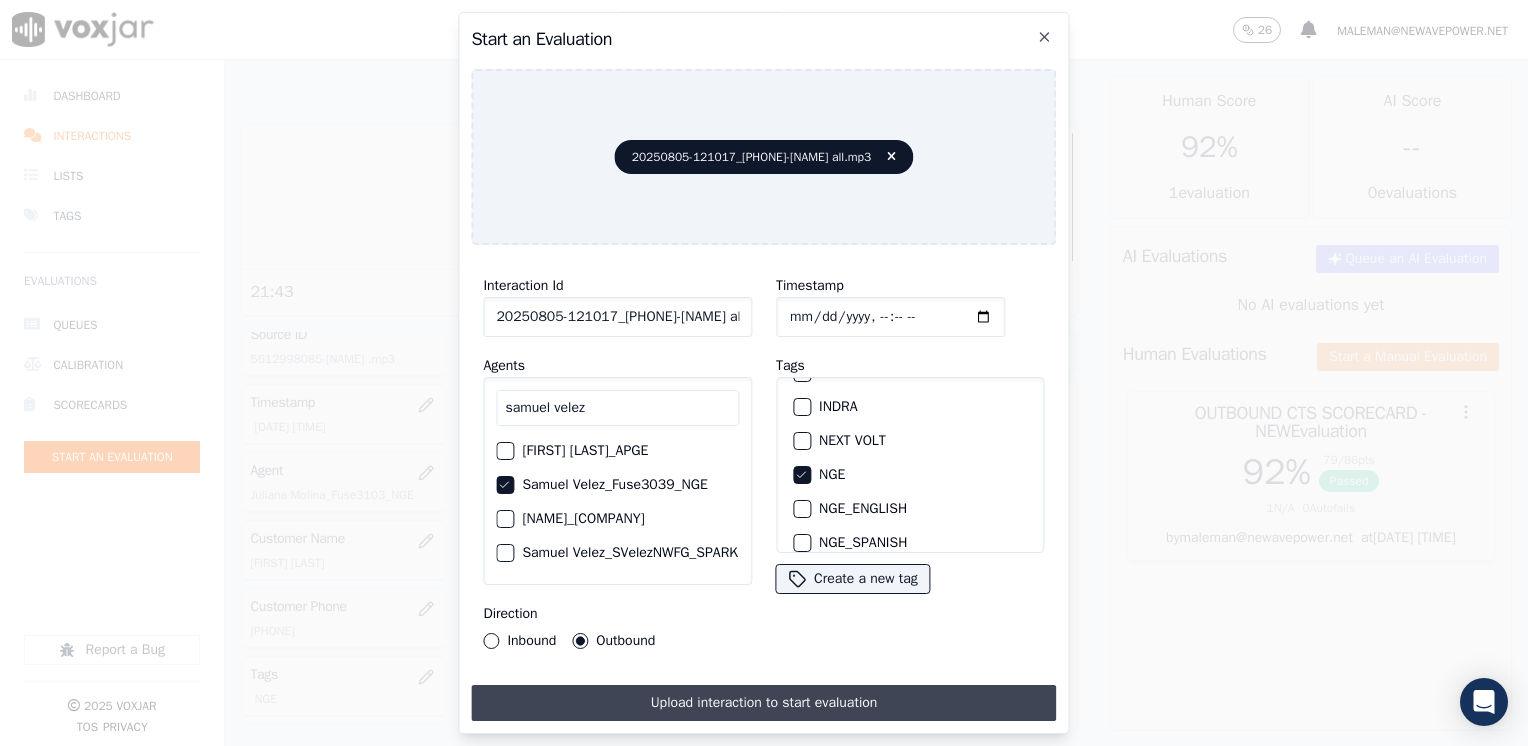 click on "Upload interaction to start evaluation" at bounding box center [763, 703] 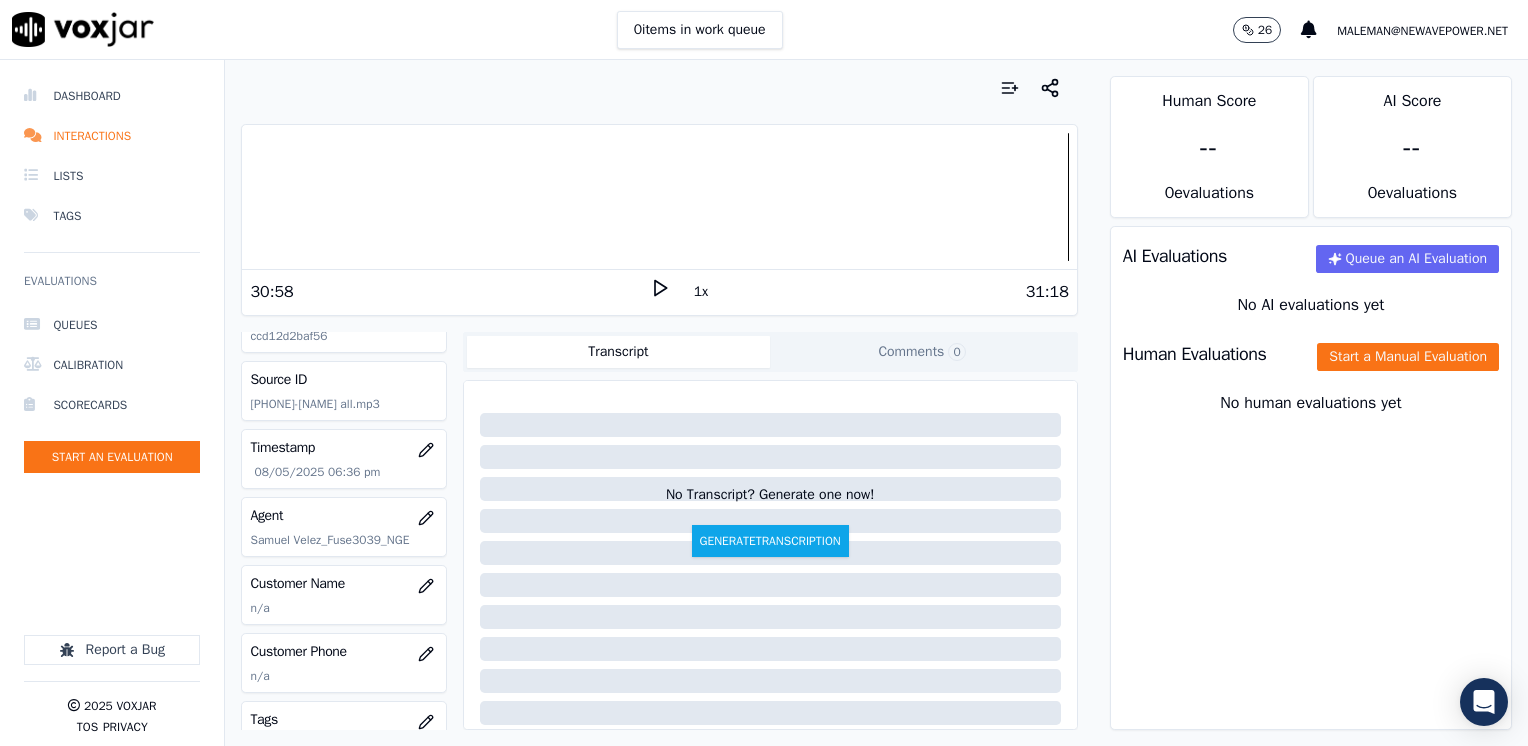 scroll, scrollTop: 100, scrollLeft: 0, axis: vertical 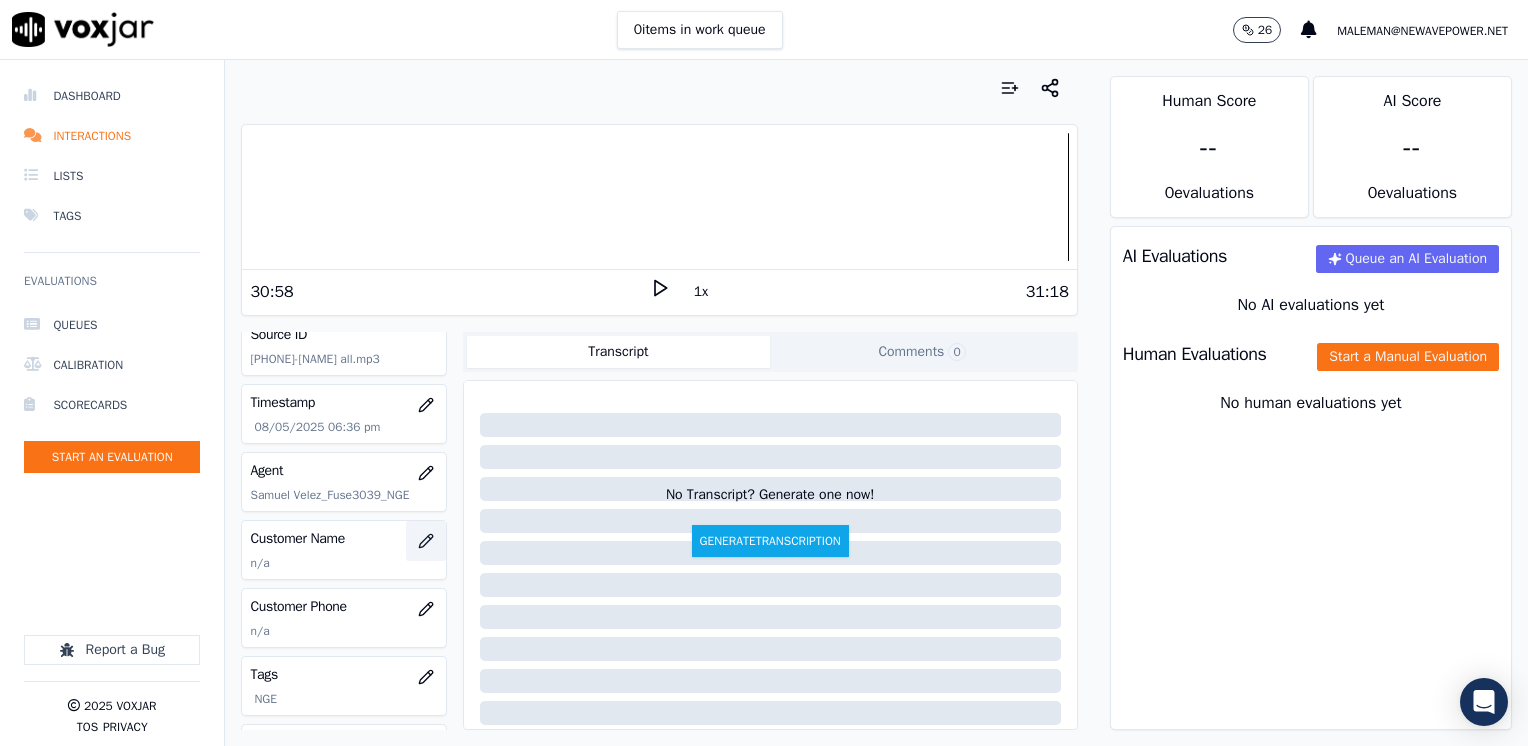 click 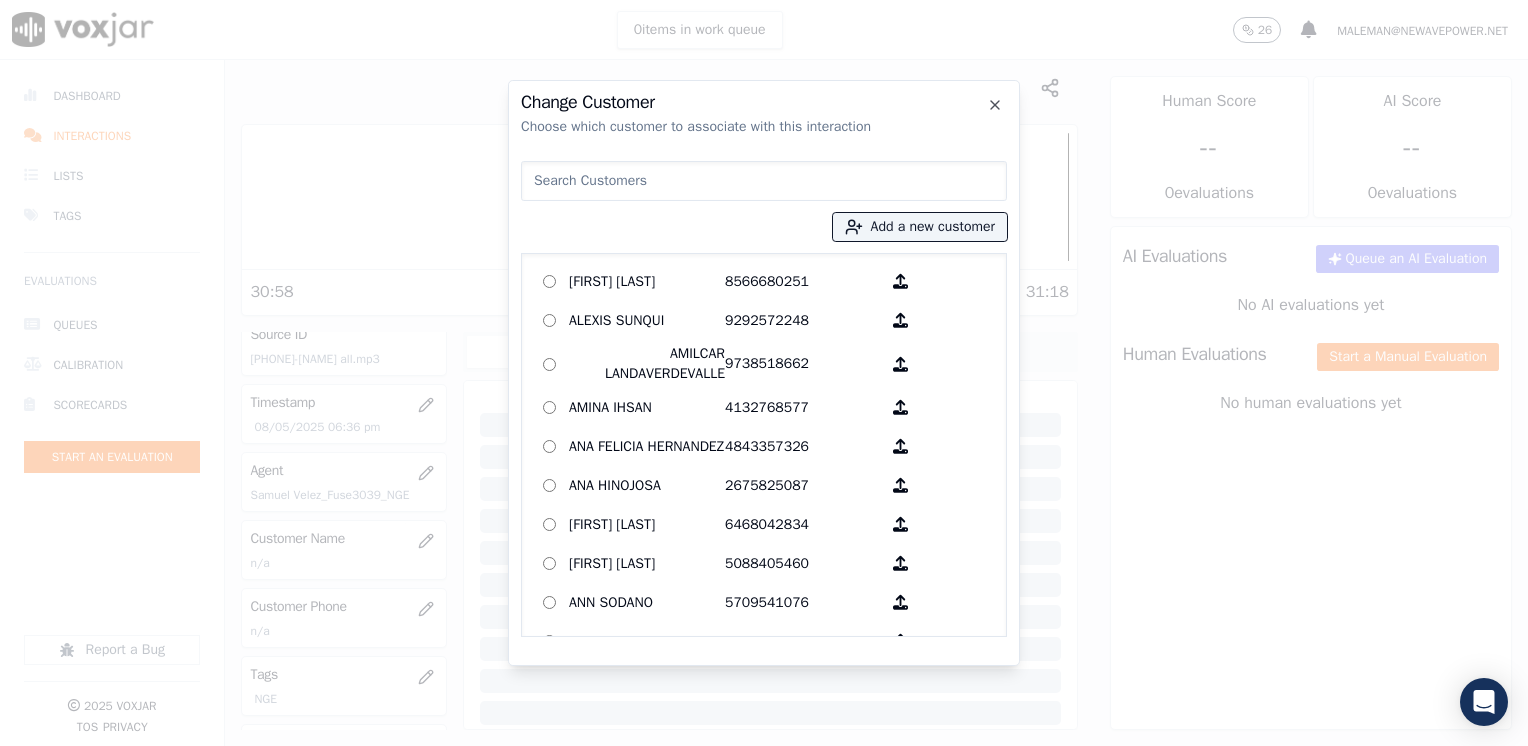 click at bounding box center [764, 181] 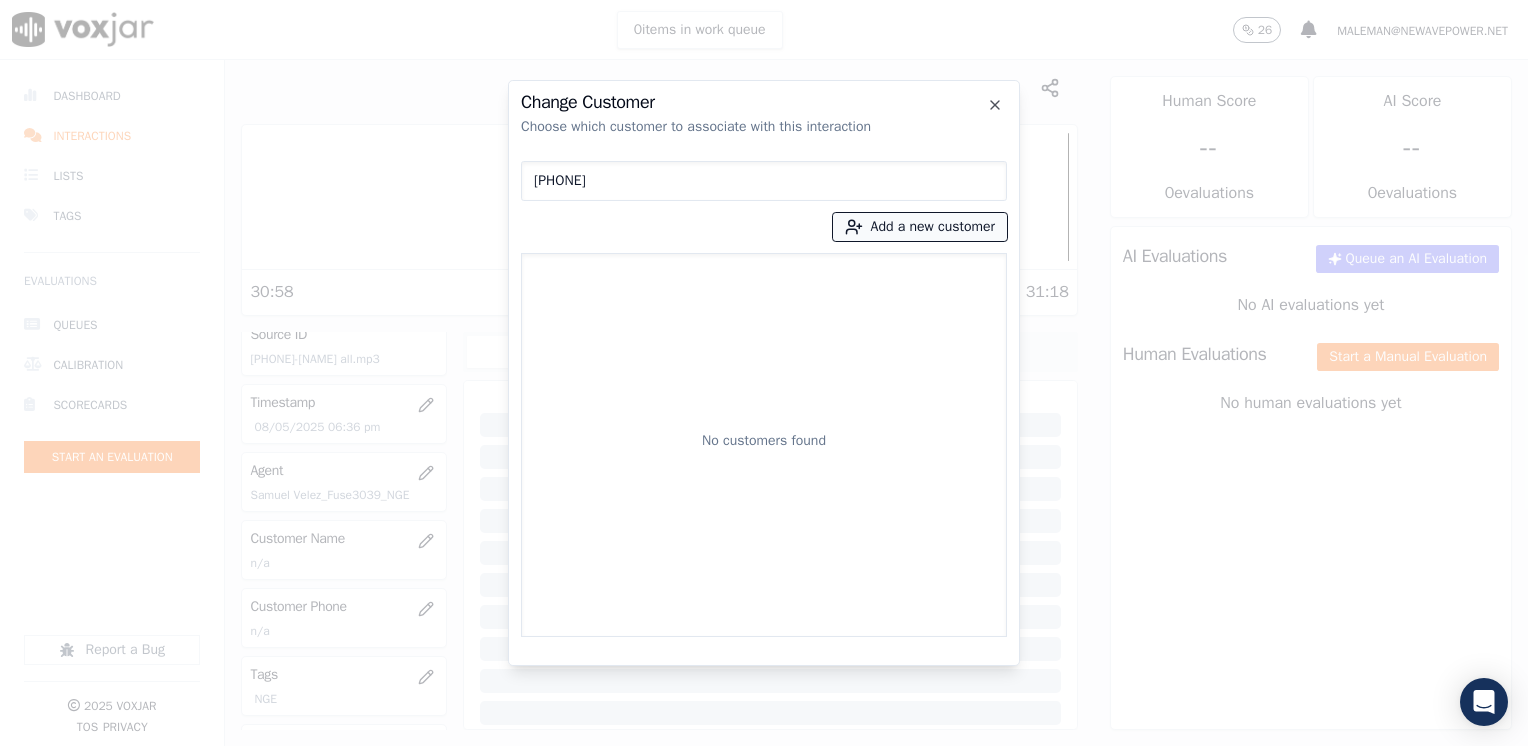 type on "[PHONE]" 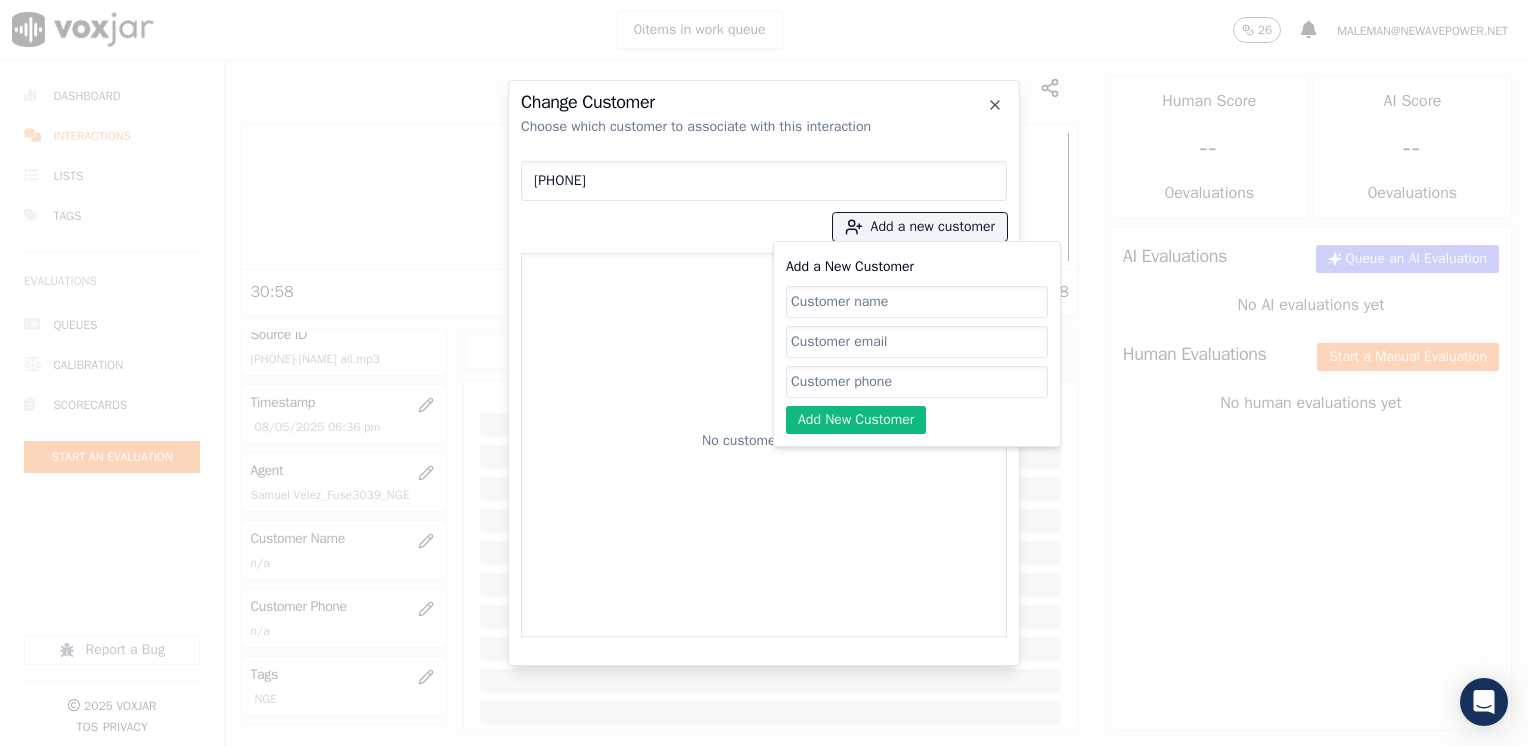 click on "Add a New Customer" 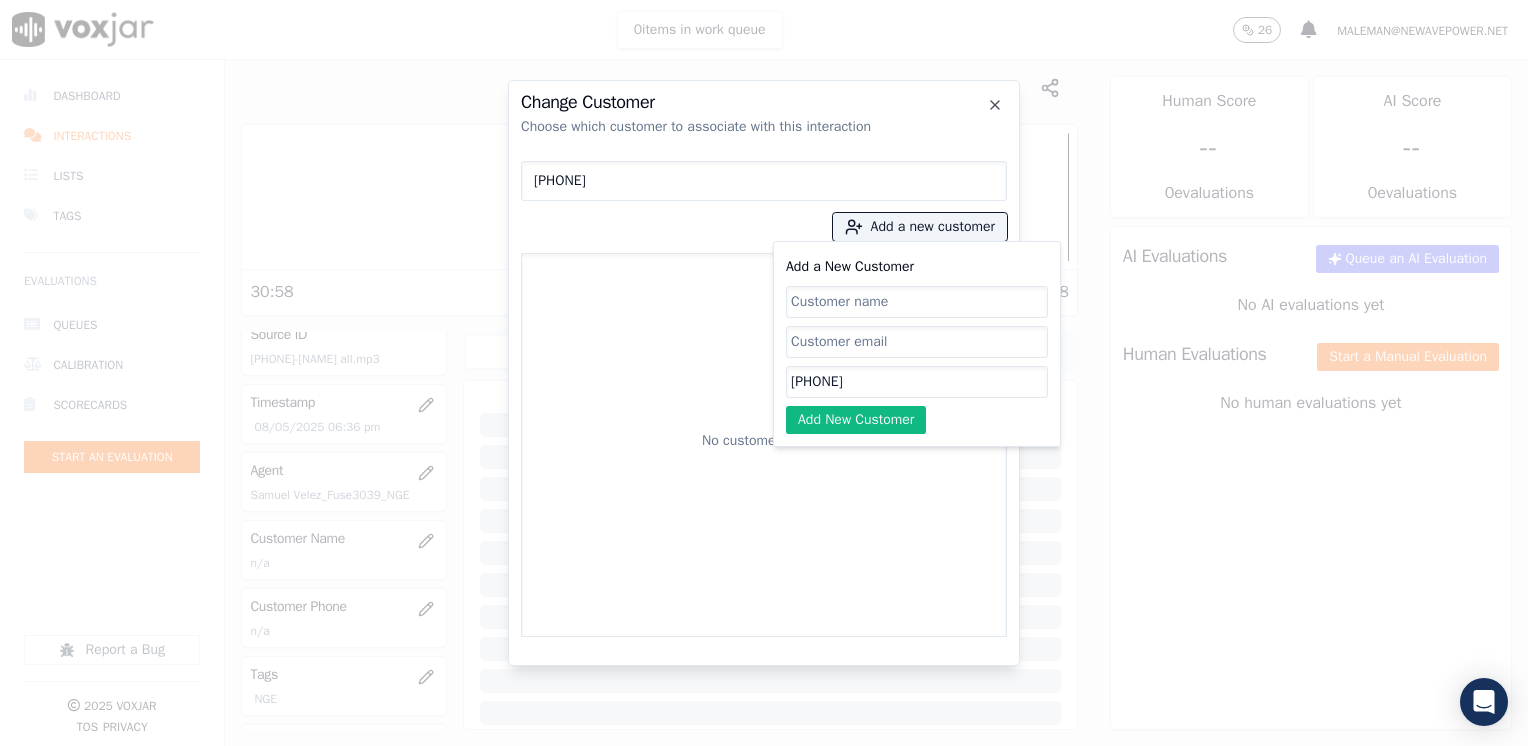 type on "[PHONE]" 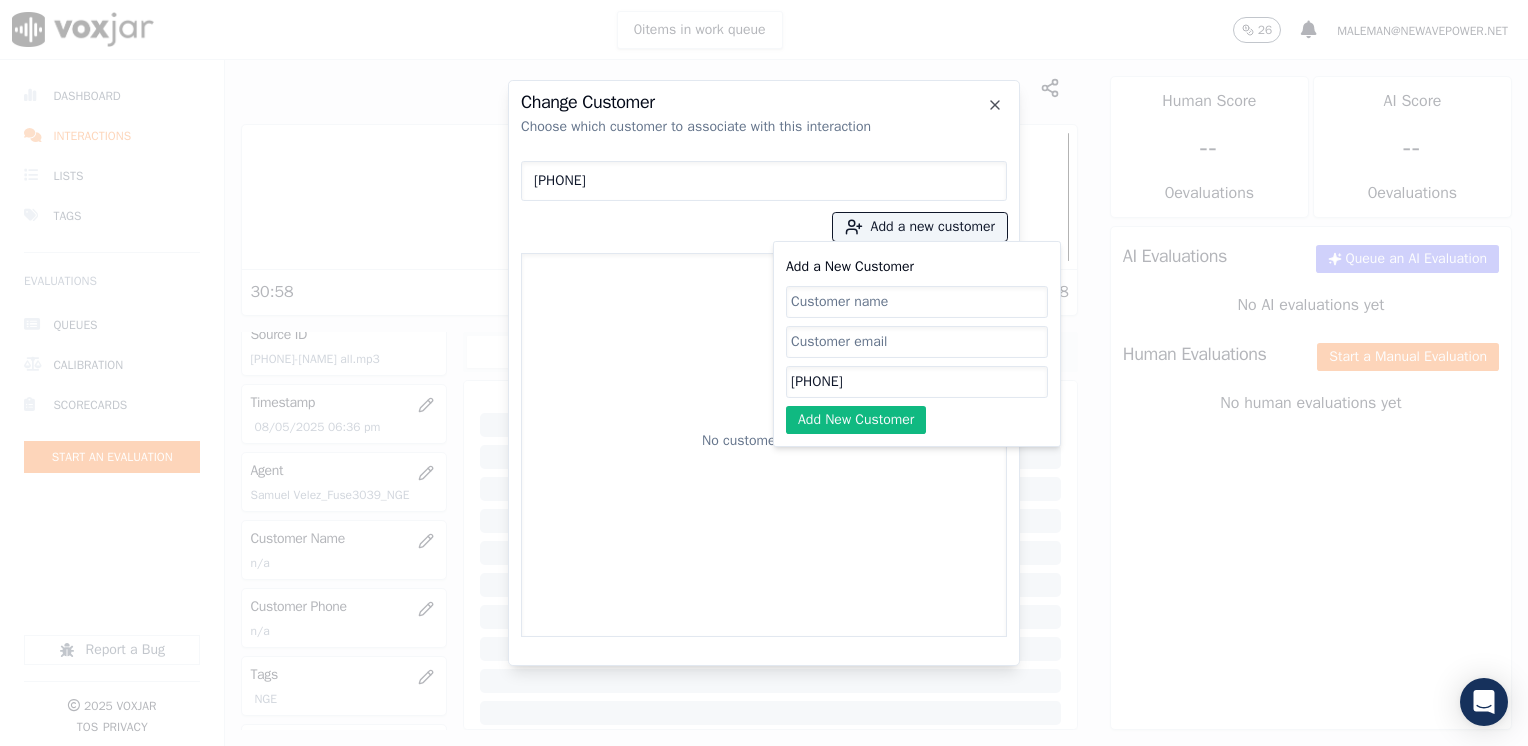 click on "No customers found" at bounding box center [764, 445] 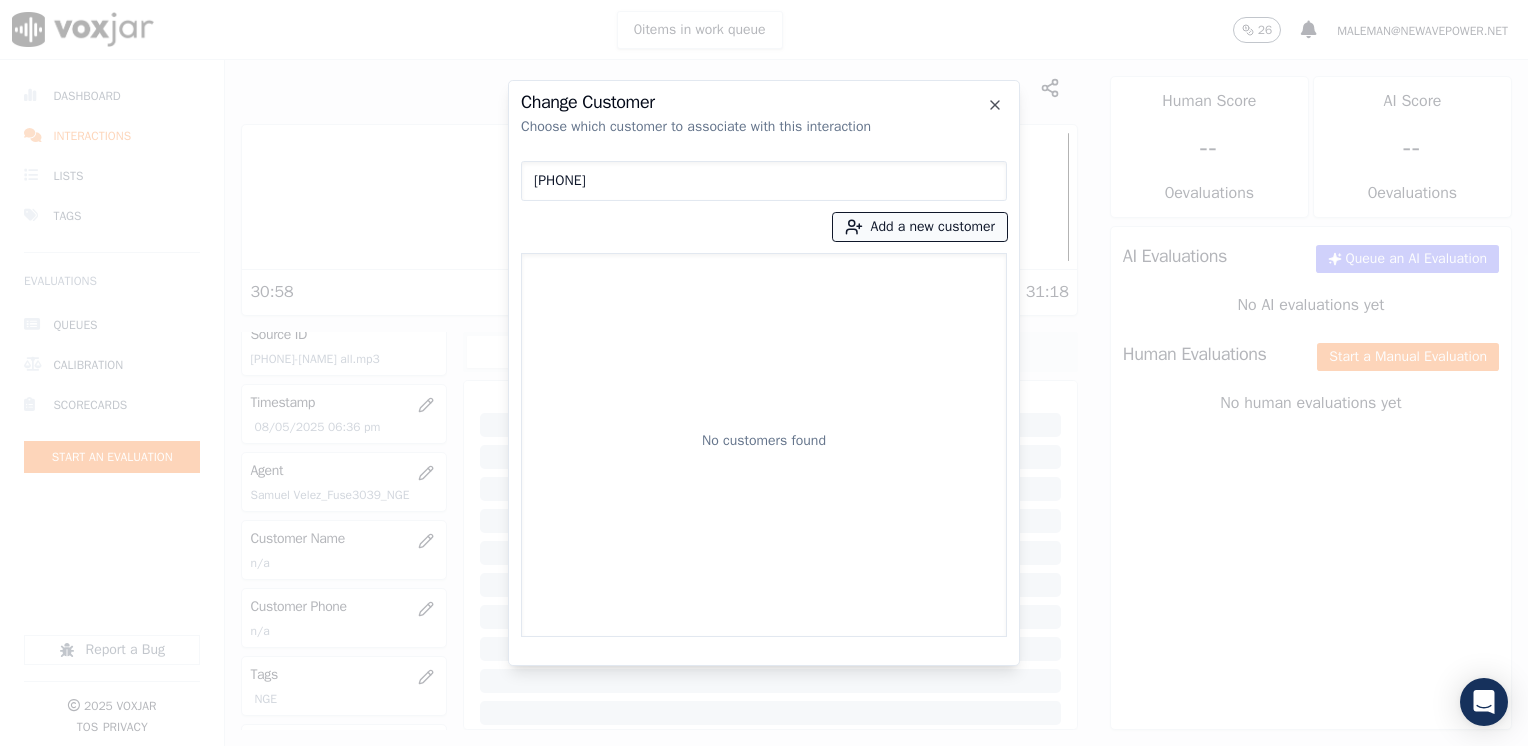 click on "Add a new customer" at bounding box center (920, 227) 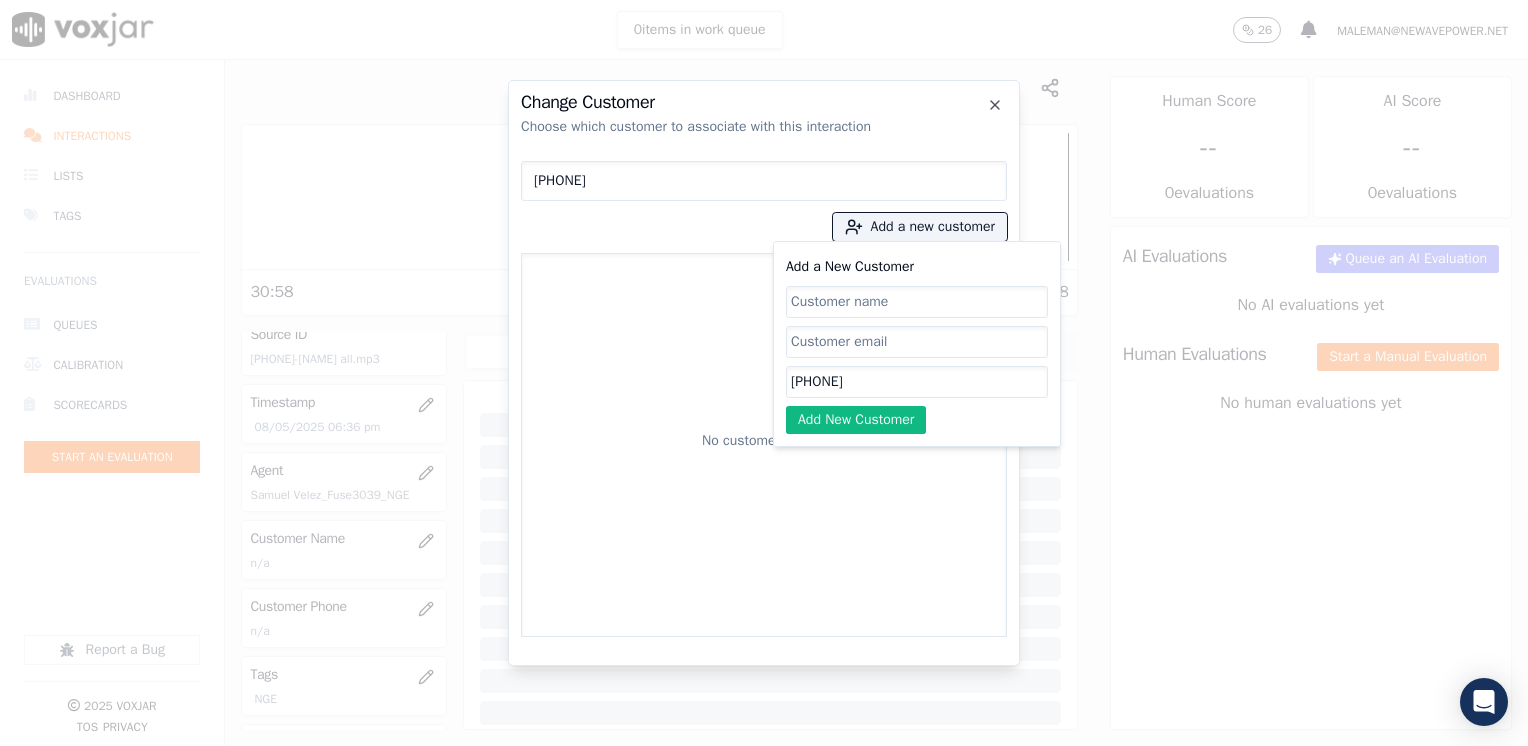 click on "Add a New Customer" 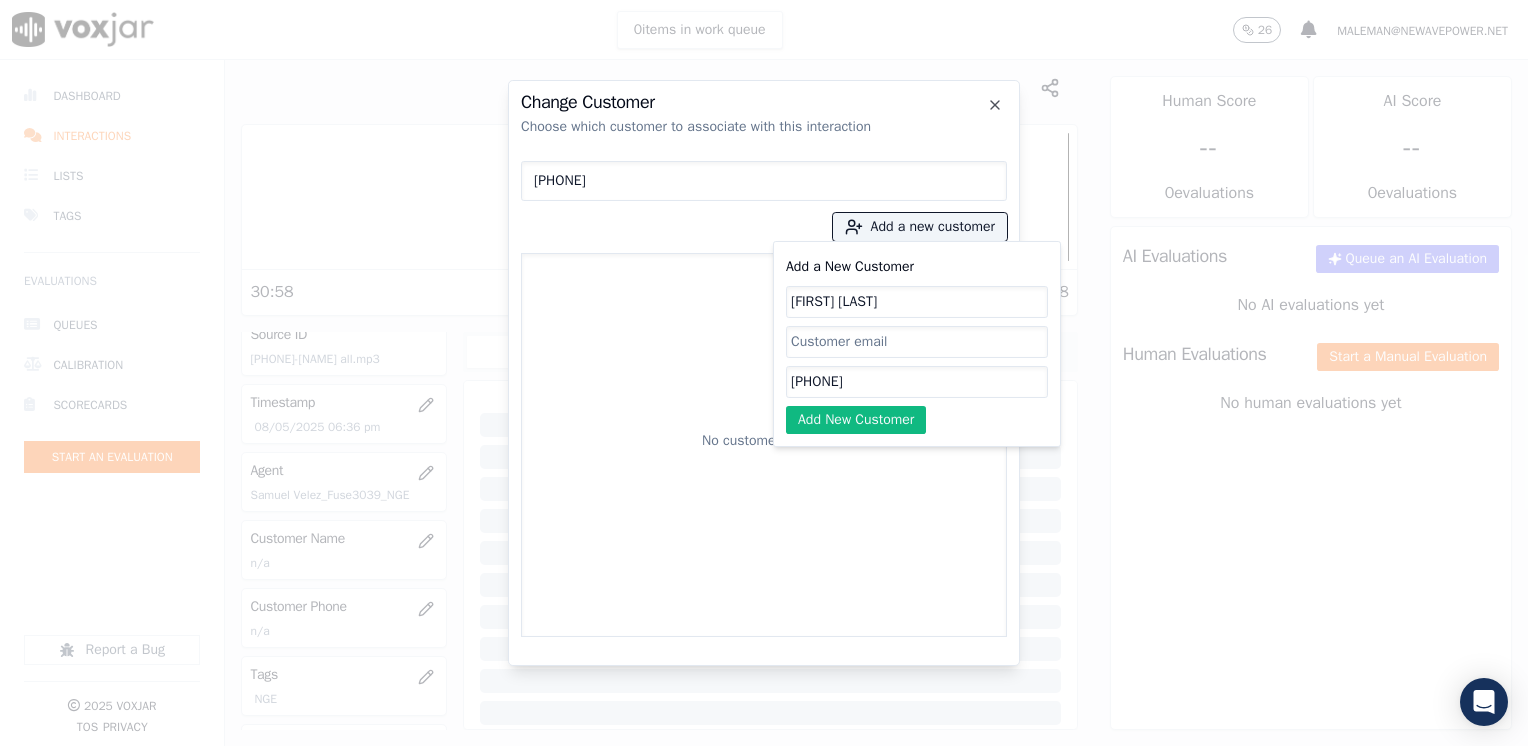 type on "[FIRST] [LAST]" 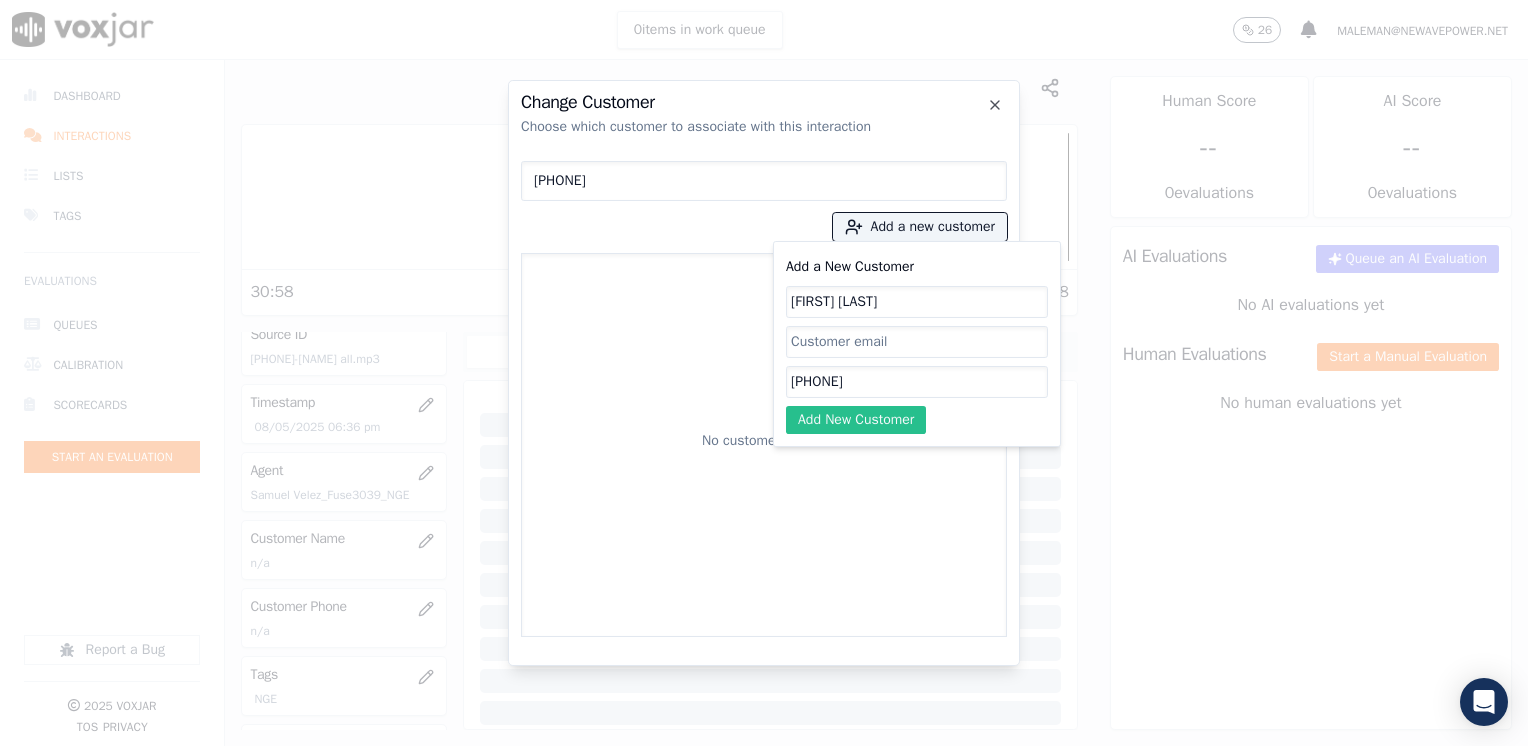 click on "Add New Customer" 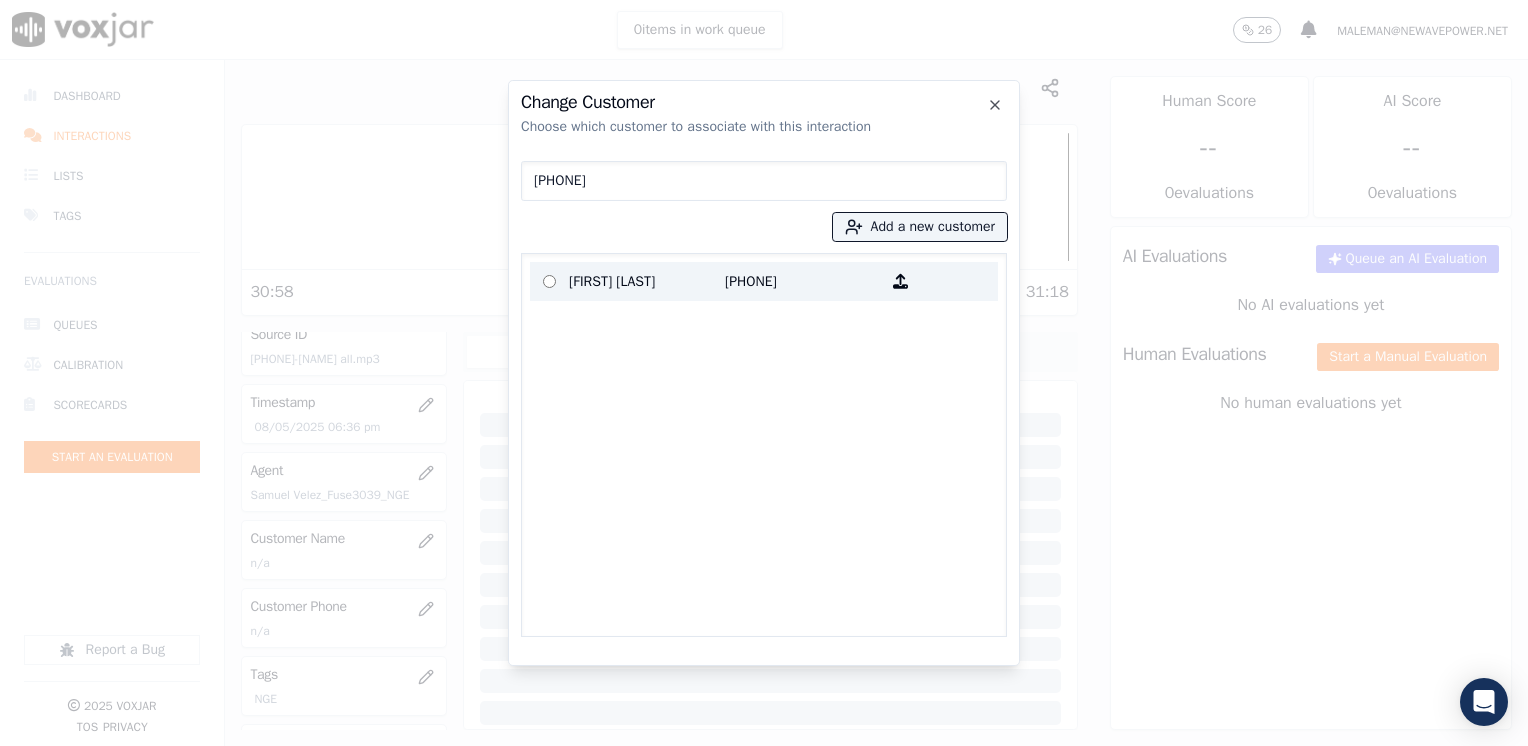click on "[FIRST] [LAST]" at bounding box center [647, 281] 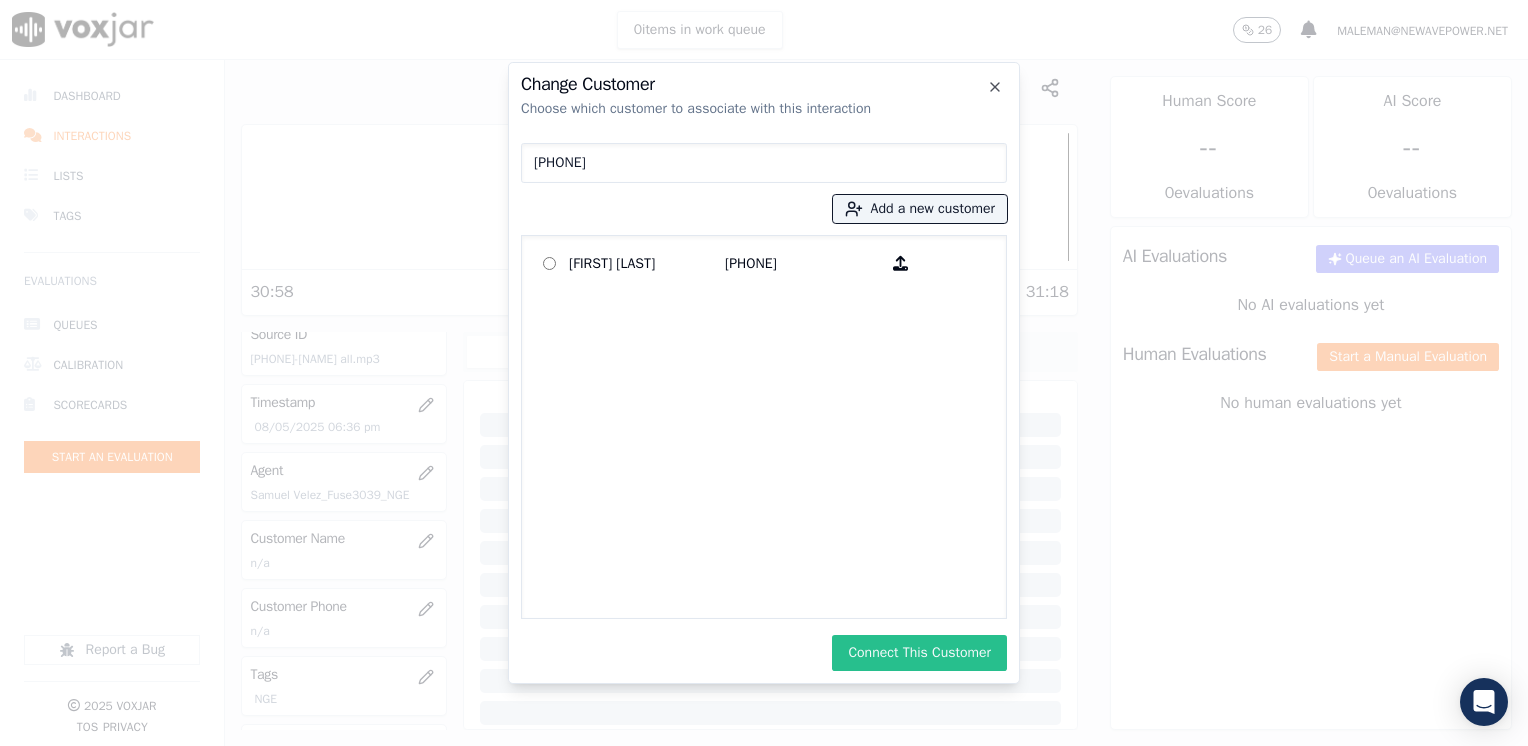click on "Connect This Customer" at bounding box center [919, 653] 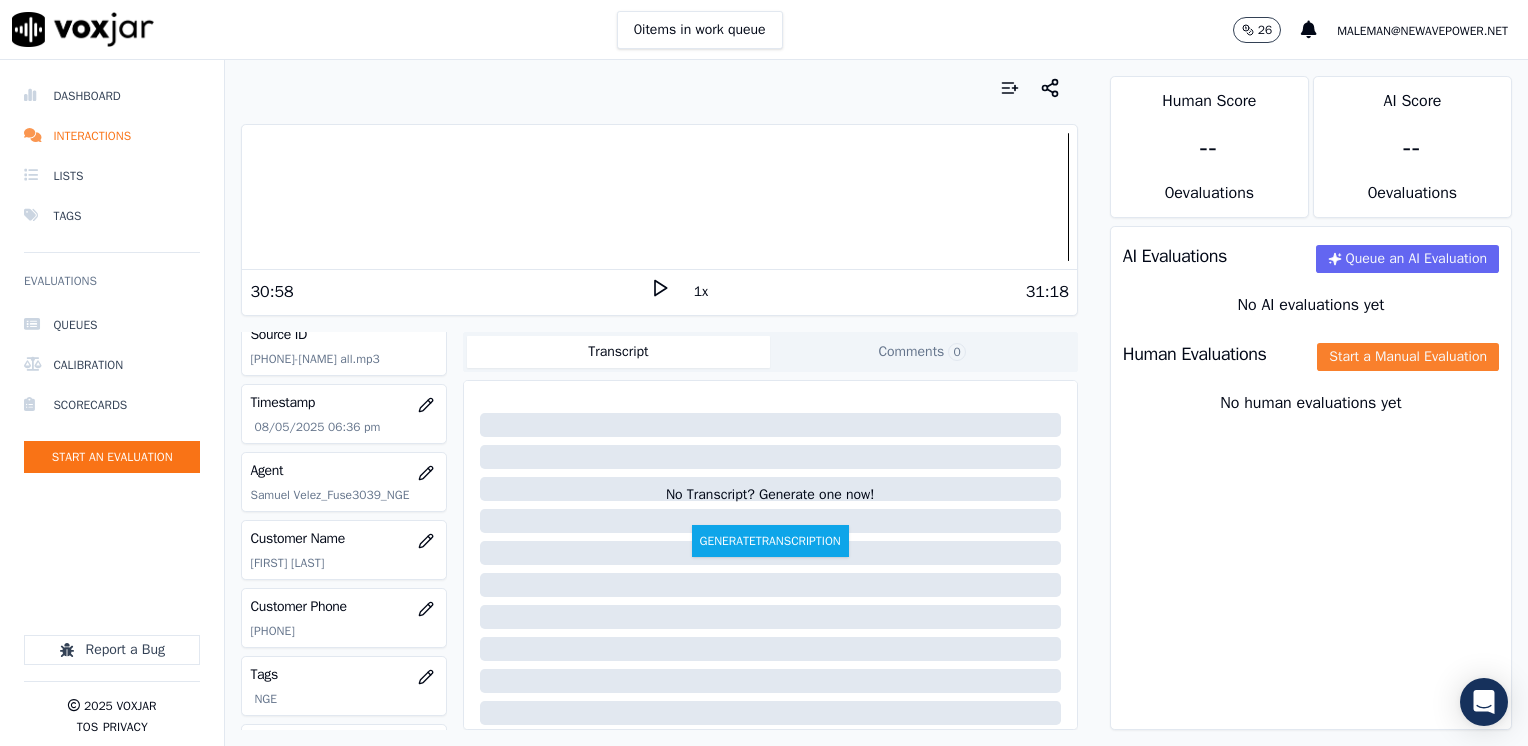 click on "Start a Manual Evaluation" 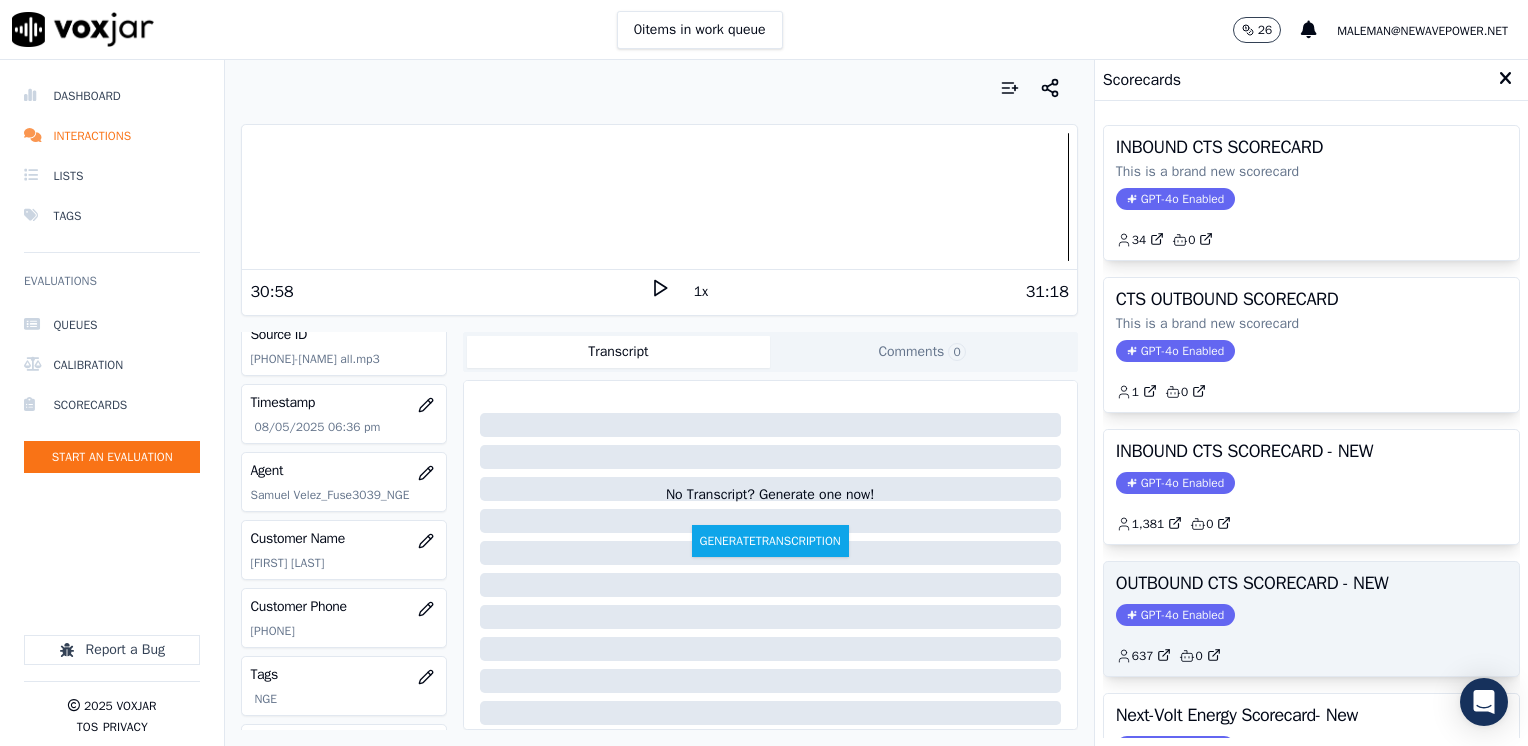 click on "GPT-4o Enabled" at bounding box center [1175, 615] 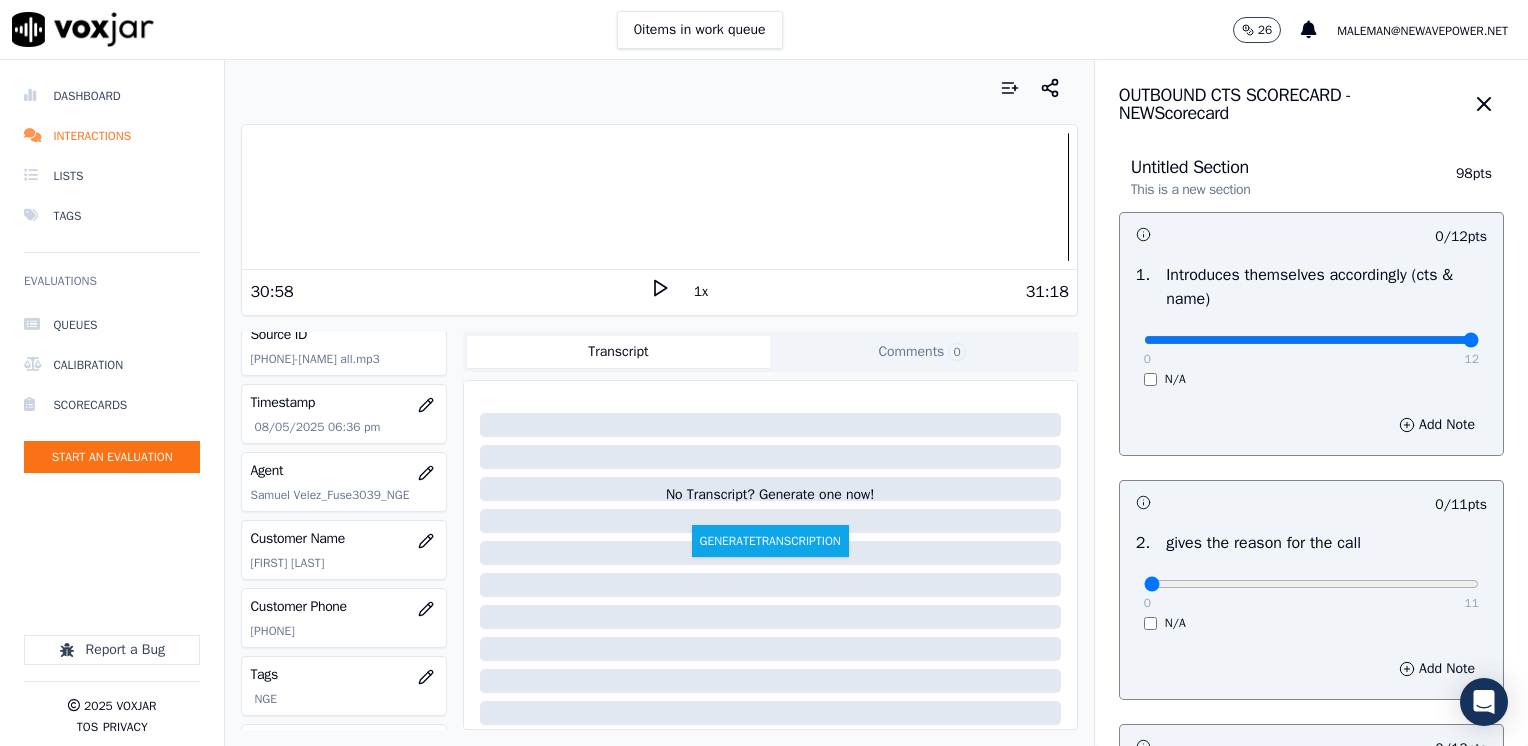 drag, startPoint x: 1134, startPoint y: 342, endPoint x: 1531, endPoint y: 312, distance: 398.1319 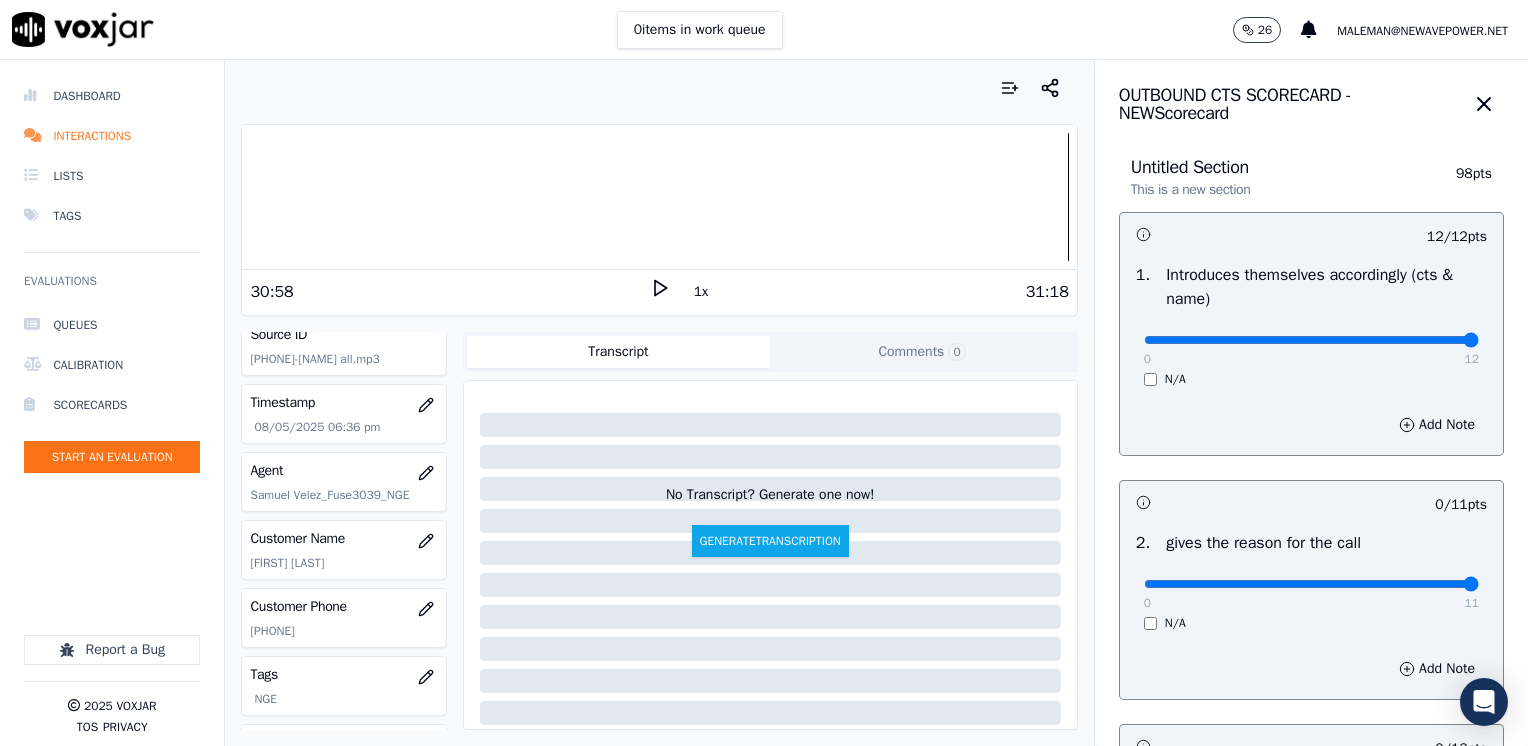 drag, startPoint x: 1124, startPoint y: 586, endPoint x: 1524, endPoint y: 539, distance: 402.75177 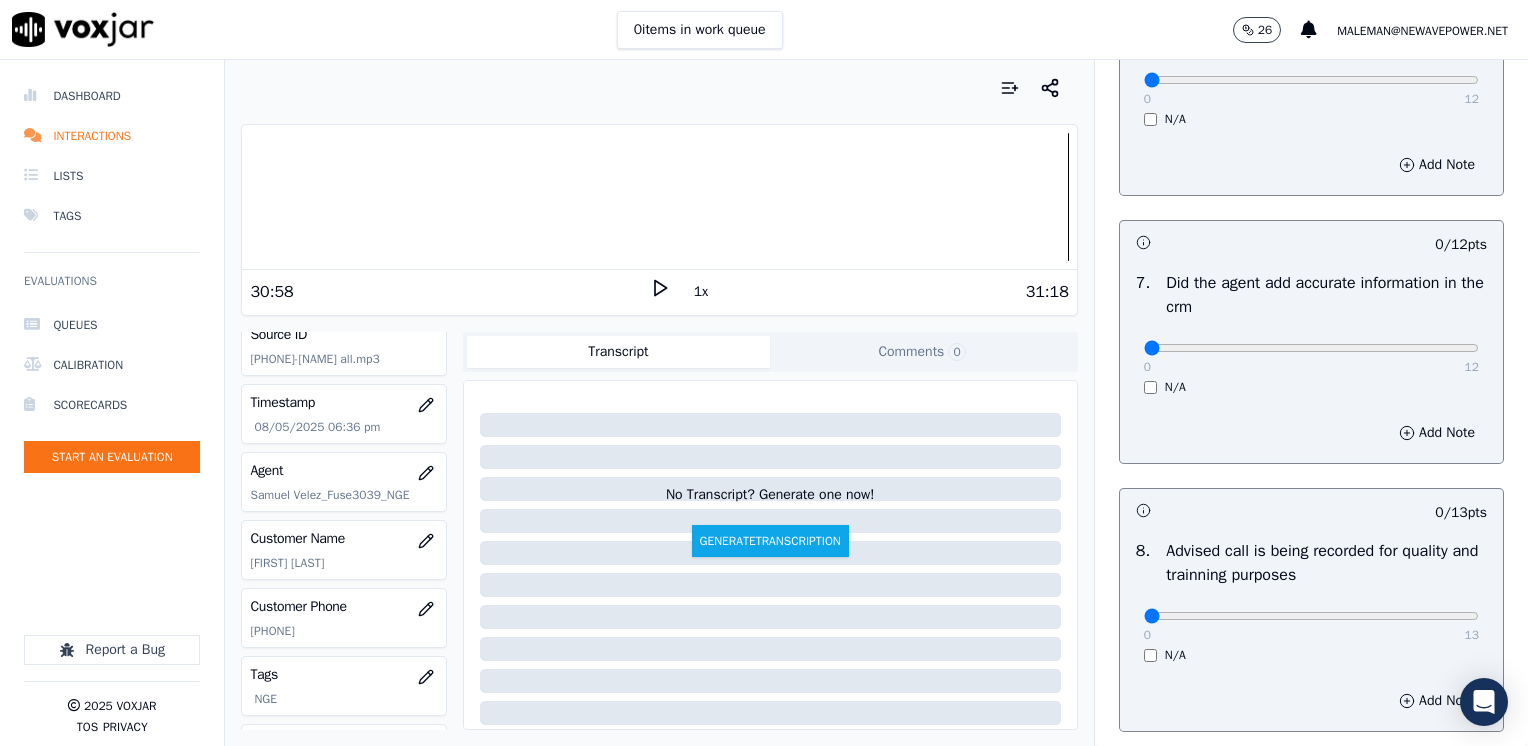 scroll, scrollTop: 1748, scrollLeft: 0, axis: vertical 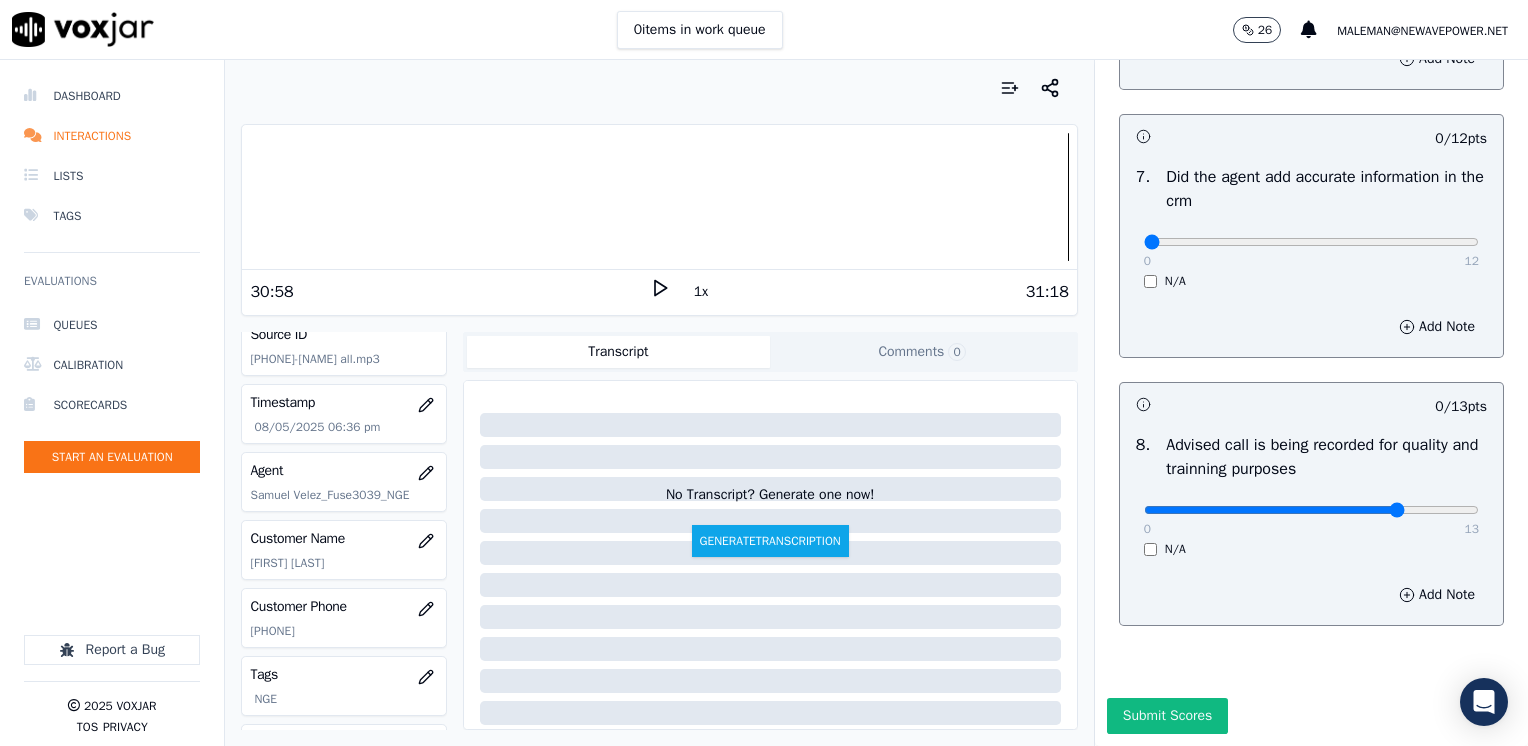 type on "10" 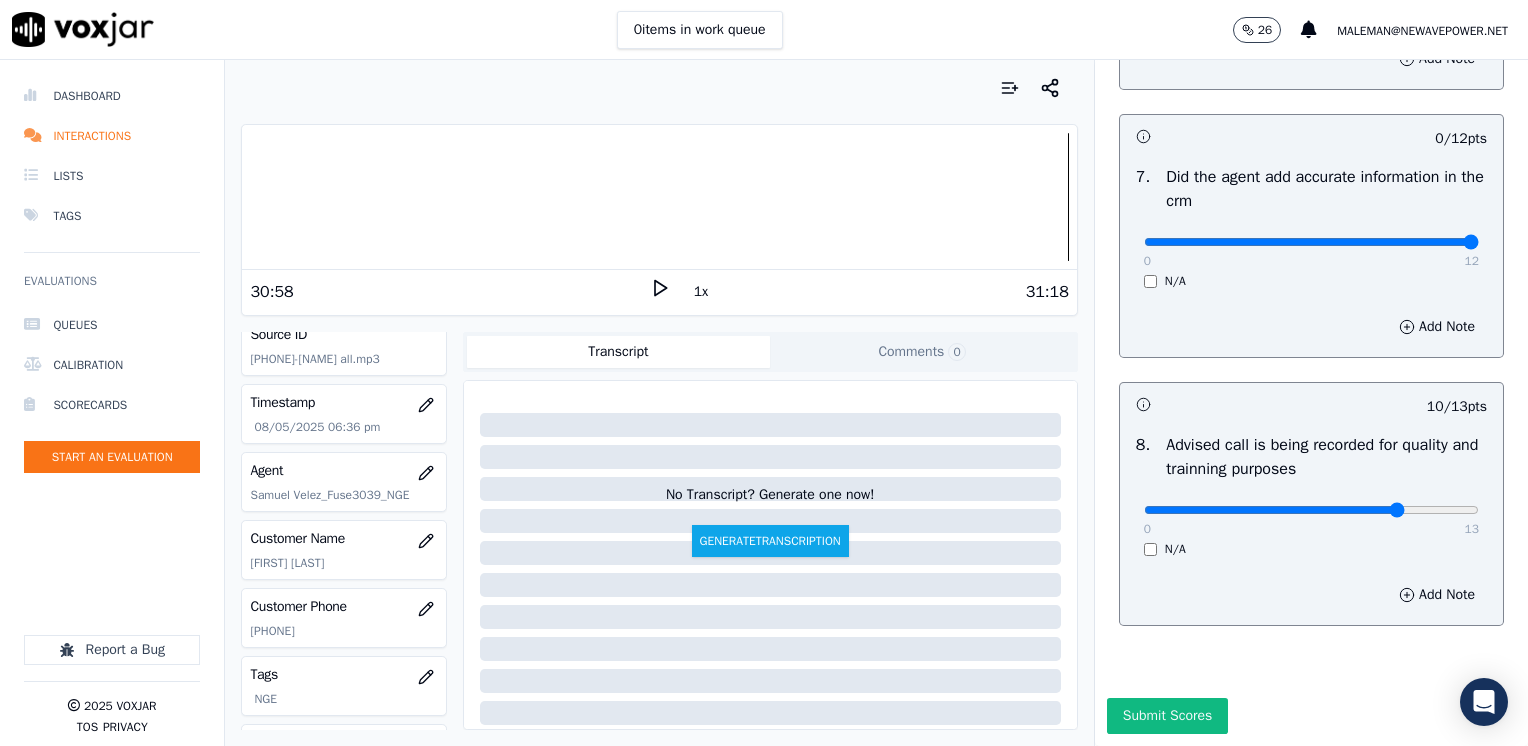 drag, startPoint x: 1136, startPoint y: 193, endPoint x: 1508, endPoint y: 239, distance: 374.83328 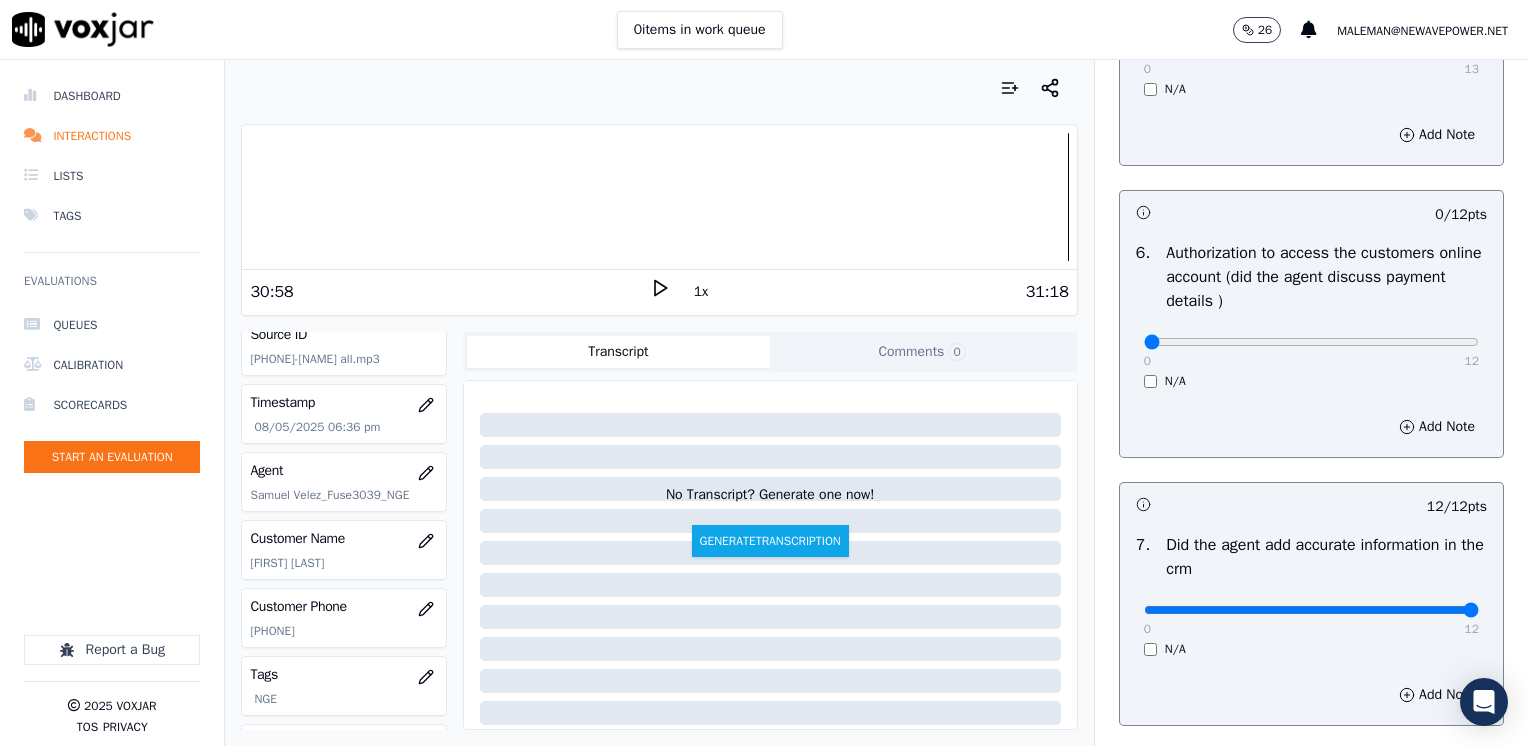 scroll, scrollTop: 1348, scrollLeft: 0, axis: vertical 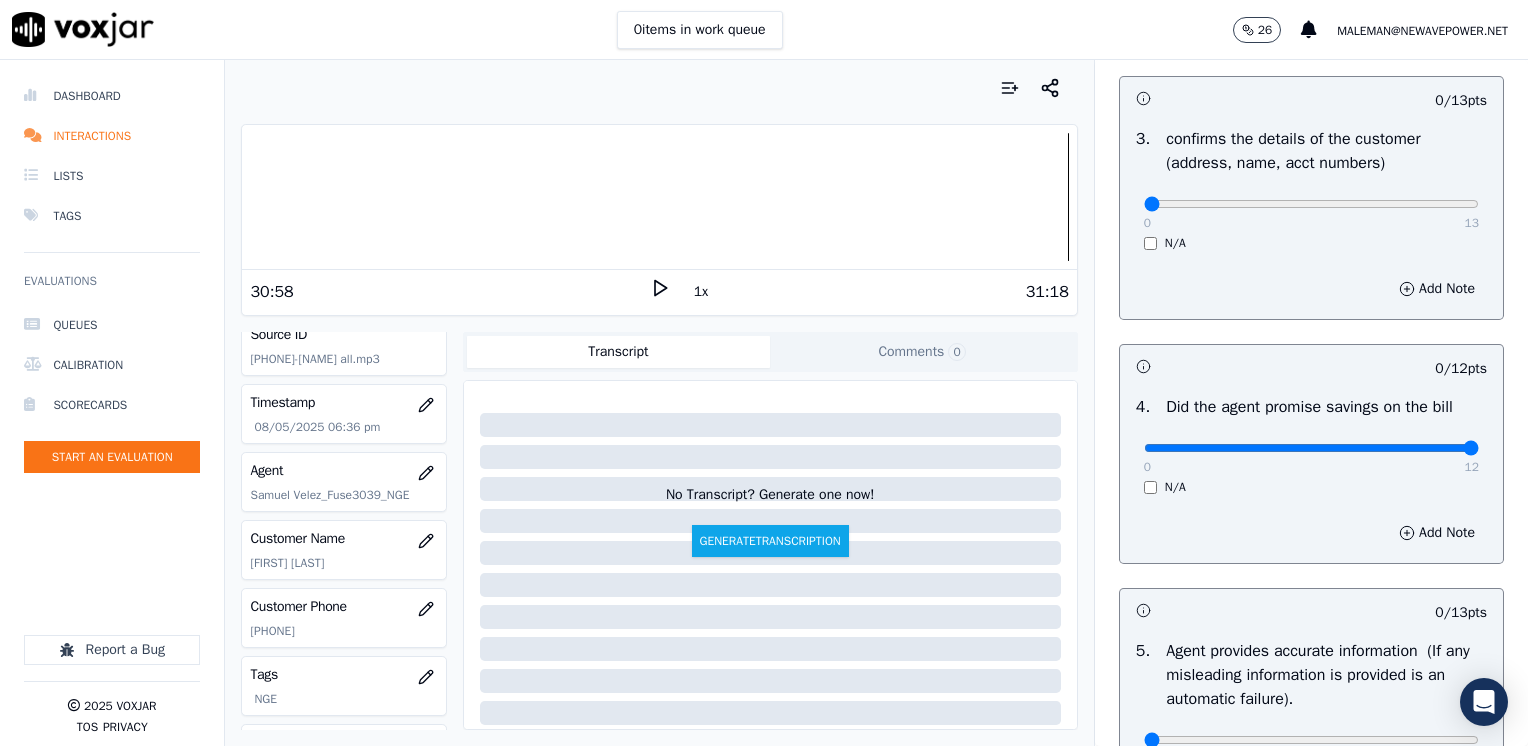 drag, startPoint x: 1133, startPoint y: 442, endPoint x: 1531, endPoint y: 443, distance: 398.00125 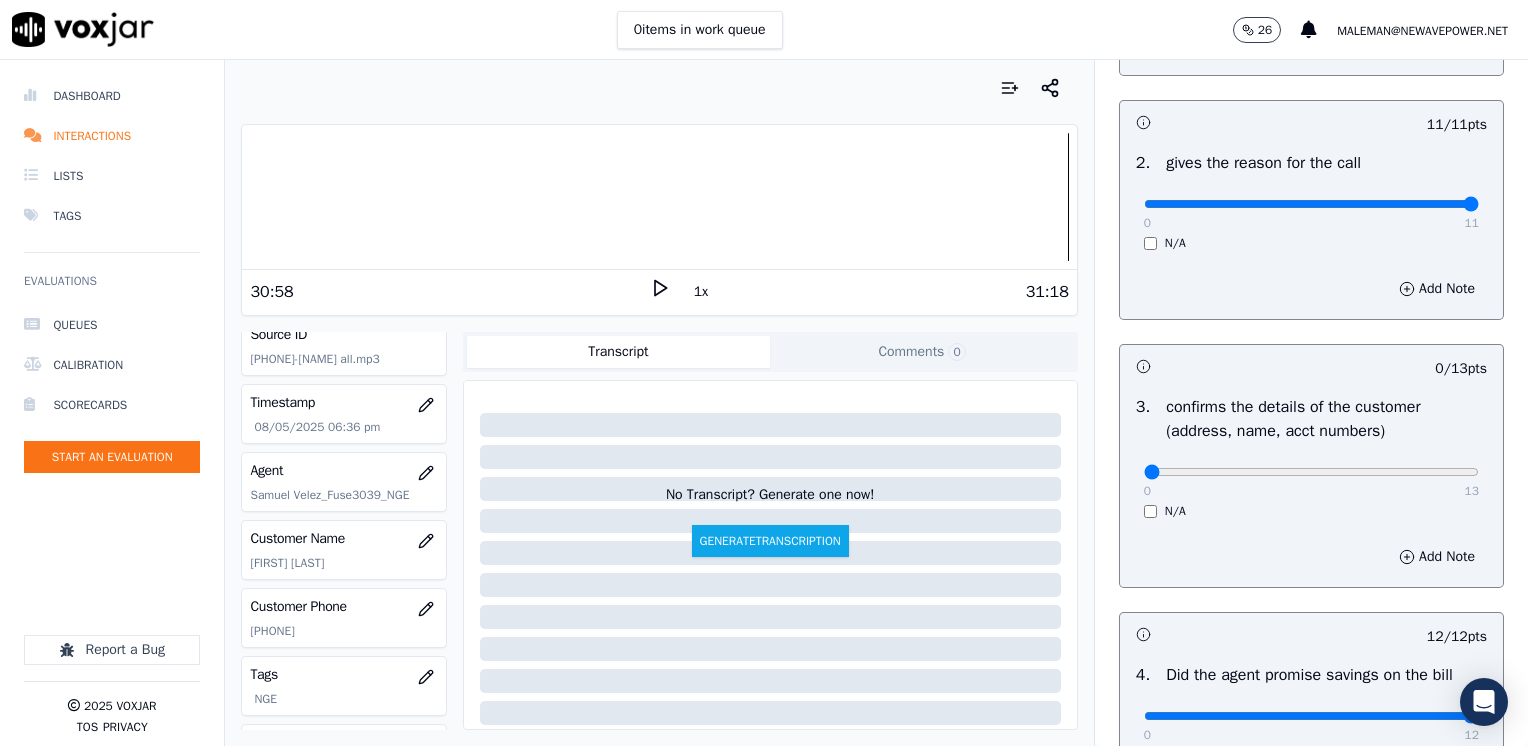 scroll, scrollTop: 348, scrollLeft: 0, axis: vertical 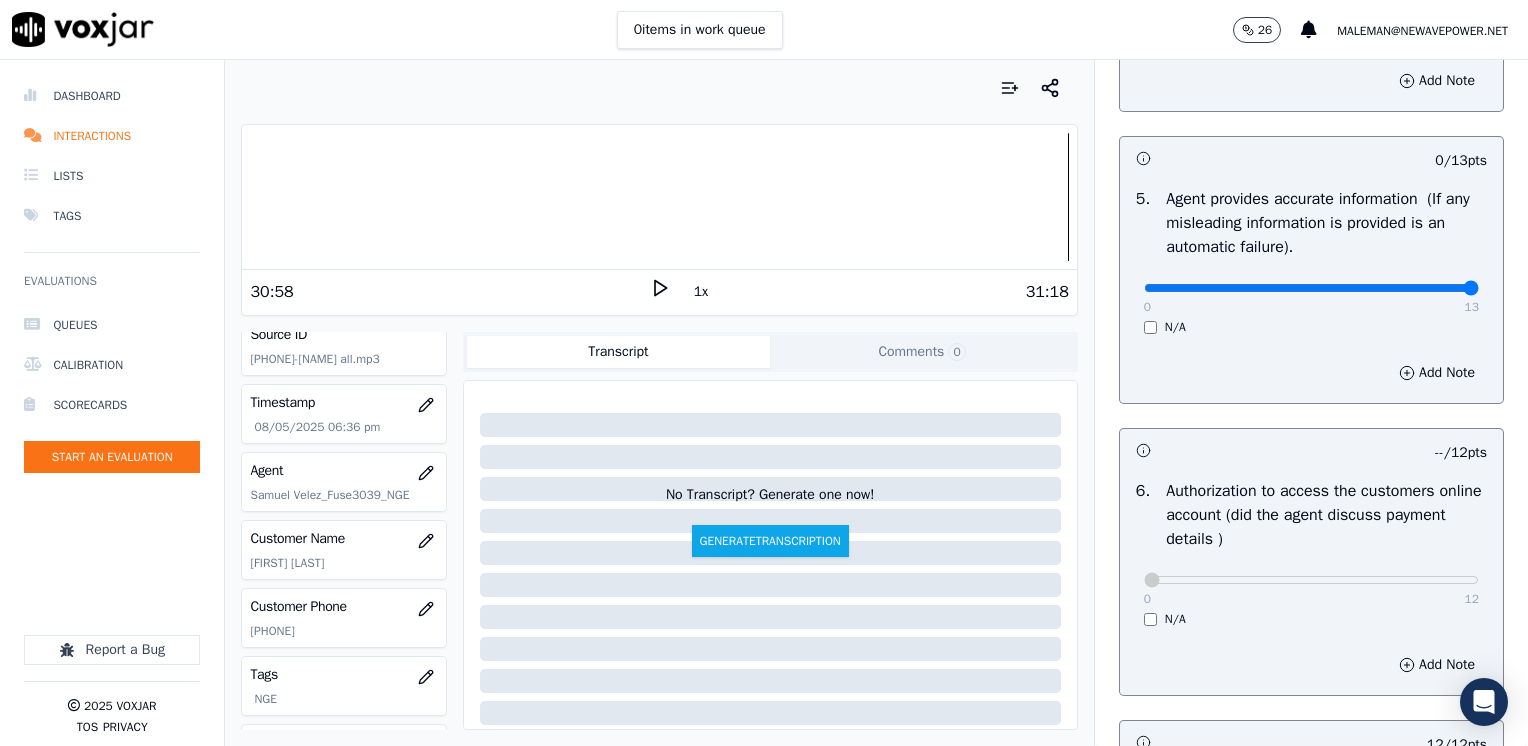 drag, startPoint x: 1133, startPoint y: 286, endPoint x: 1531, endPoint y: 334, distance: 400.88403 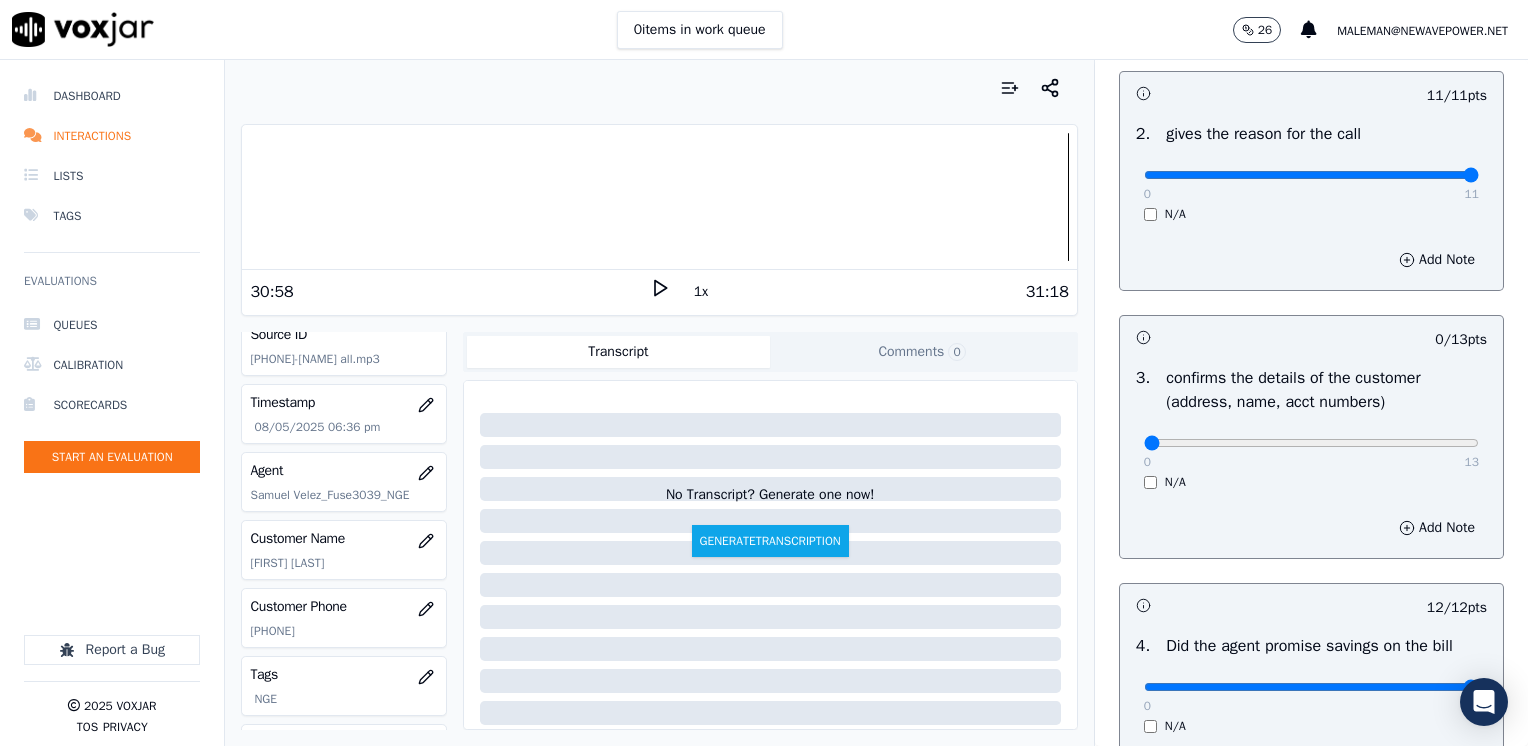 scroll, scrollTop: 400, scrollLeft: 0, axis: vertical 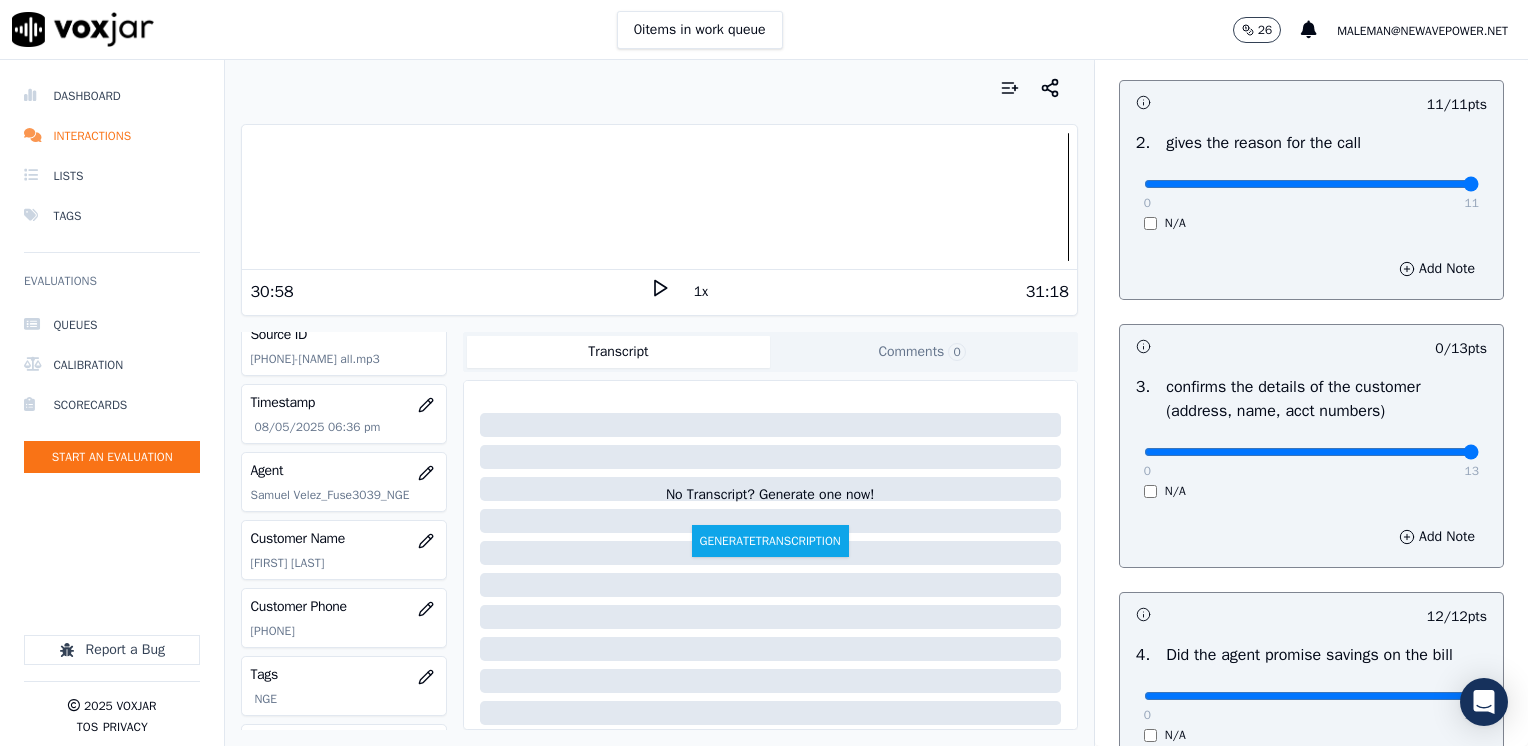 drag, startPoint x: 1138, startPoint y: 446, endPoint x: 1527, endPoint y: 440, distance: 389.04626 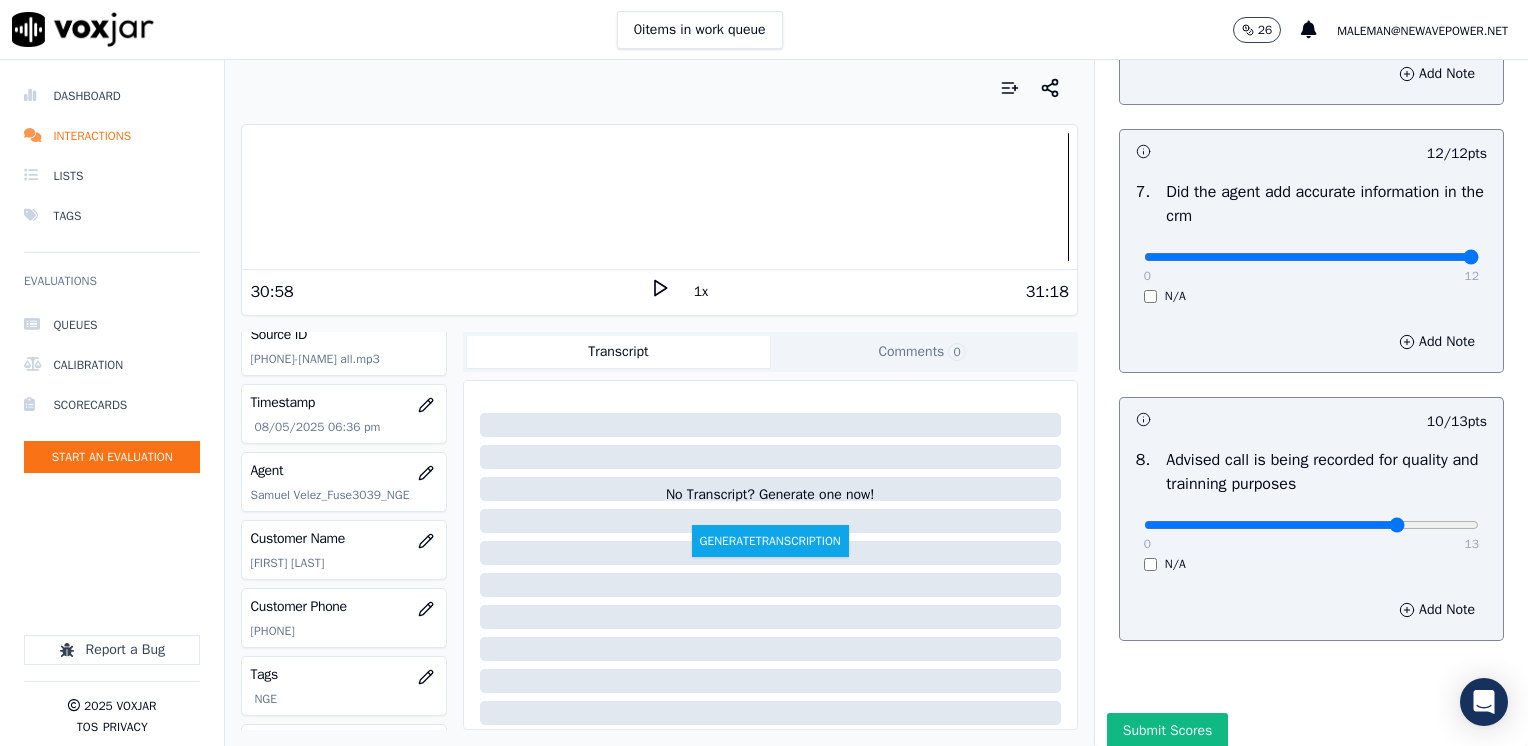 scroll, scrollTop: 1748, scrollLeft: 0, axis: vertical 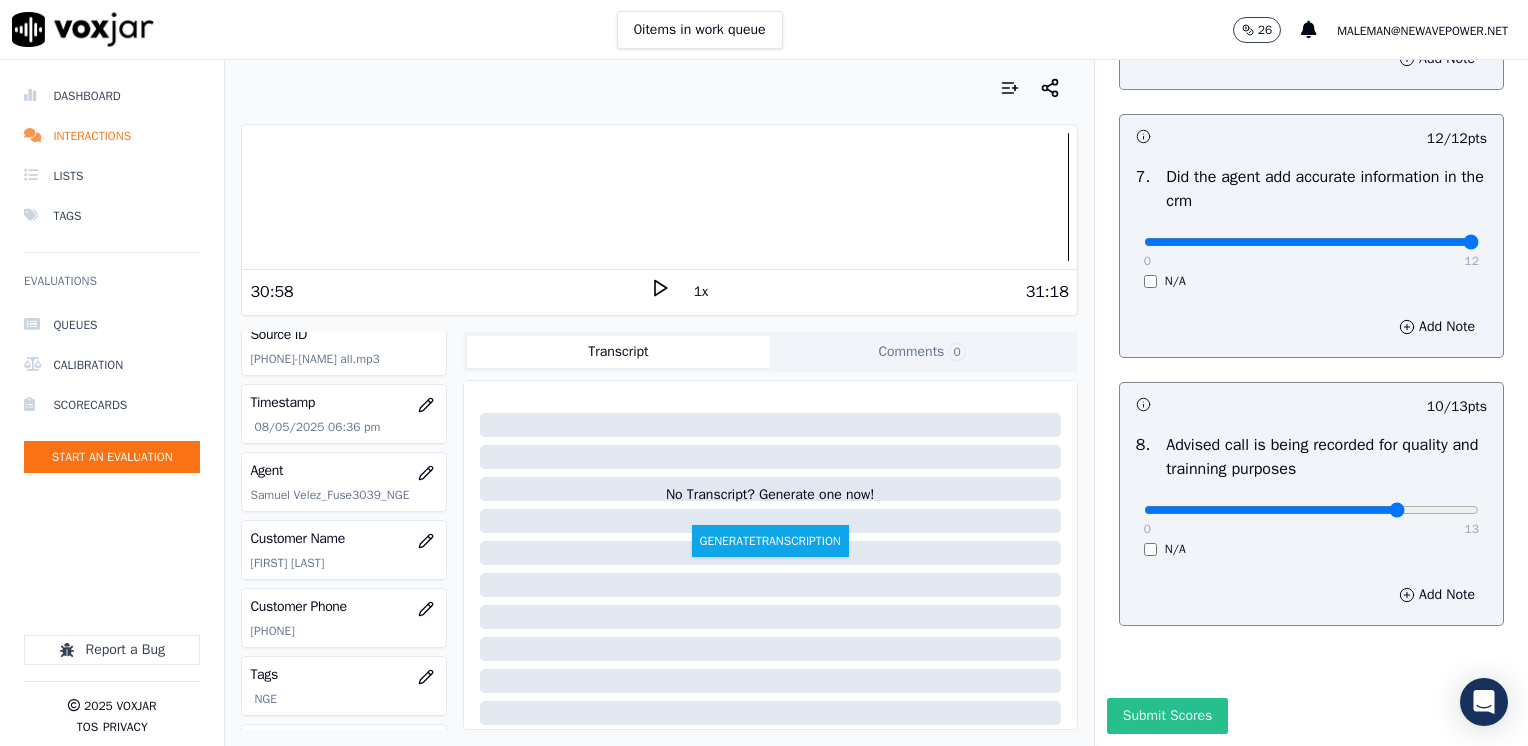 click on "Submit Scores" at bounding box center [1167, 716] 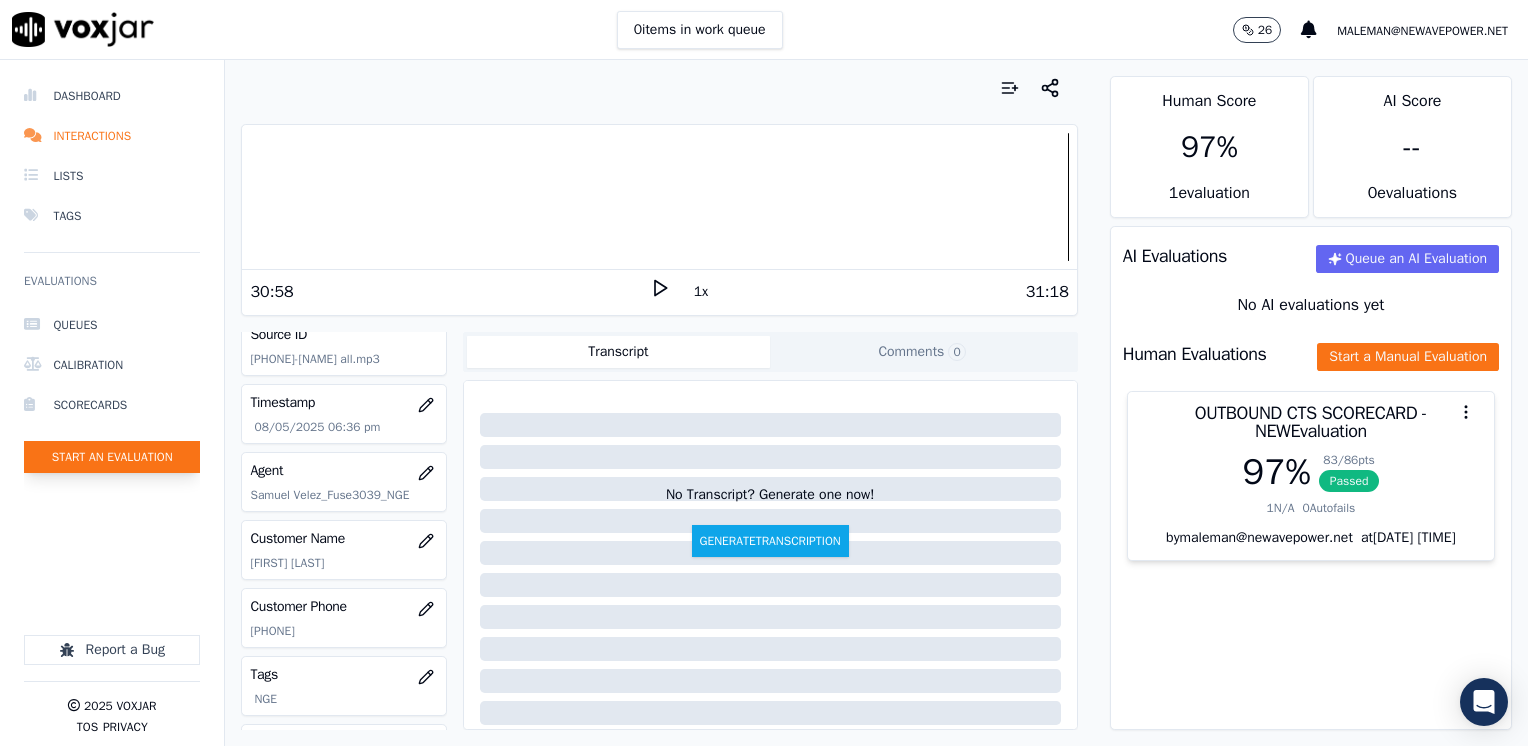 click on "Start an Evaluation" 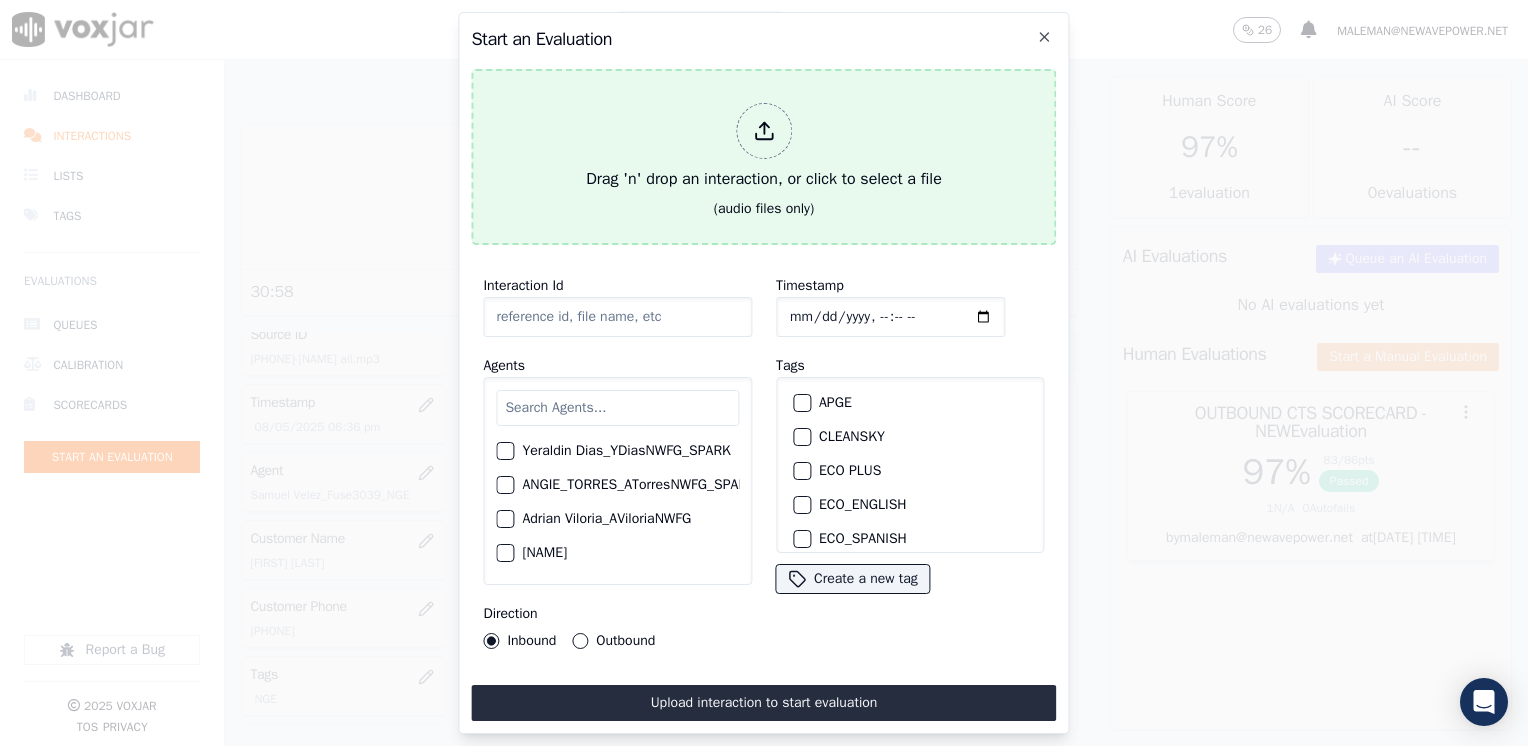 click at bounding box center (764, 131) 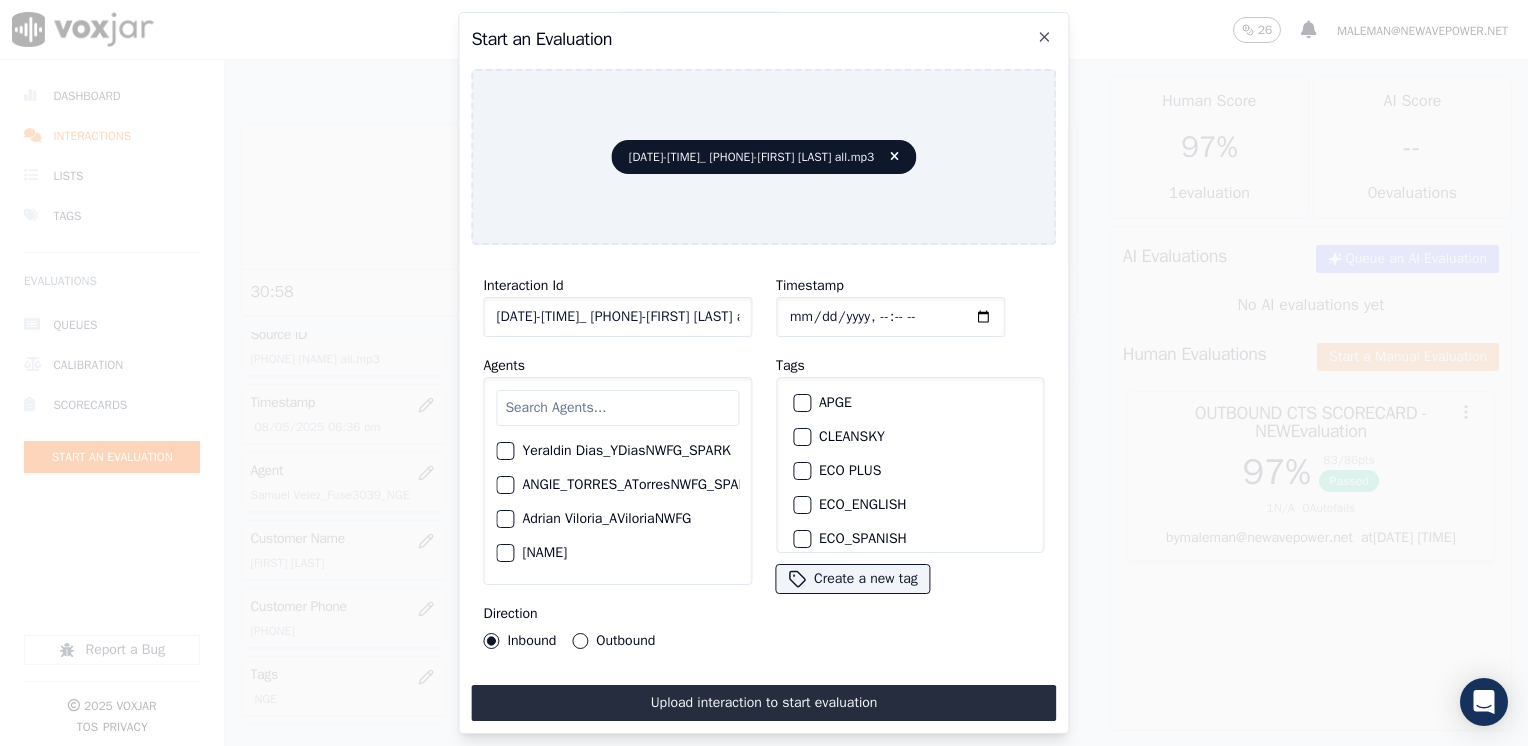 click at bounding box center (617, 408) 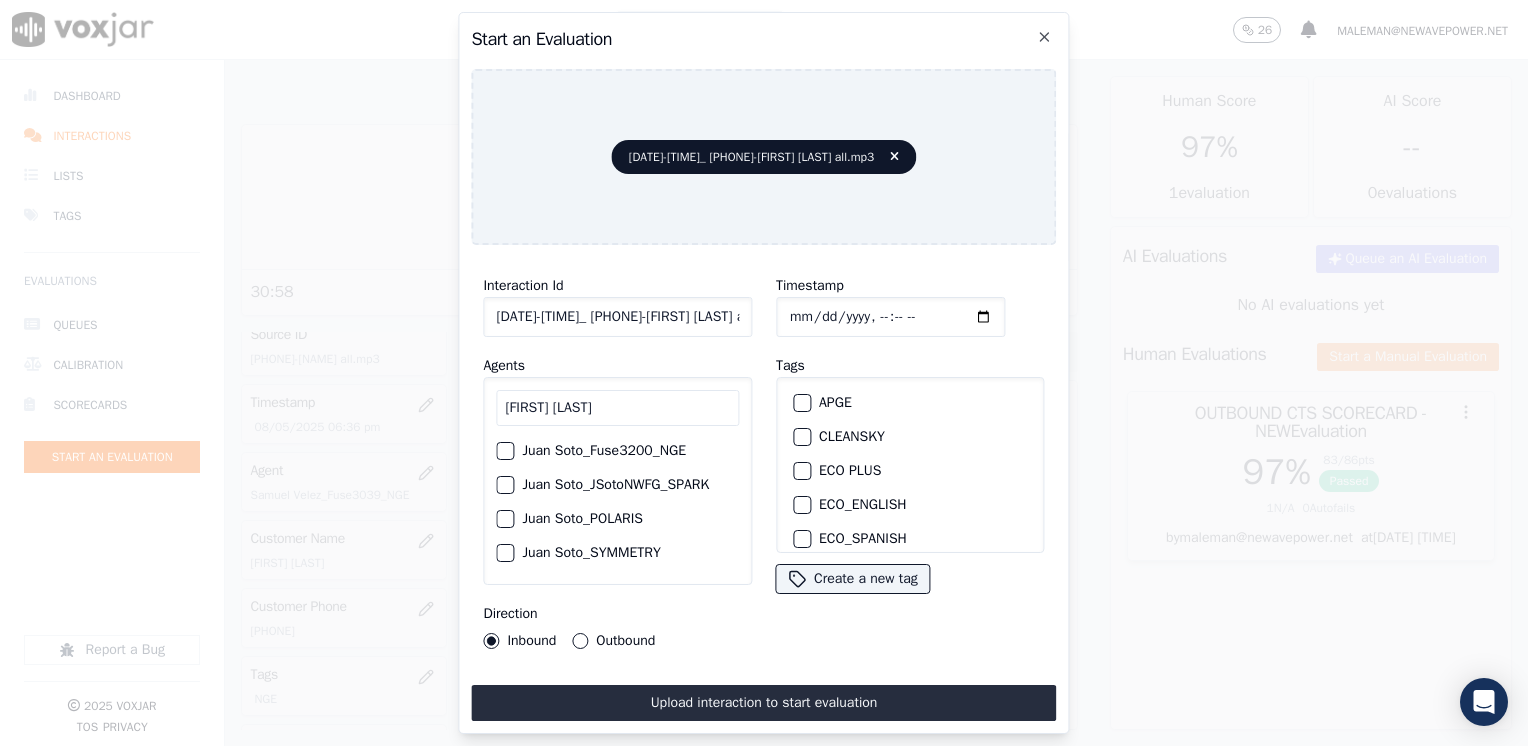 type on "[FIRST] [LAST]" 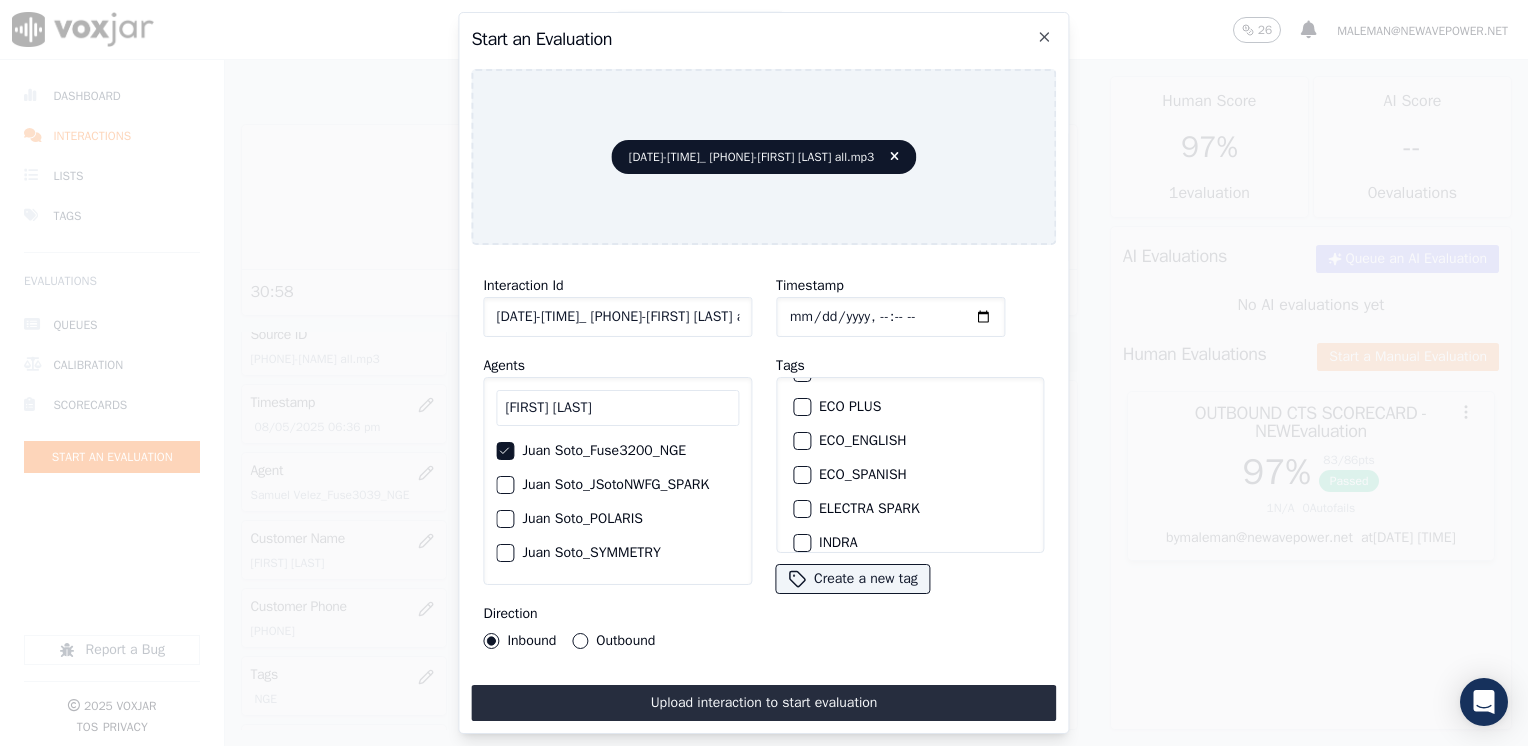 scroll, scrollTop: 200, scrollLeft: 0, axis: vertical 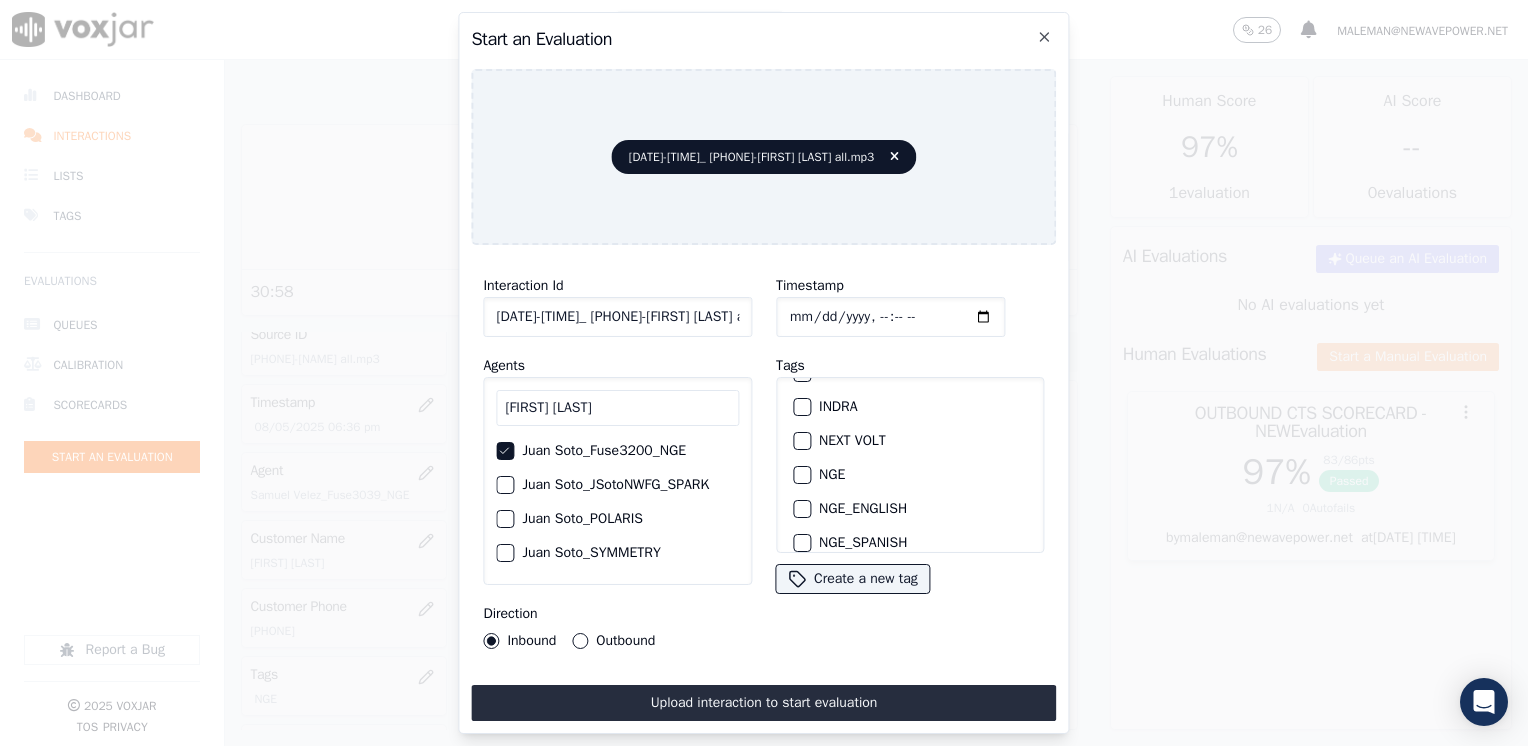 click on "NGE" at bounding box center (910, 475) 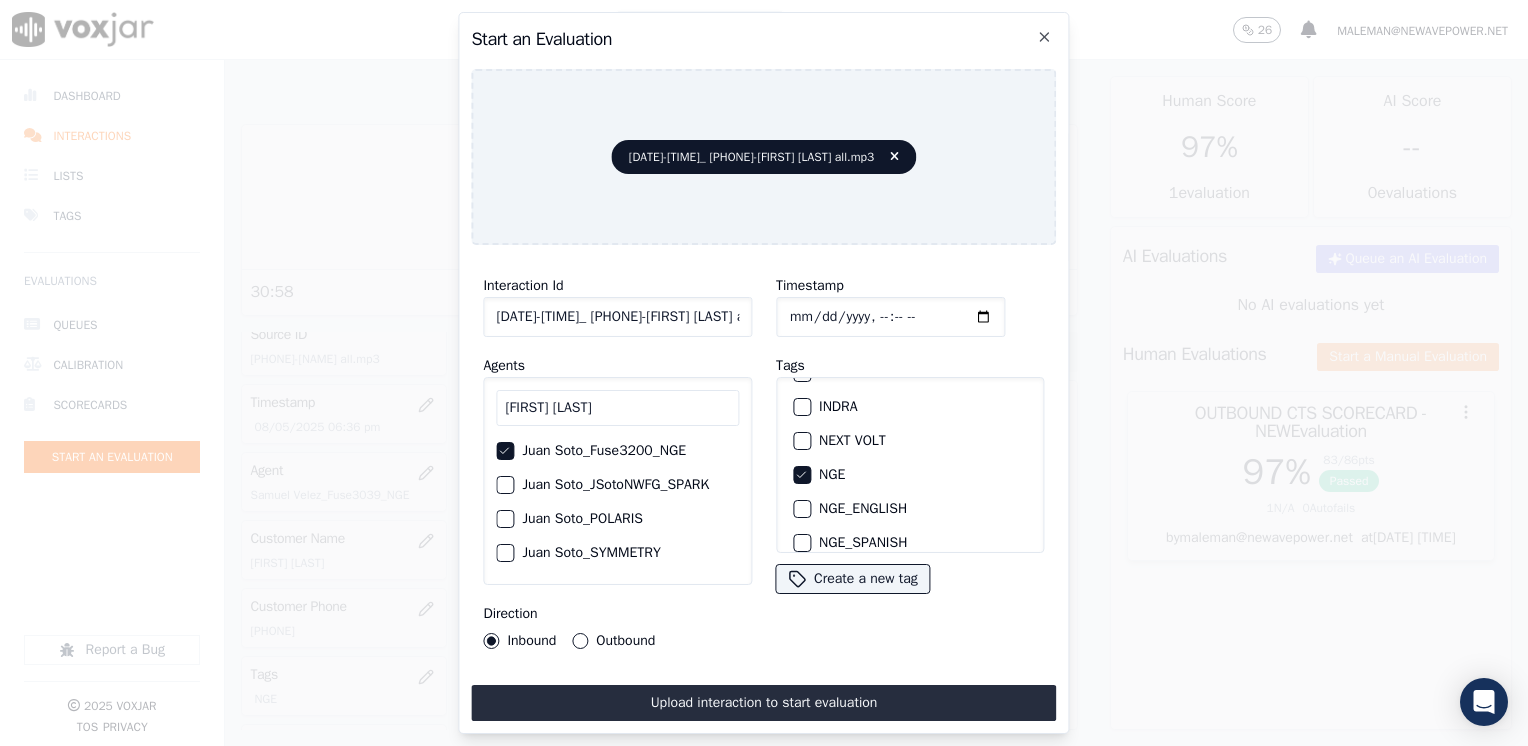 click on "Timestamp" 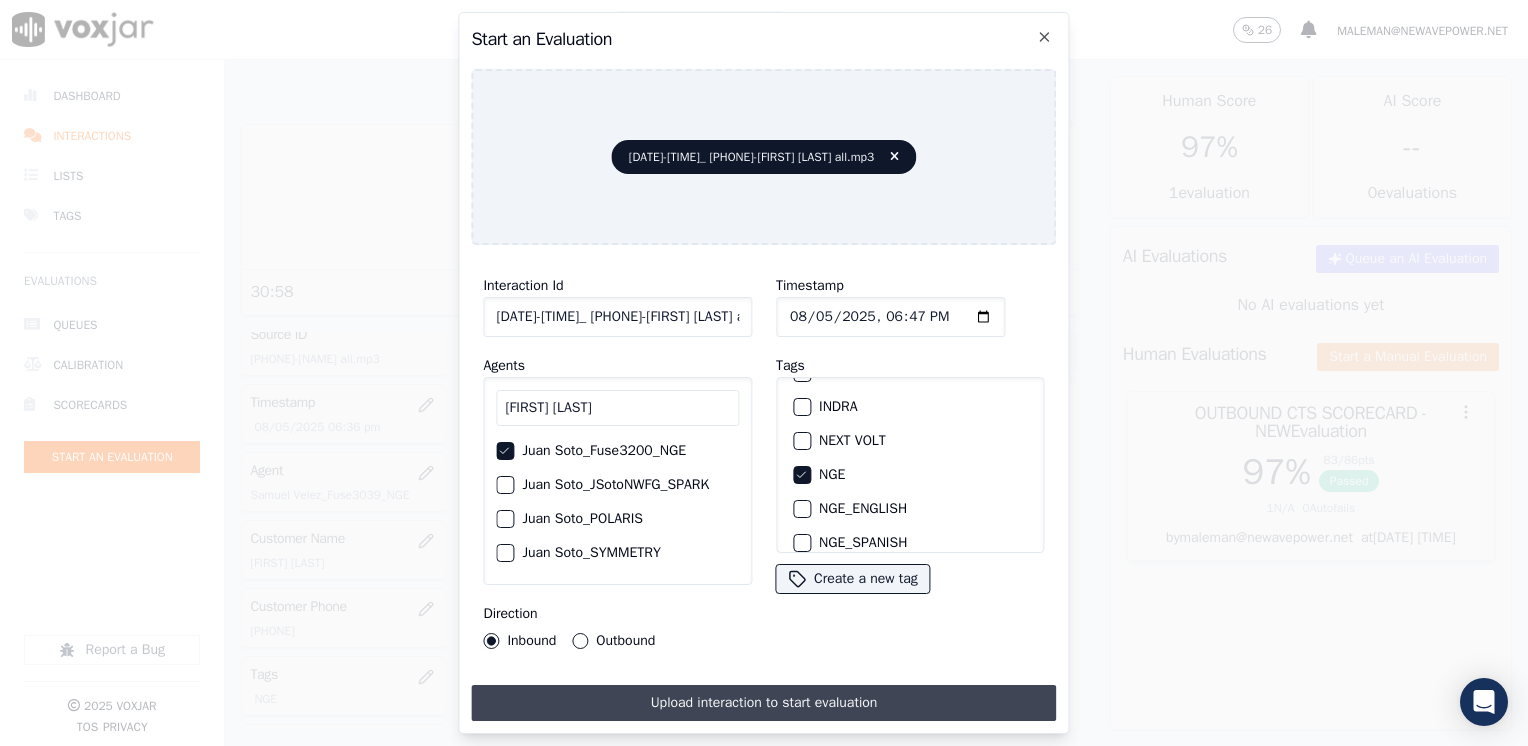 type on "2025-08-05T18:47" 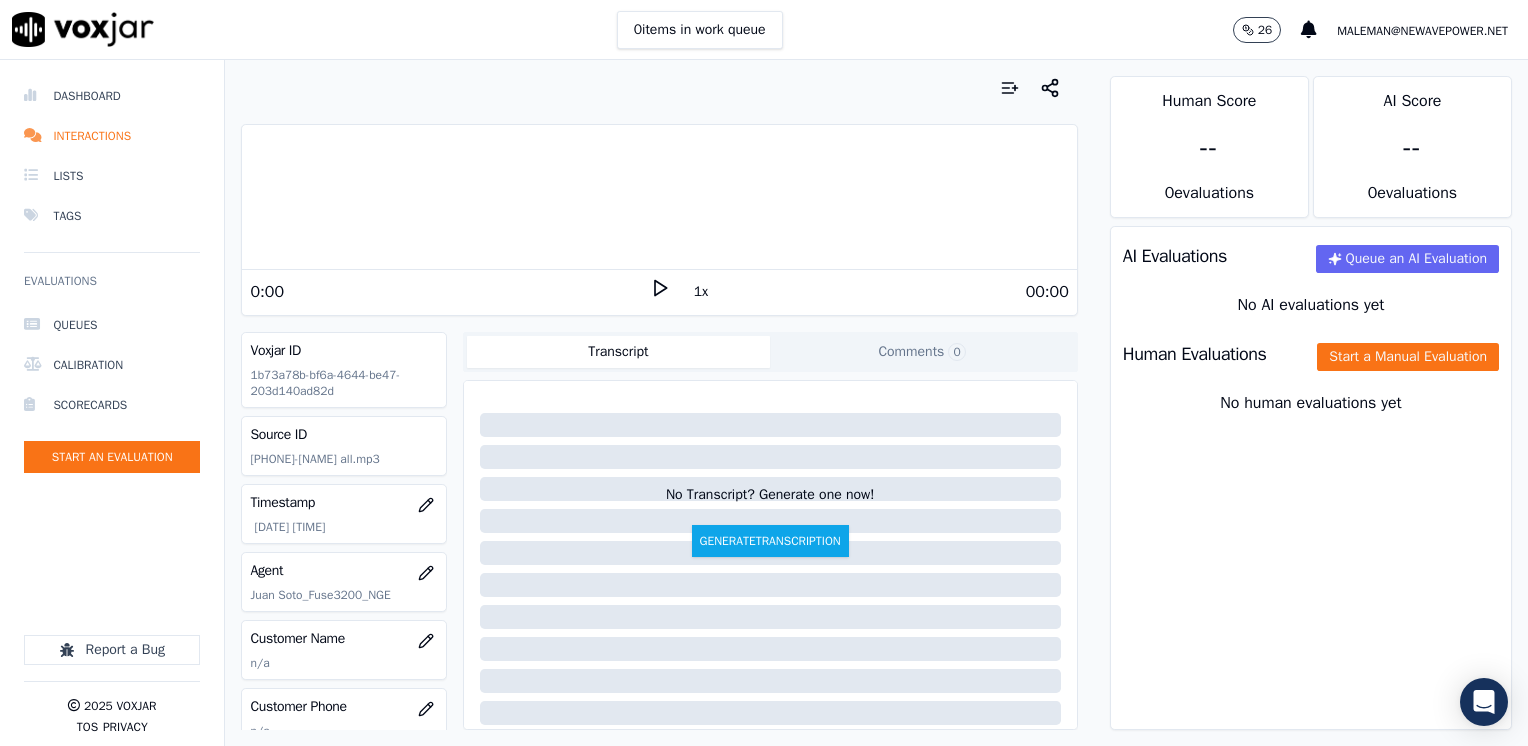 click 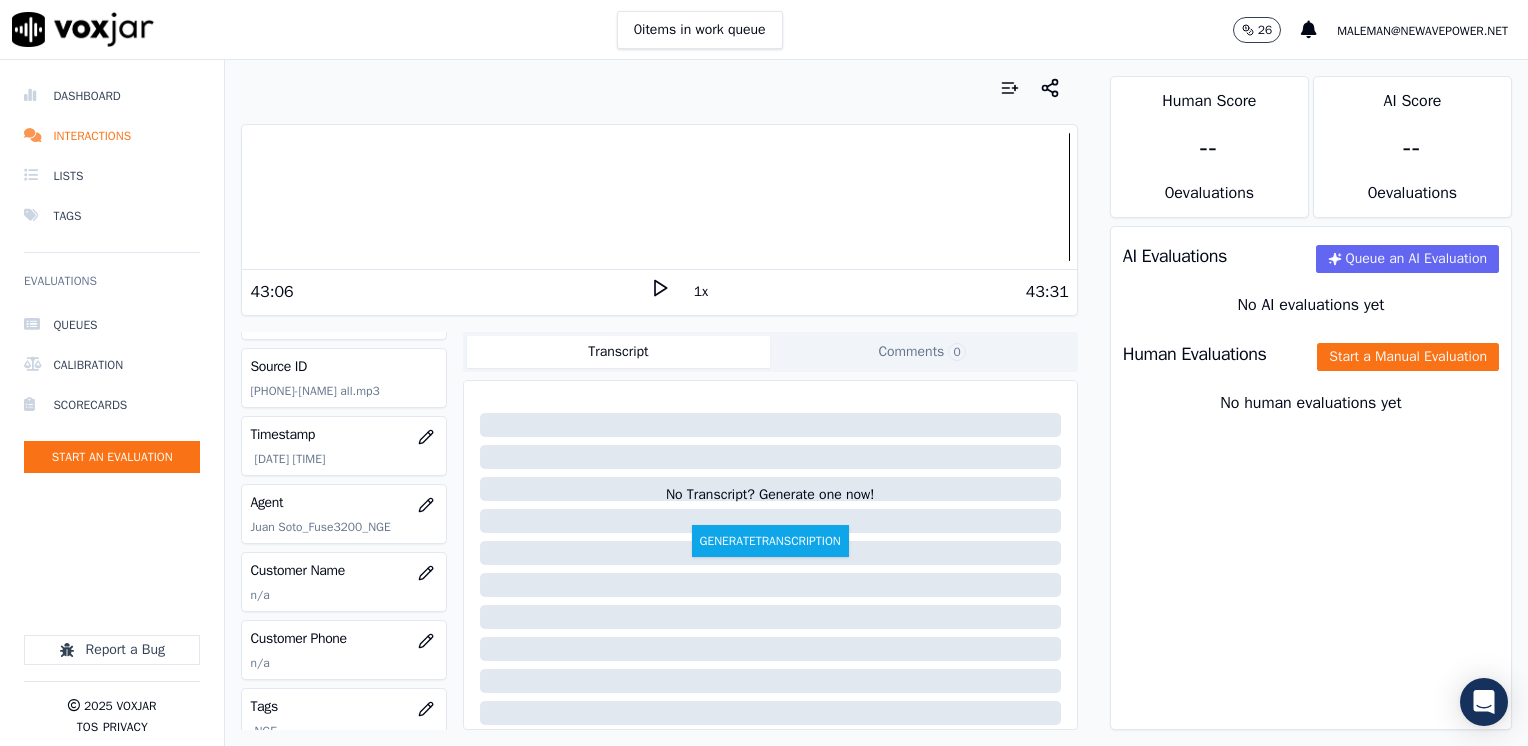 scroll, scrollTop: 100, scrollLeft: 0, axis: vertical 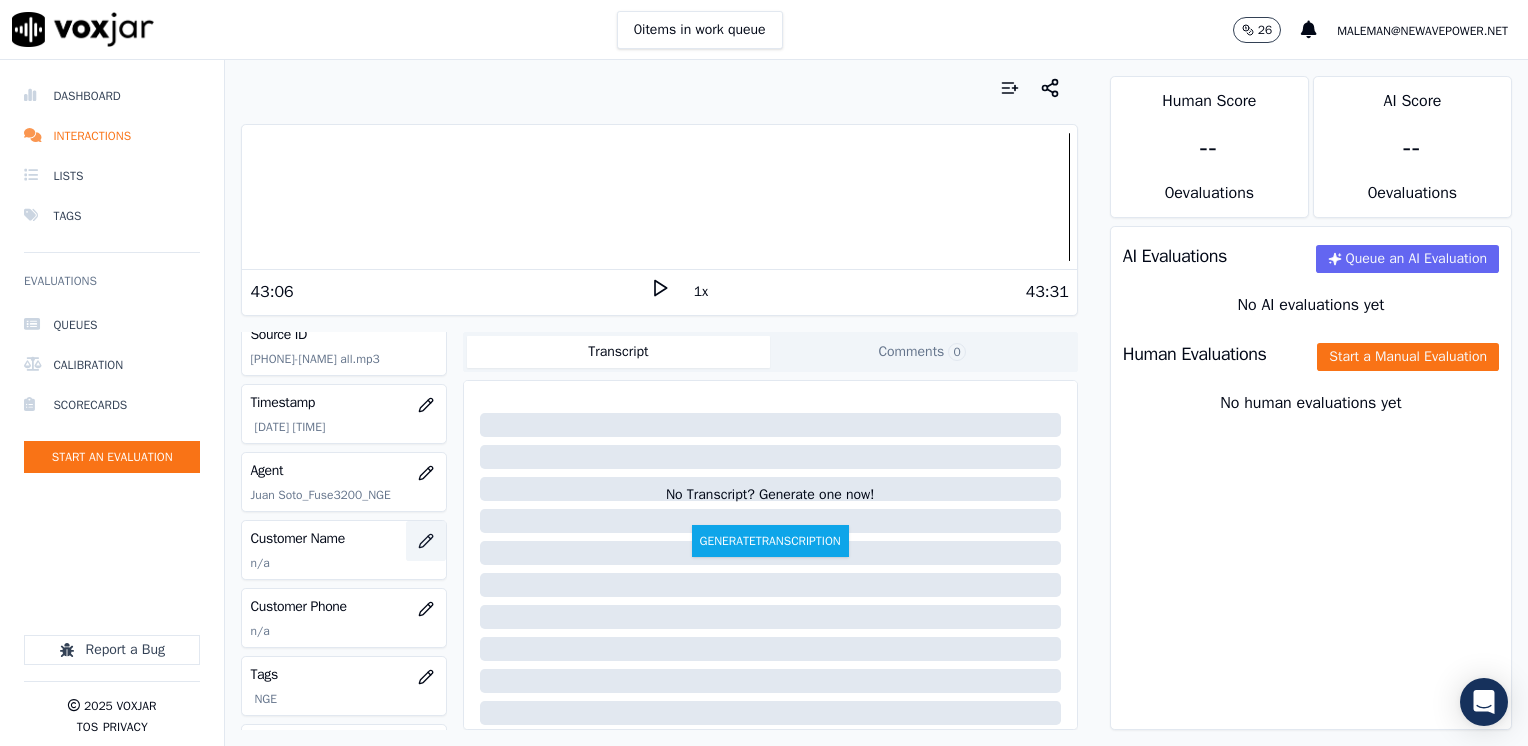 click 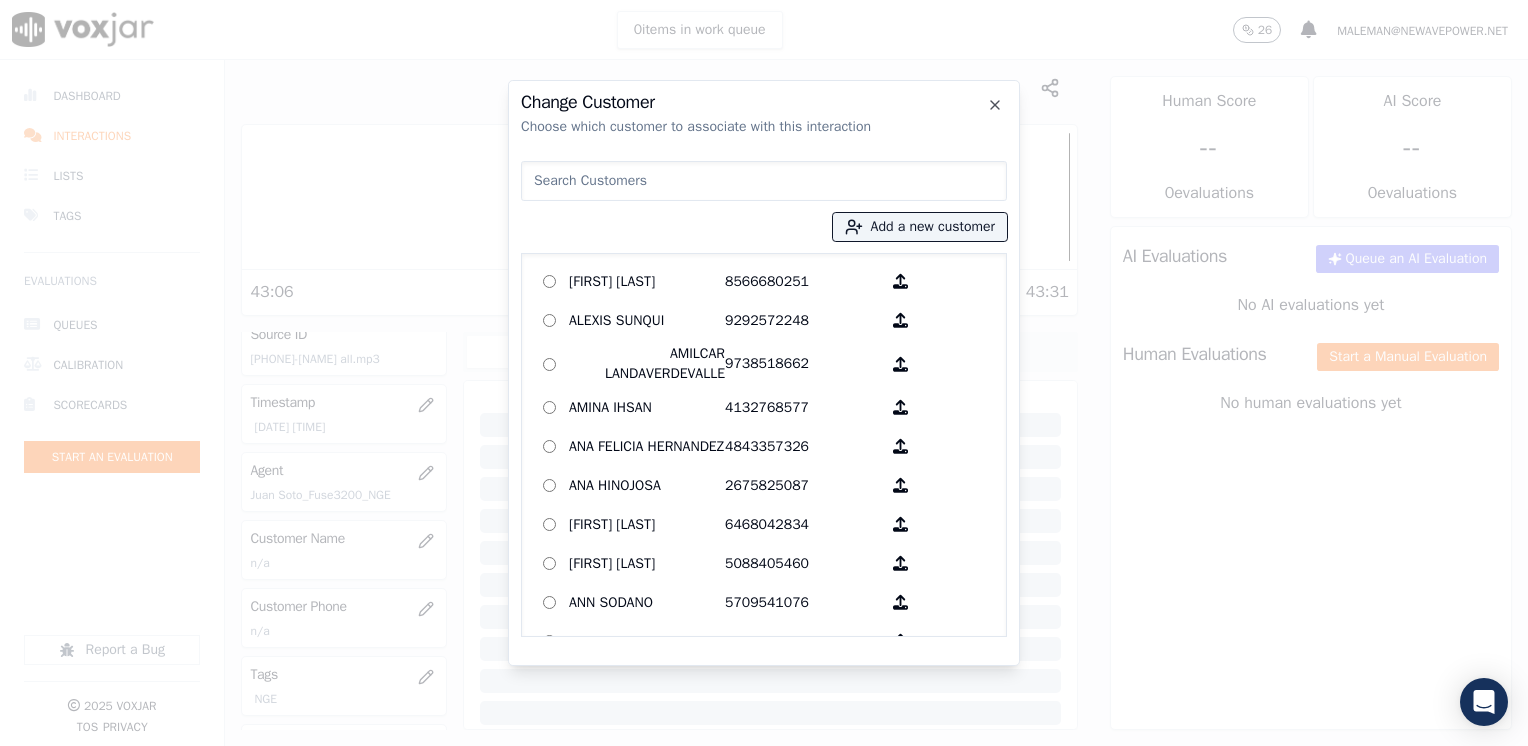 click at bounding box center (764, 181) 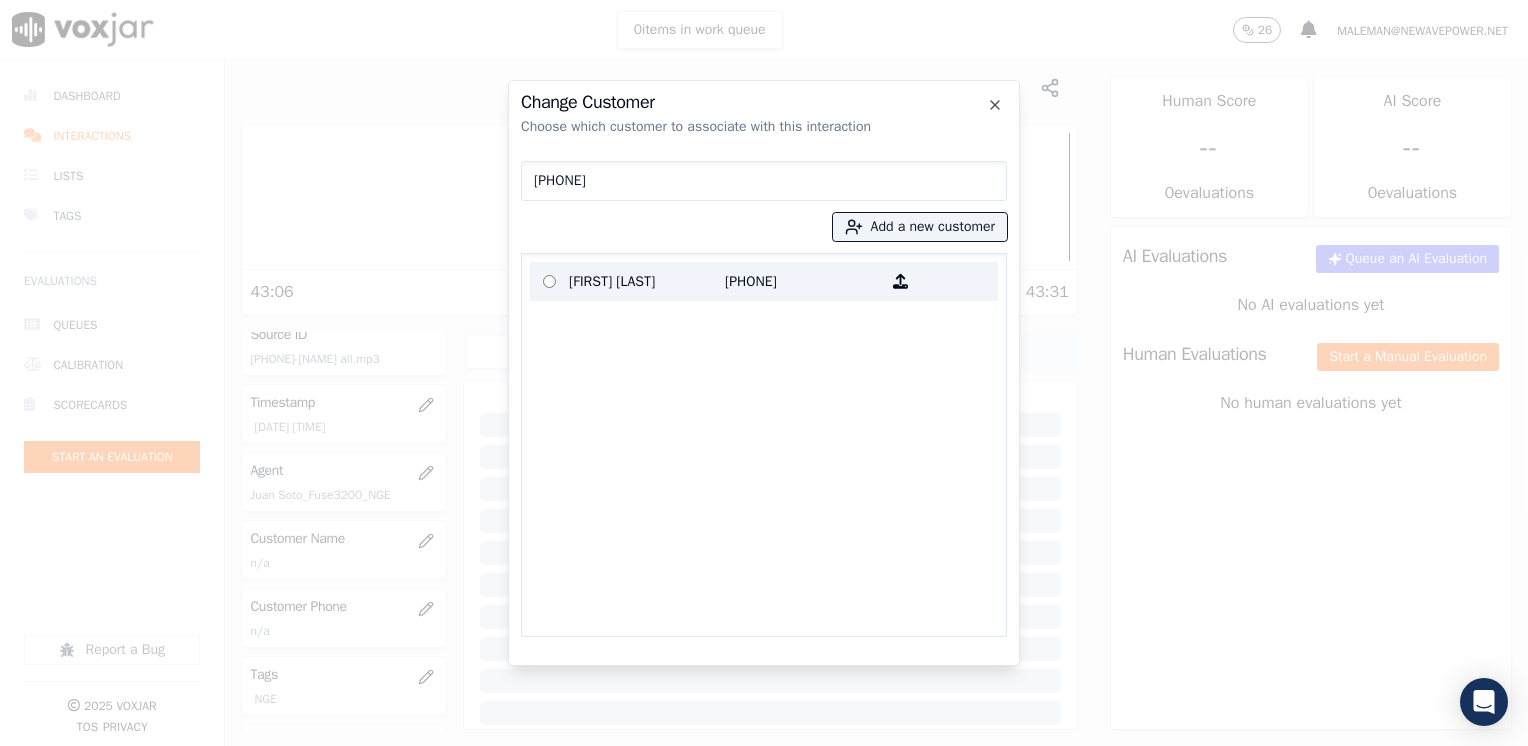 type on "[PHONE]" 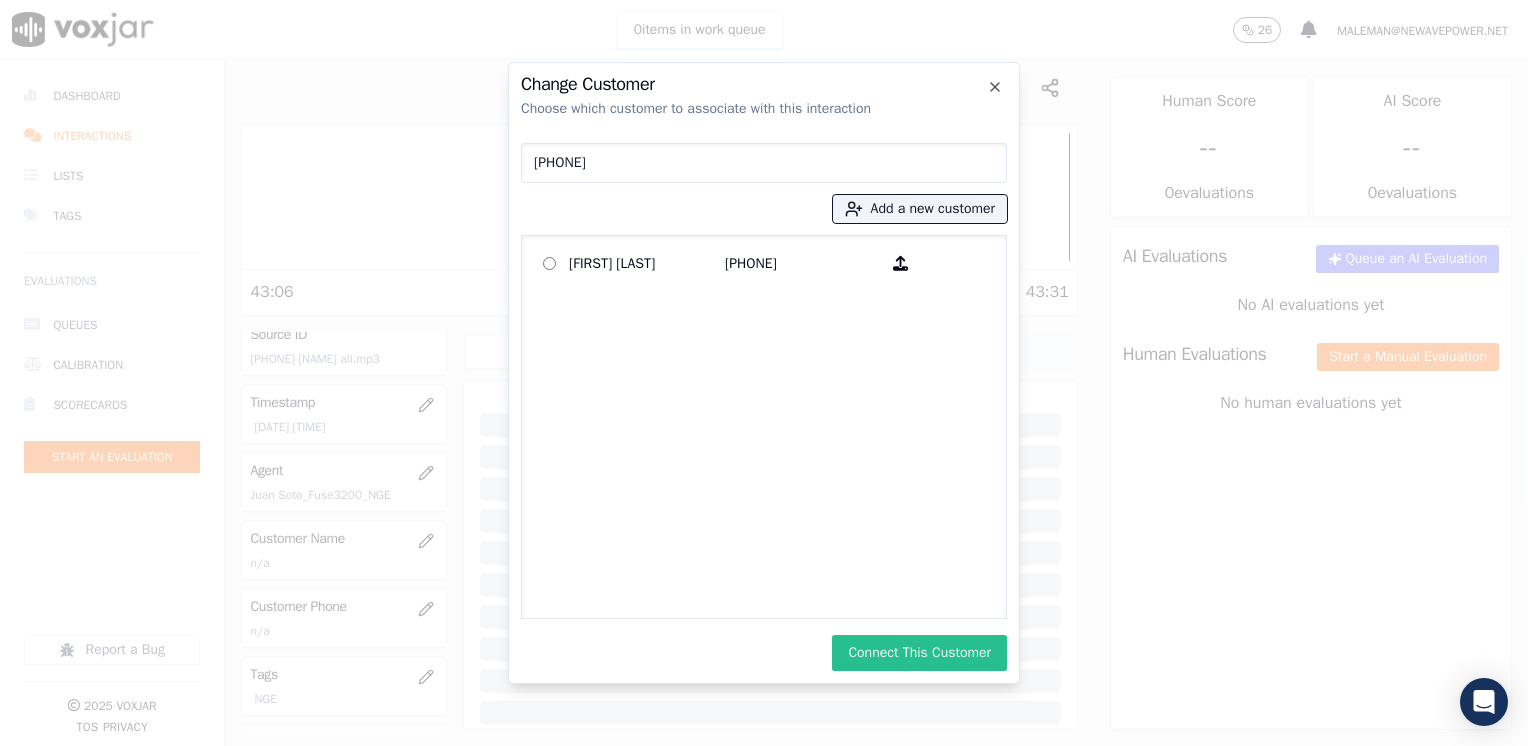 click on "Connect This Customer" at bounding box center [919, 653] 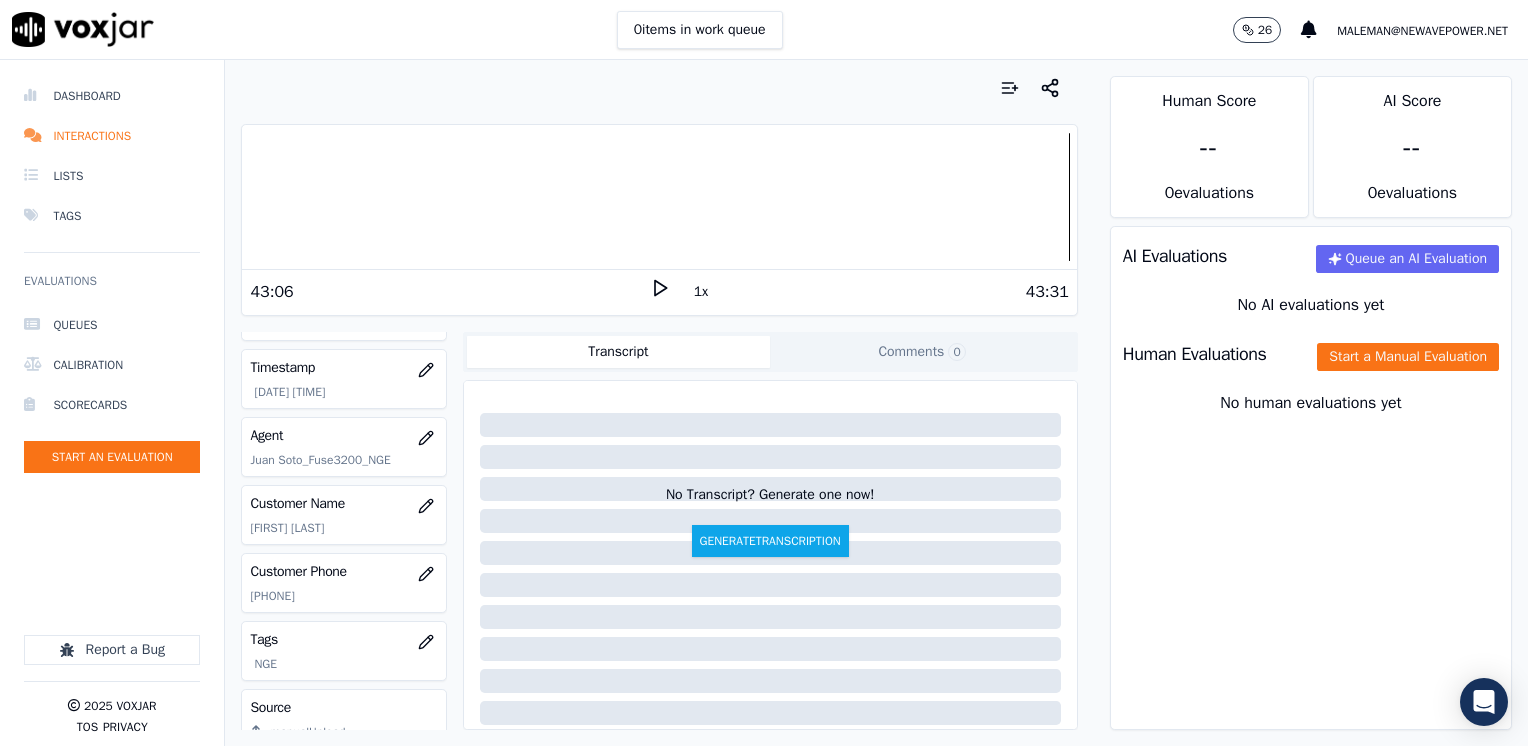 scroll, scrollTop: 100, scrollLeft: 0, axis: vertical 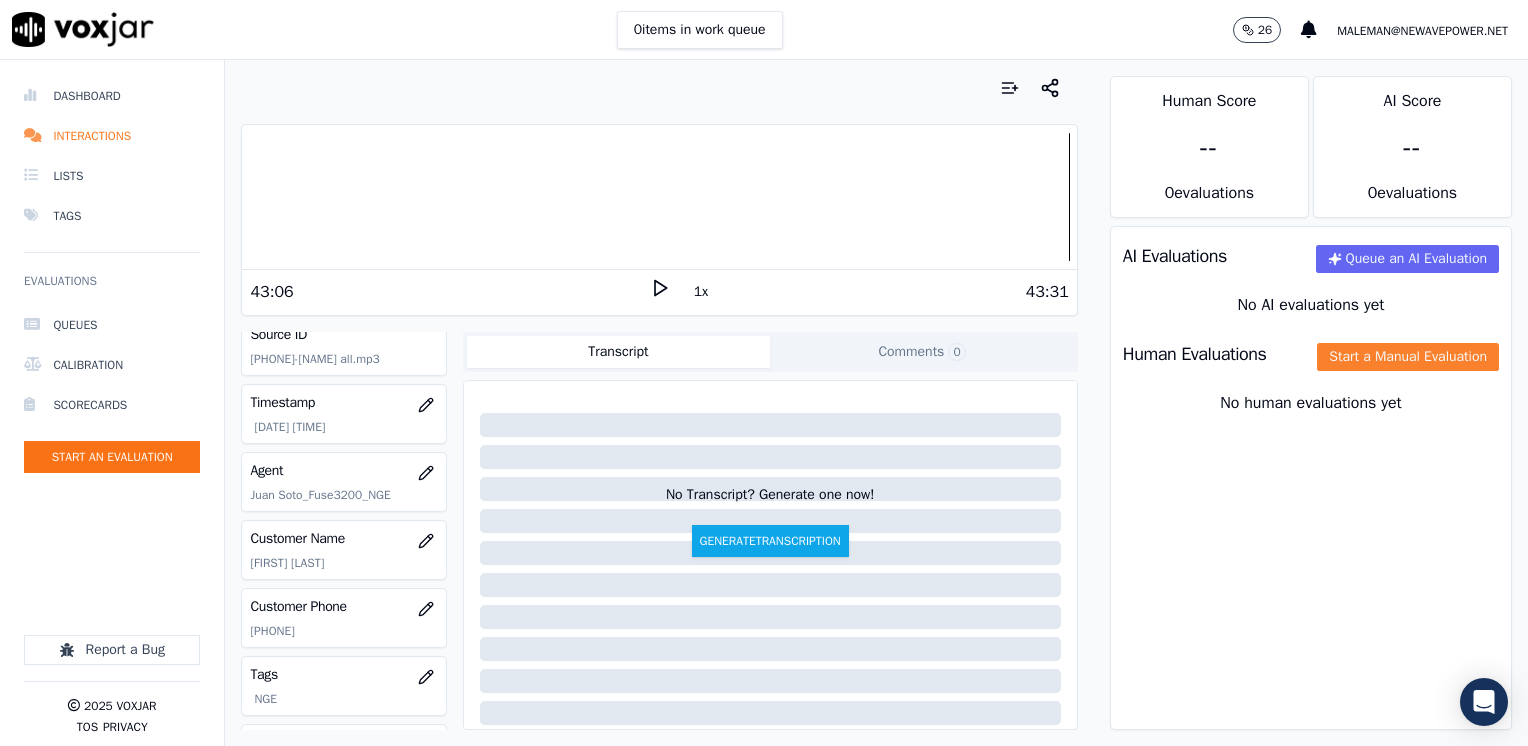 click on "Start a Manual Evaluation" 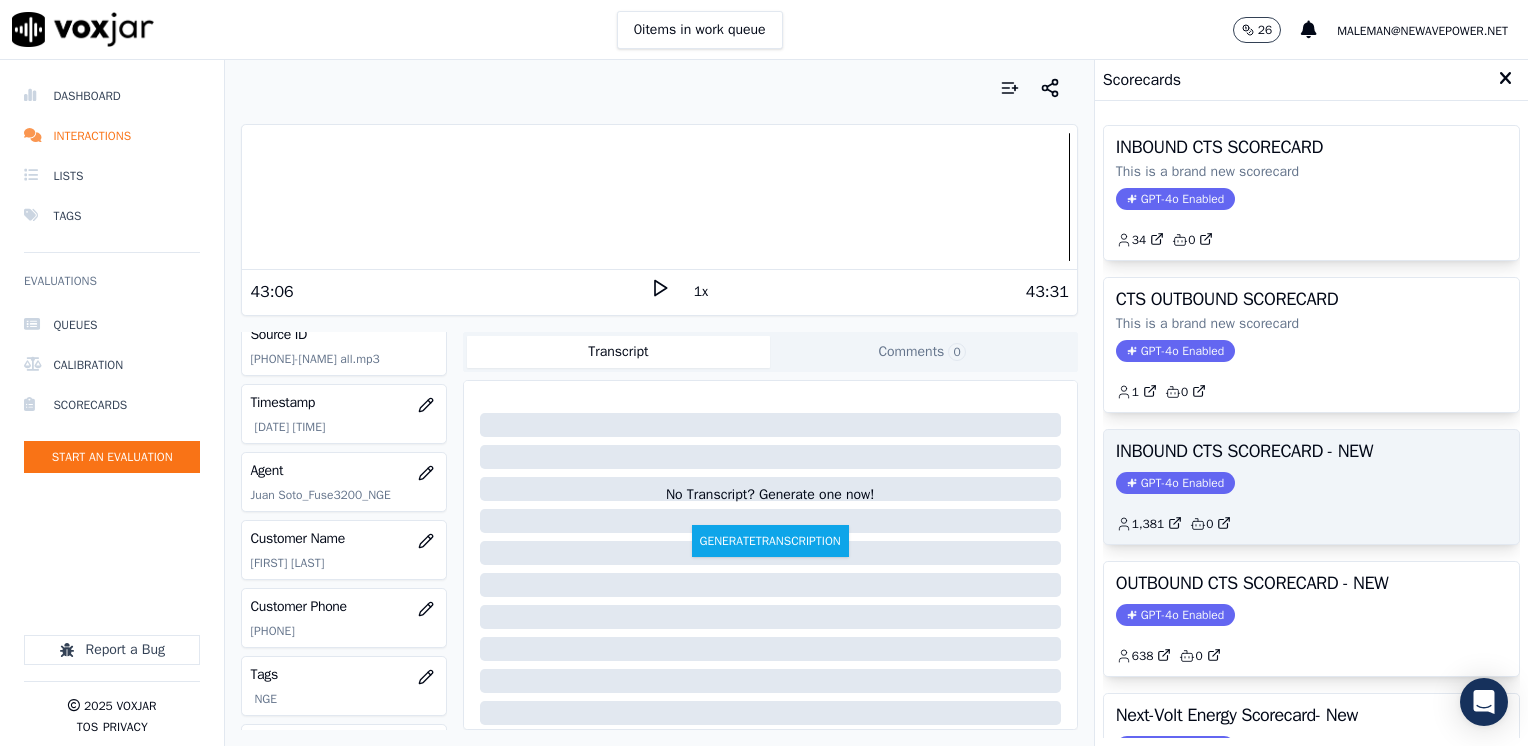 click on "GPT-4o Enabled" at bounding box center (1175, 483) 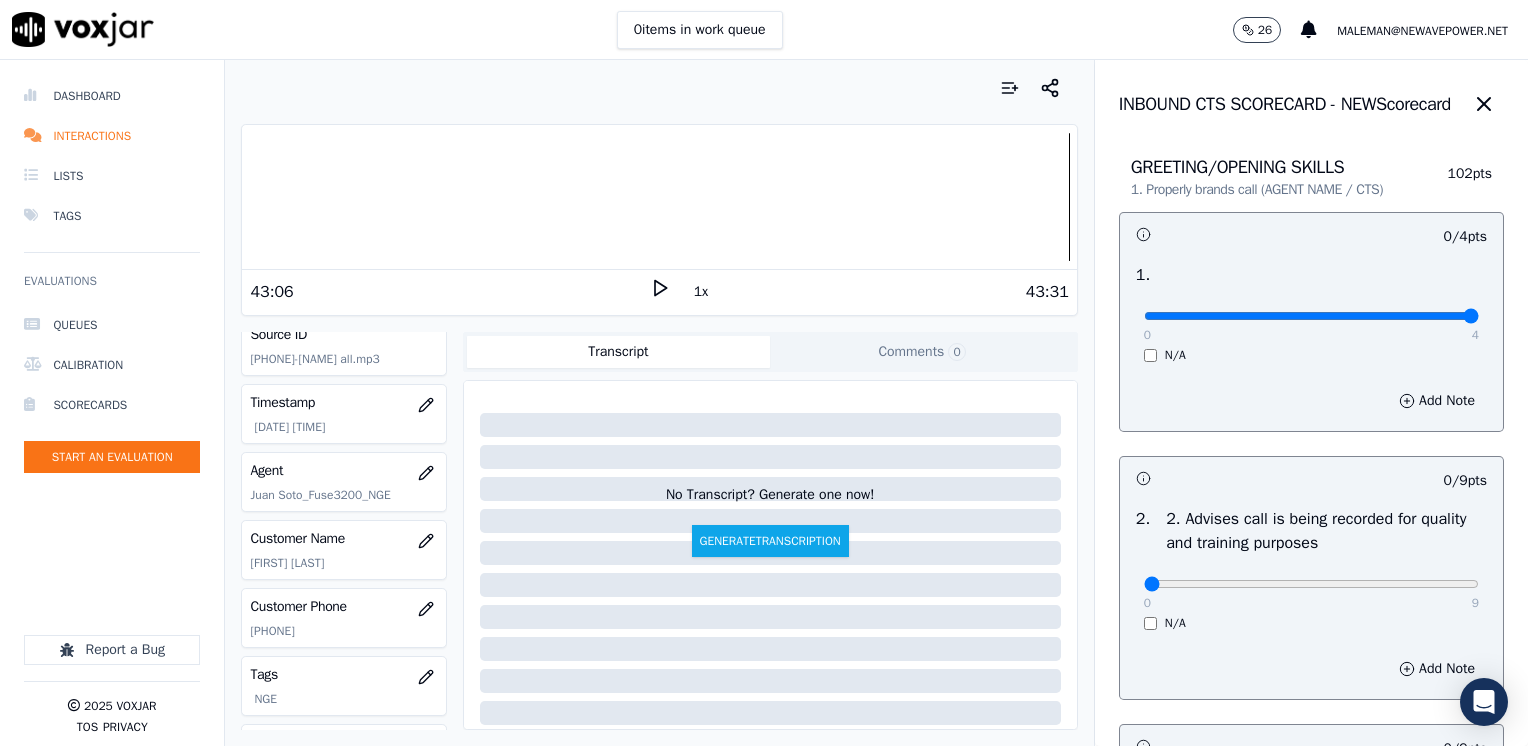 drag, startPoint x: 1133, startPoint y: 320, endPoint x: 1531, endPoint y: 320, distance: 398 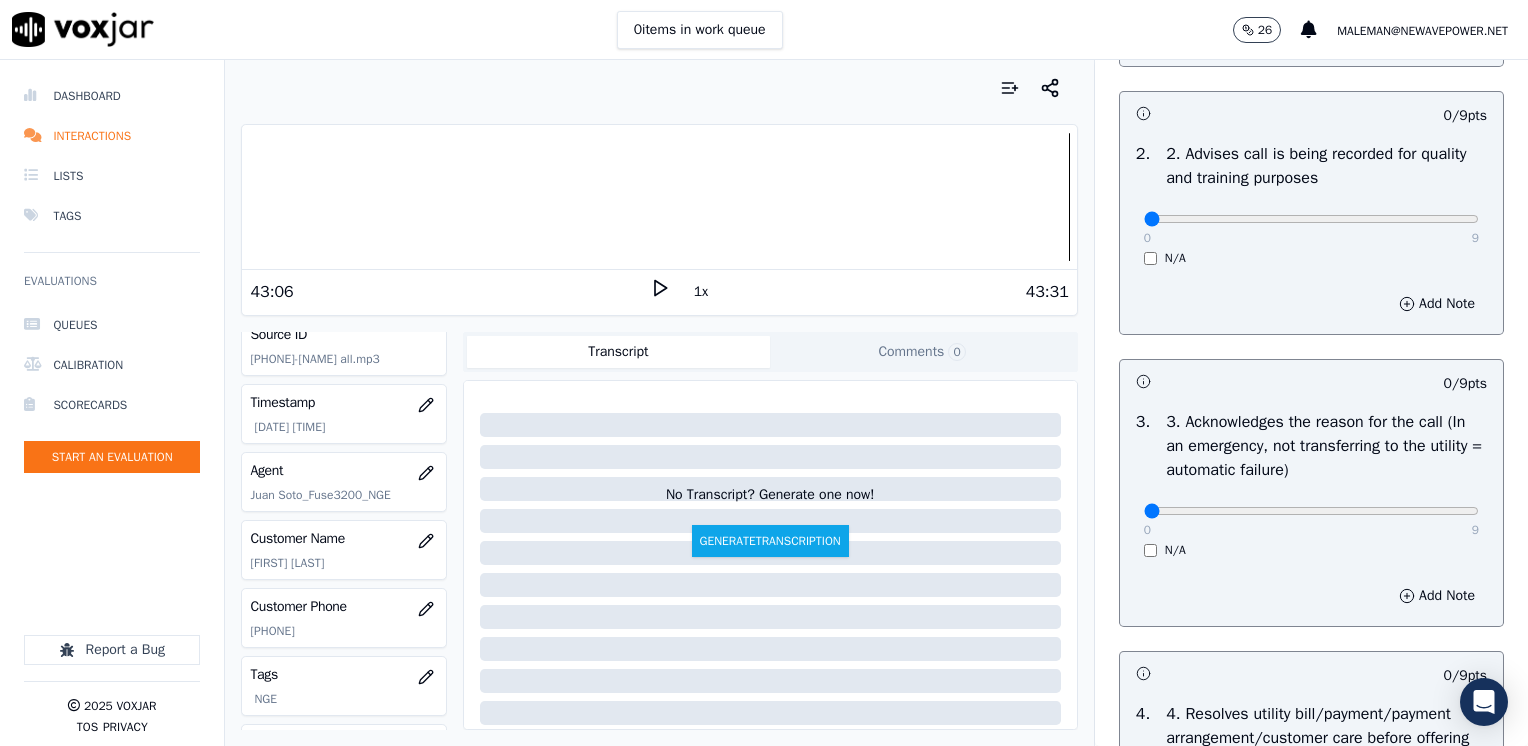 scroll, scrollTop: 400, scrollLeft: 0, axis: vertical 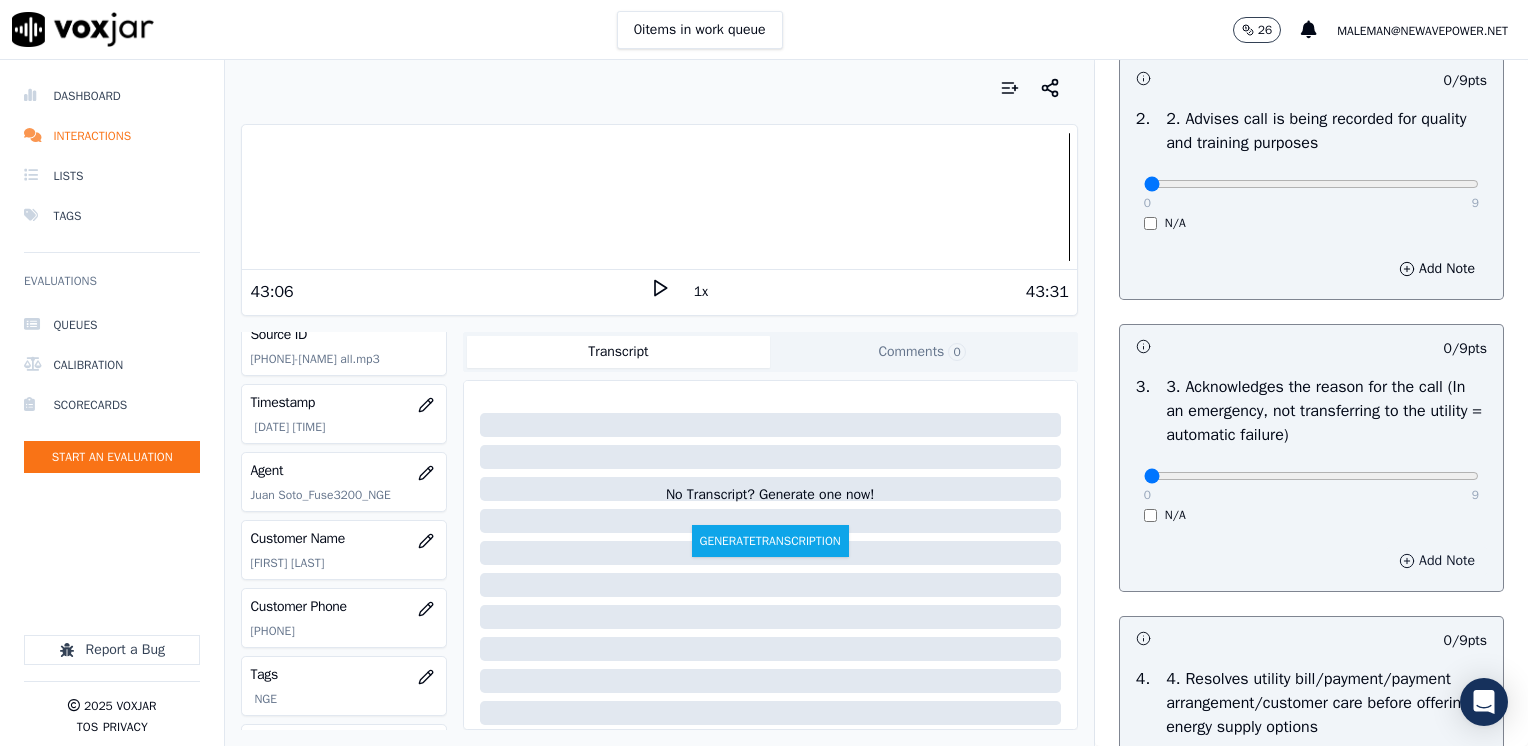 click on "Add Note" at bounding box center (1437, 561) 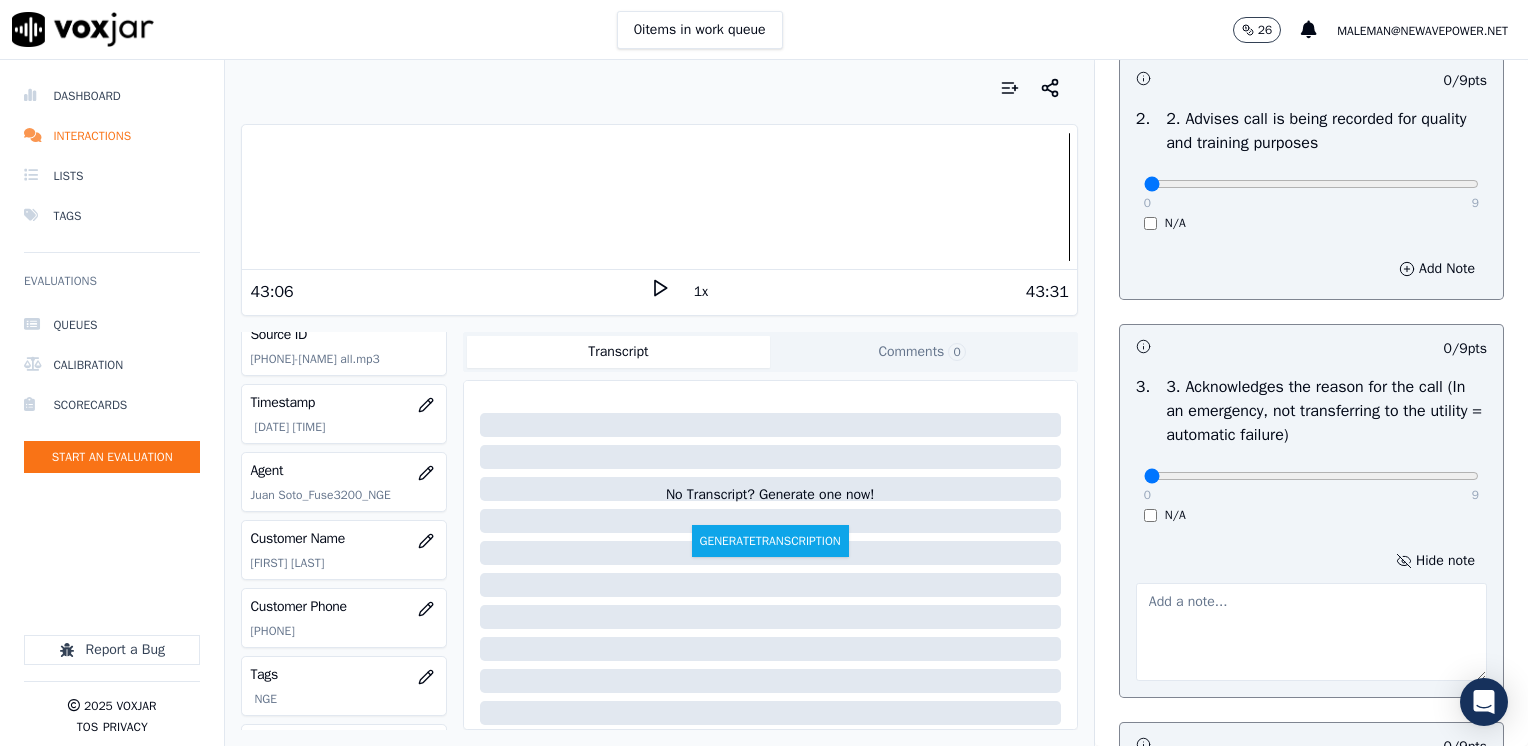 click at bounding box center (1311, 632) 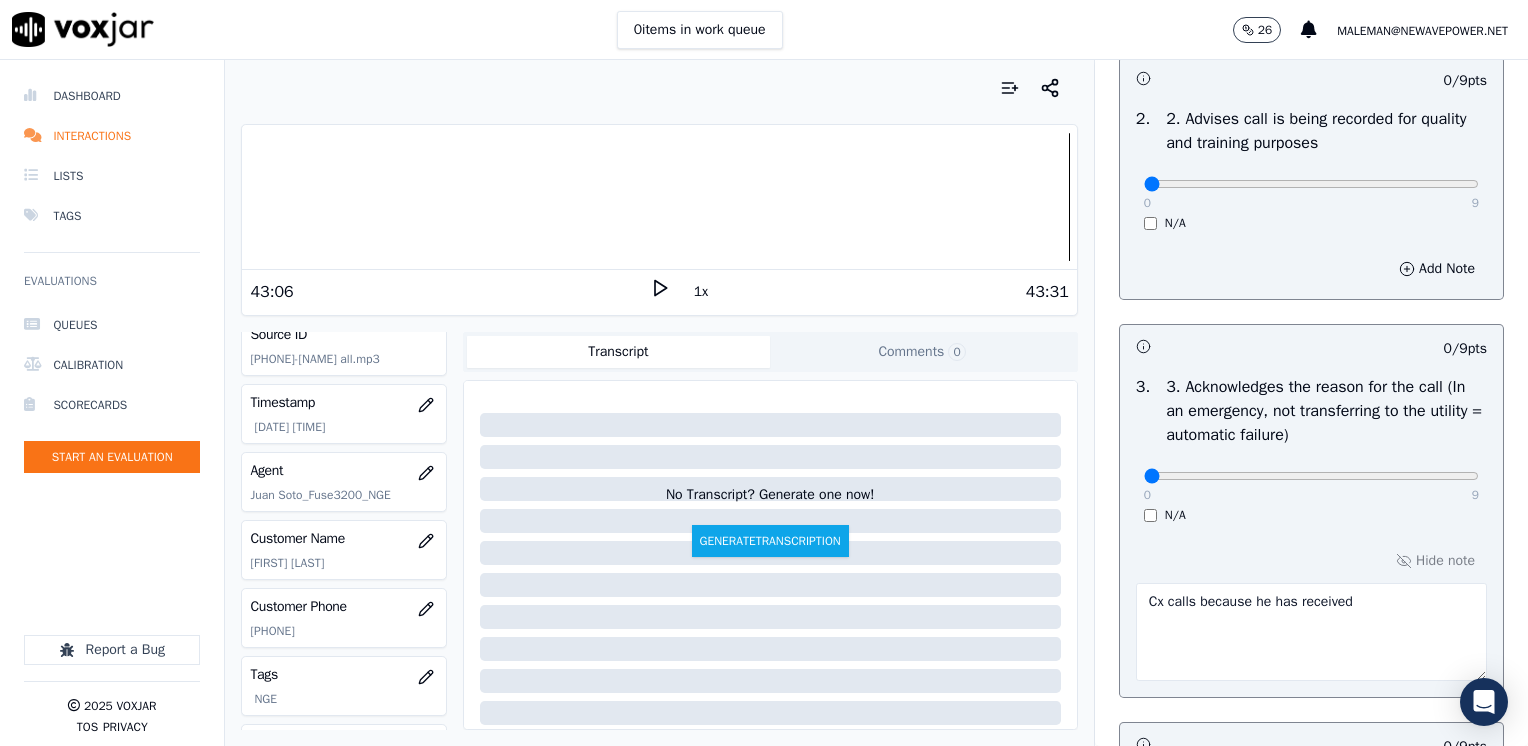 click on "Cx calls because he has received" at bounding box center (1311, 632) 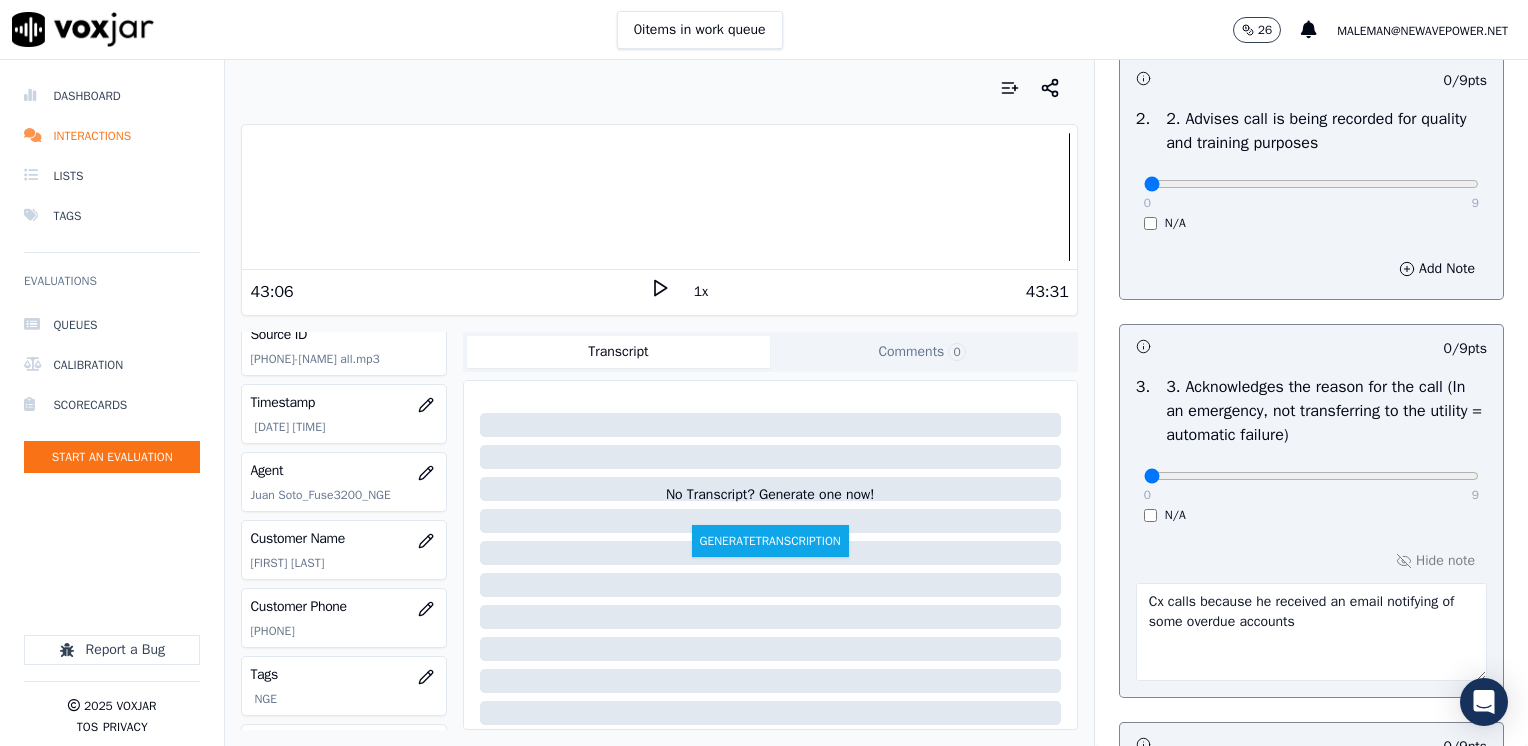 type on "Cx calls because he received an email notifying of some overdue accounts" 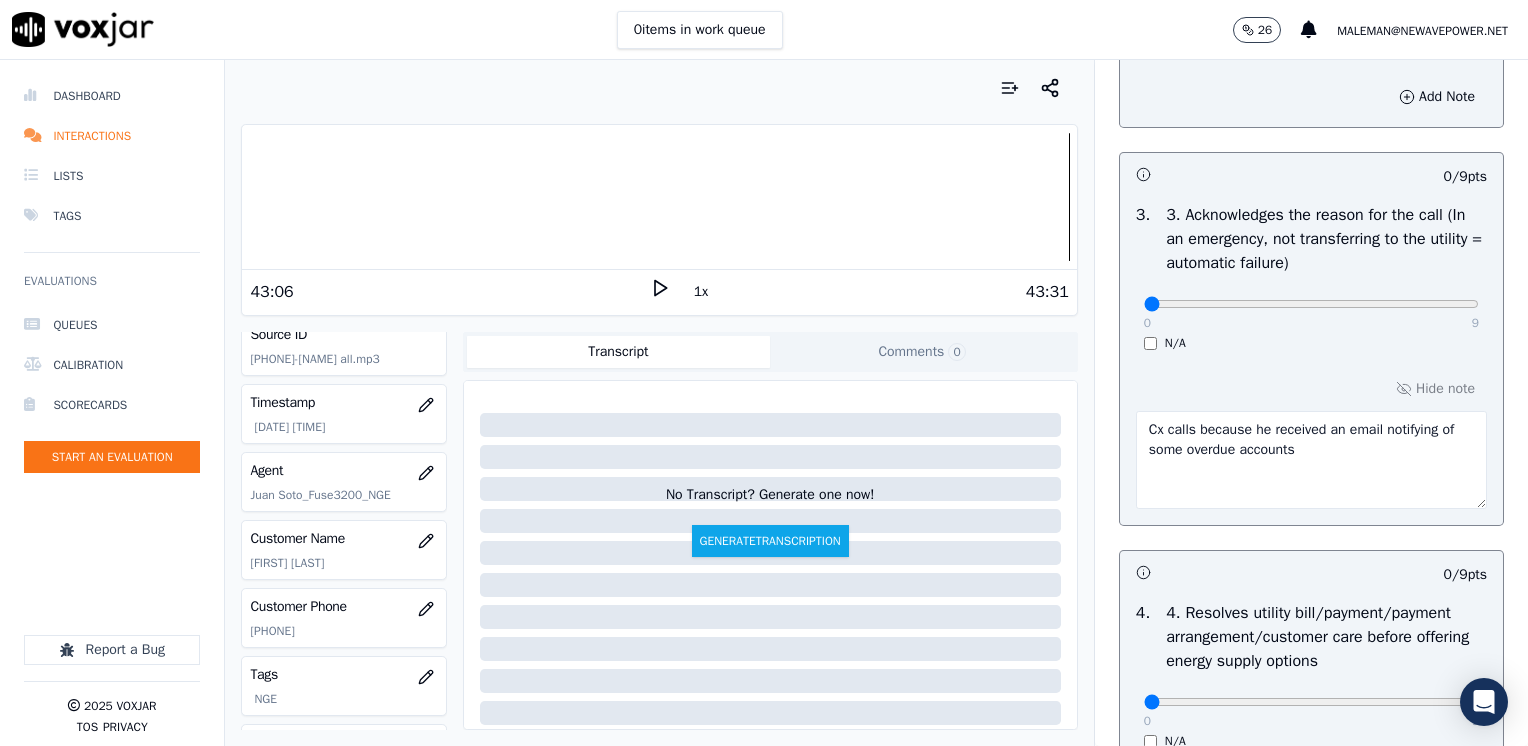 scroll, scrollTop: 600, scrollLeft: 0, axis: vertical 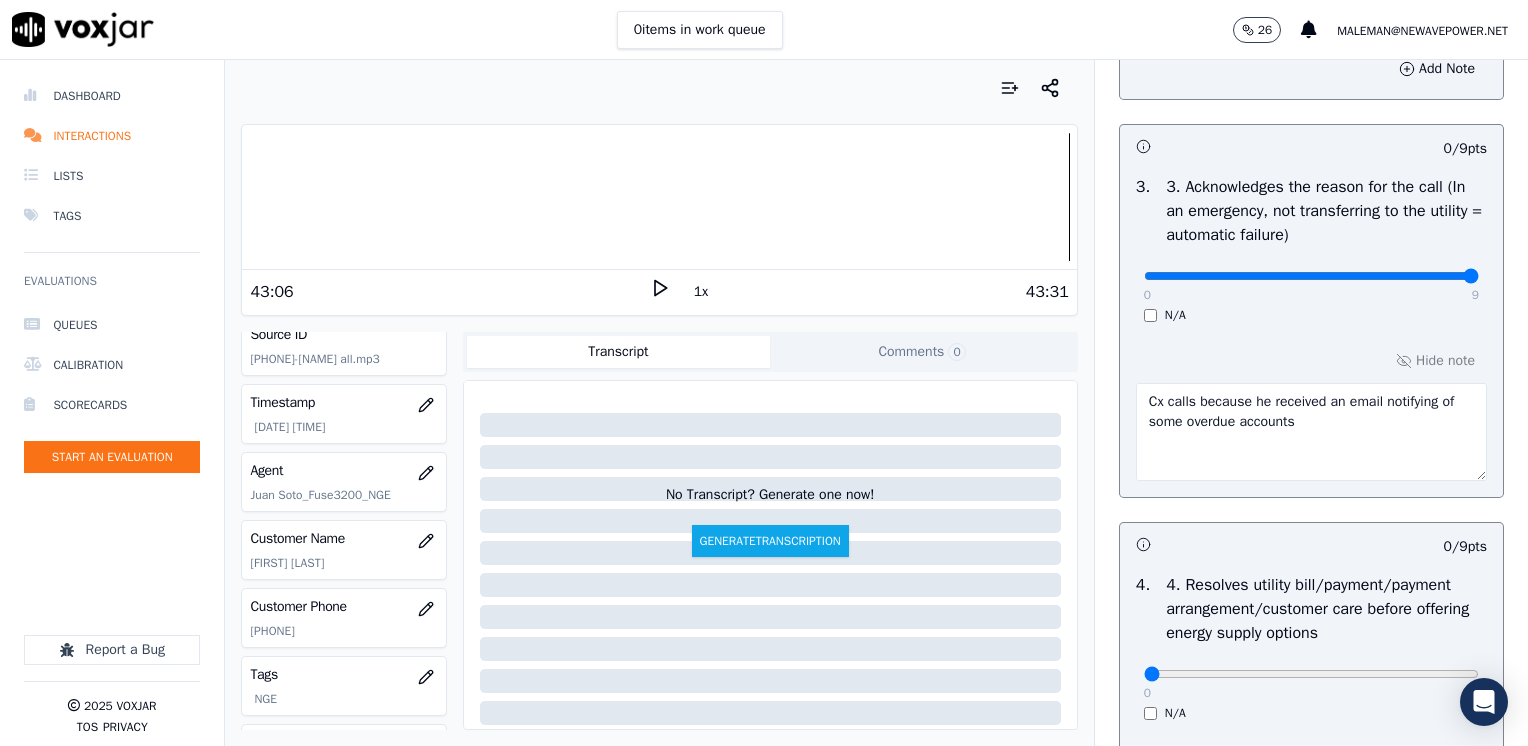 drag, startPoint x: 1130, startPoint y: 274, endPoint x: 1531, endPoint y: 288, distance: 401.24432 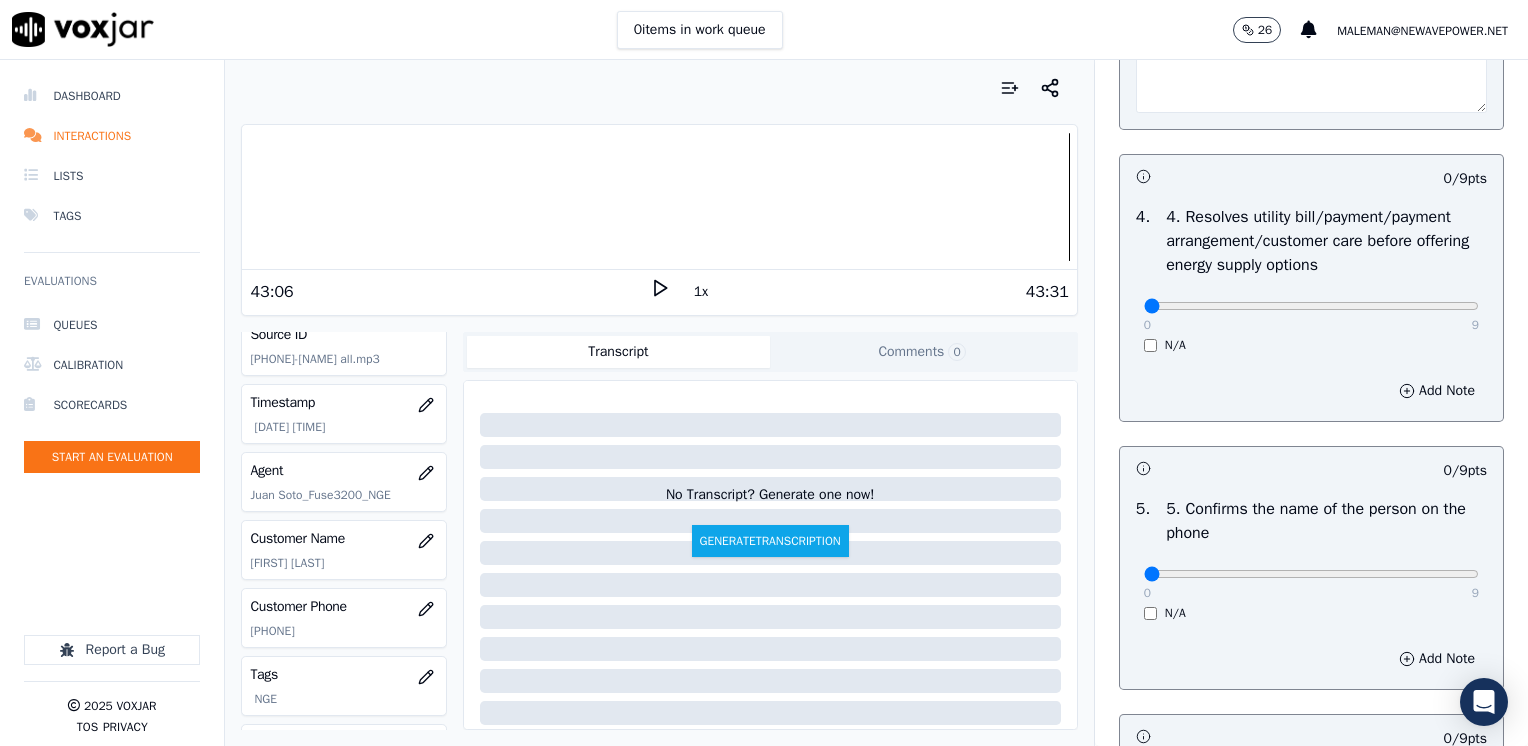 scroll, scrollTop: 1000, scrollLeft: 0, axis: vertical 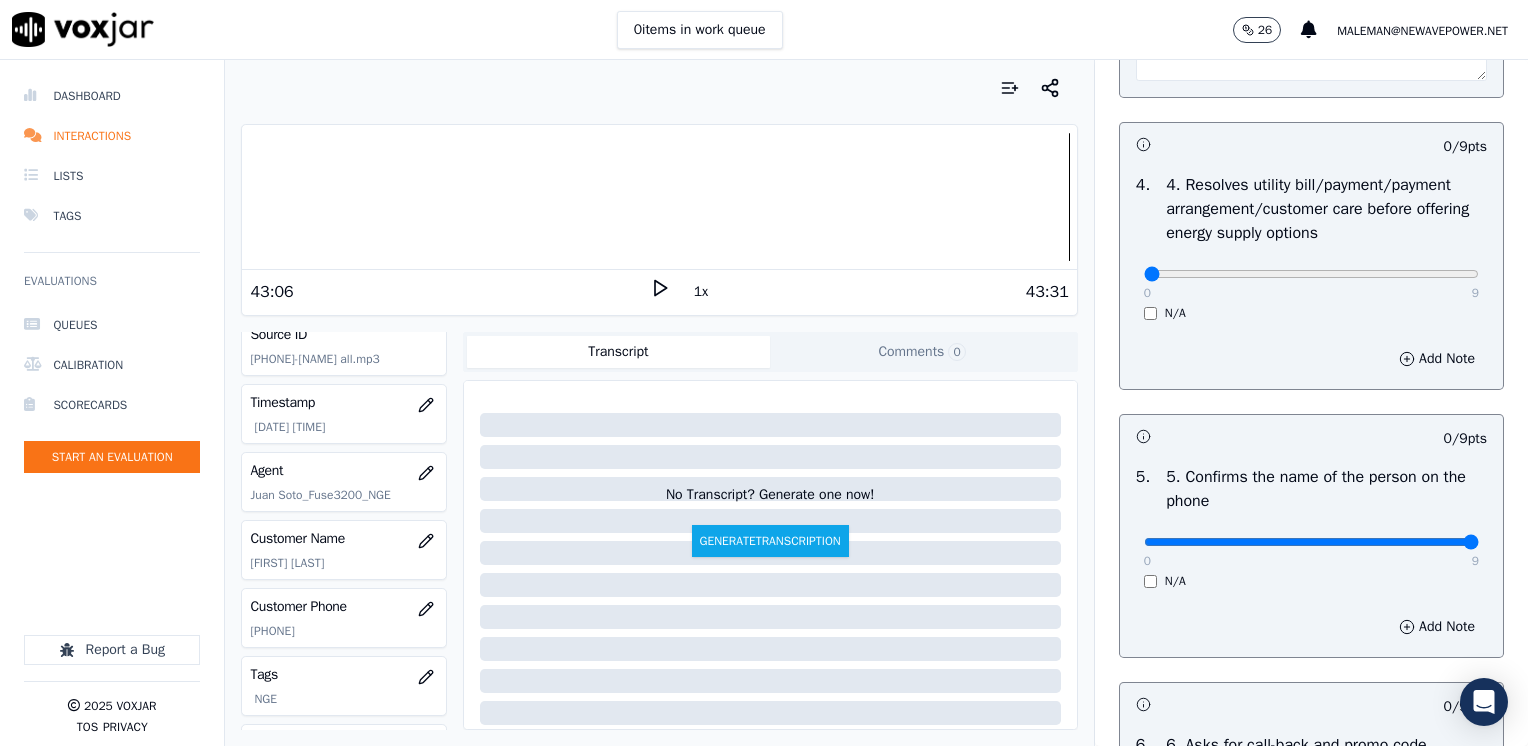 drag, startPoint x: 1129, startPoint y: 542, endPoint x: 1531, endPoint y: 508, distance: 403.43524 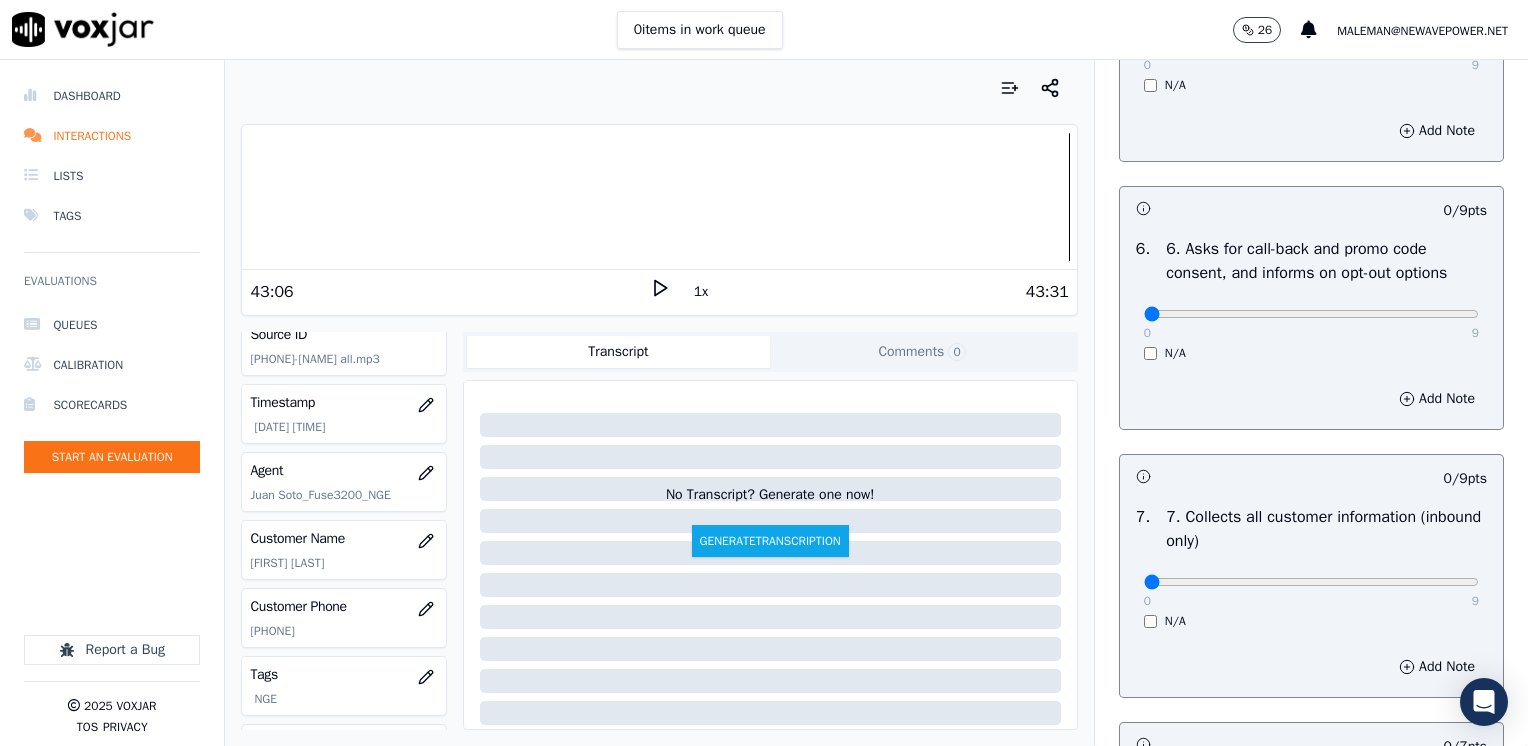 scroll, scrollTop: 1500, scrollLeft: 0, axis: vertical 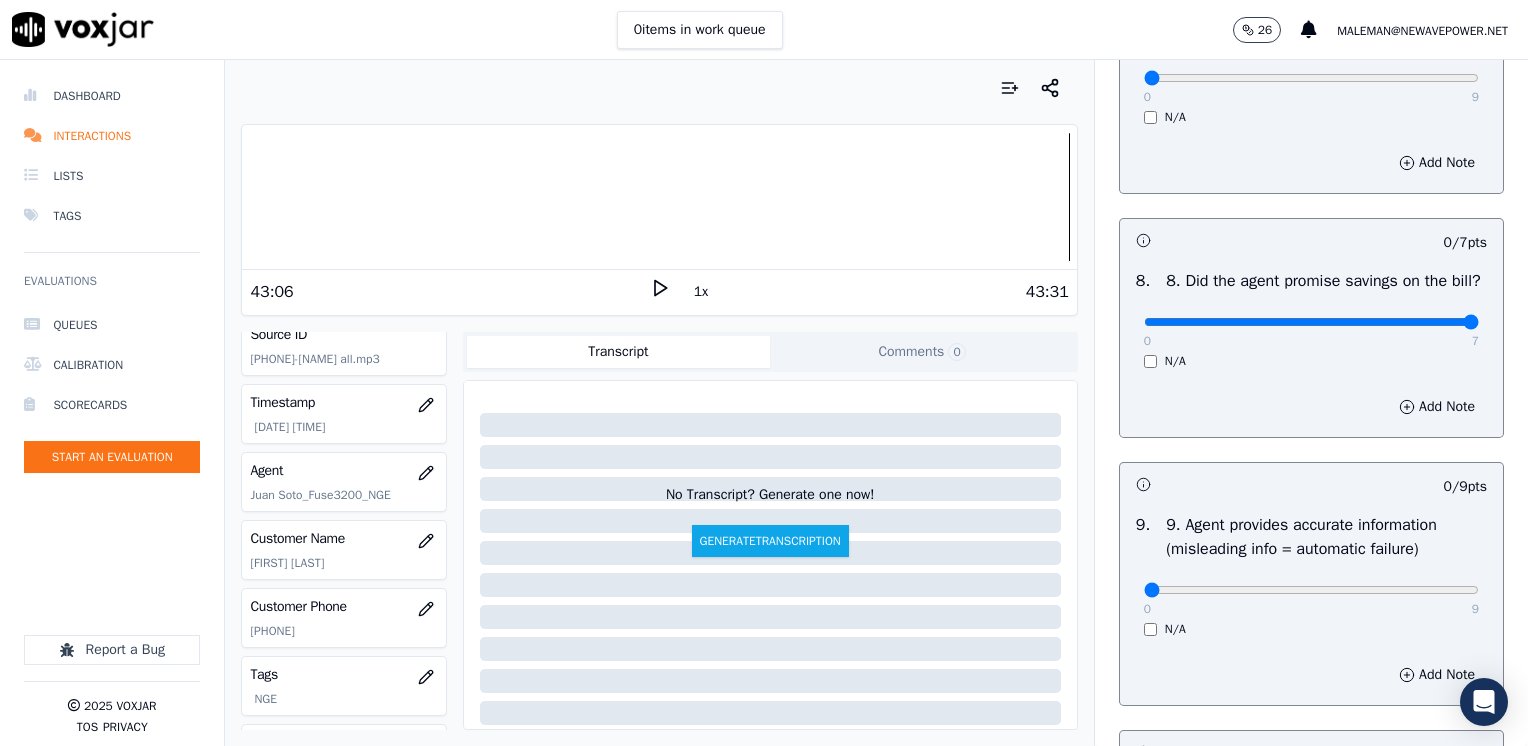 drag, startPoint x: 1132, startPoint y: 344, endPoint x: 1531, endPoint y: 336, distance: 399.0802 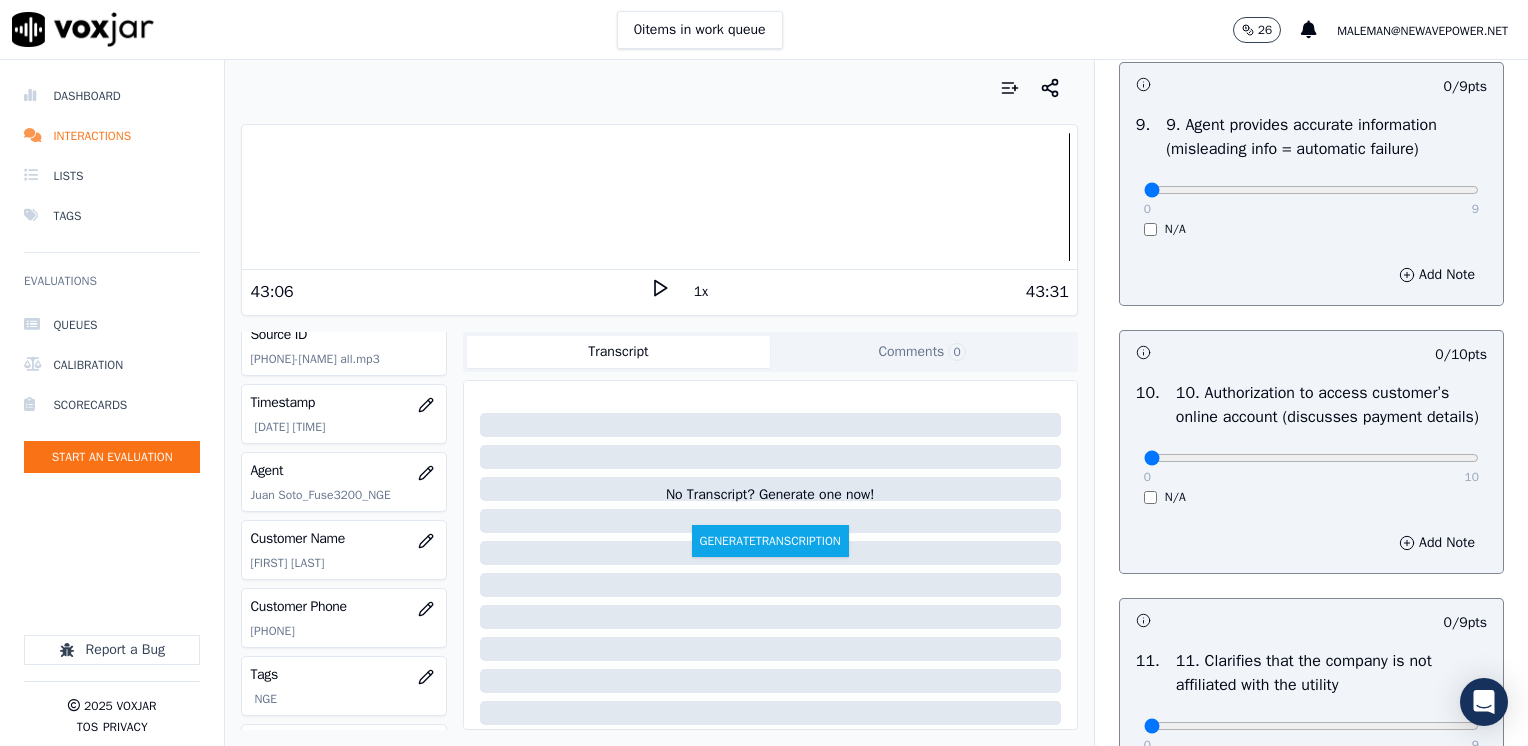 scroll, scrollTop: 2500, scrollLeft: 0, axis: vertical 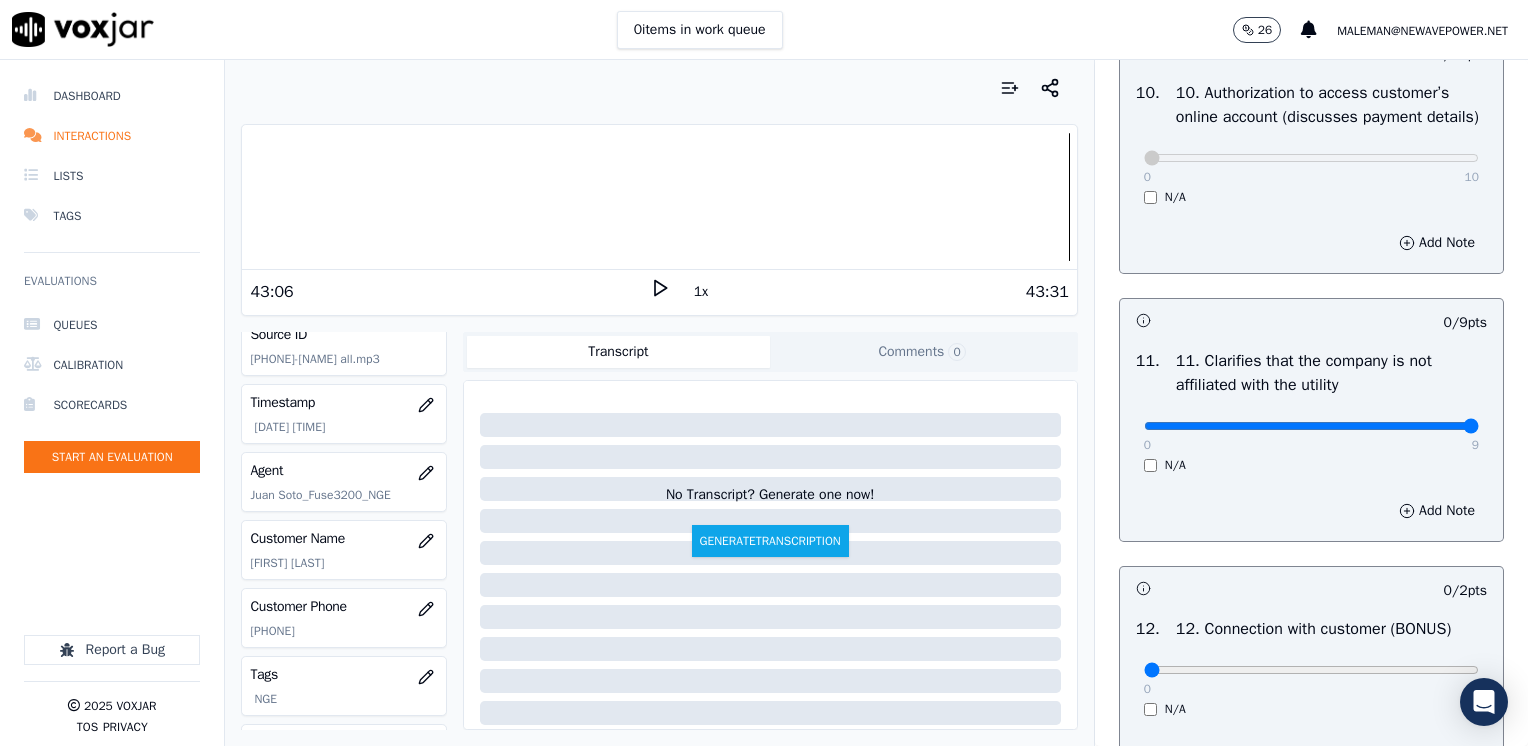drag, startPoint x: 1124, startPoint y: 465, endPoint x: 1527, endPoint y: 490, distance: 403.7747 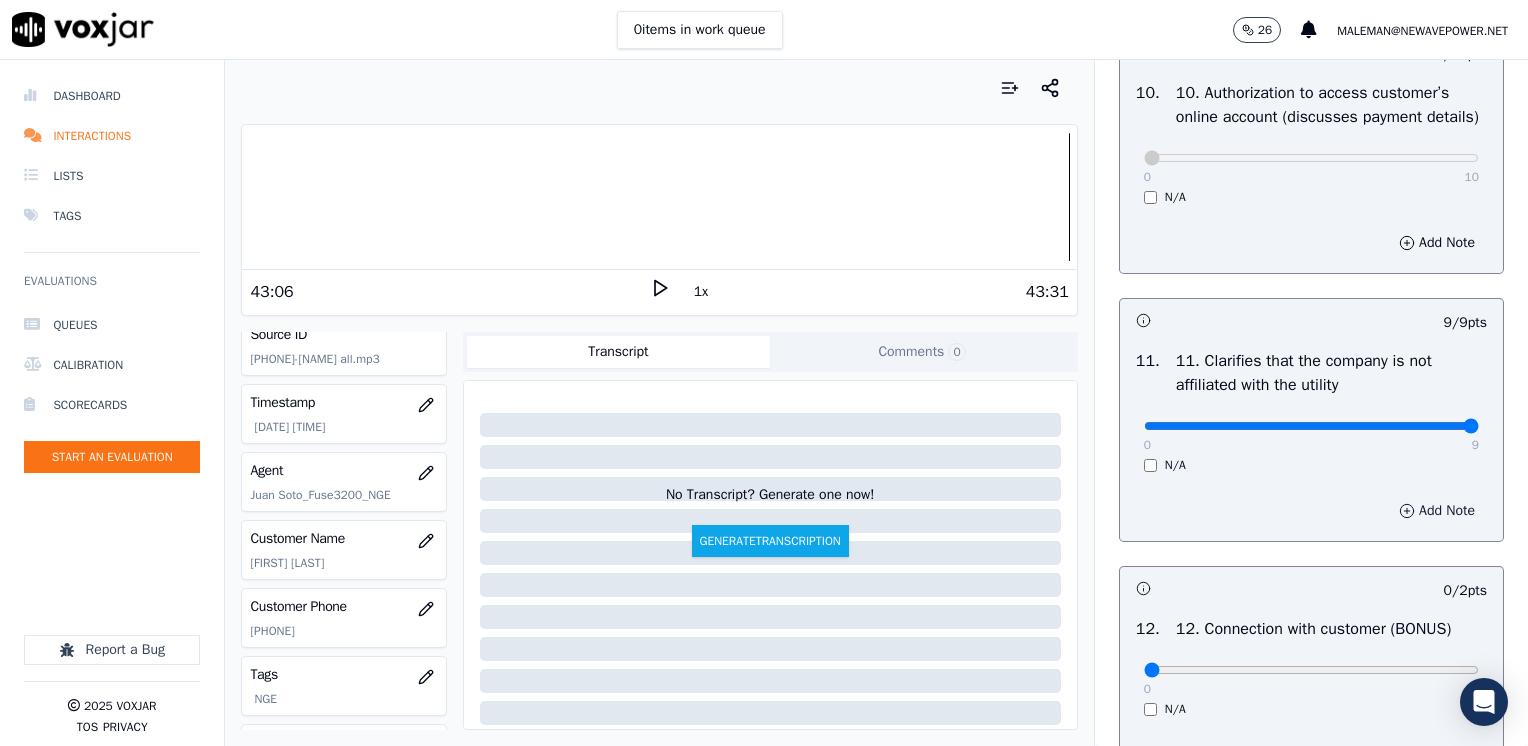 scroll, scrollTop: 3000, scrollLeft: 0, axis: vertical 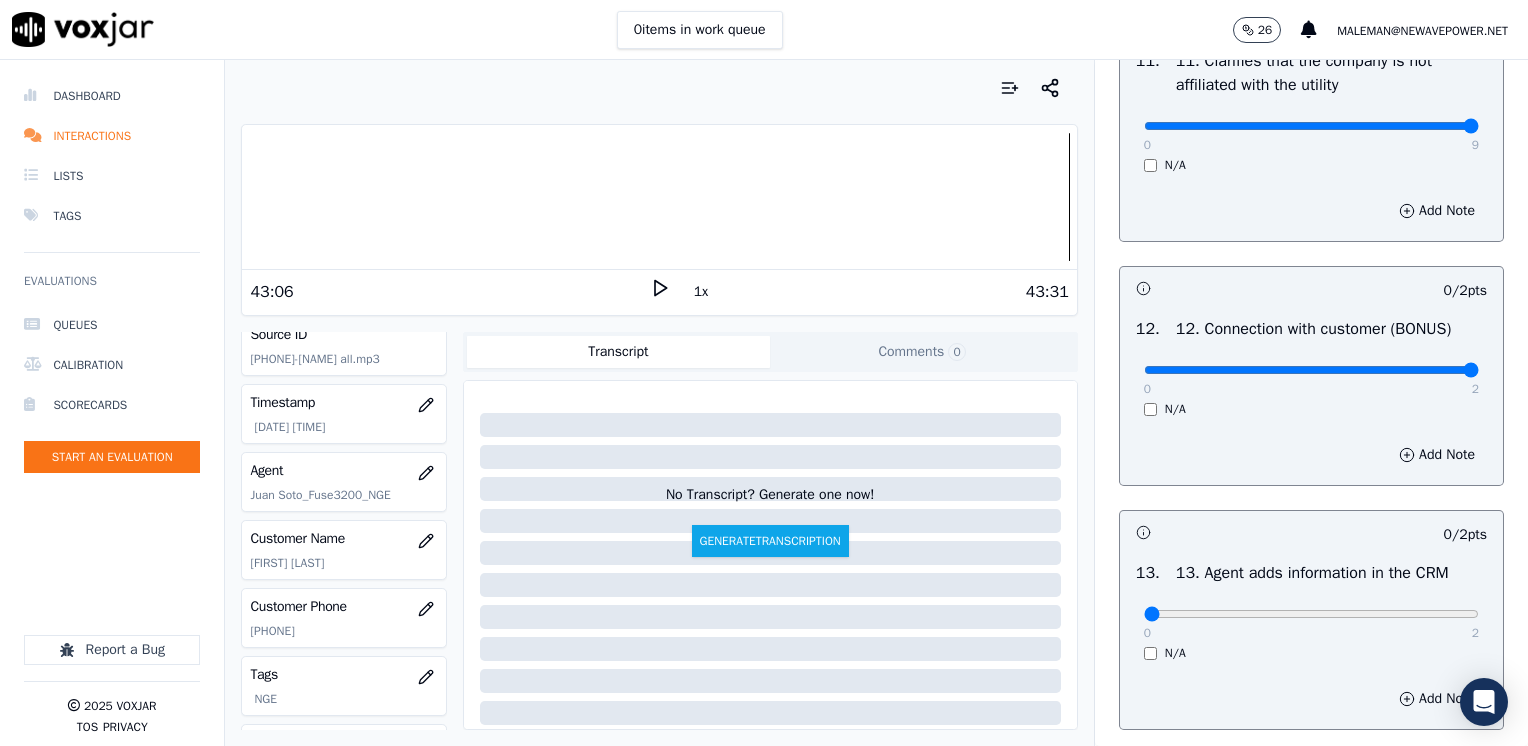 drag, startPoint x: 1127, startPoint y: 416, endPoint x: 1527, endPoint y: 406, distance: 400.12497 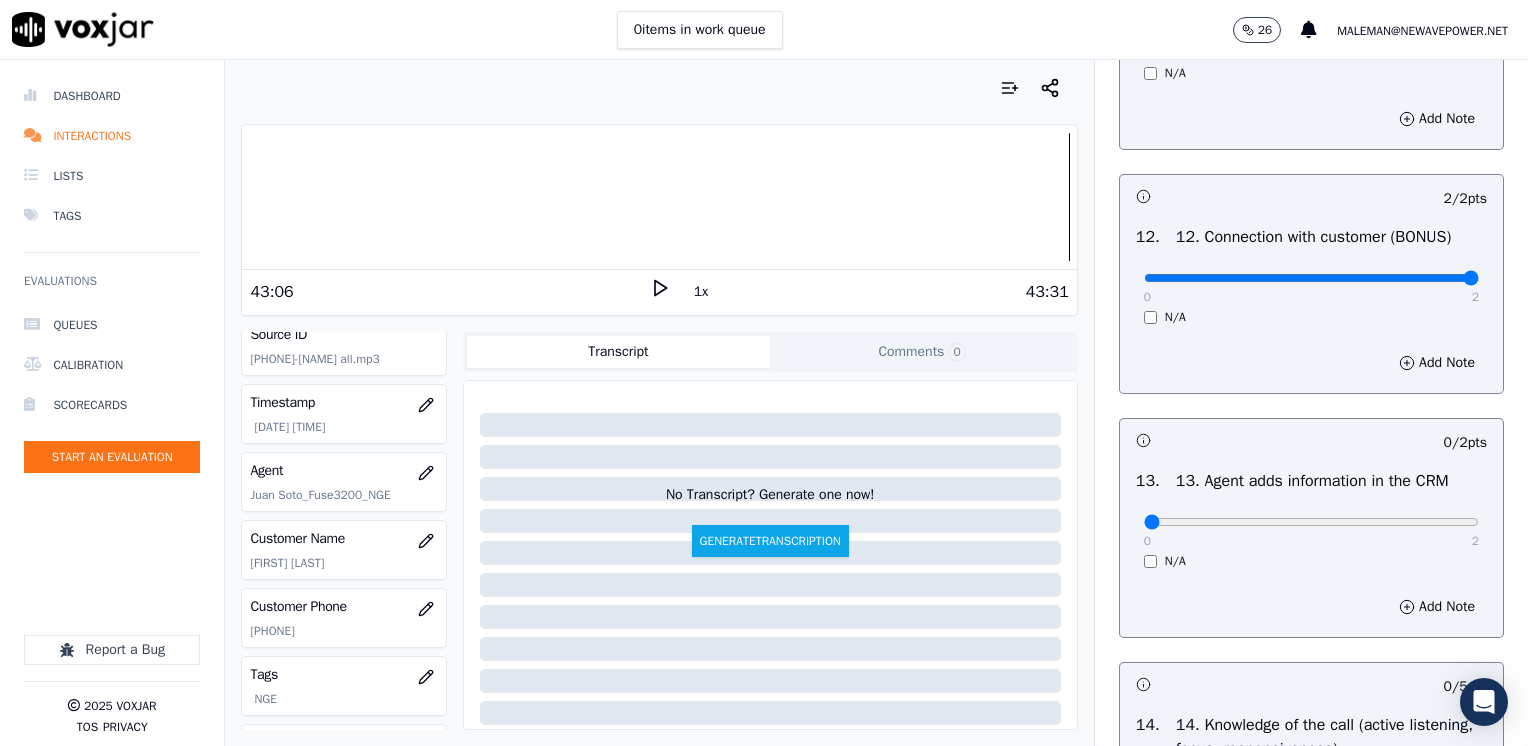 scroll, scrollTop: 3200, scrollLeft: 0, axis: vertical 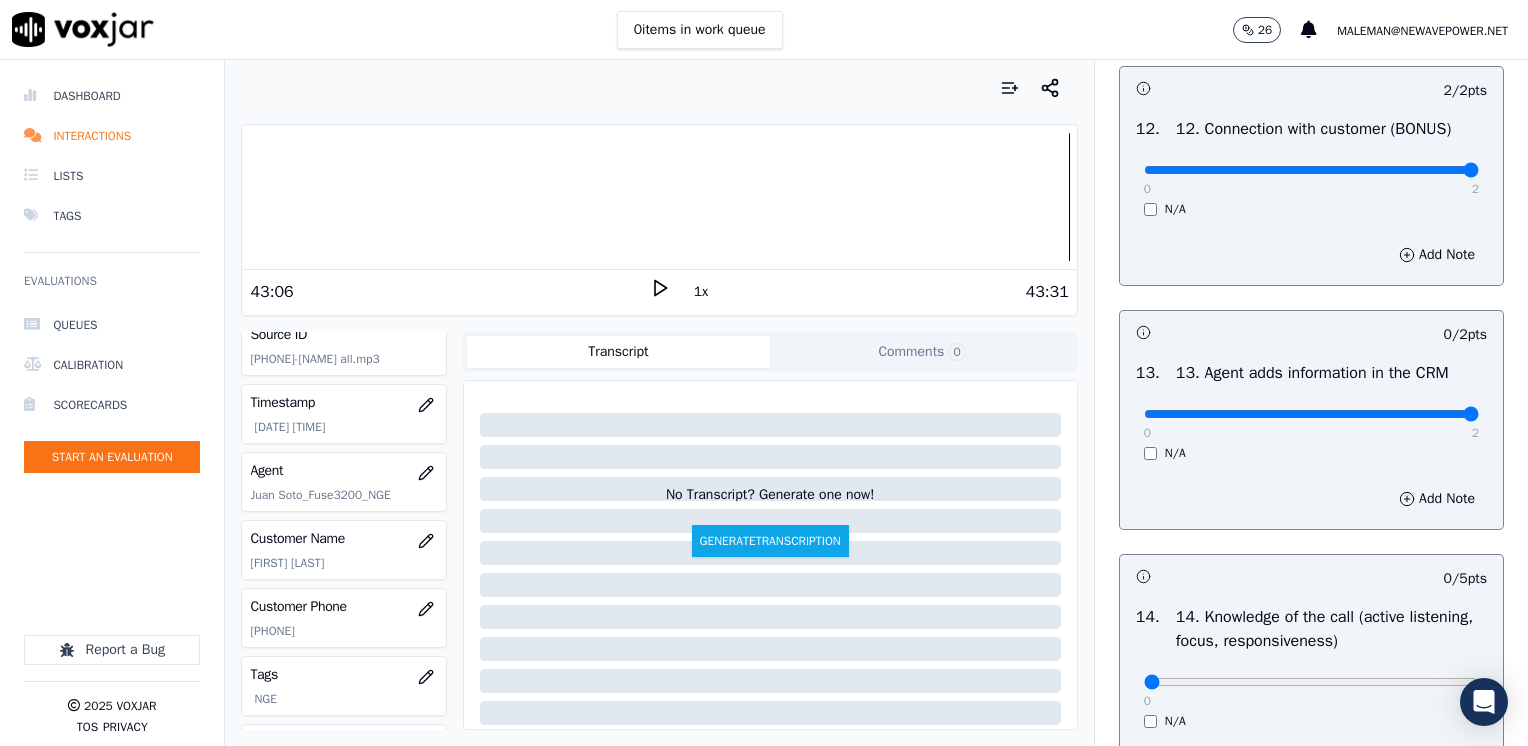 drag, startPoint x: 1128, startPoint y: 454, endPoint x: 1527, endPoint y: 452, distance: 399.005 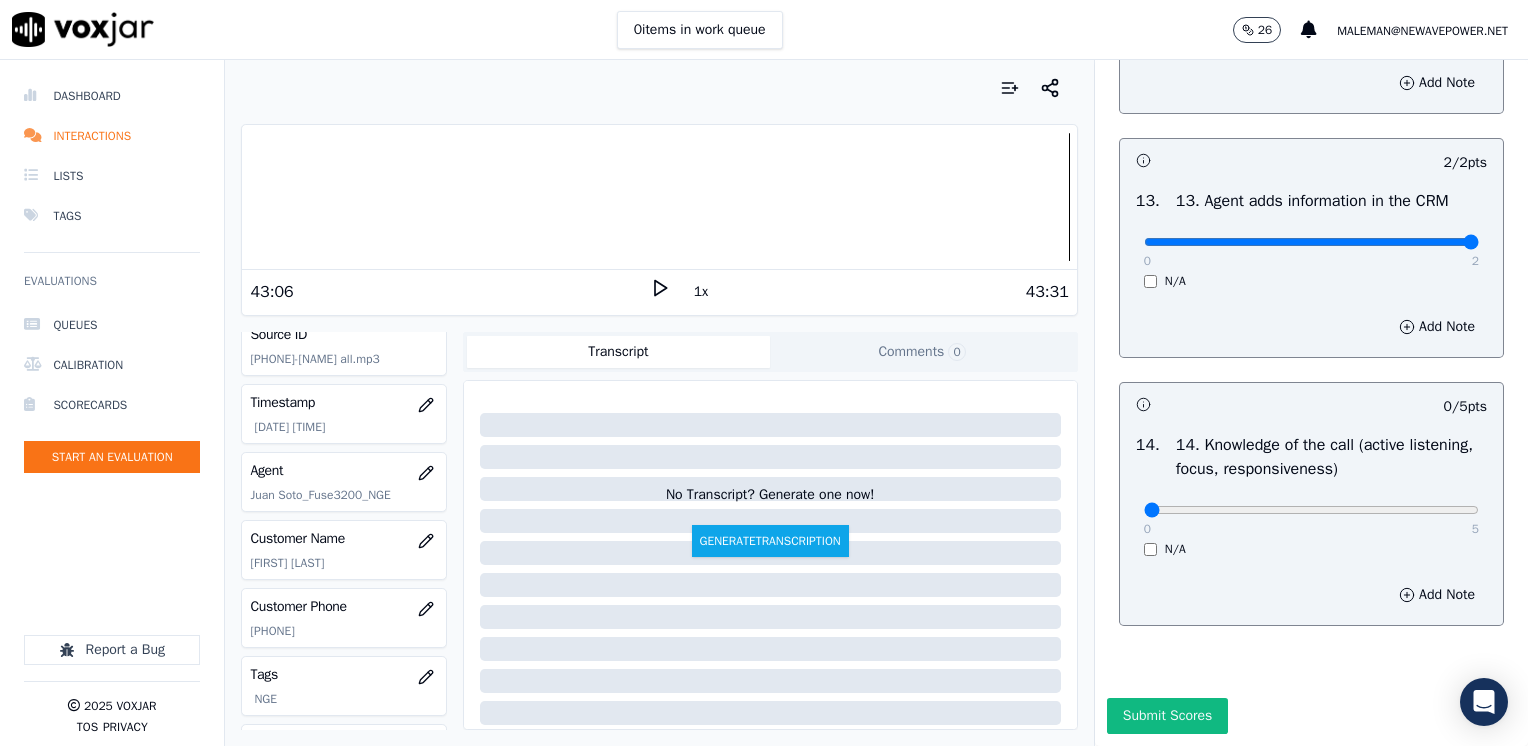 scroll, scrollTop: 3459, scrollLeft: 0, axis: vertical 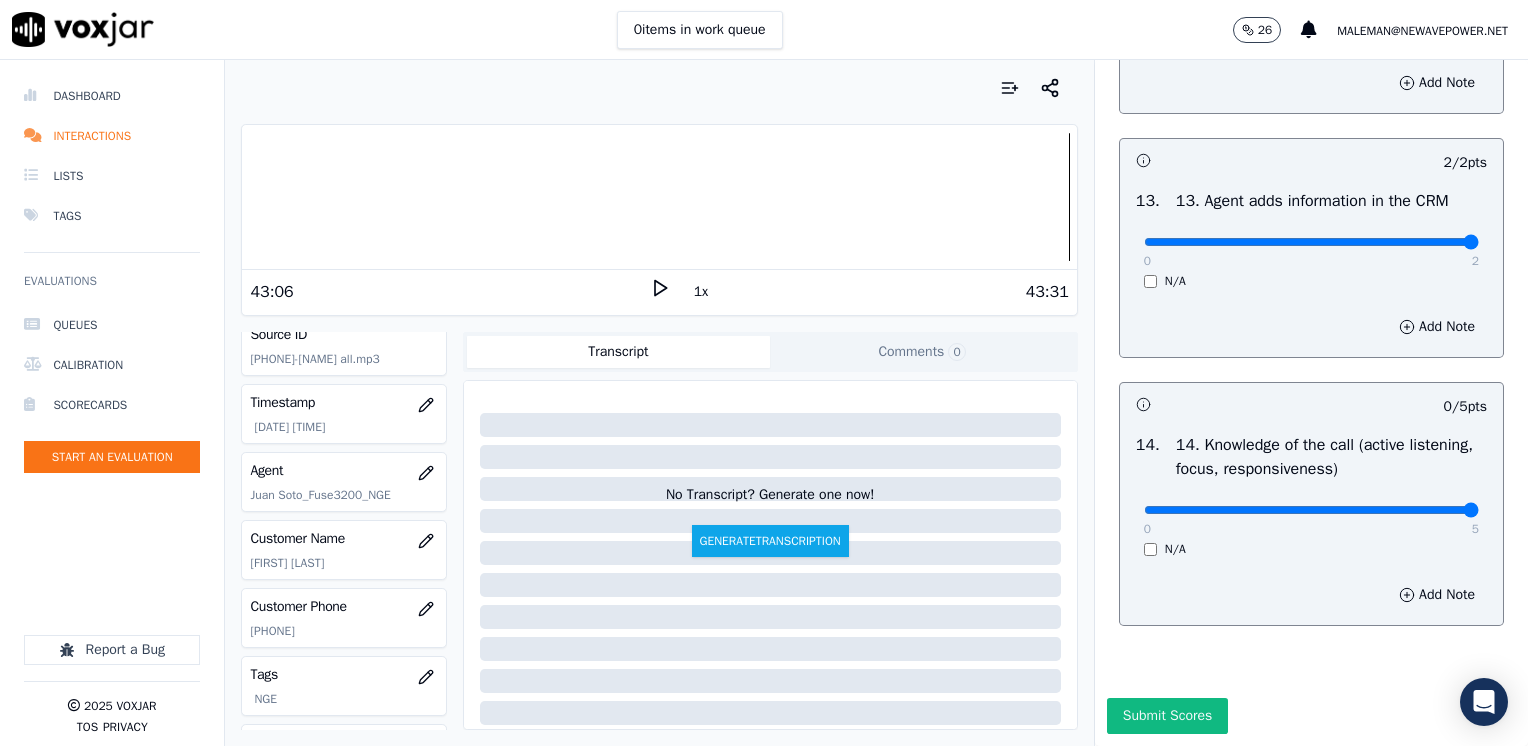 drag, startPoint x: 1129, startPoint y: 464, endPoint x: 1531, endPoint y: 499, distance: 403.52075 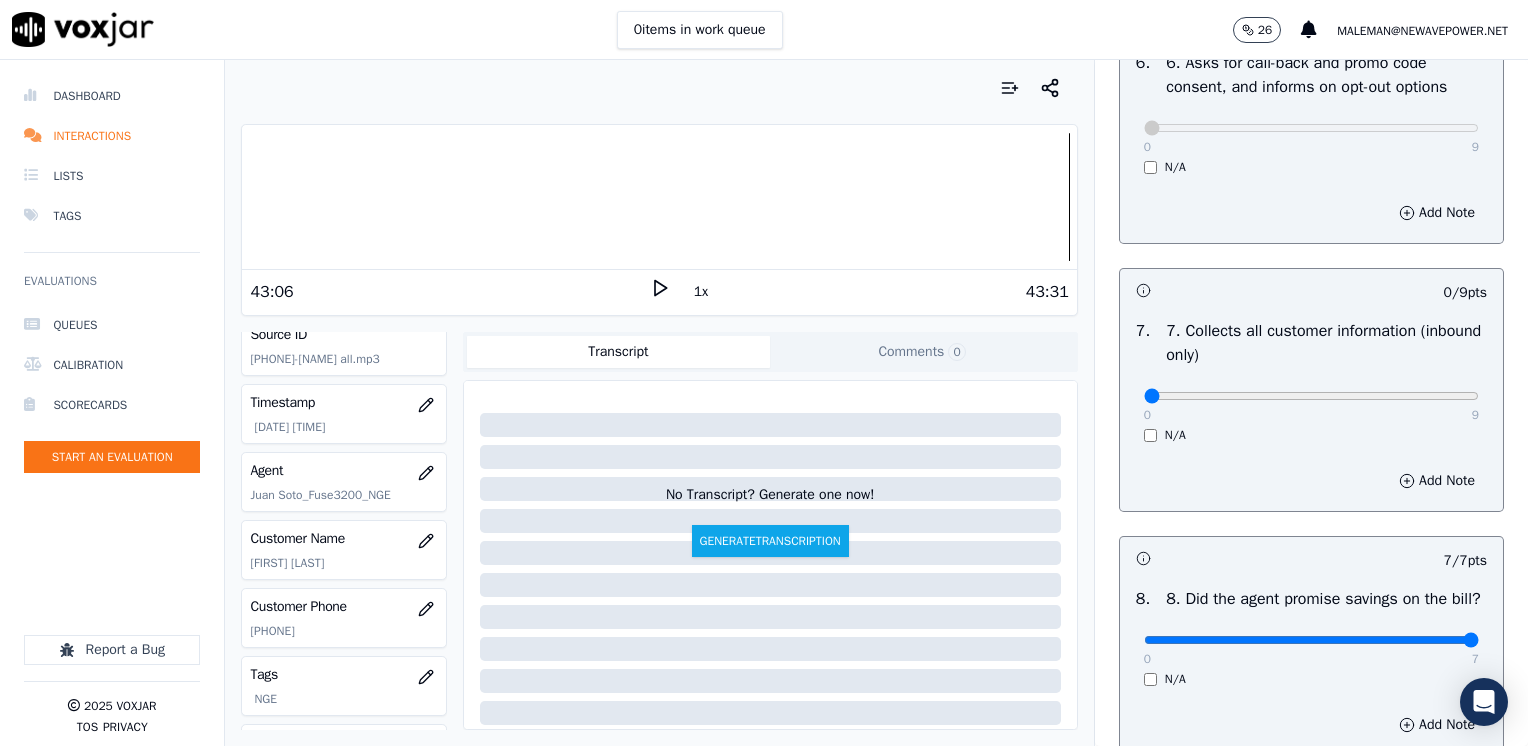 scroll, scrollTop: 1659, scrollLeft: 0, axis: vertical 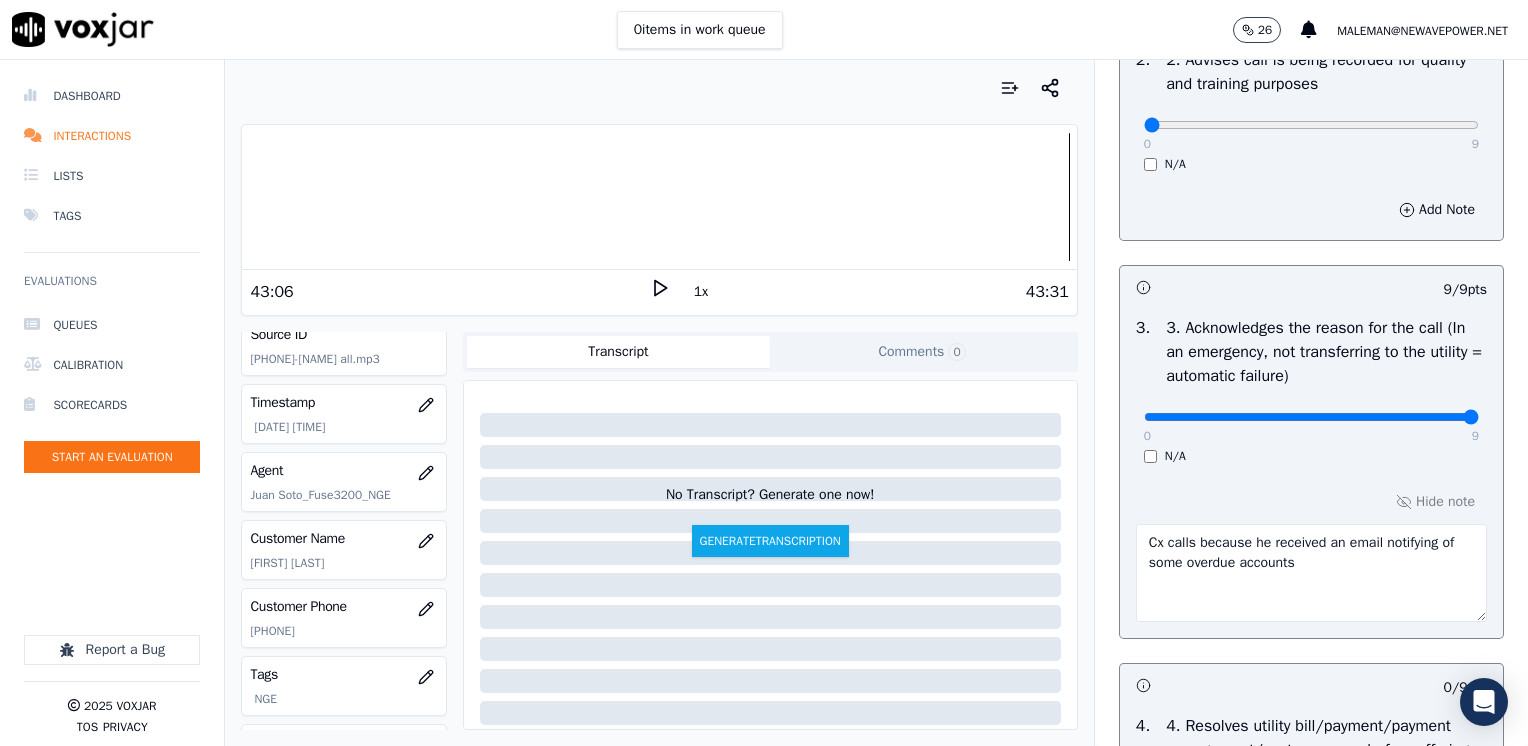 click on "Cx calls because he received an email notifying of some overdue accounts" at bounding box center (1311, 573) 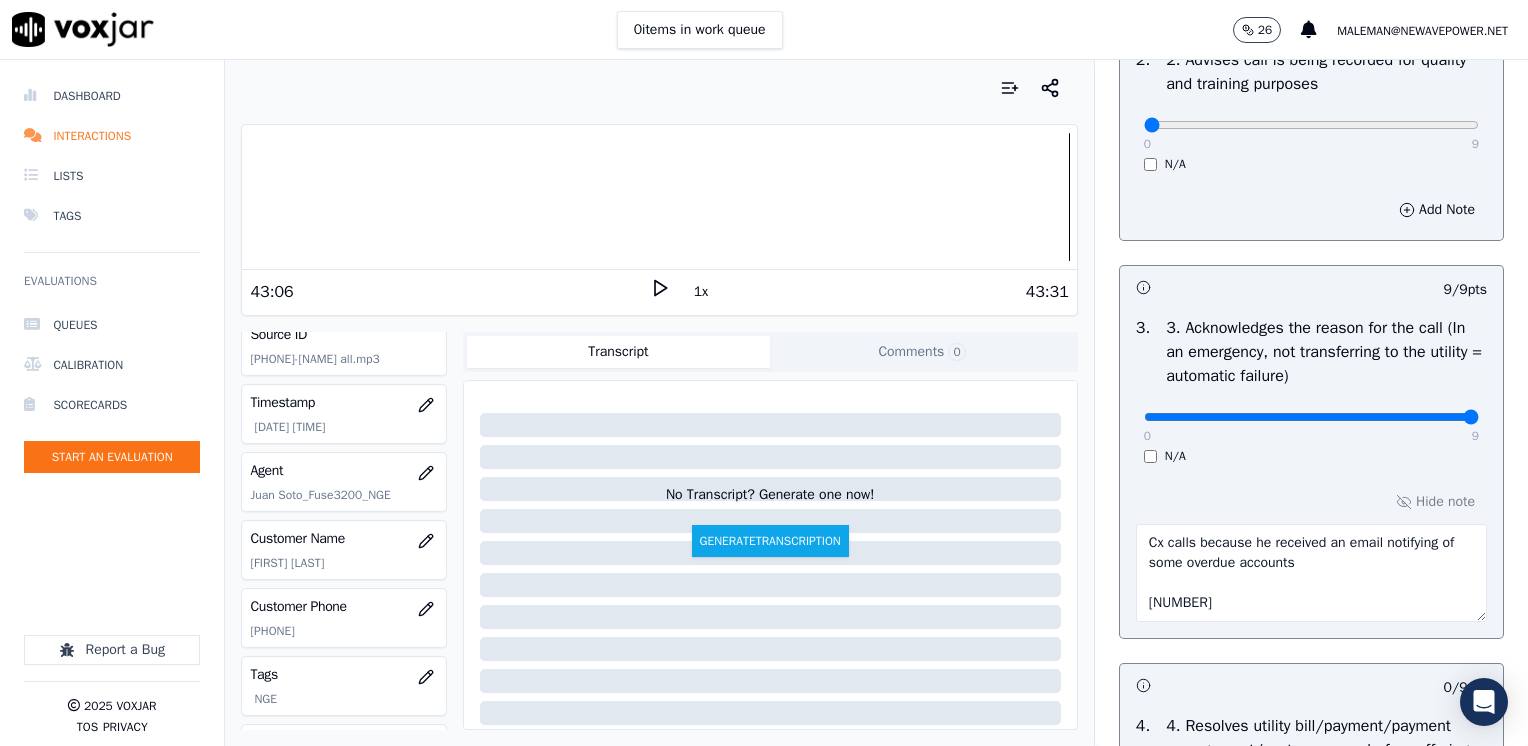 click on "Cx calls because he received an email notifying of some overdue accounts
[NUMBER]" at bounding box center [1311, 573] 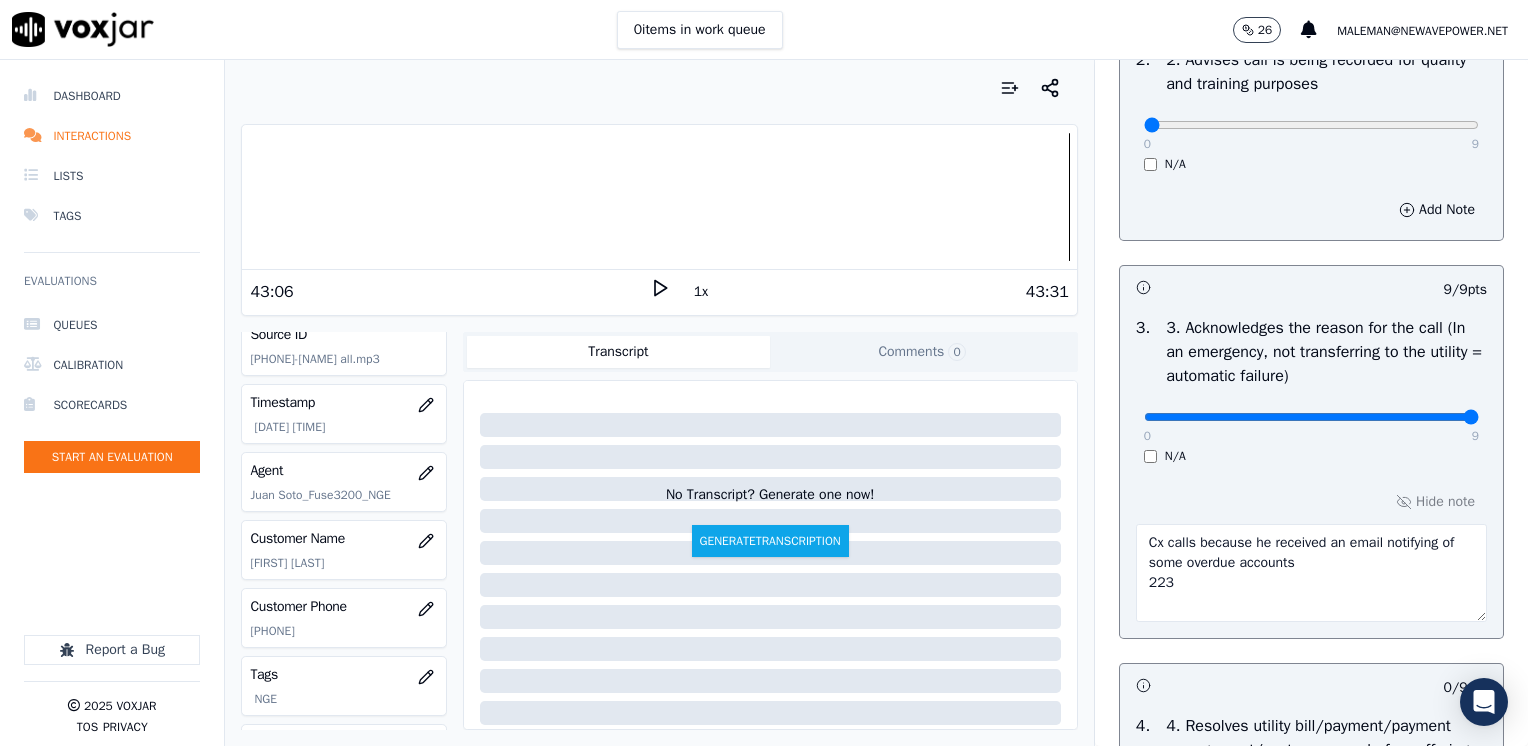click on "Cx calls because he received an email notifying of some overdue accounts
223" at bounding box center [1311, 573] 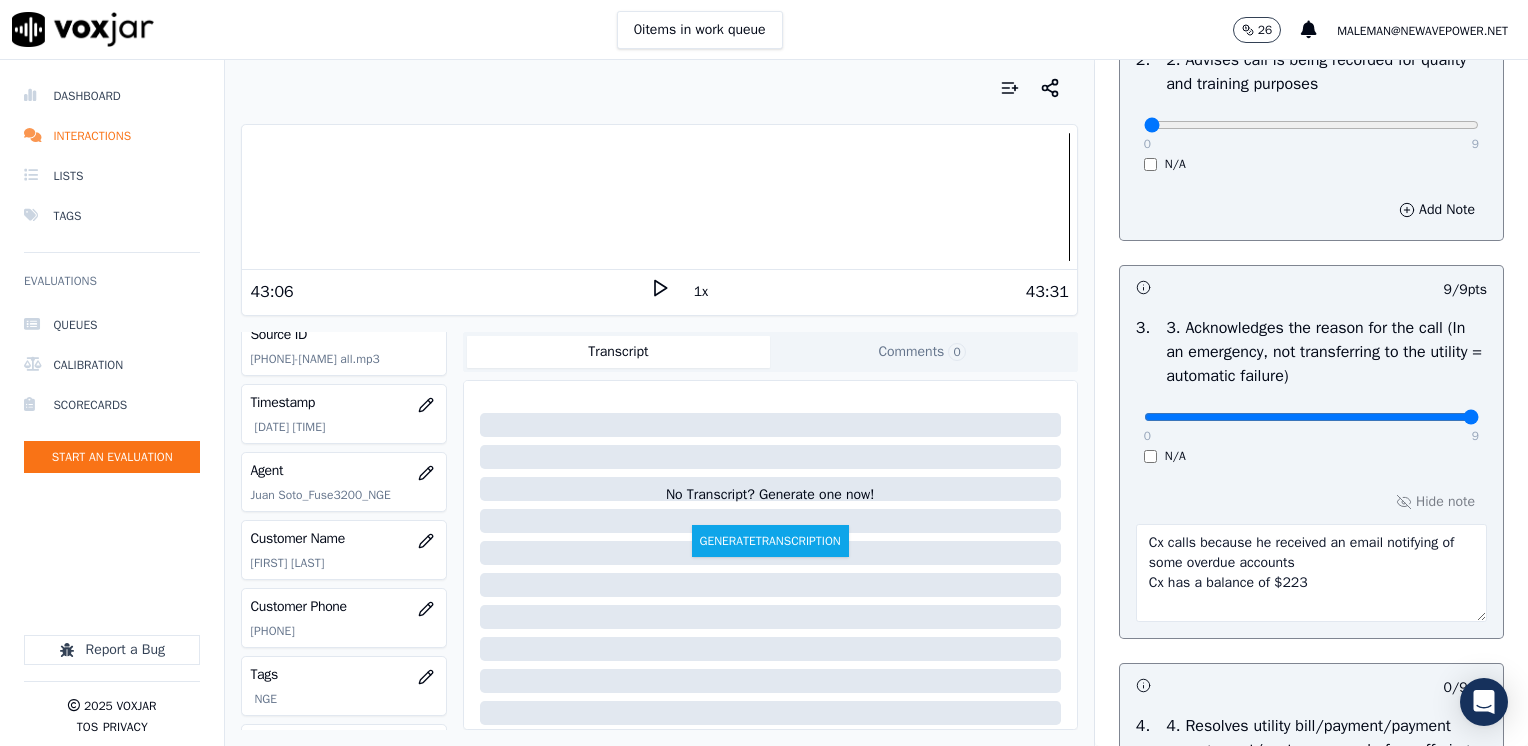 click on "Cx calls because he received an email notifying of some overdue accounts
Cx has a balance of $223" at bounding box center [1311, 573] 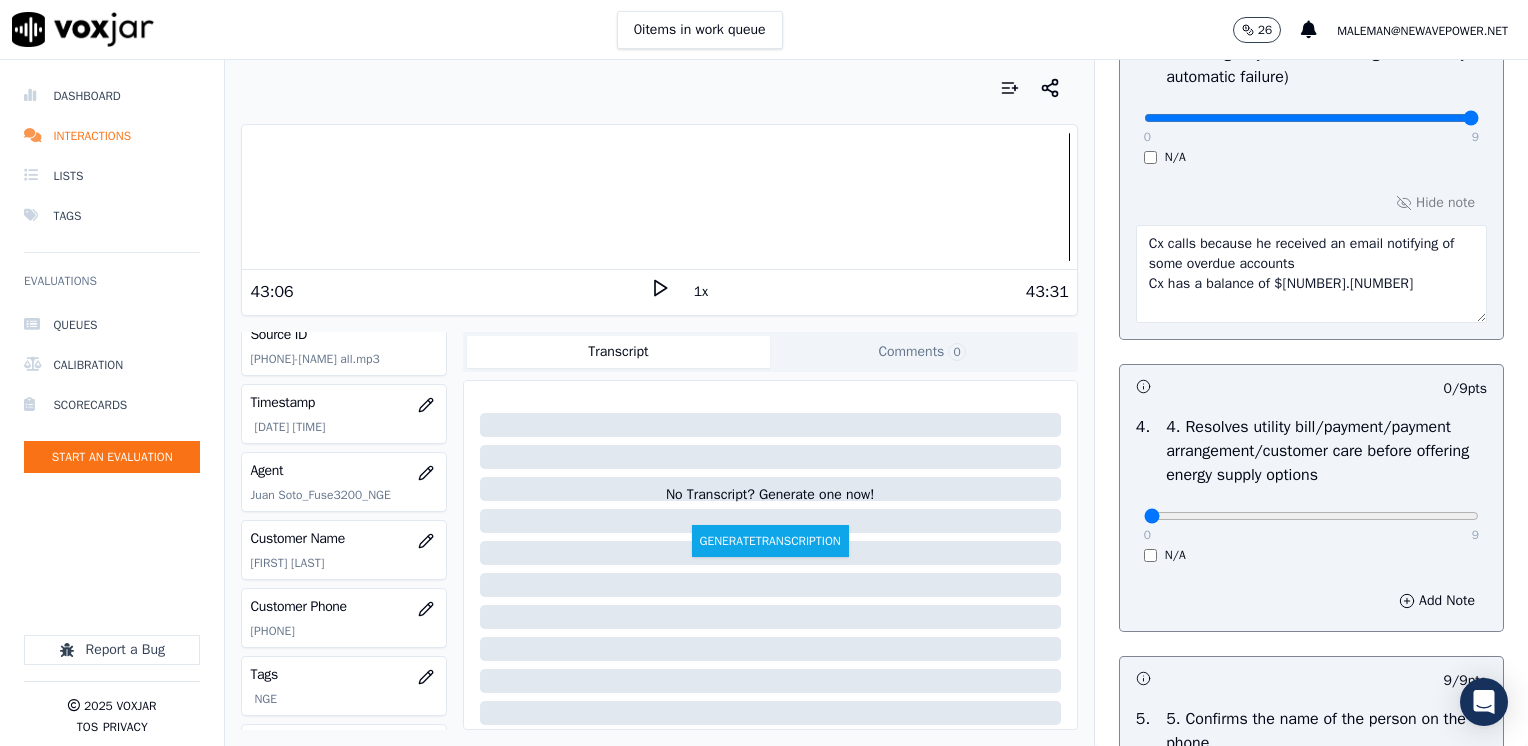 scroll, scrollTop: 759, scrollLeft: 0, axis: vertical 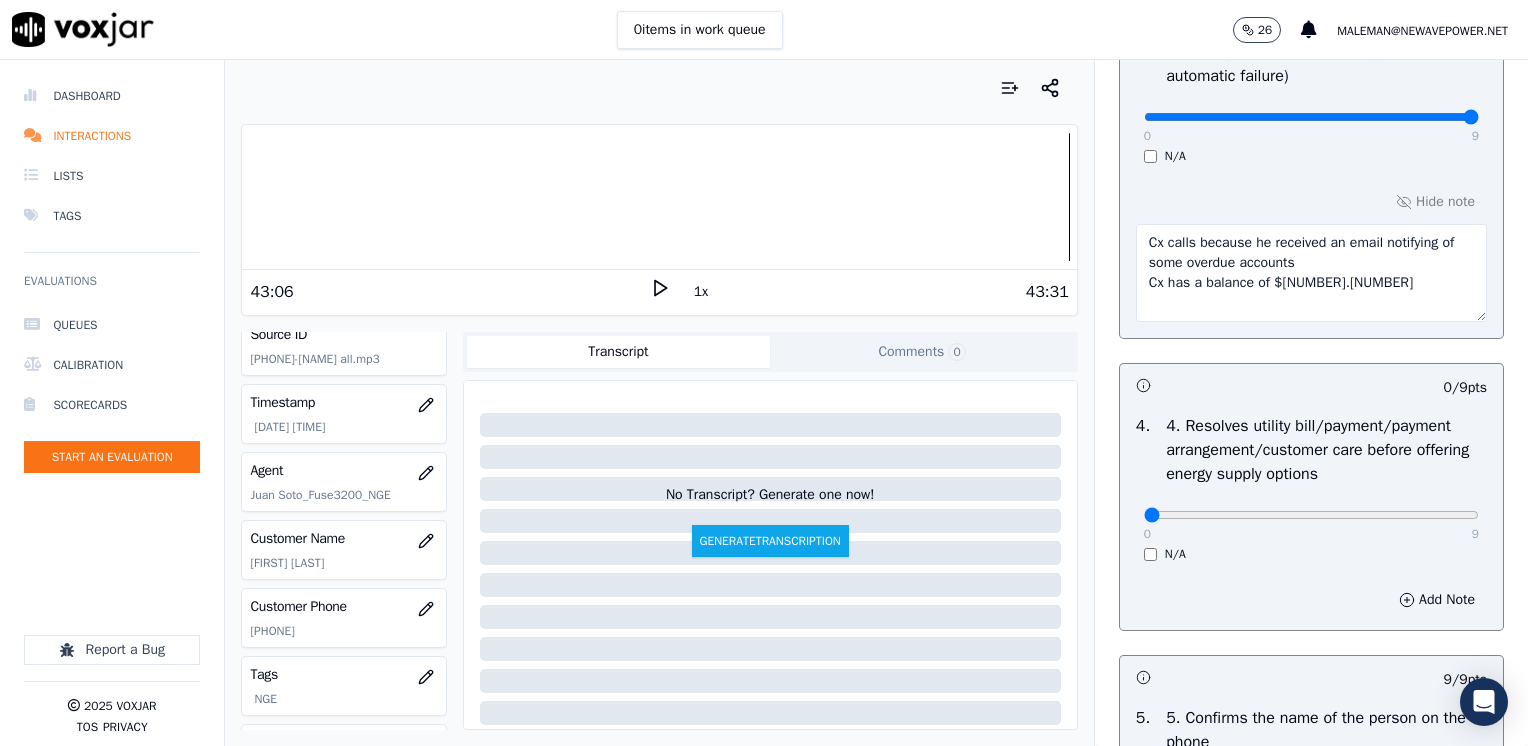 click on "Cx calls because he received an email notifying of some overdue accounts
Cx has a balance of $[NUMBER].[NUMBER]" at bounding box center (1311, 273) 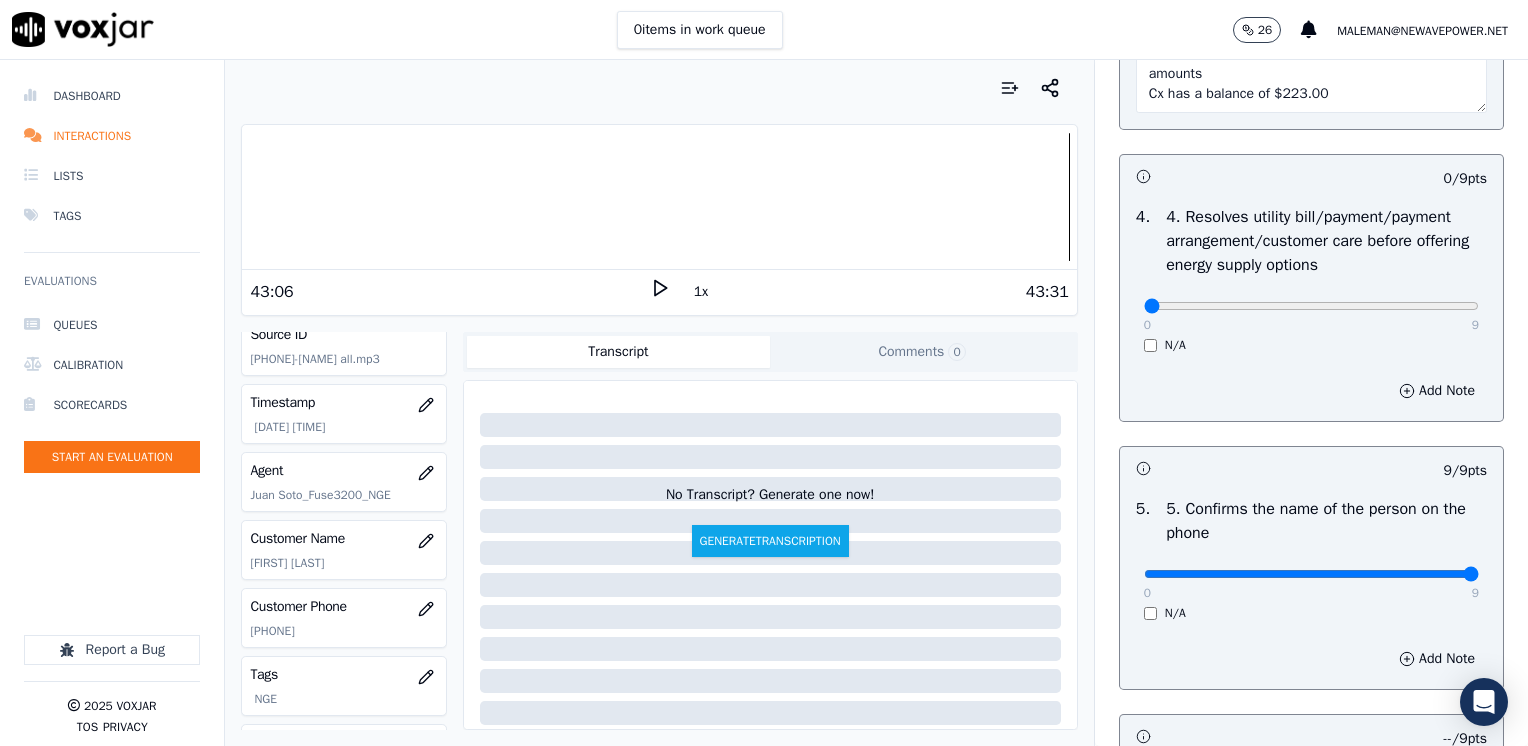 scroll, scrollTop: 959, scrollLeft: 0, axis: vertical 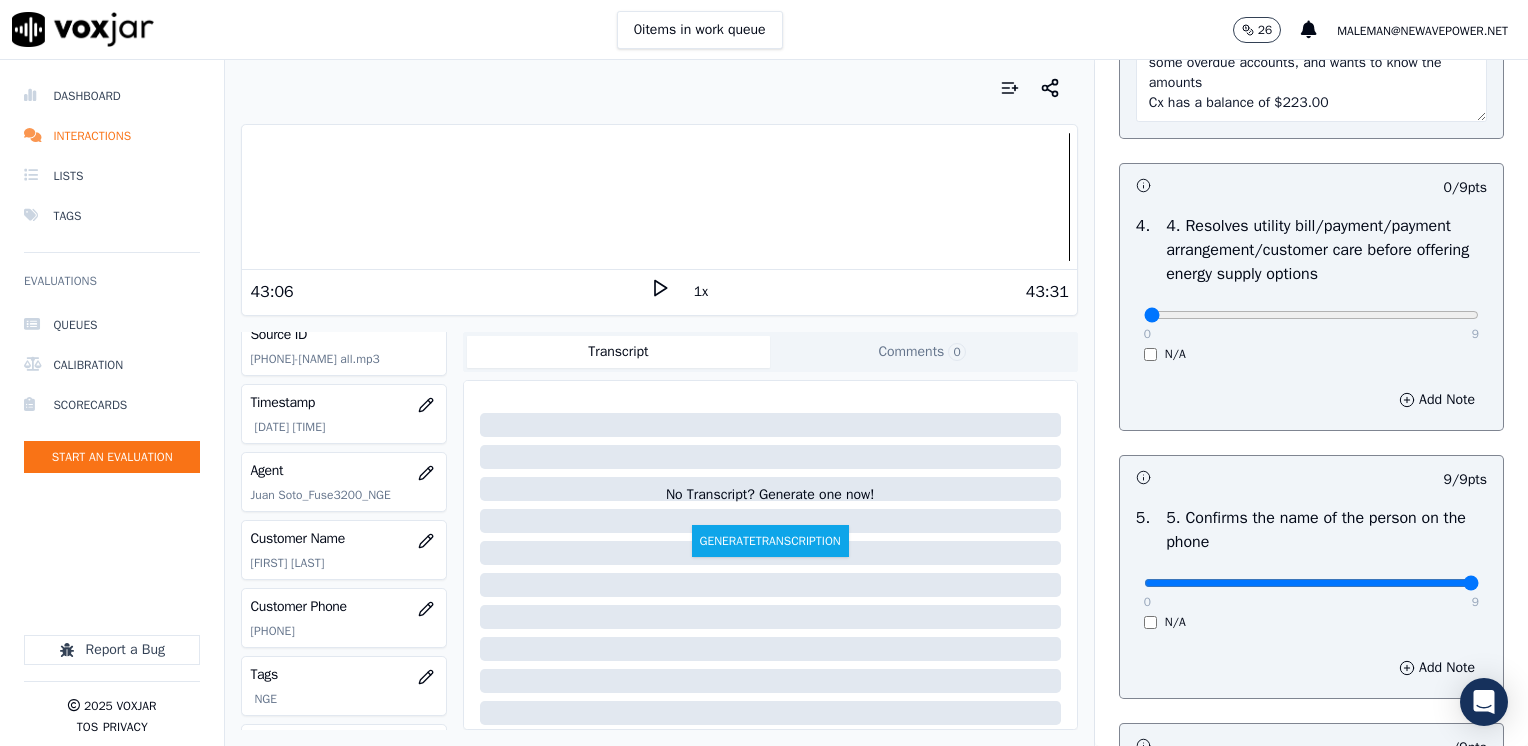 type on "Cx calls because he received an email notifying of some overdue accounts, and wants to know the amounts
Cx has a balance of $223.00" 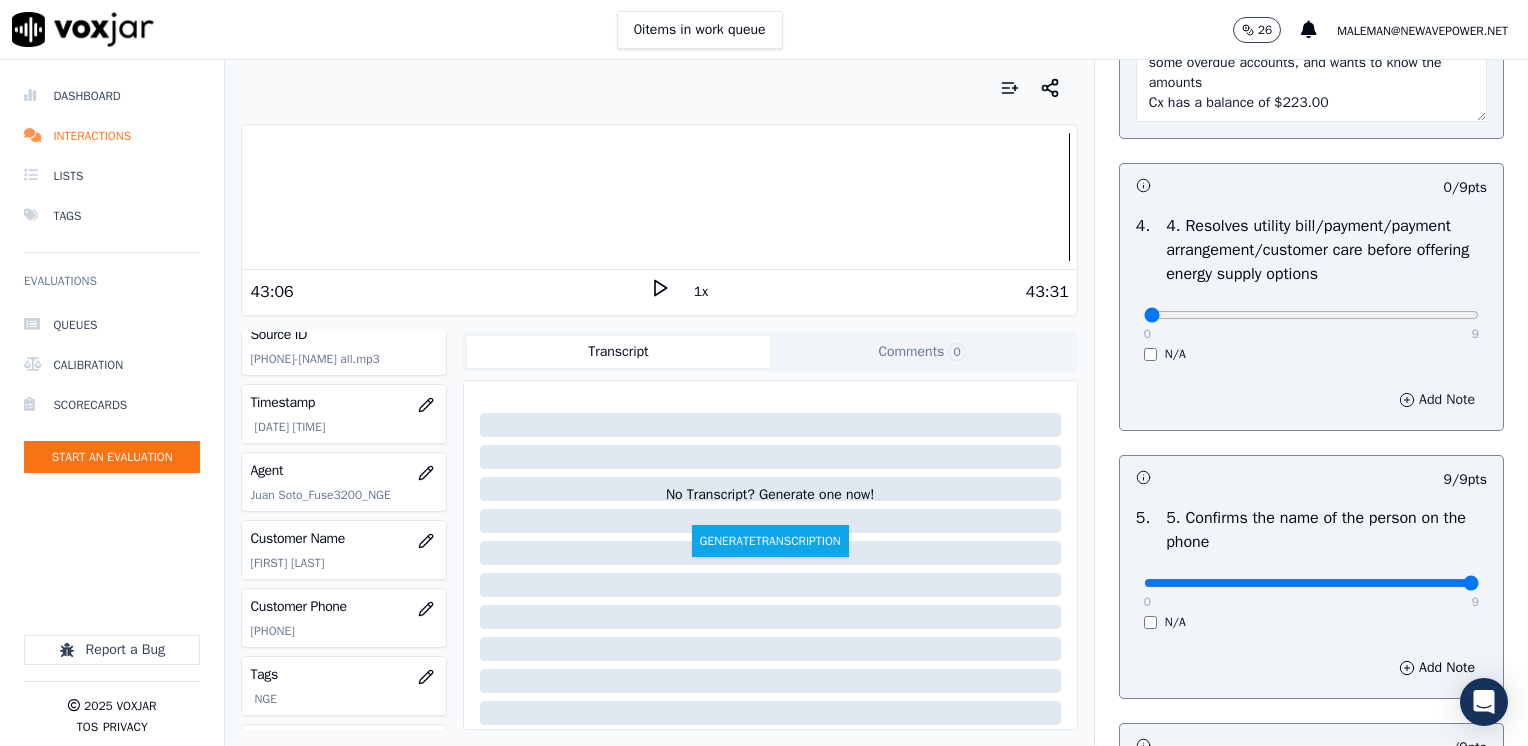 click on "Add Note" at bounding box center (1437, 400) 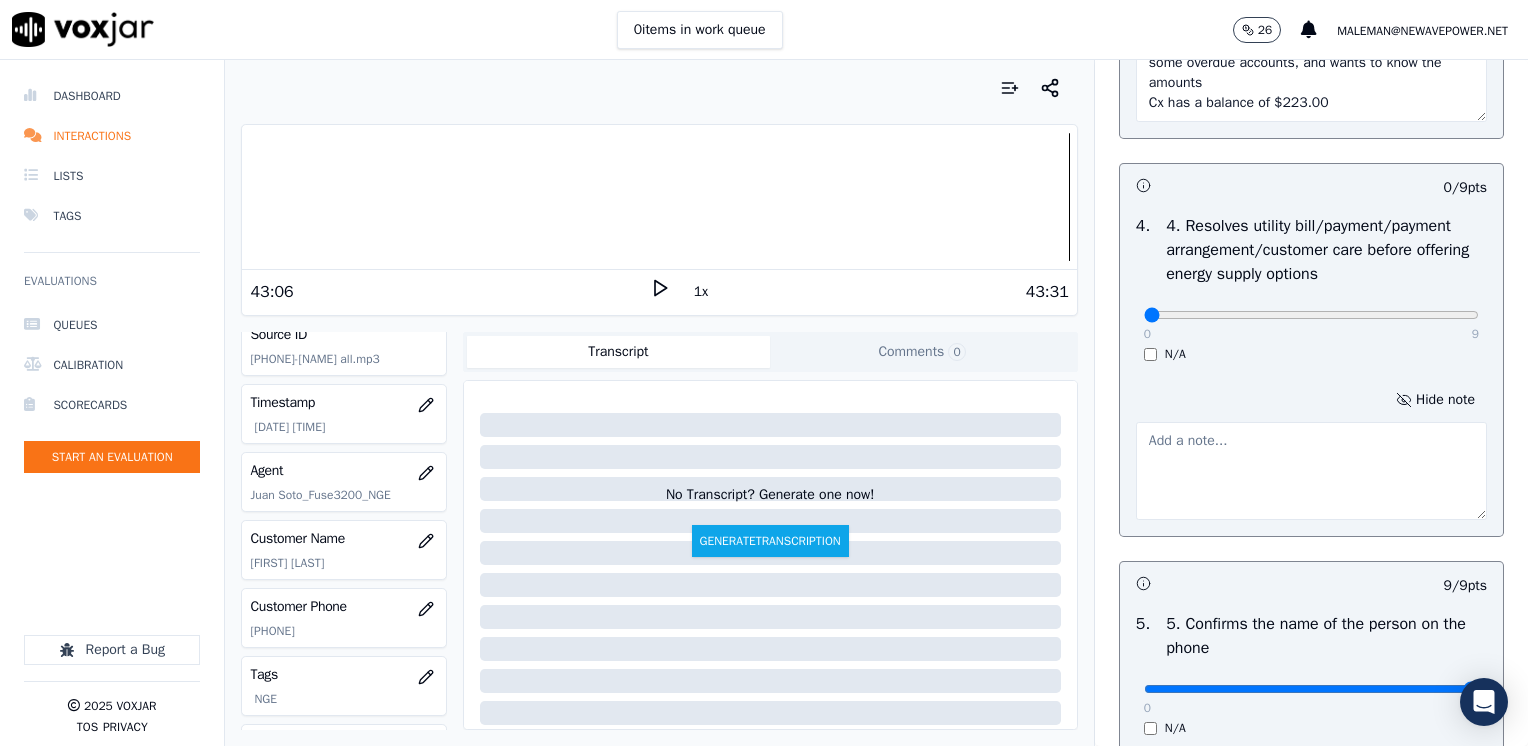 click at bounding box center (1311, 471) 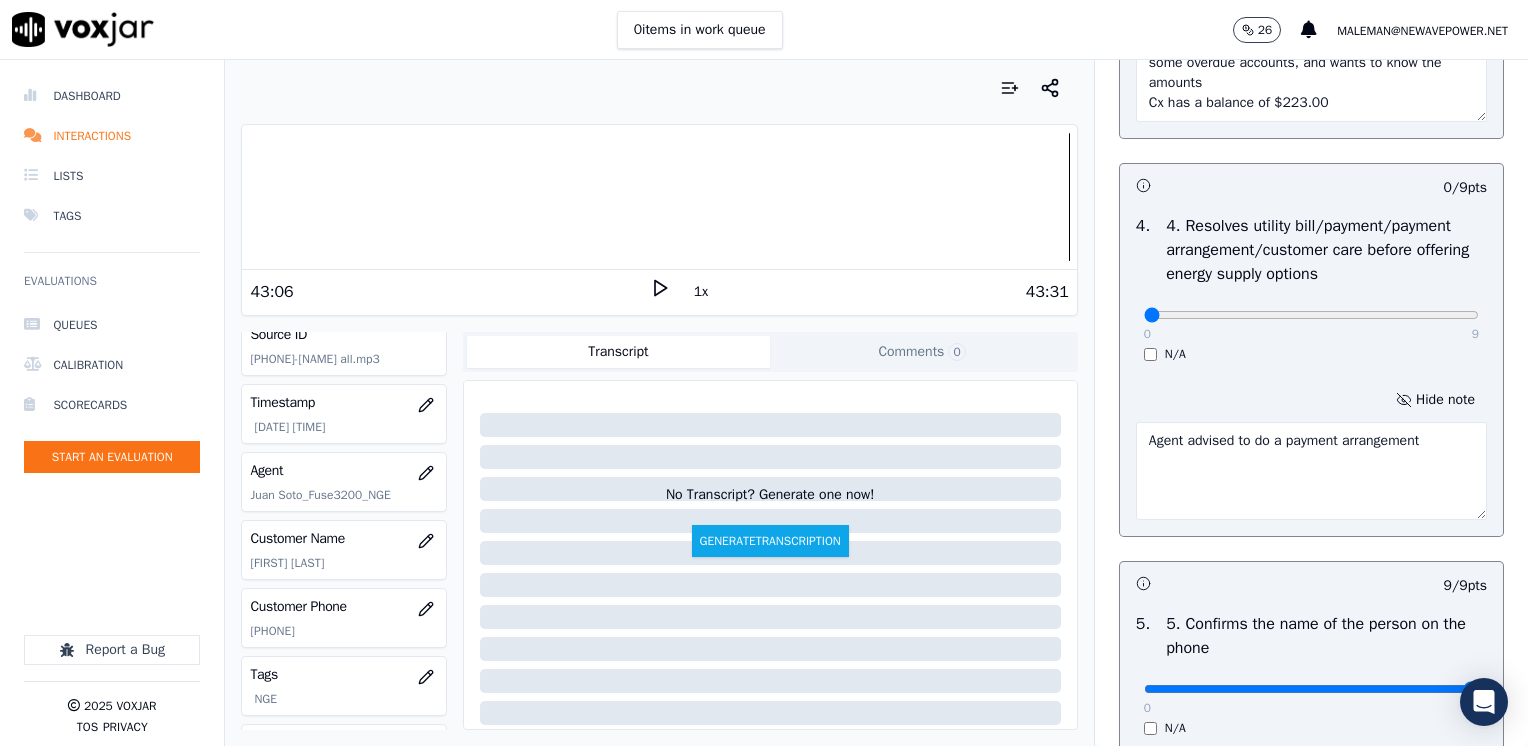 click on "Agent advised to do a payment arrangement" at bounding box center (1311, 471) 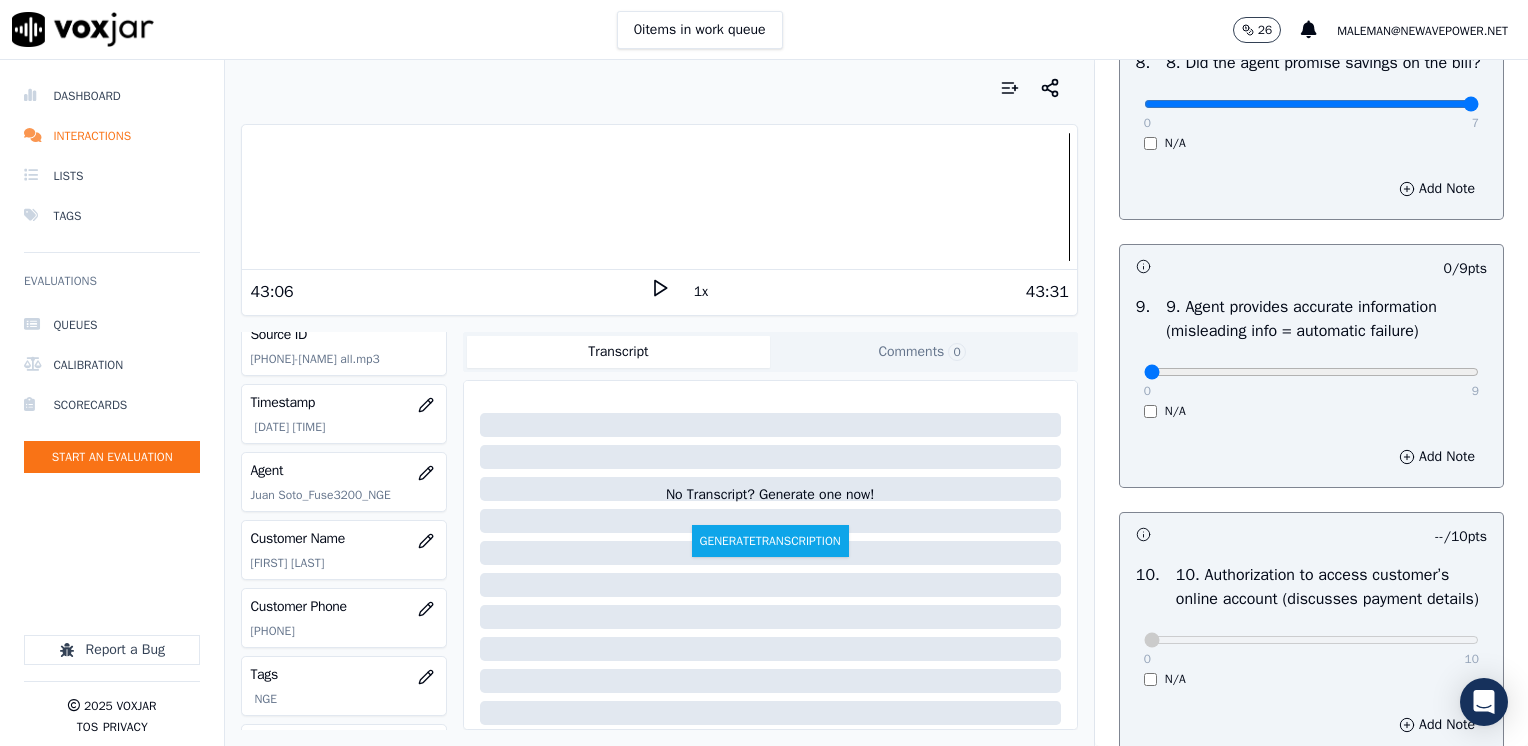 scroll, scrollTop: 2459, scrollLeft: 0, axis: vertical 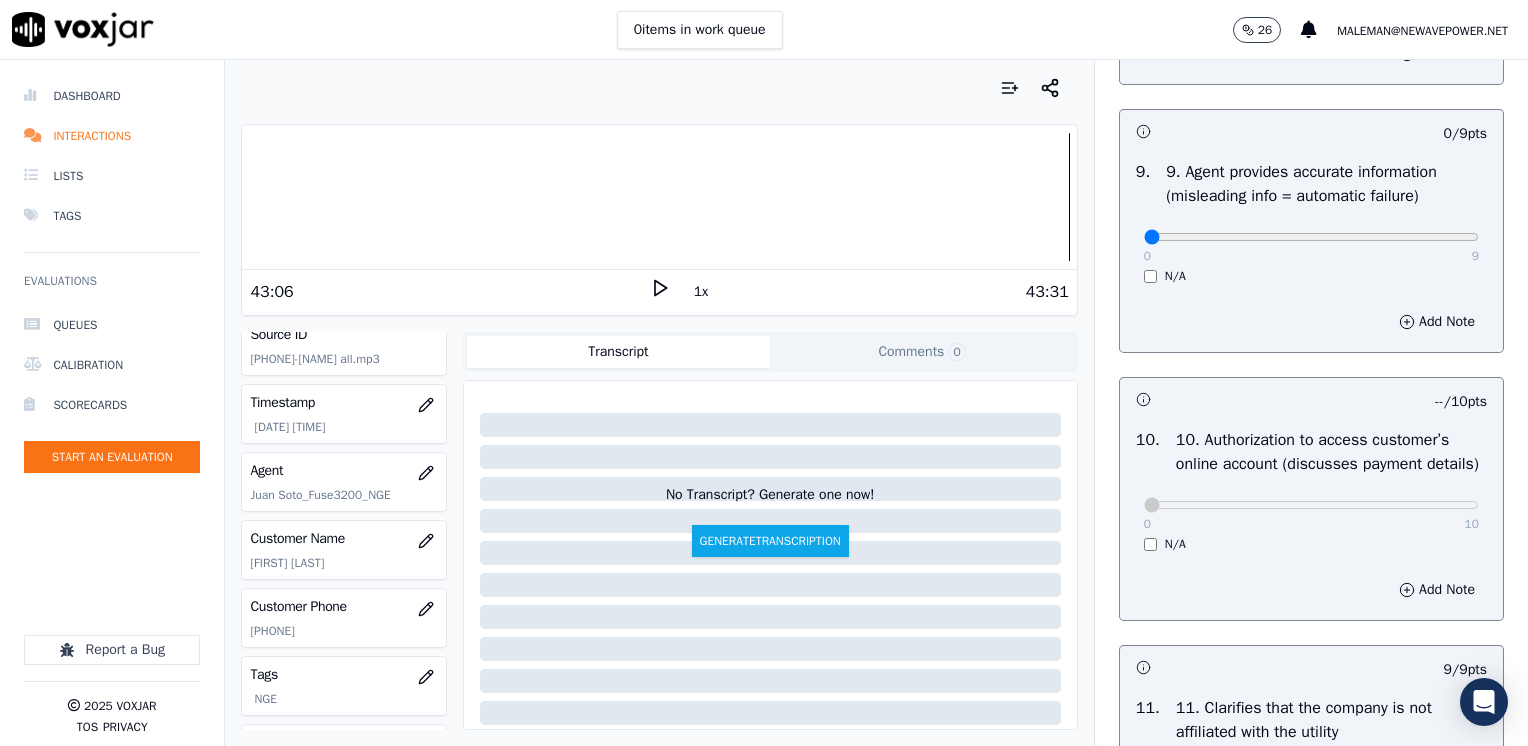 type on "Agent advised cx to do a payment arrangement" 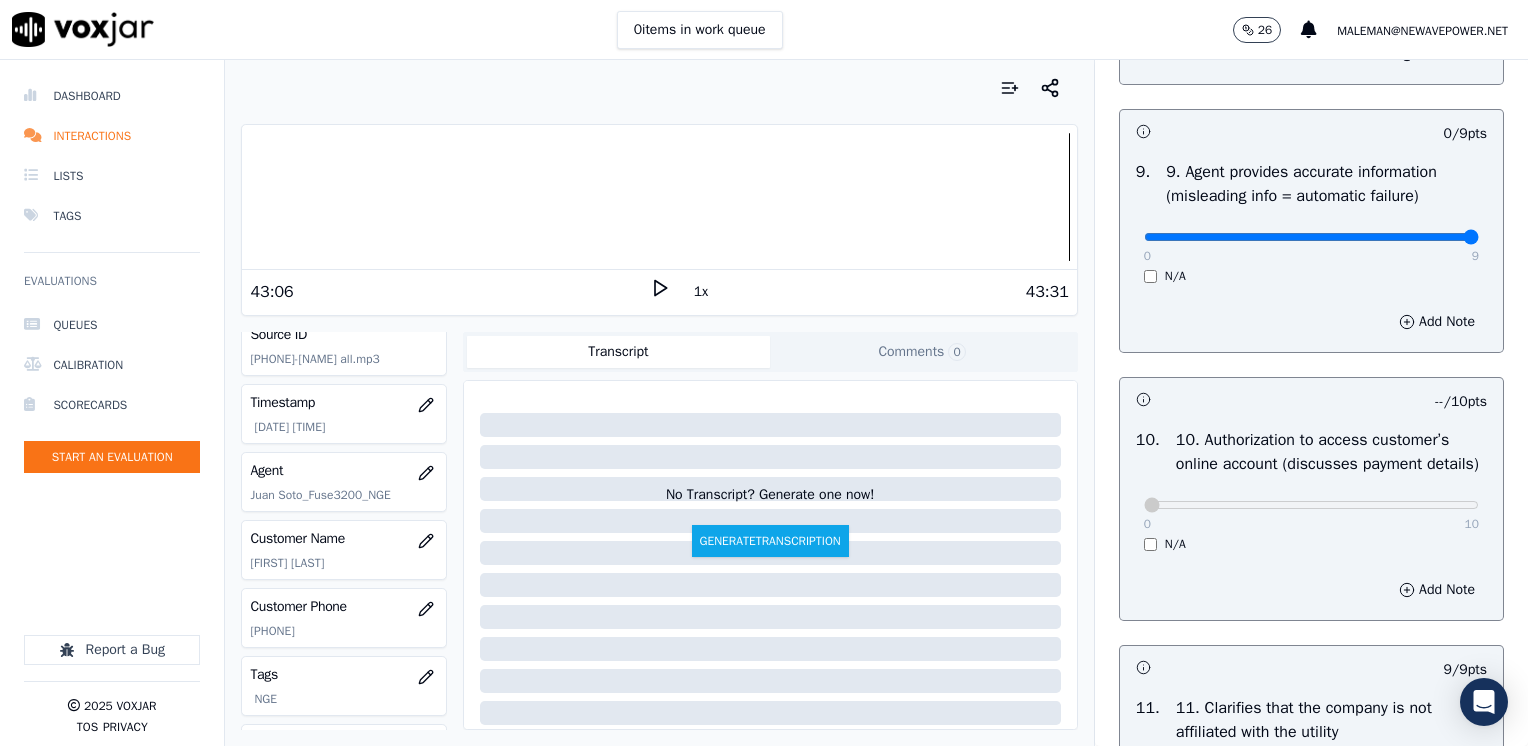 drag, startPoint x: 1132, startPoint y: 253, endPoint x: 1518, endPoint y: 253, distance: 386 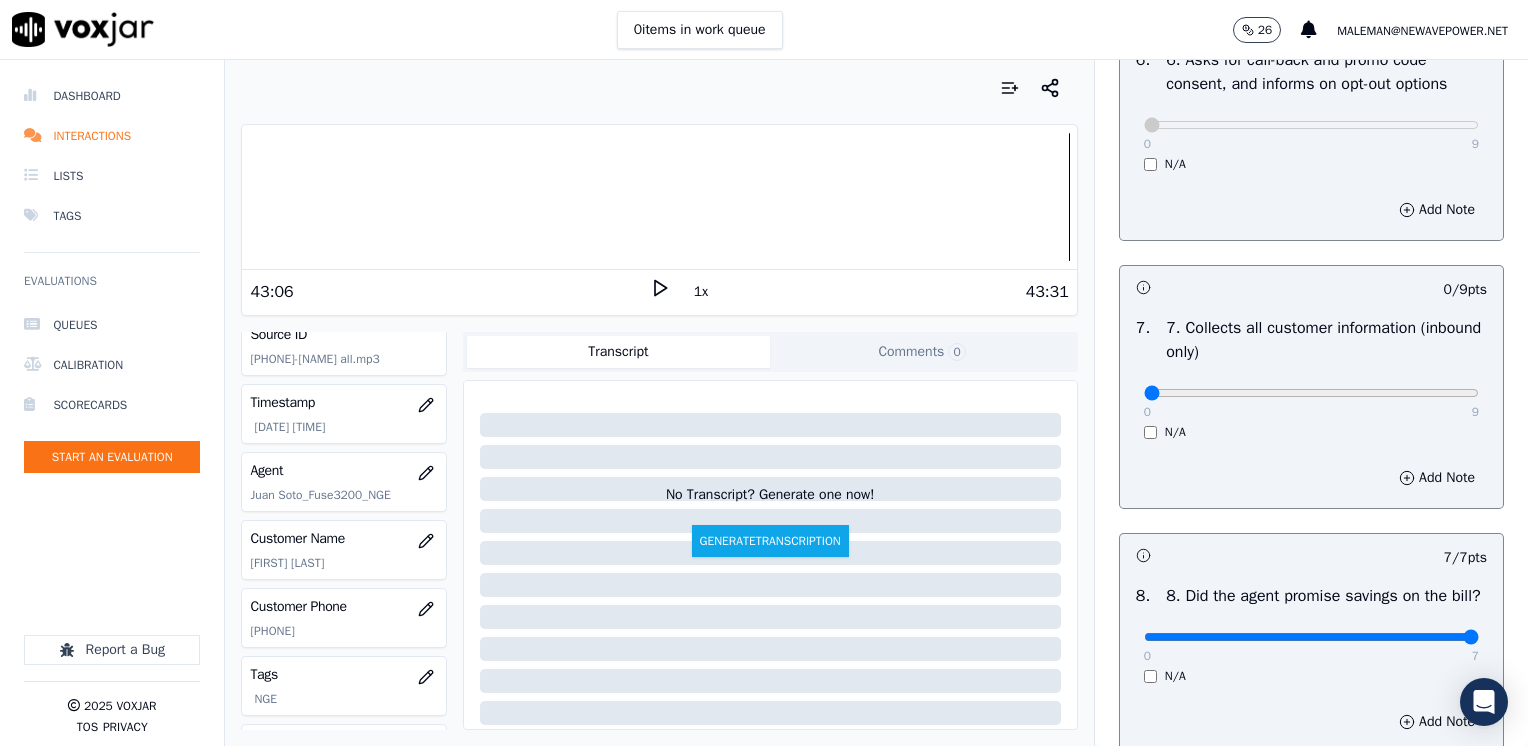 scroll, scrollTop: 1759, scrollLeft: 0, axis: vertical 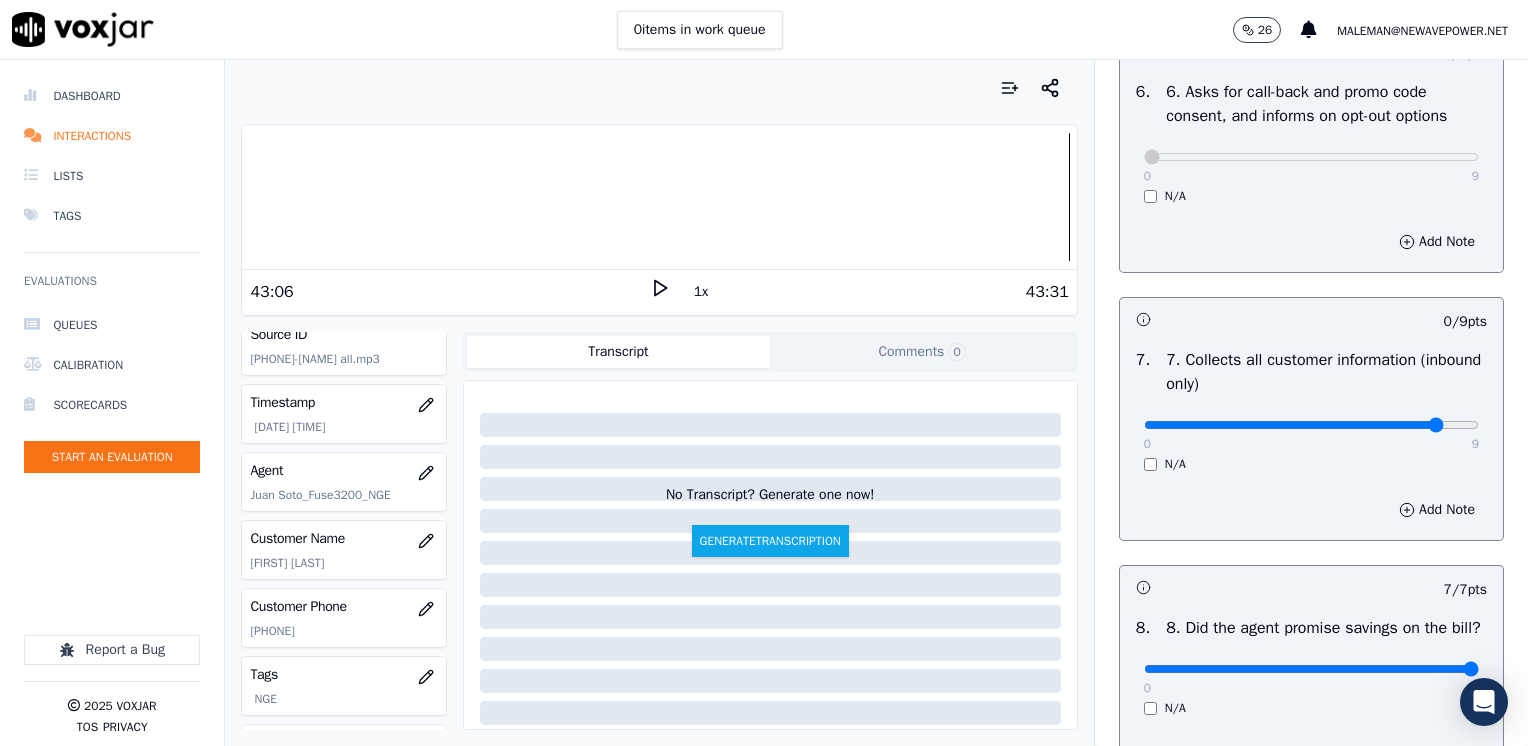 click at bounding box center [1311, -1443] 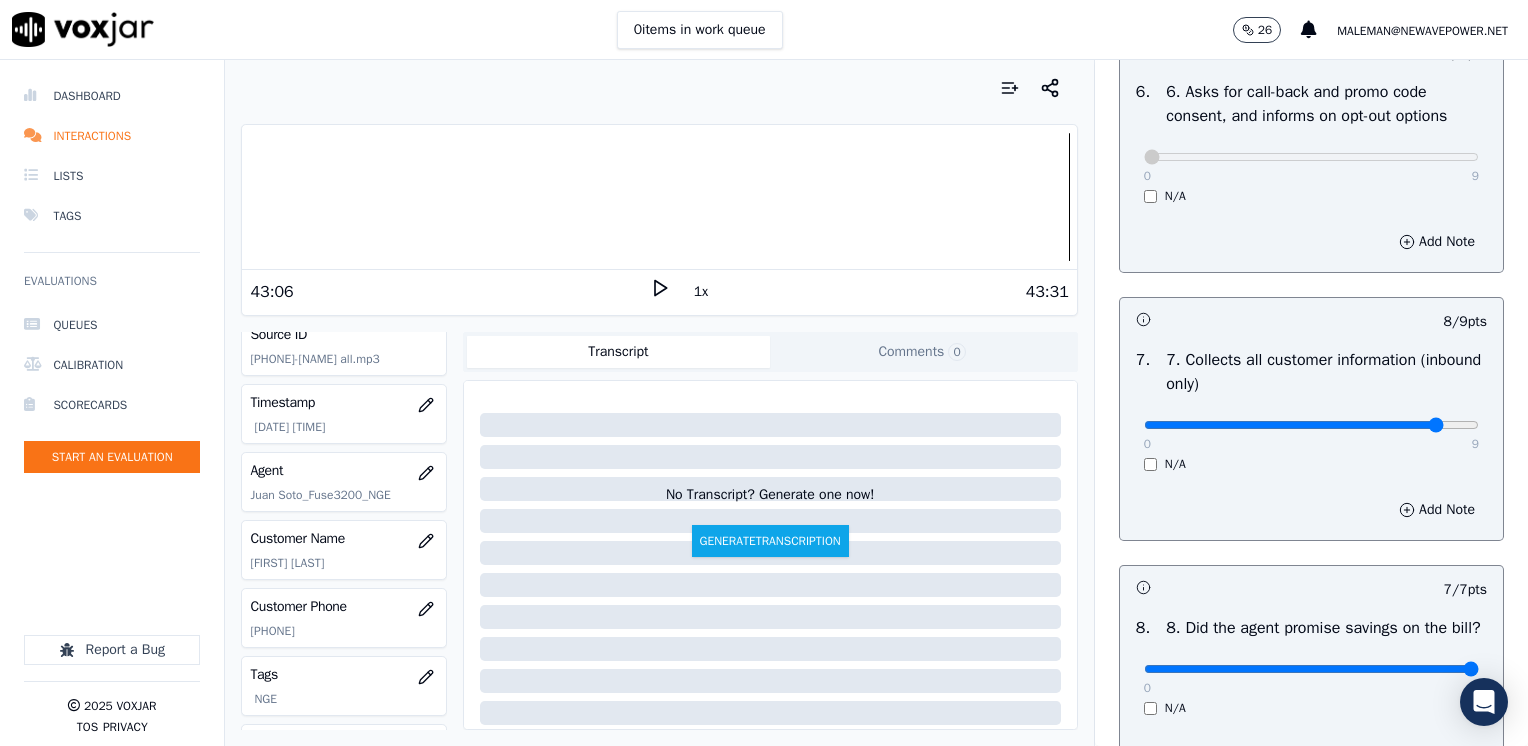 click on "0   9" at bounding box center [1311, 424] 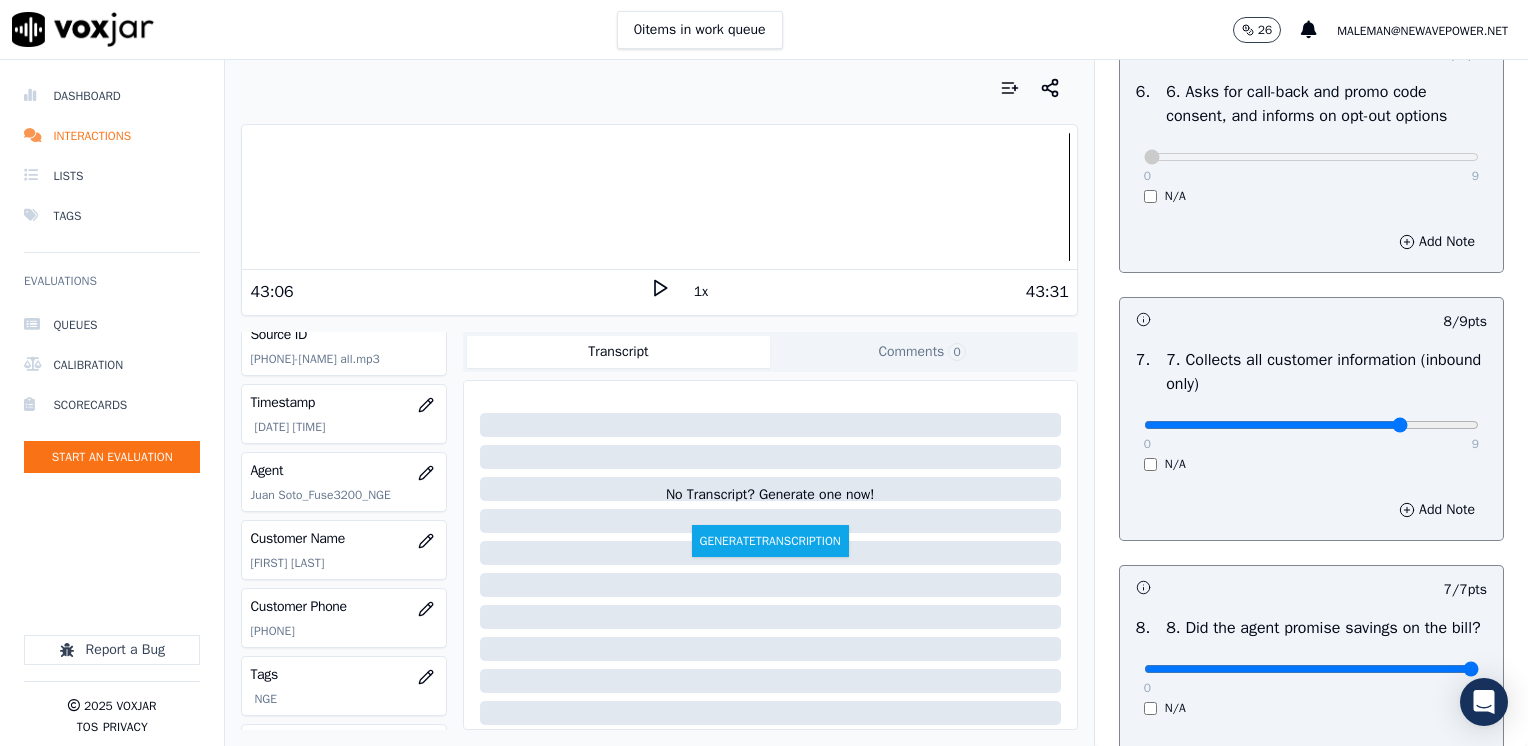 type on "7" 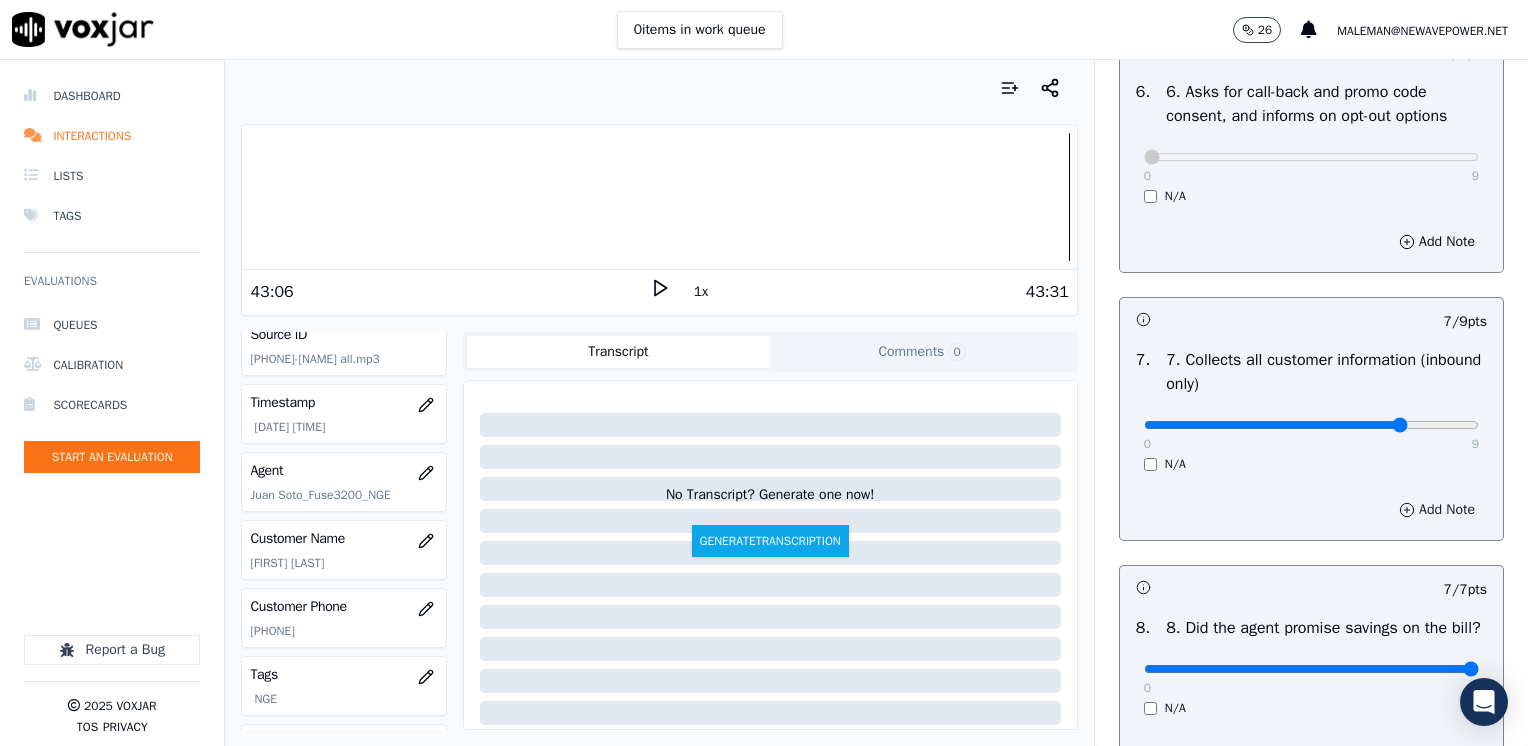 click on "Add Note" at bounding box center [1437, 510] 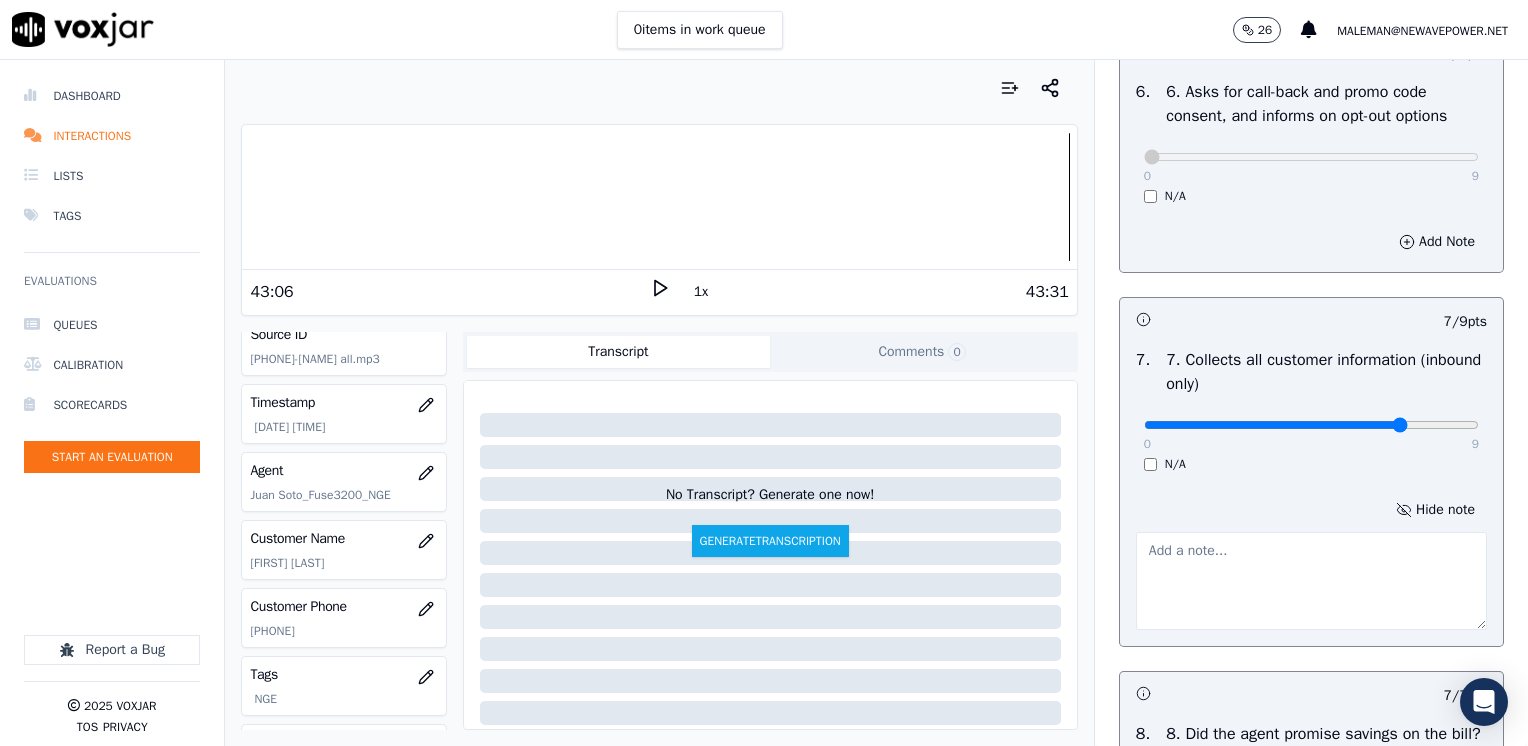 click at bounding box center (1311, 581) 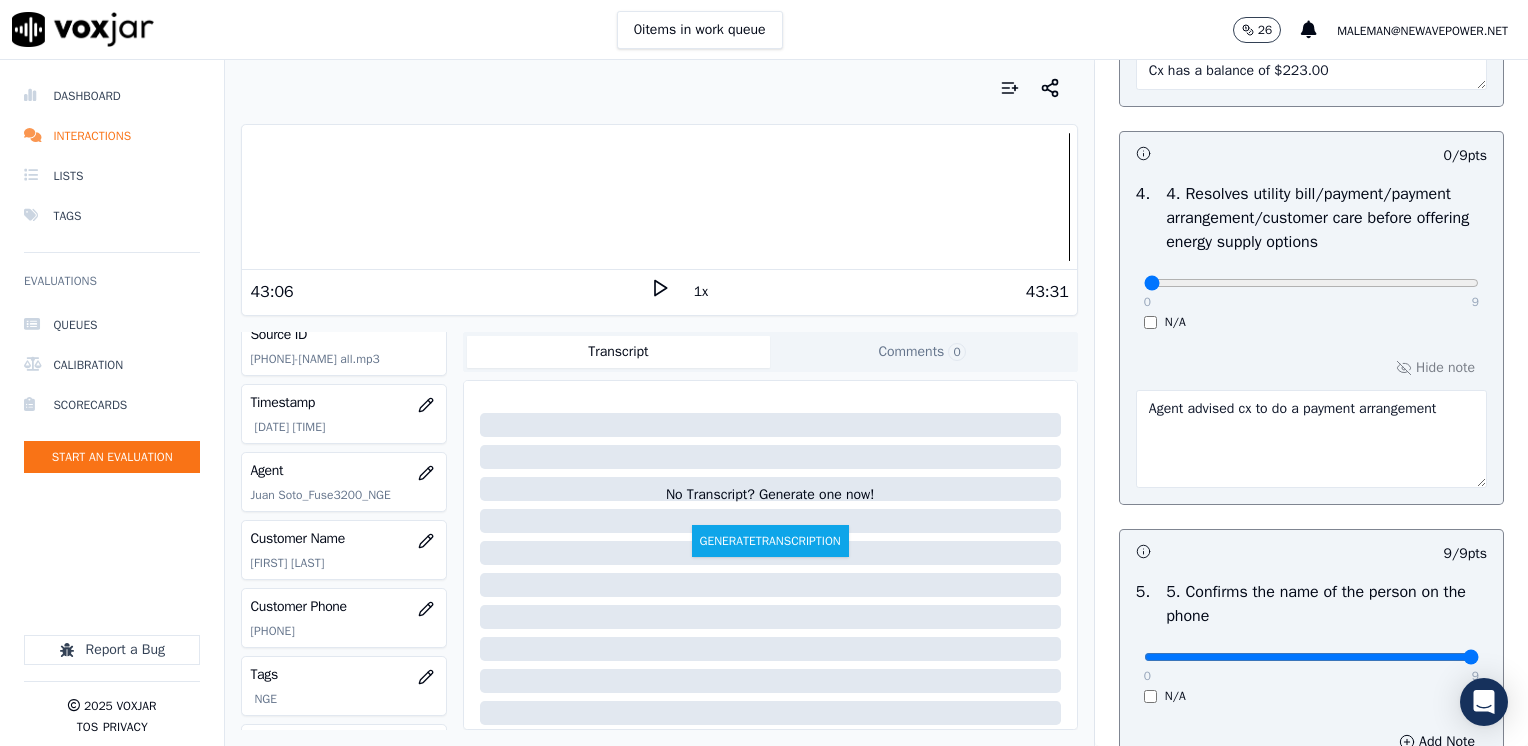 scroll, scrollTop: 959, scrollLeft: 0, axis: vertical 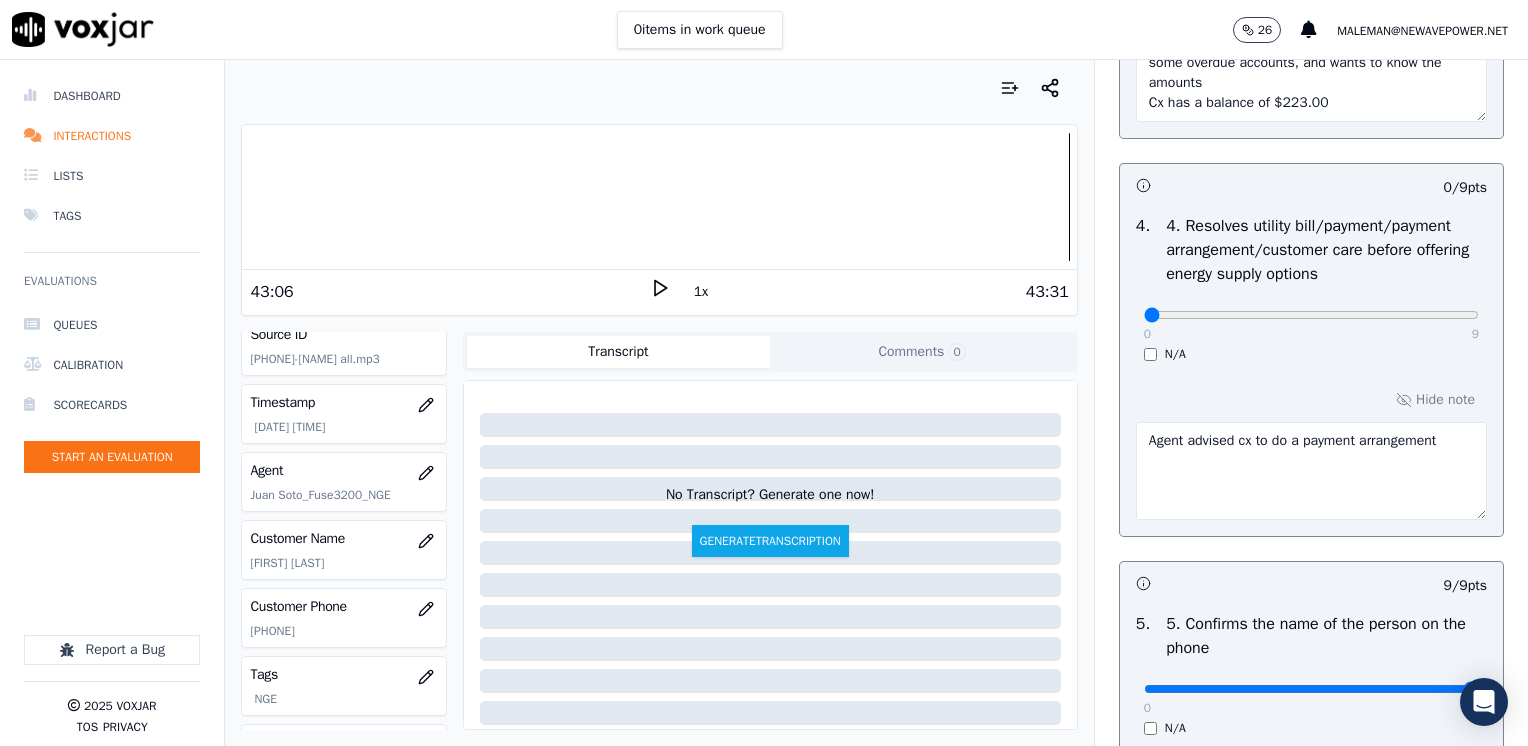 type on "Make sure to confirm full service address and the name on the bill before reading the script" 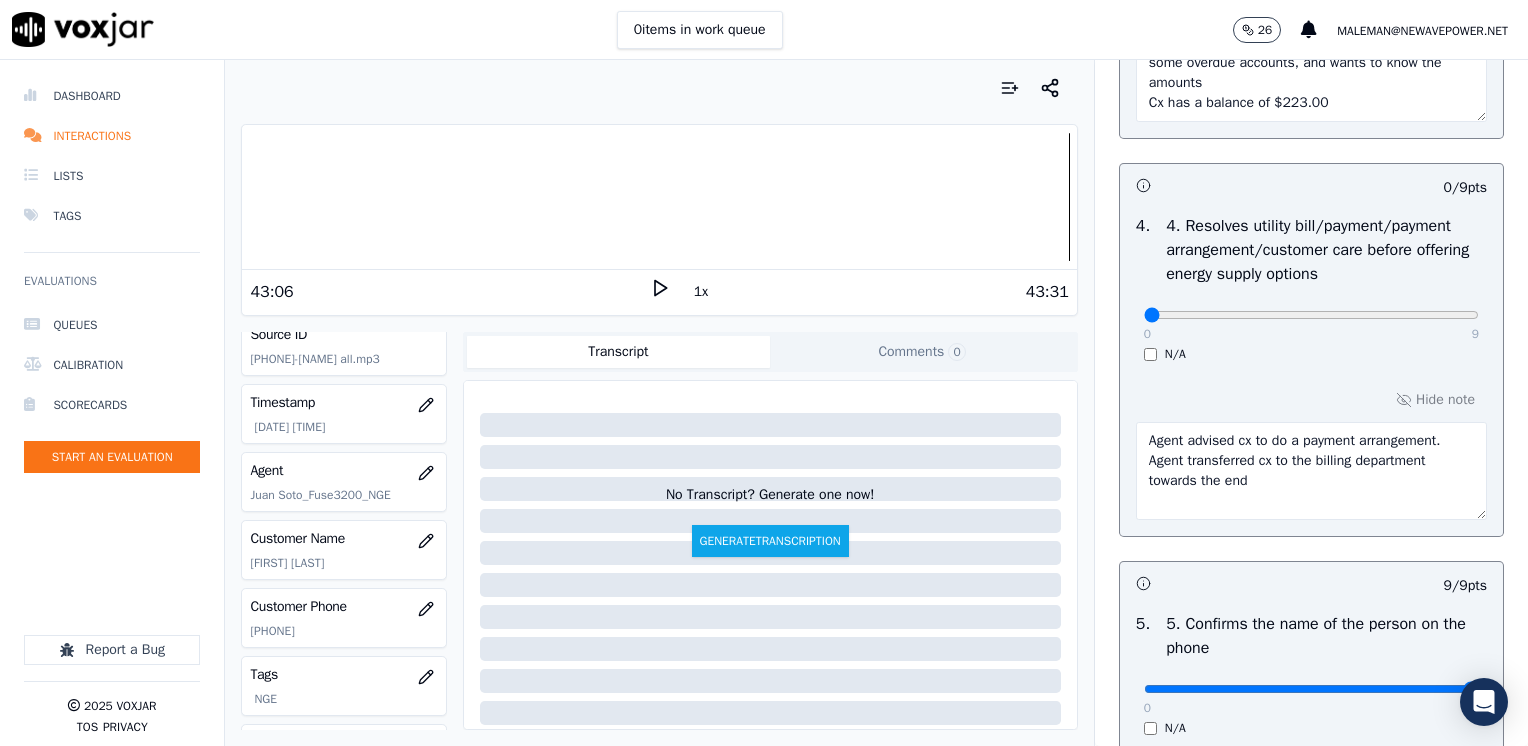 type on "Agent advised cx to do a payment arrangement. Agent transferred cx to the billing department towards the end" 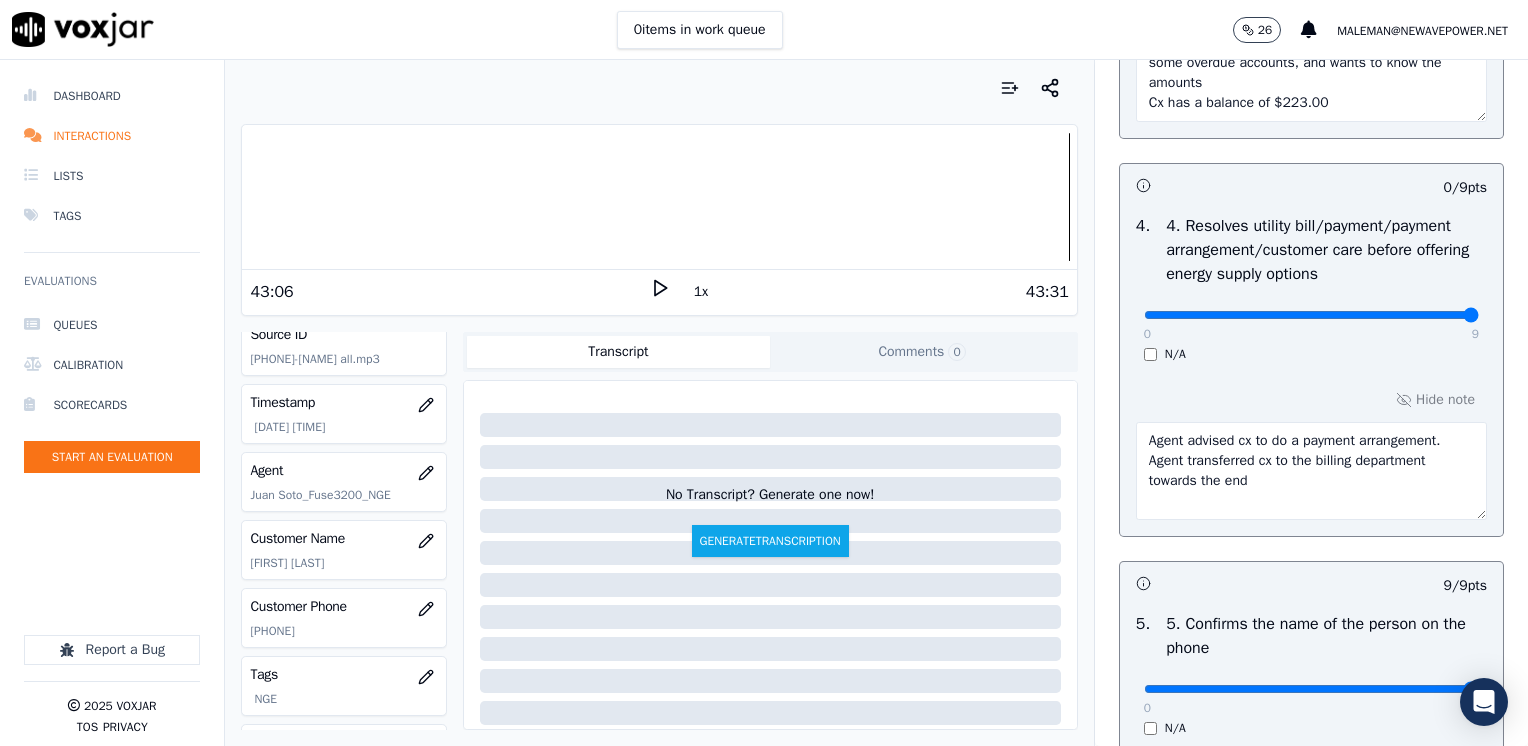 drag, startPoint x: 1136, startPoint y: 315, endPoint x: 1531, endPoint y: 334, distance: 395.4567 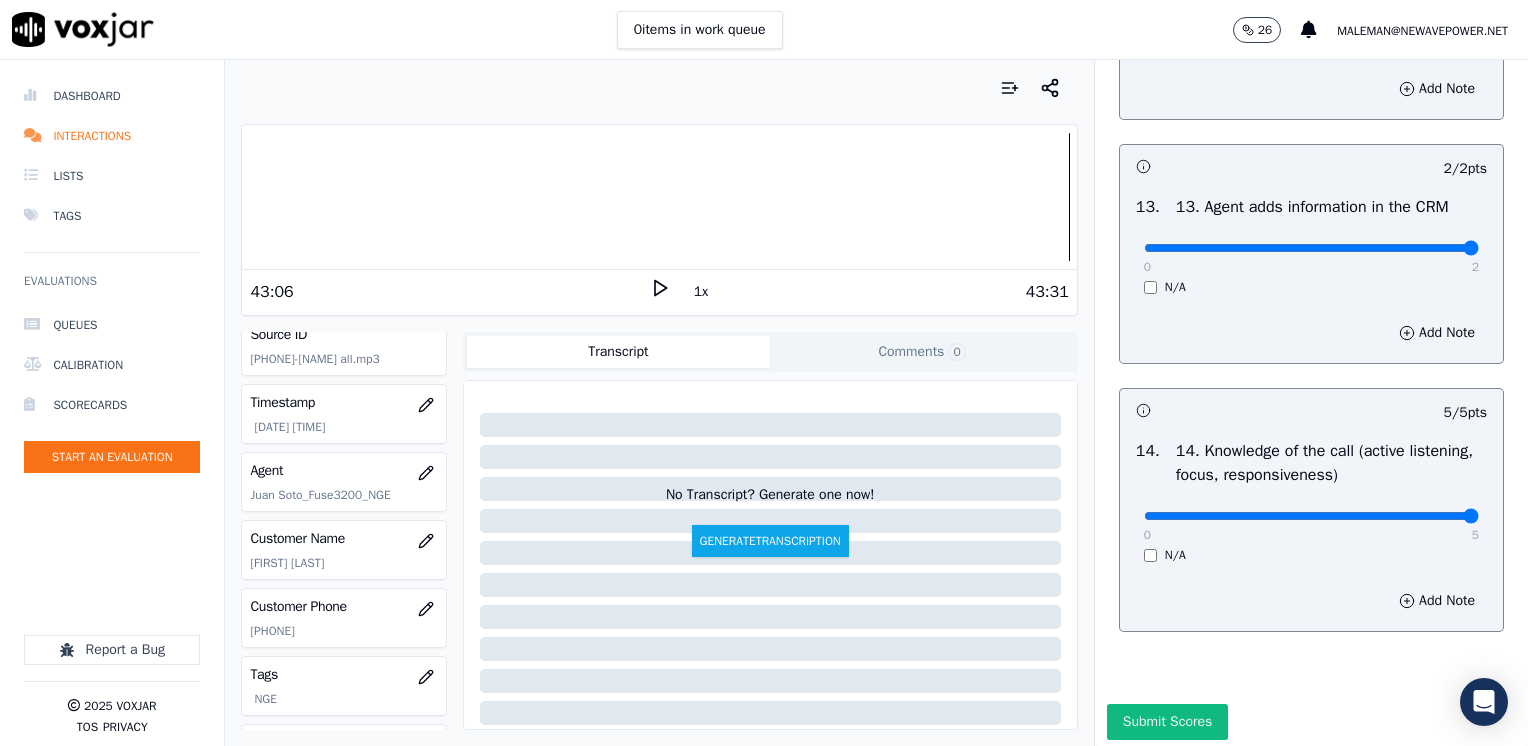 scroll, scrollTop: 3670, scrollLeft: 0, axis: vertical 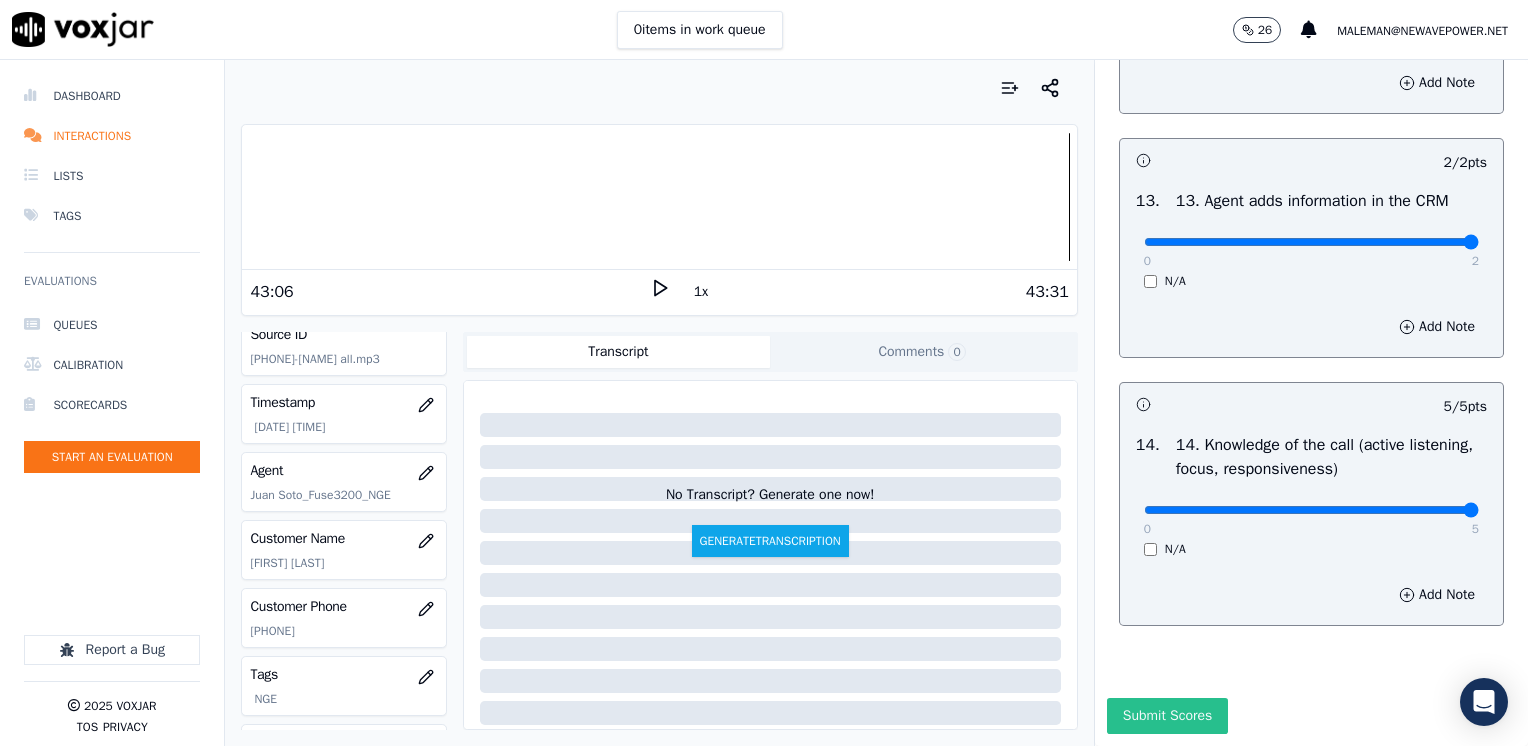 click on "Submit Scores" at bounding box center (1167, 716) 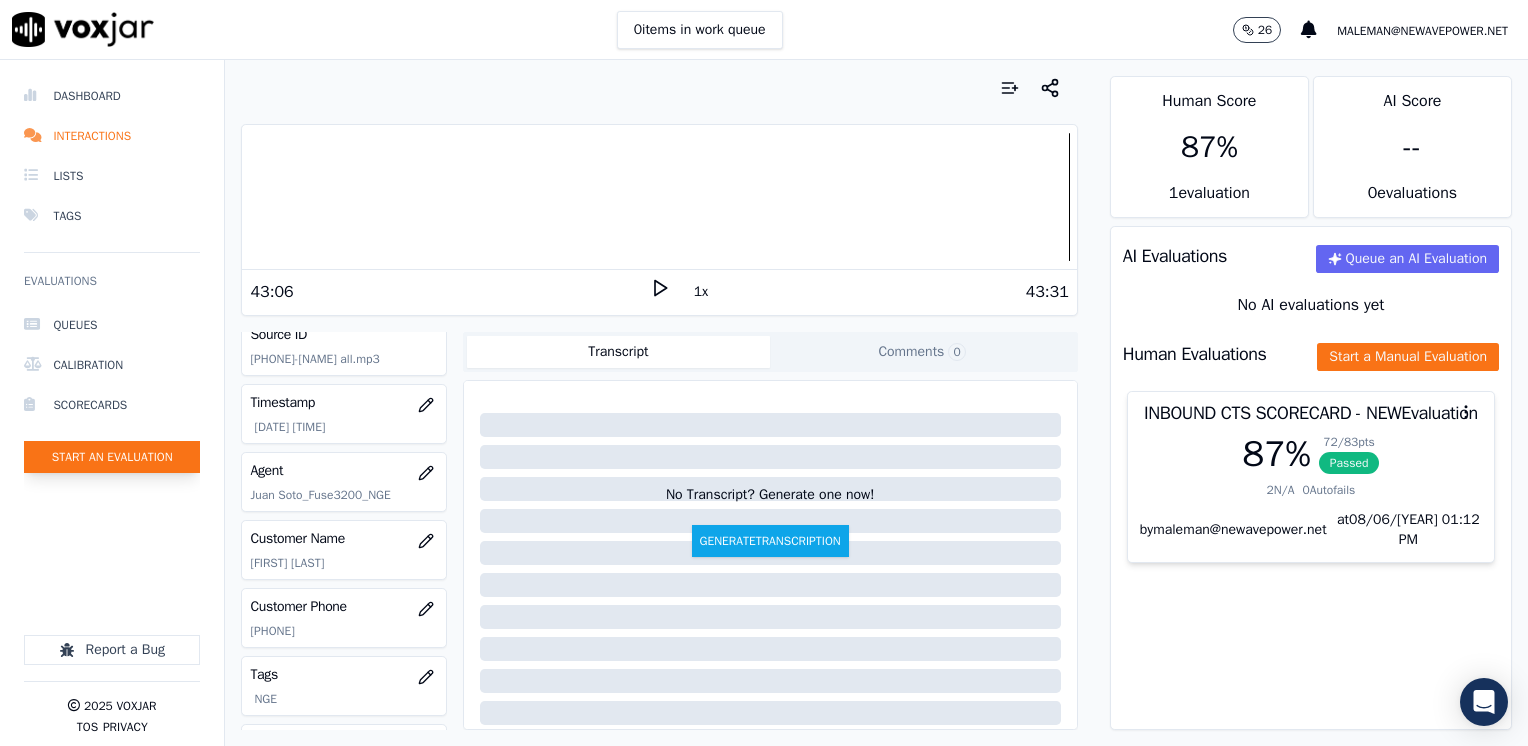 click on "Start an Evaluation" 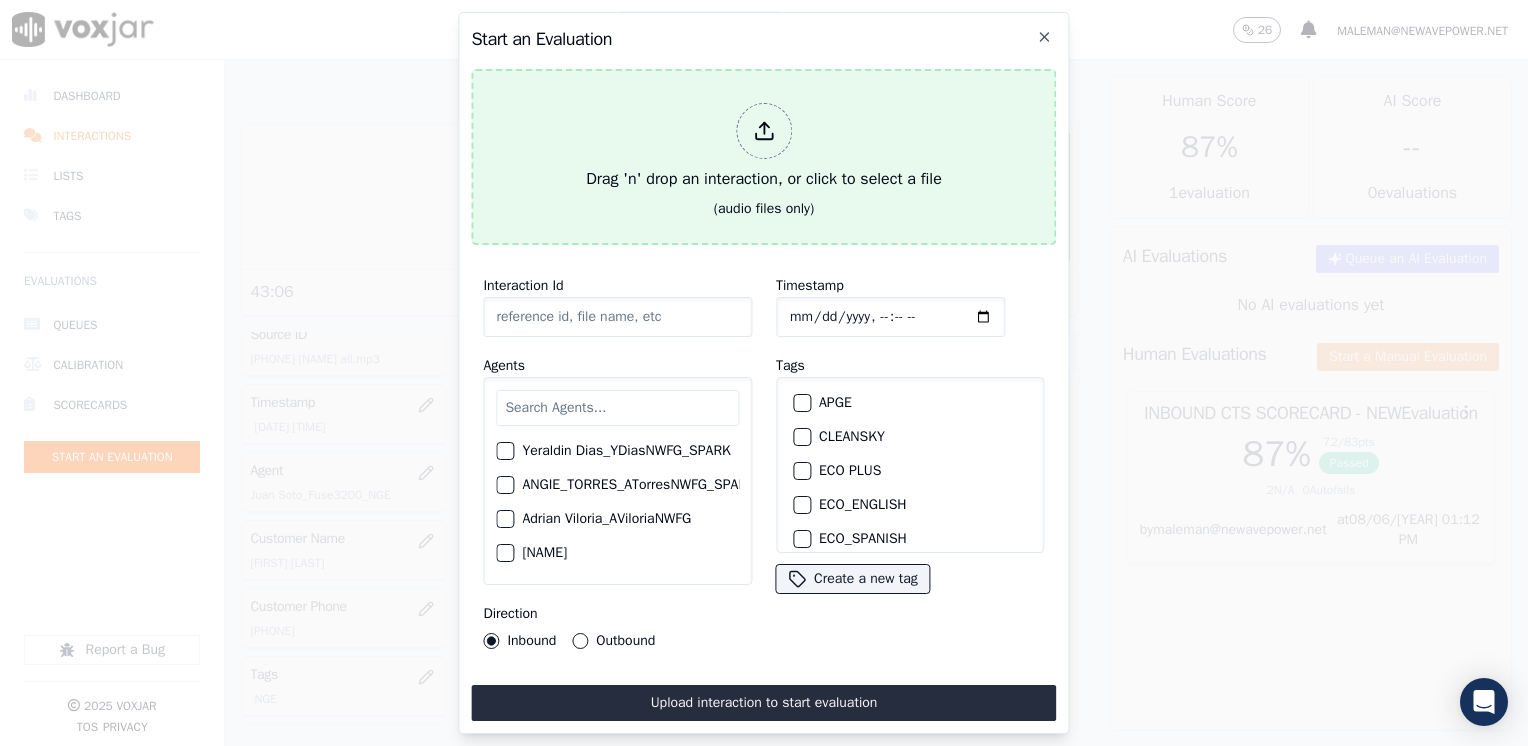 click at bounding box center [764, 131] 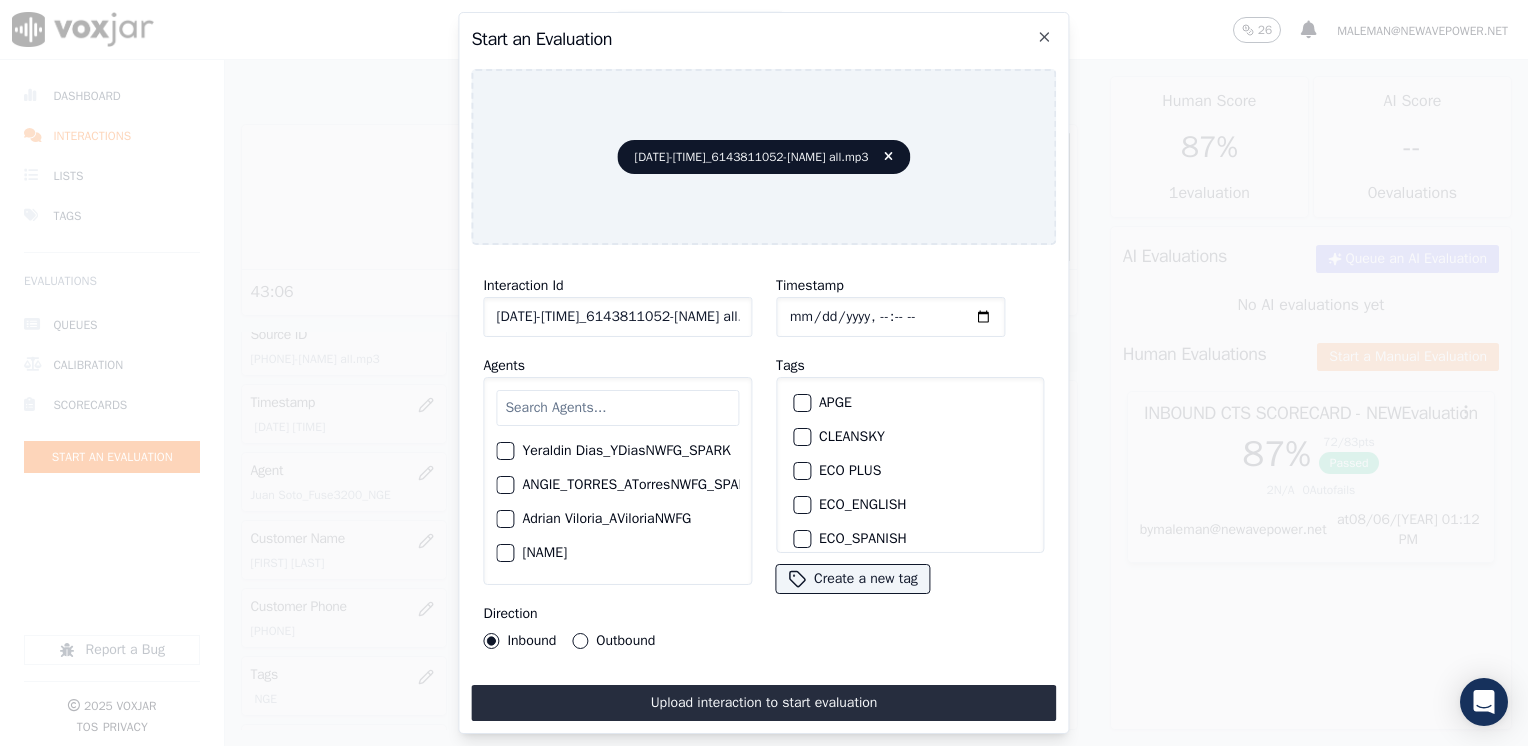 click at bounding box center (617, 408) 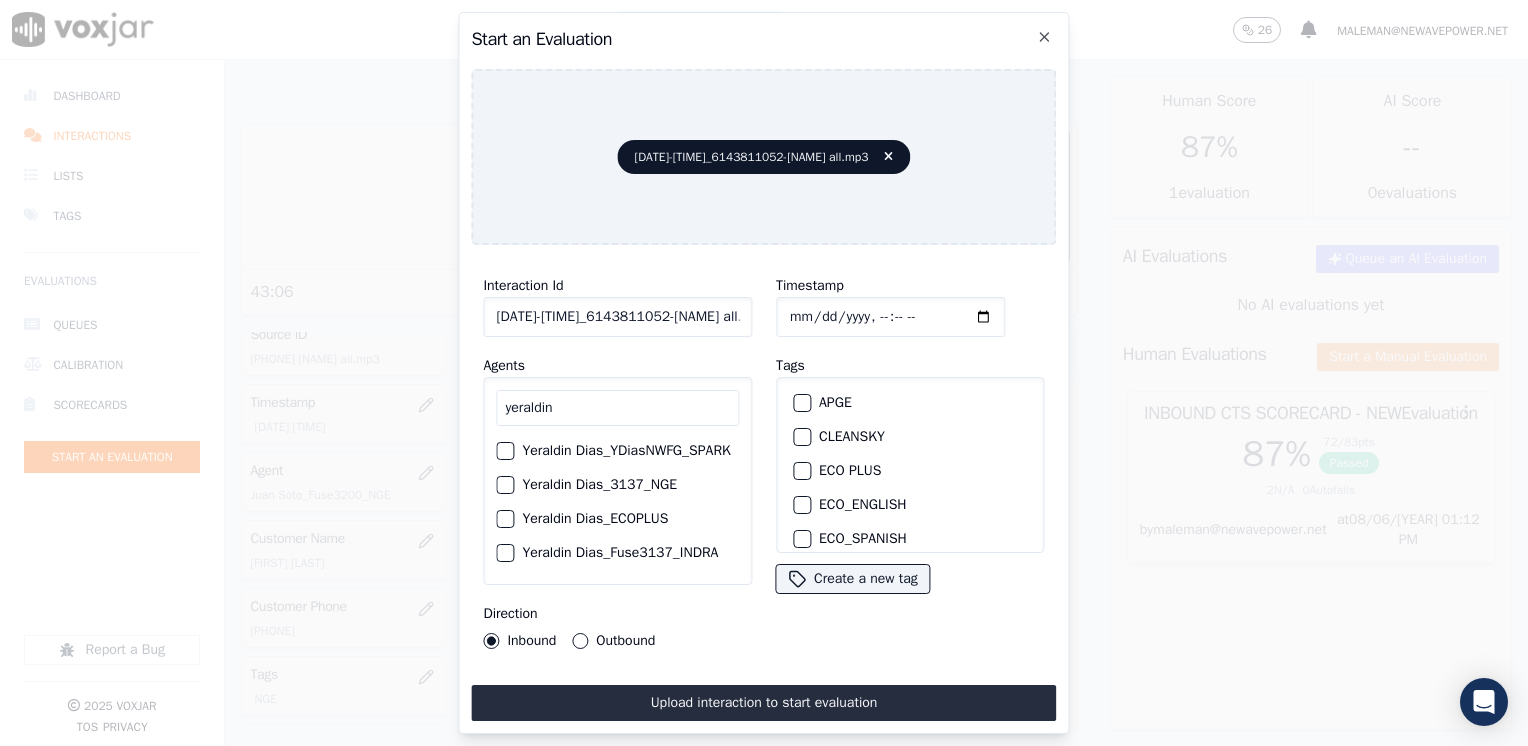 type on "yeraldin" 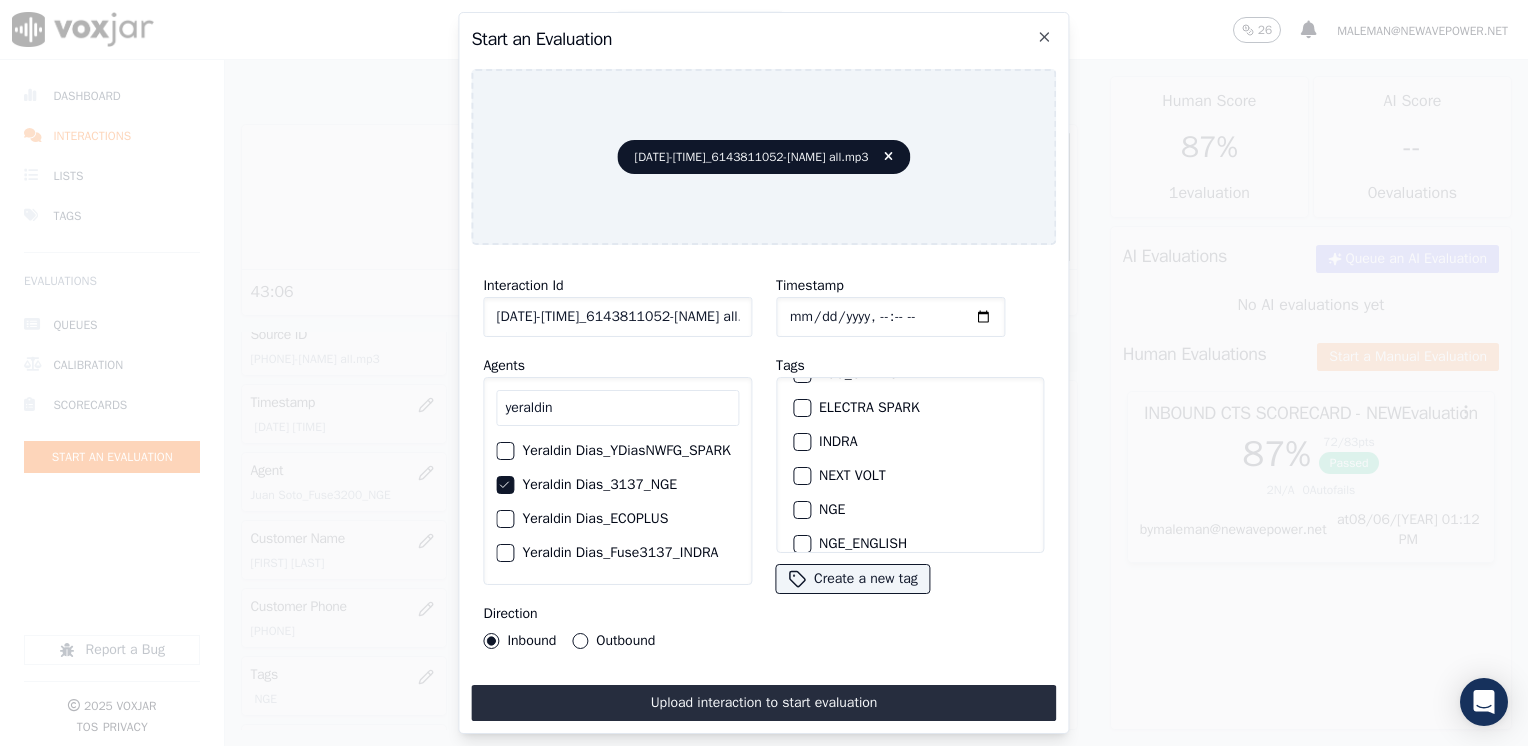 scroll, scrollTop: 200, scrollLeft: 0, axis: vertical 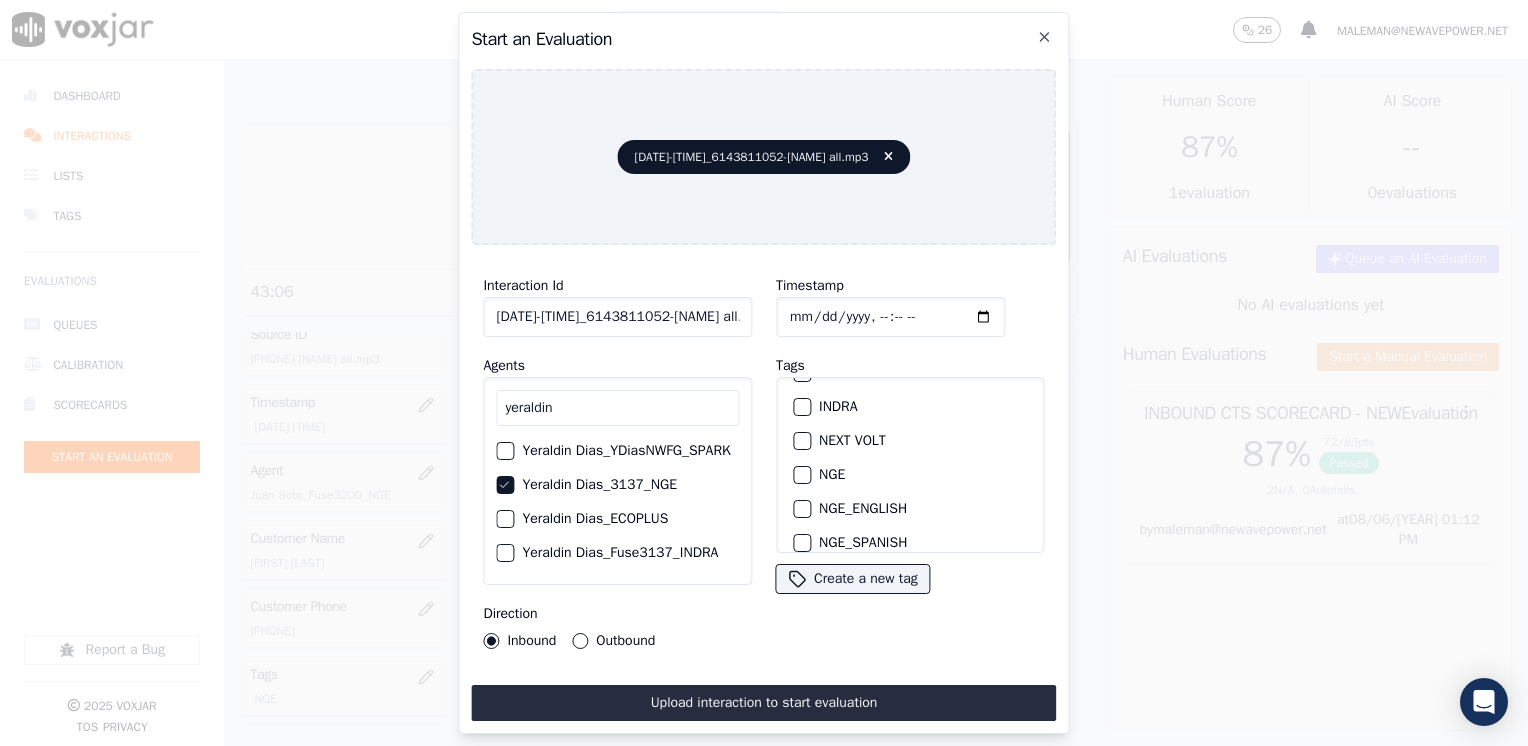 click at bounding box center [801, 475] 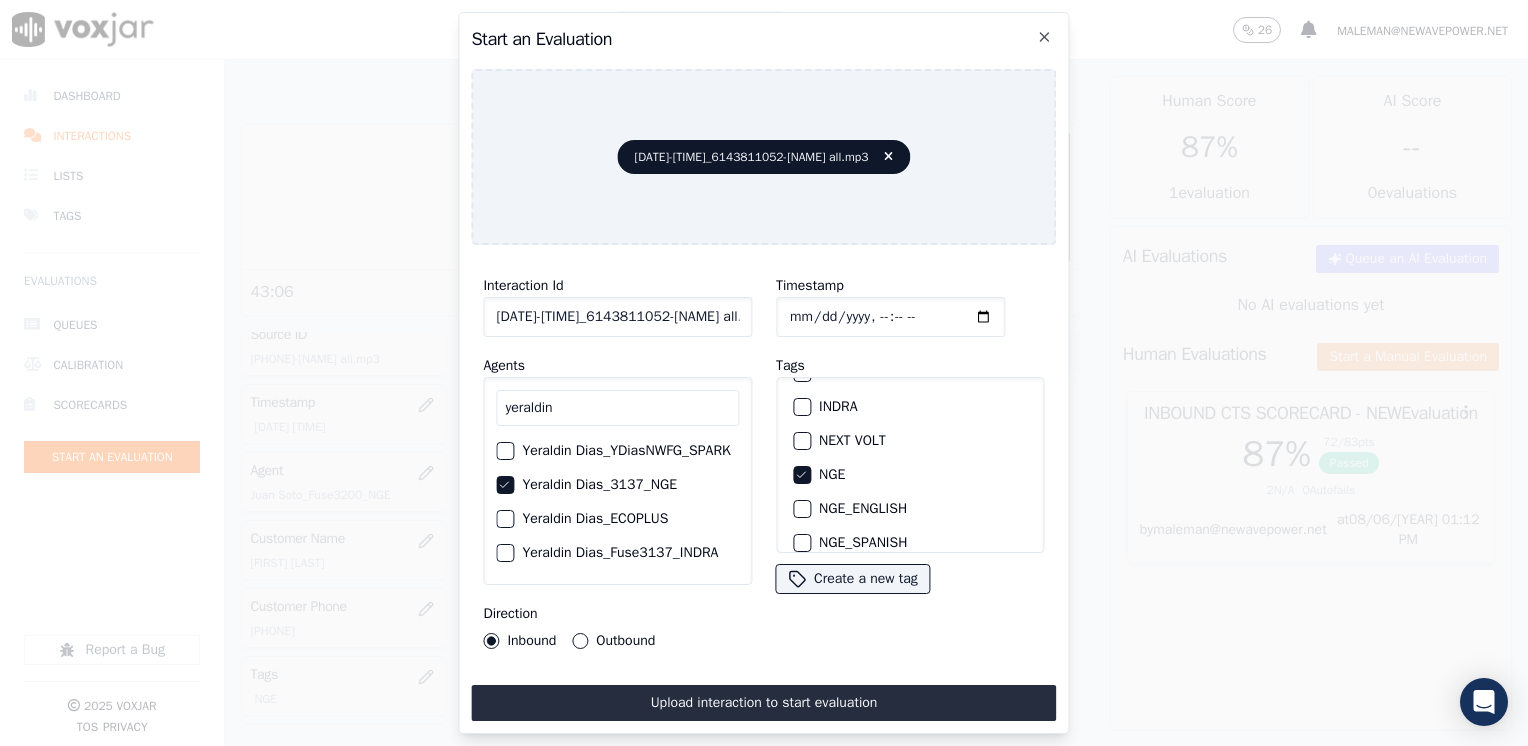 click on "Timestamp" 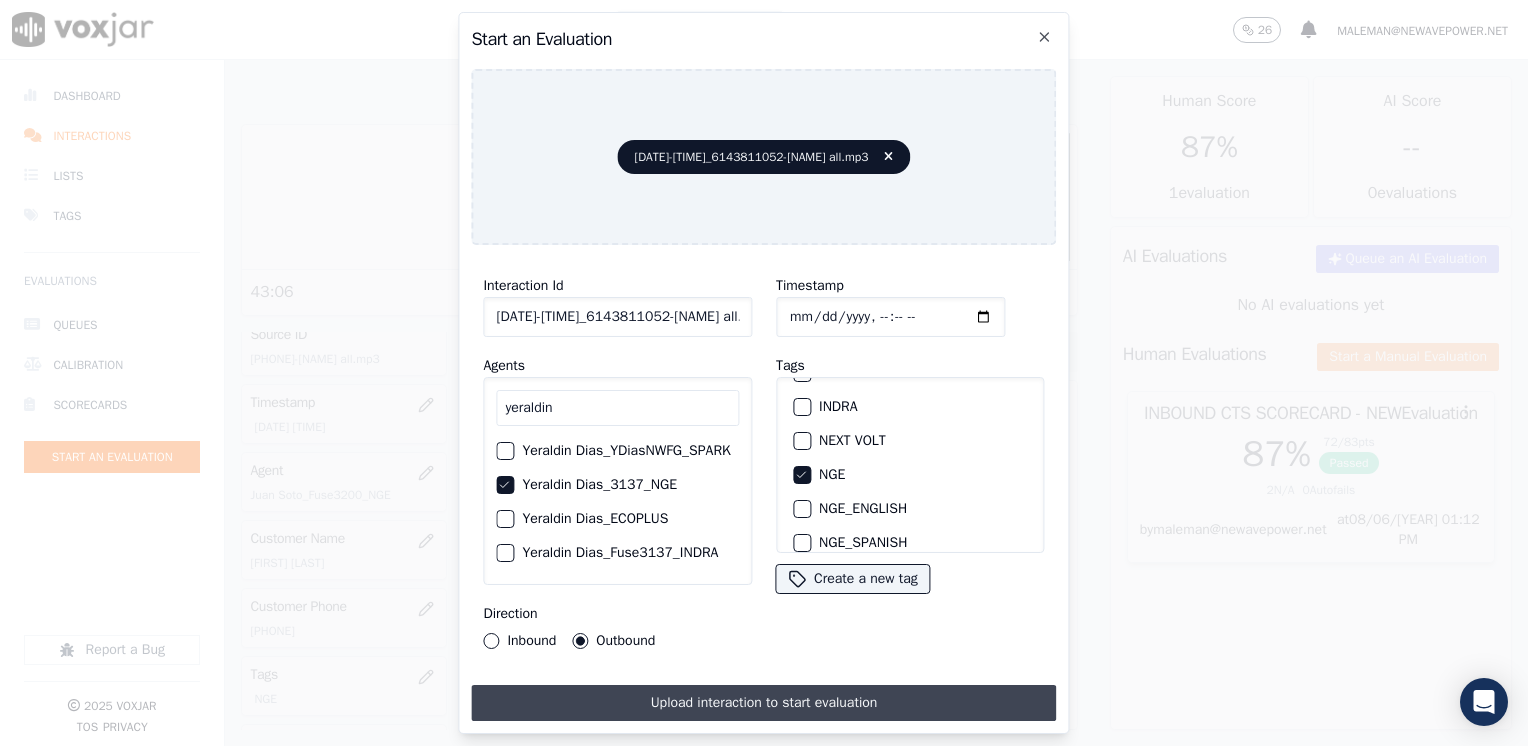 click on "Upload interaction to start evaluation" at bounding box center (763, 703) 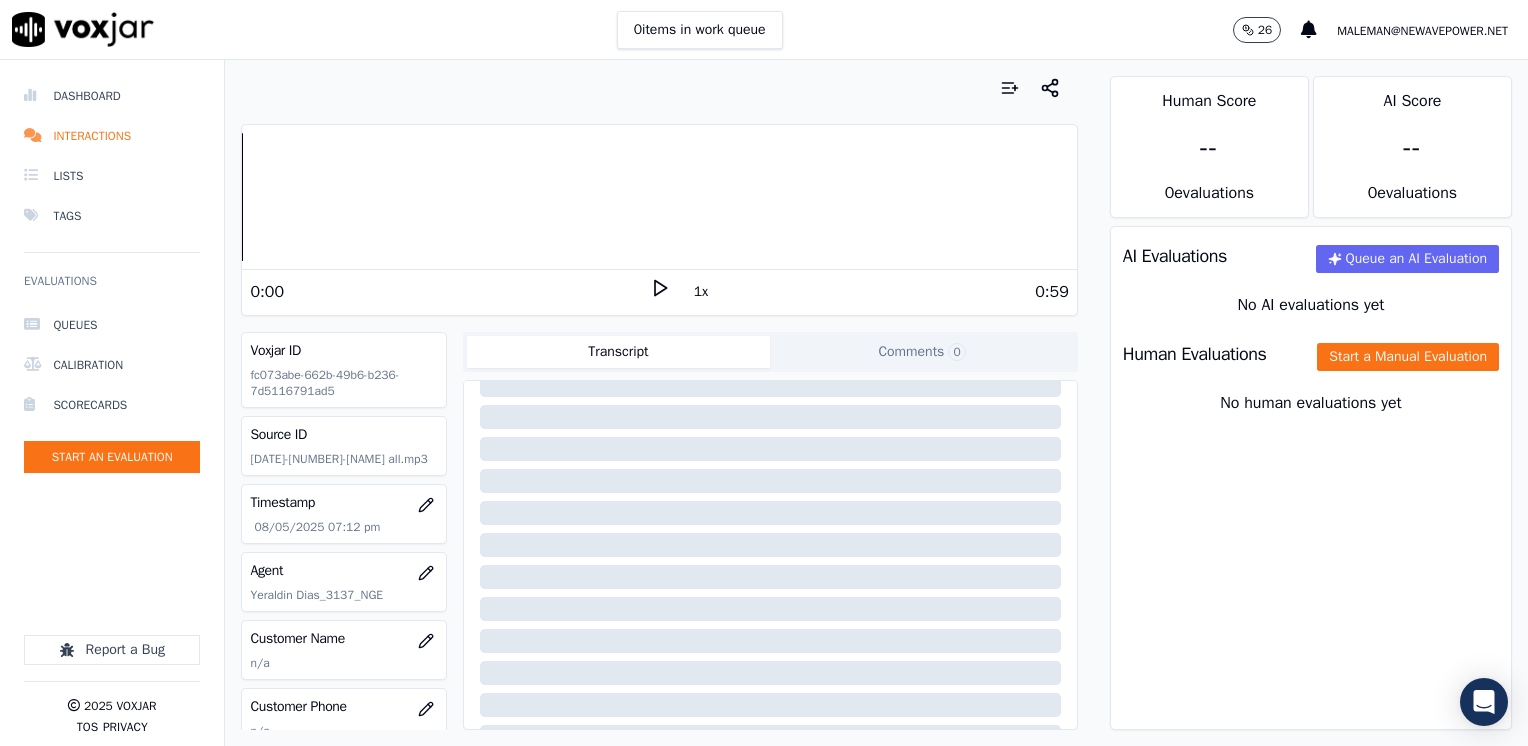 scroll, scrollTop: 0, scrollLeft: 0, axis: both 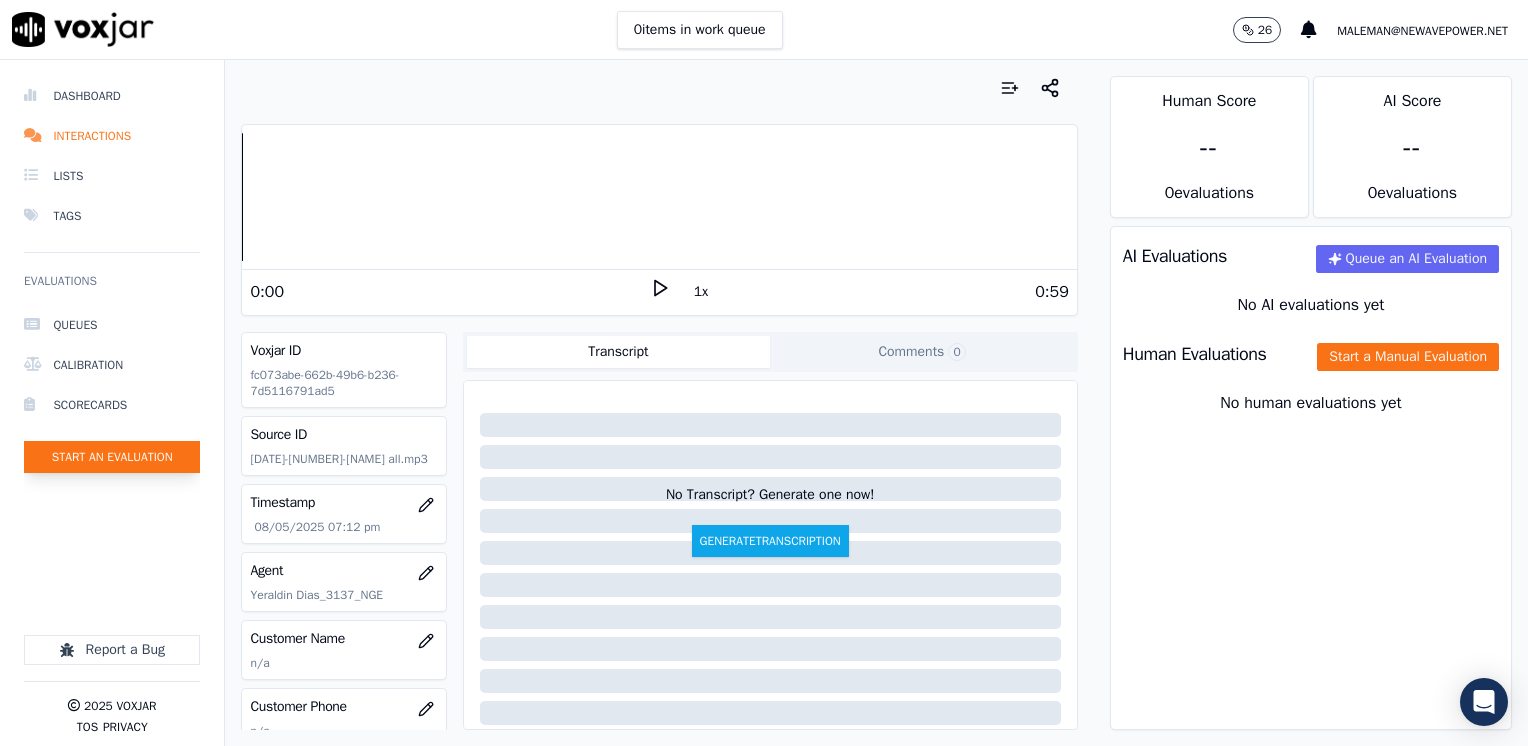 click on "Start an Evaluation" 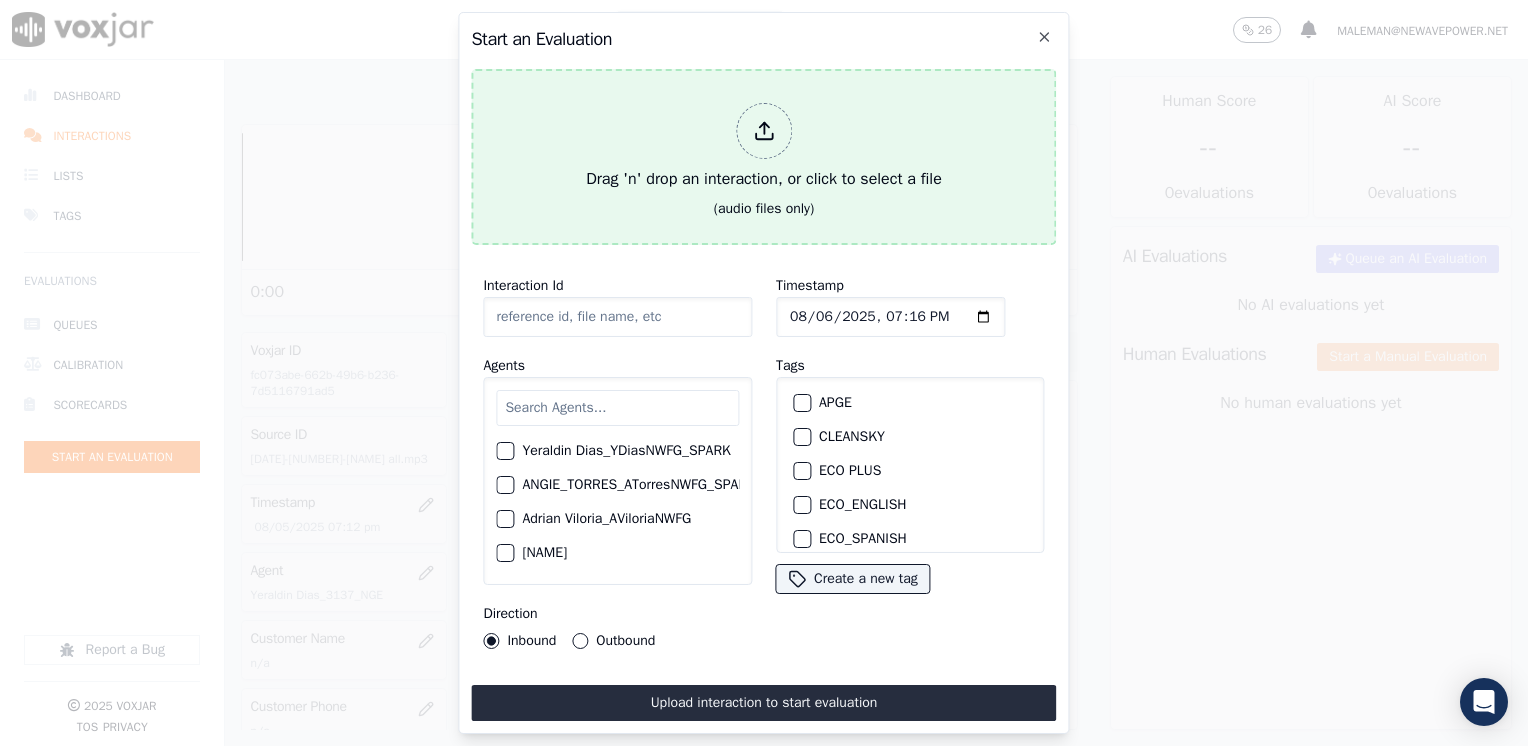 click at bounding box center [764, 131] 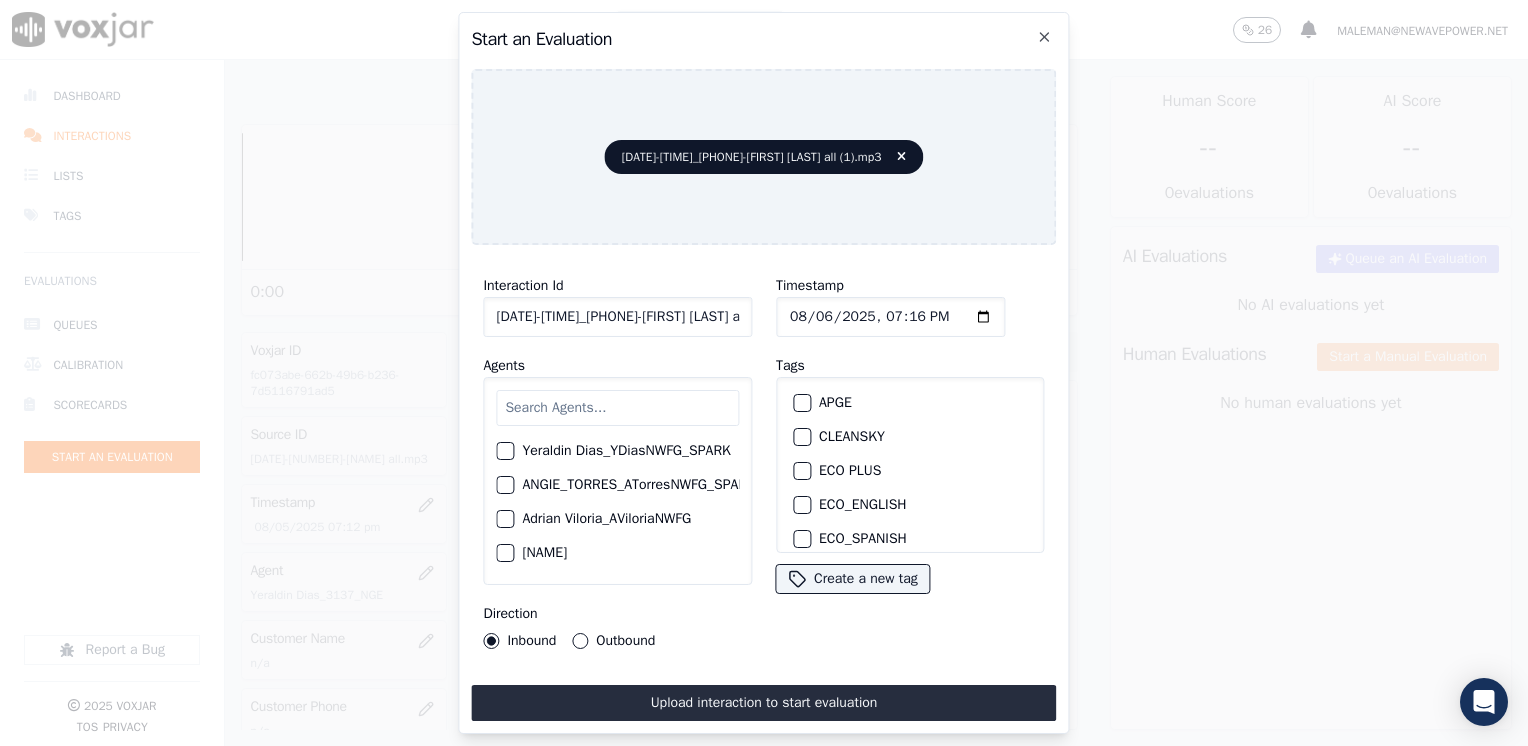 click at bounding box center [617, 408] 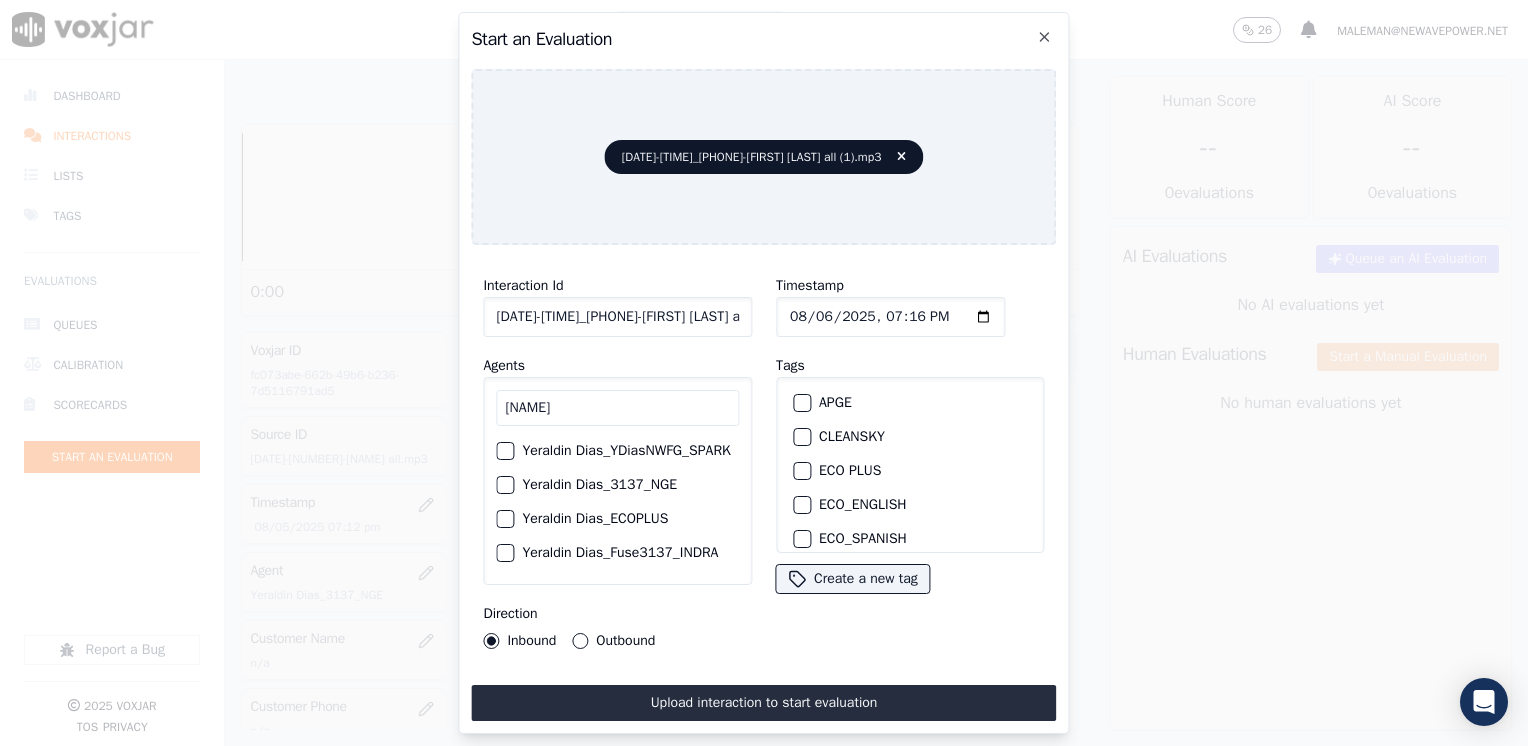 type on "[NAME]" 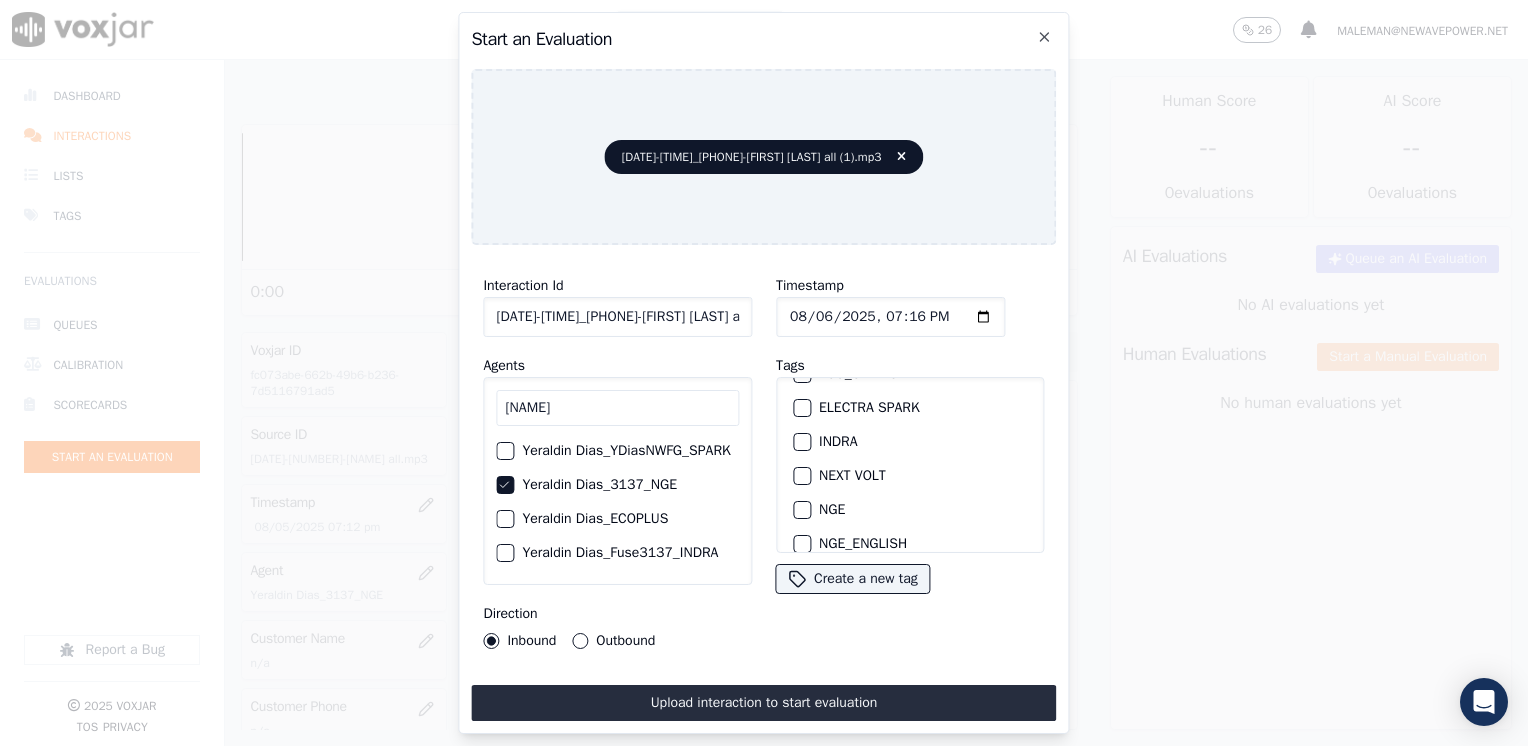 scroll, scrollTop: 200, scrollLeft: 0, axis: vertical 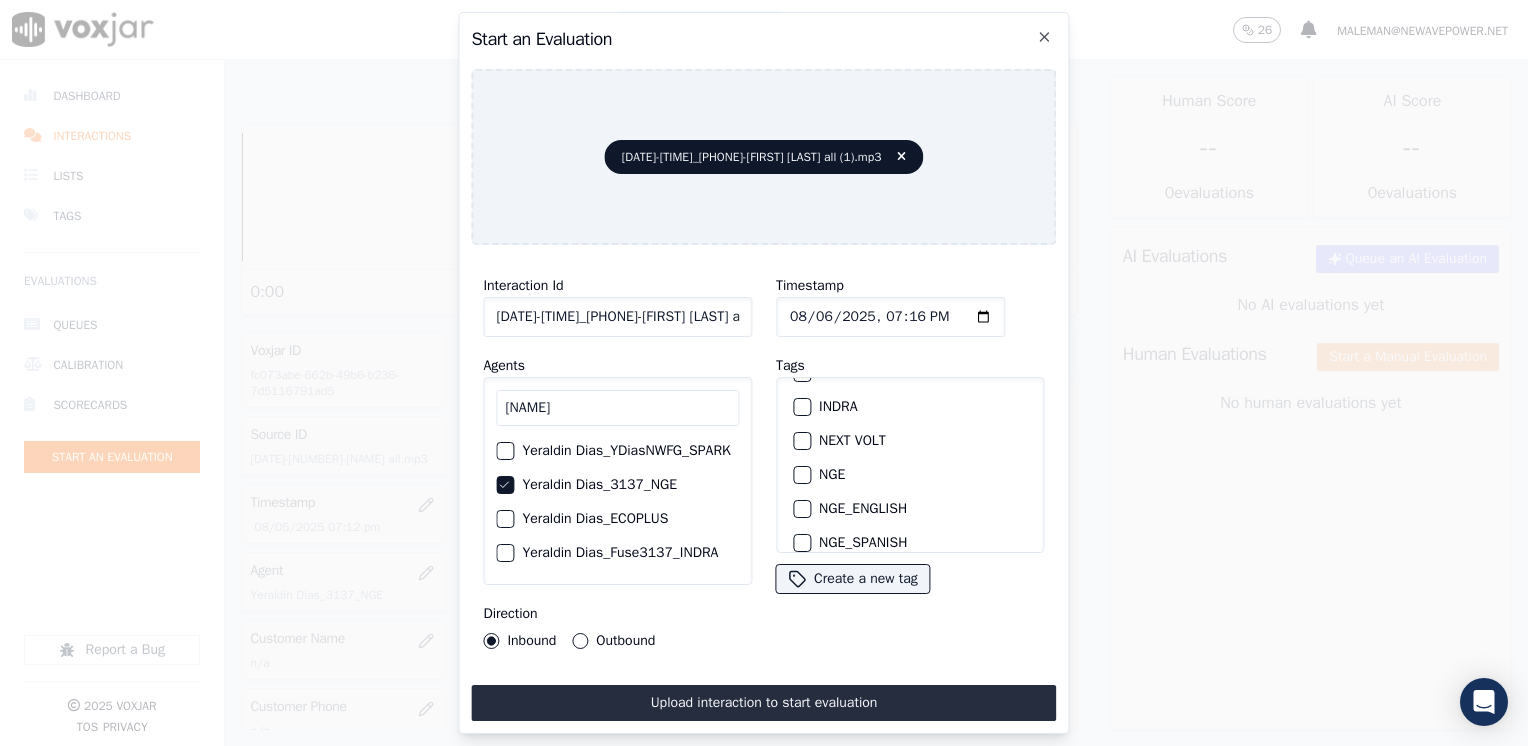 click at bounding box center [801, 475] 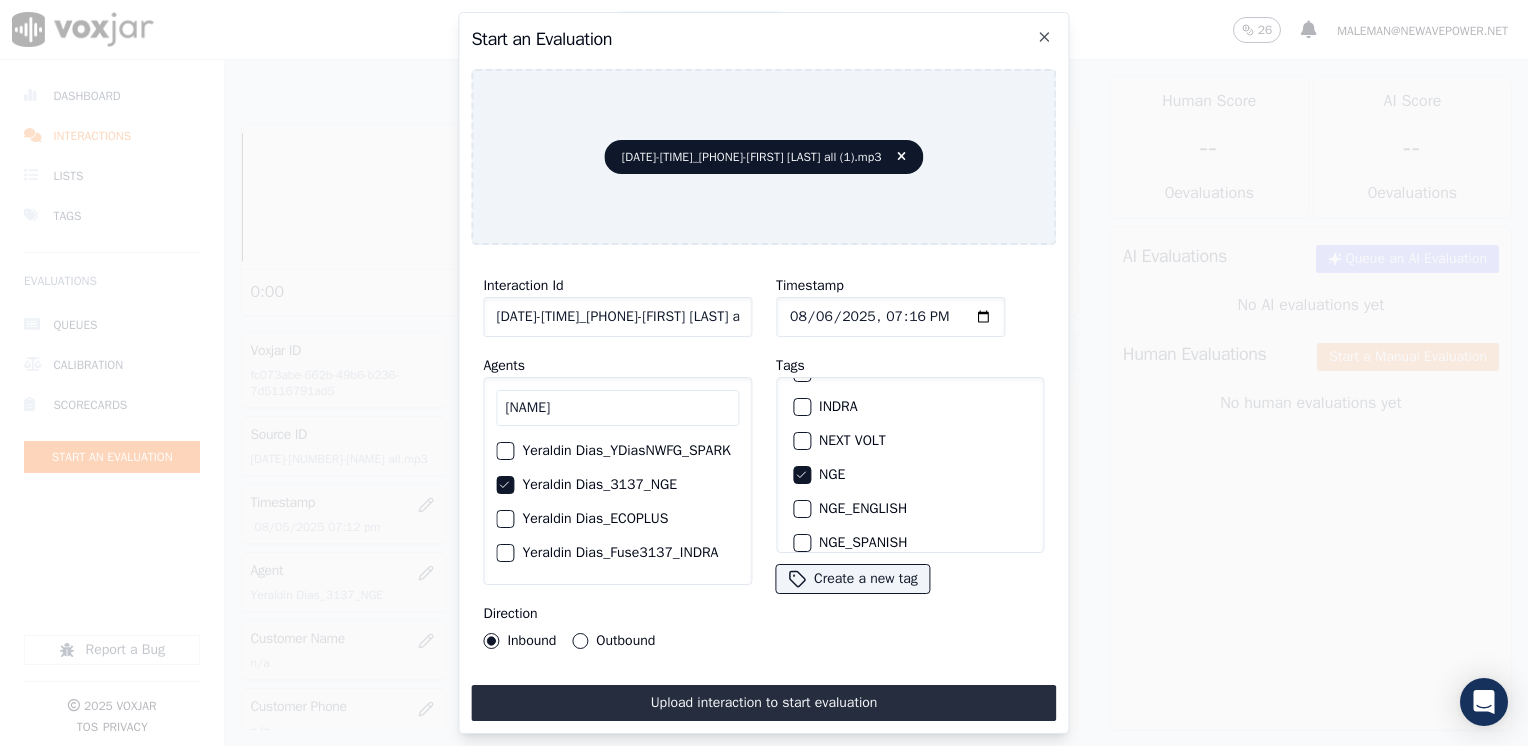 click on "Timestamp" 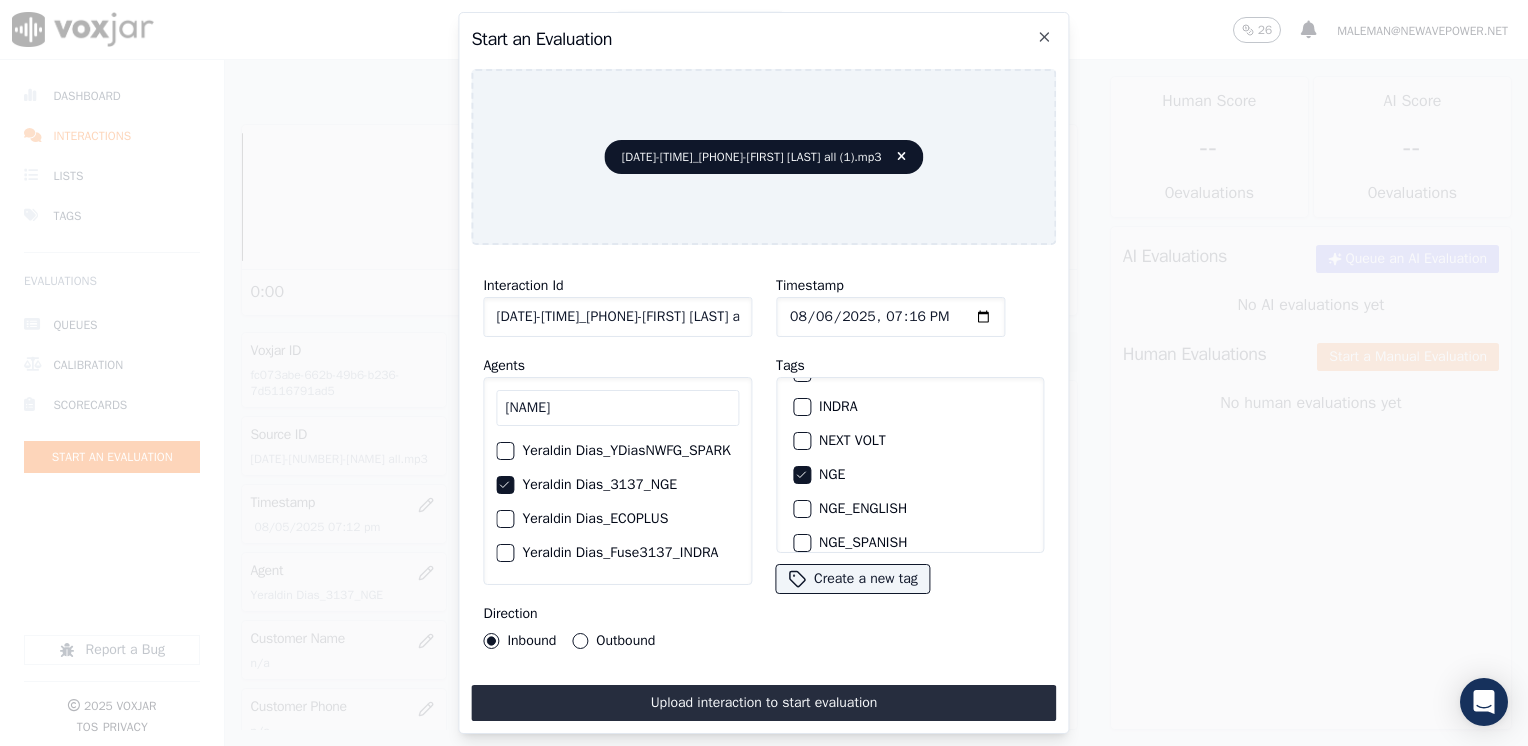 type on "[DATE]T[TIME]" 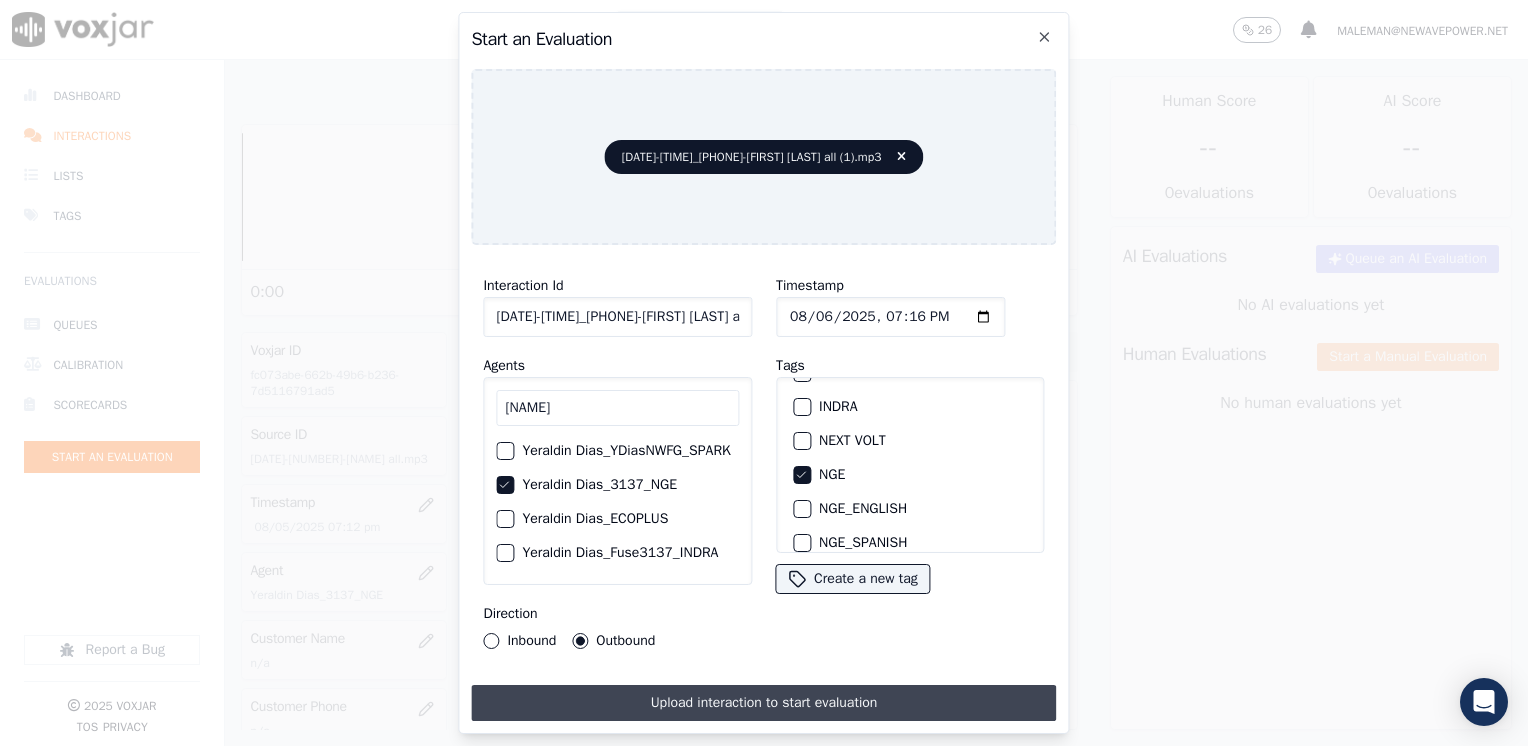 click on "Upload interaction to start evaluation" at bounding box center [763, 703] 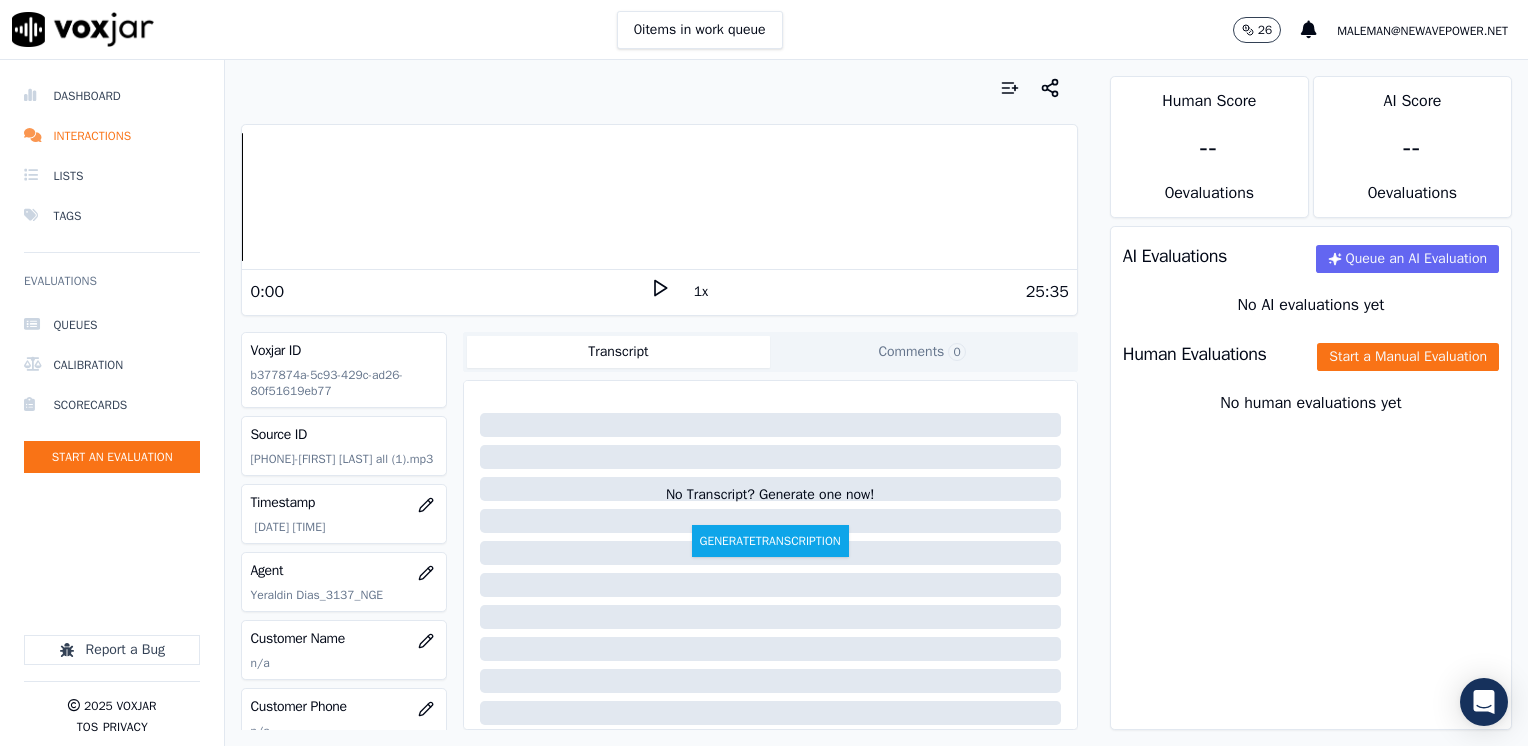 click 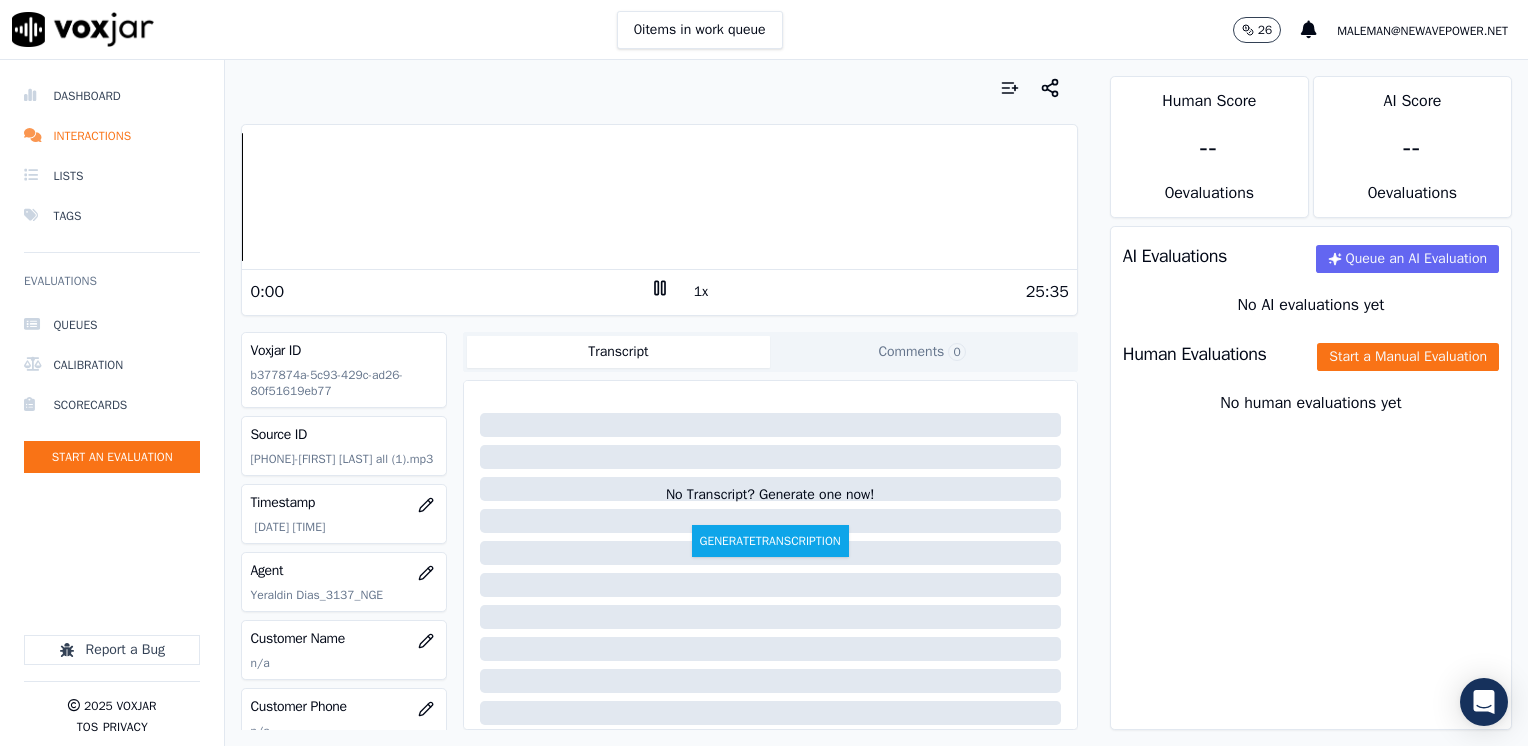 click 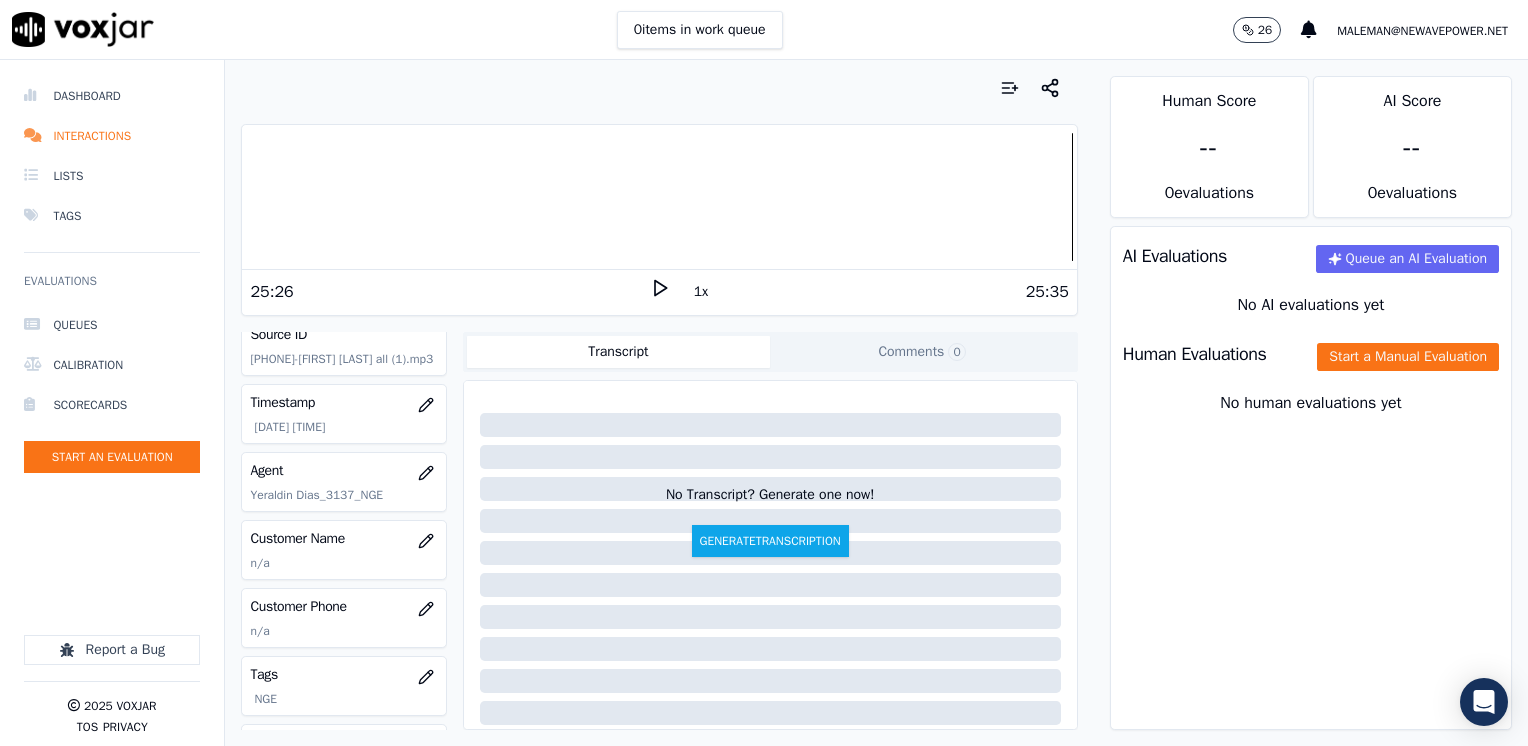 scroll, scrollTop: 200, scrollLeft: 0, axis: vertical 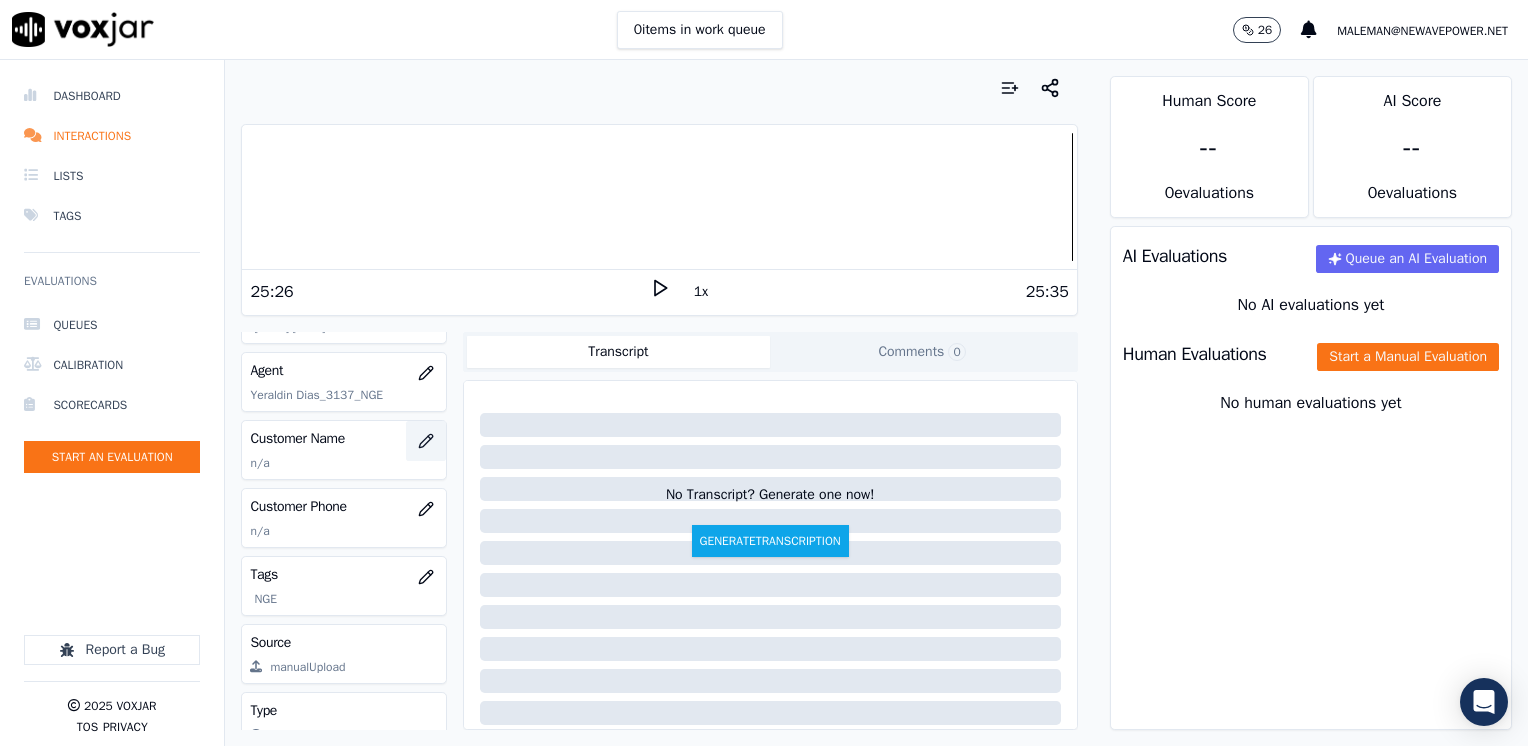click 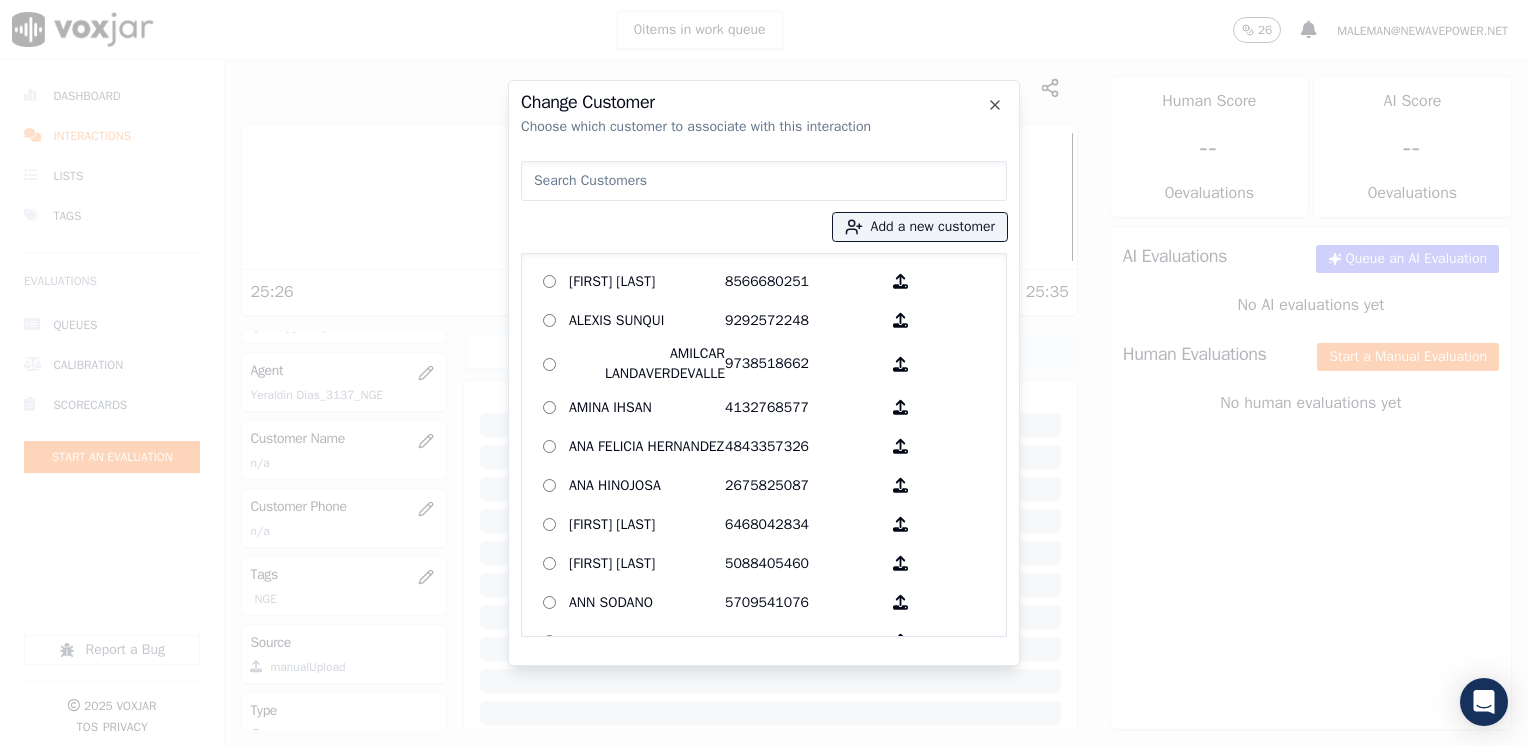 click at bounding box center [764, 181] 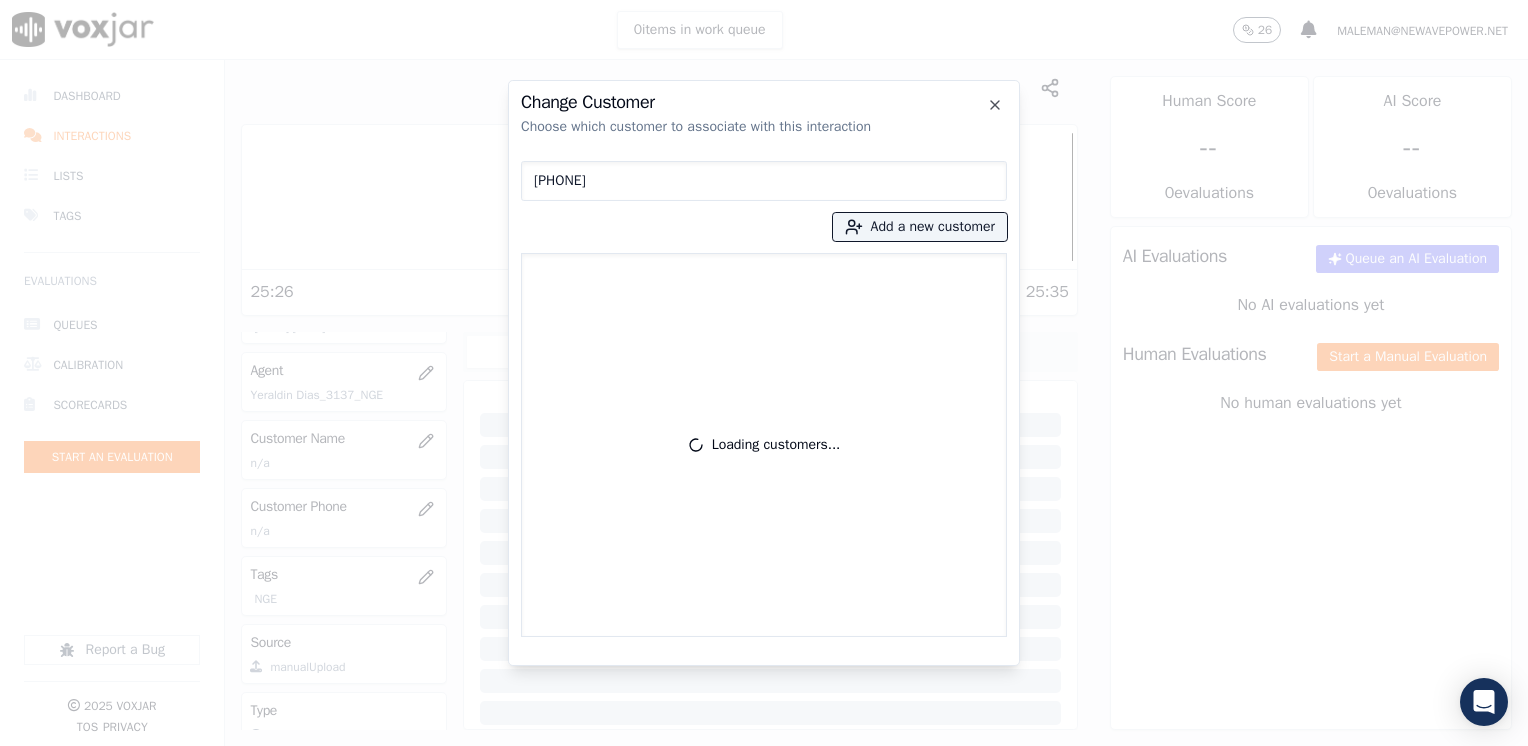 type on "[PHONE]" 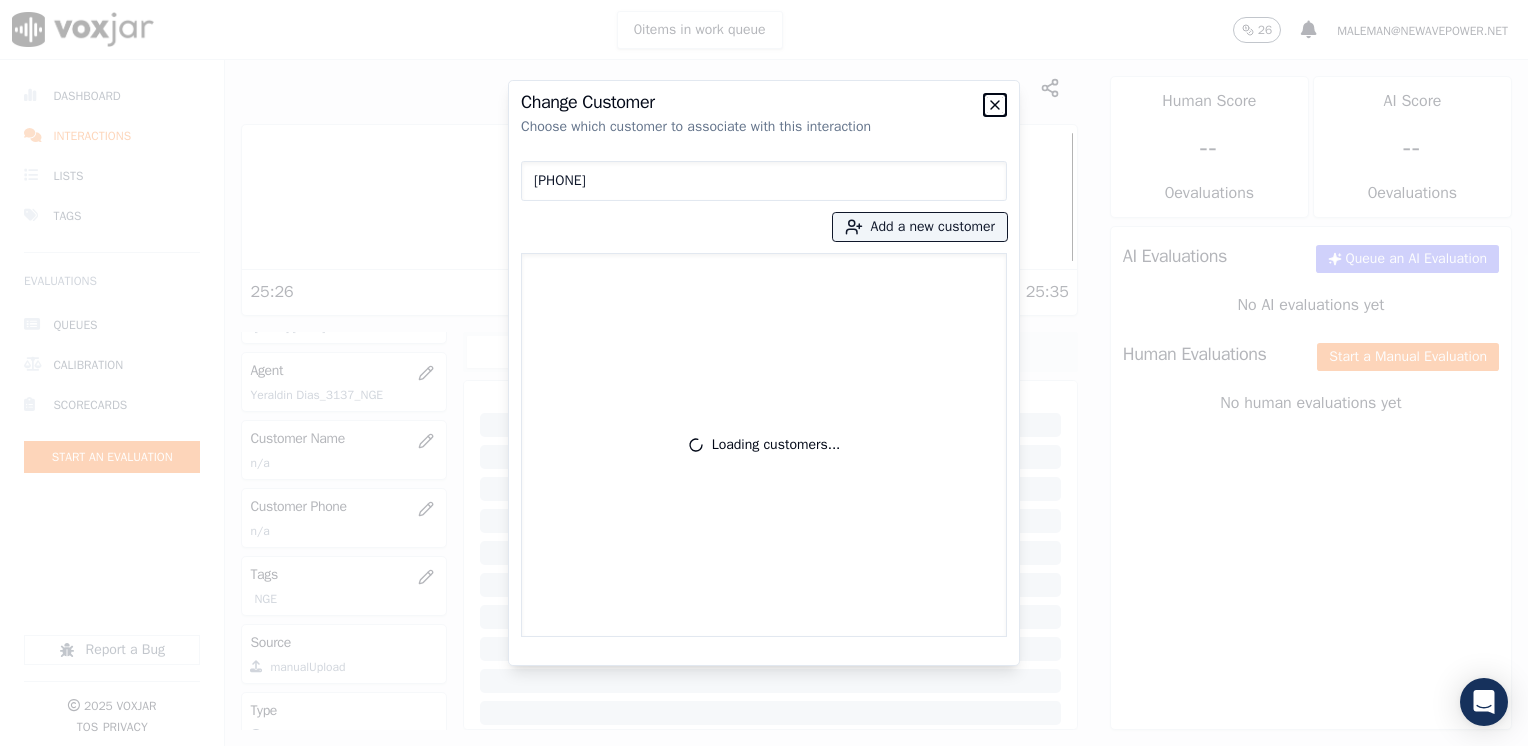 click 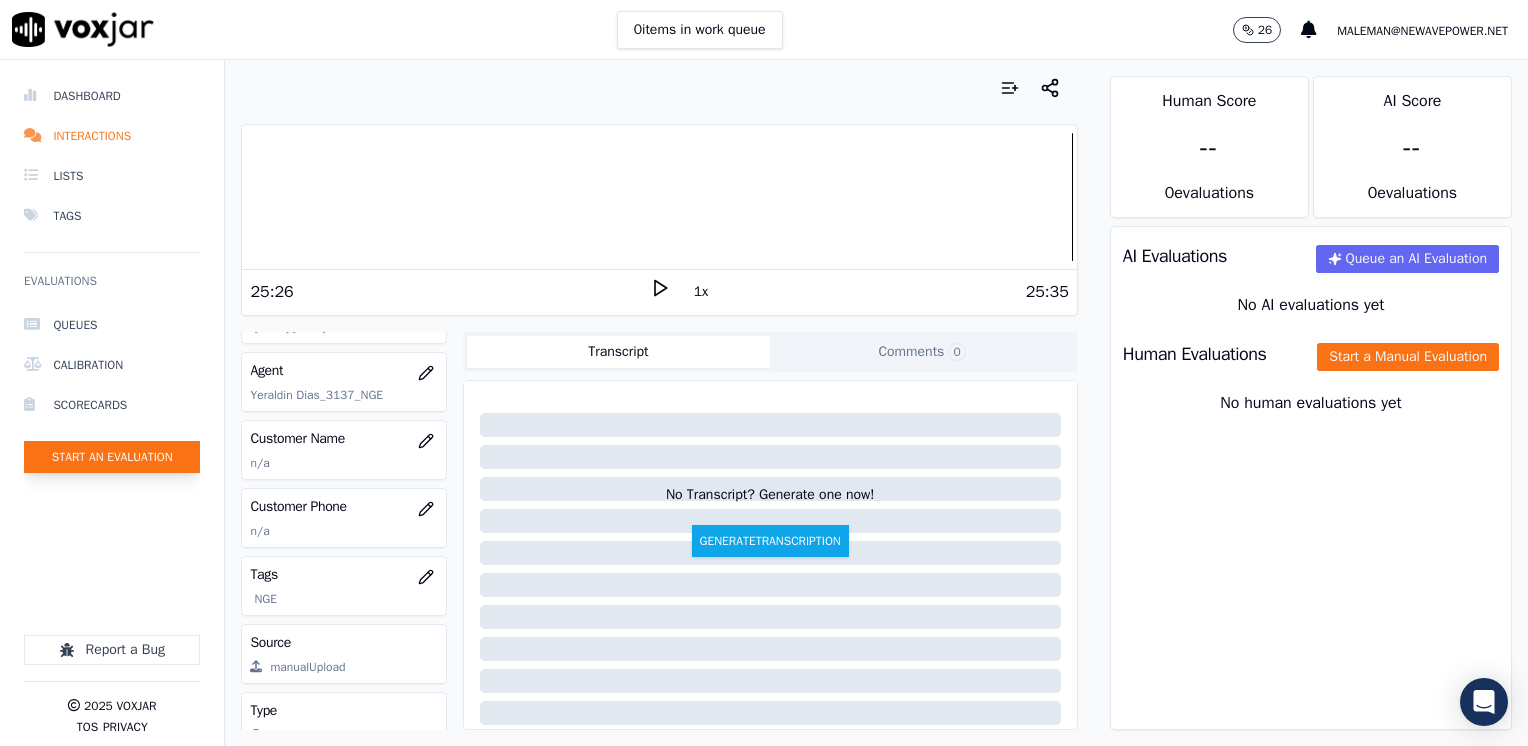 click on "Start an Evaluation" 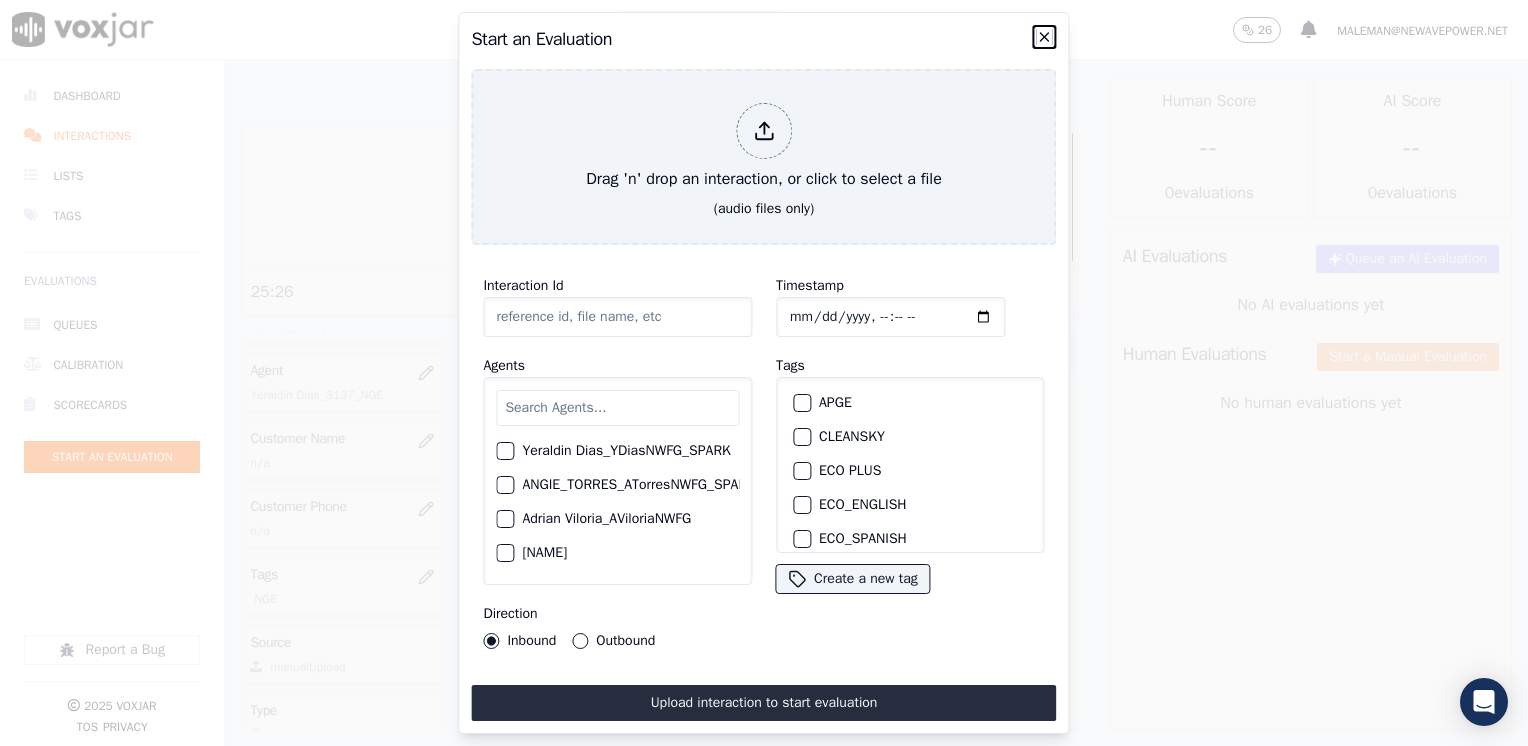 click 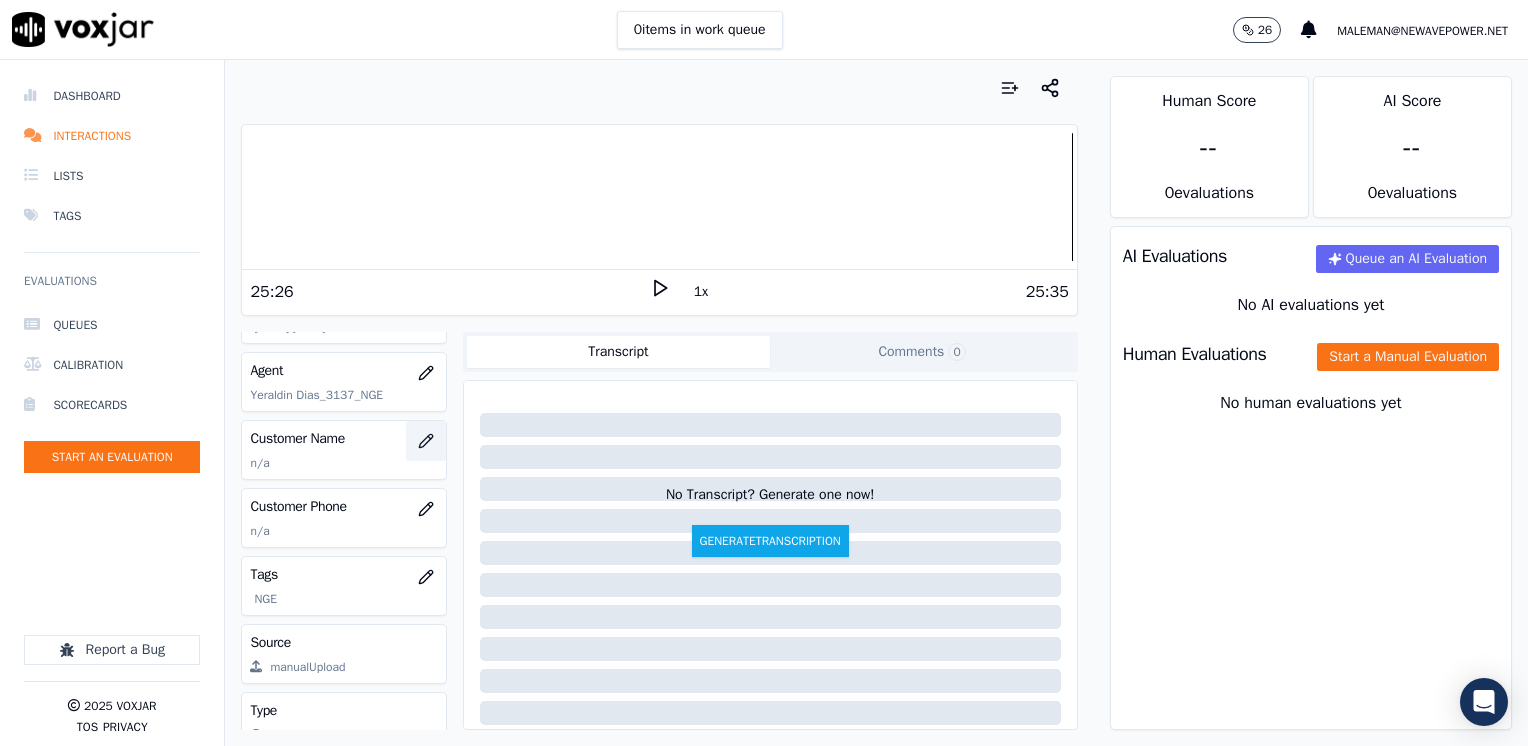 click 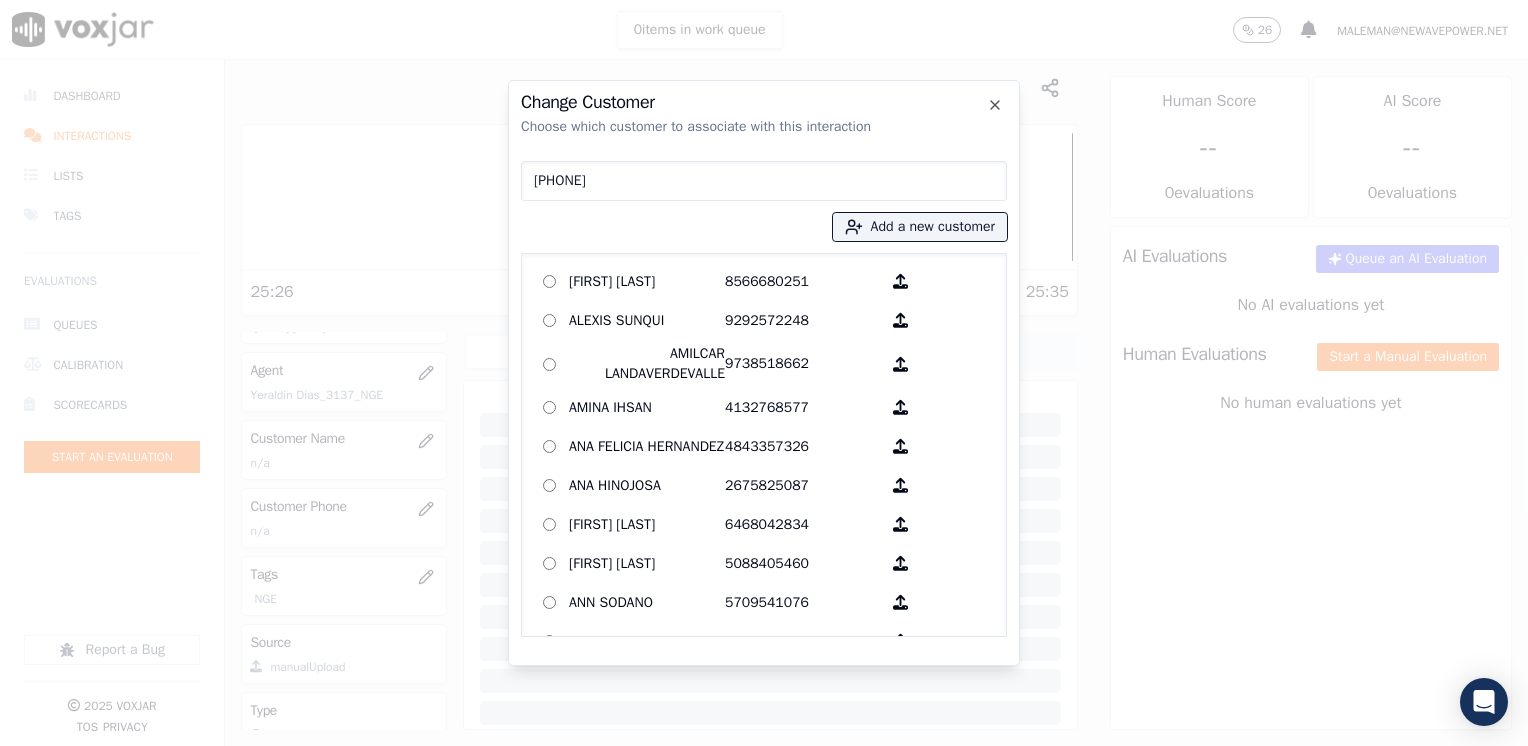 click on "[PHONE]" at bounding box center (764, 181) 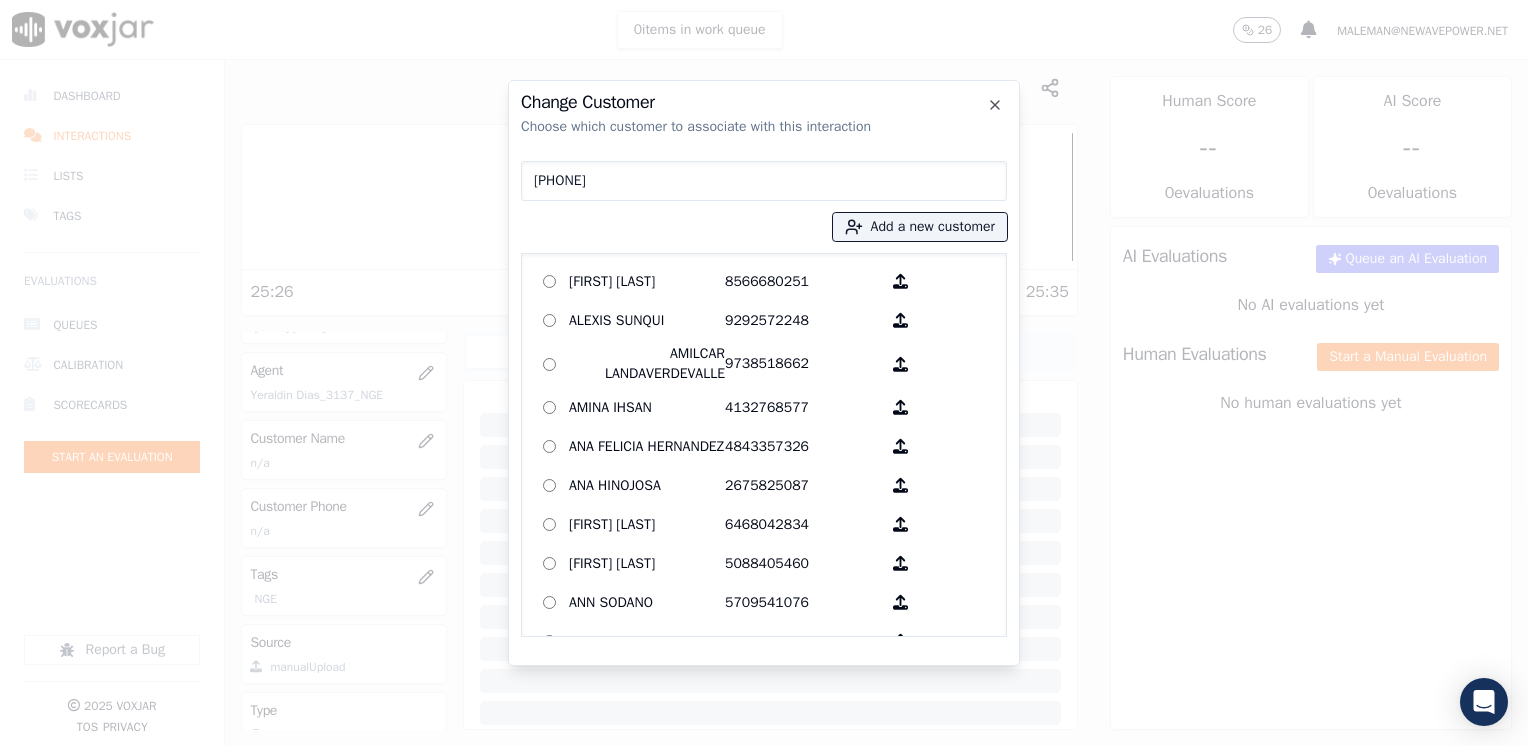 click on "[PHONE]" at bounding box center (764, 181) 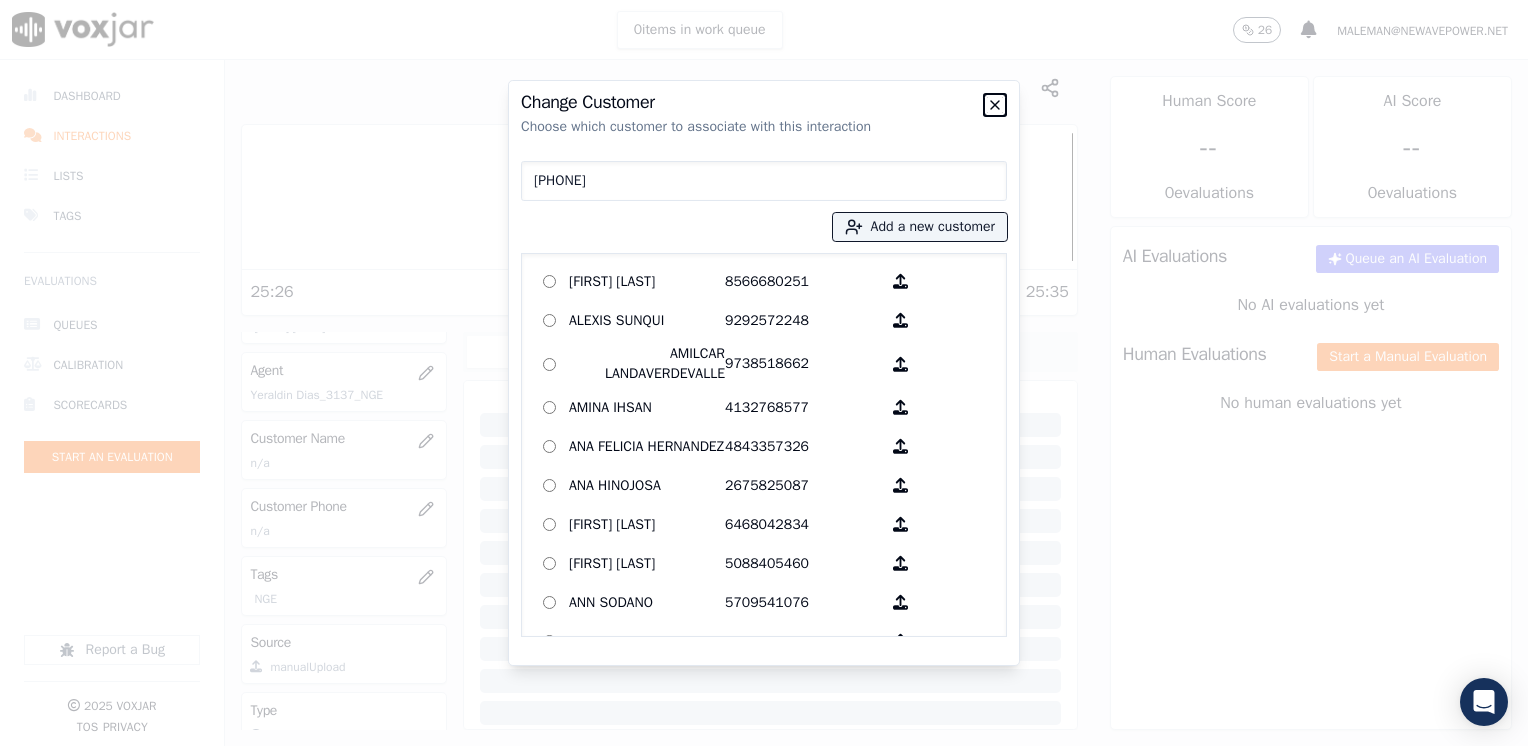 click 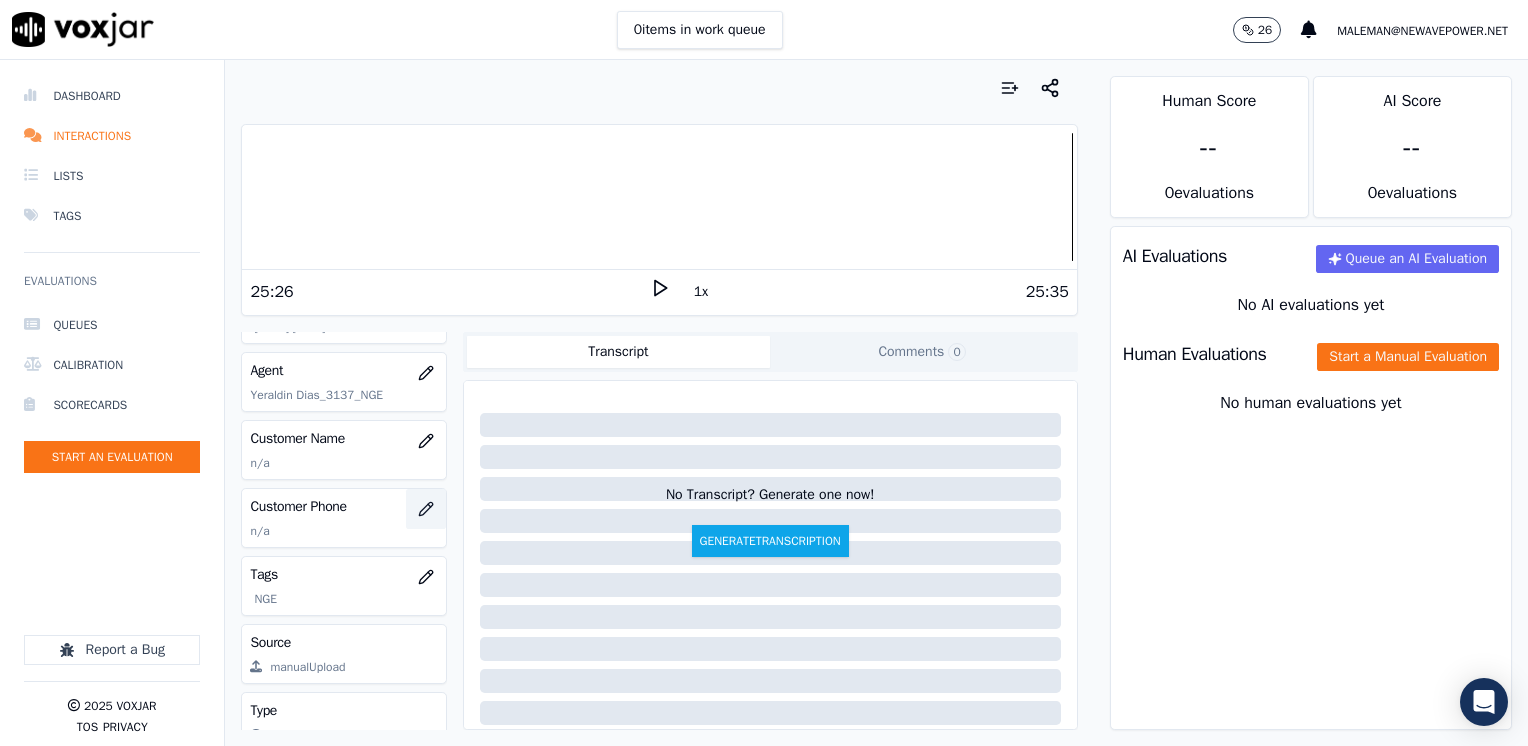 click 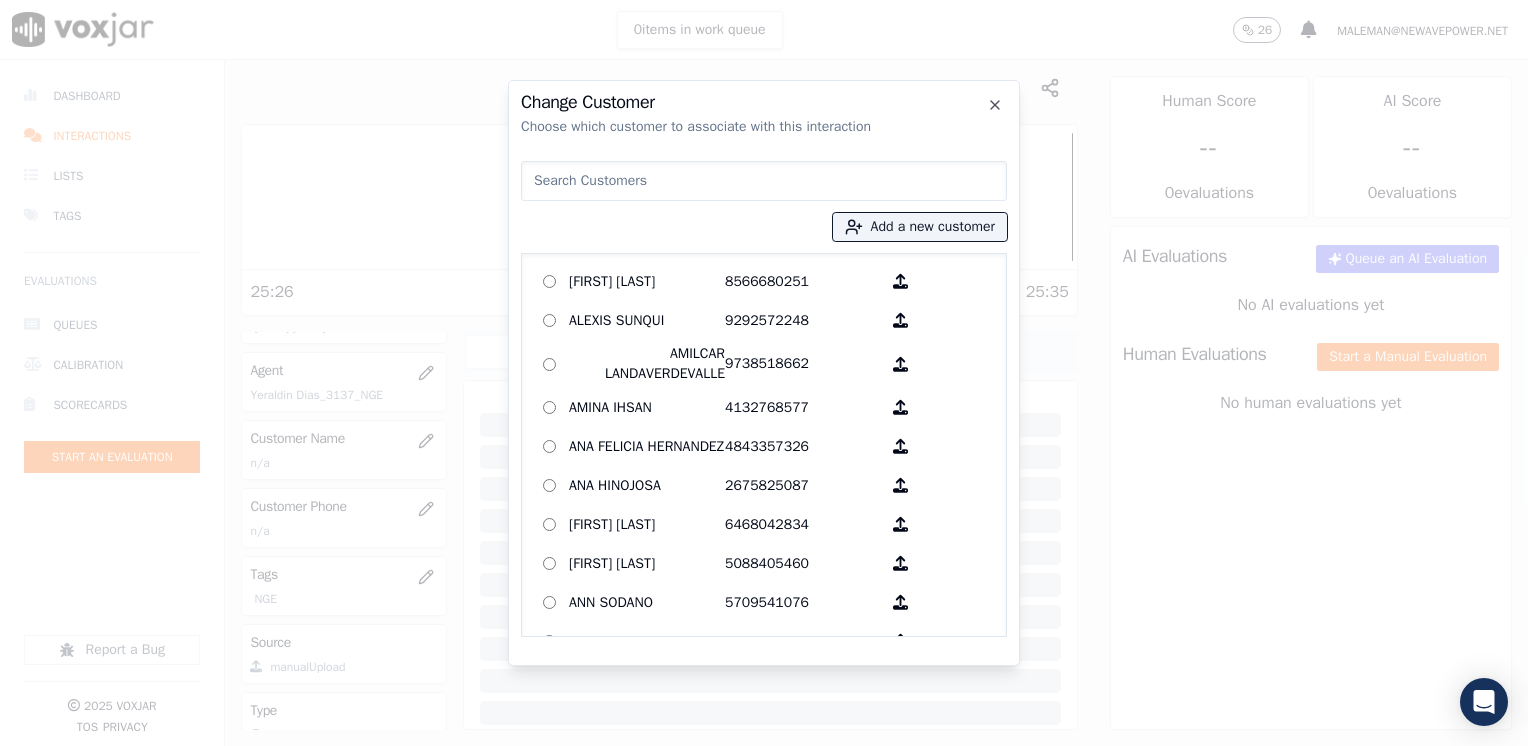 click at bounding box center [764, 181] 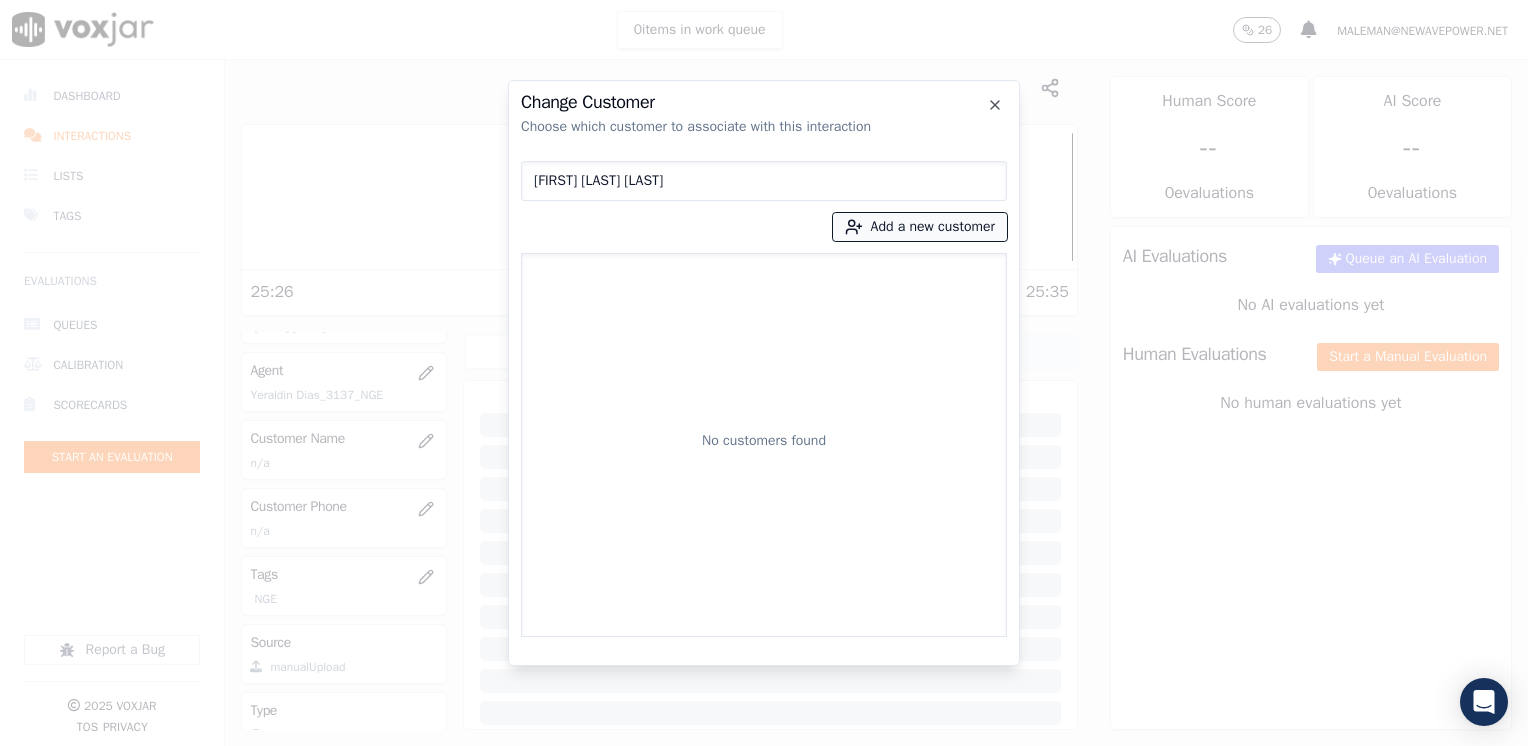type on "[FIRST] [LAST] [LAST]" 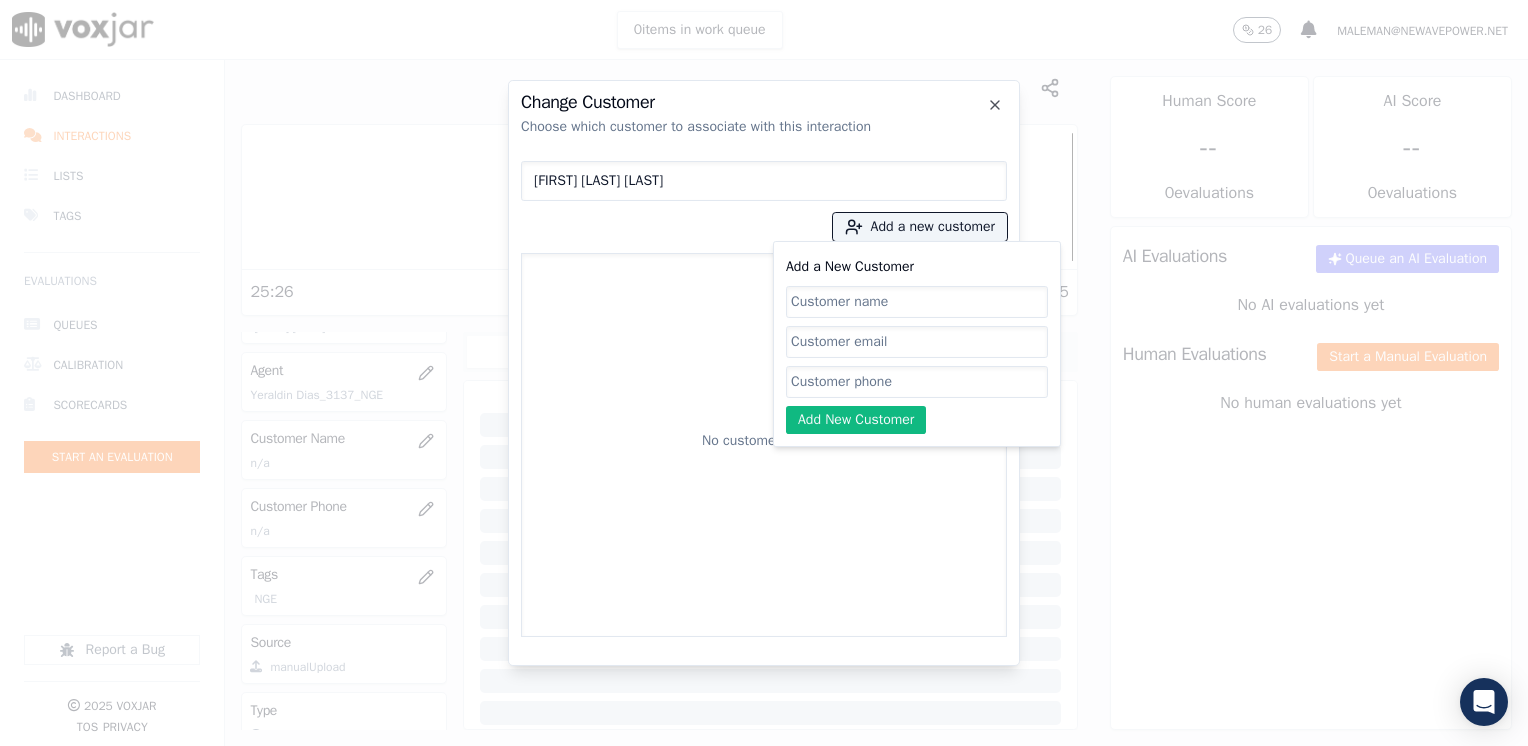 click on "Add a New Customer" 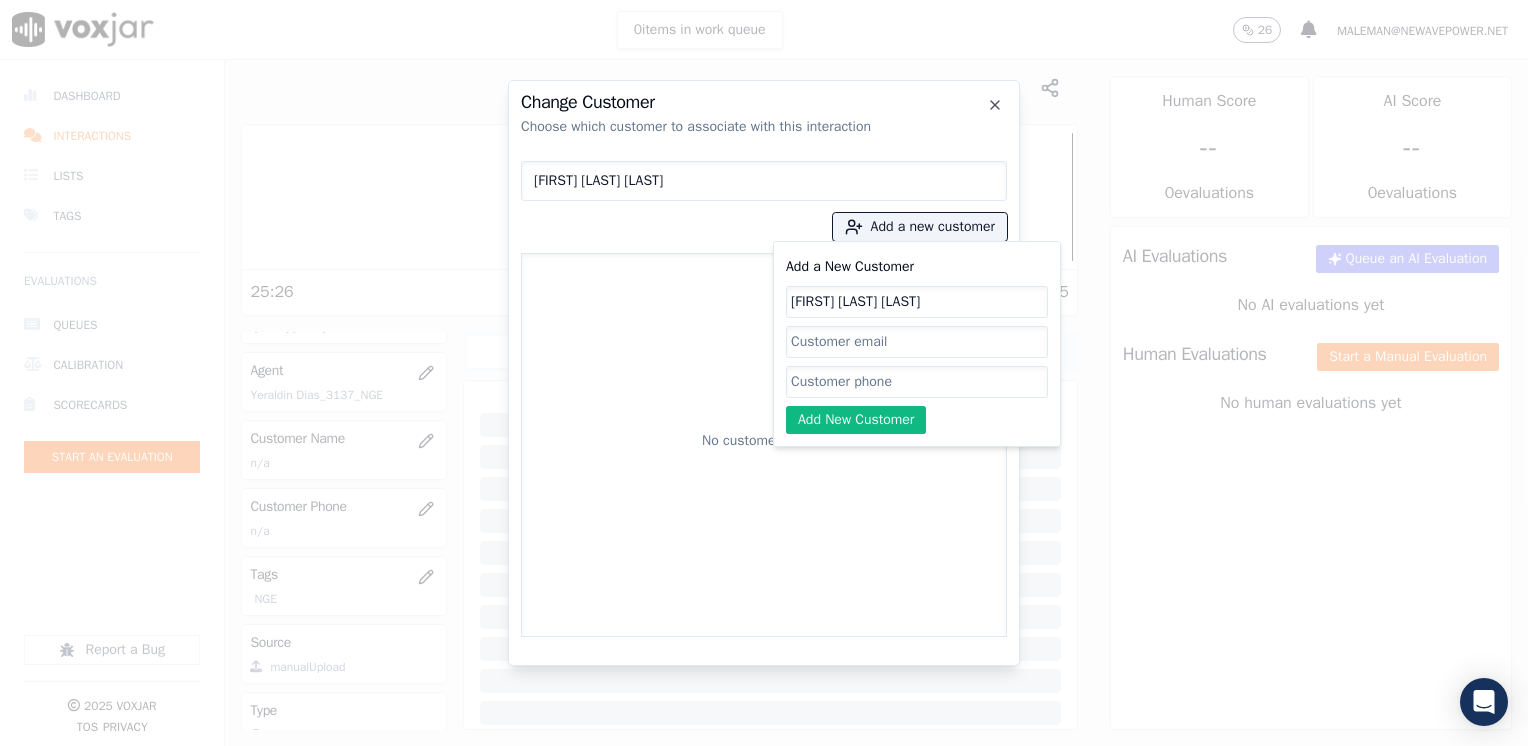 type on "[FIRST] [LAST] [LAST]" 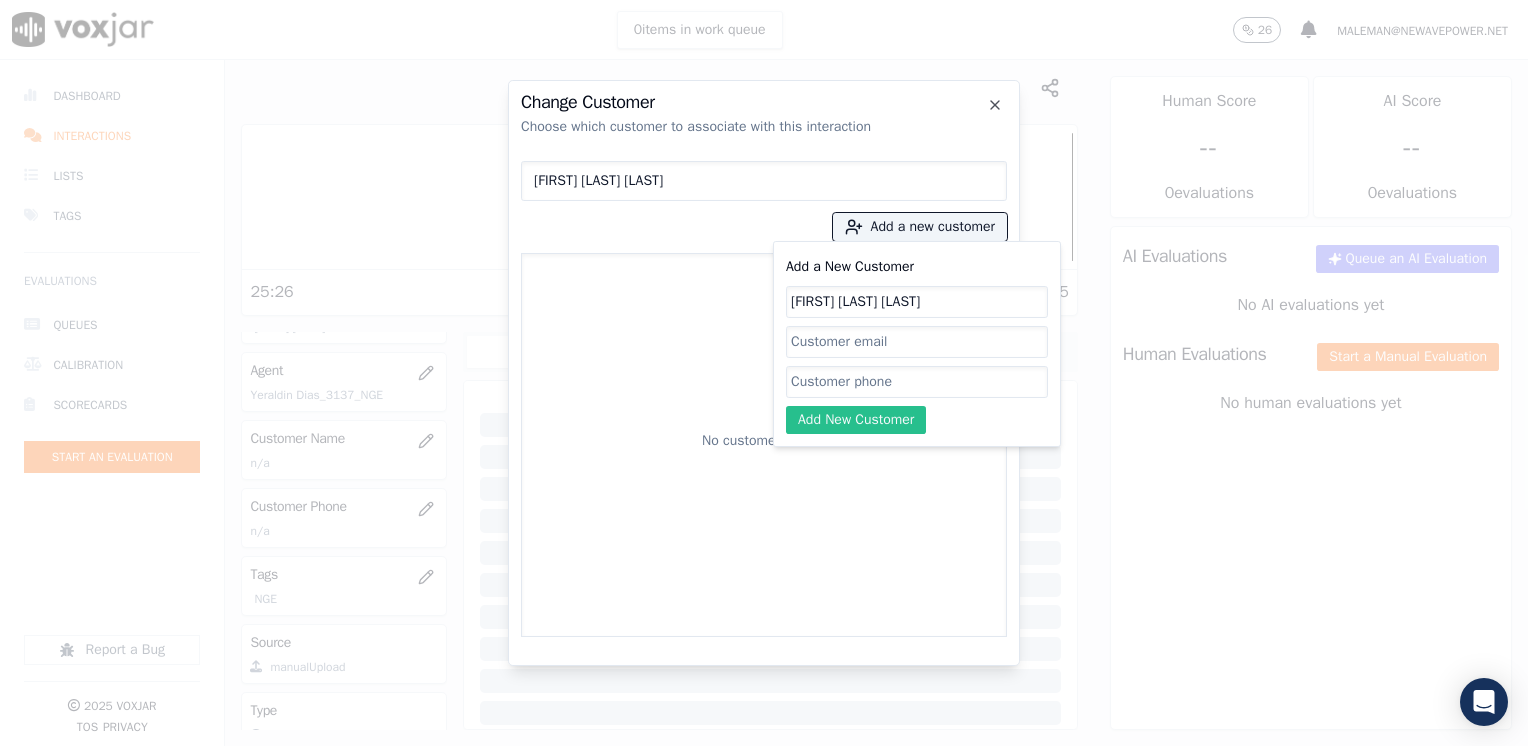 paste on "[PHONE]" 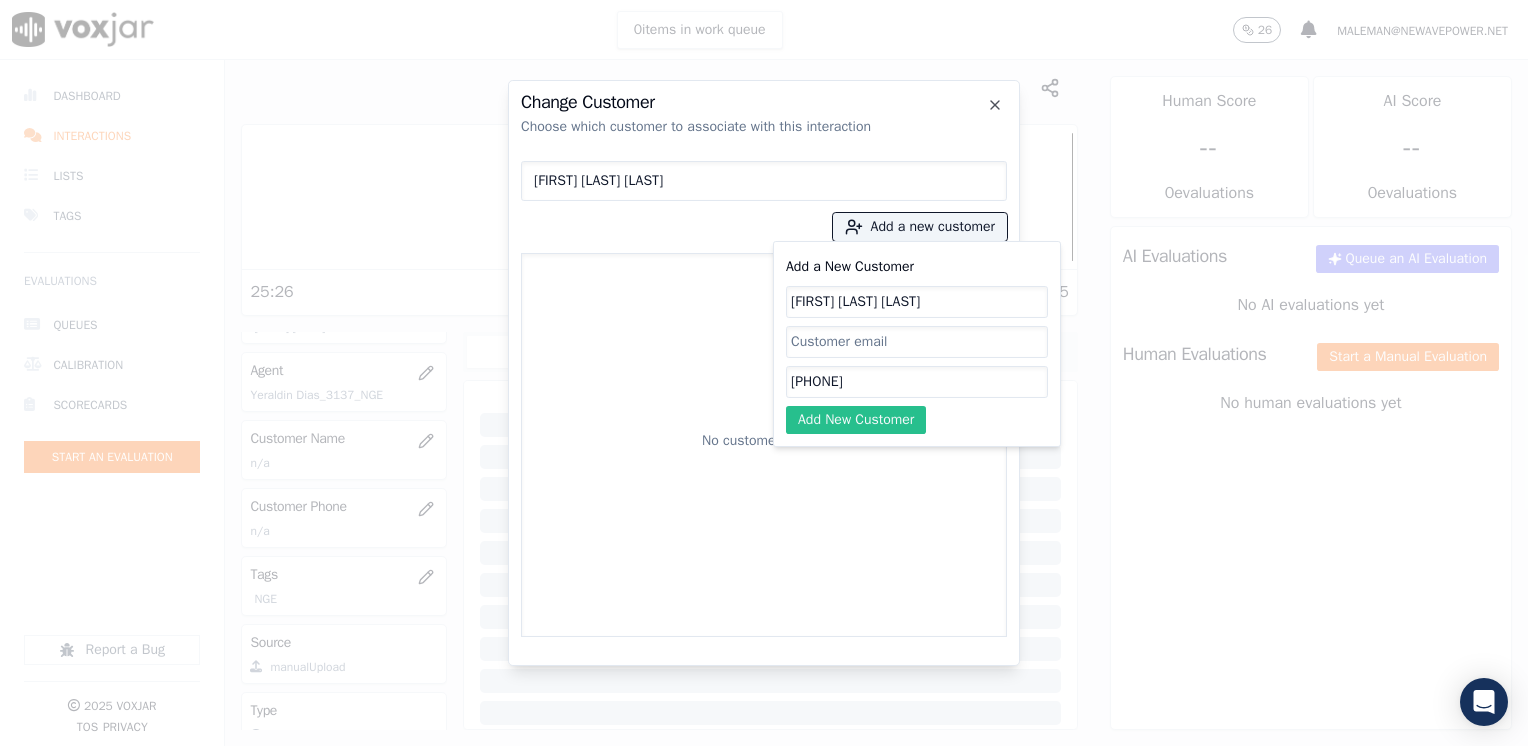 type on "[PHONE]" 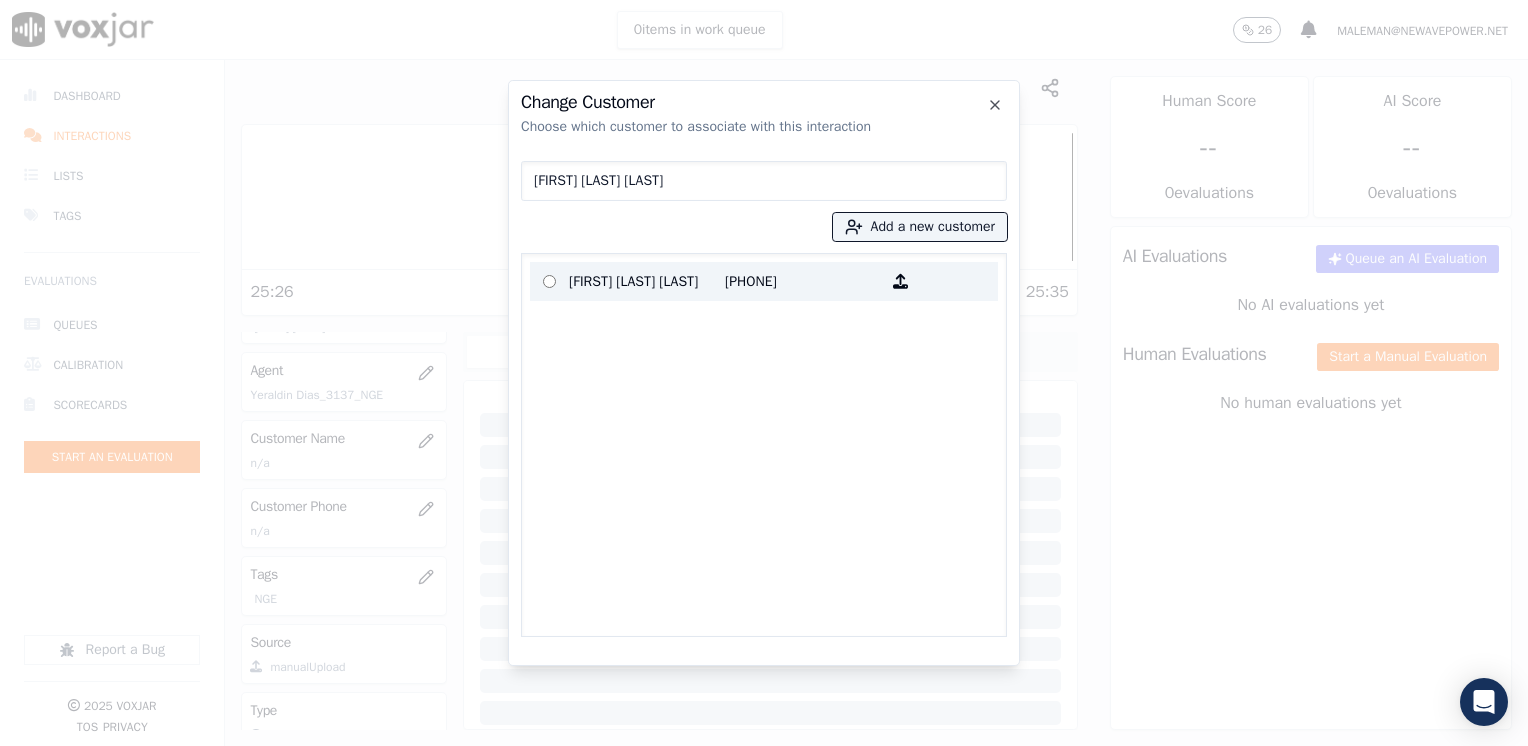 click on "[PHONE]" at bounding box center (803, 281) 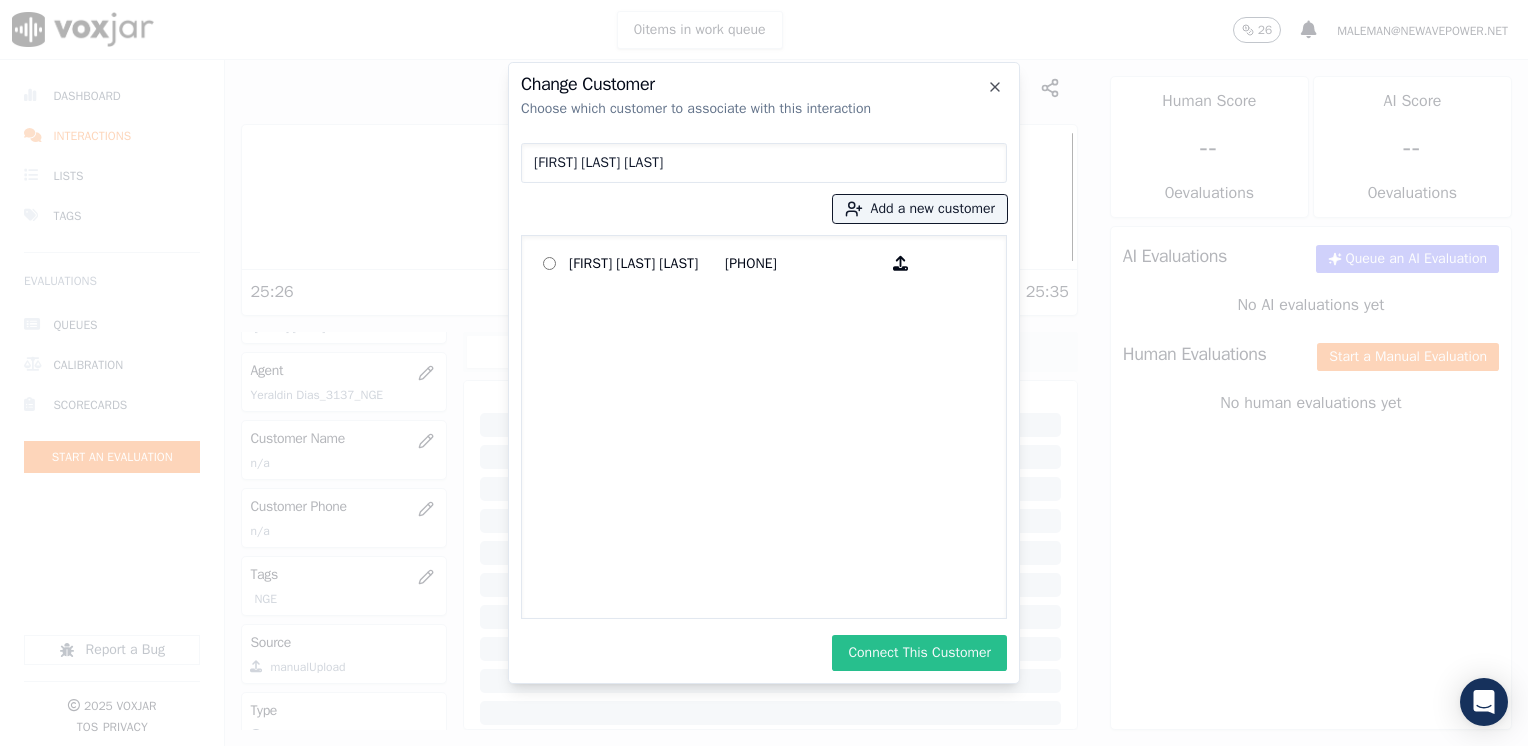 click on "Connect This Customer" at bounding box center (919, 653) 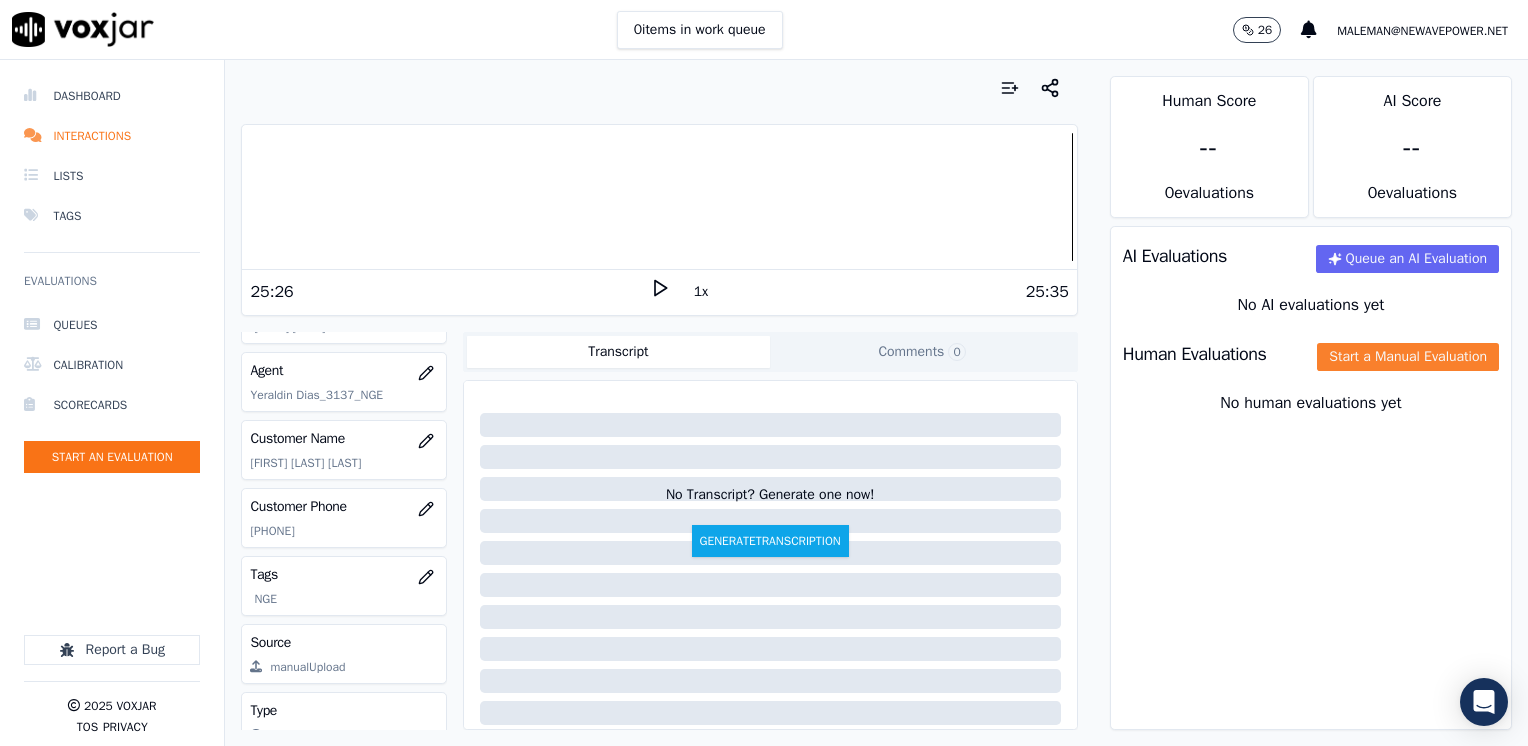 click on "Start a Manual Evaluation" 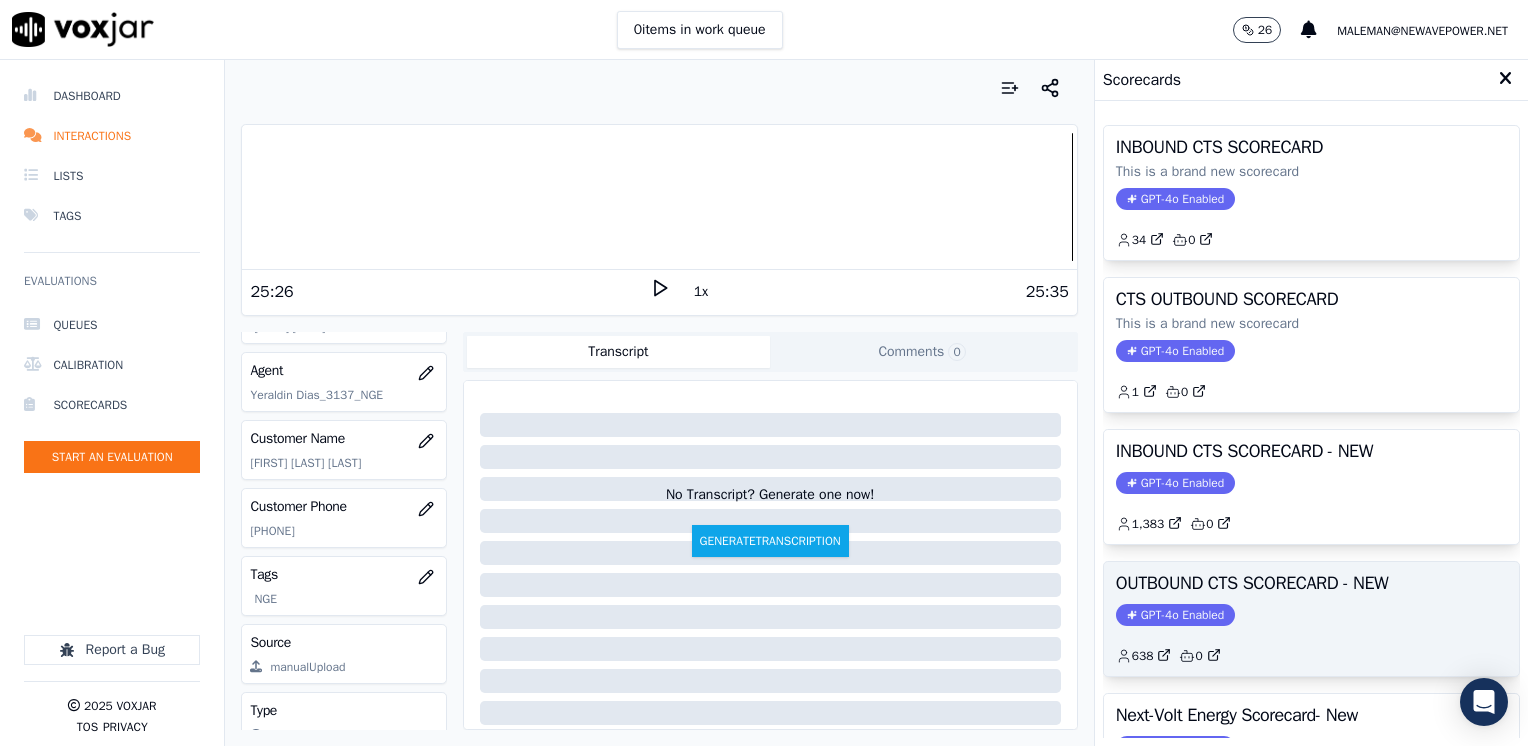 click on "GPT-4o Enabled" at bounding box center (1175, 615) 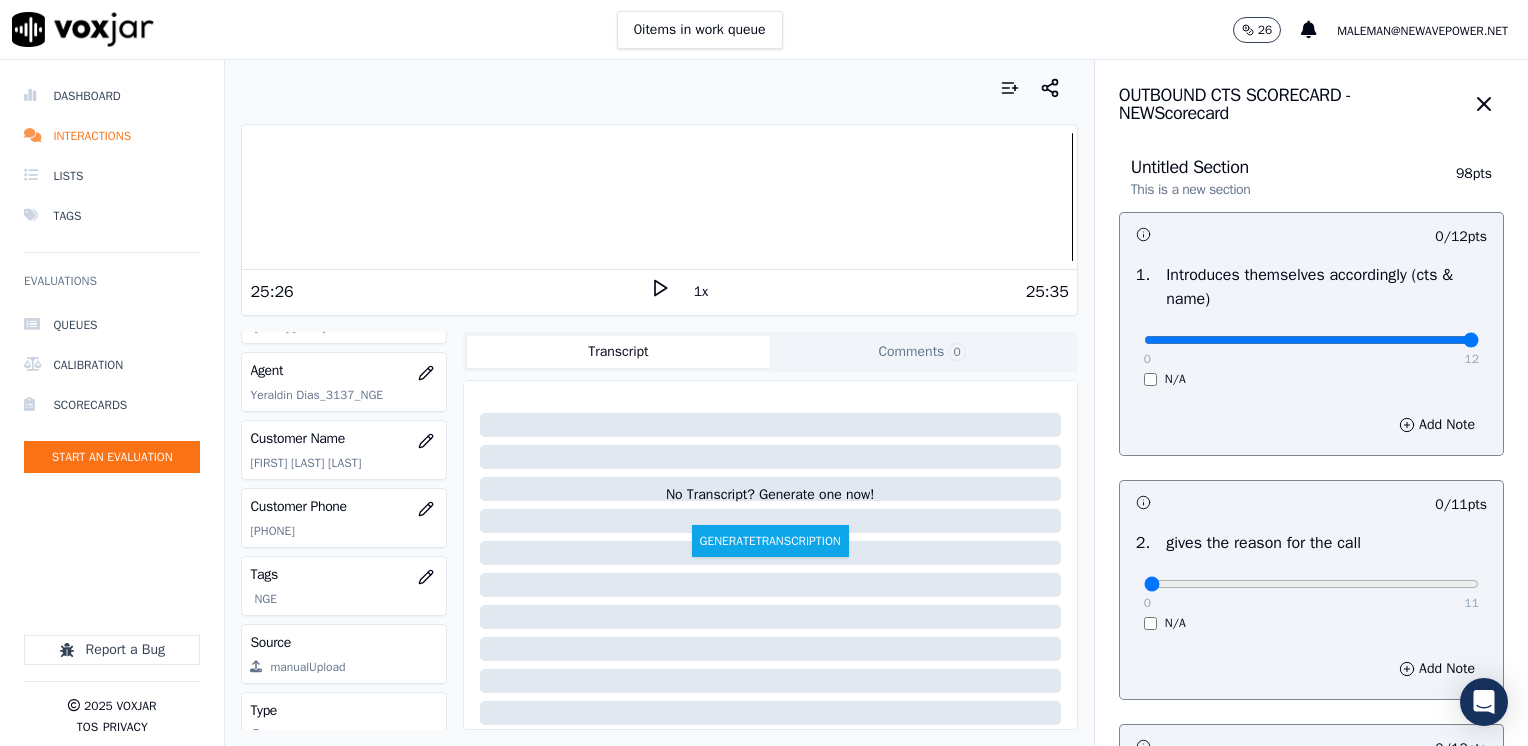 drag, startPoint x: 1126, startPoint y: 338, endPoint x: 1486, endPoint y: 374, distance: 361.79553 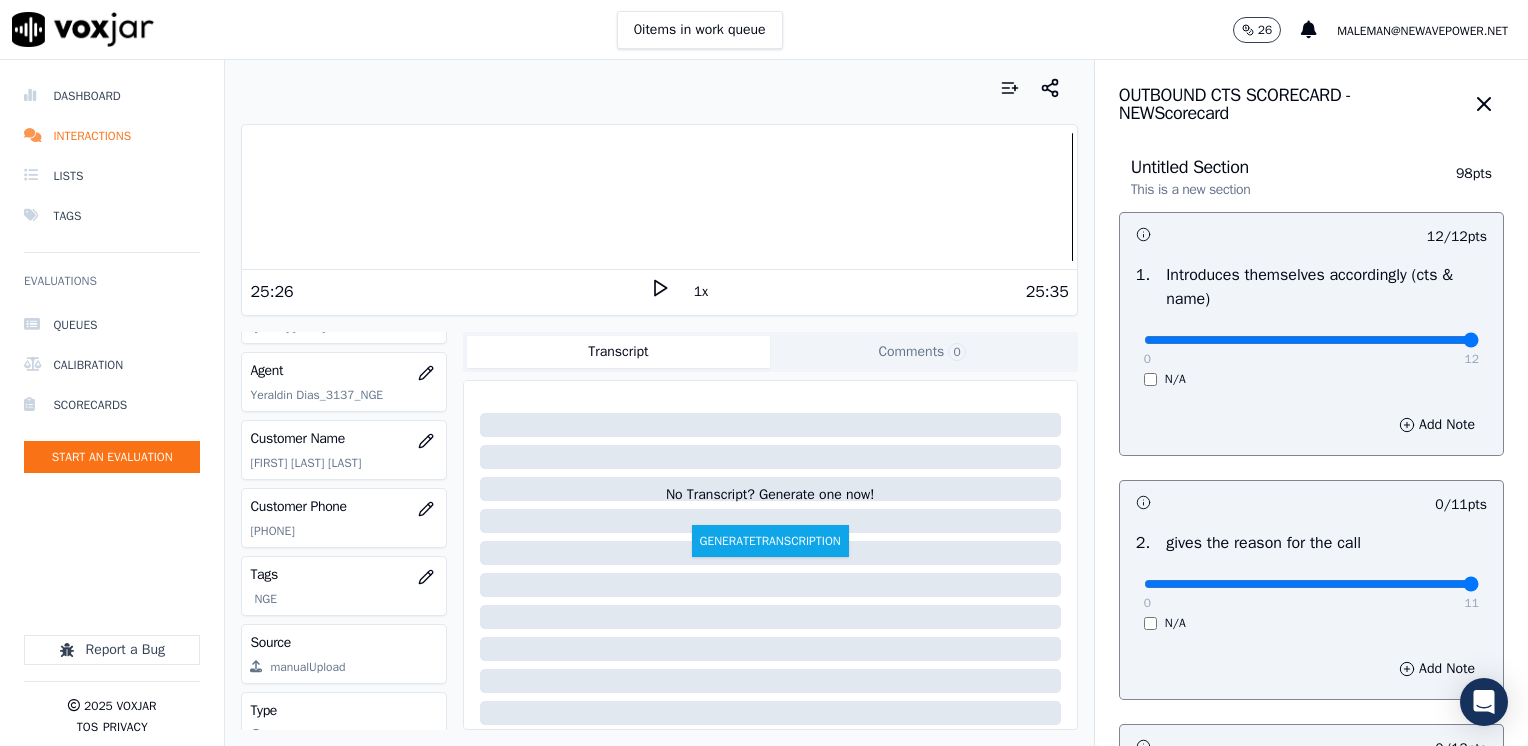 drag, startPoint x: 1336, startPoint y: 578, endPoint x: 1468, endPoint y: 574, distance: 132.0606 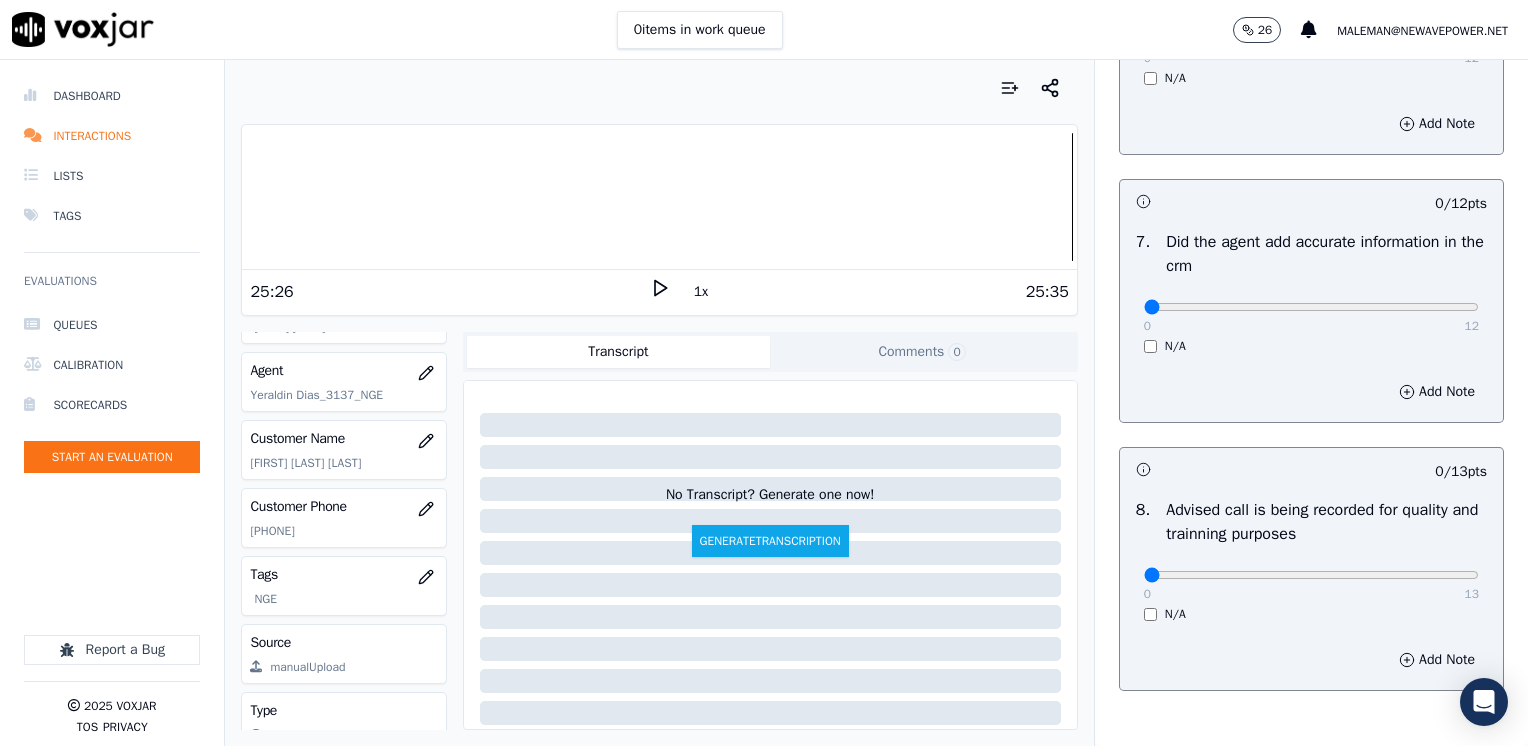 scroll, scrollTop: 1748, scrollLeft: 0, axis: vertical 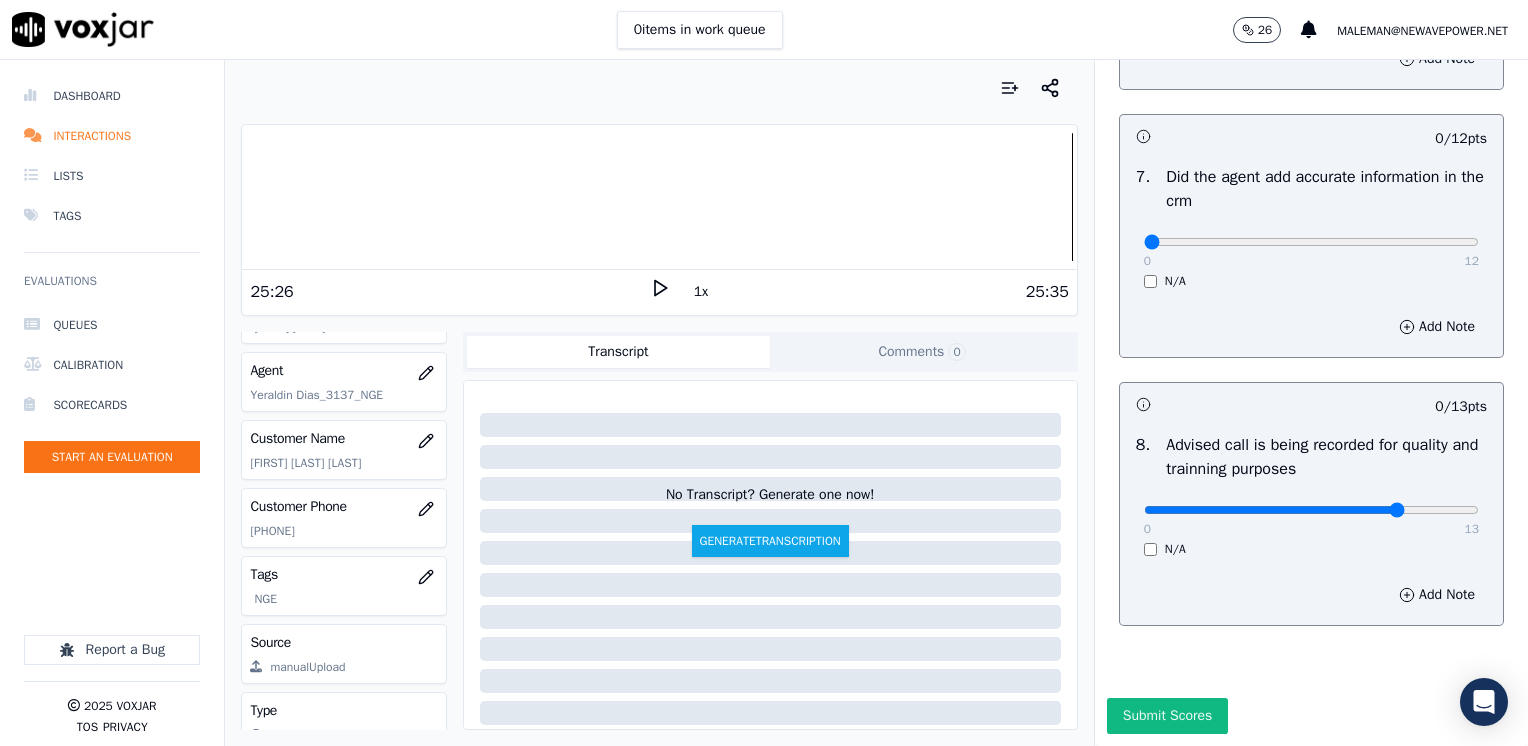 type on "10" 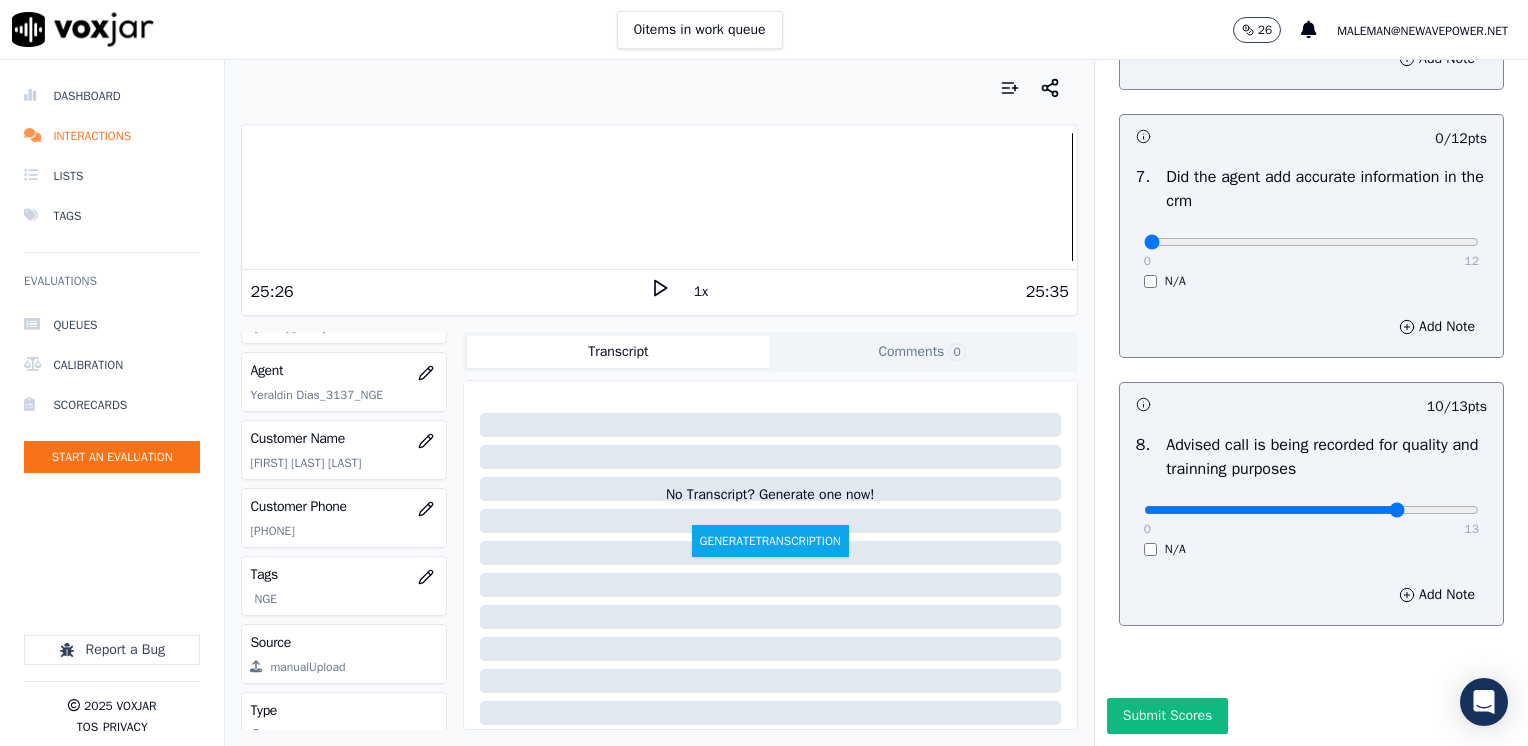 scroll, scrollTop: 1448, scrollLeft: 0, axis: vertical 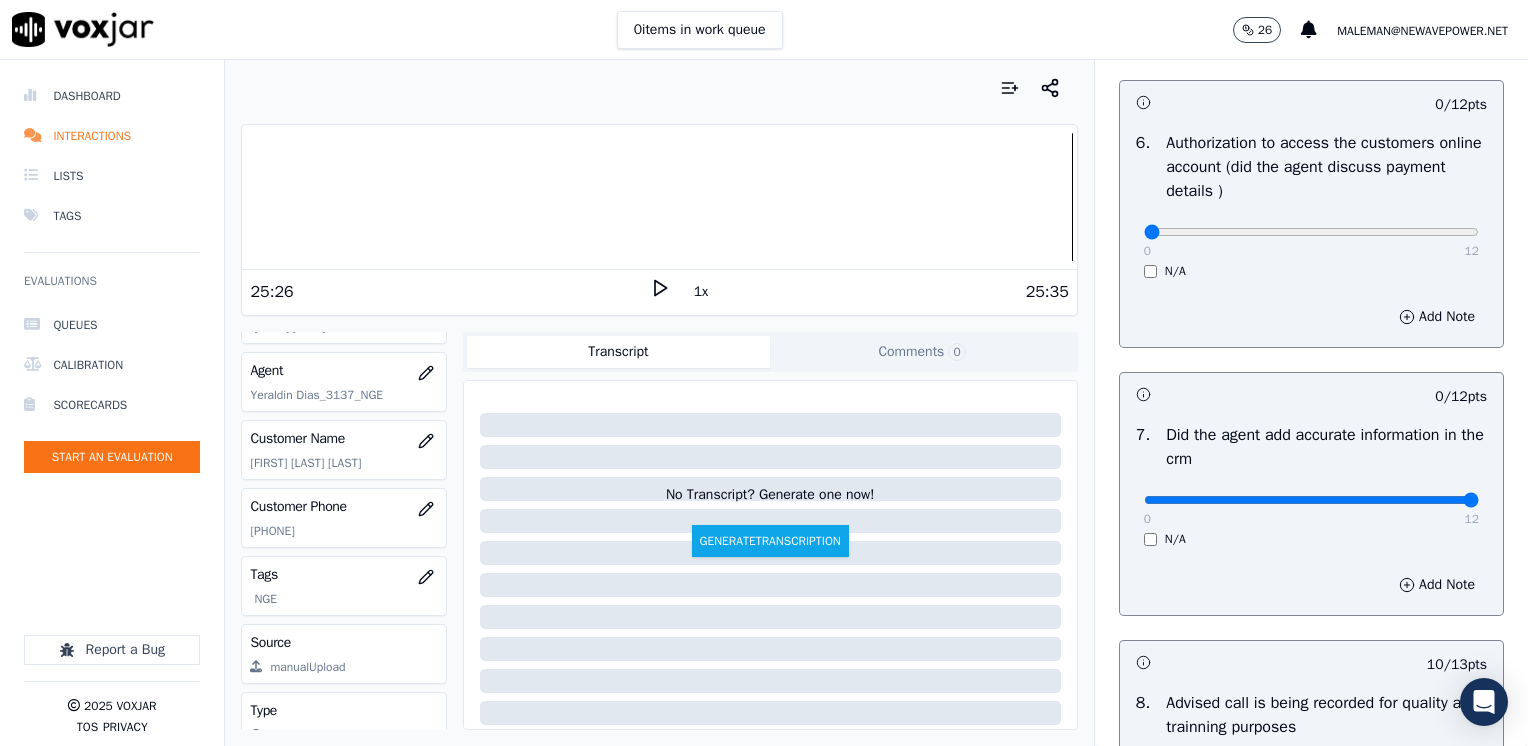 drag, startPoint x: 1133, startPoint y: 494, endPoint x: 1497, endPoint y: 484, distance: 364.13733 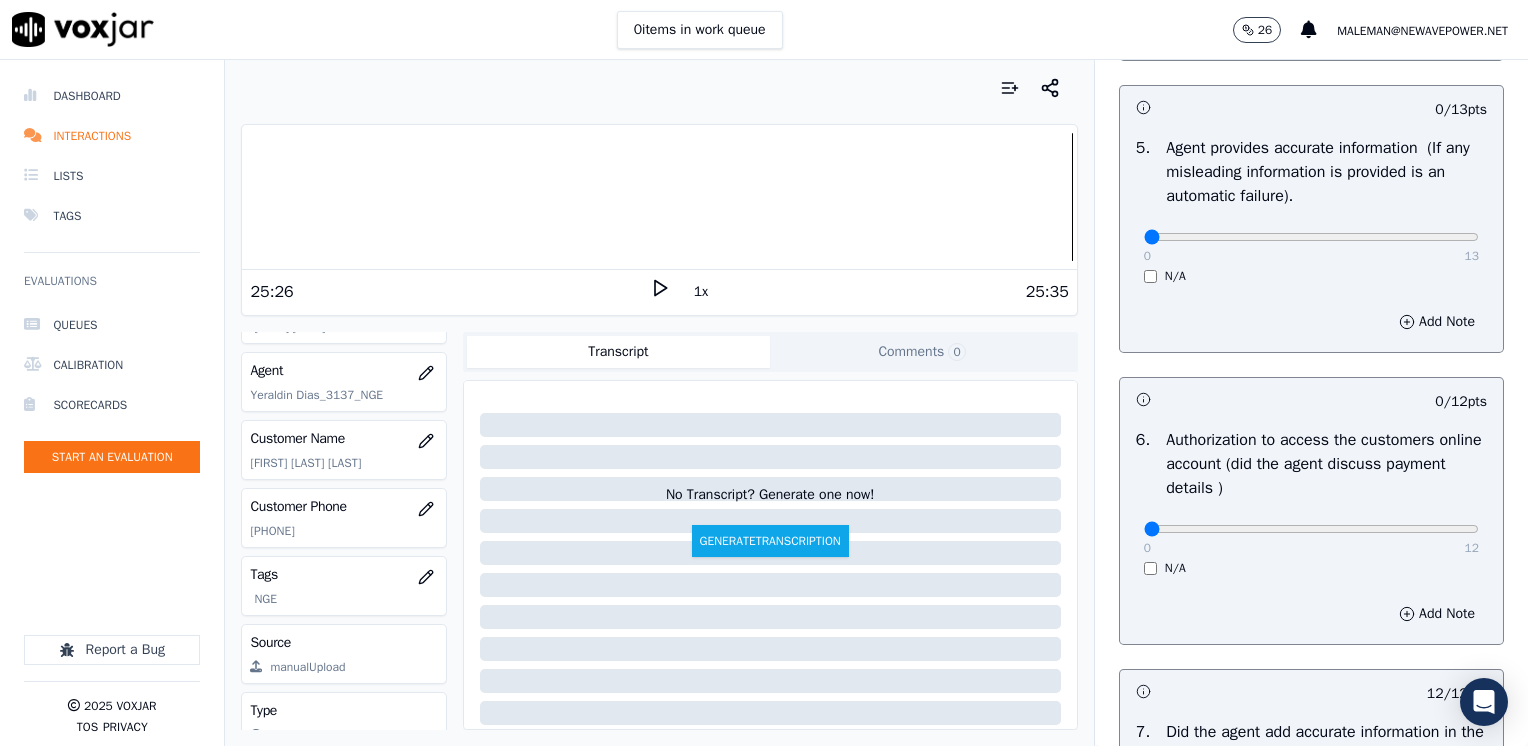 scroll, scrollTop: 1148, scrollLeft: 0, axis: vertical 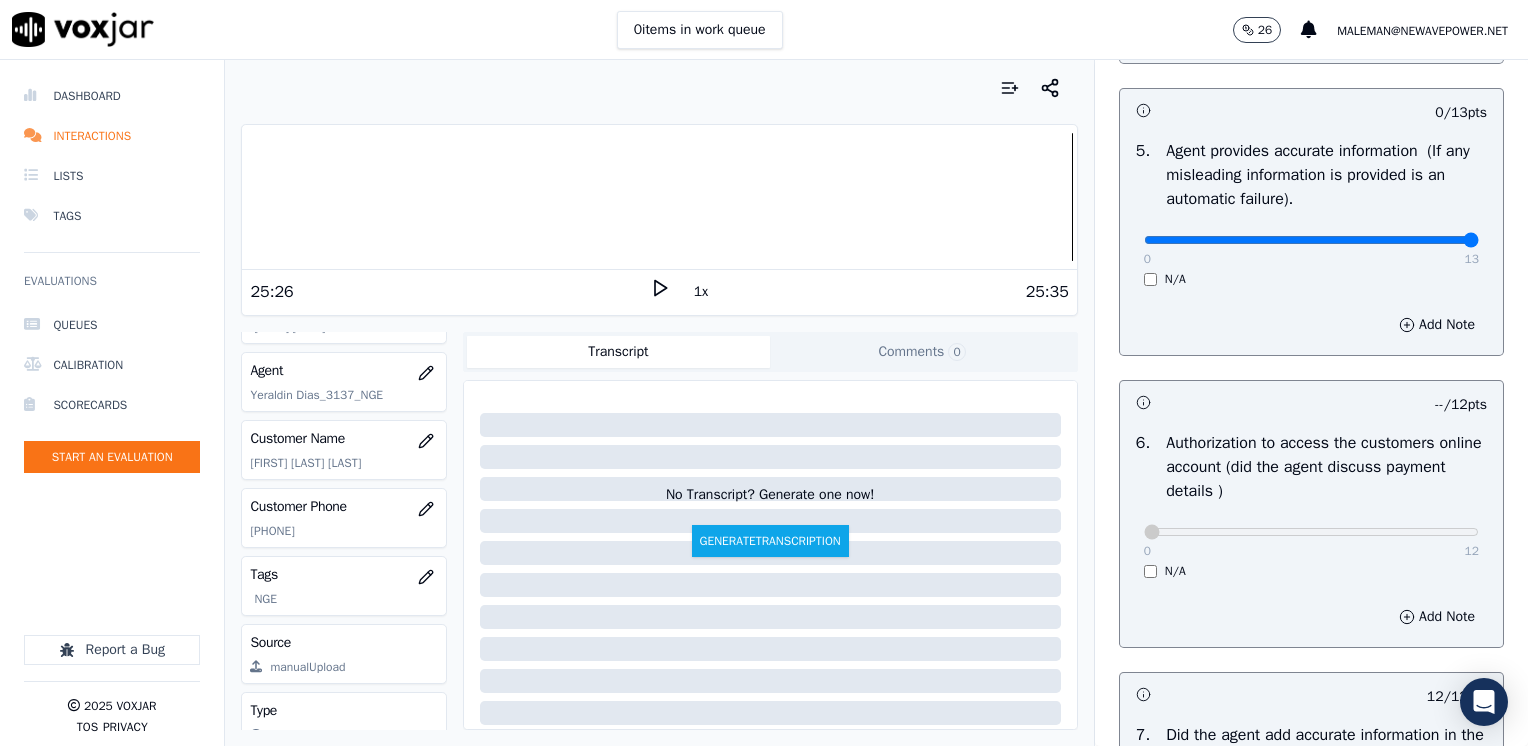 drag, startPoint x: 1132, startPoint y: 242, endPoint x: 1527, endPoint y: 253, distance: 395.15314 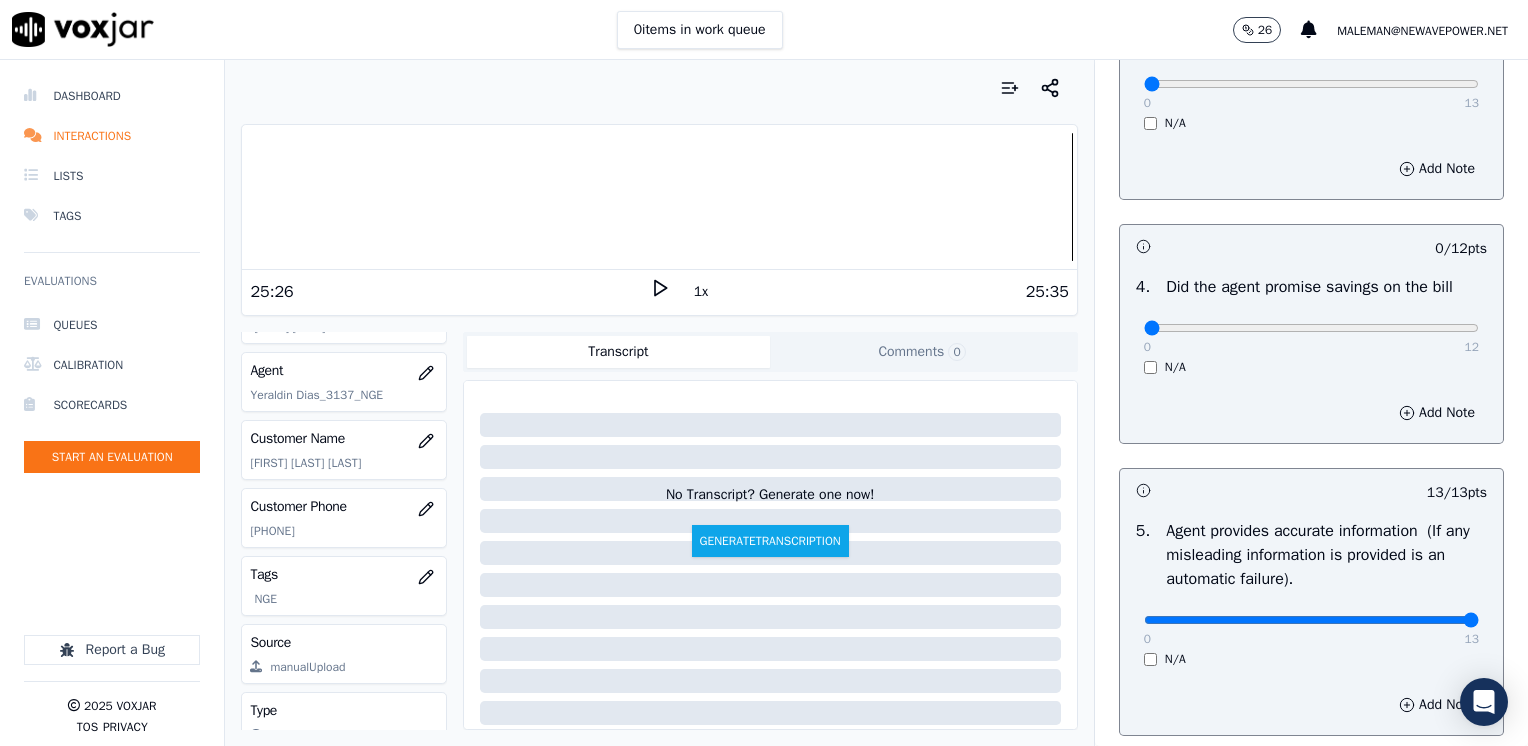 scroll, scrollTop: 748, scrollLeft: 0, axis: vertical 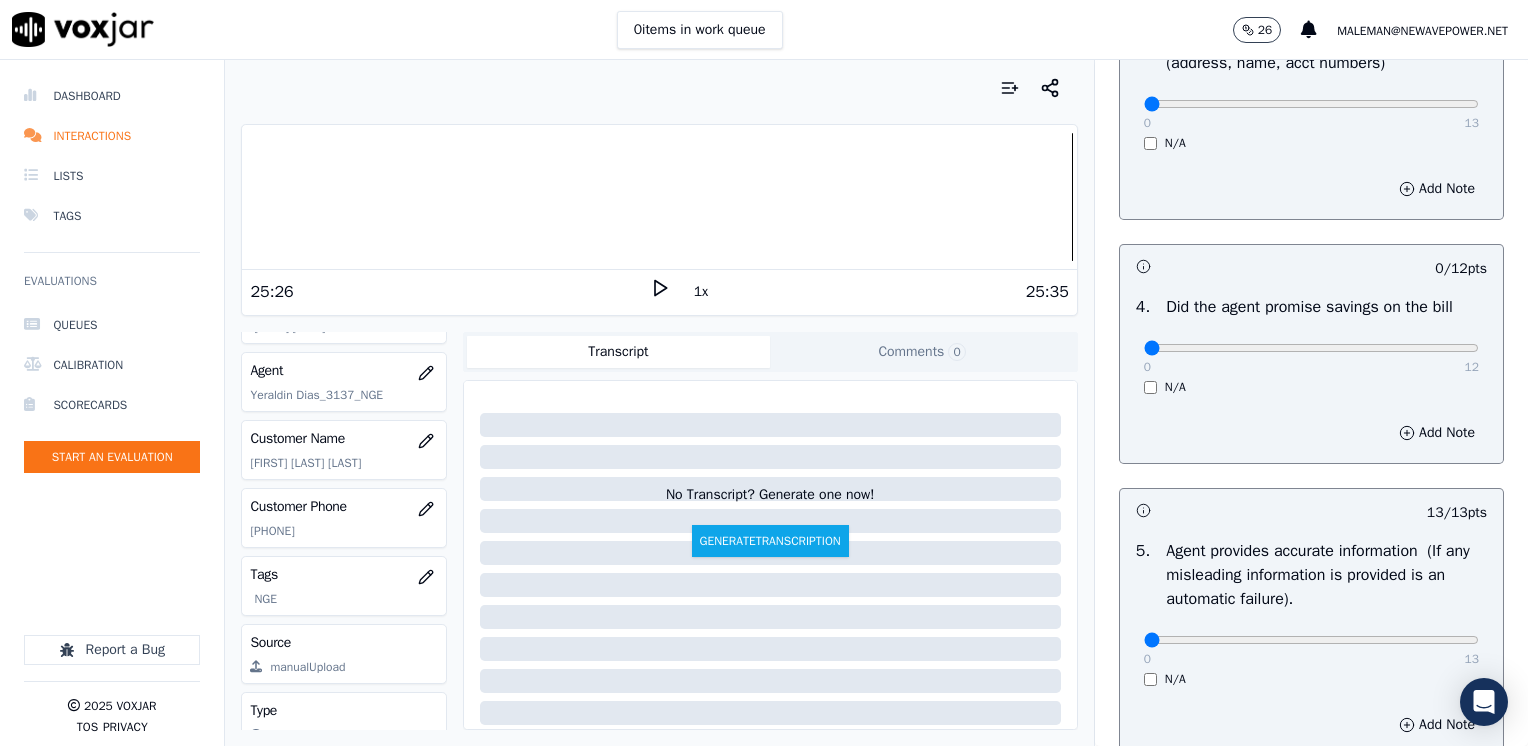 drag, startPoint x: 1419, startPoint y: 638, endPoint x: 980, endPoint y: 642, distance: 439.01822 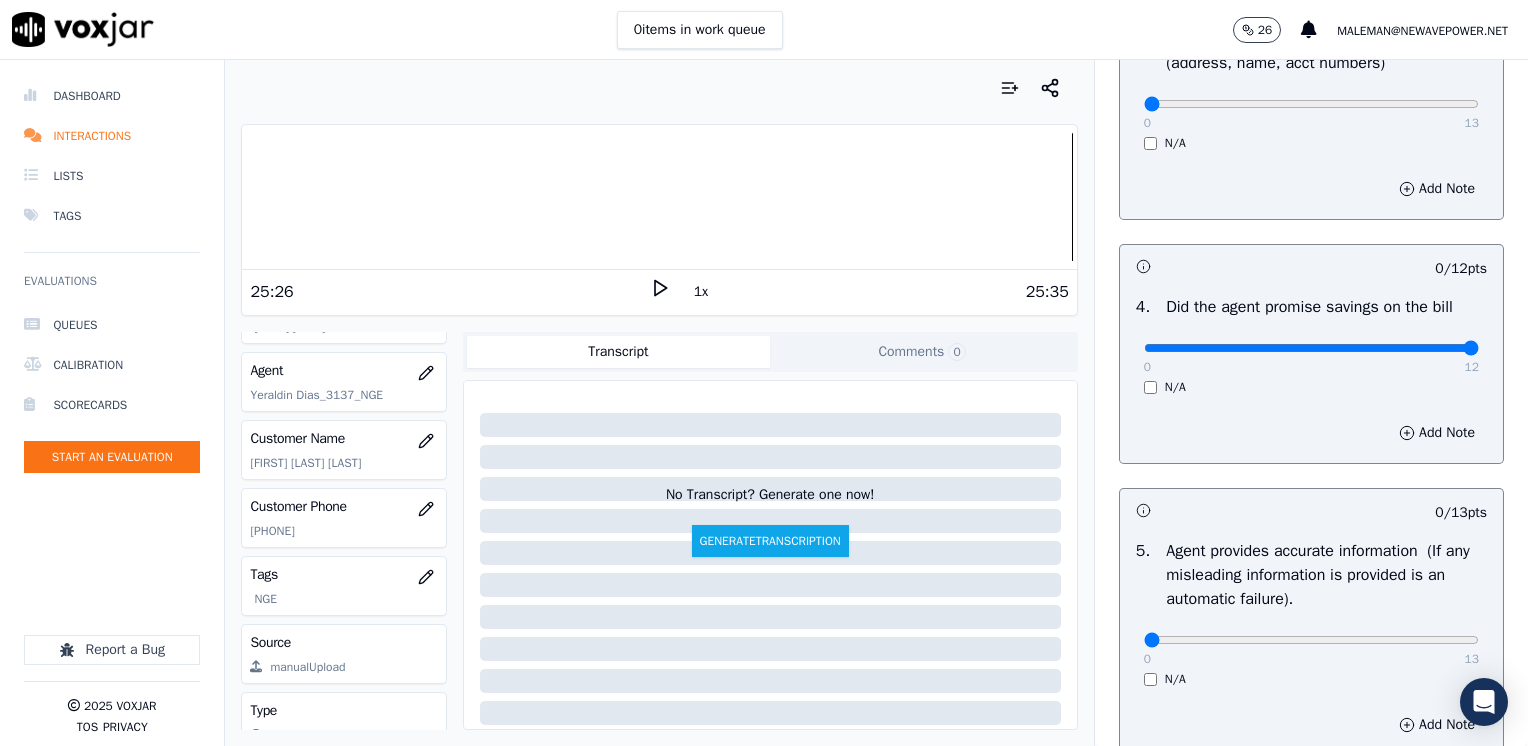 drag, startPoint x: 1132, startPoint y: 342, endPoint x: 1531, endPoint y: 346, distance: 399.02005 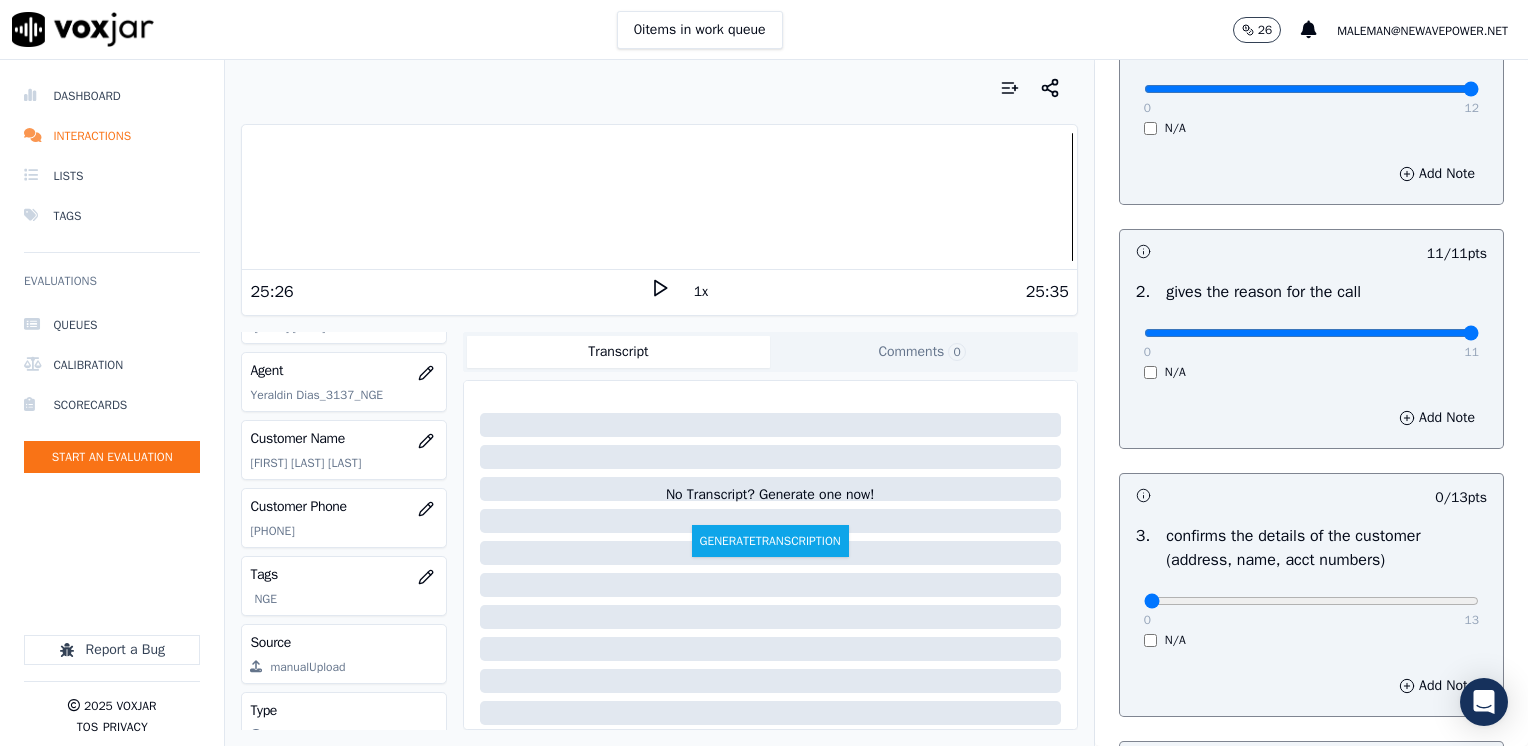 scroll, scrollTop: 248, scrollLeft: 0, axis: vertical 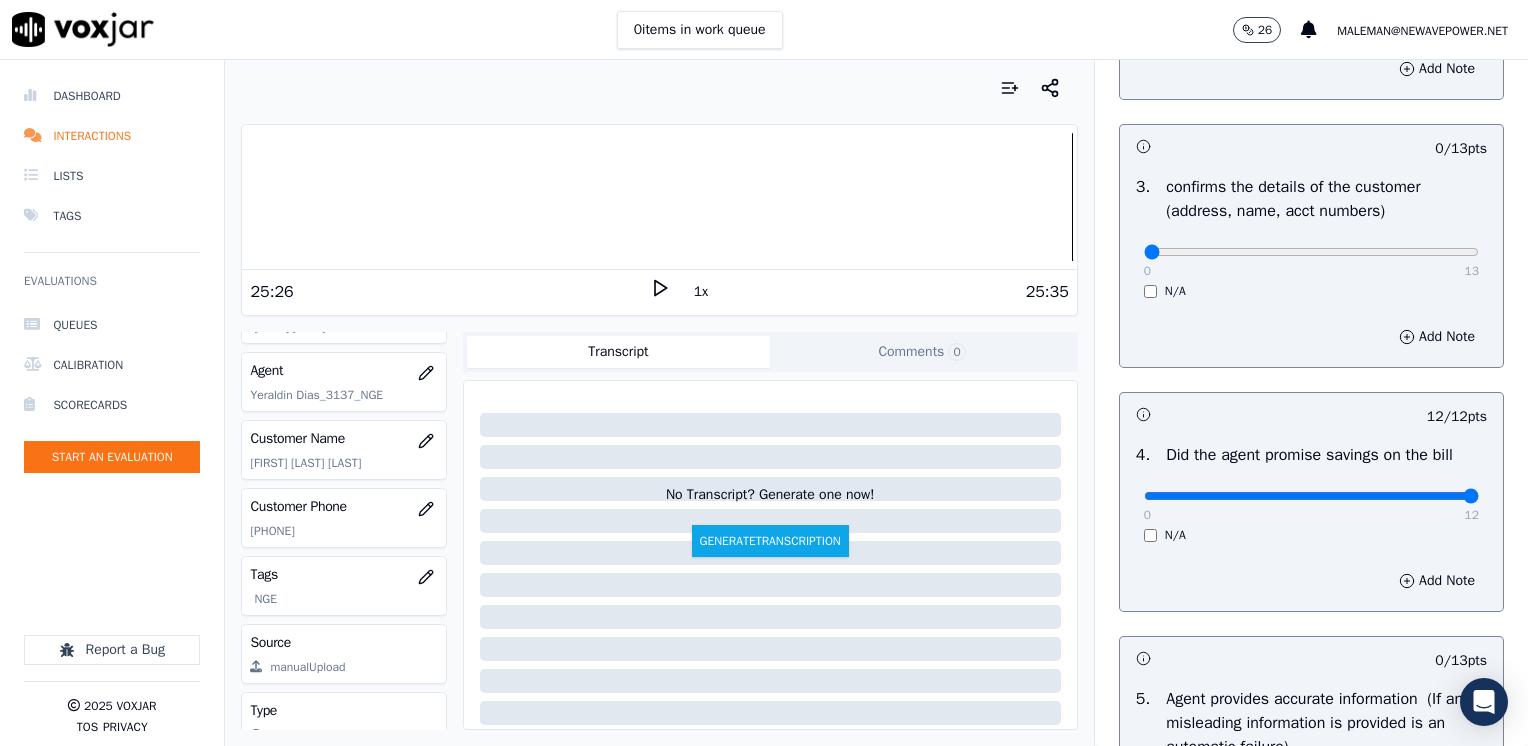 click at bounding box center [1224, 414] 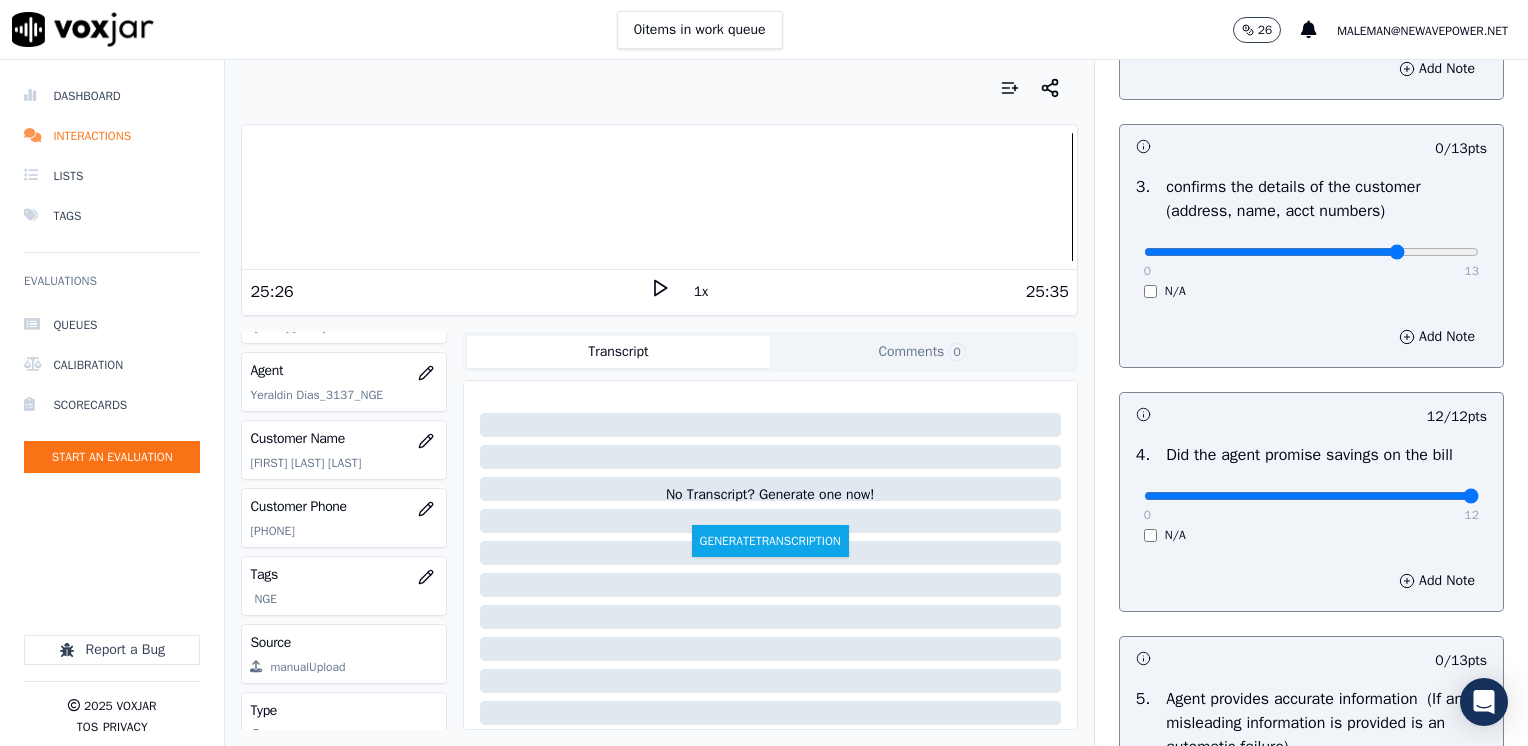 type on "10" 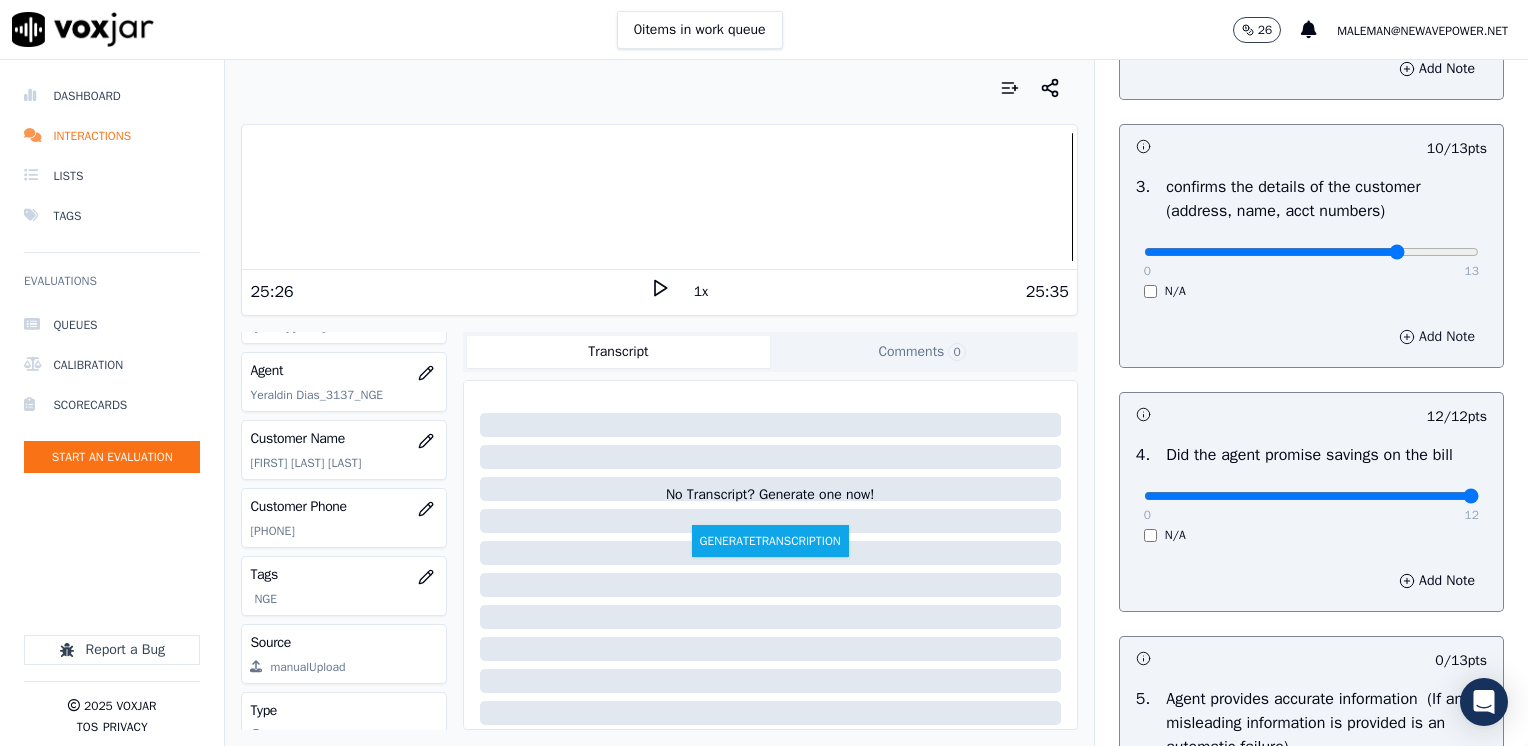 click on "Add Note" at bounding box center [1437, 337] 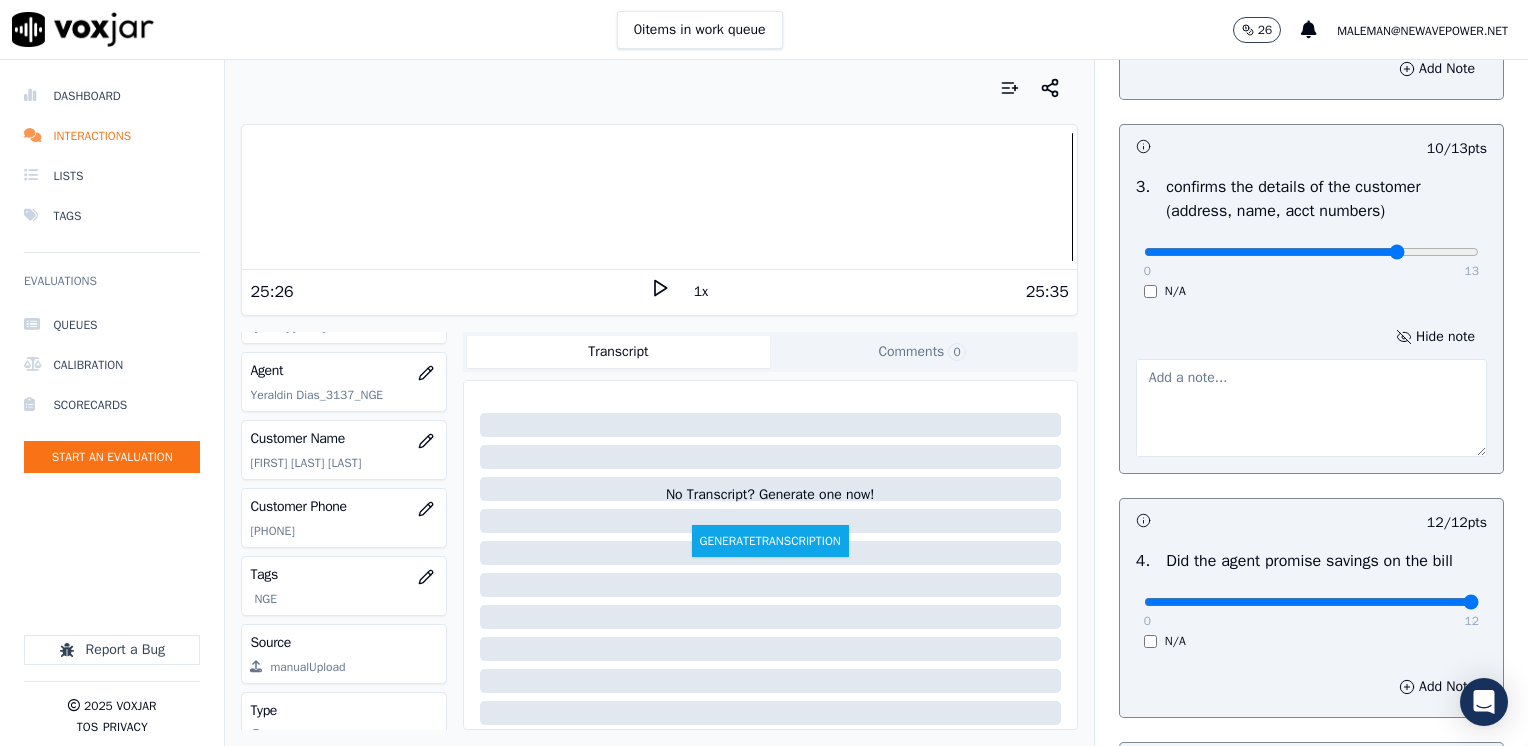 click at bounding box center [1311, 408] 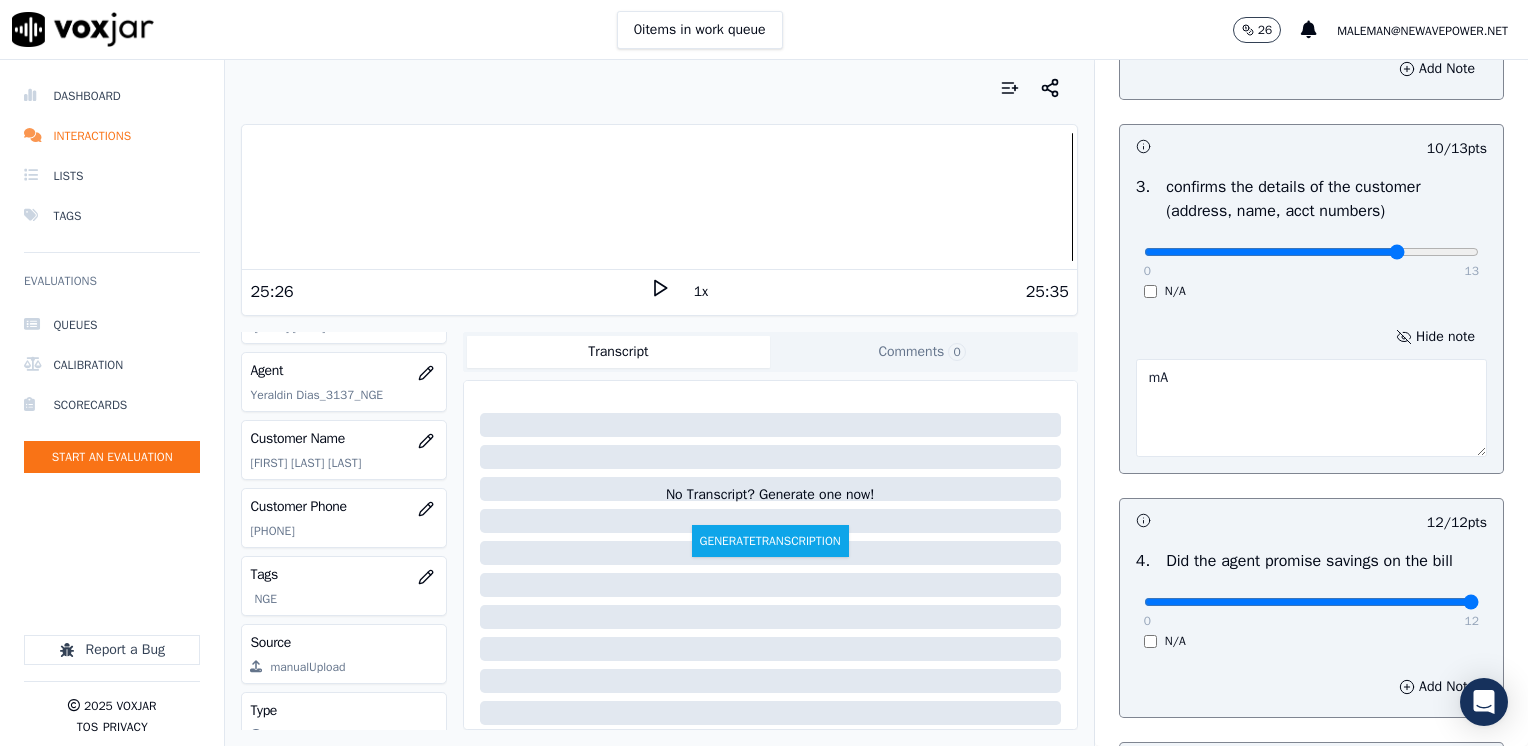 type on "m" 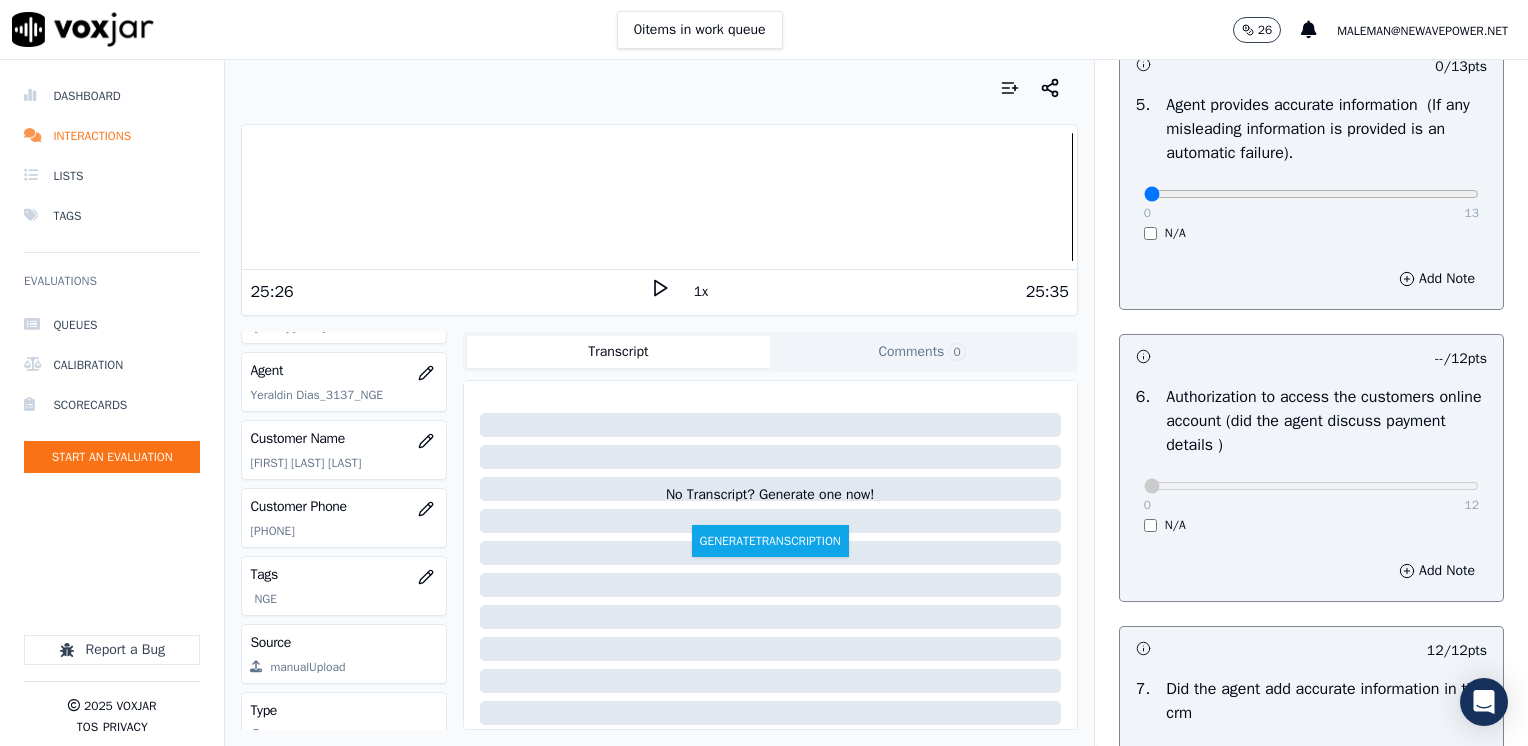 scroll, scrollTop: 1400, scrollLeft: 0, axis: vertical 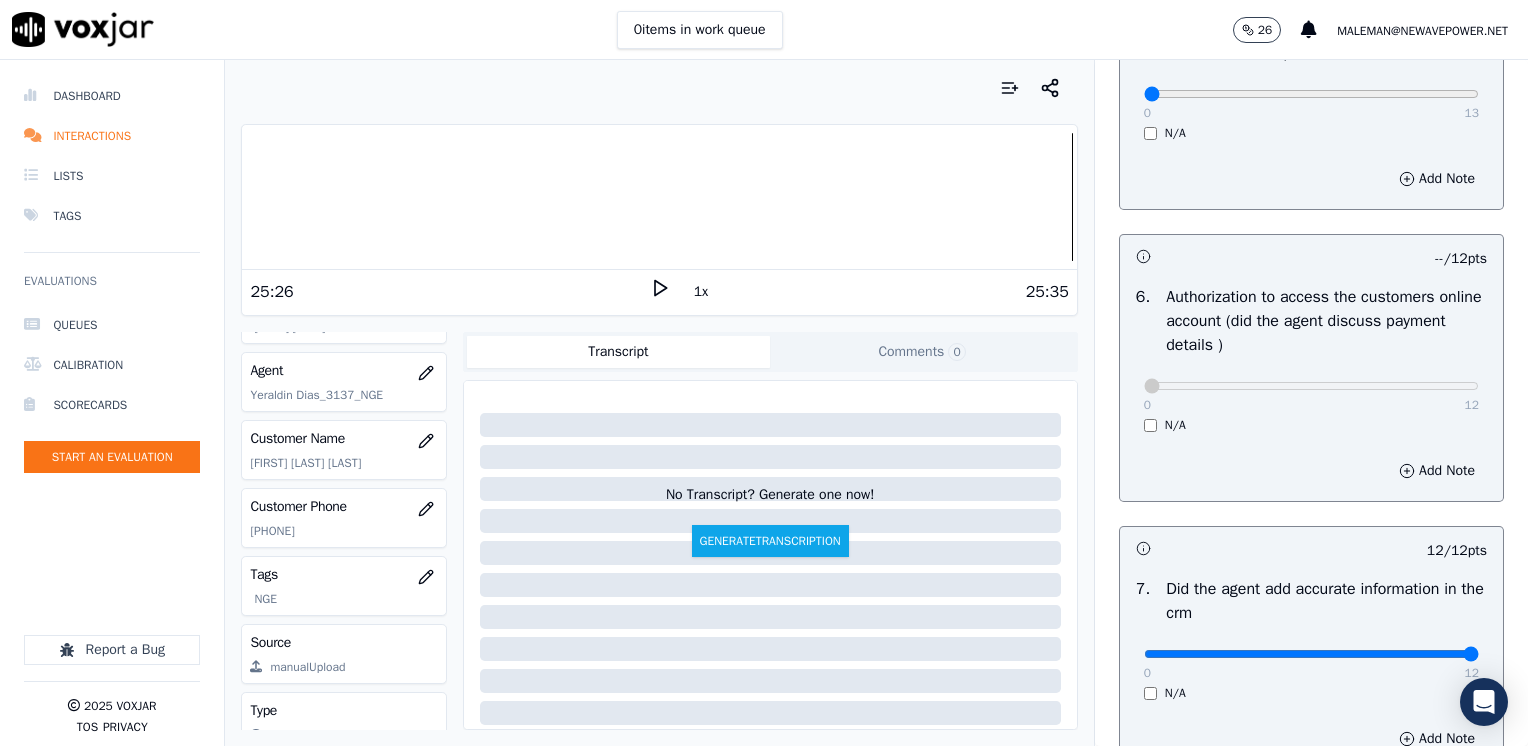 type on "Make sure to confirm full service address before reading the script" 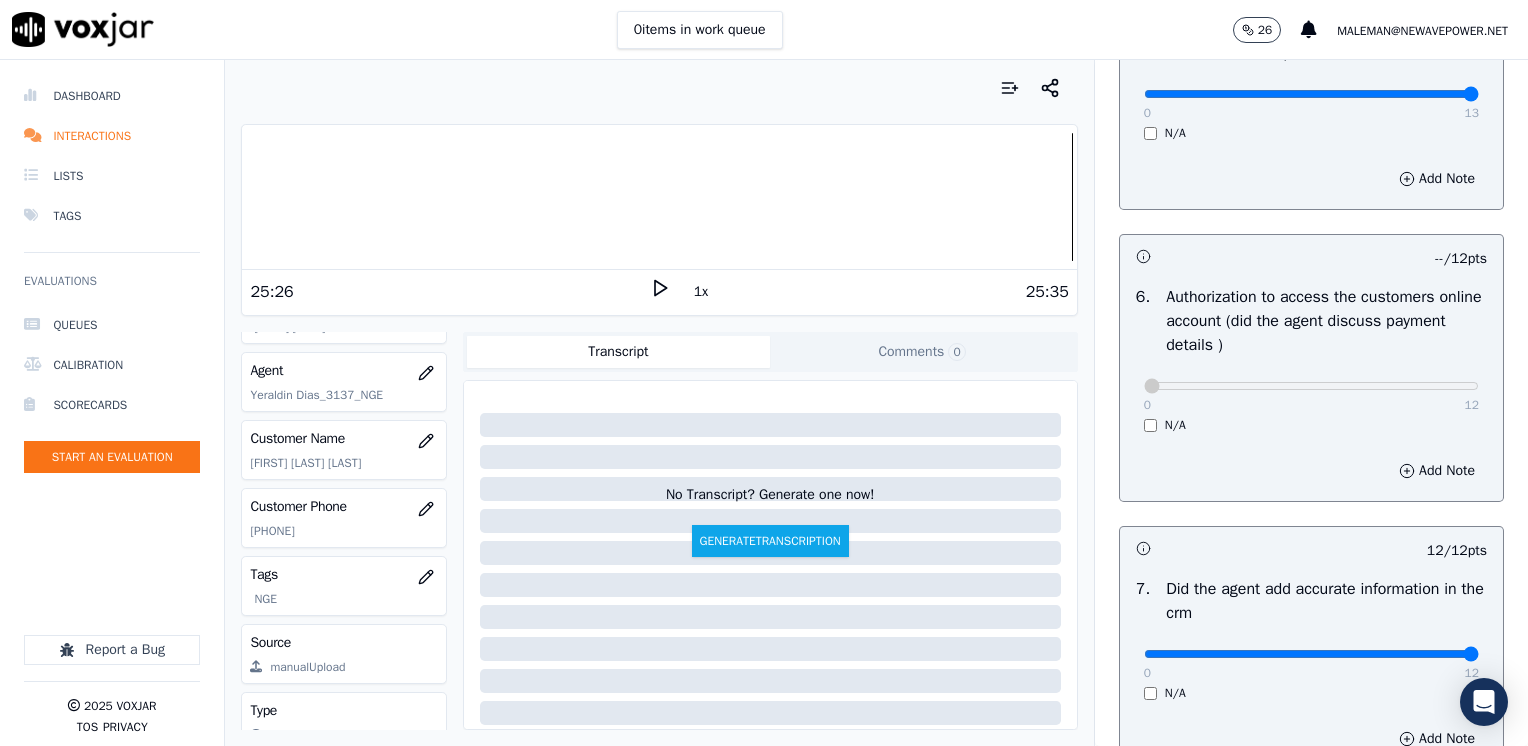 drag, startPoint x: 1134, startPoint y: 90, endPoint x: 1531, endPoint y: 141, distance: 400.26242 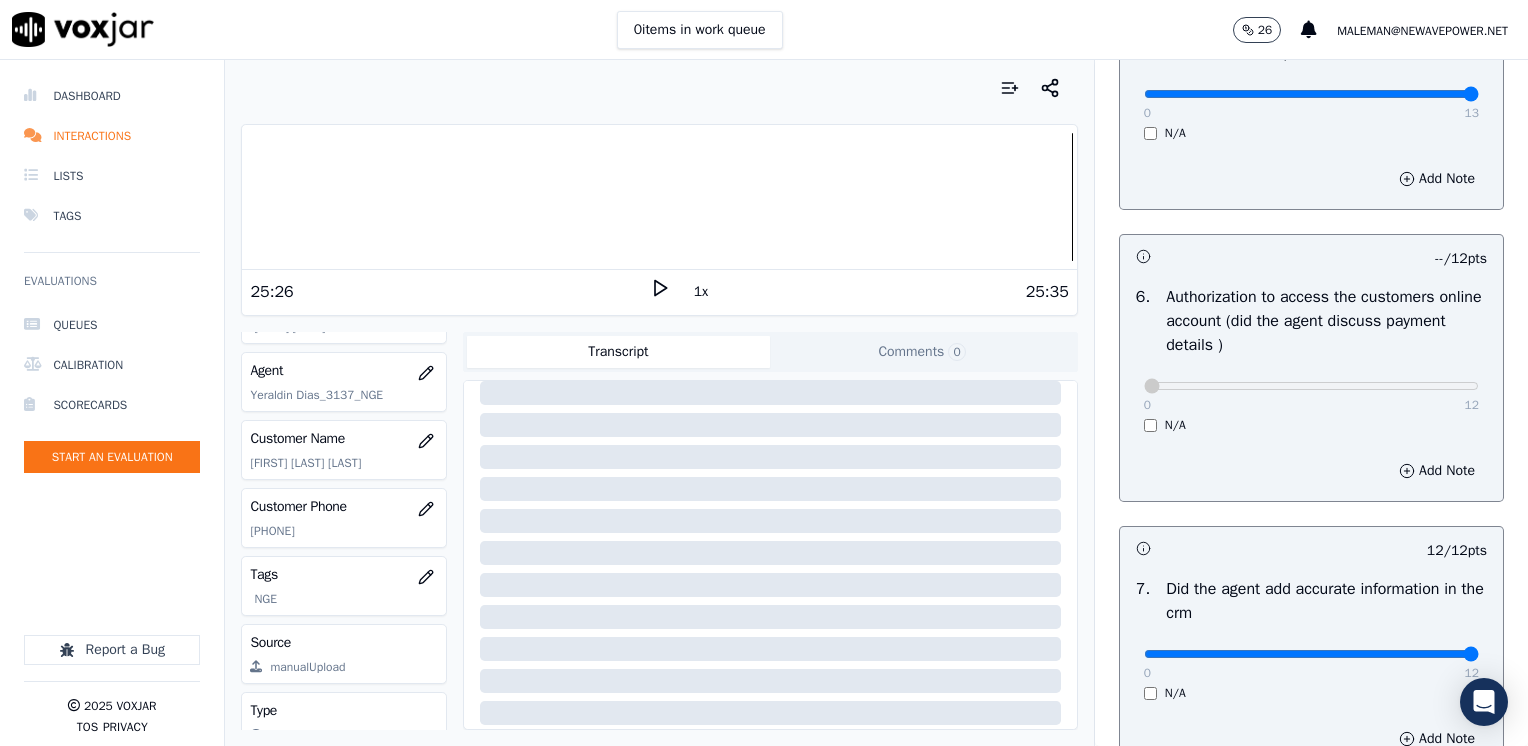 scroll, scrollTop: 296, scrollLeft: 0, axis: vertical 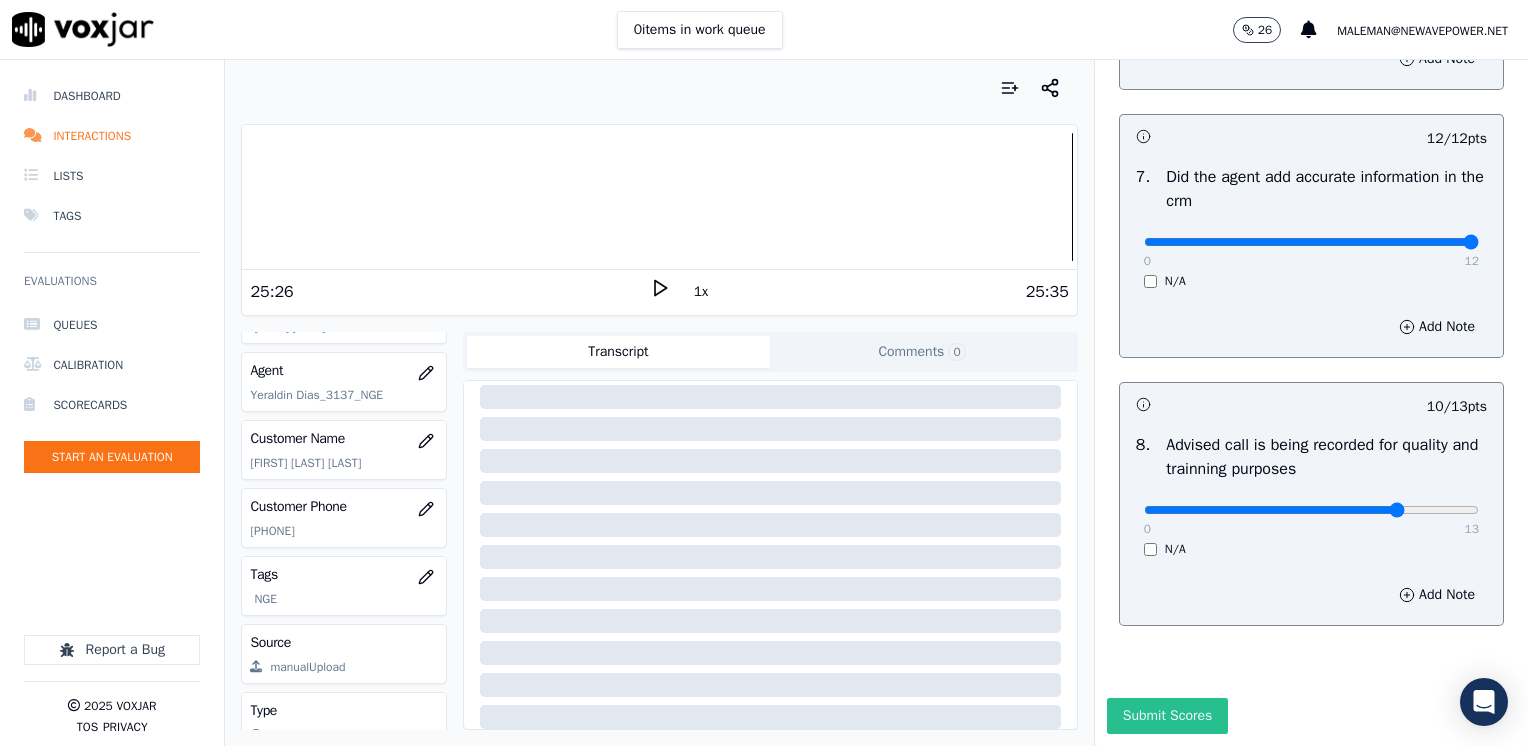 click on "Submit Scores" at bounding box center (1167, 716) 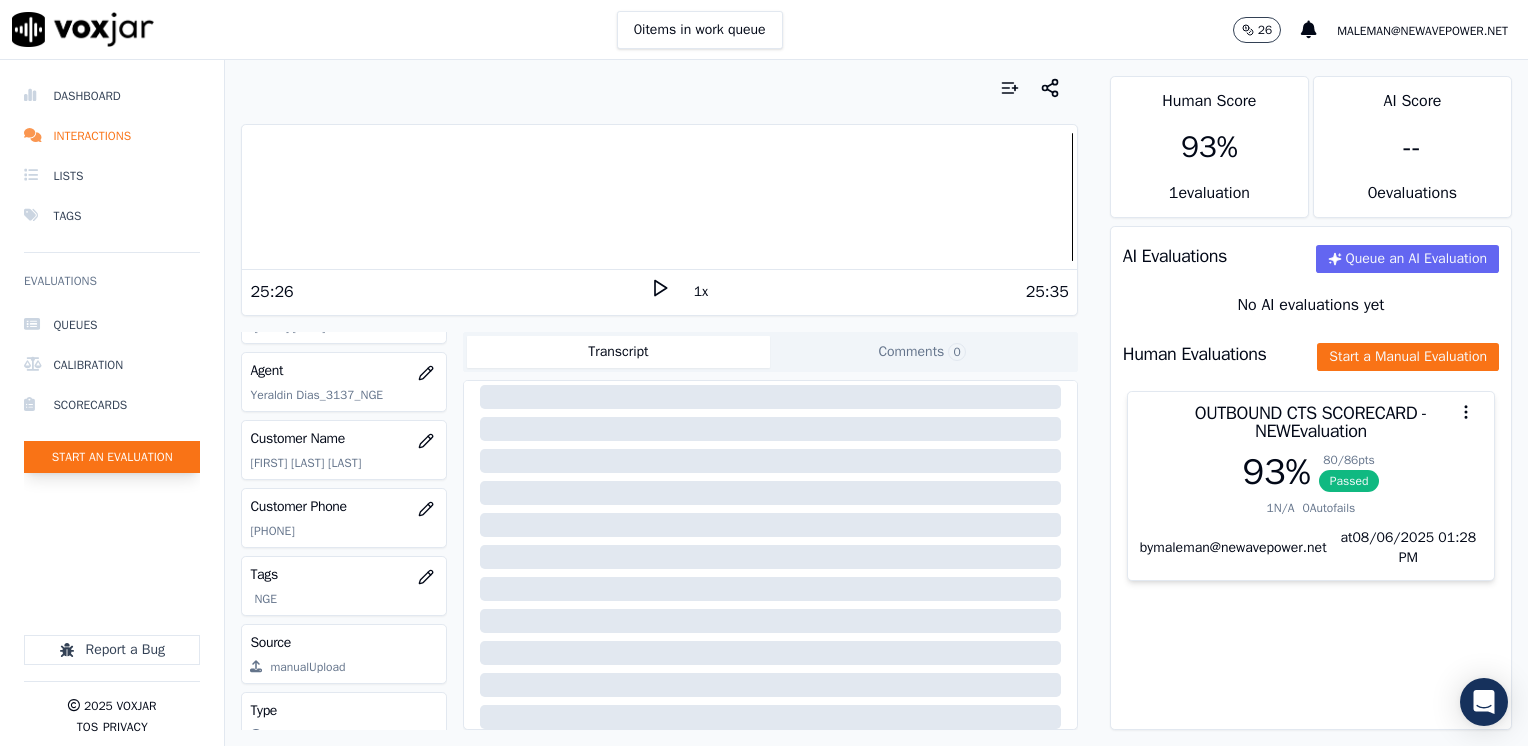 click on "Start an Evaluation" 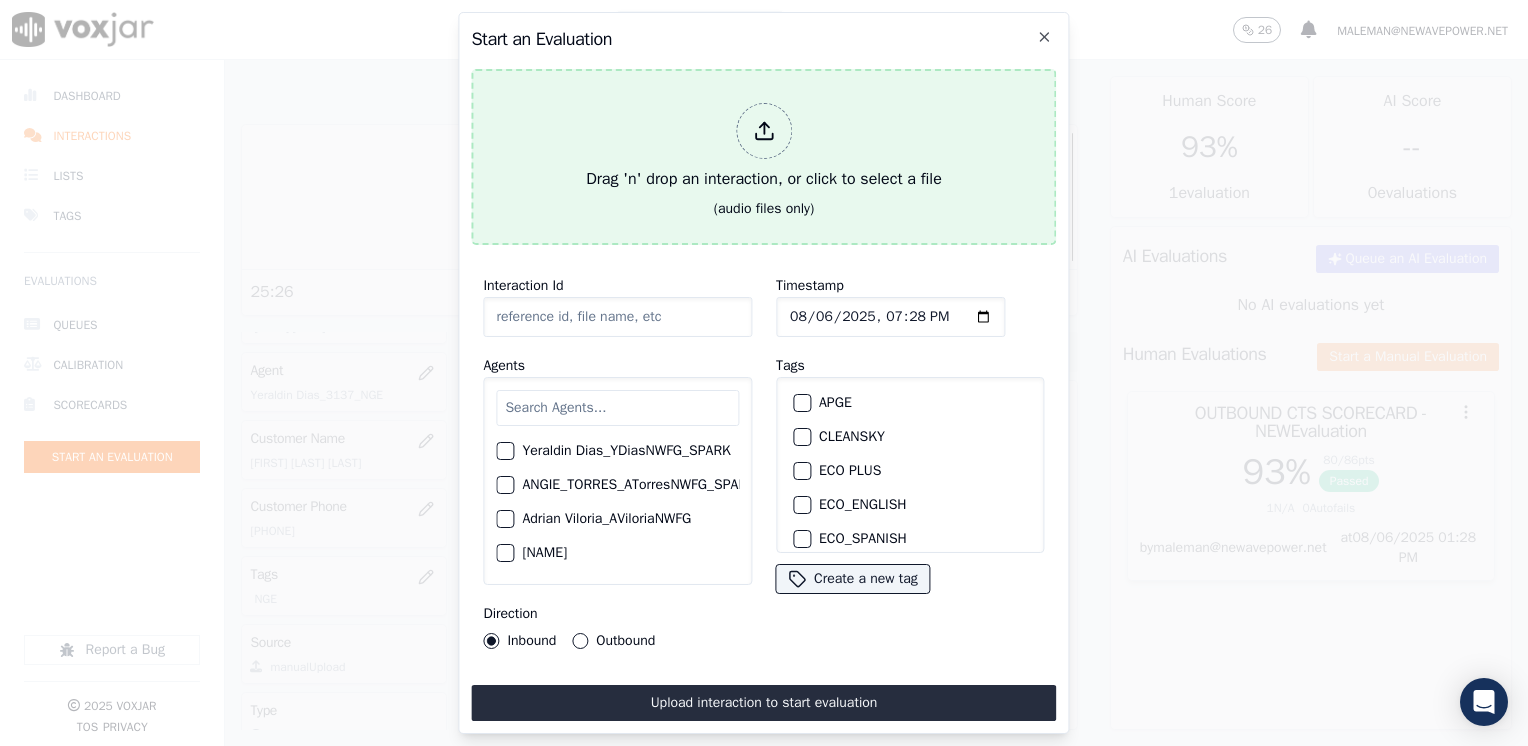 click 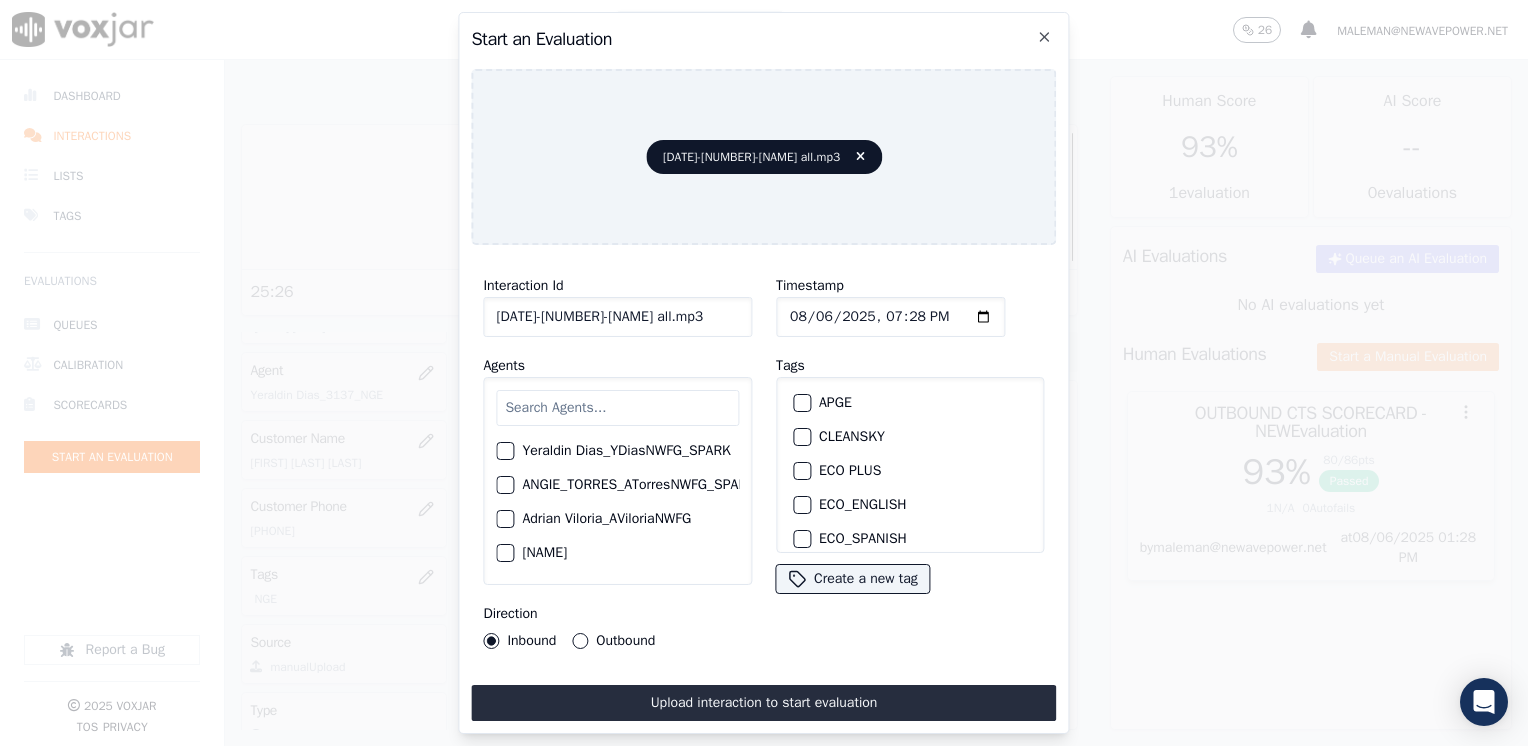 click at bounding box center (617, 408) 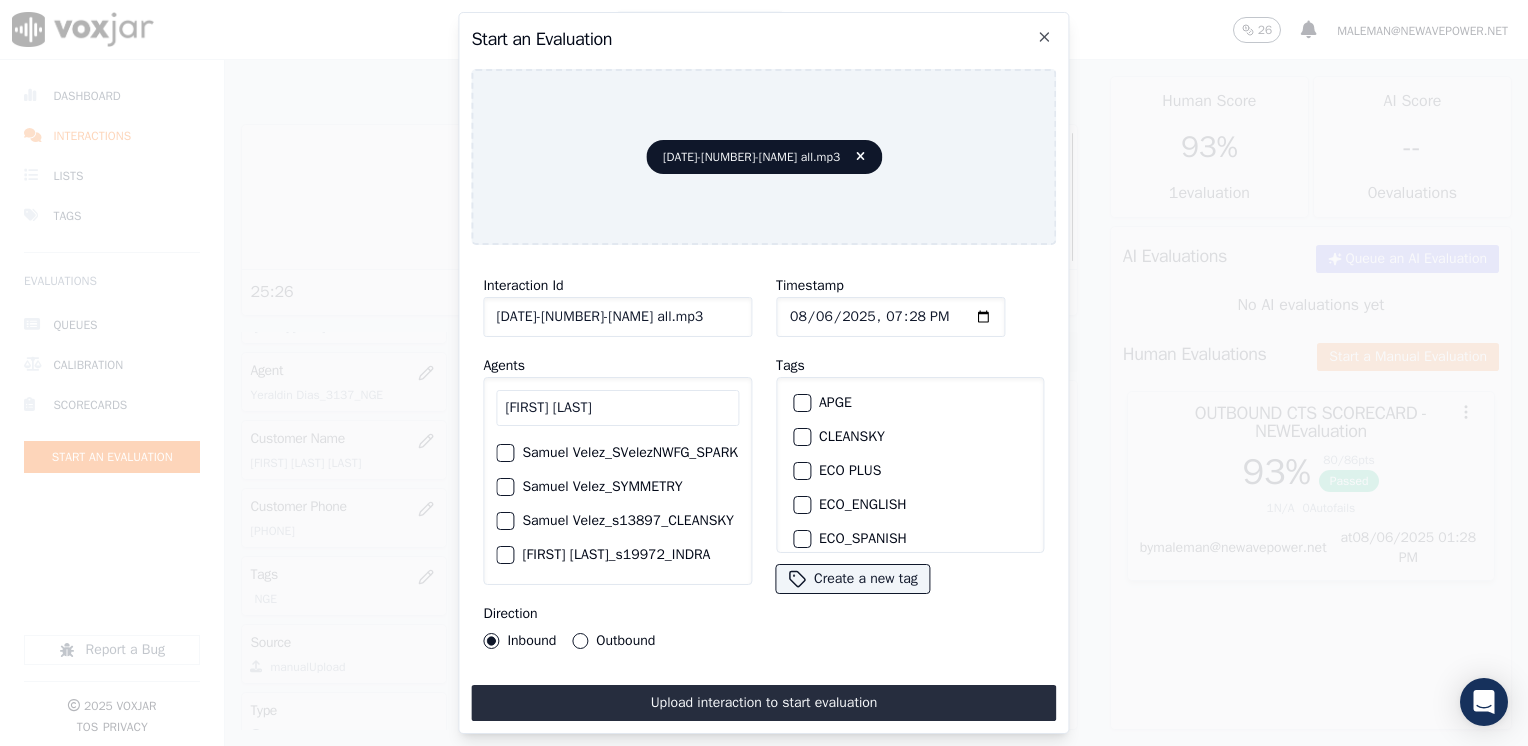 scroll, scrollTop: 161, scrollLeft: 0, axis: vertical 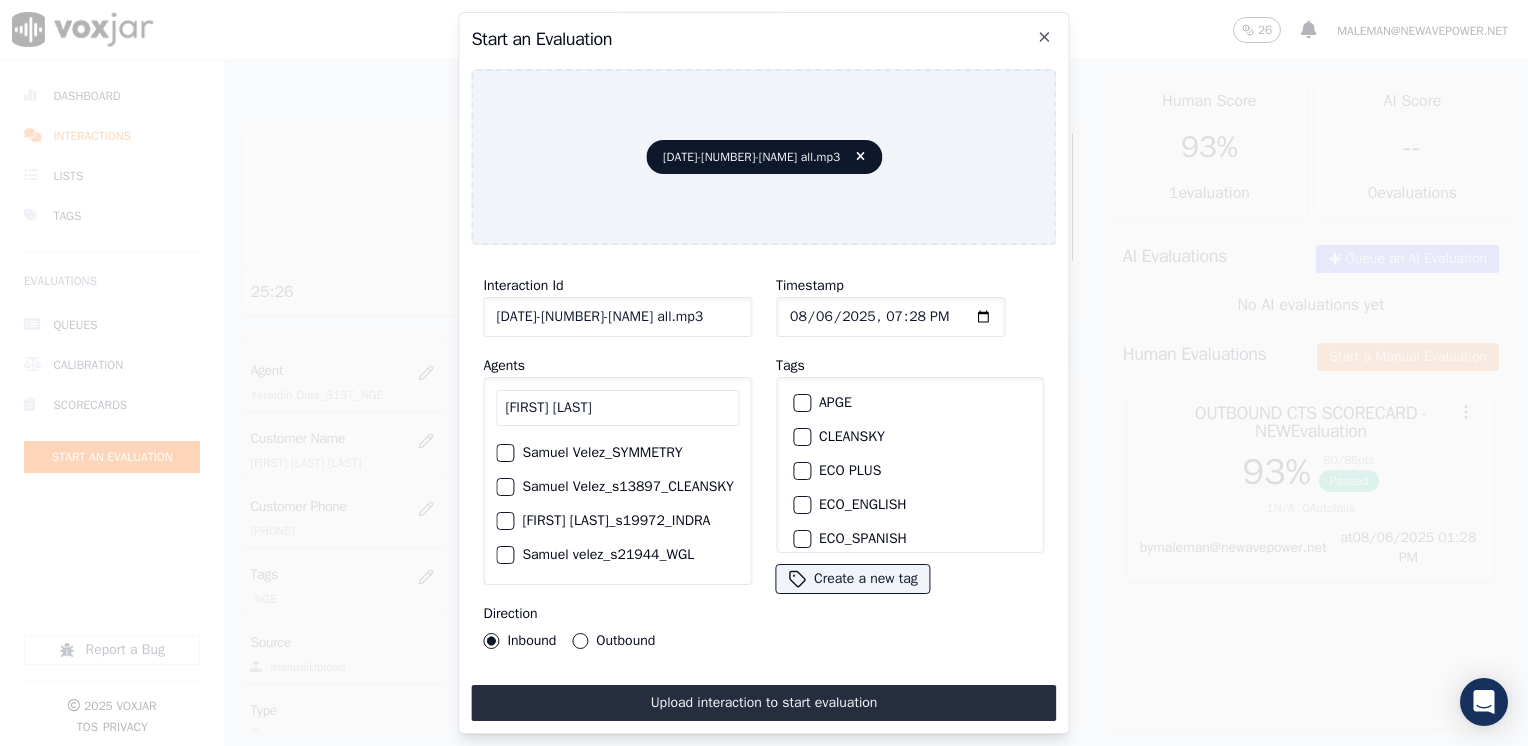type on "[FIRST] [LAST]" 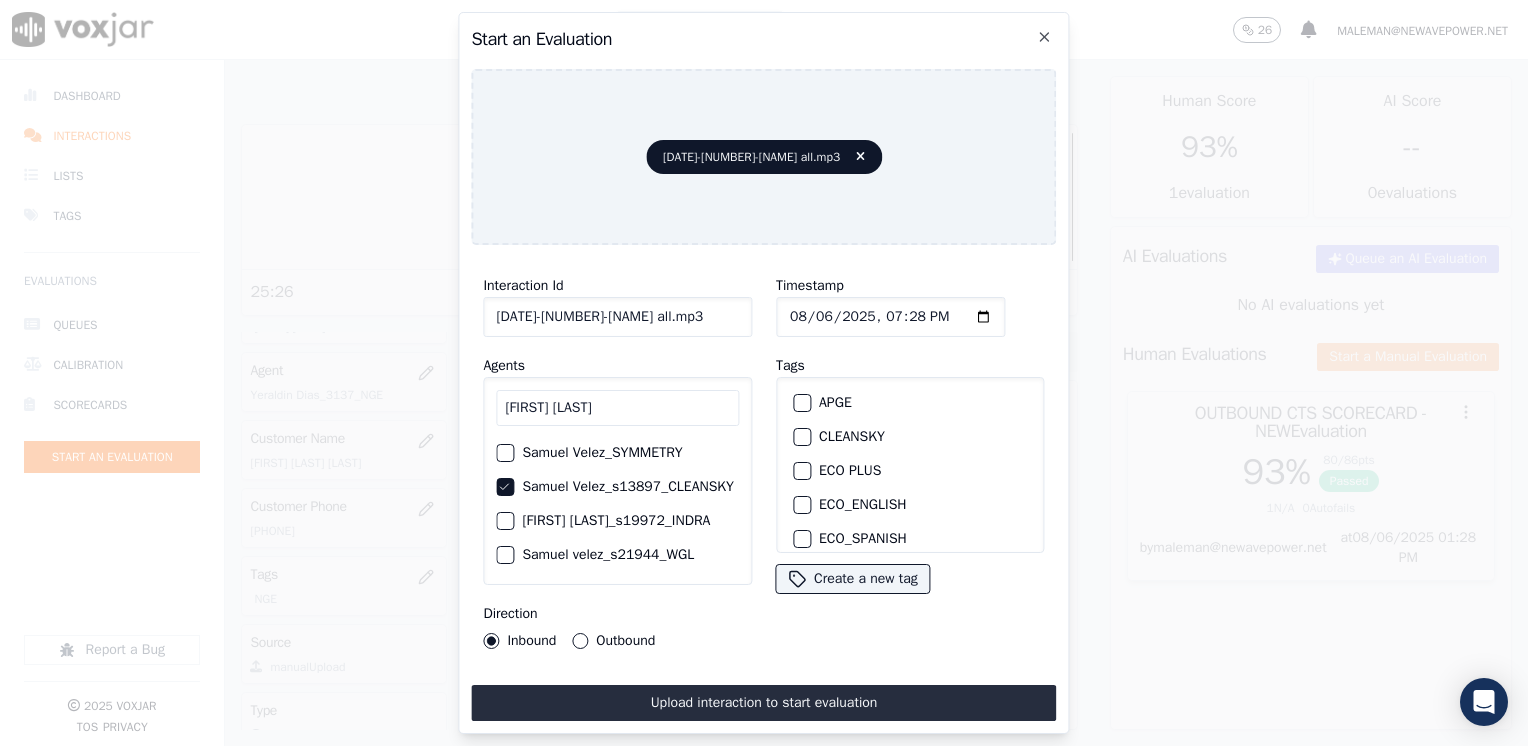 click on "CLEANSKY" at bounding box center [802, 437] 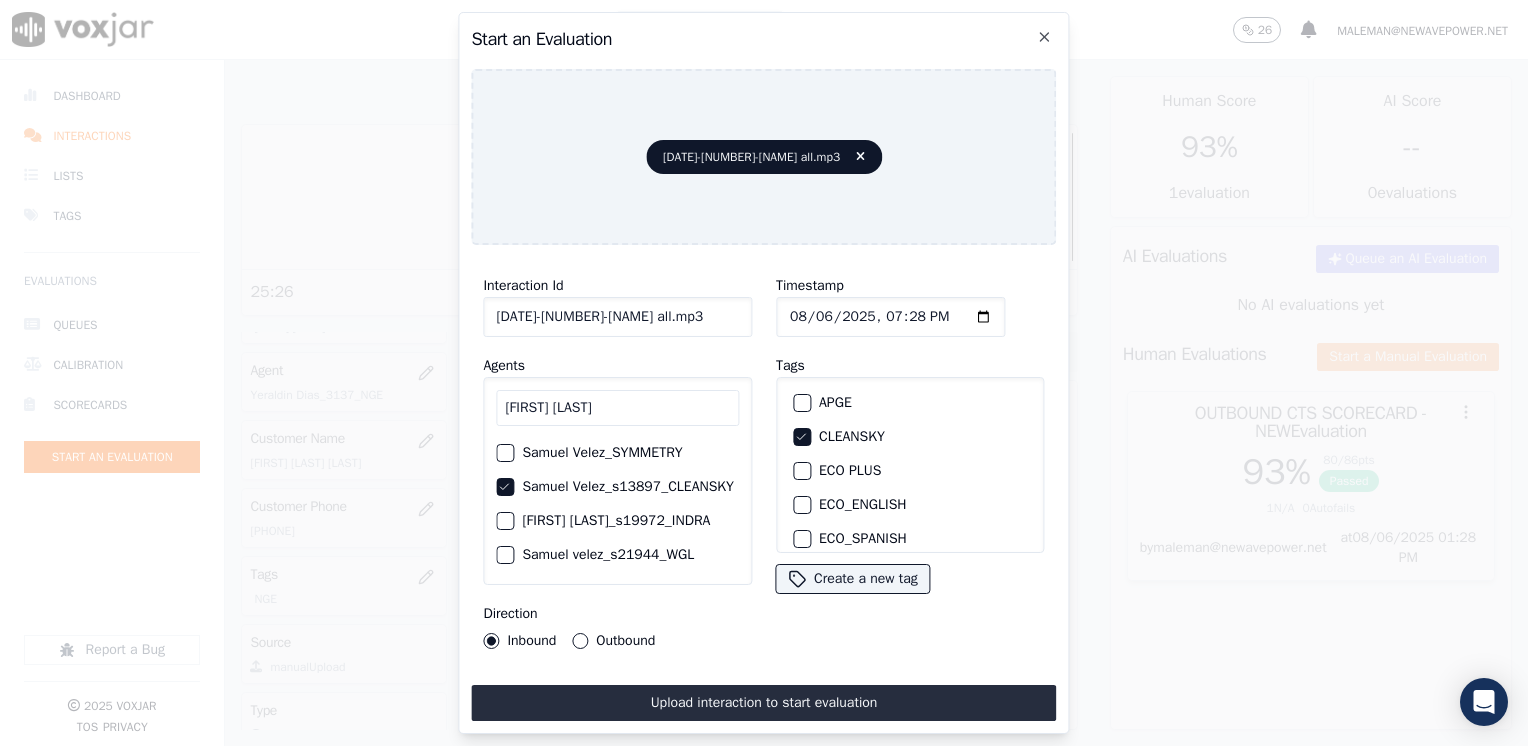 click on "Timestamp" 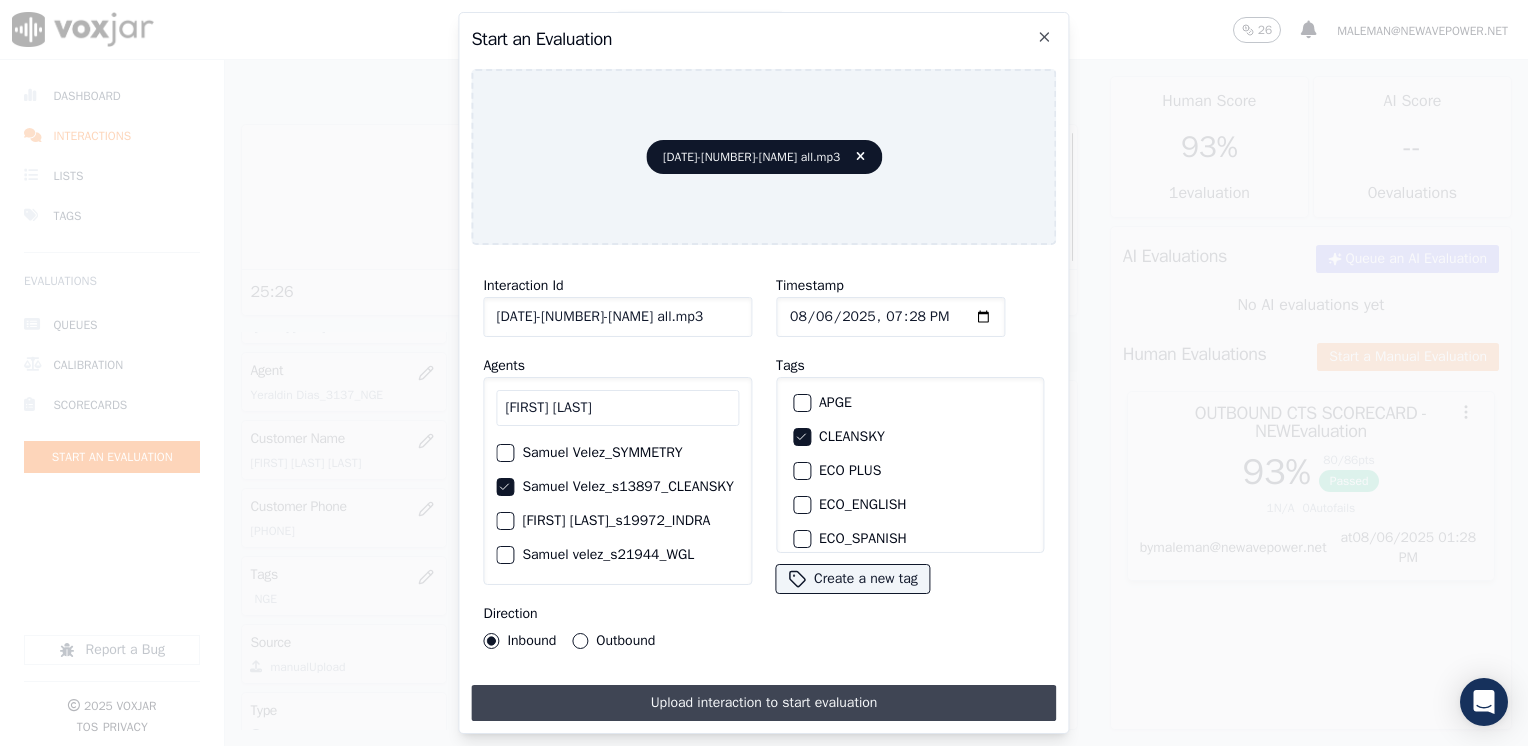 type on "[DATE]T[TIME]" 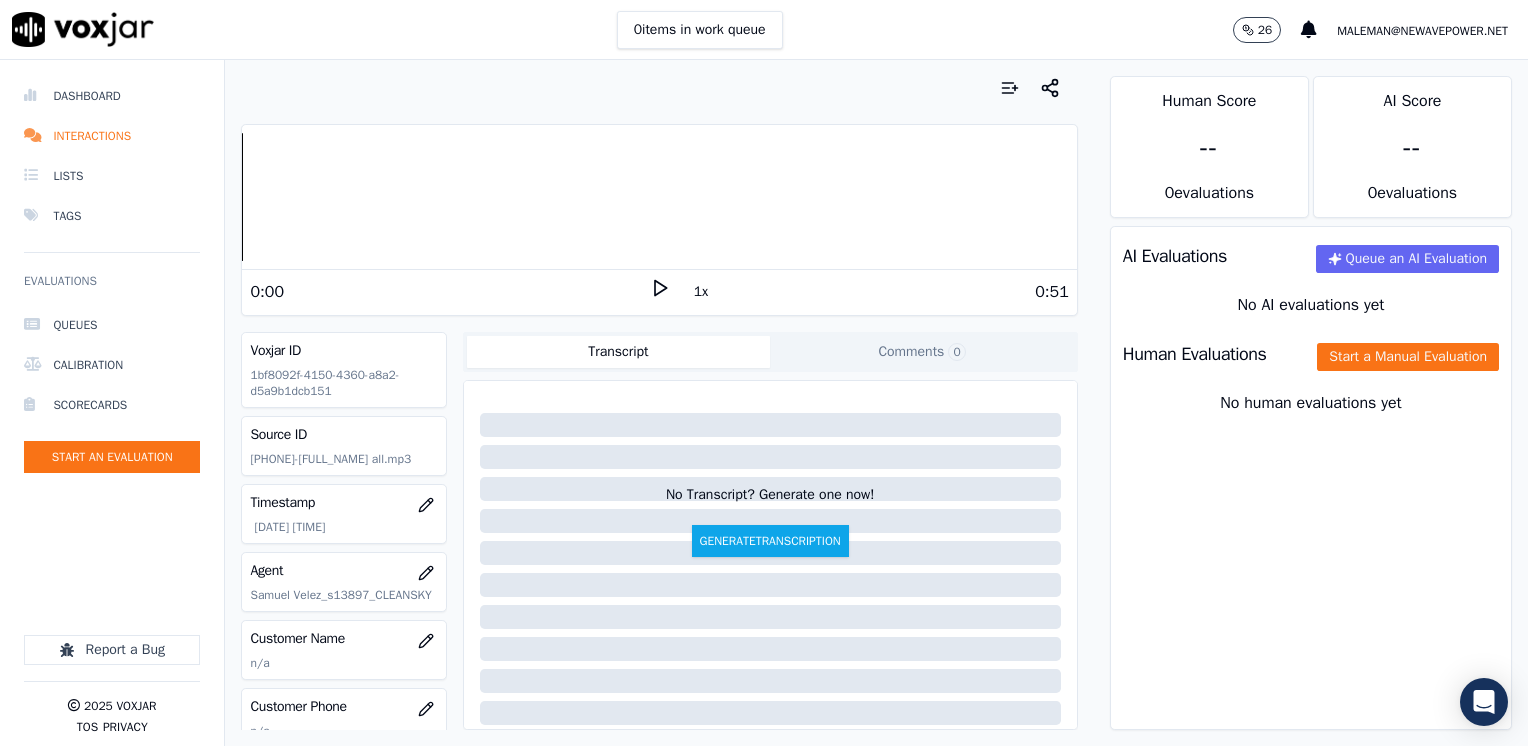 click 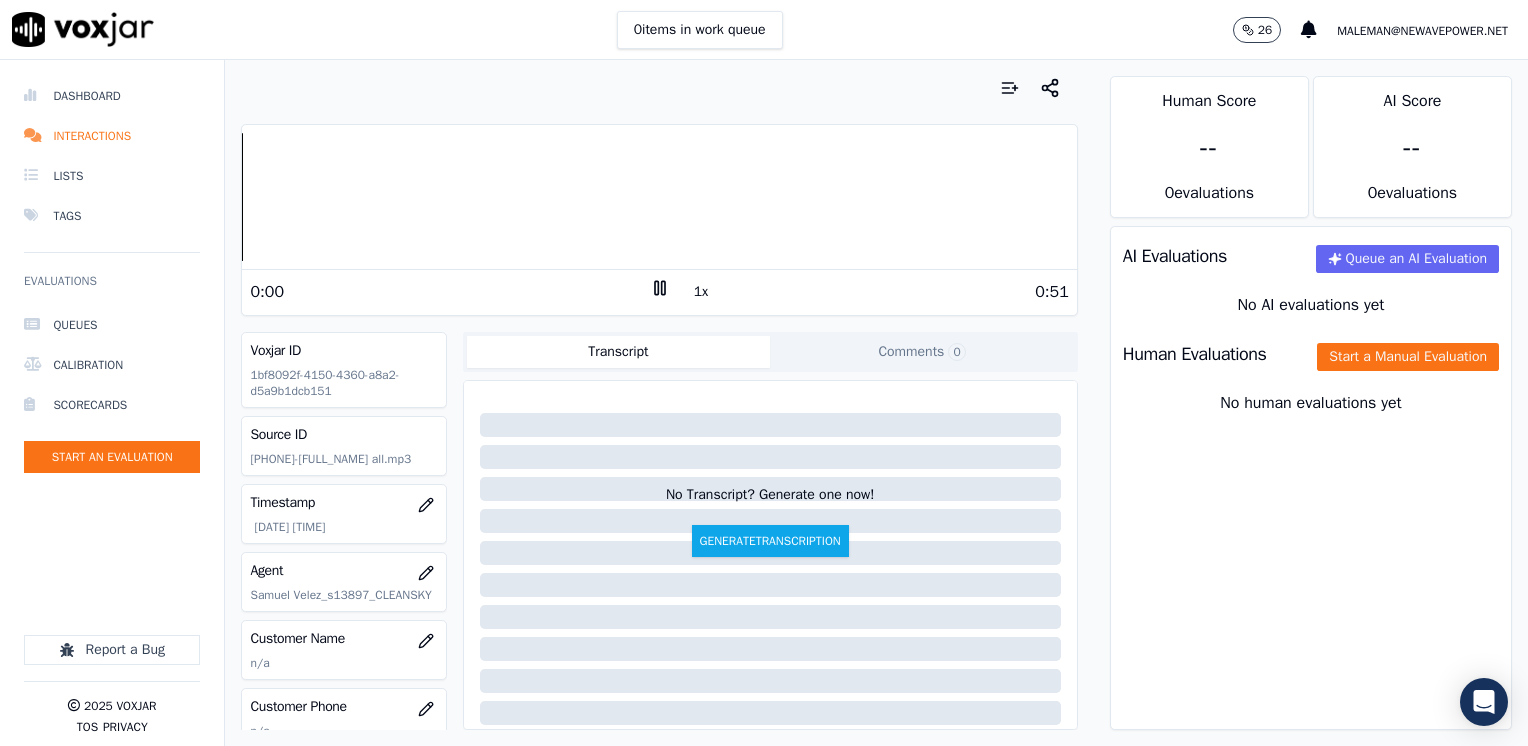 click 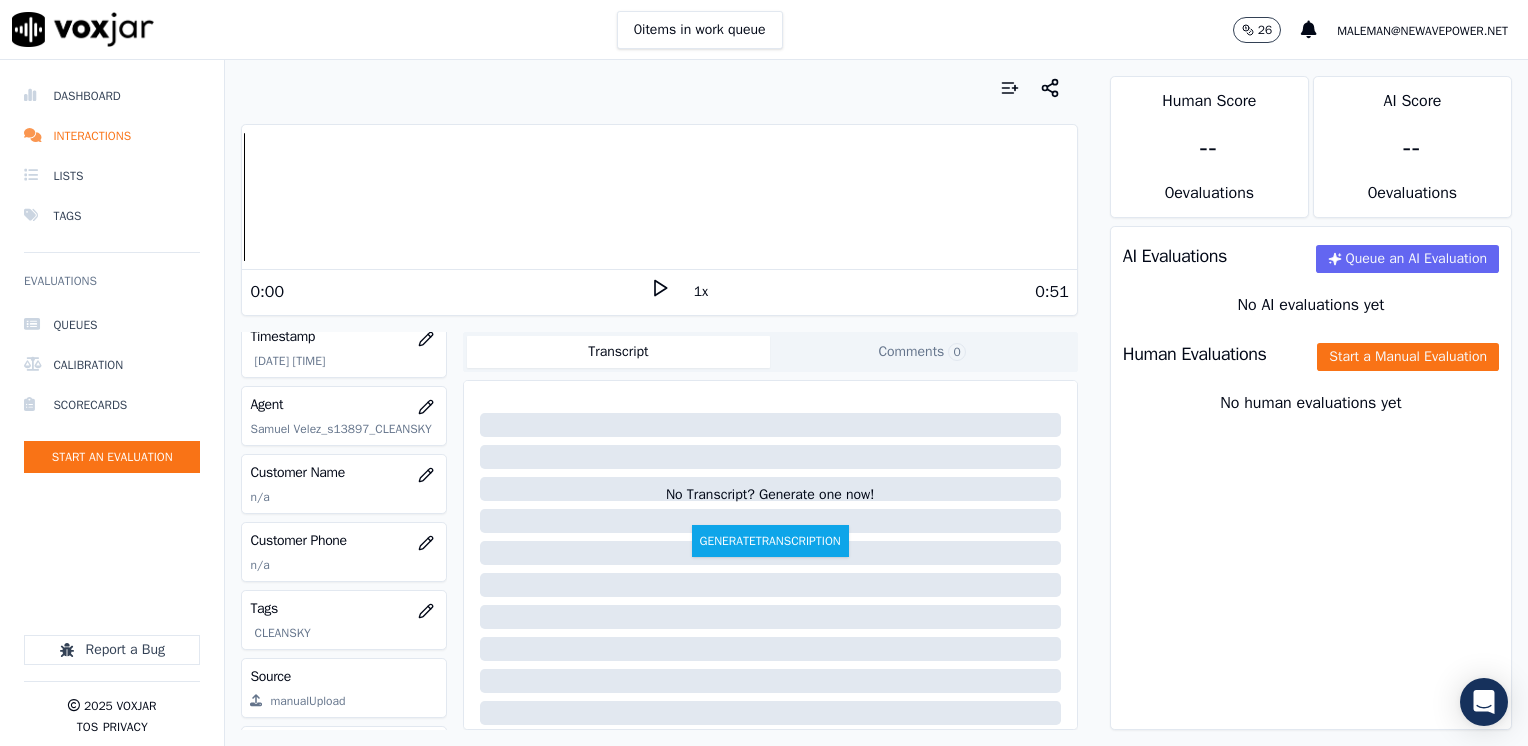 scroll, scrollTop: 200, scrollLeft: 0, axis: vertical 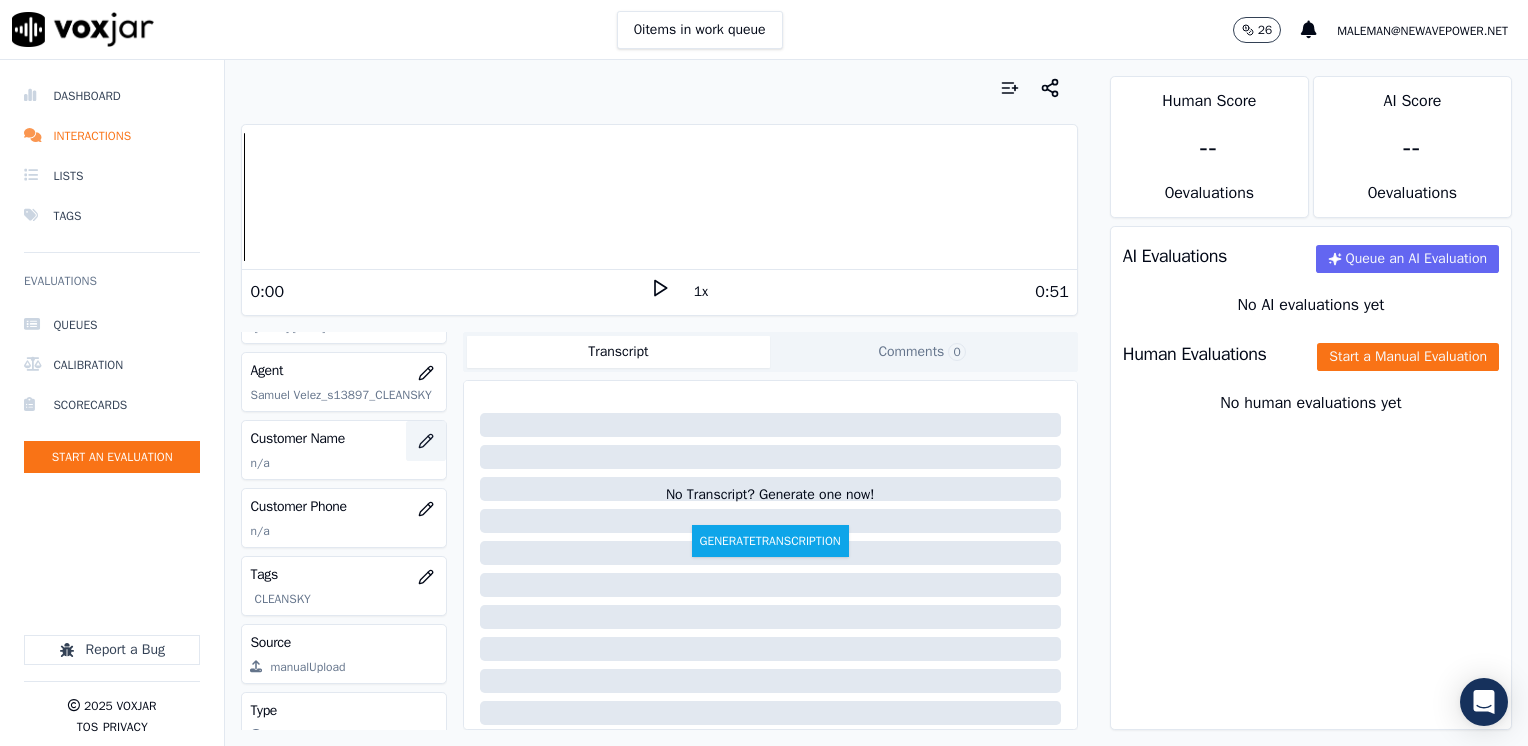 click 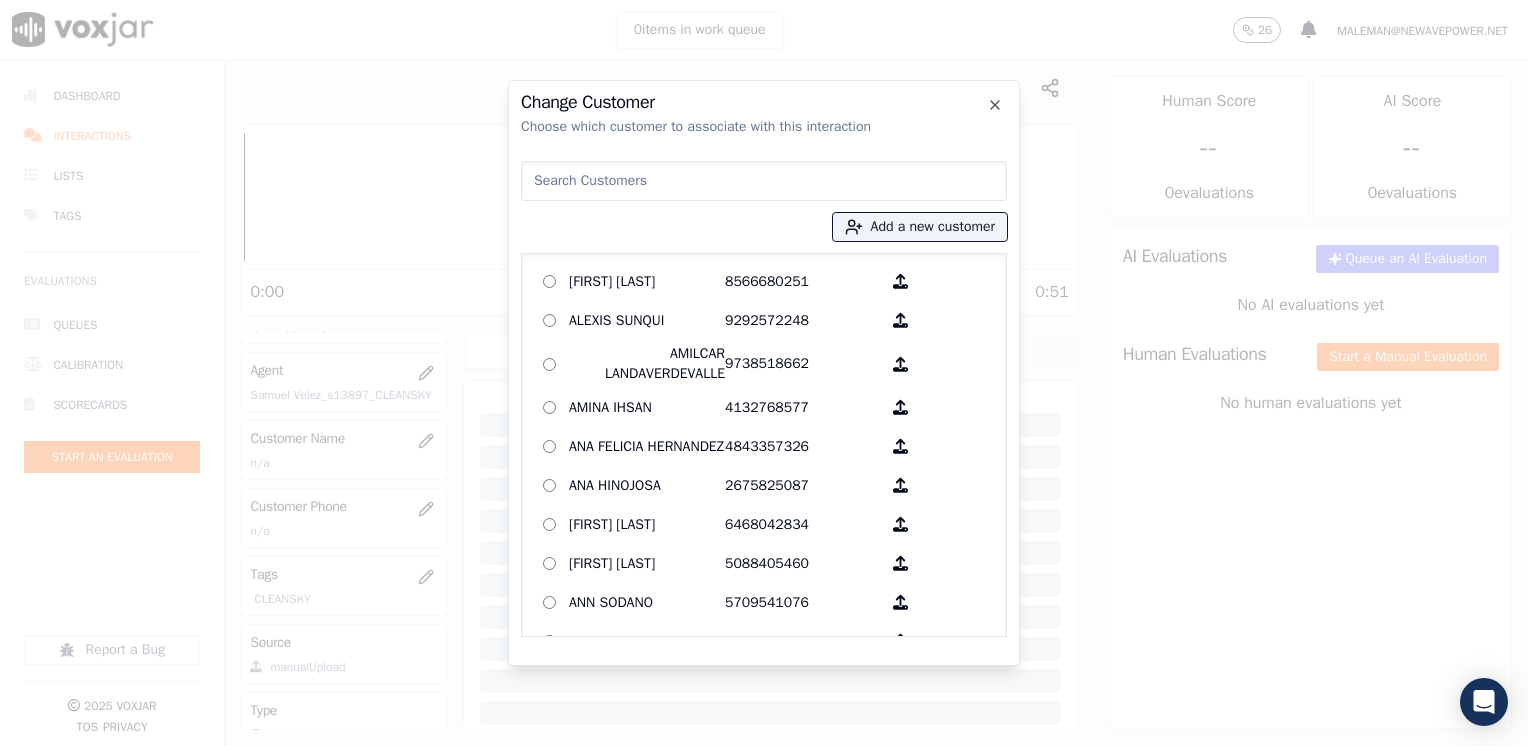 click at bounding box center [764, 181] 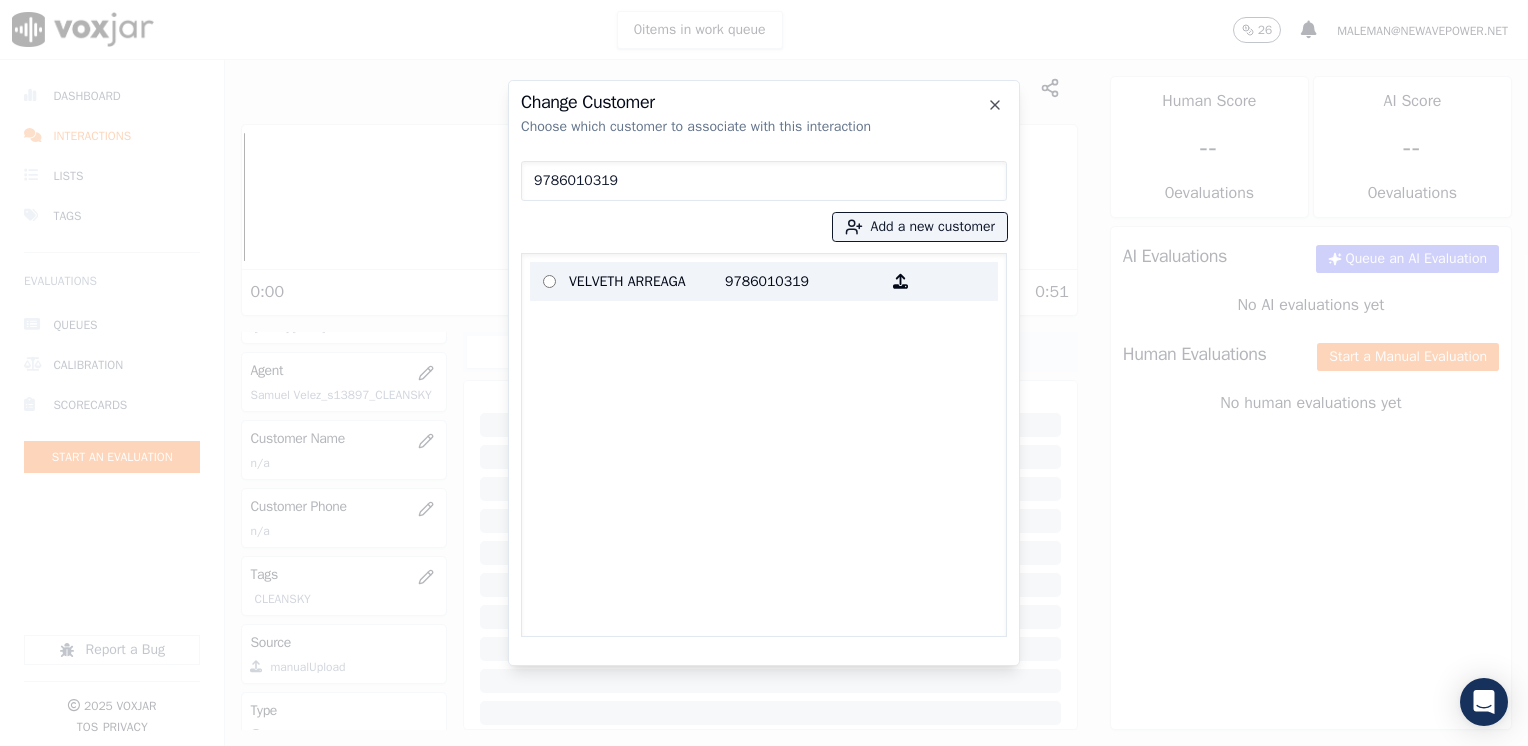 type on "9786010319" 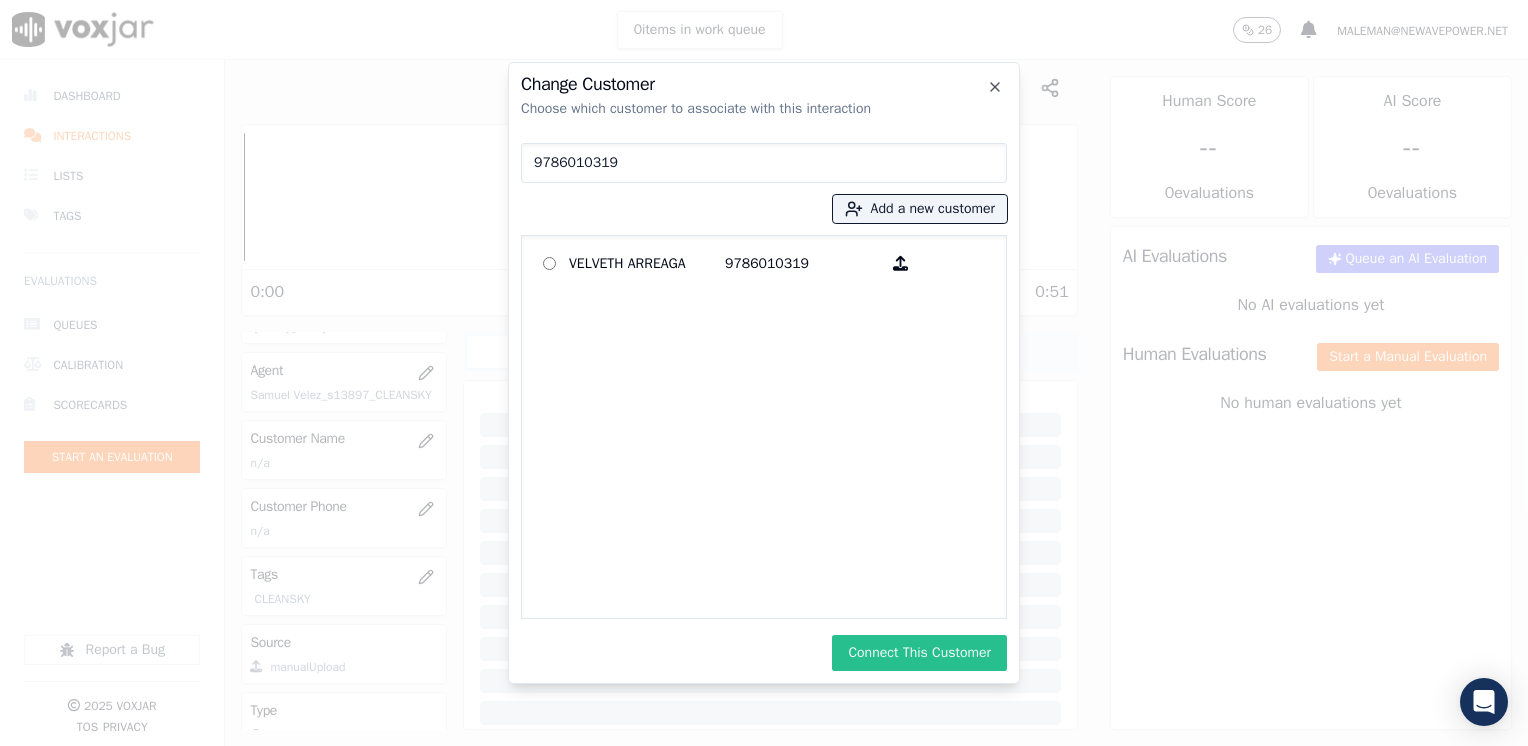 click on "Connect This Customer" at bounding box center [919, 653] 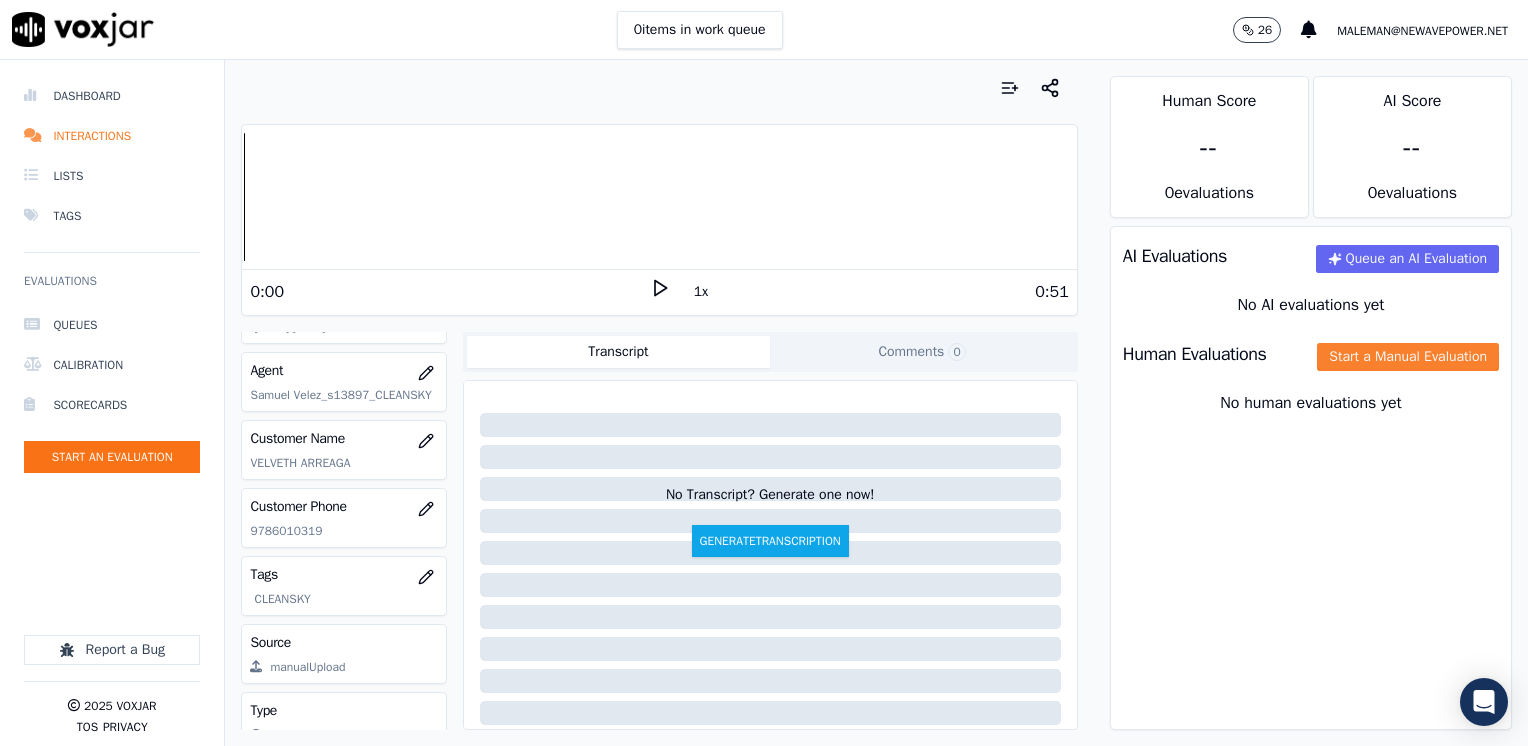 click on "Start a Manual Evaluation" 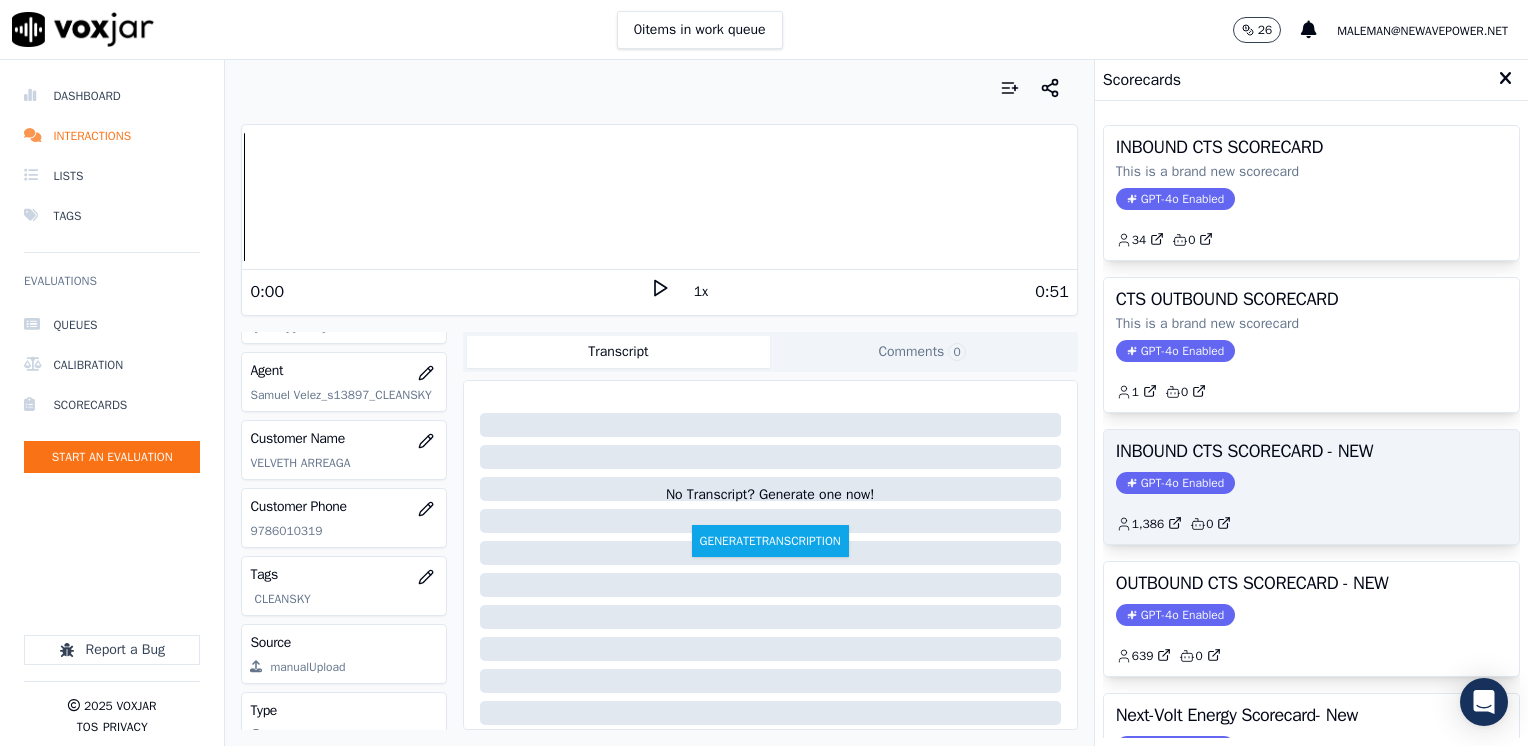 click on "GPT-4o Enabled" at bounding box center (1175, 483) 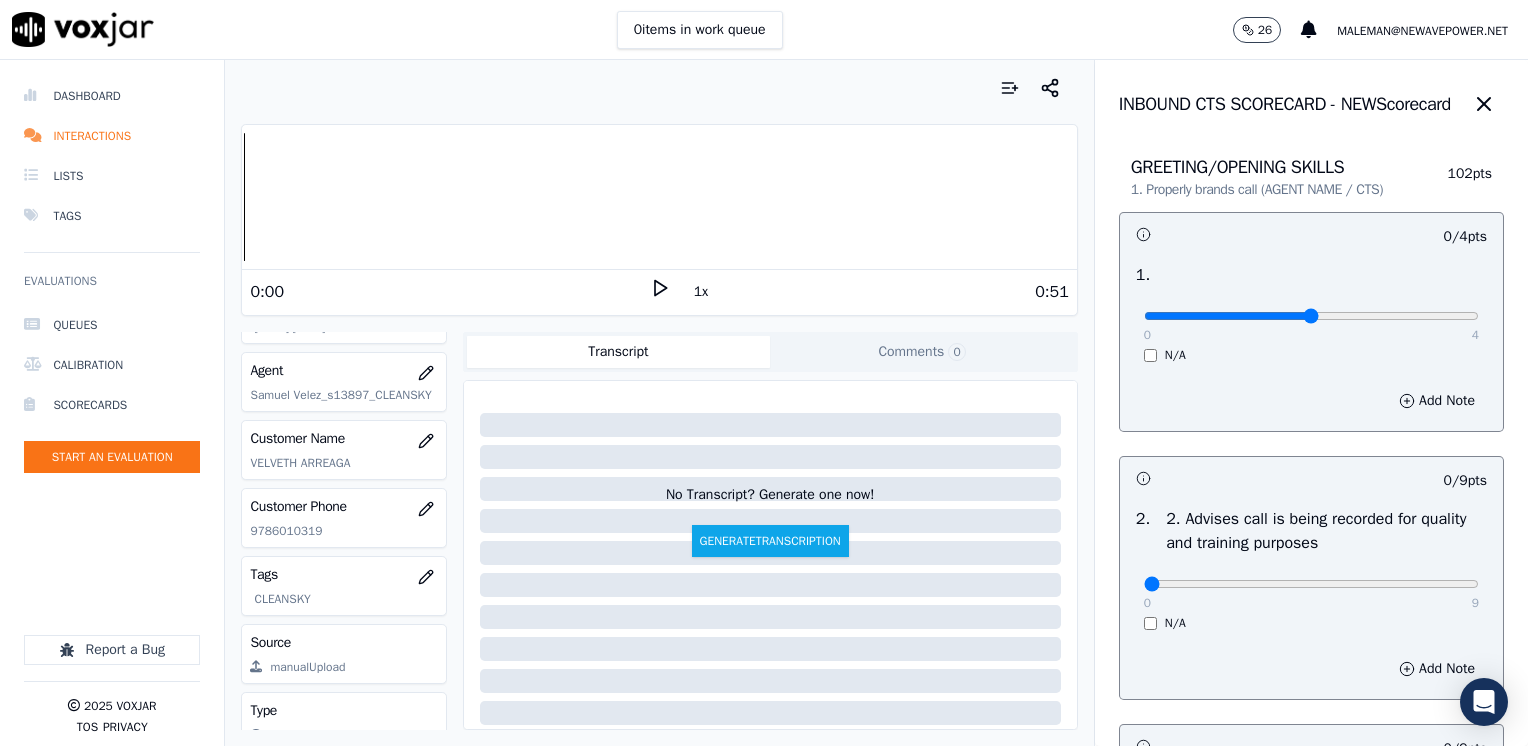 drag, startPoint x: 1134, startPoint y: 311, endPoint x: 1282, endPoint y: 333, distance: 149.6262 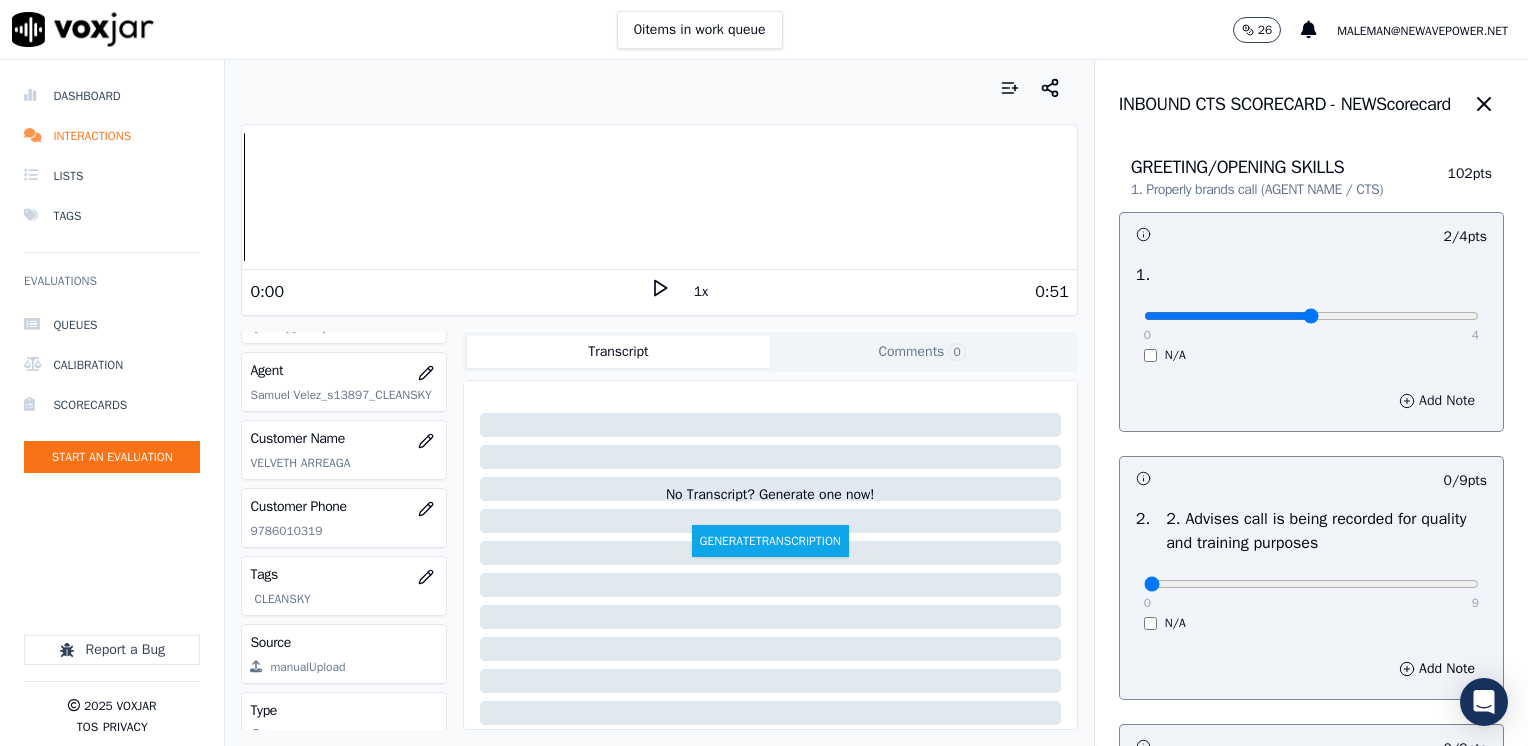 click on "Add Note" at bounding box center [1437, 401] 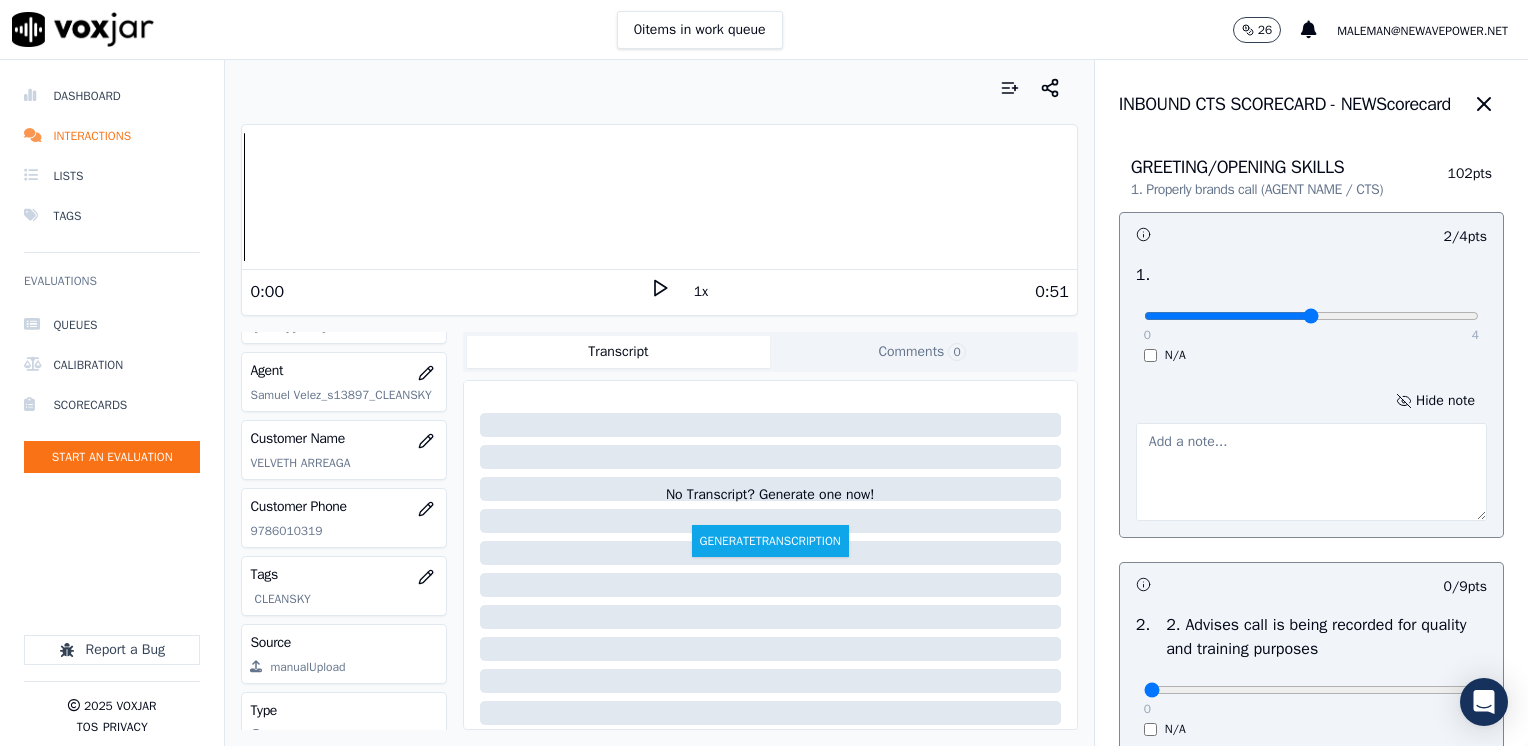 click at bounding box center (1311, 472) 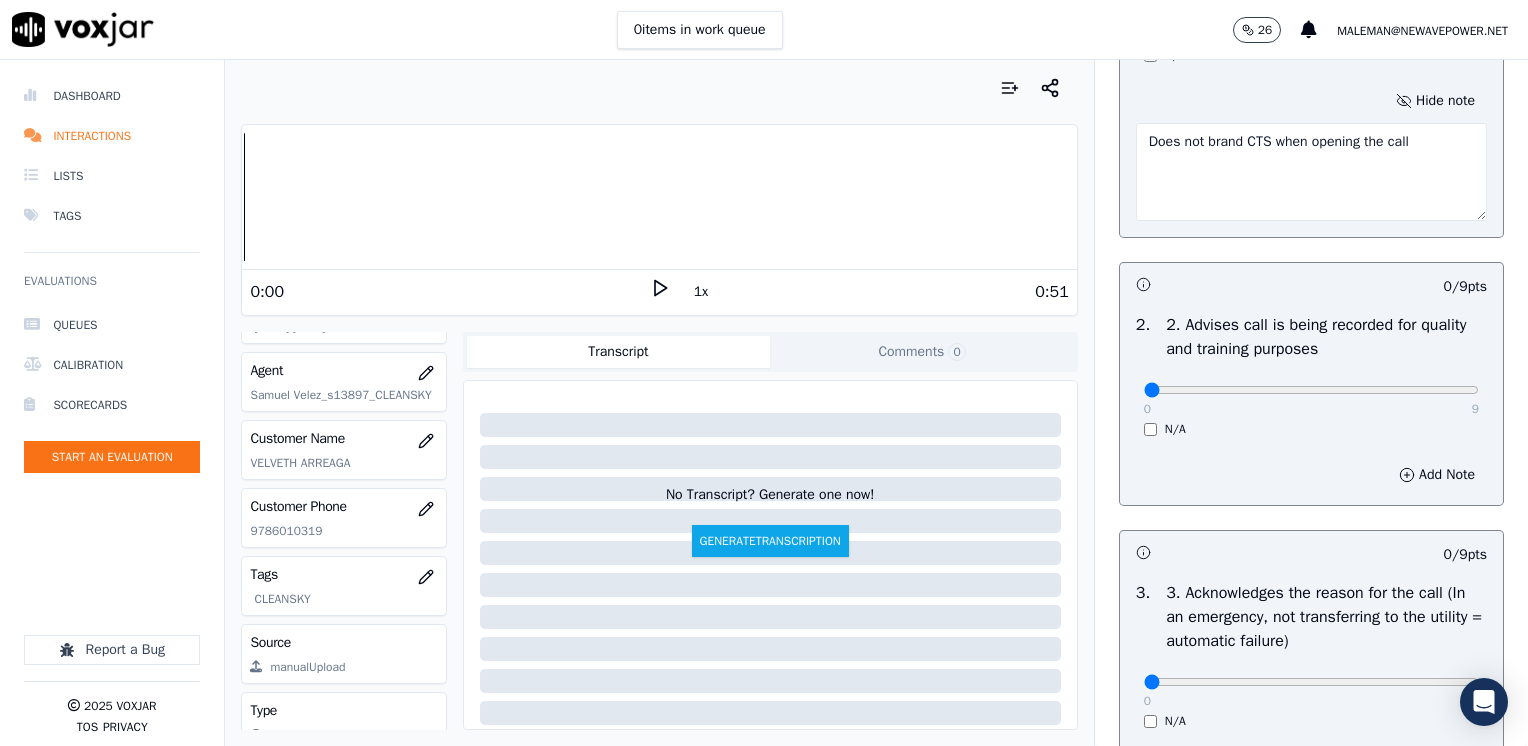 scroll, scrollTop: 500, scrollLeft: 0, axis: vertical 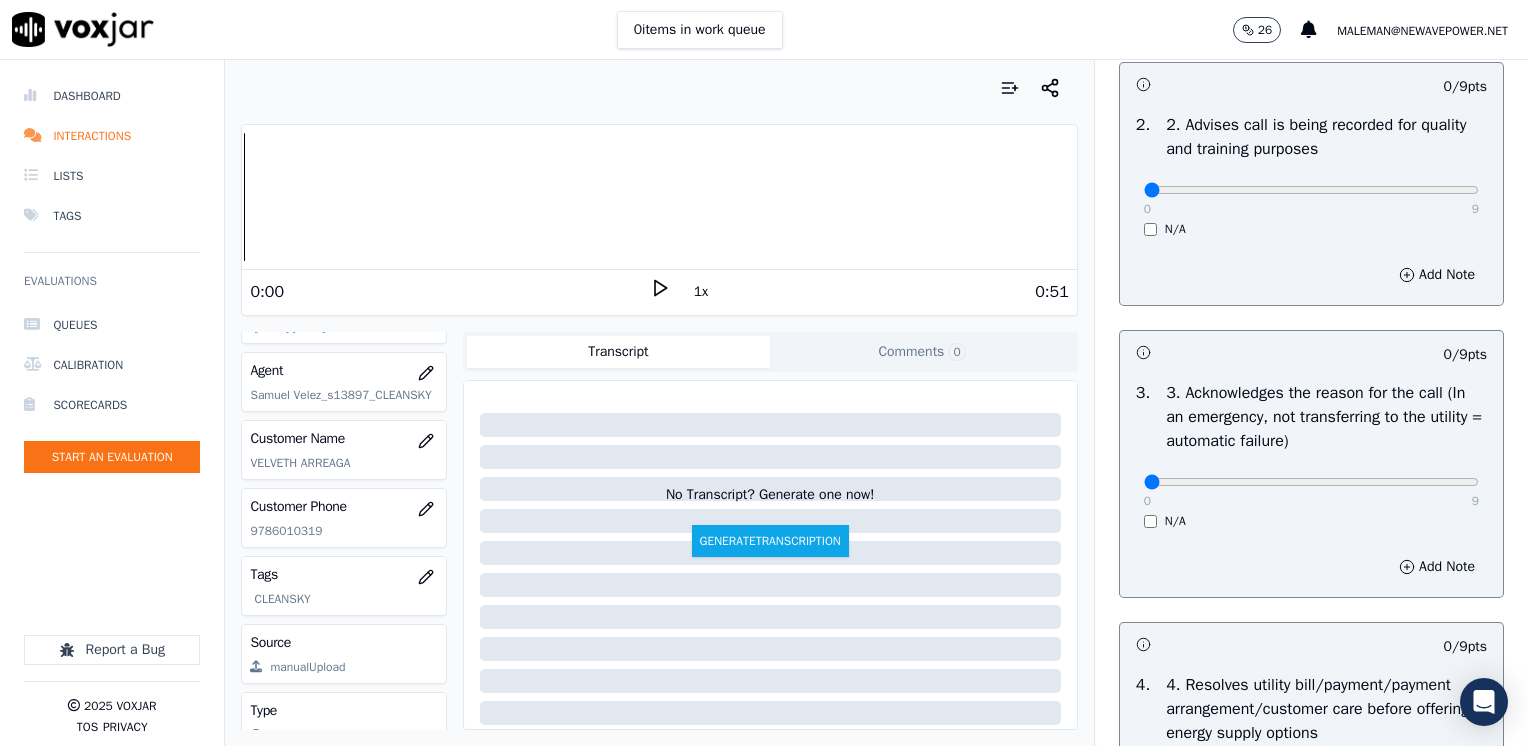 type on "Does not brand CTS when opening the call" 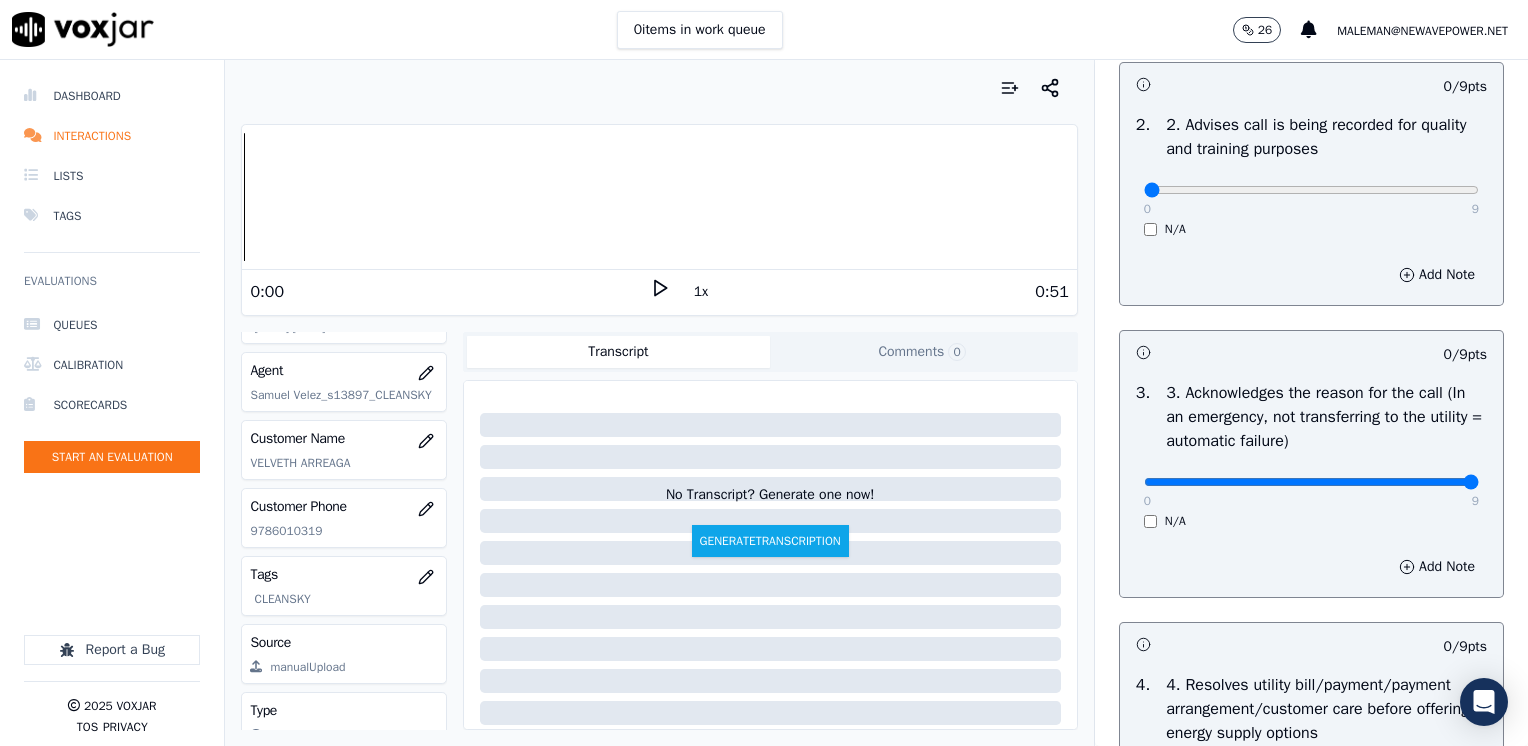 drag, startPoint x: 1128, startPoint y: 483, endPoint x: 1527, endPoint y: 481, distance: 399.005 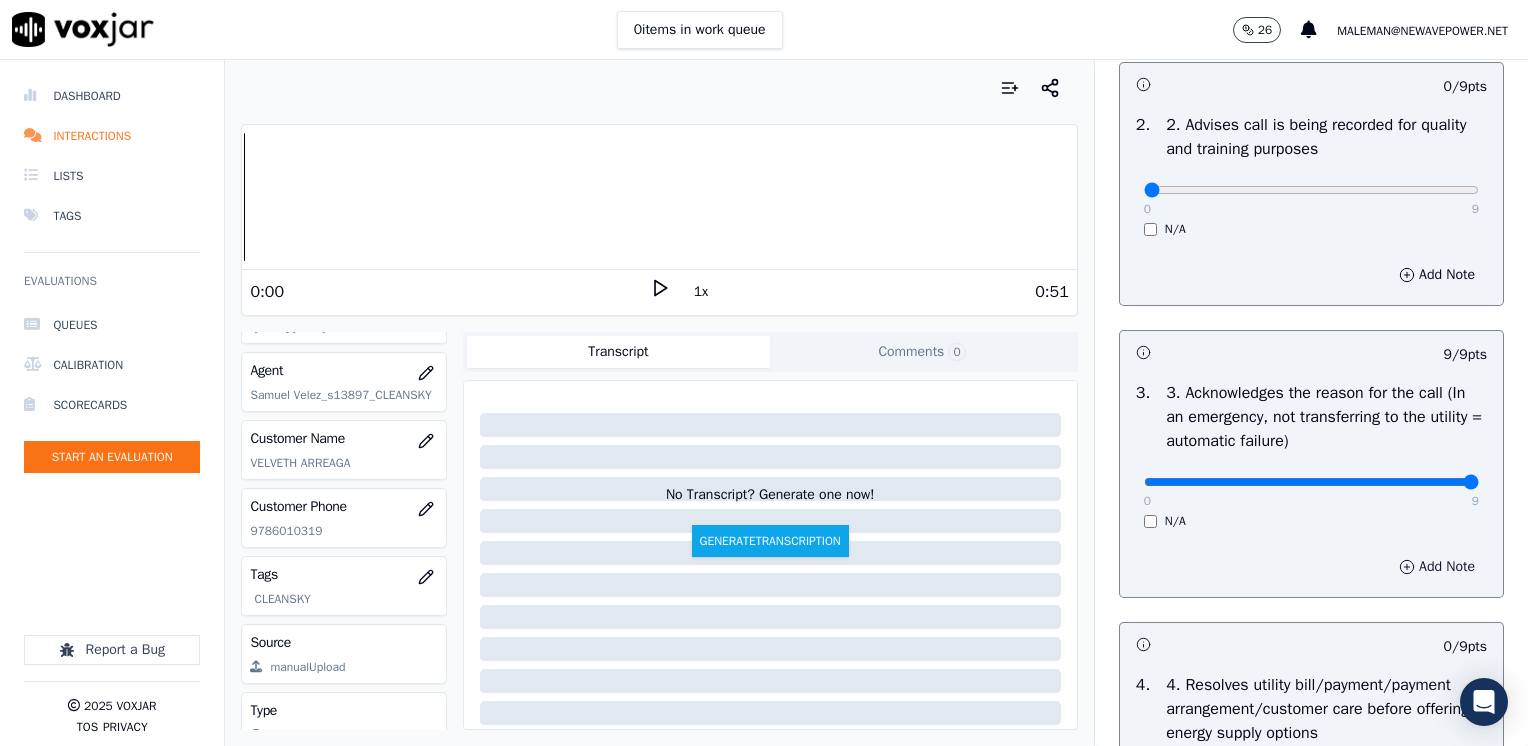 click on "Add Note" at bounding box center [1437, 567] 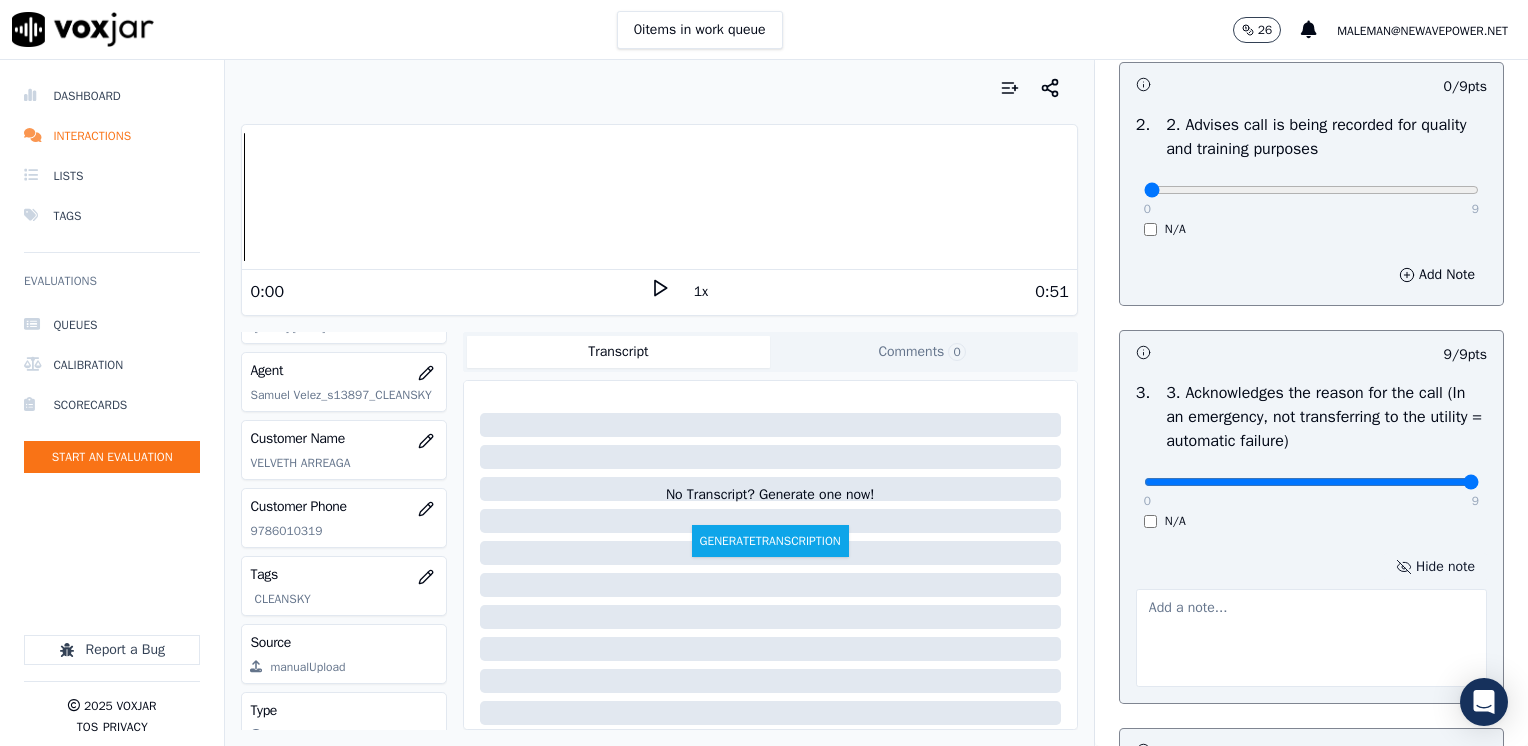 click at bounding box center (1311, 638) 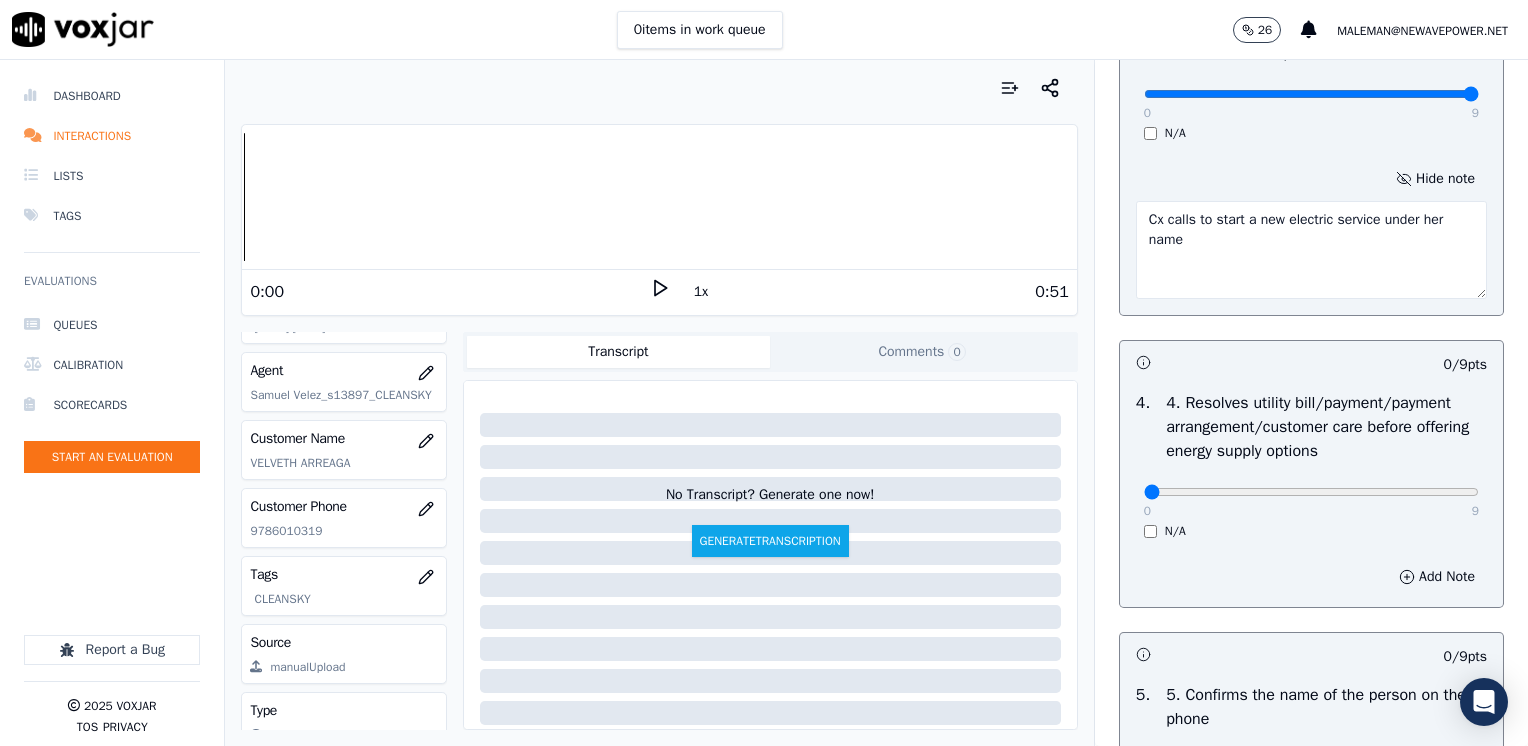 scroll, scrollTop: 1200, scrollLeft: 0, axis: vertical 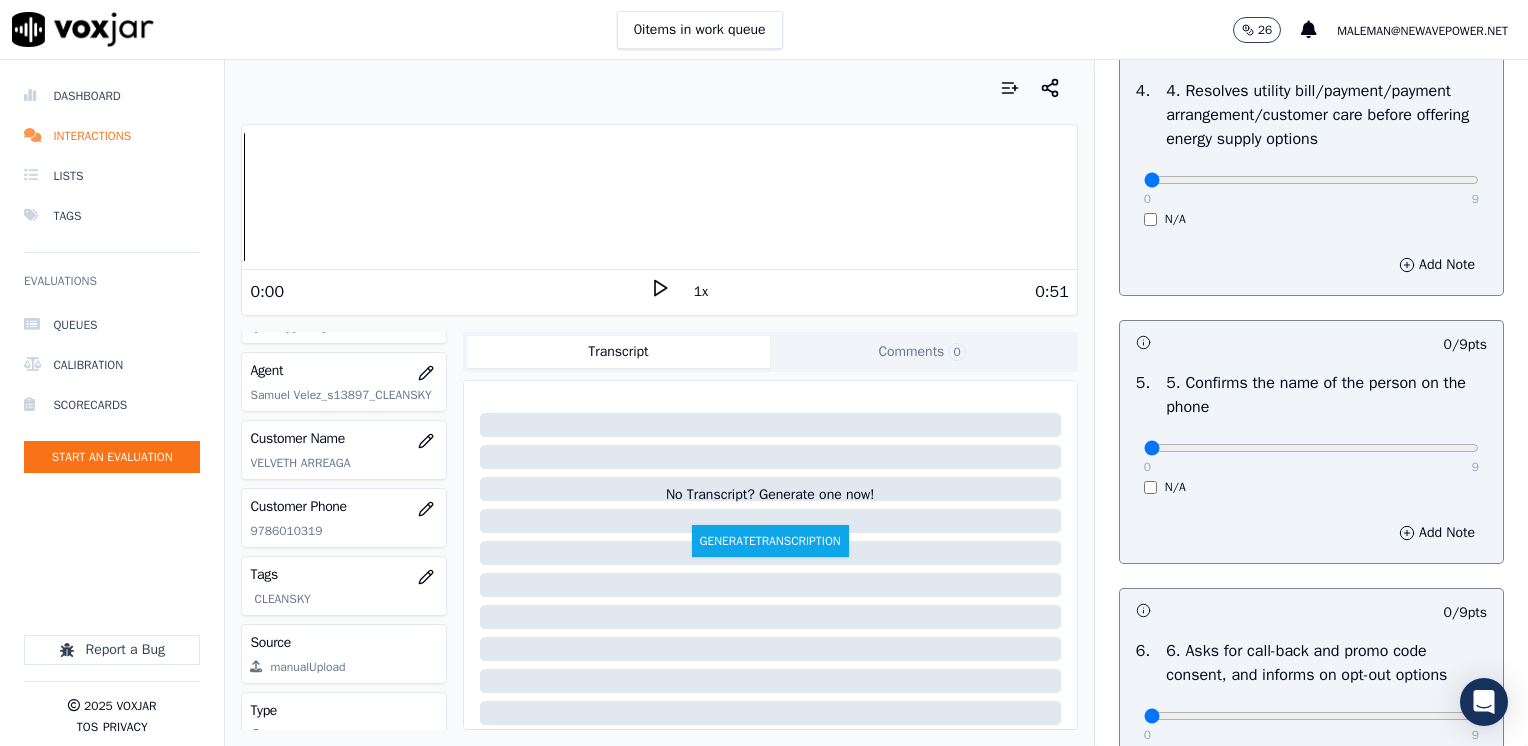 type on "Cx calls to start a new electric service under her name" 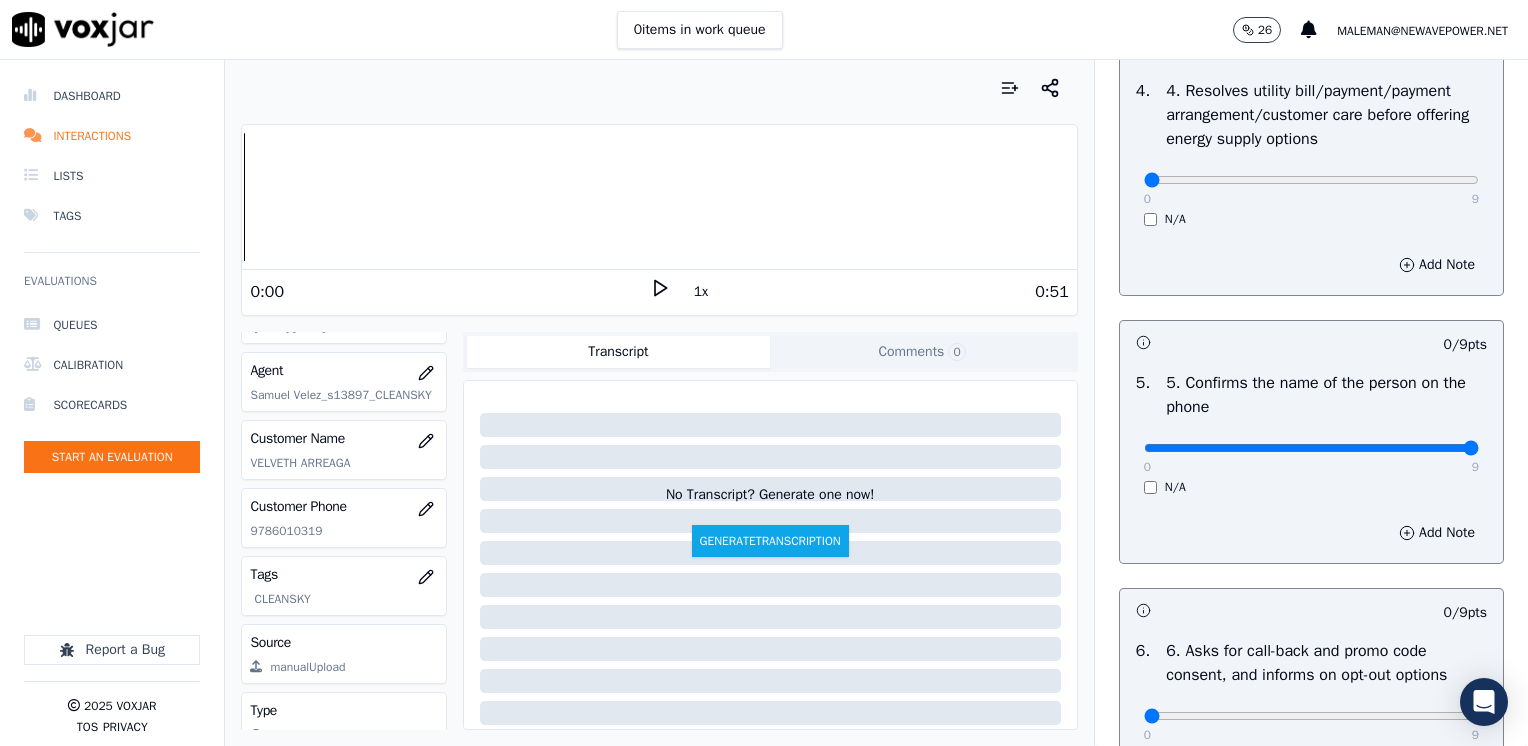 drag, startPoint x: 1138, startPoint y: 439, endPoint x: 1531, endPoint y: 448, distance: 393.10303 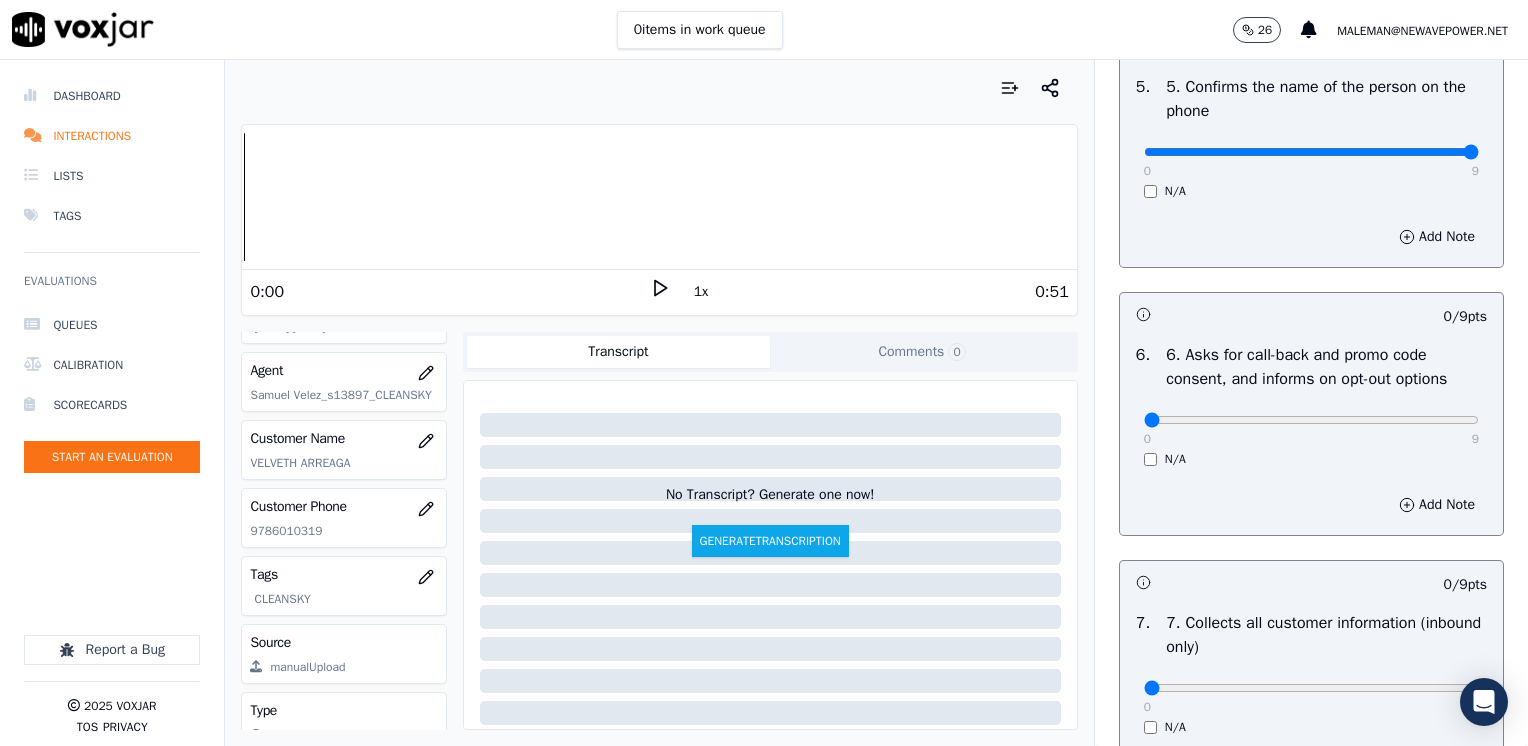 scroll, scrollTop: 1500, scrollLeft: 0, axis: vertical 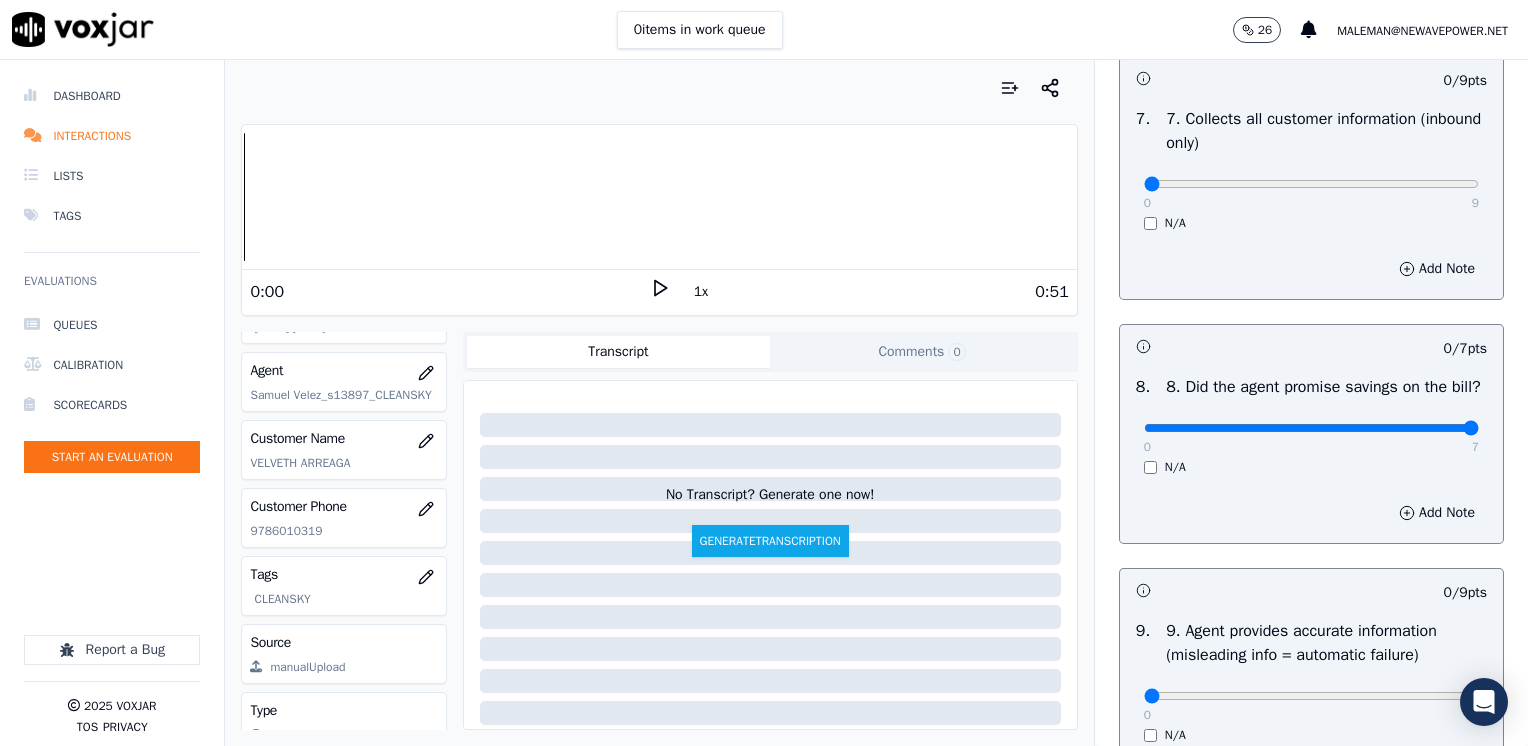 drag, startPoint x: 1134, startPoint y: 452, endPoint x: 1531, endPoint y: 494, distance: 399.21548 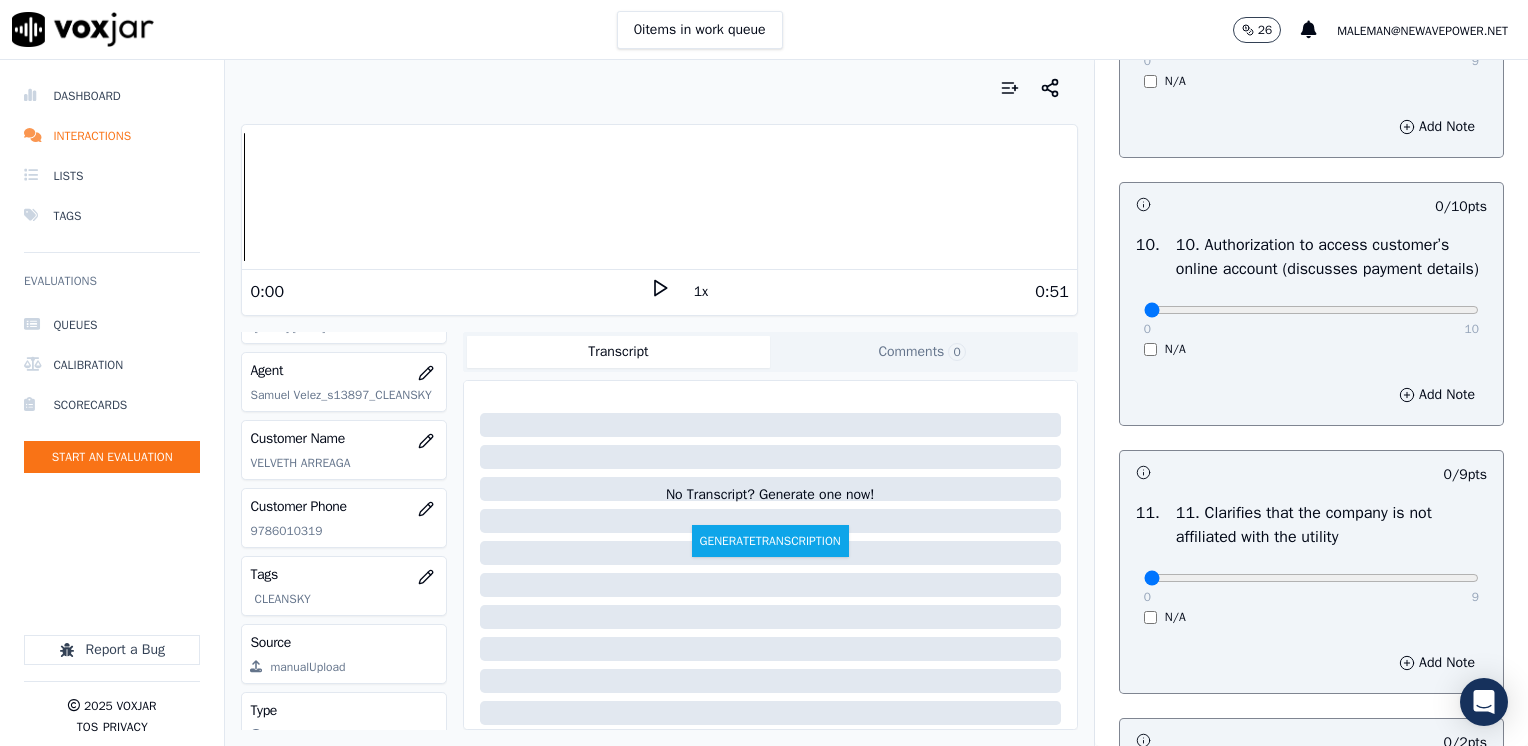 scroll, scrollTop: 2700, scrollLeft: 0, axis: vertical 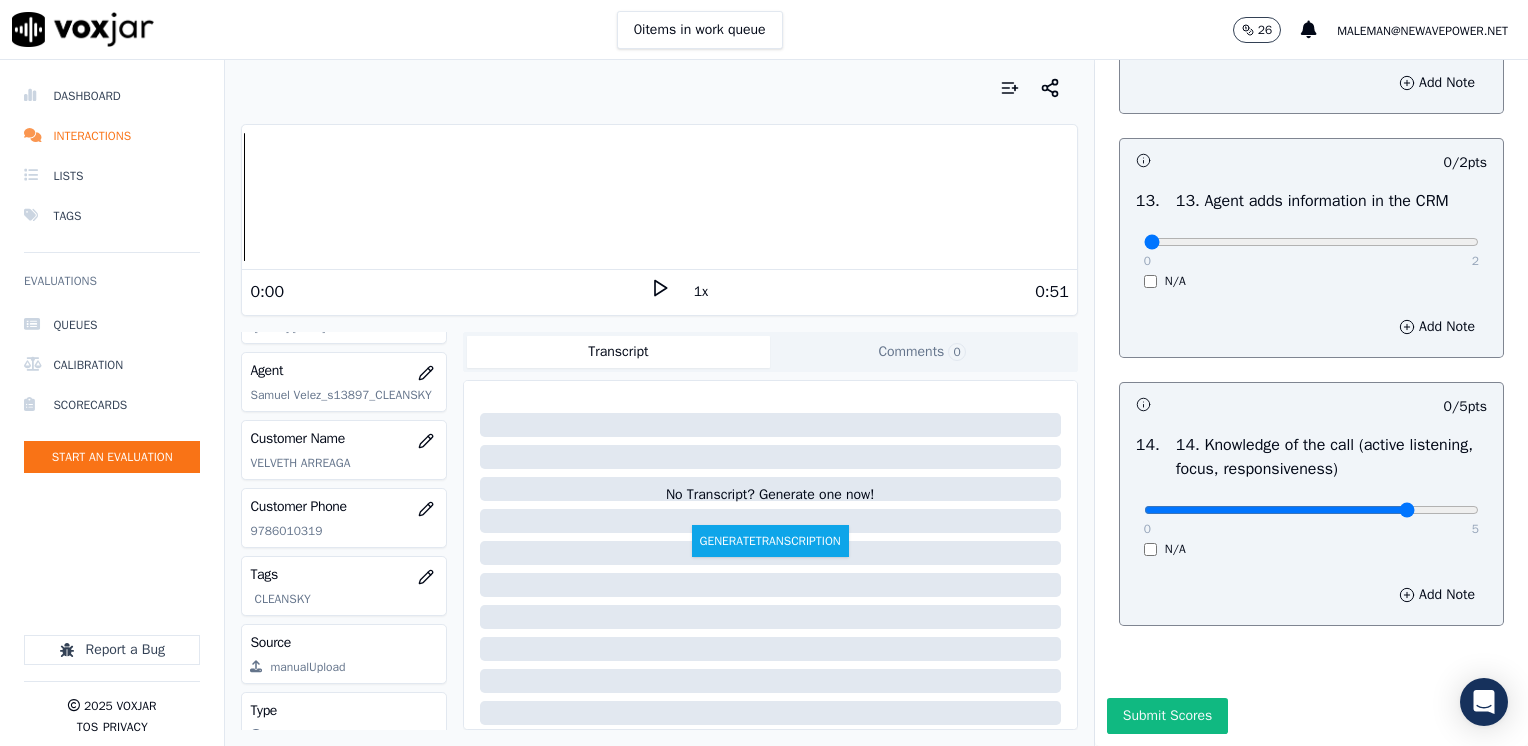 type on "4" 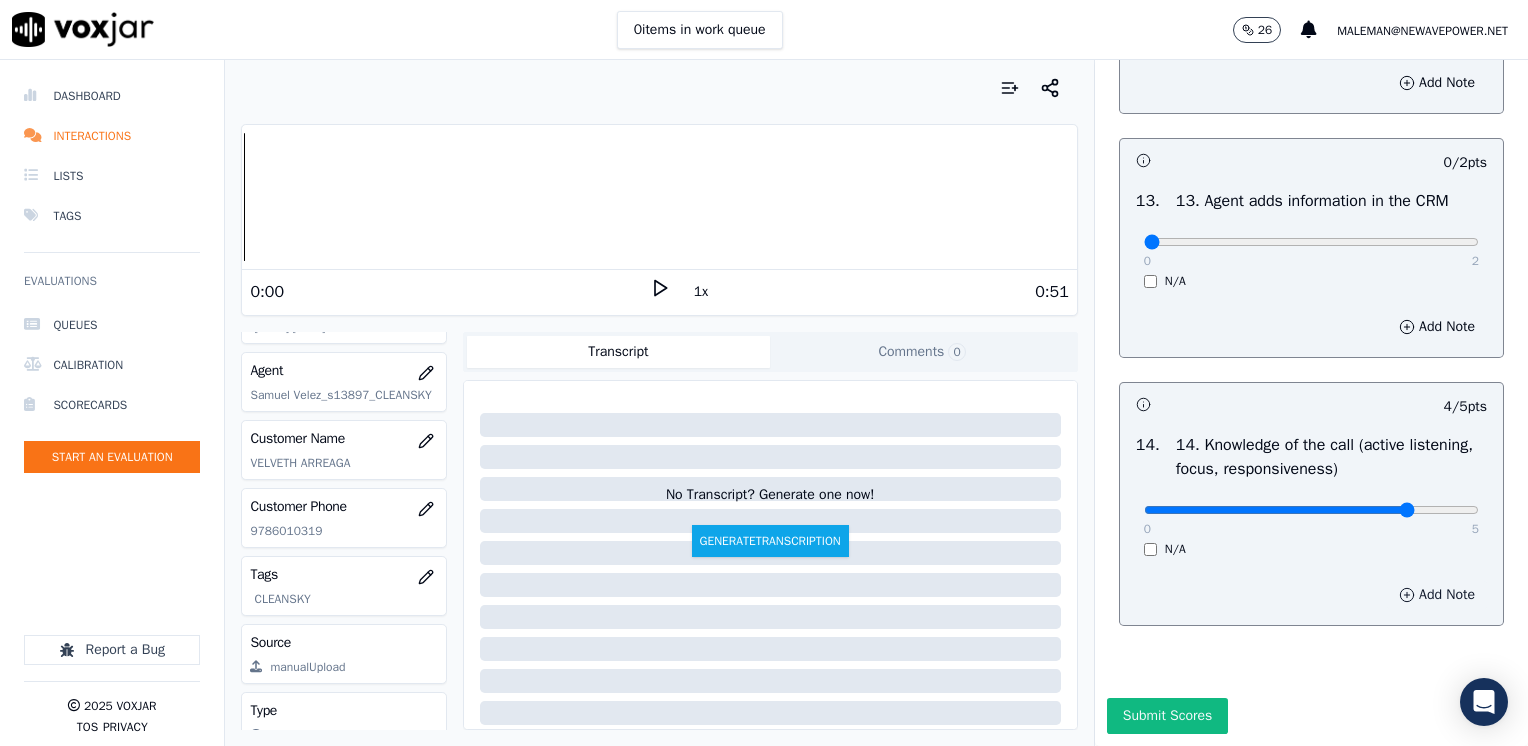 click on "Add Note" at bounding box center [1437, 595] 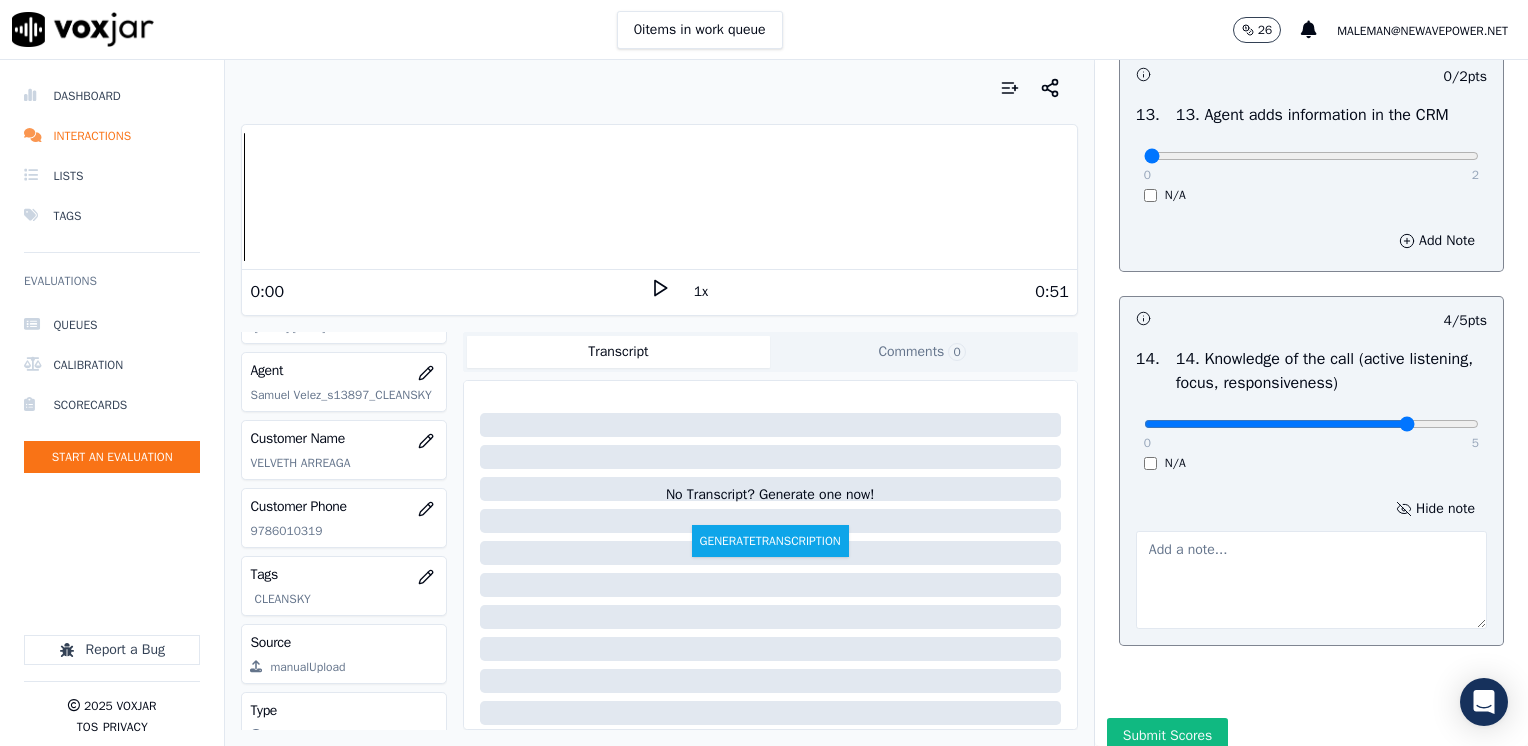 click at bounding box center [1311, 580] 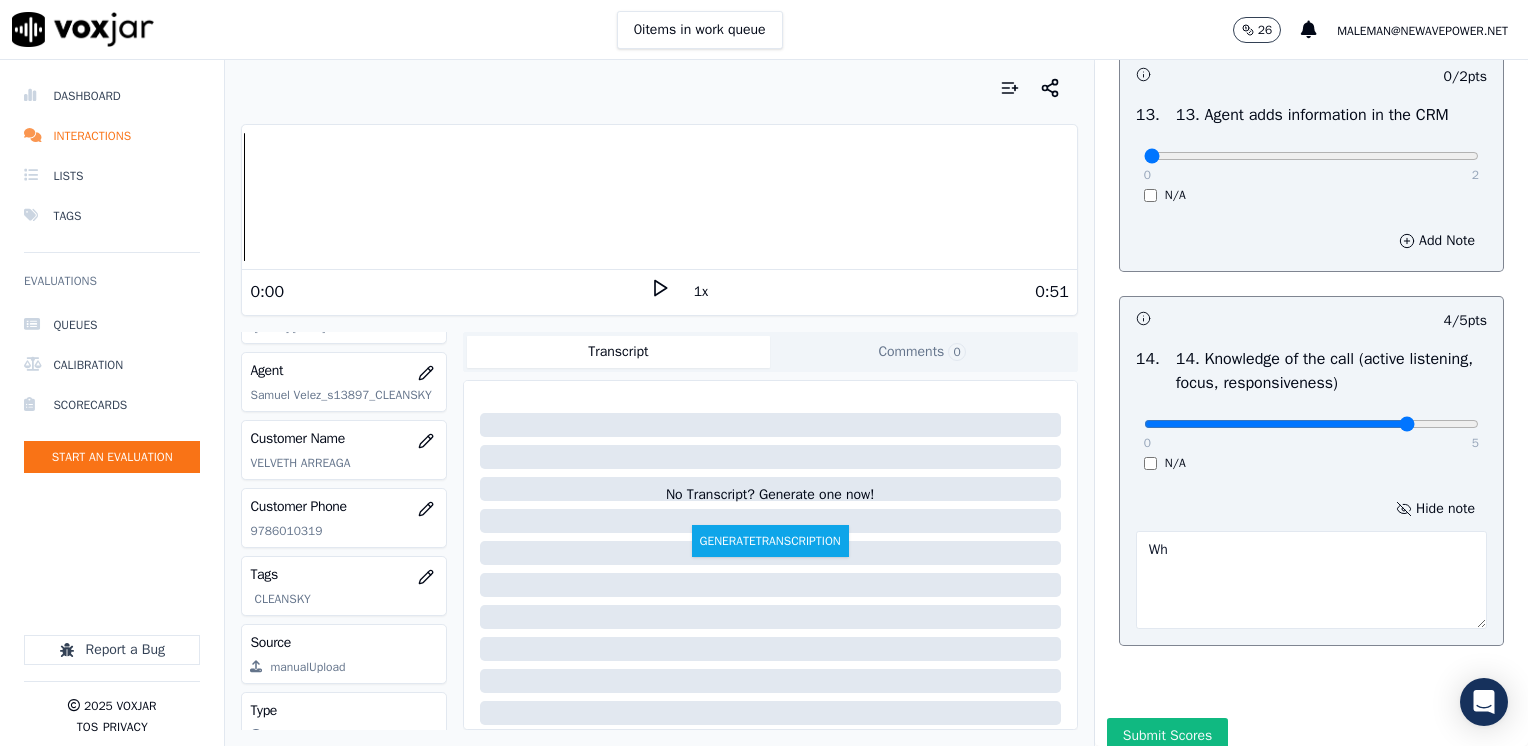 type on "W" 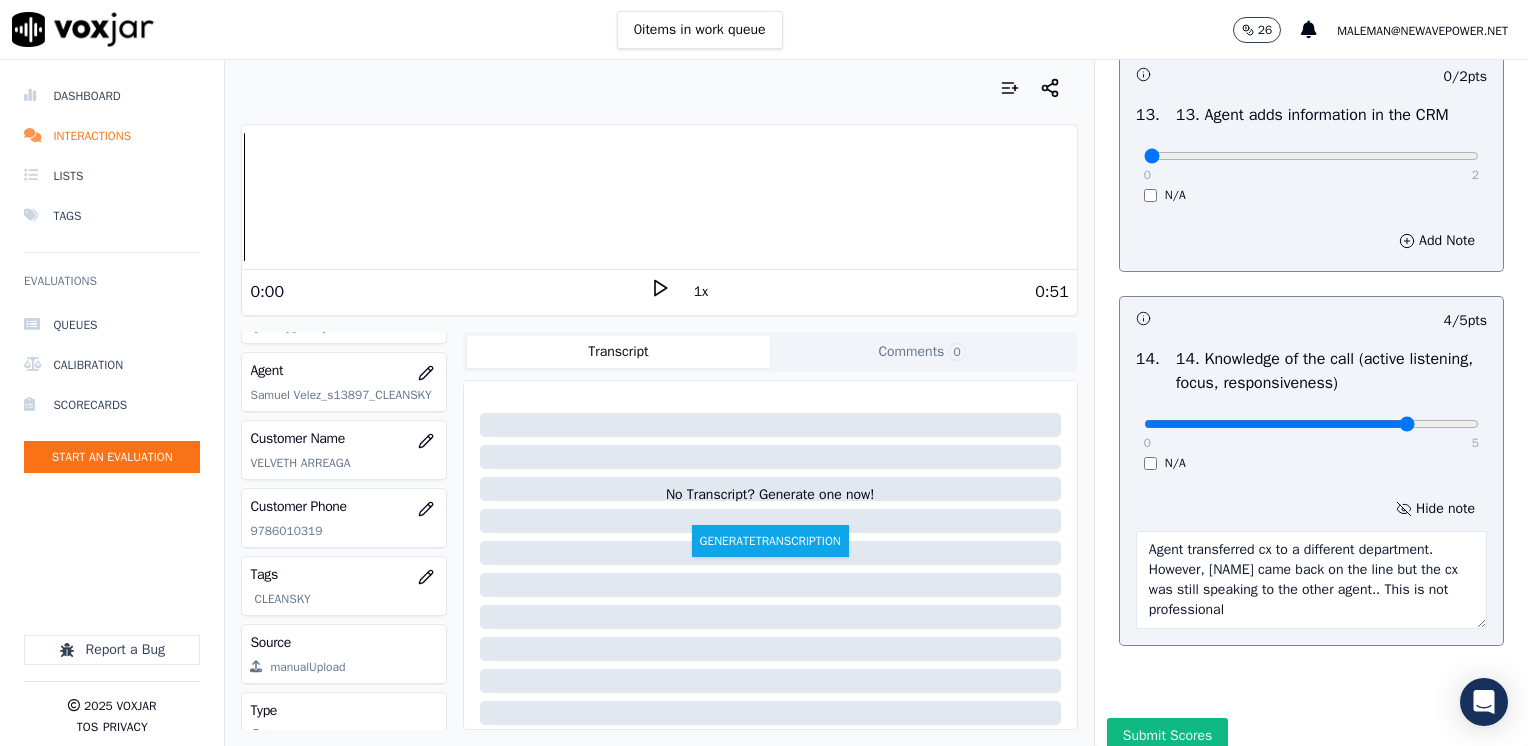 type on "Agent transferred cx to a different department. However, [NAME] came back on the line but the cx was still speaking to the other agent.. This is not professional" 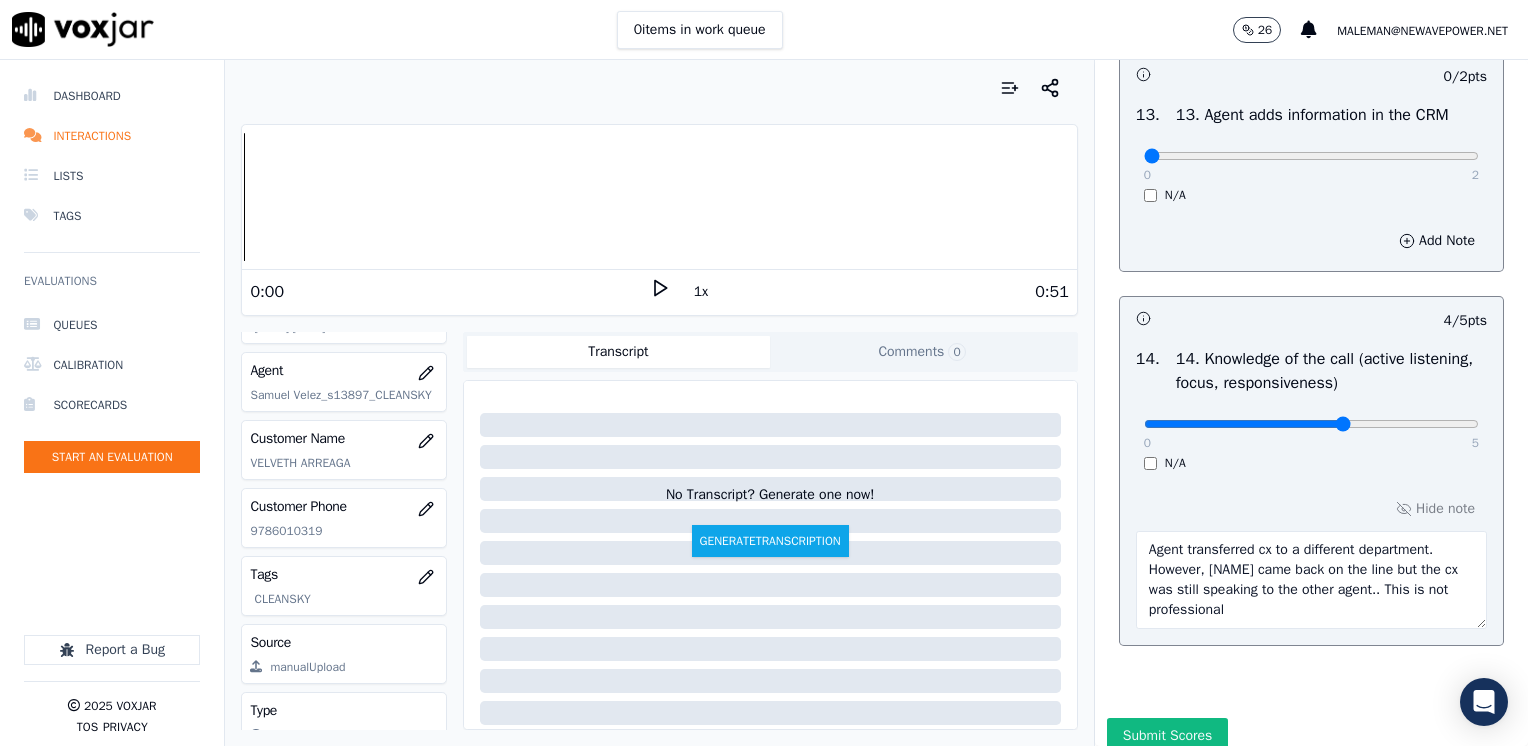 type on "3" 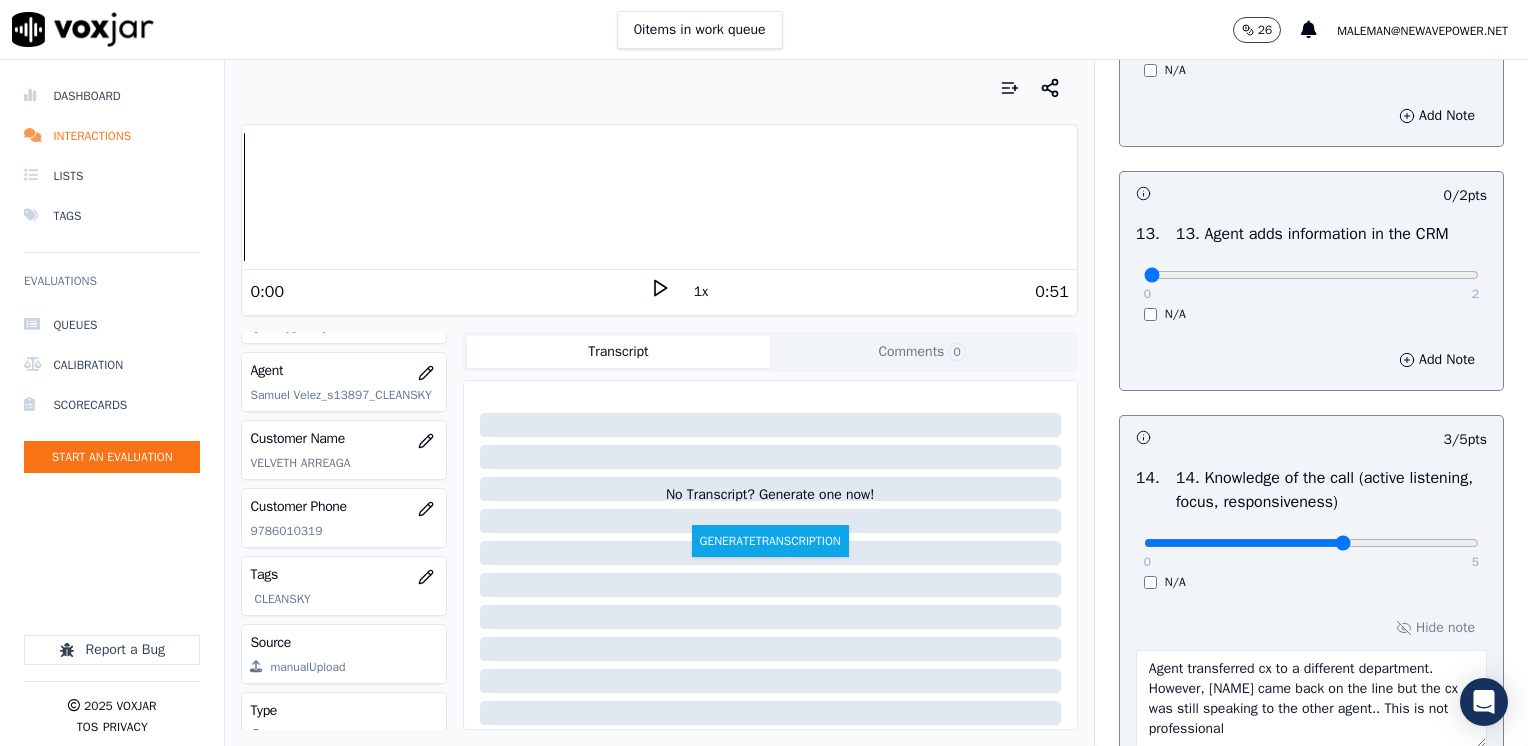 scroll, scrollTop: 3364, scrollLeft: 0, axis: vertical 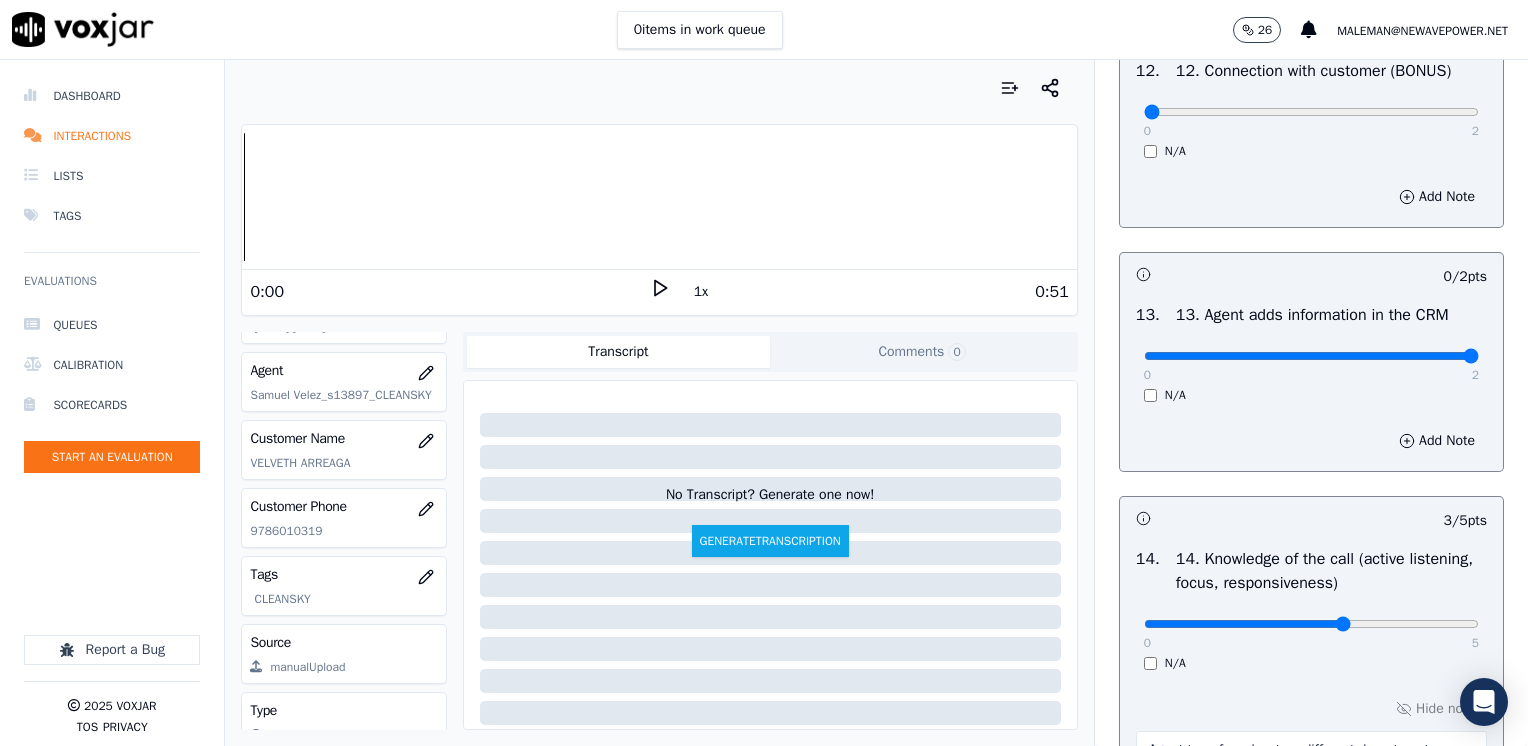 drag, startPoint x: 1126, startPoint y: 398, endPoint x: 1472, endPoint y: 426, distance: 347.1311 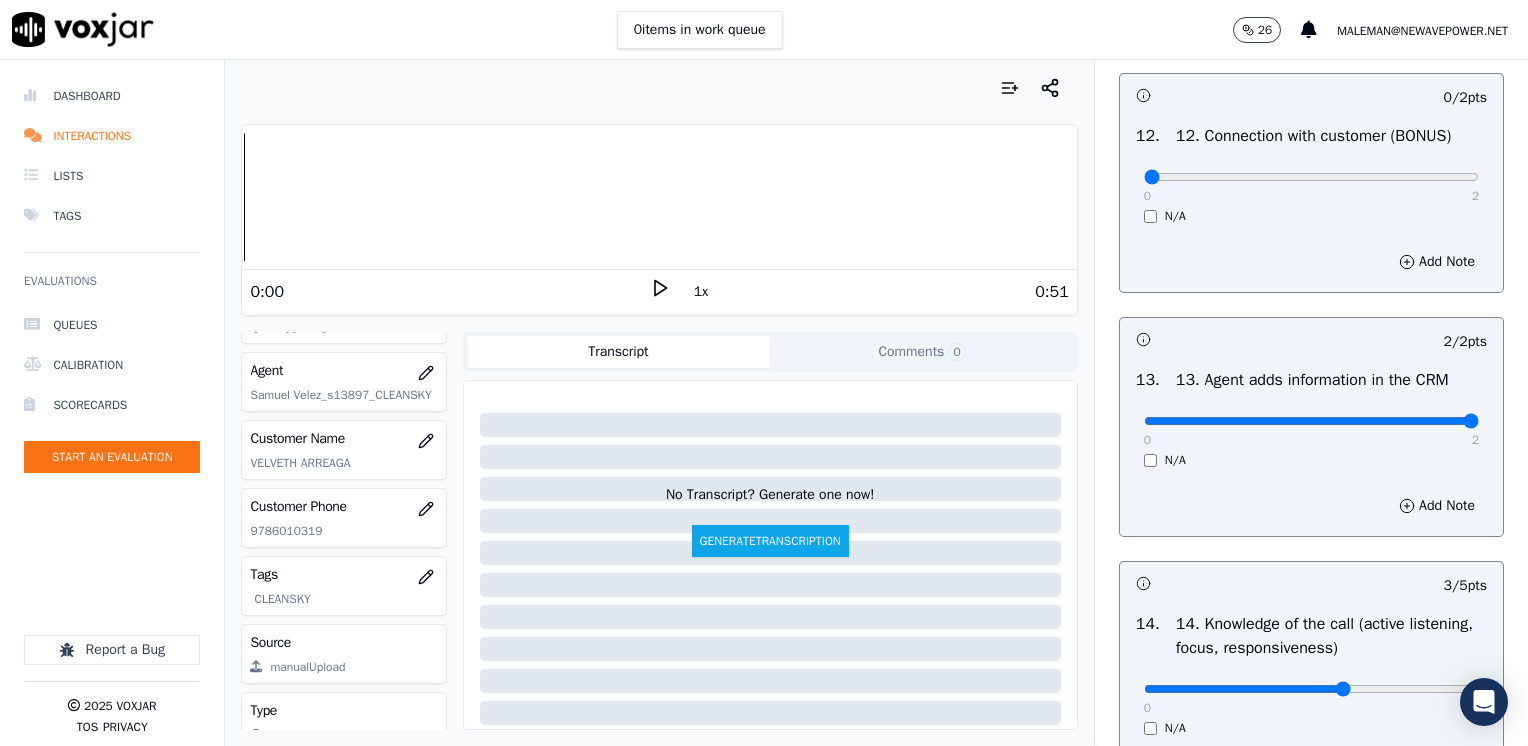 scroll, scrollTop: 3264, scrollLeft: 0, axis: vertical 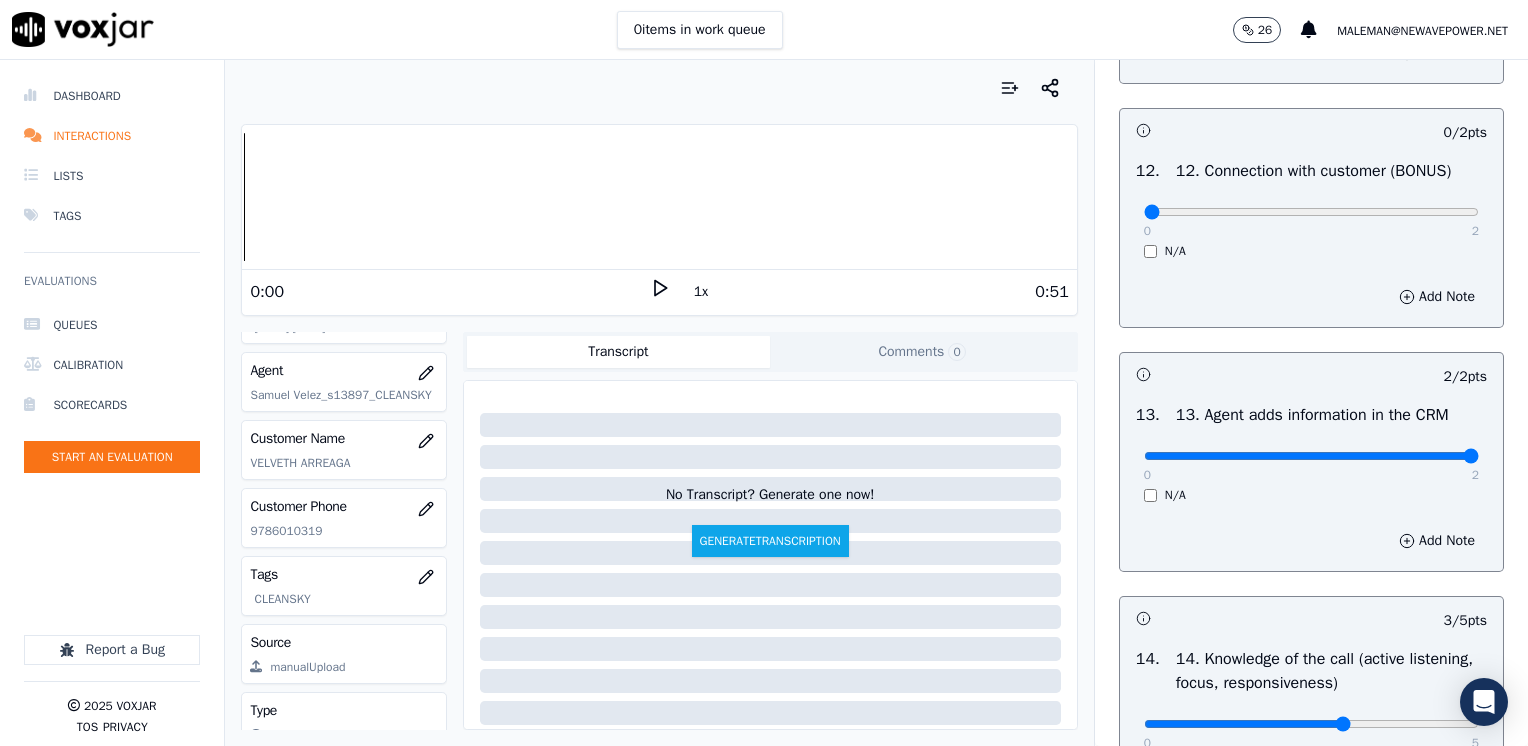 click on "Add Note" at bounding box center [1311, 541] 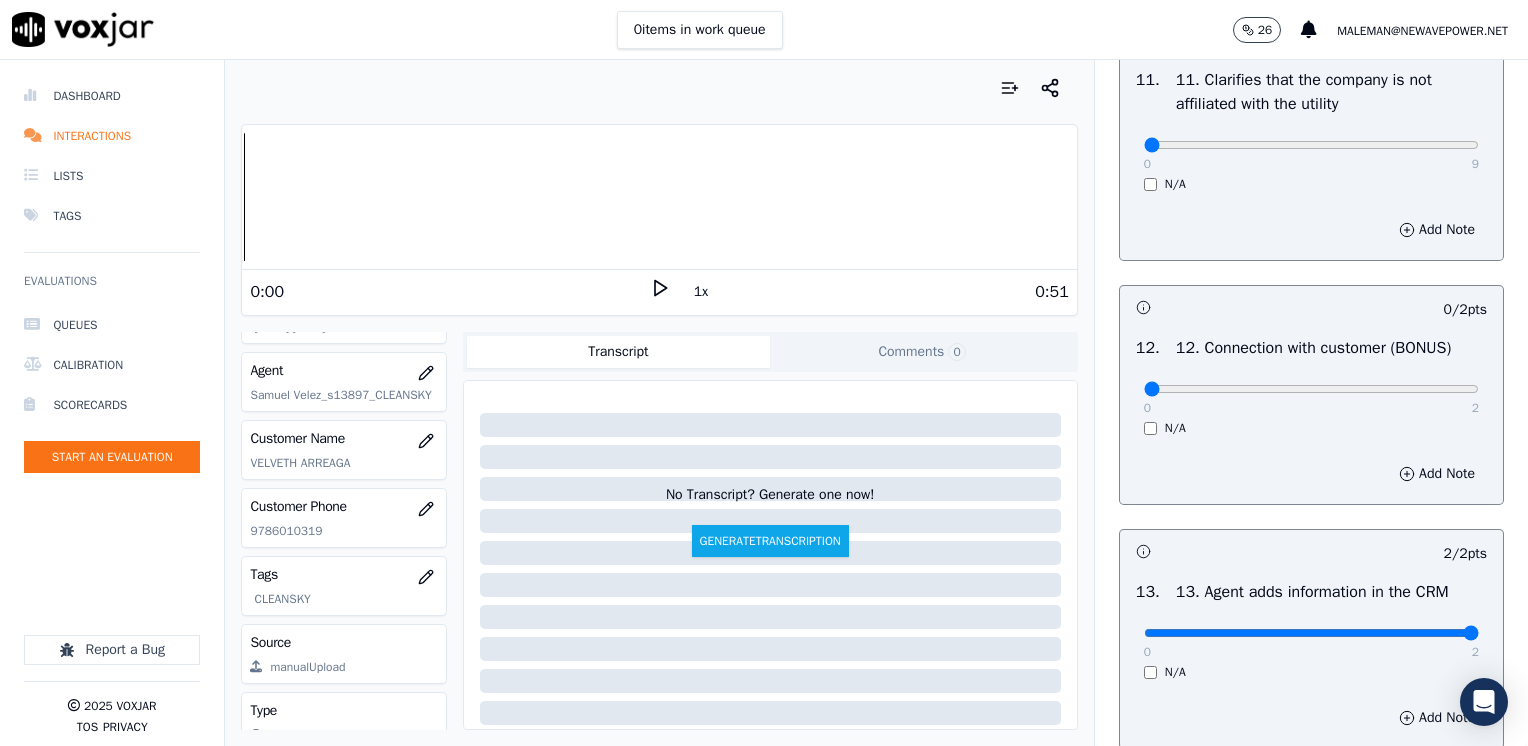 scroll, scrollTop: 3064, scrollLeft: 0, axis: vertical 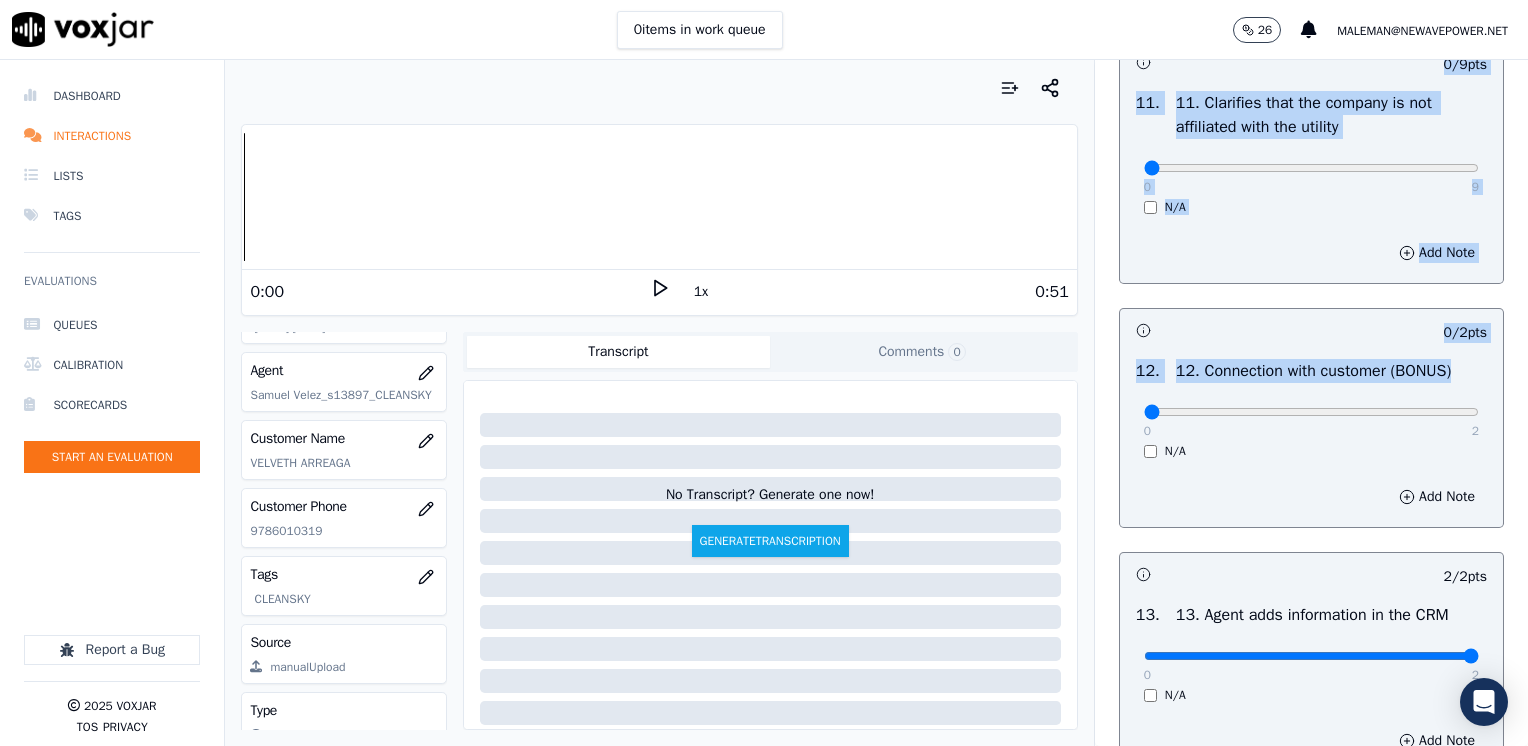 drag, startPoint x: 1132, startPoint y: 463, endPoint x: 1531, endPoint y: 442, distance: 399.55225 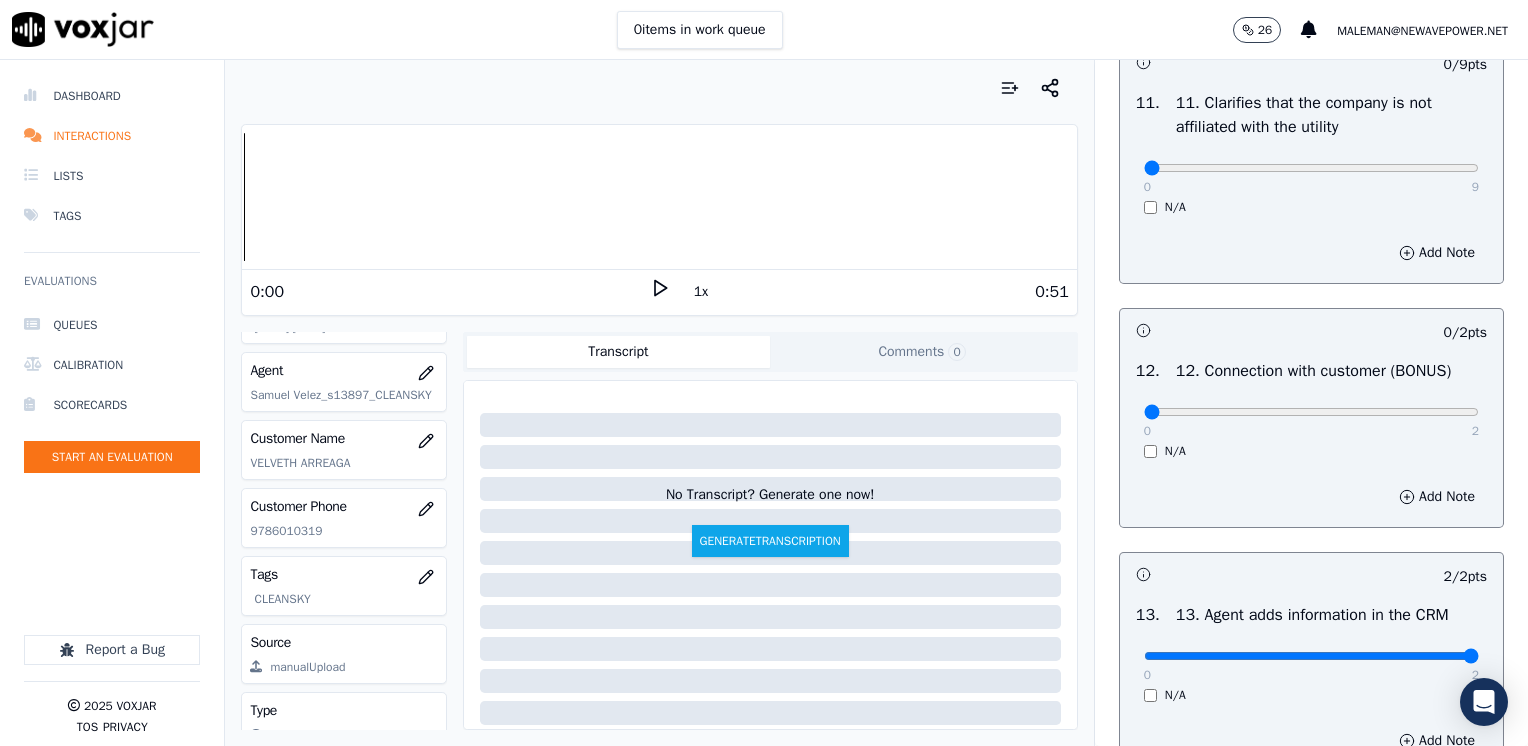 click on "N/A" at bounding box center [1311, 451] 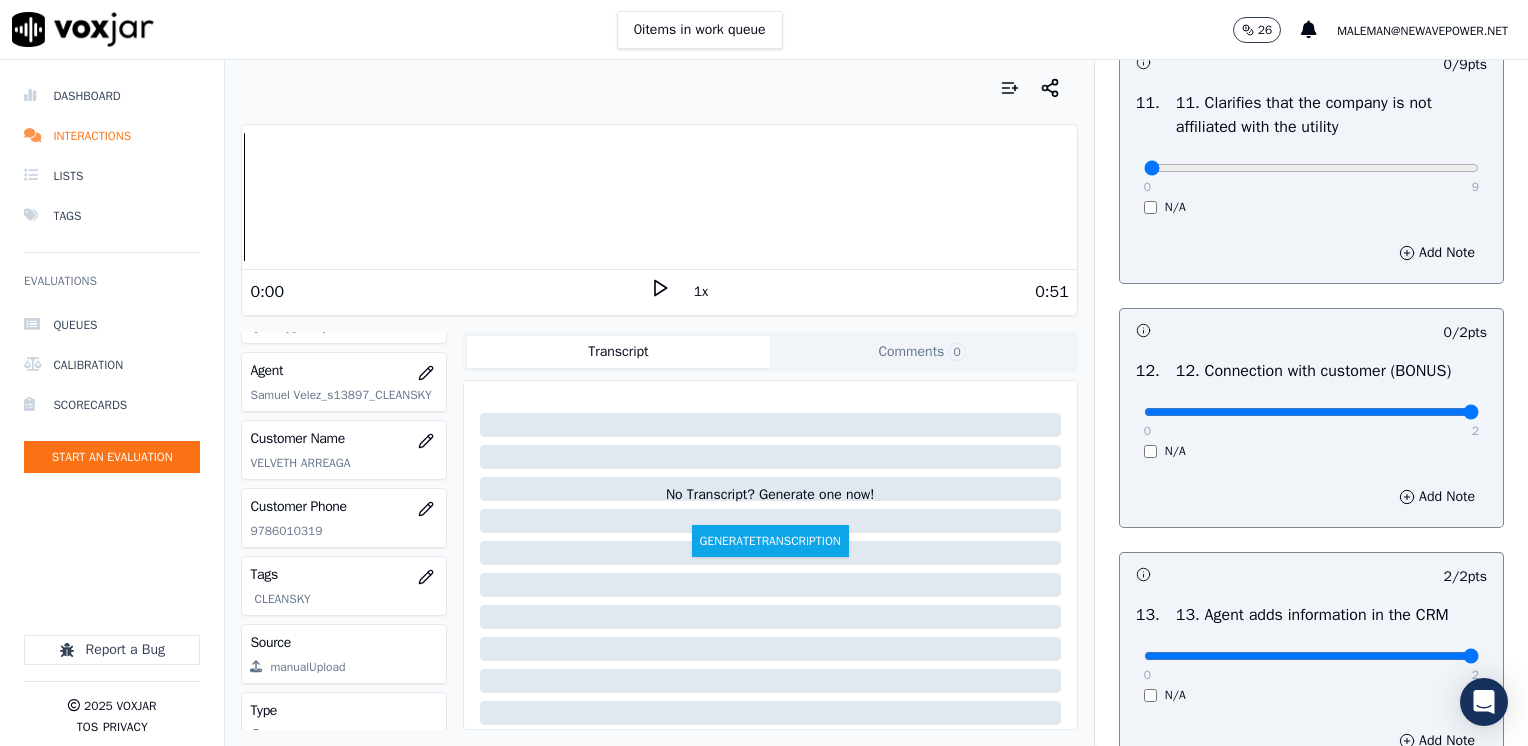 drag, startPoint x: 1132, startPoint y: 456, endPoint x: 1531, endPoint y: 416, distance: 401 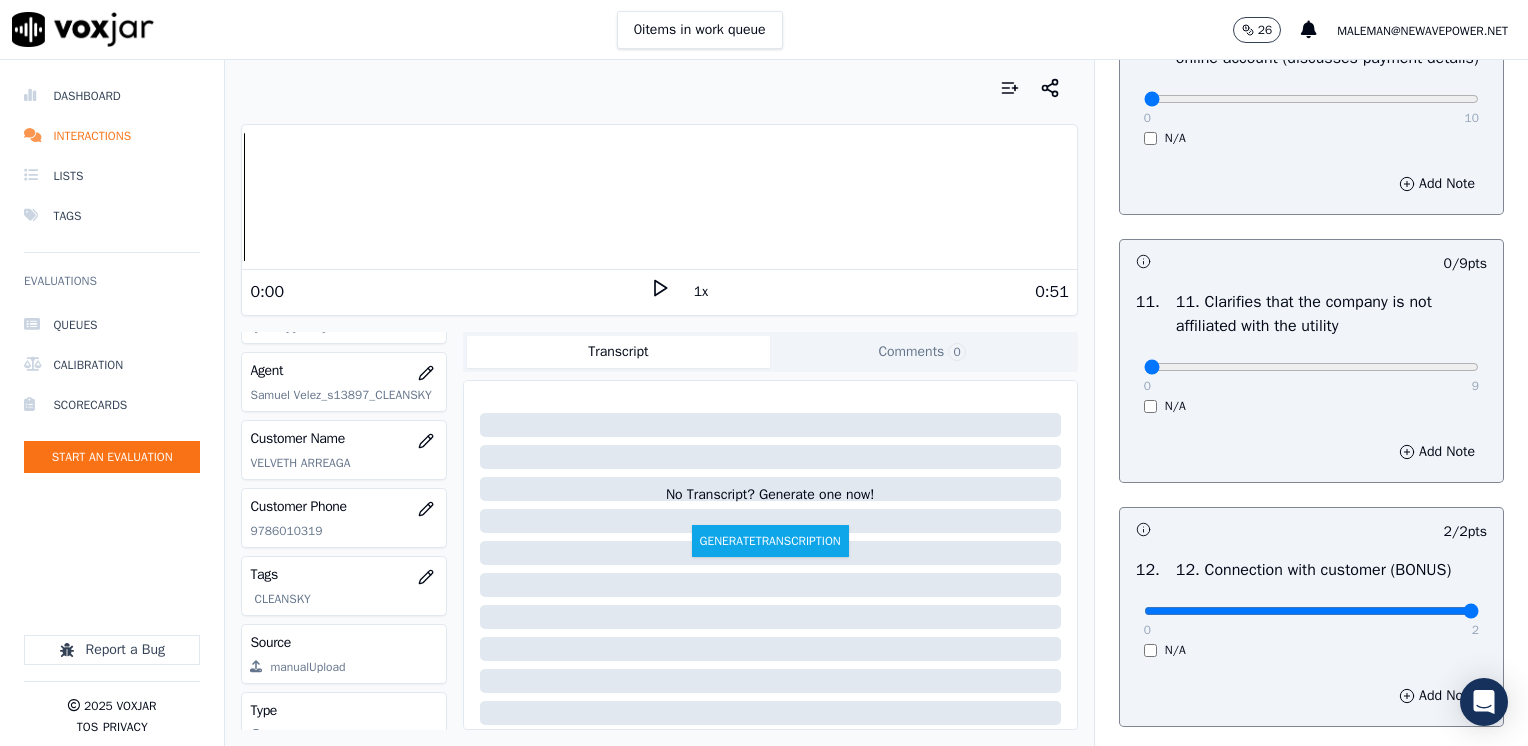 scroll, scrollTop: 2864, scrollLeft: 0, axis: vertical 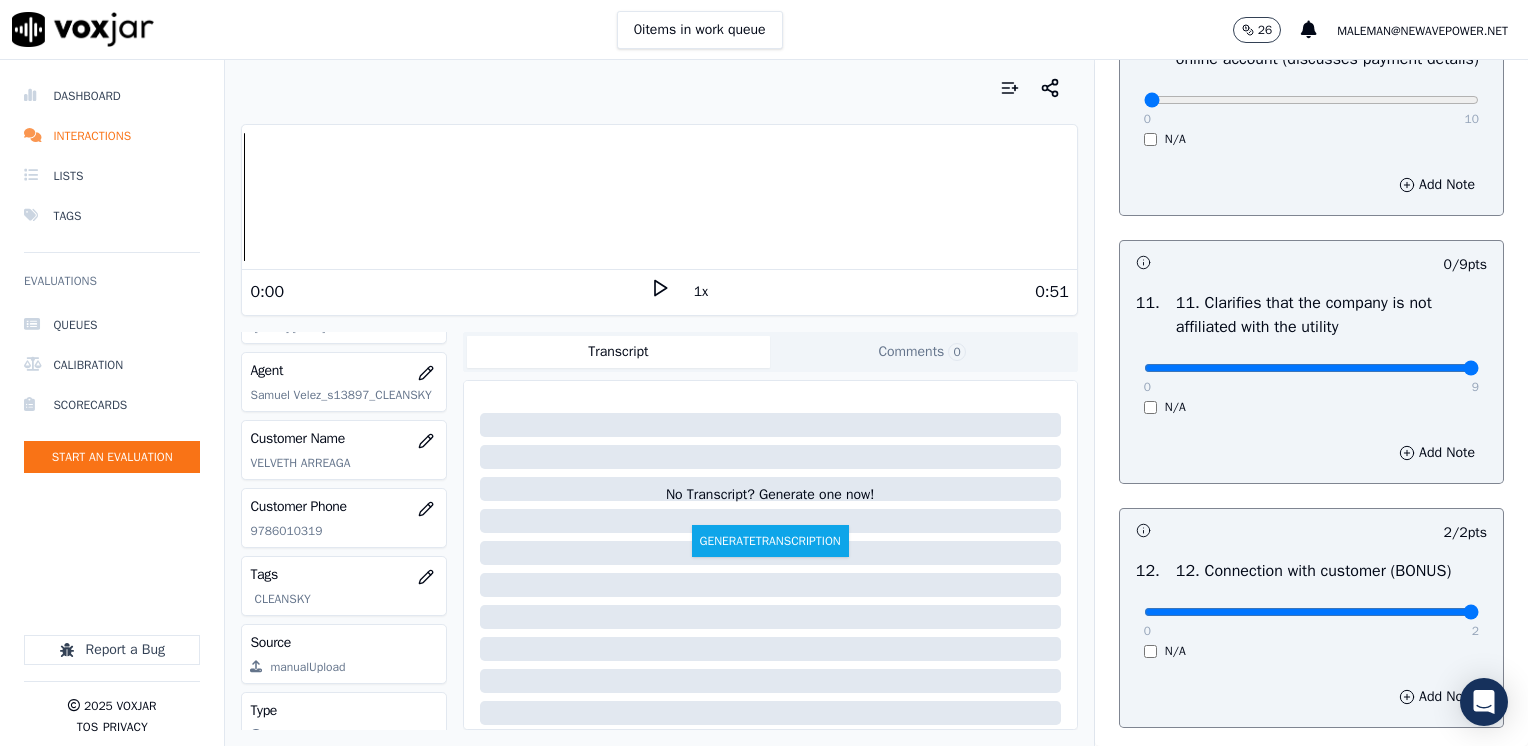 drag, startPoint x: 1128, startPoint y: 412, endPoint x: 1531, endPoint y: 403, distance: 403.1005 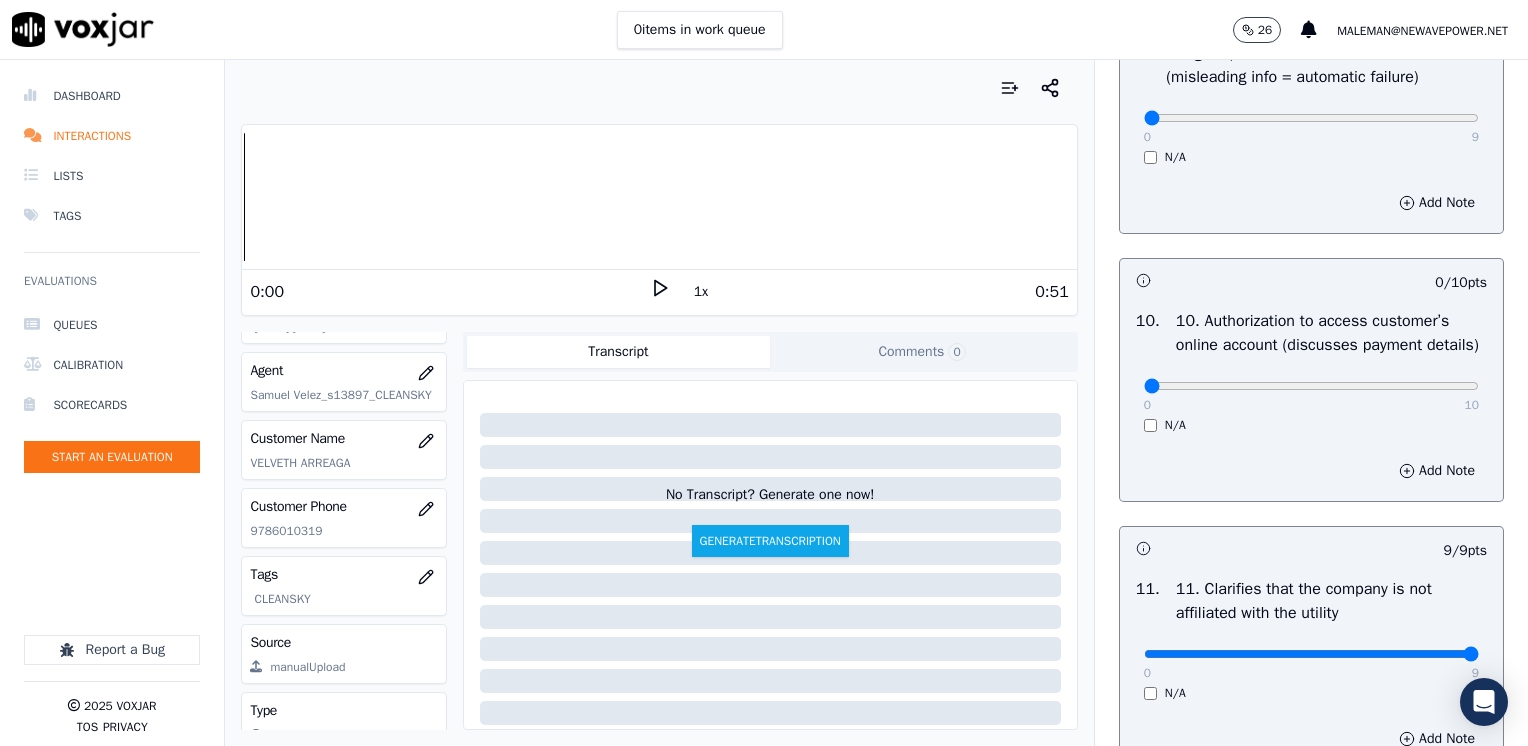 scroll, scrollTop: 2564, scrollLeft: 0, axis: vertical 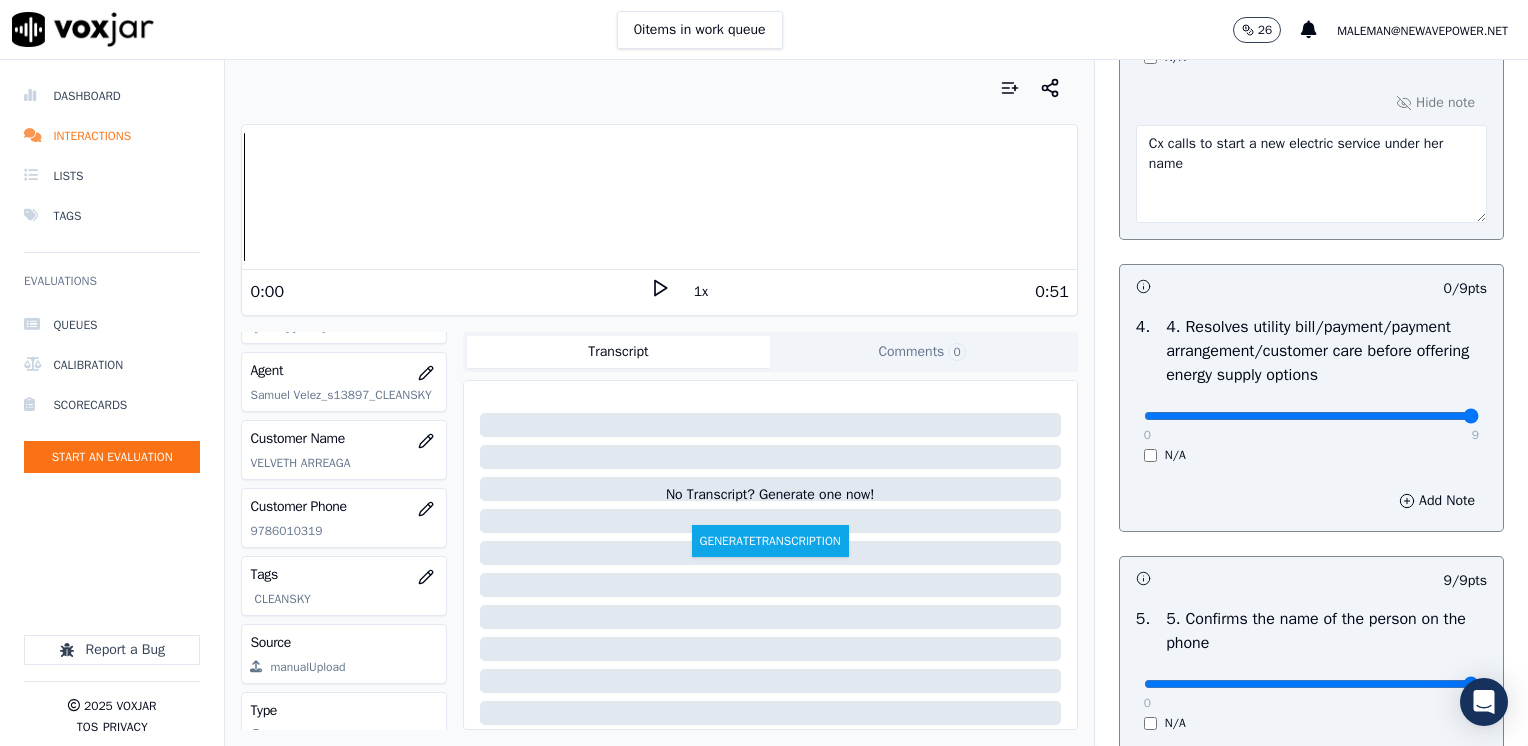 drag, startPoint x: 1129, startPoint y: 420, endPoint x: 1531, endPoint y: 410, distance: 402.12436 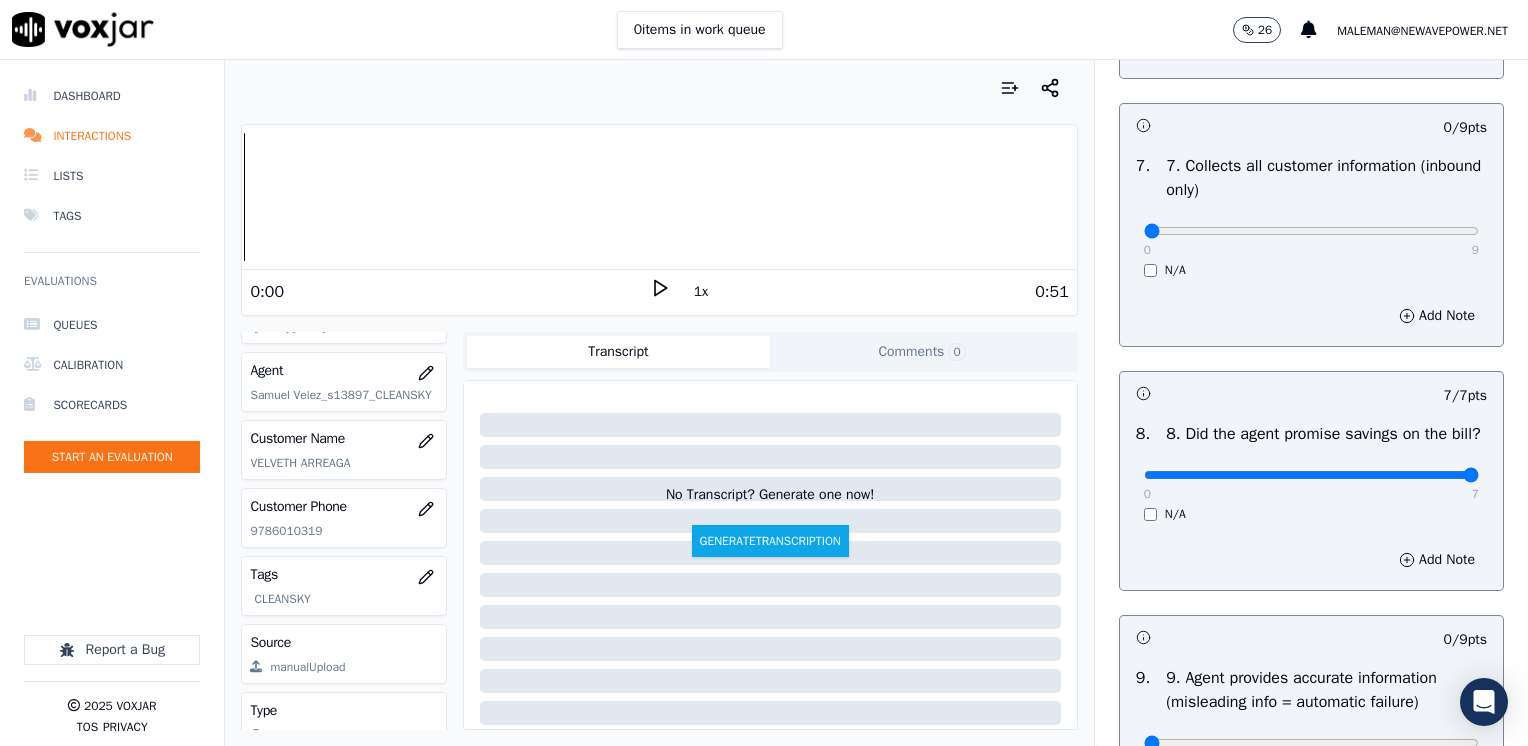 scroll, scrollTop: 1964, scrollLeft: 0, axis: vertical 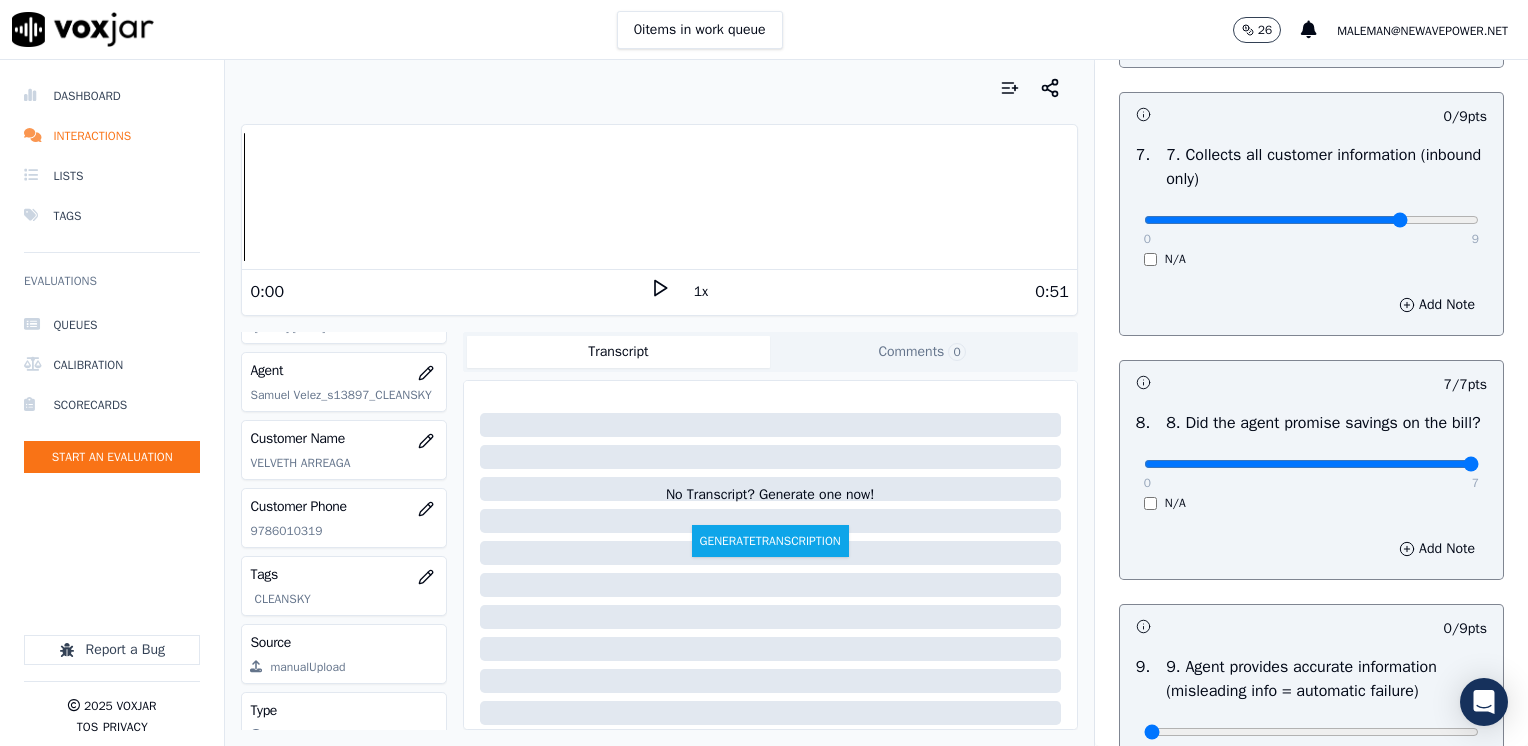 type on "7" 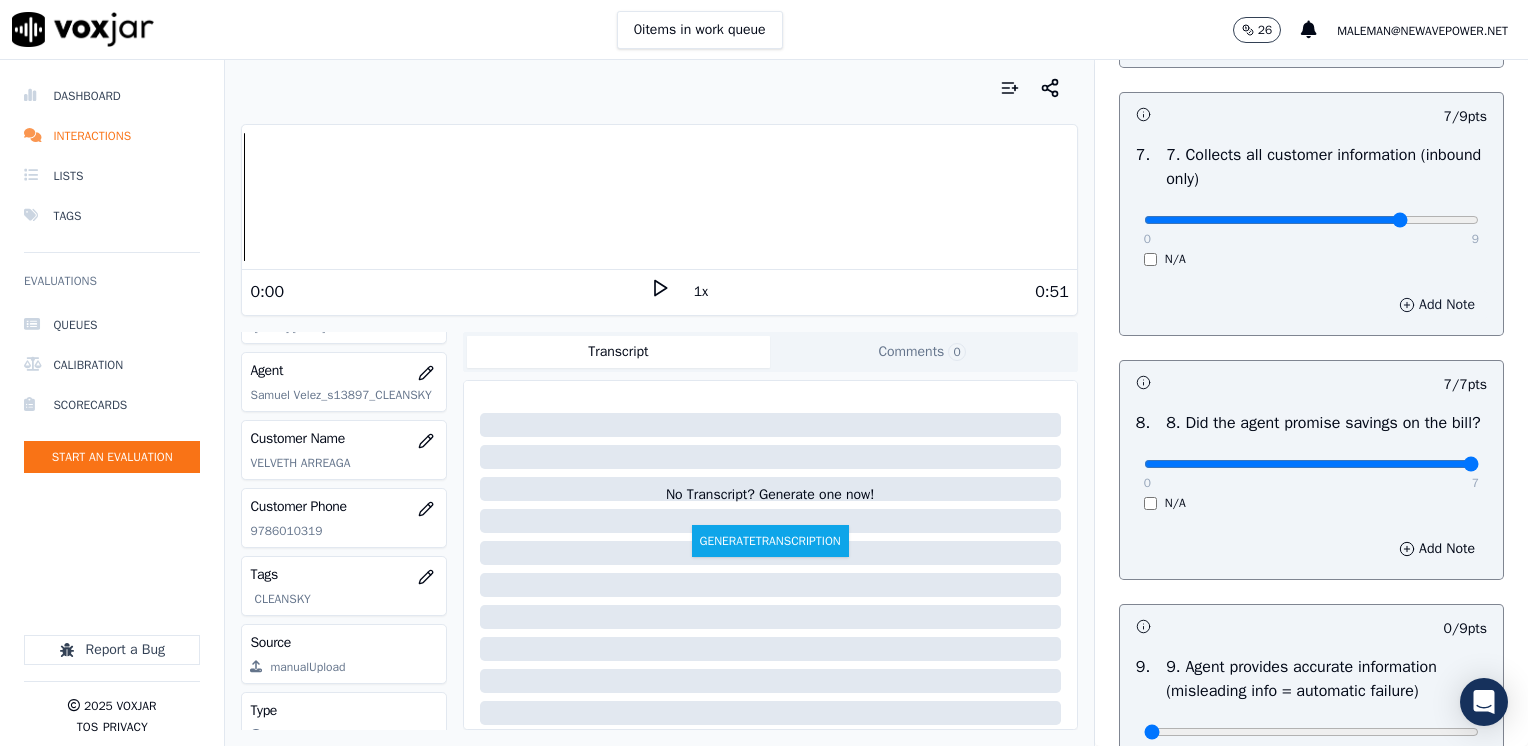 click on "Add Note" at bounding box center [1437, 305] 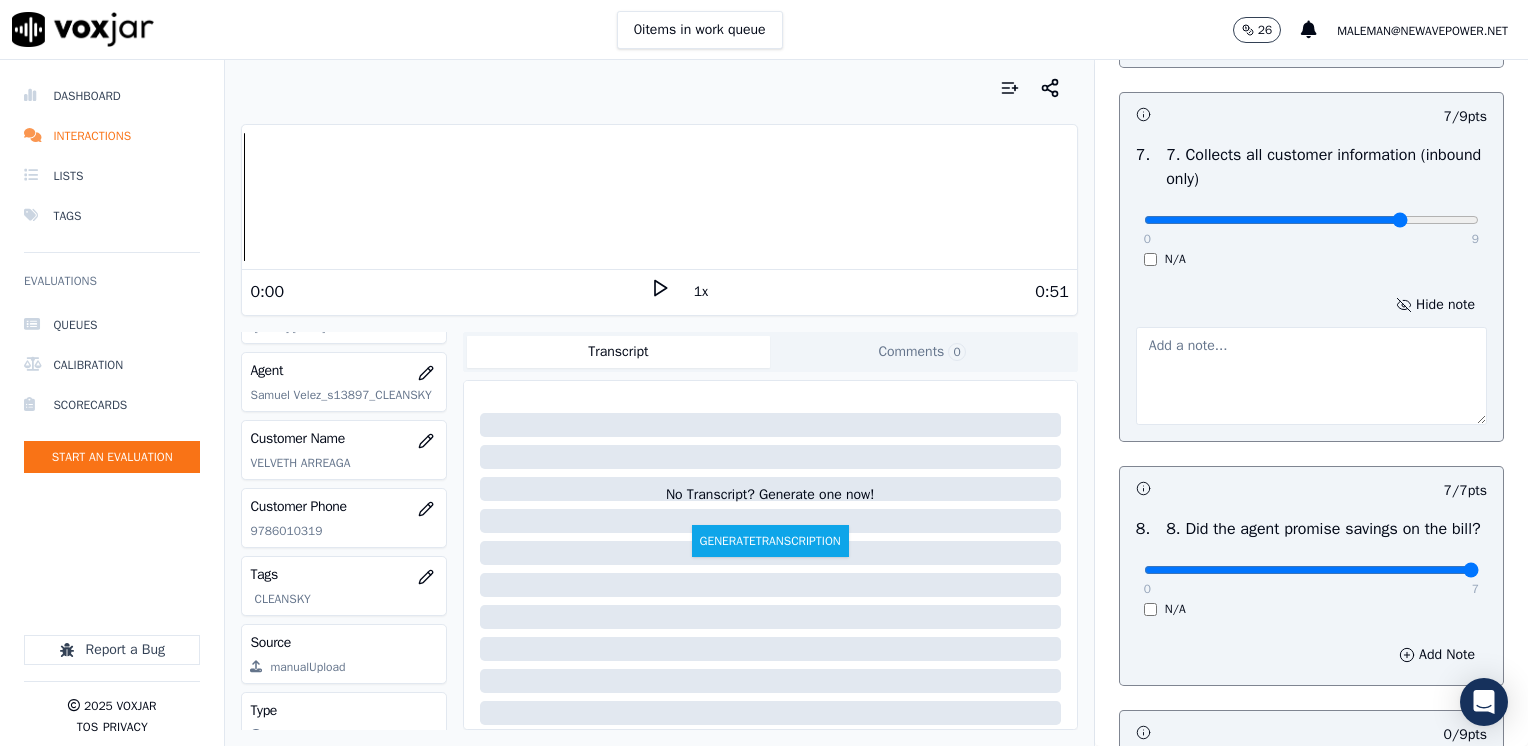 click at bounding box center [1311, 376] 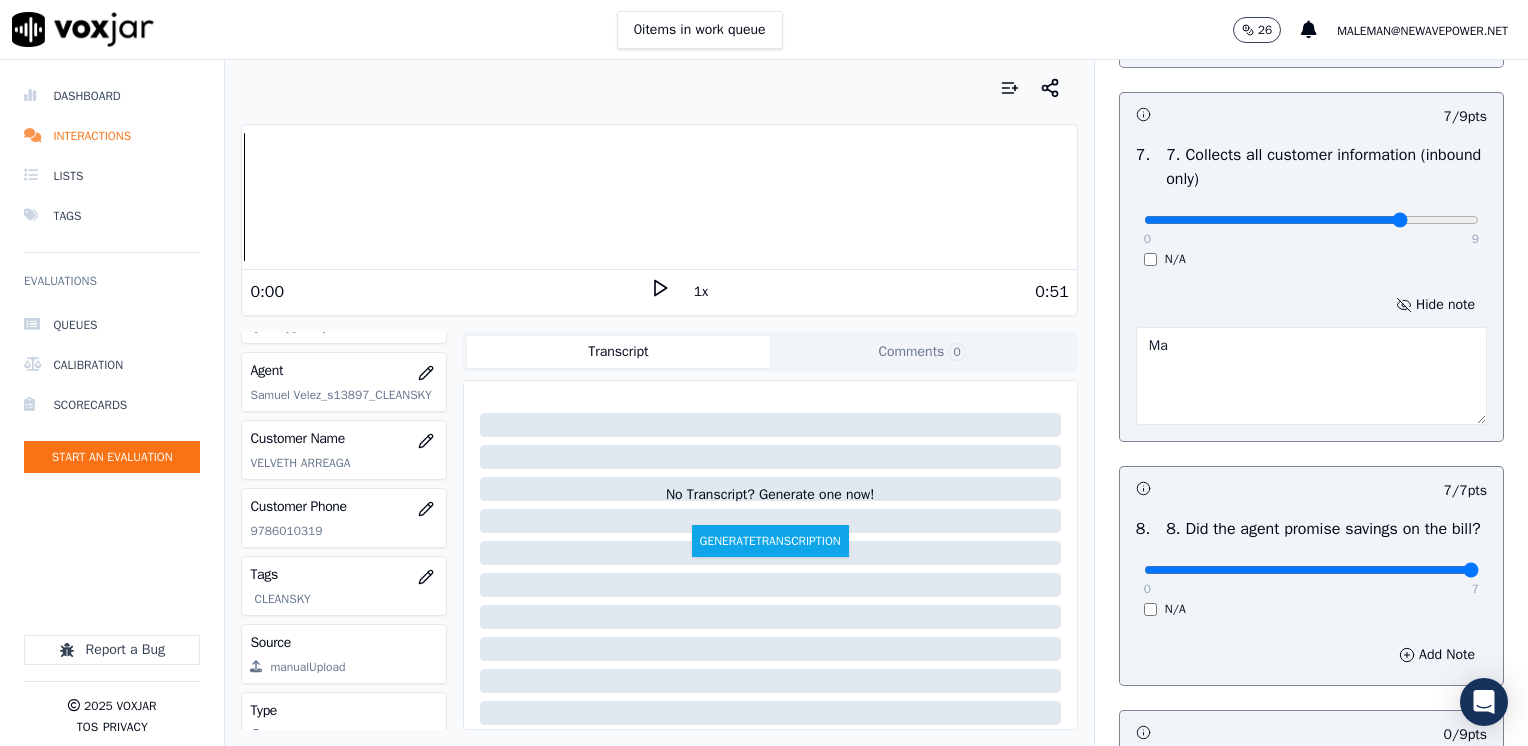 type on "M" 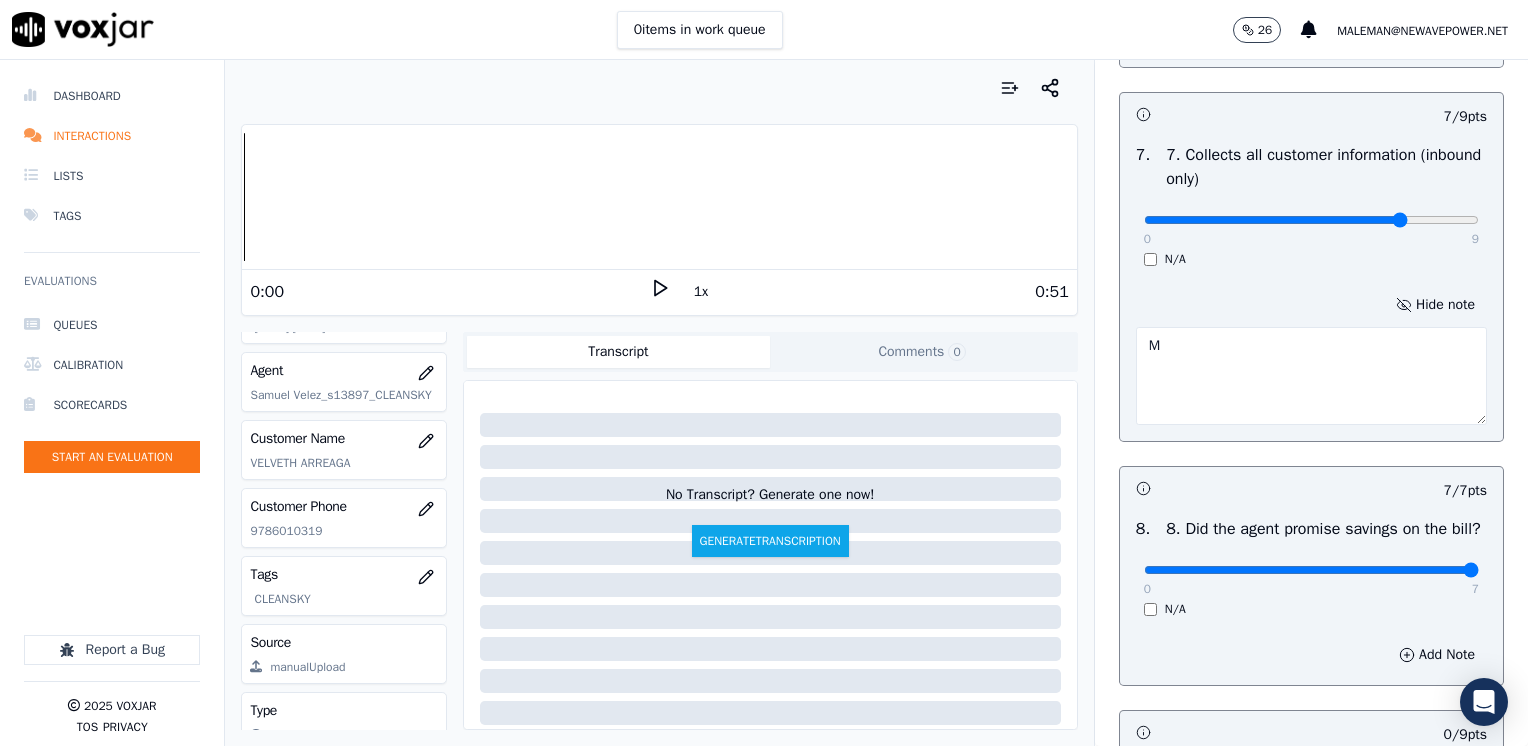 type 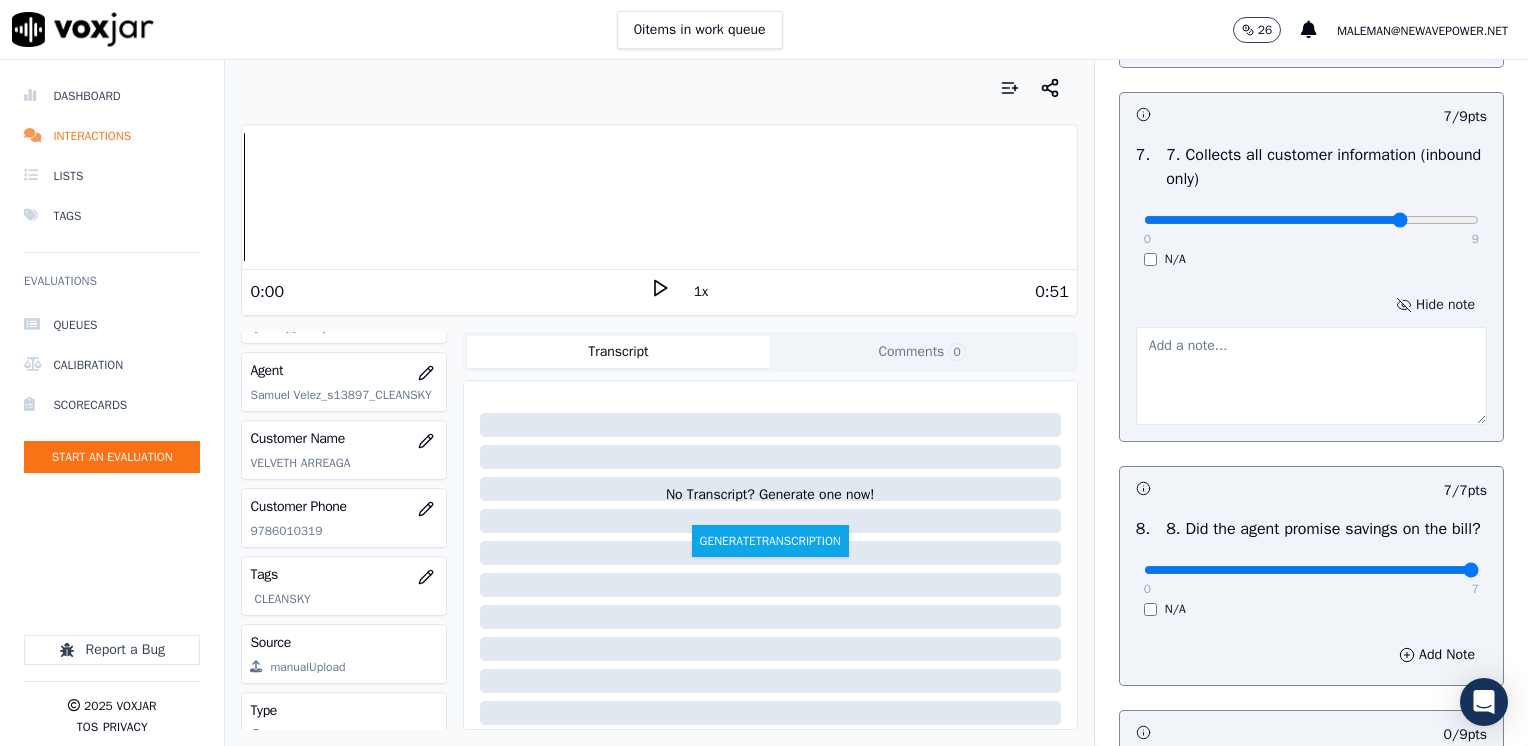 click on "Hide note" at bounding box center [1435, 305] 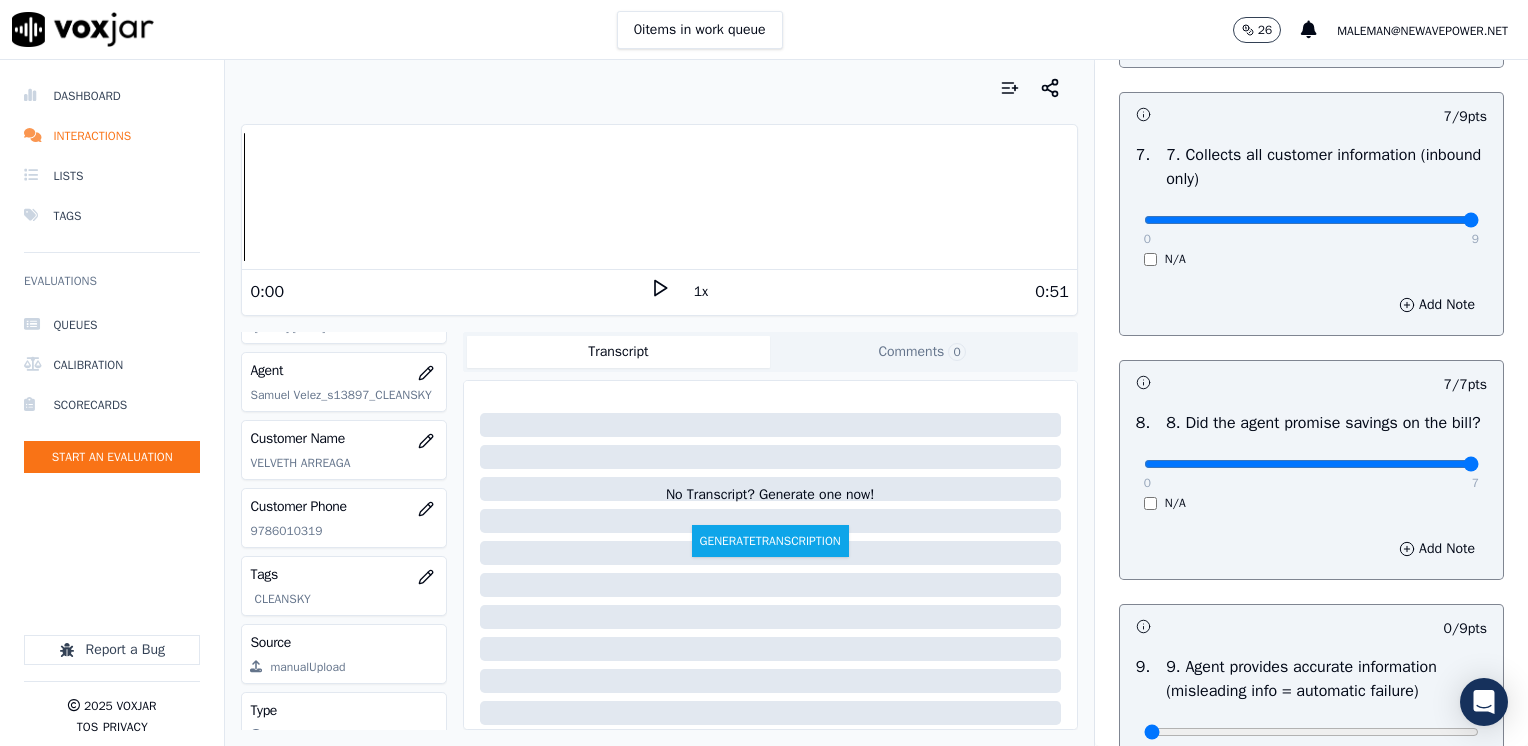 drag, startPoint x: 1360, startPoint y: 213, endPoint x: 1531, endPoint y: 214, distance: 171.00293 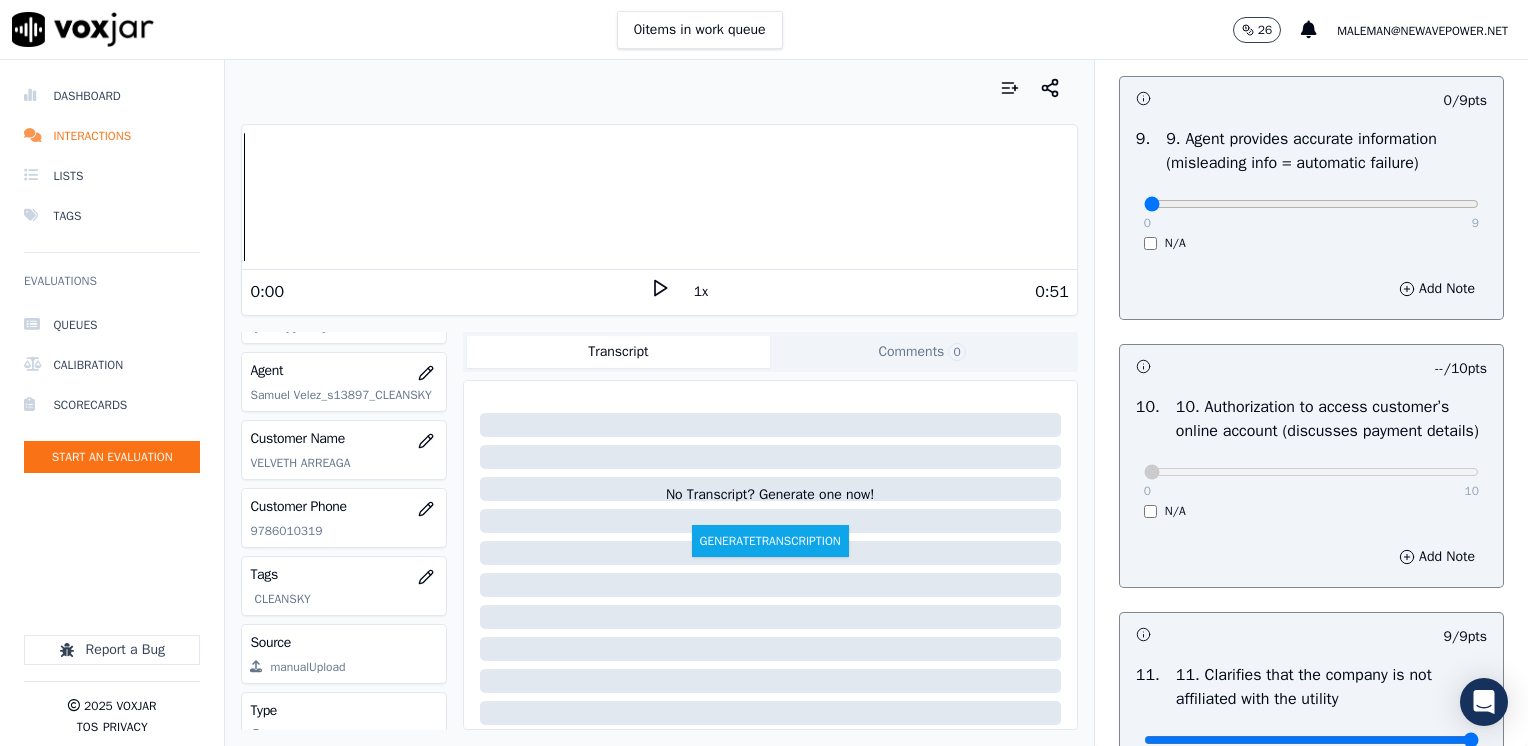 scroll, scrollTop: 2470, scrollLeft: 0, axis: vertical 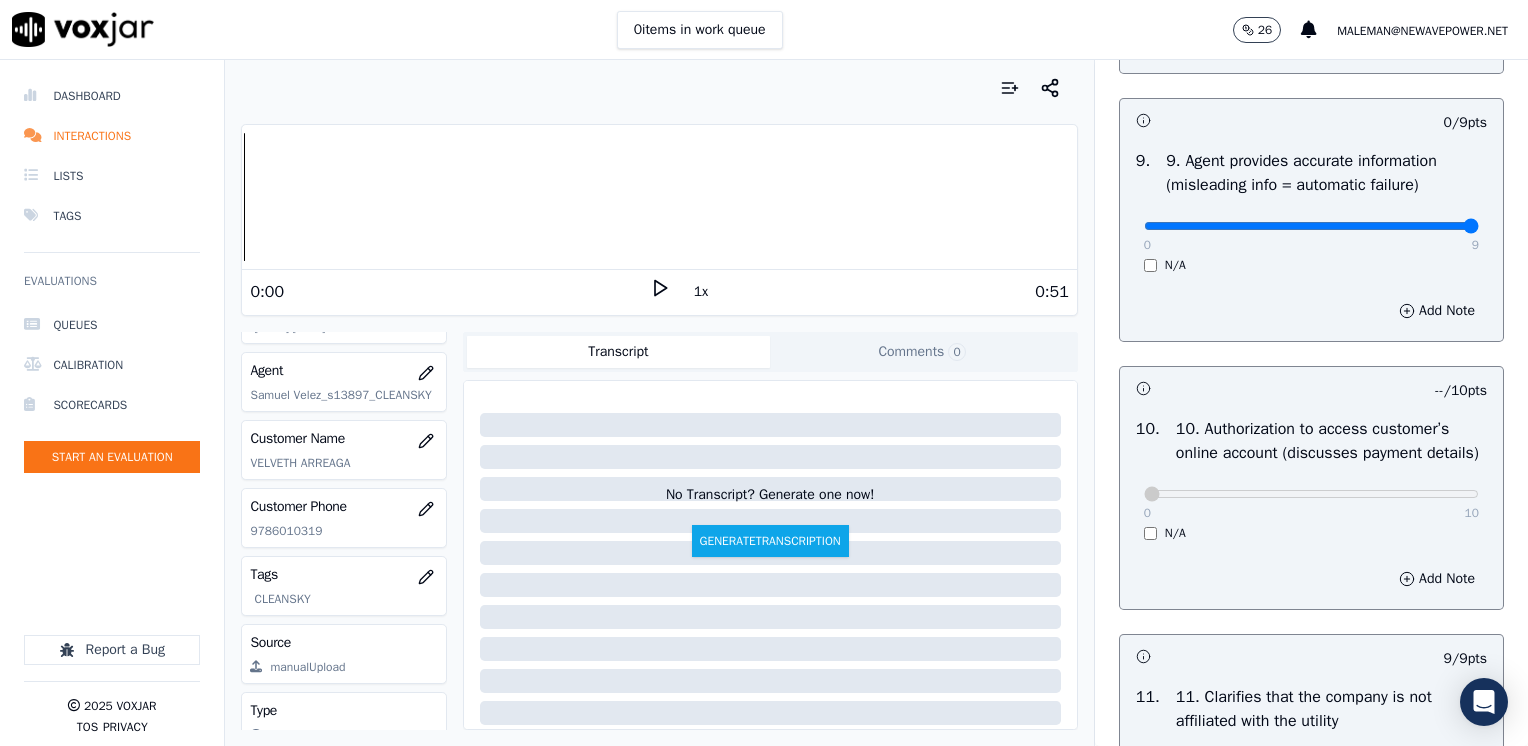drag, startPoint x: 1137, startPoint y: 248, endPoint x: 1531, endPoint y: 250, distance: 394.00507 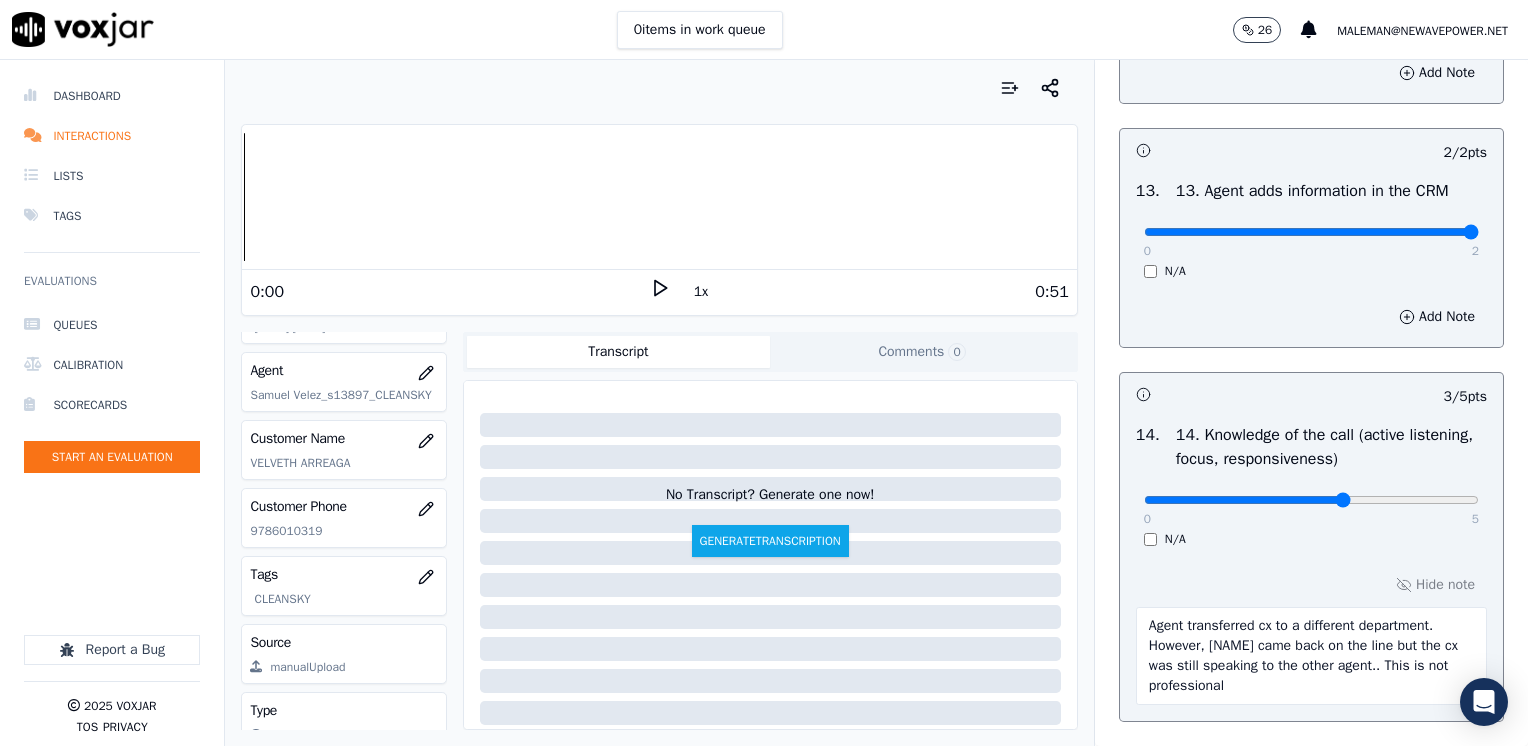 scroll, scrollTop: 3670, scrollLeft: 0, axis: vertical 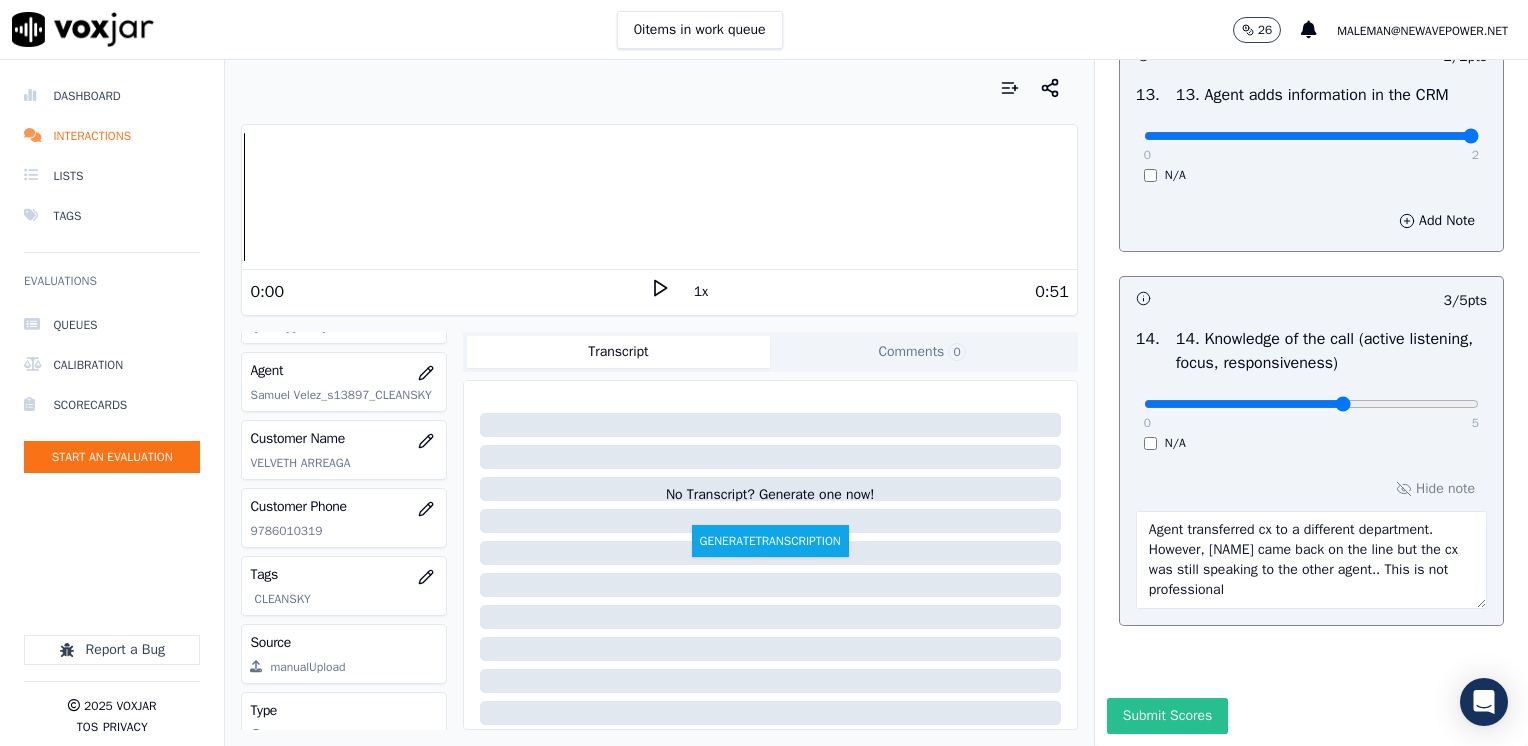 click on "Submit Scores" at bounding box center (1167, 716) 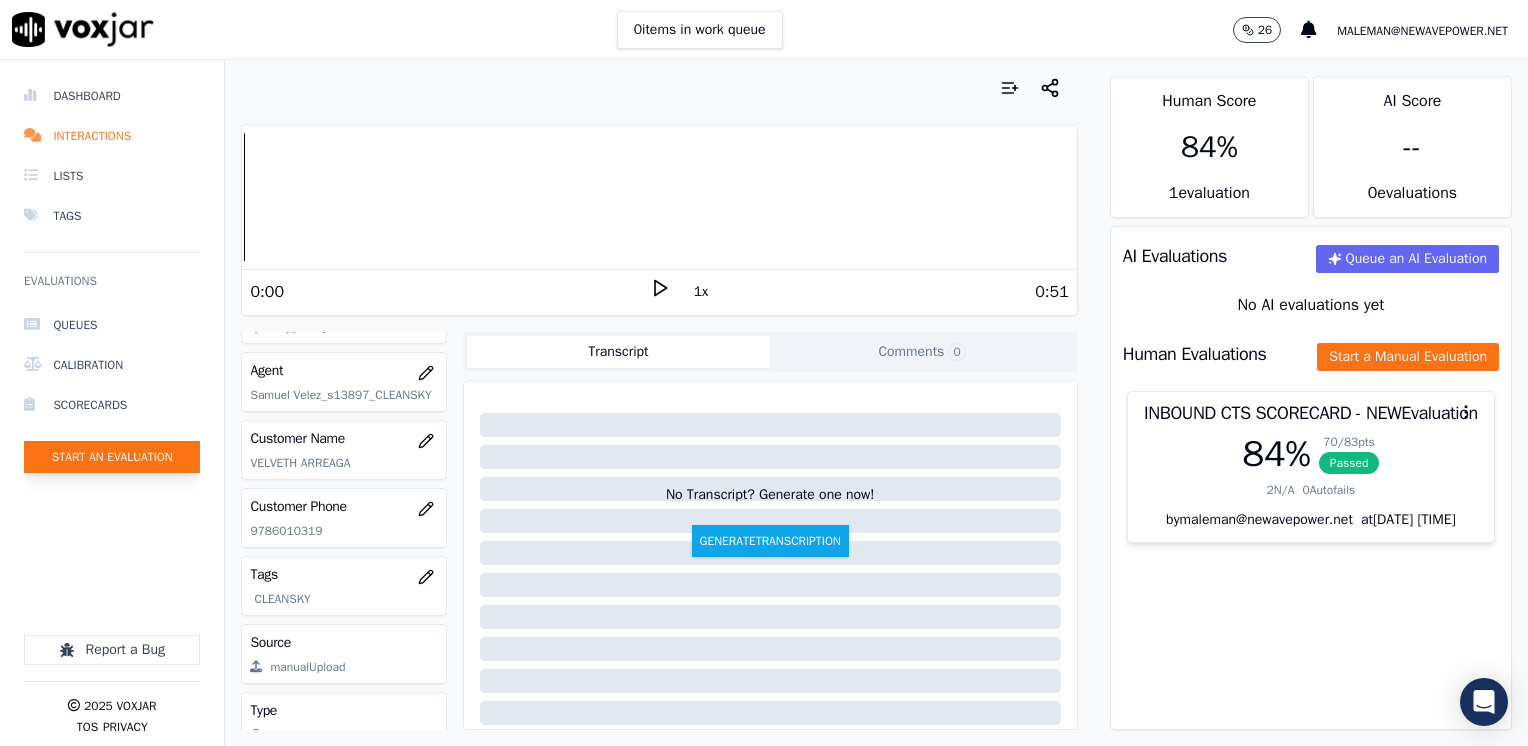 click on "Start an Evaluation" 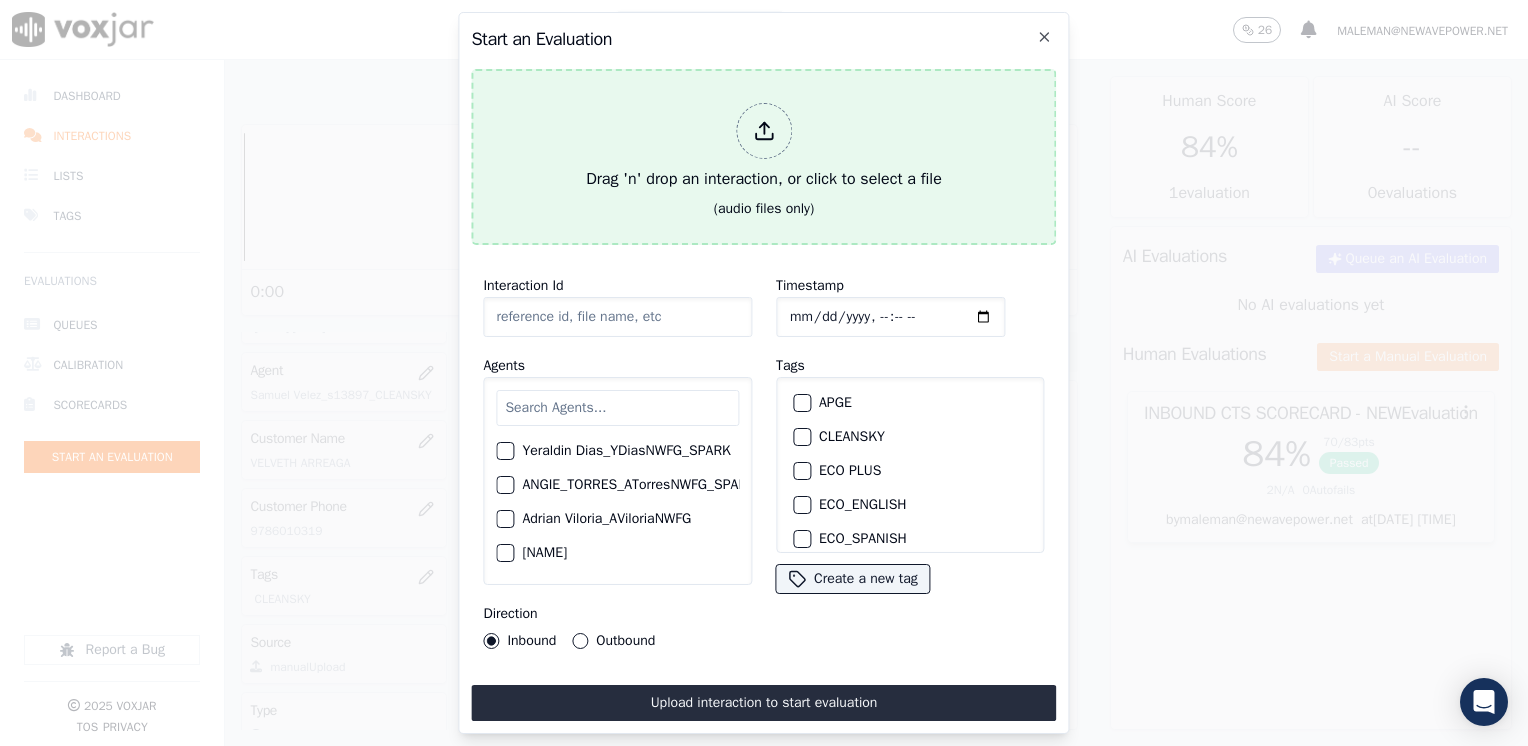 click at bounding box center [764, 131] 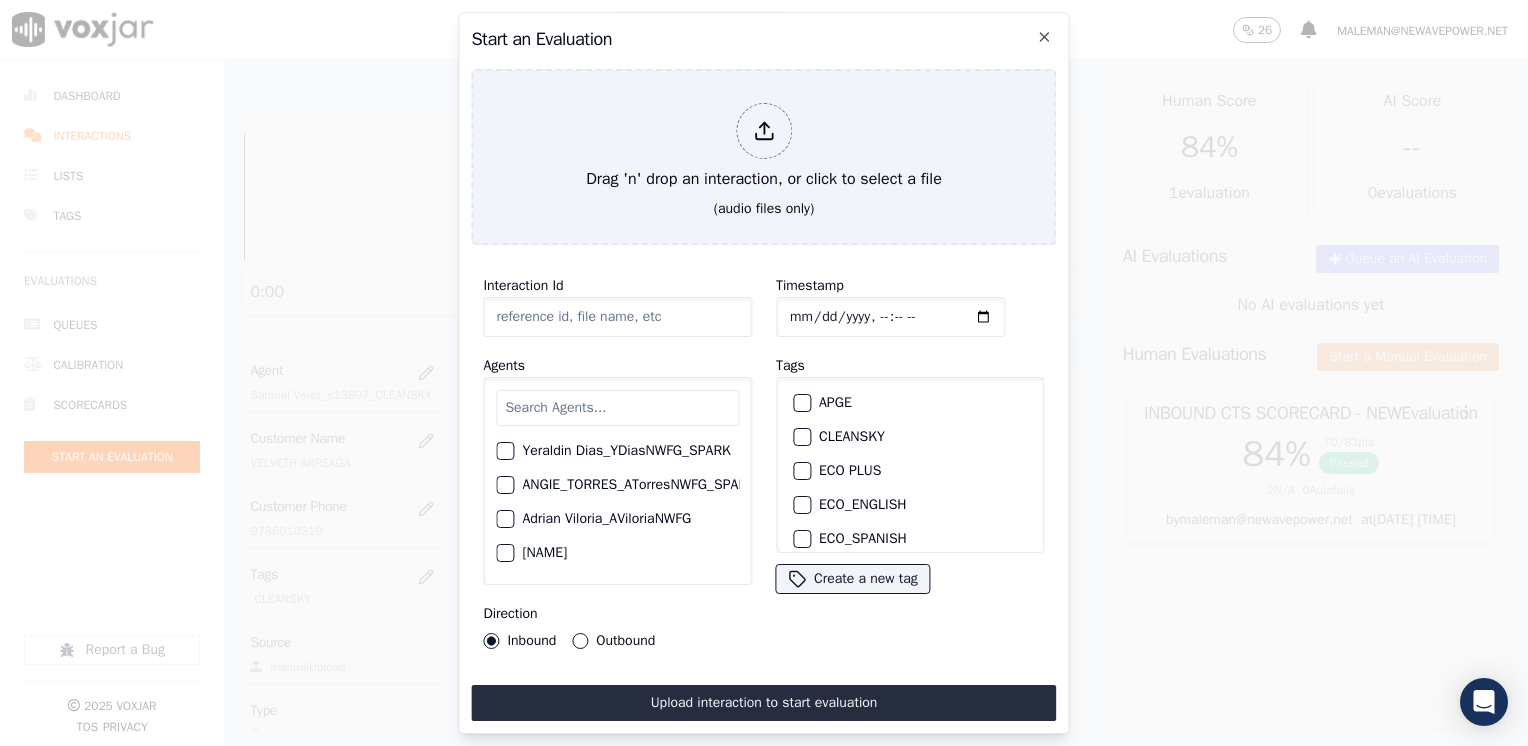 type on "20250805-104408_[LAST] 1 all.mp3" 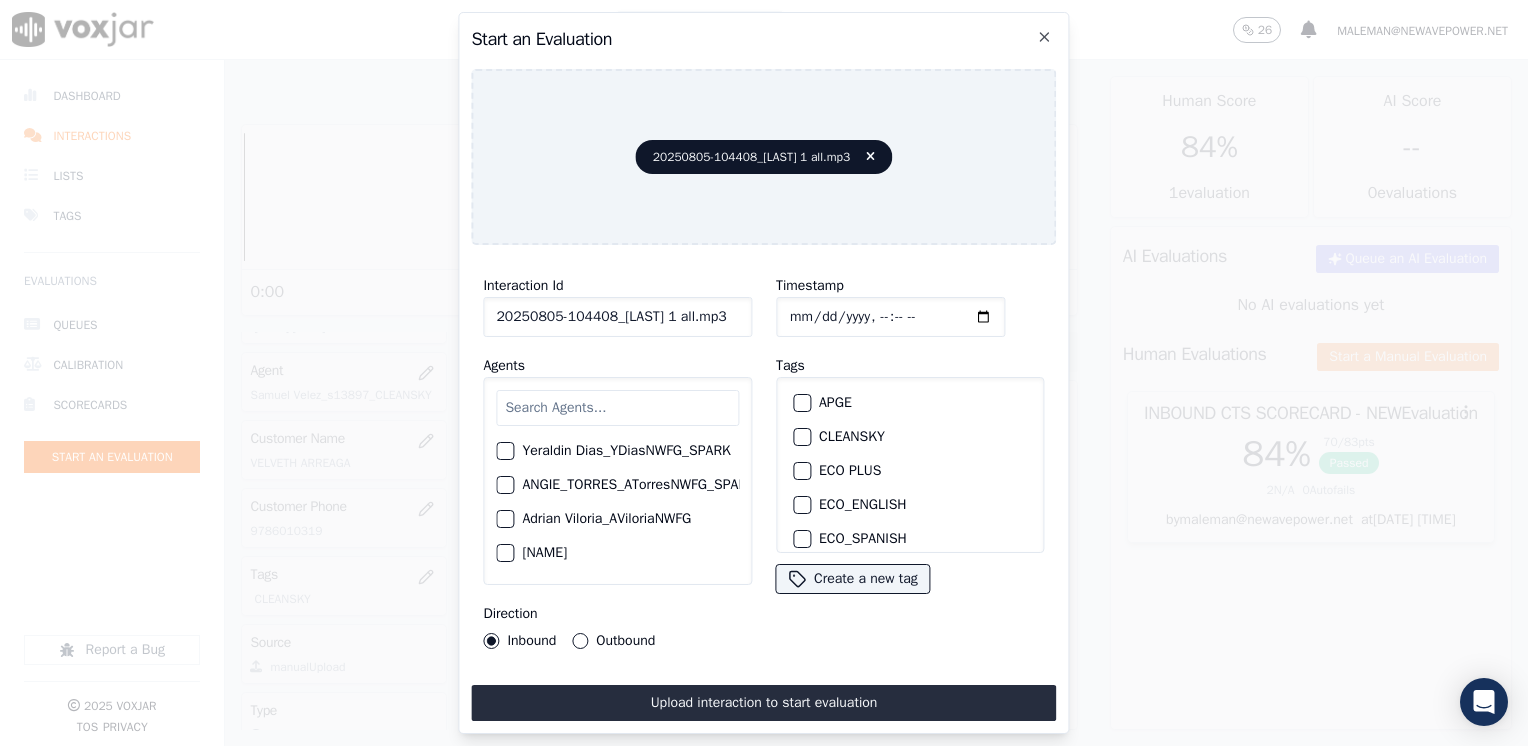 click at bounding box center (617, 408) 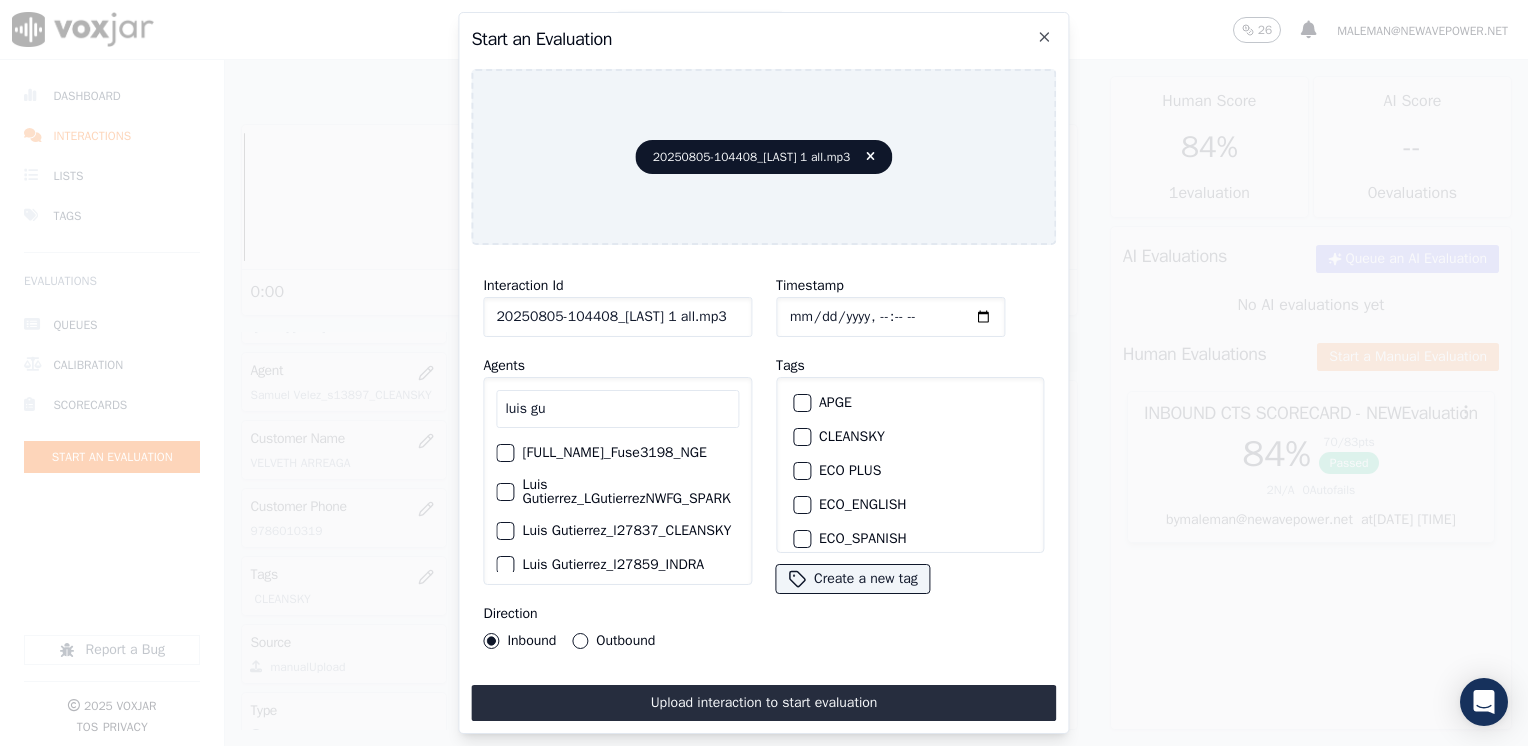 scroll, scrollTop: 32, scrollLeft: 0, axis: vertical 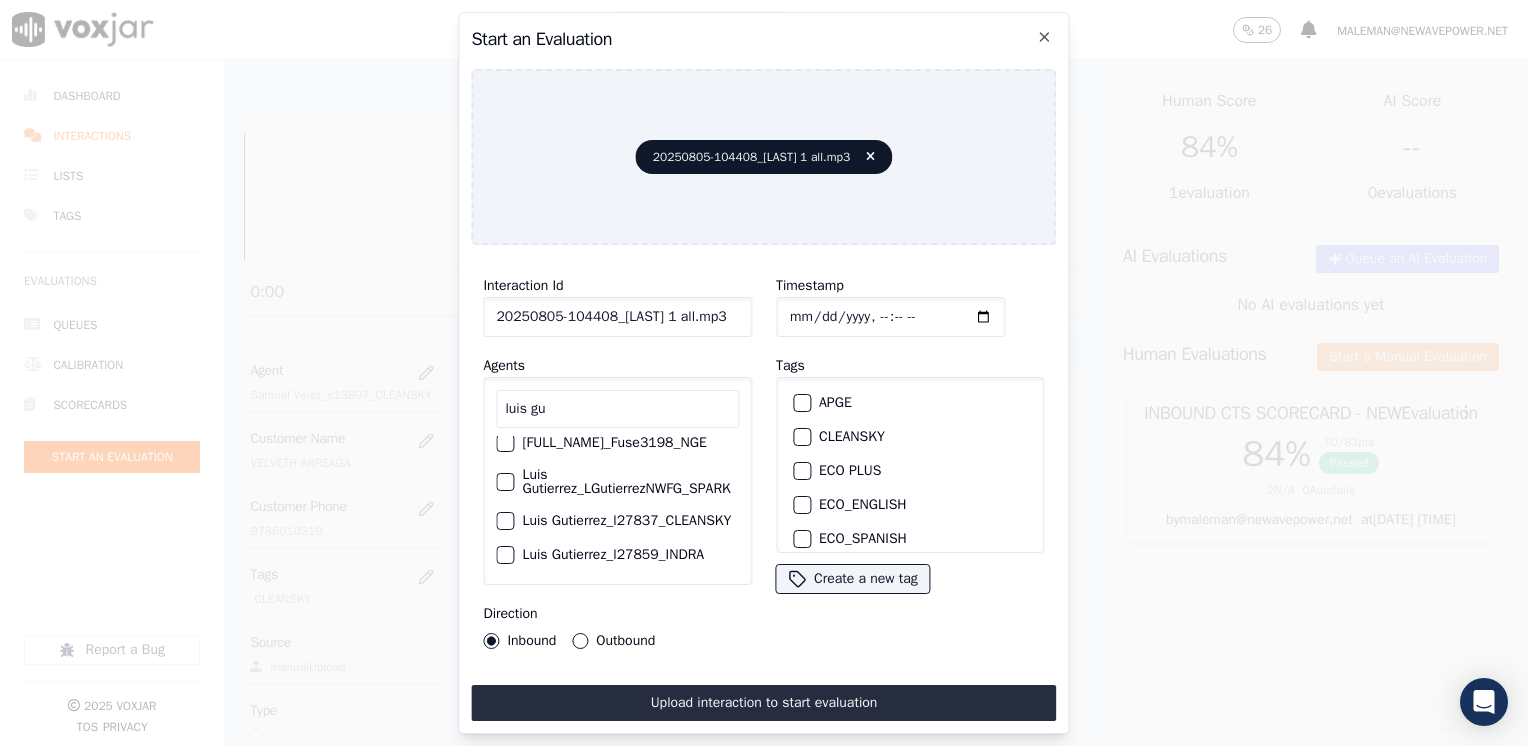 type on "luis gu" 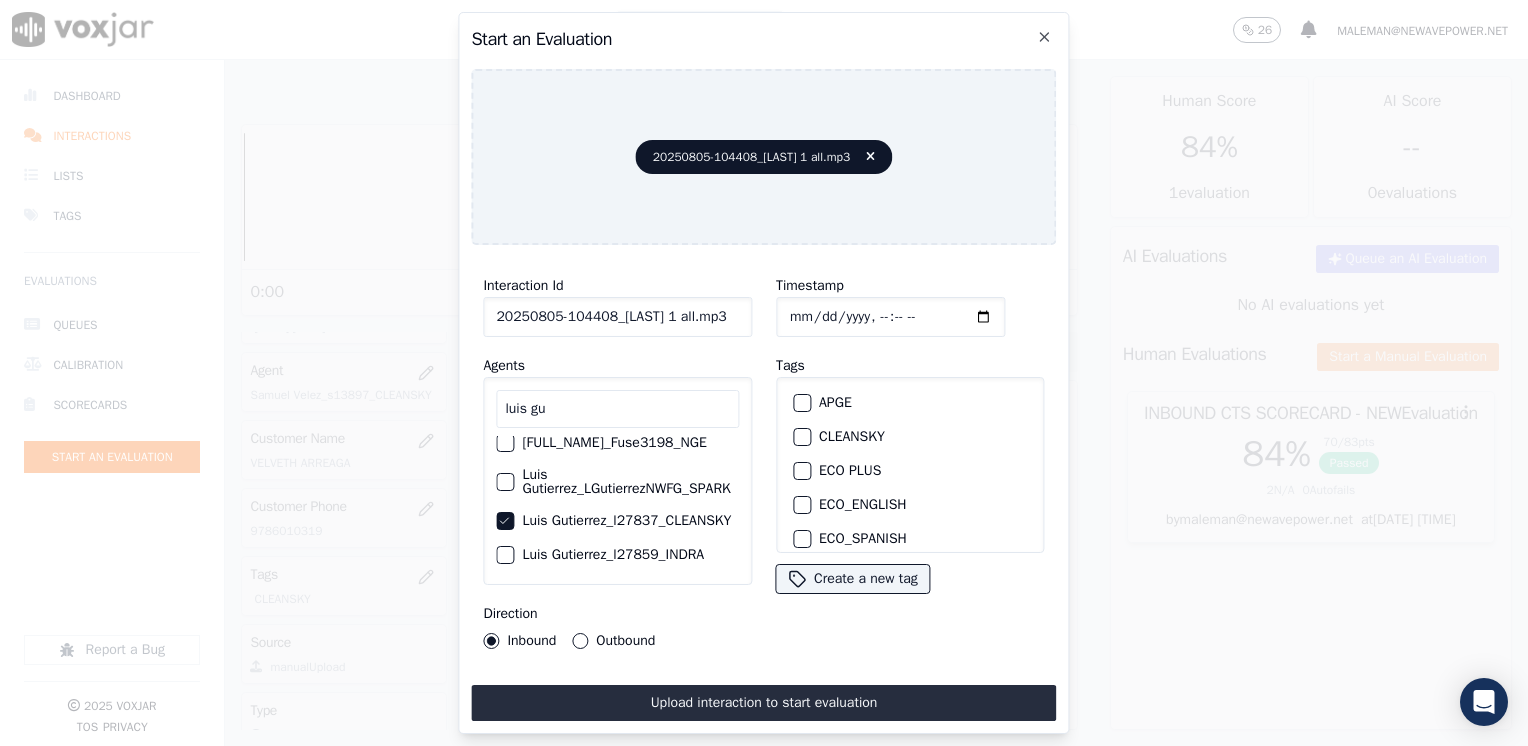 click at bounding box center (801, 437) 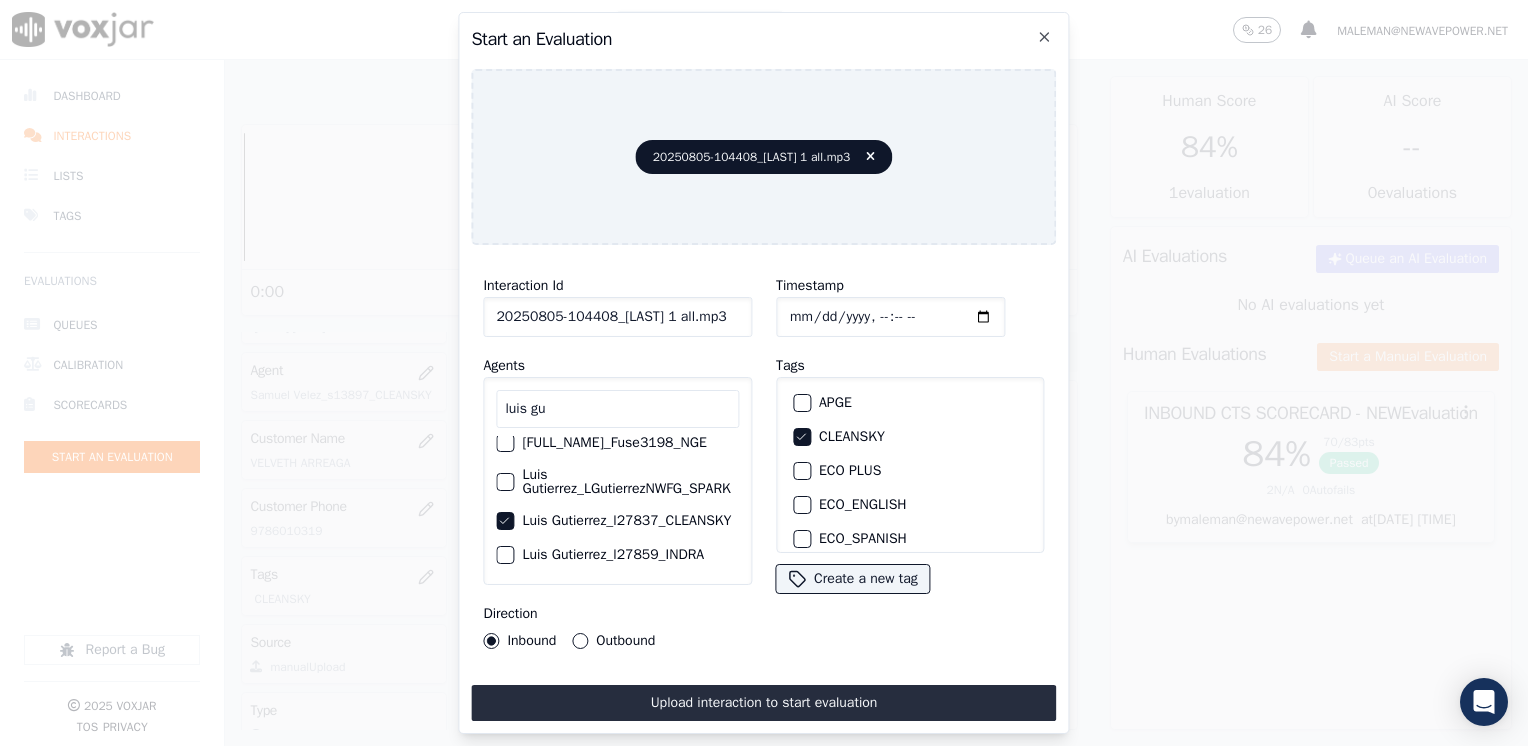 click on "Timestamp" 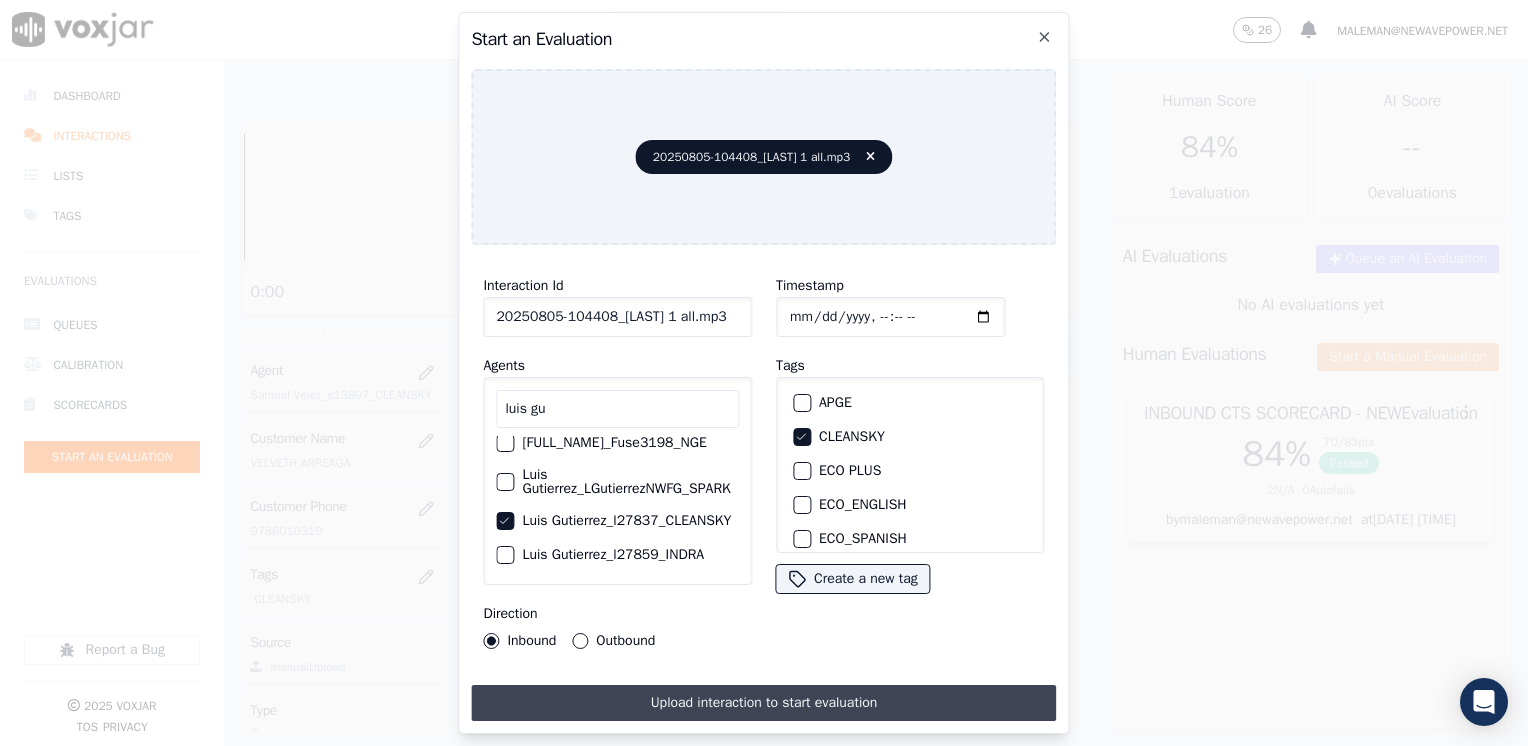 type on "[DATE]T[TIME]" 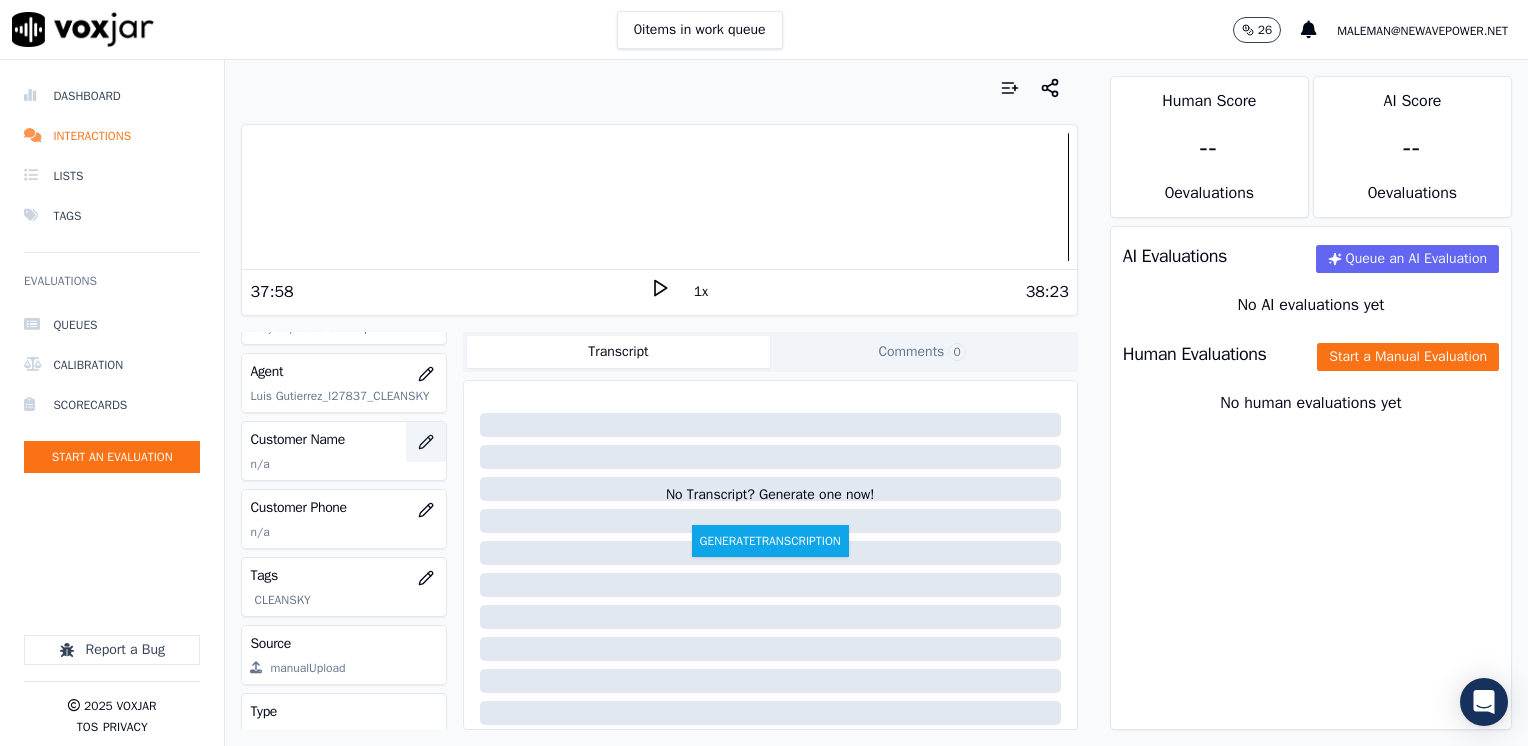 scroll, scrollTop: 200, scrollLeft: 0, axis: vertical 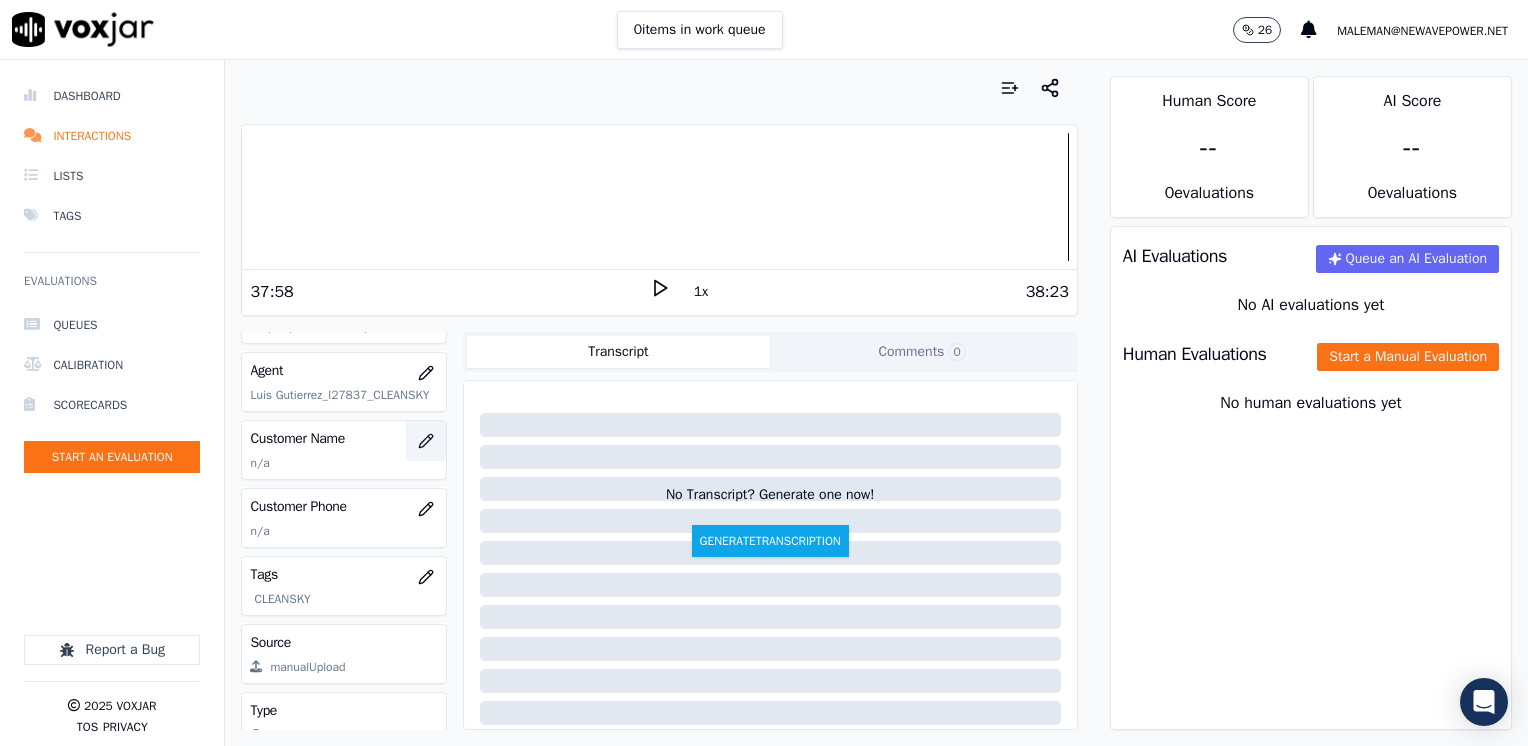click 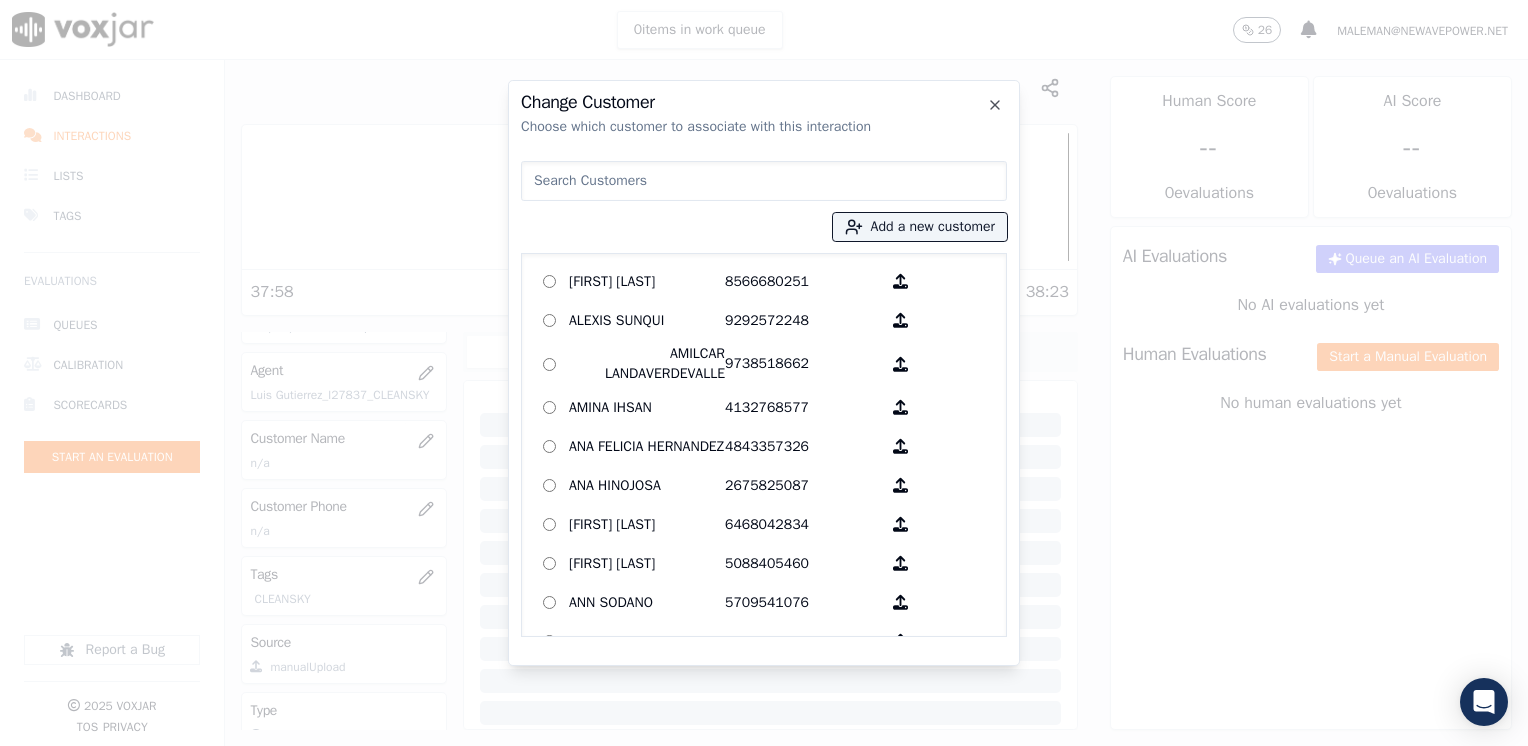 click at bounding box center (764, 181) 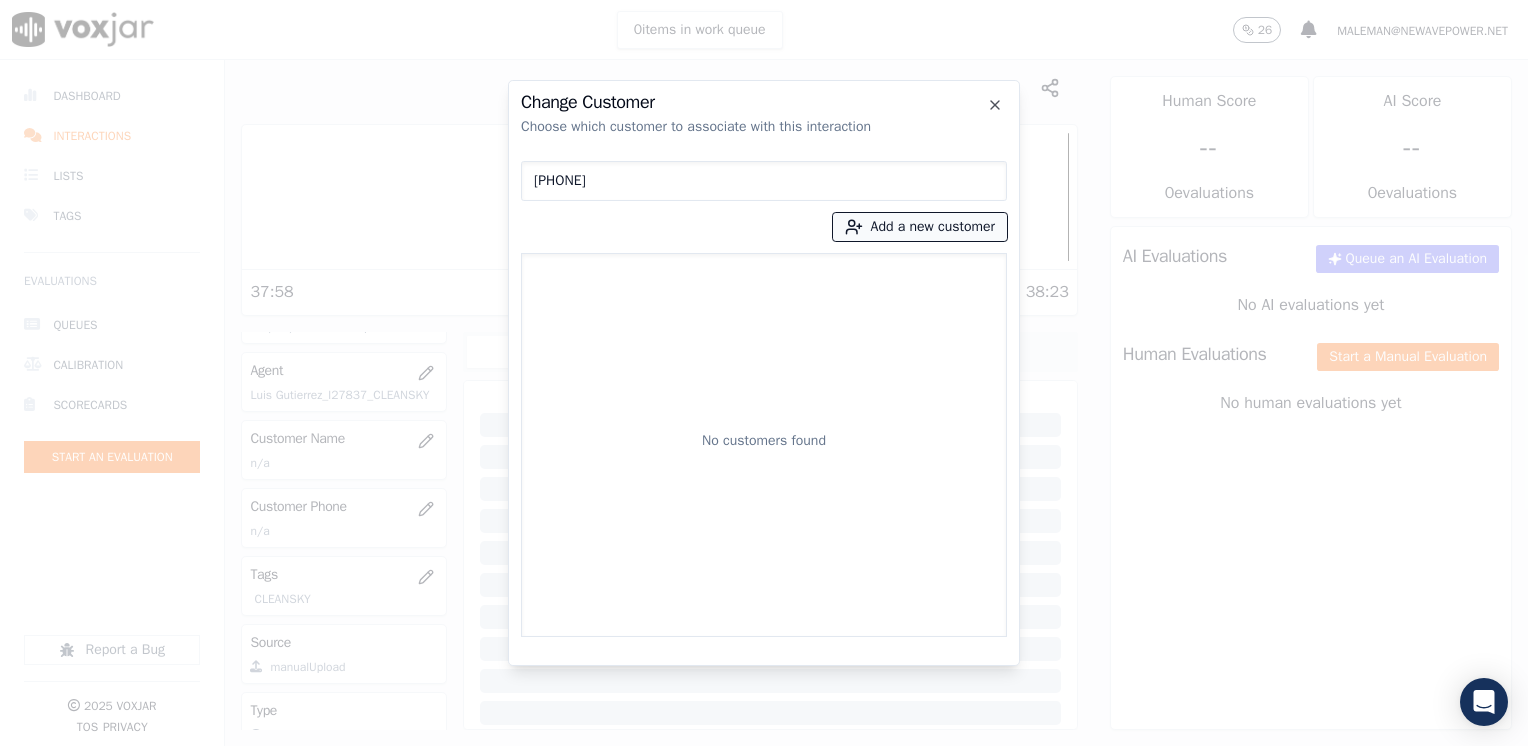 type on "[PHONE]" 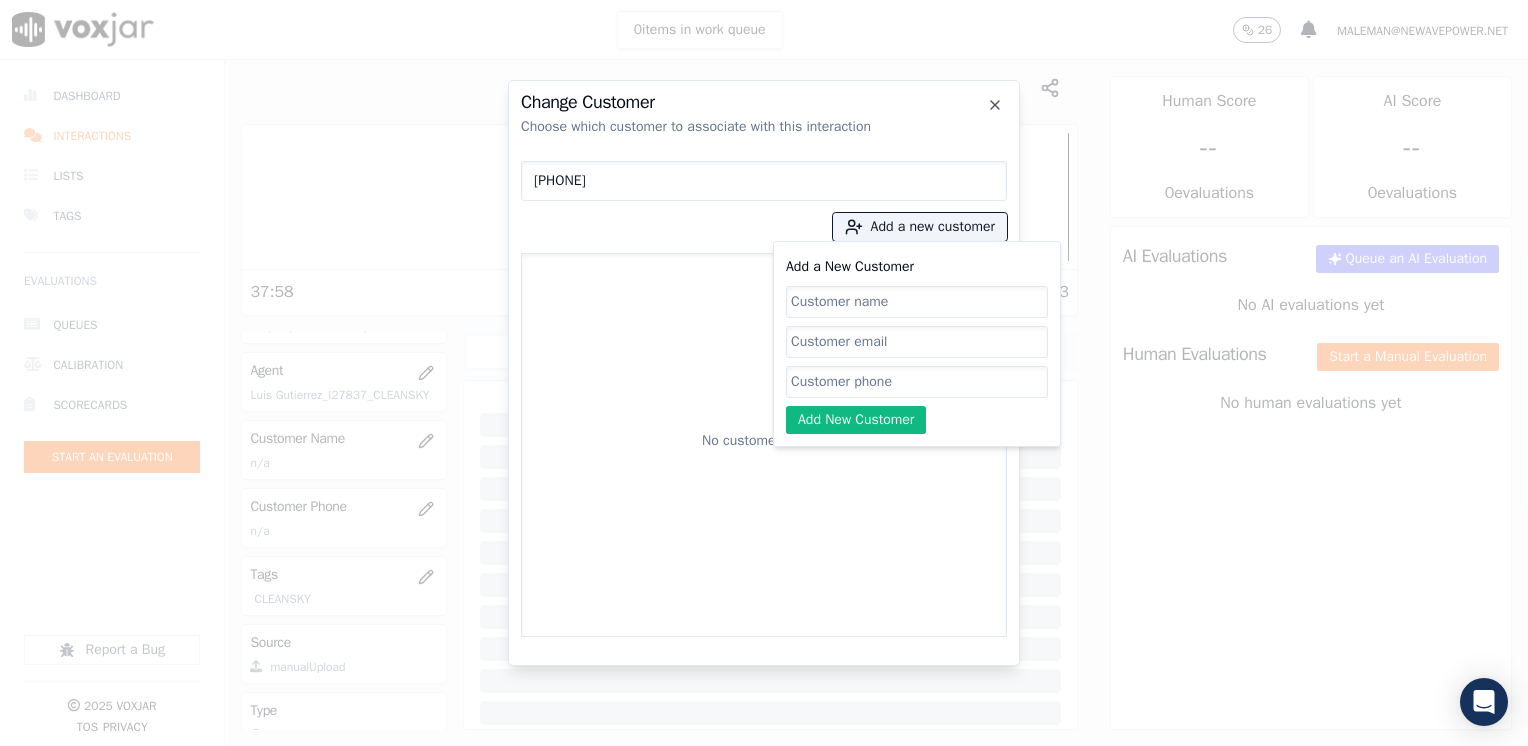 click on "Add a New Customer" 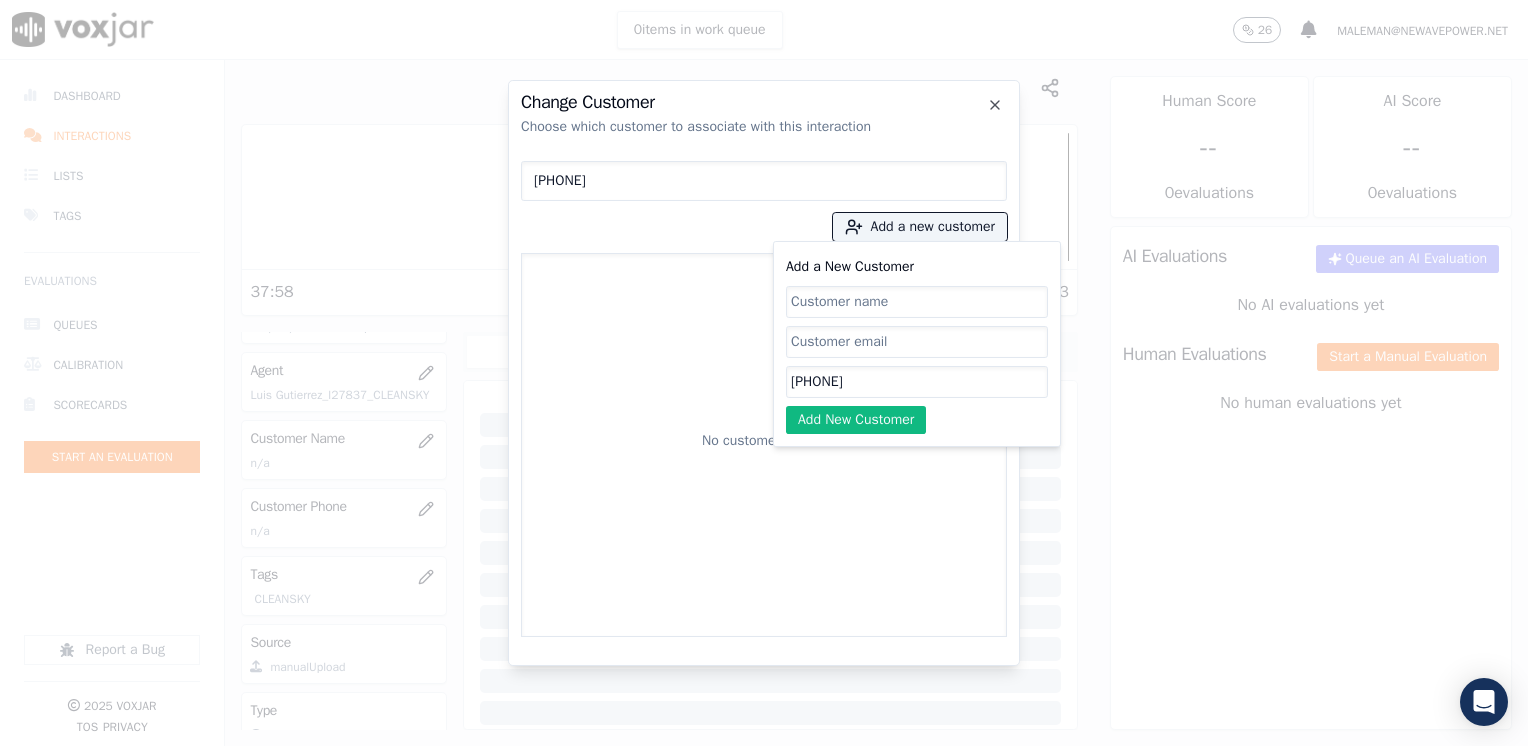 type on "[PHONE]" 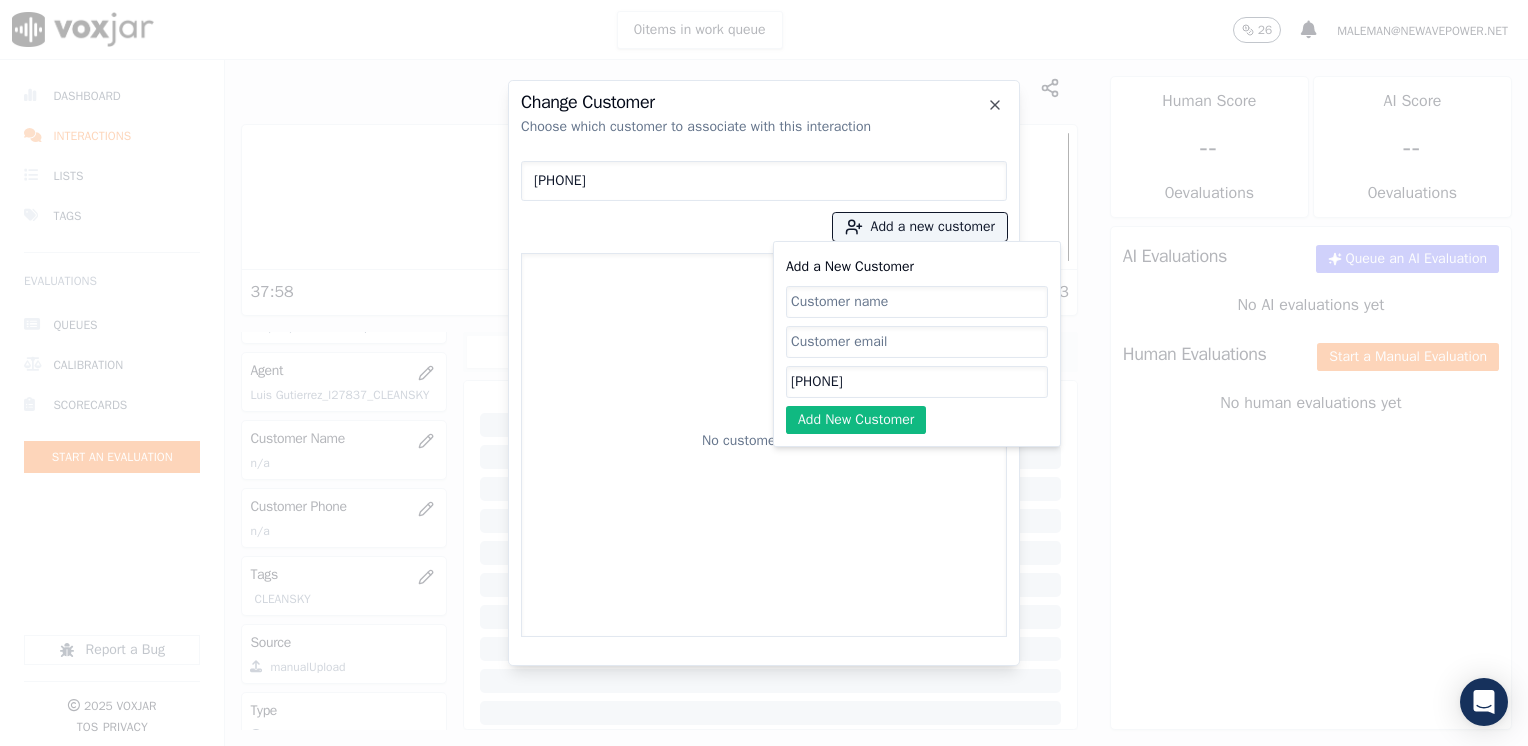 click on "Add a New Customer" 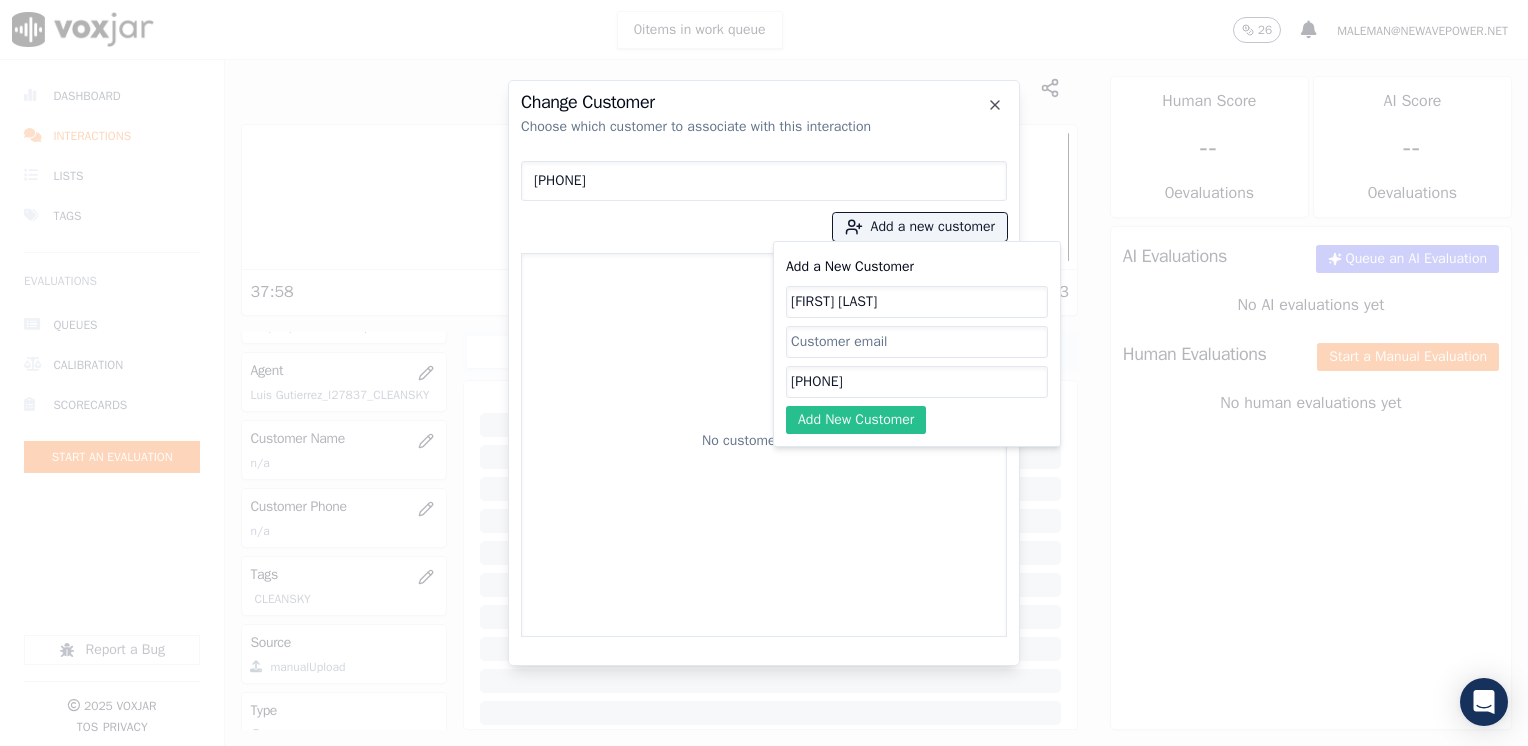 type on "[FIRST] [LAST]" 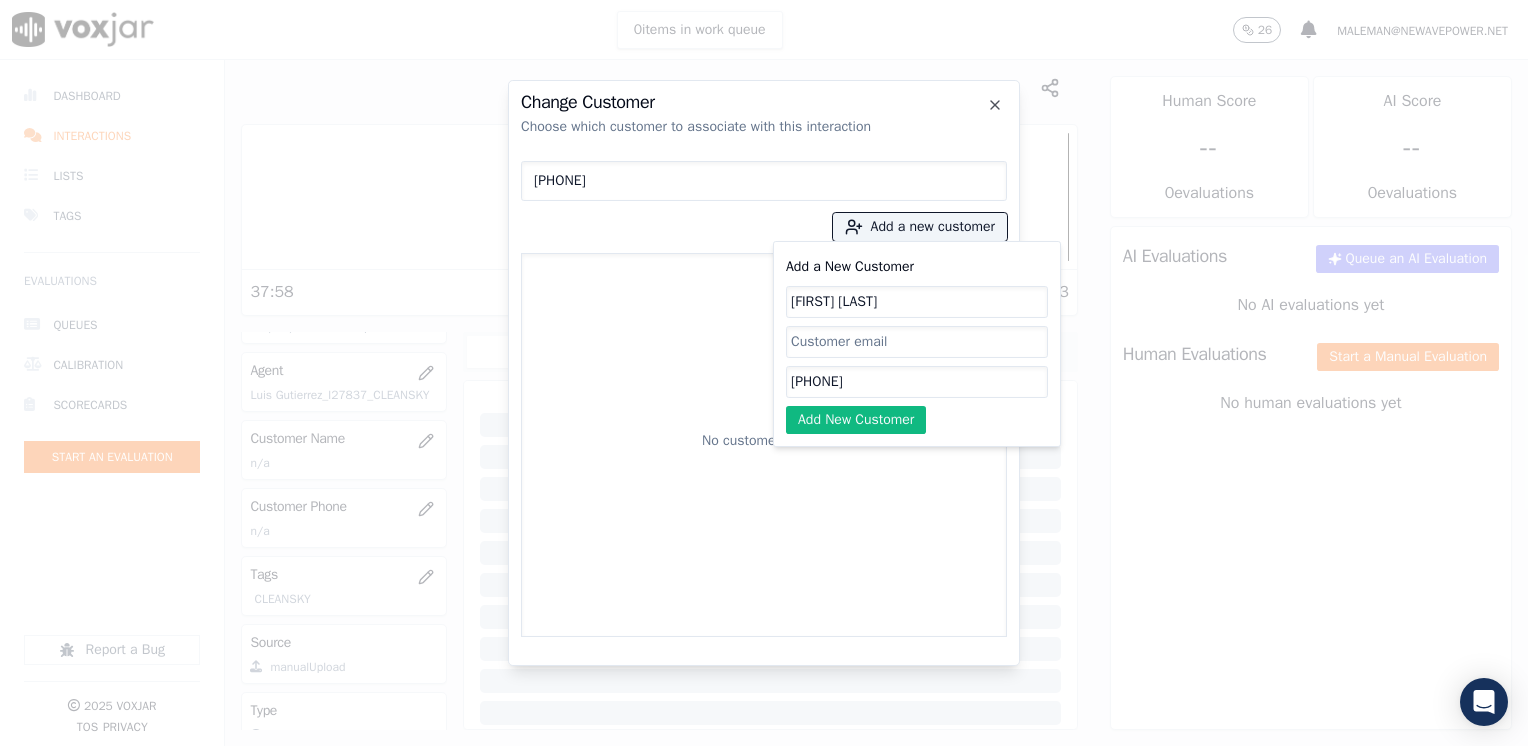 click on "Add New Customer" 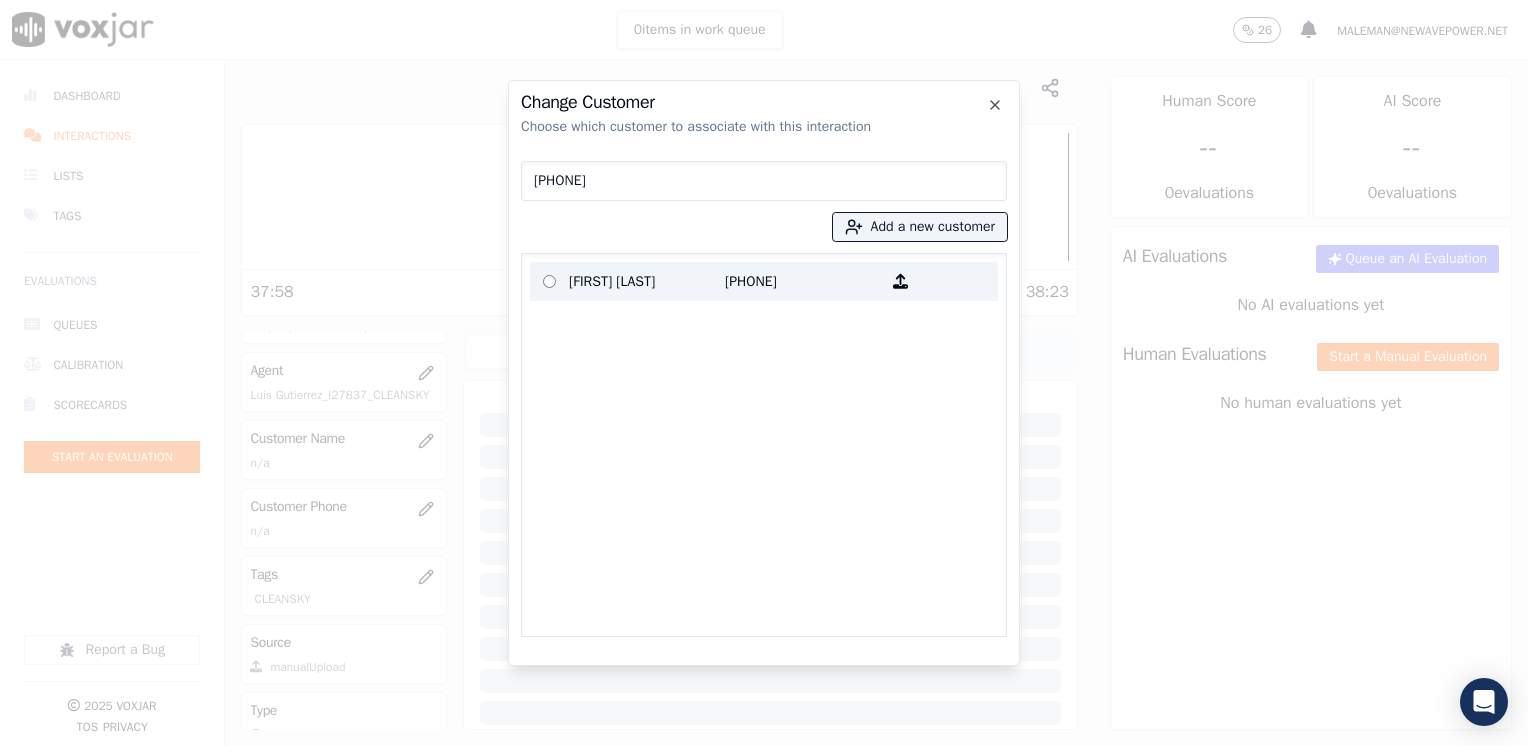 click on "[PHONE]" at bounding box center [803, 281] 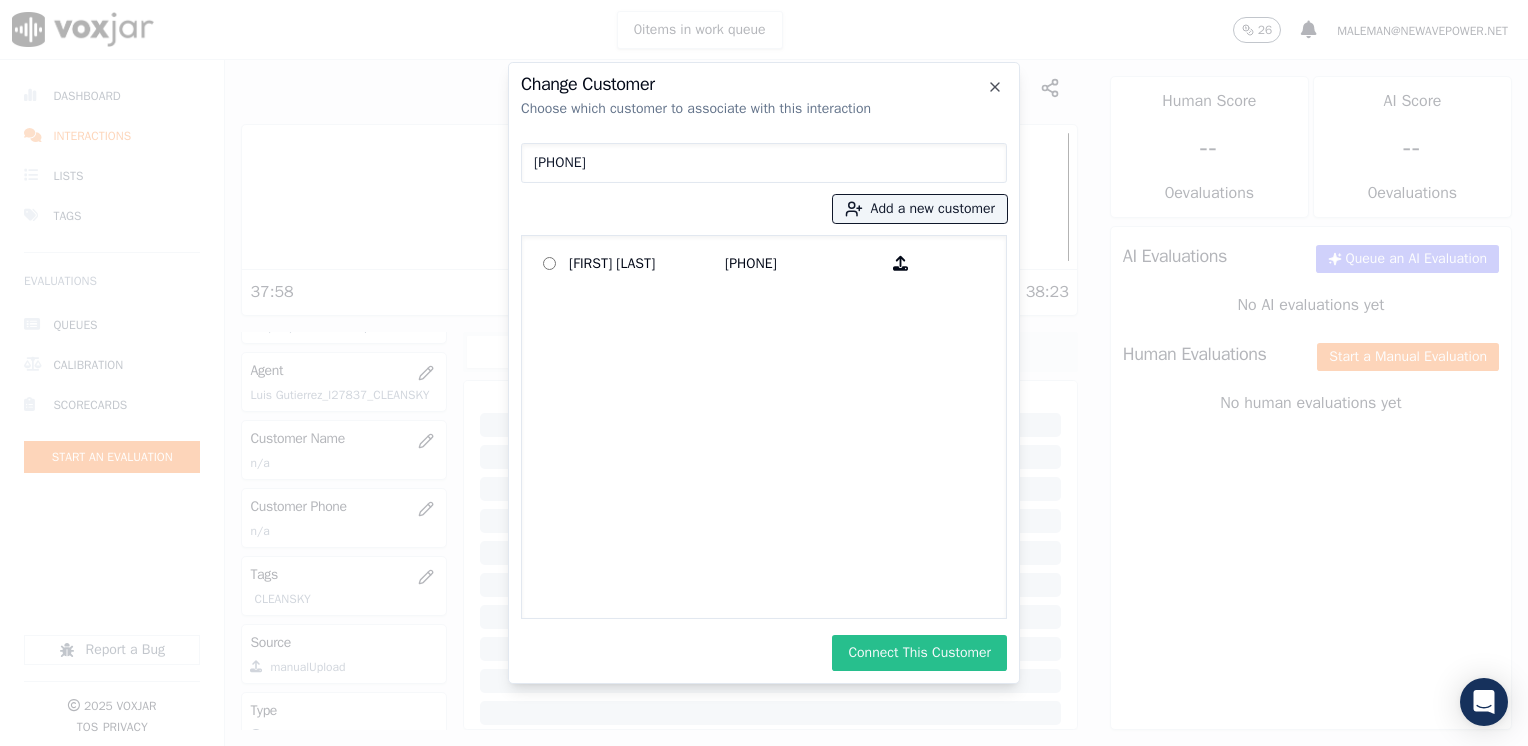 click on "Connect This Customer" at bounding box center (919, 653) 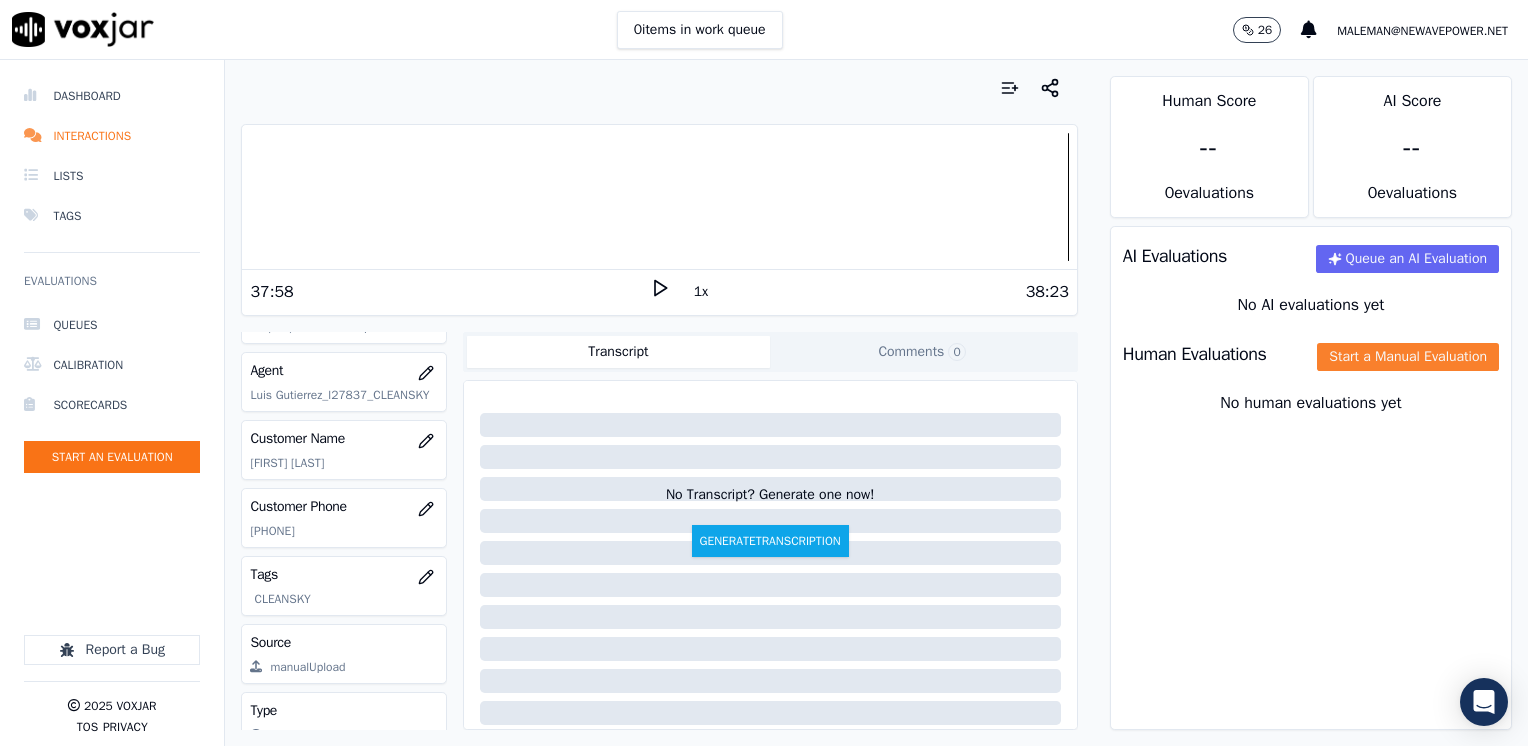 click on "Start a Manual Evaluation" 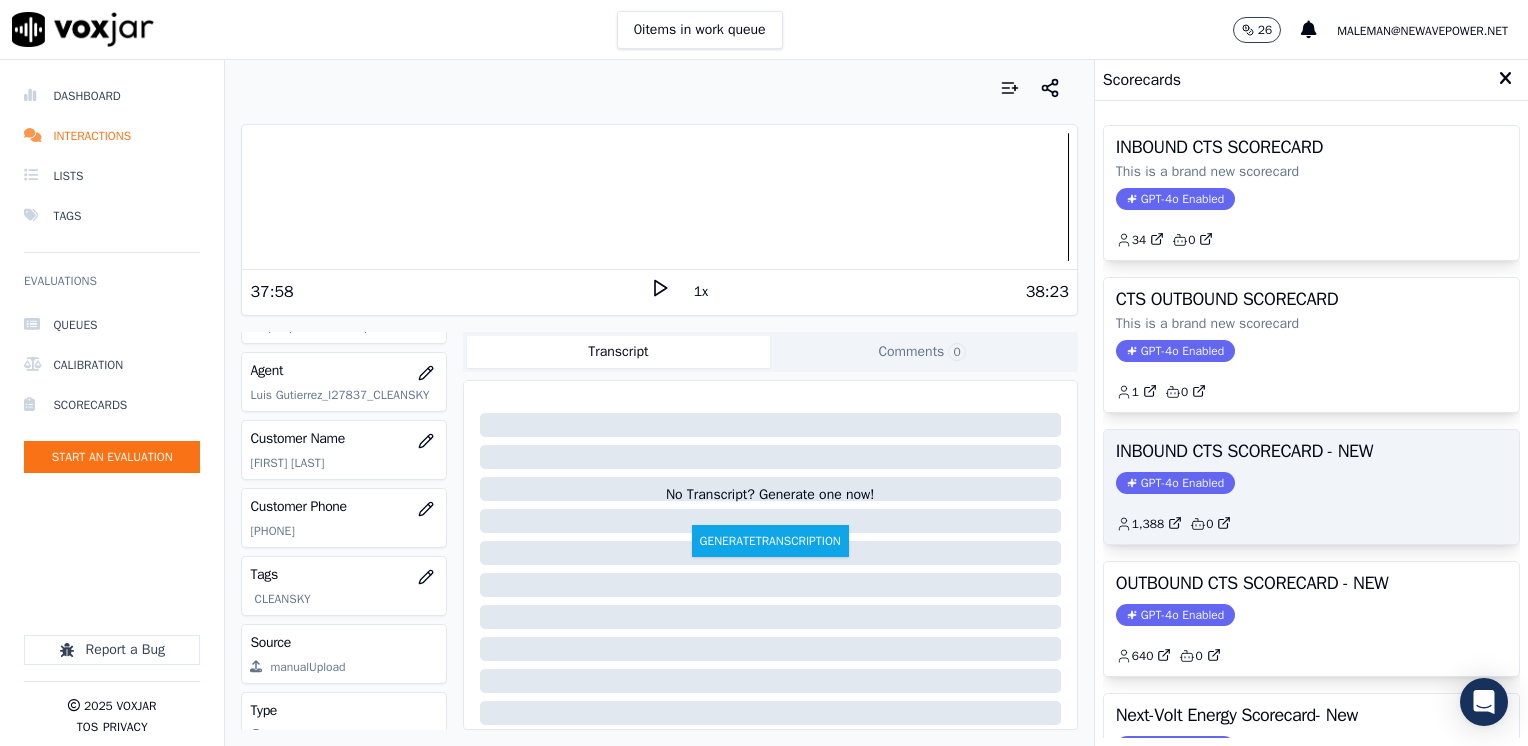 click on "INBOUND CTS SCORECARD - NEW        GPT-4o Enabled       1,388         0" at bounding box center (1311, 487) 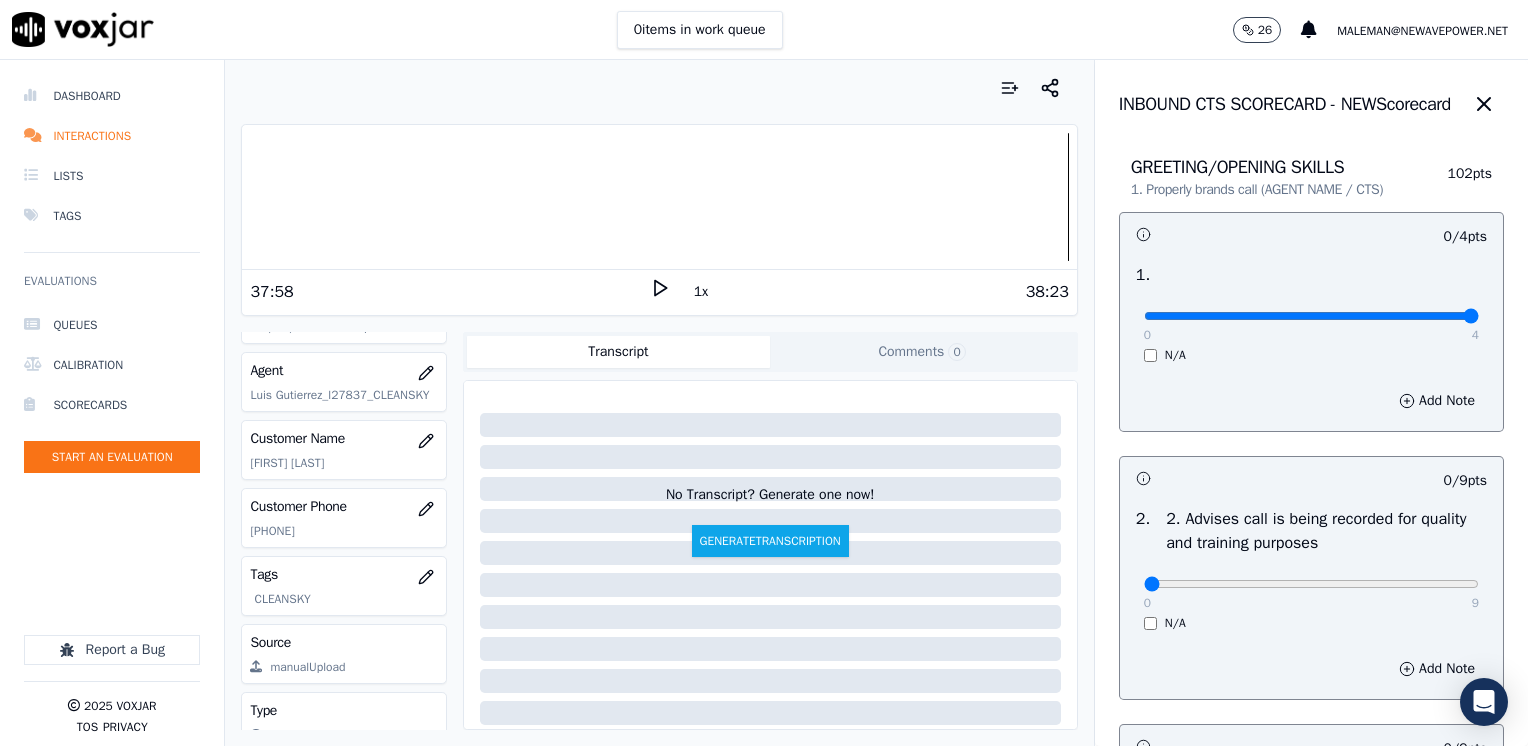 drag, startPoint x: 1141, startPoint y: 316, endPoint x: 1531, endPoint y: 306, distance: 390.12817 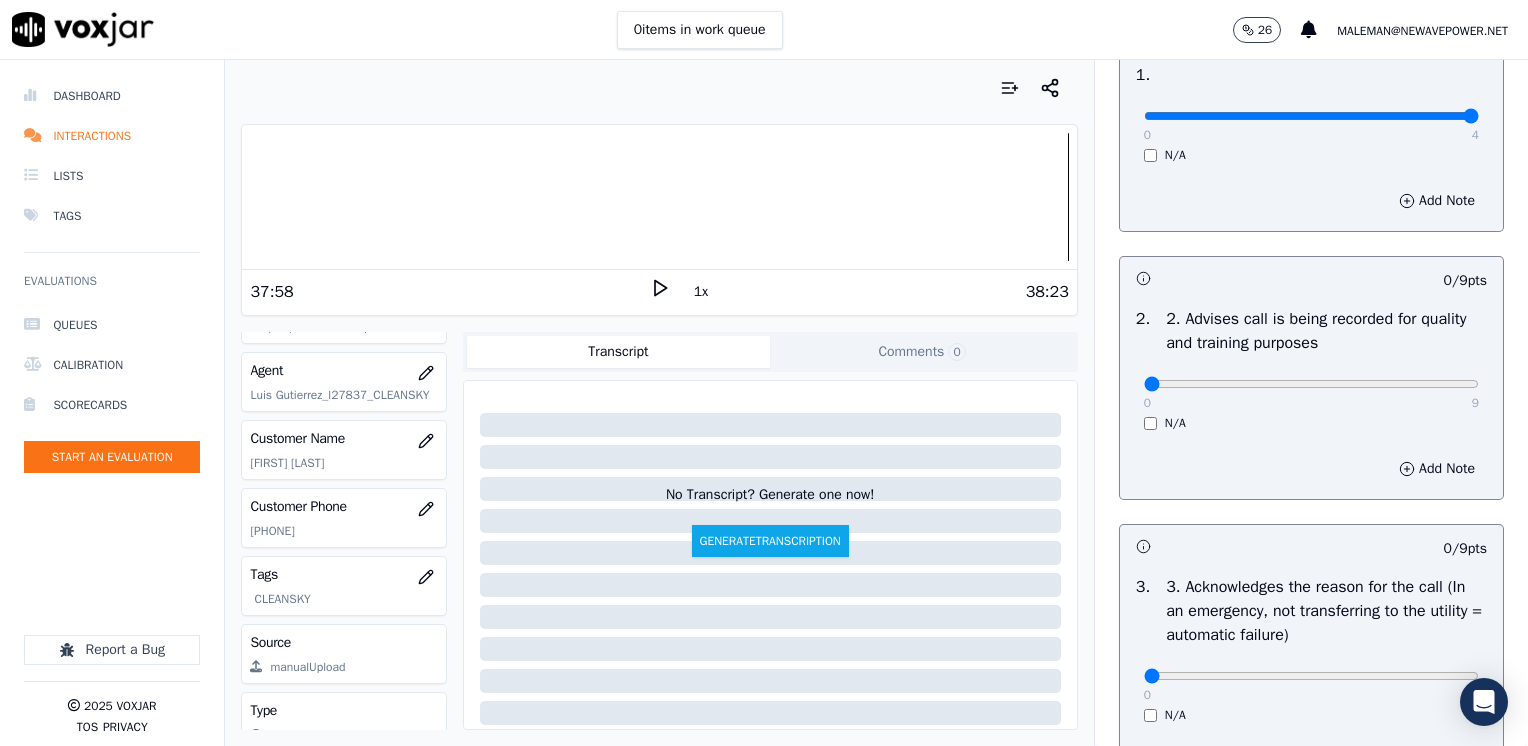 scroll, scrollTop: 400, scrollLeft: 0, axis: vertical 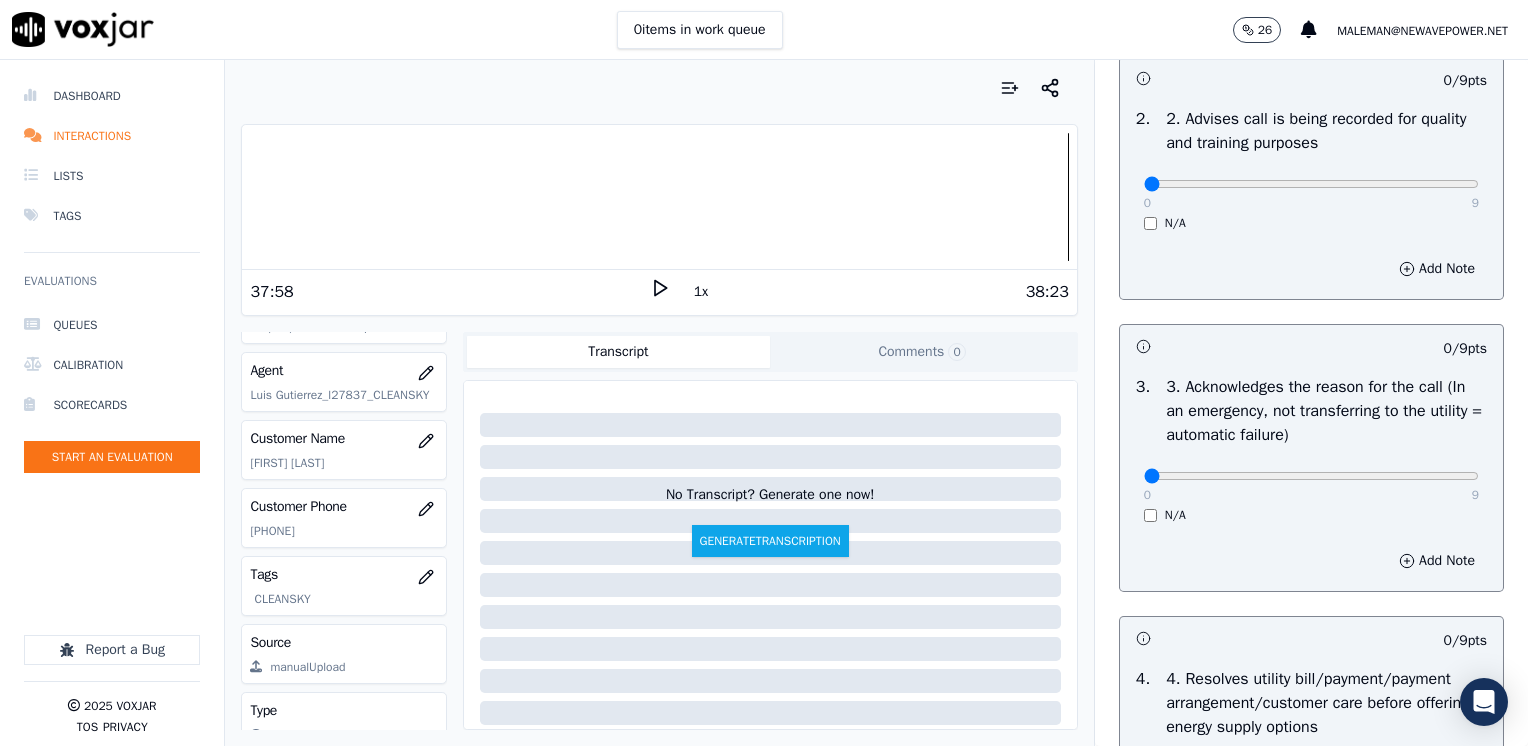 click on "Add Note" at bounding box center [1311, 561] 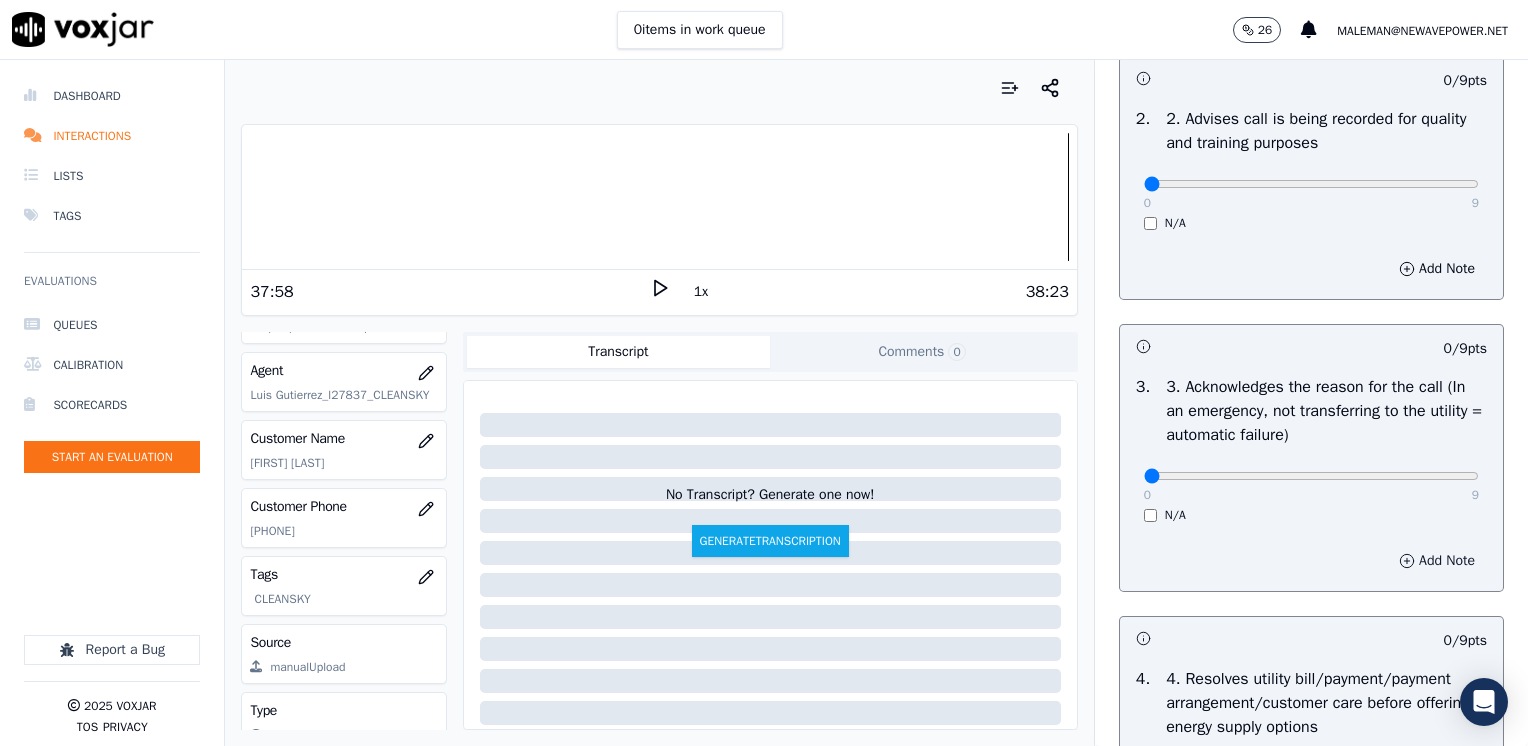 click on "Add Note" at bounding box center [1437, 561] 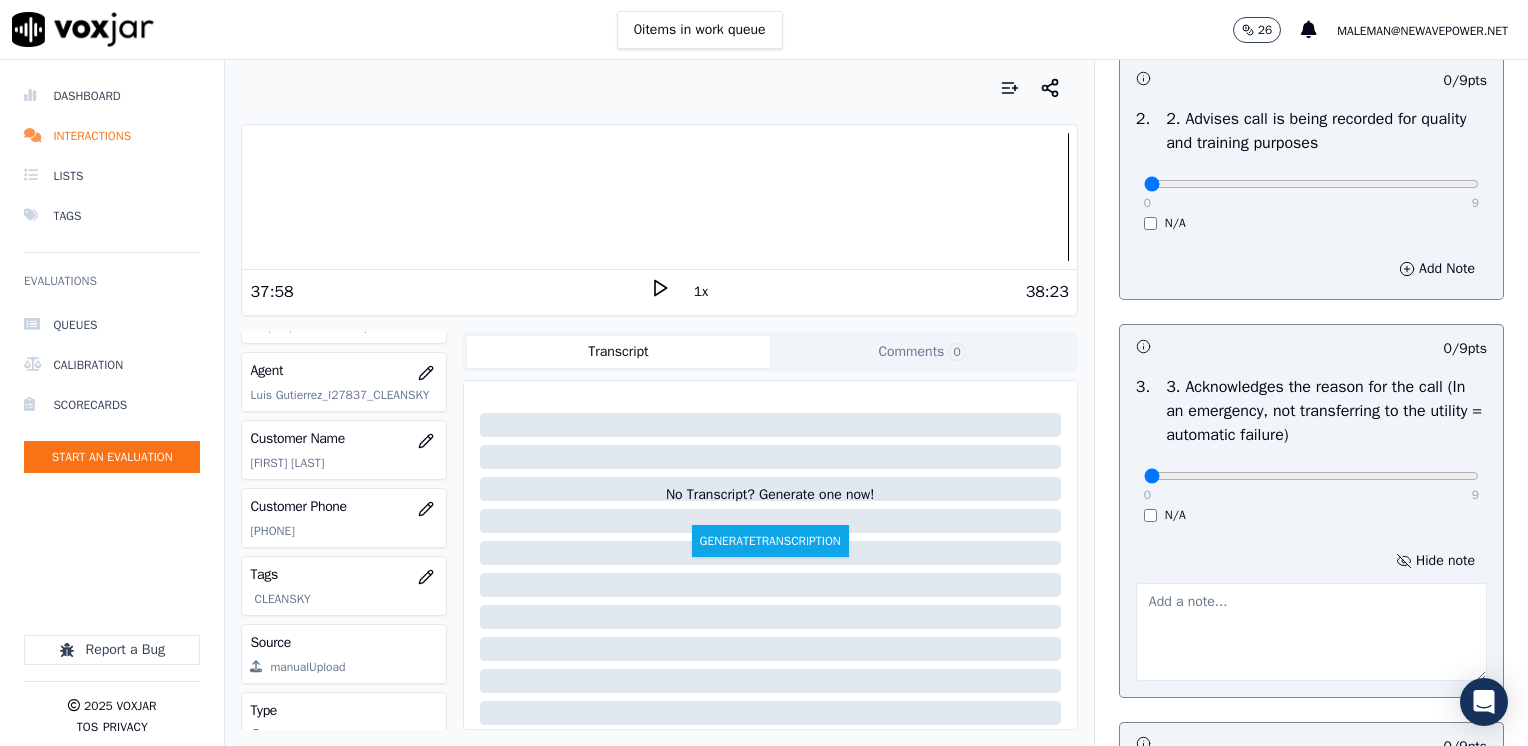 click at bounding box center [1311, 632] 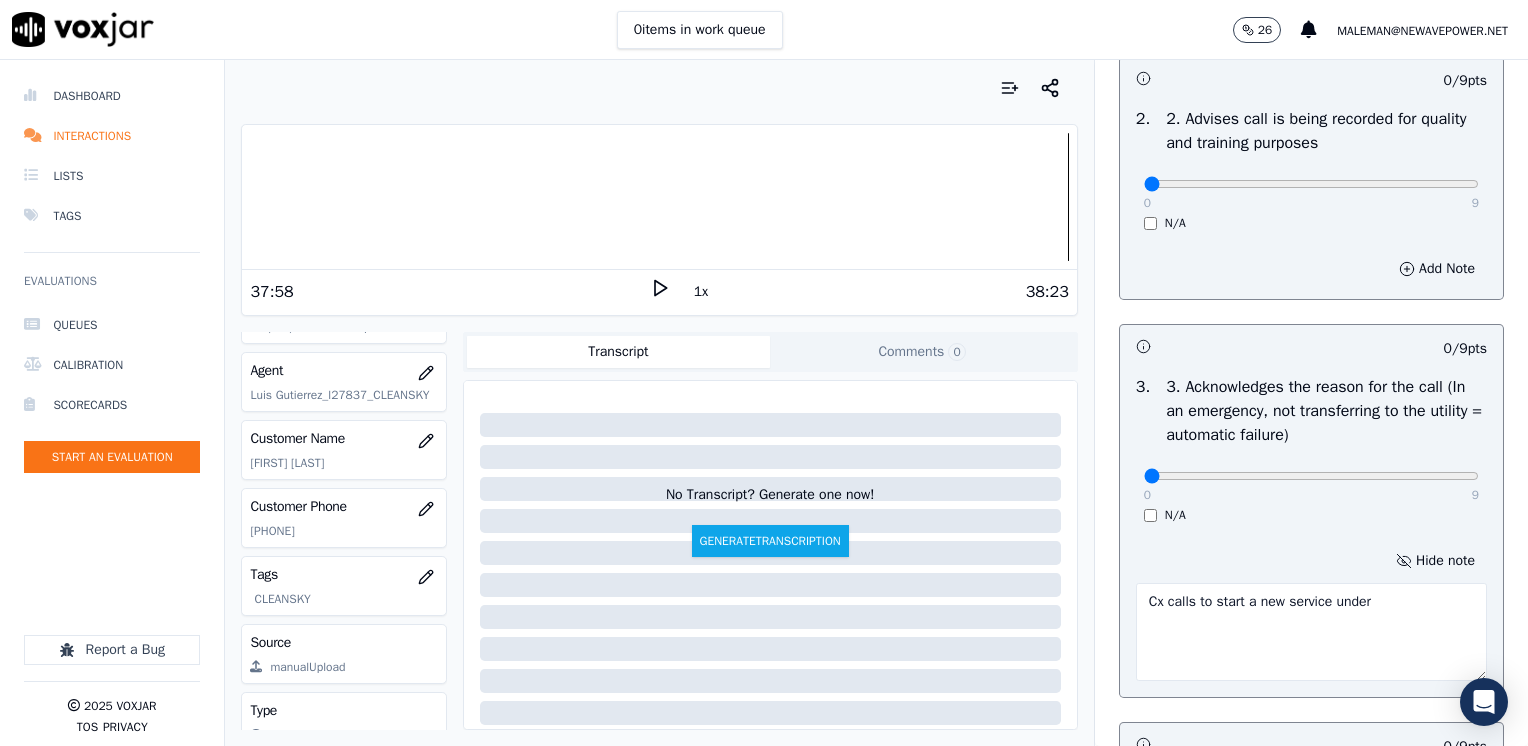 drag, startPoint x: 1352, startPoint y: 606, endPoint x: 1264, endPoint y: 625, distance: 90.02777 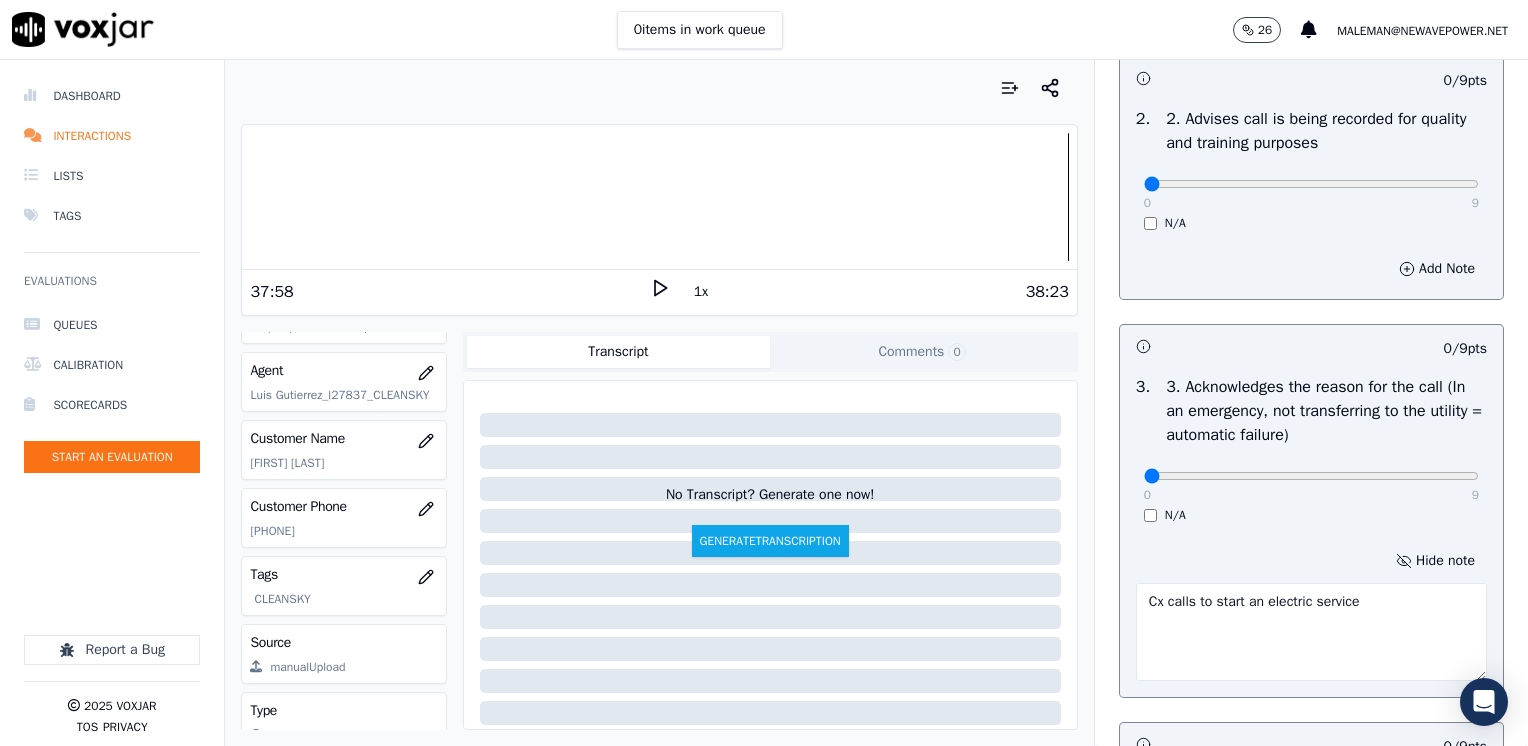 type on "Cx calls to start an electric service" 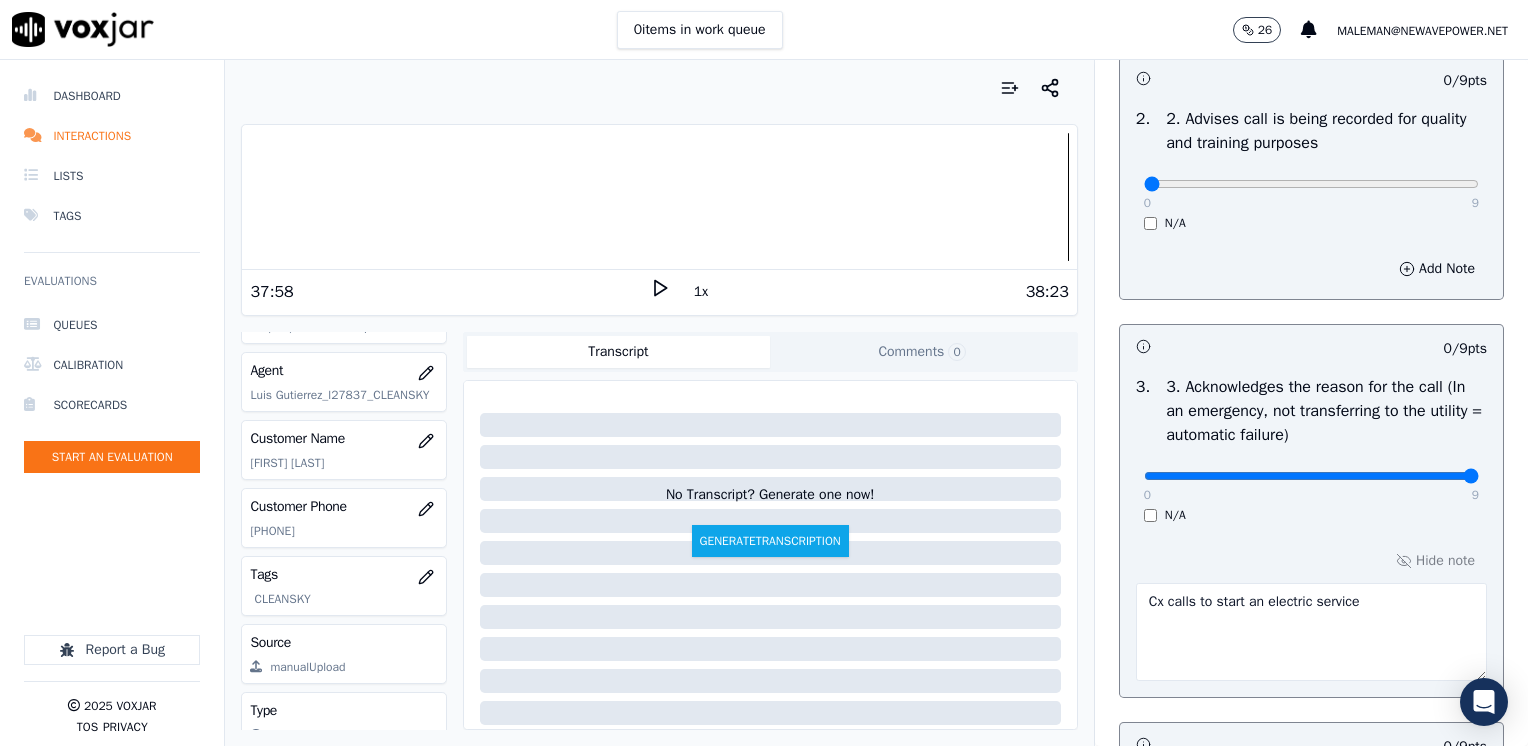 drag, startPoint x: 1128, startPoint y: 478, endPoint x: 1531, endPoint y: 478, distance: 403 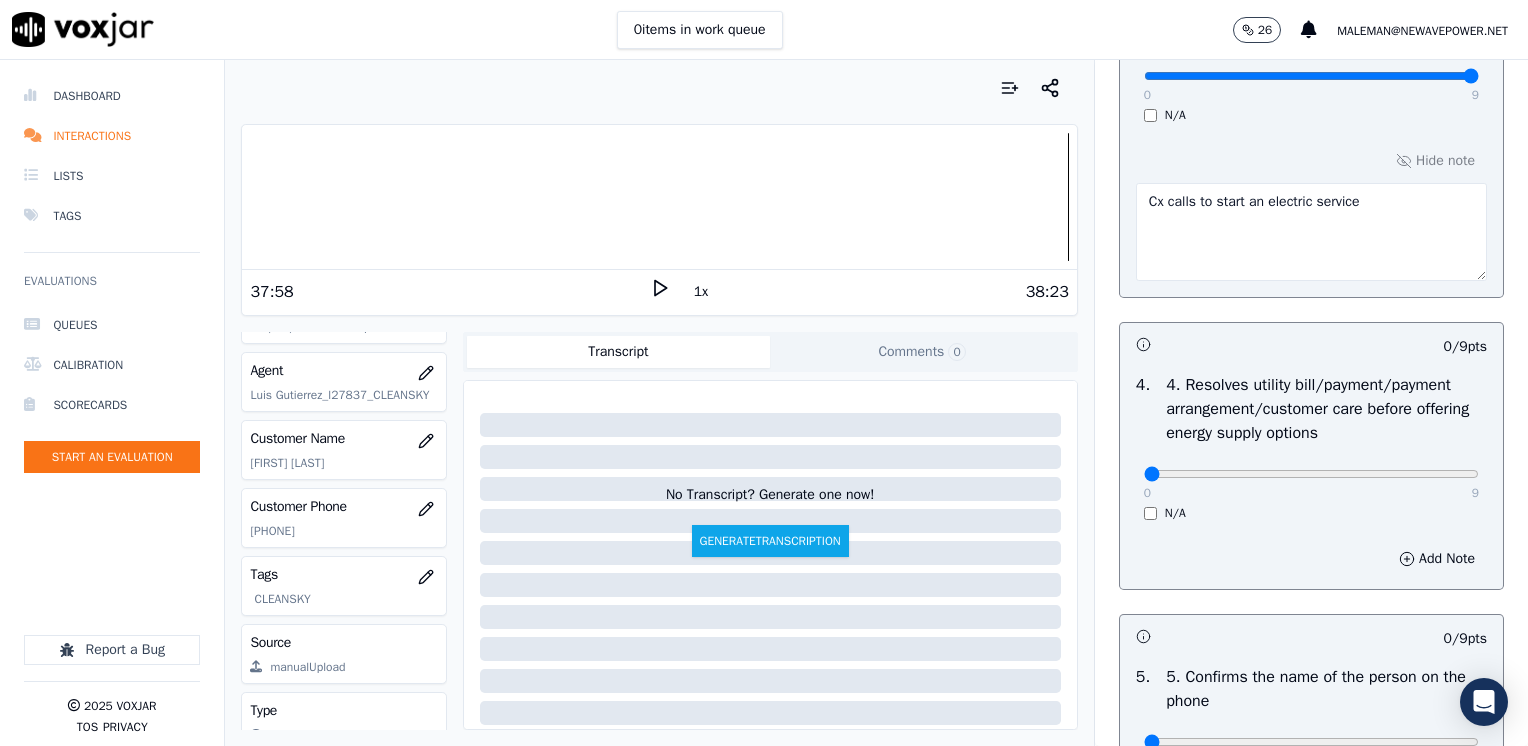scroll, scrollTop: 1100, scrollLeft: 0, axis: vertical 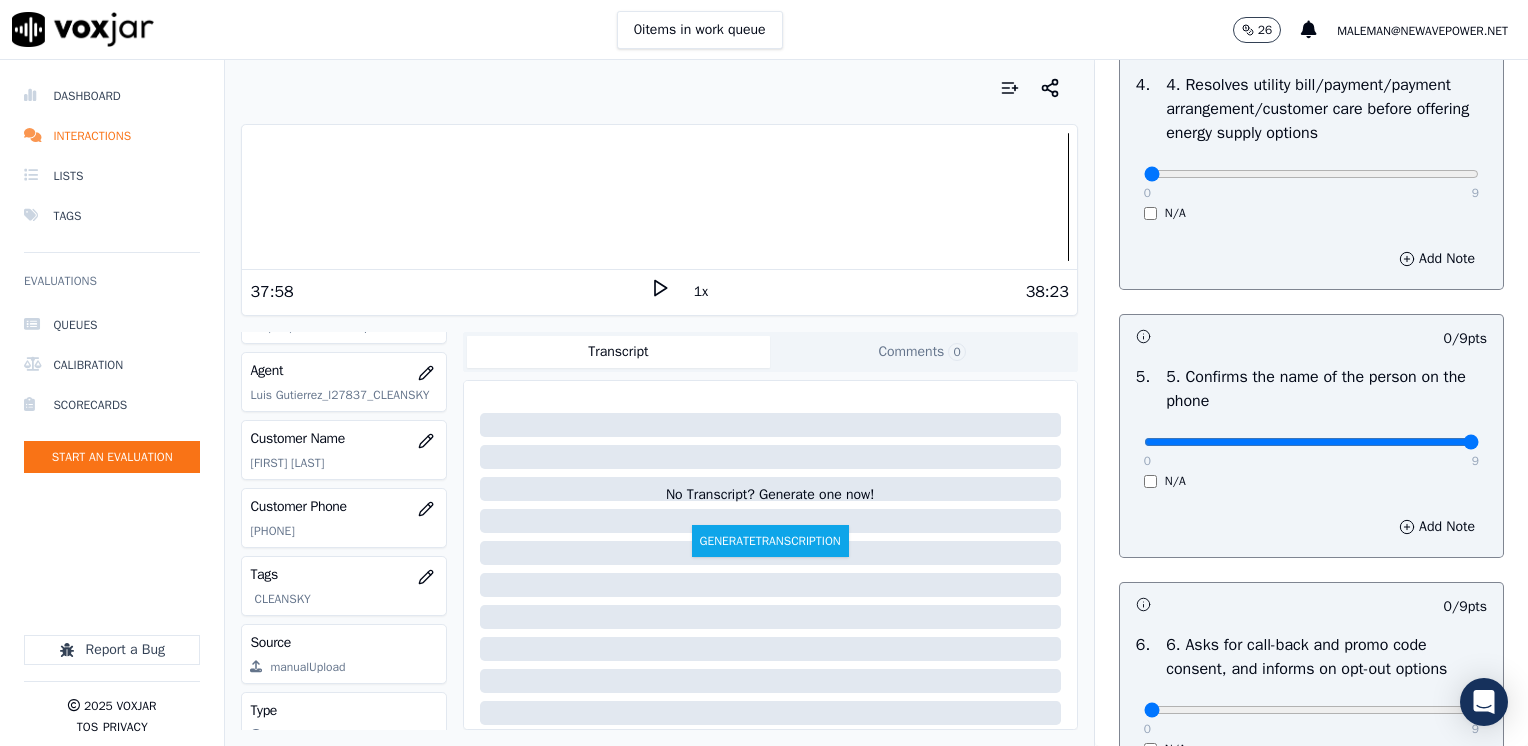 drag, startPoint x: 1137, startPoint y: 438, endPoint x: 1531, endPoint y: 473, distance: 395.5515 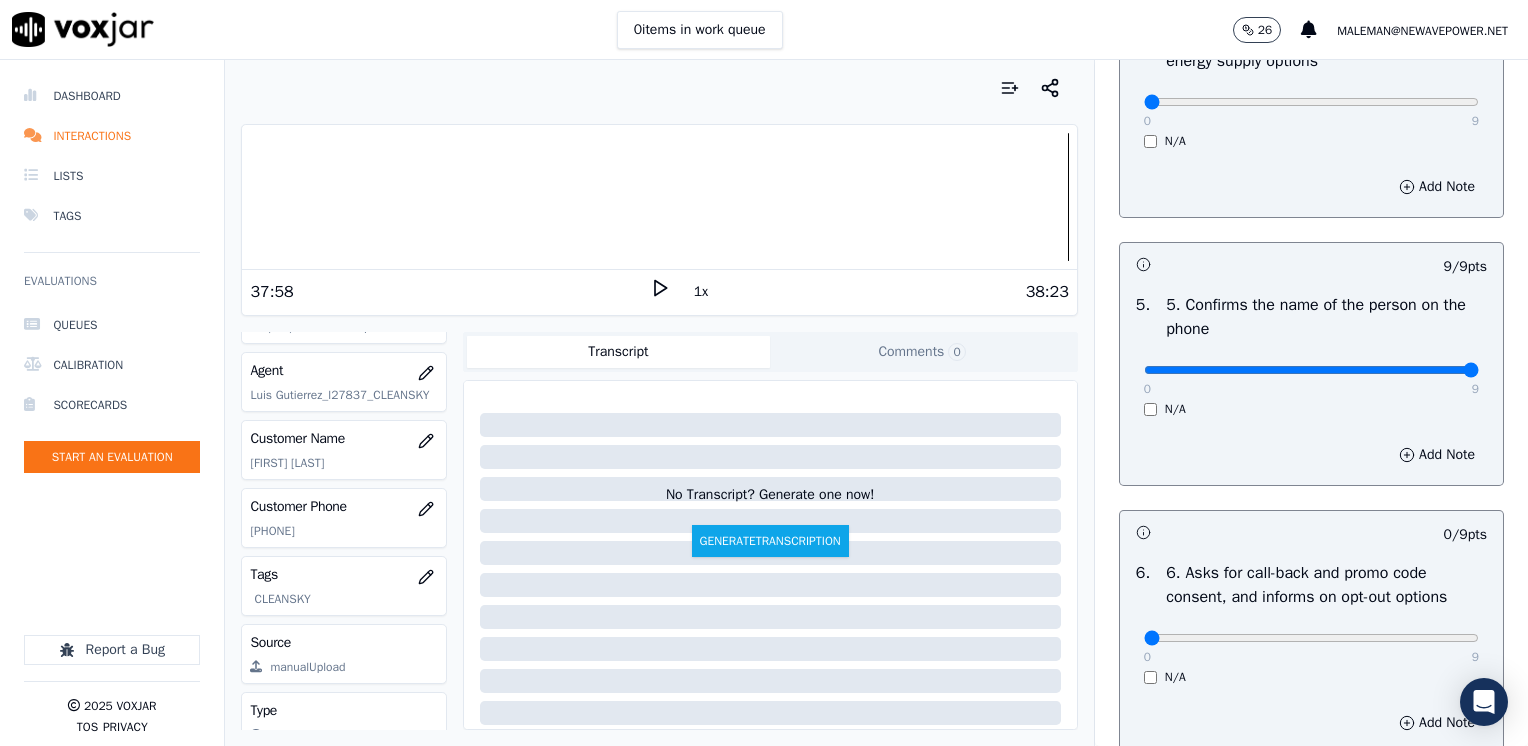 scroll, scrollTop: 1400, scrollLeft: 0, axis: vertical 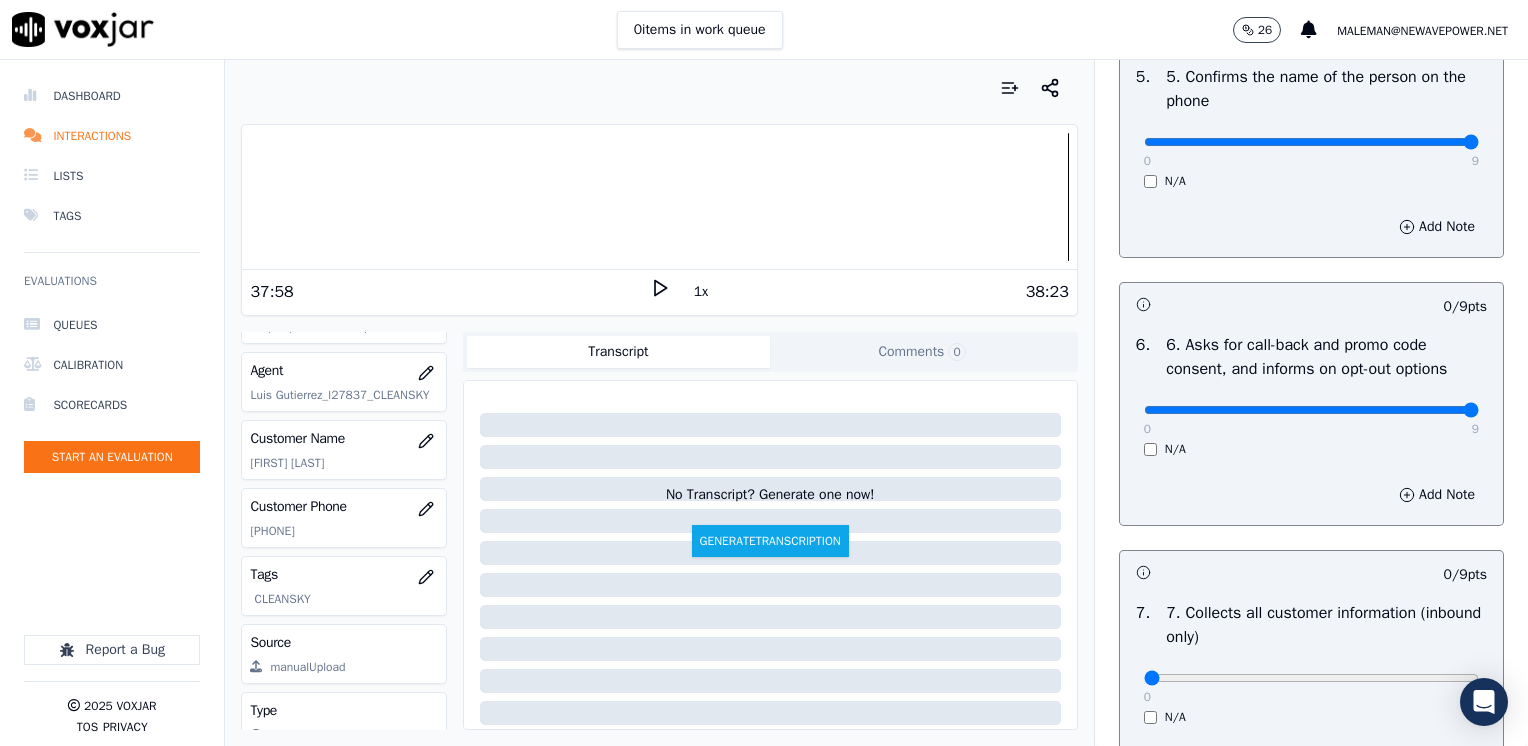 drag, startPoint x: 1129, startPoint y: 401, endPoint x: 1531, endPoint y: 387, distance: 402.2437 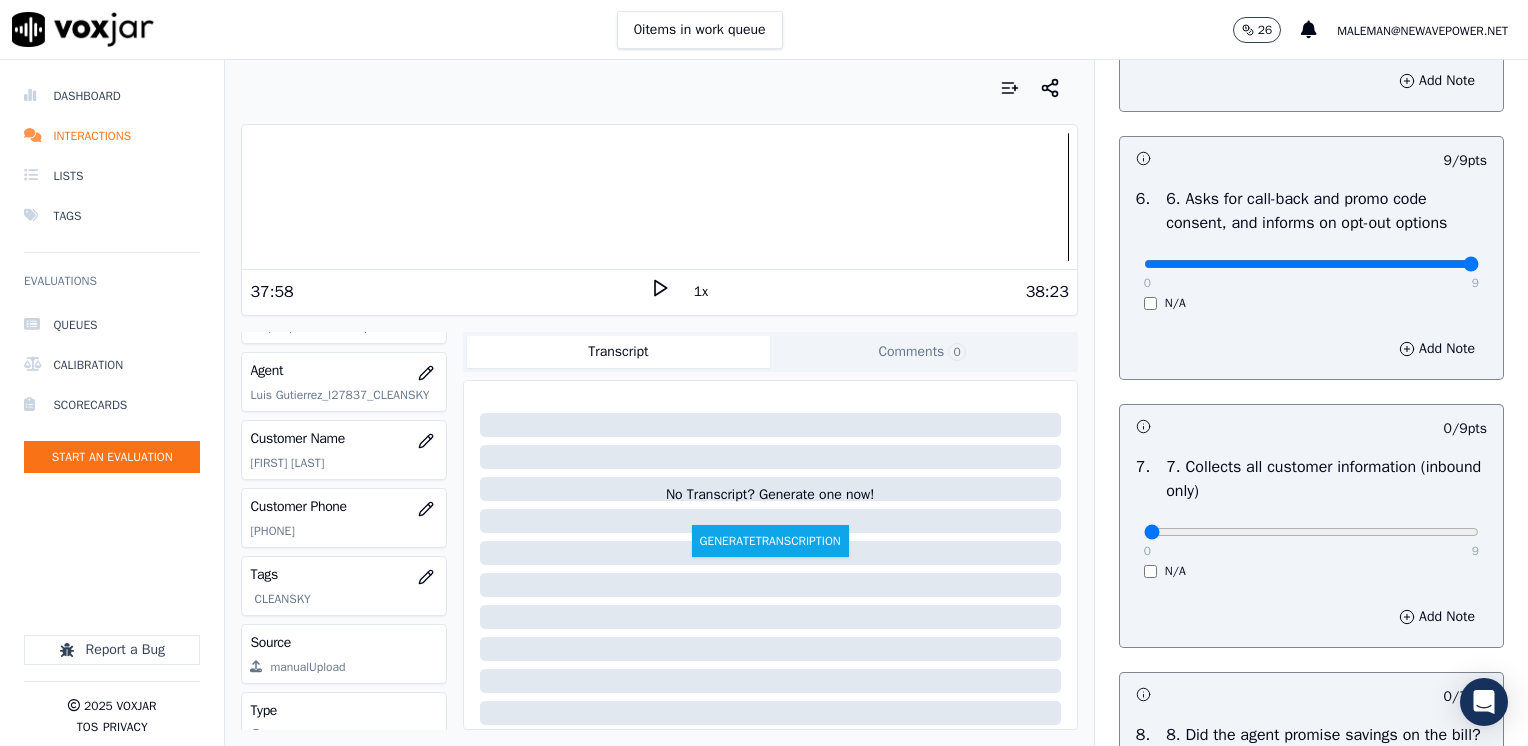 scroll, scrollTop: 1800, scrollLeft: 0, axis: vertical 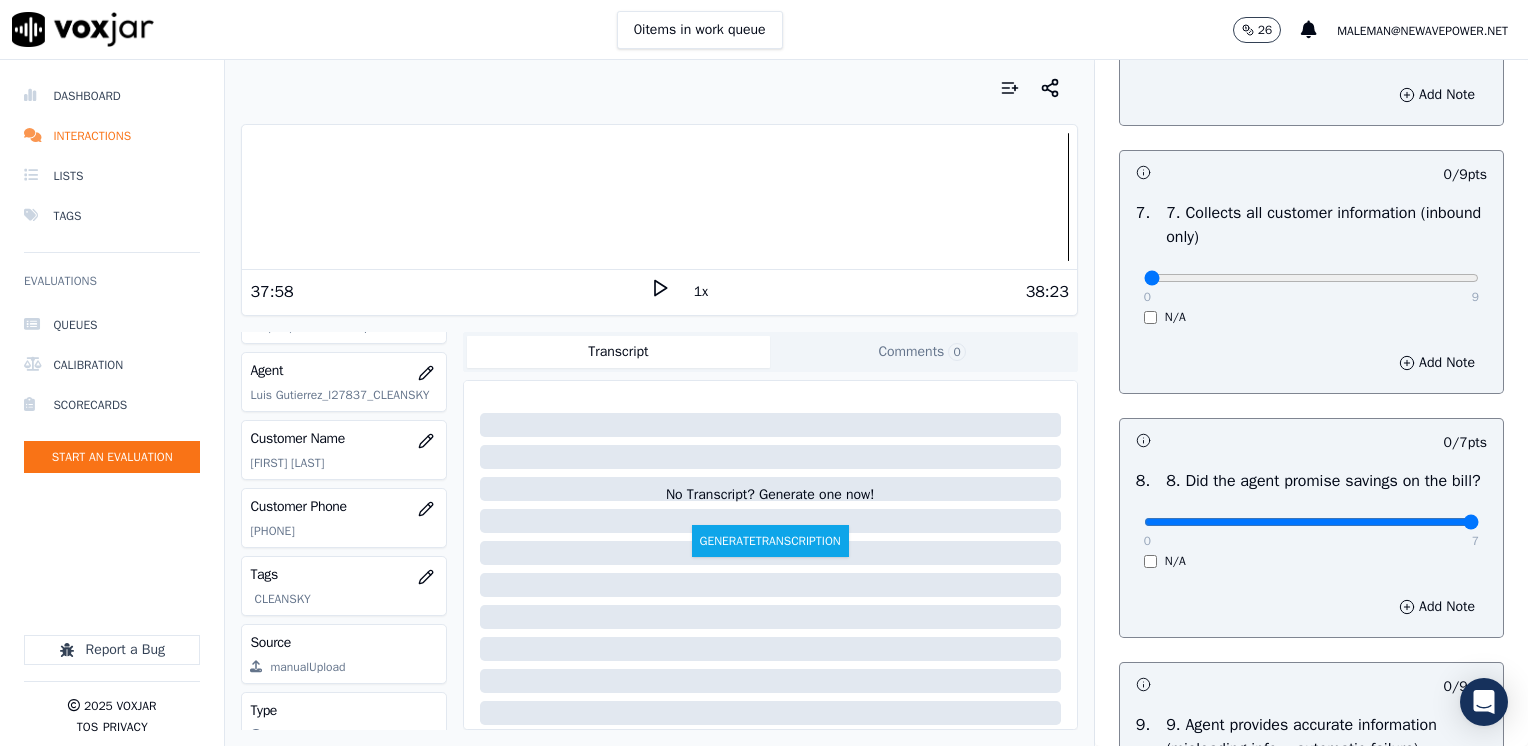 drag, startPoint x: 1134, startPoint y: 543, endPoint x: 1531, endPoint y: 574, distance: 398.2085 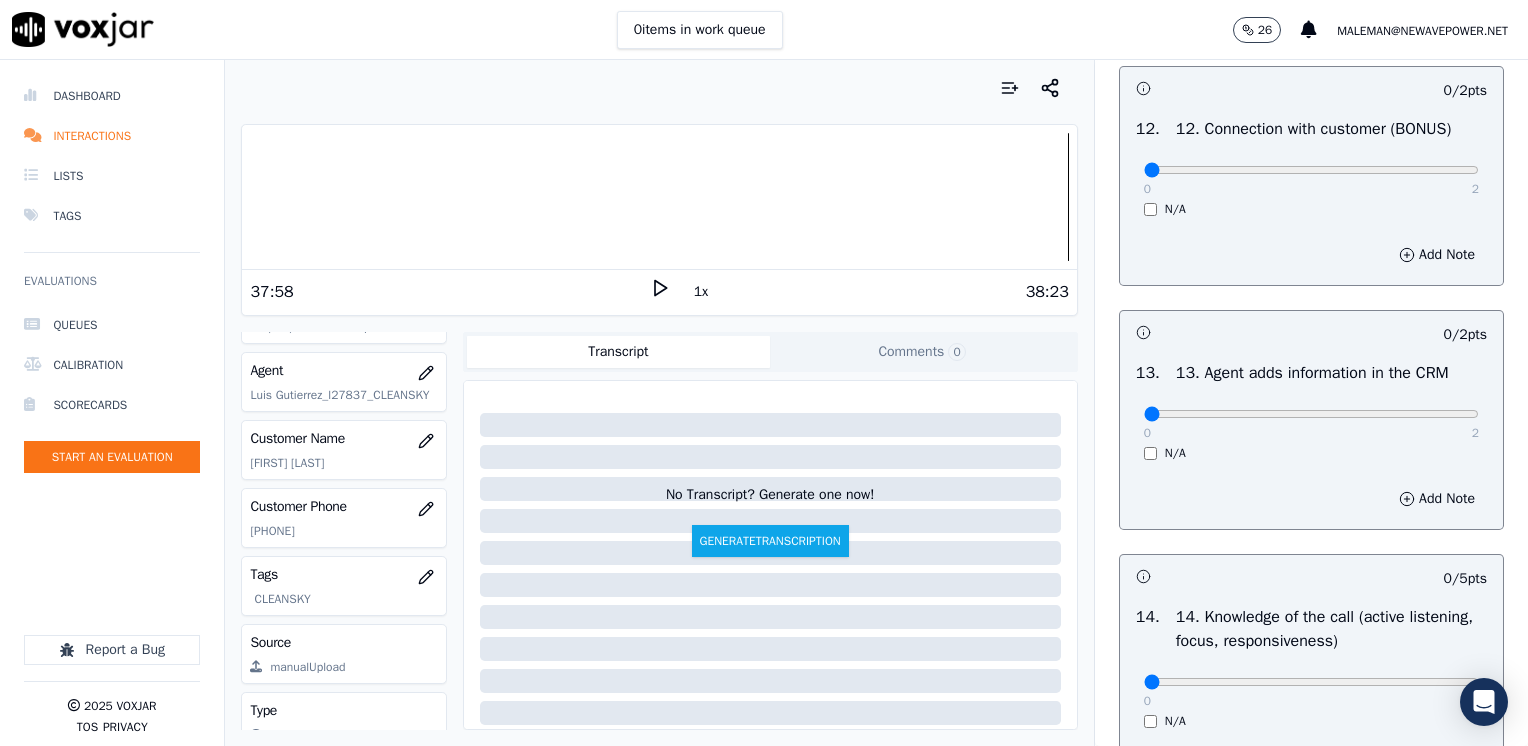 scroll, scrollTop: 3459, scrollLeft: 0, axis: vertical 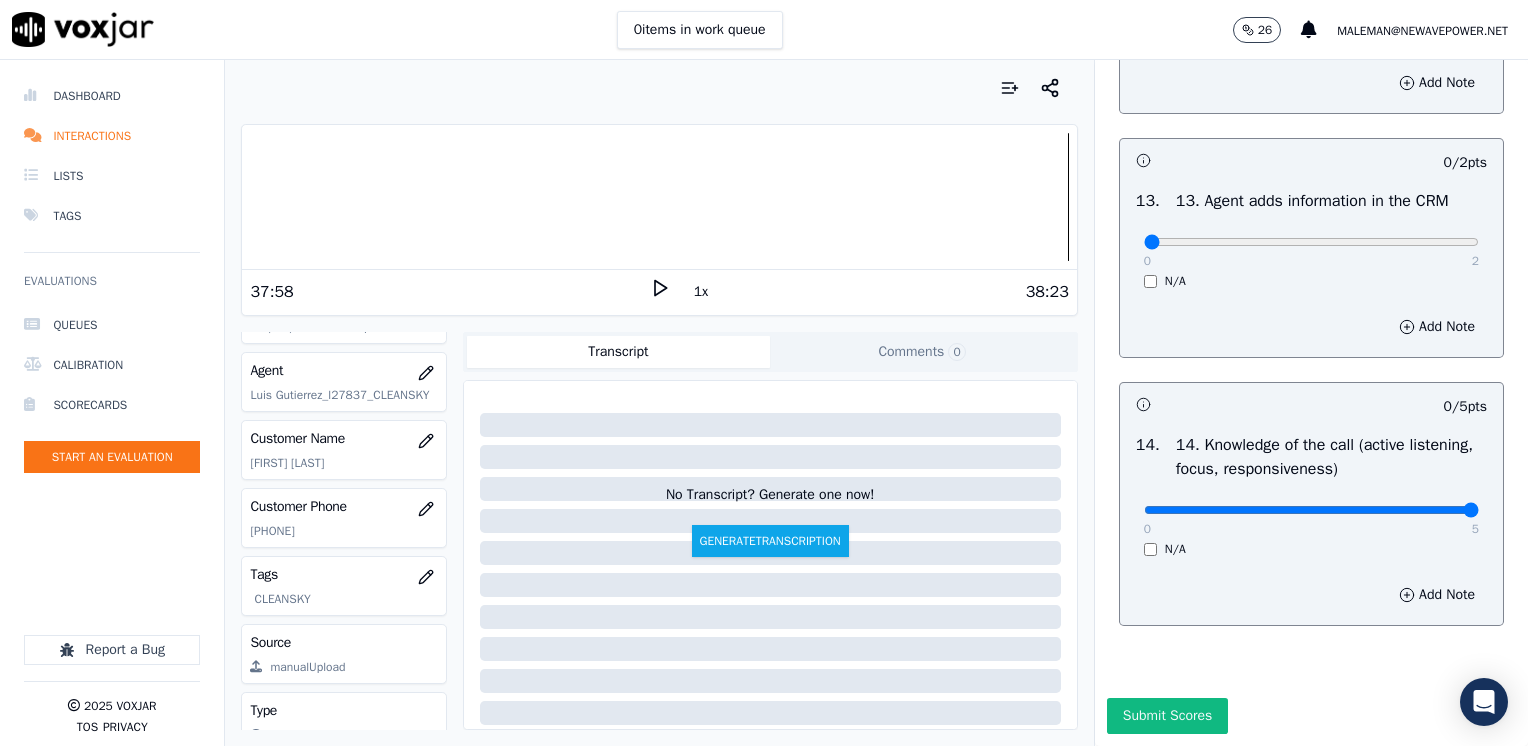 drag, startPoint x: 1136, startPoint y: 462, endPoint x: 1531, endPoint y: 495, distance: 396.3761 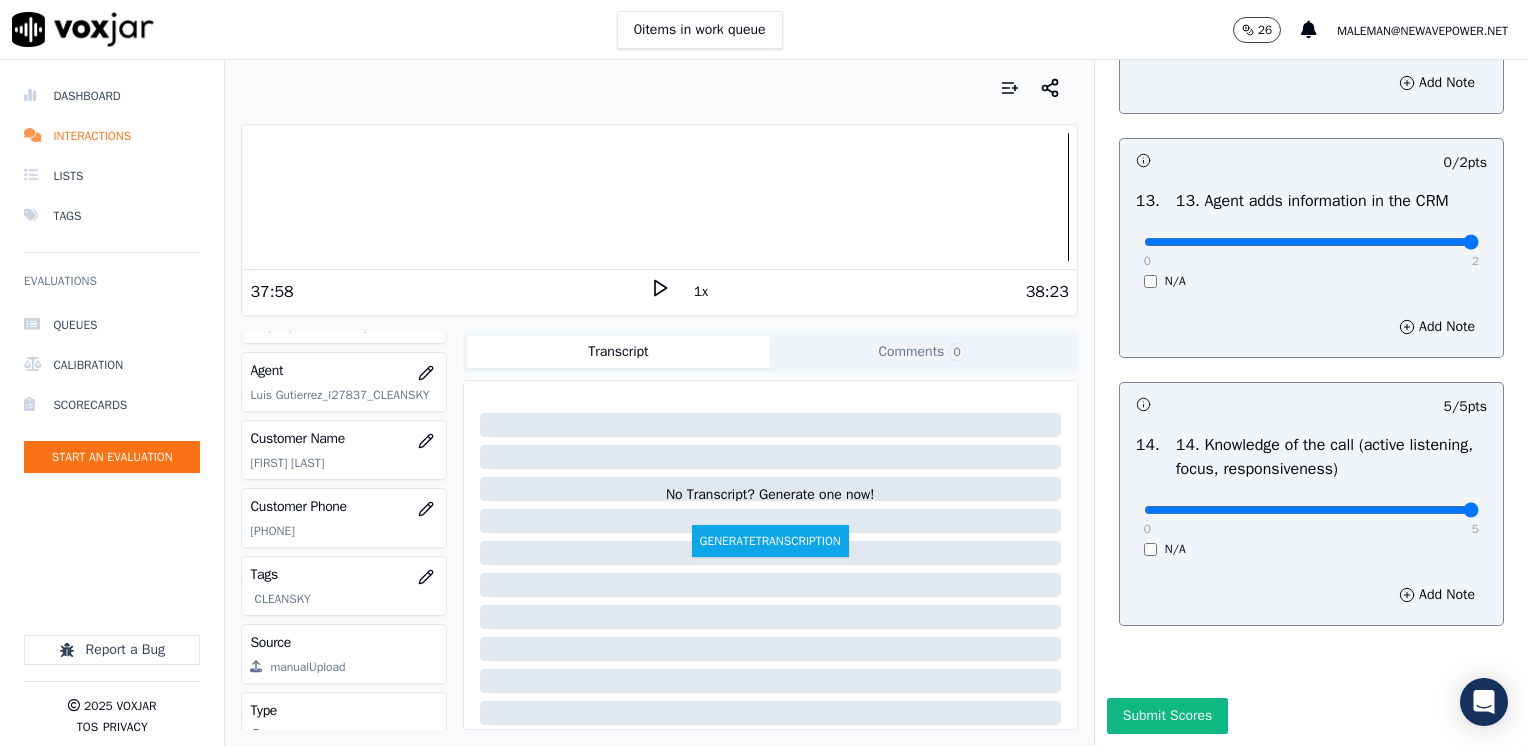 drag, startPoint x: 1128, startPoint y: 198, endPoint x: 1510, endPoint y: 220, distance: 382.633 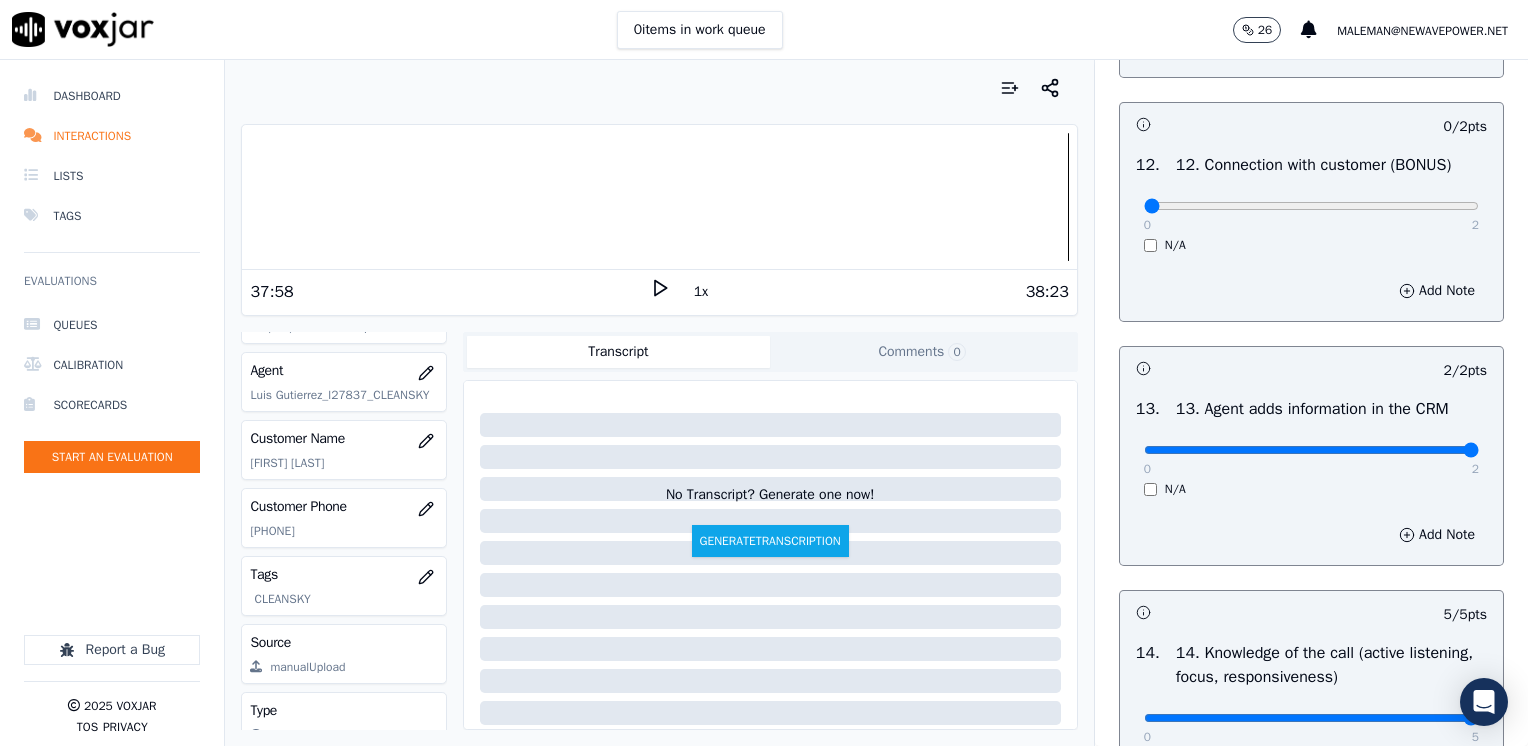 scroll, scrollTop: 3059, scrollLeft: 0, axis: vertical 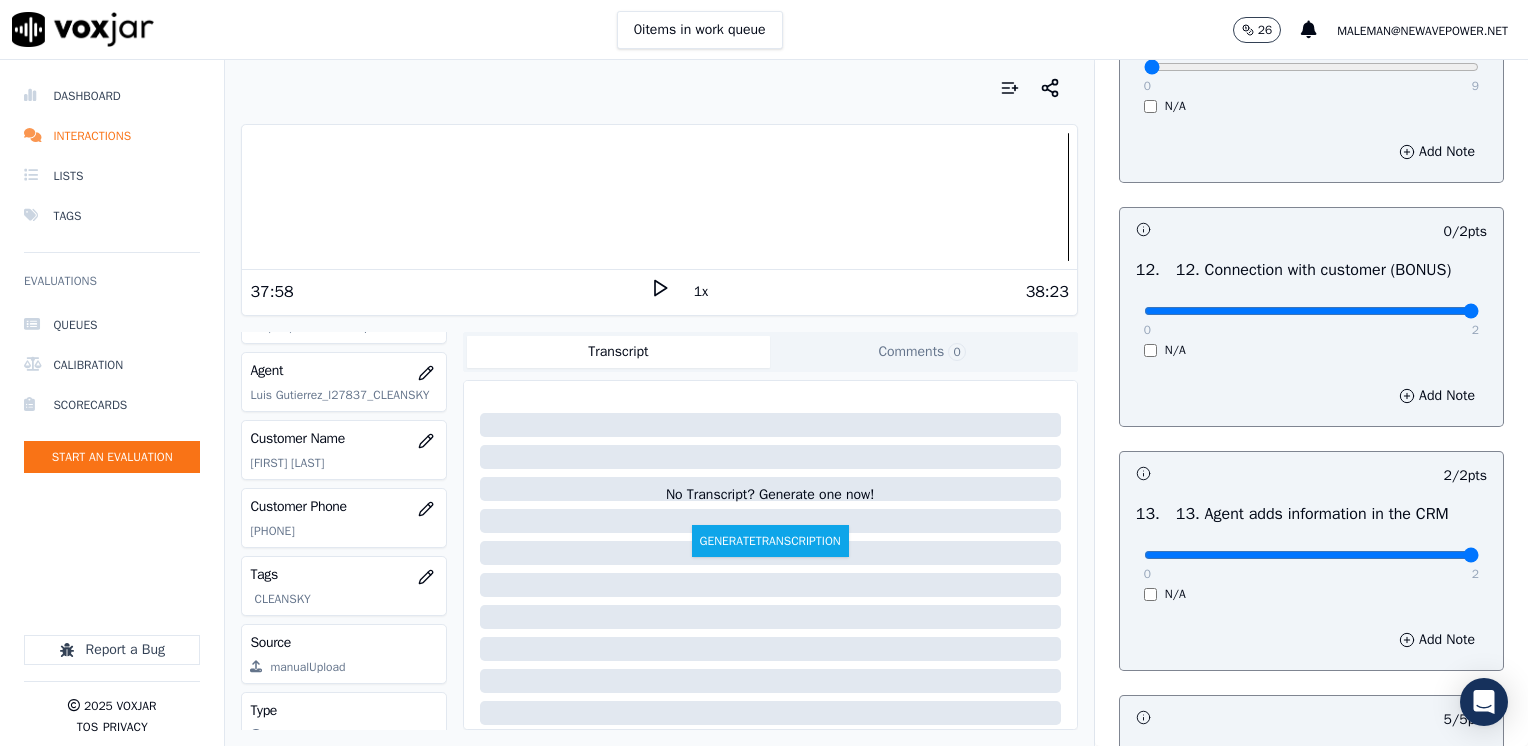 drag, startPoint x: 1131, startPoint y: 352, endPoint x: 1531, endPoint y: 414, distance: 404.7765 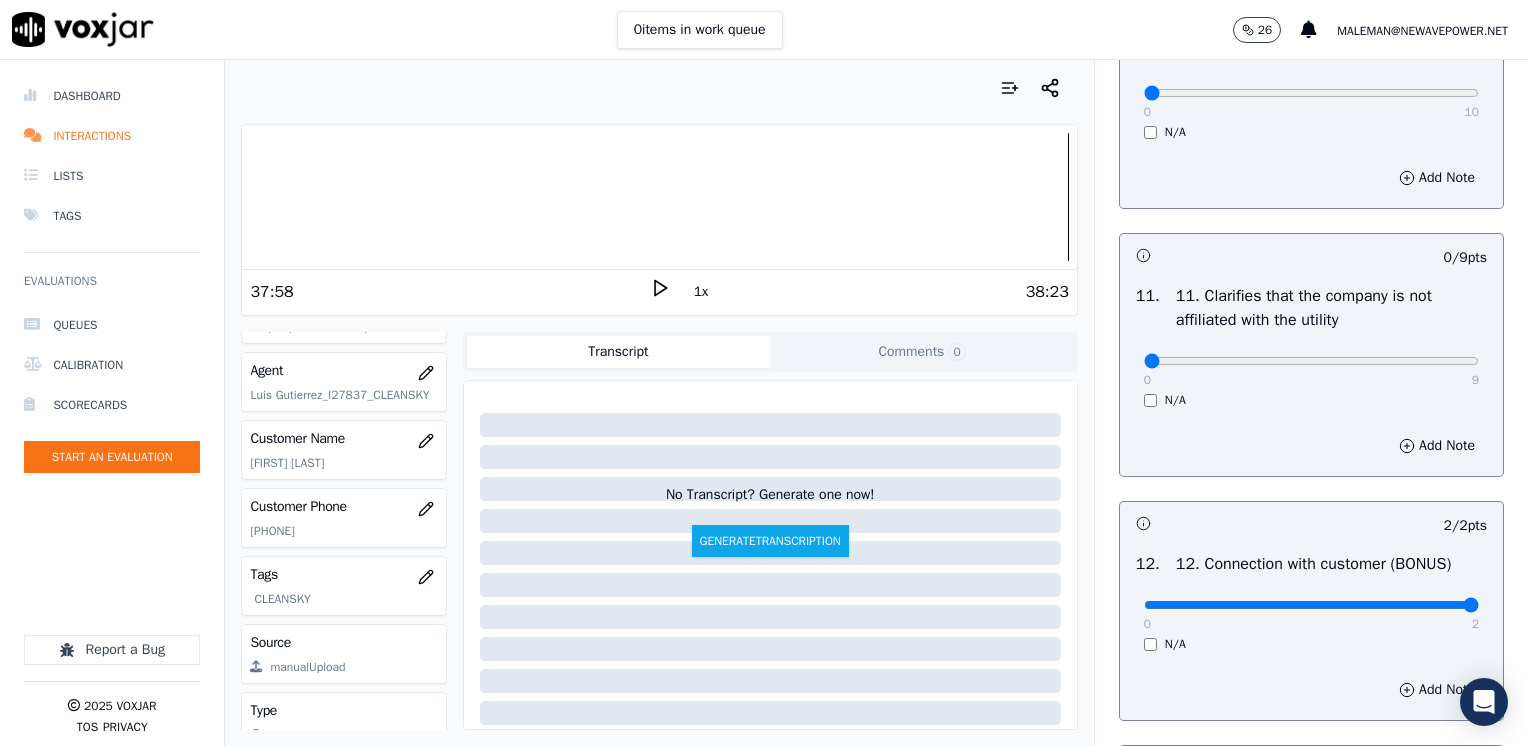 scroll, scrollTop: 2759, scrollLeft: 0, axis: vertical 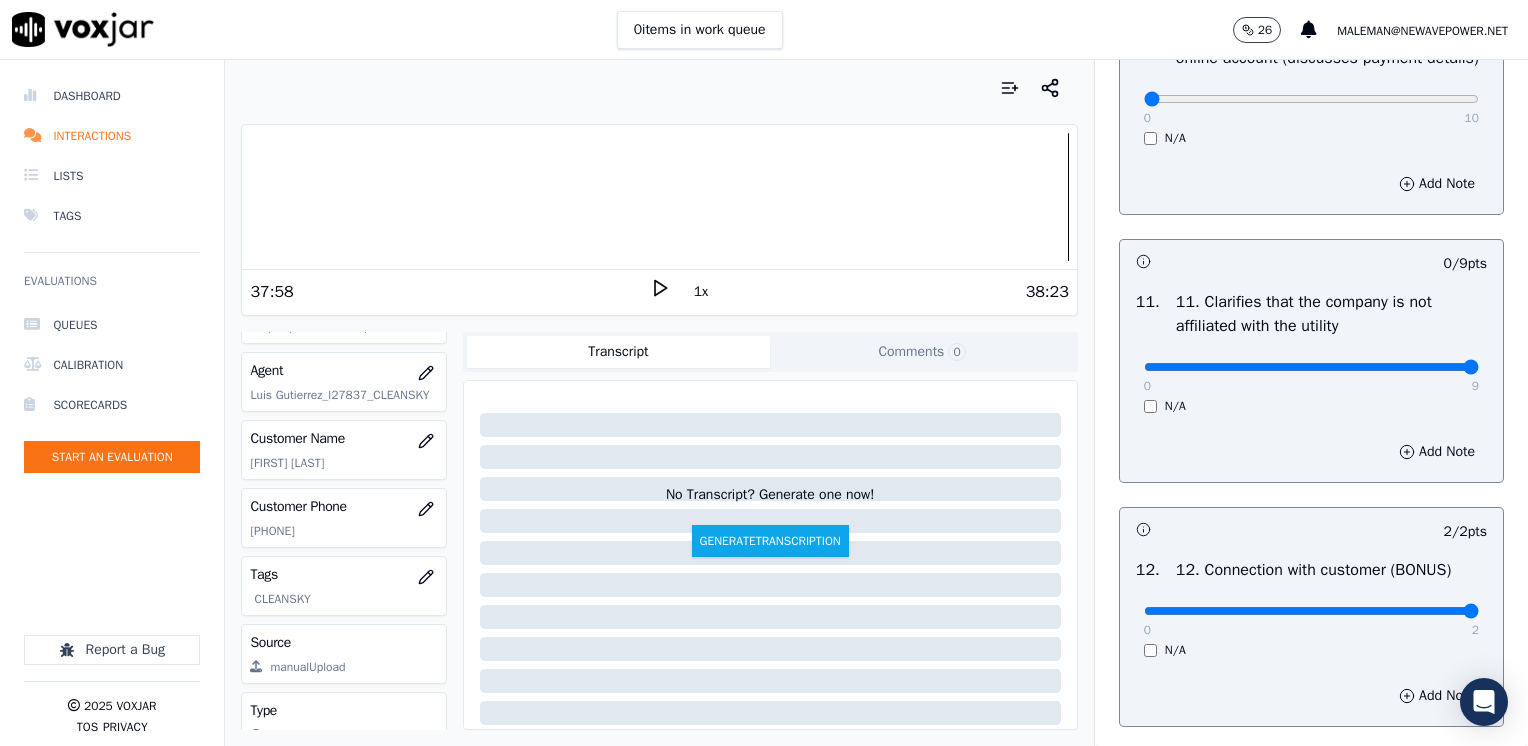 drag, startPoint x: 1134, startPoint y: 410, endPoint x: 1531, endPoint y: 418, distance: 397.0806 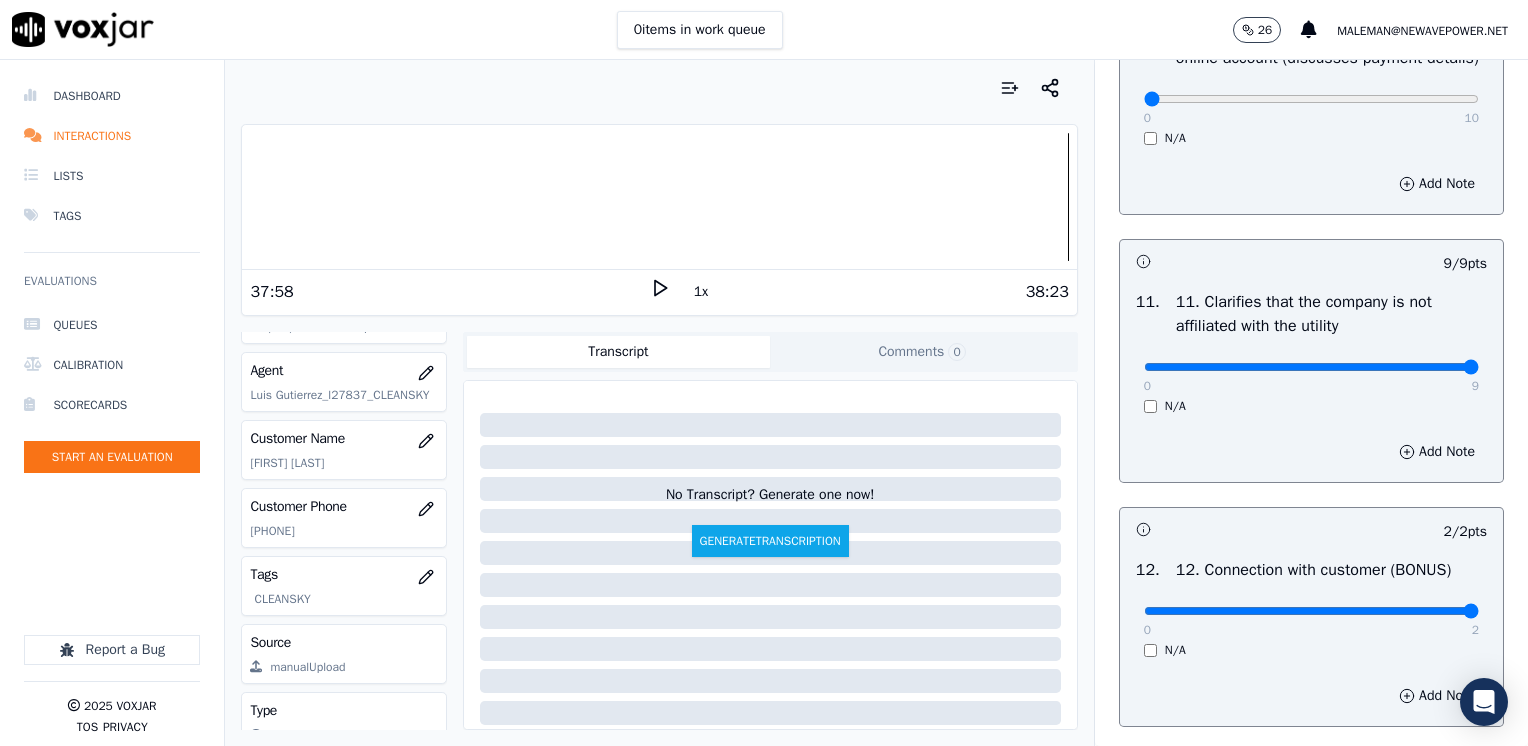 scroll, scrollTop: 2559, scrollLeft: 0, axis: vertical 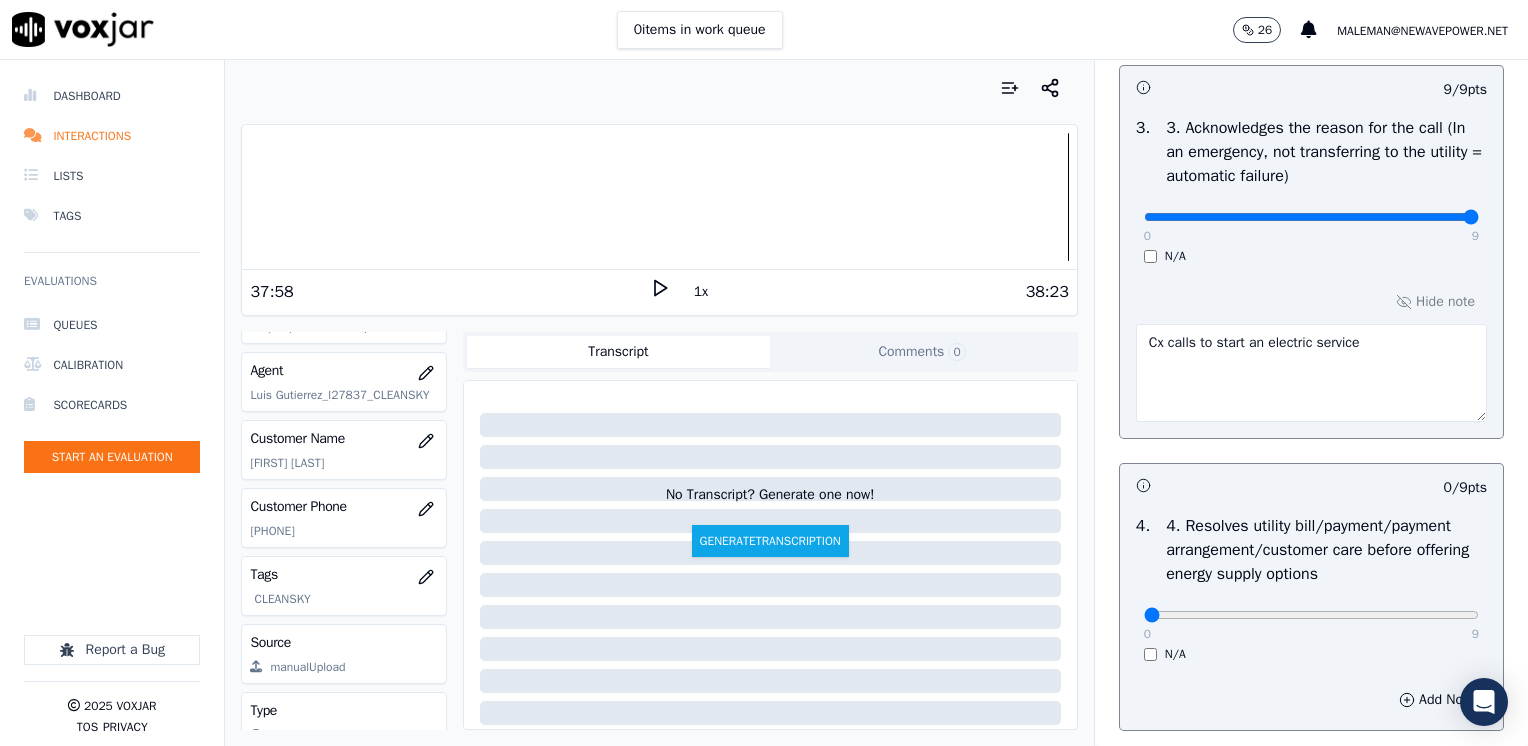 click on "Cx calls to start an electric service" at bounding box center (1311, 373) 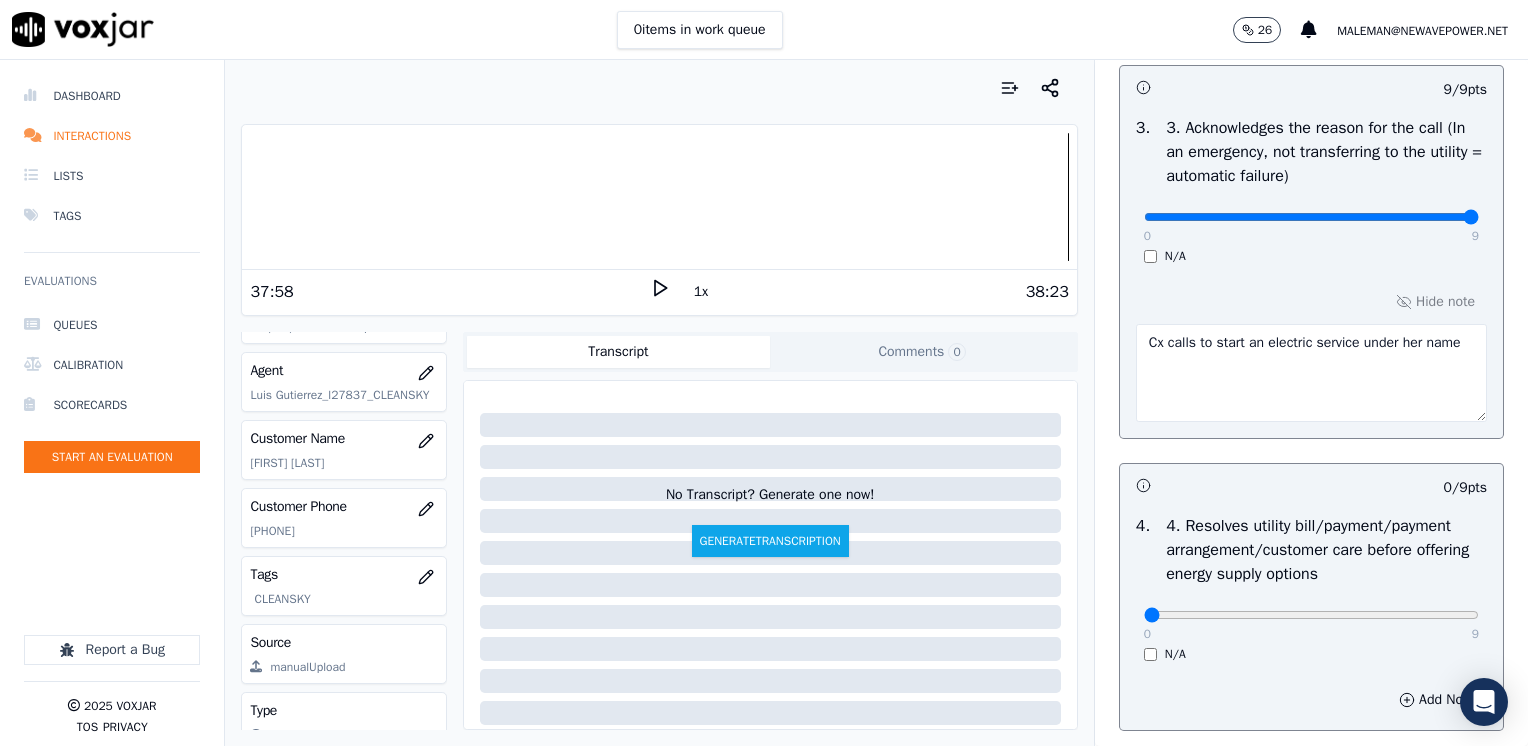 type on "Cx calls to start an electric service under her name" 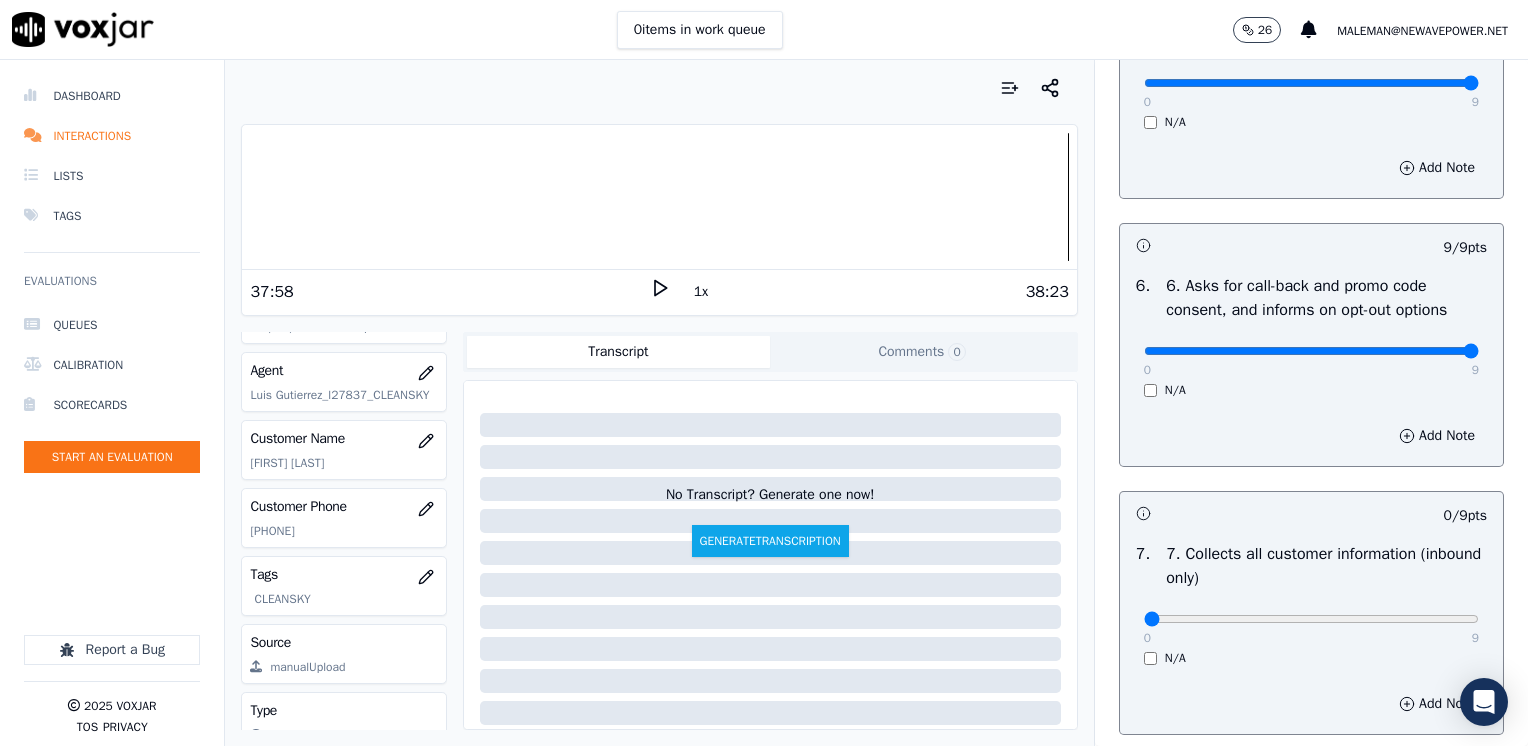 scroll, scrollTop: 1659, scrollLeft: 0, axis: vertical 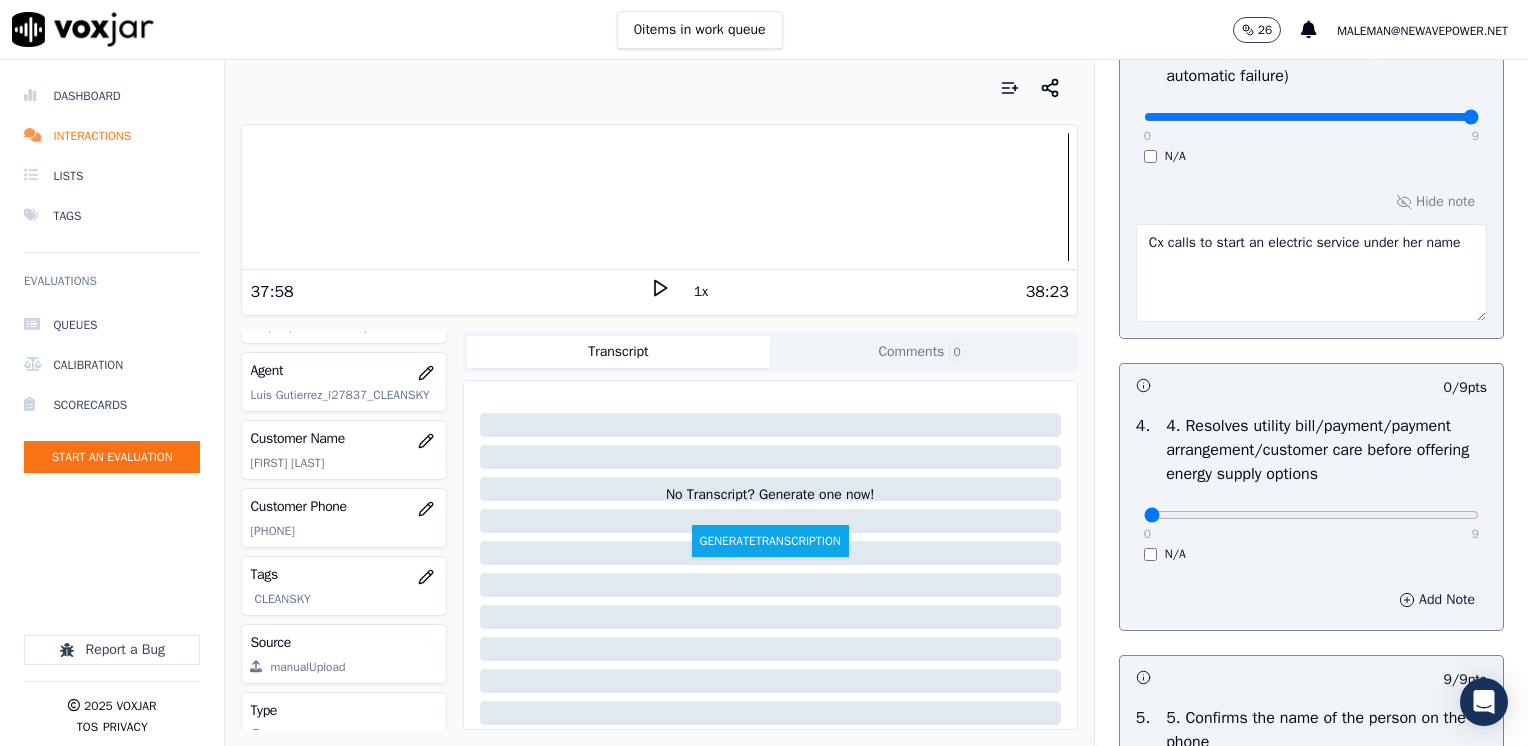 click on "Add Note" at bounding box center [1437, 600] 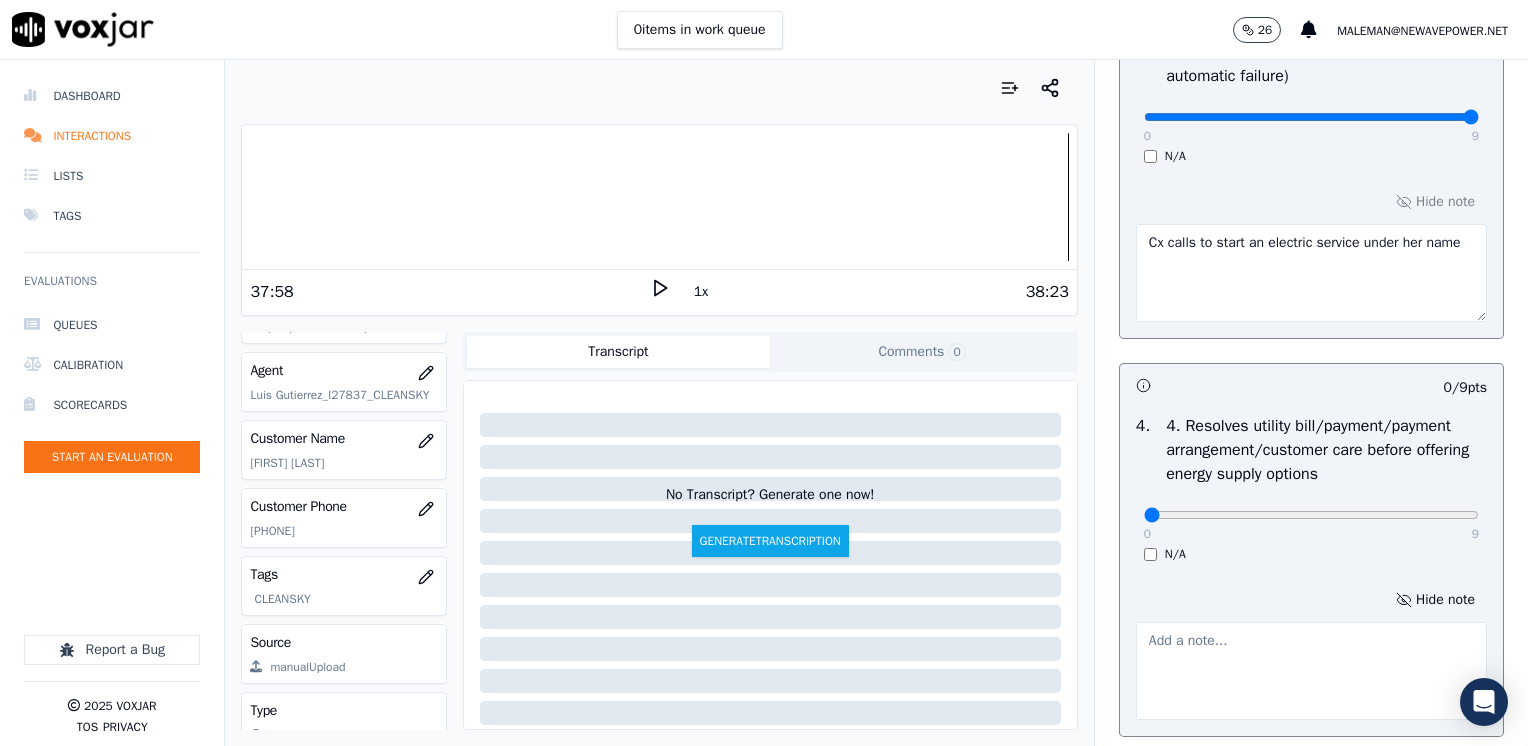 click at bounding box center [1311, 671] 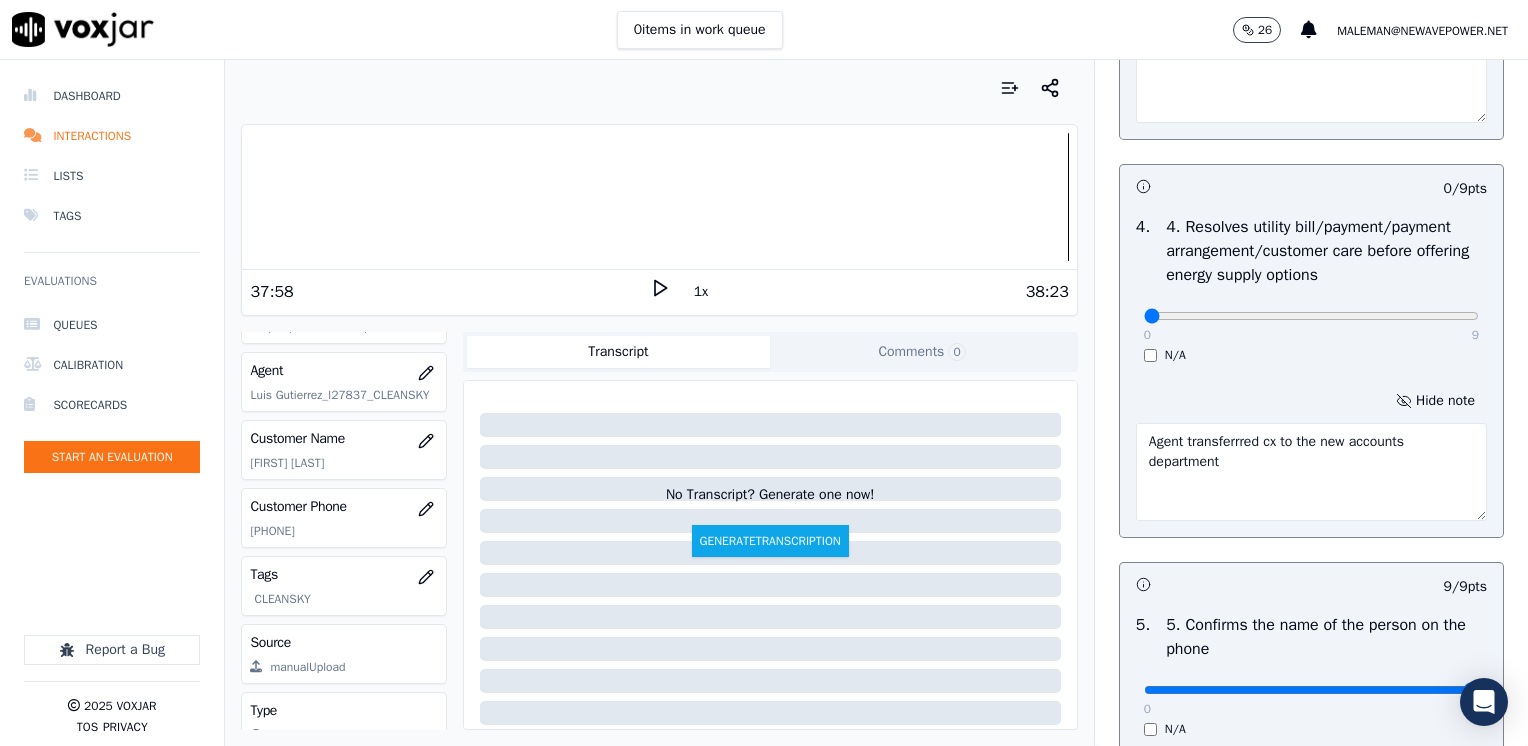 scroll, scrollTop: 959, scrollLeft: 0, axis: vertical 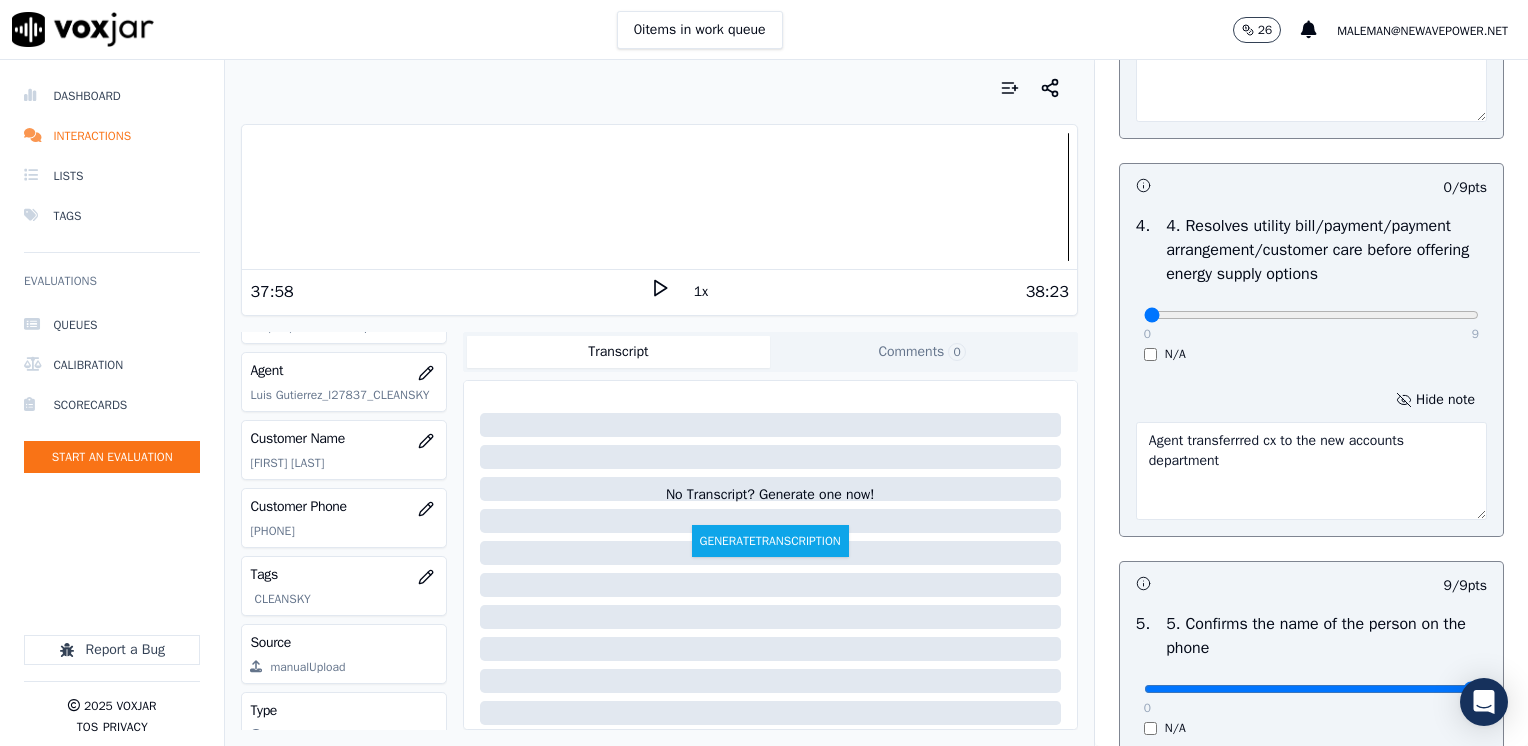 click on "Agent transferrred cx to the new accounts department" at bounding box center (1311, 471) 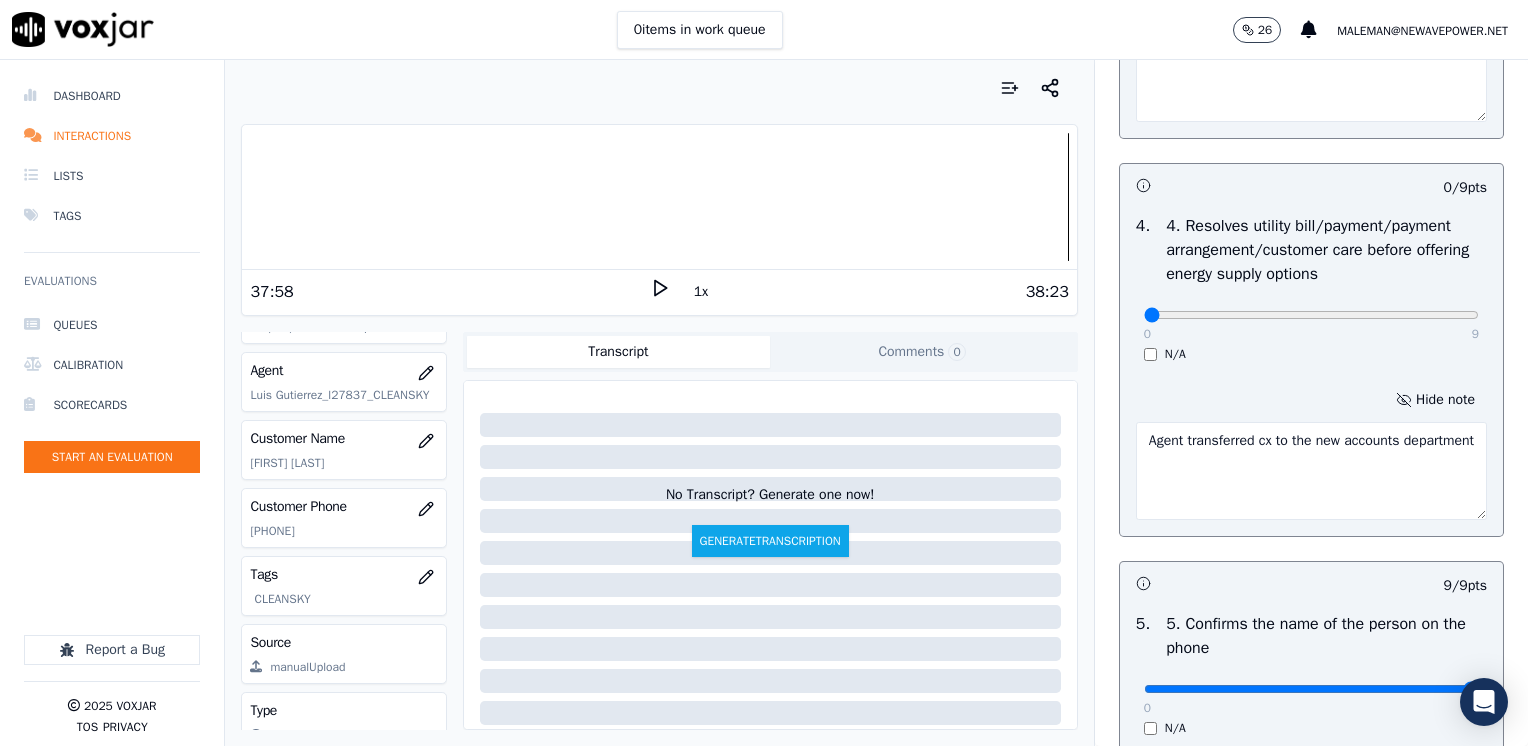 click on "Agent transferred cx to the new accounts department" at bounding box center (1311, 471) 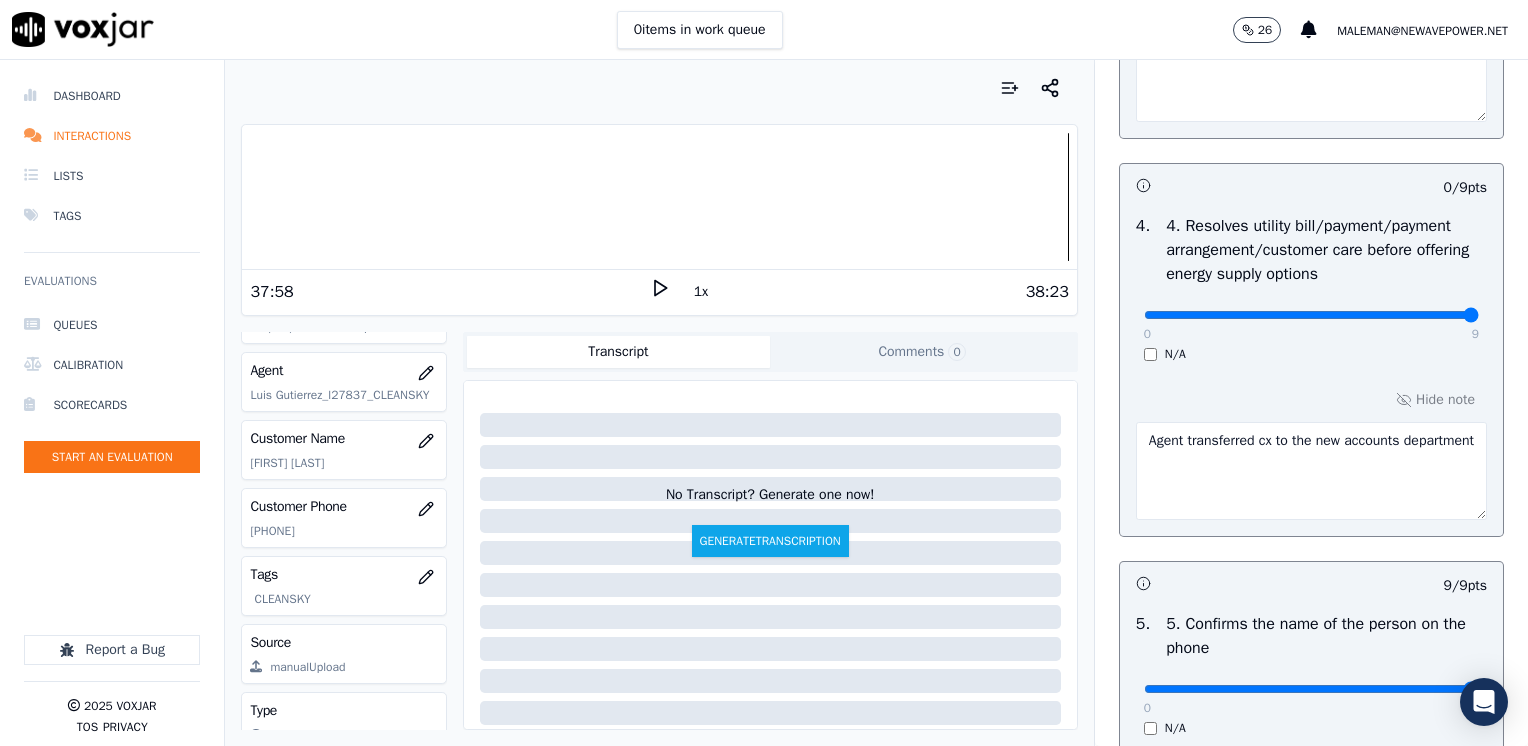 drag, startPoint x: 1129, startPoint y: 316, endPoint x: 1531, endPoint y: 318, distance: 402.00497 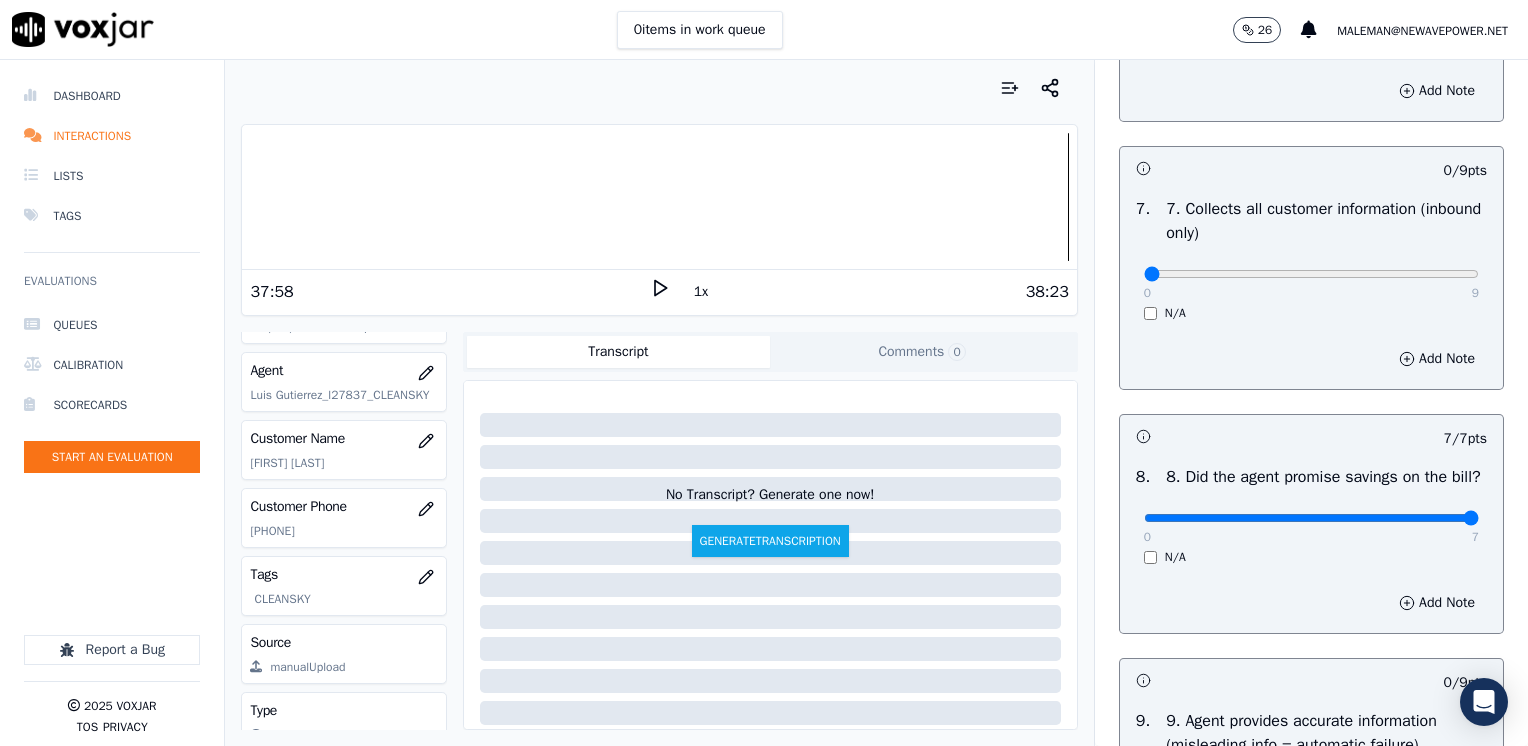 scroll, scrollTop: 1859, scrollLeft: 0, axis: vertical 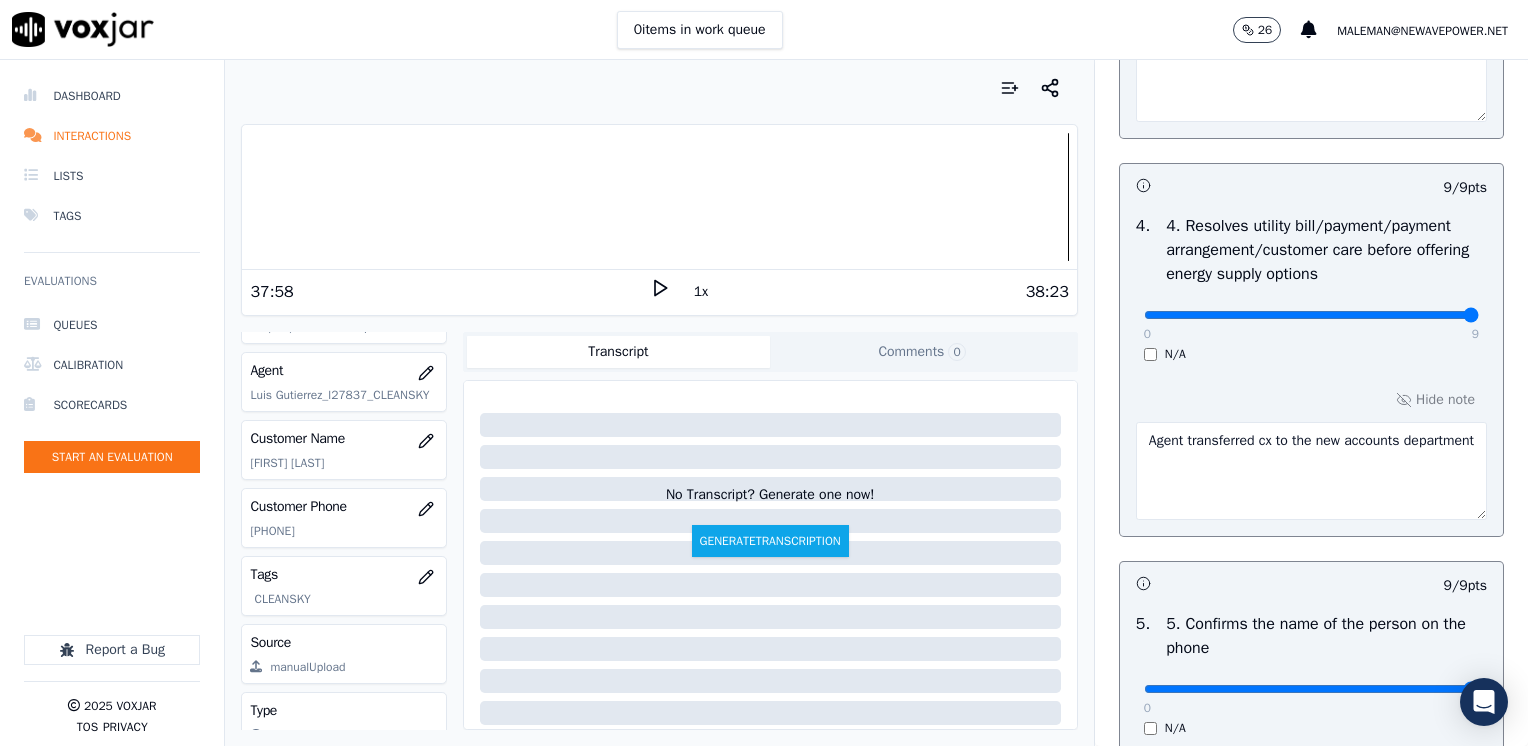 click on "Agent transferred cx to the new accounts department" at bounding box center [1311, 471] 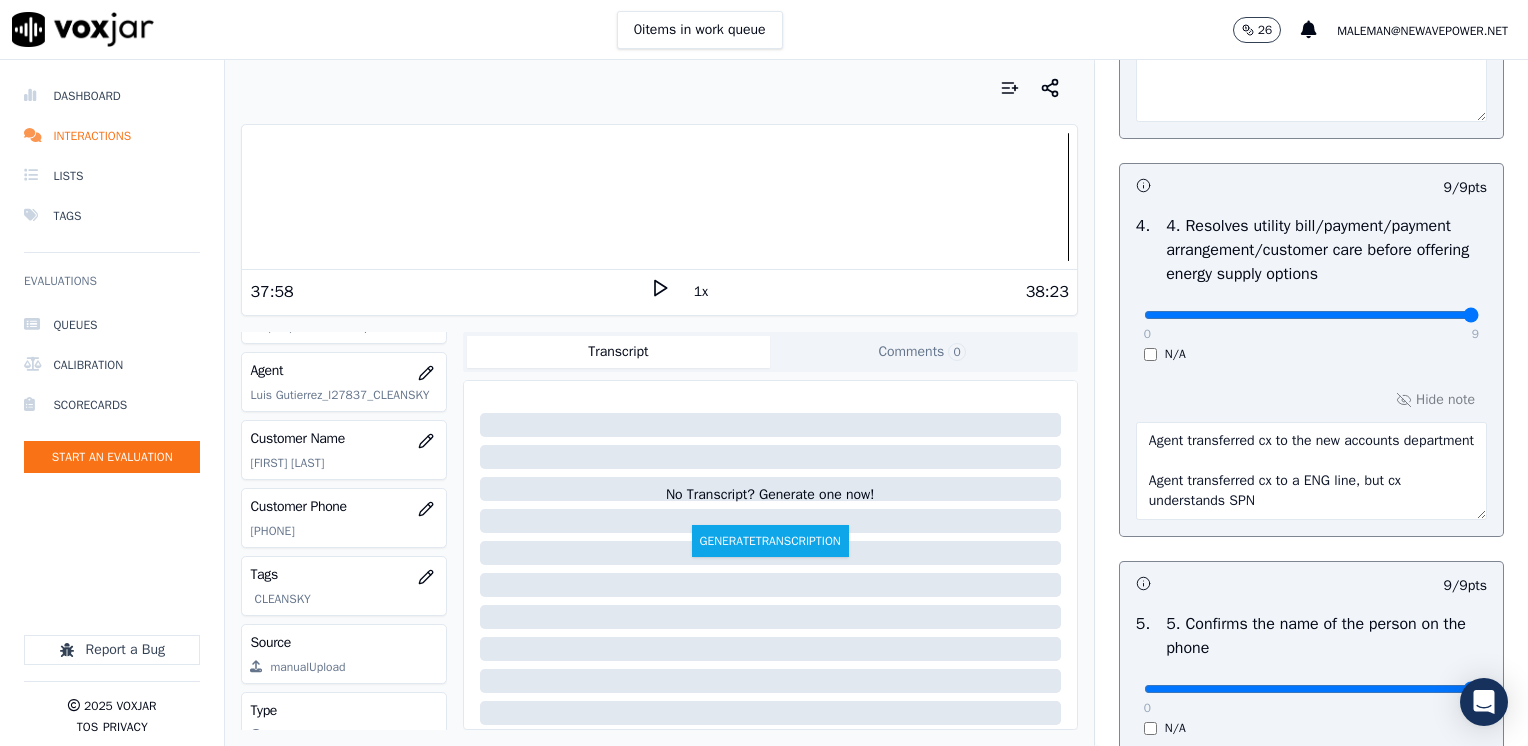 scroll, scrollTop: 20, scrollLeft: 0, axis: vertical 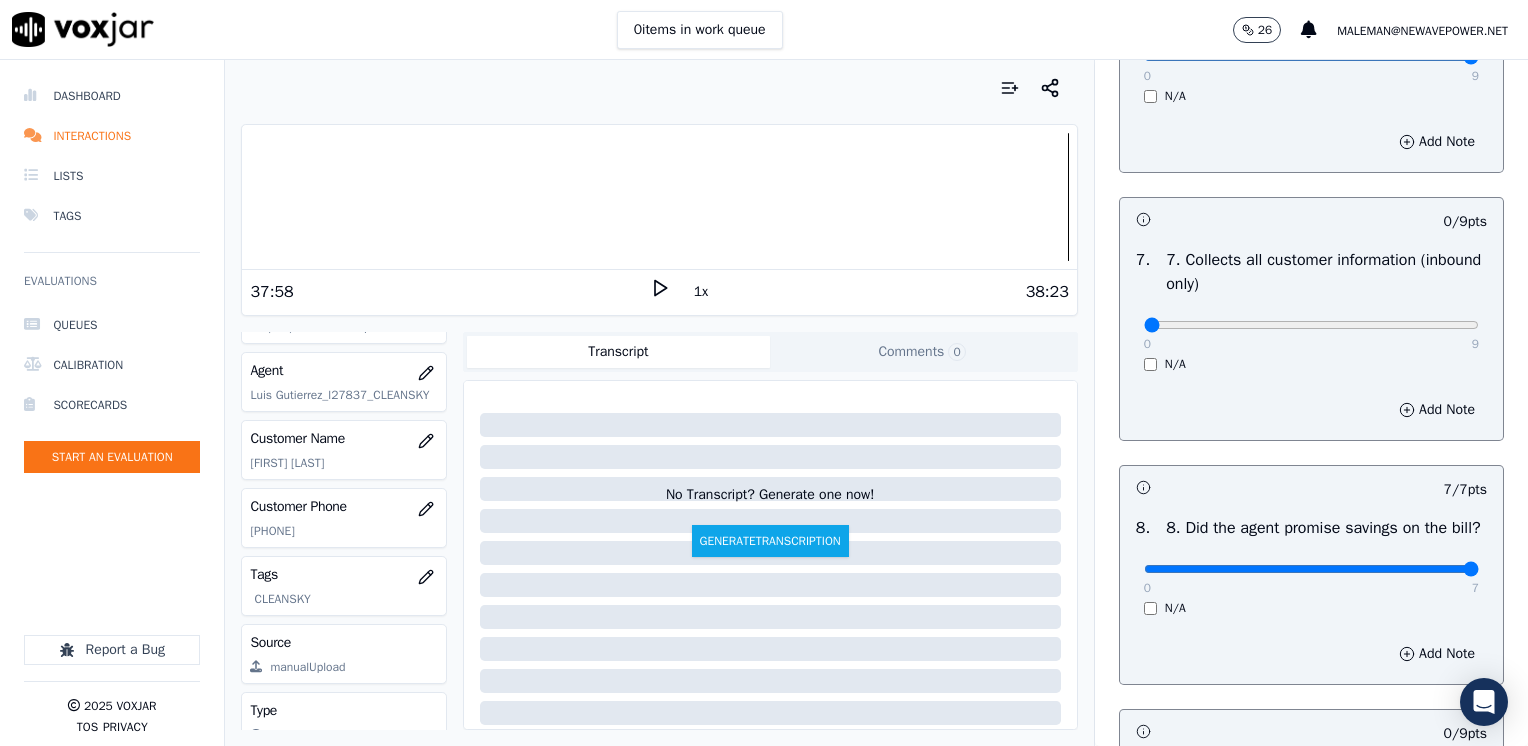type on "Agent transferred cx to the new accounts department
Agent transferred cx to a ENG line, but cx understands SPN" 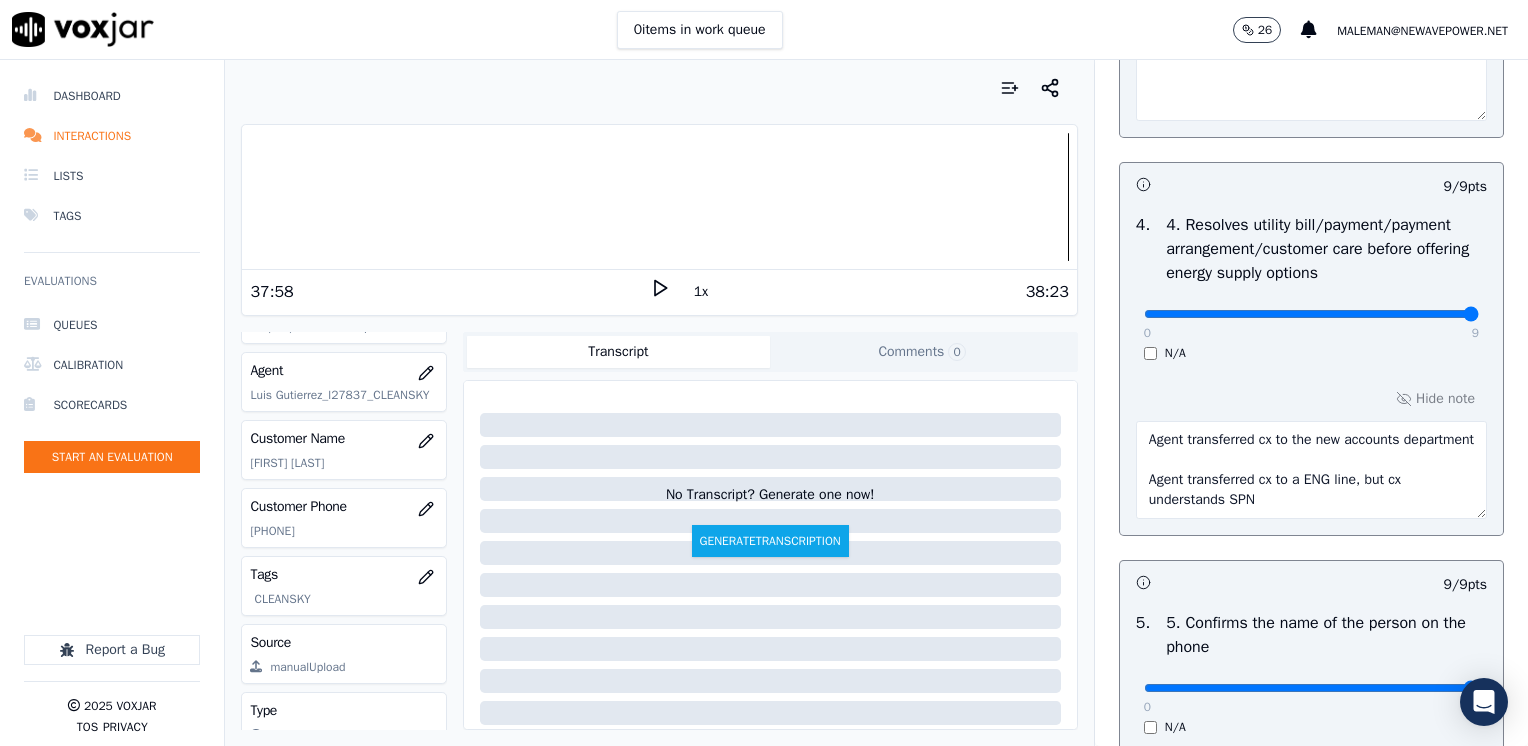 scroll, scrollTop: 959, scrollLeft: 0, axis: vertical 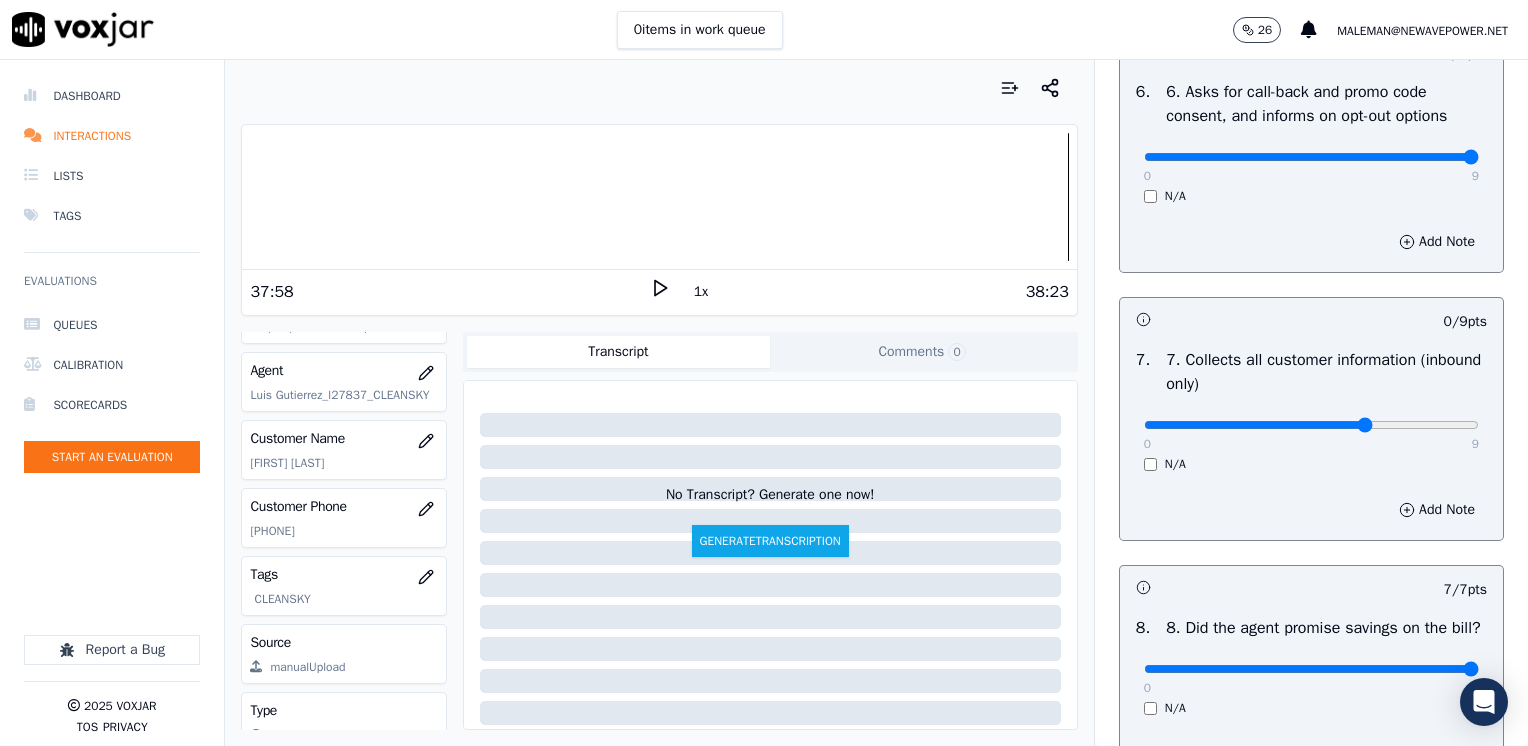 type on "6" 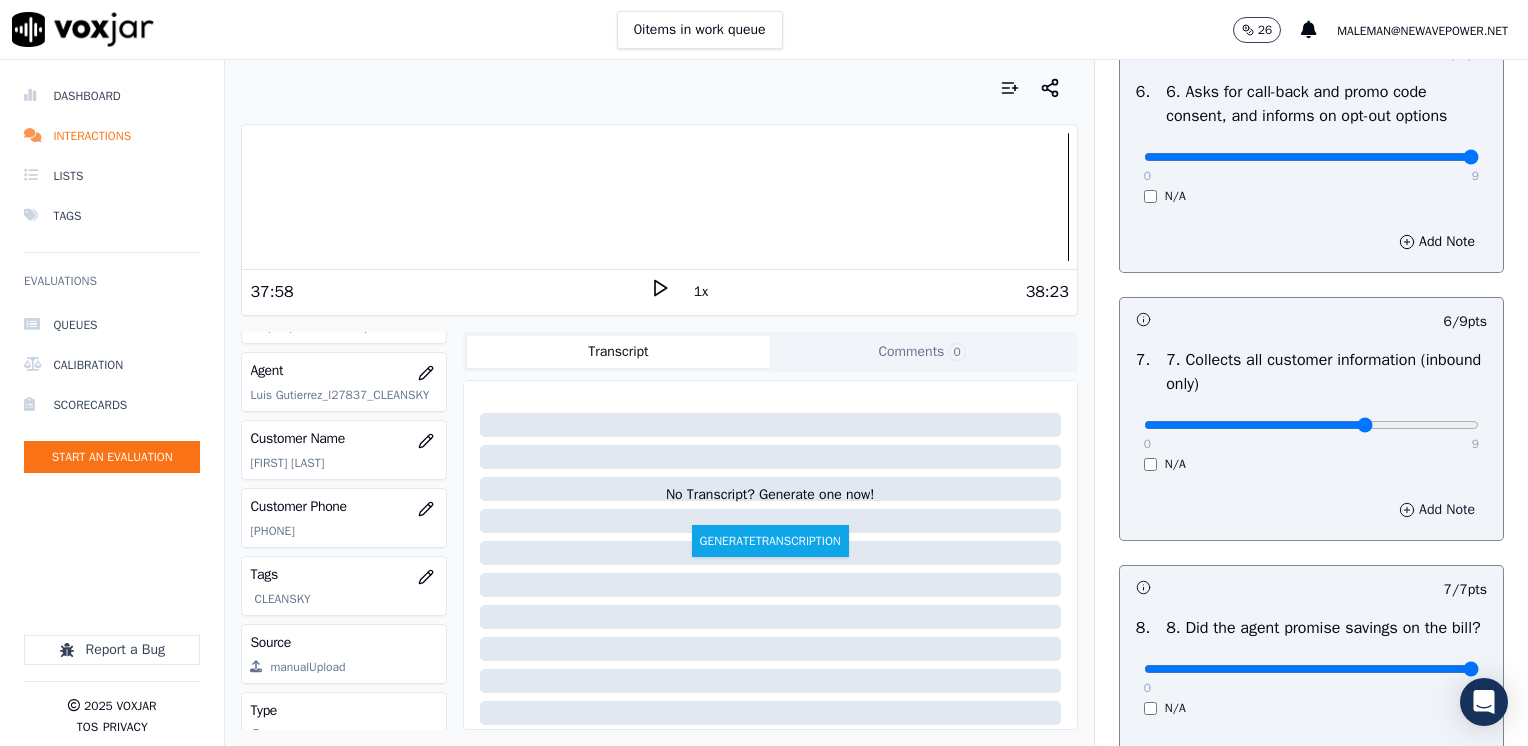 click on "Add Note" at bounding box center [1437, 510] 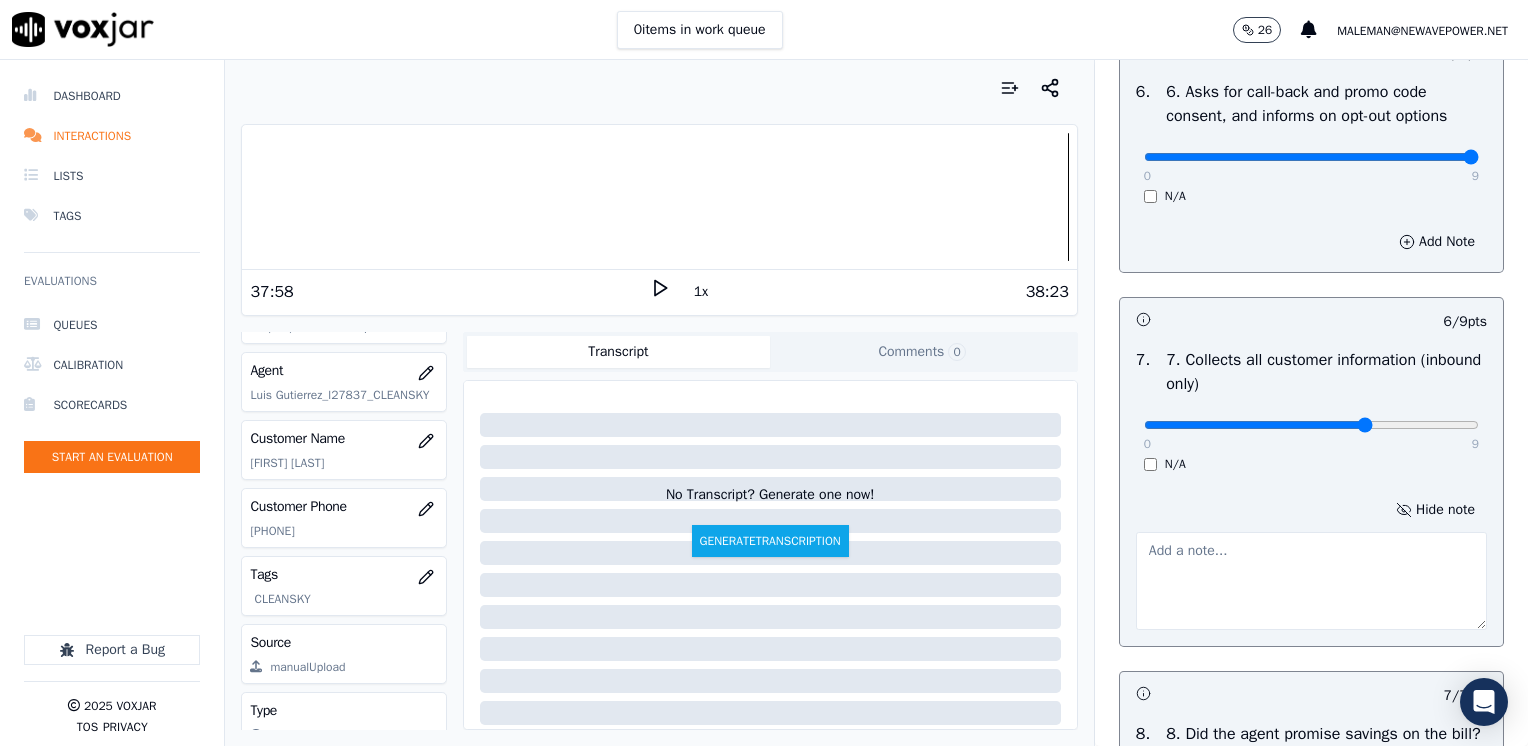 click at bounding box center [1311, 581] 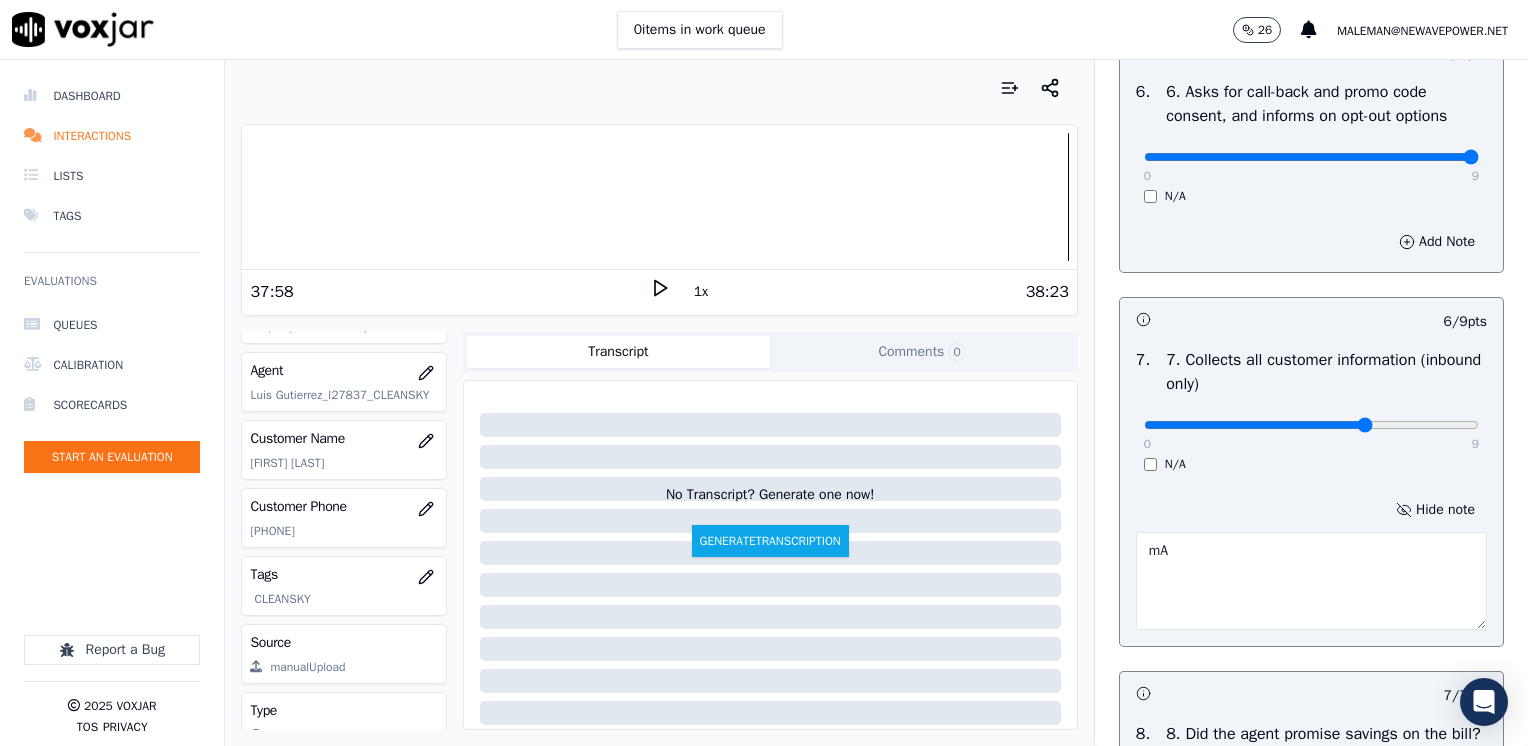 type on "m" 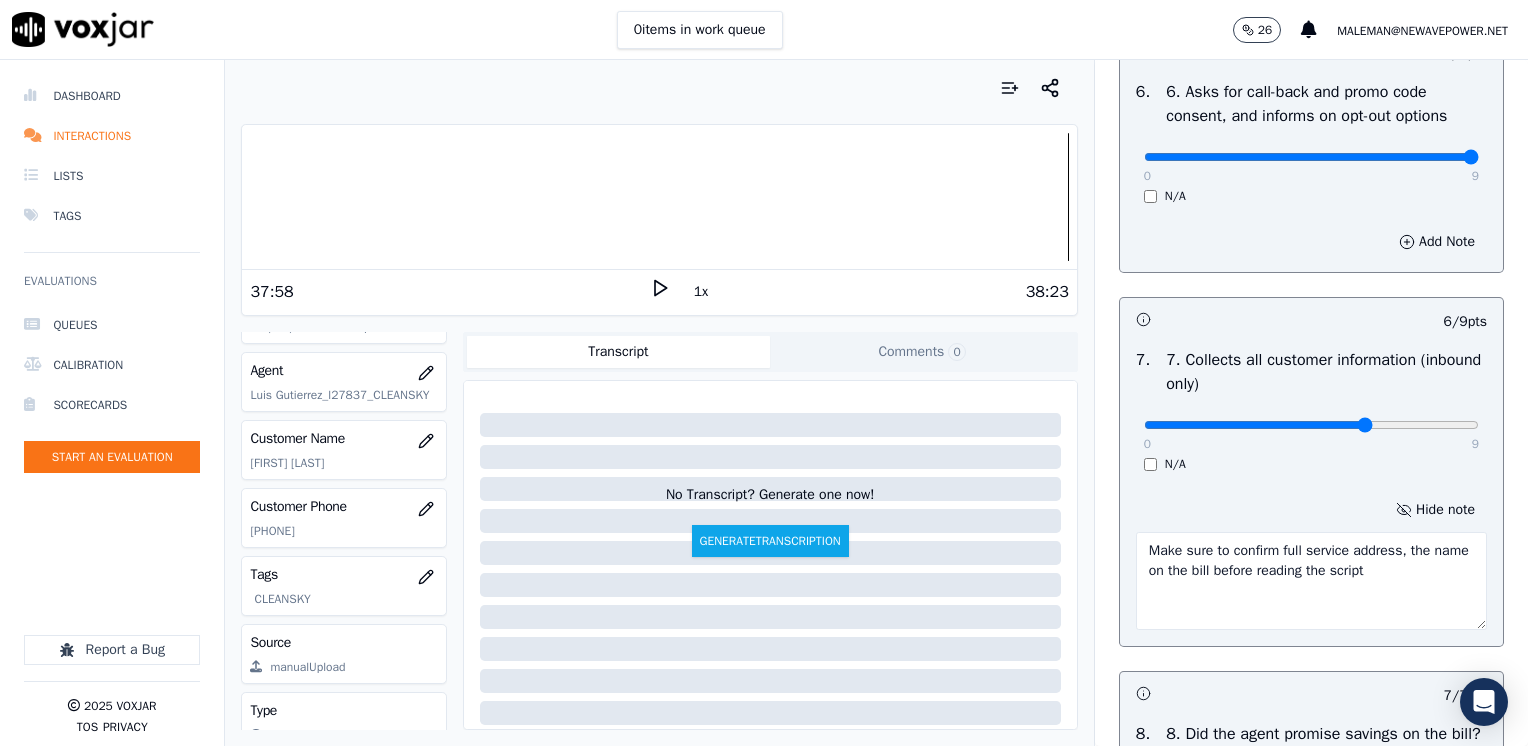 type on "Make sure to confirm full service address, the name on the bill before reading the script" 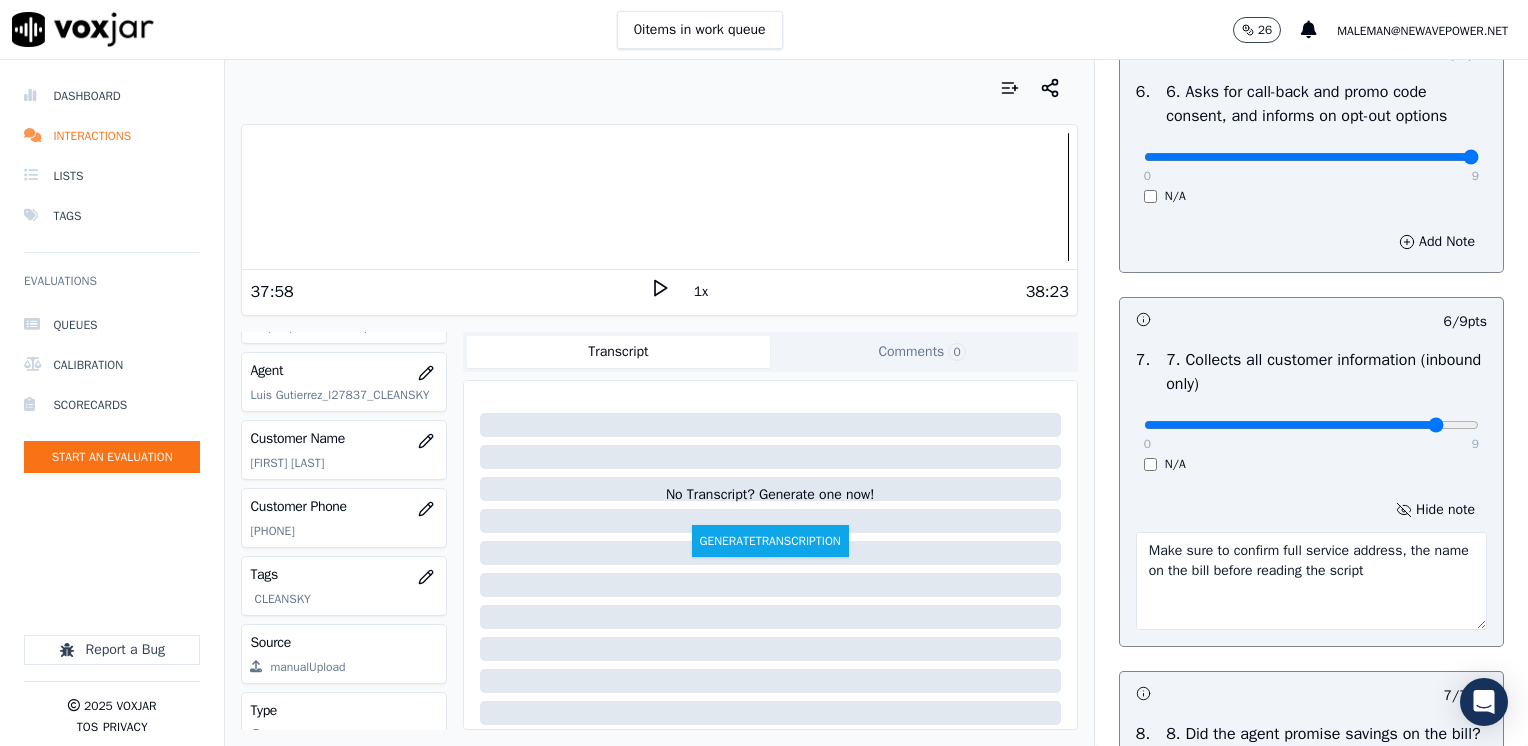 type on "8" 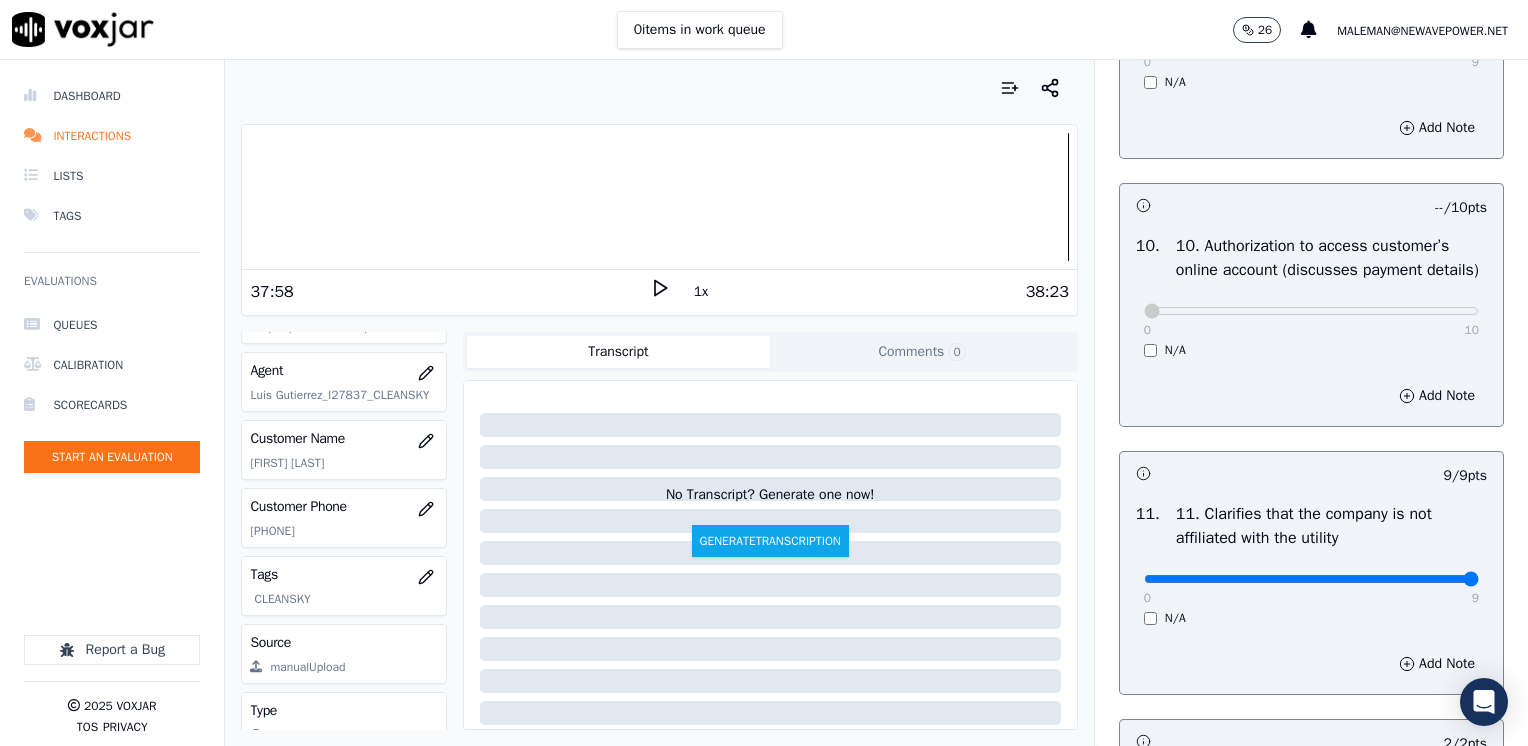 scroll, scrollTop: 2459, scrollLeft: 0, axis: vertical 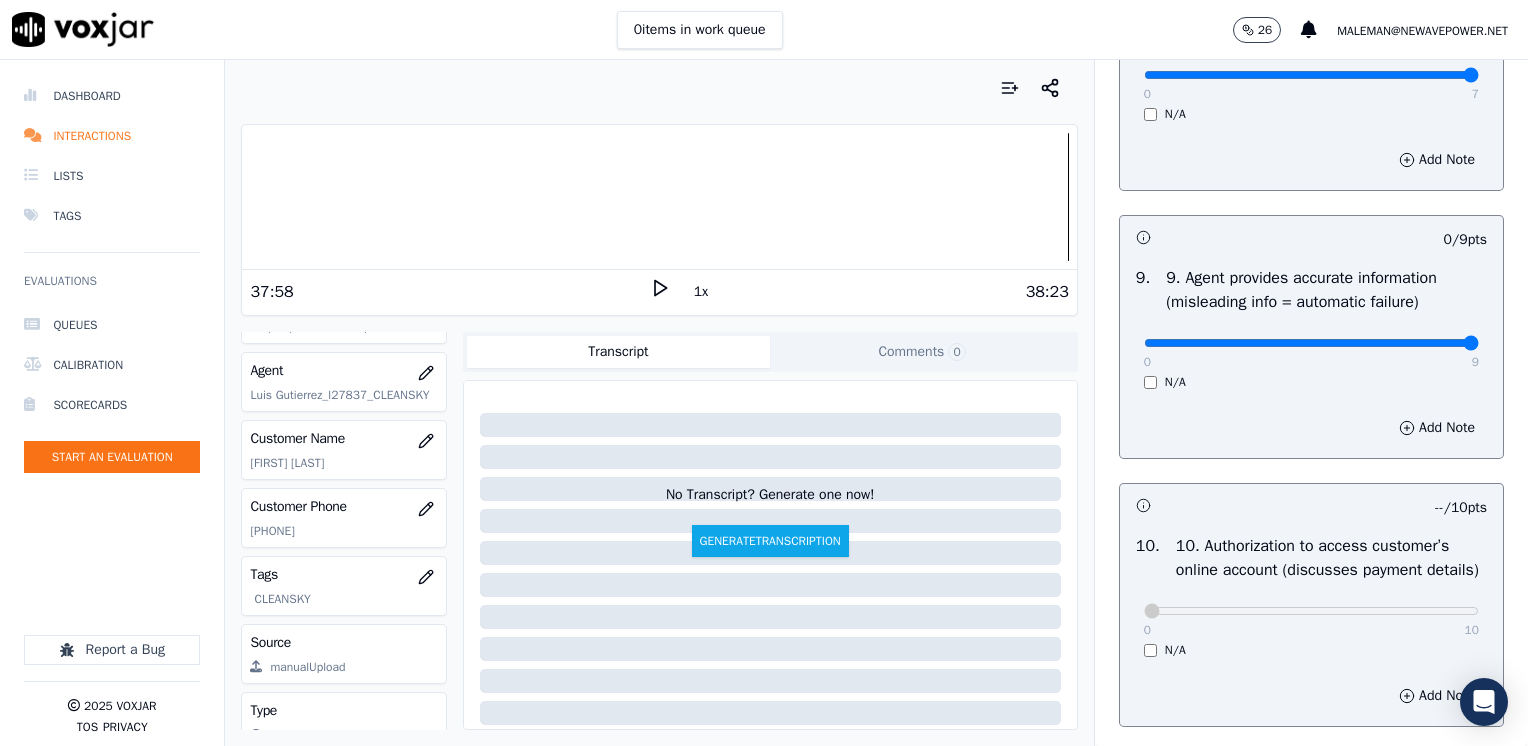 drag, startPoint x: 1136, startPoint y: 356, endPoint x: 1531, endPoint y: 358, distance: 395.00507 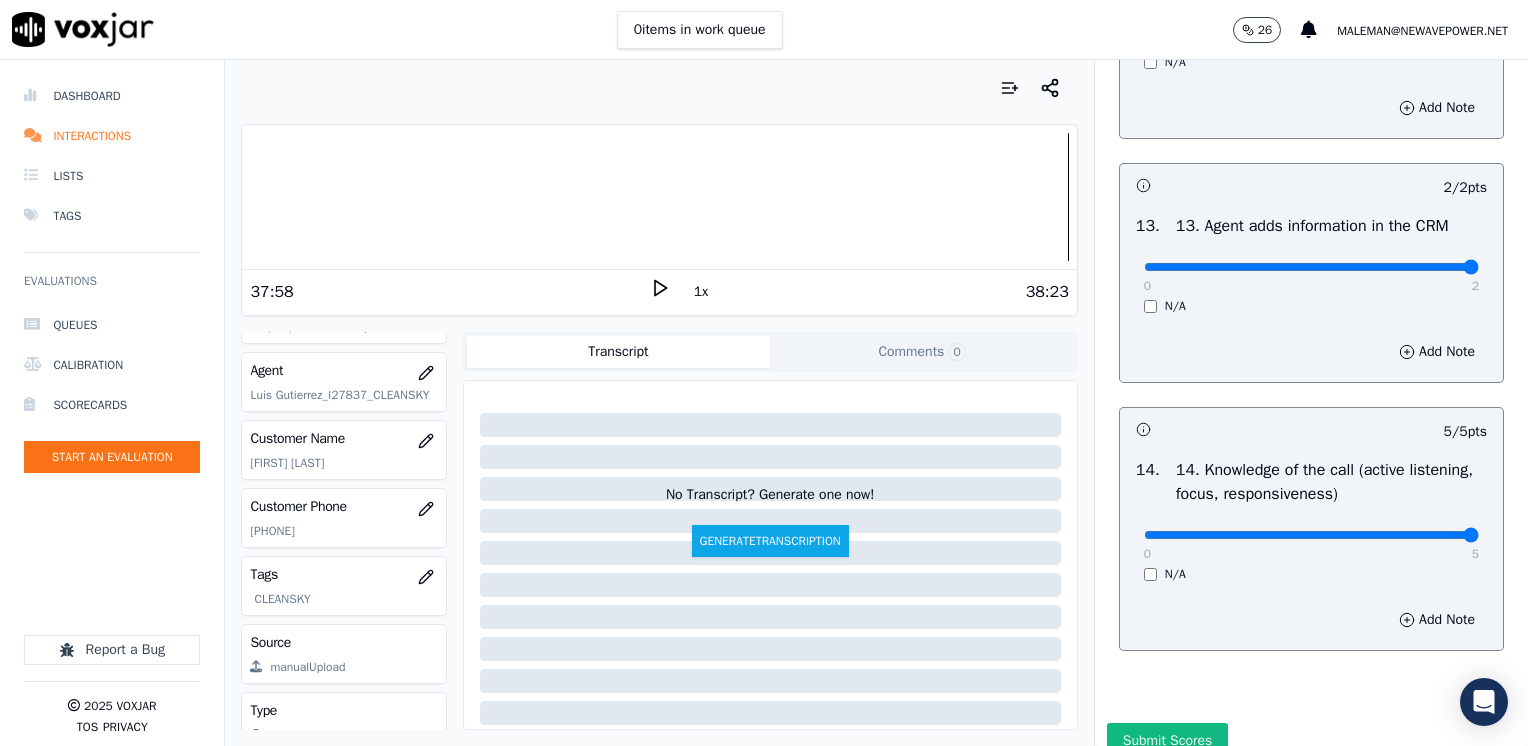 scroll, scrollTop: 3059, scrollLeft: 0, axis: vertical 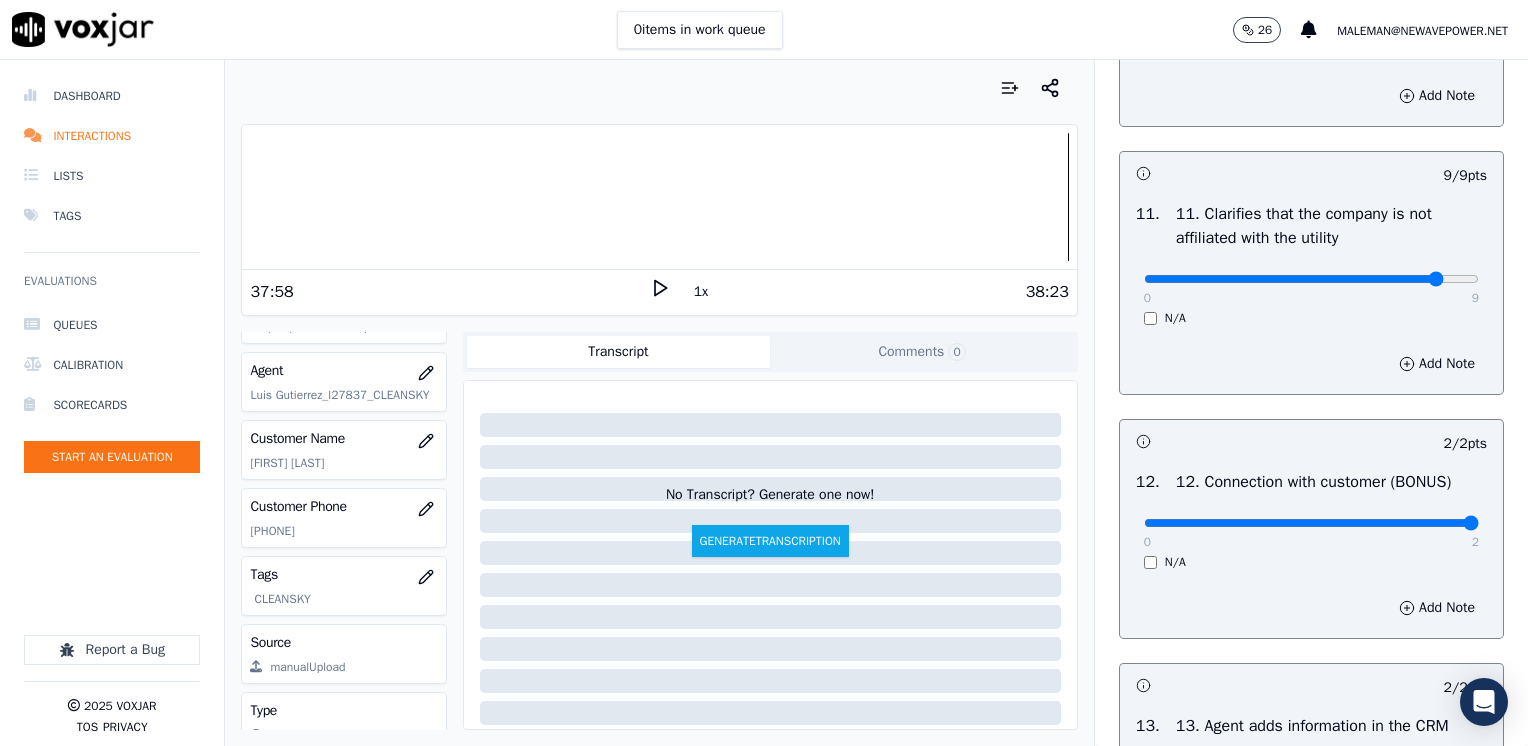 type on "8" 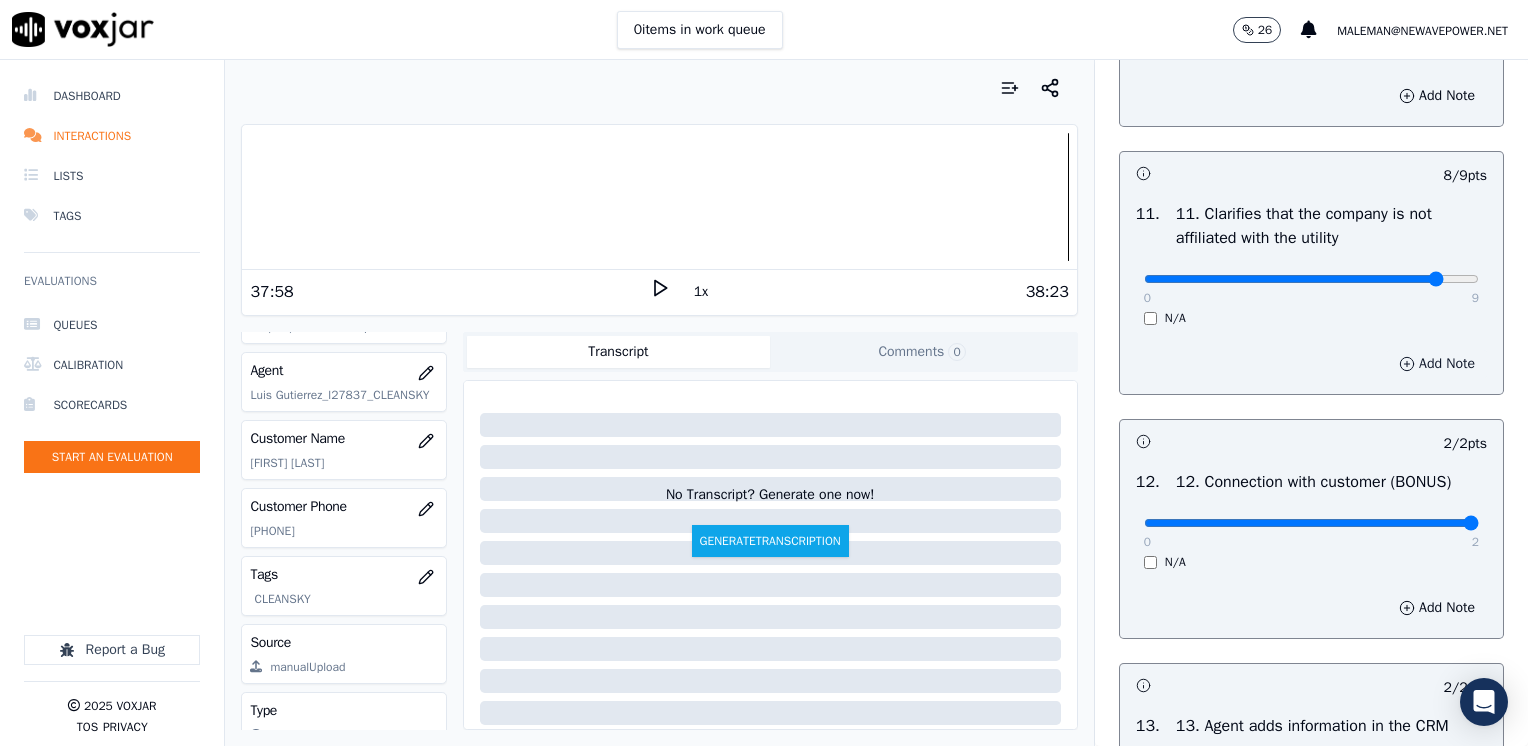 click on "Add Note" at bounding box center (1437, 364) 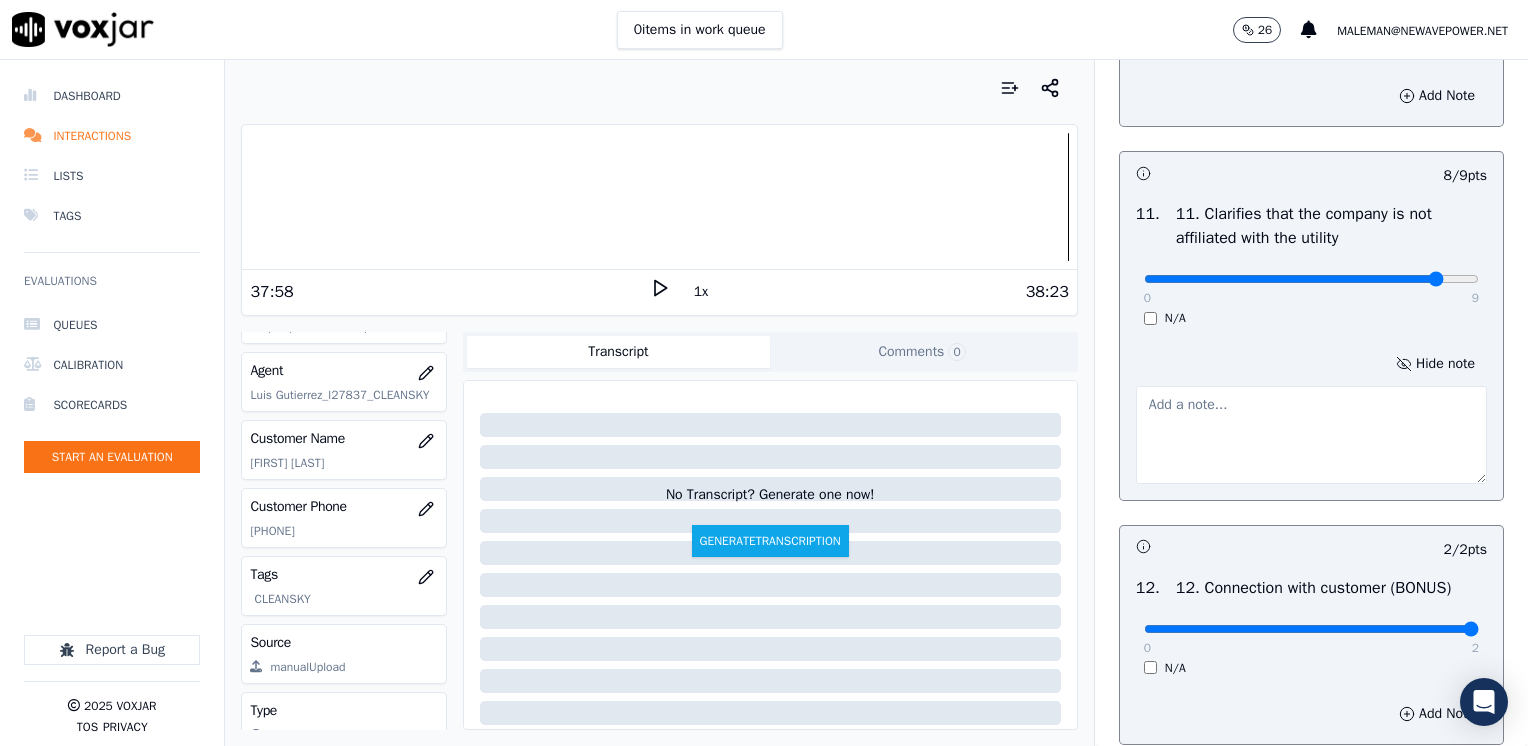 click at bounding box center (1311, 435) 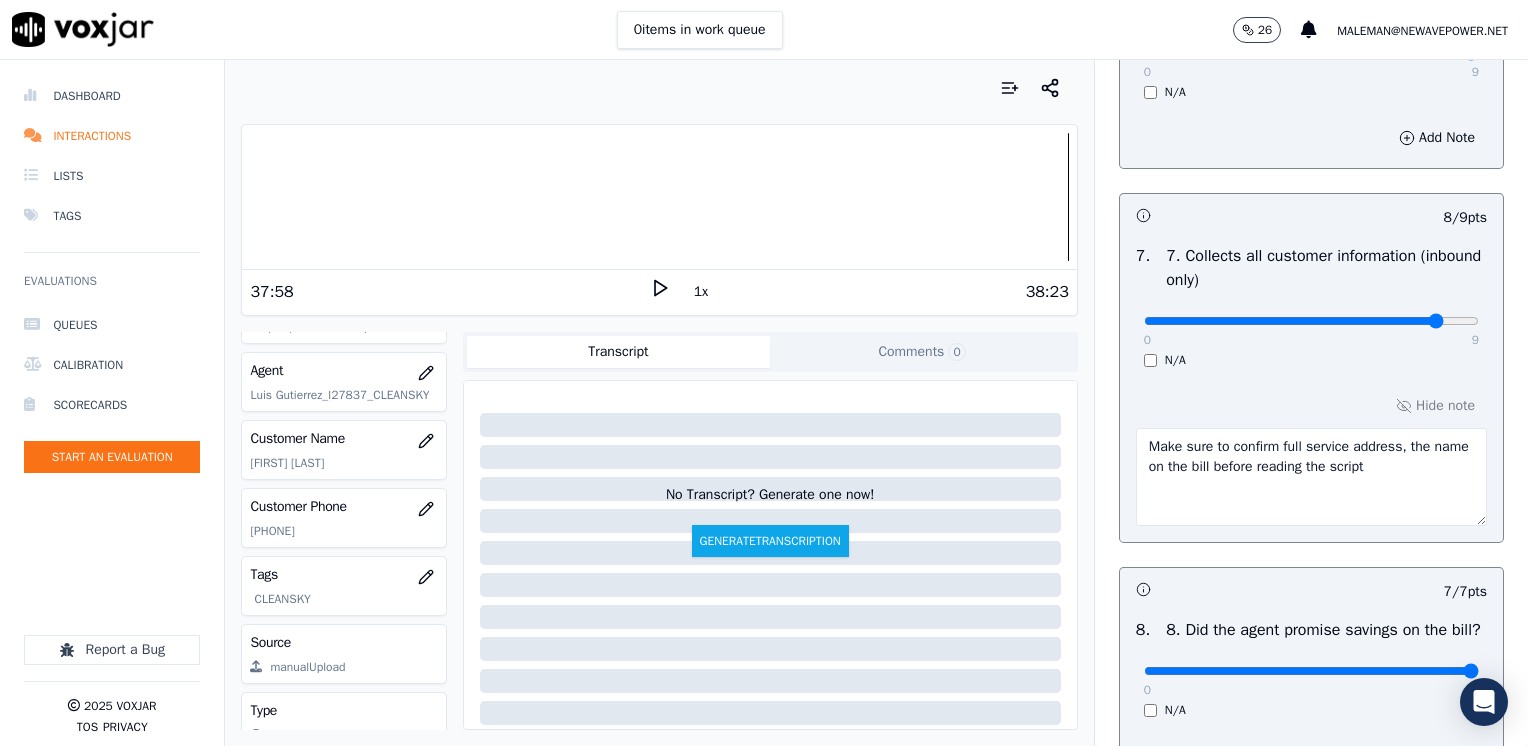 scroll, scrollTop: 1859, scrollLeft: 0, axis: vertical 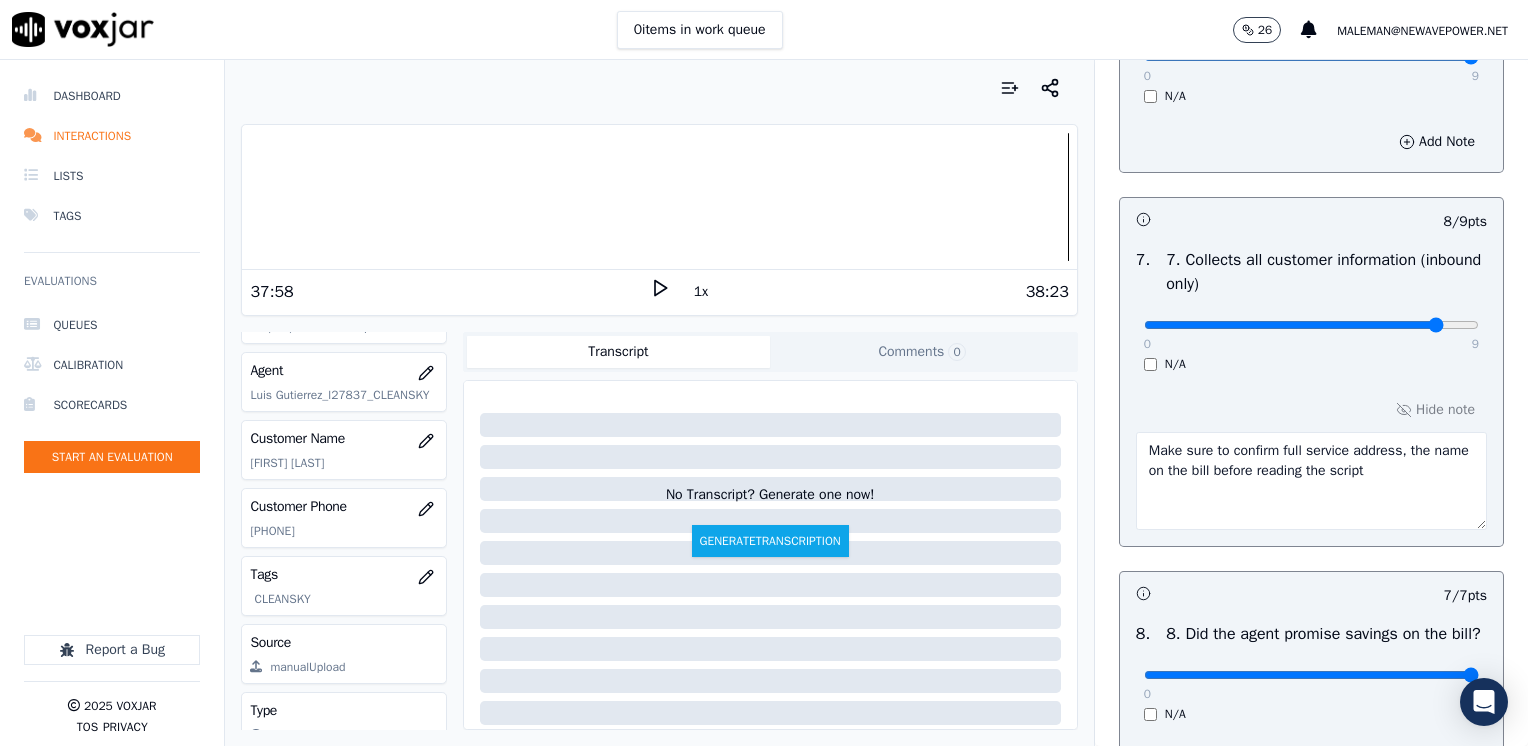 type on "Avoid saying "la tarifa mas baja" "la factura mas baja|" 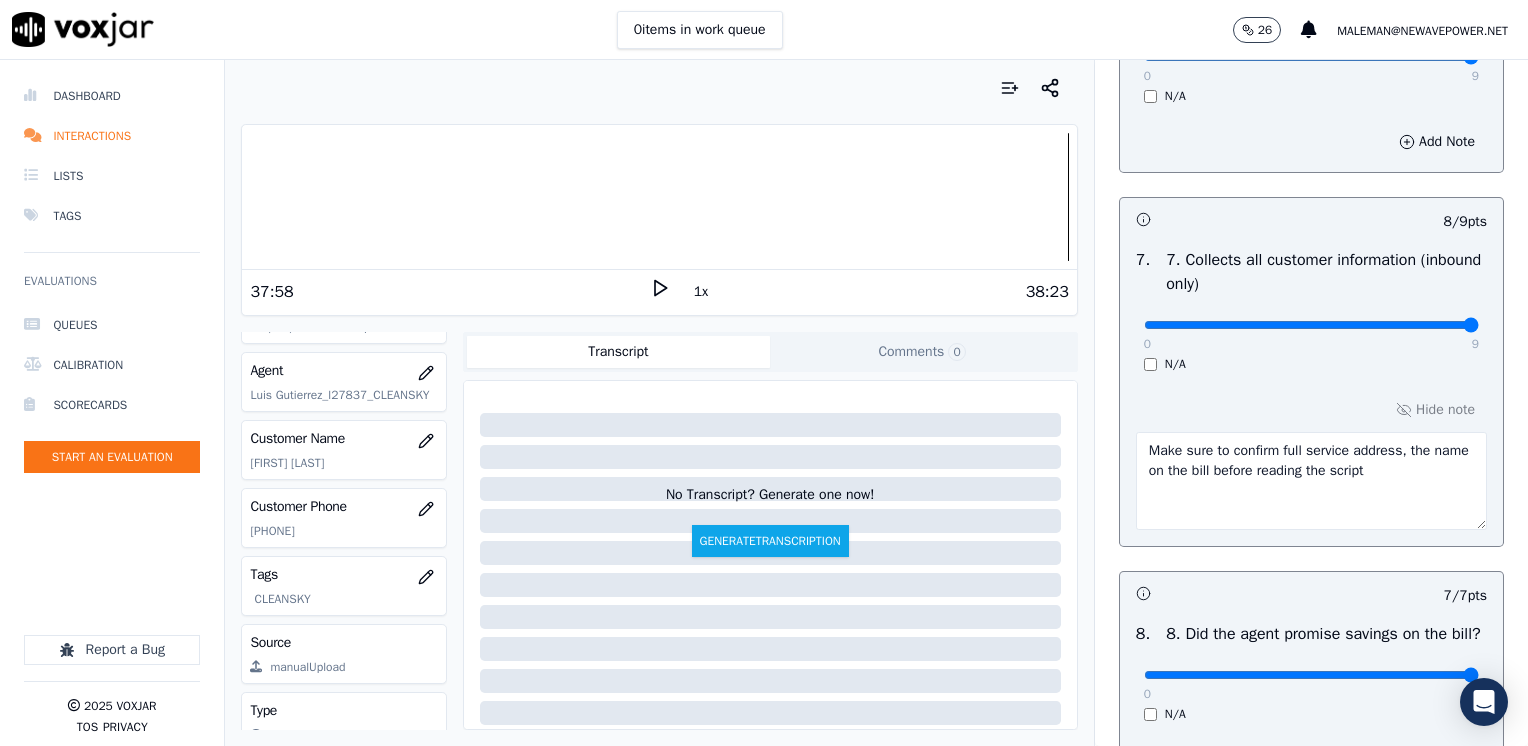 drag, startPoint x: 1389, startPoint y: 322, endPoint x: 1531, endPoint y: 325, distance: 142.0317 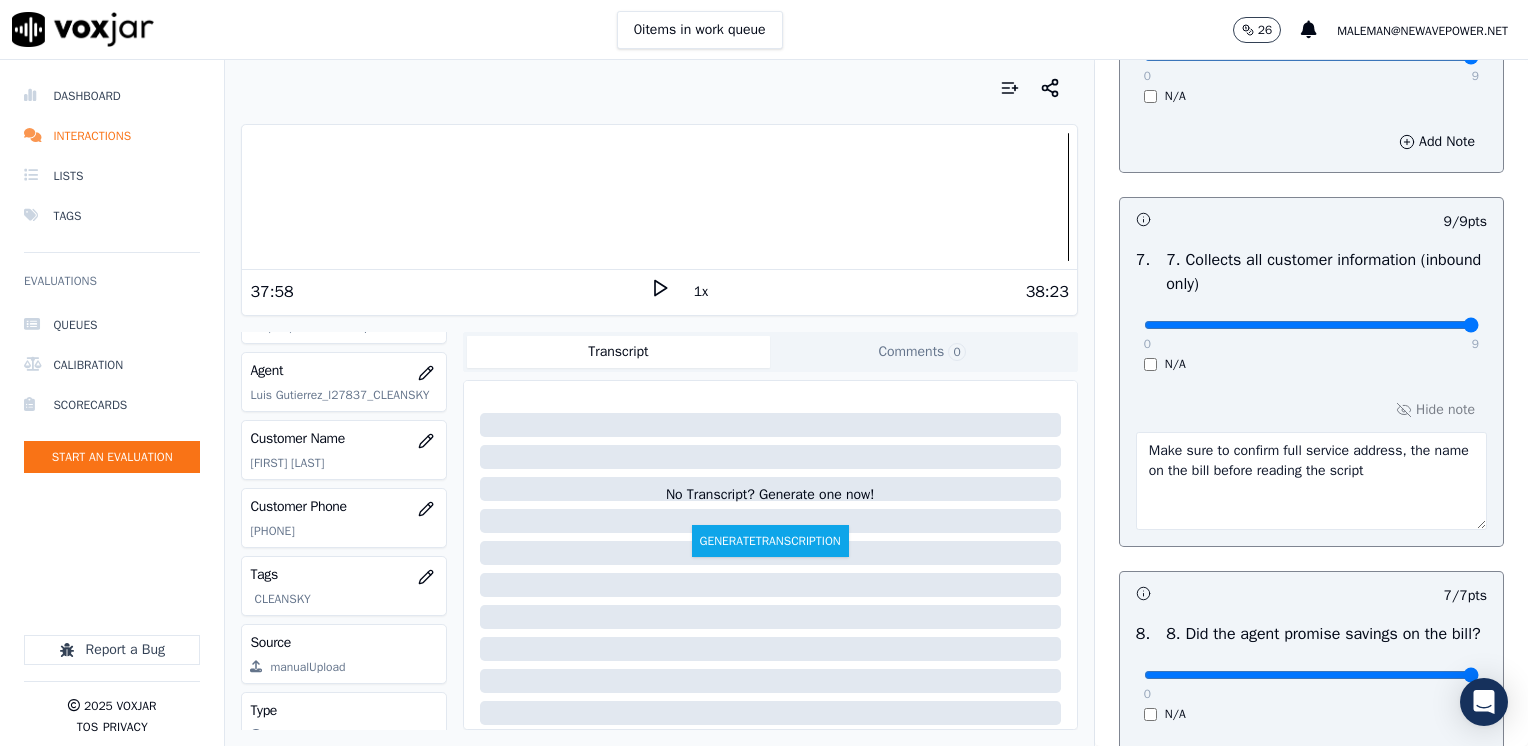 click on "Make sure to confirm full service address, the name on the bill before reading the script" at bounding box center (1311, 481) 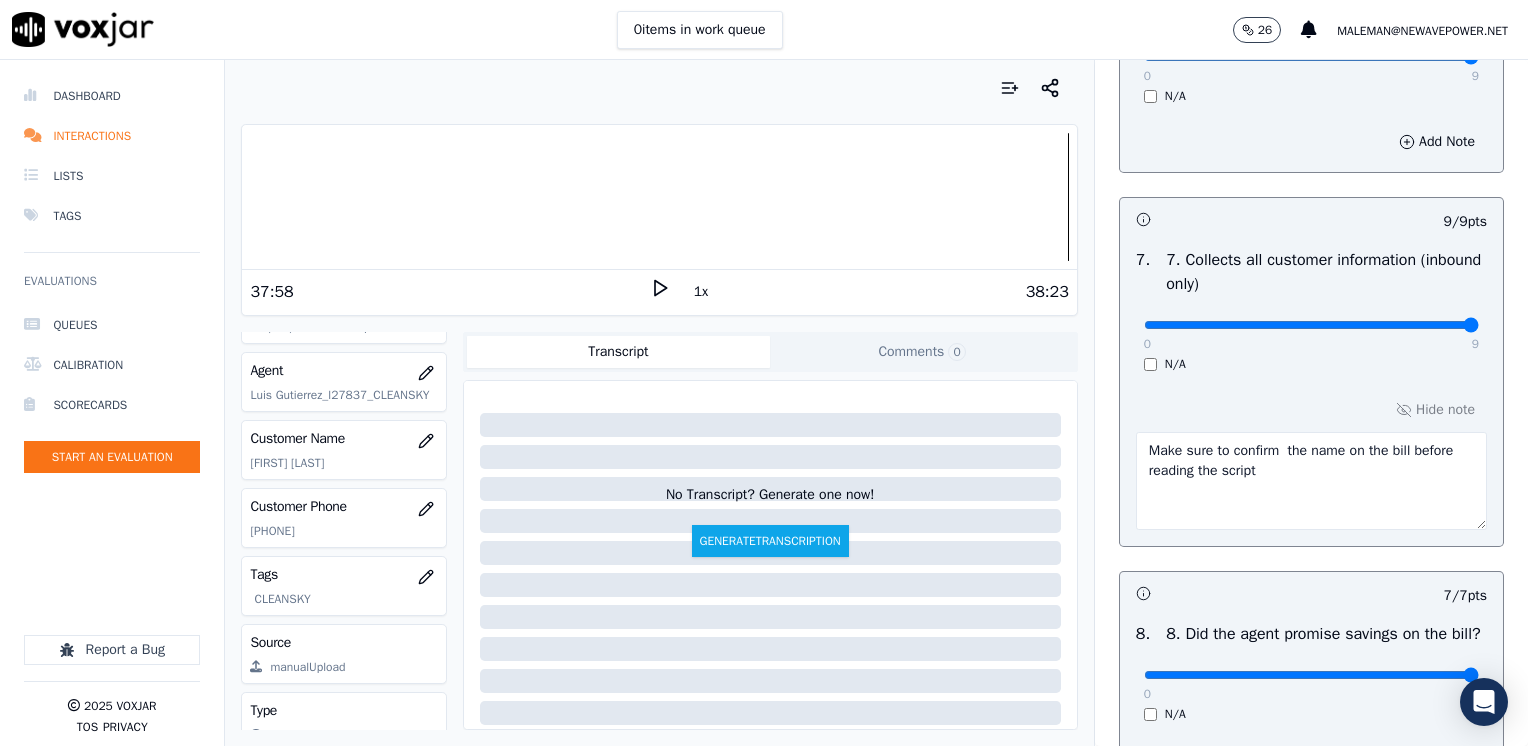 type on "Make sure to confirm the name on the bill before reading the script" 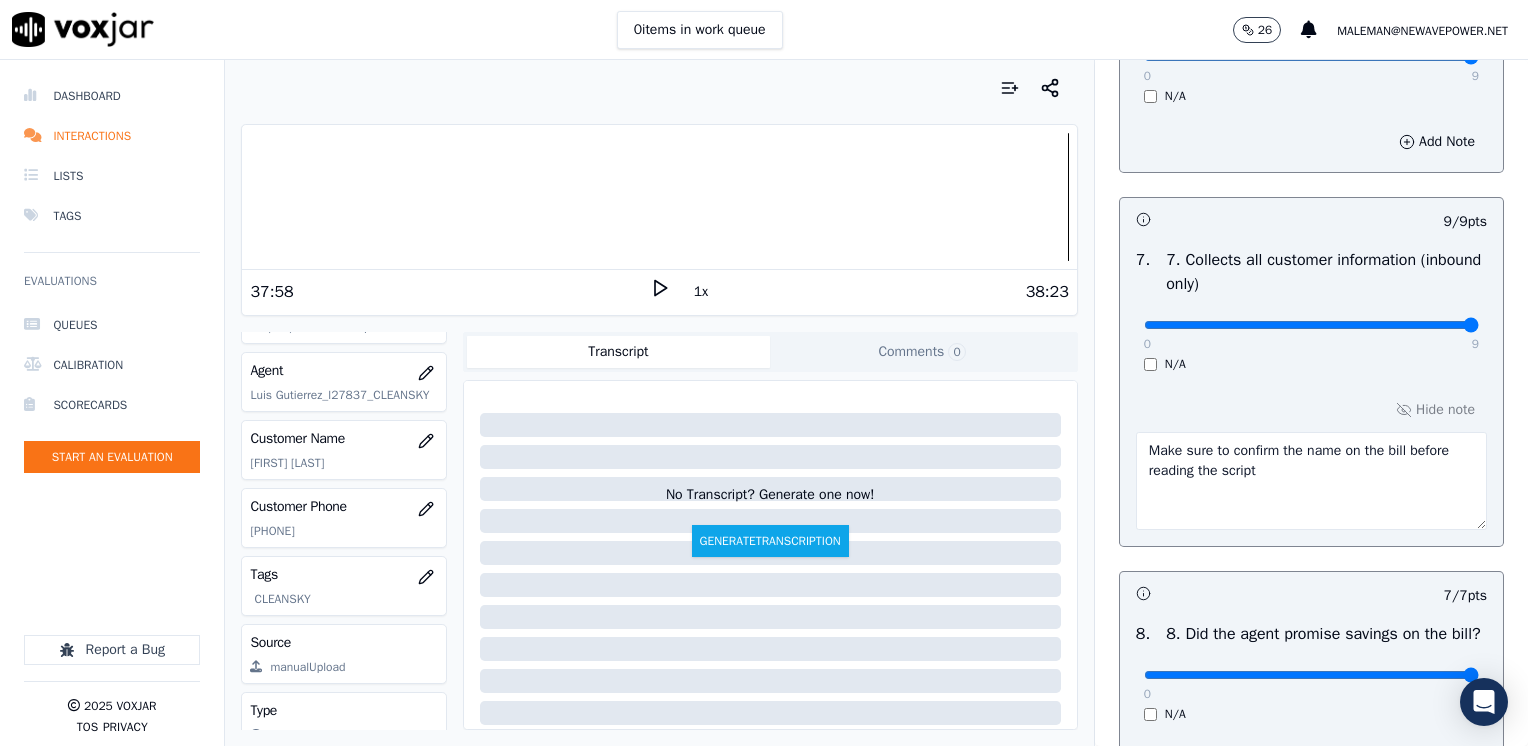 drag, startPoint x: 1328, startPoint y: 472, endPoint x: 932, endPoint y: 455, distance: 396.36475 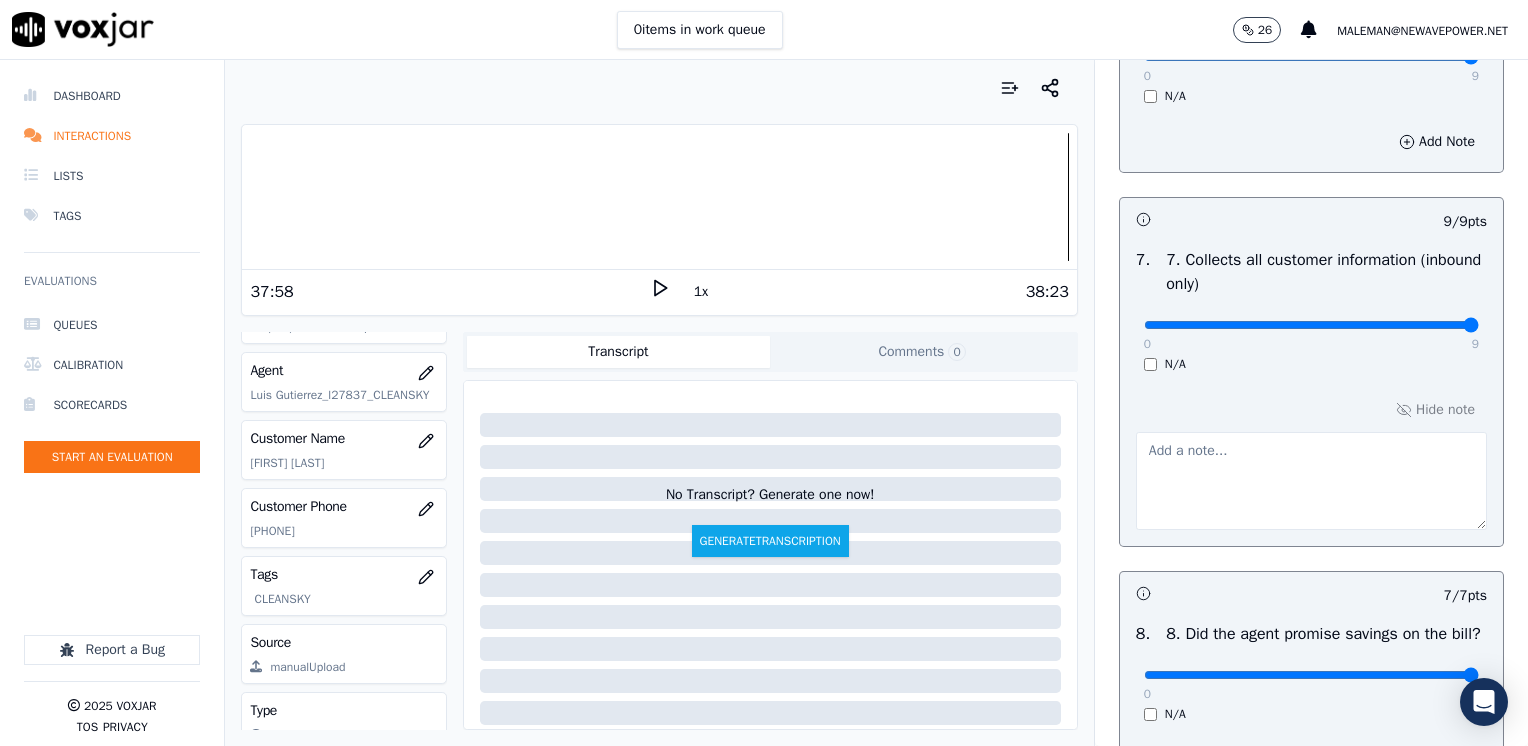 type 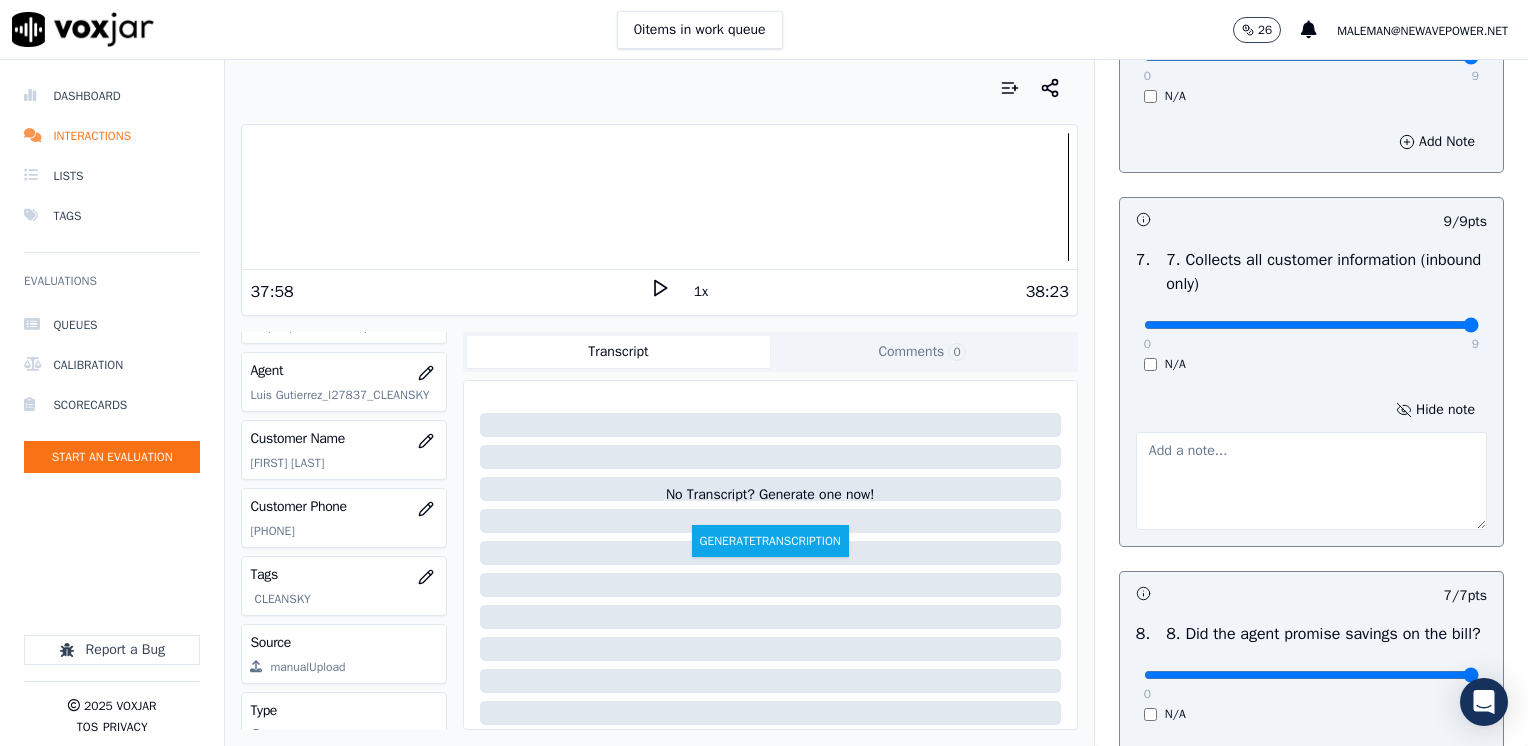 click on "Hide note" at bounding box center (1311, 463) 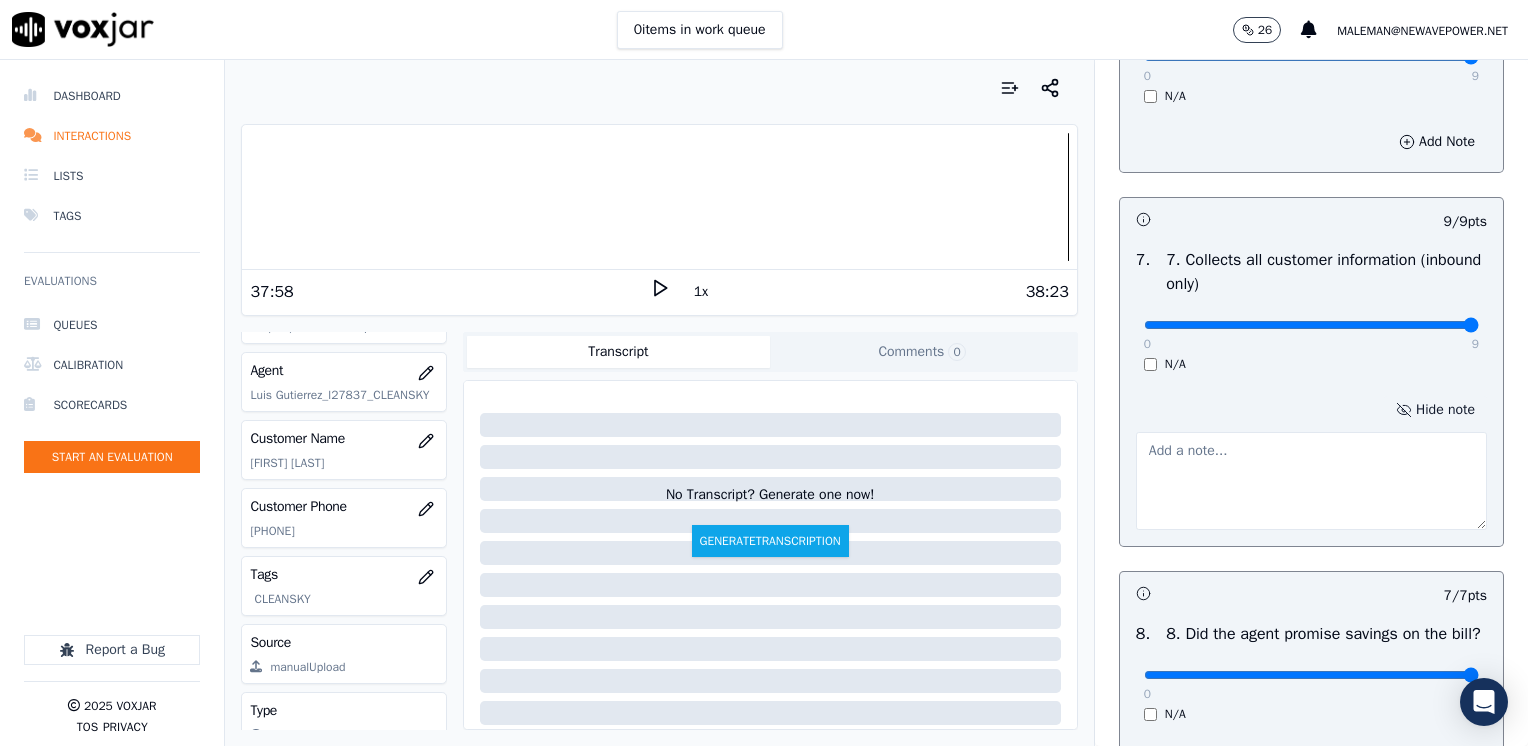 click on "Hide note" at bounding box center [1435, 410] 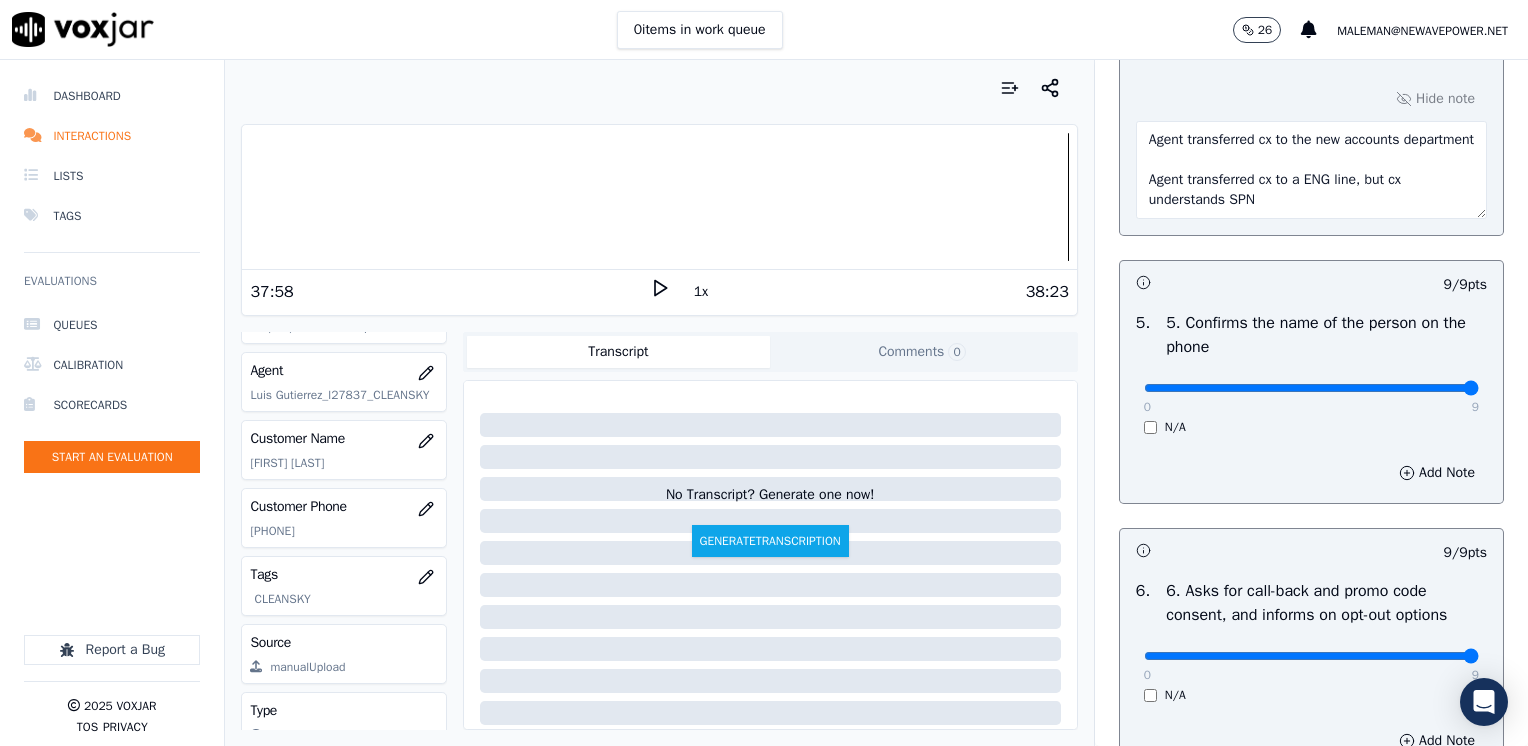 scroll, scrollTop: 959, scrollLeft: 0, axis: vertical 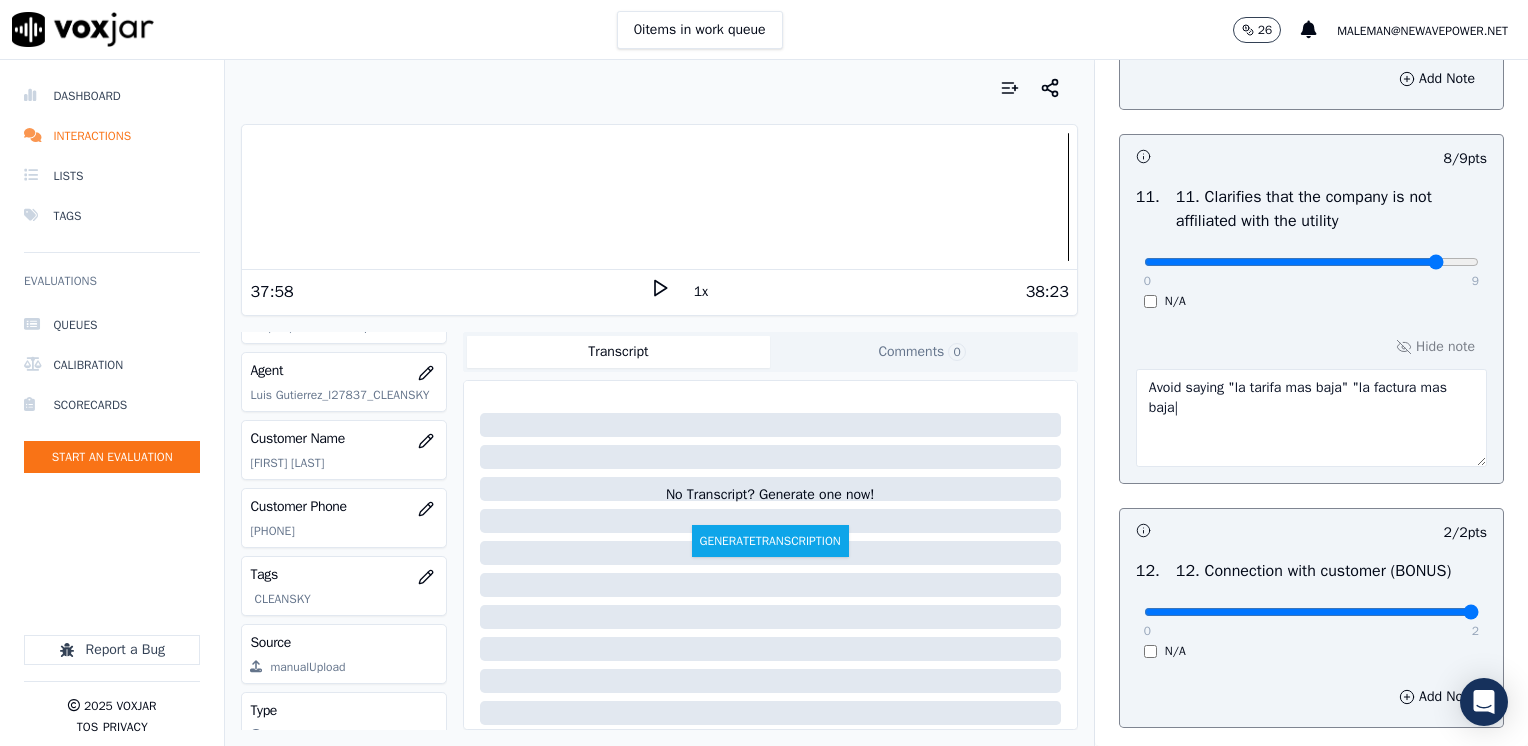 click on "Avoid saying "la tarifa mas baja" "la factura mas baja|" at bounding box center (1311, 418) 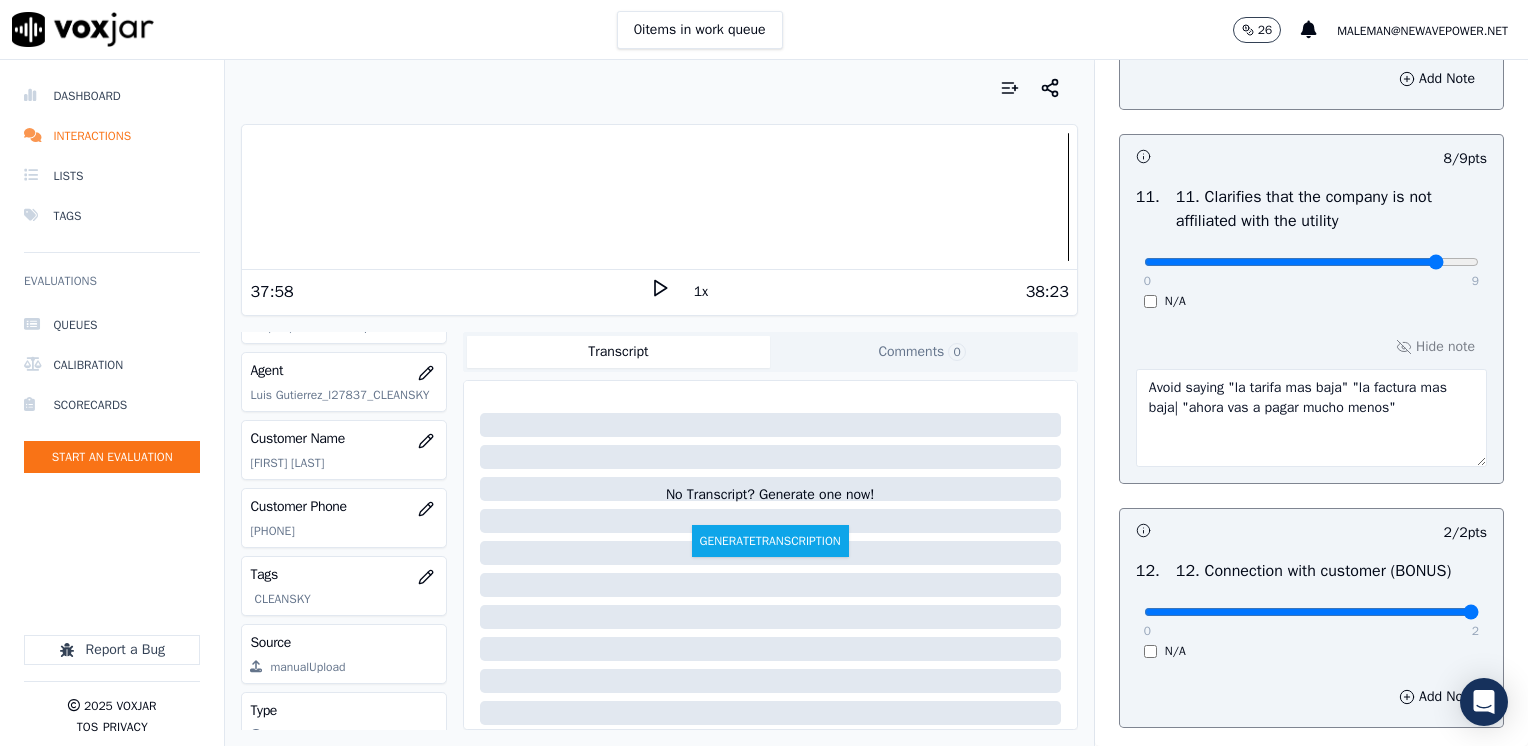 drag, startPoint x: 1386, startPoint y: 446, endPoint x: 1153, endPoint y: 458, distance: 233.3088 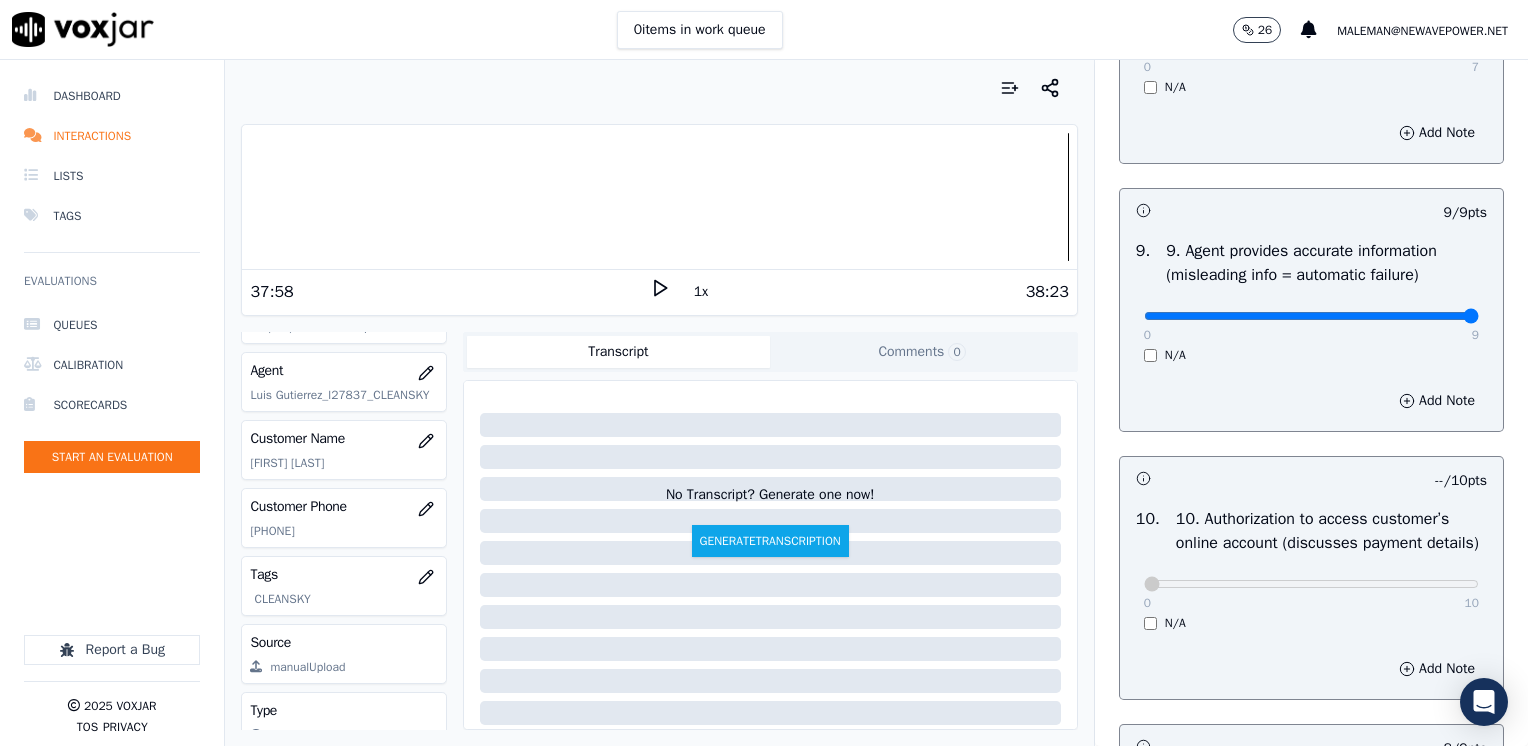scroll, scrollTop: 2370, scrollLeft: 0, axis: vertical 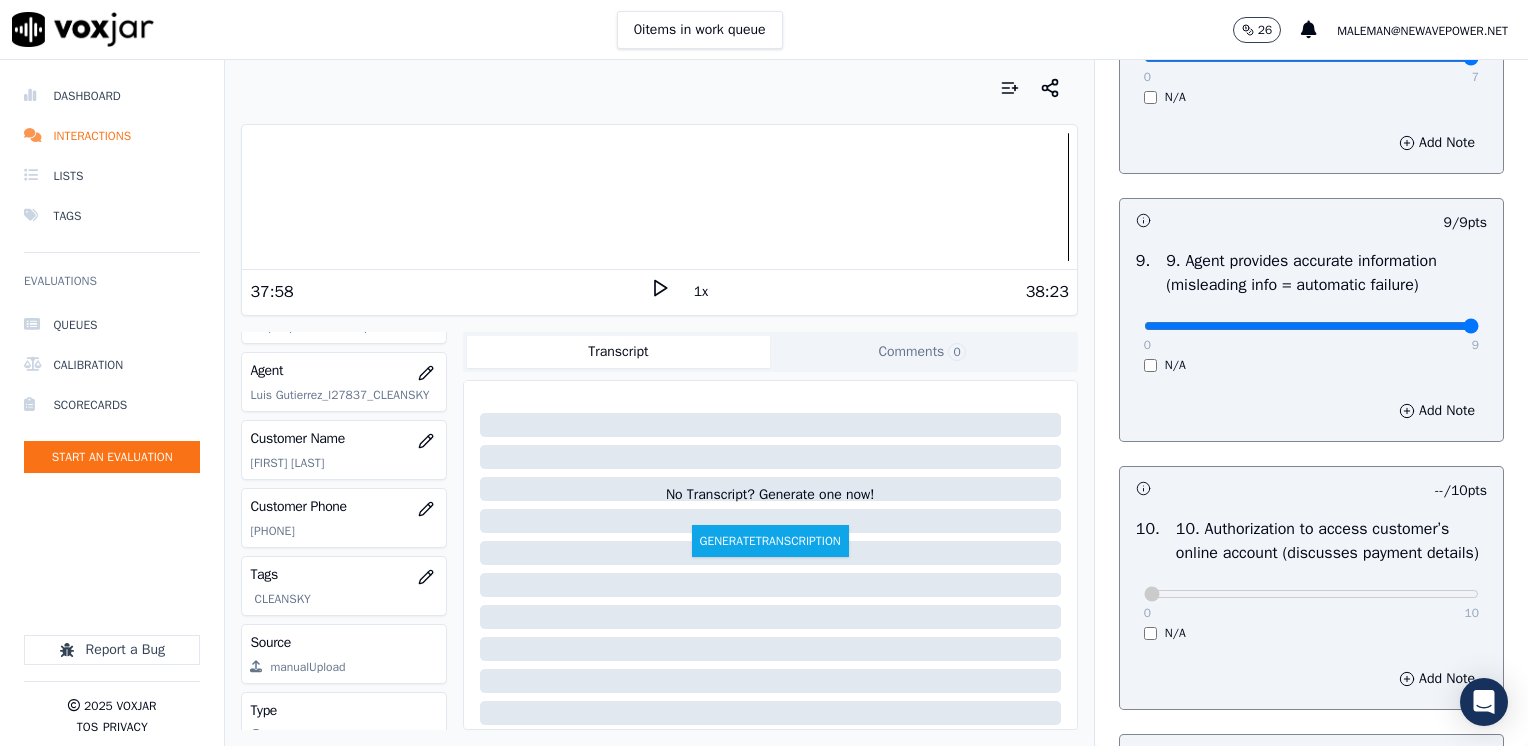 type 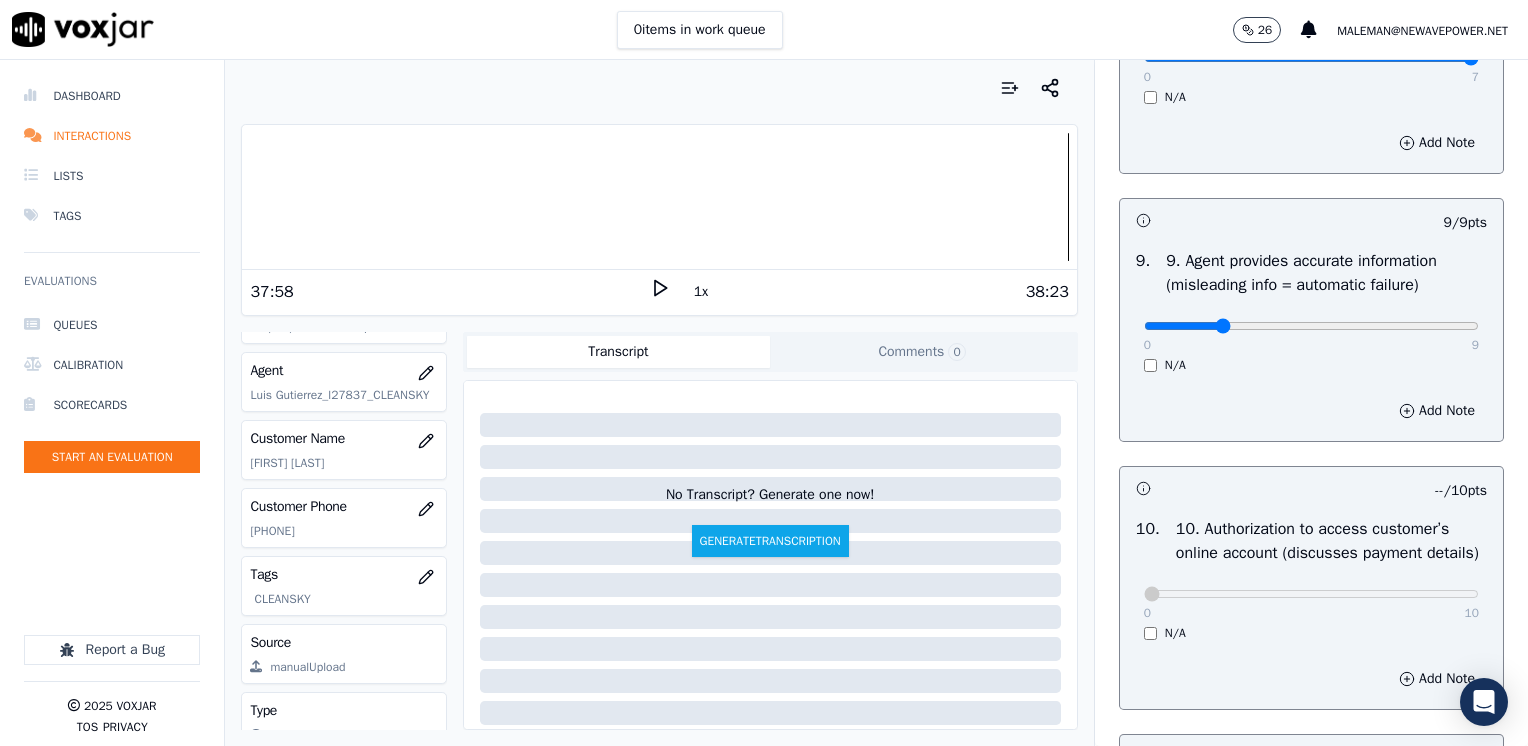 type on "2" 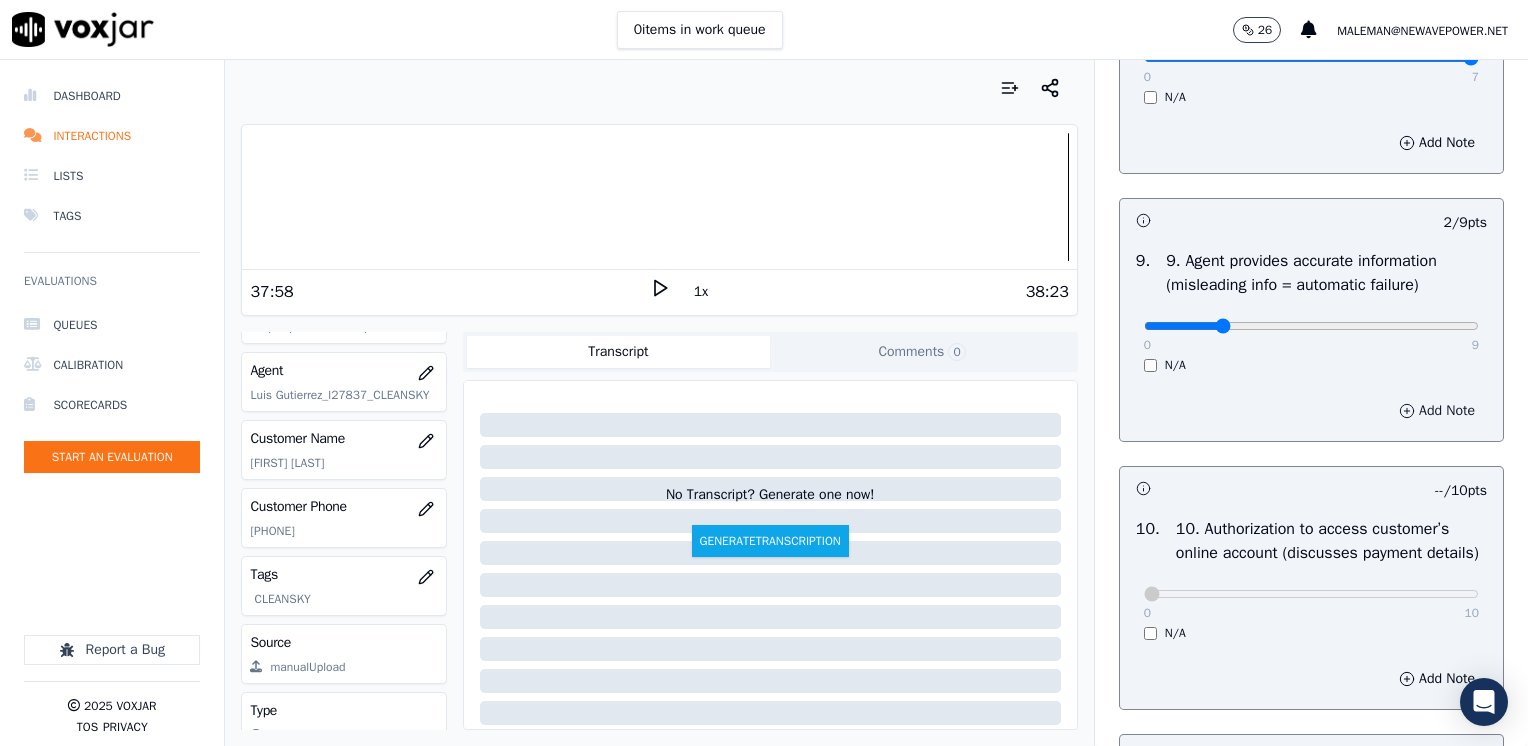 click on "Add Note" at bounding box center (1437, 411) 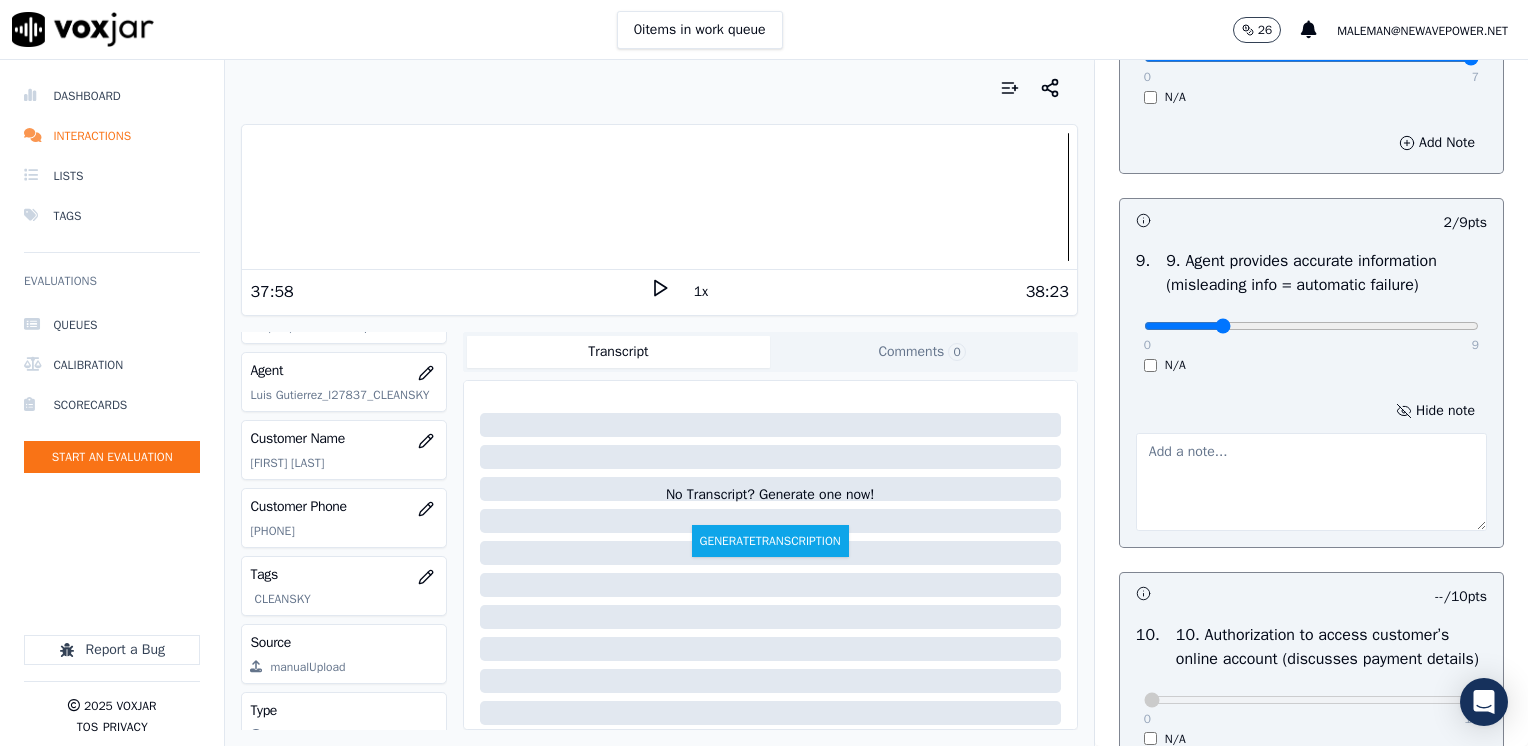 click at bounding box center (1311, 482) 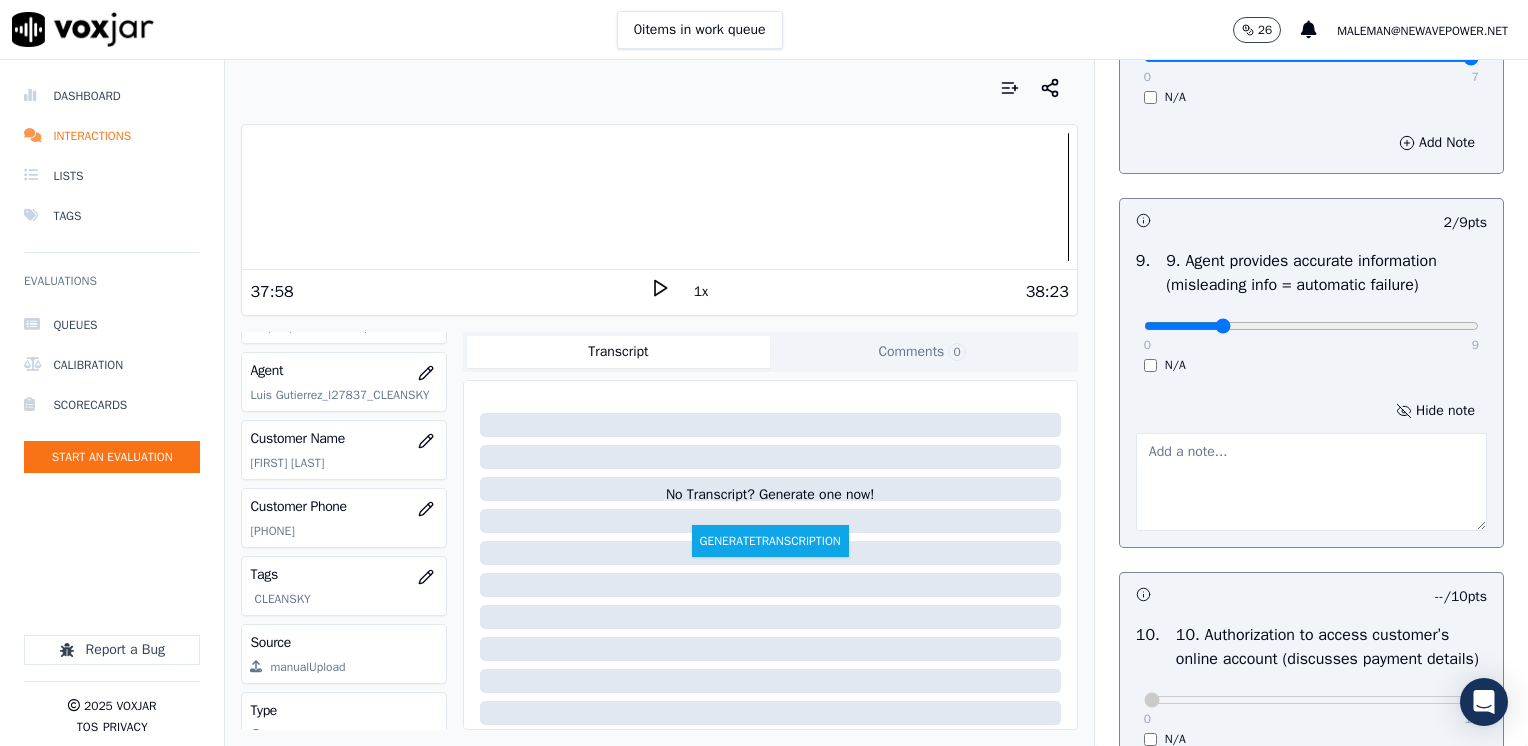 paste on "Avoid saying "la tarifa mas baja" "la factura mas baja| "ahora vas a pagar mucho menos"" 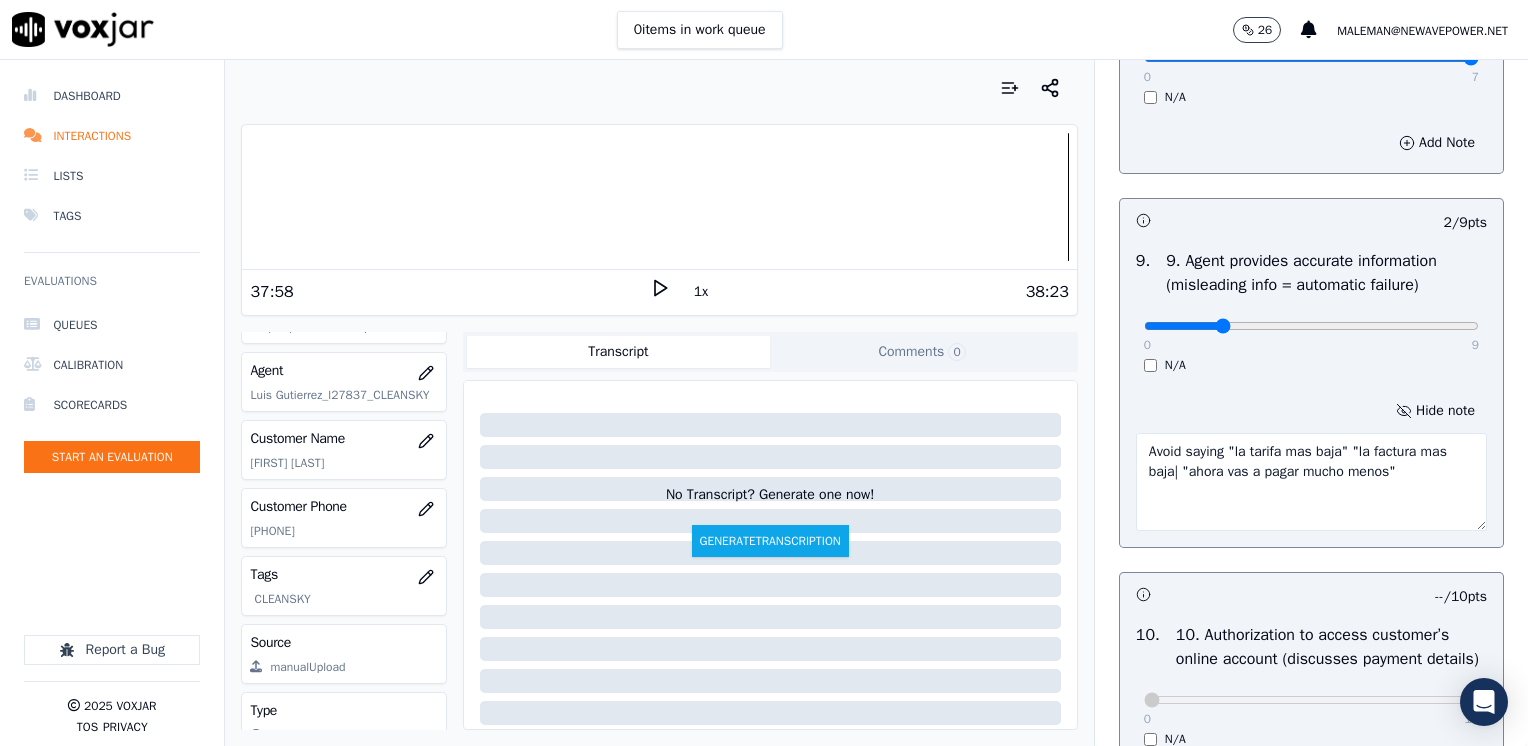 click on "Avoid saying "la tarifa mas baja" "la factura mas baja| "ahora vas a pagar mucho menos"" at bounding box center [1311, 482] 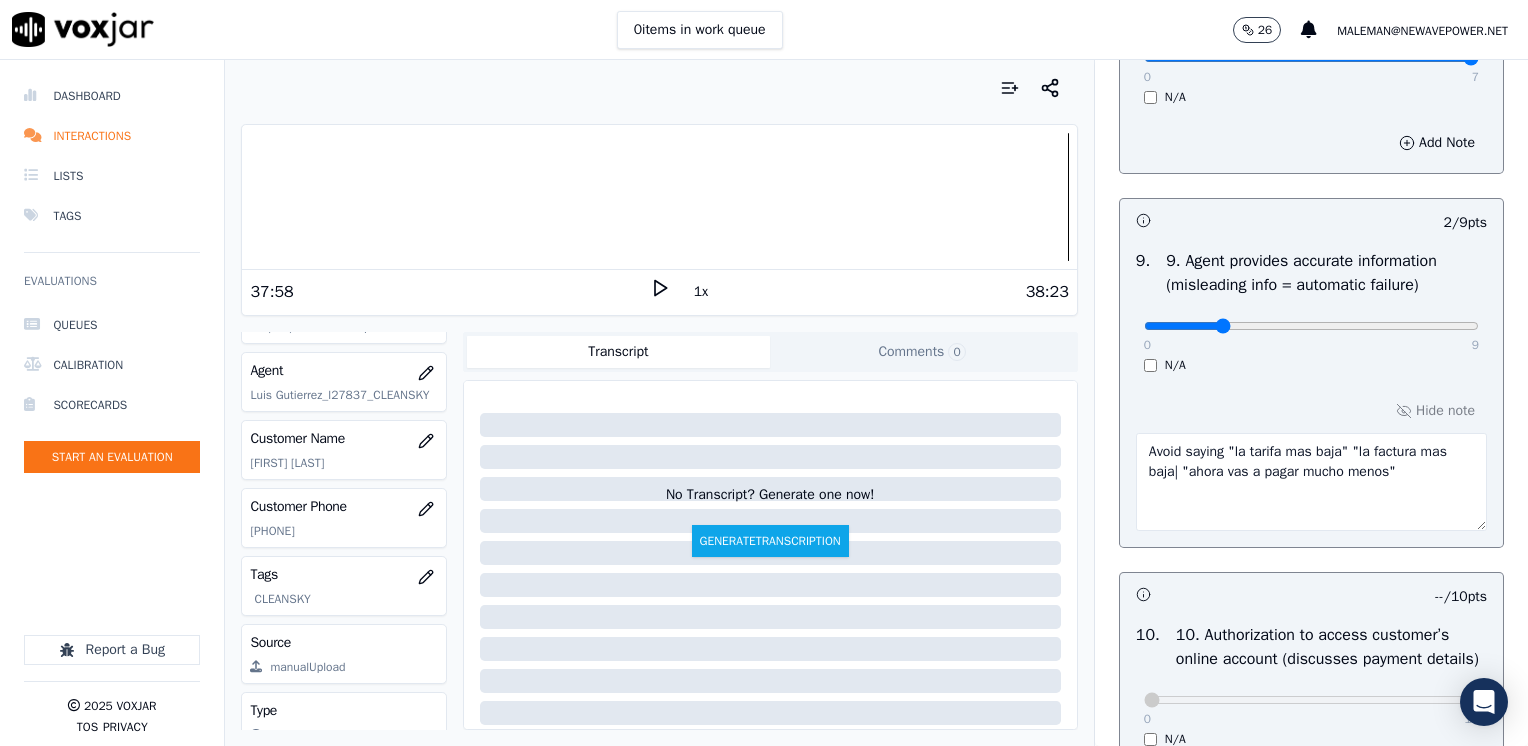 click on "Avoid saying "la tarifa mas baja" "la factura mas baja| "ahora vas a pagar mucho menos"" at bounding box center [1311, 482] 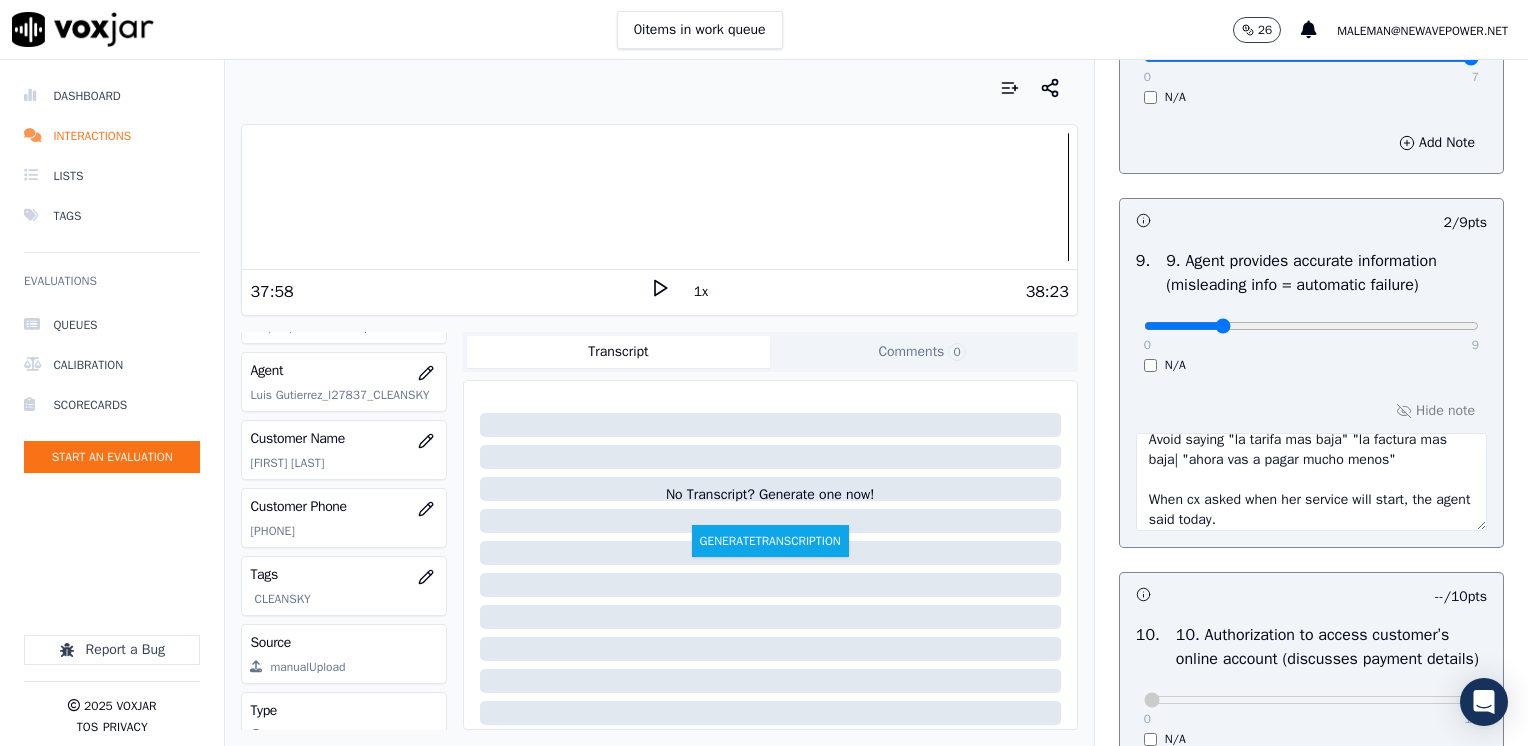 scroll, scrollTop: 60, scrollLeft: 0, axis: vertical 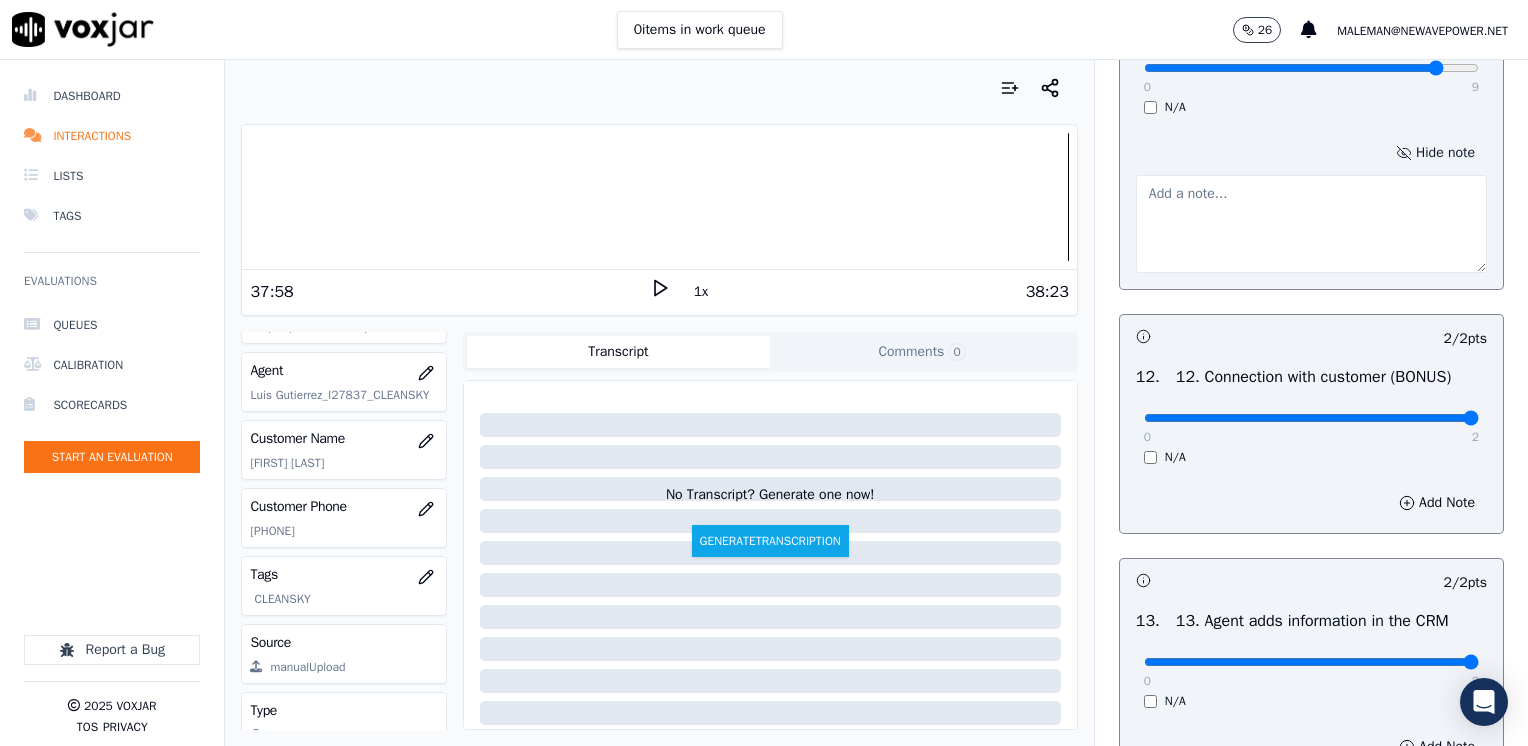type on "Avoid saying "la tarifa mas baja" "la factura mas baja| "ahora vas a pagar mucho menos"
When cx asked when her service will start, the agent said that same day" 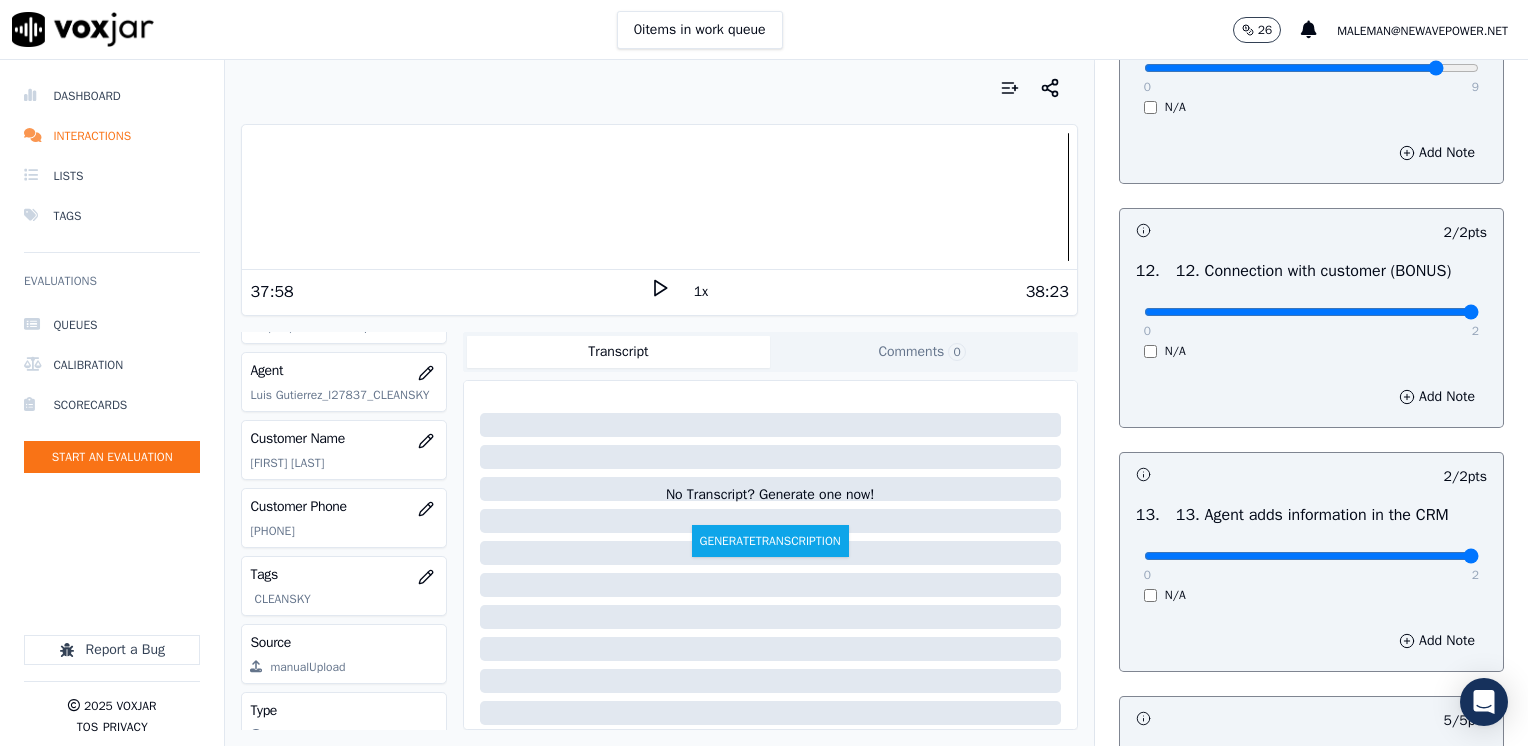 drag, startPoint x: 1394, startPoint y: 101, endPoint x: 1531, endPoint y: 100, distance: 137.00365 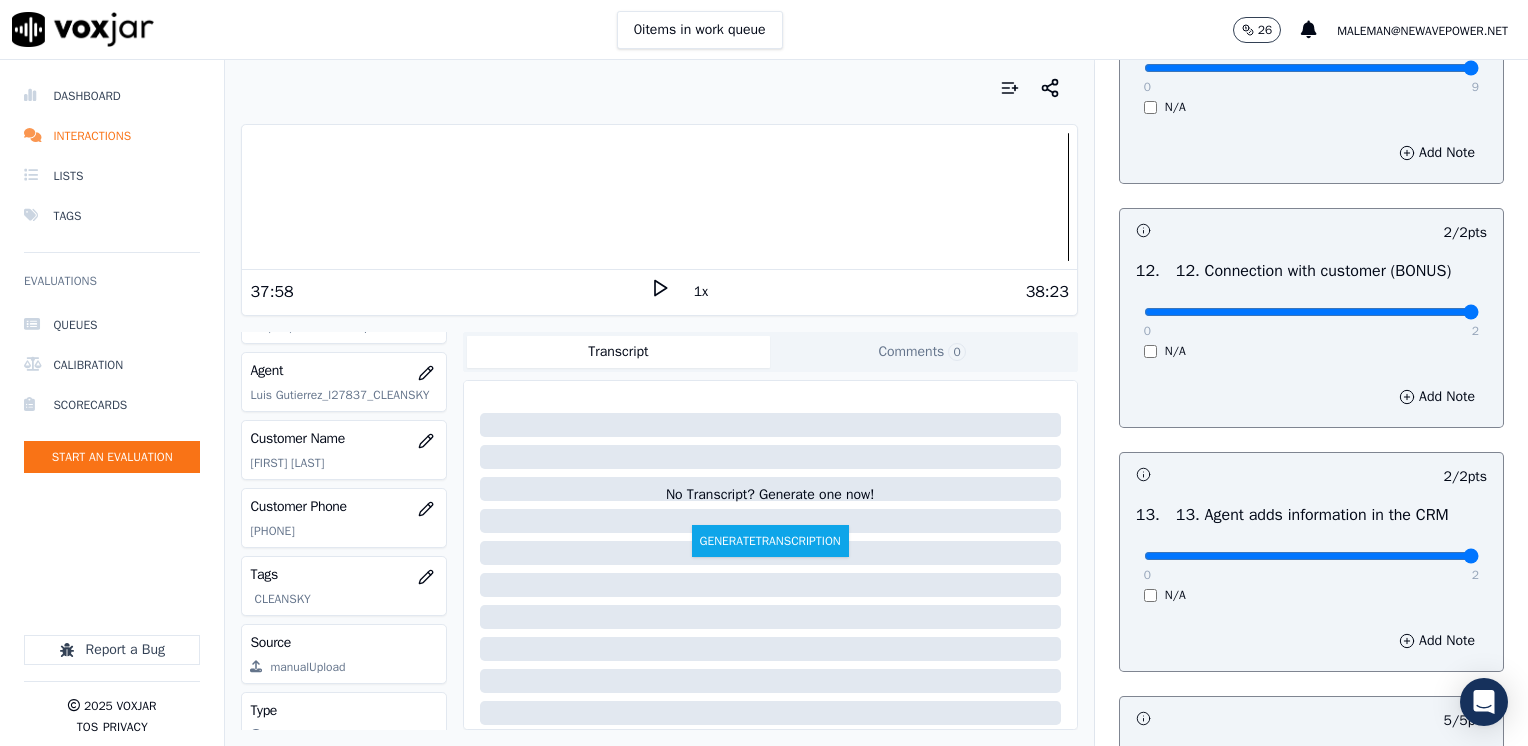drag, startPoint x: 1393, startPoint y: 111, endPoint x: 1527, endPoint y: 121, distance: 134.37262 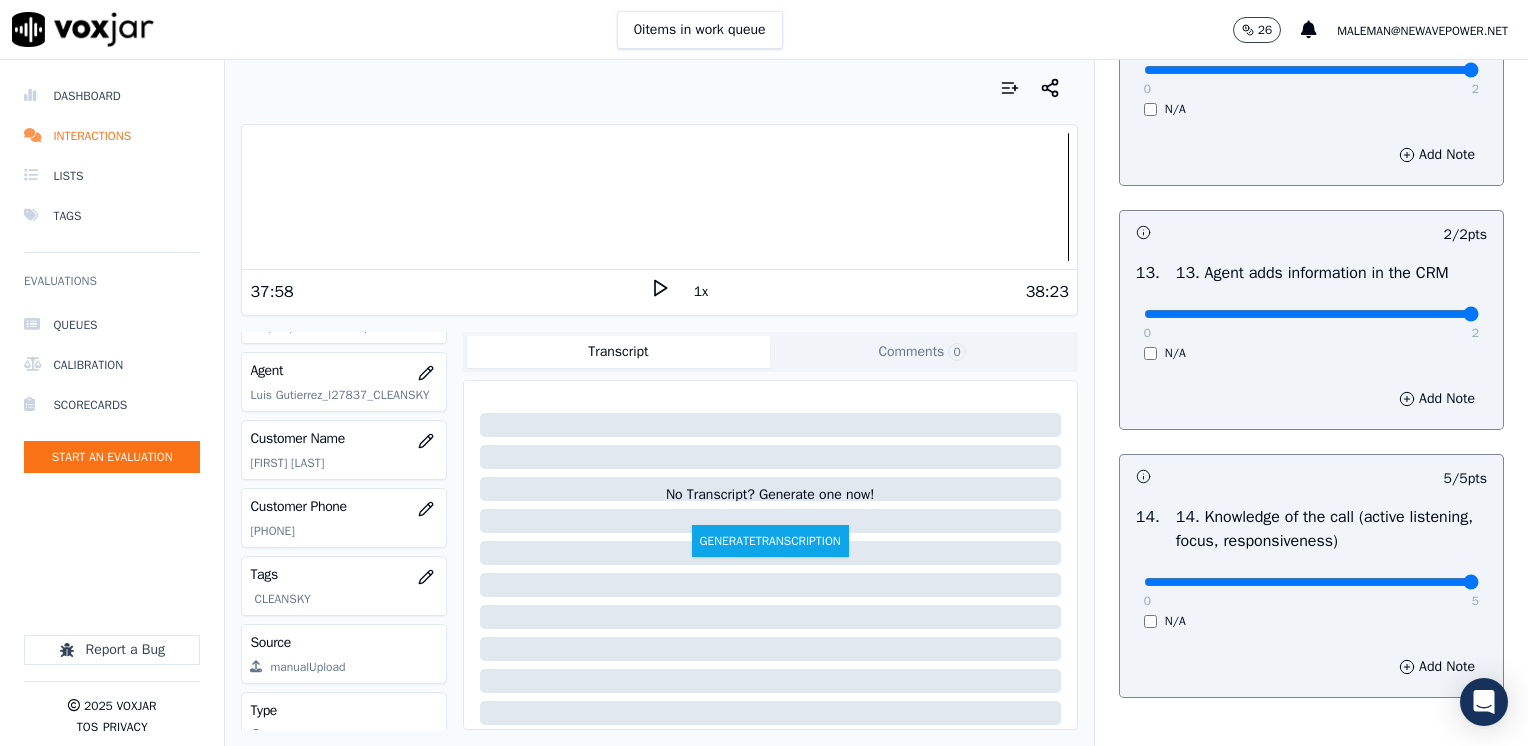 scroll, scrollTop: 3670, scrollLeft: 0, axis: vertical 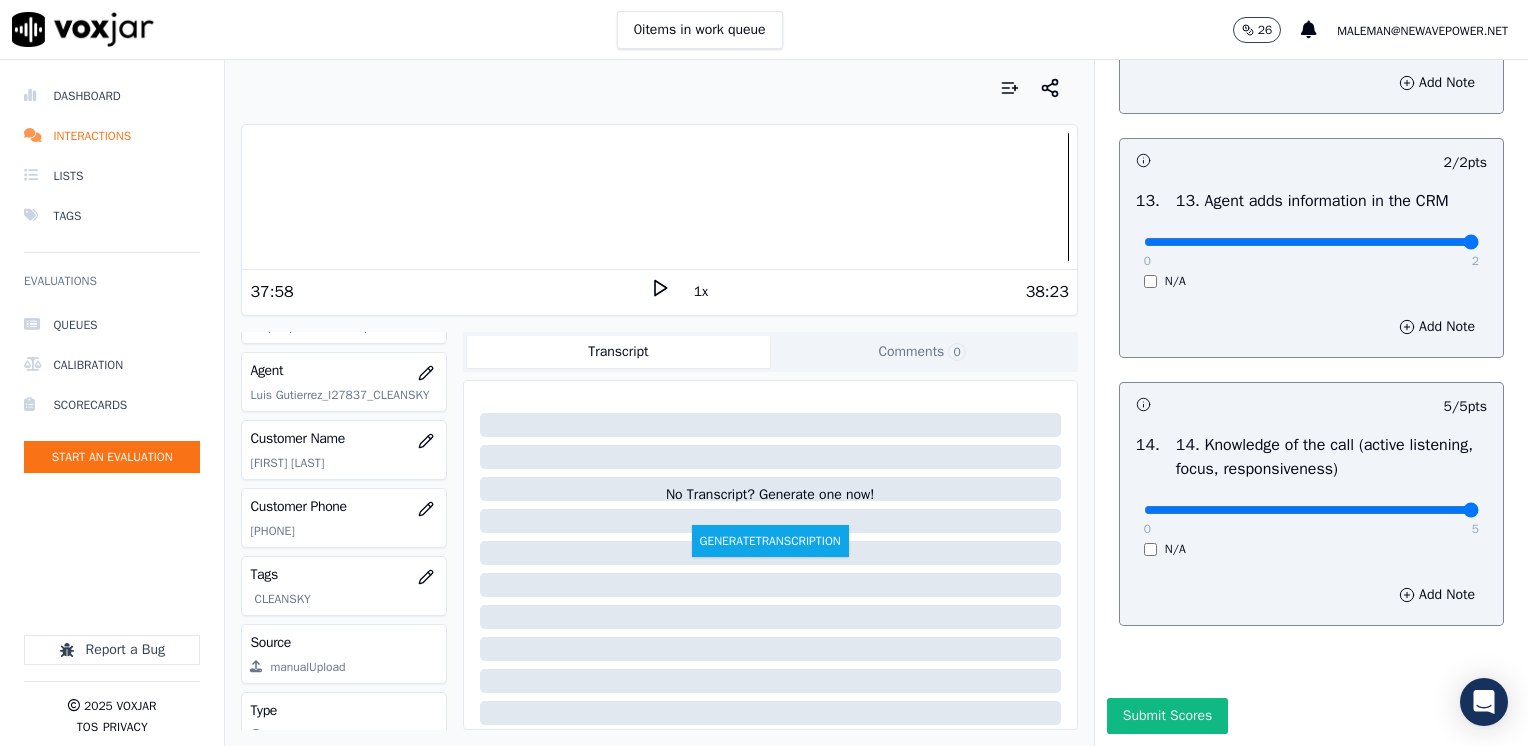 click on "Submit Scores" at bounding box center (1311, 722) 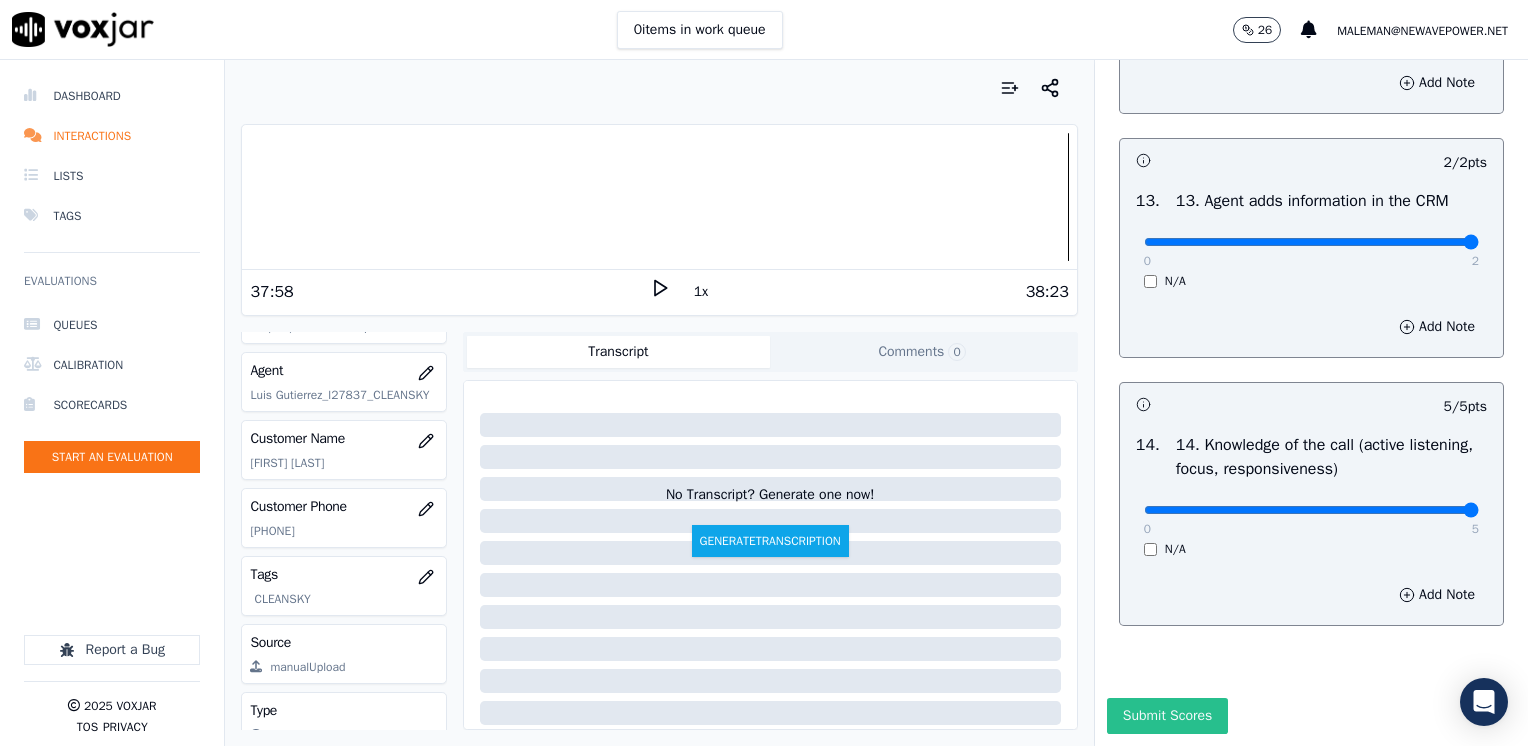 click on "Submit Scores" at bounding box center (1167, 716) 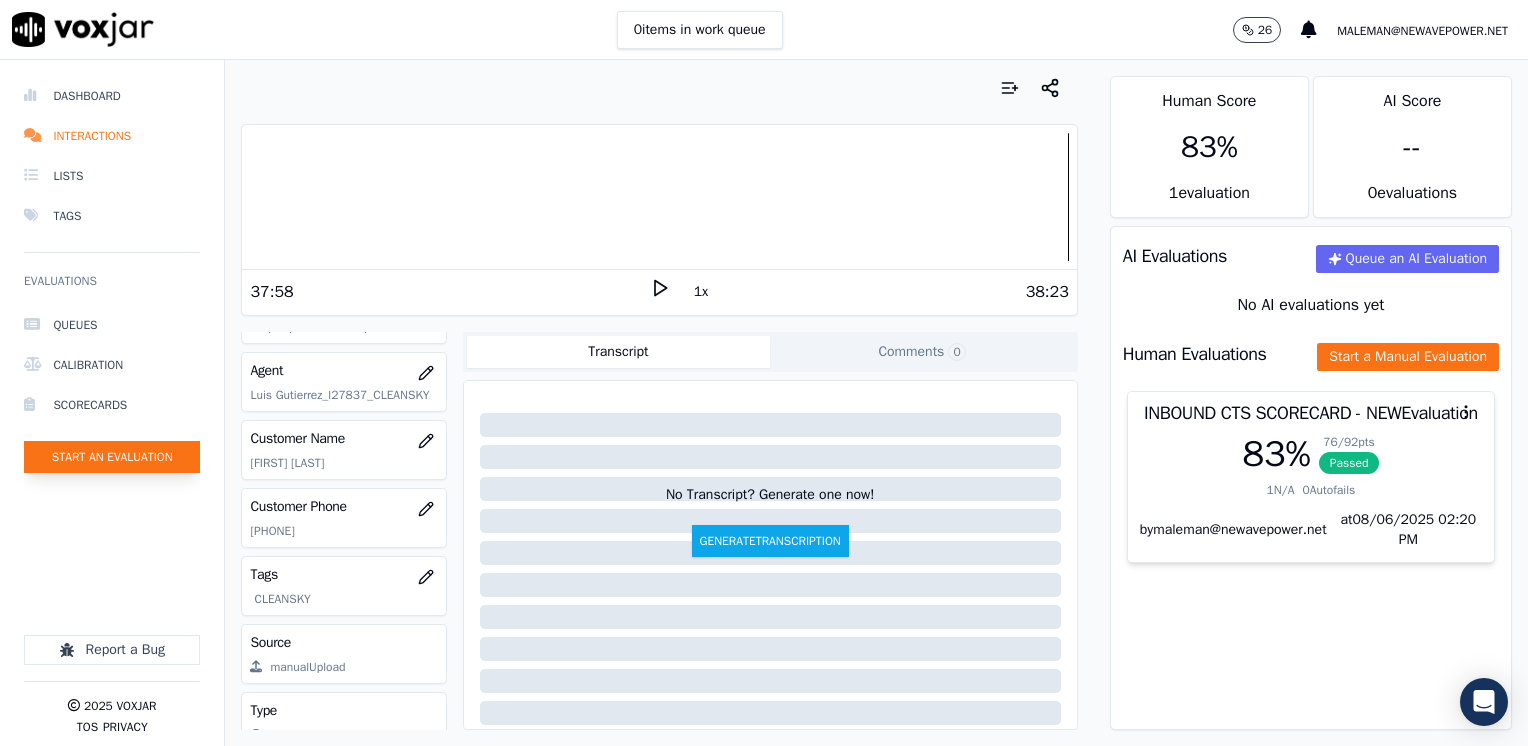 click on "Start an Evaluation" 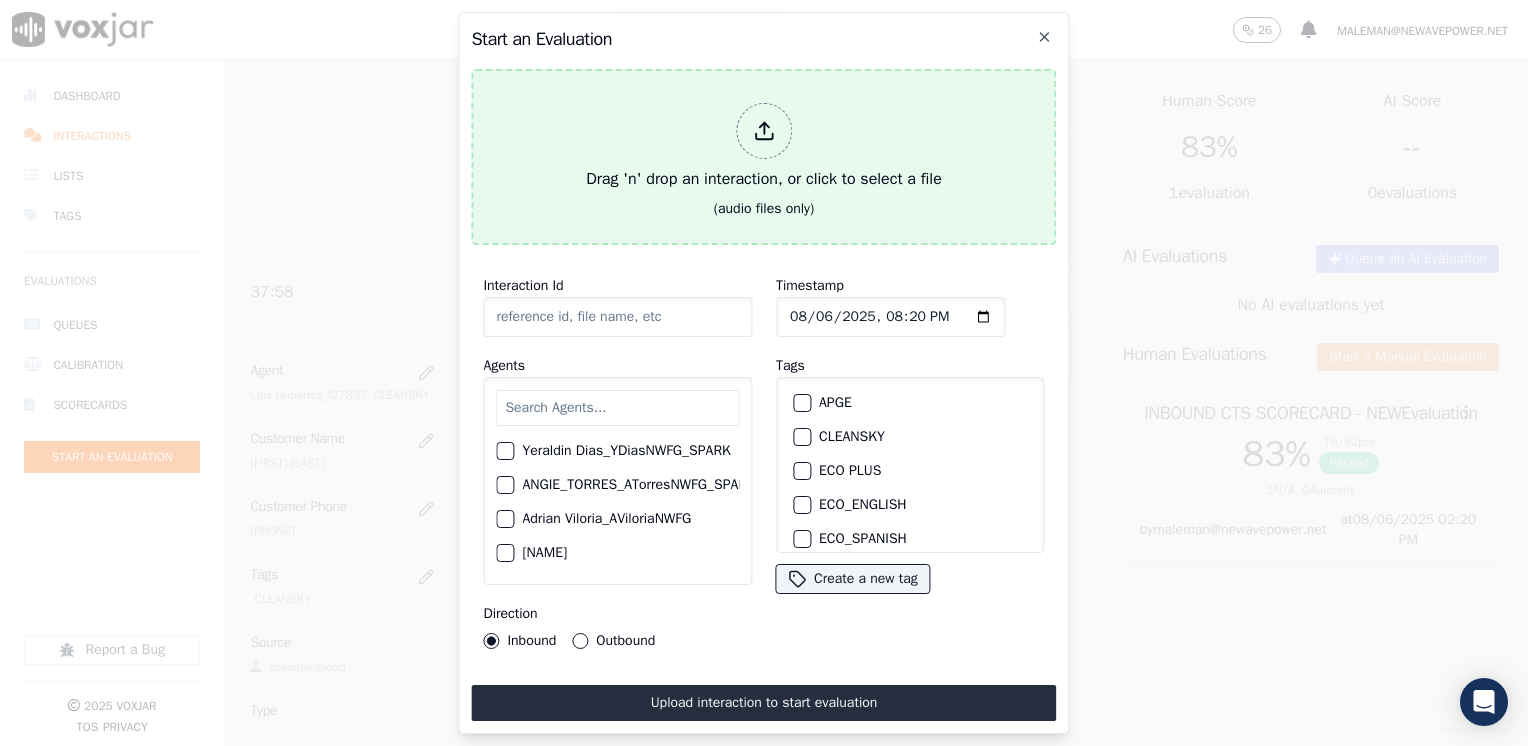 click at bounding box center [764, 131] 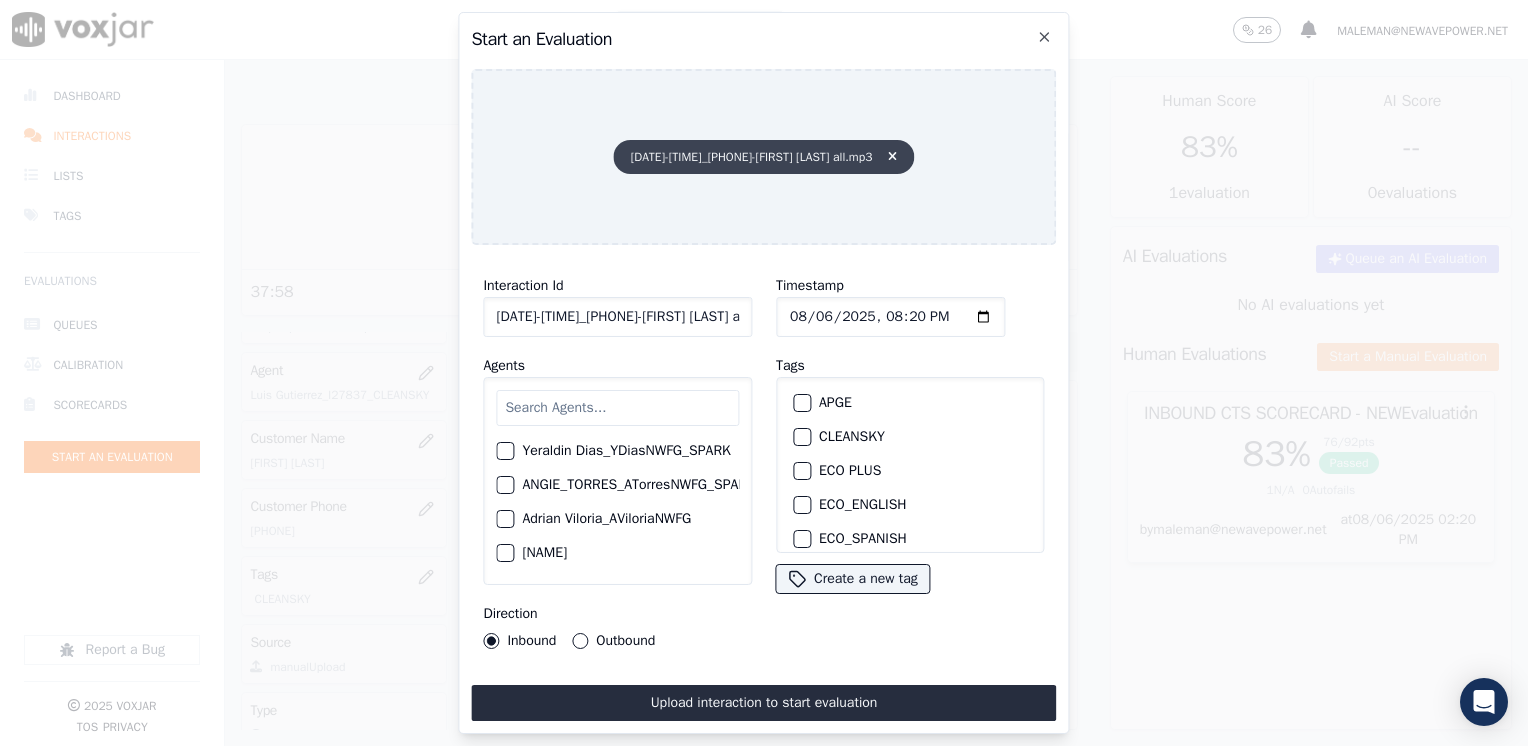click on "[DATE]-[TIME]_[PHONE]-[FIRST] [LAST] all.mp3" at bounding box center [764, 157] 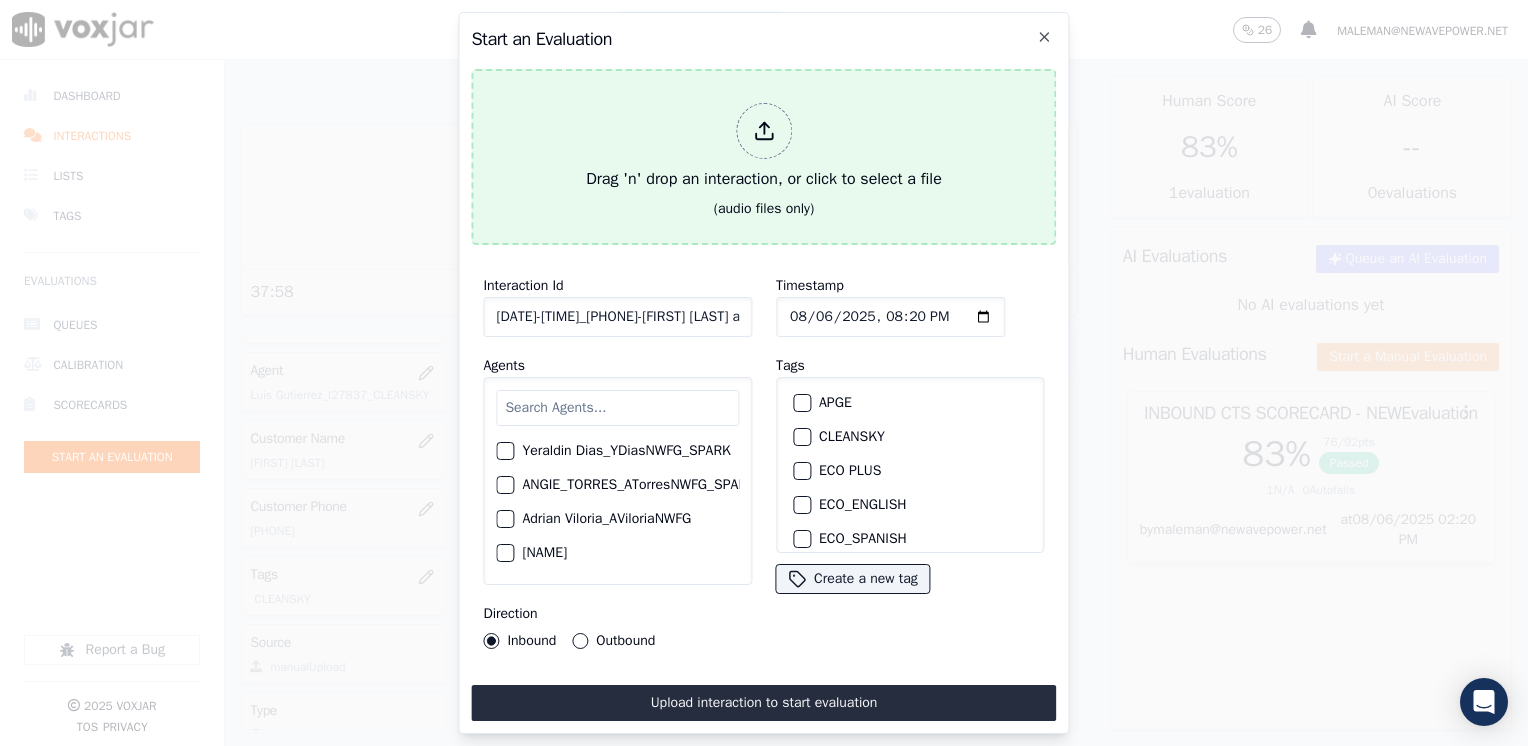 click at bounding box center [764, 131] 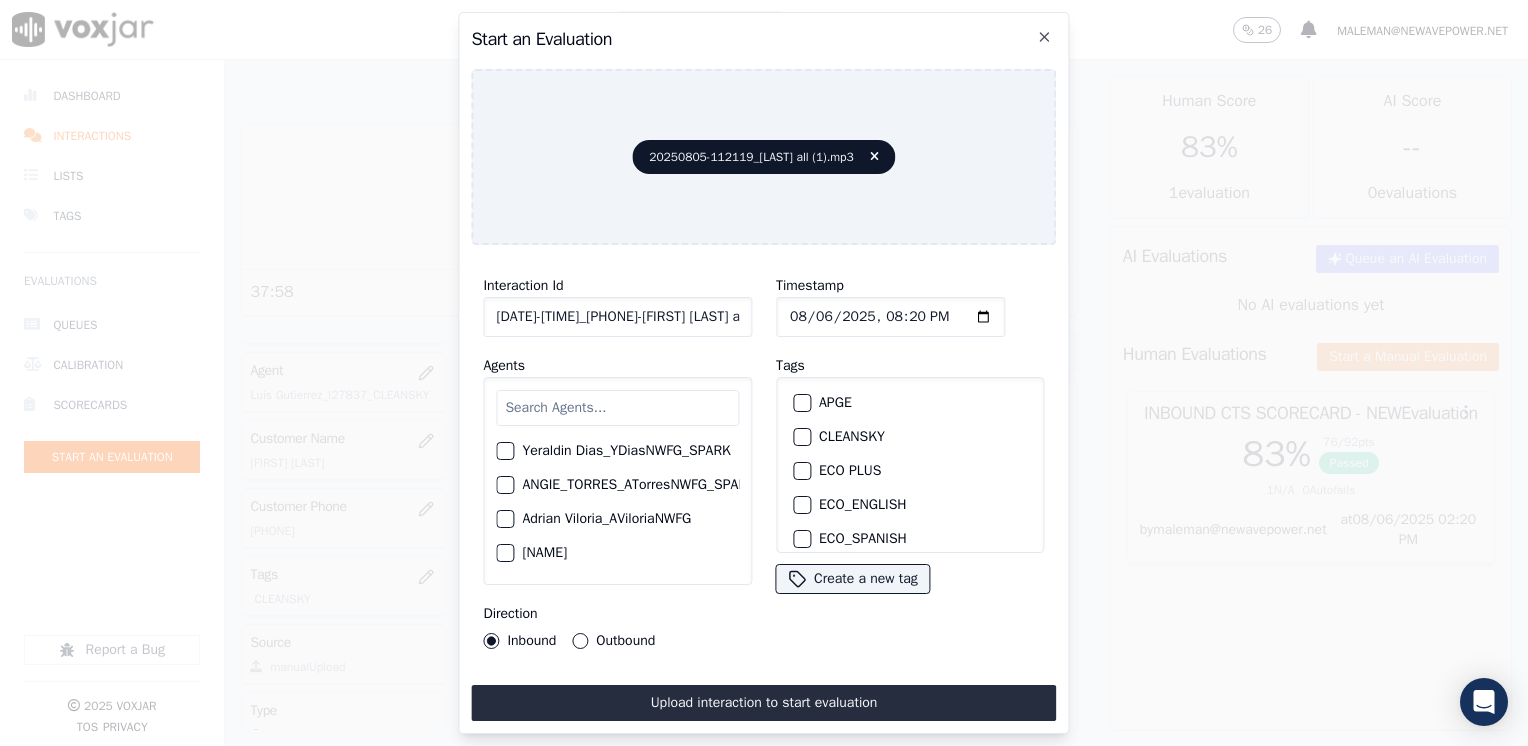 click at bounding box center (617, 408) 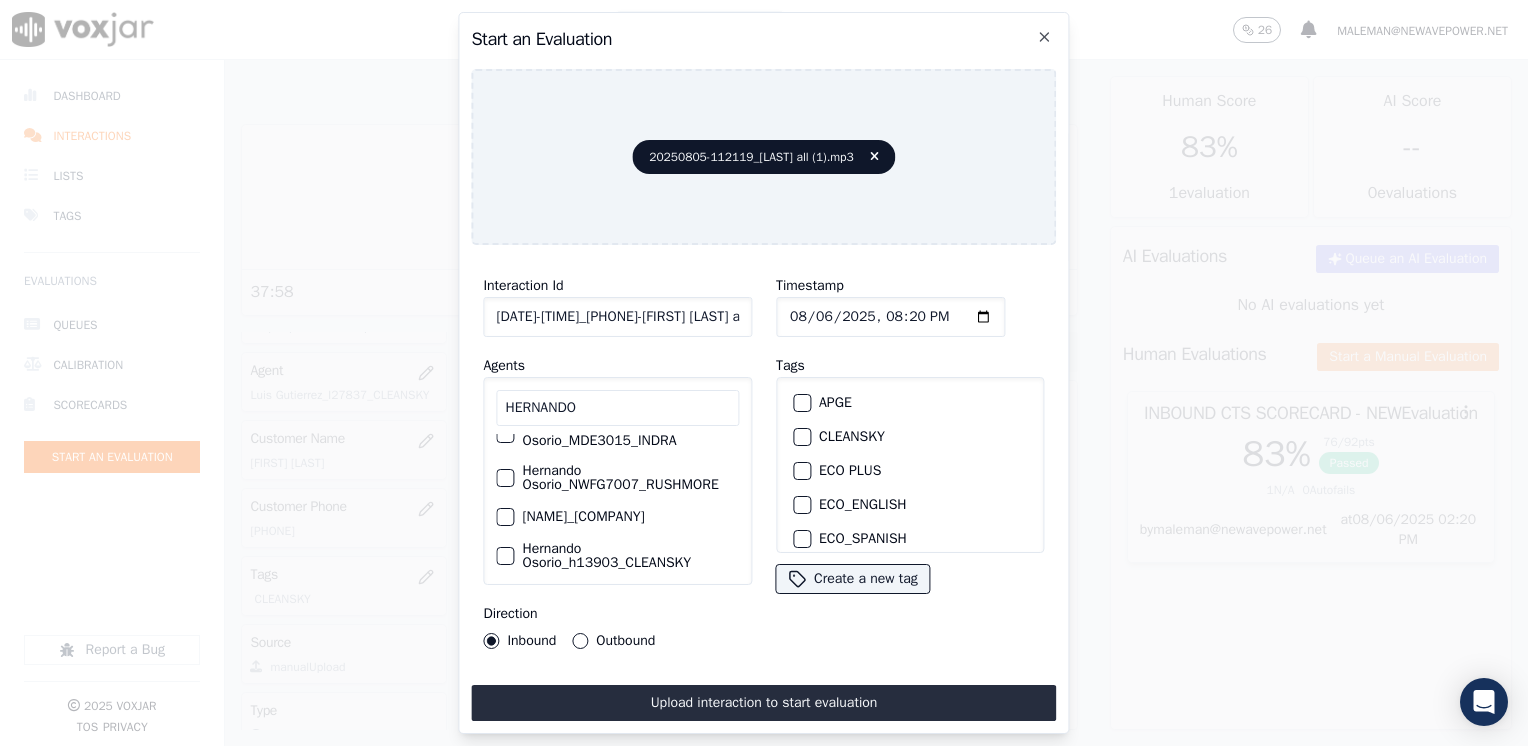 scroll, scrollTop: 130, scrollLeft: 0, axis: vertical 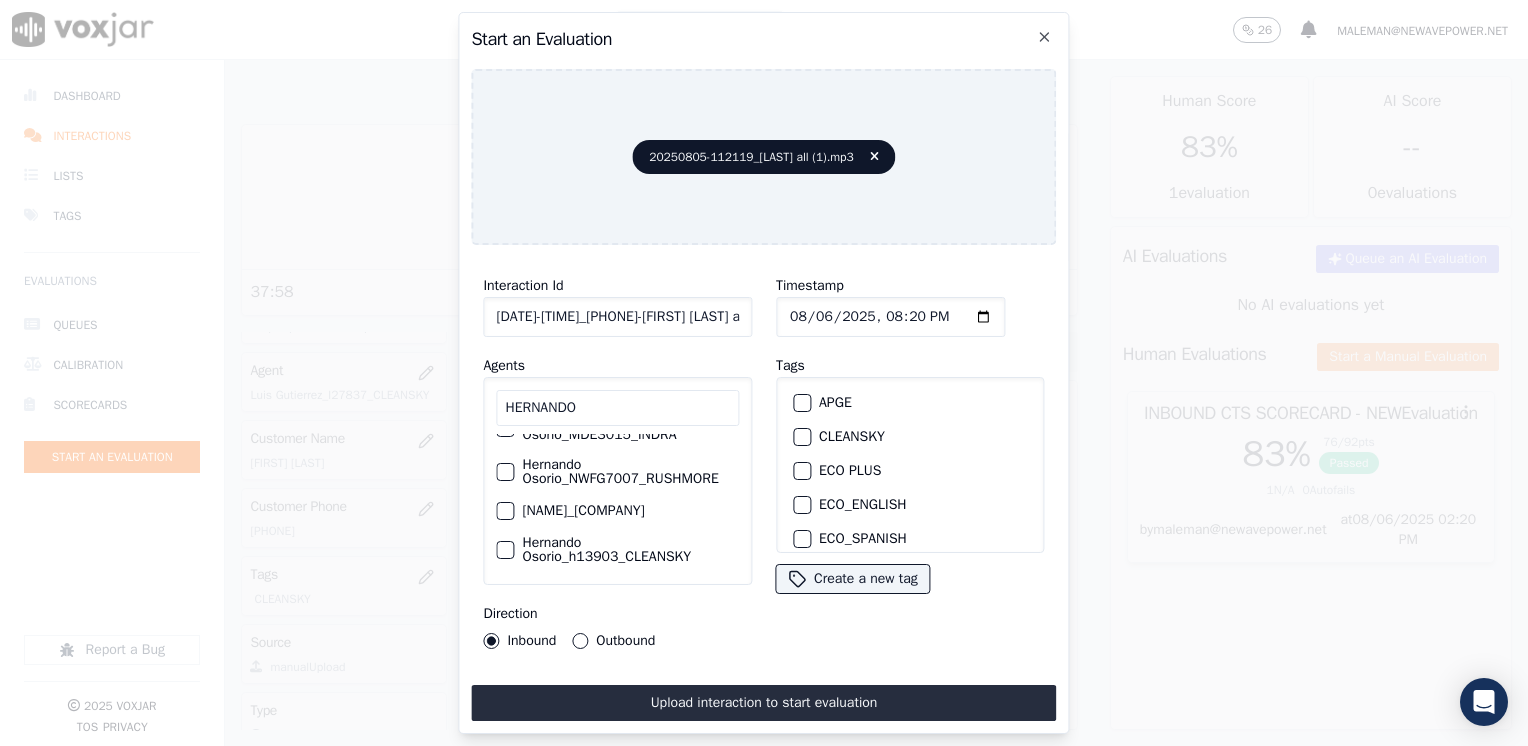 type on "HERNANDO" 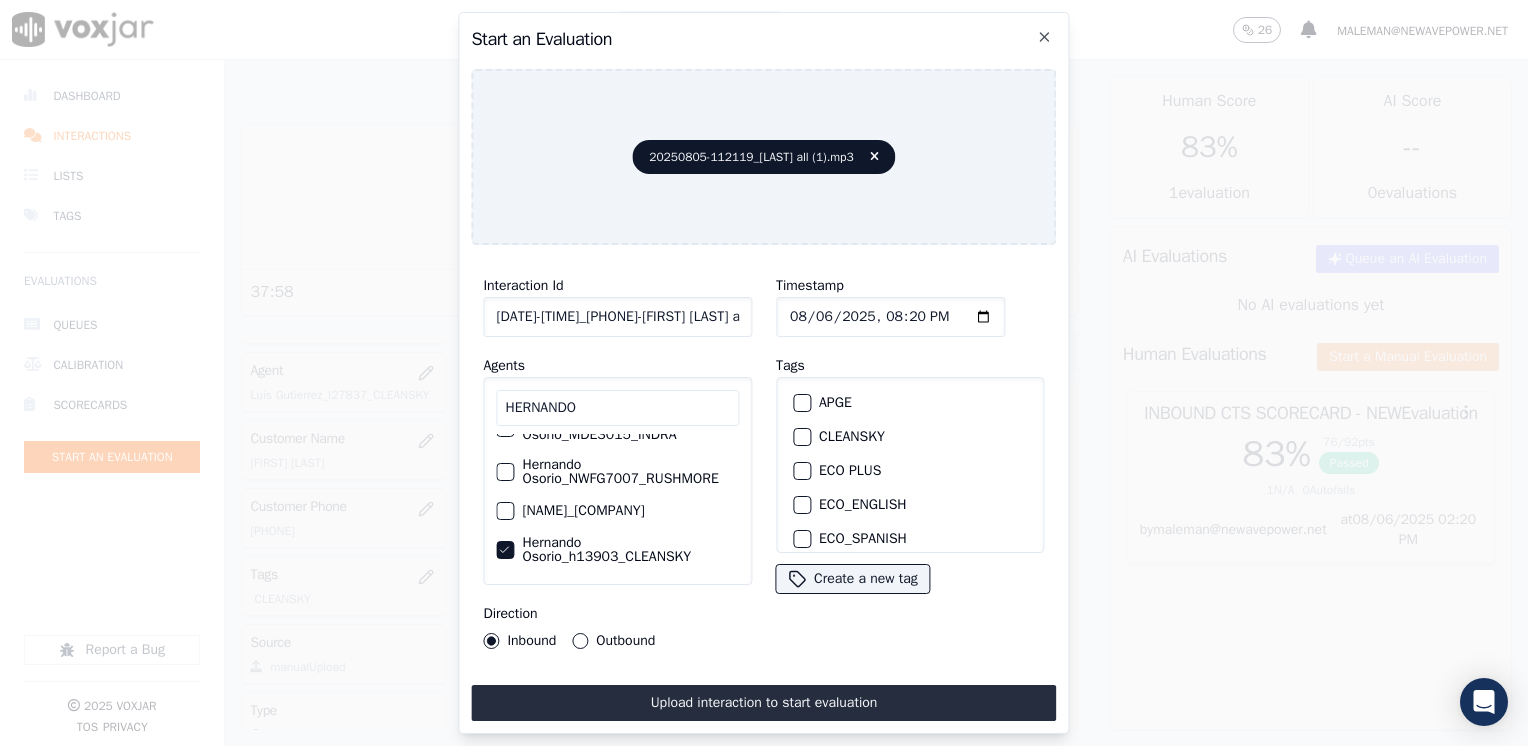 click on "CLEANSKY" at bounding box center [910, 437] 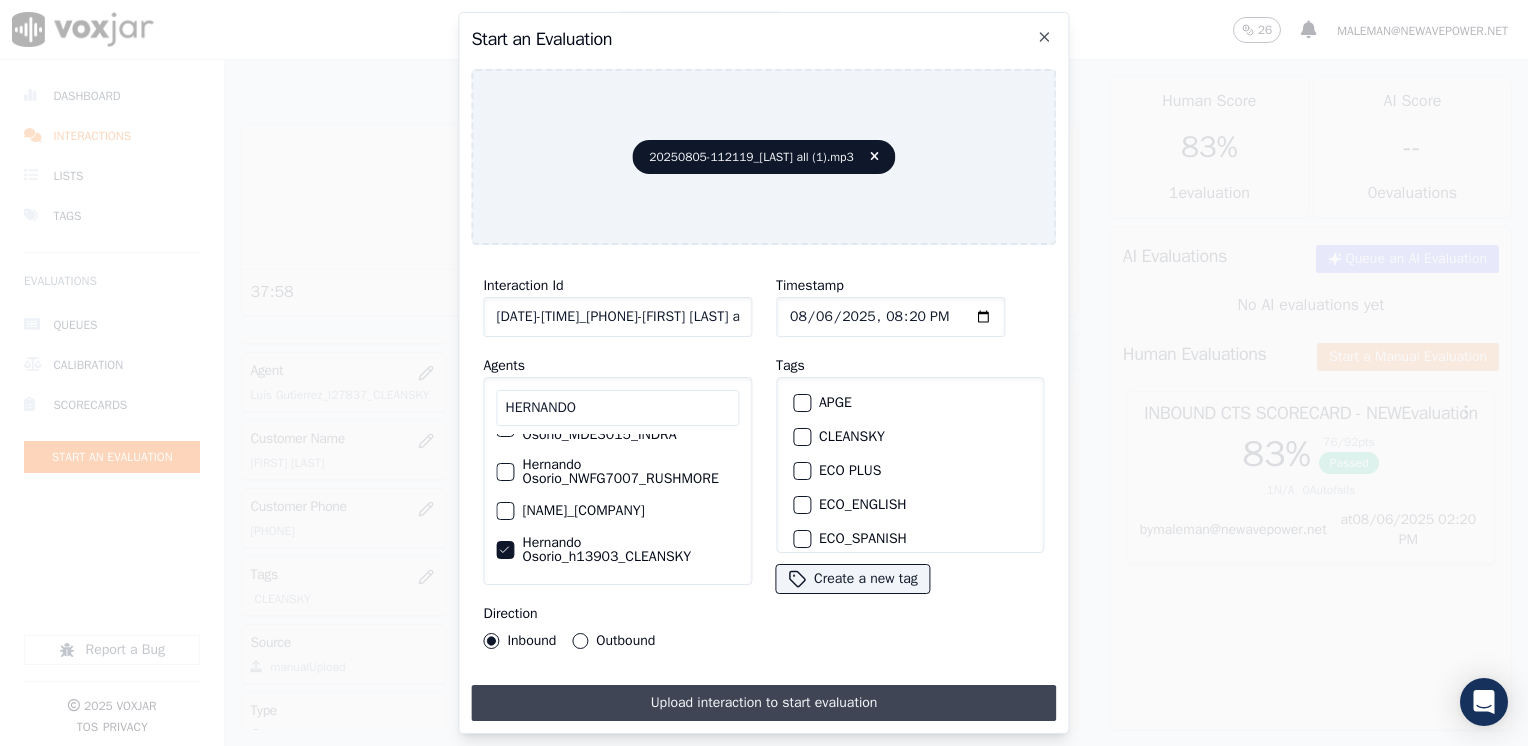type on "[DATE]T20:20" 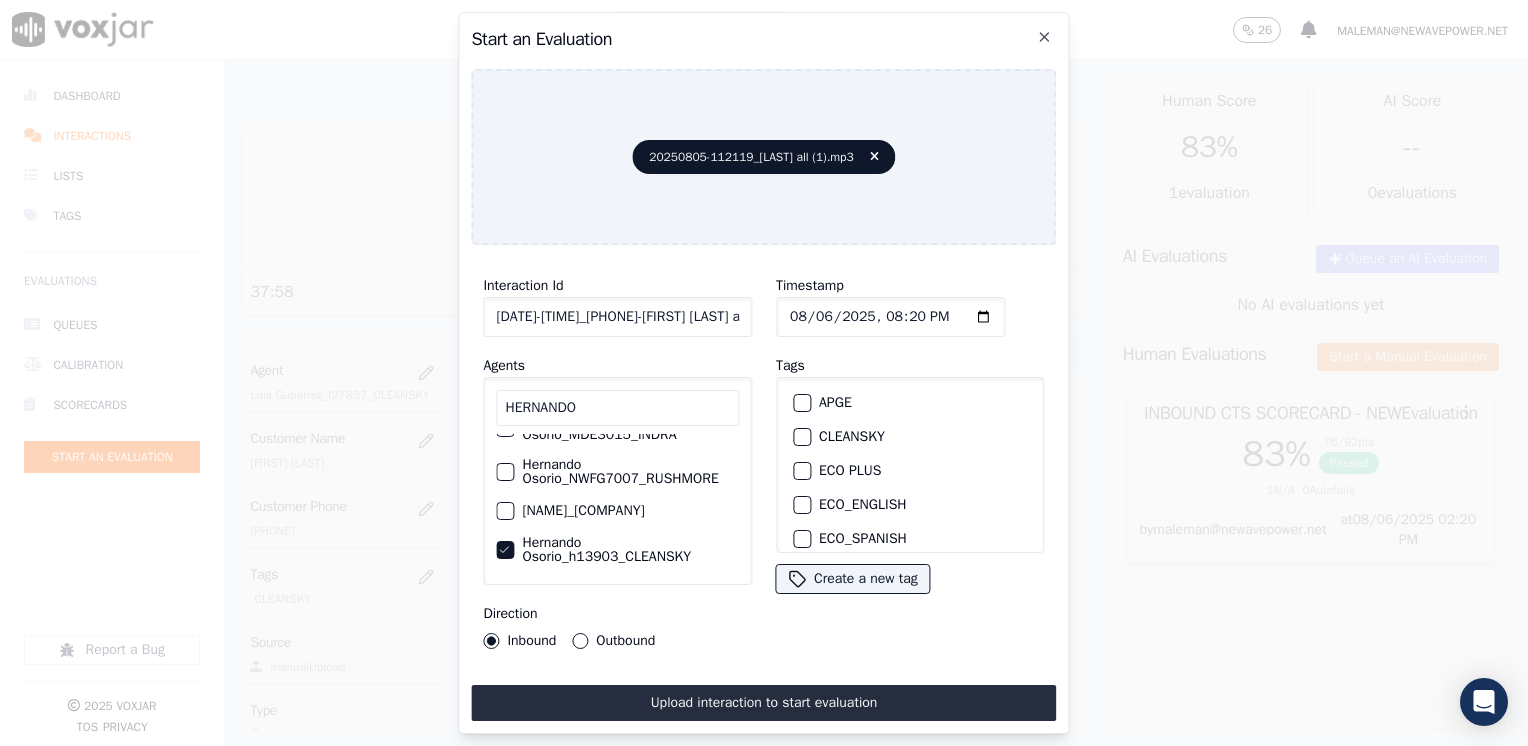 drag, startPoint x: 660, startPoint y: 685, endPoint x: 684, endPoint y: 724, distance: 45.79301 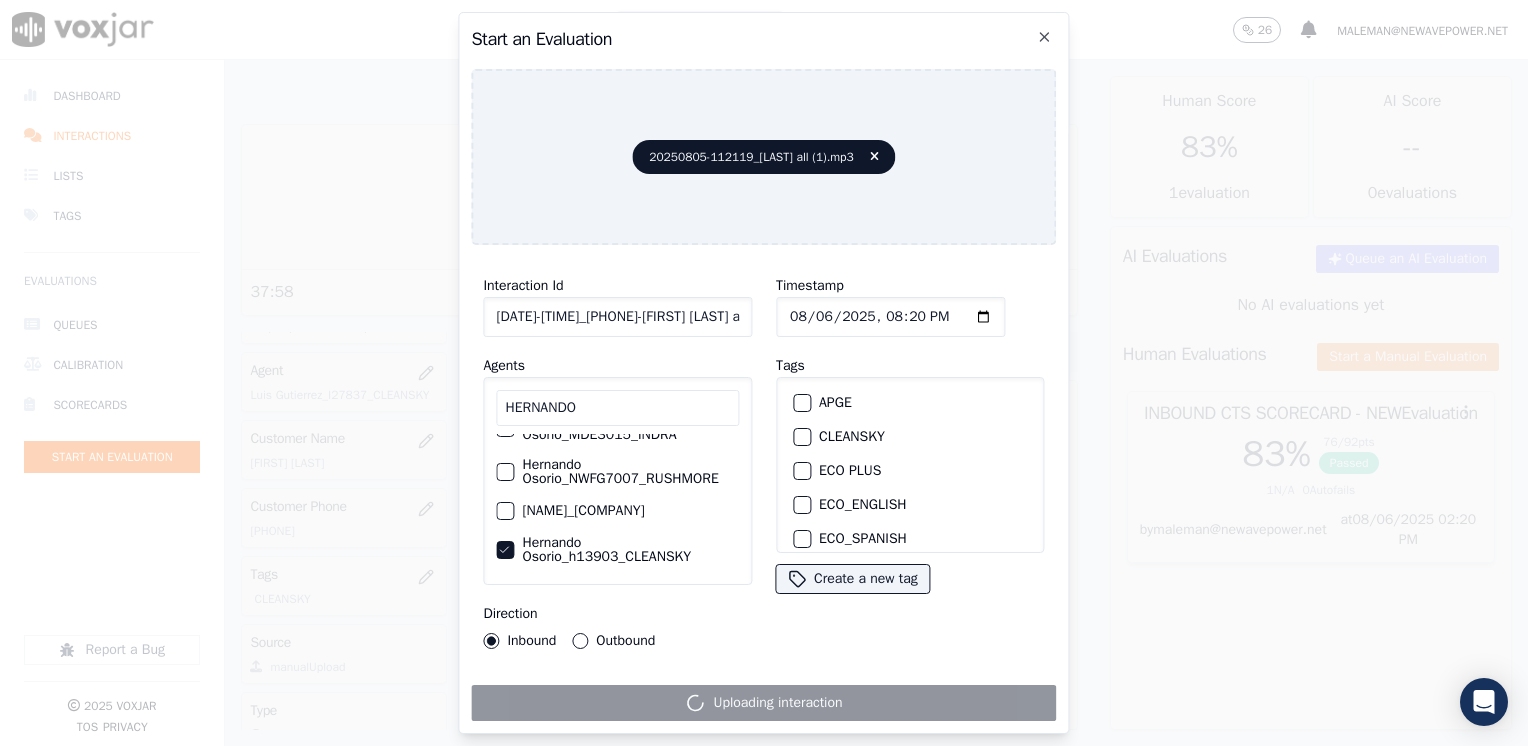 click on "Interaction Id   20250805-112119_6178880942-[NAME] all.mp3     Agents   [NAME]     Hernando Osorio_Fuse3032_NGE     Hernando Osorio_HOsorioNWFG_SPARK     Hernando Osorio_MDE3015_INDRA     Hernando Osorio_NWFG7007_RUSHMORE     Hernando Osorio_SYMMETRY     Hernando Osorio_h13903_CLEANSKY     Direction     Inbound     Outbound" at bounding box center (617, 461) 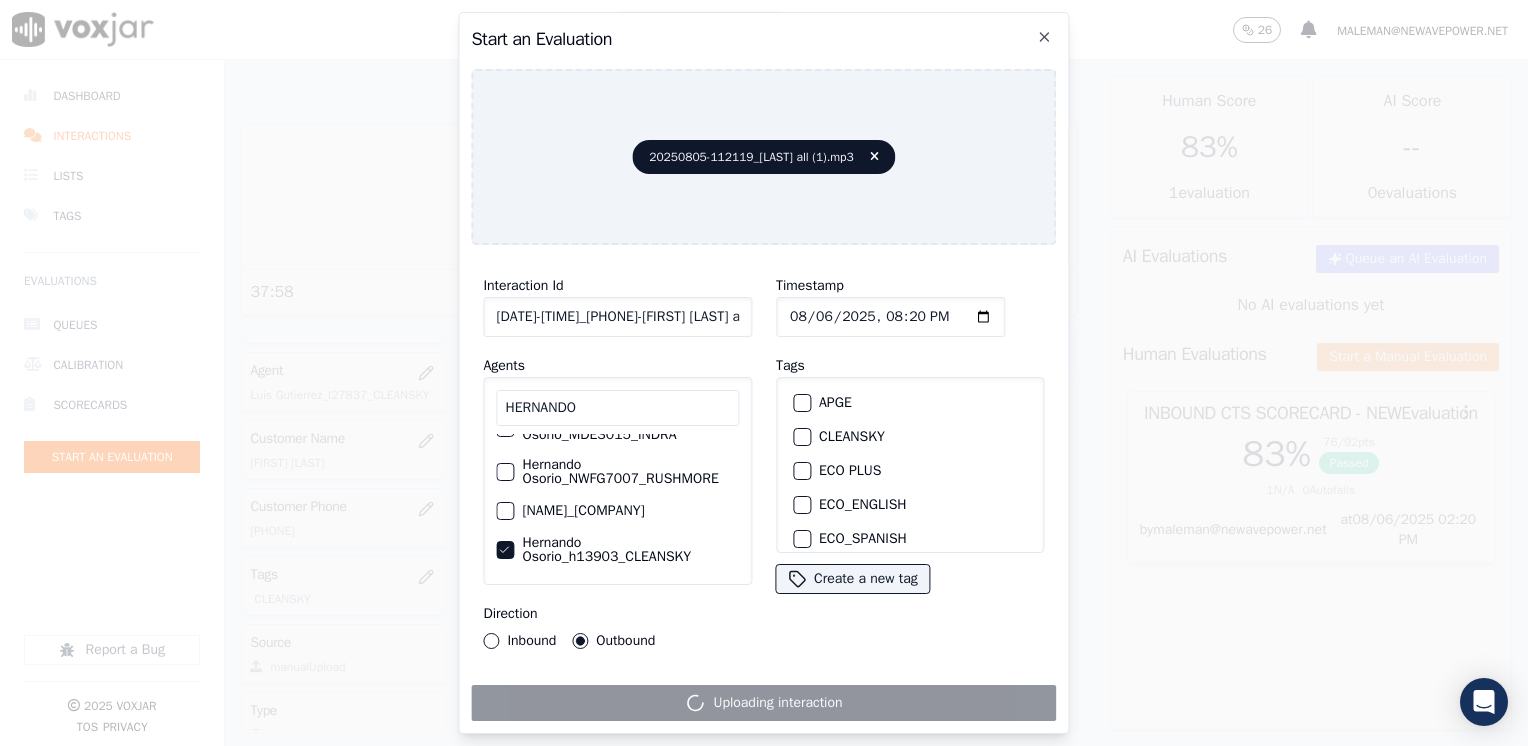 click on "CLEANSKY" at bounding box center (910, 437) 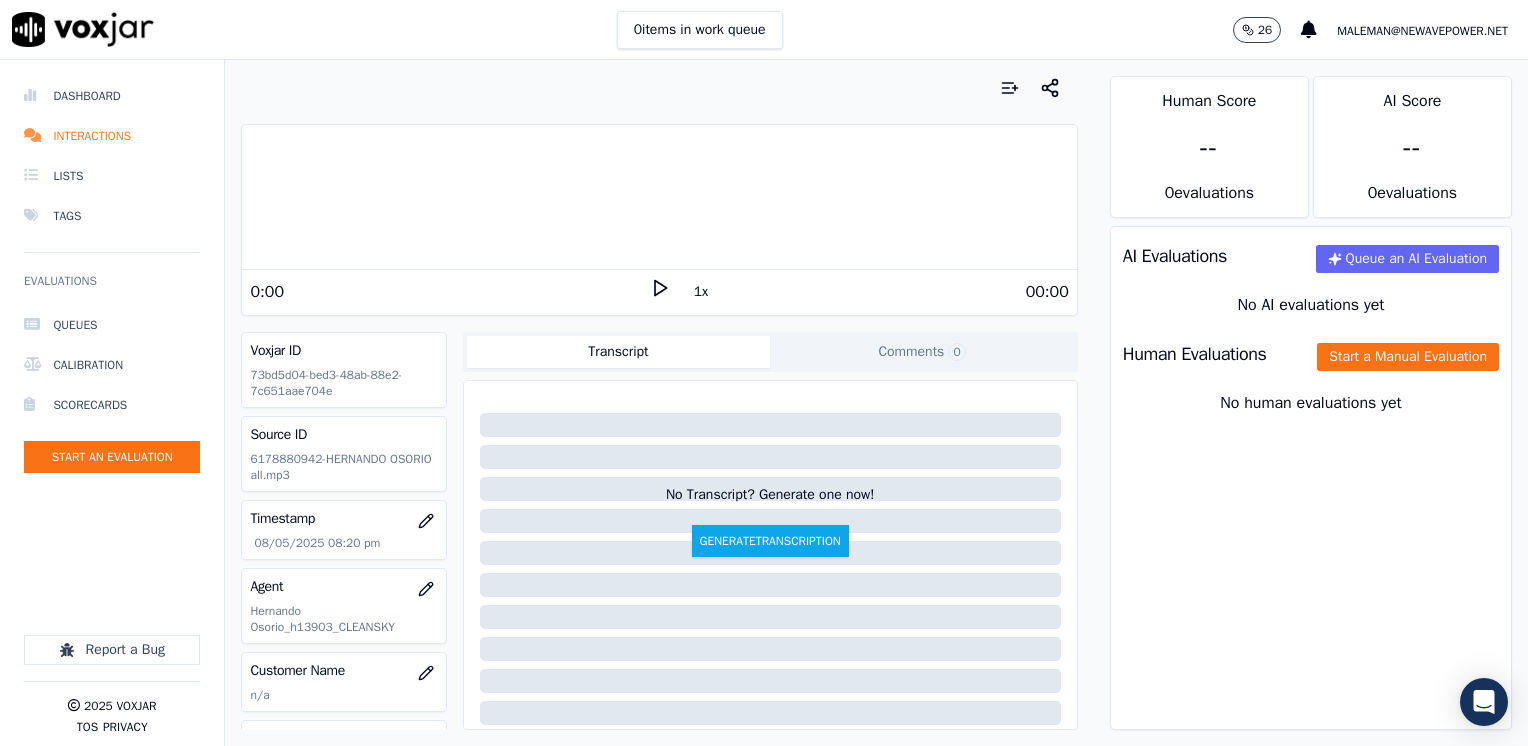 click 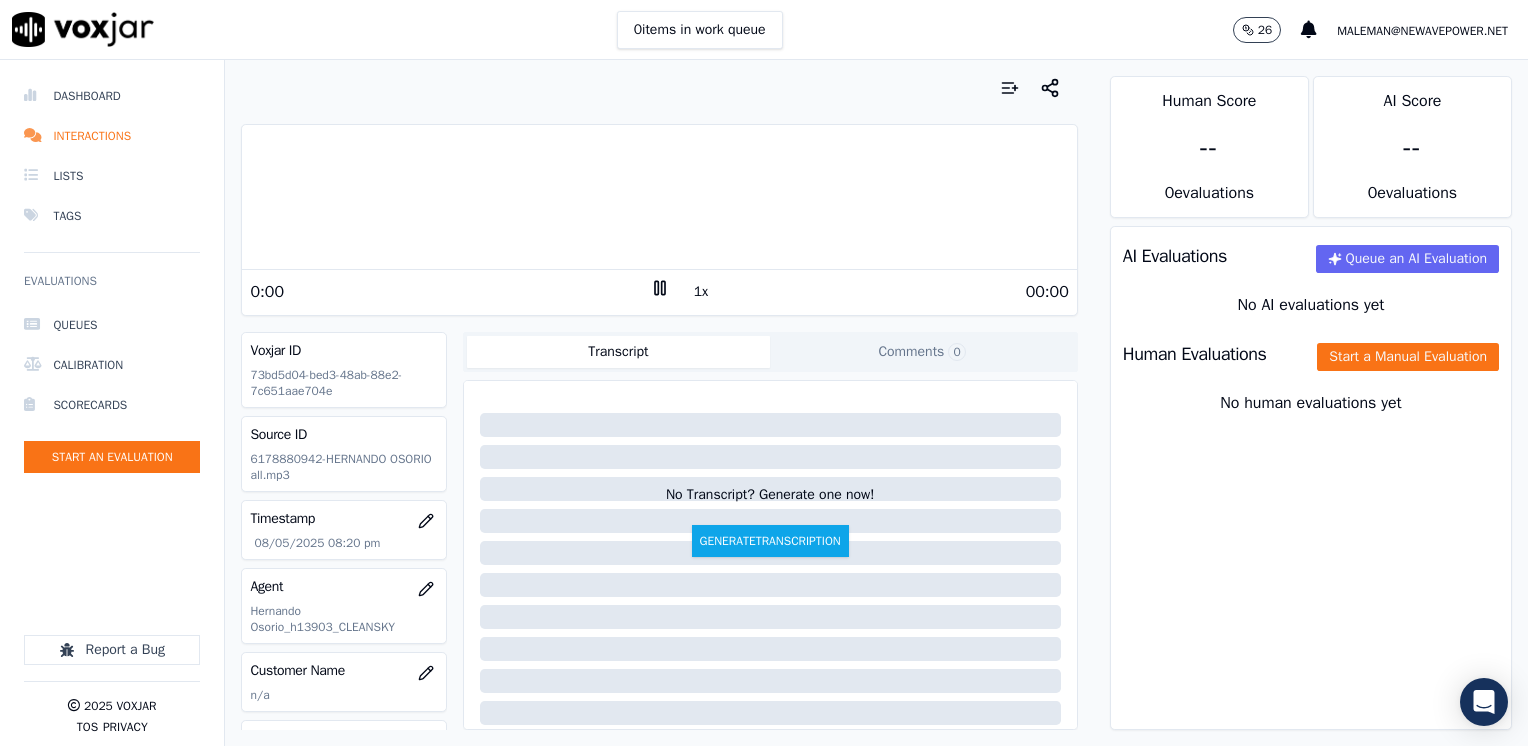 click 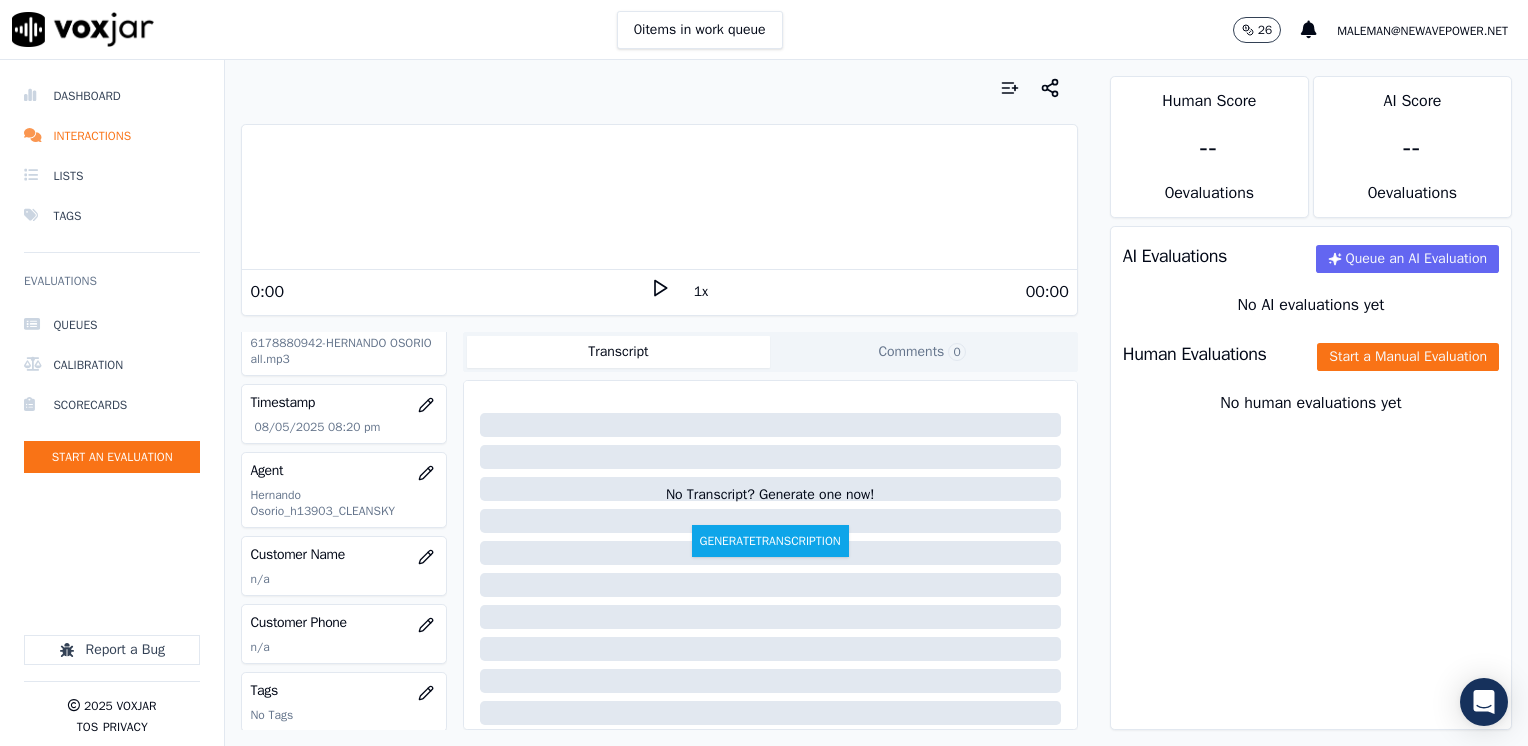 scroll, scrollTop: 200, scrollLeft: 0, axis: vertical 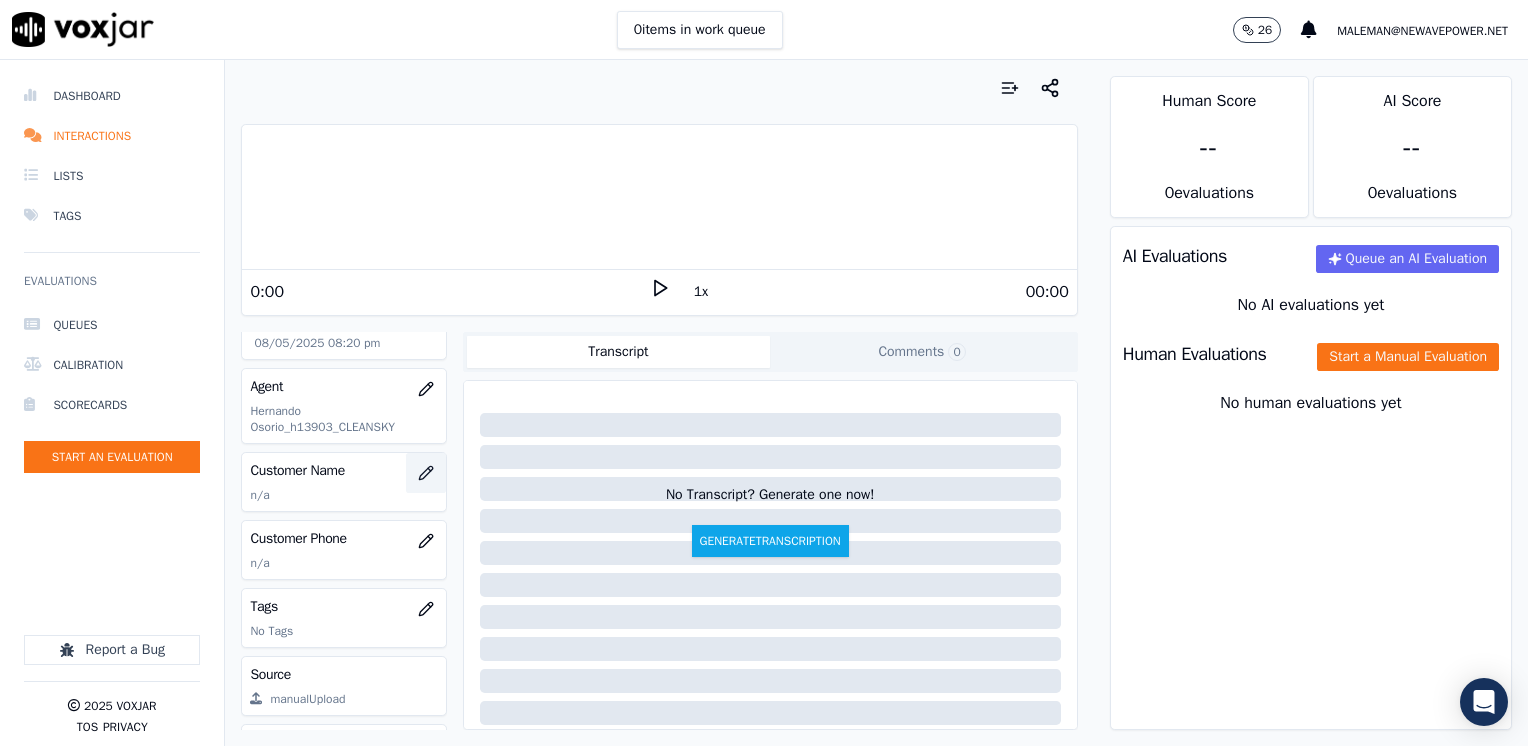 click 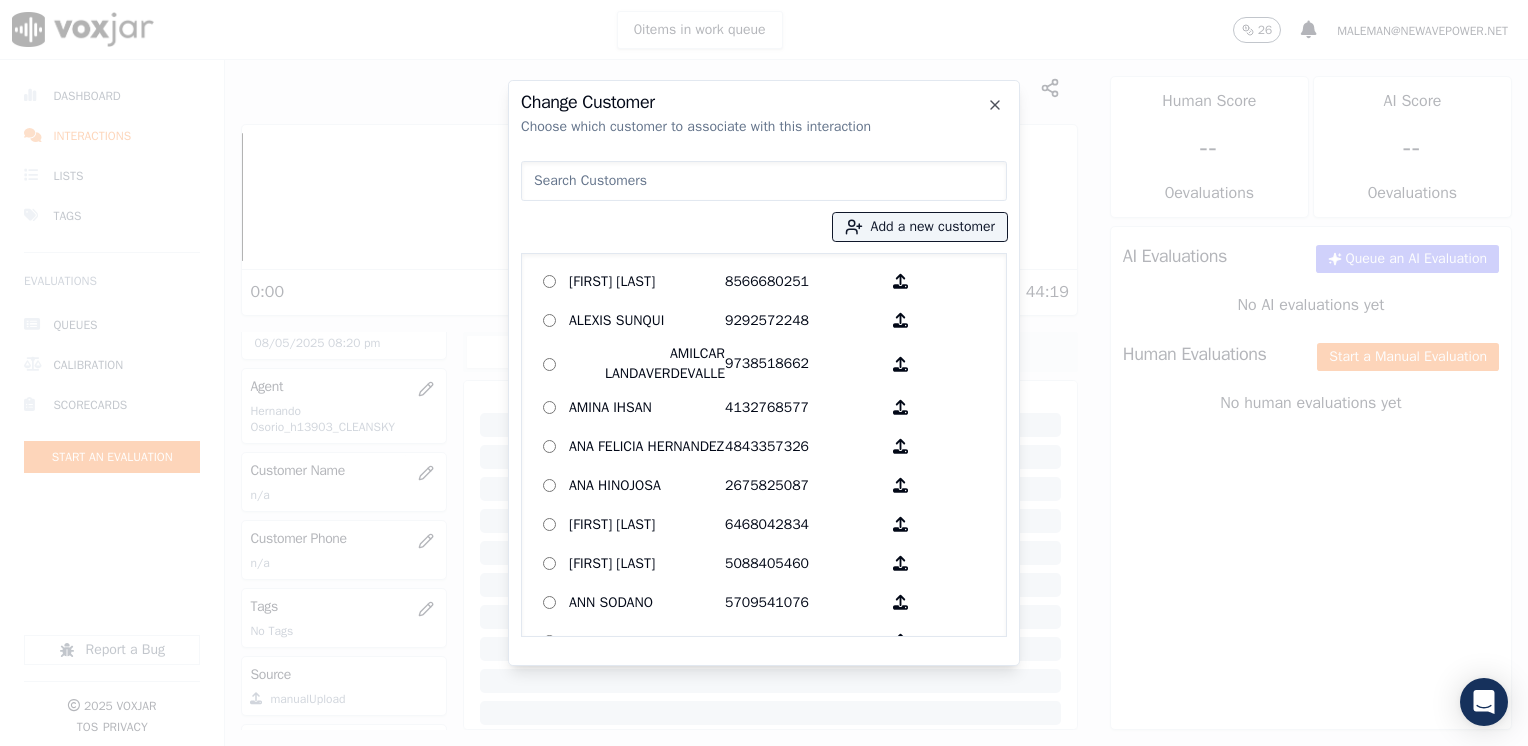drag, startPoint x: 605, startPoint y: 181, endPoint x: 620, endPoint y: 182, distance: 15.033297 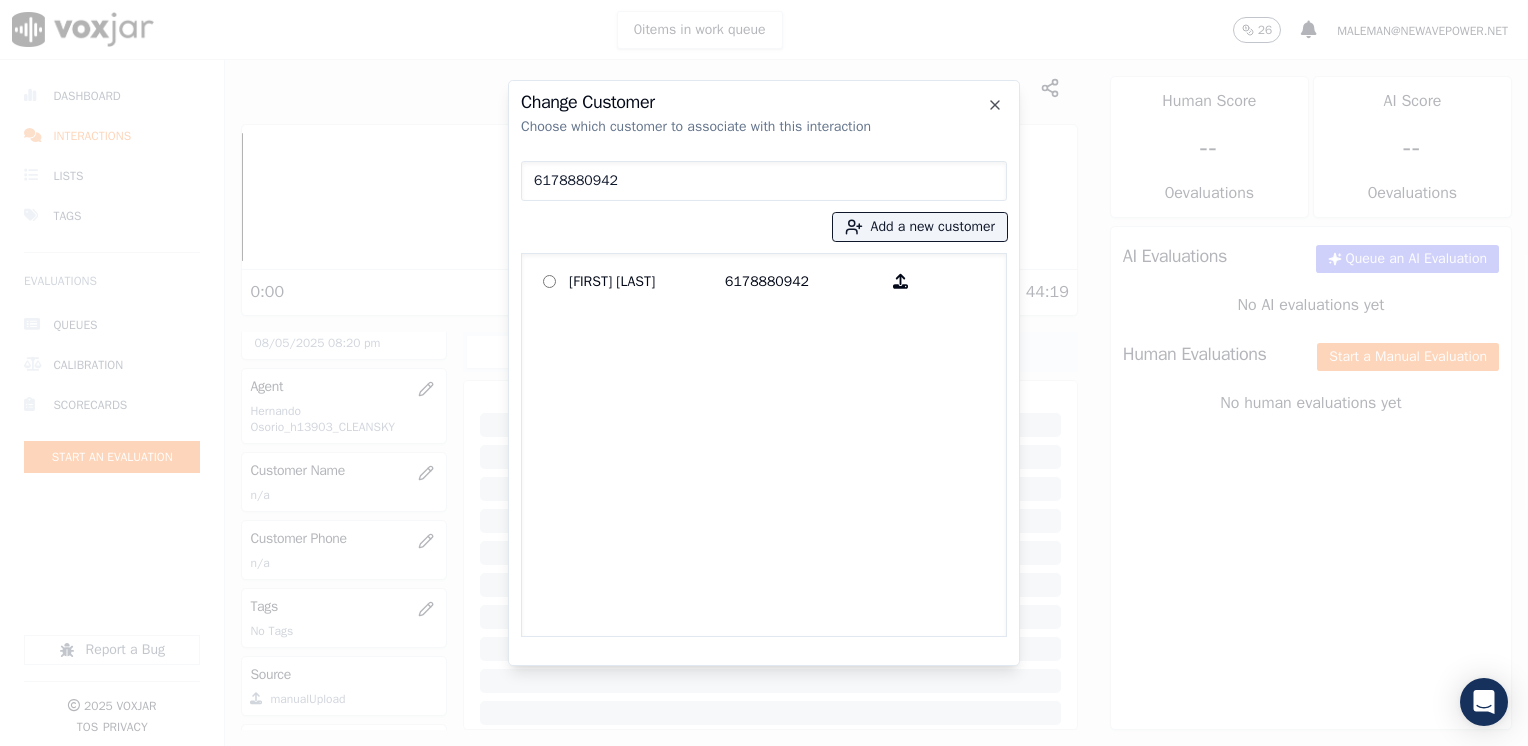 type on "6178880942" 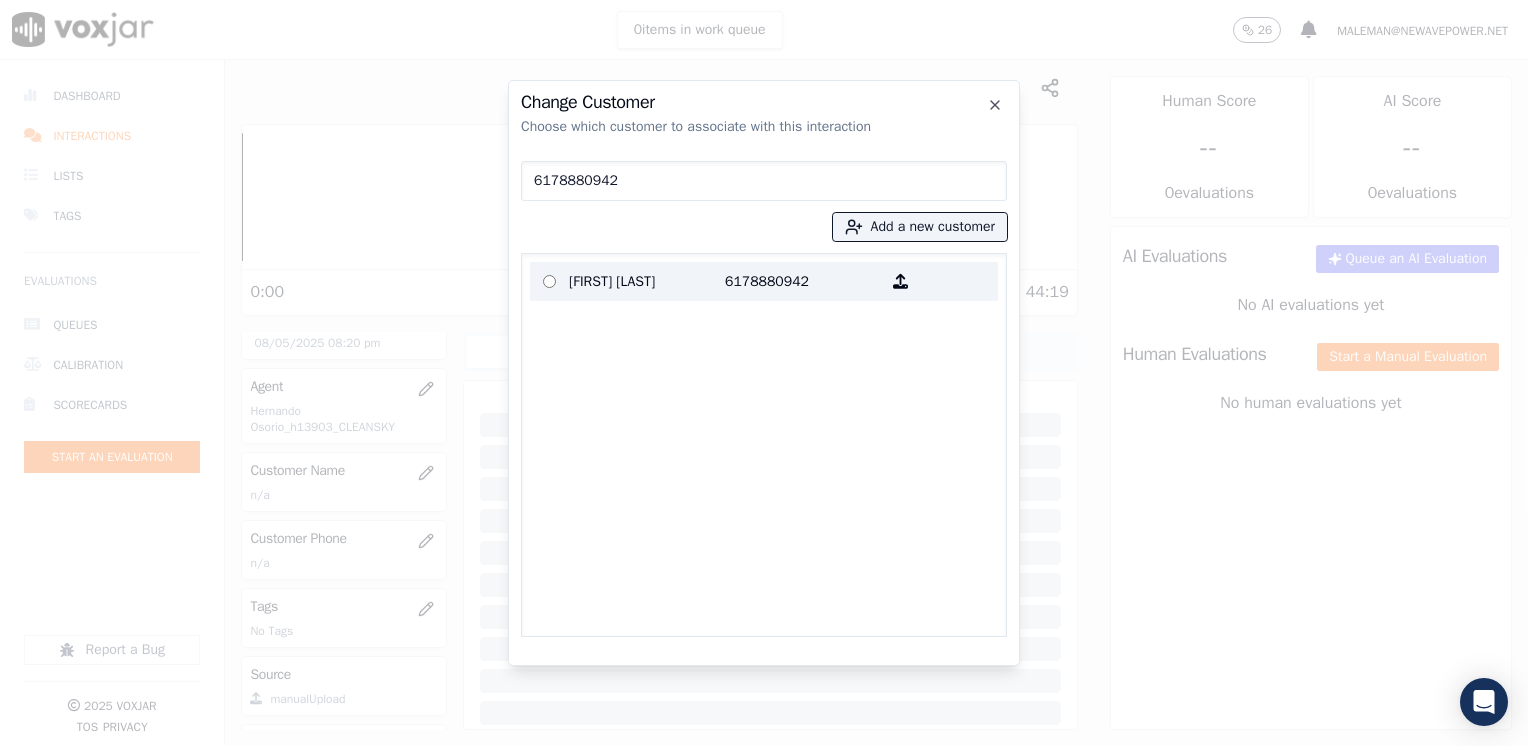 click on "6178880942" at bounding box center [803, 281] 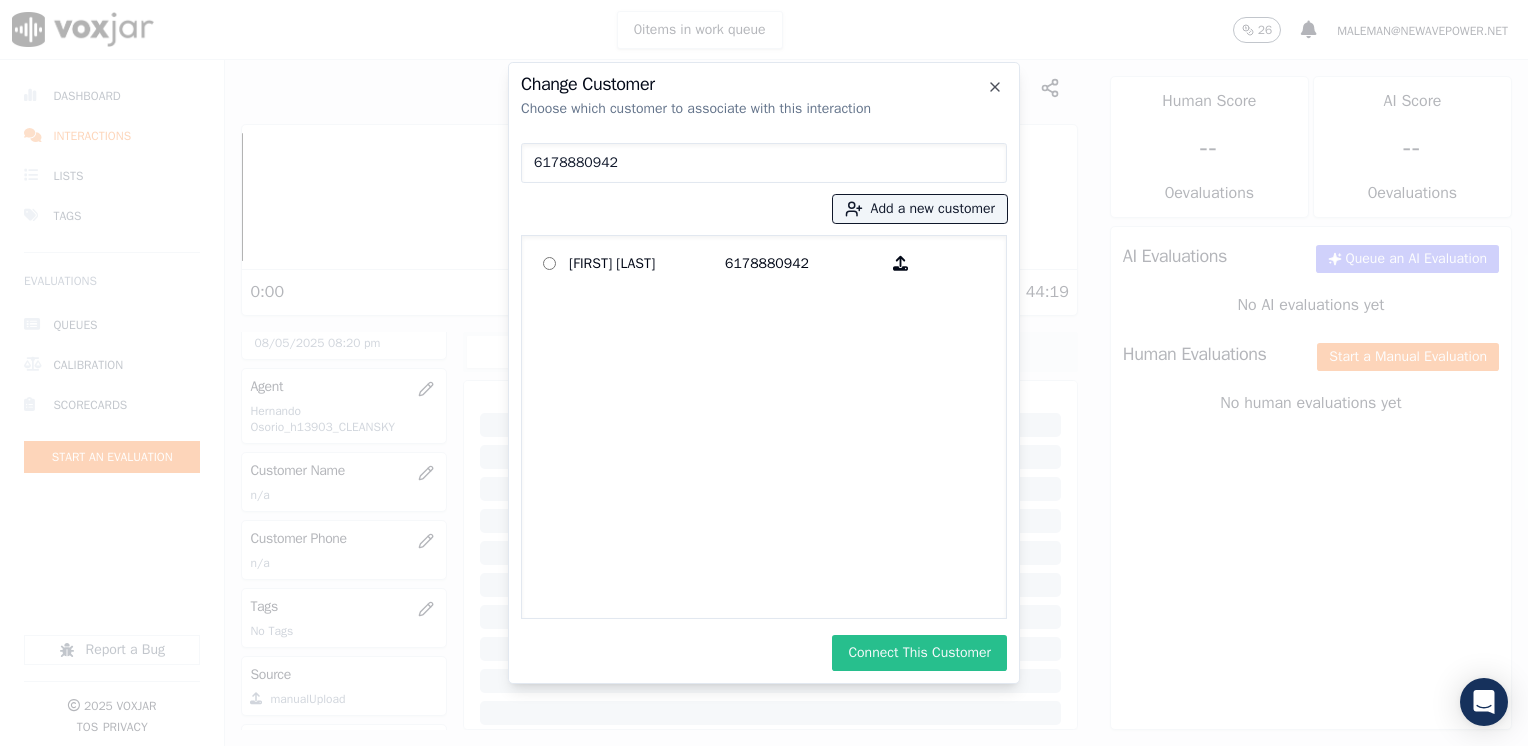 click on "Connect This Customer" at bounding box center [919, 653] 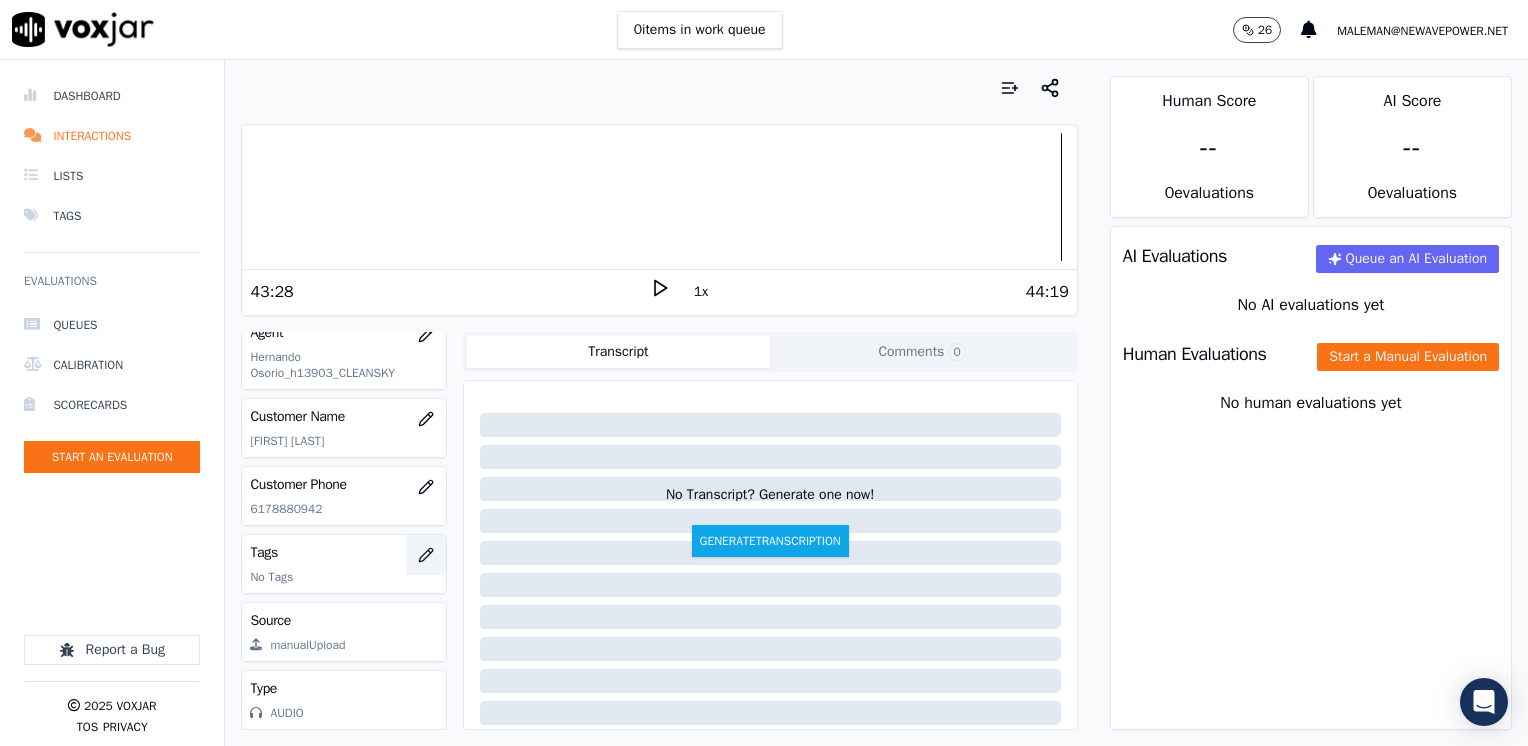 scroll, scrollTop: 195, scrollLeft: 0, axis: vertical 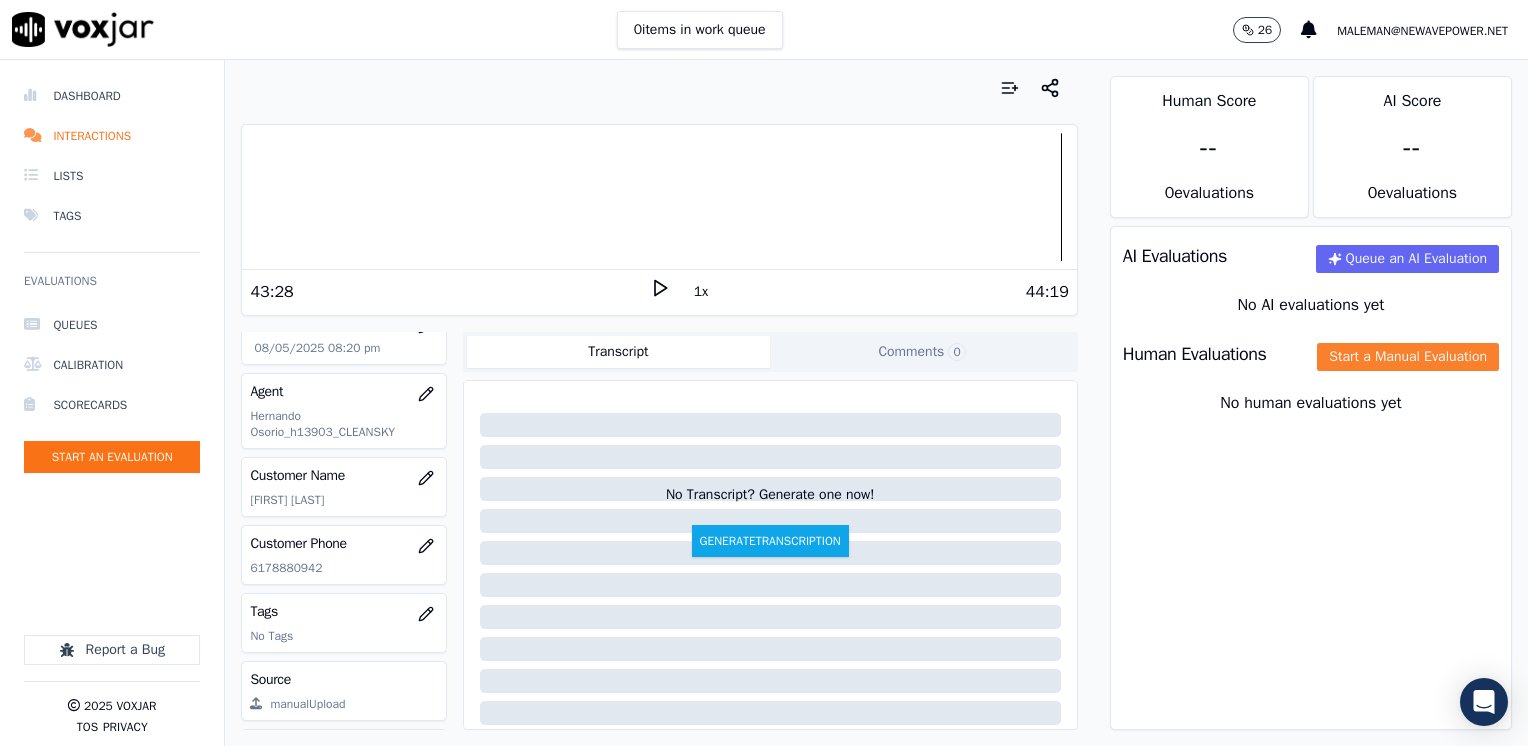 click on "Start a Manual Evaluation" 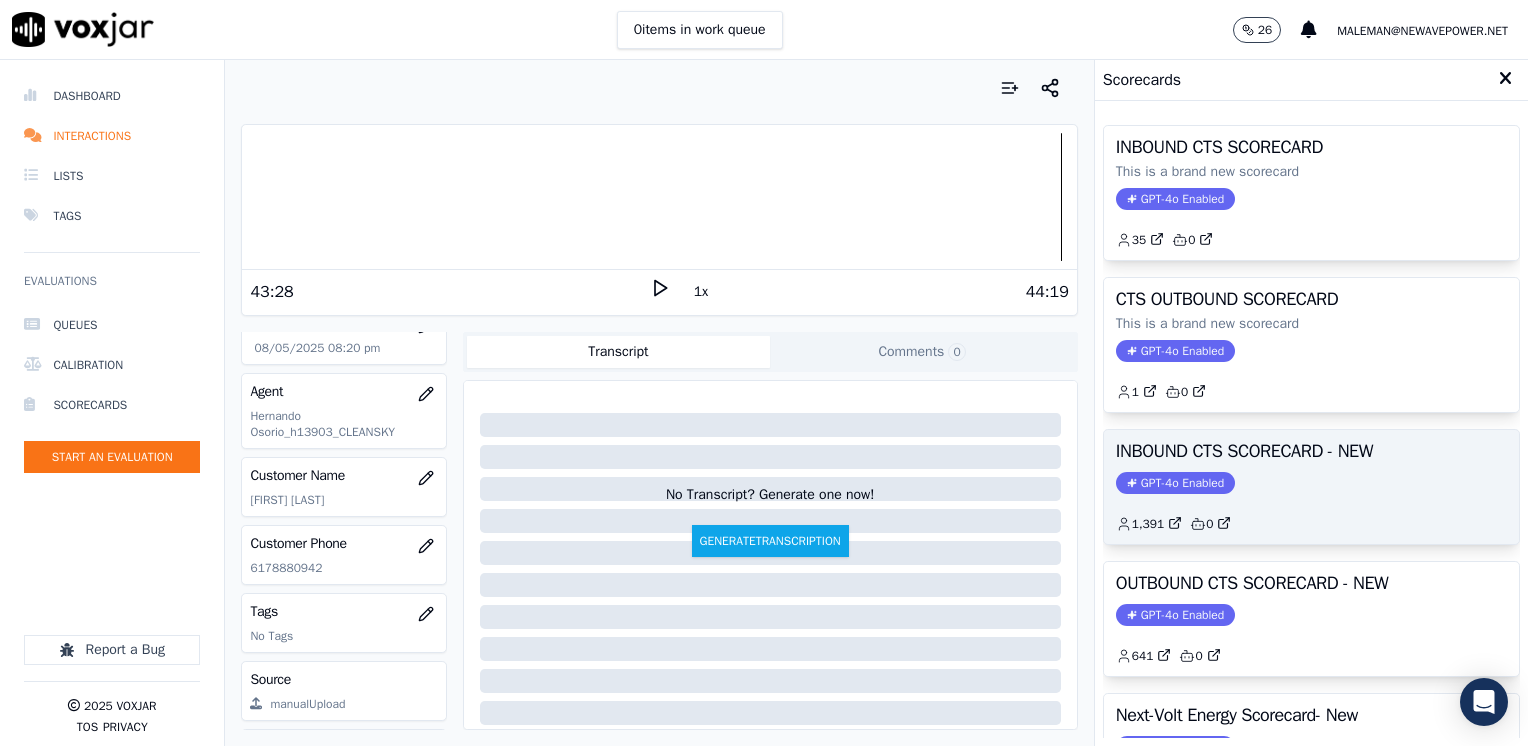 click on "GPT-4o Enabled" at bounding box center (1175, 483) 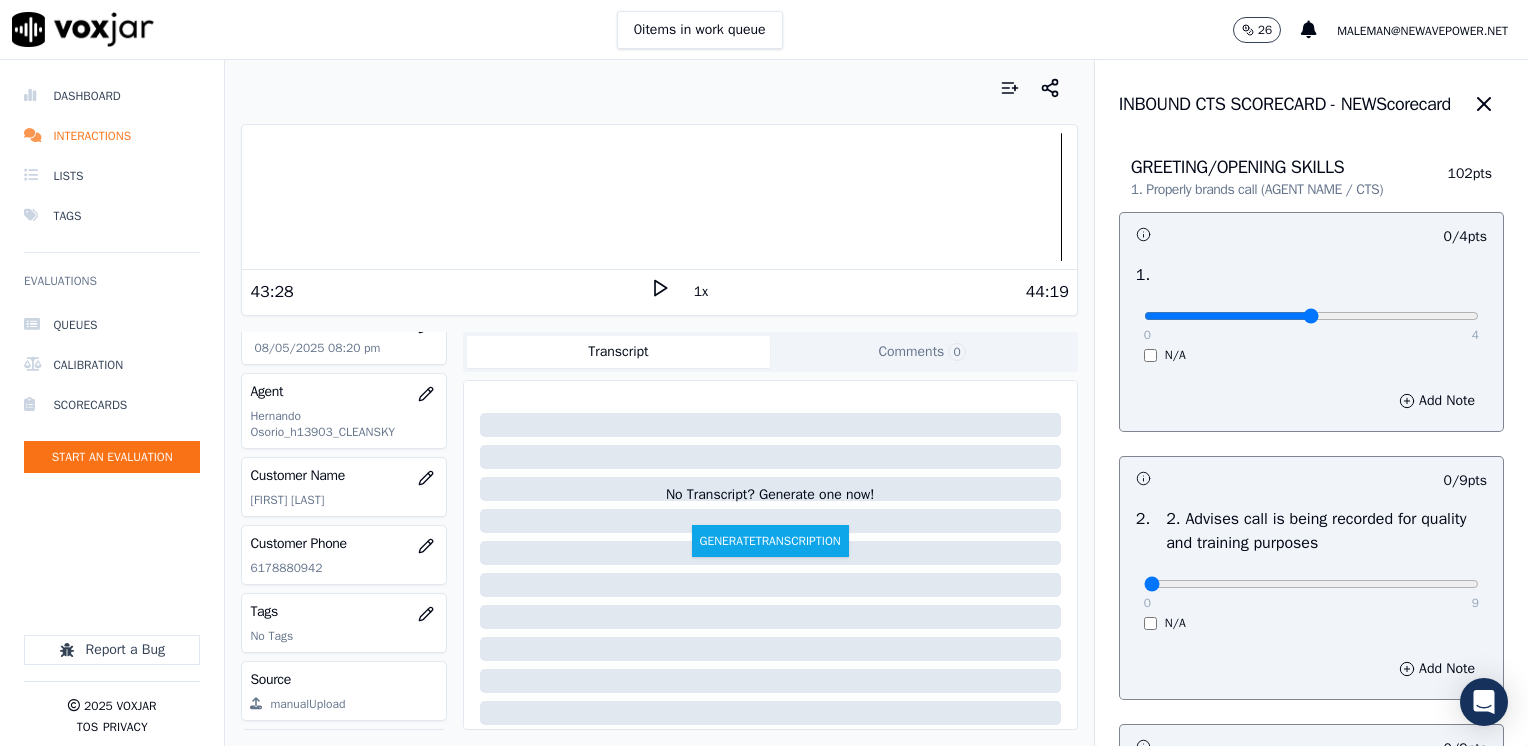 type on "2" 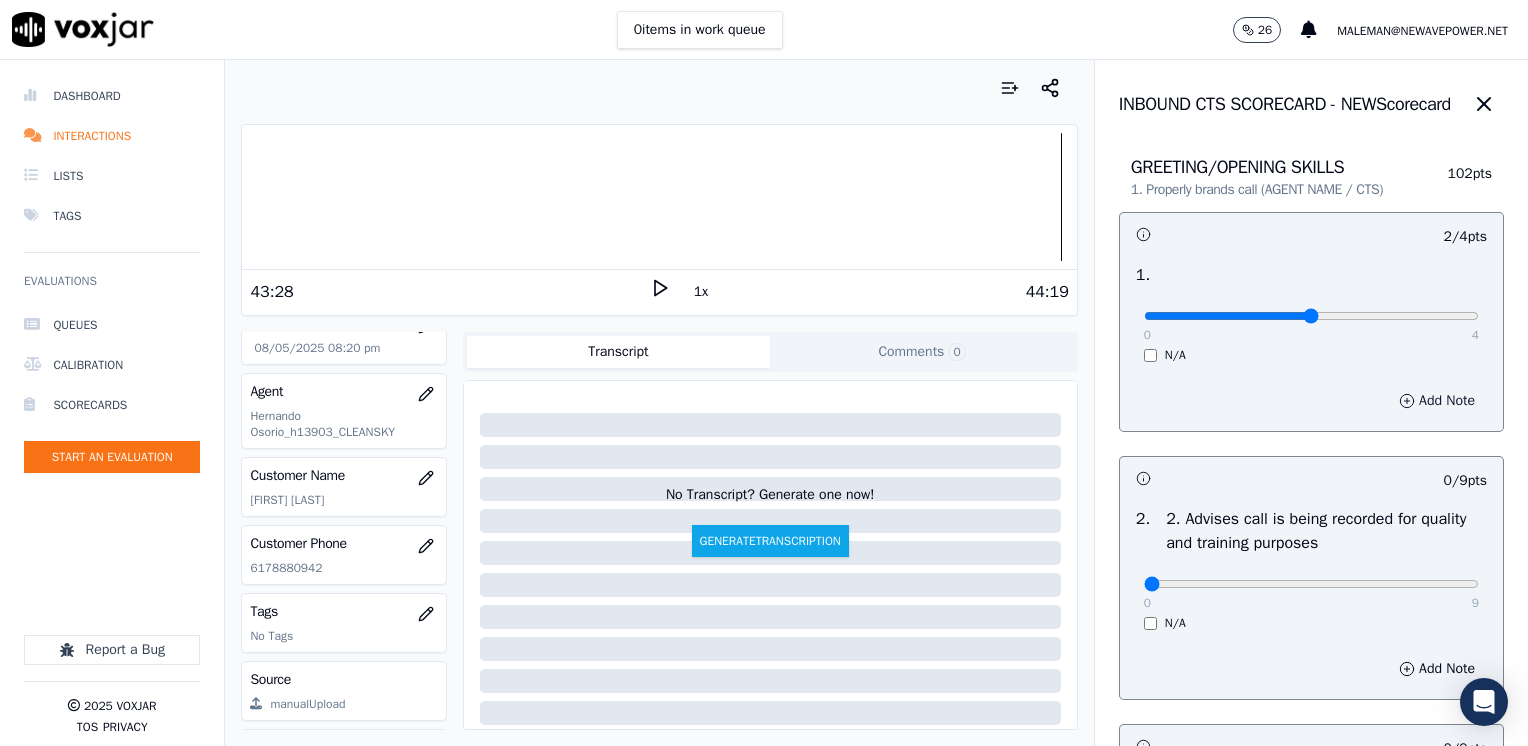click on "Add Note" at bounding box center [1437, 401] 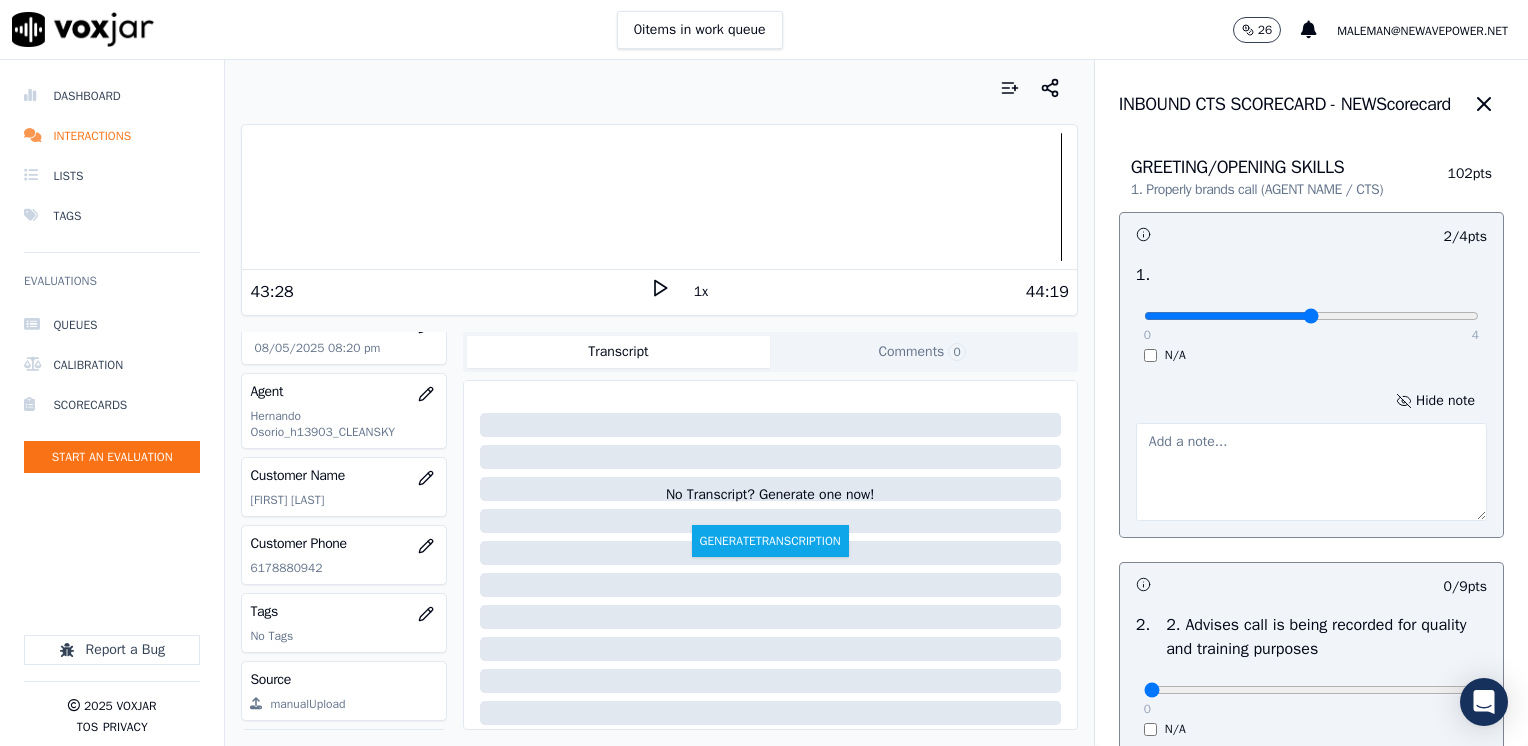 click at bounding box center [1311, 472] 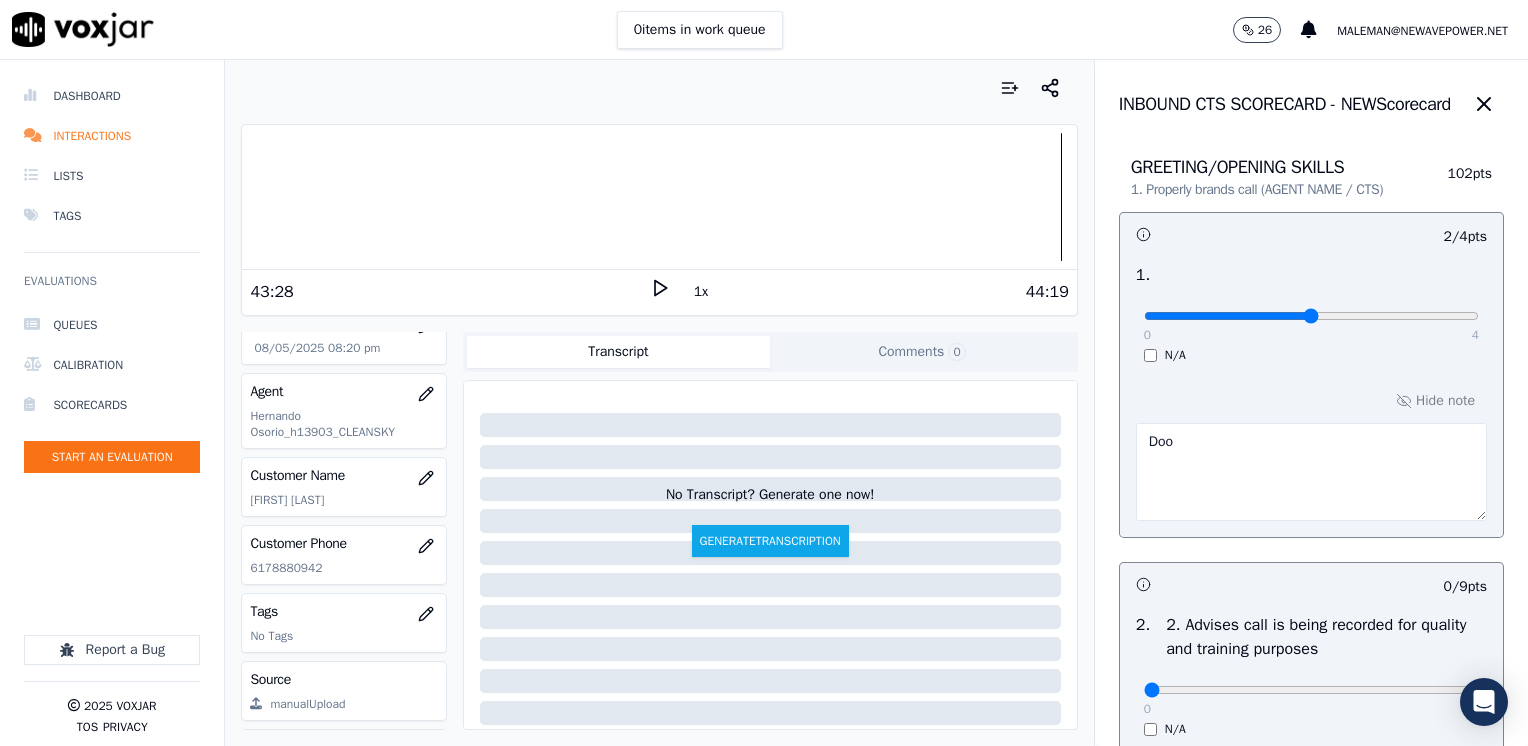 click on "Doo" at bounding box center (1311, 472) 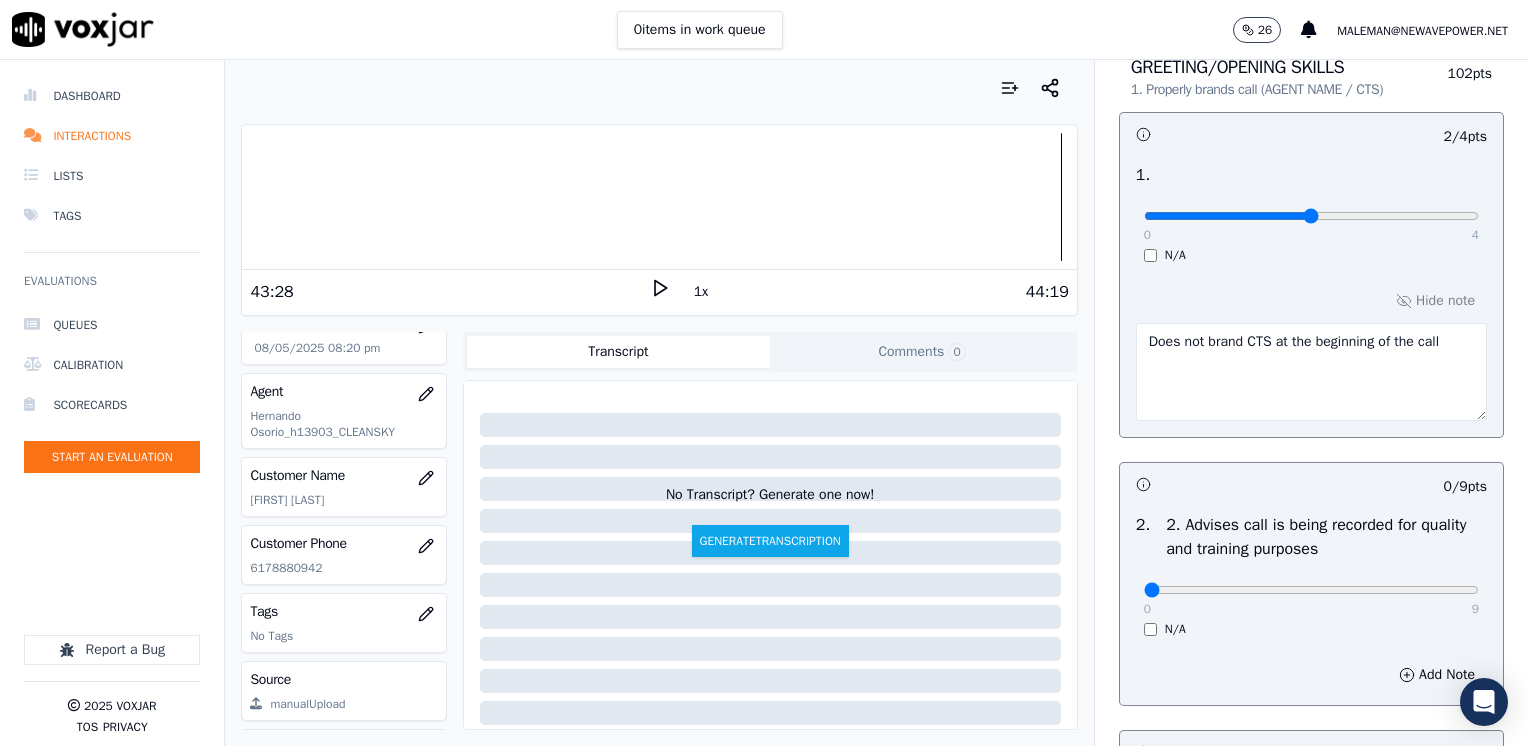 scroll, scrollTop: 100, scrollLeft: 0, axis: vertical 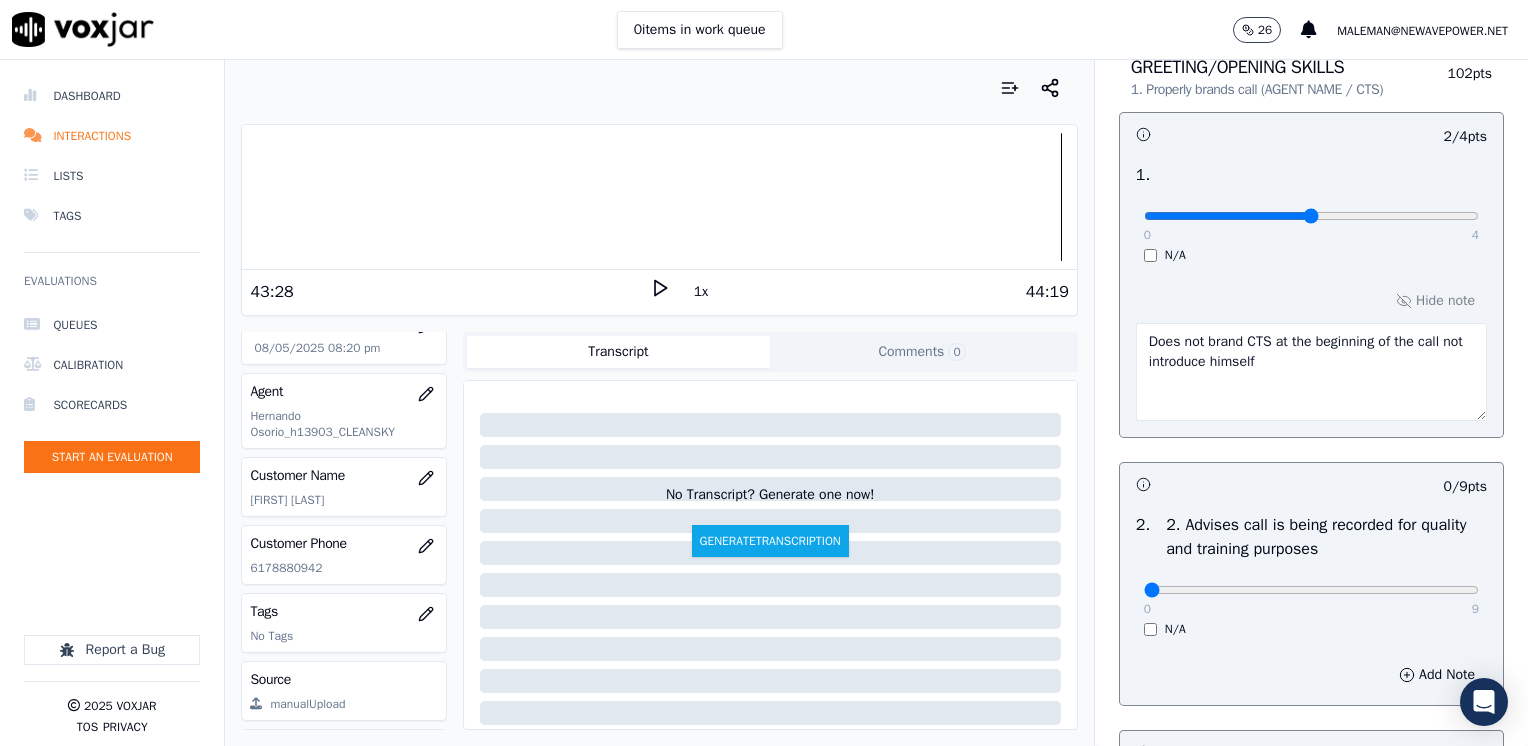 type on "Does not brand CTS at the beginning of the call not introduce himself" 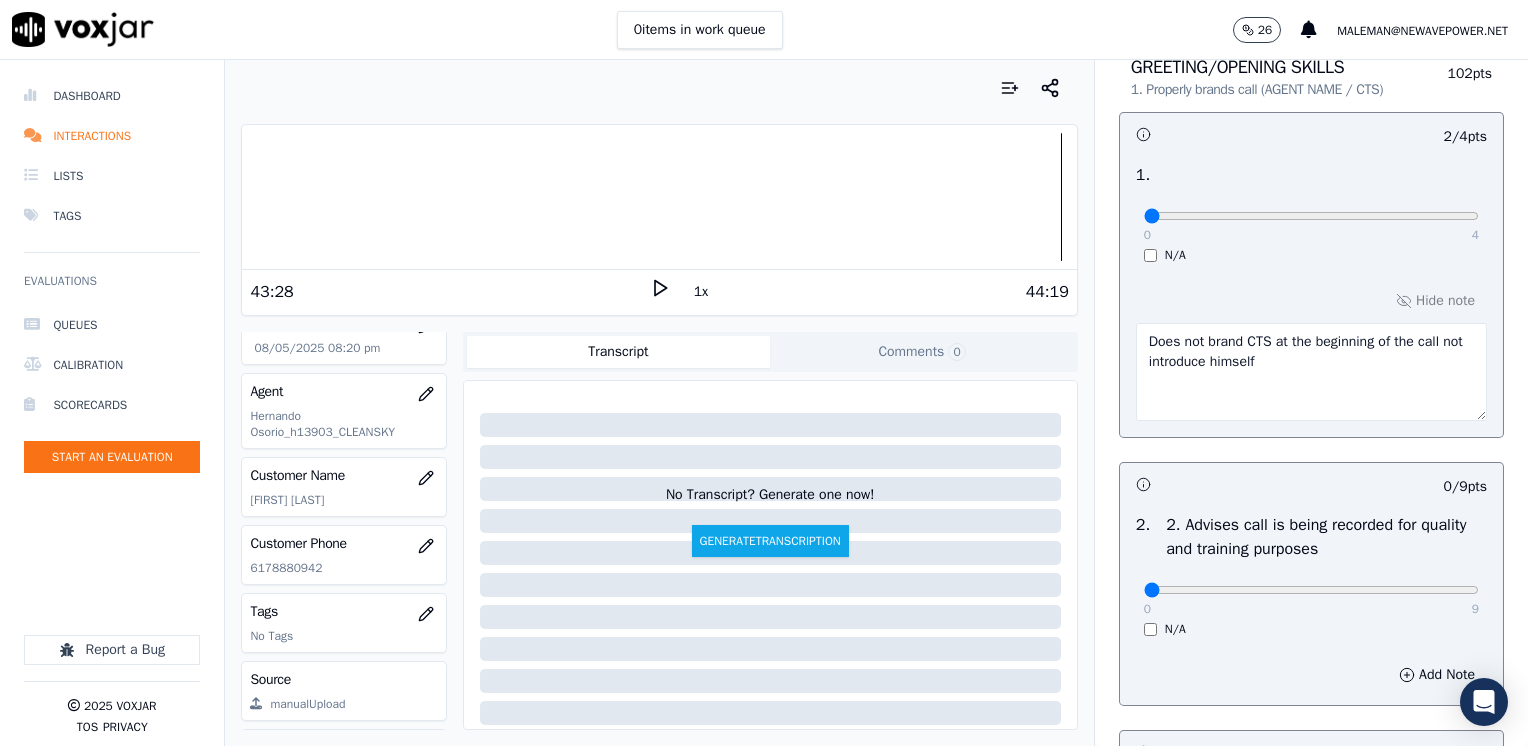 drag, startPoint x: 1275, startPoint y: 218, endPoint x: 680, endPoint y: 242, distance: 595.4838 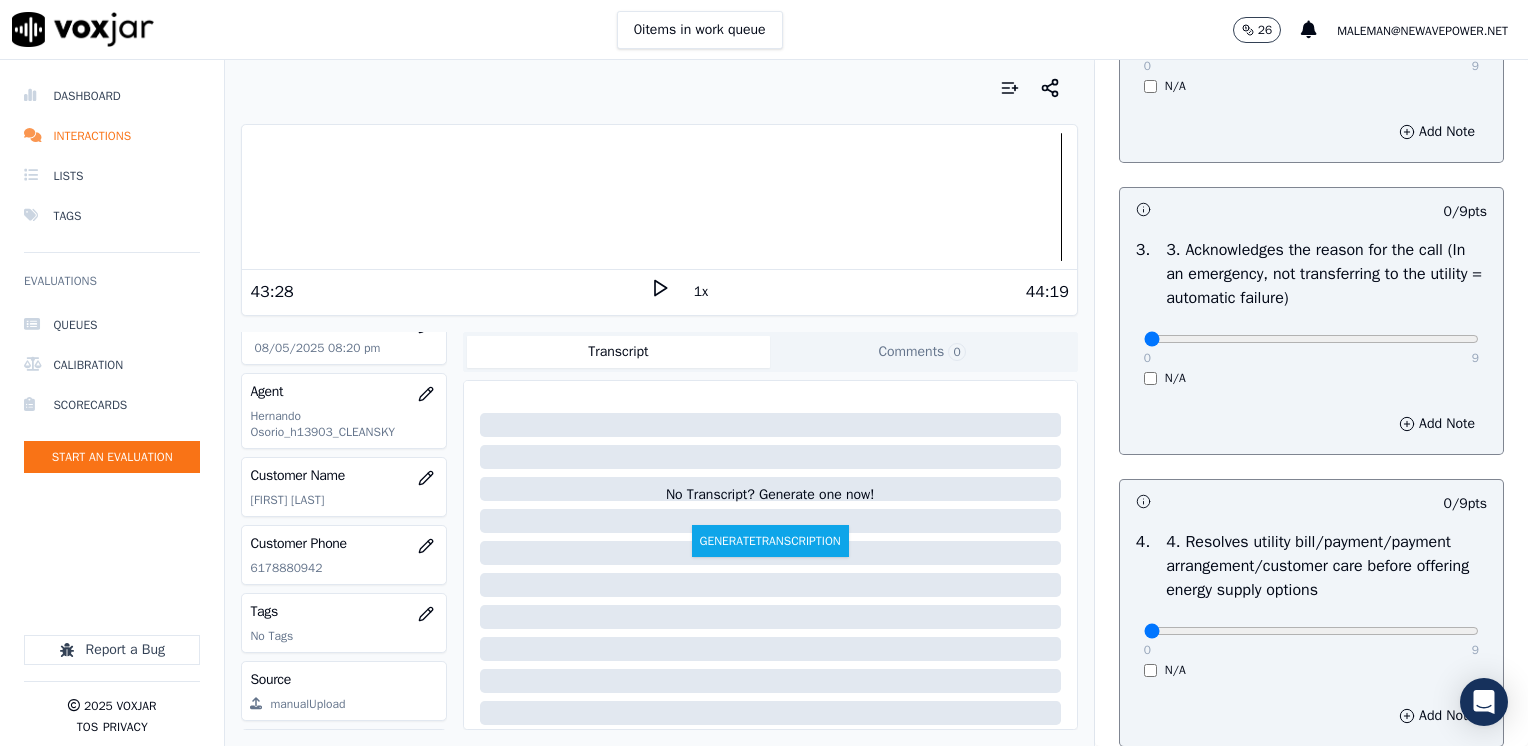 scroll, scrollTop: 700, scrollLeft: 0, axis: vertical 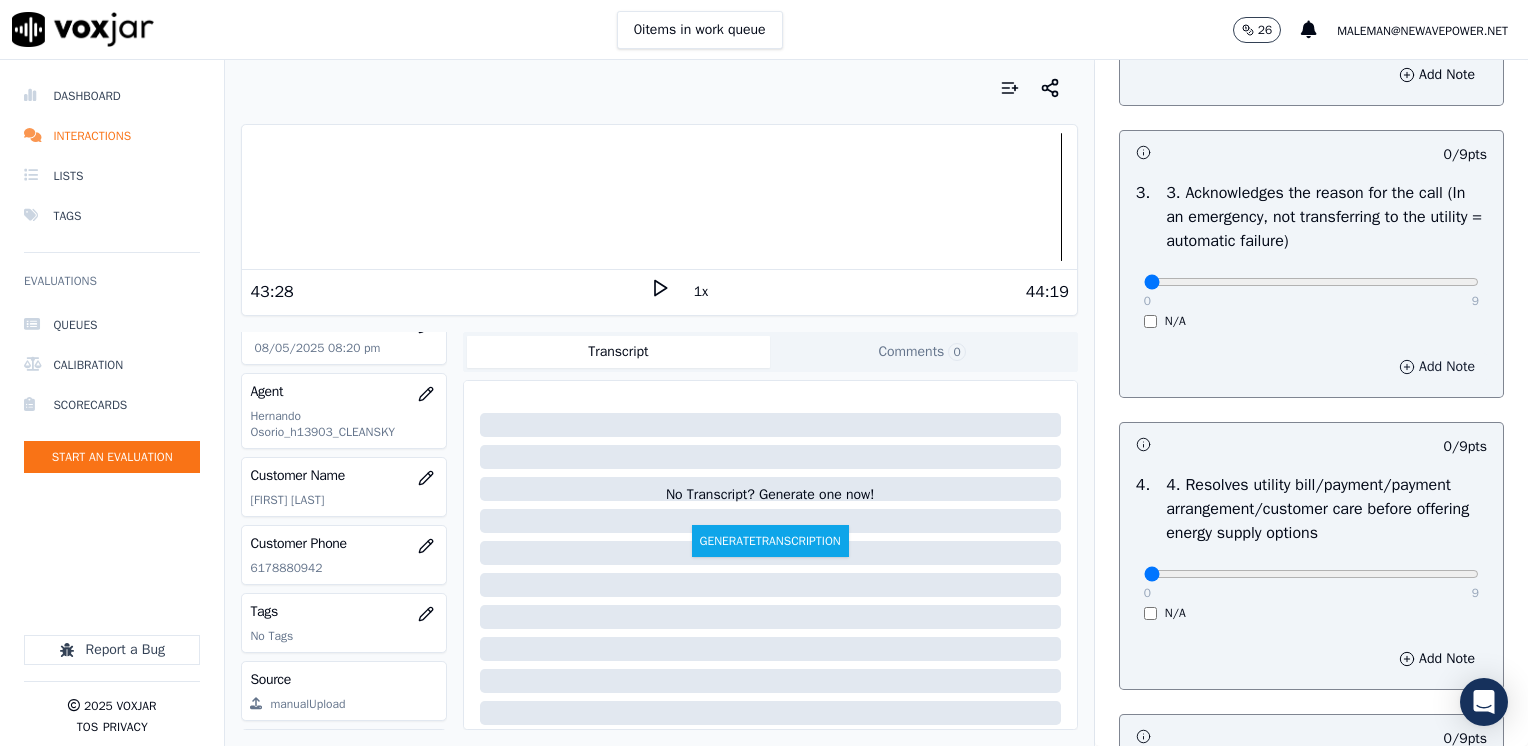click on "Add Note" at bounding box center [1437, 367] 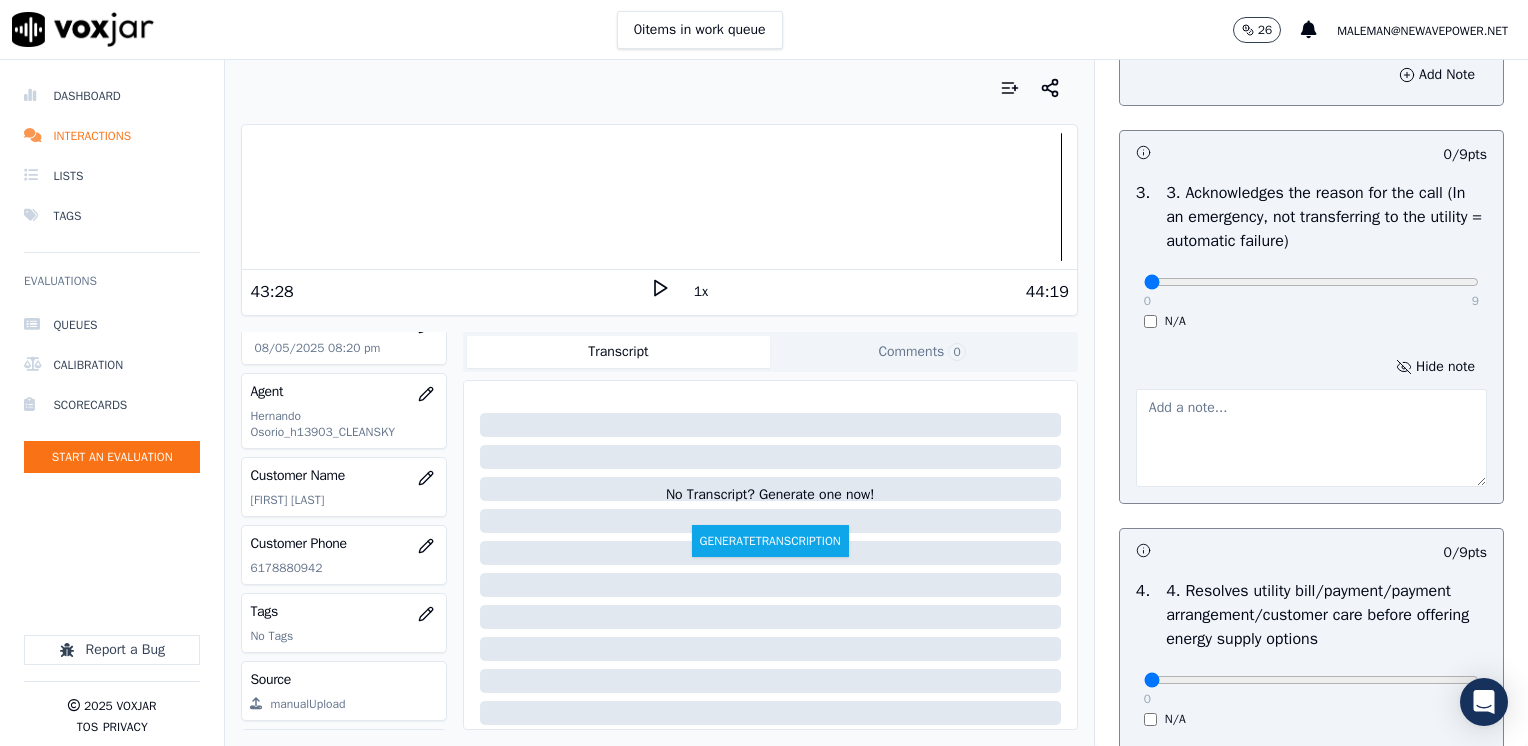 click at bounding box center (1311, 438) 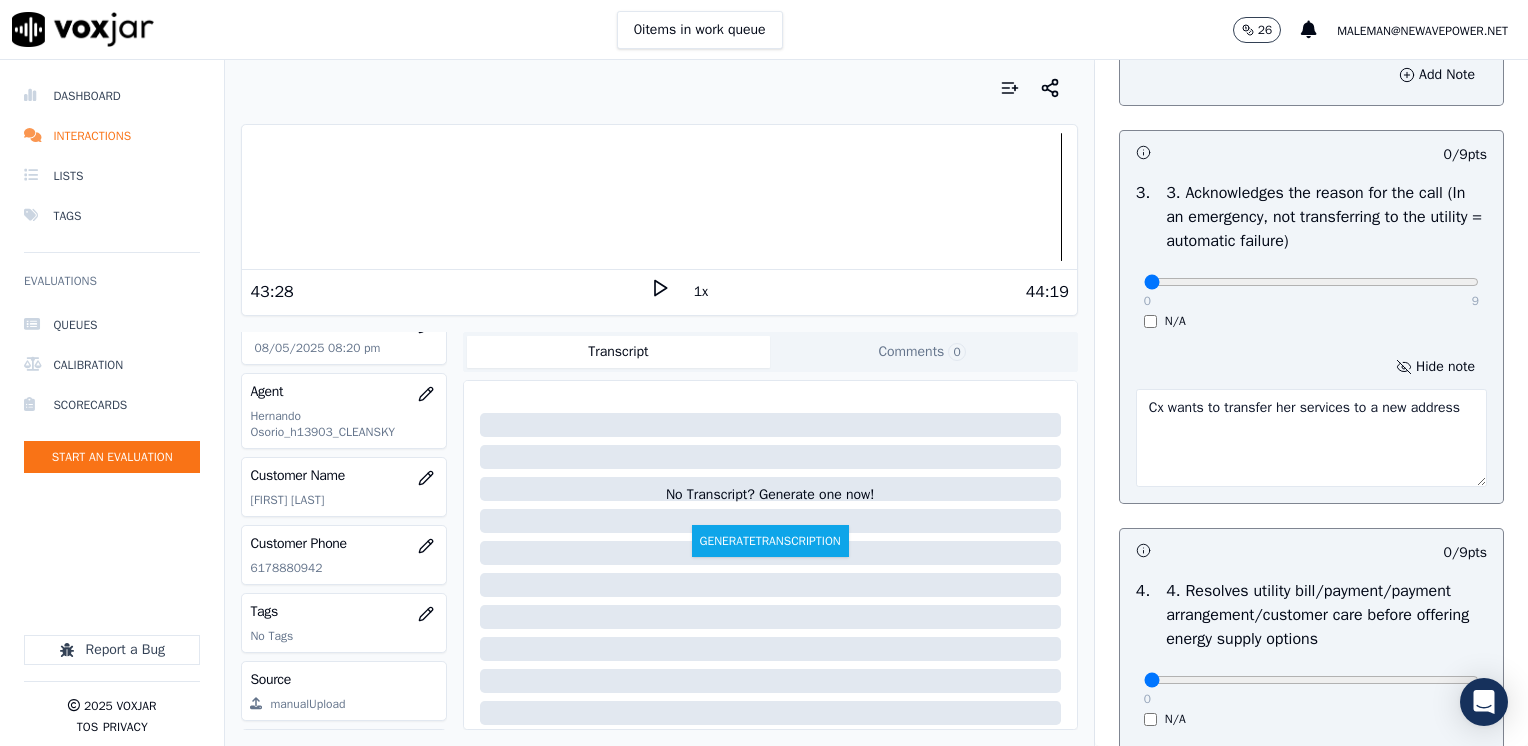 type on "Cx wants to transfer her services to a new address" 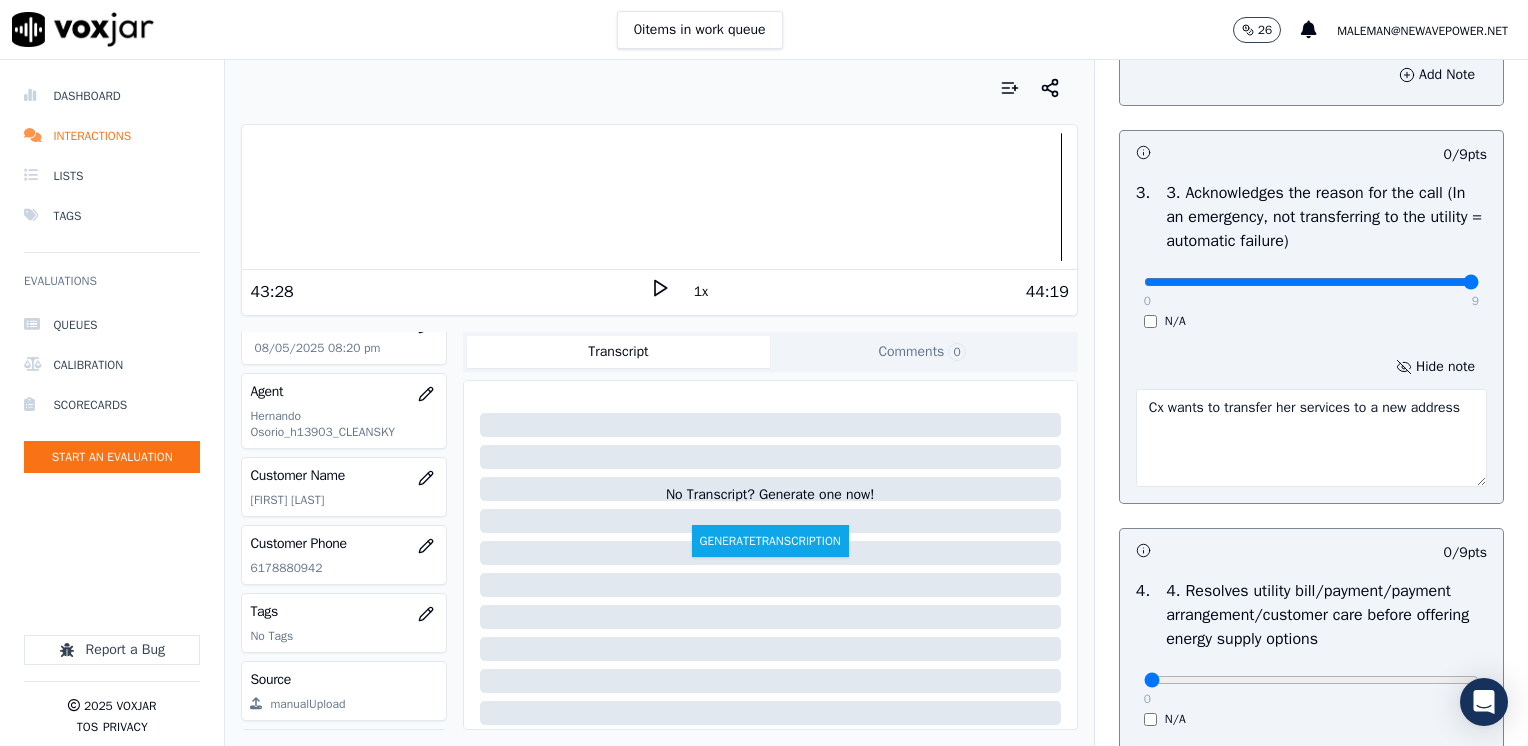 drag, startPoint x: 1135, startPoint y: 282, endPoint x: 1531, endPoint y: 297, distance: 396.284 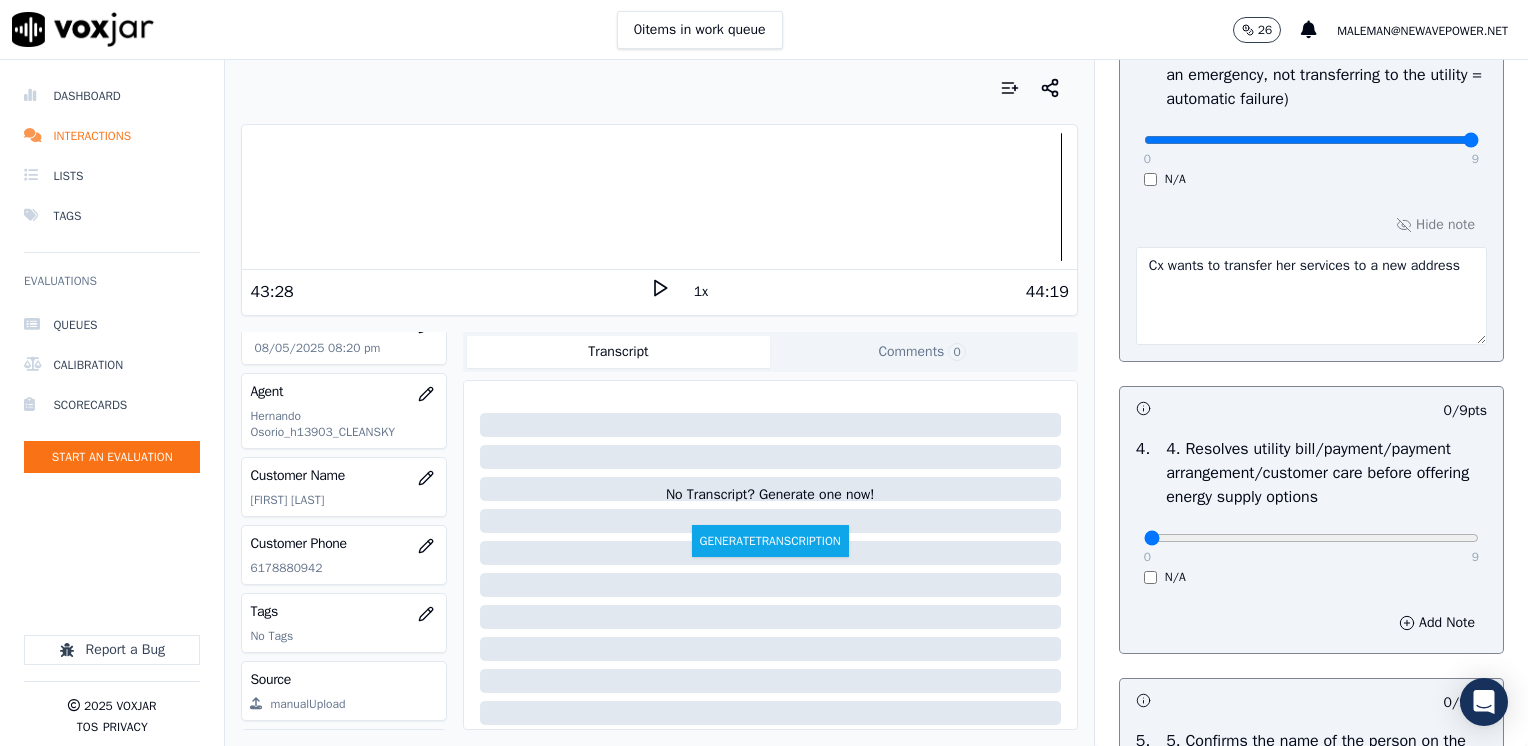 scroll, scrollTop: 800, scrollLeft: 0, axis: vertical 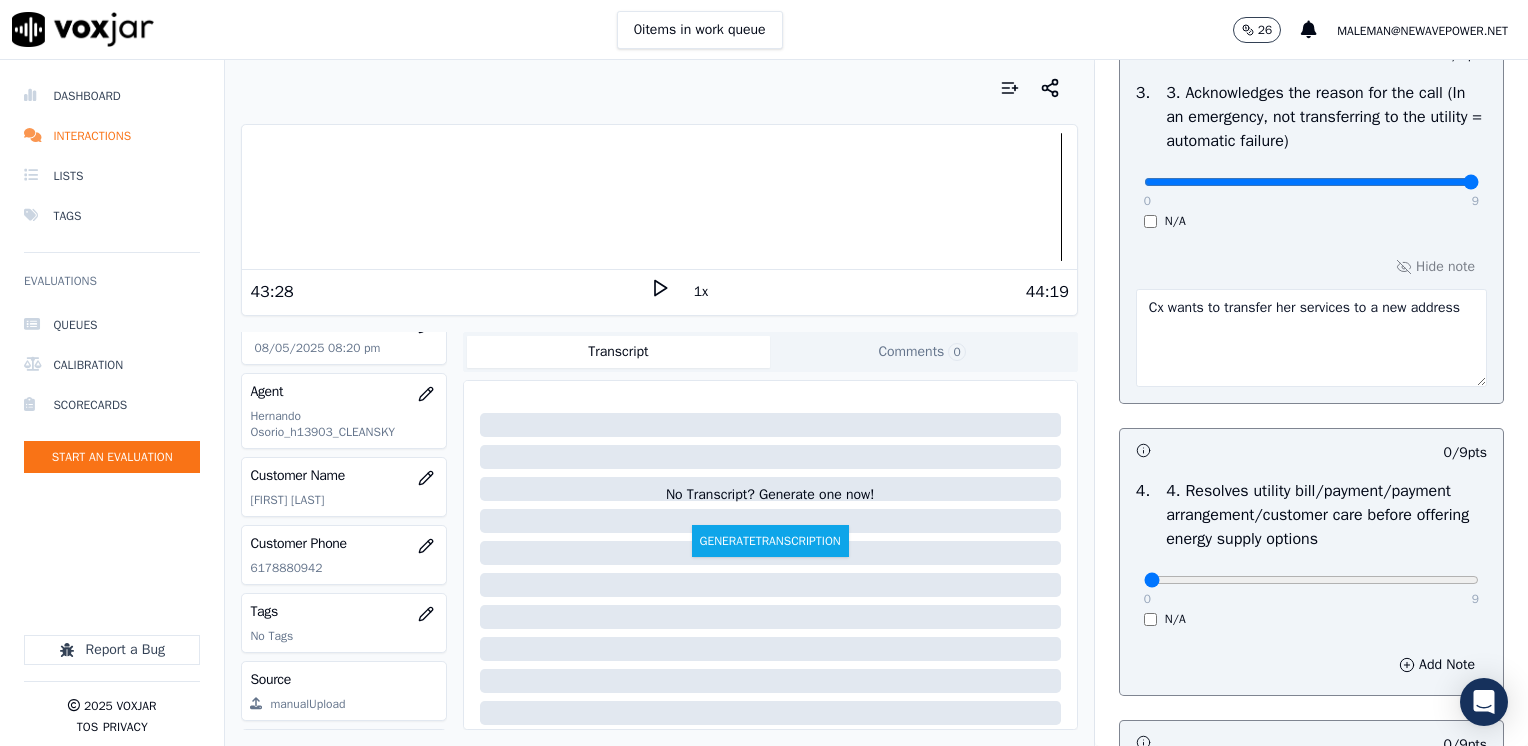 drag, startPoint x: 1212, startPoint y: 349, endPoint x: 1202, endPoint y: 311, distance: 39.293766 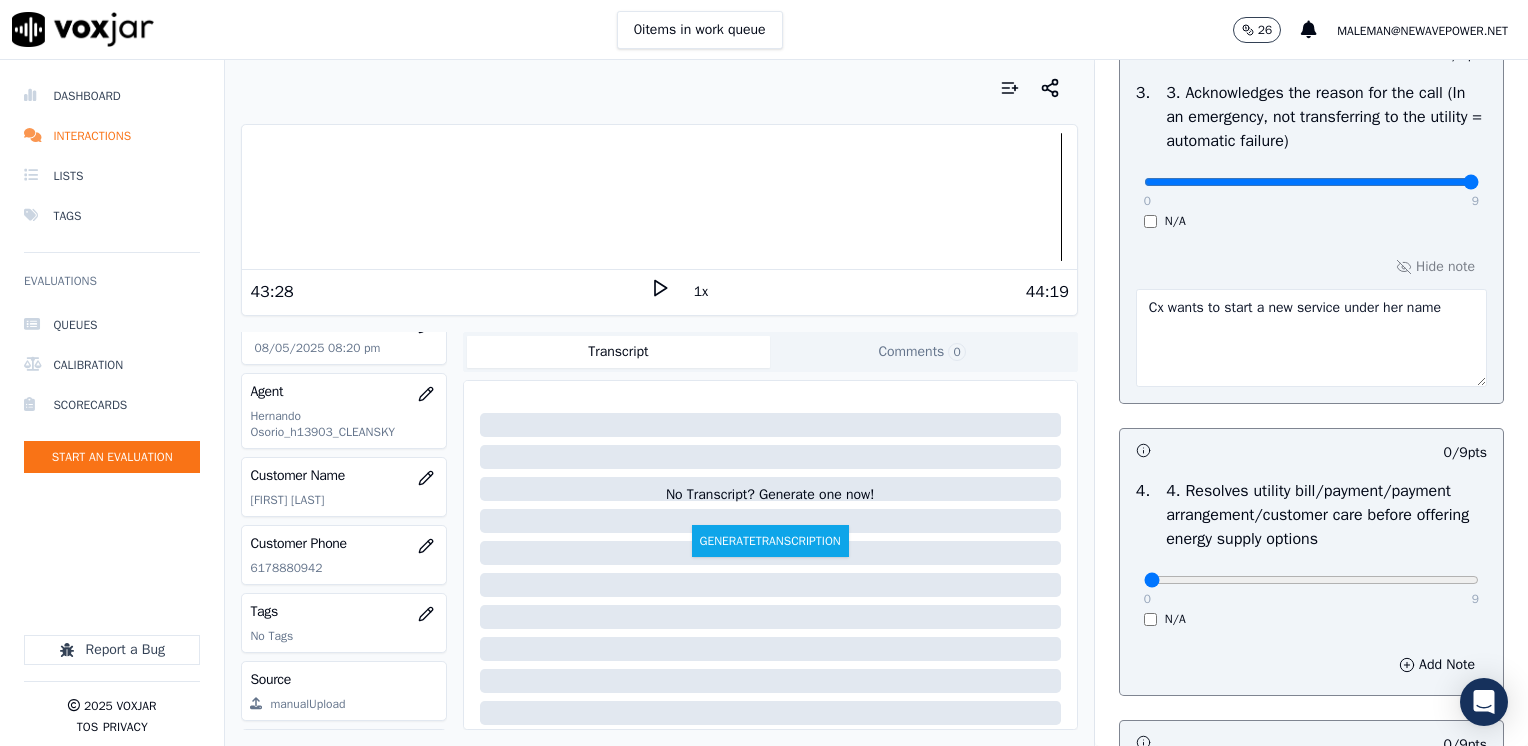 type on "Cx wants to start a new service under her name" 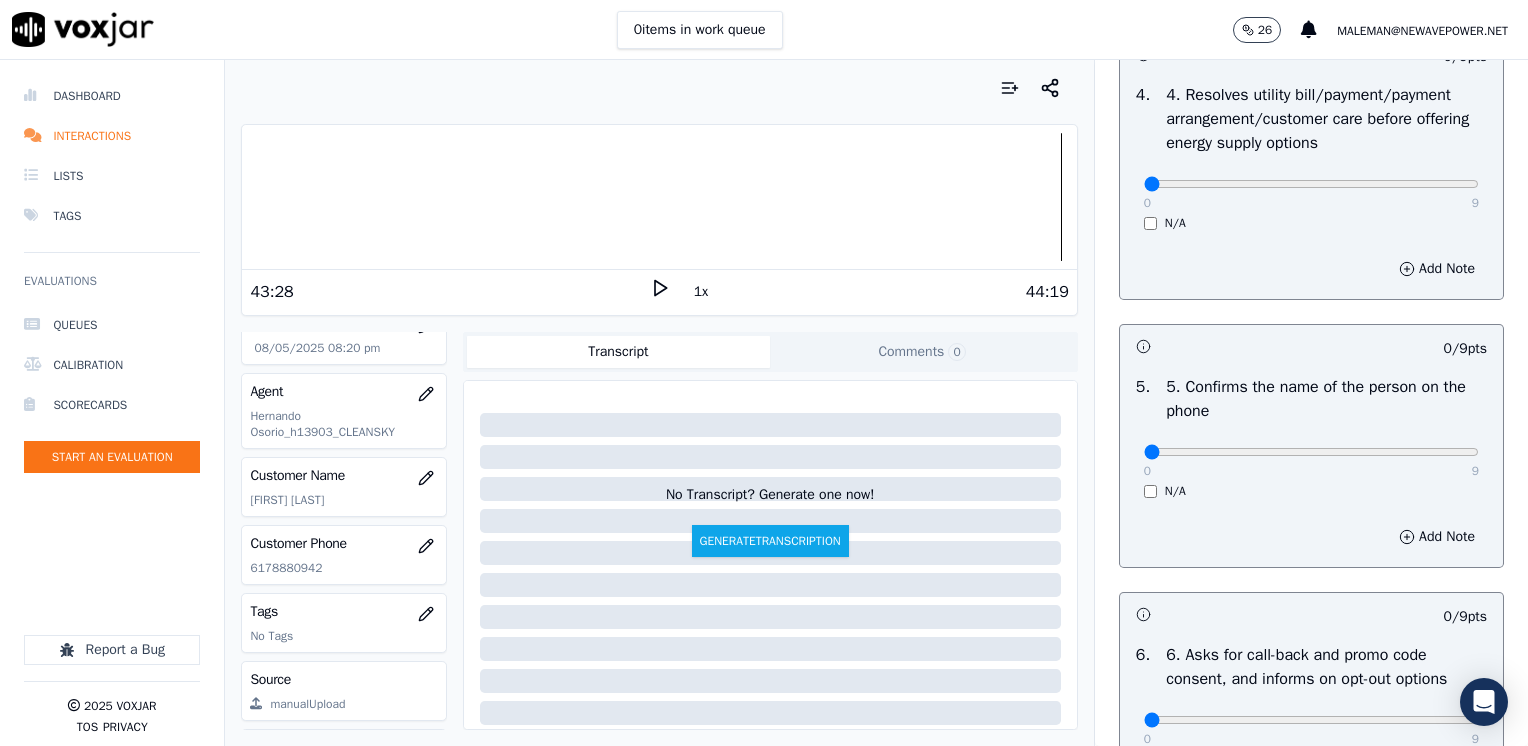 scroll, scrollTop: 1200, scrollLeft: 0, axis: vertical 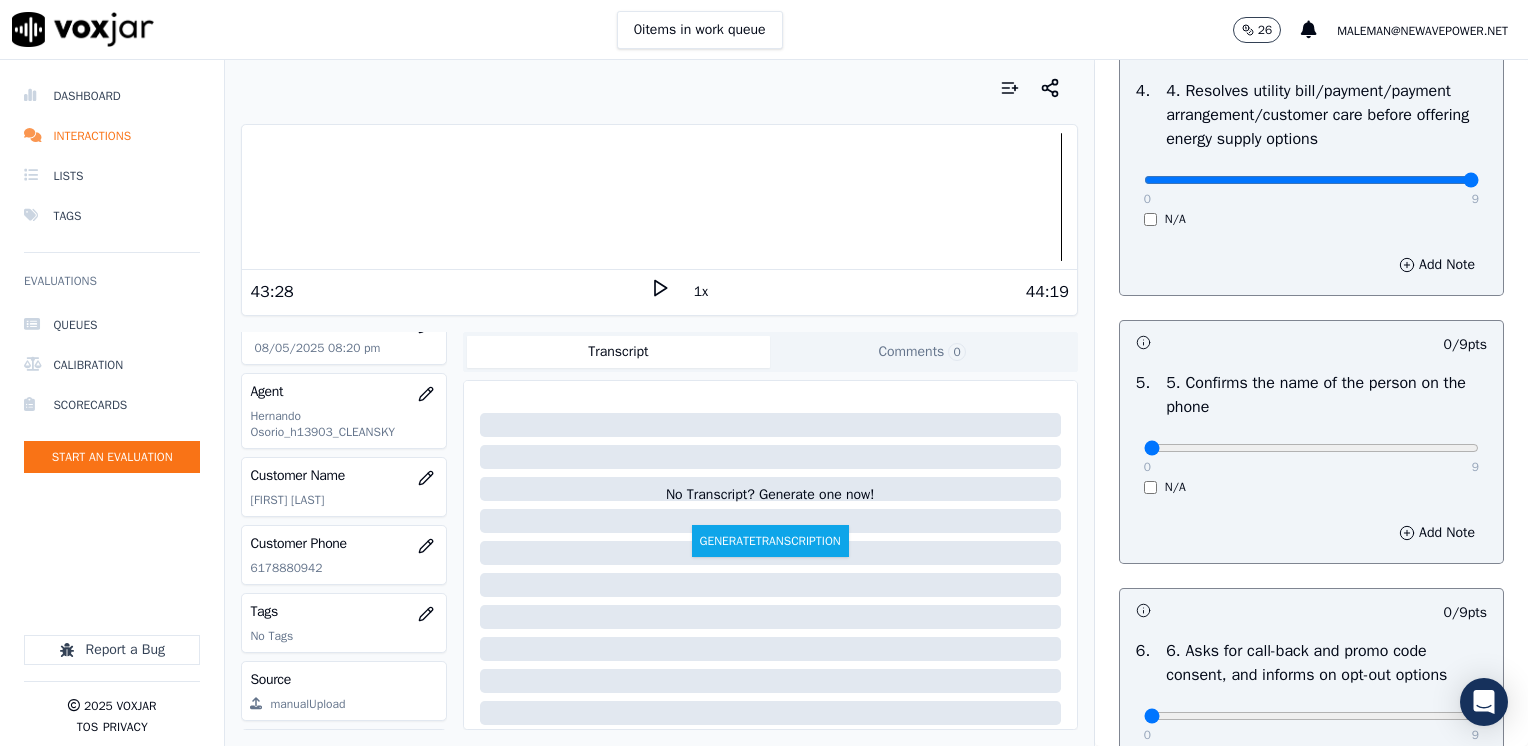 drag, startPoint x: 1150, startPoint y: 178, endPoint x: 1531, endPoint y: 178, distance: 381 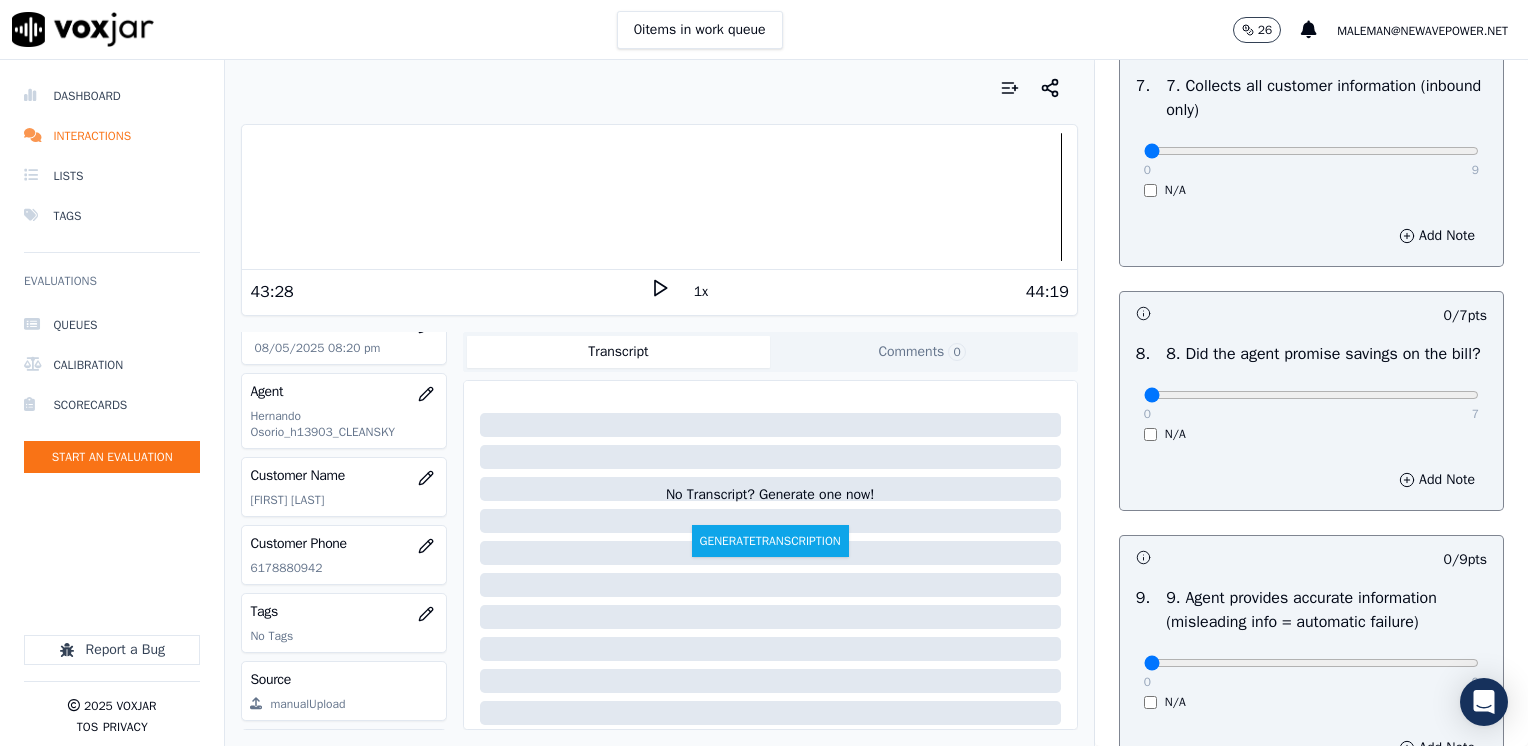 scroll, scrollTop: 2100, scrollLeft: 0, axis: vertical 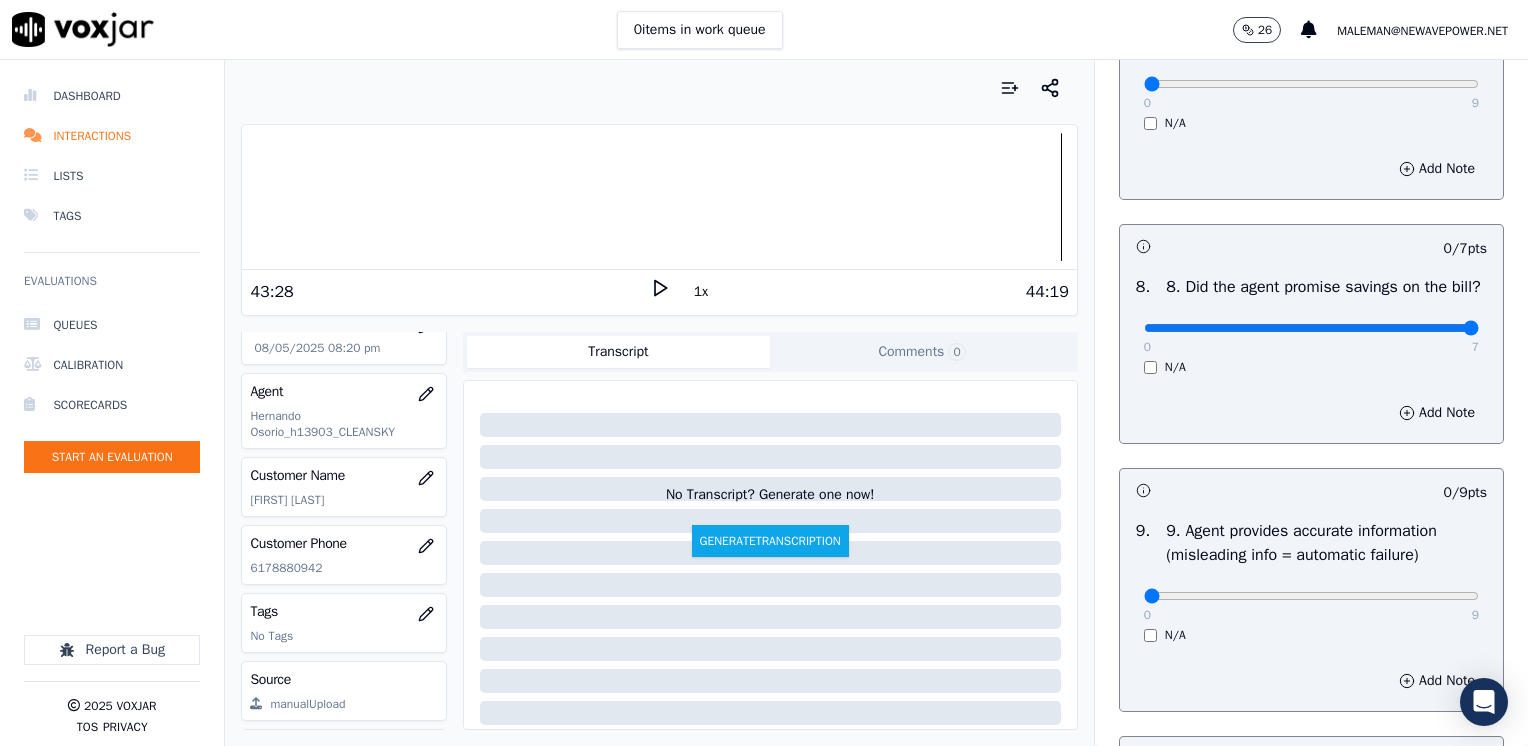 drag, startPoint x: 1128, startPoint y: 348, endPoint x: 1531, endPoint y: 386, distance: 404.7876 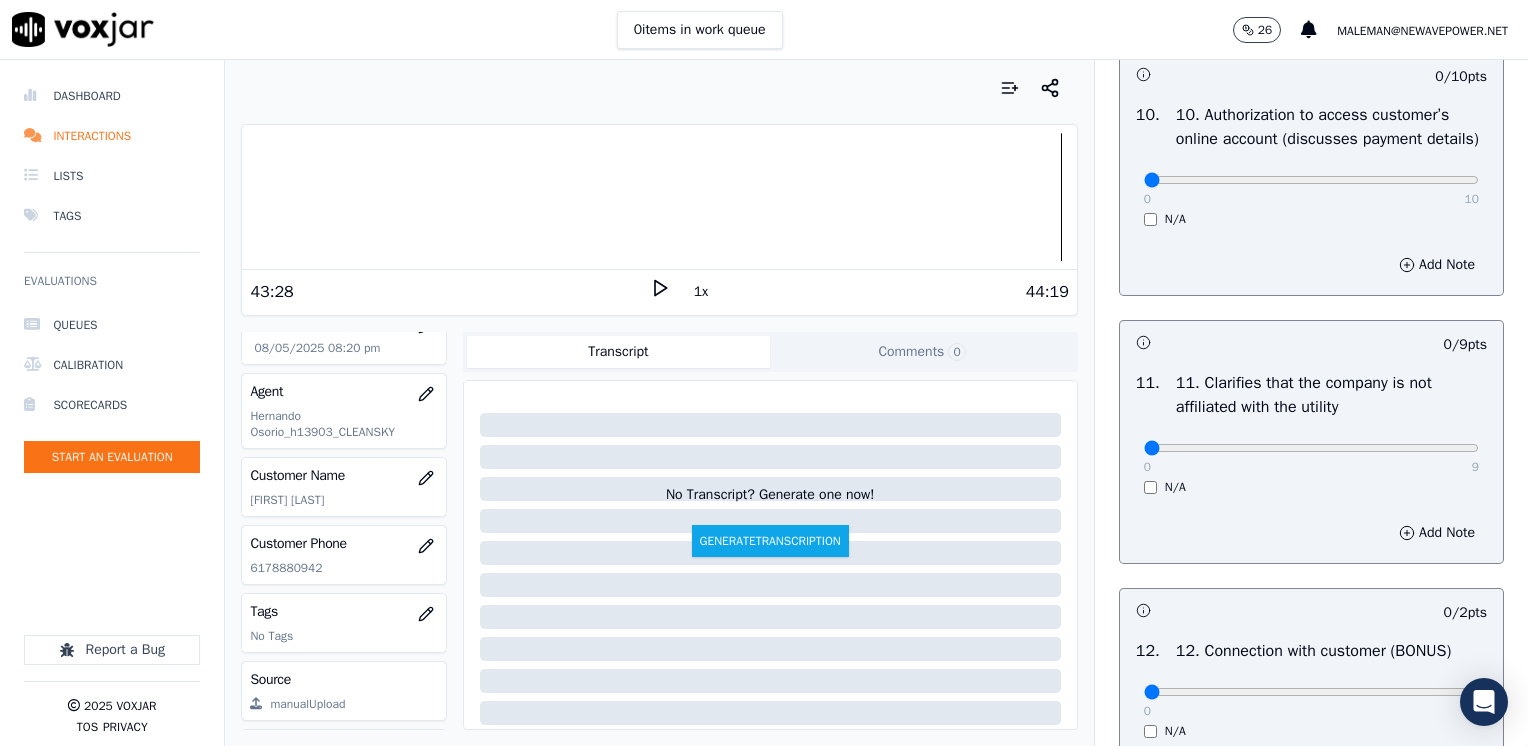 scroll, scrollTop: 2800, scrollLeft: 0, axis: vertical 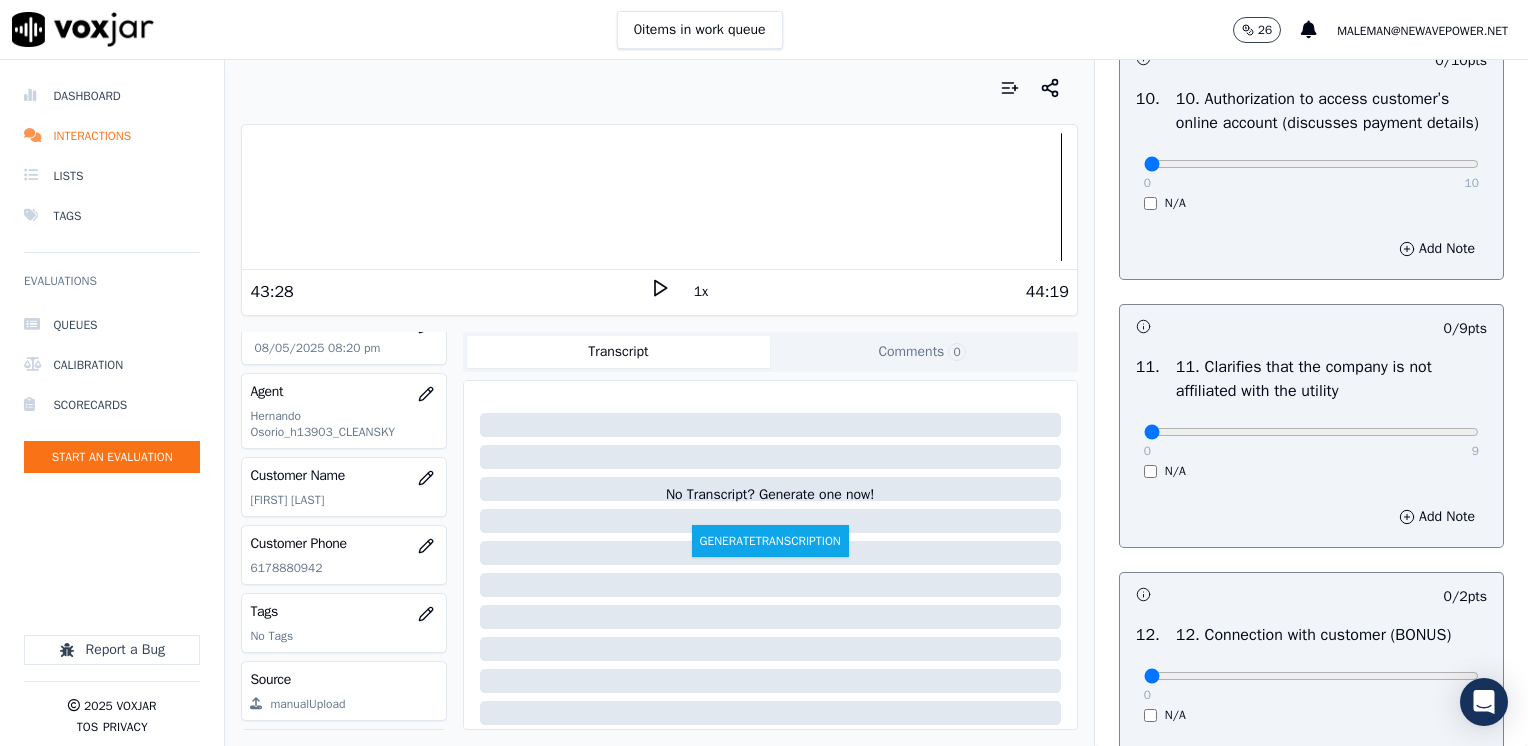 click on "10 .   10. Authorization to access customer’s online account (discusses payment details)     0   10     N/A" at bounding box center (1311, 149) 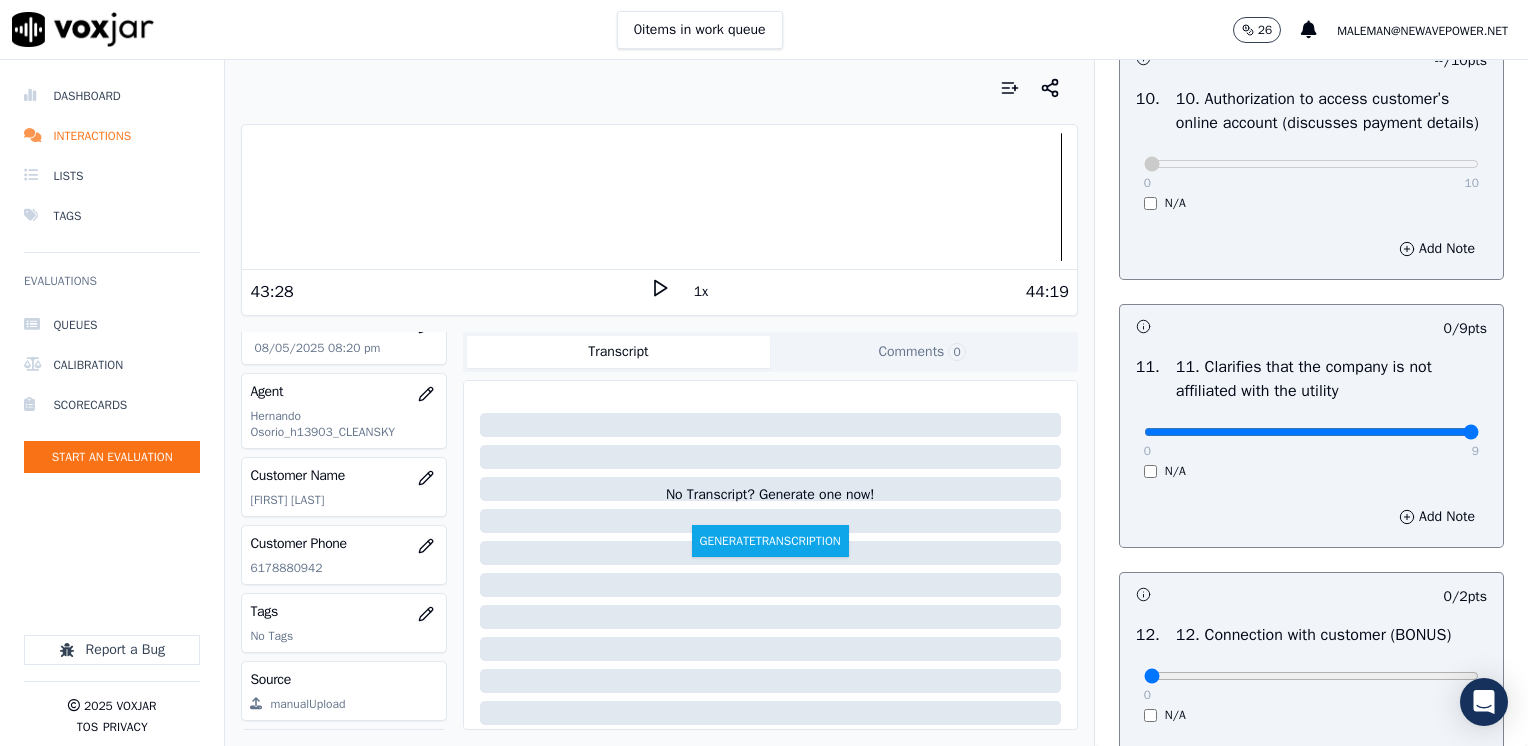 drag, startPoint x: 1129, startPoint y: 477, endPoint x: 1527, endPoint y: 479, distance: 398.00504 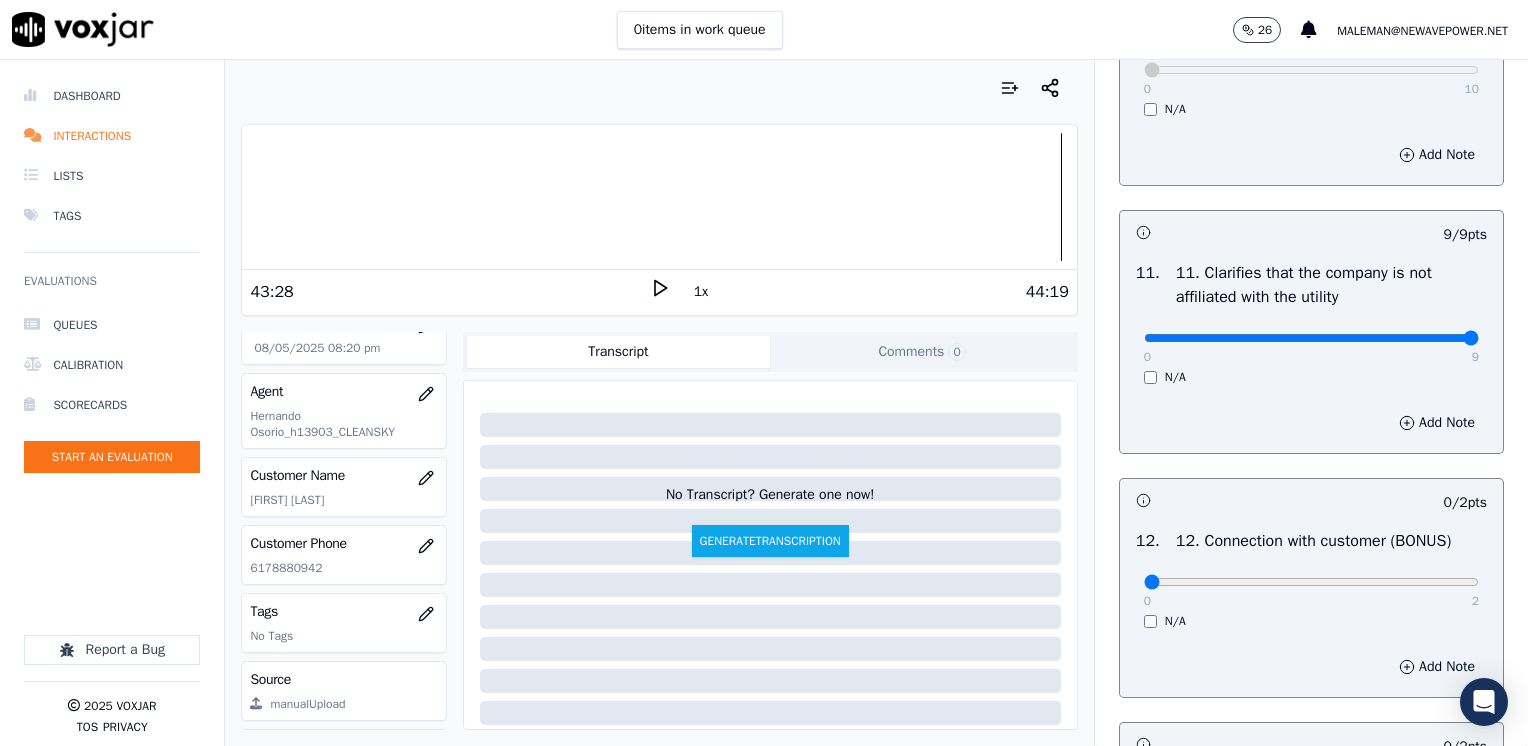 scroll, scrollTop: 3000, scrollLeft: 0, axis: vertical 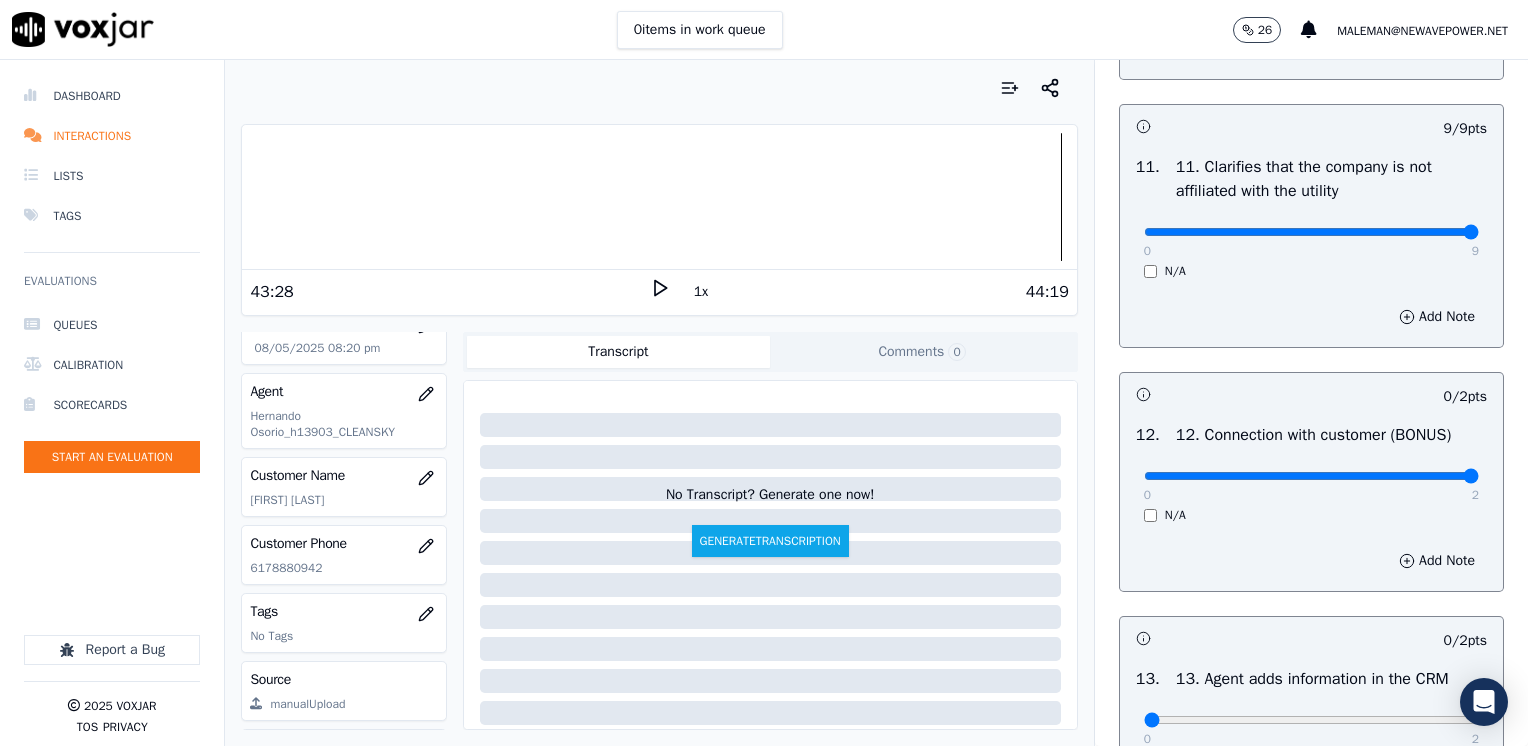 drag, startPoint x: 1129, startPoint y: 522, endPoint x: 1531, endPoint y: 516, distance: 402.04477 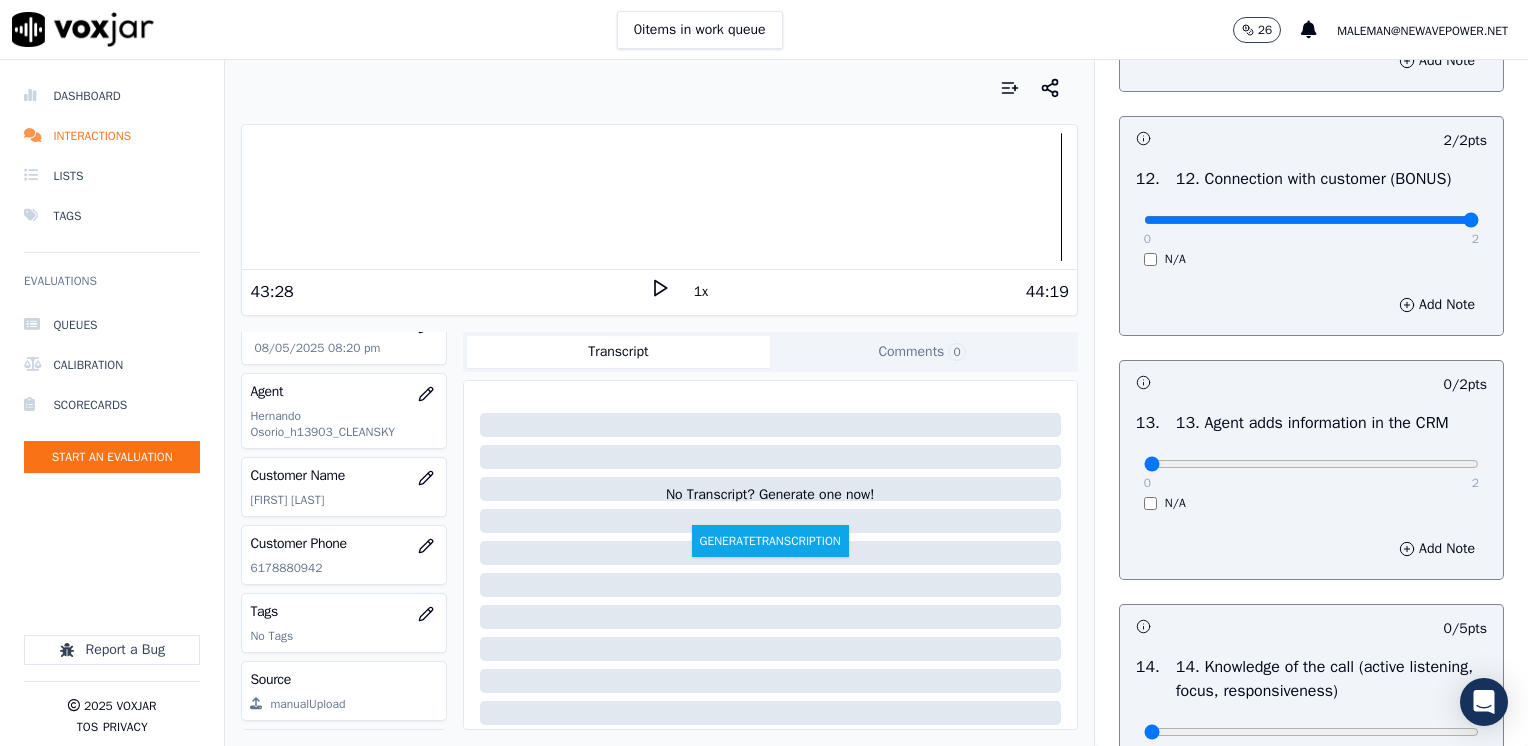 scroll, scrollTop: 3400, scrollLeft: 0, axis: vertical 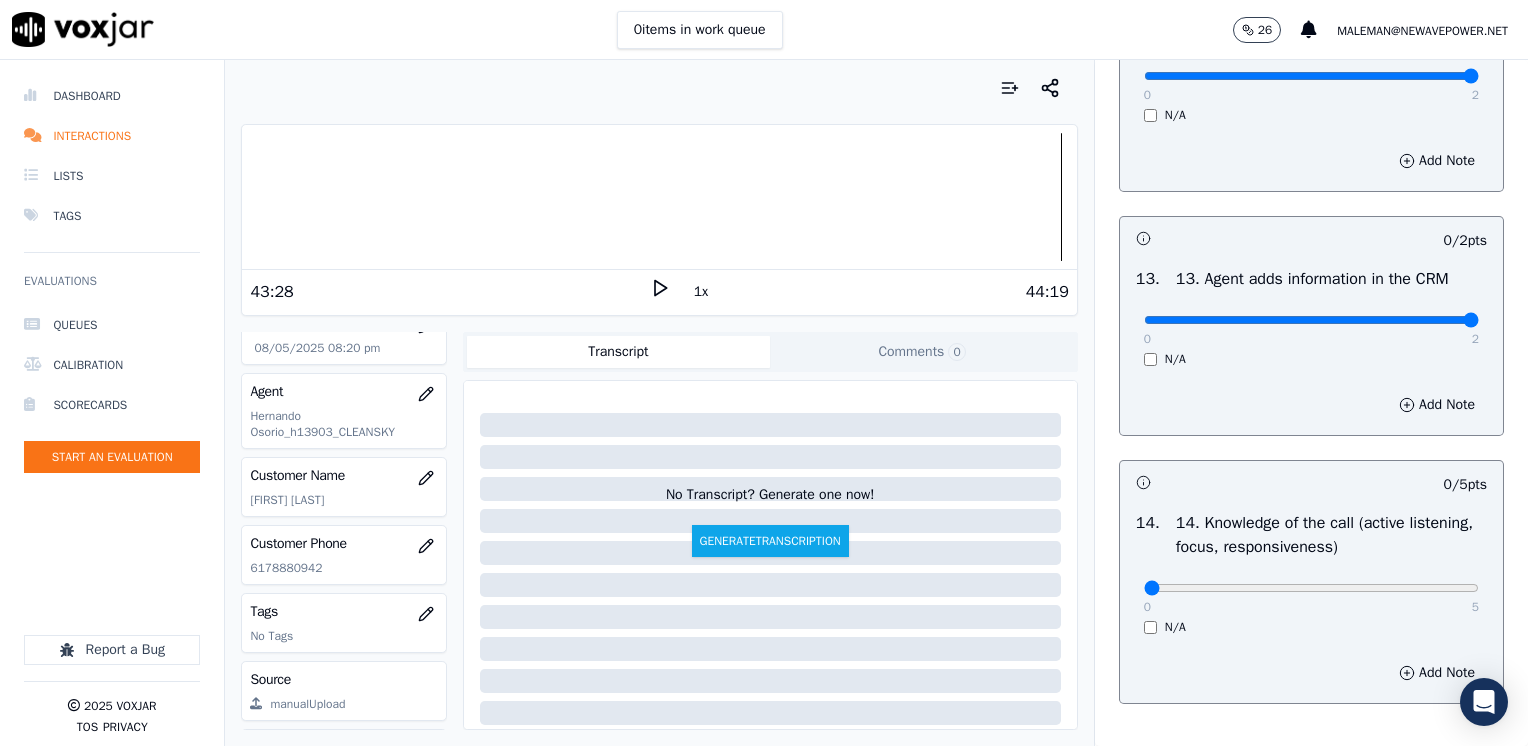 drag, startPoint x: 1127, startPoint y: 366, endPoint x: 1531, endPoint y: 372, distance: 404.04456 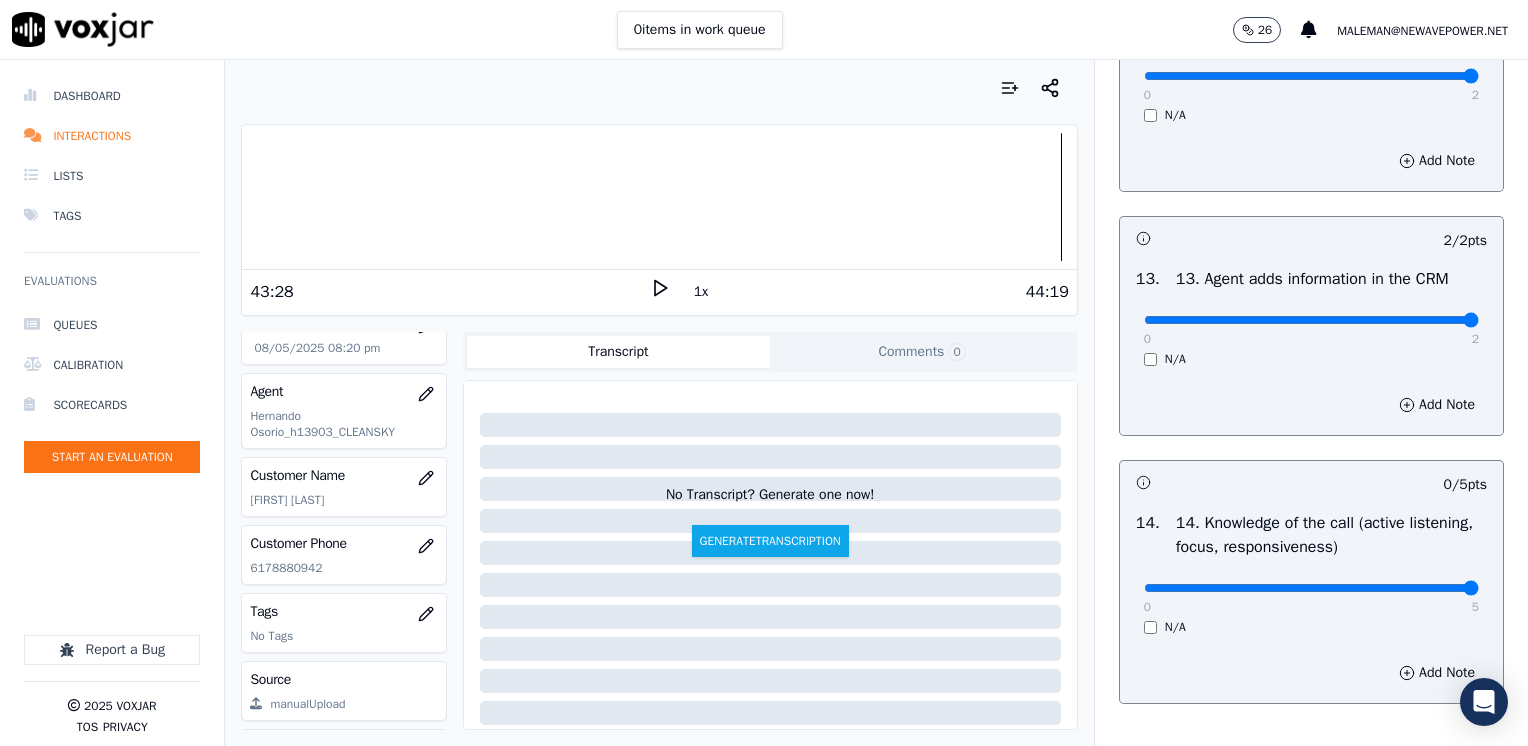 drag, startPoint x: 1128, startPoint y: 634, endPoint x: 1471, endPoint y: 627, distance: 343.0714 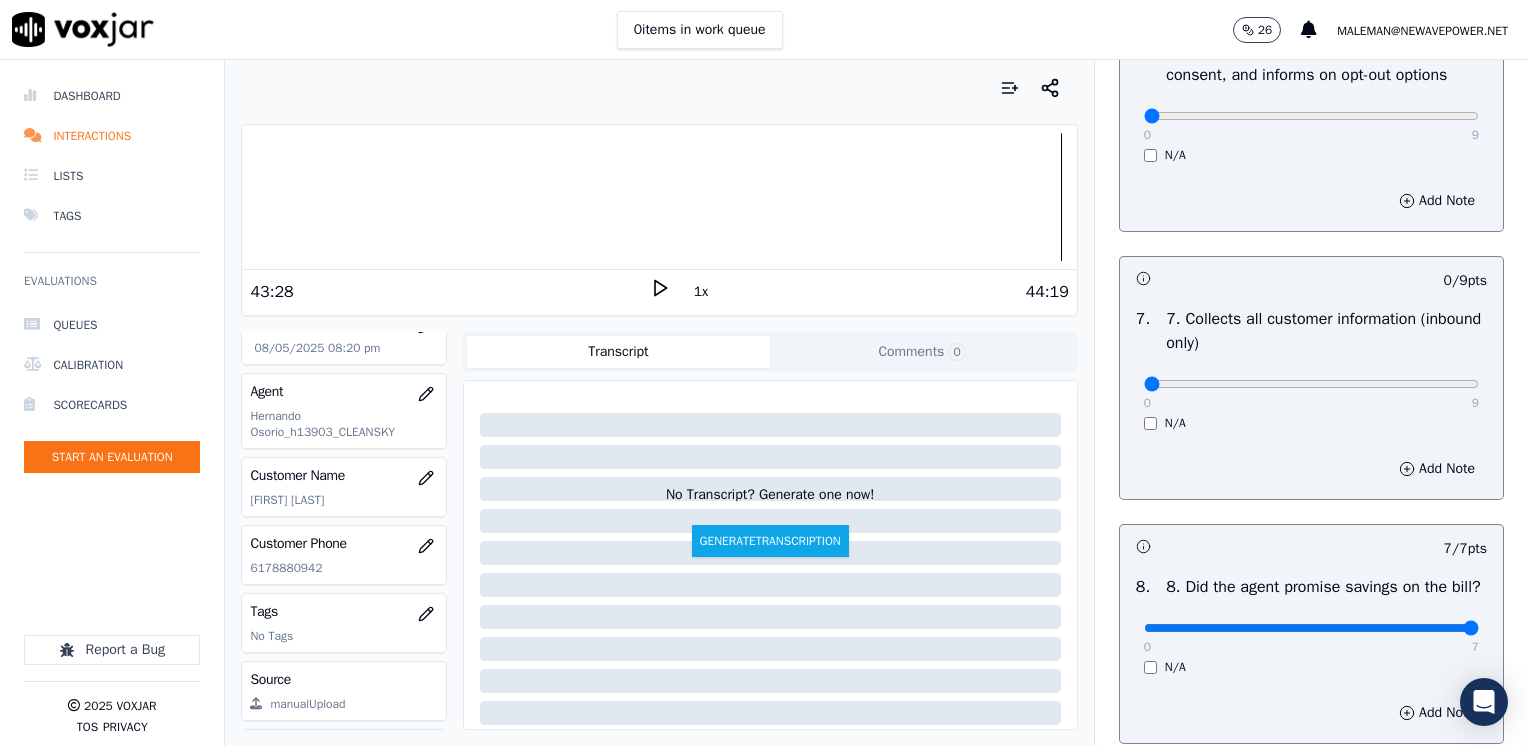 scroll, scrollTop: 1600, scrollLeft: 0, axis: vertical 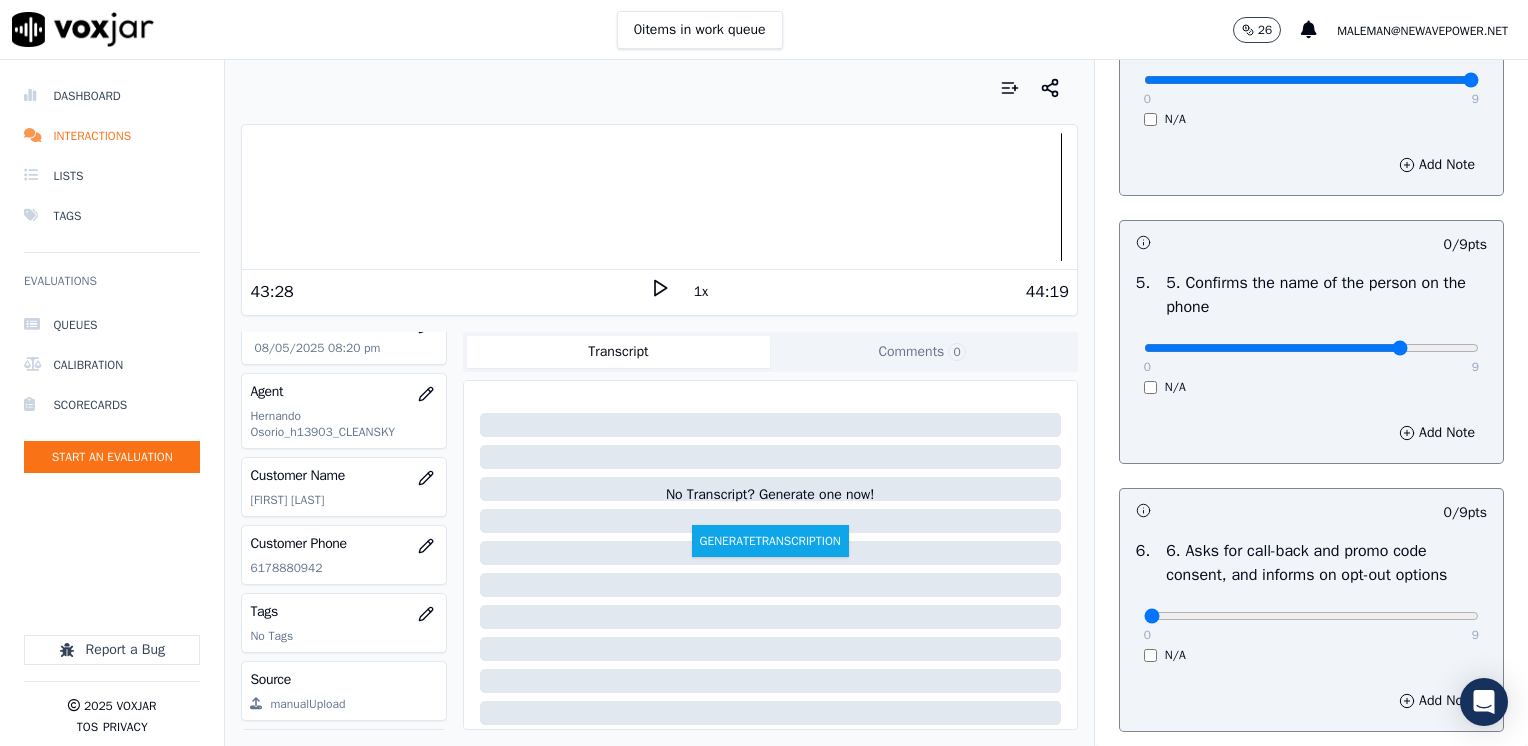 click at bounding box center (1311, -984) 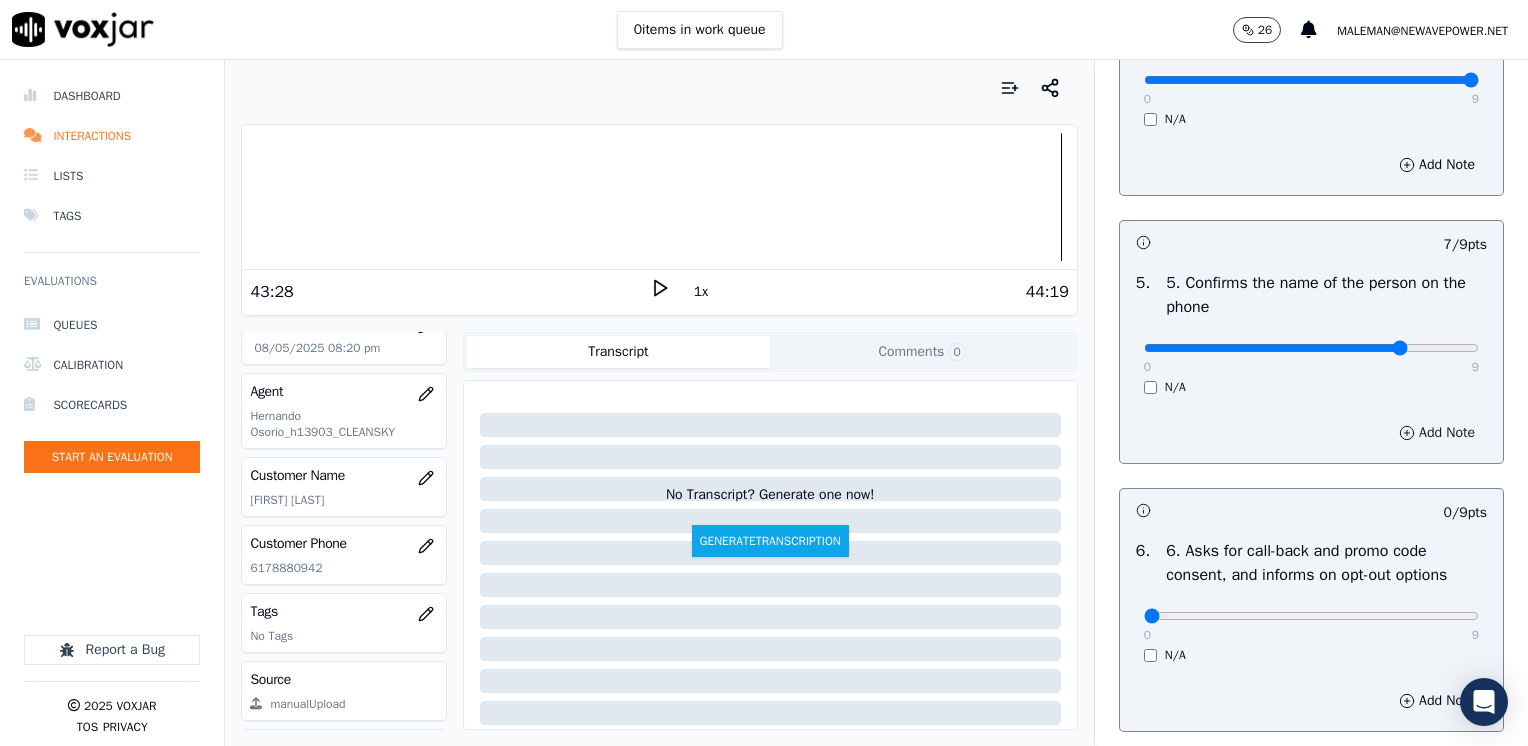 click on "Add Note" at bounding box center [1437, 433] 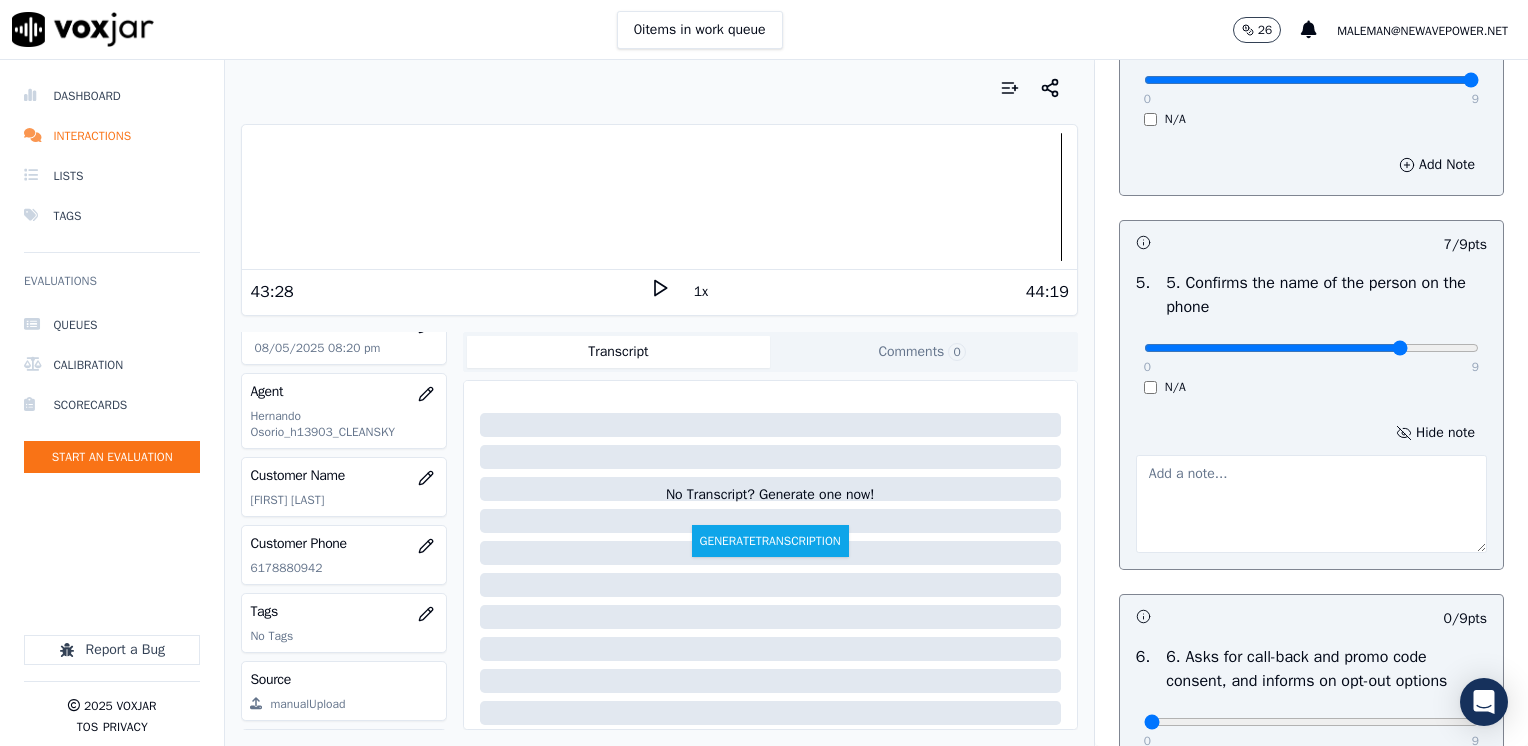 click at bounding box center (1311, 504) 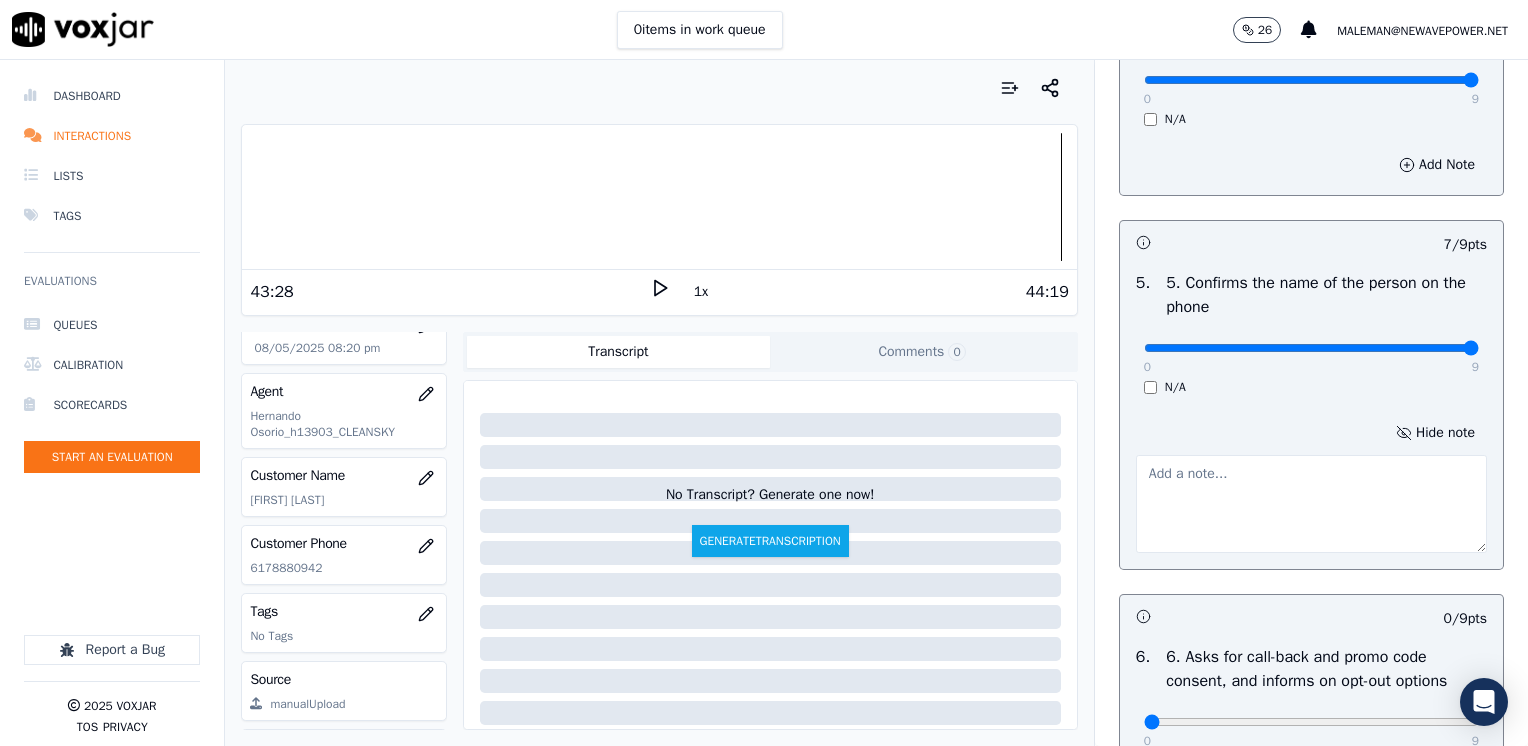 drag, startPoint x: 1350, startPoint y: 348, endPoint x: 1444, endPoint y: 349, distance: 94.00532 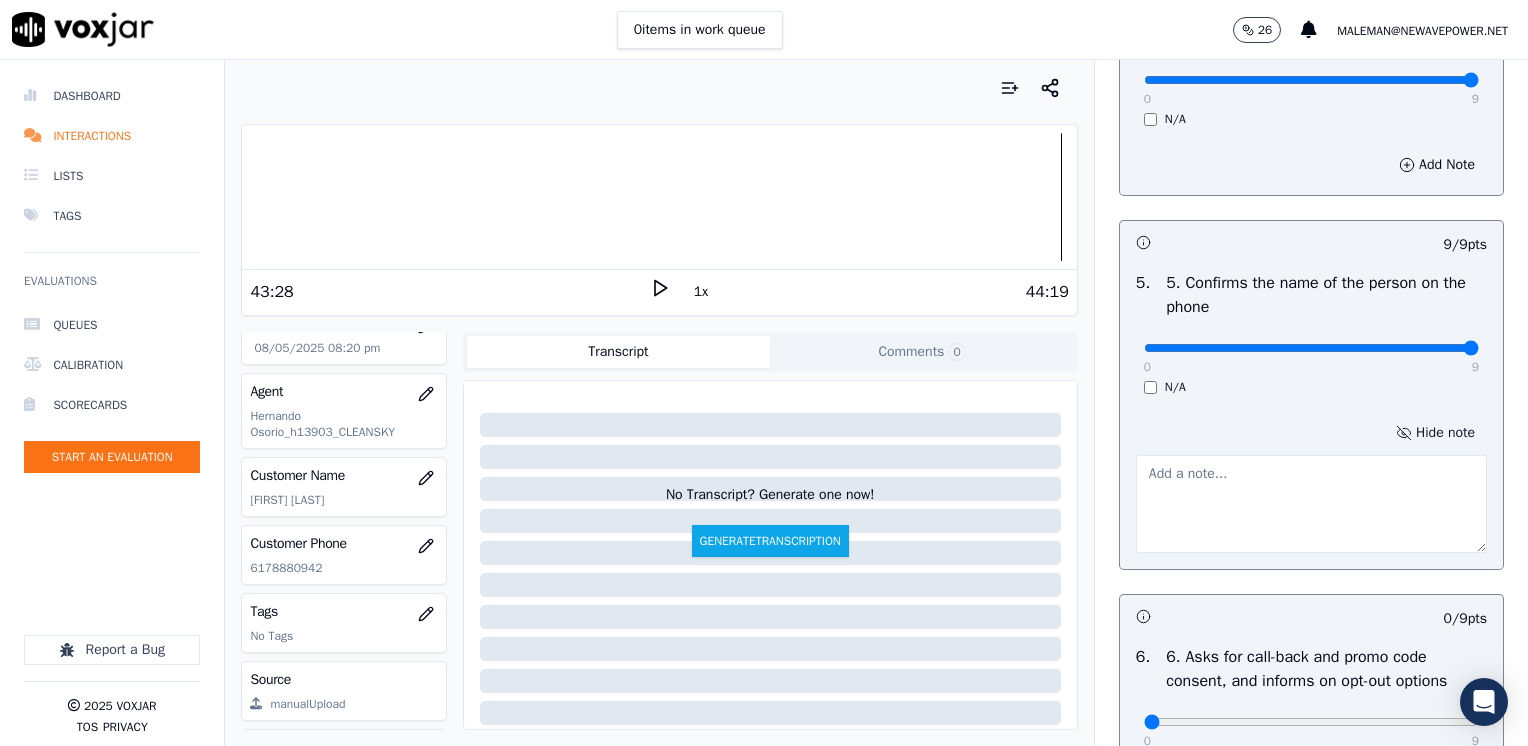 click on "Hide note" at bounding box center [1435, 433] 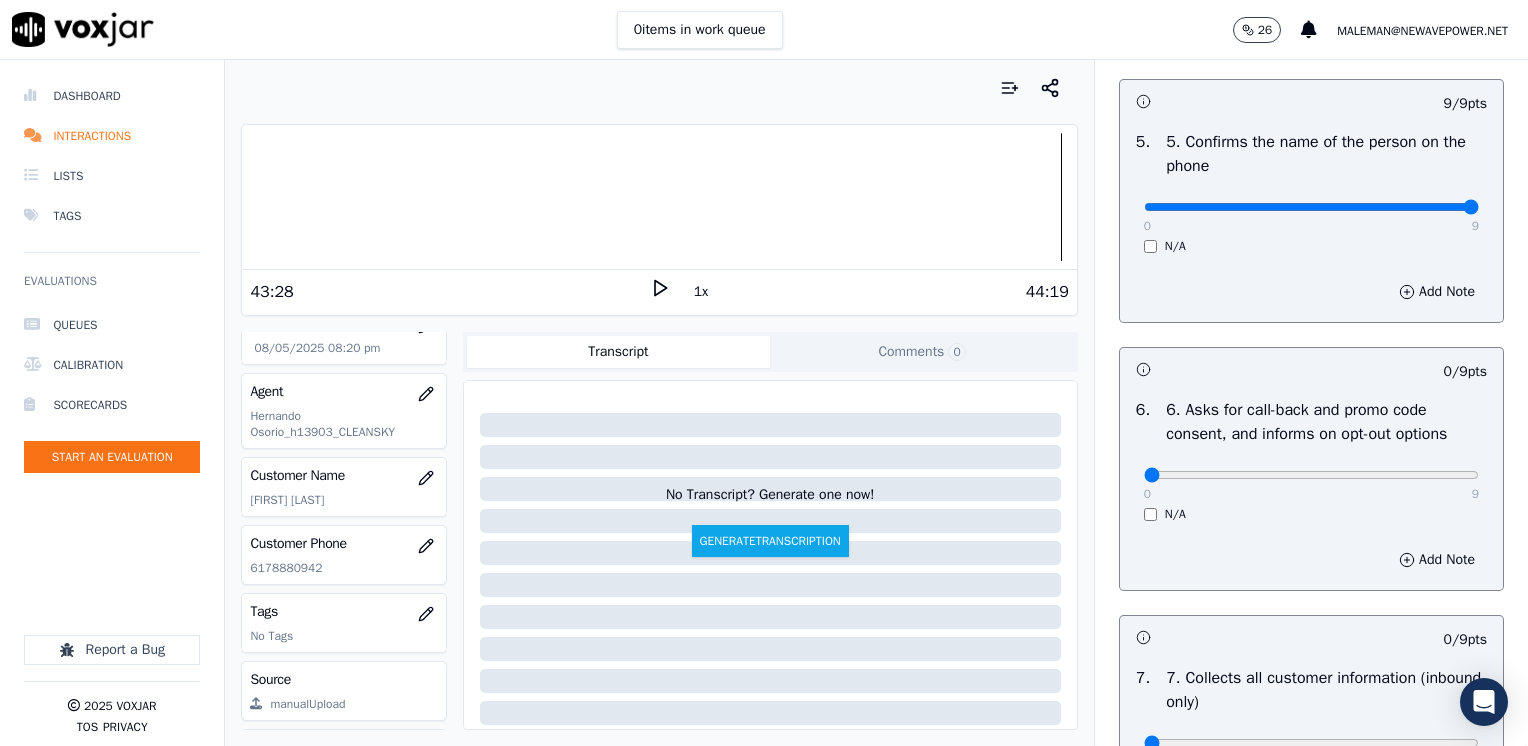 scroll, scrollTop: 1700, scrollLeft: 0, axis: vertical 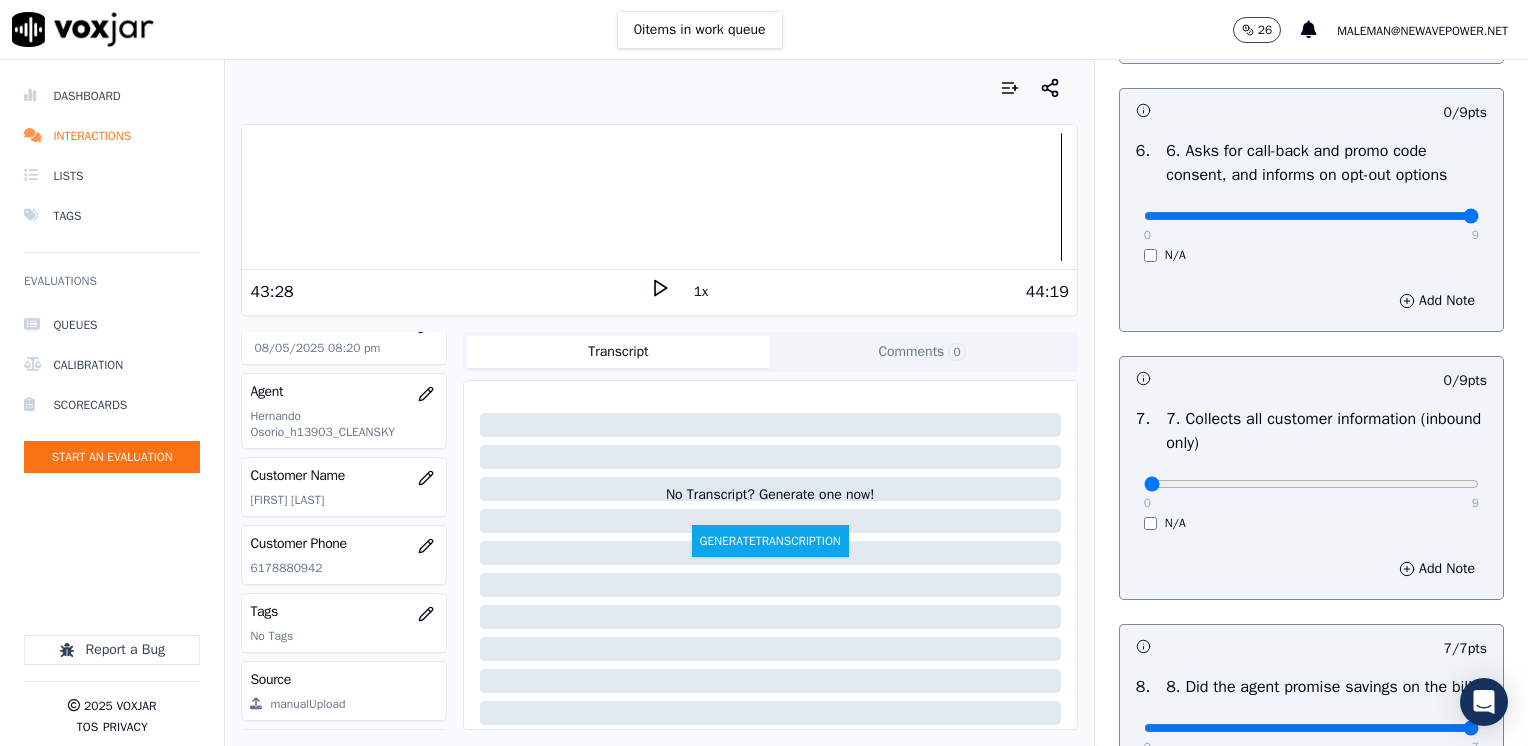 drag, startPoint x: 1129, startPoint y: 215, endPoint x: 1531, endPoint y: 215, distance: 402 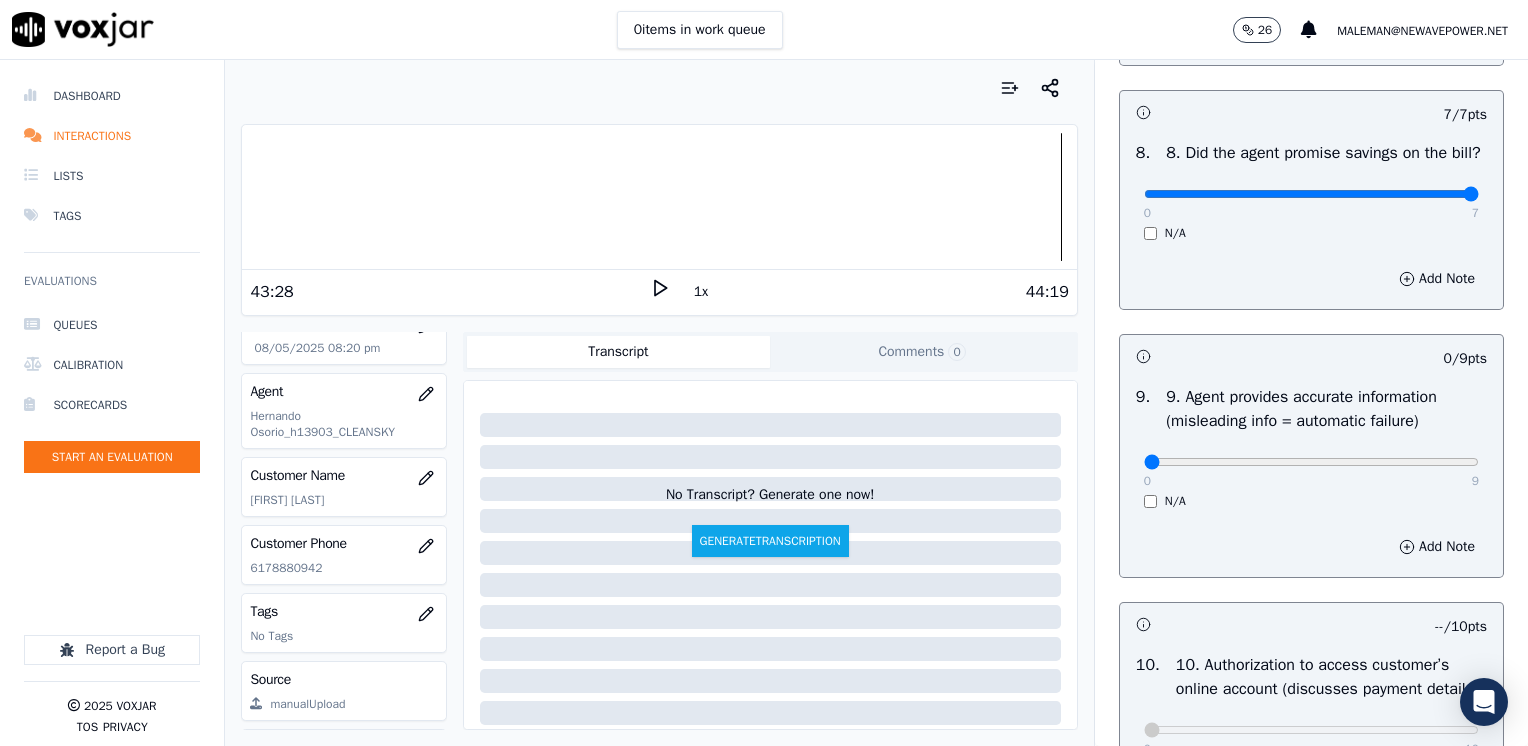 scroll, scrollTop: 2400, scrollLeft: 0, axis: vertical 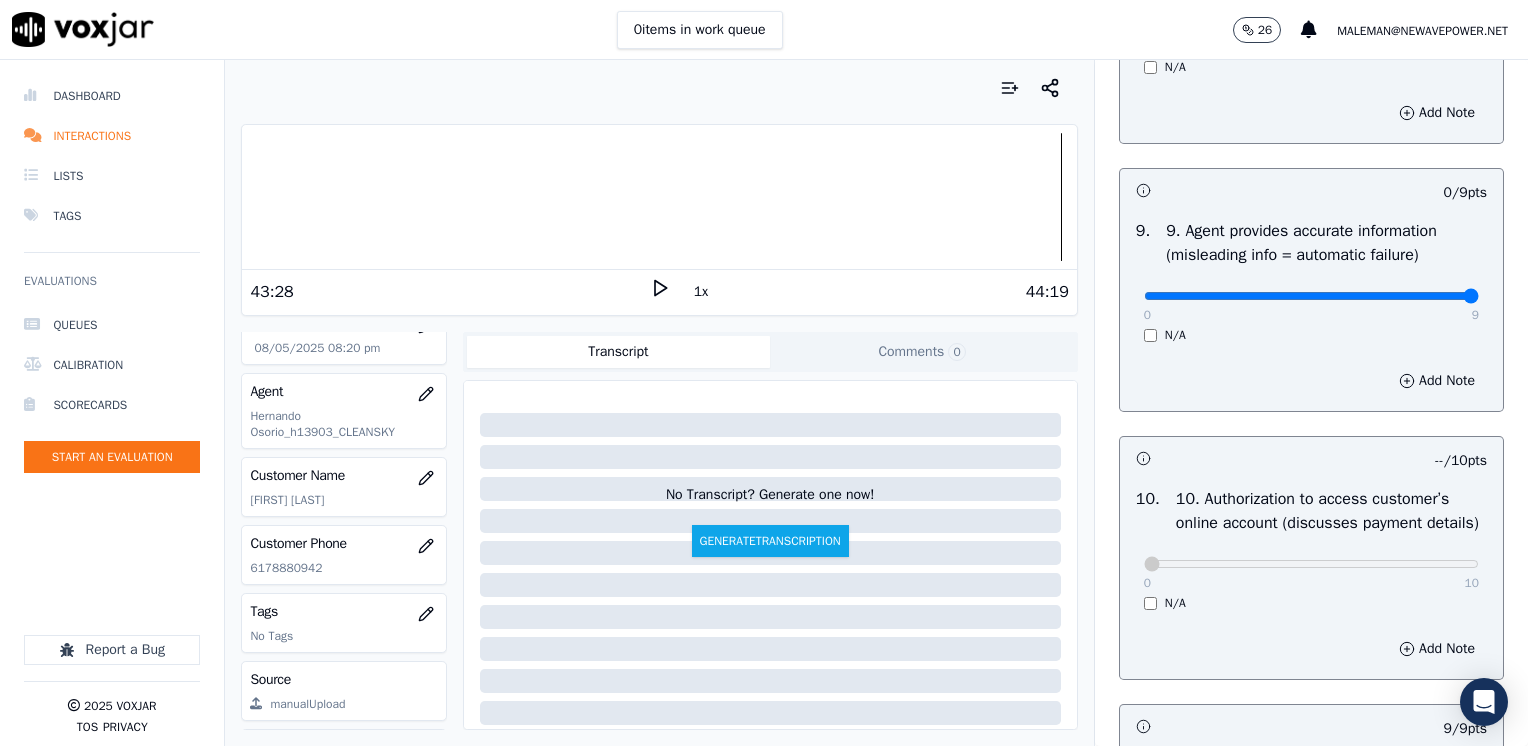 drag, startPoint x: 1128, startPoint y: 311, endPoint x: 1531, endPoint y: 318, distance: 403.0608 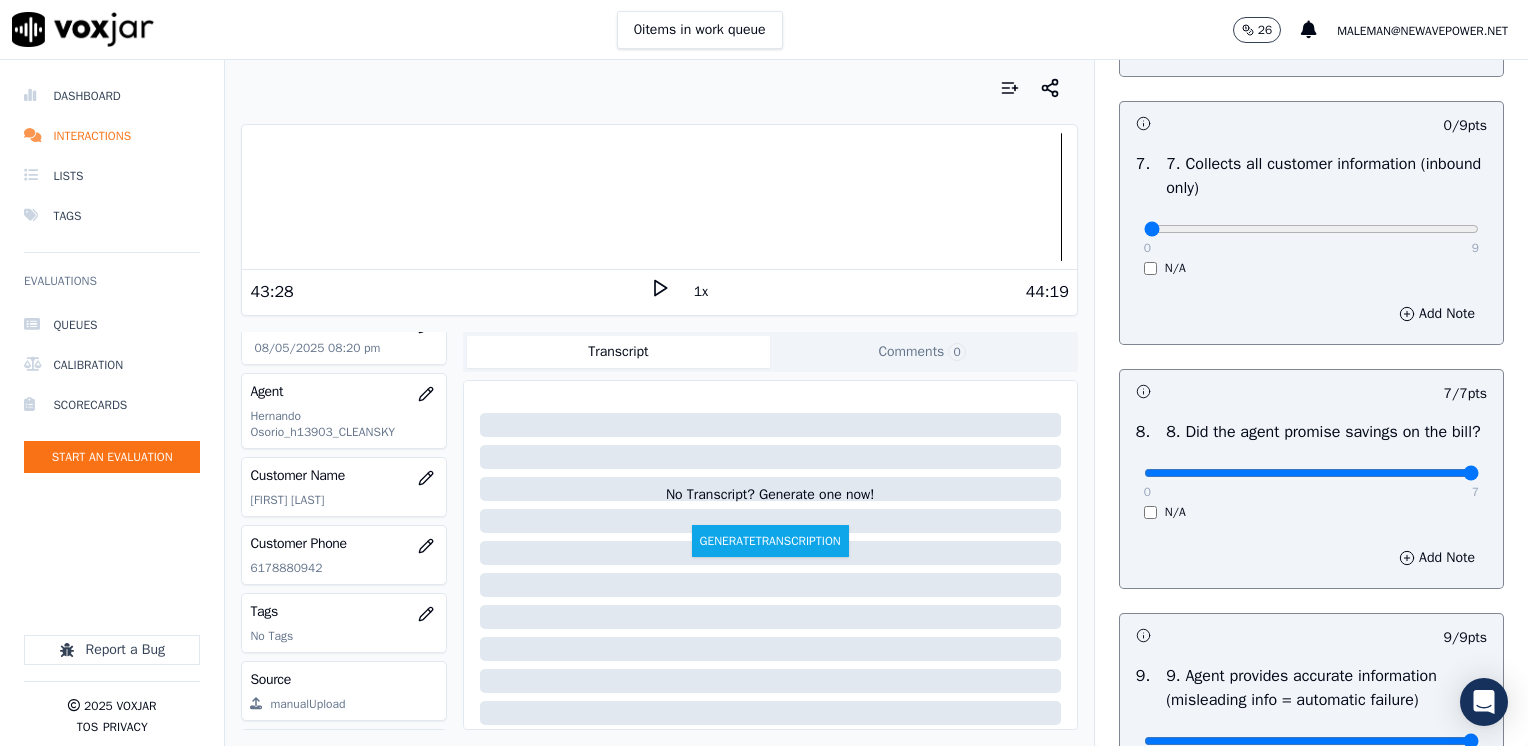 scroll, scrollTop: 1800, scrollLeft: 0, axis: vertical 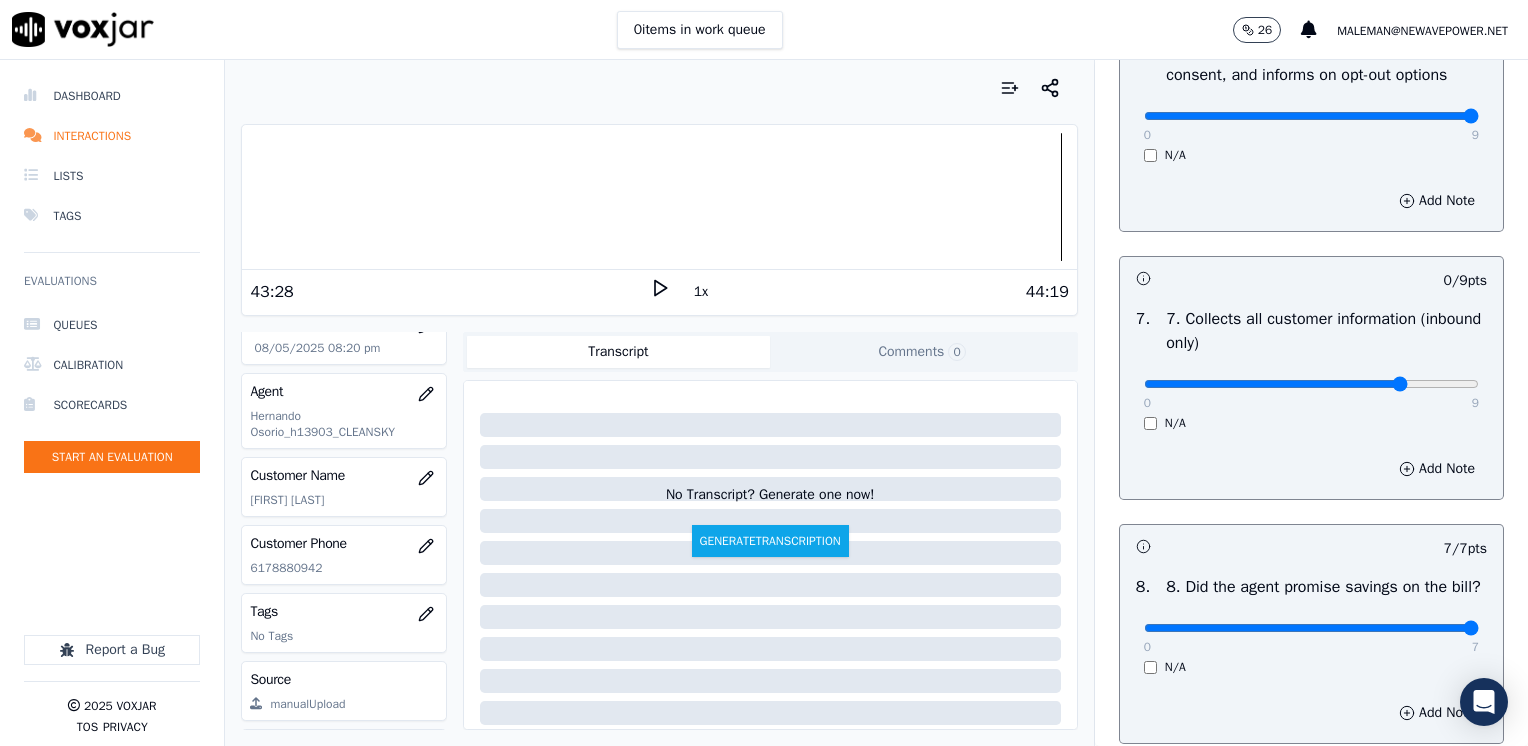 type on "7" 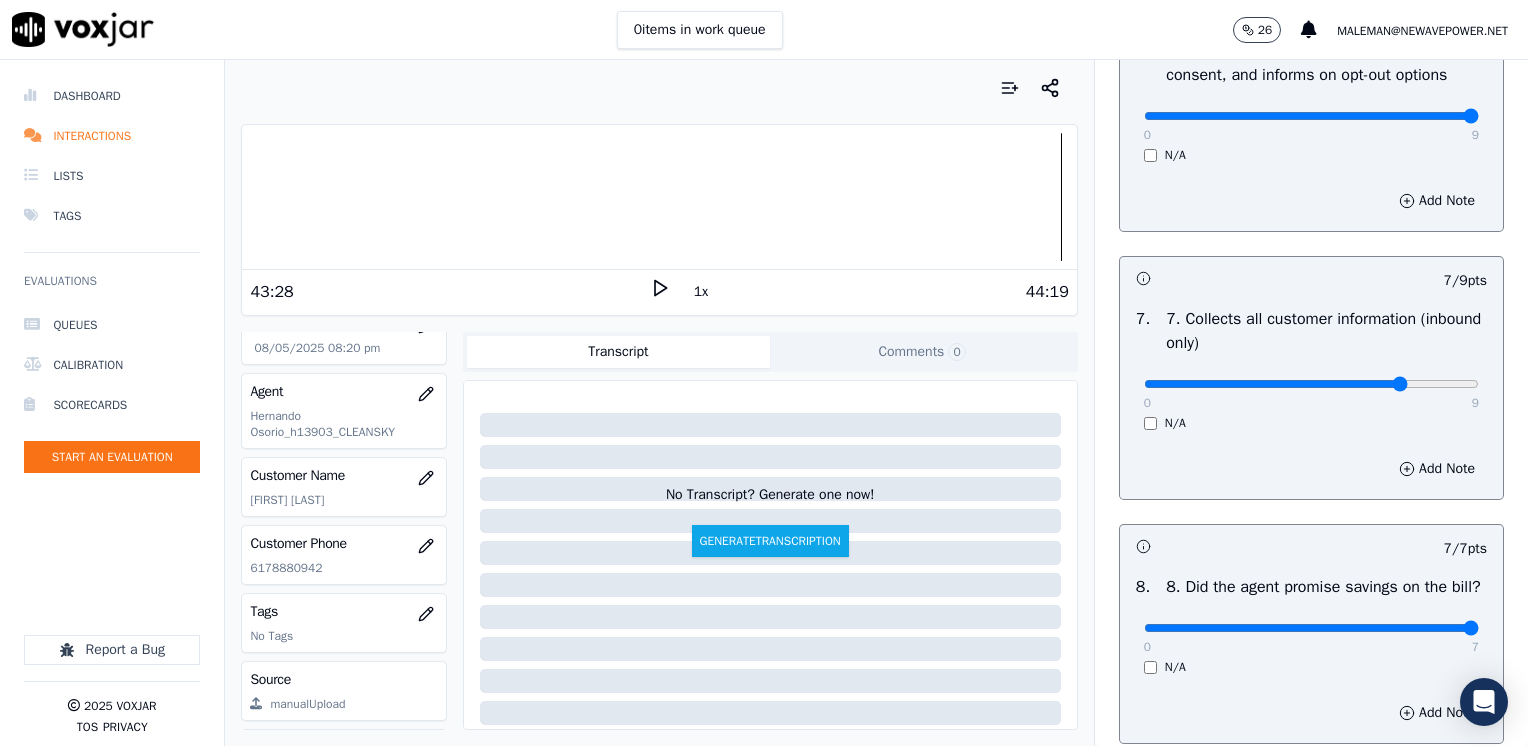 click on "Add Note" at bounding box center (1311, 469) 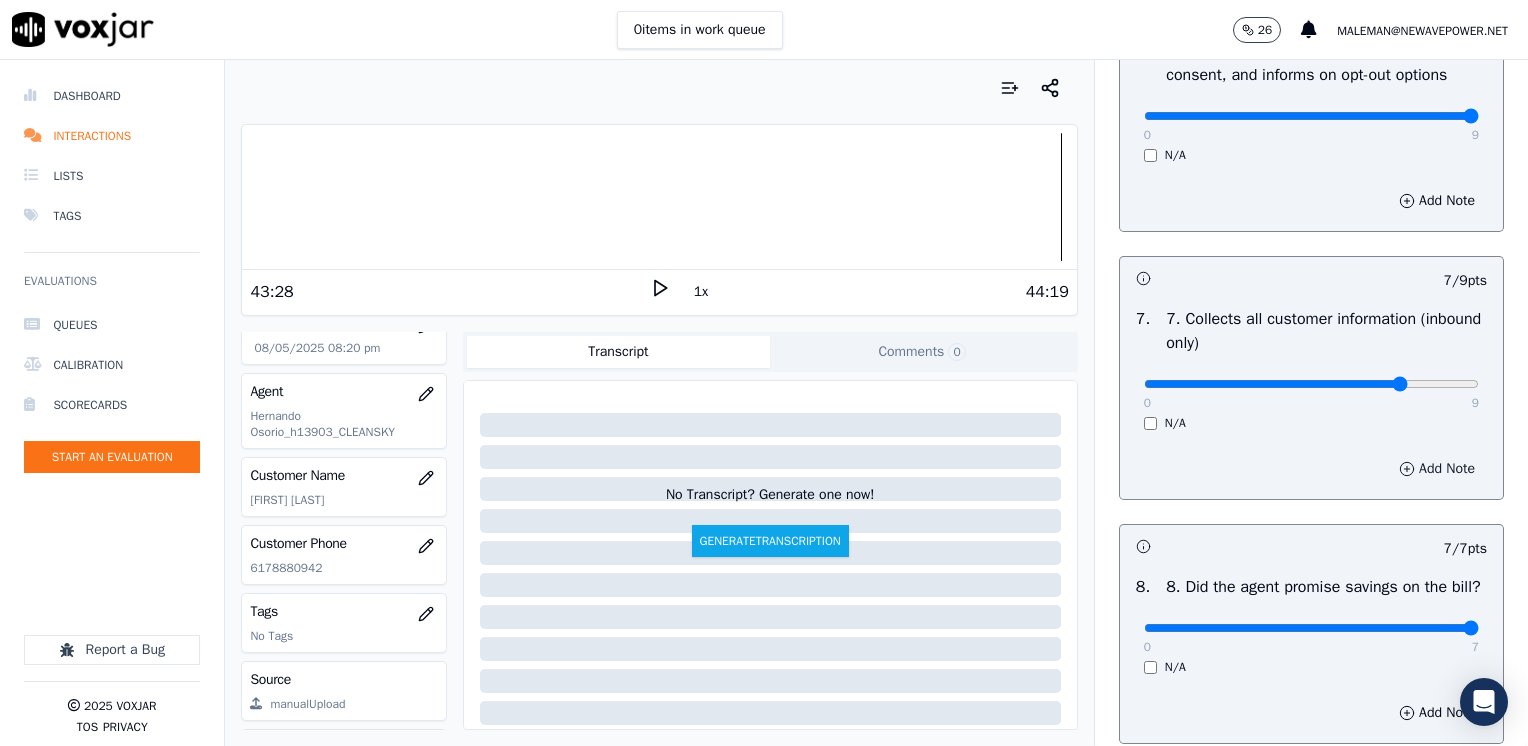 click on "Add Note" at bounding box center (1437, 469) 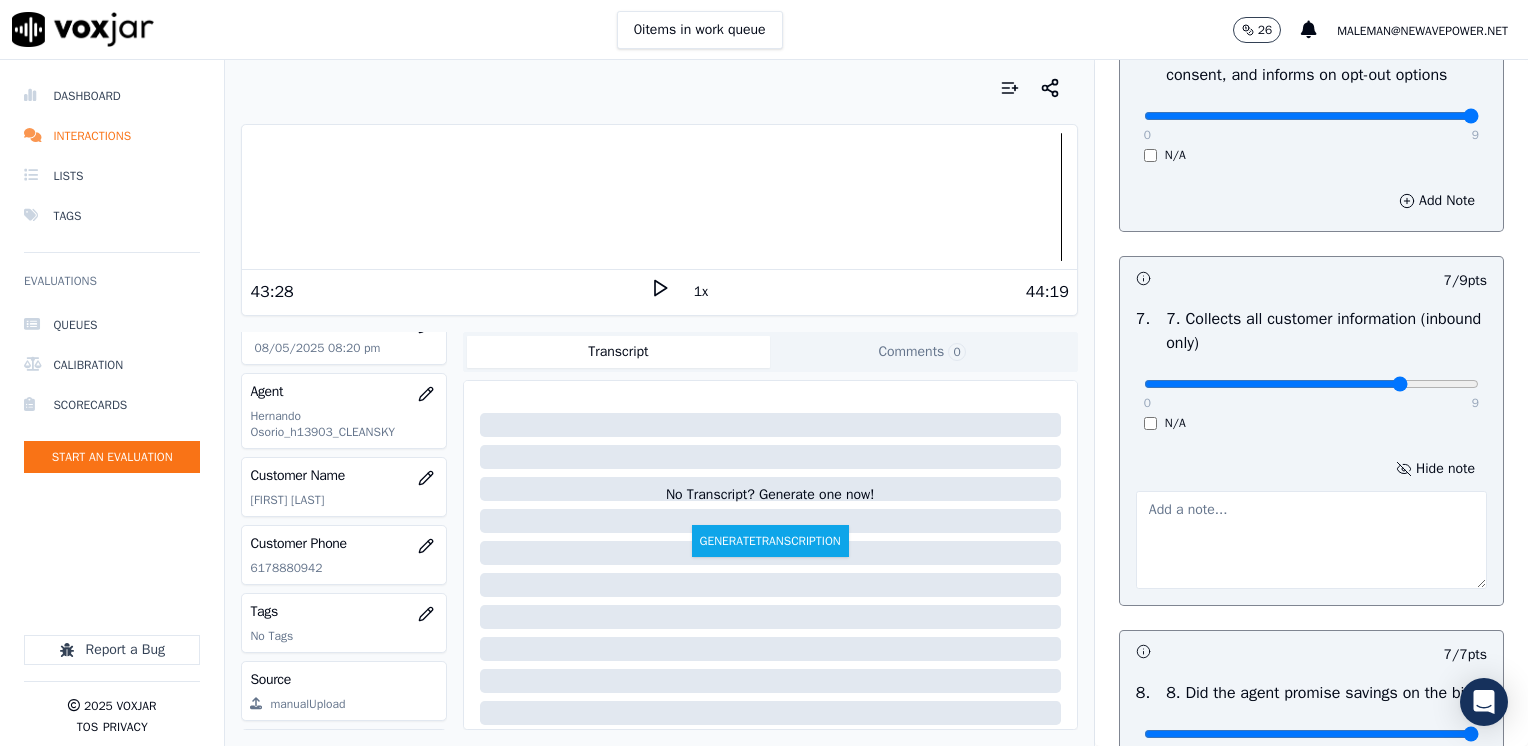 click at bounding box center (1311, 540) 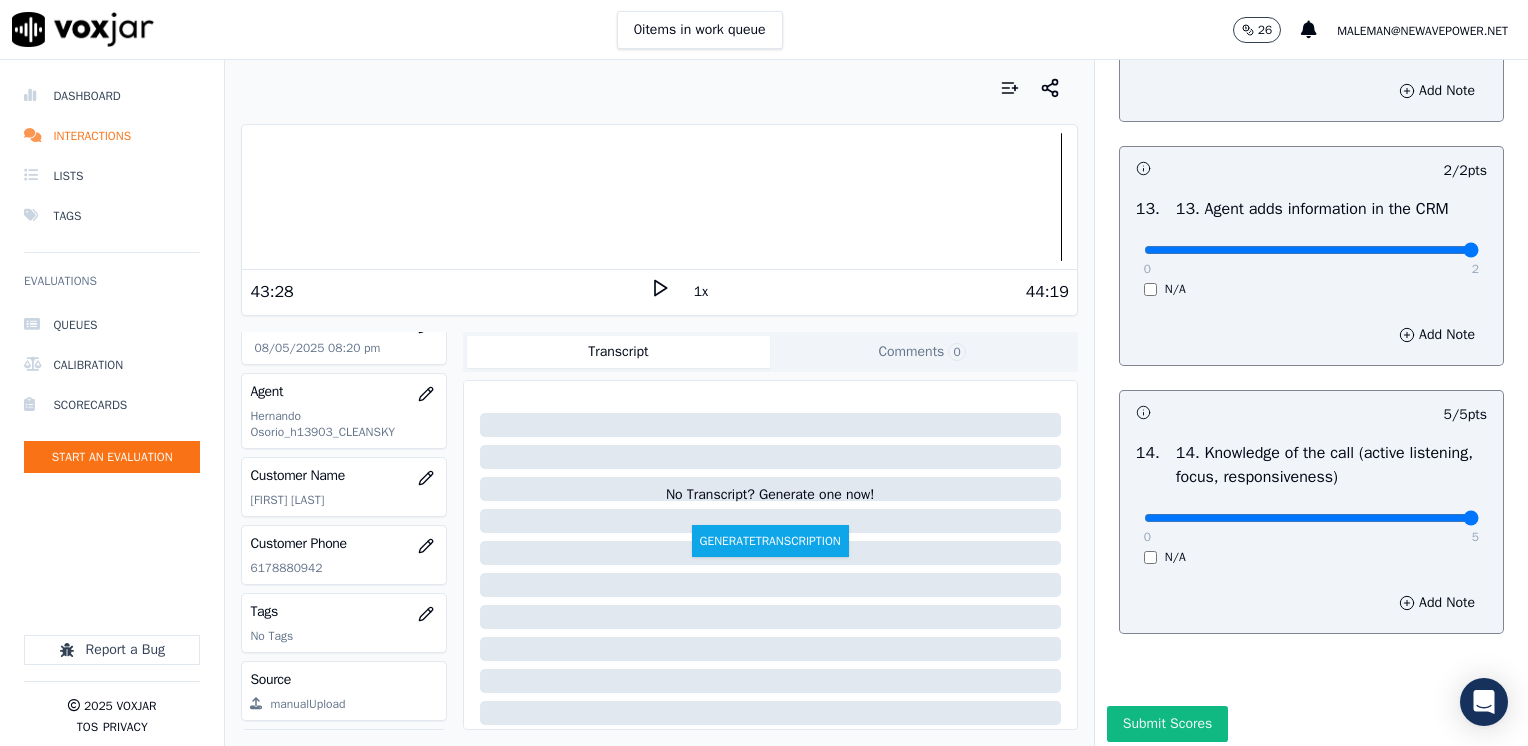 scroll, scrollTop: 3670, scrollLeft: 0, axis: vertical 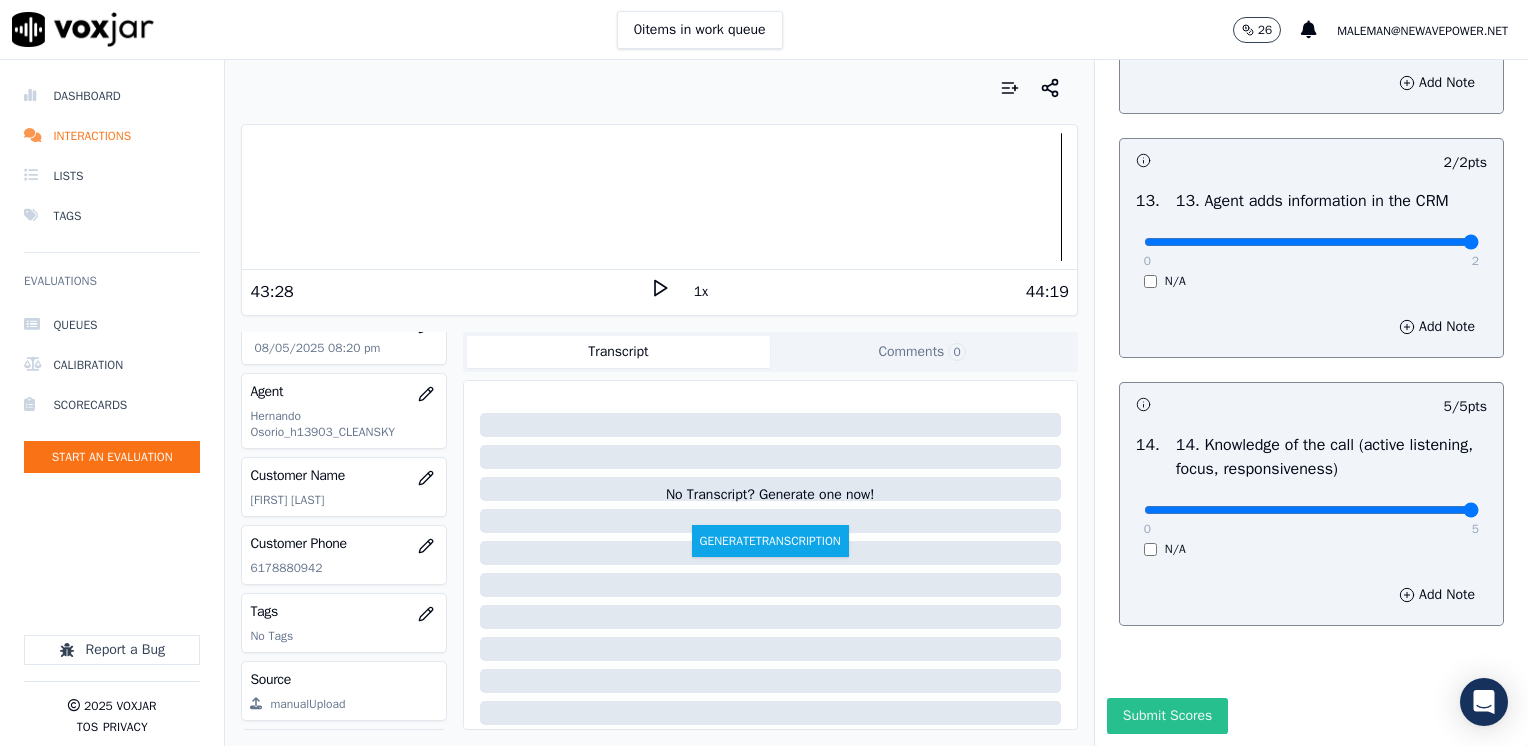 type on "Make sure to confirm full service address and the name on the bill before reading the script" 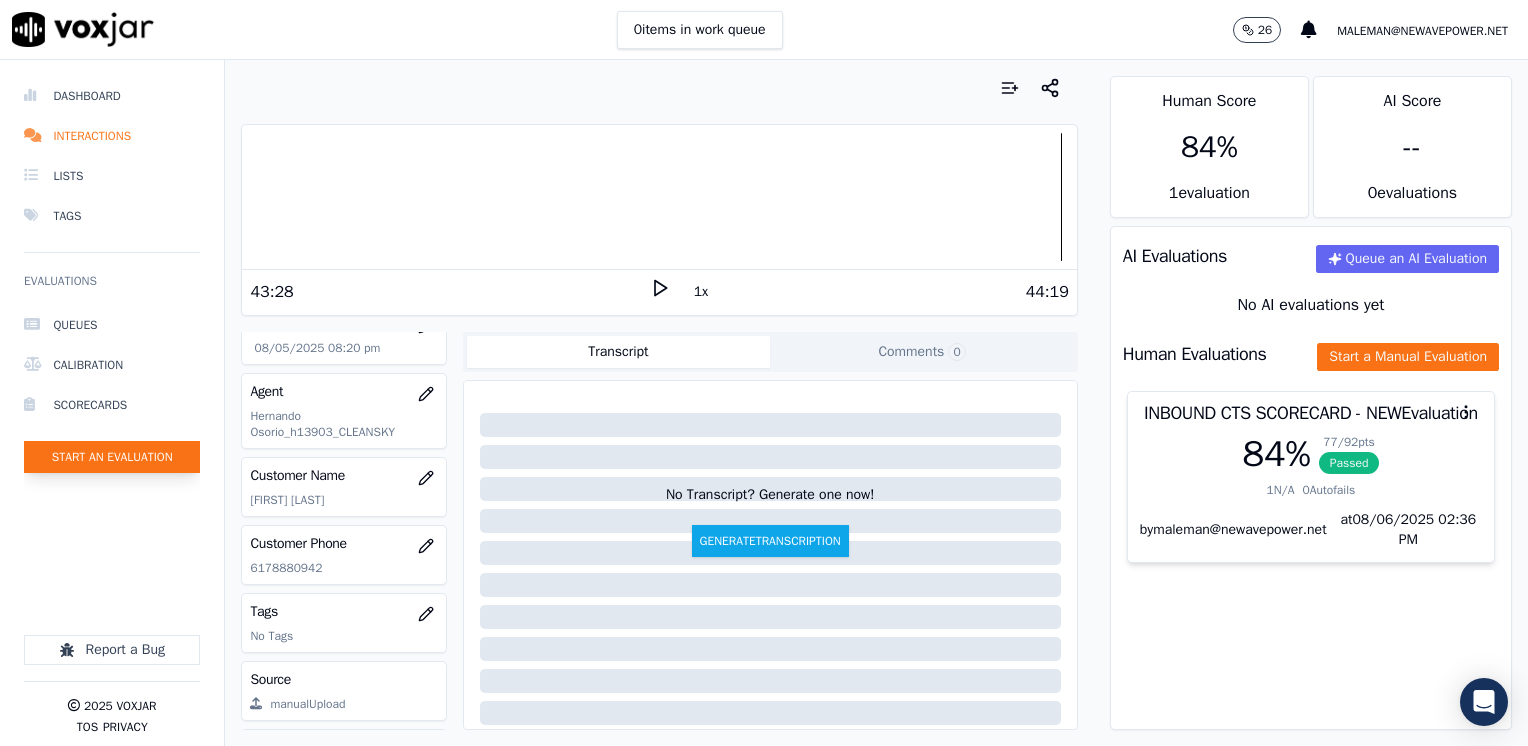 click on "Start an Evaluation" 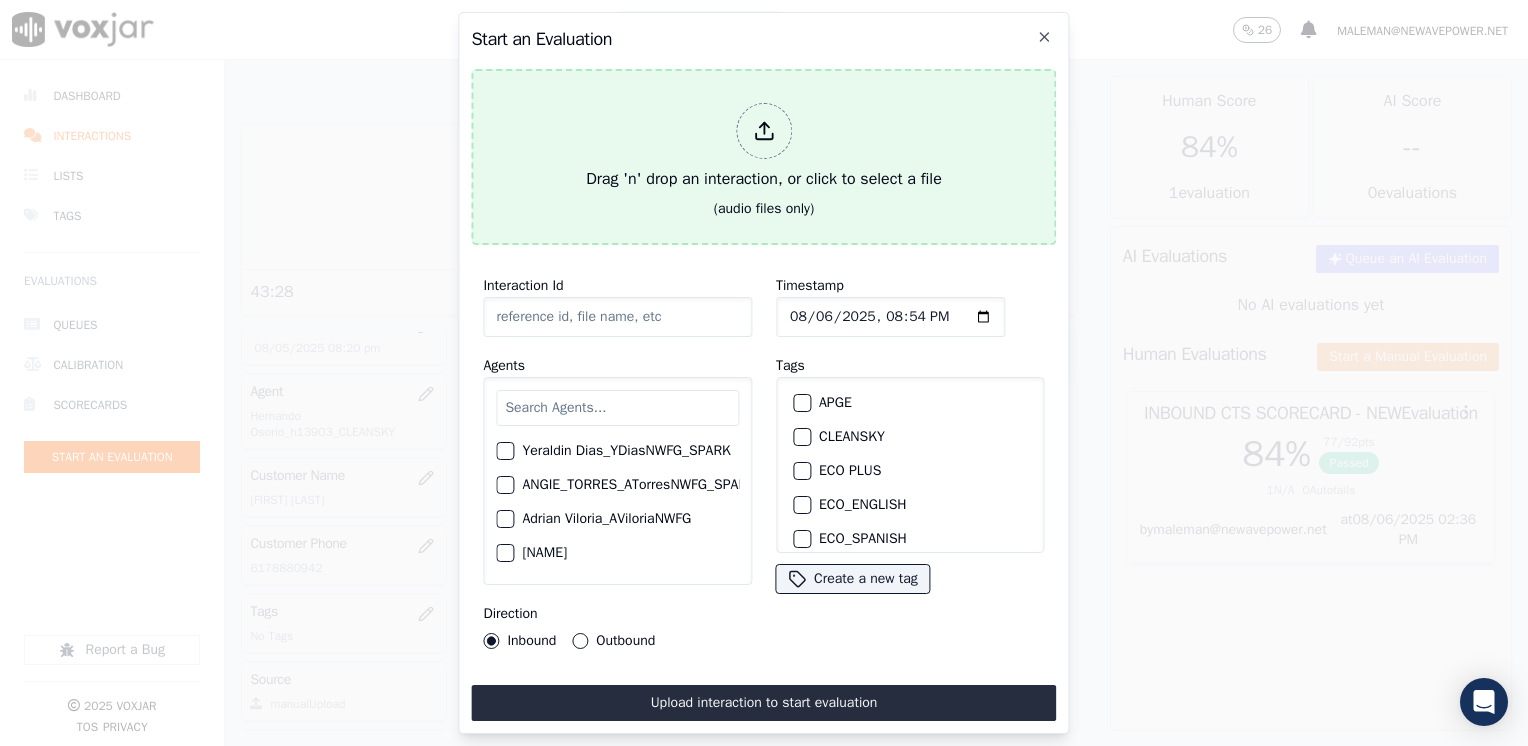 click on "Drag 'n' drop an interaction, or click to select a file" at bounding box center (764, 147) 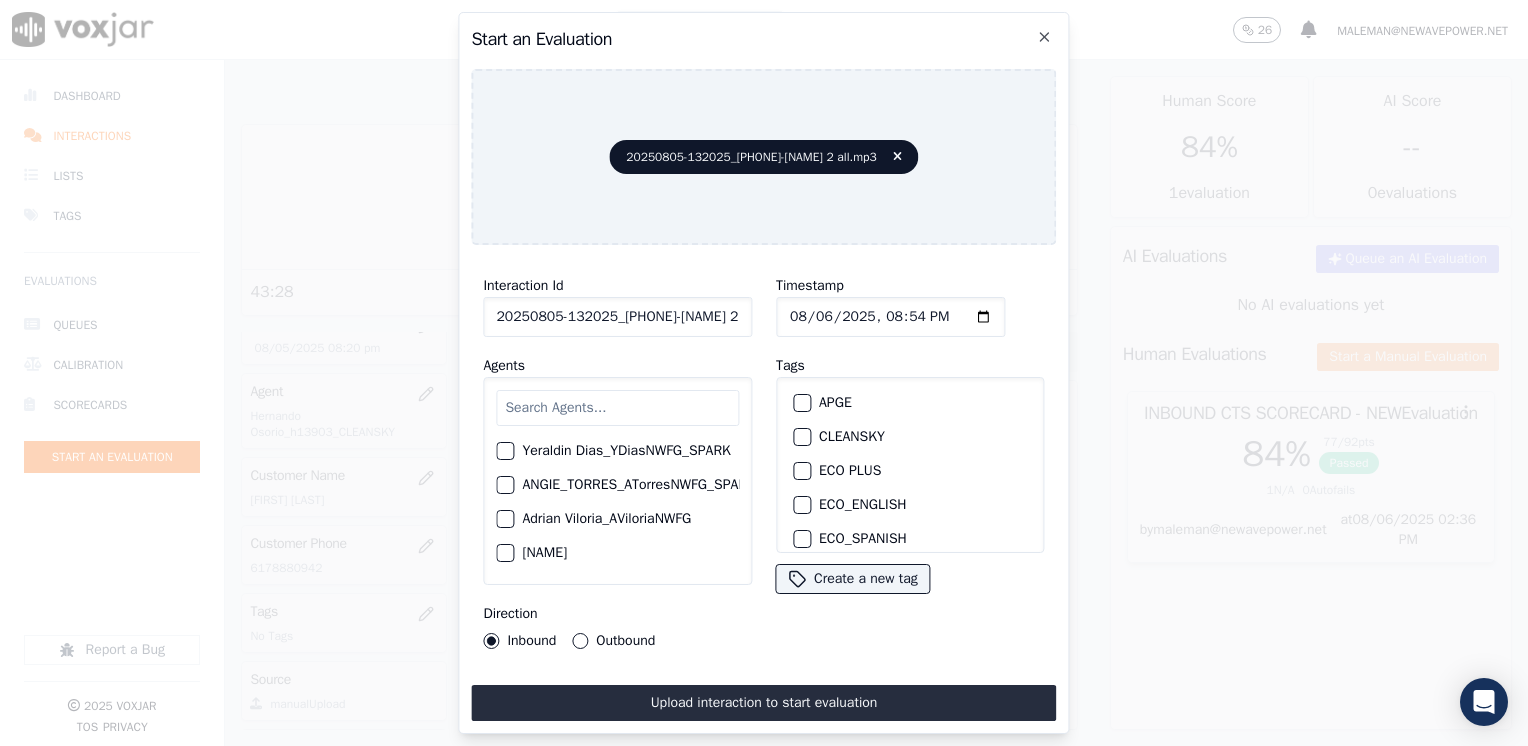 click at bounding box center [617, 408] 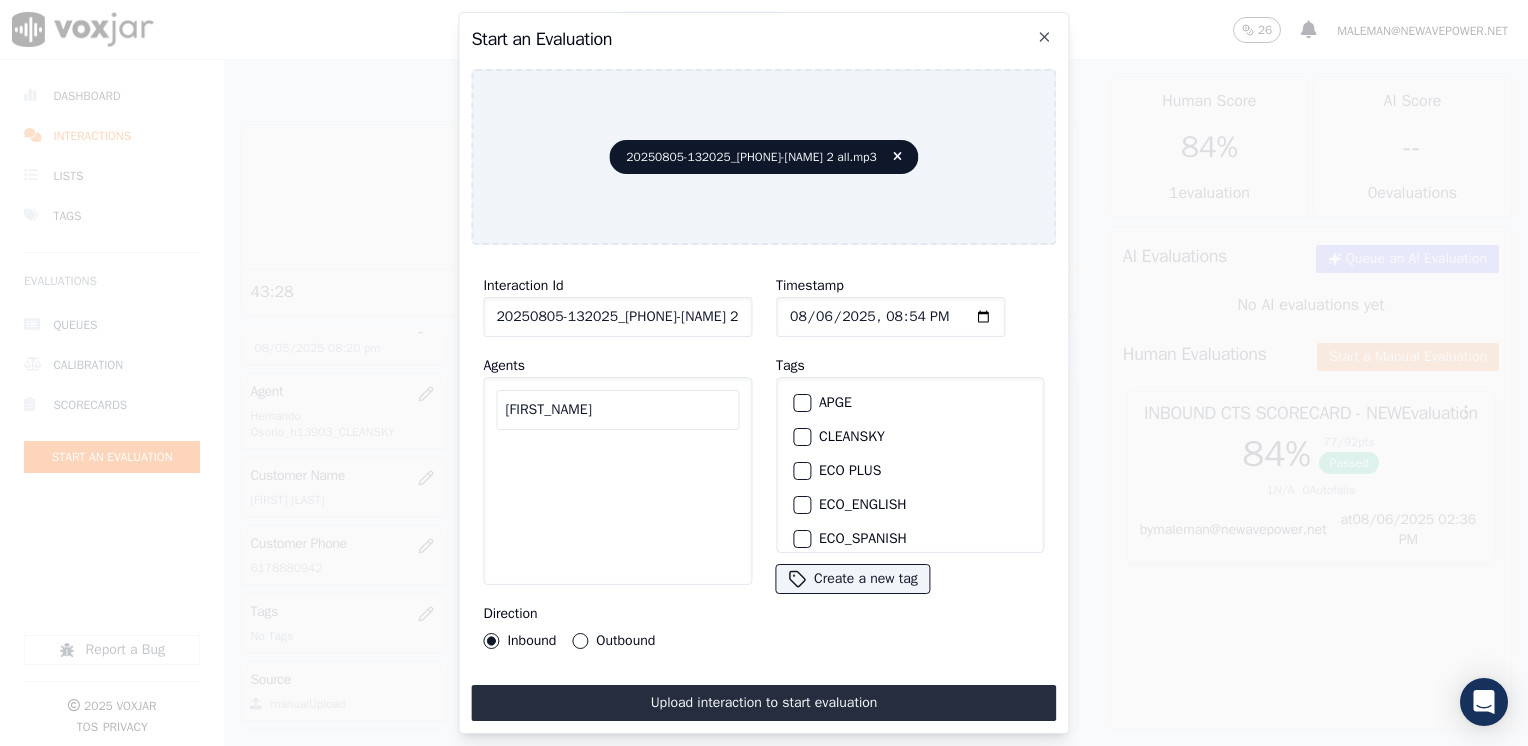 type on "yerldin" 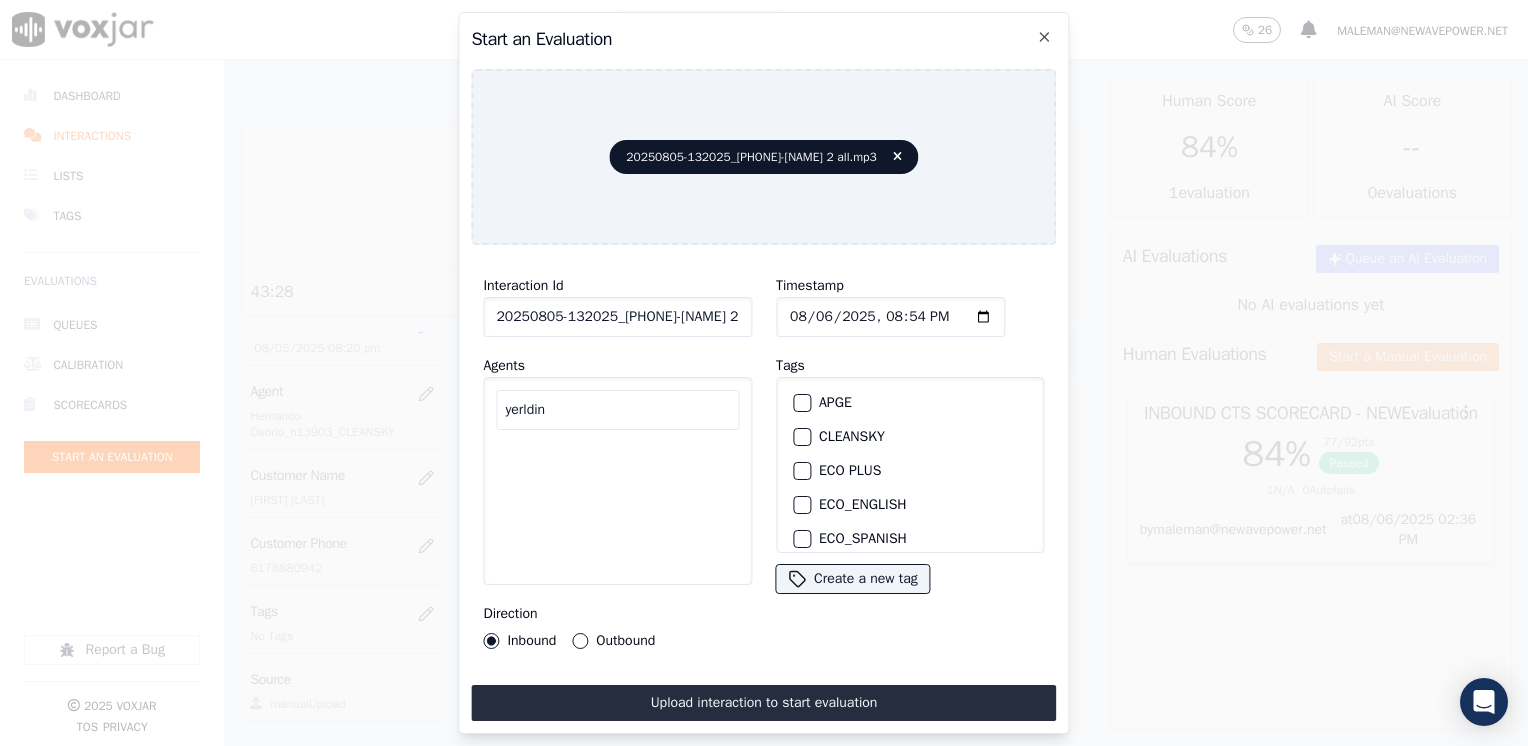 drag, startPoint x: 592, startPoint y: 409, endPoint x: 304, endPoint y: 386, distance: 288.91693 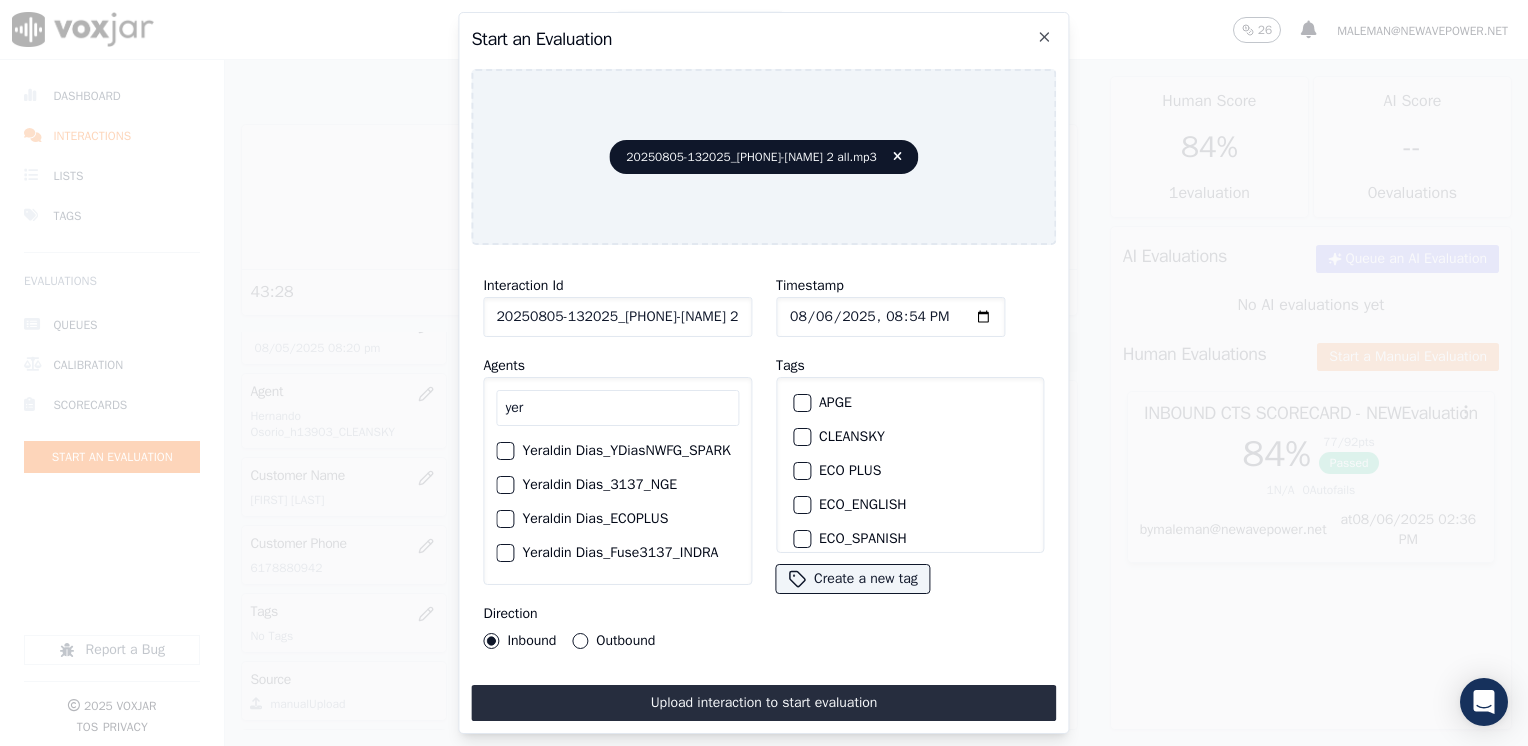 type on "yer" 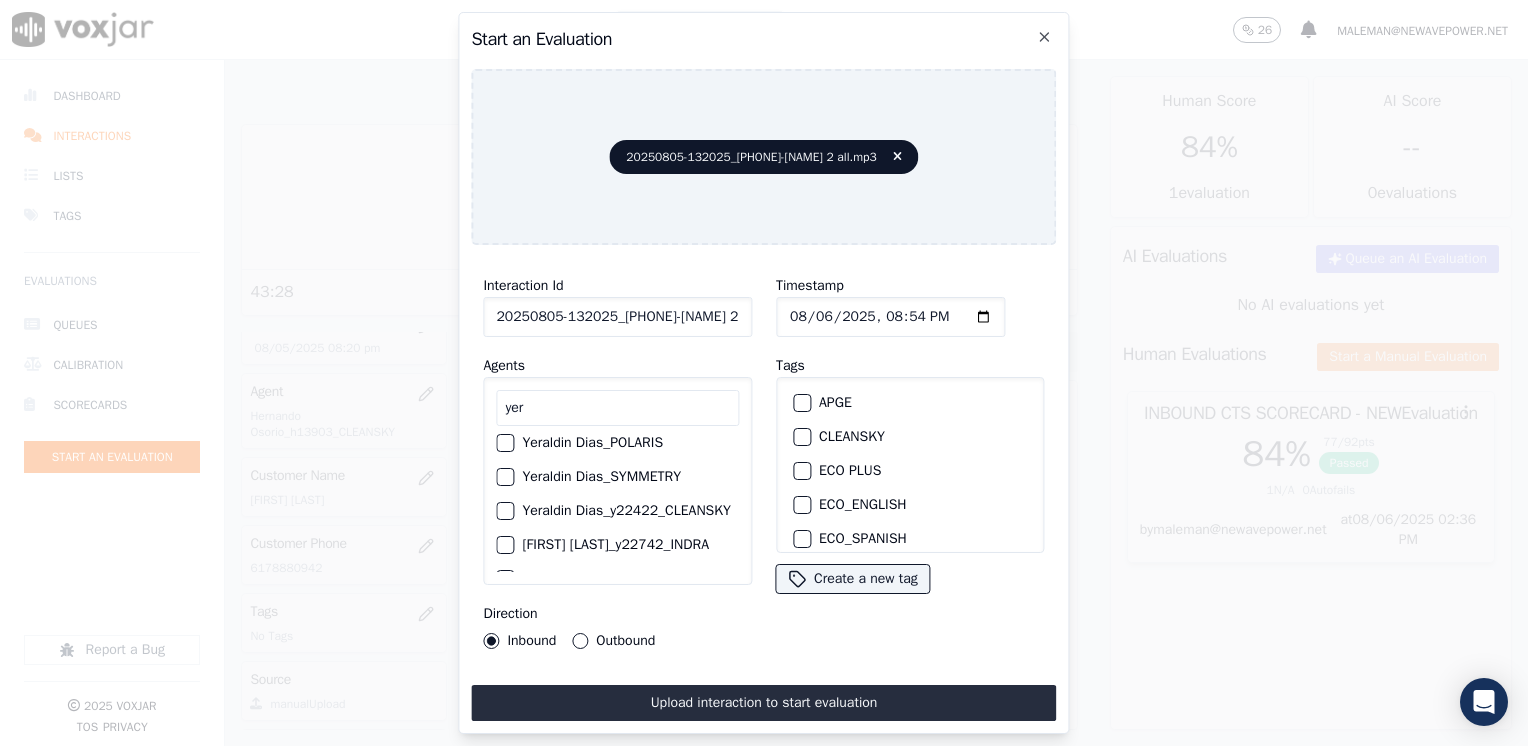 scroll, scrollTop: 184, scrollLeft: 0, axis: vertical 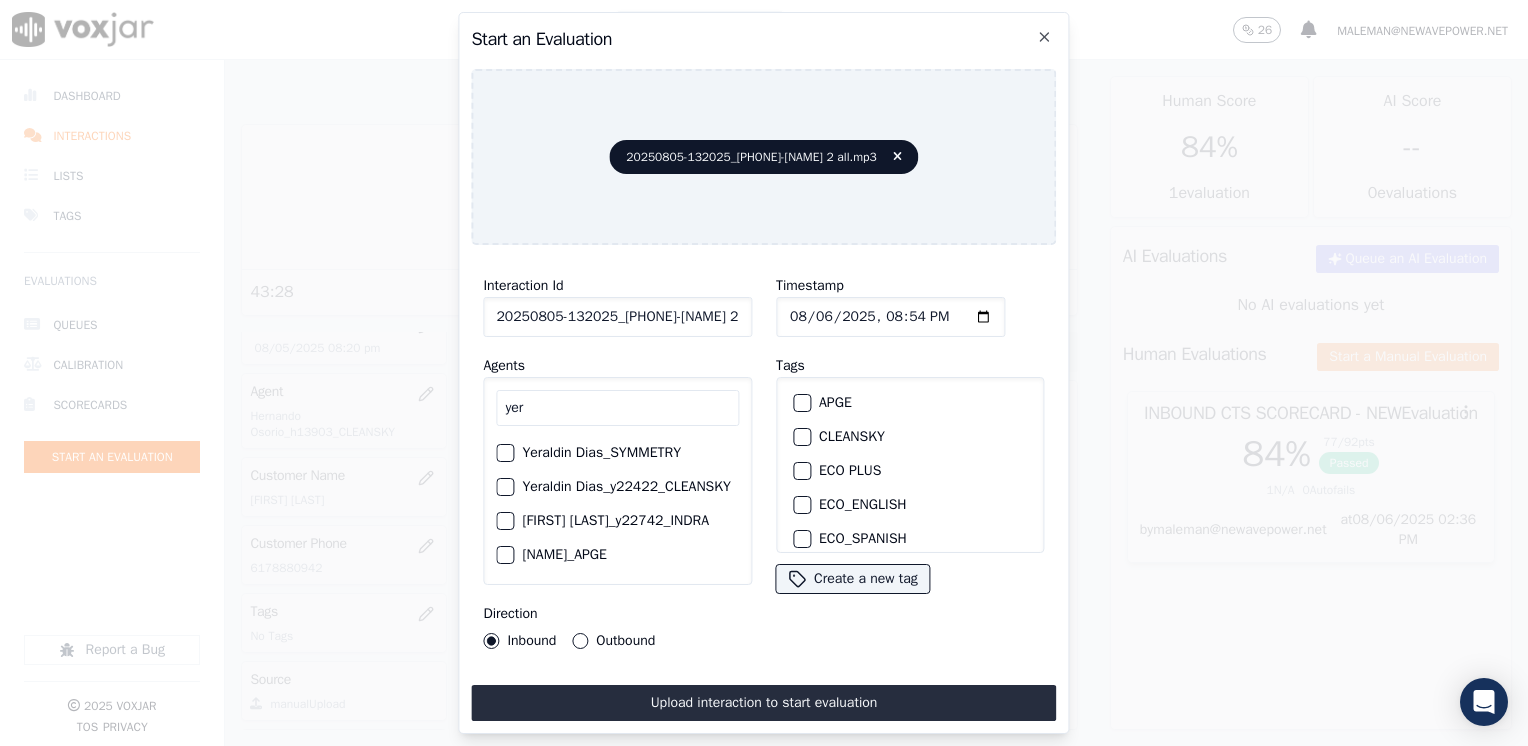 click at bounding box center [504, 487] 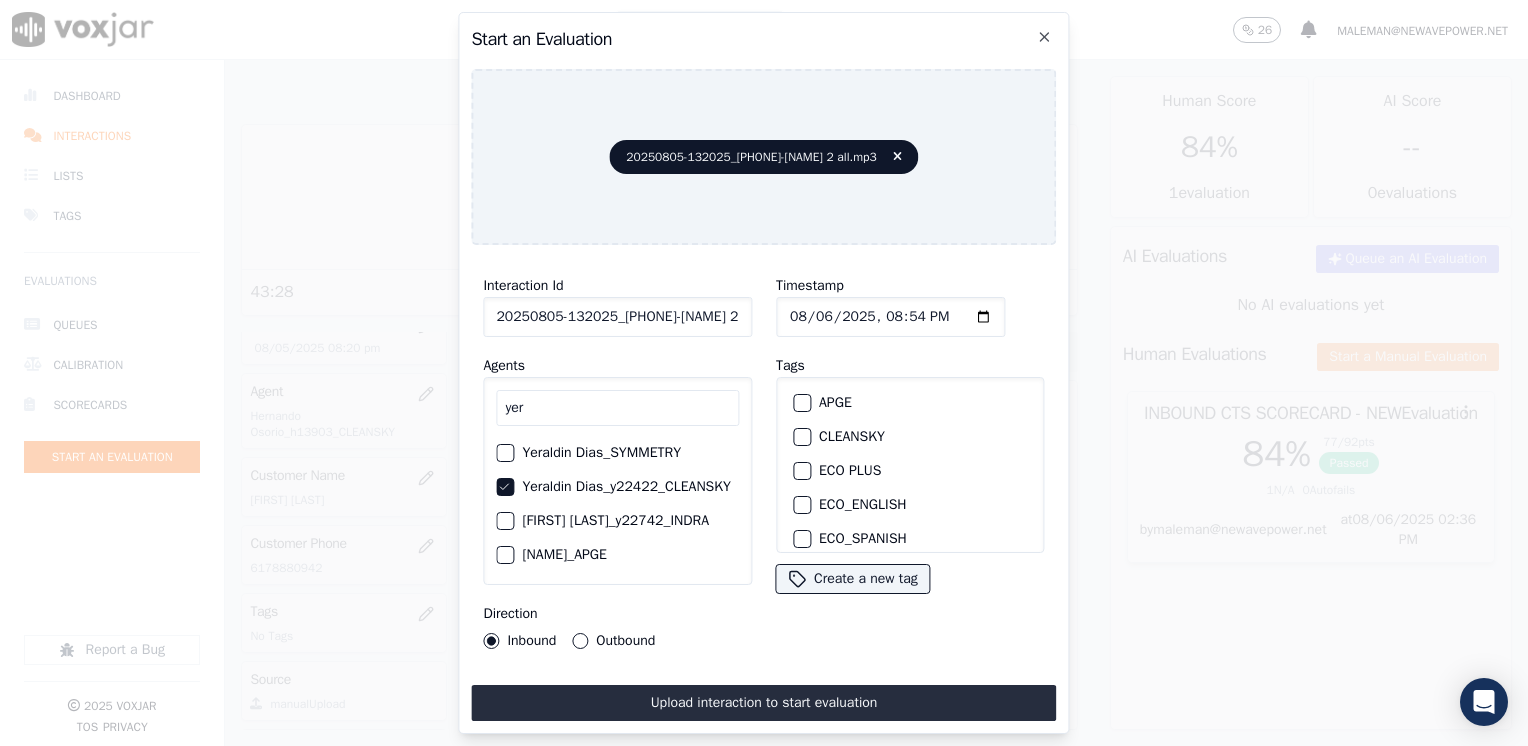 click at bounding box center [801, 437] 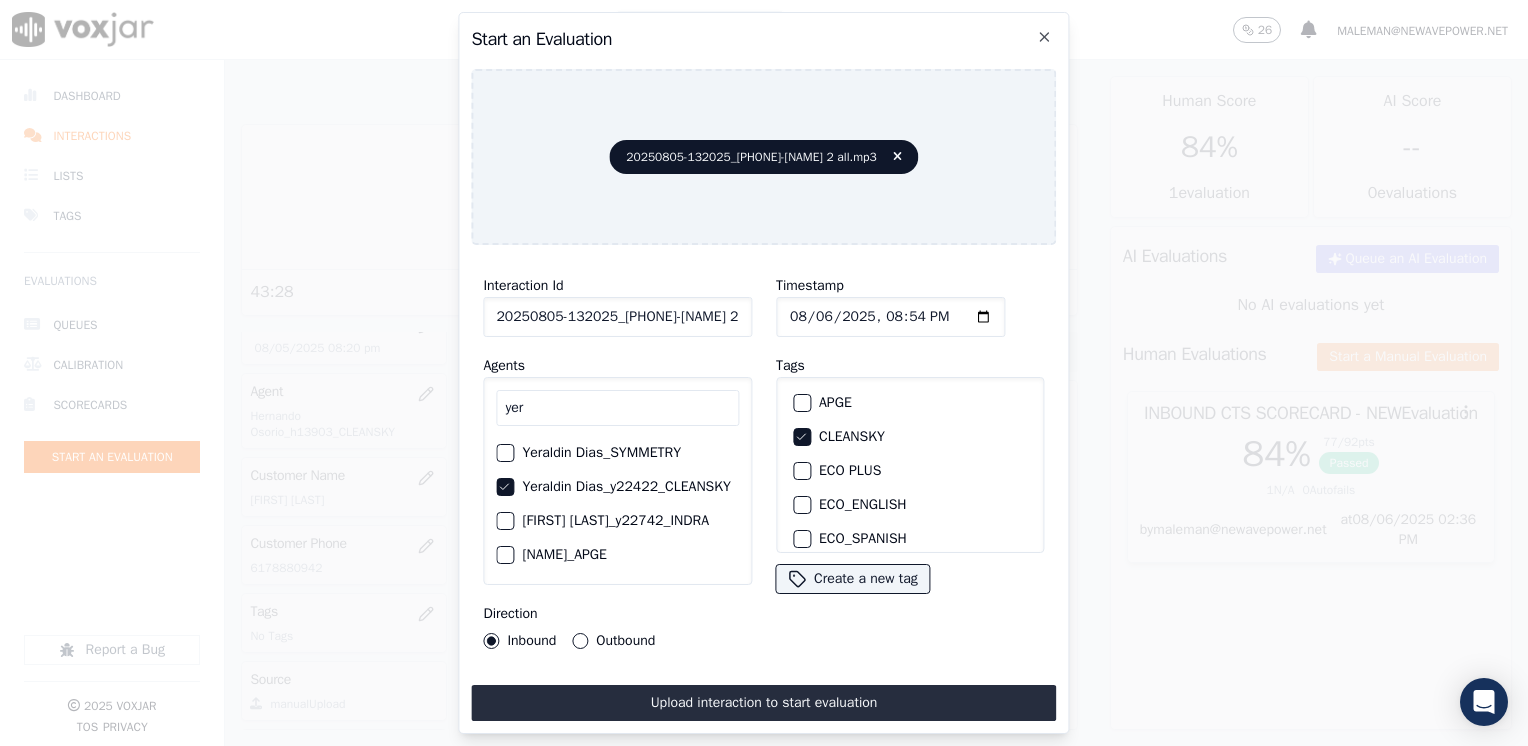 click on "Timestamp" 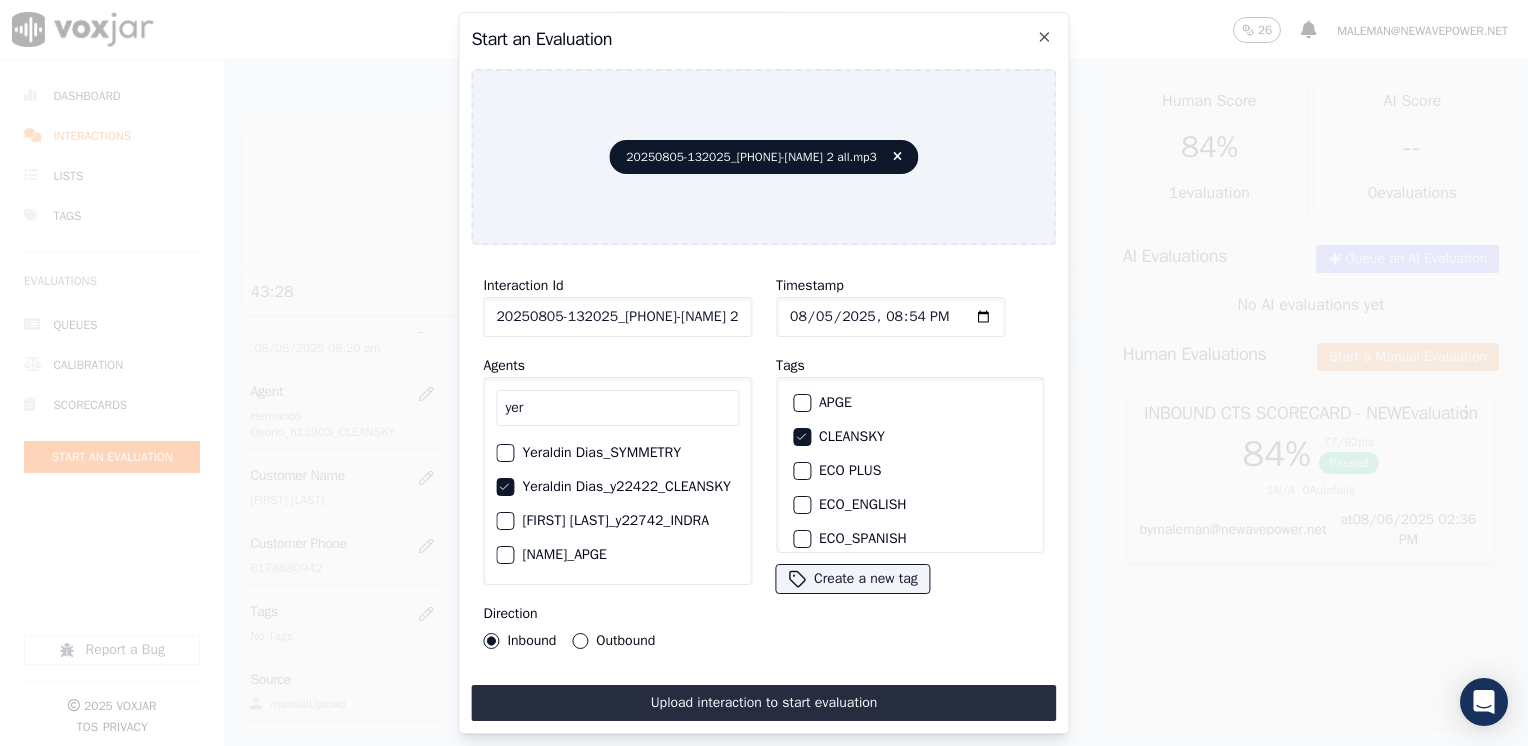 type on "2025-08-05T20:54" 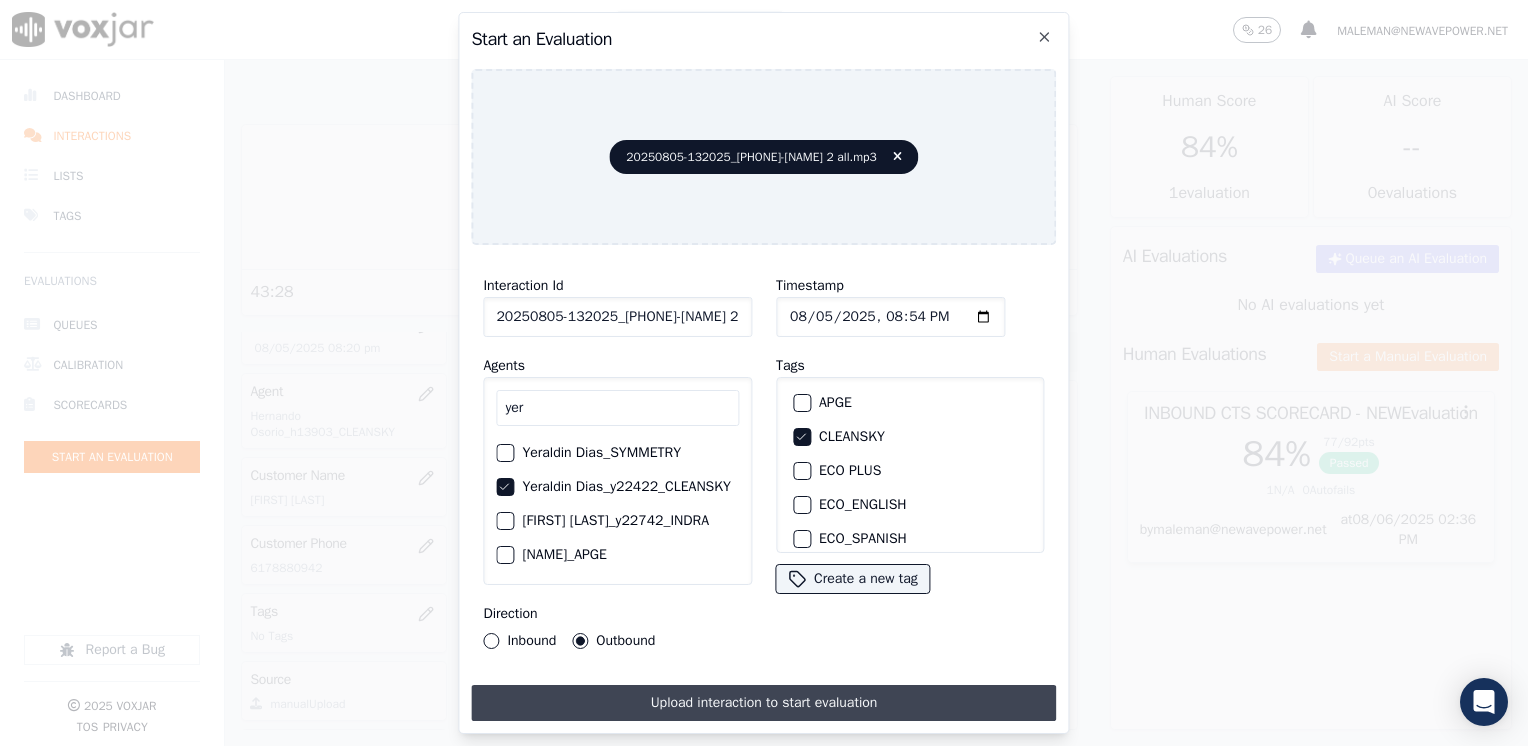 click on "Upload interaction to start evaluation" at bounding box center (763, 703) 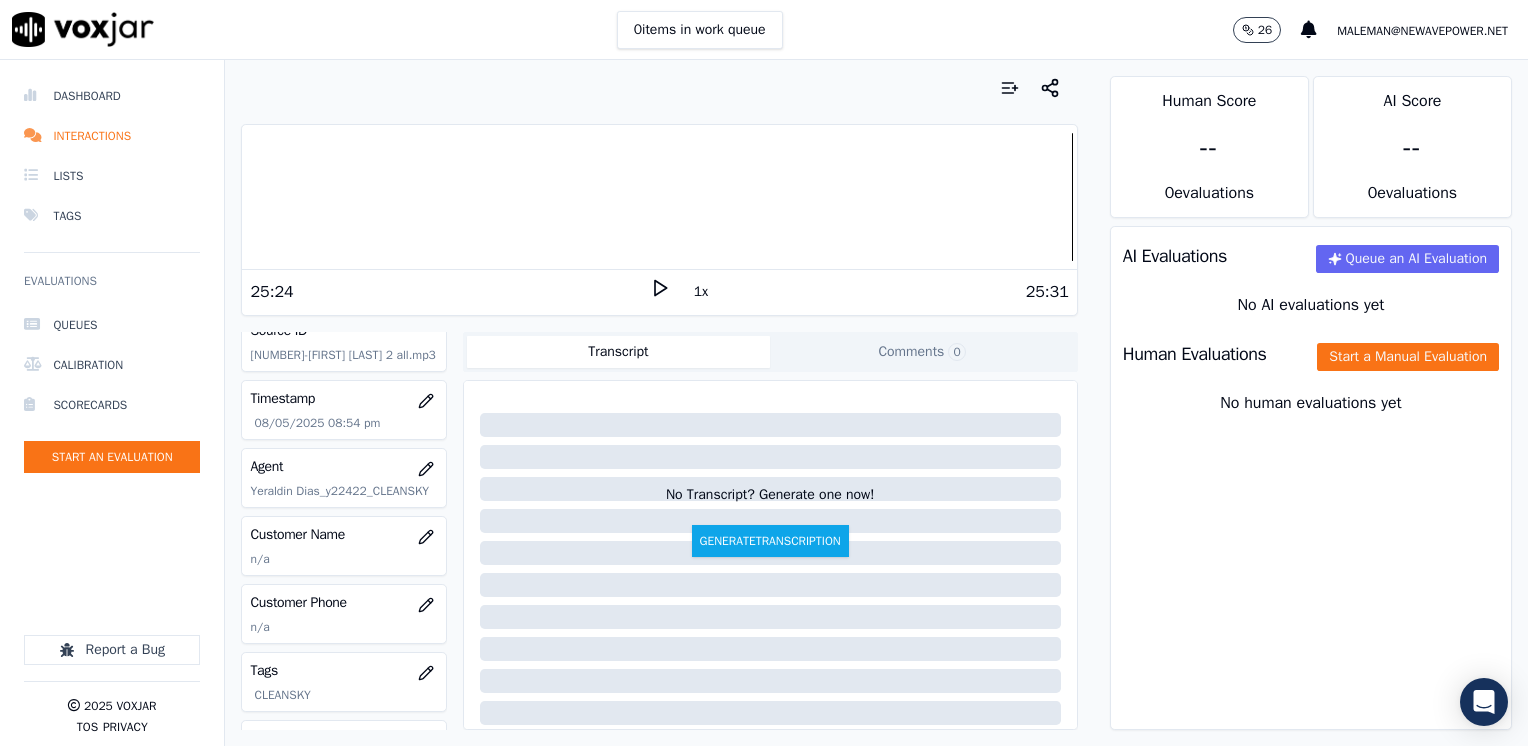 scroll, scrollTop: 200, scrollLeft: 0, axis: vertical 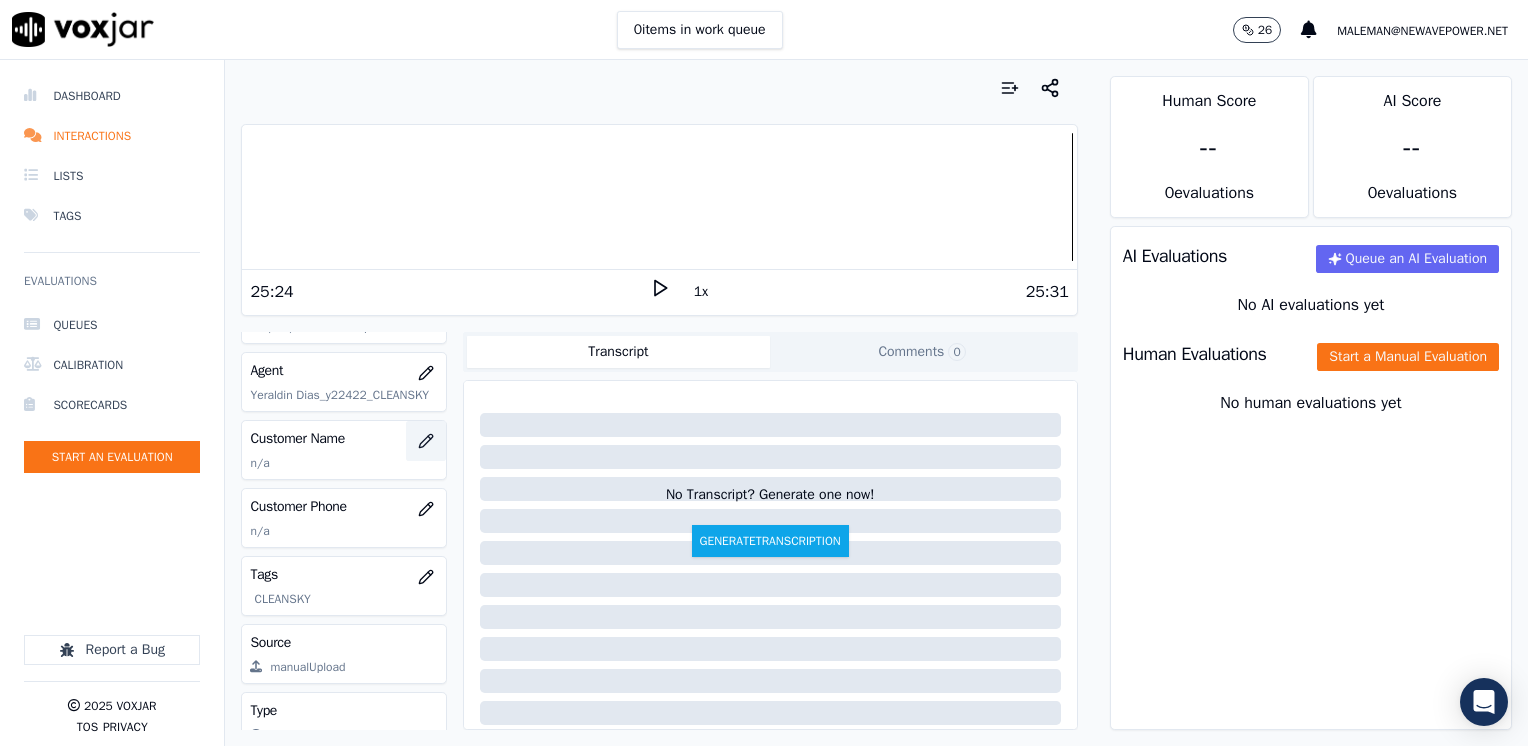click 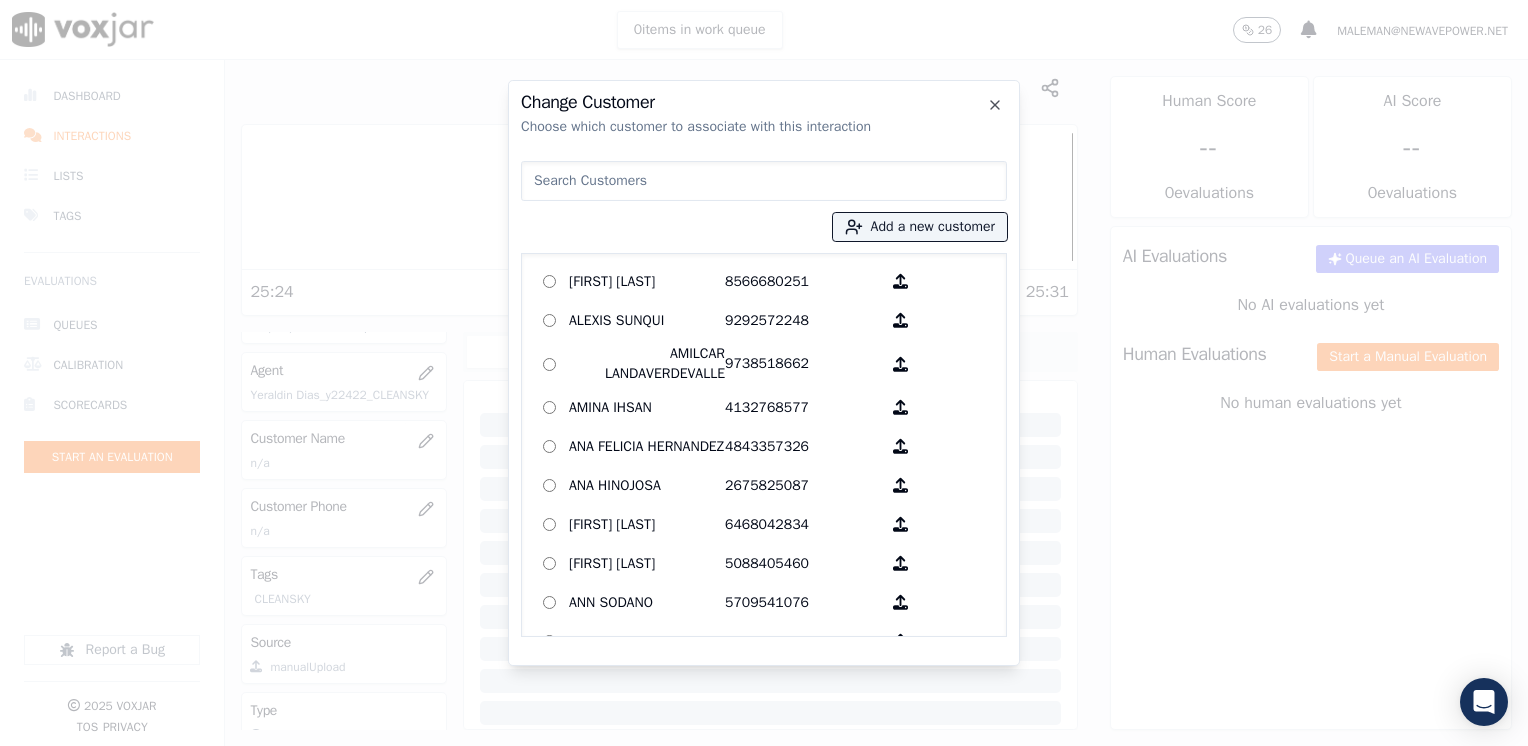 click at bounding box center (764, 181) 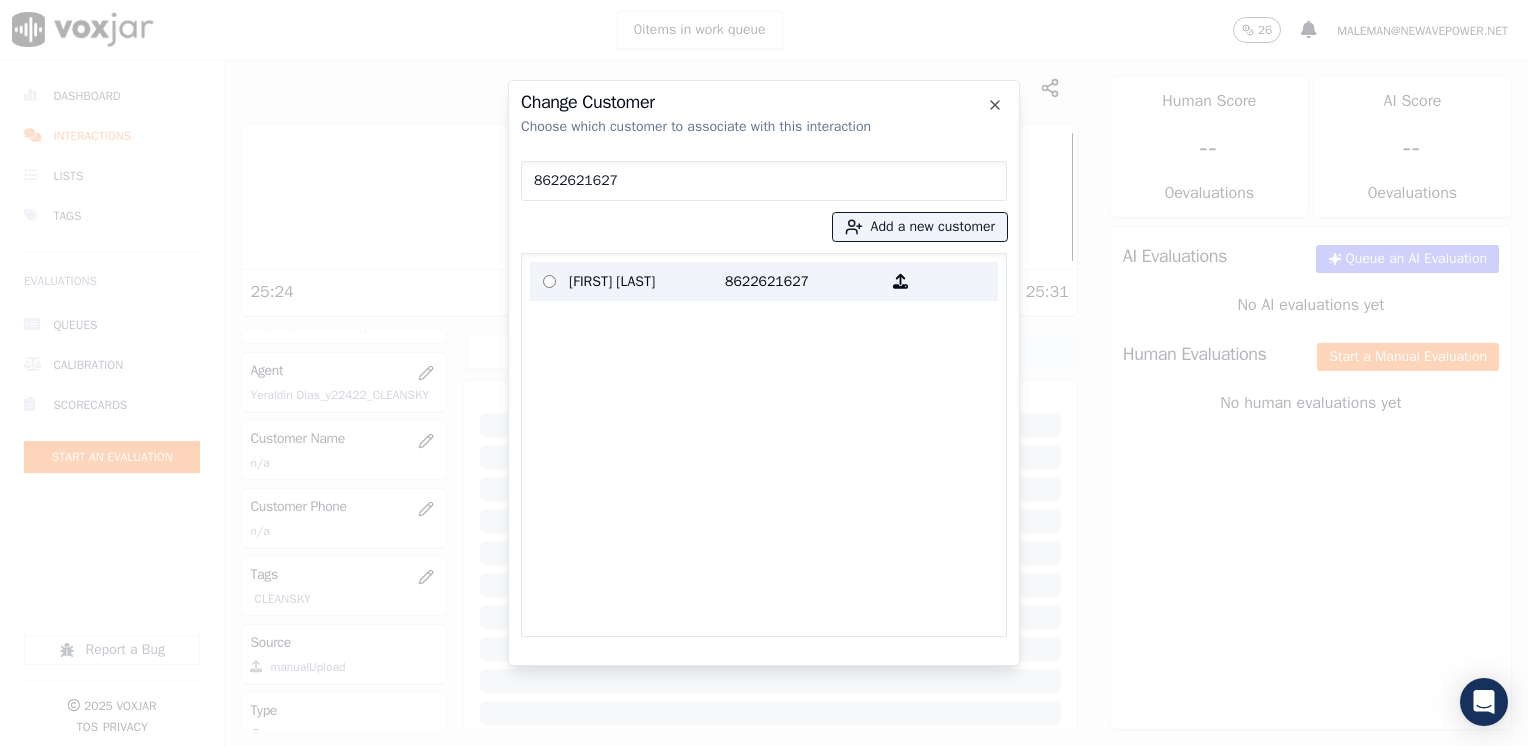 type on "8622621627" 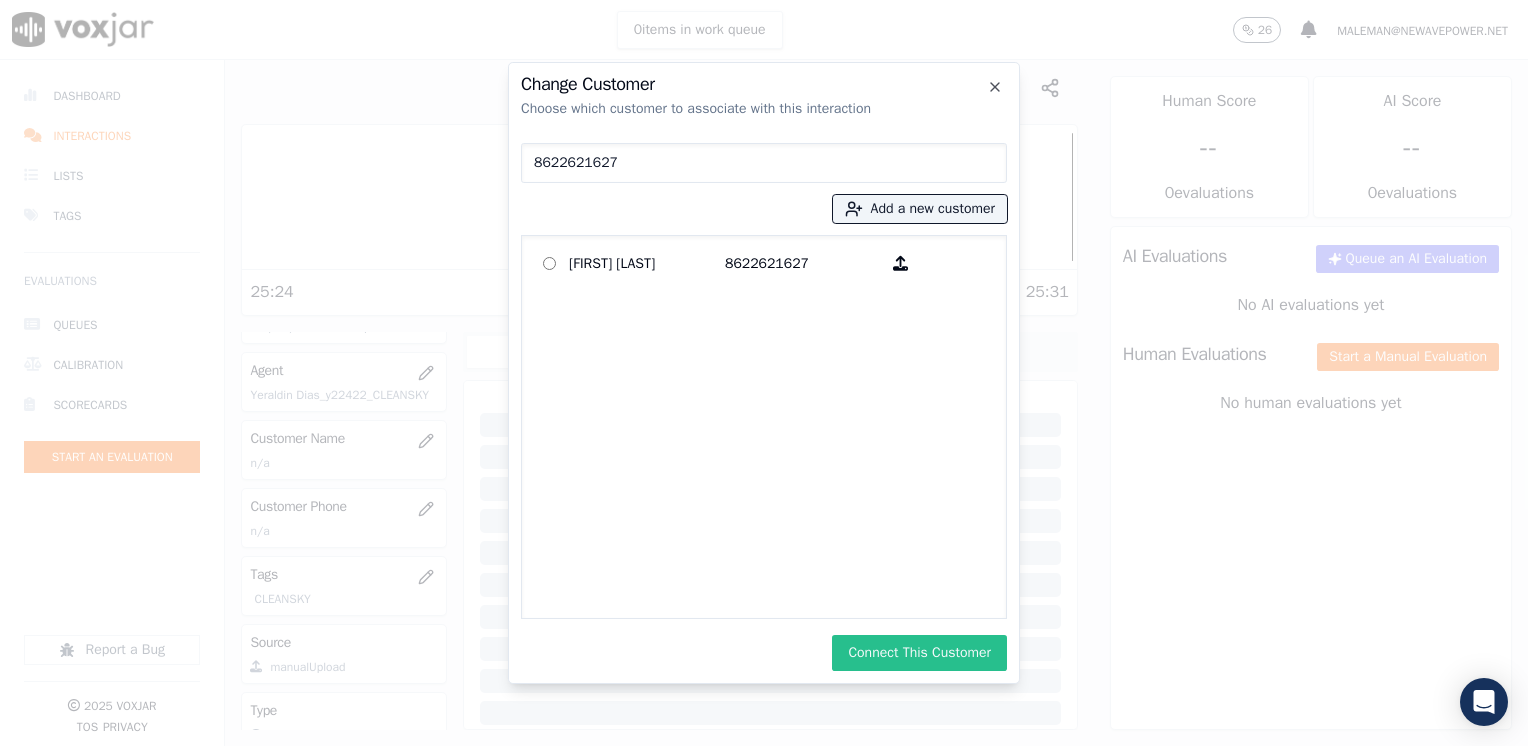 click on "Connect This Customer" at bounding box center (919, 653) 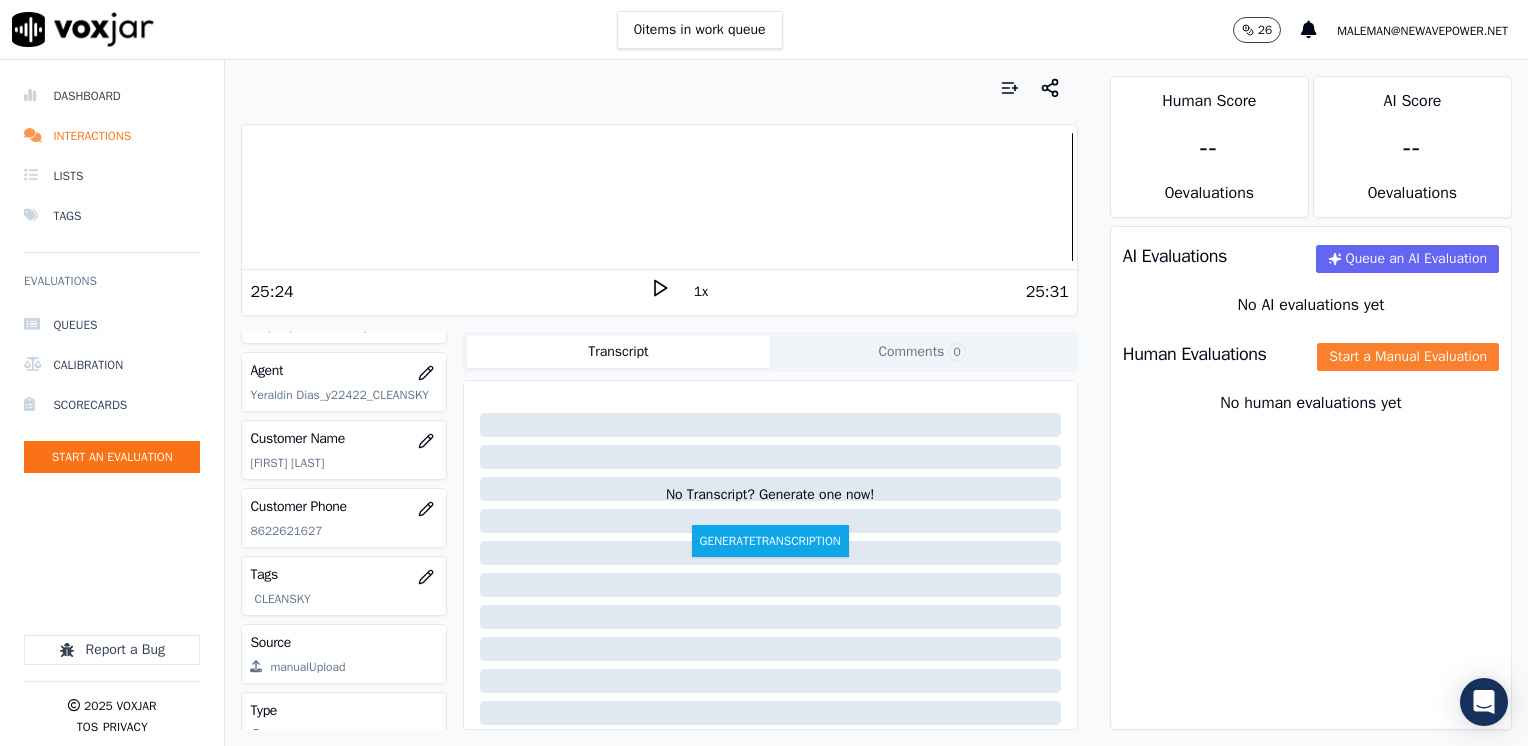 click on "Start a Manual Evaluation" 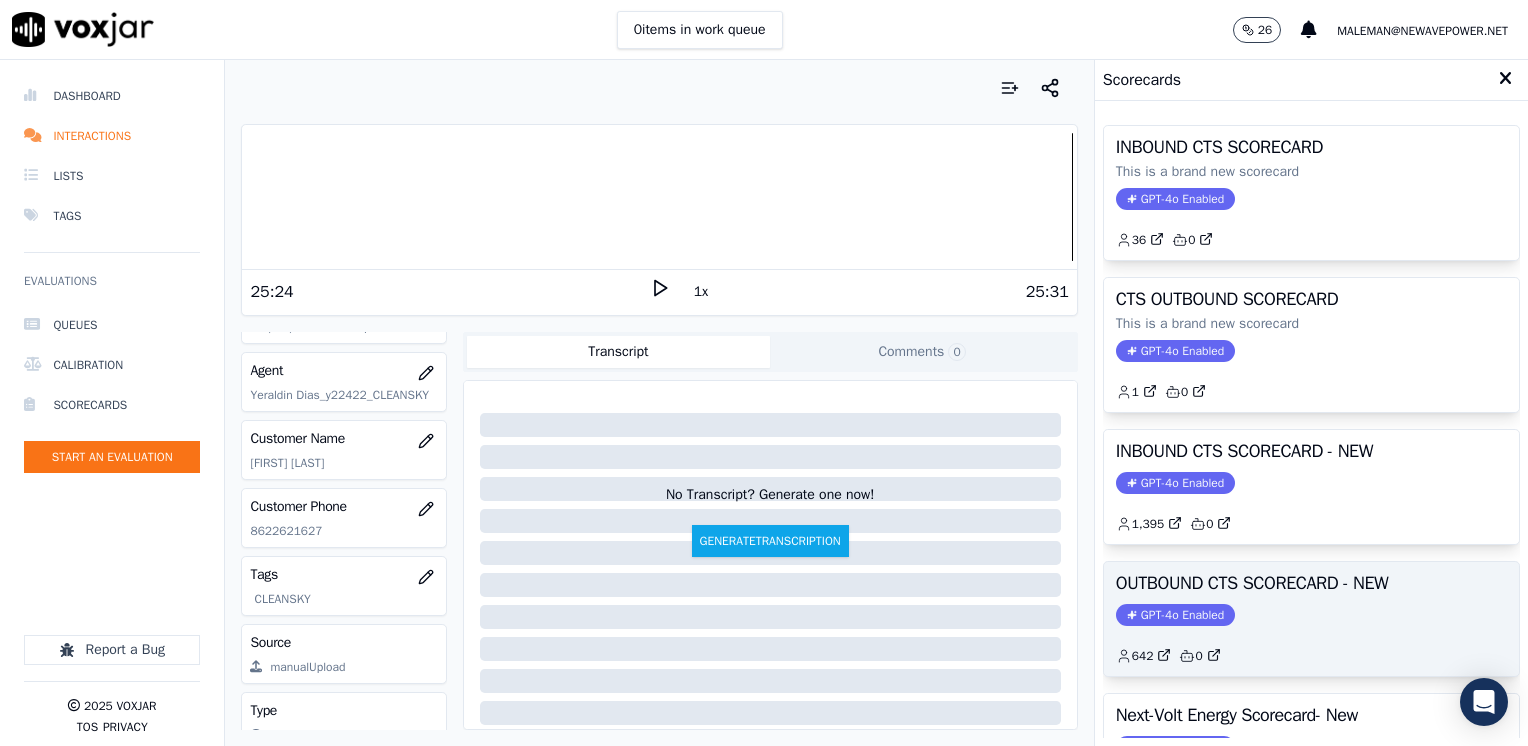 click on "GPT-4o Enabled" at bounding box center (1175, 615) 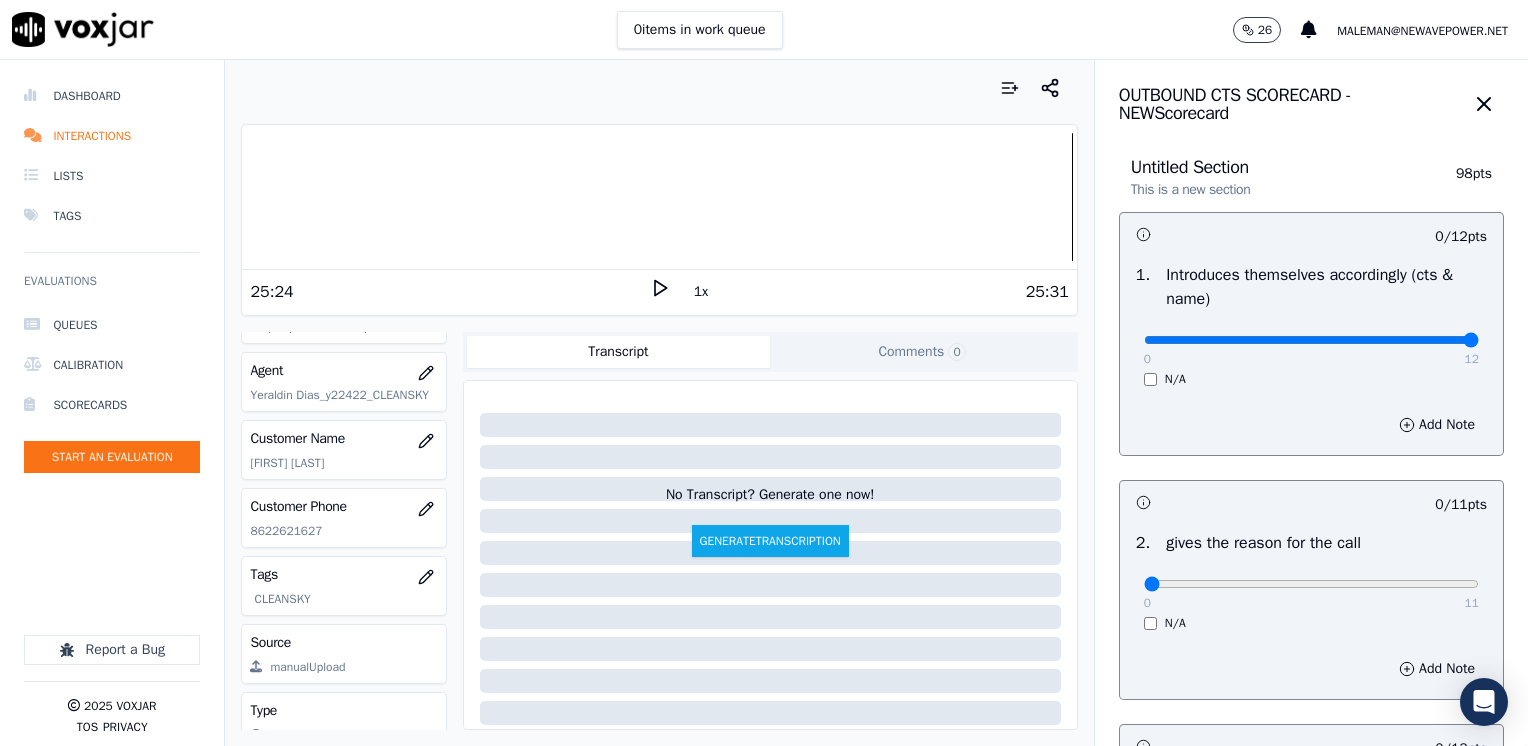 drag, startPoint x: 1441, startPoint y: 354, endPoint x: 1510, endPoint y: 364, distance: 69.72087 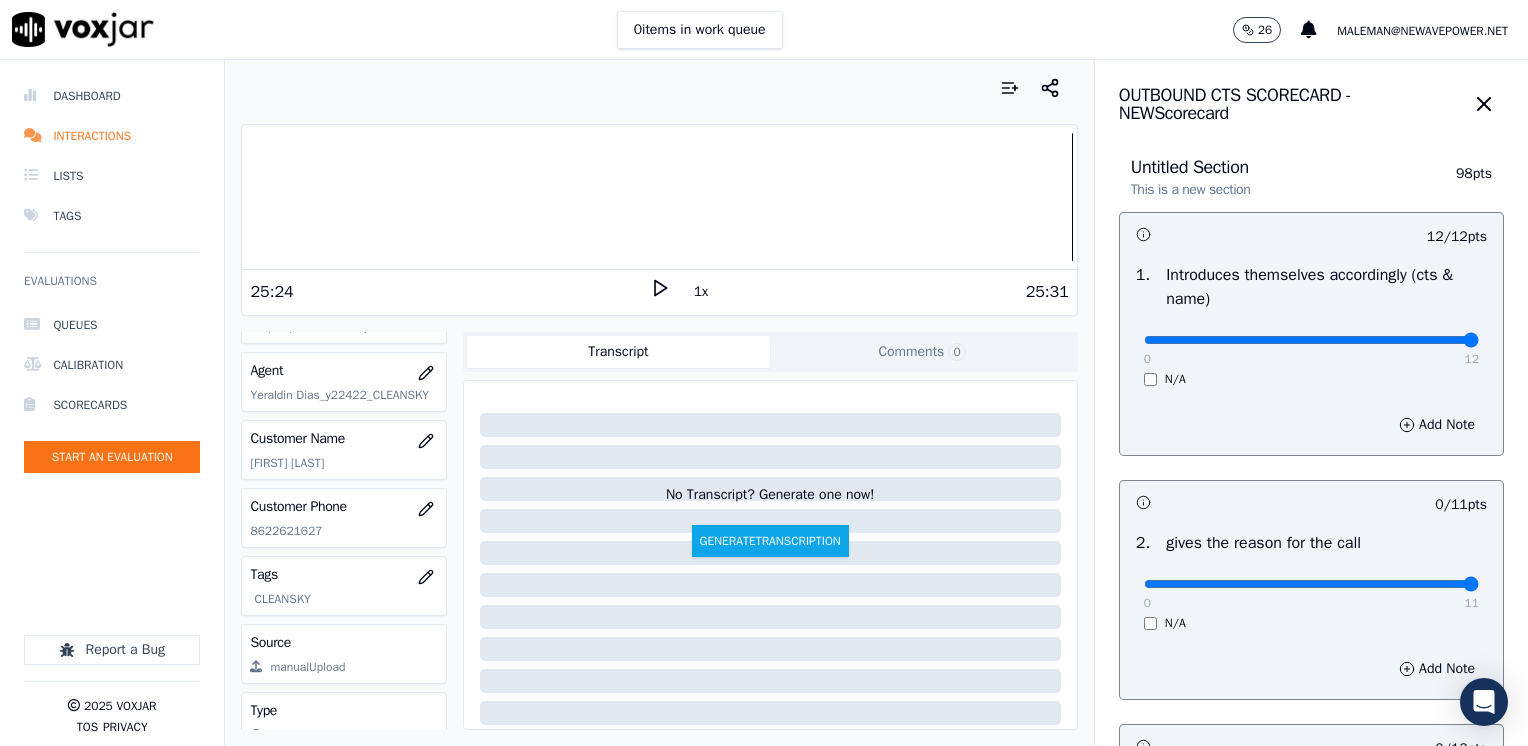drag, startPoint x: 1128, startPoint y: 578, endPoint x: 1531, endPoint y: 574, distance: 403.01984 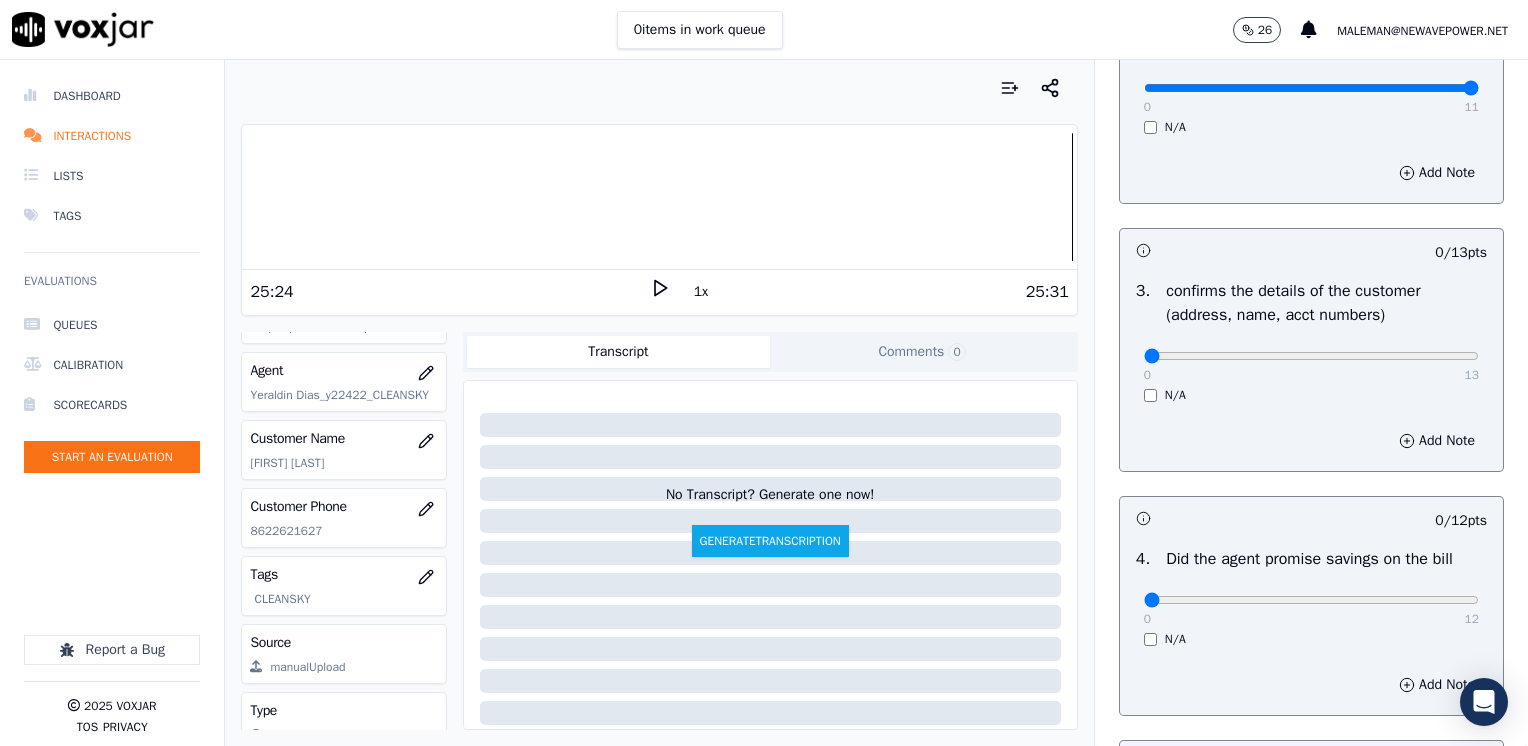 scroll, scrollTop: 500, scrollLeft: 0, axis: vertical 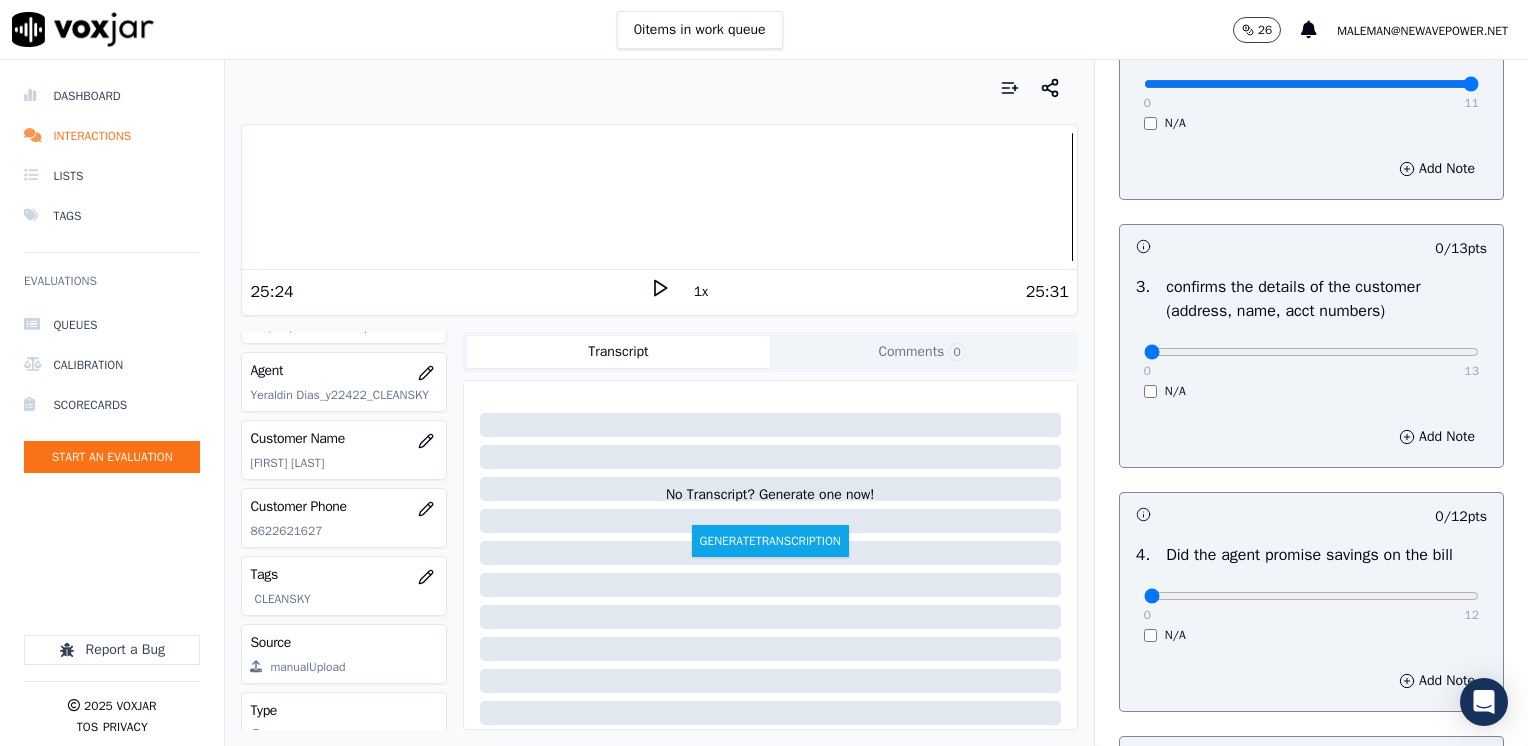 click 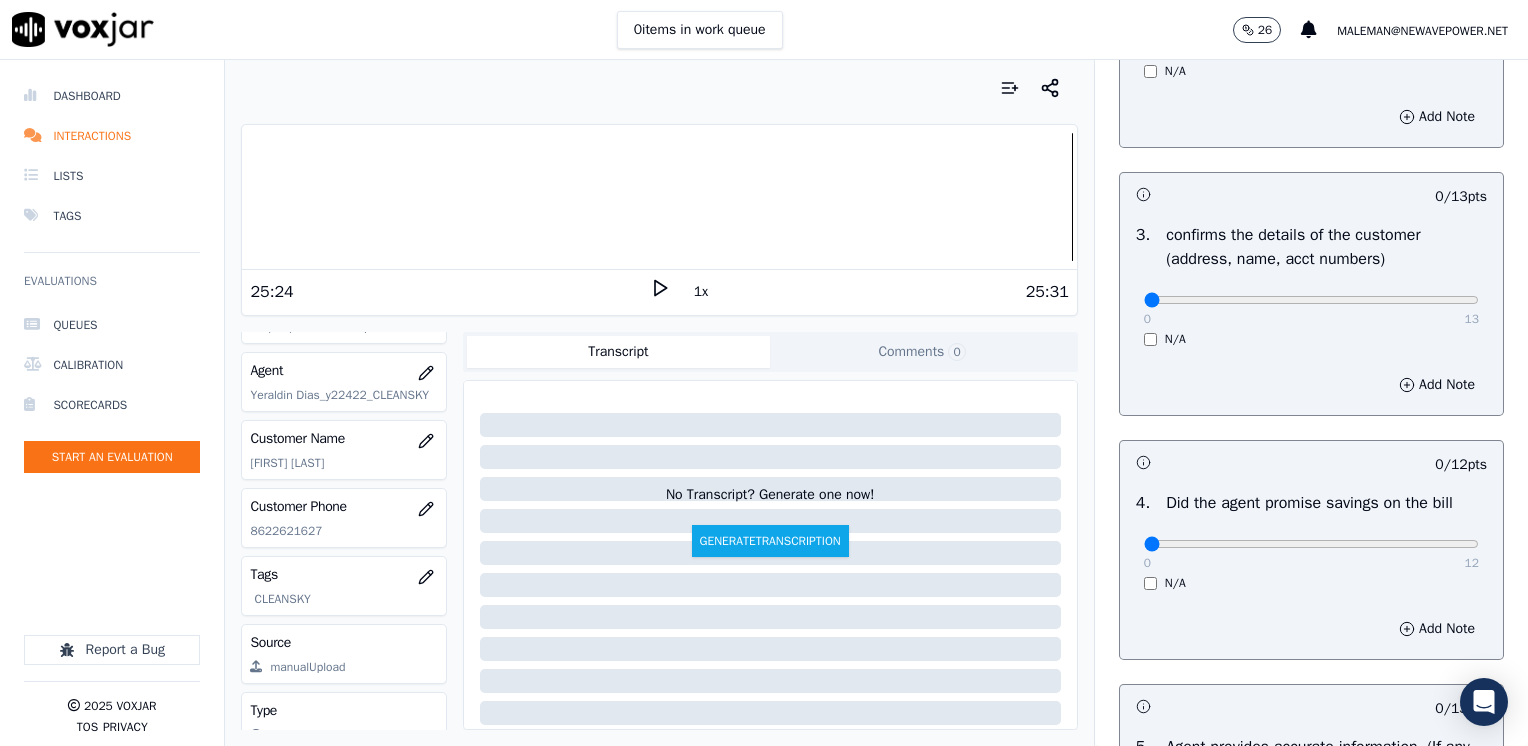 scroll, scrollTop: 600, scrollLeft: 0, axis: vertical 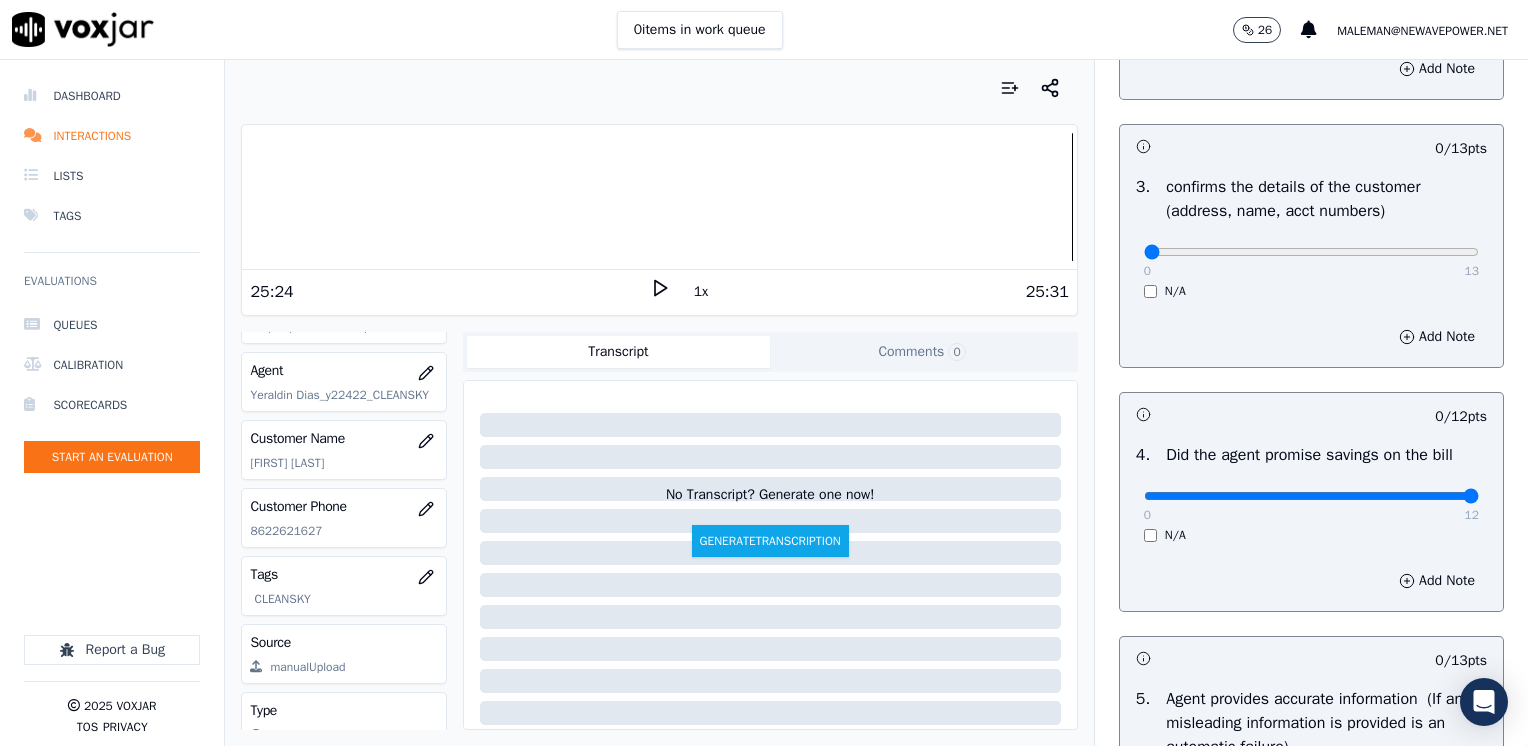 drag, startPoint x: 1124, startPoint y: 494, endPoint x: 1531, endPoint y: 482, distance: 407.17688 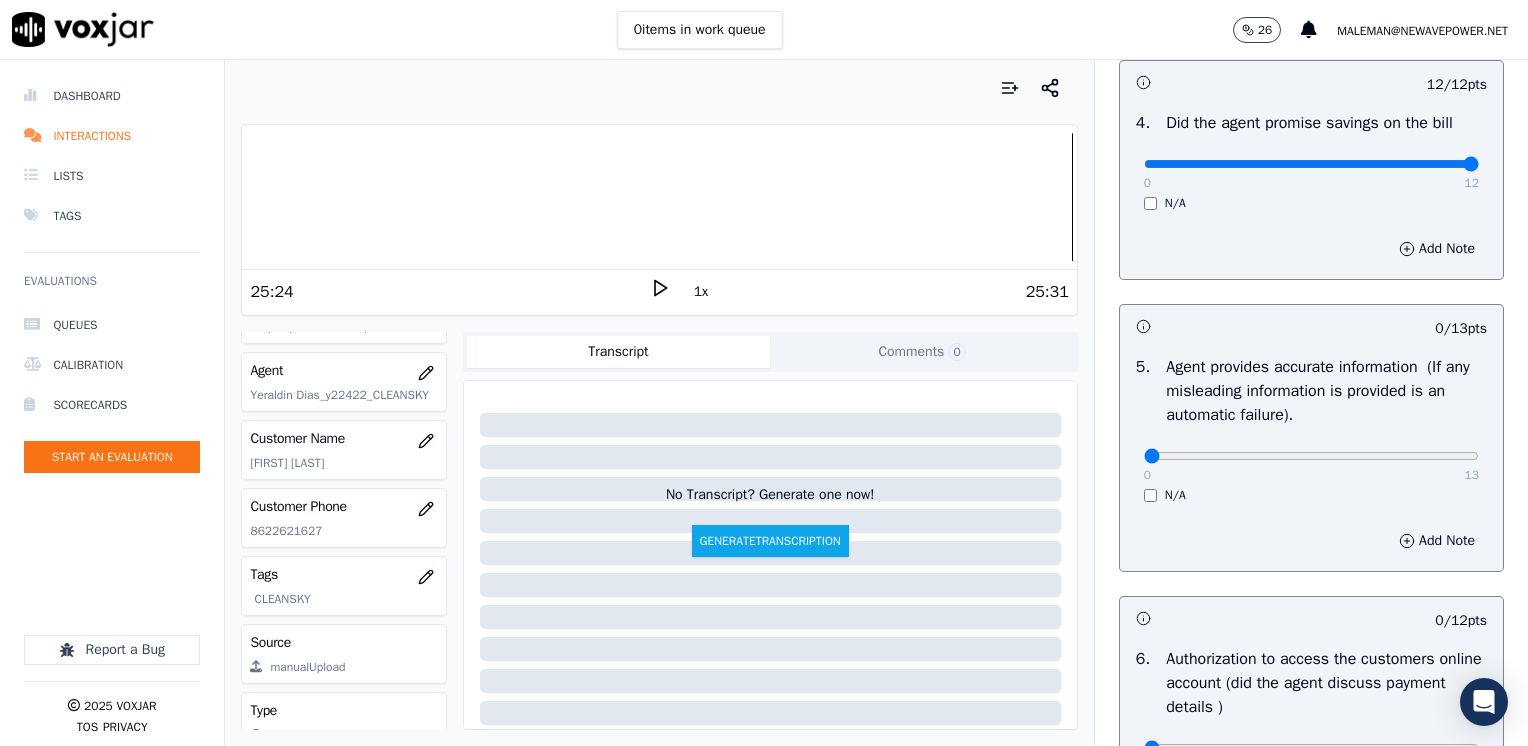 scroll, scrollTop: 1100, scrollLeft: 0, axis: vertical 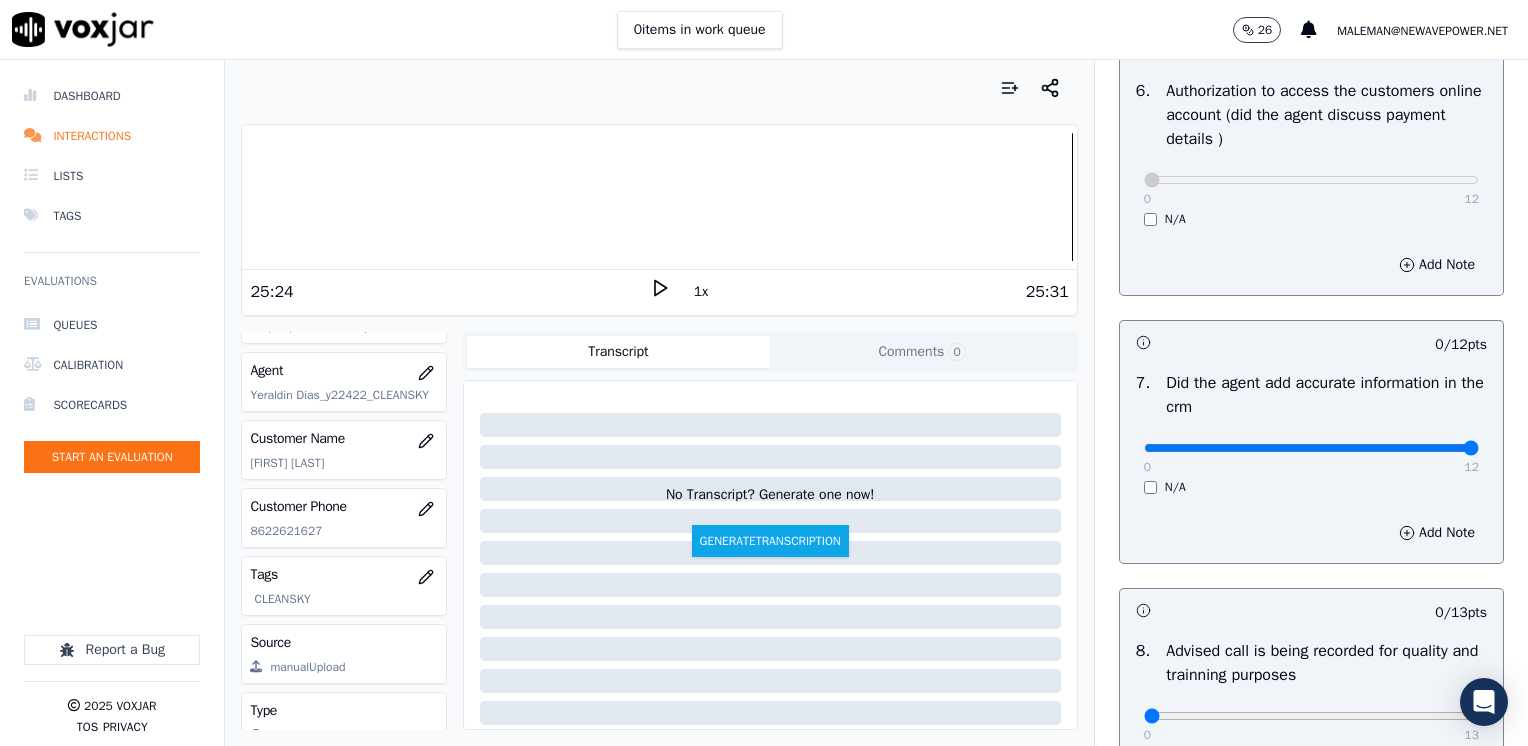 drag, startPoint x: 1141, startPoint y: 445, endPoint x: 1531, endPoint y: 447, distance: 390.00513 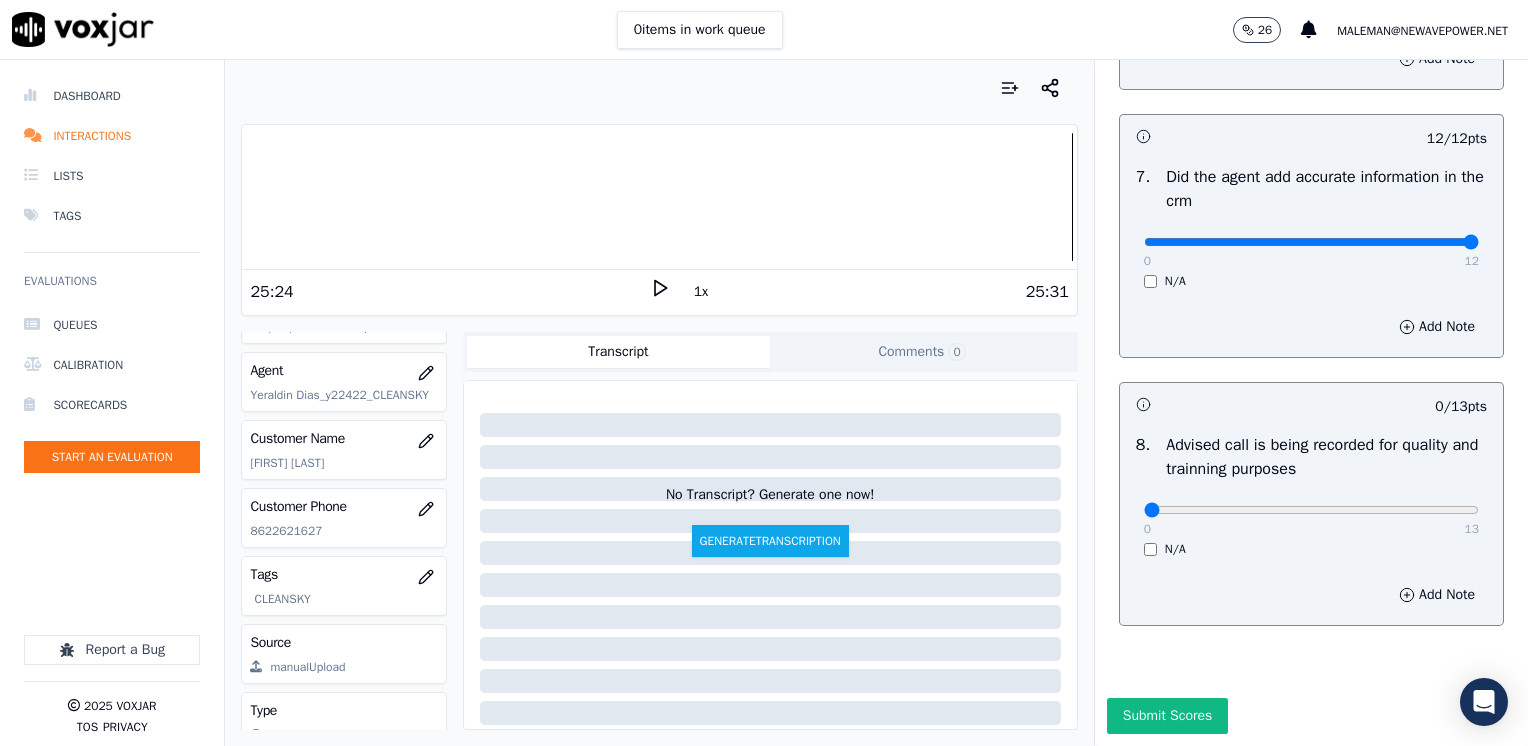 scroll, scrollTop: 1748, scrollLeft: 0, axis: vertical 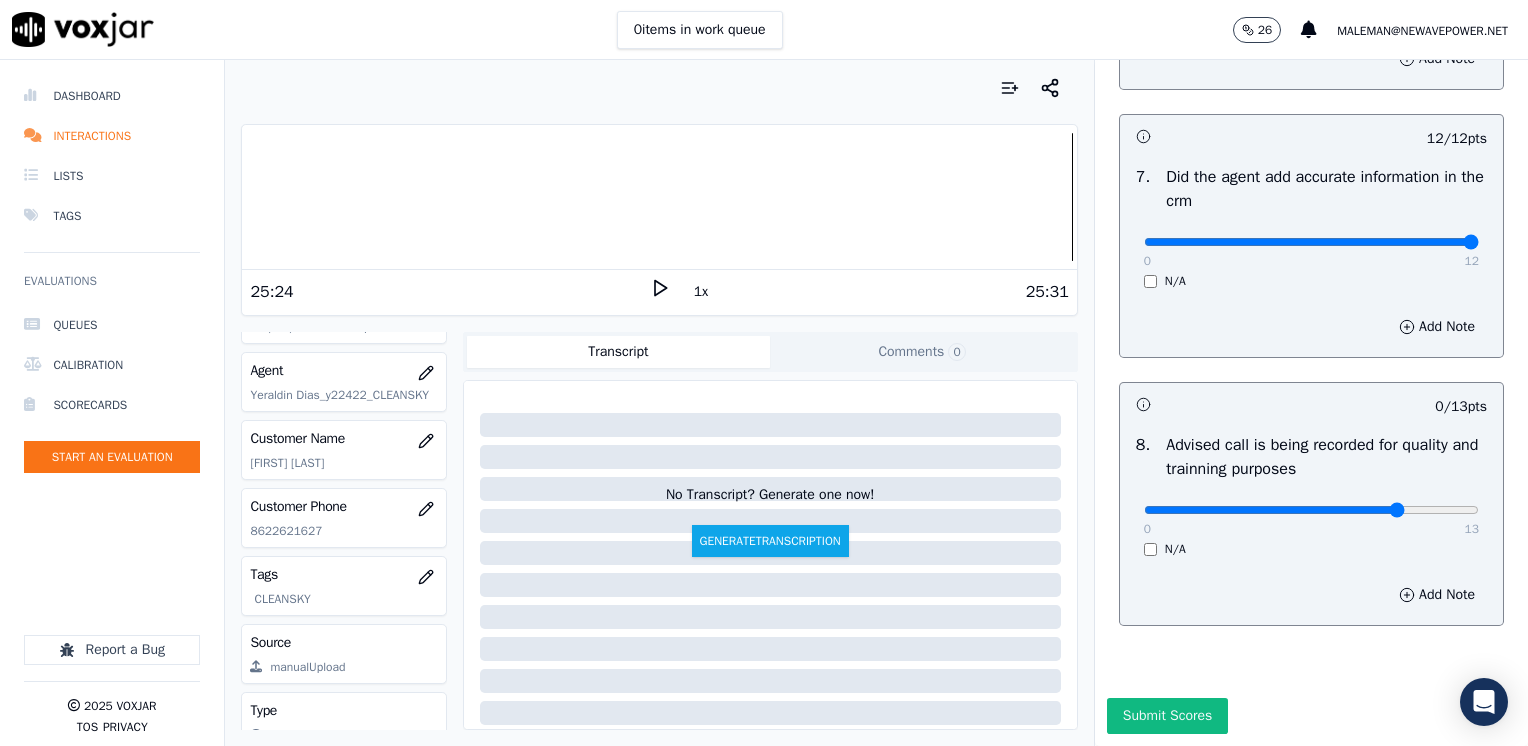 type on "10" 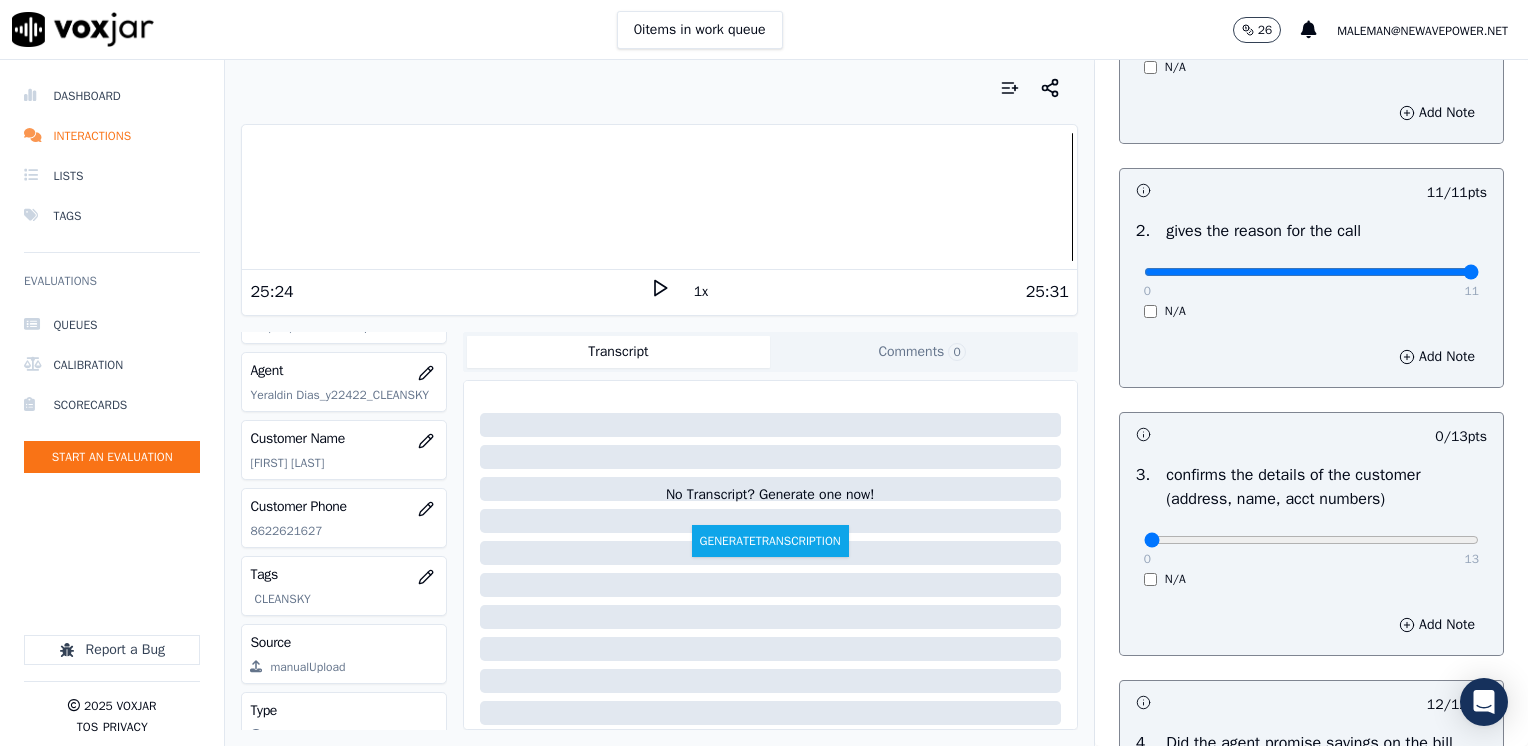 scroll, scrollTop: 148, scrollLeft: 0, axis: vertical 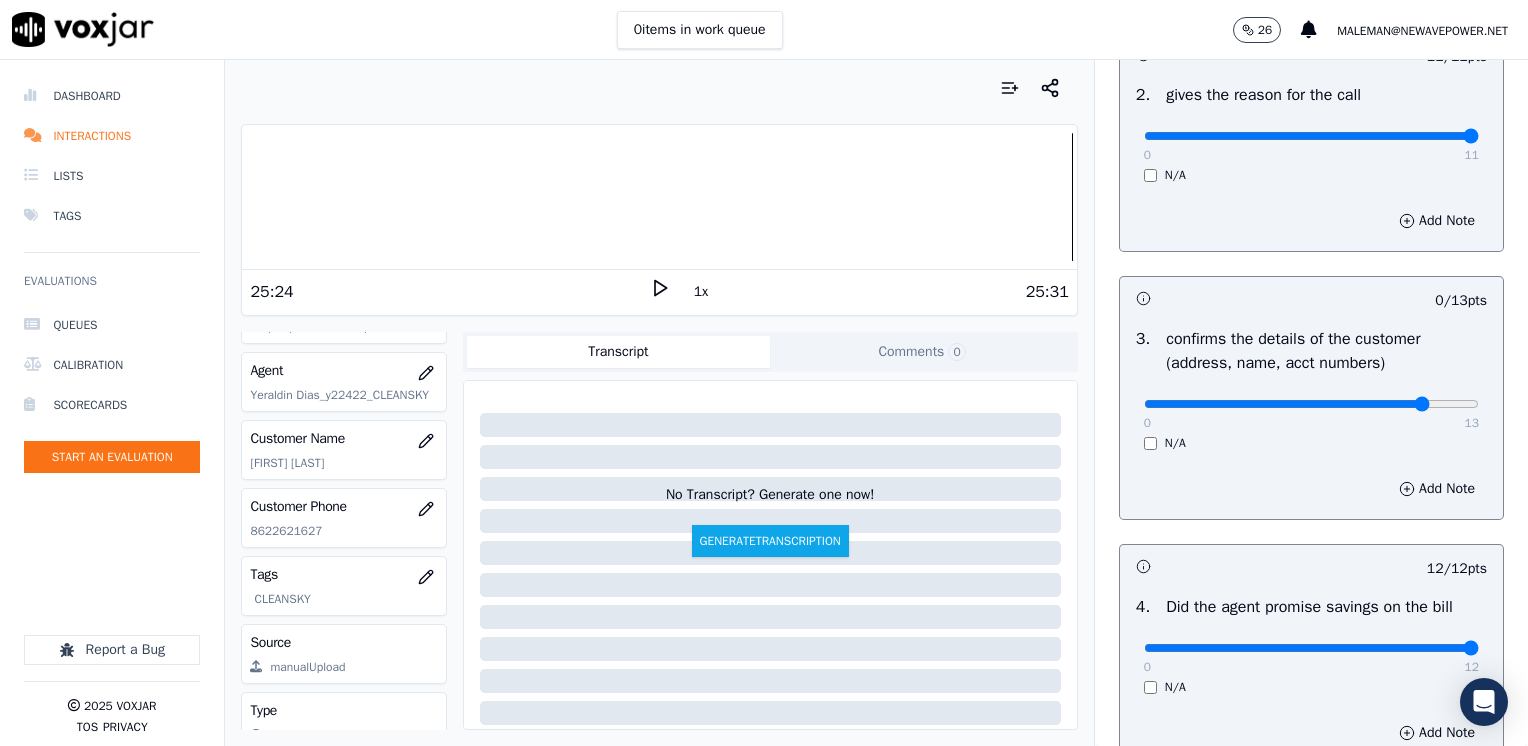 click at bounding box center [1311, -108] 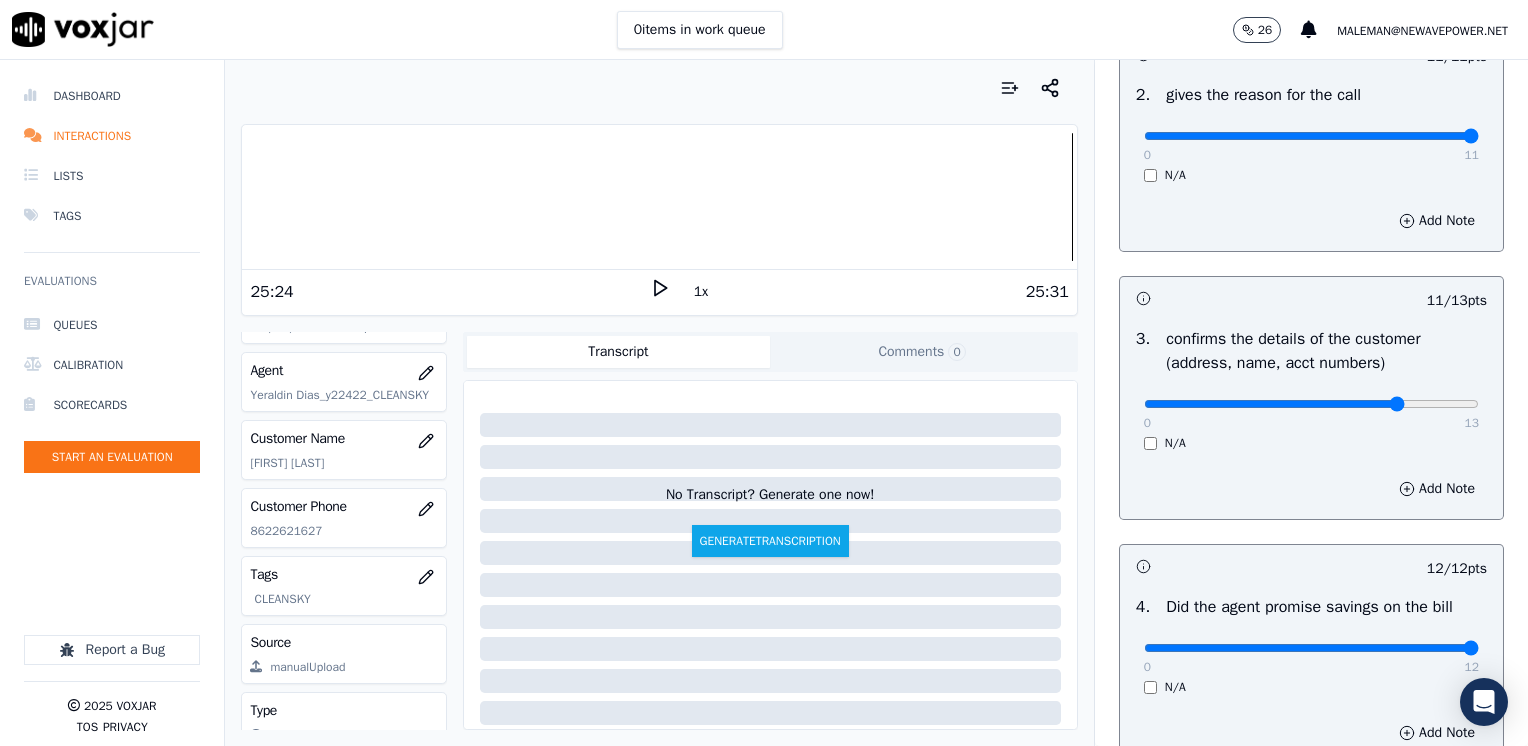 type on "10" 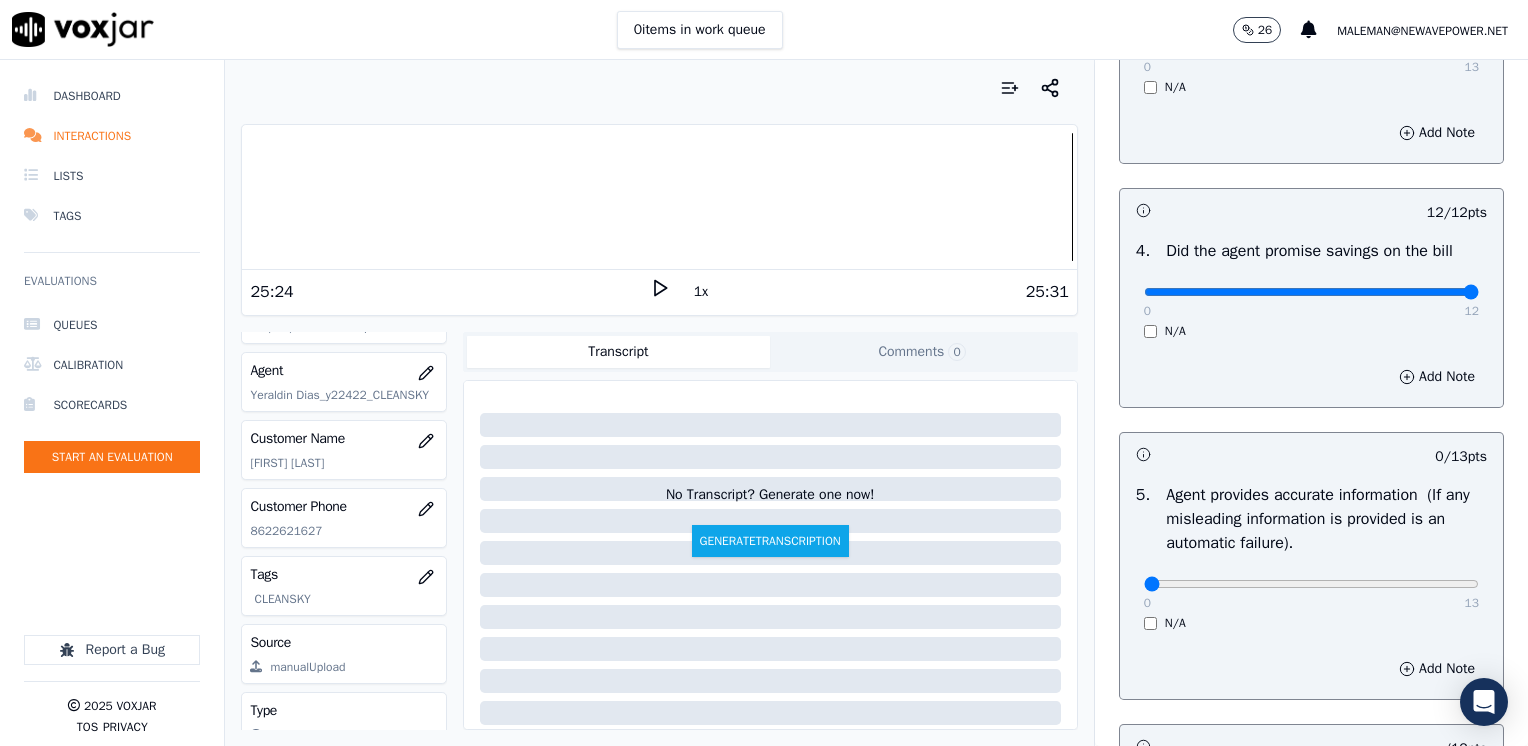 scroll, scrollTop: 848, scrollLeft: 0, axis: vertical 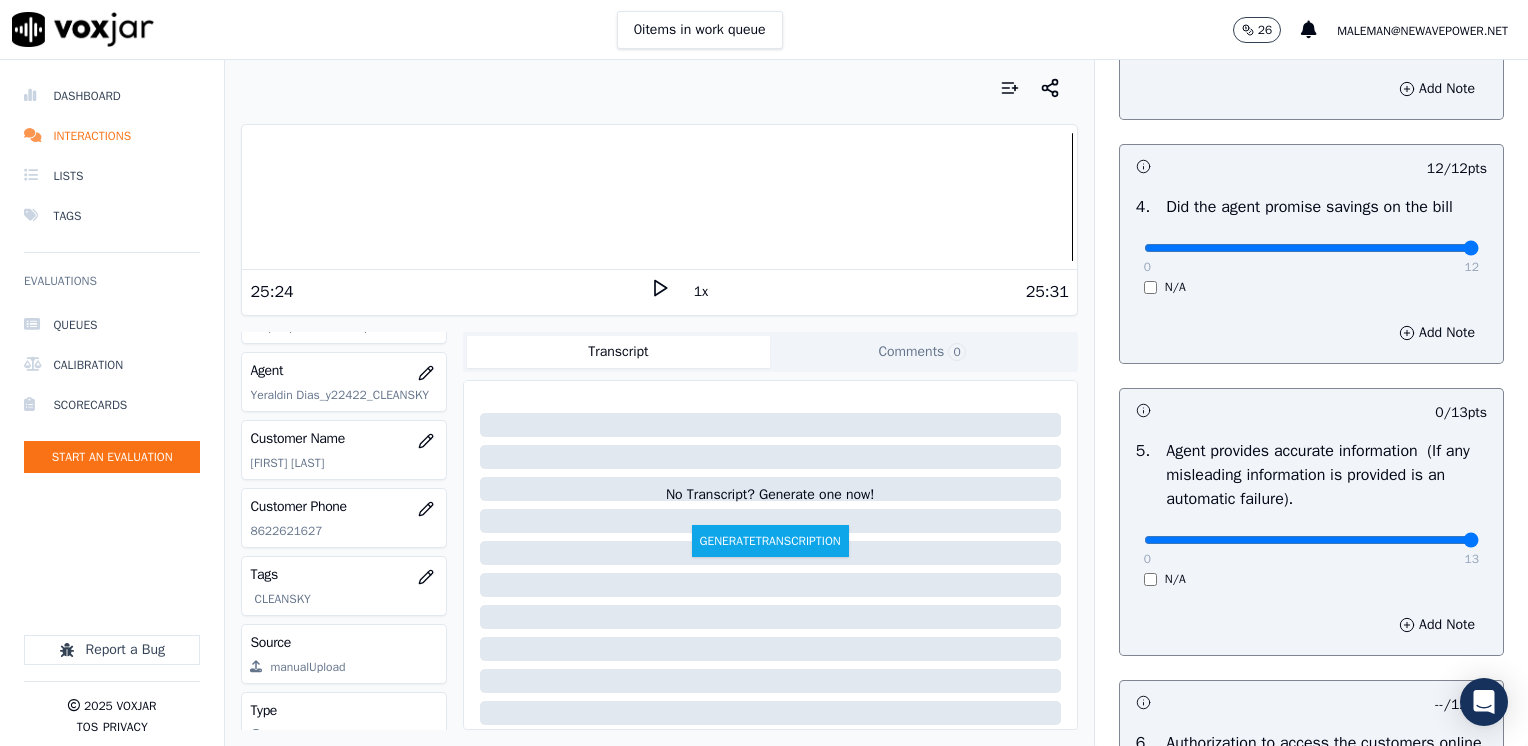 drag, startPoint x: 1138, startPoint y: 536, endPoint x: 1521, endPoint y: 535, distance: 383.0013 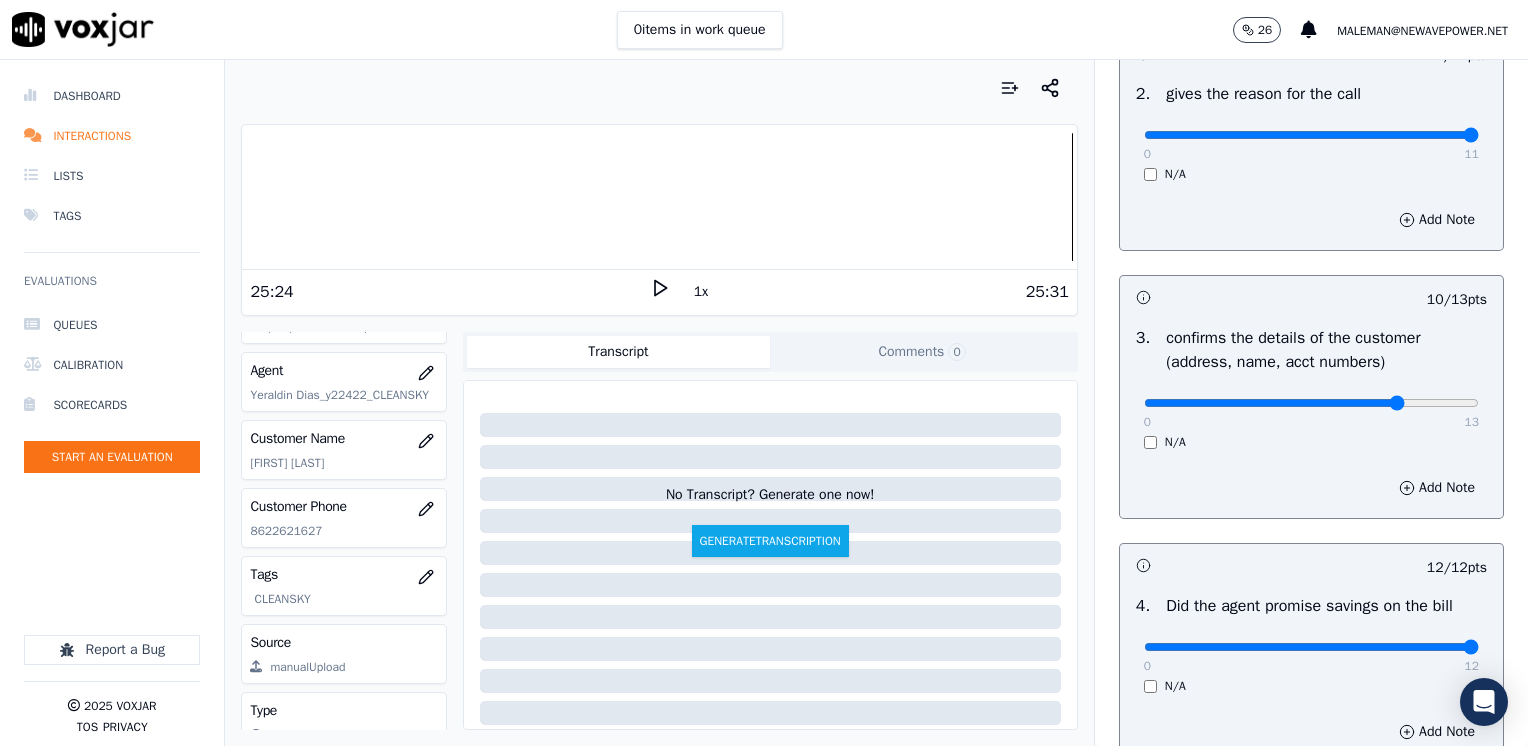 scroll, scrollTop: 448, scrollLeft: 0, axis: vertical 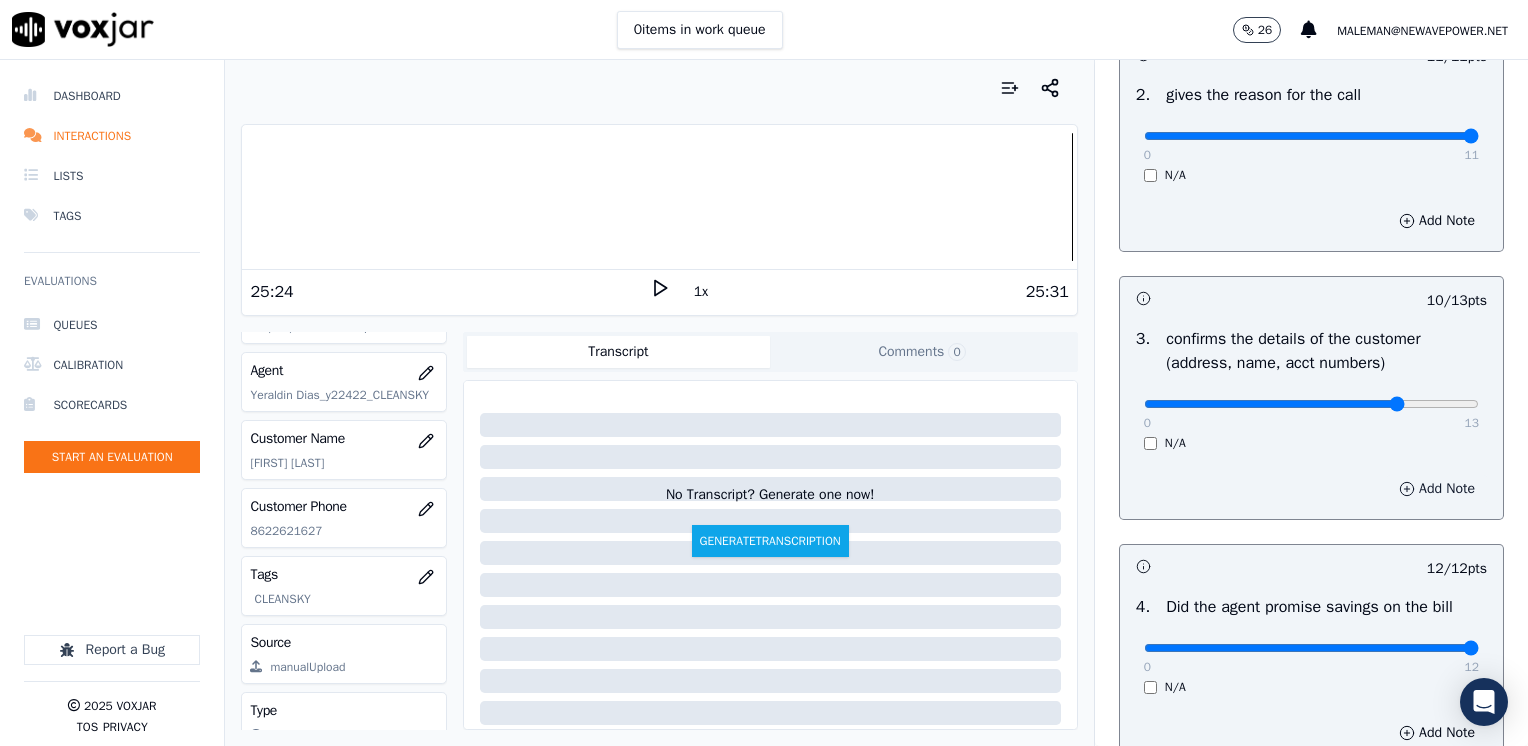 click on "Add Note" at bounding box center [1437, 489] 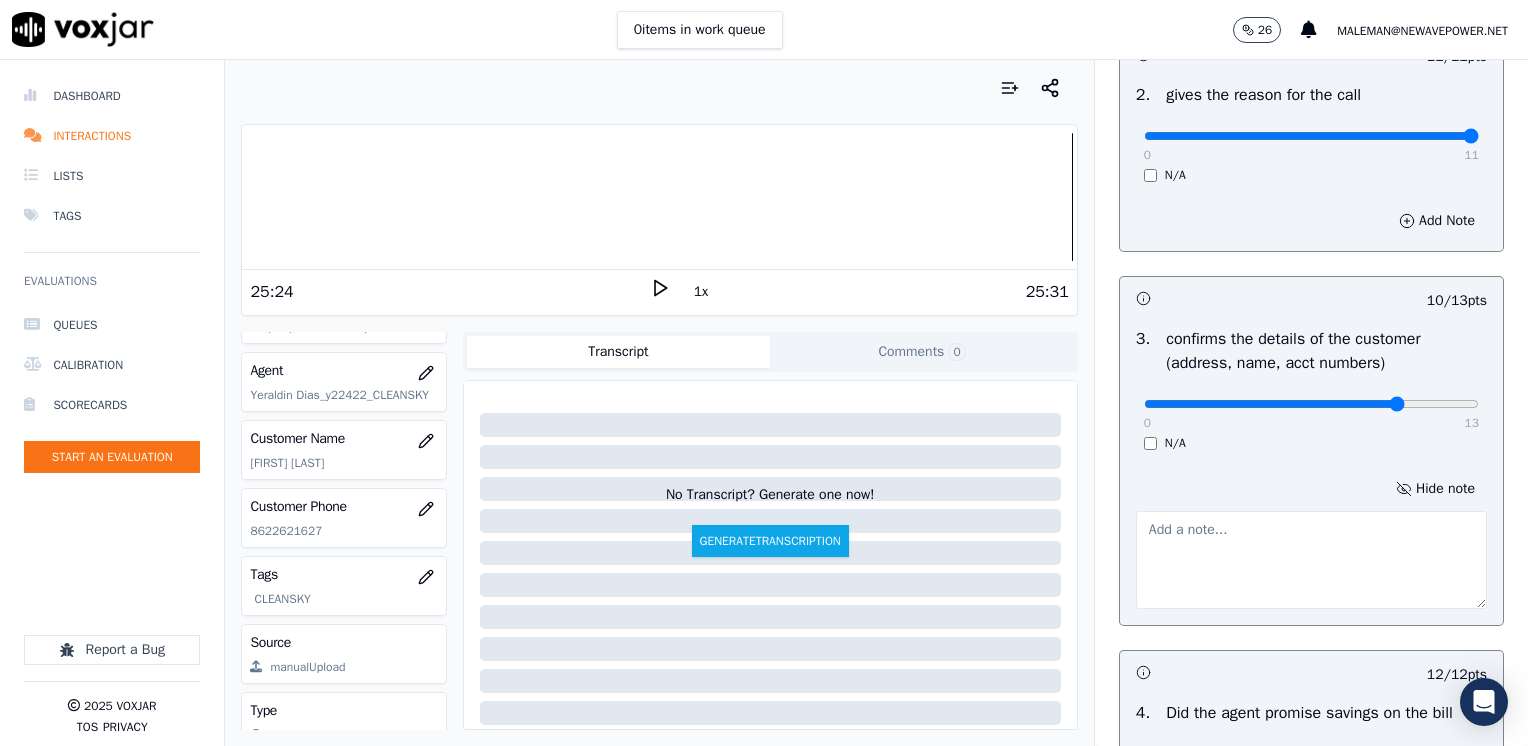 click at bounding box center (1311, 560) 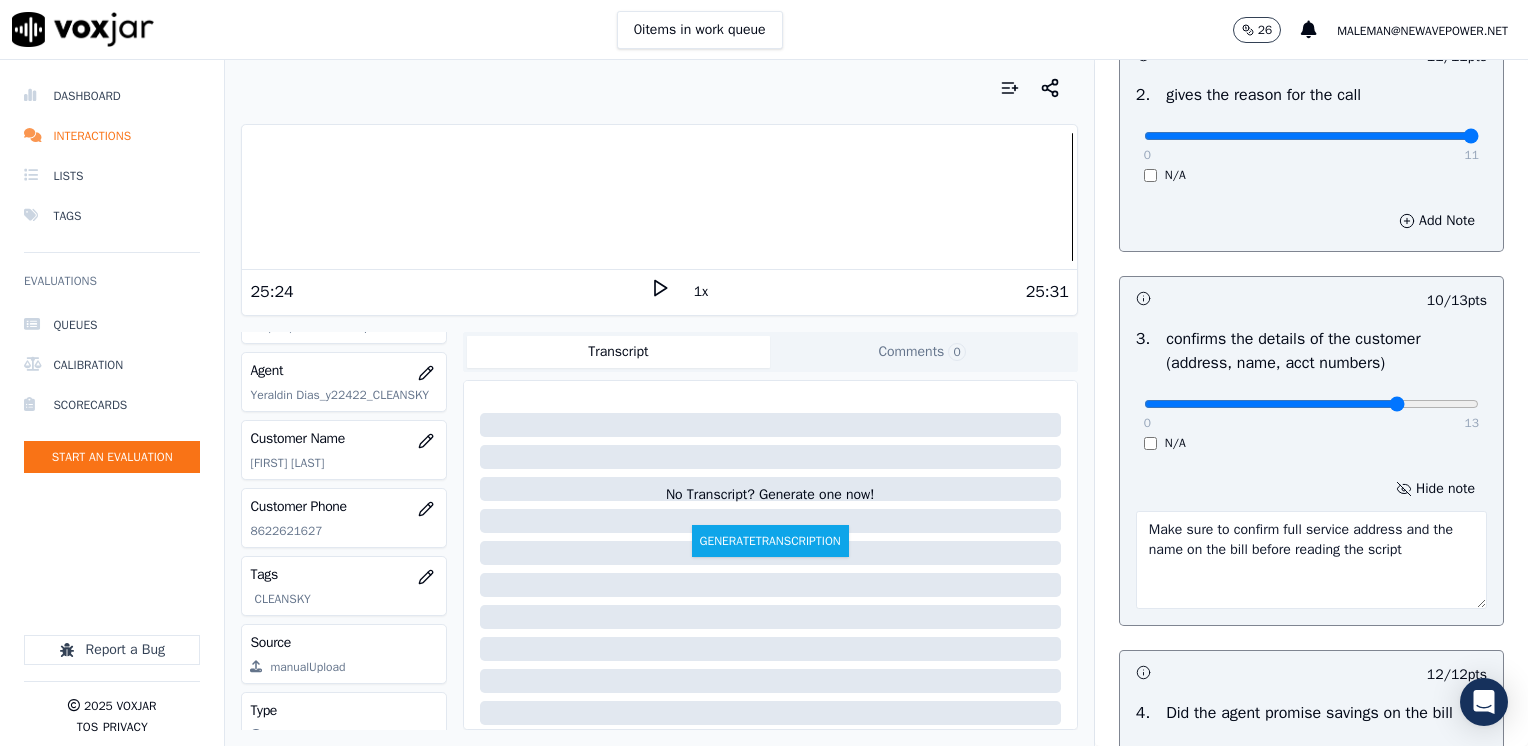 click on "Make sure to confirm full service address and the name on the bill before reading the script" at bounding box center (1311, 560) 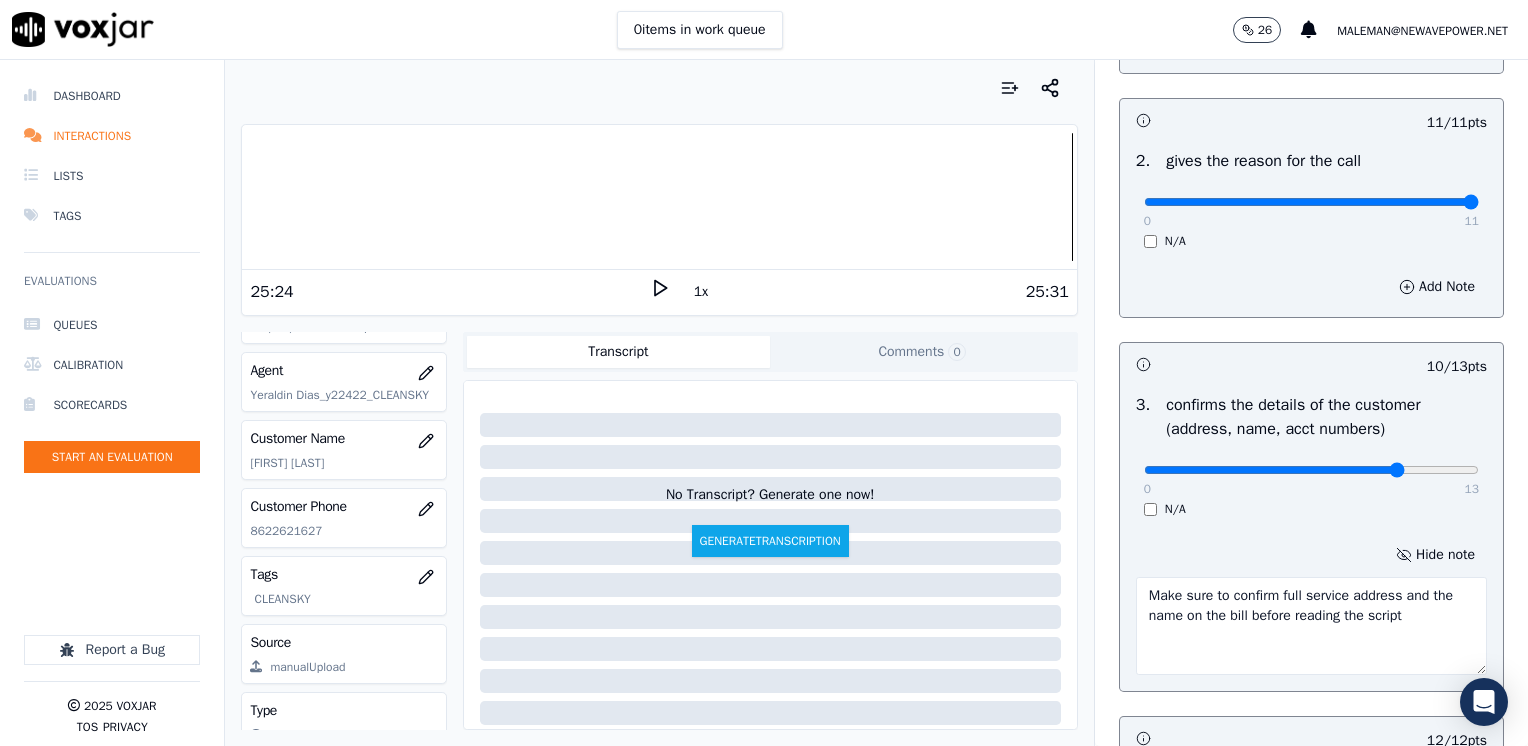 scroll, scrollTop: 348, scrollLeft: 0, axis: vertical 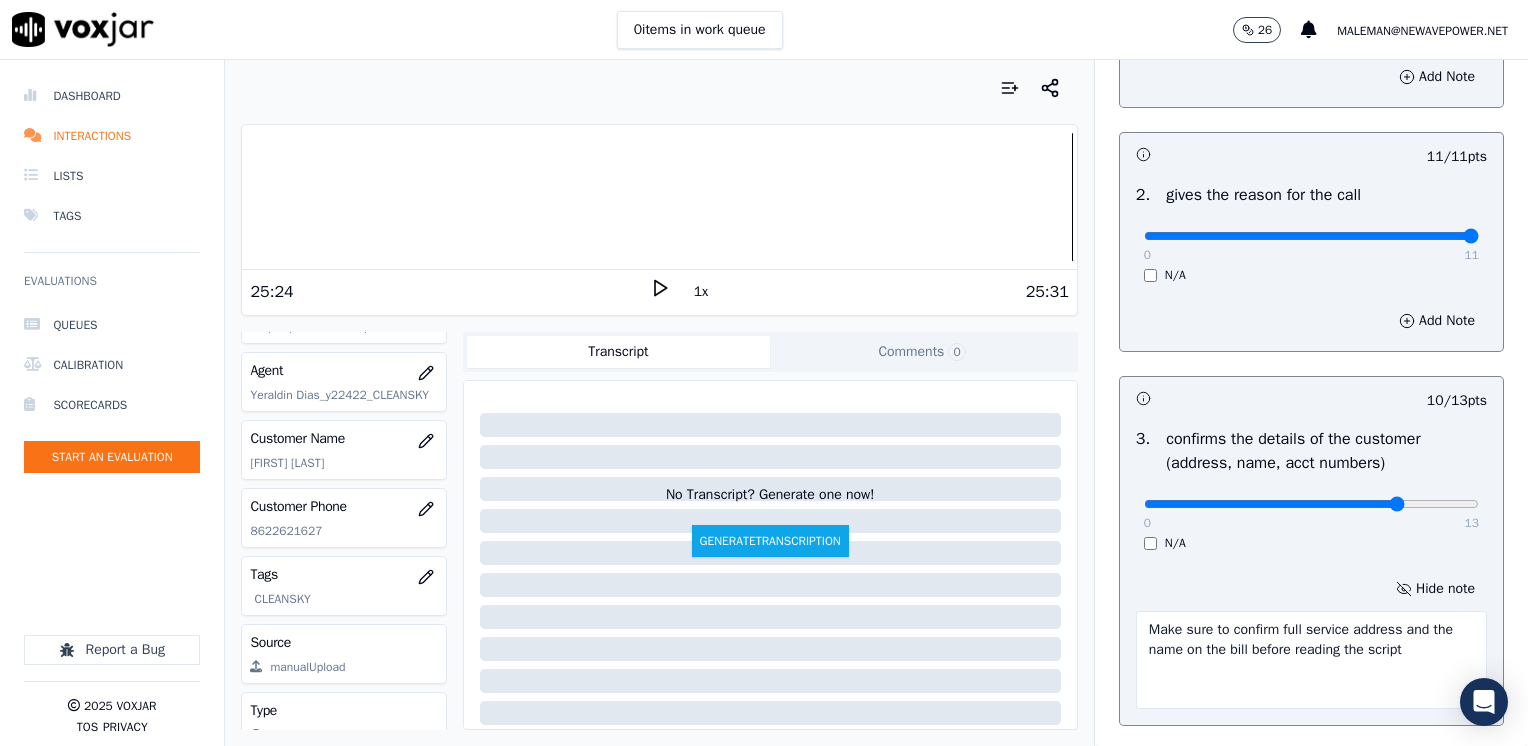 click on "Make sure to confirm full service address and the name on the bill before reading the script" at bounding box center (1311, 660) 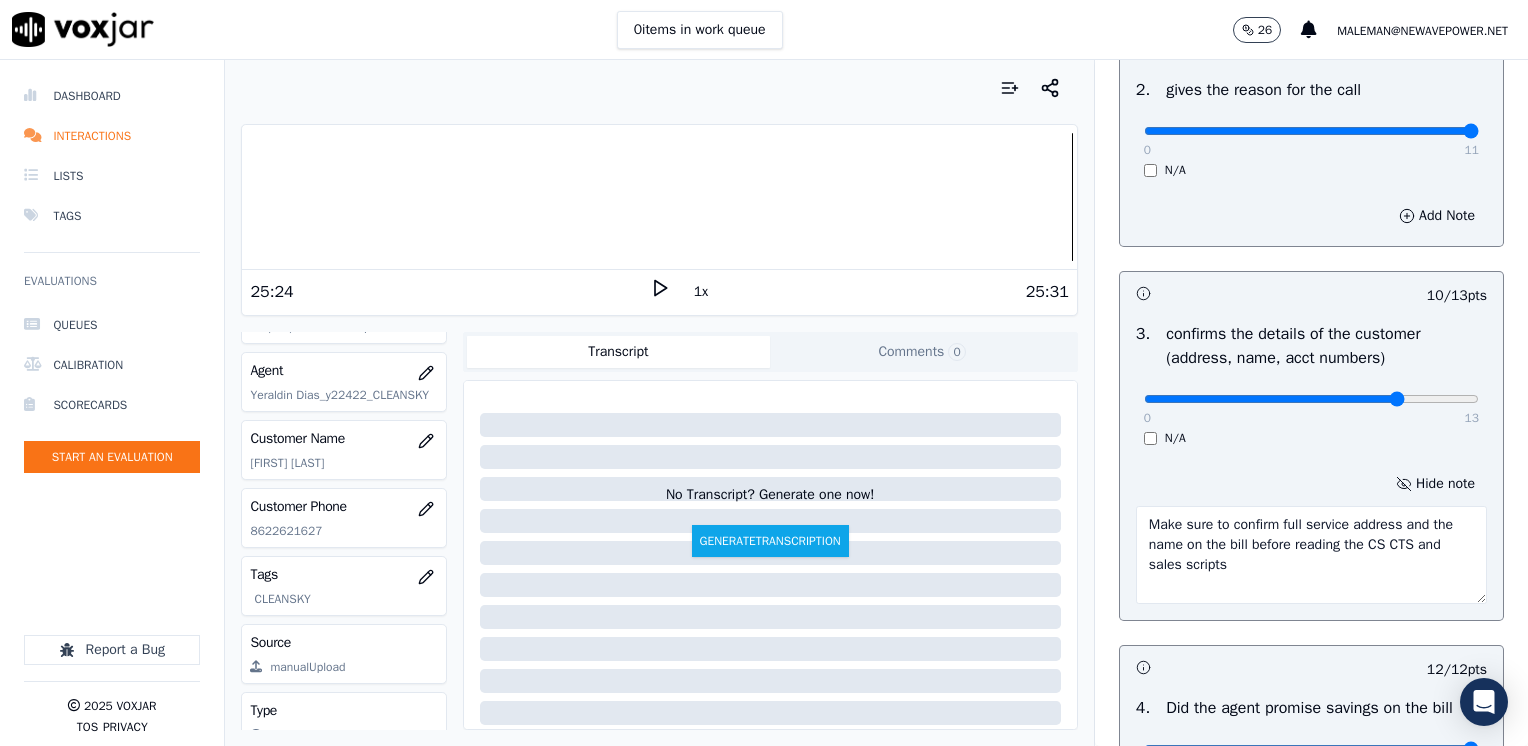 scroll, scrollTop: 0, scrollLeft: 0, axis: both 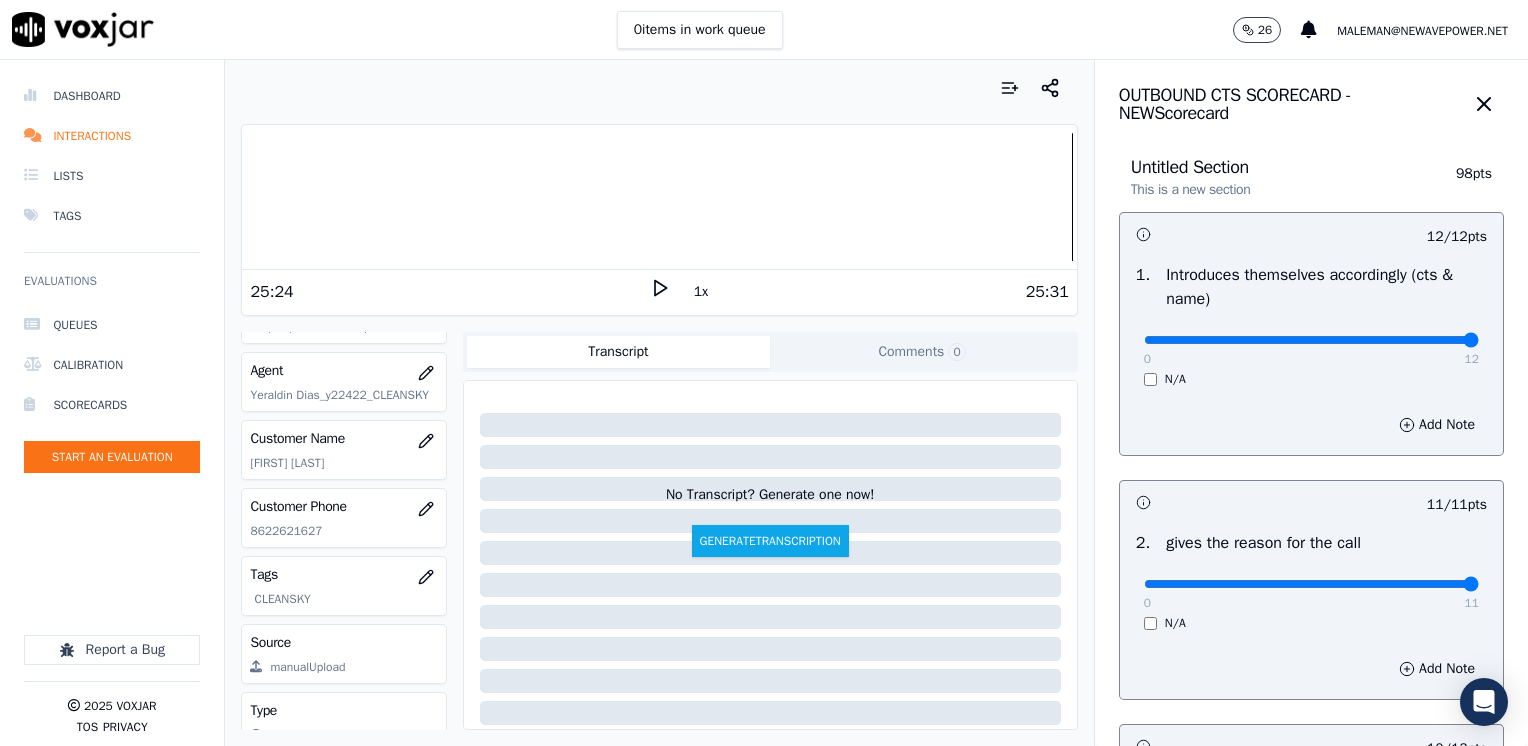 type on "Make sure to confirm full service address and the name on the bill before reading the CS CTS and sales scripts" 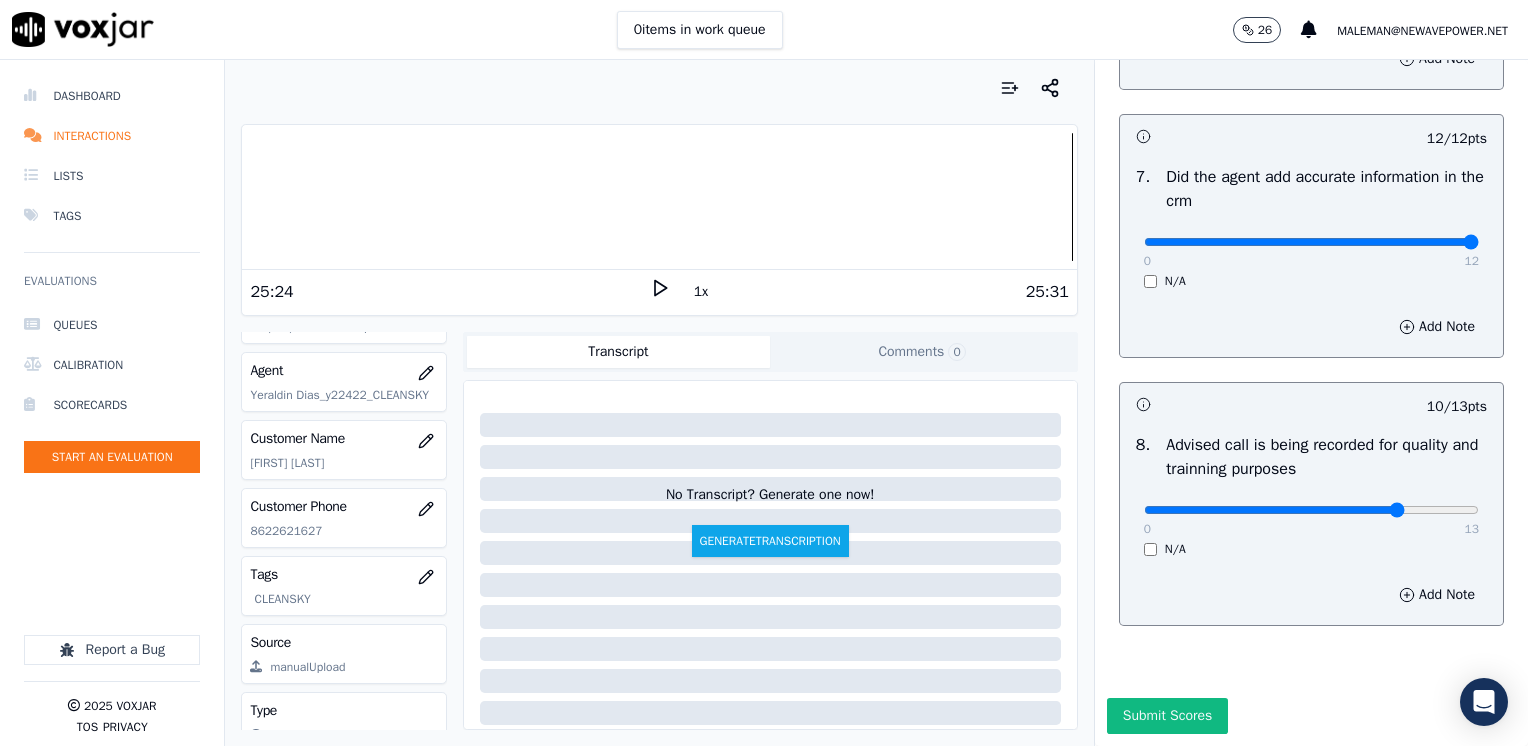 scroll, scrollTop: 1853, scrollLeft: 0, axis: vertical 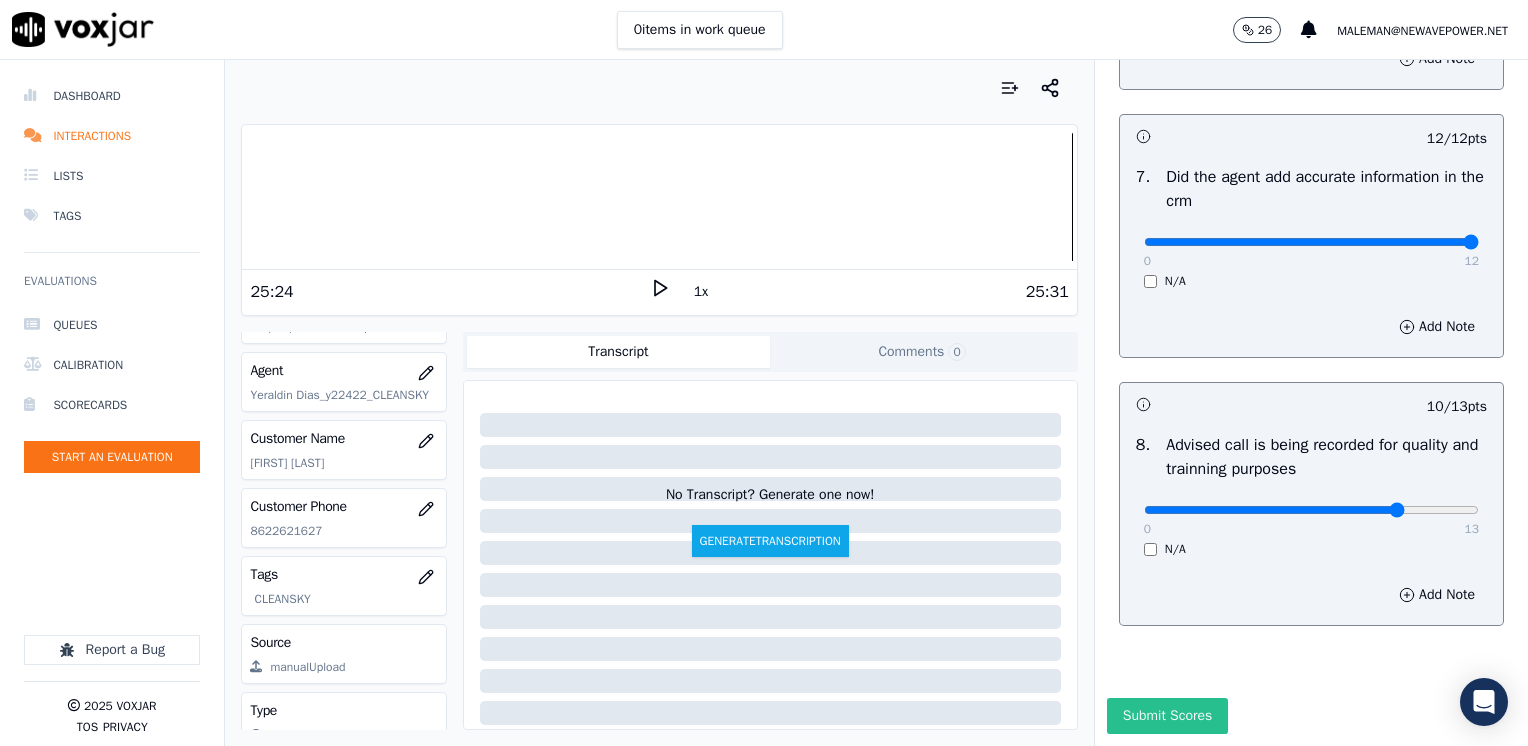 click on "Submit Scores" at bounding box center (1167, 716) 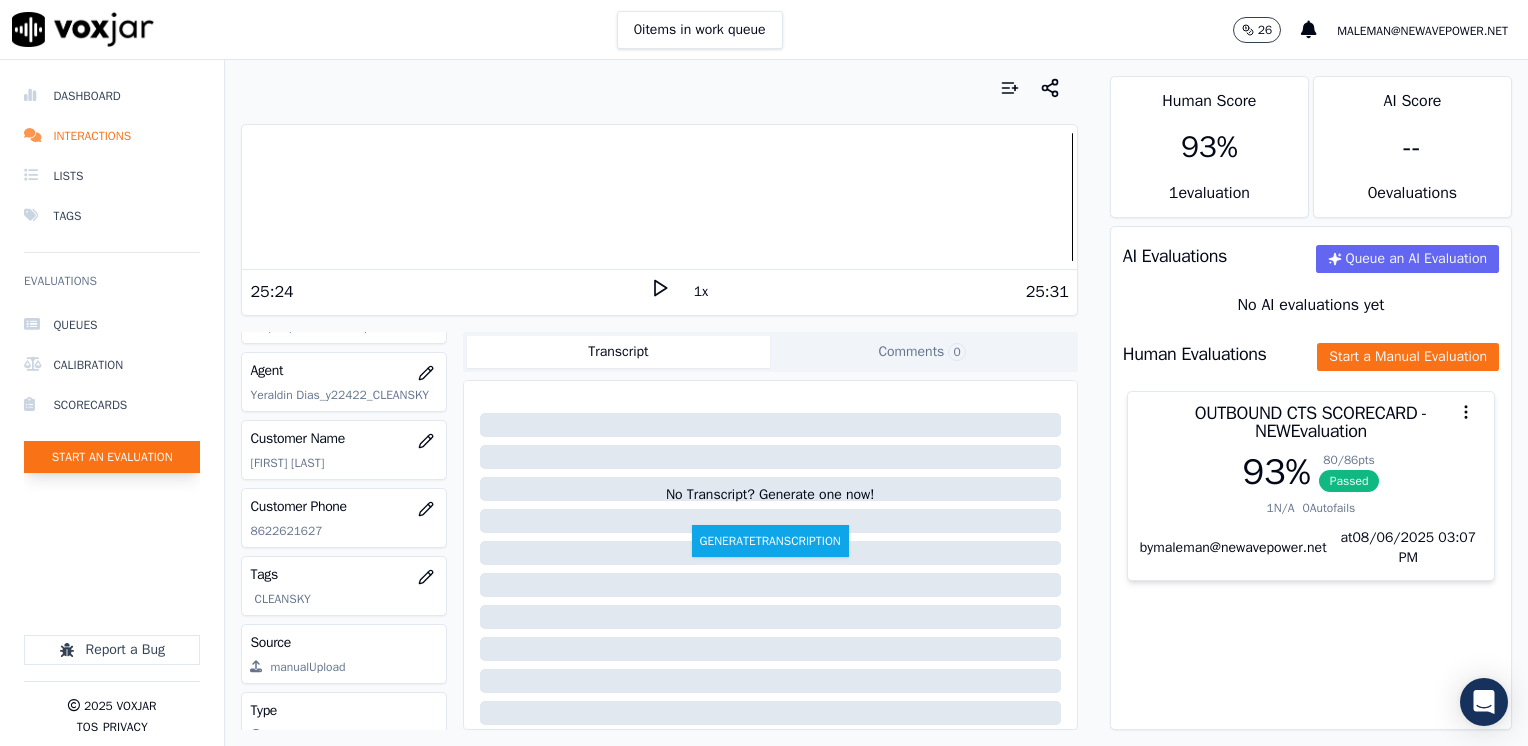 click on "Start an Evaluation" 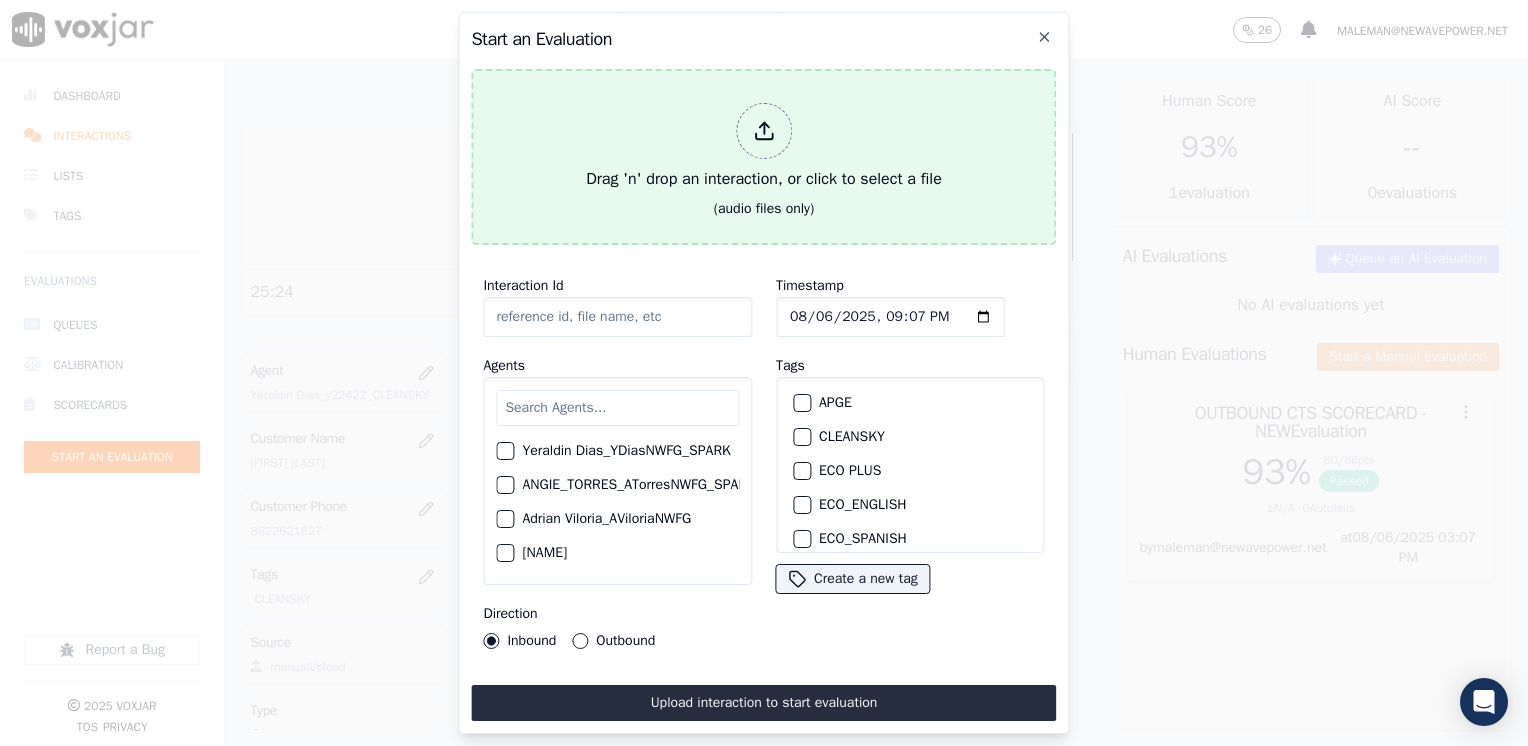 click 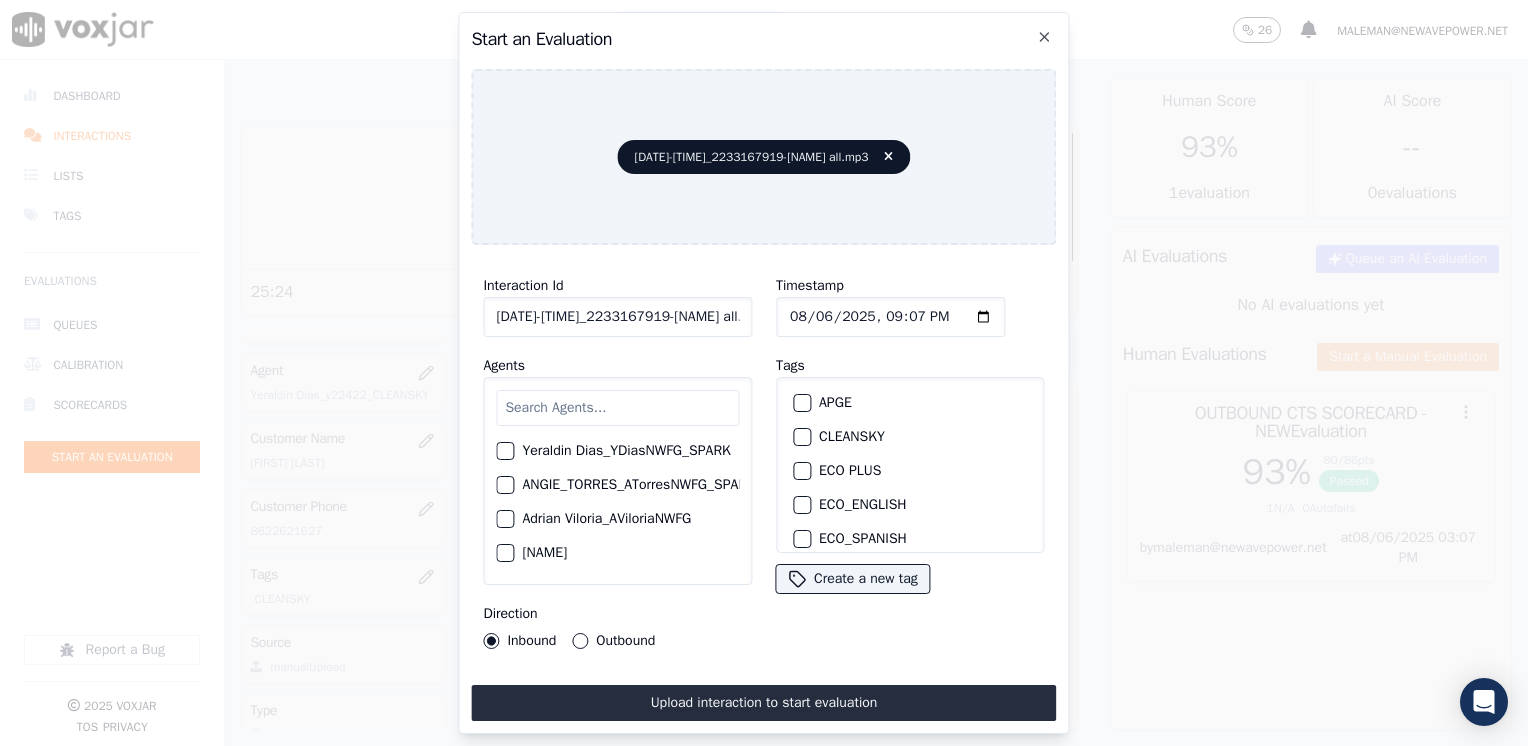 click at bounding box center [617, 408] 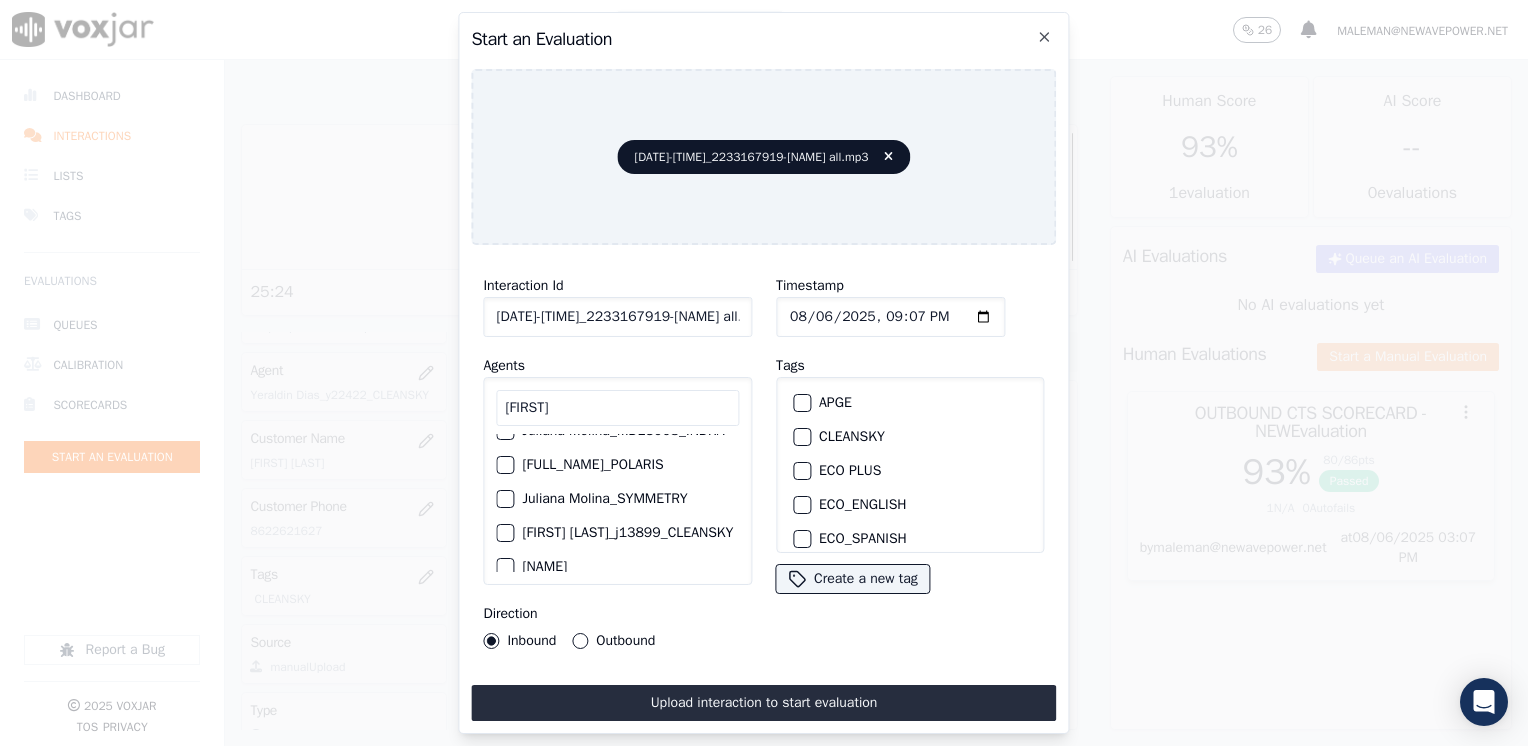 scroll, scrollTop: 272, scrollLeft: 0, axis: vertical 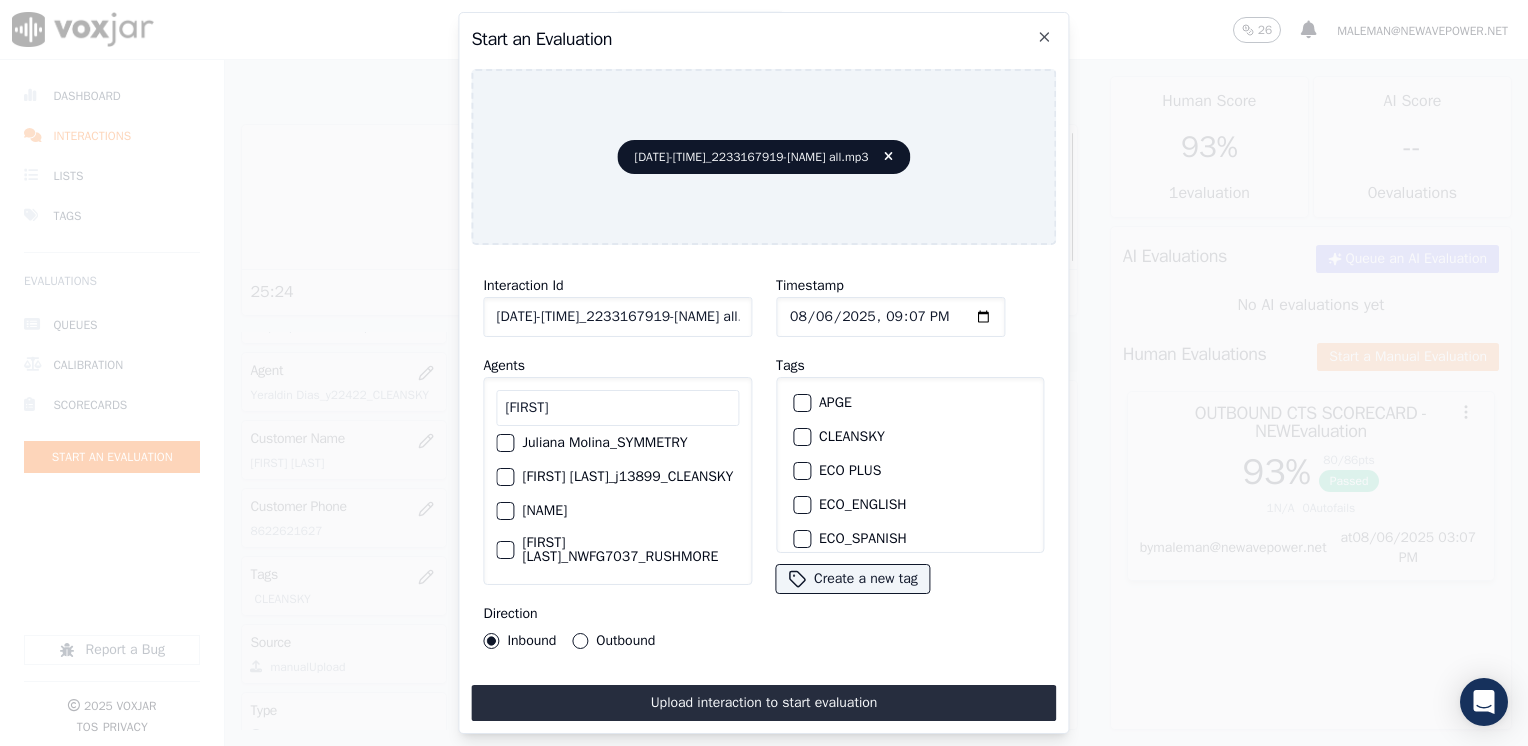 type on "[FIRST]" 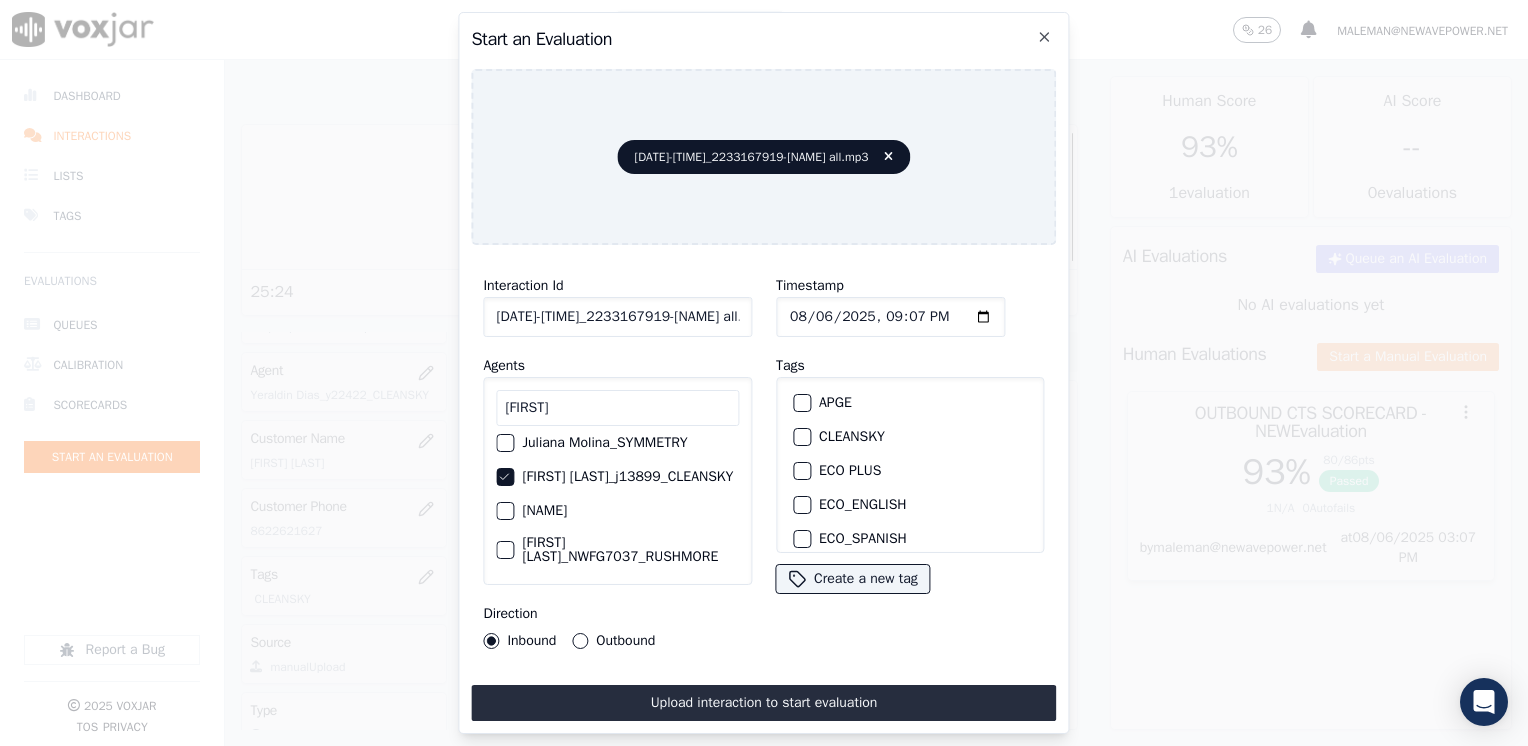 click at bounding box center [801, 437] 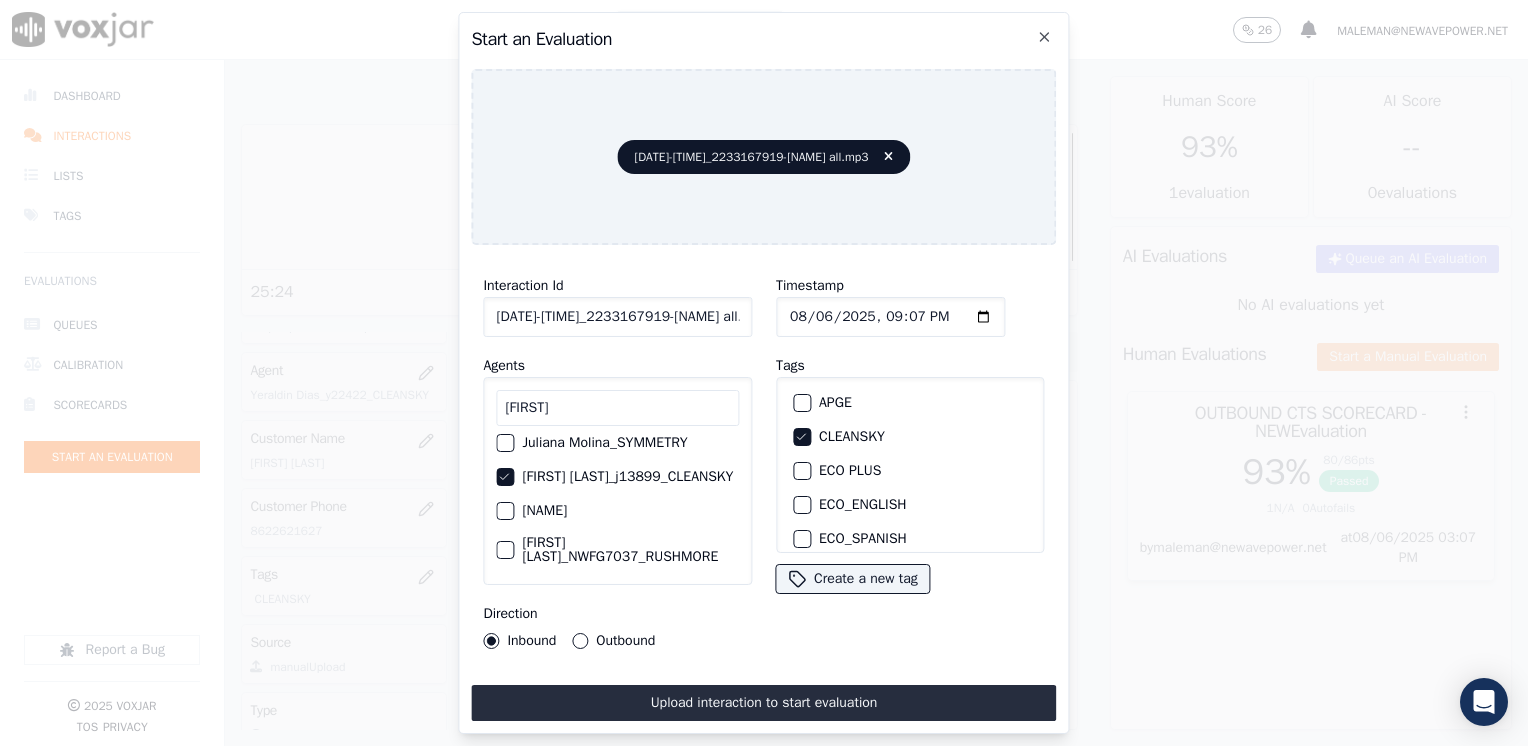 drag, startPoint x: 952, startPoint y: 310, endPoint x: 952, endPoint y: 329, distance: 19 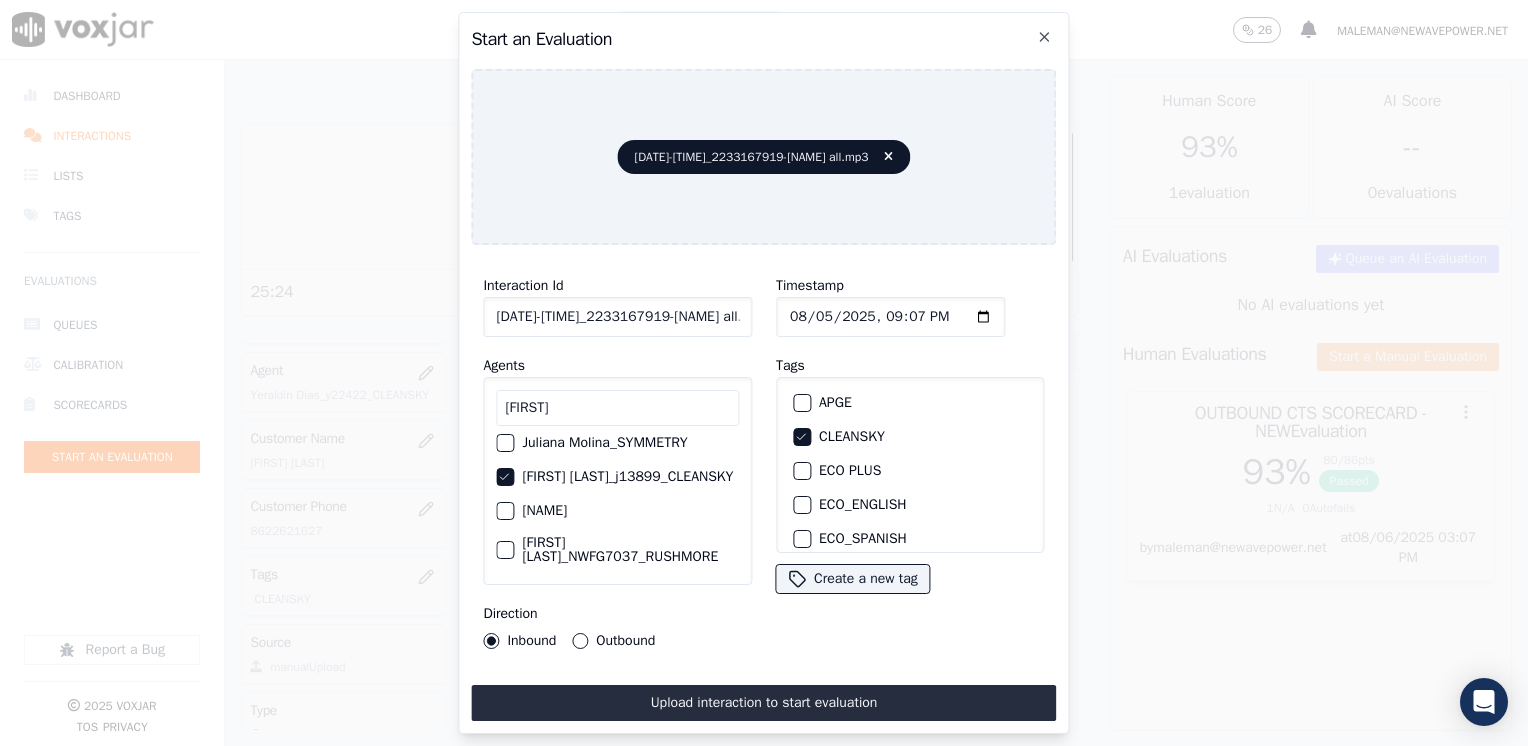 type on "2025-08-05T21:07" 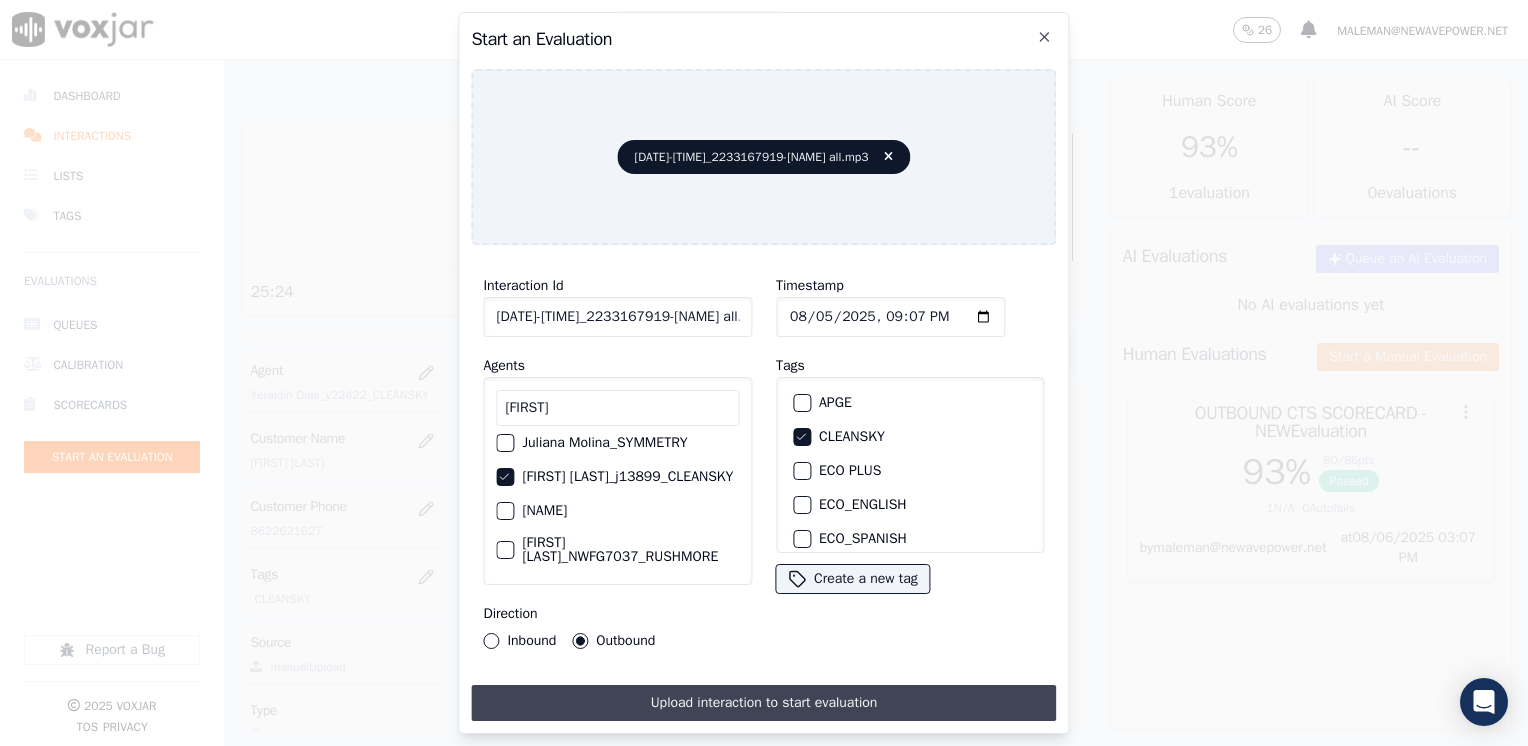 click on "Upload interaction to start evaluation" at bounding box center [763, 703] 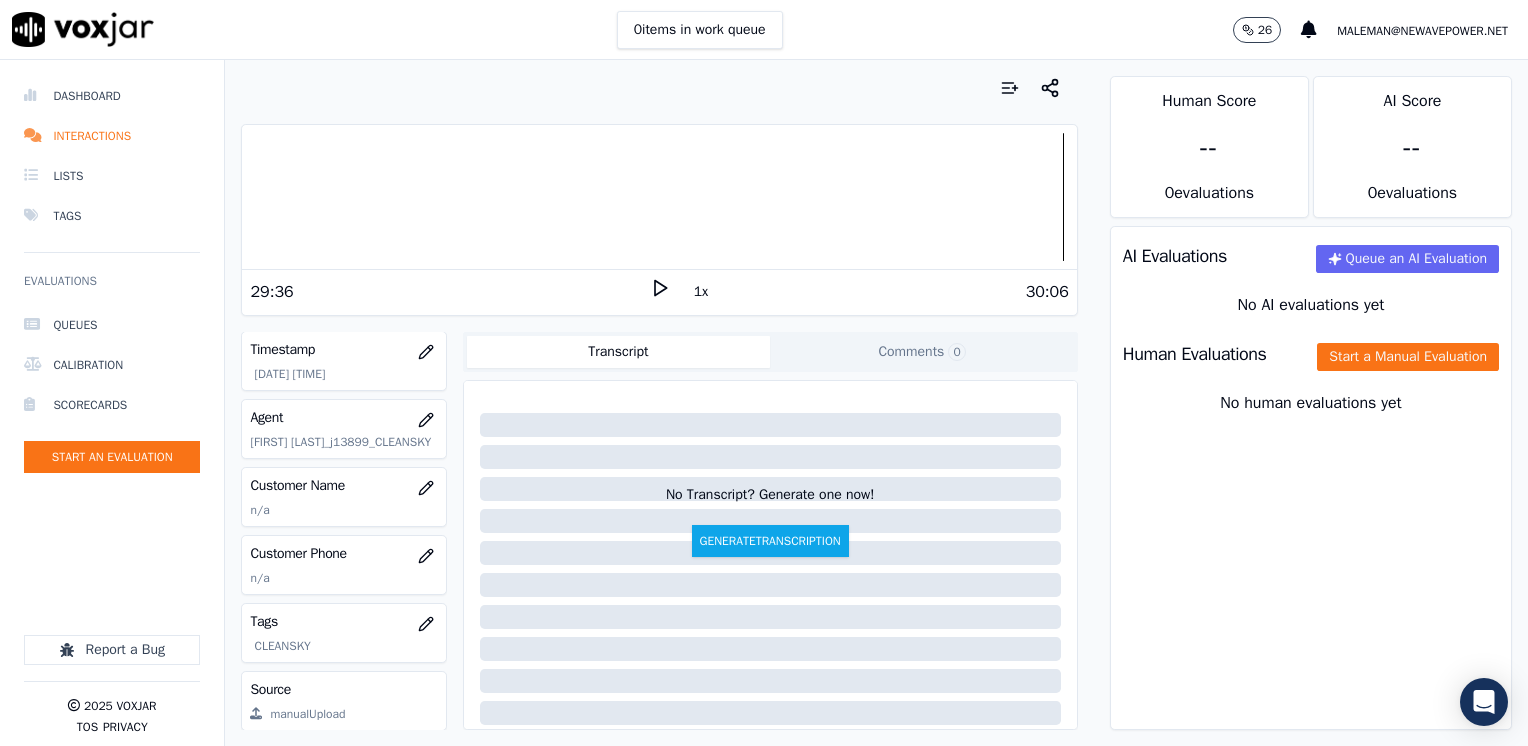 scroll, scrollTop: 200, scrollLeft: 0, axis: vertical 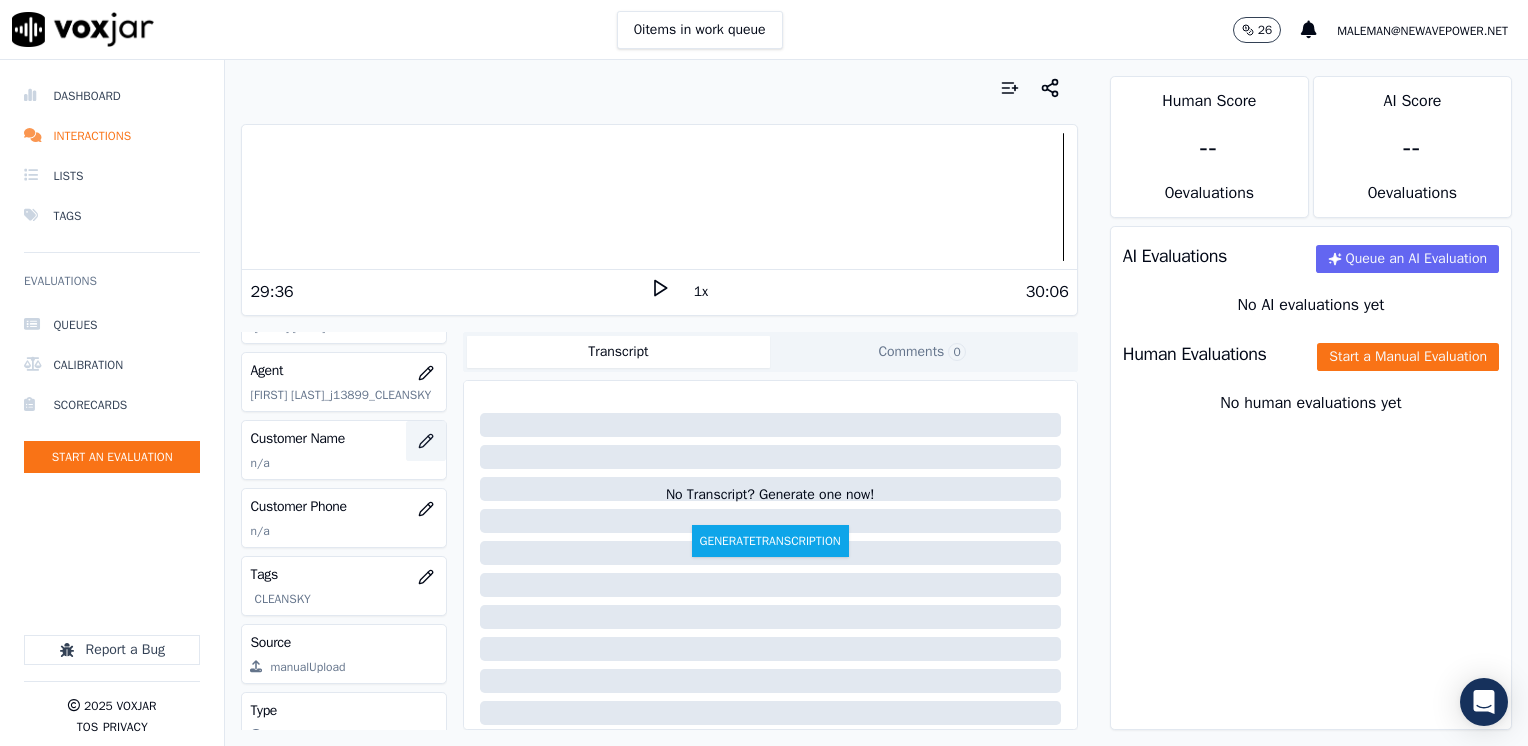 click 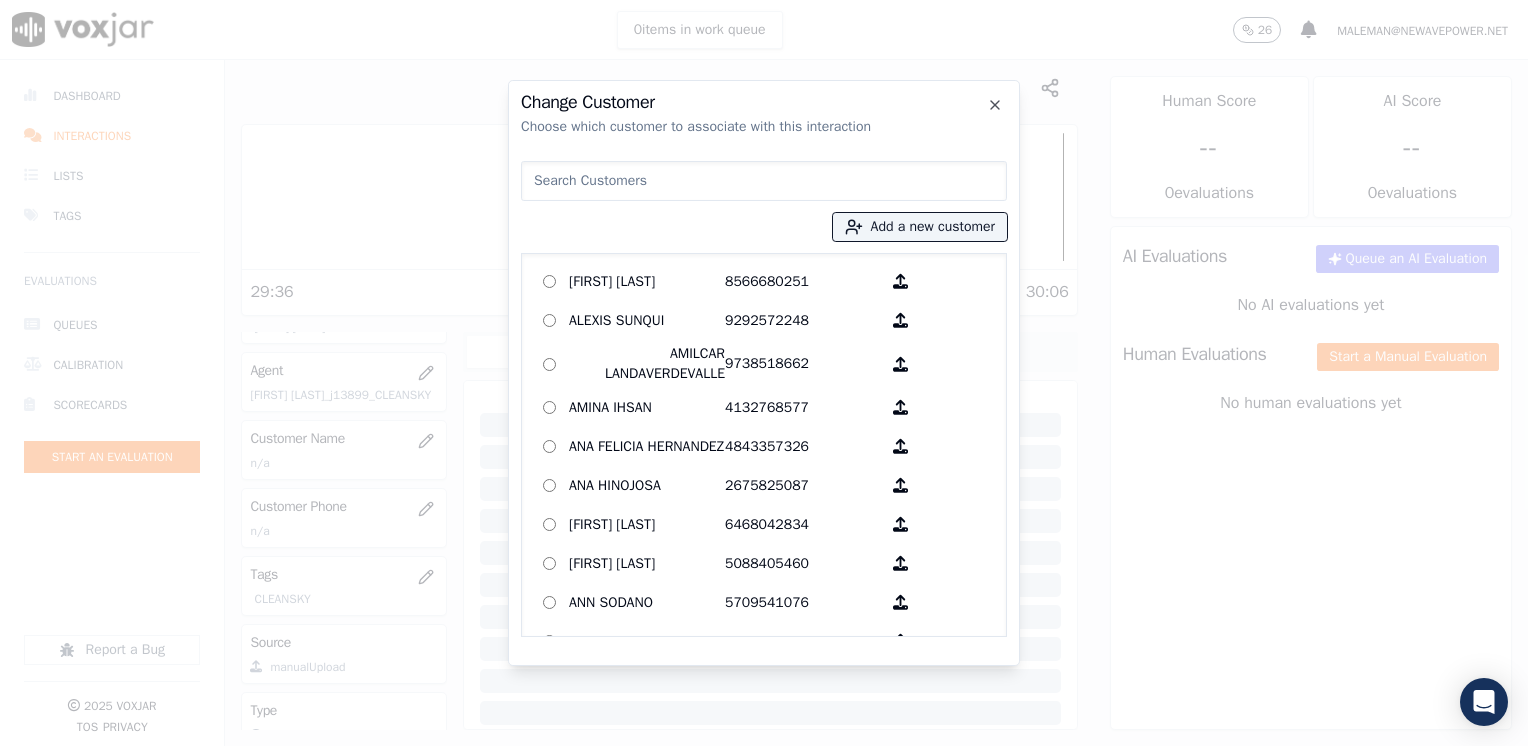 click at bounding box center [764, 181] 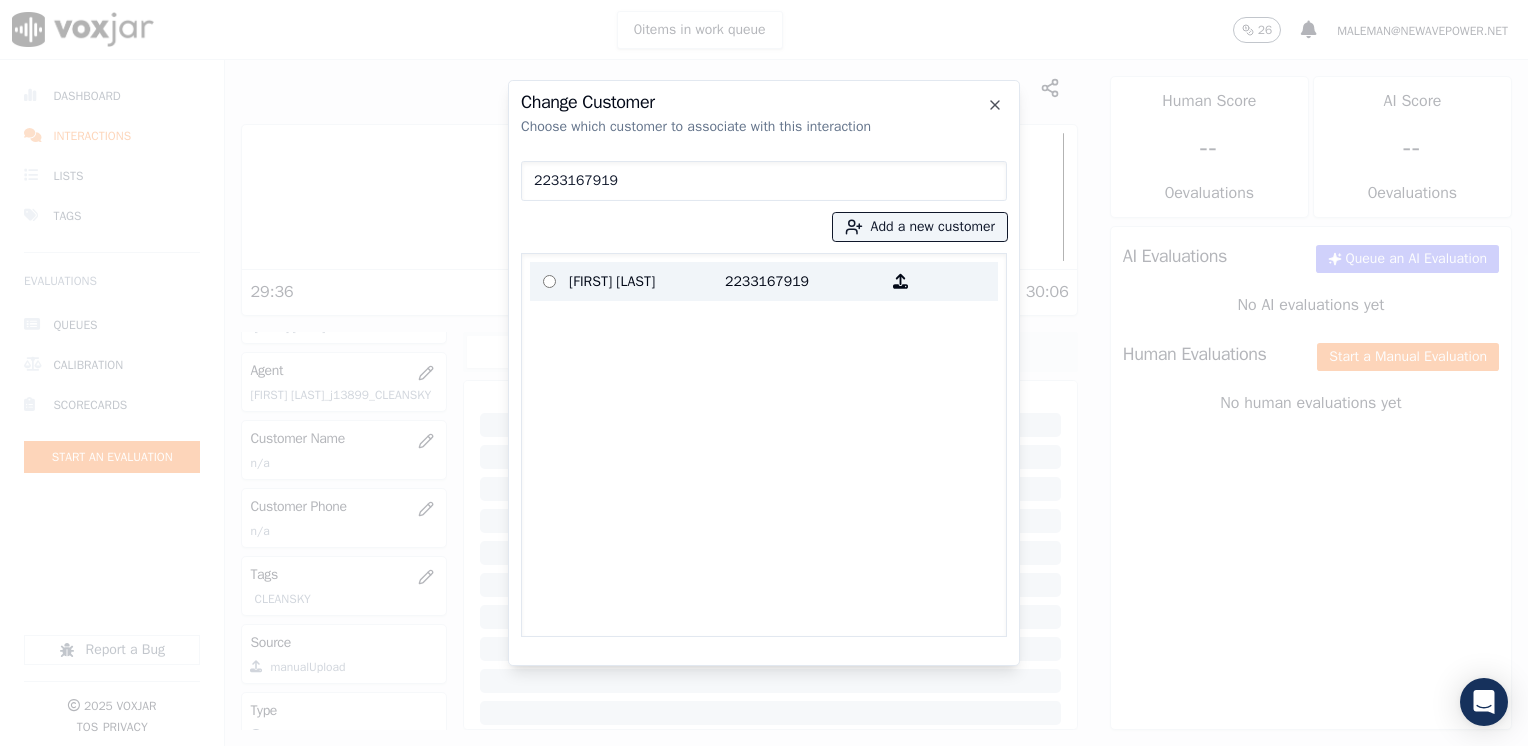 type on "2233167919" 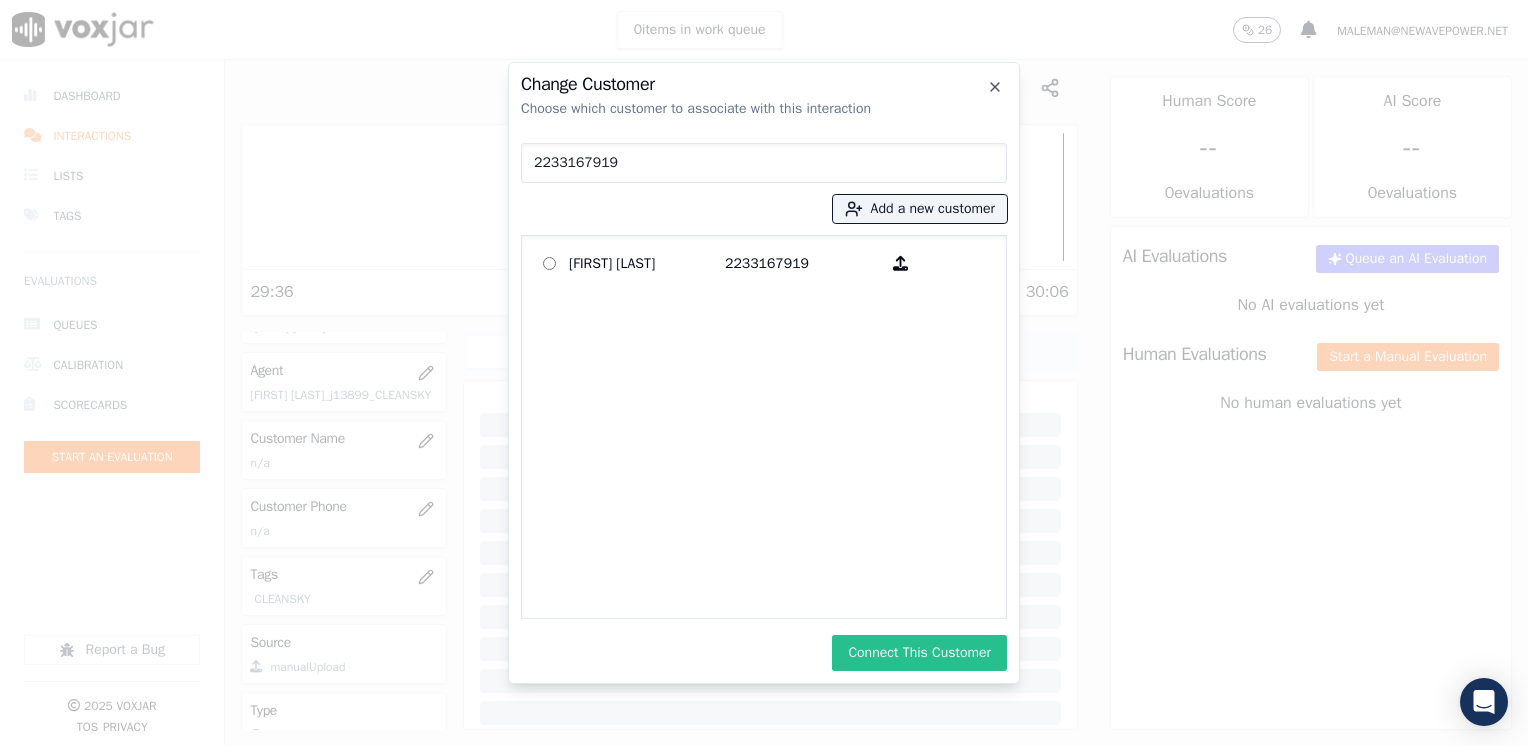 click on "Connect This Customer" at bounding box center [919, 653] 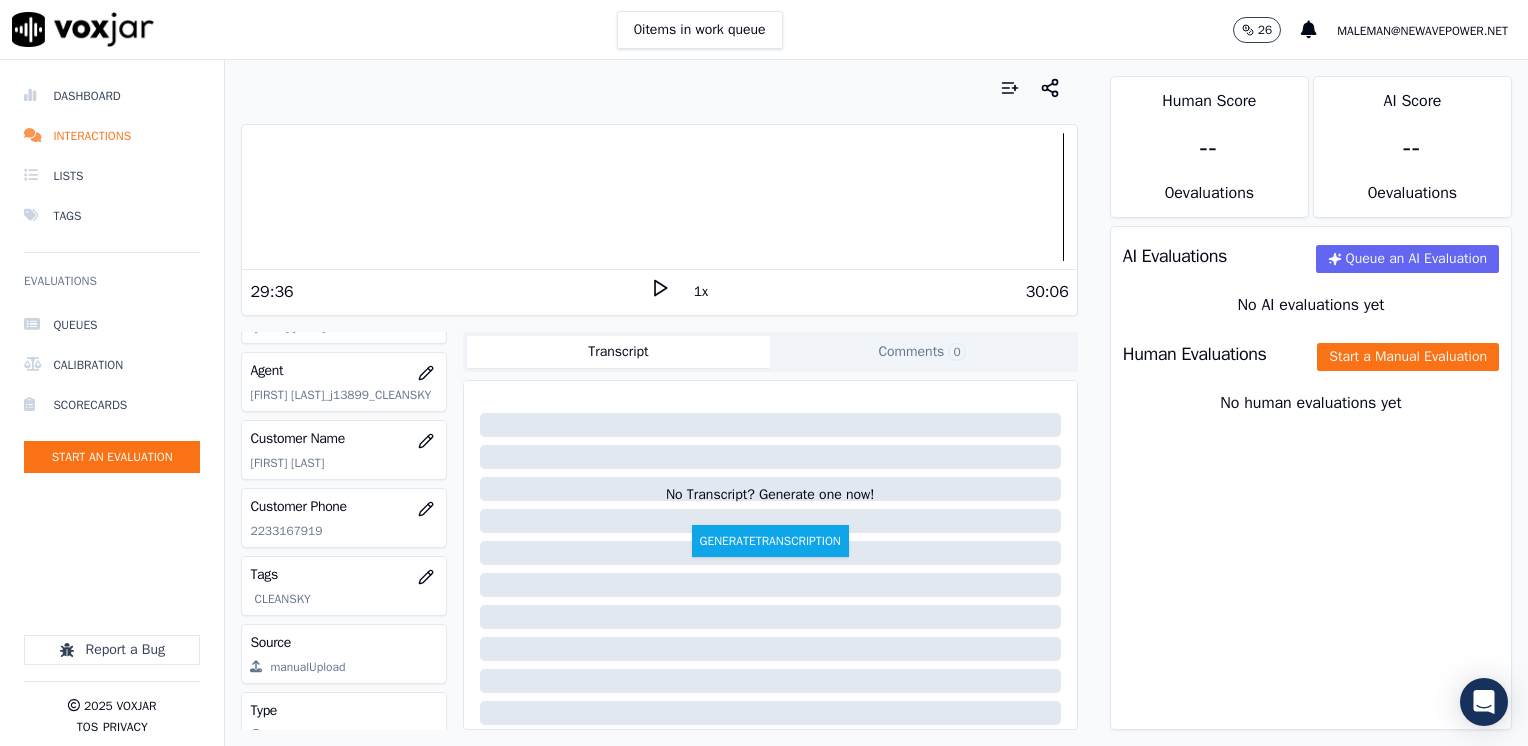 click on "Human Evaluations   Start a Manual Evaluation" at bounding box center [1311, 354] 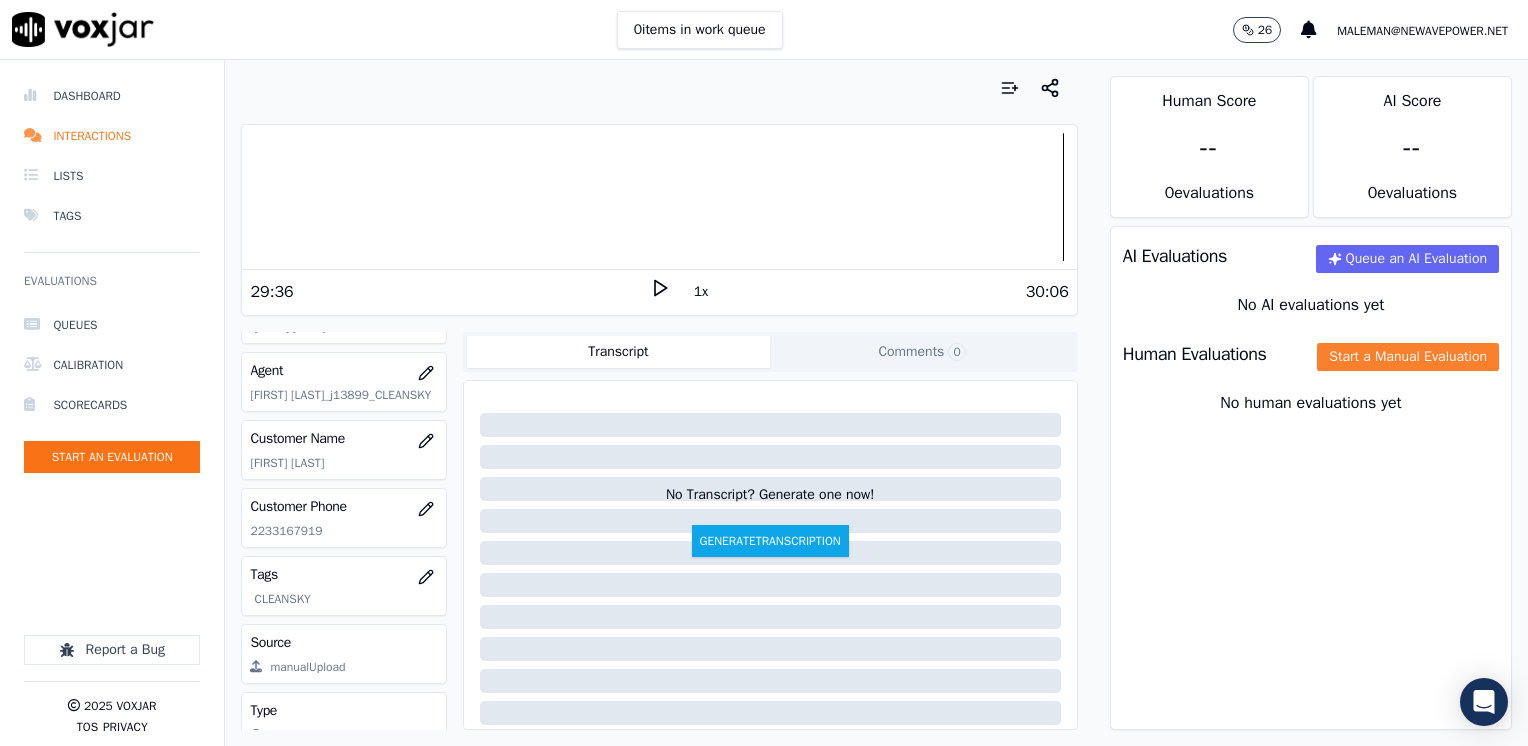click on "Start a Manual Evaluation" 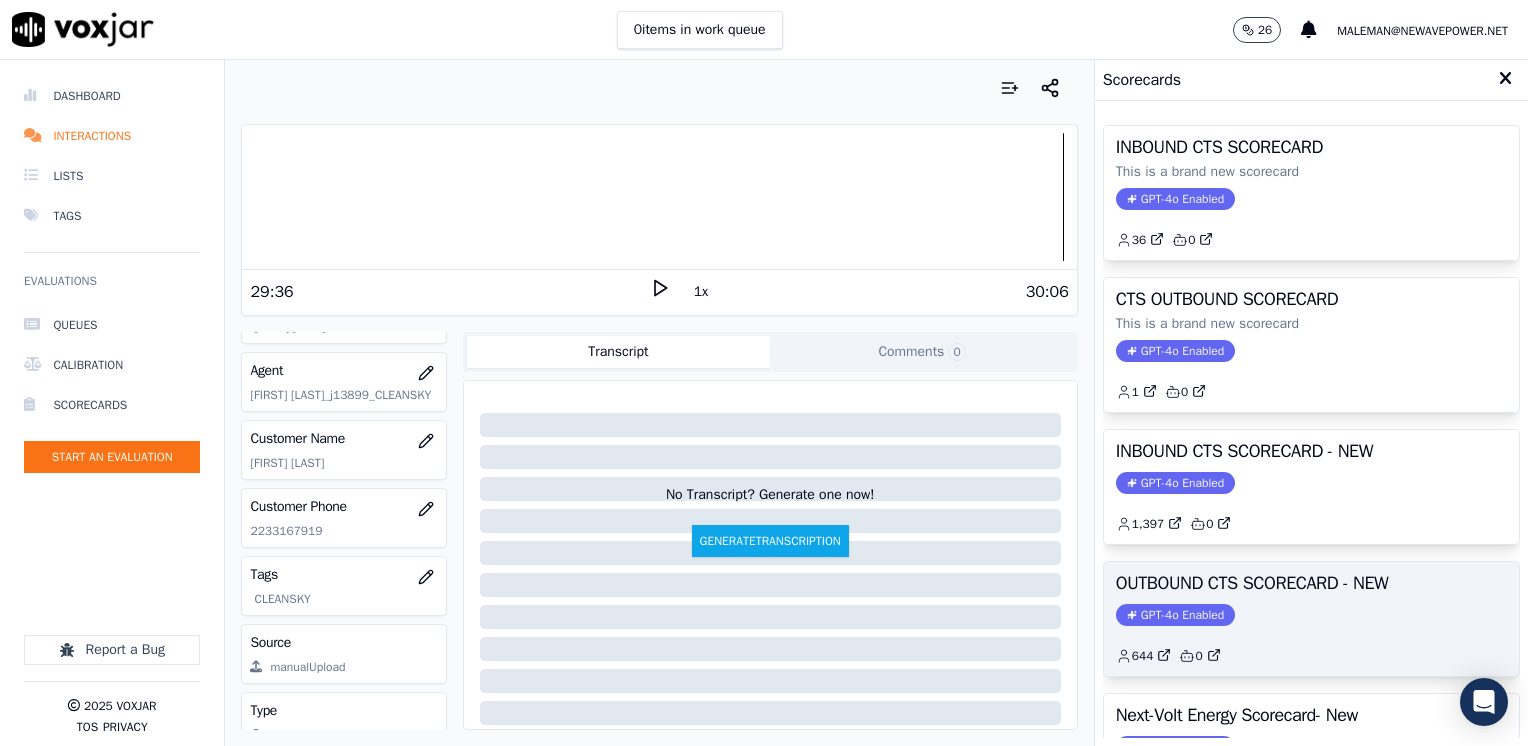 click on "GPT-4o Enabled" at bounding box center [1175, 615] 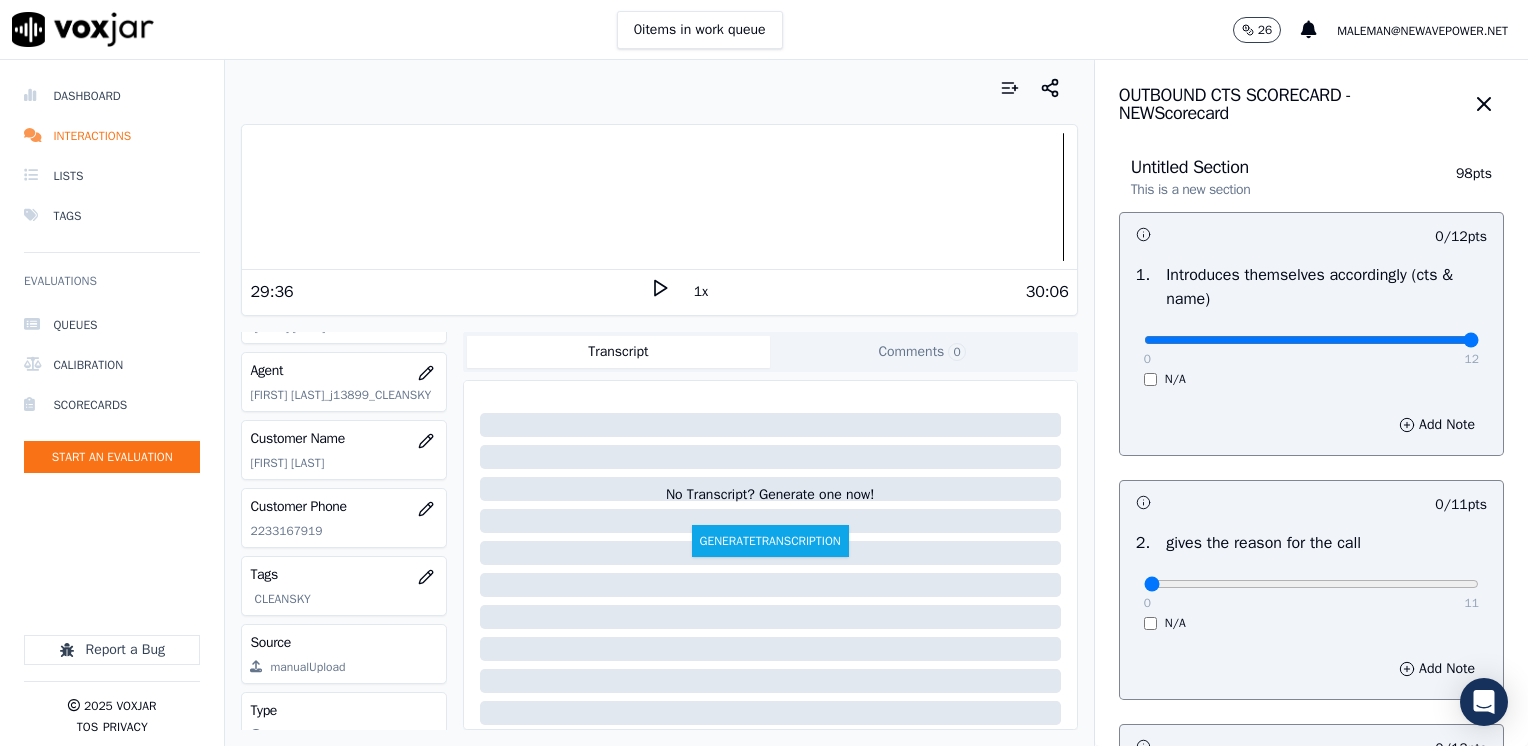 drag, startPoint x: 1128, startPoint y: 336, endPoint x: 1531, endPoint y: 399, distance: 407.8946 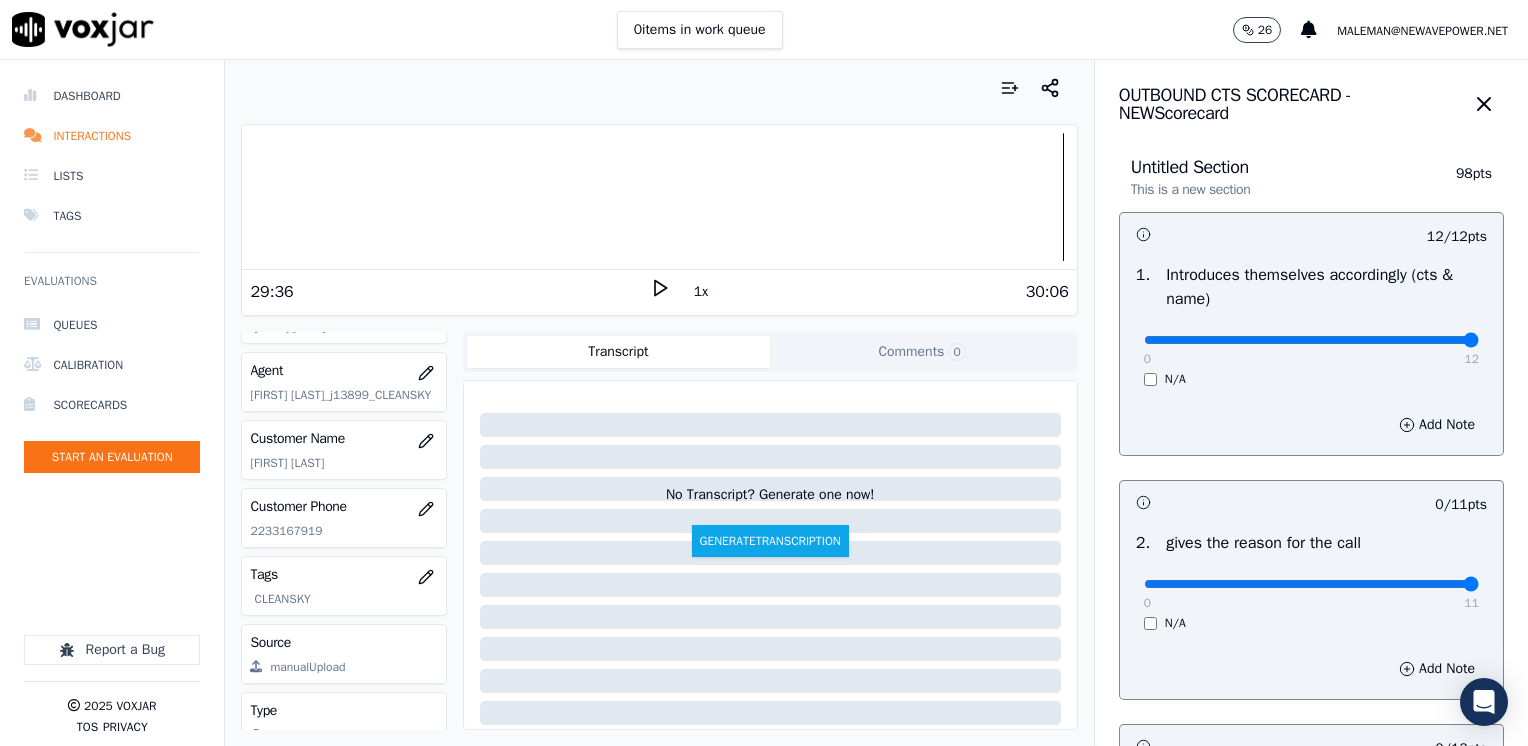 drag, startPoint x: 1129, startPoint y: 582, endPoint x: 1531, endPoint y: 575, distance: 402.06094 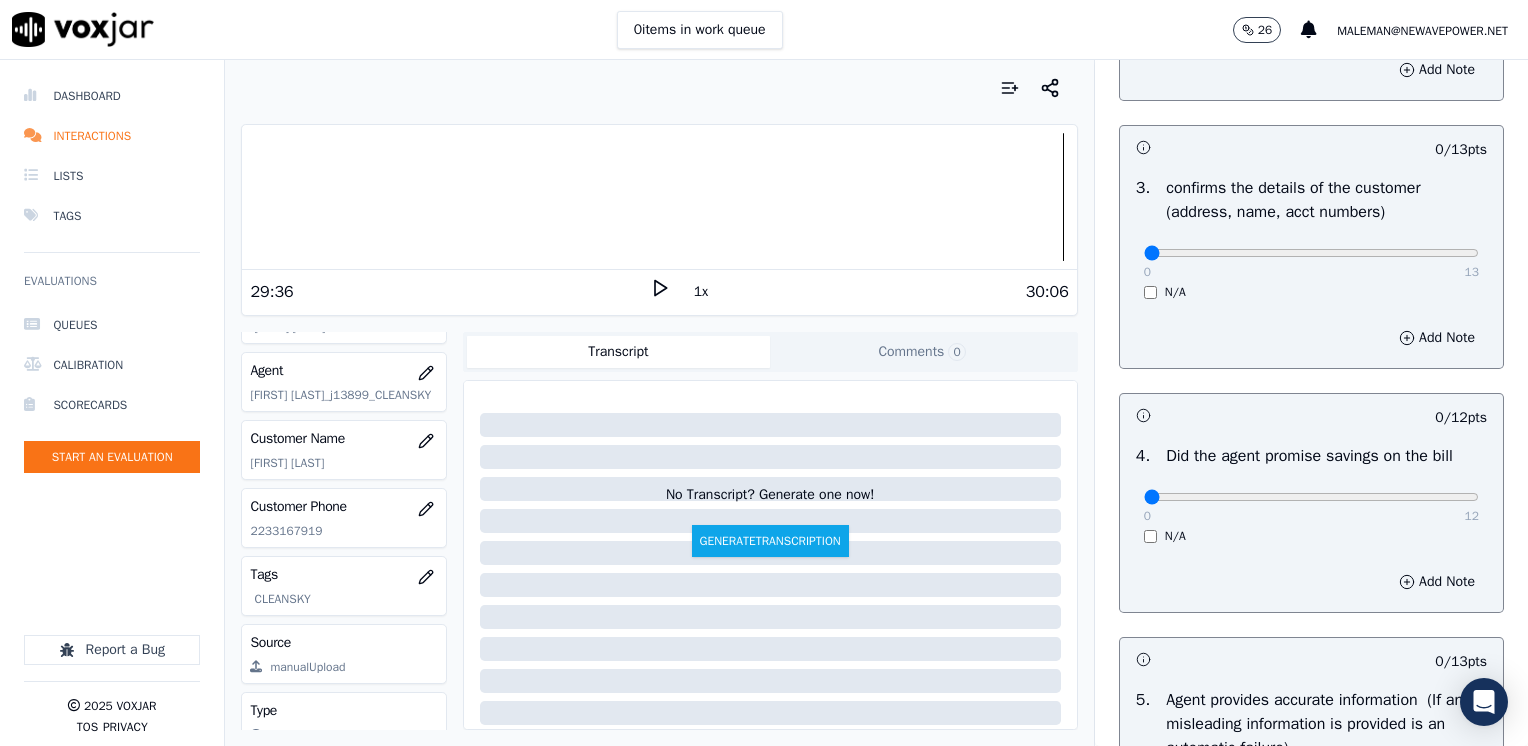scroll, scrollTop: 600, scrollLeft: 0, axis: vertical 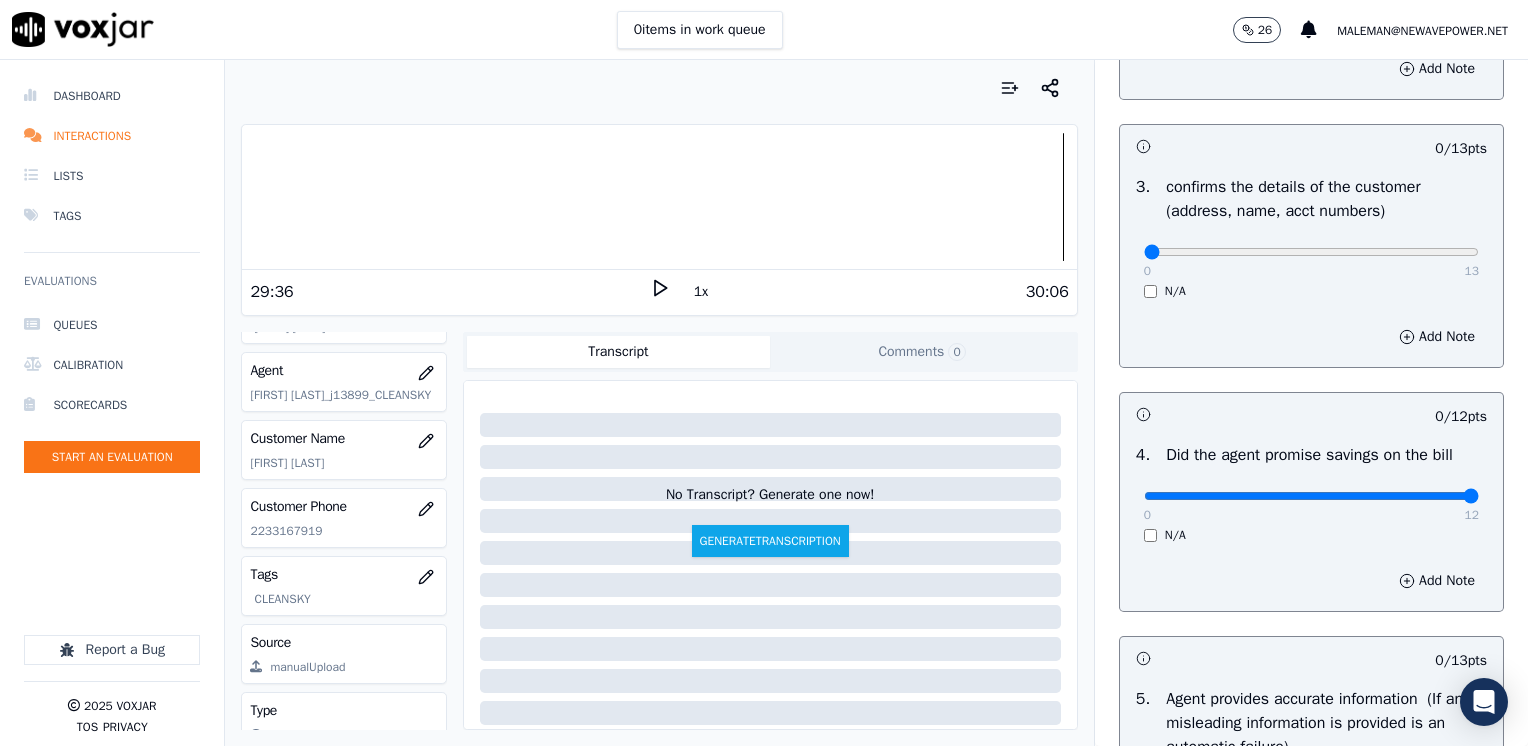 drag, startPoint x: 1132, startPoint y: 502, endPoint x: 1509, endPoint y: 501, distance: 377.0013 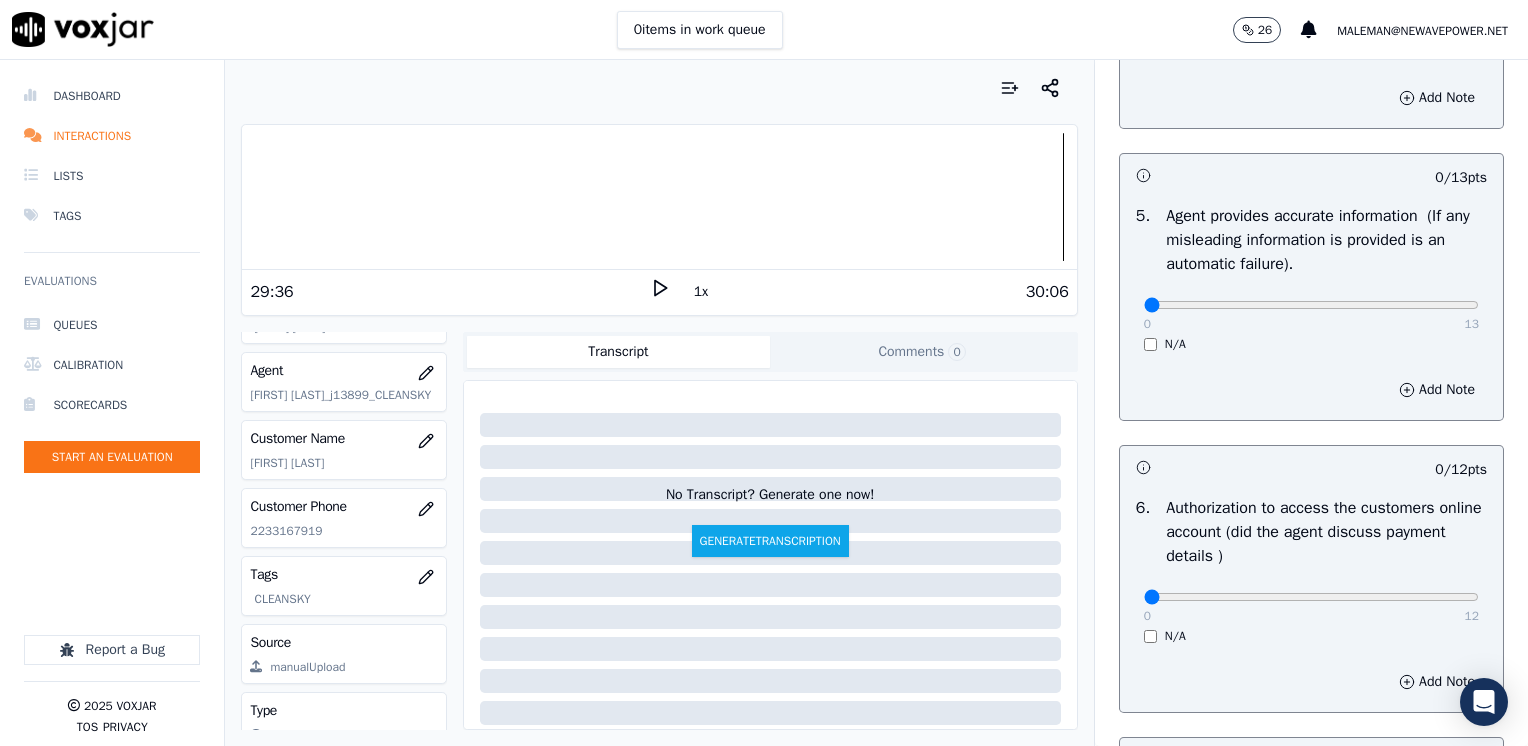 scroll, scrollTop: 1100, scrollLeft: 0, axis: vertical 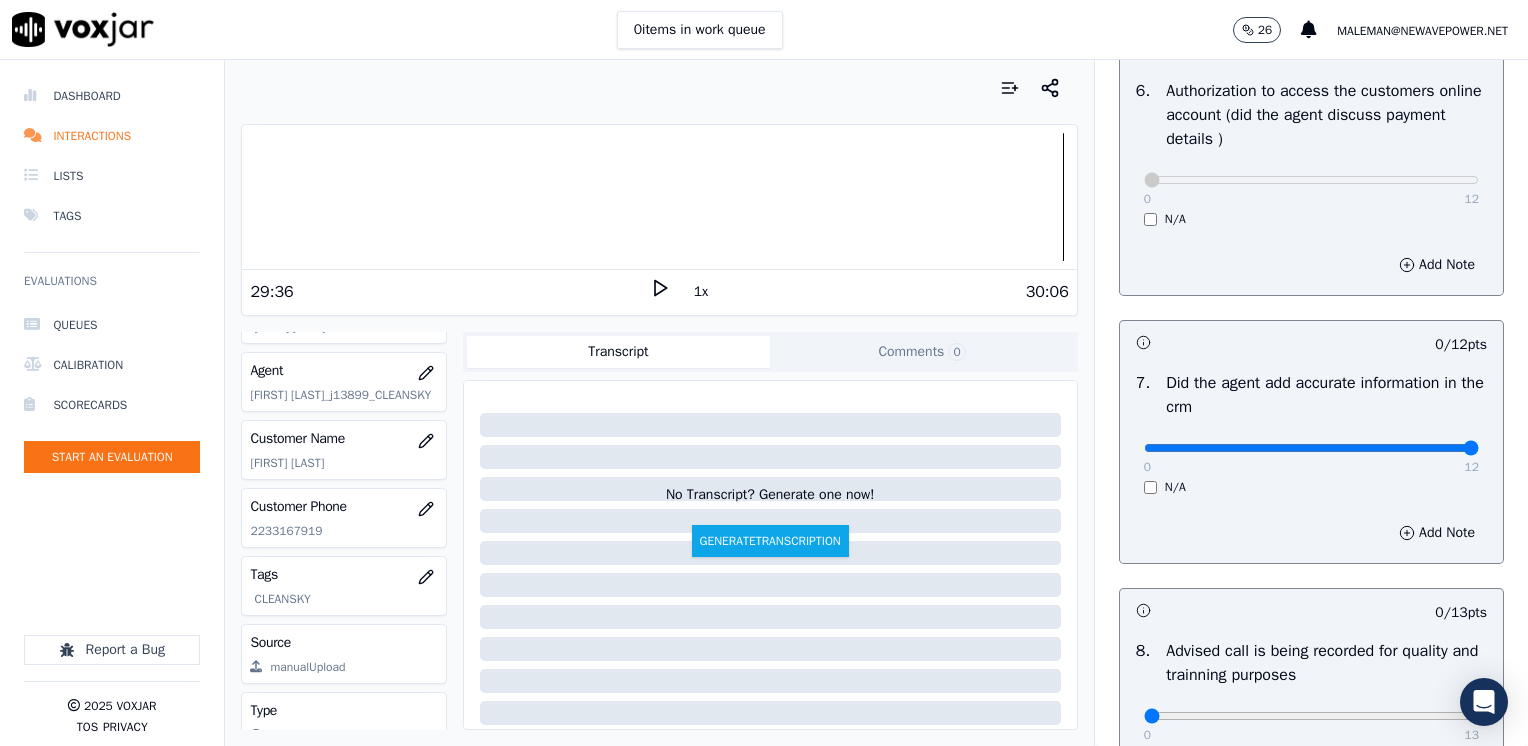 drag, startPoint x: 1136, startPoint y: 451, endPoint x: 1531, endPoint y: 484, distance: 396.3761 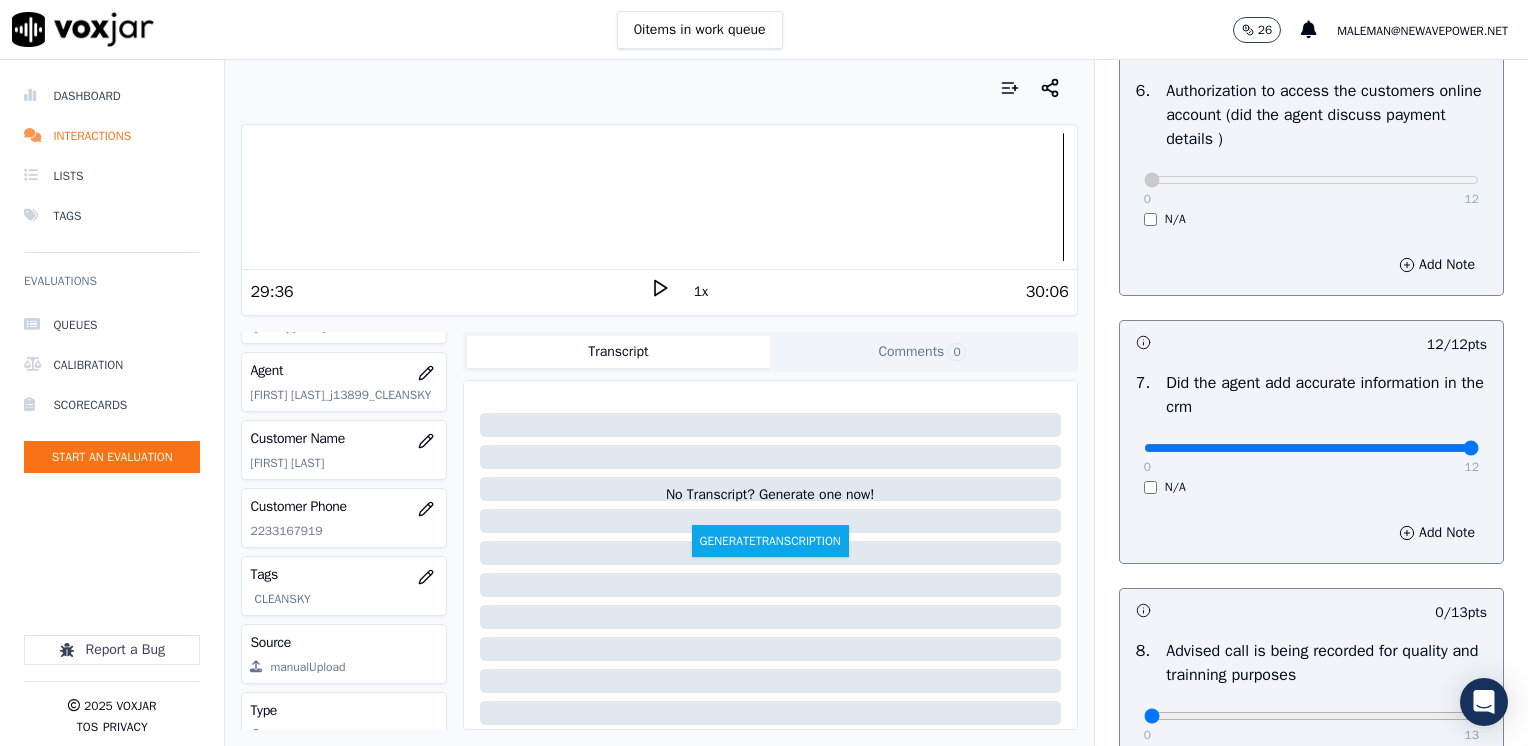 scroll, scrollTop: 1748, scrollLeft: 0, axis: vertical 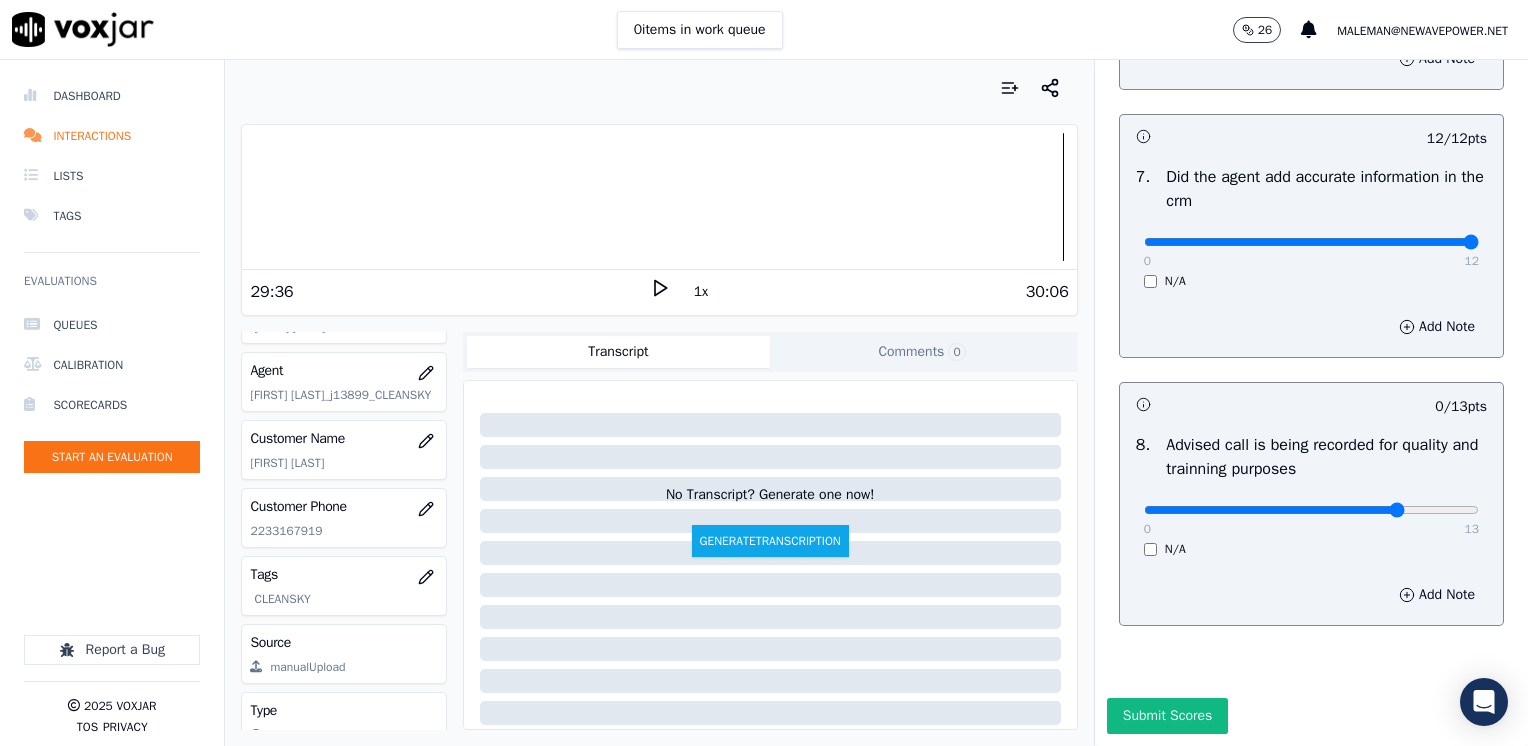 type on "10" 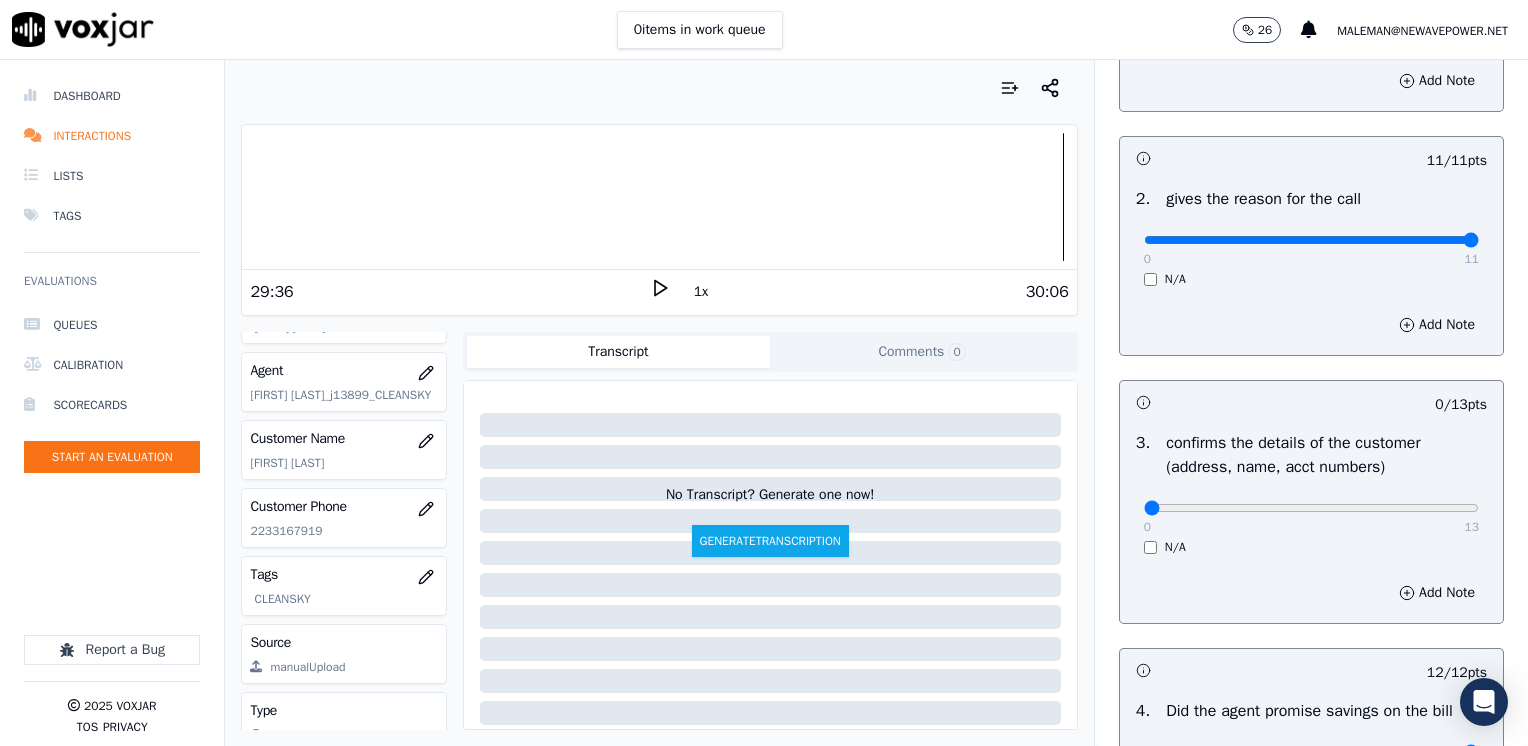 scroll, scrollTop: 348, scrollLeft: 0, axis: vertical 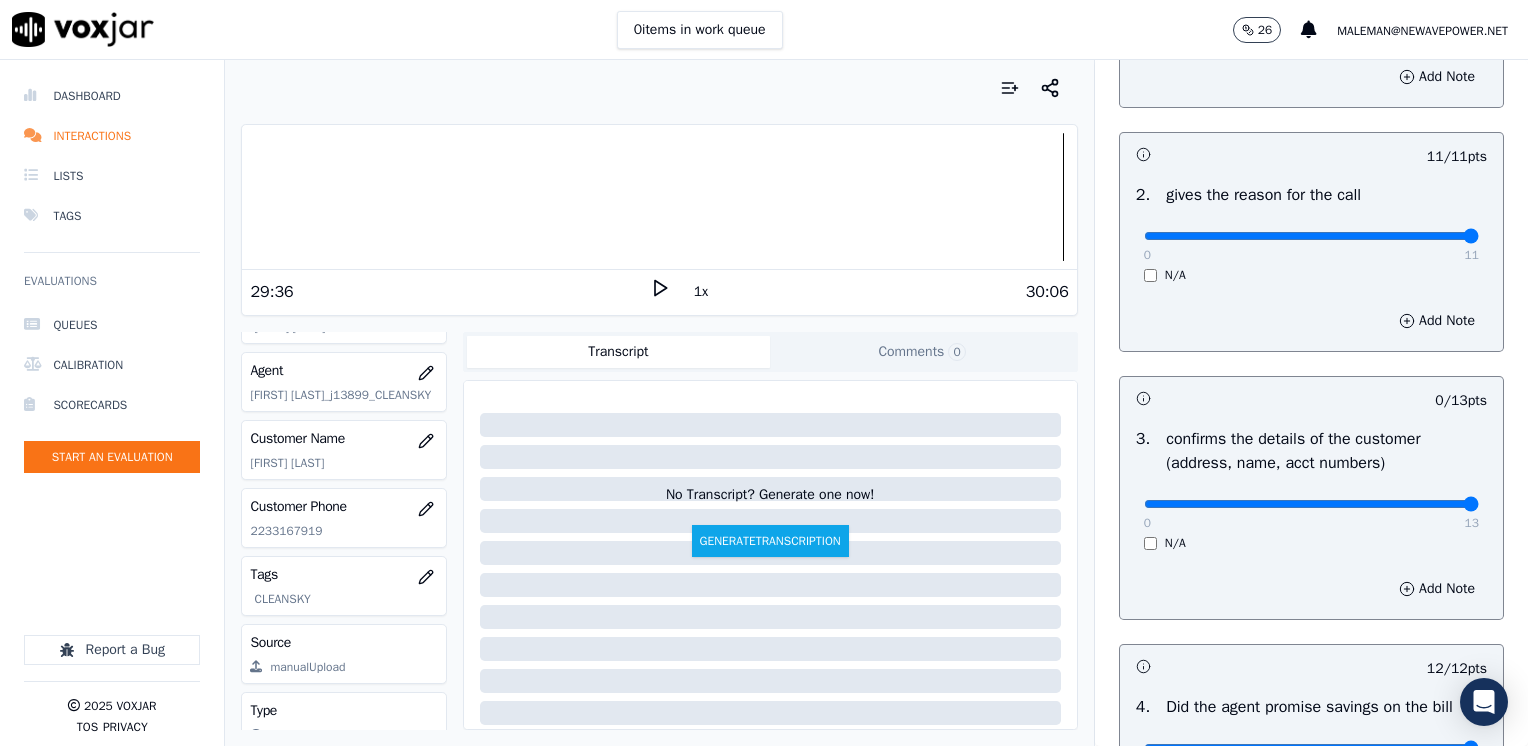 drag, startPoint x: 1129, startPoint y: 506, endPoint x: 1531, endPoint y: 504, distance: 402.00497 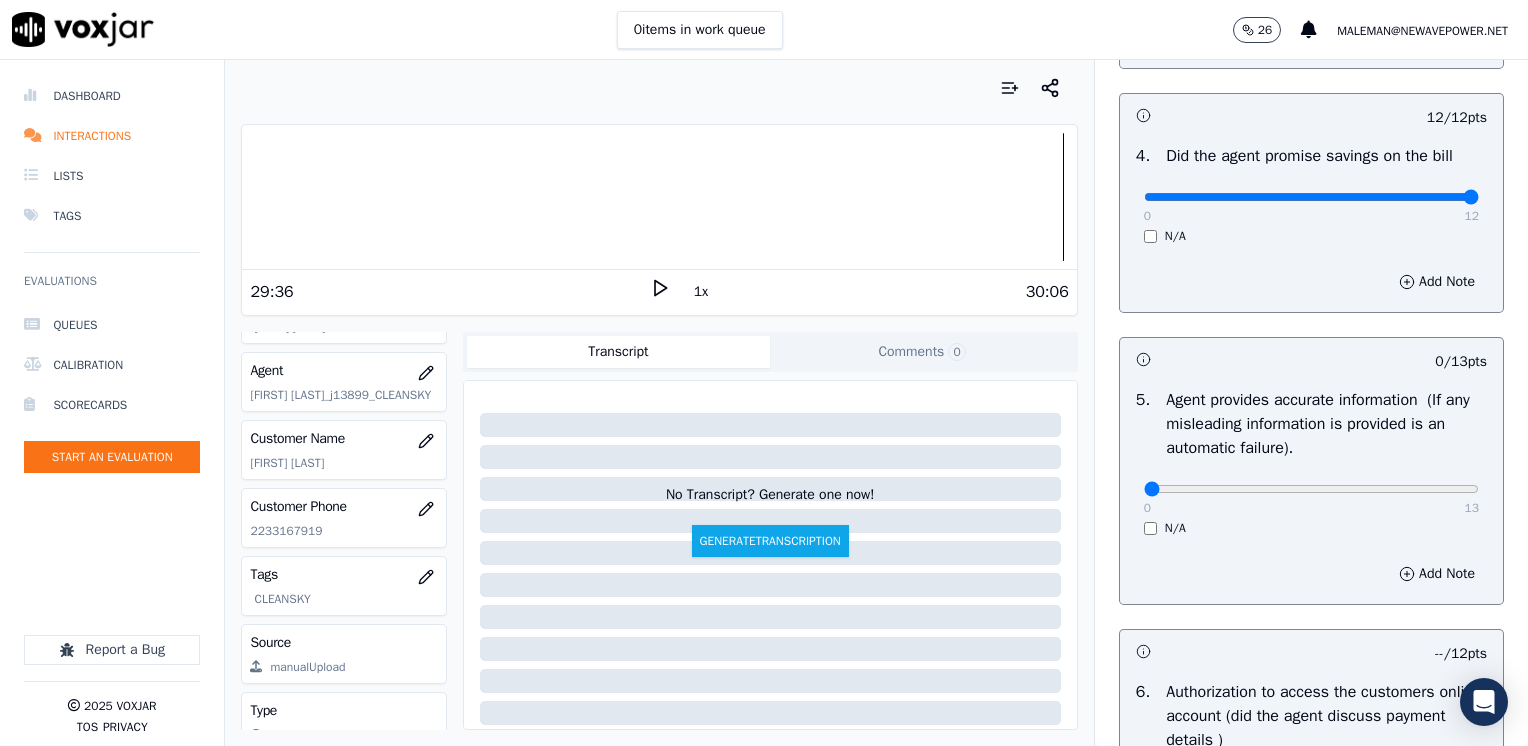 scroll, scrollTop: 1100, scrollLeft: 0, axis: vertical 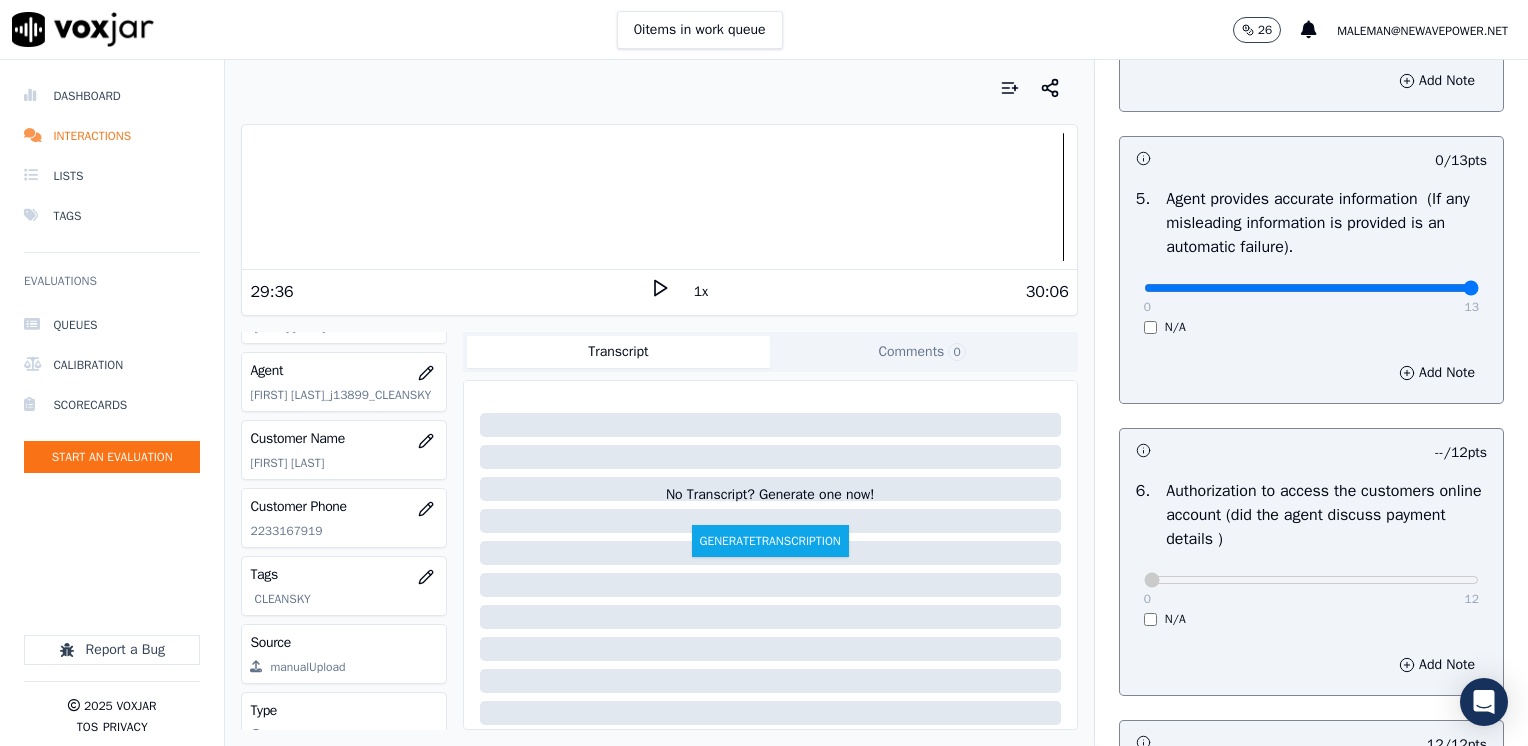 drag, startPoint x: 1131, startPoint y: 290, endPoint x: 1527, endPoint y: 287, distance: 396.01135 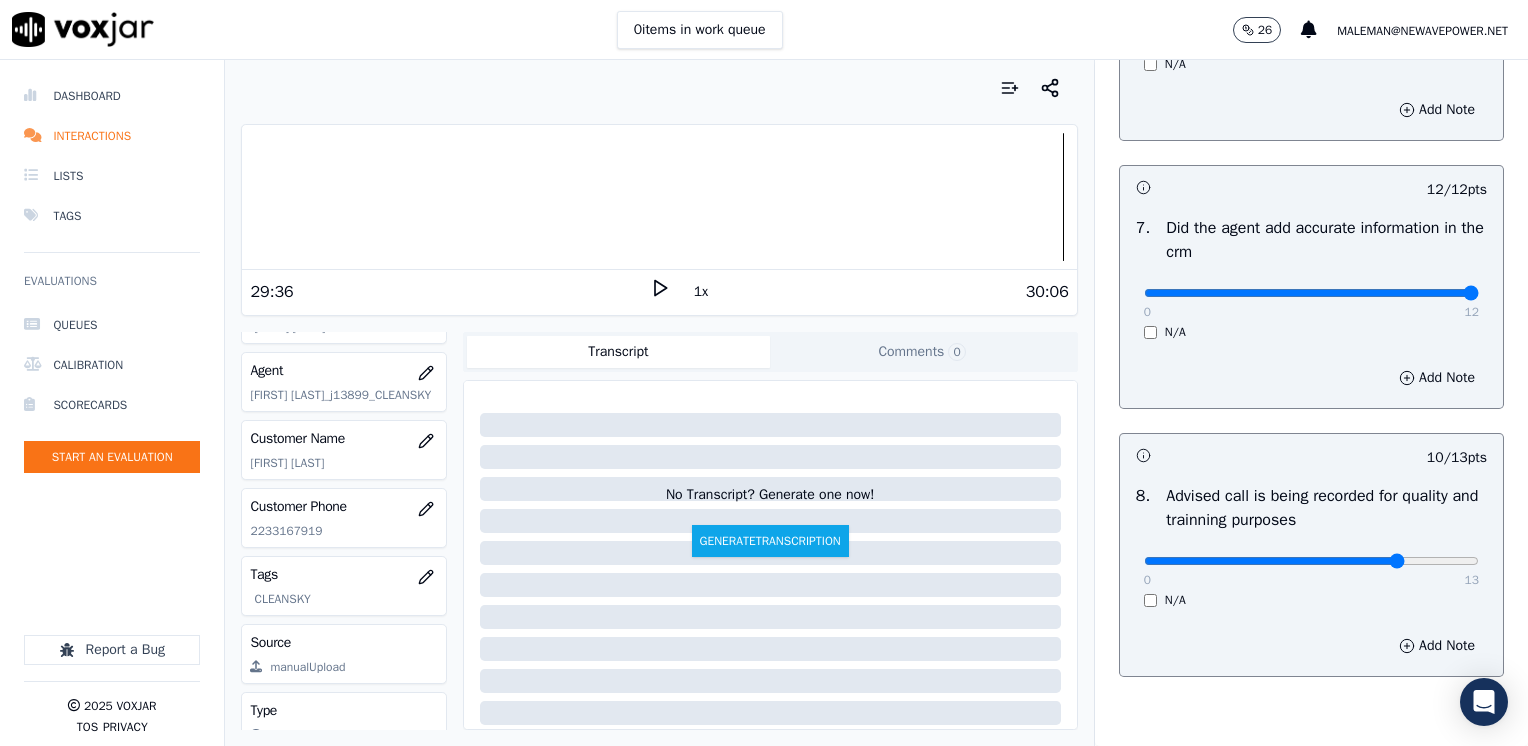 scroll, scrollTop: 1748, scrollLeft: 0, axis: vertical 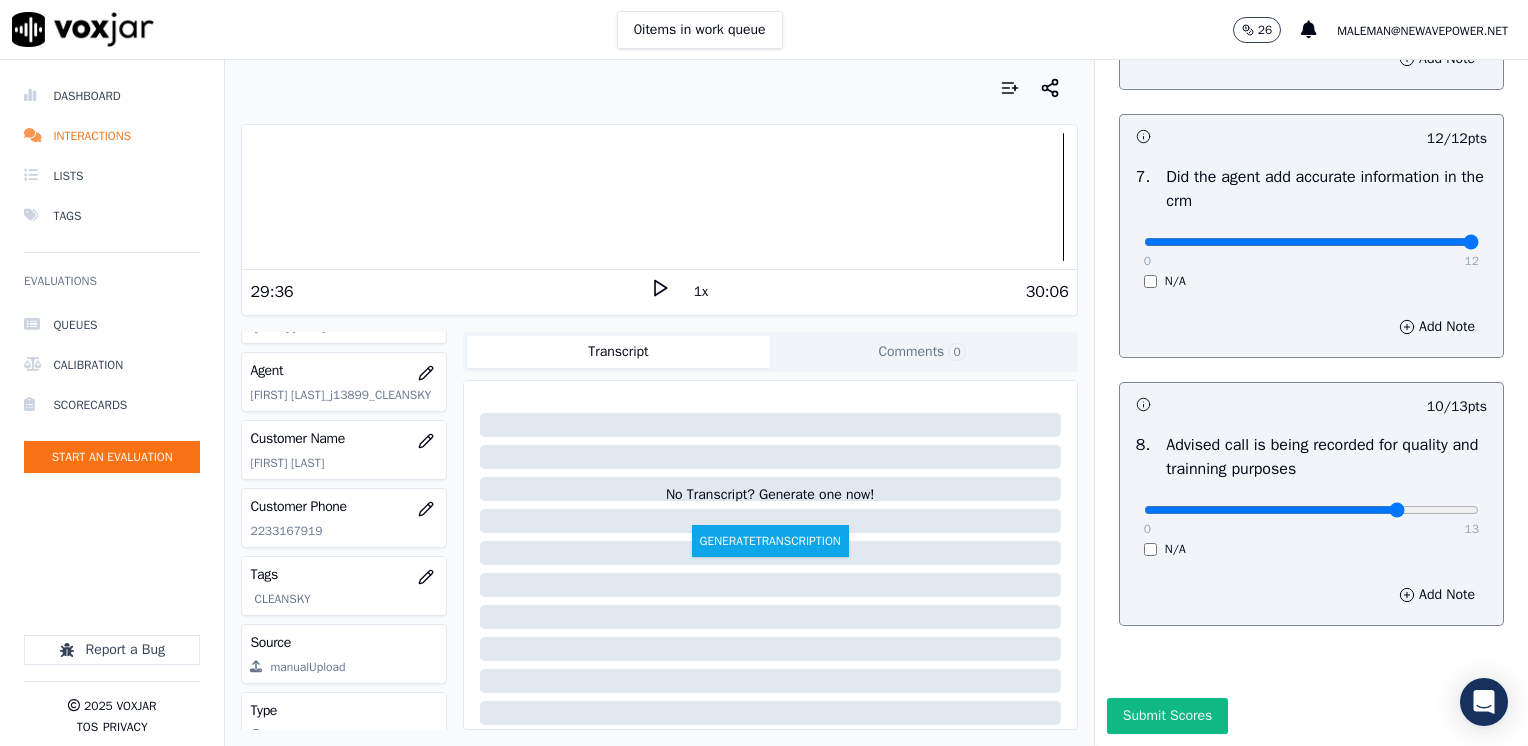 click on "Submit Scores" at bounding box center [1167, 716] 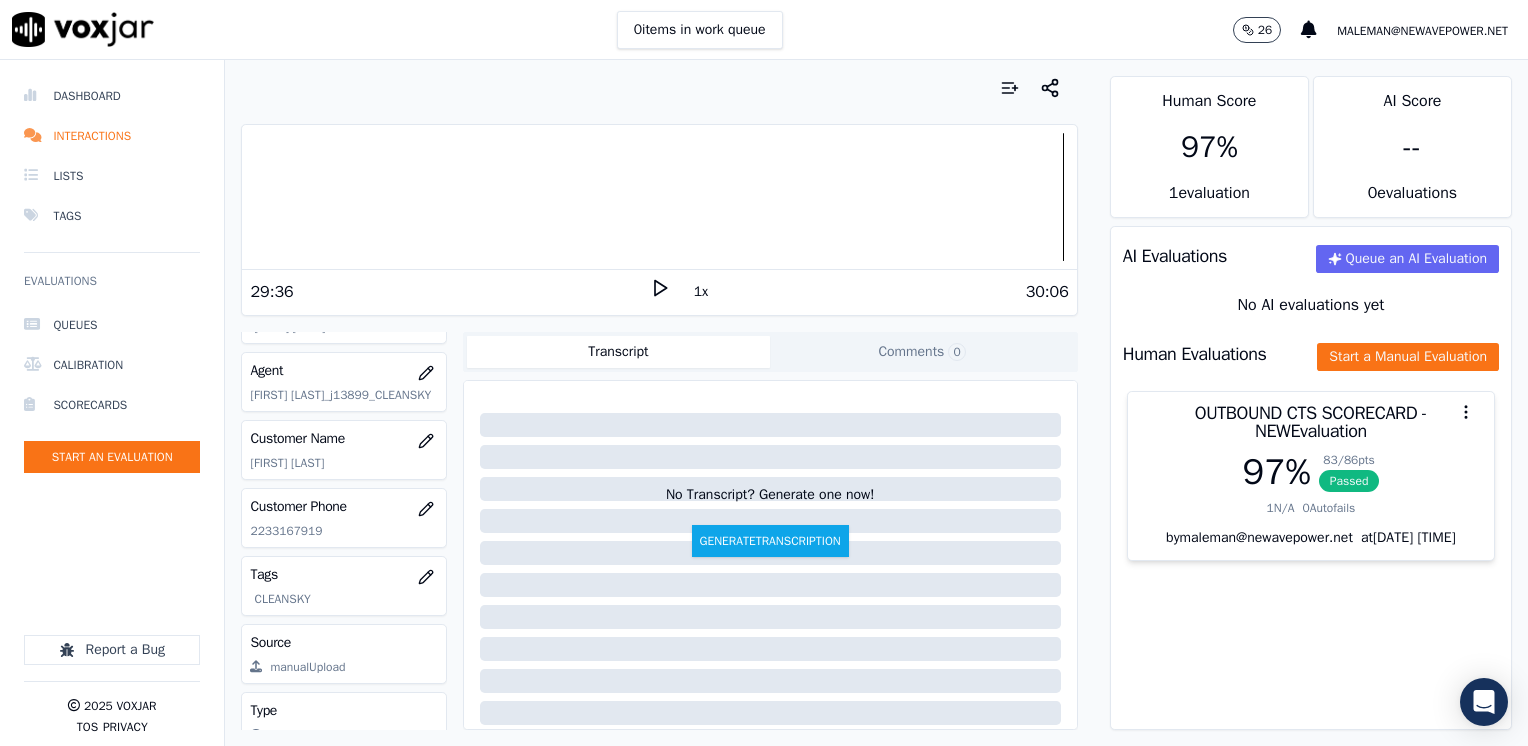 click on "AI Evaluations
Queue an AI Evaluation   No AI evaluations yet   Human Evaluations   Start a Manual Evaluation         OUTBOUND CTS SCORECARD - NEW   Evaluation   97 %   83 / 86  pts   Passed   1  N/A   0  Autofails     by
[EMAIL]   at  08/06/2025 03:21 PM" at bounding box center (1311, 478) 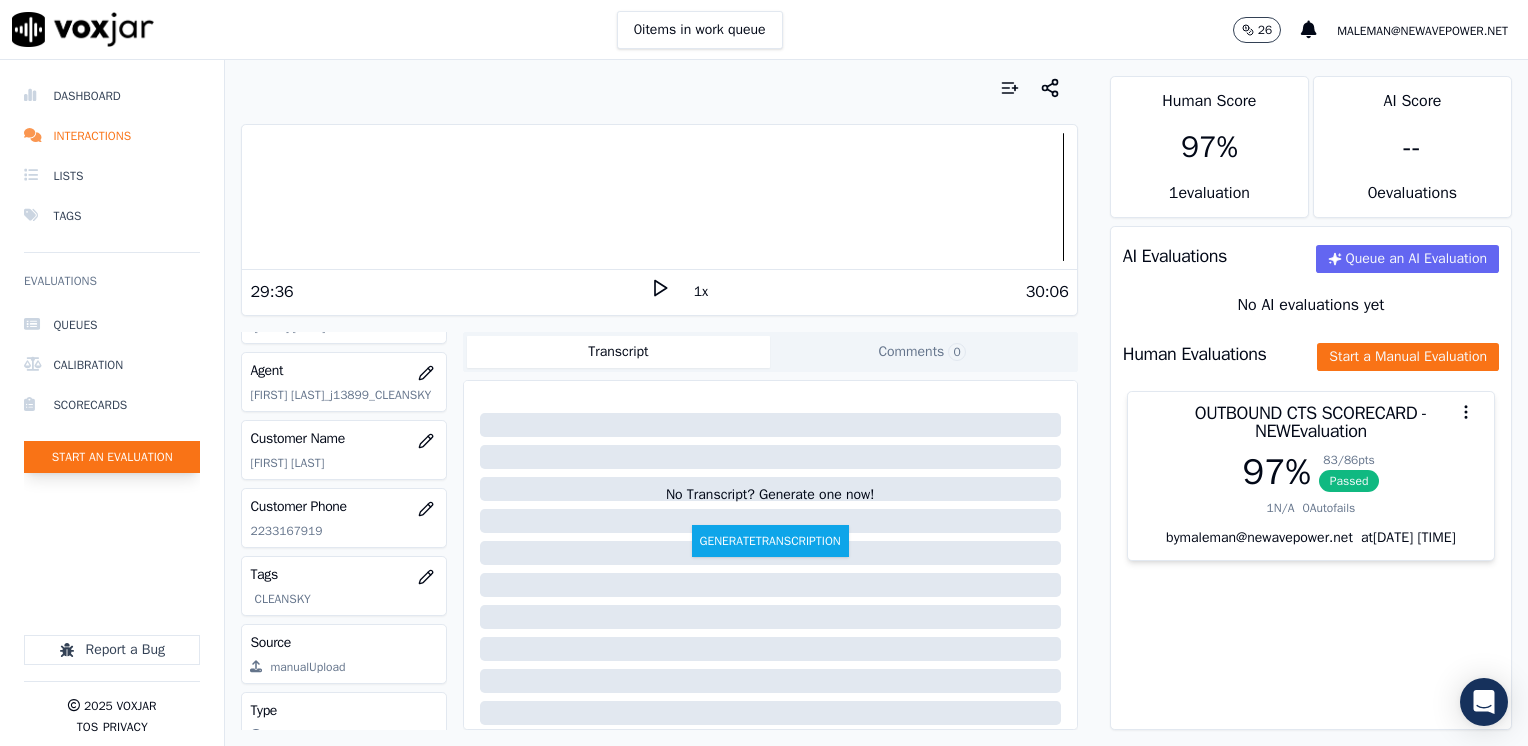 click on "Start an Evaluation" 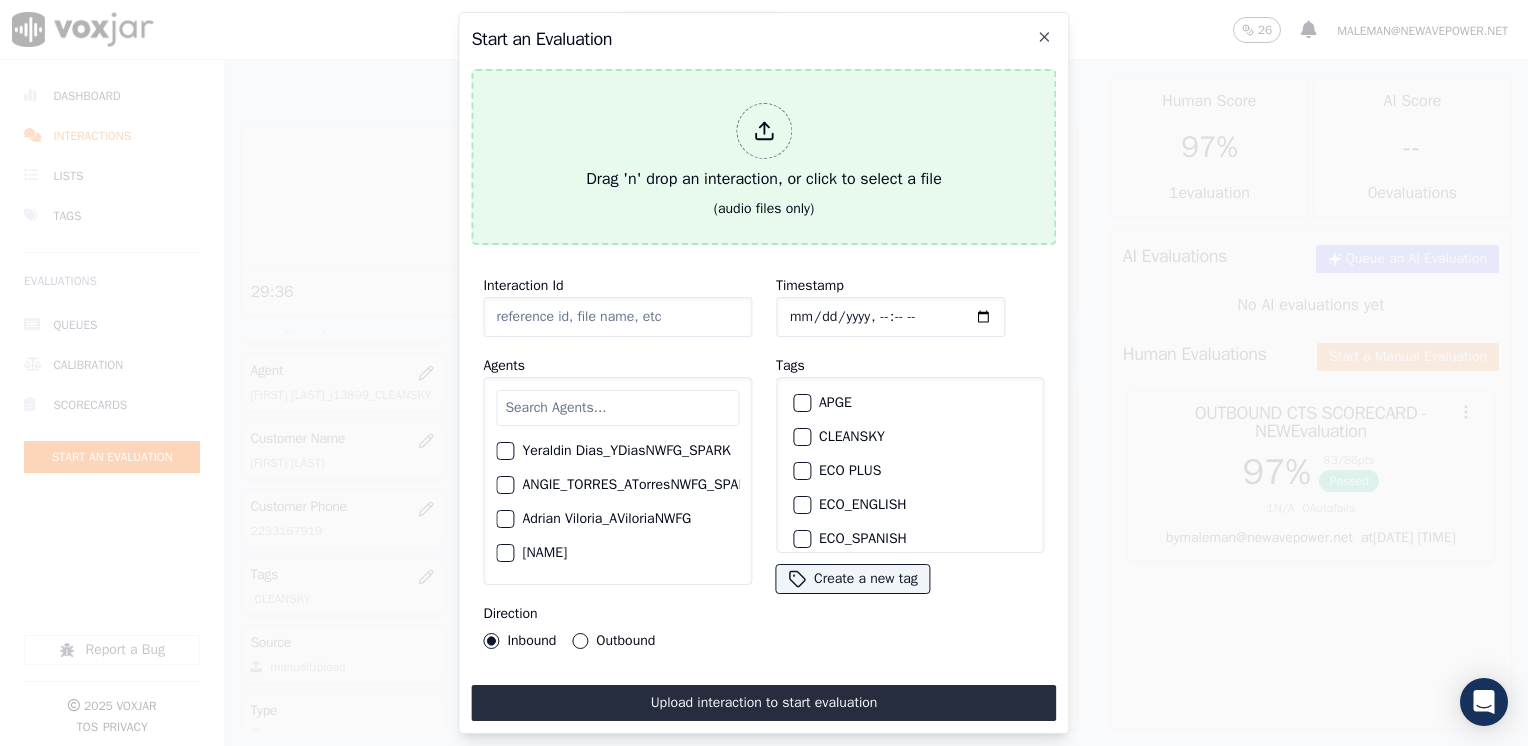 click 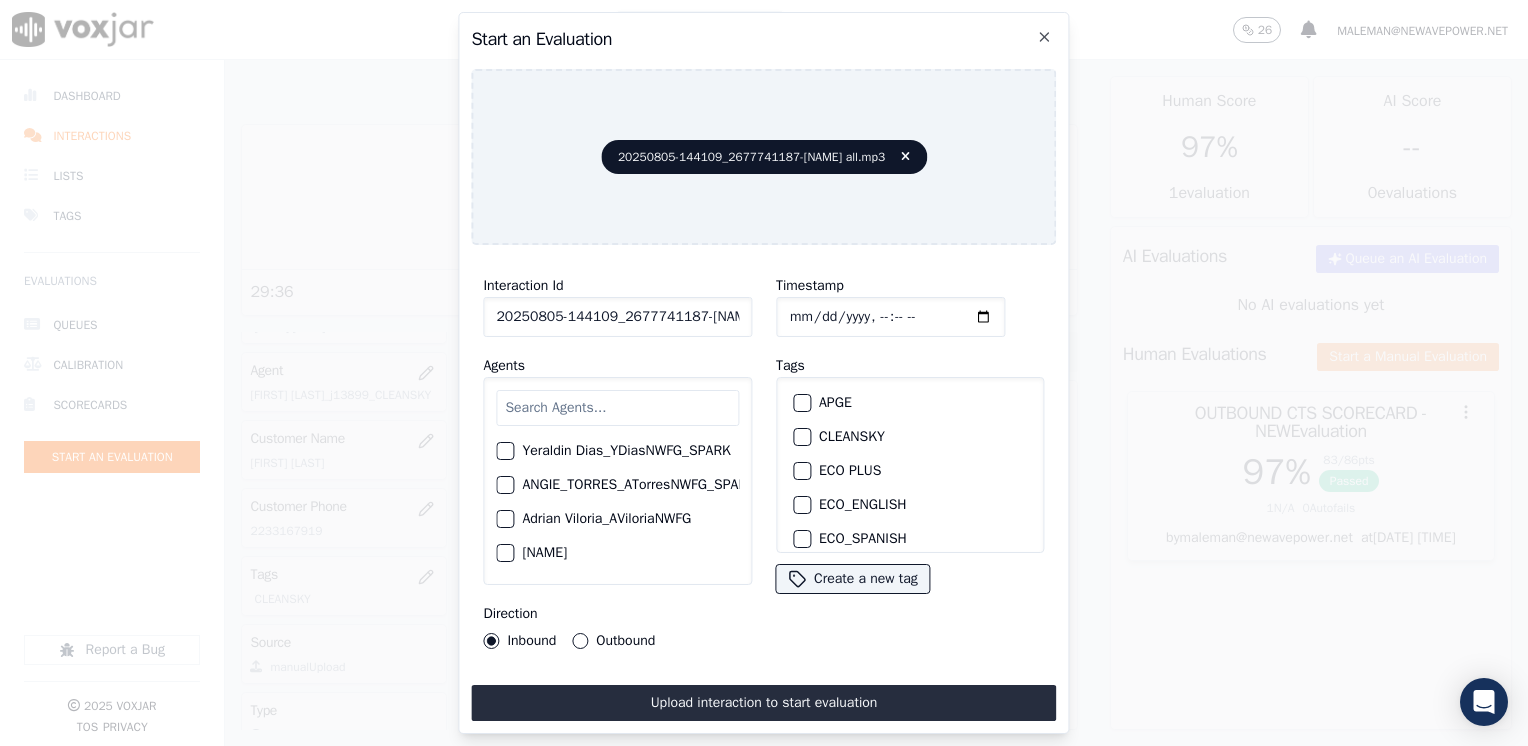 click at bounding box center (617, 408) 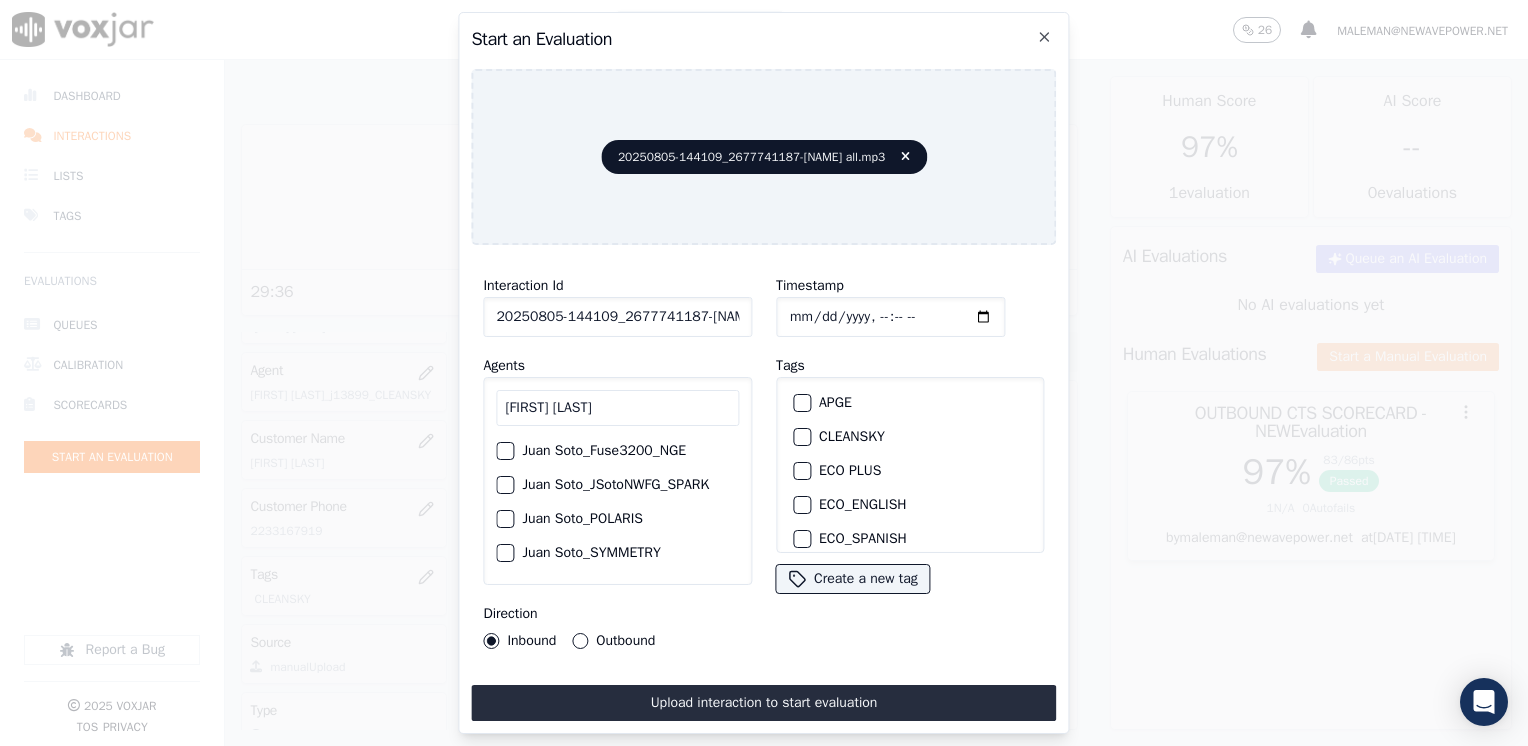 scroll, scrollTop: 63, scrollLeft: 0, axis: vertical 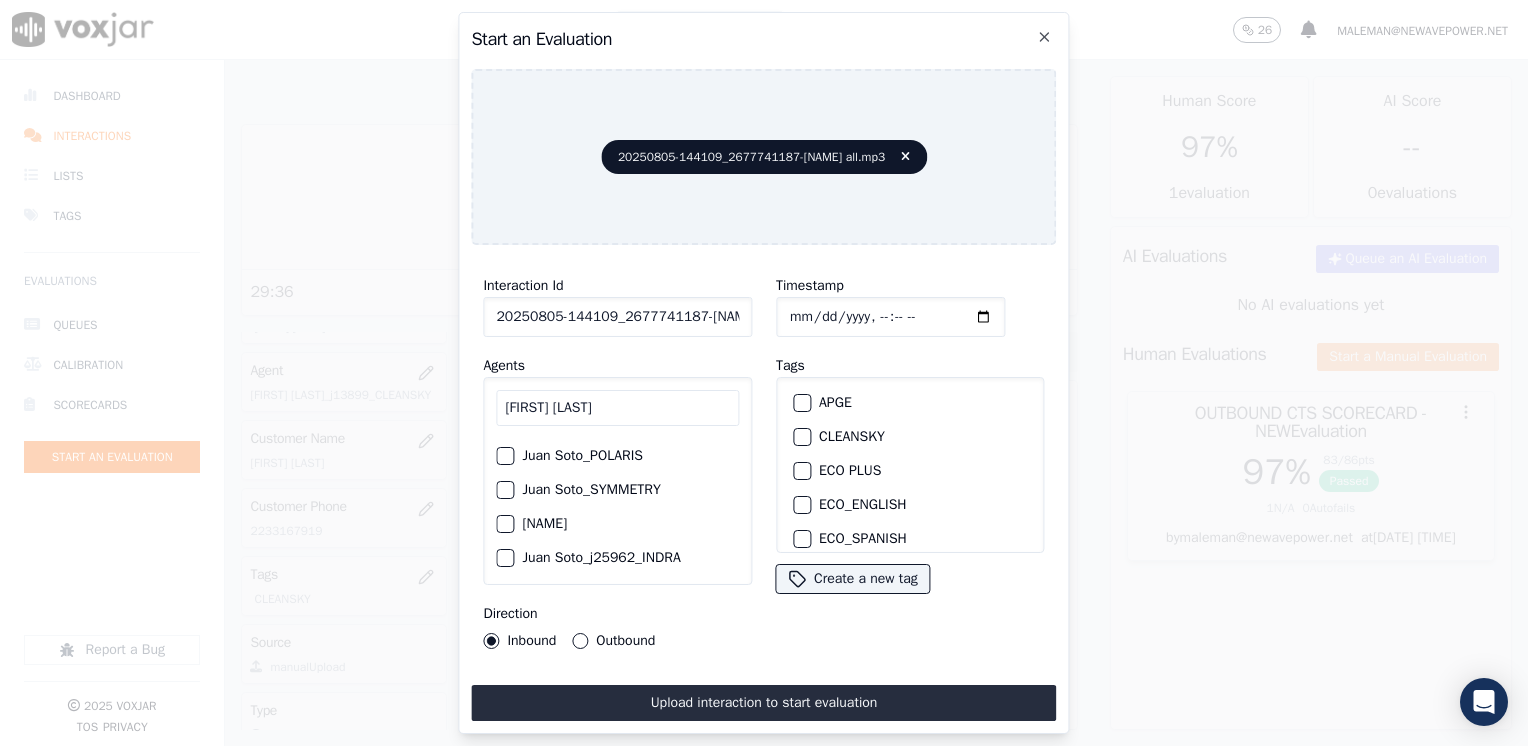 type on "[FIRST] [LAST]" 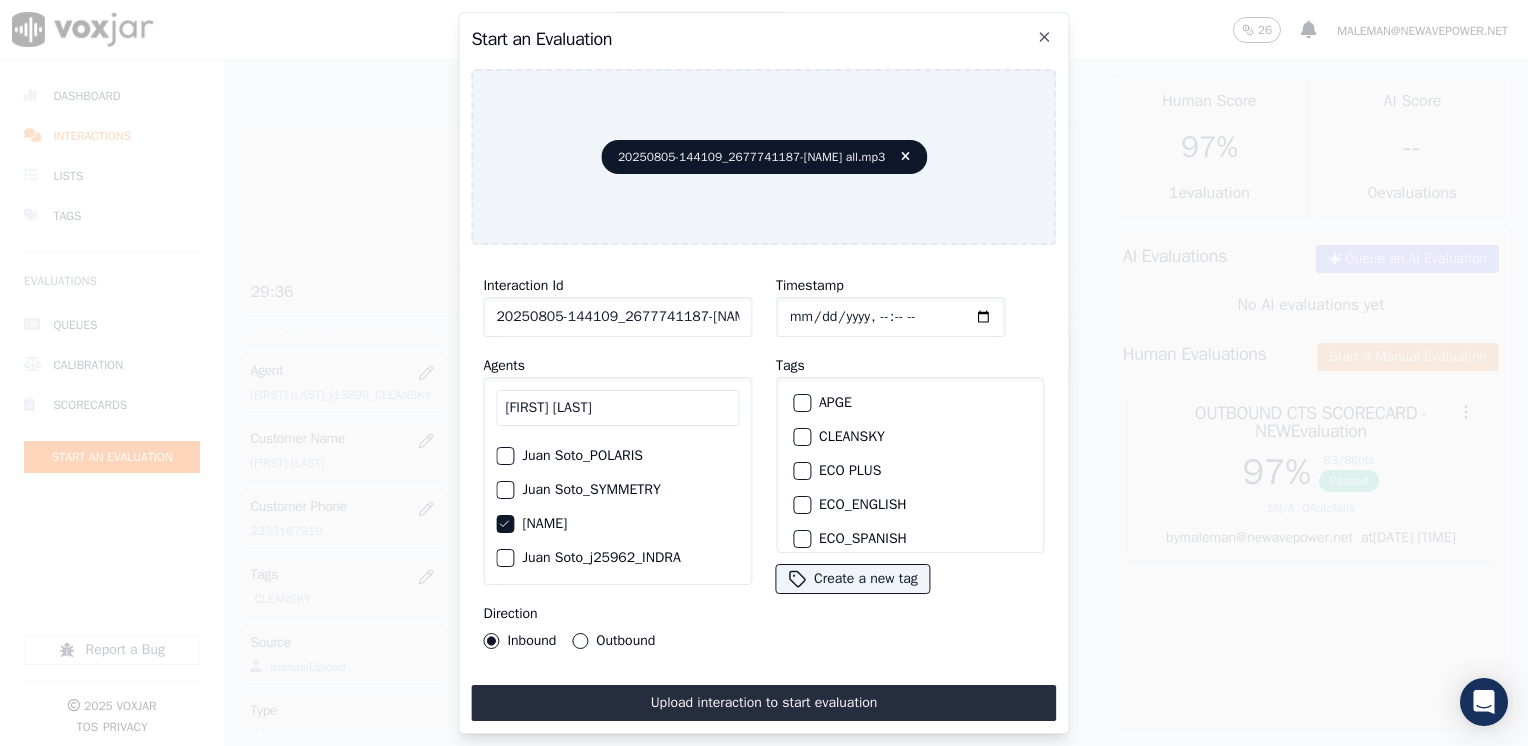 click at bounding box center (801, 437) 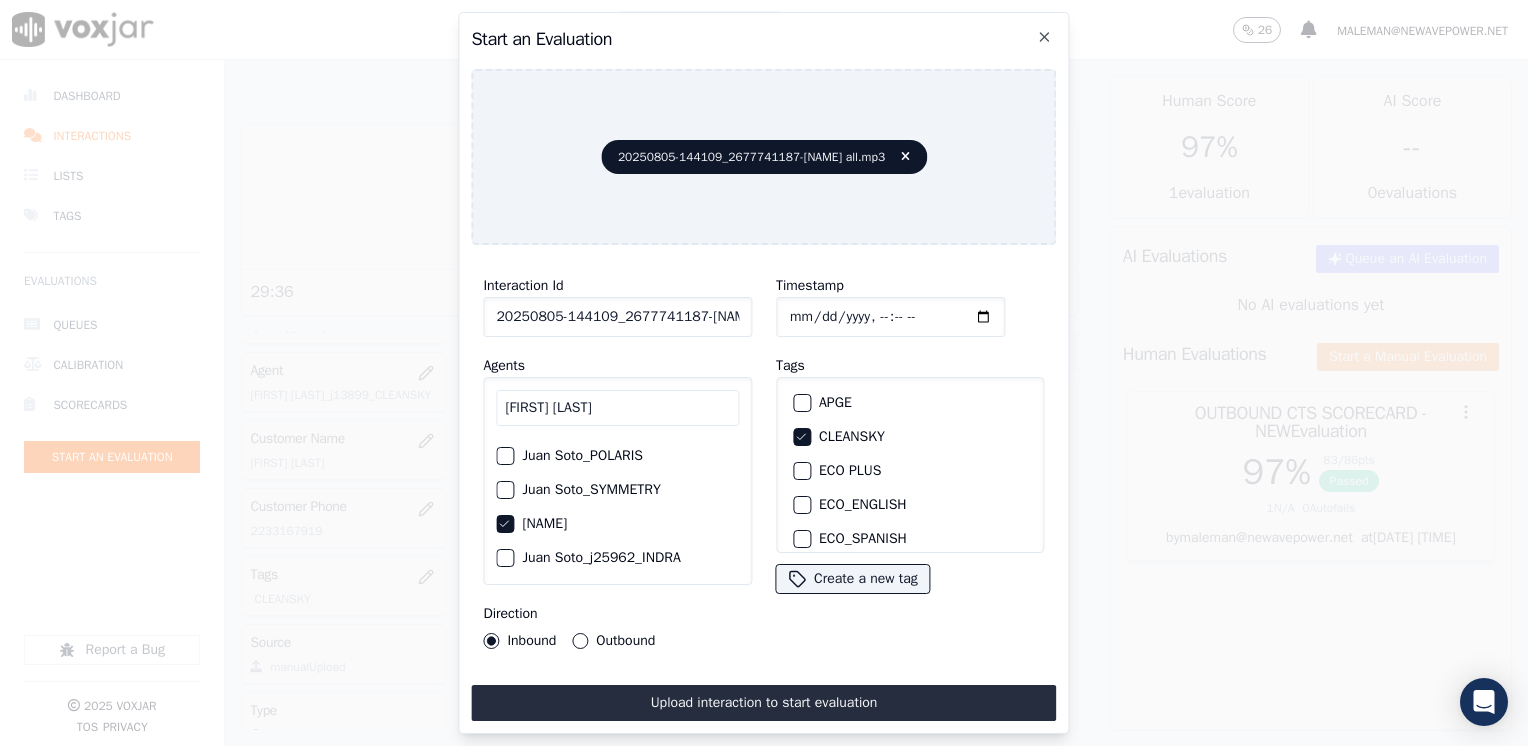 click on "Timestamp" 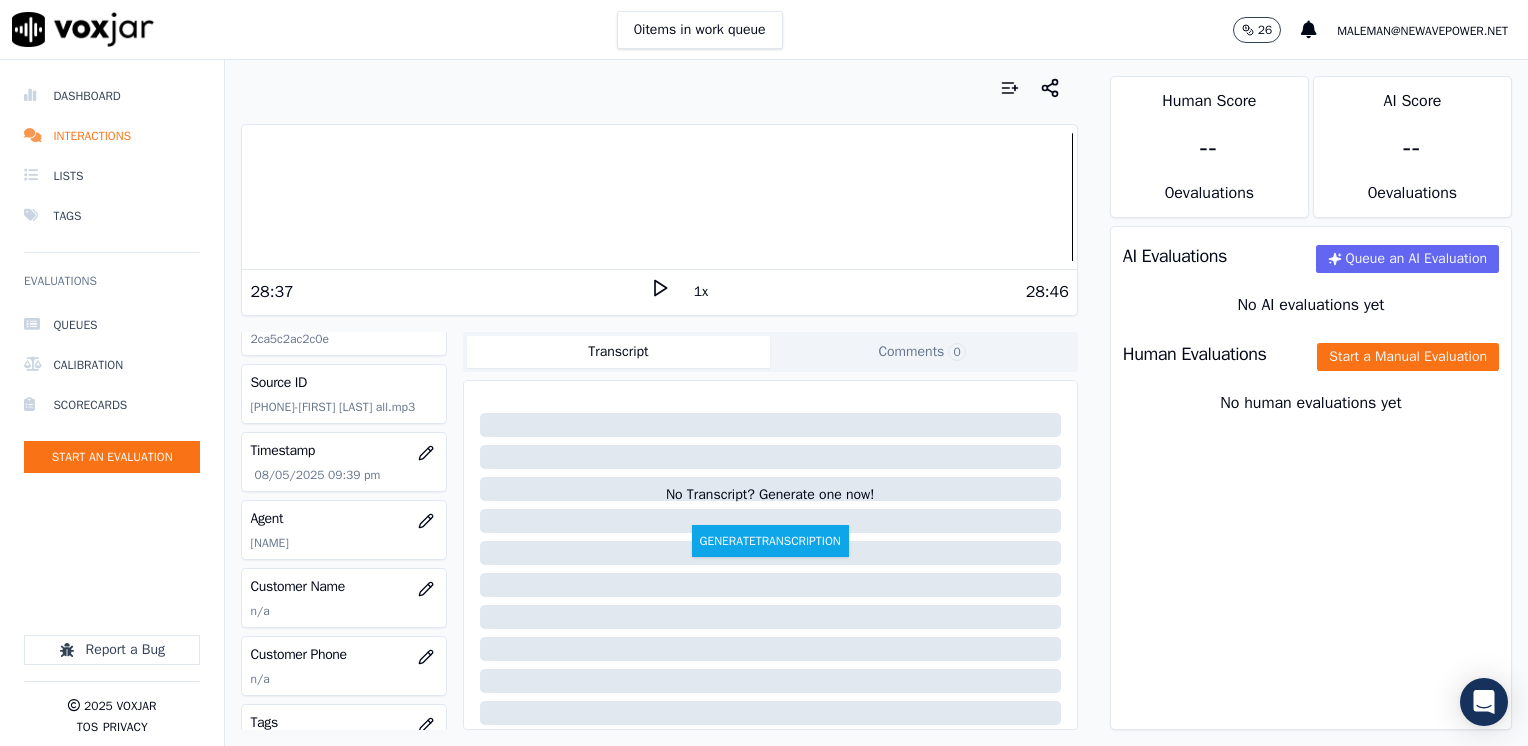 scroll, scrollTop: 100, scrollLeft: 0, axis: vertical 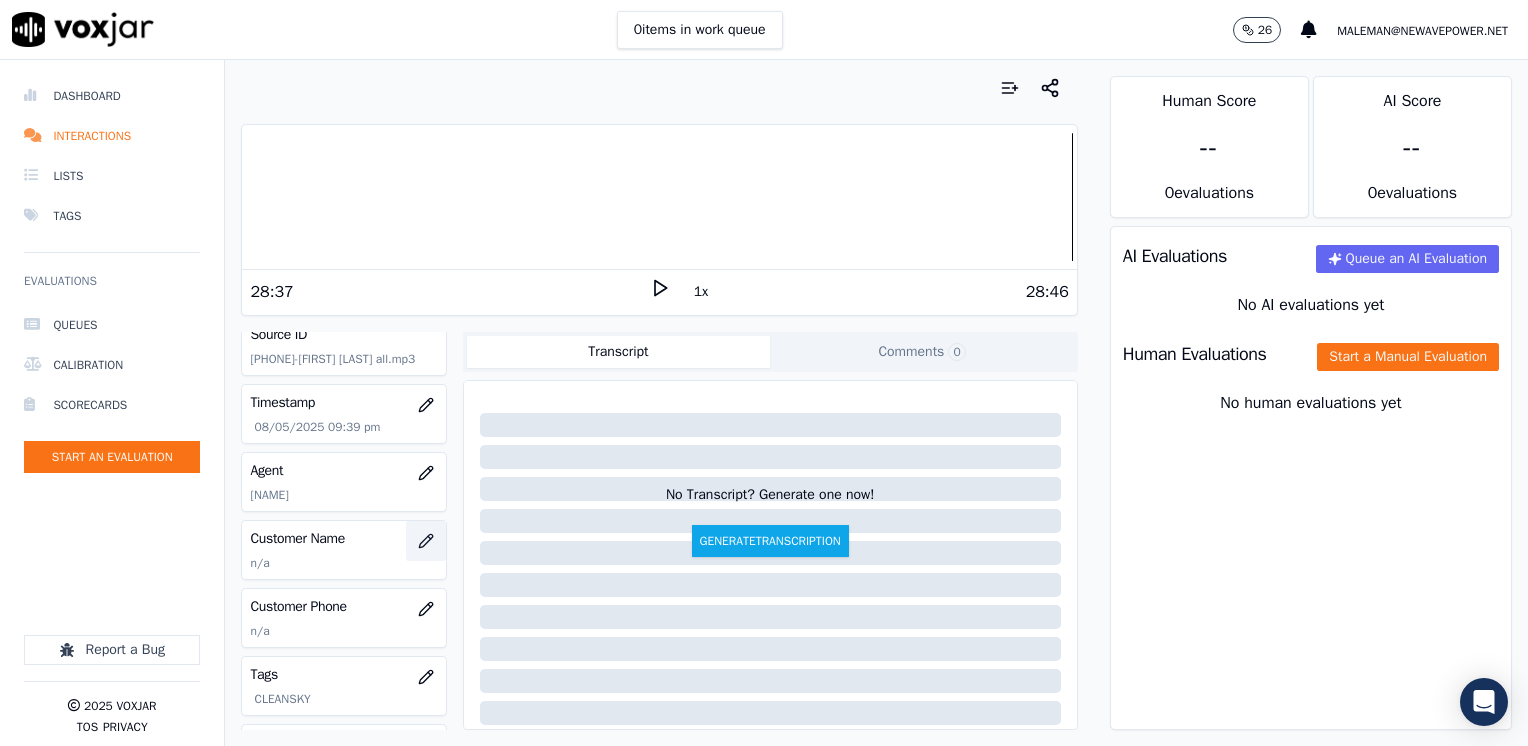 click 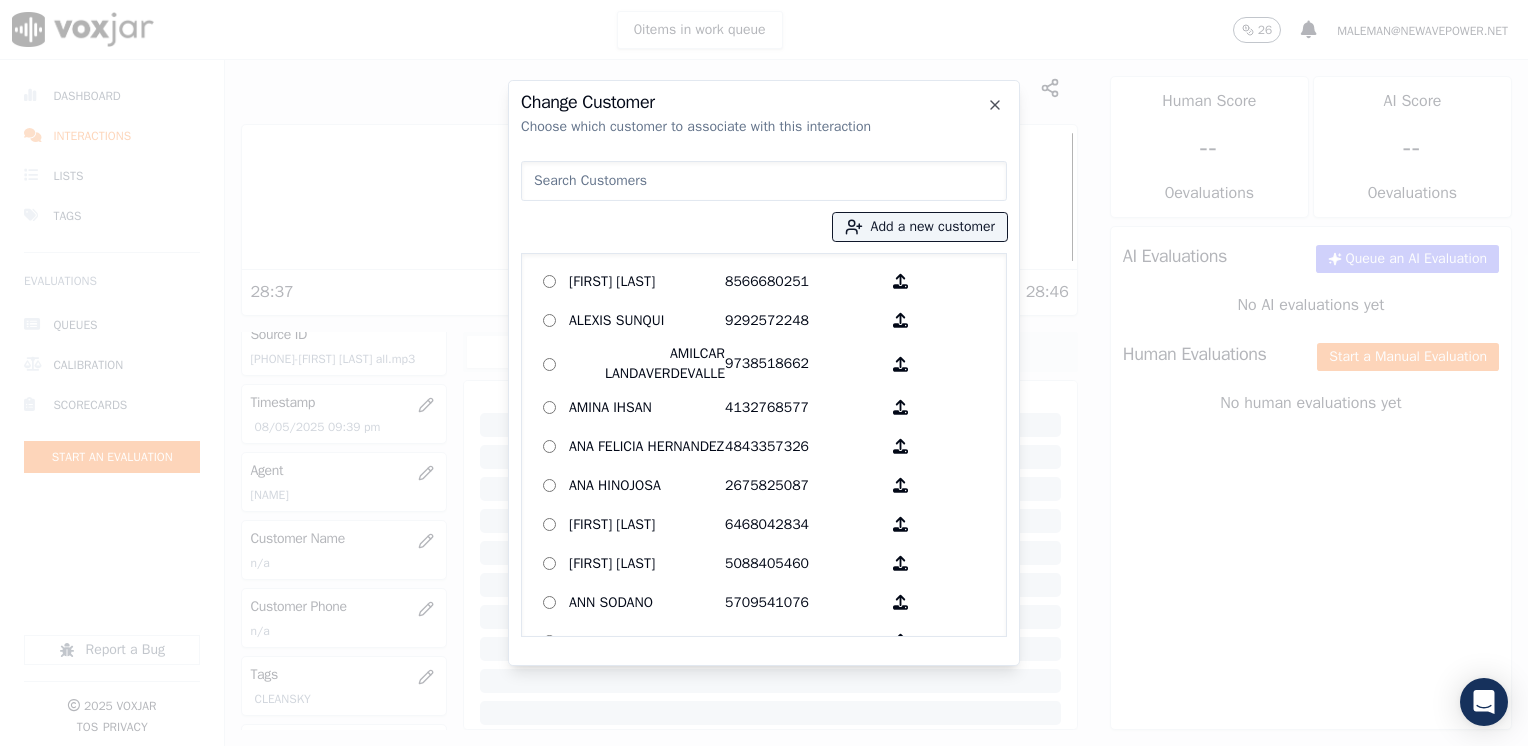 click at bounding box center (764, 181) 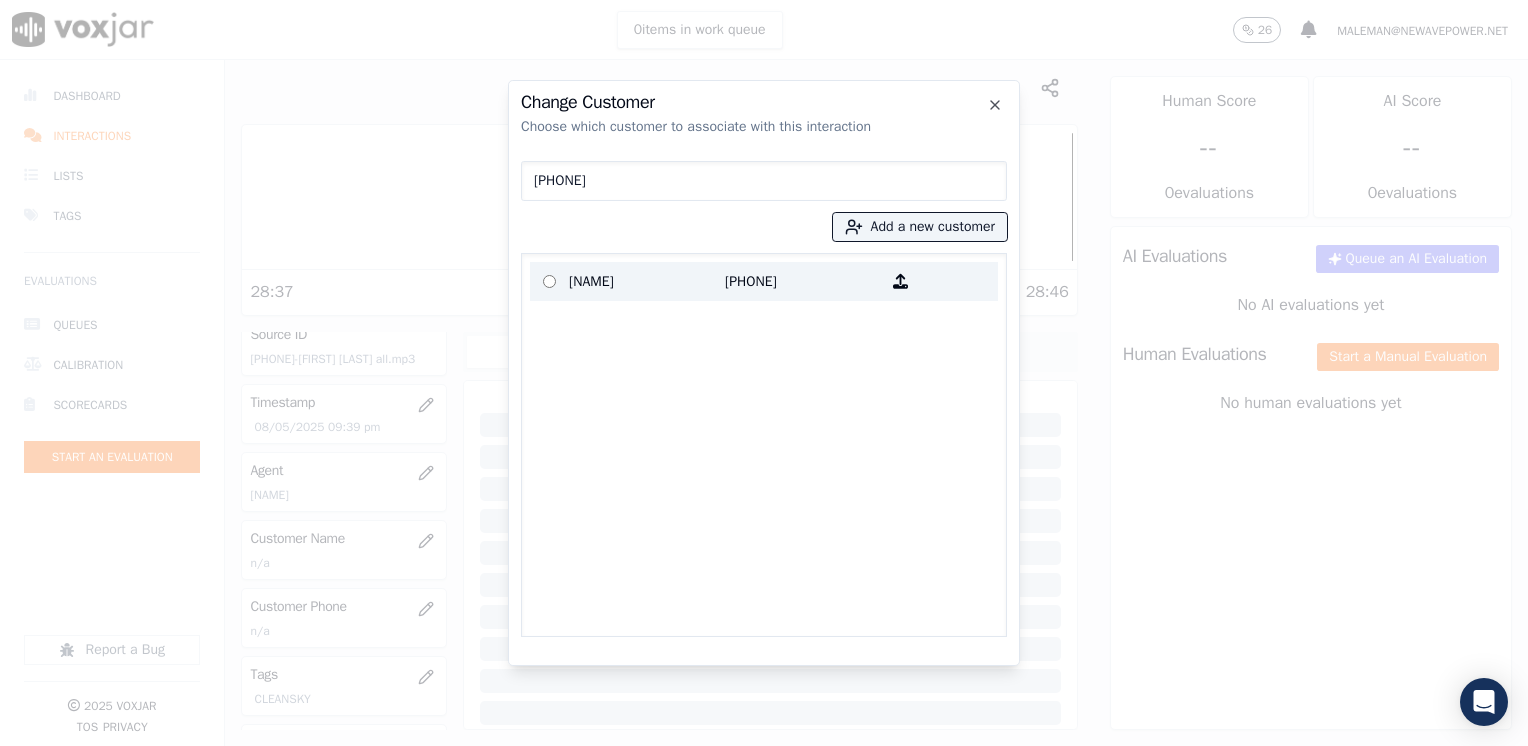 type on "[PHONE]" 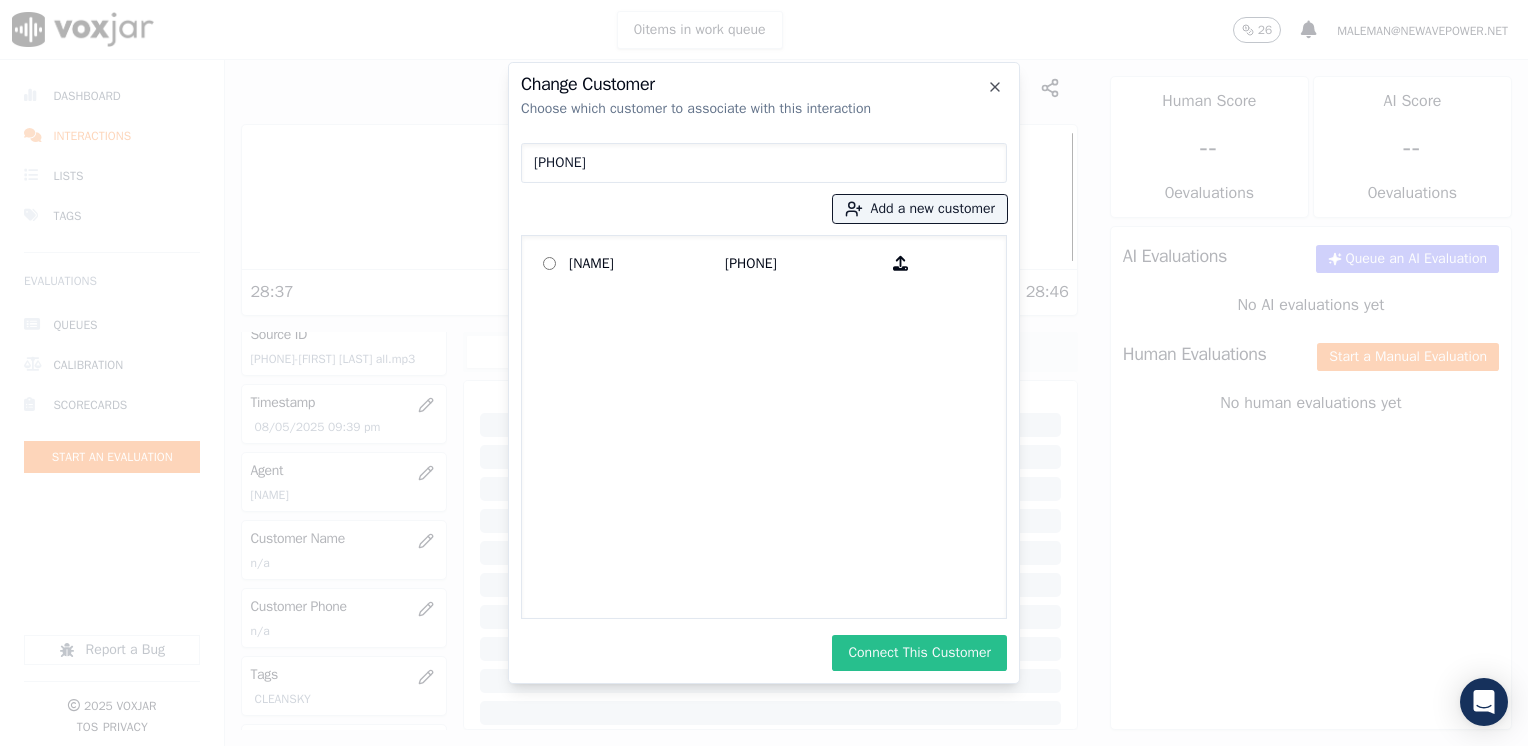click on "Connect This Customer" at bounding box center (919, 653) 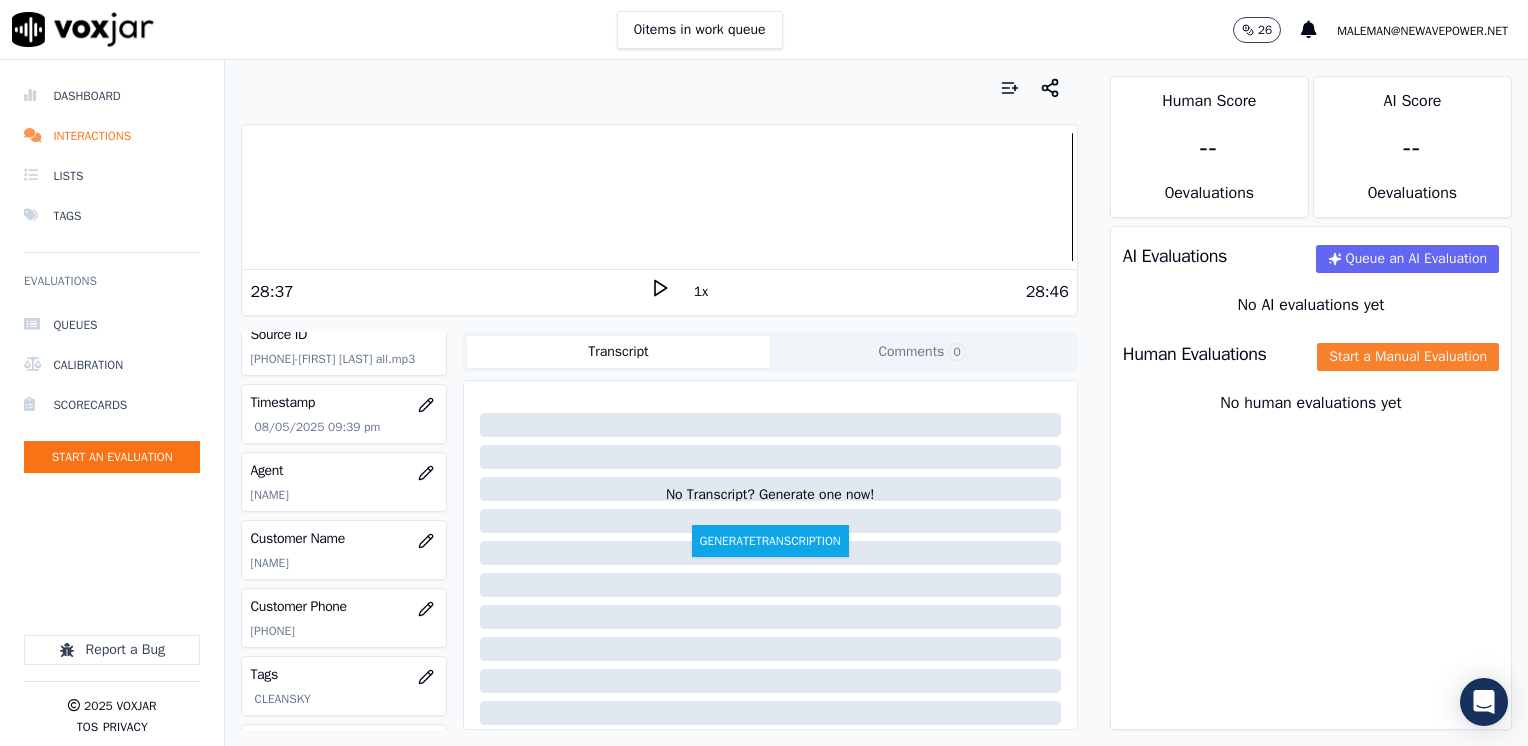 click on "Start a Manual Evaluation" 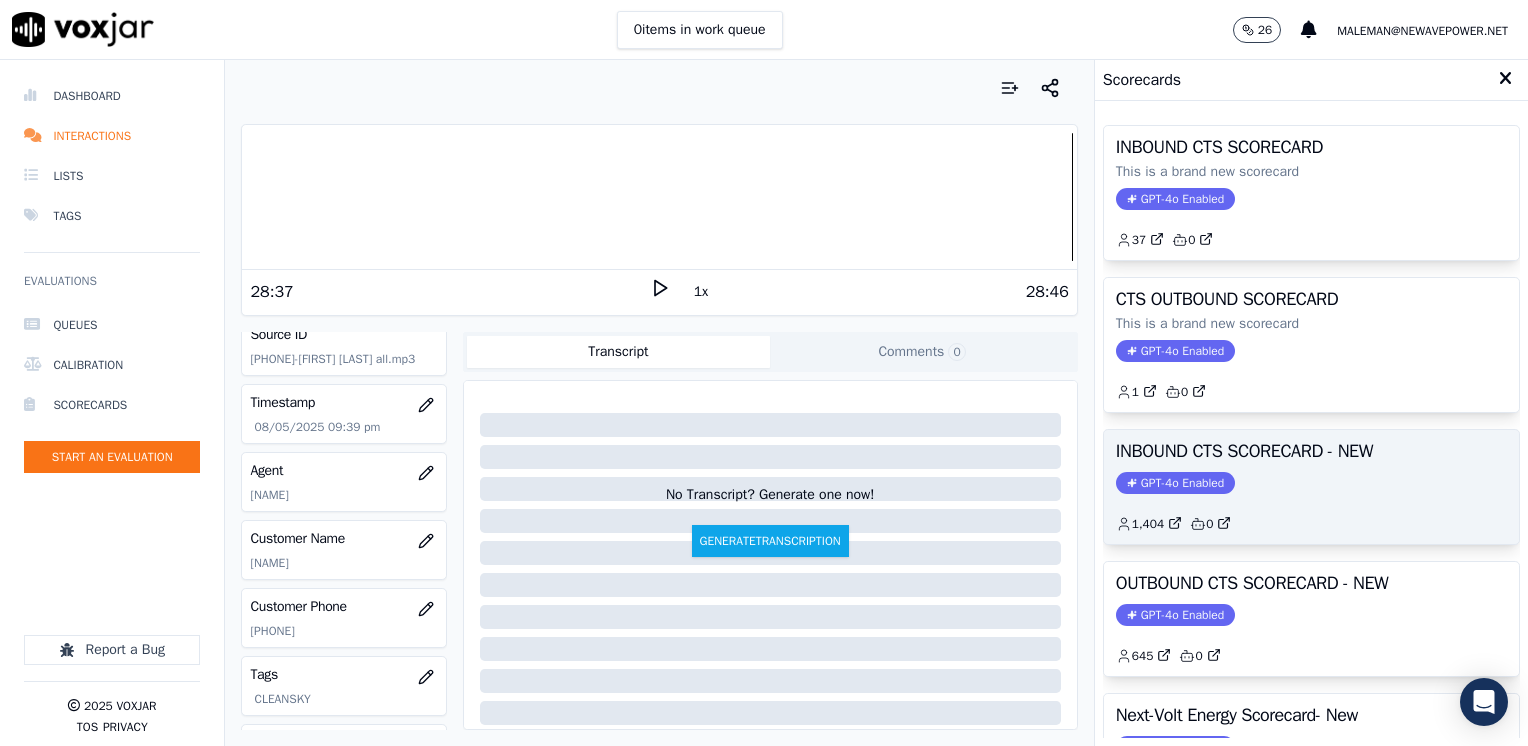 click on "GPT-4o Enabled" at bounding box center [1175, 483] 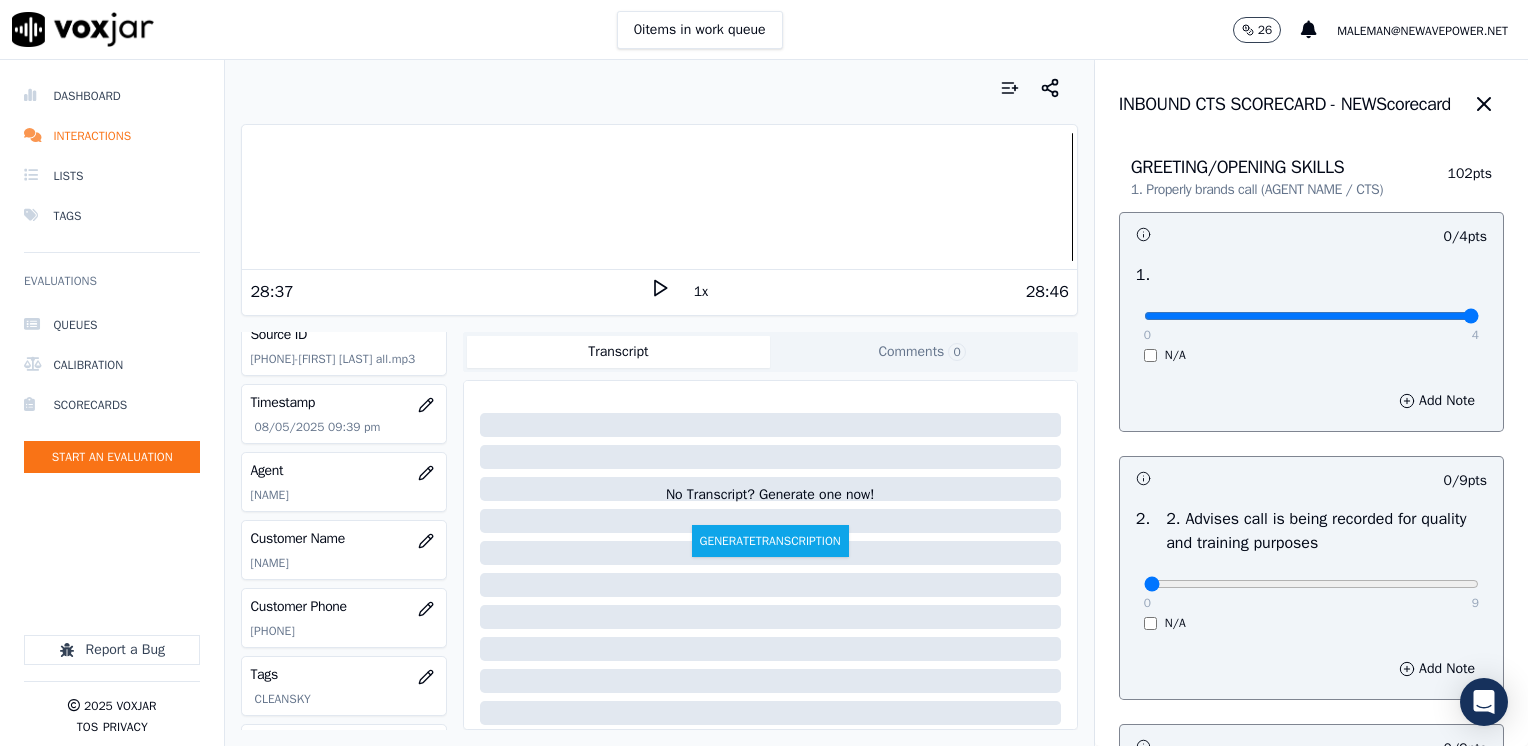 drag, startPoint x: 1130, startPoint y: 314, endPoint x: 1531, endPoint y: 342, distance: 401.97638 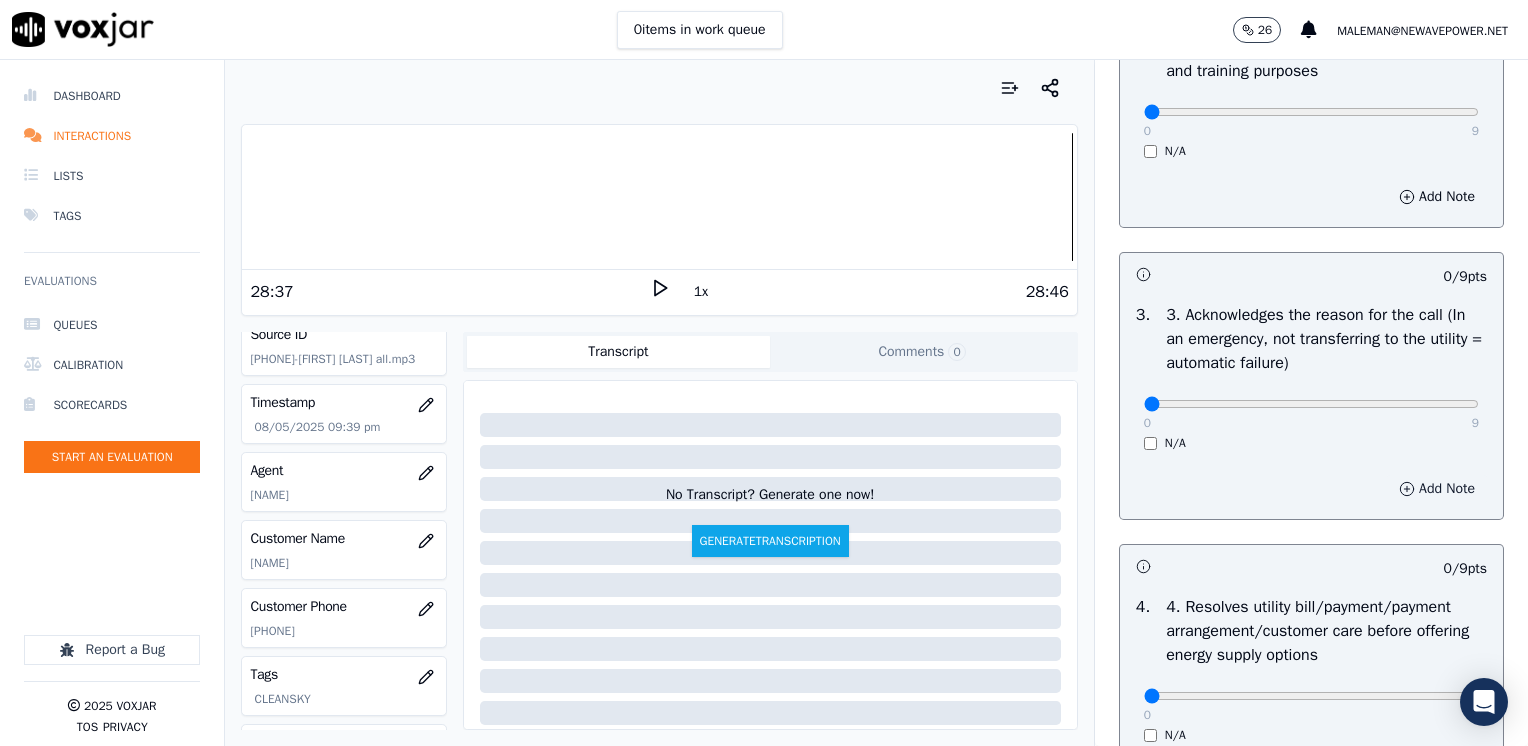 scroll, scrollTop: 500, scrollLeft: 0, axis: vertical 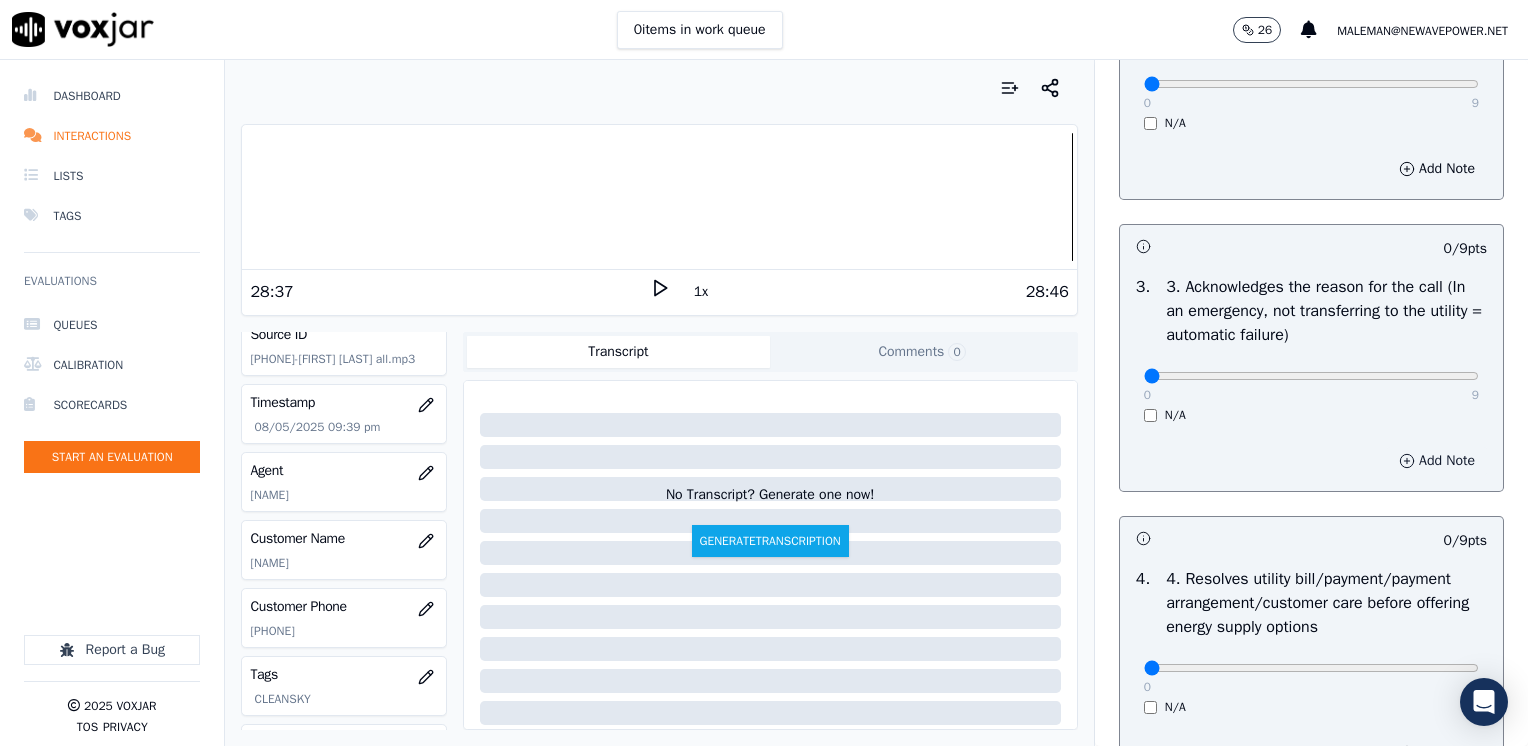 click on "Add Note" at bounding box center [1437, 461] 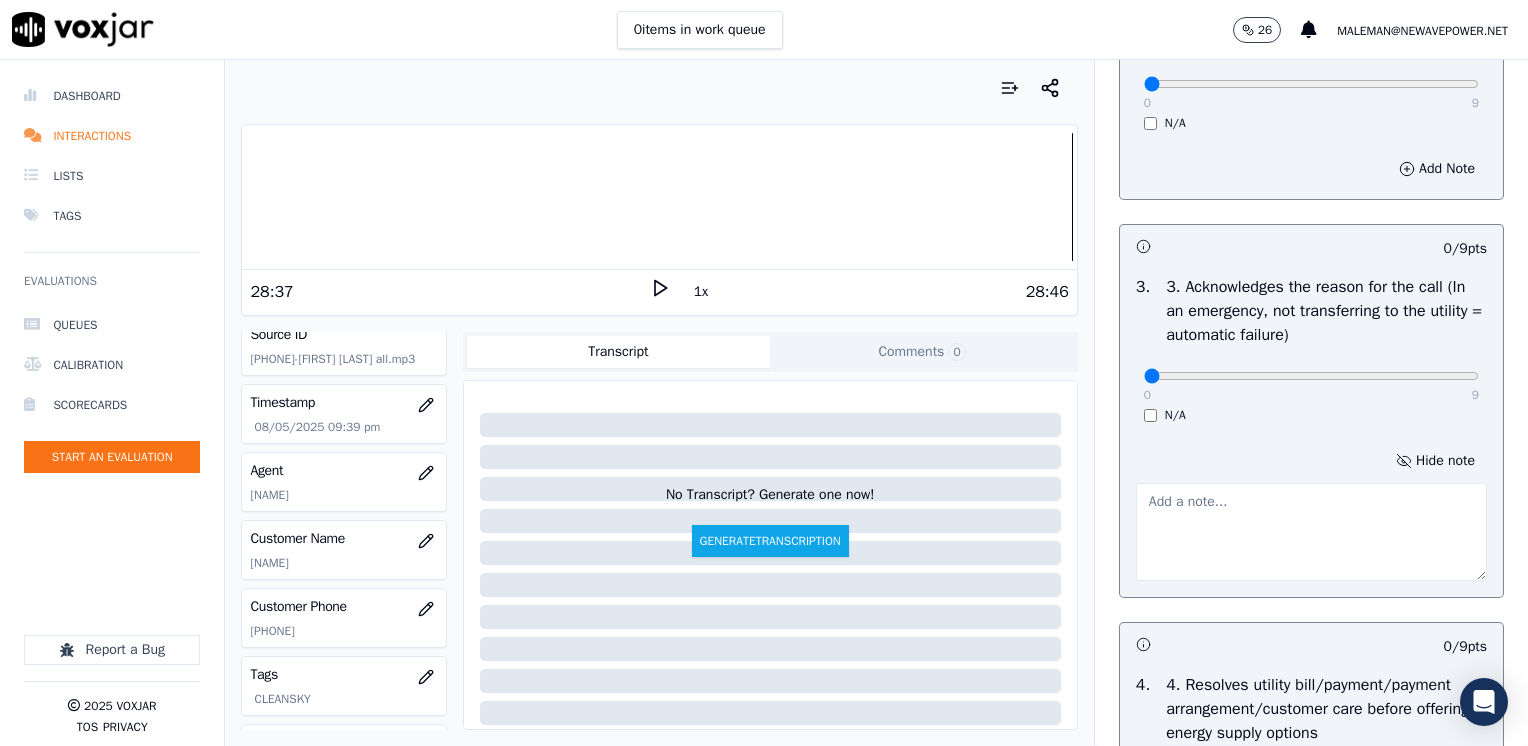 click at bounding box center [1311, 532] 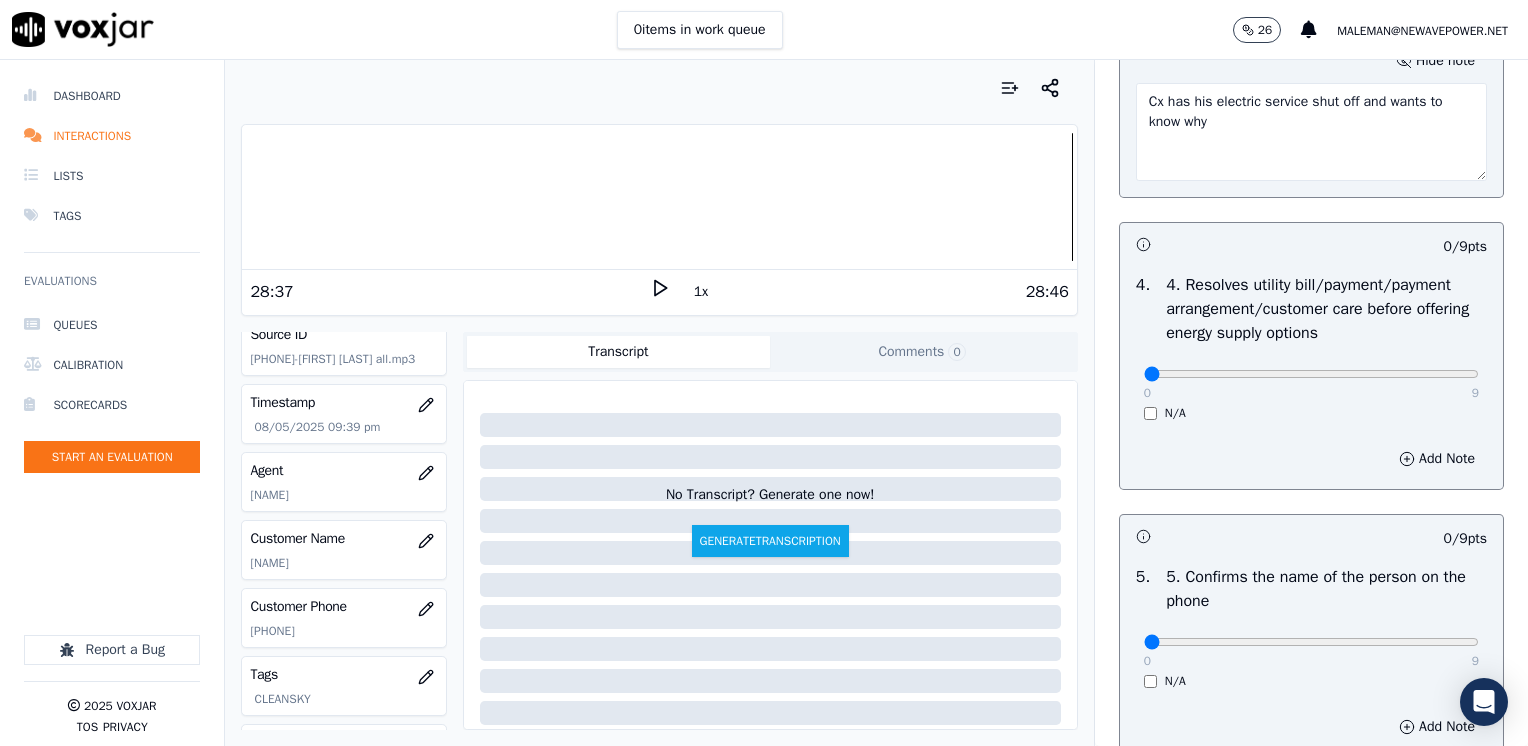 scroll, scrollTop: 1200, scrollLeft: 0, axis: vertical 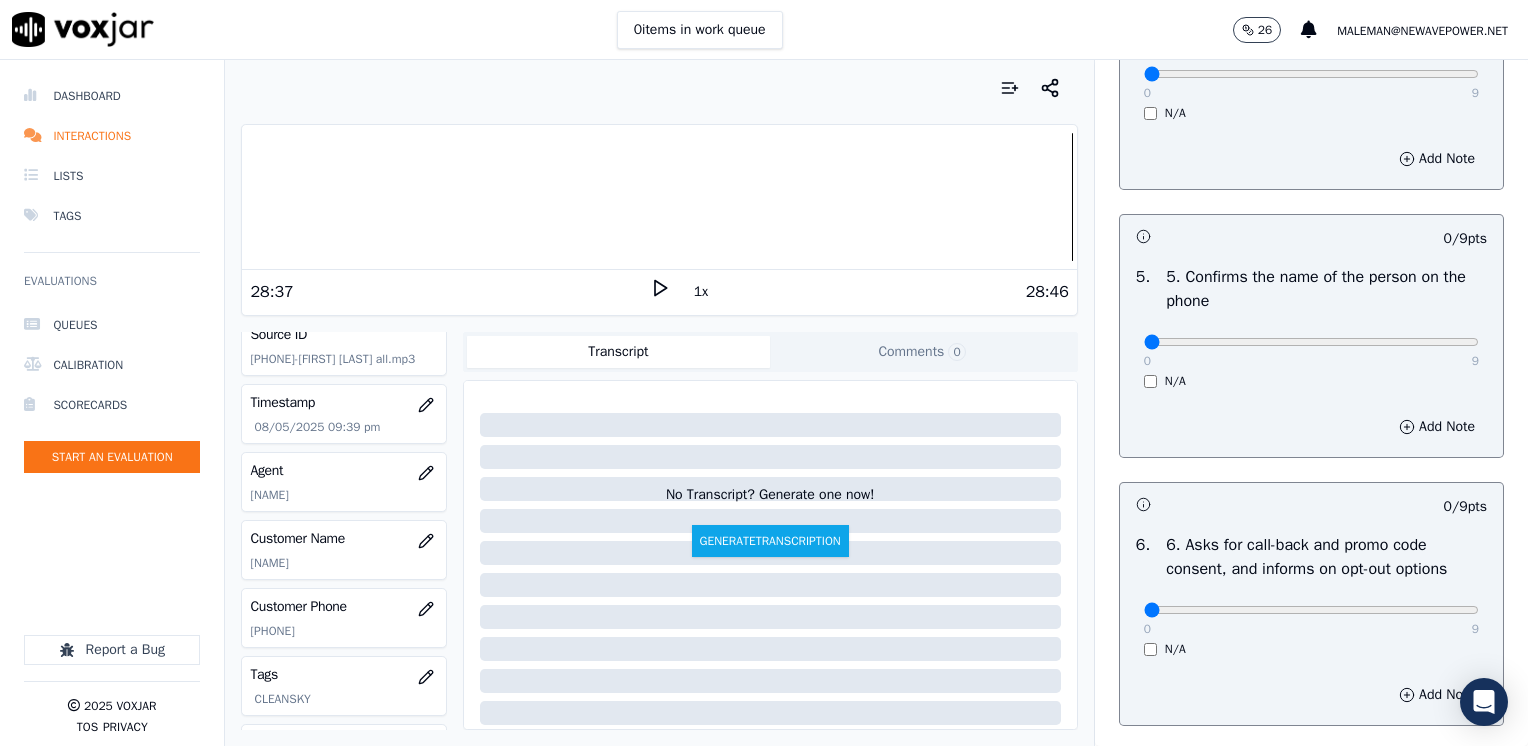 type on "Cx has his electric service shut off and wants to know why" 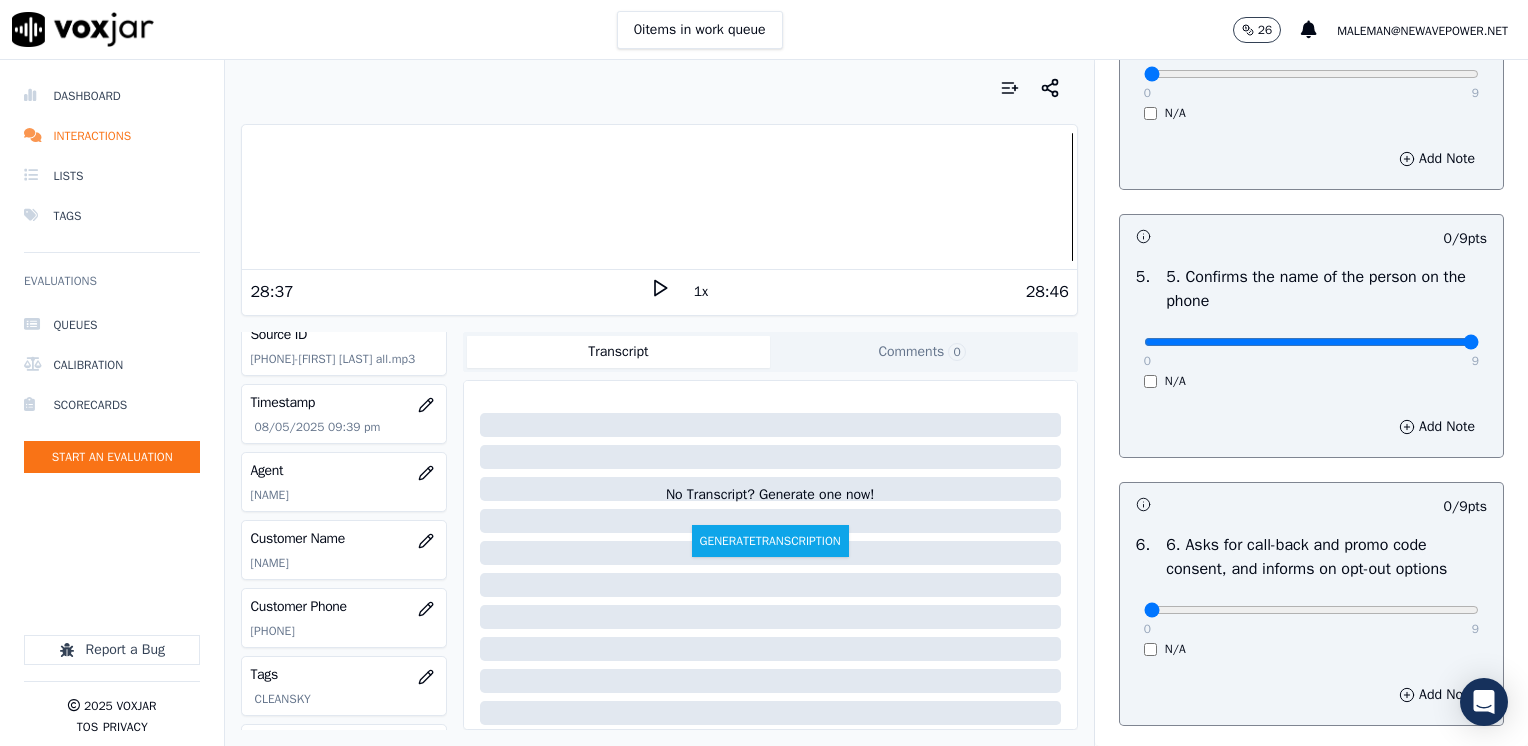 drag, startPoint x: 1132, startPoint y: 337, endPoint x: 1531, endPoint y: 377, distance: 401 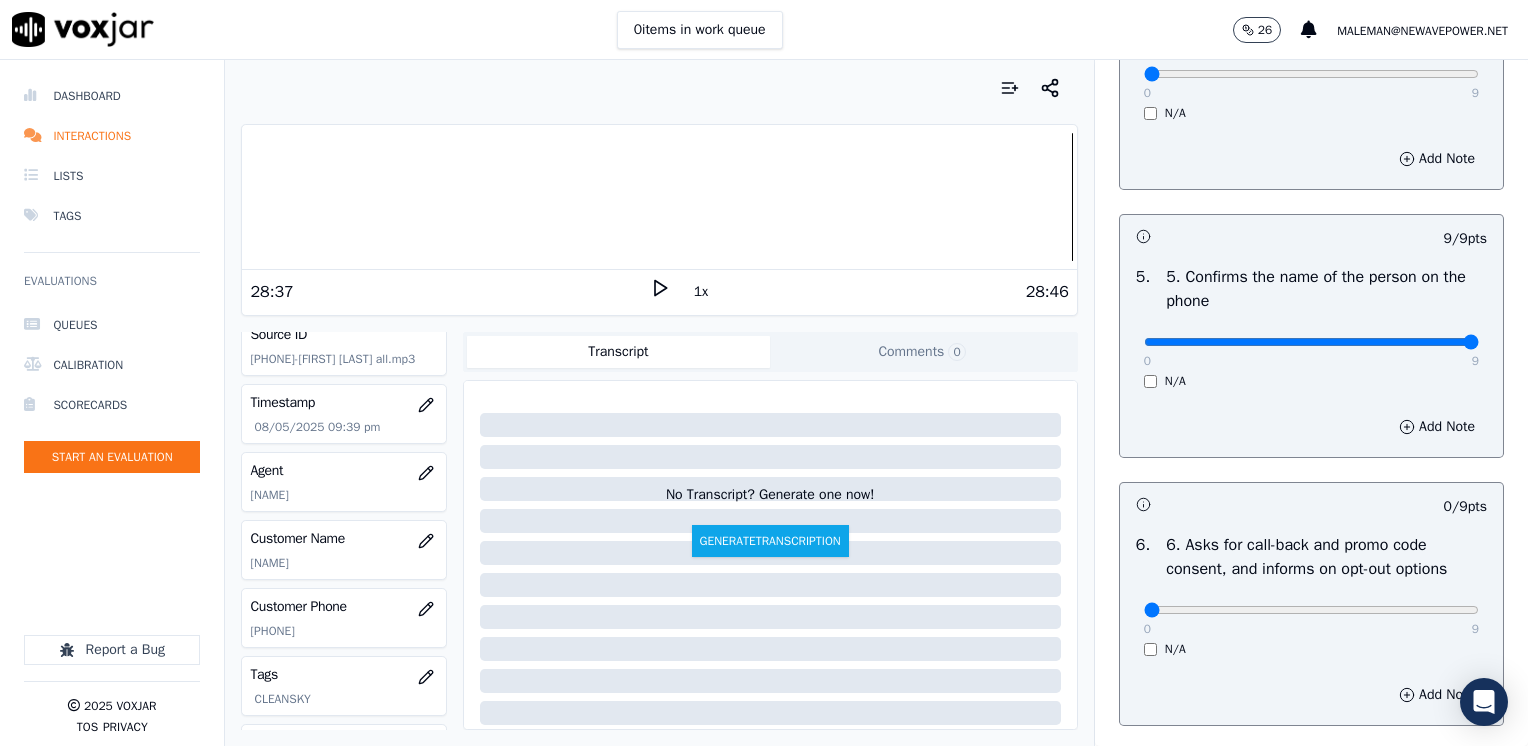 scroll, scrollTop: 1400, scrollLeft: 0, axis: vertical 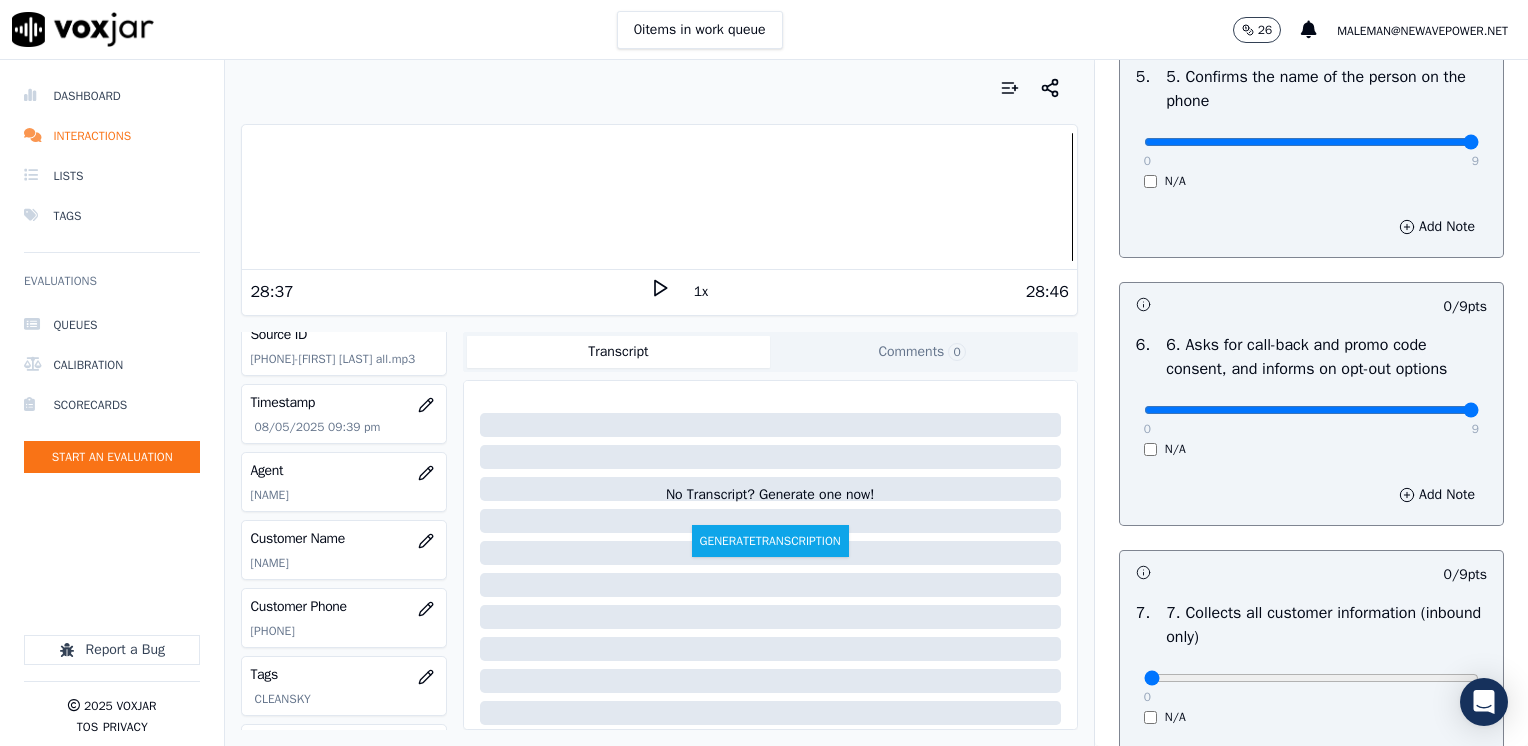 drag, startPoint x: 1132, startPoint y: 416, endPoint x: 1531, endPoint y: 440, distance: 399.72116 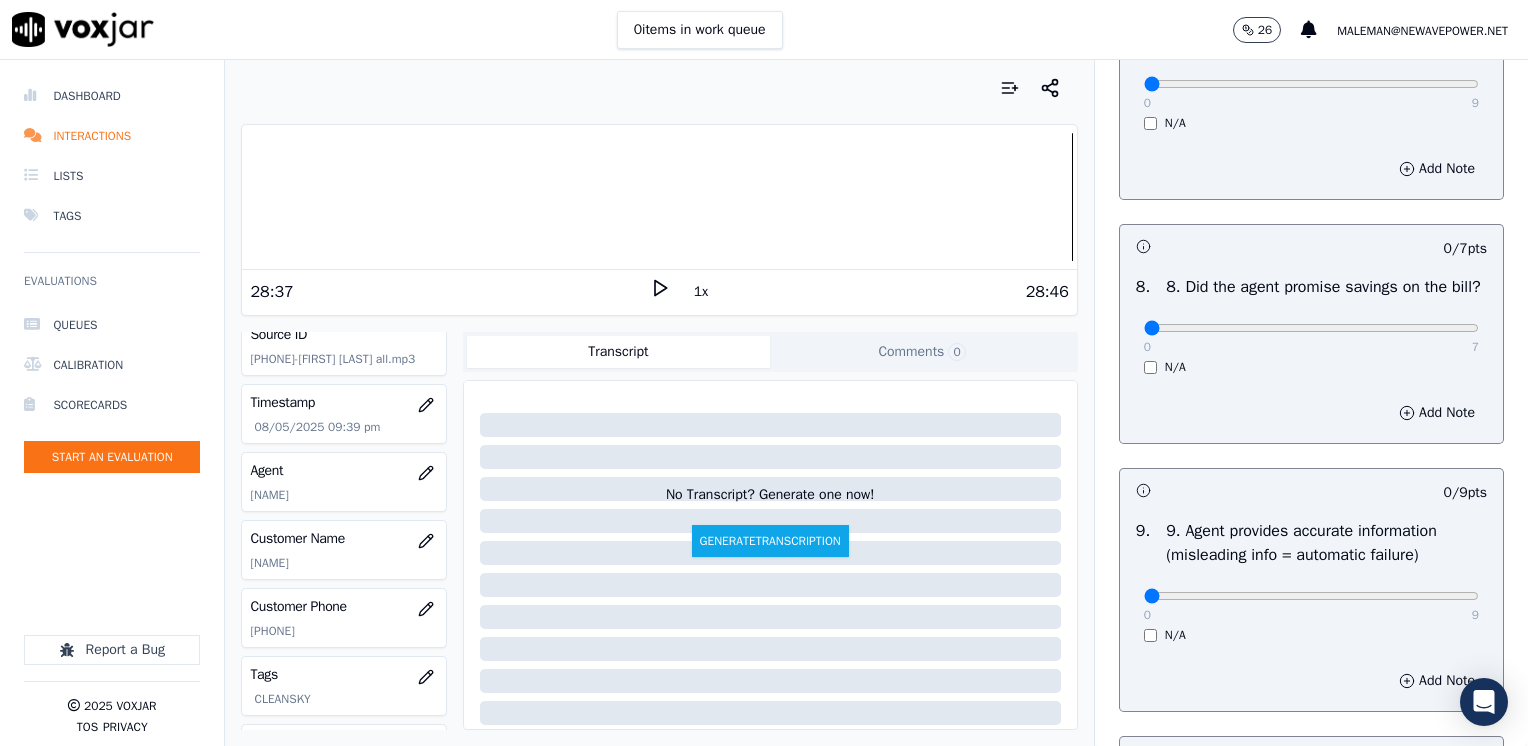 scroll, scrollTop: 2000, scrollLeft: 0, axis: vertical 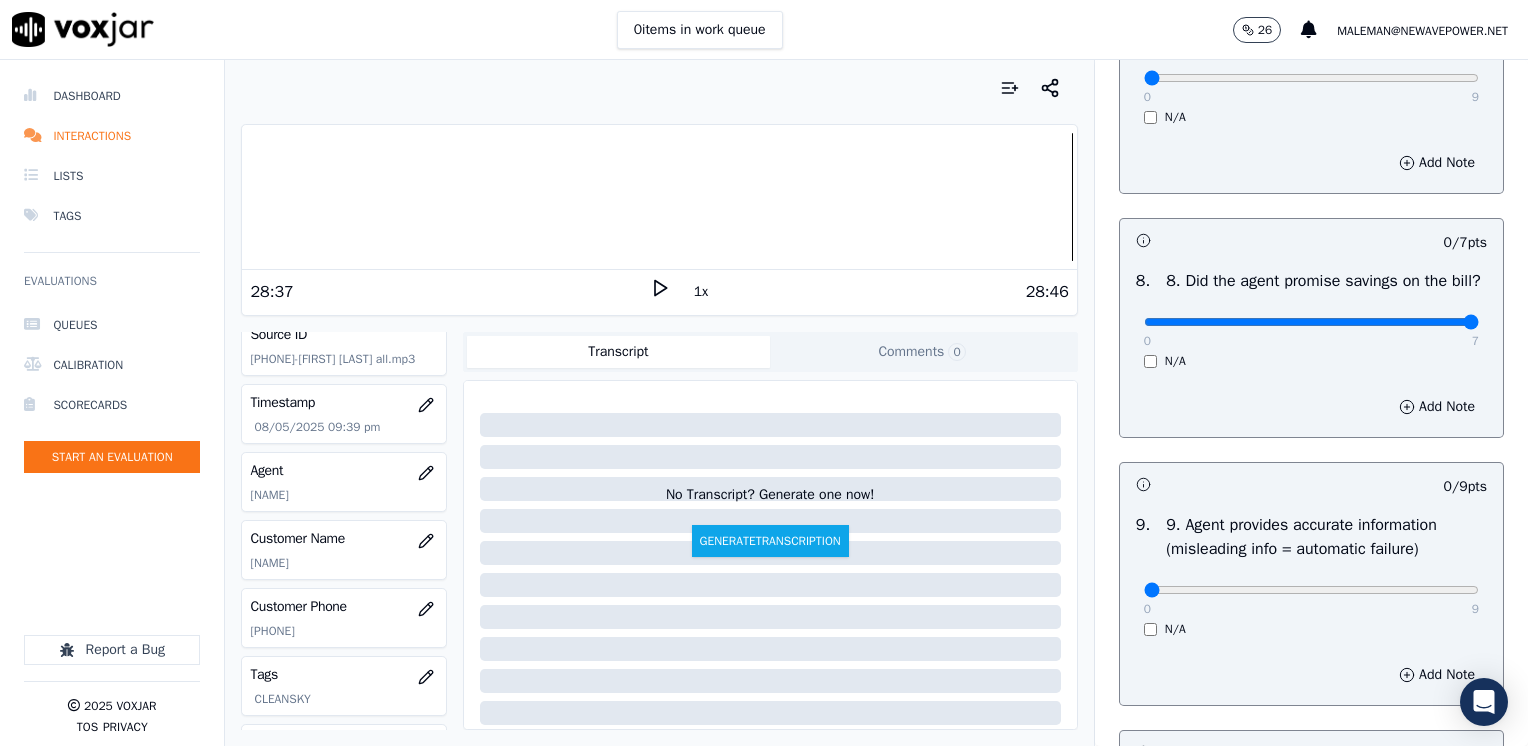 drag, startPoint x: 1136, startPoint y: 339, endPoint x: 1531, endPoint y: 448, distance: 409.76334 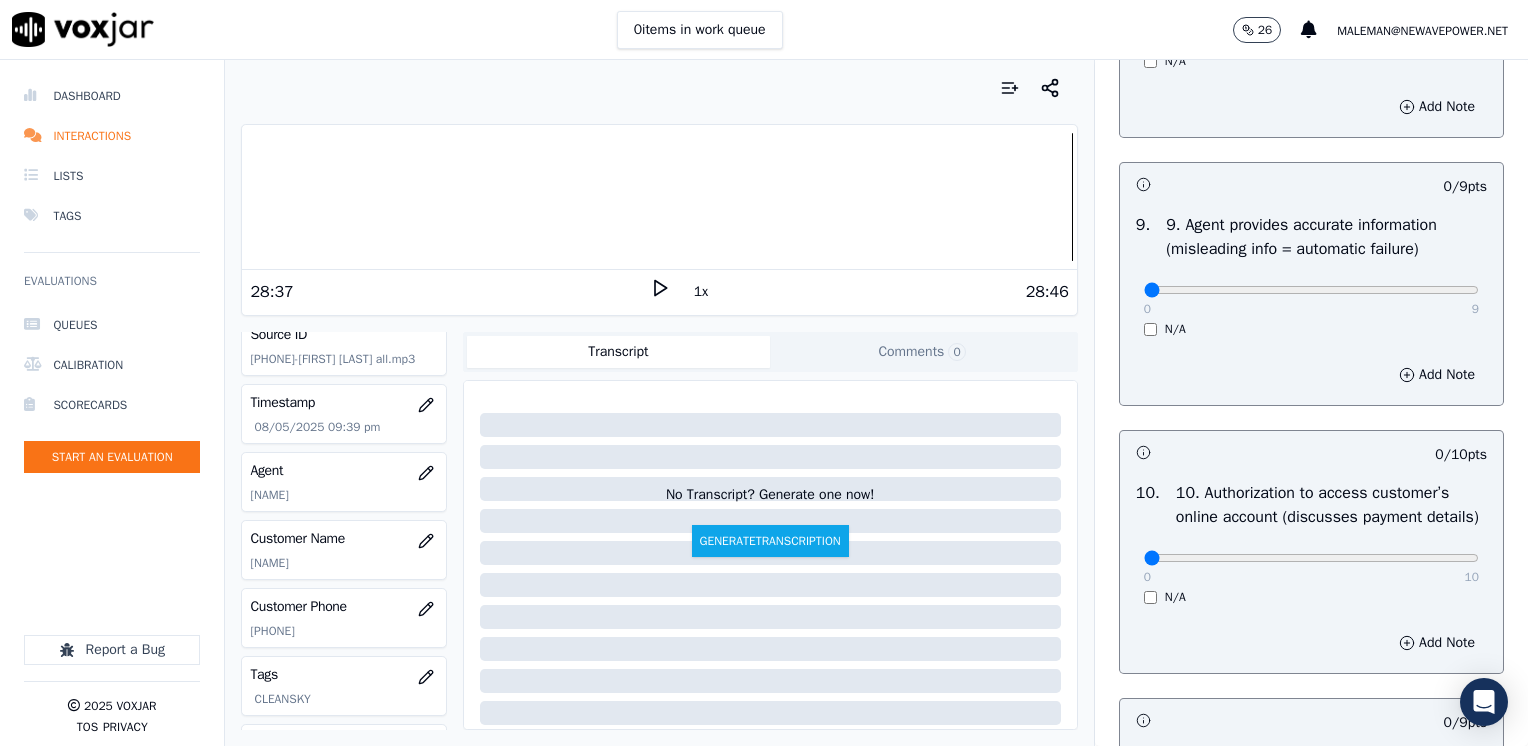 scroll, scrollTop: 2400, scrollLeft: 0, axis: vertical 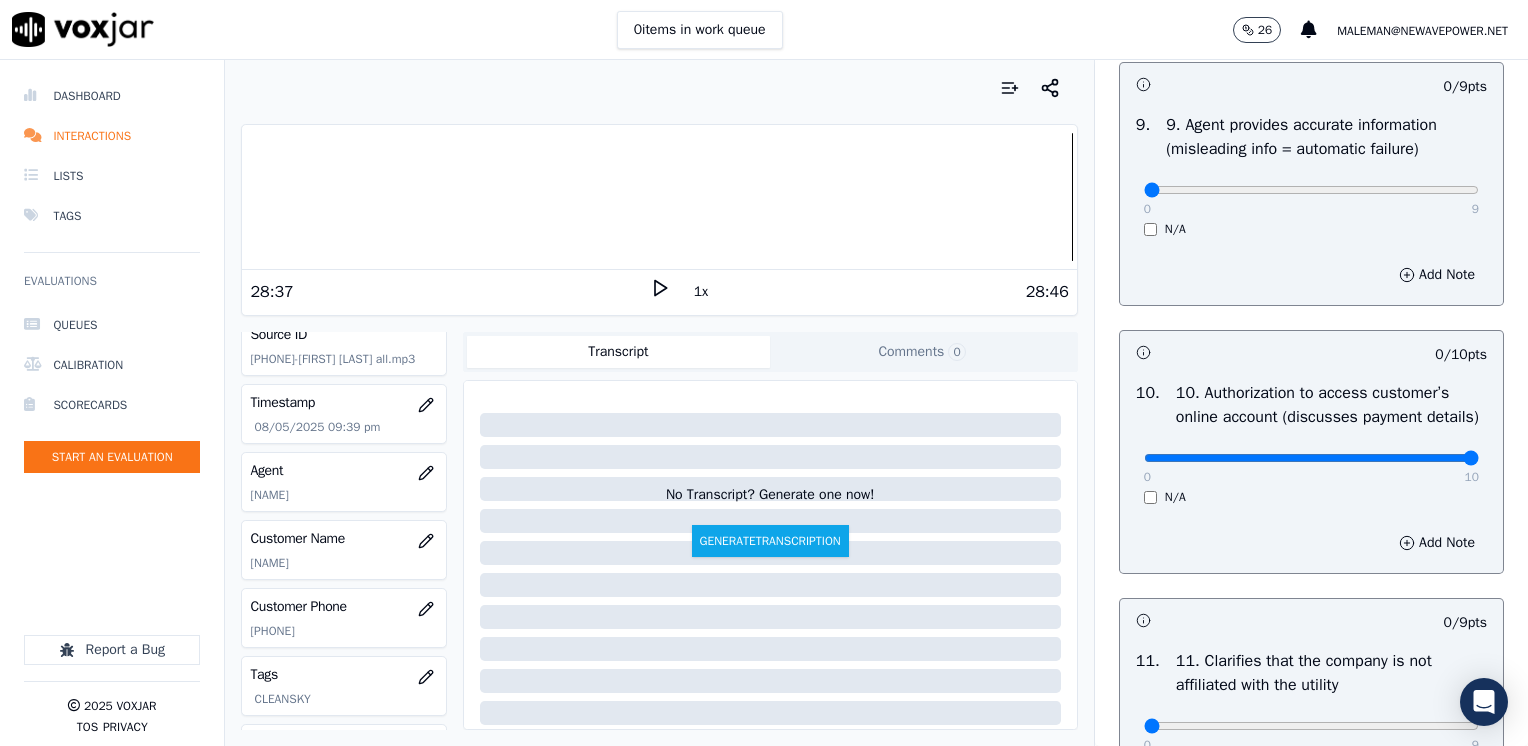 drag, startPoint x: 1130, startPoint y: 501, endPoint x: 1531, endPoint y: 562, distance: 405.61313 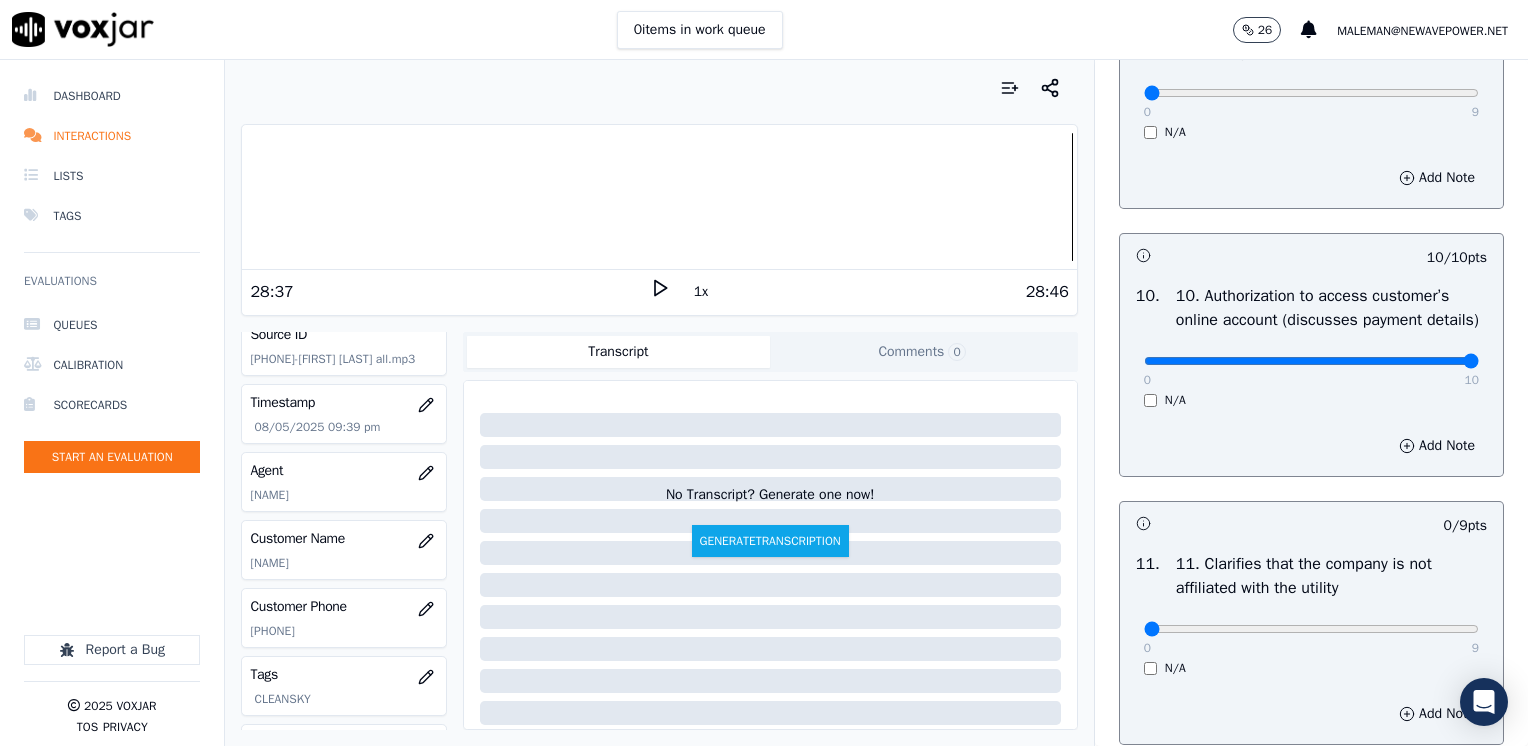 scroll, scrollTop: 2700, scrollLeft: 0, axis: vertical 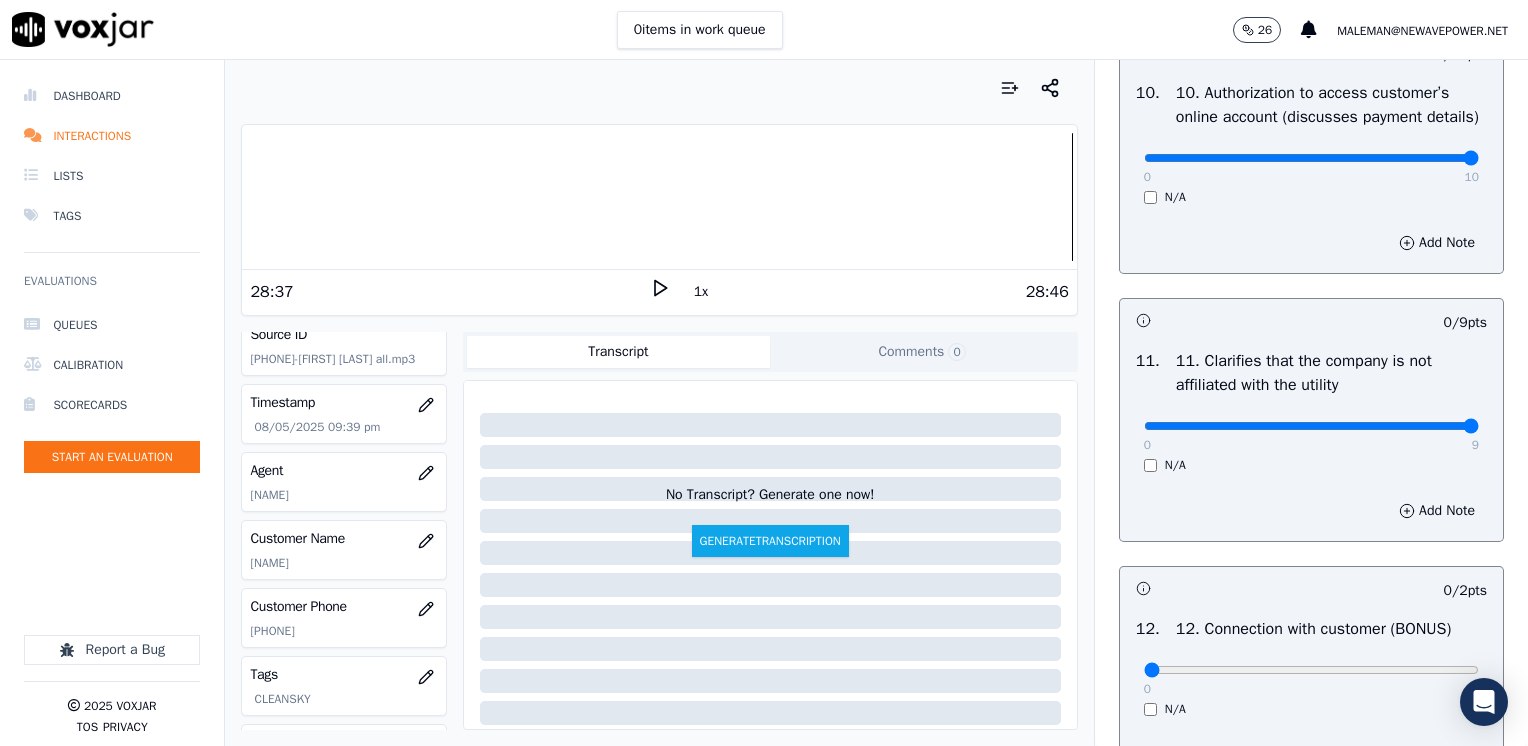 drag, startPoint x: 1128, startPoint y: 472, endPoint x: 1527, endPoint y: 529, distance: 403.05087 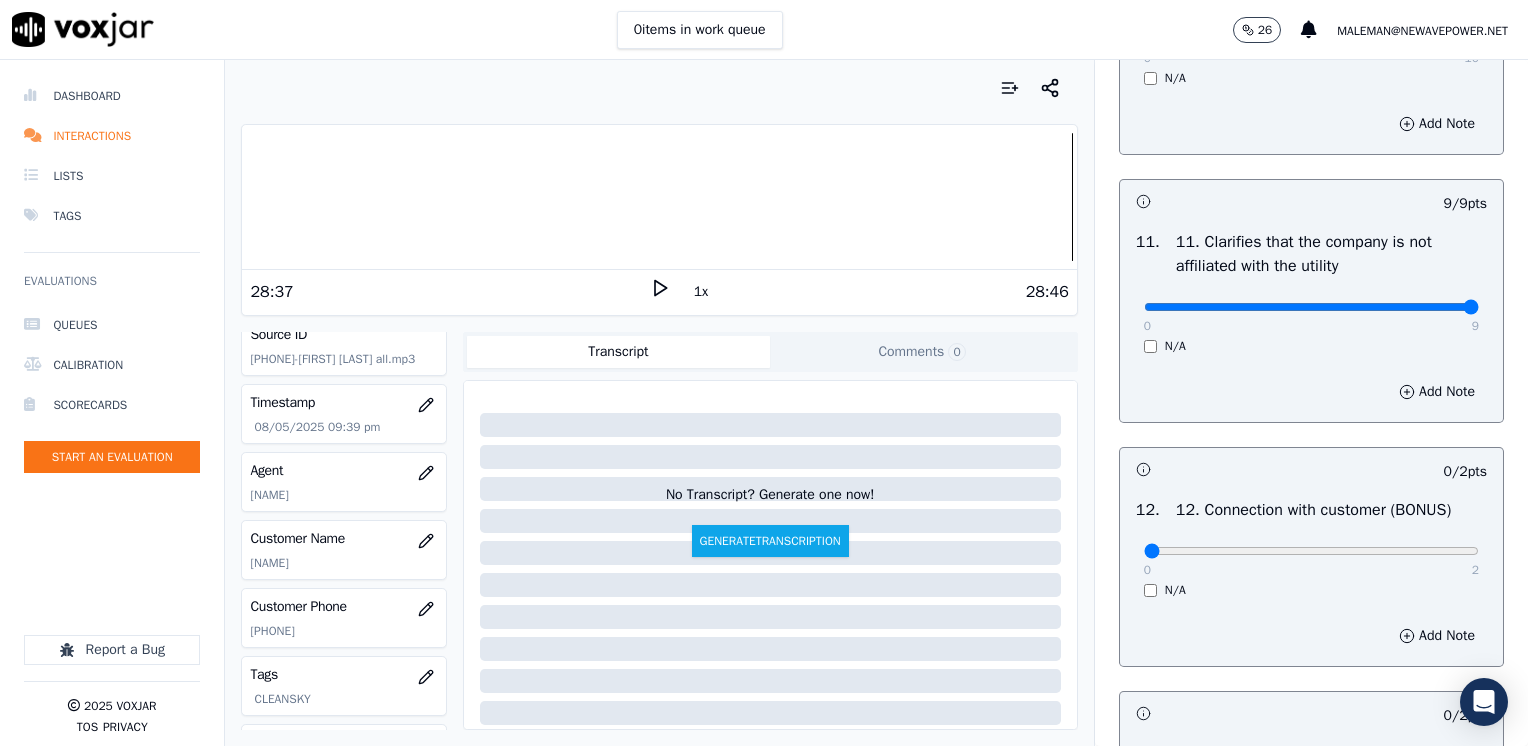 scroll, scrollTop: 3000, scrollLeft: 0, axis: vertical 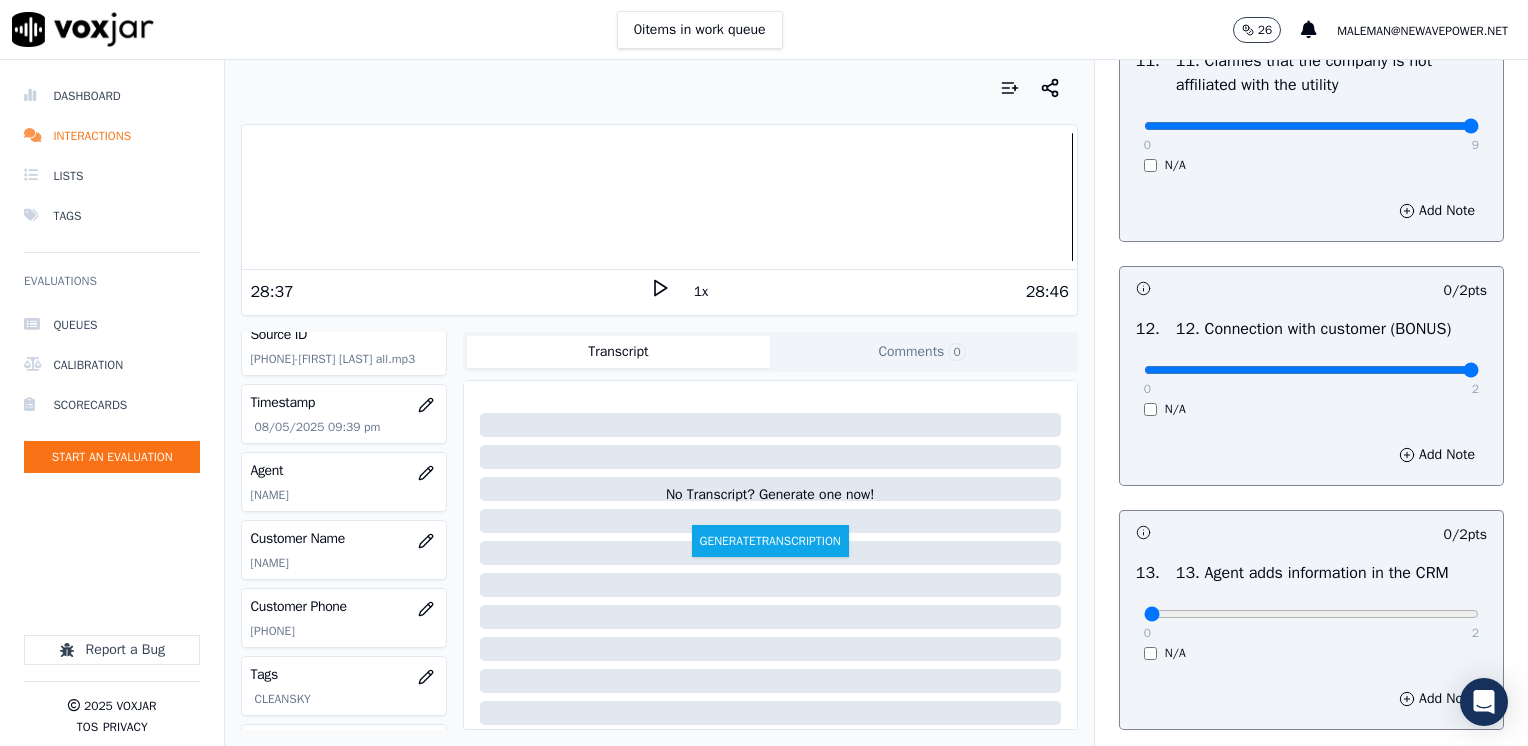 drag, startPoint x: 1136, startPoint y: 412, endPoint x: 1493, endPoint y: 478, distance: 363.0496 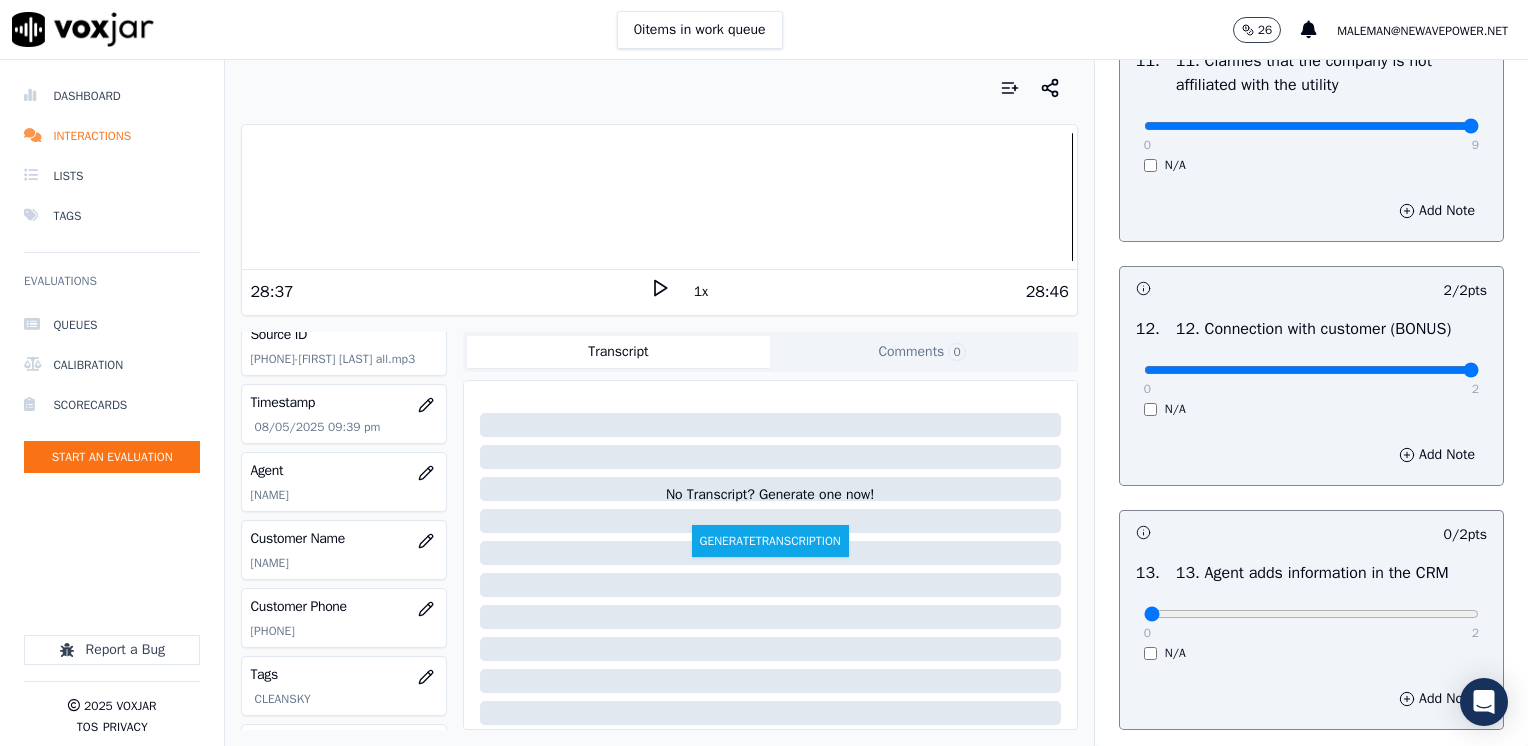 scroll, scrollTop: 3300, scrollLeft: 0, axis: vertical 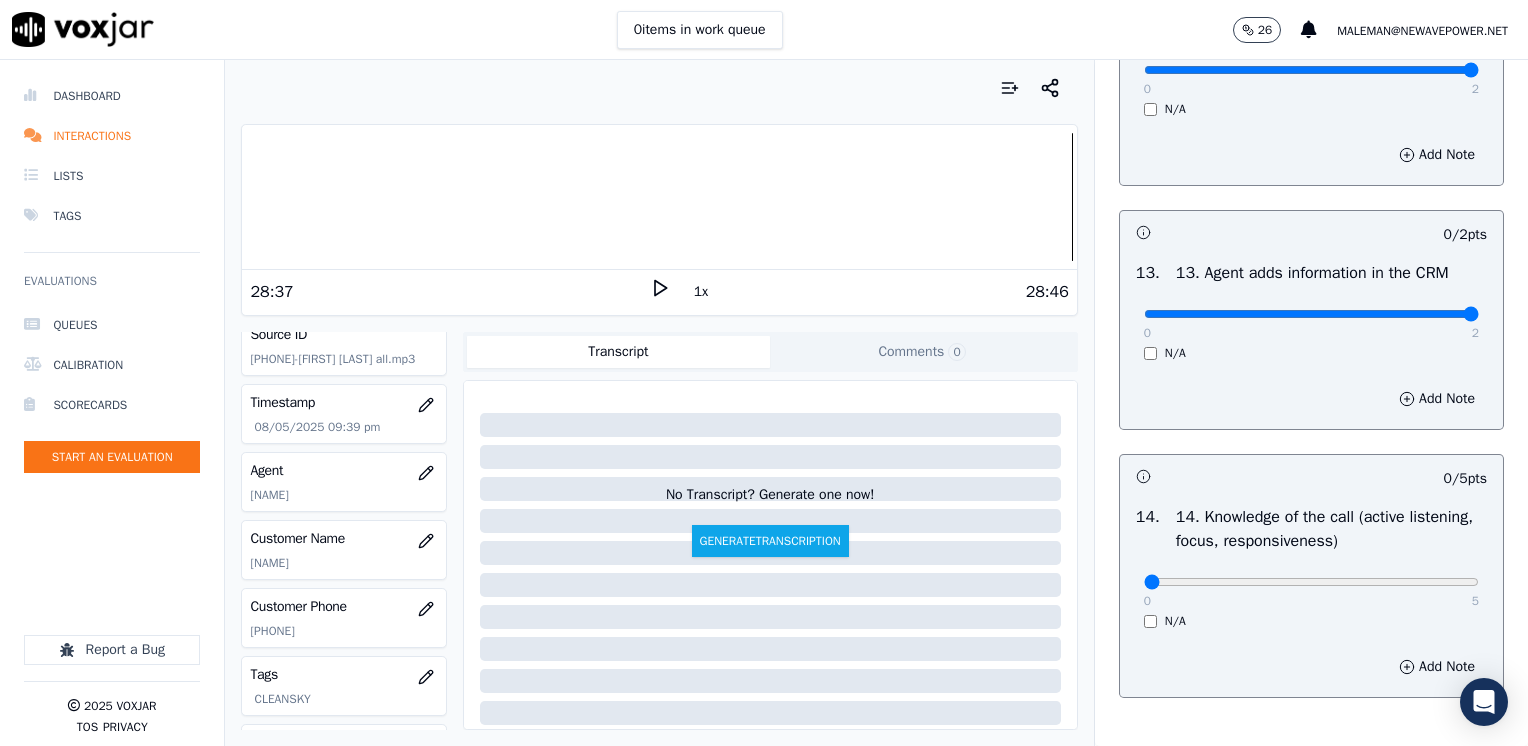 drag, startPoint x: 1132, startPoint y: 357, endPoint x: 1523, endPoint y: 382, distance: 391.79843 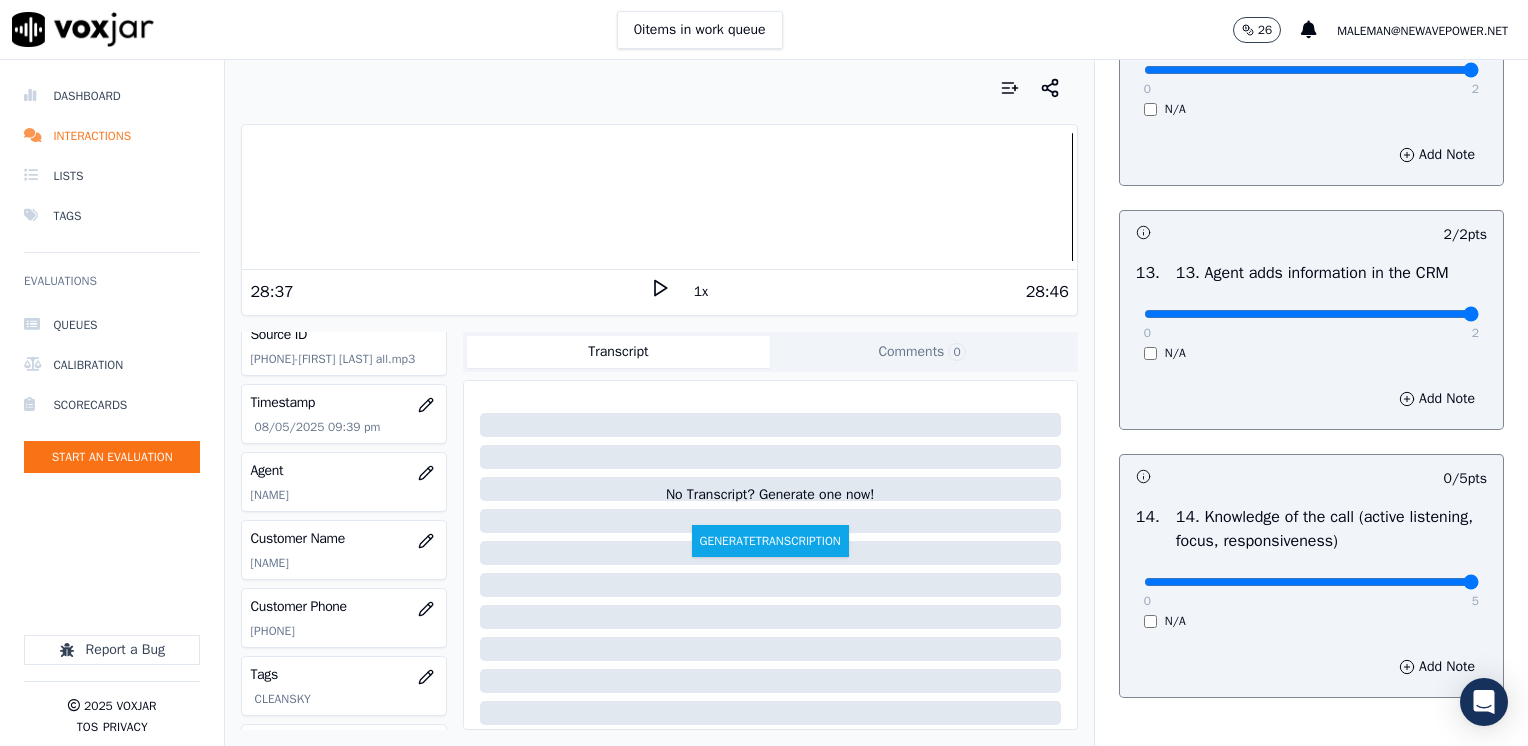 drag, startPoint x: 1134, startPoint y: 628, endPoint x: 1531, endPoint y: 643, distance: 397.28326 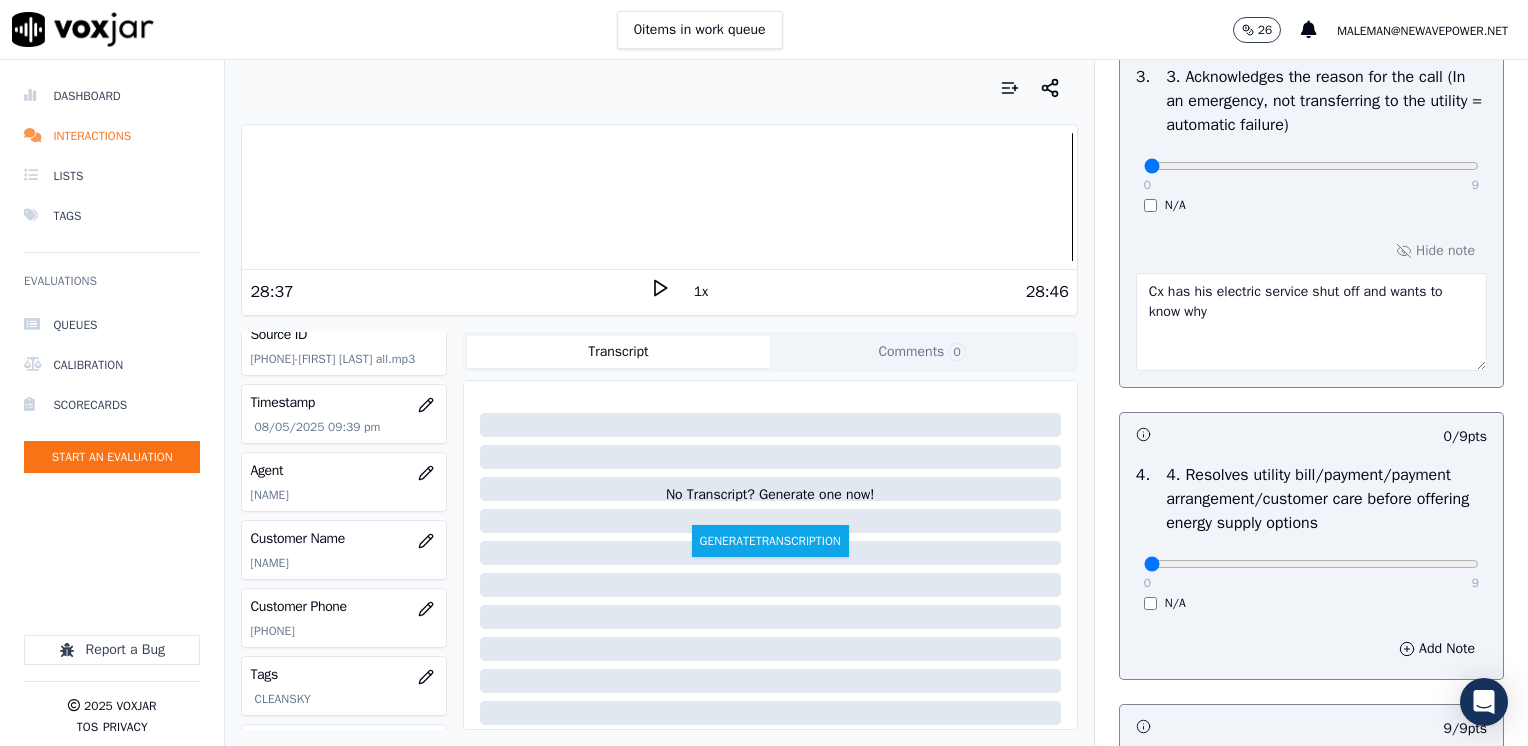 scroll, scrollTop: 800, scrollLeft: 0, axis: vertical 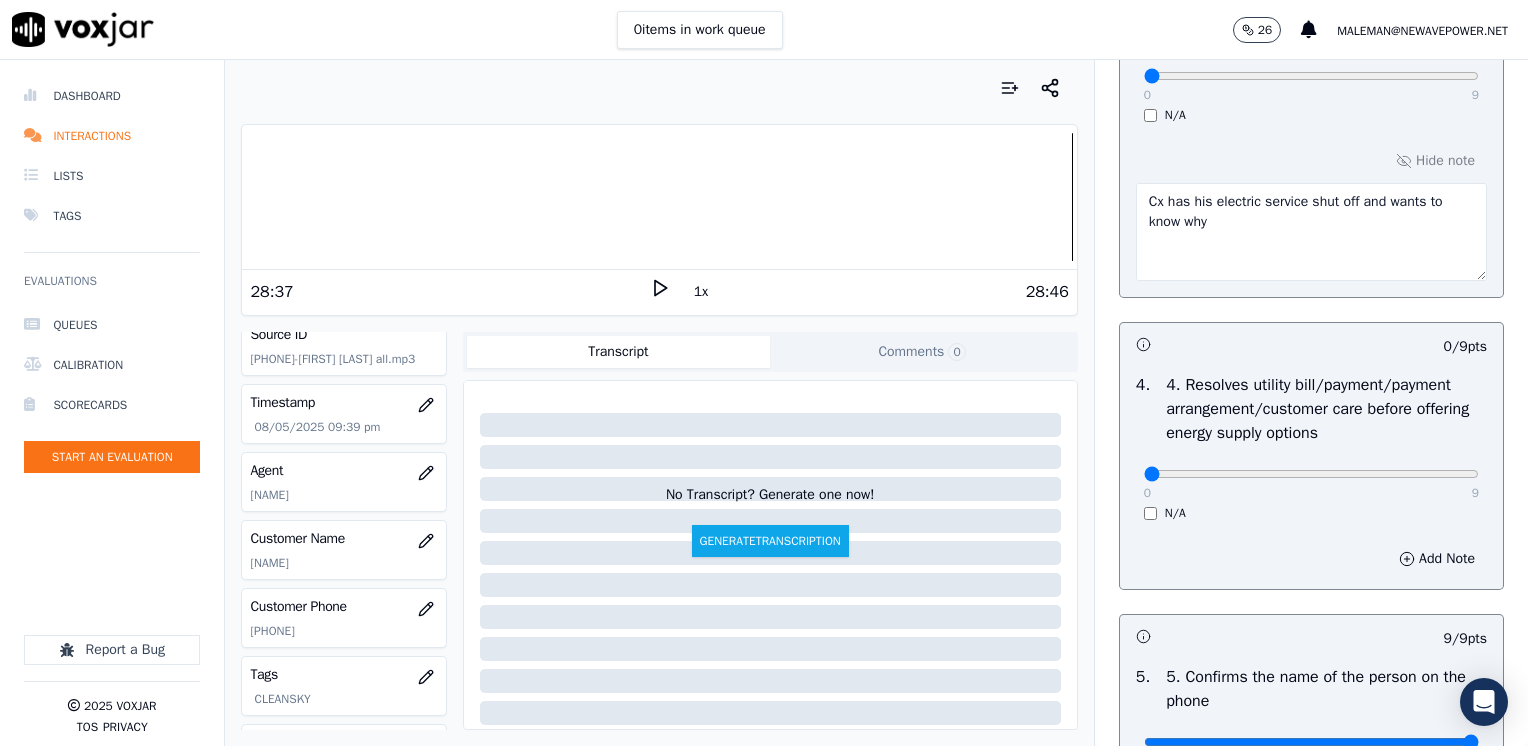click on "Add Note" at bounding box center [1311, 559] 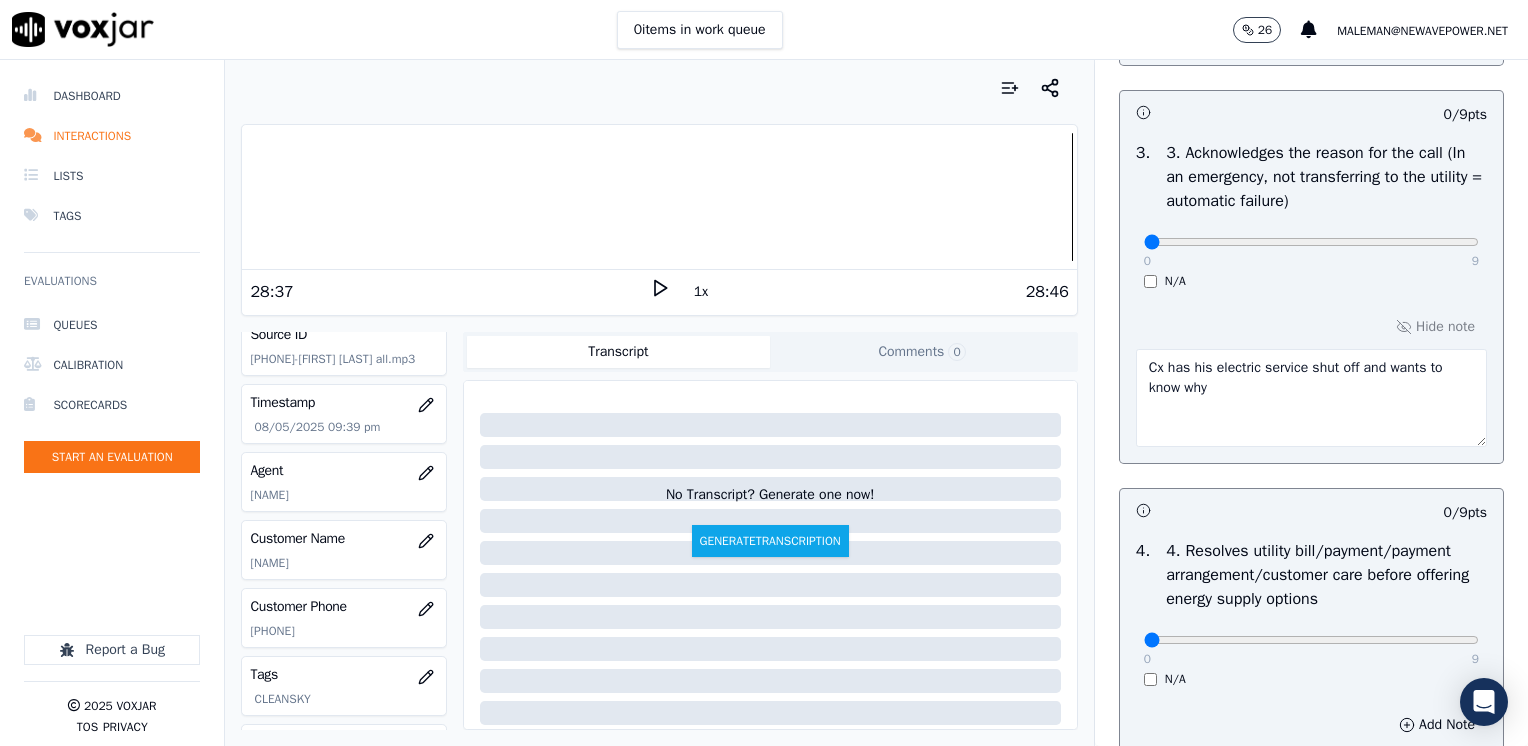 scroll, scrollTop: 600, scrollLeft: 0, axis: vertical 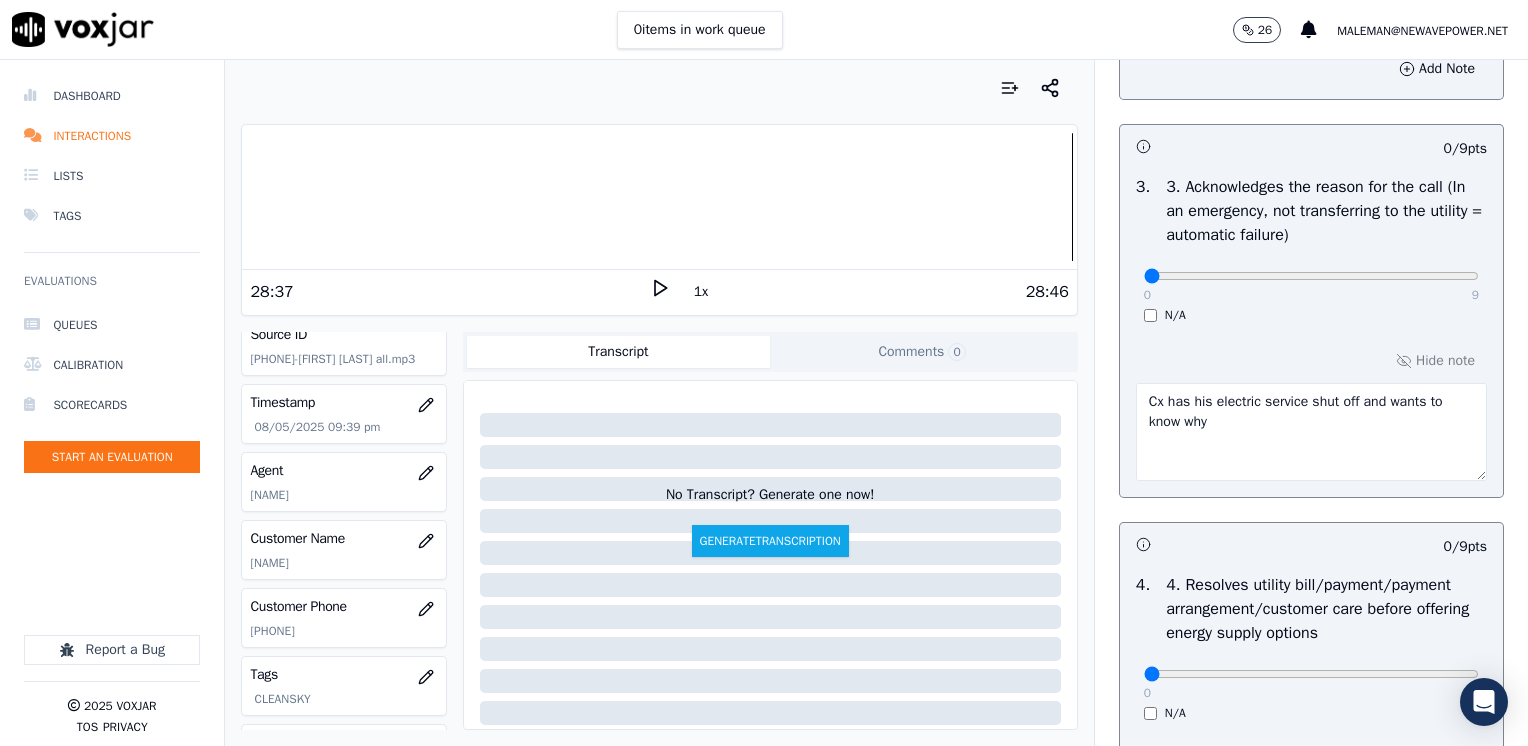 click on "Cx has his electric service shut off and wants to know why" at bounding box center [1311, 432] 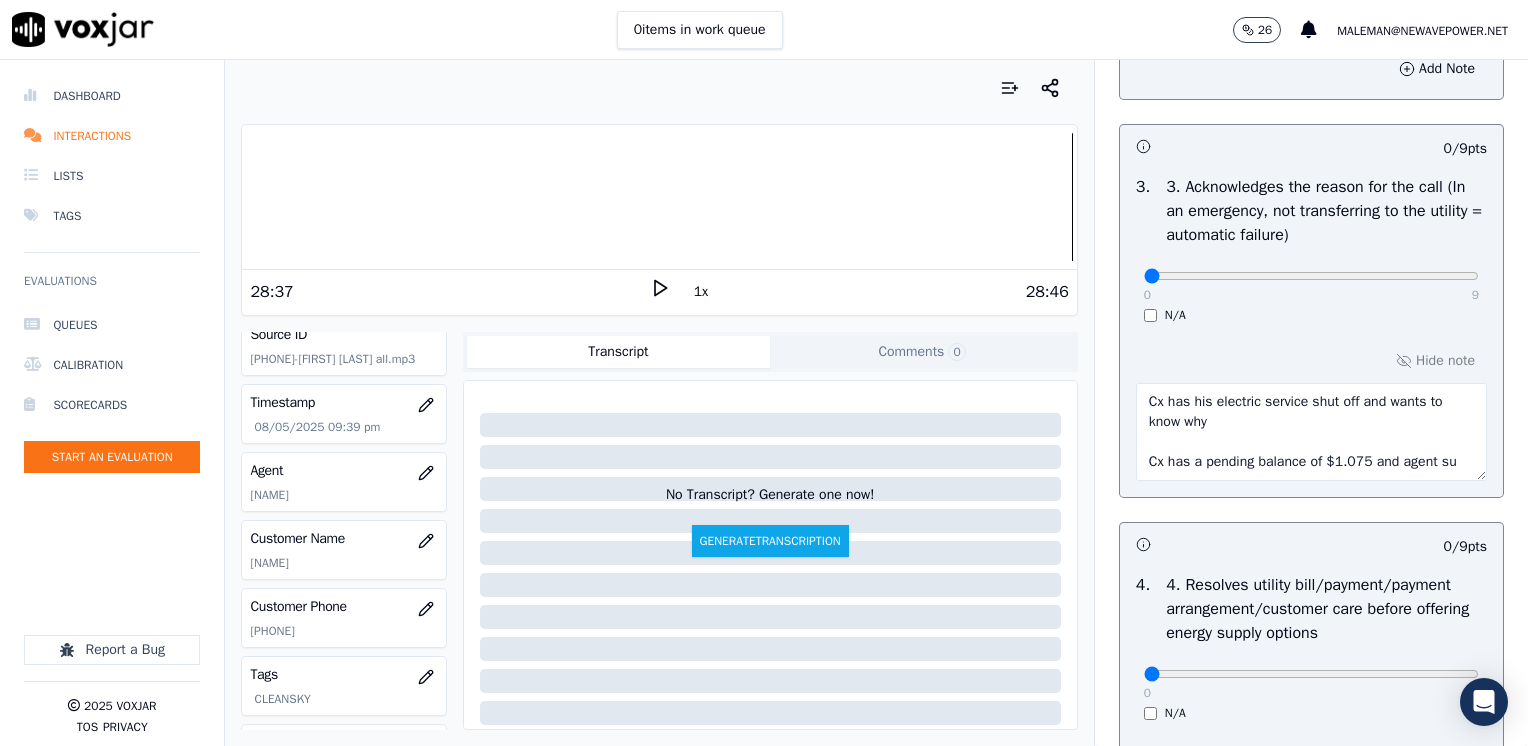 scroll, scrollTop: 12, scrollLeft: 0, axis: vertical 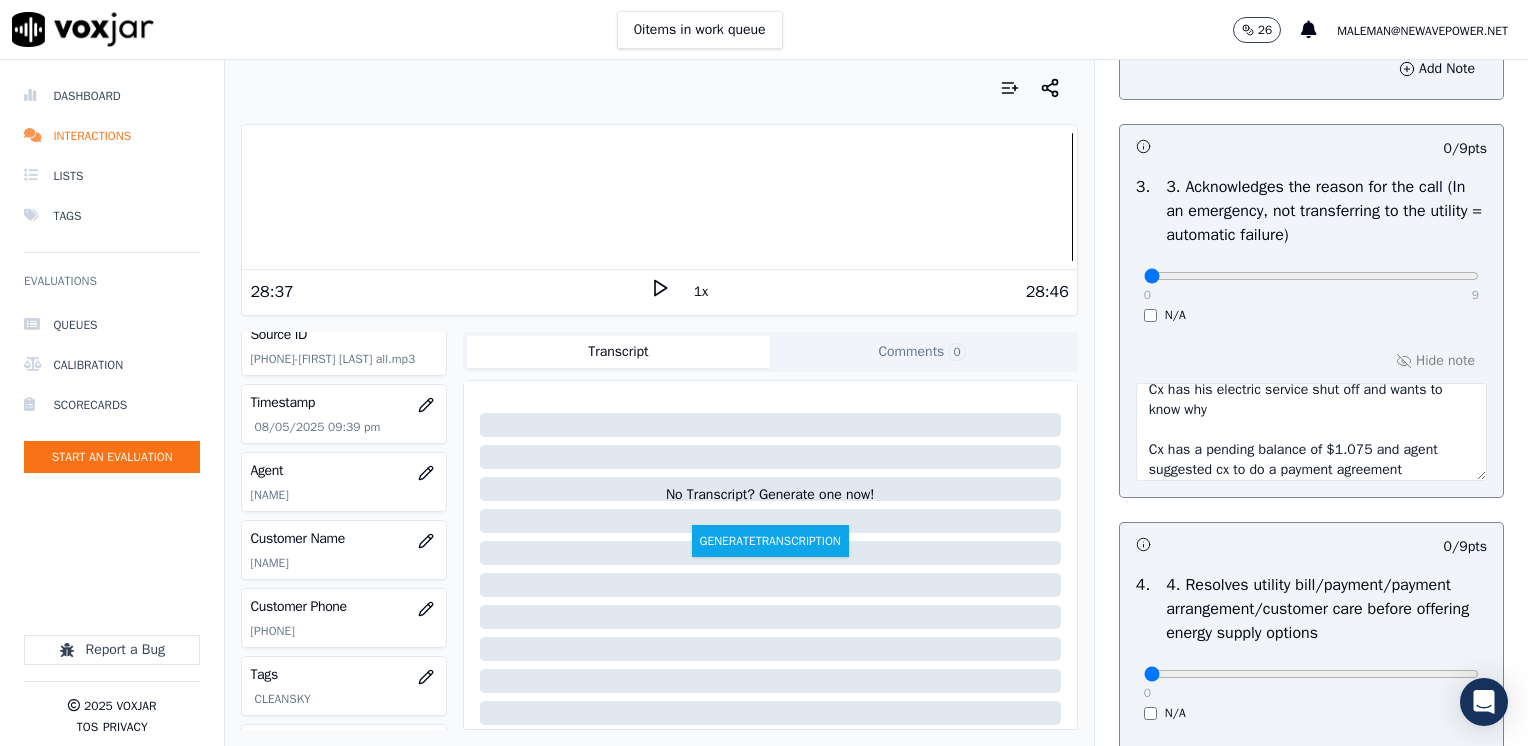 type on "Cx has his electric service shut off and wants to know why
Cx has a pending balance of $1.075 and agent suggested cx to do a payment agreement" 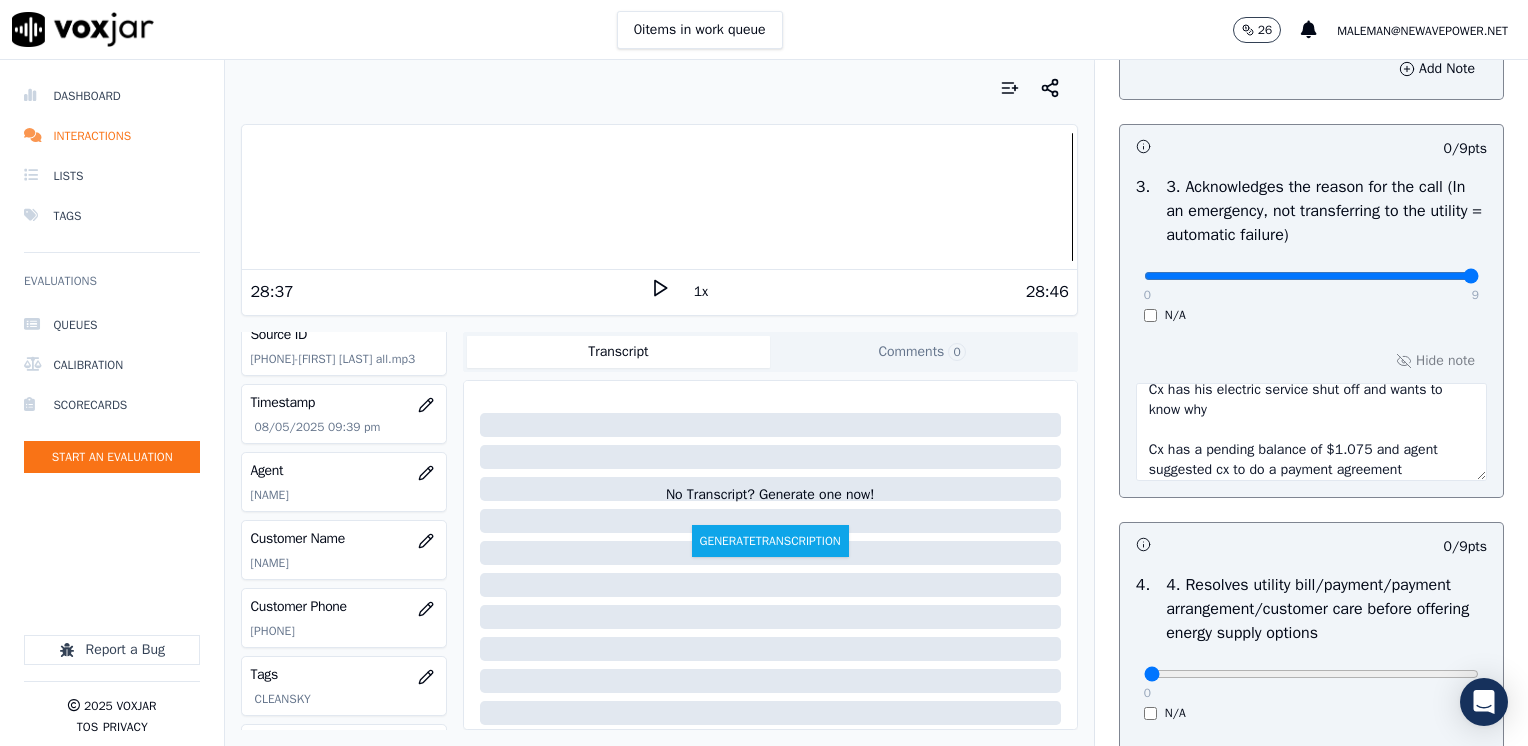 drag, startPoint x: 1137, startPoint y: 271, endPoint x: 1531, endPoint y: 249, distance: 394.61374 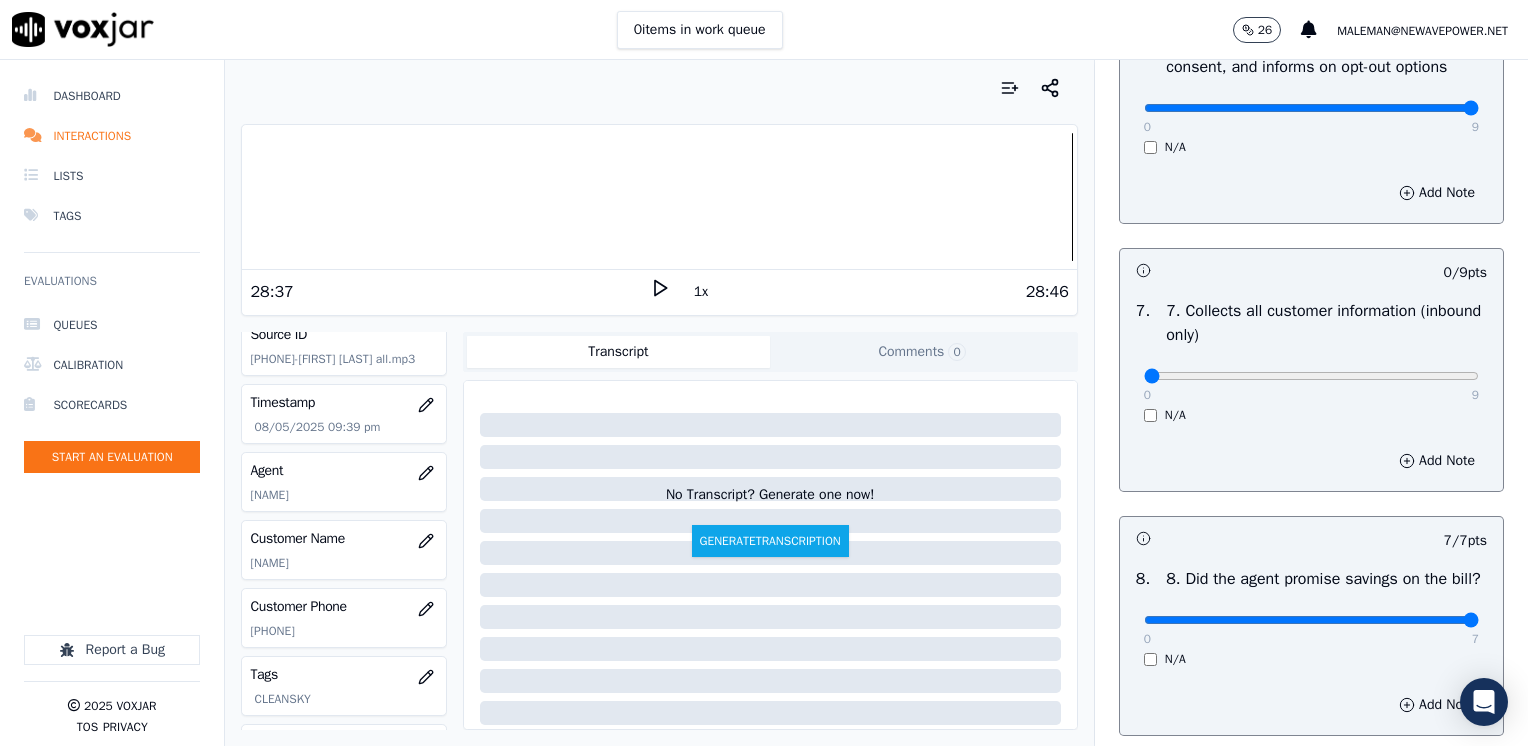 scroll, scrollTop: 1700, scrollLeft: 0, axis: vertical 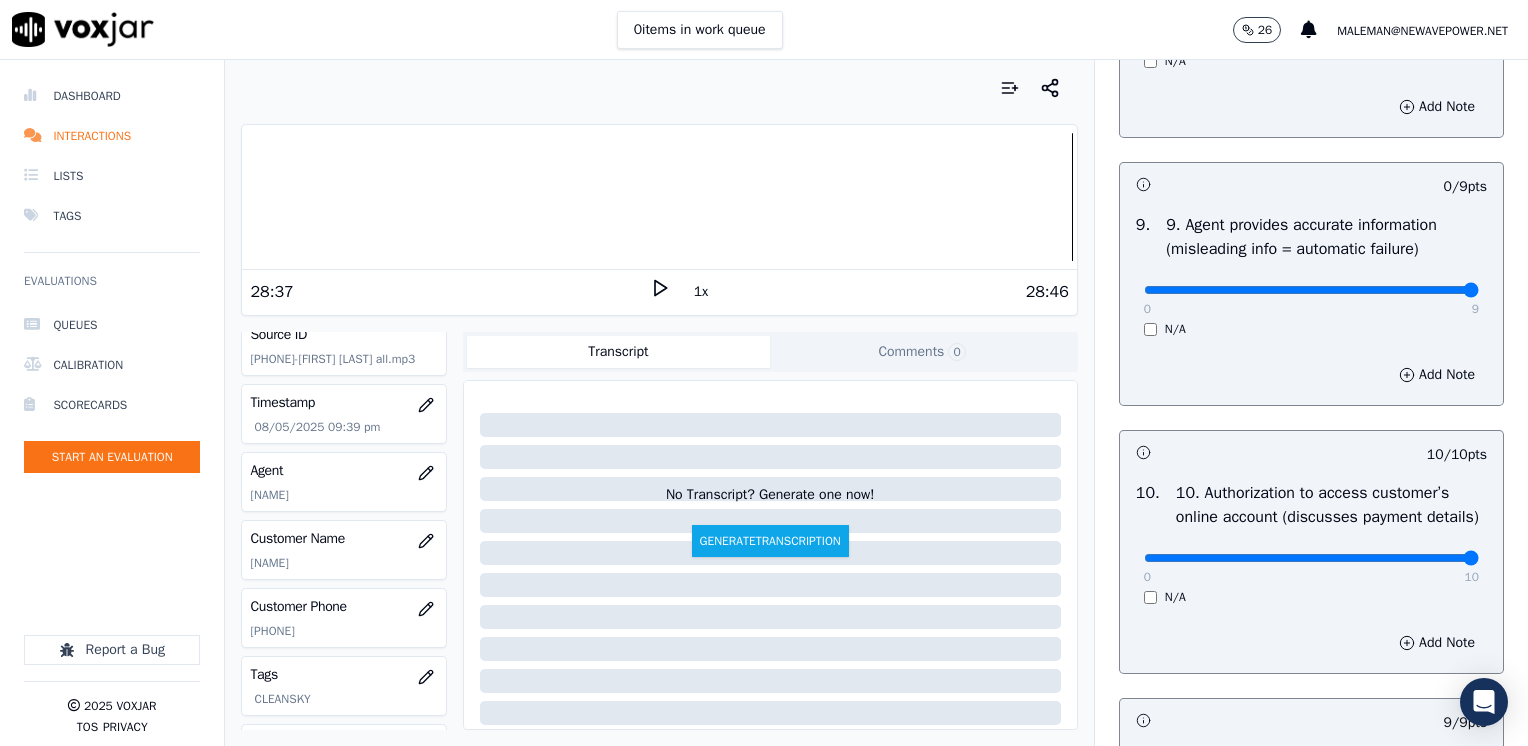 drag, startPoint x: 1131, startPoint y: 309, endPoint x: 1531, endPoint y: 368, distance: 404.32785 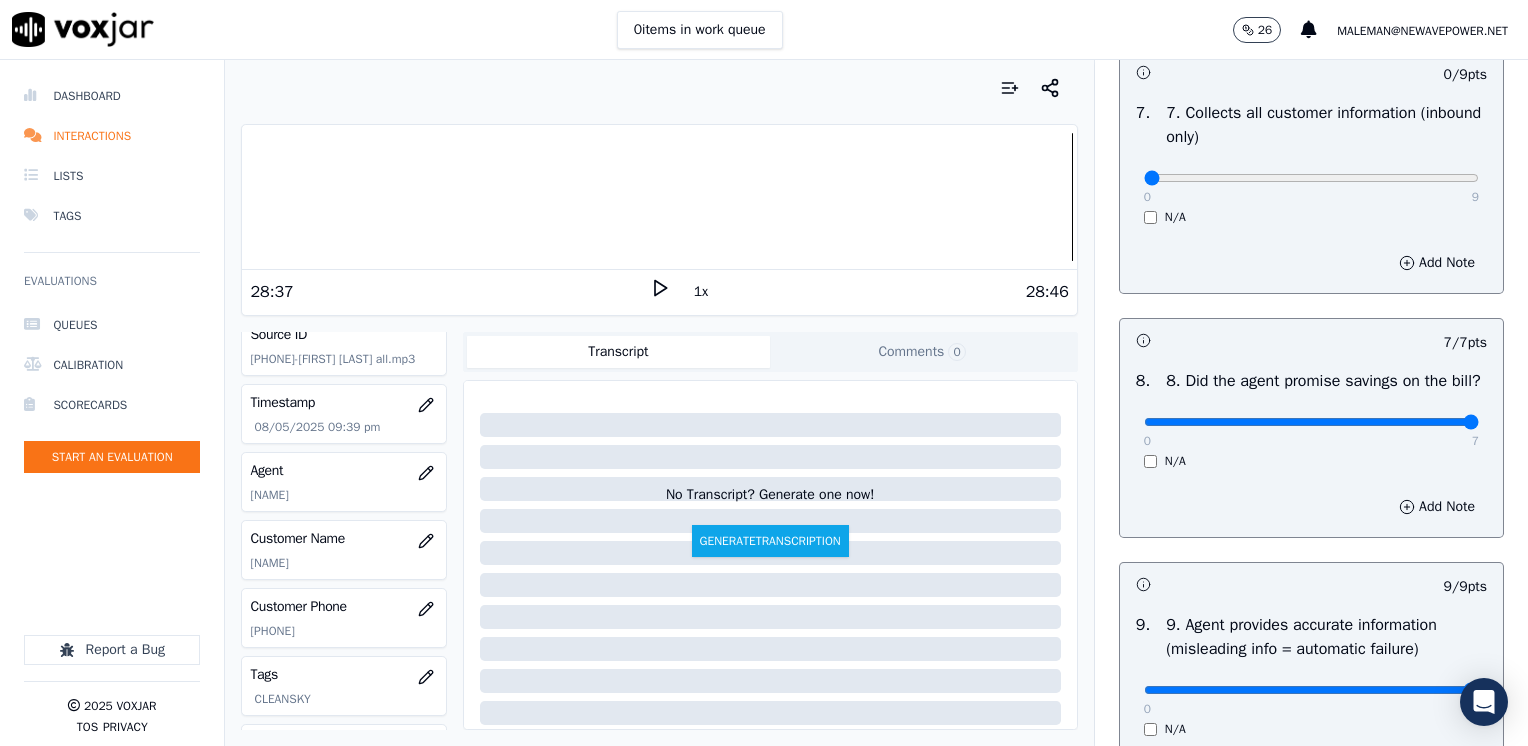 scroll, scrollTop: 1700, scrollLeft: 0, axis: vertical 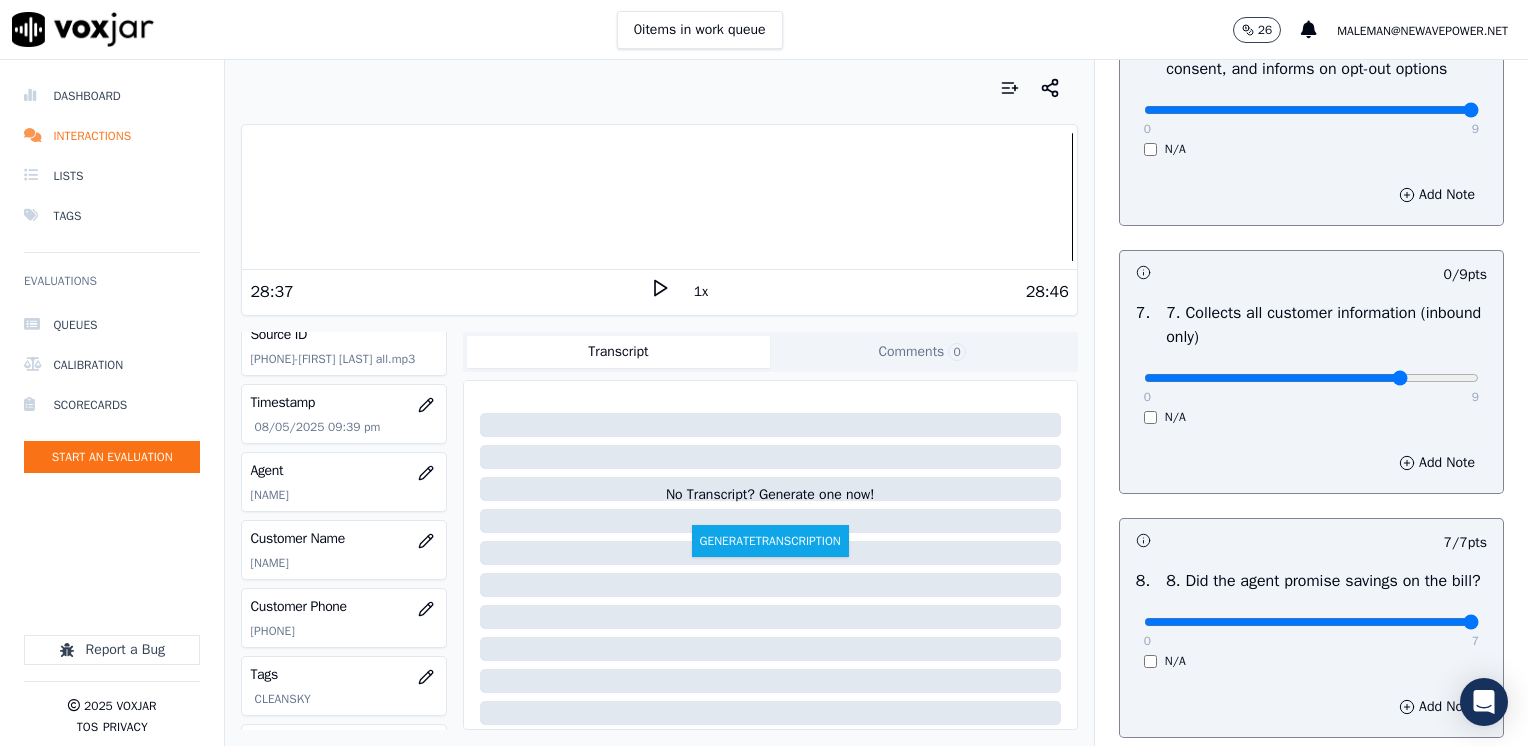 type on "7" 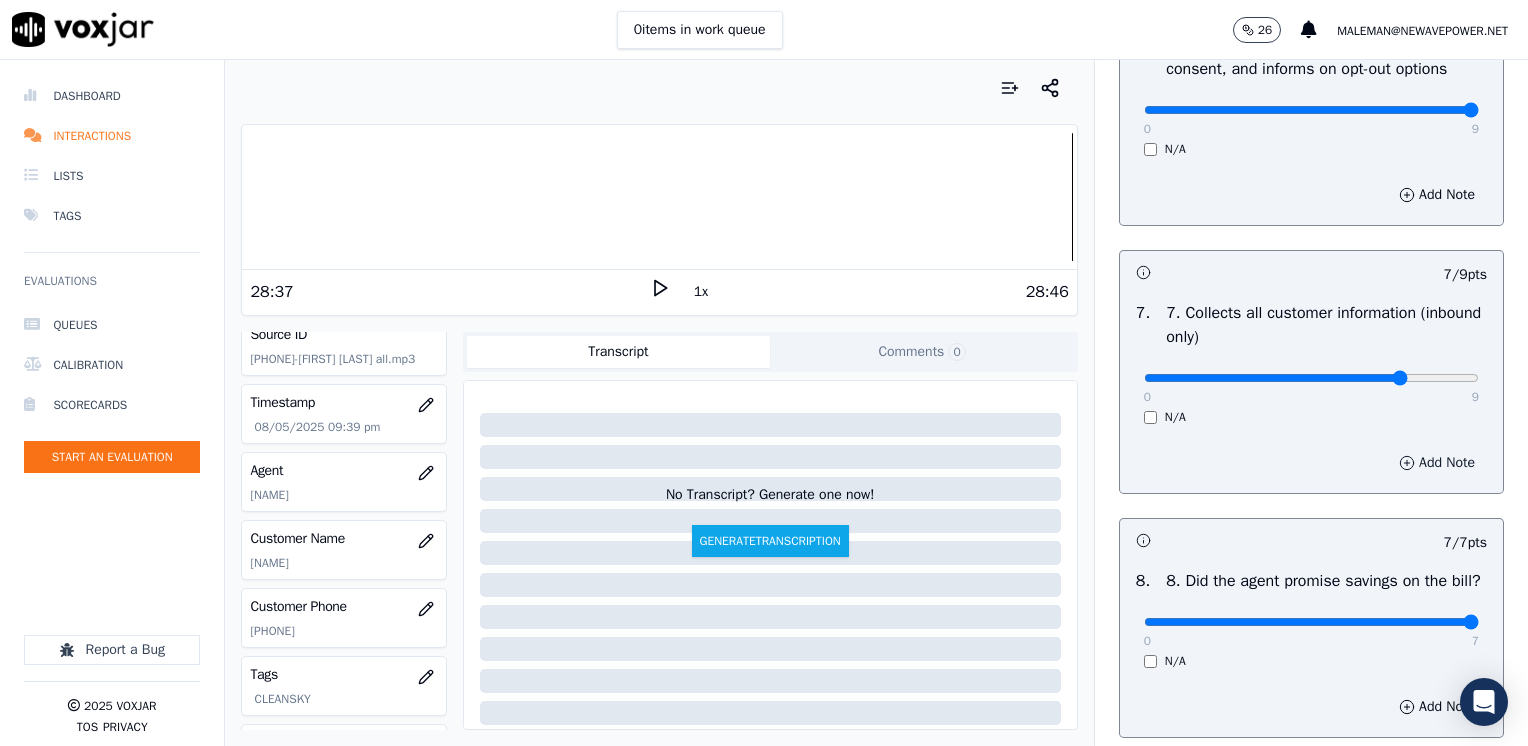 click on "Add Note" at bounding box center [1437, 463] 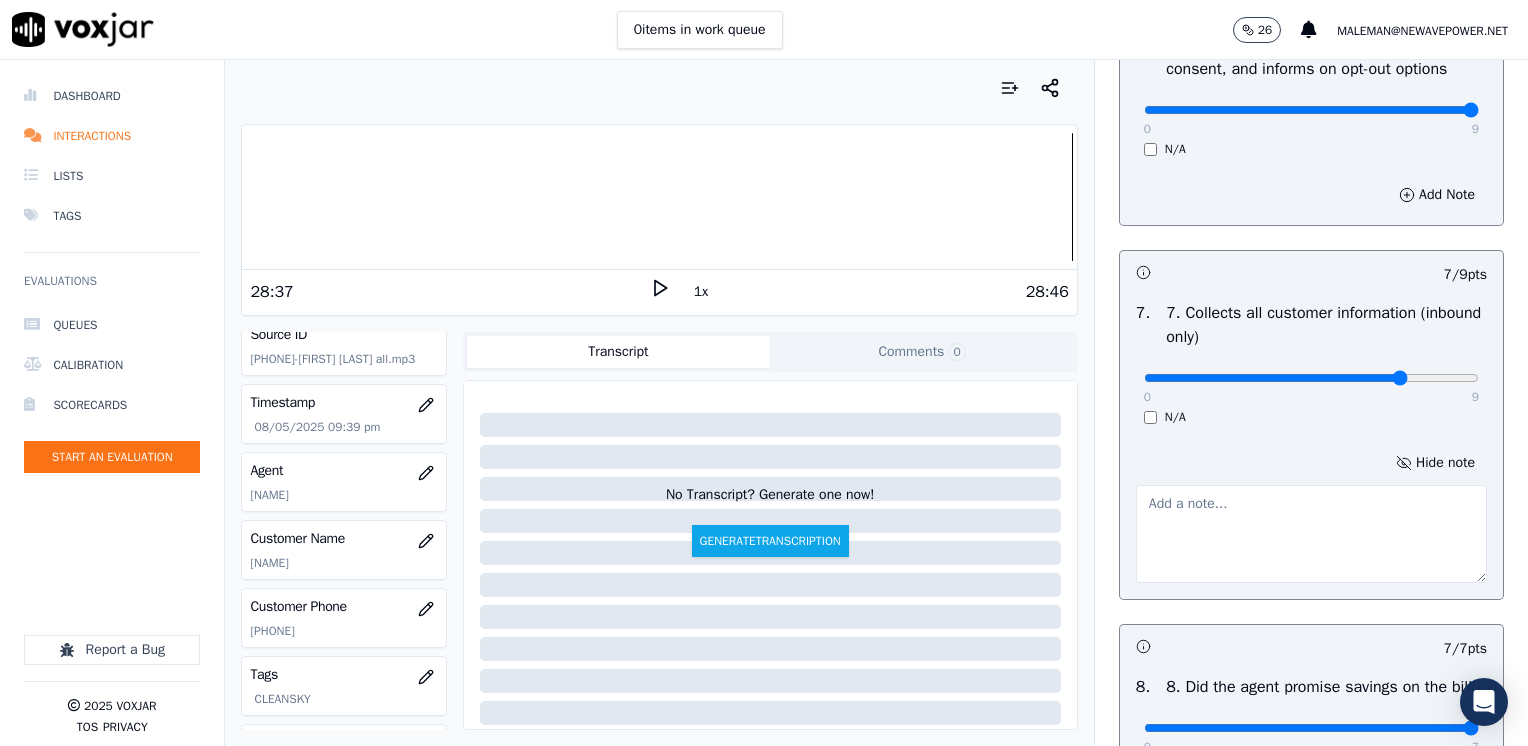 click at bounding box center [1311, 534] 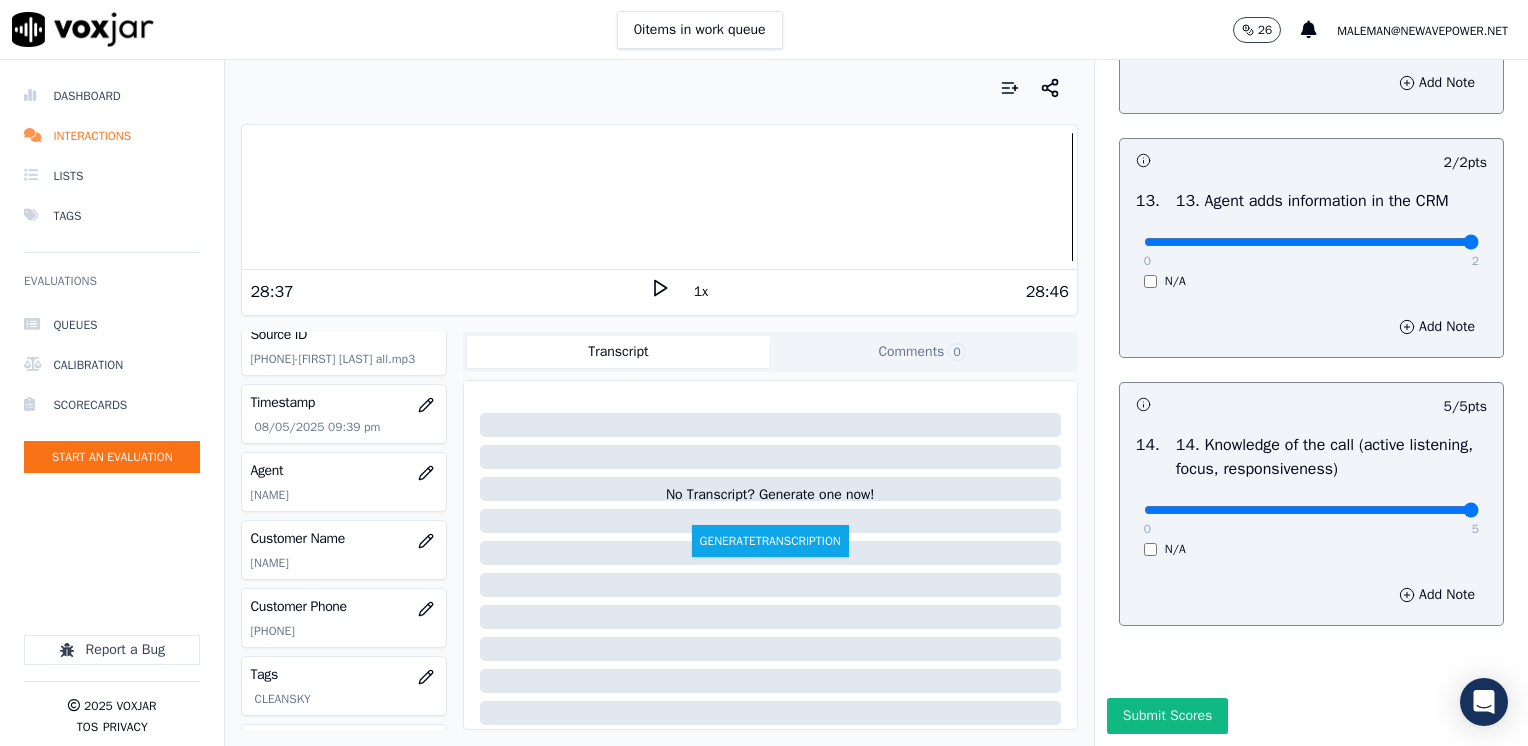 scroll, scrollTop: 3564, scrollLeft: 0, axis: vertical 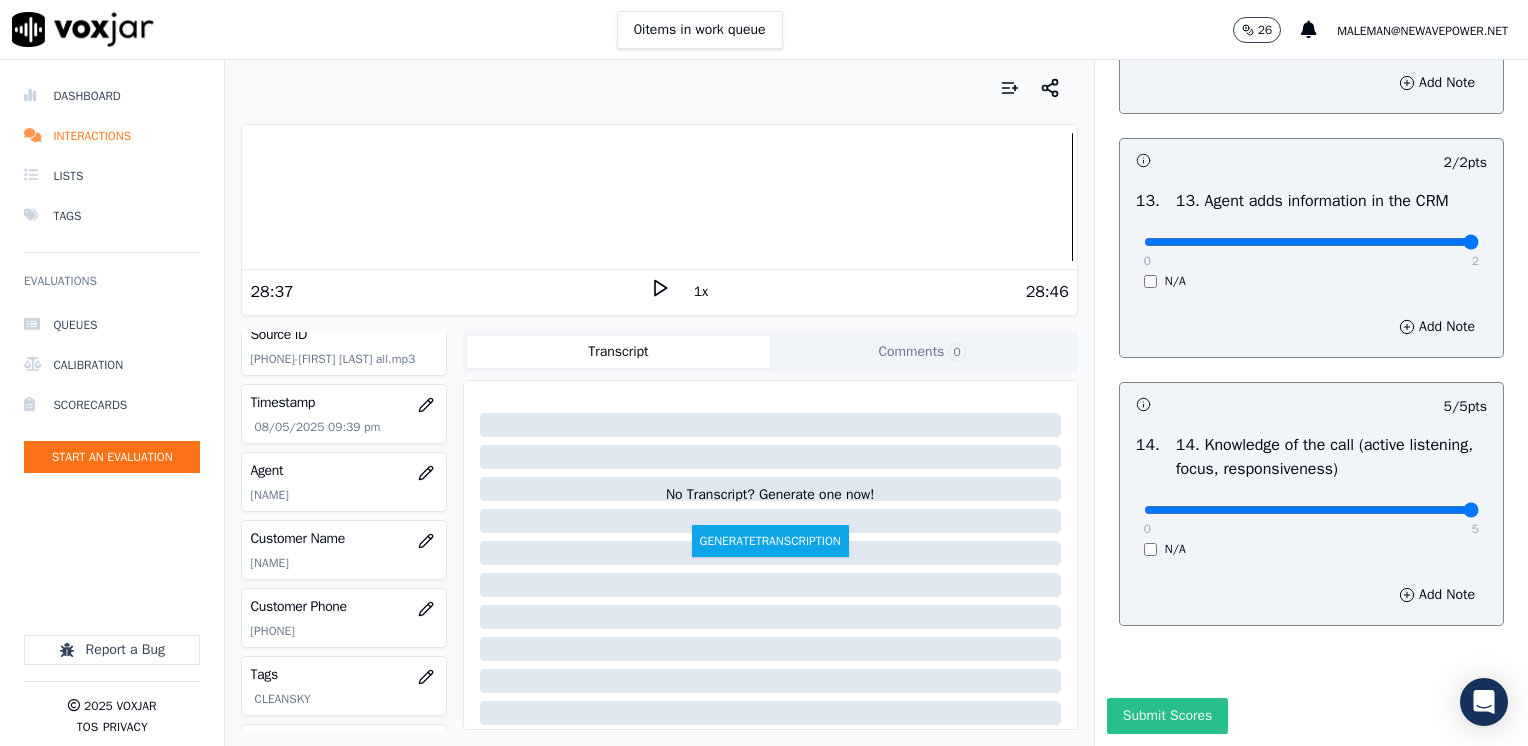 click on "Submit Scores" at bounding box center [1167, 716] 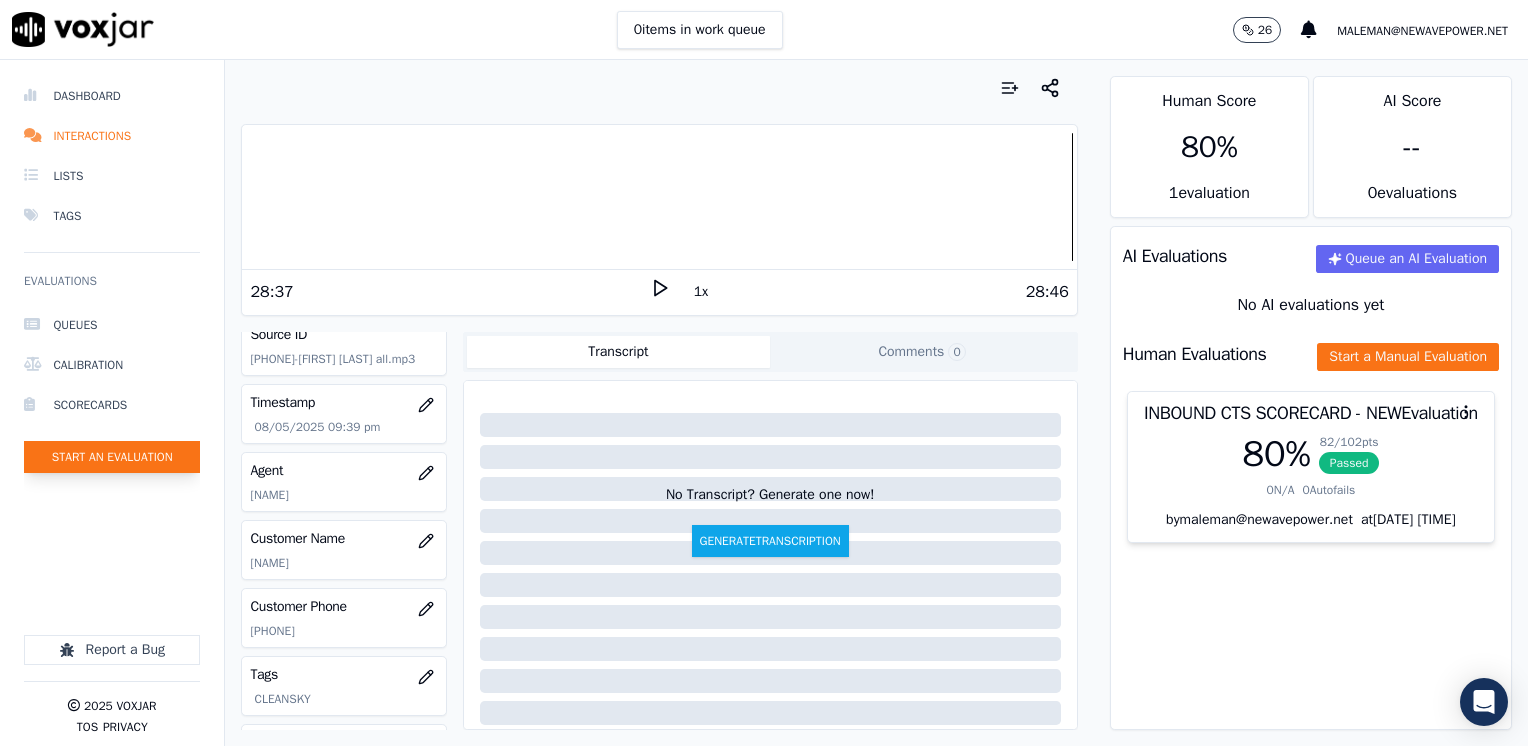 click on "Start an Evaluation" 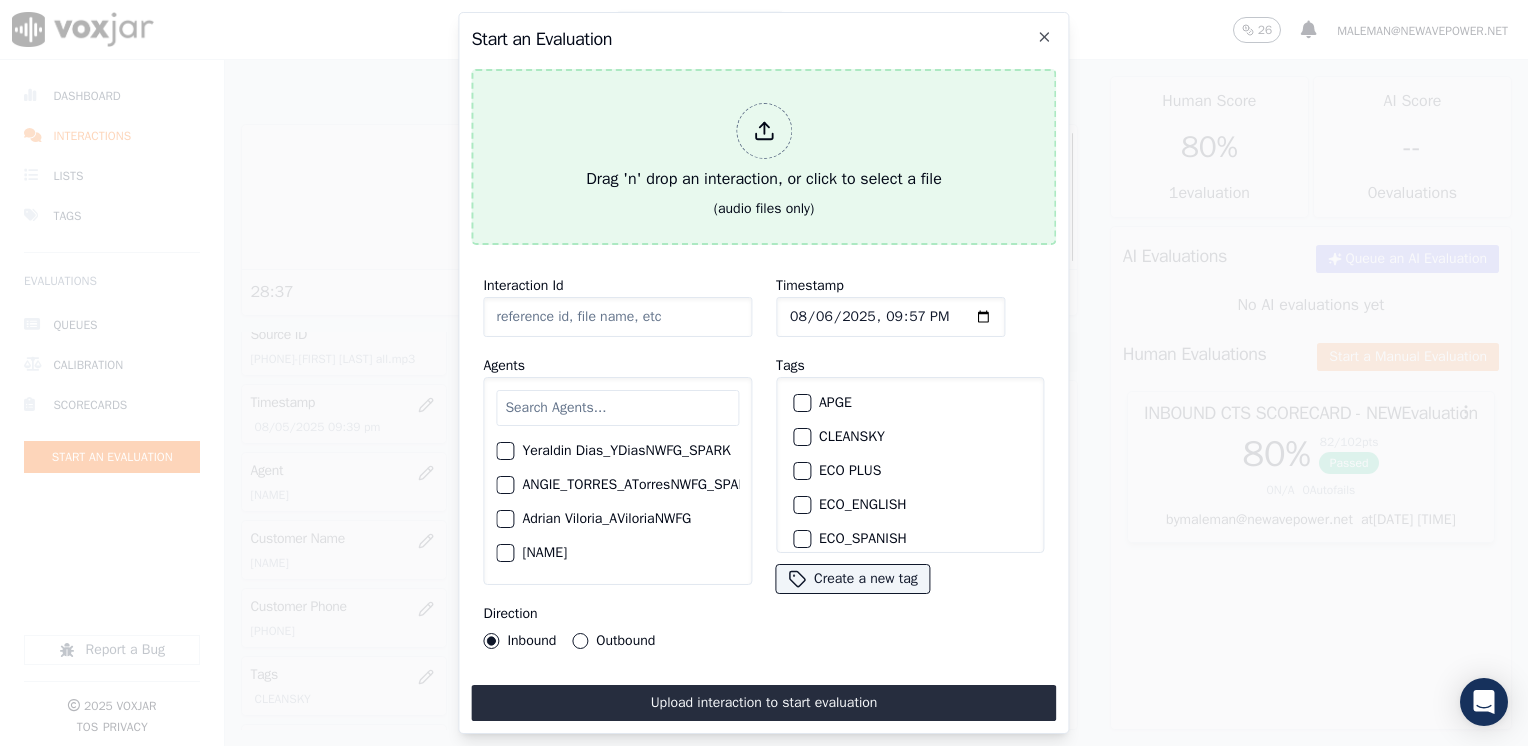 click 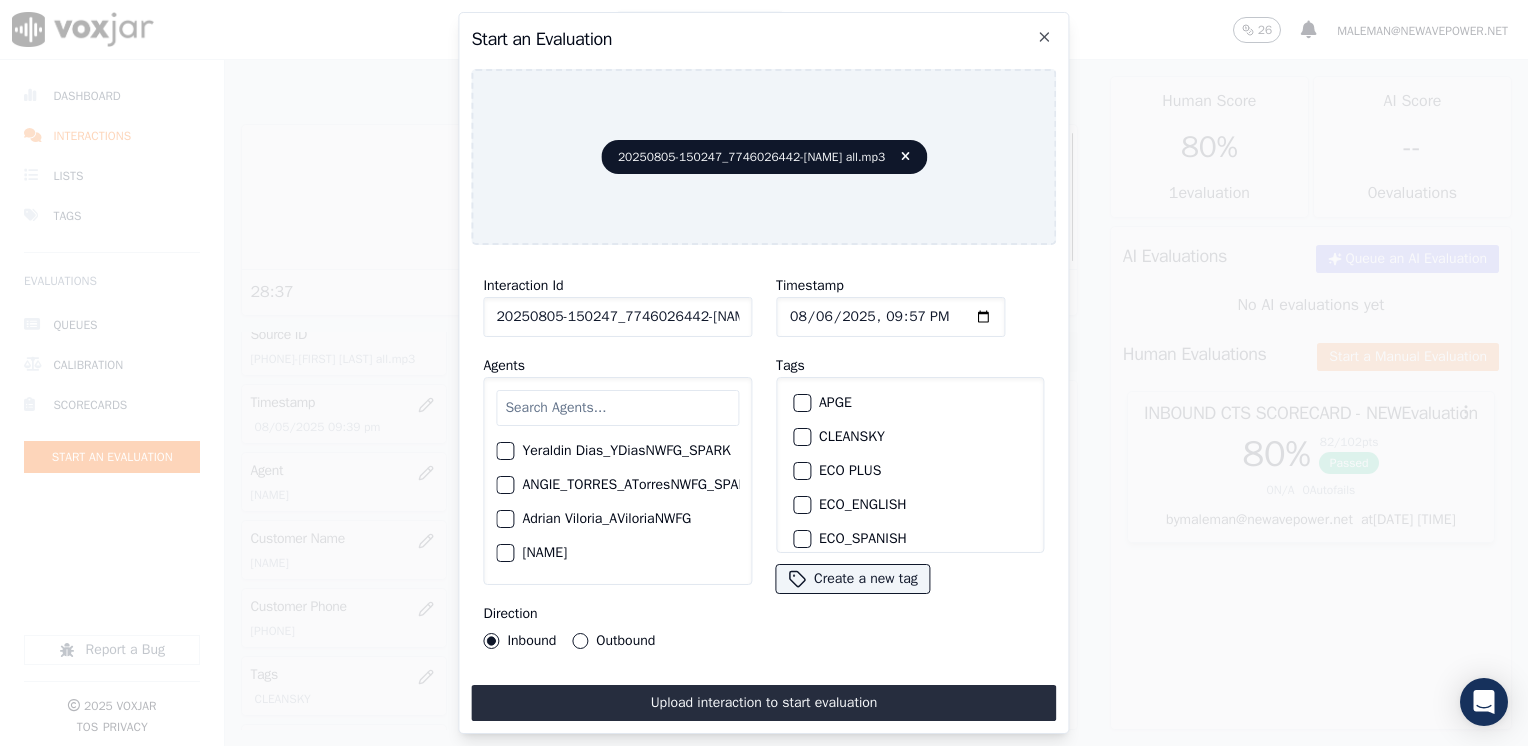 click at bounding box center [617, 408] 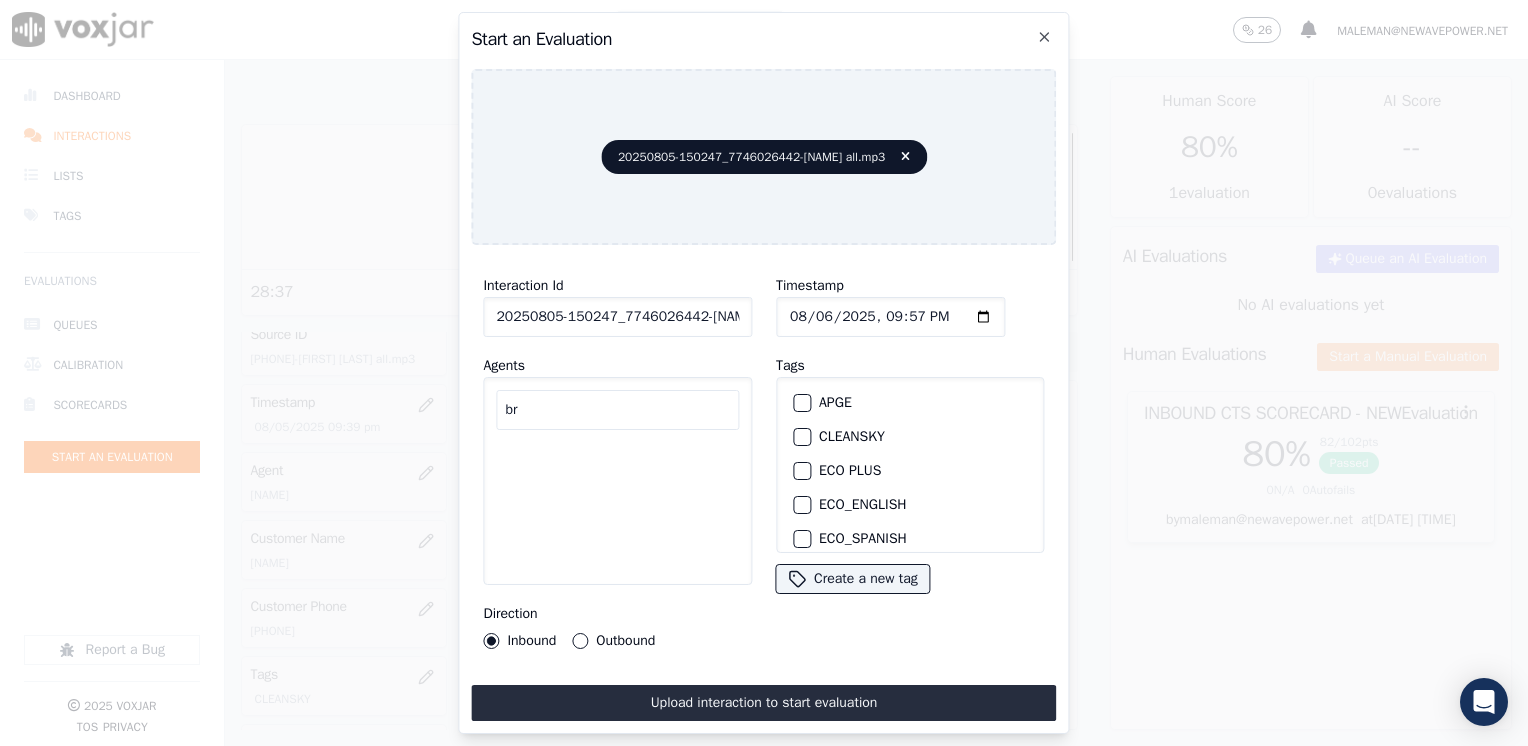 type on "b" 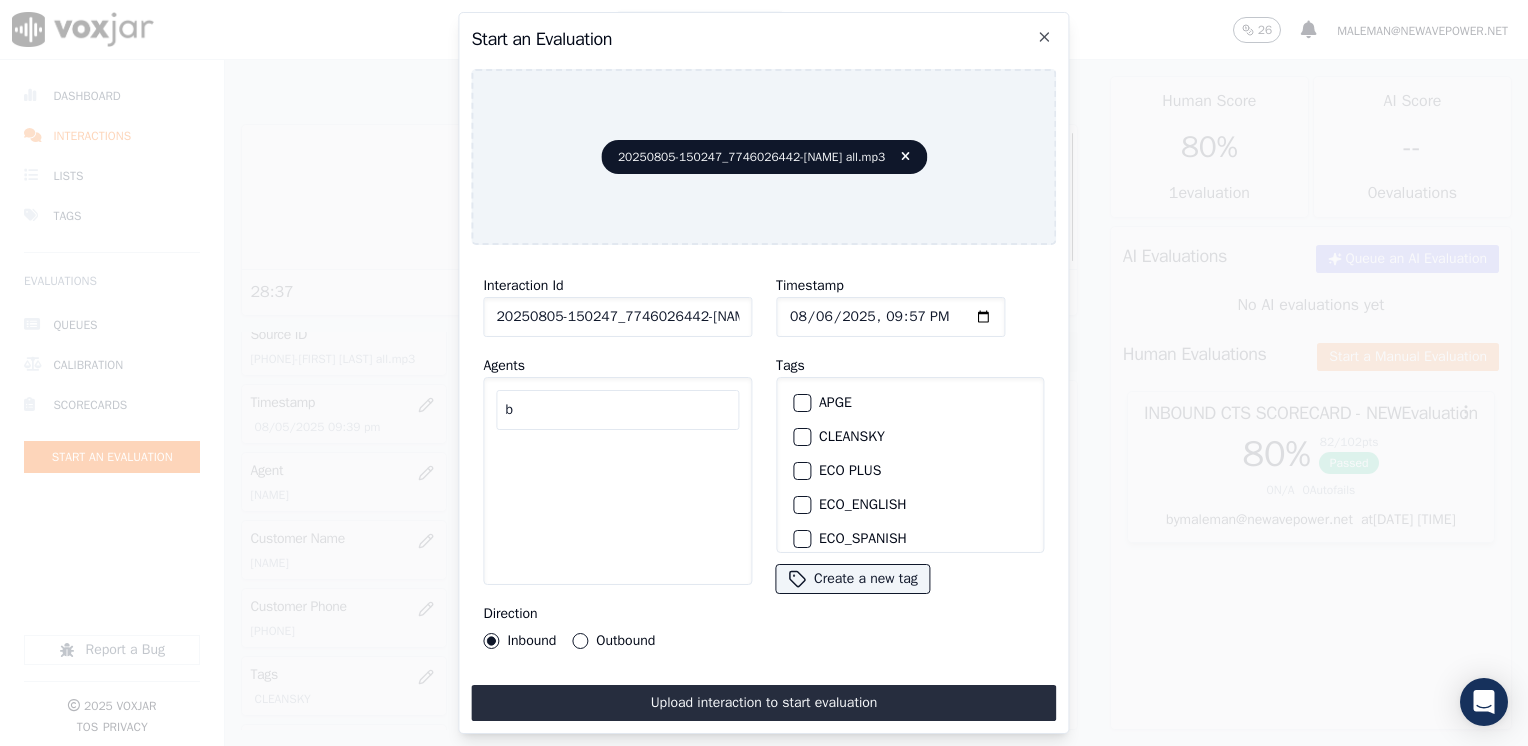 type 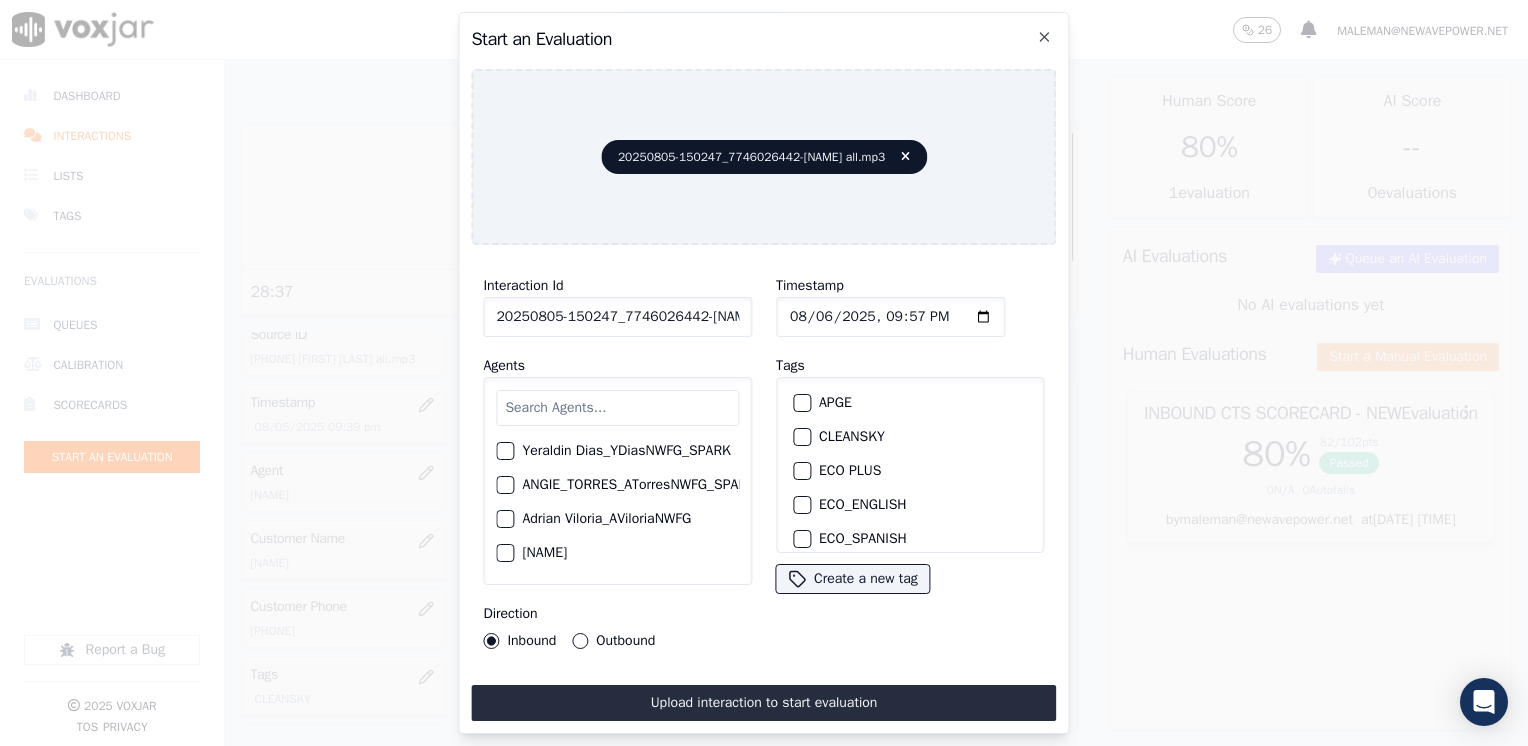 click at bounding box center [801, 437] 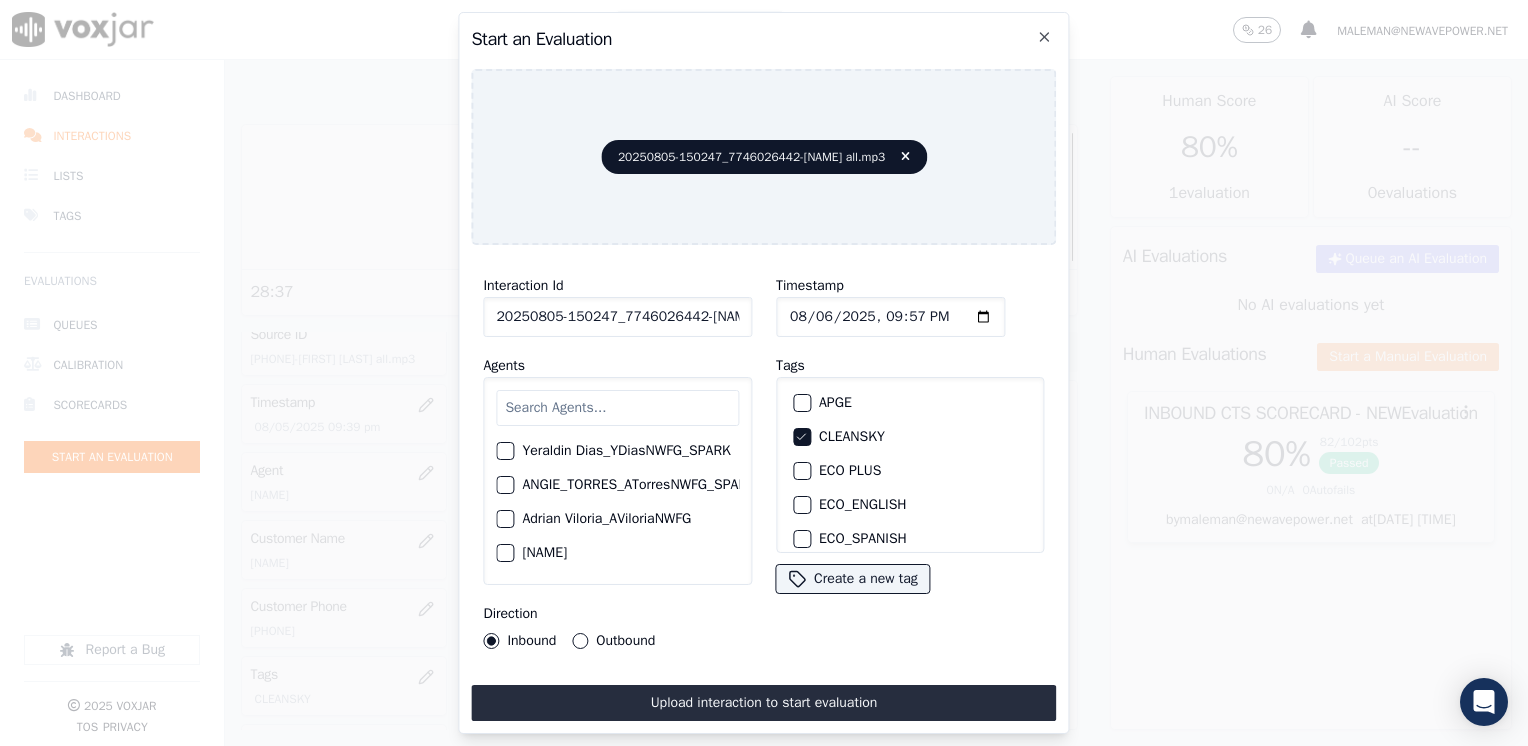 click on "Timestamp" 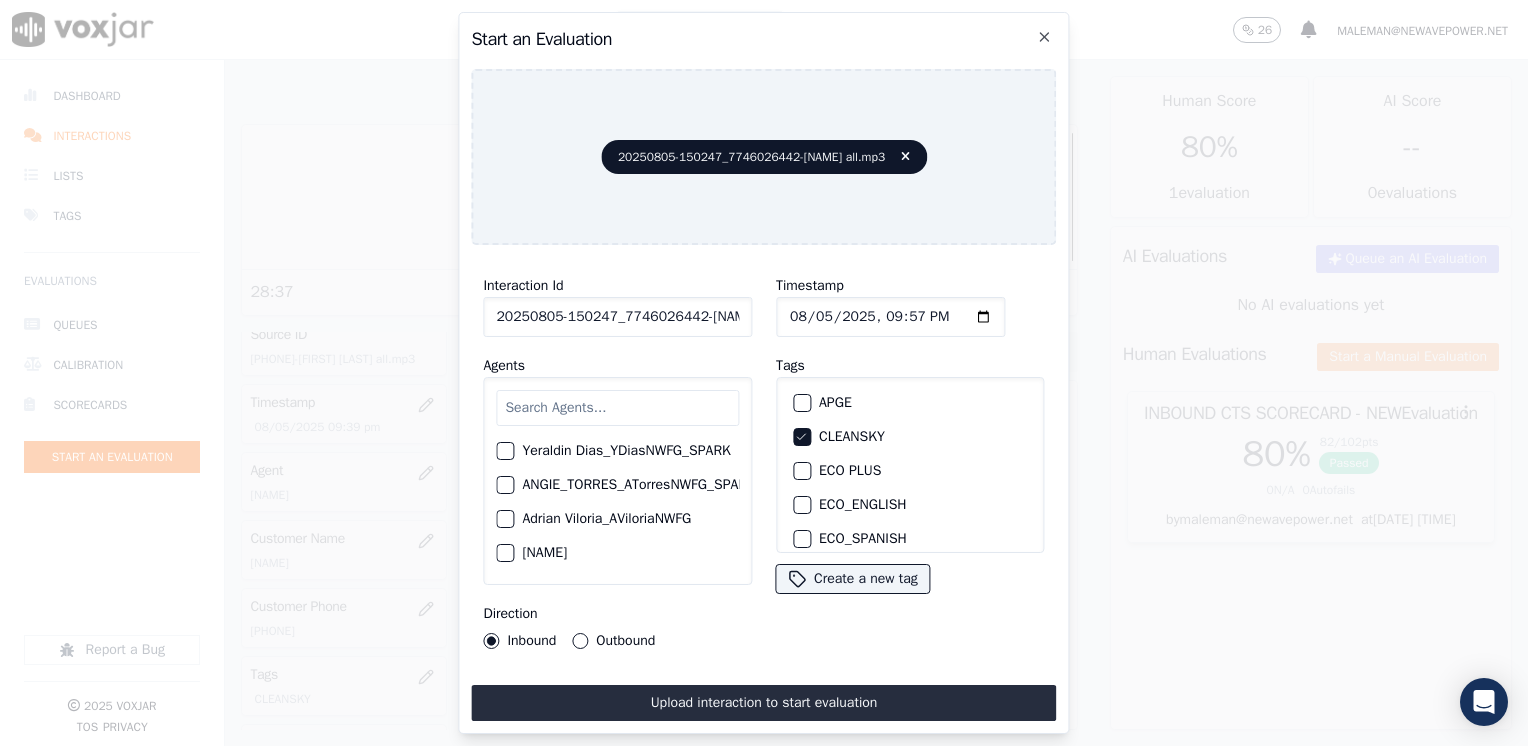 type on "2025-08-05T21:57" 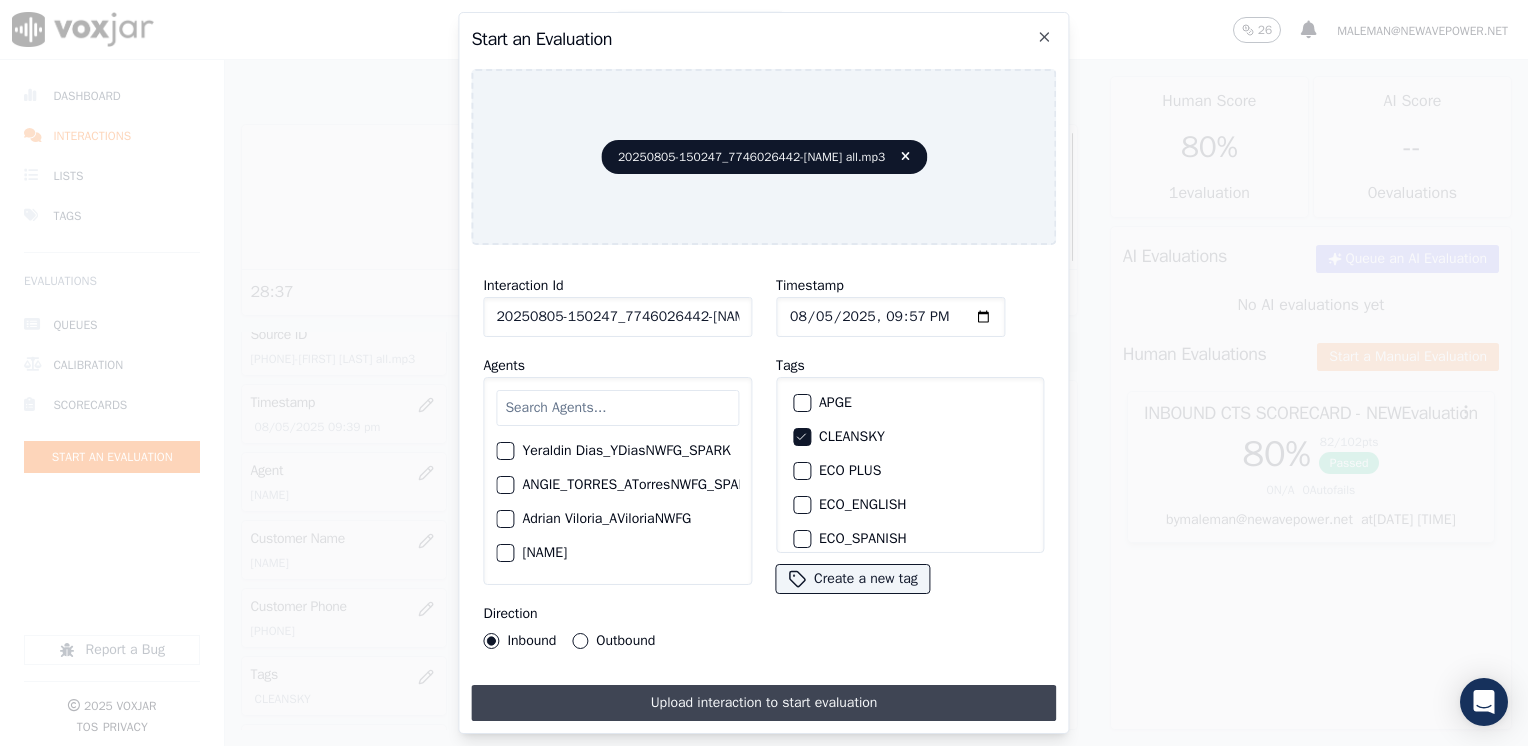 click on "Upload interaction to start evaluation" at bounding box center [763, 703] 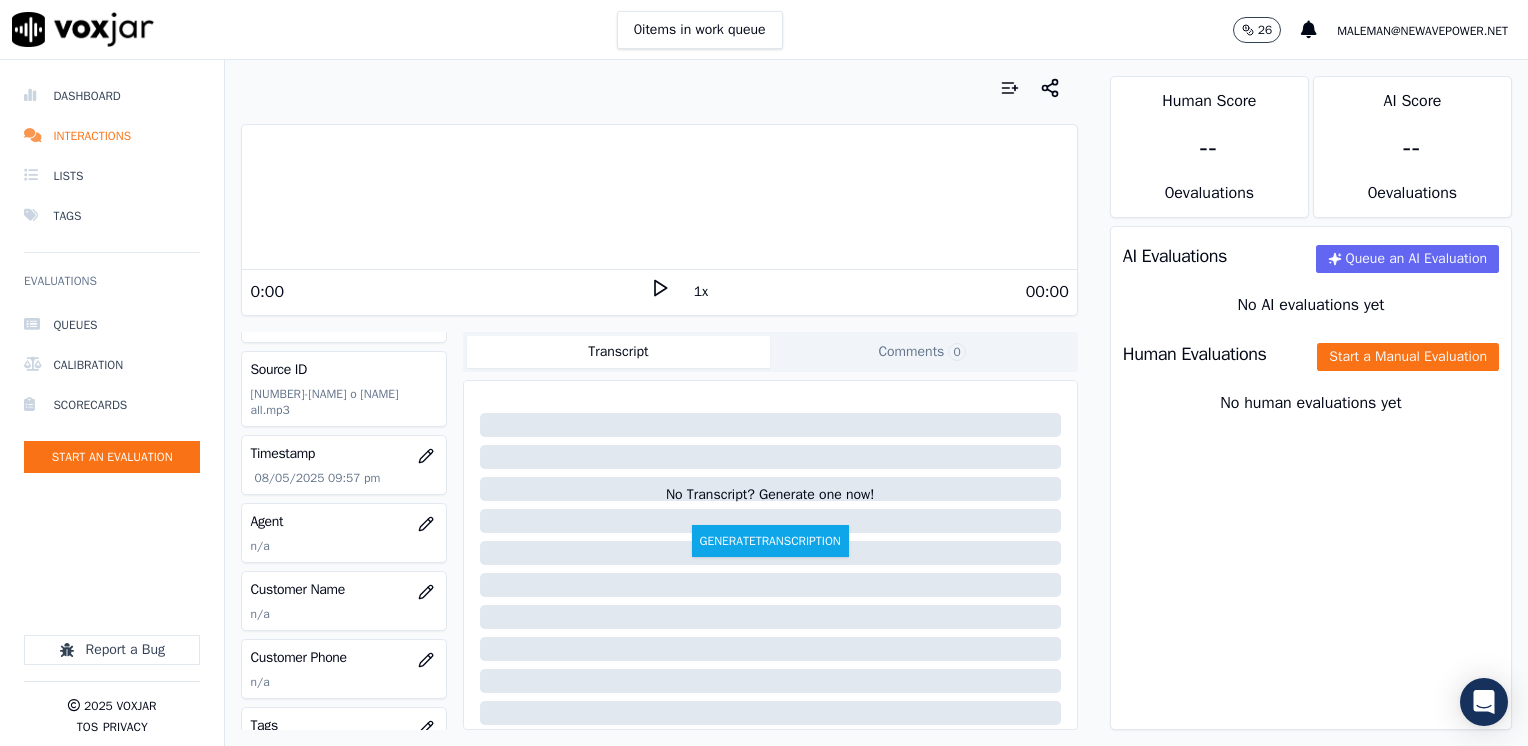 scroll, scrollTop: 100, scrollLeft: 0, axis: vertical 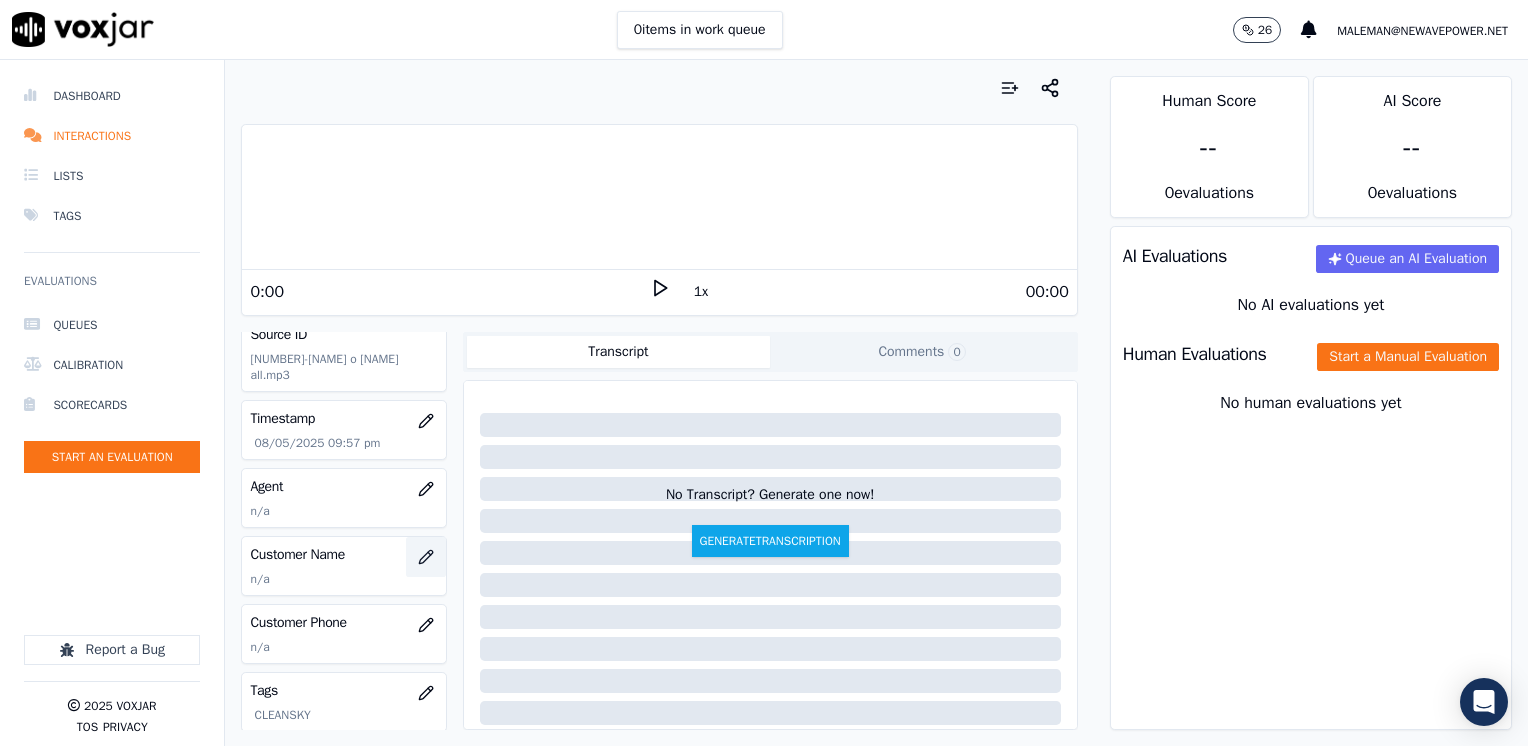 click at bounding box center [426, 557] 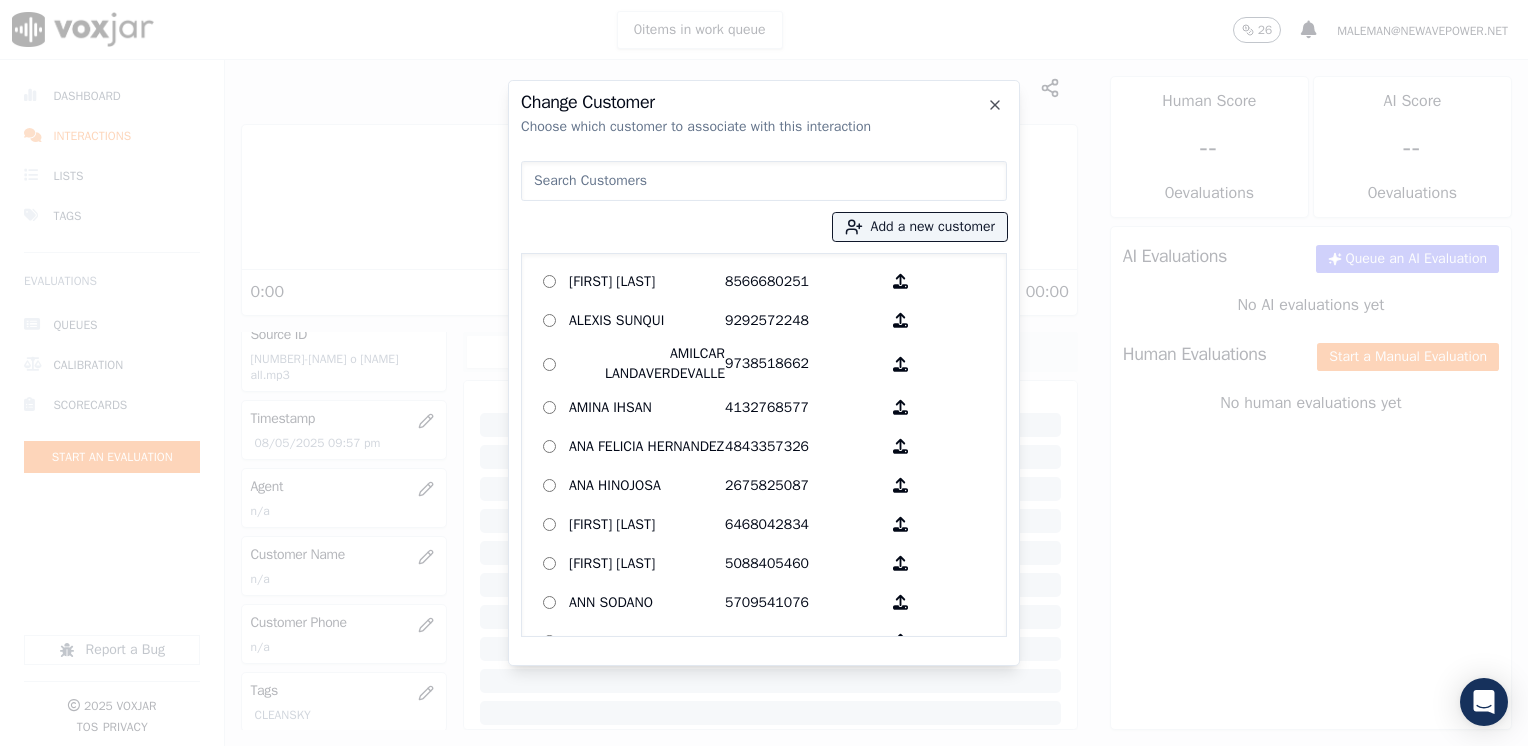 click at bounding box center [764, 181] 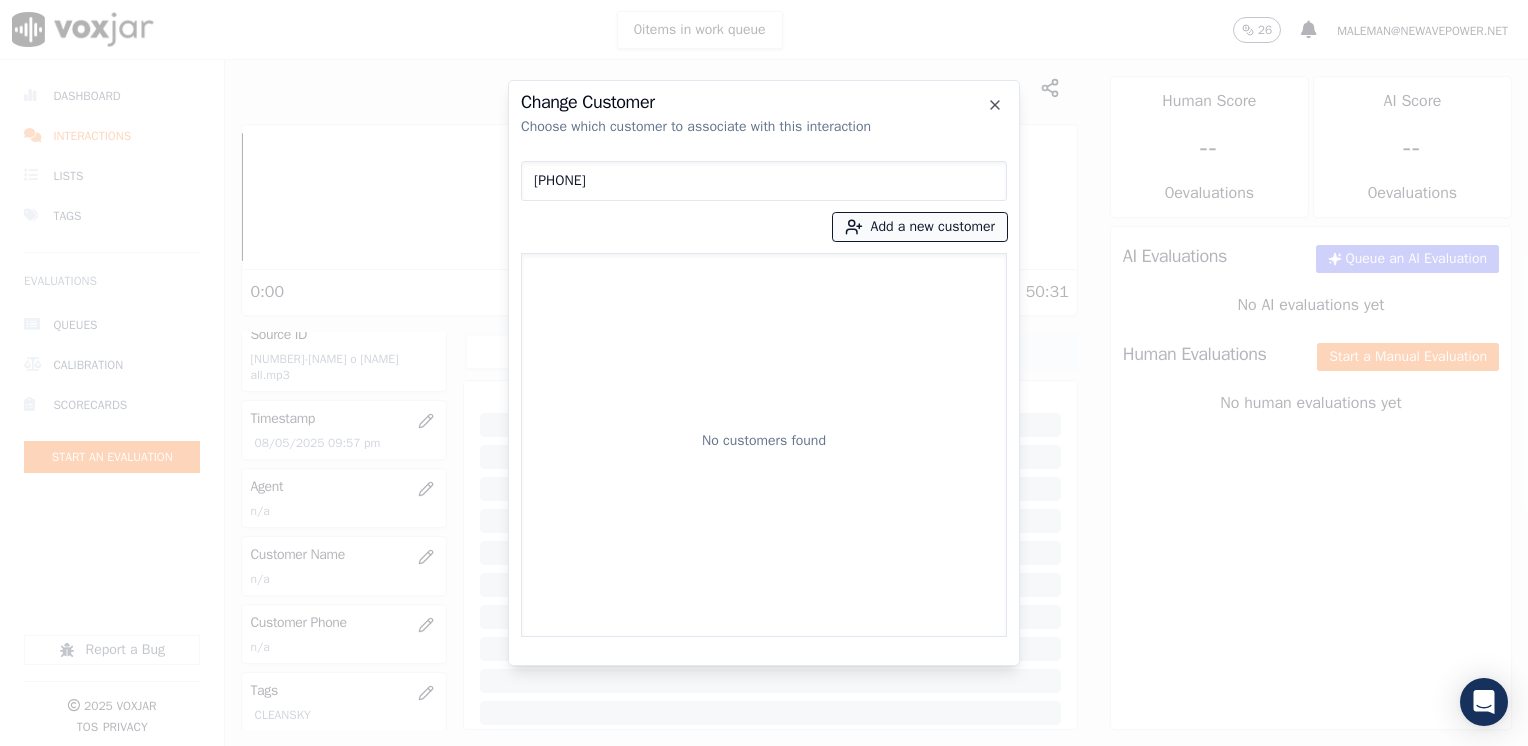 type on "[PHONE]" 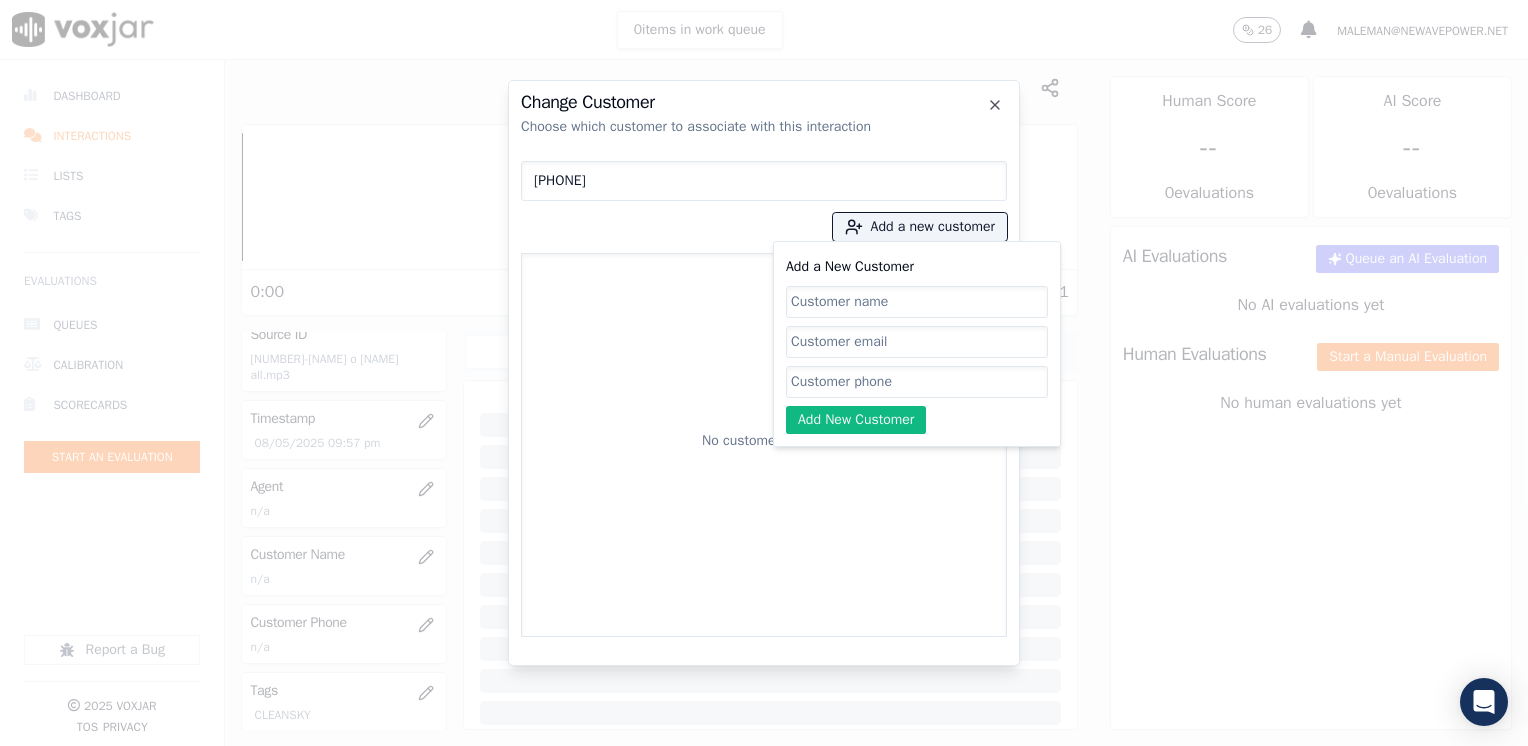 click on "Add a New Customer" 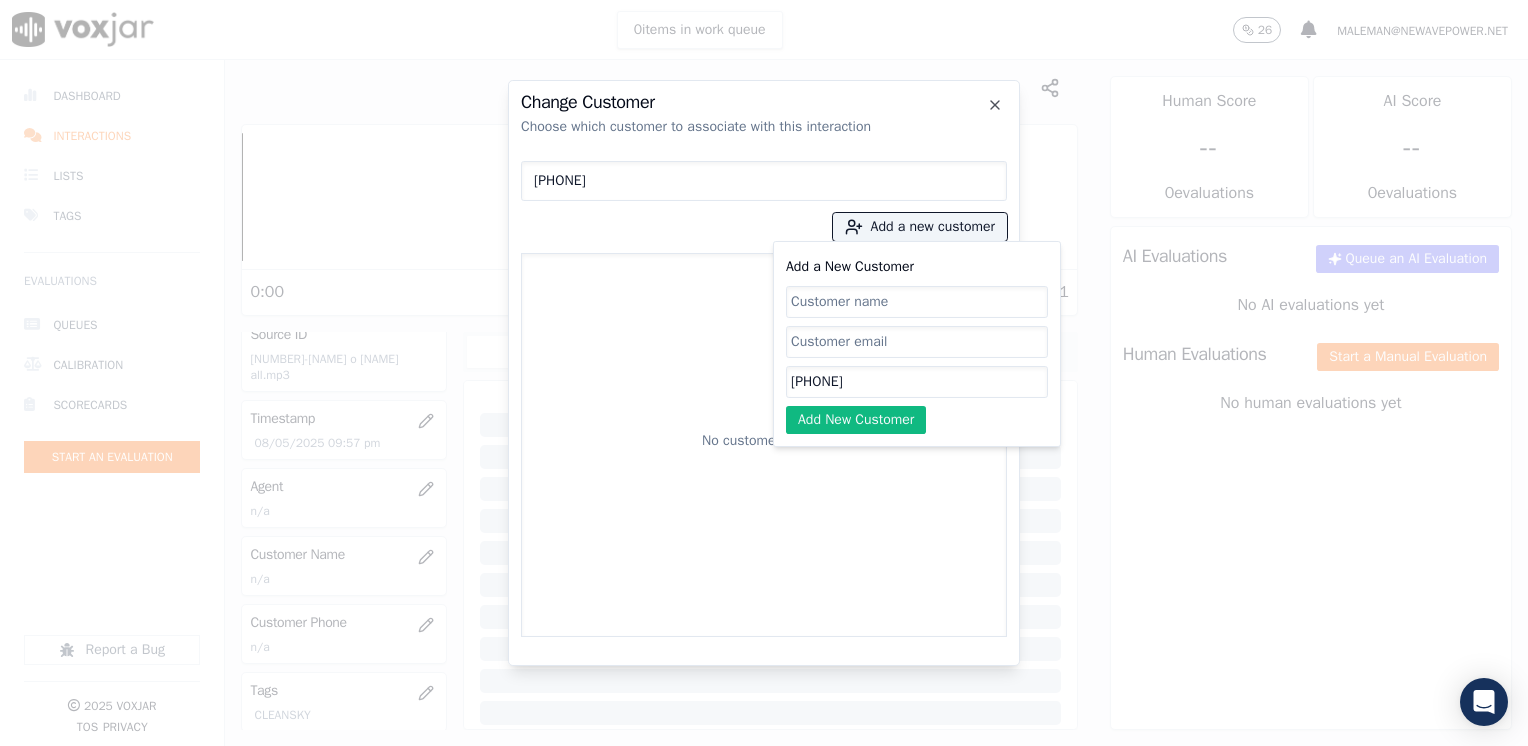 type on "[PHONE]" 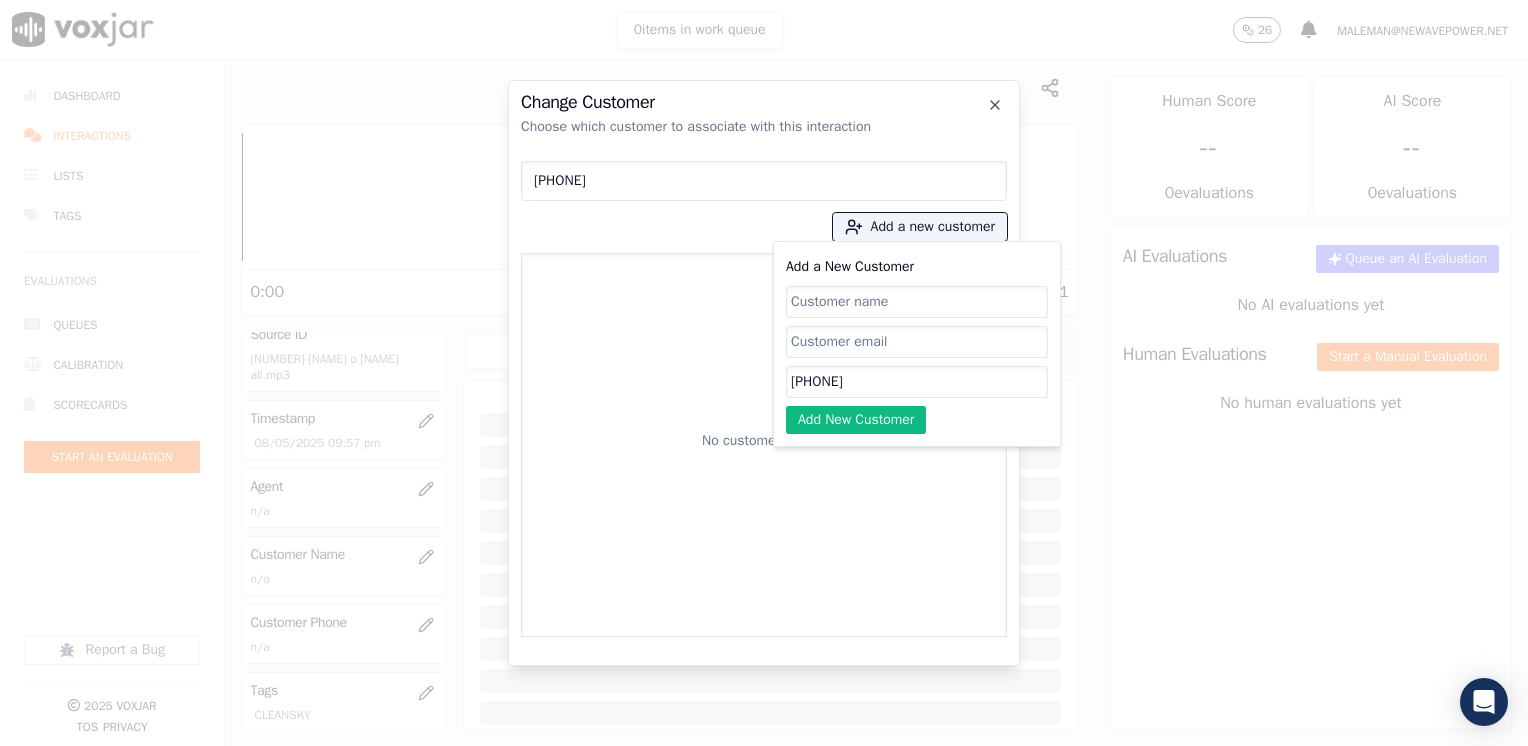 click on "Add a New Customer" 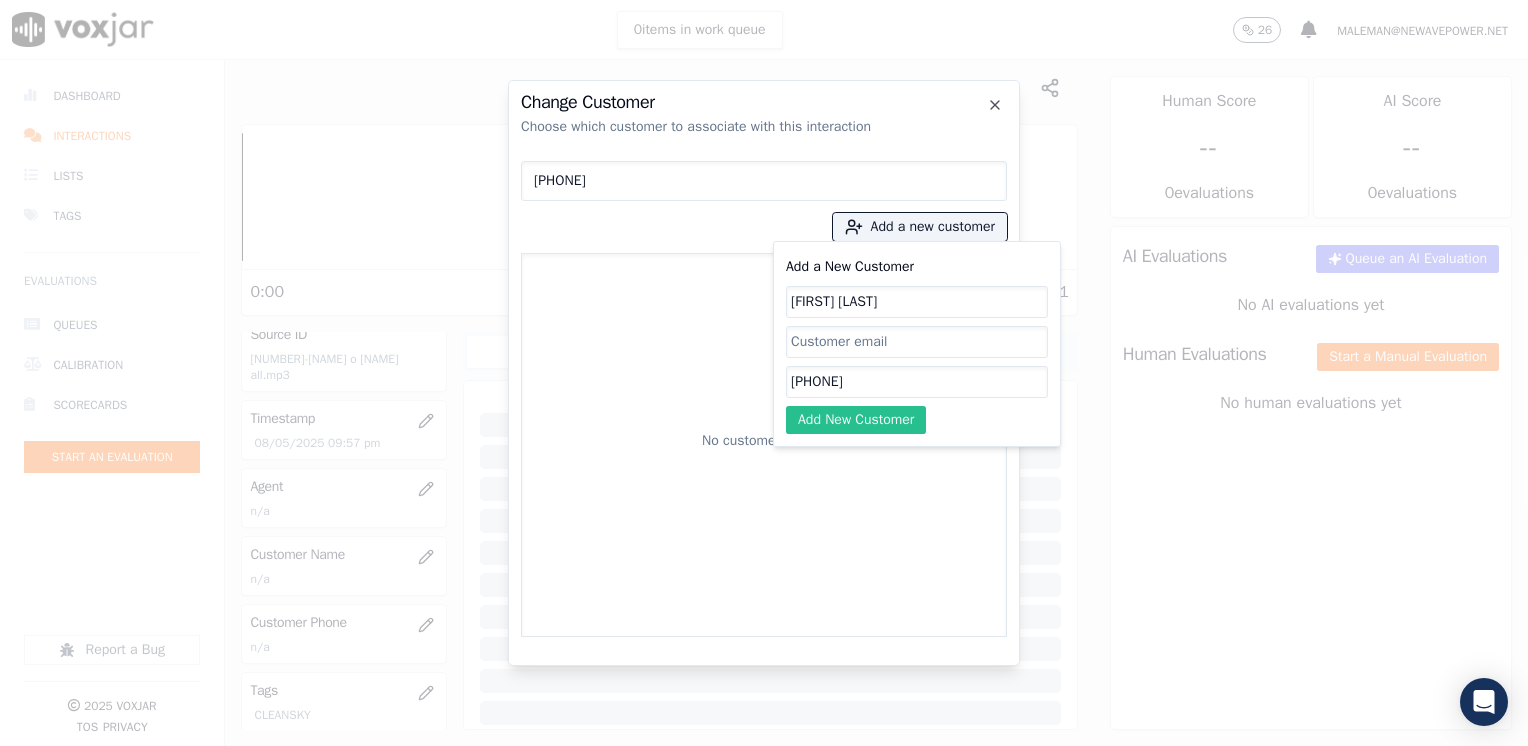 type on "[FIRST] [LAST]" 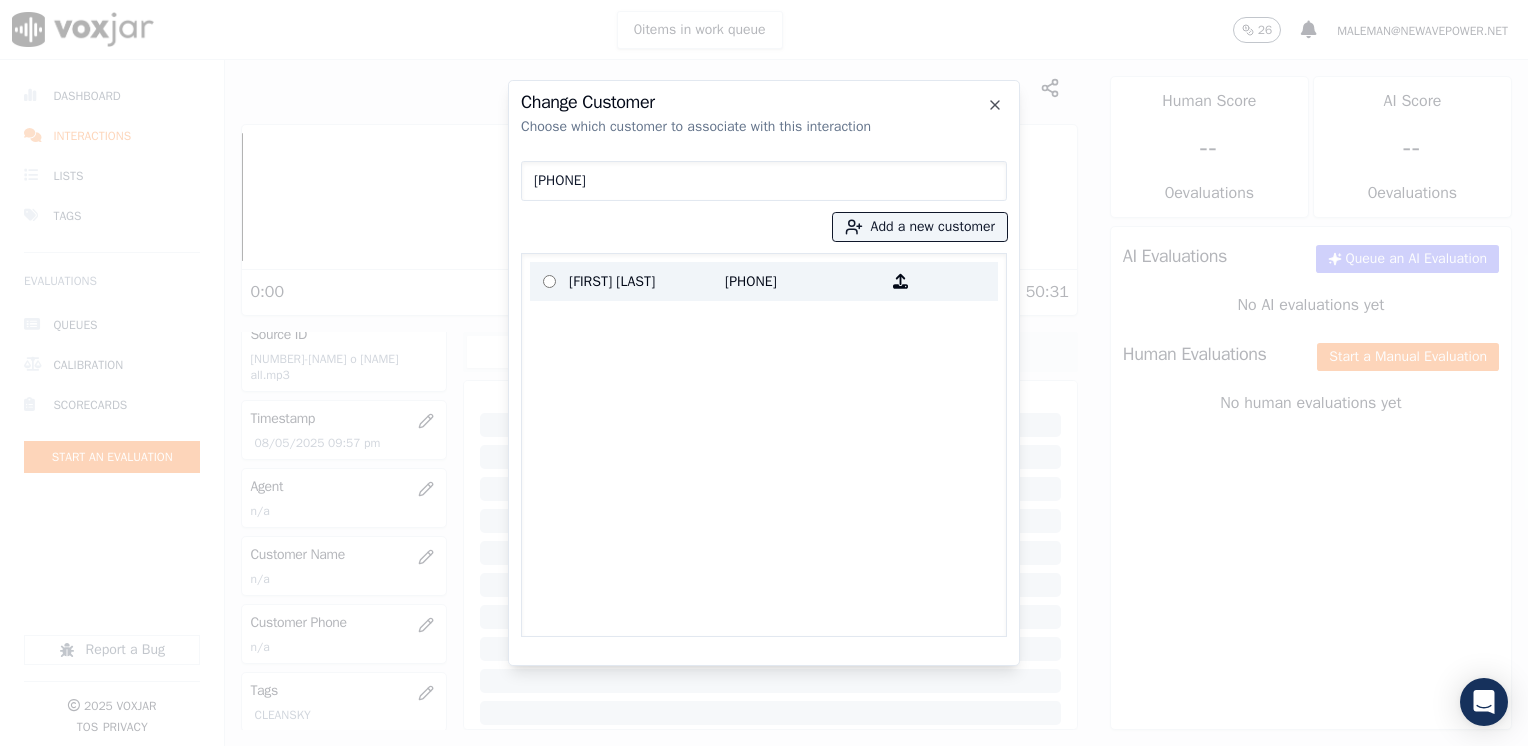 click on "[FIRST] [LAST]" at bounding box center (647, 281) 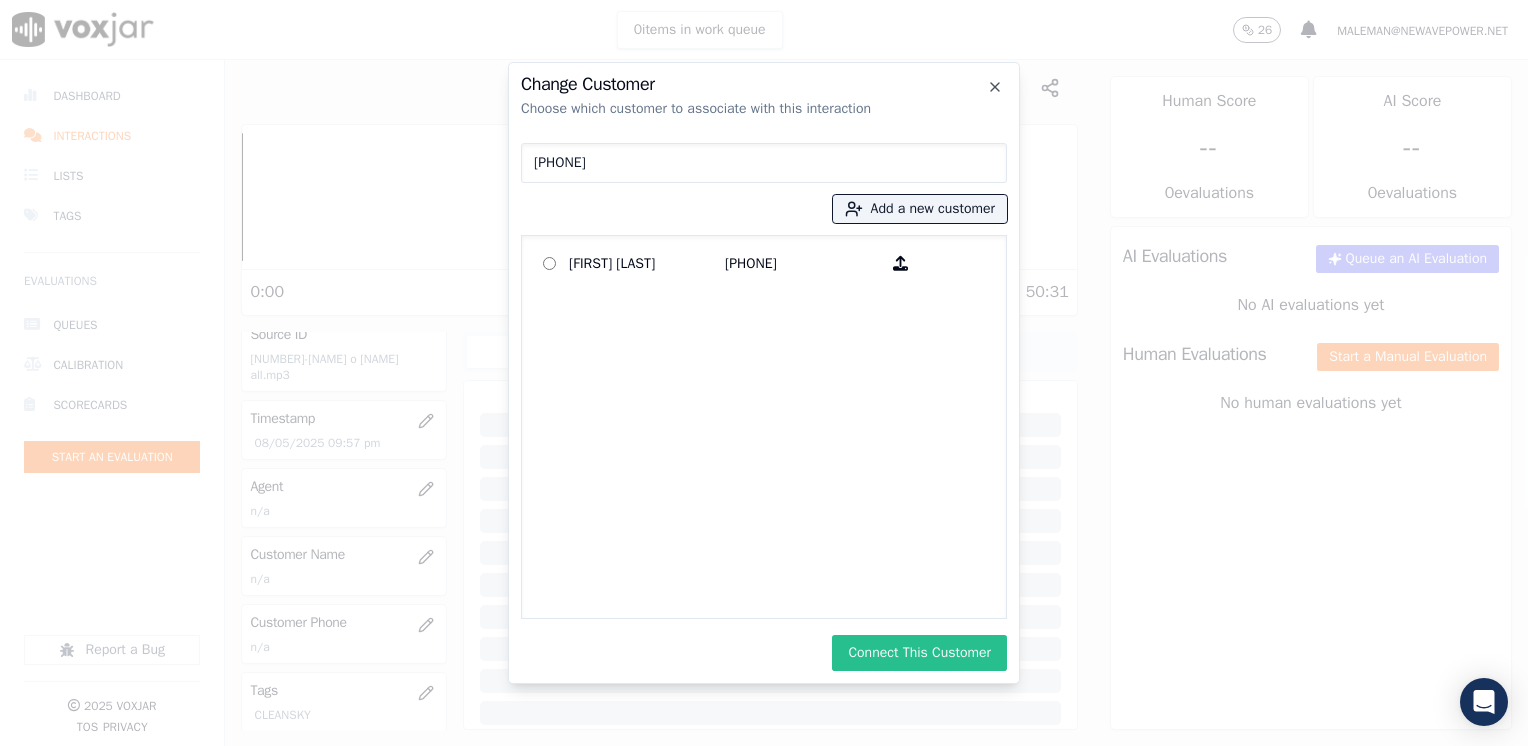 click on "Connect This Customer" at bounding box center [919, 653] 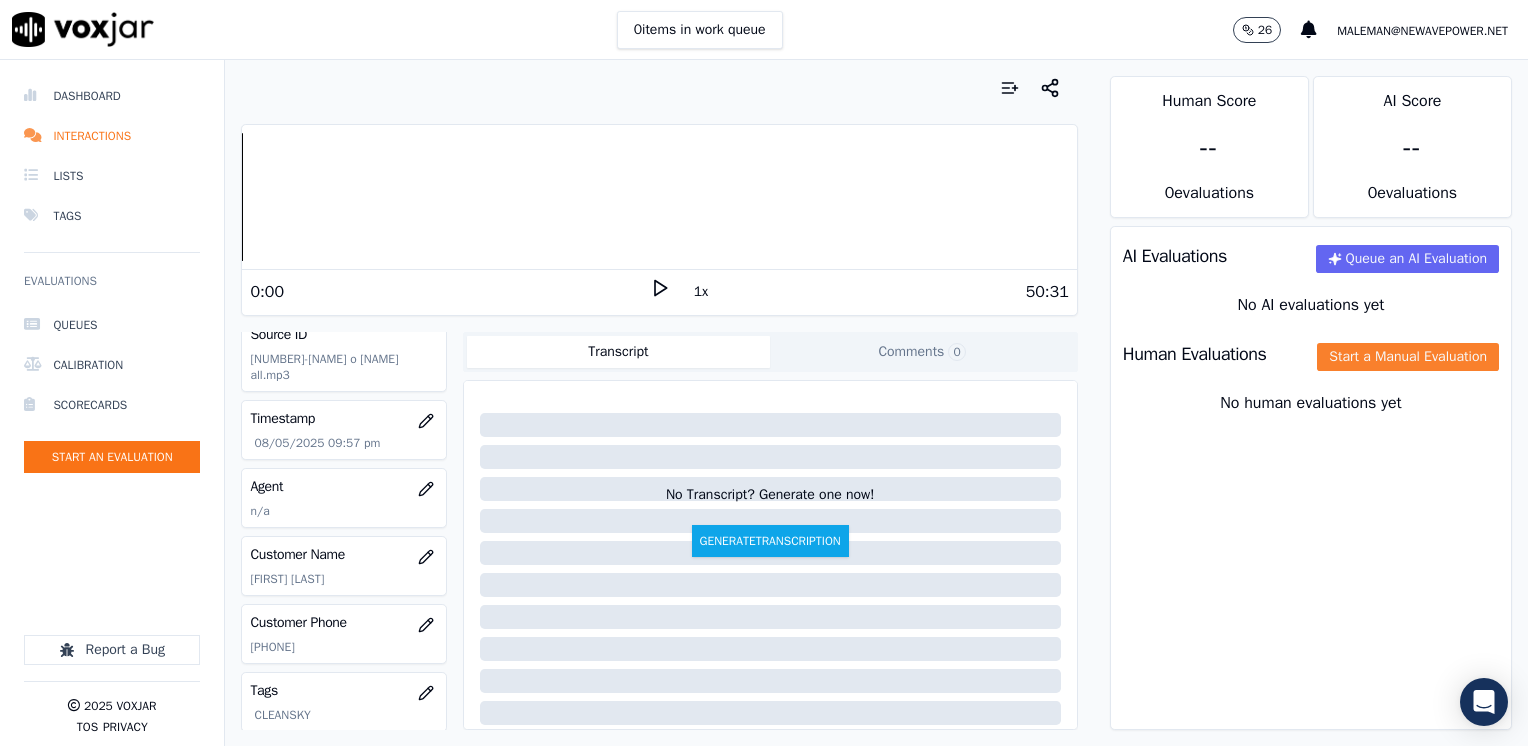 click on "Start a Manual Evaluation" 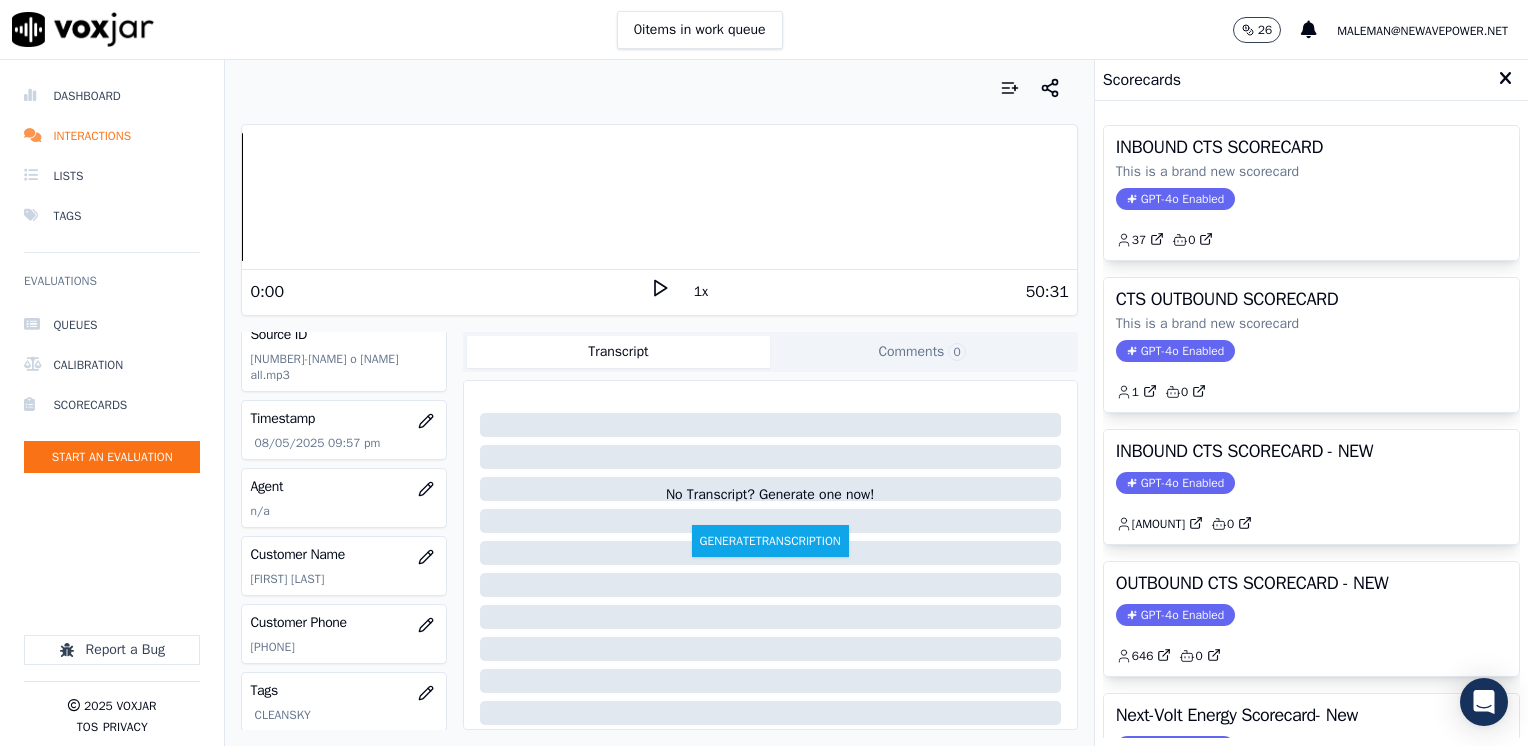 drag, startPoint x: 1176, startPoint y: 469, endPoint x: 1127, endPoint y: 538, distance: 84.6286 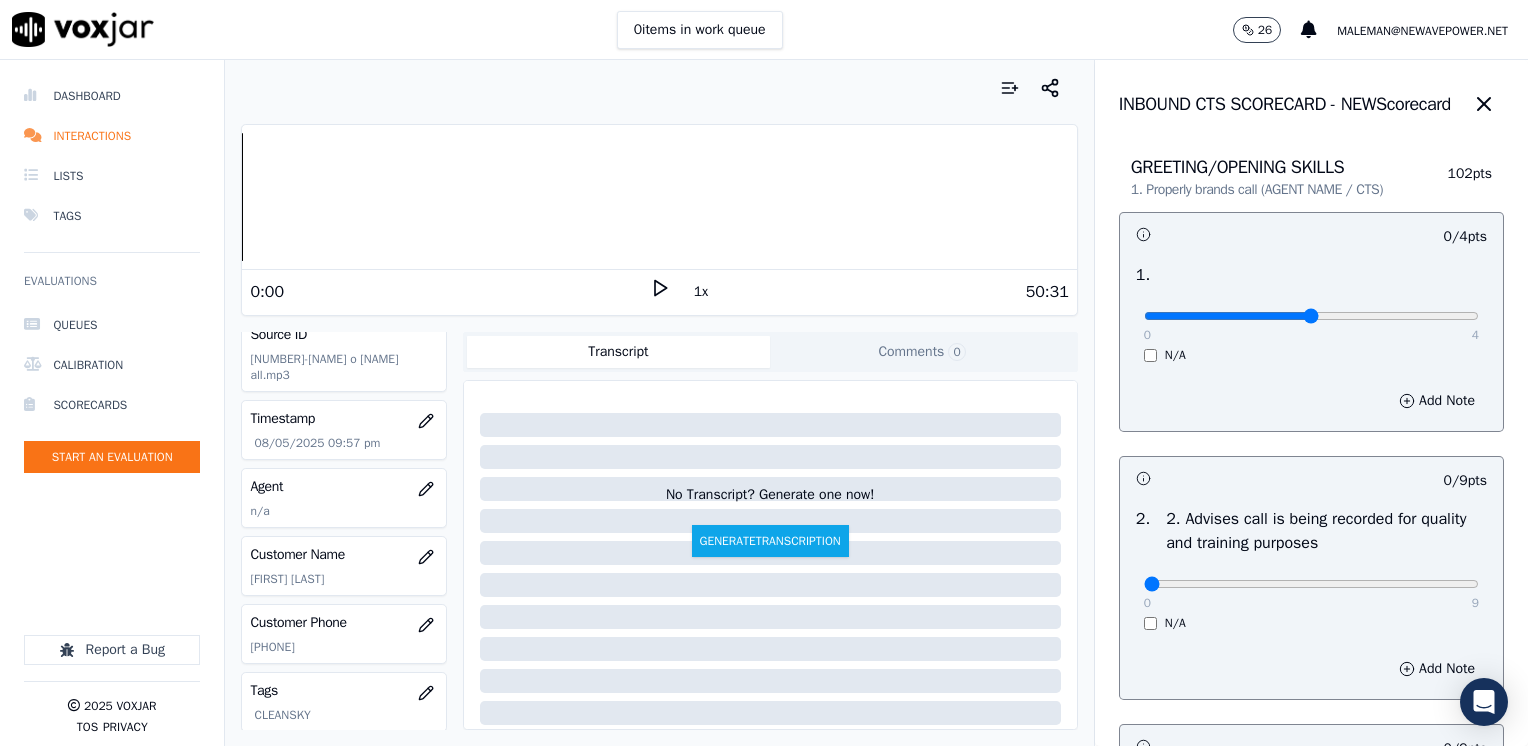 type 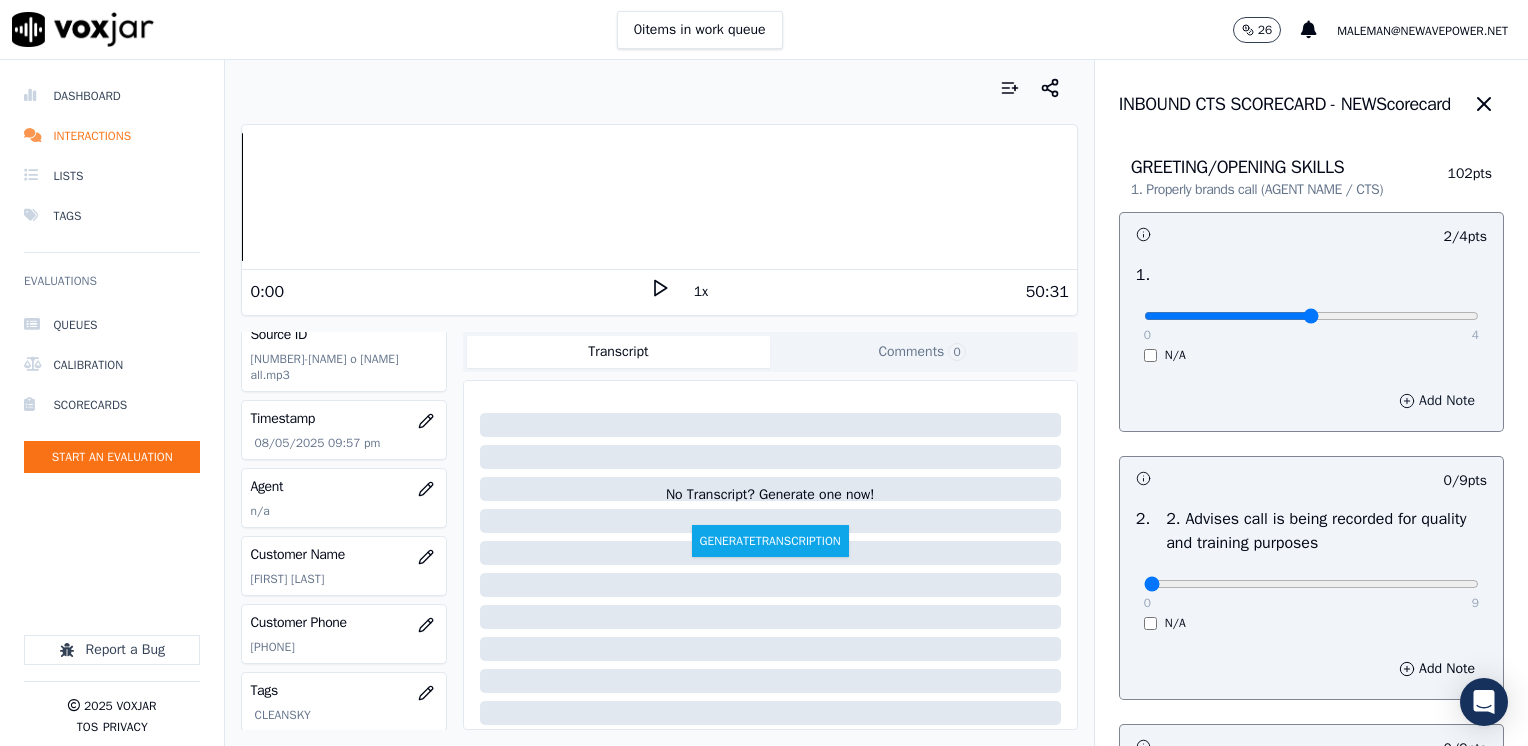 click on "Add Note" at bounding box center (1437, 401) 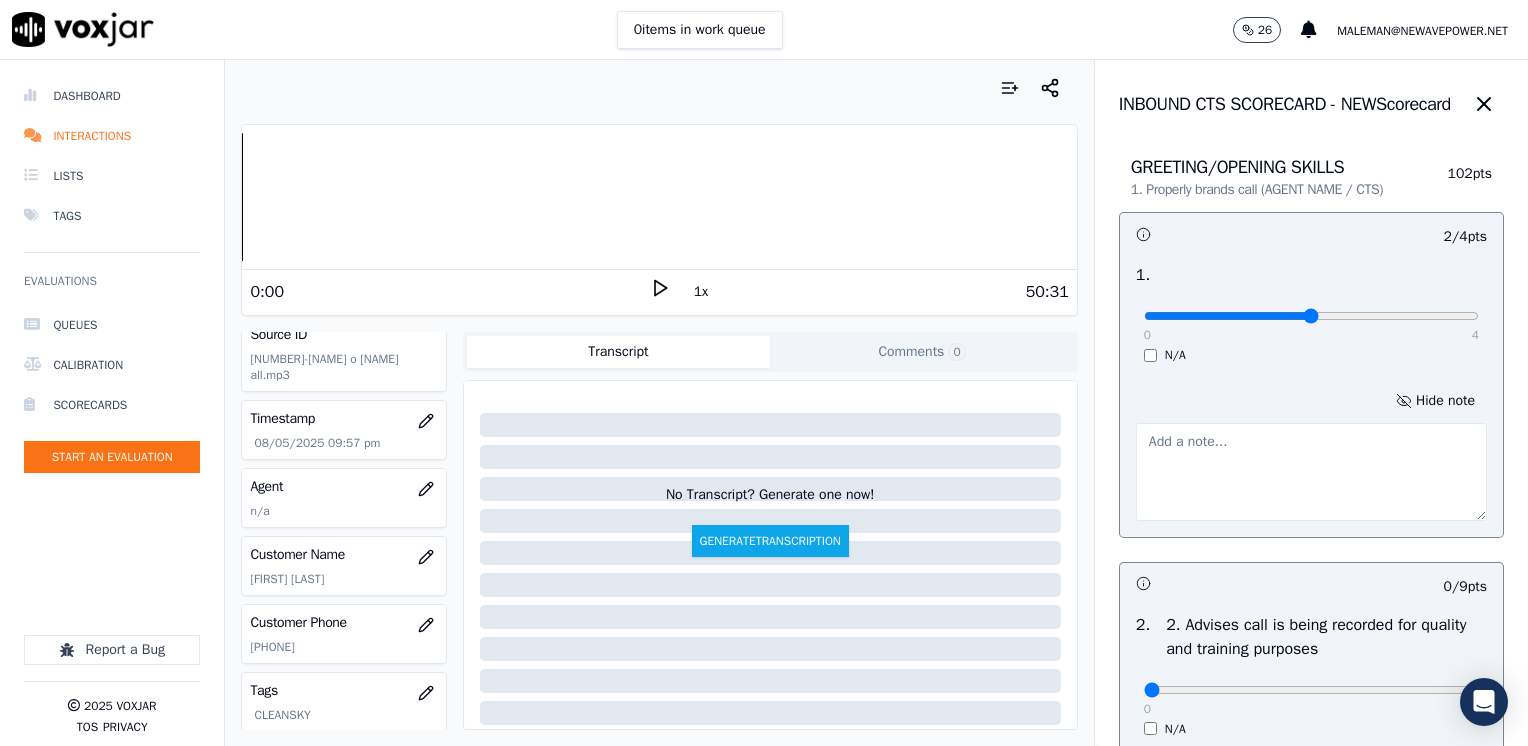drag, startPoint x: 1316, startPoint y: 441, endPoint x: 1296, endPoint y: 459, distance: 26.907248 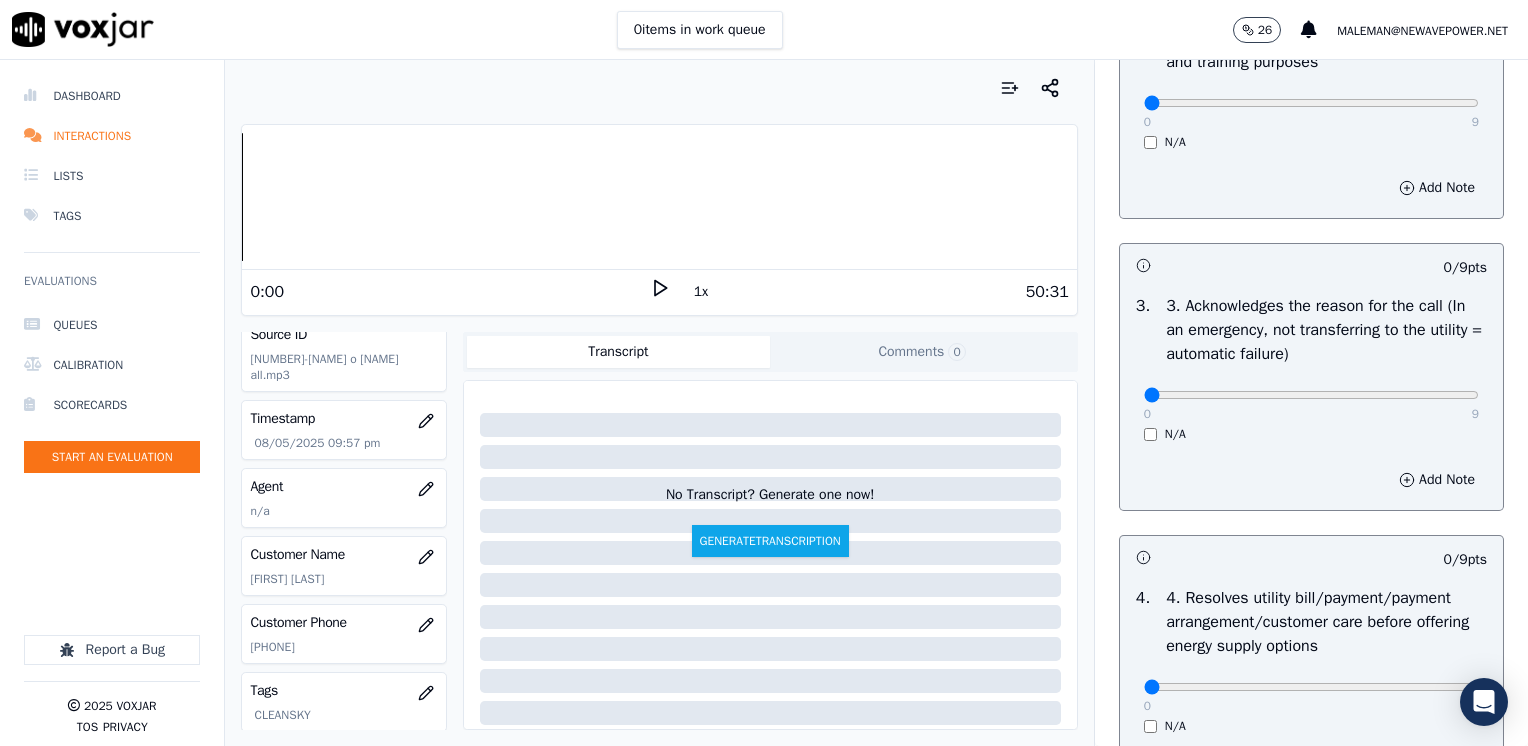 scroll, scrollTop: 600, scrollLeft: 0, axis: vertical 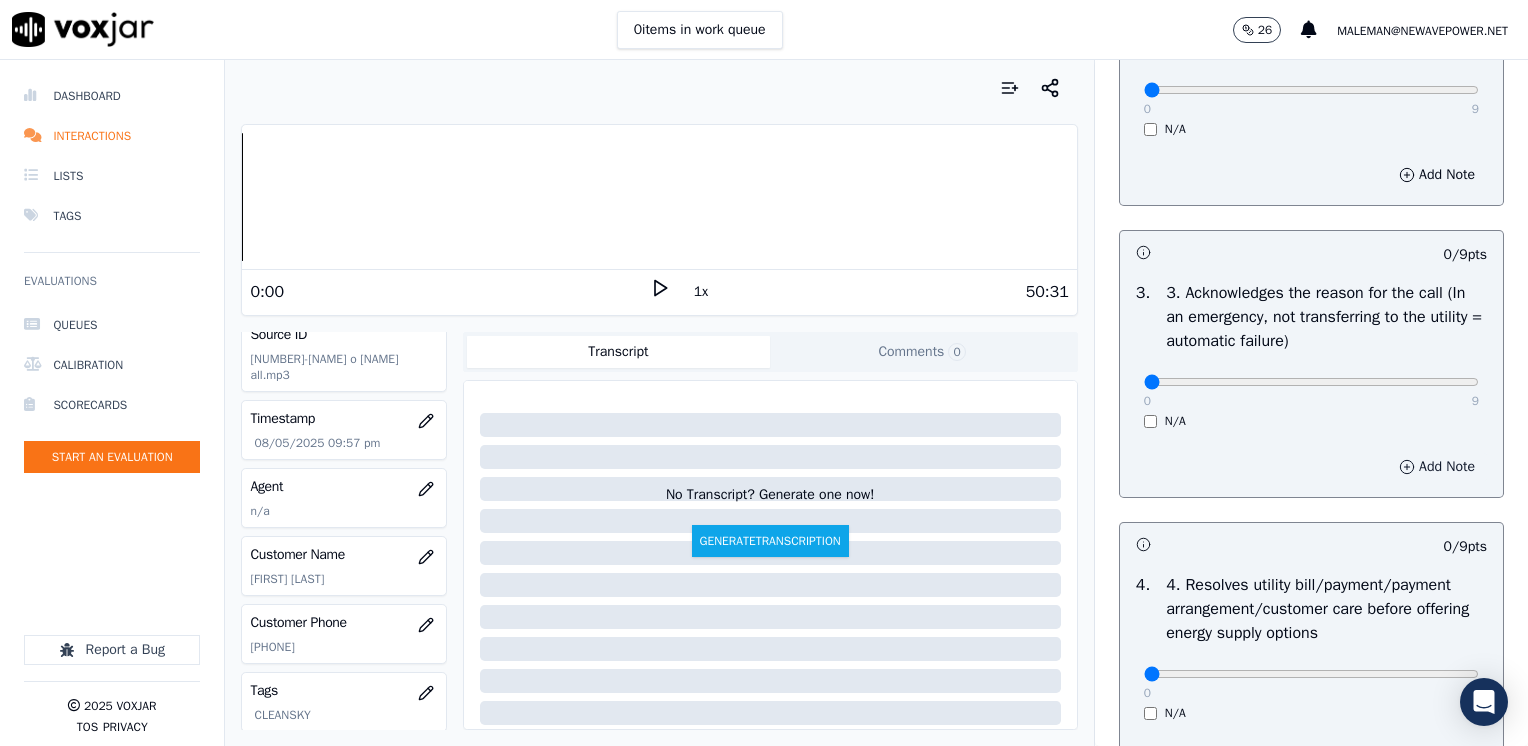 click on "Add Note" at bounding box center [1437, 467] 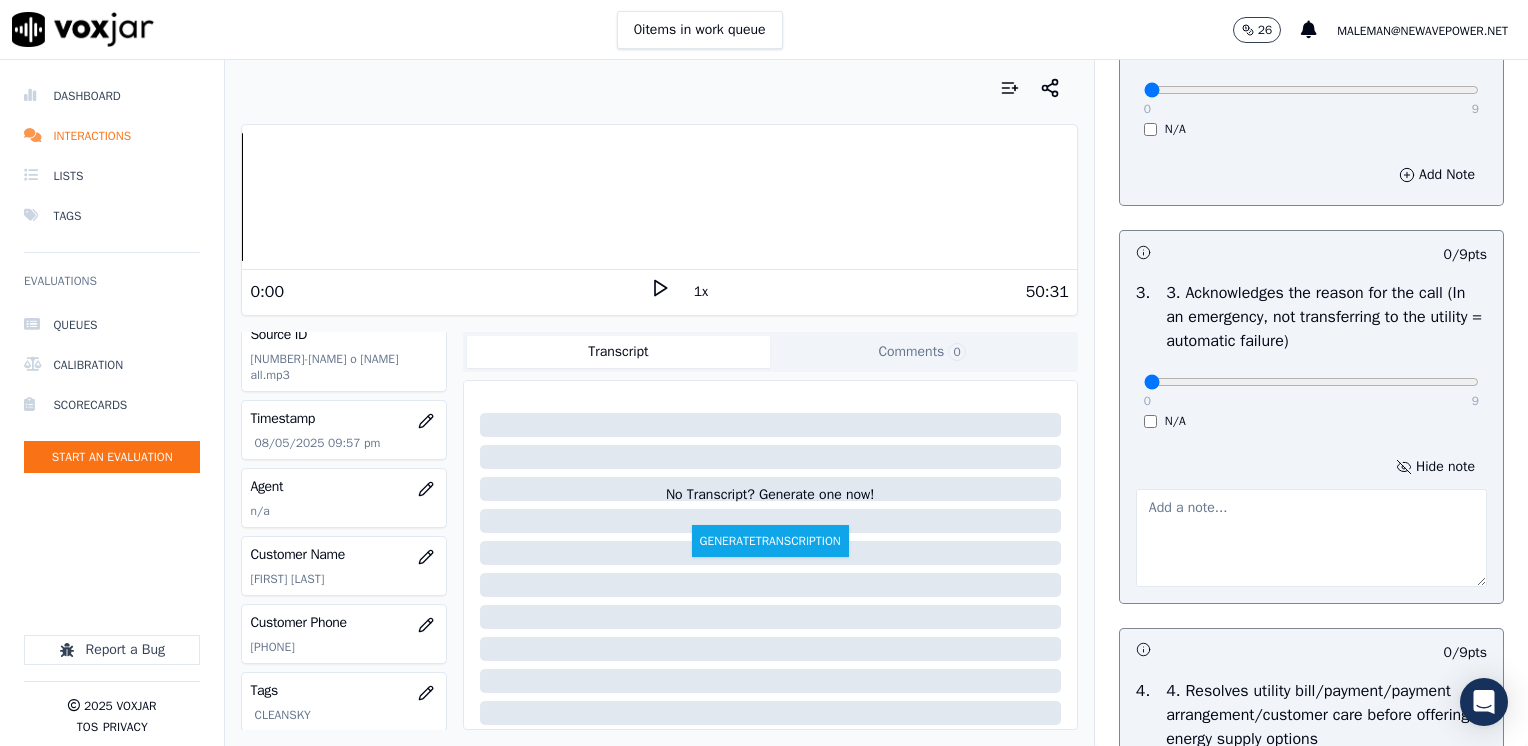 click at bounding box center (1311, 538) 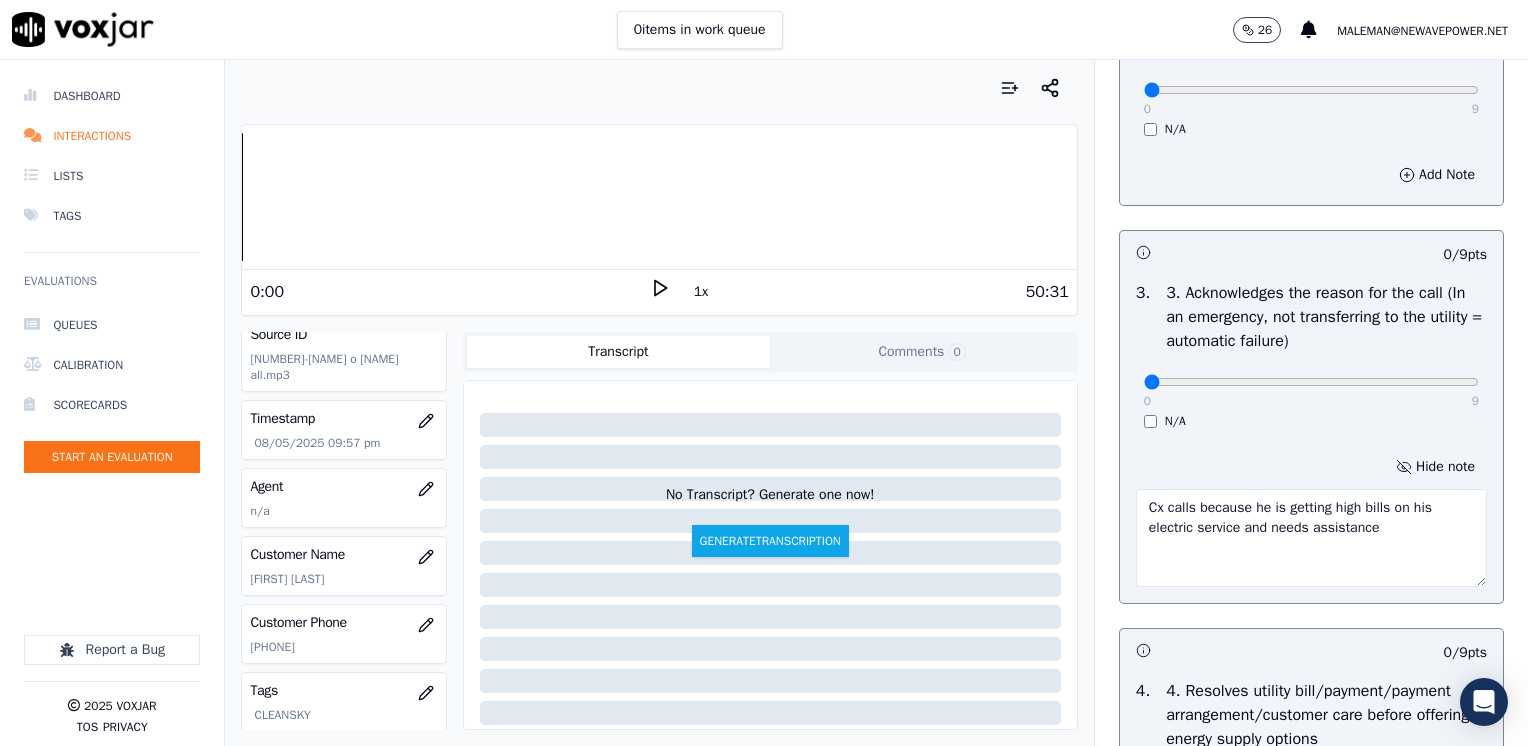 click on "Your browser does not support the audio element.   0:00     1x   50:31   Voxjar ID   [UUID]   Source ID   [NUMBER]-[NAME] o [NAME] all.mp3   Timestamp
08/05/2025 09:57 pm     Agent
n/a     Customer Name     [NAME]     Customer Phone     [PHONE]     Tags
CLEANSKY     Source     manualUpload   Type     AUDIO       Transcript   Comments  0   No Transcript? Generate one now!   Generate  Transcription         Add Comment" at bounding box center [659, 403] 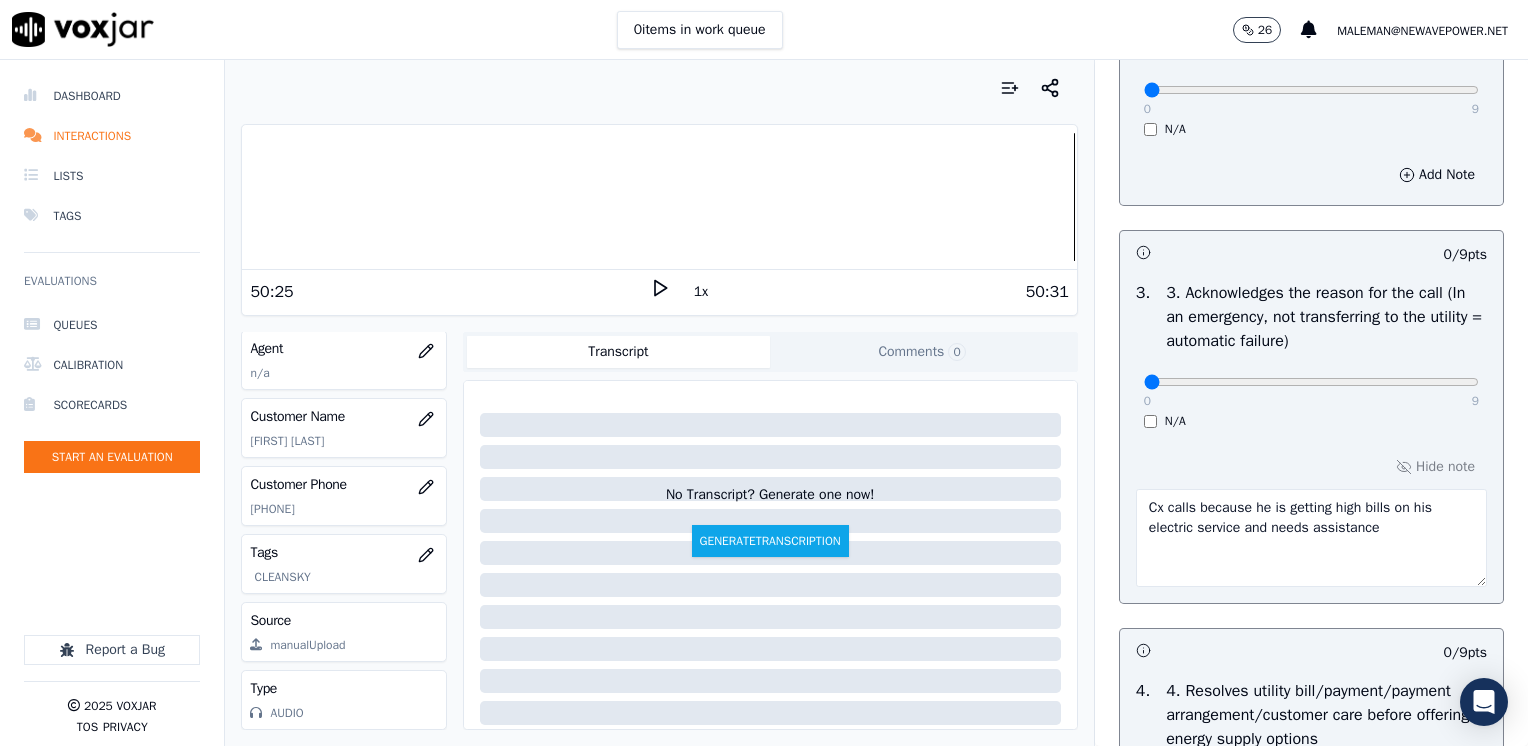 scroll, scrollTop: 279, scrollLeft: 0, axis: vertical 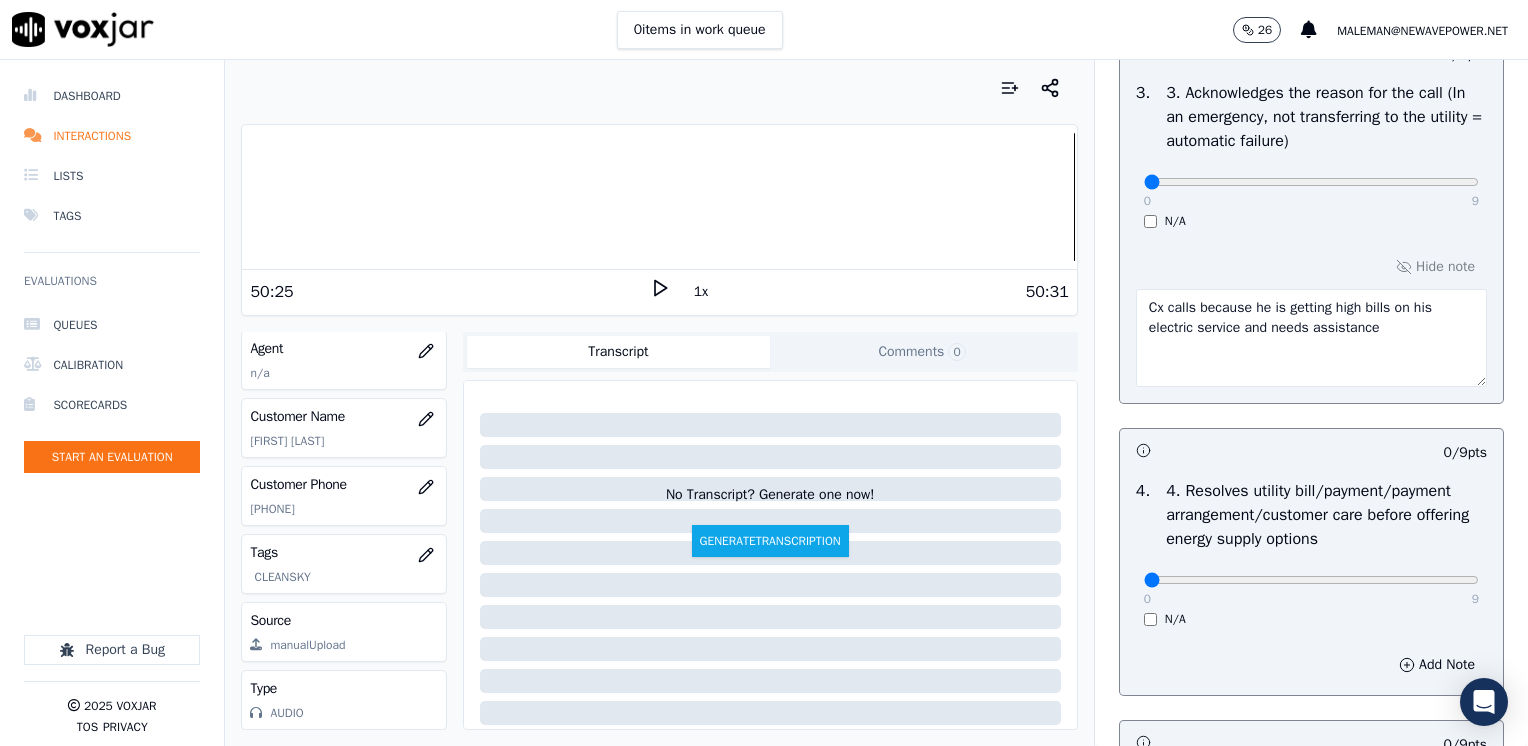 click on "Cx calls because he is getting high bills on his electric service and needs assistance" at bounding box center (1311, 338) 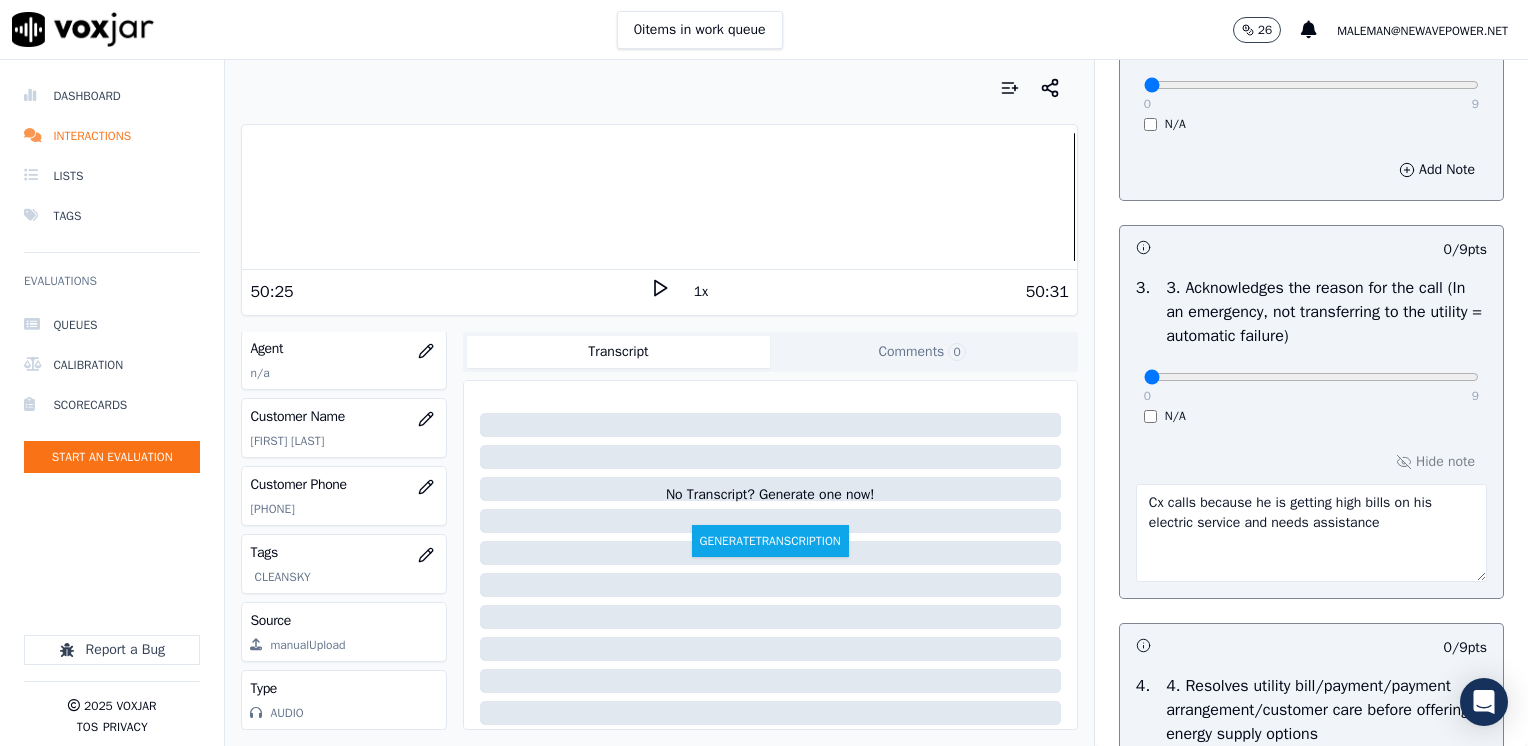 scroll, scrollTop: 600, scrollLeft: 0, axis: vertical 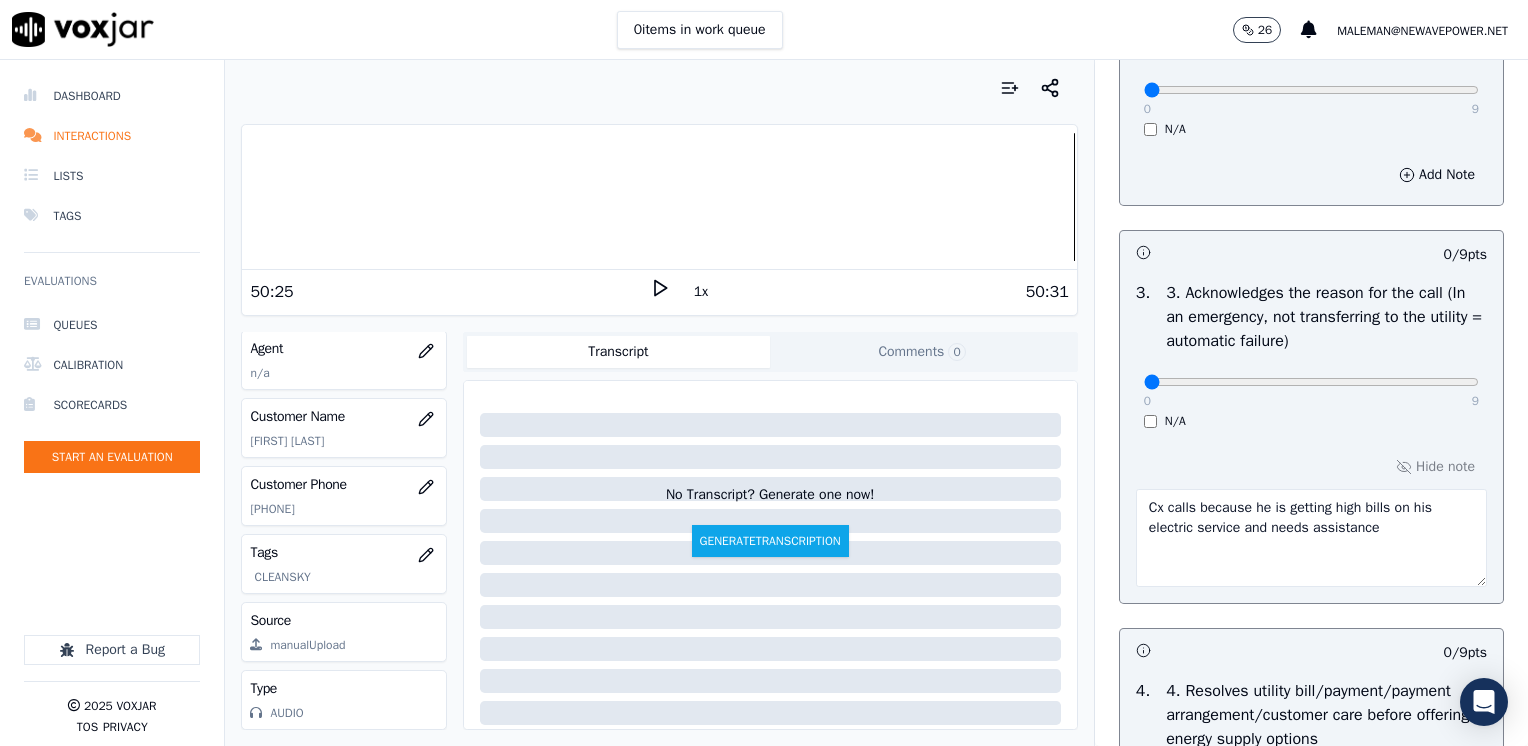 click on "Cx calls because he is getting high bills on his electric service and needs assistance" at bounding box center (1311, 538) 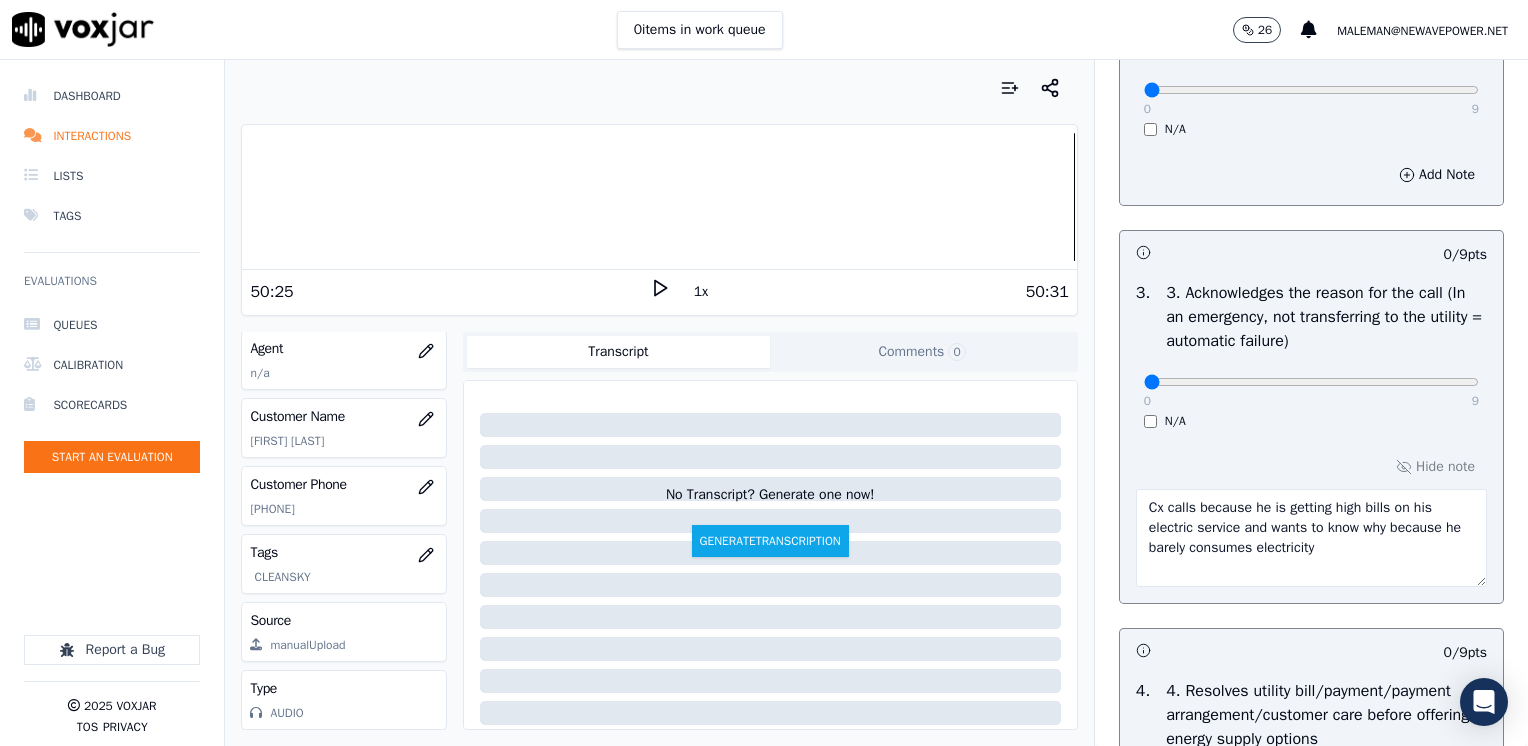 click on "Cx calls because he is getting high bills on his electric service and wants to know why because he barely consumes electricity" at bounding box center [1311, 538] 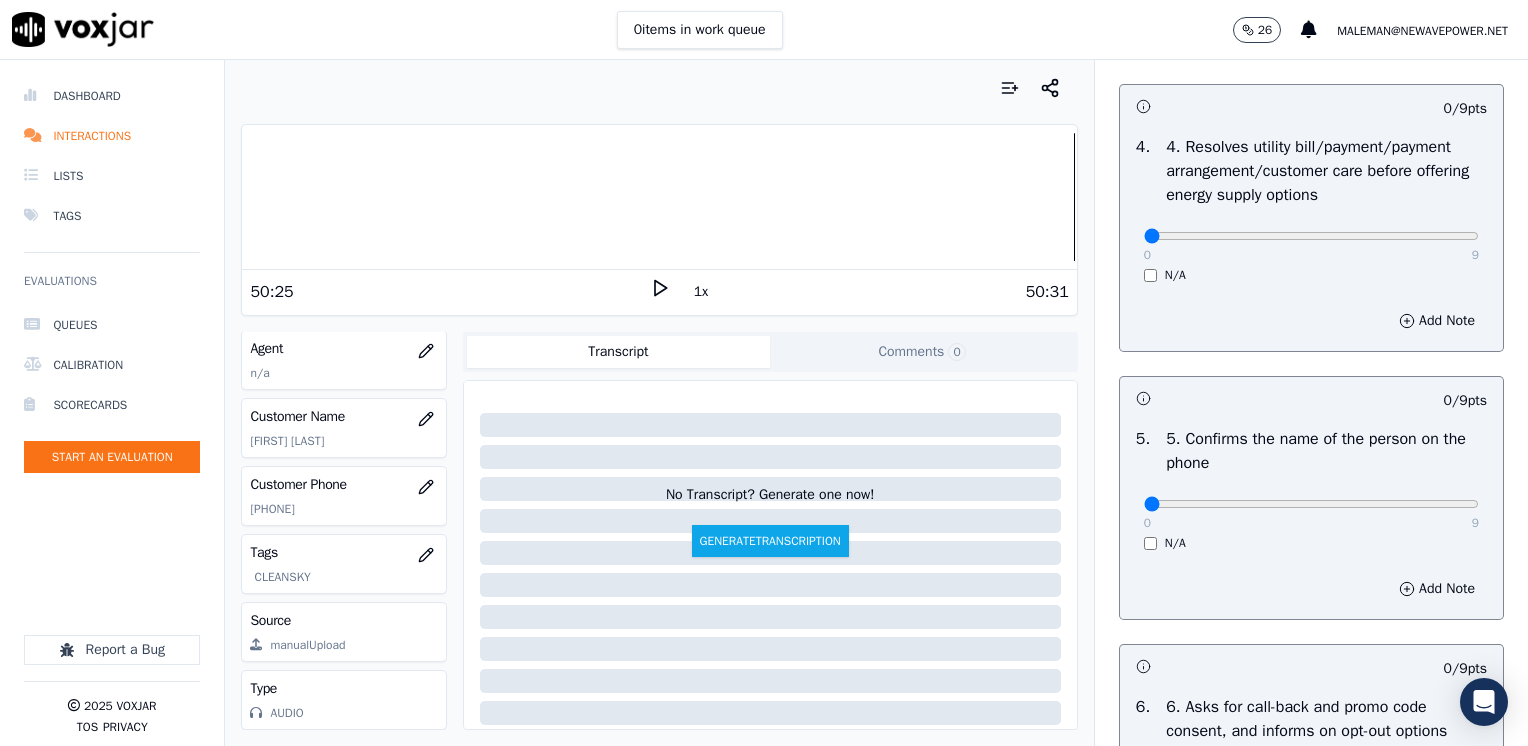 scroll, scrollTop: 1300, scrollLeft: 0, axis: vertical 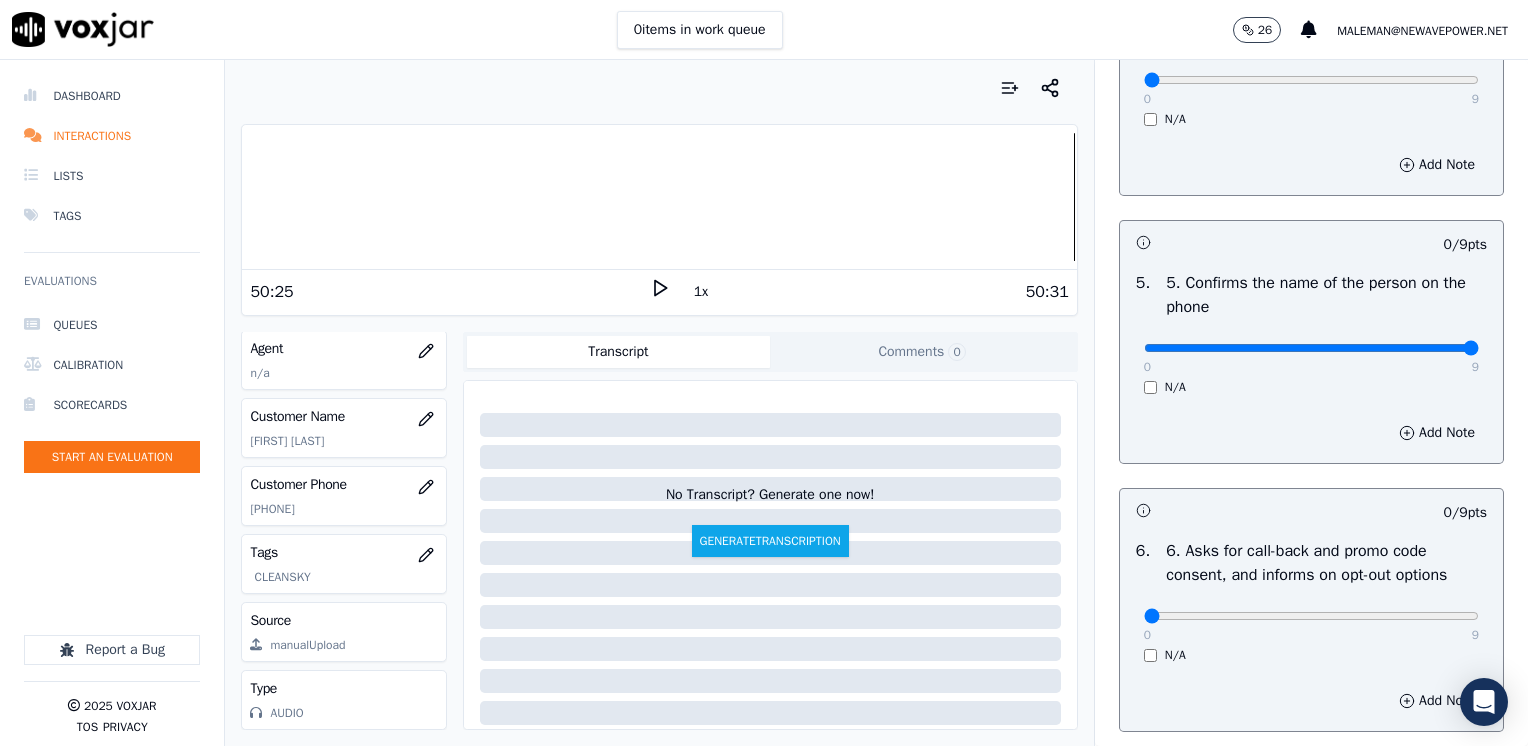 drag, startPoint x: 1132, startPoint y: 345, endPoint x: 1531, endPoint y: 371, distance: 399.84622 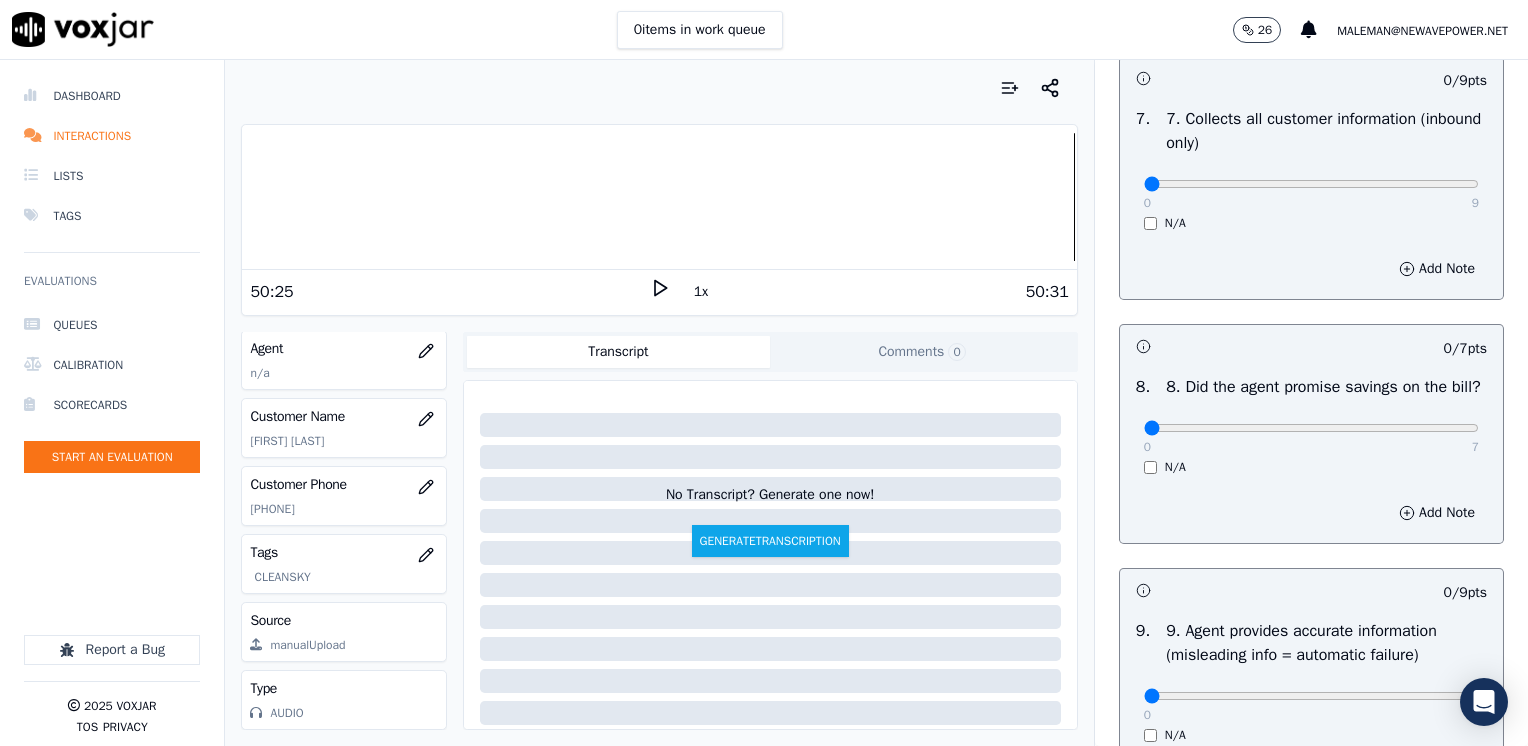 scroll, scrollTop: 2100, scrollLeft: 0, axis: vertical 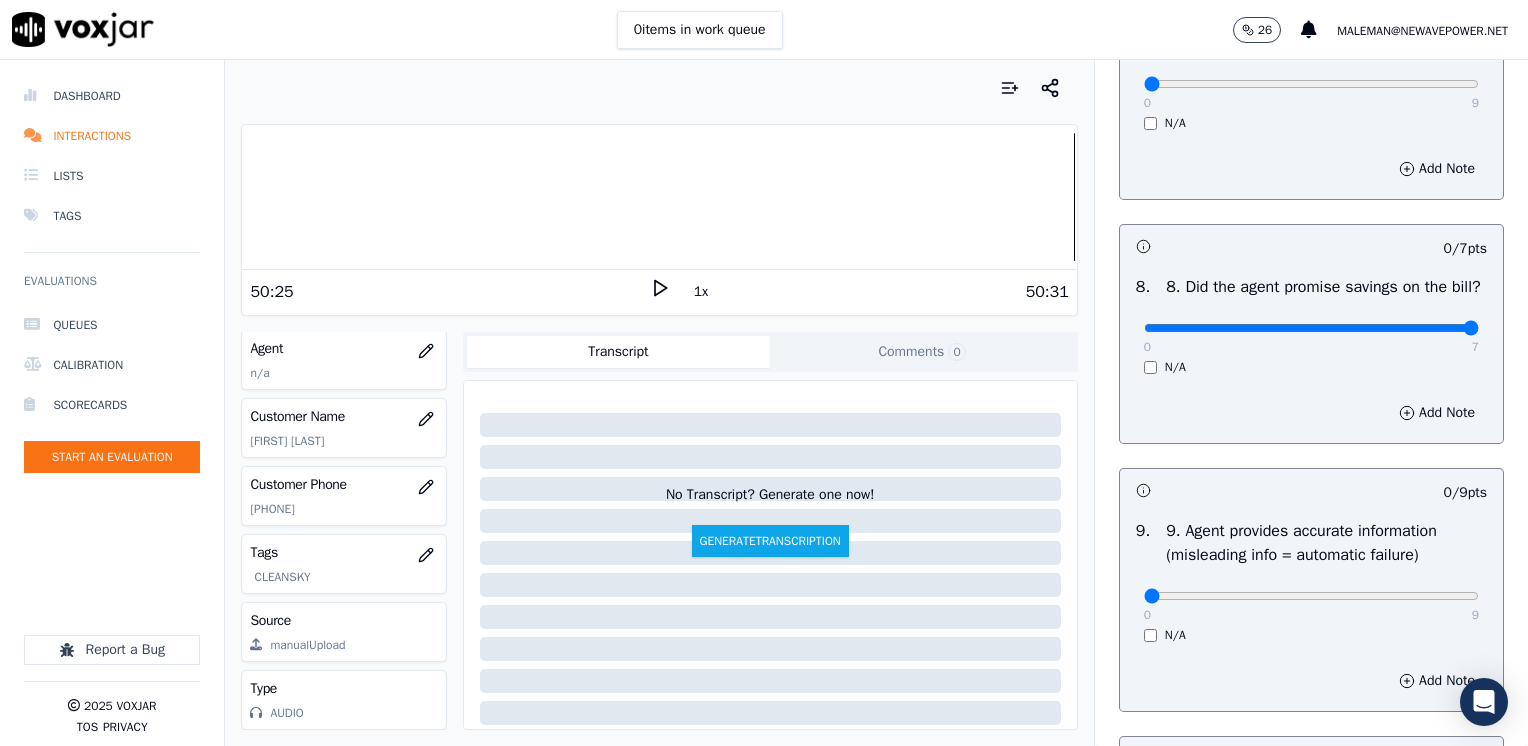 drag, startPoint x: 1132, startPoint y: 349, endPoint x: 1527, endPoint y: 447, distance: 406.97543 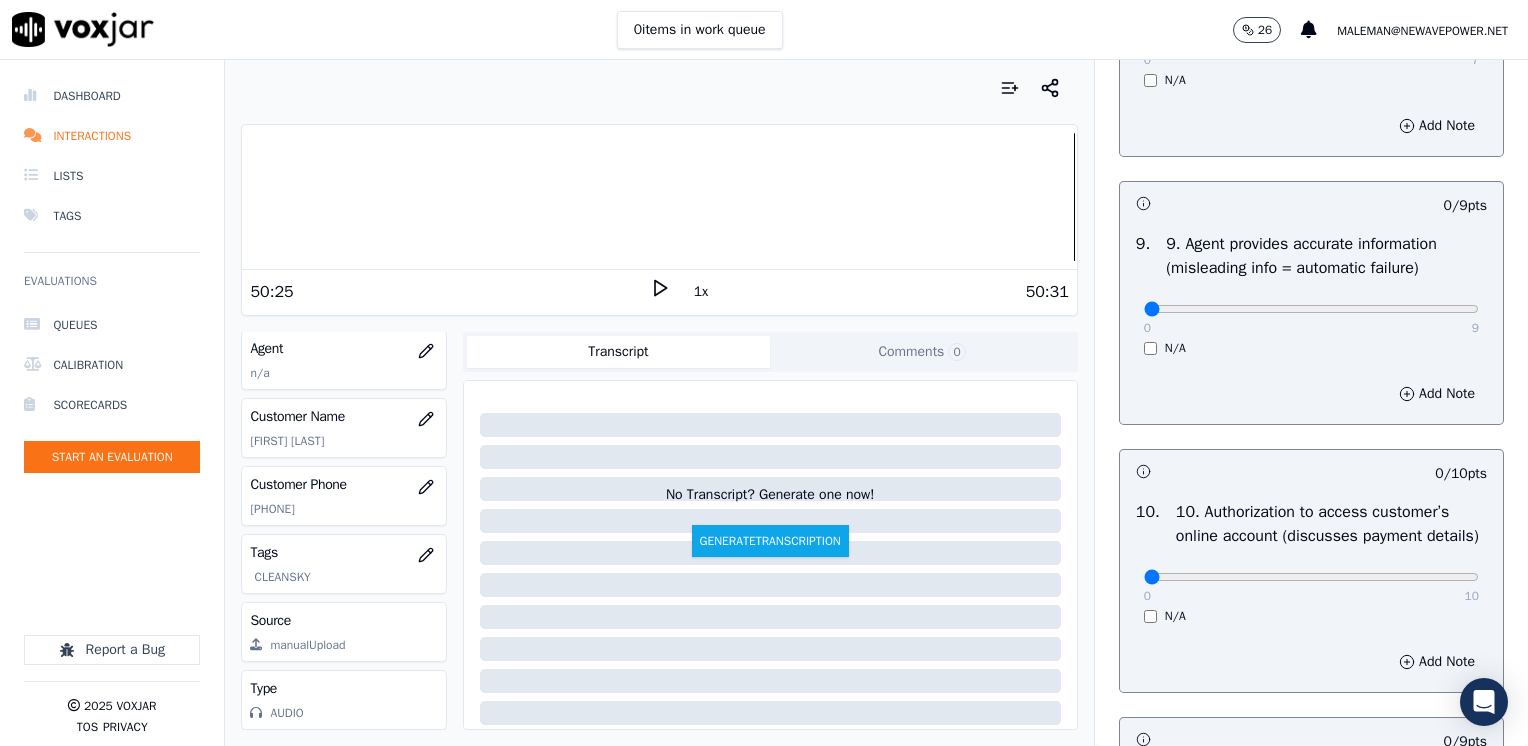 scroll, scrollTop: 2400, scrollLeft: 0, axis: vertical 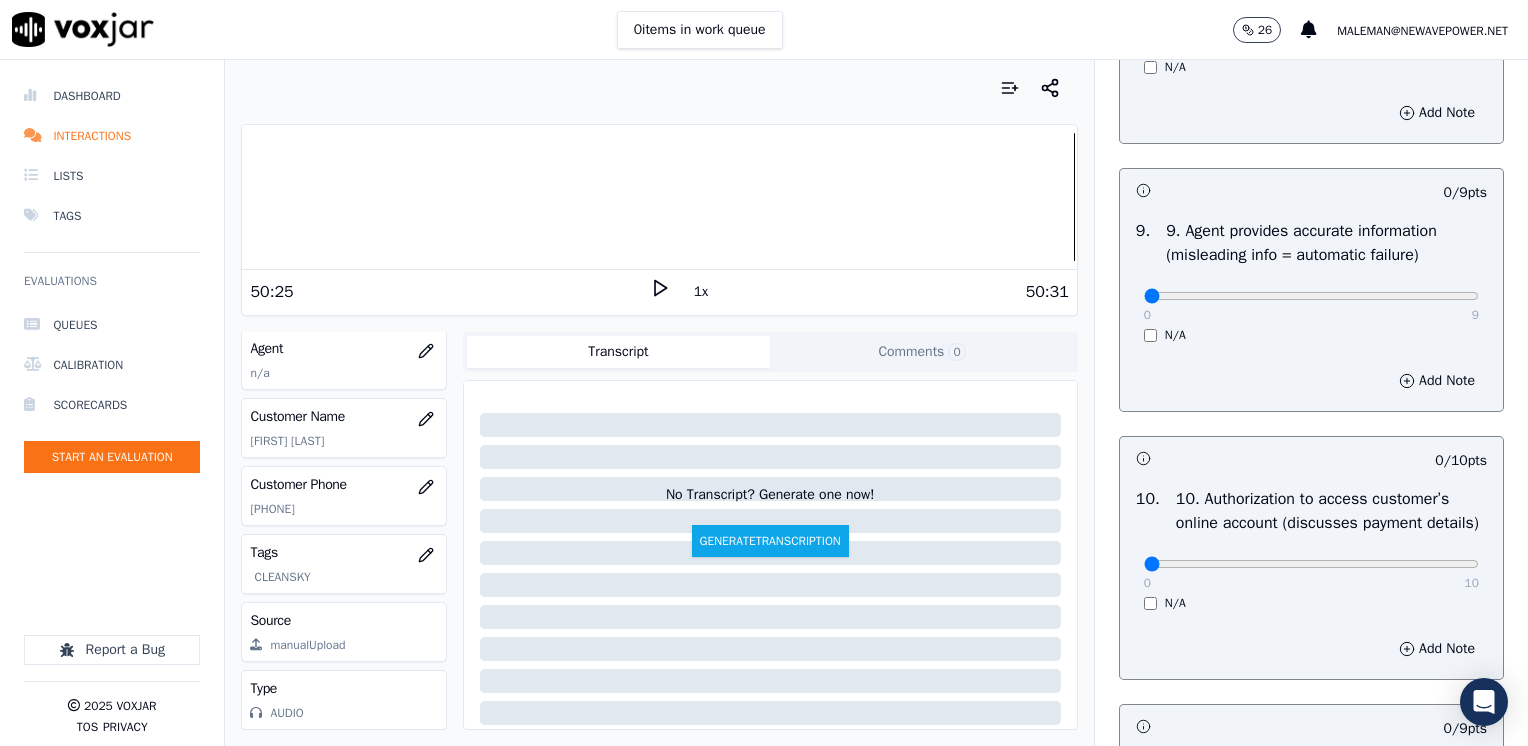 click on "N/A" at bounding box center [1311, 603] 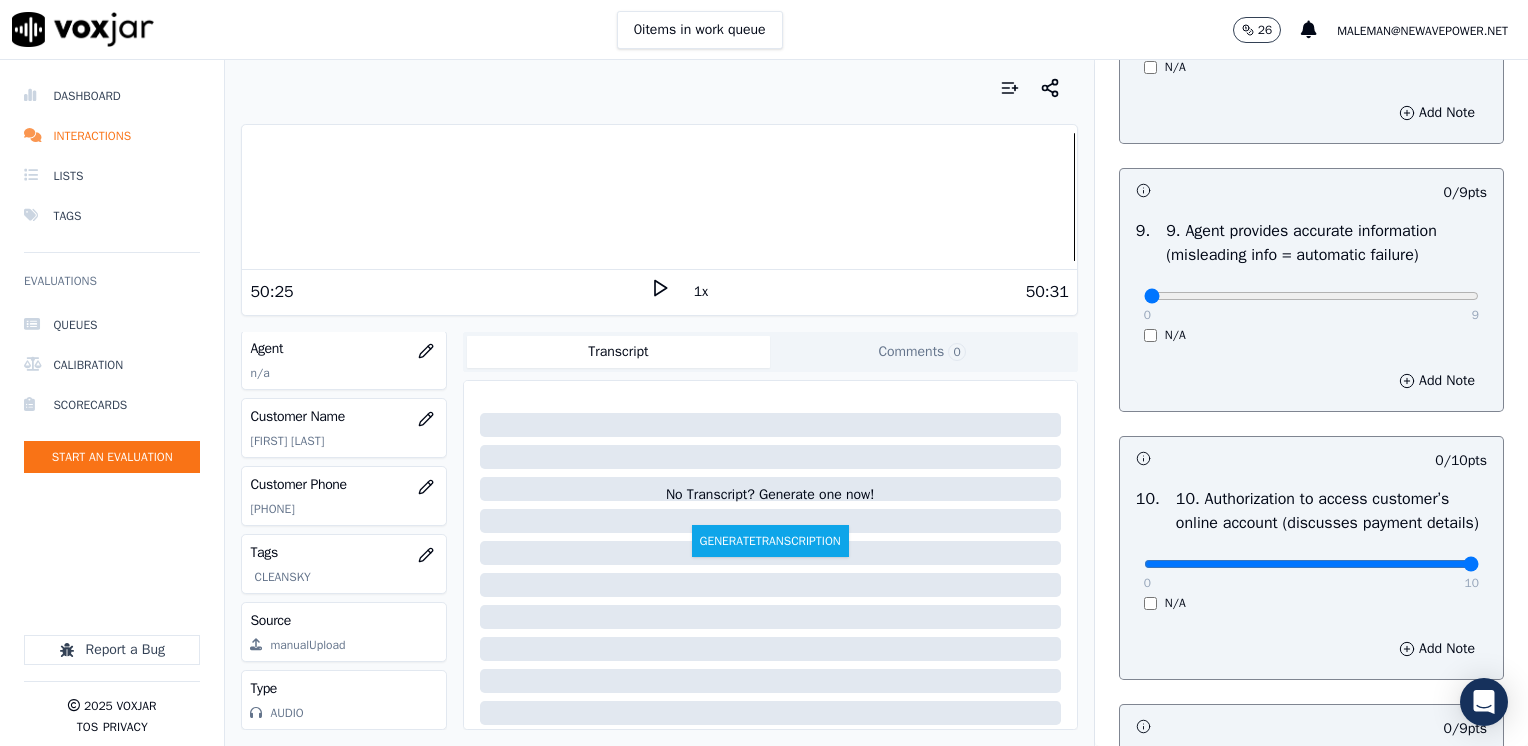 drag, startPoint x: 1128, startPoint y: 610, endPoint x: 1531, endPoint y: 609, distance: 403.00125 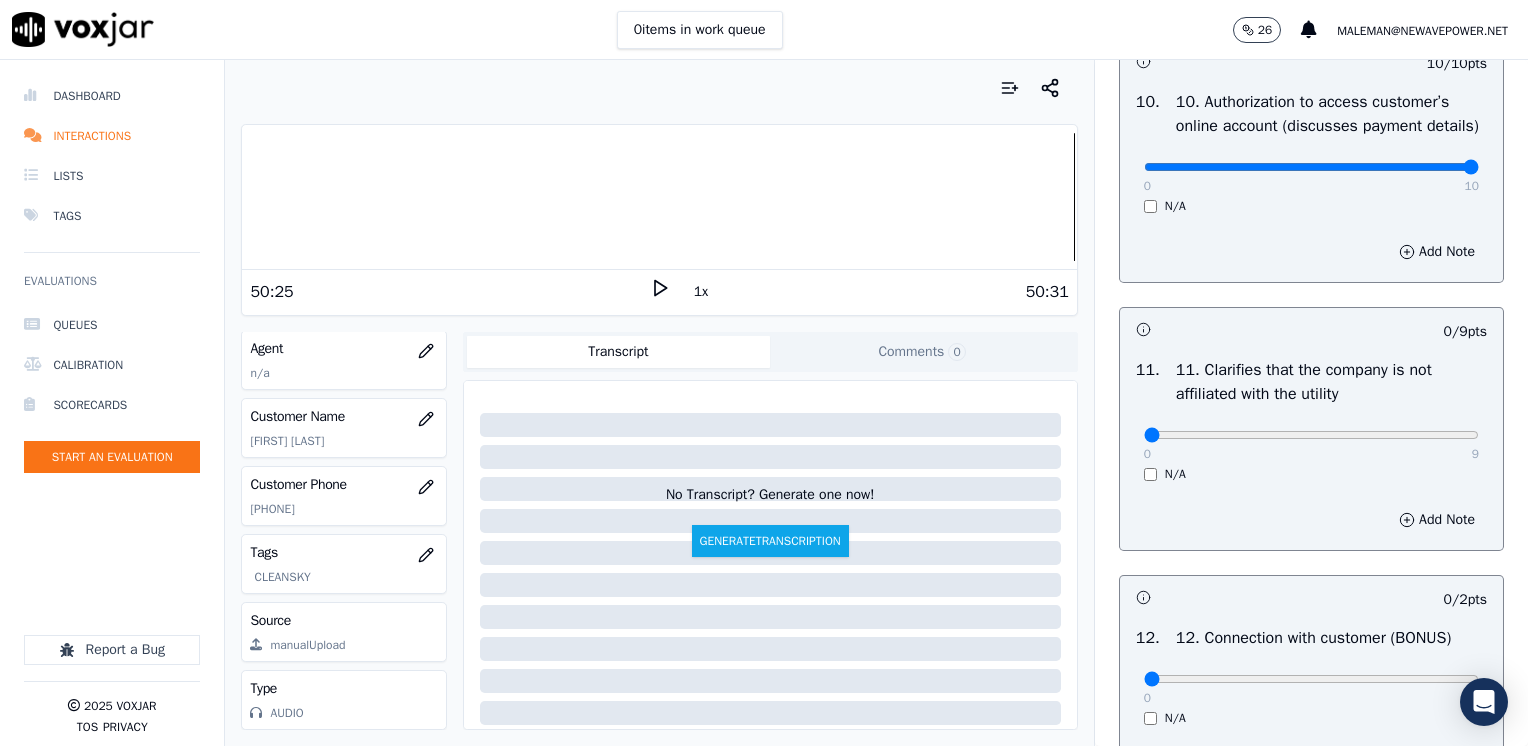 scroll, scrollTop: 2800, scrollLeft: 0, axis: vertical 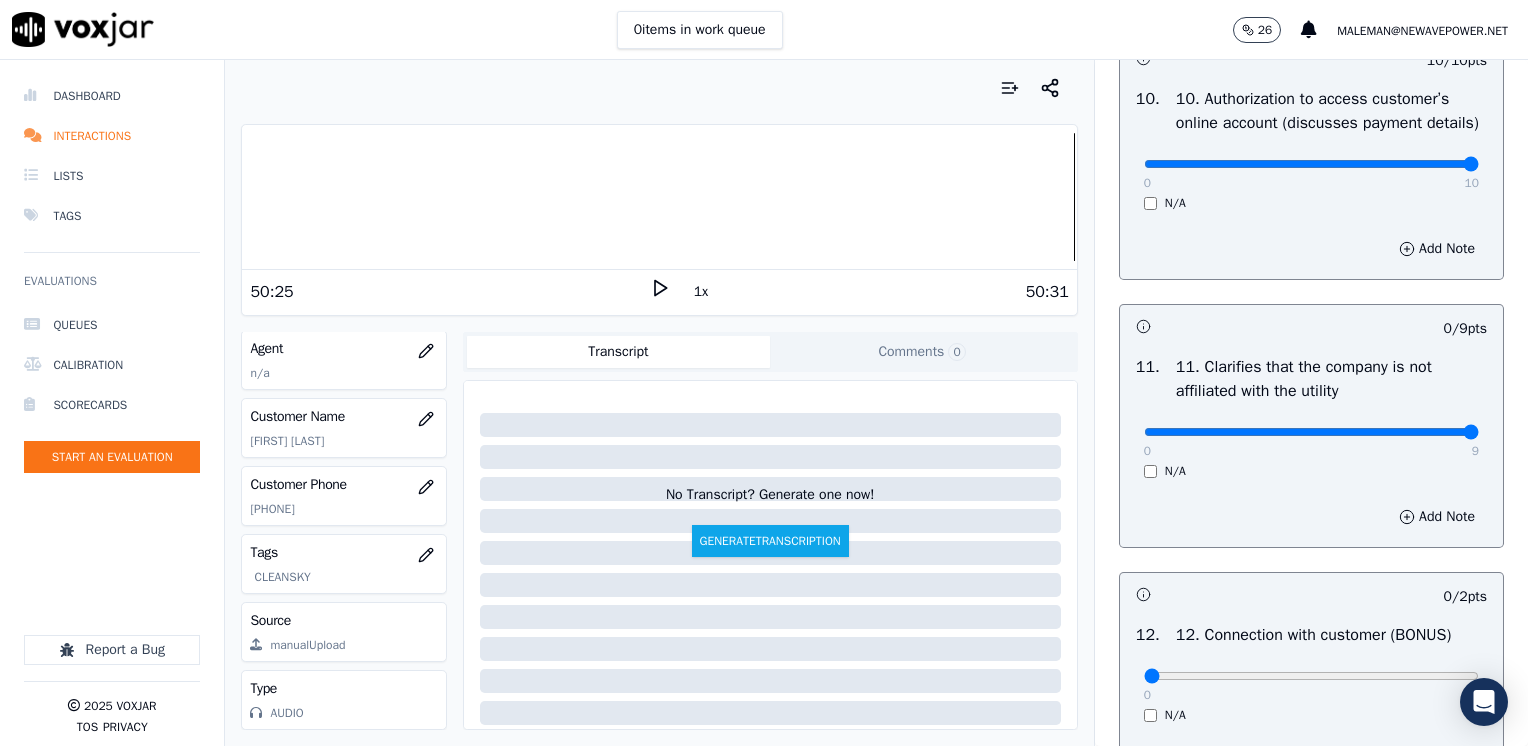 drag, startPoint x: 1134, startPoint y: 474, endPoint x: 1430, endPoint y: 472, distance: 296.00674 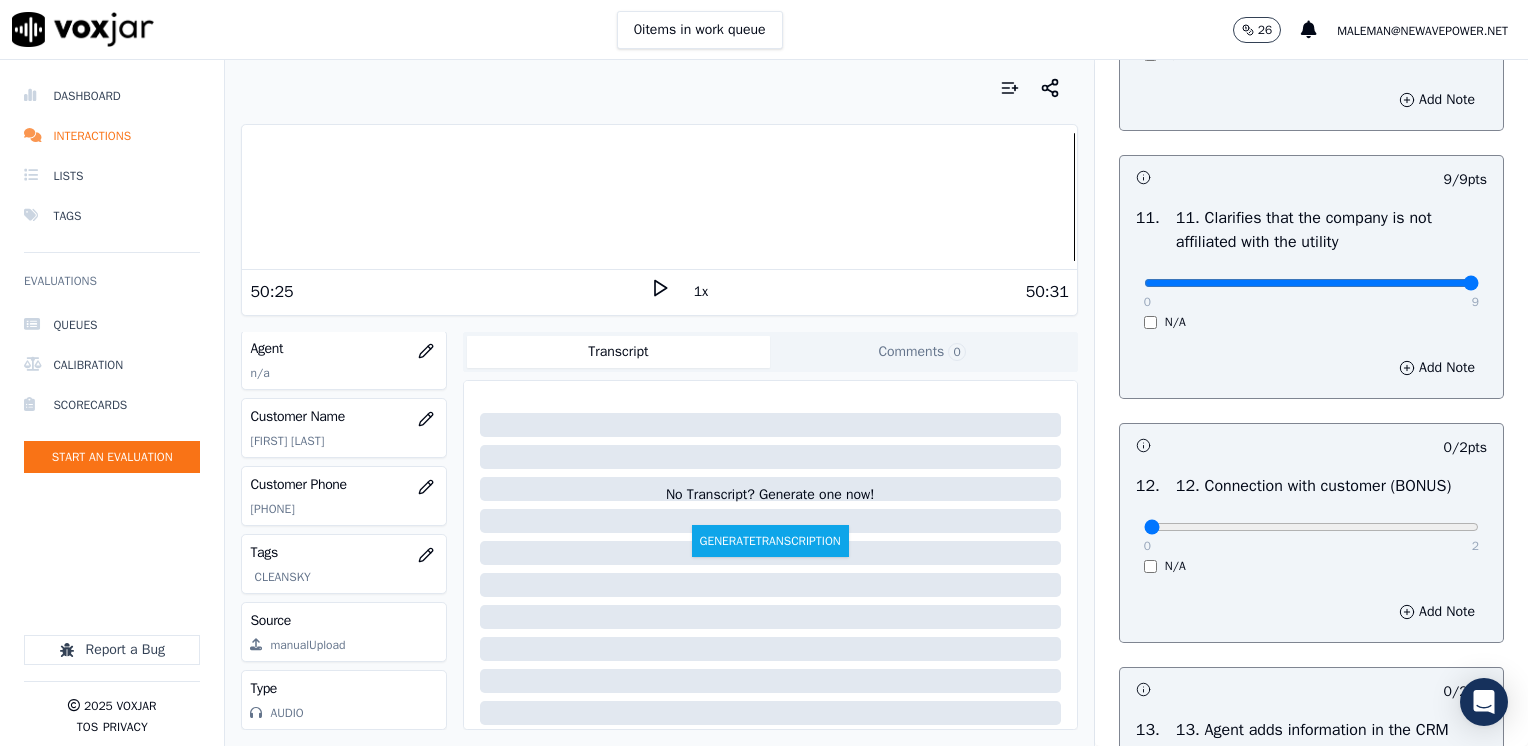 scroll, scrollTop: 3200, scrollLeft: 0, axis: vertical 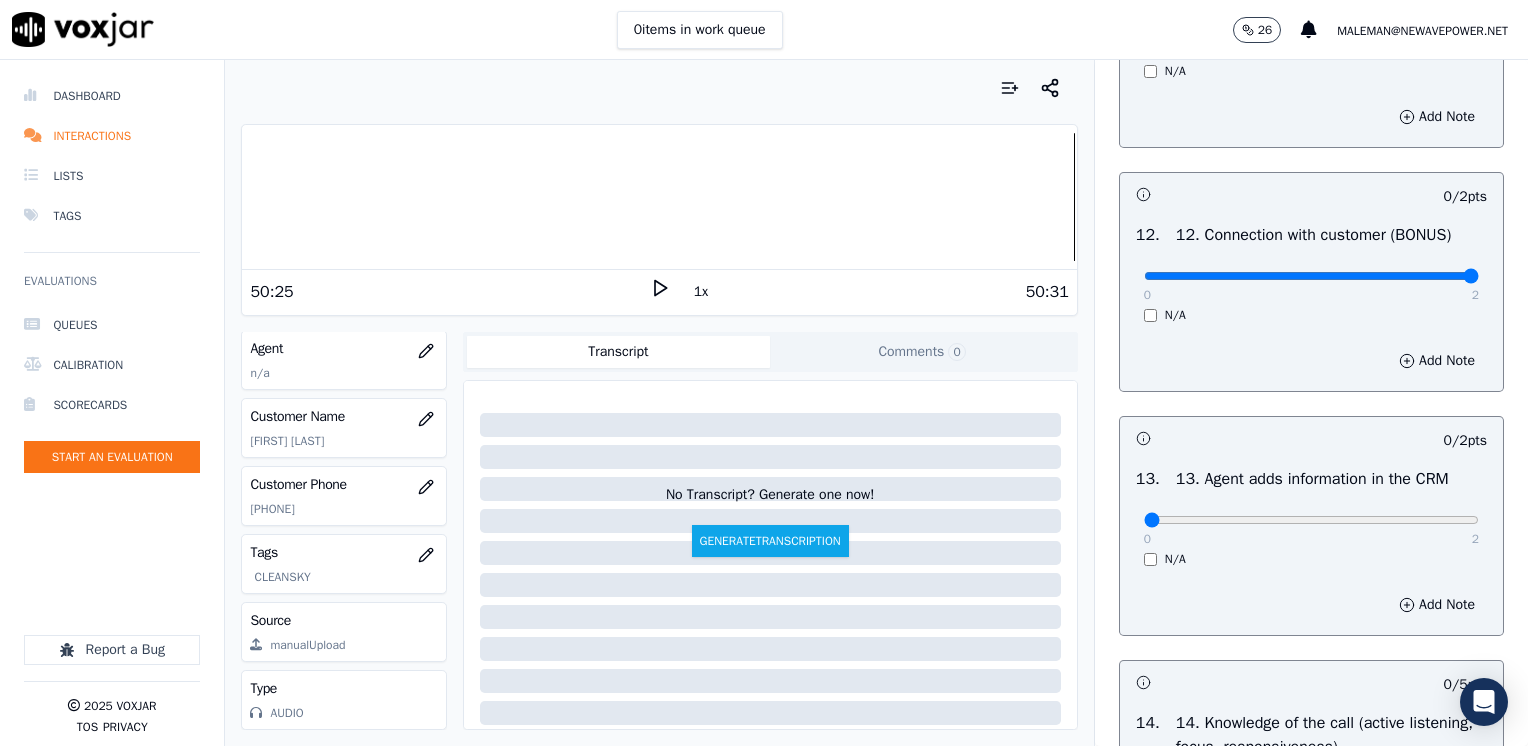 drag, startPoint x: 1136, startPoint y: 311, endPoint x: 1531, endPoint y: 312, distance: 395.00125 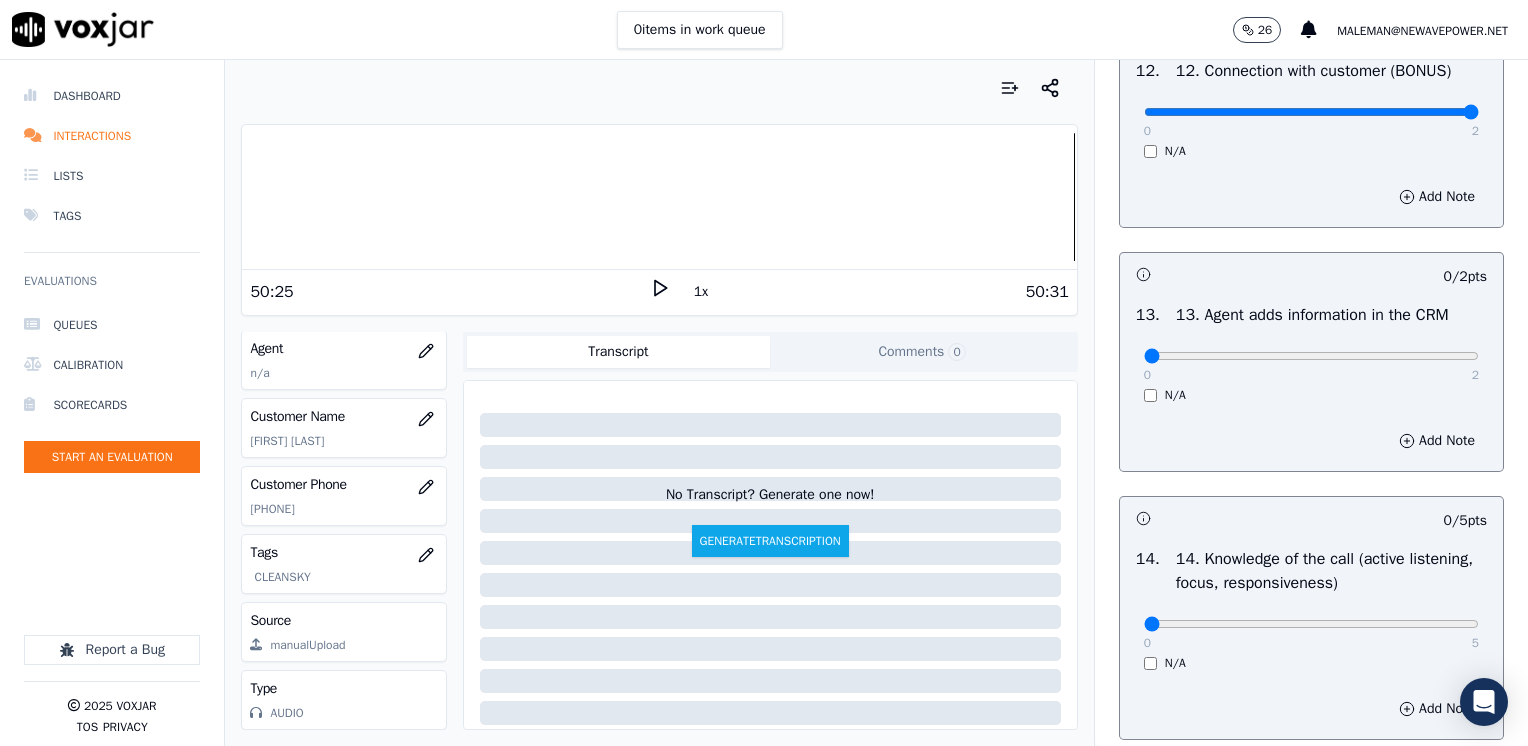 scroll, scrollTop: 3500, scrollLeft: 0, axis: vertical 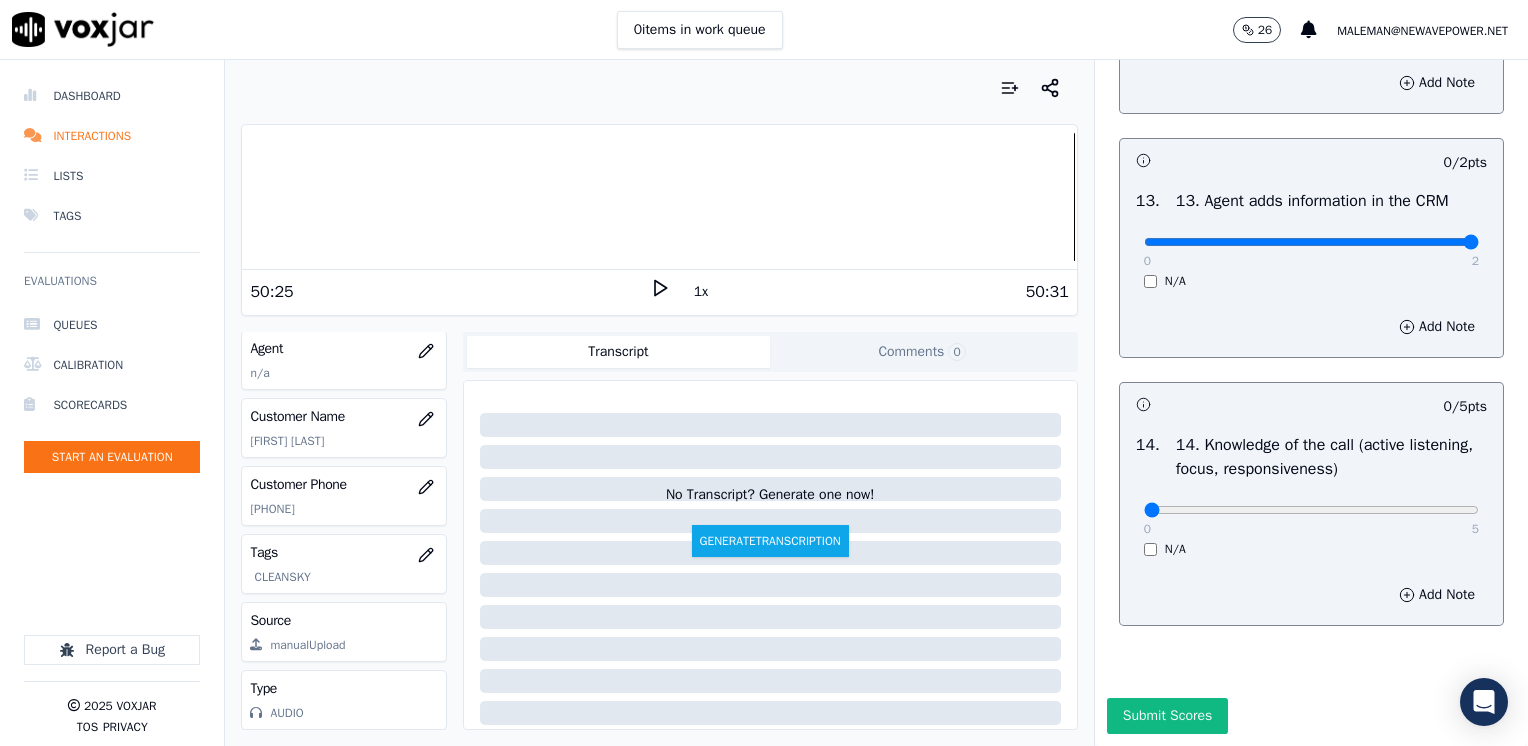 drag, startPoint x: 1125, startPoint y: 262, endPoint x: 1531, endPoint y: 266, distance: 406.0197 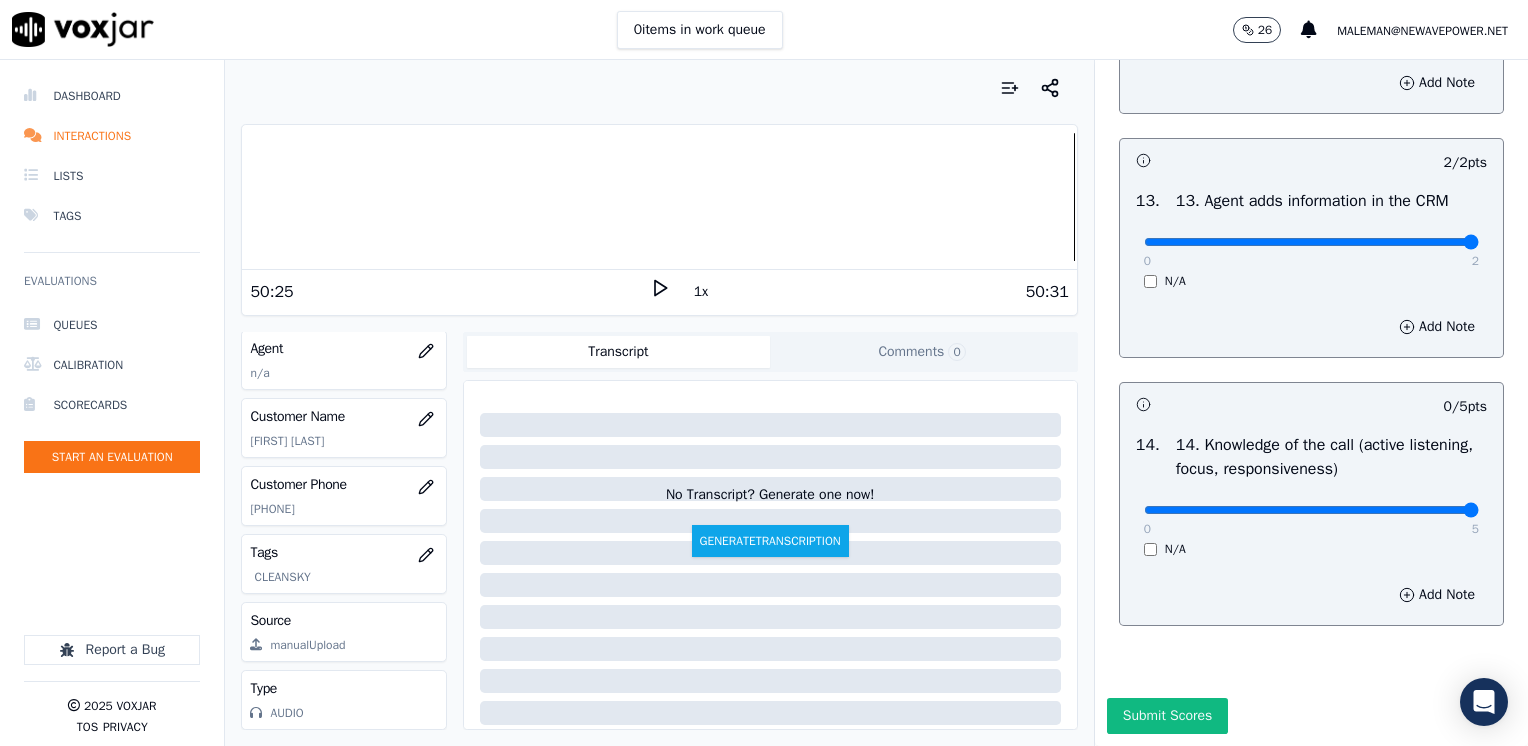 drag, startPoint x: 1276, startPoint y: 524, endPoint x: 1524, endPoint y: 523, distance: 248.00201 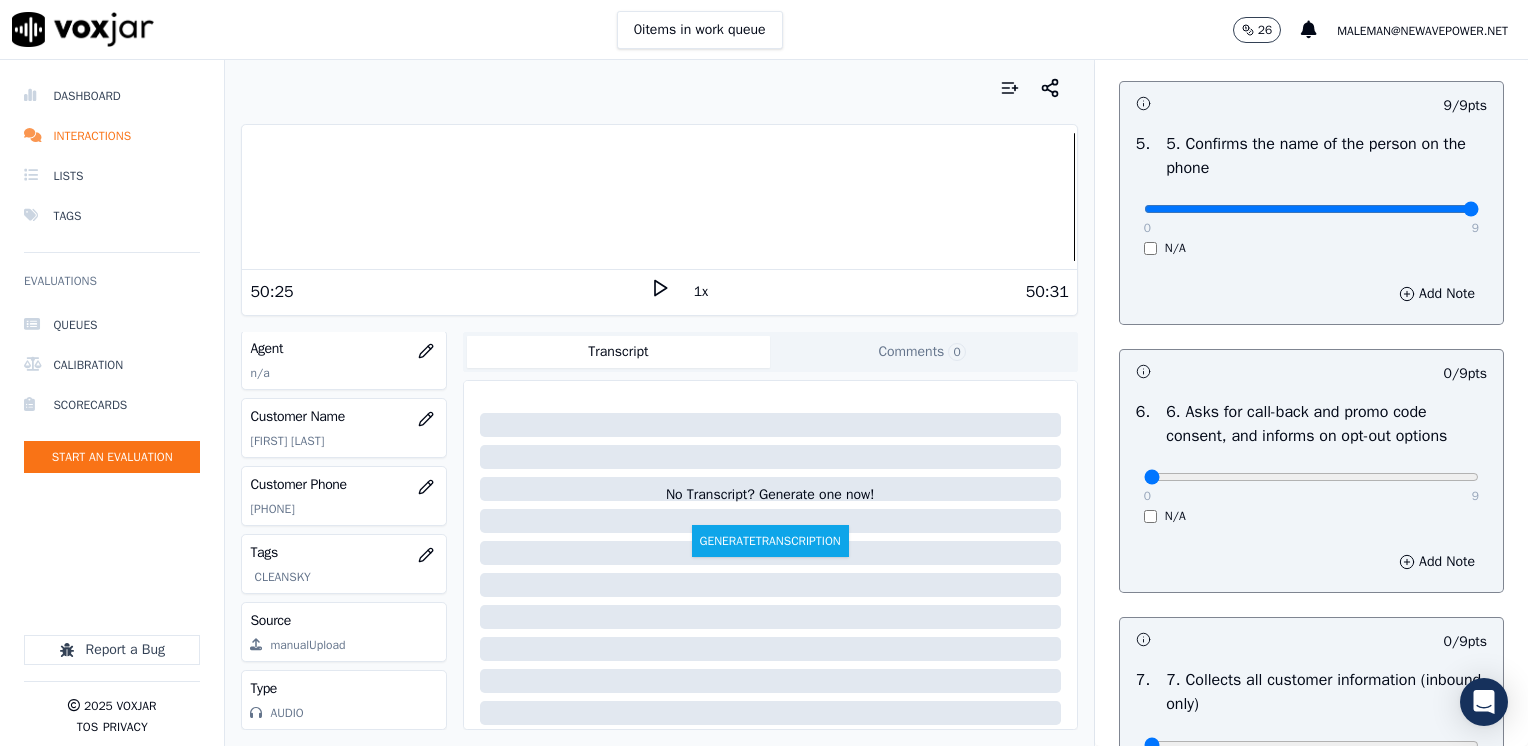scroll, scrollTop: 1500, scrollLeft: 0, axis: vertical 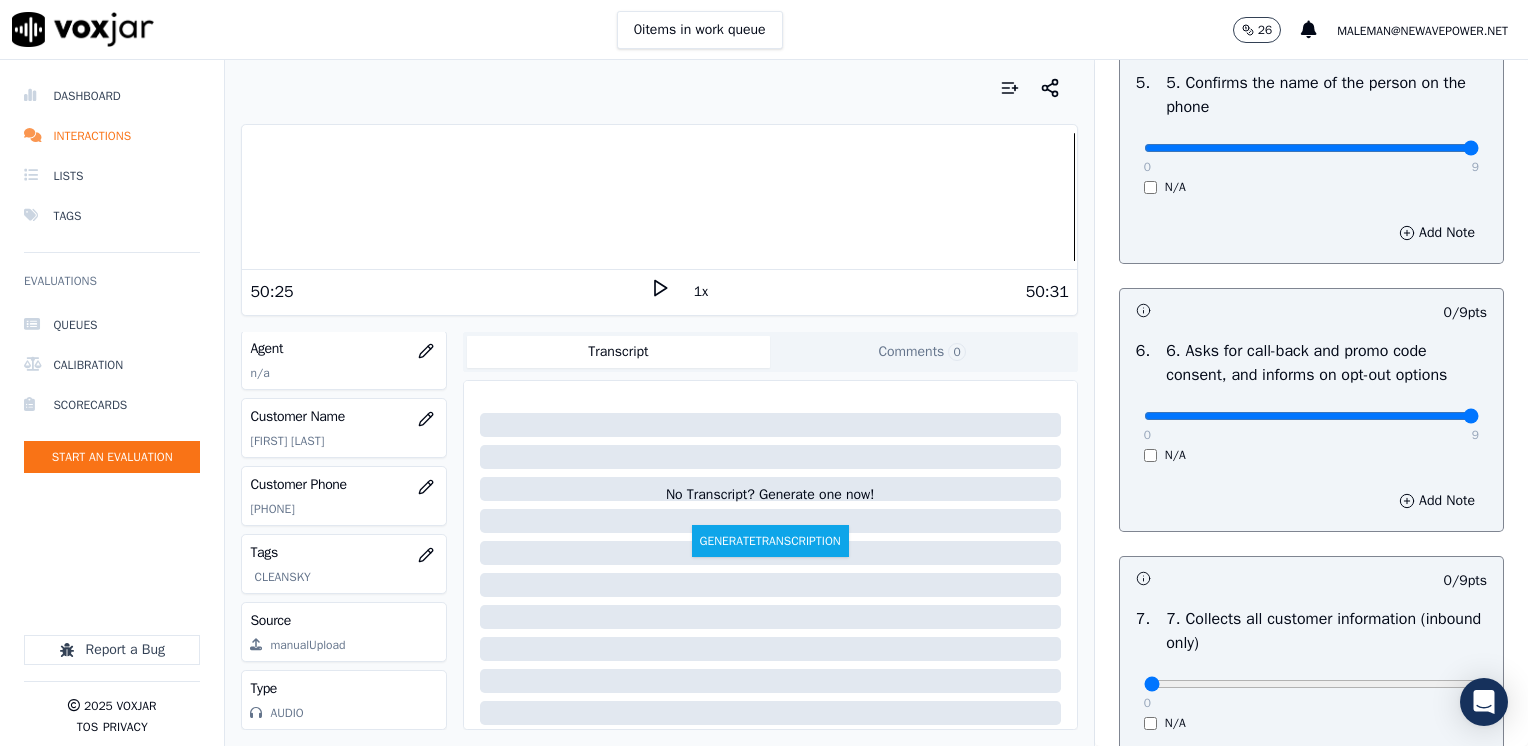 drag, startPoint x: 1132, startPoint y: 409, endPoint x: 1499, endPoint y: 418, distance: 367.11035 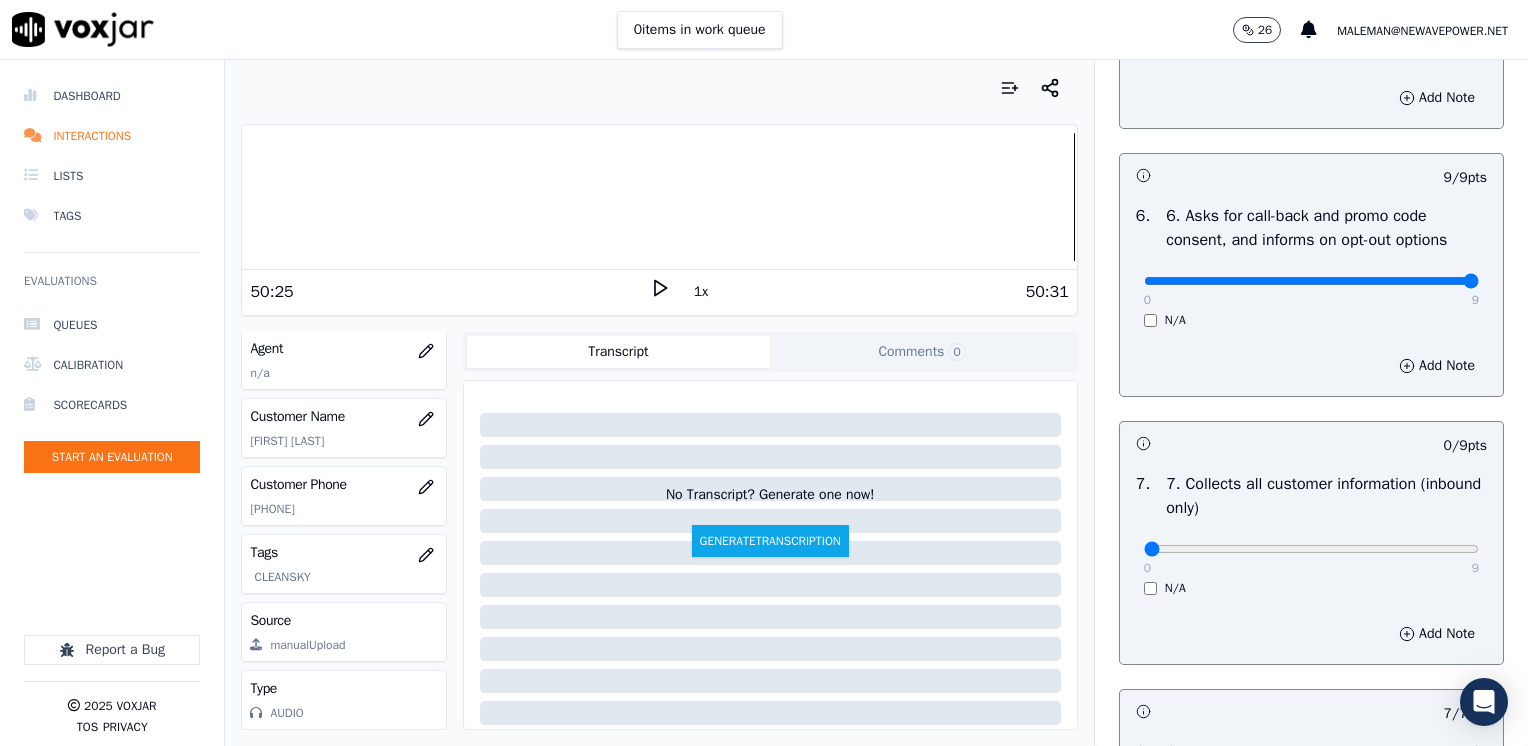 scroll, scrollTop: 1800, scrollLeft: 0, axis: vertical 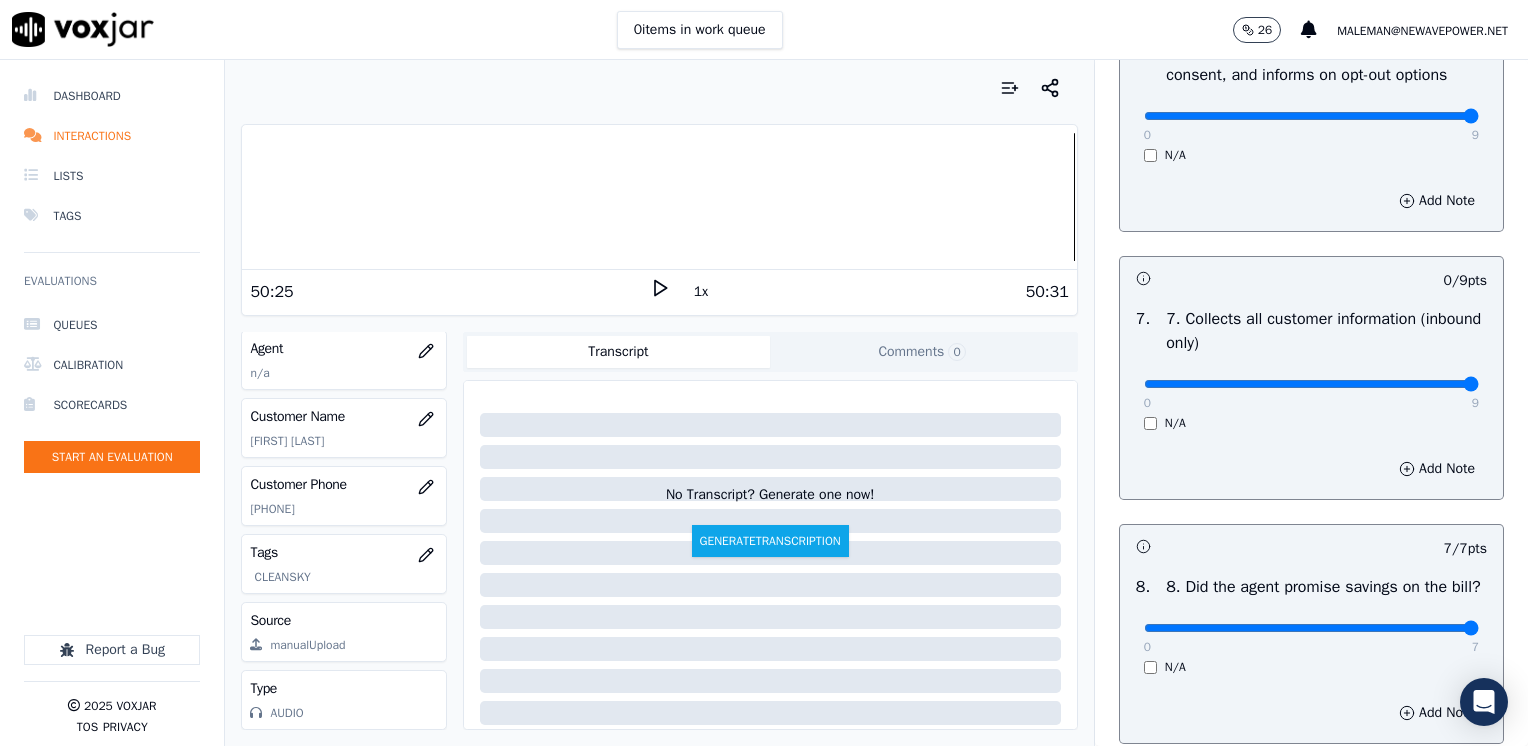 drag, startPoint x: 1129, startPoint y: 382, endPoint x: 1512, endPoint y: 388, distance: 383.047 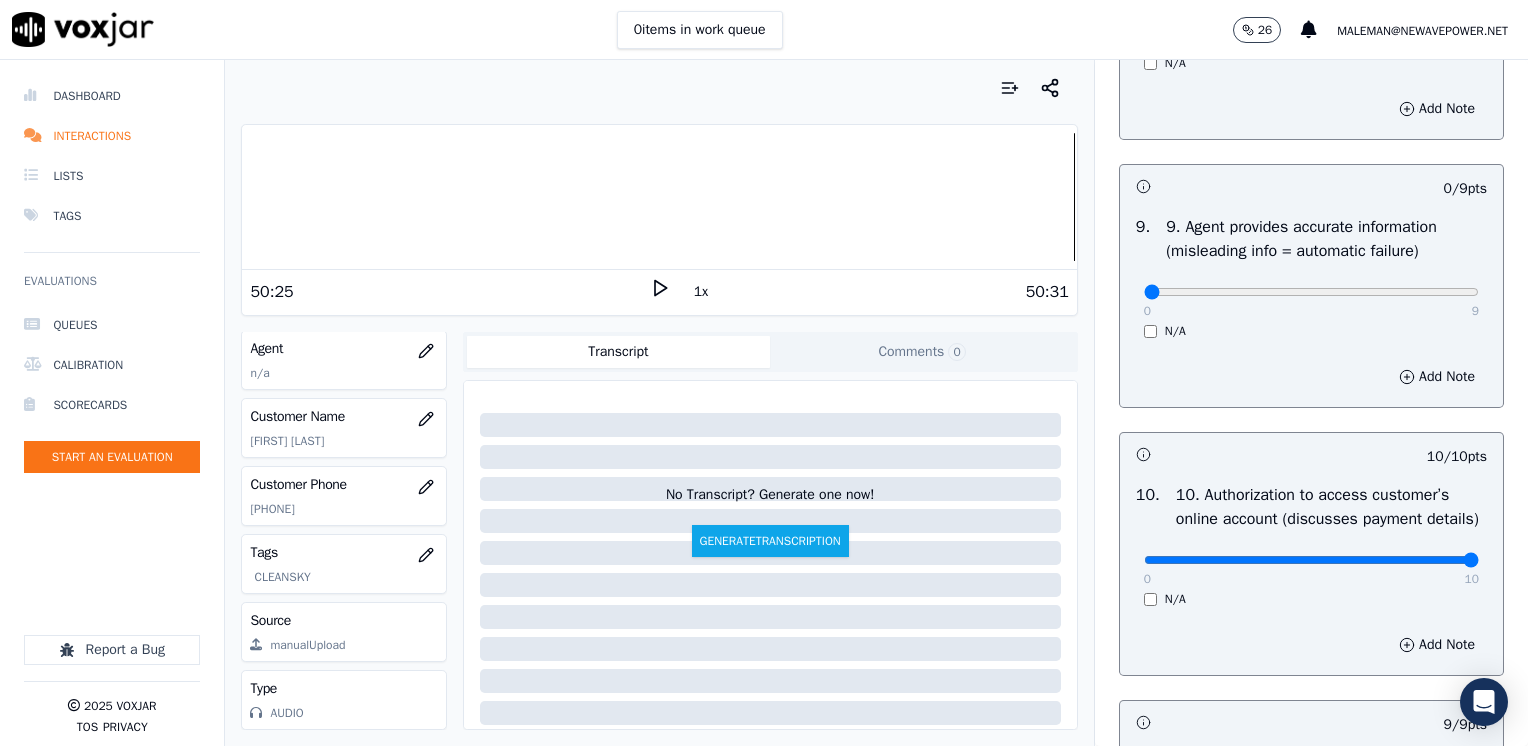scroll, scrollTop: 2300, scrollLeft: 0, axis: vertical 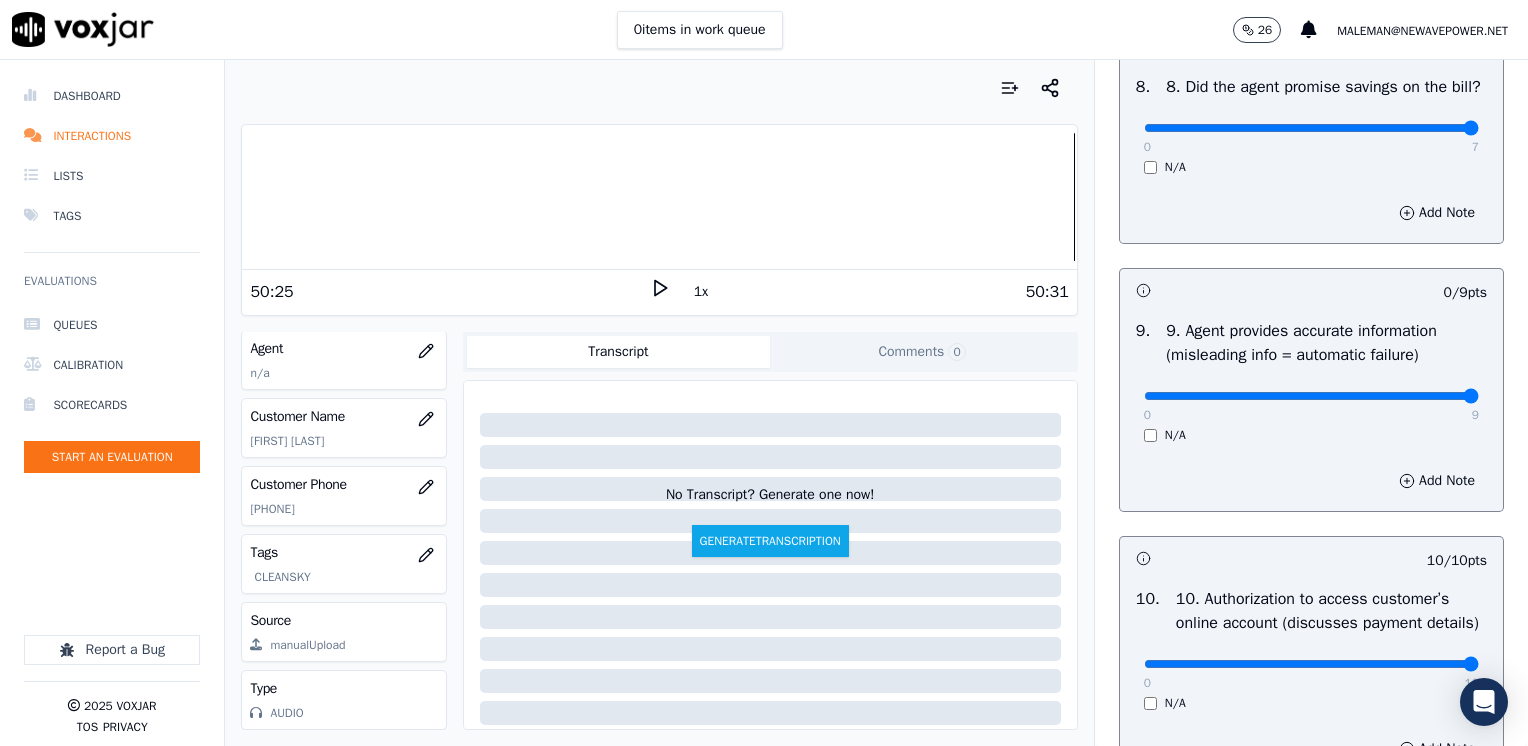 drag, startPoint x: 1135, startPoint y: 416, endPoint x: 1531, endPoint y: 404, distance: 396.18176 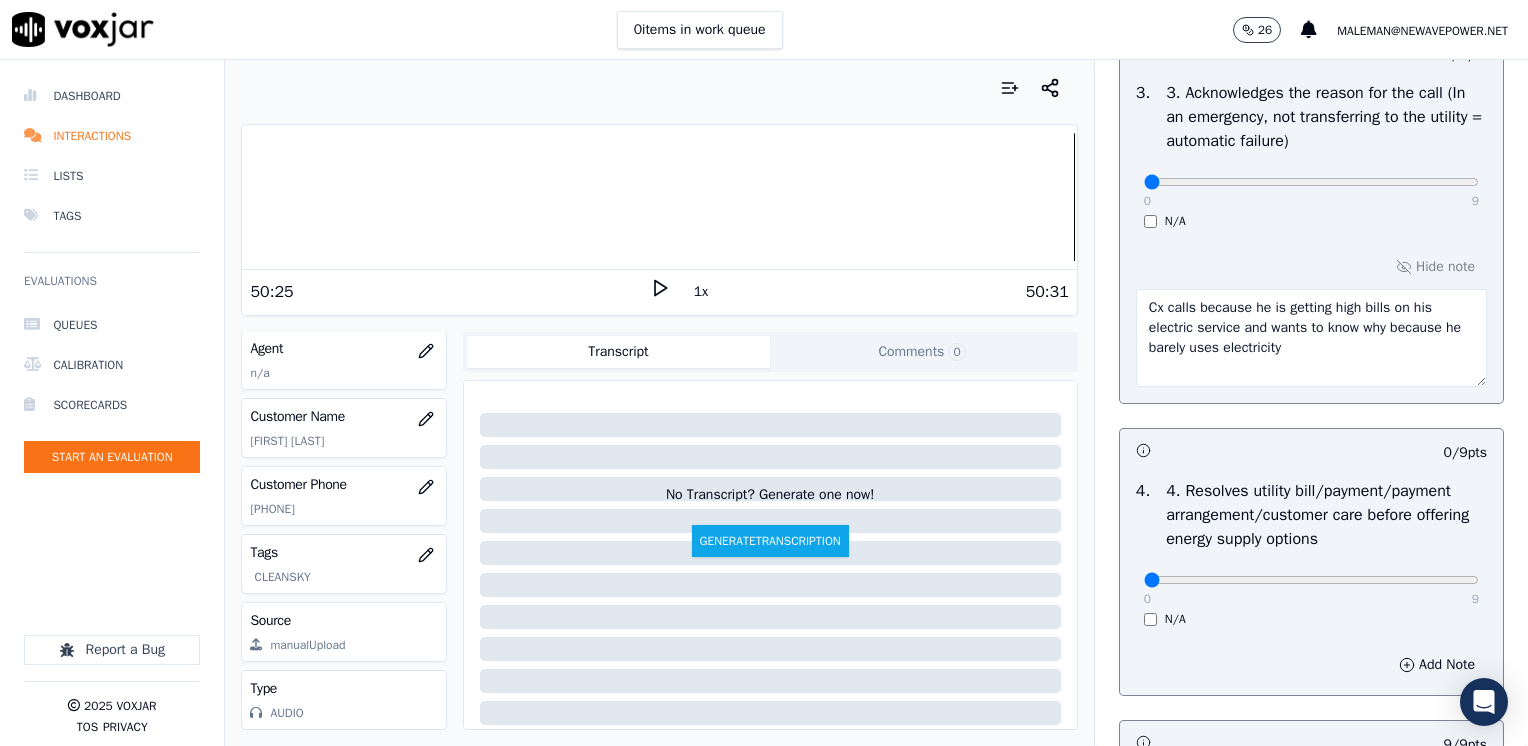 scroll, scrollTop: 1100, scrollLeft: 0, axis: vertical 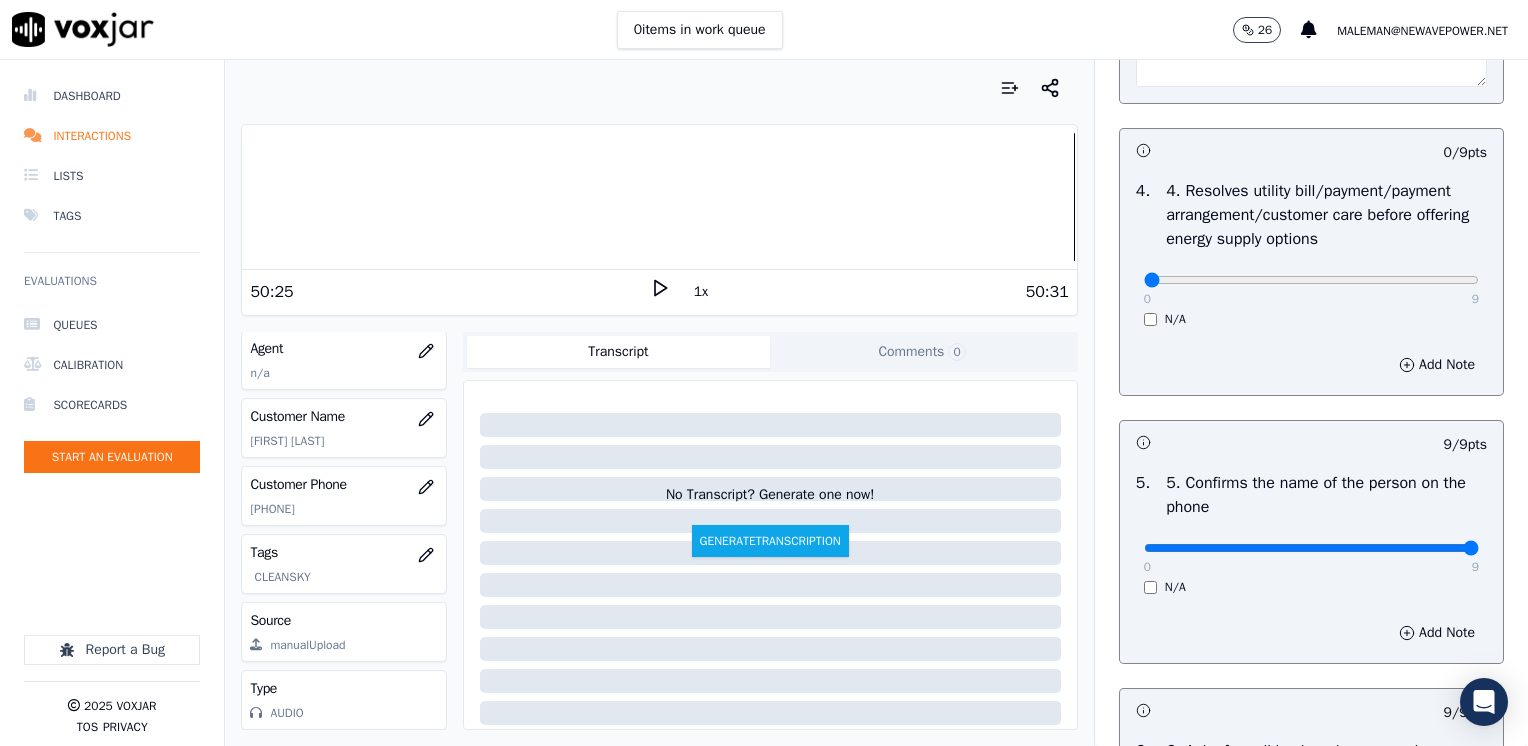click on "5. Confirms the name of the person on the phone" at bounding box center [1326, 495] 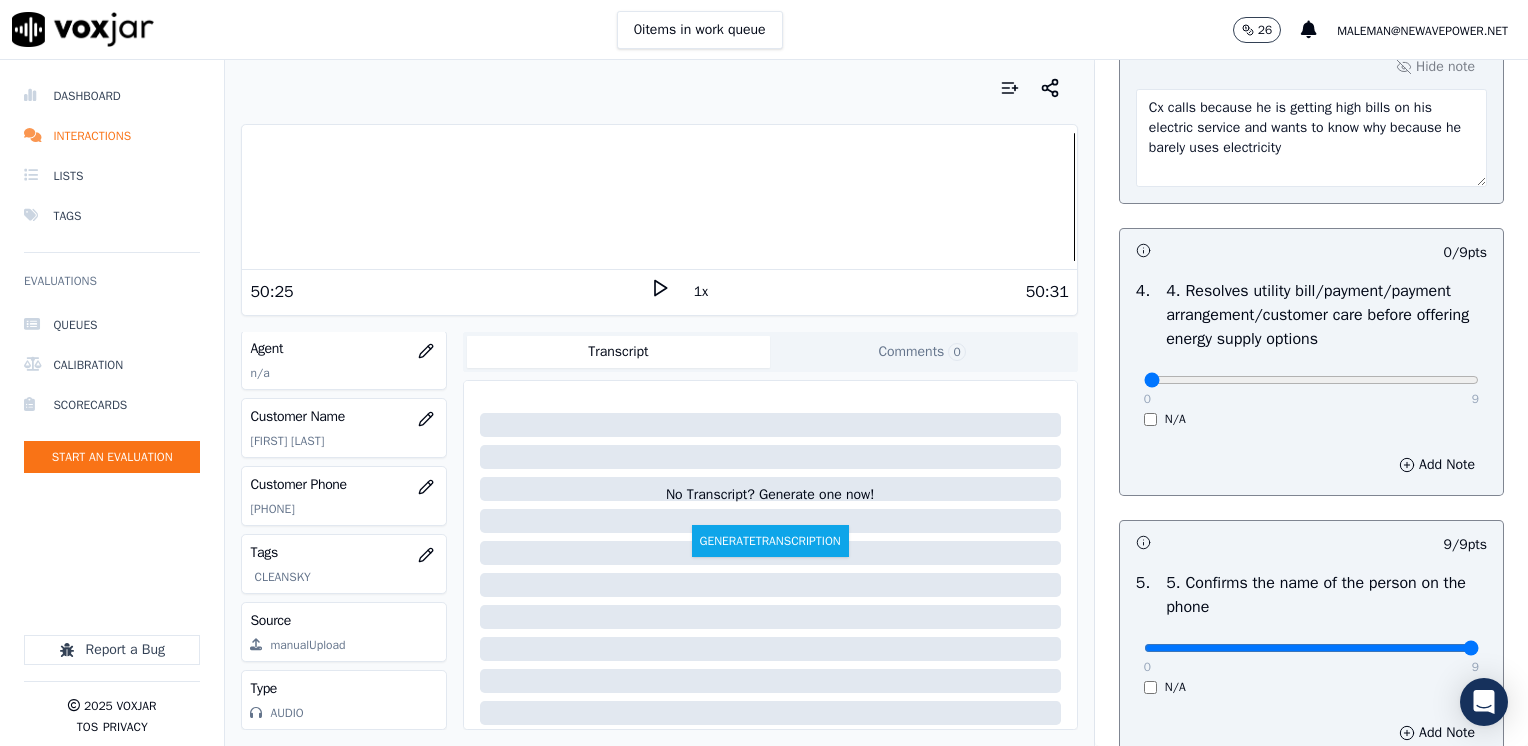 scroll, scrollTop: 900, scrollLeft: 0, axis: vertical 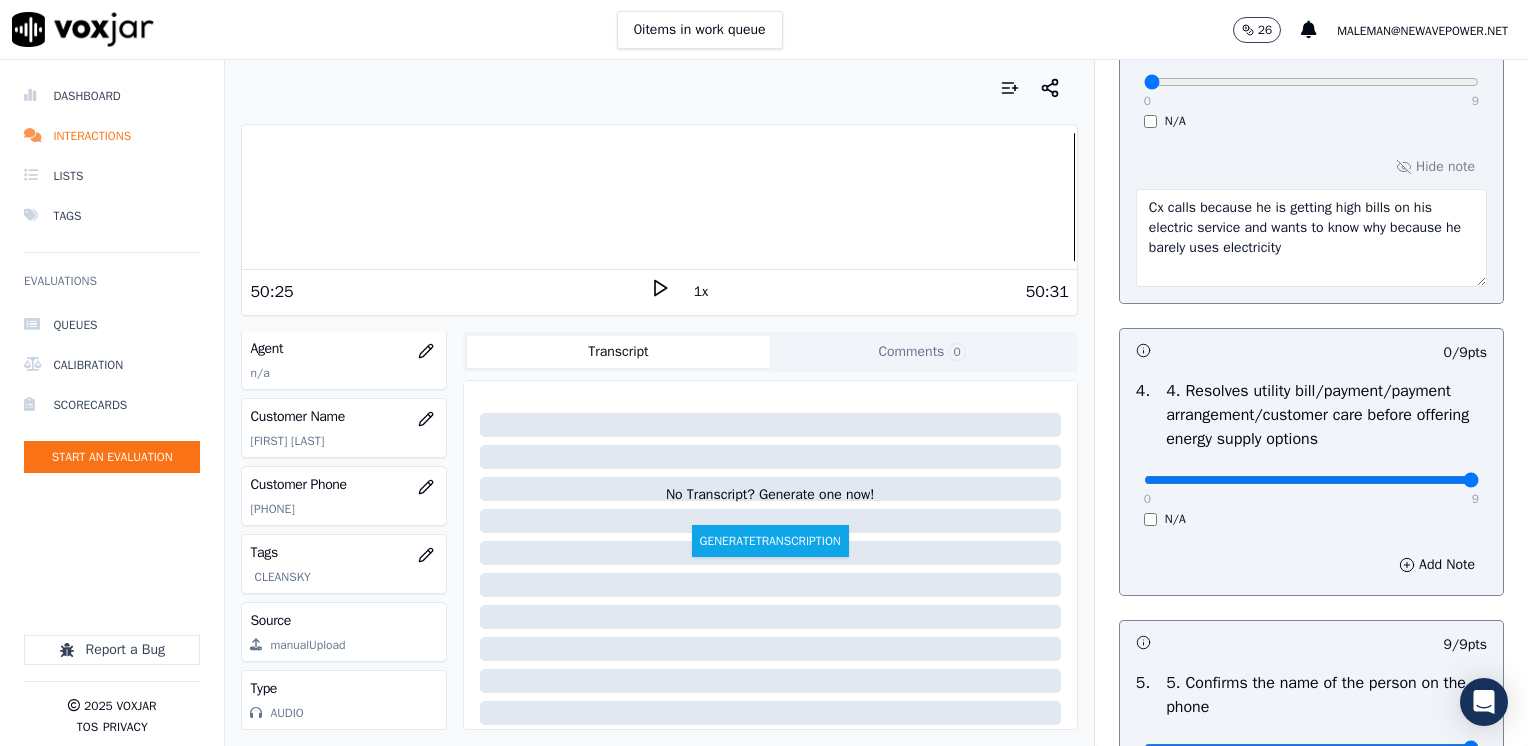 drag, startPoint x: 1133, startPoint y: 473, endPoint x: 1531, endPoint y: 482, distance: 398.10175 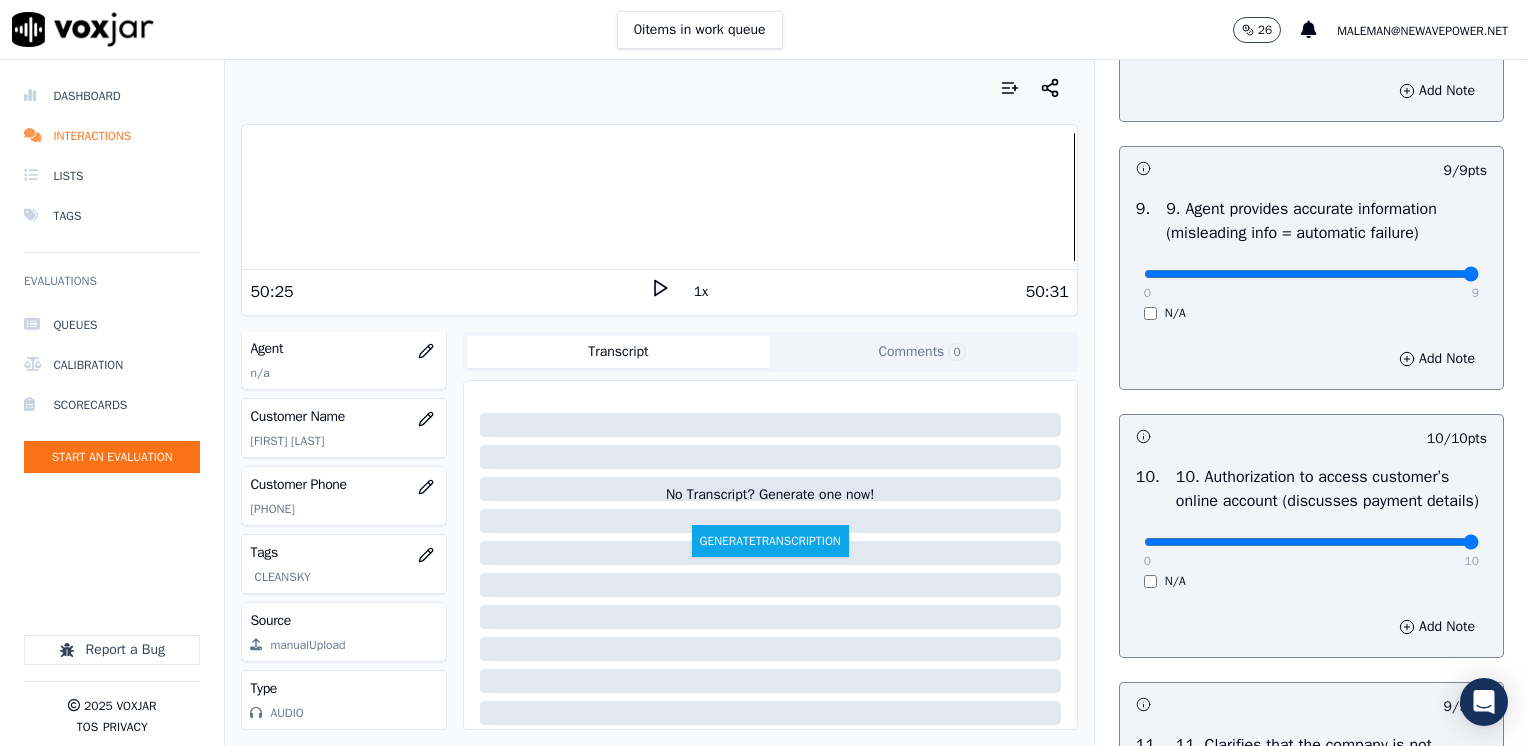 scroll, scrollTop: 2300, scrollLeft: 0, axis: vertical 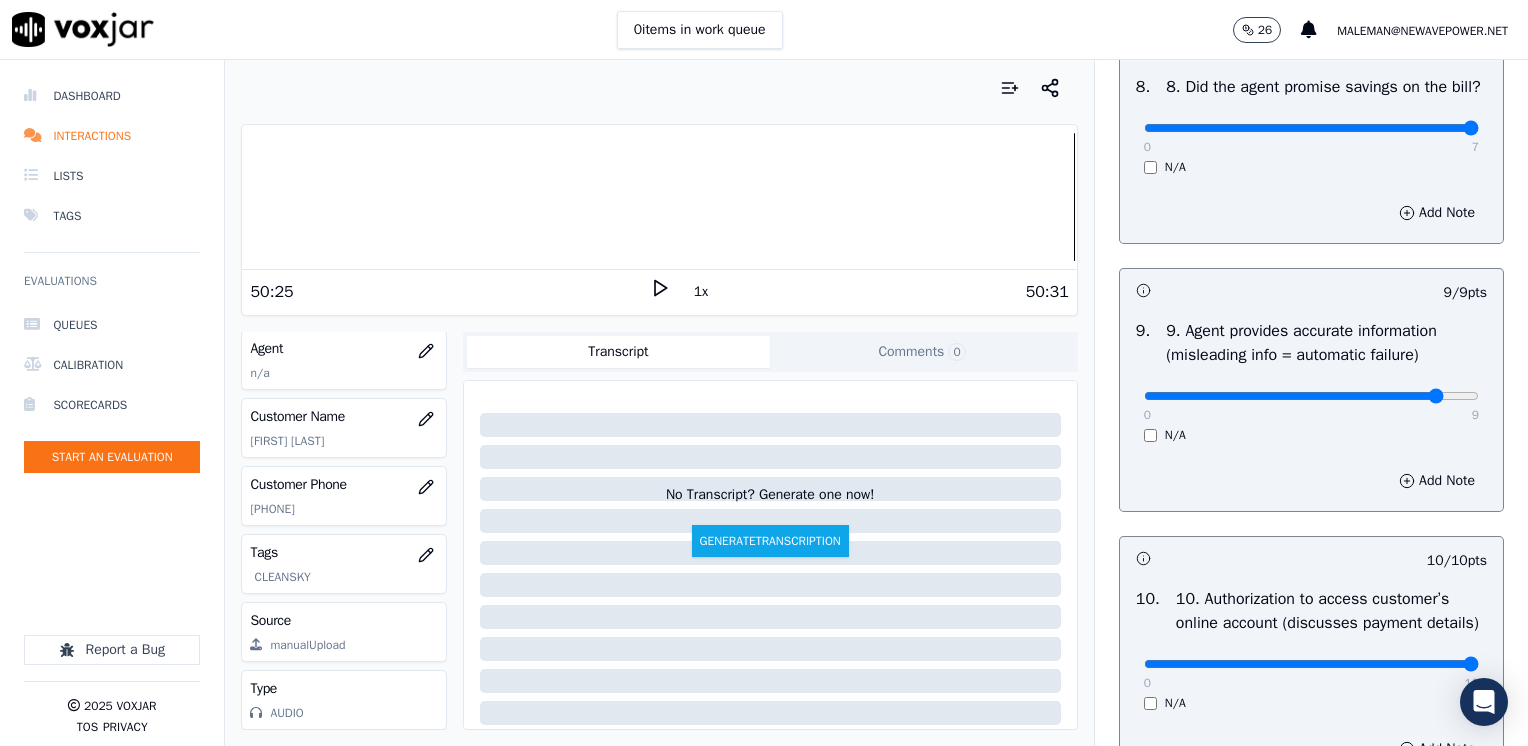 click at bounding box center (1311, -1984) 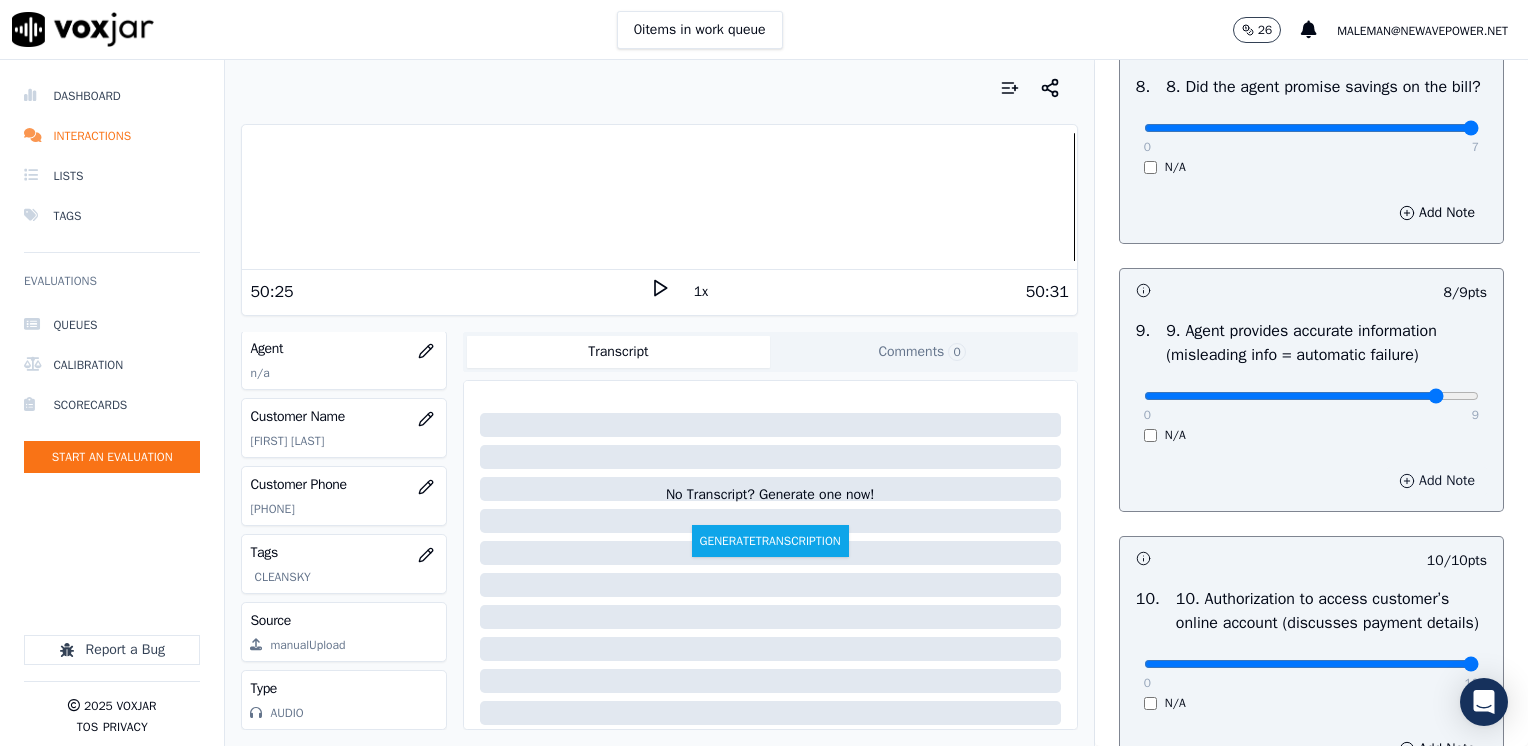 click on "Add Note" at bounding box center [1437, 481] 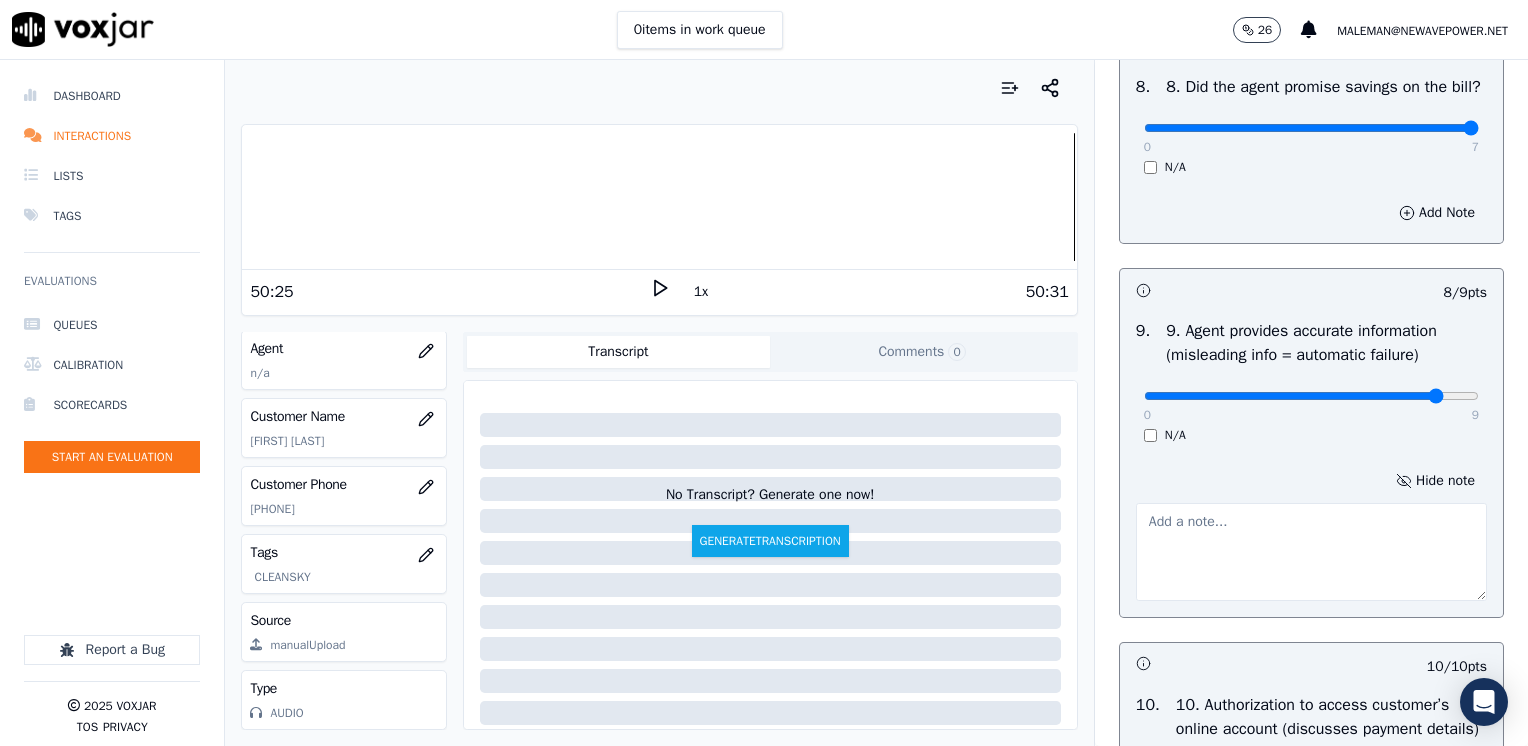 click at bounding box center [1311, 552] 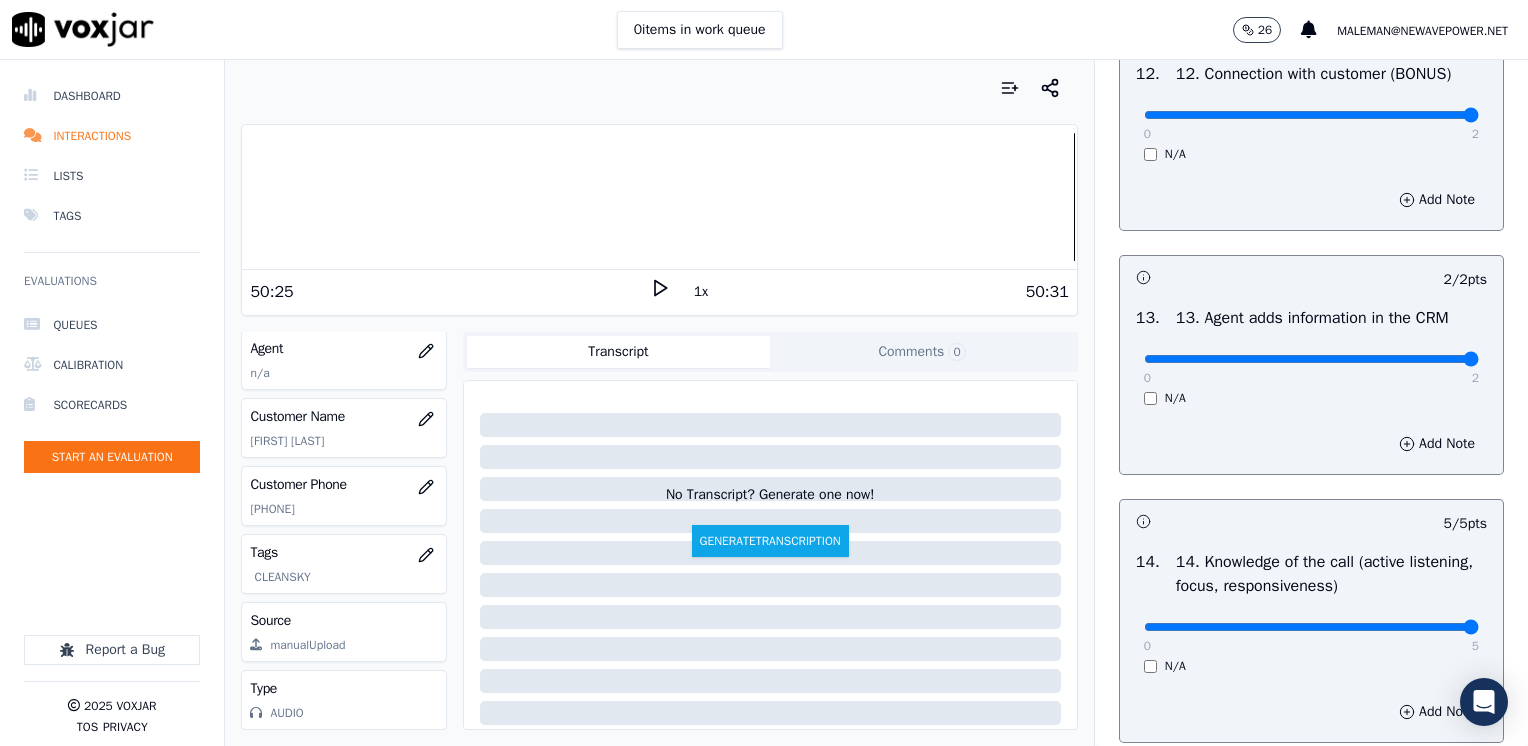 scroll, scrollTop: 3670, scrollLeft: 0, axis: vertical 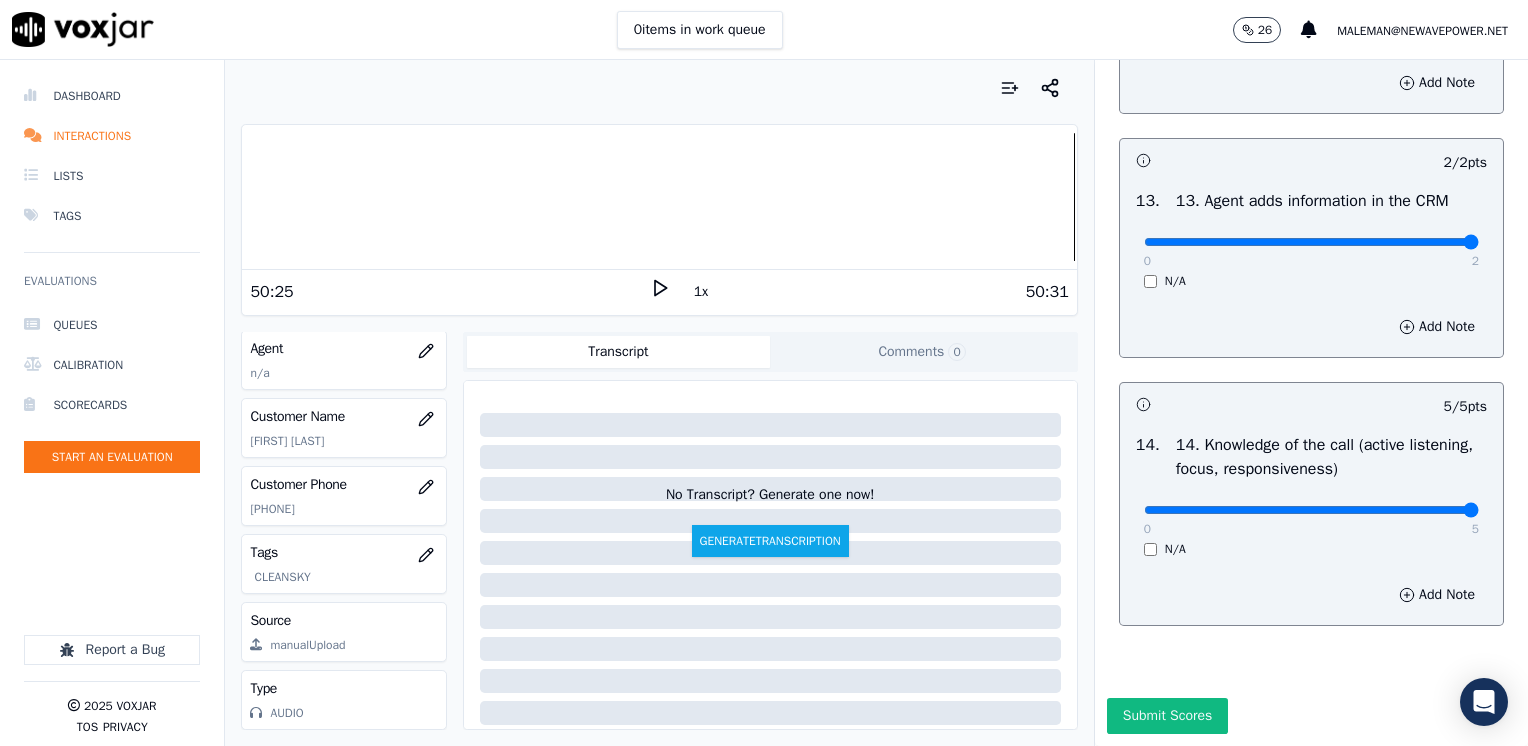 click on "GREETING/OPENING SKILLS   1. Properly brands call (AGENT NAME / CTS)   102  pts                 2 / 4  pts     1 .       0   4     N/A      Hide note   Does not brand CTS at the beginning of the call                         0 / 9  pts     2 .   2. Advises call is being recorded for quality and training purposes     0   9     N/A      Add Note                           0 / 9  pts     3 .   3. Acknowledges the reason for the call (In an emergency, not transferring to the utility = automatic failure)     0   9     N/A      Hide note   Cx calls because he is getting high bills on his electric service and wants to know why because he barely uses electricity                         9 / 9  pts     4 .   4. Resolves utility bill/payment/payment arrangement/customer care before offering energy supply options     0   9     N/A      Add Note                           9 / 9  pts     5 .   5. Confirms the name of the person on the phone     0   9     N/A      Add Note                           9 / 9  pts     6 .       0" at bounding box center (1311, -1378) 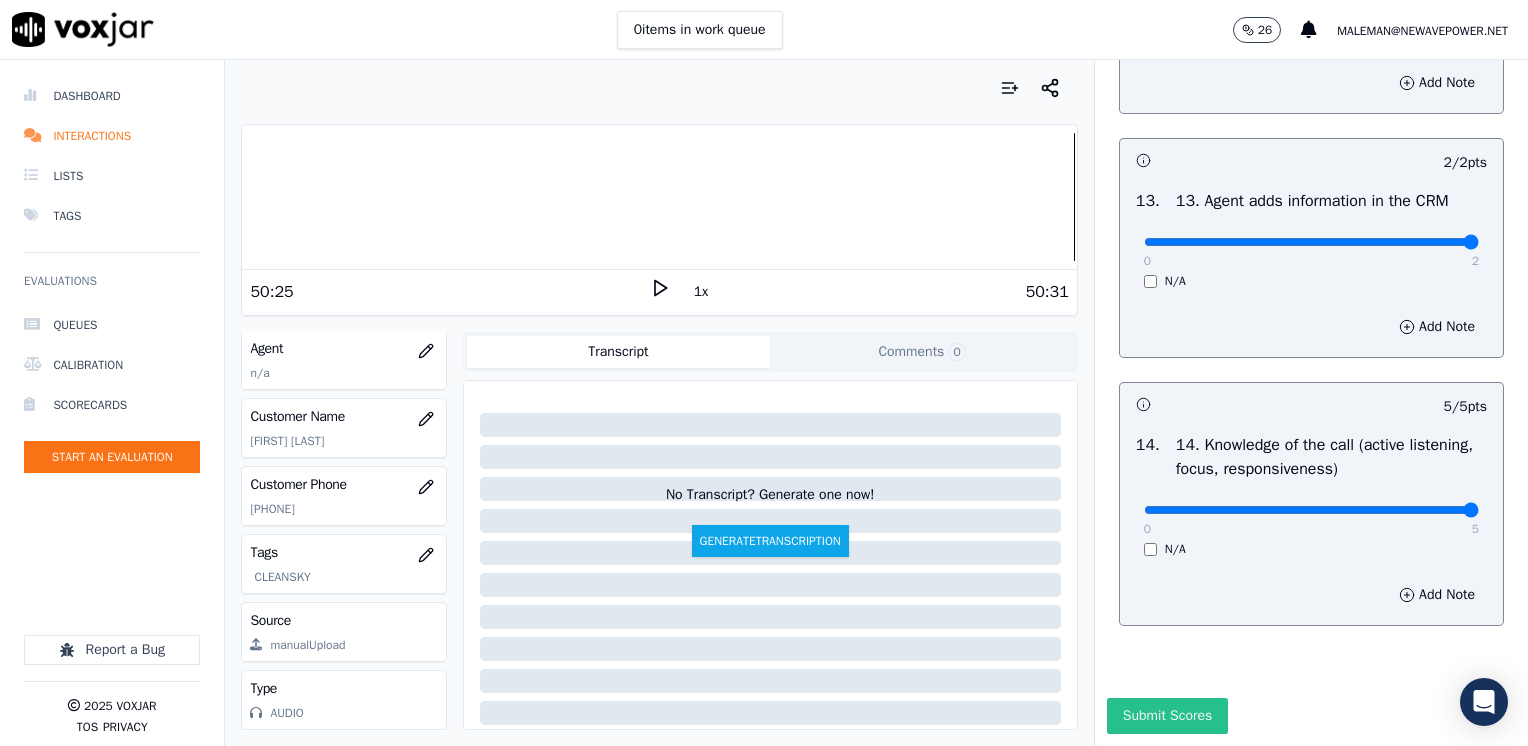 click on "Submit Scores" at bounding box center [1167, 716] 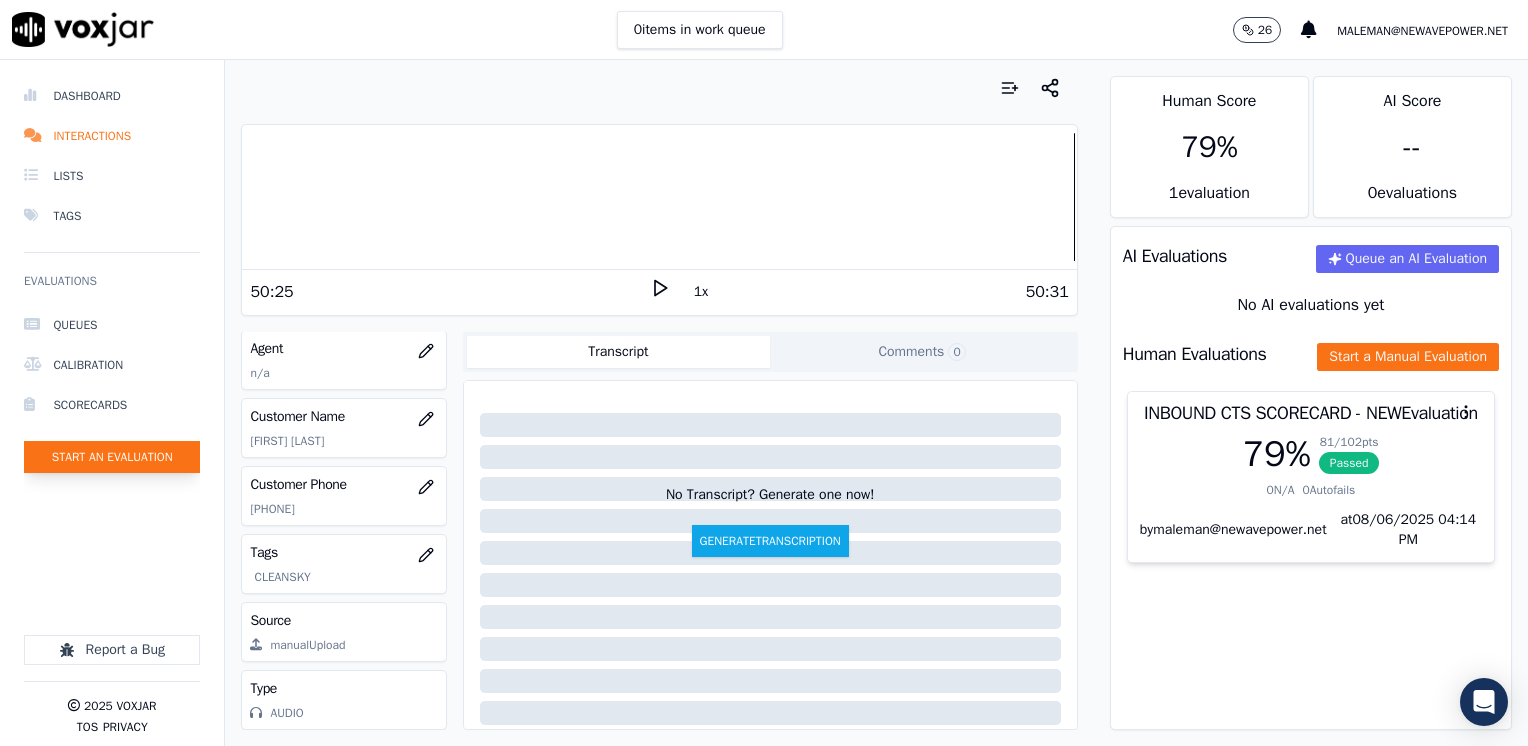 click on "Start an Evaluation" 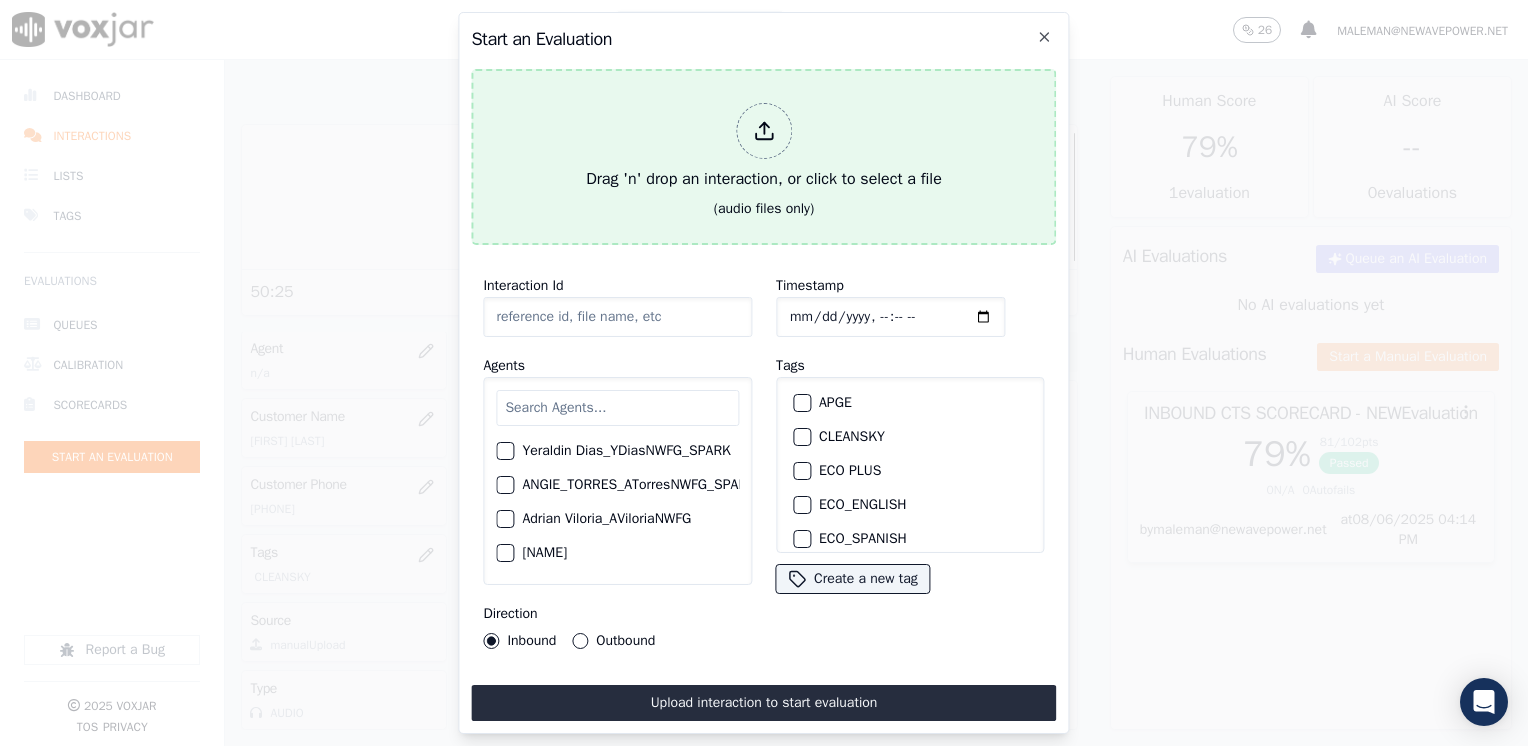 click at bounding box center (764, 131) 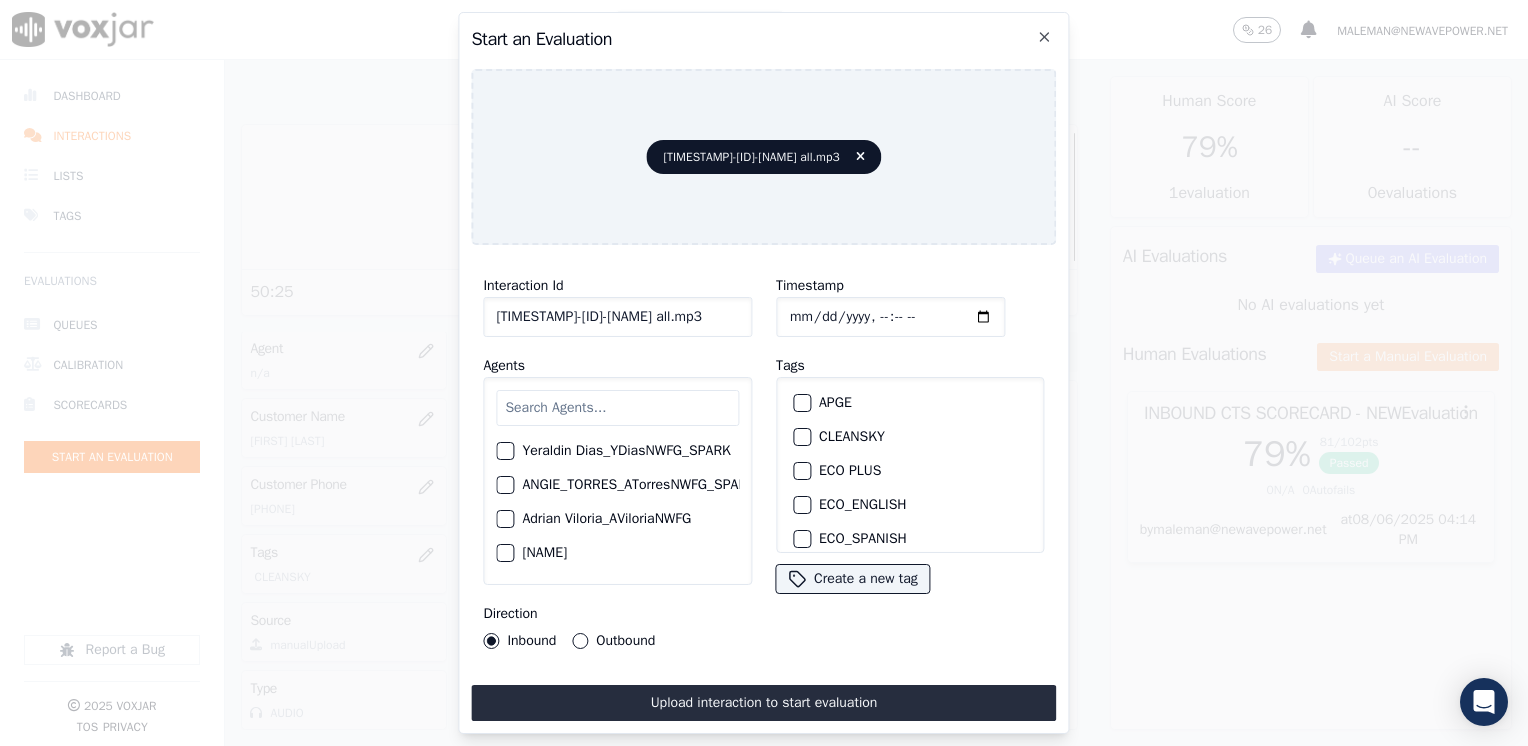 click at bounding box center (617, 408) 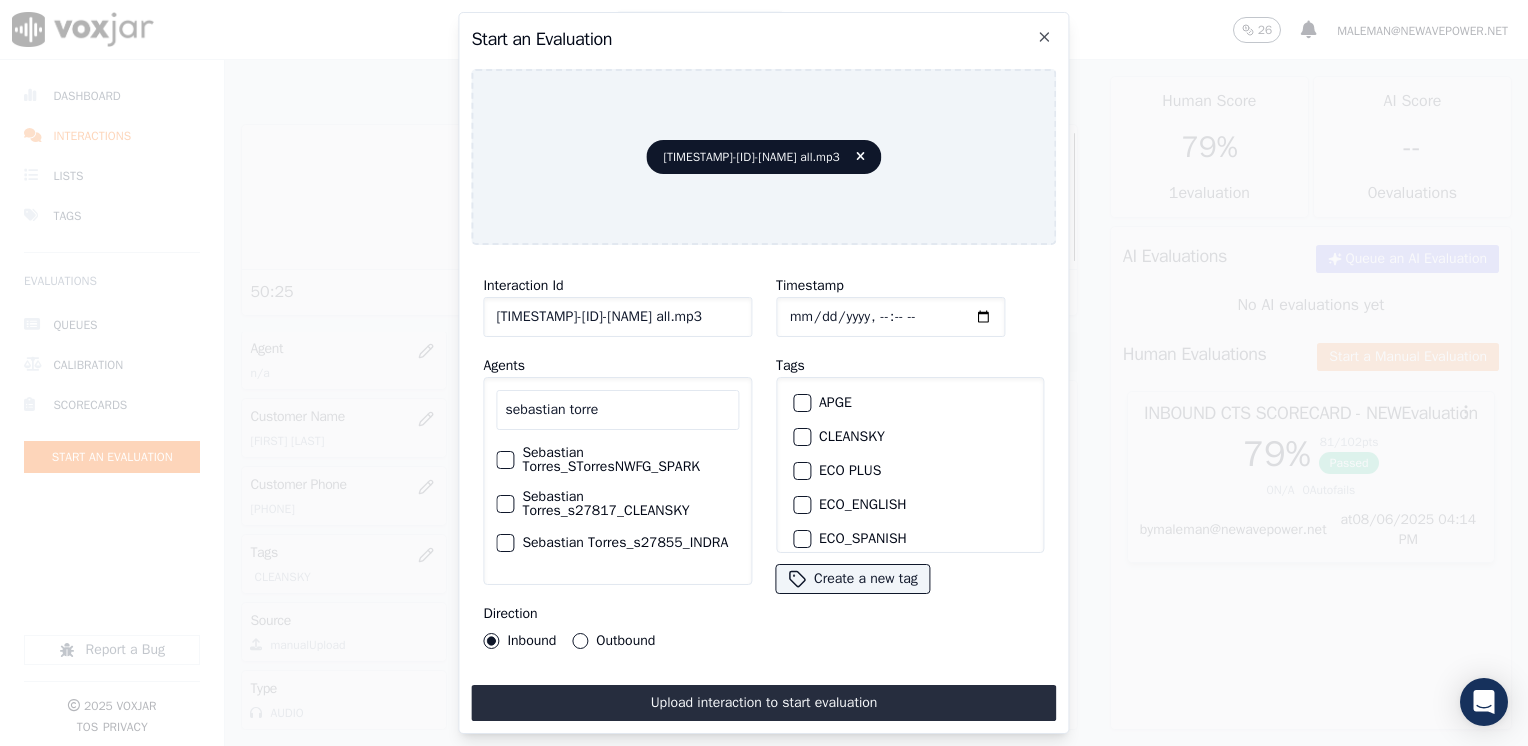 click at bounding box center (504, 504) 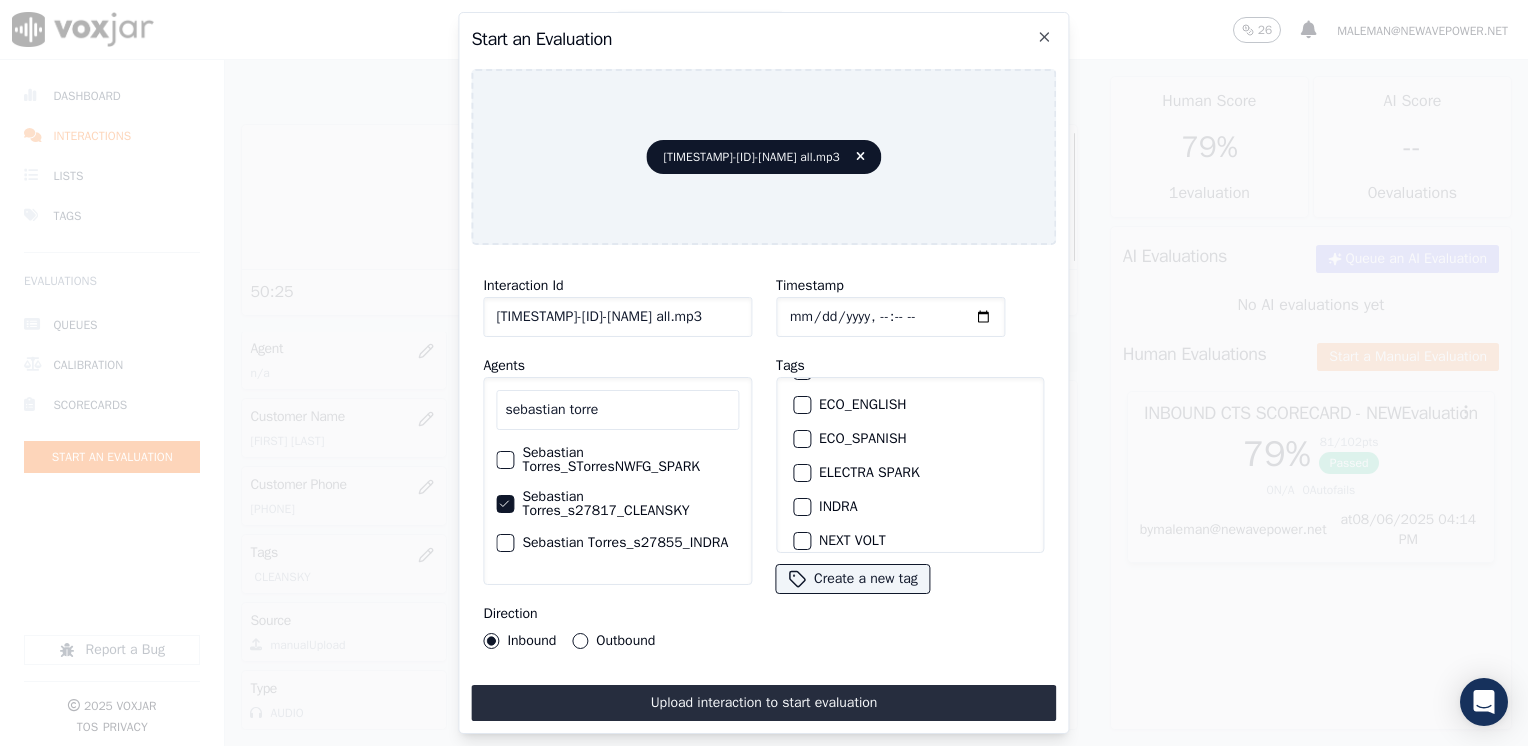 scroll, scrollTop: 0, scrollLeft: 0, axis: both 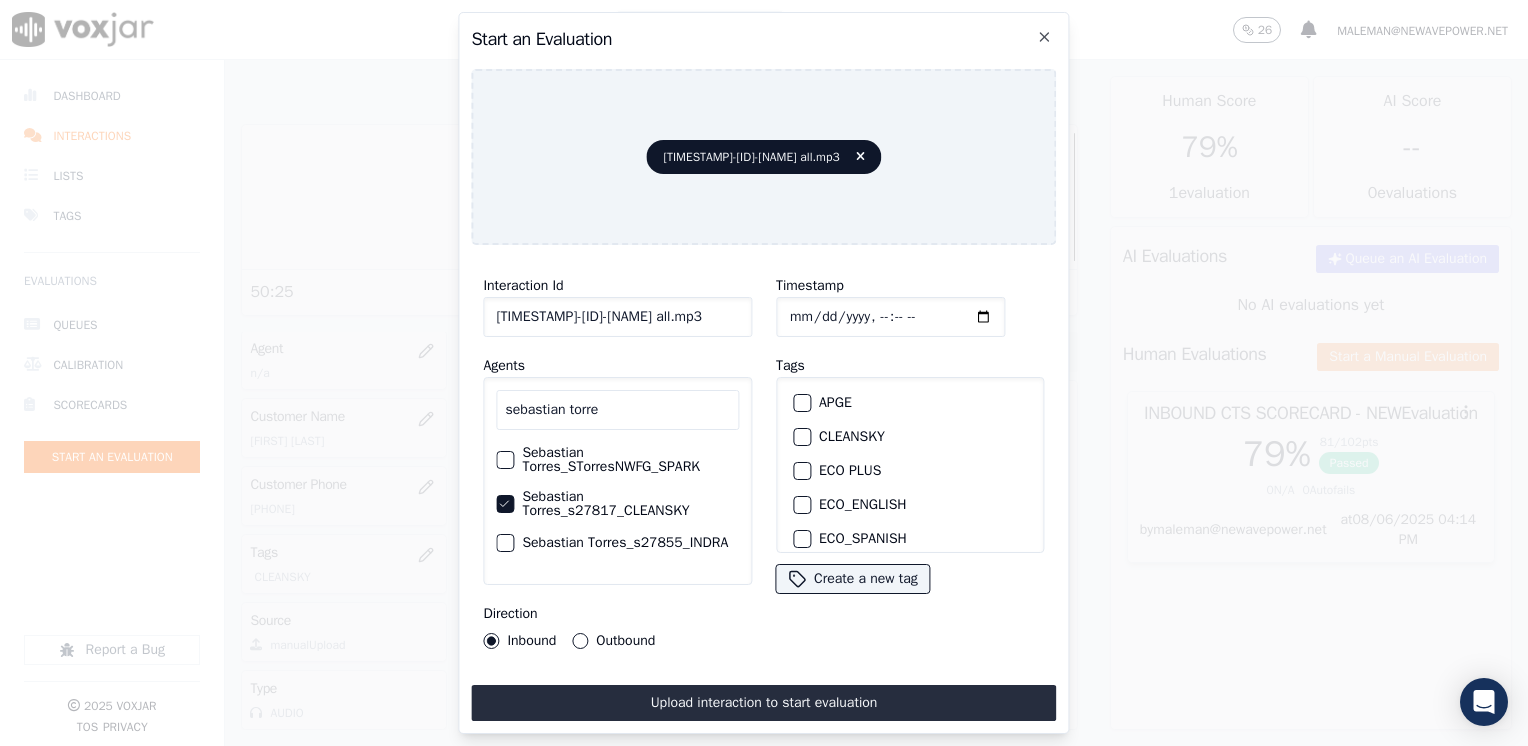 click at bounding box center [801, 437] 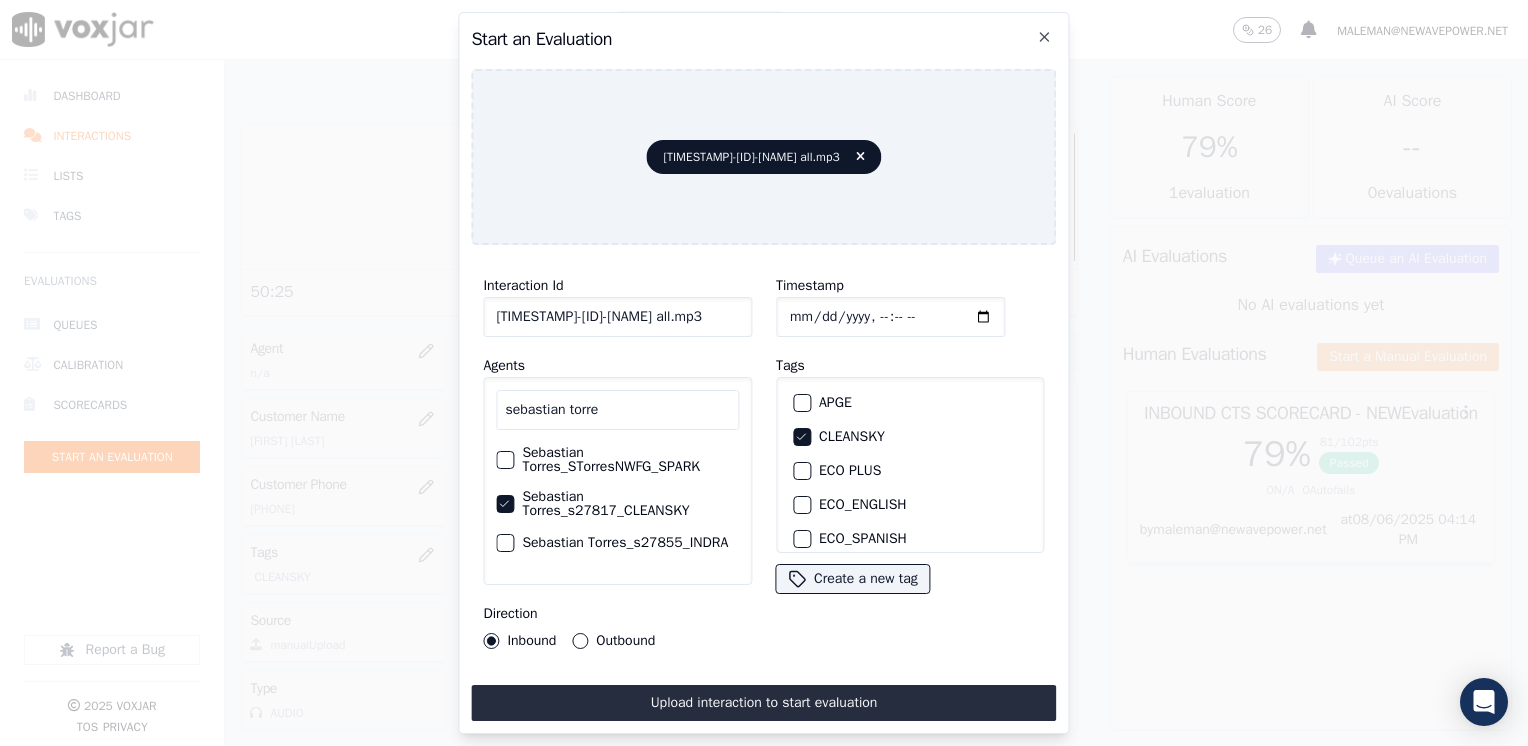 click on "Timestamp" 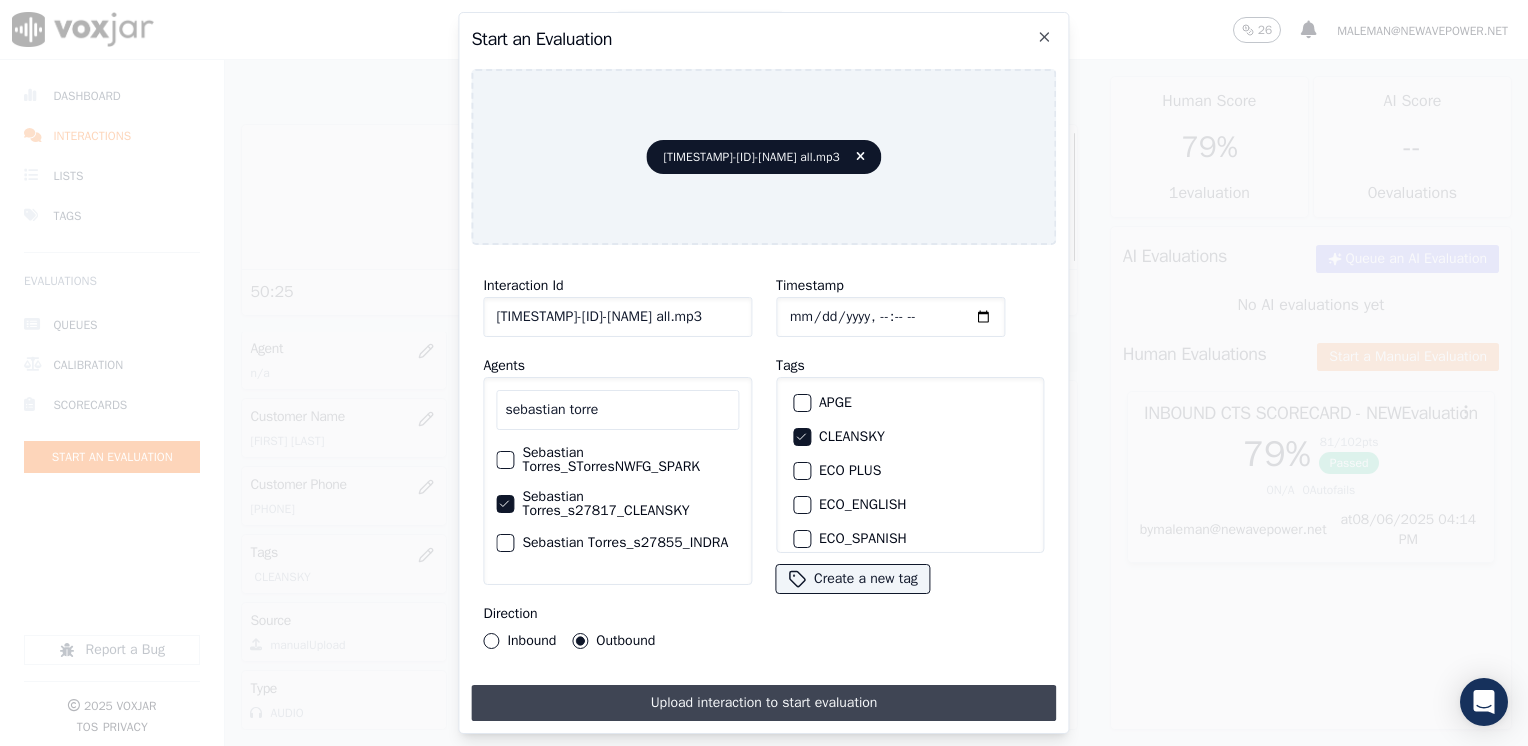 click on "Upload interaction to start evaluation" at bounding box center [763, 703] 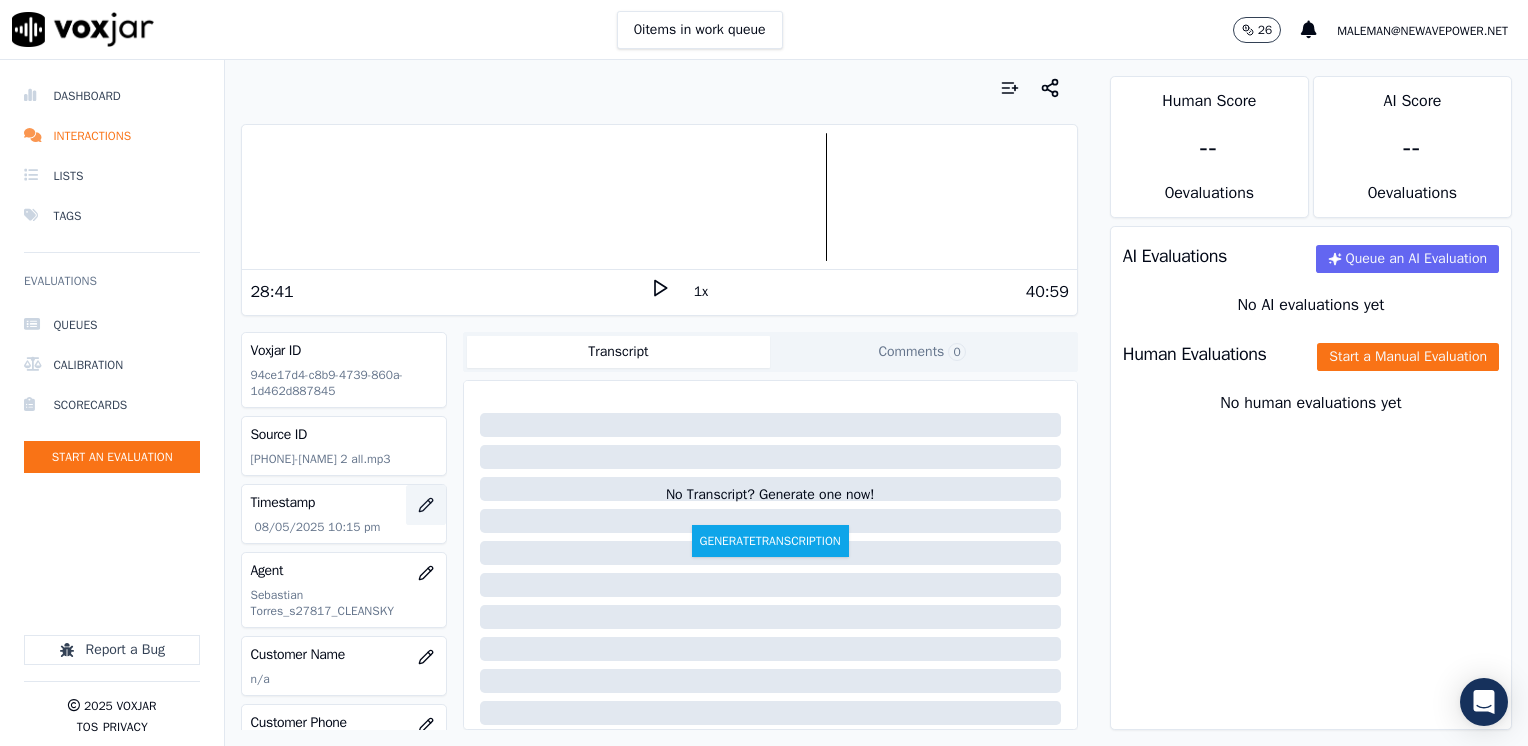 scroll, scrollTop: 100, scrollLeft: 0, axis: vertical 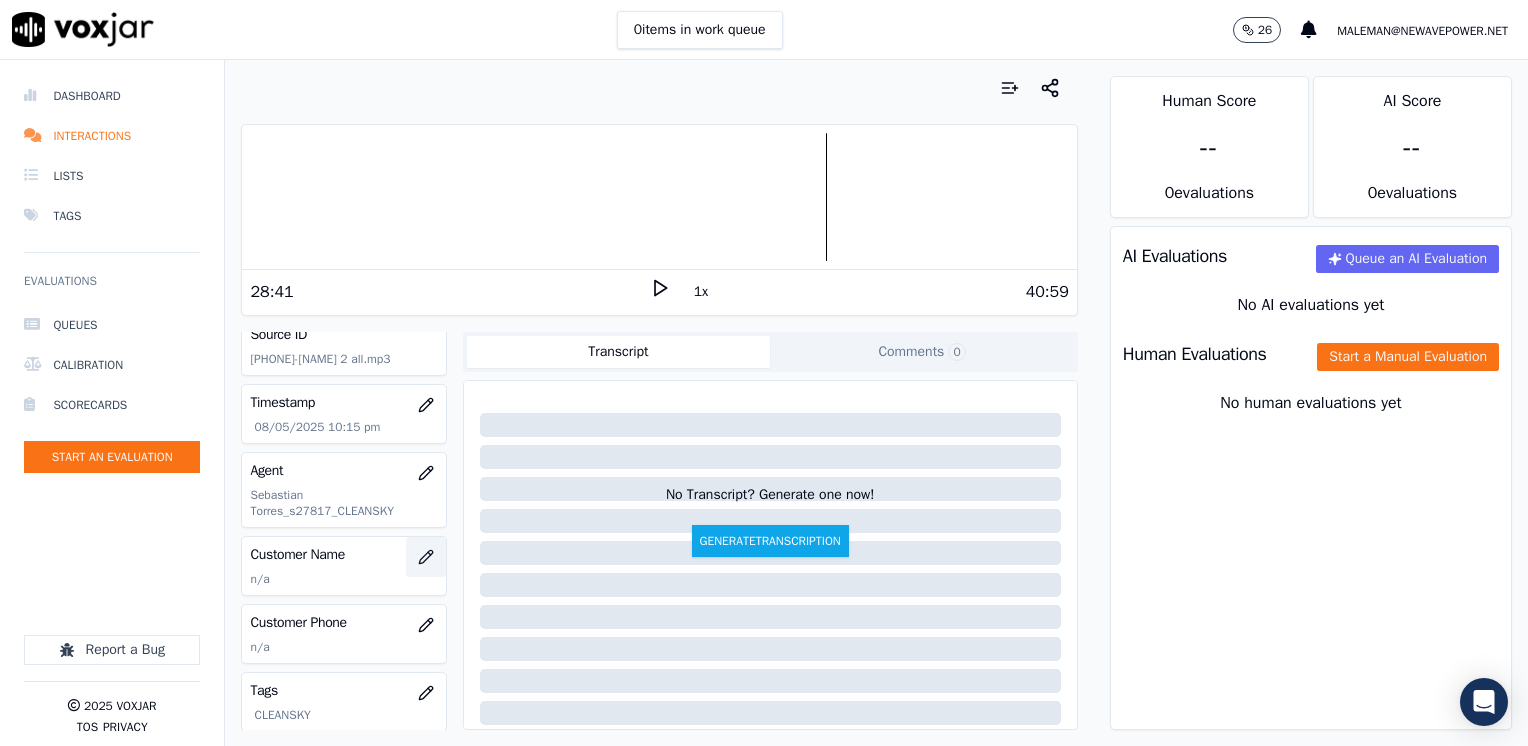 click 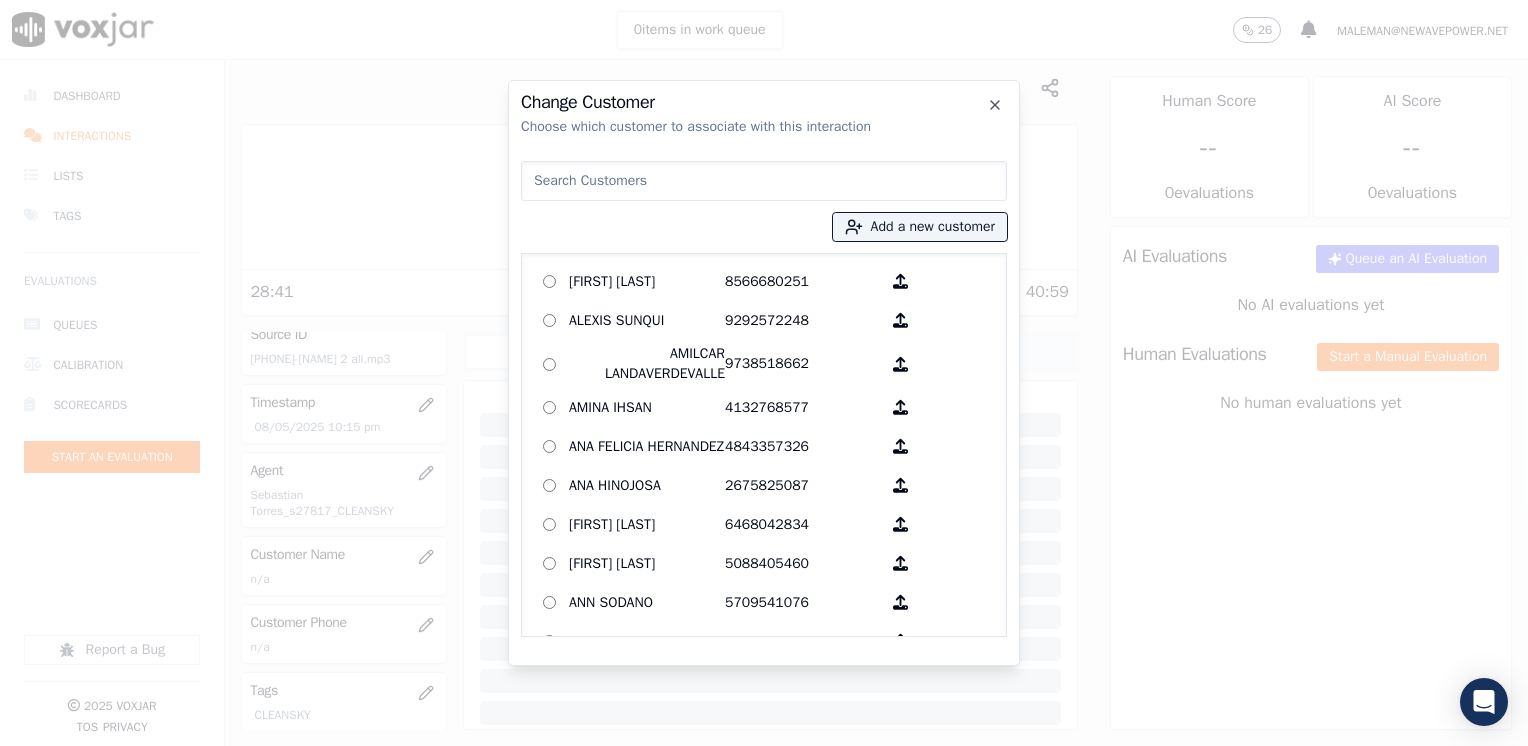 click at bounding box center [764, 181] 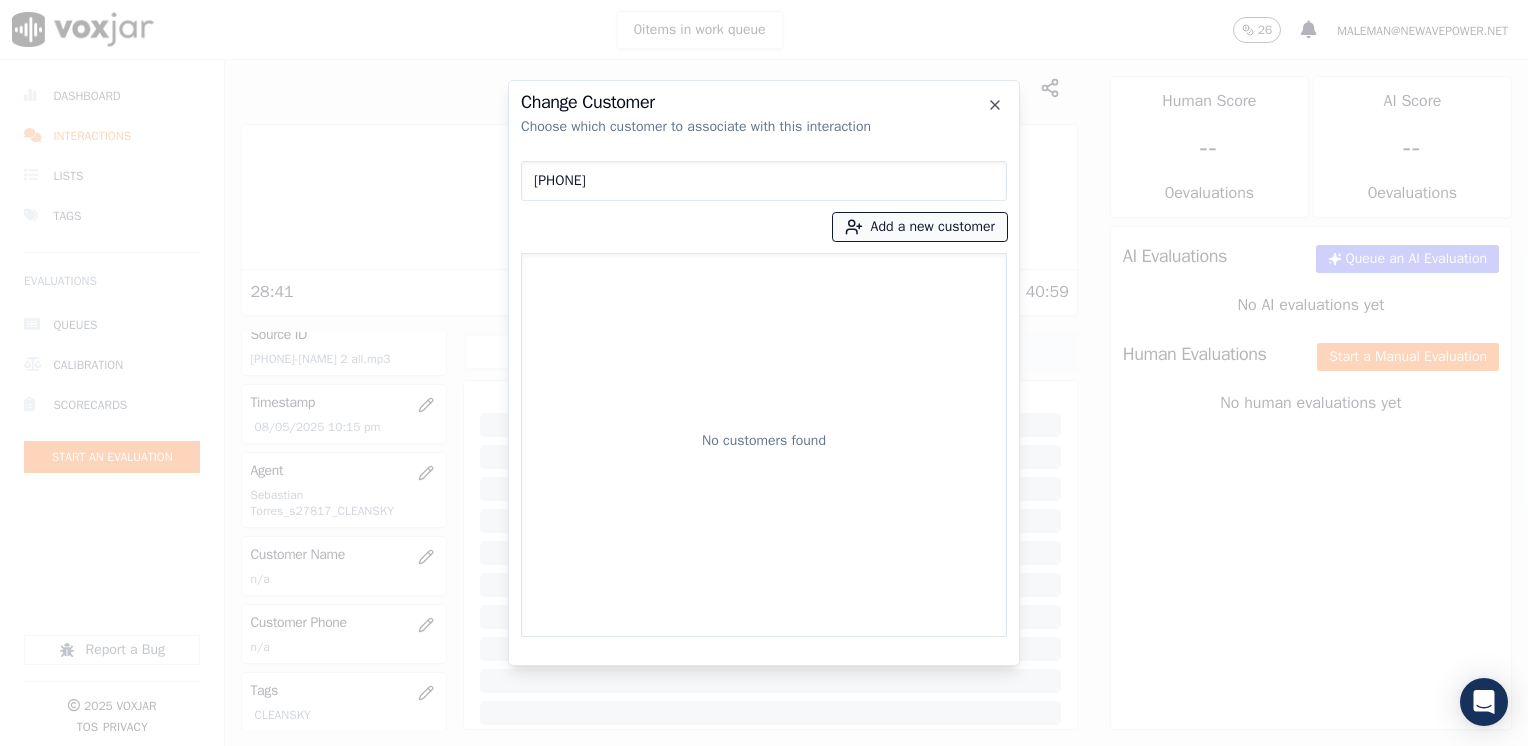 click on "Add a new customer" at bounding box center (920, 227) 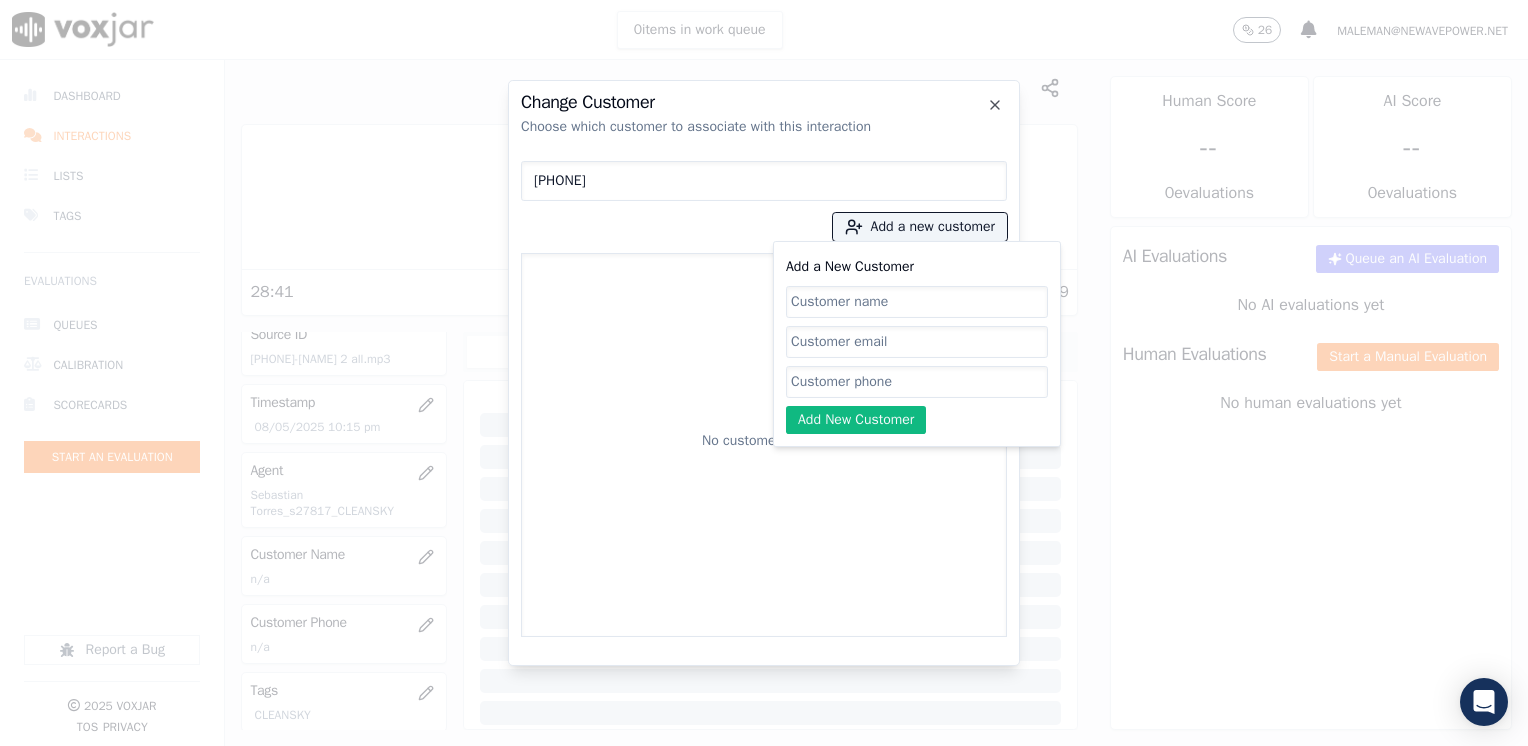 click on "Add a New Customer" 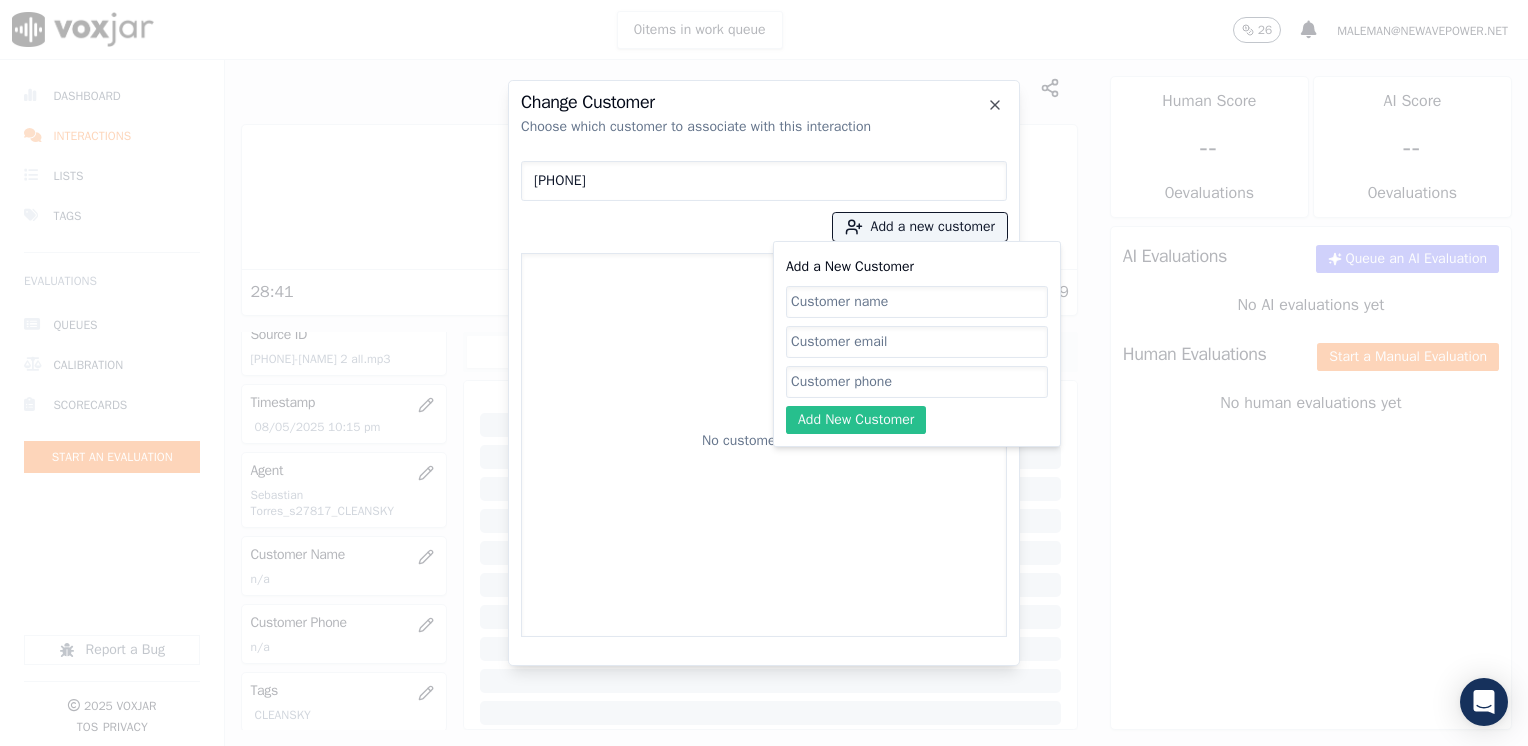 paste on "[PHONE]" 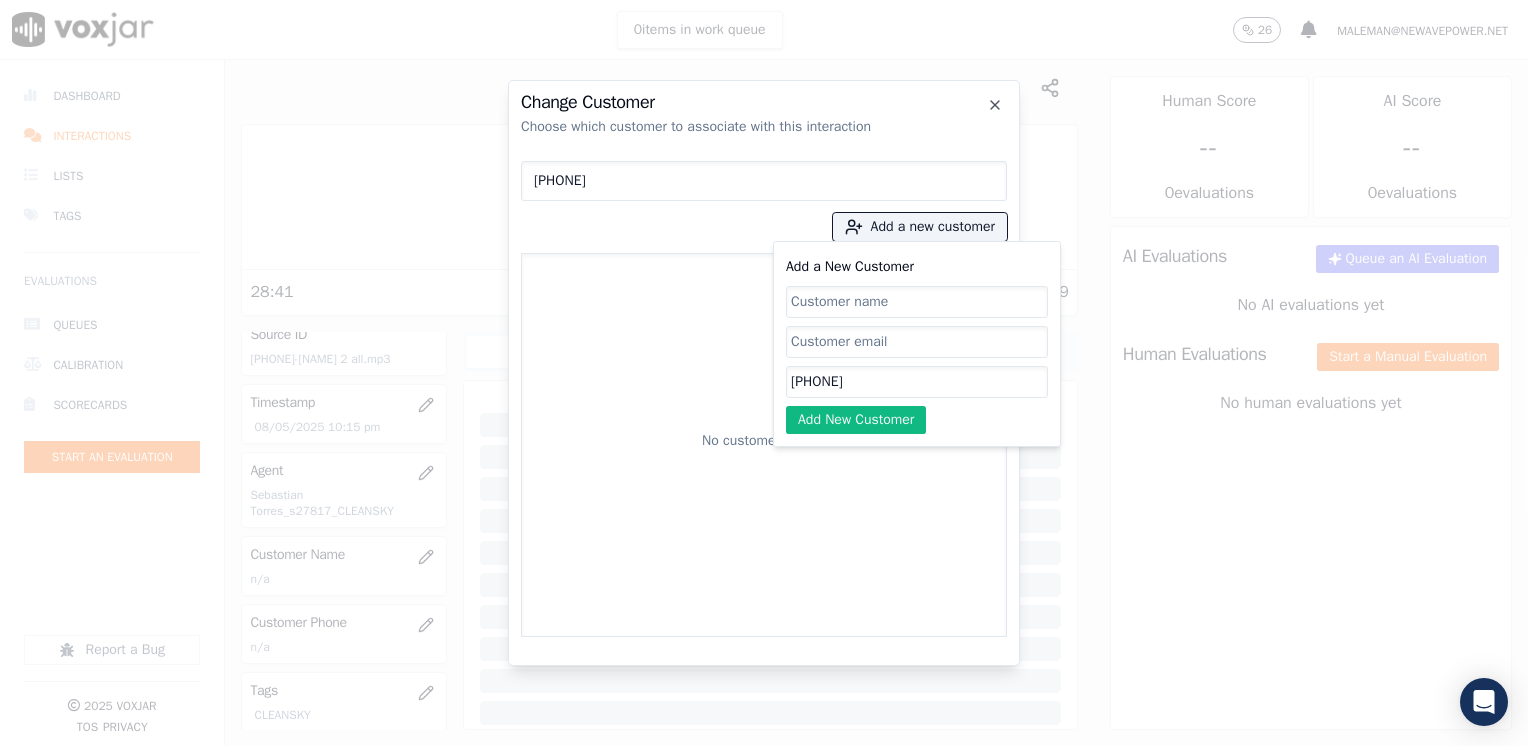click on "Add a New Customer" 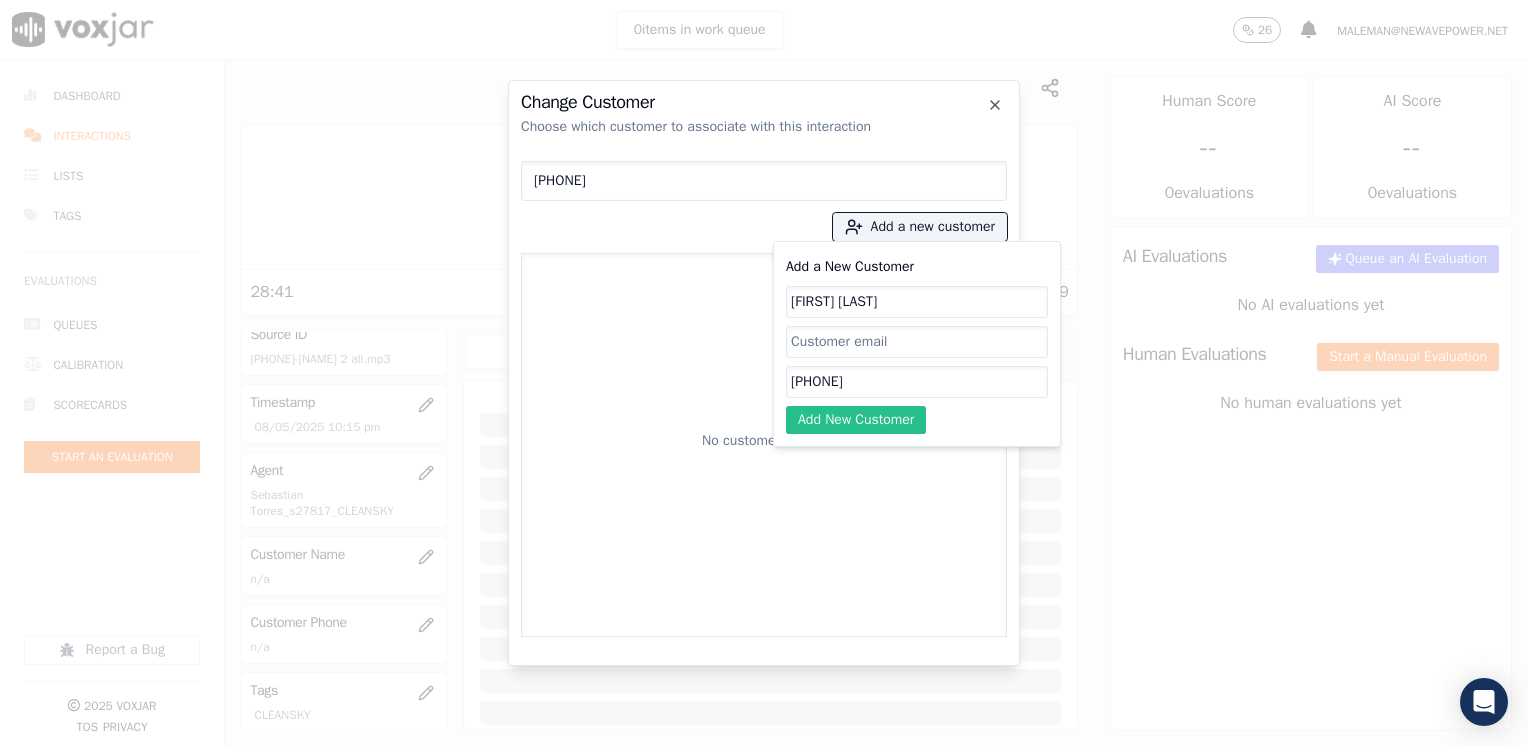 click on "Add New Customer" 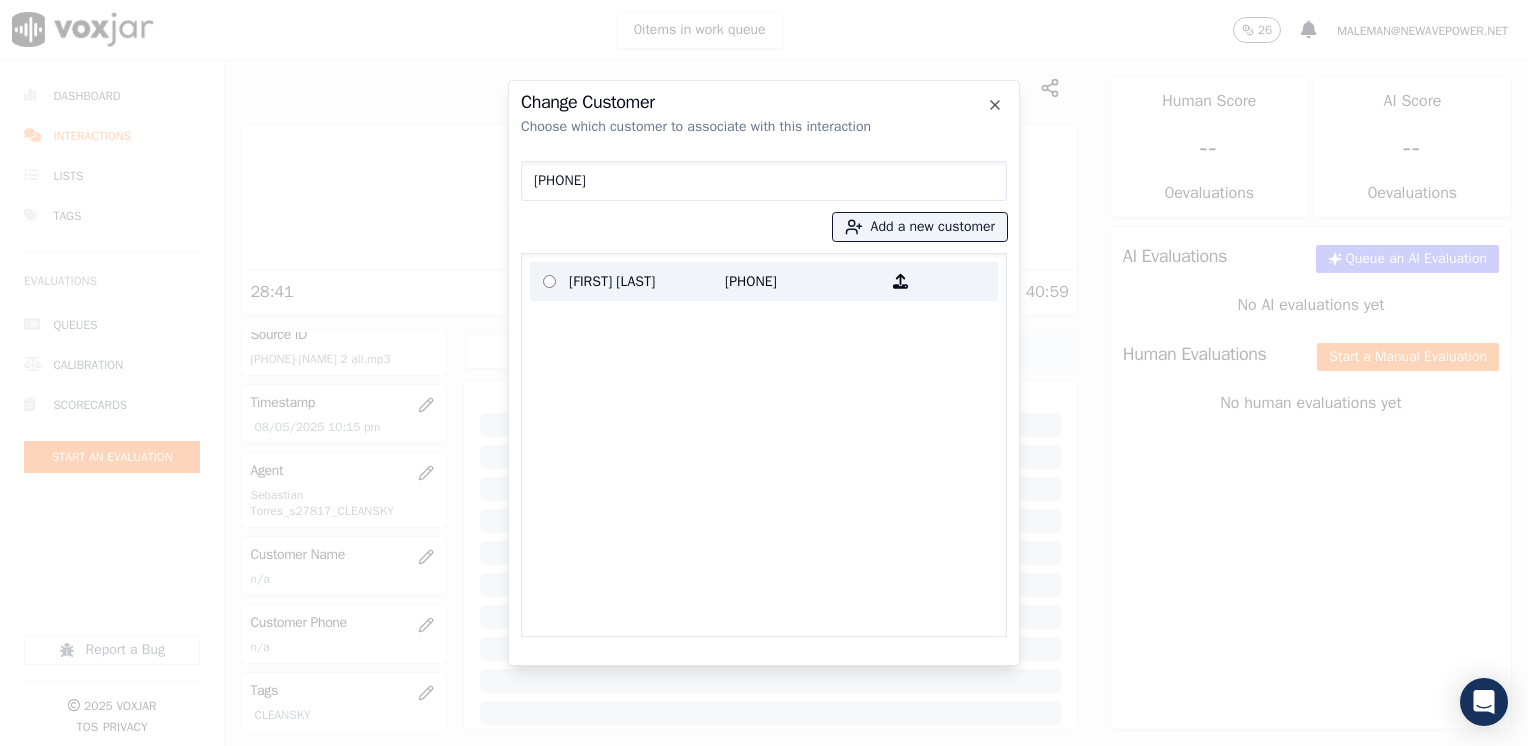 click on "[PHONE]" at bounding box center [803, 281] 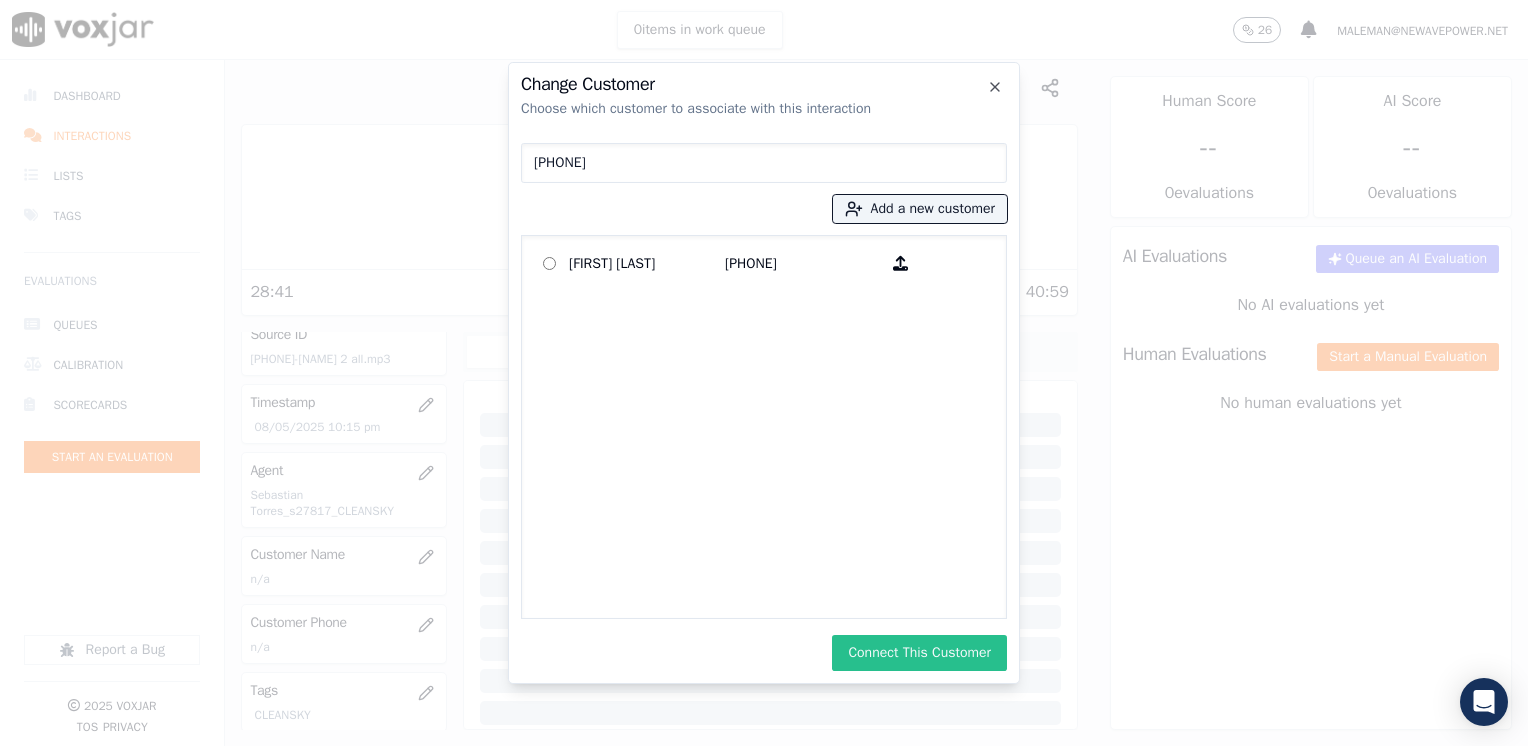 click on "Connect This Customer" at bounding box center [919, 653] 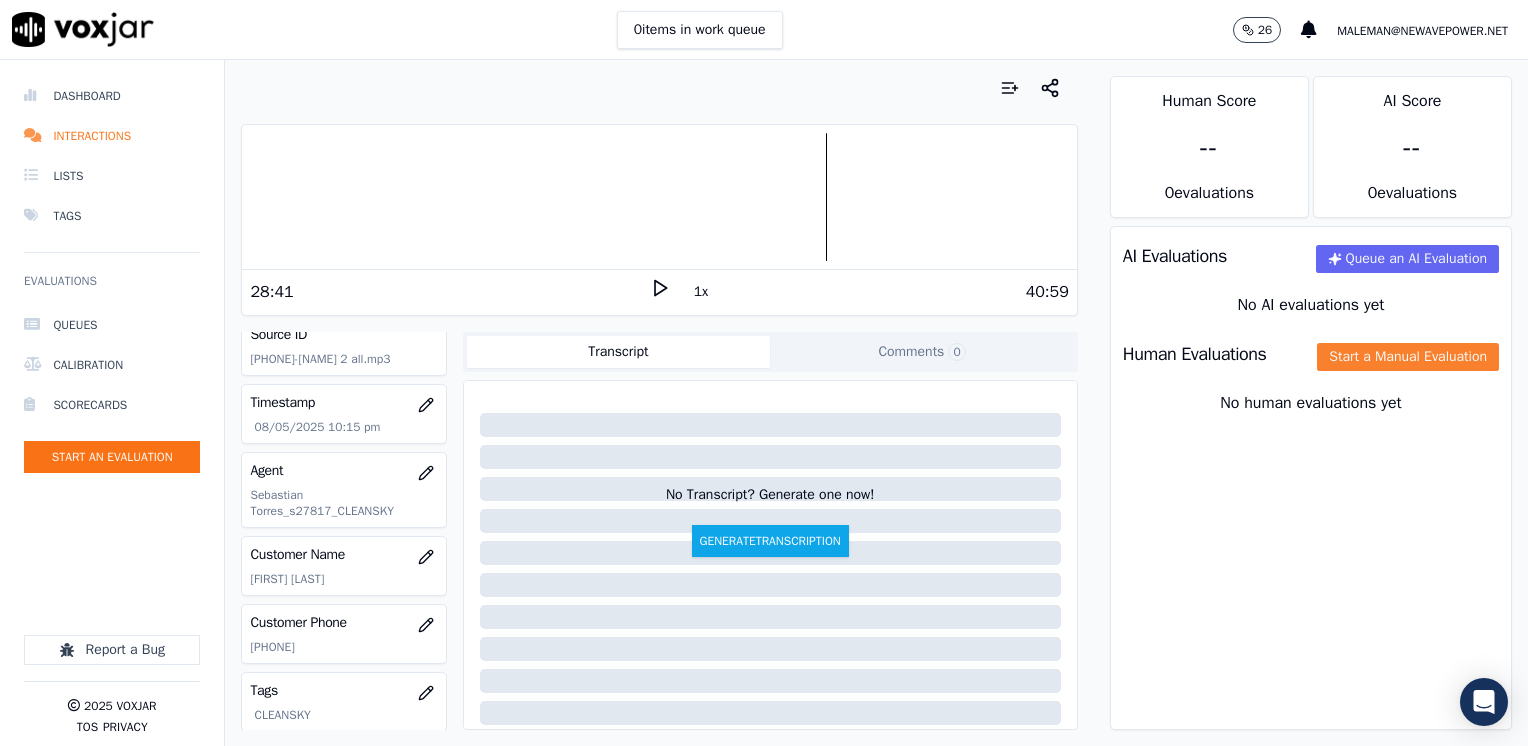 click on "Start a Manual Evaluation" 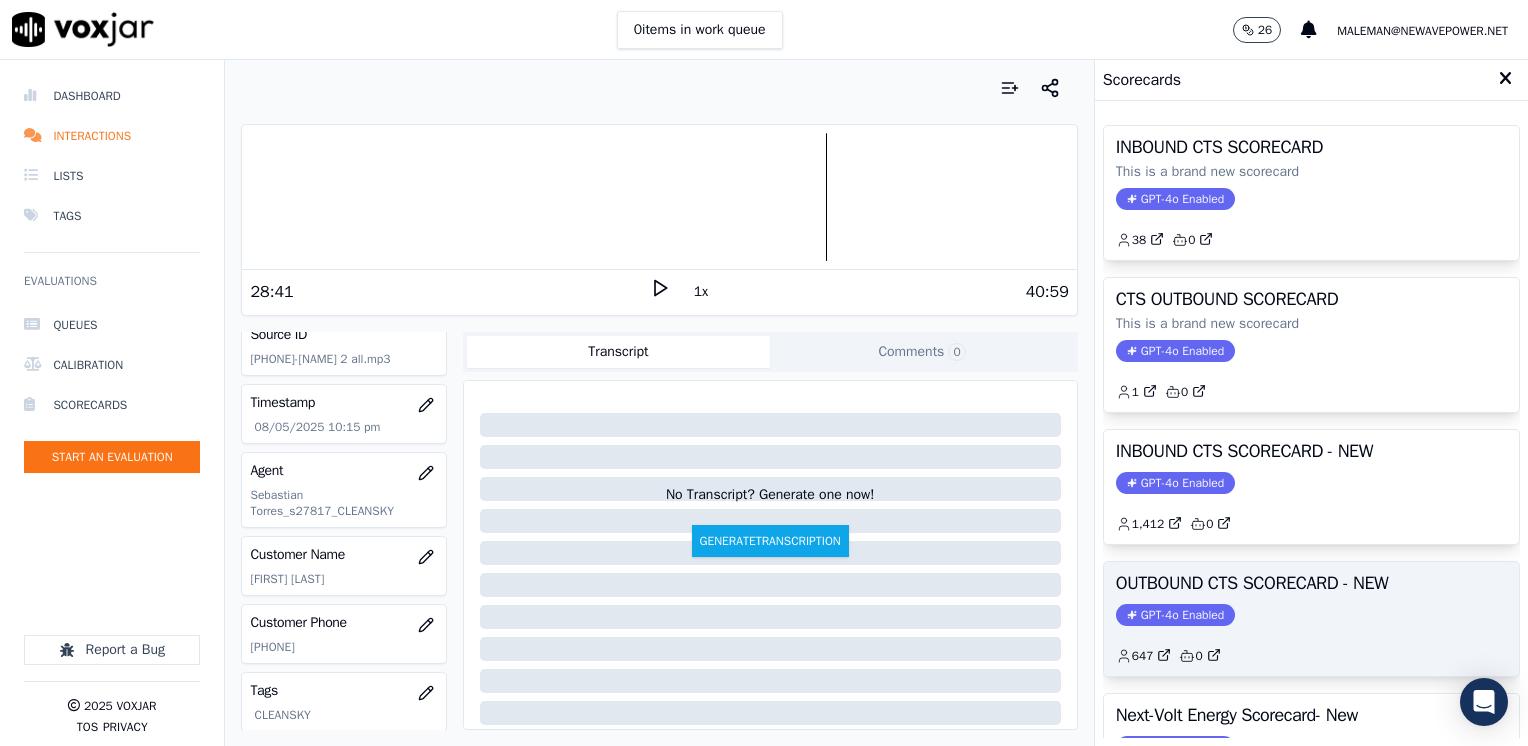 click on "GPT-4o Enabled" at bounding box center [1175, 615] 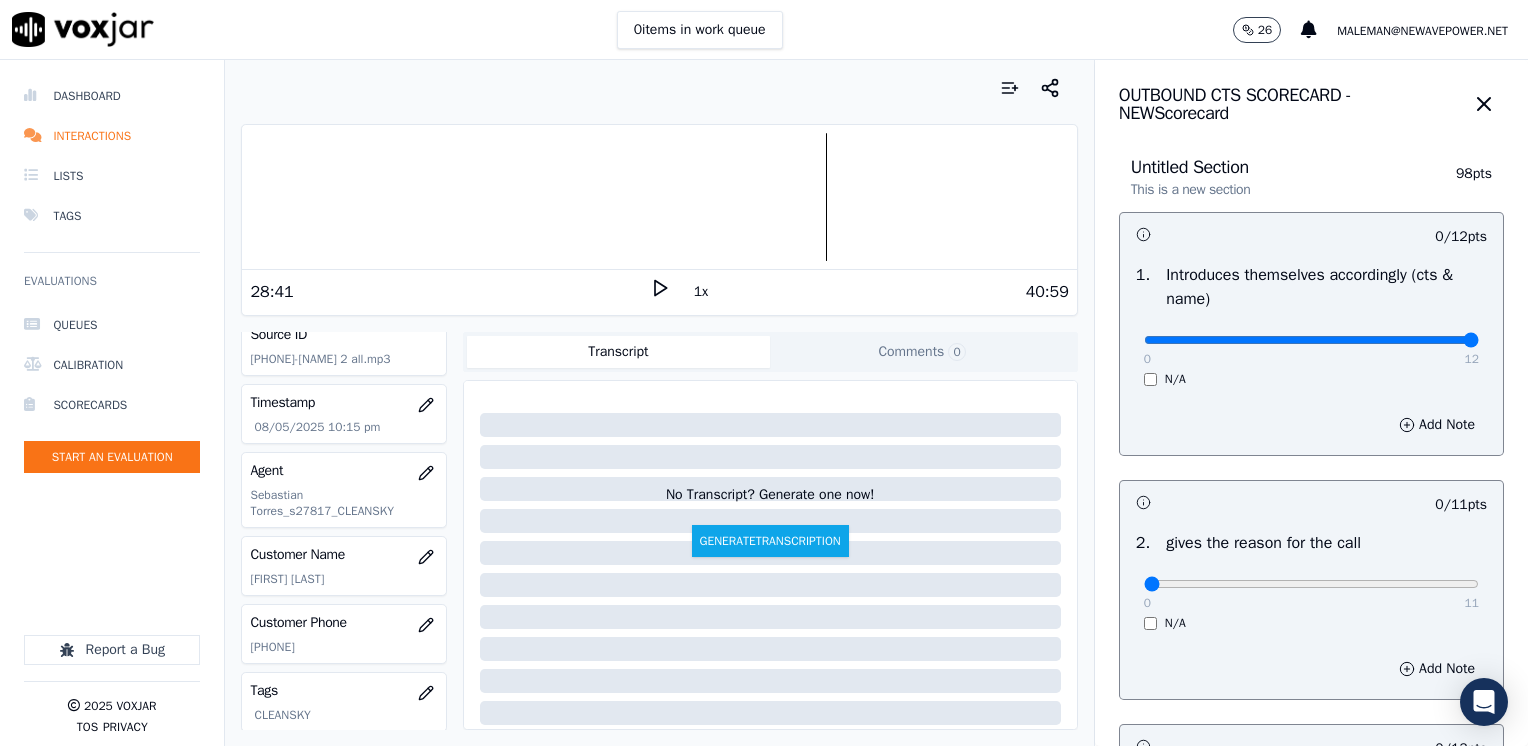 drag, startPoint x: 1132, startPoint y: 344, endPoint x: 1531, endPoint y: 344, distance: 399 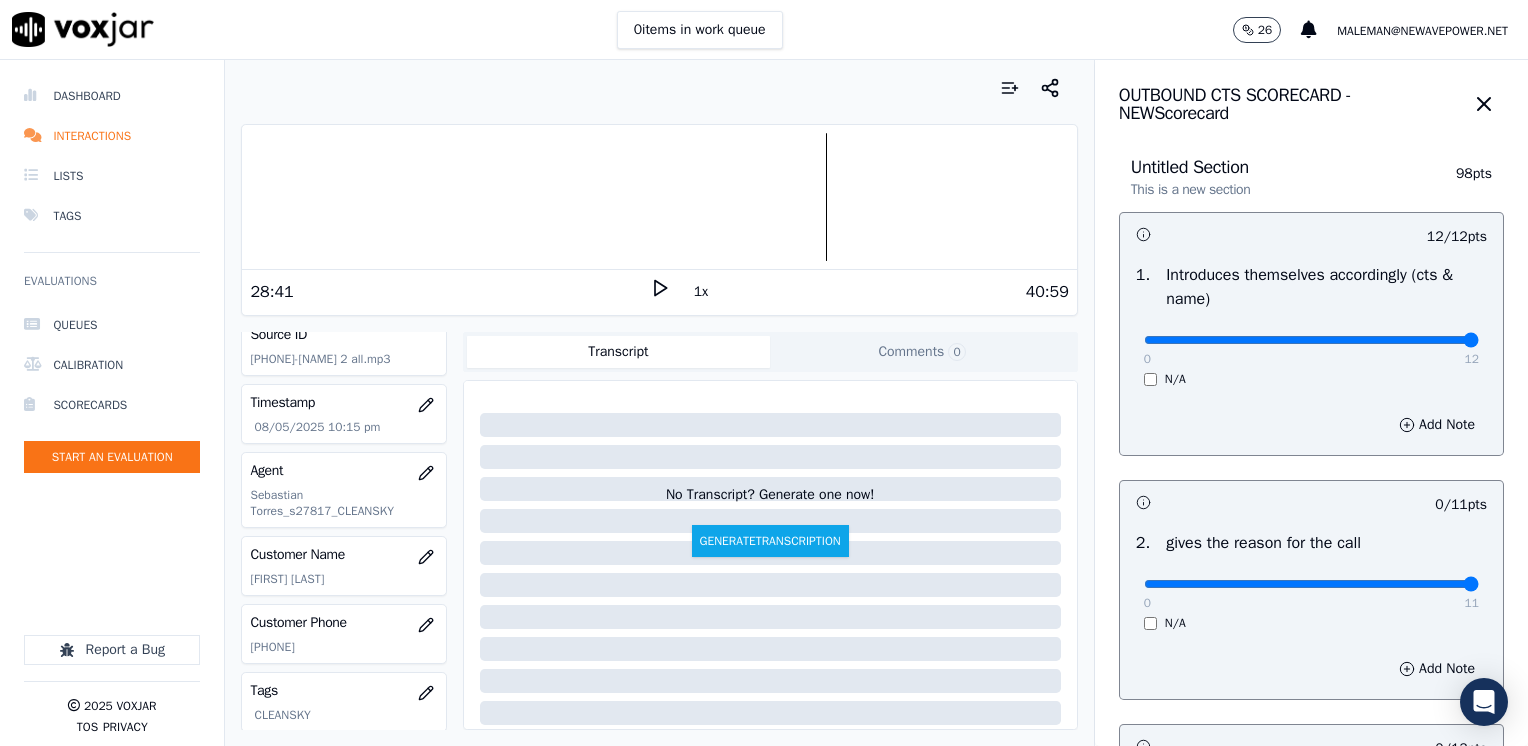 drag, startPoint x: 1130, startPoint y: 586, endPoint x: 1501, endPoint y: 566, distance: 371.5387 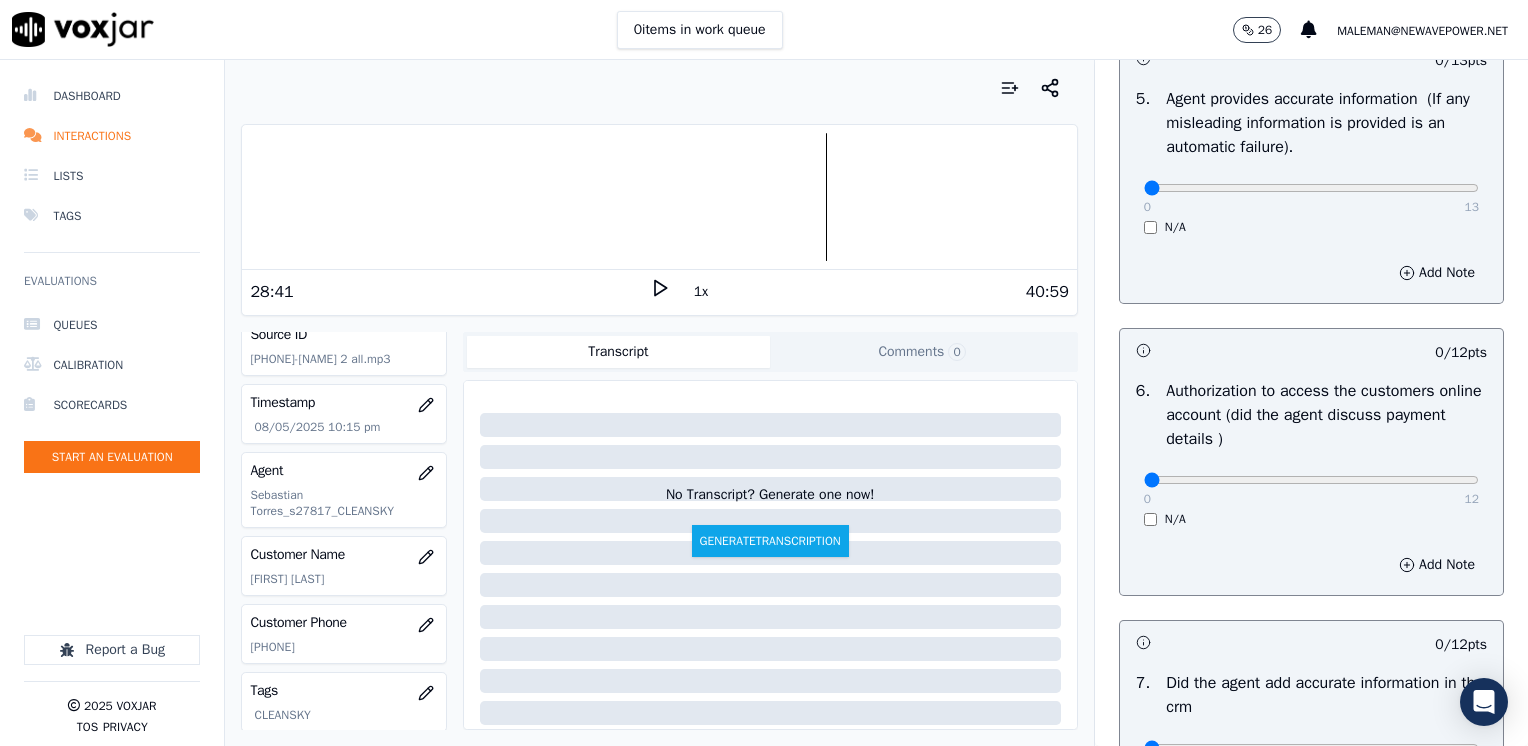 scroll, scrollTop: 1748, scrollLeft: 0, axis: vertical 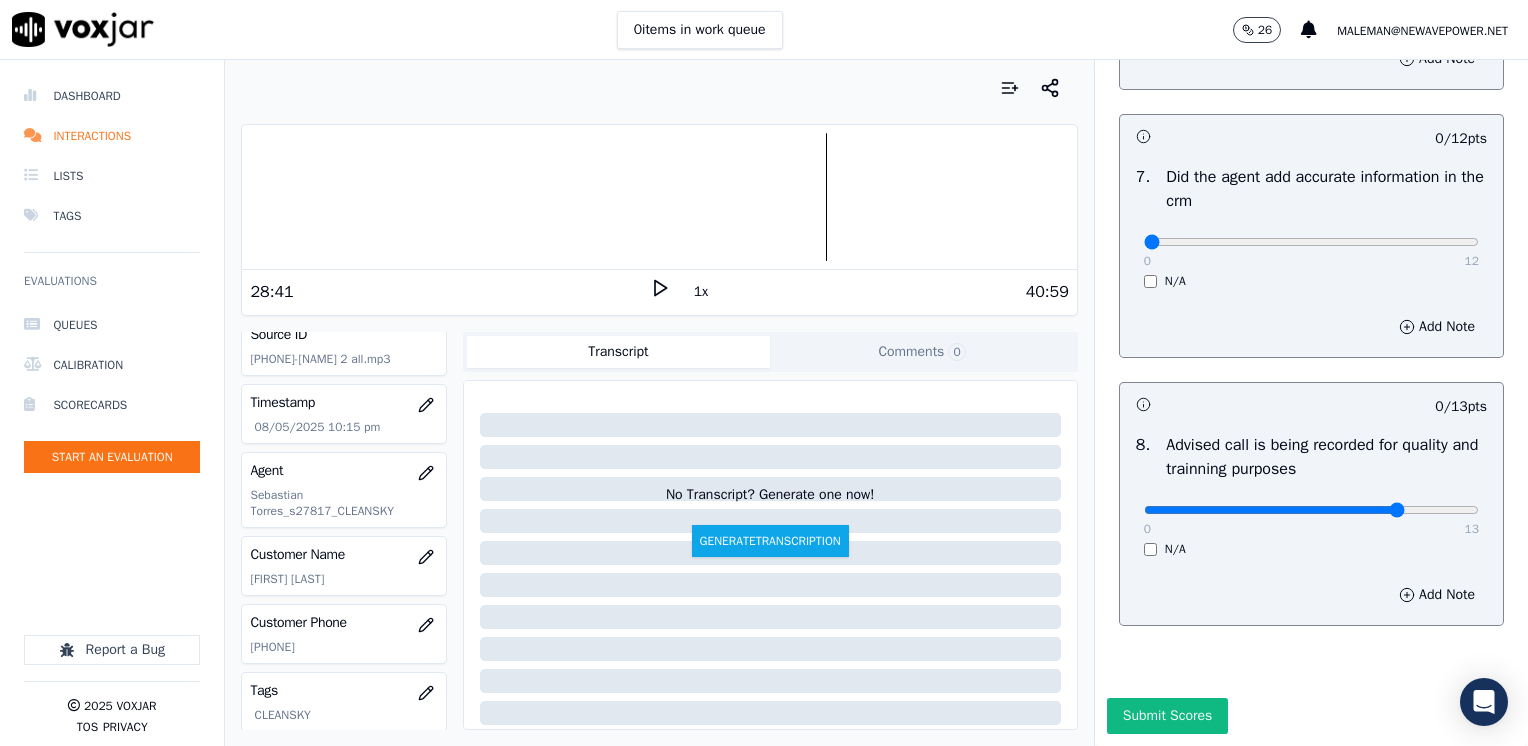 click at bounding box center (1311, -1366) 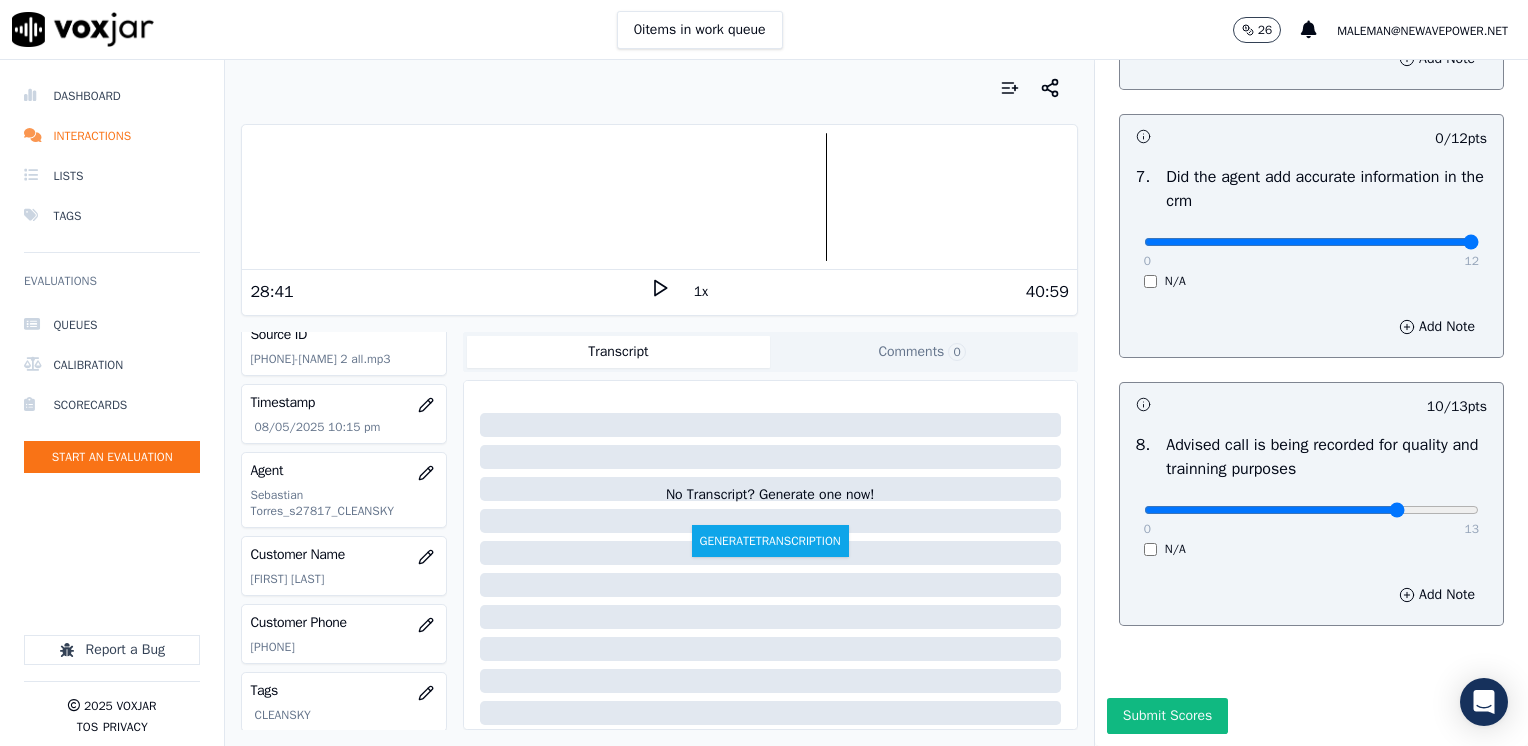 drag, startPoint x: 1135, startPoint y: 202, endPoint x: 1531, endPoint y: 202, distance: 396 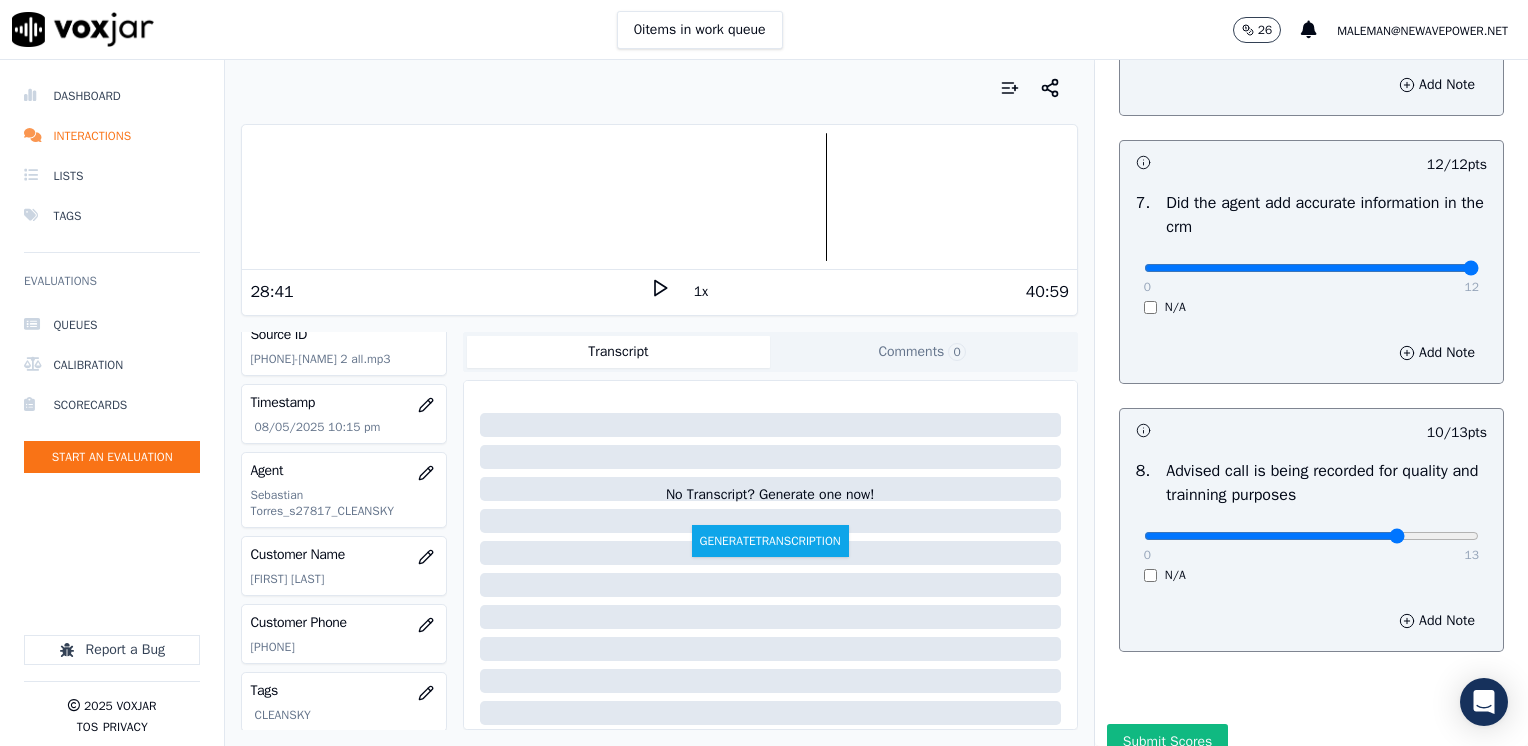 scroll, scrollTop: 1348, scrollLeft: 0, axis: vertical 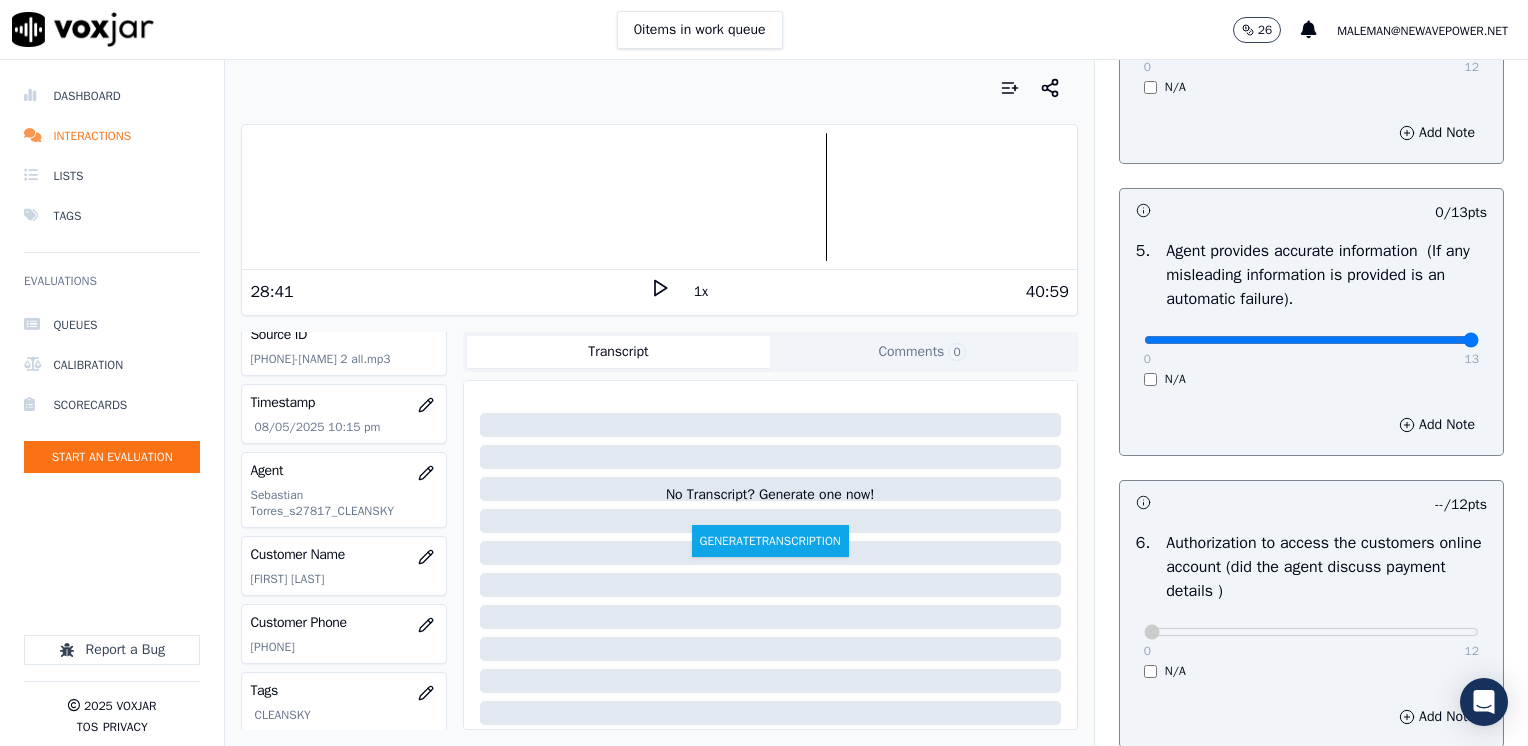 drag, startPoint x: 1129, startPoint y: 337, endPoint x: 1531, endPoint y: 350, distance: 402.21014 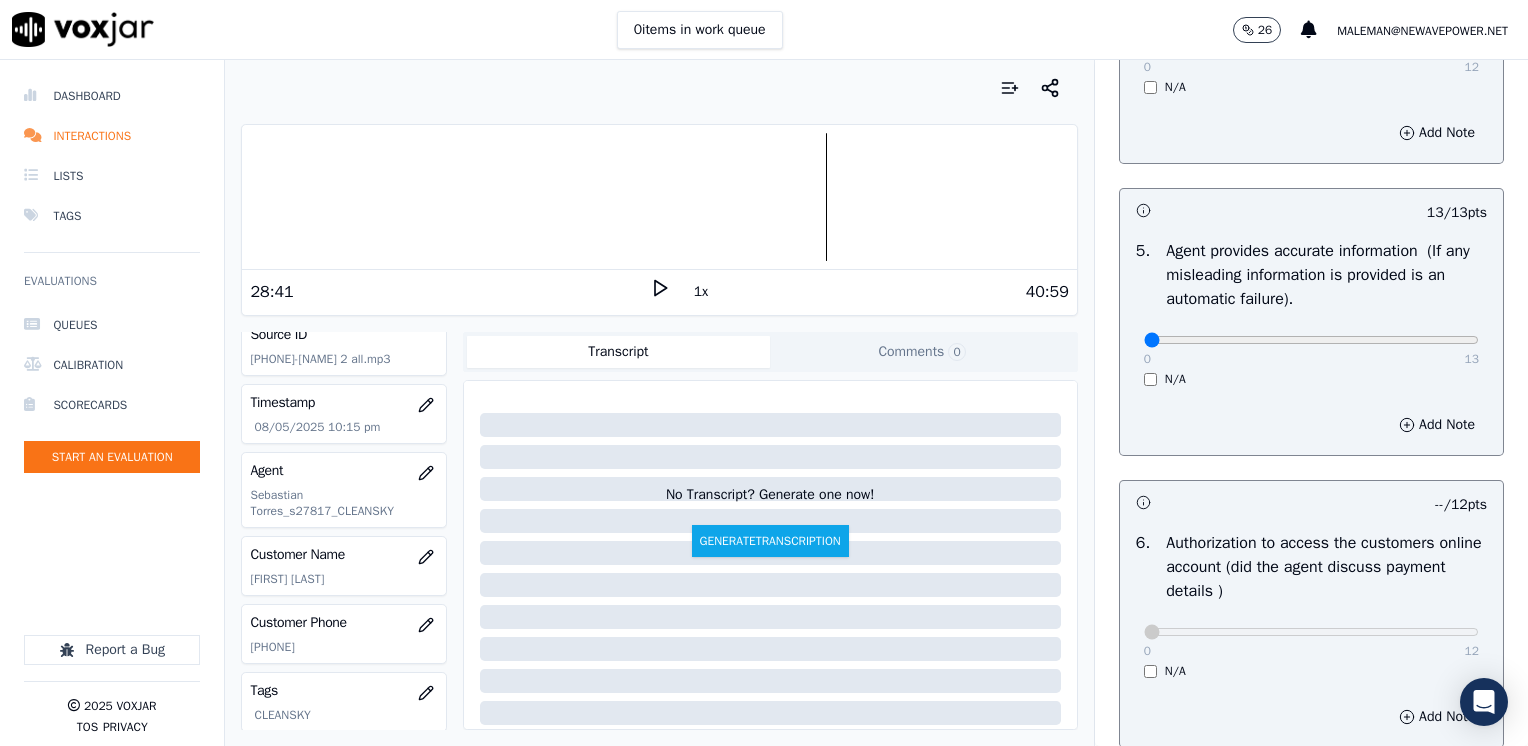 drag, startPoint x: 1404, startPoint y: 342, endPoint x: 885, endPoint y: 345, distance: 519.00867 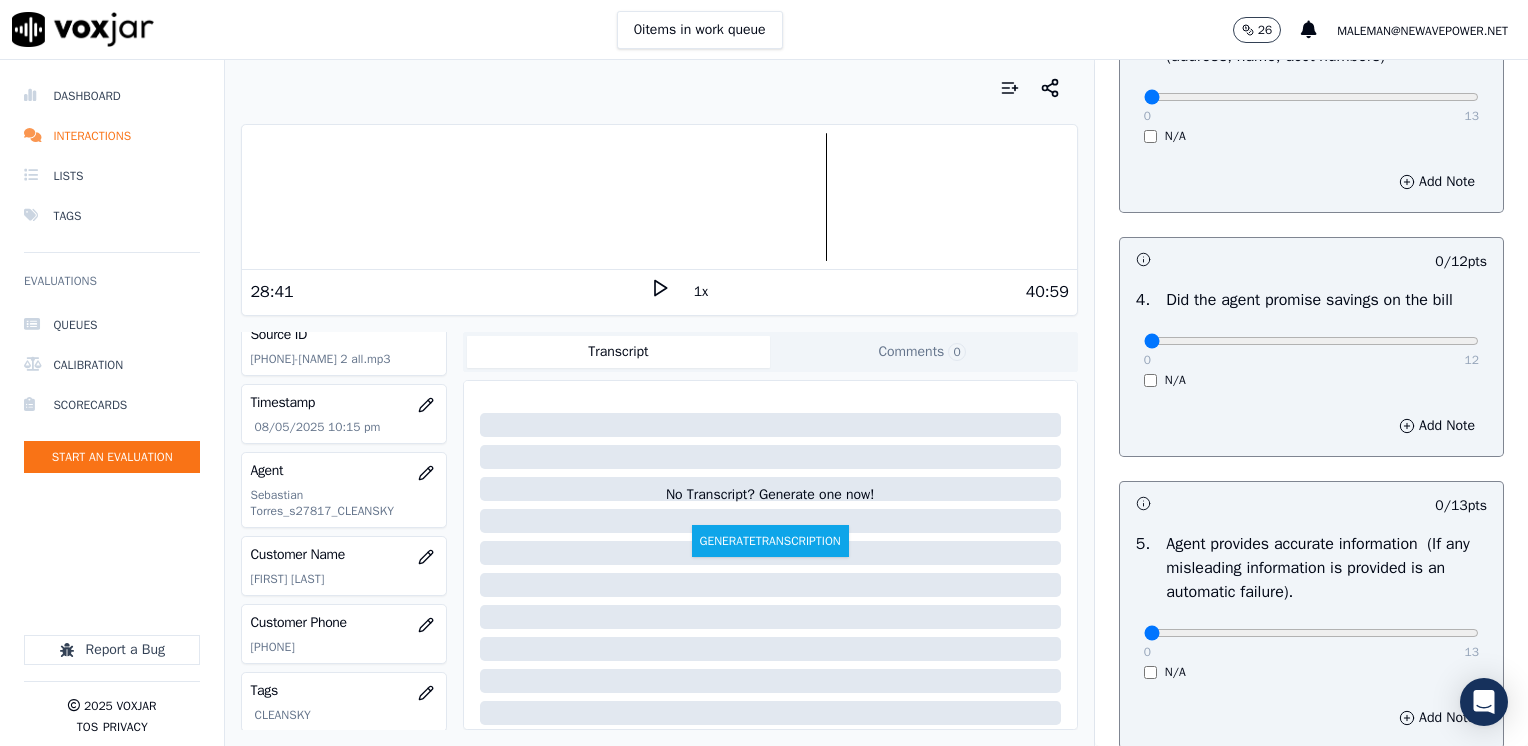 scroll, scrollTop: 748, scrollLeft: 0, axis: vertical 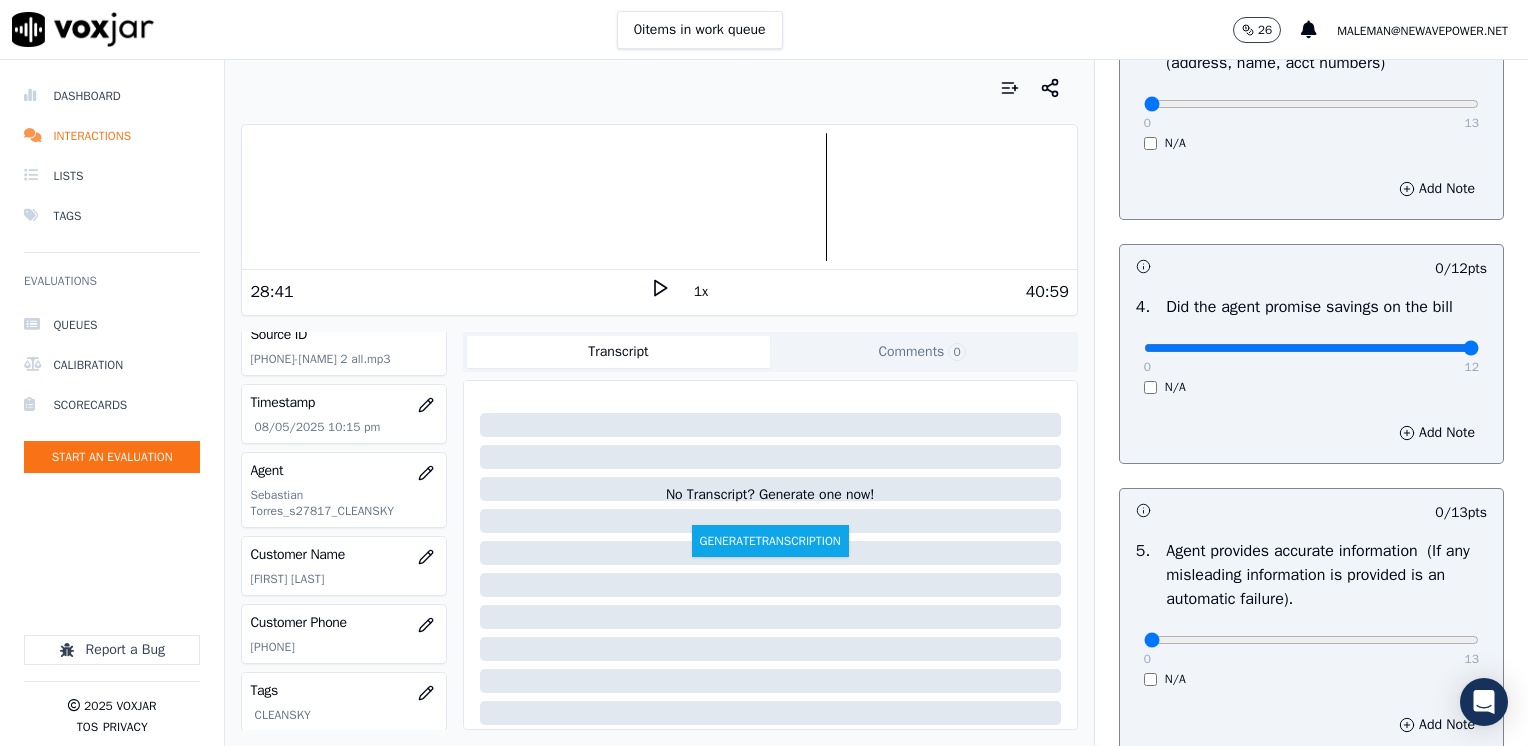 drag, startPoint x: 1130, startPoint y: 347, endPoint x: 1531, endPoint y: 347, distance: 401 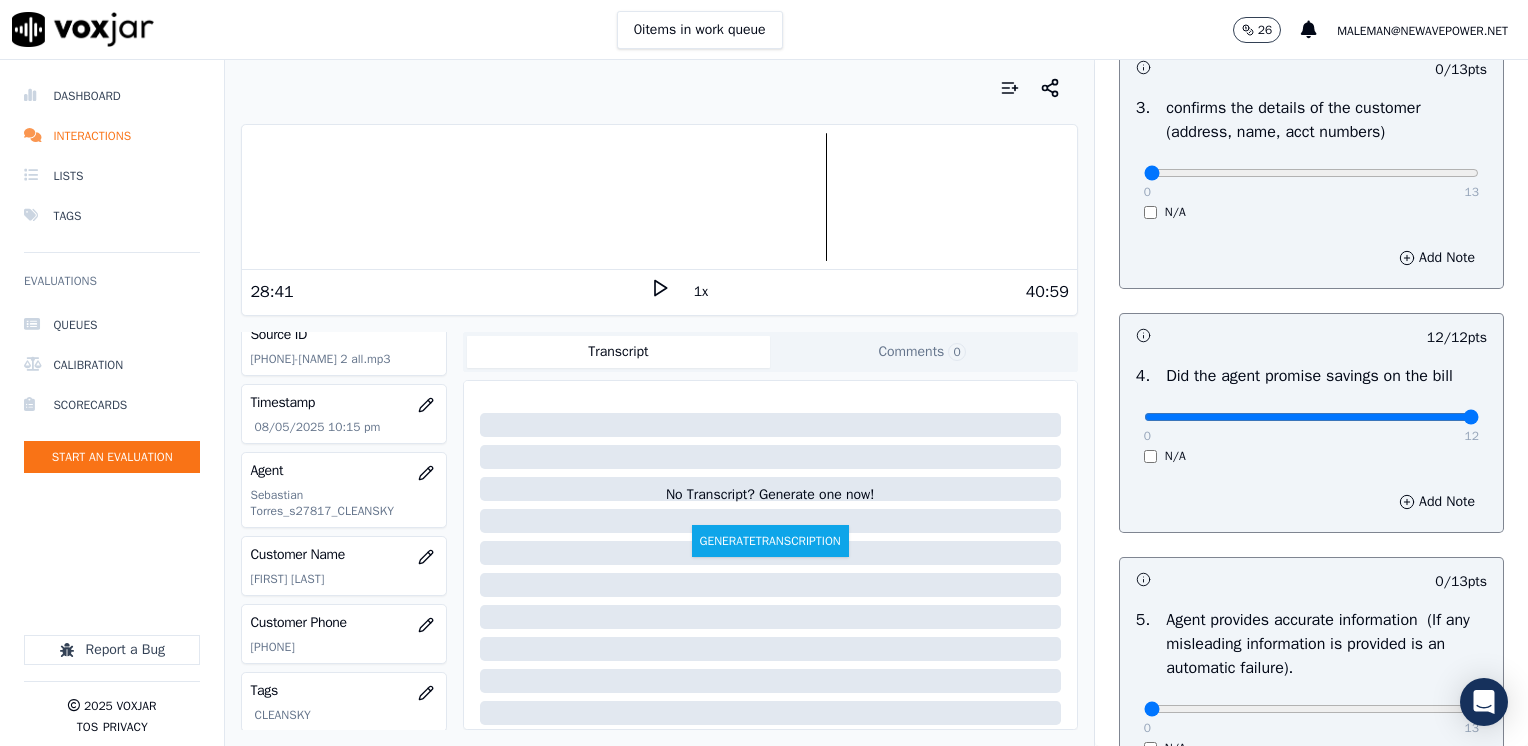 scroll, scrollTop: 448, scrollLeft: 0, axis: vertical 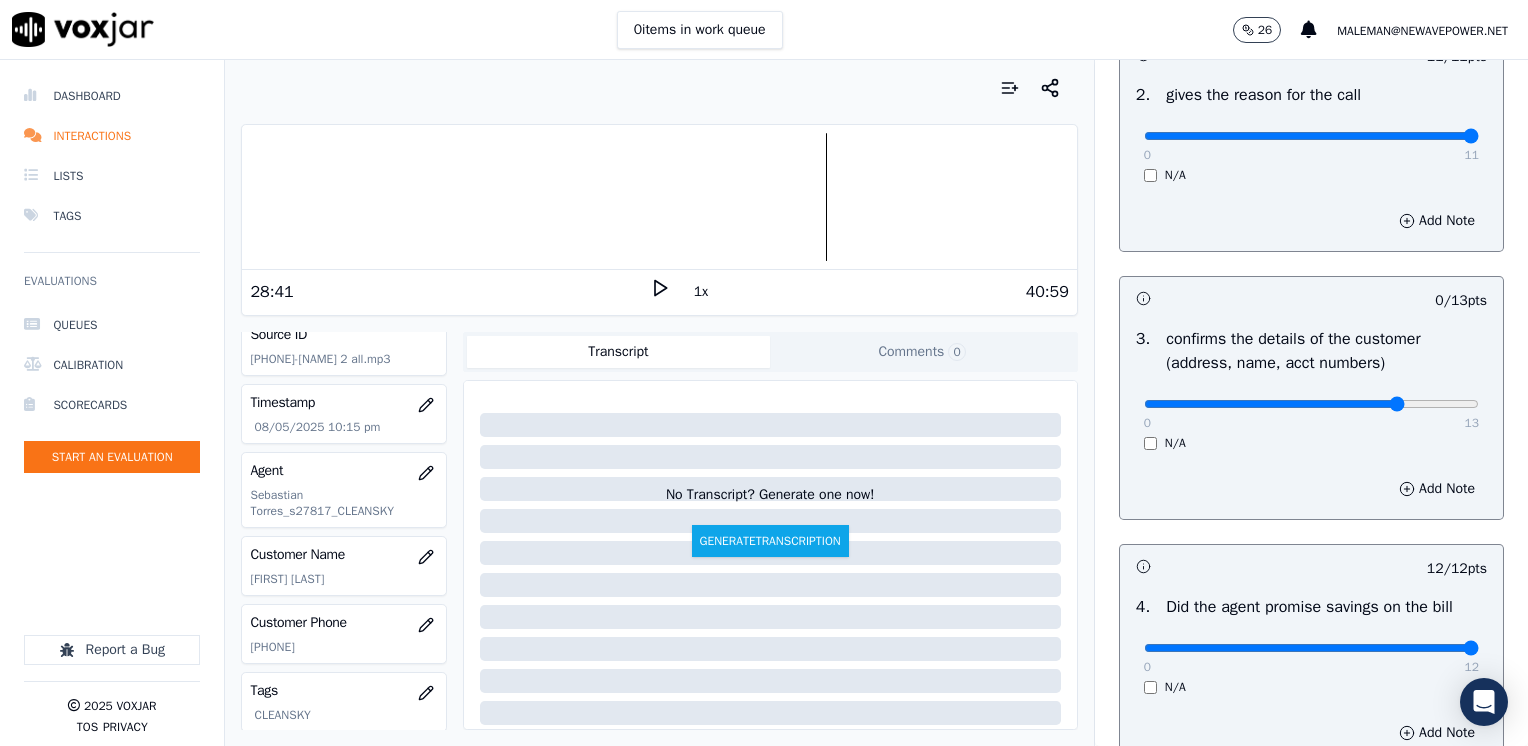 click at bounding box center [1311, -108] 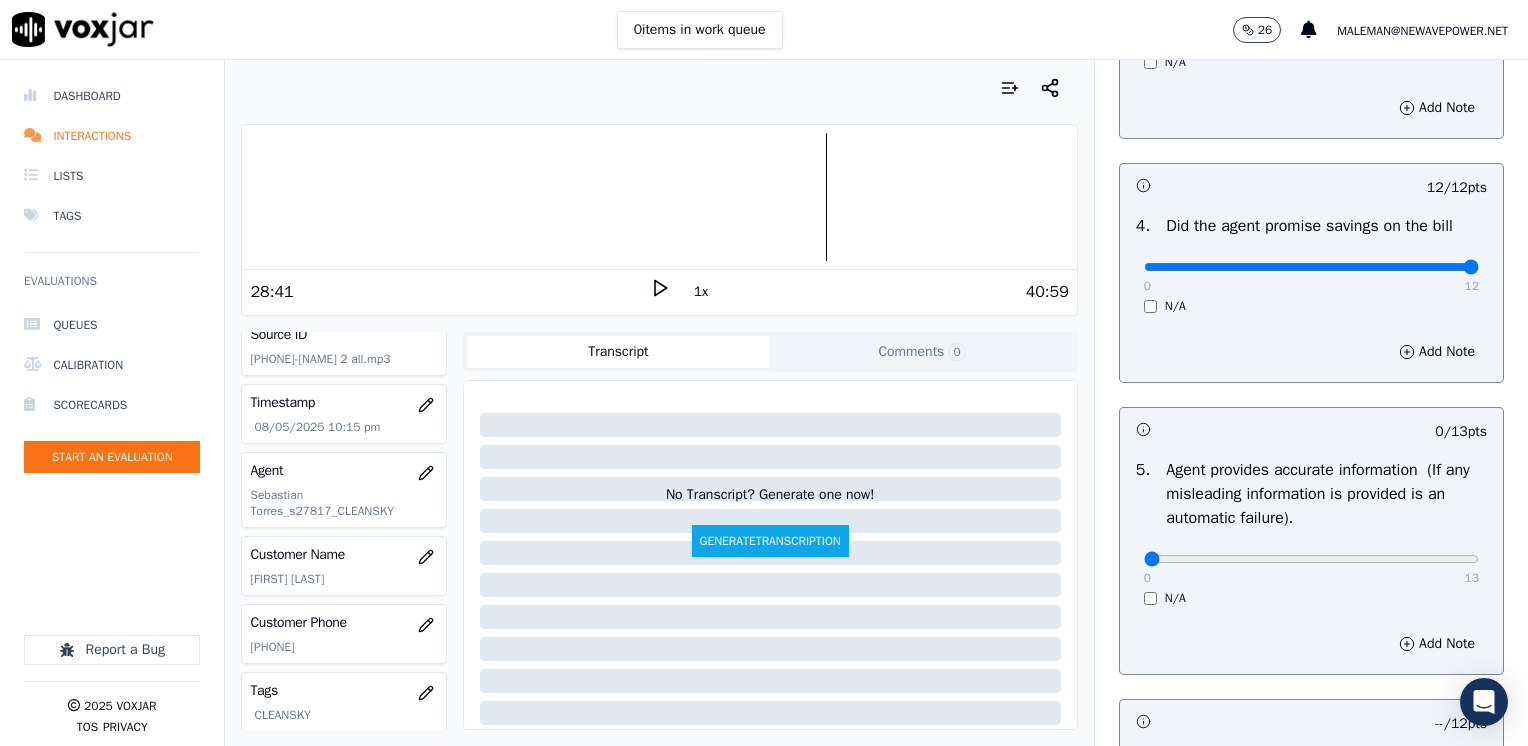 scroll, scrollTop: 1148, scrollLeft: 0, axis: vertical 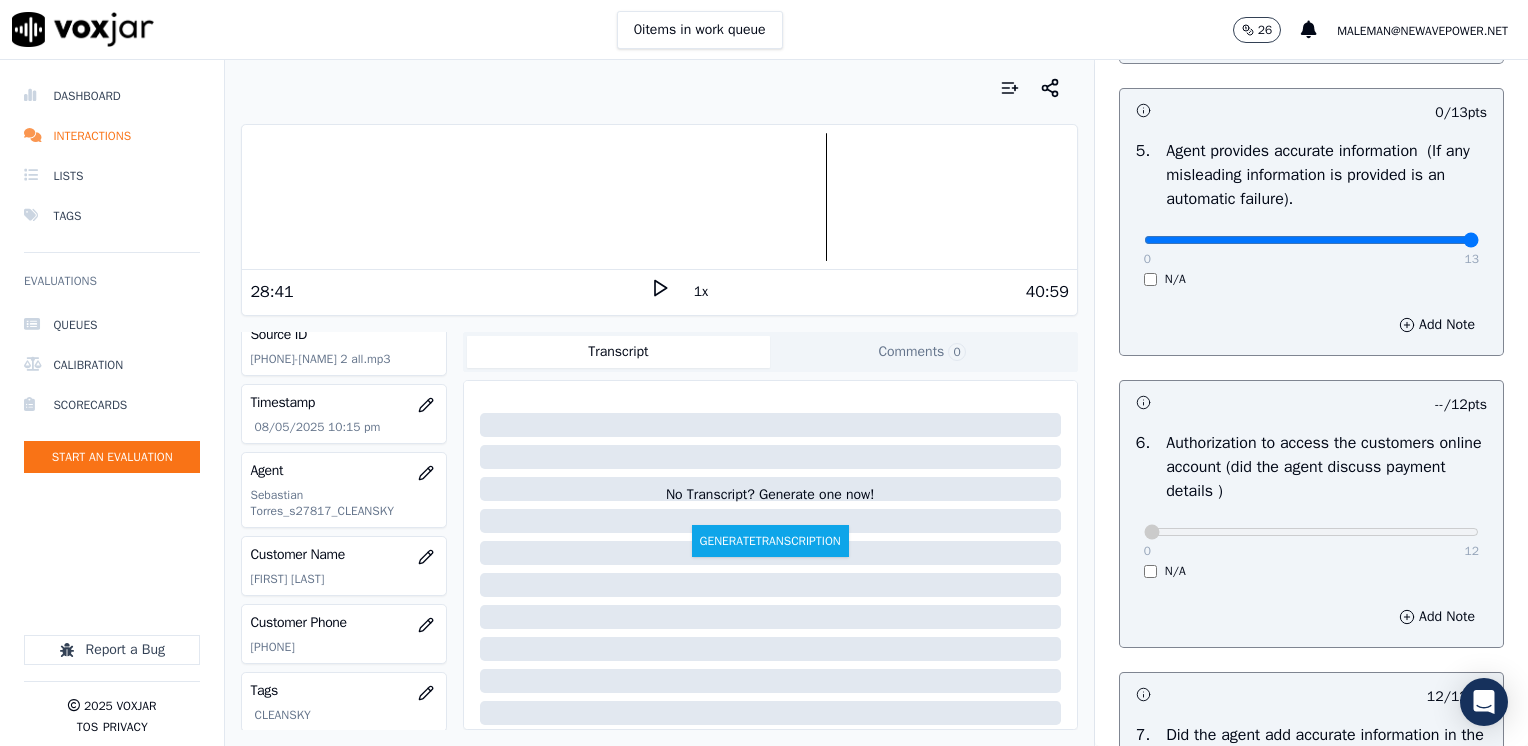 drag, startPoint x: 1129, startPoint y: 241, endPoint x: 1531, endPoint y: 283, distance: 404.18808 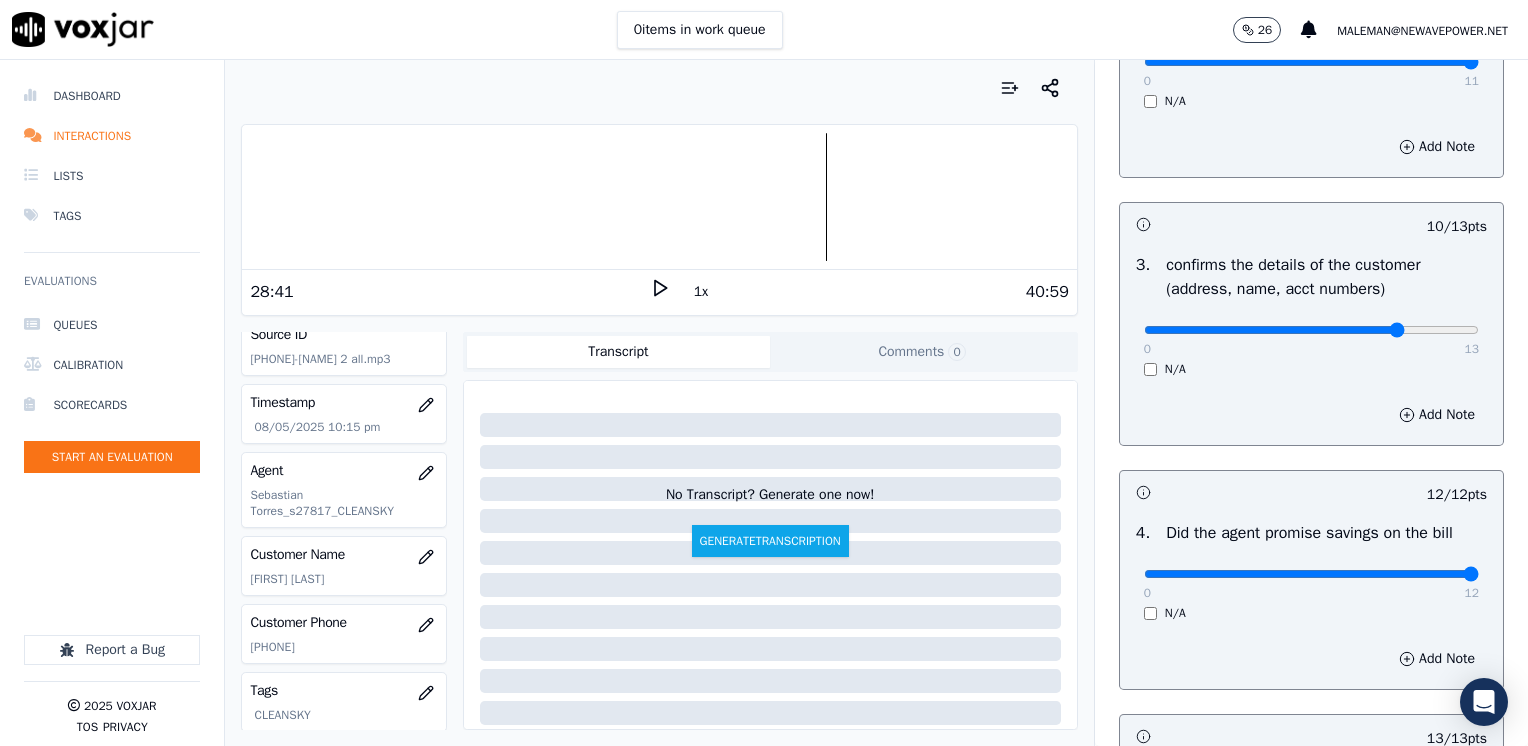 scroll, scrollTop: 500, scrollLeft: 0, axis: vertical 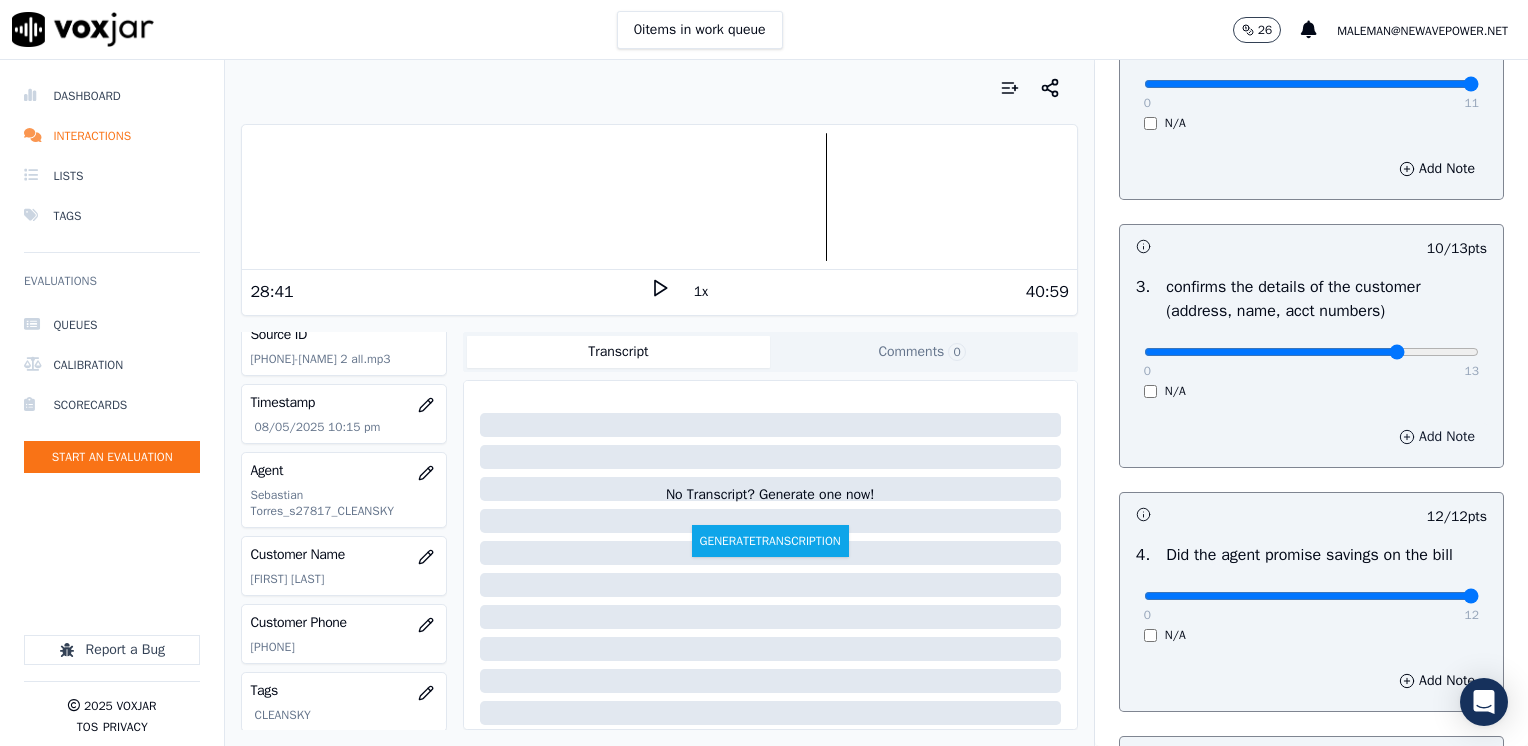 click on "Add Note" at bounding box center [1437, 437] 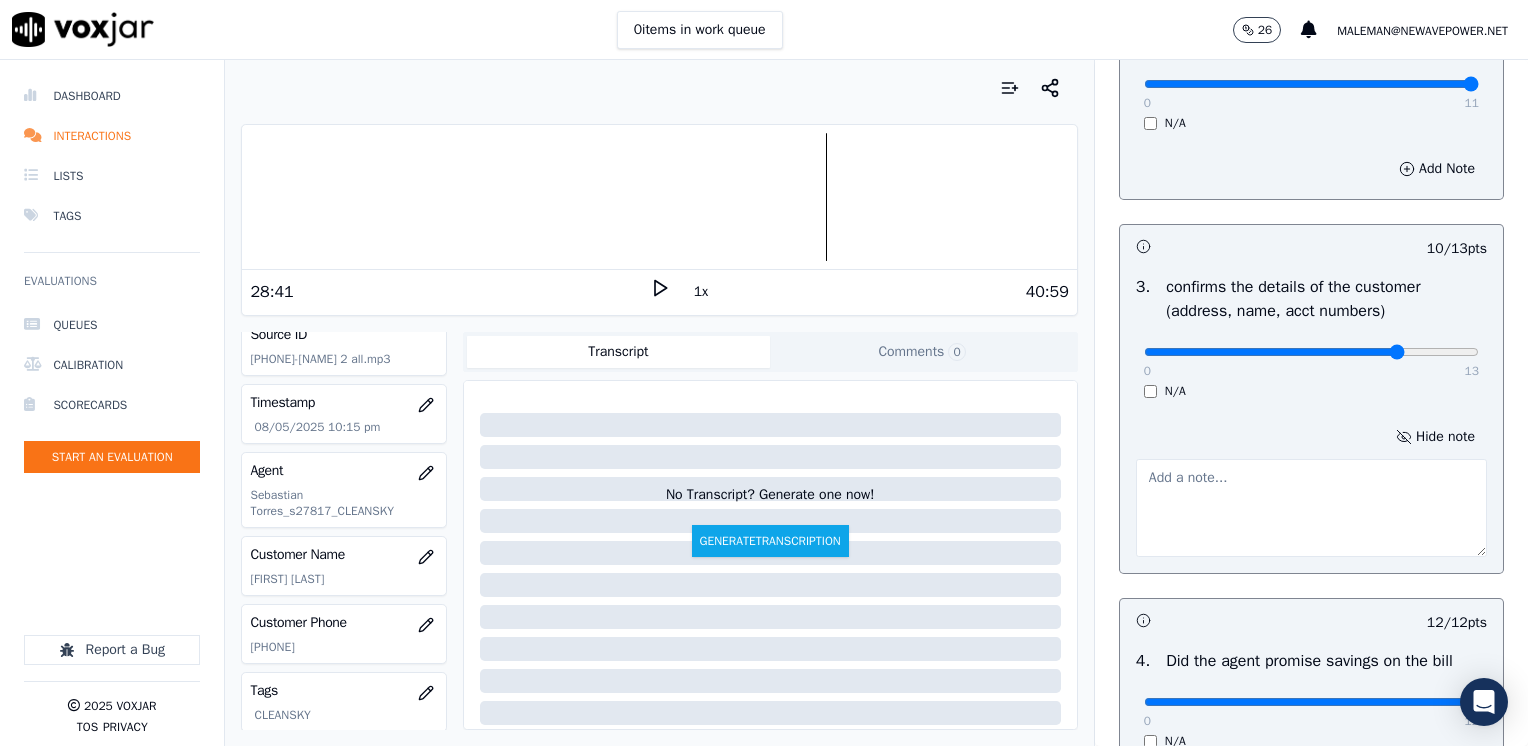 click at bounding box center [1311, 508] 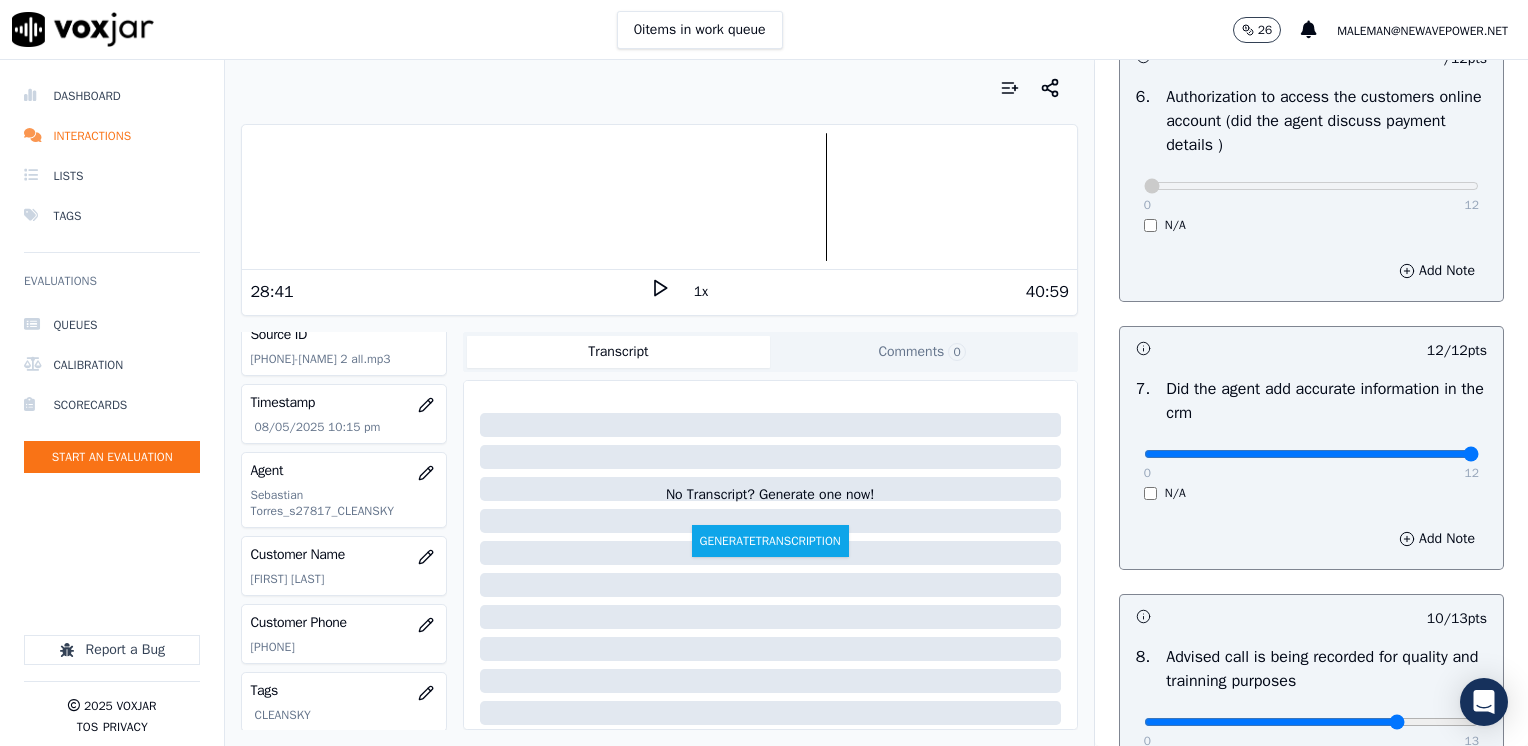 scroll, scrollTop: 1853, scrollLeft: 0, axis: vertical 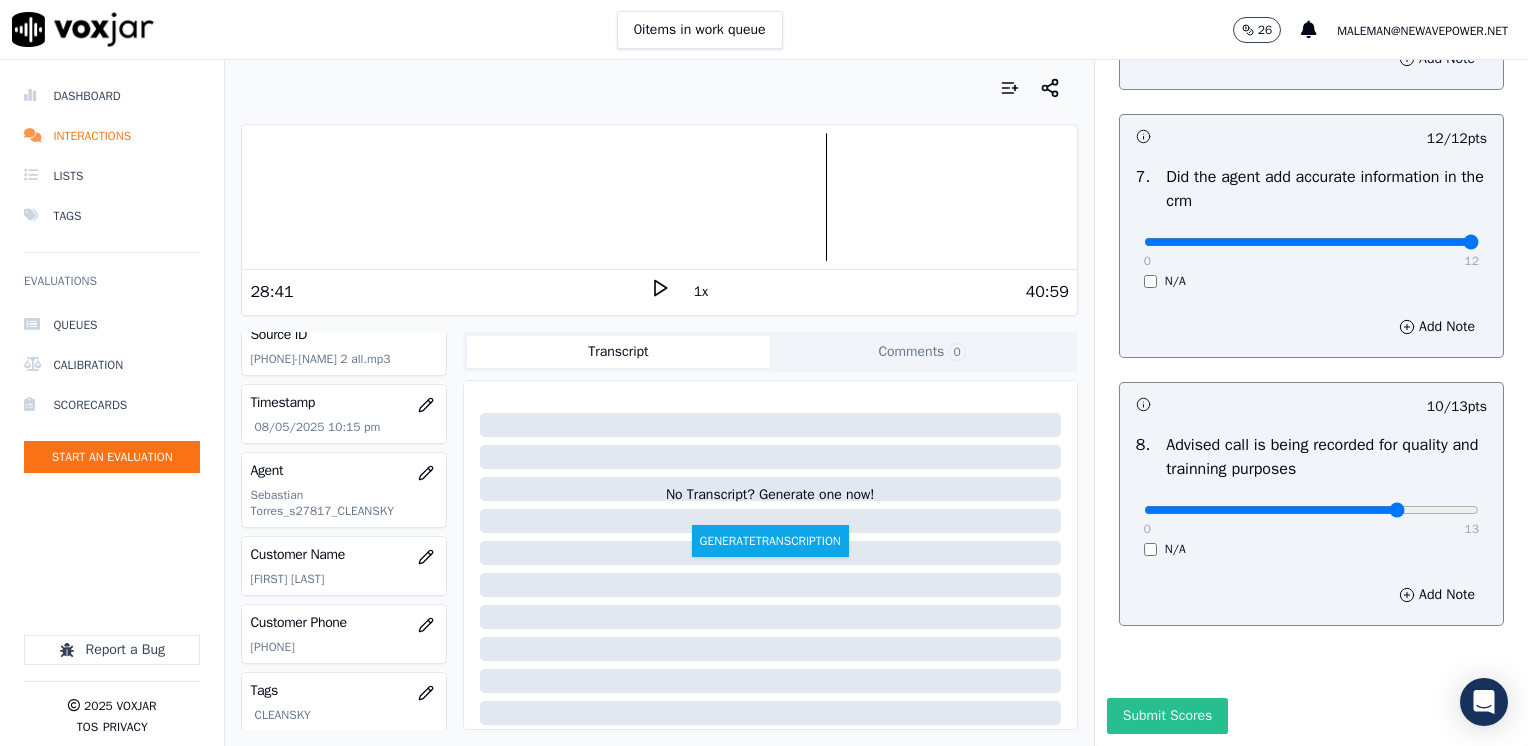 click on "Submit Scores" at bounding box center (1167, 716) 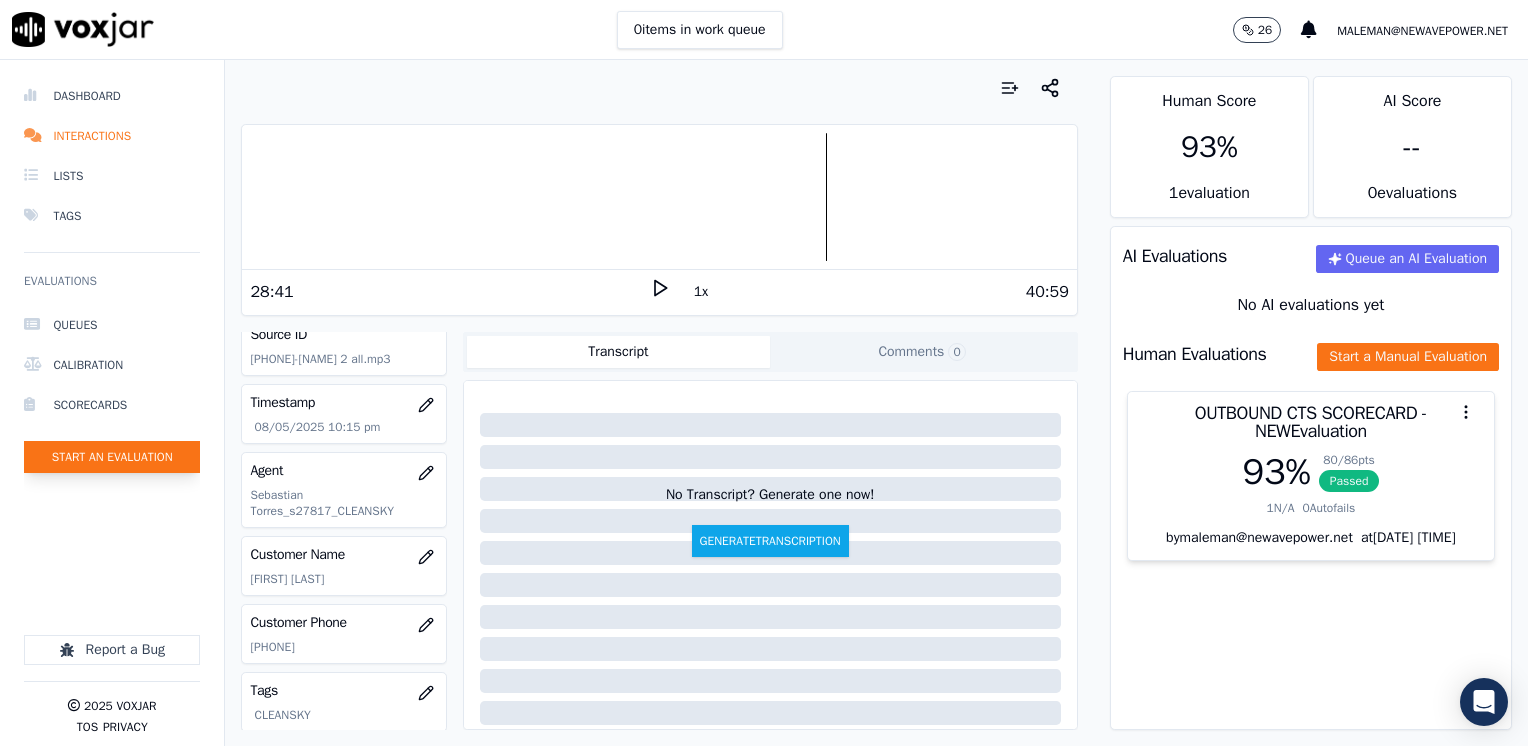 click on "Start an Evaluation" 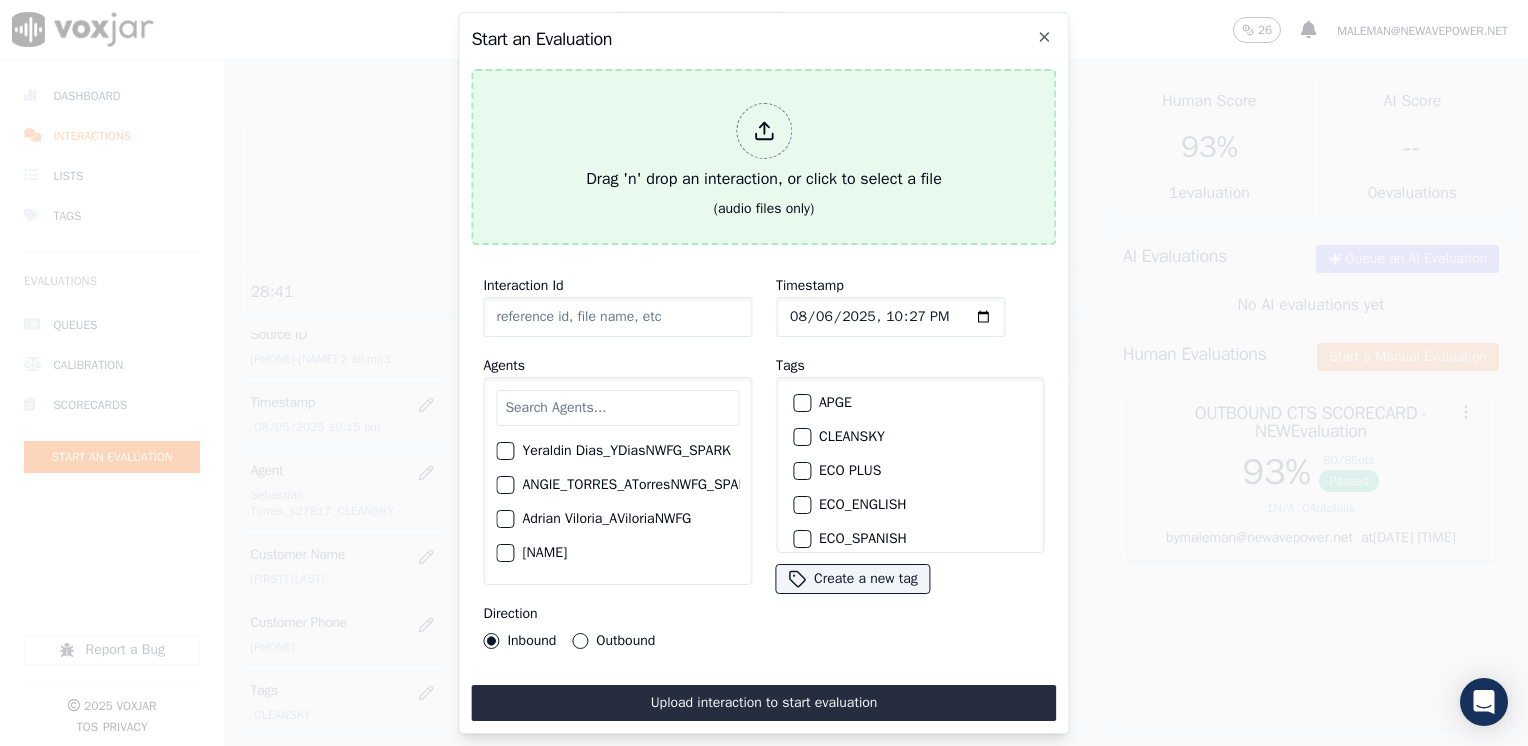 click 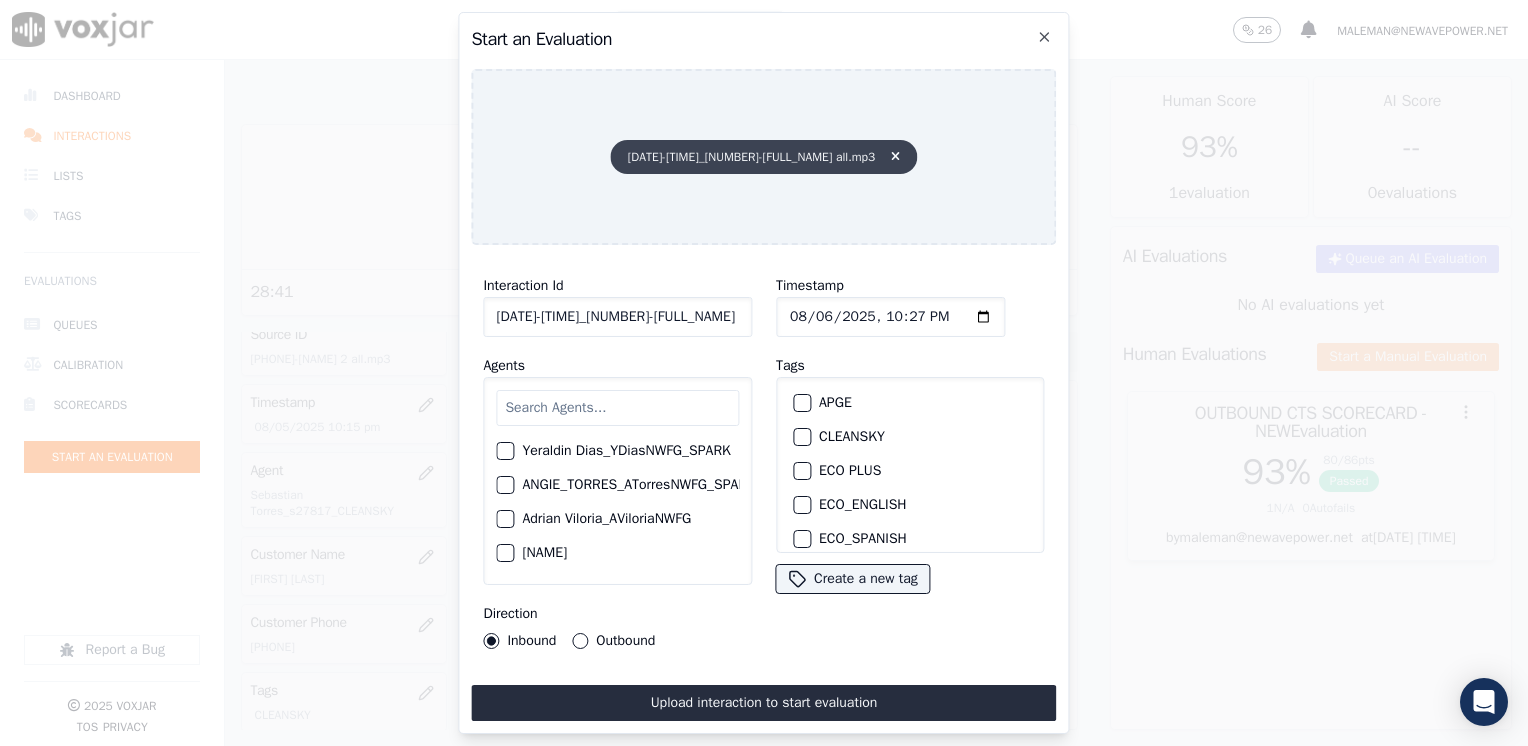 click on "[DATE]-[TIME]_[NUMBER]-[FULL_NAME] all.mp3" at bounding box center (764, 157) 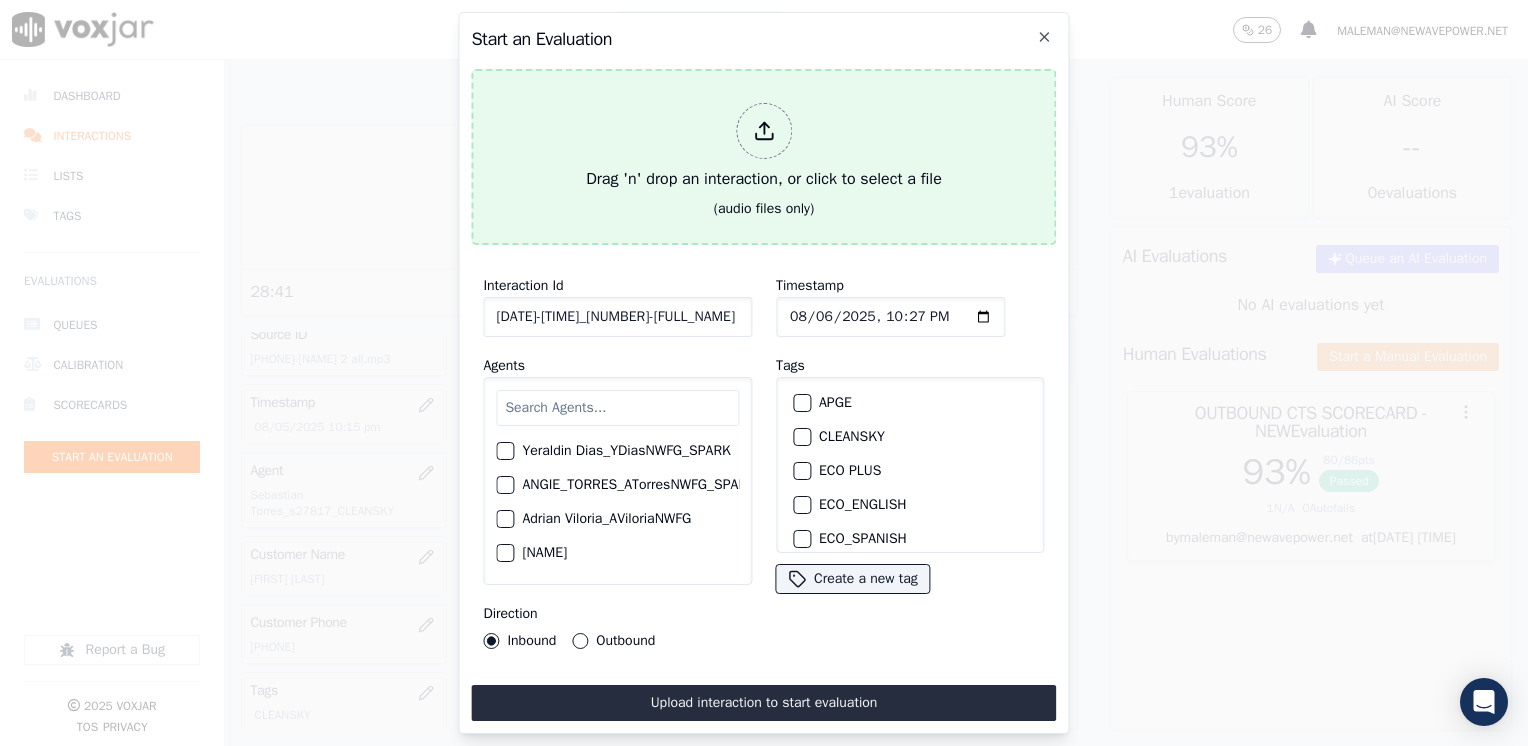 click 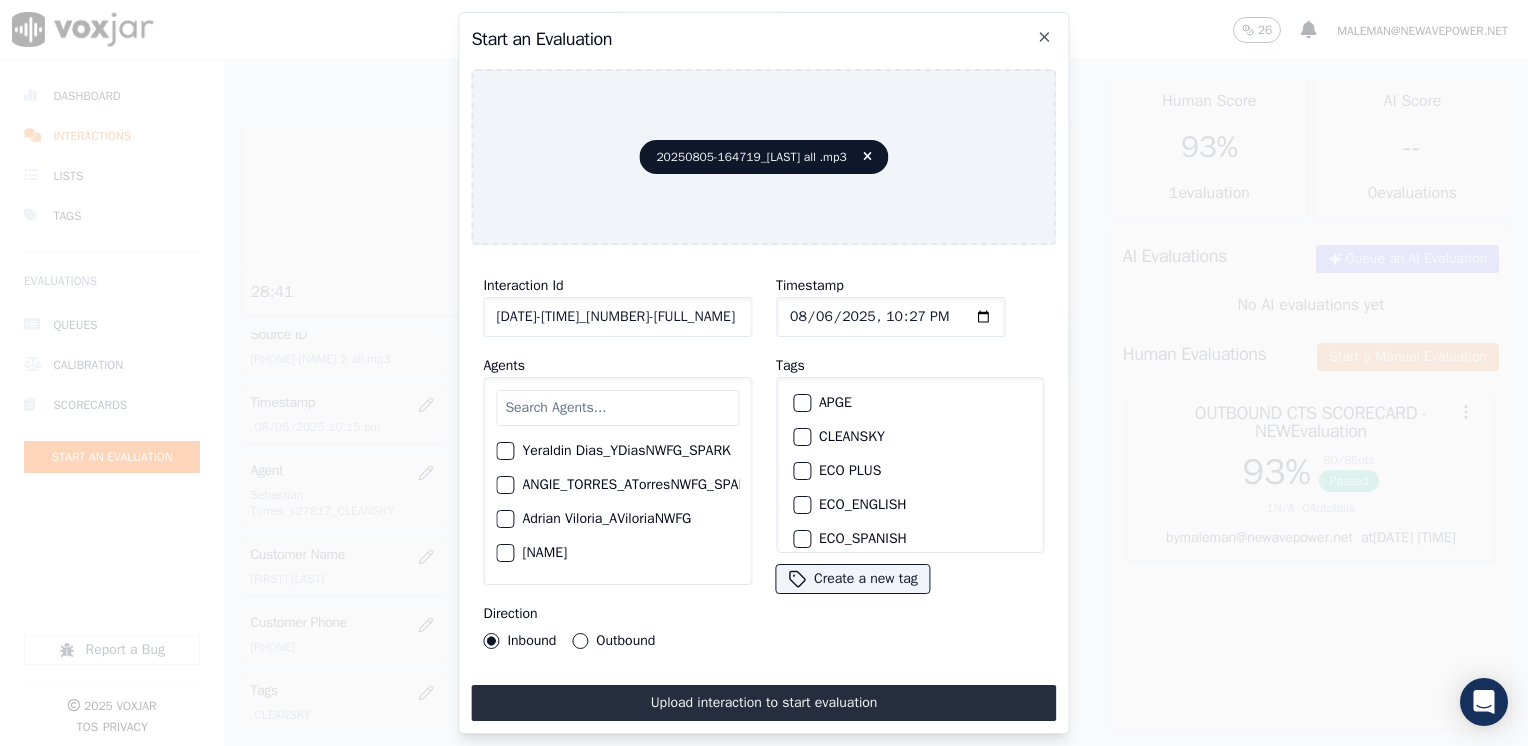 click at bounding box center [617, 408] 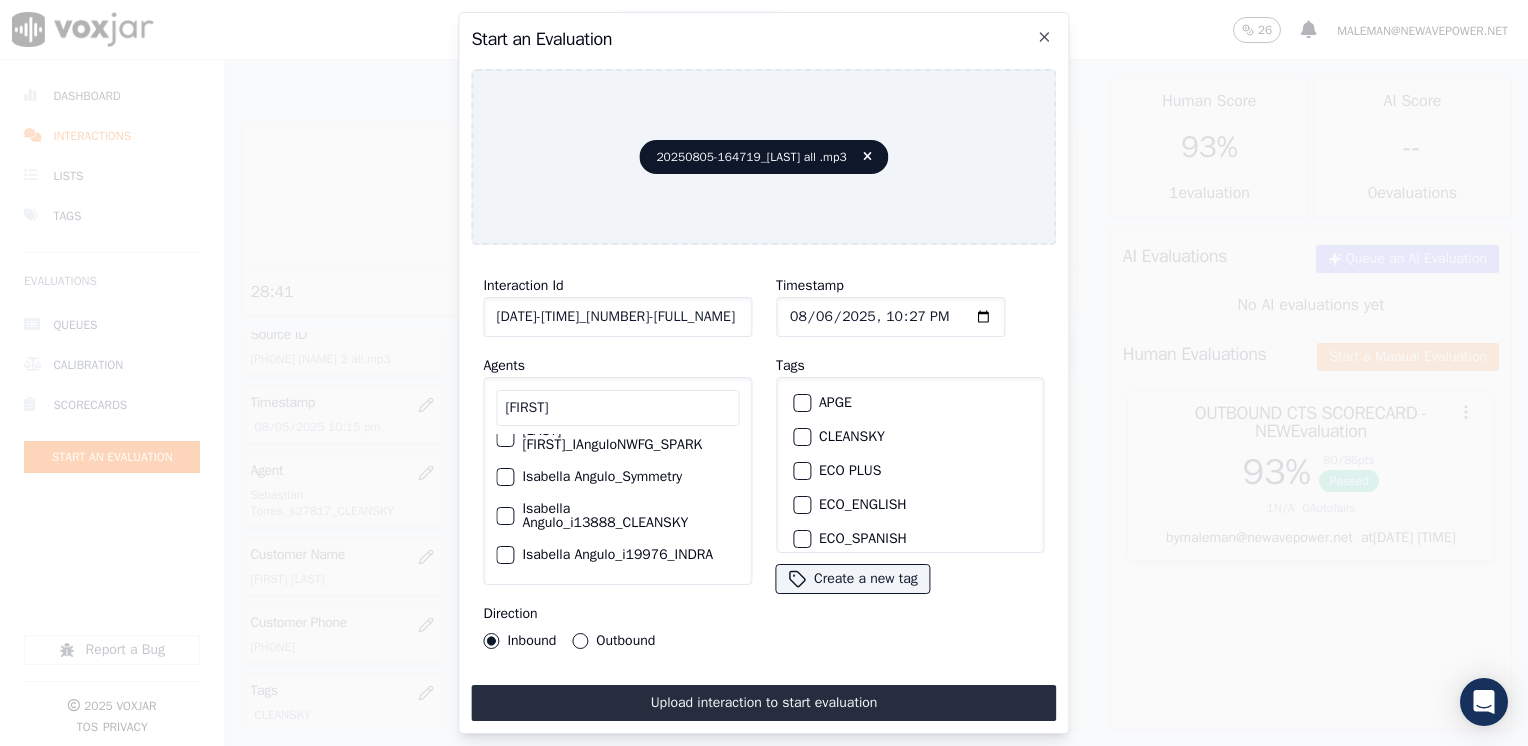 scroll, scrollTop: 60, scrollLeft: 0, axis: vertical 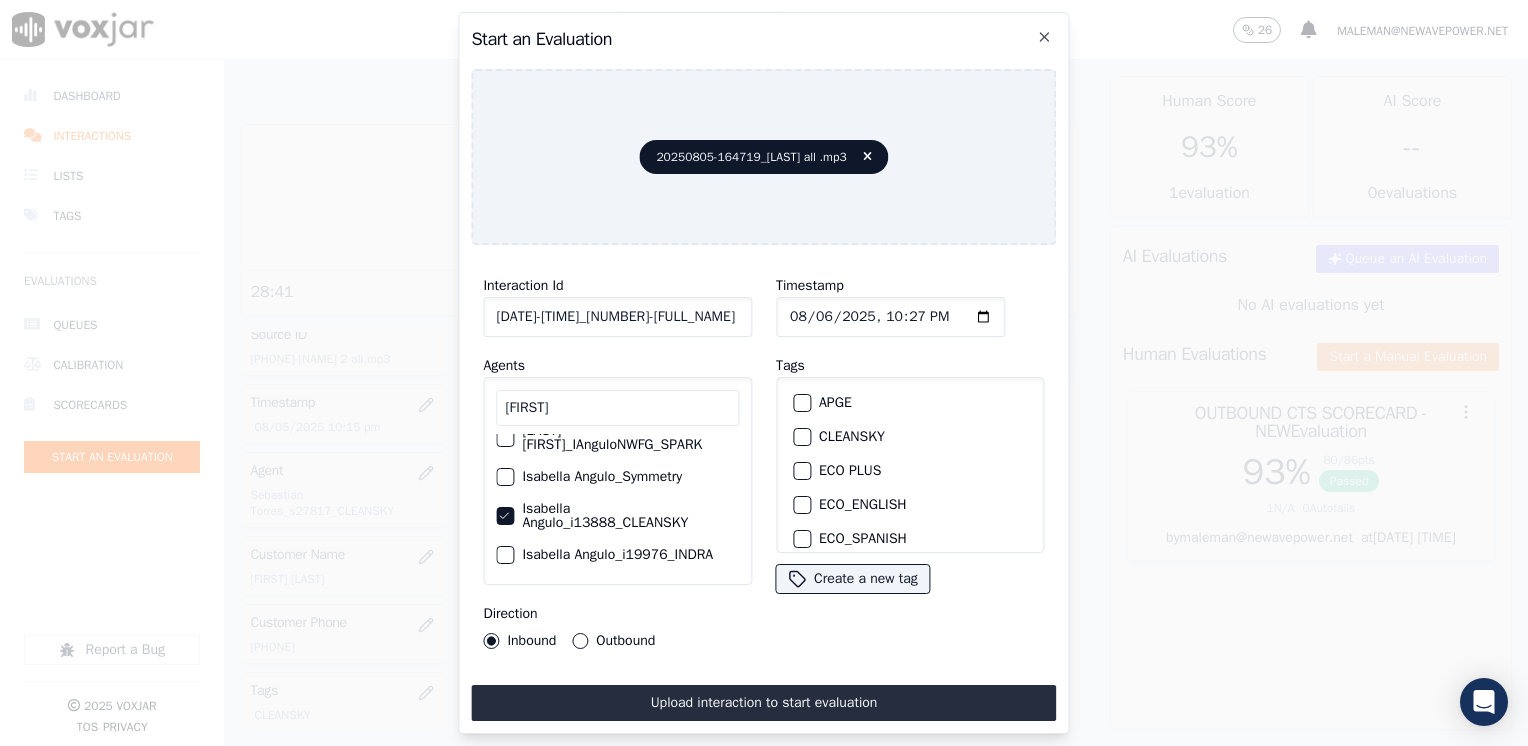 click at bounding box center [801, 437] 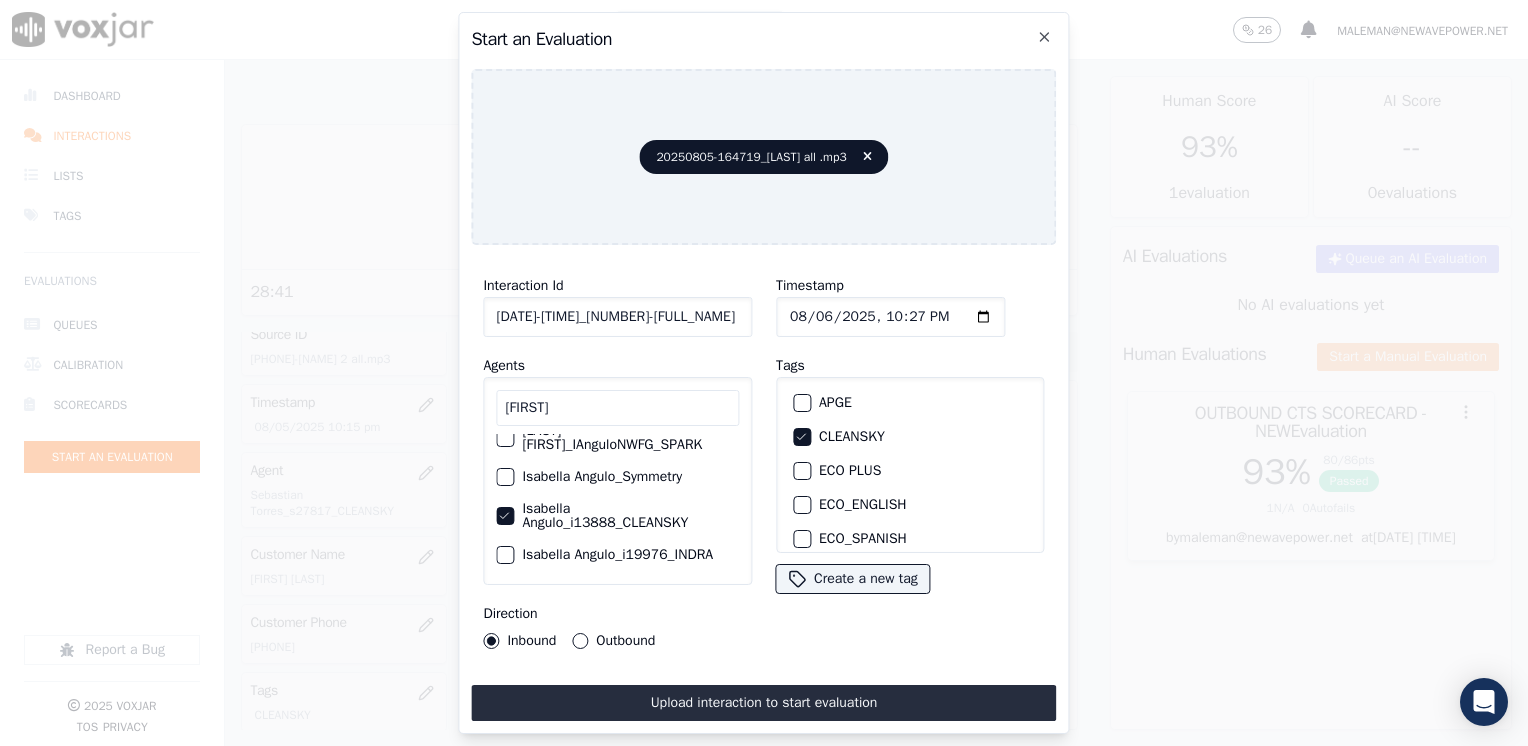 click on "Timestamp" 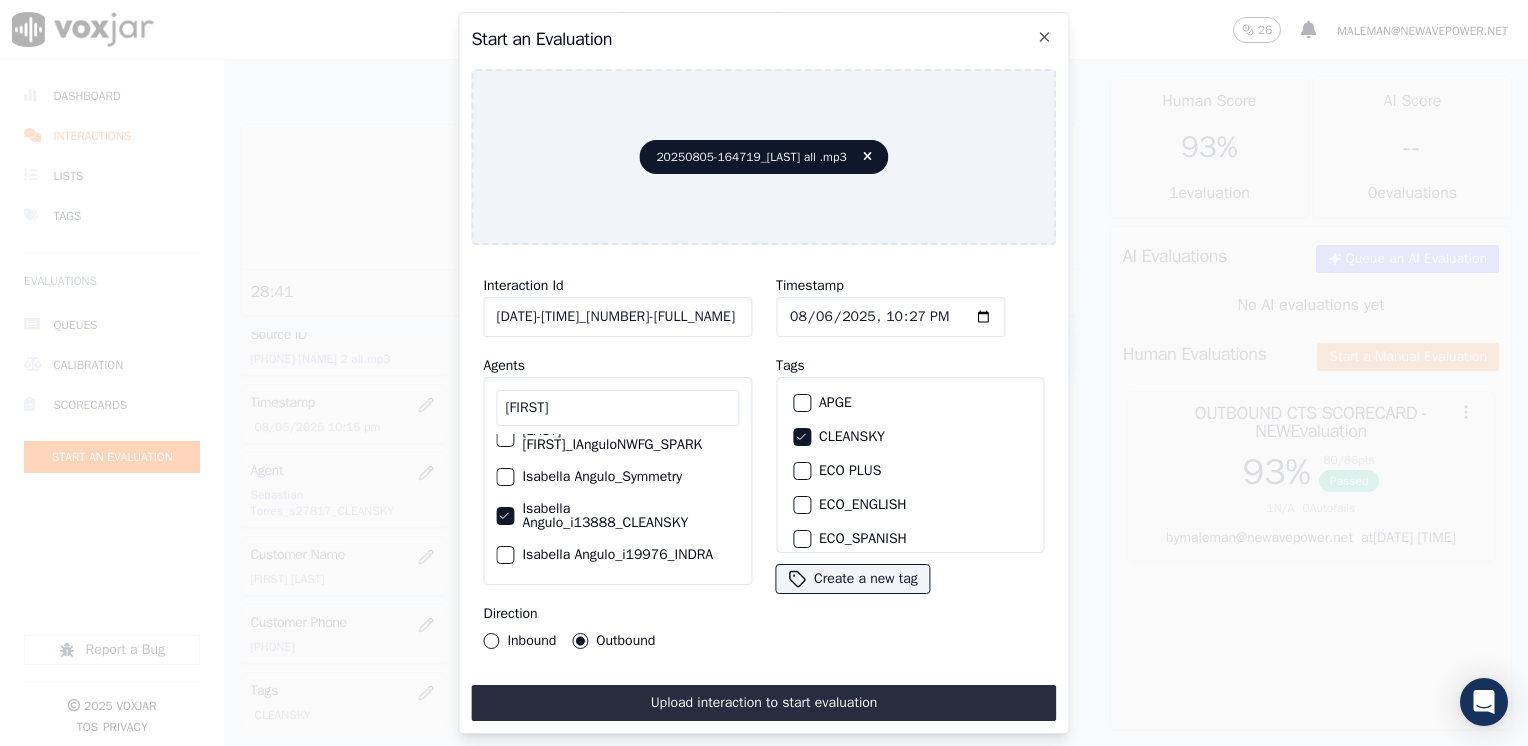 click on "[FIRST]" at bounding box center (617, 408) 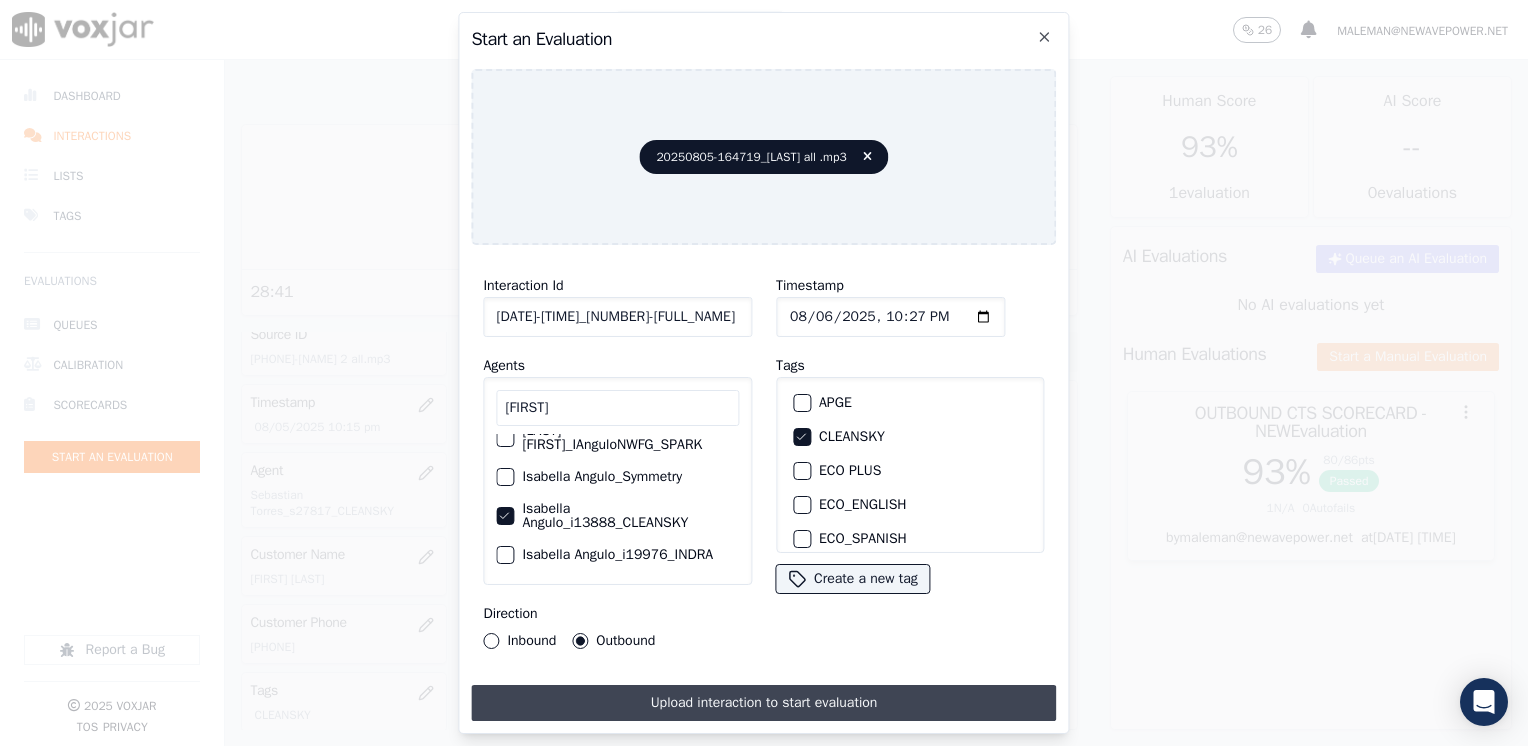 click on "Upload interaction to start evaluation" at bounding box center [763, 703] 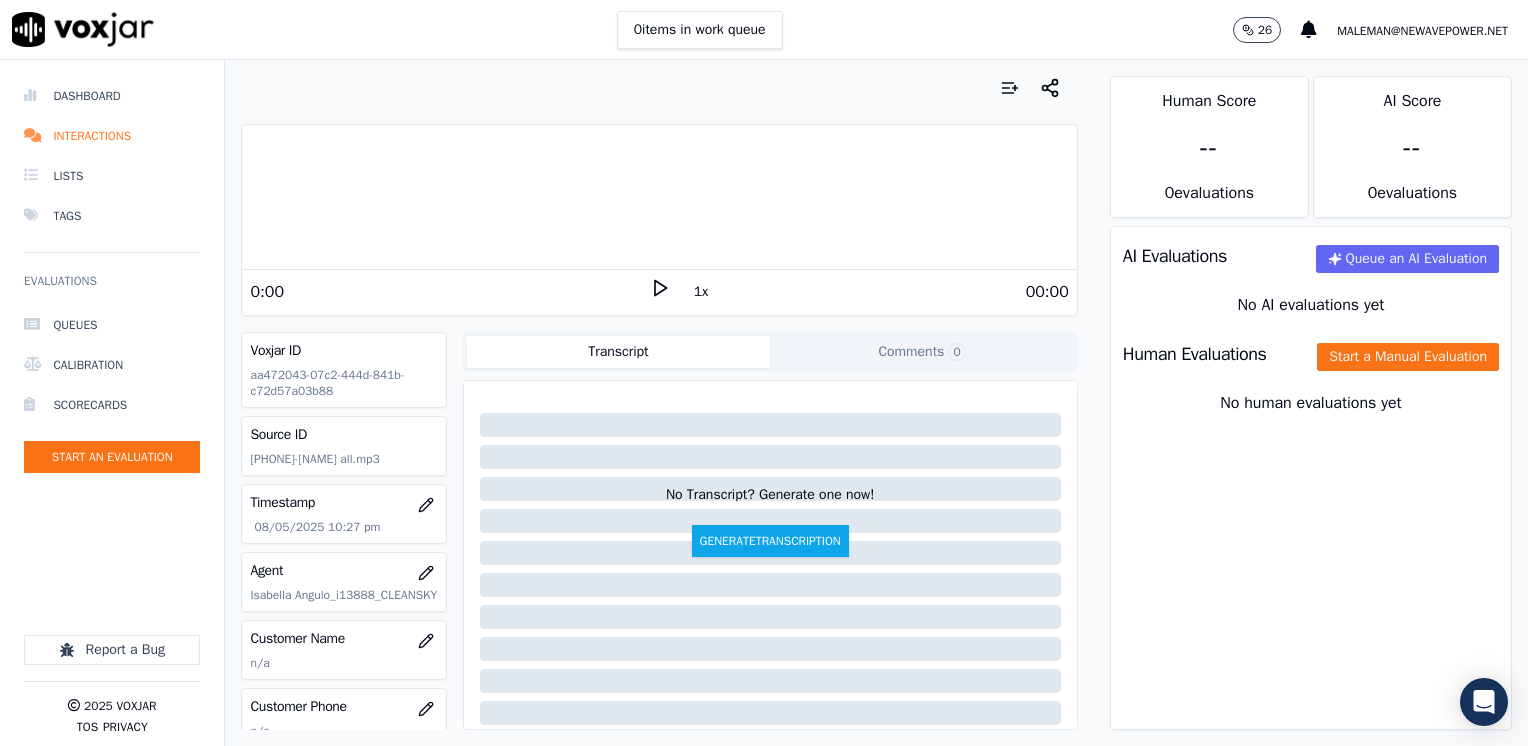 click 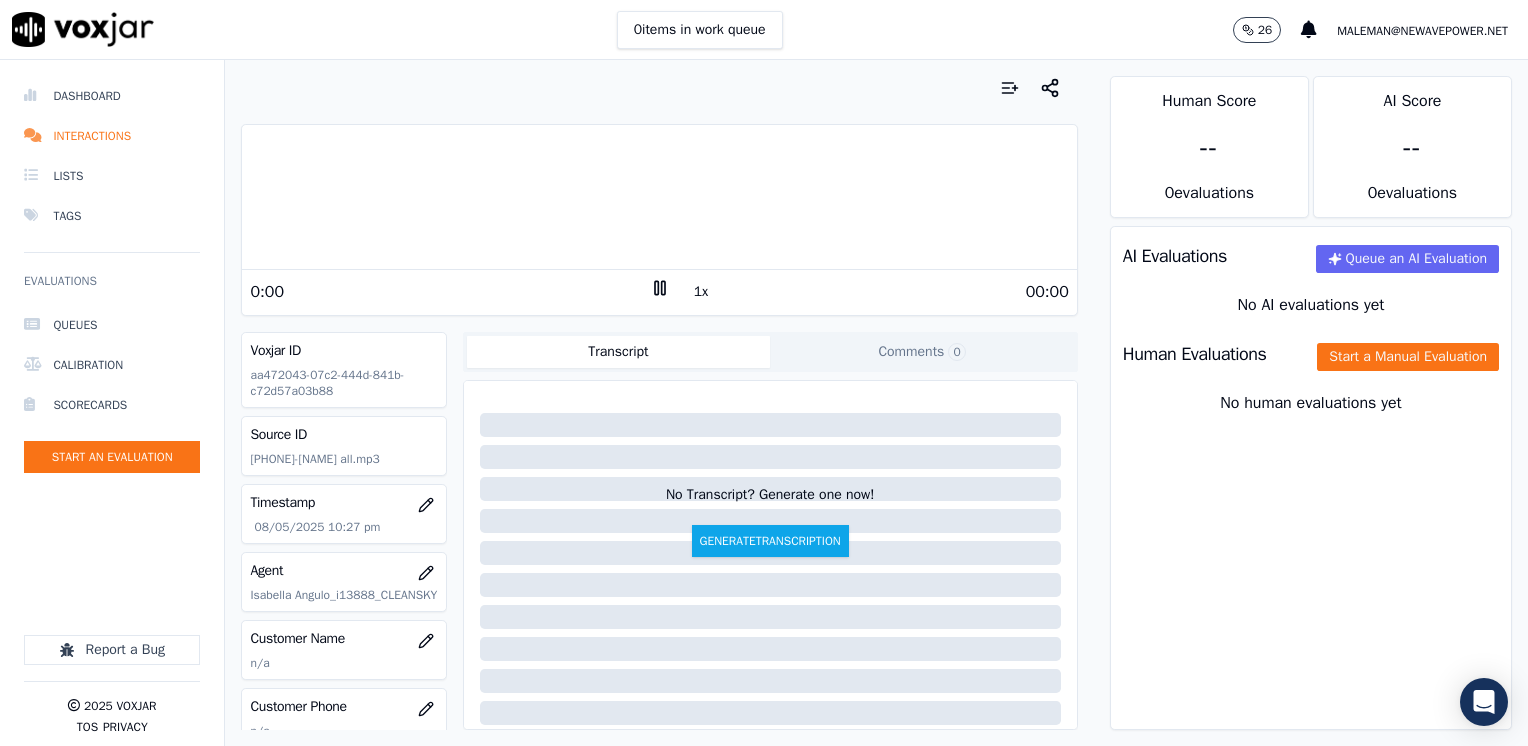 click 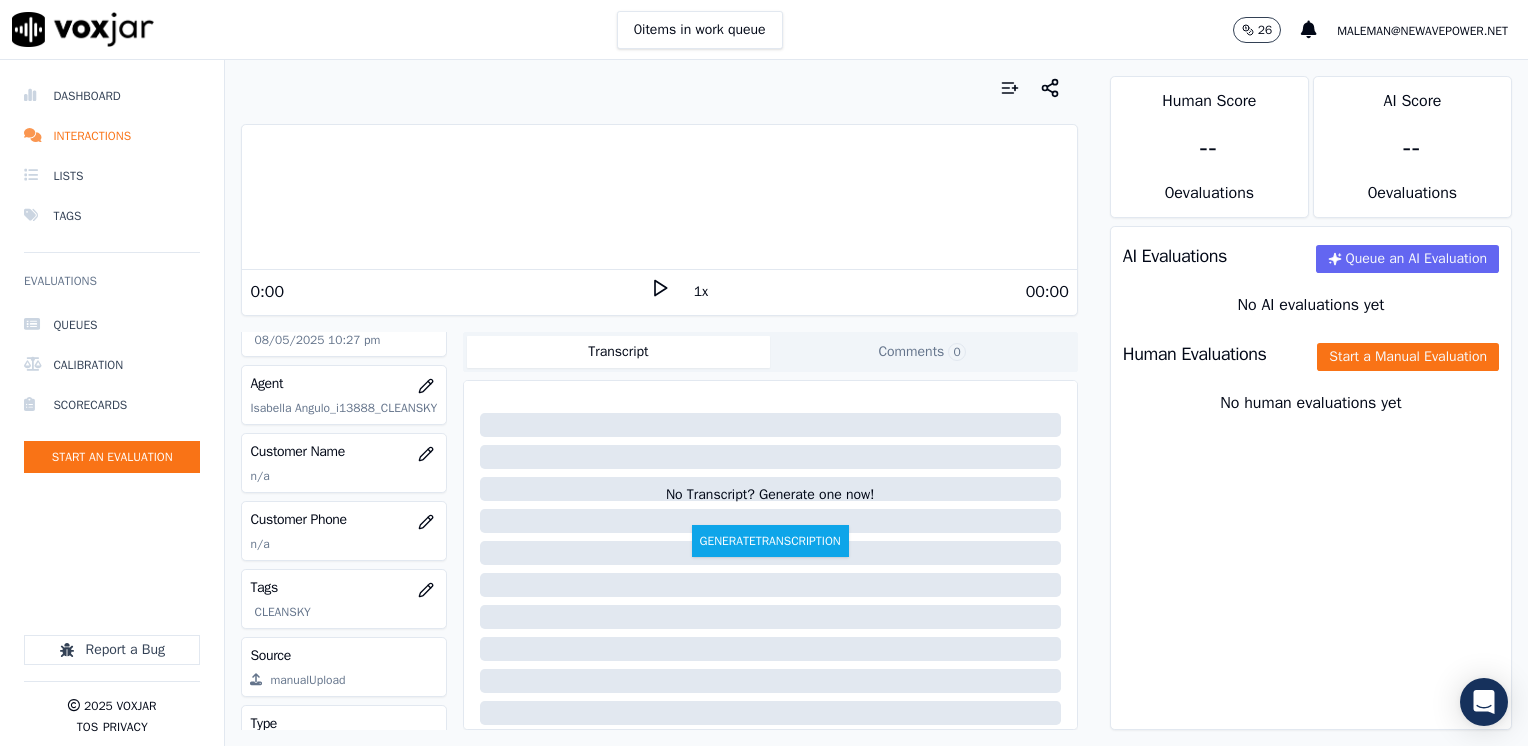 scroll, scrollTop: 200, scrollLeft: 0, axis: vertical 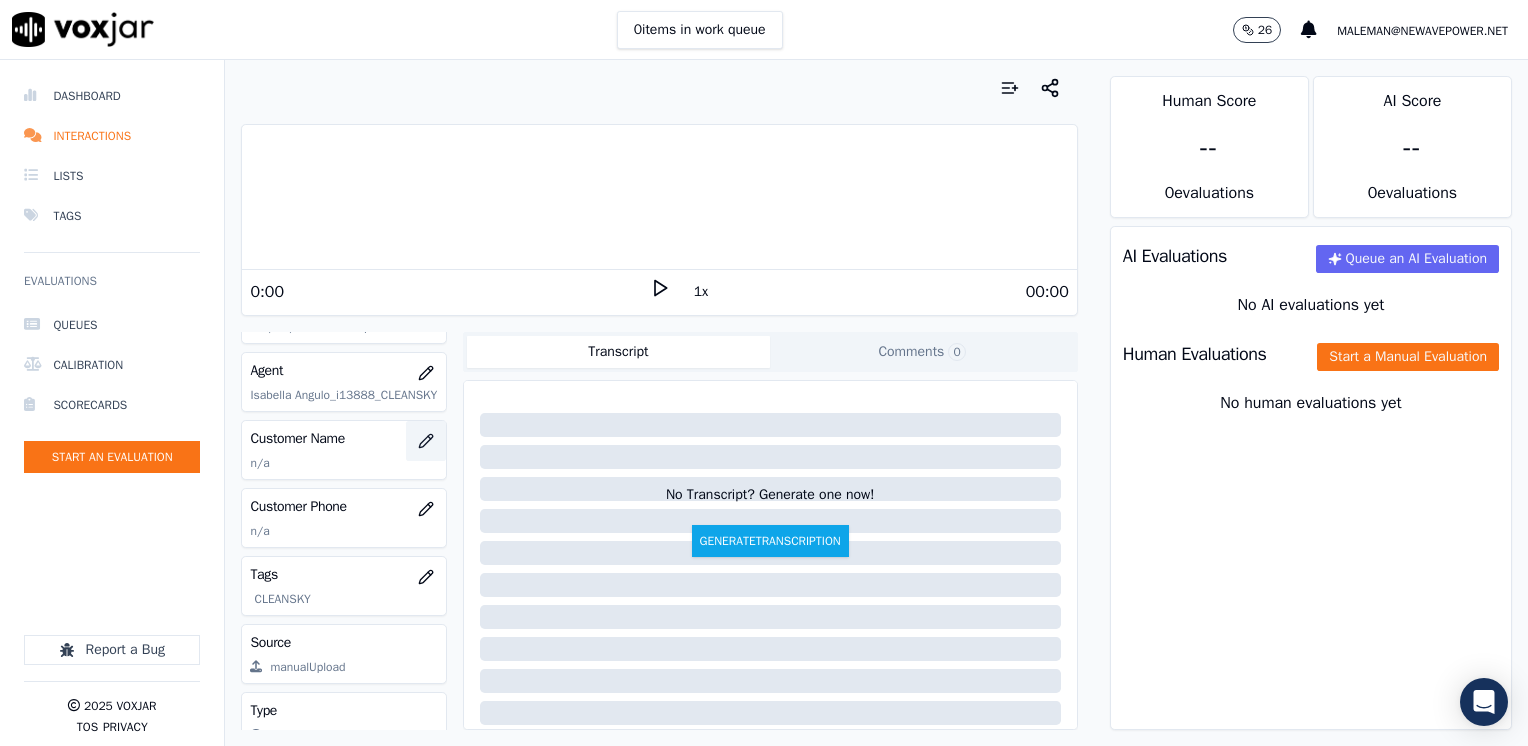 click at bounding box center [426, 441] 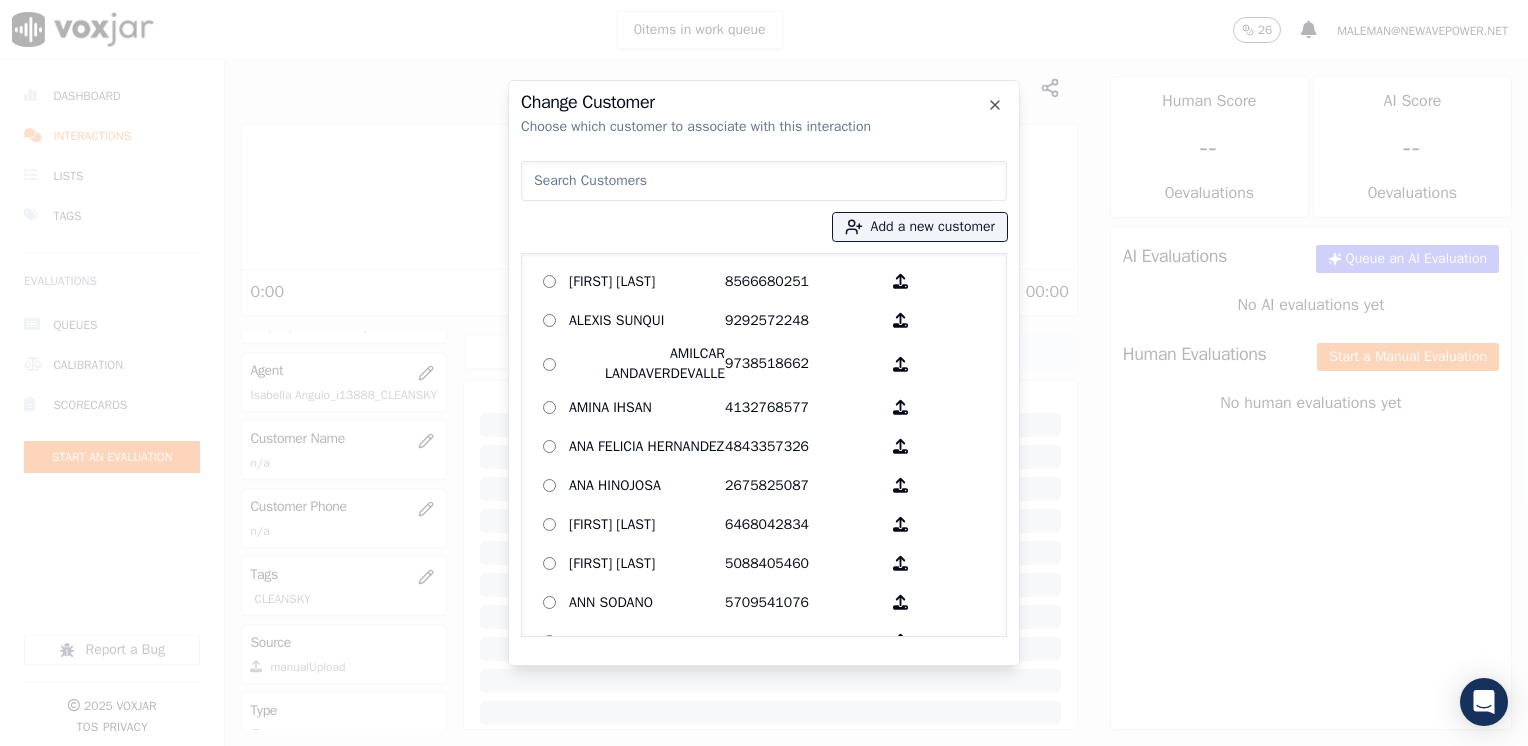 click at bounding box center [764, 181] 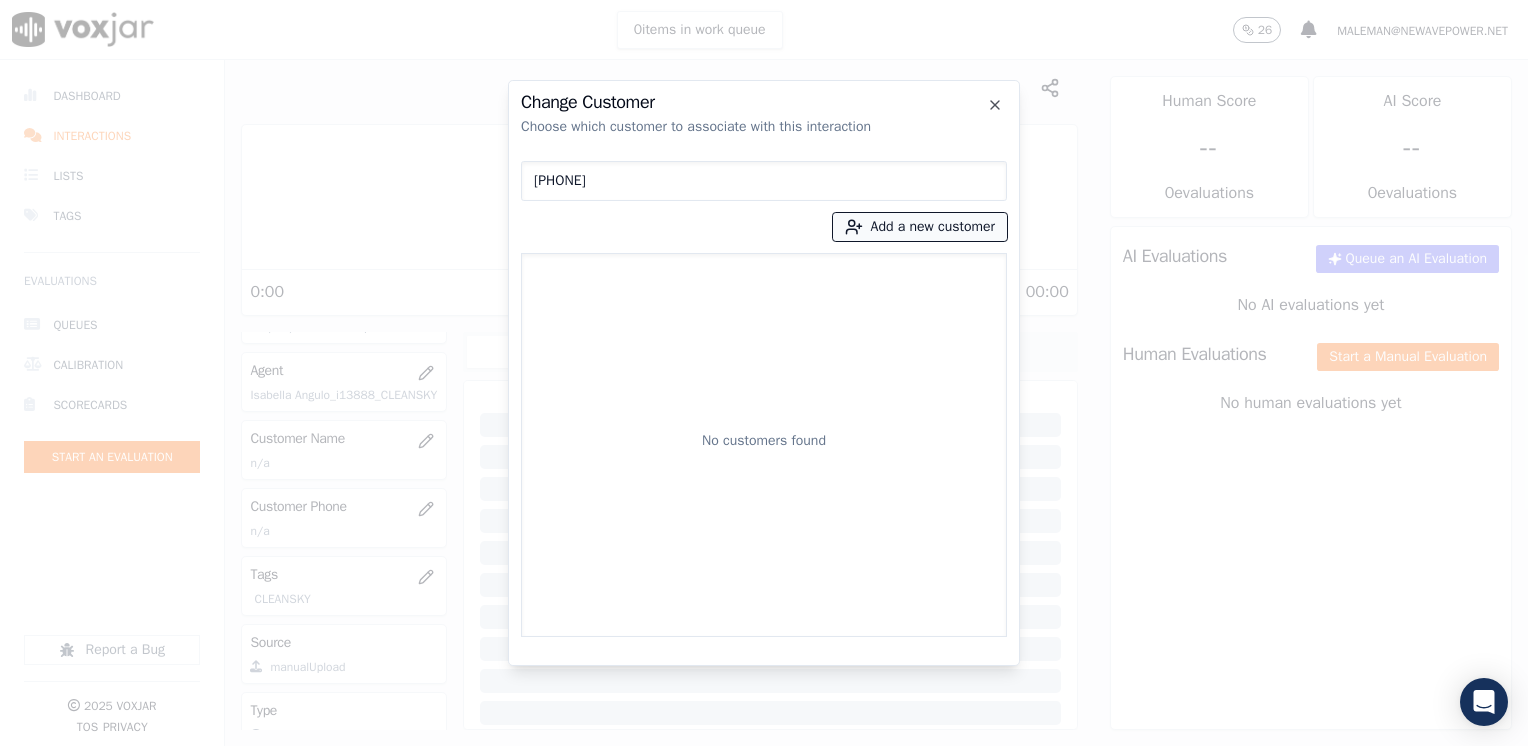 click on "Add a new customer" at bounding box center (920, 227) 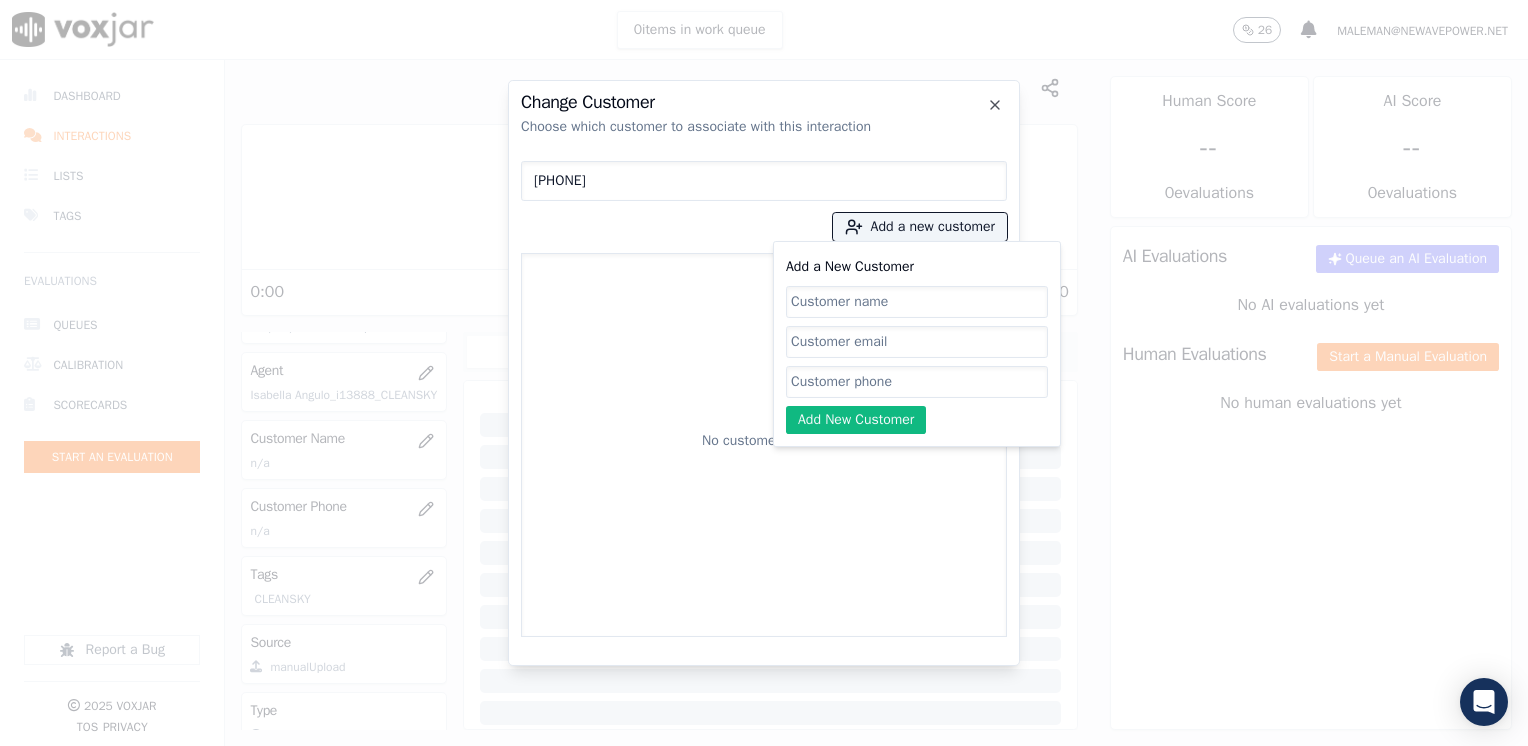 click on "Add a New Customer" 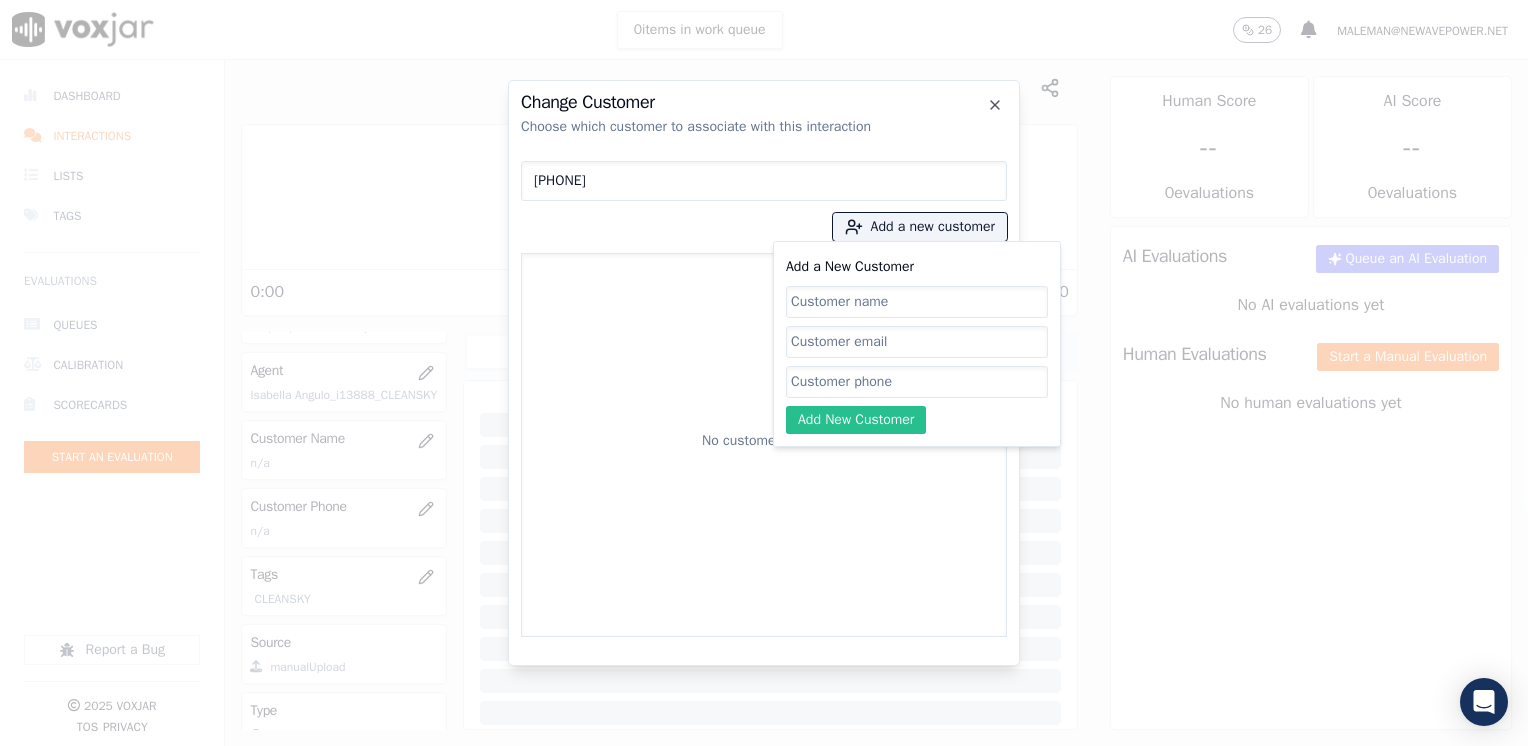 paste on "[PHONE]" 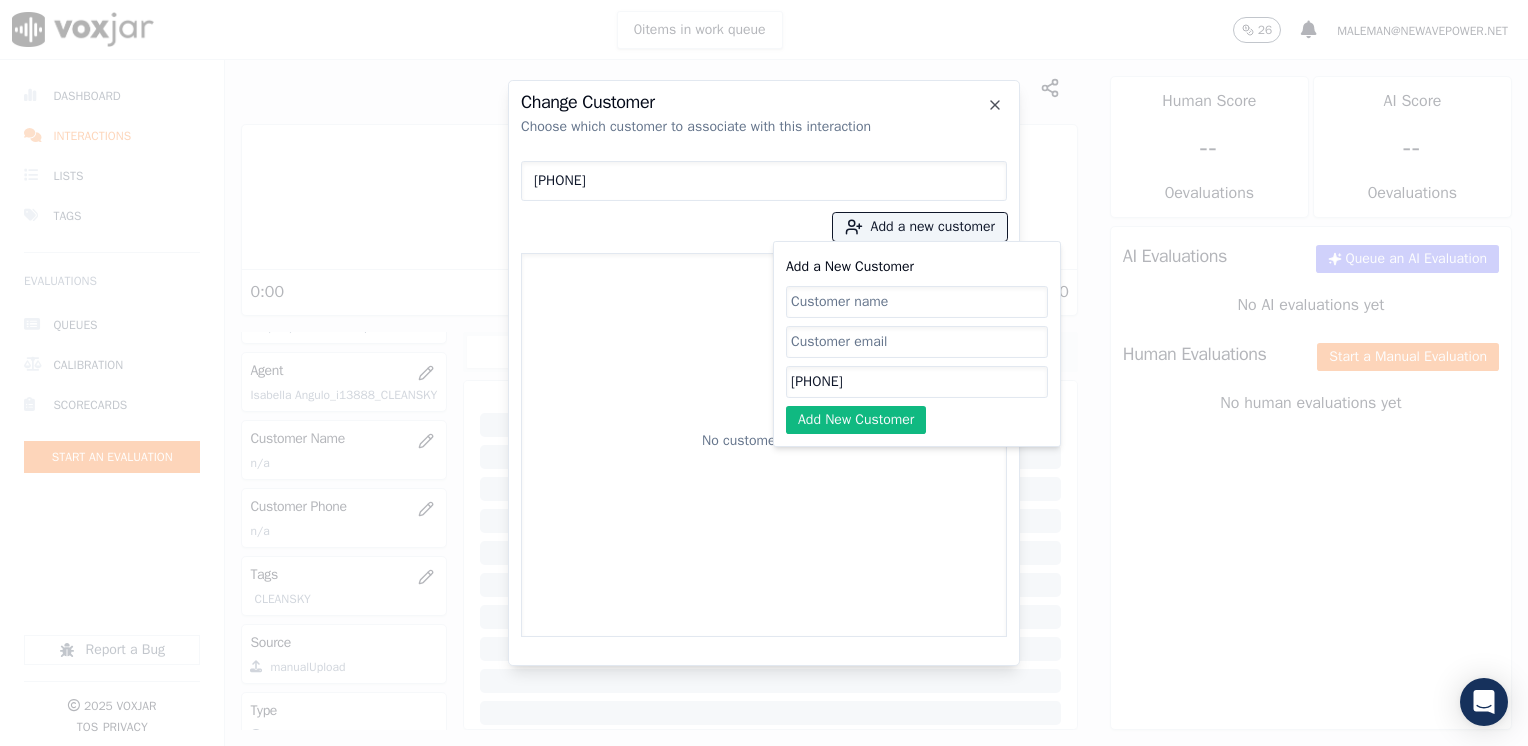 click on "[PHONE]" 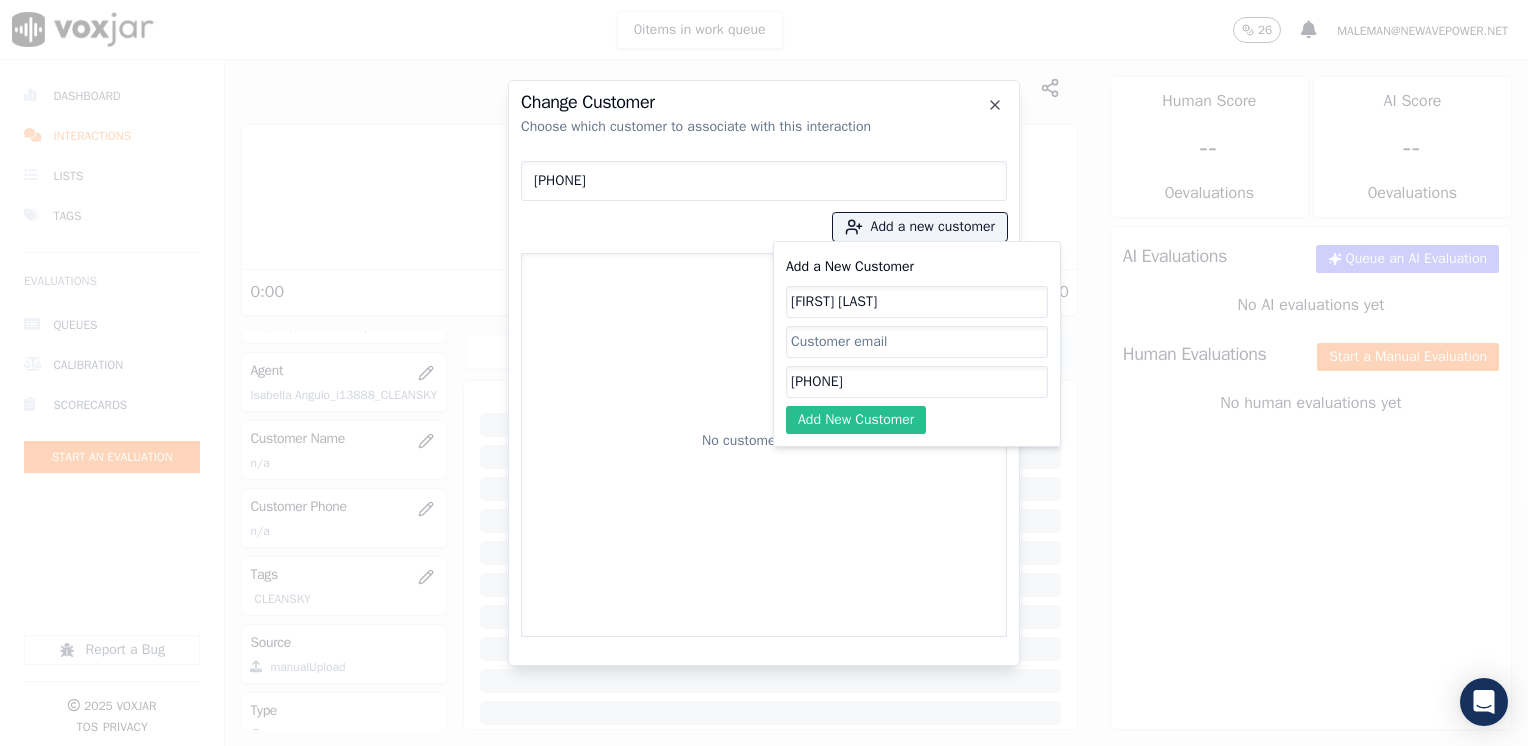 click on "Add New Customer" 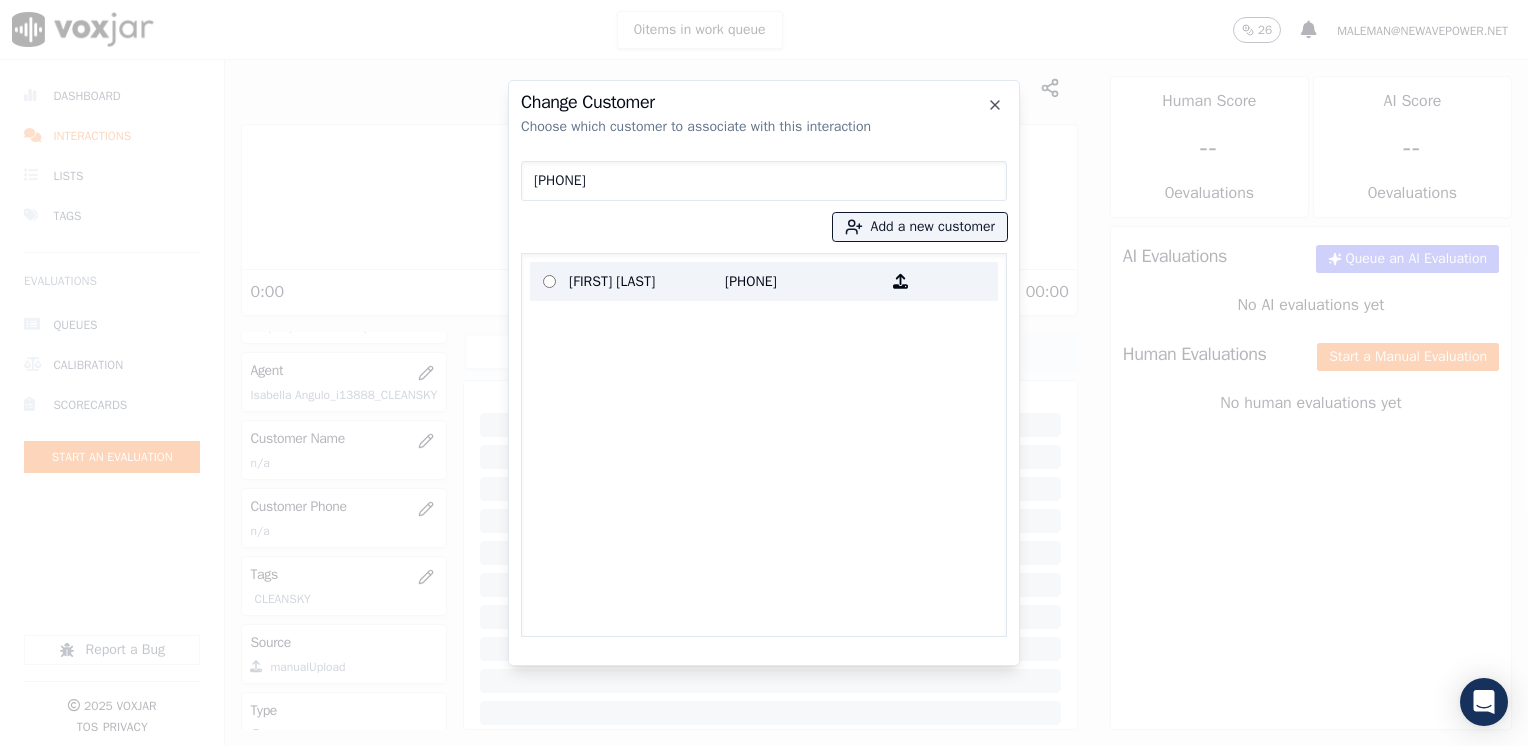 click on "[PHONE]" at bounding box center (803, 281) 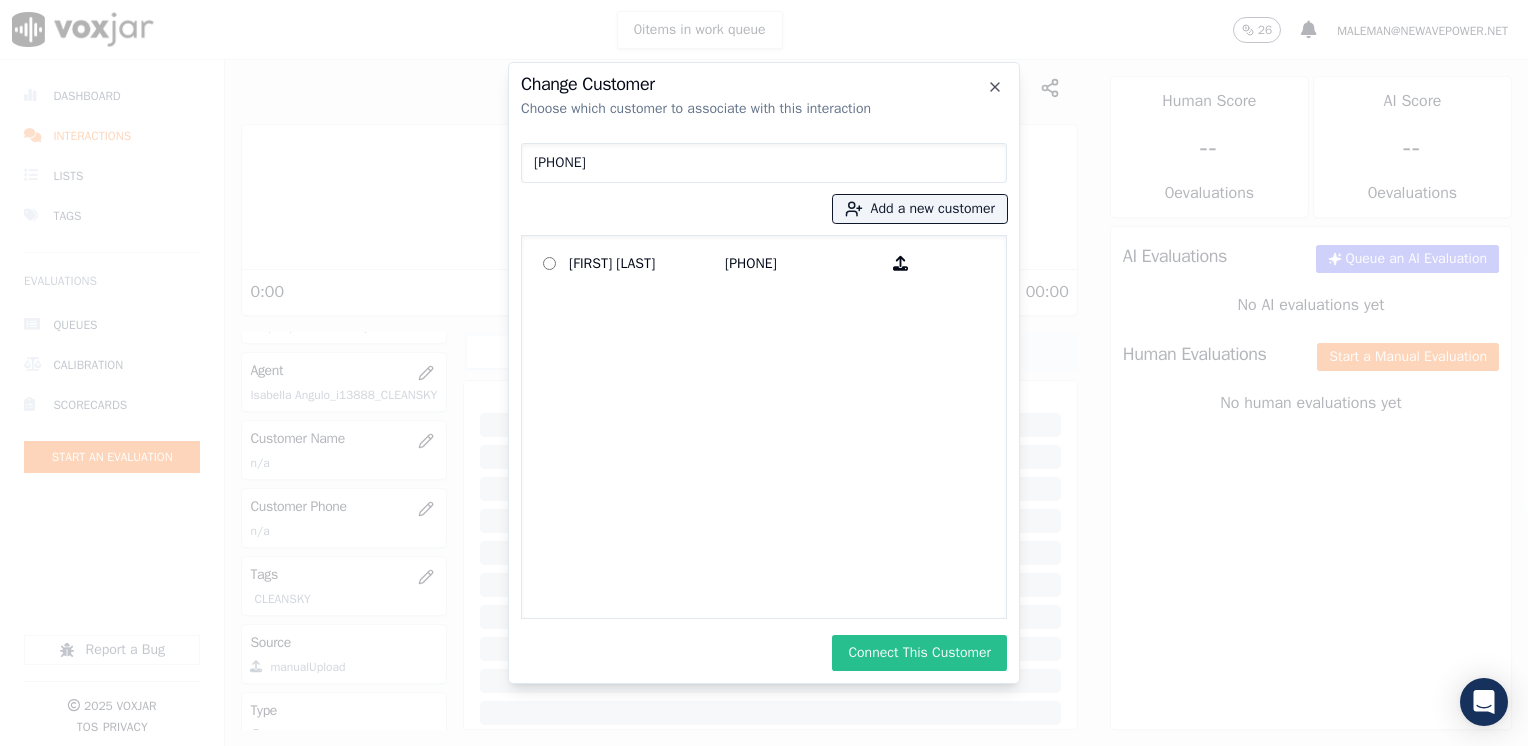 click on "Connect This Customer" at bounding box center [919, 653] 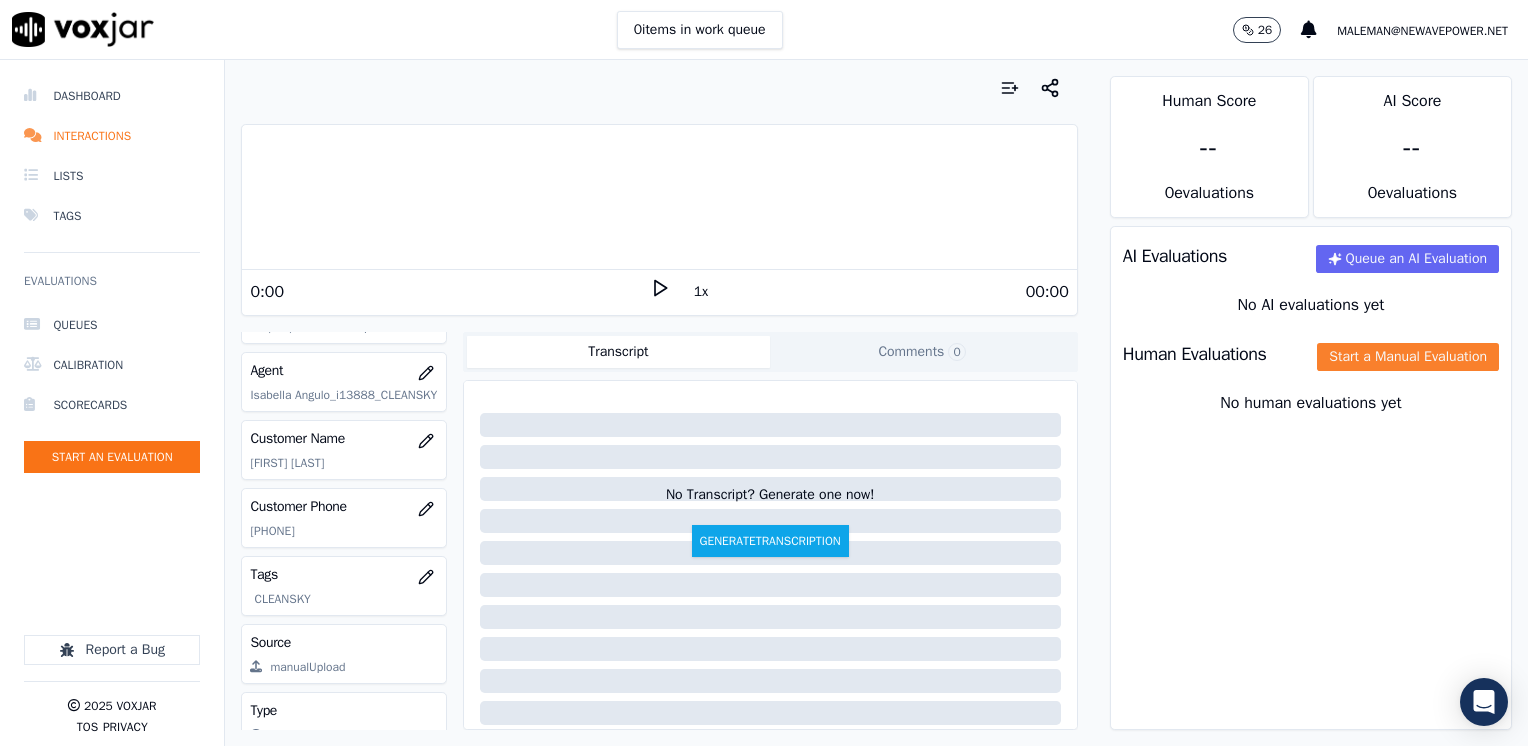 click on "Start a Manual Evaluation" 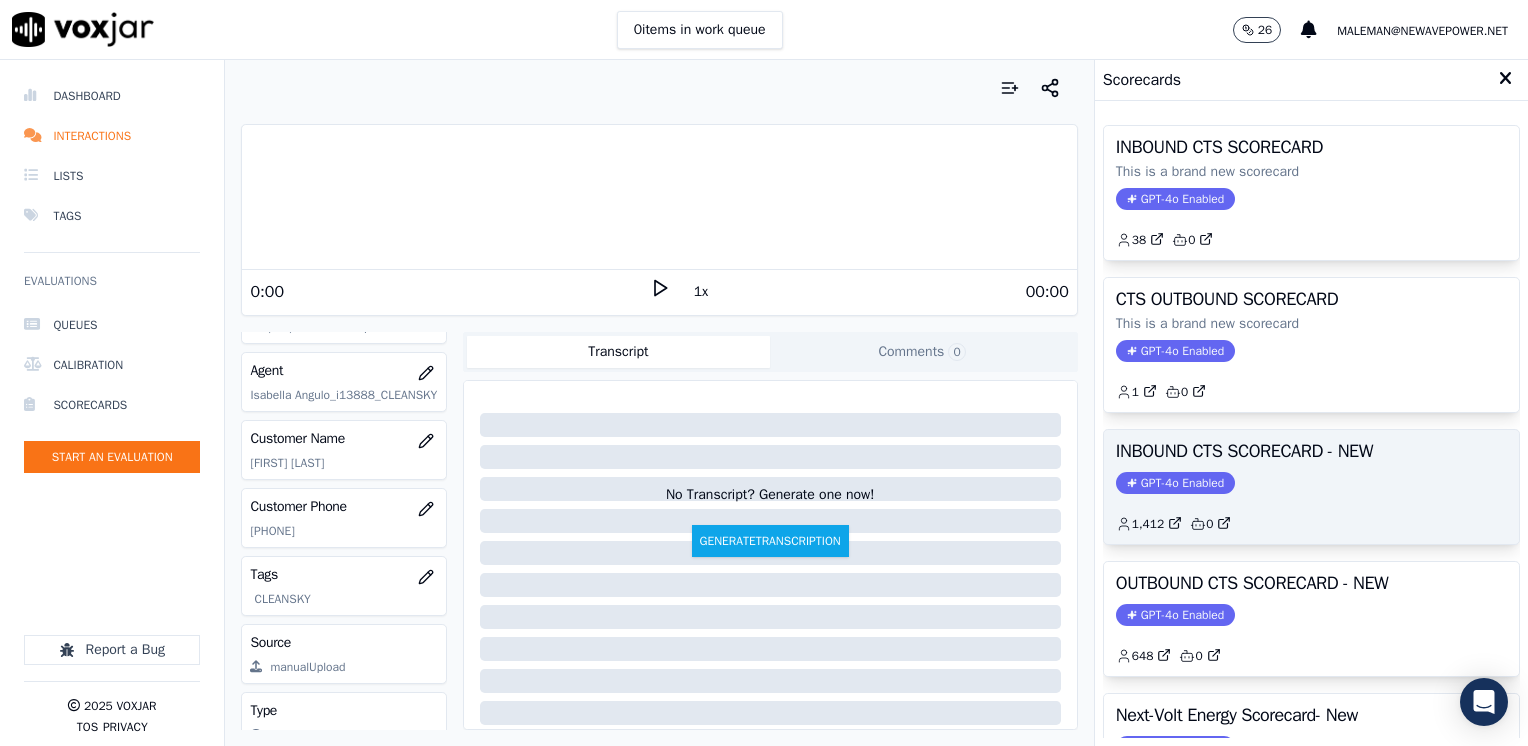 click on "GPT-4o Enabled" at bounding box center (1175, 483) 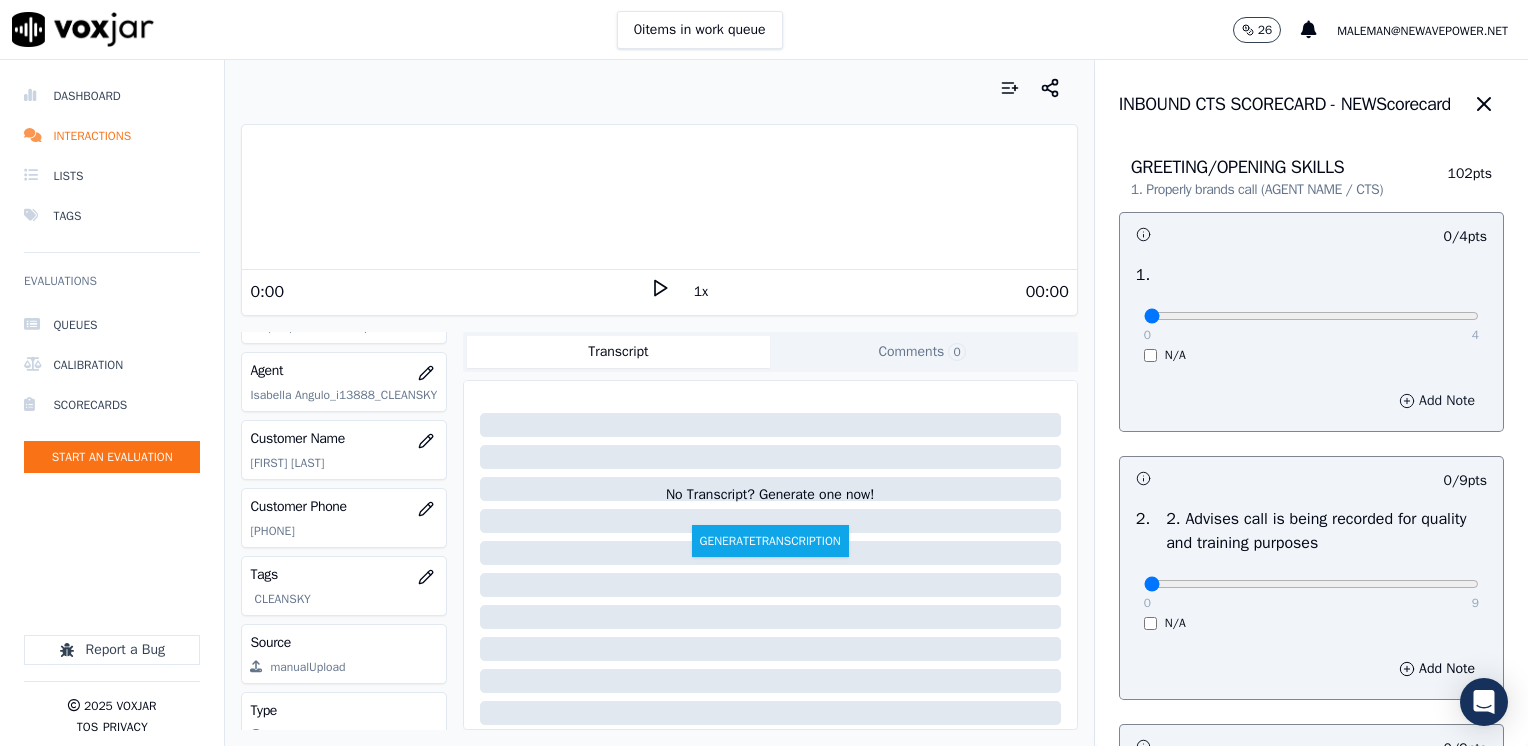click on "Add Note" at bounding box center [1437, 401] 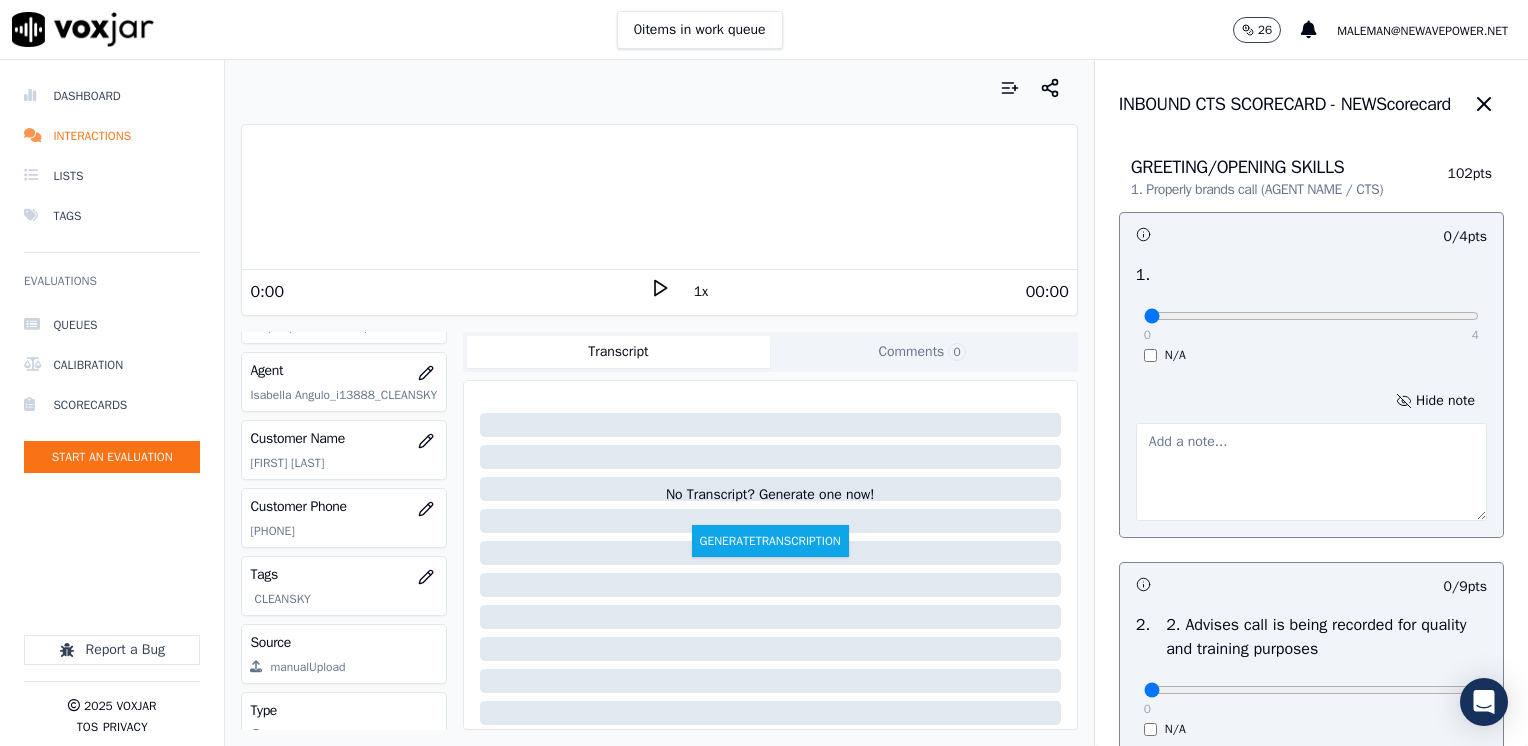 click at bounding box center [1311, 472] 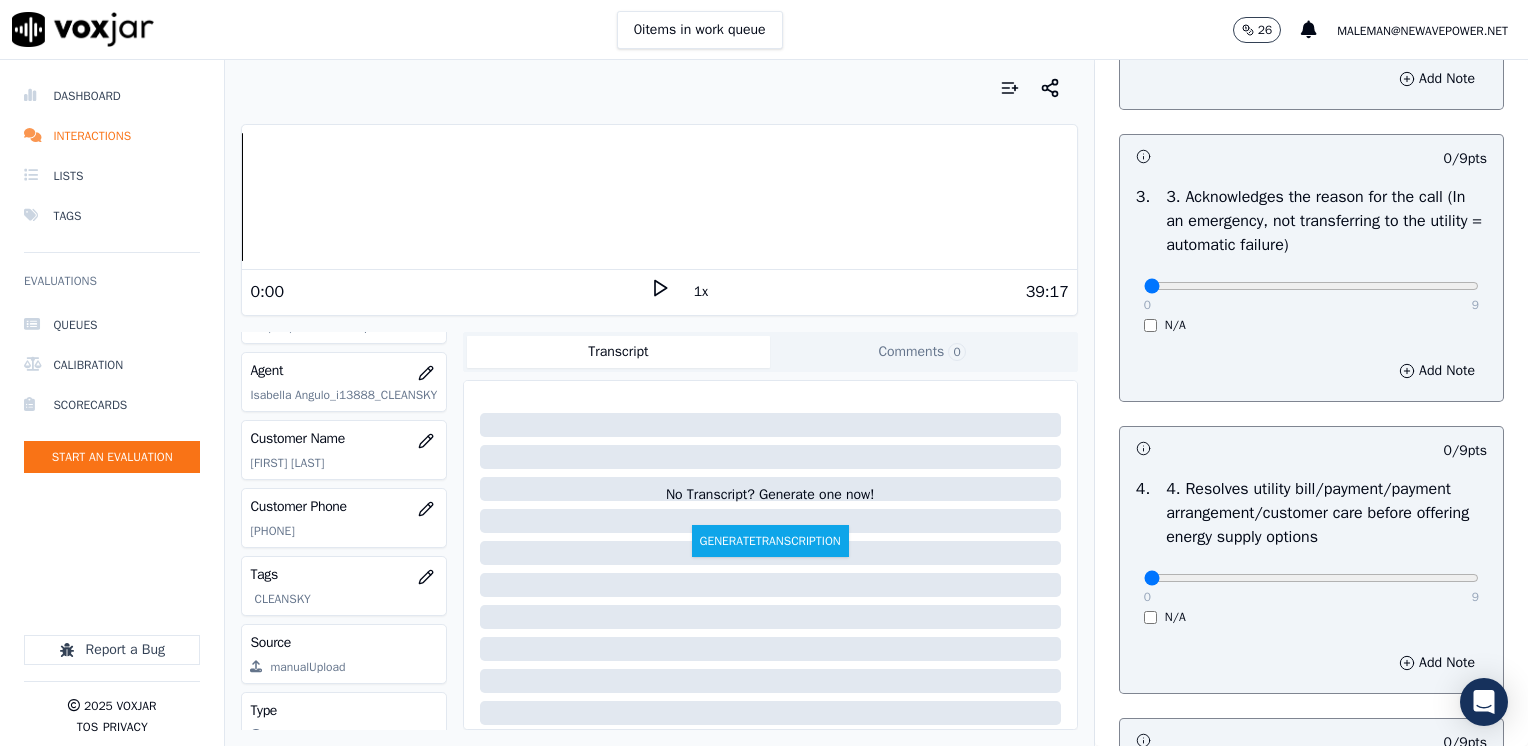 scroll, scrollTop: 700, scrollLeft: 0, axis: vertical 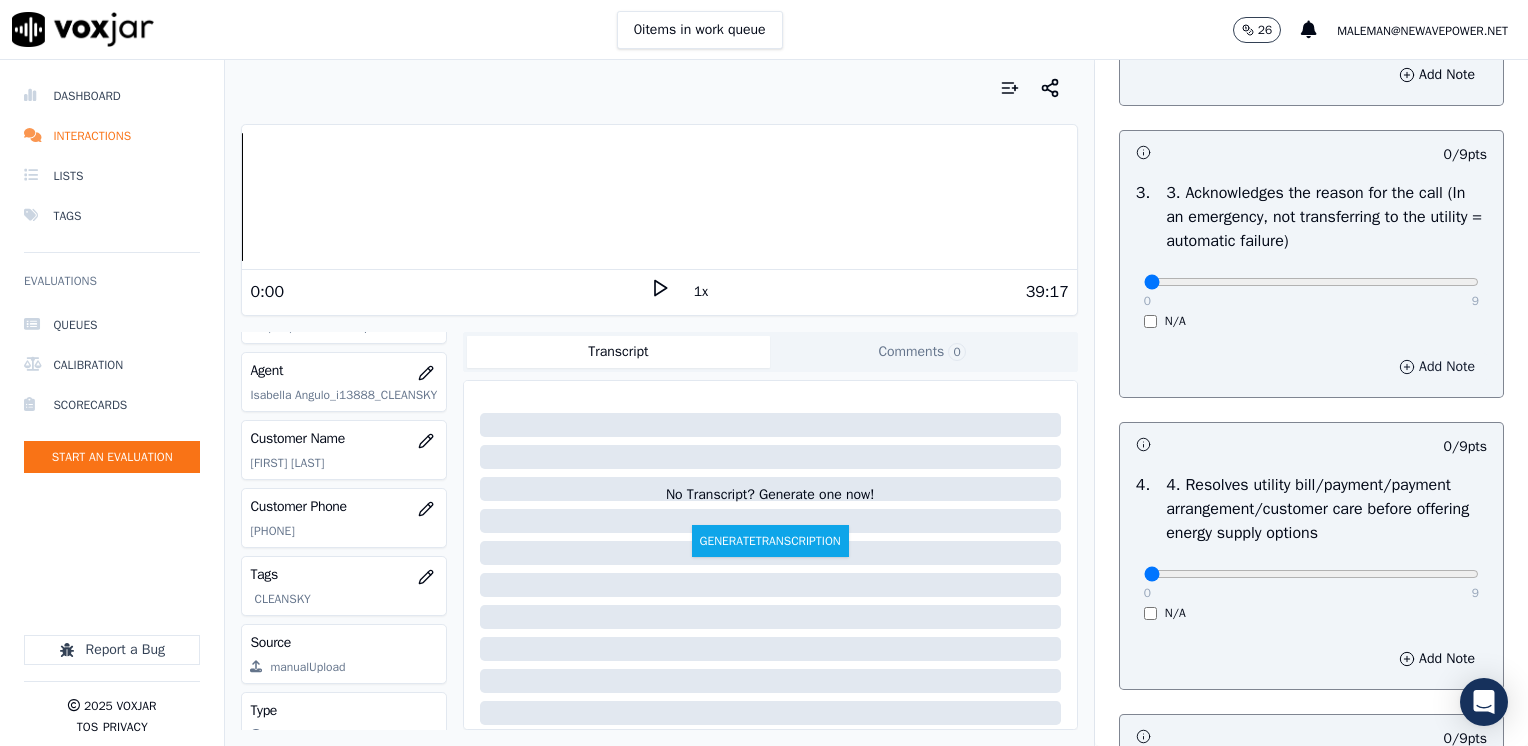 click on "Add Note" at bounding box center [1437, 367] 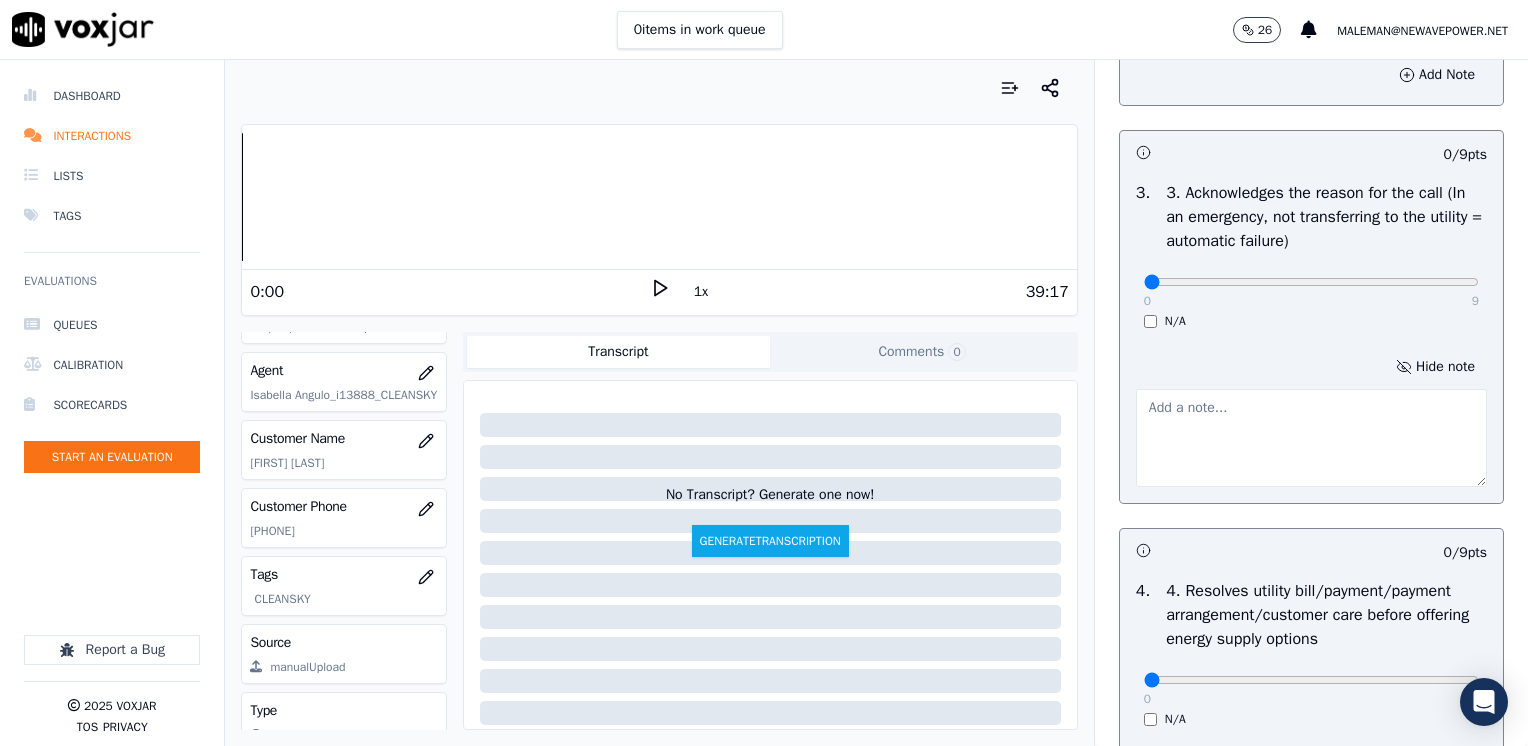 click at bounding box center (1311, 438) 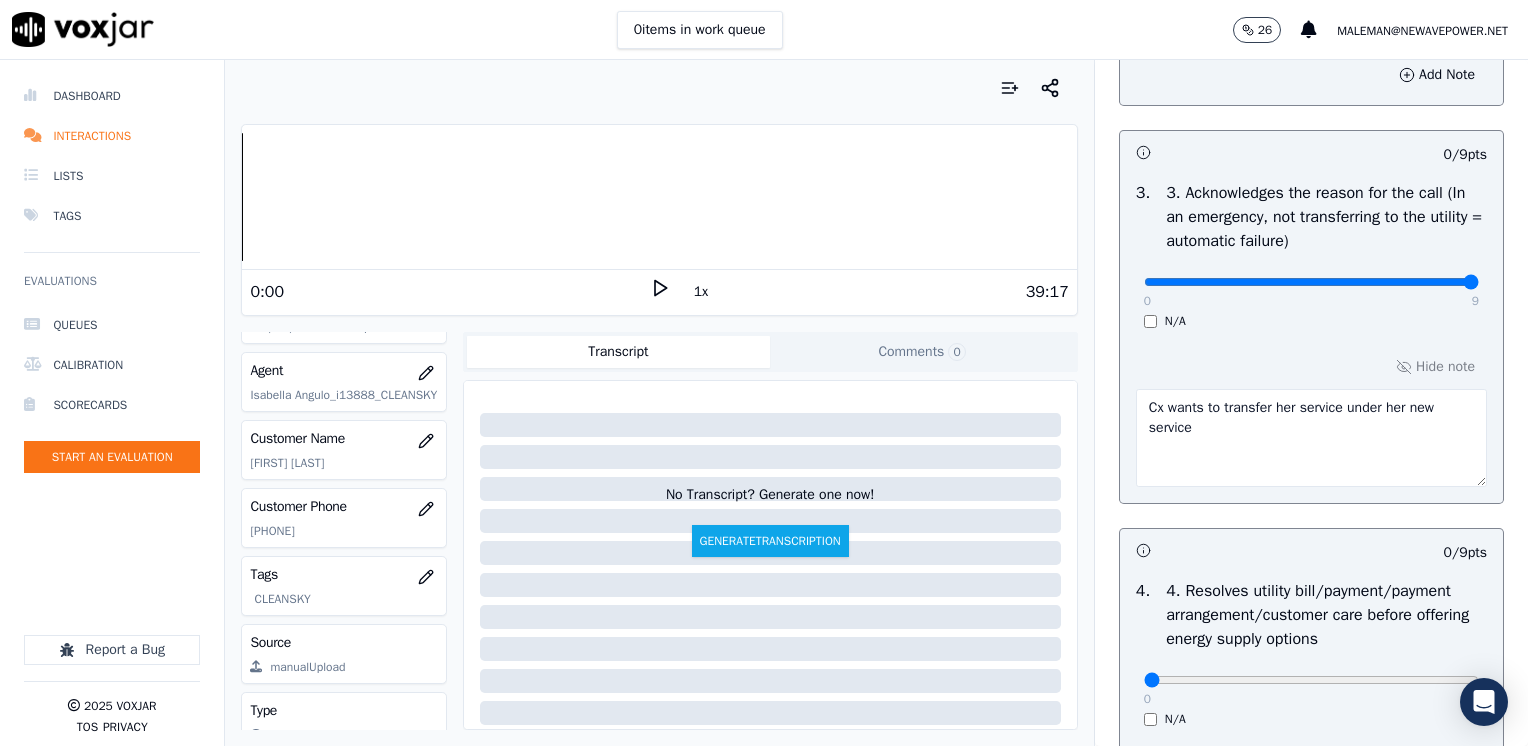 drag, startPoint x: 1128, startPoint y: 282, endPoint x: 1527, endPoint y: 274, distance: 399.0802 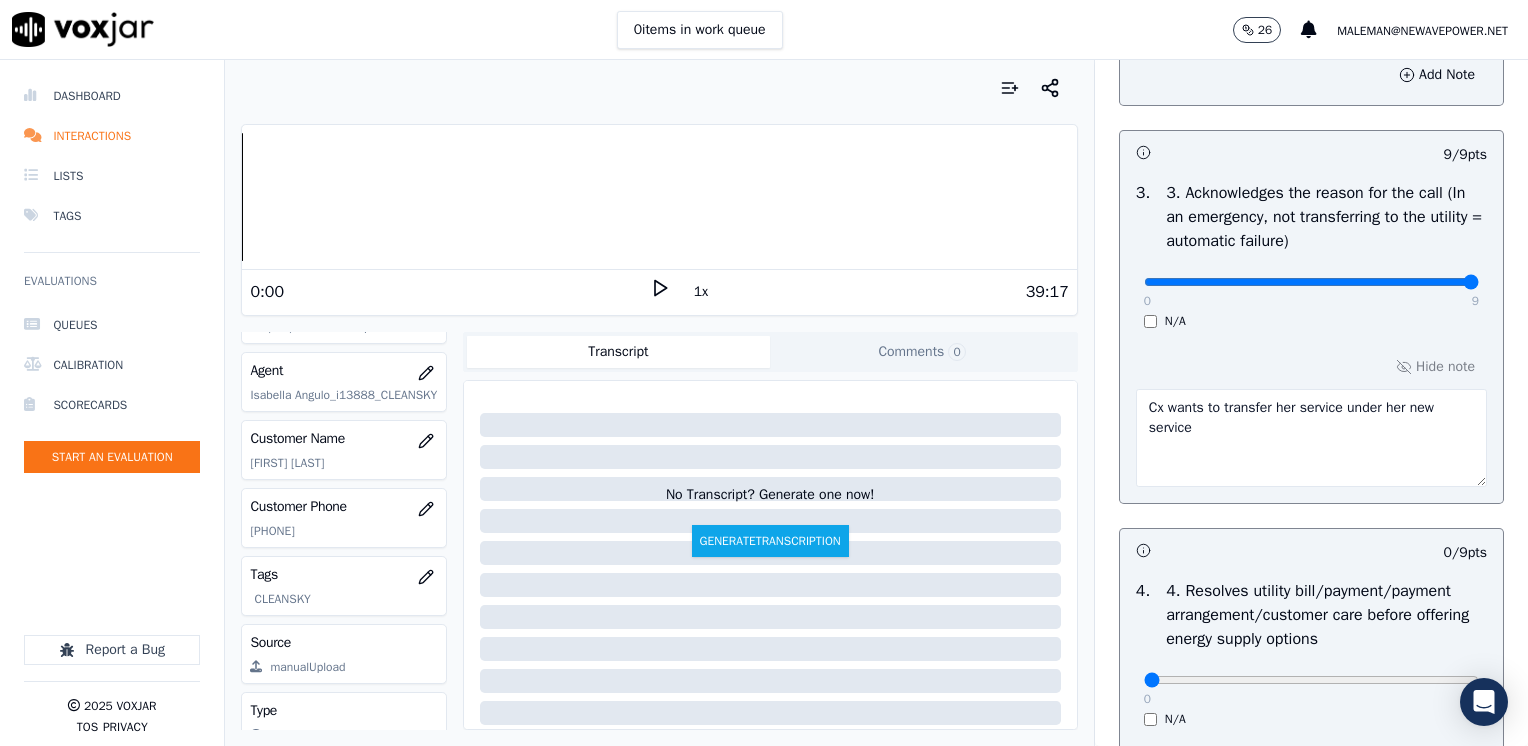 drag, startPoint x: 1278, startPoint y: 406, endPoint x: 1356, endPoint y: 463, distance: 96.60745 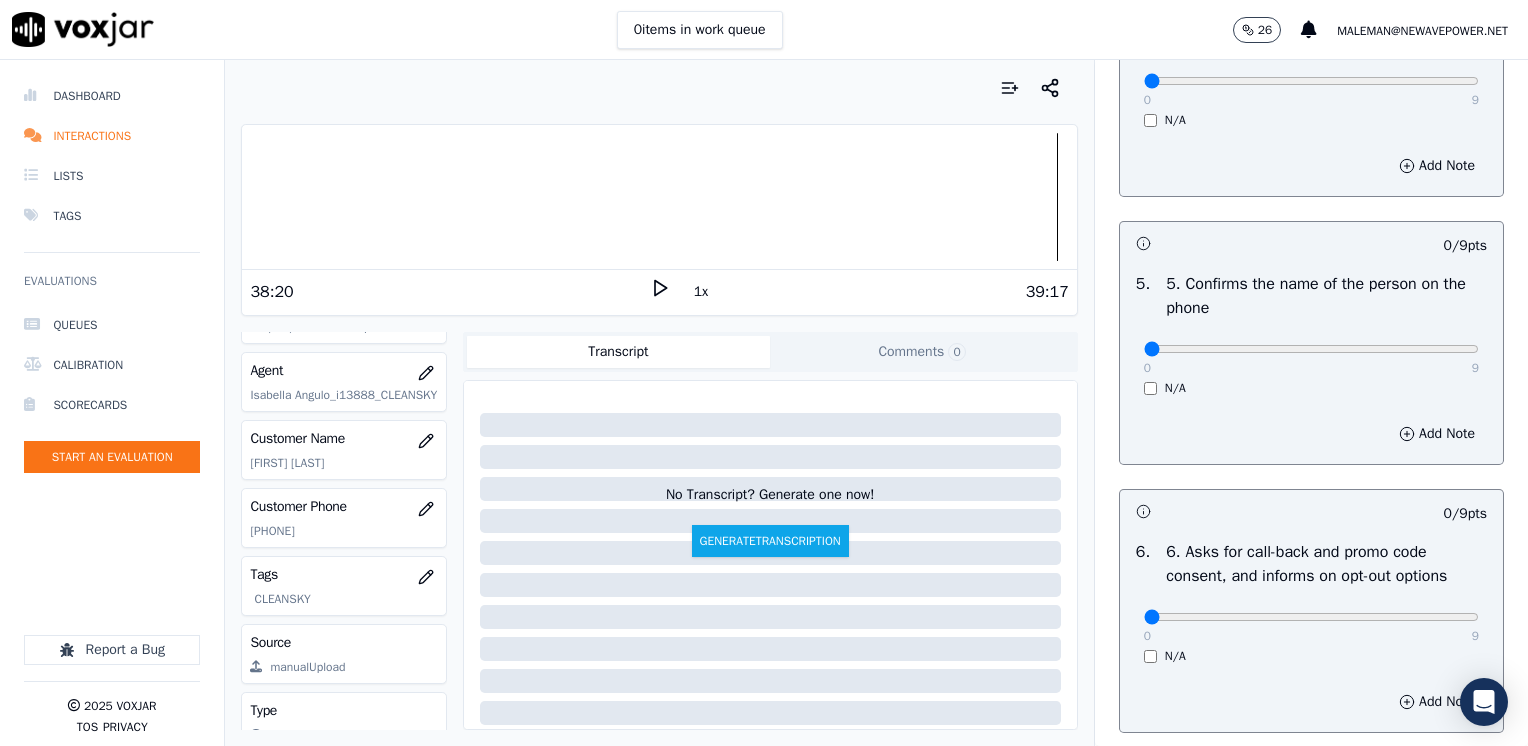 scroll, scrollTop: 1300, scrollLeft: 0, axis: vertical 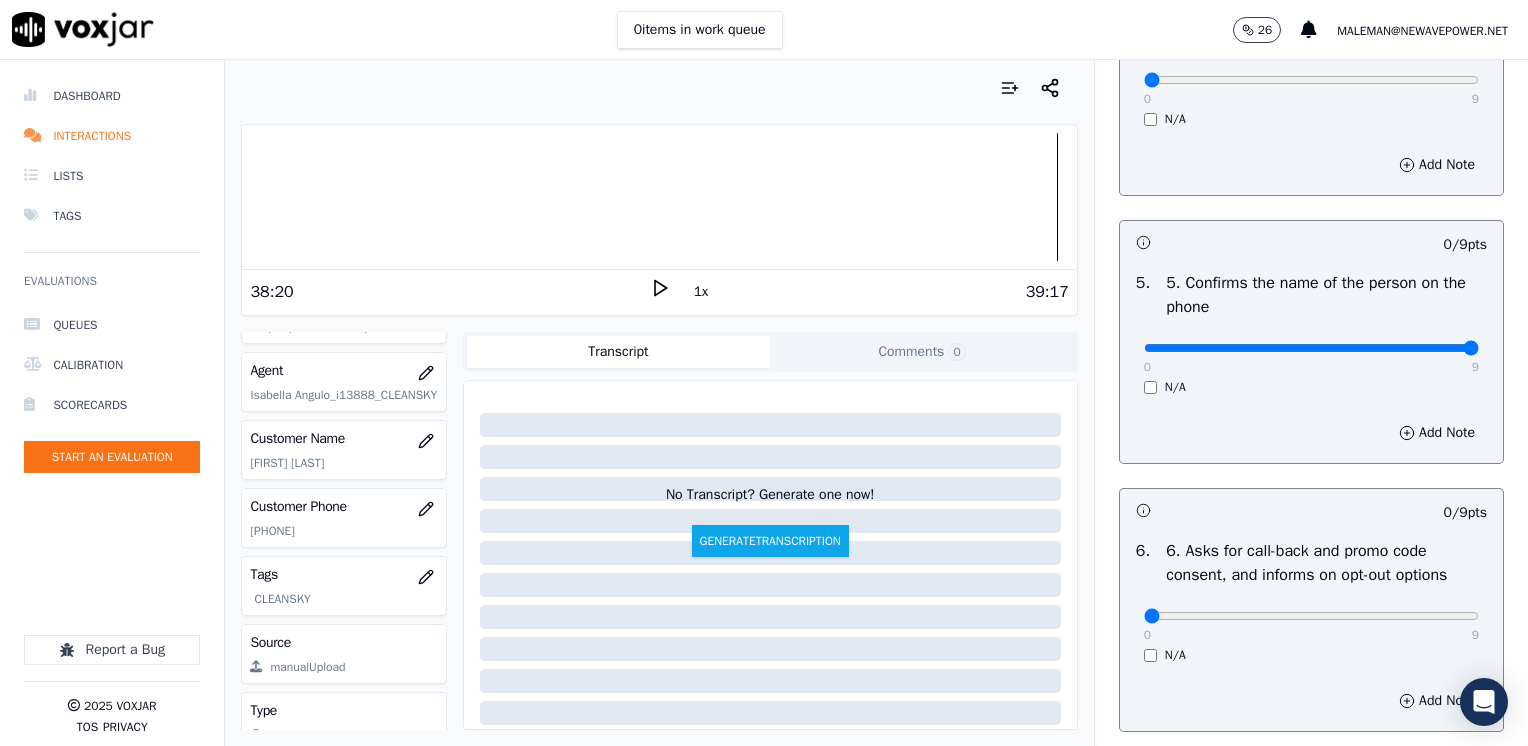 drag, startPoint x: 1131, startPoint y: 346, endPoint x: 1531, endPoint y: 346, distance: 400 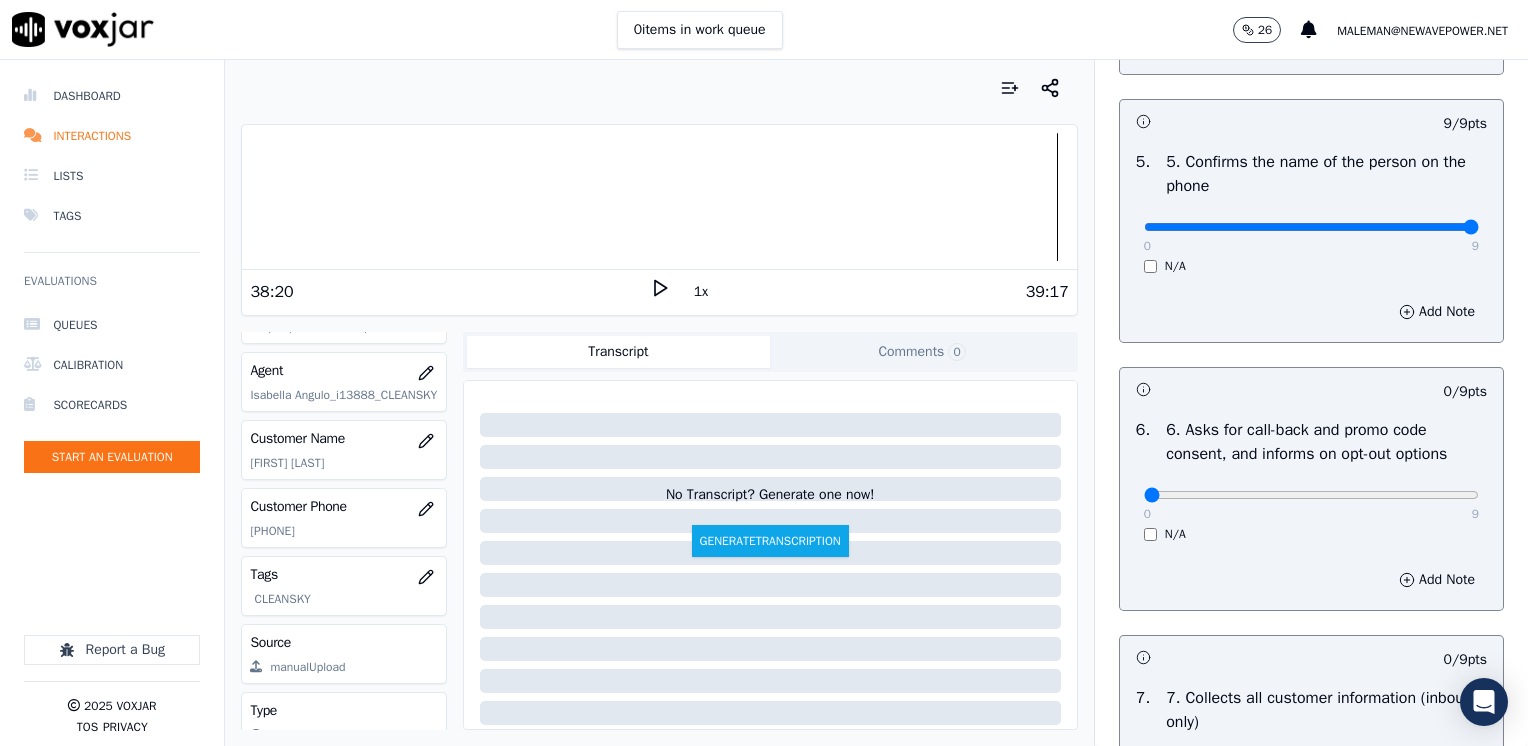 scroll, scrollTop: 1600, scrollLeft: 0, axis: vertical 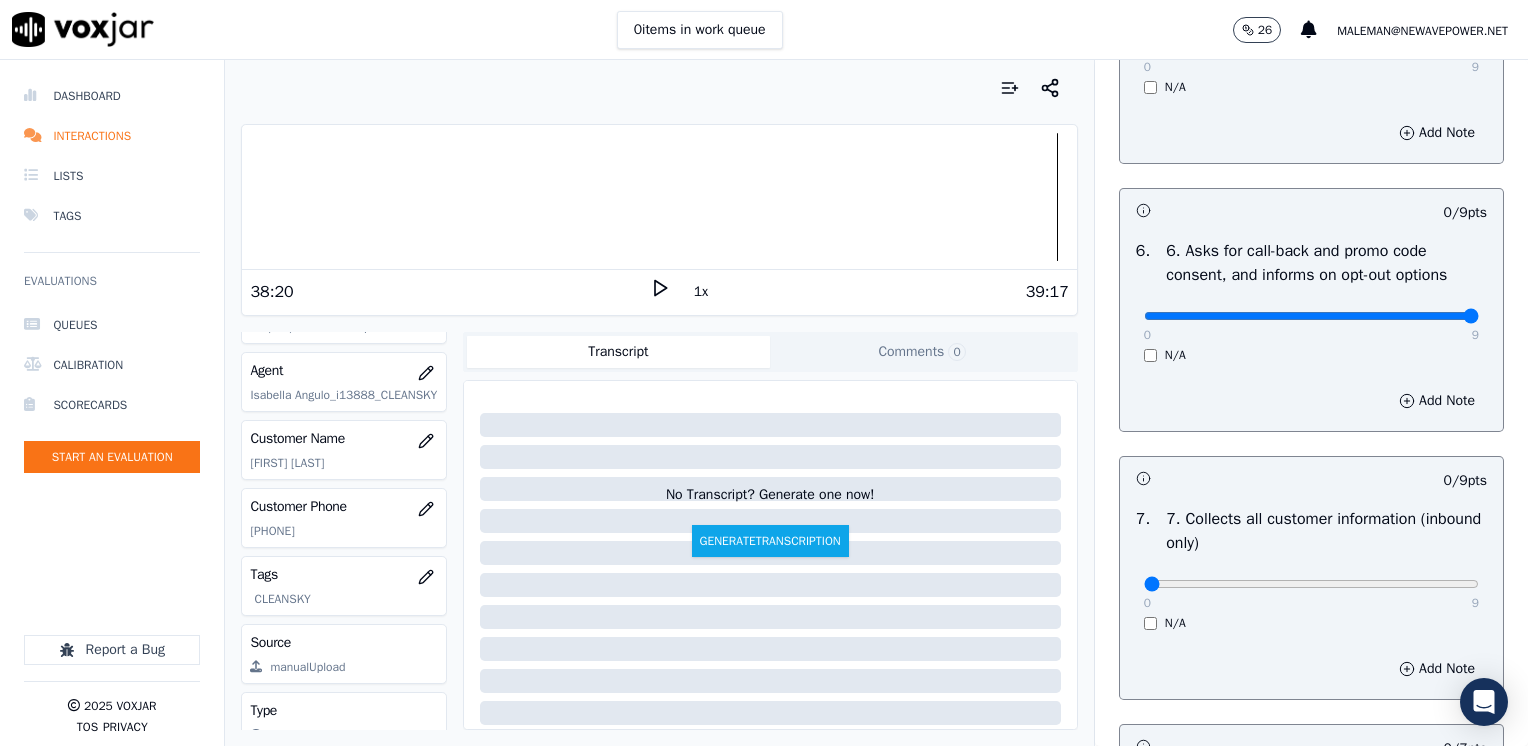 drag, startPoint x: 1124, startPoint y: 311, endPoint x: 1516, endPoint y: 281, distance: 393.14627 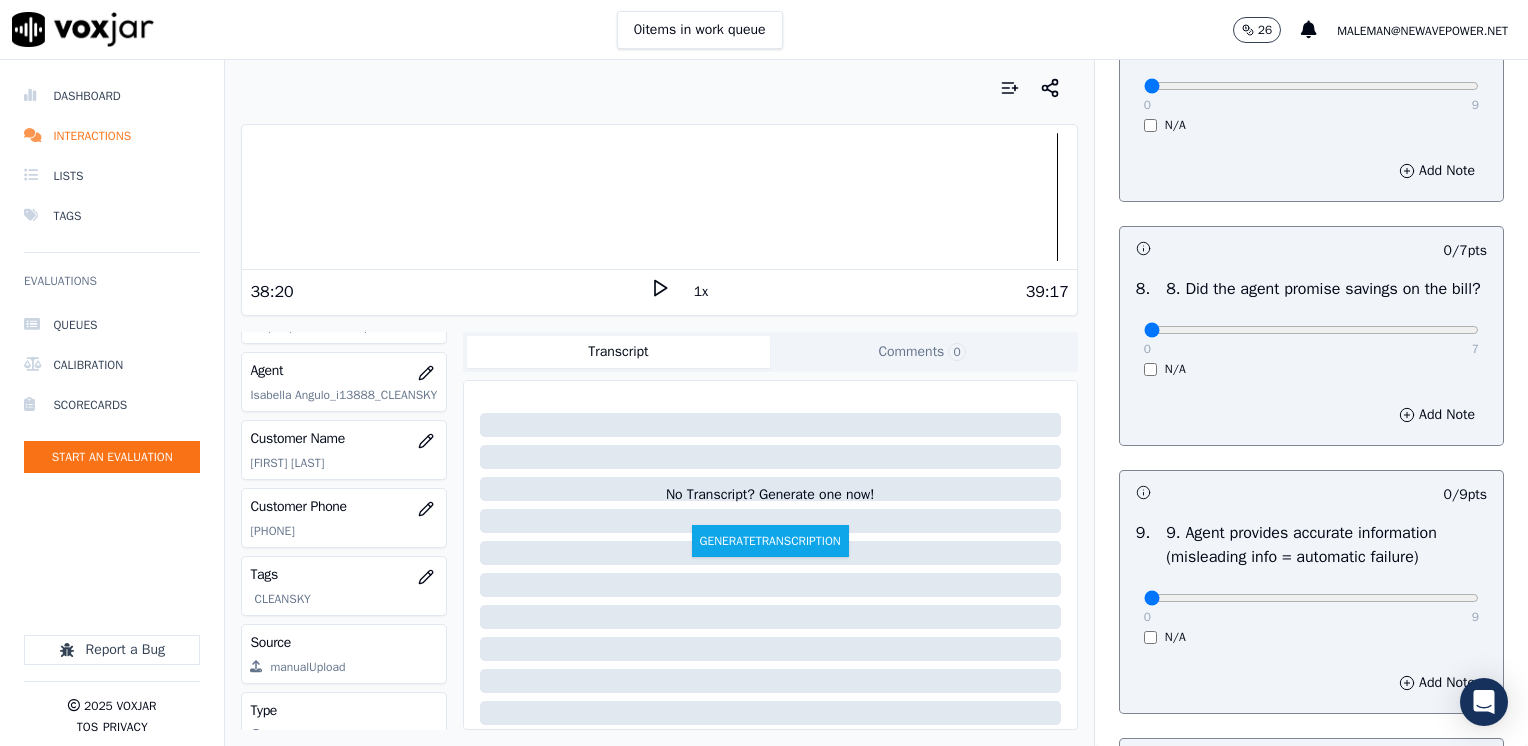 scroll, scrollTop: 2100, scrollLeft: 0, axis: vertical 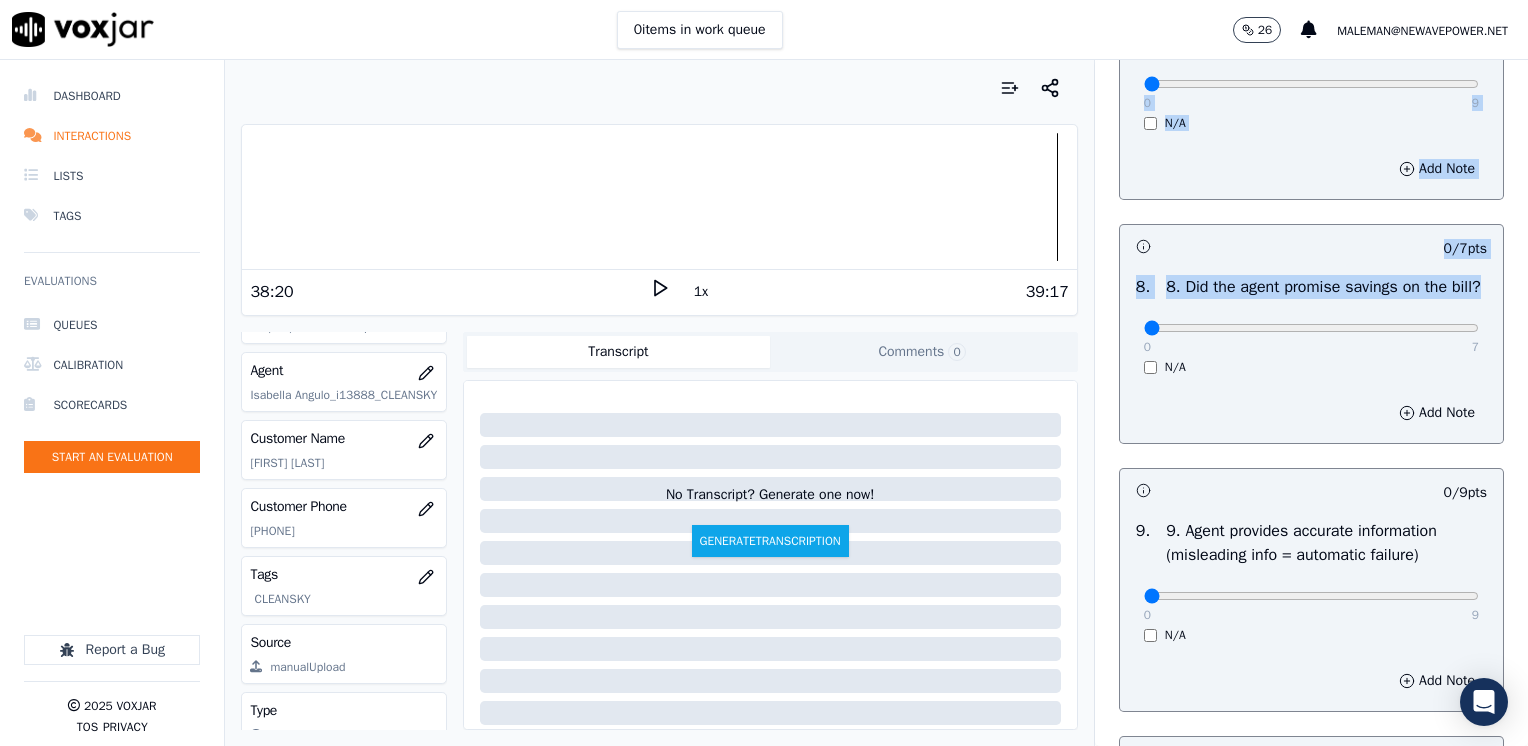 drag, startPoint x: 1132, startPoint y: 340, endPoint x: 1531, endPoint y: 383, distance: 401.31036 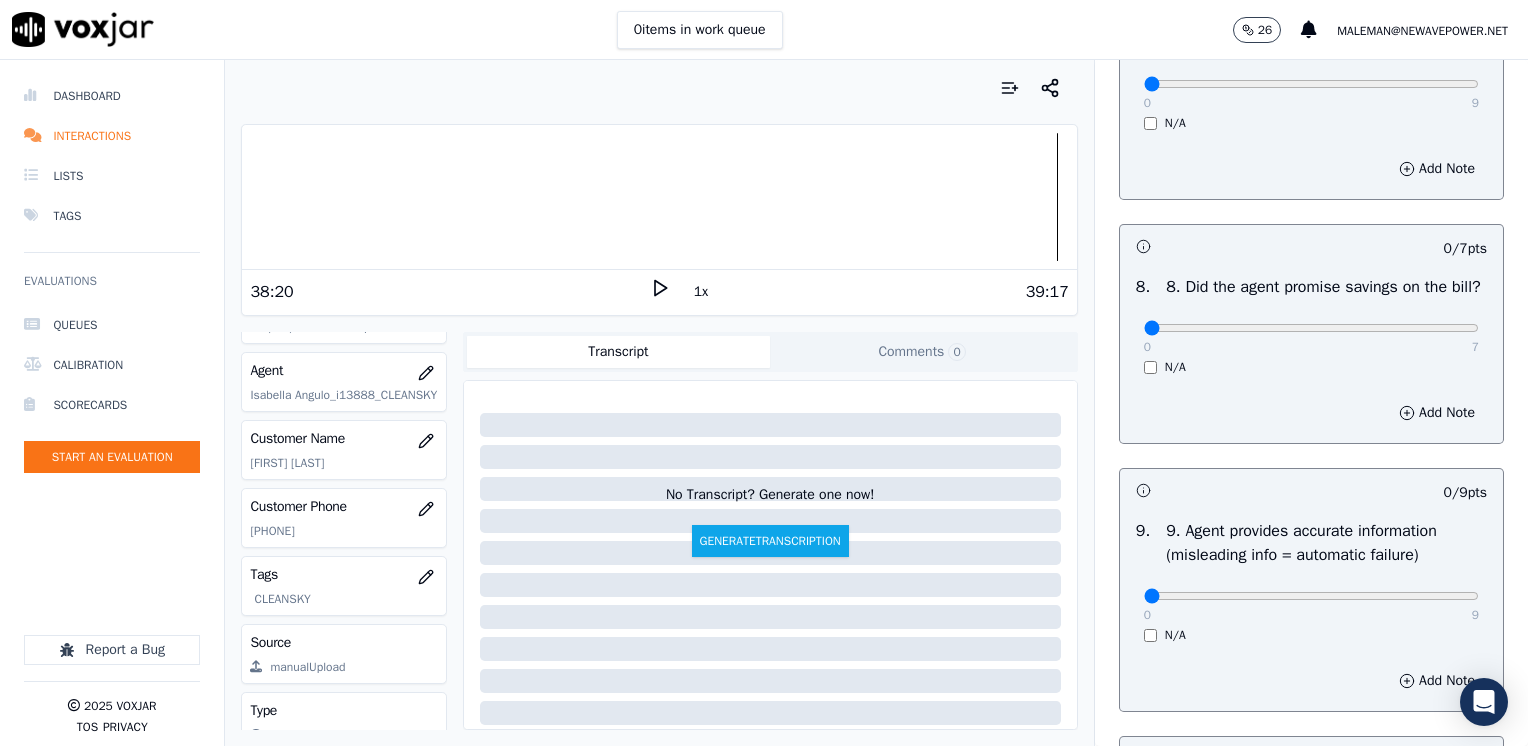 click on "0   7" at bounding box center [1311, 327] 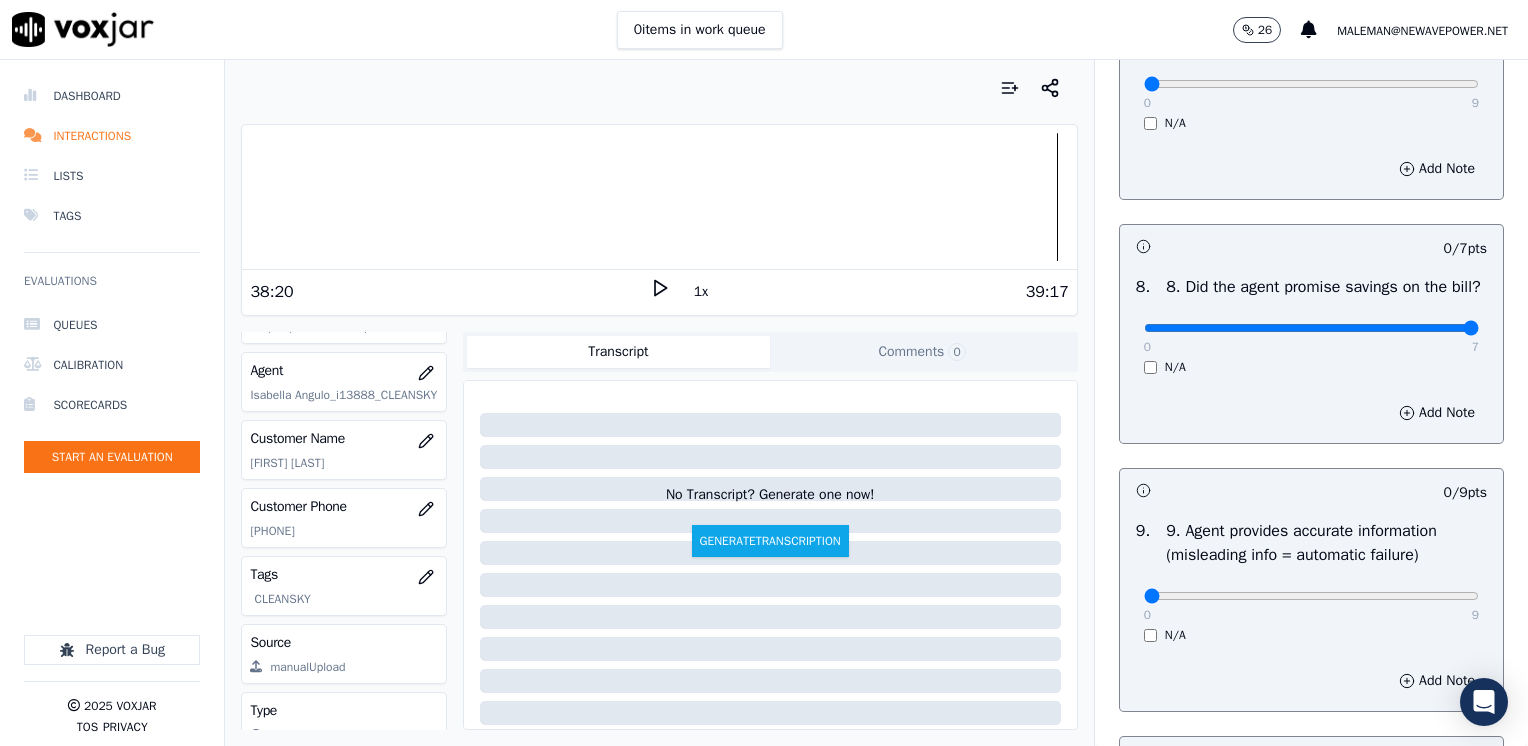 drag, startPoint x: 1131, startPoint y: 354, endPoint x: 1527, endPoint y: 423, distance: 401.96643 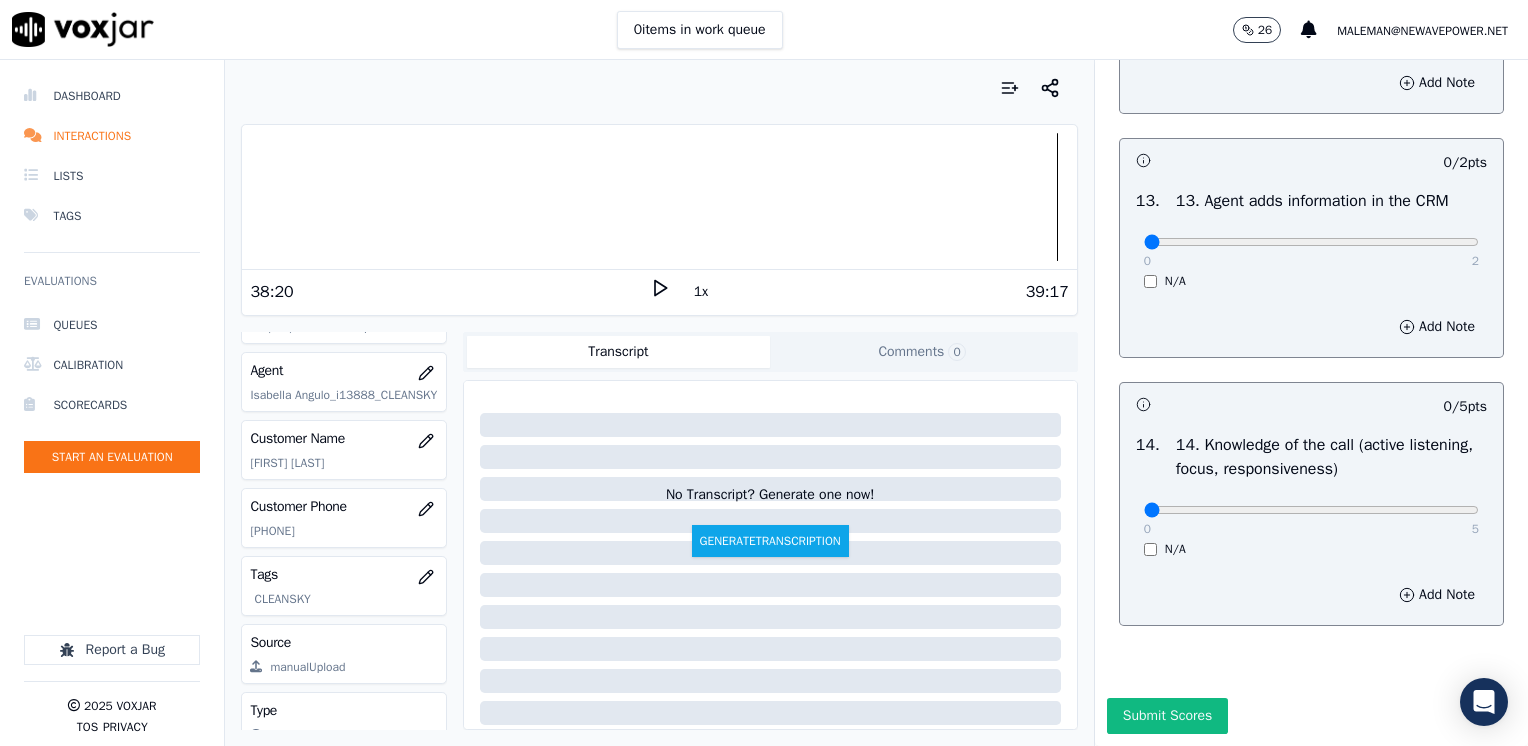 scroll, scrollTop: 3564, scrollLeft: 0, axis: vertical 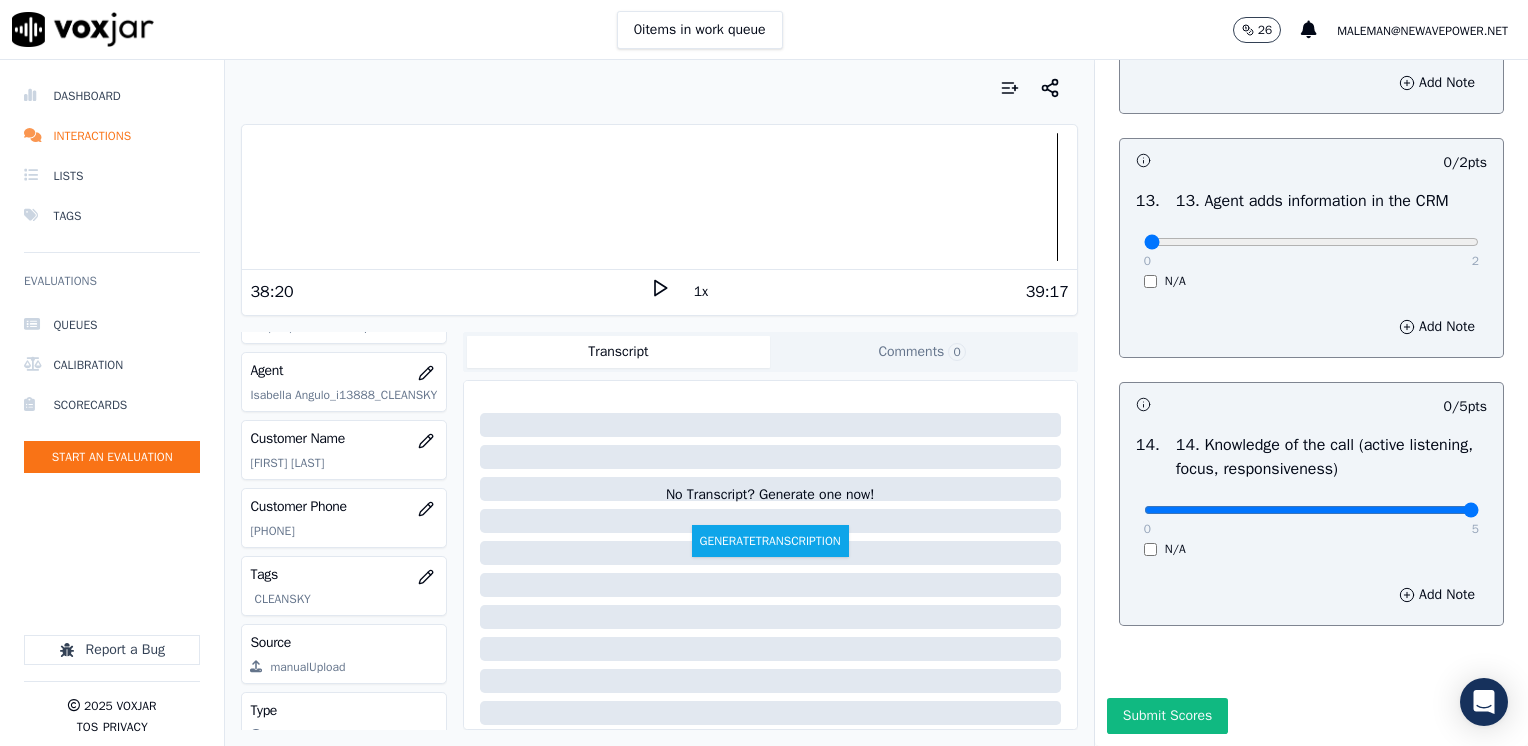 drag, startPoint x: 1132, startPoint y: 464, endPoint x: 1531, endPoint y: 454, distance: 399.1253 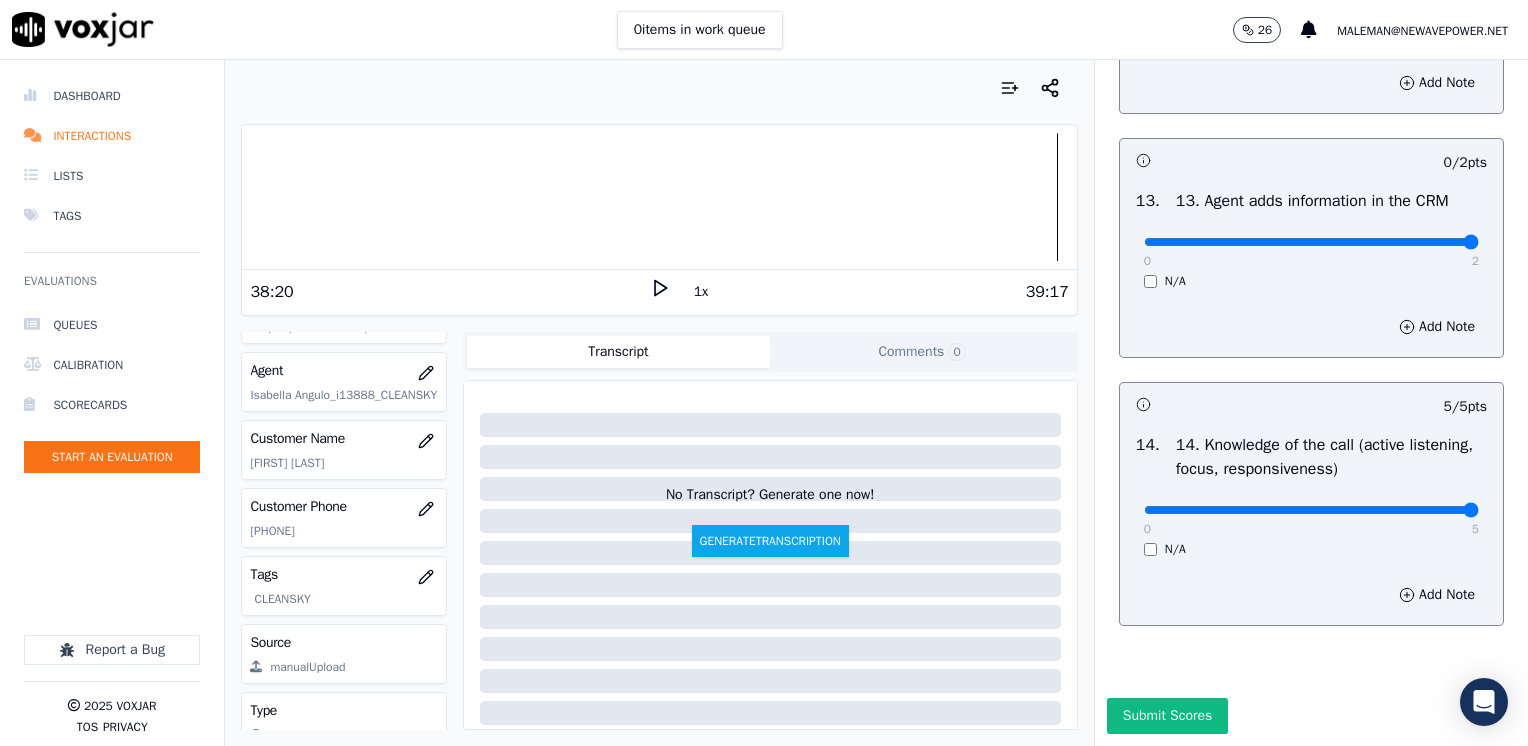 drag, startPoint x: 1125, startPoint y: 200, endPoint x: 1531, endPoint y: 198, distance: 406.0049 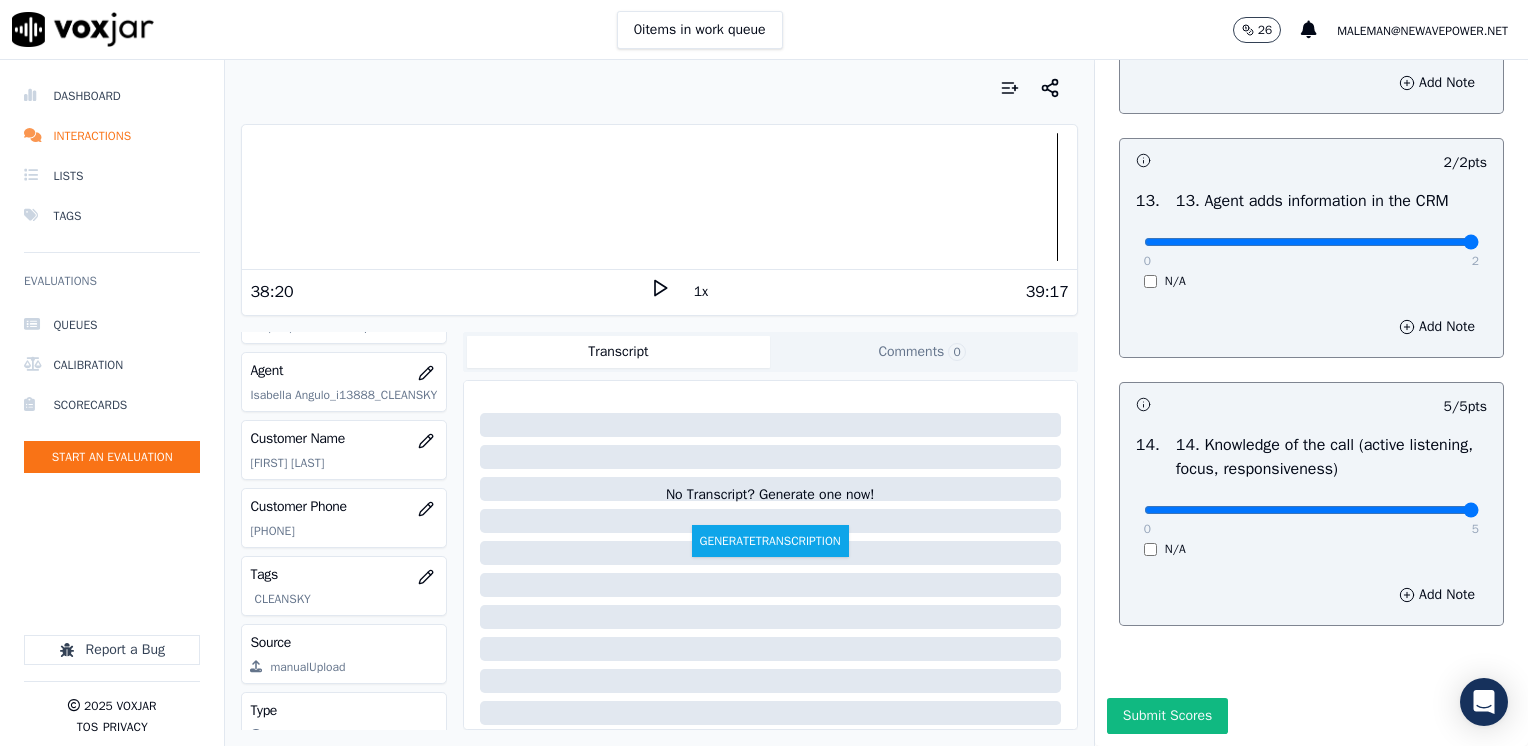 scroll, scrollTop: 3164, scrollLeft: 0, axis: vertical 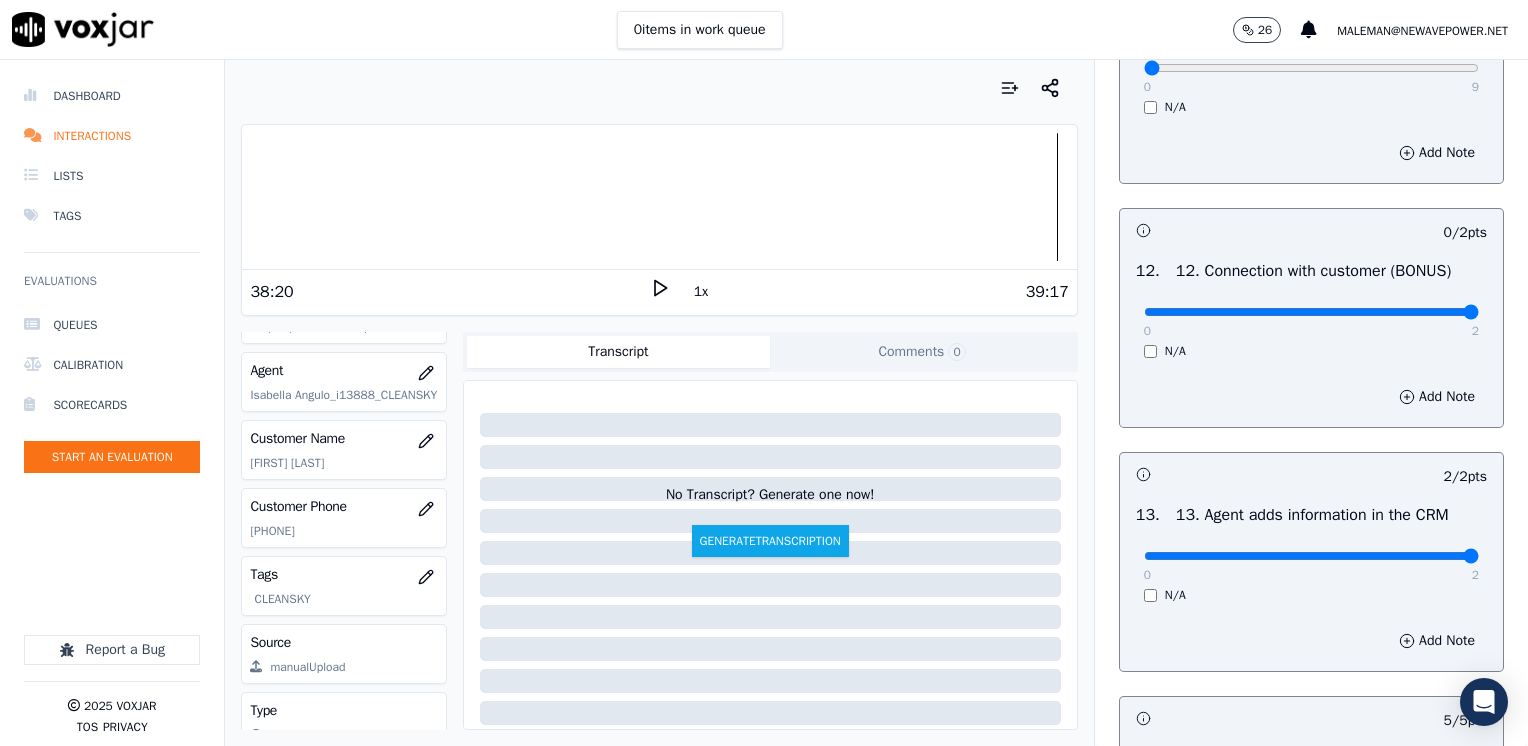 drag, startPoint x: 1122, startPoint y: 350, endPoint x: 1527, endPoint y: 351, distance: 405.00122 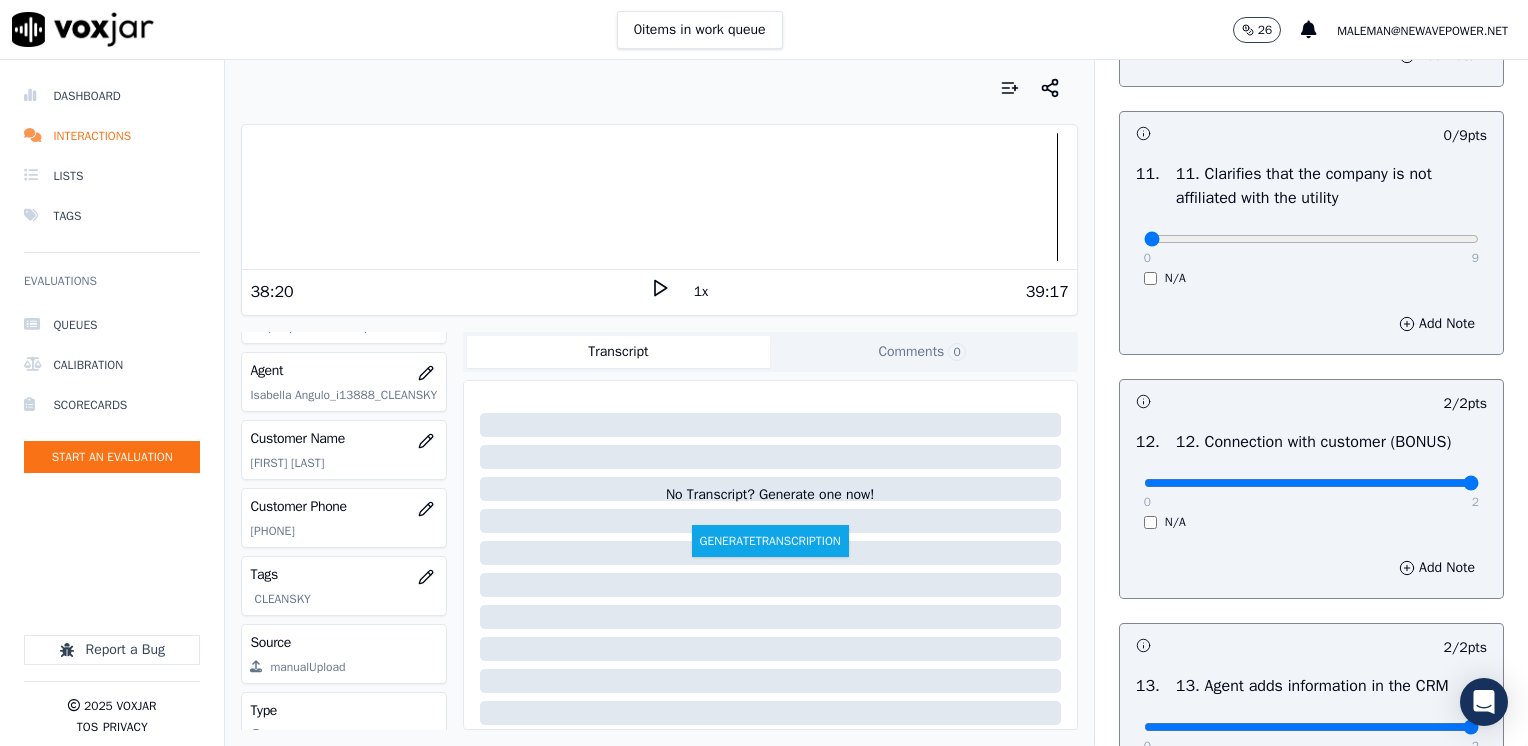 scroll, scrollTop: 2964, scrollLeft: 0, axis: vertical 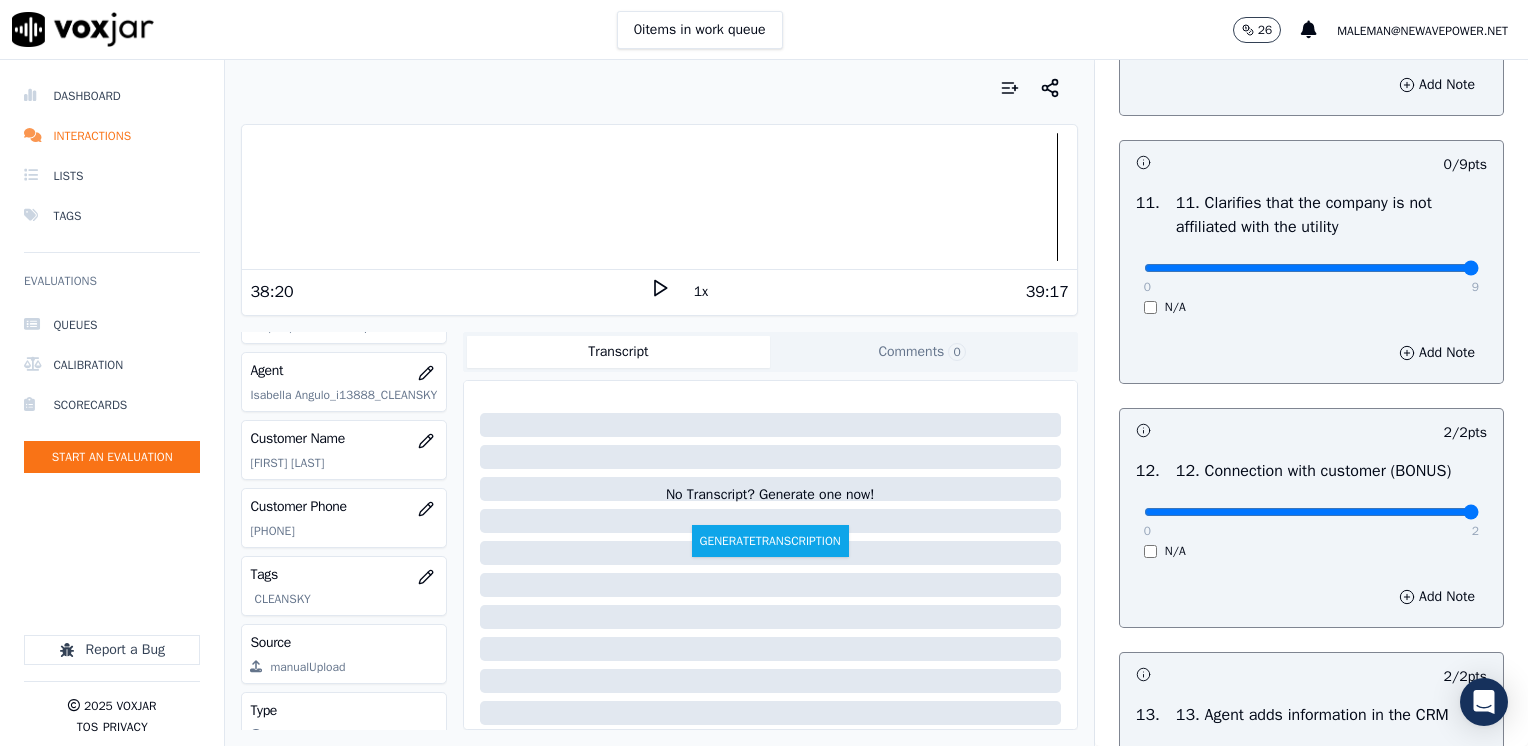 drag, startPoint x: 1296, startPoint y: 314, endPoint x: 1531, endPoint y: 314, distance: 235 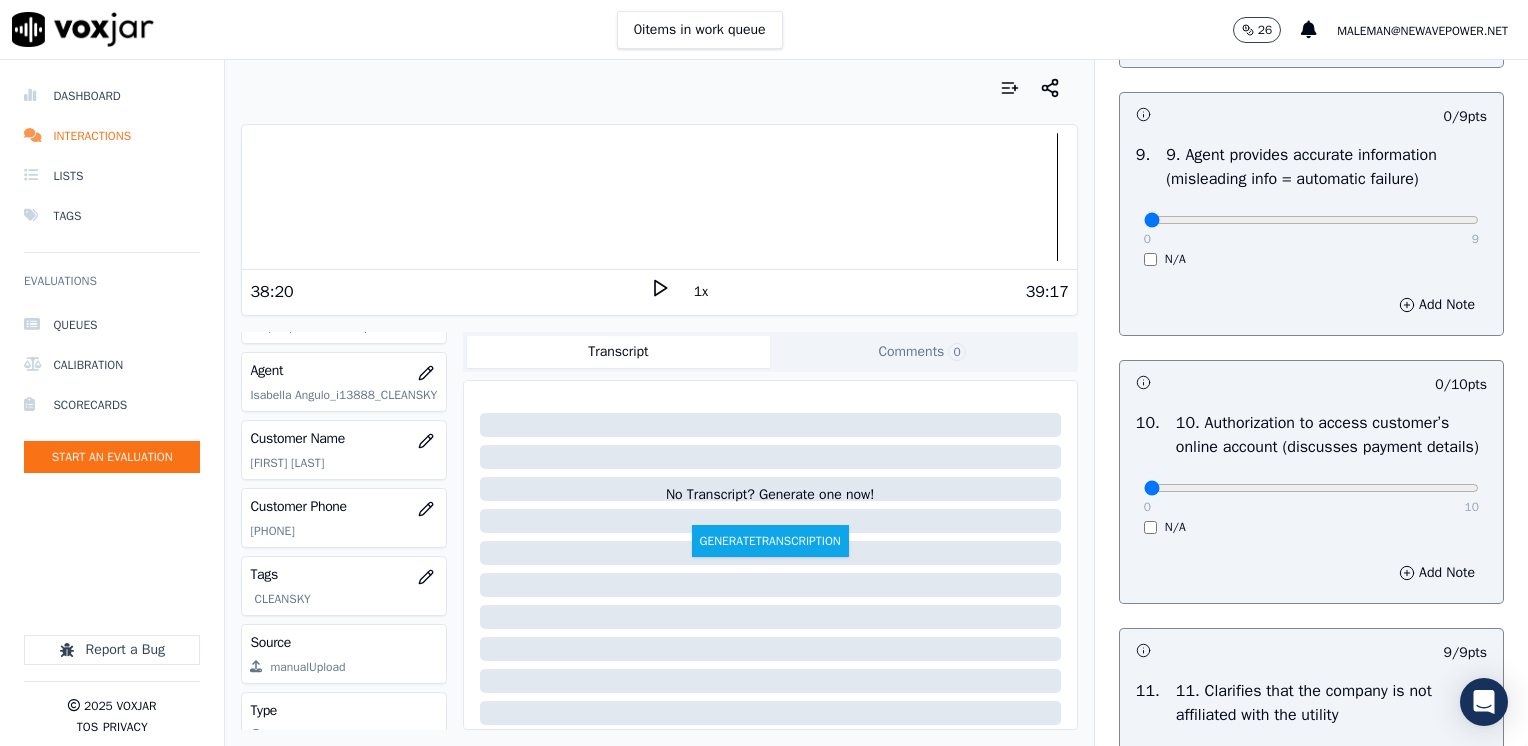 scroll, scrollTop: 2464, scrollLeft: 0, axis: vertical 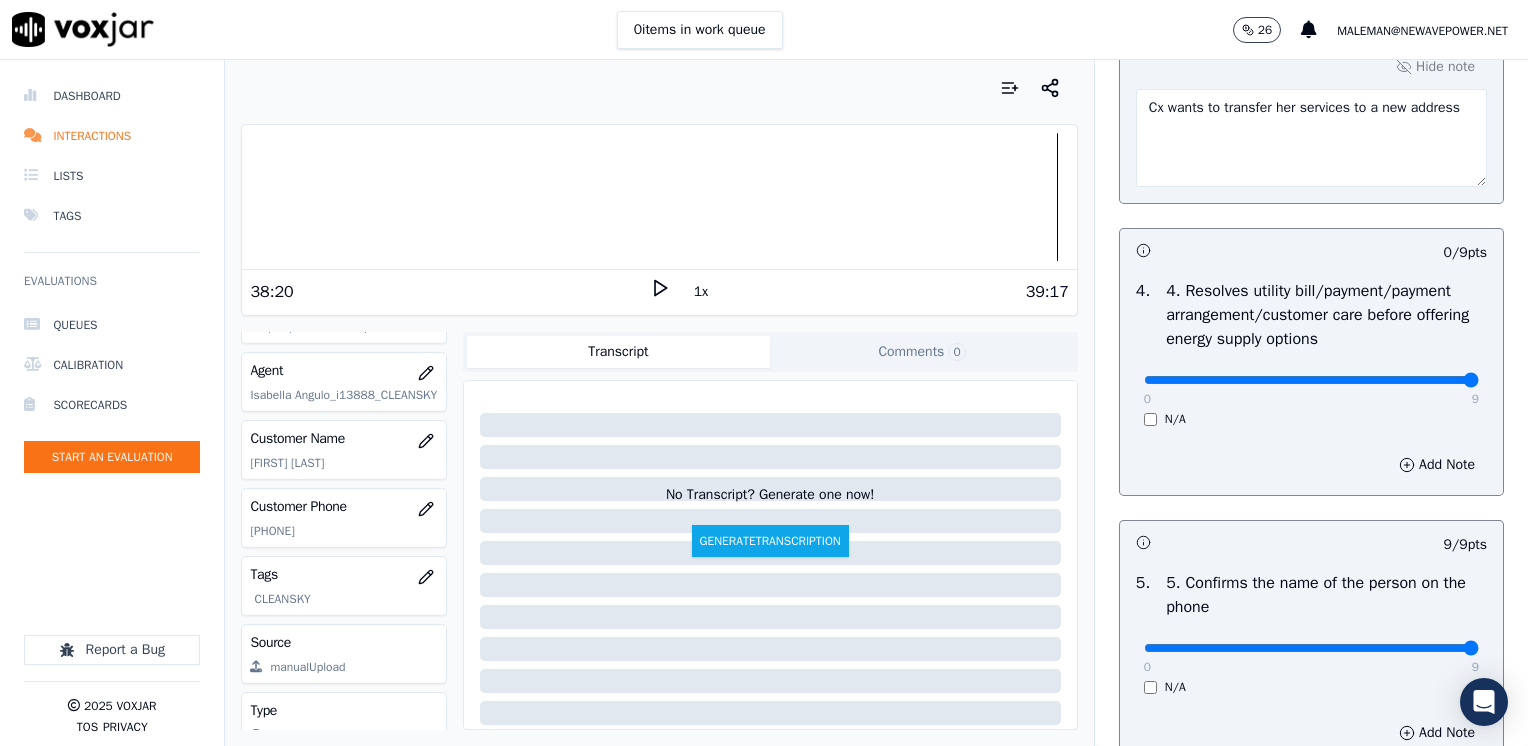 drag, startPoint x: 1131, startPoint y: 374, endPoint x: 1531, endPoint y: 423, distance: 402.99008 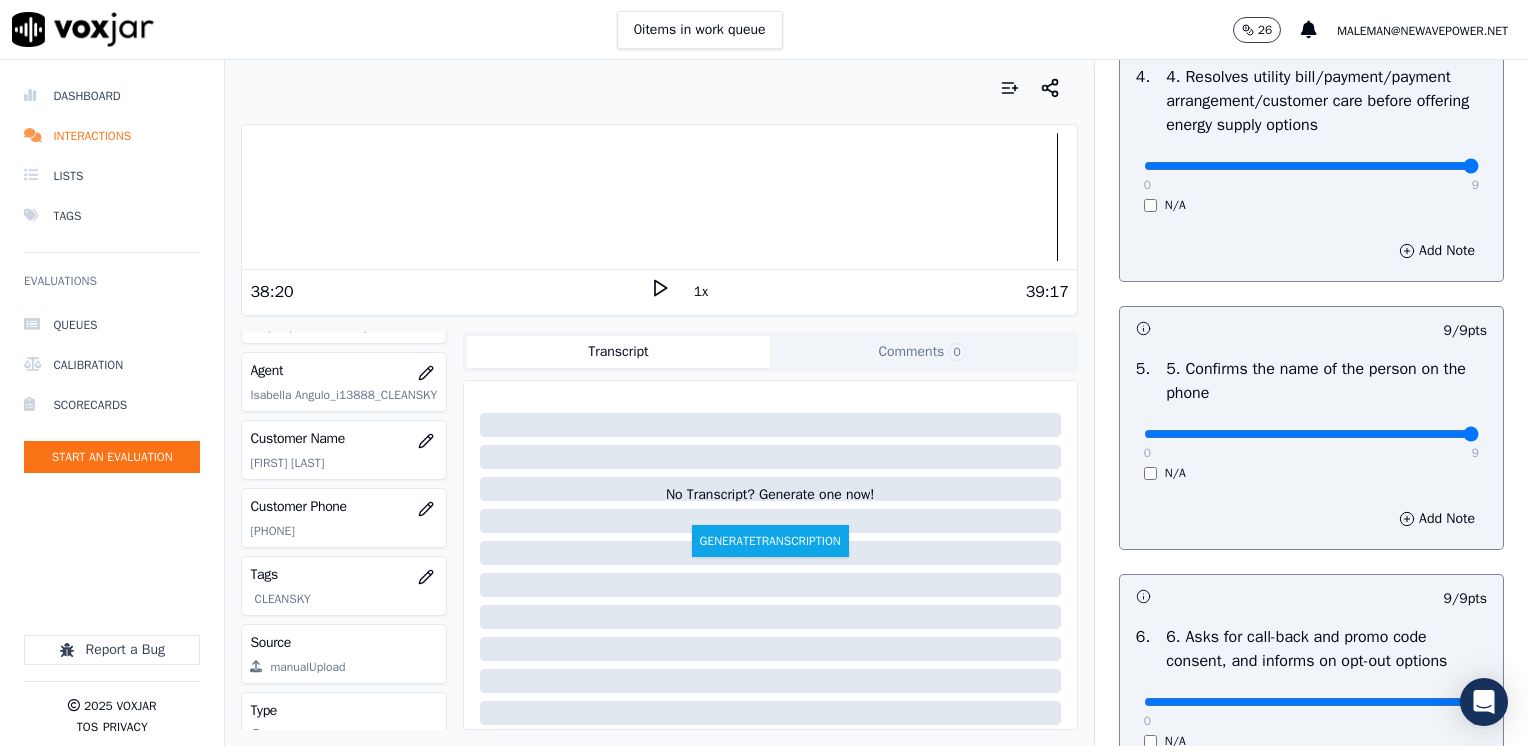 scroll, scrollTop: 1300, scrollLeft: 0, axis: vertical 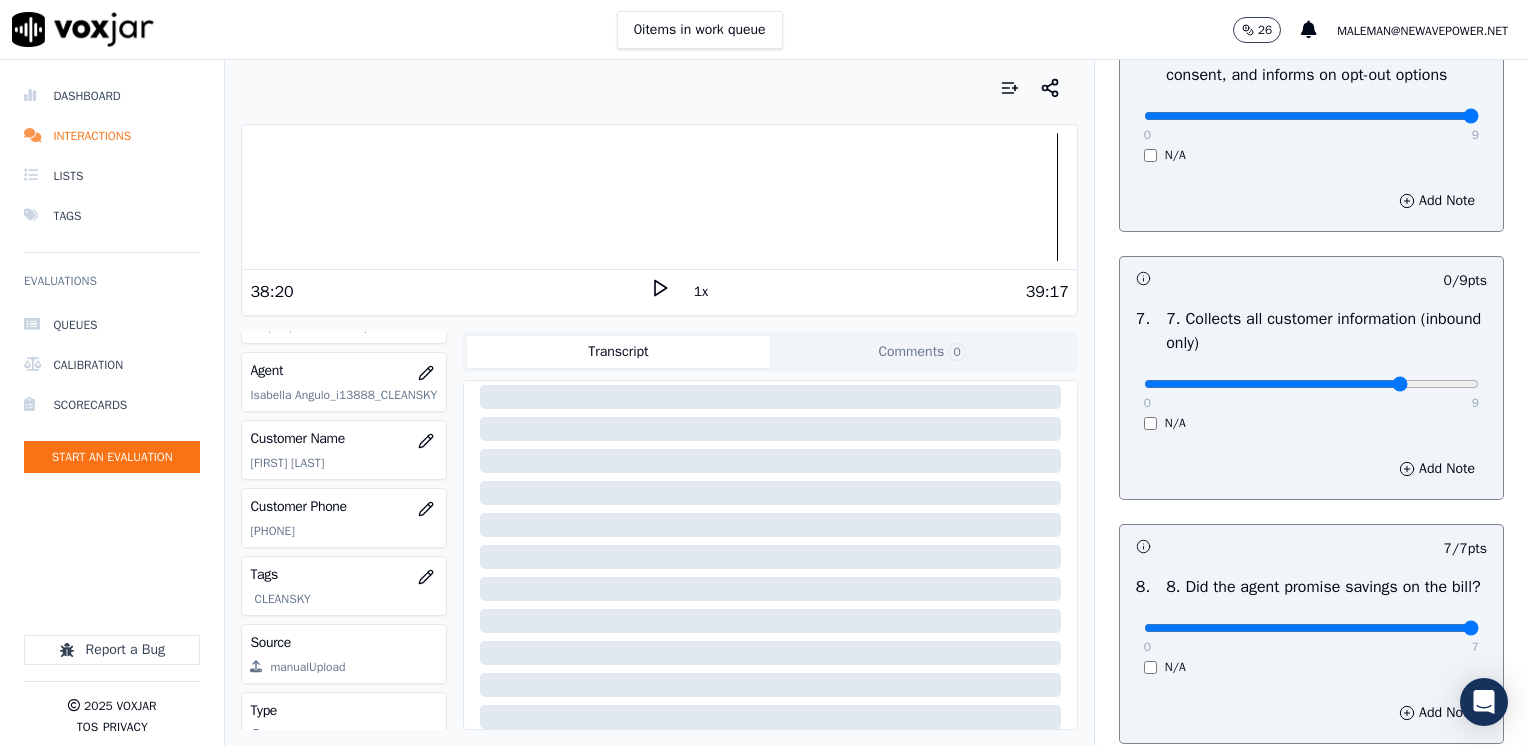 click at bounding box center [1311, -1484] 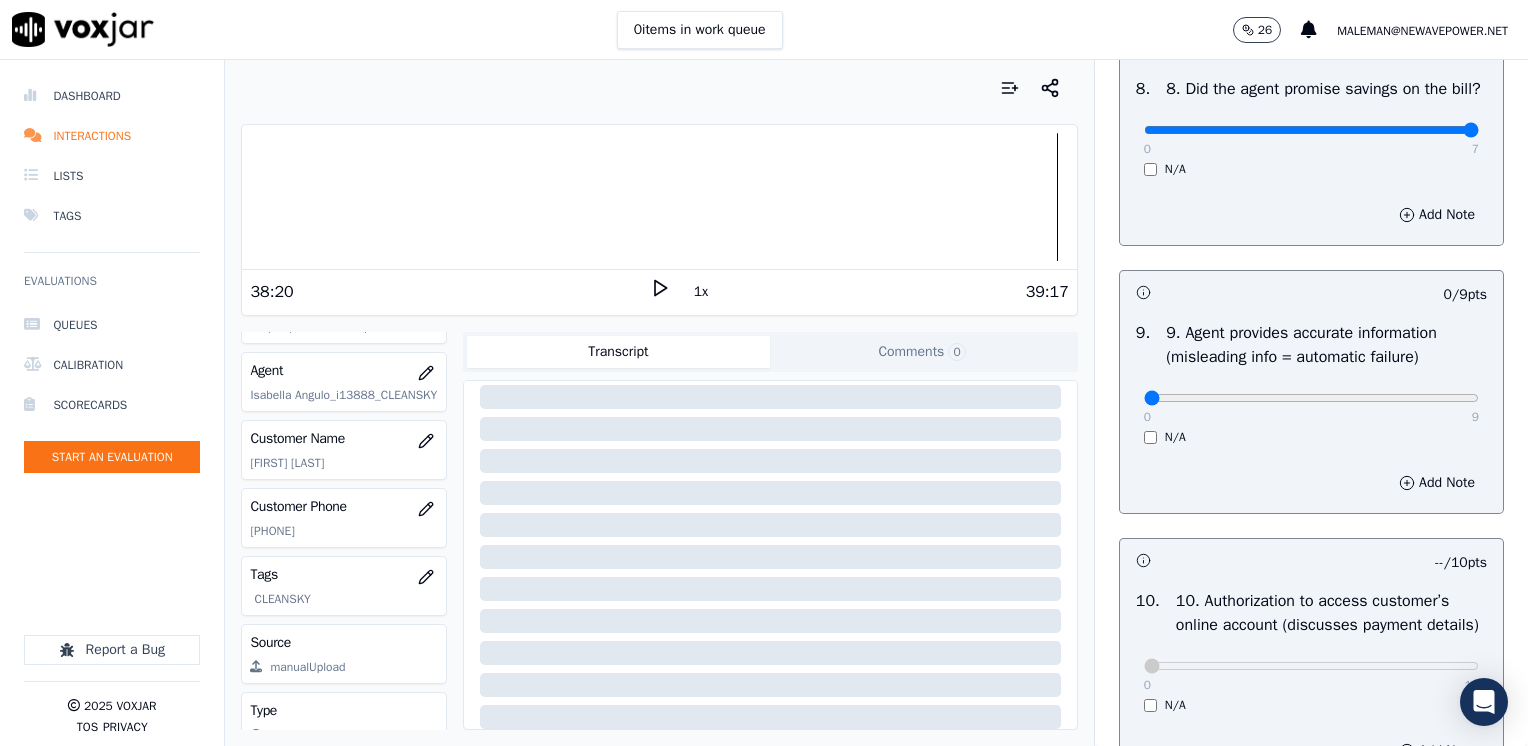 scroll, scrollTop: 2300, scrollLeft: 0, axis: vertical 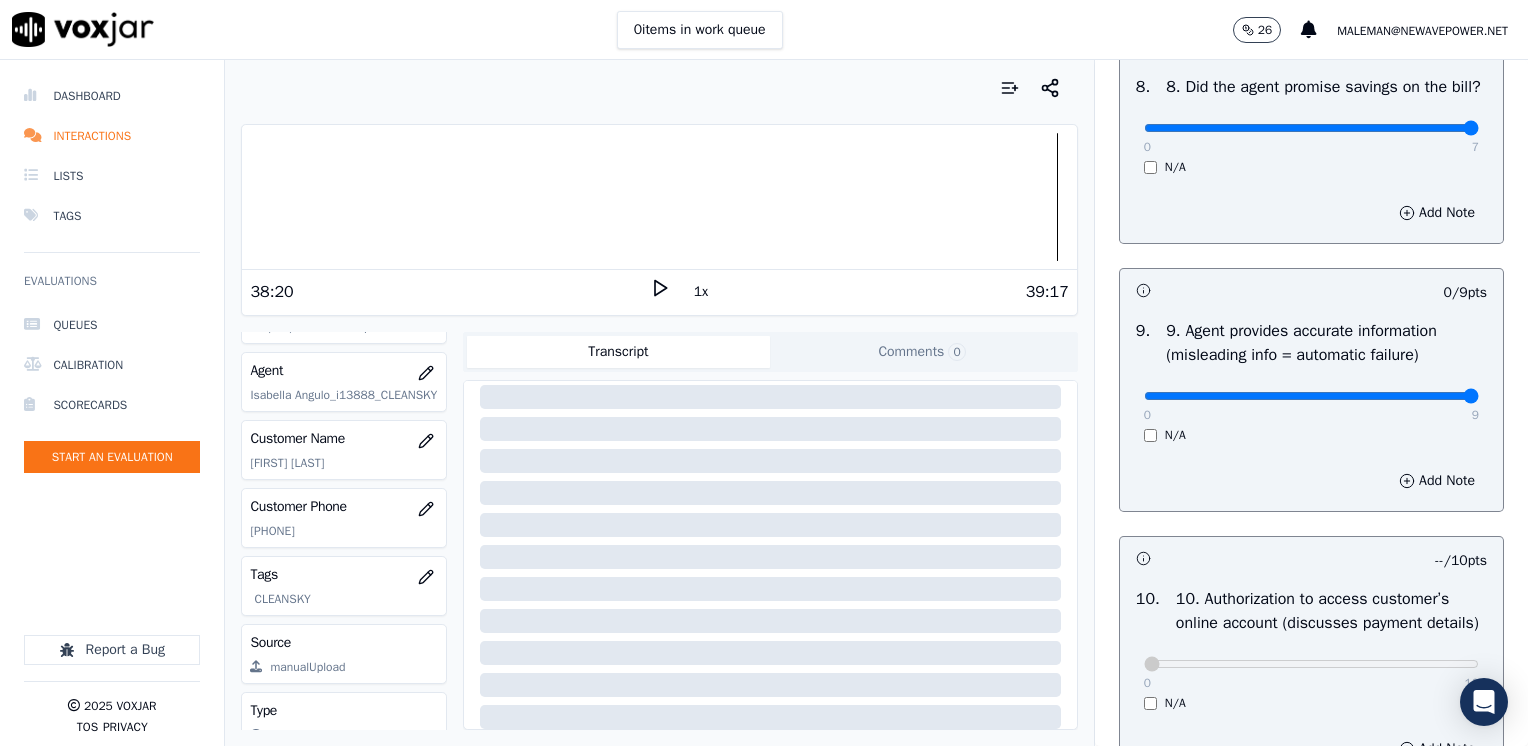 drag, startPoint x: 1130, startPoint y: 415, endPoint x: 1516, endPoint y: 418, distance: 386.01166 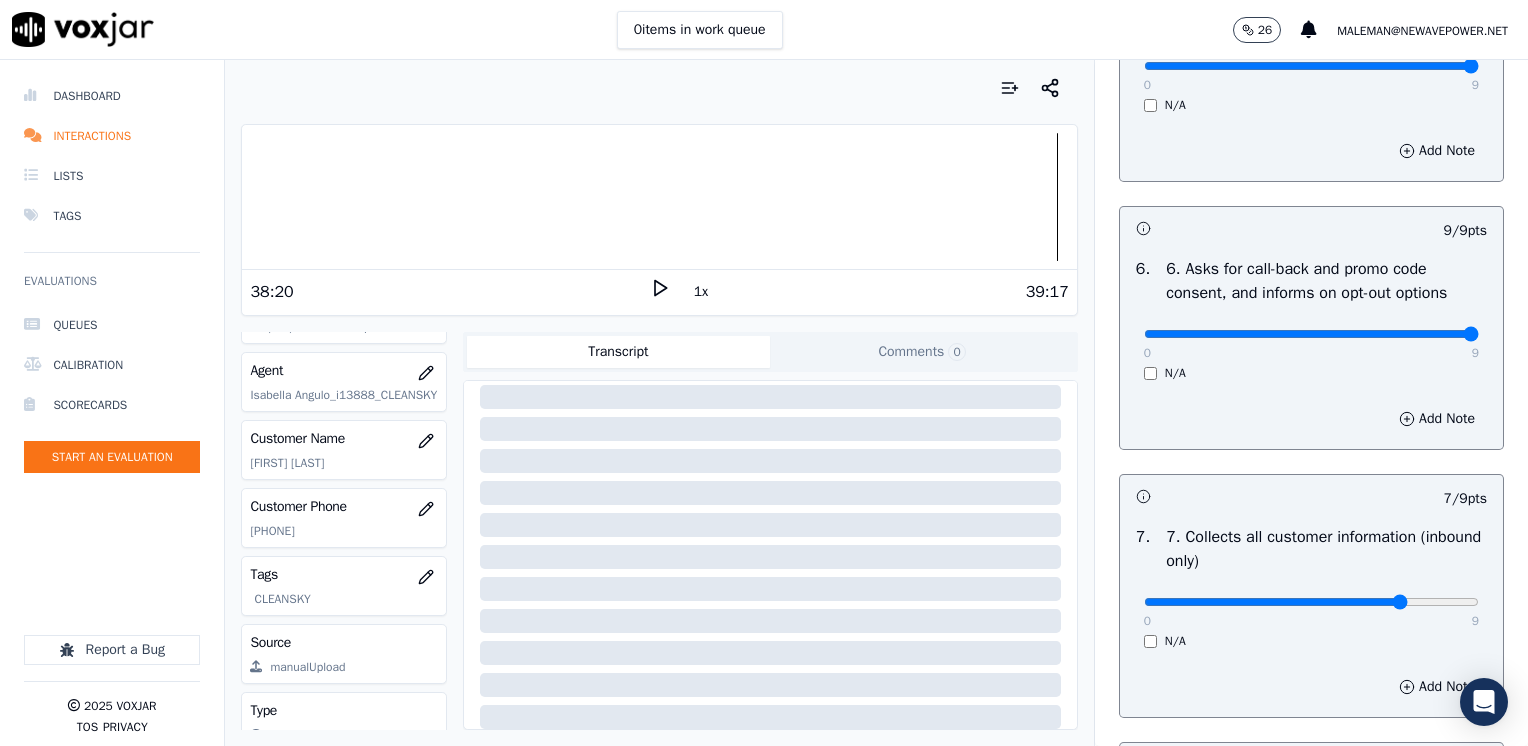 scroll, scrollTop: 1700, scrollLeft: 0, axis: vertical 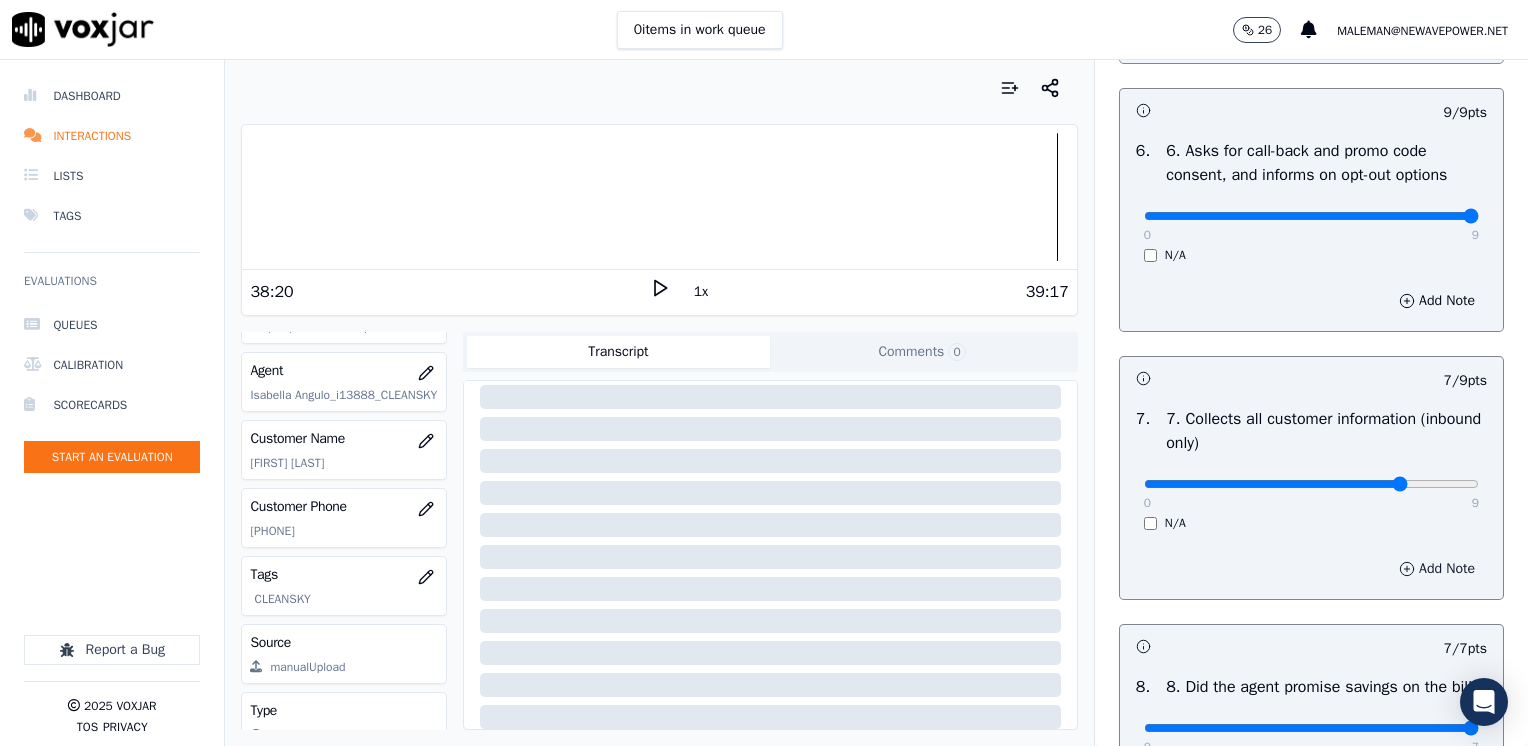 click on "Add Note" at bounding box center [1437, 569] 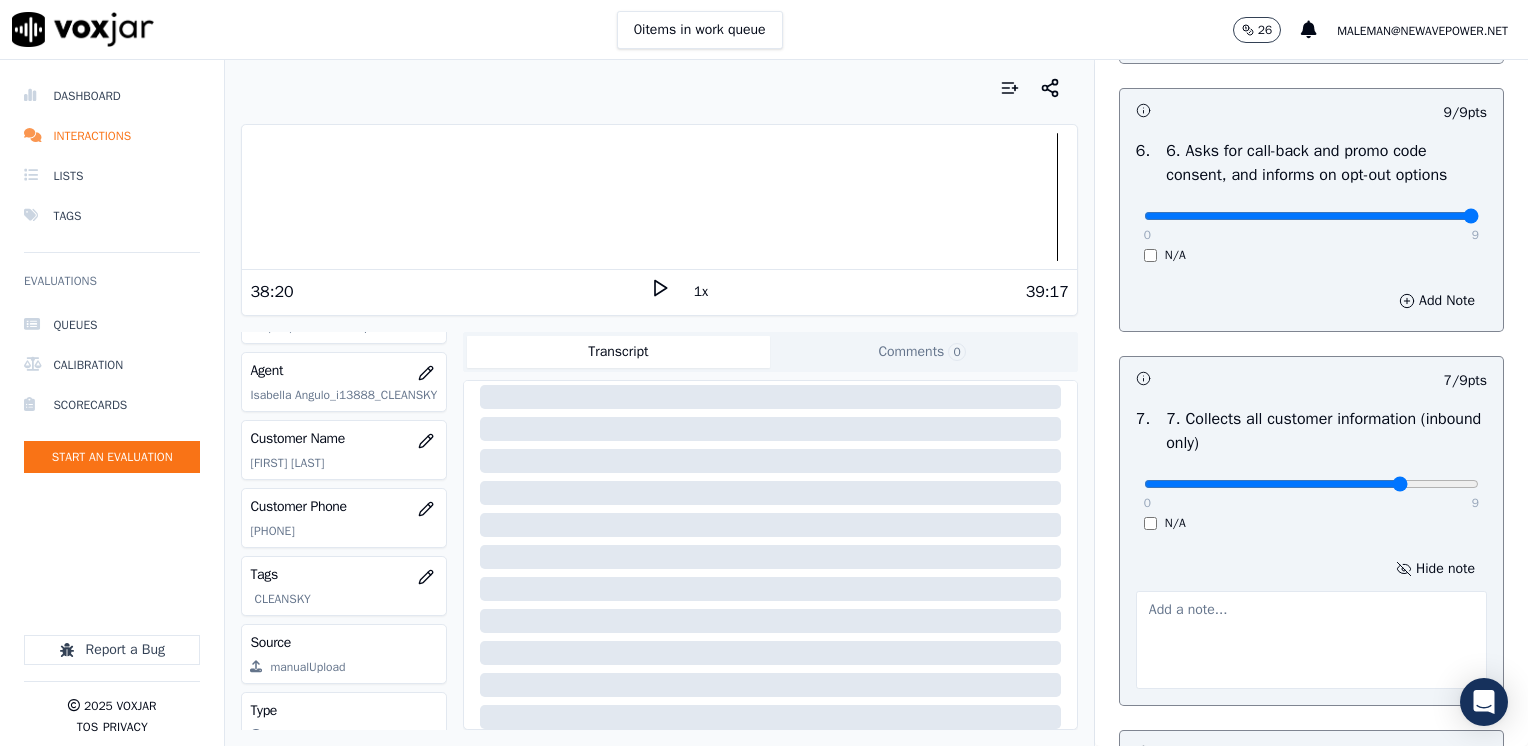 click at bounding box center [1311, 640] 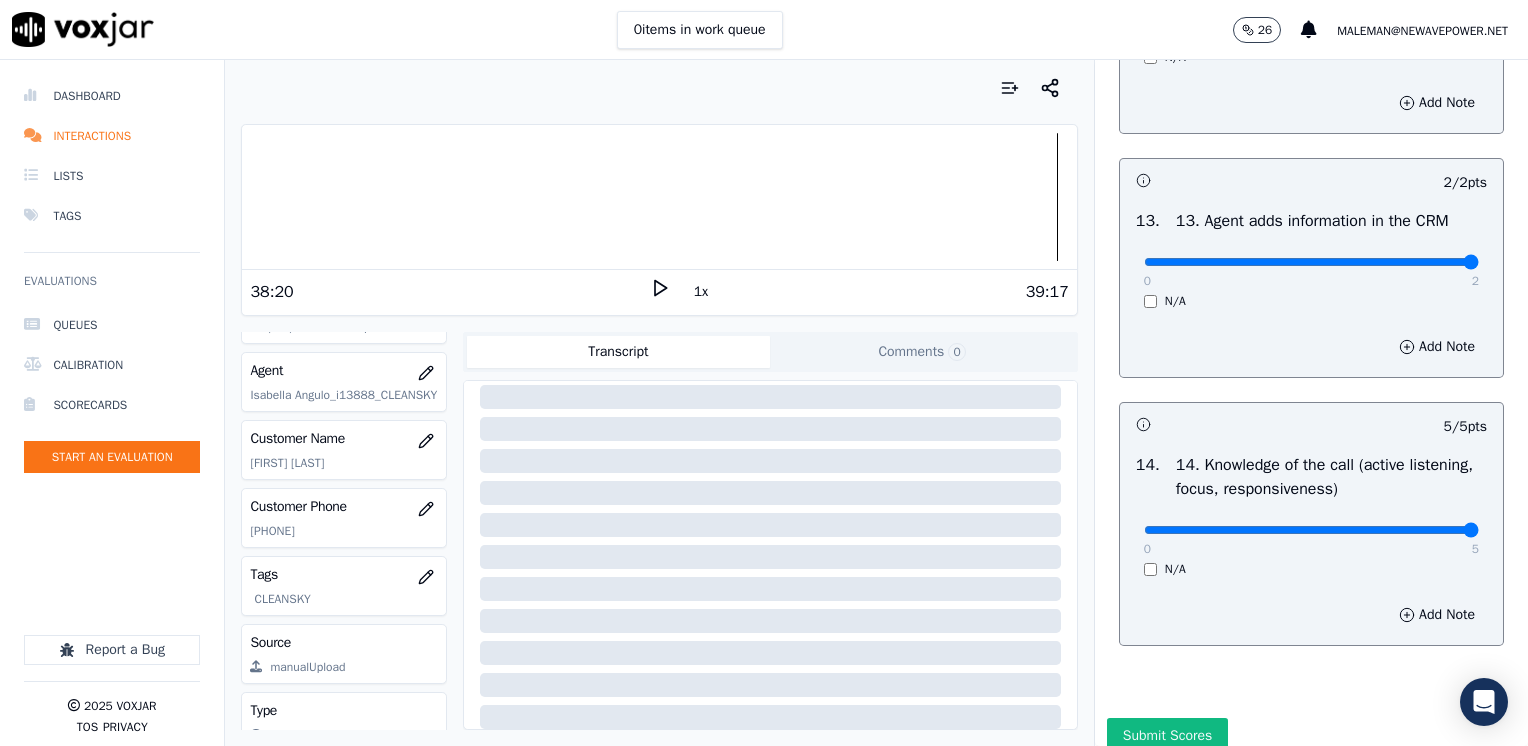 scroll, scrollTop: 3670, scrollLeft: 0, axis: vertical 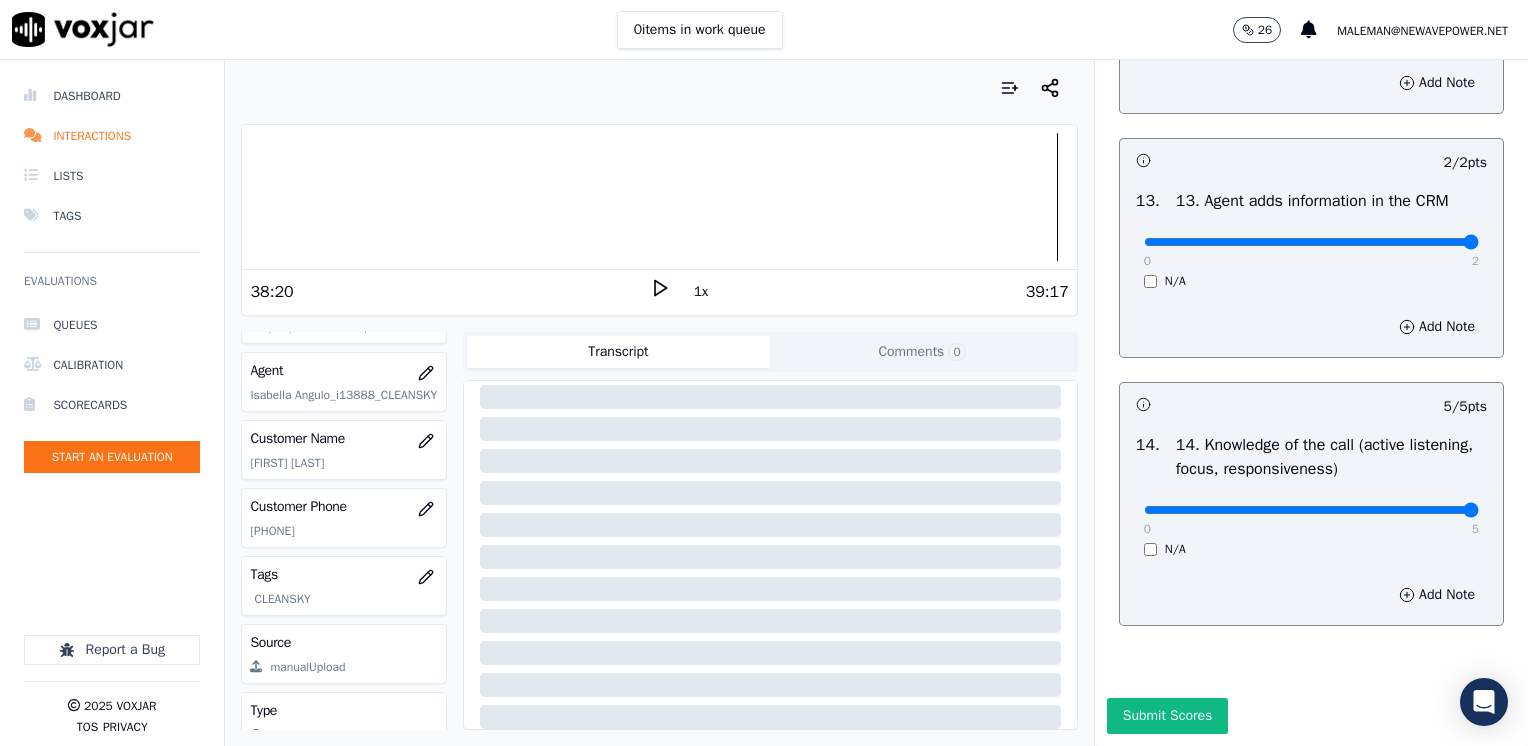 click on "Submit Scores" at bounding box center (1311, 722) 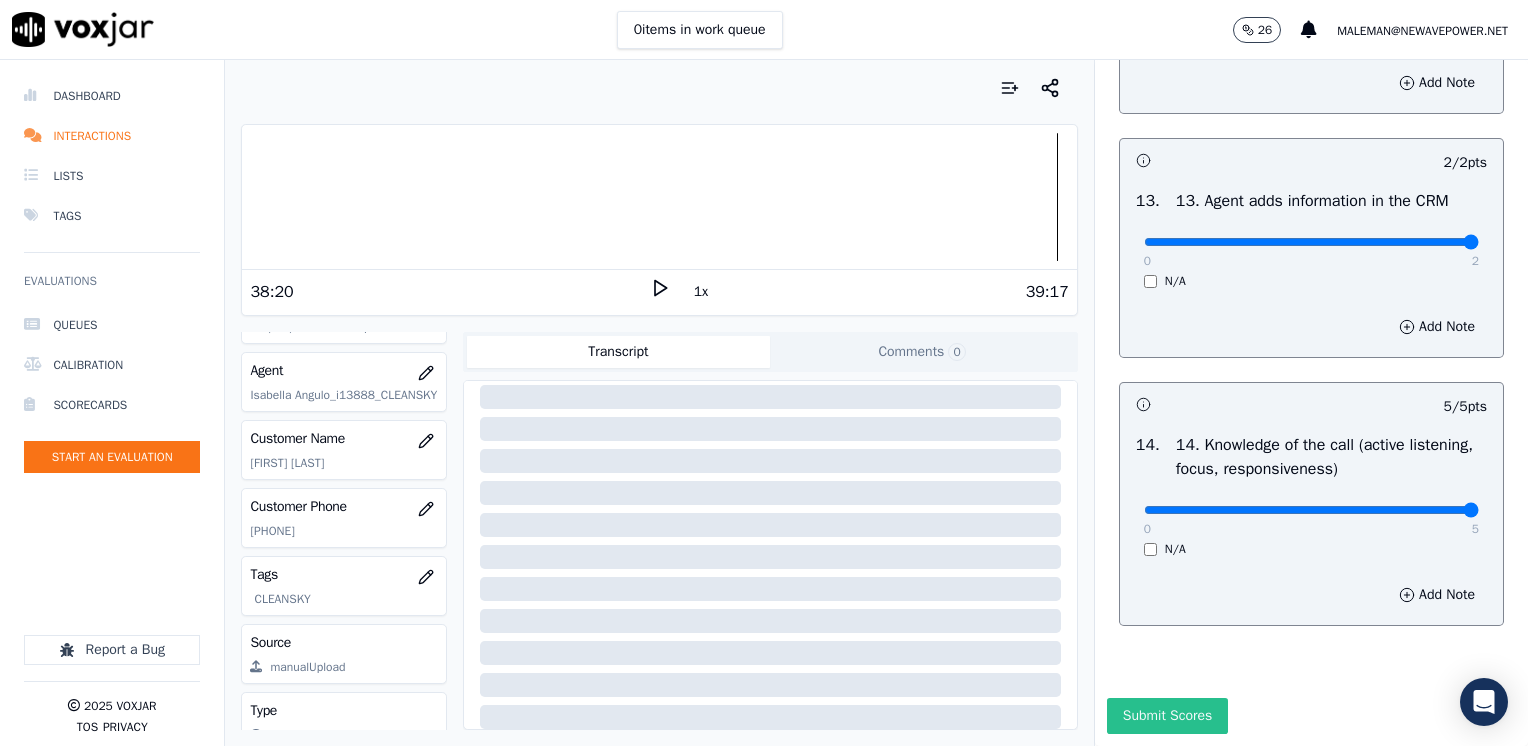 click on "Submit Scores" at bounding box center [1167, 716] 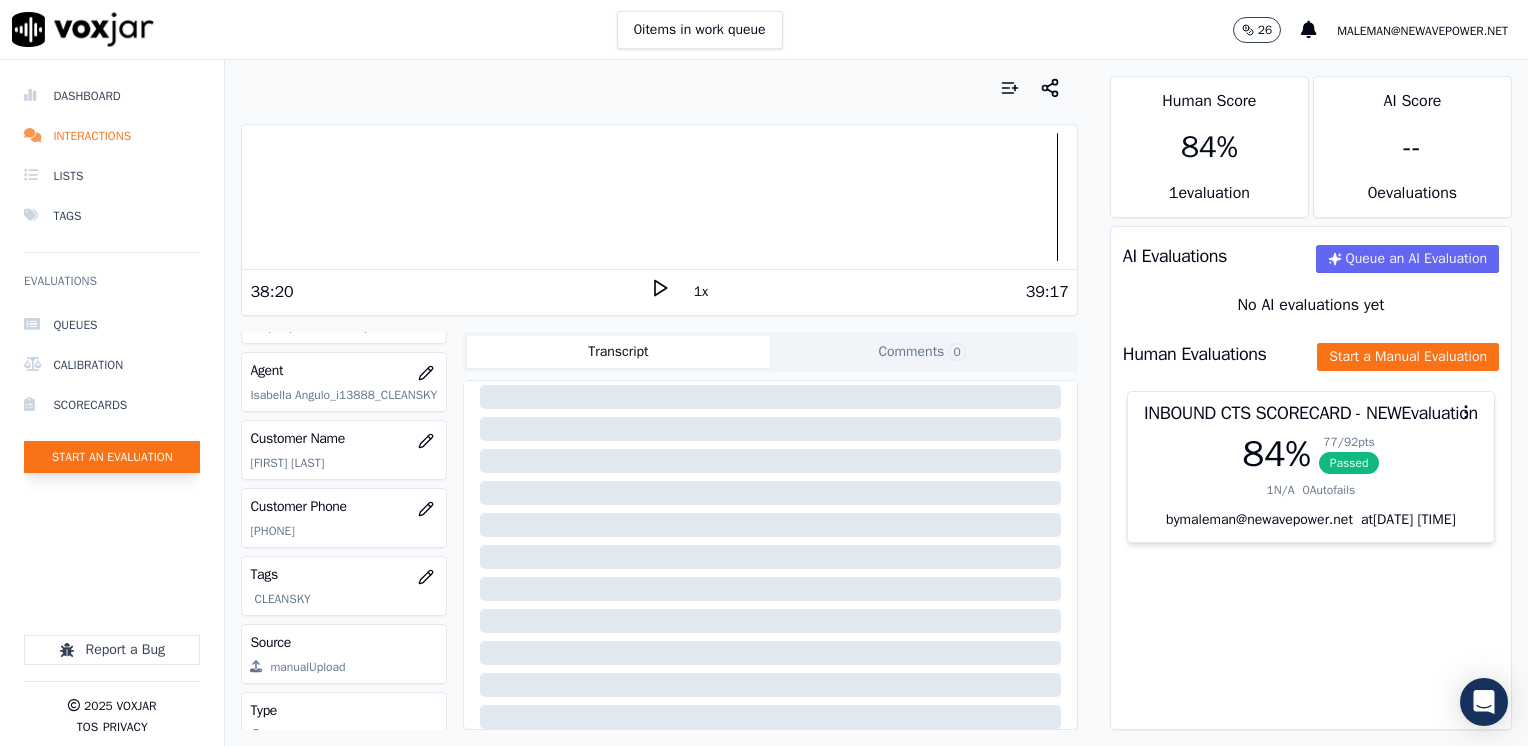 click on "Start an Evaluation" 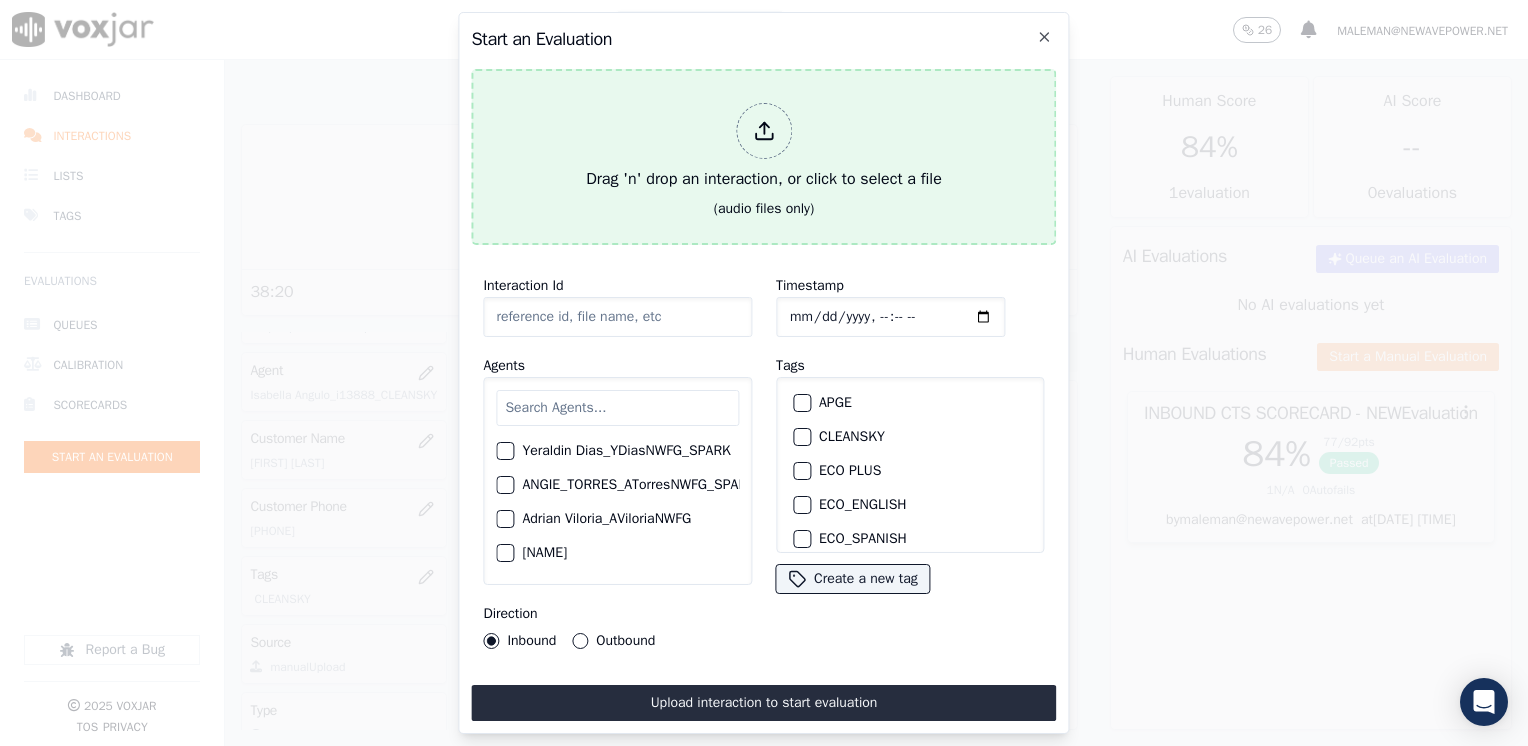 click at bounding box center [764, 131] 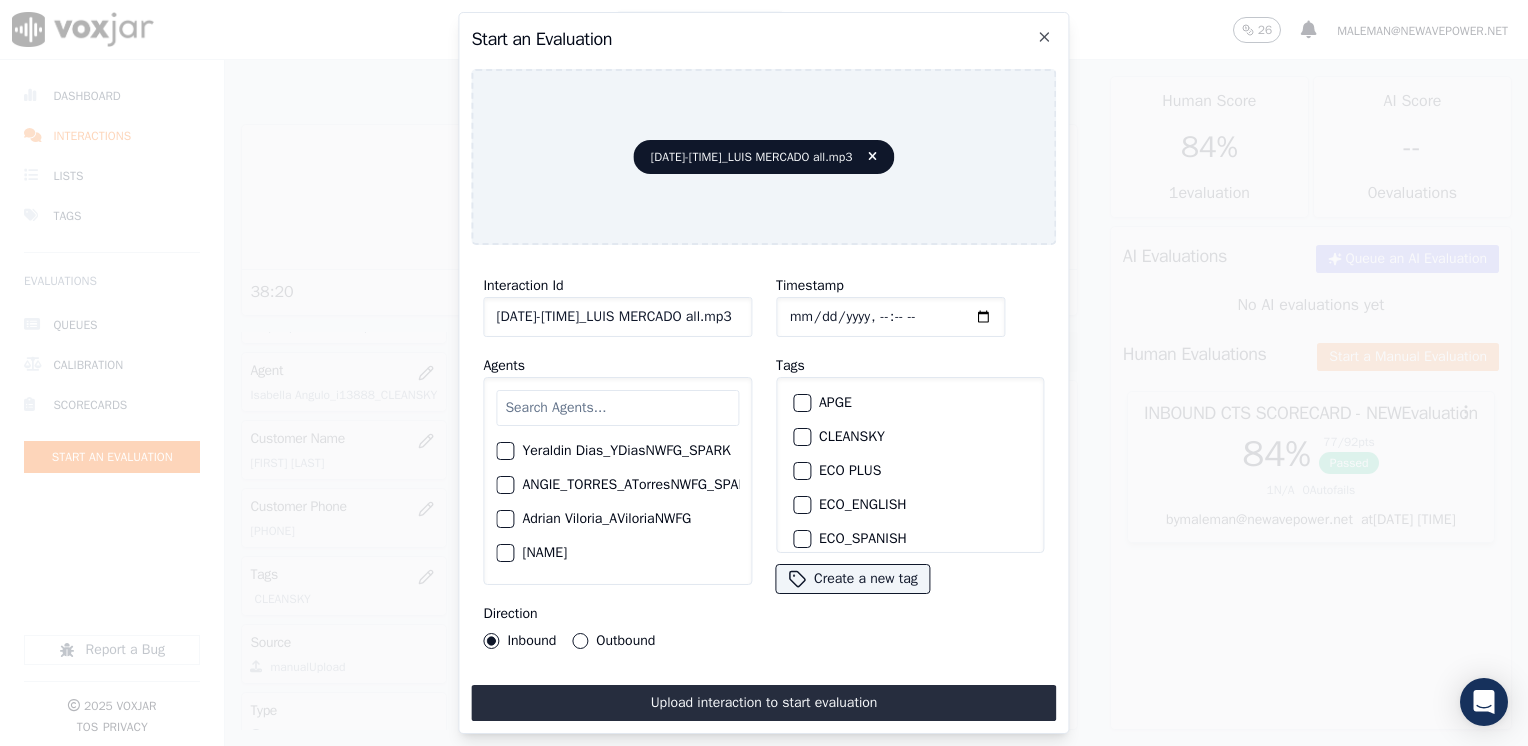 click at bounding box center [617, 408] 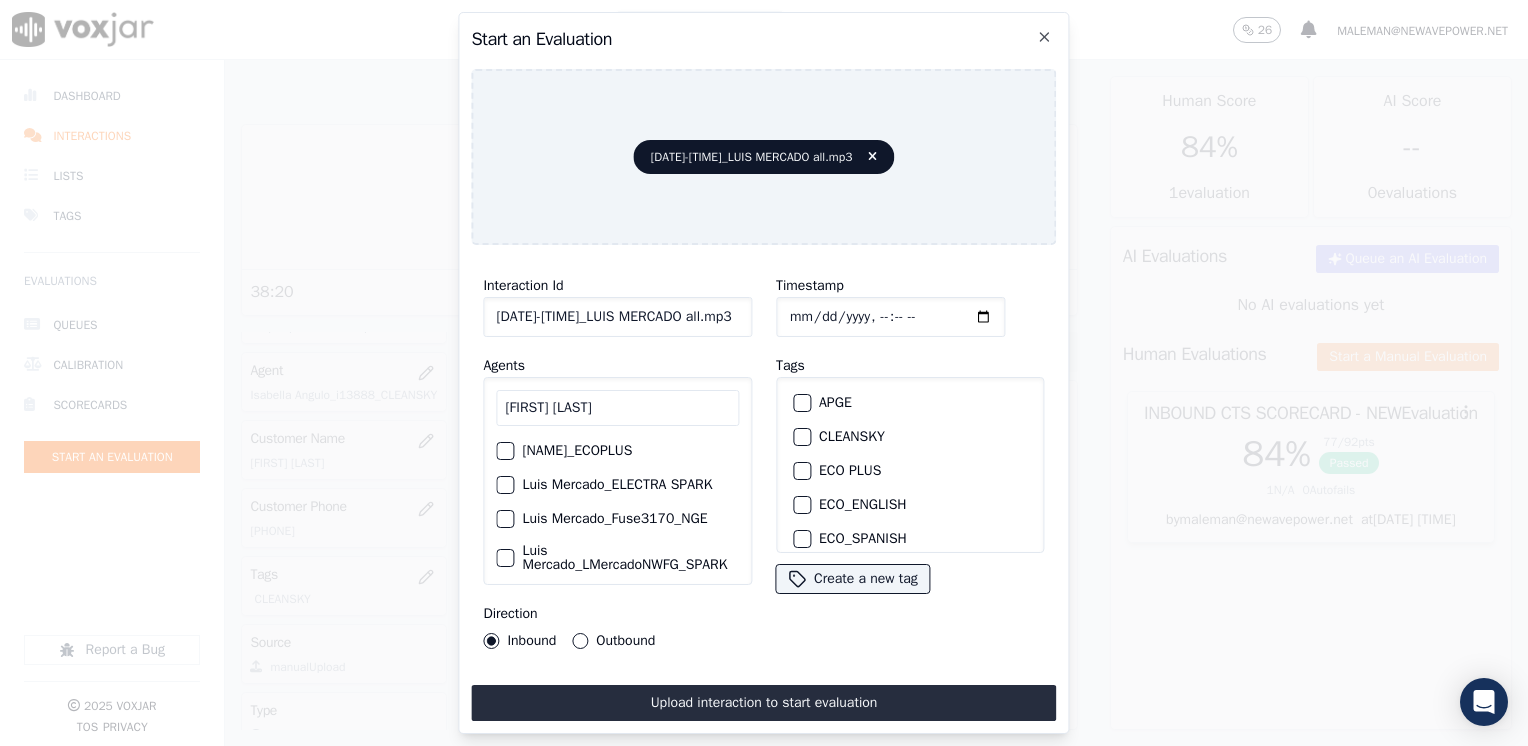 scroll, scrollTop: 100, scrollLeft: 0, axis: vertical 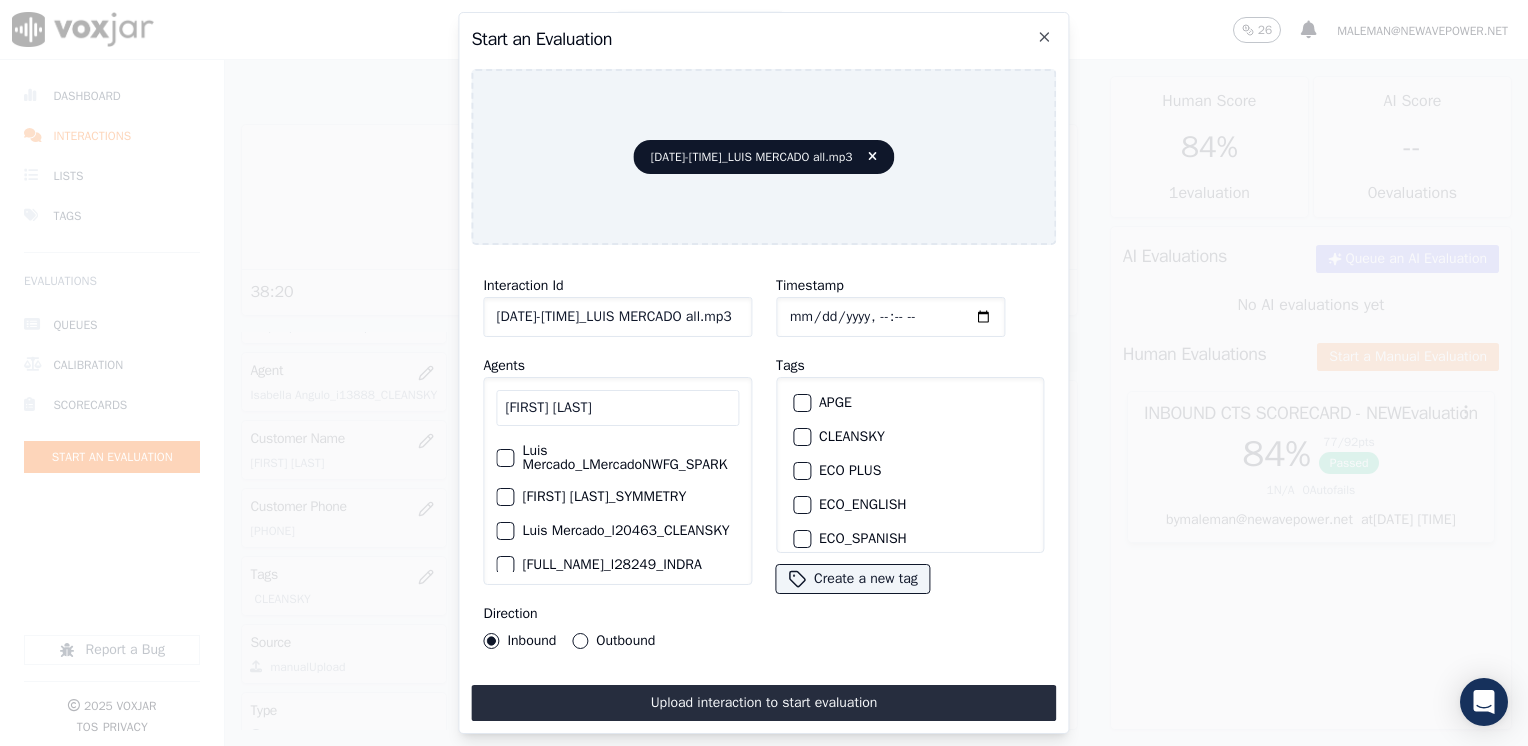 click at bounding box center (504, 531) 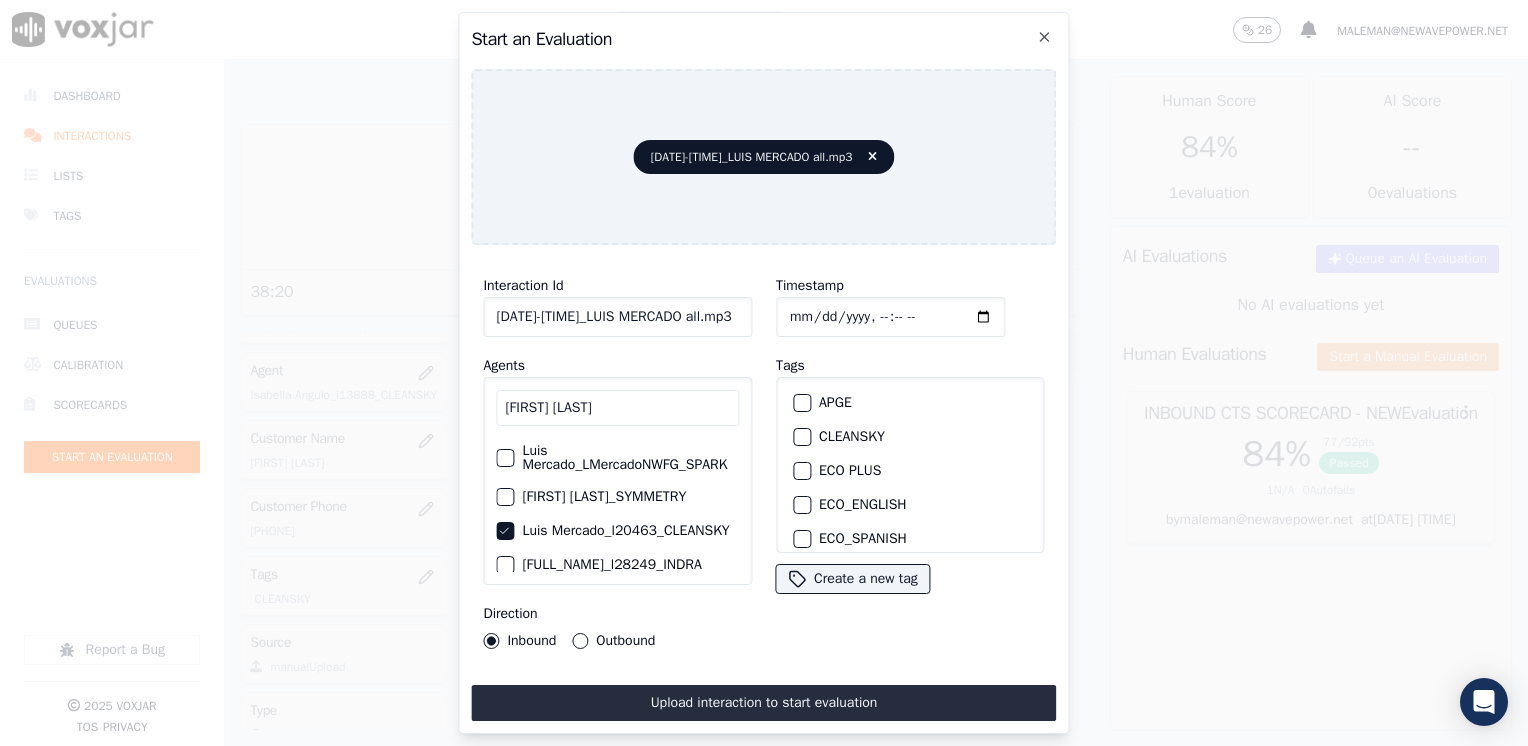 click at bounding box center (801, 437) 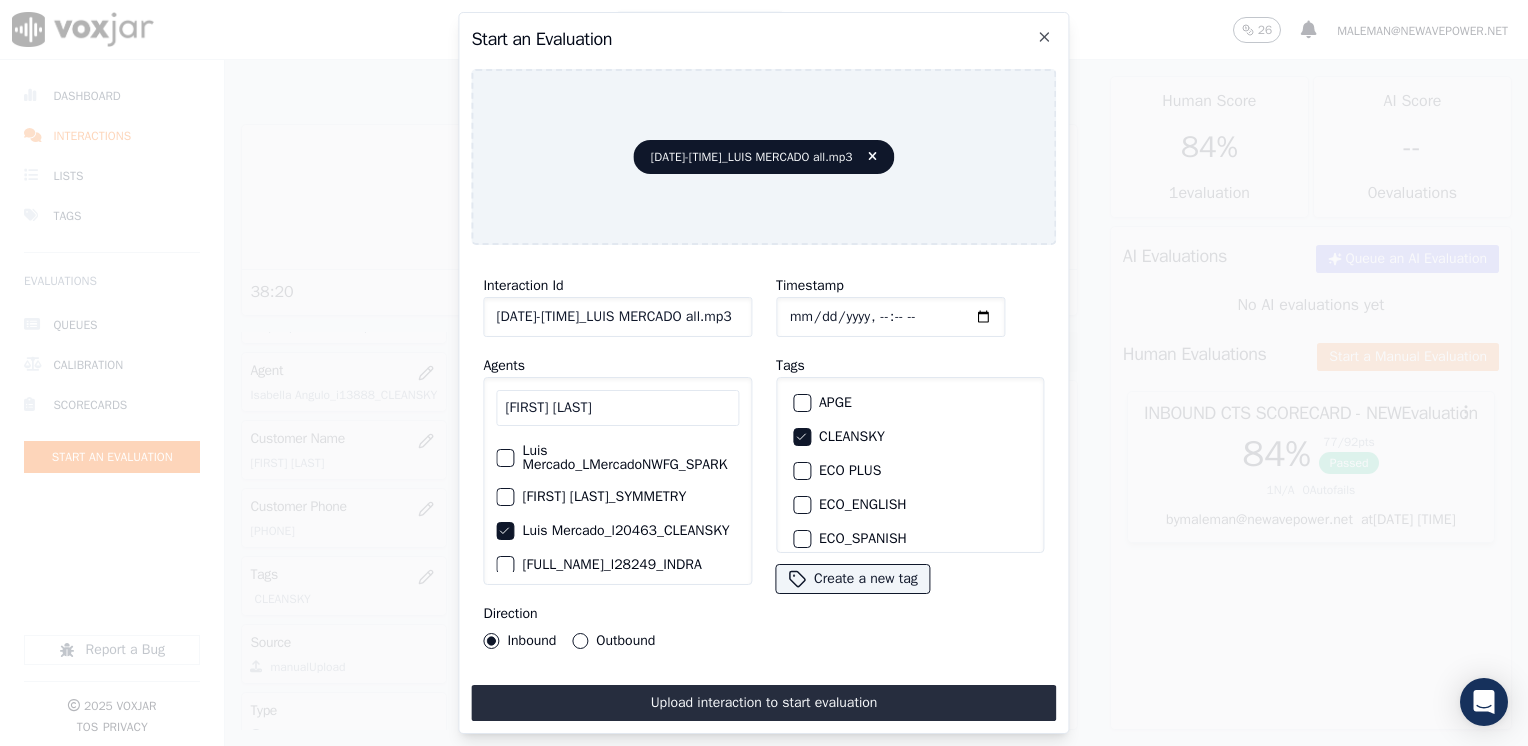 click on "Timestamp" 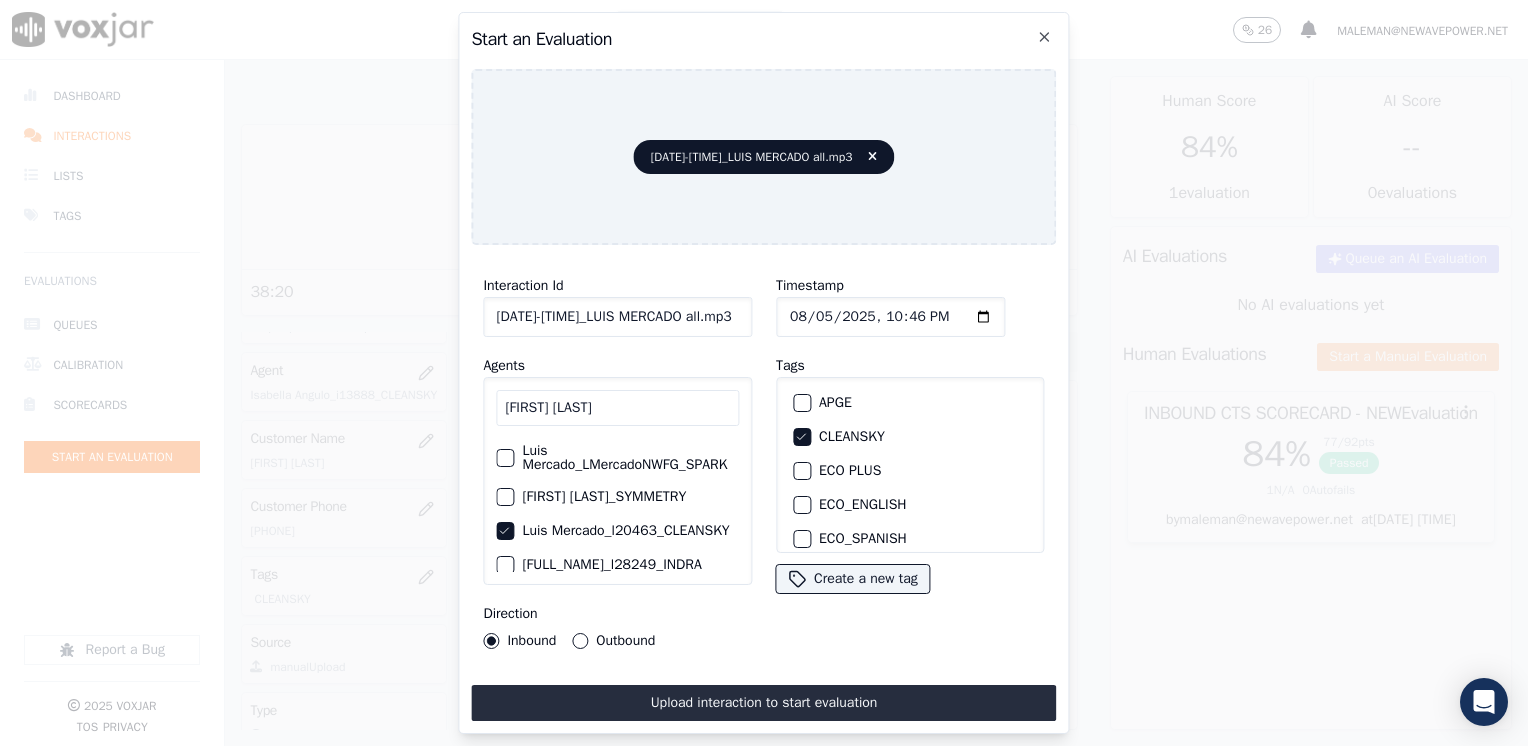 click on "Outbound" at bounding box center (580, 641) 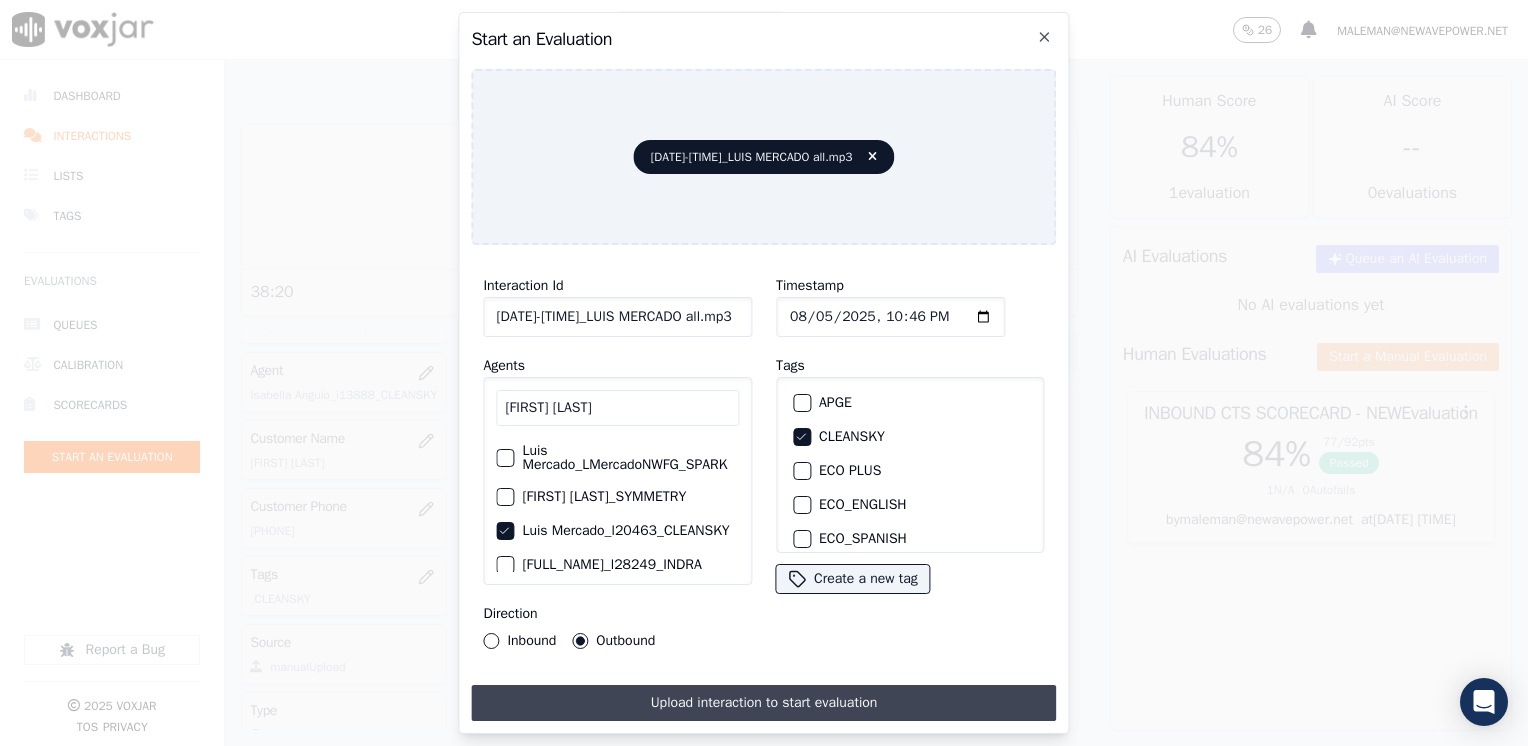 click on "Upload interaction to start evaluation" at bounding box center [763, 703] 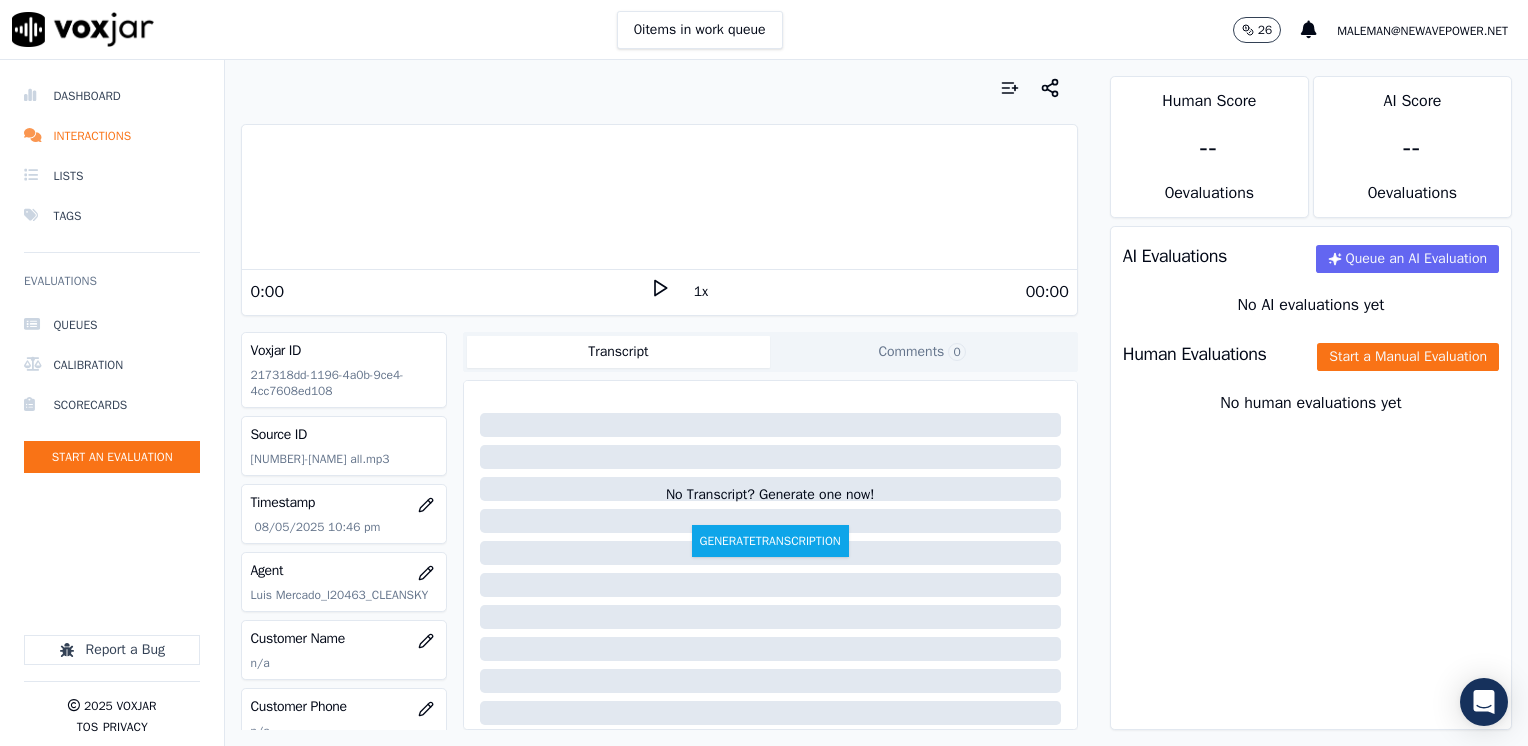 click 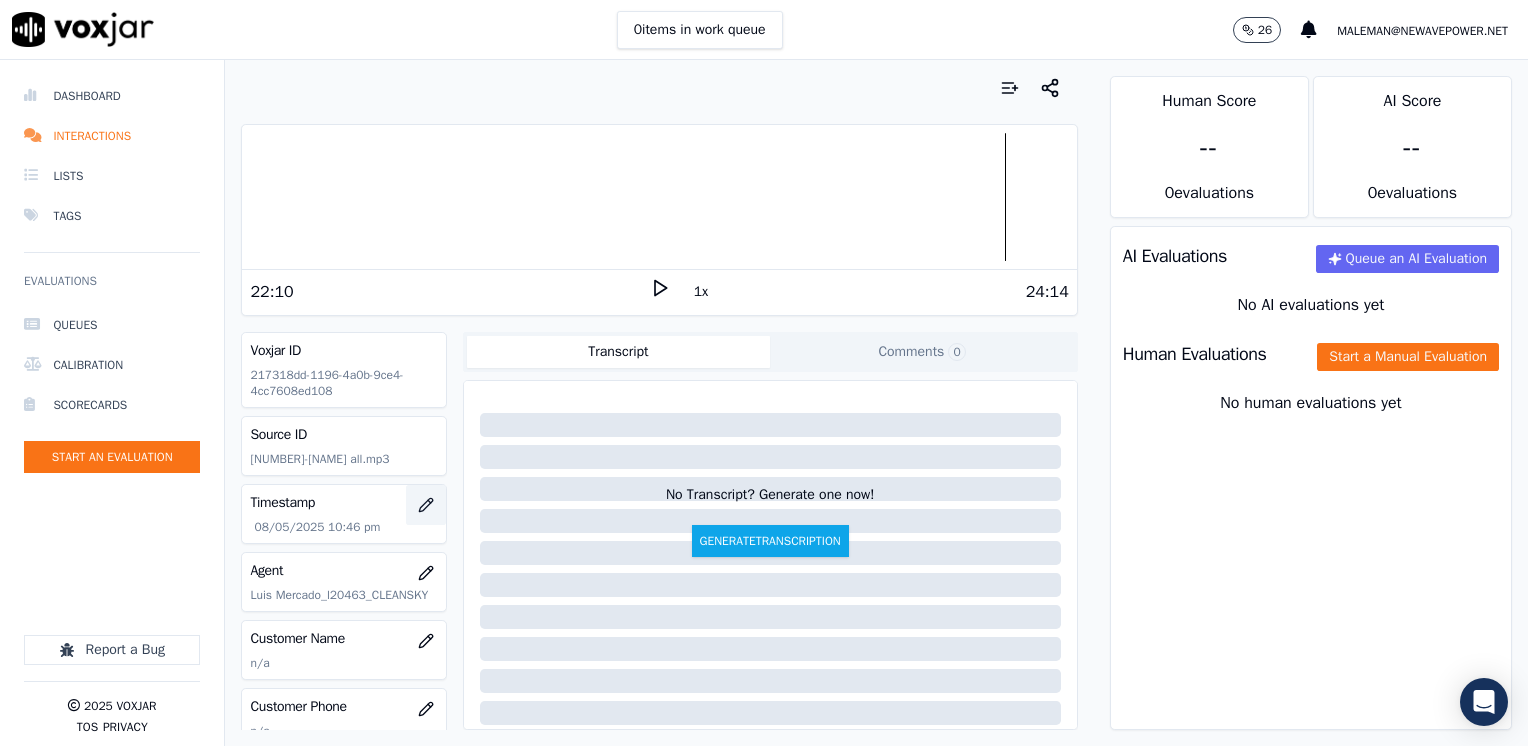 scroll, scrollTop: 200, scrollLeft: 0, axis: vertical 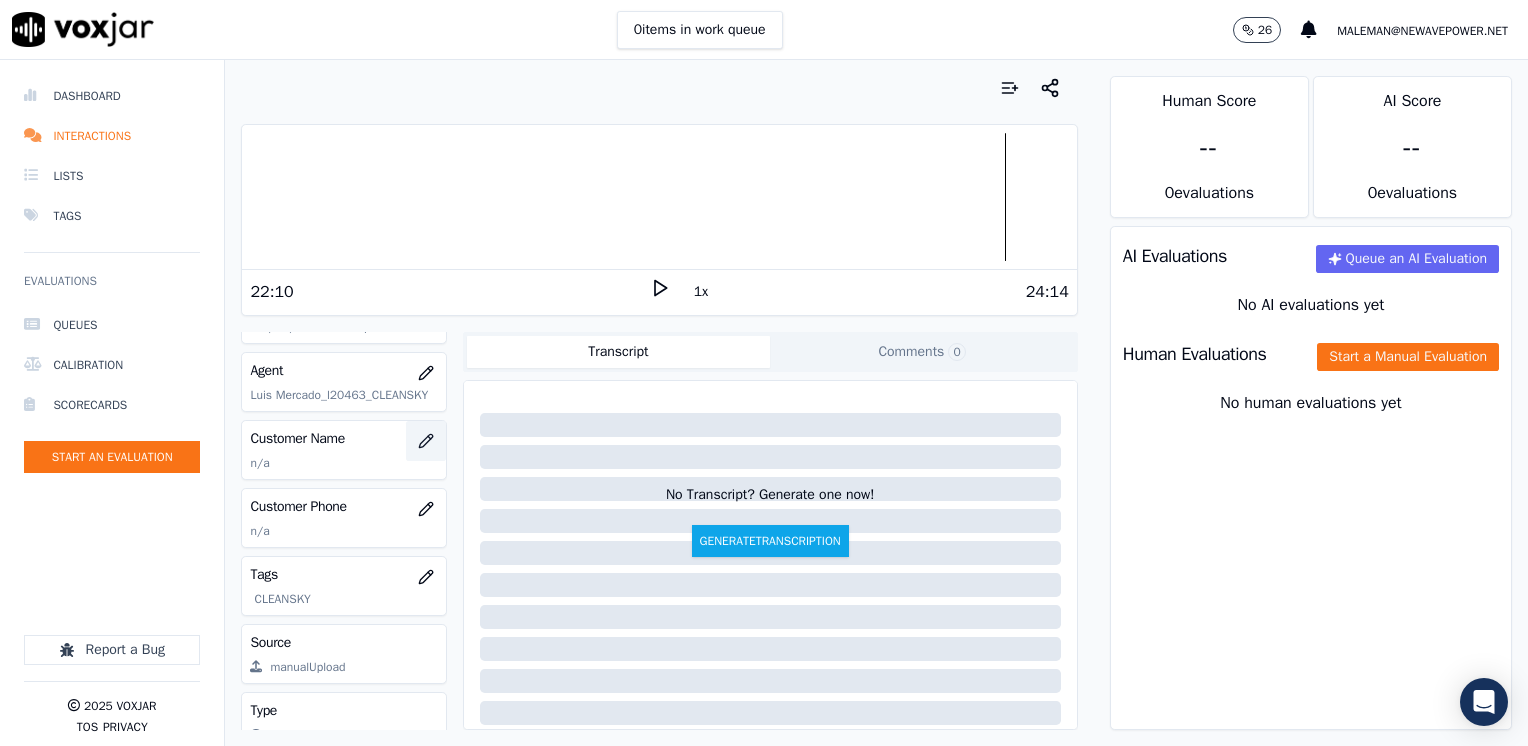 click at bounding box center [426, 441] 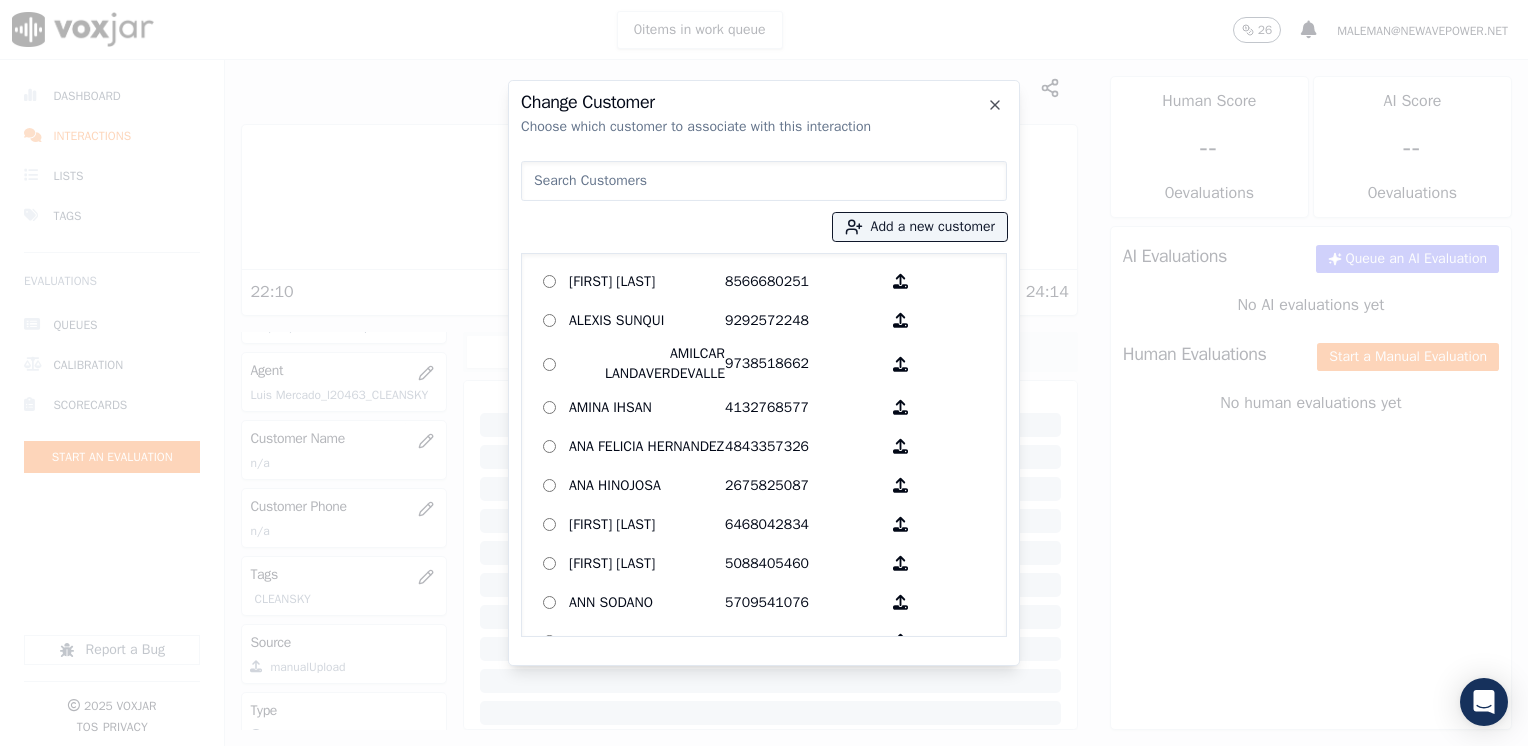 click at bounding box center [764, 181] 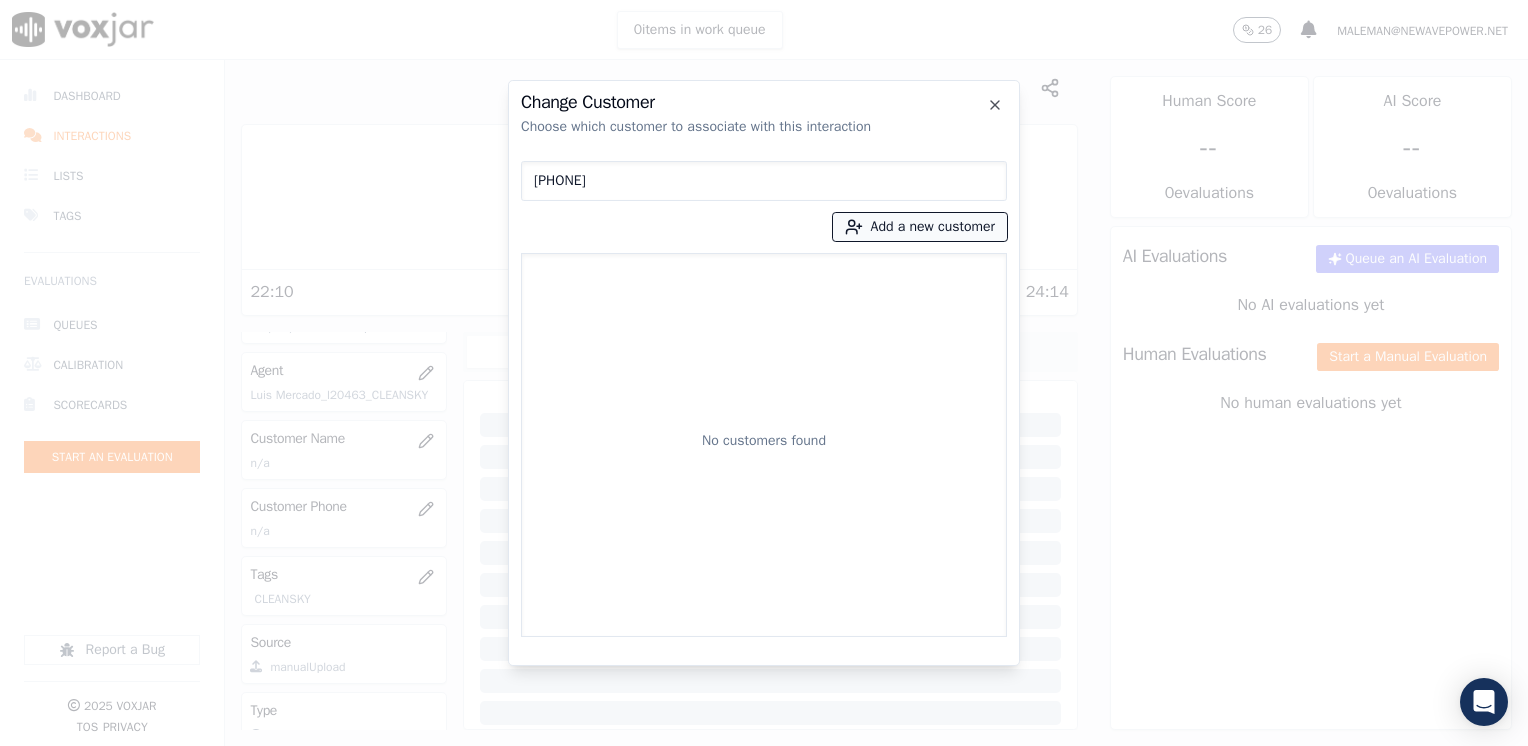 click on "Add a new customer" at bounding box center [920, 227] 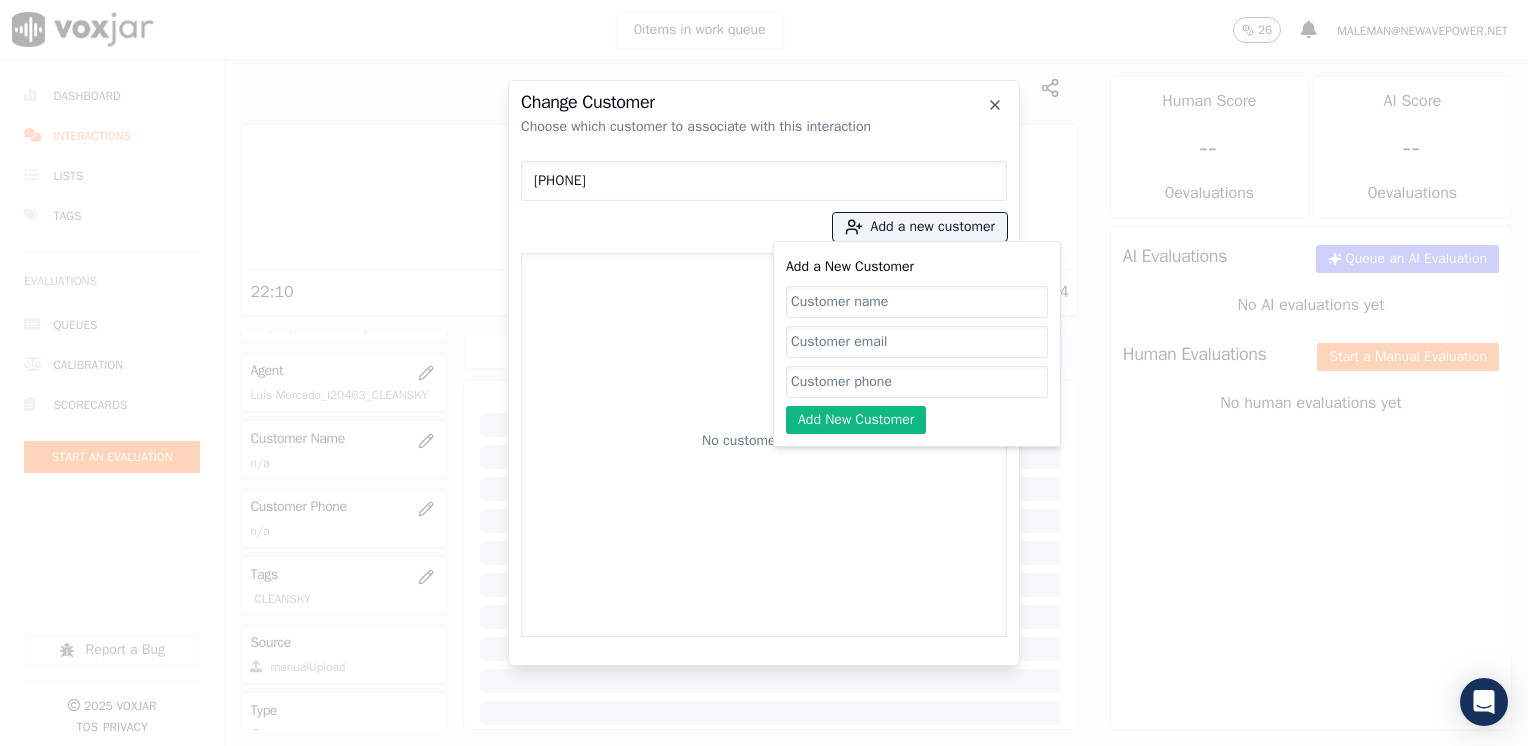 click on "Add a New Customer" 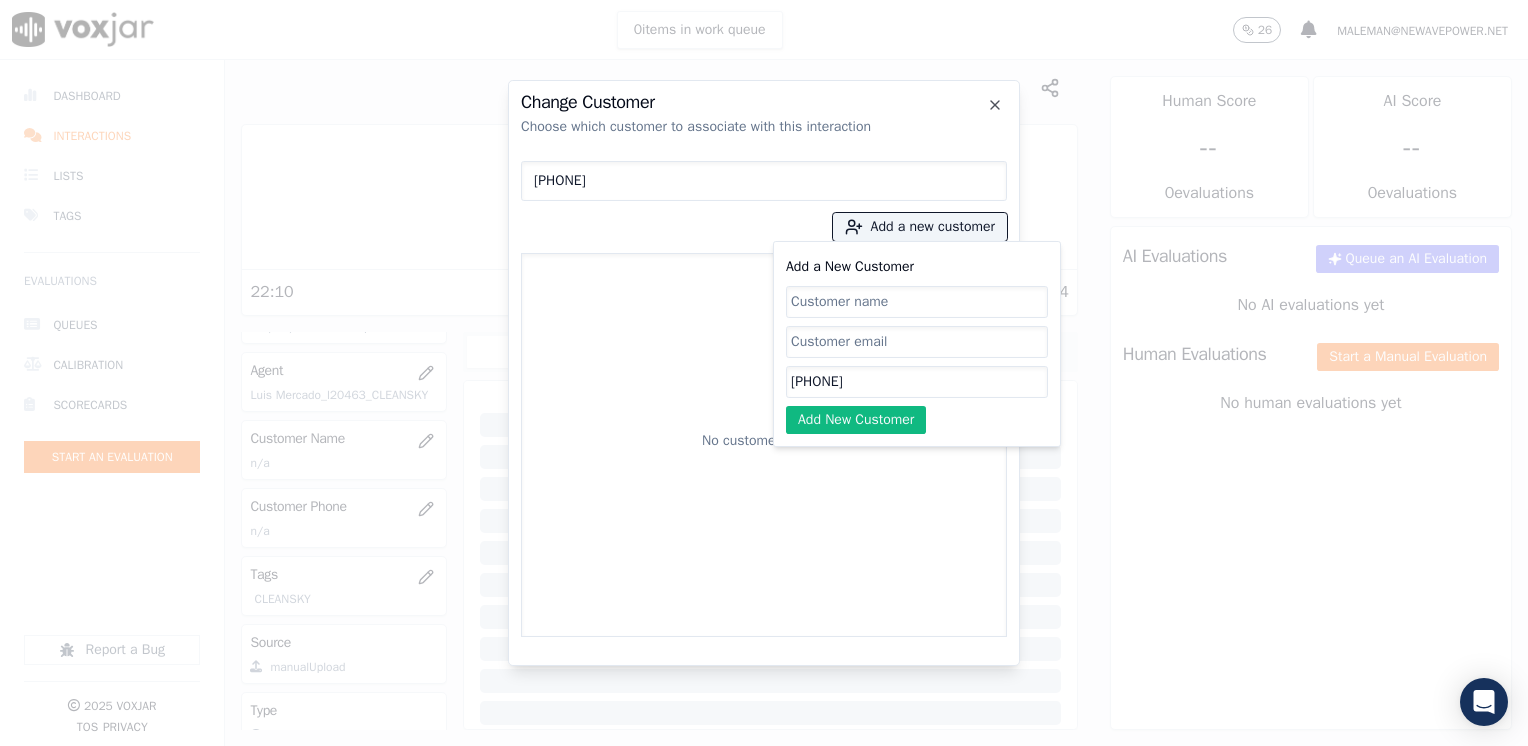 click on "Add a New Customer" 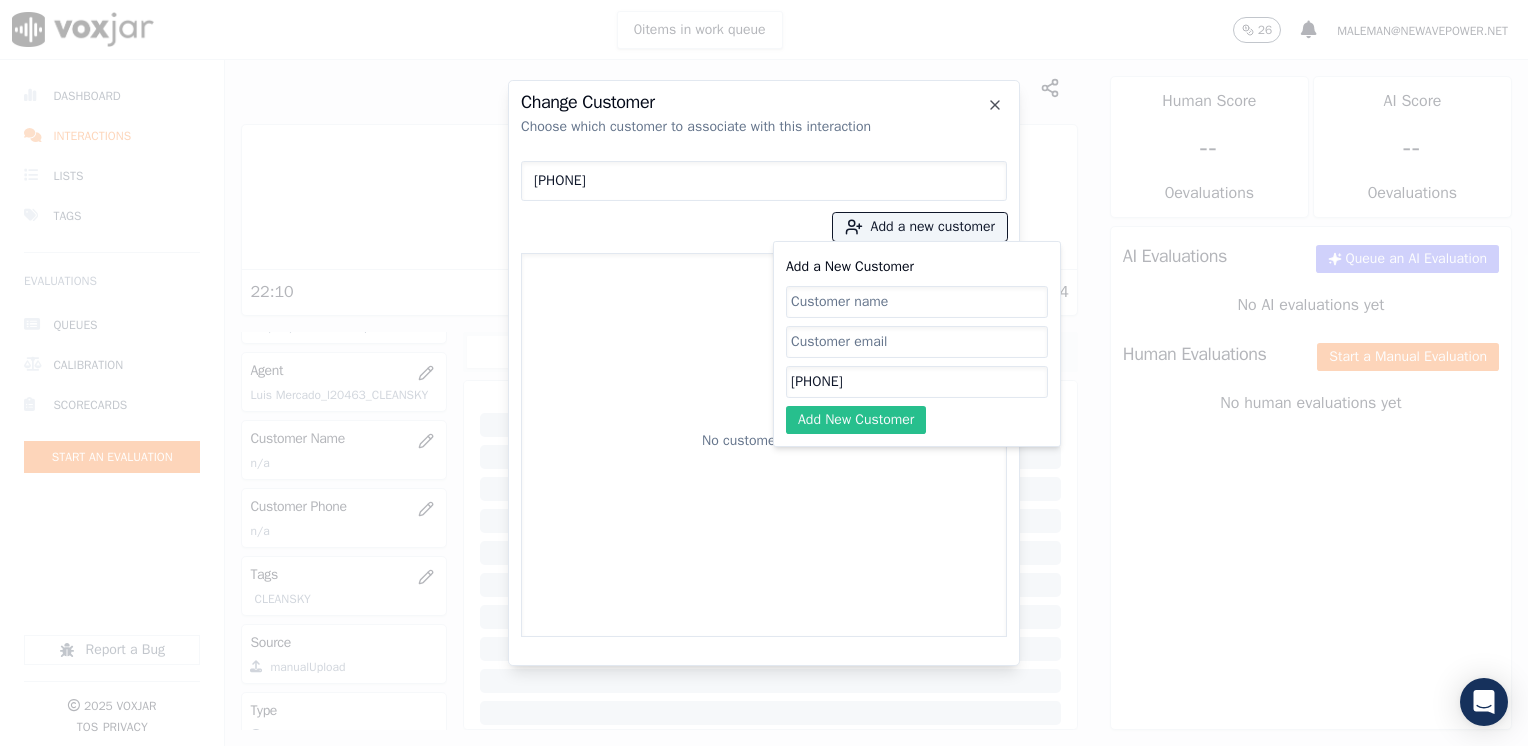 paste on "[NAME]" 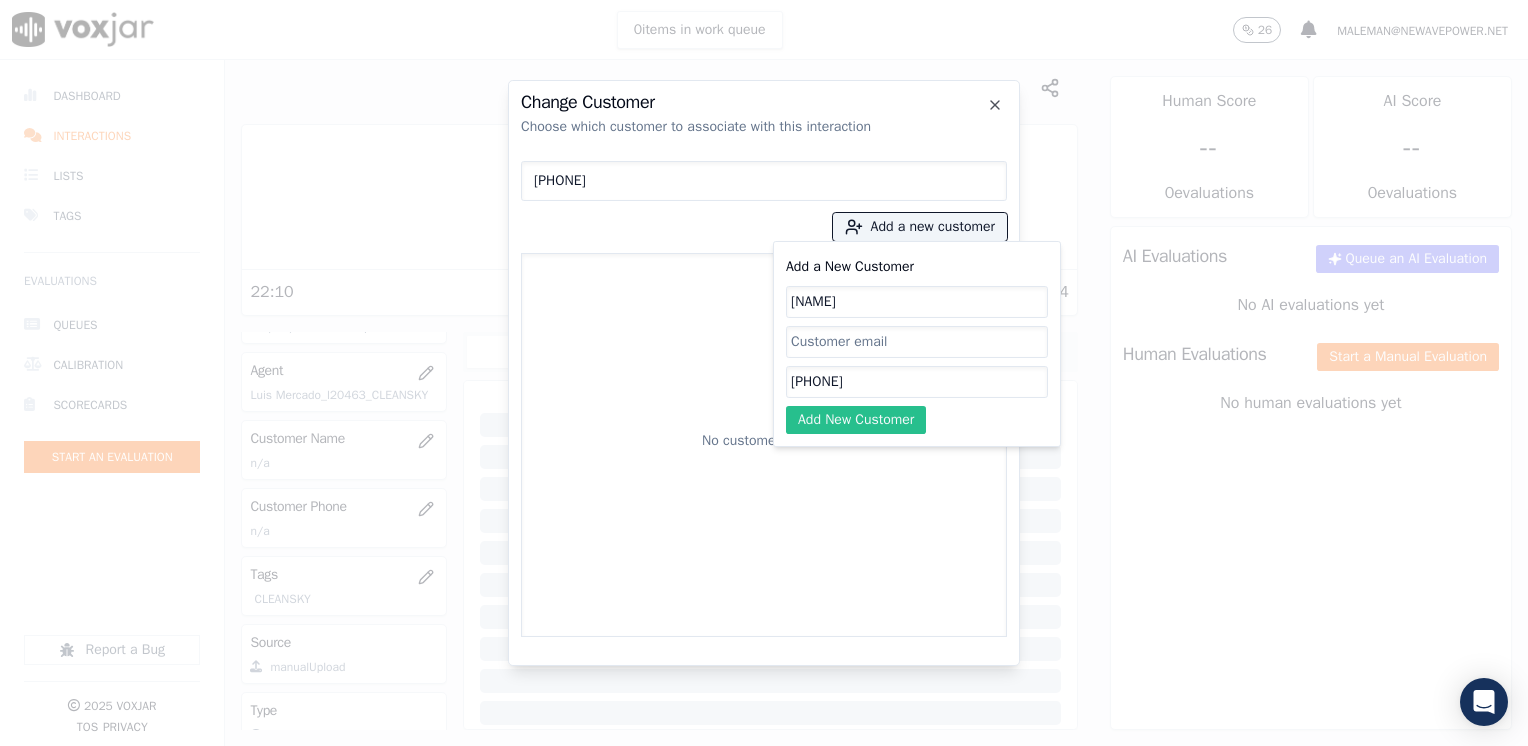 click on "Add New Customer" 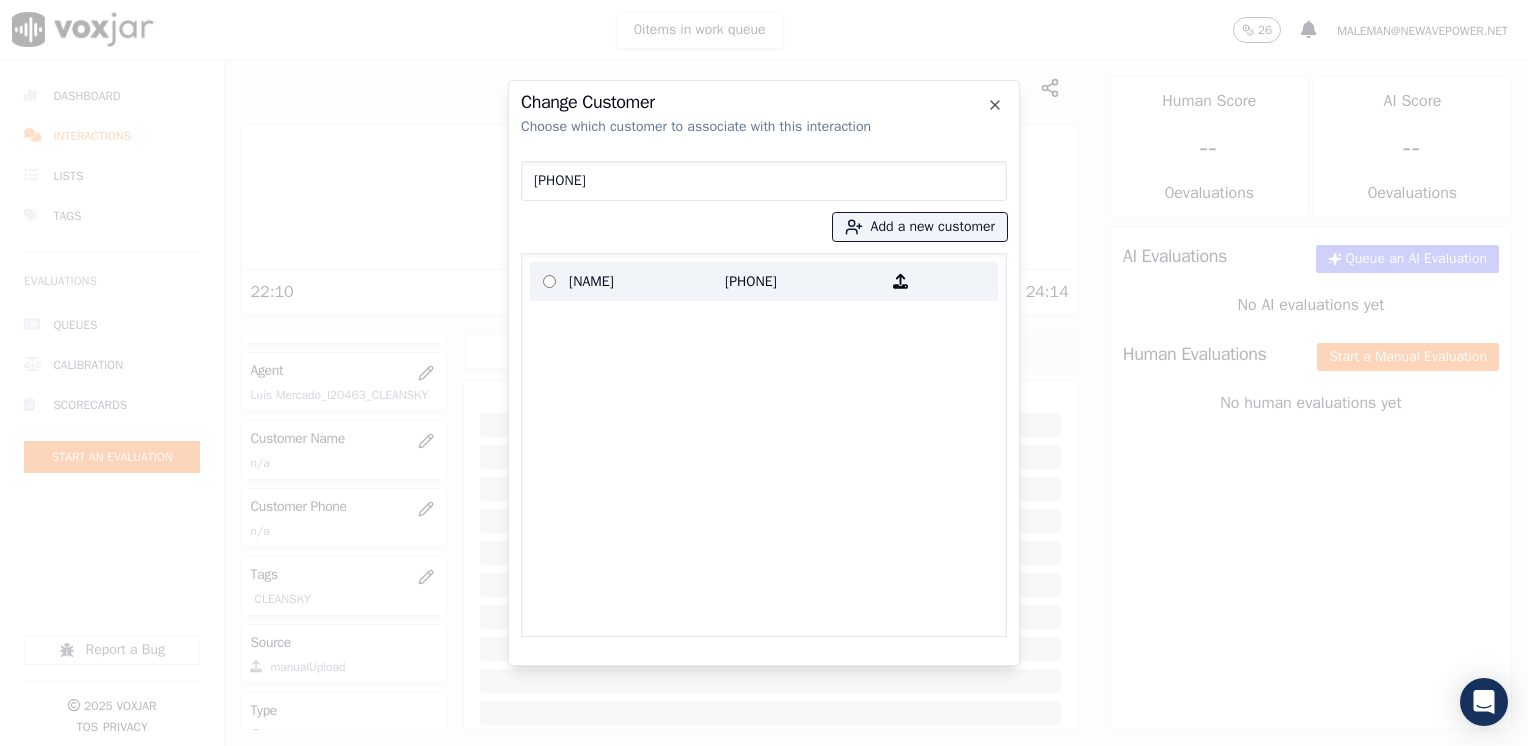 click on "[PHONE]" at bounding box center (803, 281) 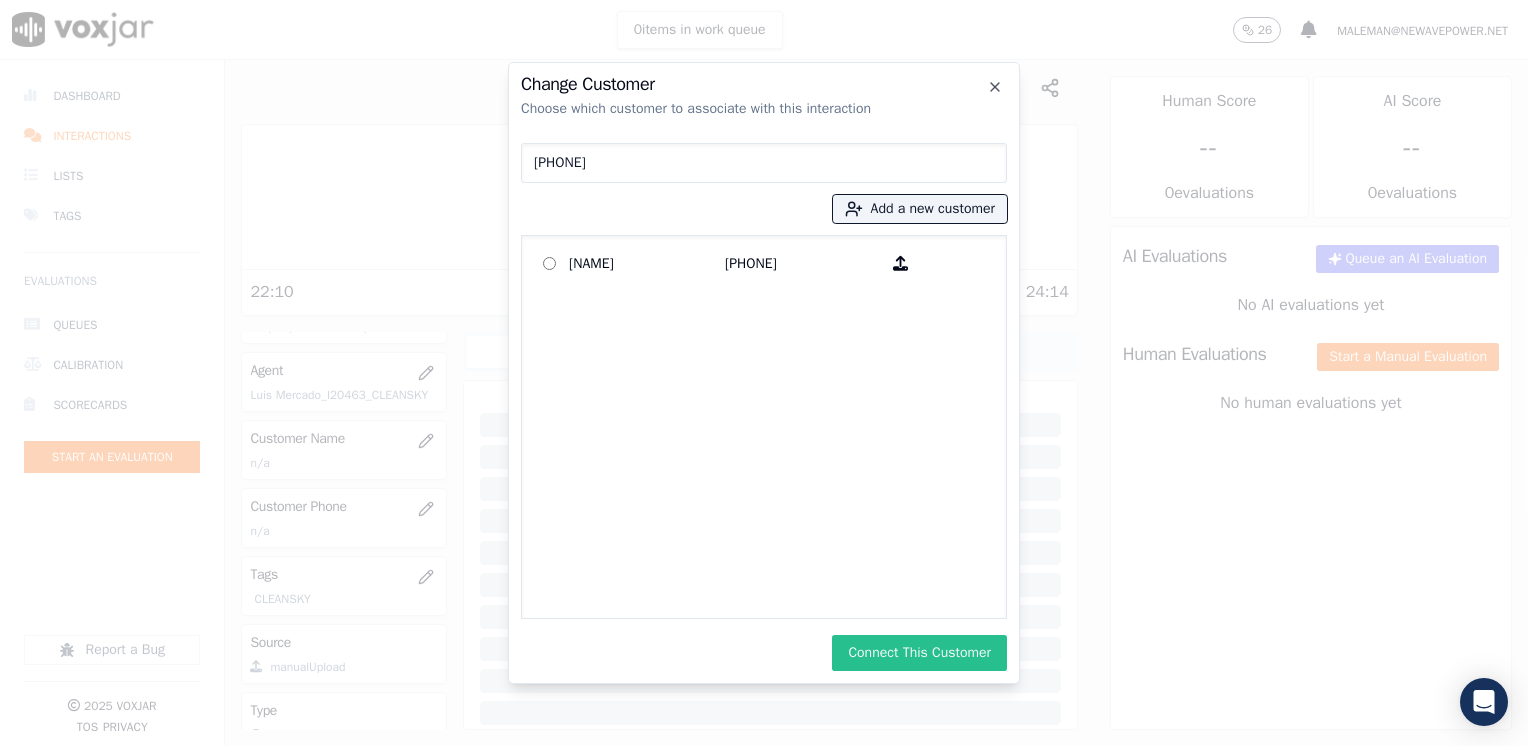 click on "Connect This Customer" at bounding box center [919, 653] 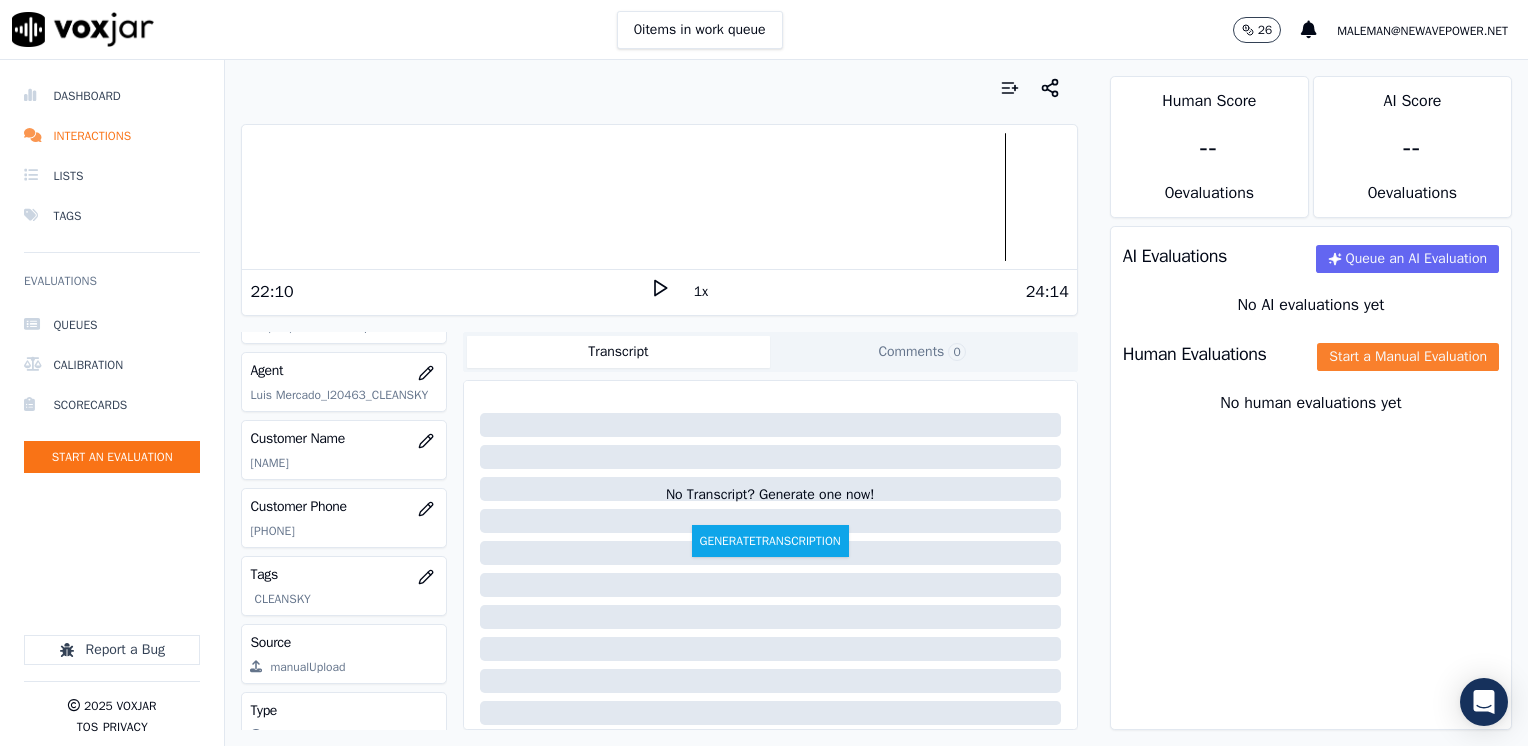 click on "Start a Manual Evaluation" 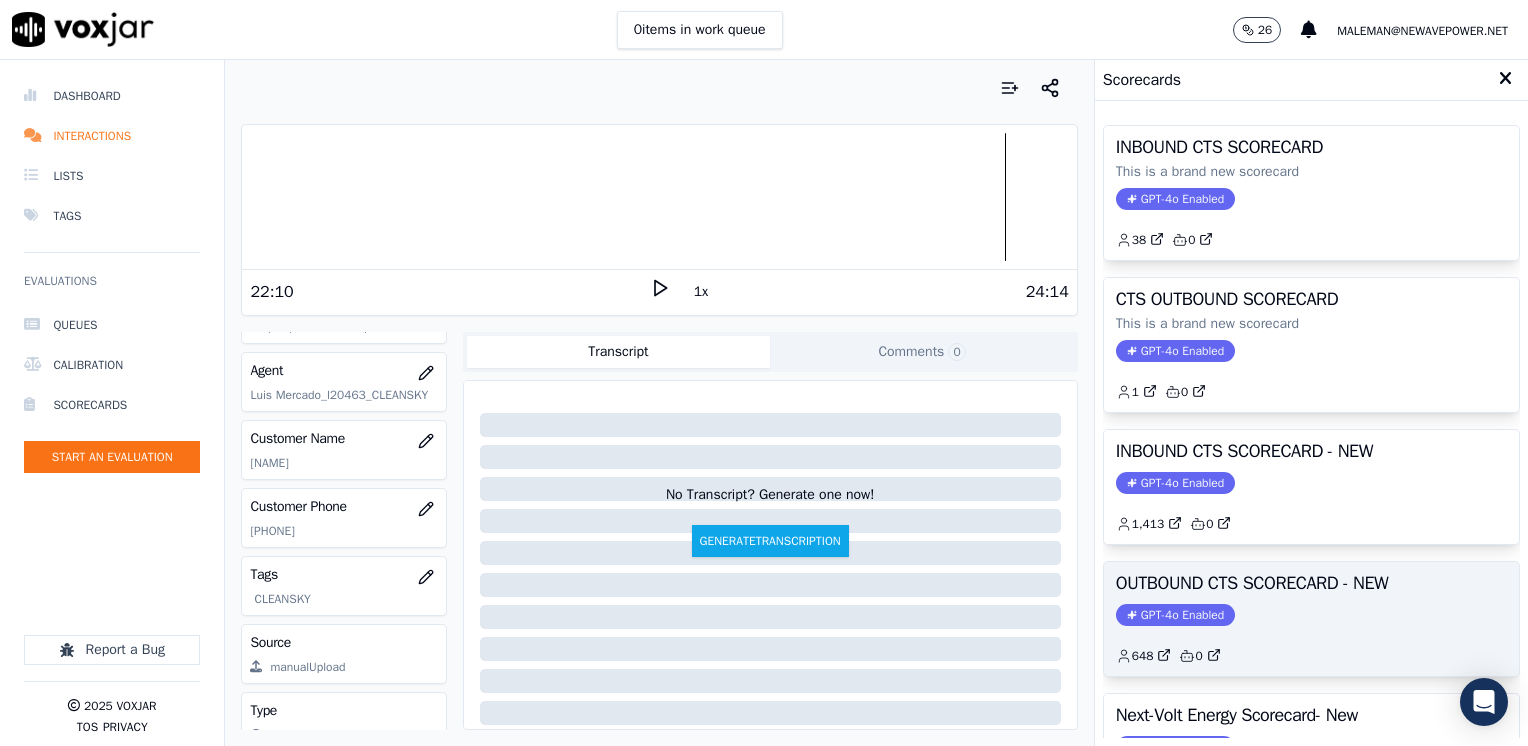 click on "GPT-4o Enabled" at bounding box center [1175, 615] 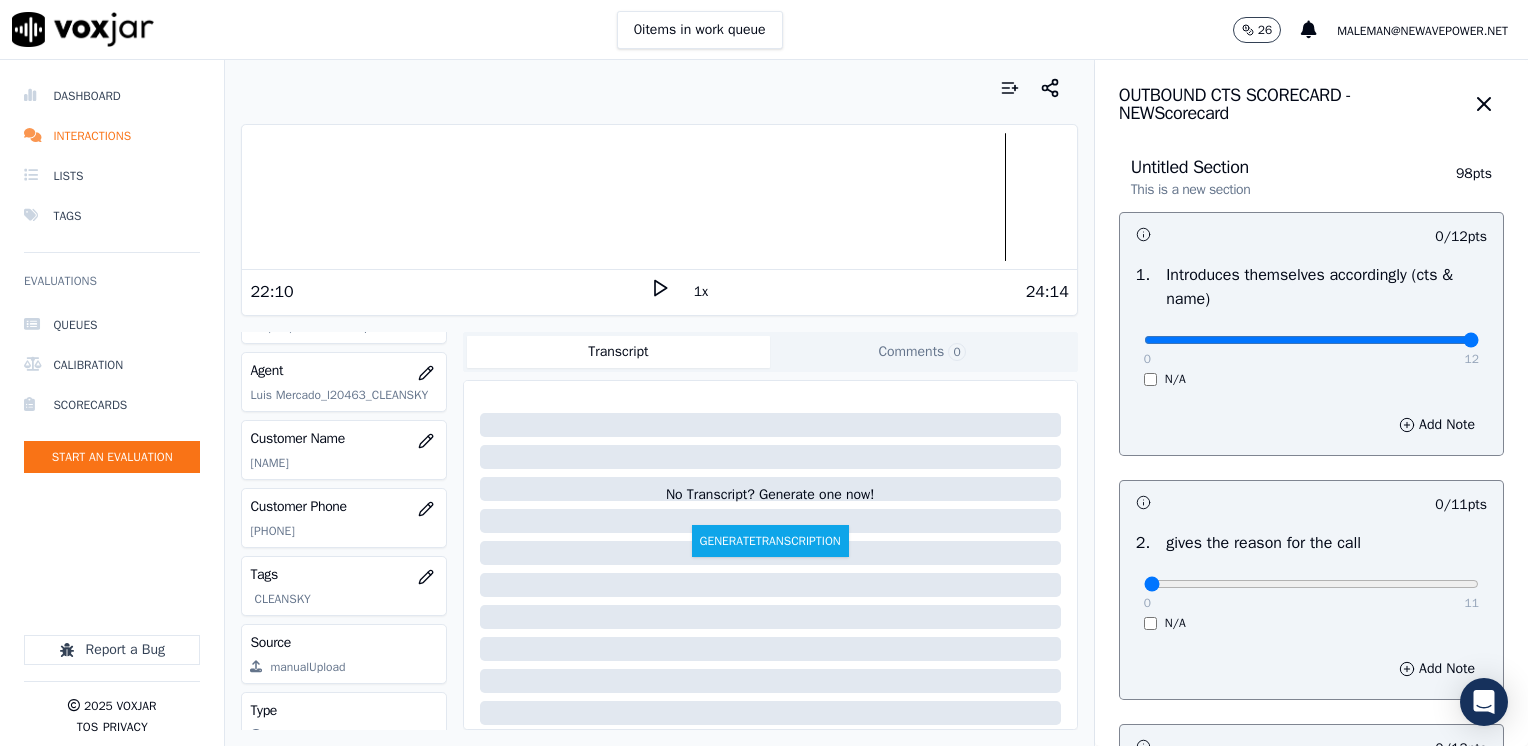 drag, startPoint x: 1127, startPoint y: 338, endPoint x: 1531, endPoint y: 338, distance: 404 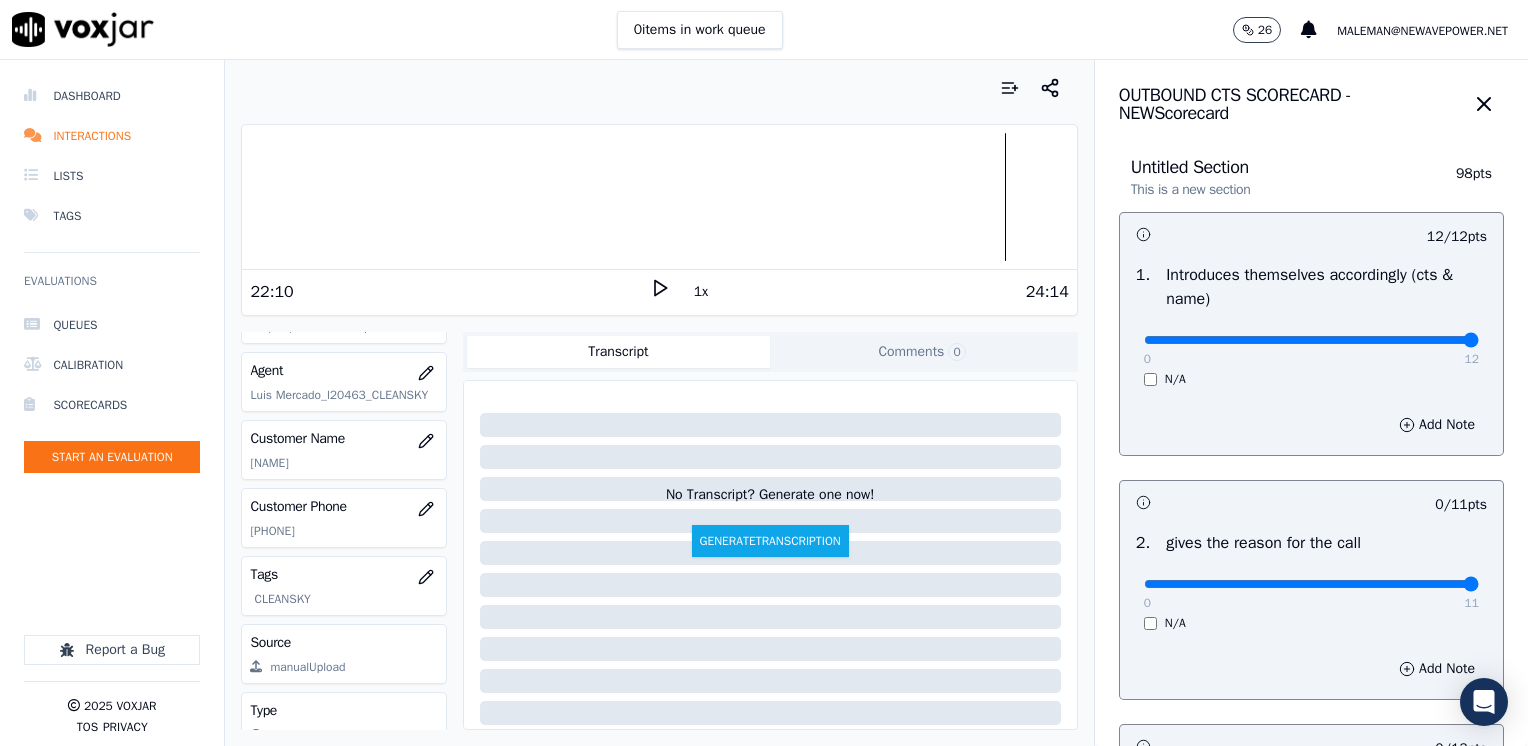drag, startPoint x: 1159, startPoint y: 586, endPoint x: 1527, endPoint y: 552, distance: 369.56732 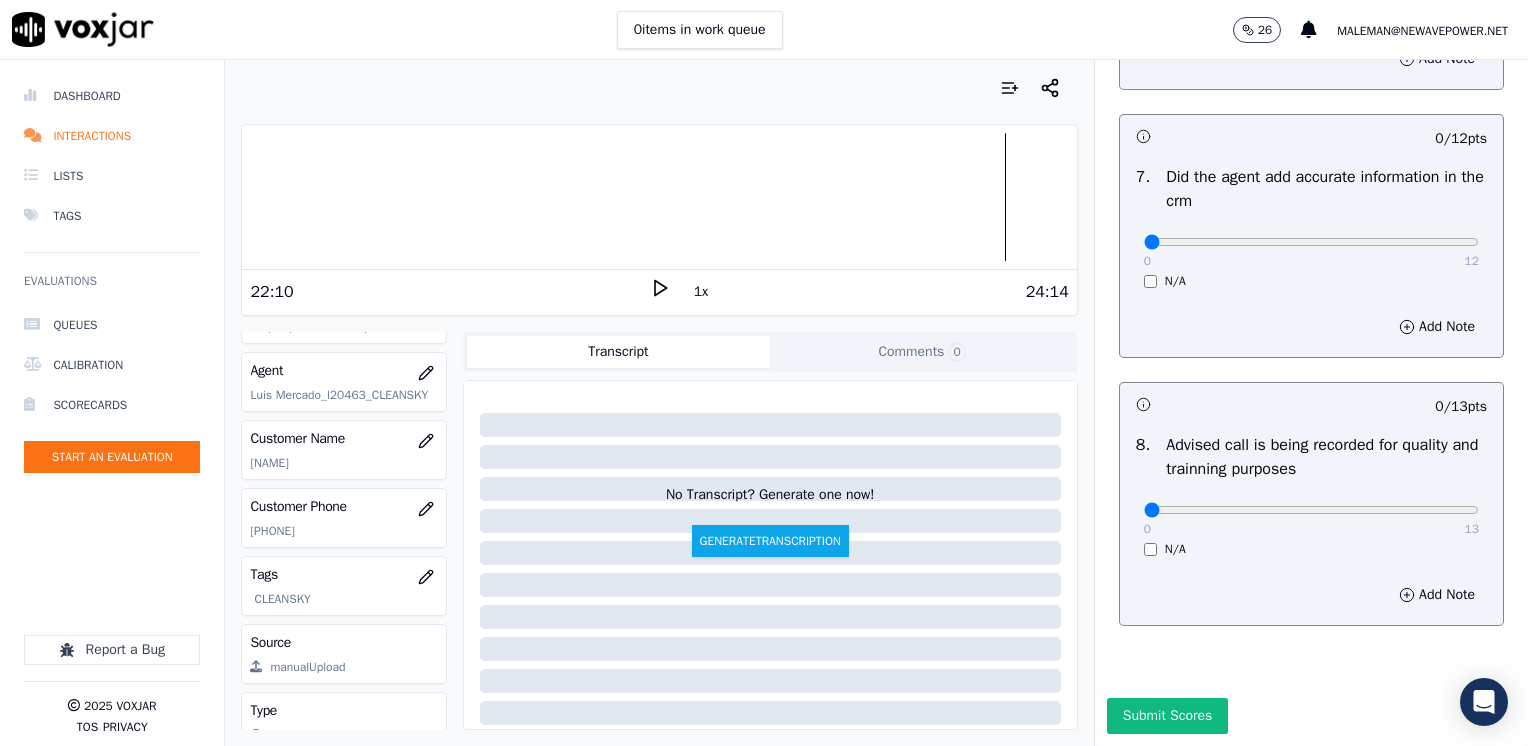 scroll, scrollTop: 1648, scrollLeft: 0, axis: vertical 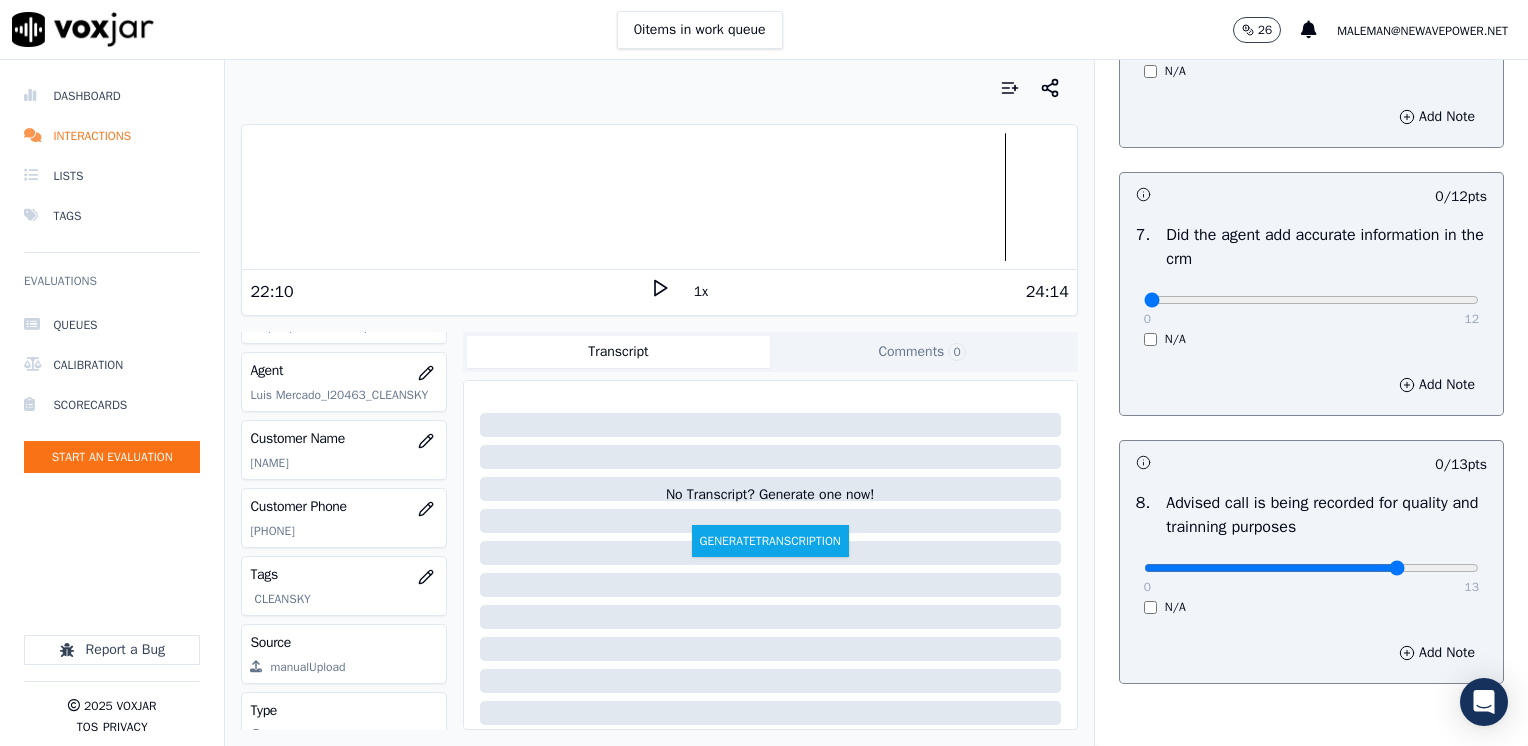 click at bounding box center (1311, -1308) 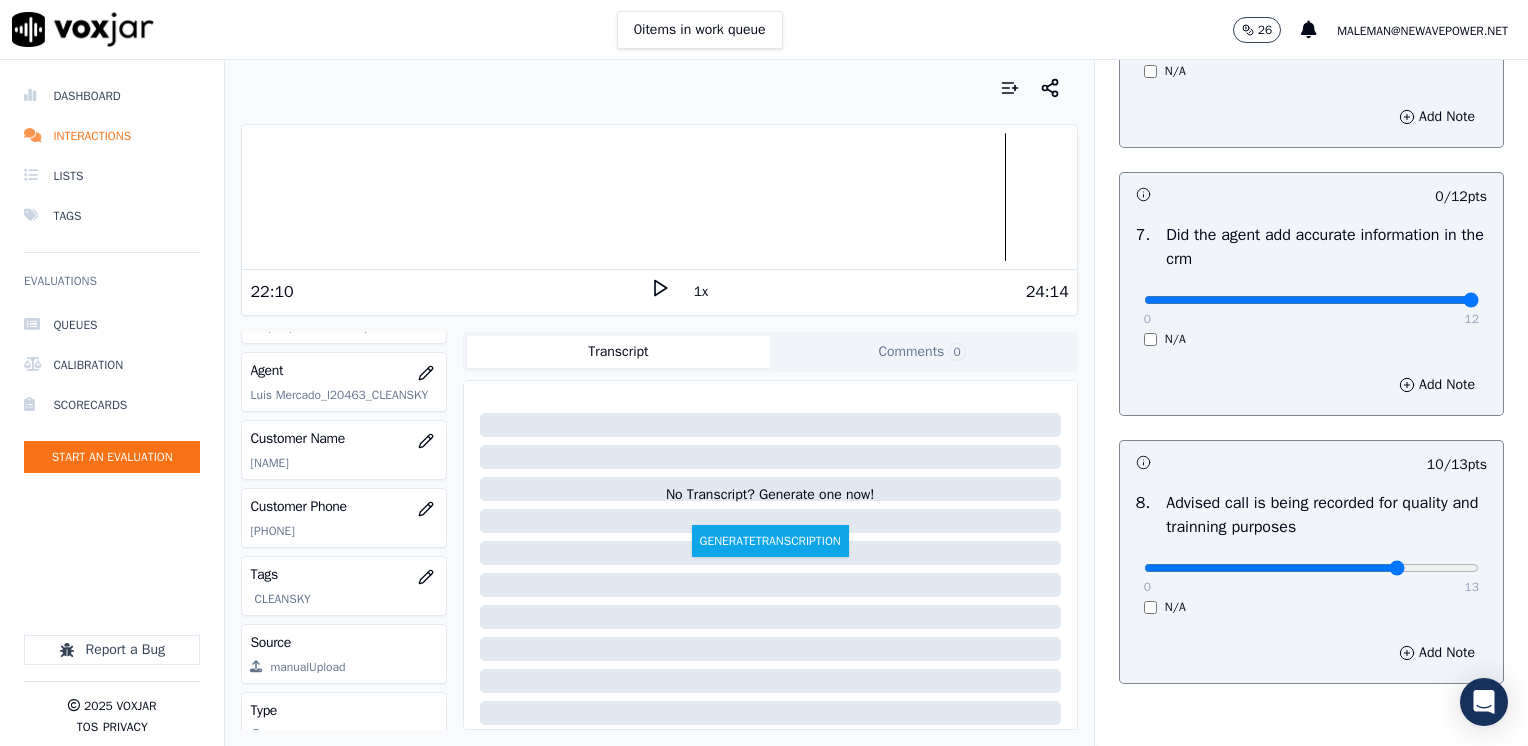 drag, startPoint x: 1135, startPoint y: 306, endPoint x: 1531, endPoint y: 361, distance: 399.8012 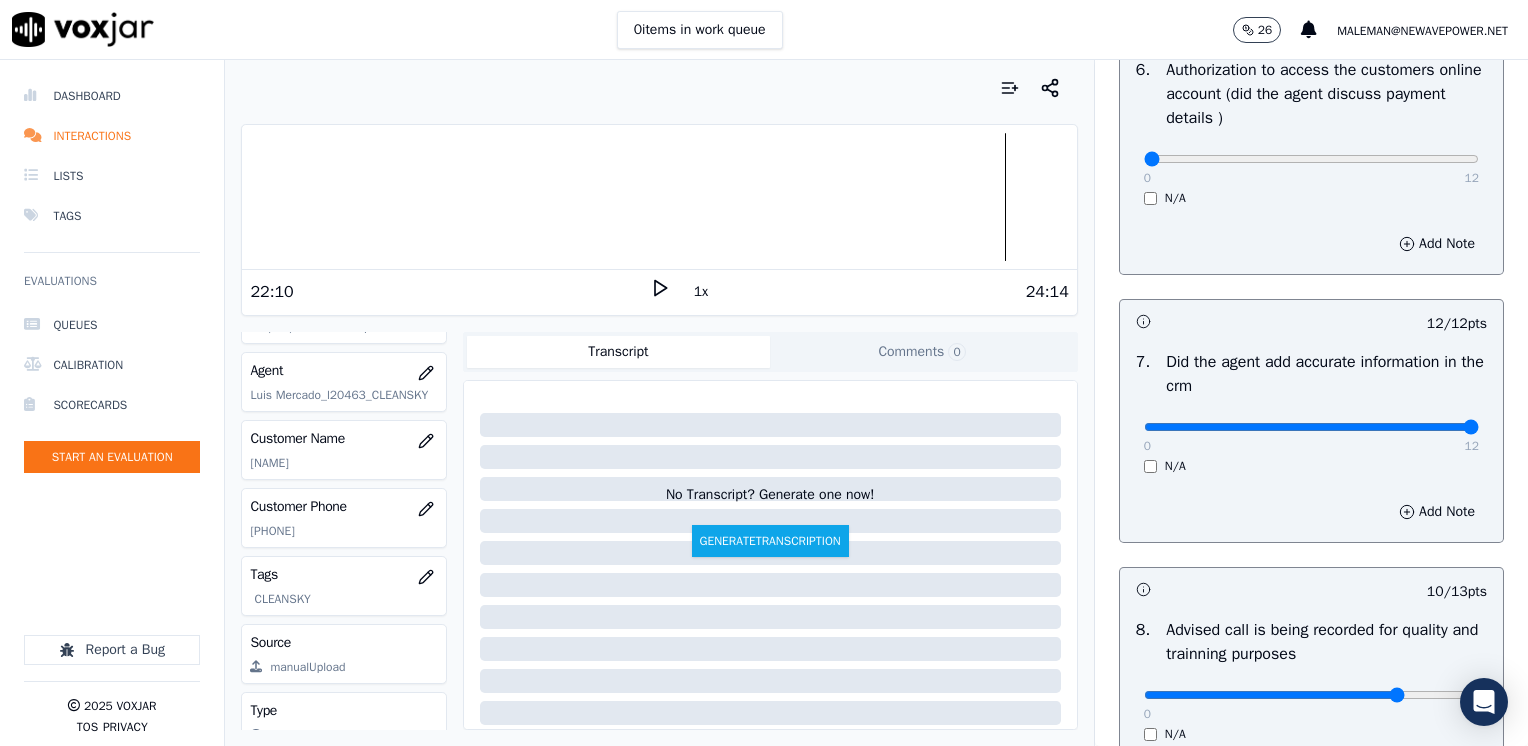 scroll, scrollTop: 1248, scrollLeft: 0, axis: vertical 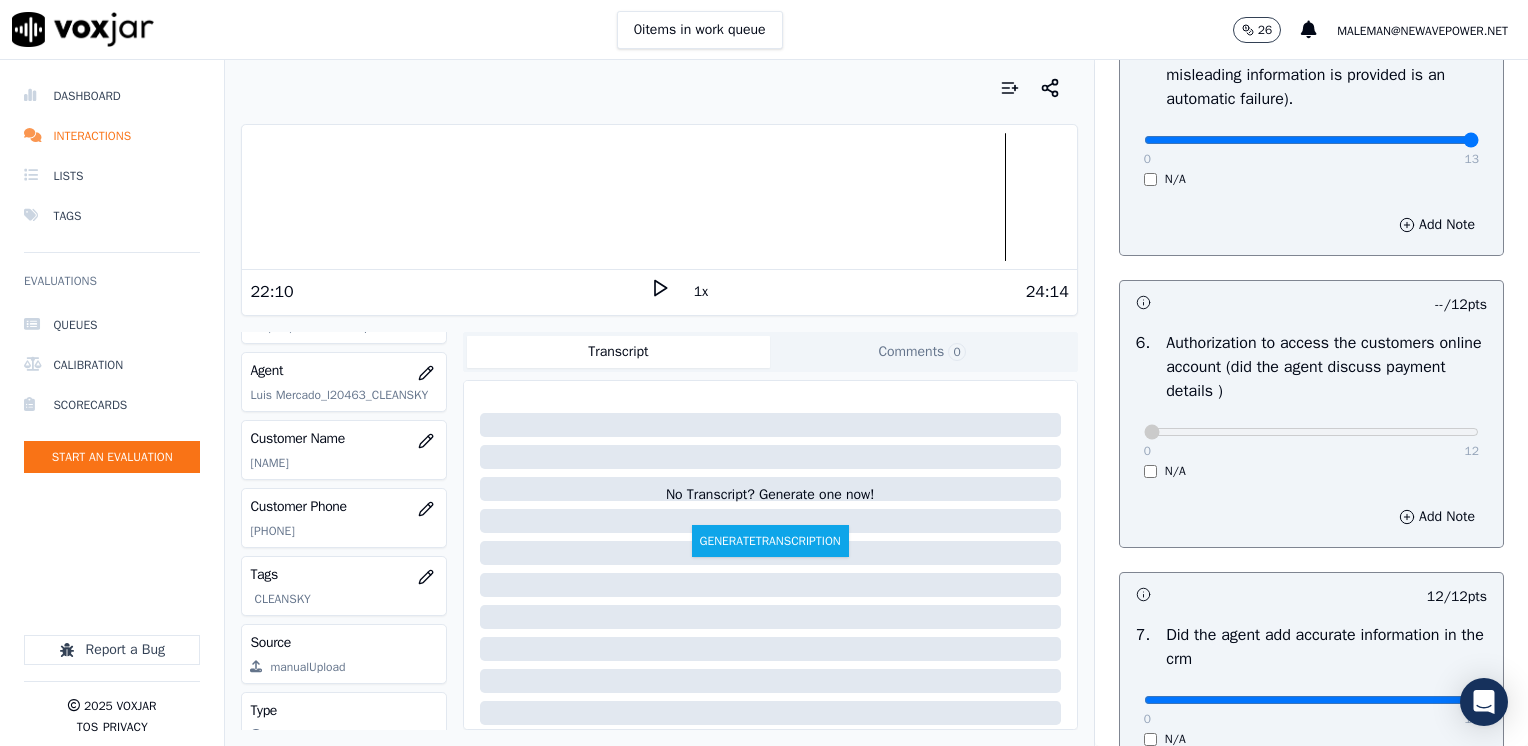 drag, startPoint x: 1136, startPoint y: 143, endPoint x: 1531, endPoint y: 143, distance: 395 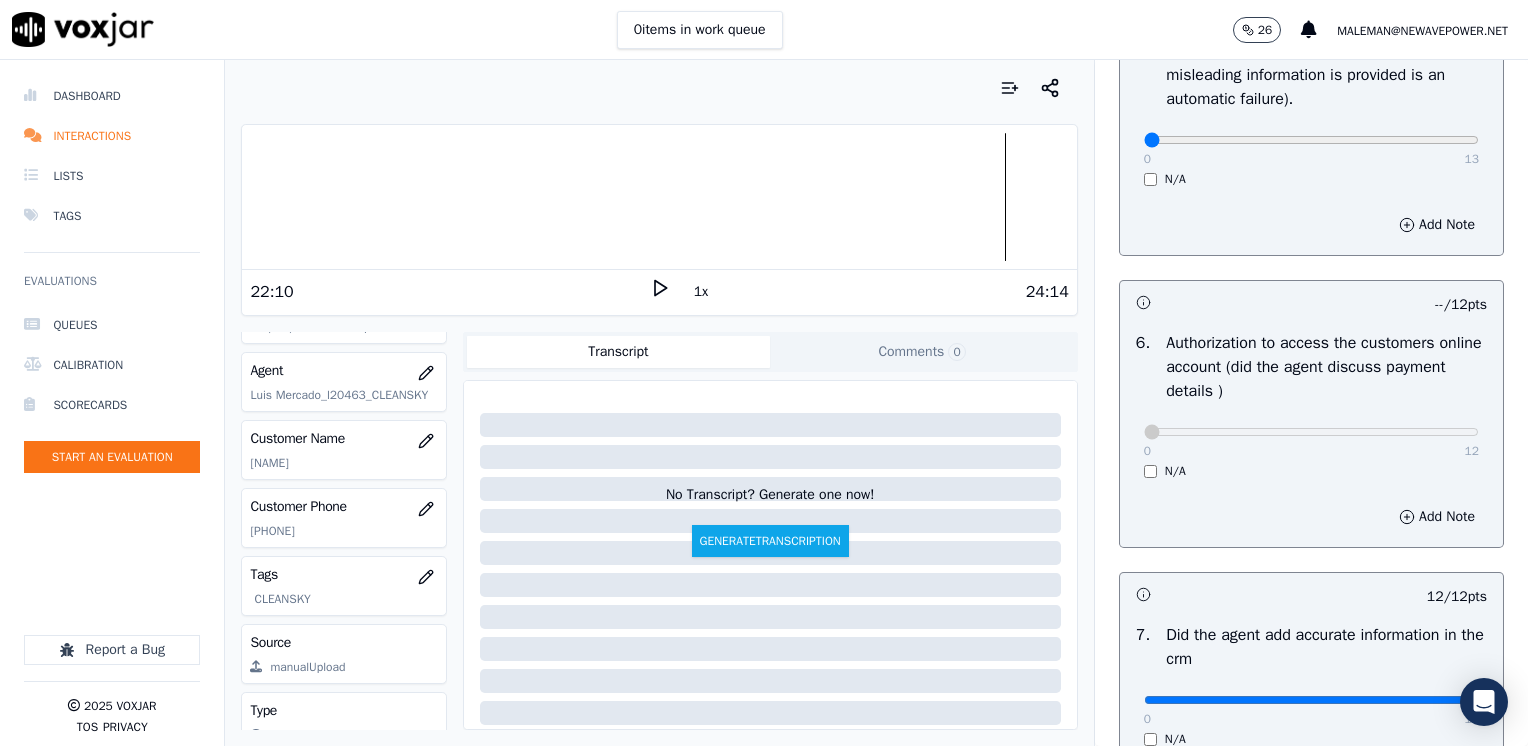 drag, startPoint x: 1420, startPoint y: 140, endPoint x: 886, endPoint y: 174, distance: 535.0813 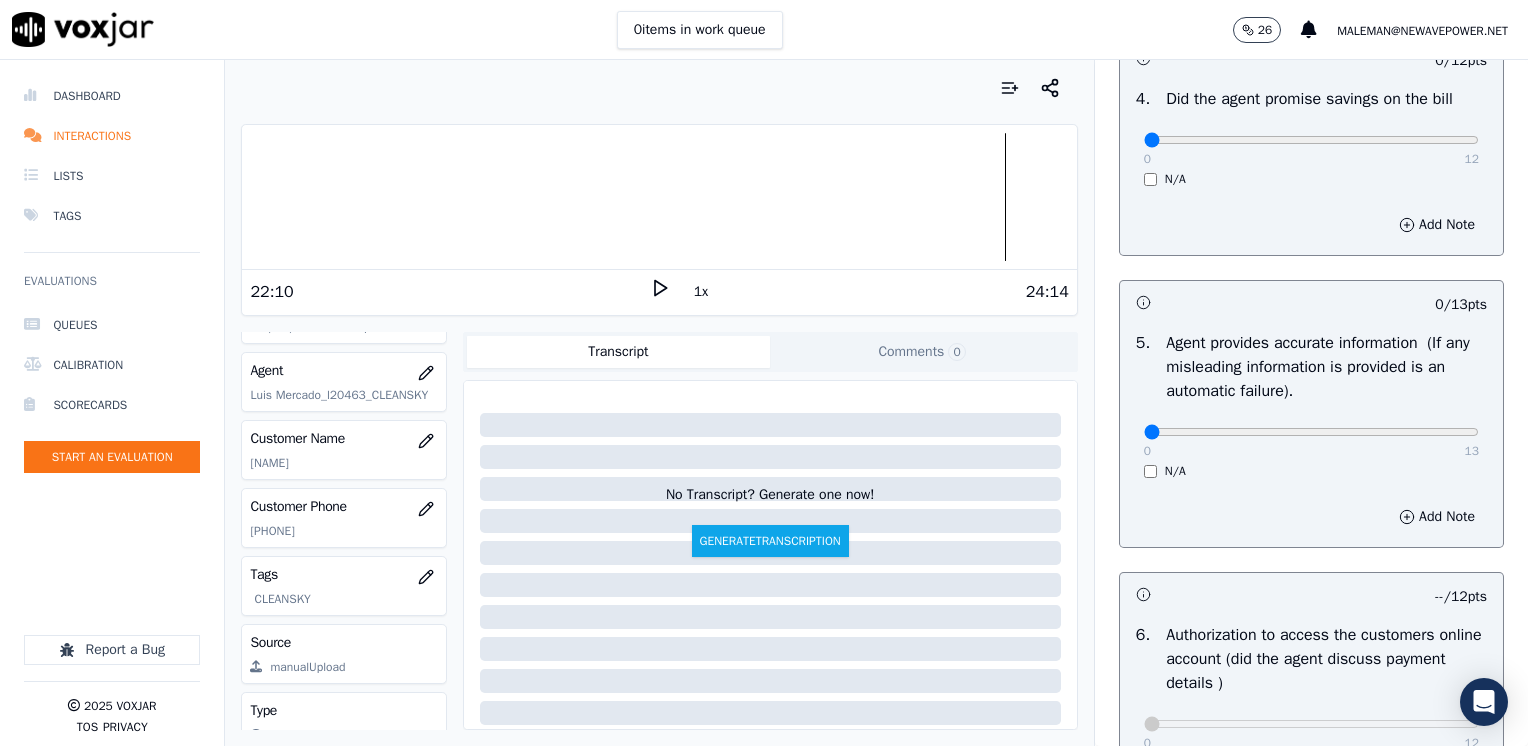 scroll, scrollTop: 948, scrollLeft: 0, axis: vertical 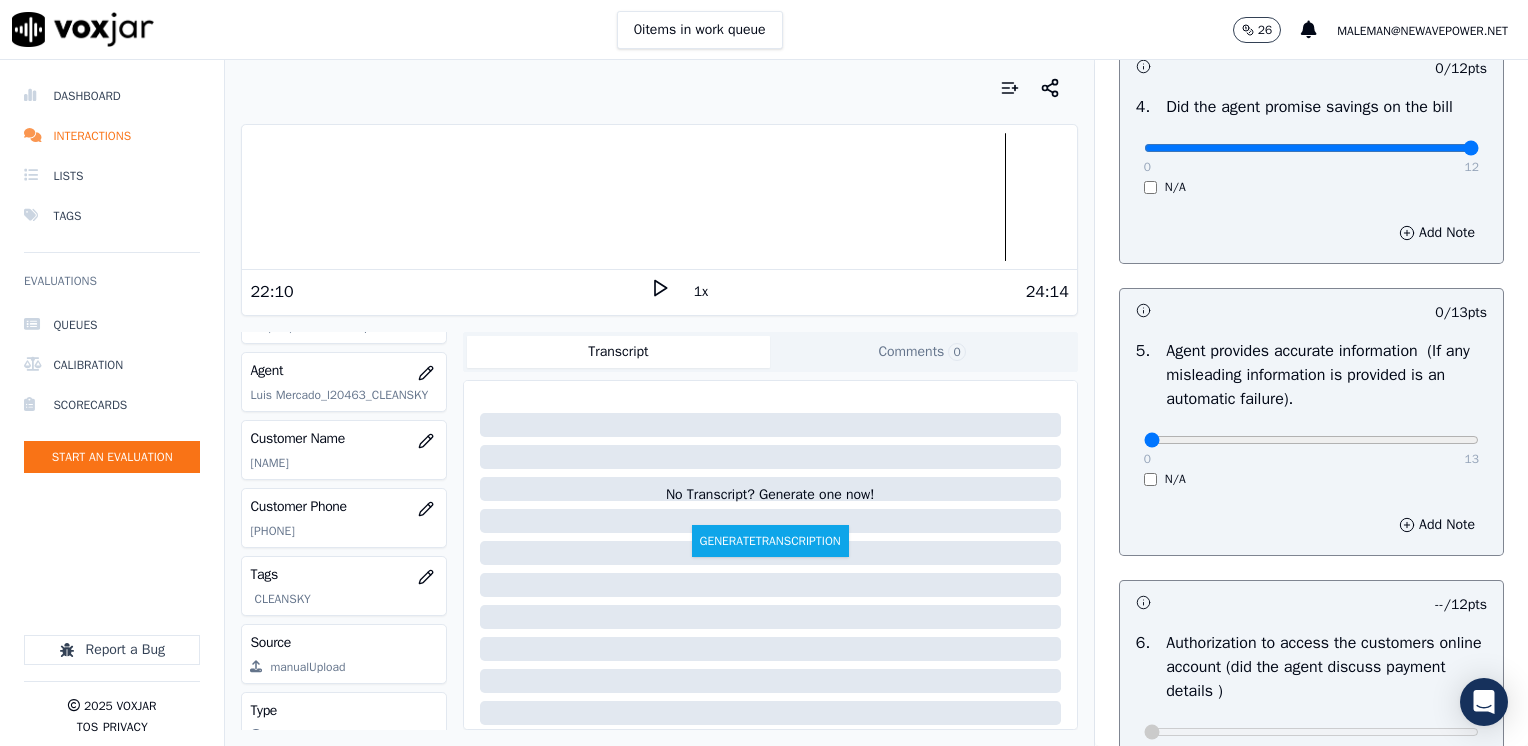 drag, startPoint x: 1132, startPoint y: 154, endPoint x: 1343, endPoint y: 336, distance: 278.64853 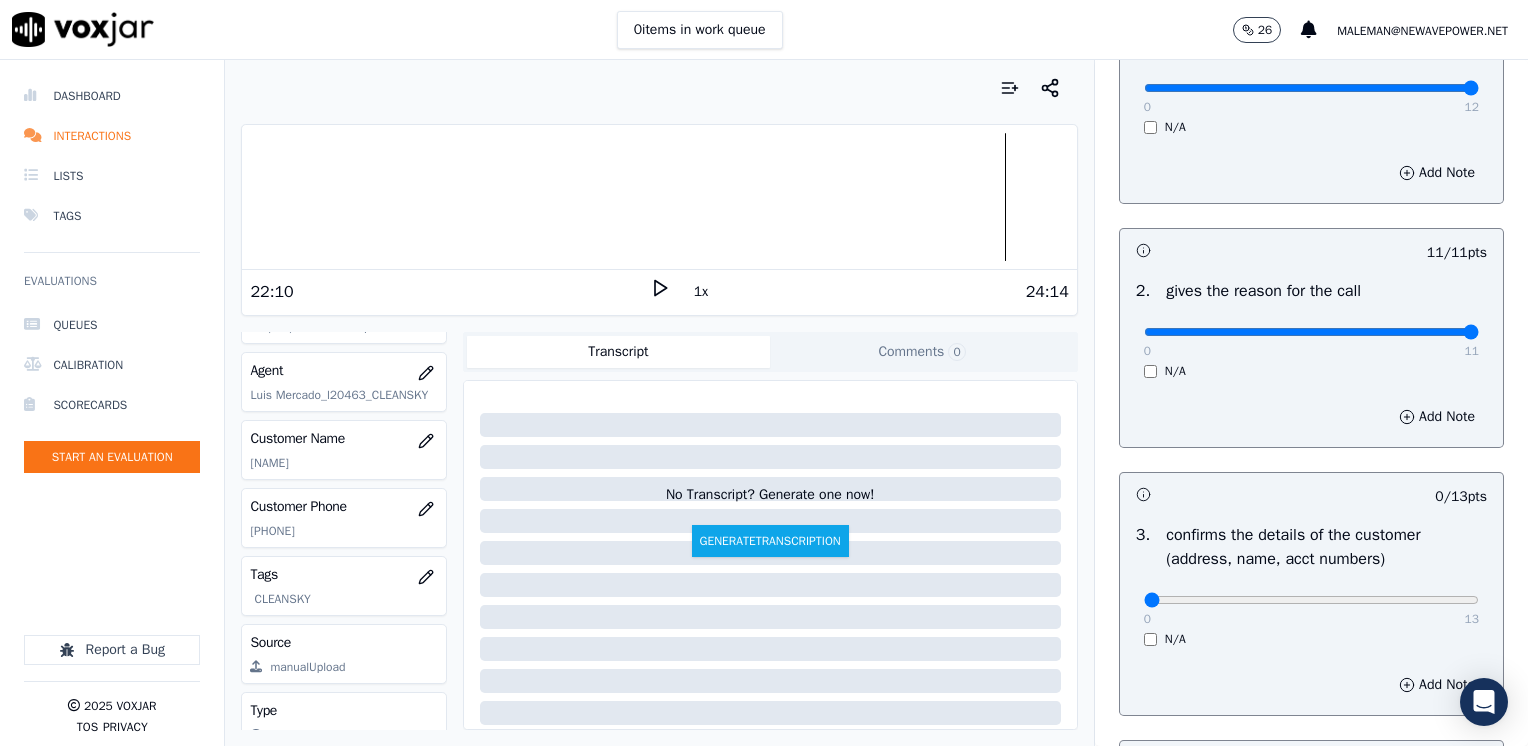 scroll, scrollTop: 248, scrollLeft: 0, axis: vertical 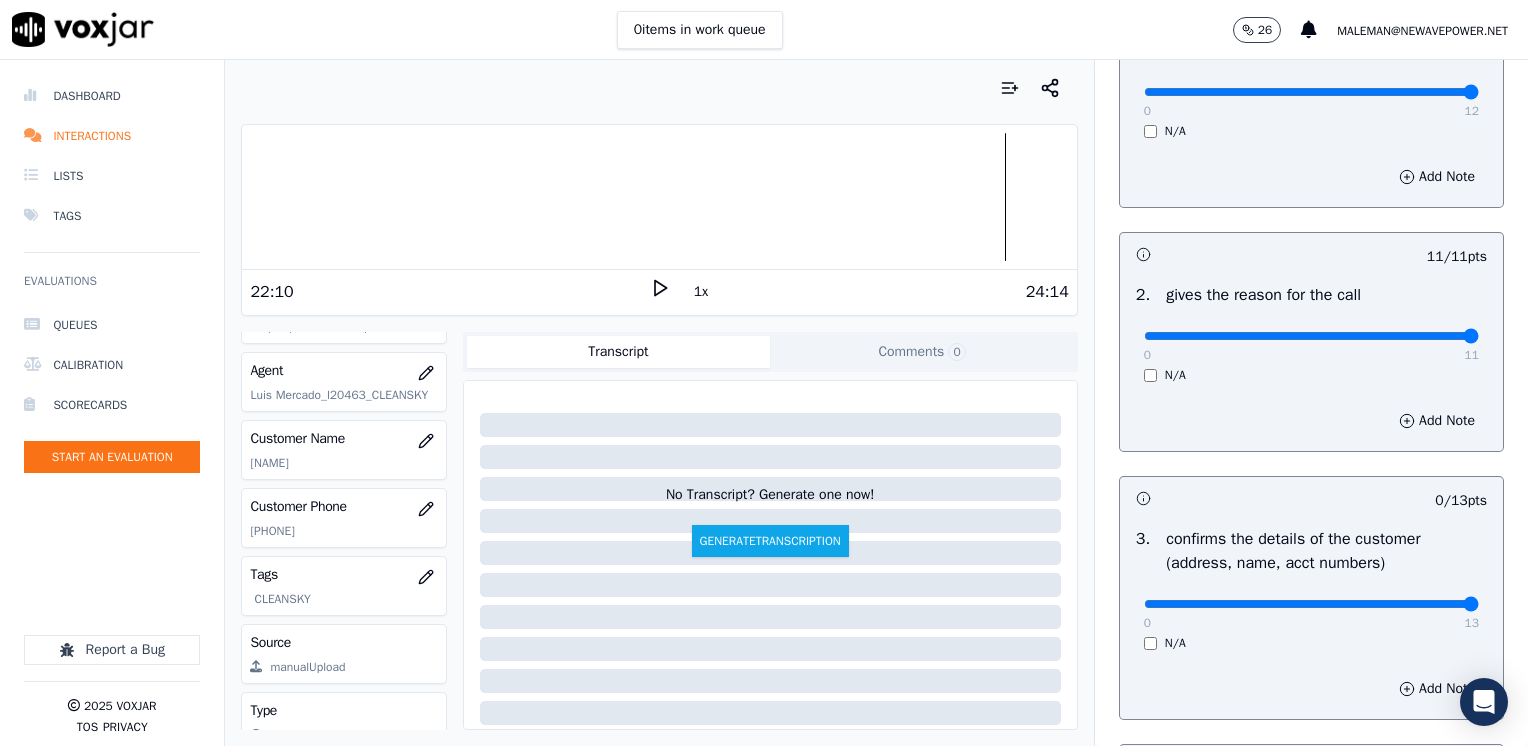 drag, startPoint x: 1127, startPoint y: 600, endPoint x: 1527, endPoint y: 568, distance: 401.27795 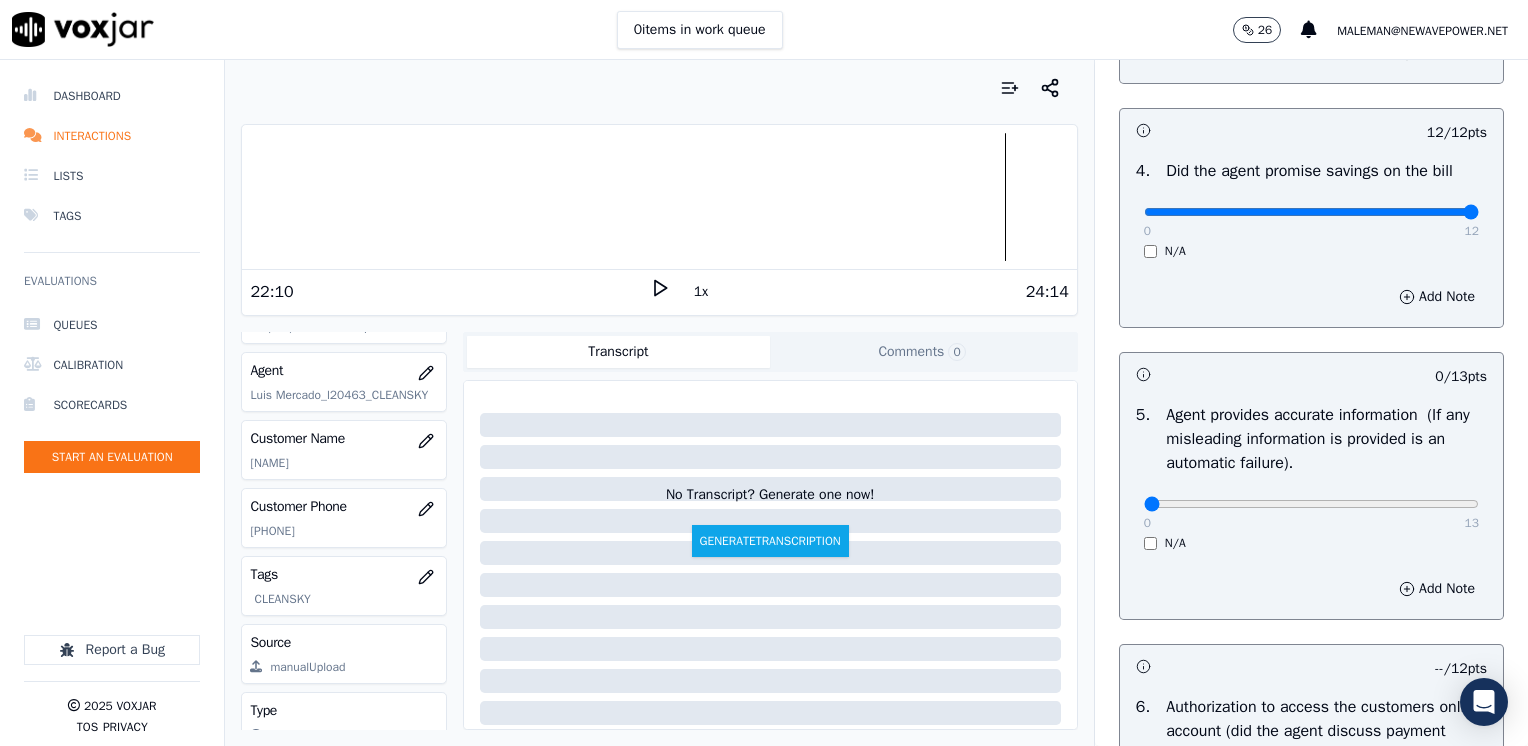 scroll, scrollTop: 900, scrollLeft: 0, axis: vertical 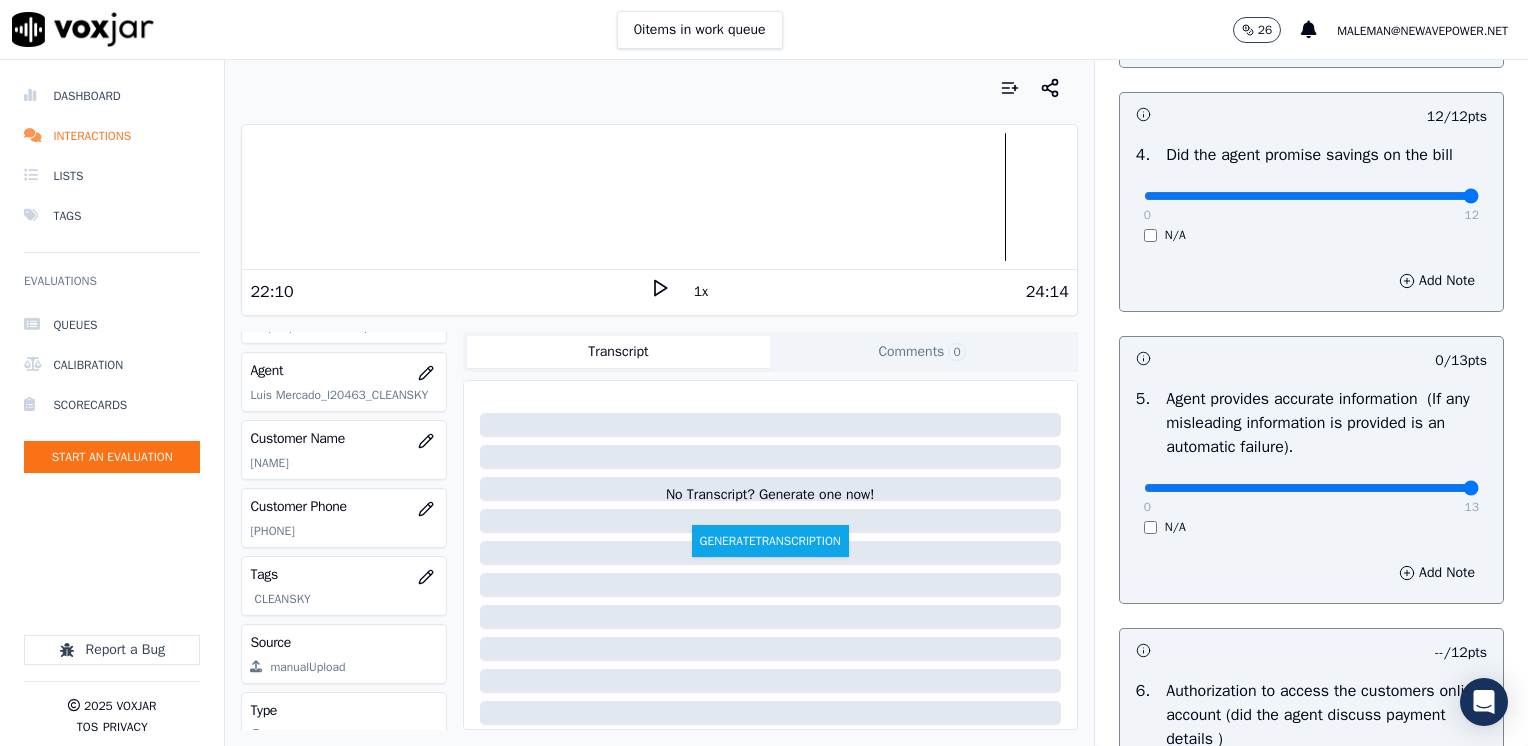 drag, startPoint x: 1128, startPoint y: 487, endPoint x: 1531, endPoint y: 487, distance: 403 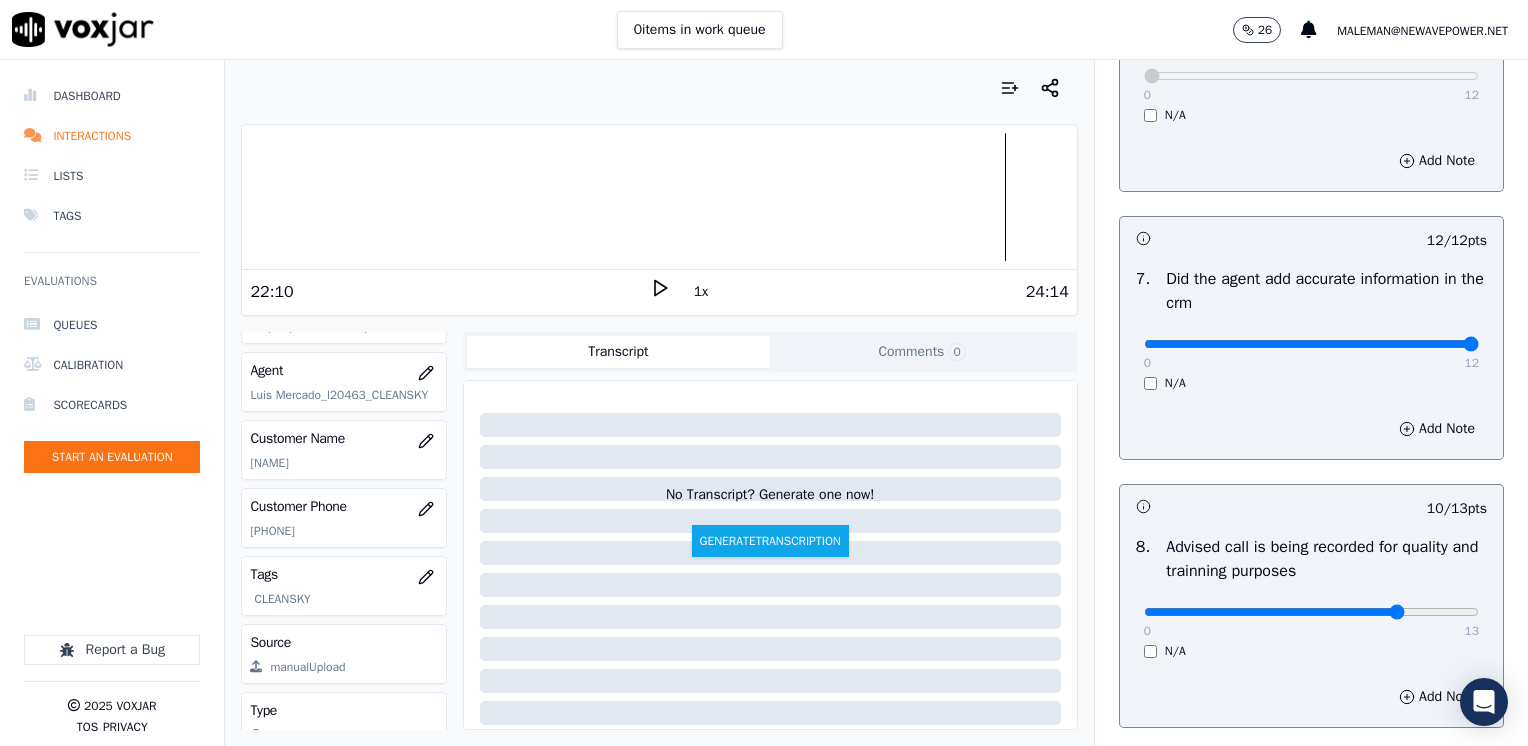 scroll, scrollTop: 1748, scrollLeft: 0, axis: vertical 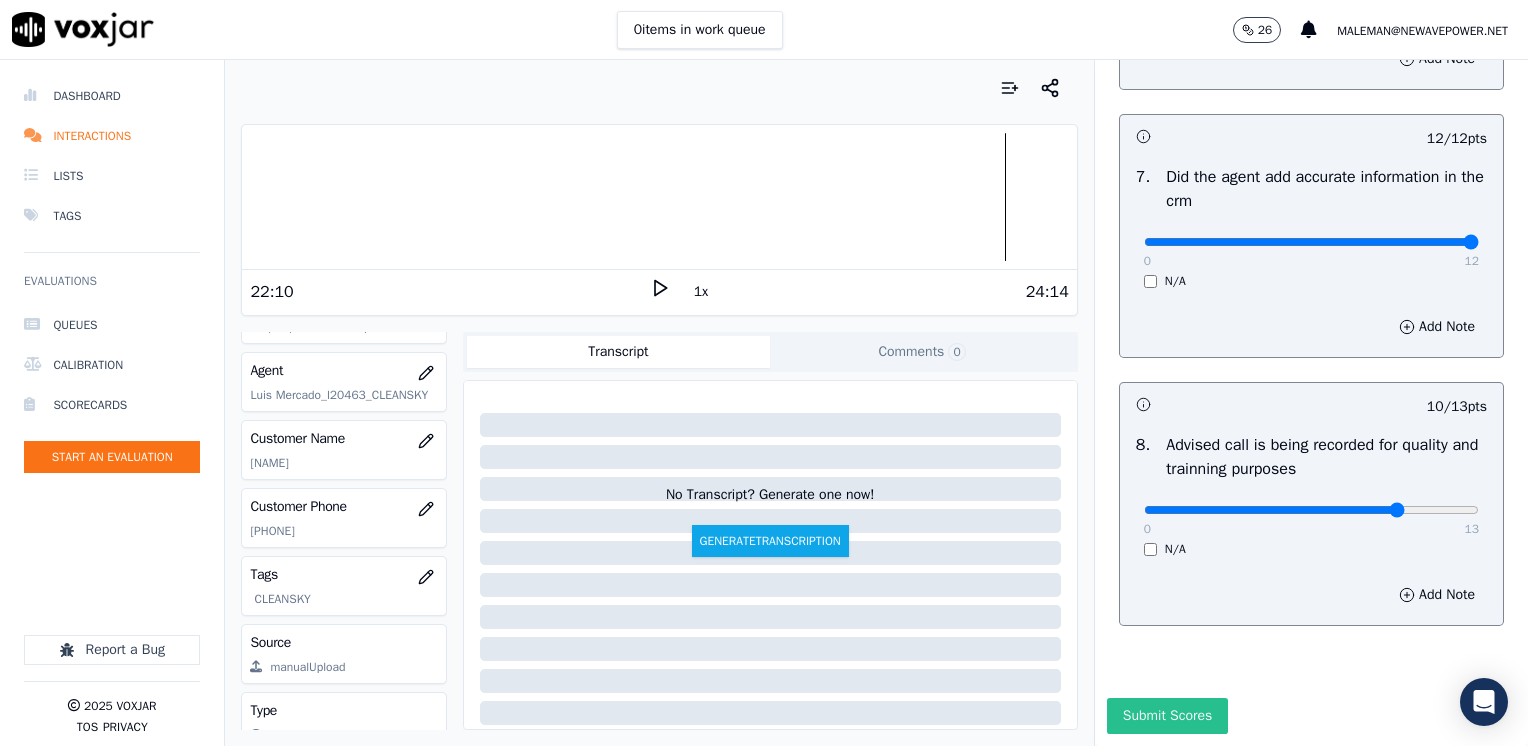 click on "Submit Scores" at bounding box center [1167, 716] 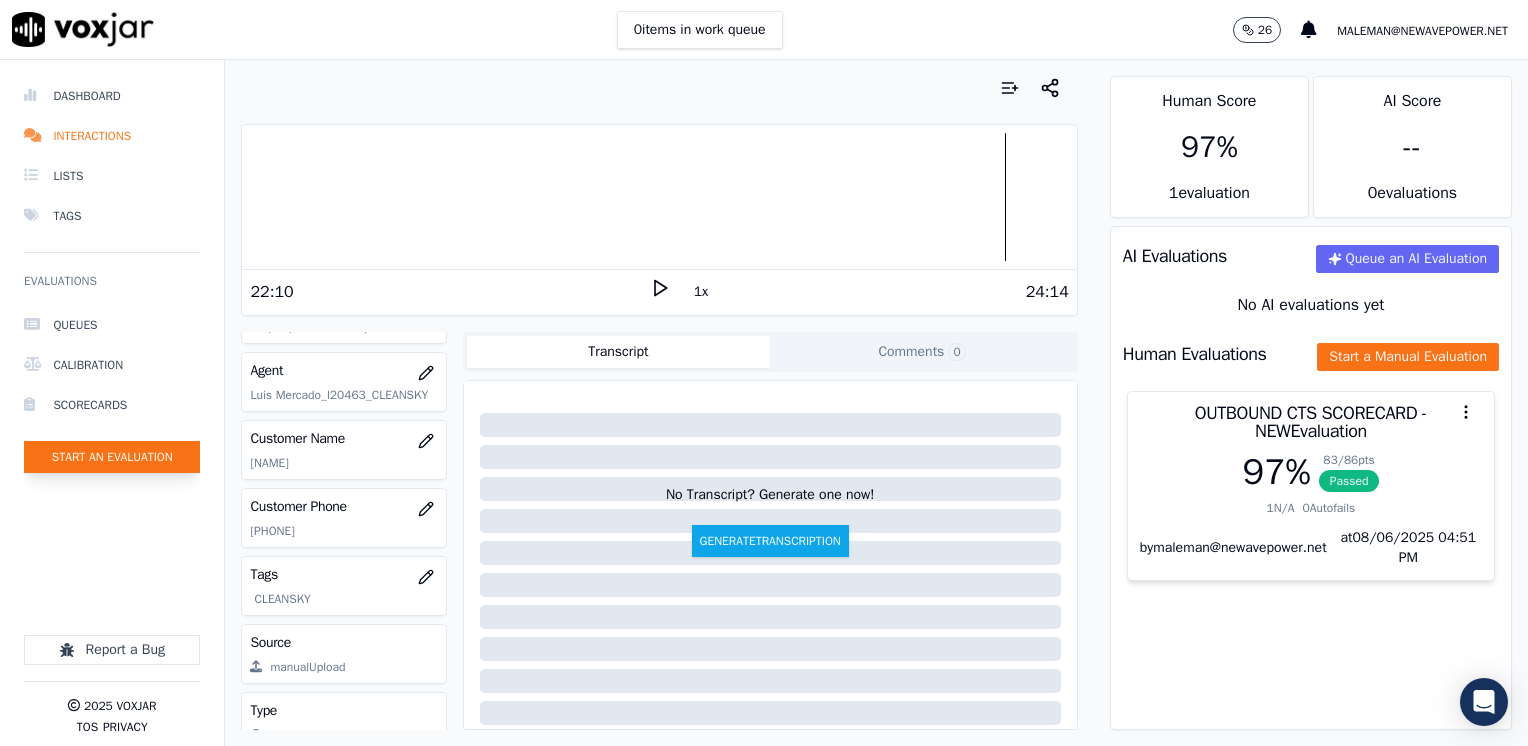 click on "Start an Evaluation" 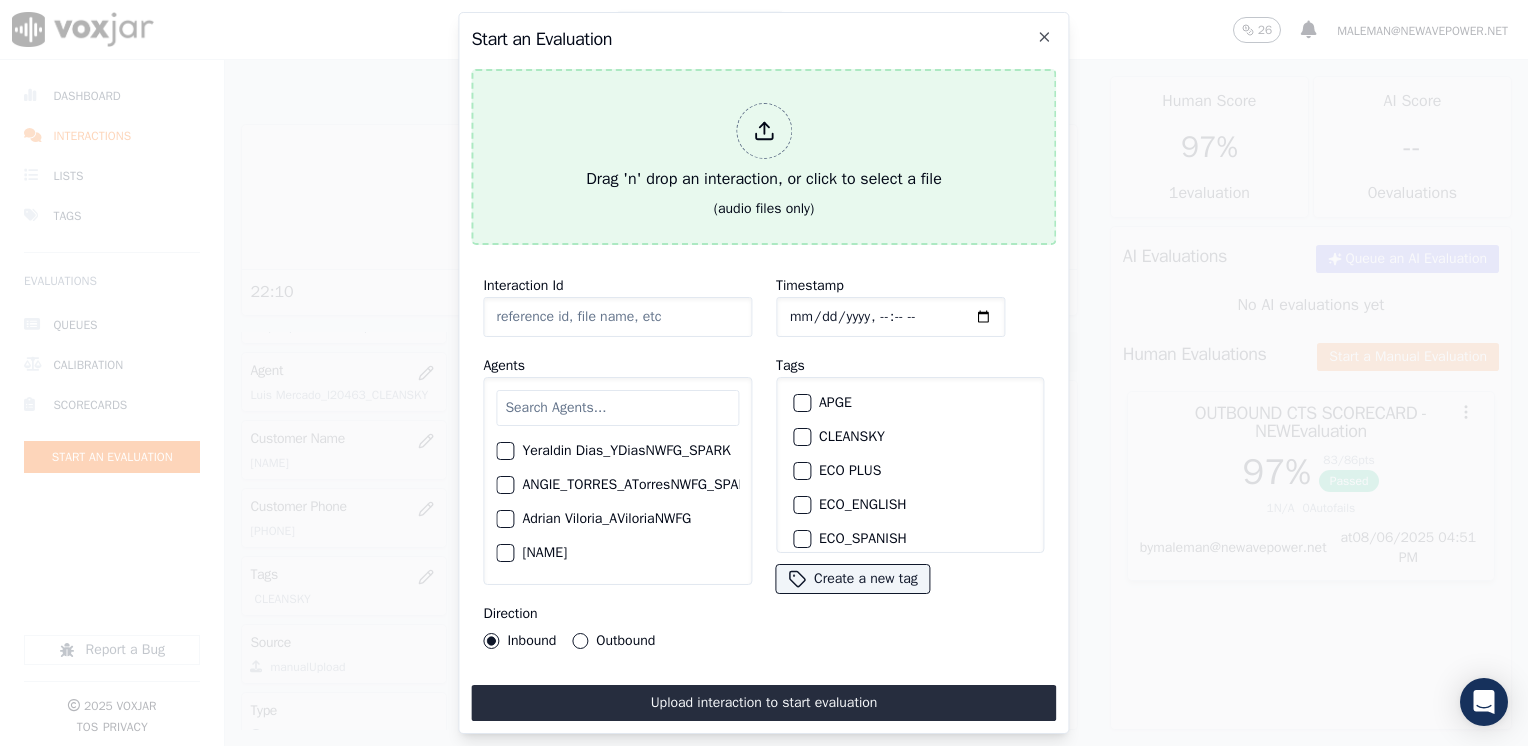 click at bounding box center (764, 131) 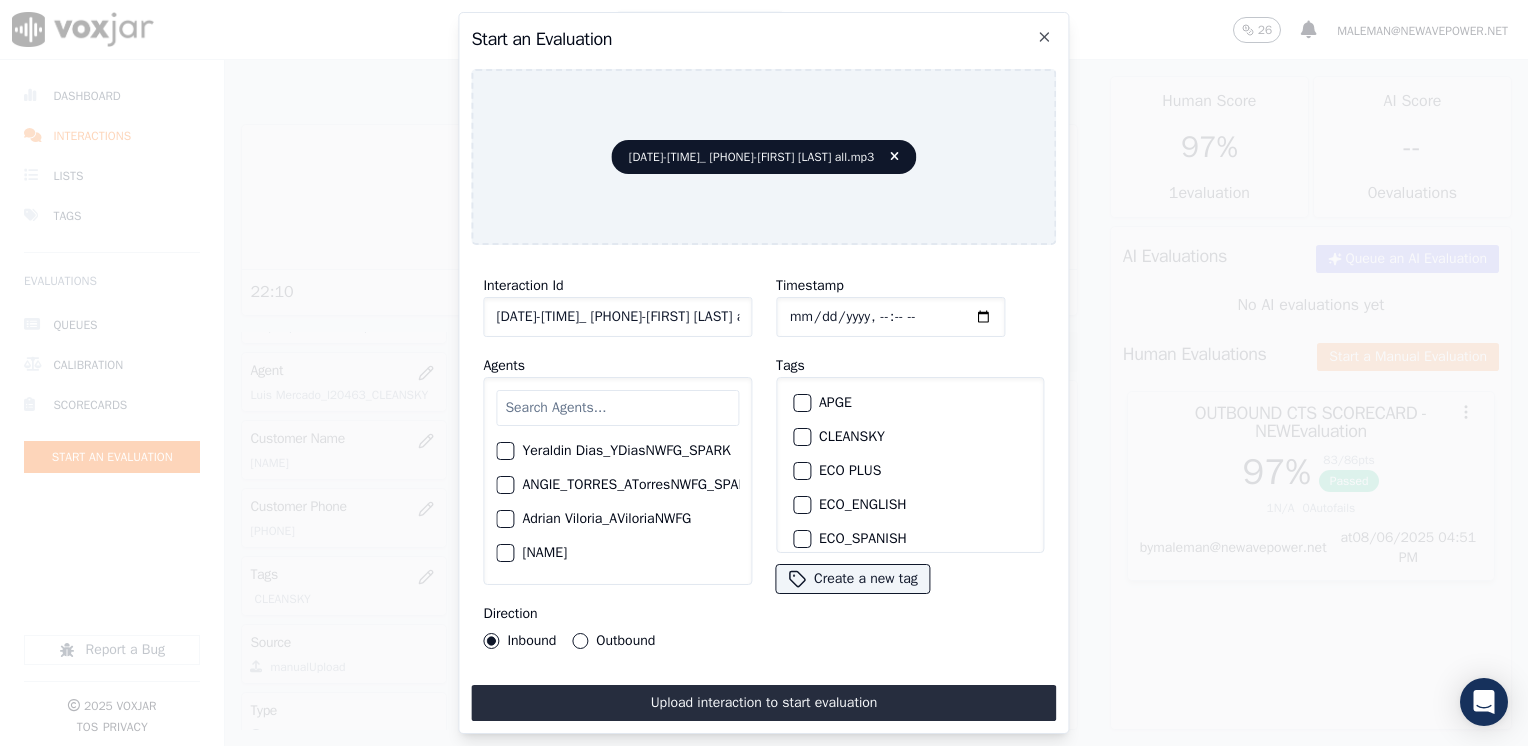 click at bounding box center (617, 408) 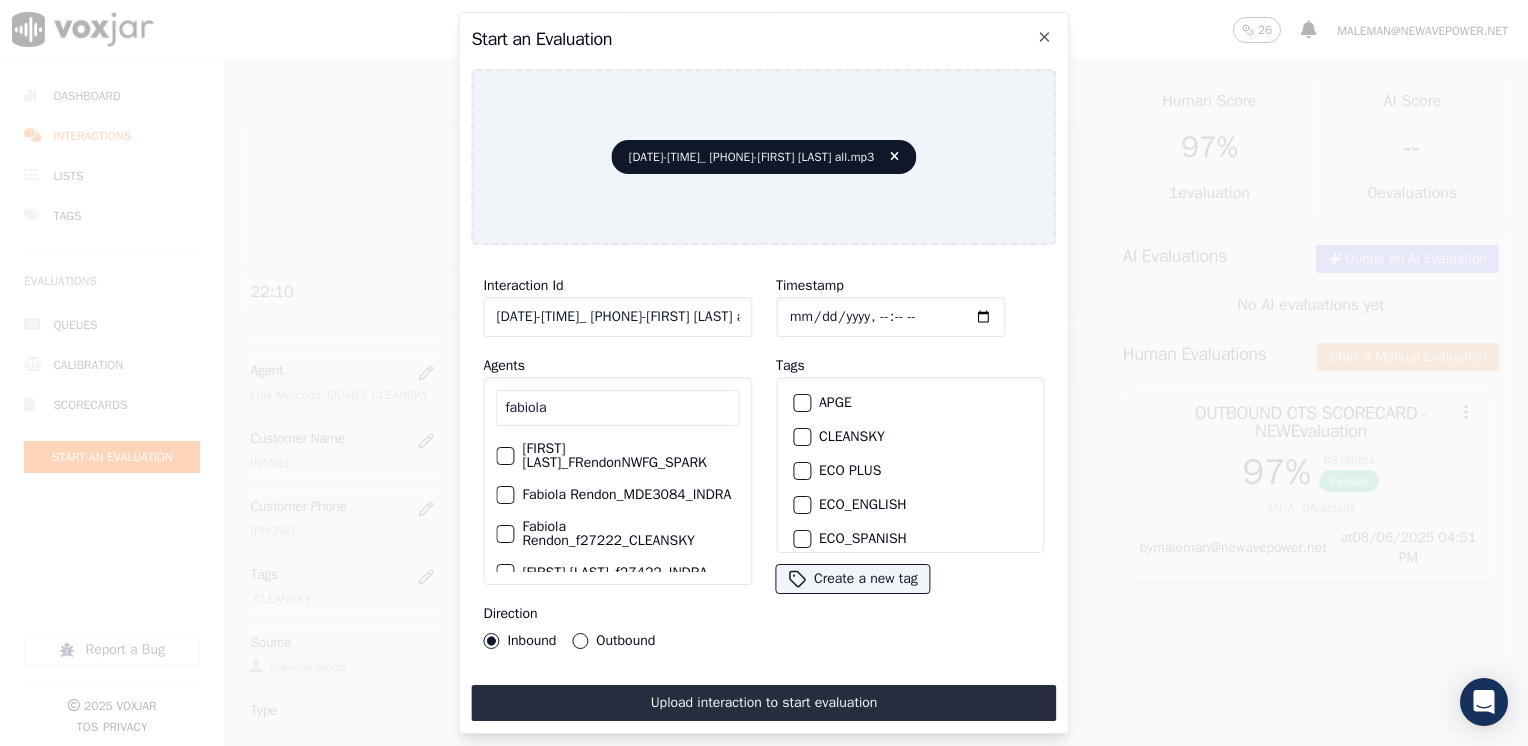 scroll, scrollTop: 86, scrollLeft: 0, axis: vertical 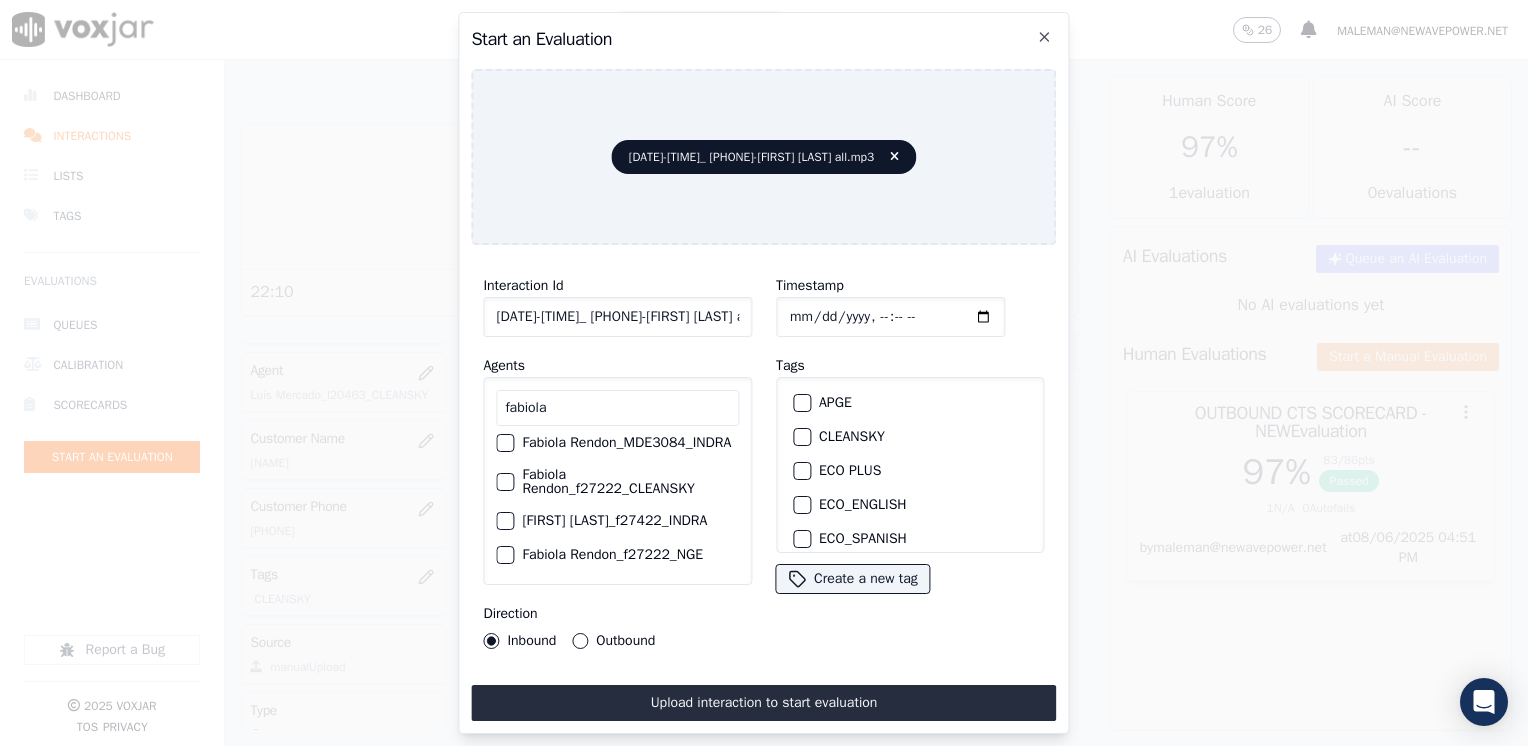 click at bounding box center [504, 521] 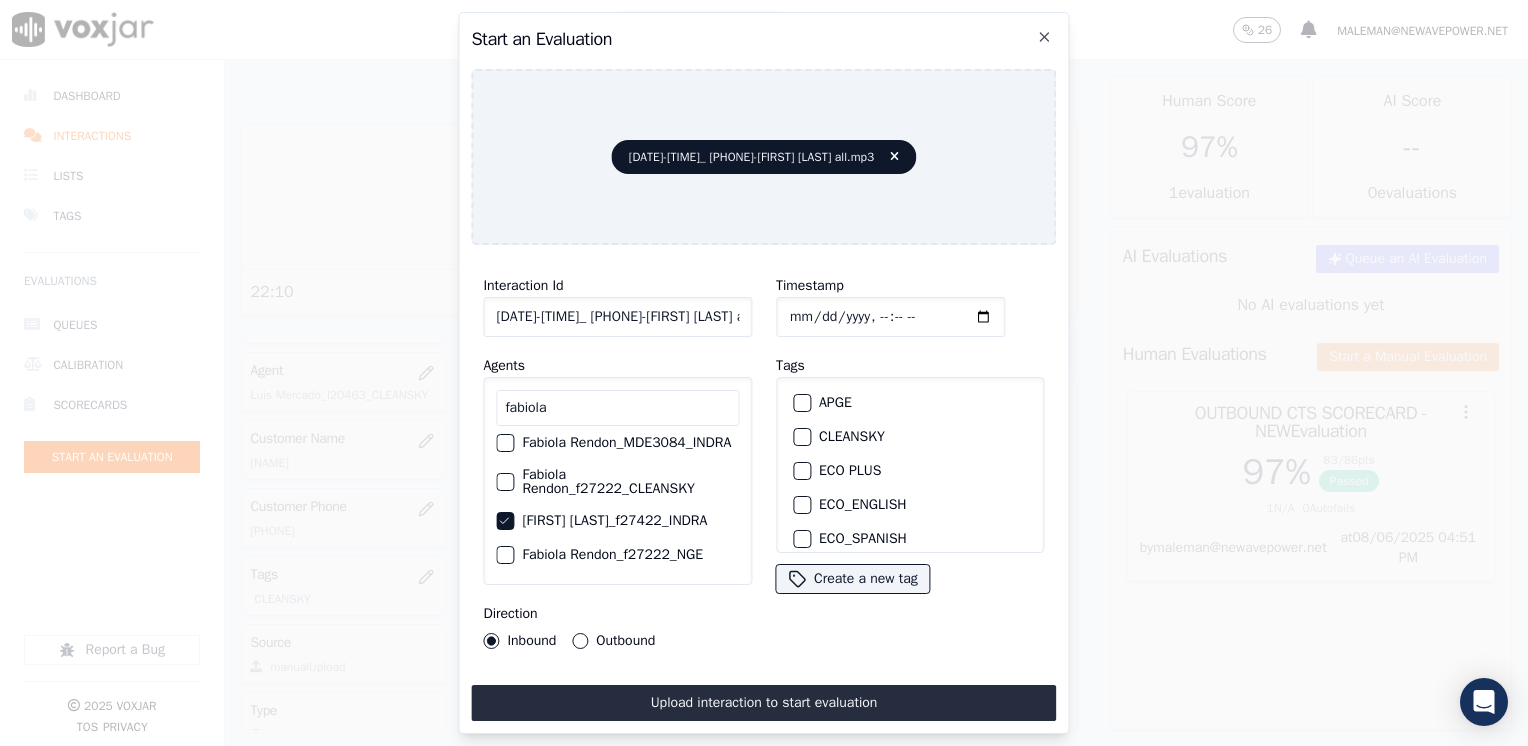scroll, scrollTop: 100, scrollLeft: 0, axis: vertical 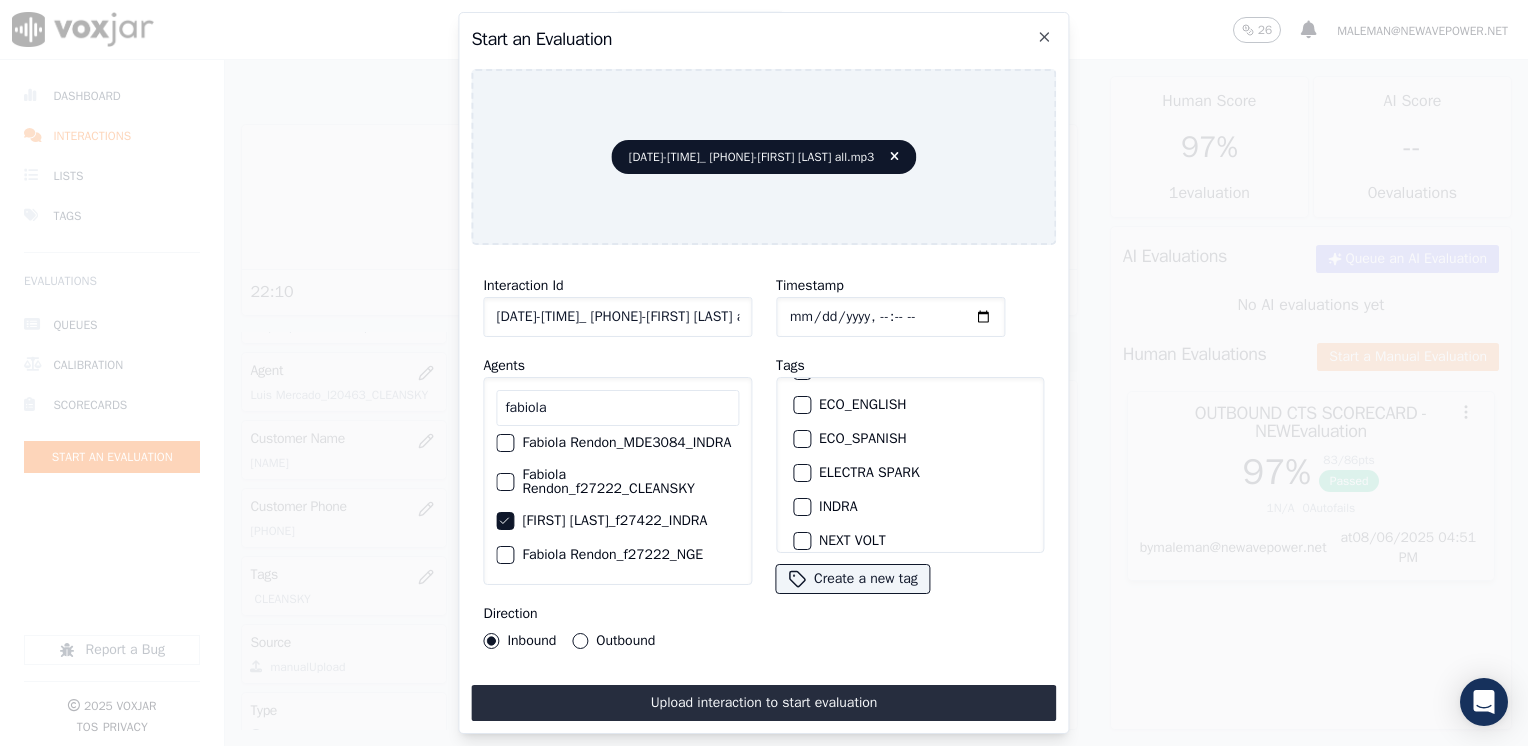 click at bounding box center (801, 507) 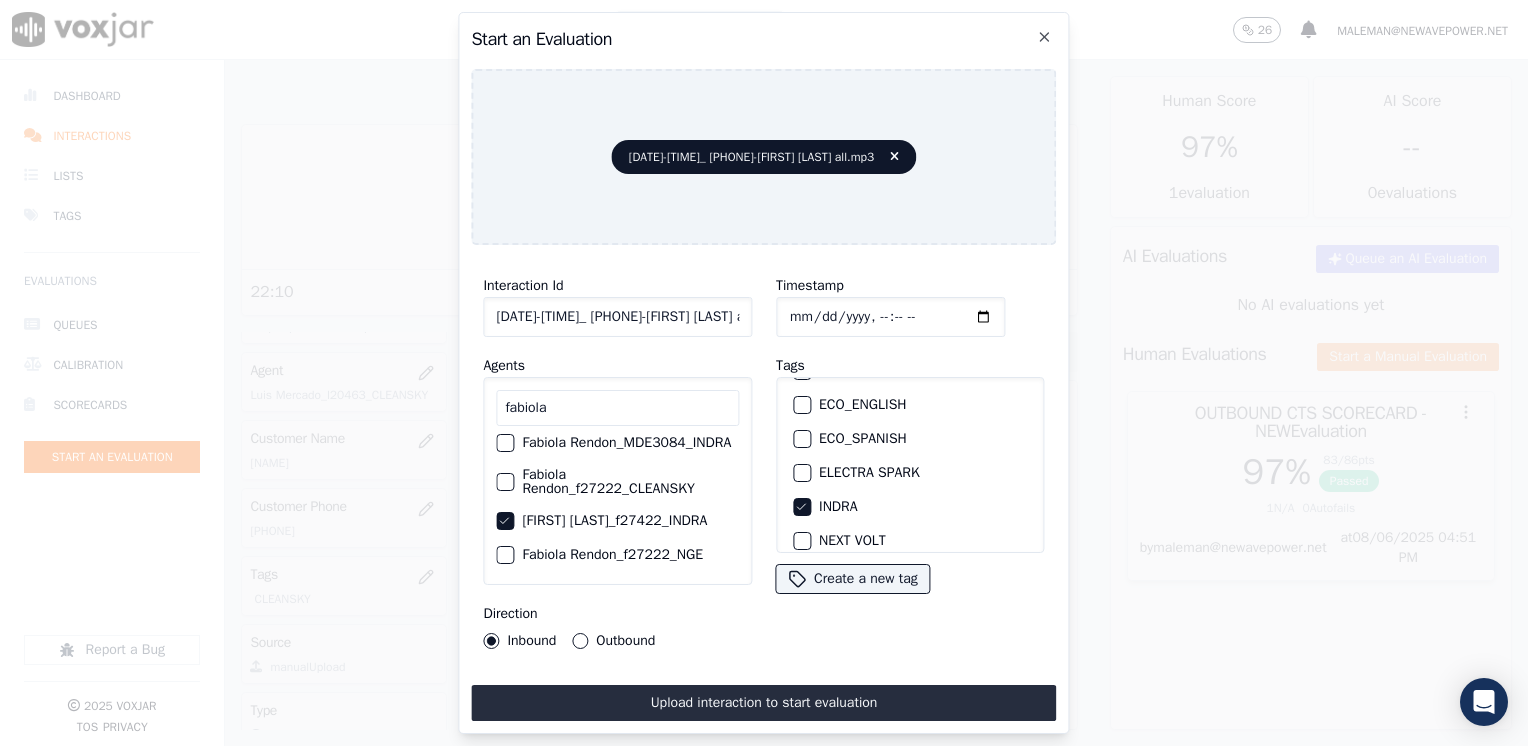 click on "Timestamp" 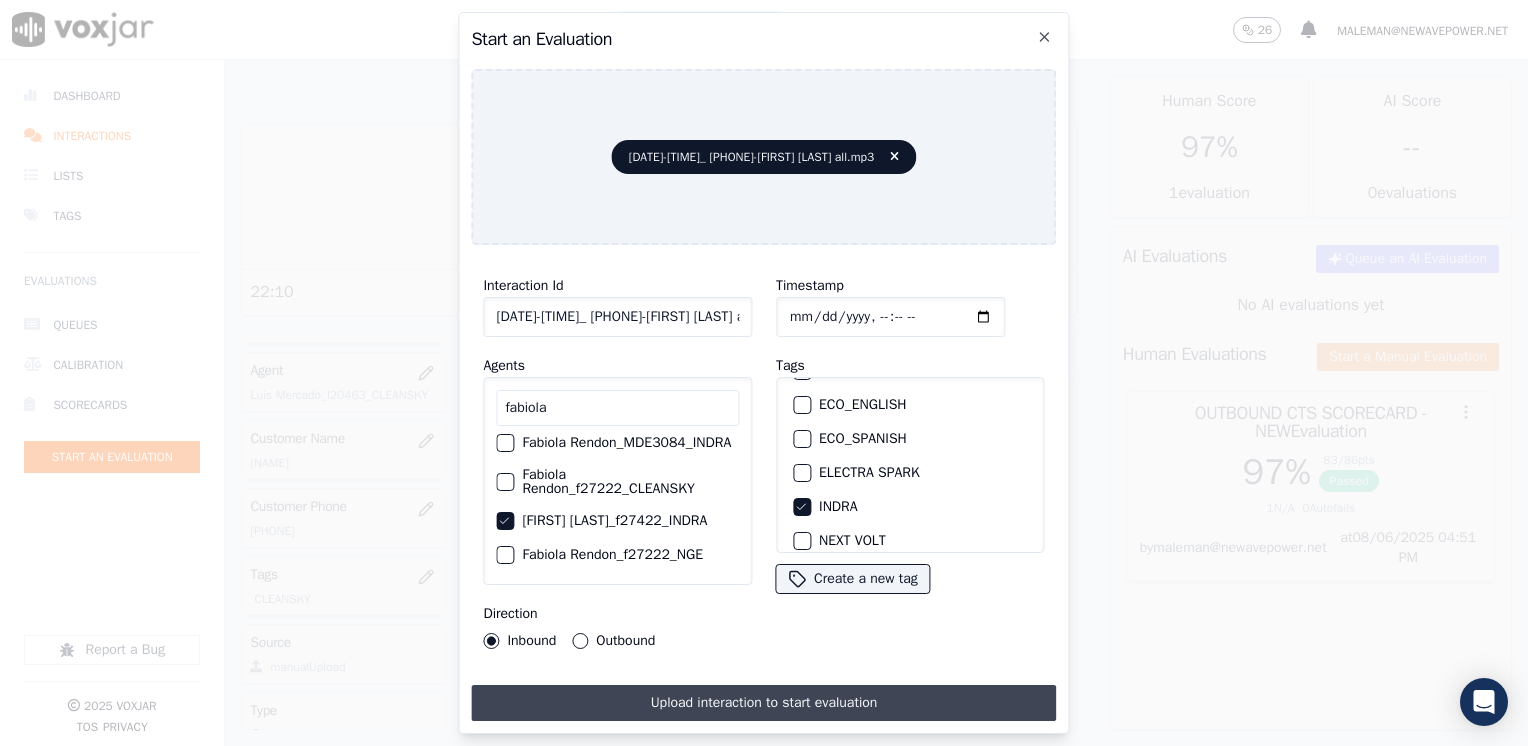 click on "Upload interaction to start evaluation" at bounding box center (763, 703) 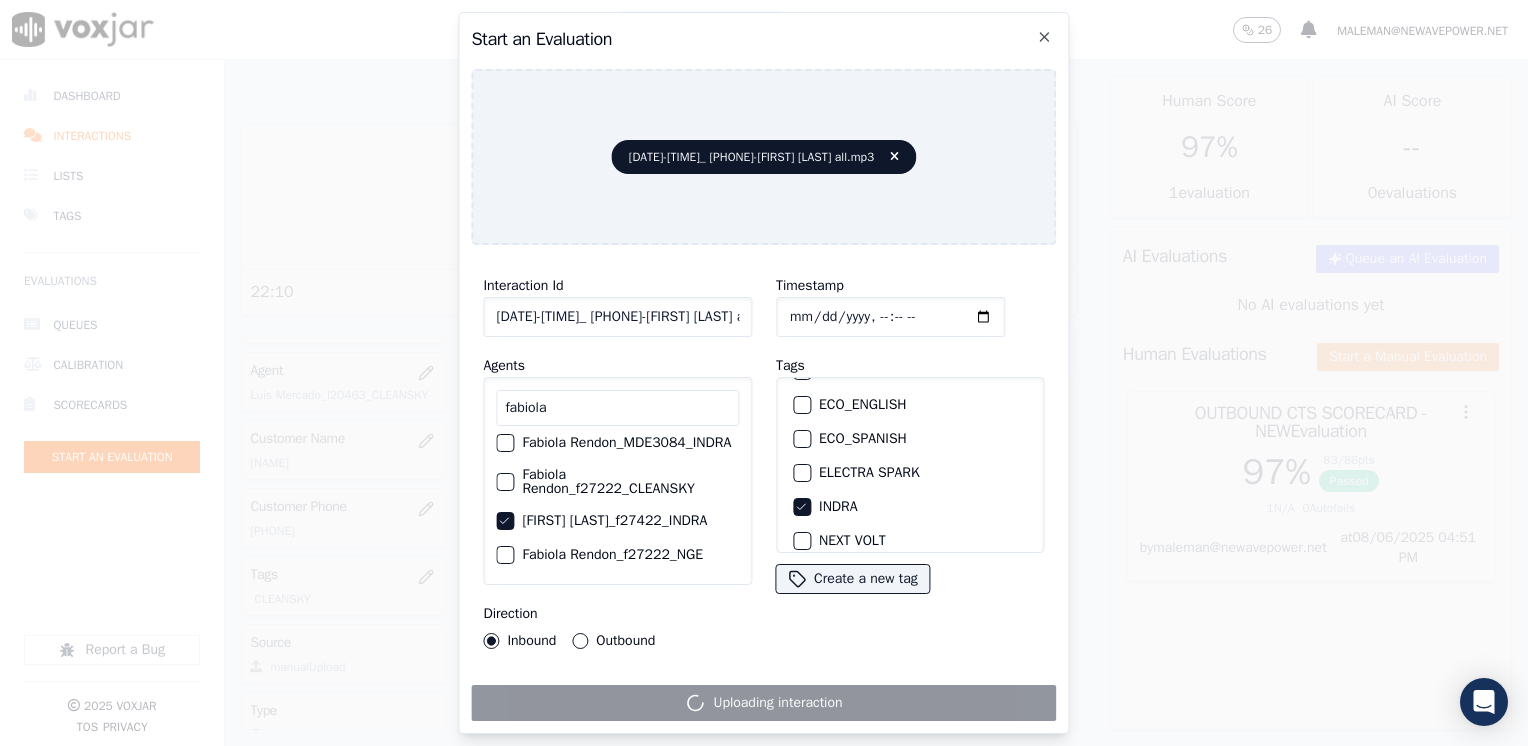 click on "Timestamp       Tags     APGE     CLEANSKY     ECO PLUS     ECO_ENGLISH     ECO_SPANISH     ELECTRA SPARK     INDRA     NEXT VOLT     NGE     NGE_ENGLISH     NGE_SPANISH     NO SALES INTERACTION     POLARIS     RUSHMORE     SPARK     SYMMETRY     WGL
Create a new tag" at bounding box center [910, 461] 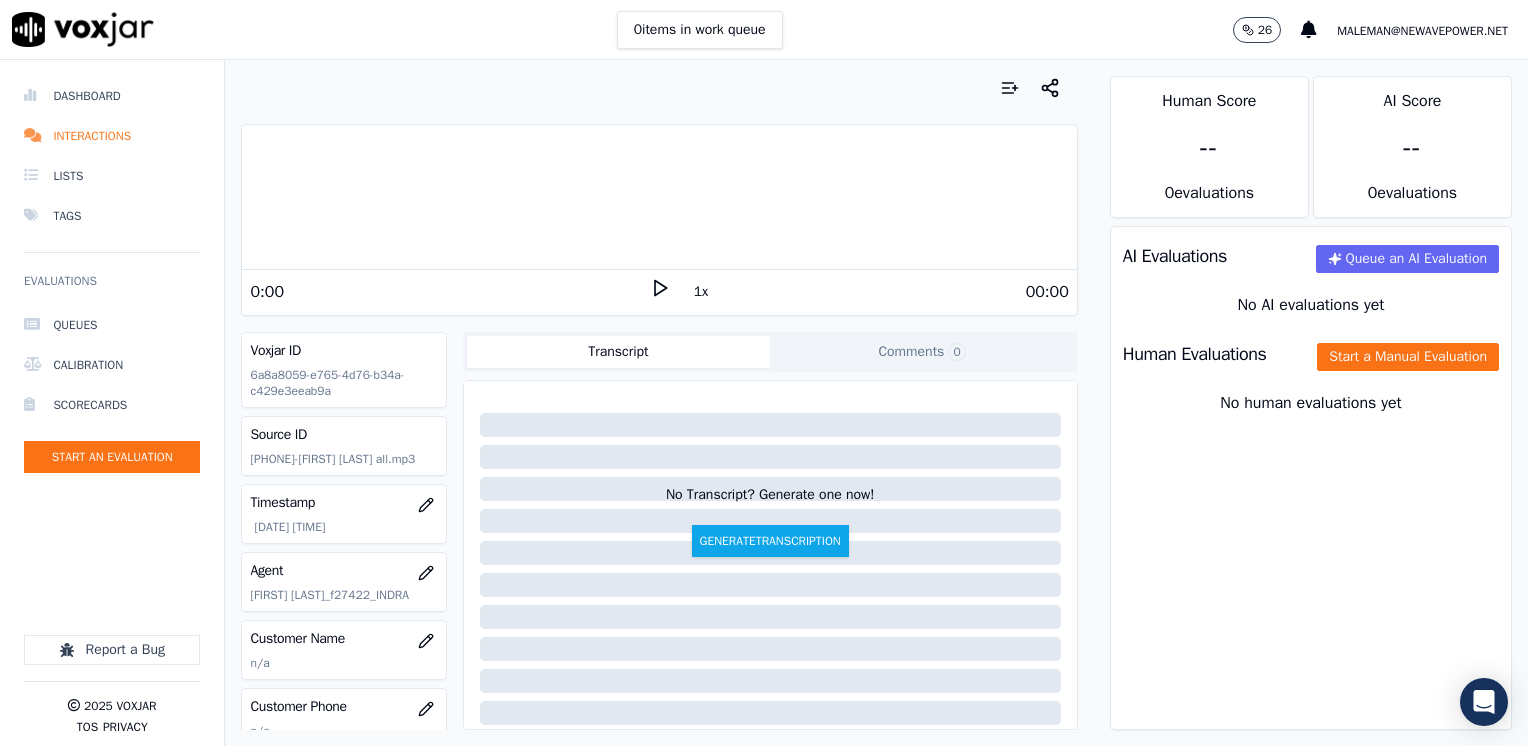 click 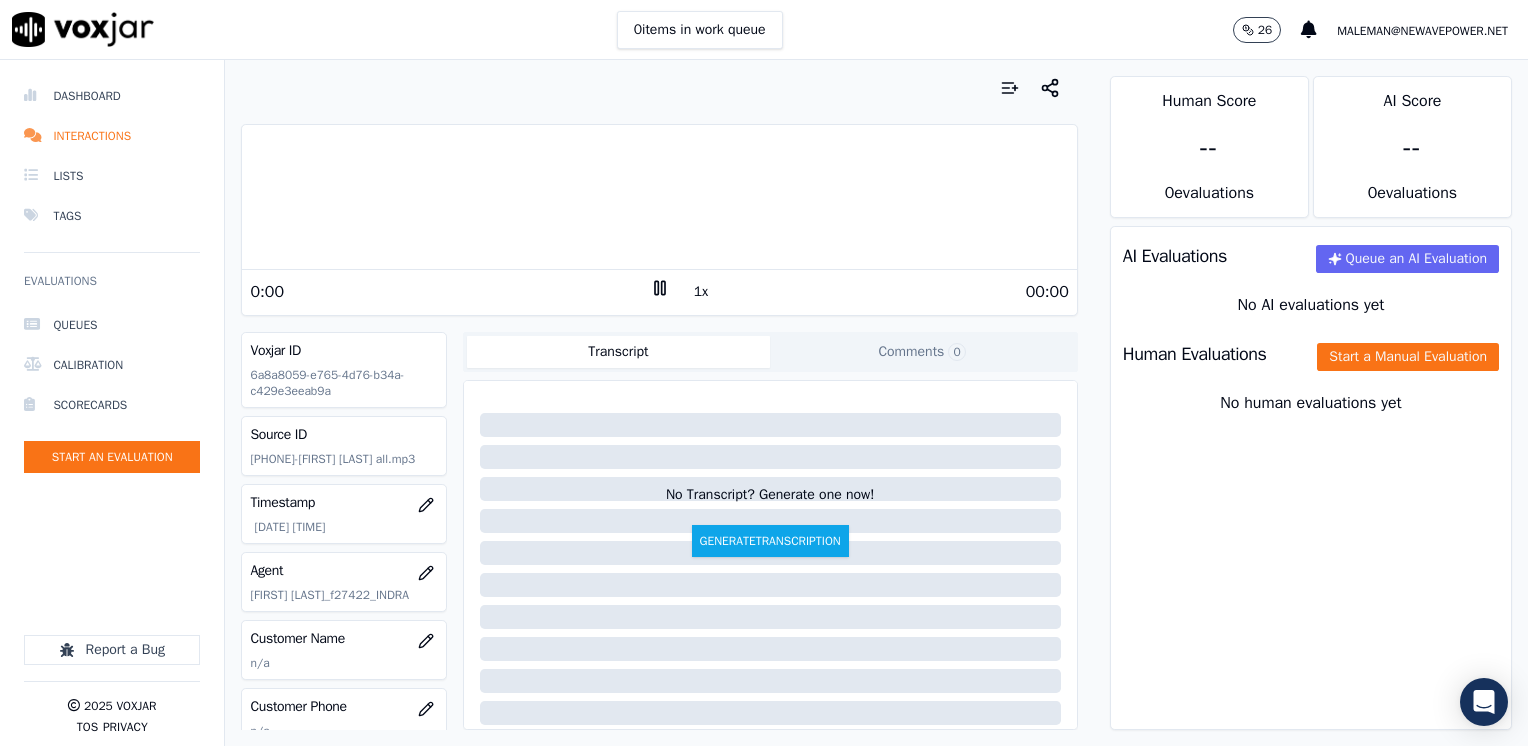 click 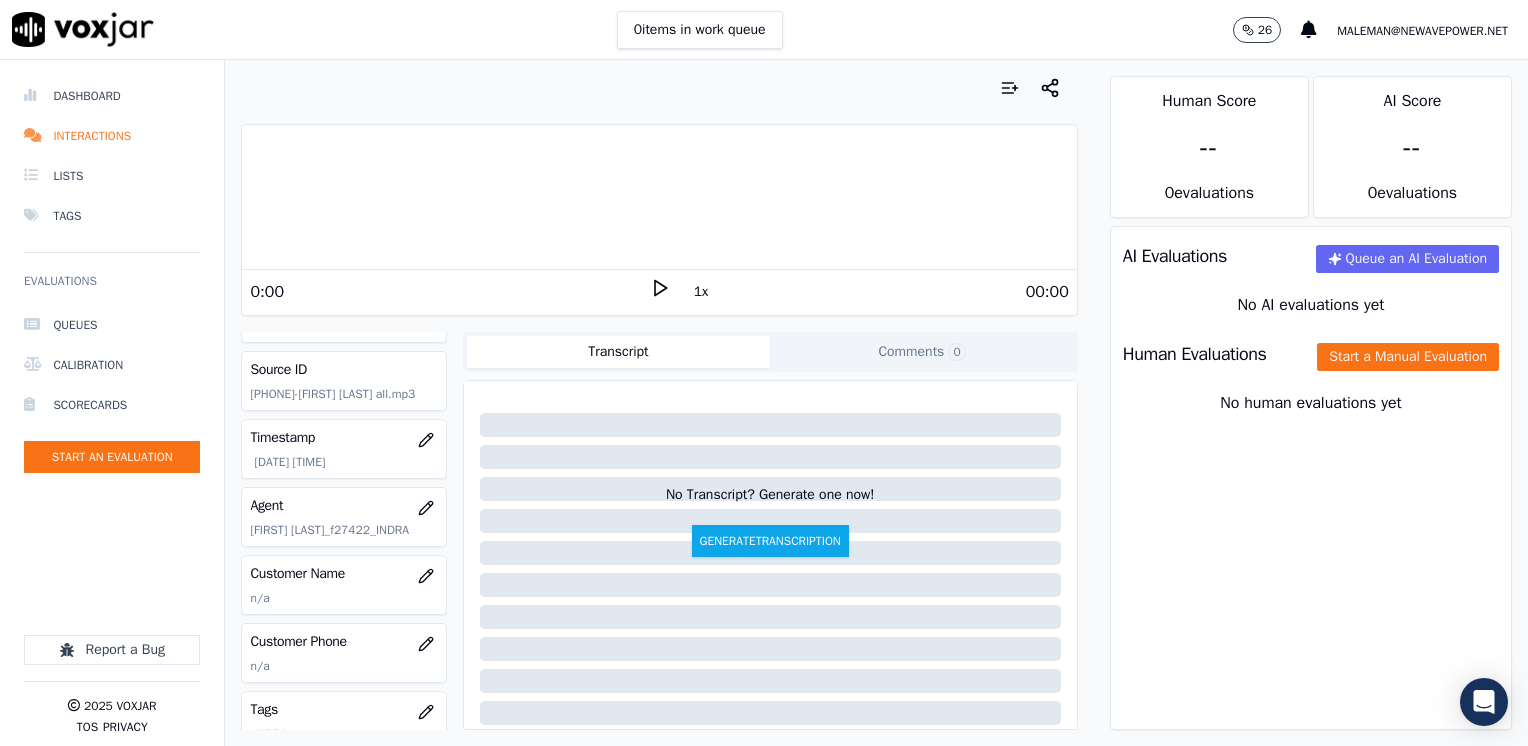 scroll, scrollTop: 100, scrollLeft: 0, axis: vertical 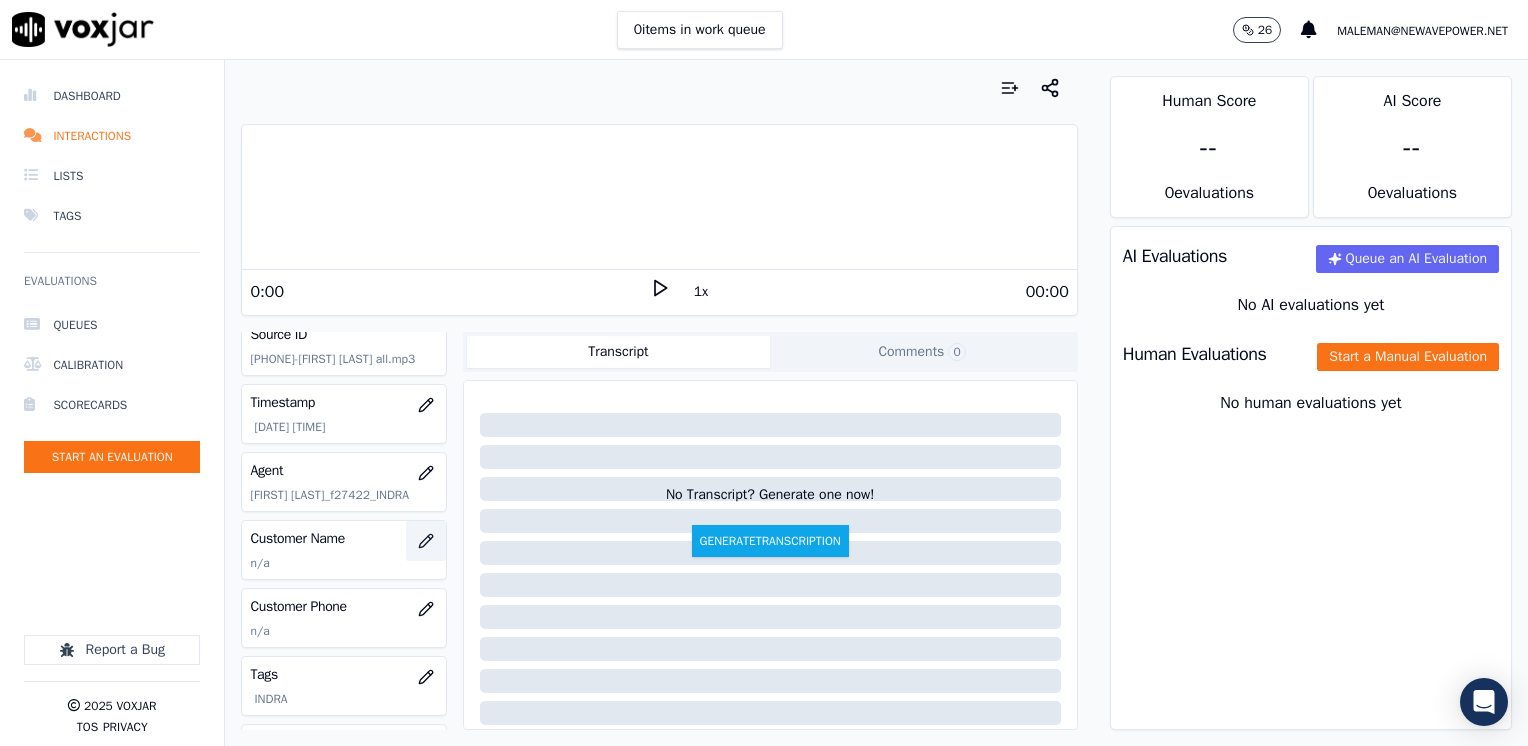 click 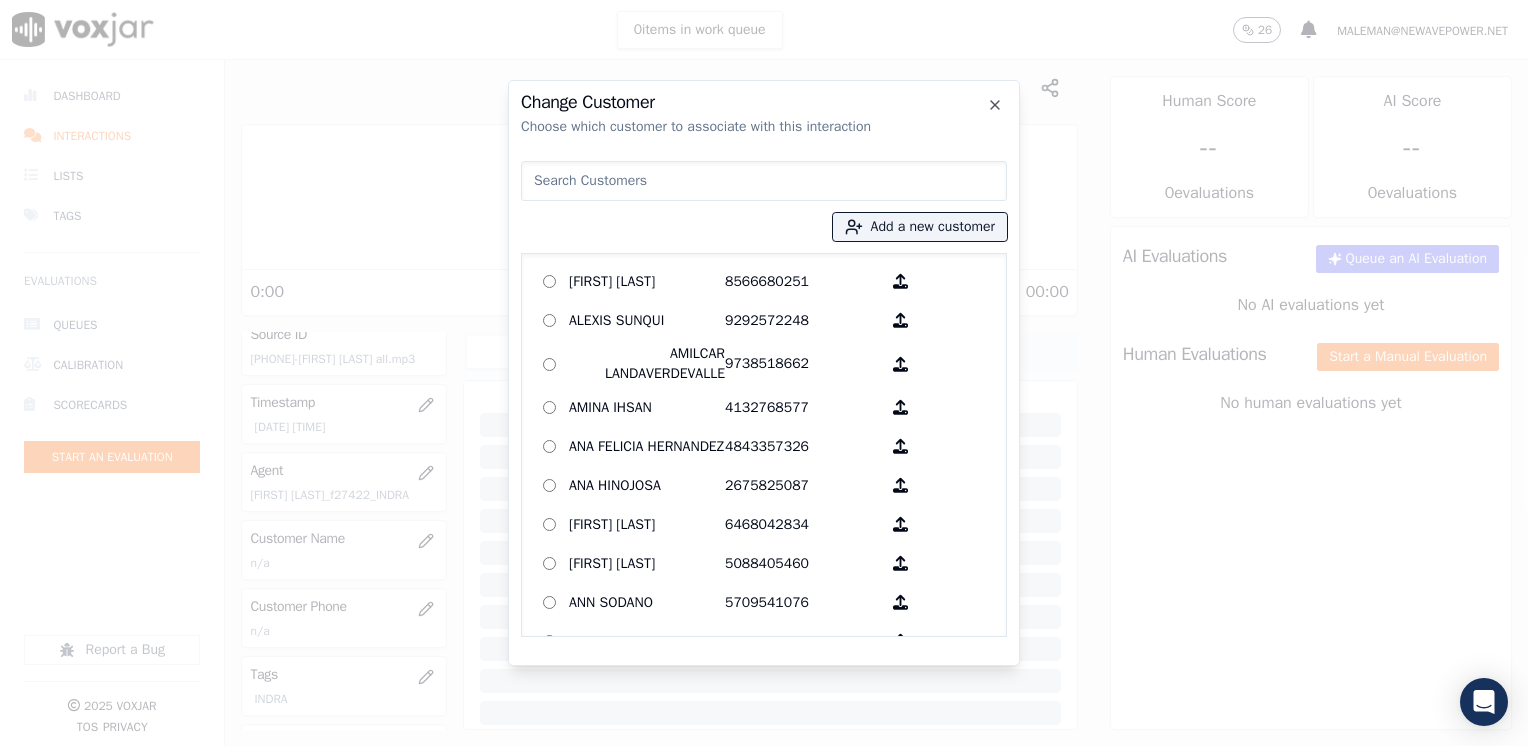 click at bounding box center (764, 181) 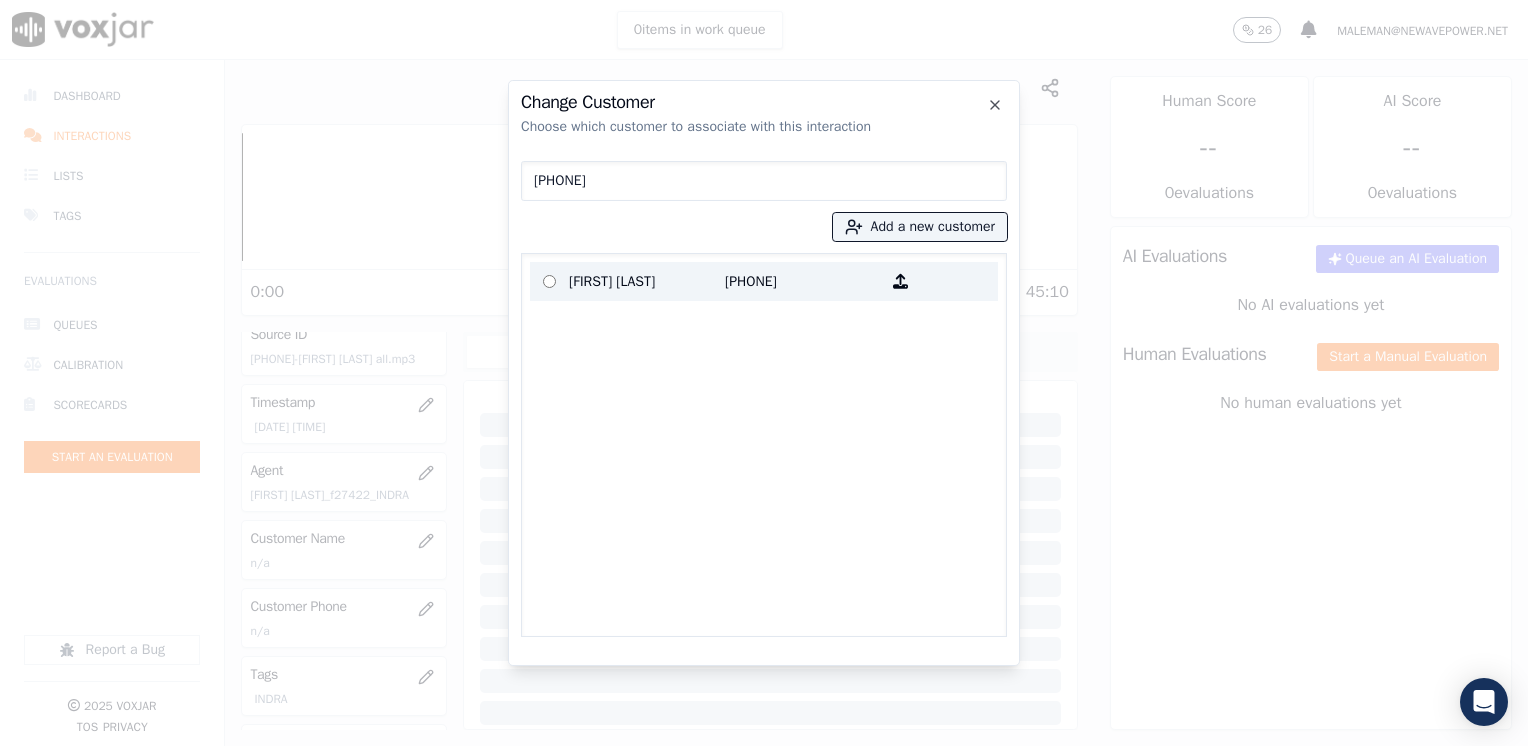 click on "[FIRST] [LAST]" at bounding box center [647, 281] 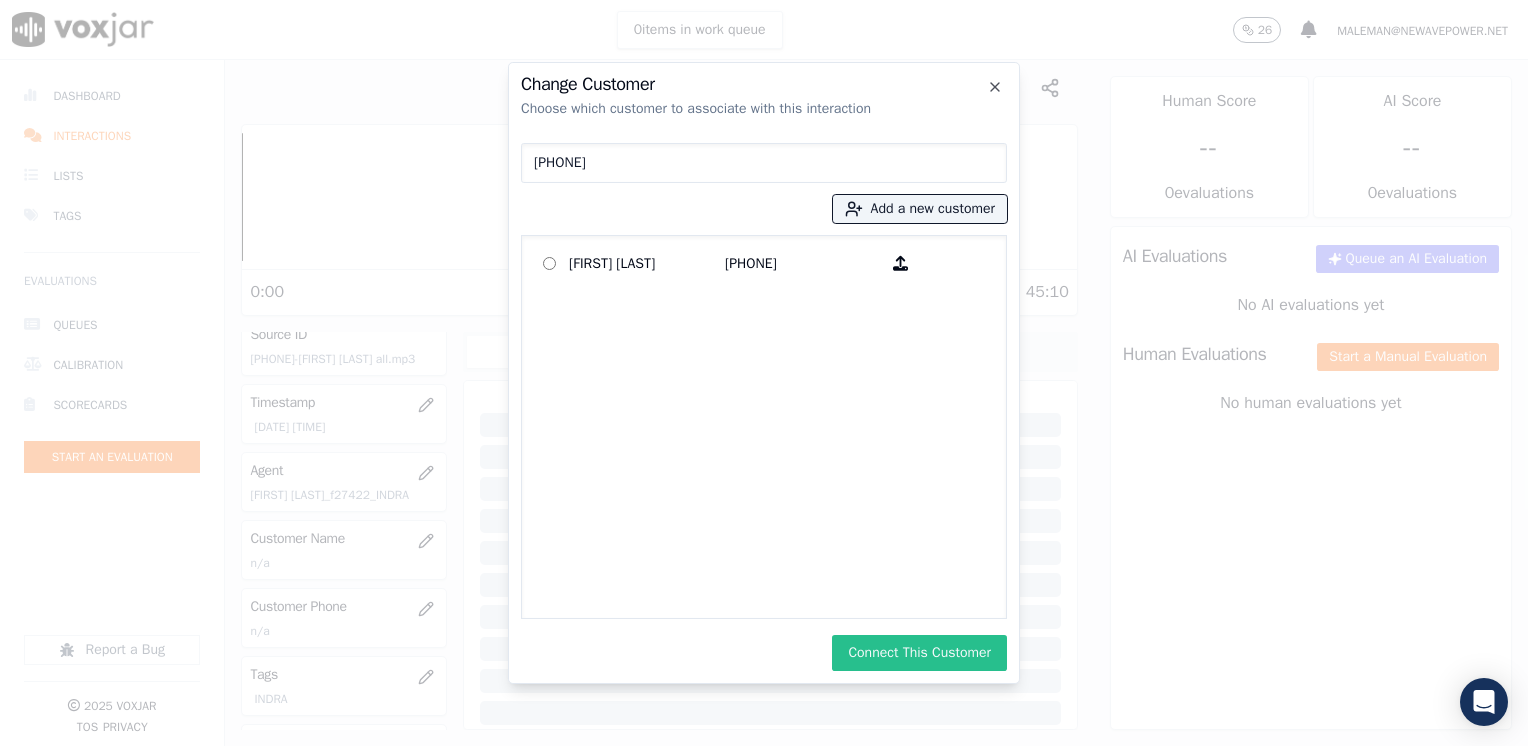 click on "Connect This Customer" at bounding box center [919, 653] 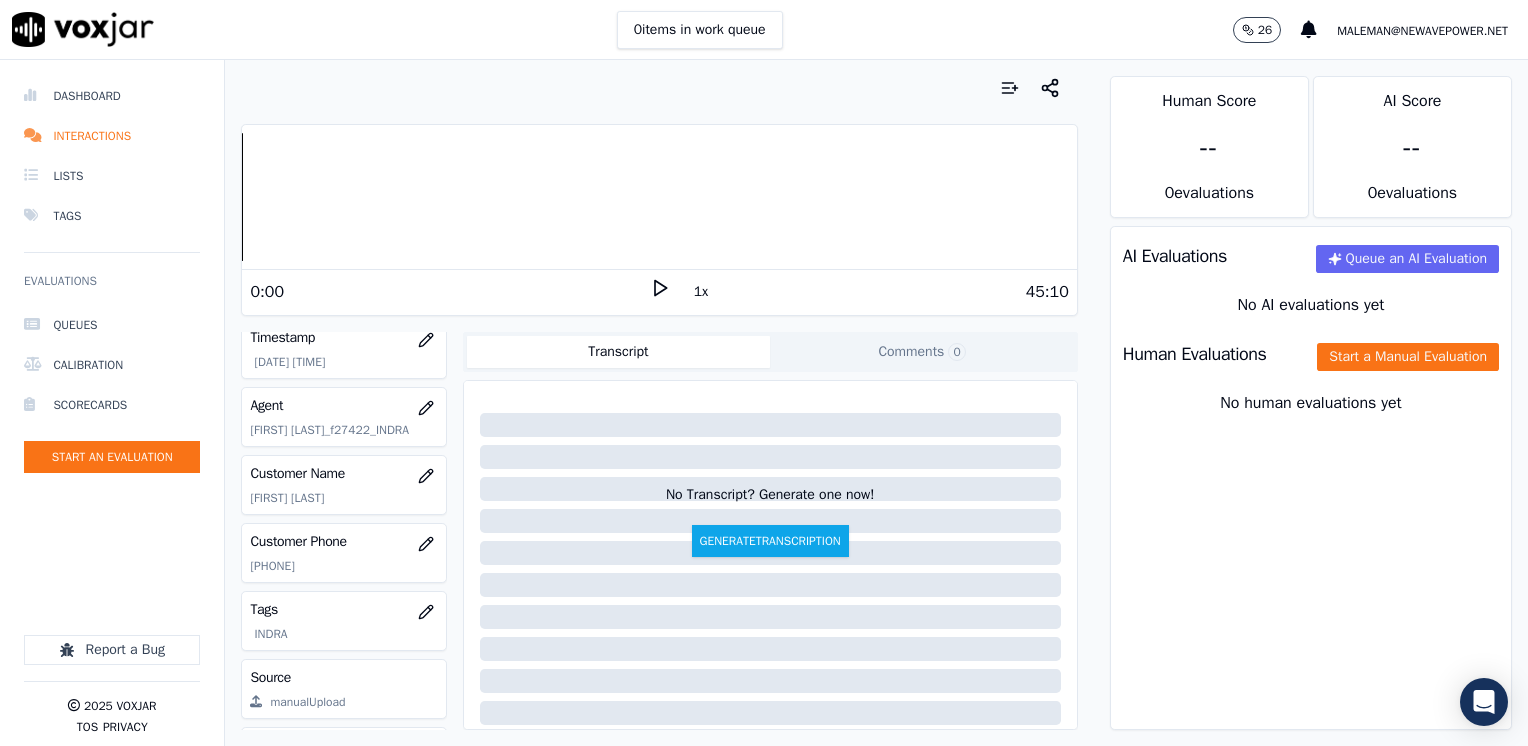 scroll, scrollTop: 200, scrollLeft: 0, axis: vertical 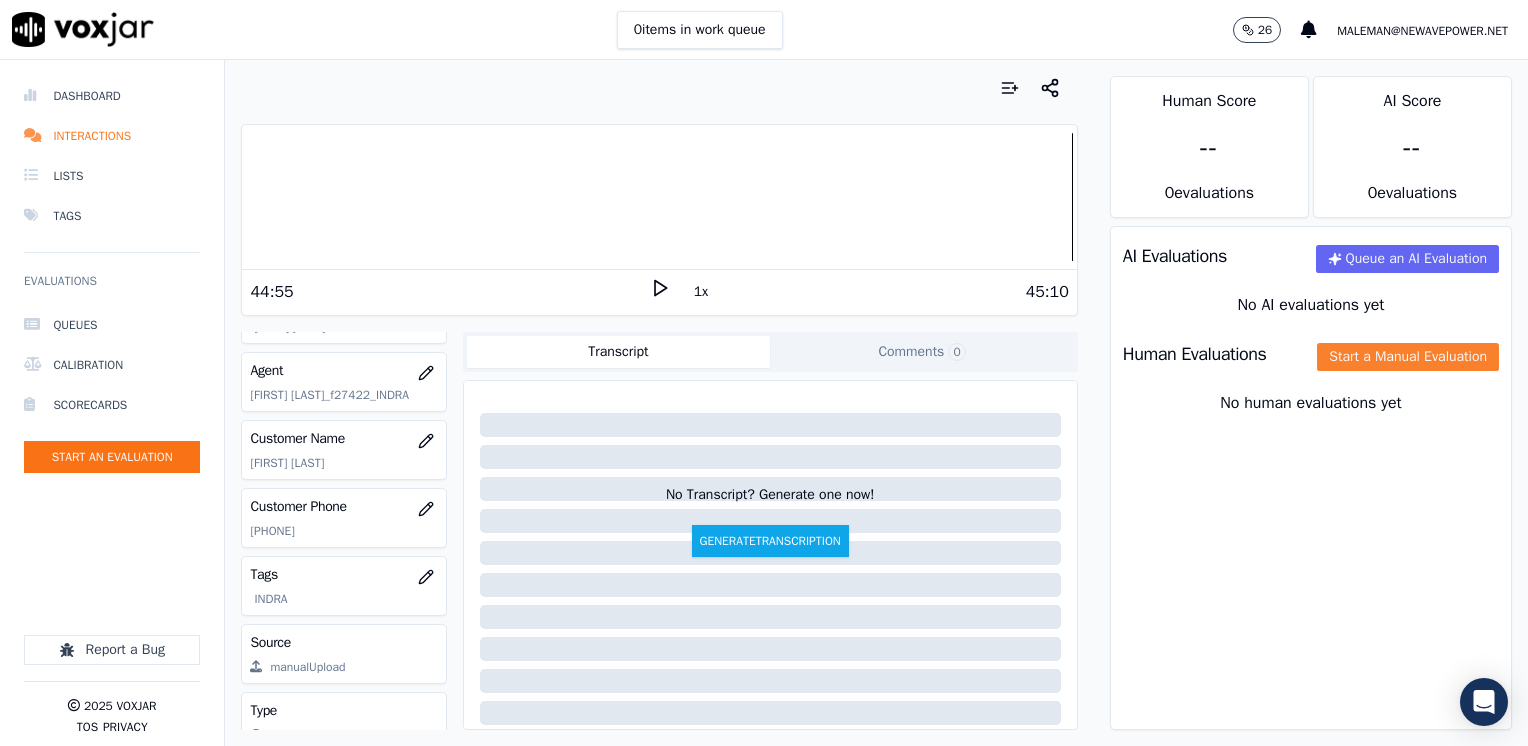 click on "Start a Manual Evaluation" 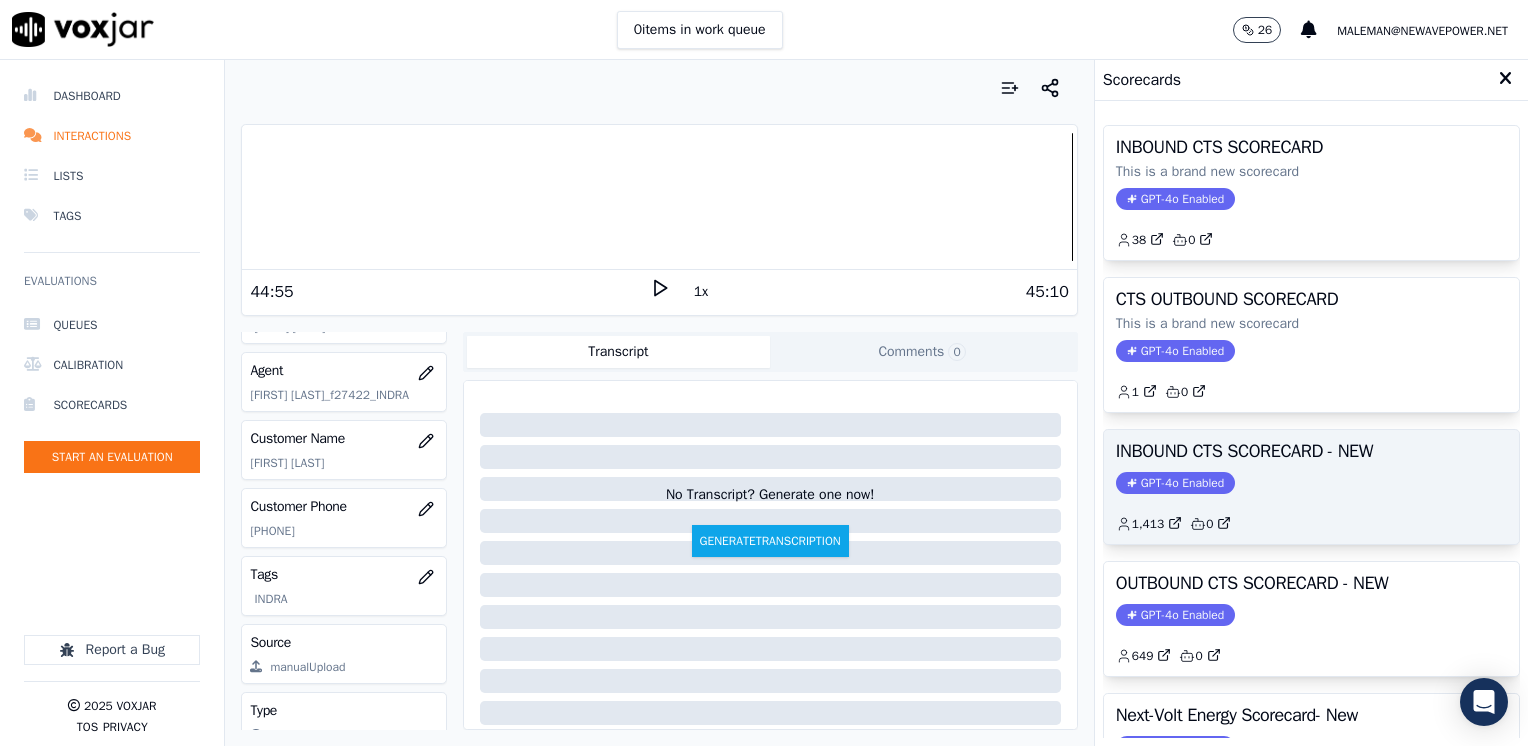 click on "GPT-4o Enabled" at bounding box center [1175, 483] 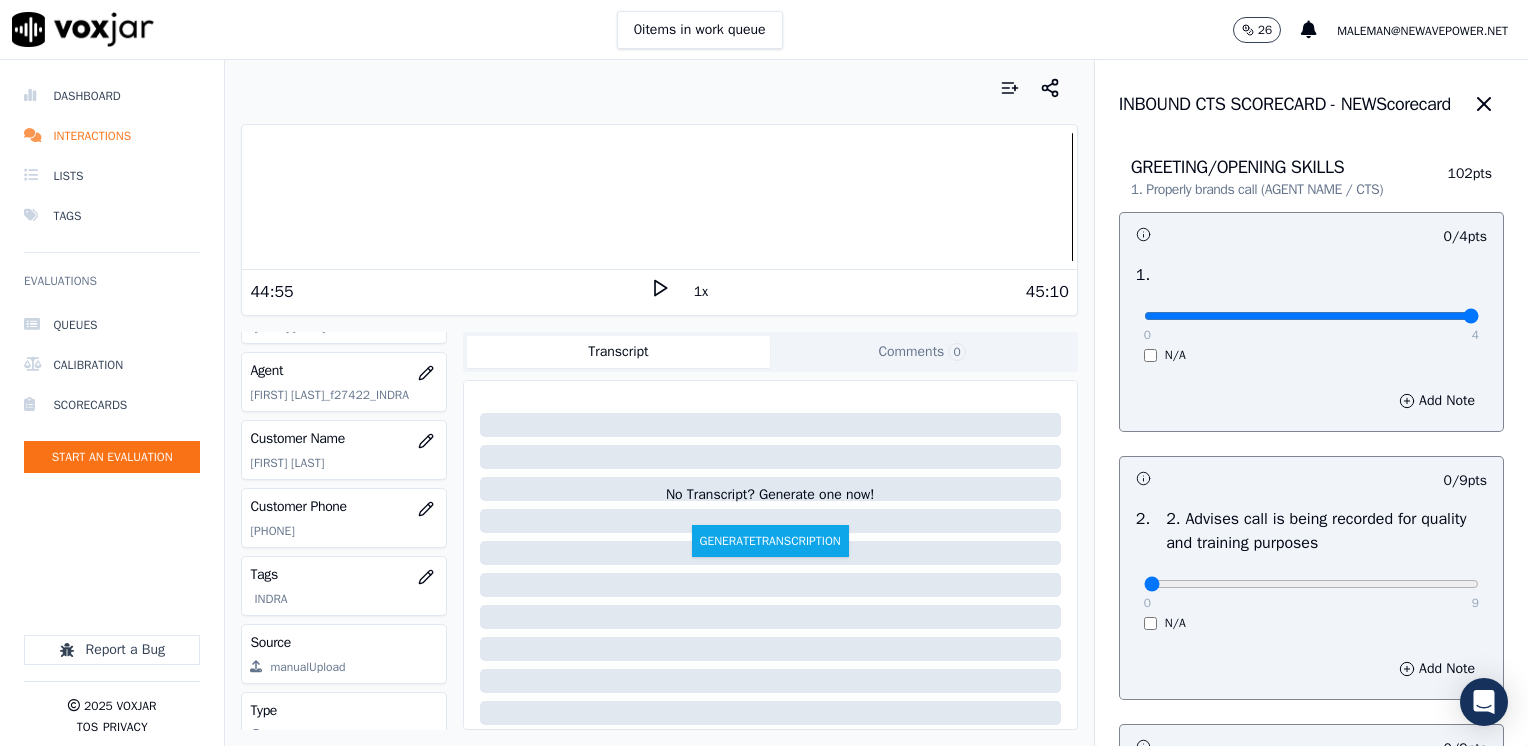 drag, startPoint x: 1128, startPoint y: 315, endPoint x: 1531, endPoint y: 315, distance: 403 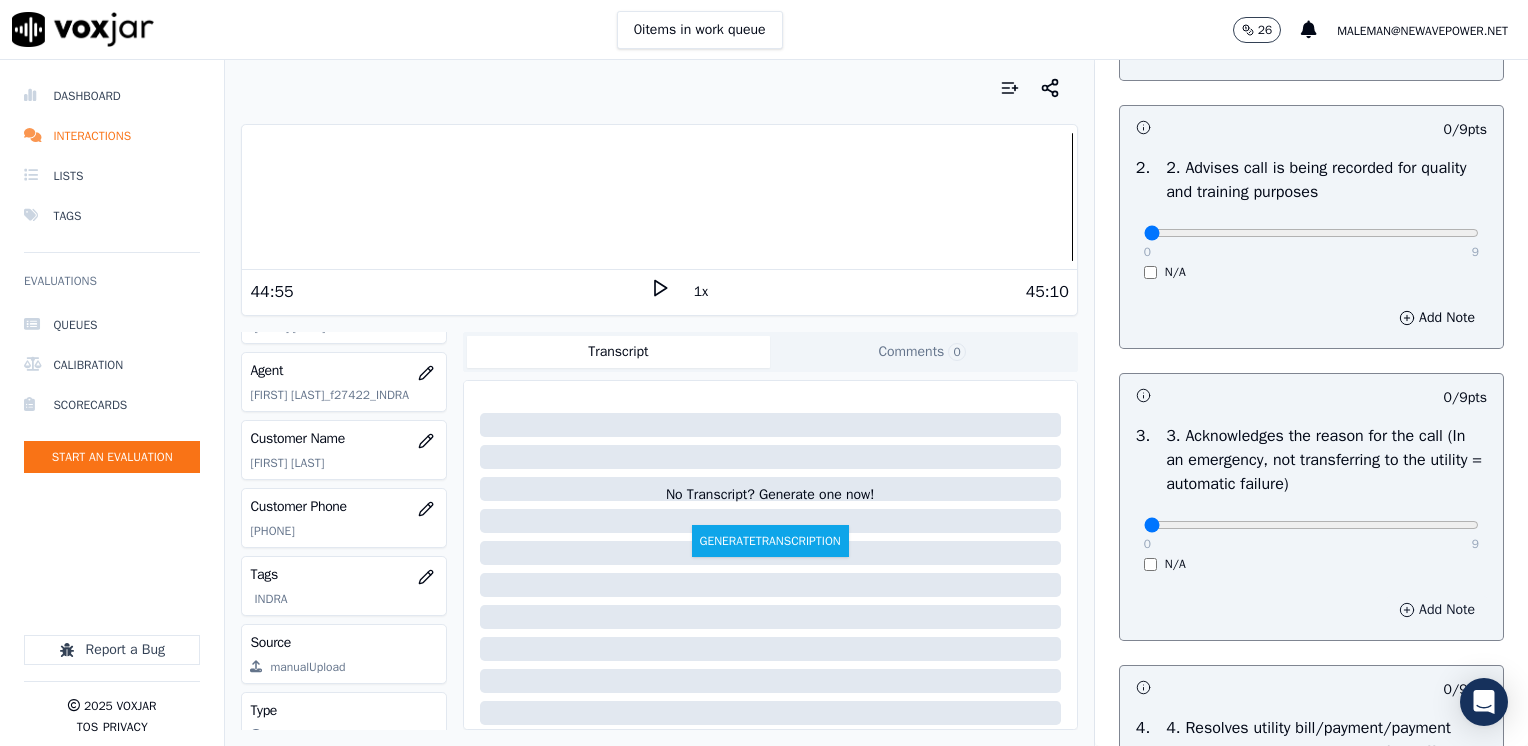 scroll, scrollTop: 400, scrollLeft: 0, axis: vertical 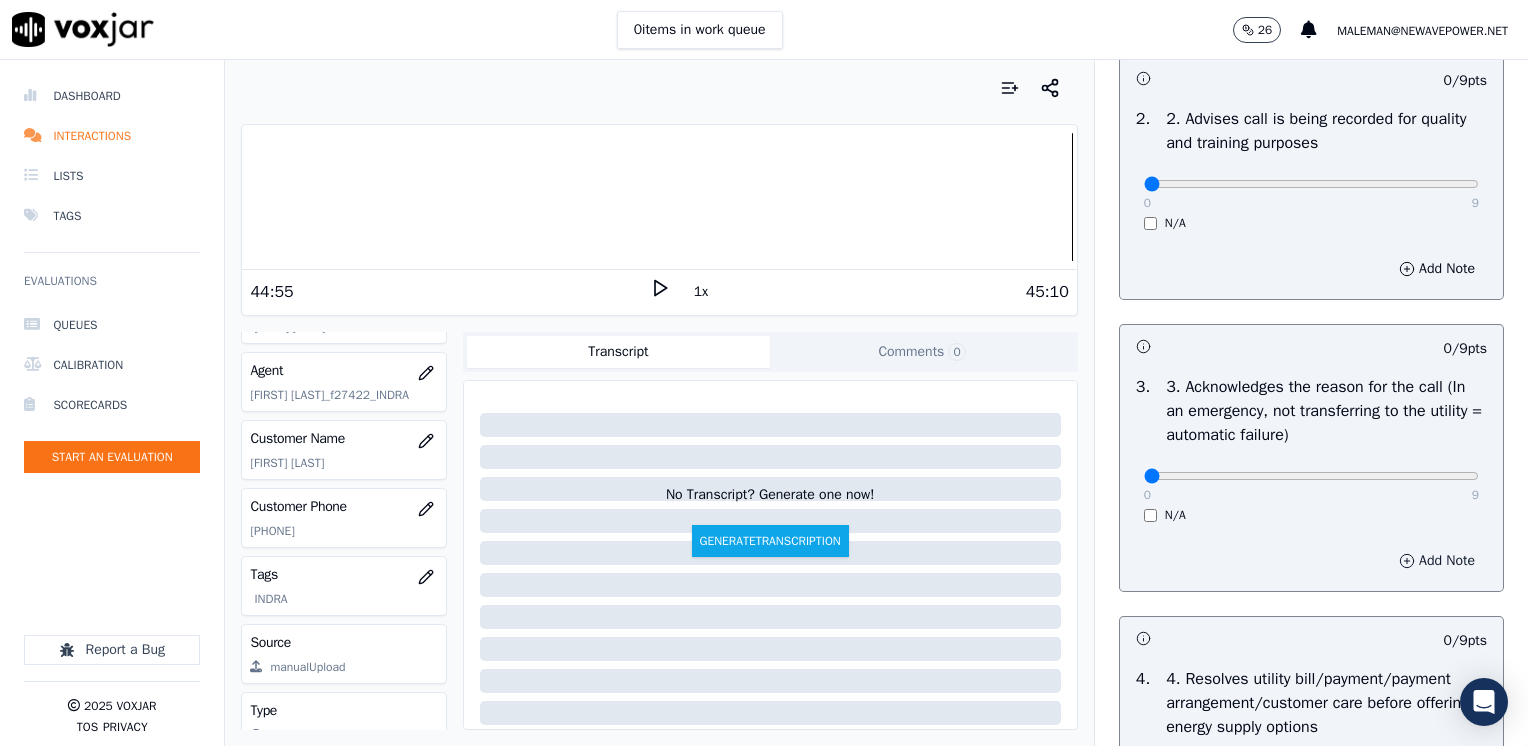 click on "Add Note" at bounding box center (1437, 561) 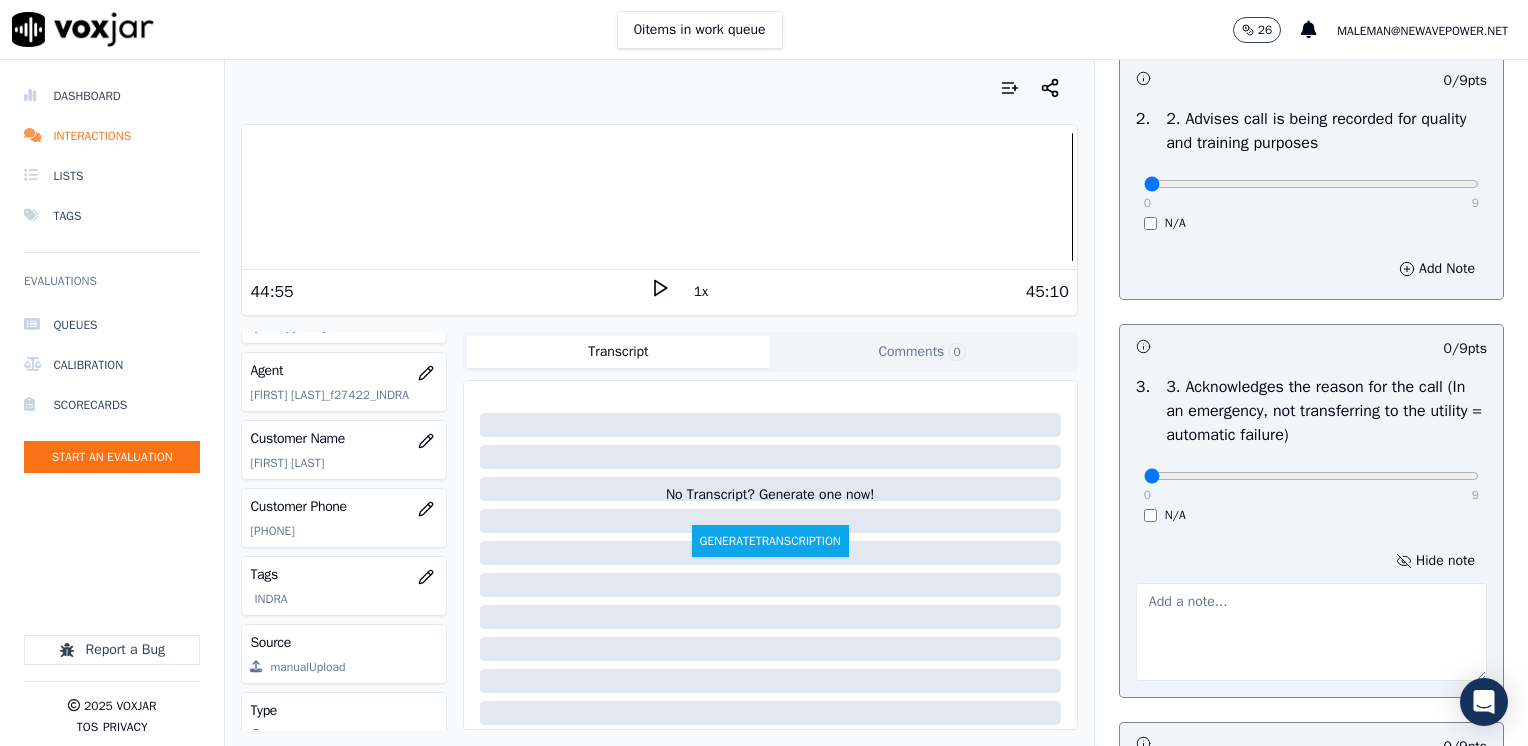 click at bounding box center (1311, 632) 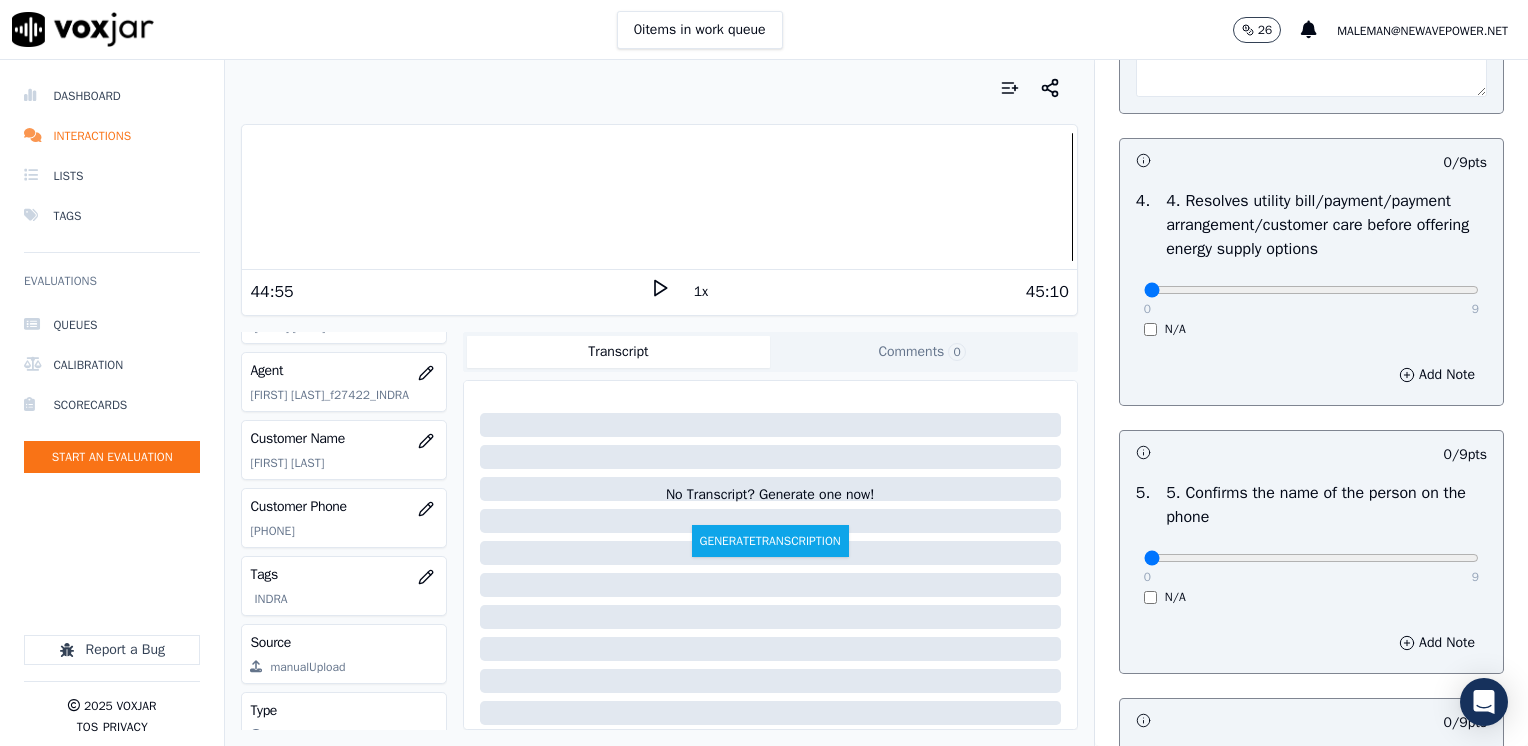 scroll, scrollTop: 1100, scrollLeft: 0, axis: vertical 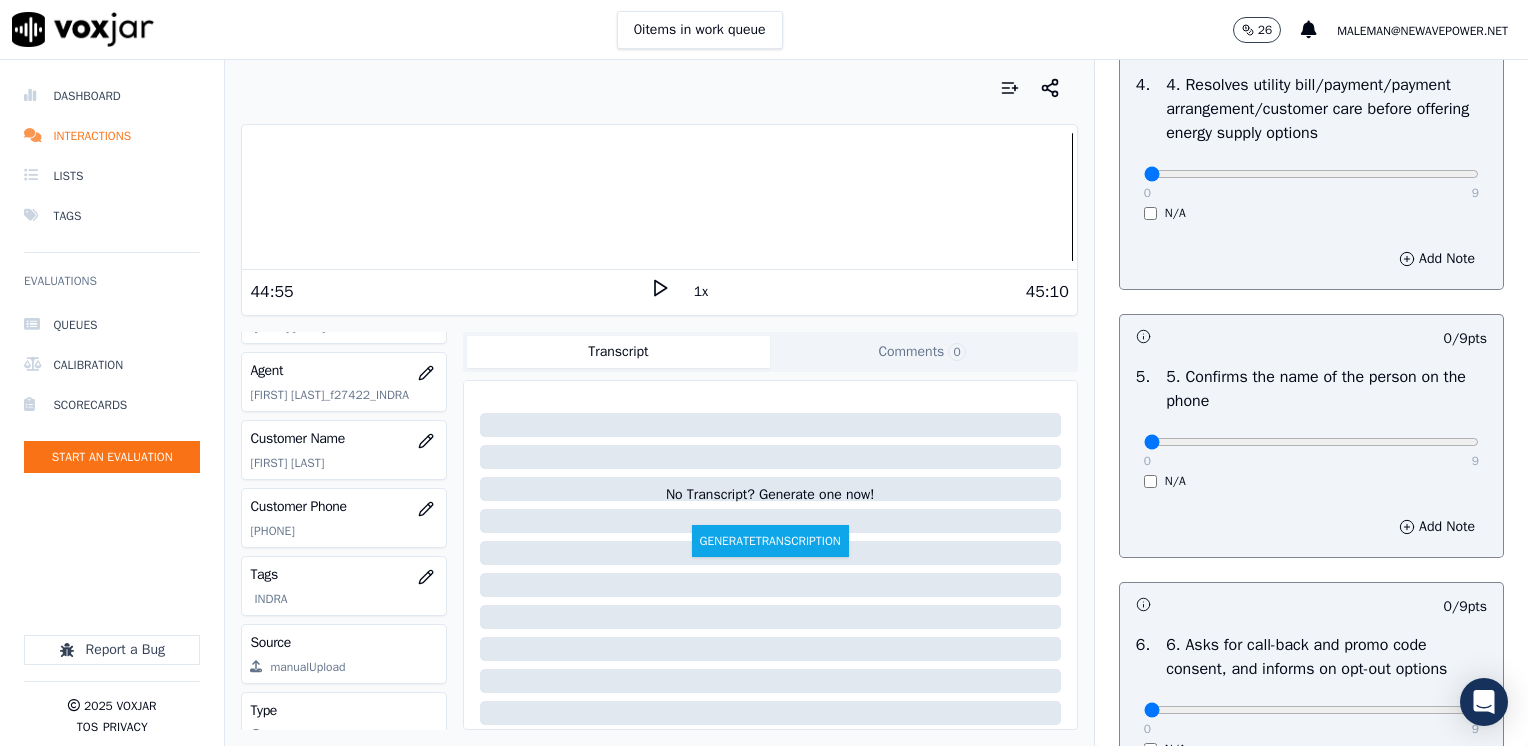 click at bounding box center (1311, -784) 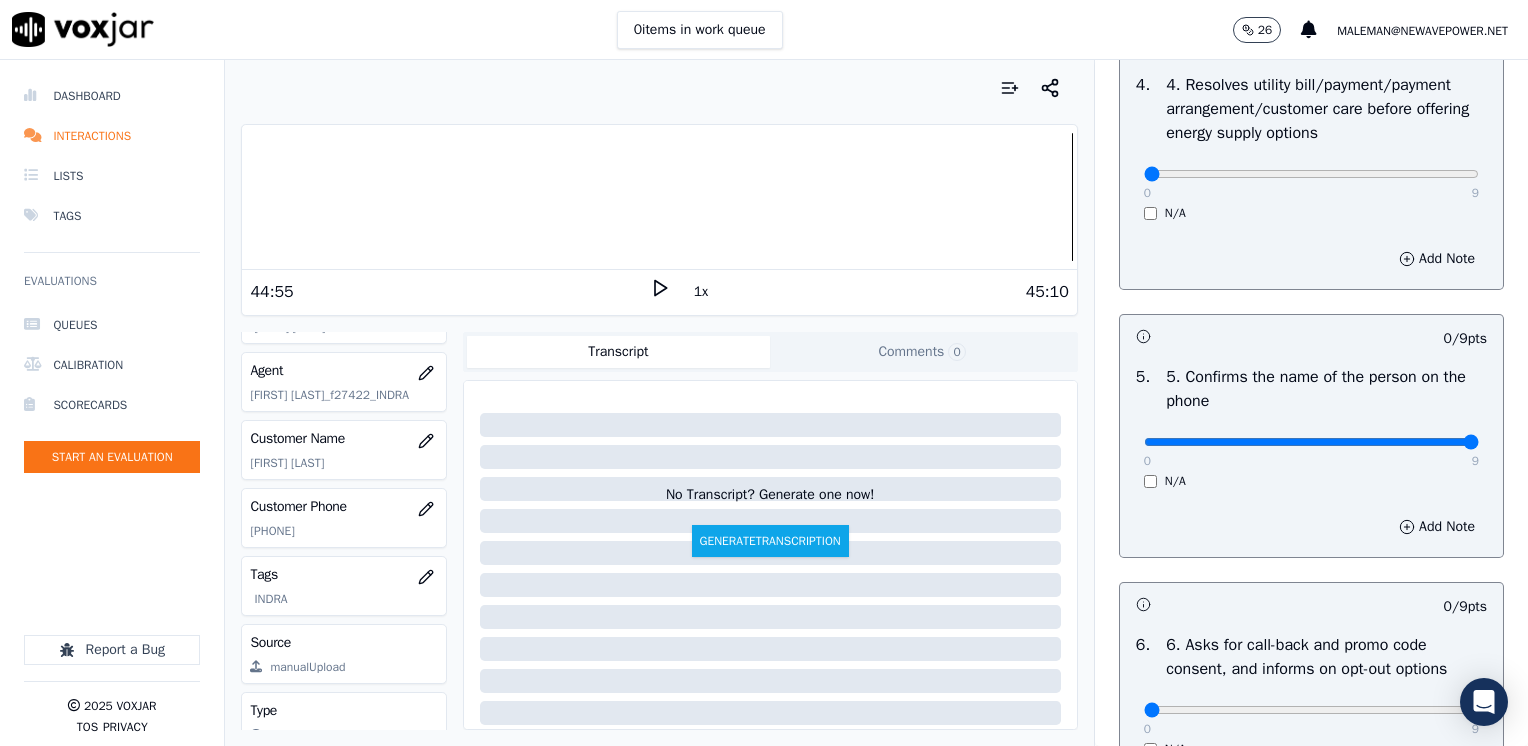 drag, startPoint x: 1130, startPoint y: 437, endPoint x: 1531, endPoint y: 439, distance: 401.00497 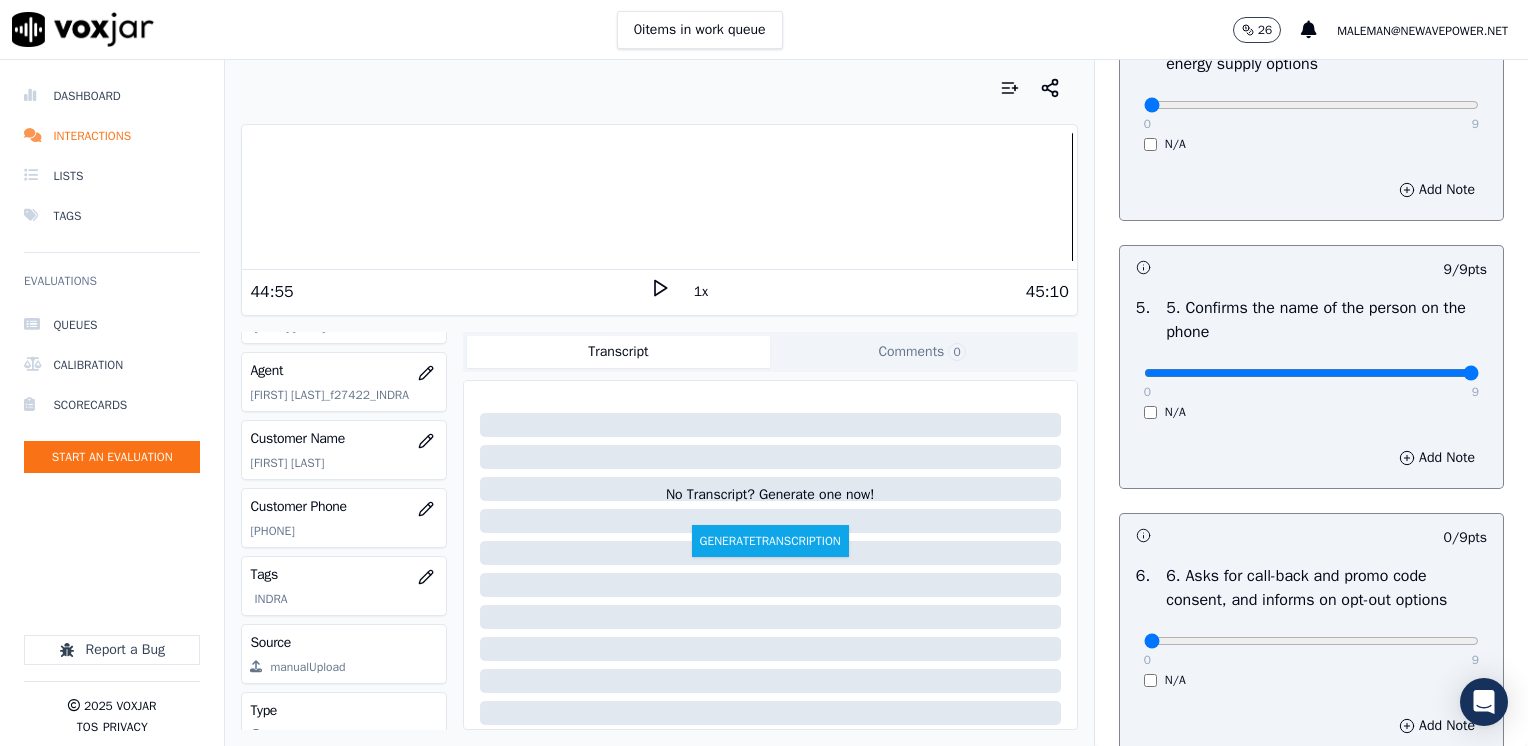 scroll, scrollTop: 1300, scrollLeft: 0, axis: vertical 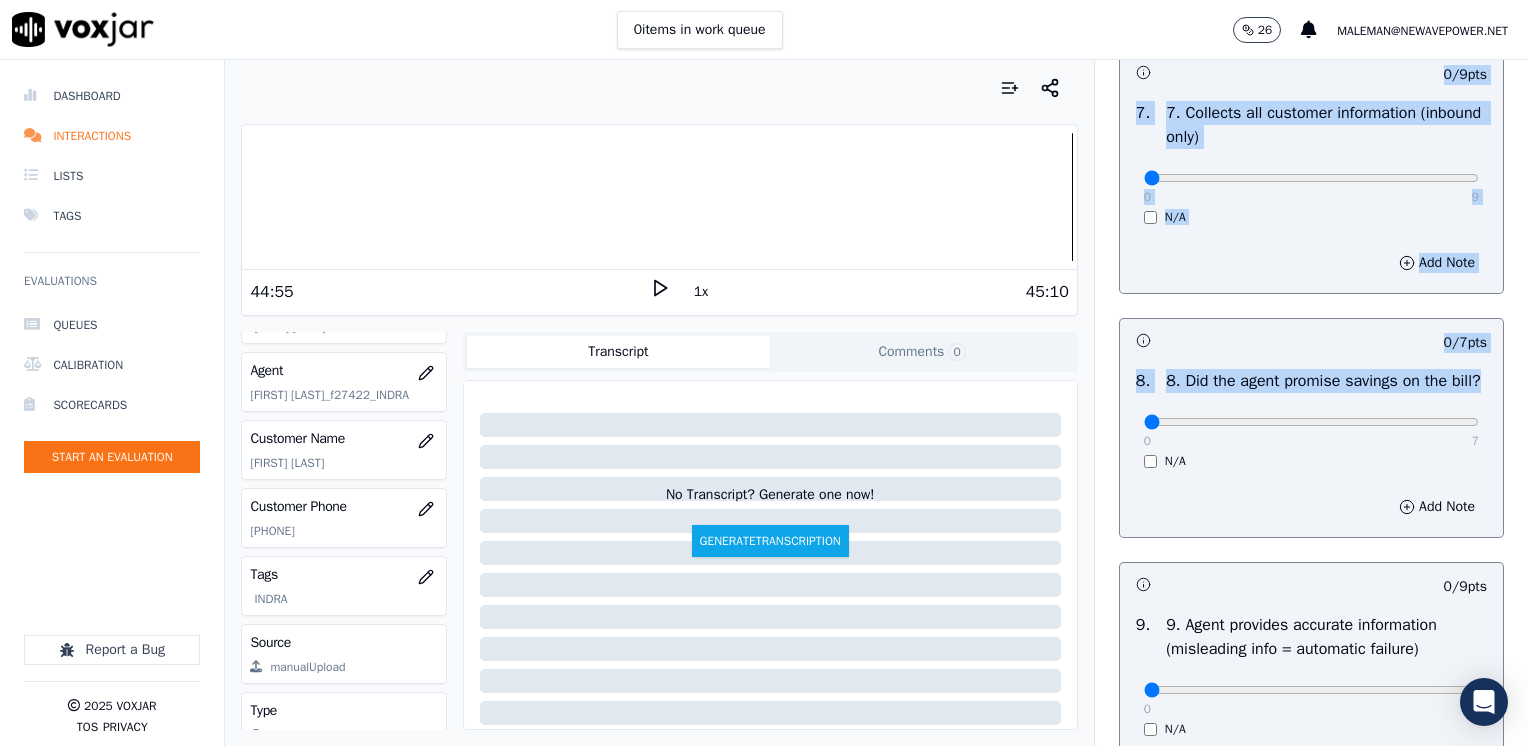 drag, startPoint x: 1120, startPoint y: 436, endPoint x: 1531, endPoint y: 440, distance: 411.01947 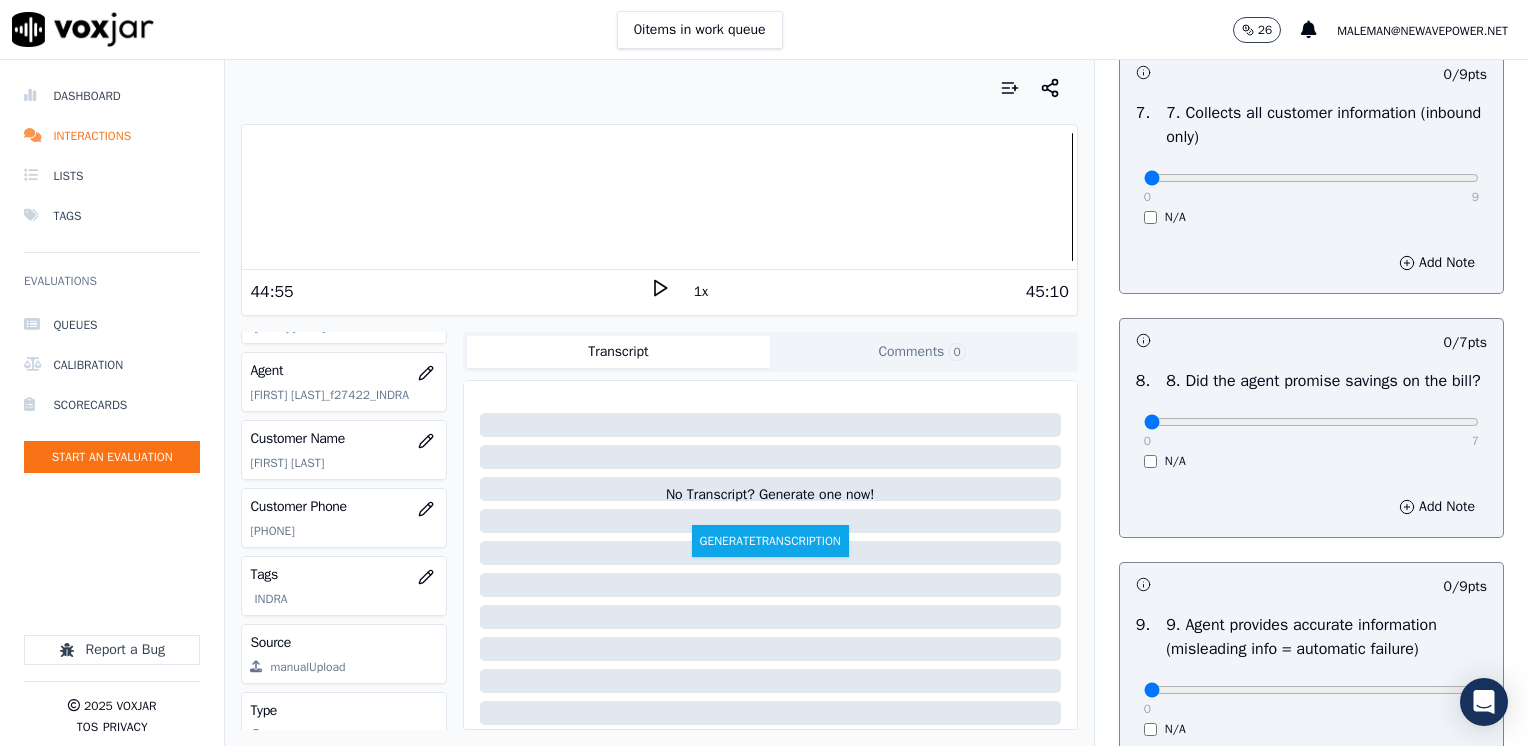click on "8 .   8. Did the agent promise savings on the bill?     0   7     N/A" at bounding box center (1311, 419) 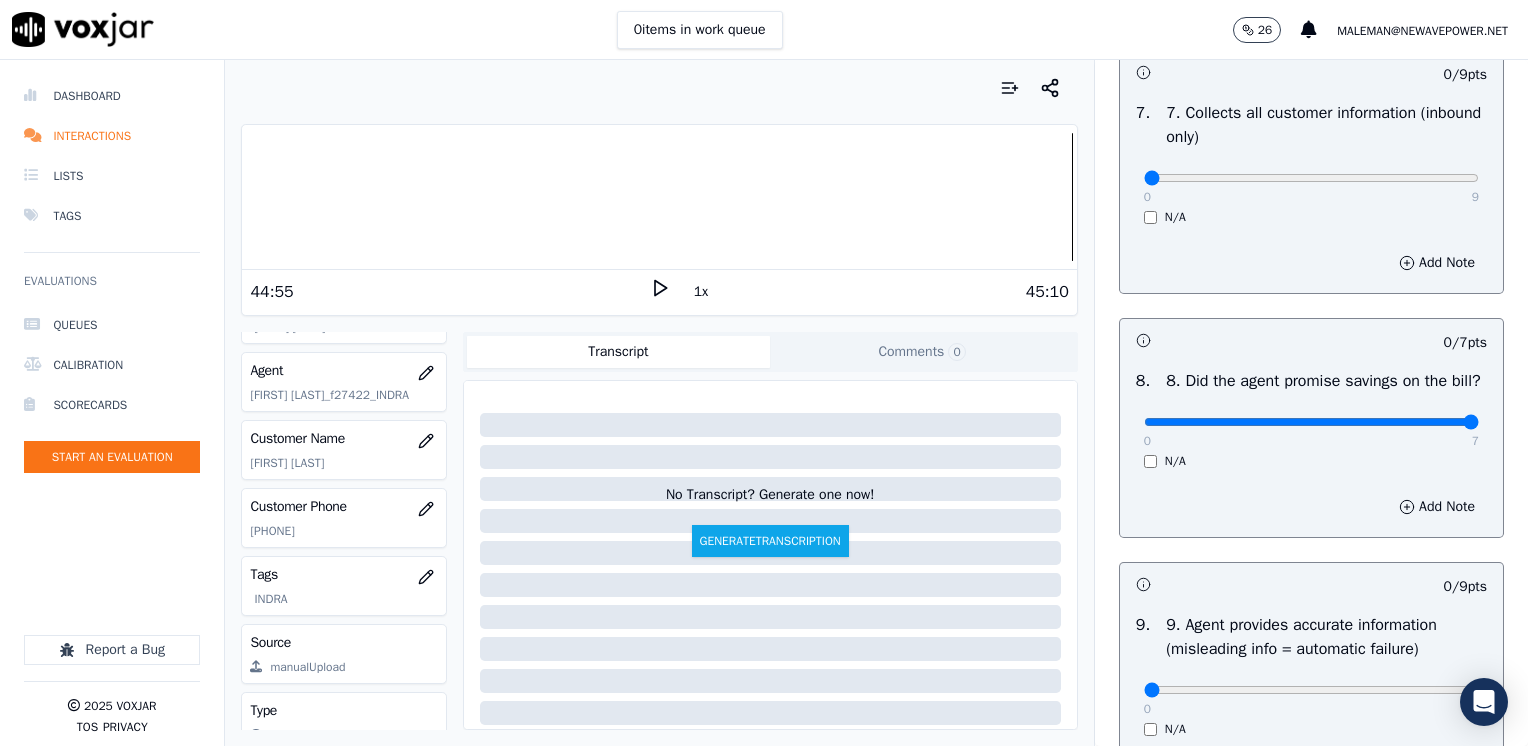 drag, startPoint x: 1136, startPoint y: 445, endPoint x: 1531, endPoint y: 445, distance: 395 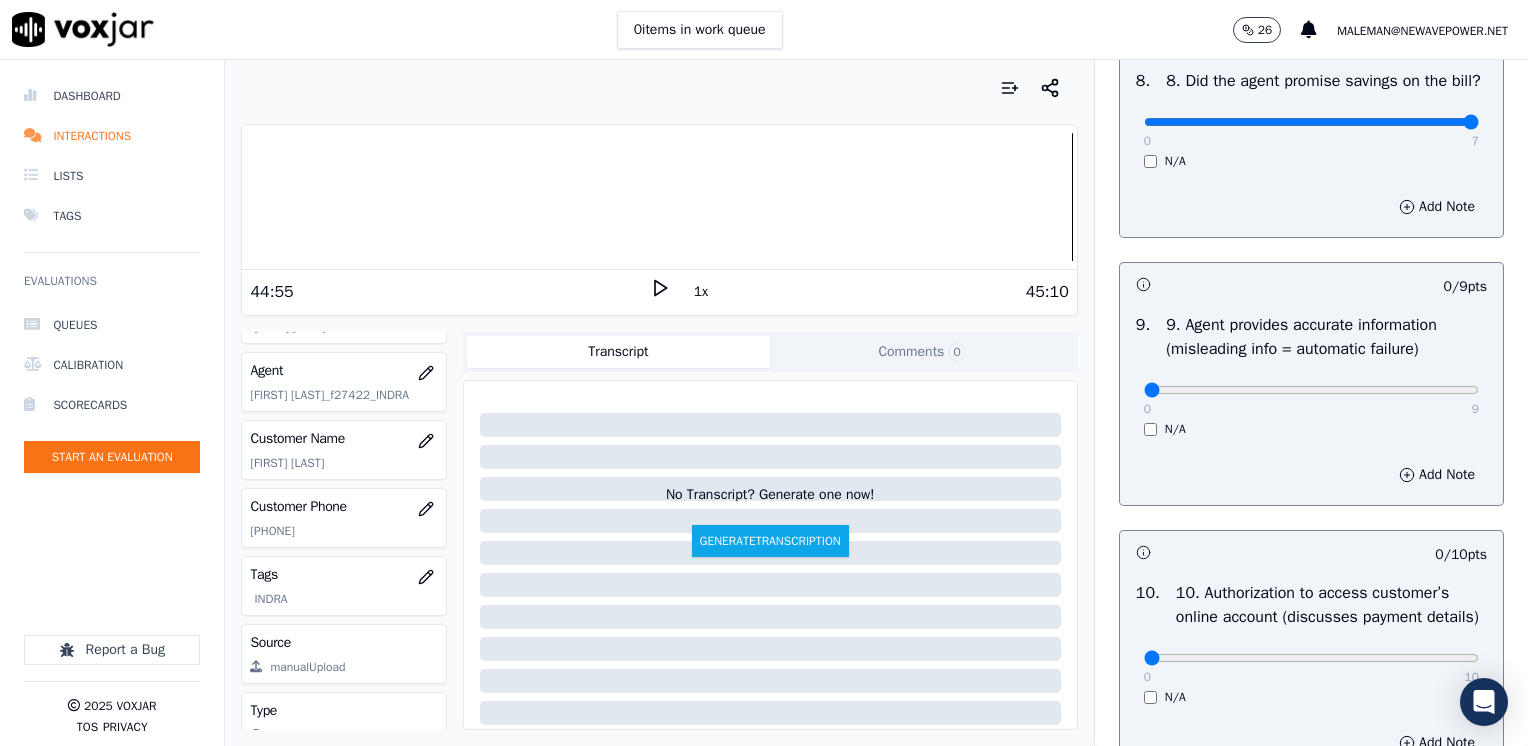 scroll, scrollTop: 2300, scrollLeft: 0, axis: vertical 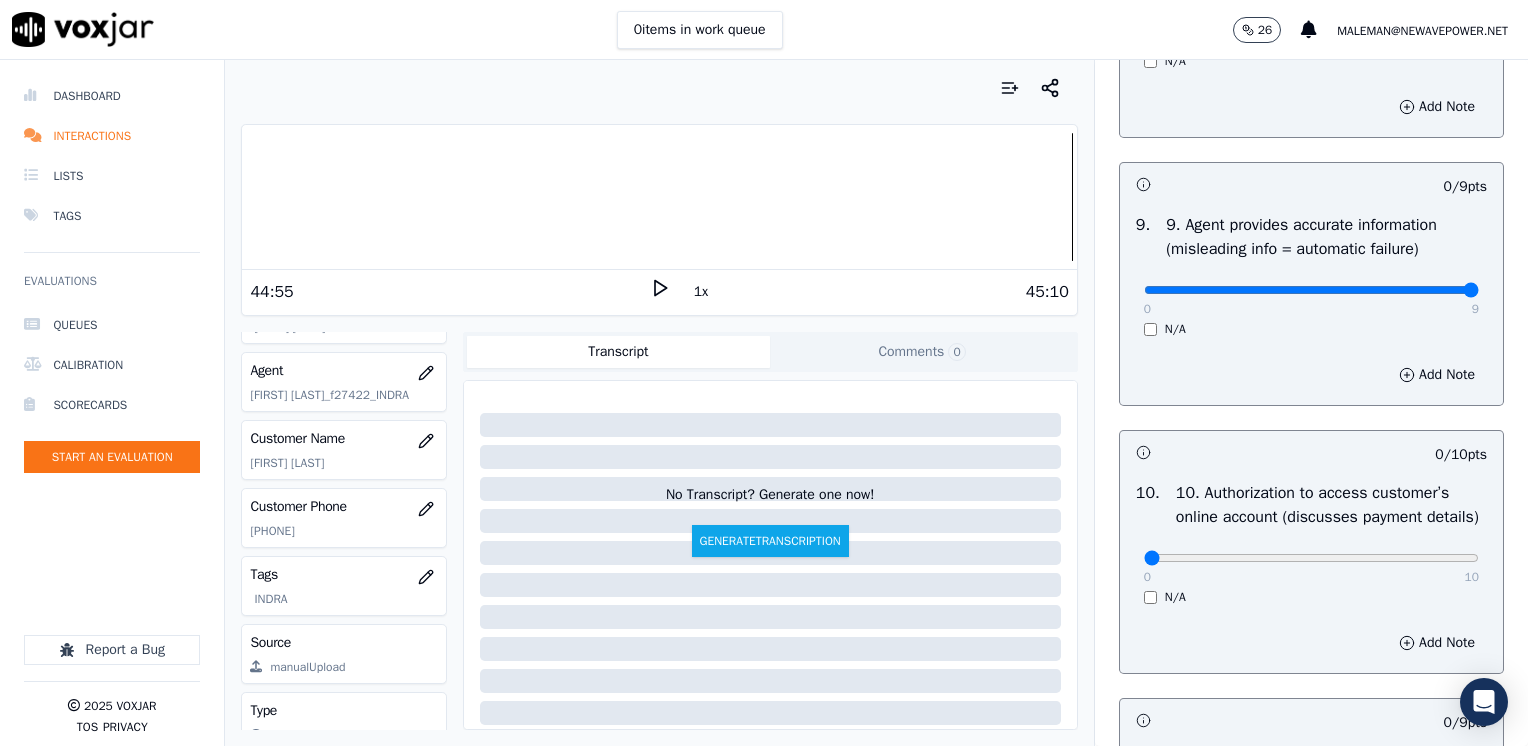drag, startPoint x: 1131, startPoint y: 314, endPoint x: 1527, endPoint y: 330, distance: 396.3231 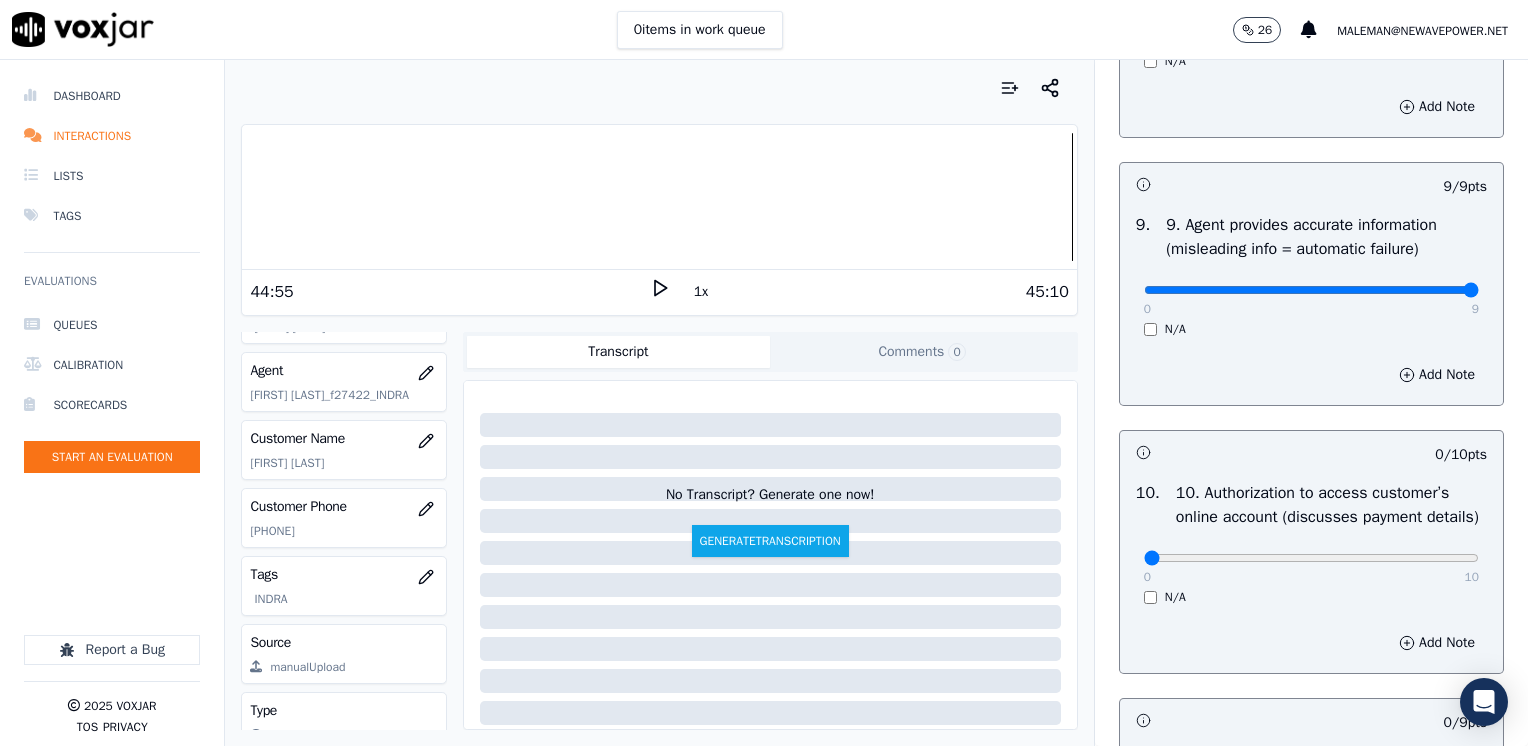 scroll, scrollTop: 2500, scrollLeft: 0, axis: vertical 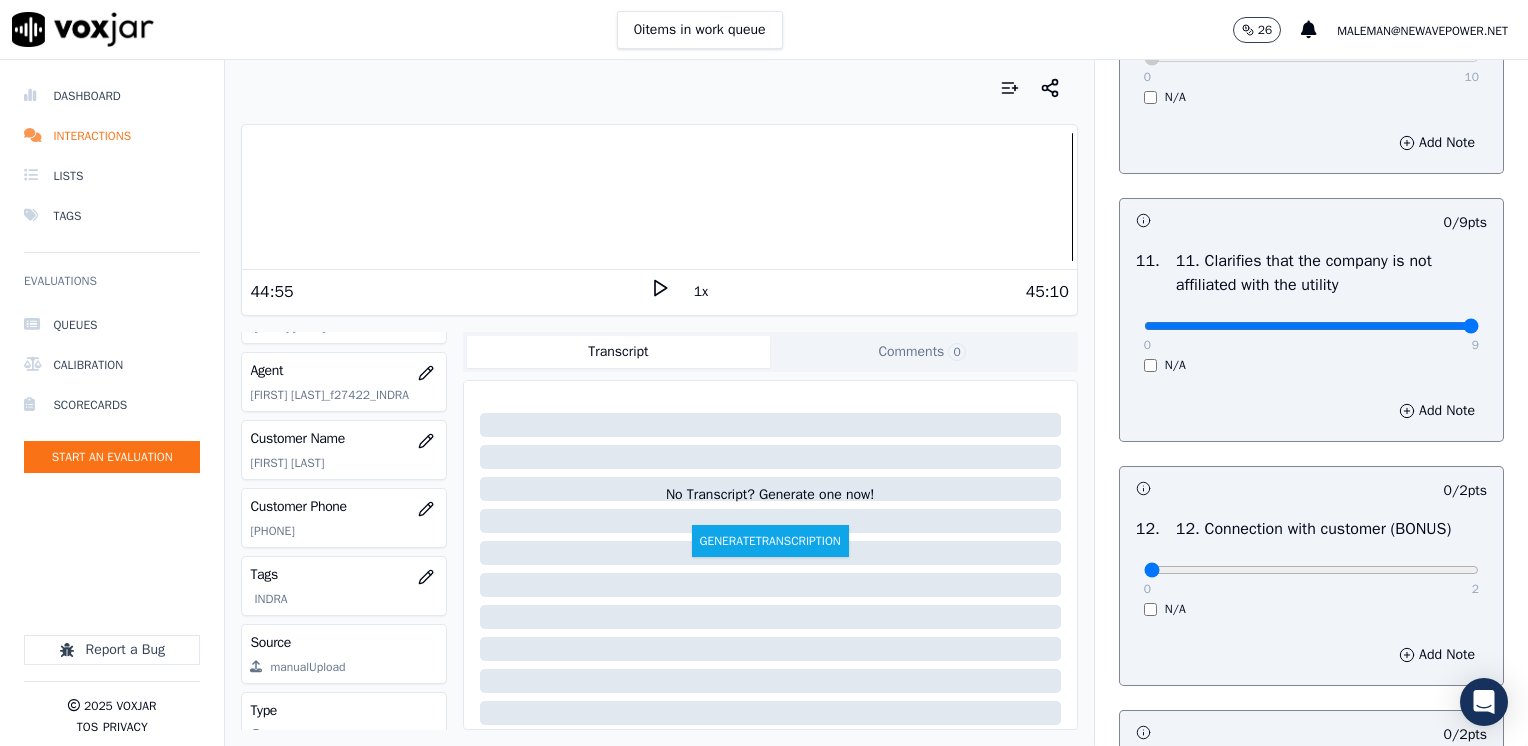 drag, startPoint x: 1126, startPoint y: 370, endPoint x: 1531, endPoint y: 370, distance: 405 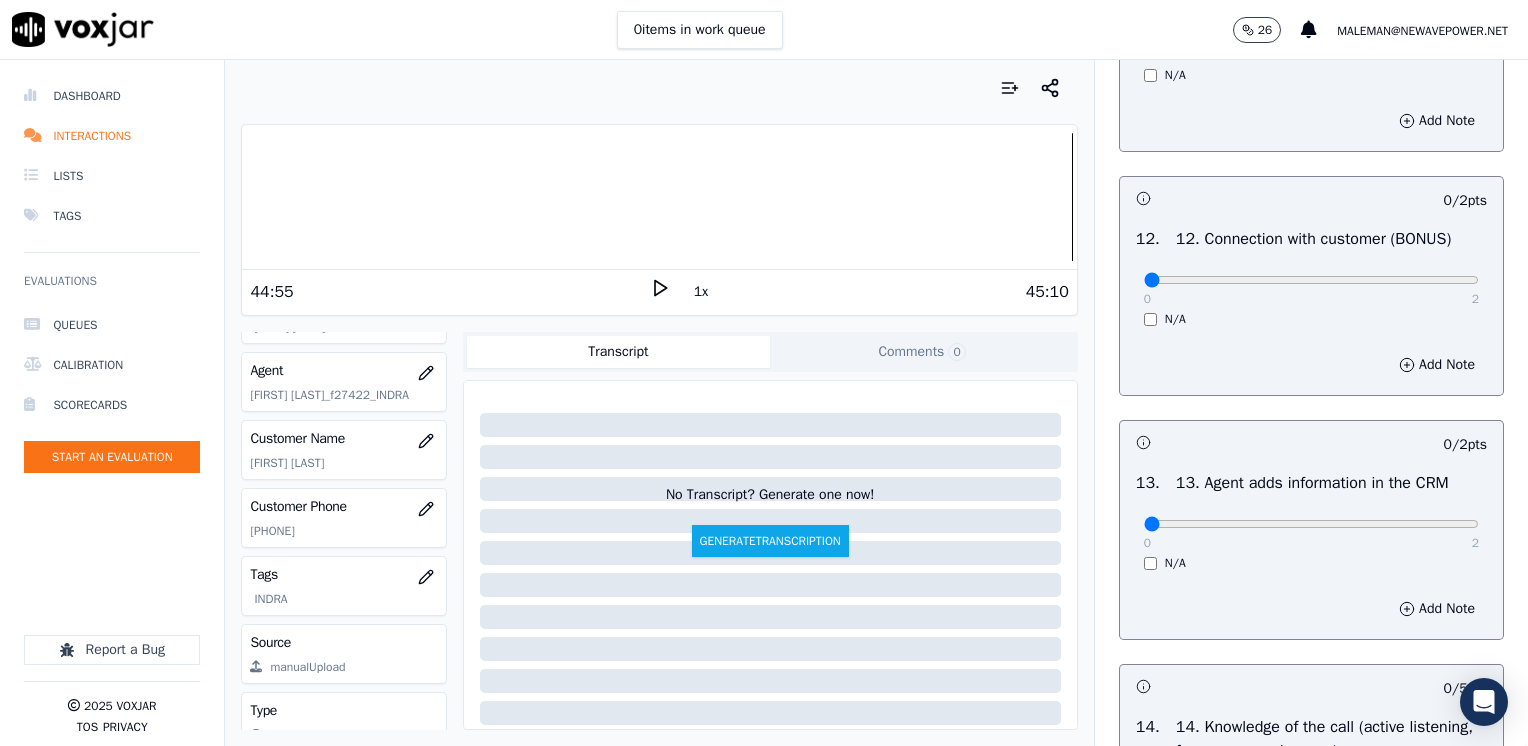 scroll, scrollTop: 3100, scrollLeft: 0, axis: vertical 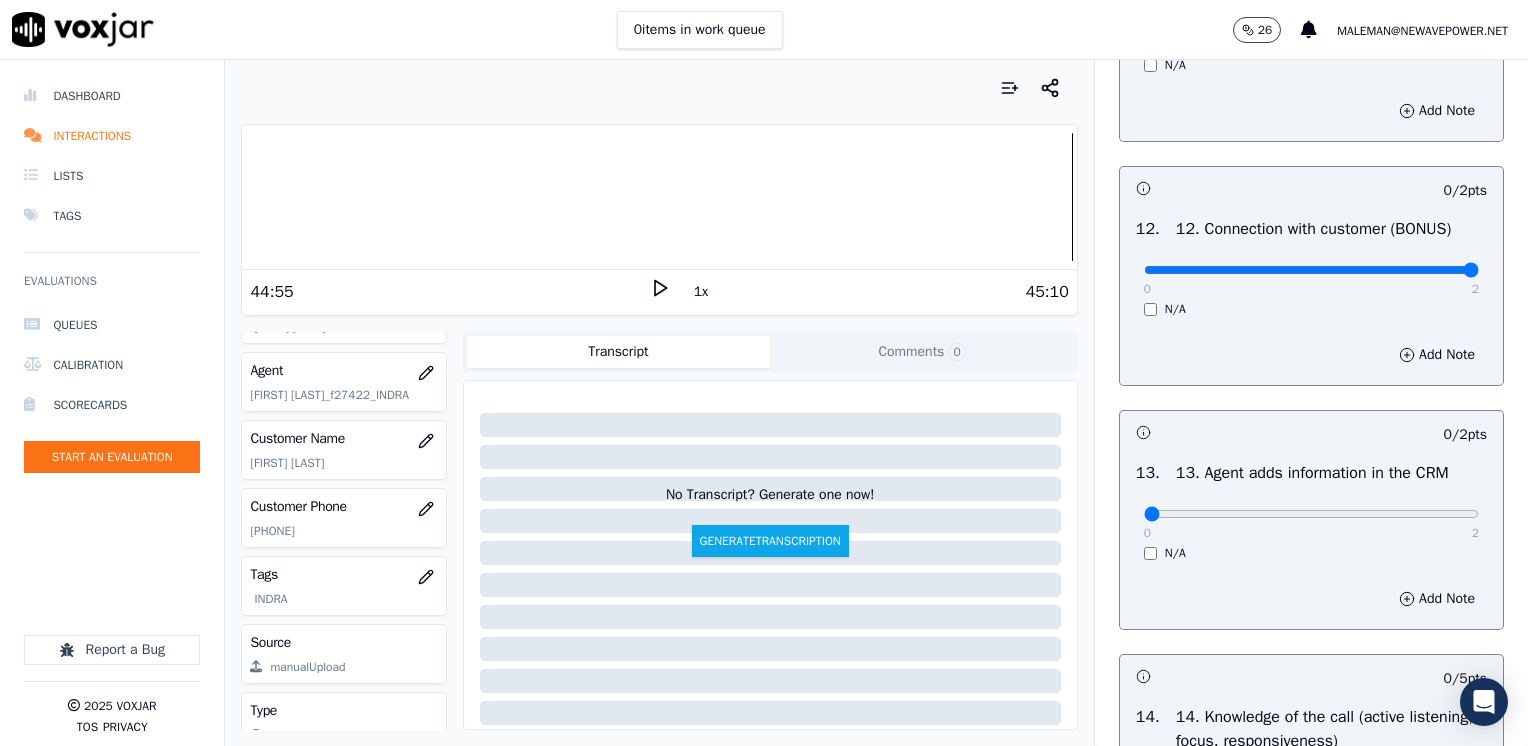 drag, startPoint x: 1133, startPoint y: 312, endPoint x: 1531, endPoint y: 361, distance: 401.00497 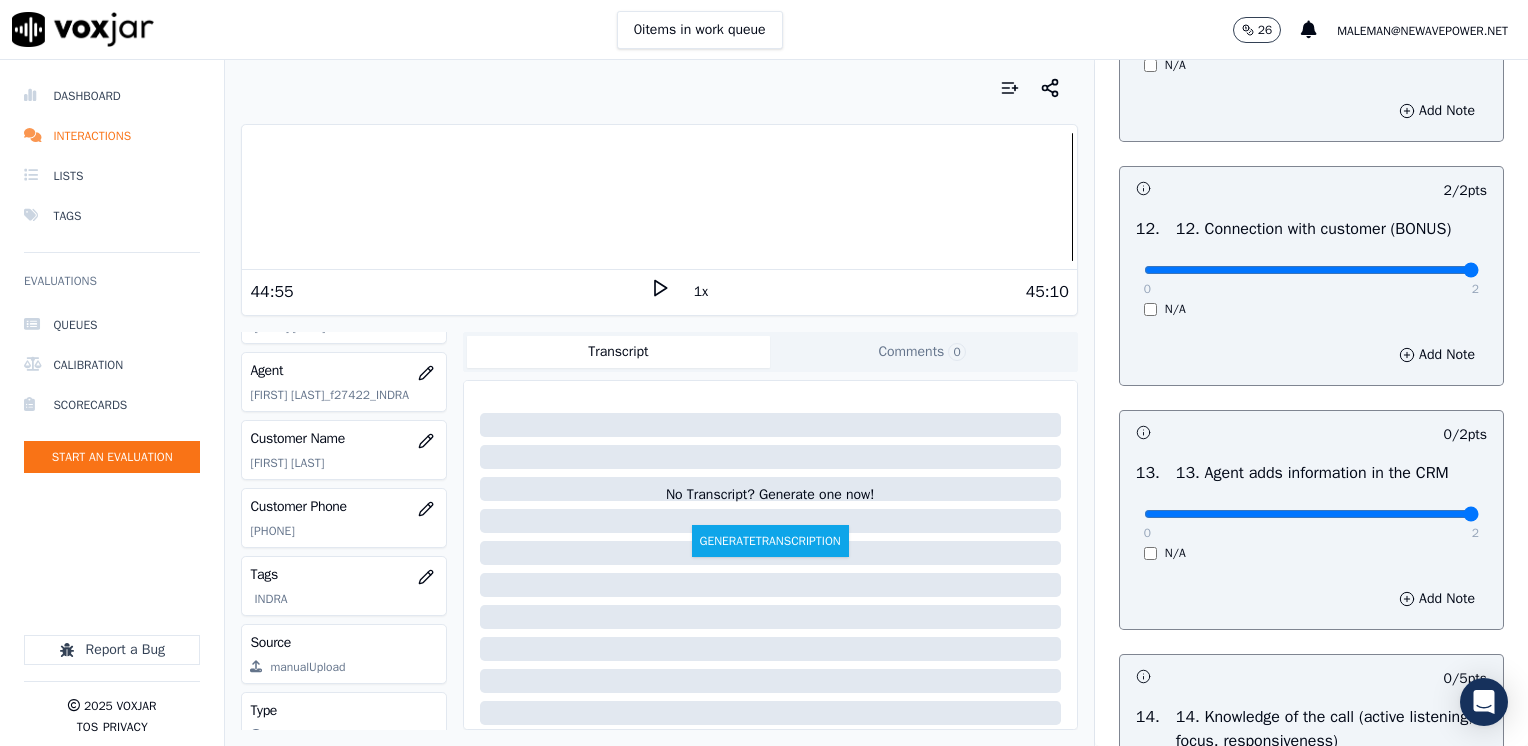 drag, startPoint x: 1134, startPoint y: 550, endPoint x: 1527, endPoint y: 539, distance: 393.1539 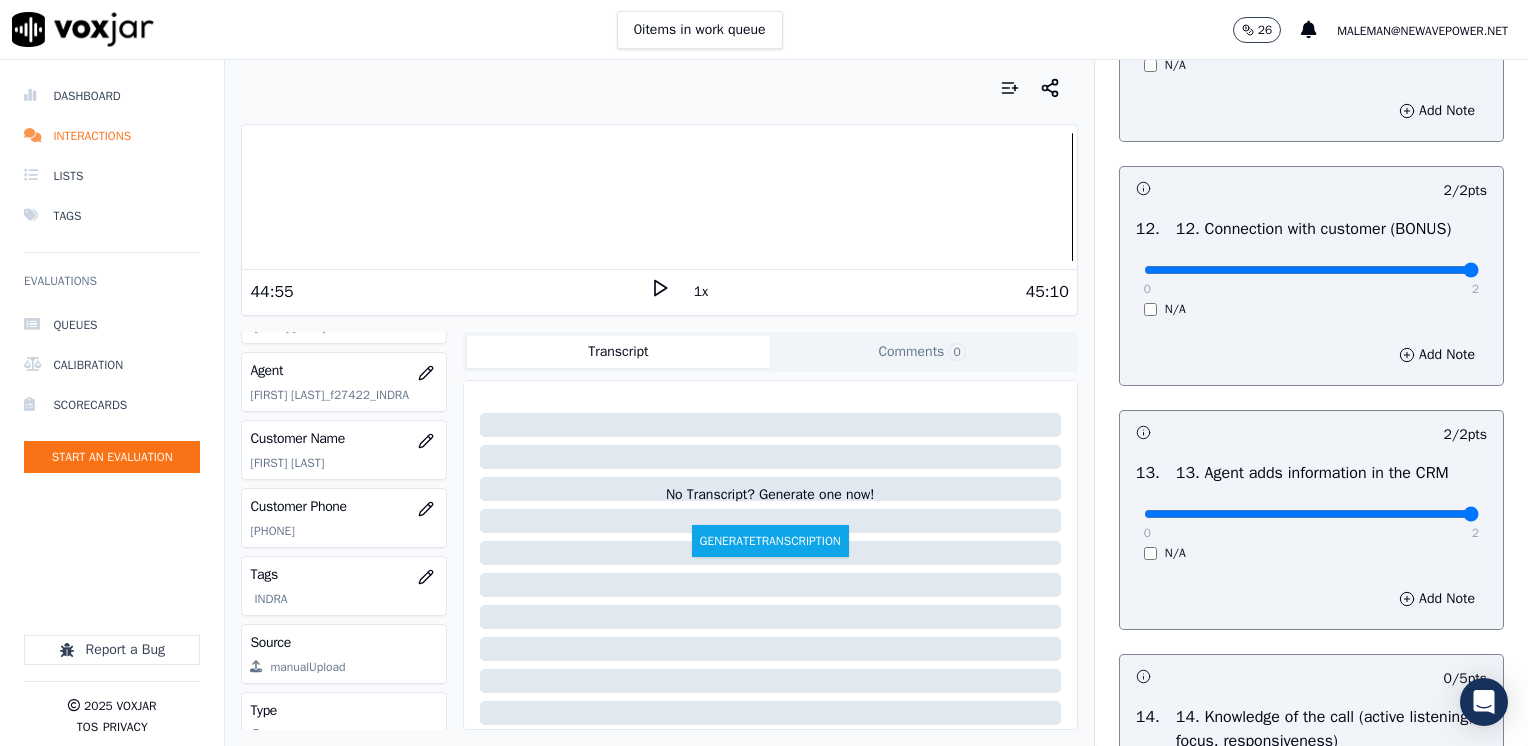 scroll, scrollTop: 3400, scrollLeft: 0, axis: vertical 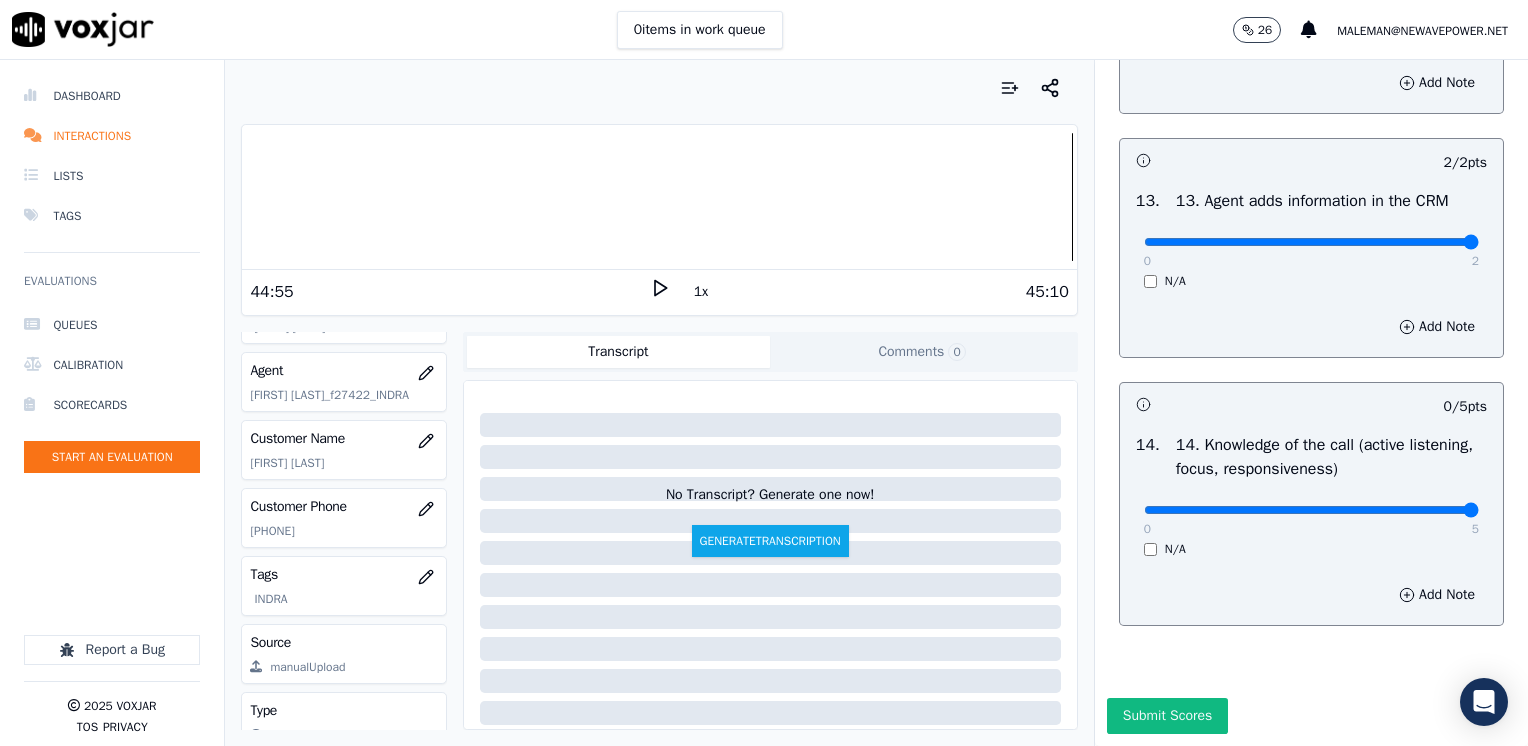 drag, startPoint x: 1136, startPoint y: 526, endPoint x: 1527, endPoint y: 540, distance: 391.25055 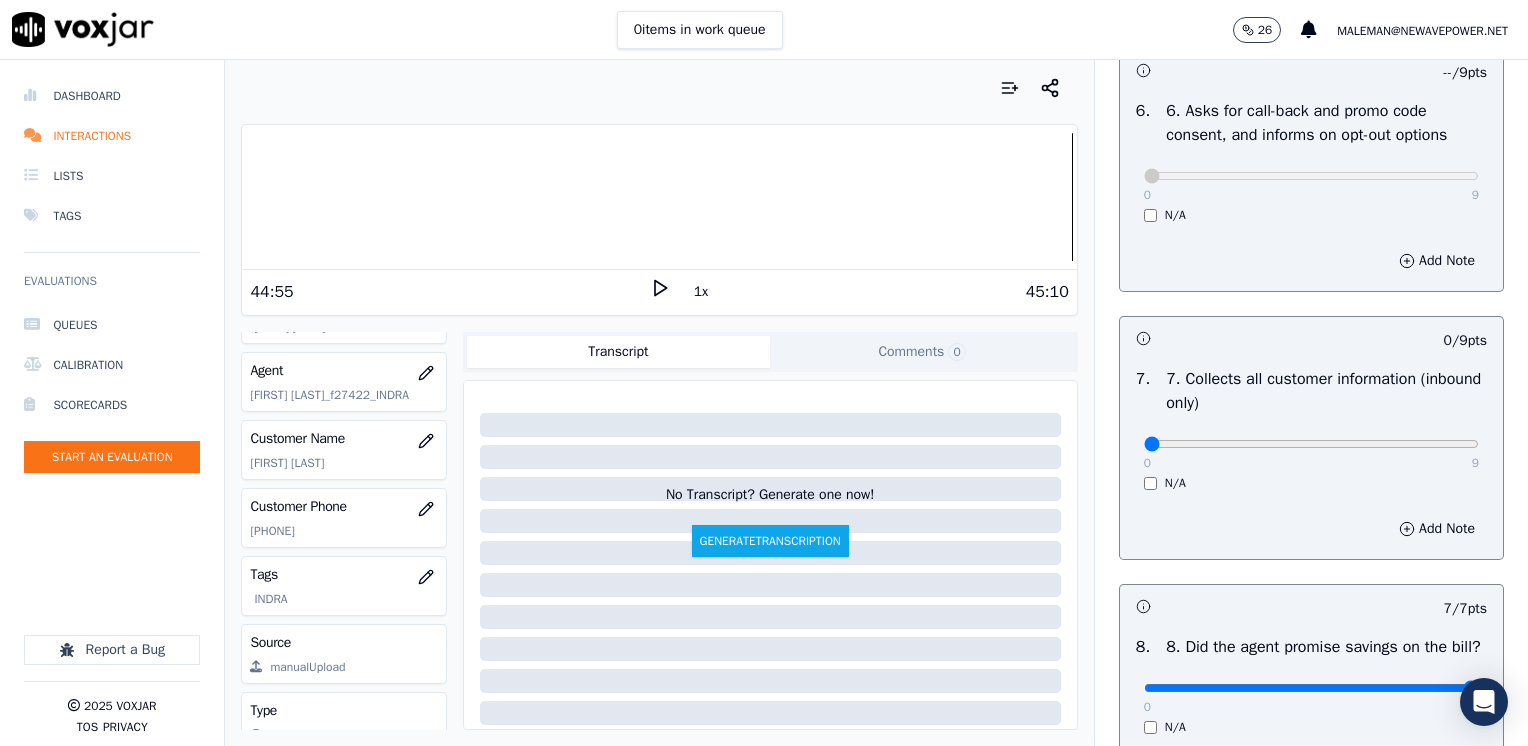 scroll, scrollTop: 1600, scrollLeft: 0, axis: vertical 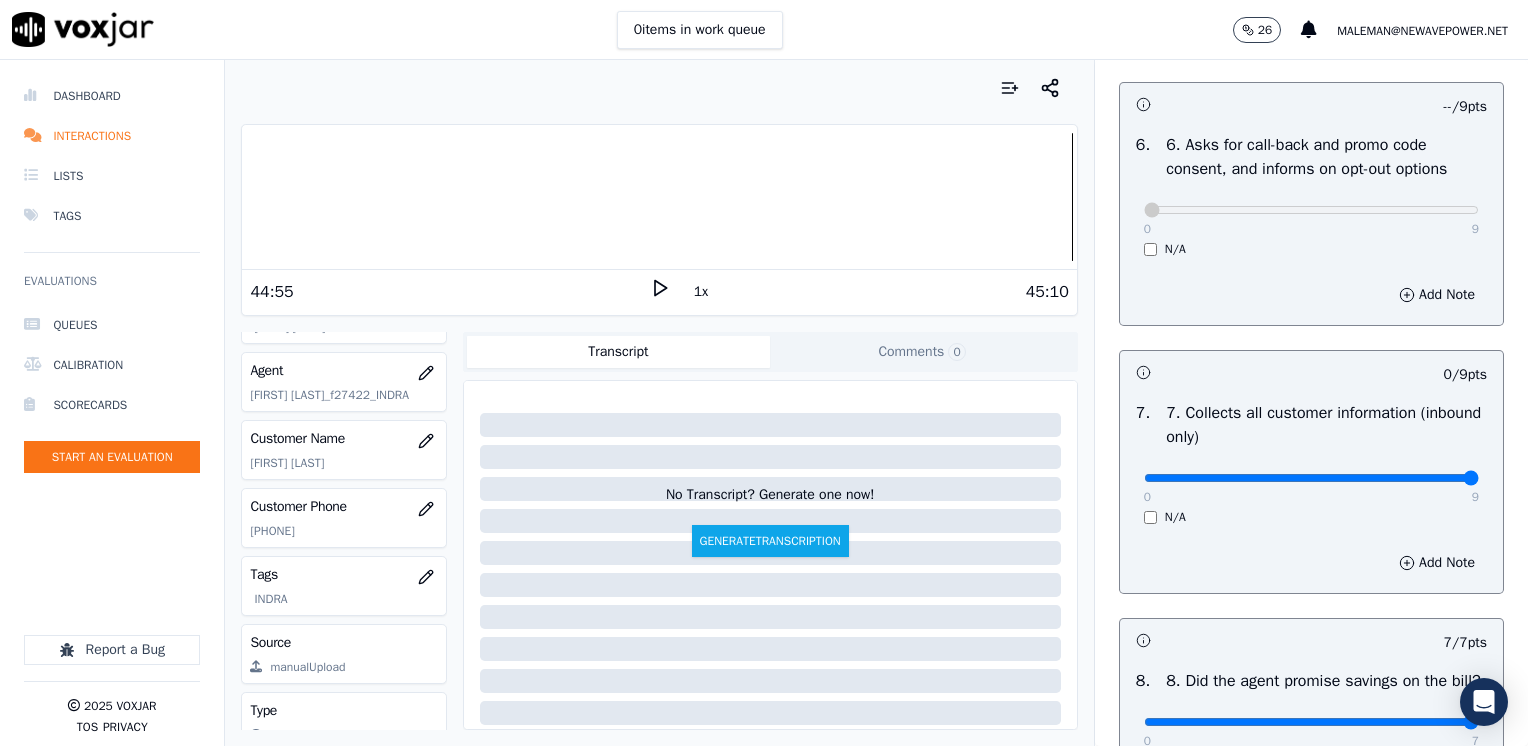drag, startPoint x: 1136, startPoint y: 474, endPoint x: 1531, endPoint y: 498, distance: 395.72845 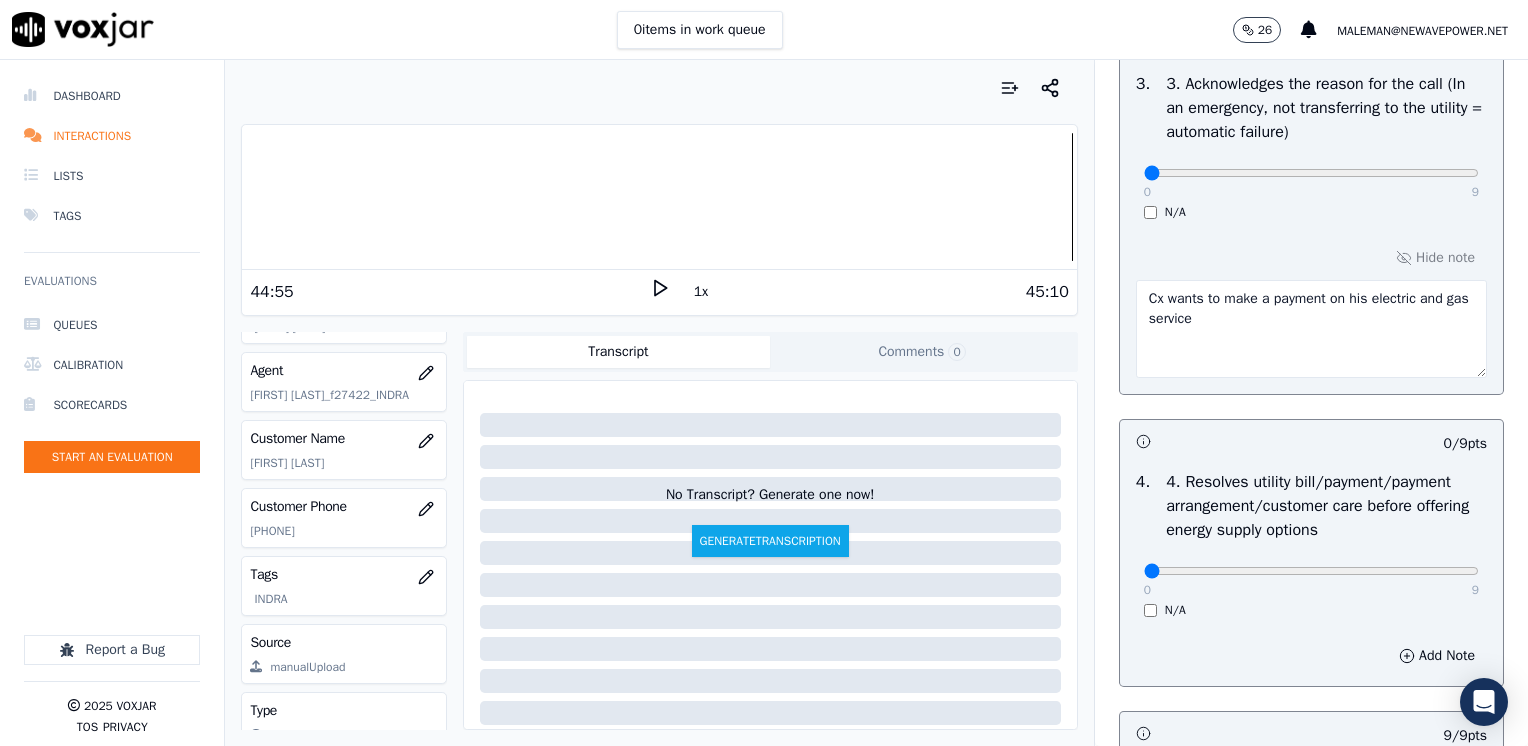 scroll, scrollTop: 700, scrollLeft: 0, axis: vertical 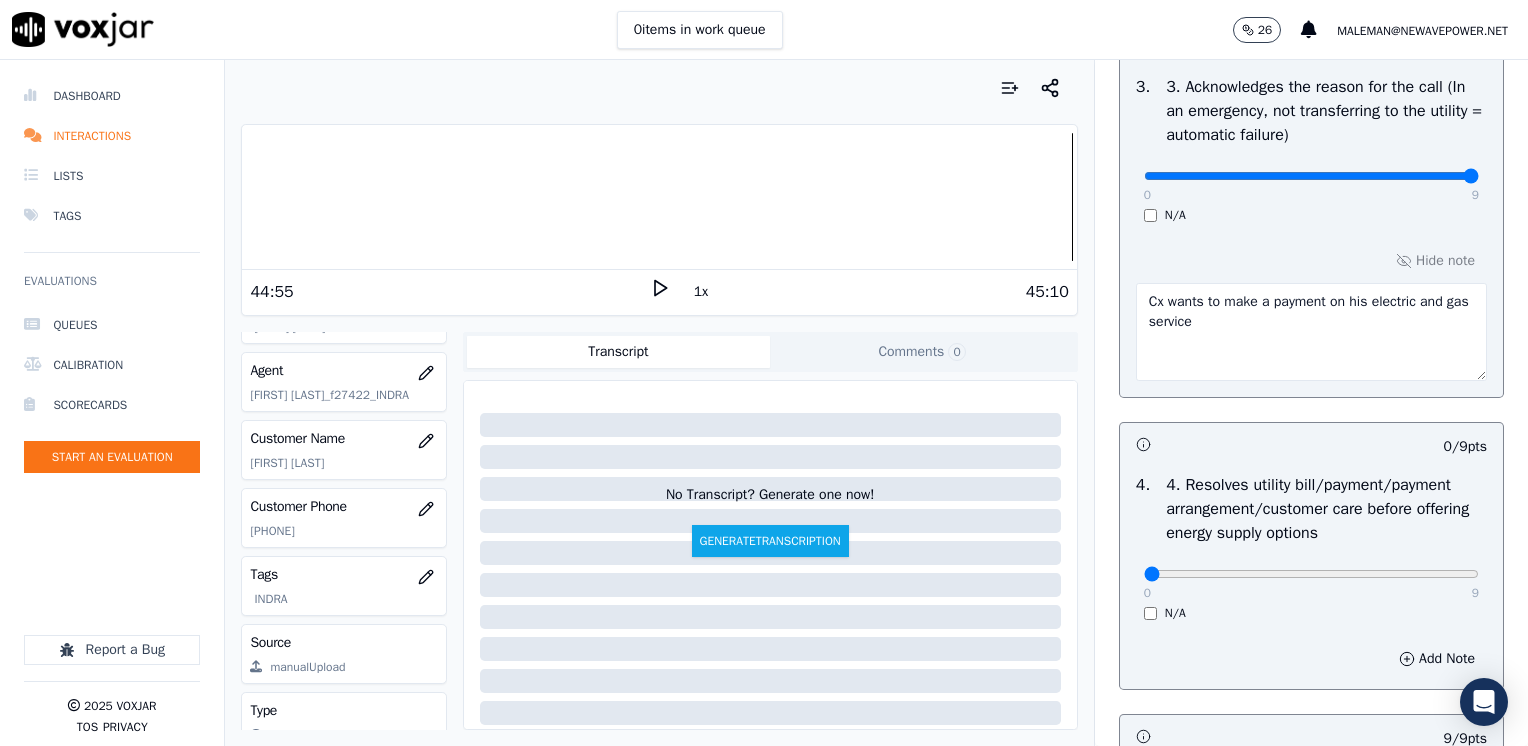 drag, startPoint x: 1128, startPoint y: 175, endPoint x: 1531, endPoint y: 243, distance: 408.69672 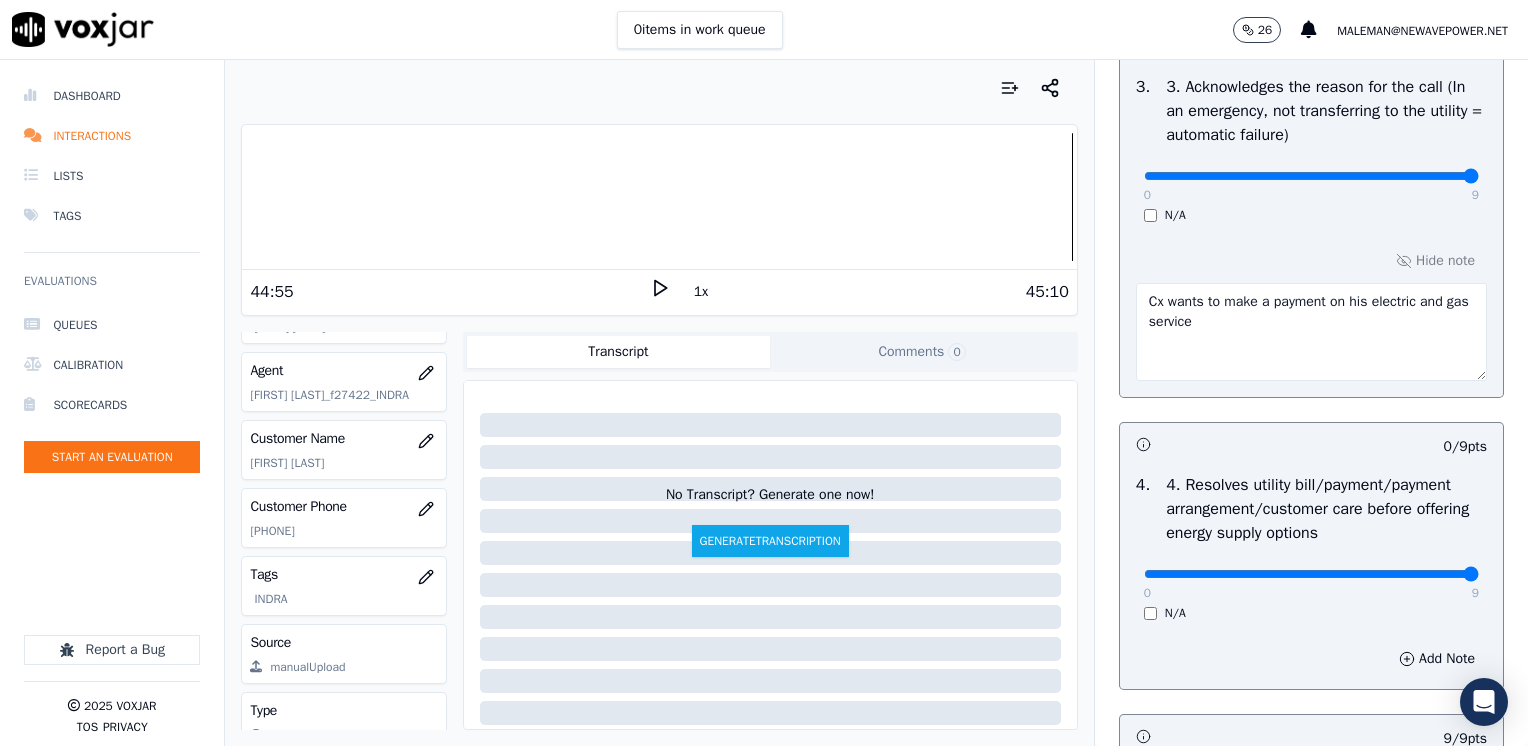 drag, startPoint x: 1133, startPoint y: 575, endPoint x: 1527, endPoint y: 567, distance: 394.0812 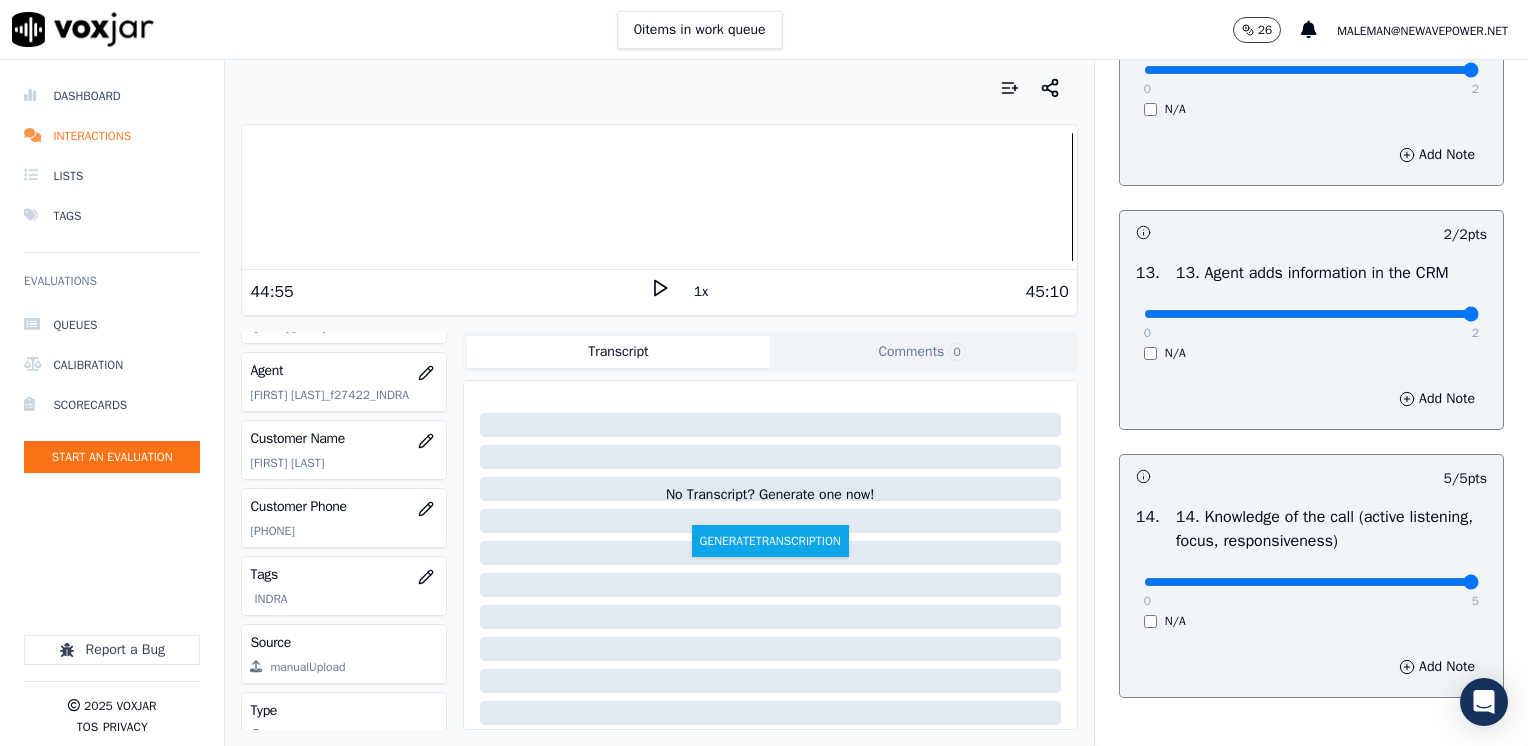 scroll, scrollTop: 3459, scrollLeft: 0, axis: vertical 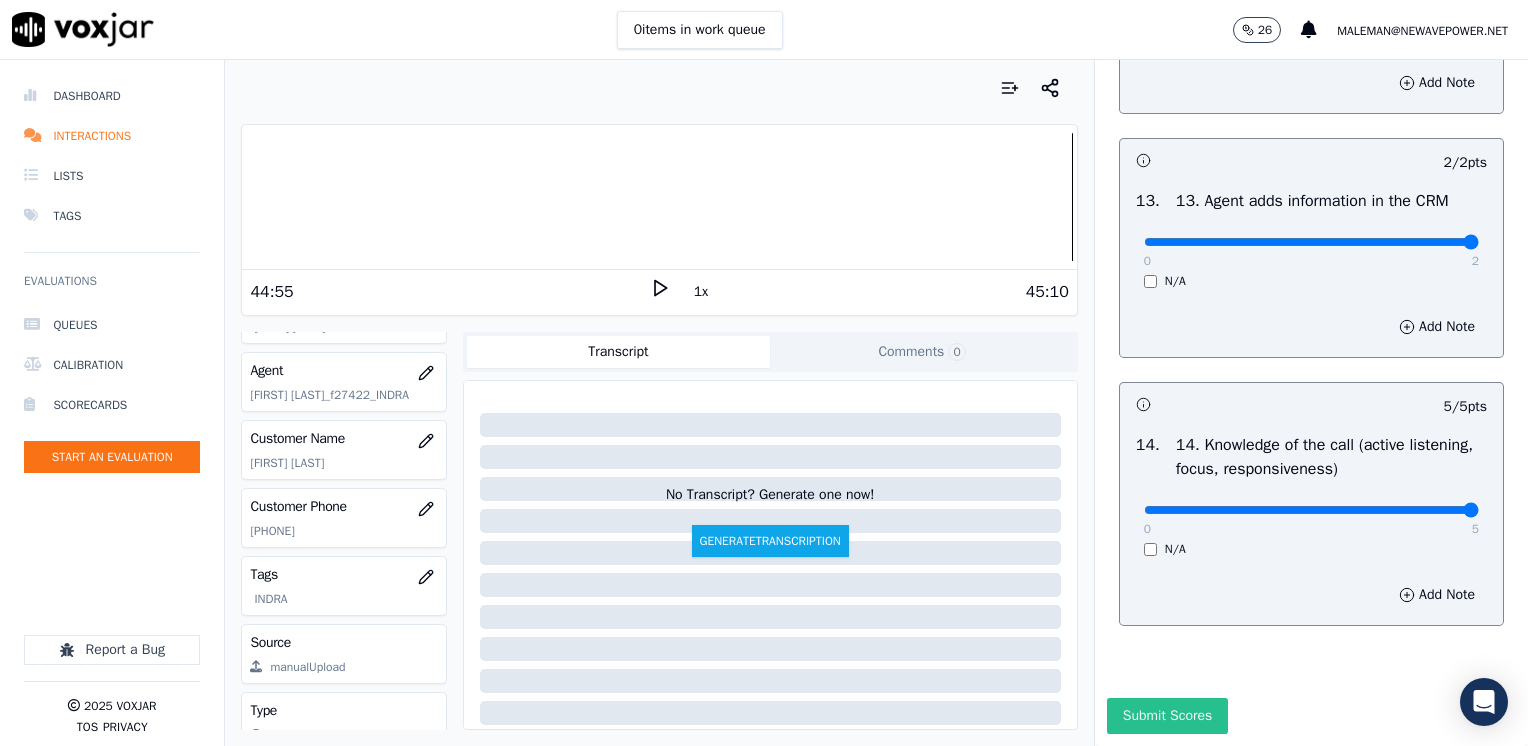 click on "Submit Scores" at bounding box center (1167, 716) 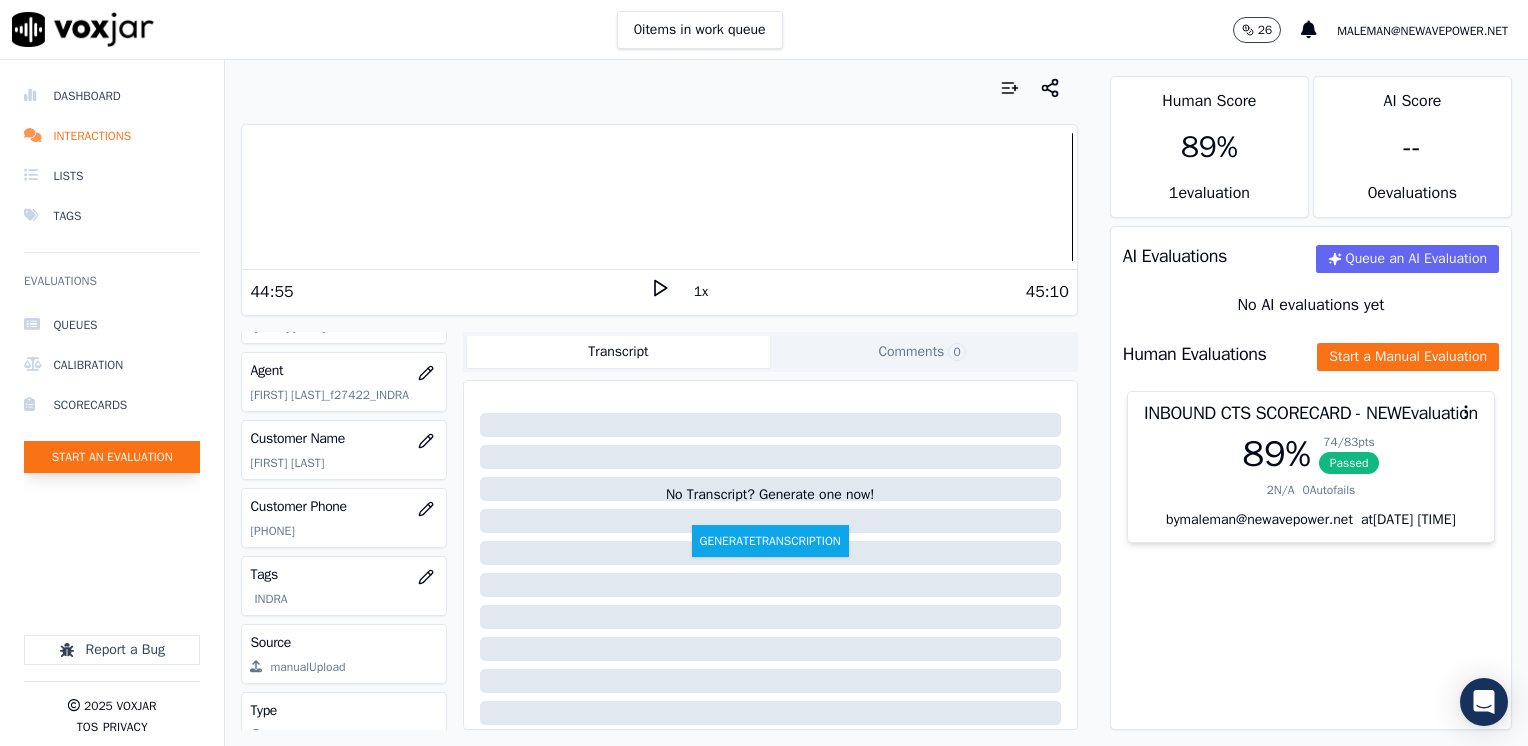 click on "Start an Evaluation" 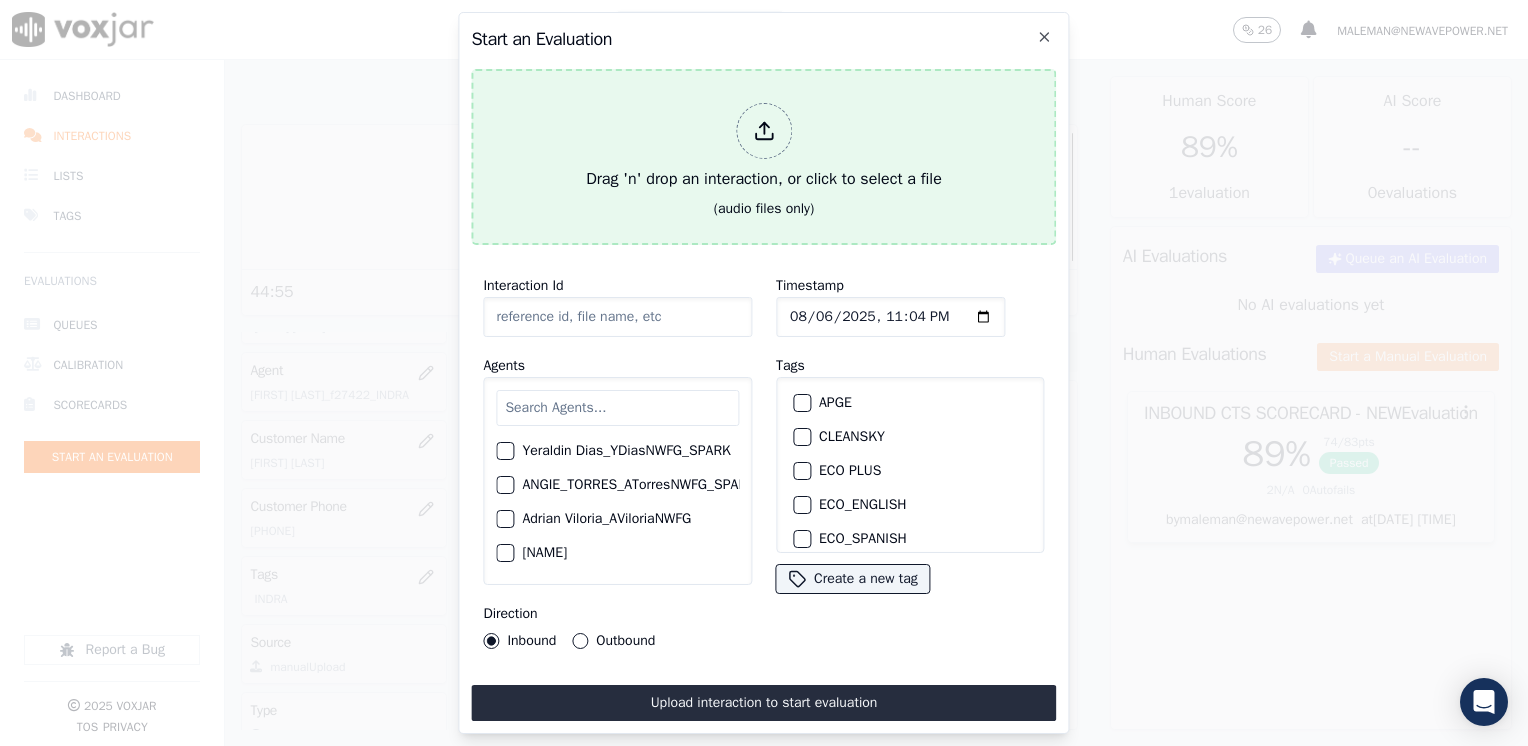 click at bounding box center [764, 131] 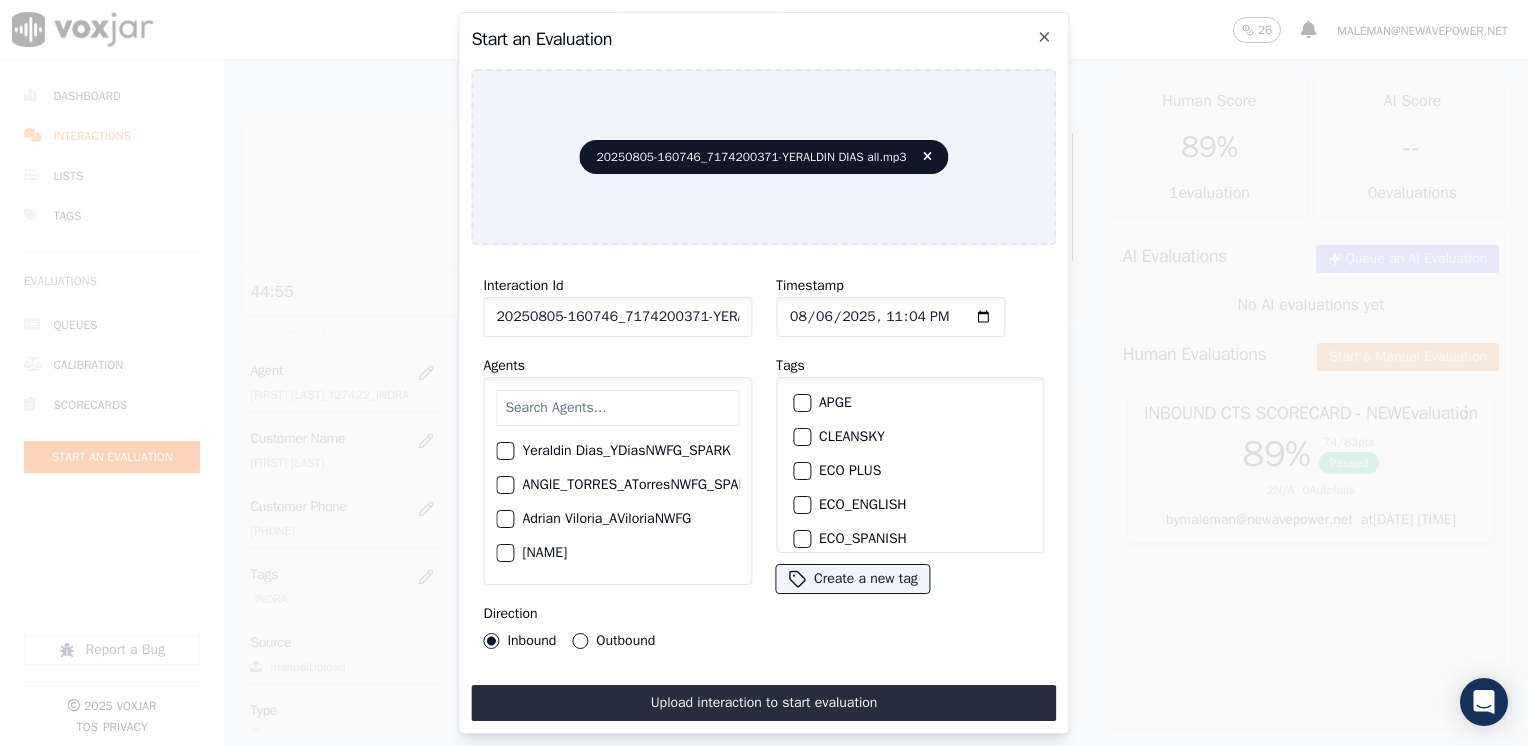 click at bounding box center (617, 408) 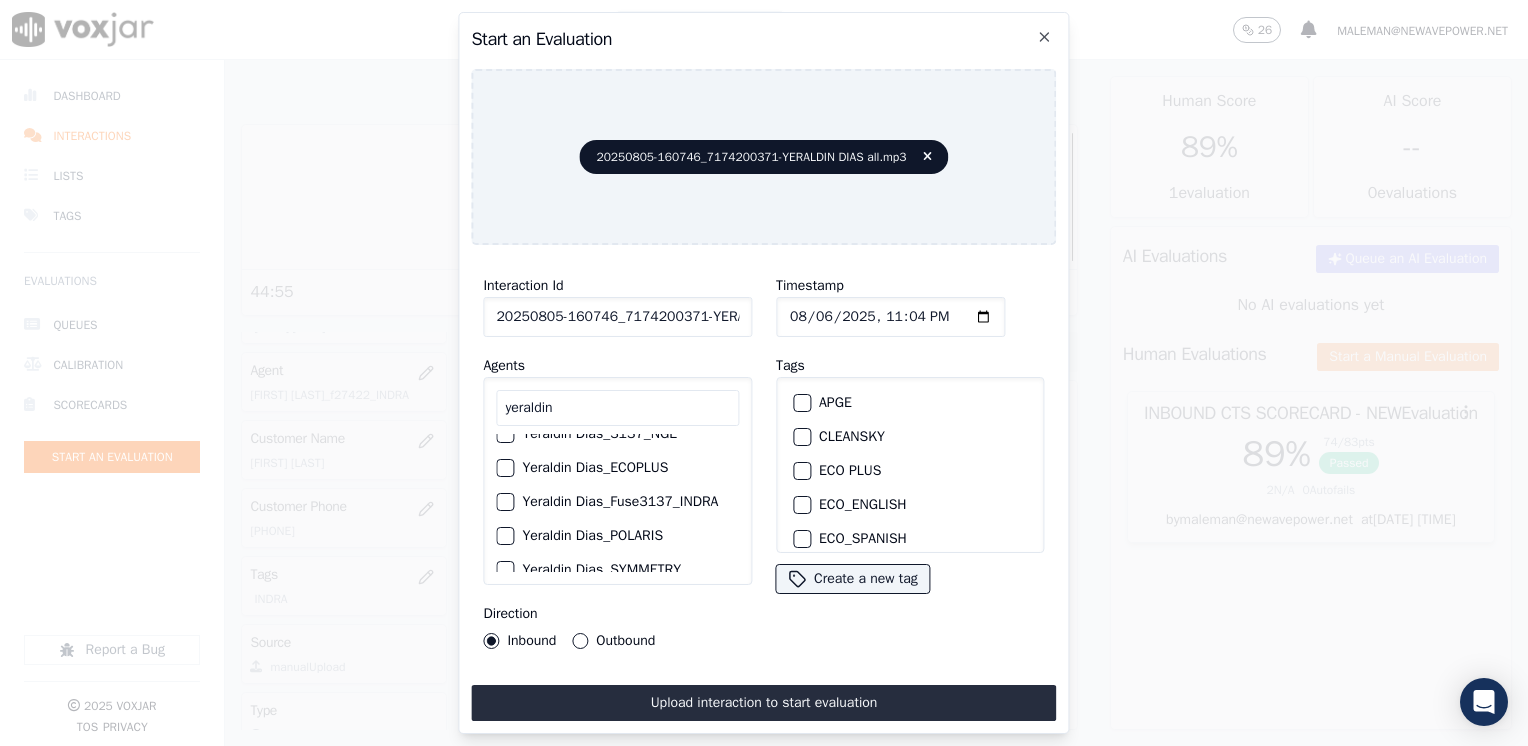 scroll, scrollTop: 100, scrollLeft: 0, axis: vertical 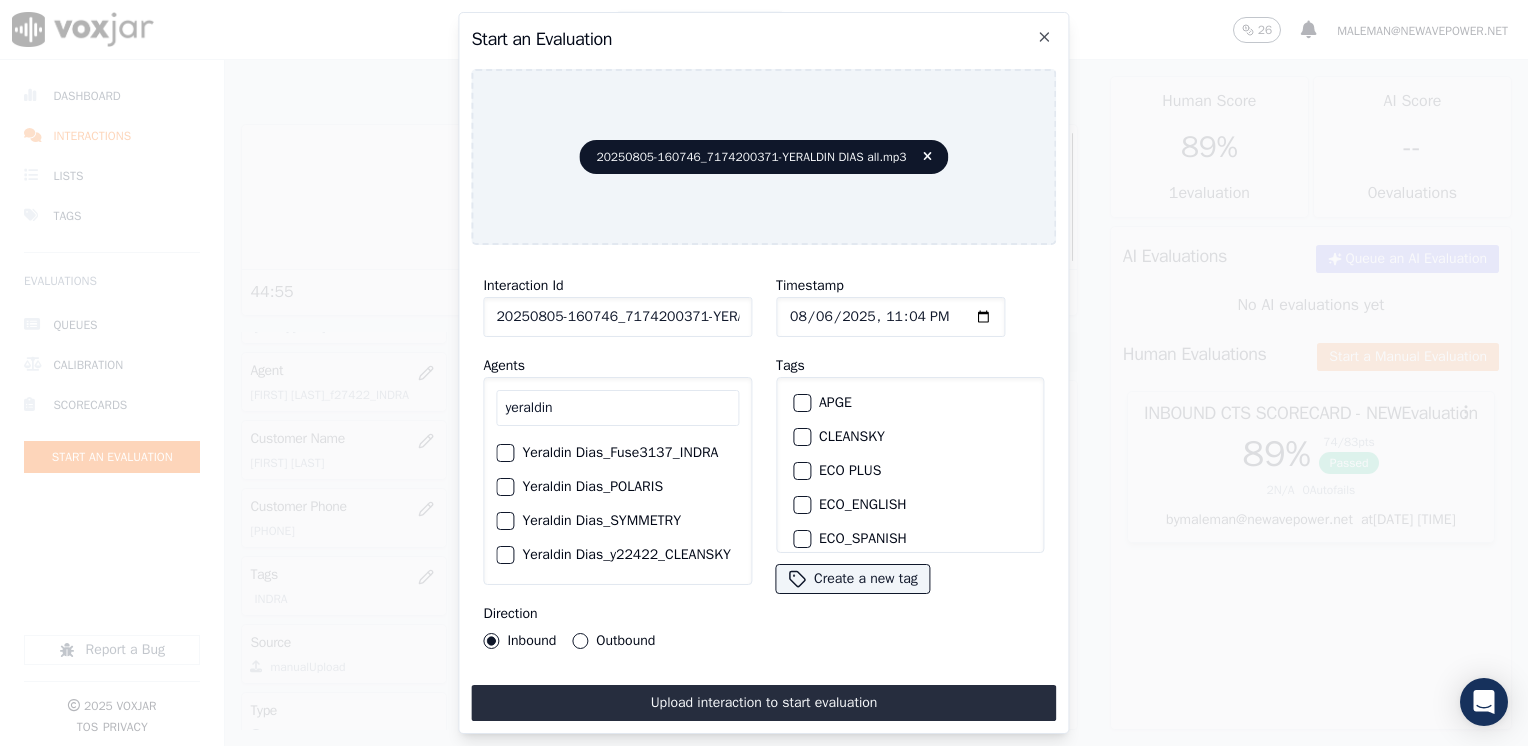 click at bounding box center (504, 453) 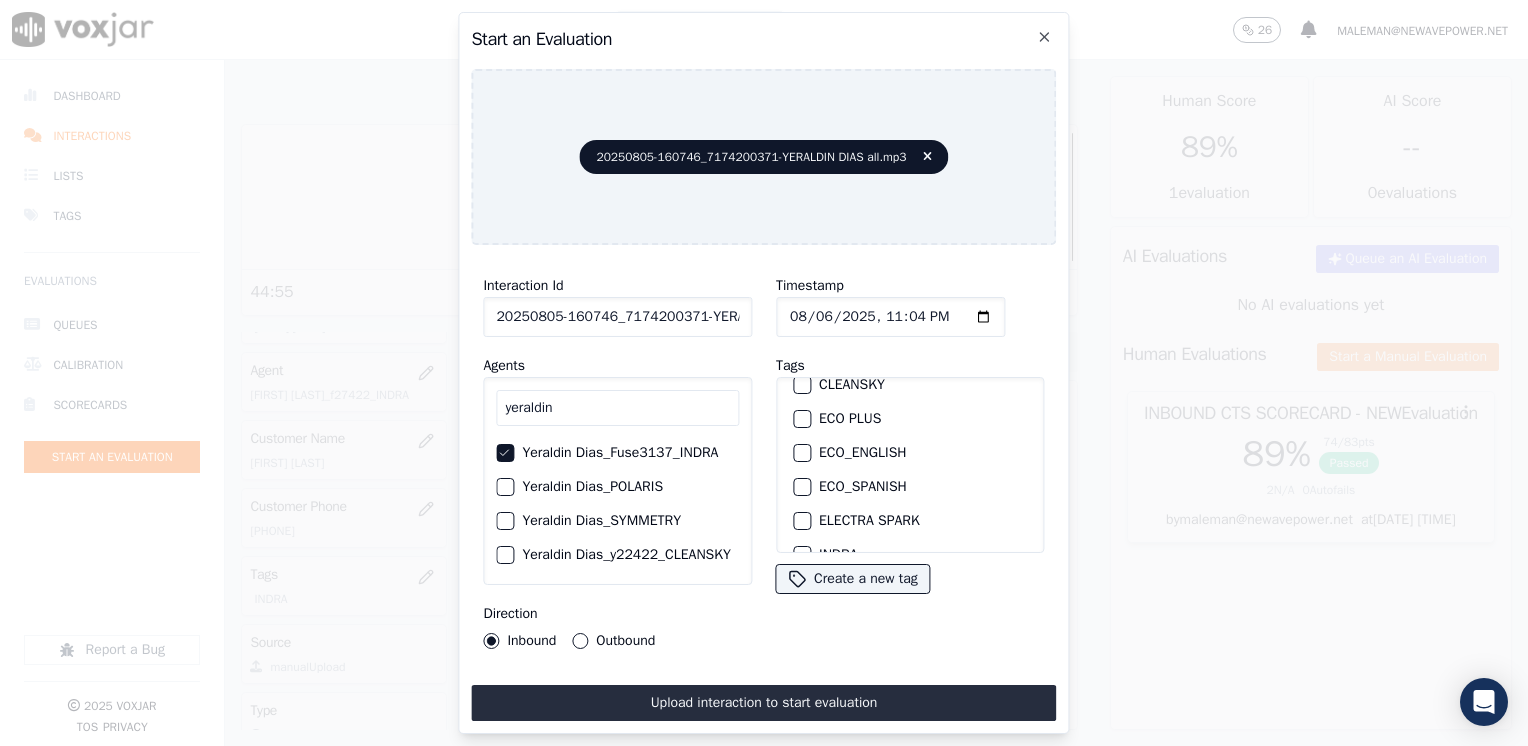 scroll, scrollTop: 100, scrollLeft: 0, axis: vertical 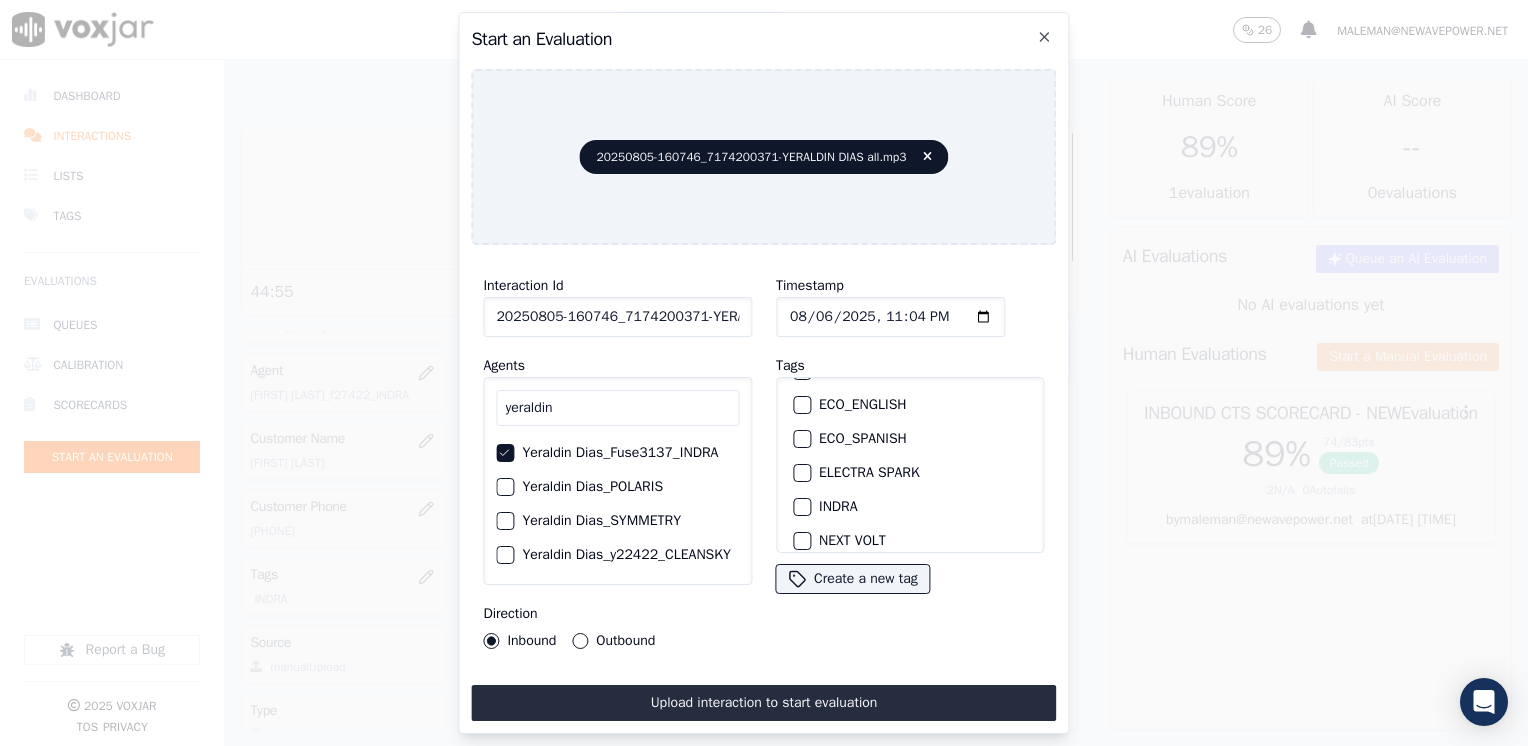 click on "INDRA" at bounding box center (910, 507) 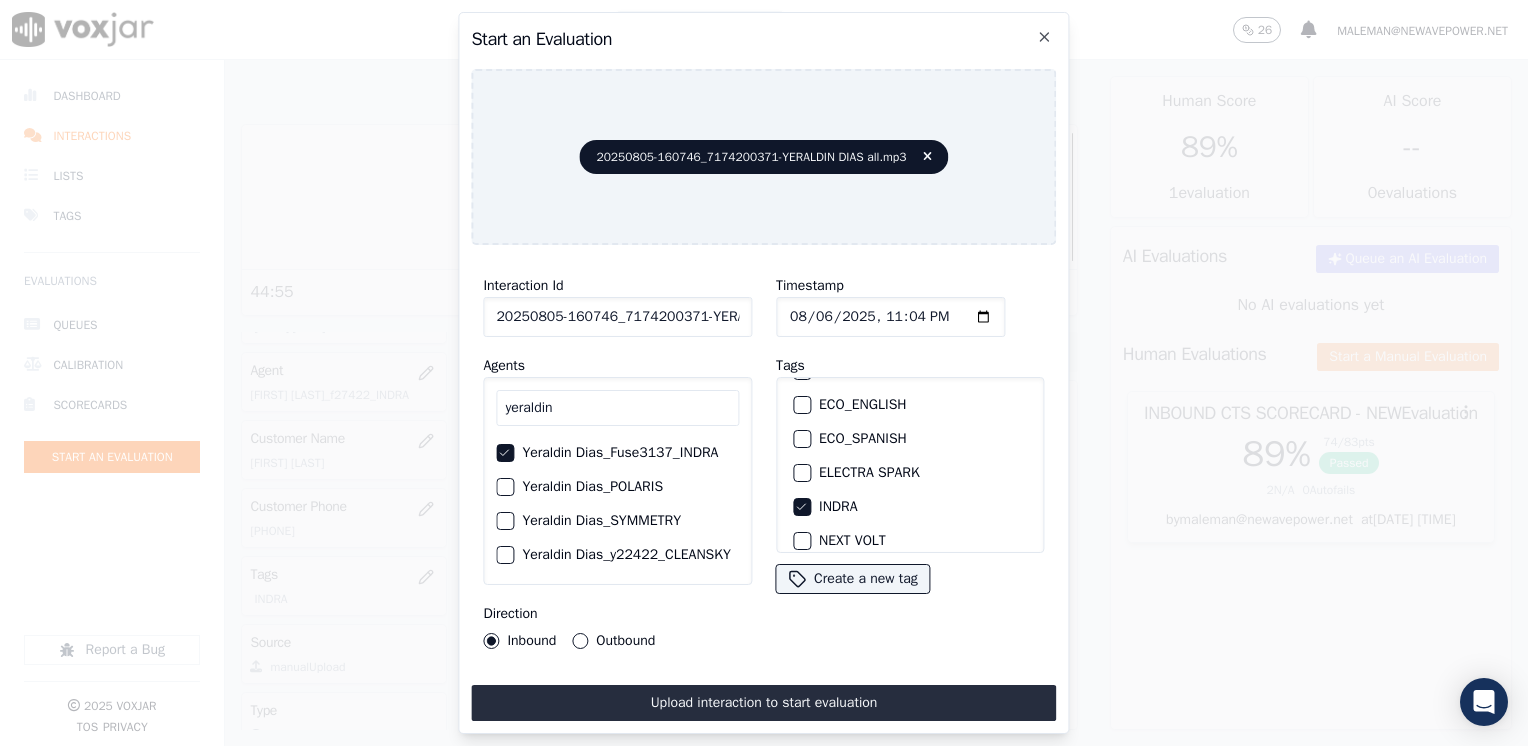 click on "Outbound" at bounding box center (580, 641) 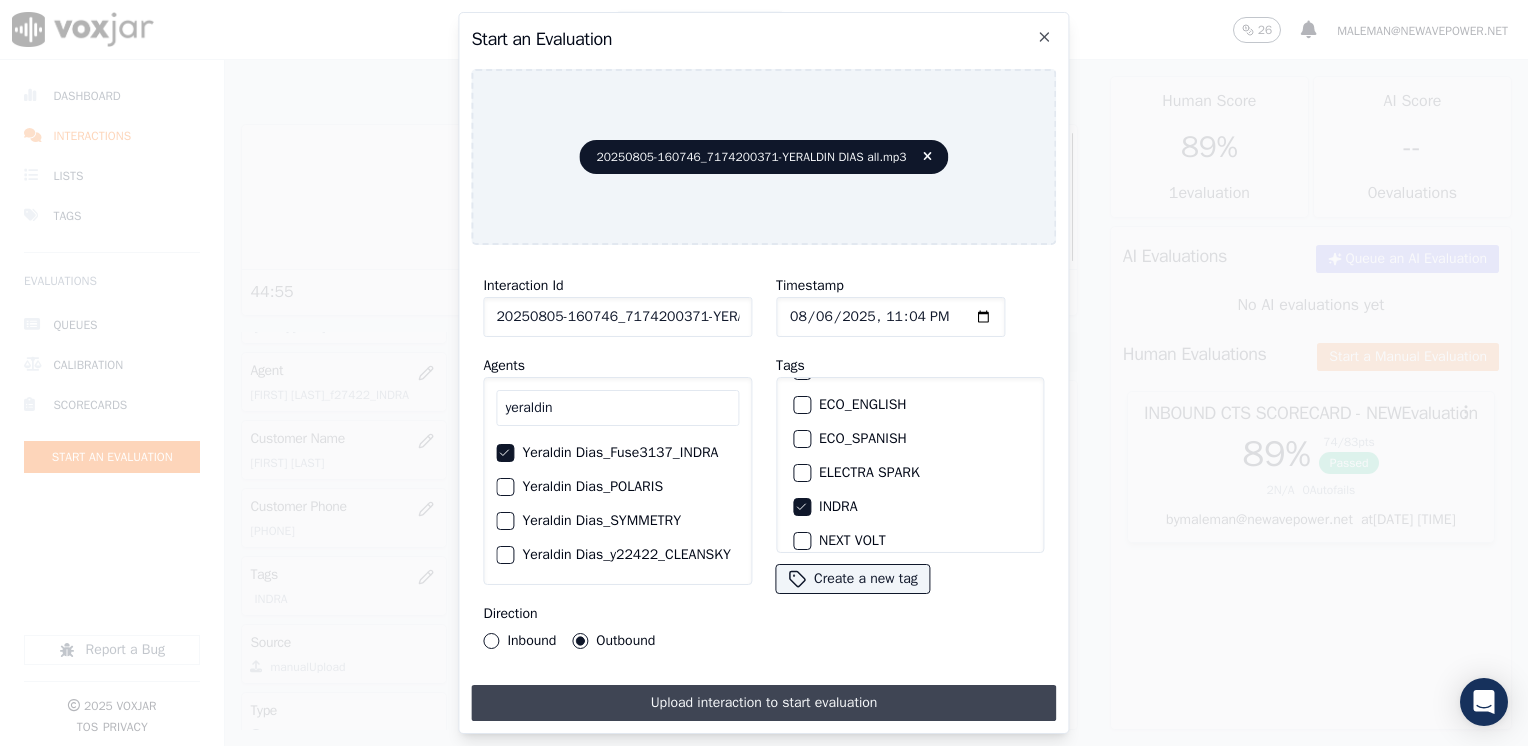 click on "Upload interaction to start evaluation" at bounding box center [763, 703] 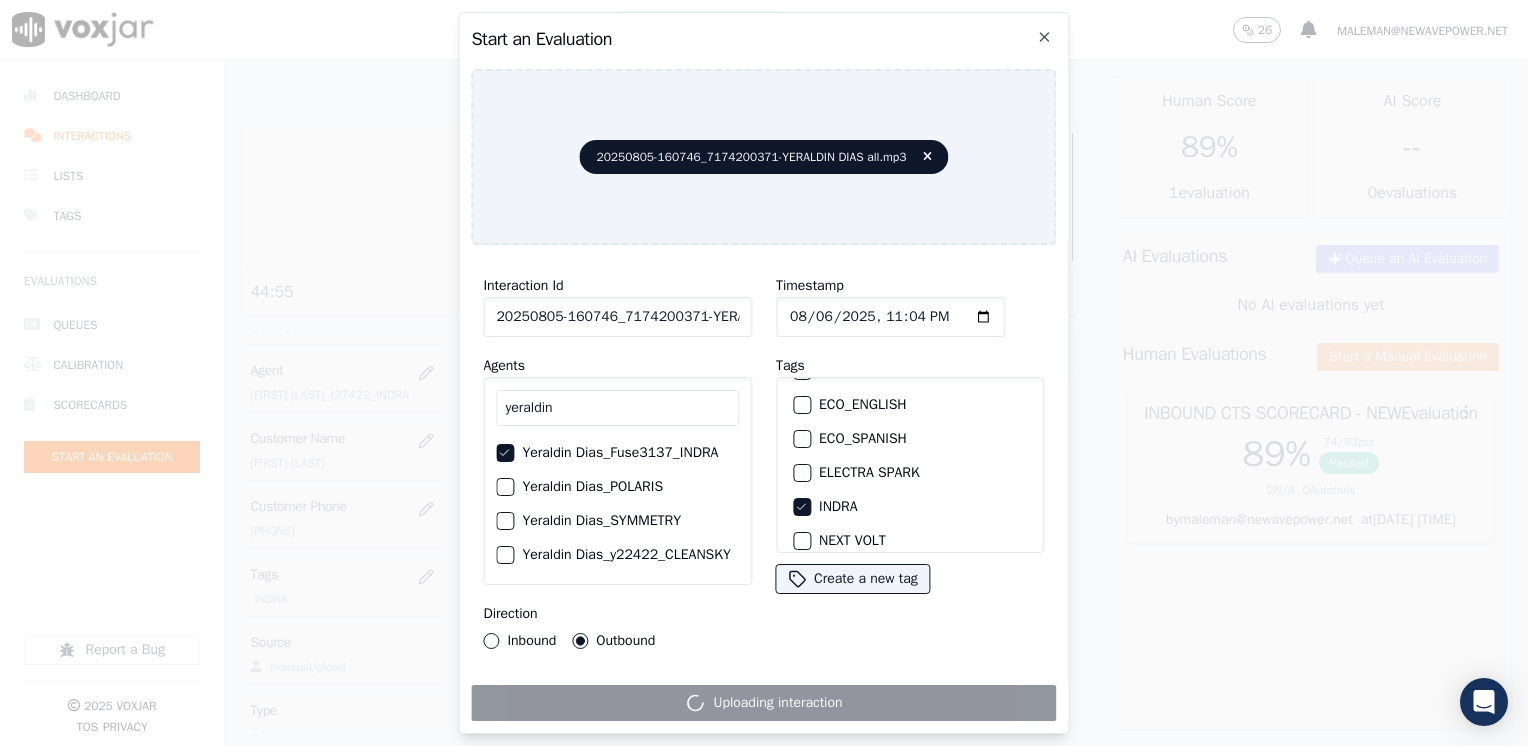 click on "Timestamp" 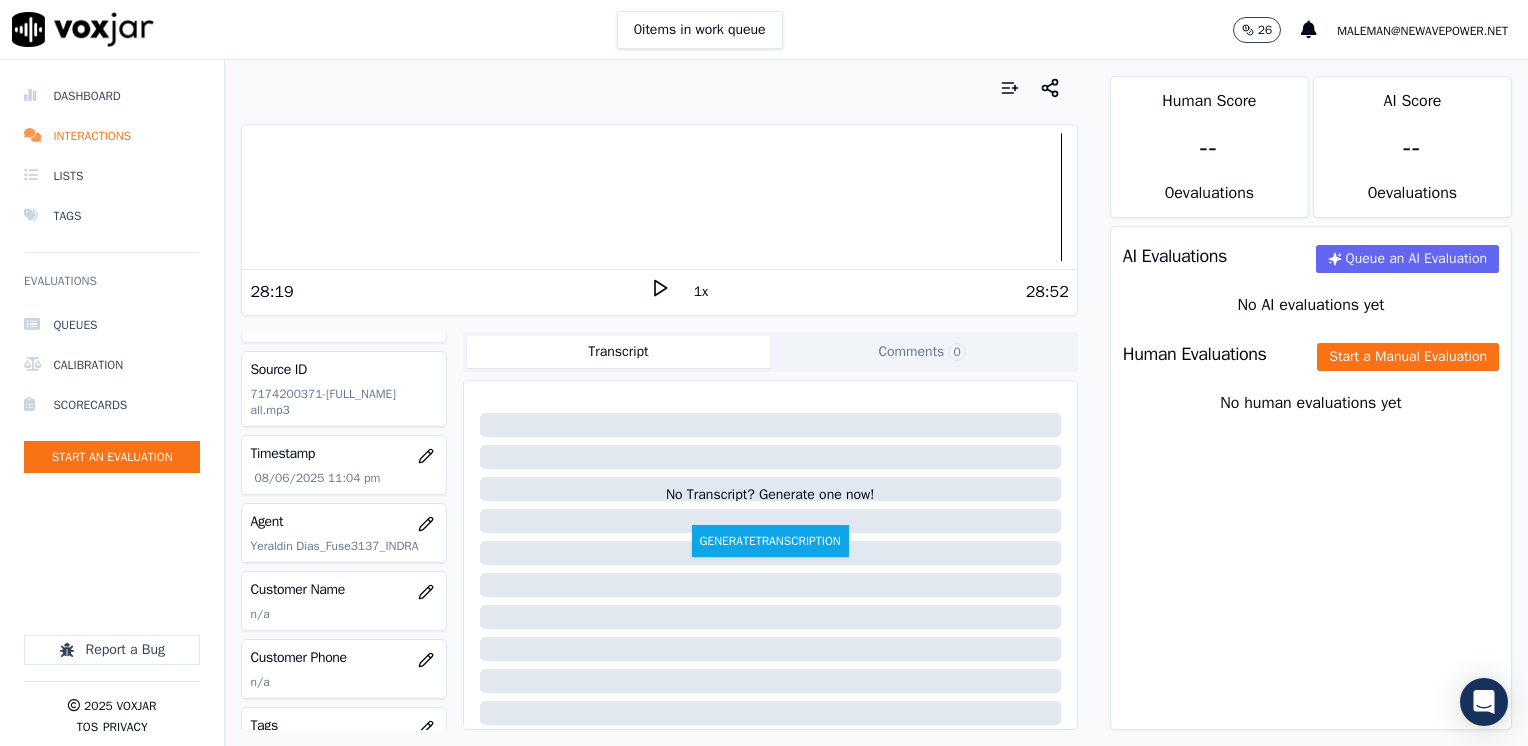 scroll, scrollTop: 100, scrollLeft: 0, axis: vertical 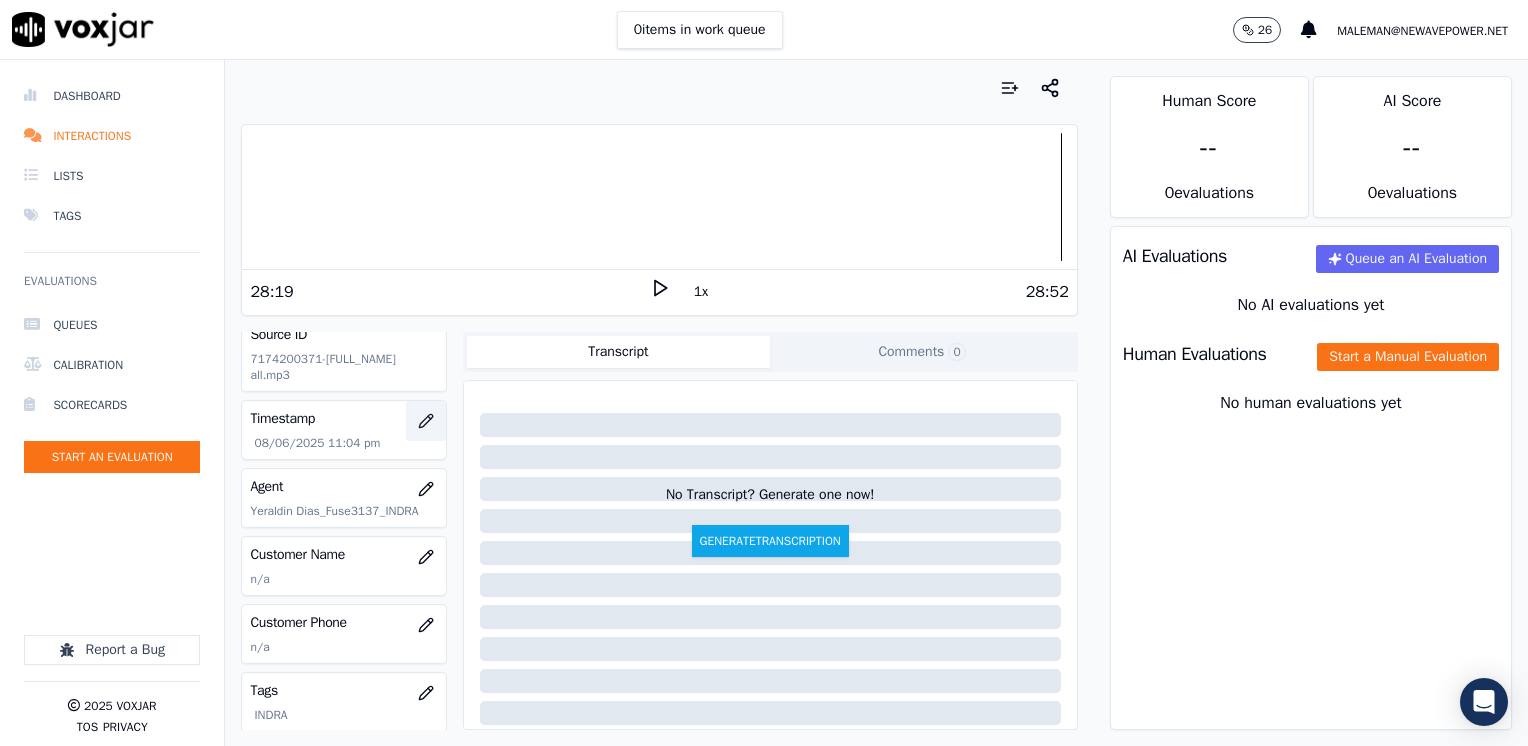 click 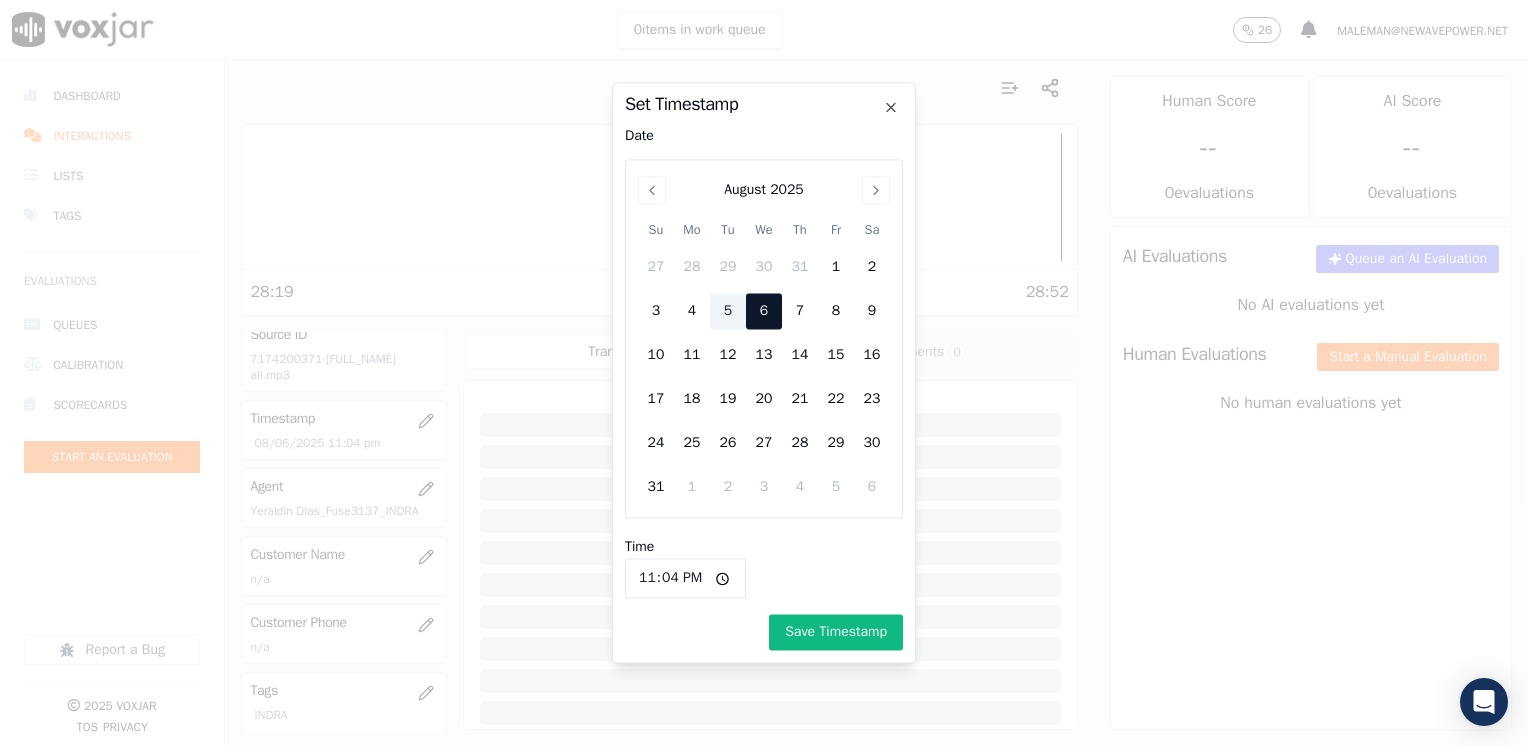 click on "5" at bounding box center (728, 312) 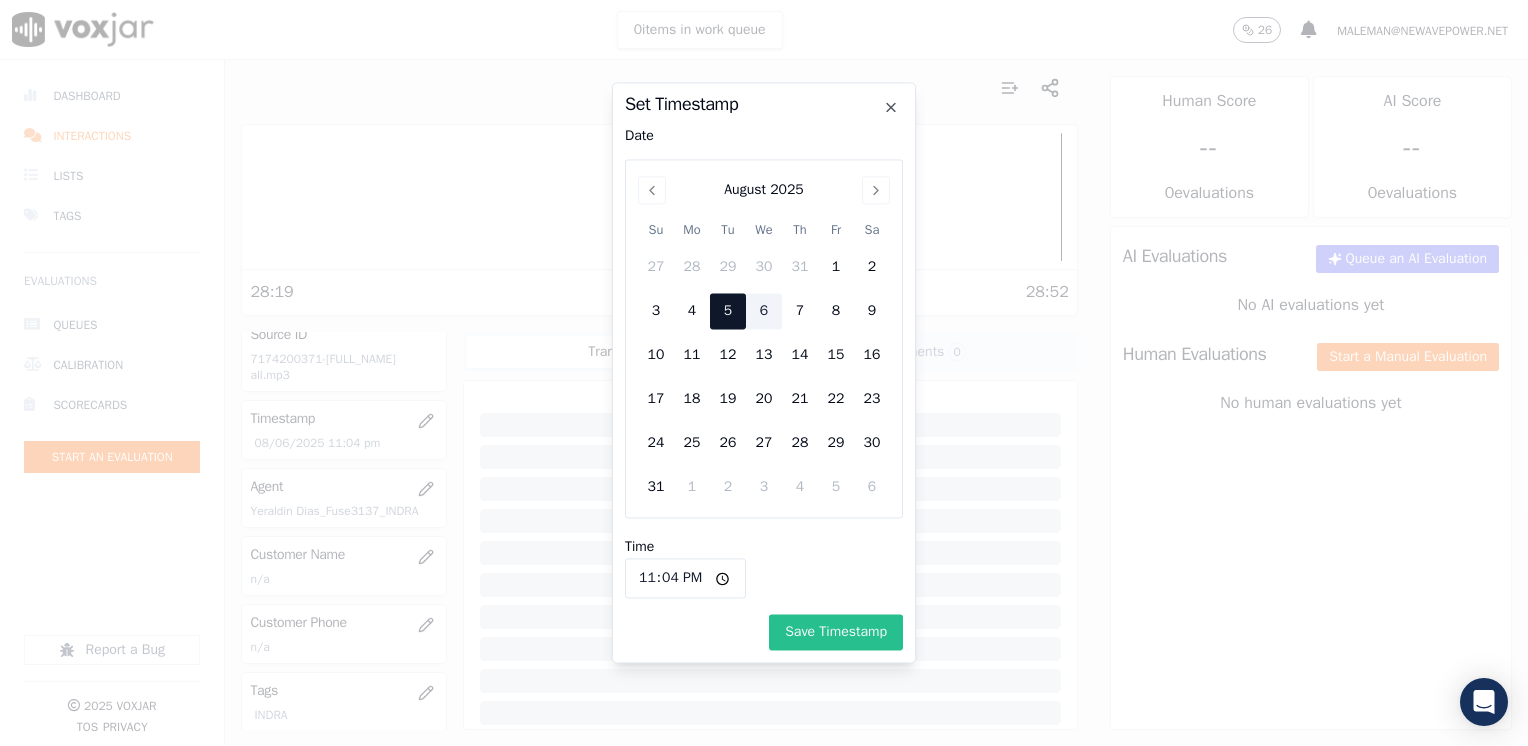 click on "Save Timestamp" at bounding box center [836, 633] 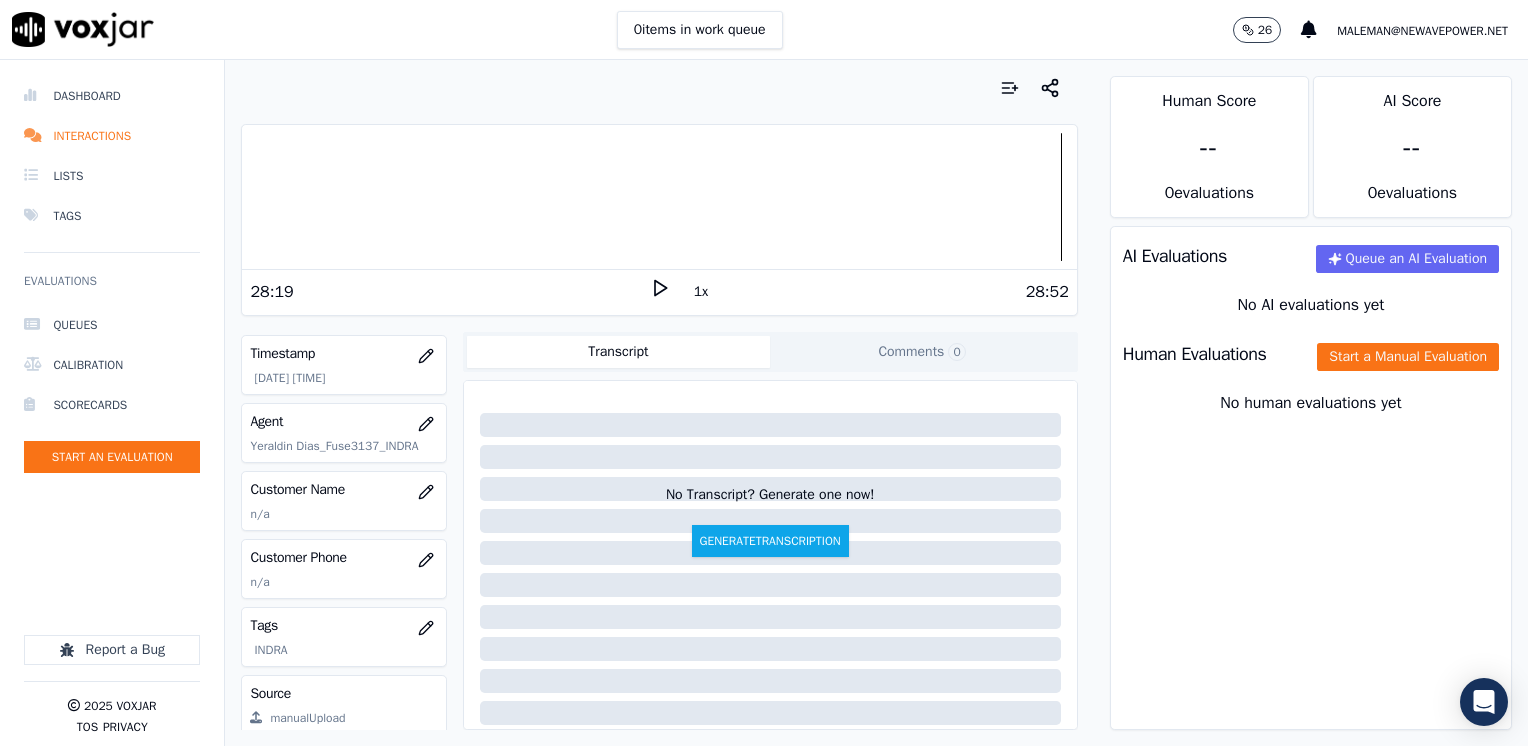 scroll, scrollTop: 200, scrollLeft: 0, axis: vertical 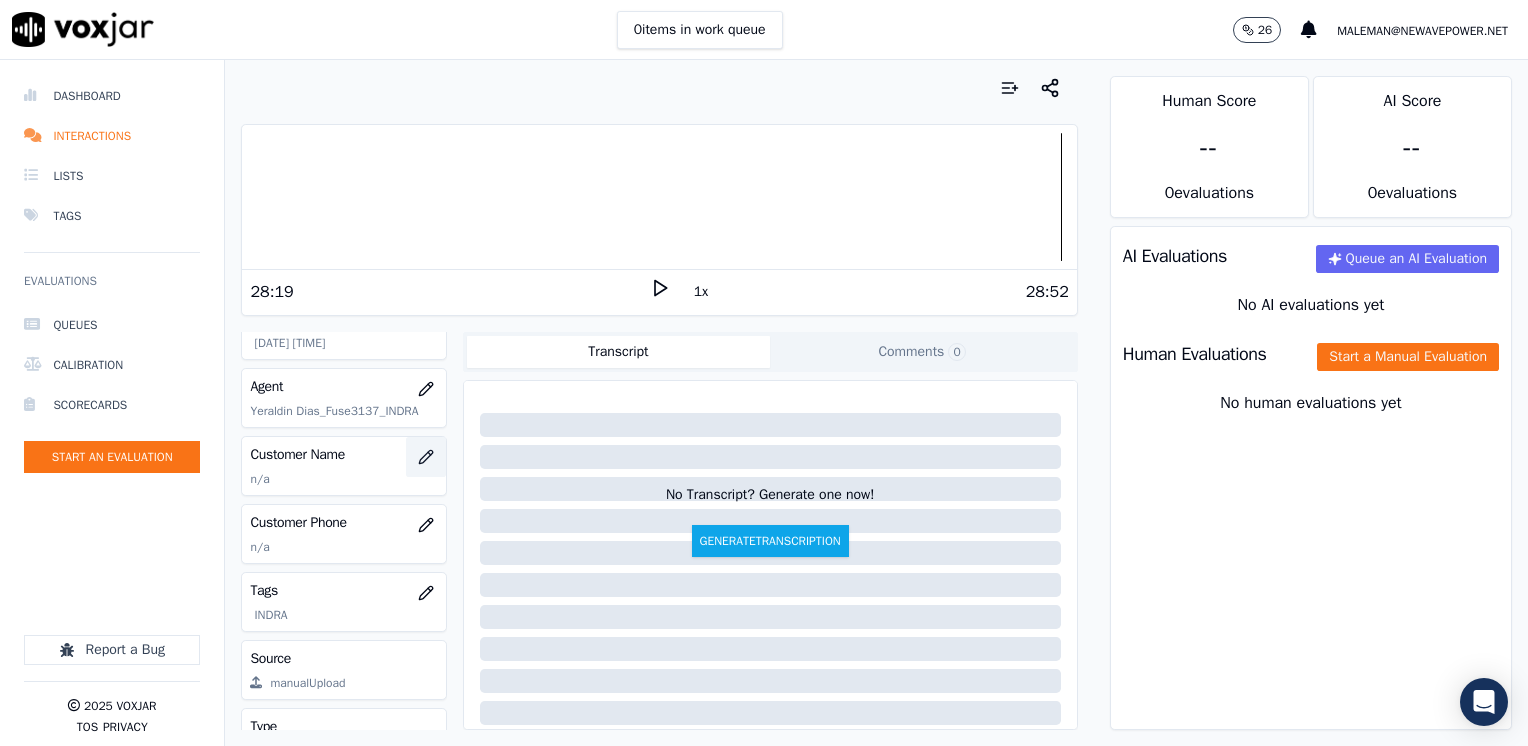 click 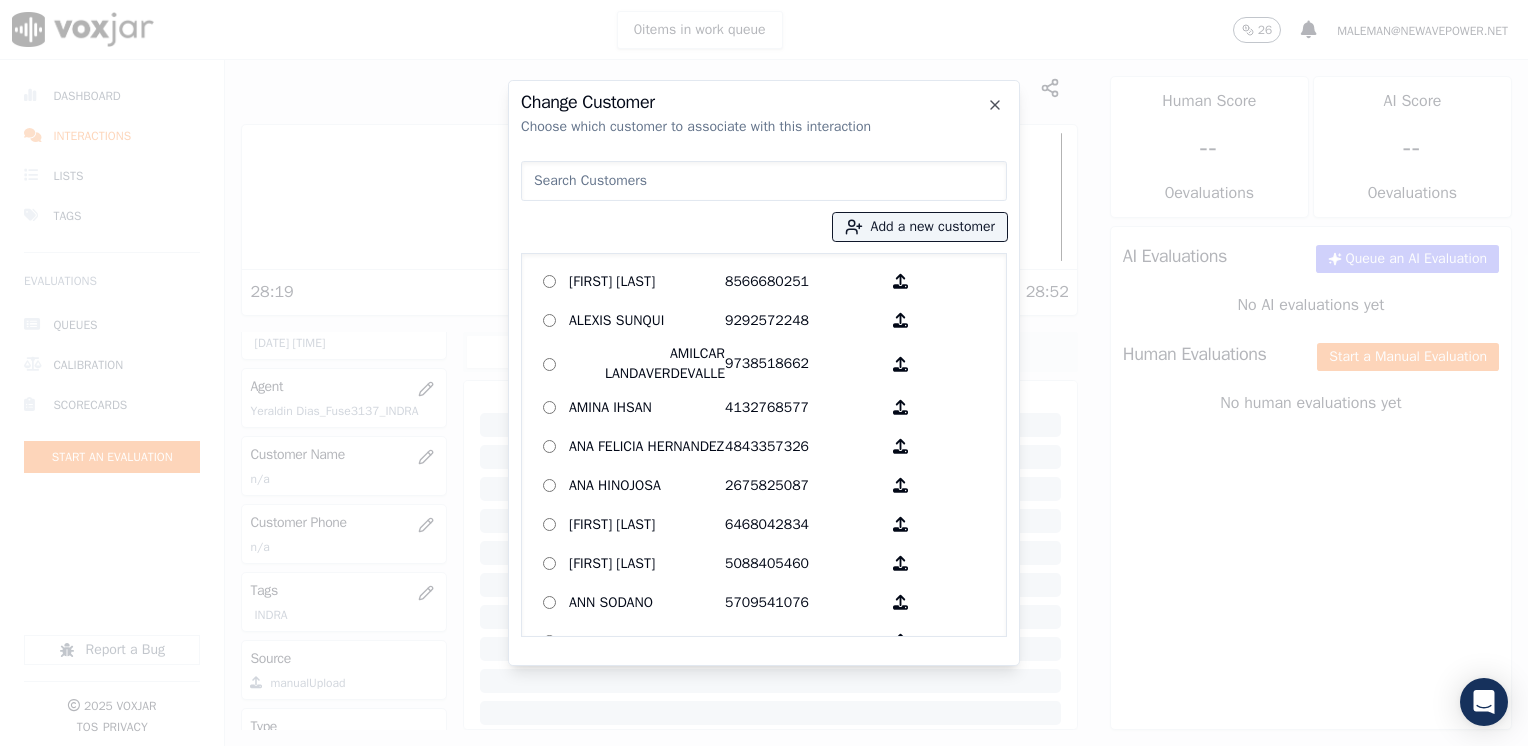 click at bounding box center (764, 181) 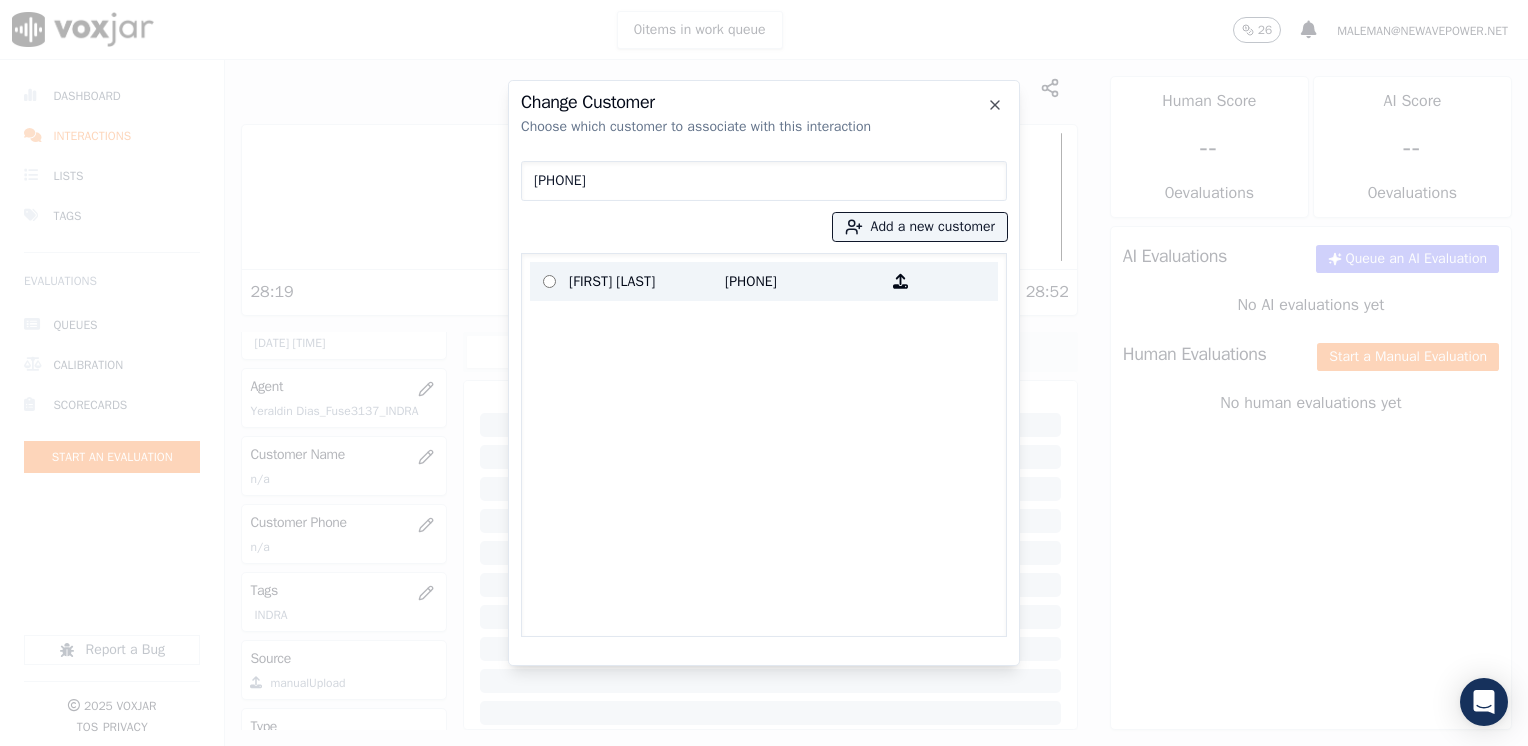 click on "[PHONE]" at bounding box center [803, 281] 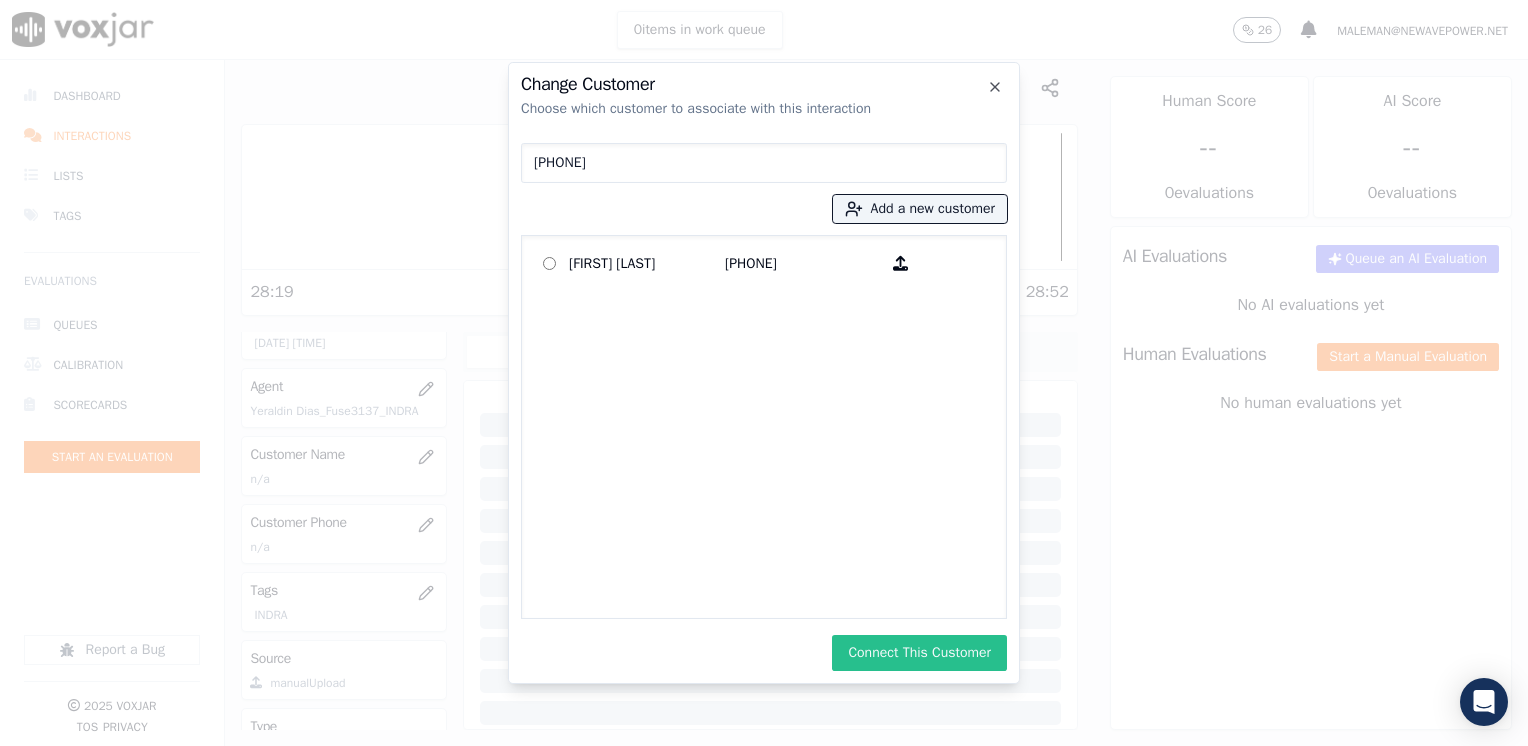 click on "Connect This Customer" at bounding box center (919, 653) 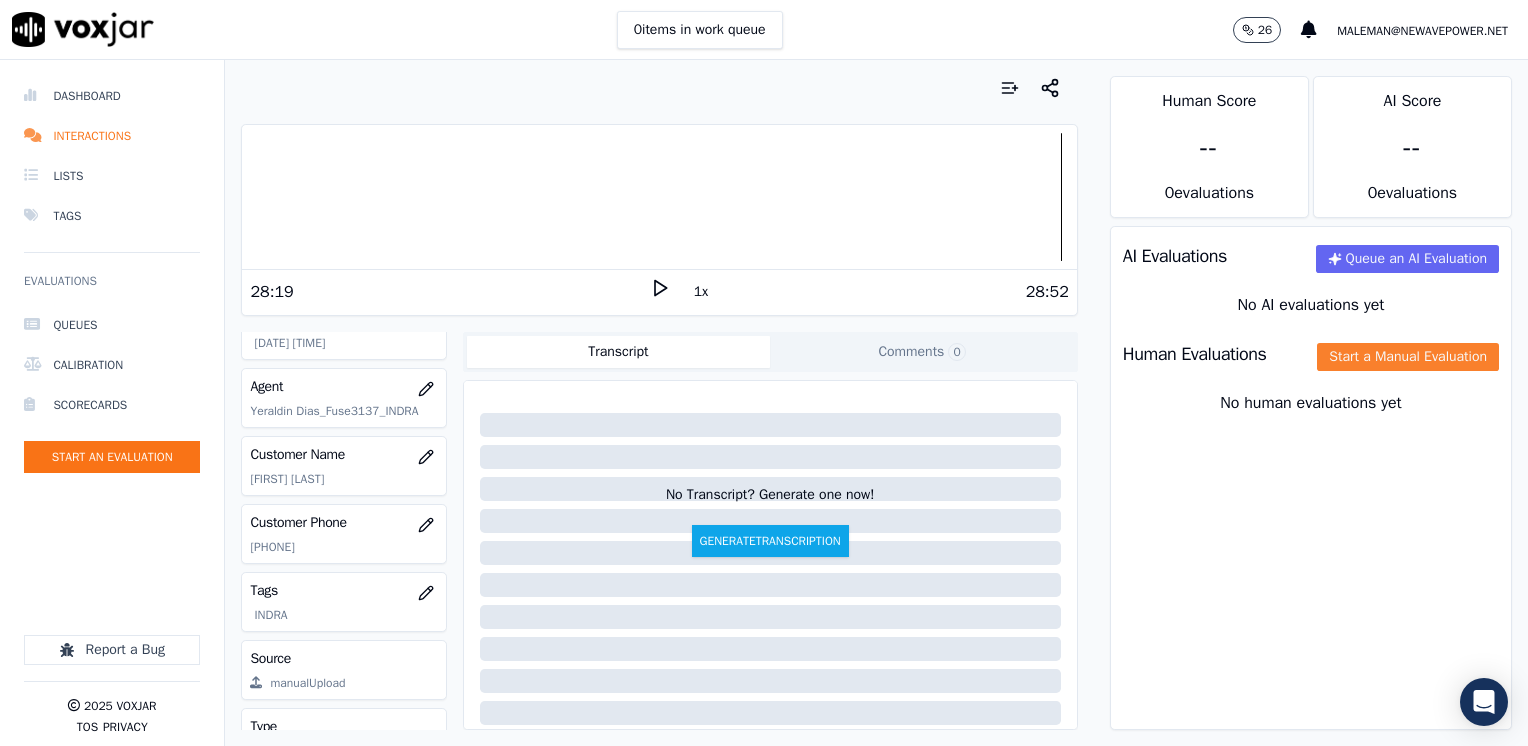 click on "Start a Manual Evaluation" 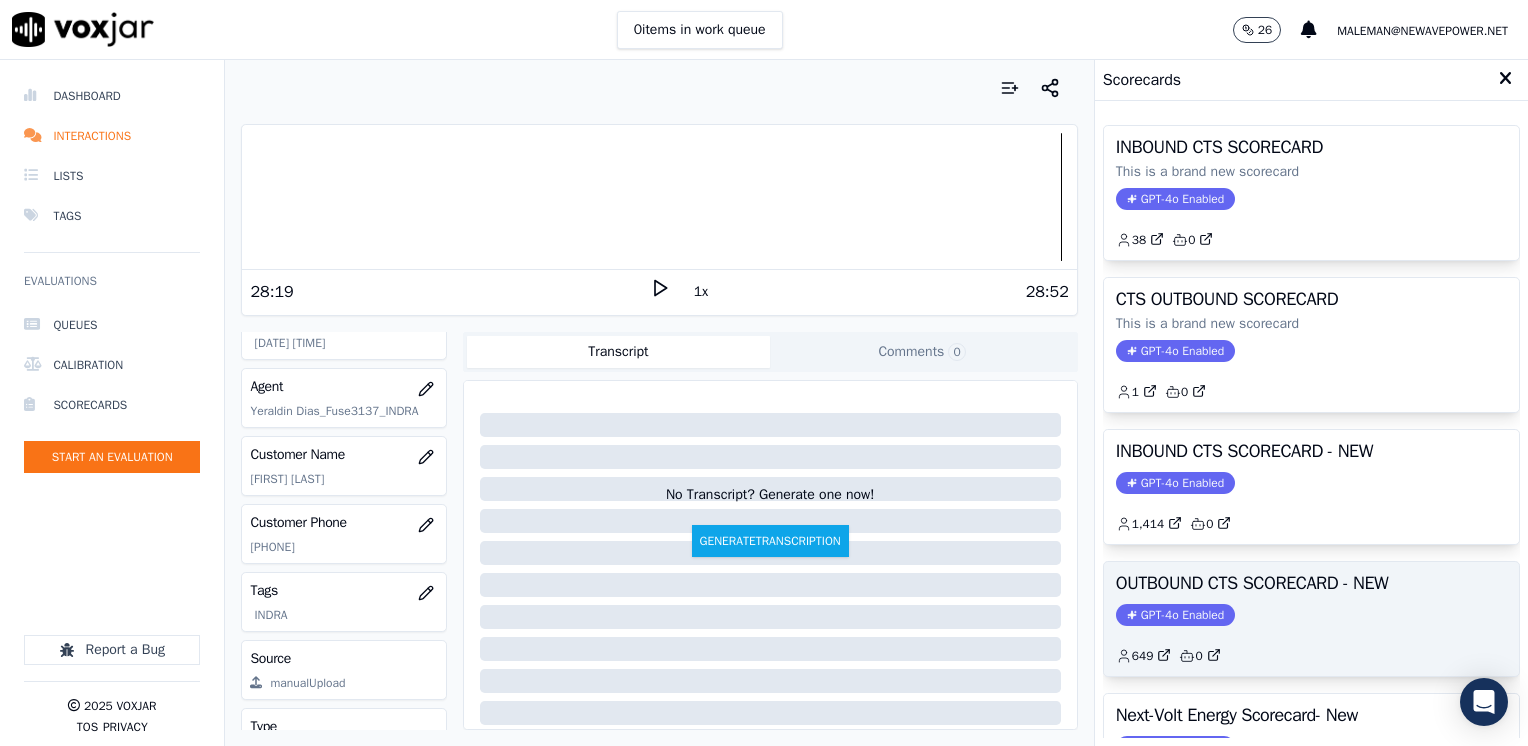 click on "GPT-4o Enabled" at bounding box center [1175, 615] 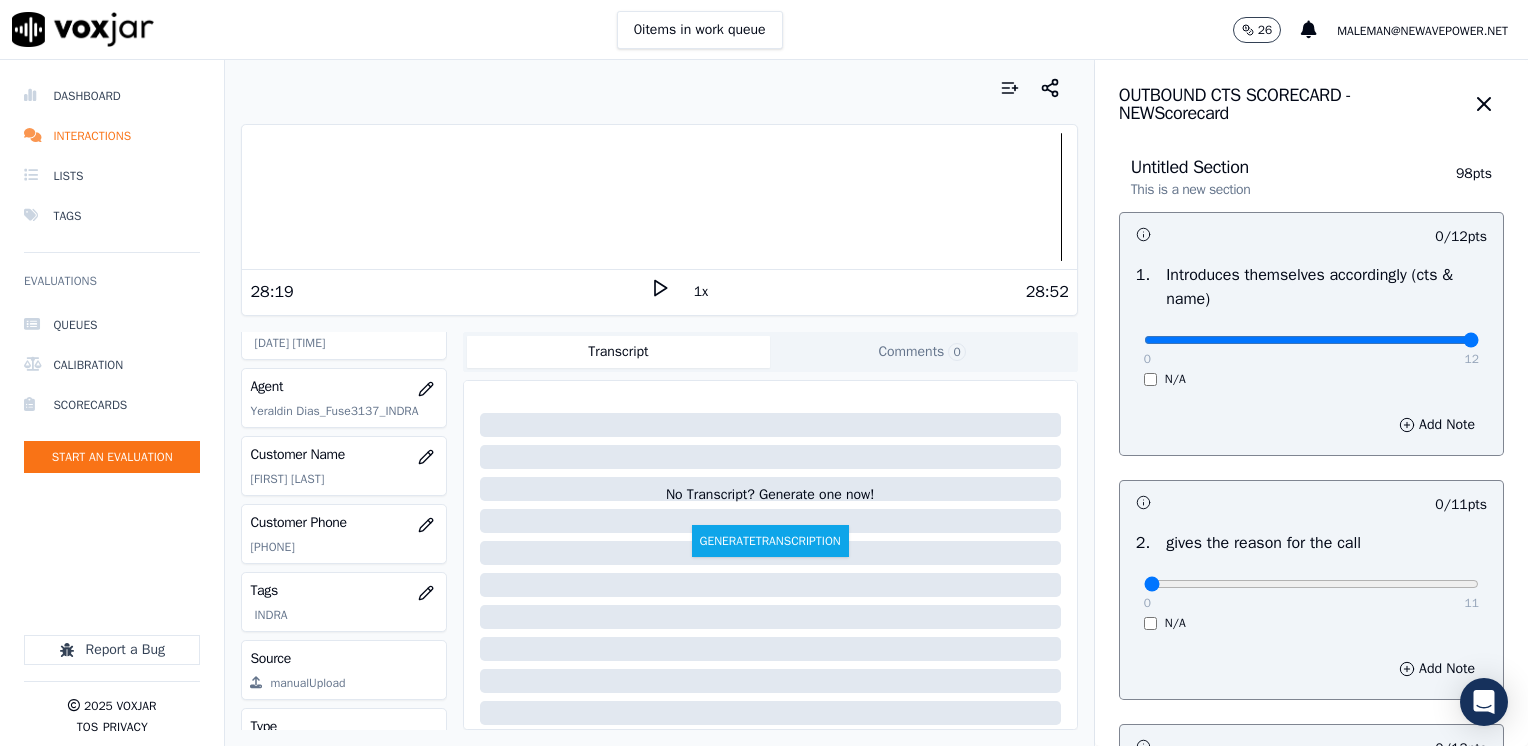drag, startPoint x: 1132, startPoint y: 338, endPoint x: 1531, endPoint y: 382, distance: 401.41873 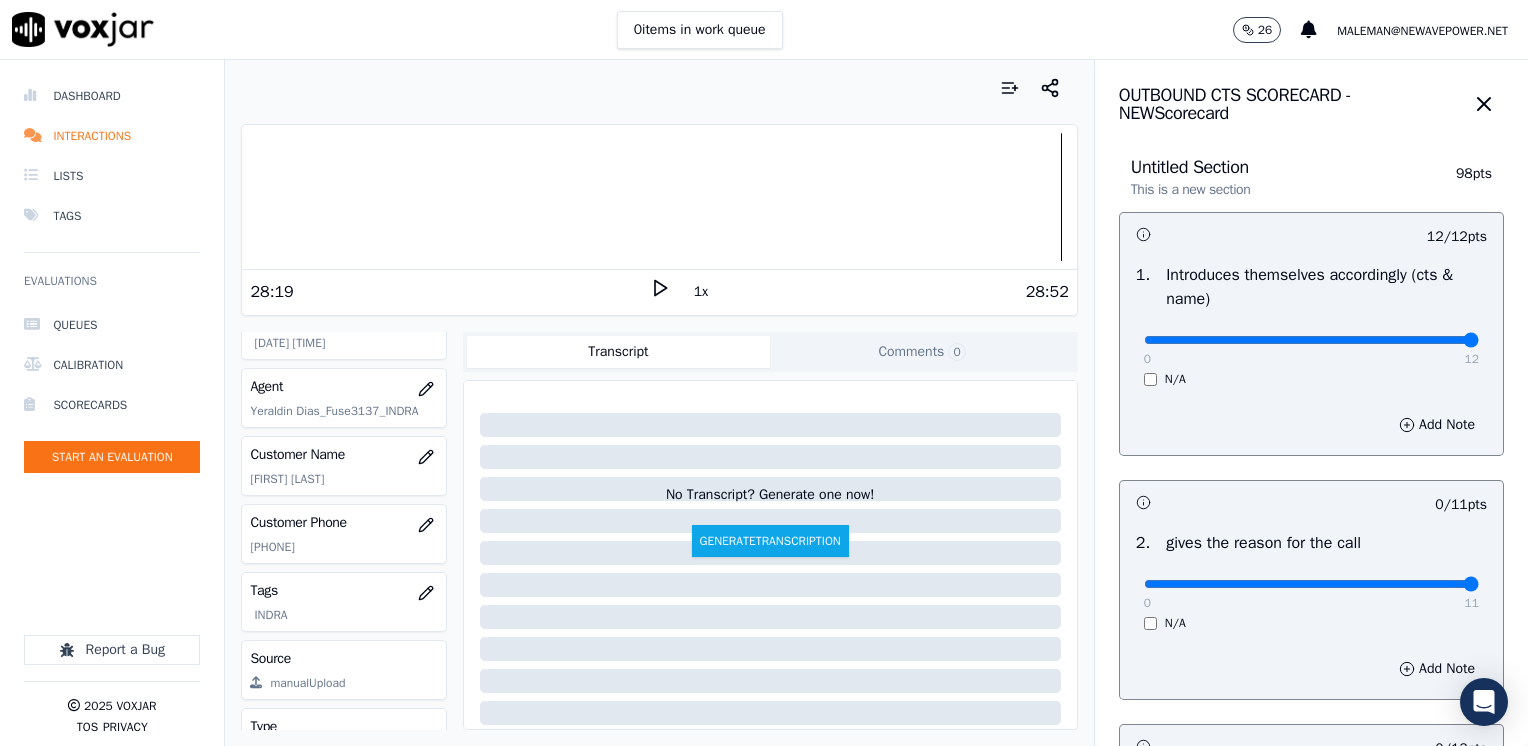 drag, startPoint x: 1132, startPoint y: 585, endPoint x: 1527, endPoint y: 599, distance: 395.24802 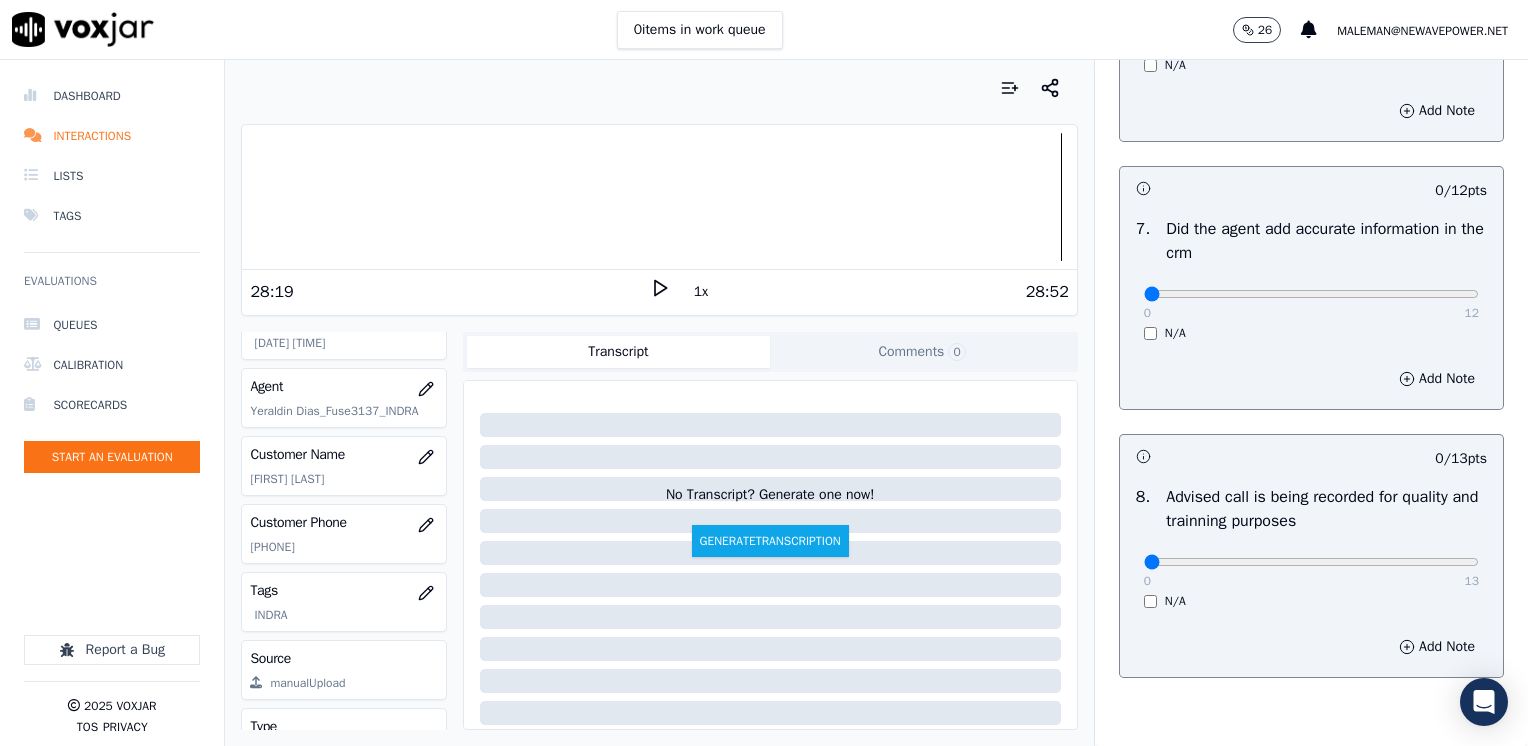scroll, scrollTop: 1748, scrollLeft: 0, axis: vertical 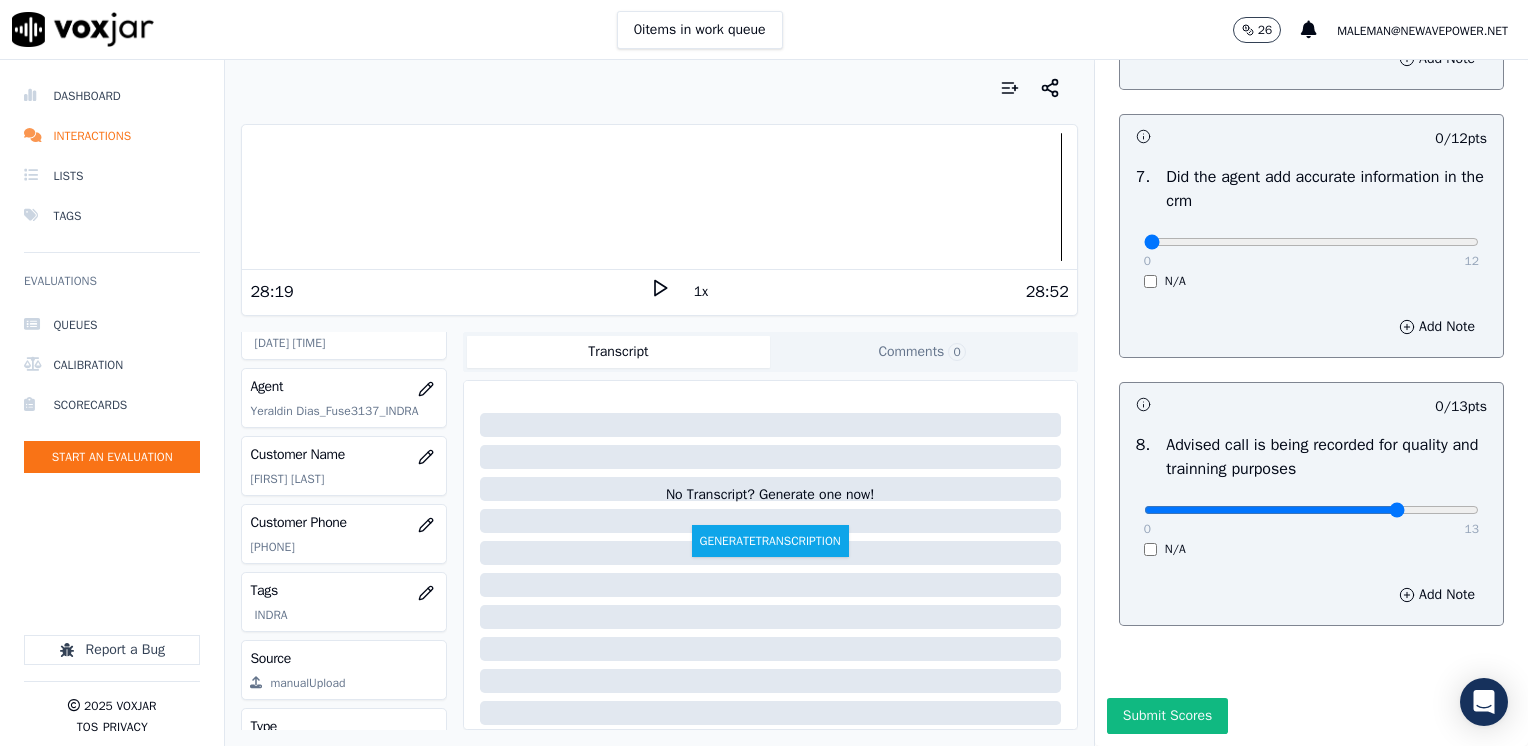 click at bounding box center (1311, -1366) 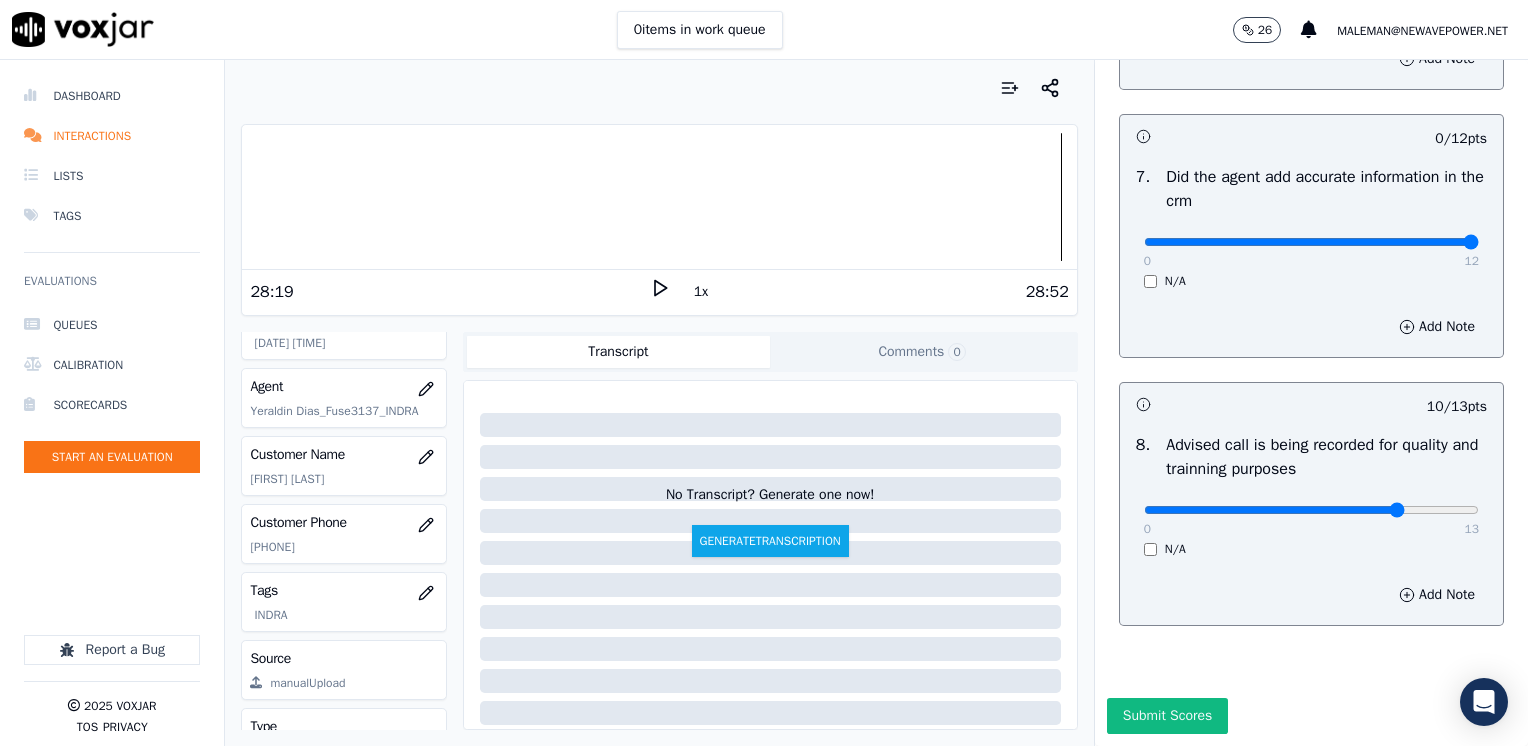 drag, startPoint x: 1135, startPoint y: 199, endPoint x: 1531, endPoint y: 211, distance: 396.18176 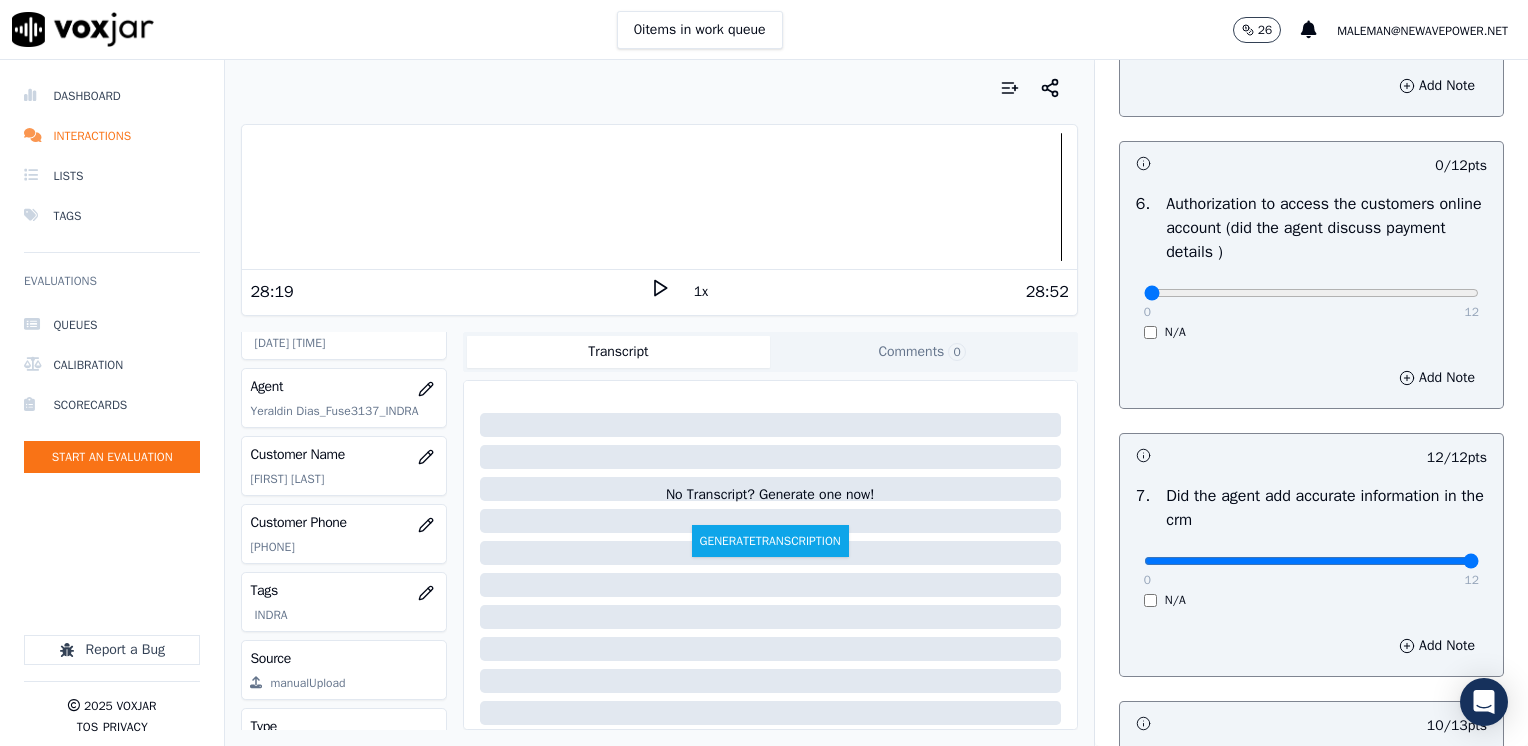 scroll, scrollTop: 1348, scrollLeft: 0, axis: vertical 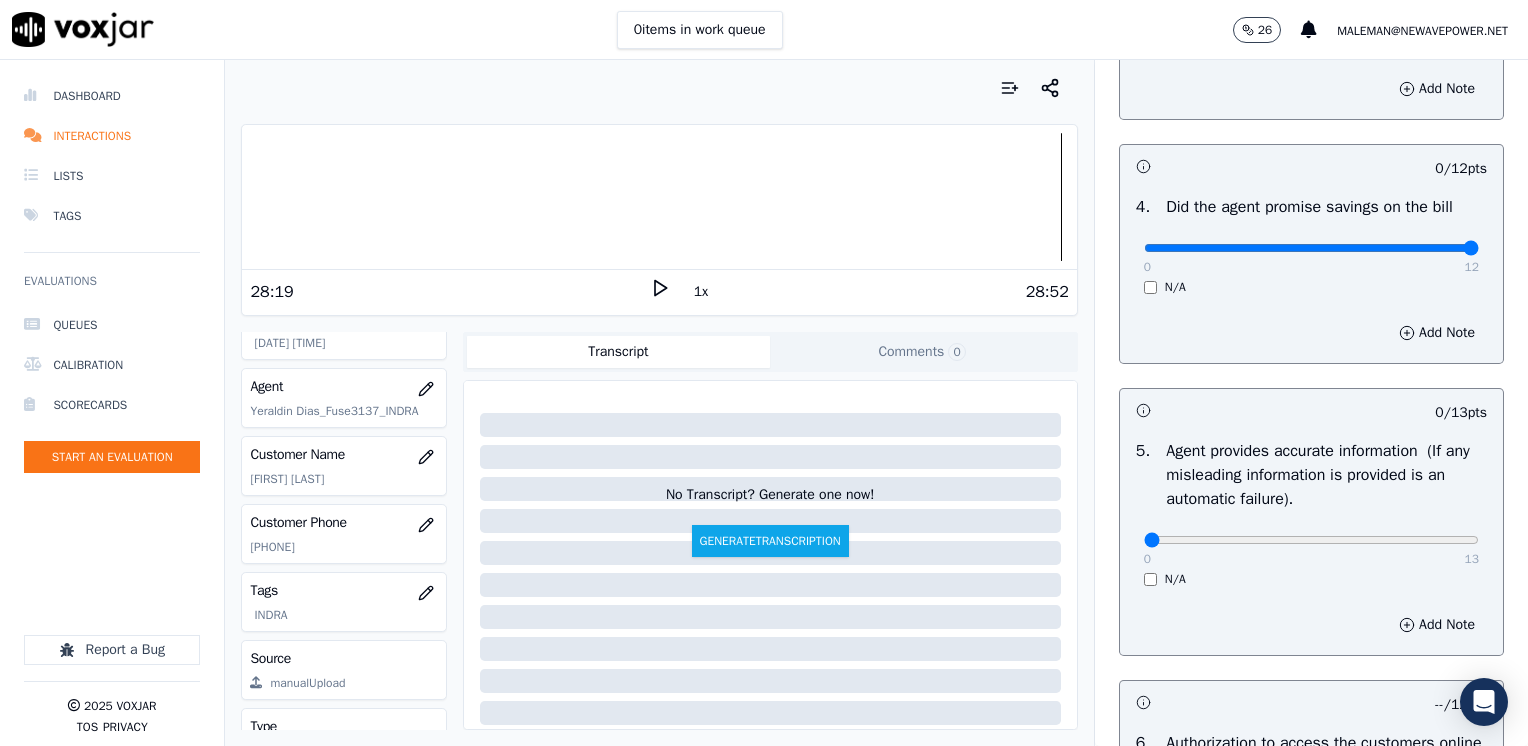 drag, startPoint x: 1137, startPoint y: 243, endPoint x: 1531, endPoint y: 247, distance: 394.0203 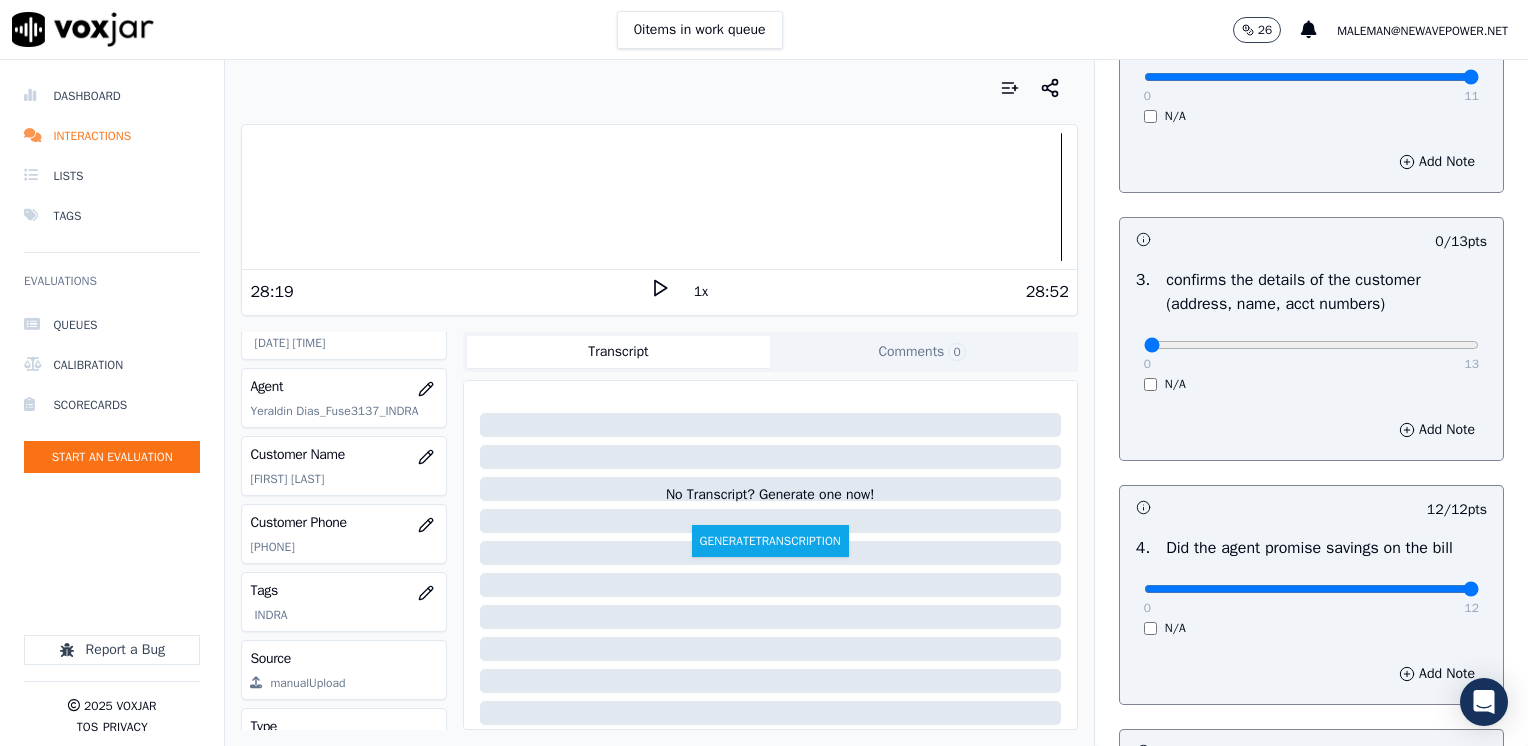 scroll, scrollTop: 448, scrollLeft: 0, axis: vertical 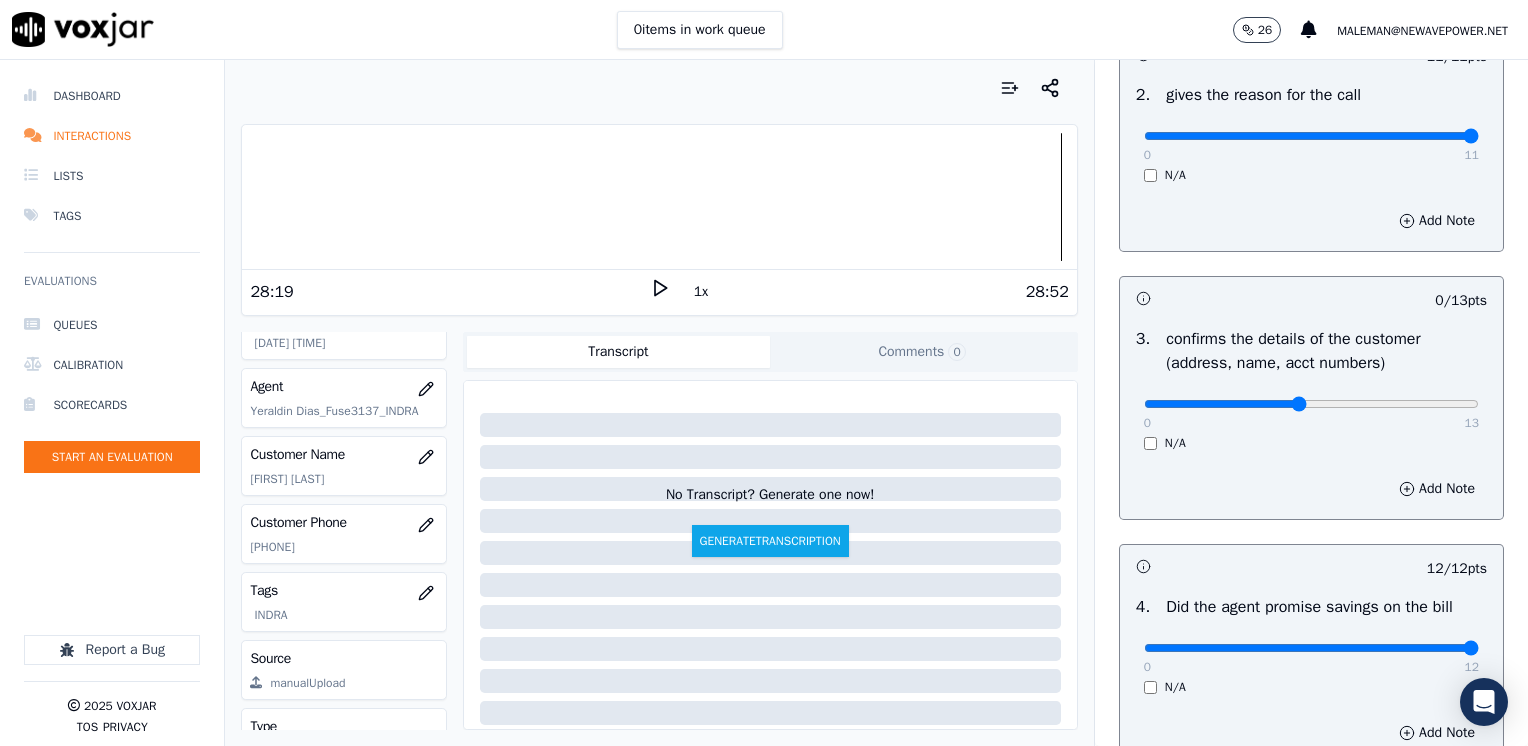 click at bounding box center (1311, -108) 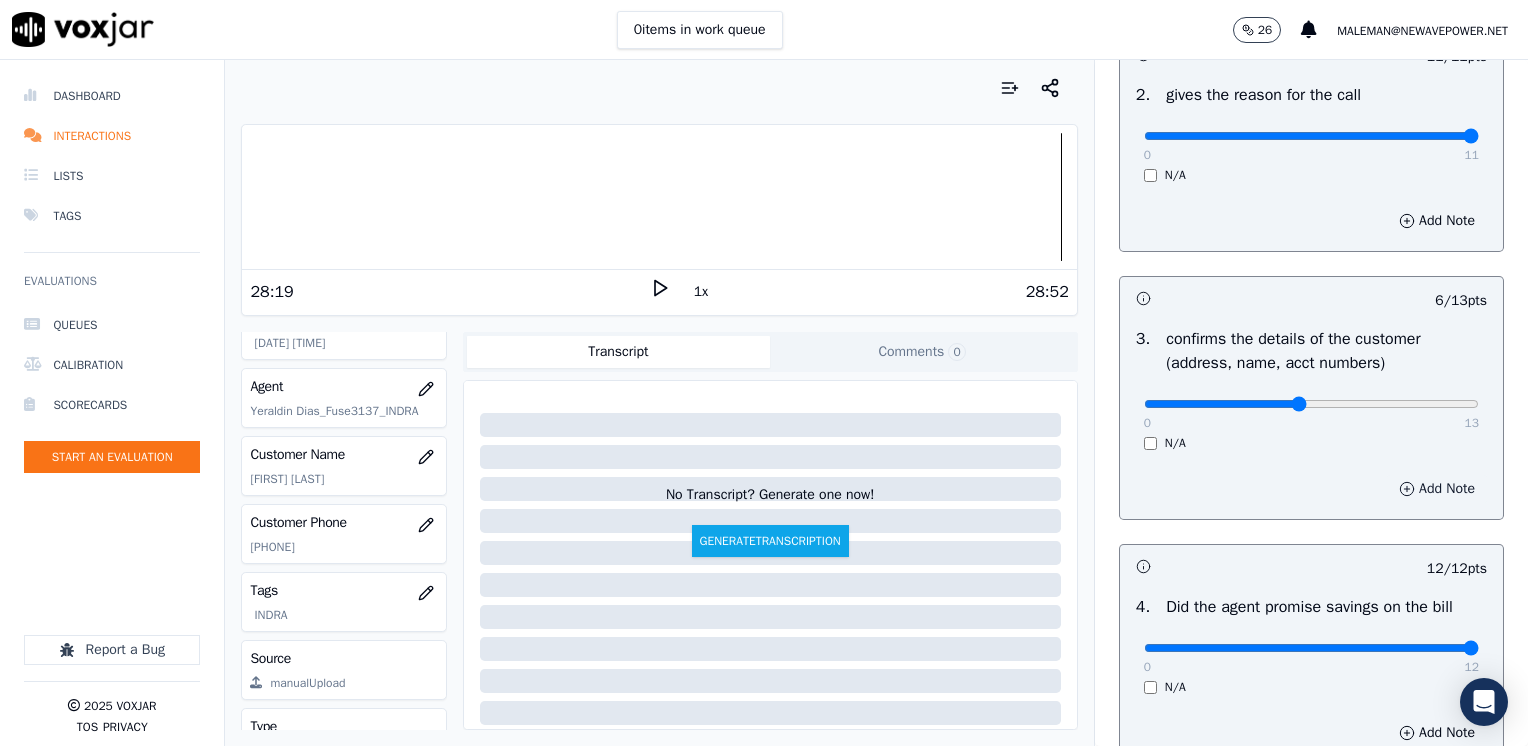 click on "Add Note" at bounding box center [1437, 489] 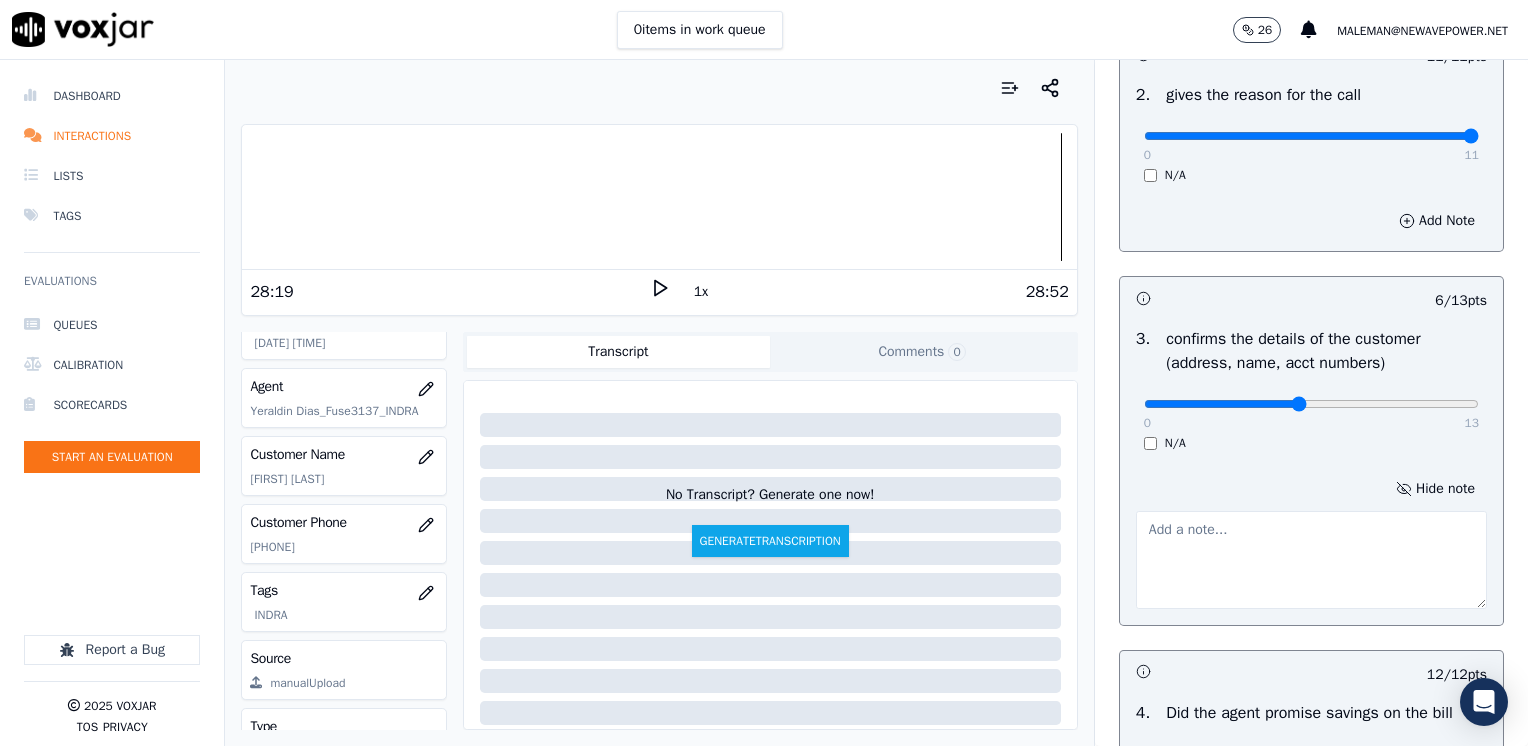 click at bounding box center (1311, 560) 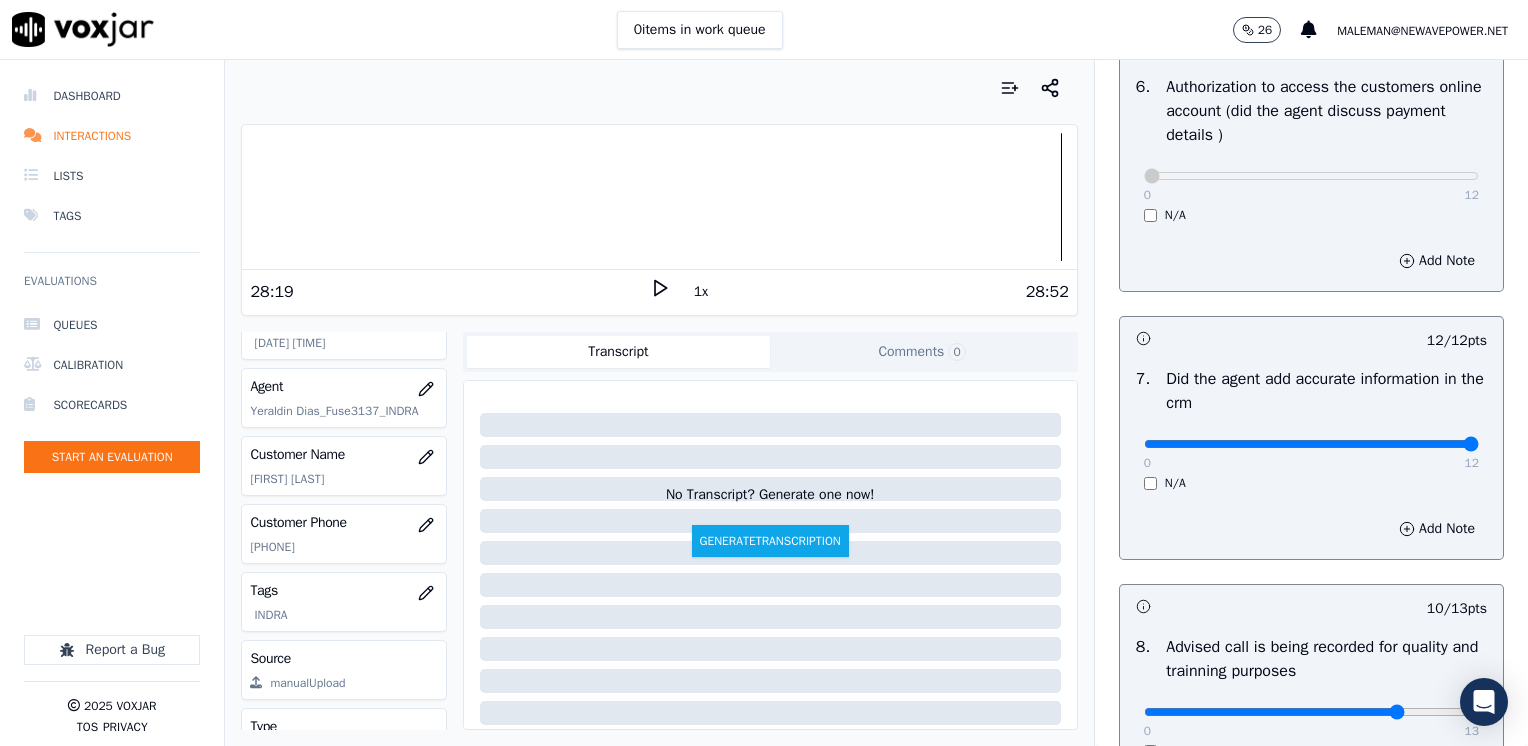 scroll, scrollTop: 1253, scrollLeft: 0, axis: vertical 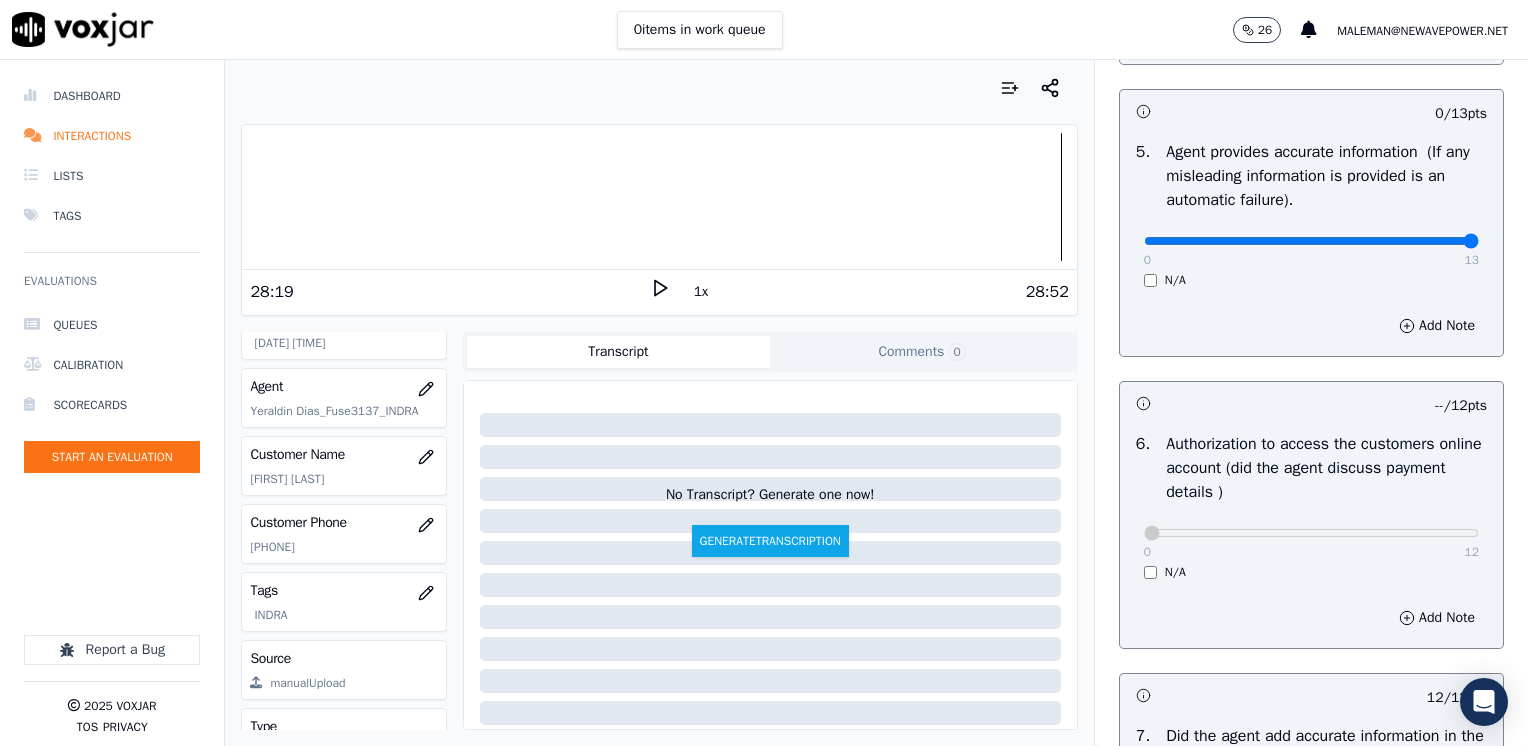 drag, startPoint x: 1136, startPoint y: 237, endPoint x: 1531, endPoint y: 347, distance: 410.0305 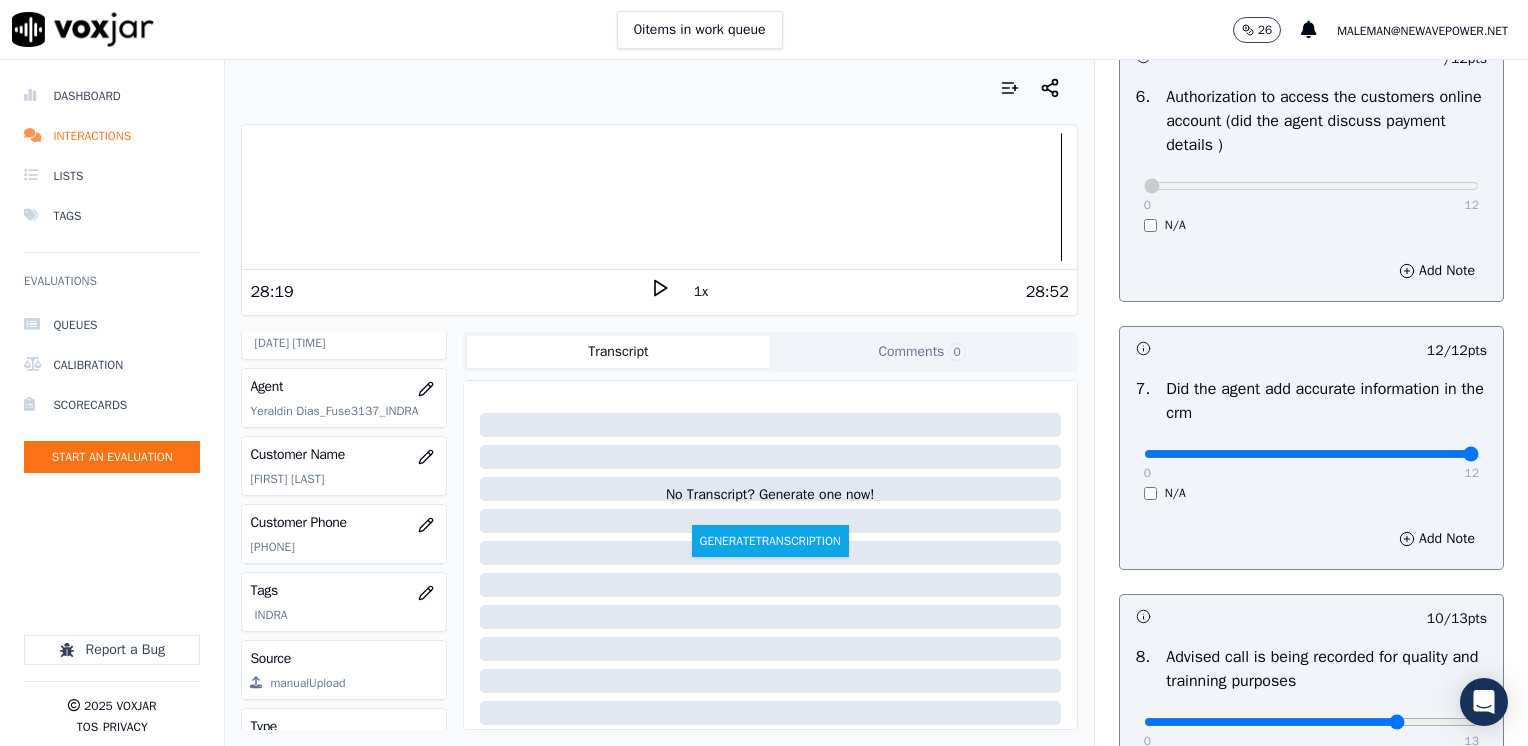 scroll, scrollTop: 1853, scrollLeft: 0, axis: vertical 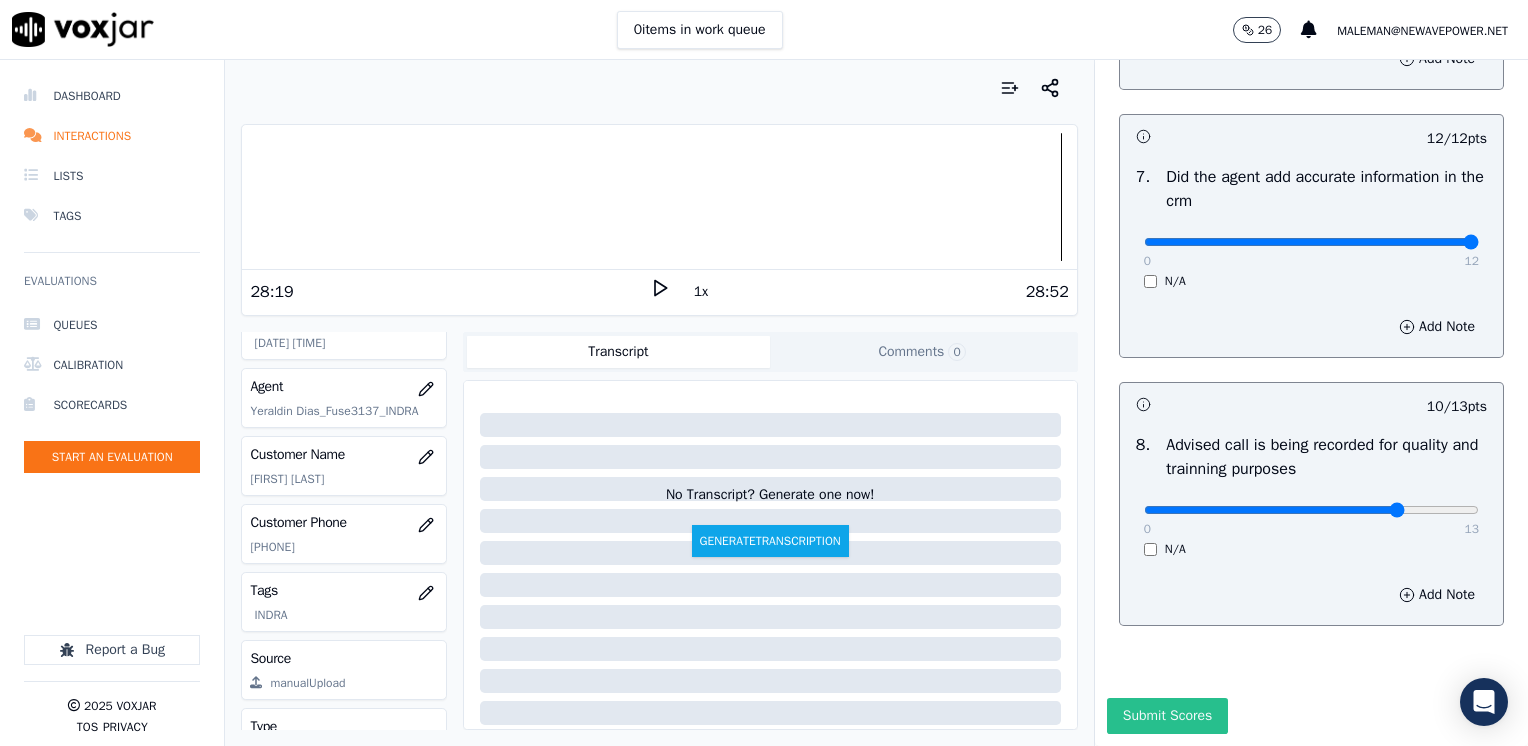 click on "Submit Scores" at bounding box center (1167, 716) 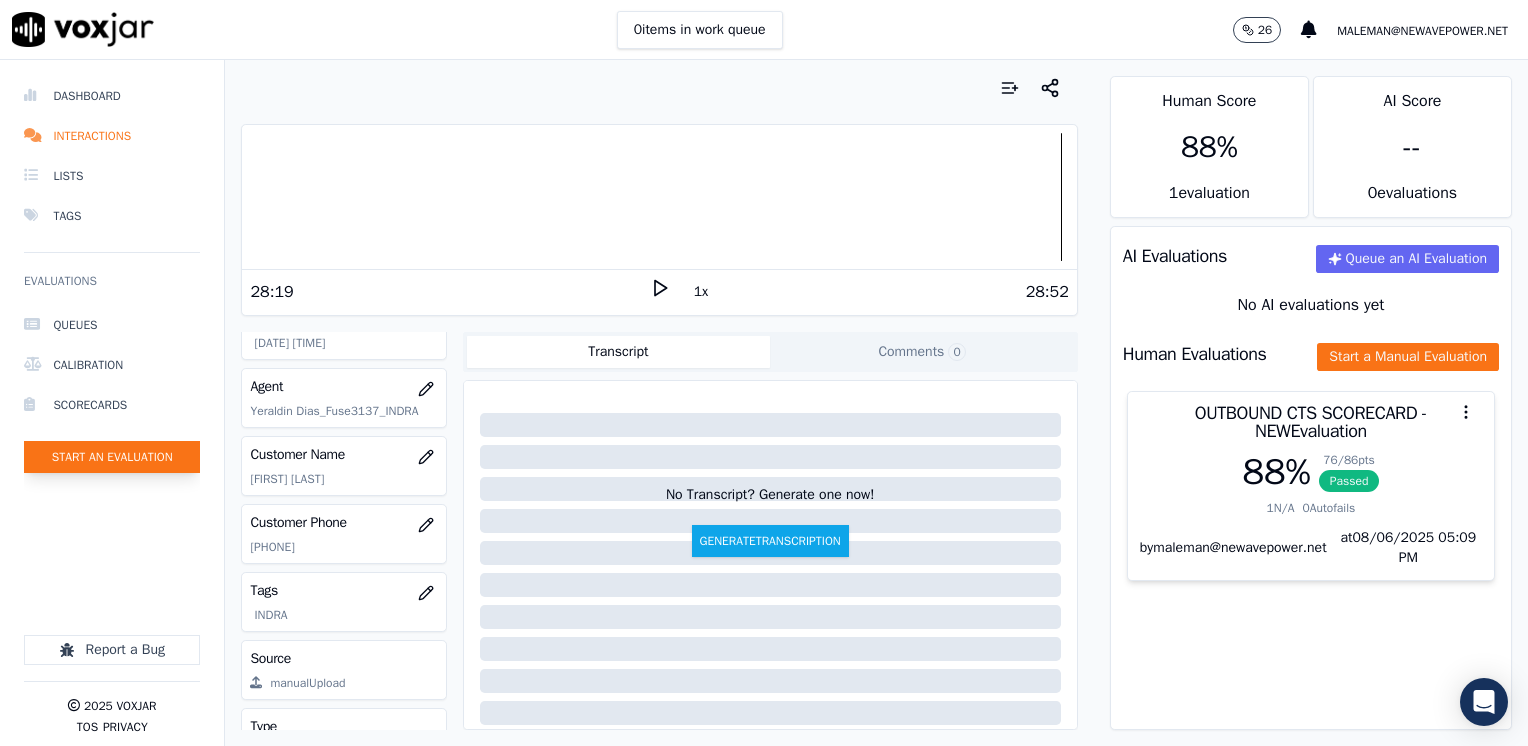 click on "Start an Evaluation" 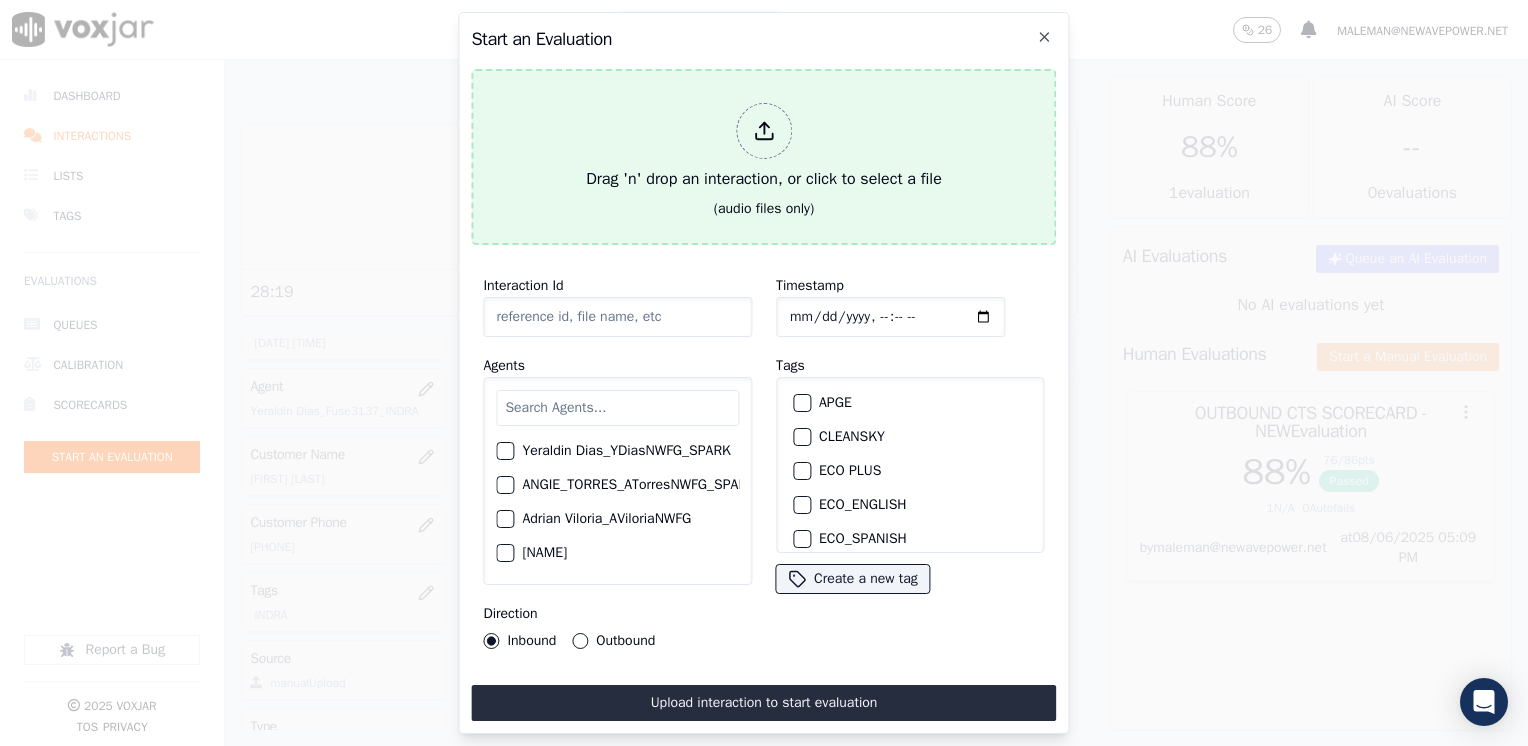 click at bounding box center (764, 131) 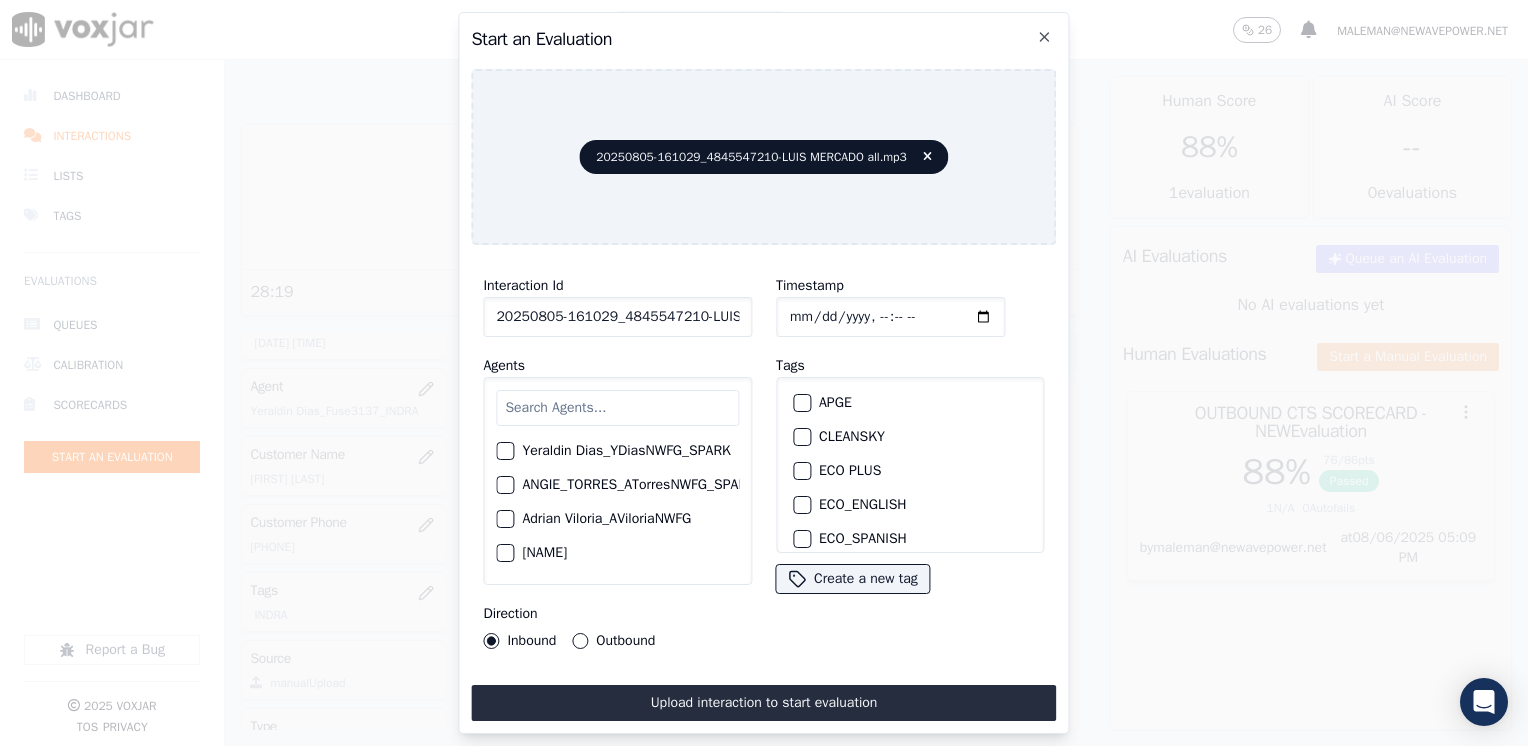 click at bounding box center (617, 408) 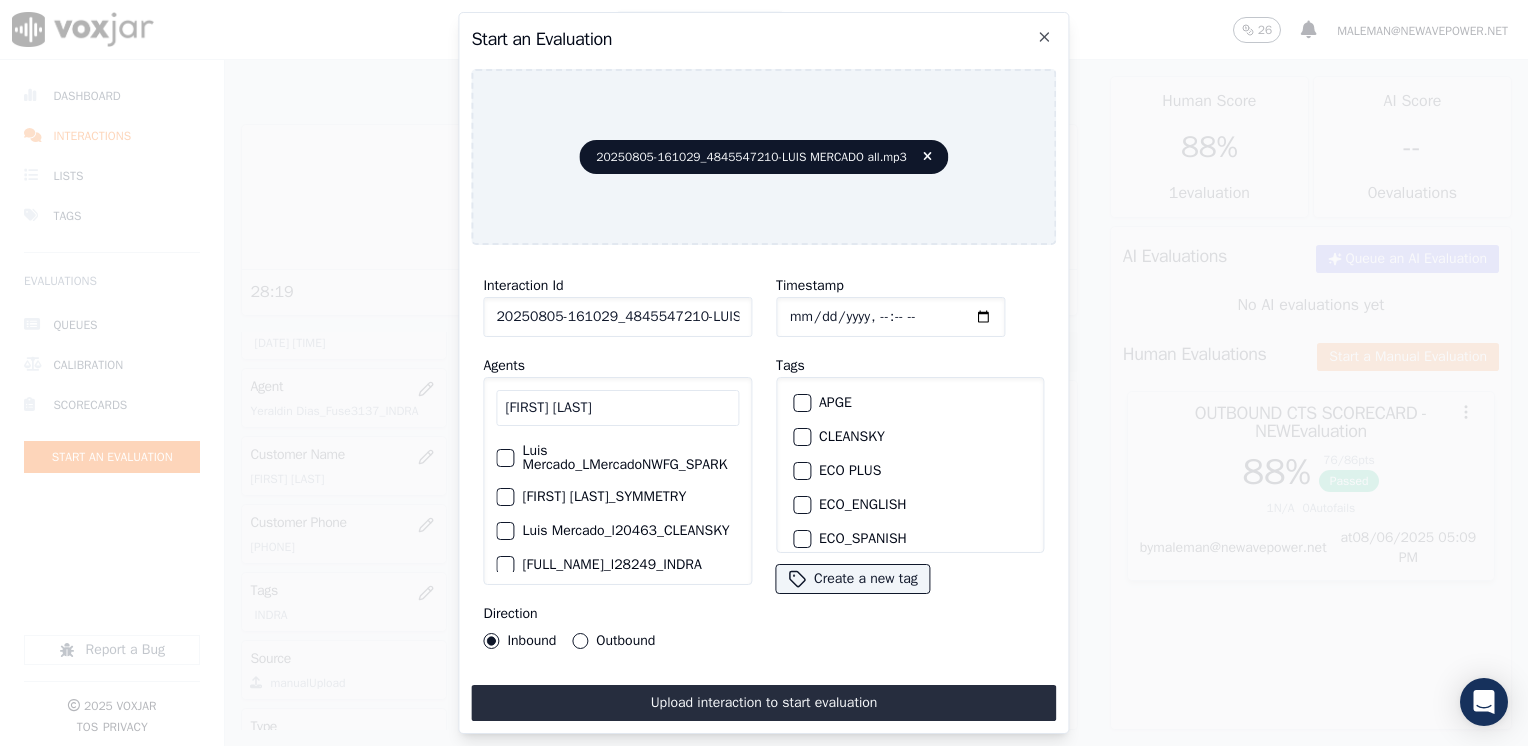 scroll, scrollTop: 132, scrollLeft: 0, axis: vertical 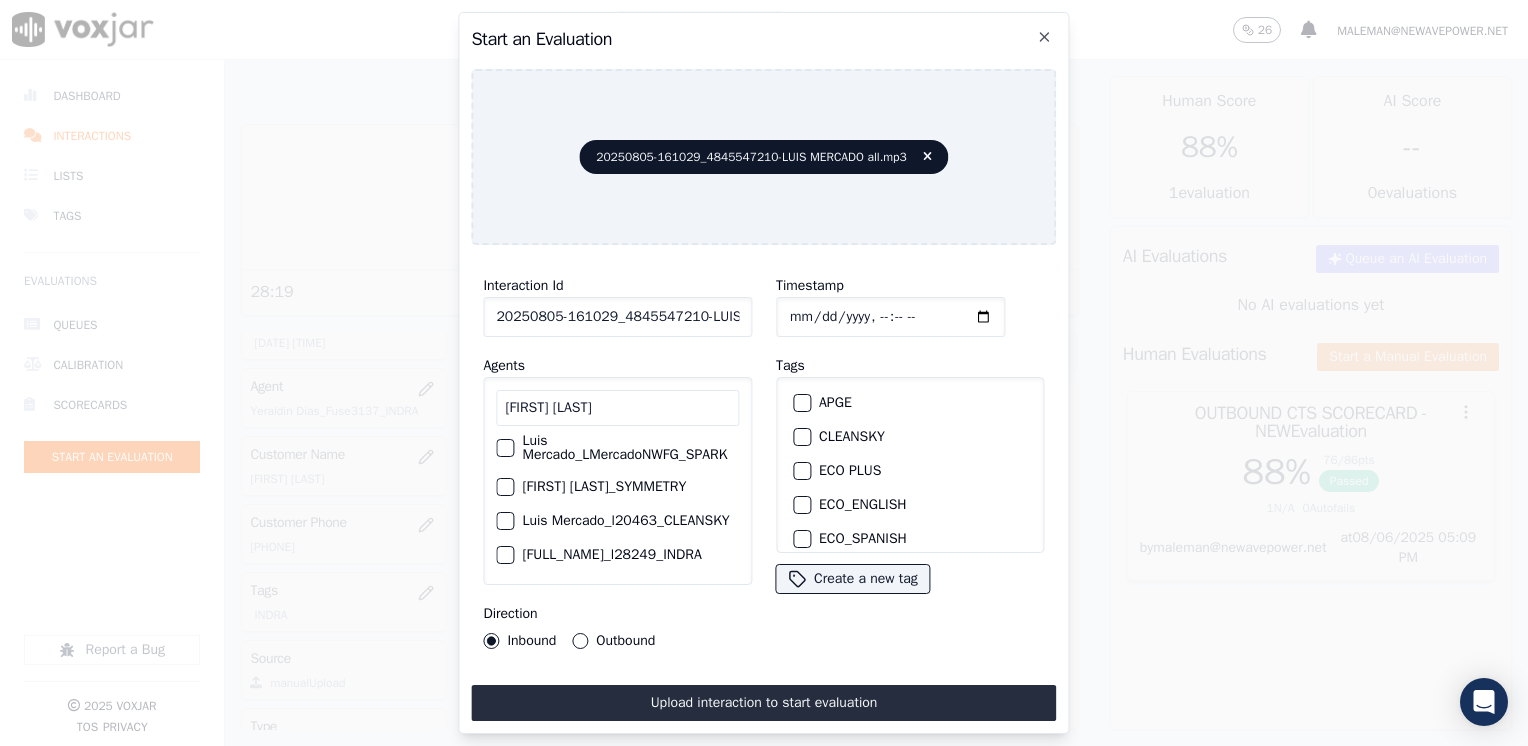 click at bounding box center [504, 555] 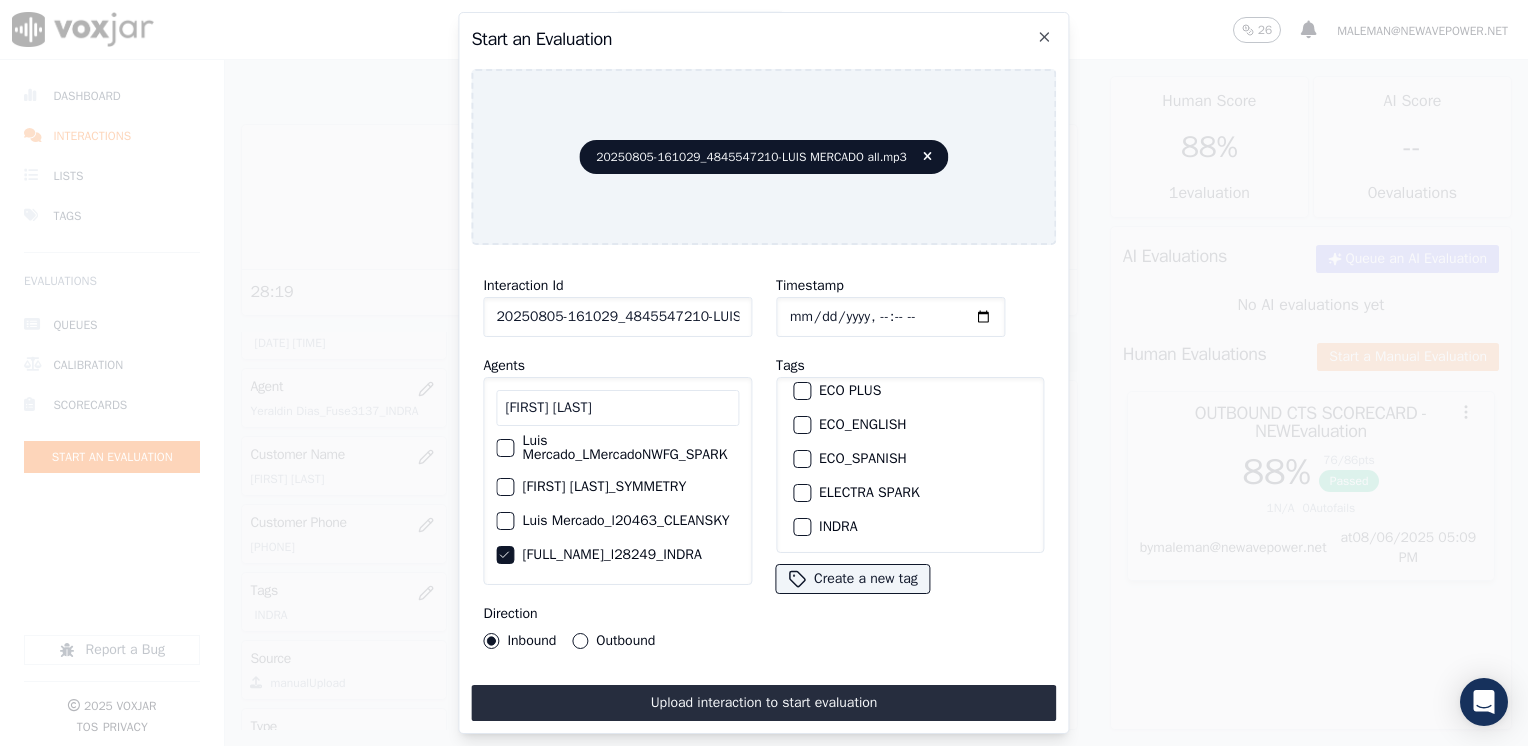 scroll, scrollTop: 200, scrollLeft: 0, axis: vertical 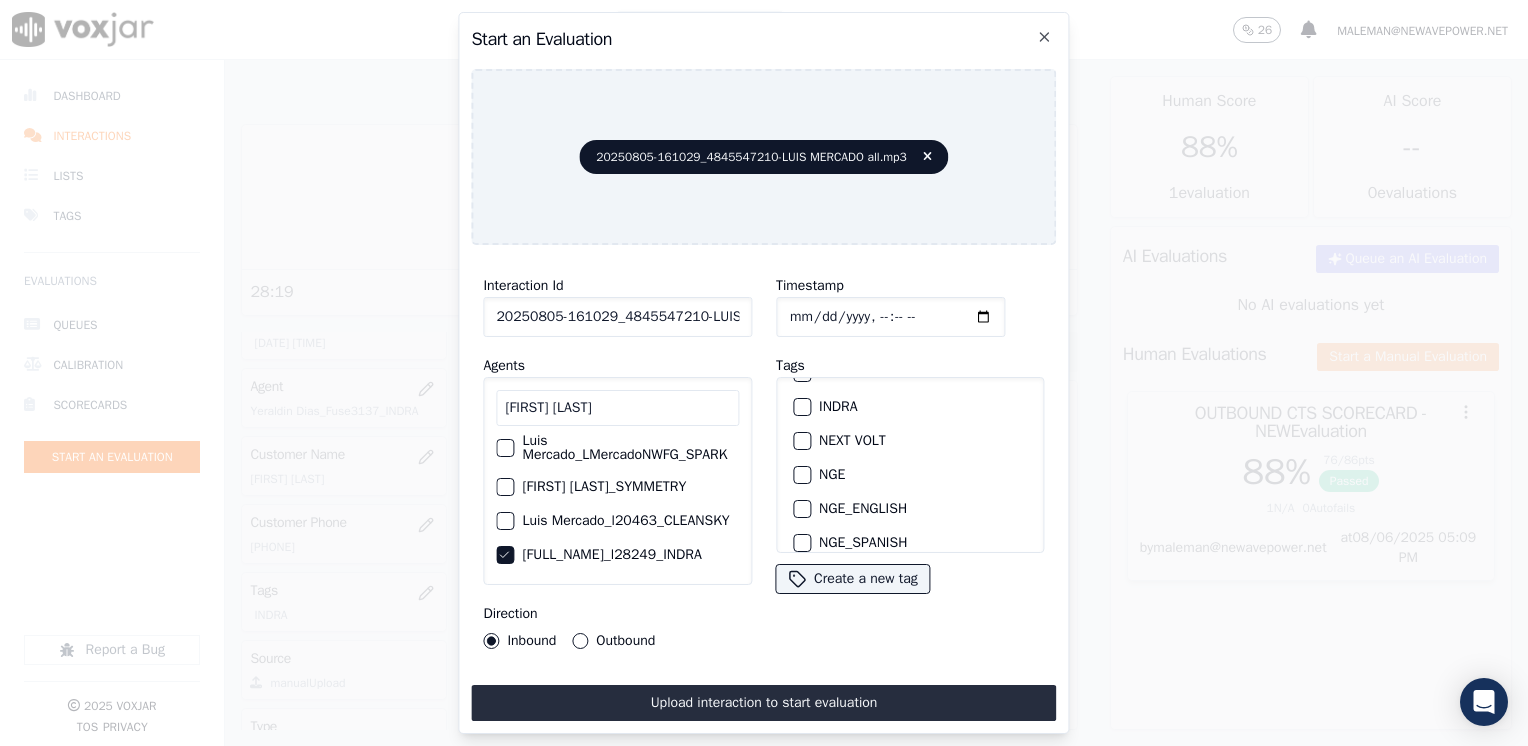 click at bounding box center (801, 407) 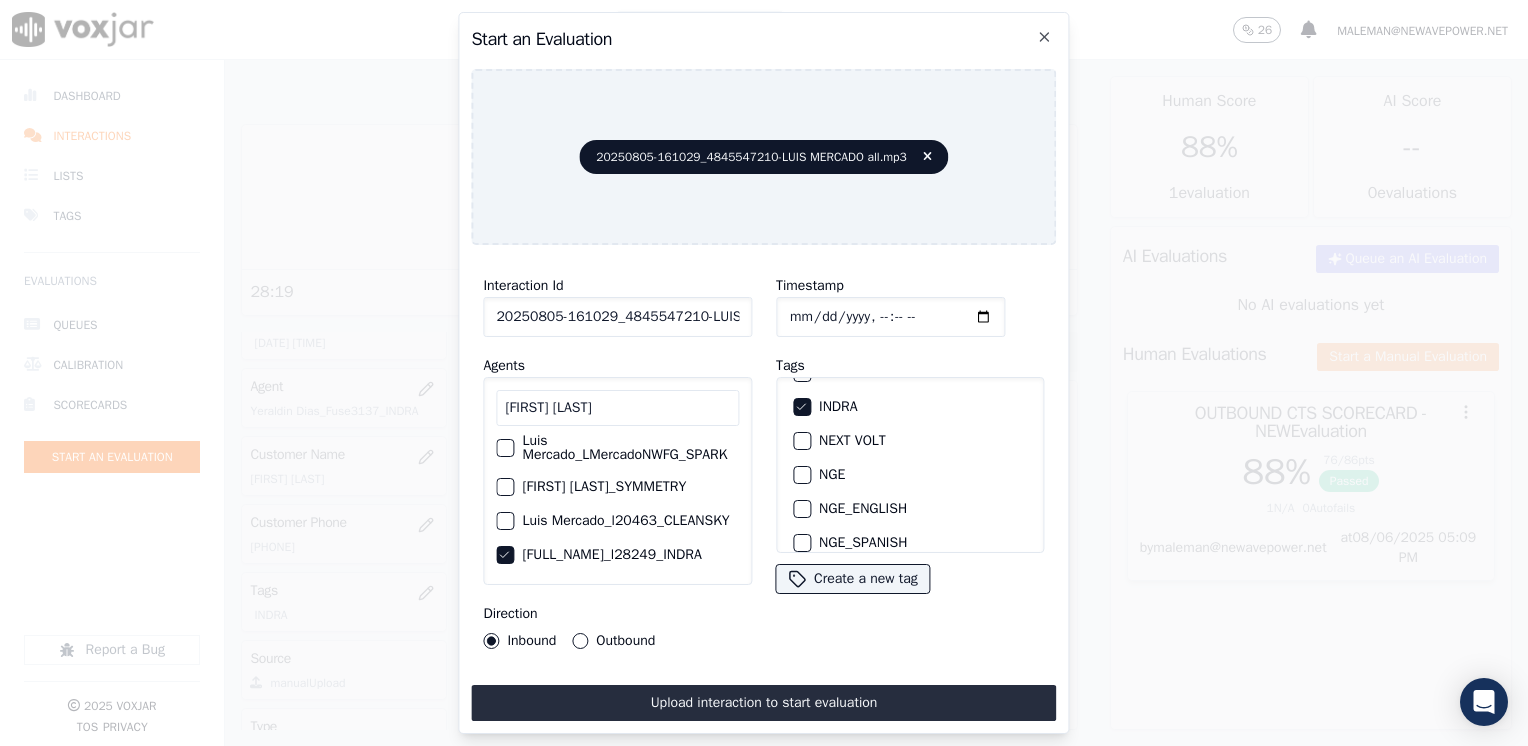 click on "Timestamp" 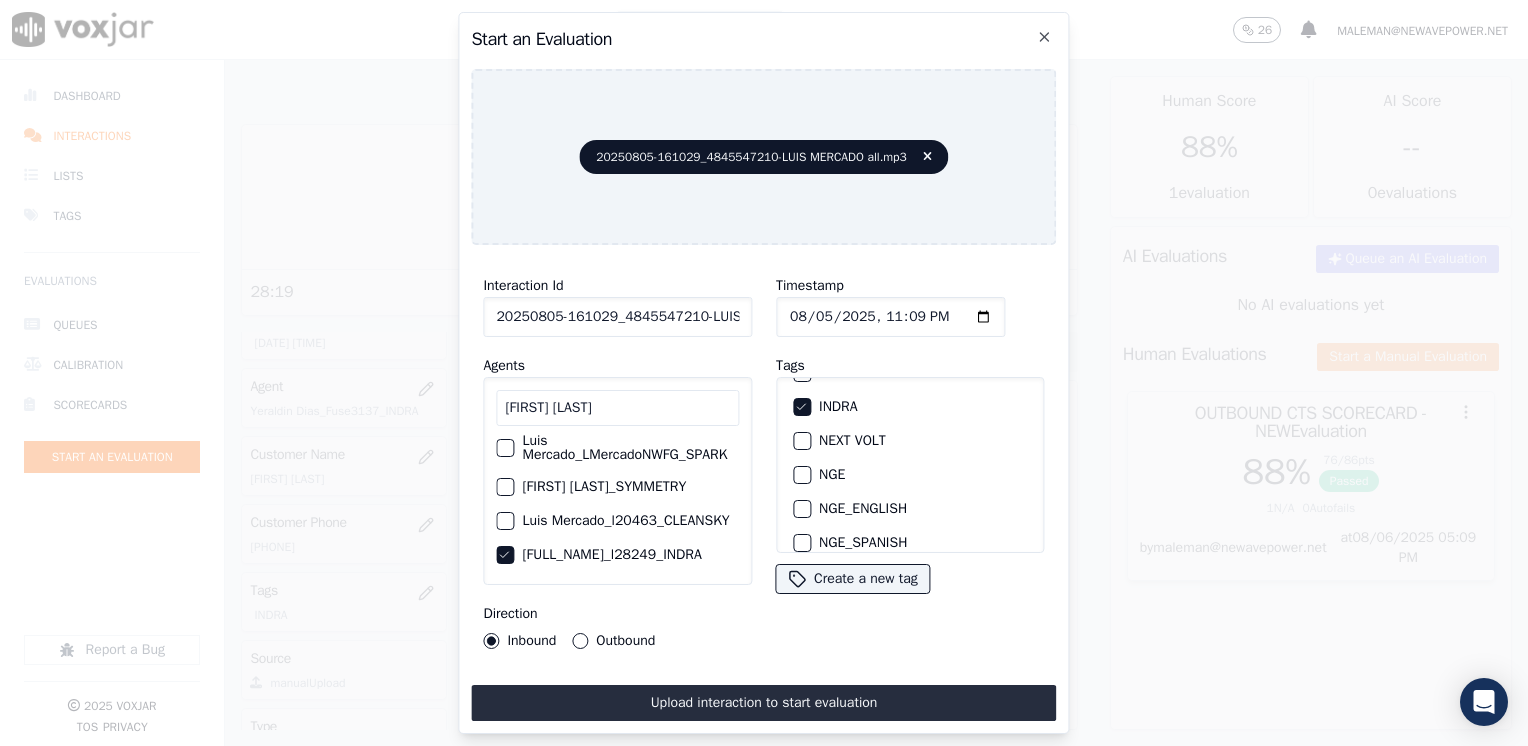 click on "Outbound" at bounding box center (613, 641) 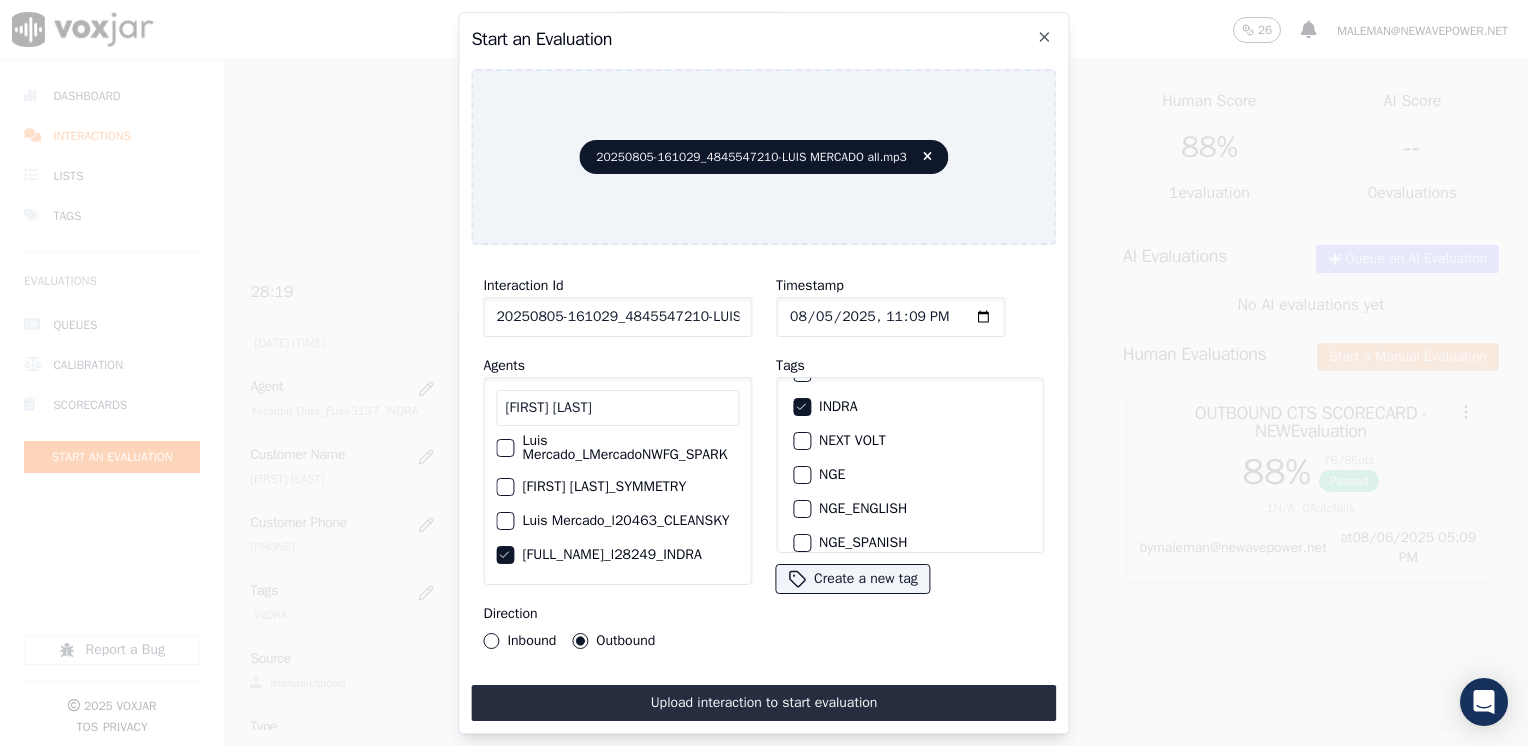 drag, startPoint x: 488, startPoint y: 633, endPoint x: 548, endPoint y: 664, distance: 67.53518 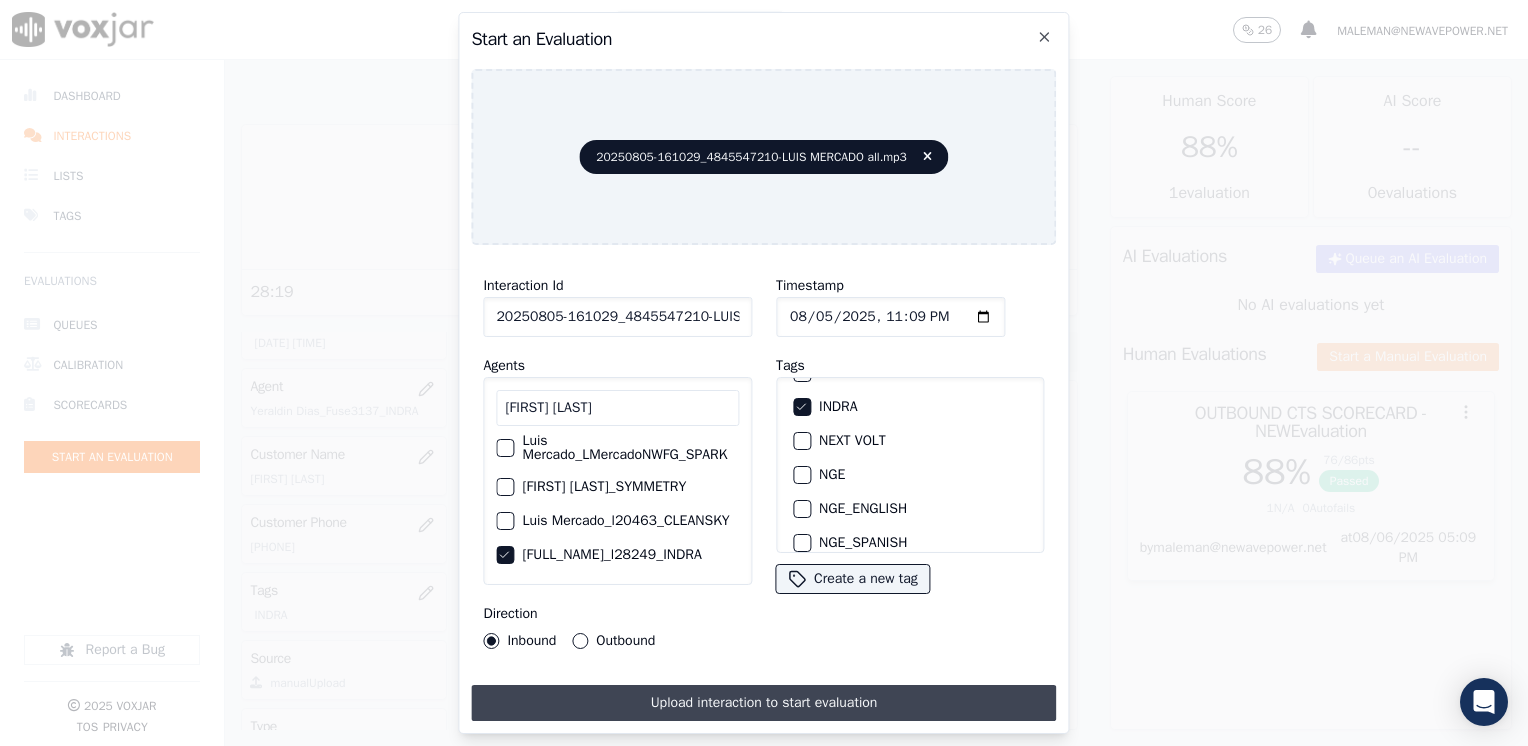 click on "Upload interaction to start evaluation" at bounding box center [763, 703] 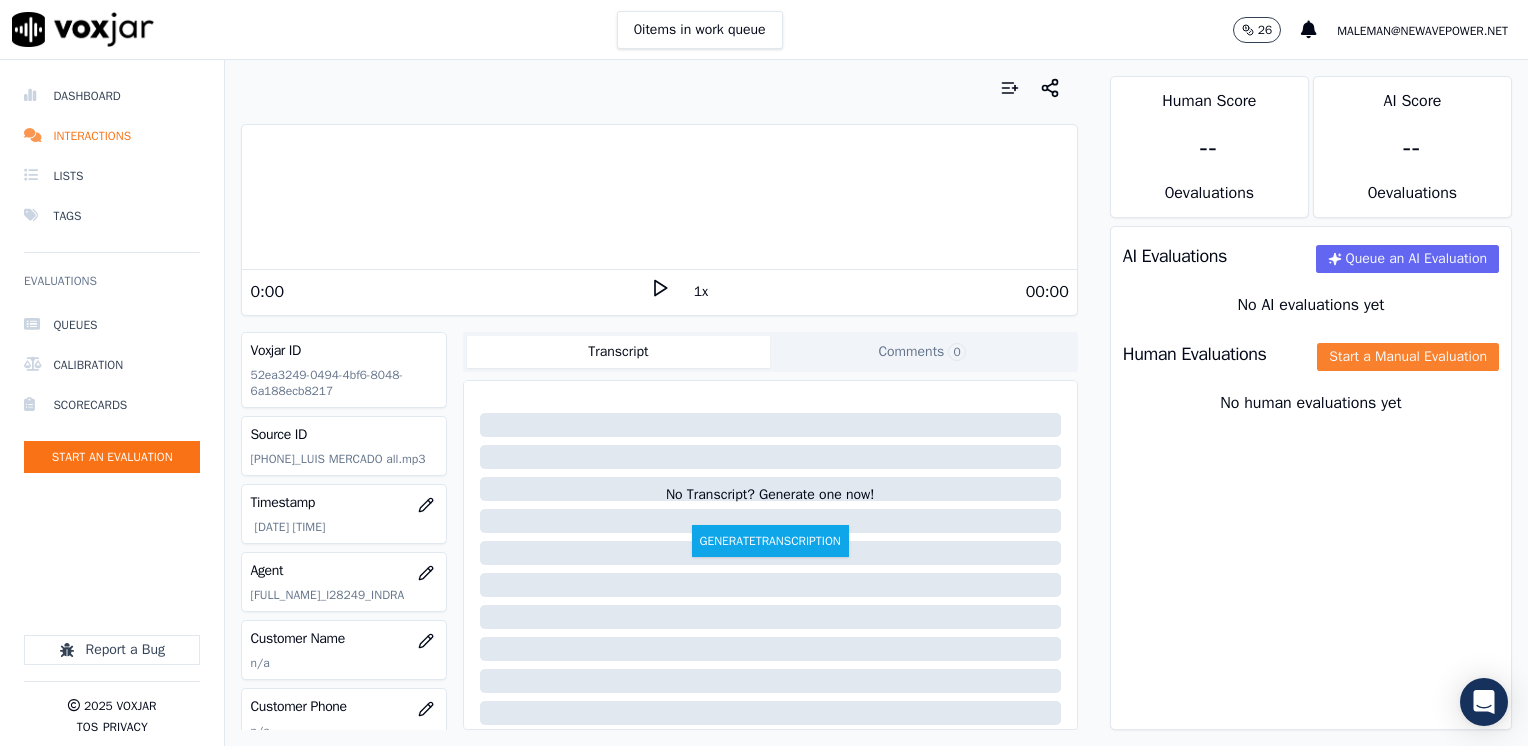click on "Start a Manual Evaluation" 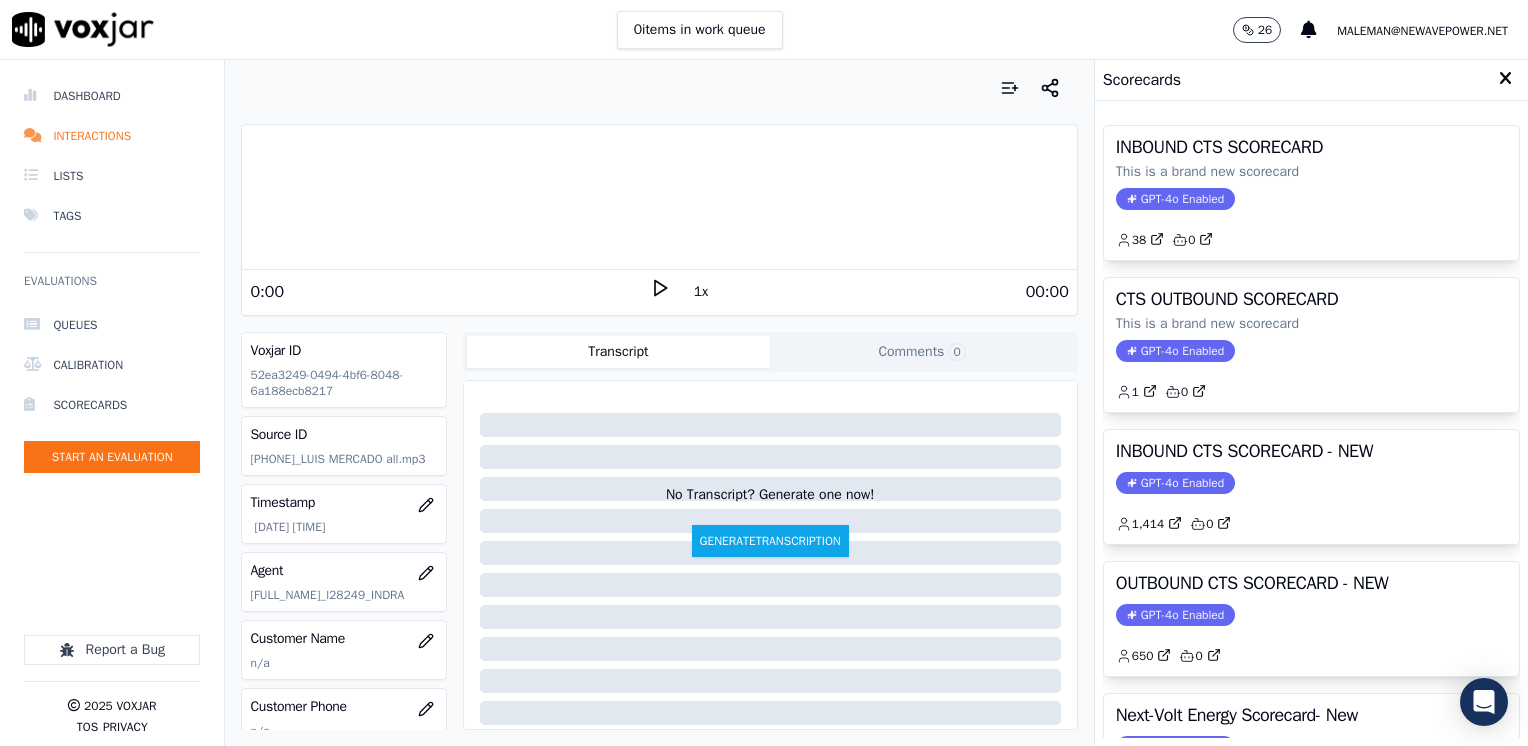 click on "GPT-4o Enabled" at bounding box center [1175, 483] 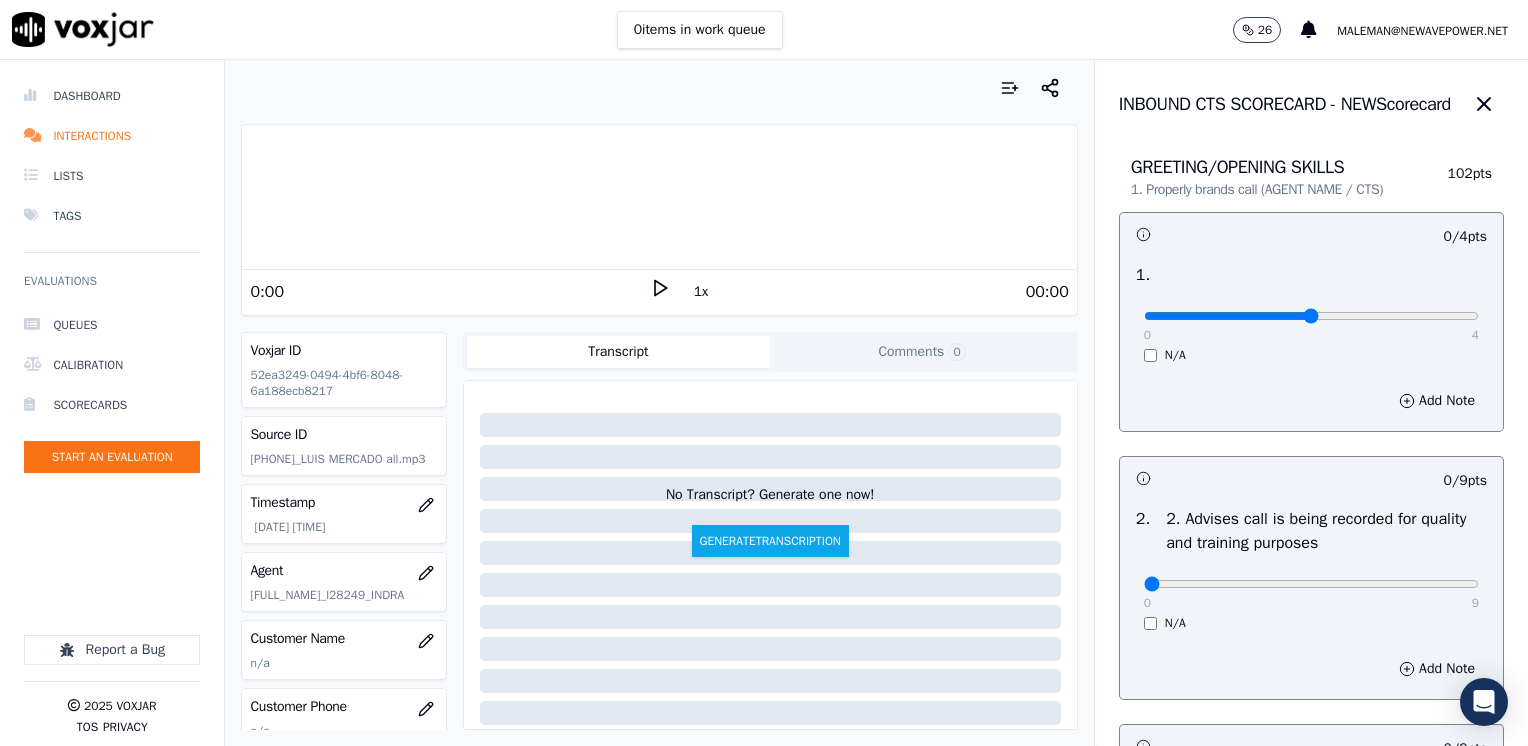 click at bounding box center (1311, 316) 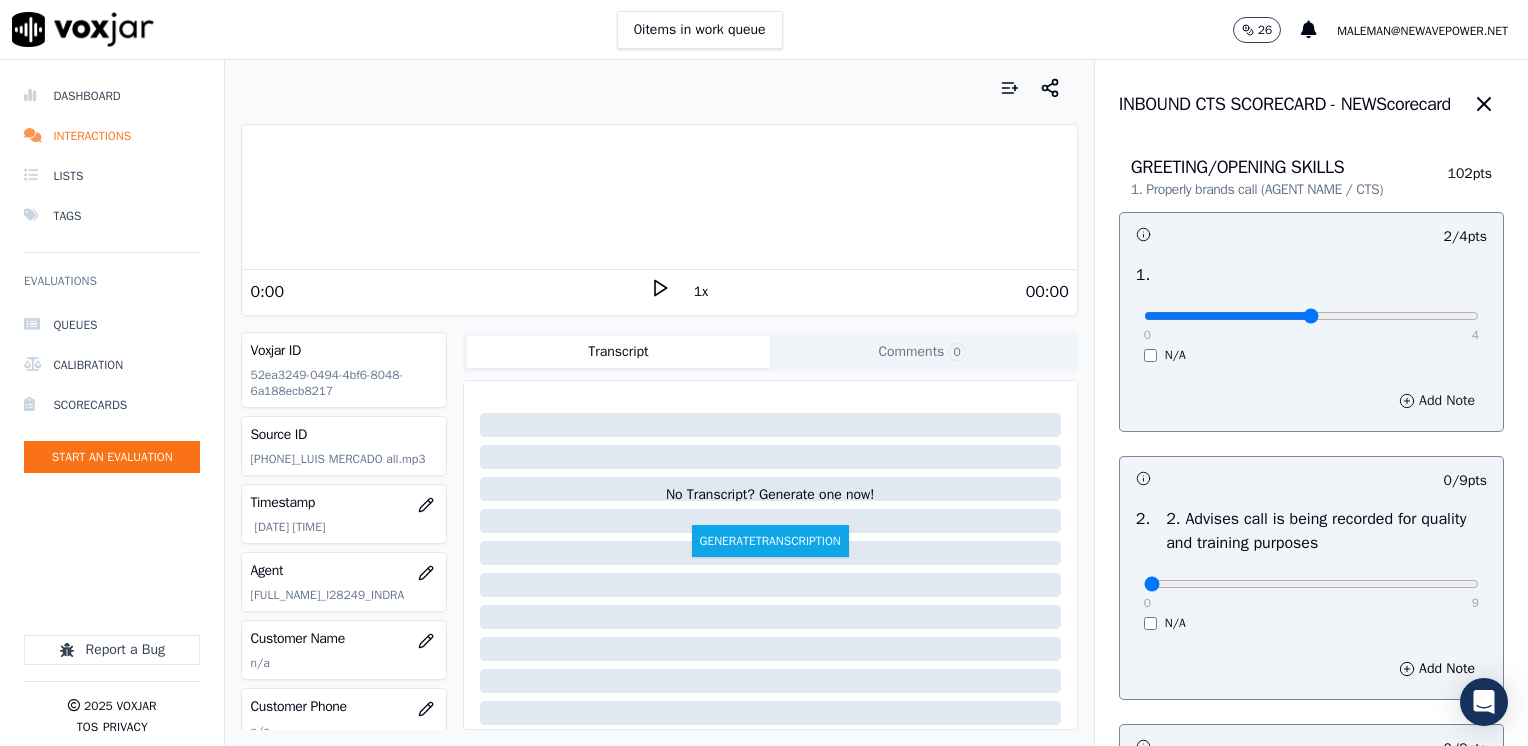click on "Add Note" at bounding box center (1437, 401) 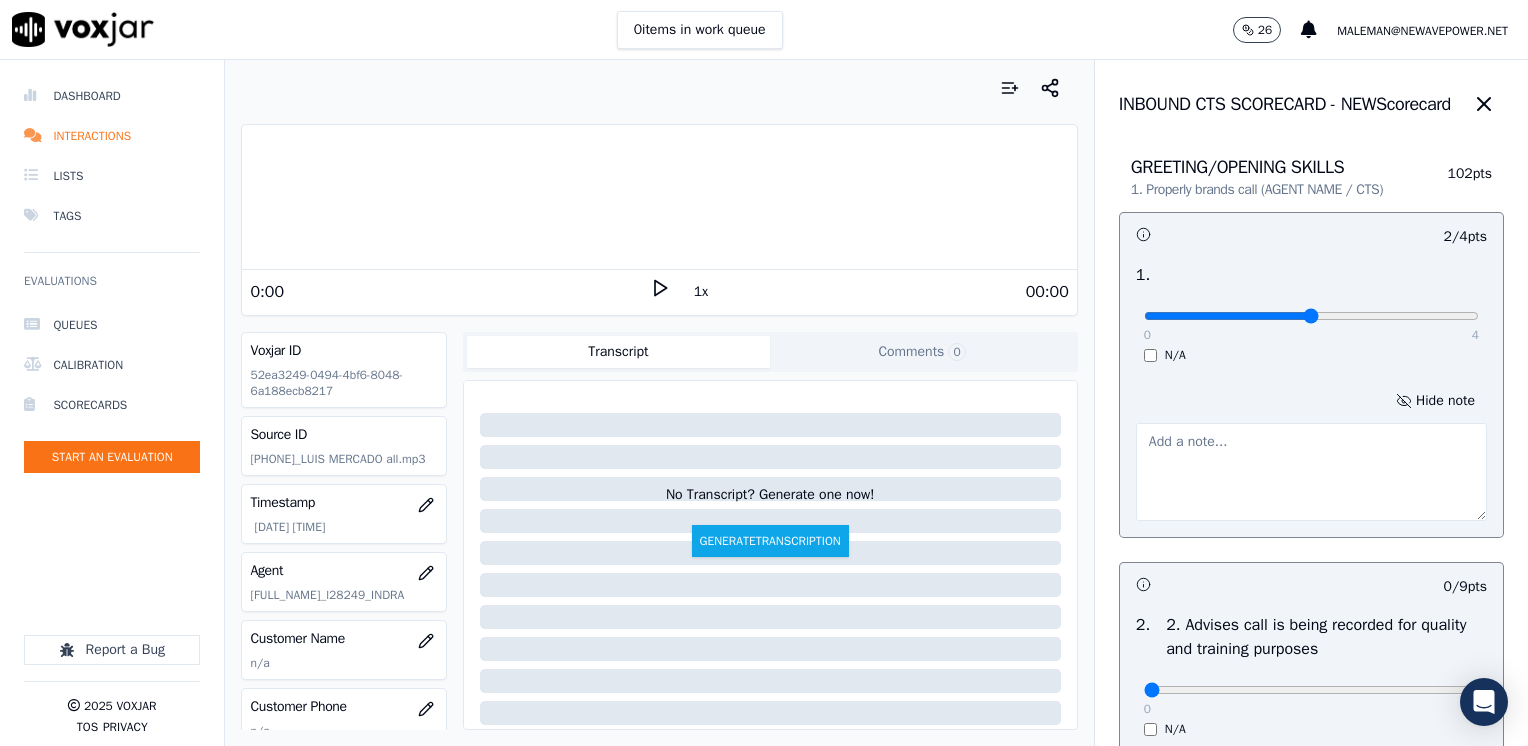 drag, startPoint x: 1203, startPoint y: 514, endPoint x: 1204, endPoint y: 504, distance: 10.049875 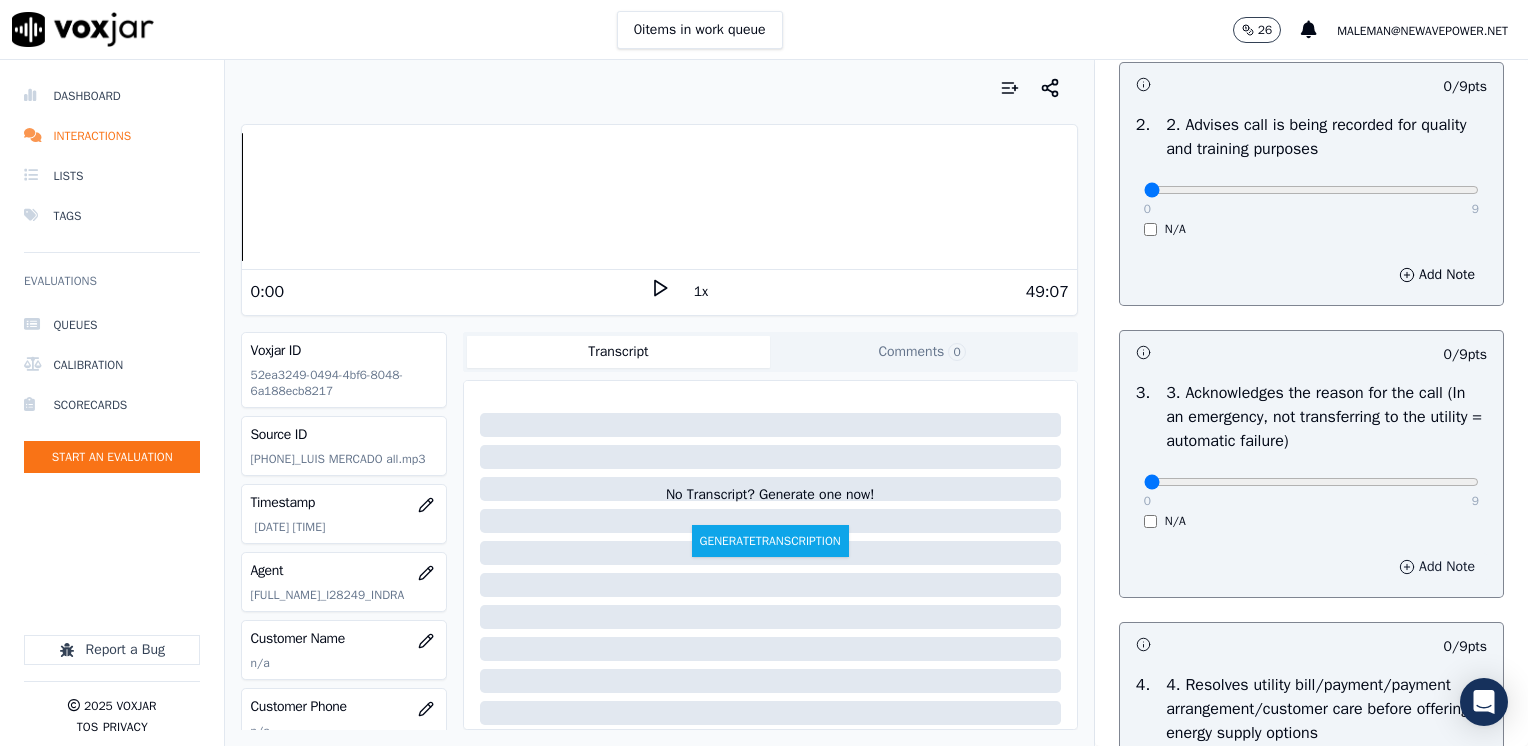 scroll, scrollTop: 600, scrollLeft: 0, axis: vertical 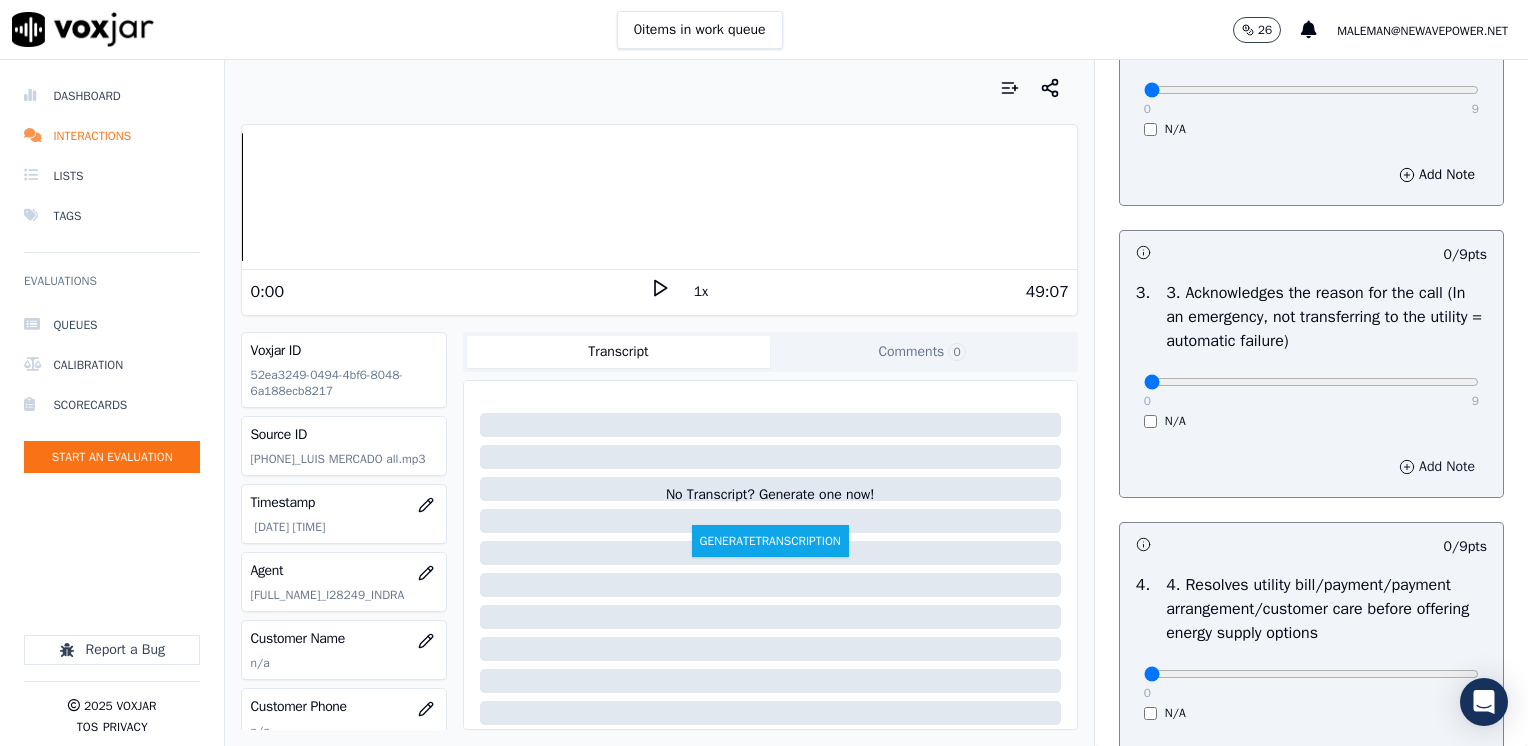 click on "Add Note" at bounding box center [1437, 467] 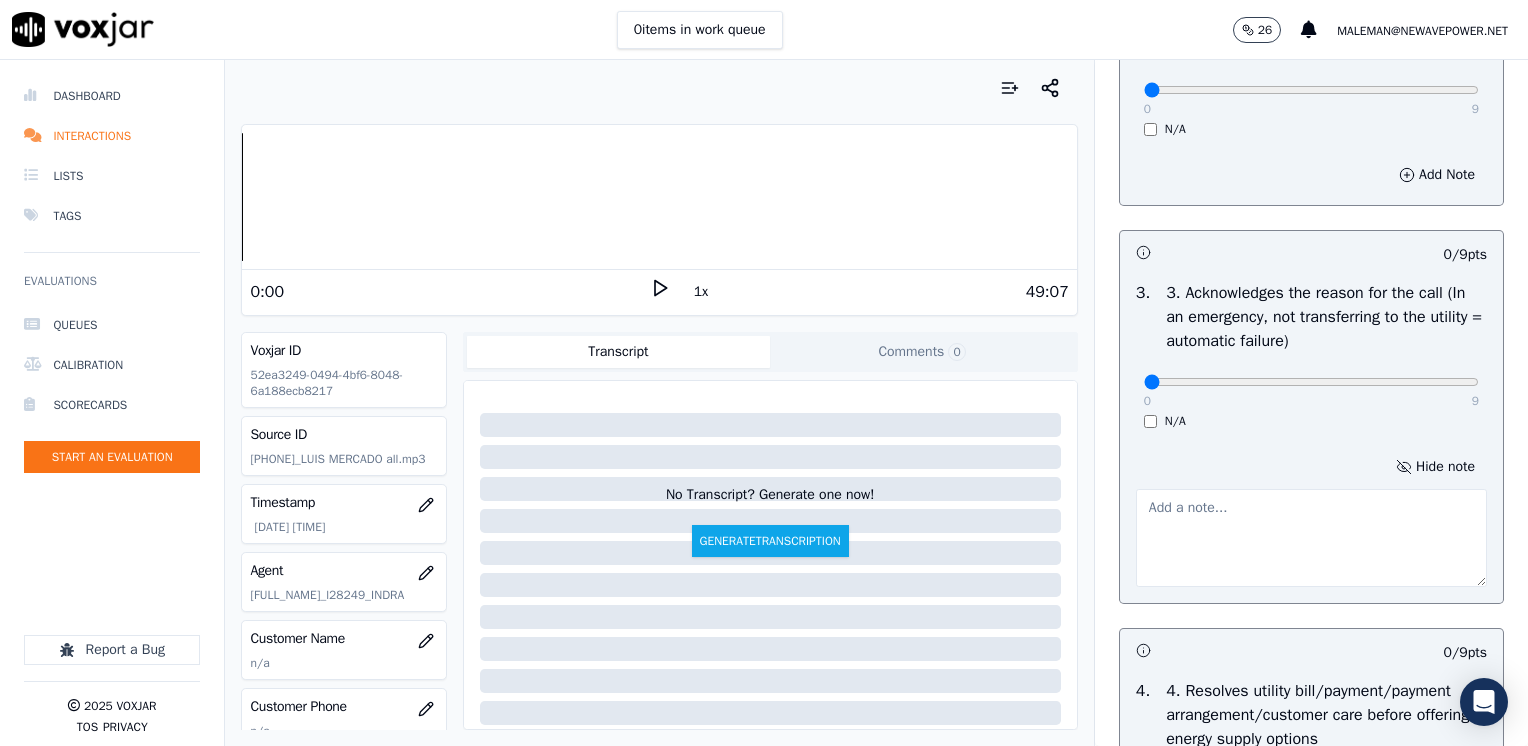 click at bounding box center (1311, 538) 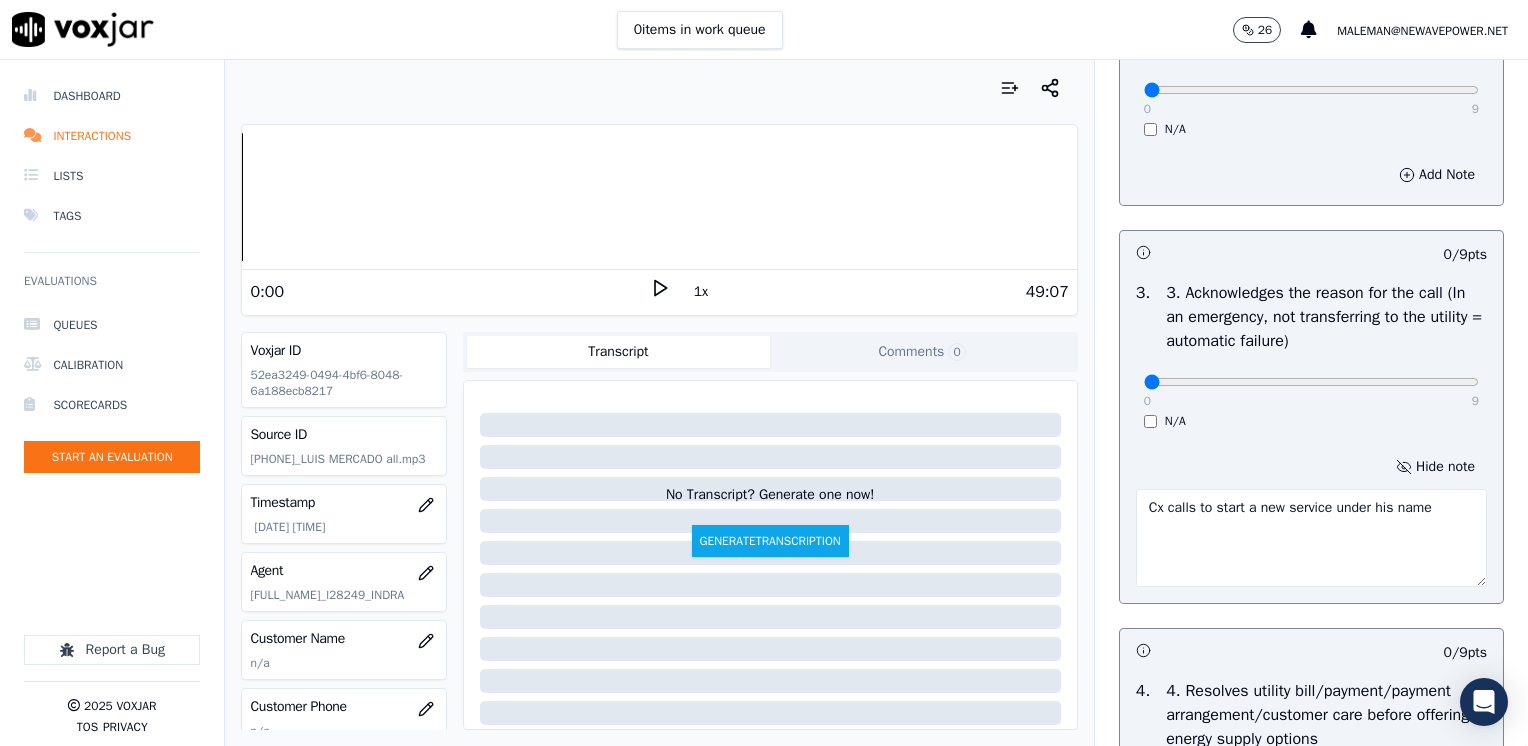 click on "Cx calls to start a new service under his name" at bounding box center (1311, 538) 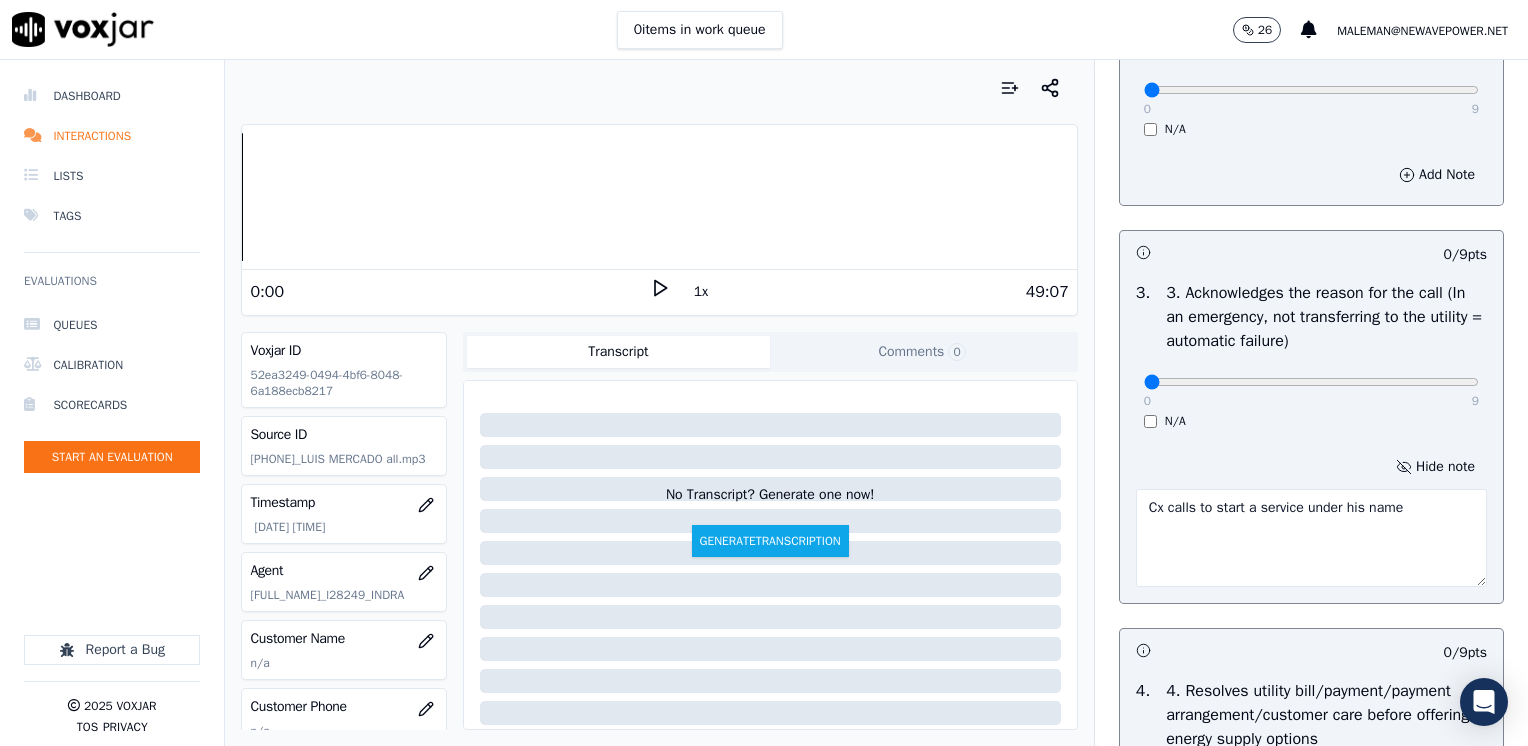 scroll, scrollTop: 800, scrollLeft: 0, axis: vertical 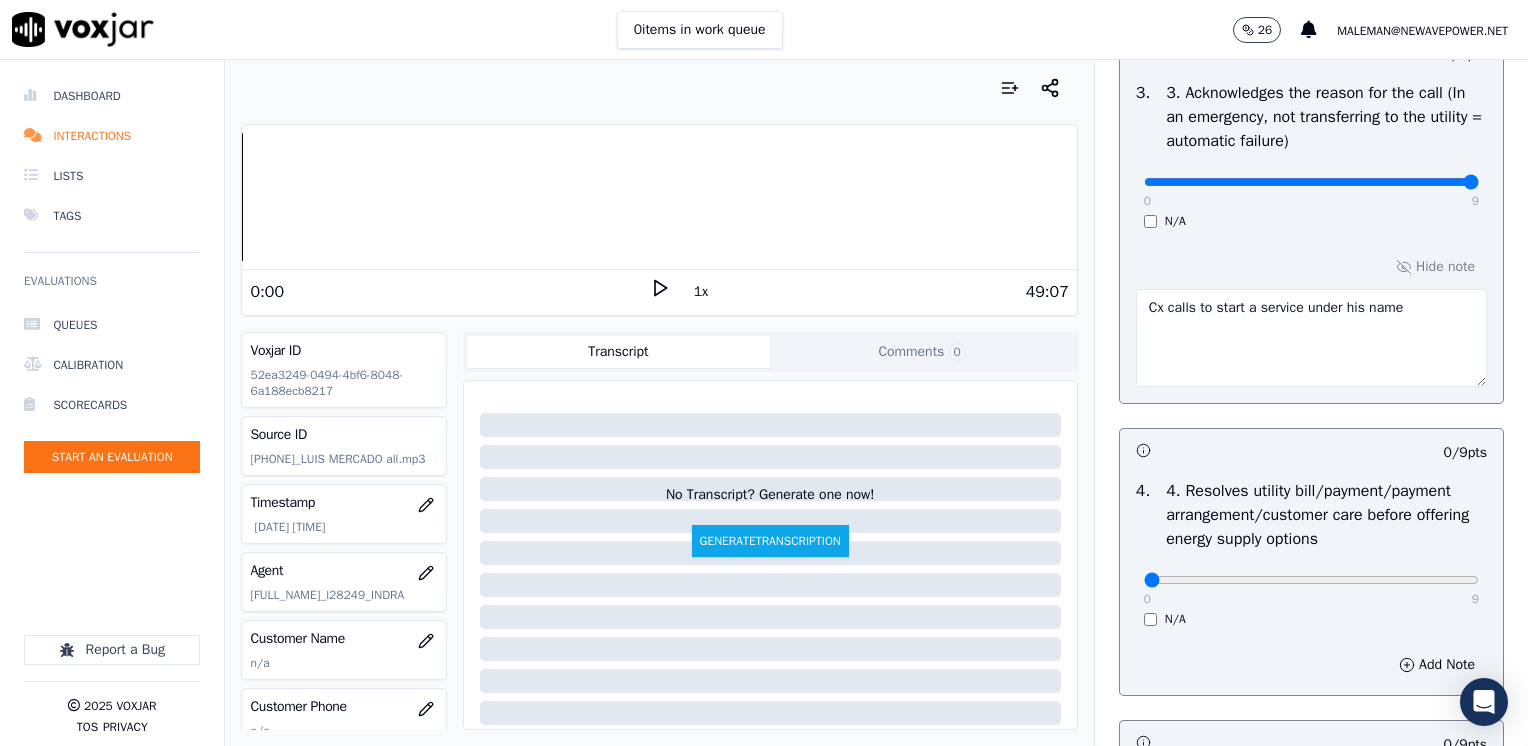 drag, startPoint x: 1128, startPoint y: 183, endPoint x: 1531, endPoint y: 183, distance: 403 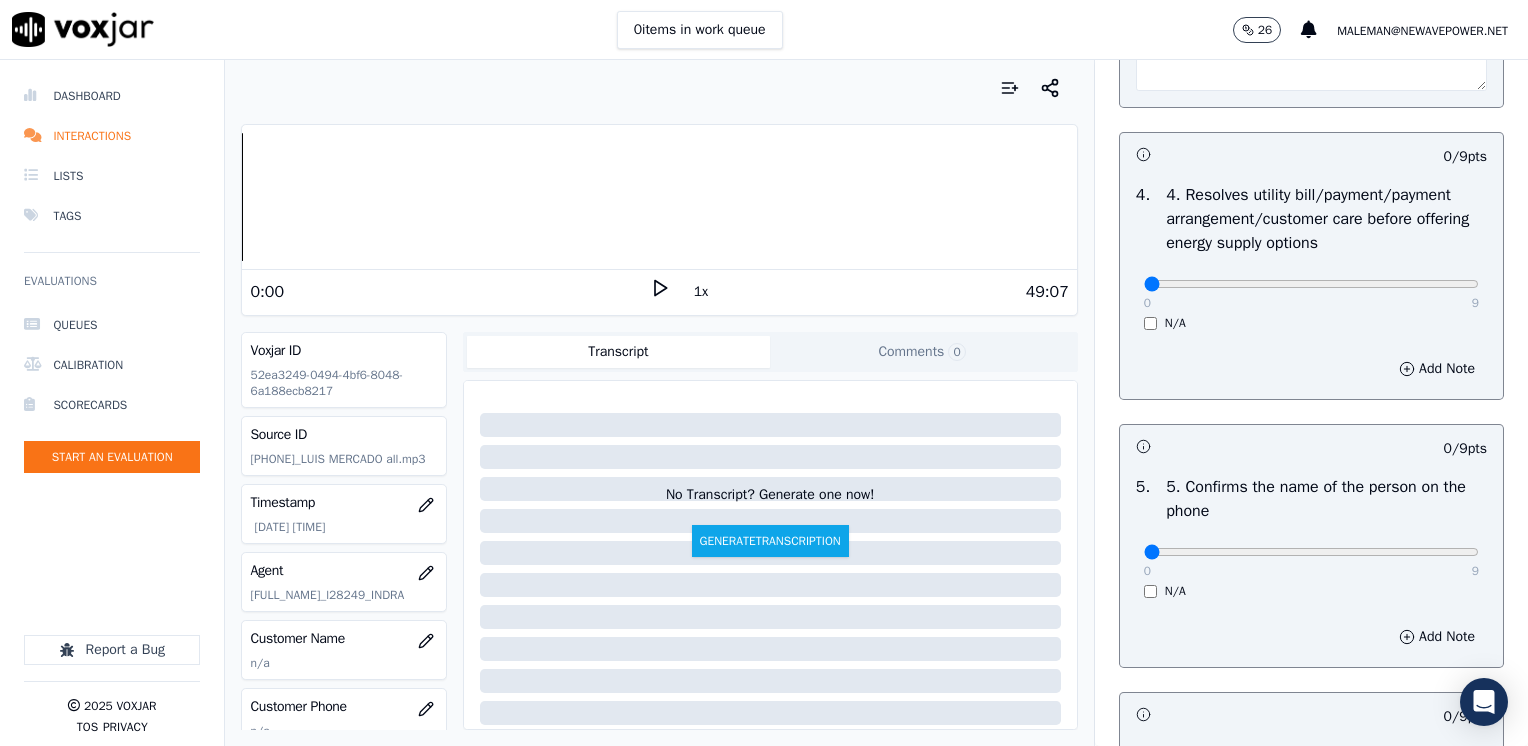scroll, scrollTop: 1100, scrollLeft: 0, axis: vertical 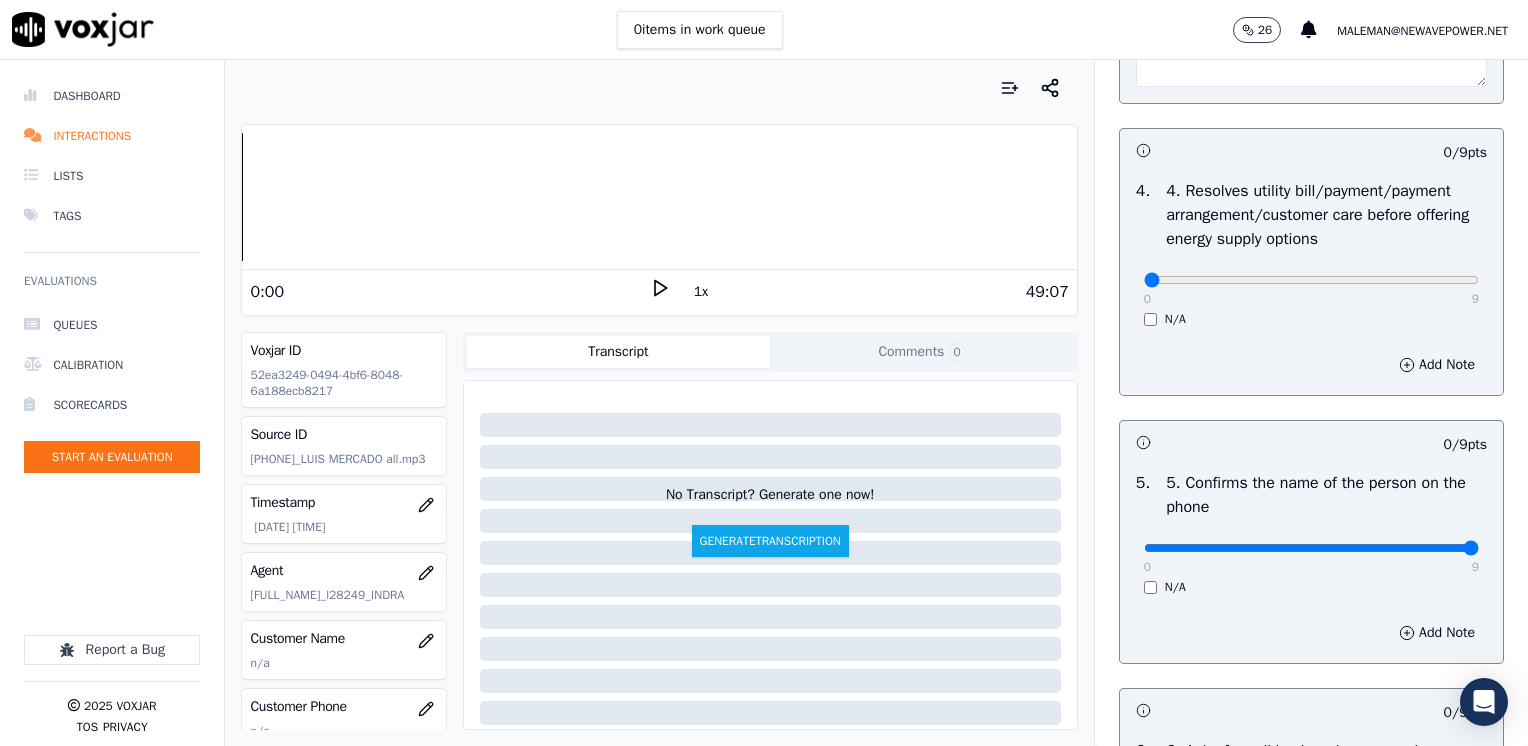 drag, startPoint x: 1125, startPoint y: 543, endPoint x: 1531, endPoint y: 558, distance: 406.277 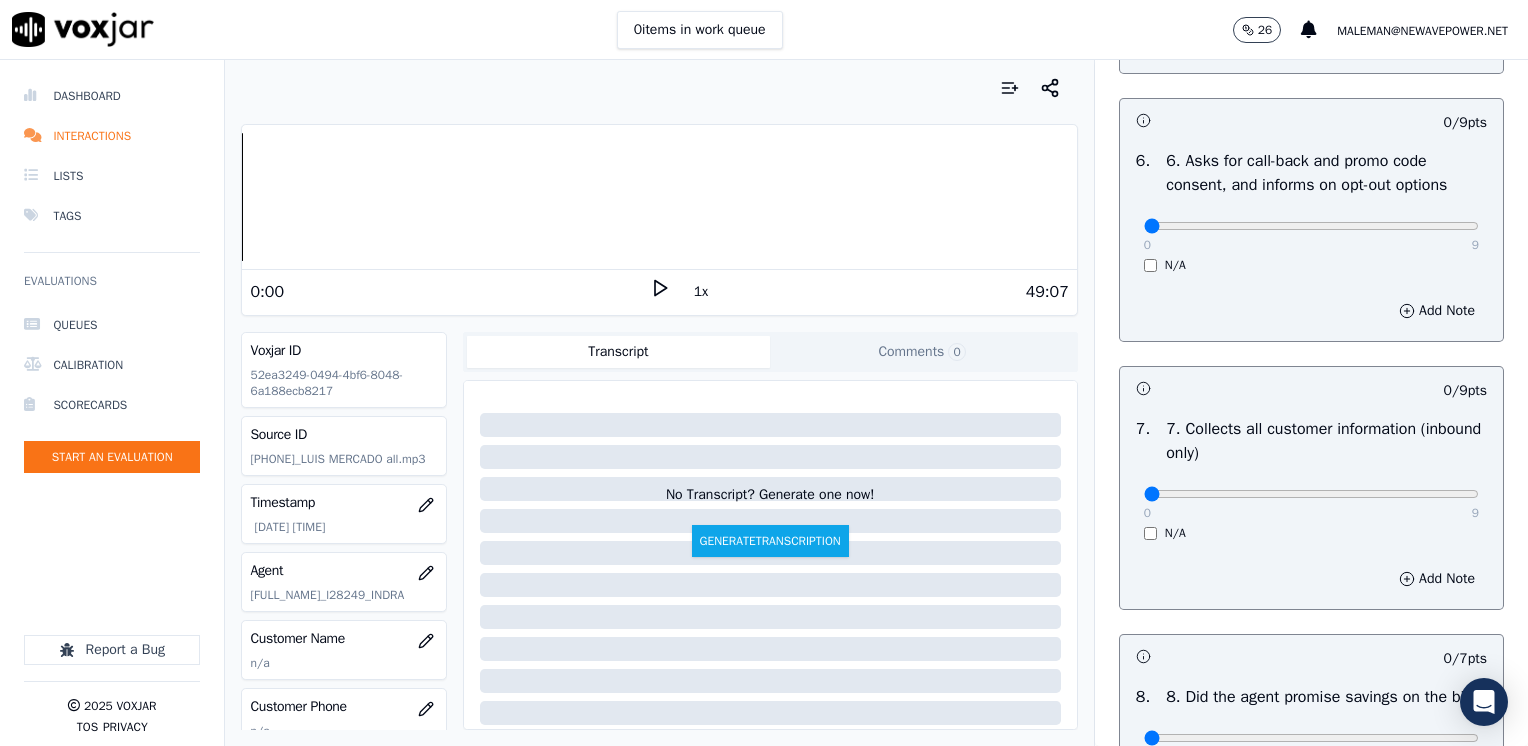 scroll, scrollTop: 1700, scrollLeft: 0, axis: vertical 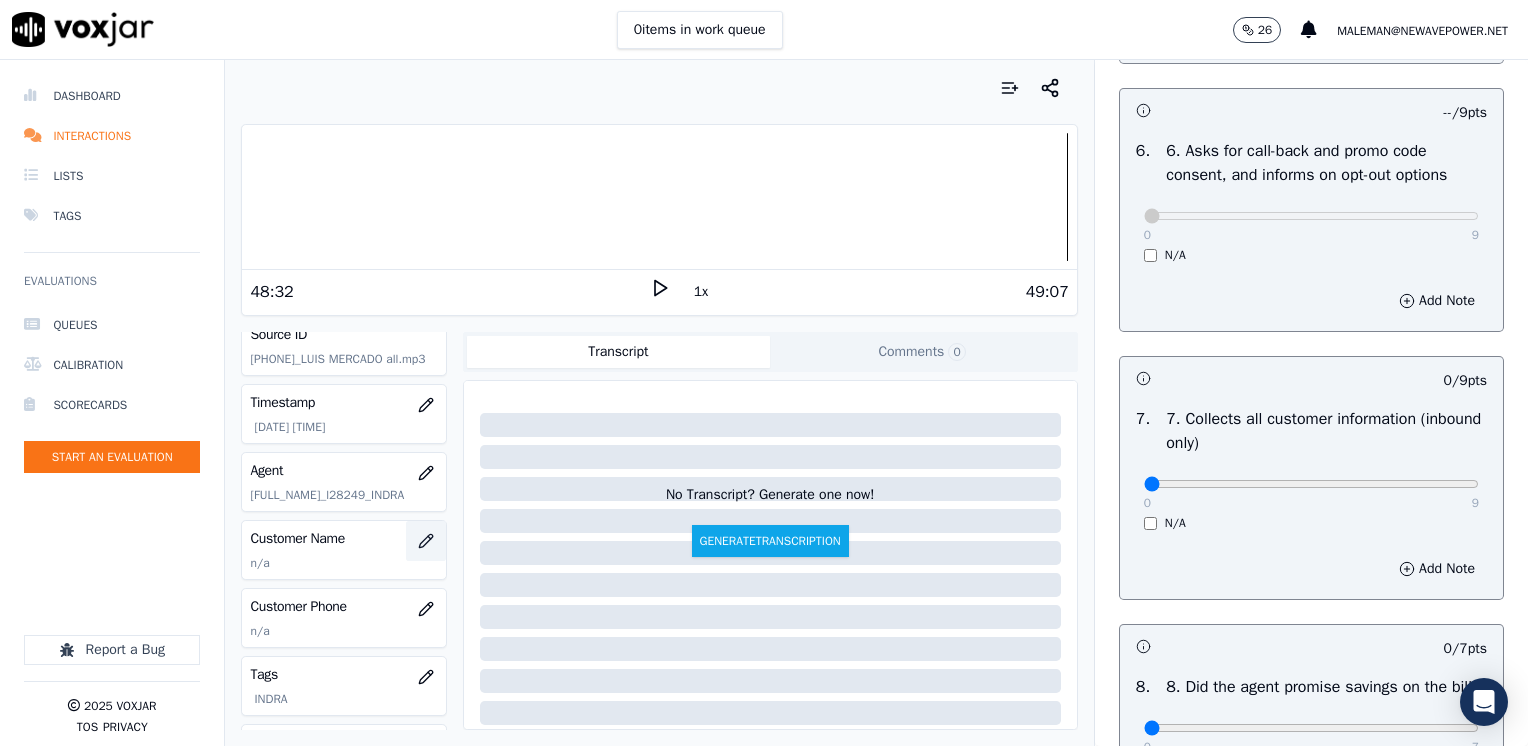 click at bounding box center [426, 541] 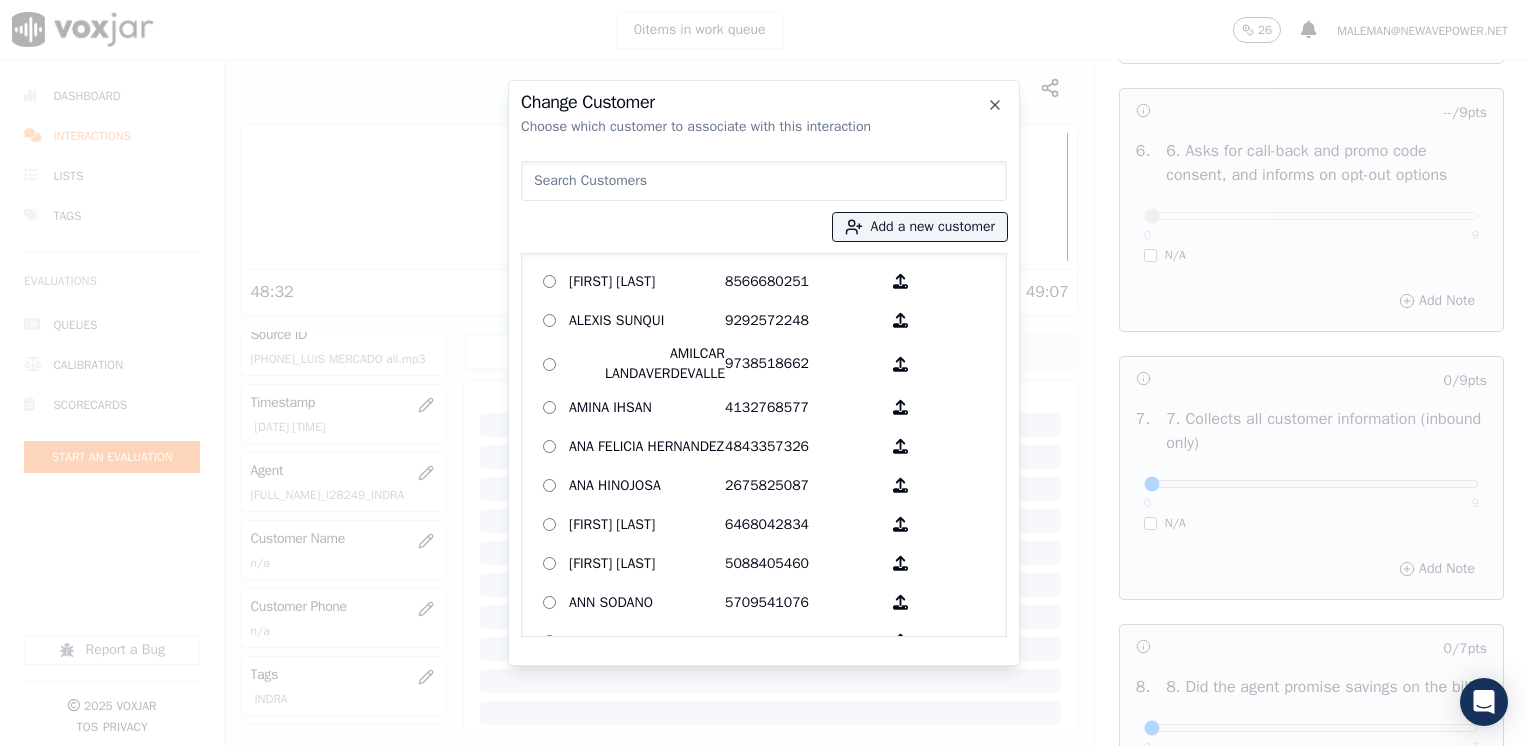 click at bounding box center (764, 181) 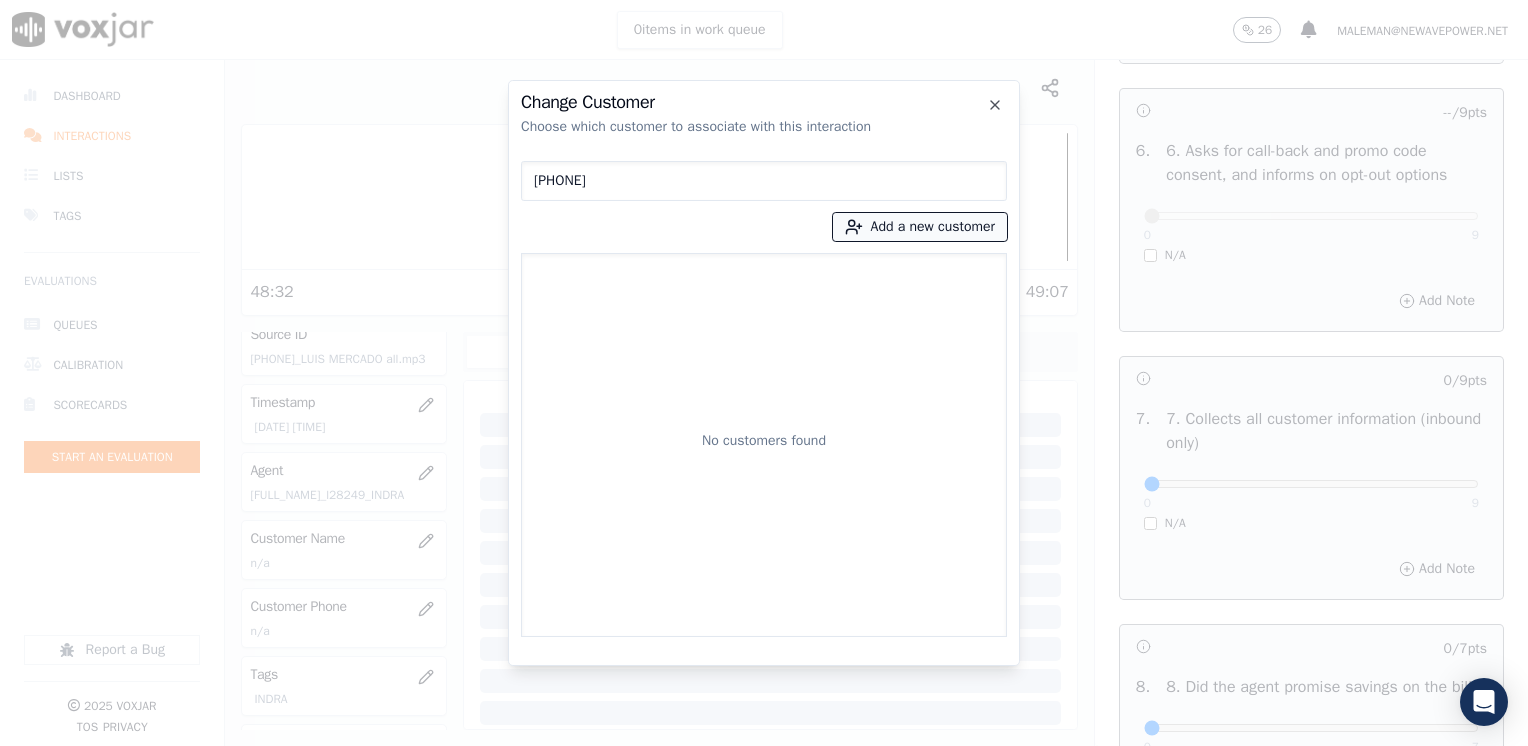 click on "Add a new customer" at bounding box center (920, 227) 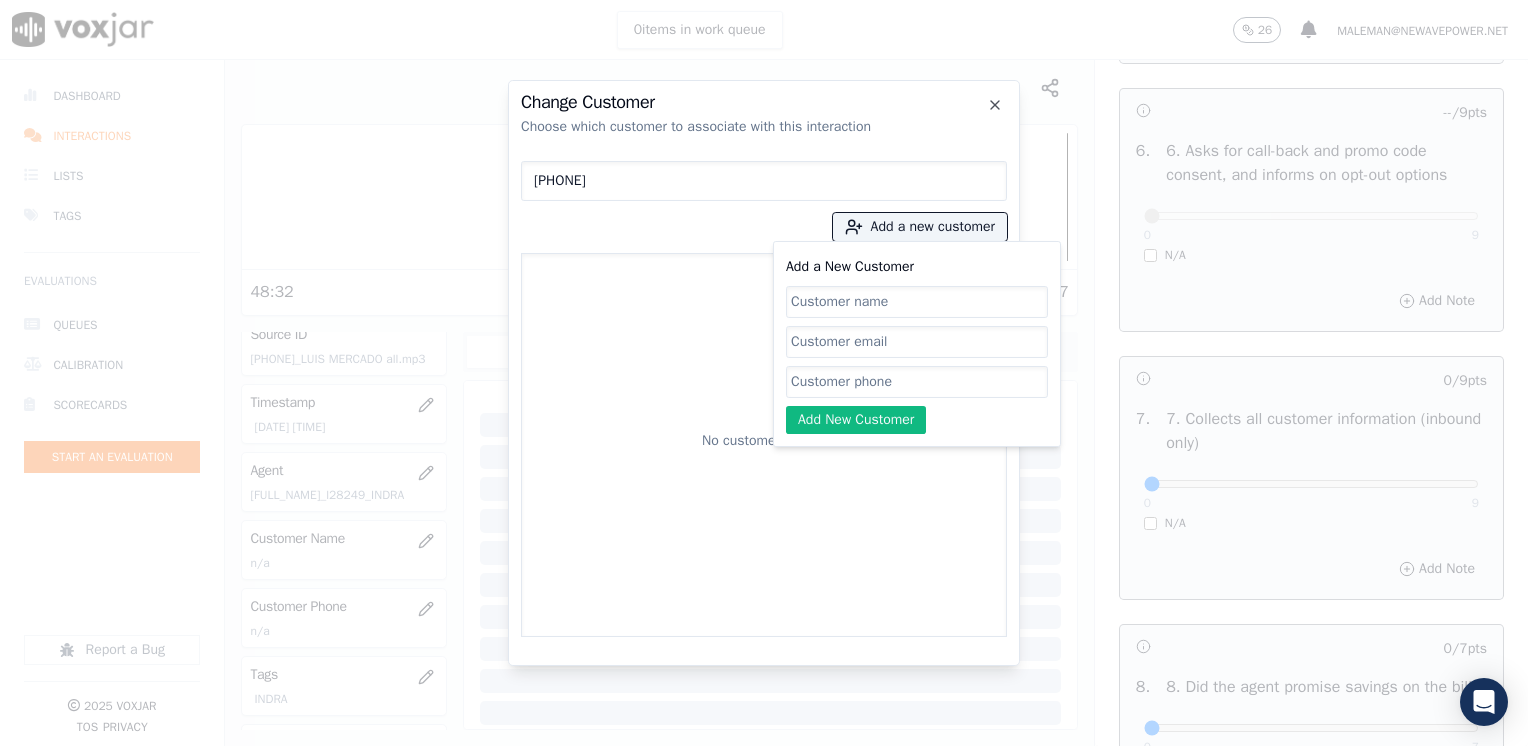 click on "Add a New Customer" 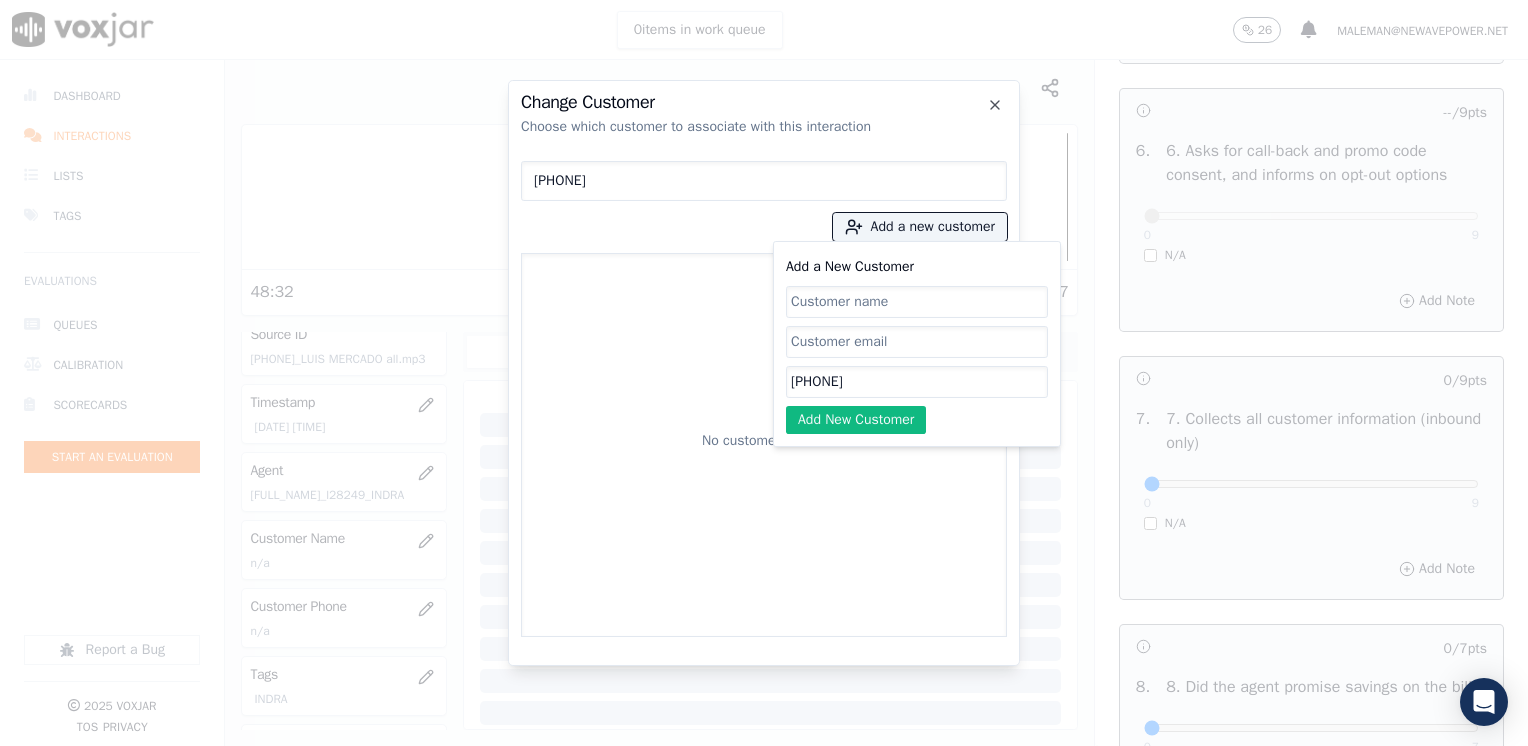 click on "[PHONE]" 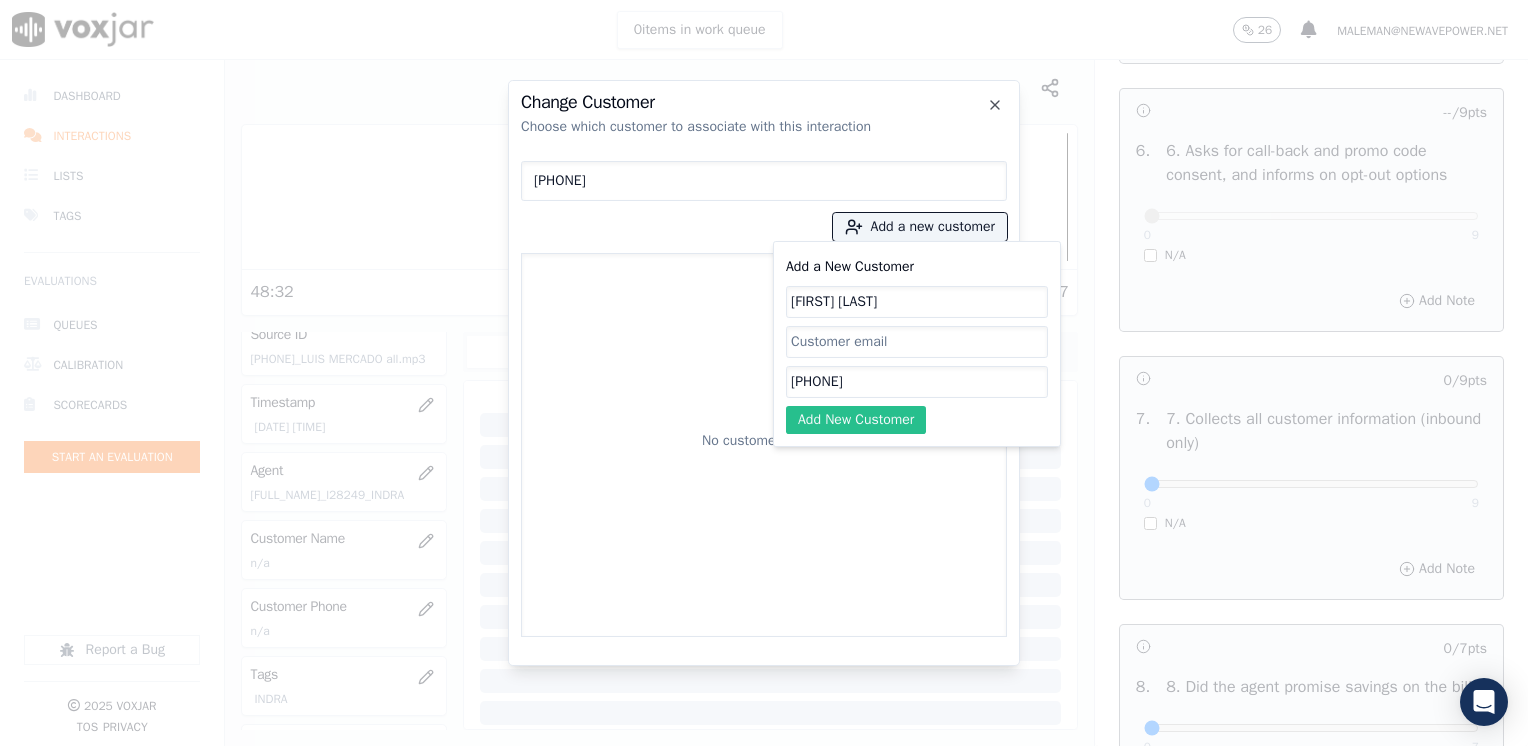 click on "Add New Customer" 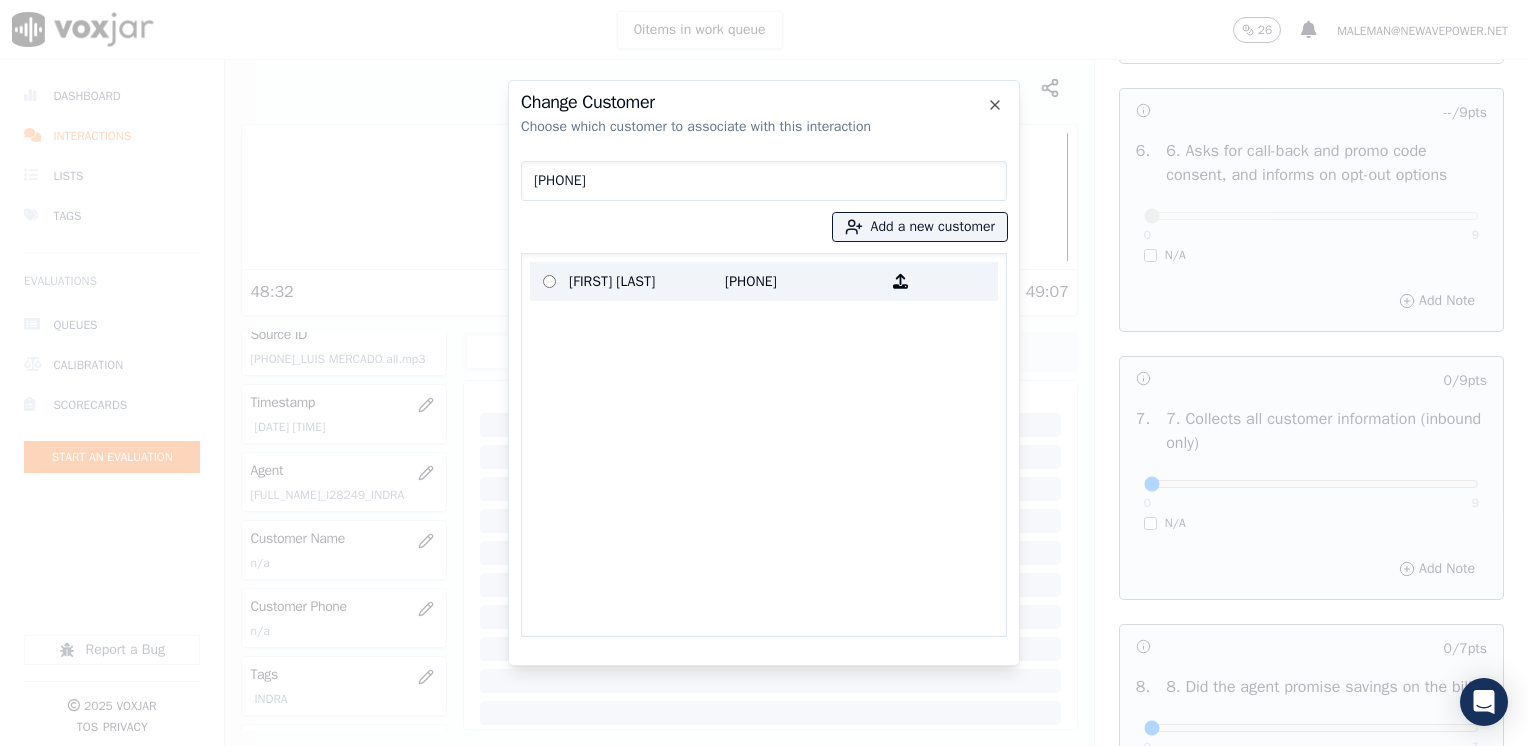 click on "[PHONE]" at bounding box center (803, 281) 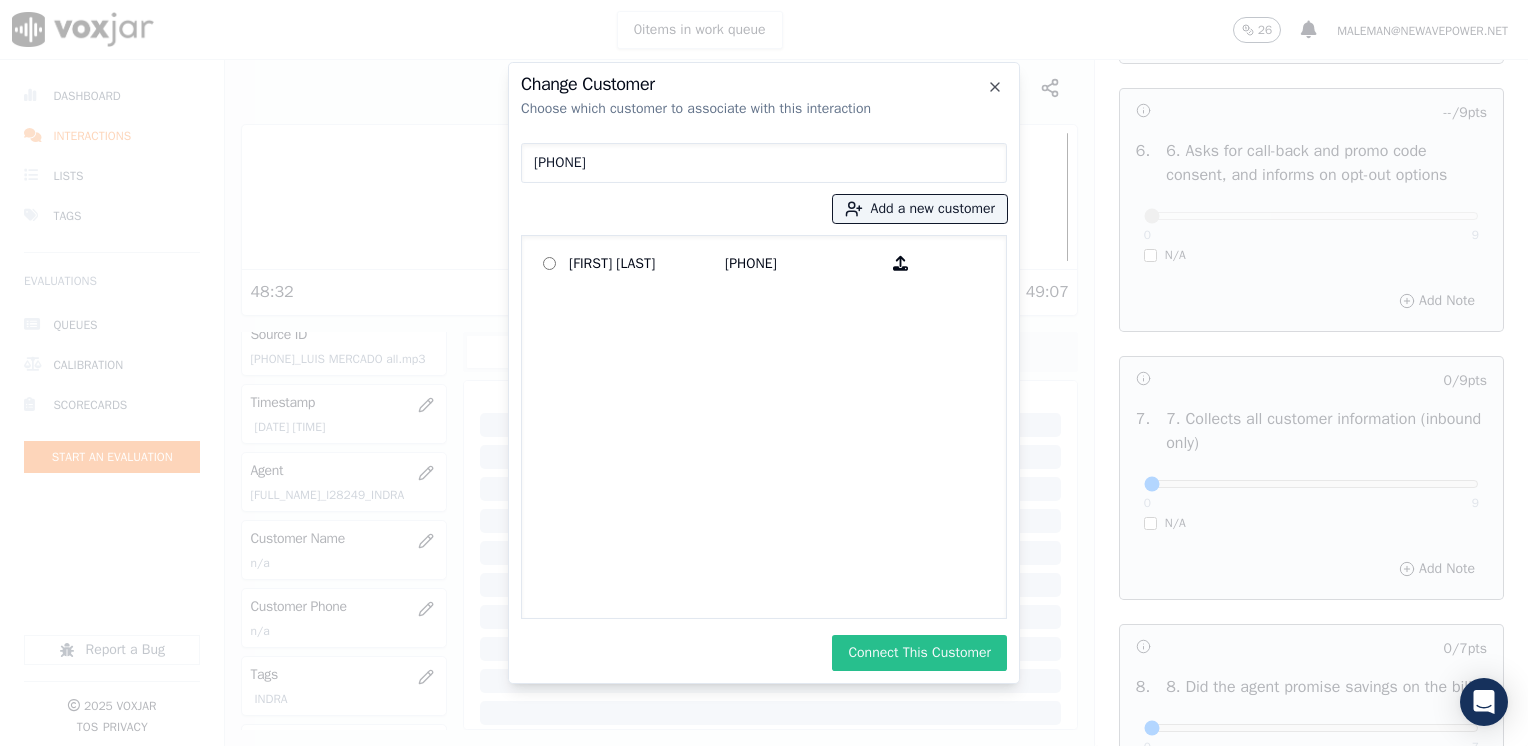 click on "Connect This Customer" at bounding box center (919, 653) 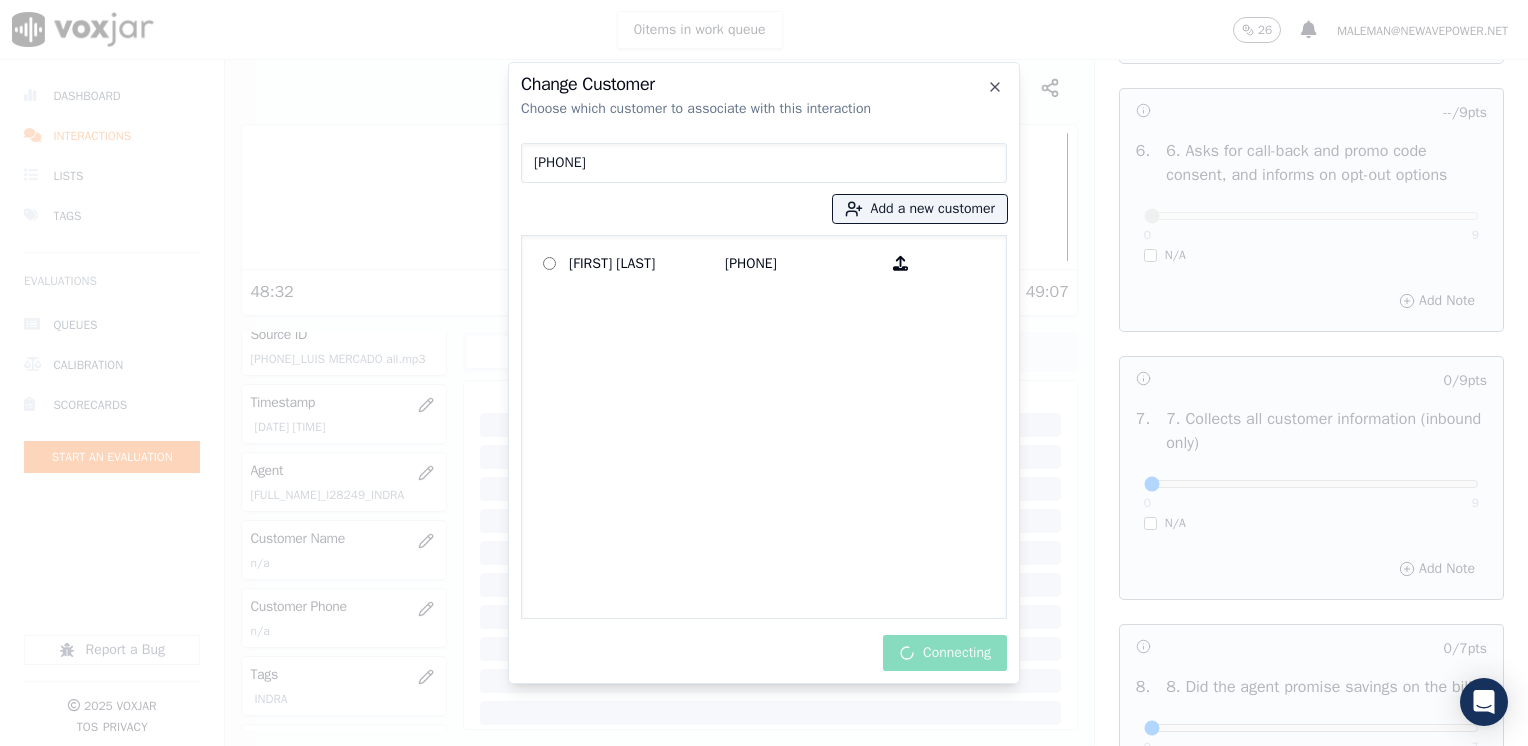 click on "Connecting" at bounding box center [764, 653] 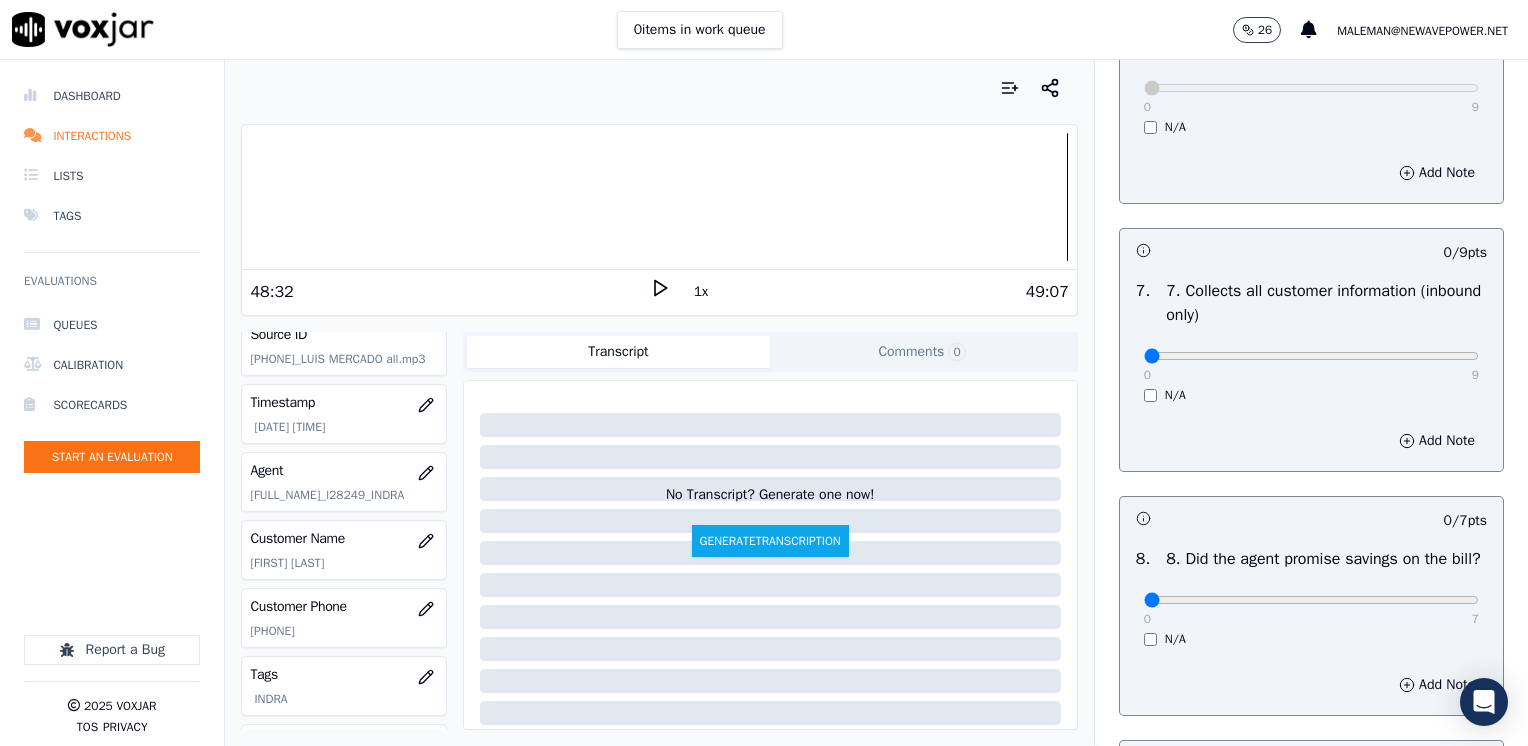 scroll, scrollTop: 1900, scrollLeft: 0, axis: vertical 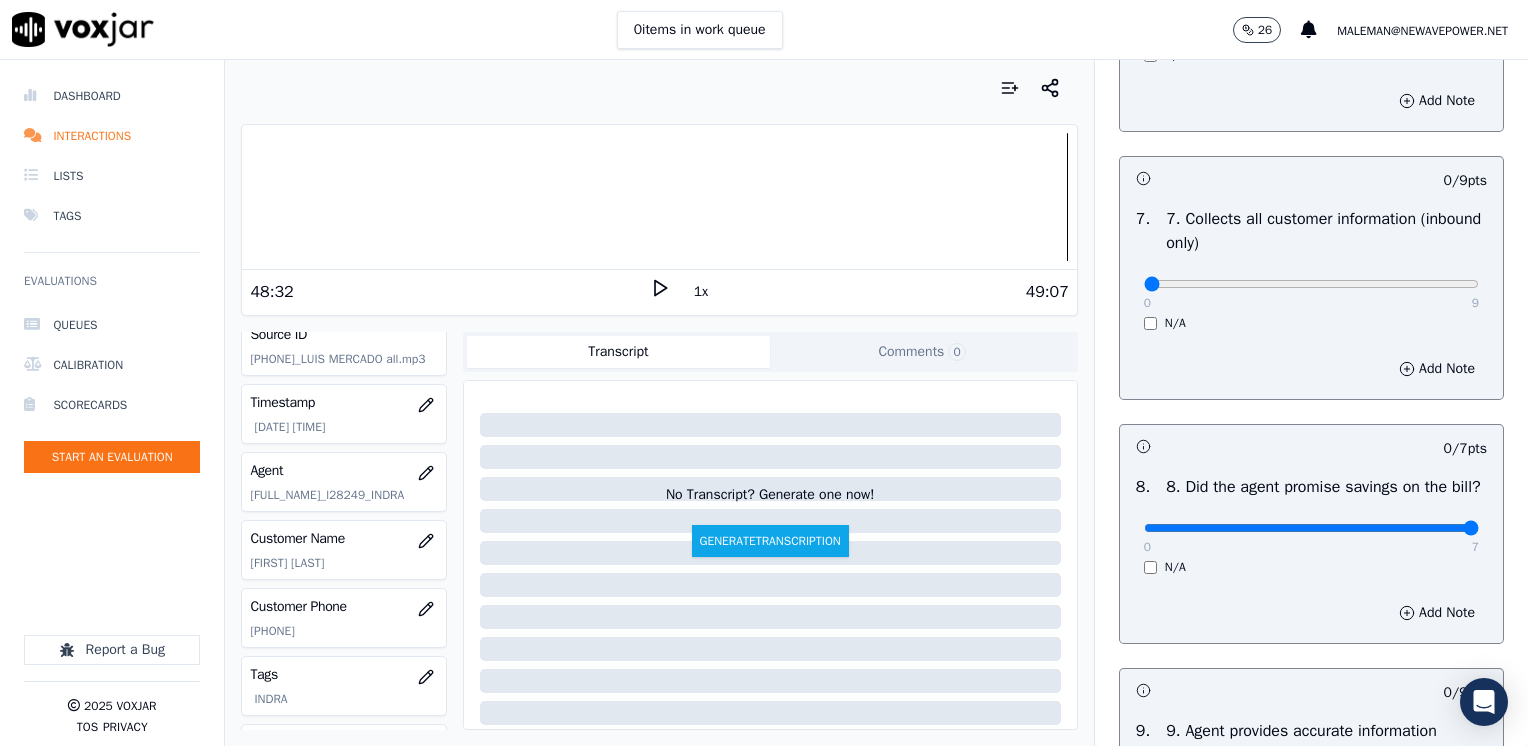 drag, startPoint x: 1136, startPoint y: 551, endPoint x: 1527, endPoint y: 549, distance: 391.00513 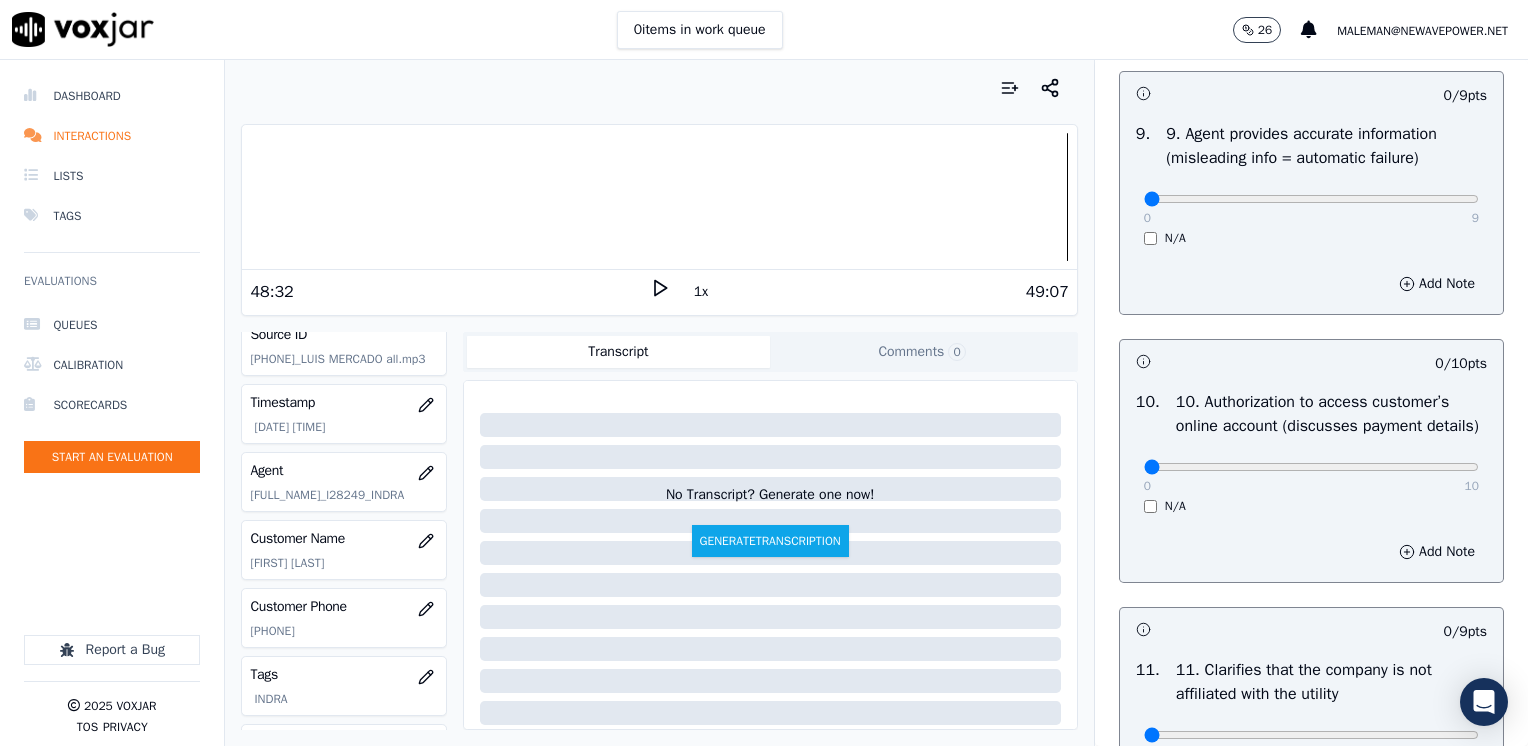 scroll, scrollTop: 2500, scrollLeft: 0, axis: vertical 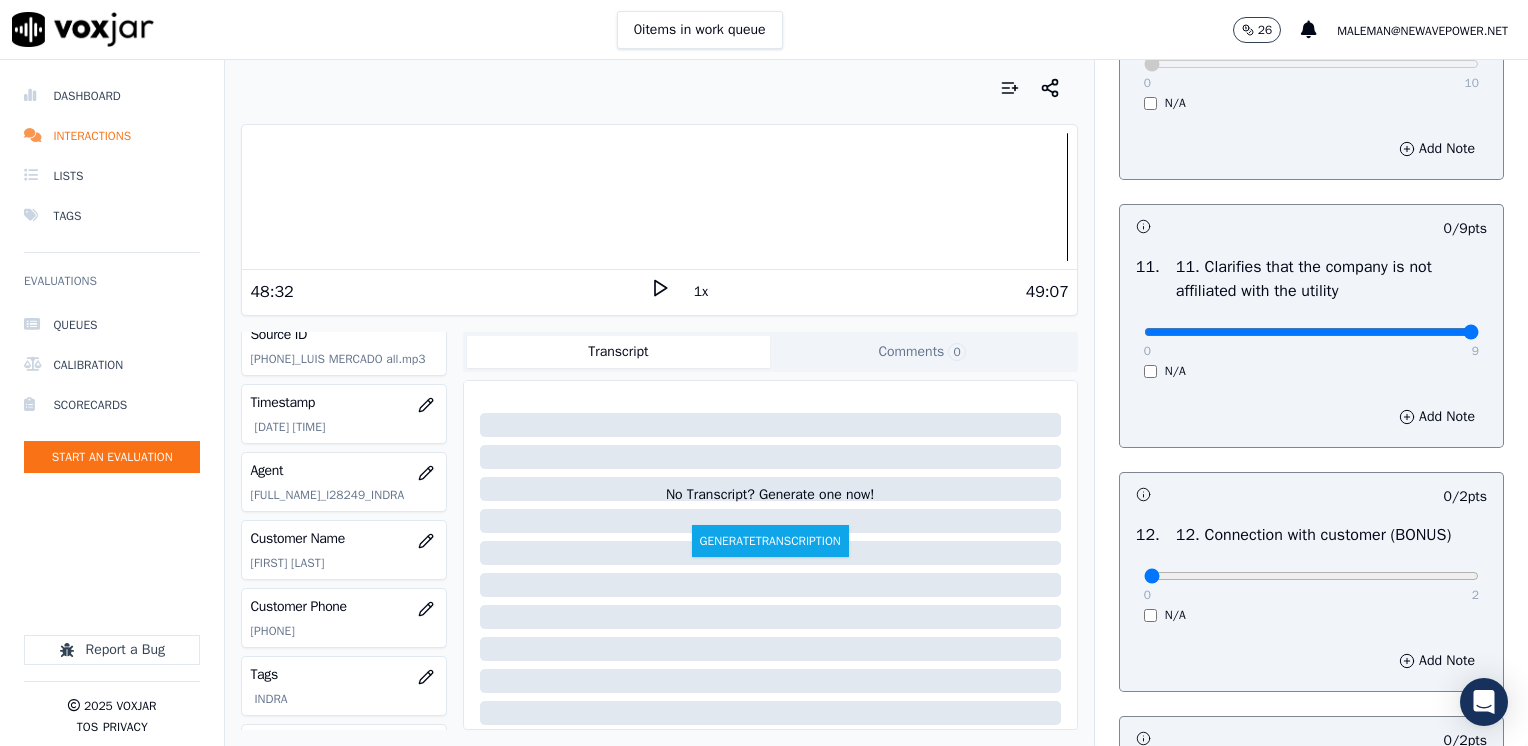 drag, startPoint x: 1133, startPoint y: 379, endPoint x: 1531, endPoint y: 379, distance: 398 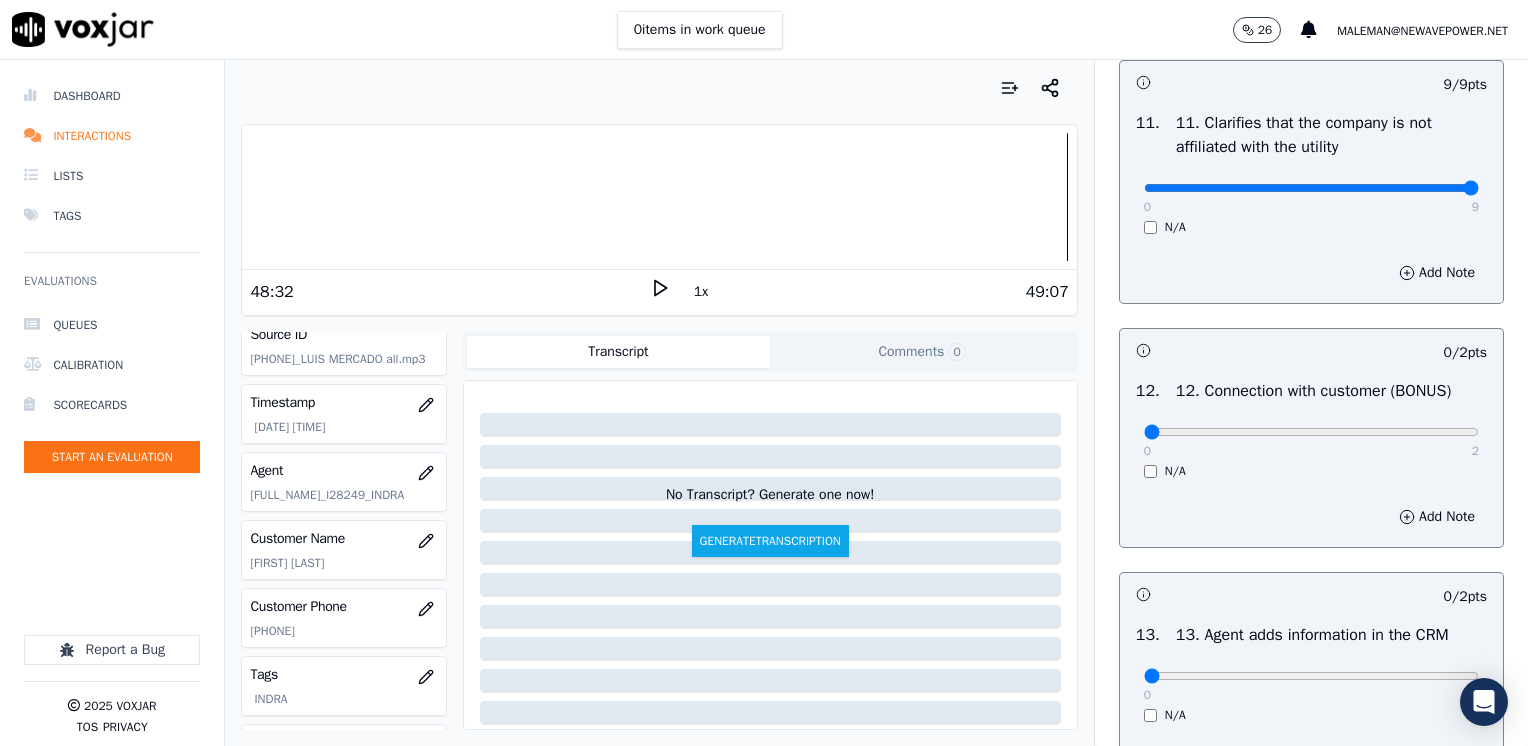 scroll, scrollTop: 3200, scrollLeft: 0, axis: vertical 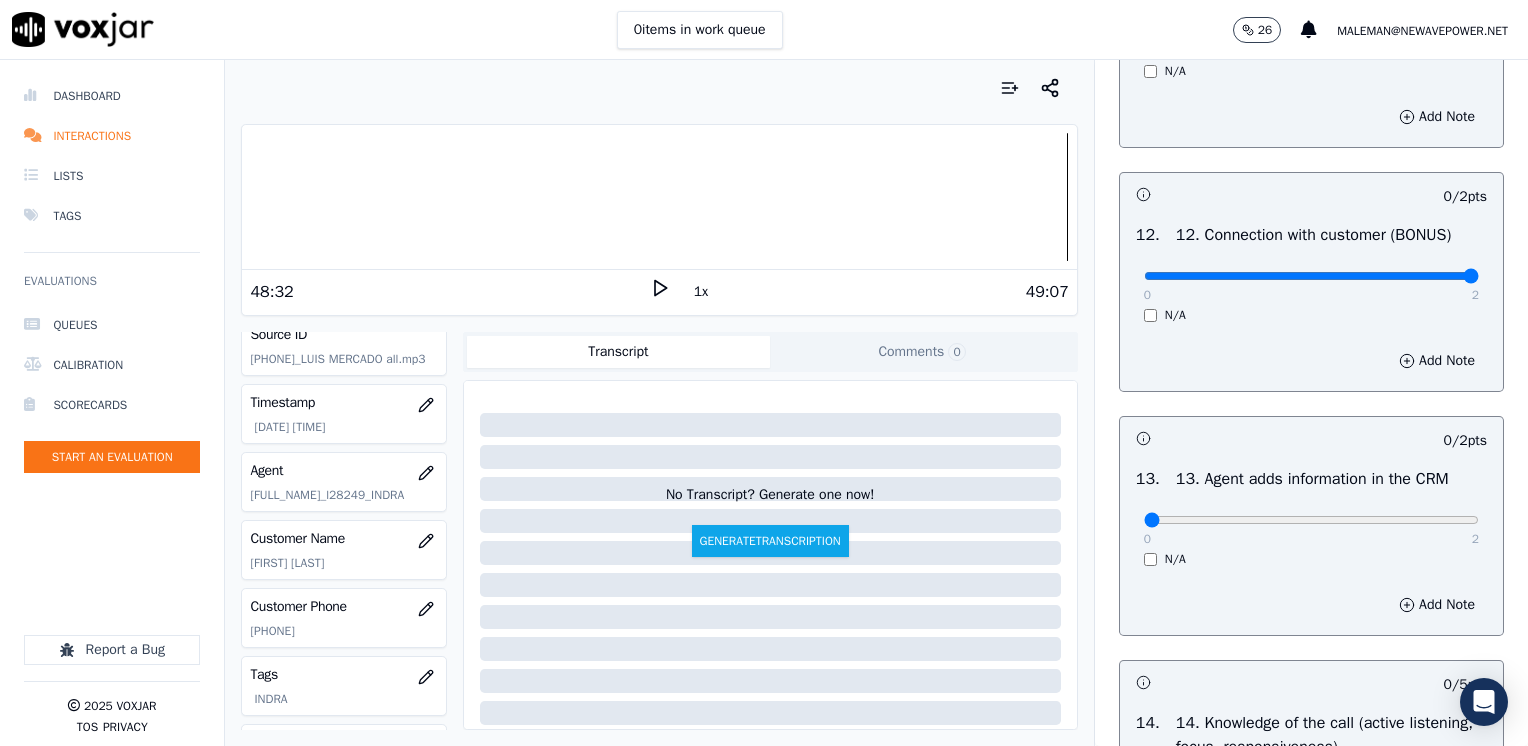 drag, startPoint x: 1128, startPoint y: 315, endPoint x: 1531, endPoint y: 316, distance: 403.00125 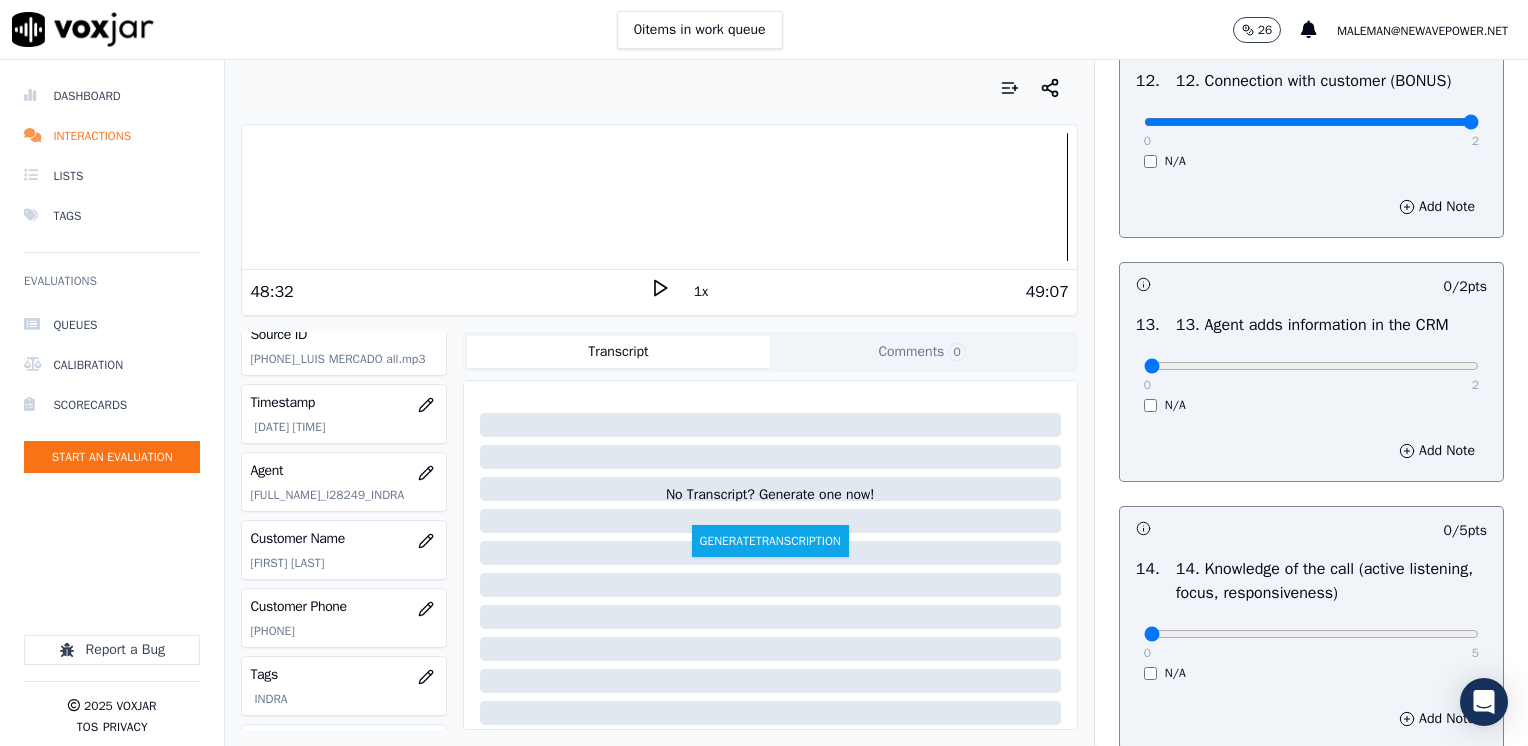 scroll, scrollTop: 3500, scrollLeft: 0, axis: vertical 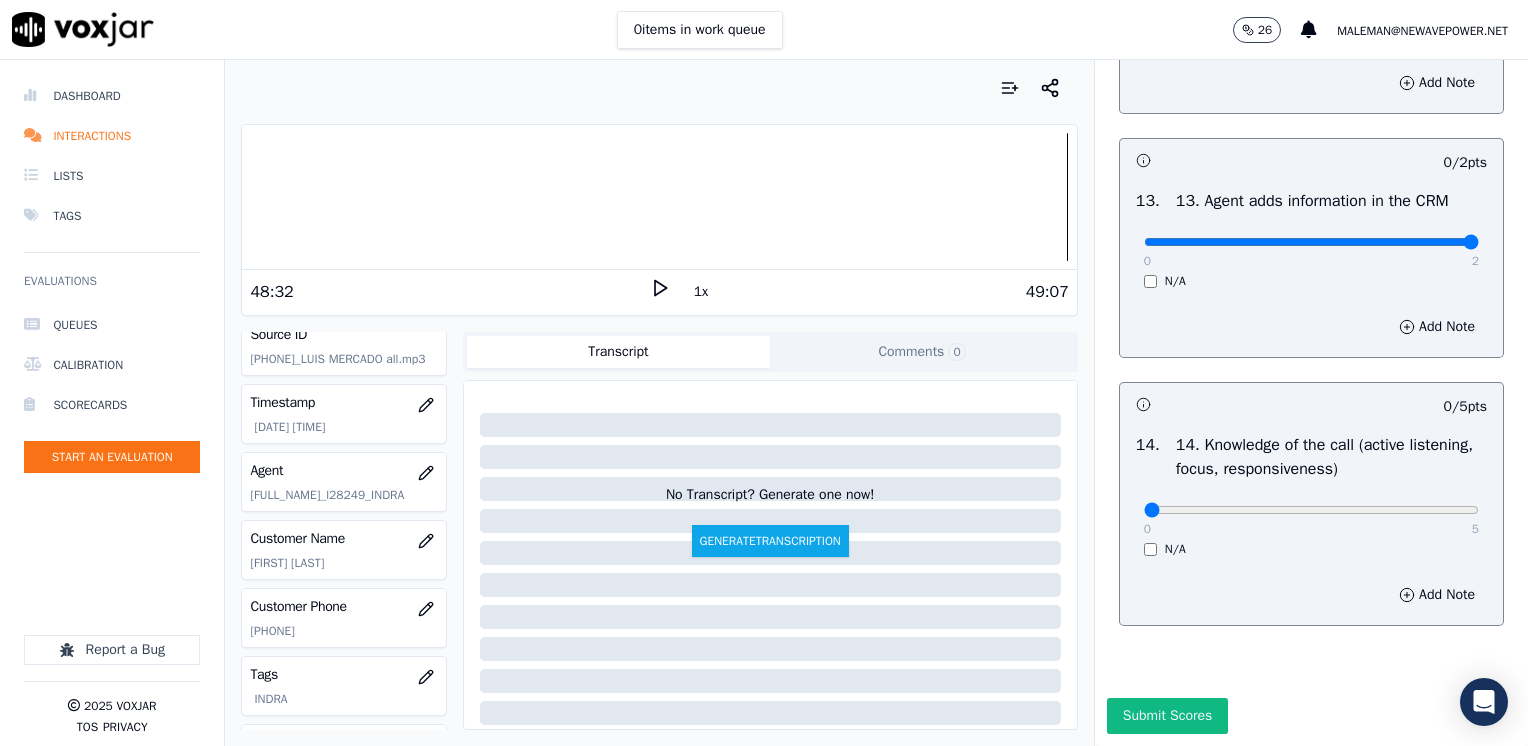 drag, startPoint x: 1131, startPoint y: 268, endPoint x: 1336, endPoint y: 471, distance: 288.50302 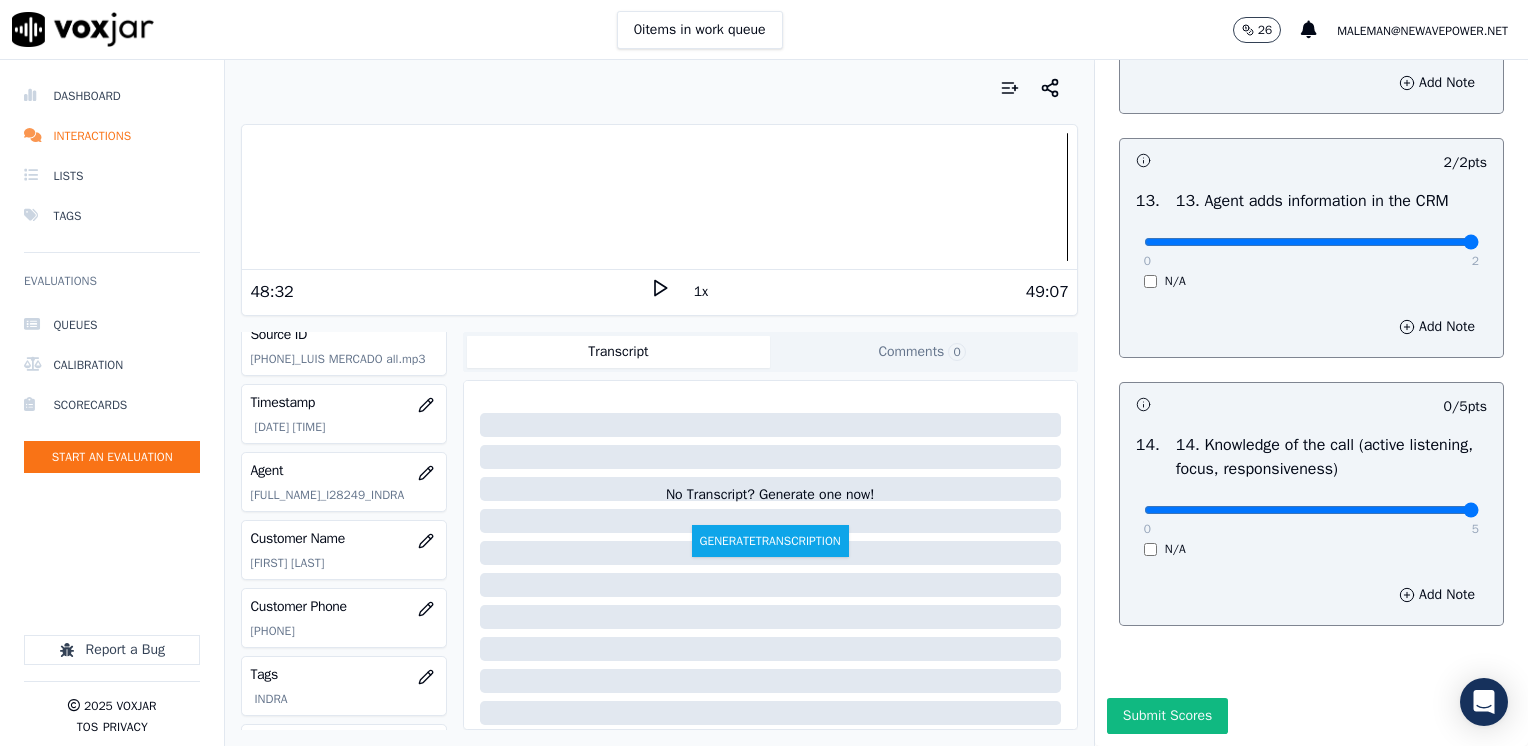 drag, startPoint x: 1134, startPoint y: 532, endPoint x: 1531, endPoint y: 530, distance: 397.00504 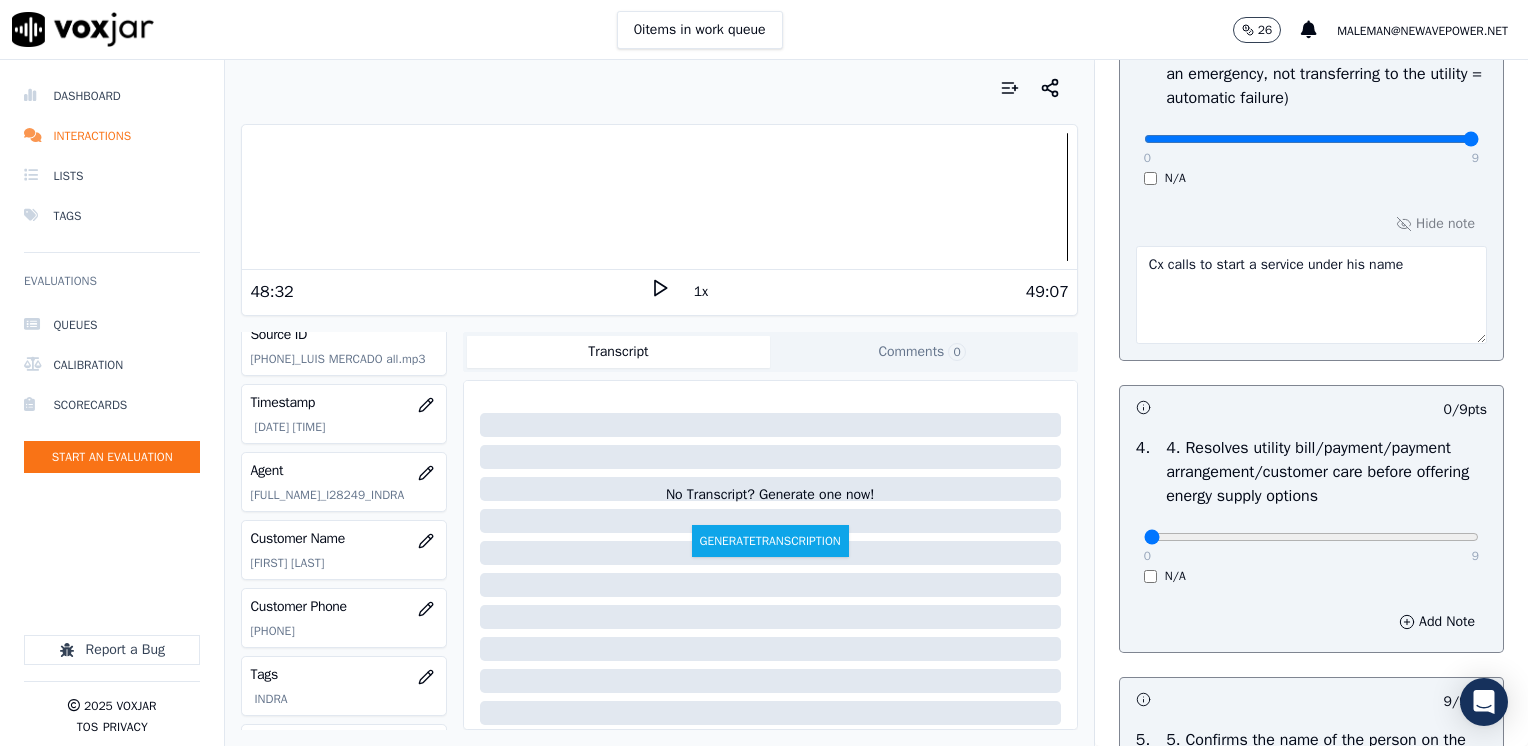 scroll, scrollTop: 800, scrollLeft: 0, axis: vertical 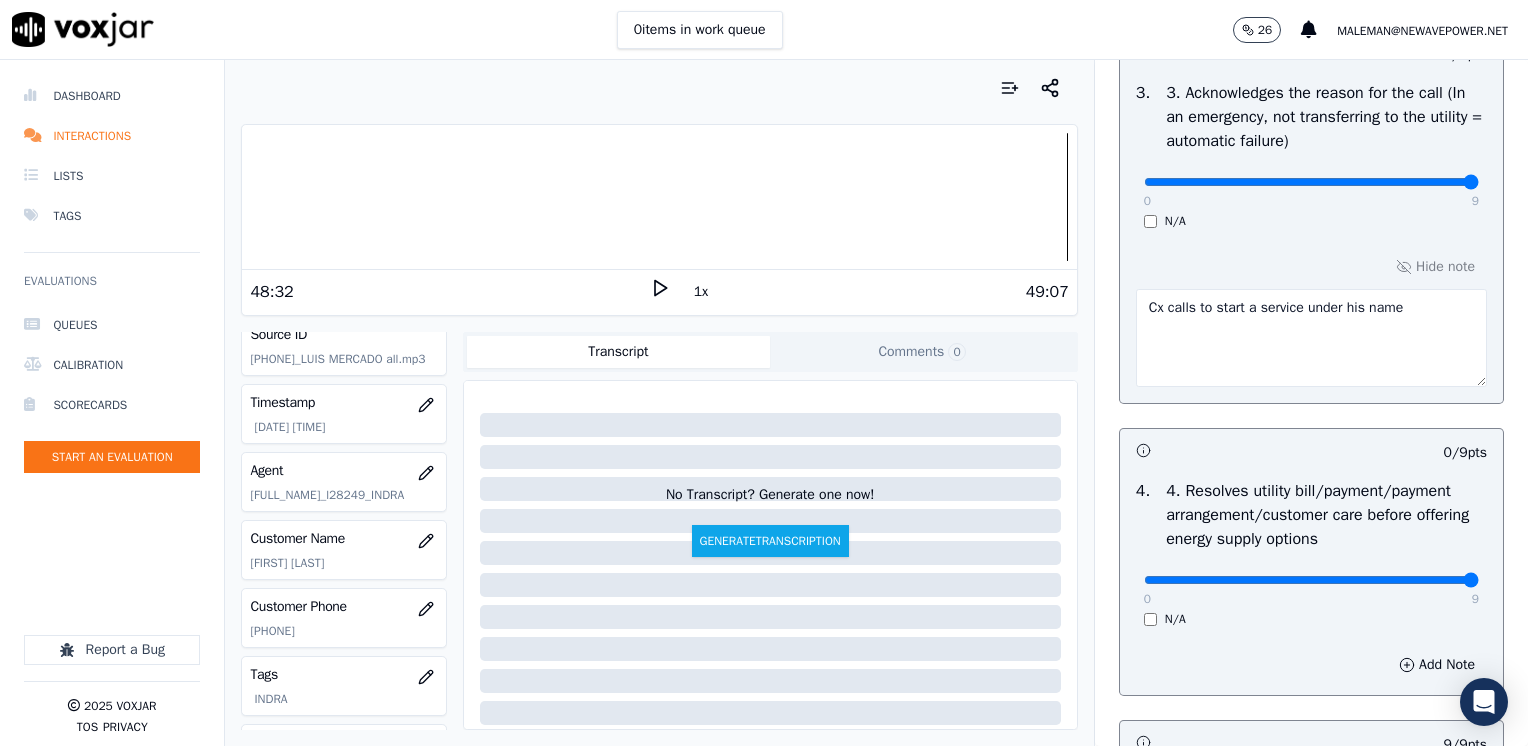 drag, startPoint x: 1131, startPoint y: 577, endPoint x: 1527, endPoint y: 573, distance: 396.0202 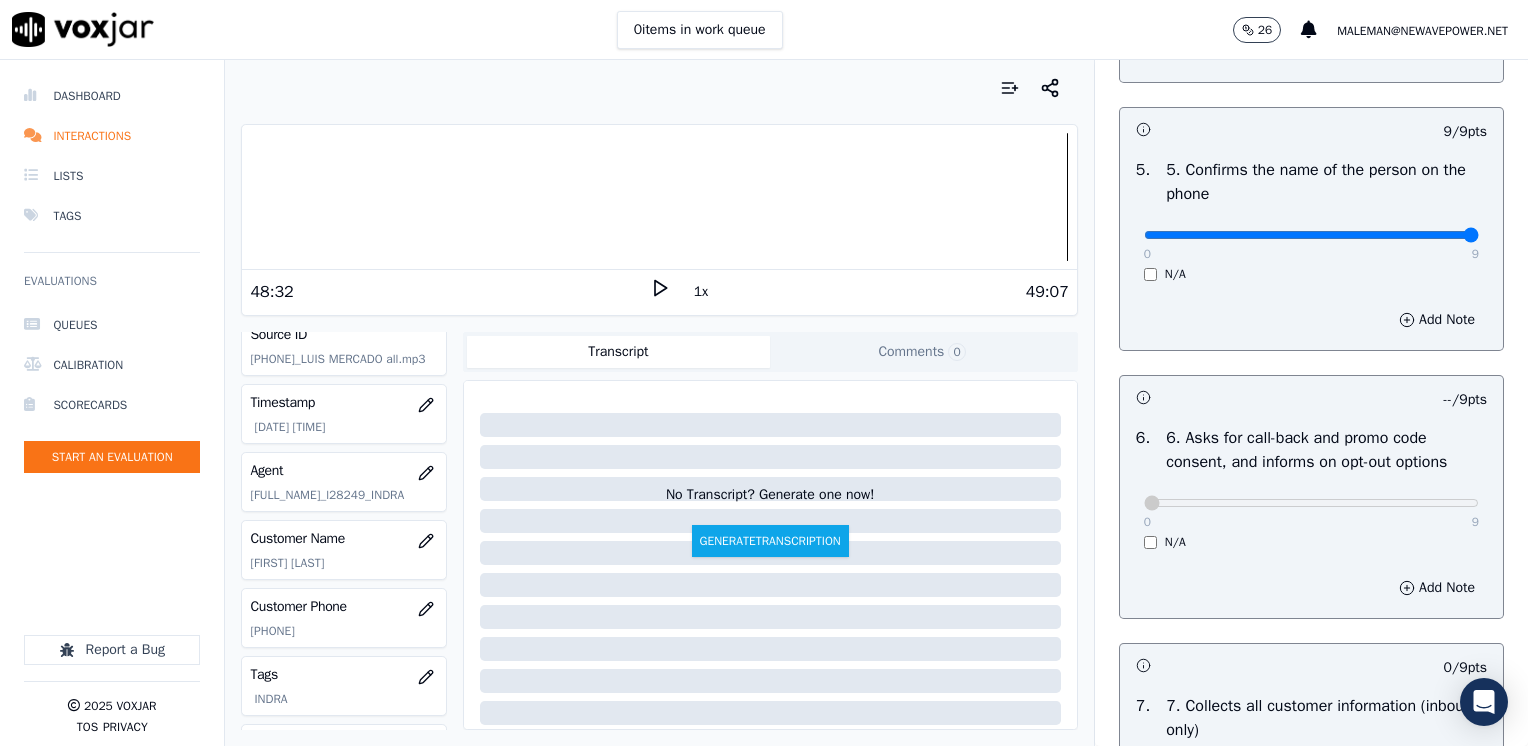 scroll, scrollTop: 1700, scrollLeft: 0, axis: vertical 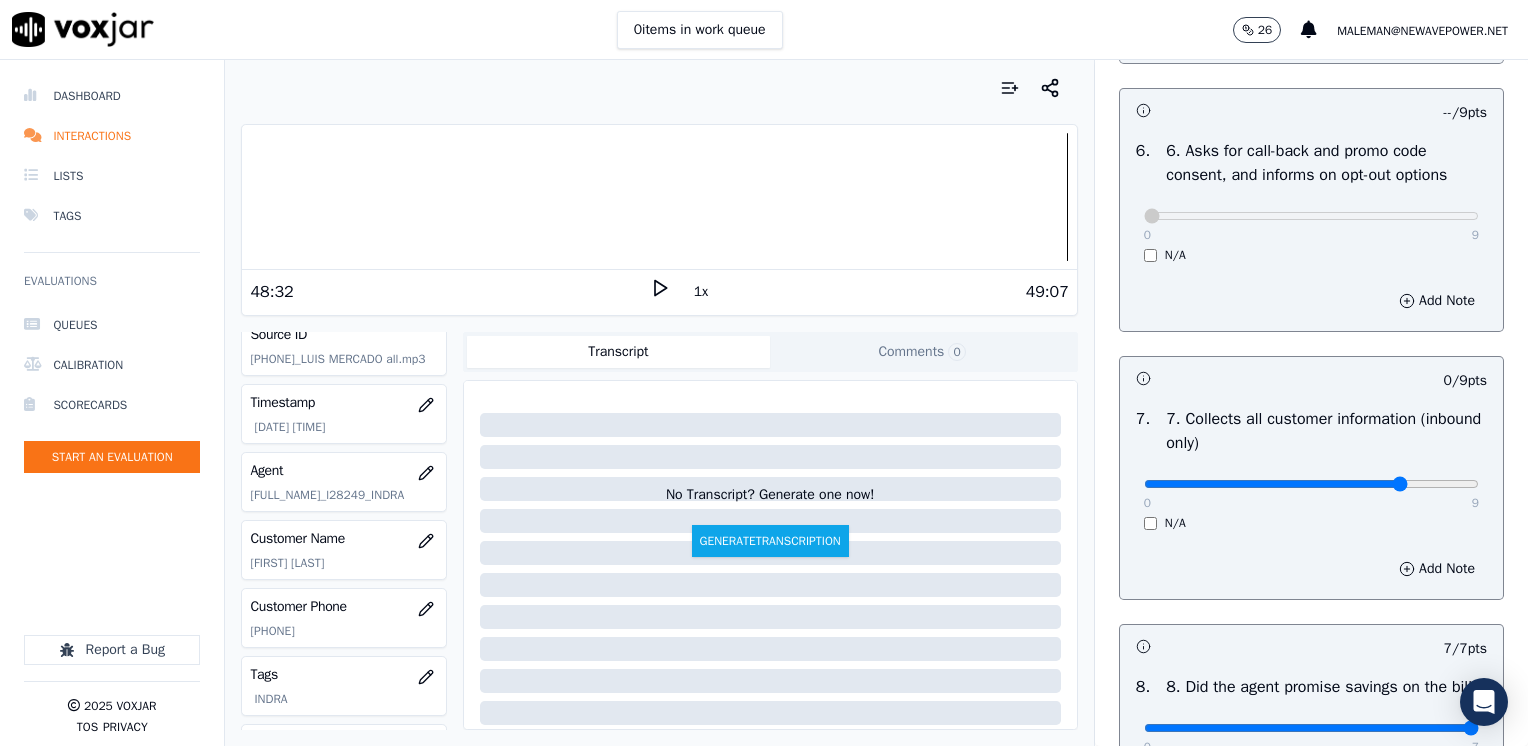 click at bounding box center [1311, -1384] 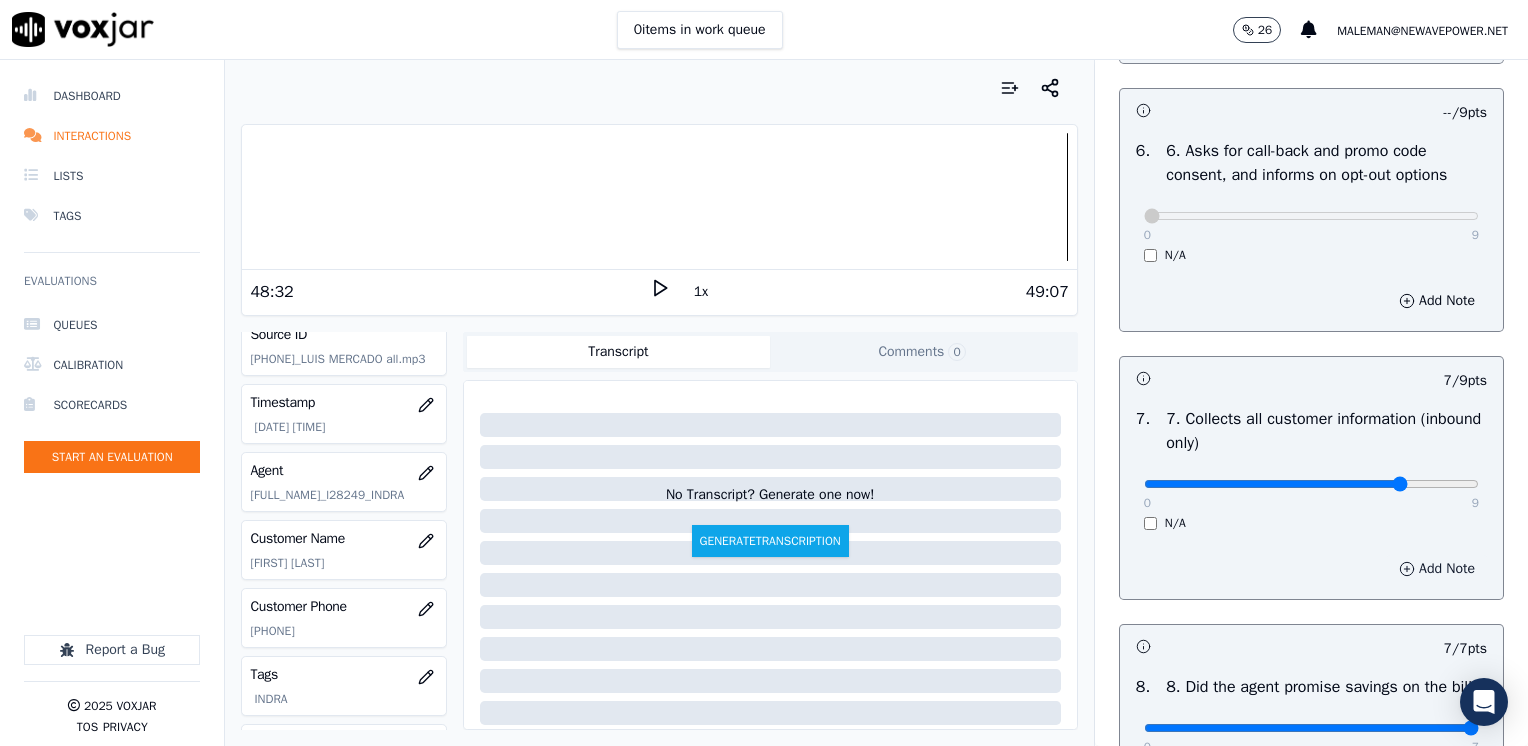 click on "Add Note" at bounding box center [1437, 569] 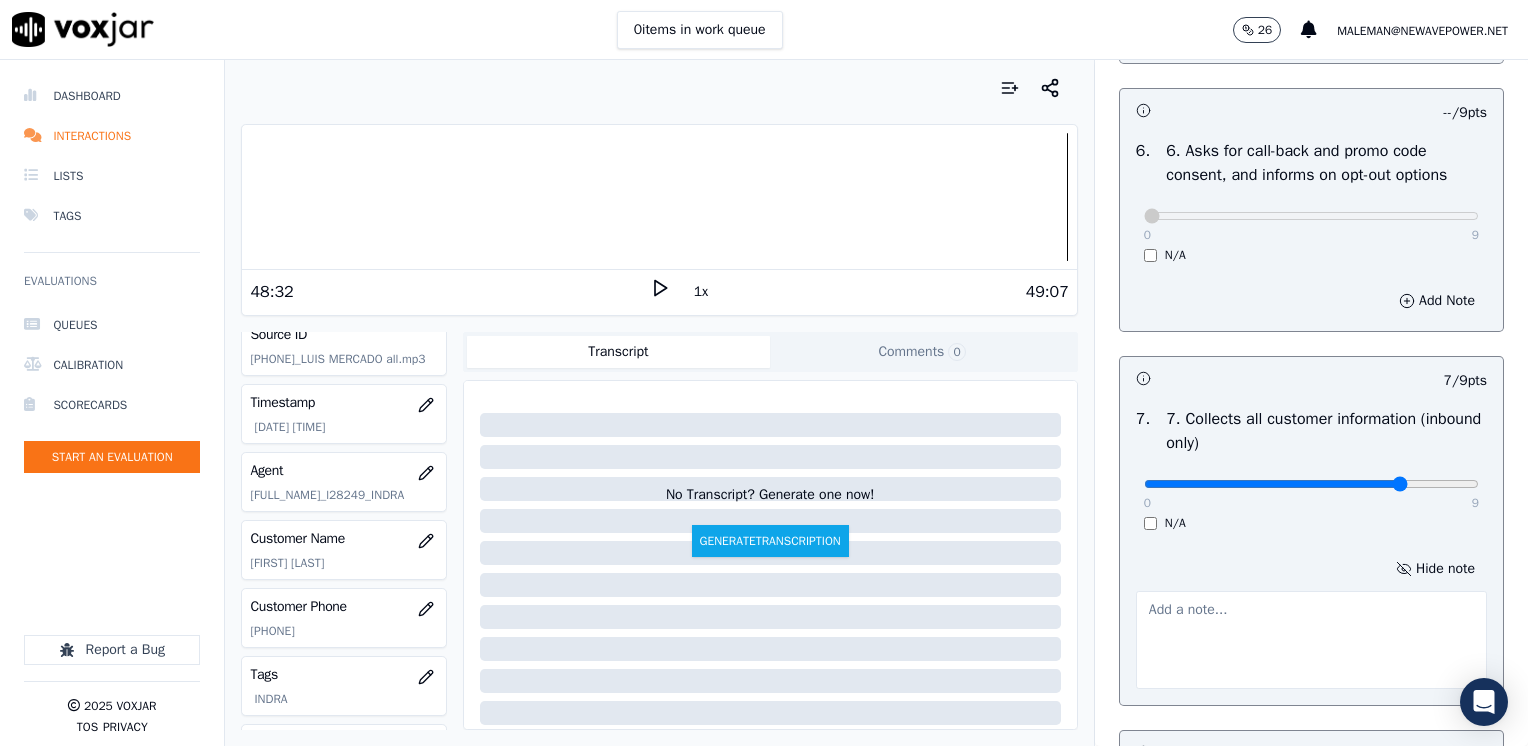 click at bounding box center [1311, 640] 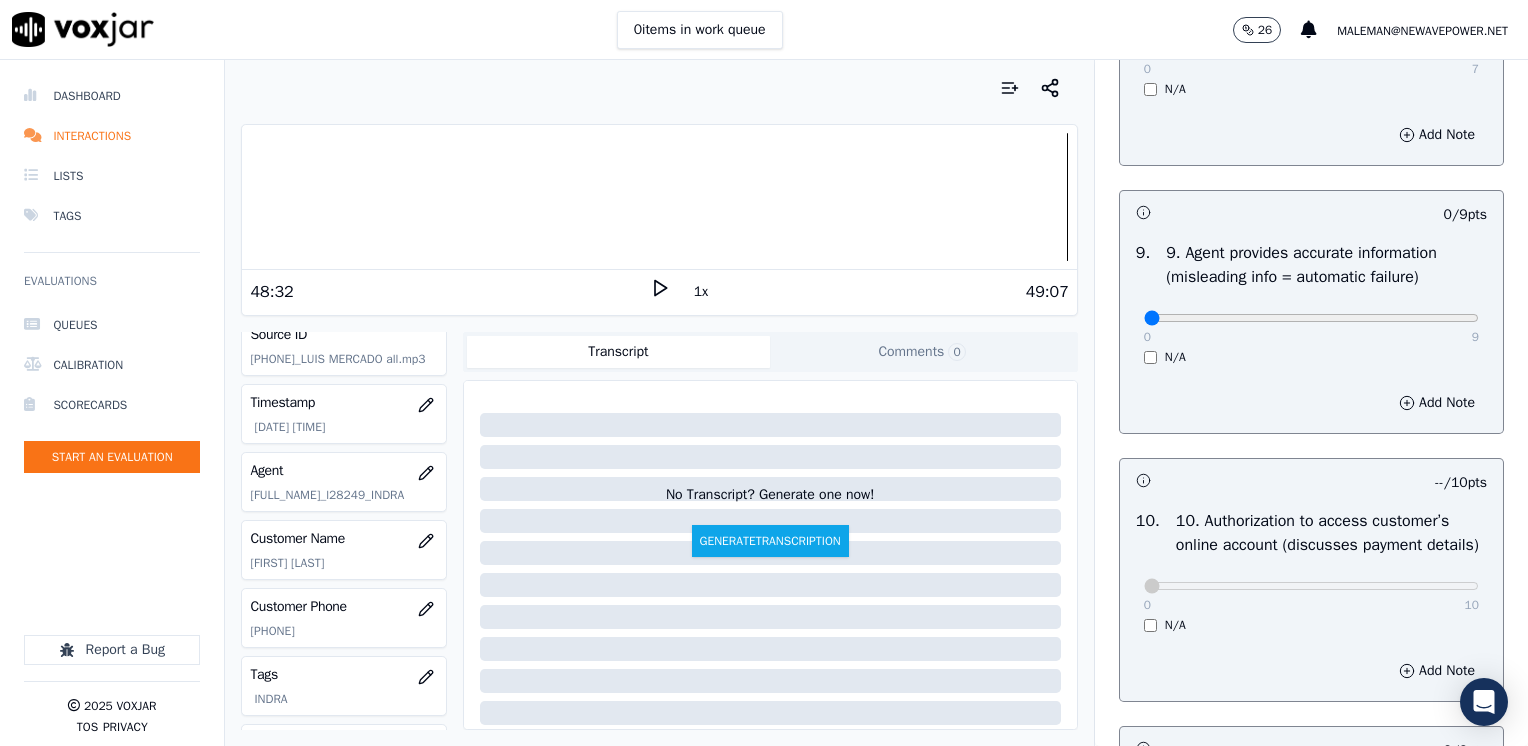 scroll, scrollTop: 2500, scrollLeft: 0, axis: vertical 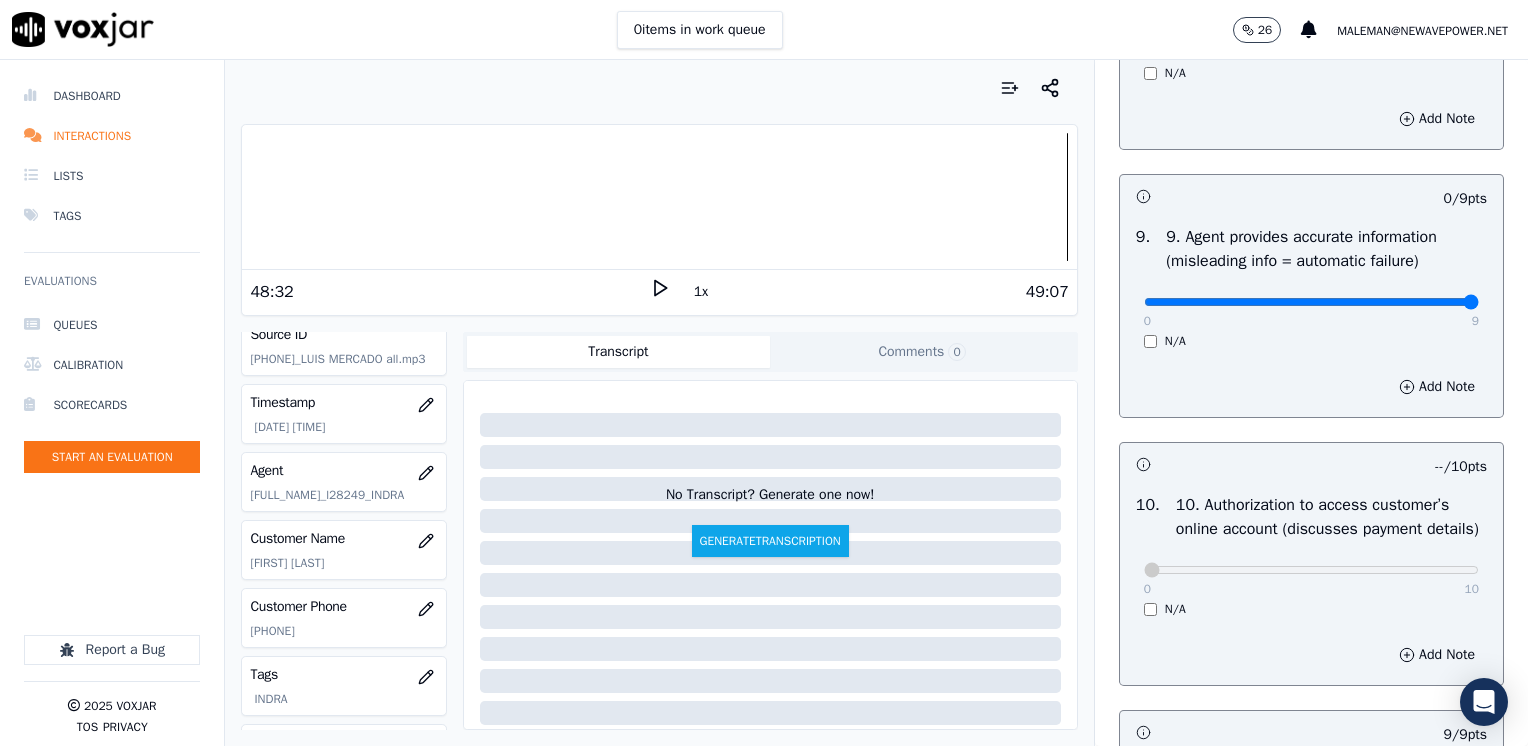 drag, startPoint x: 1131, startPoint y: 316, endPoint x: 1531, endPoint y: 366, distance: 403.11288 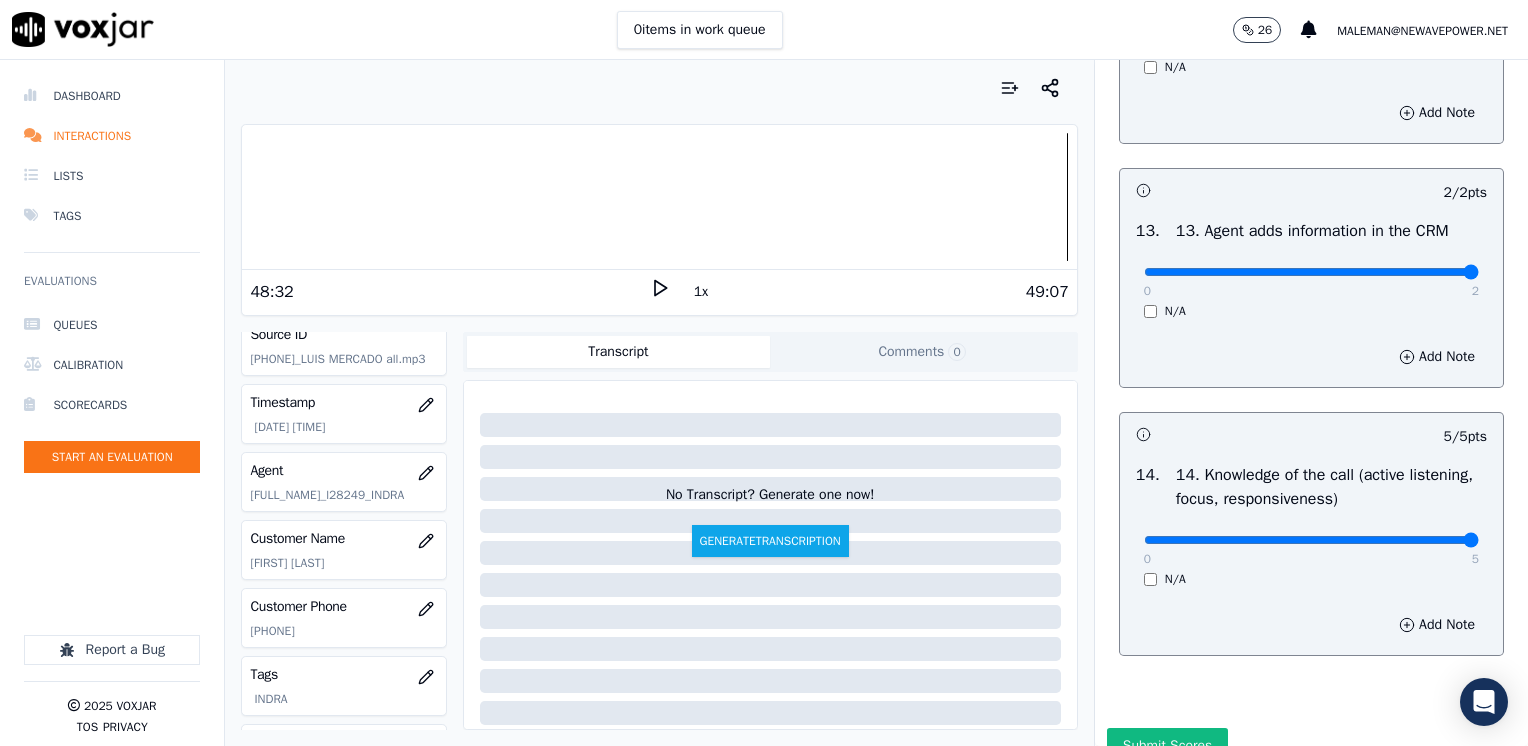scroll, scrollTop: 3670, scrollLeft: 0, axis: vertical 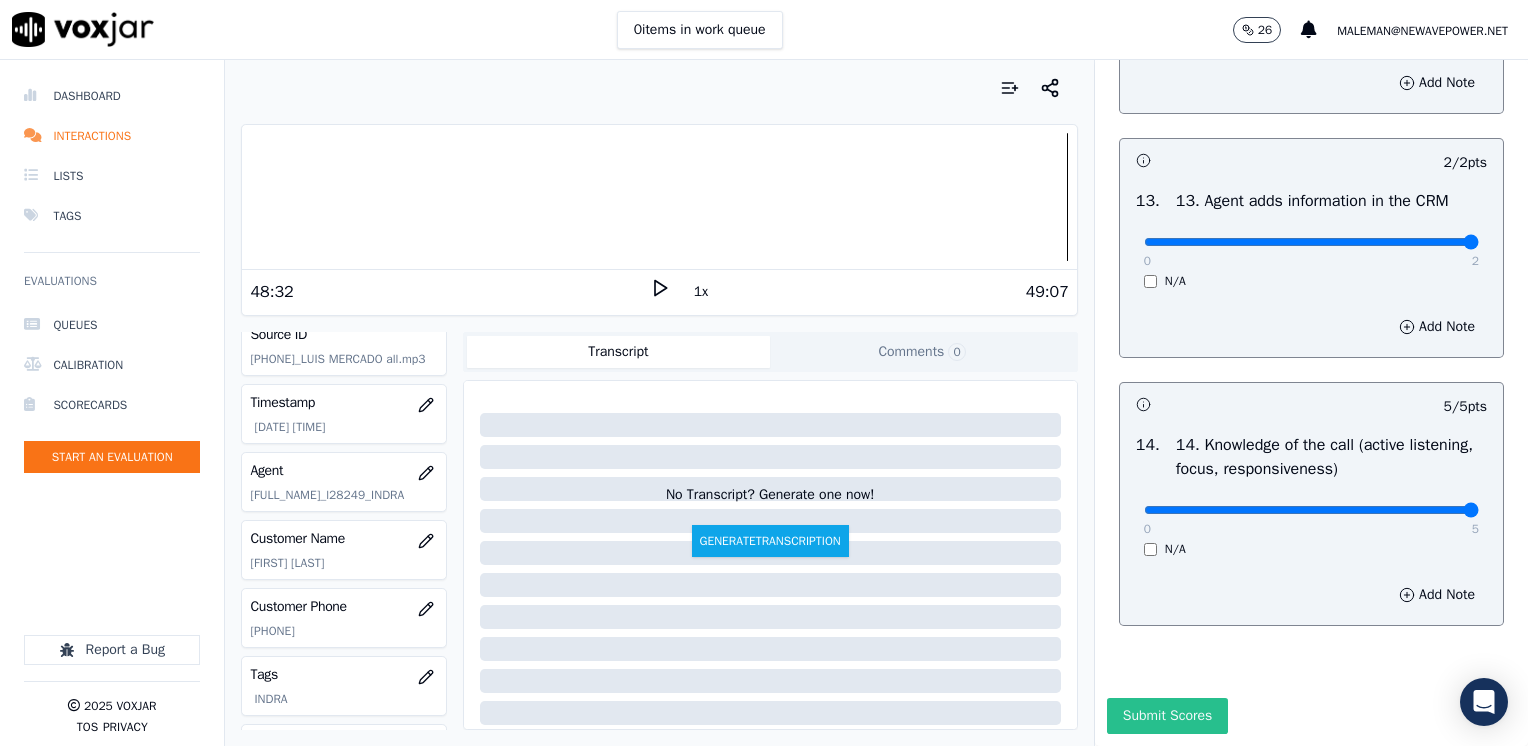 click on "Submit Scores" at bounding box center (1167, 716) 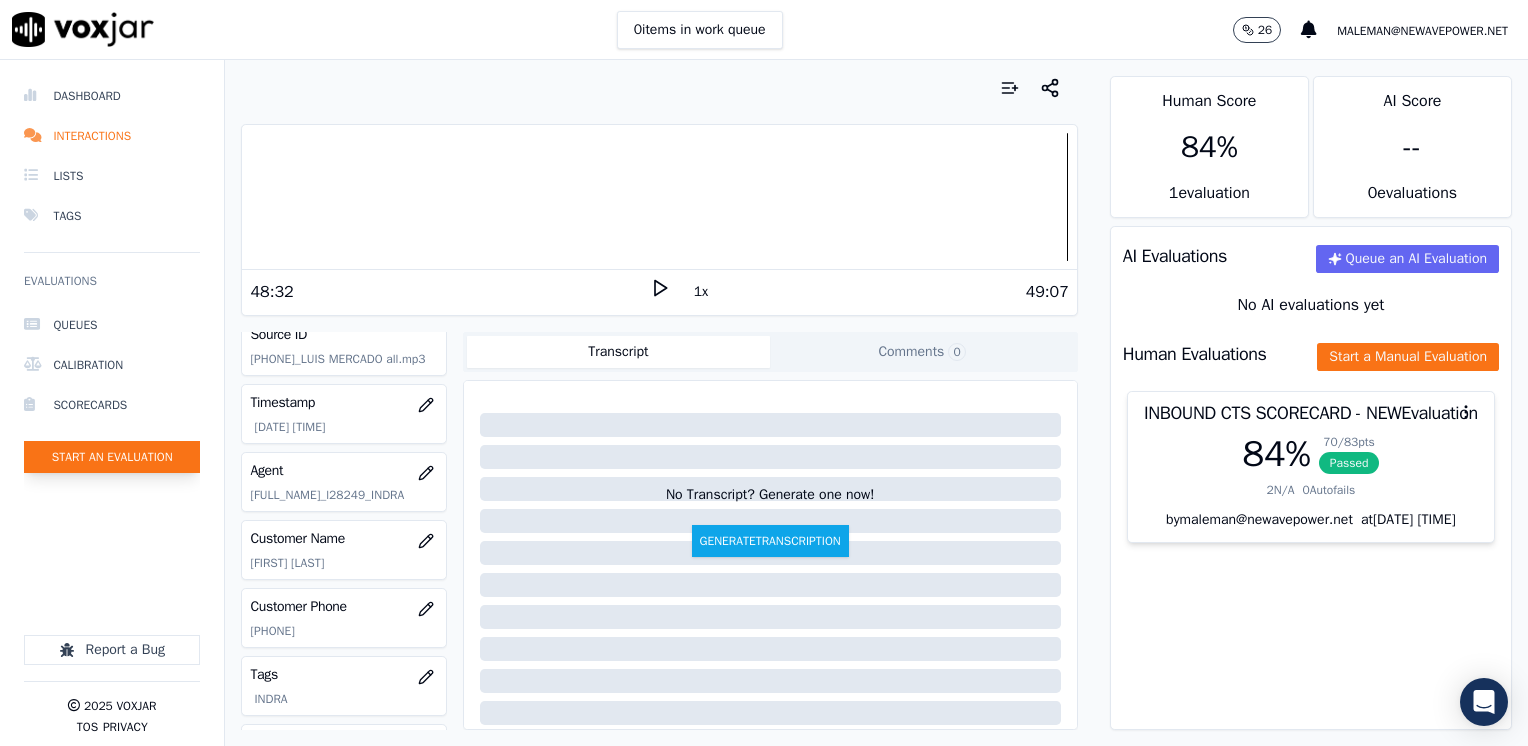 click on "Start an Evaluation" 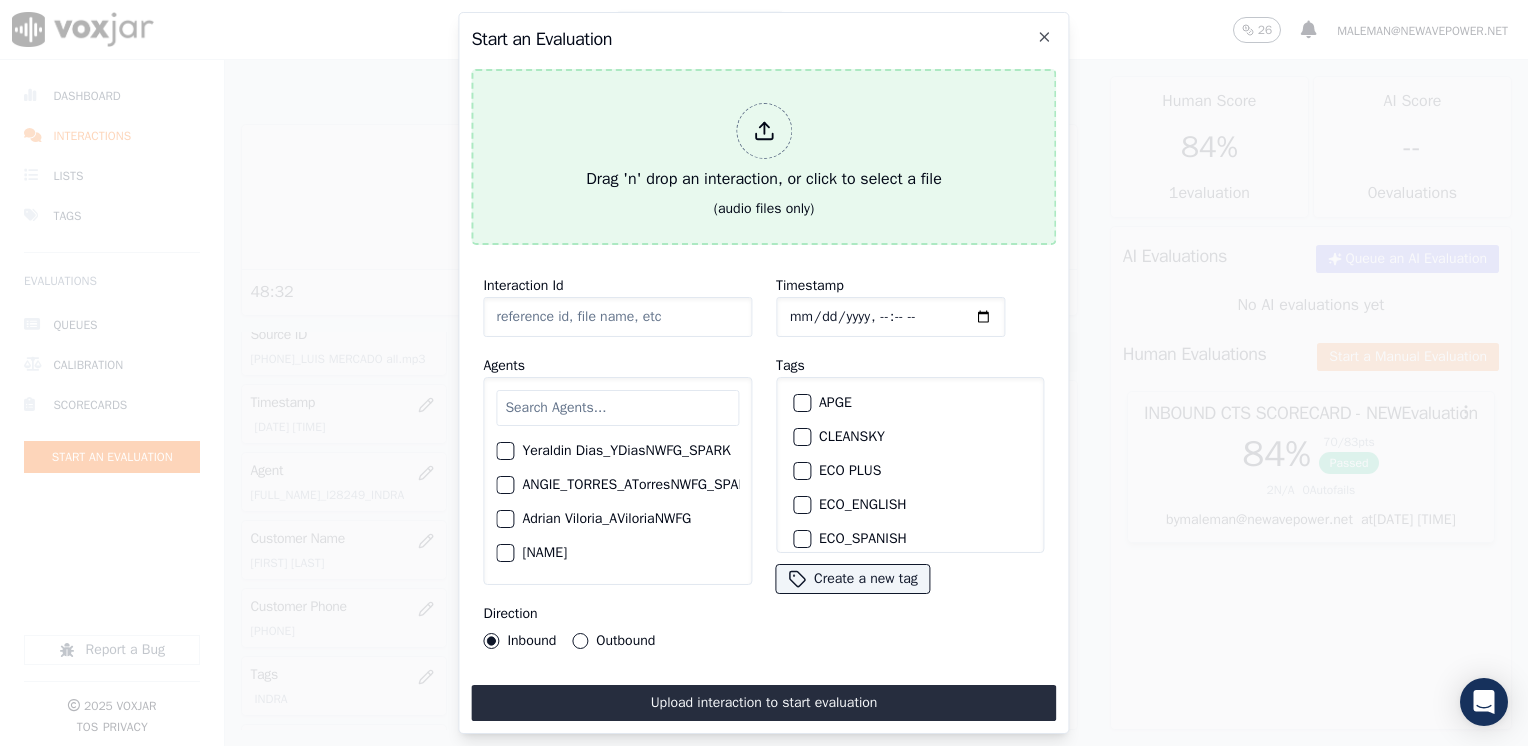 click 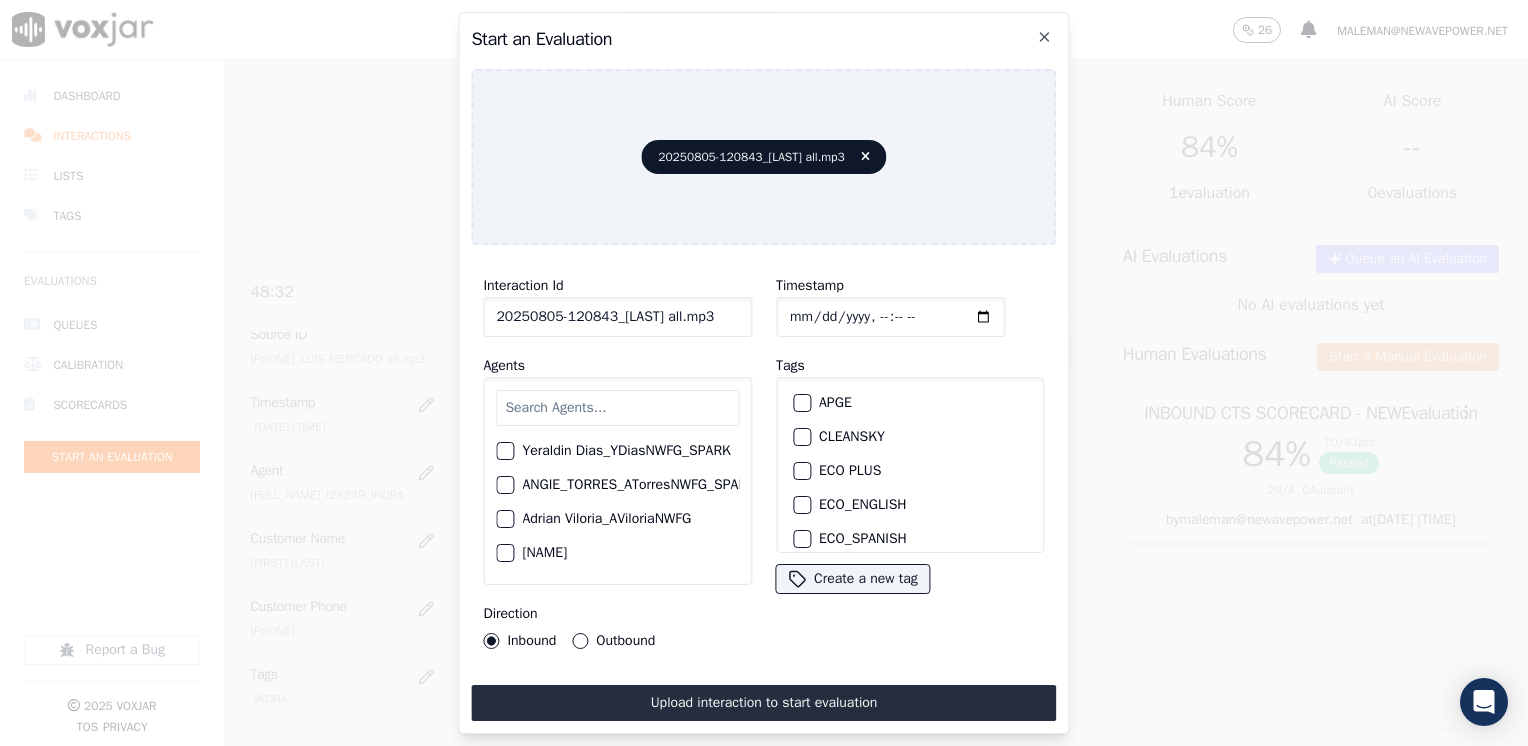 click at bounding box center [617, 408] 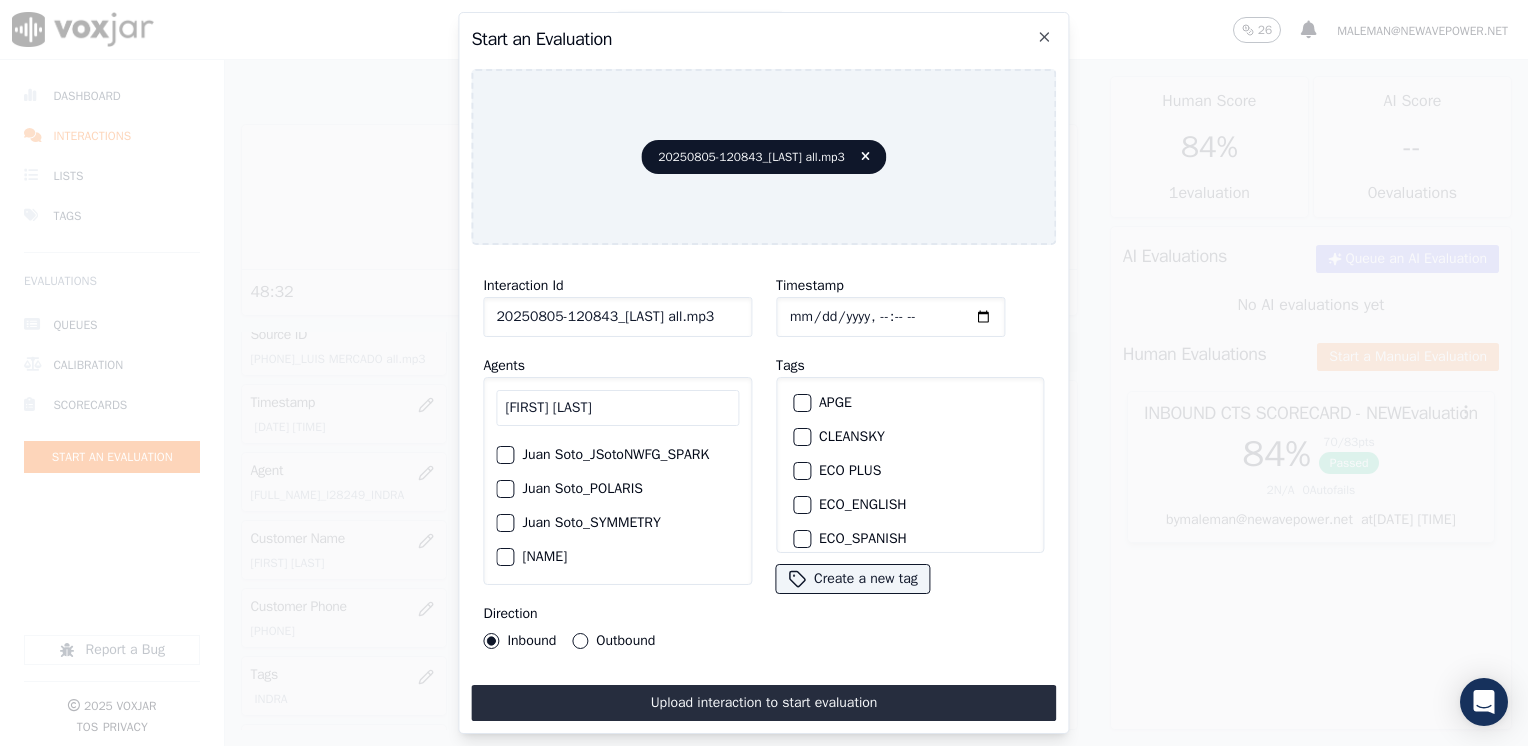 scroll, scrollTop: 0, scrollLeft: 0, axis: both 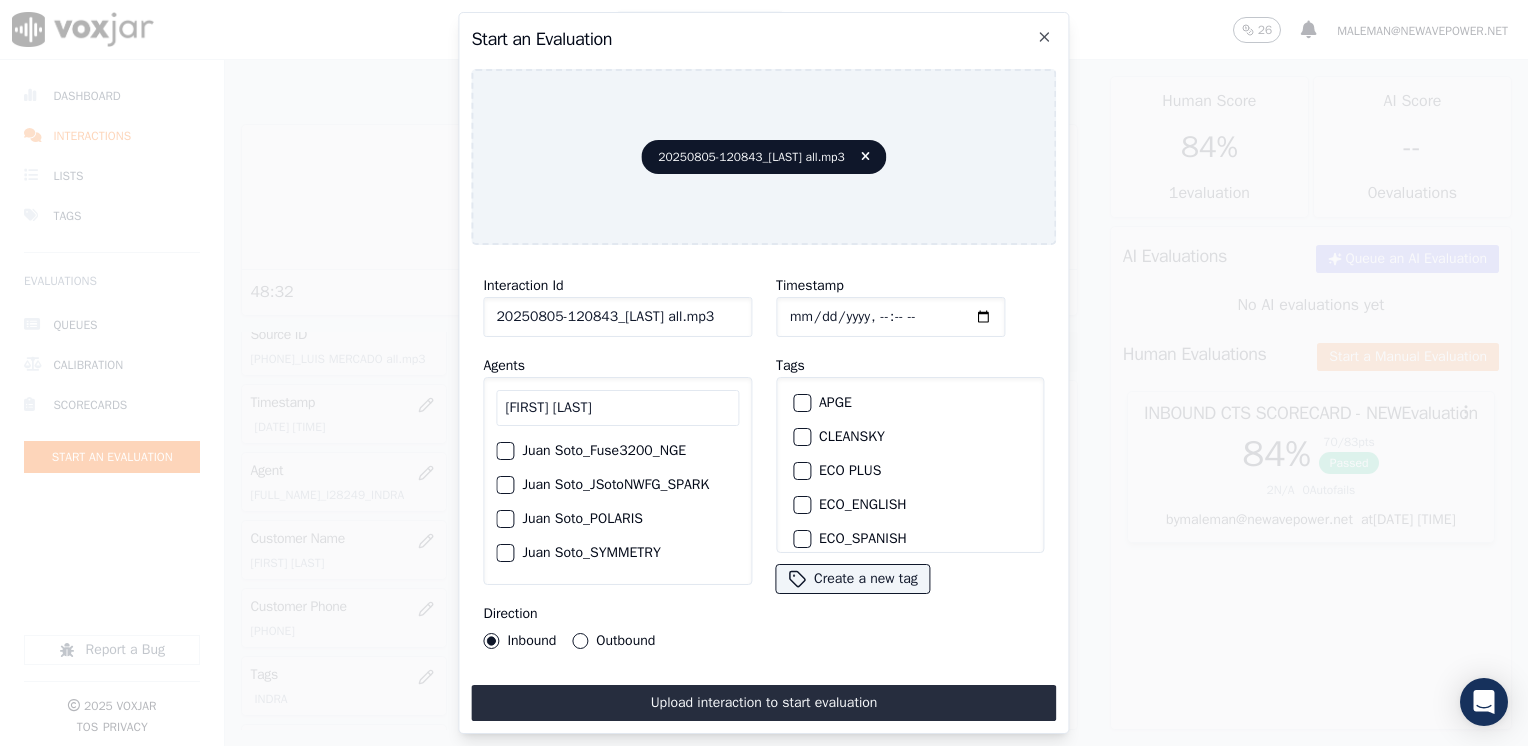 click at bounding box center (504, 451) 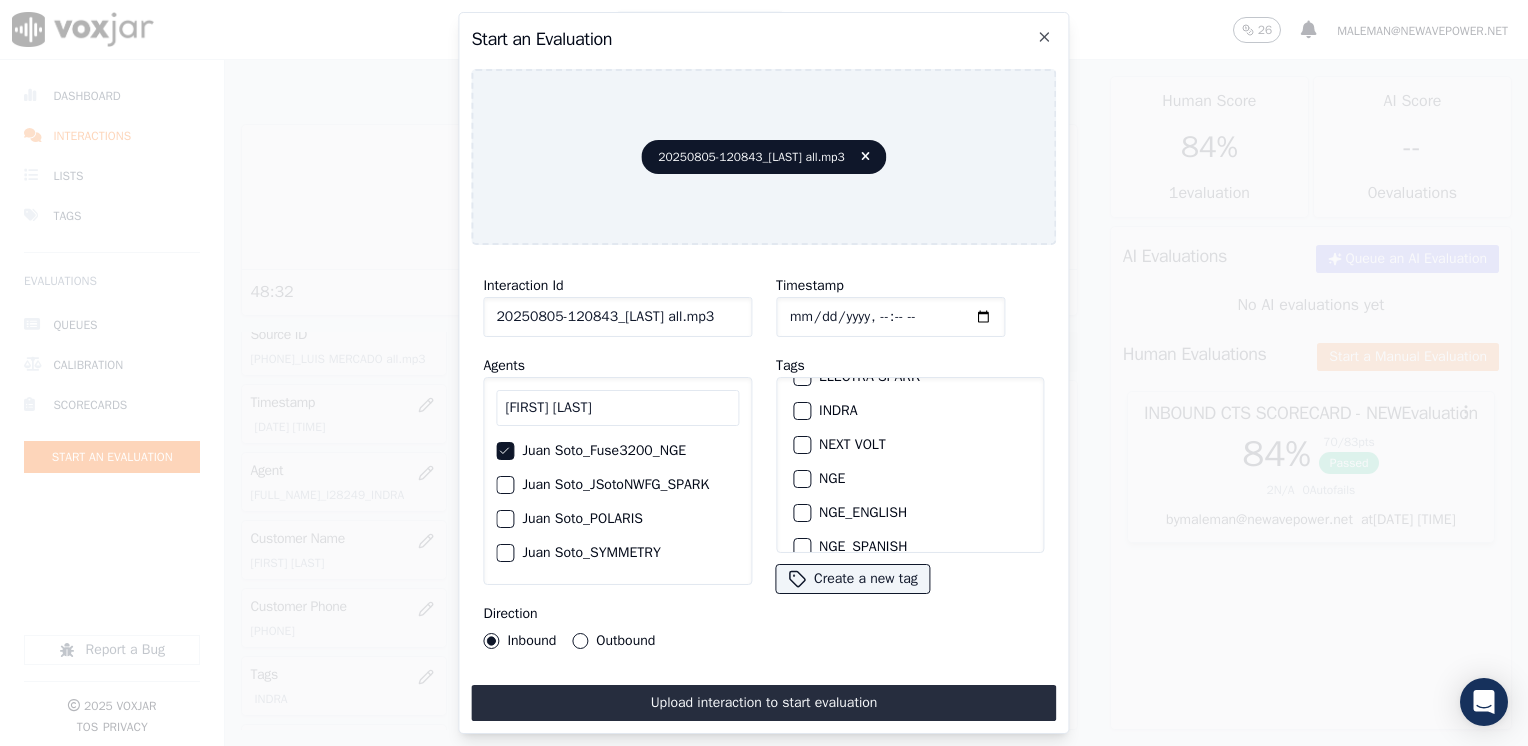 scroll, scrollTop: 200, scrollLeft: 0, axis: vertical 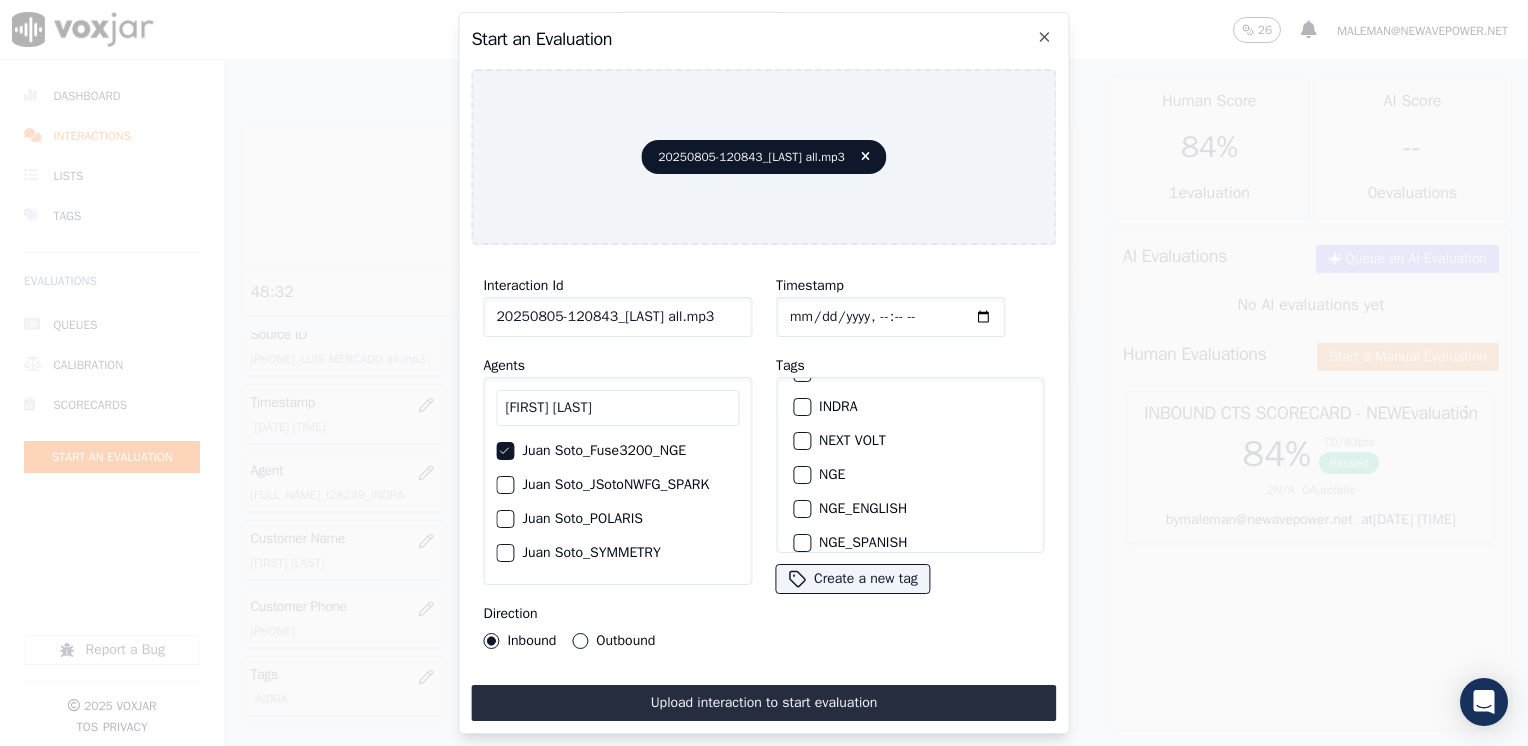 click at bounding box center (801, 441) 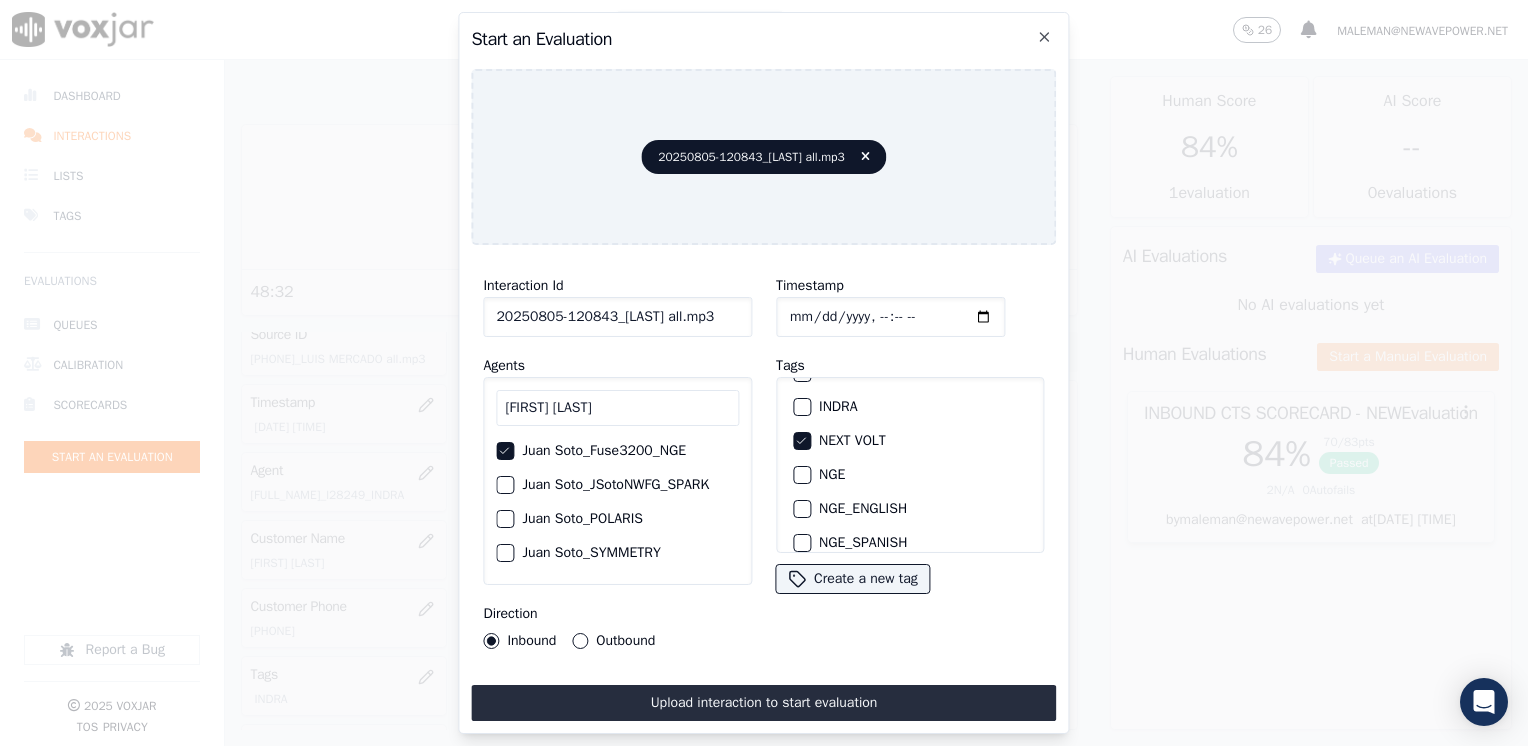 click on "Timestamp" 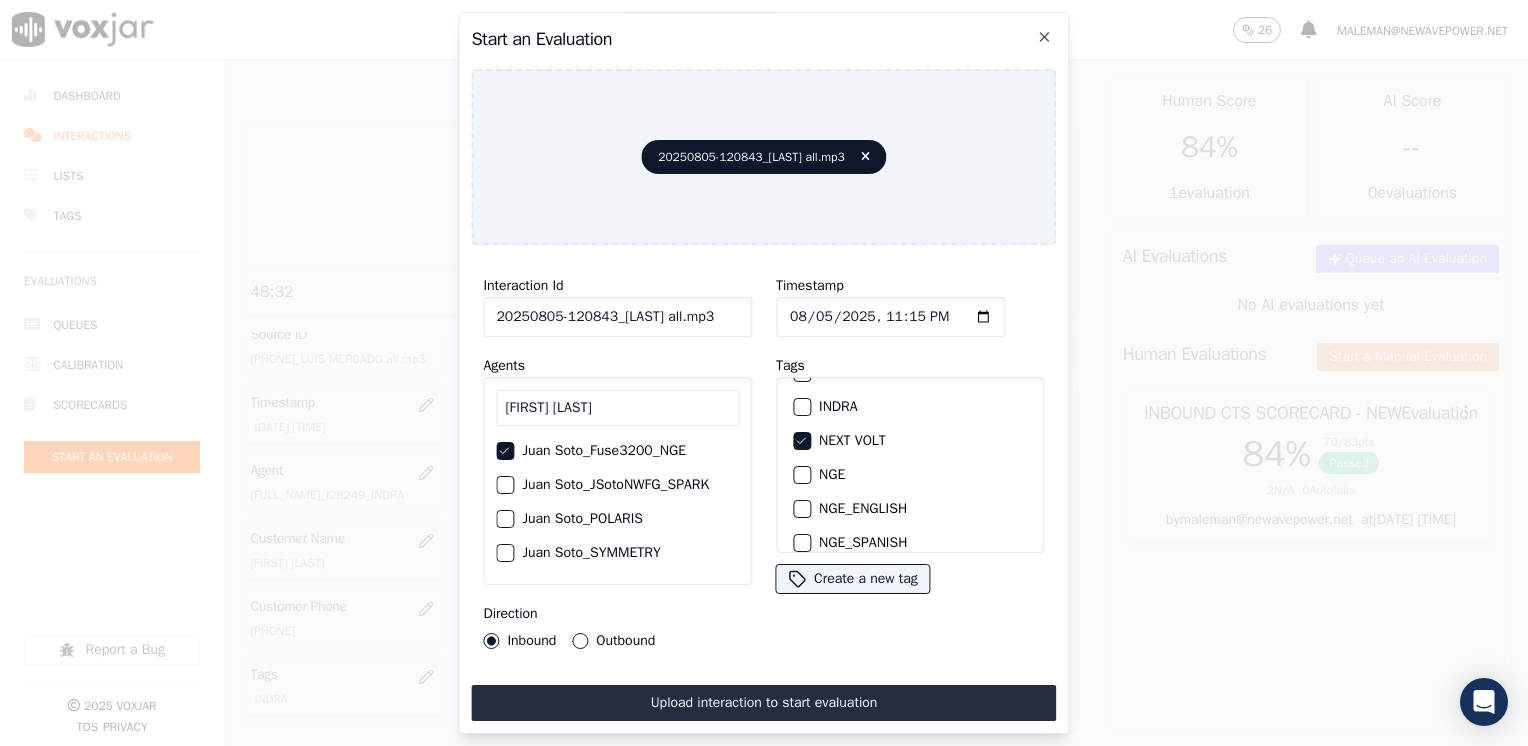 click on "Inbound     Outbound" 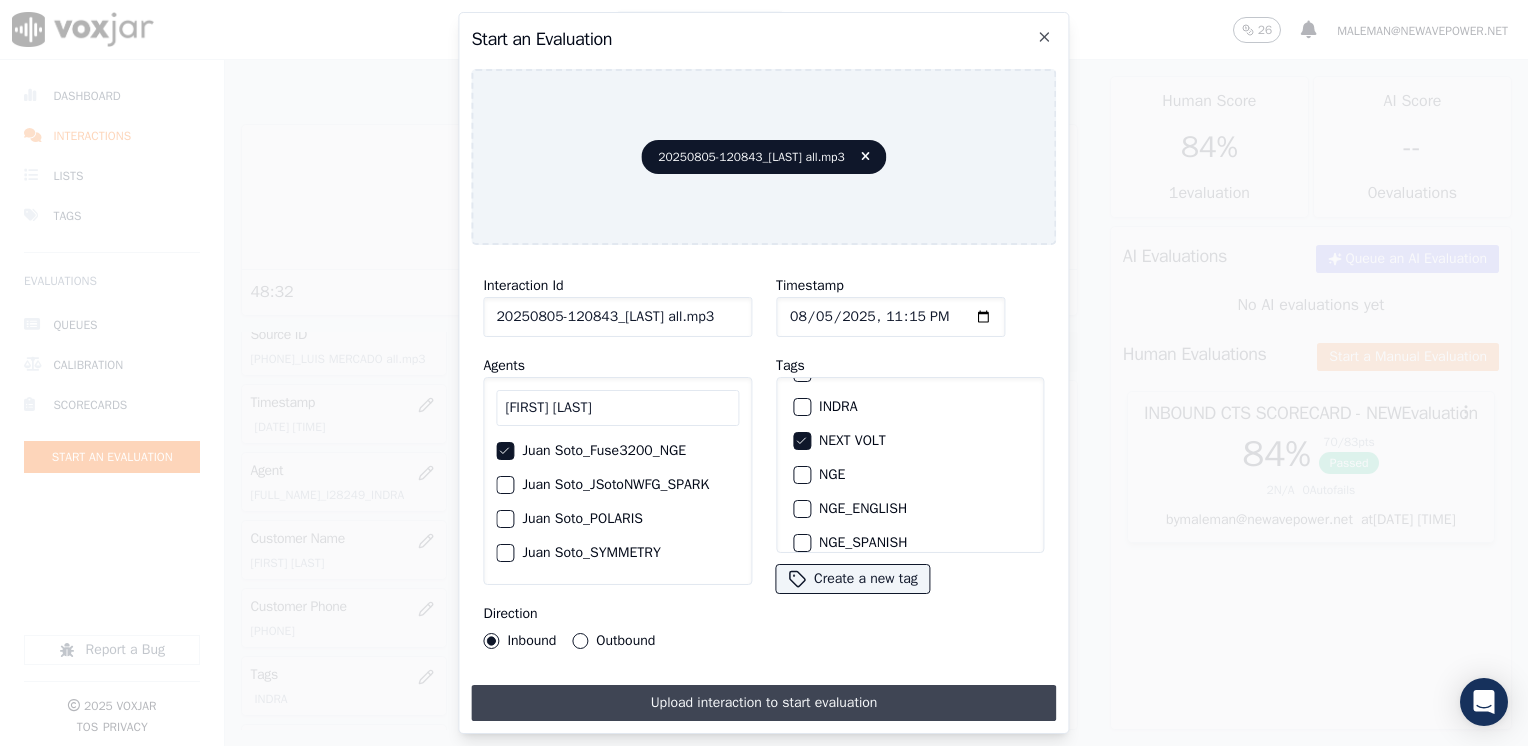 click on "Upload interaction to start evaluation" at bounding box center [763, 703] 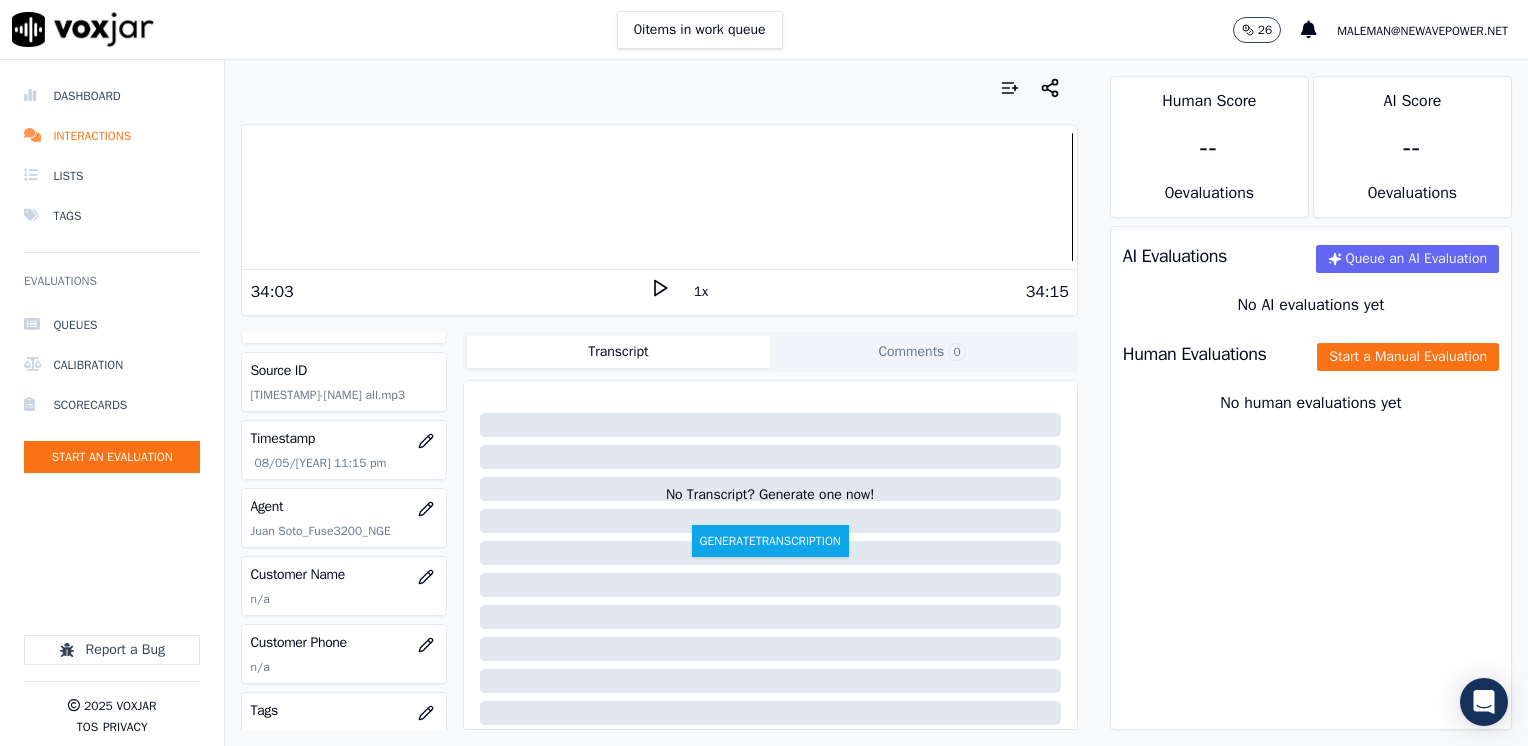 scroll, scrollTop: 100, scrollLeft: 0, axis: vertical 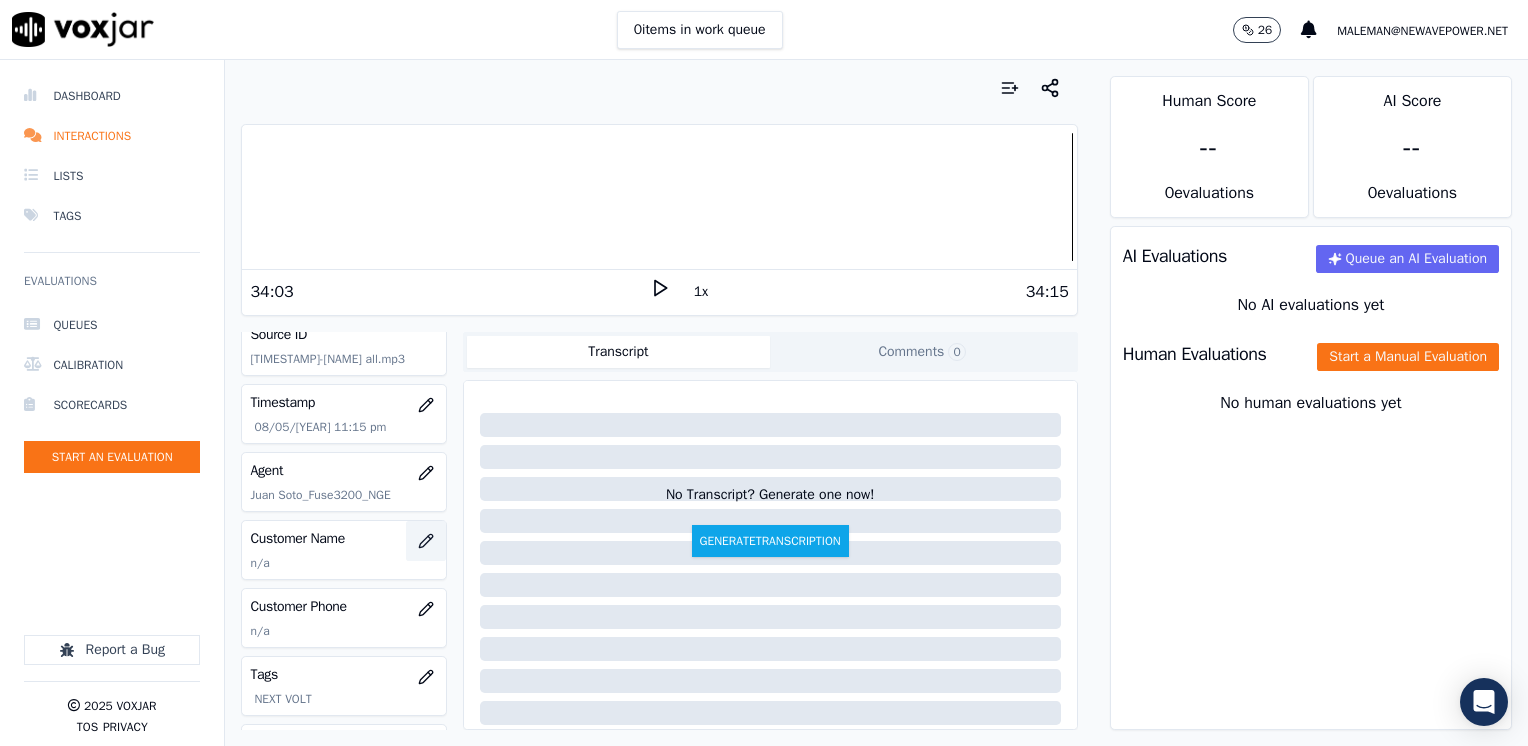 click 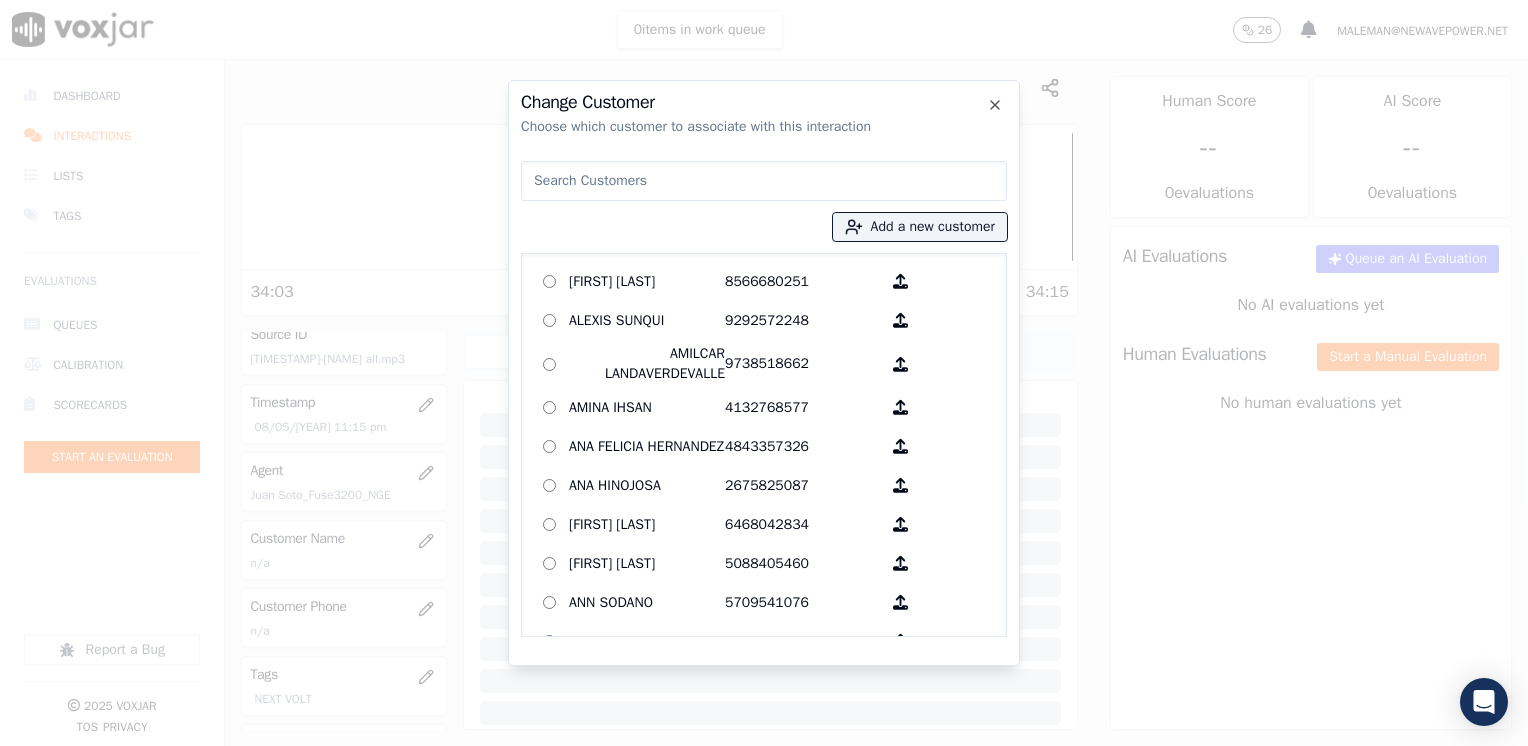 click at bounding box center (764, 181) 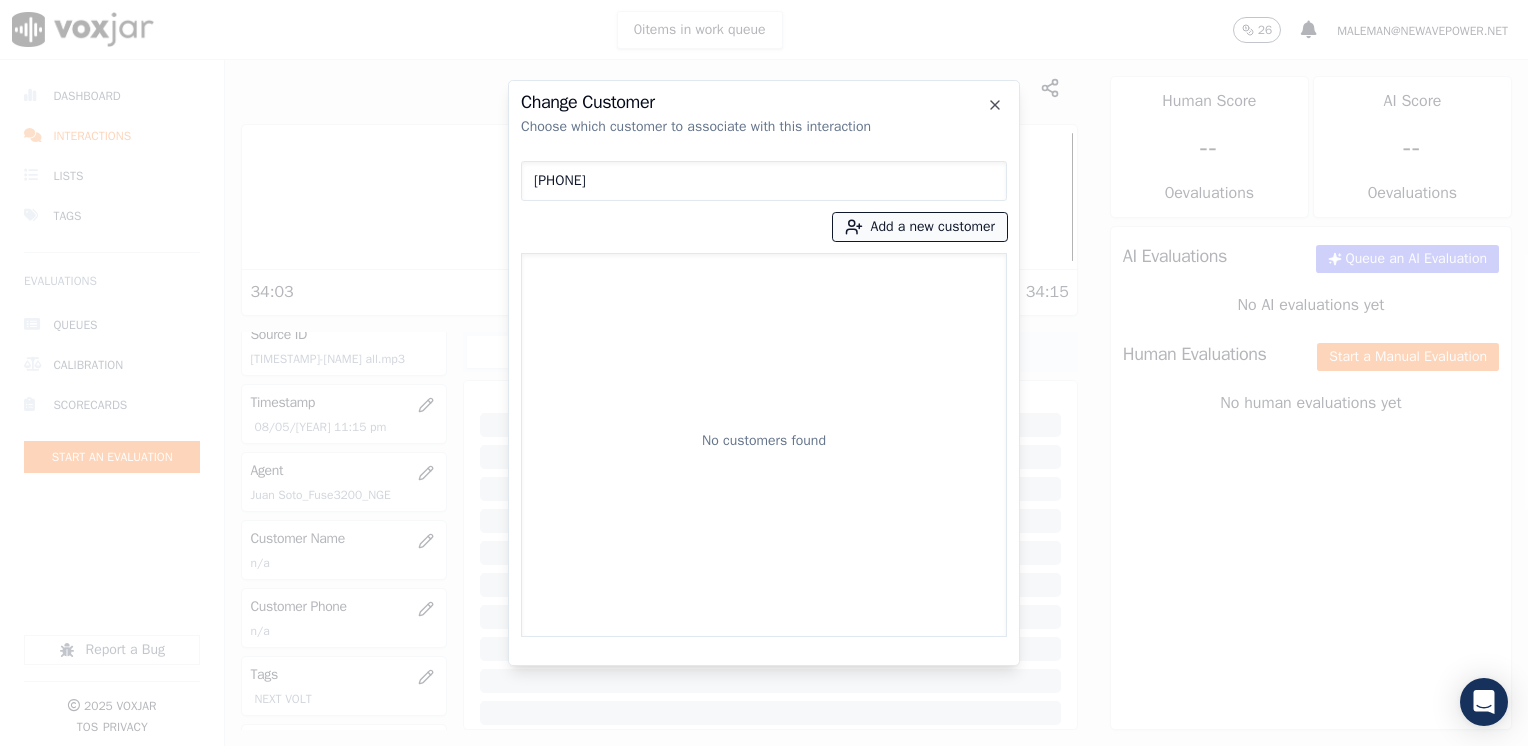 click on "Add a new customer" at bounding box center [920, 227] 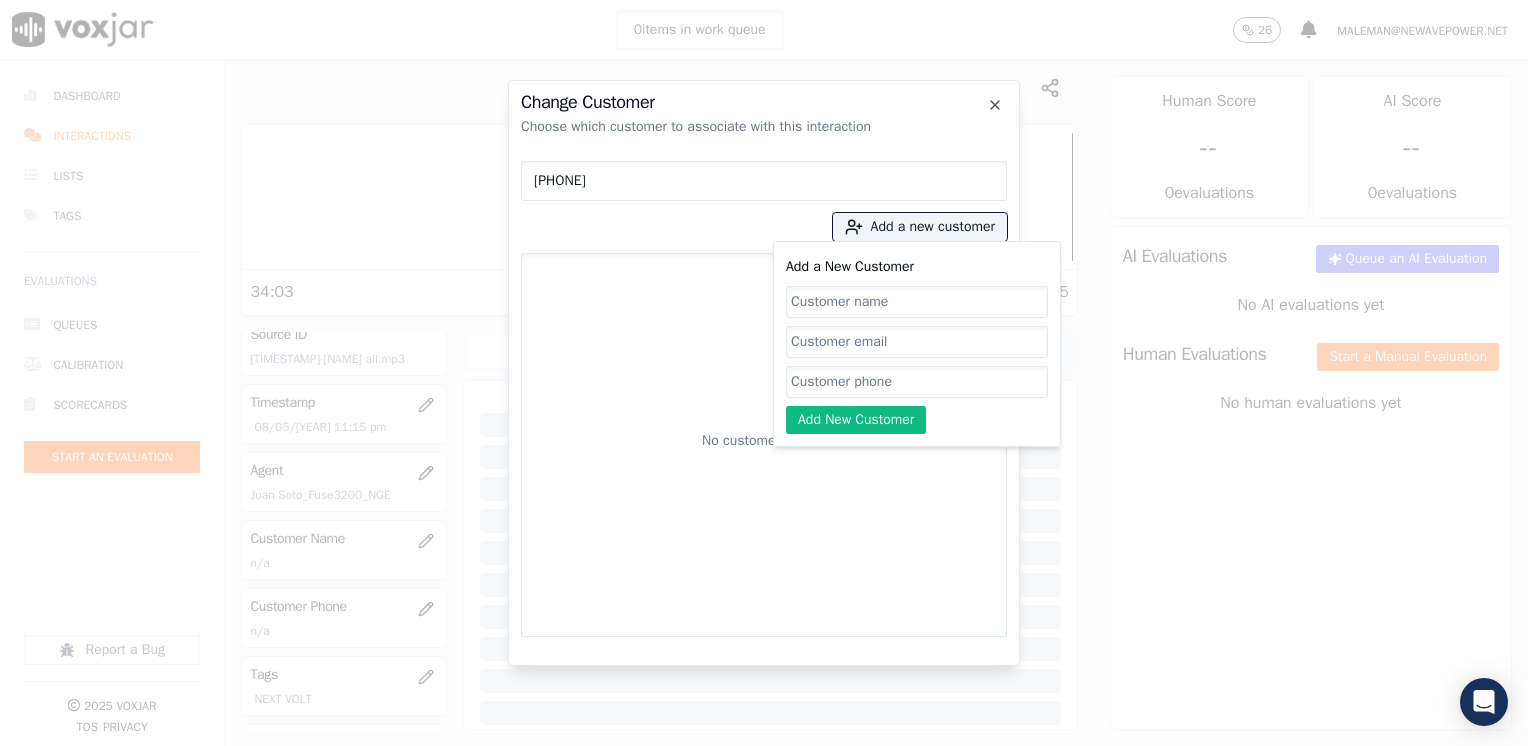 click on "Add a New Customer" 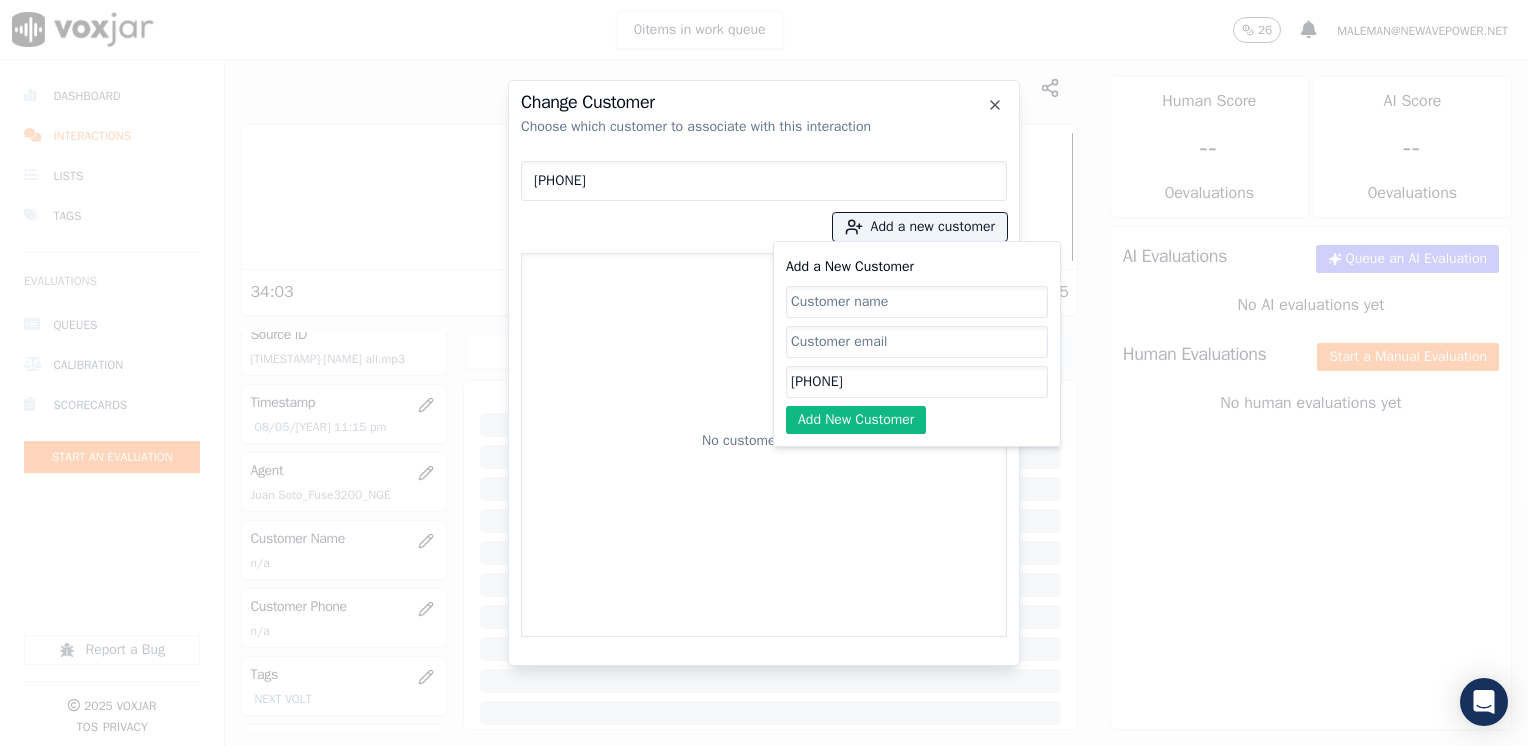 click on "Add a New Customer" 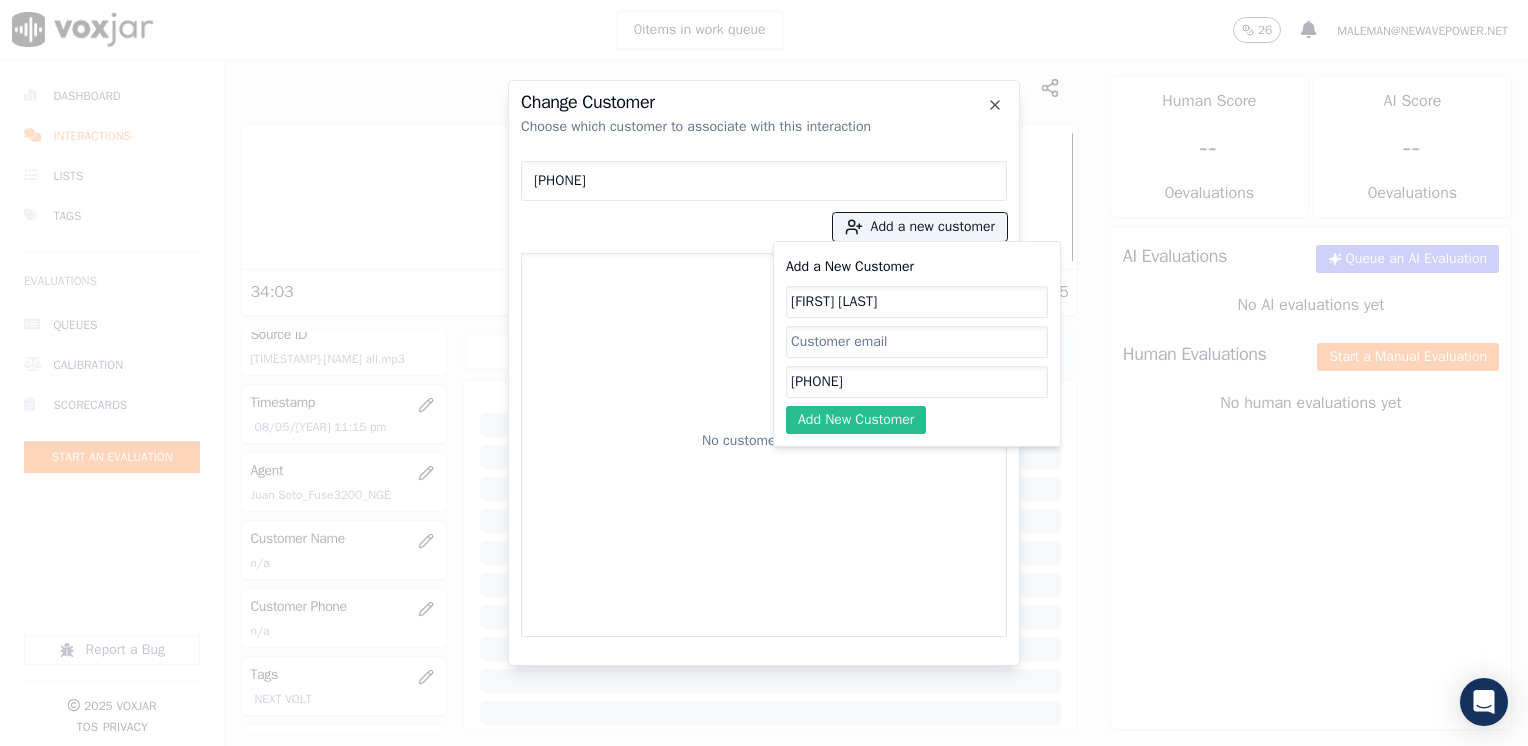 click on "Add New Customer" 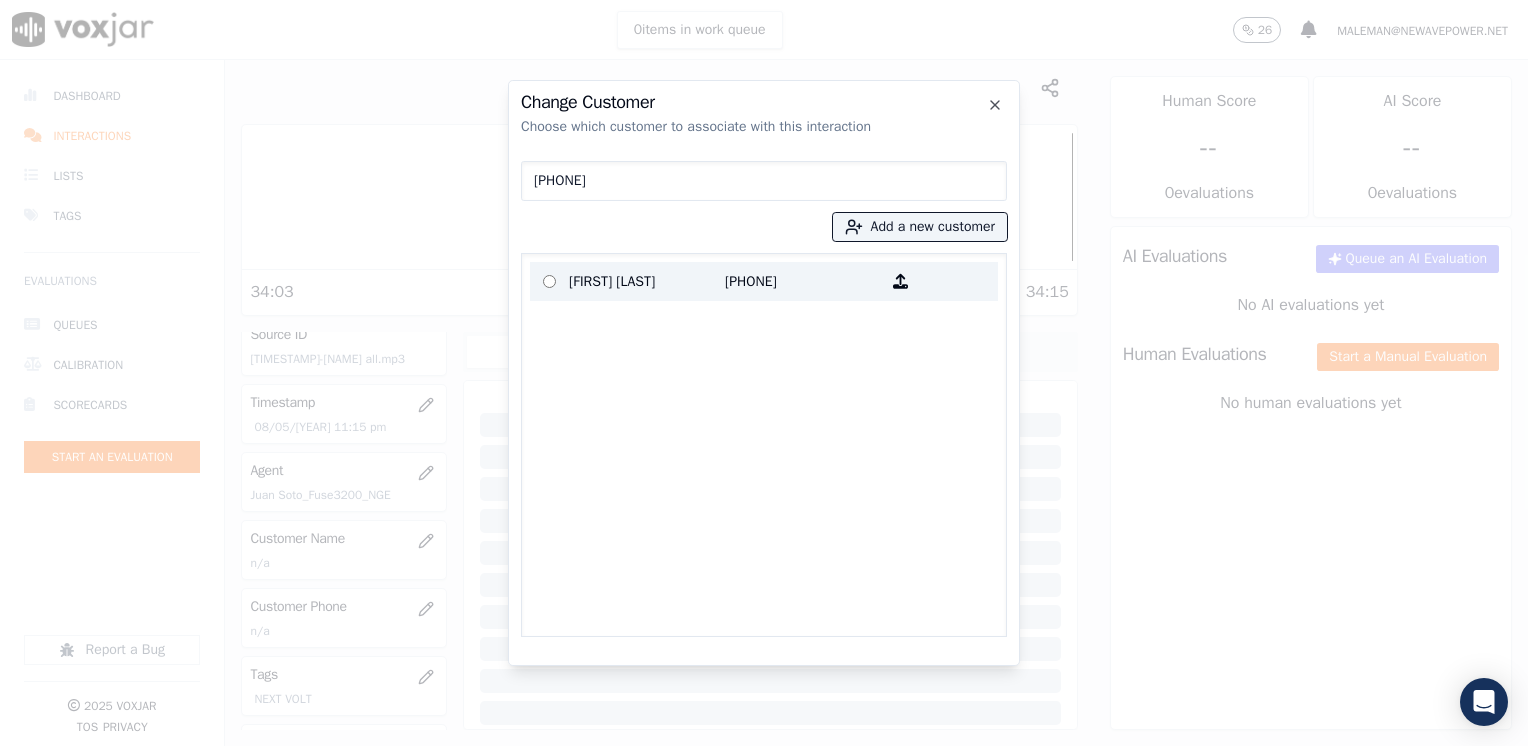 click on "[PHONE]" at bounding box center [803, 281] 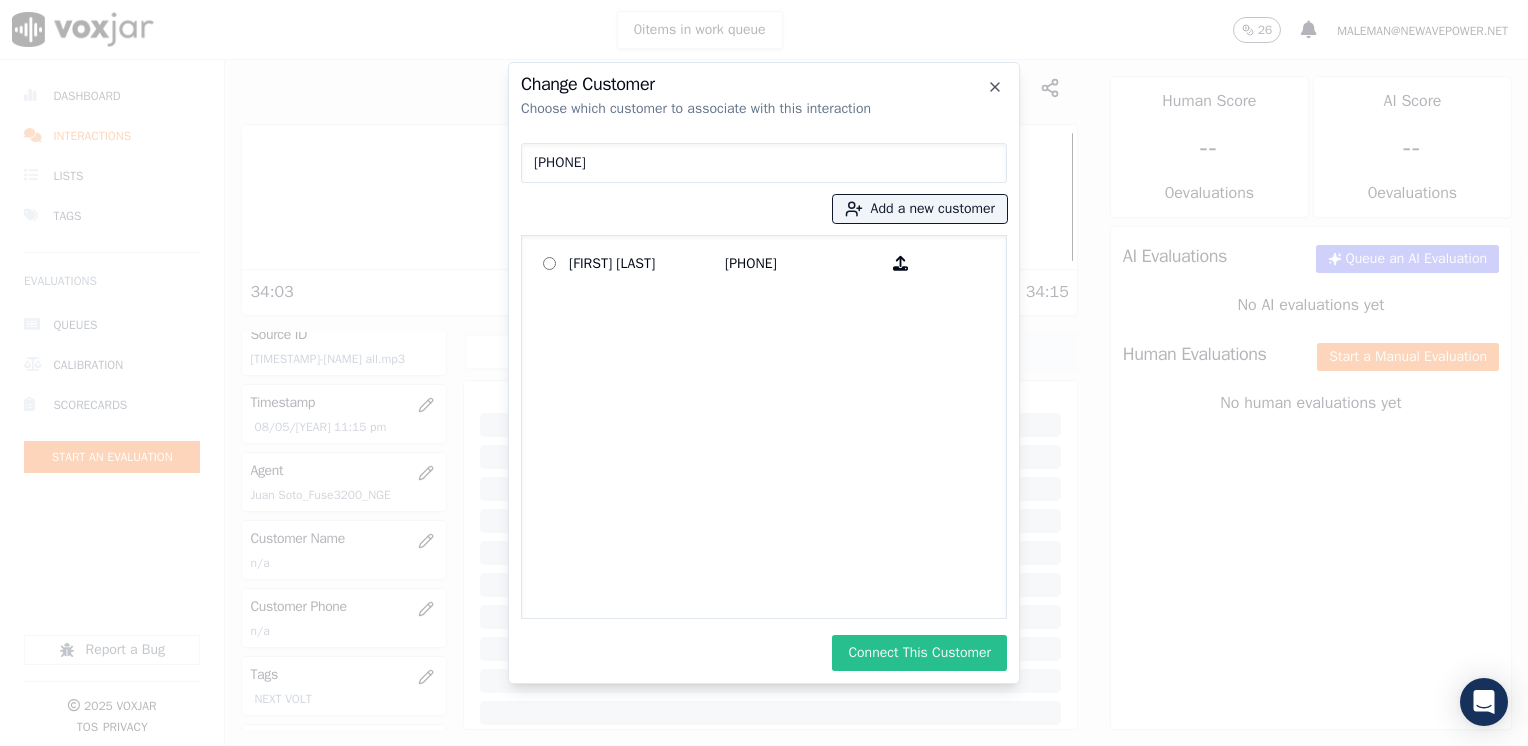 click on "Connect This Customer" at bounding box center (919, 653) 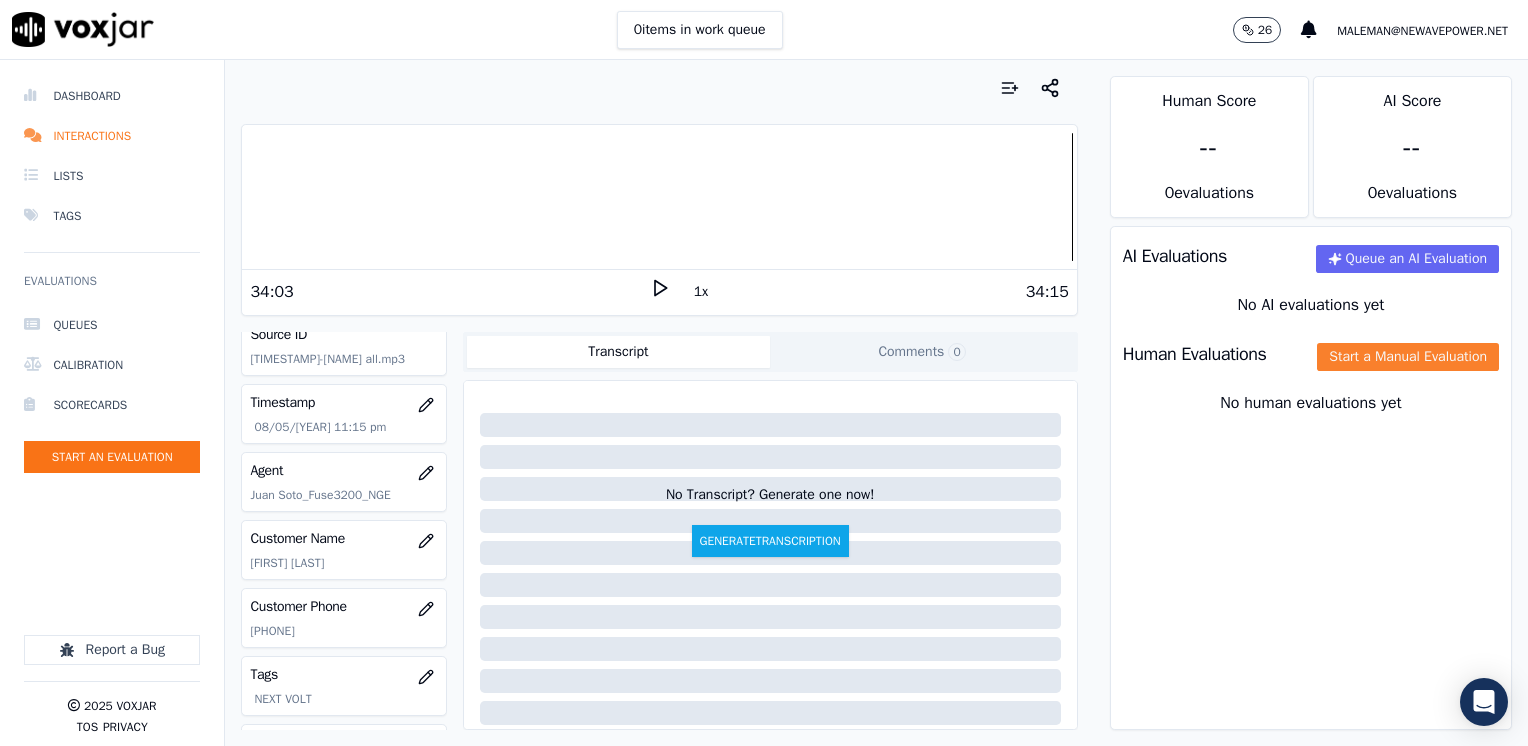 click on "Start a Manual Evaluation" 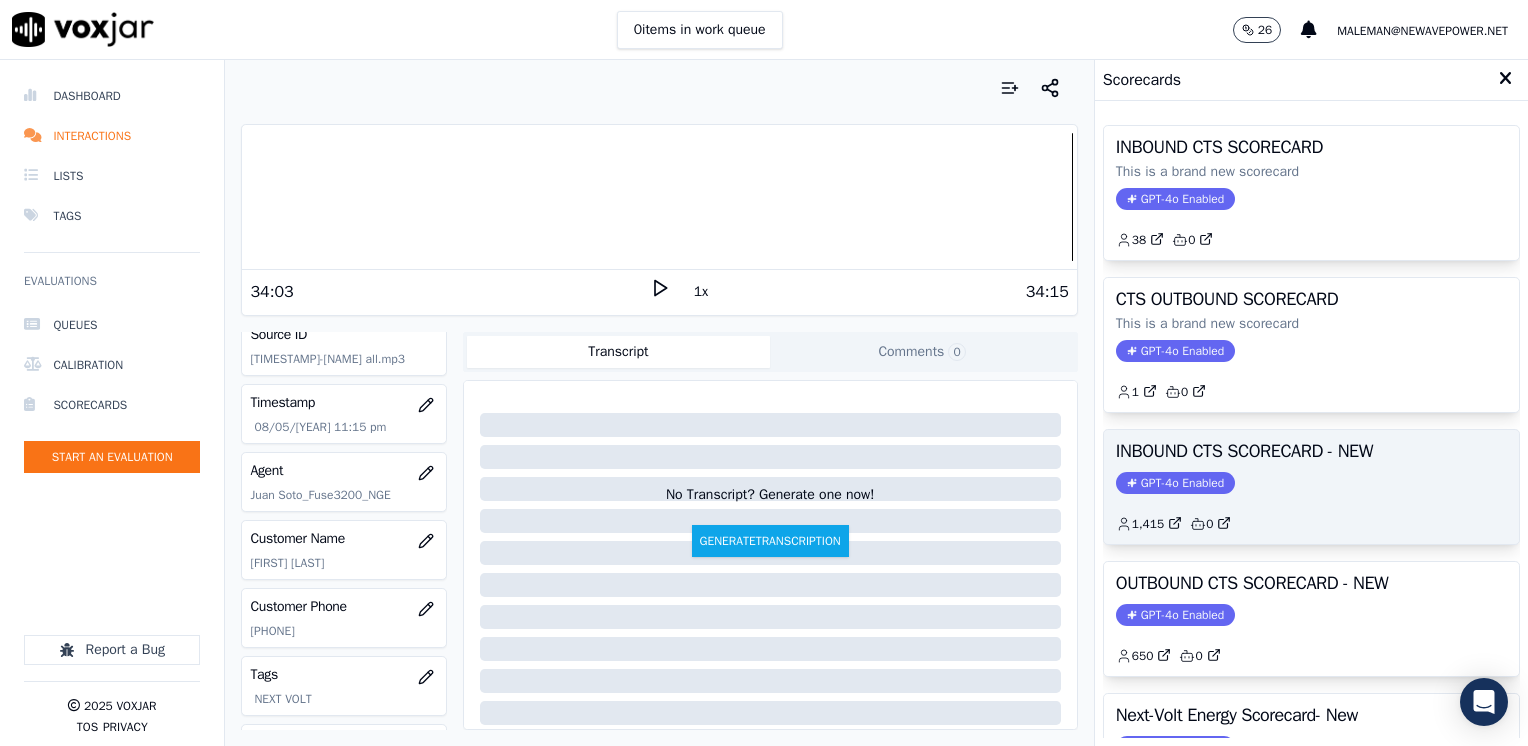 click on "GPT-4o Enabled" at bounding box center [1175, 483] 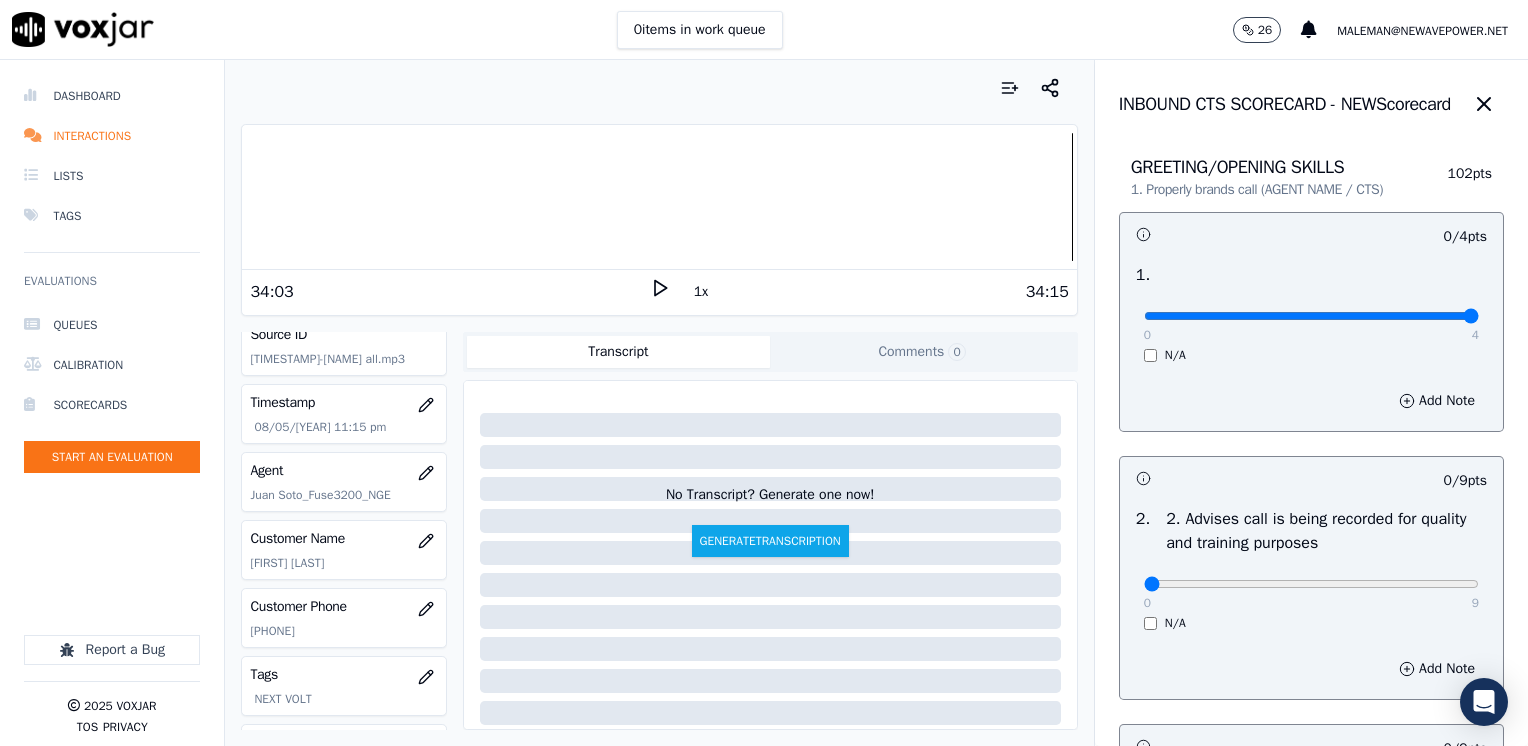 drag, startPoint x: 1133, startPoint y: 312, endPoint x: 1531, endPoint y: 313, distance: 398.00125 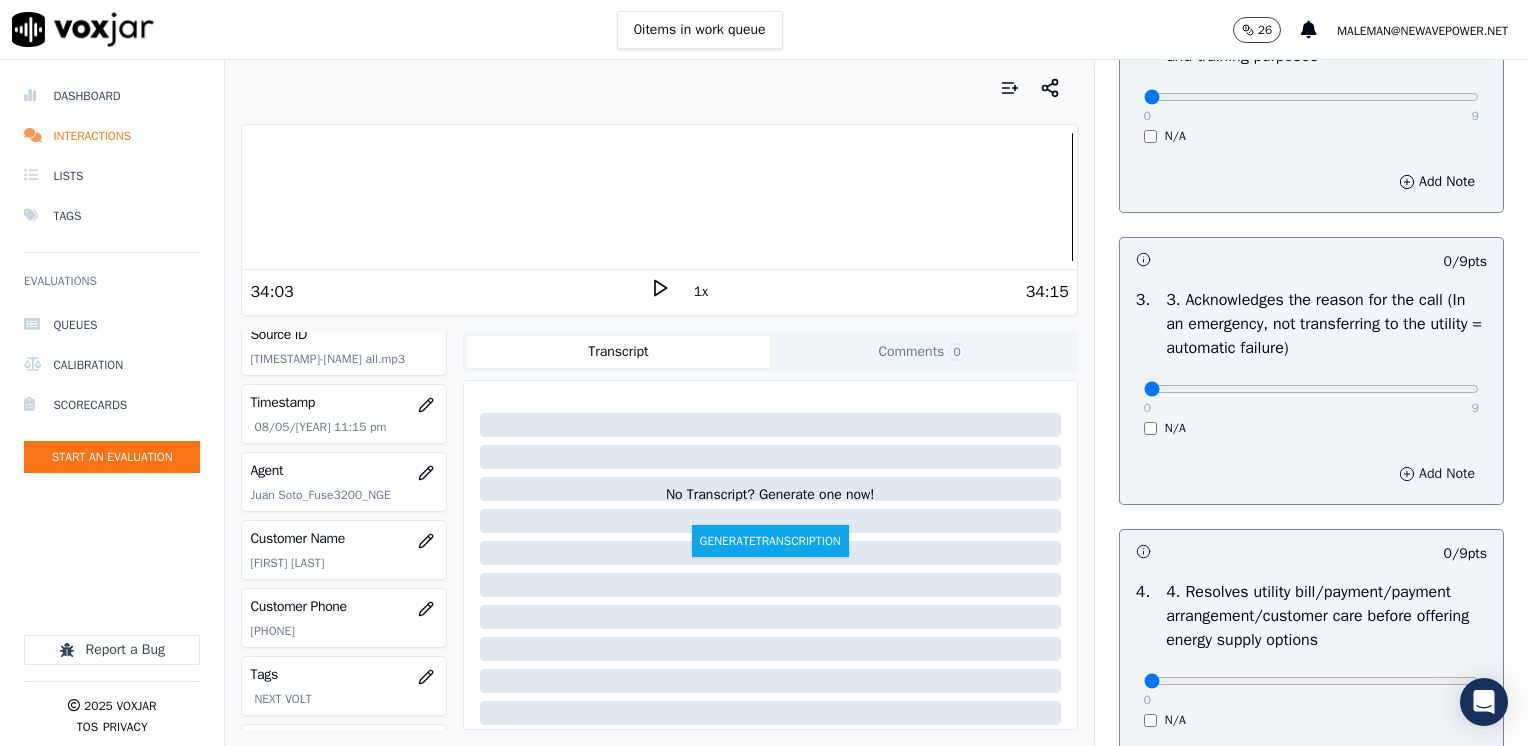 scroll, scrollTop: 500, scrollLeft: 0, axis: vertical 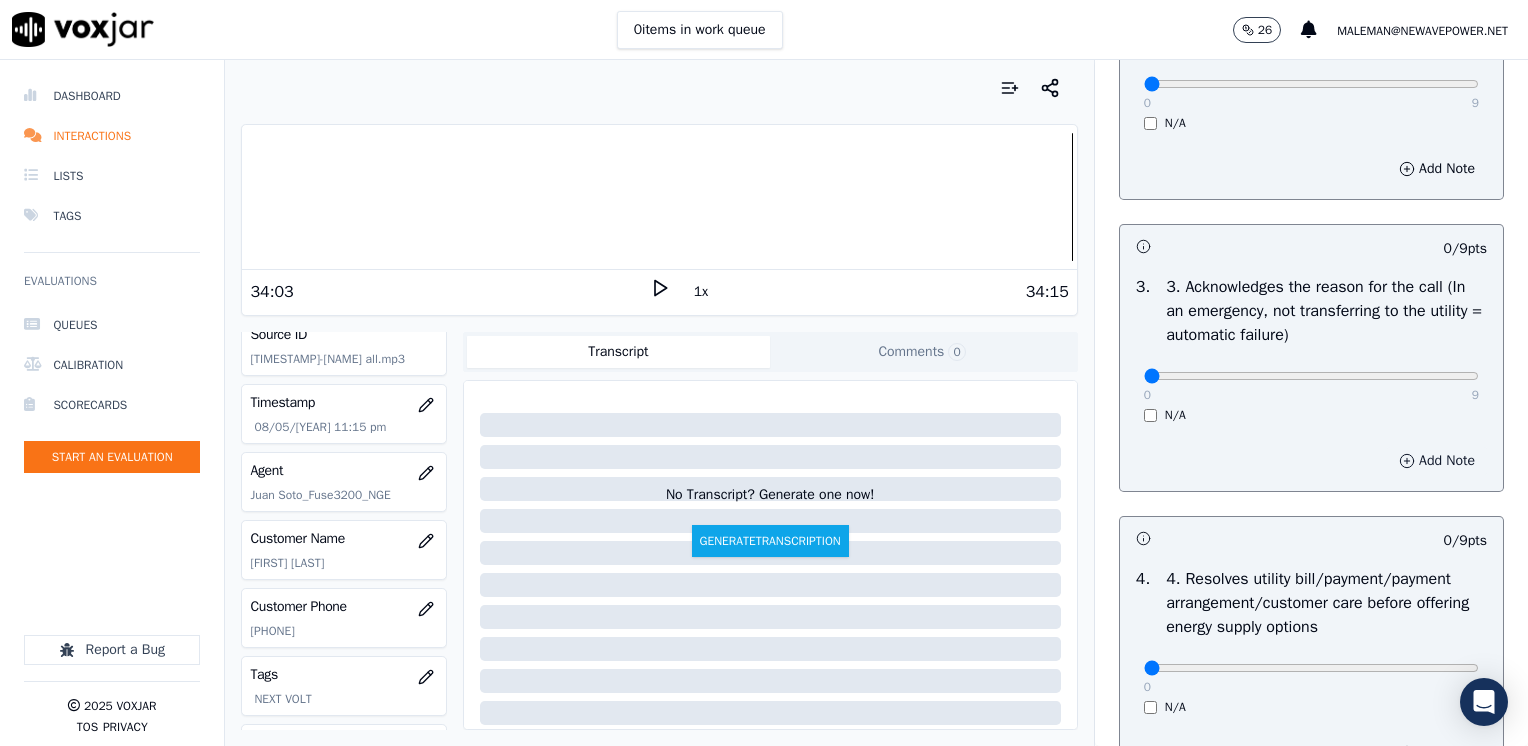 click on "Add Note" at bounding box center (1437, 461) 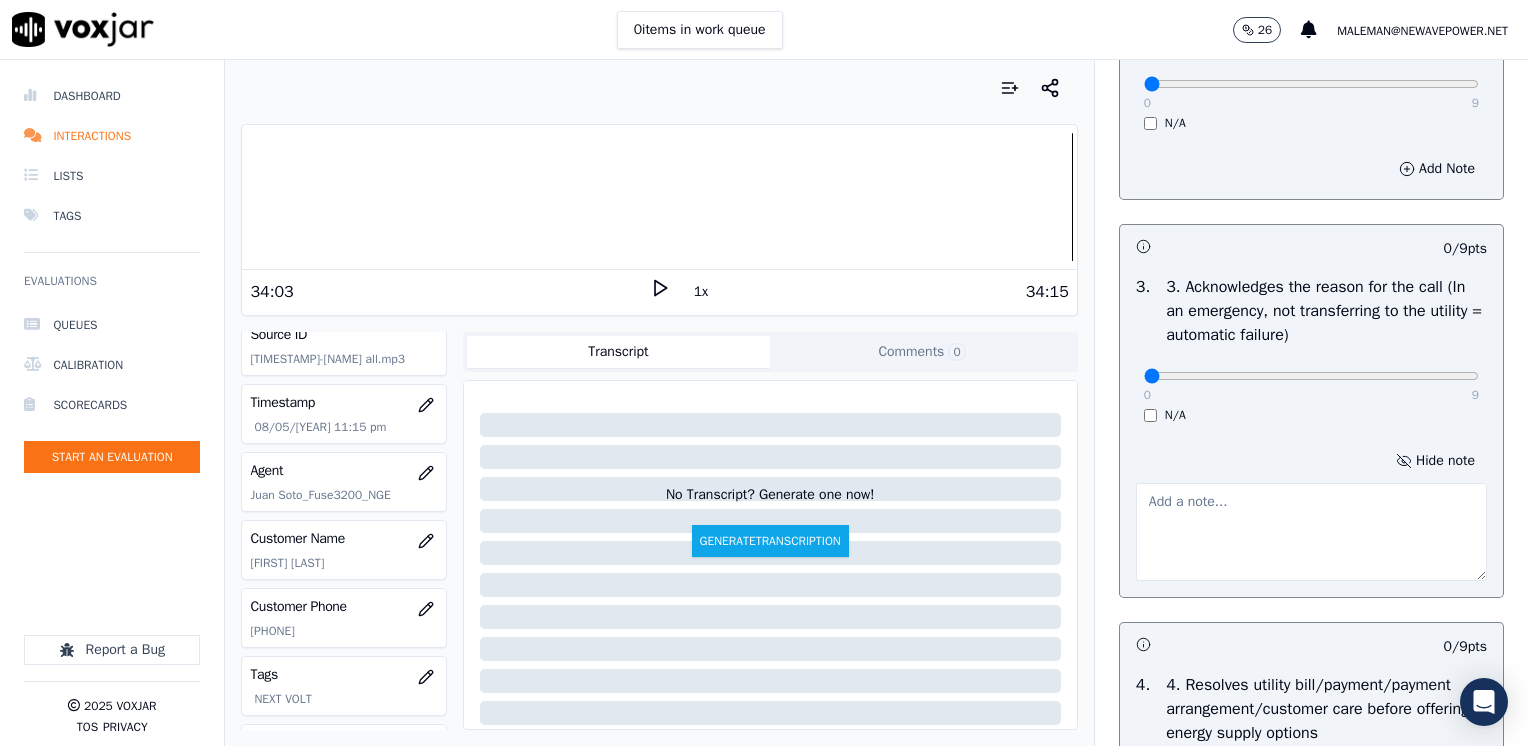 click at bounding box center [1311, 532] 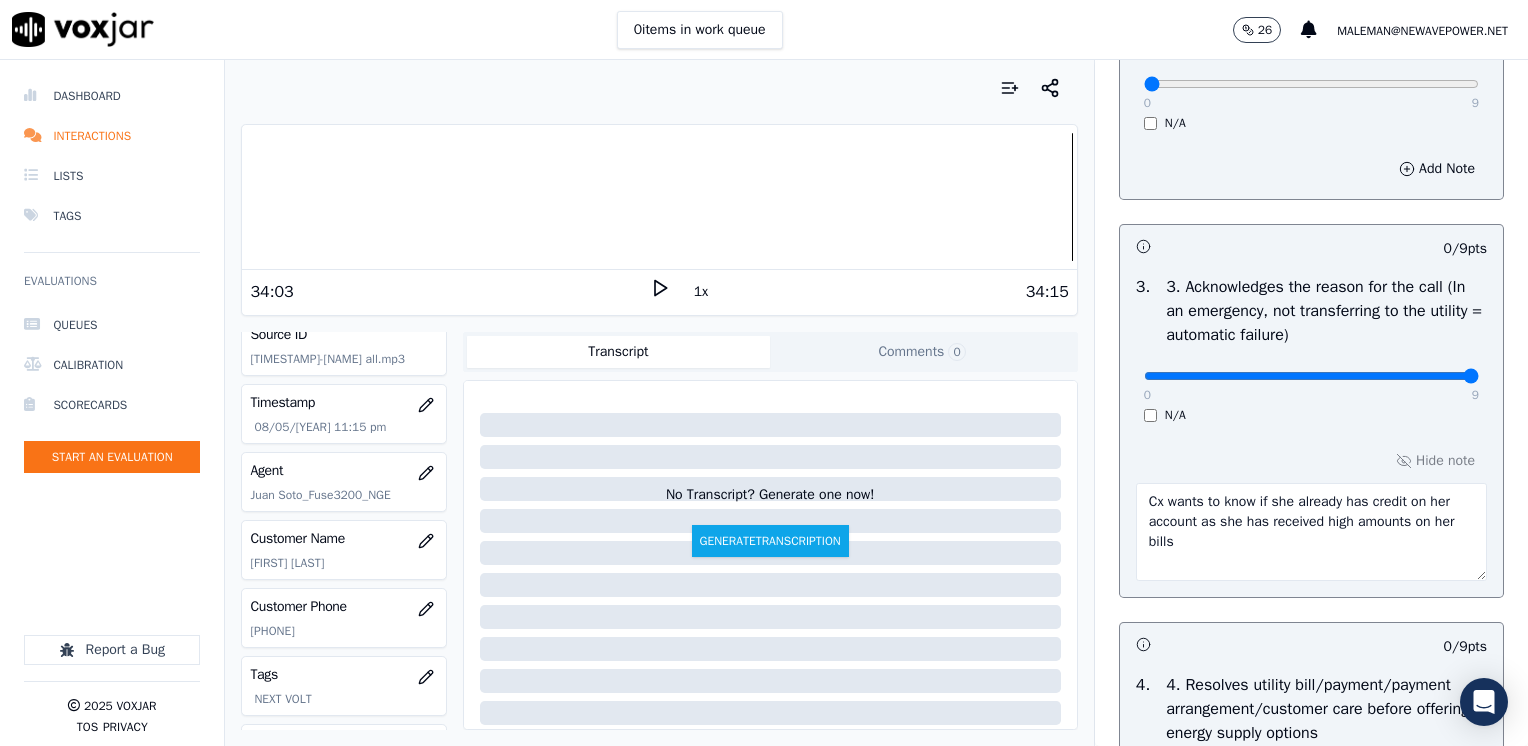 drag, startPoint x: 1132, startPoint y: 371, endPoint x: 934, endPoint y: 648, distance: 340.48935 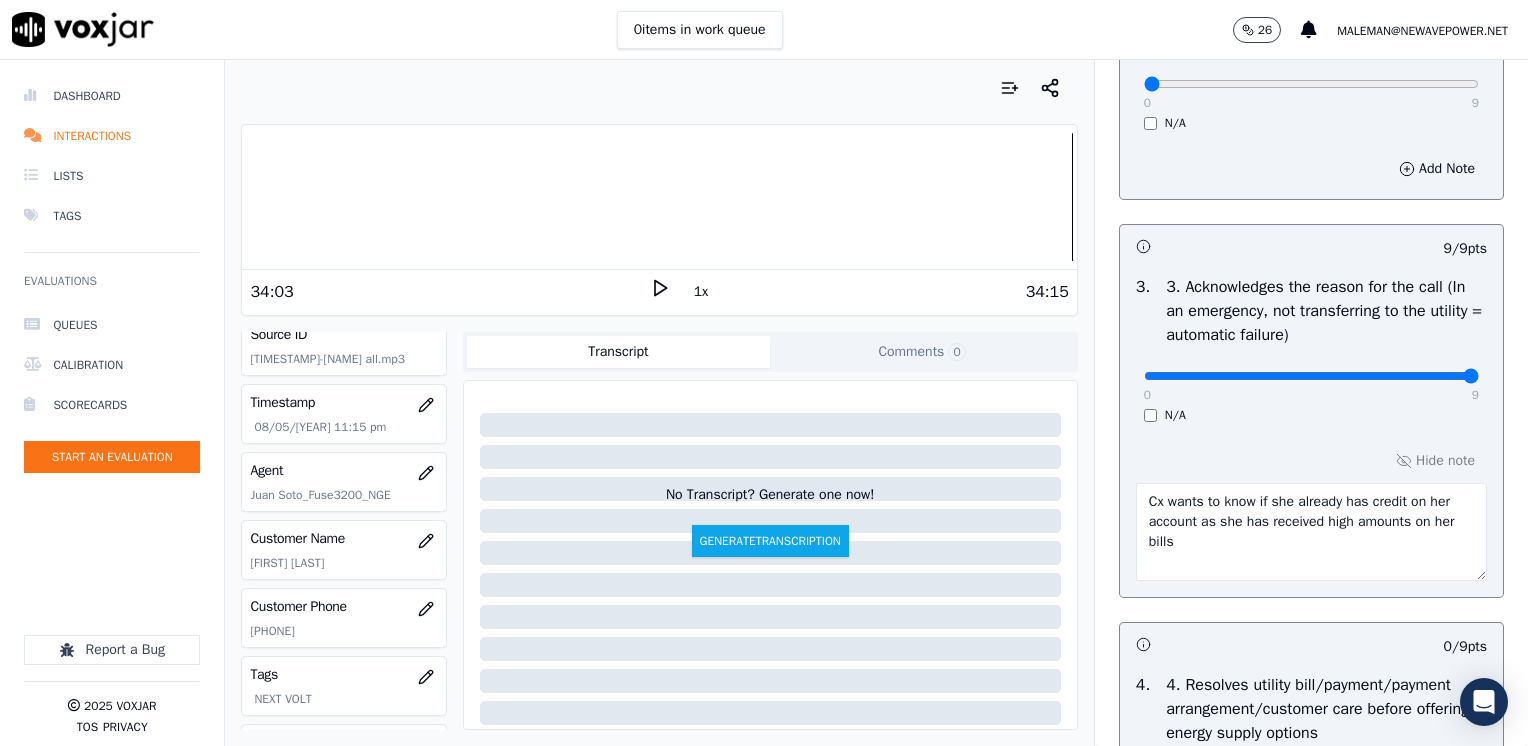 drag, startPoint x: 1324, startPoint y: 519, endPoint x: 1389, endPoint y: 553, distance: 73.3553 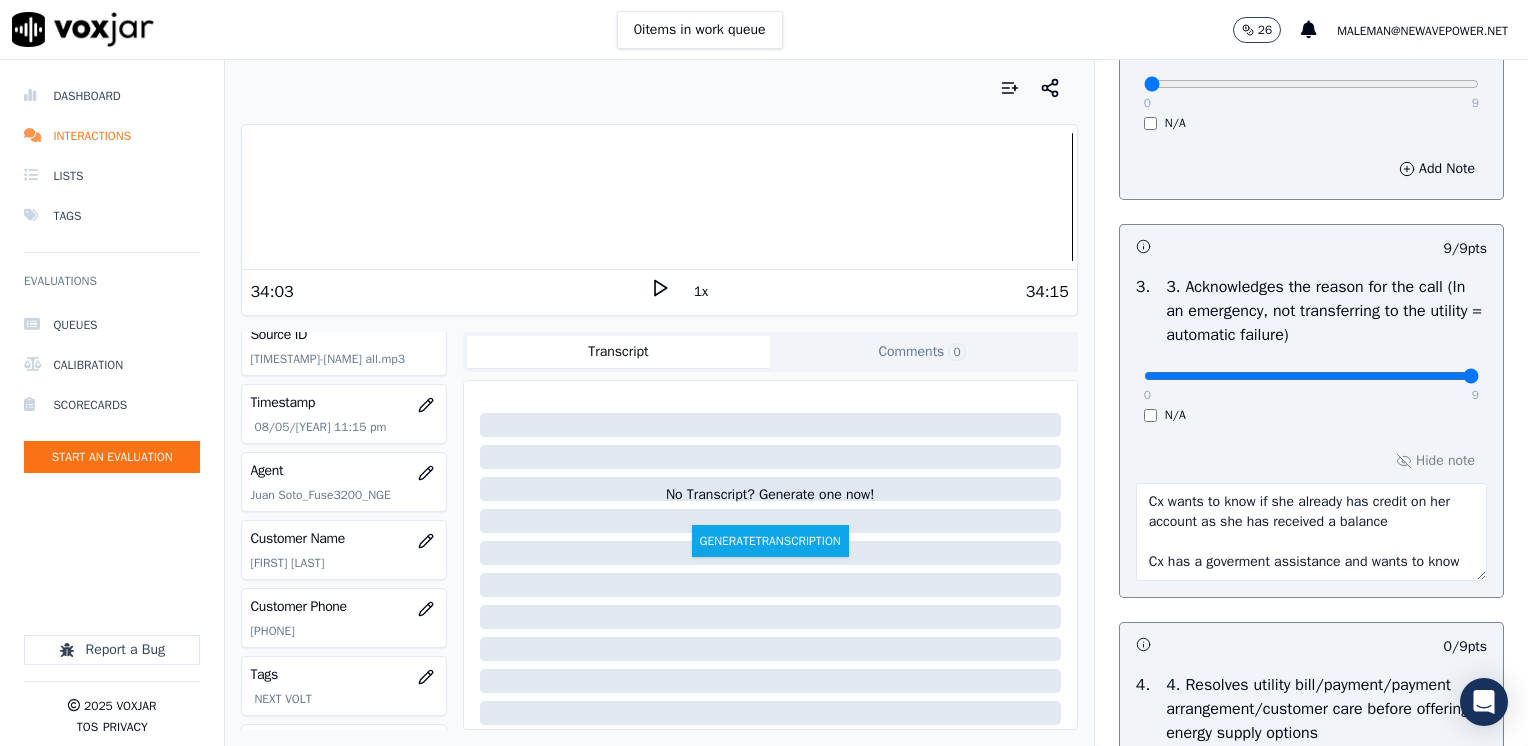scroll, scrollTop: 12, scrollLeft: 0, axis: vertical 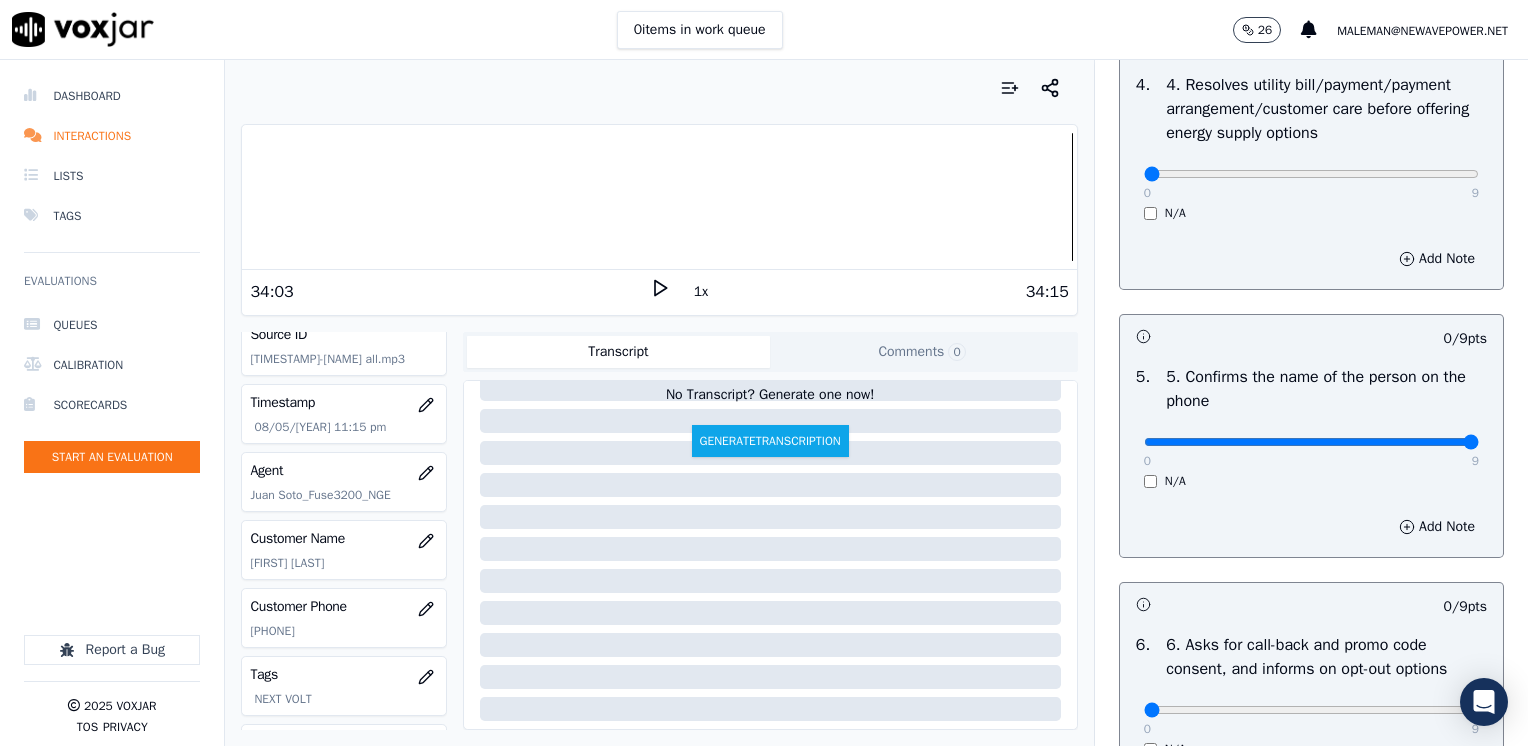 drag, startPoint x: 1131, startPoint y: 442, endPoint x: 1494, endPoint y: 474, distance: 364.40775 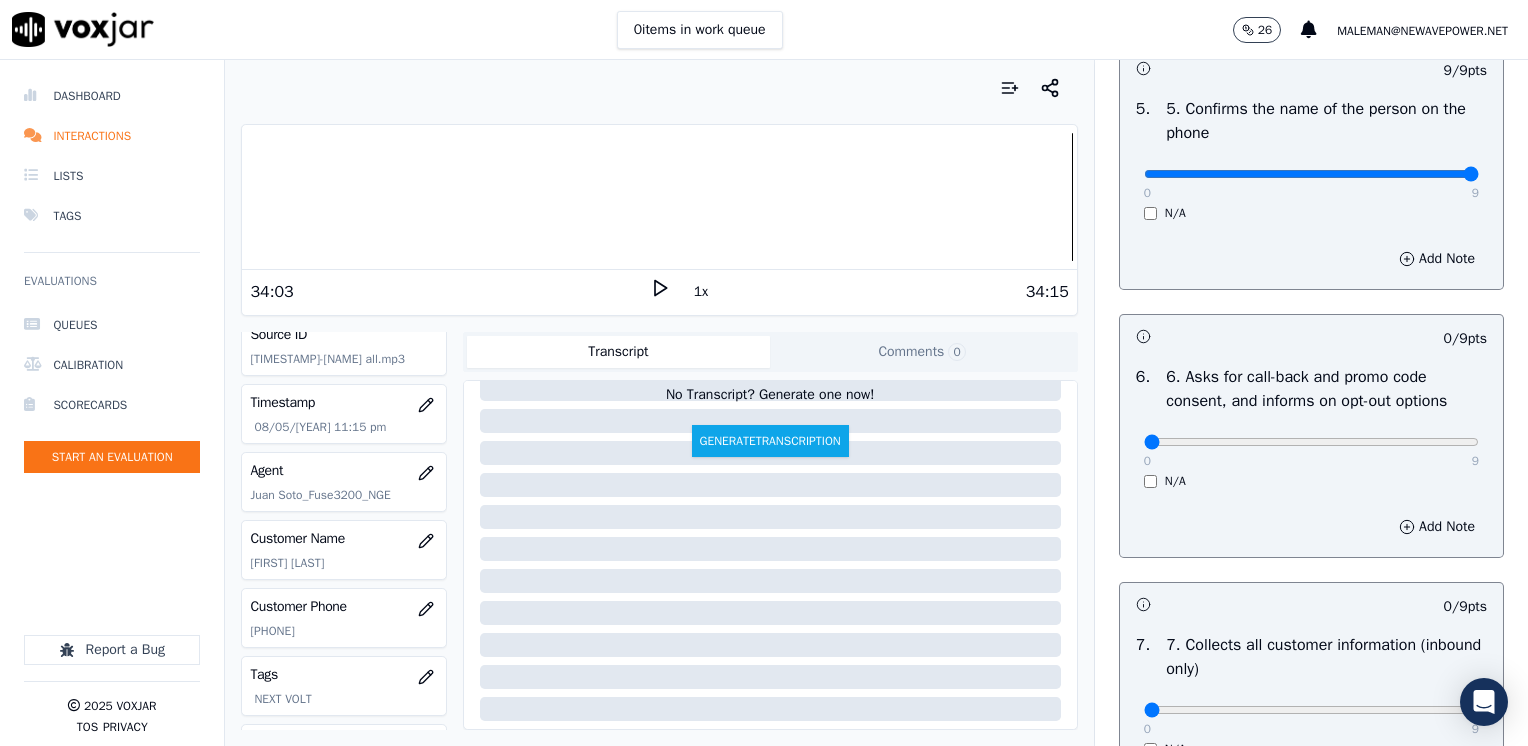 scroll, scrollTop: 1400, scrollLeft: 0, axis: vertical 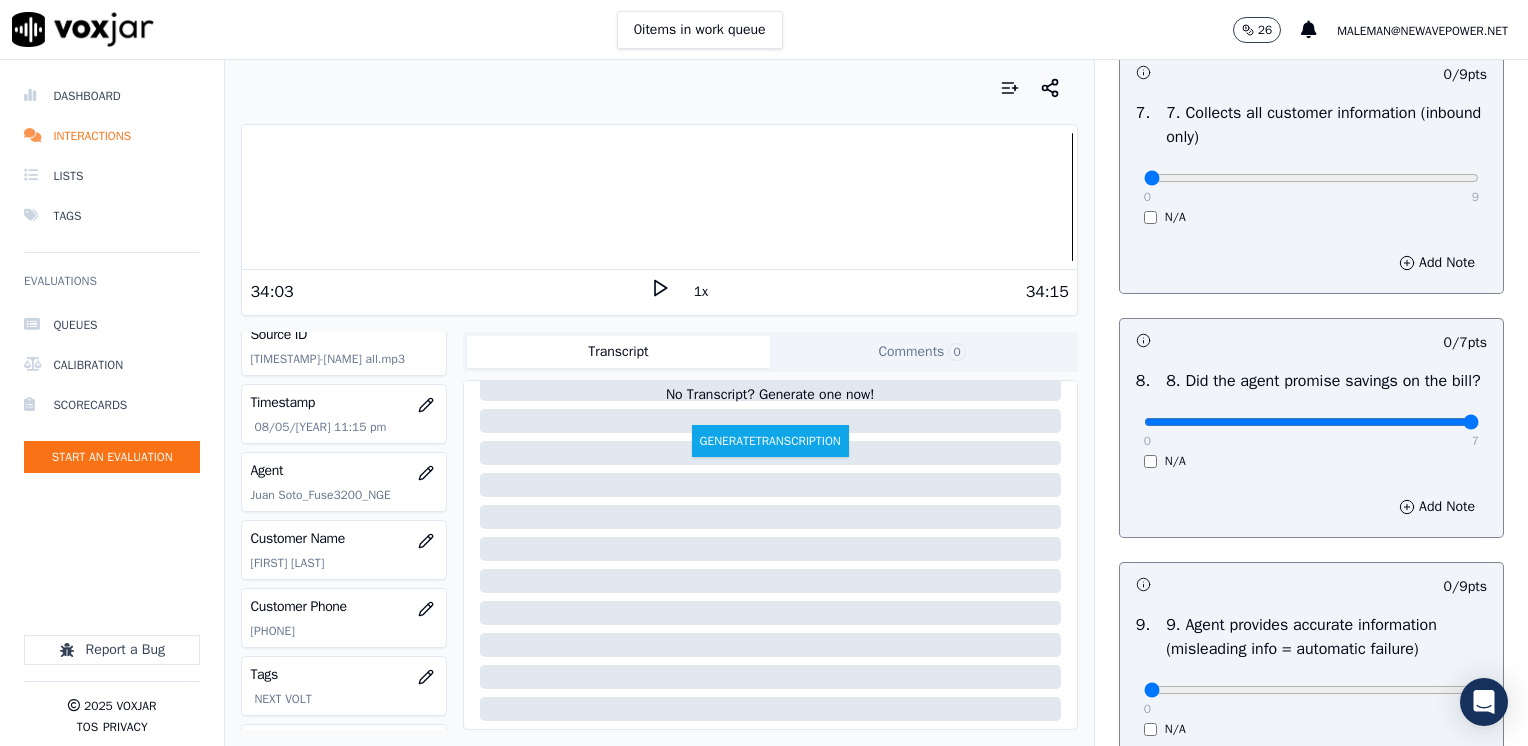 drag, startPoint x: 1131, startPoint y: 445, endPoint x: 1531, endPoint y: 446, distance: 400.00125 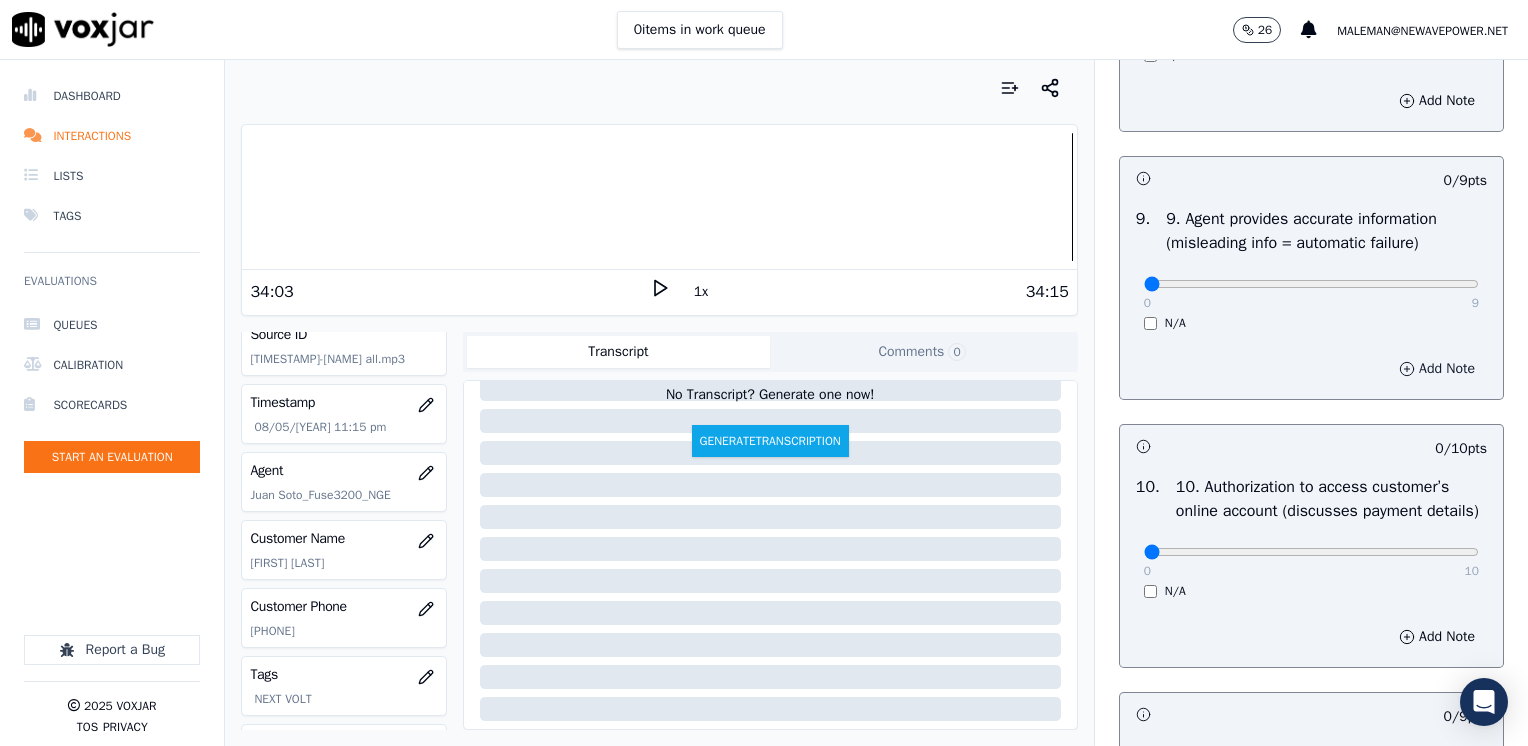 scroll, scrollTop: 2500, scrollLeft: 0, axis: vertical 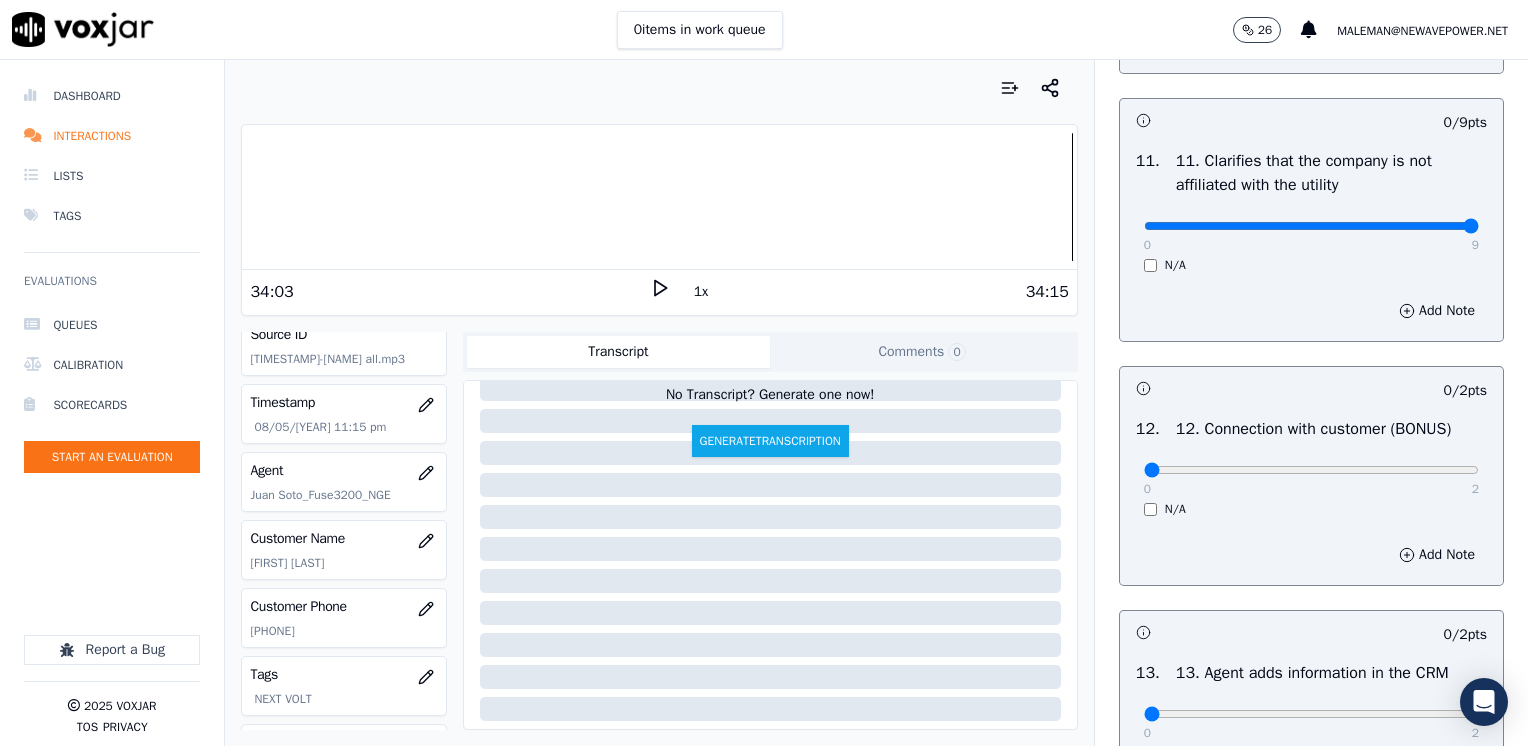 drag, startPoint x: 1132, startPoint y: 272, endPoint x: 1527, endPoint y: 279, distance: 395.062 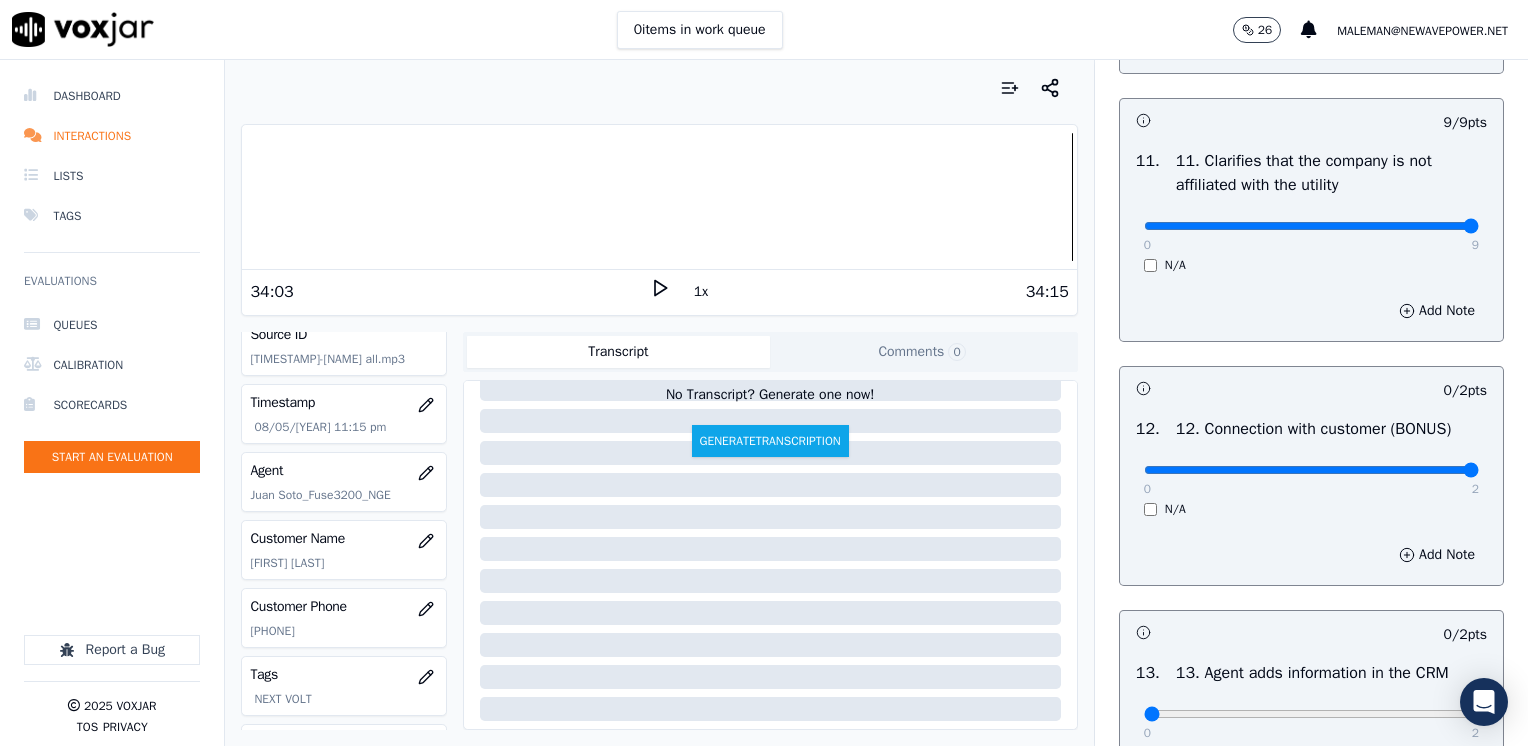 drag, startPoint x: 1129, startPoint y: 514, endPoint x: 1531, endPoint y: 506, distance: 402.0796 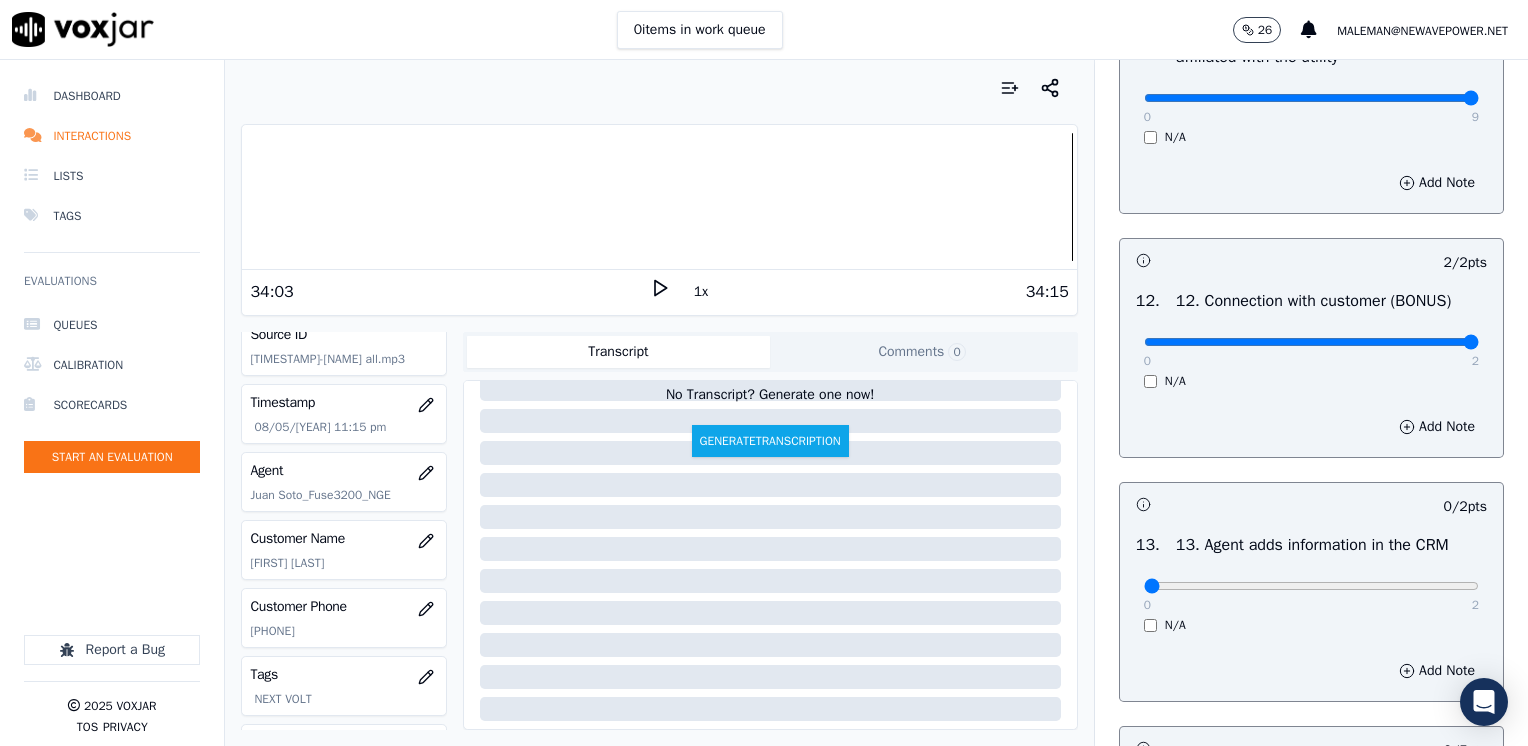 scroll, scrollTop: 3200, scrollLeft: 0, axis: vertical 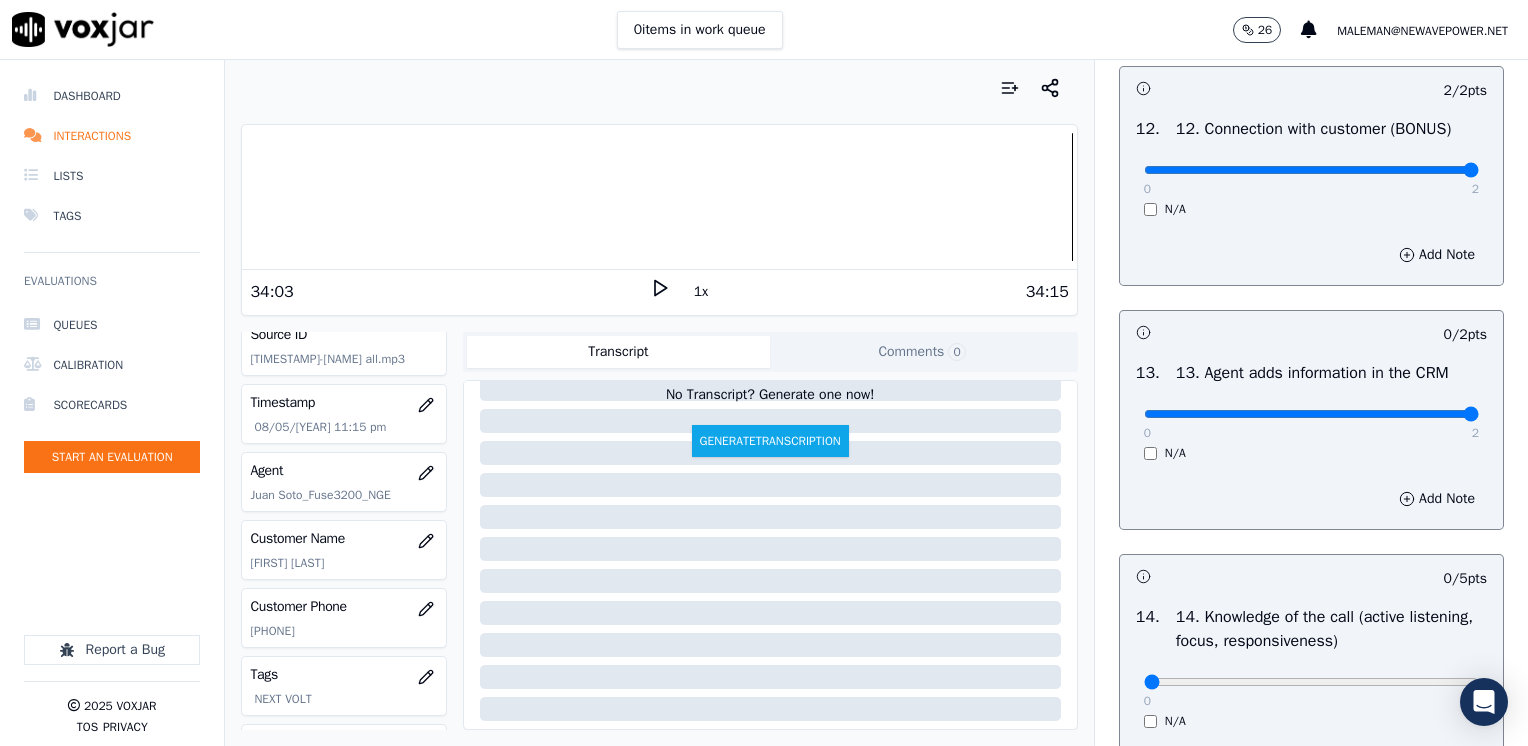 drag, startPoint x: 1127, startPoint y: 465, endPoint x: 1531, endPoint y: 465, distance: 404 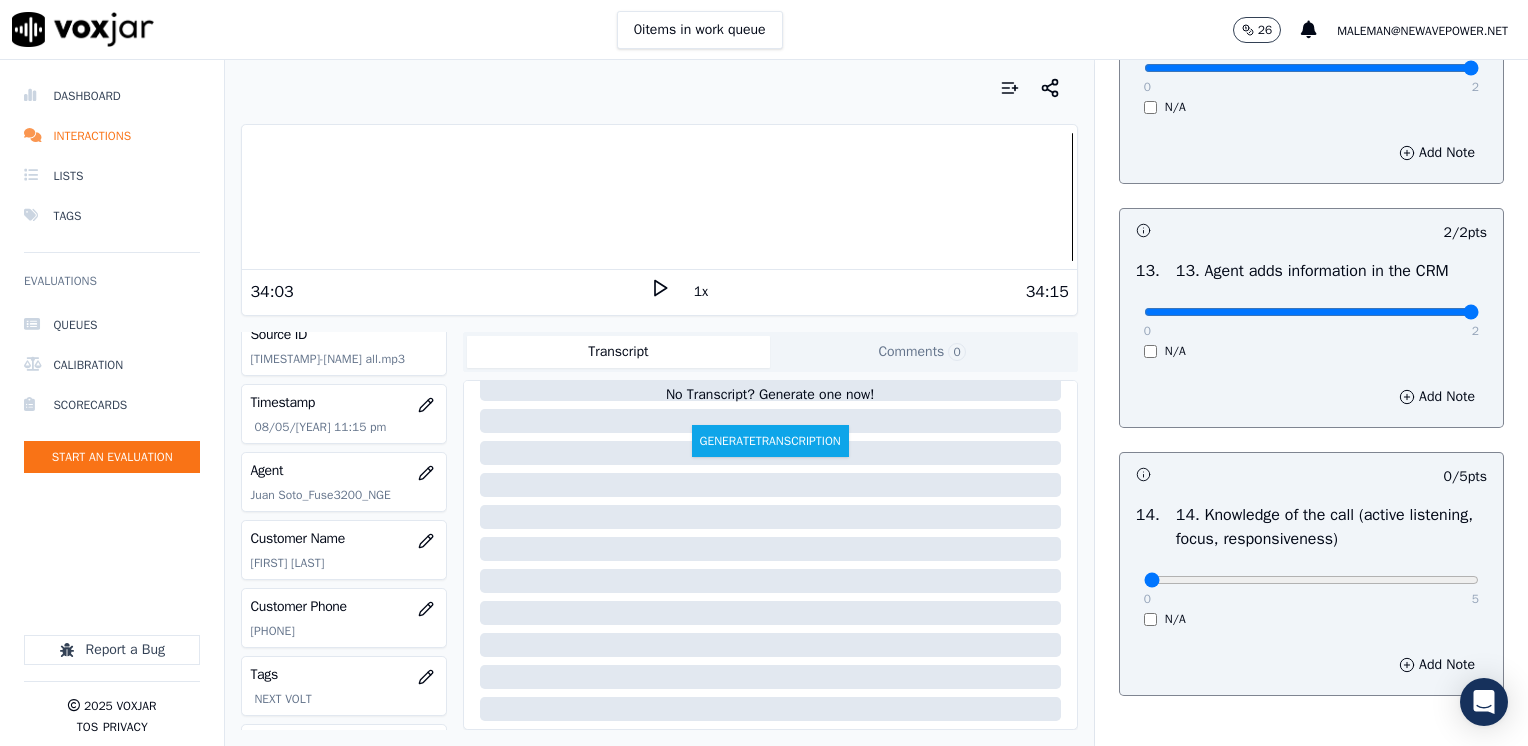 scroll, scrollTop: 3400, scrollLeft: 0, axis: vertical 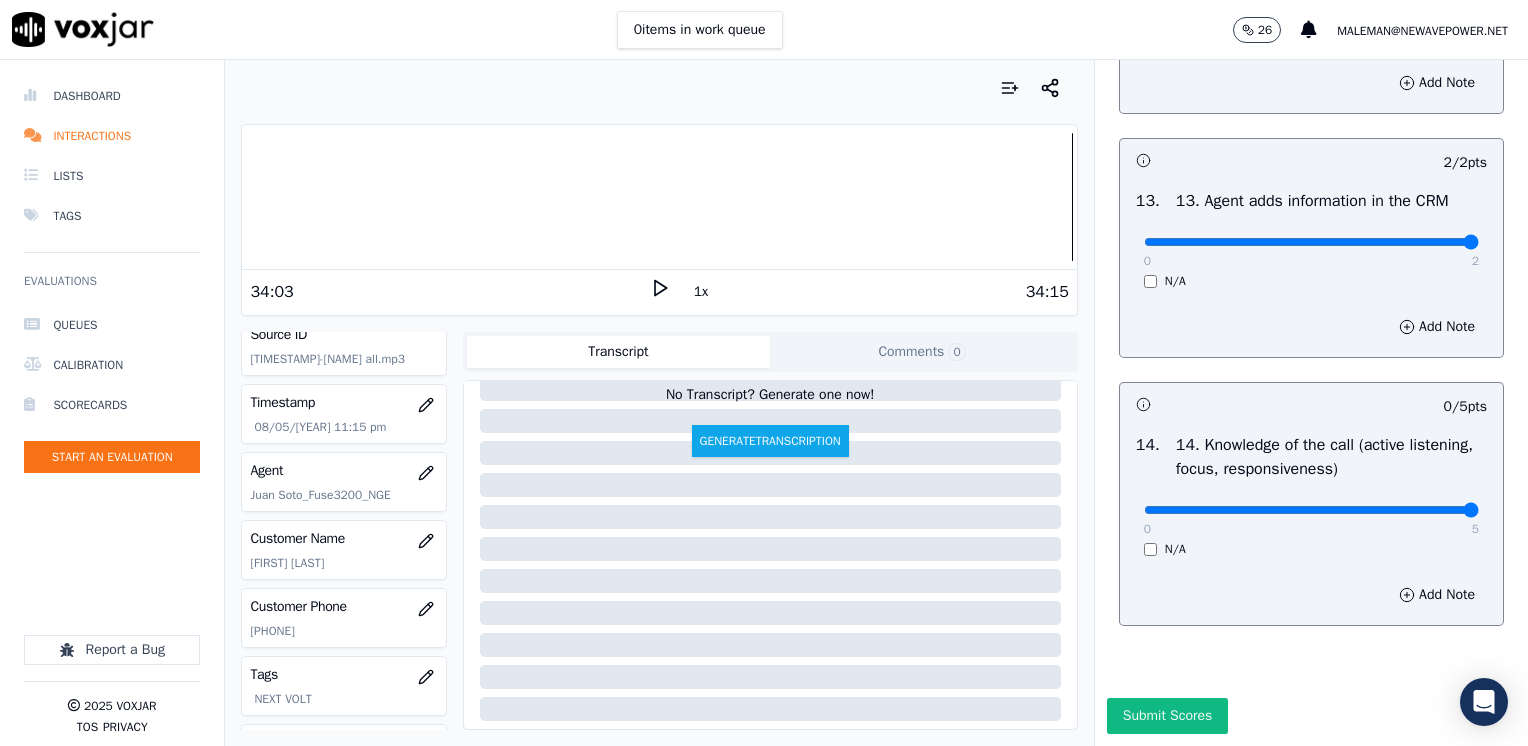 drag, startPoint x: 1128, startPoint y: 527, endPoint x: 1527, endPoint y: 524, distance: 399.0113 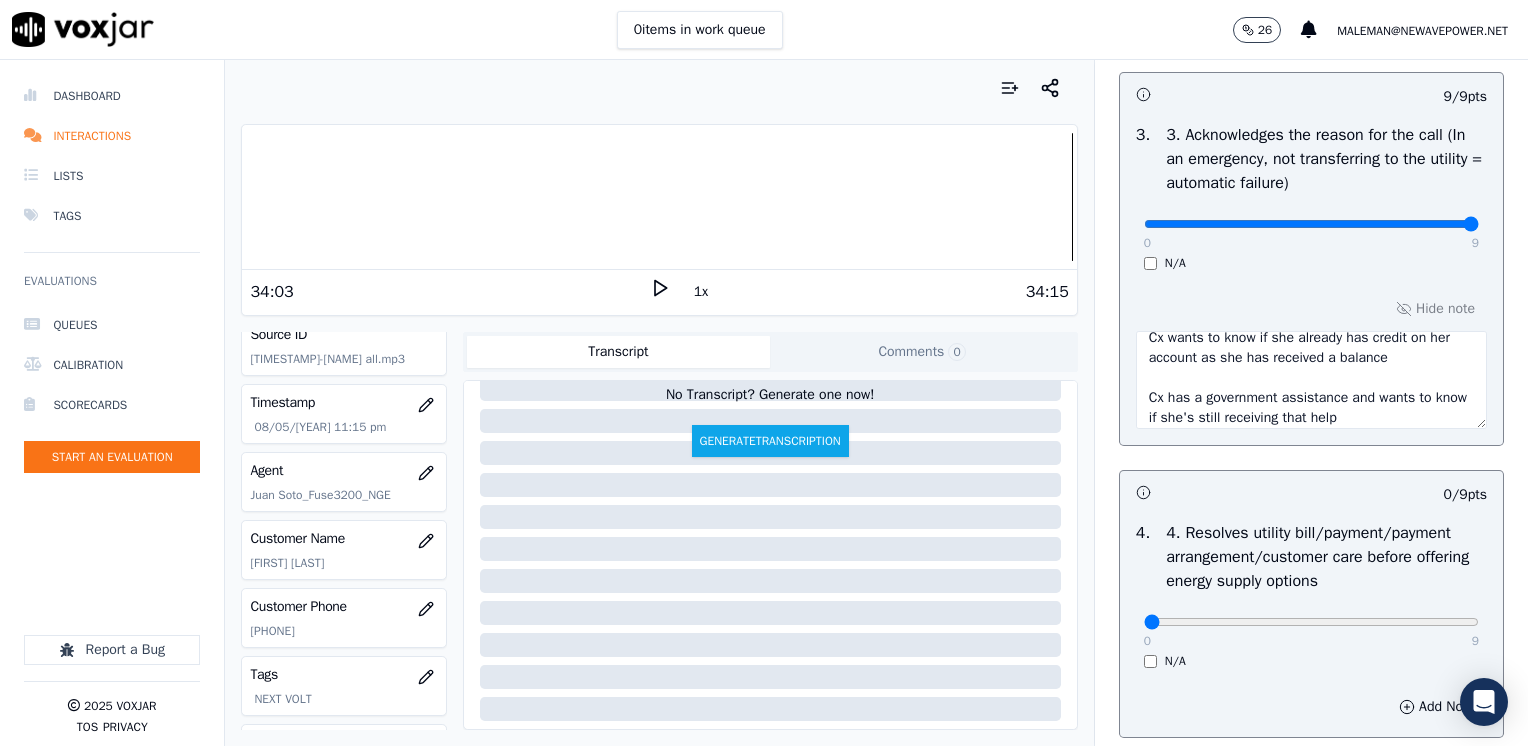 scroll, scrollTop: 700, scrollLeft: 0, axis: vertical 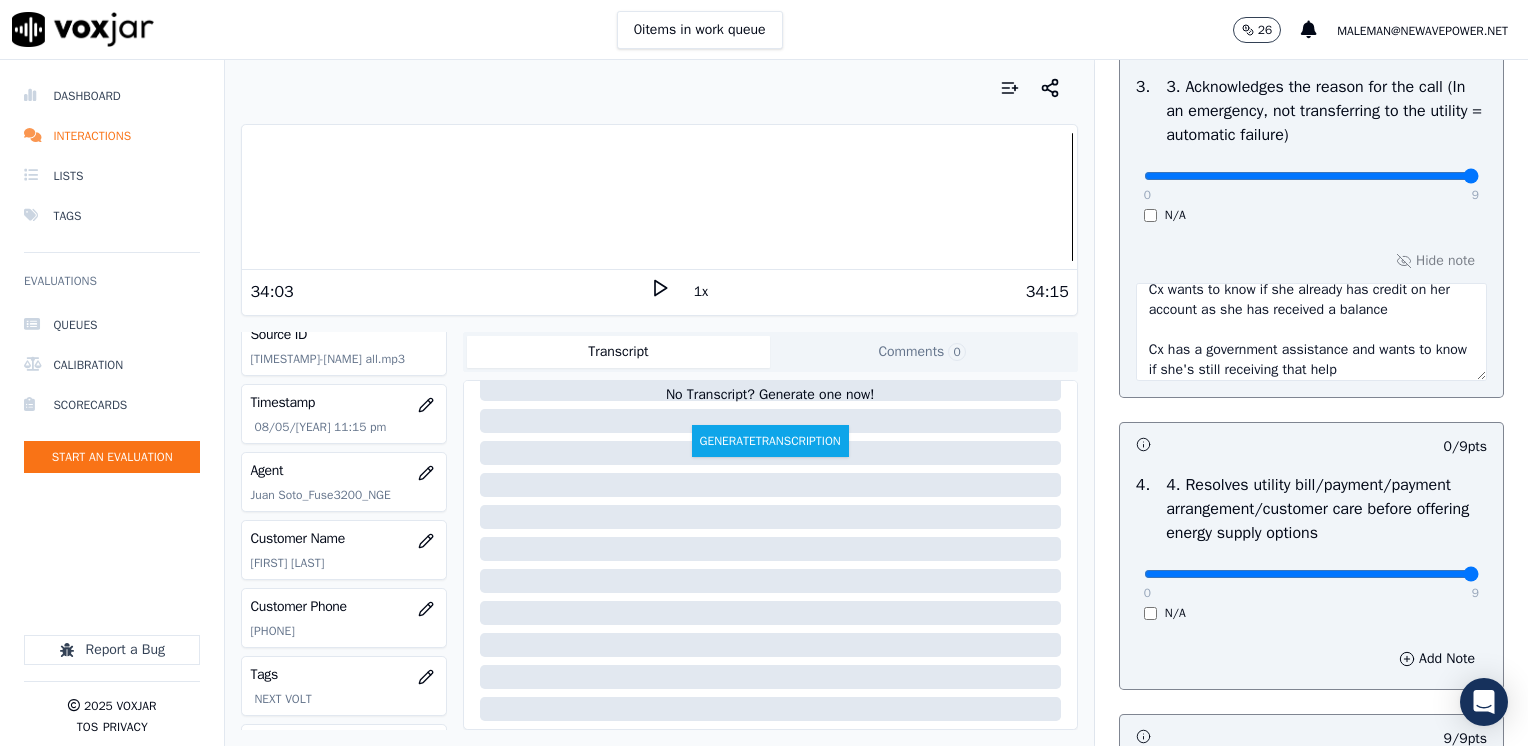 drag, startPoint x: 1126, startPoint y: 570, endPoint x: 1531, endPoint y: 597, distance: 405.89902 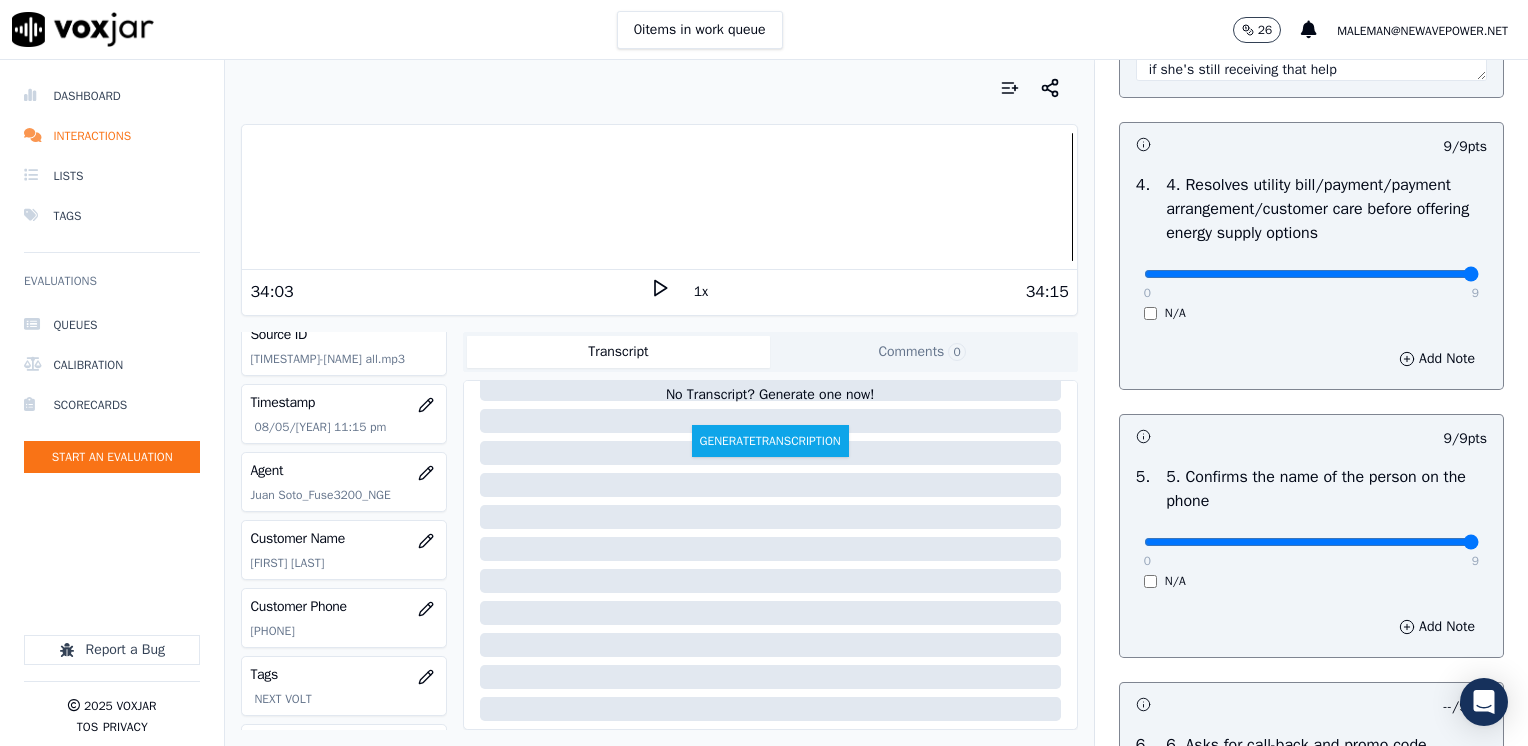scroll, scrollTop: 700, scrollLeft: 0, axis: vertical 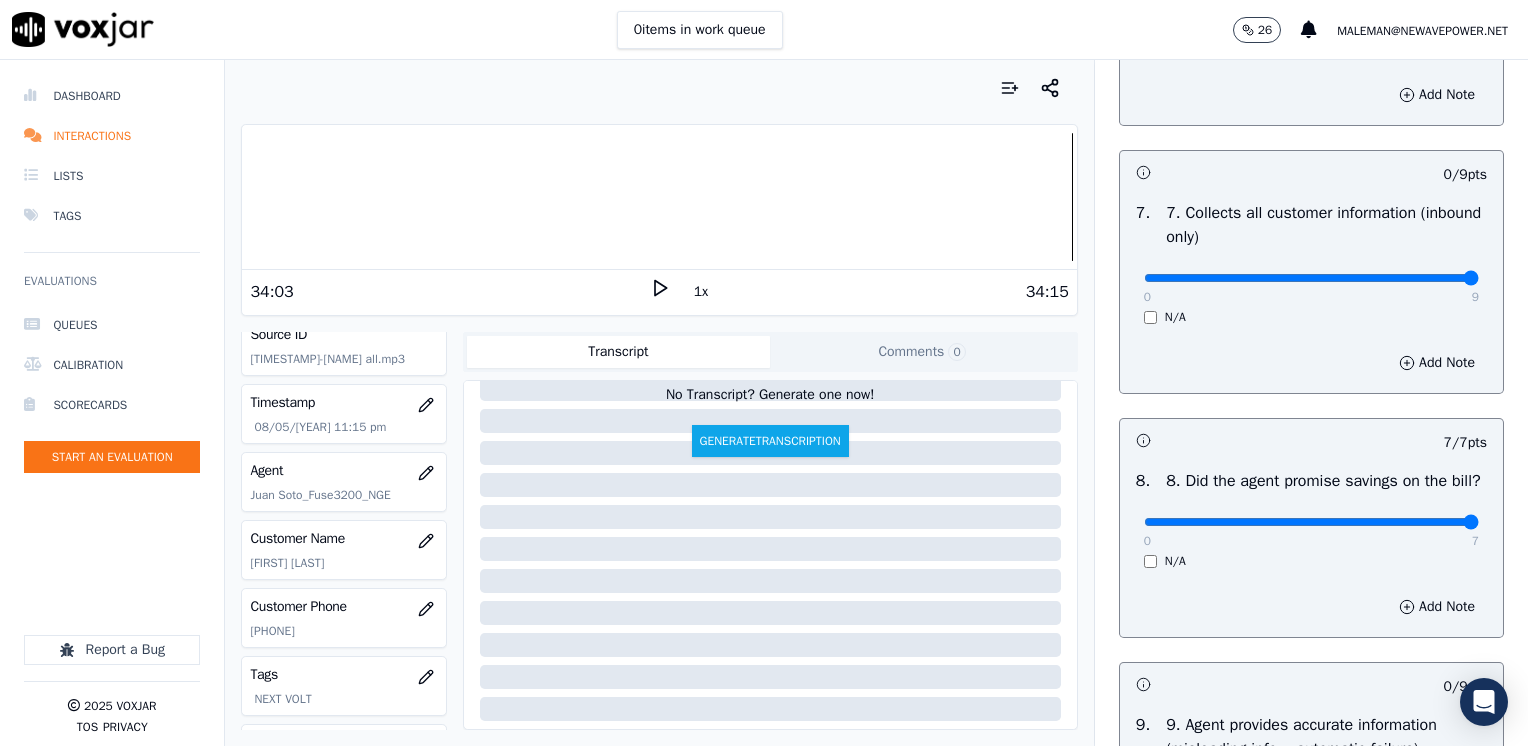 drag, startPoint x: 1128, startPoint y: 278, endPoint x: 1527, endPoint y: 332, distance: 402.63754 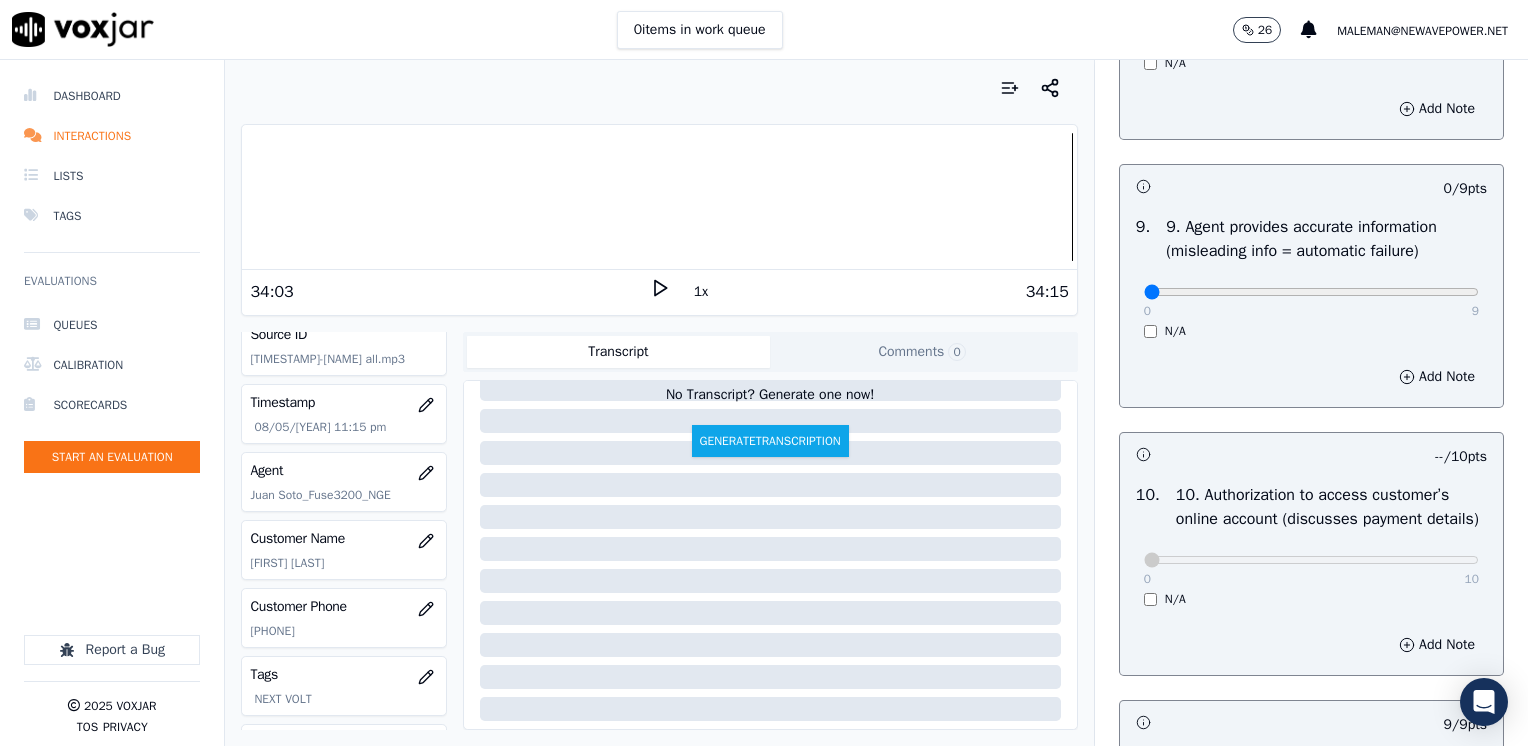 scroll, scrollTop: 2300, scrollLeft: 0, axis: vertical 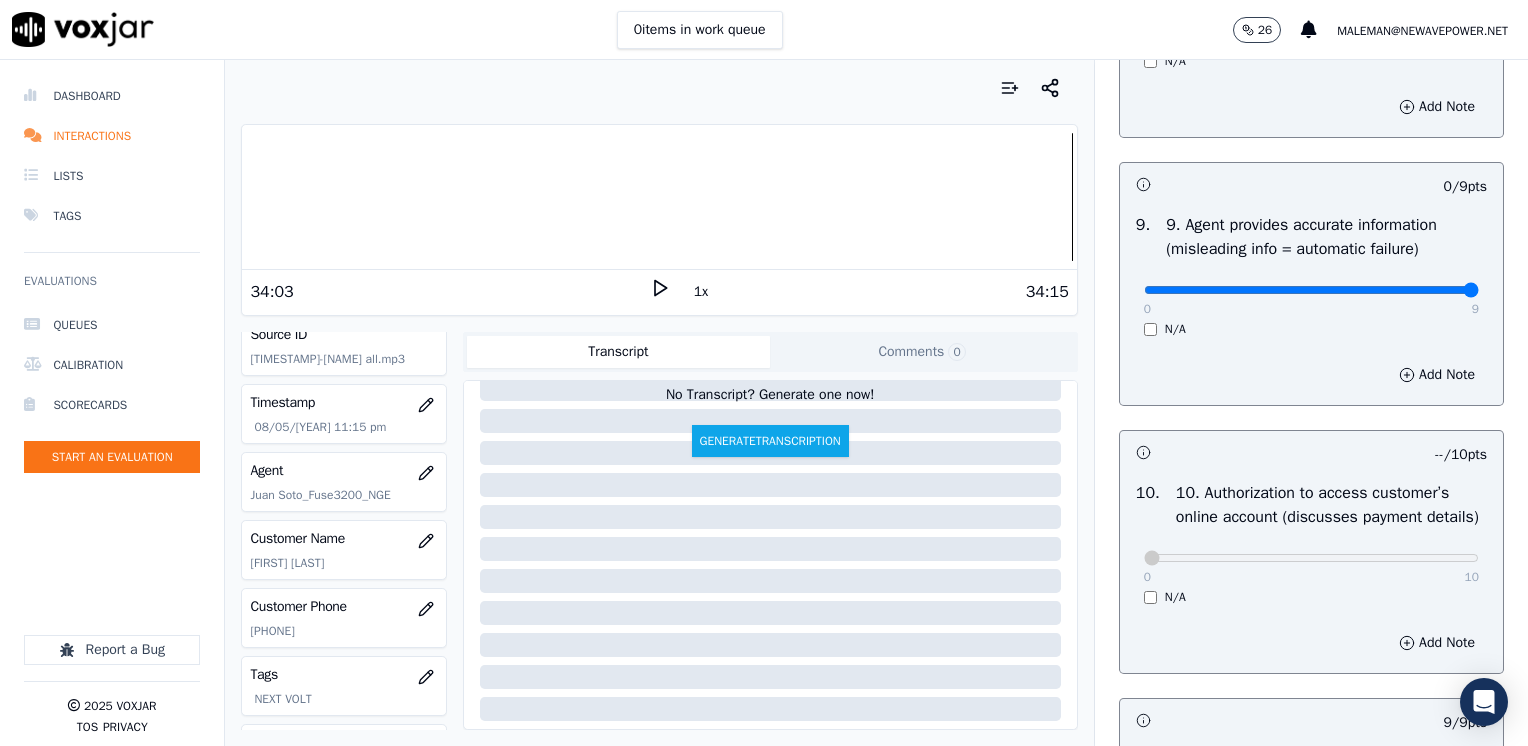 drag, startPoint x: 1132, startPoint y: 306, endPoint x: 1531, endPoint y: 306, distance: 399 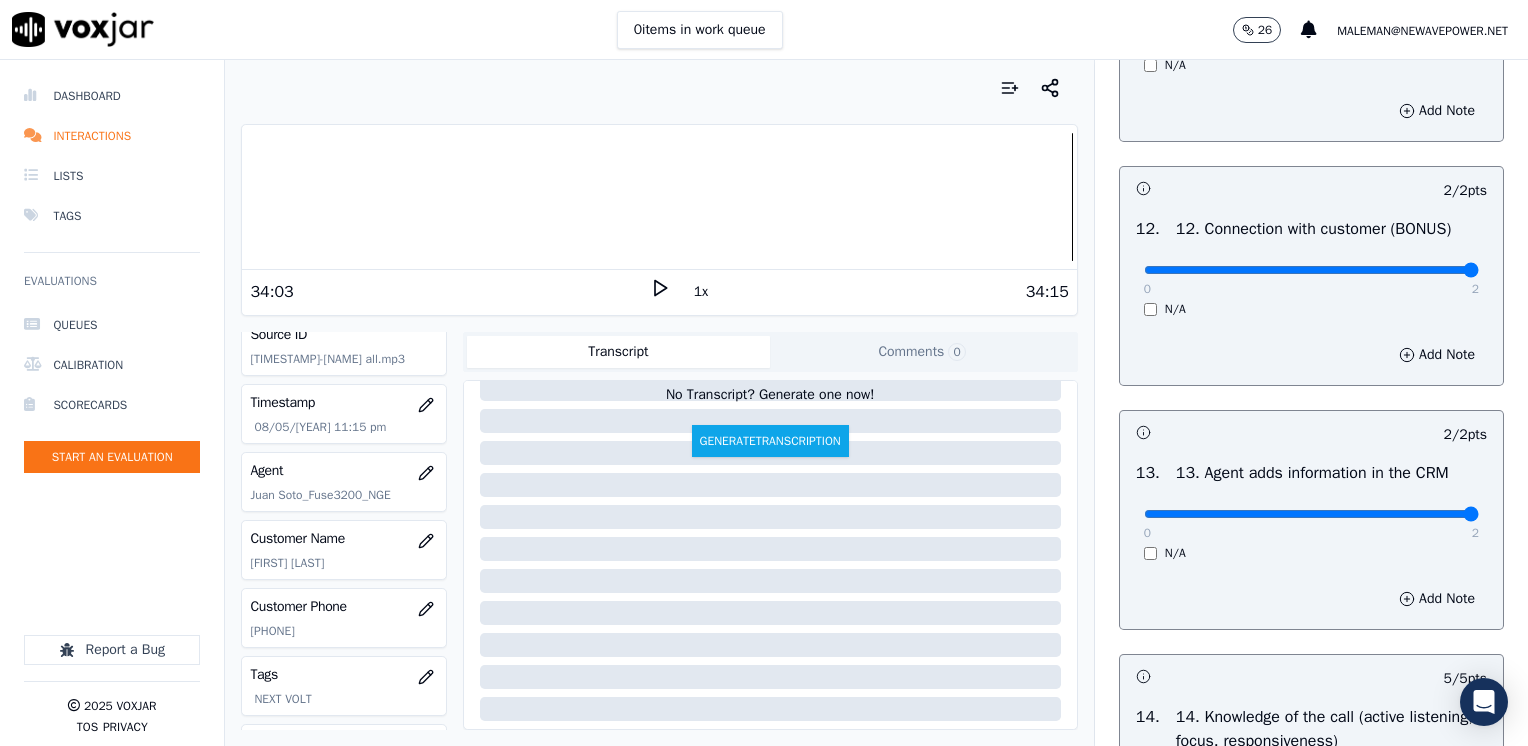 scroll, scrollTop: 3459, scrollLeft: 0, axis: vertical 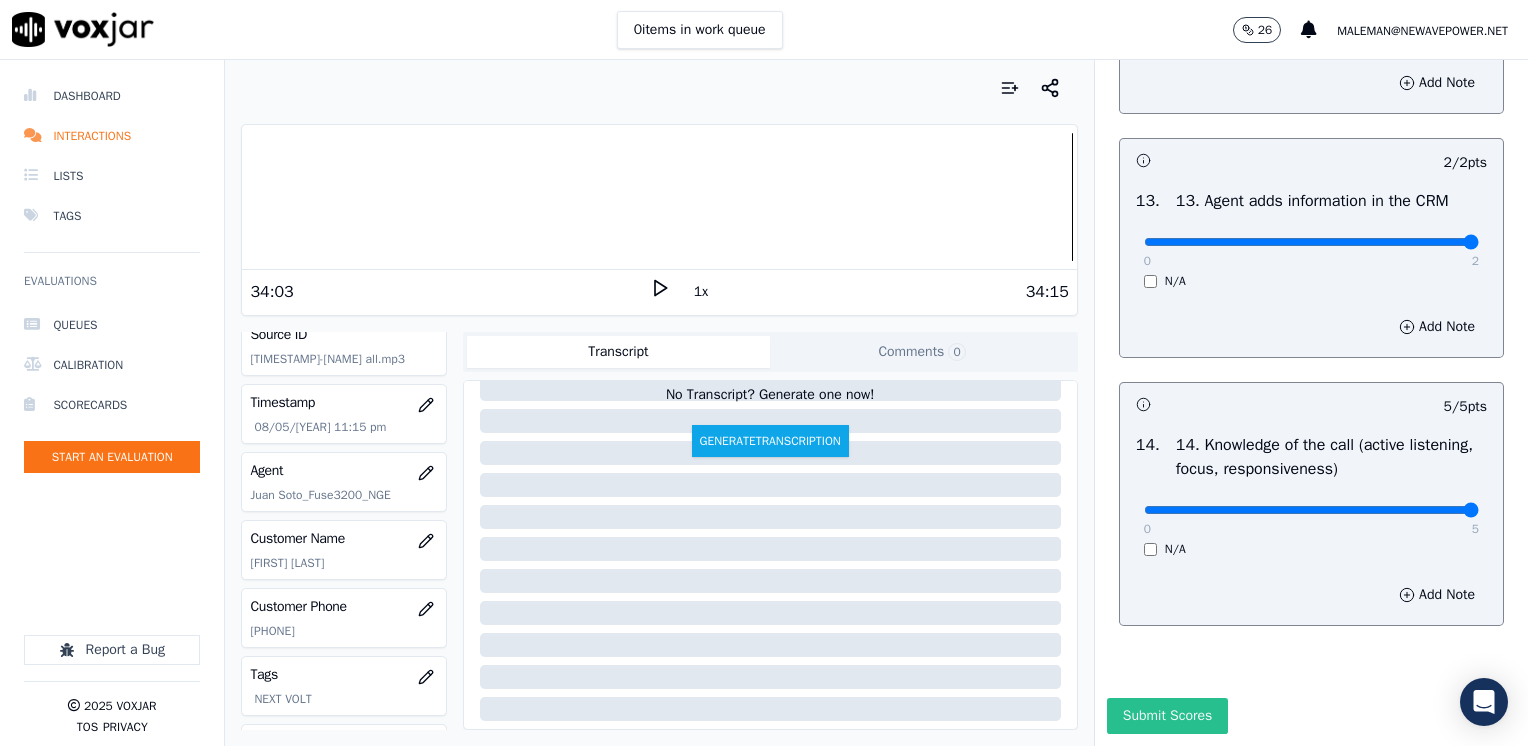 click on "Submit Scores" at bounding box center (1167, 716) 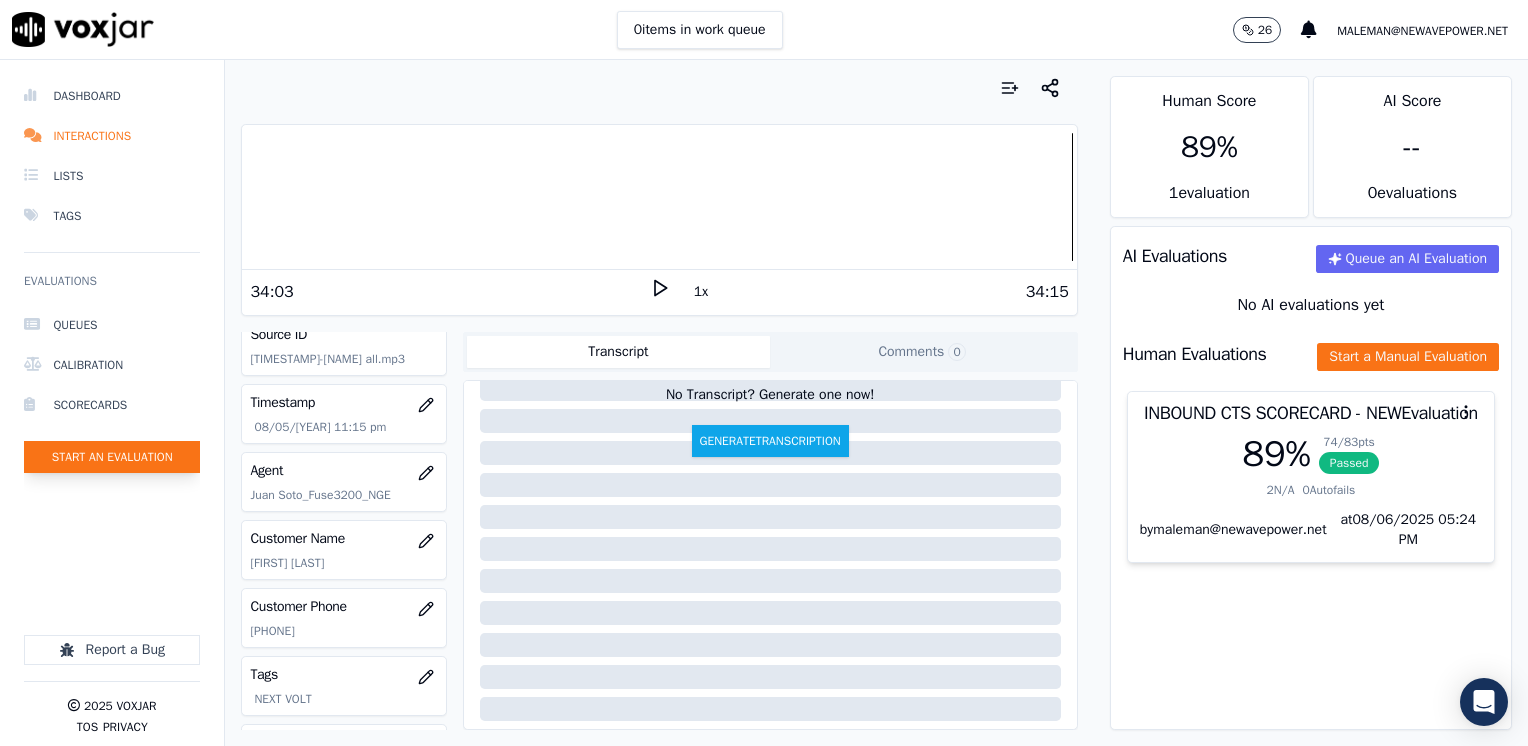 click on "Start an Evaluation" 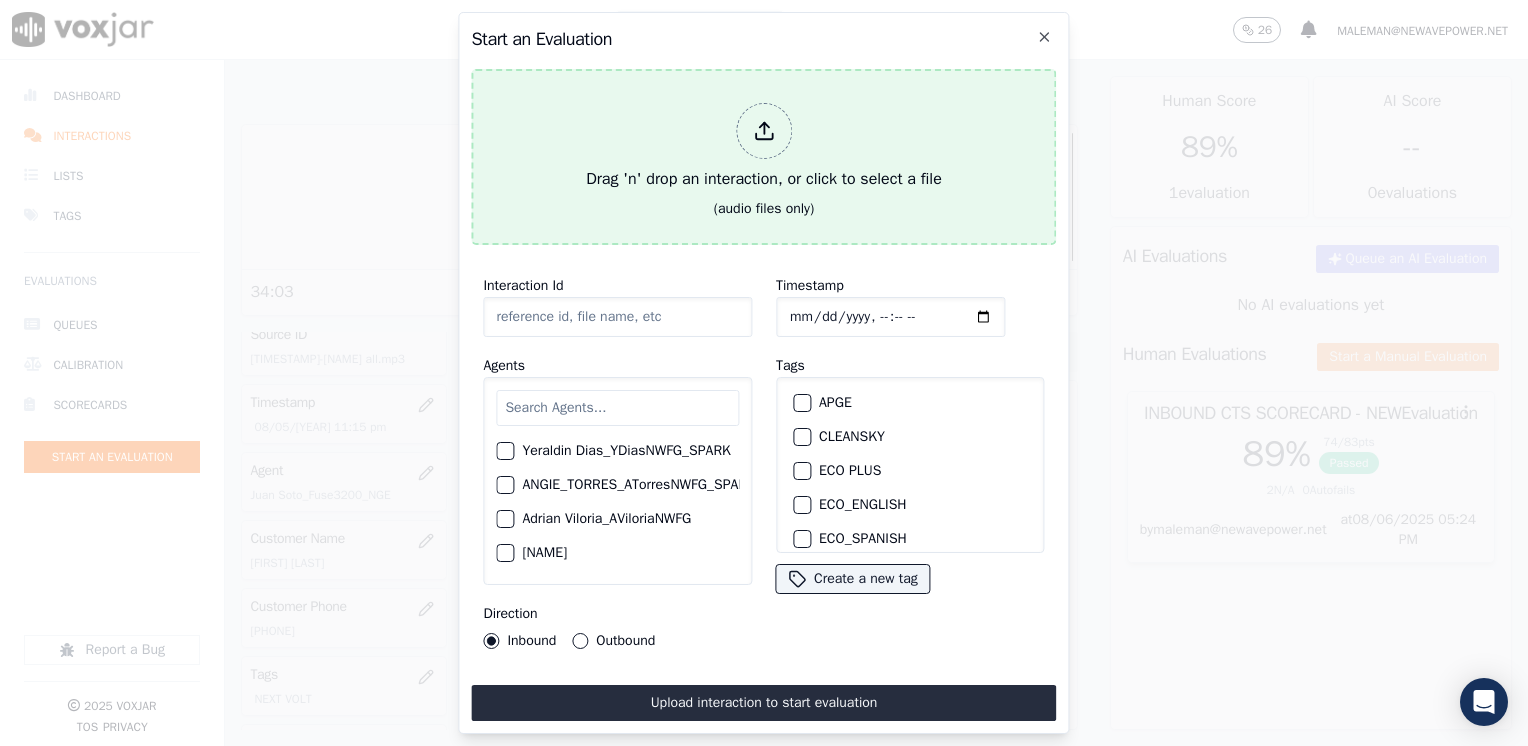 click at bounding box center (764, 131) 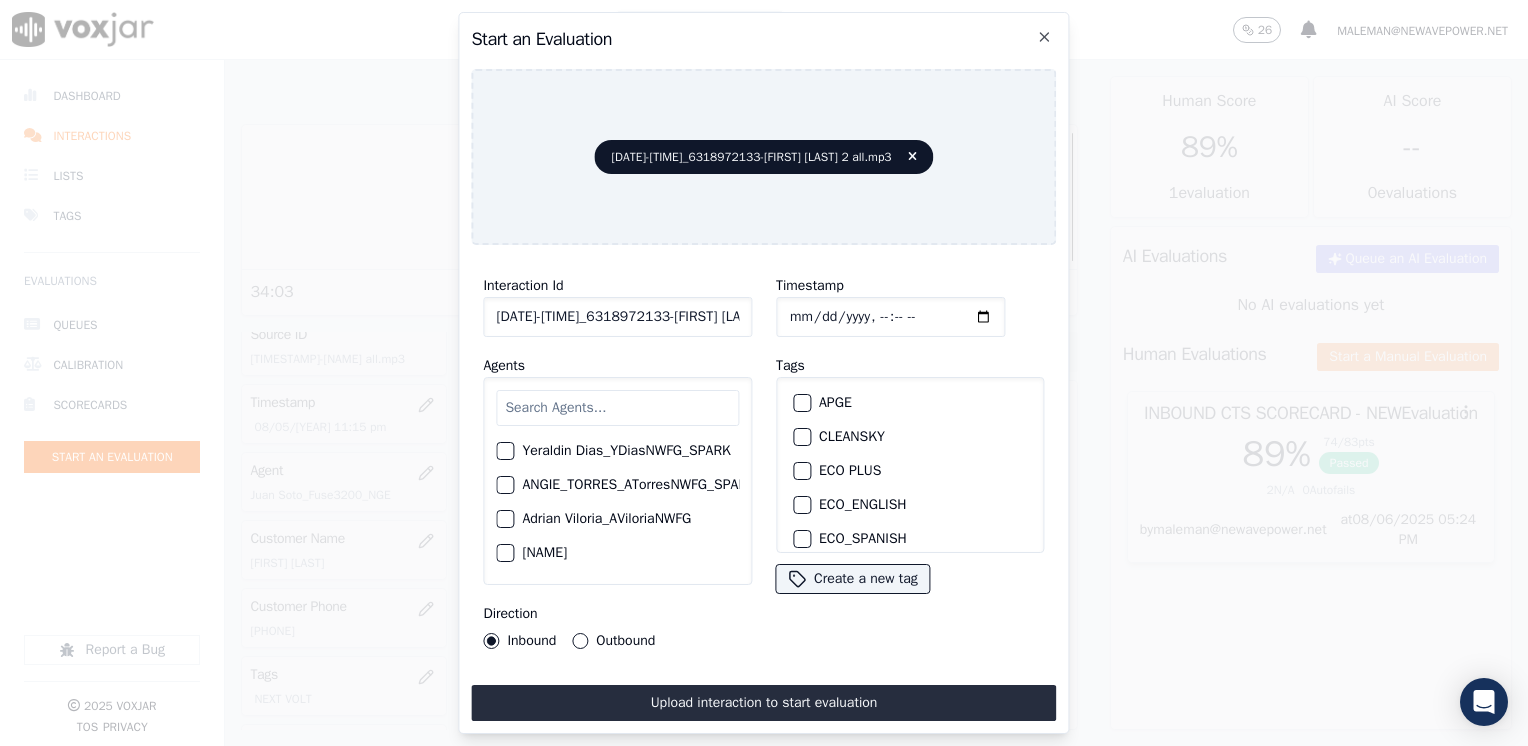 click at bounding box center [617, 408] 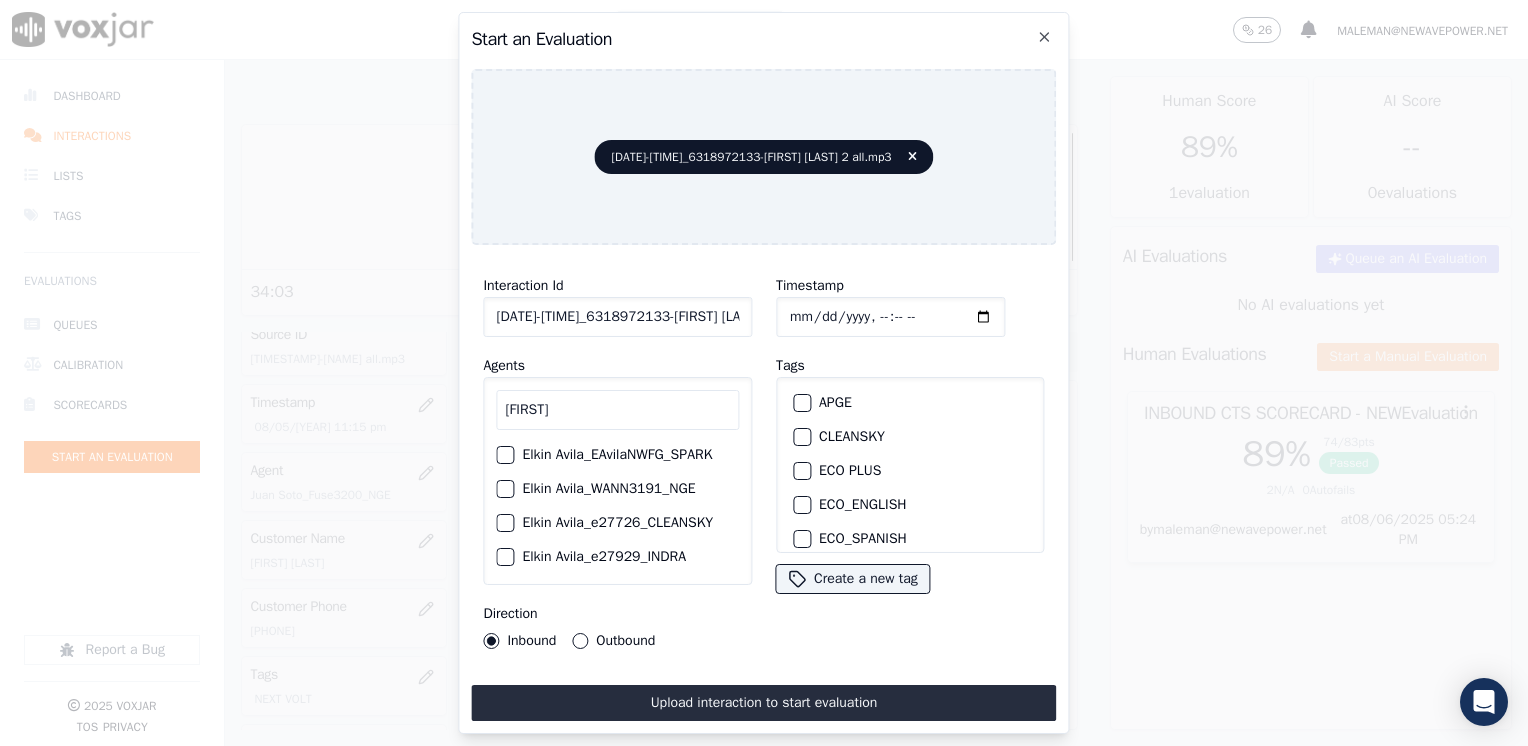 click at bounding box center [504, 455] 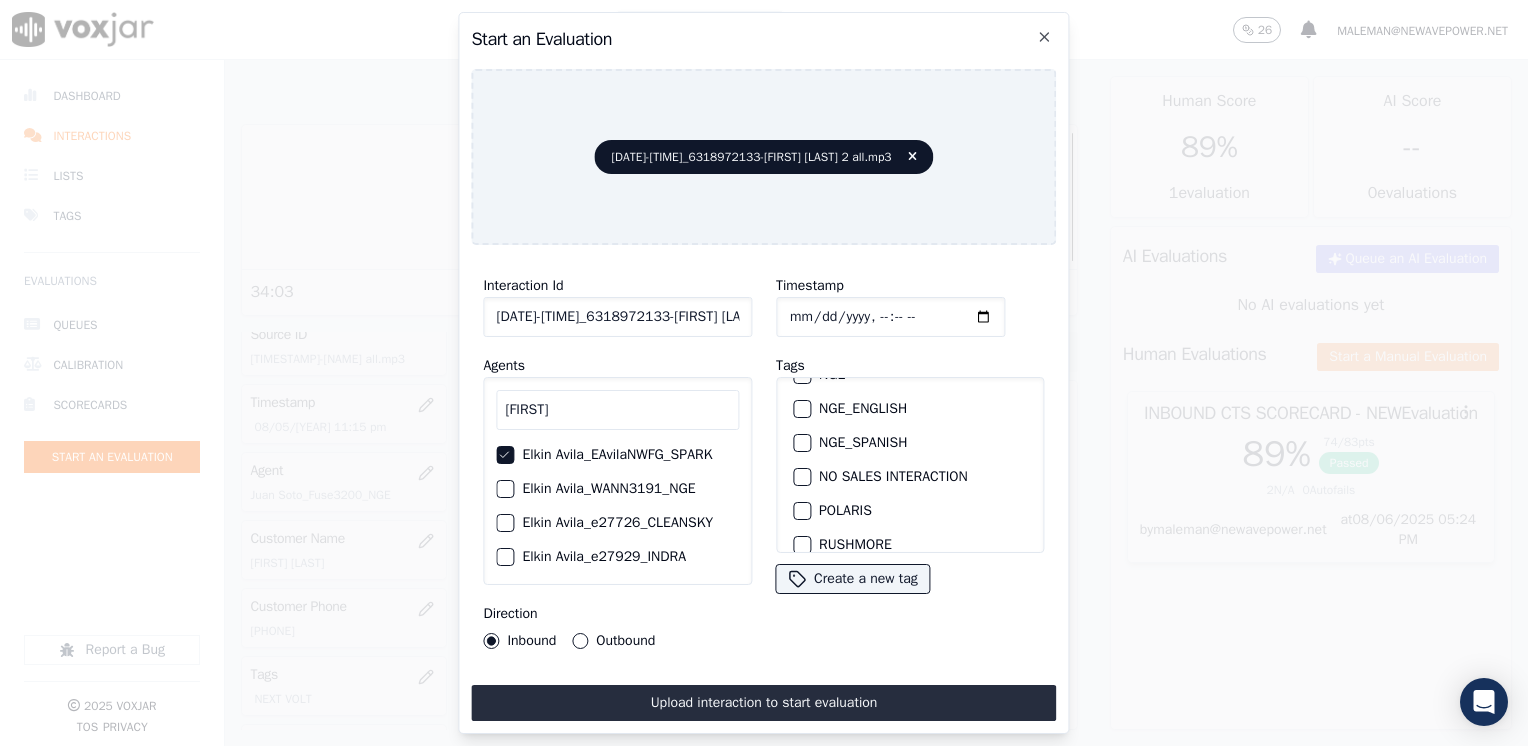 scroll, scrollTop: 400, scrollLeft: 0, axis: vertical 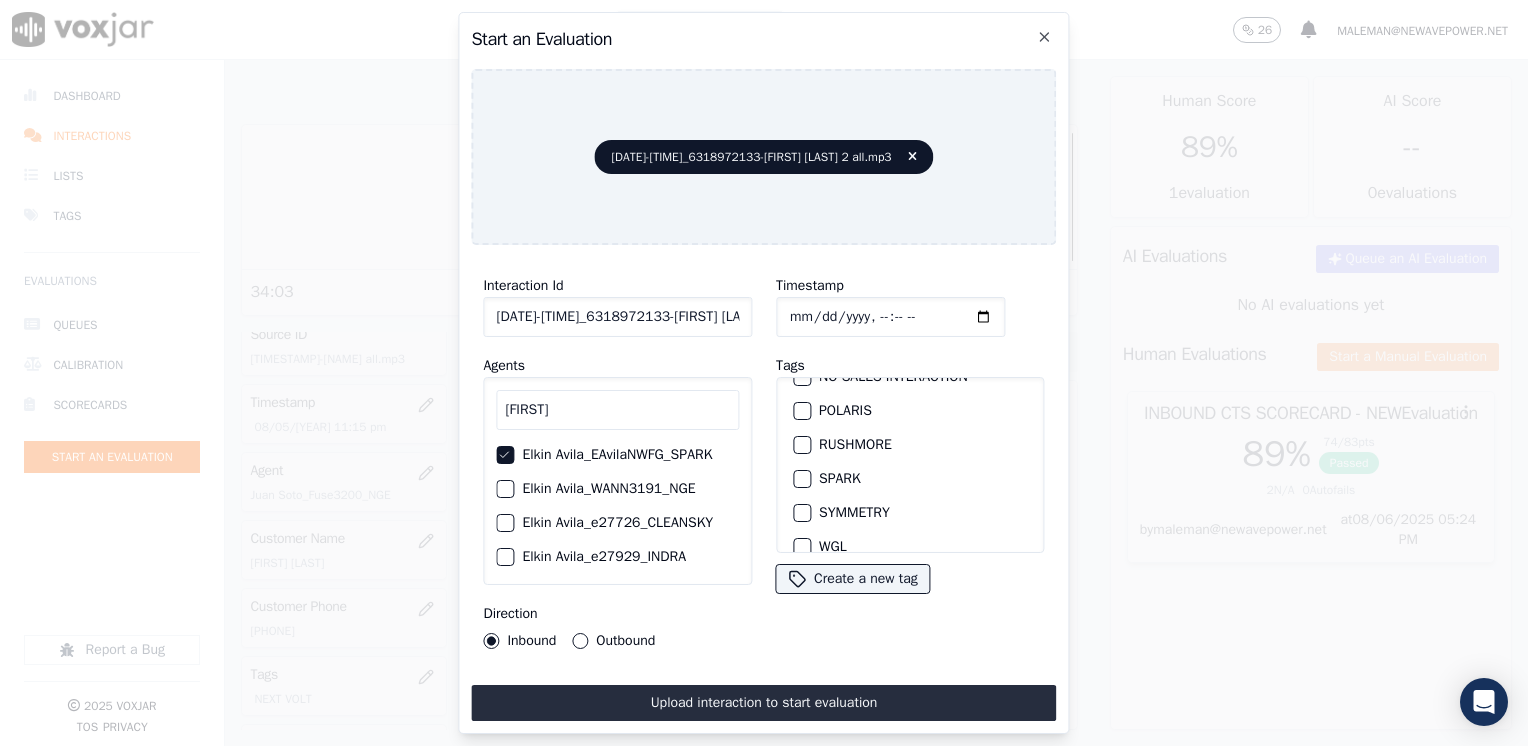 click at bounding box center [801, 479] 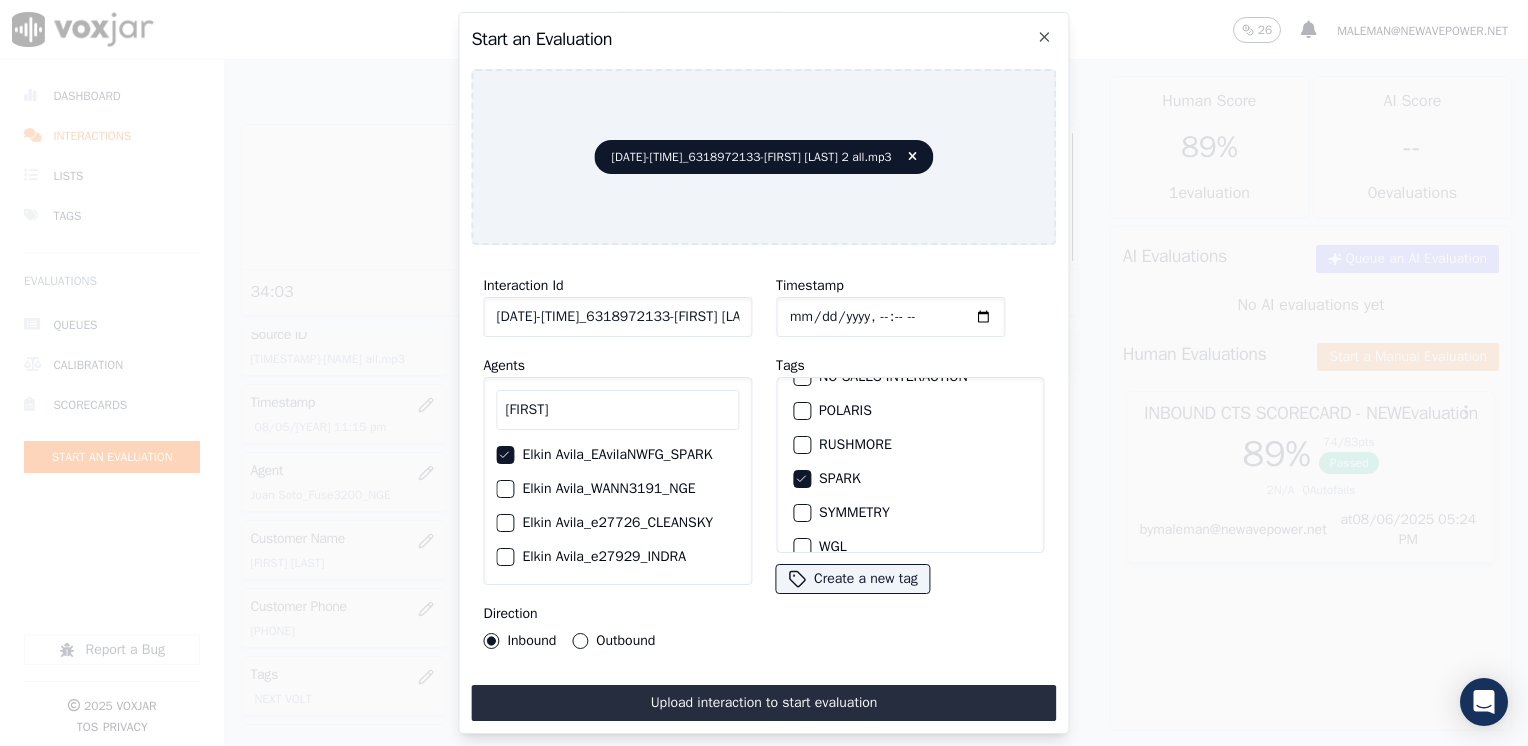 click on "Timestamp" 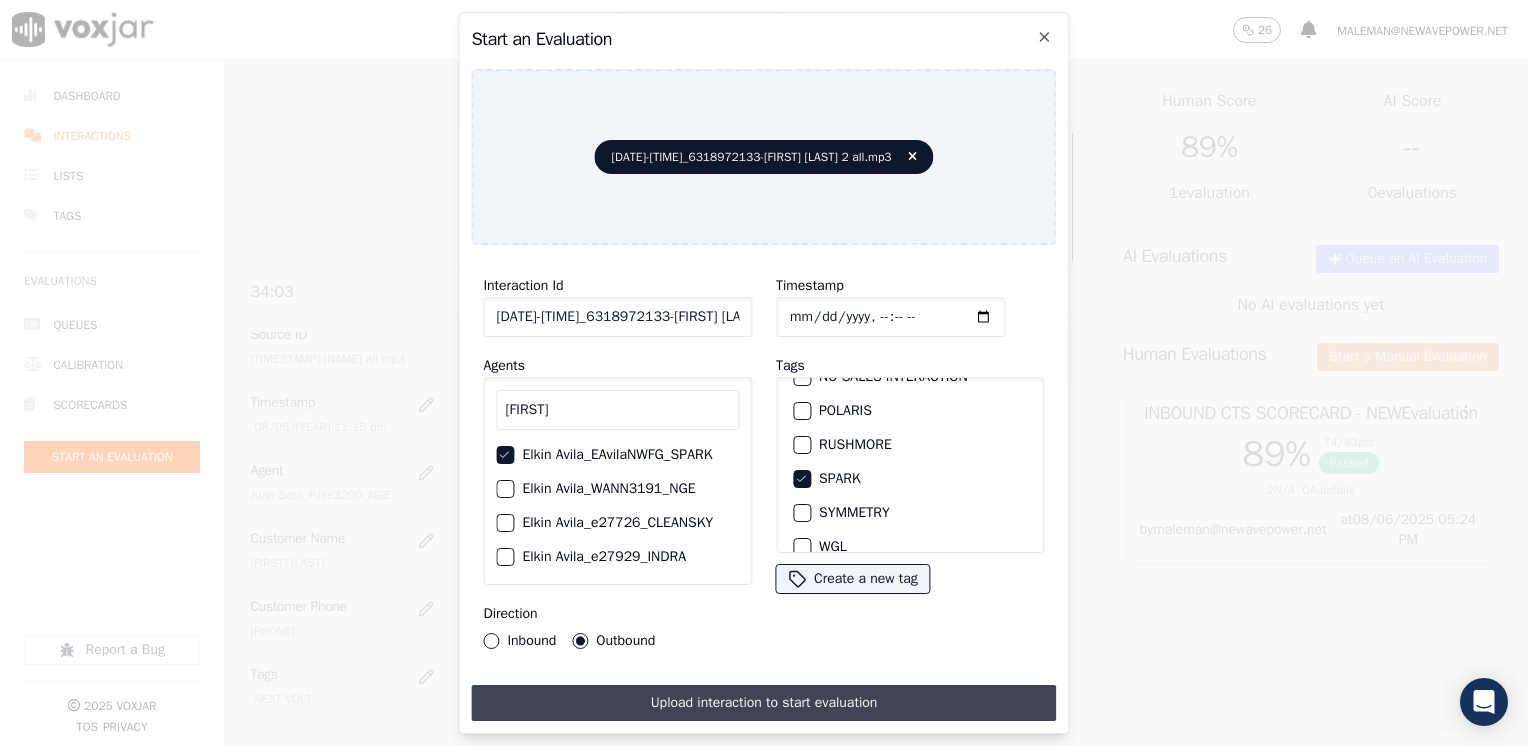 click on "Upload interaction to start evaluation" at bounding box center (763, 703) 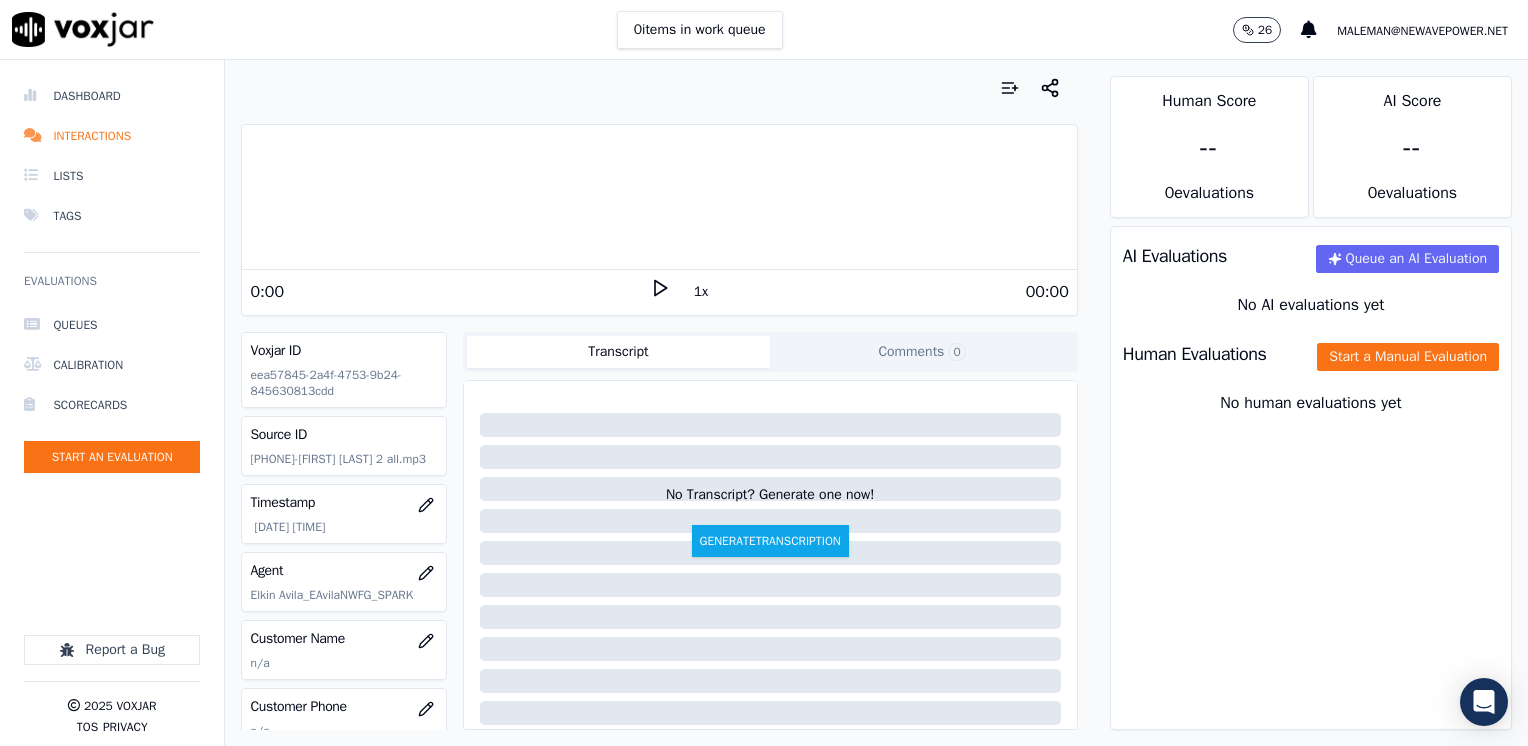 click 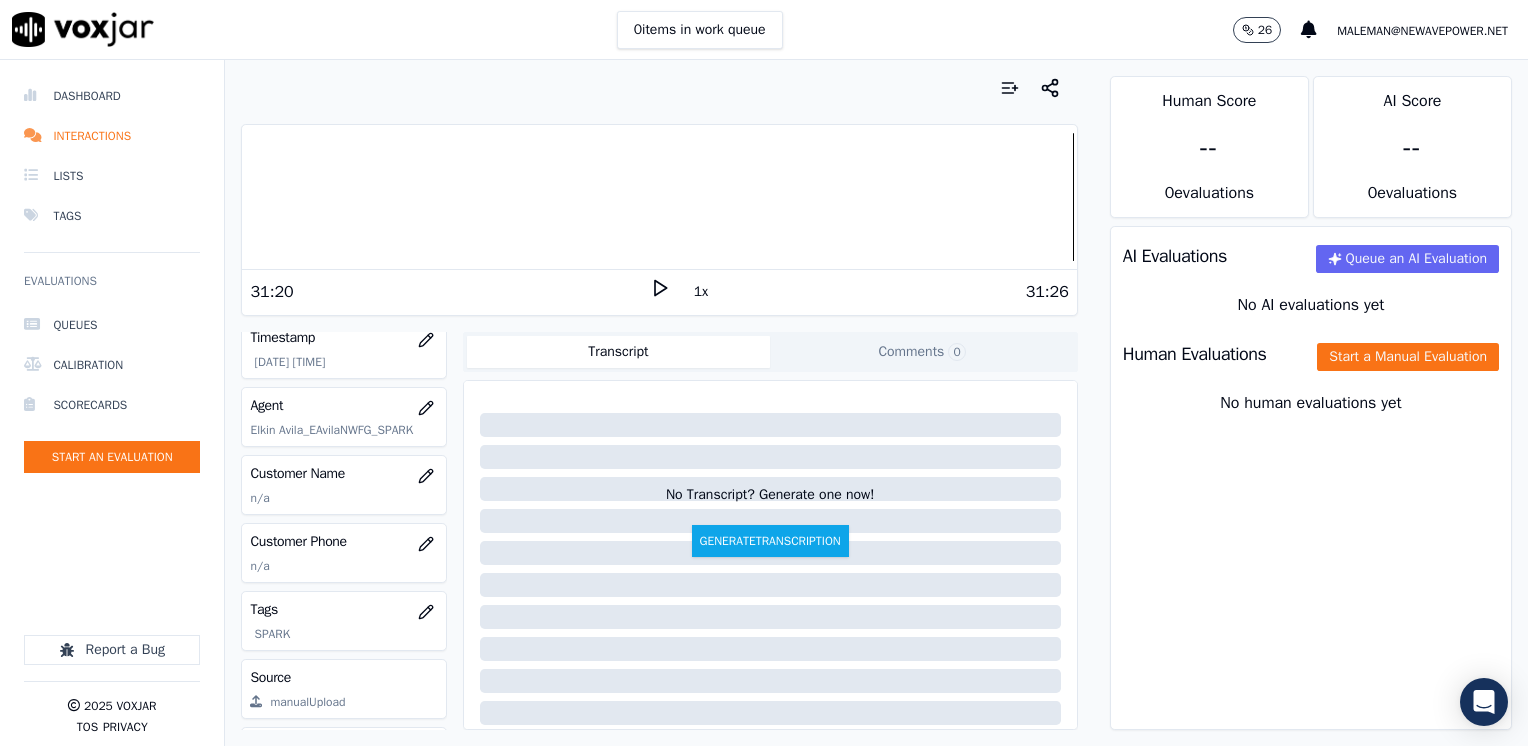 scroll, scrollTop: 200, scrollLeft: 0, axis: vertical 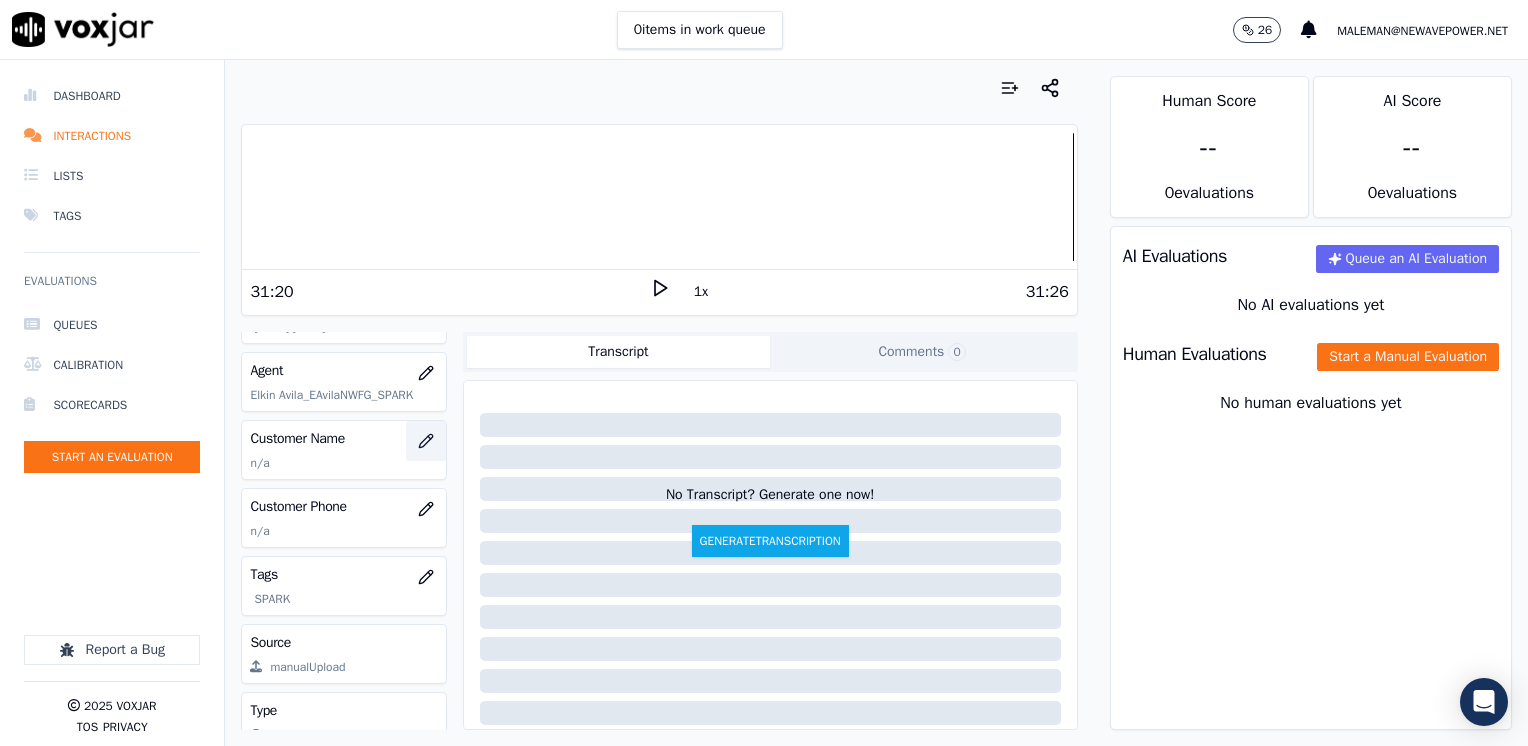 click 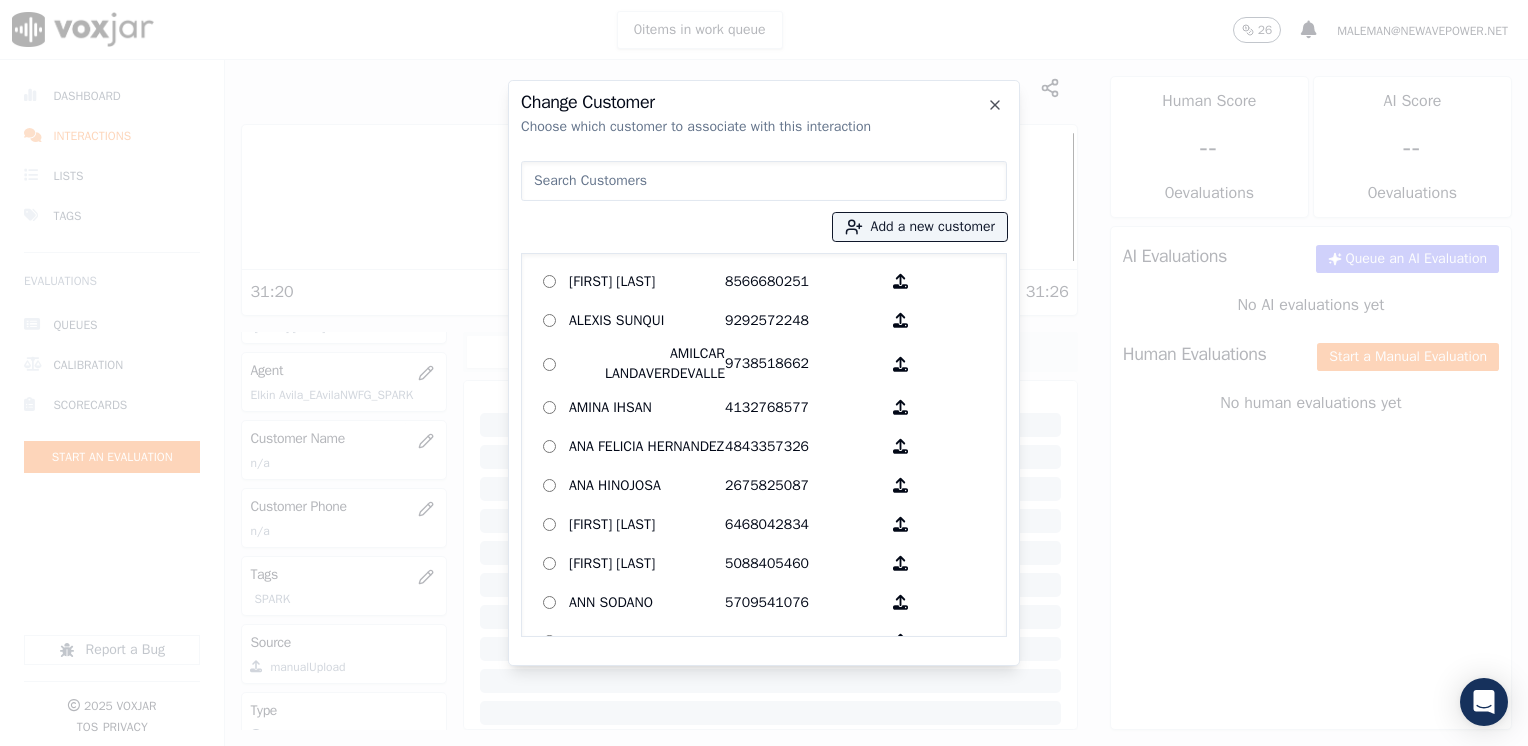 click at bounding box center [764, 181] 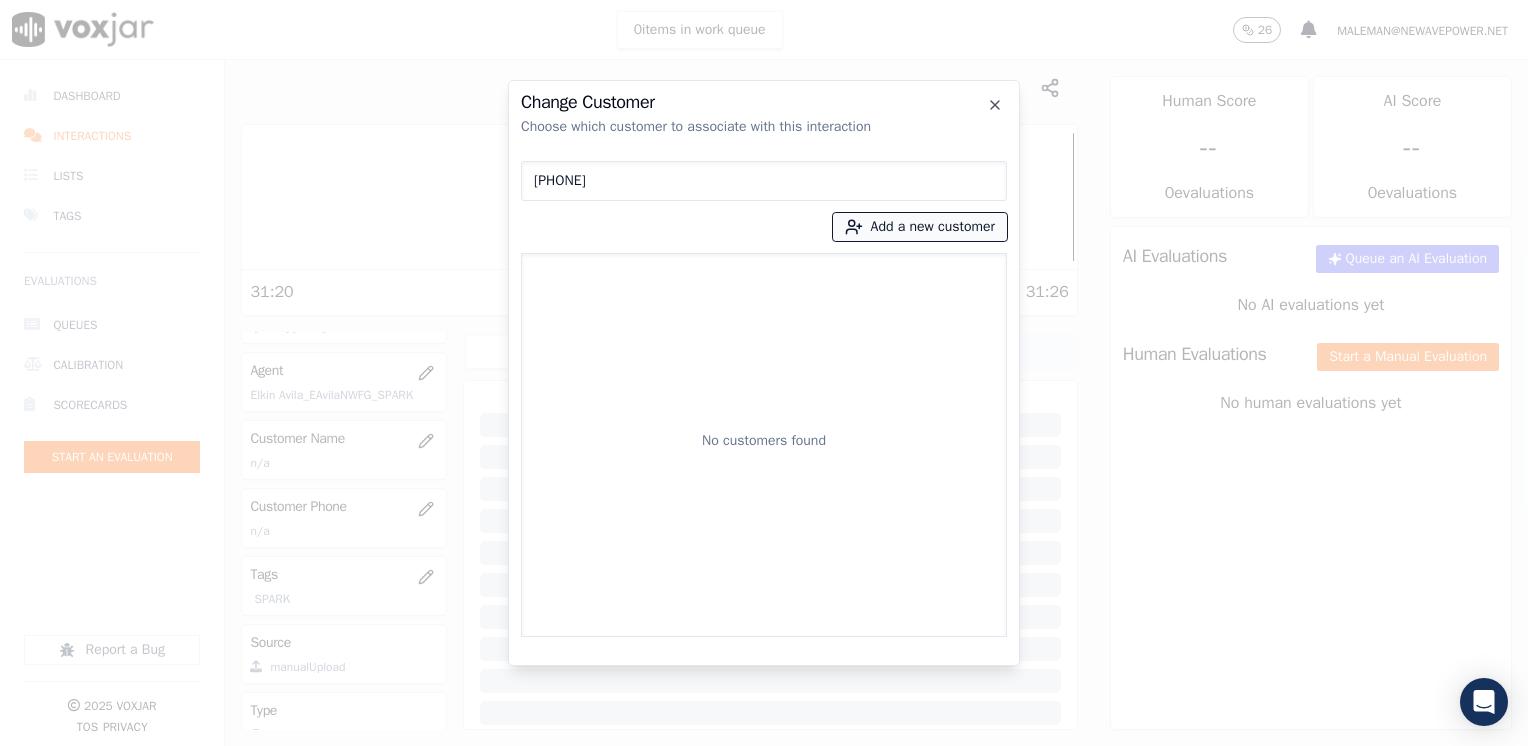 click on "Add a new customer" at bounding box center [920, 227] 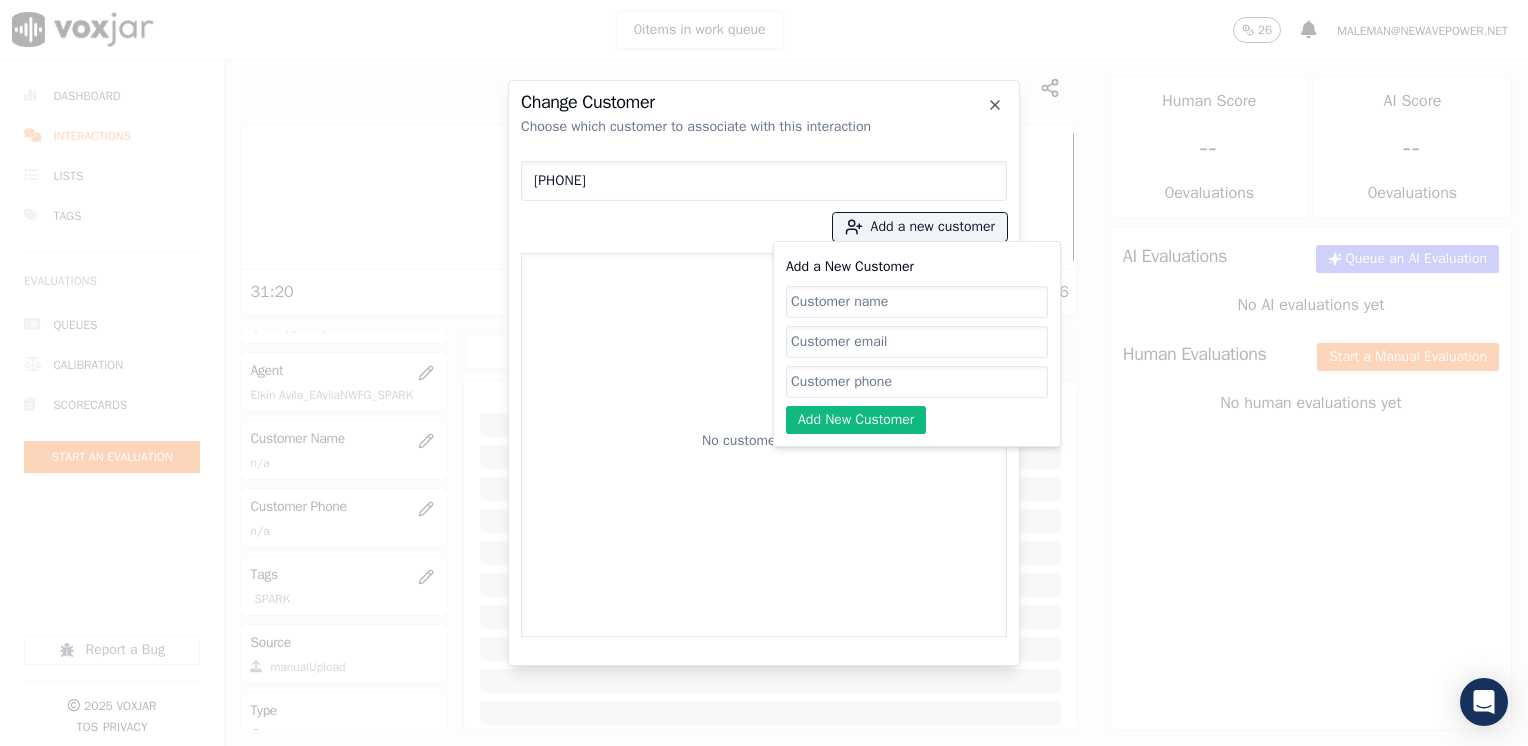 click on "Add a New Customer" 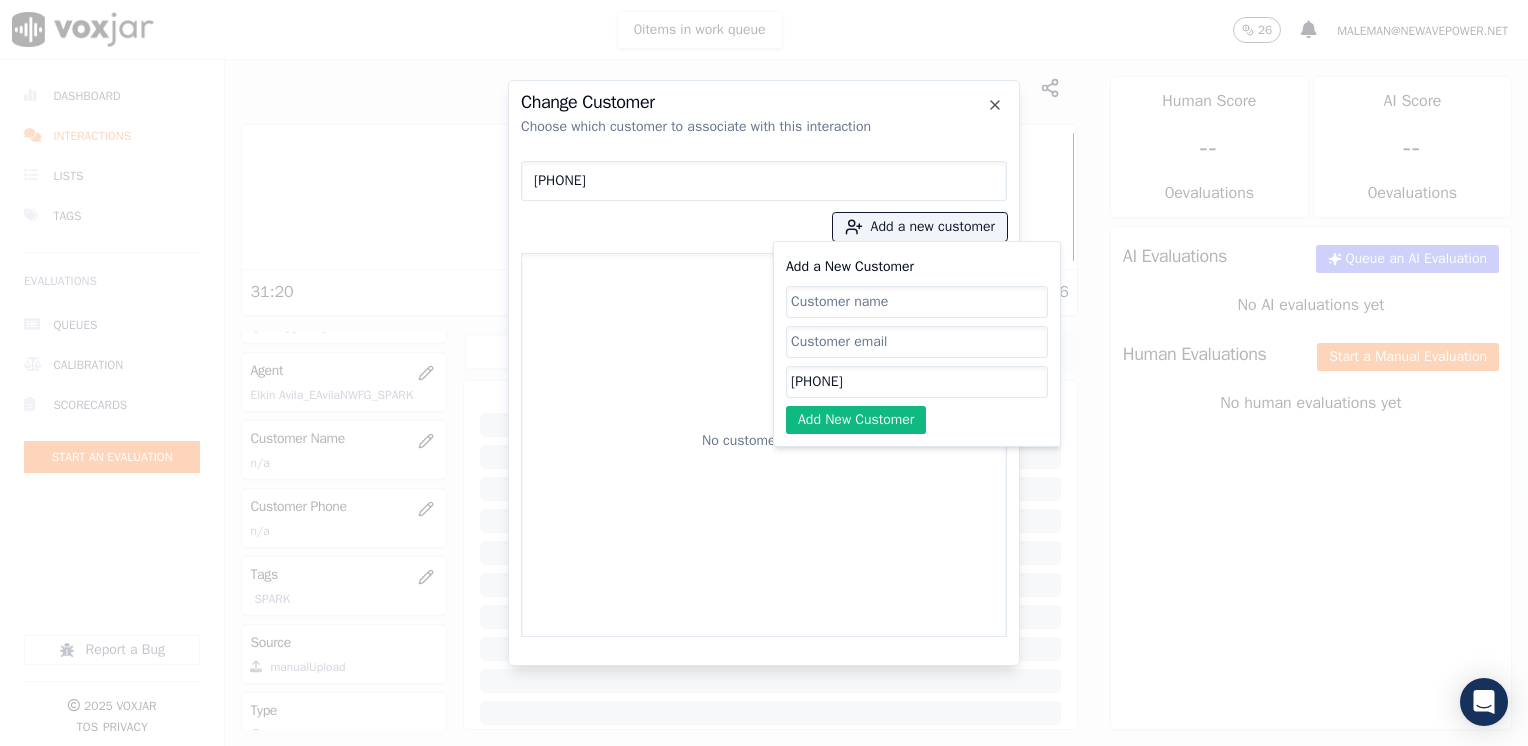 click on "Add a New Customer" 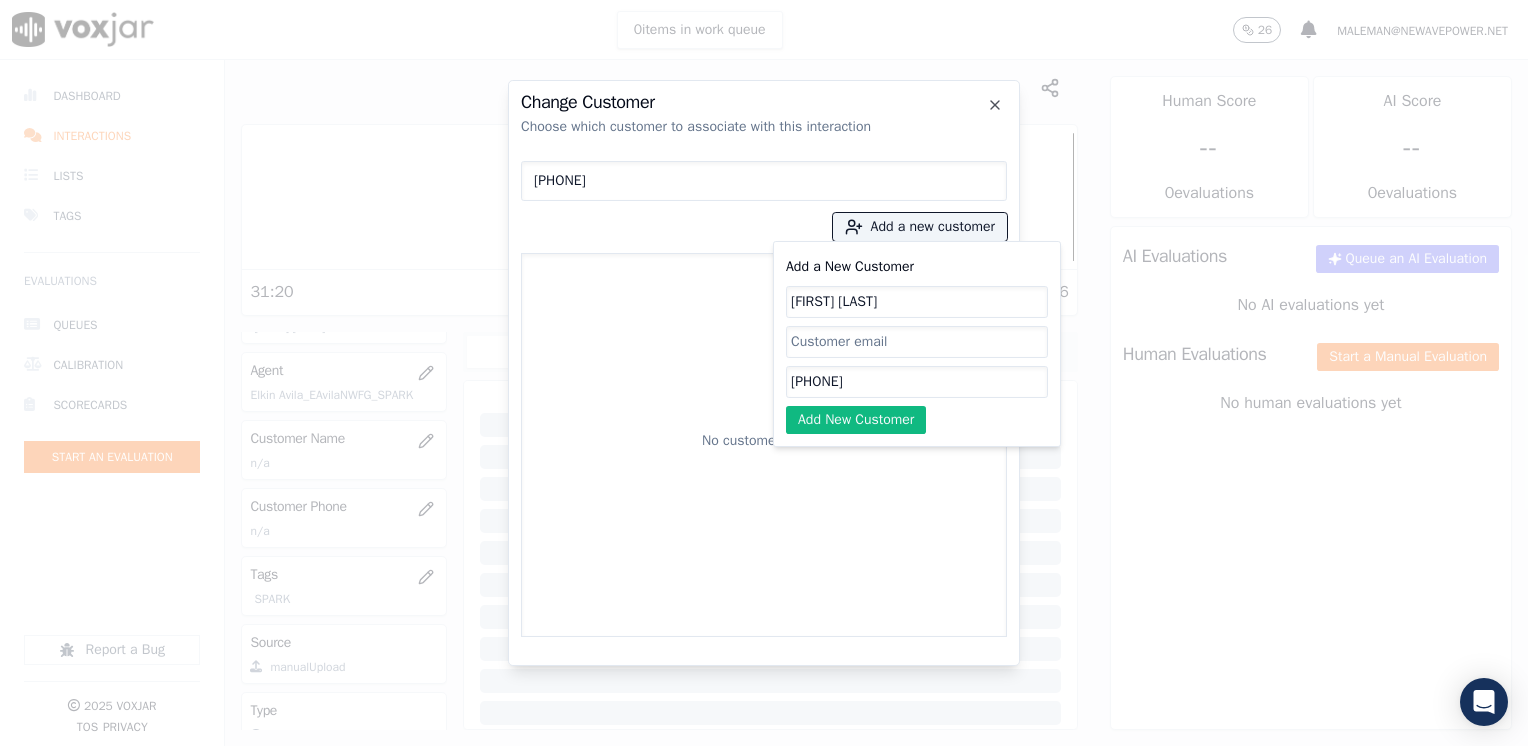 click on "Add New Customer" 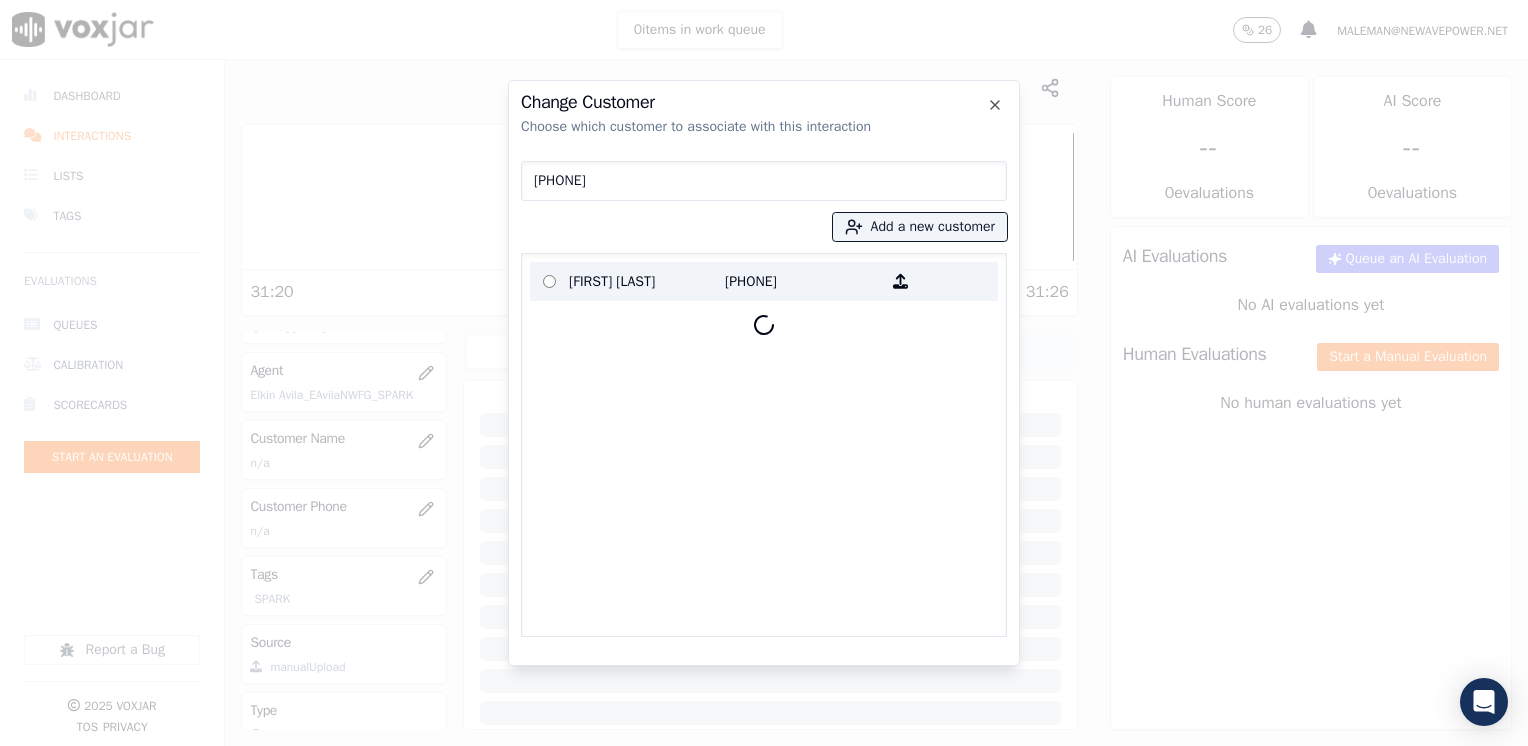 click on "[FIRST] [LAST]" at bounding box center [647, 281] 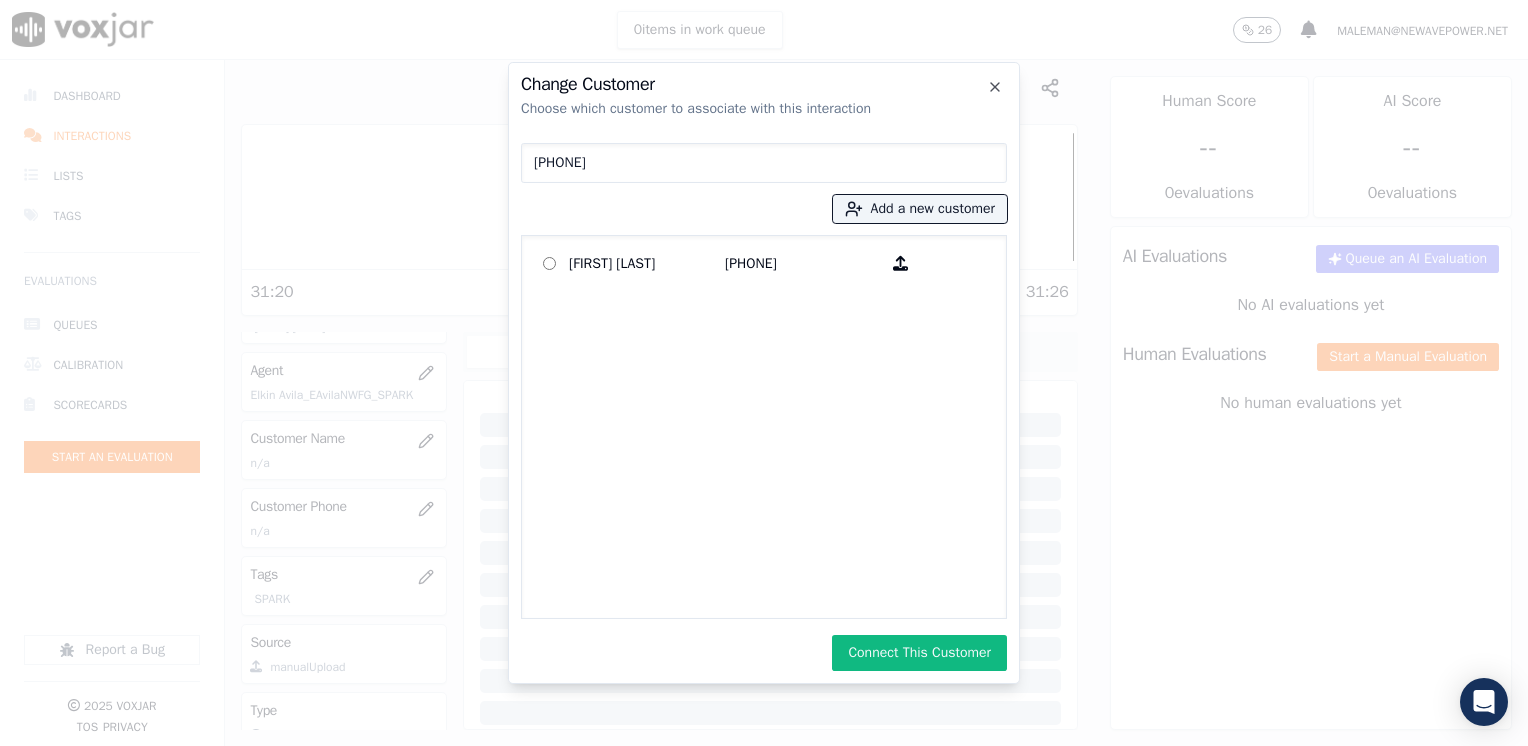 click on "Connect This Customer" at bounding box center (919, 653) 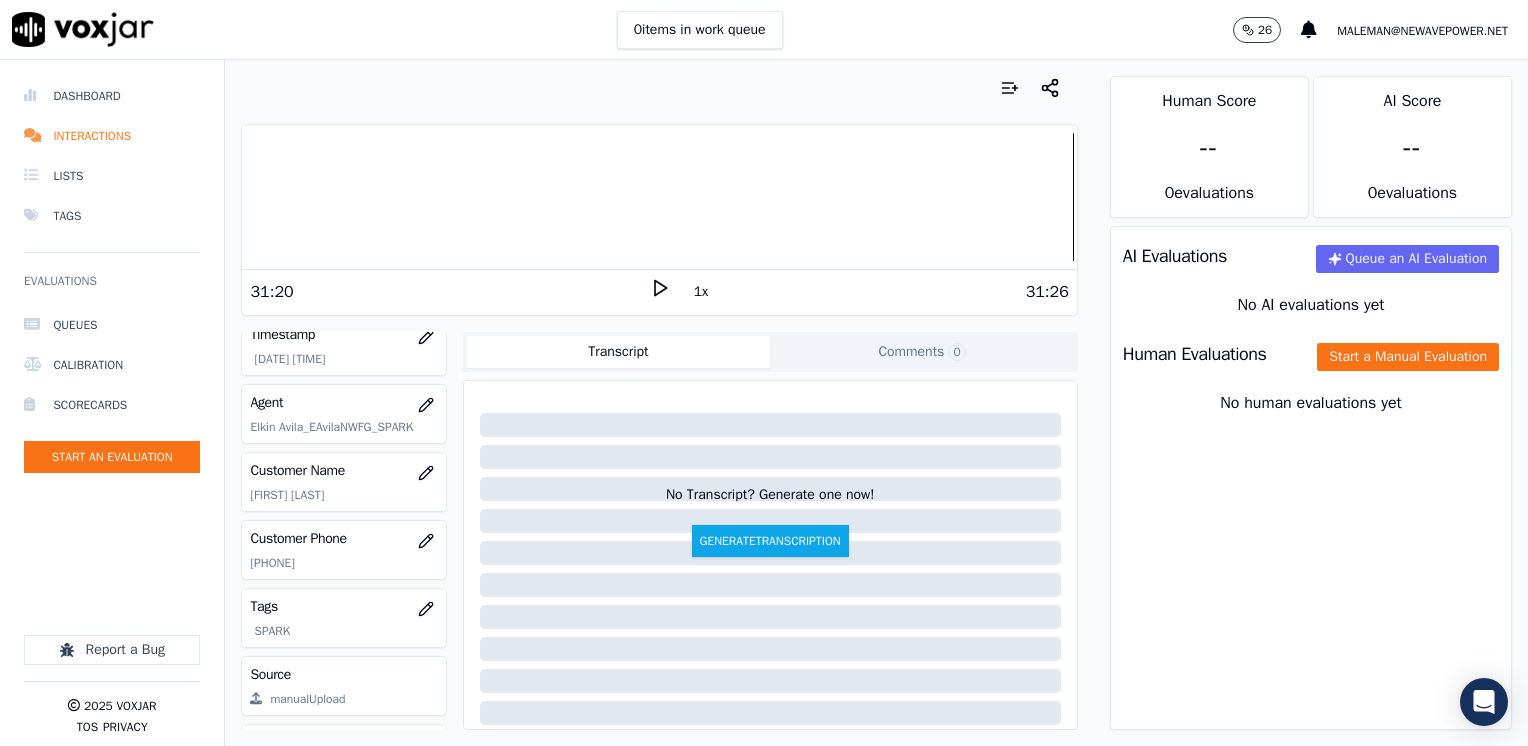 scroll, scrollTop: 79, scrollLeft: 0, axis: vertical 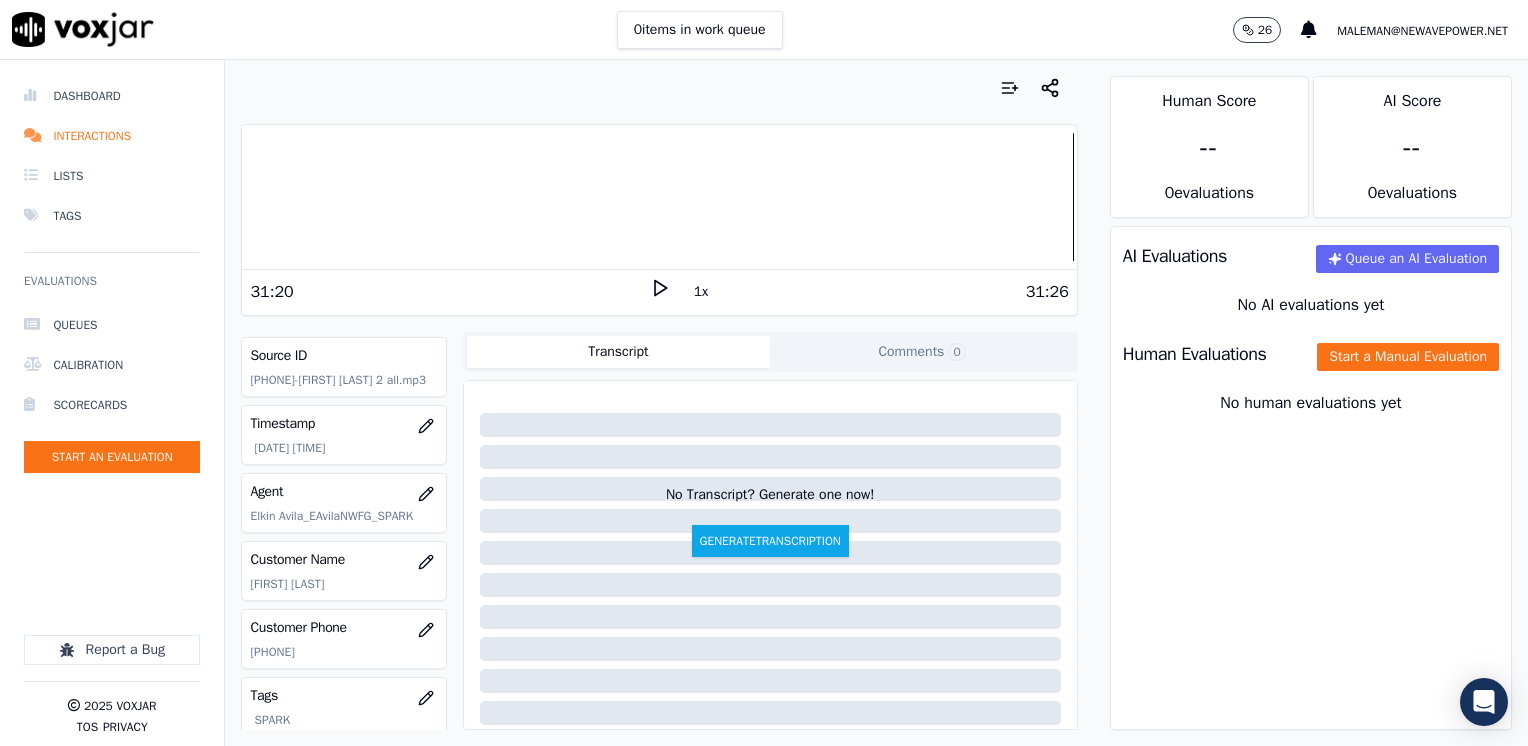 drag, startPoint x: 1293, startPoint y: 501, endPoint x: 1329, endPoint y: 382, distance: 124.32619 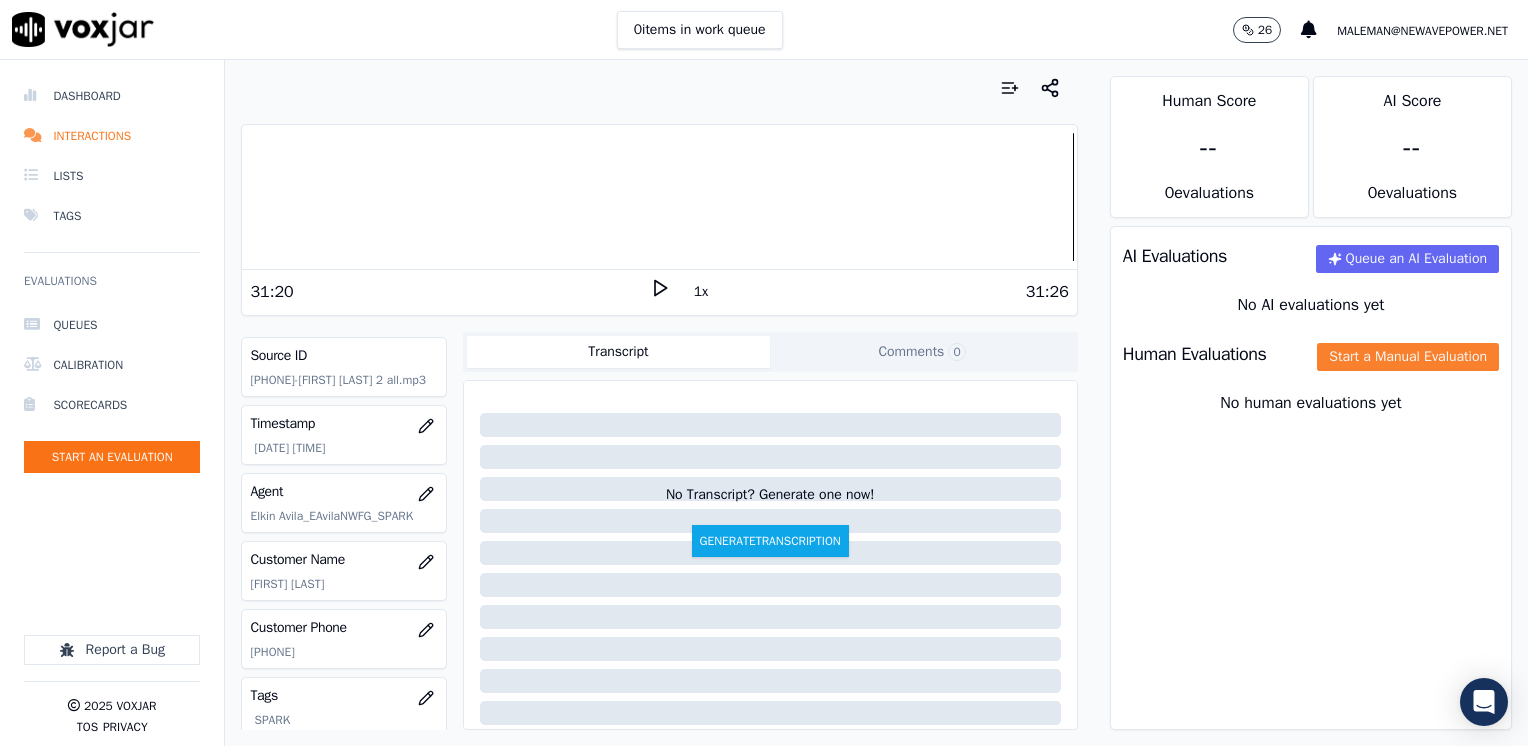 click on "Start a Manual Evaluation" 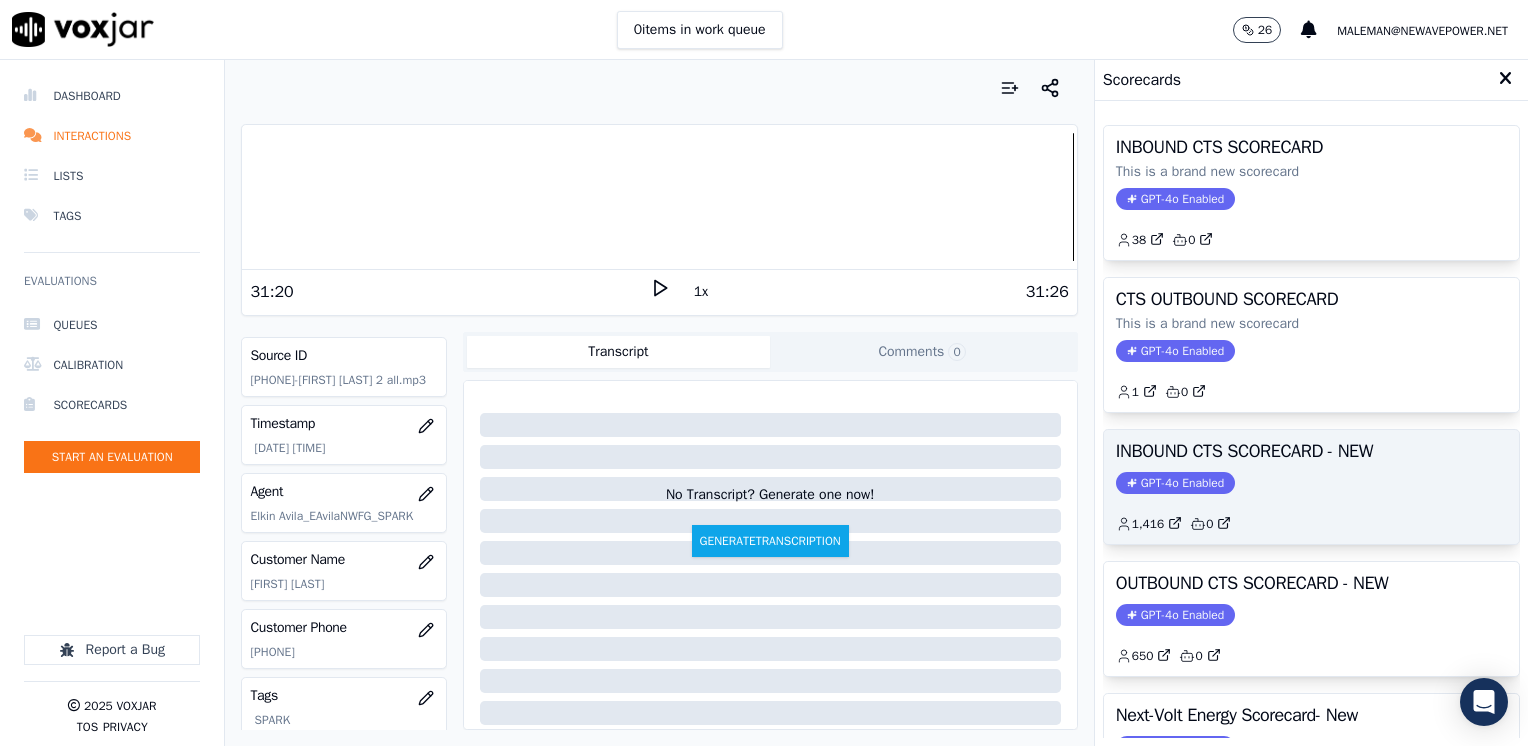 click on "GPT-4o Enabled" at bounding box center (1175, 483) 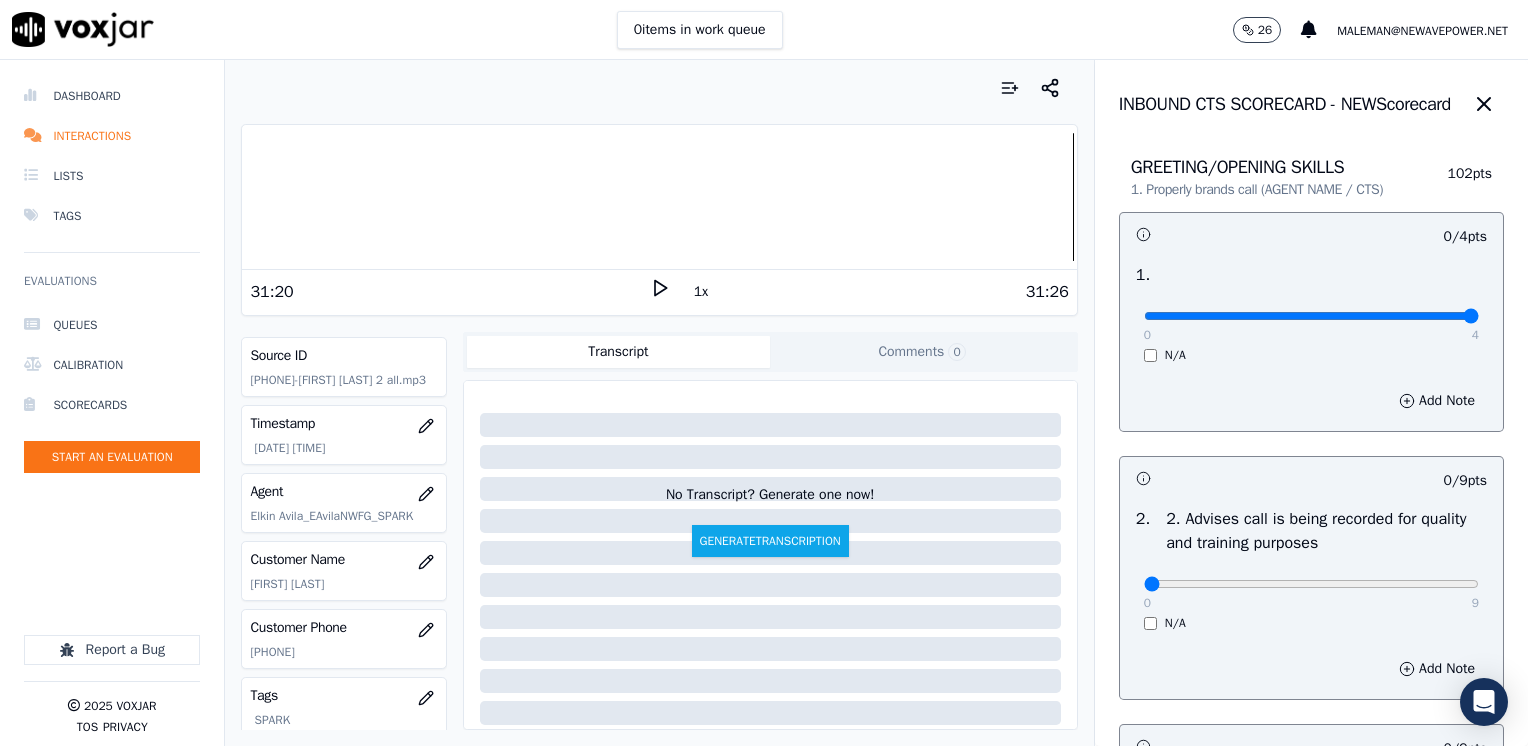 drag, startPoint x: 1136, startPoint y: 314, endPoint x: 1531, endPoint y: 310, distance: 395.02026 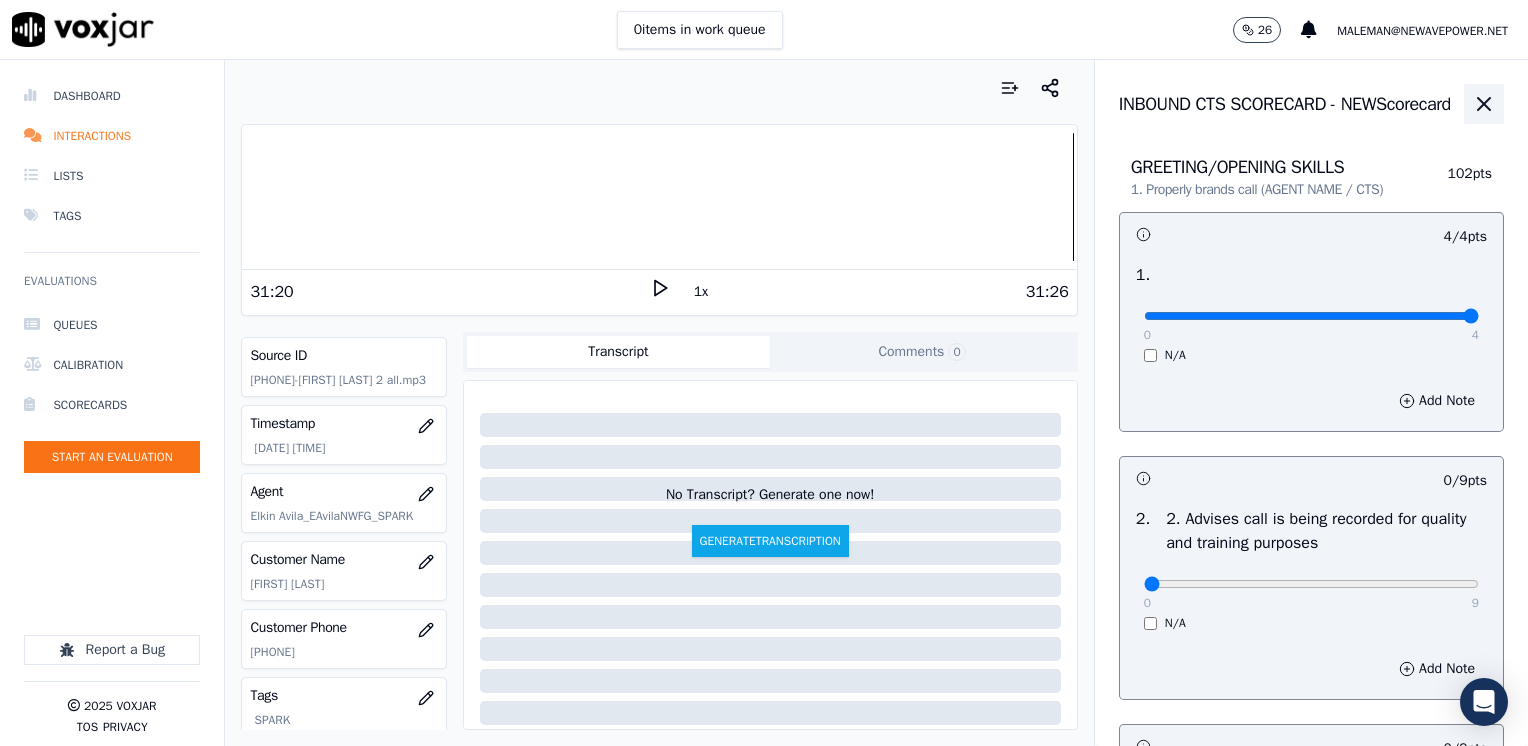 click 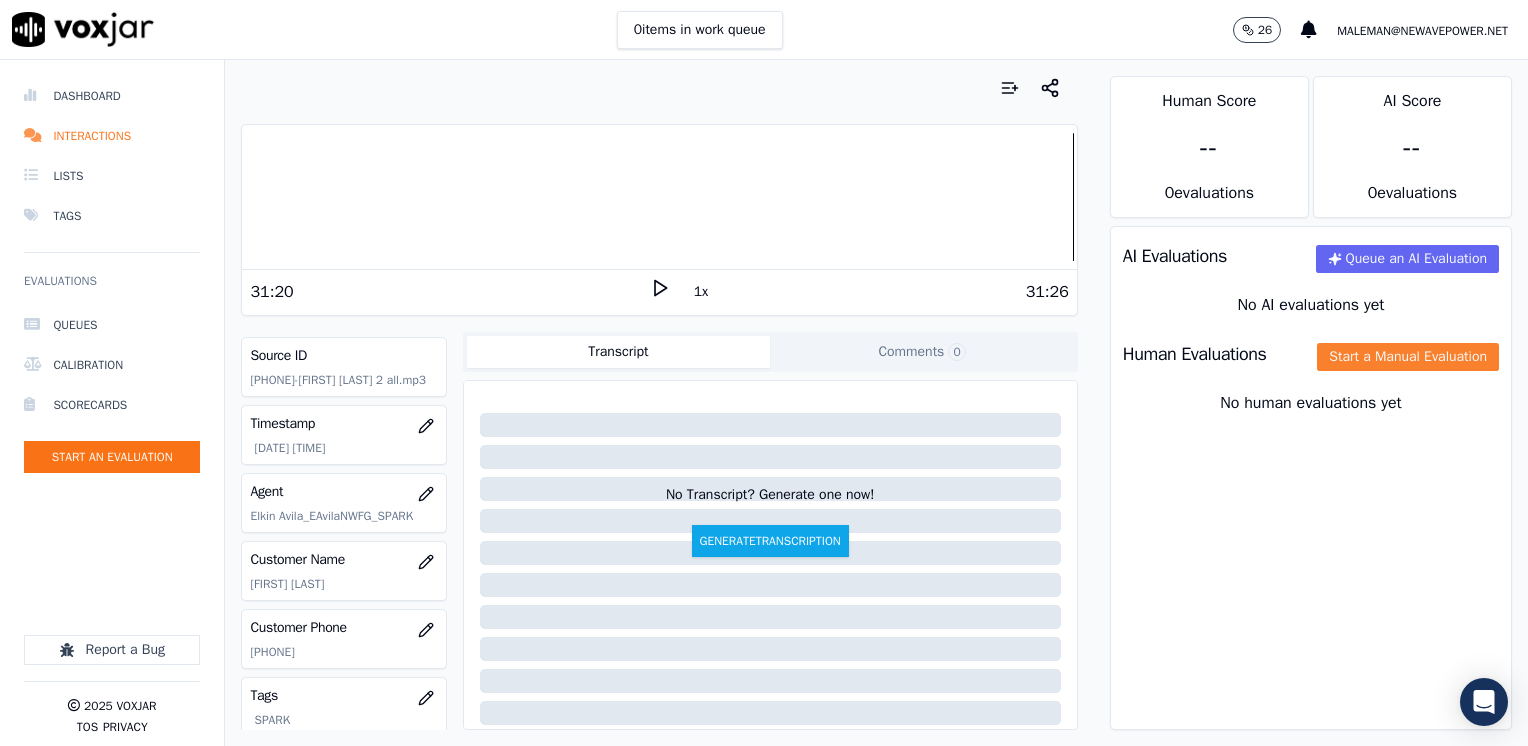 click on "Start a Manual Evaluation" 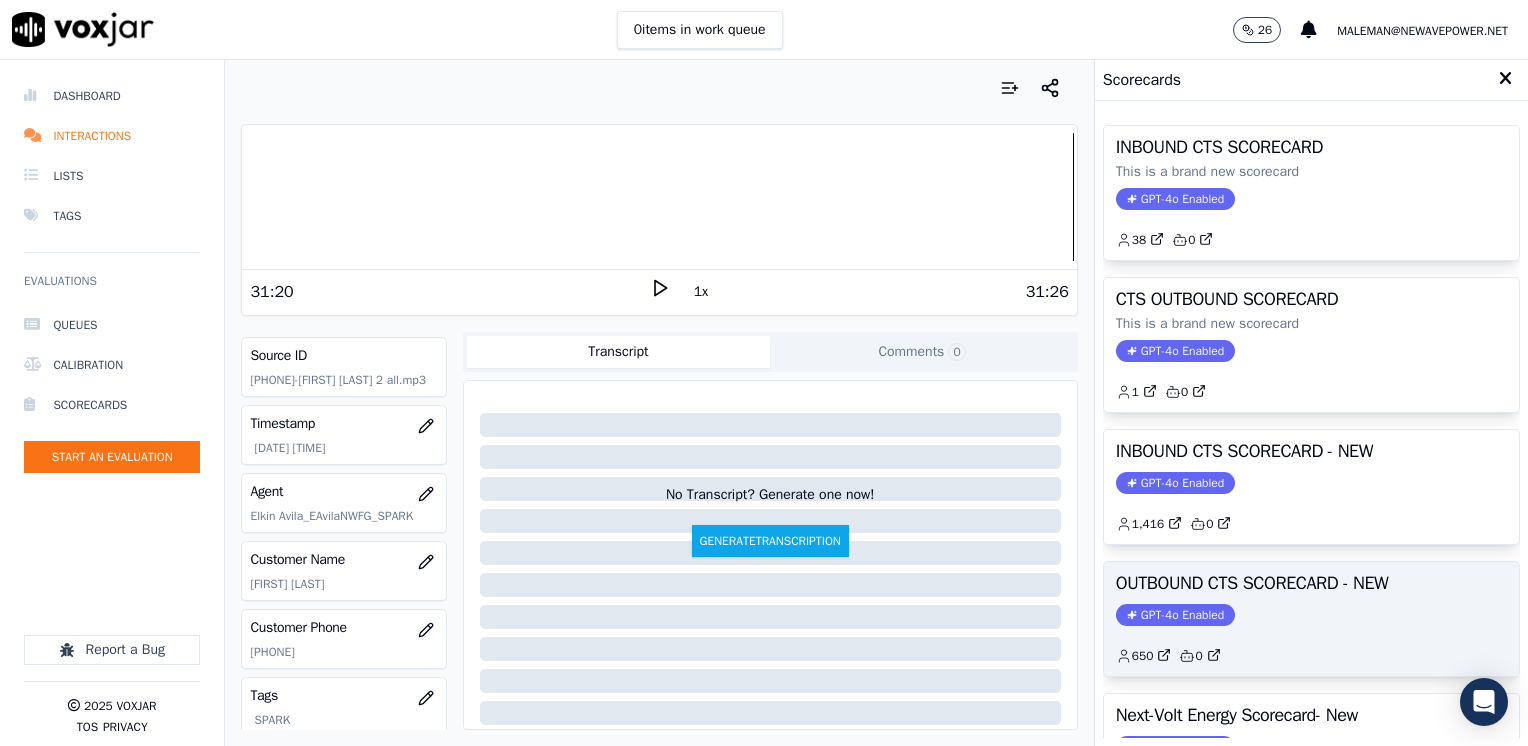 click on "GPT-4o Enabled" at bounding box center (1175, 615) 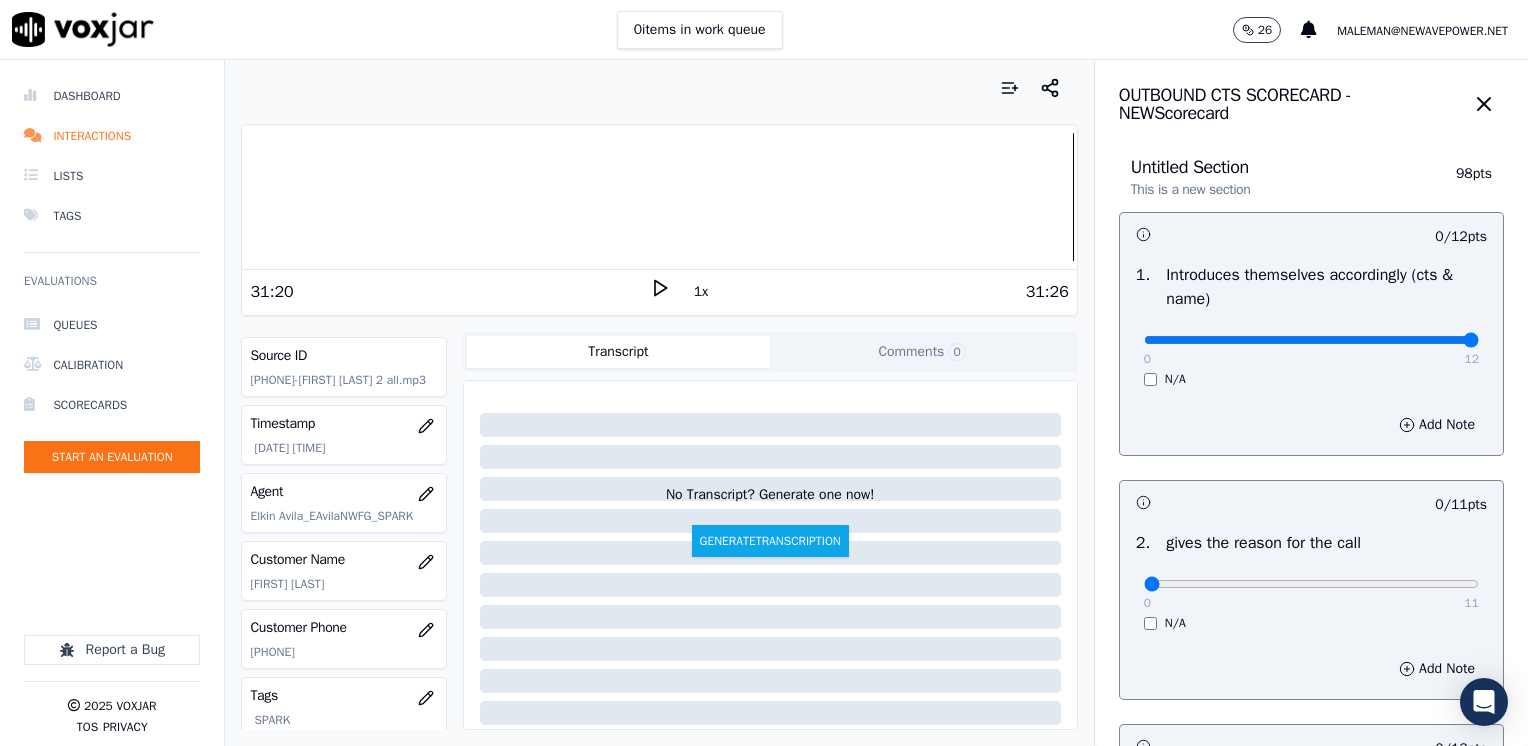 drag, startPoint x: 1131, startPoint y: 337, endPoint x: 1531, endPoint y: 342, distance: 400.03125 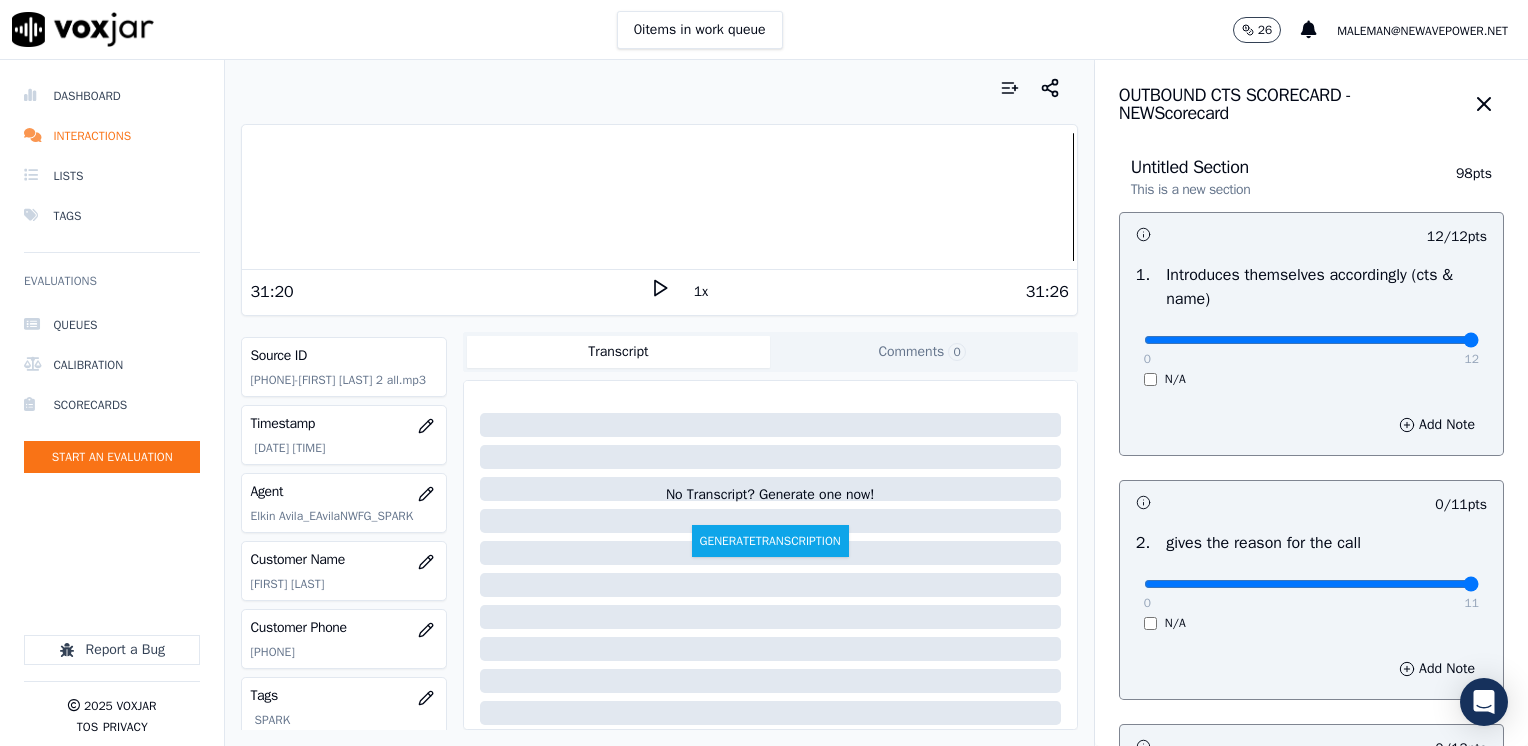 drag, startPoint x: 1132, startPoint y: 590, endPoint x: 1531, endPoint y: 562, distance: 399.98126 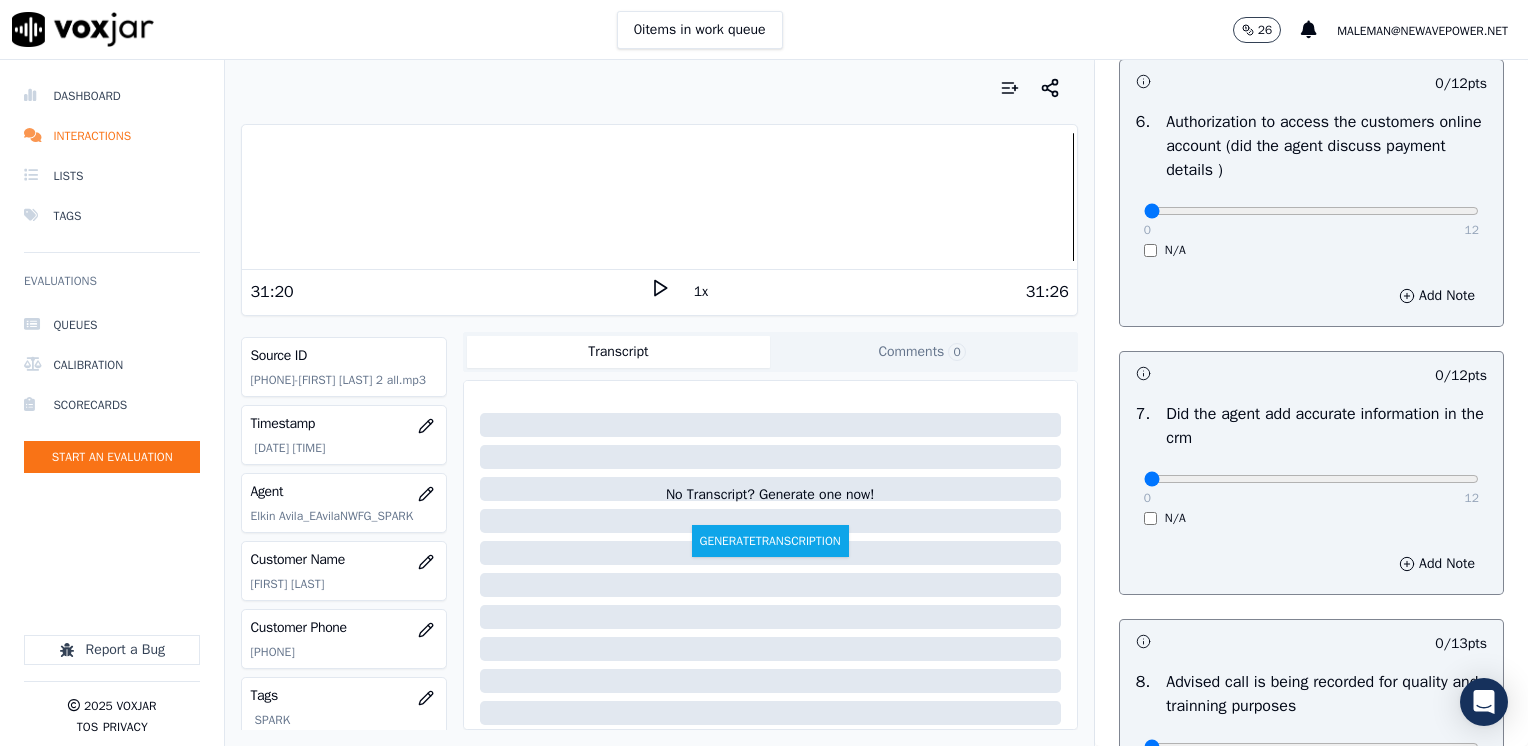 scroll, scrollTop: 1748, scrollLeft: 0, axis: vertical 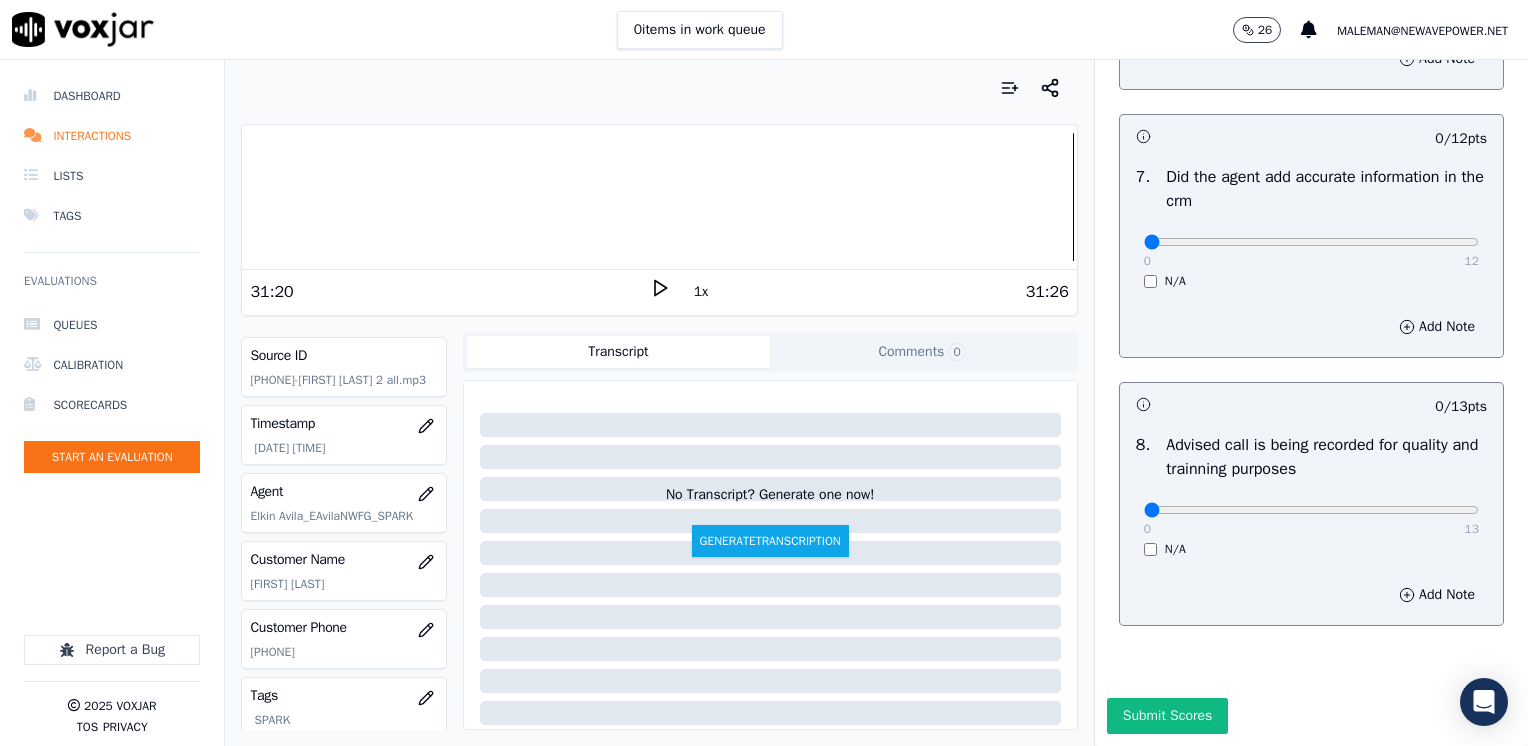 click on "0   13     N/A" at bounding box center [1311, 519] 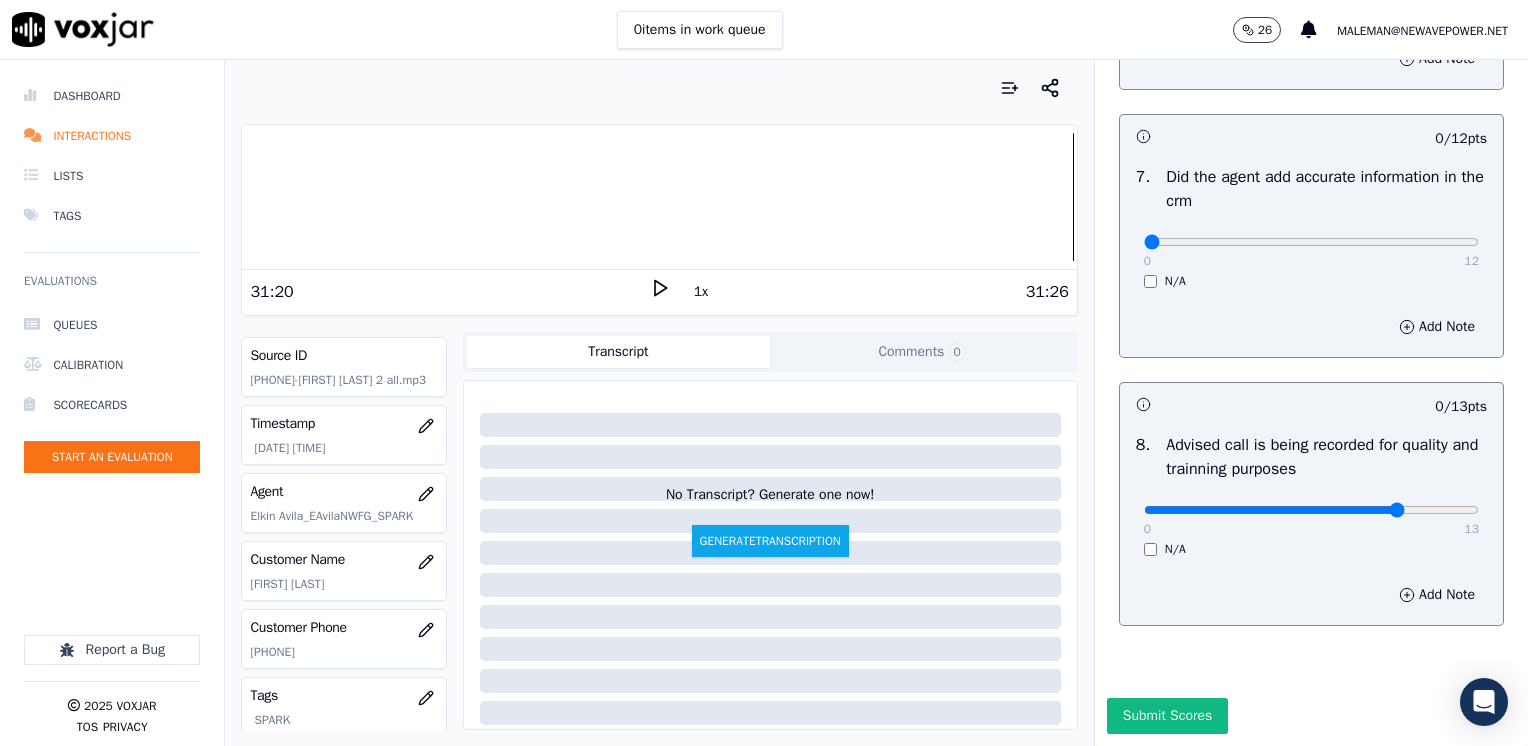 click at bounding box center [1311, -1366] 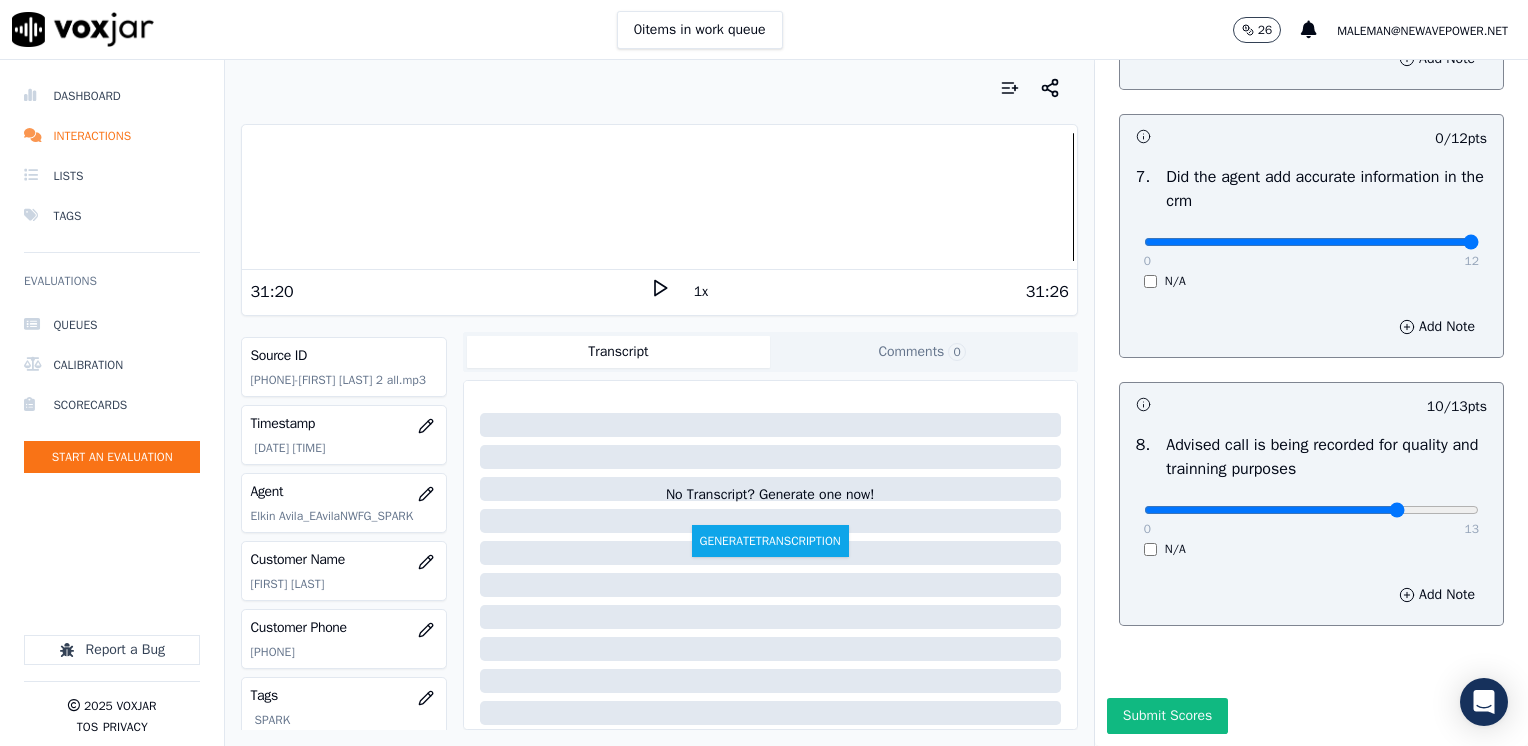drag, startPoint x: 1281, startPoint y: 196, endPoint x: 1527, endPoint y: 196, distance: 246 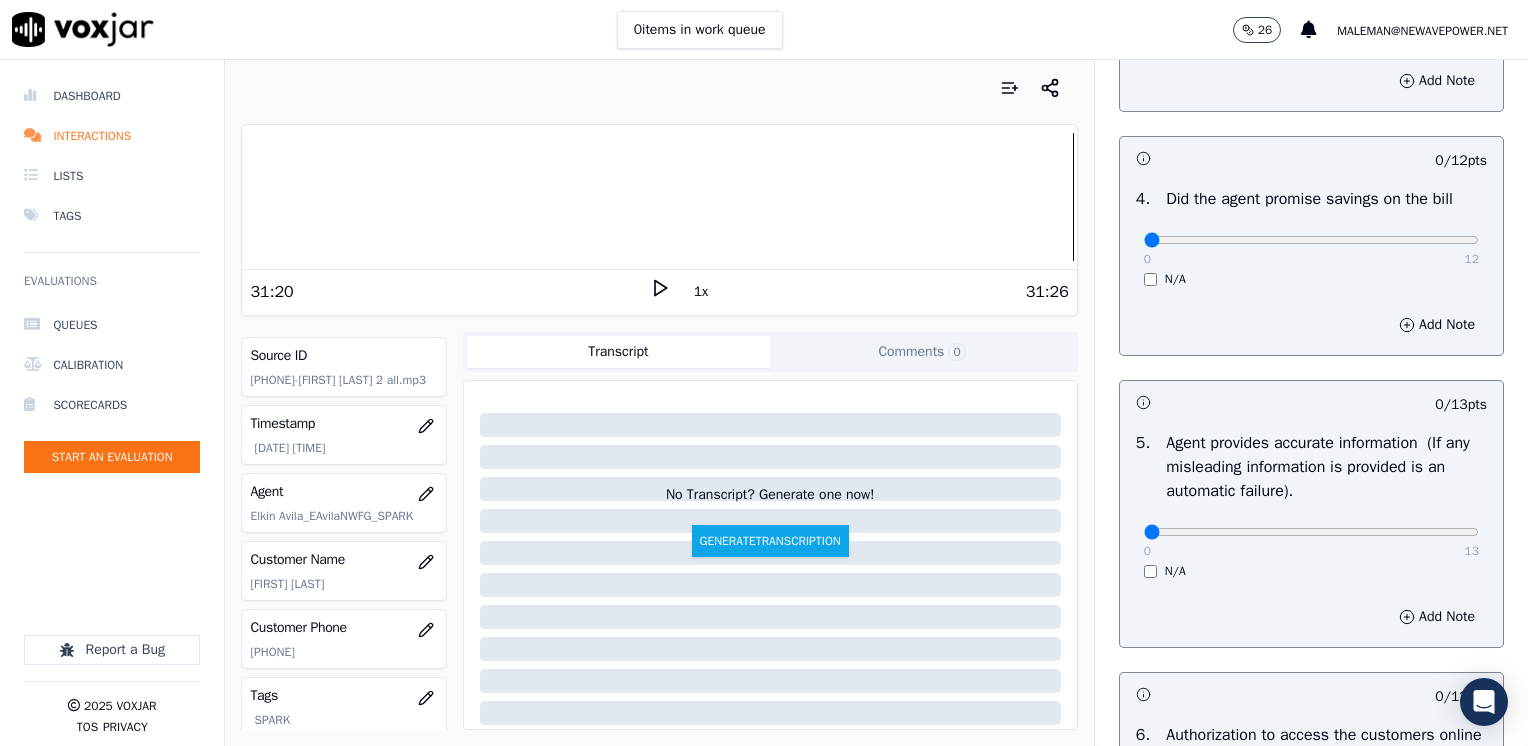 scroll, scrollTop: 848, scrollLeft: 0, axis: vertical 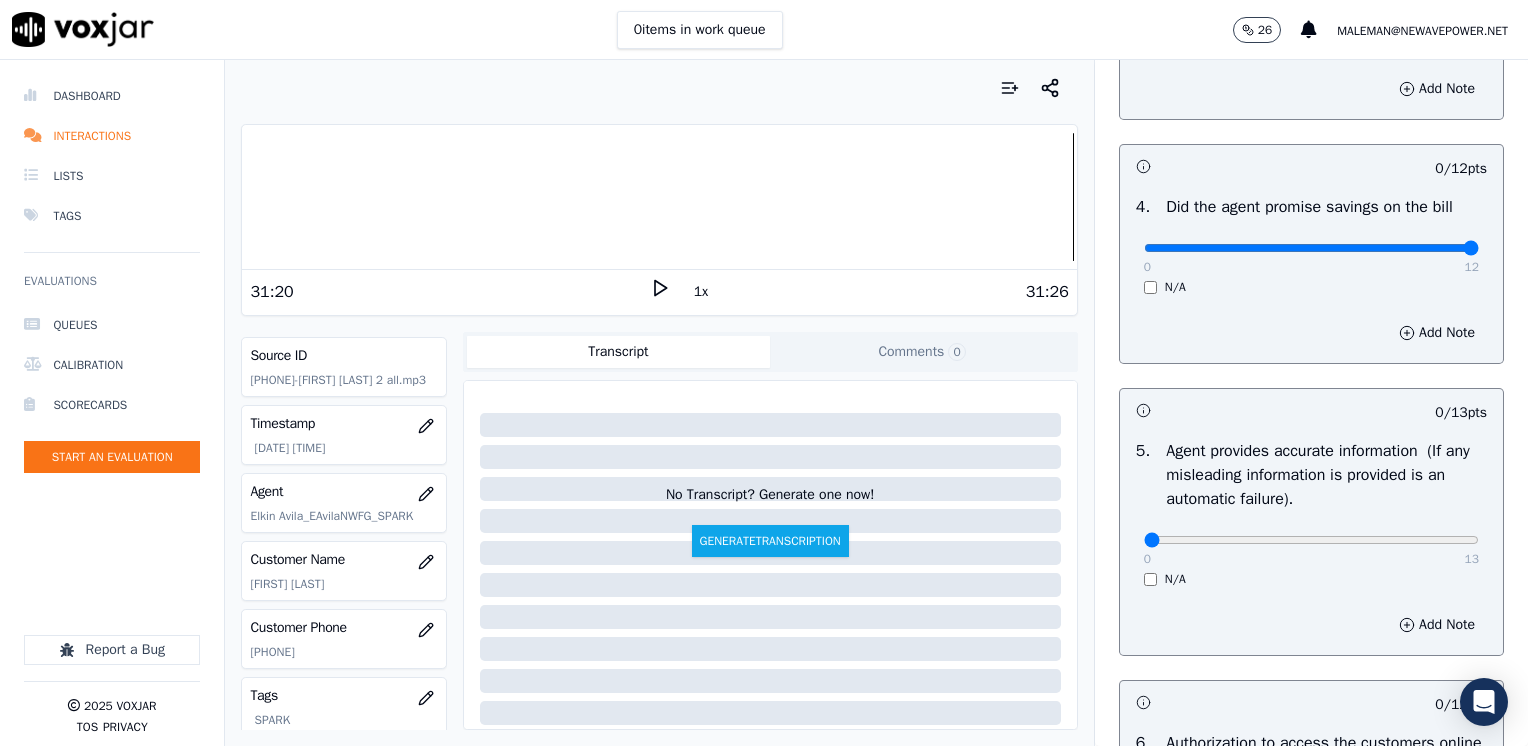 drag, startPoint x: 1128, startPoint y: 246, endPoint x: 1527, endPoint y: 249, distance: 399.0113 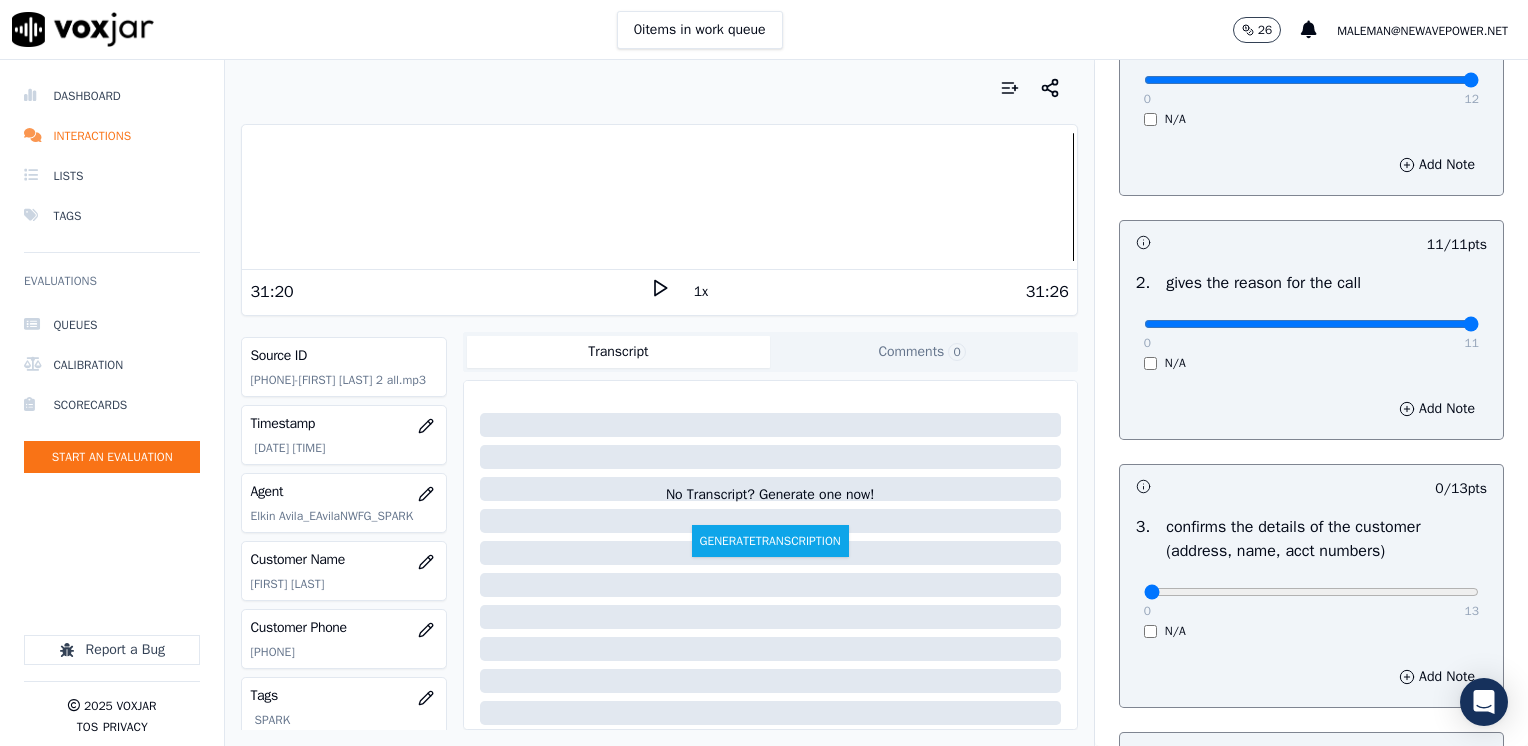 scroll, scrollTop: 248, scrollLeft: 0, axis: vertical 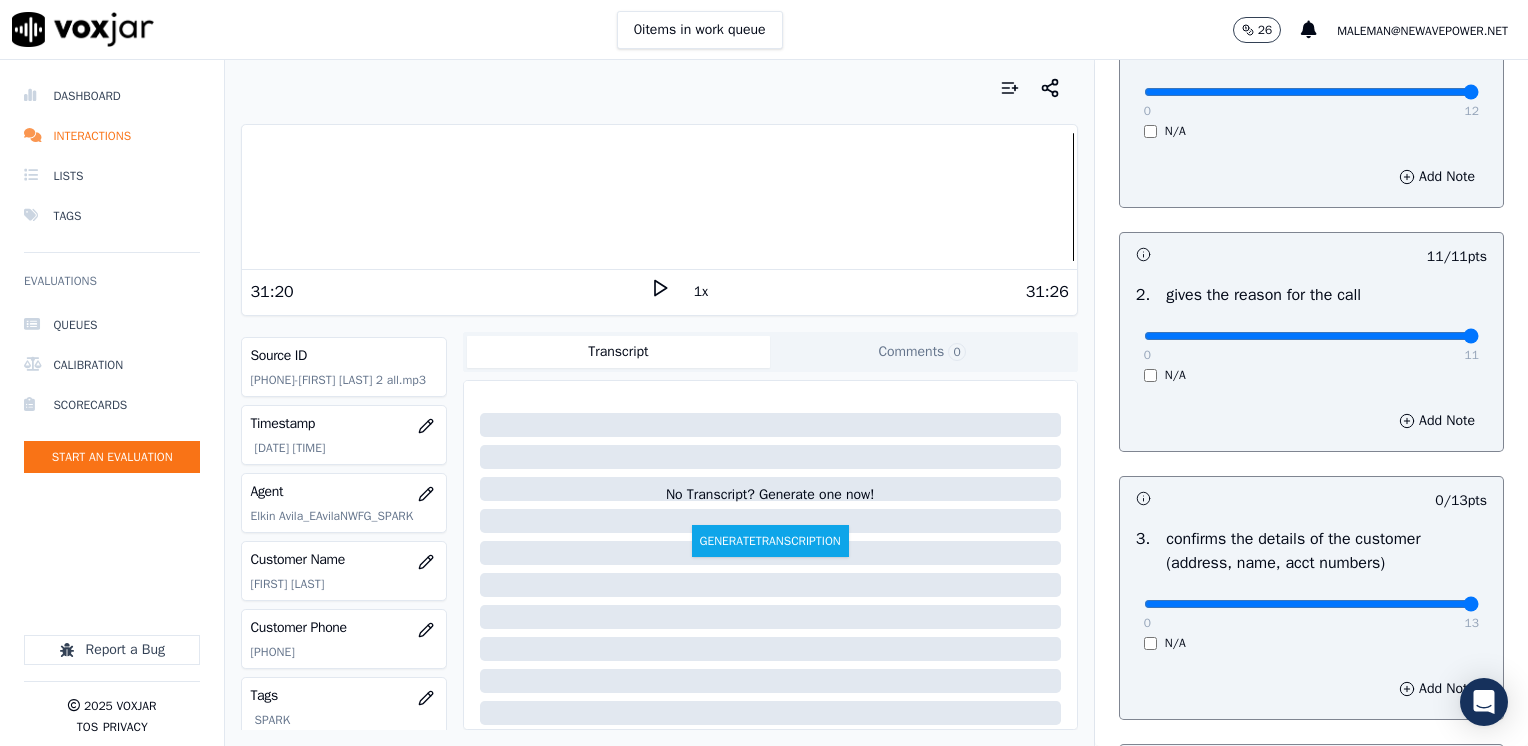 drag, startPoint x: 1127, startPoint y: 599, endPoint x: 1524, endPoint y: 599, distance: 397 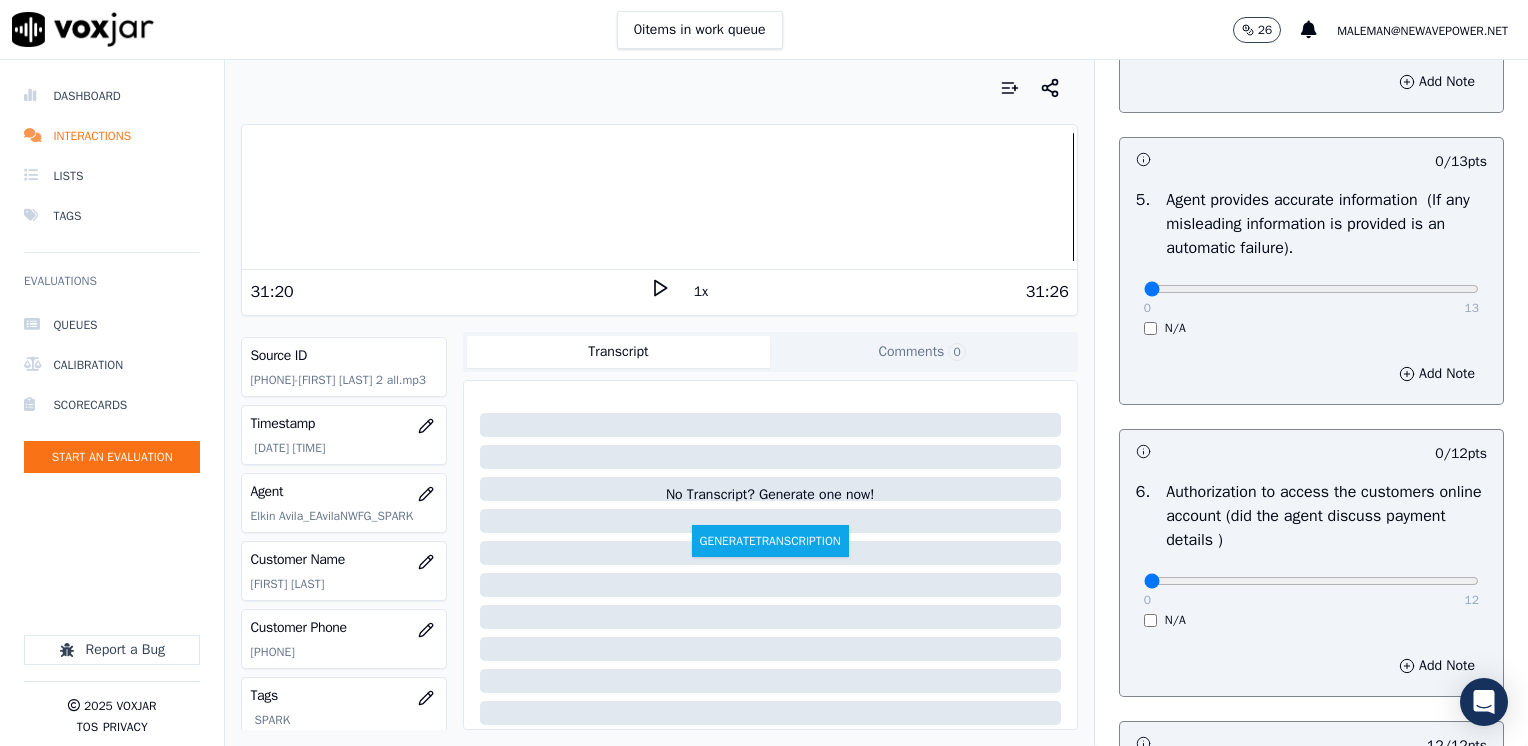 scroll, scrollTop: 1100, scrollLeft: 0, axis: vertical 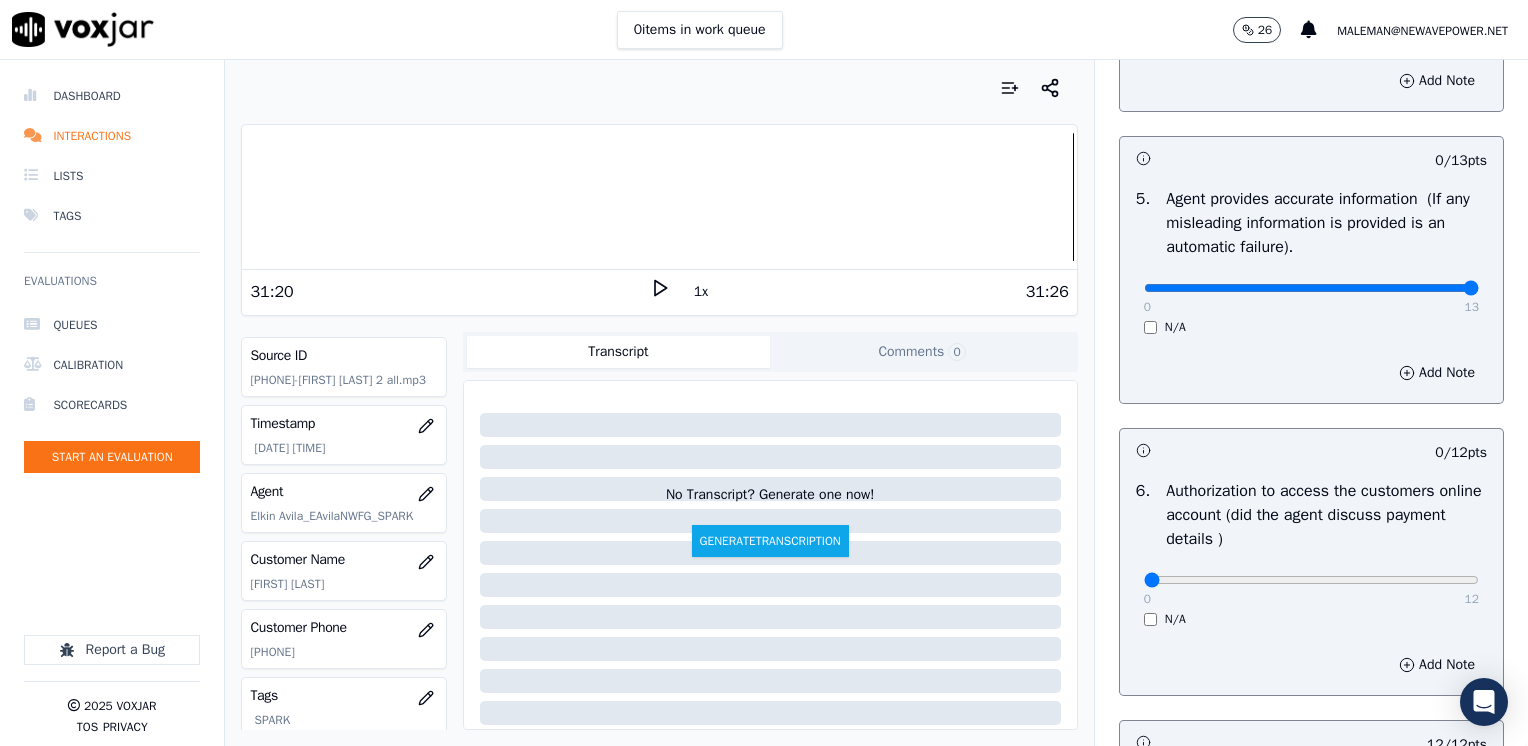 drag, startPoint x: 1131, startPoint y: 287, endPoint x: 1531, endPoint y: 309, distance: 400.60455 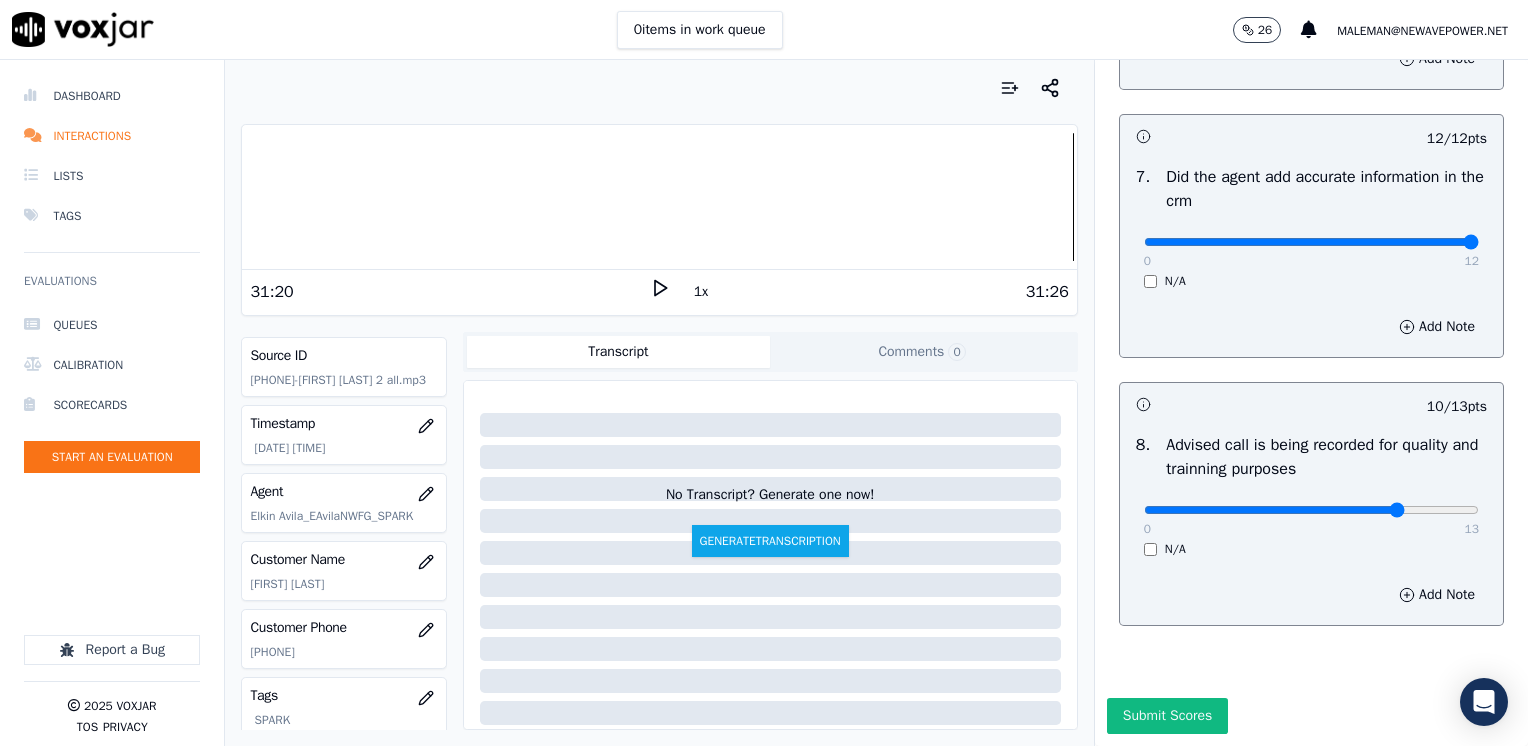 scroll, scrollTop: 1748, scrollLeft: 0, axis: vertical 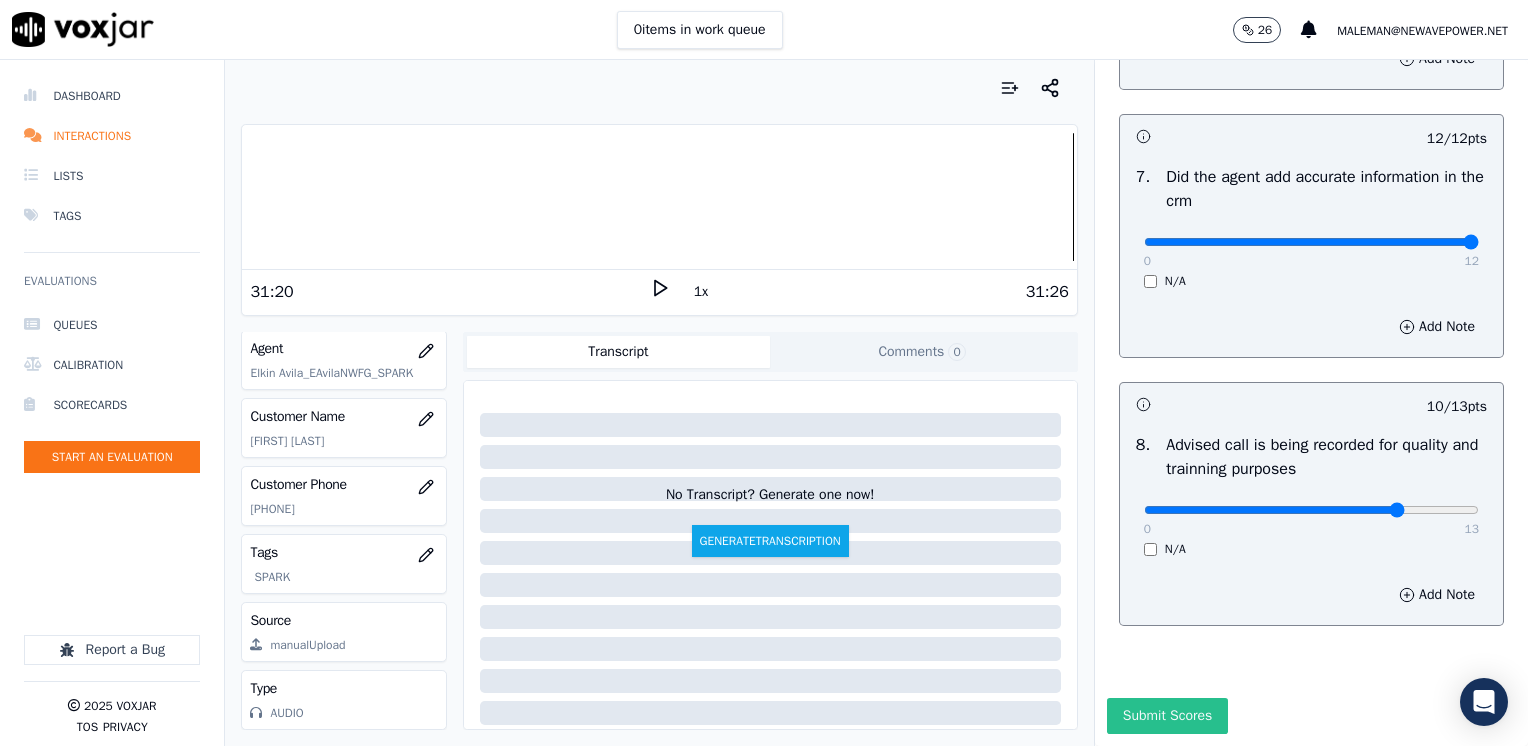 click on "Submit Scores" at bounding box center (1167, 716) 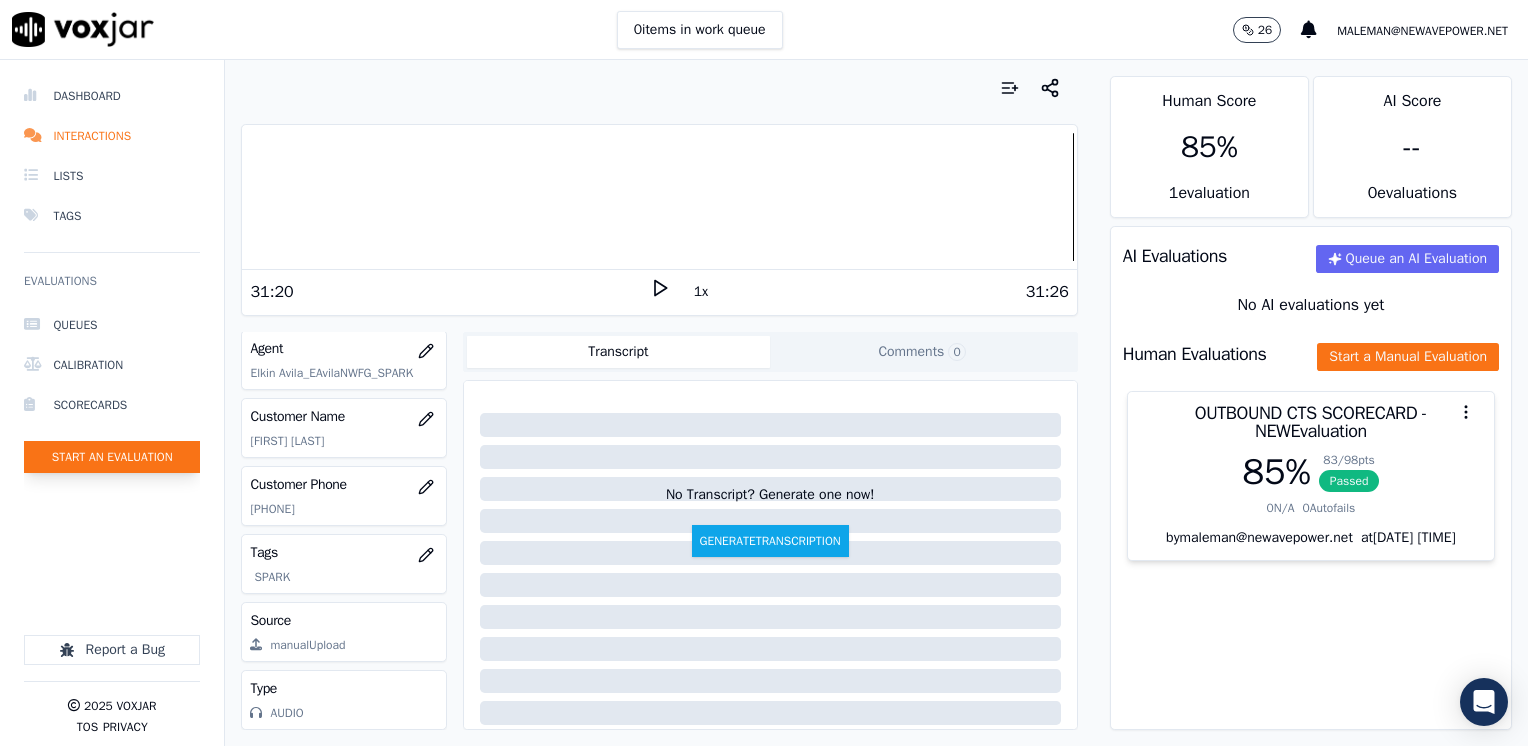 click on "Start an Evaluation" 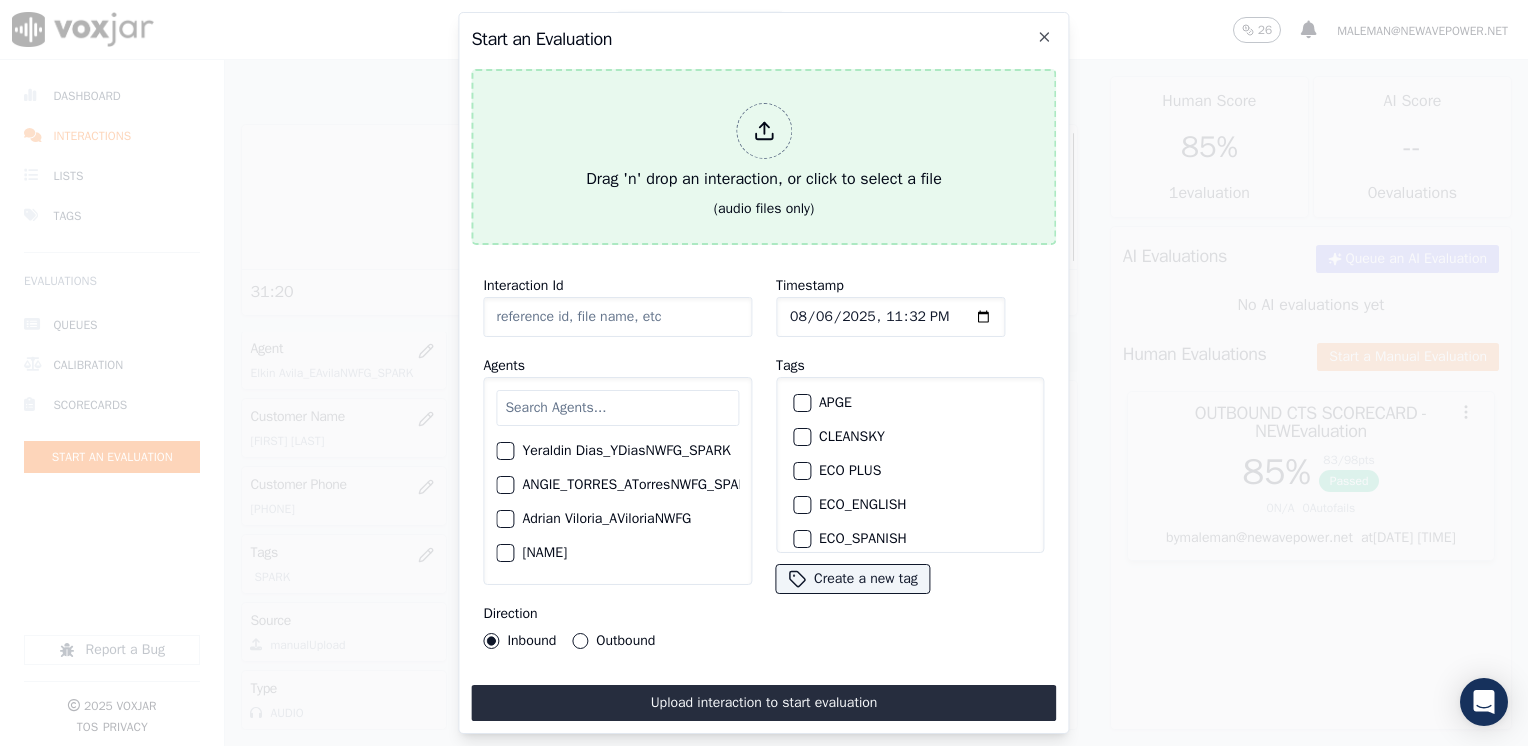 click 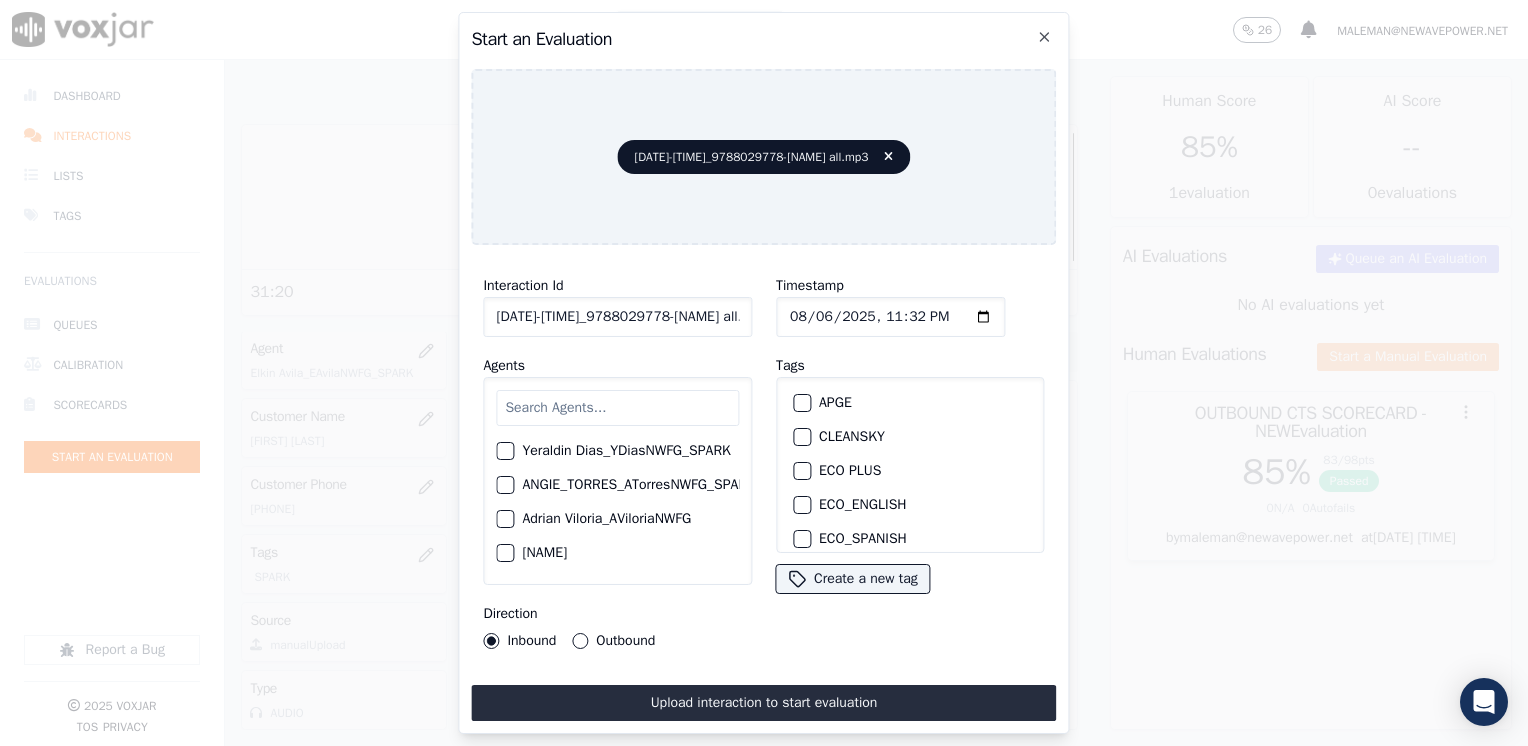 click on "ECO PLUS" at bounding box center [910, 471] 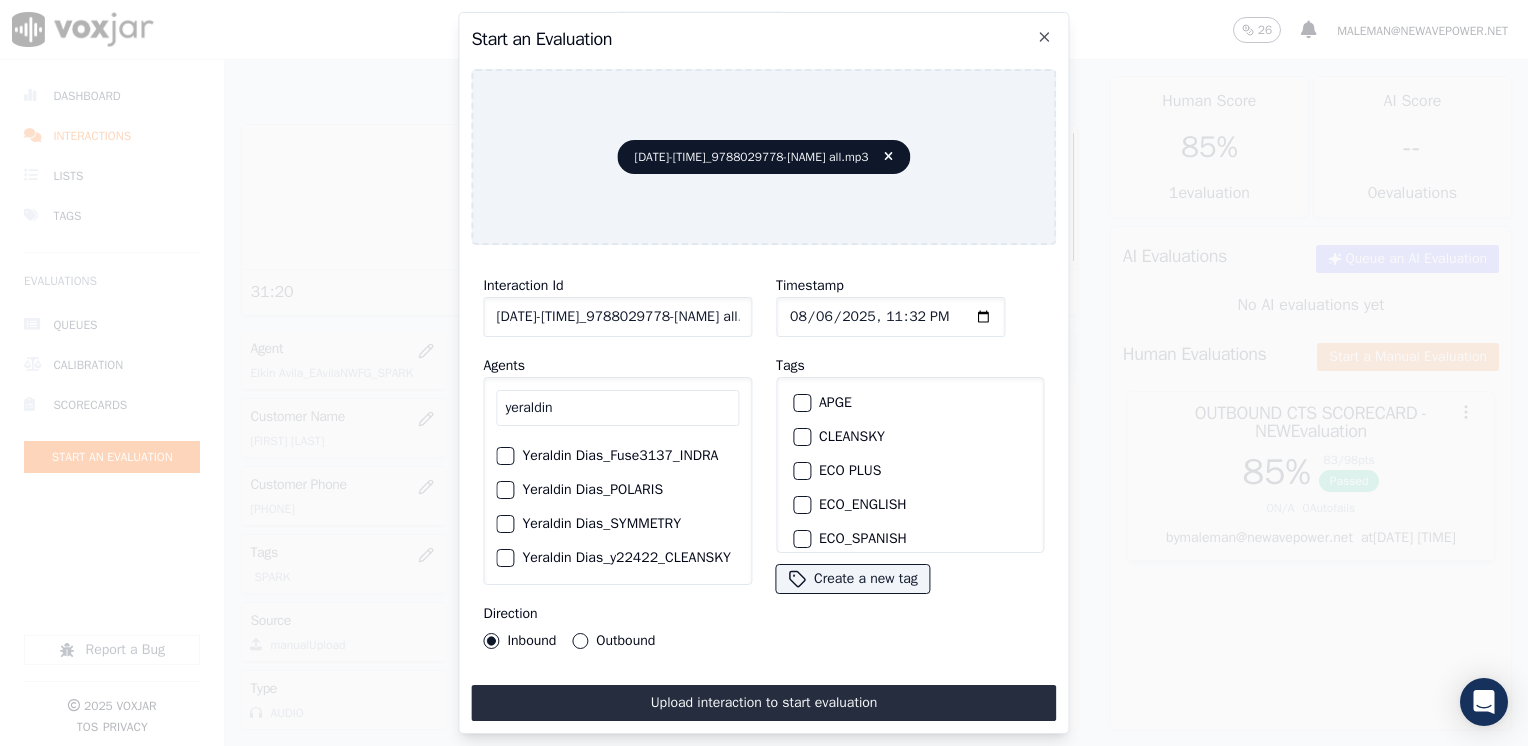 scroll, scrollTop: 0, scrollLeft: 0, axis: both 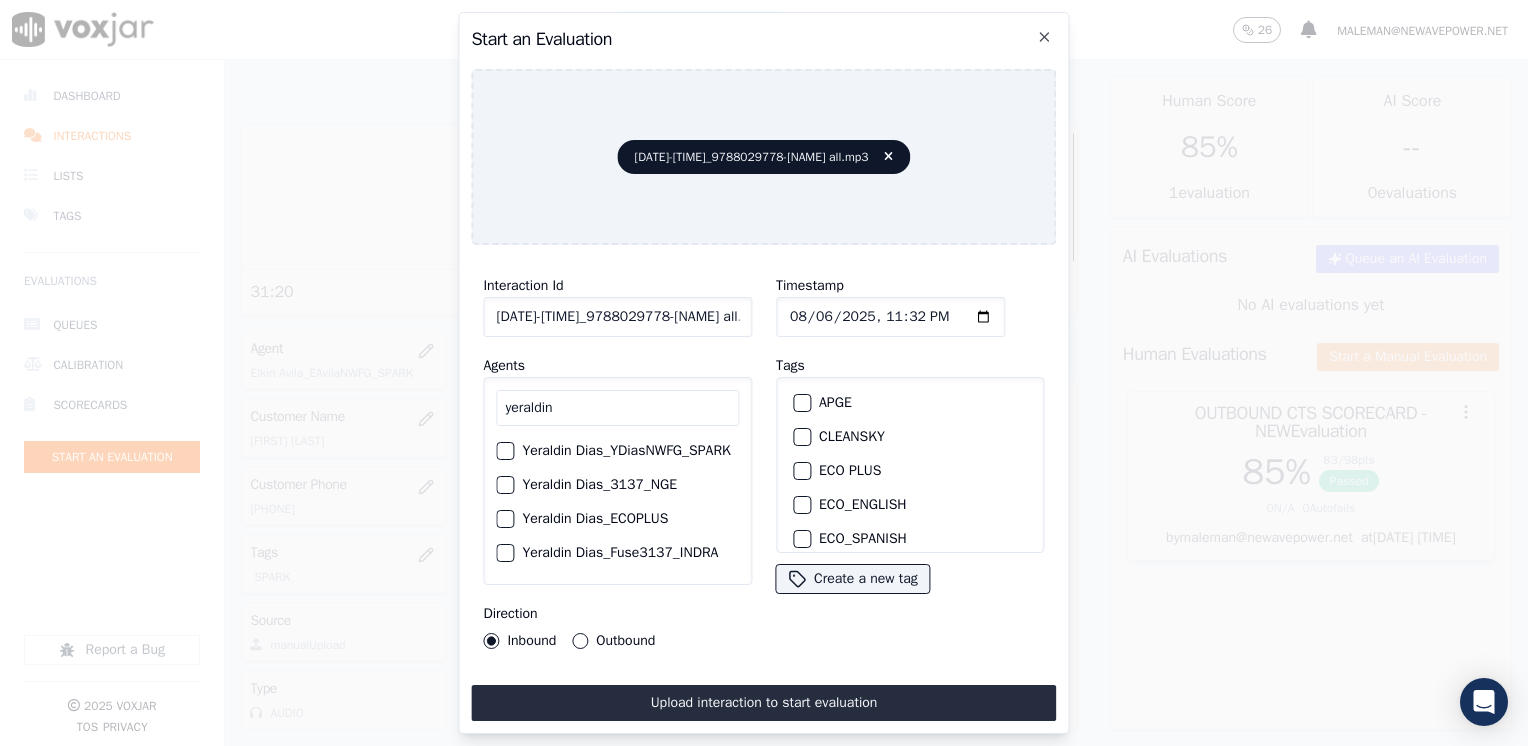click at bounding box center (504, 451) 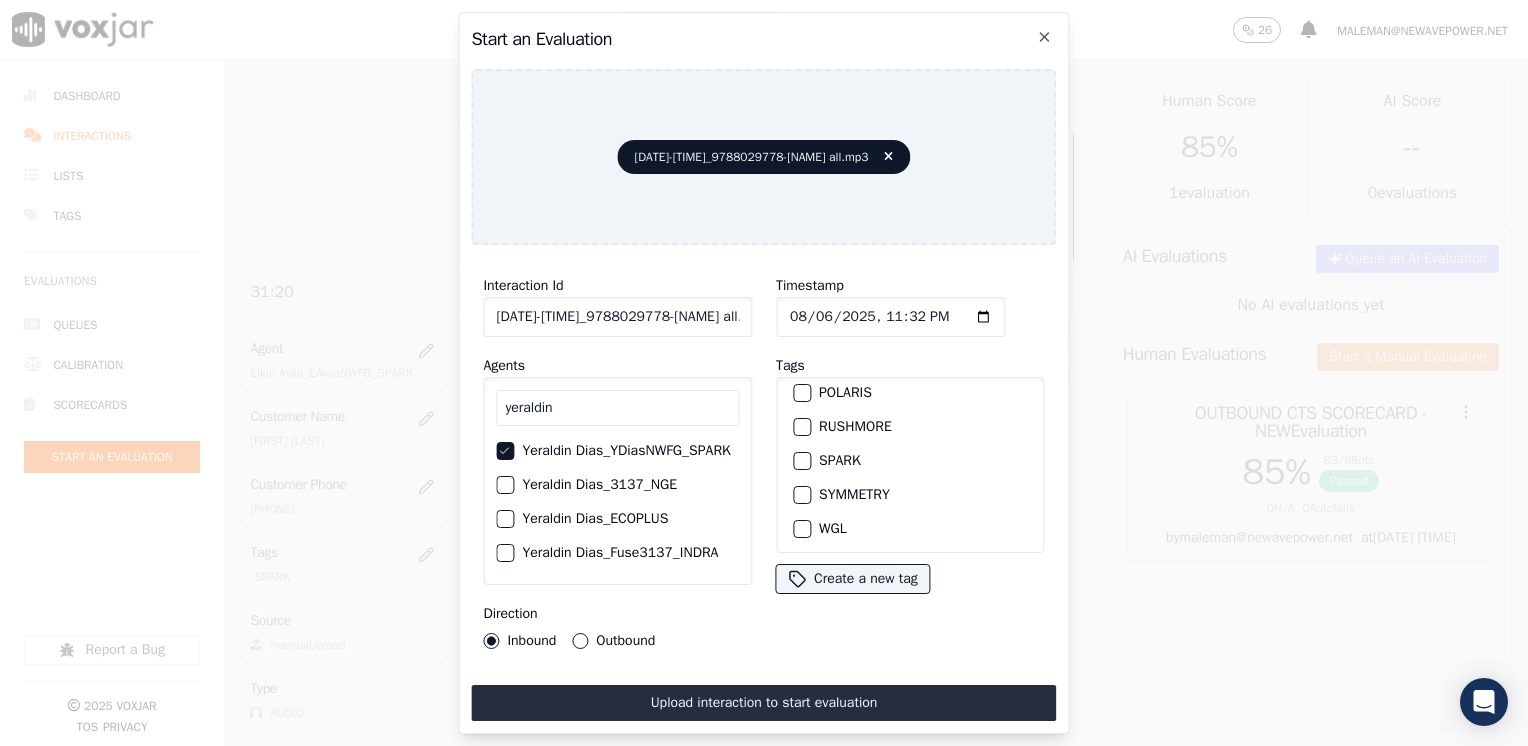 scroll, scrollTop: 428, scrollLeft: 0, axis: vertical 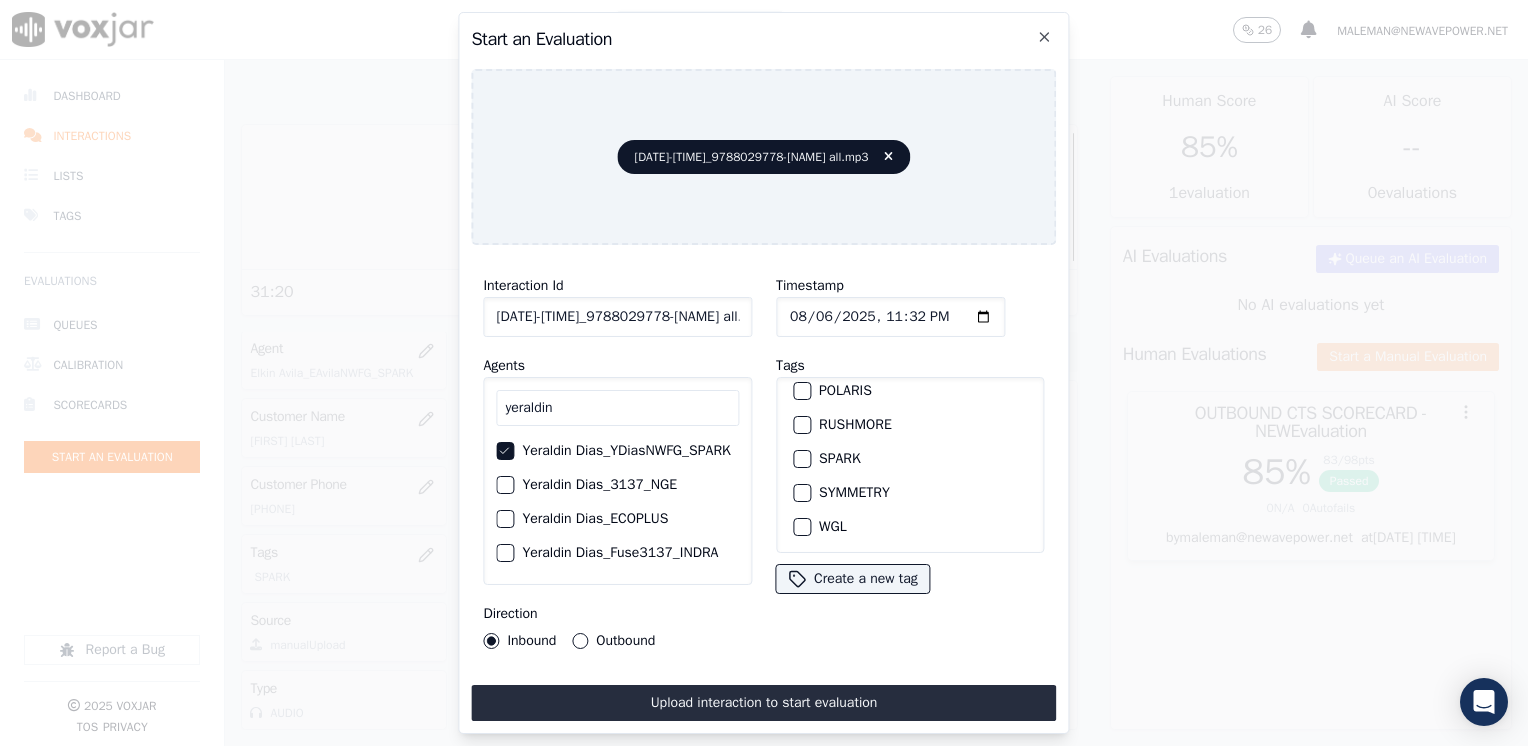 click on "SPARK" at bounding box center [802, 459] 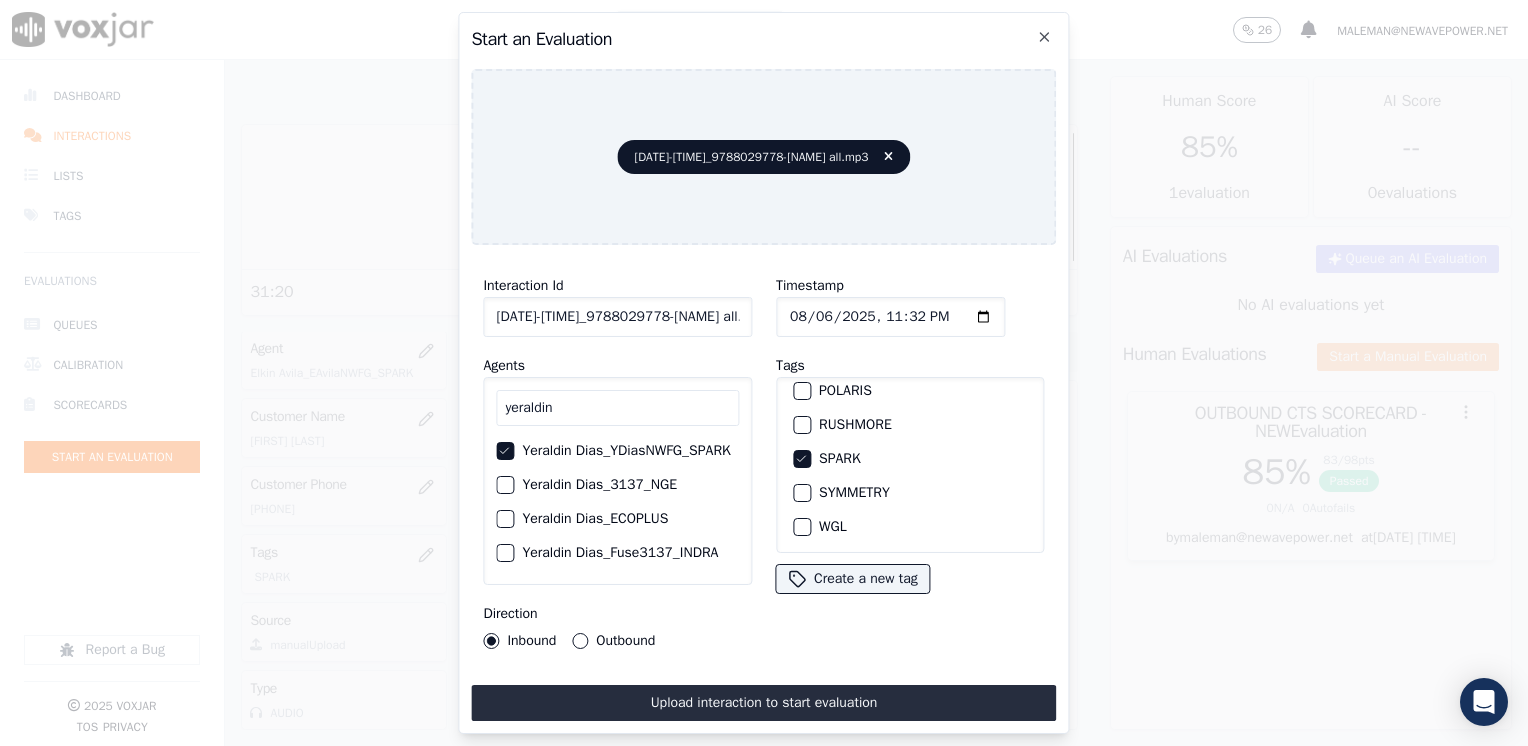 click on "Timestamp" 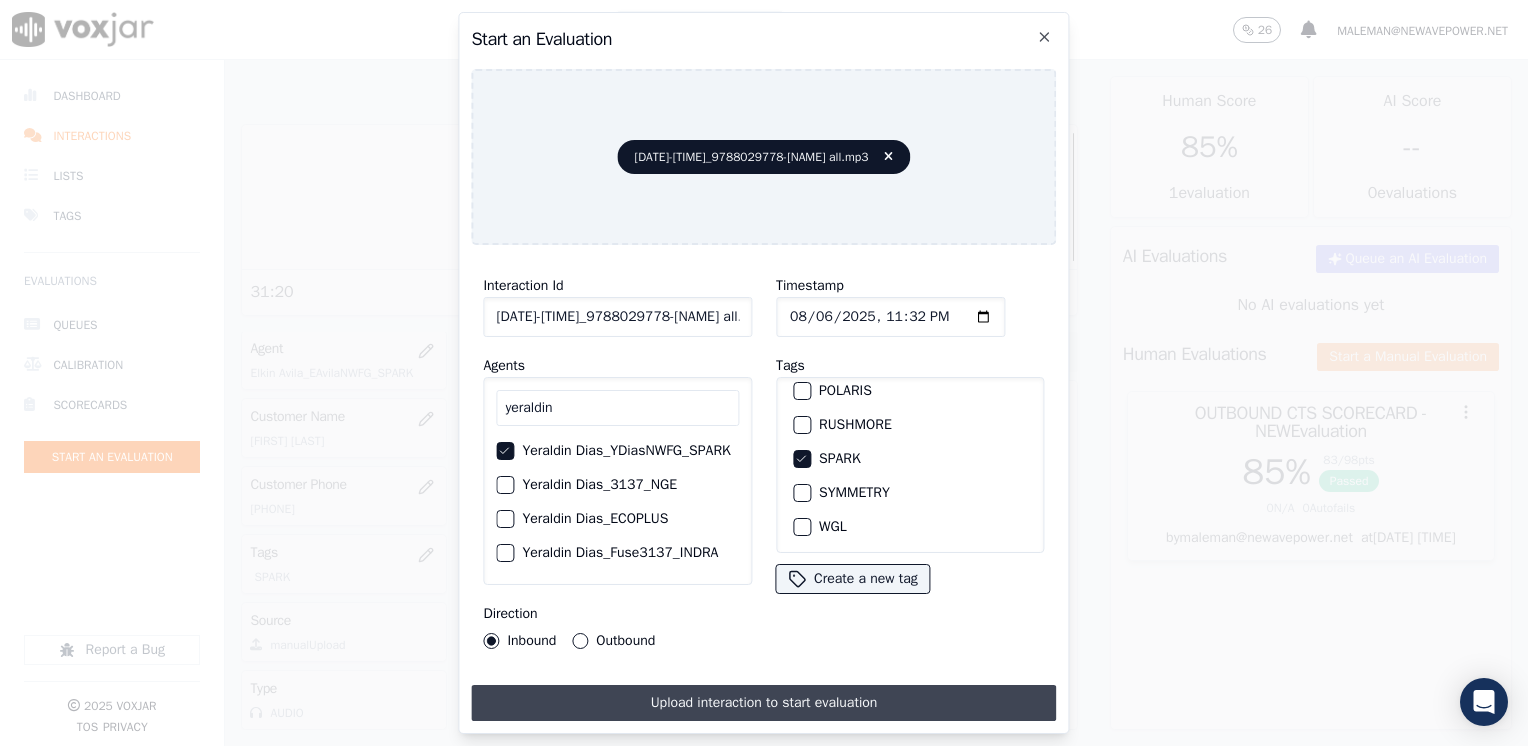 click on "Upload interaction to start evaluation" at bounding box center [763, 703] 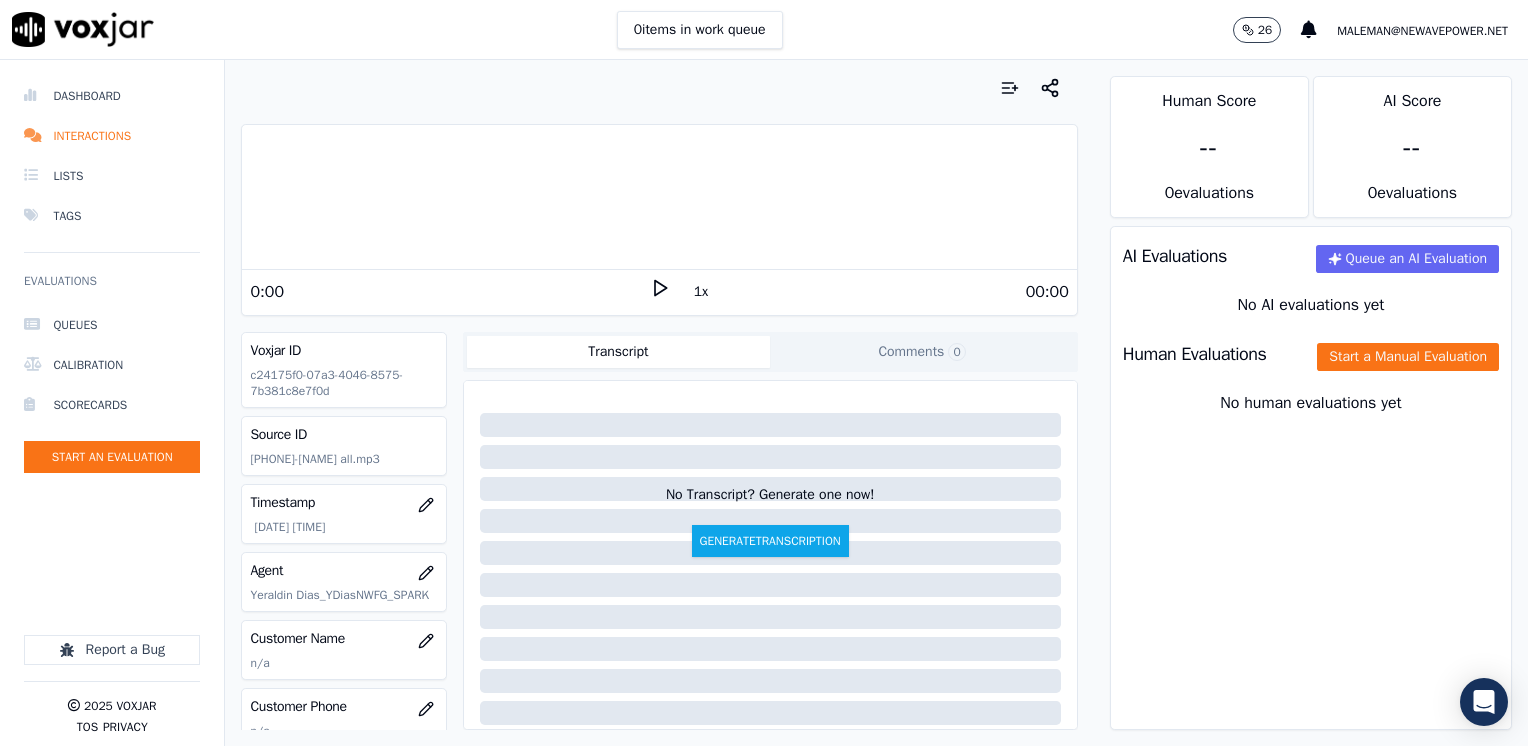 click 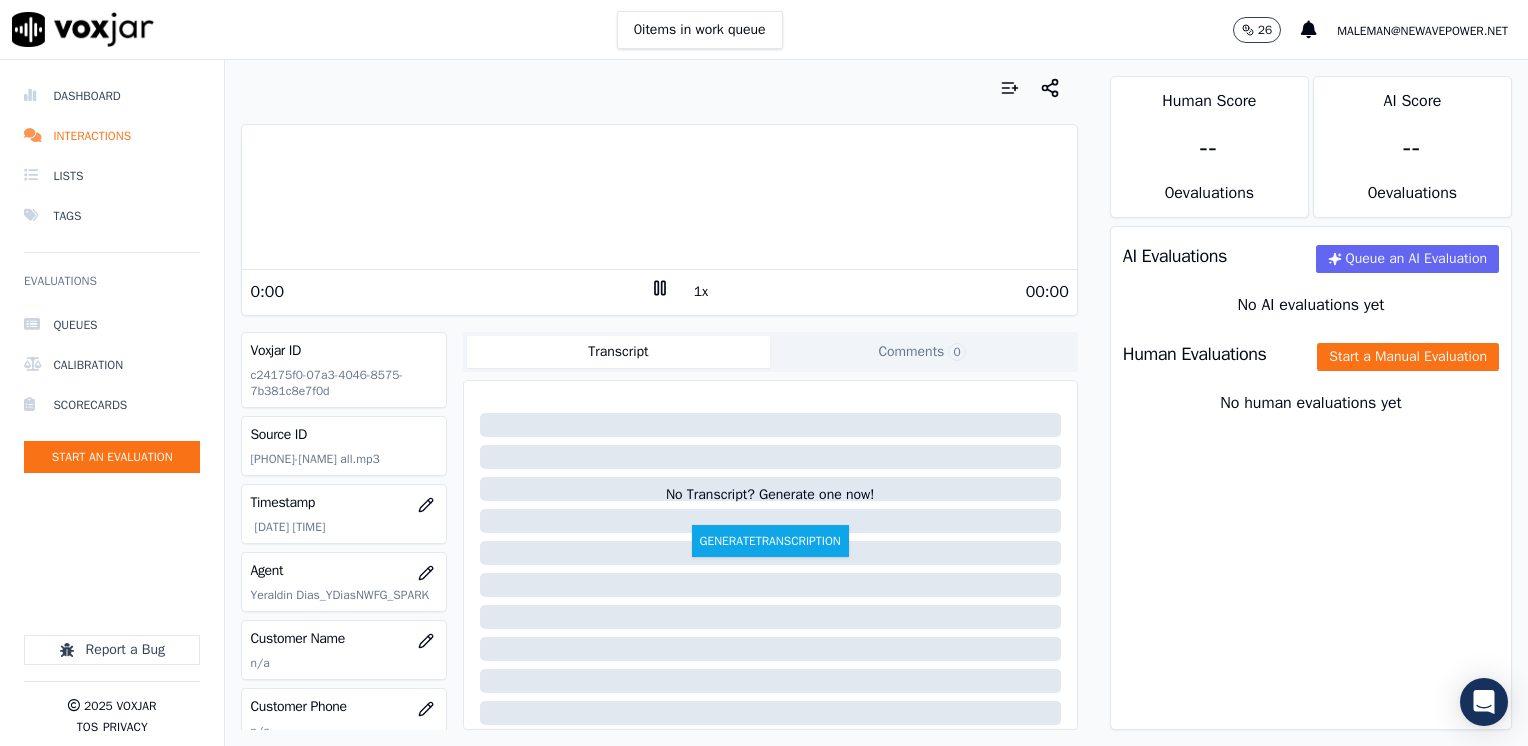 click 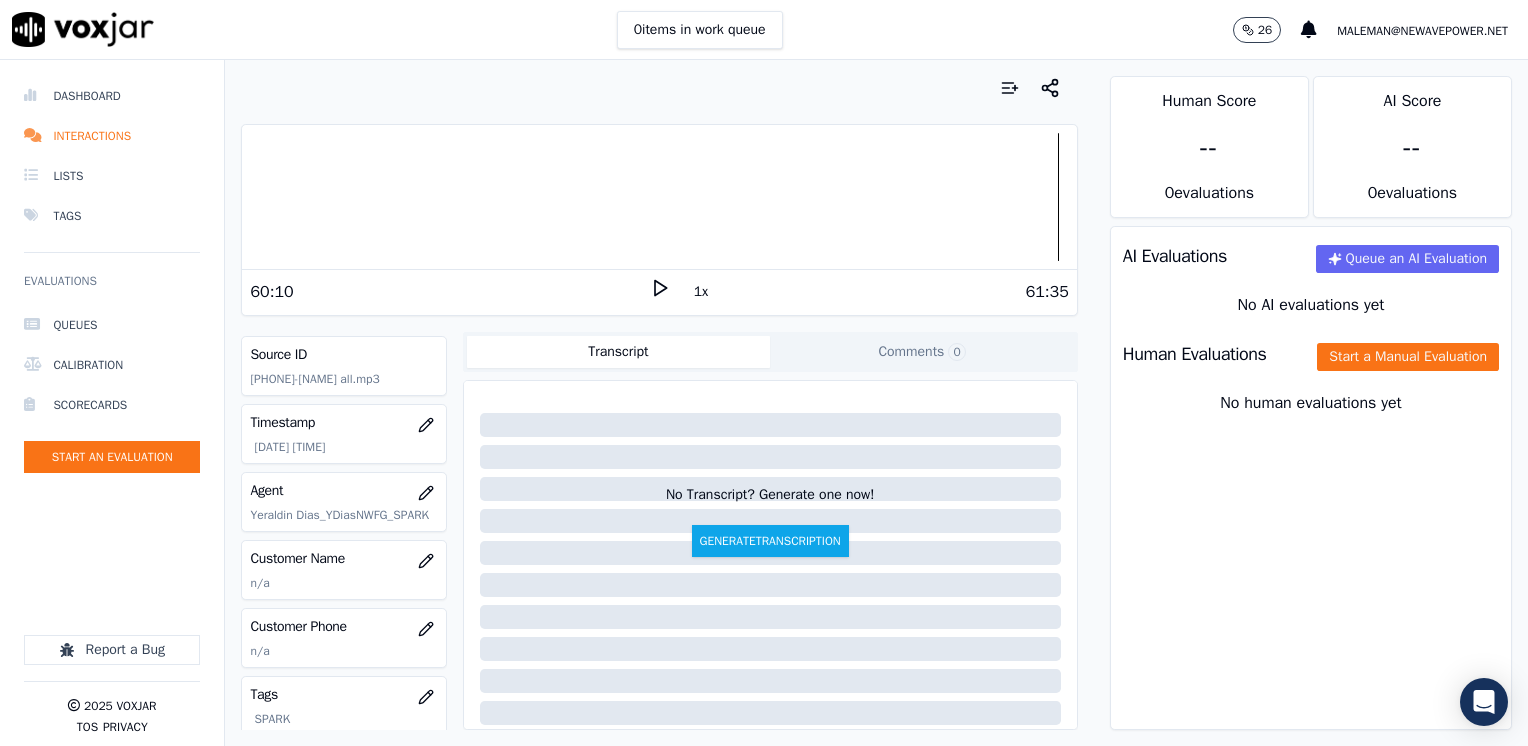 scroll, scrollTop: 200, scrollLeft: 0, axis: vertical 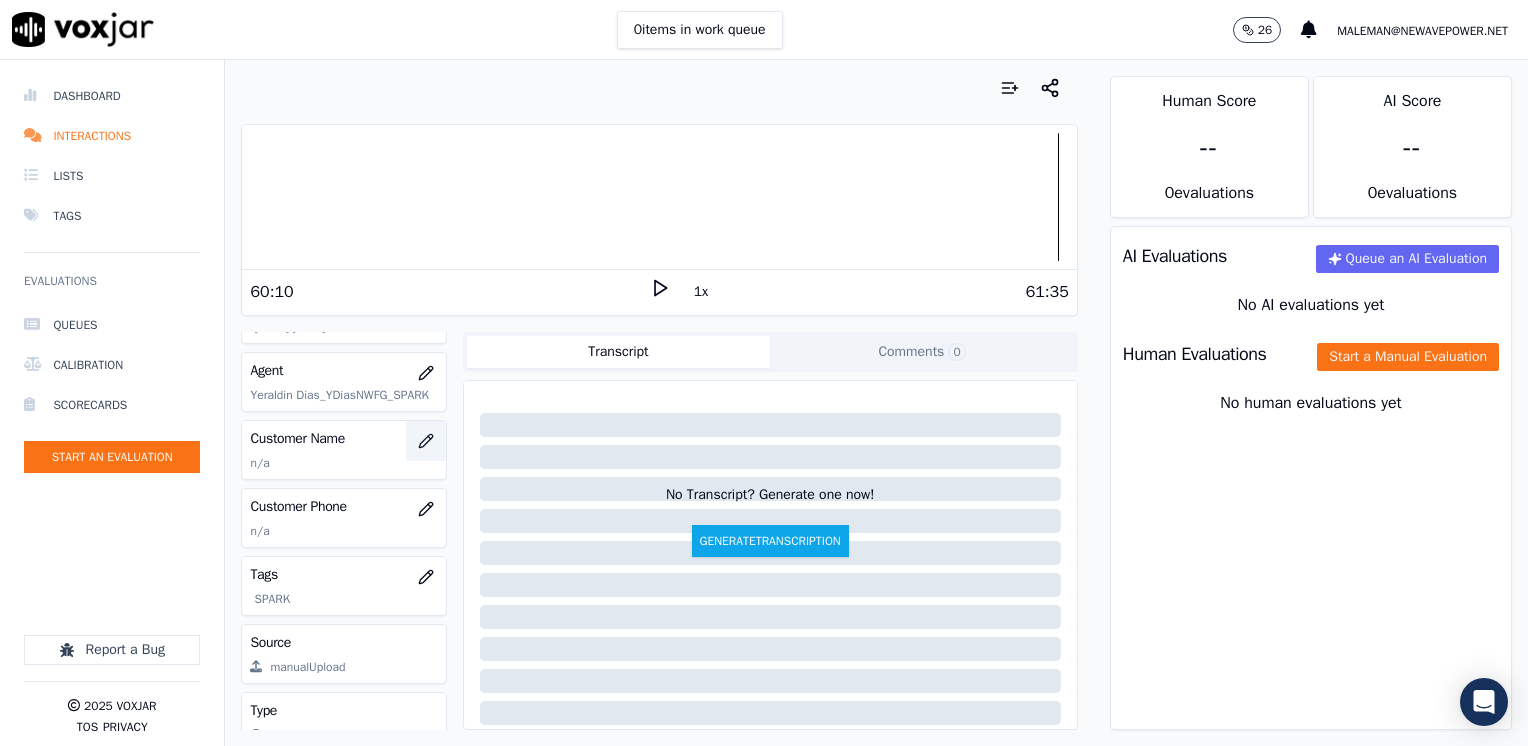 click 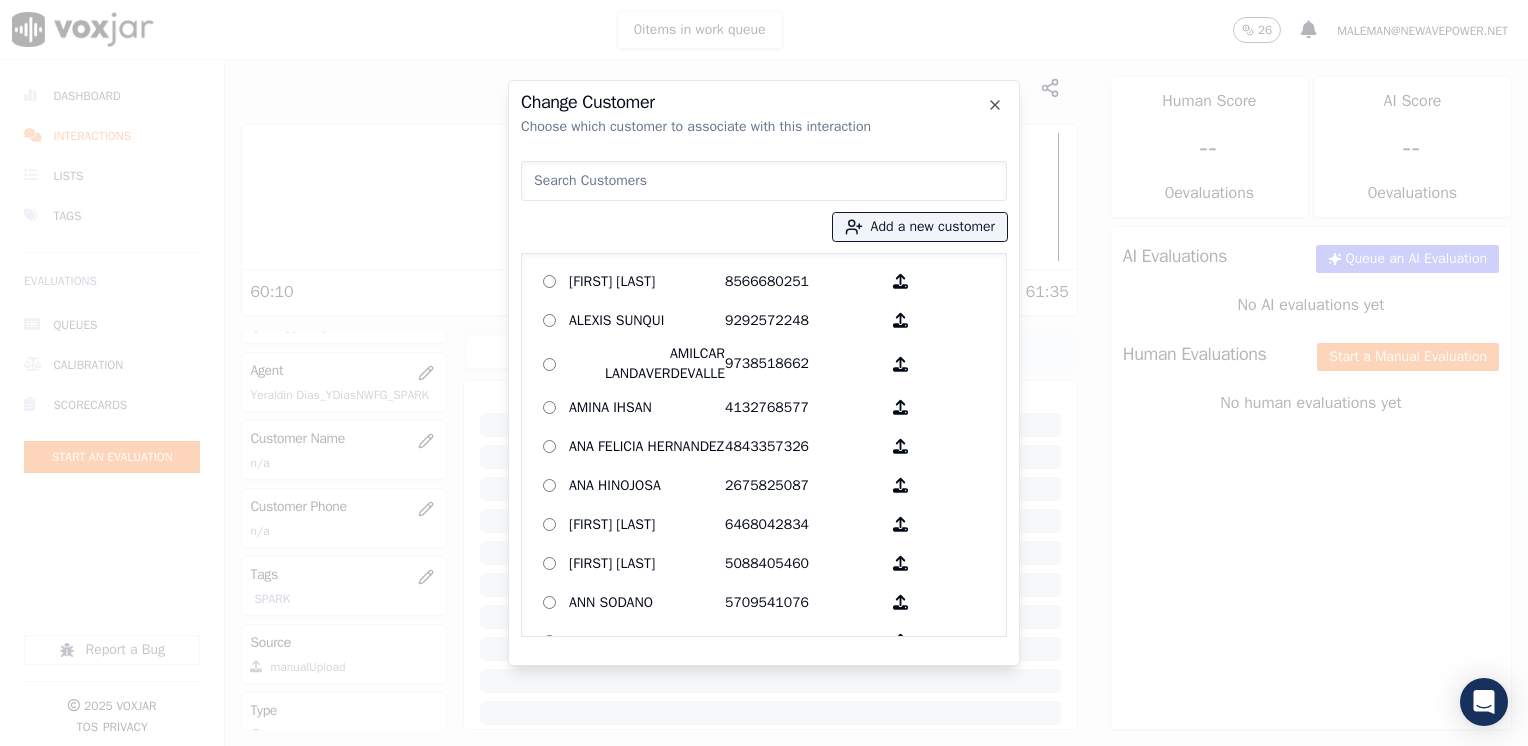 click at bounding box center [764, 181] 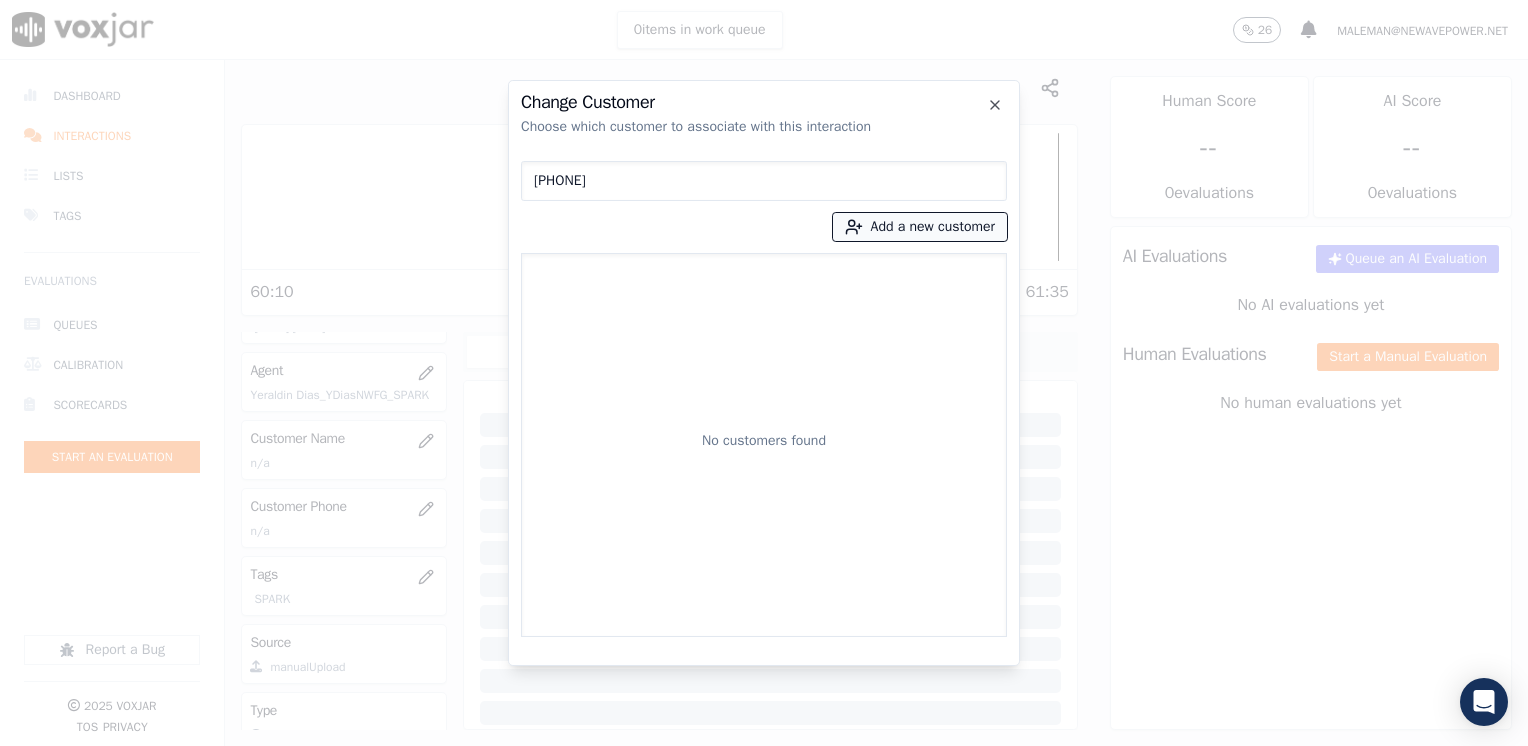 click on "Add a new customer" at bounding box center (920, 227) 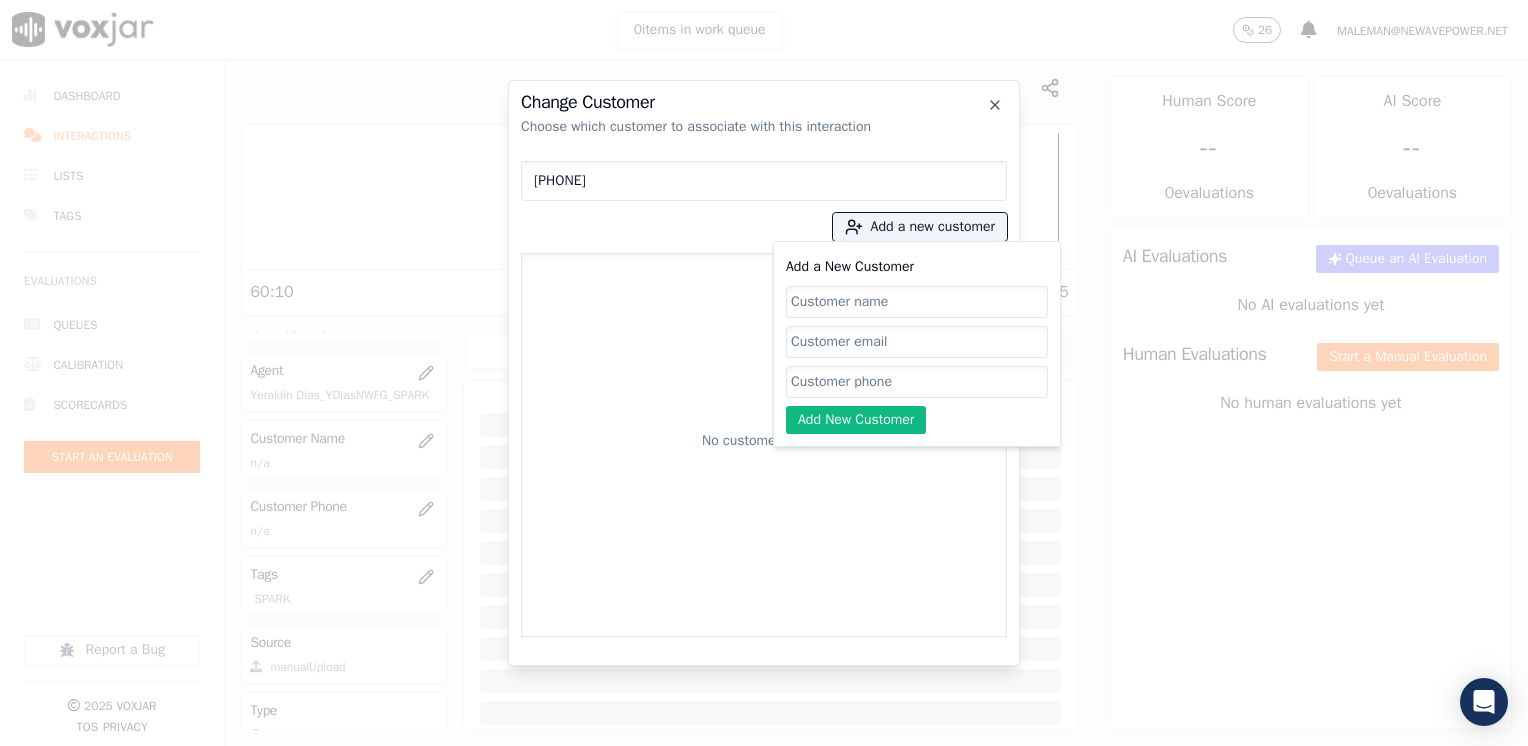 click on "Add a New Customer" 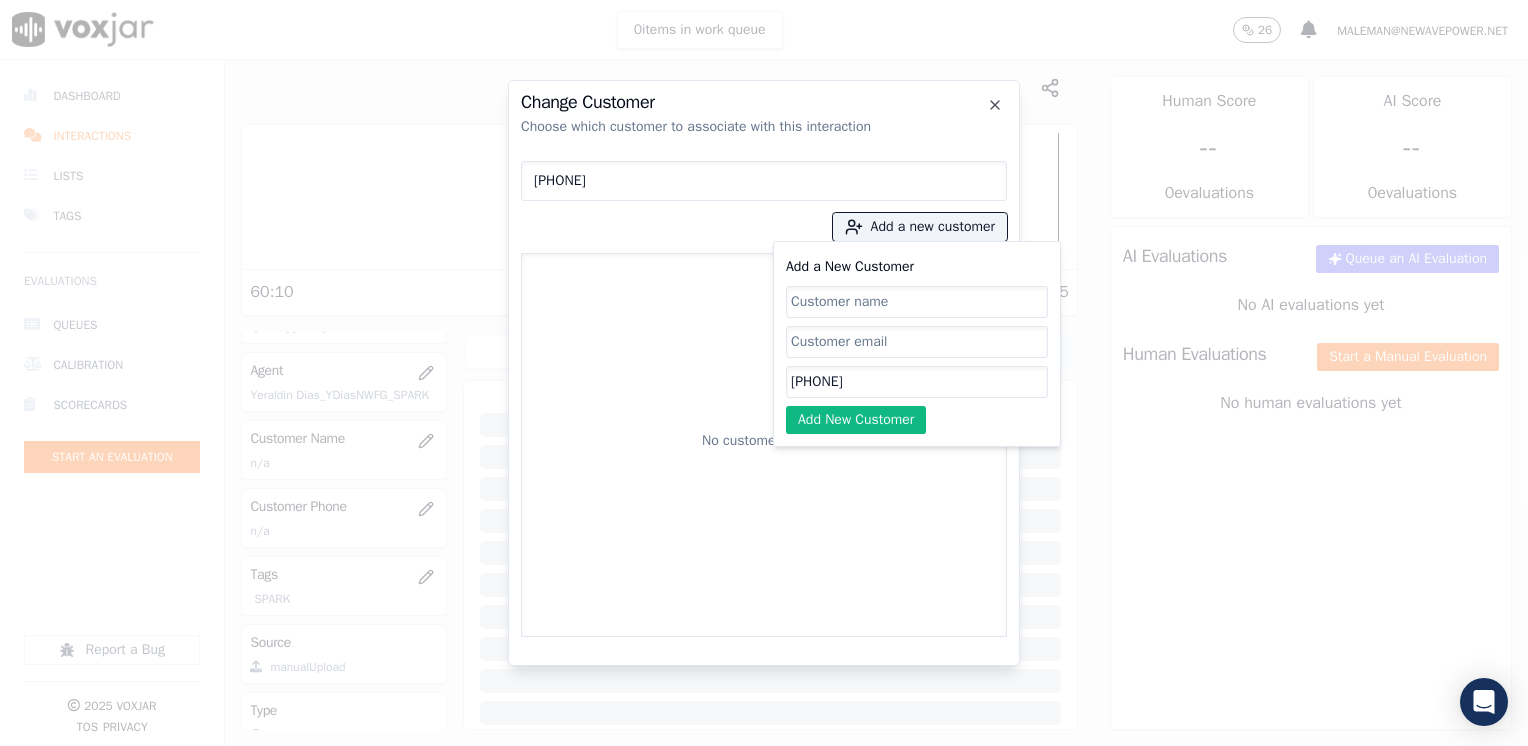 click on "[PHONE]" 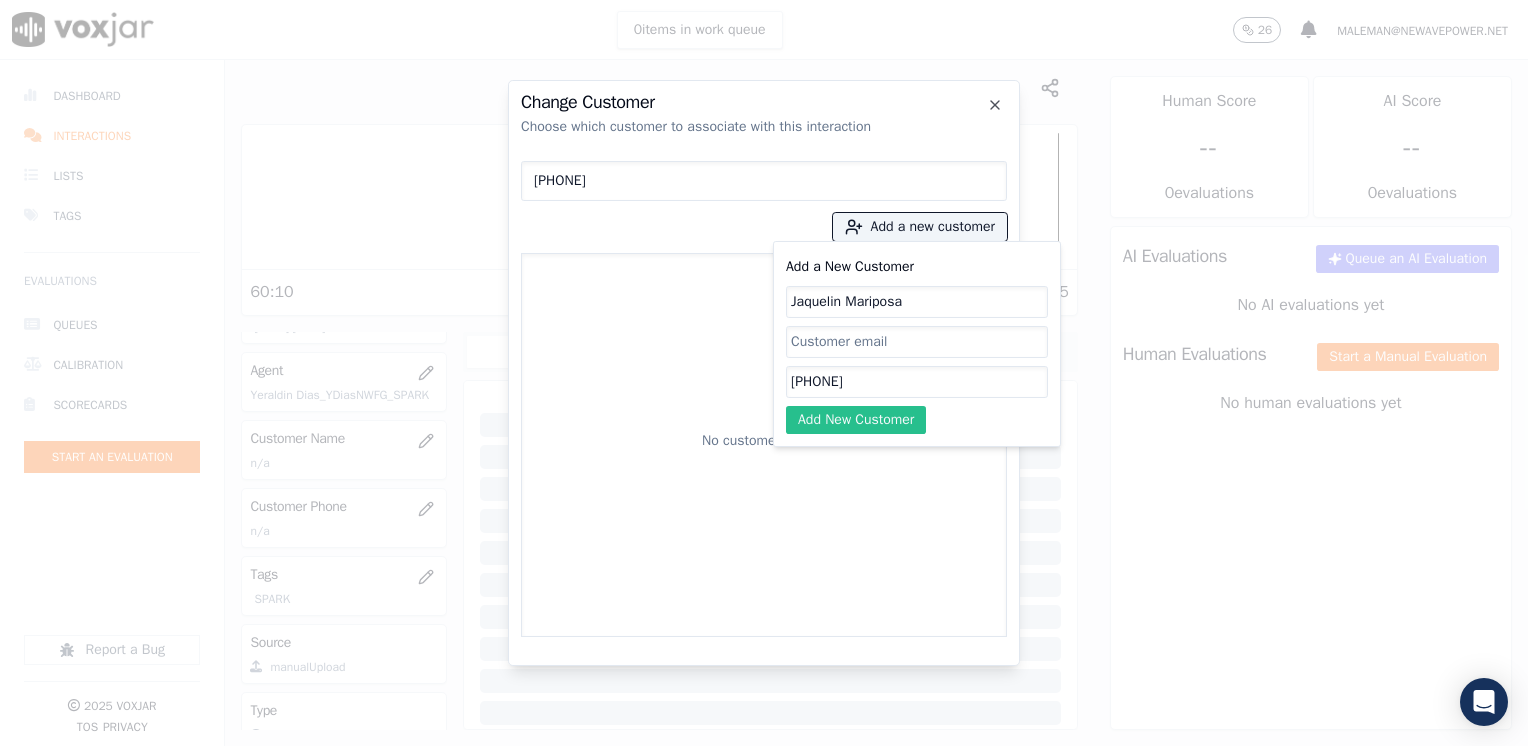 click on "Add New Customer" 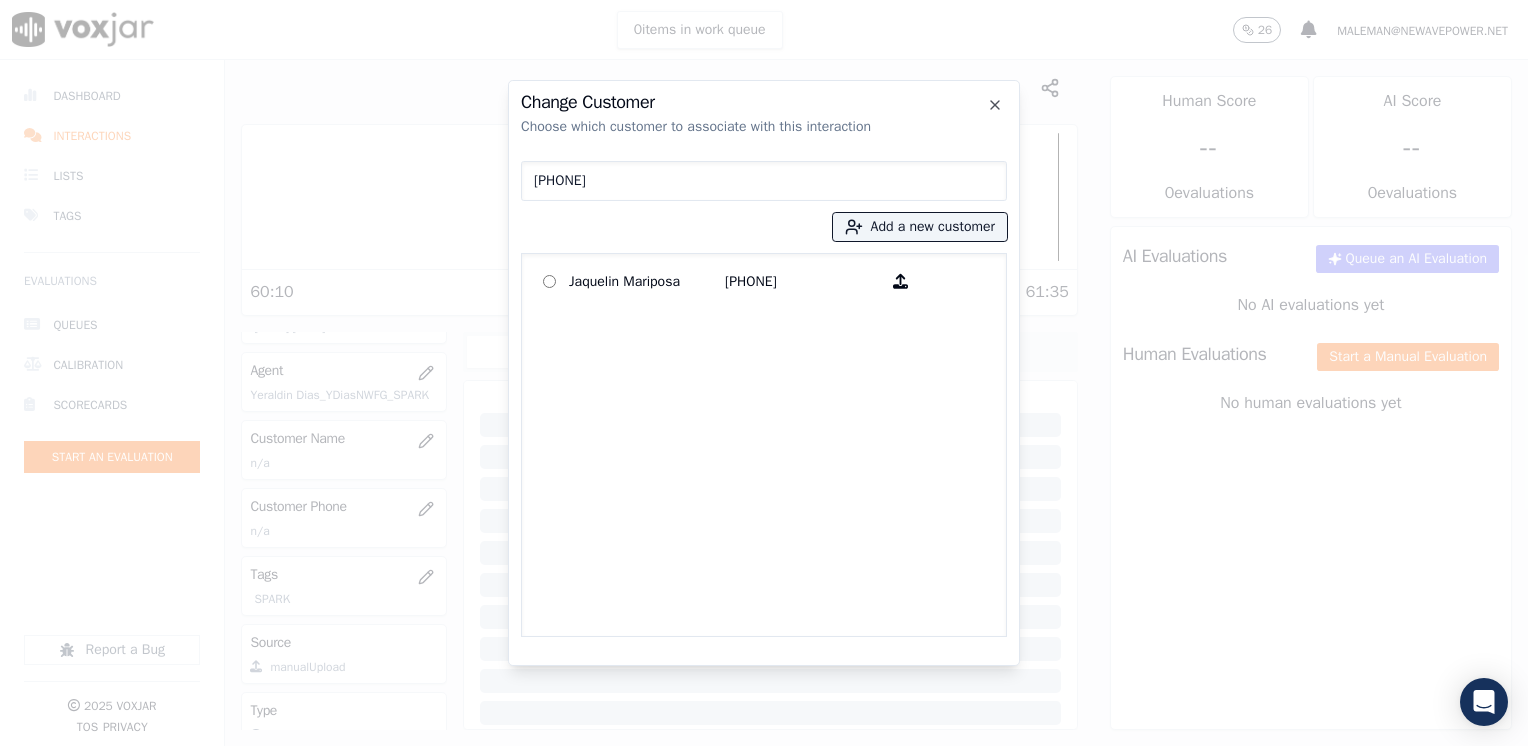 click on "[PHONE]
Add a new customer           [NAME]   [PHONE]" at bounding box center [764, 395] 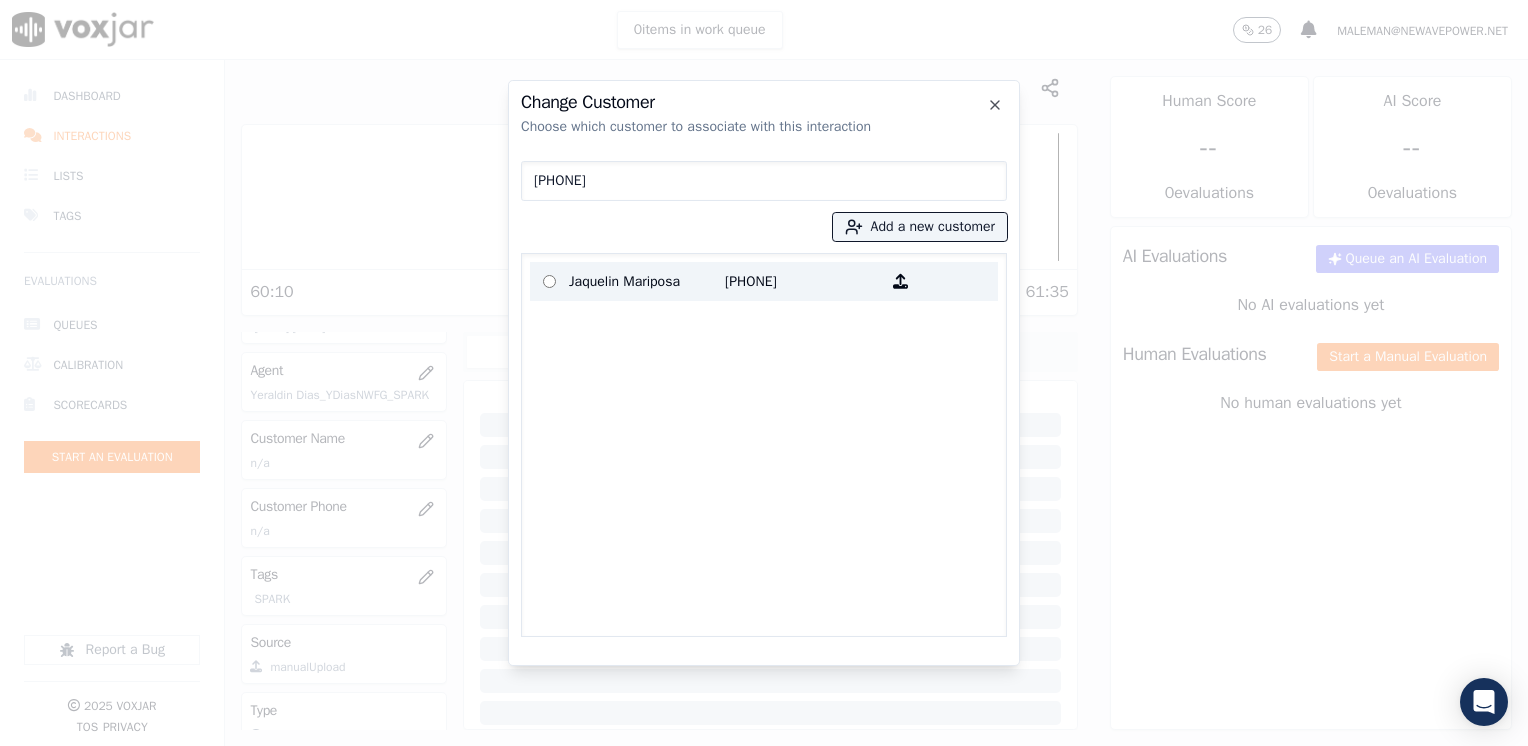 click on "[FIRST] [LAST]   [PHONE]" at bounding box center (764, 281) 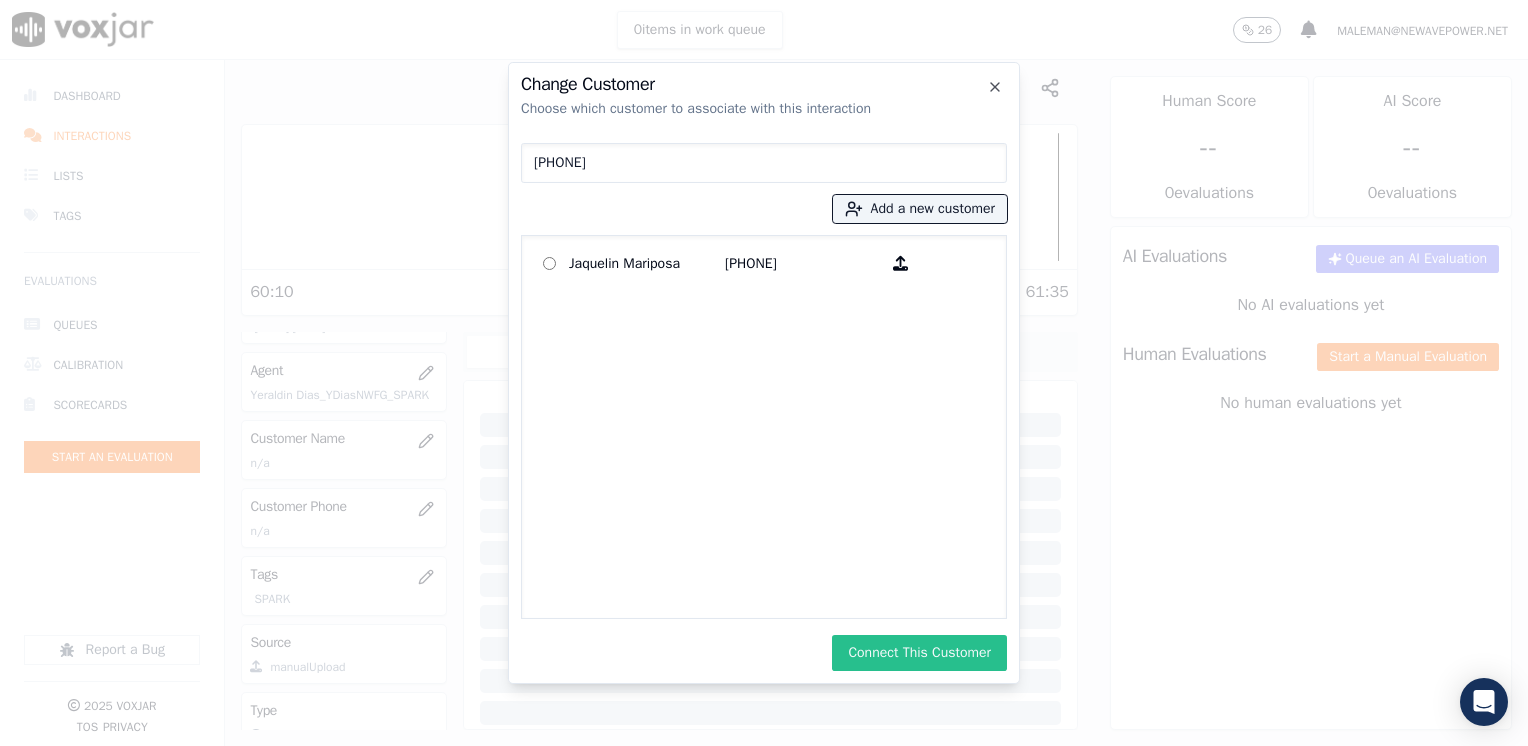click on "Connect This Customer" at bounding box center (919, 653) 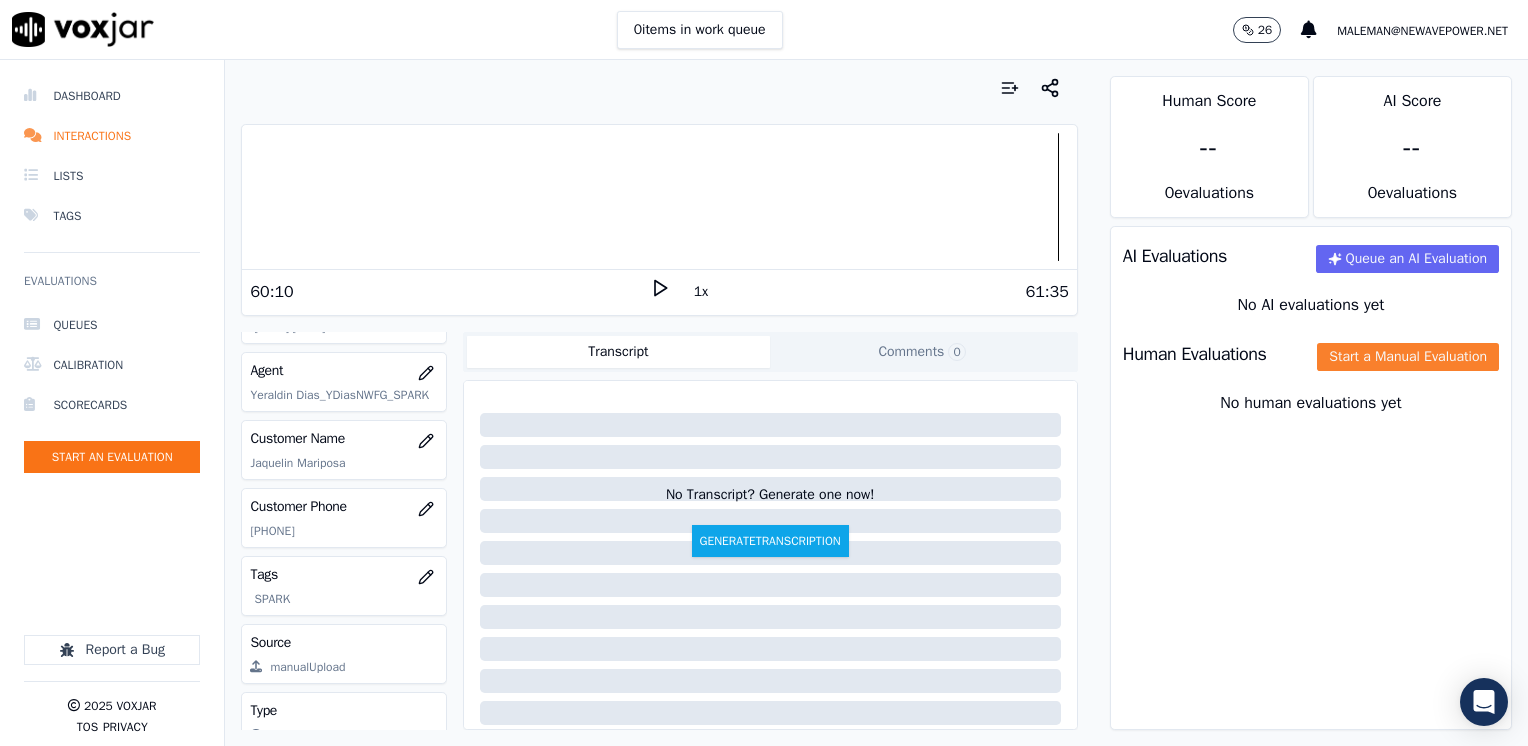 click on "Start a Manual Evaluation" 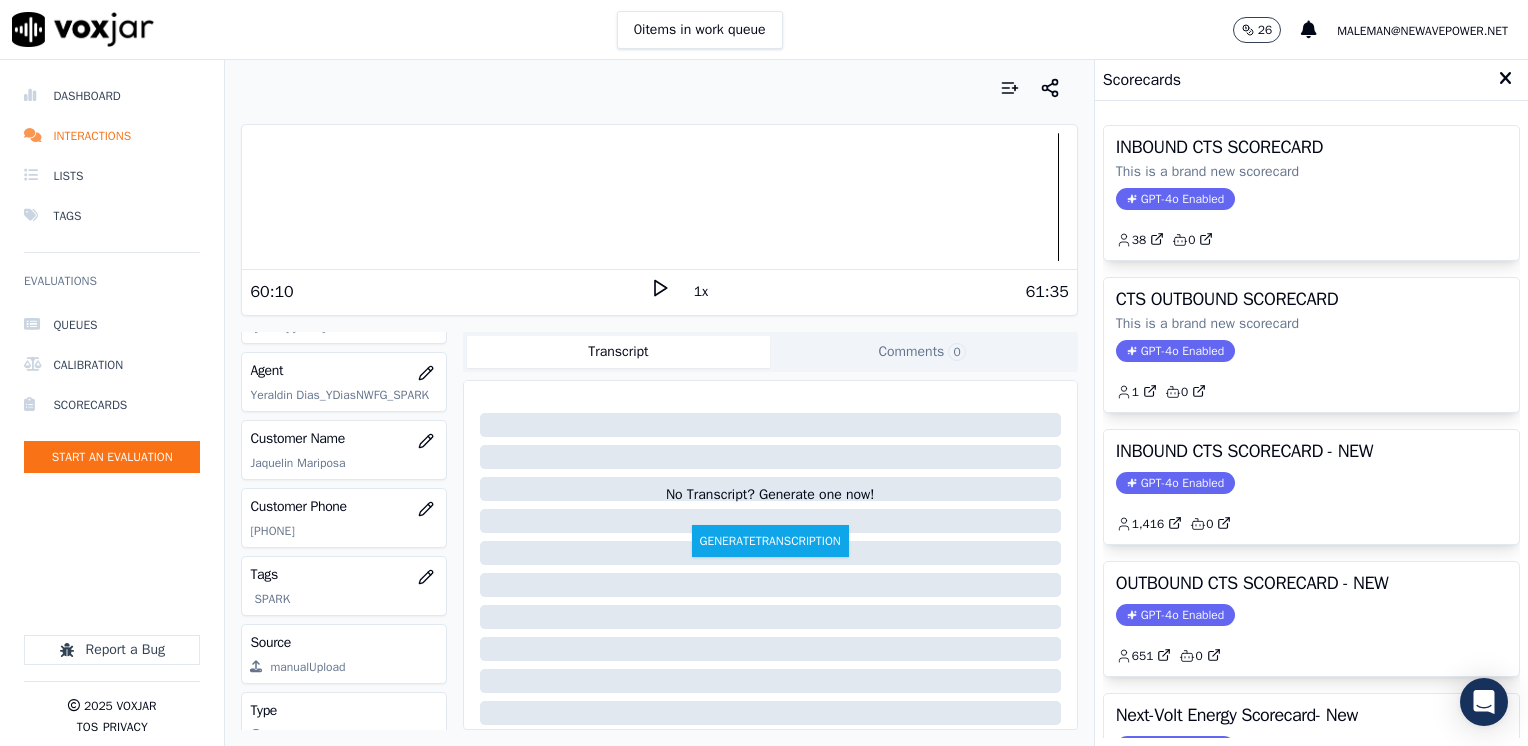 click on "GPT-4o Enabled" at bounding box center (1175, 483) 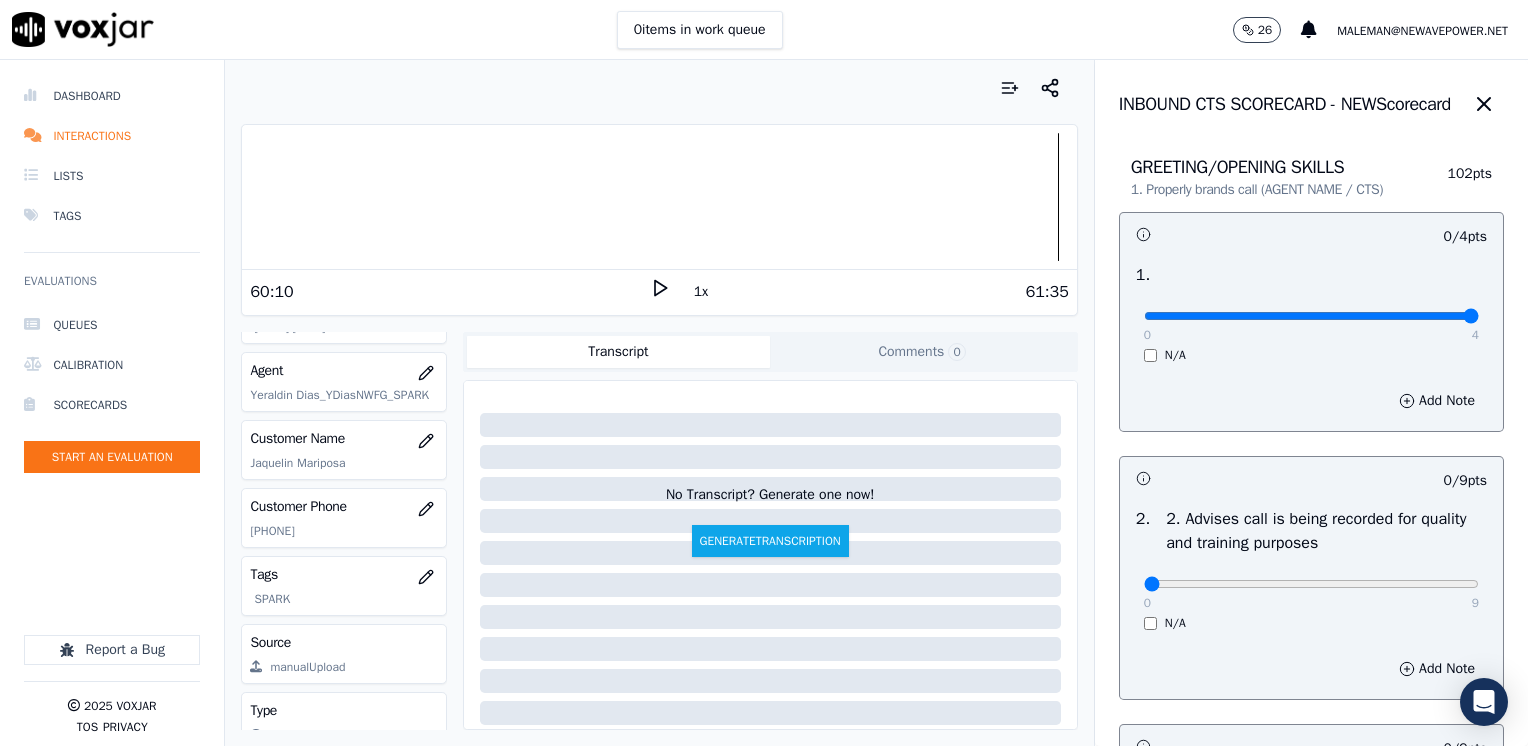 drag, startPoint x: 1132, startPoint y: 310, endPoint x: 1531, endPoint y: 353, distance: 401.31036 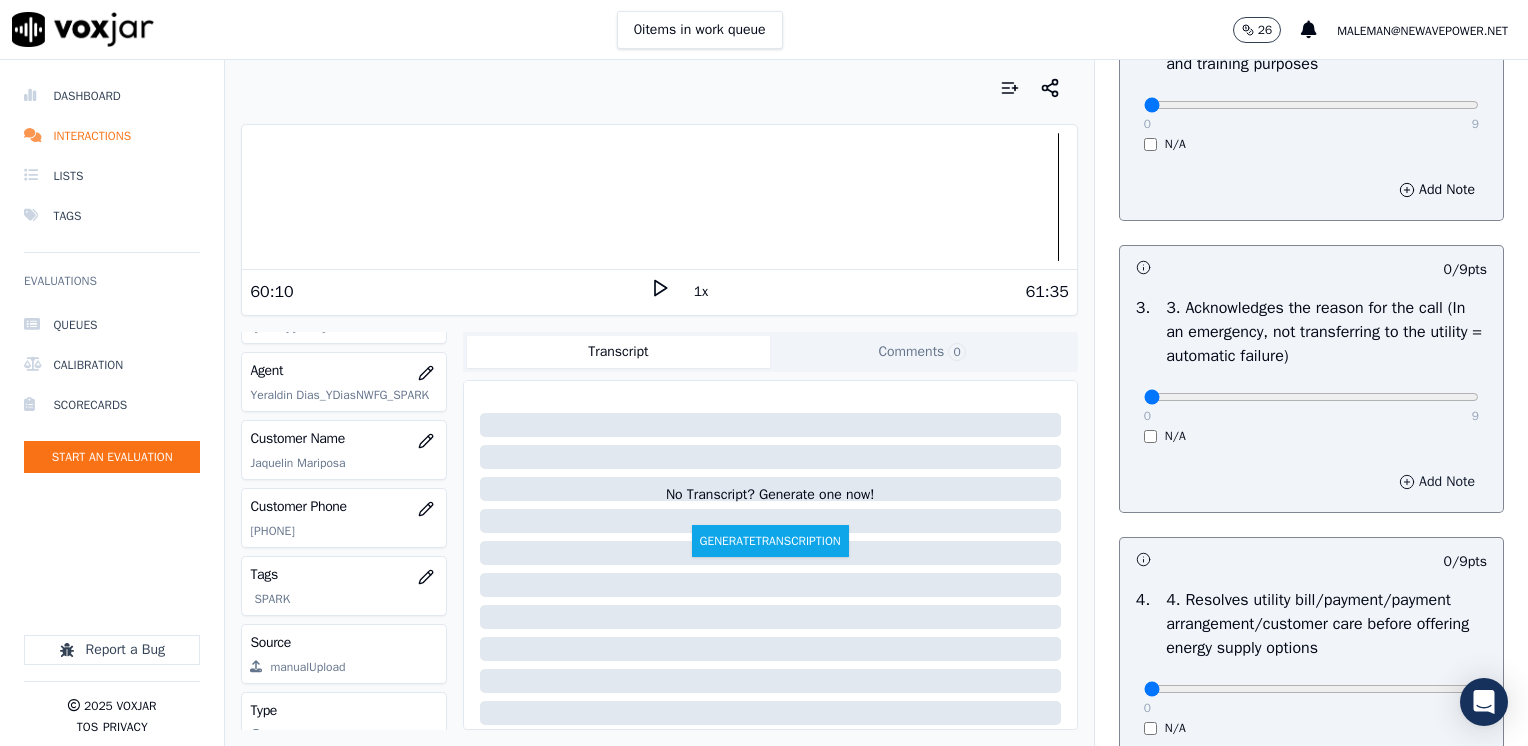 scroll, scrollTop: 500, scrollLeft: 0, axis: vertical 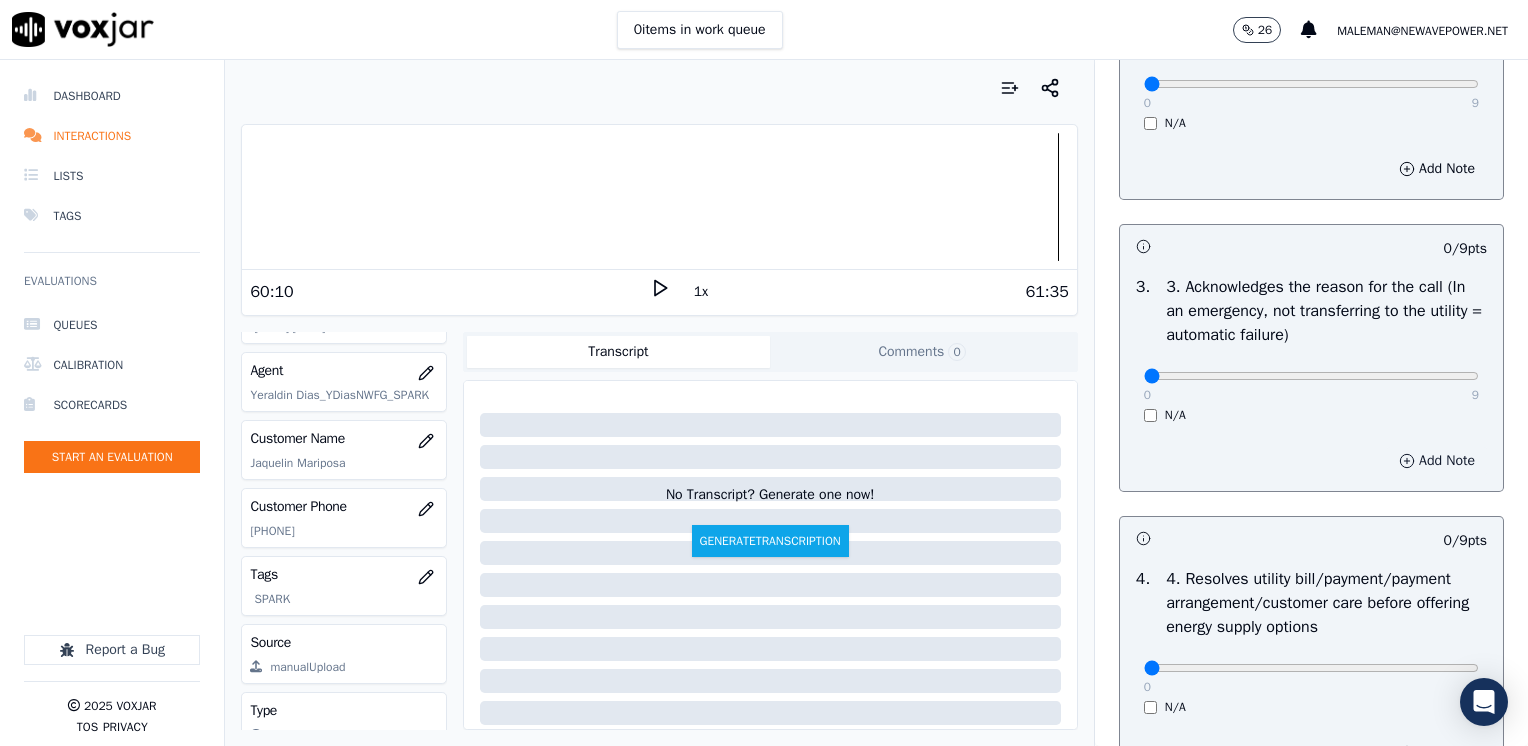 click on "Add Note" at bounding box center (1437, 461) 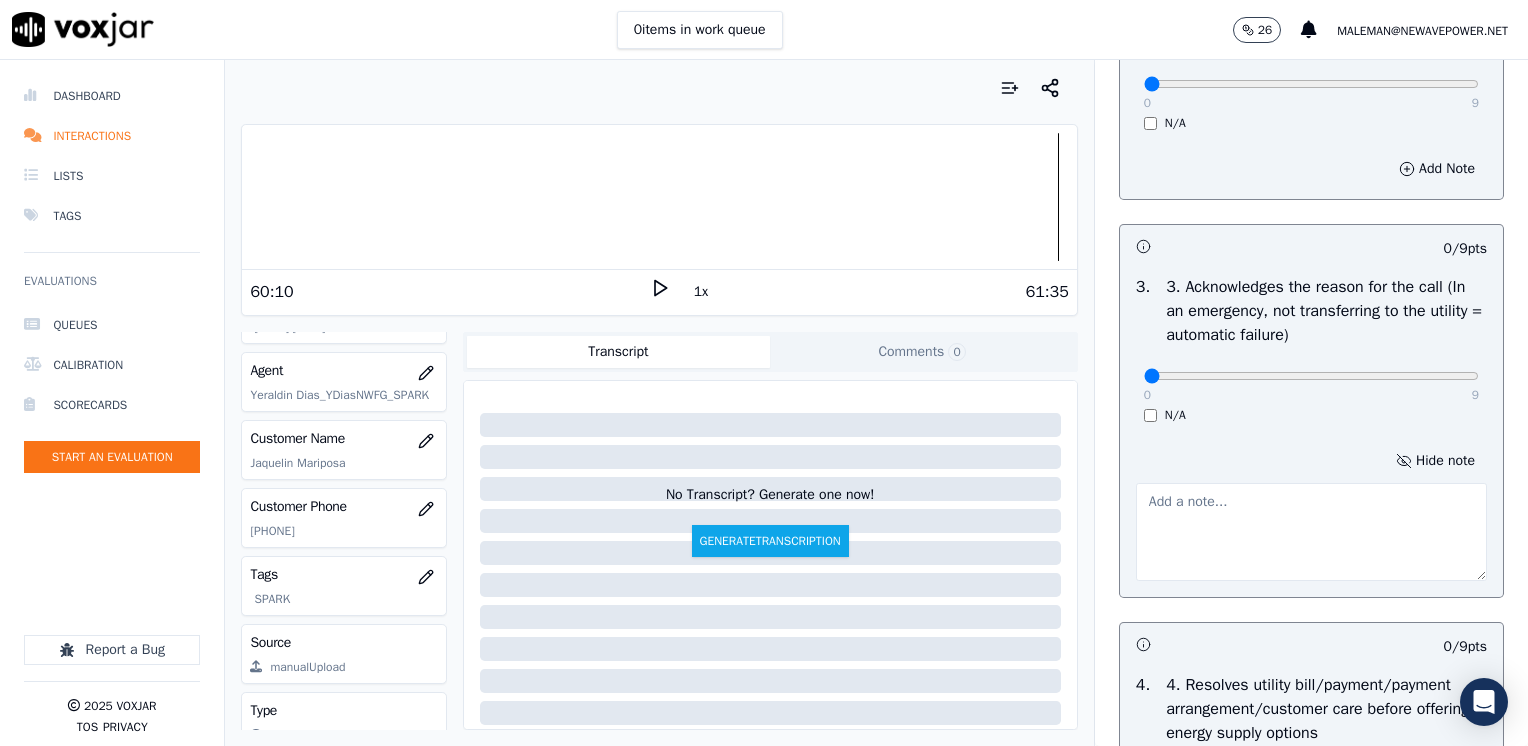 click at bounding box center [1311, 532] 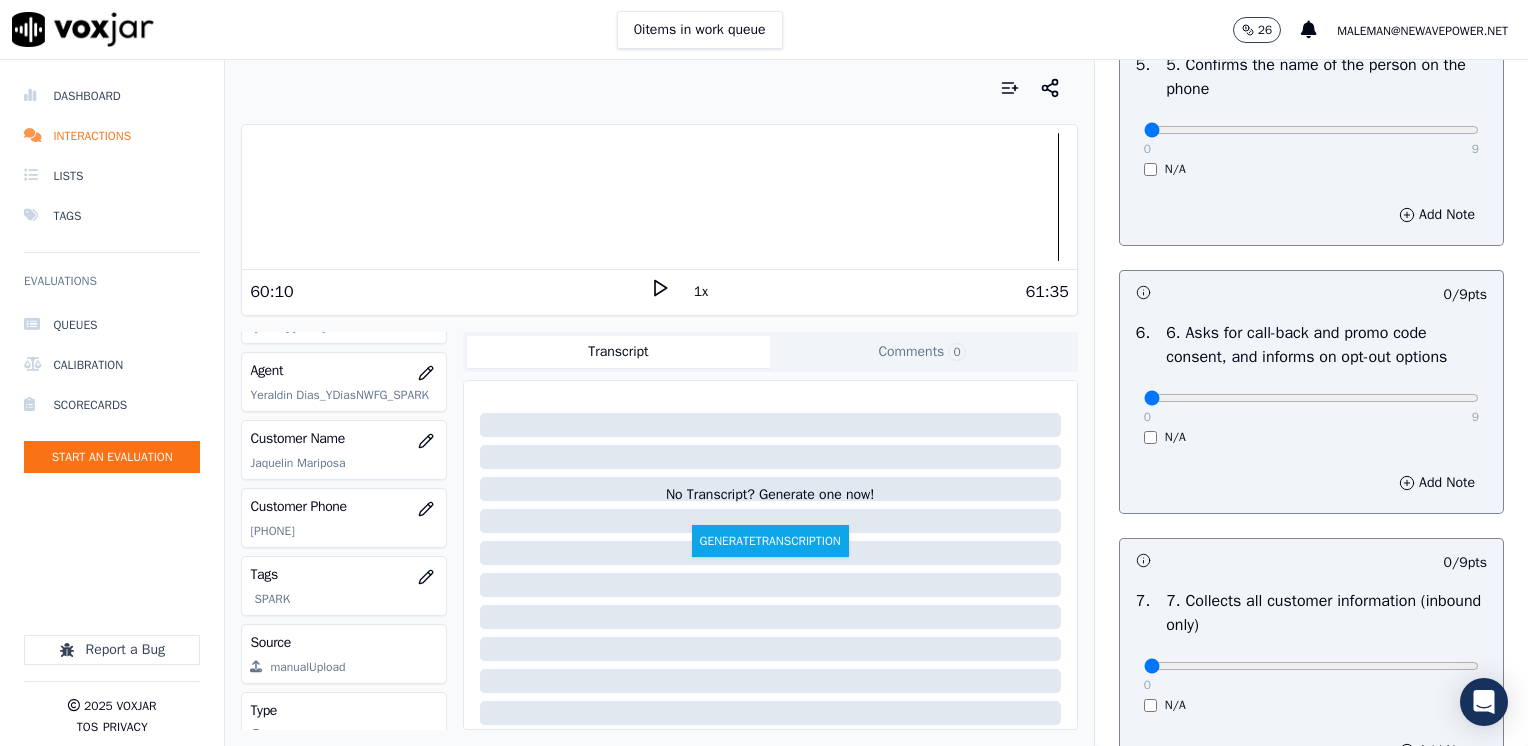scroll, scrollTop: 1400, scrollLeft: 0, axis: vertical 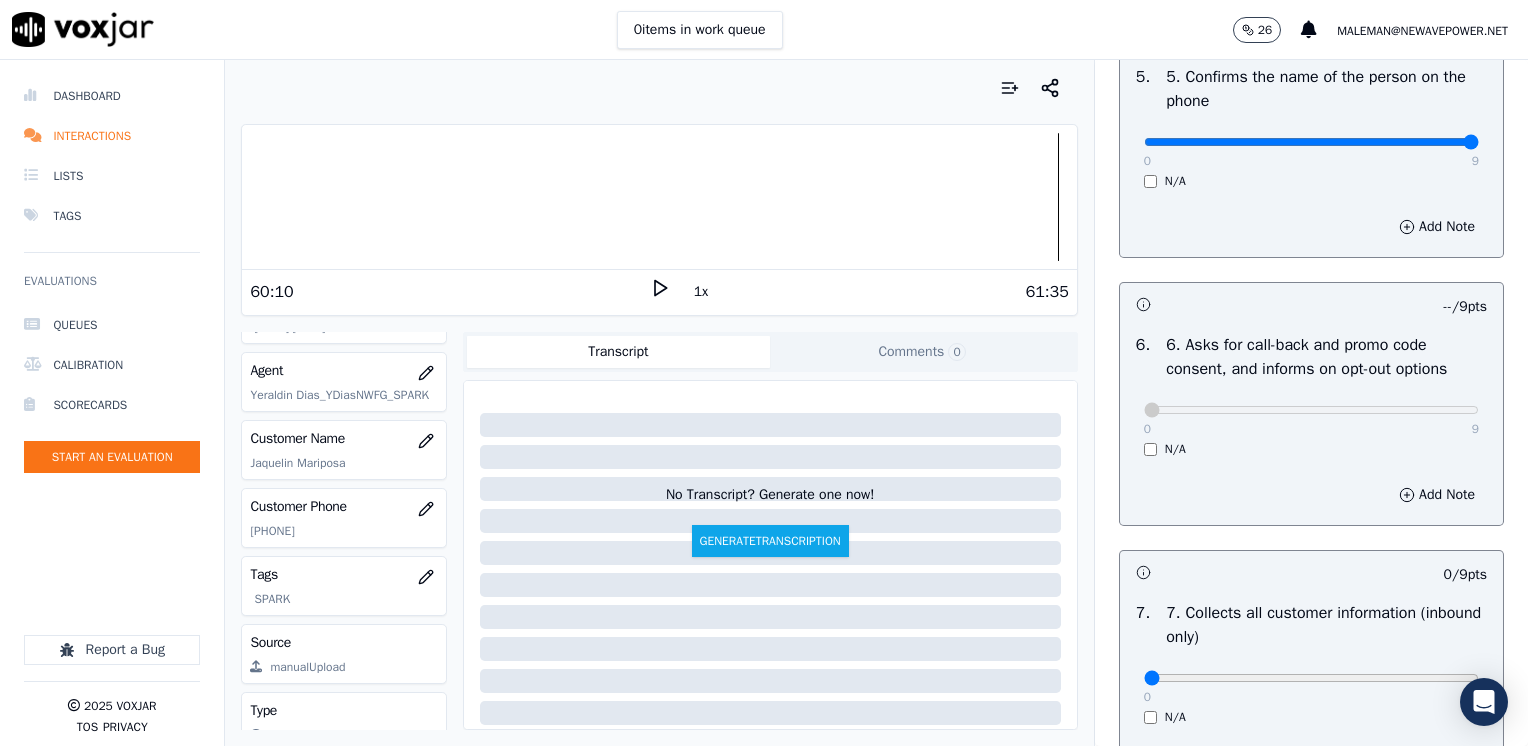 drag, startPoint x: 1127, startPoint y: 140, endPoint x: 1439, endPoint y: 274, distance: 339.55853 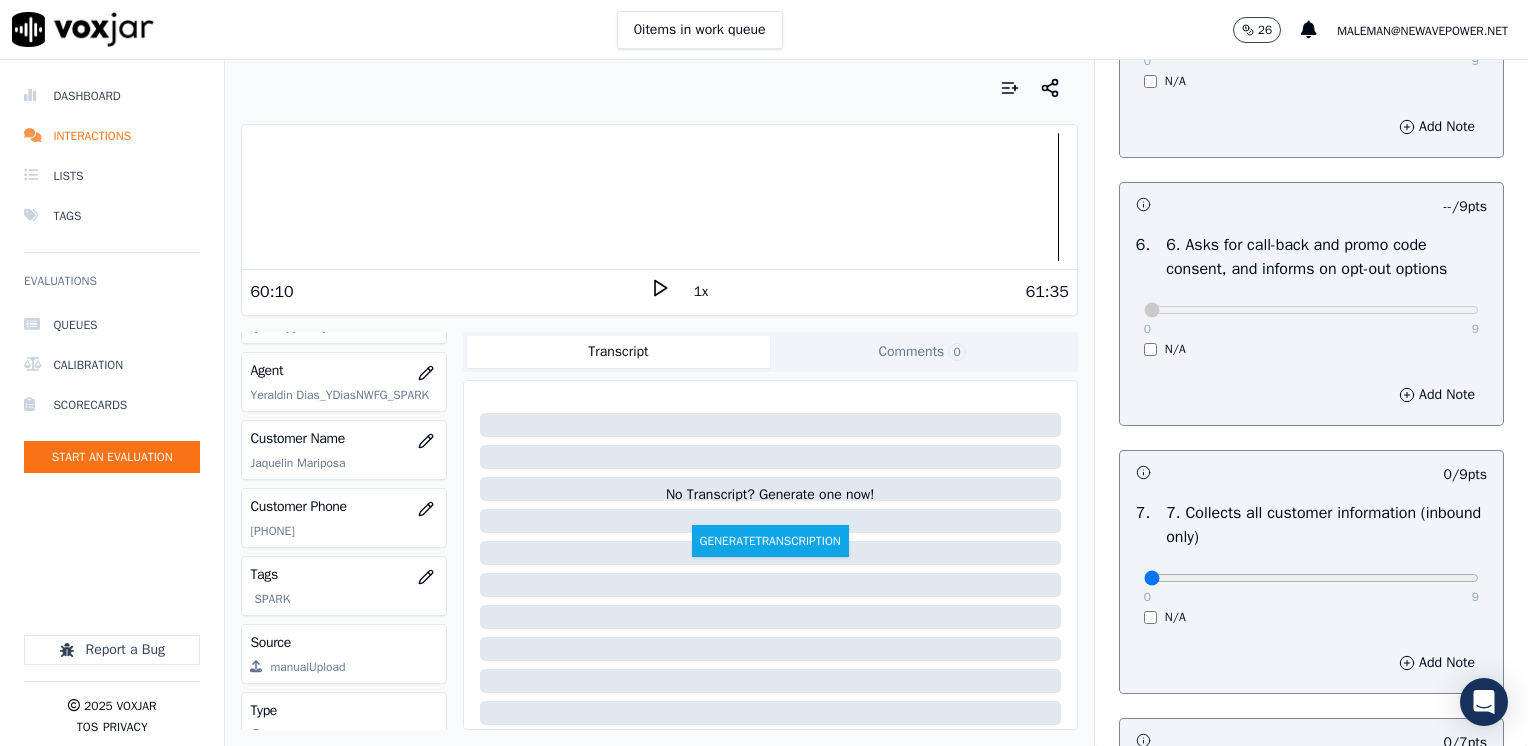 scroll, scrollTop: 2100, scrollLeft: 0, axis: vertical 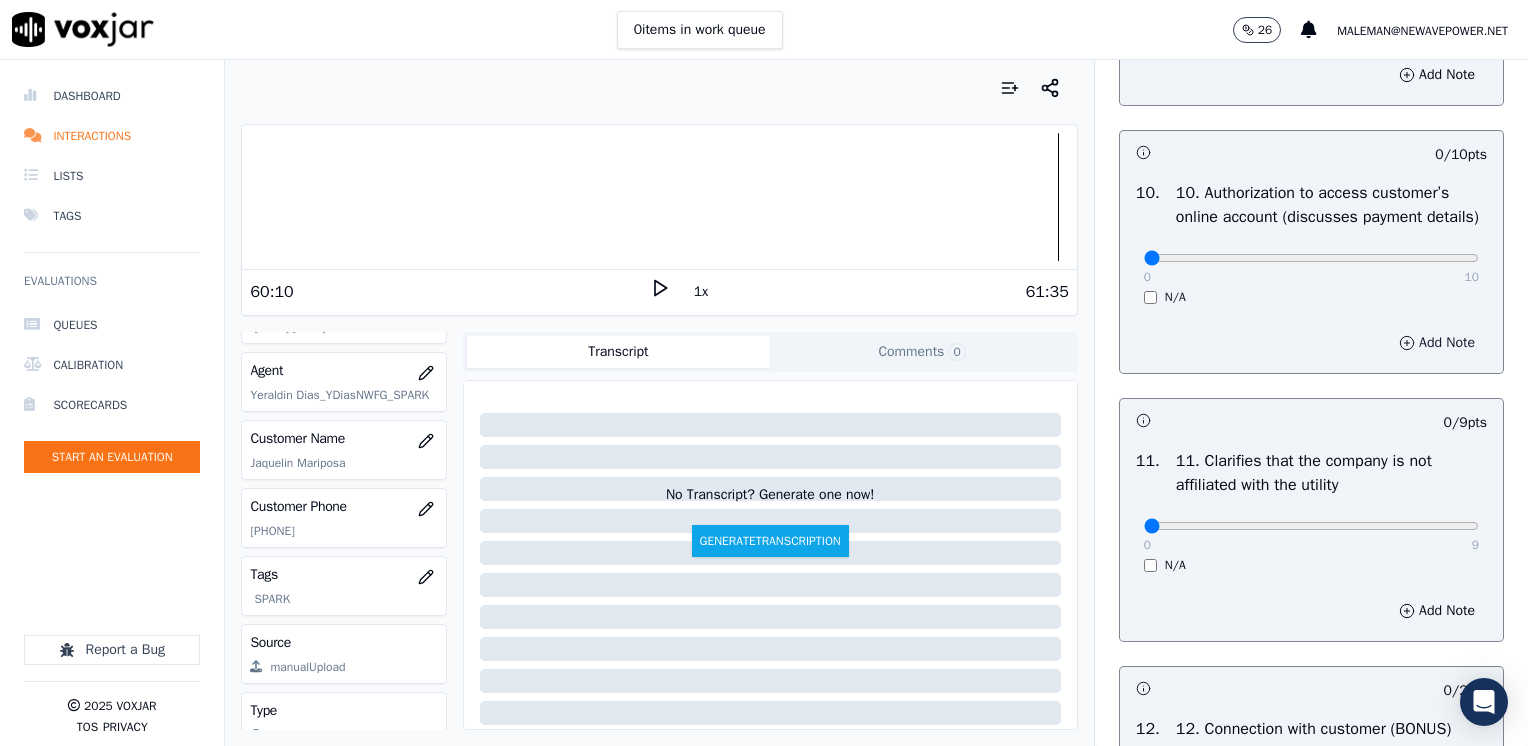 click on "Add Note" at bounding box center (1437, 343) 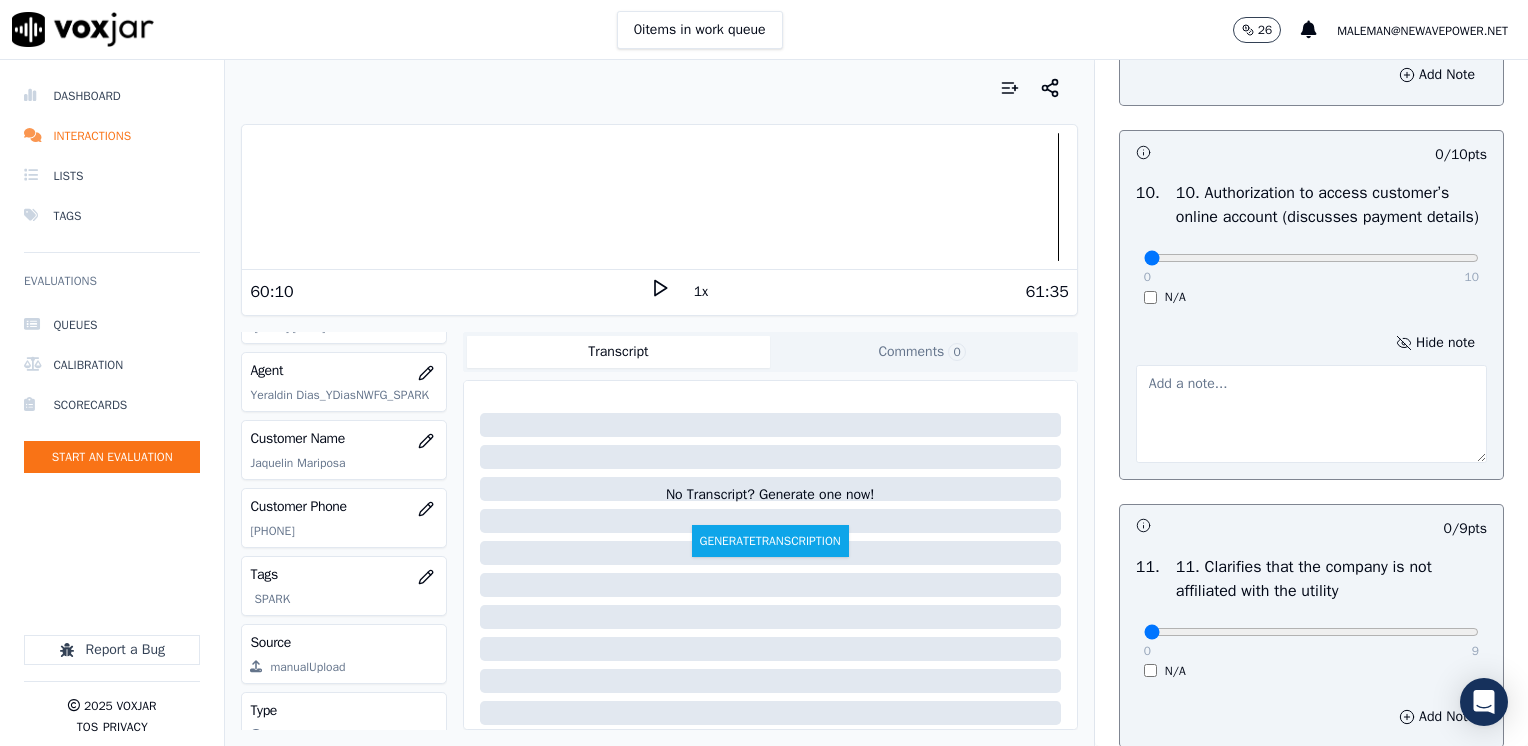 click at bounding box center [1311, 414] 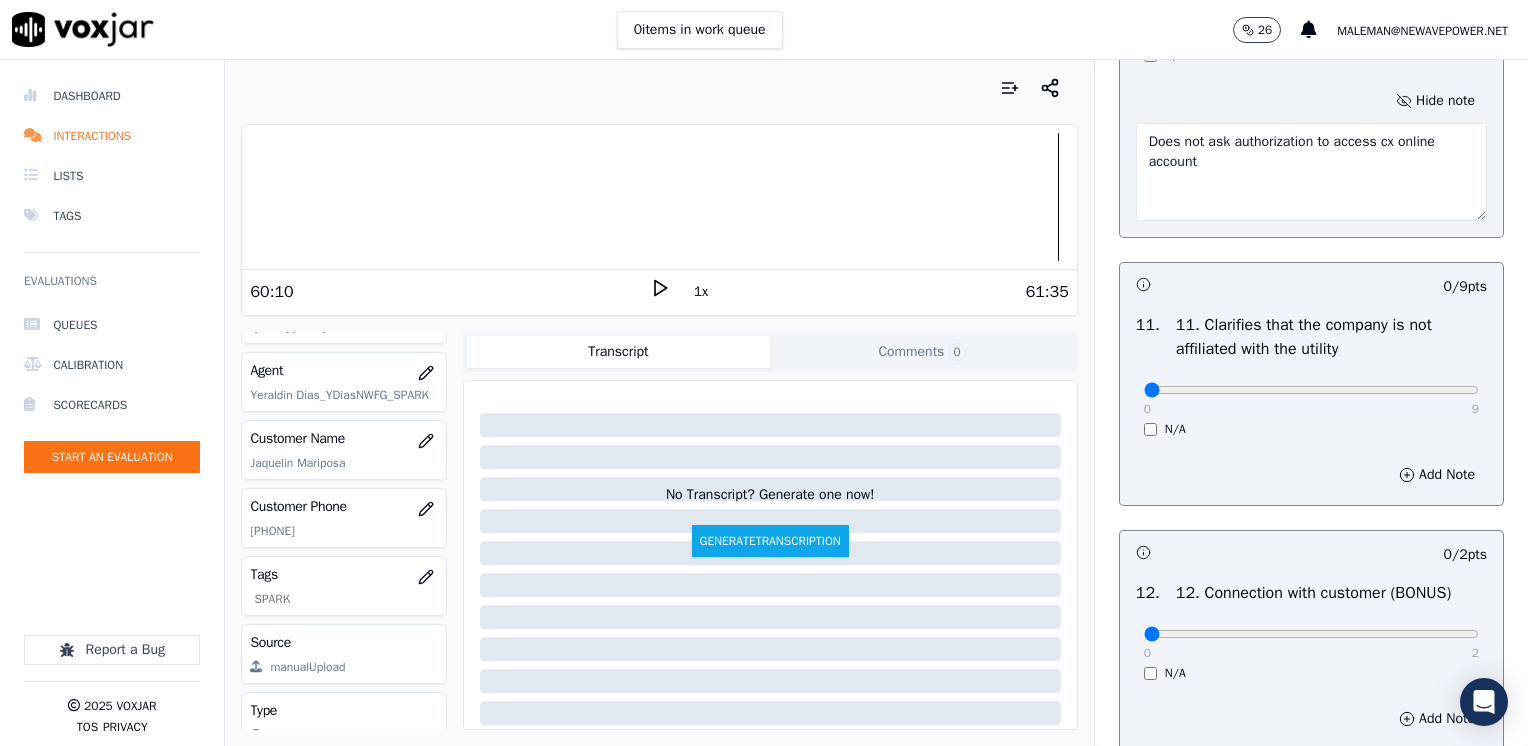 scroll, scrollTop: 2900, scrollLeft: 0, axis: vertical 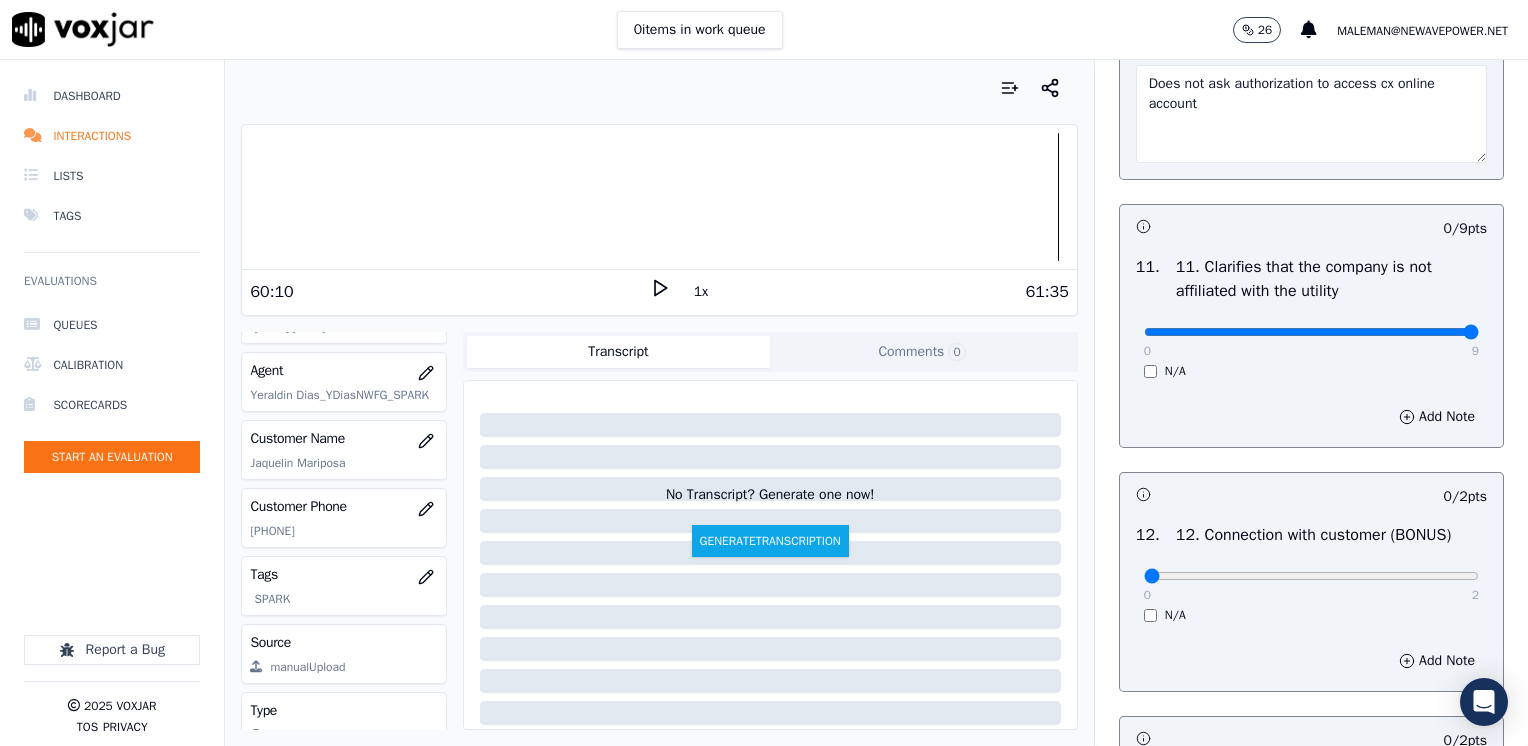 drag, startPoint x: 1136, startPoint y: 374, endPoint x: 1531, endPoint y: 380, distance: 395.04556 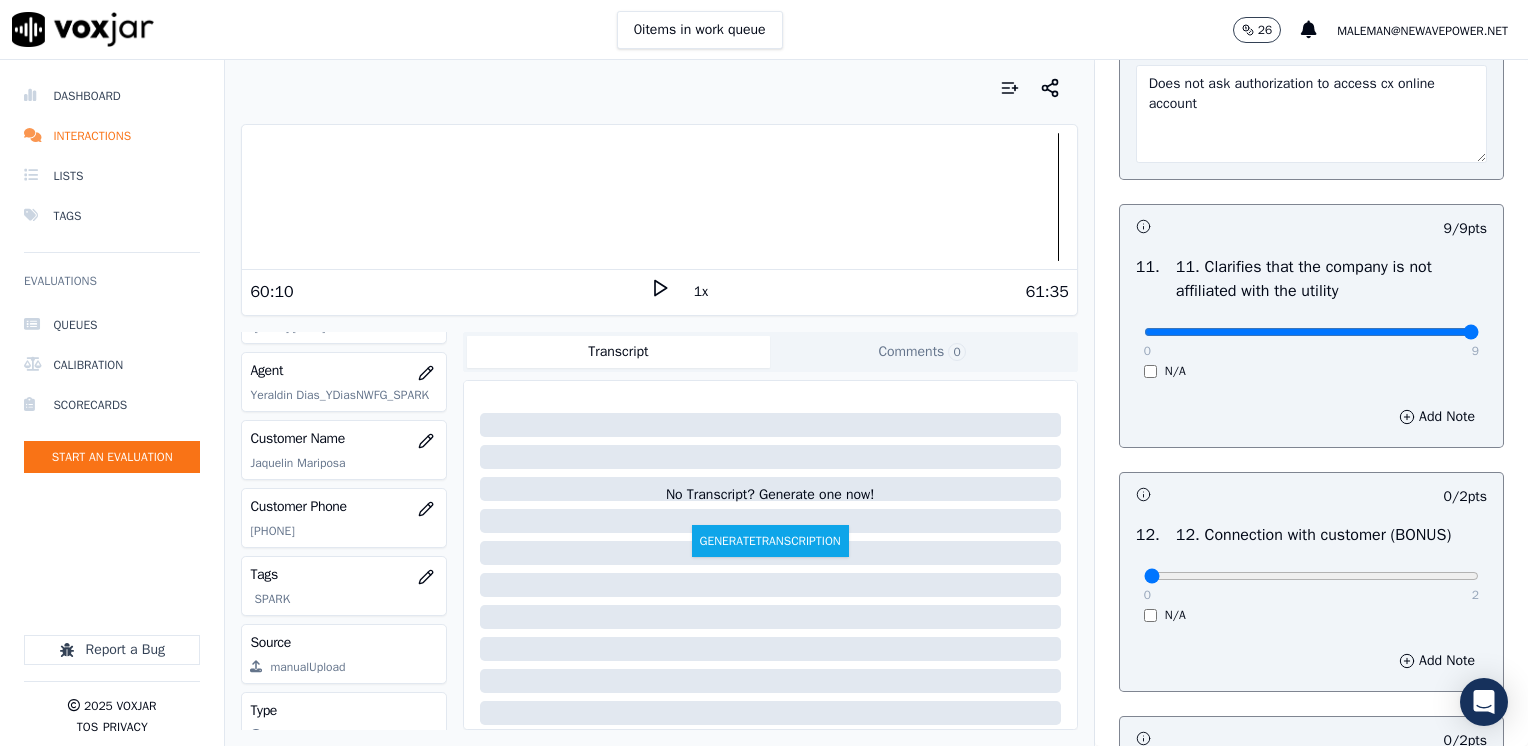 scroll, scrollTop: 3100, scrollLeft: 0, axis: vertical 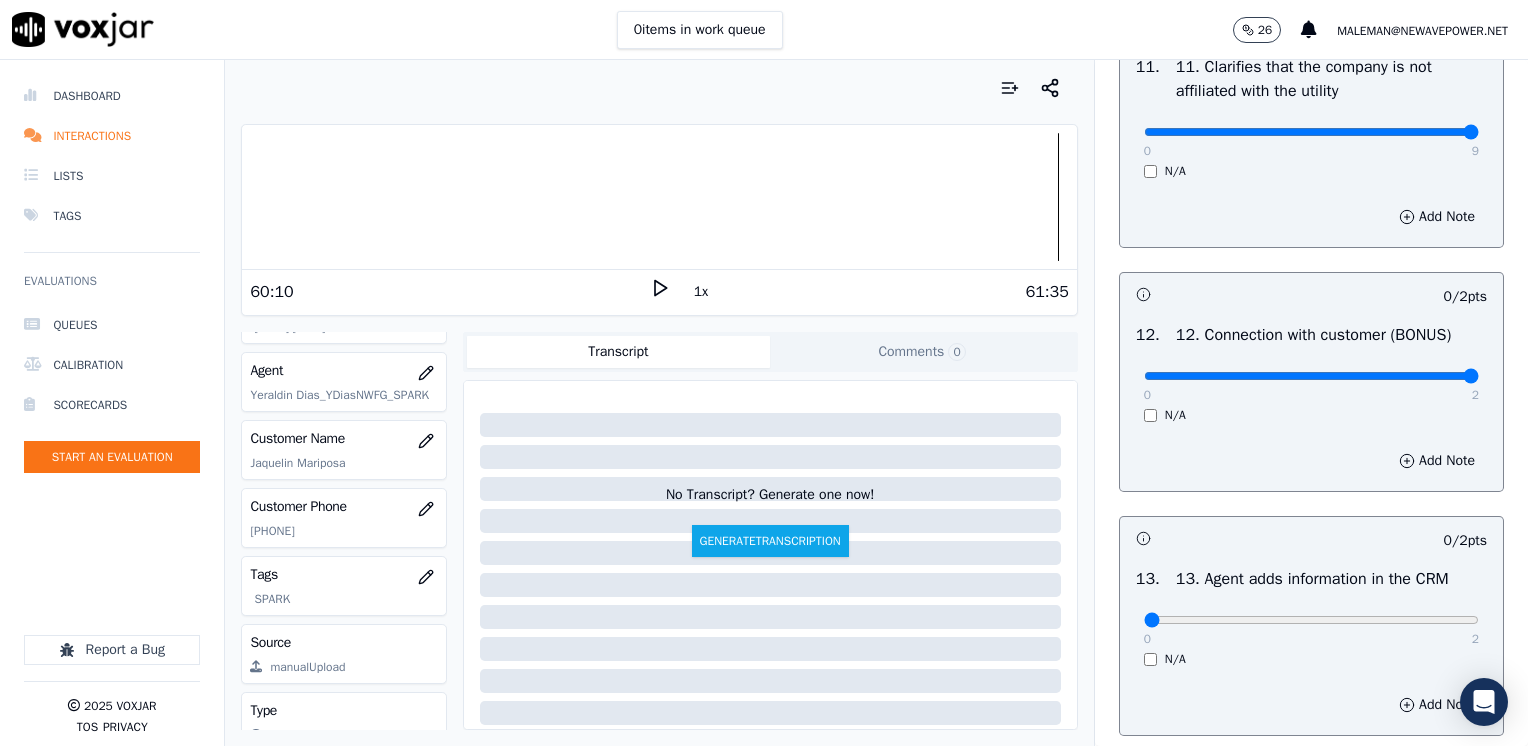 drag, startPoint x: 1131, startPoint y: 425, endPoint x: 1531, endPoint y: 425, distance: 400 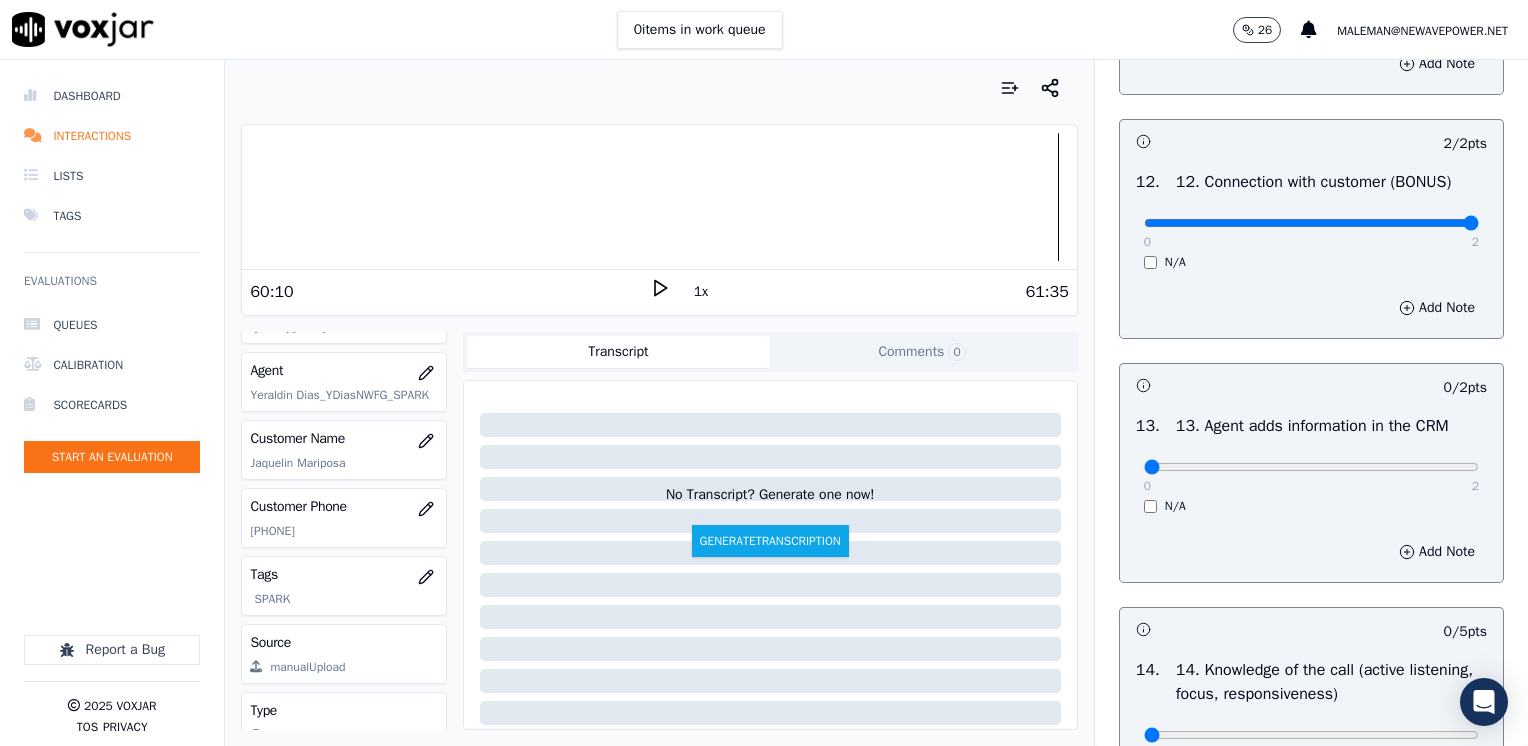 scroll, scrollTop: 3400, scrollLeft: 0, axis: vertical 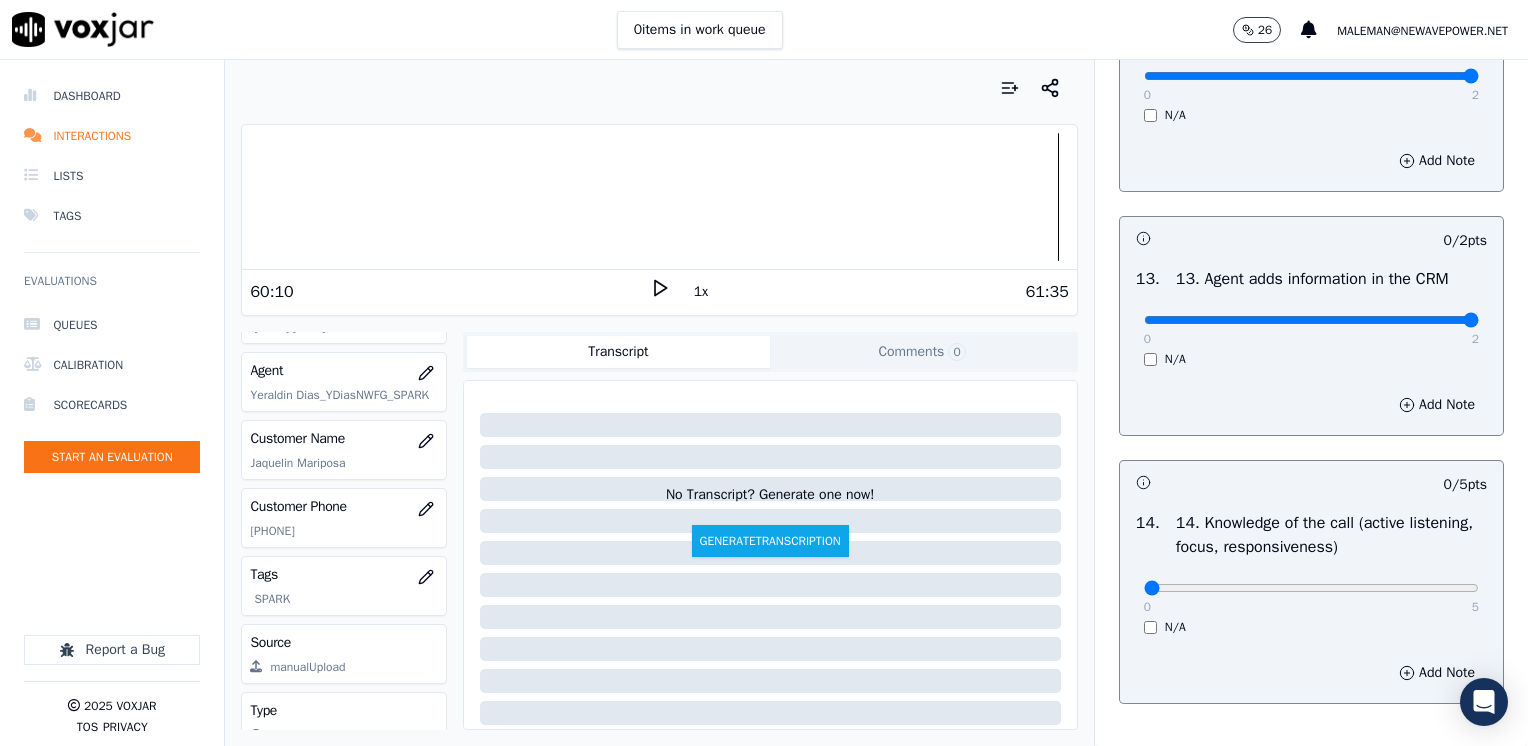 drag, startPoint x: 1129, startPoint y: 363, endPoint x: 1531, endPoint y: 362, distance: 402.00125 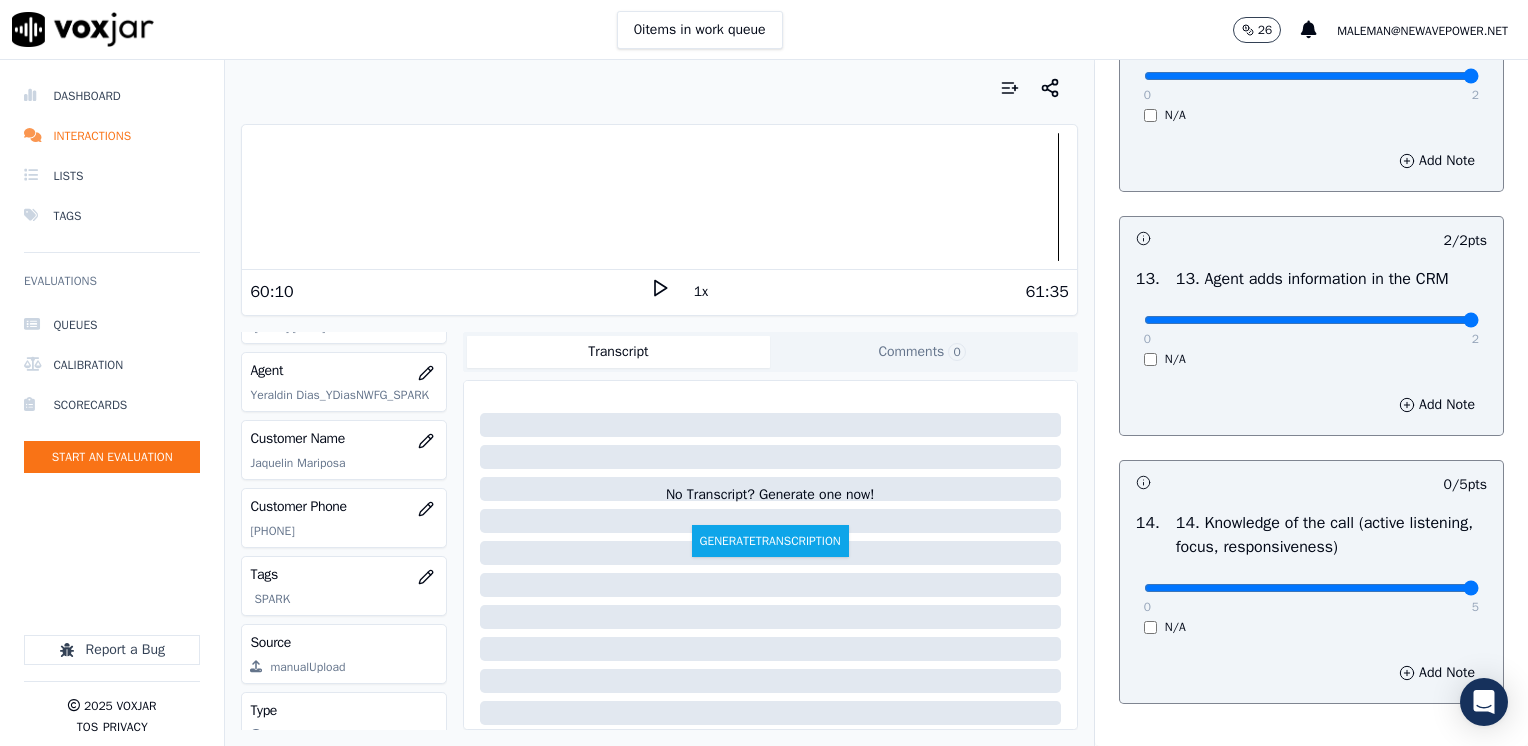 drag, startPoint x: 1162, startPoint y: 627, endPoint x: 1527, endPoint y: 608, distance: 365.49417 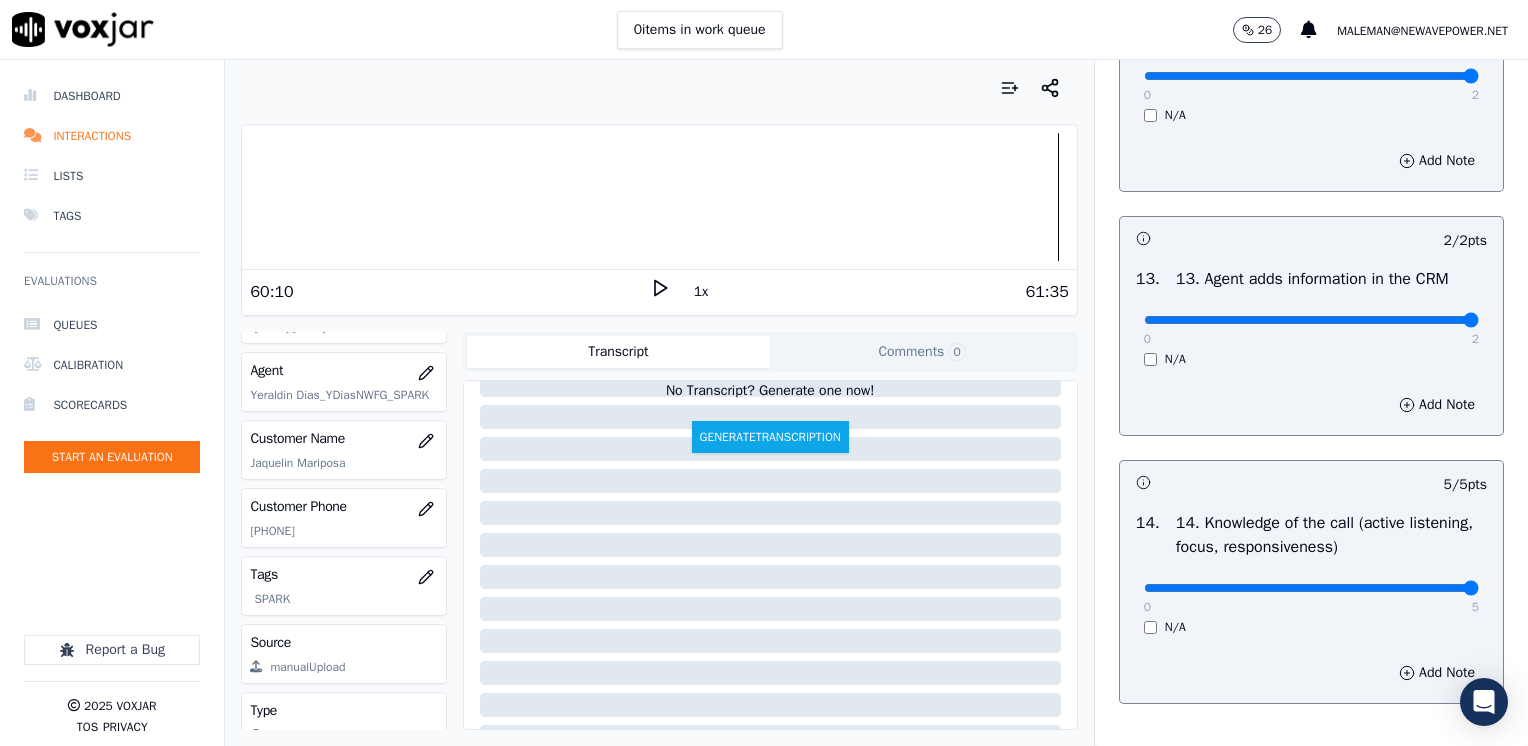 scroll, scrollTop: 296, scrollLeft: 0, axis: vertical 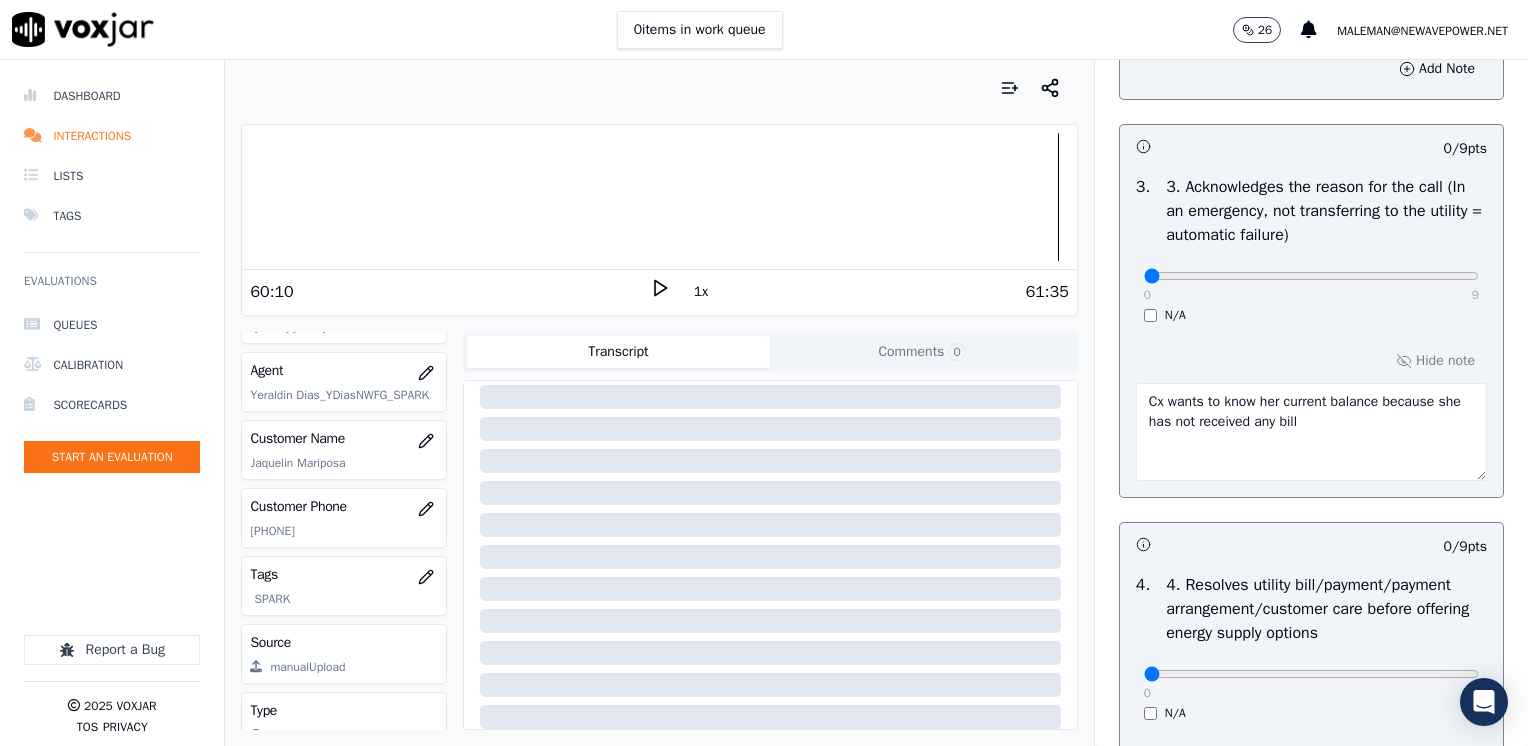 click on "Cx wants to know her current balance because she has not received any bill" at bounding box center [1311, 432] 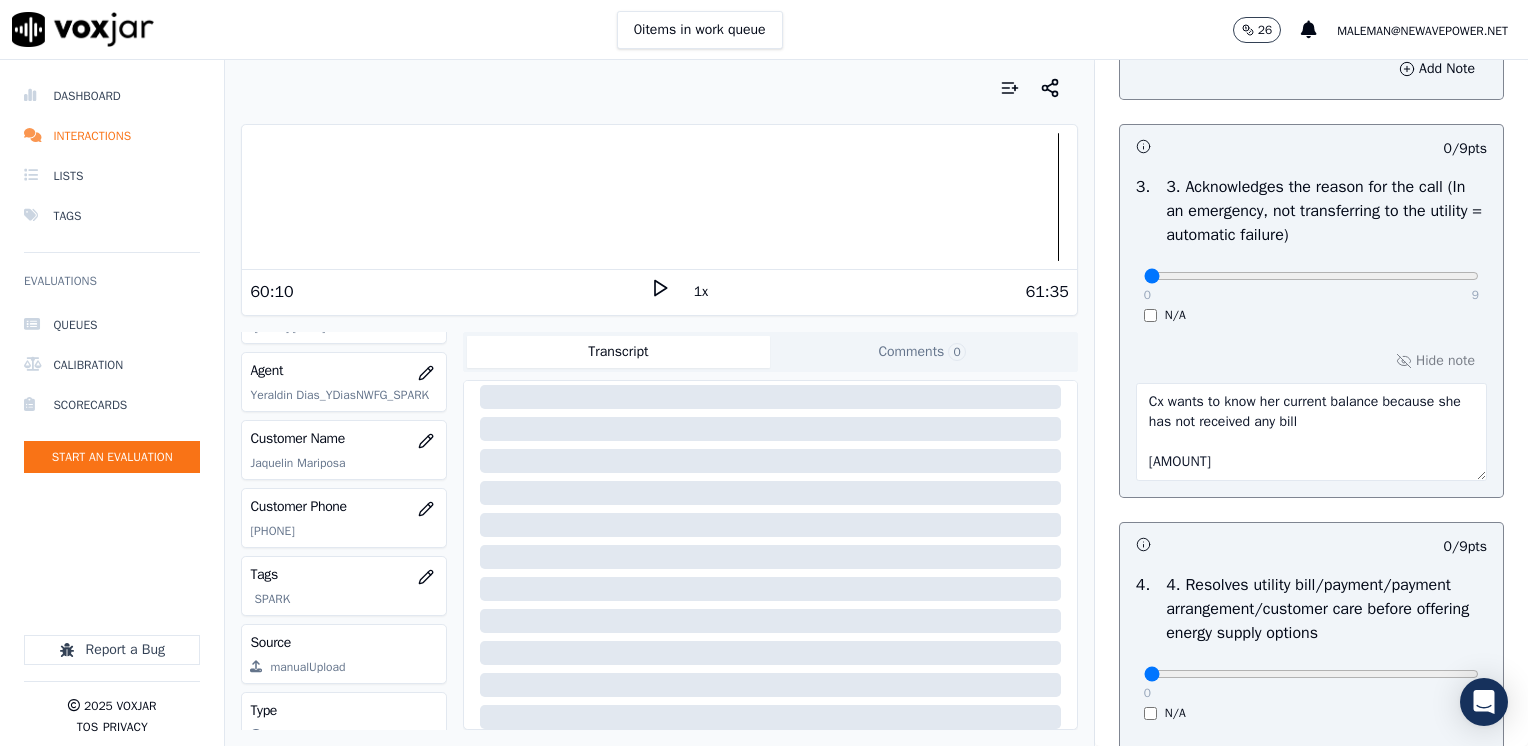 click on "Cx wants to know her current balance because she has not received any bill
[AMOUNT]" at bounding box center [1311, 432] 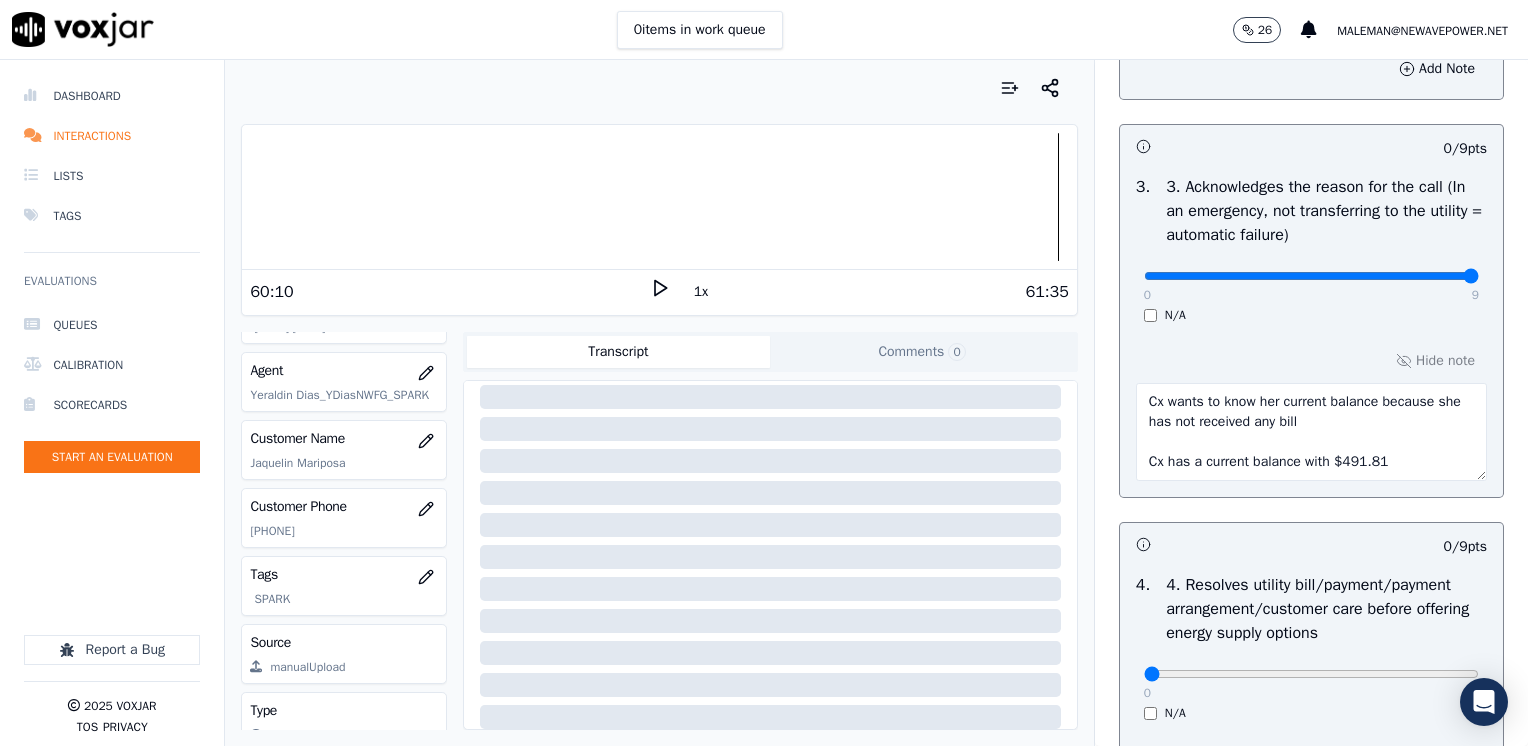 drag, startPoint x: 1132, startPoint y: 278, endPoint x: 1531, endPoint y: 304, distance: 399.84622 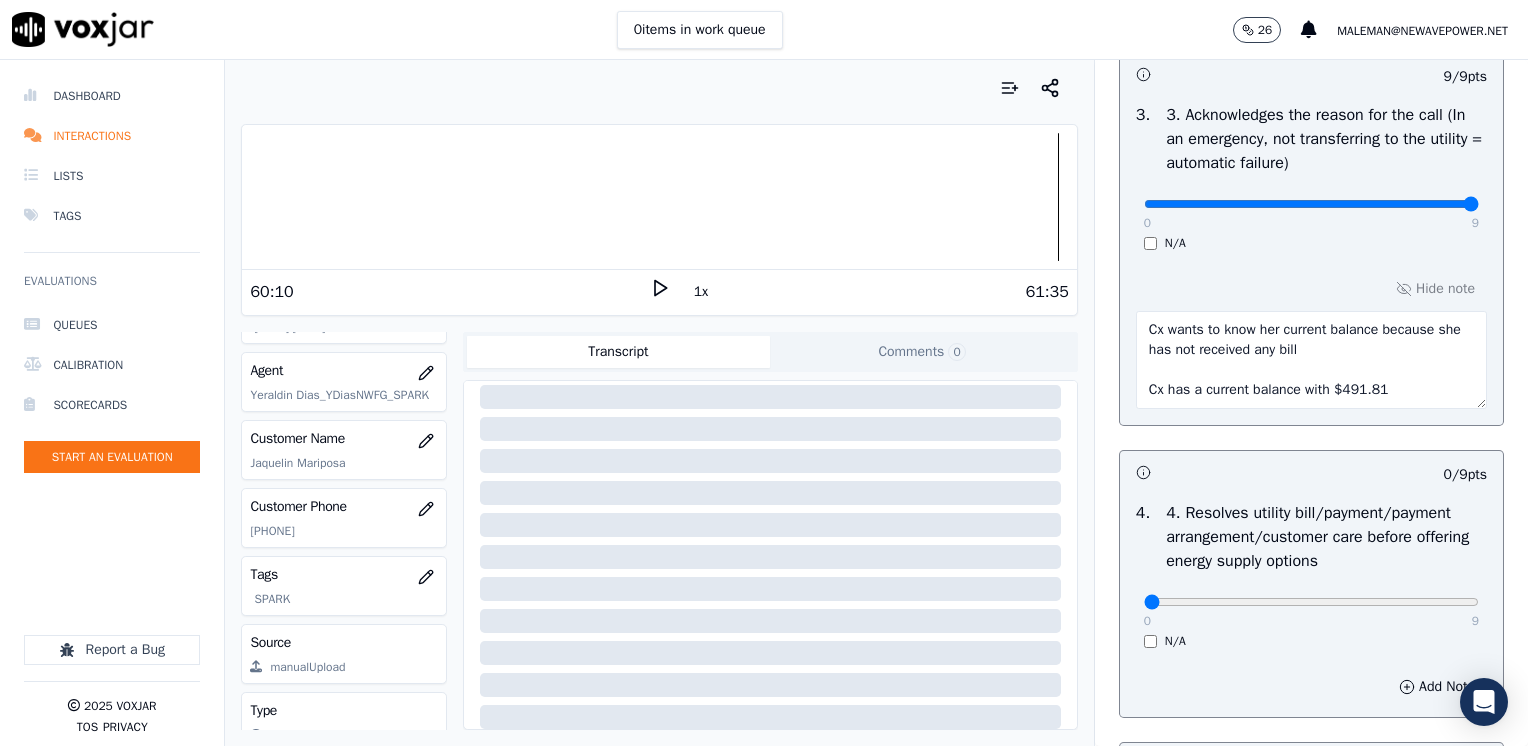 scroll, scrollTop: 800, scrollLeft: 0, axis: vertical 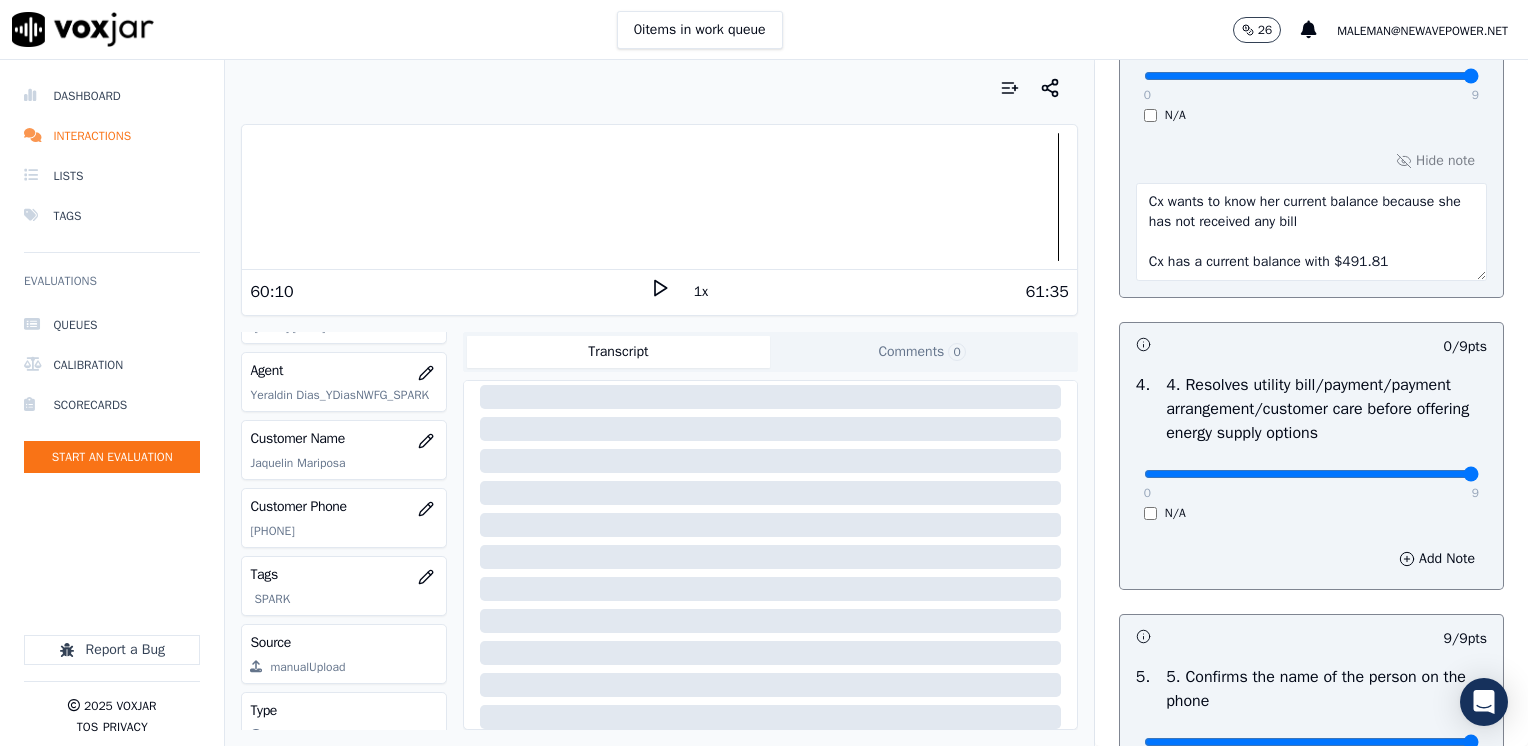 drag, startPoint x: 1129, startPoint y: 477, endPoint x: 1531, endPoint y: 470, distance: 402.06094 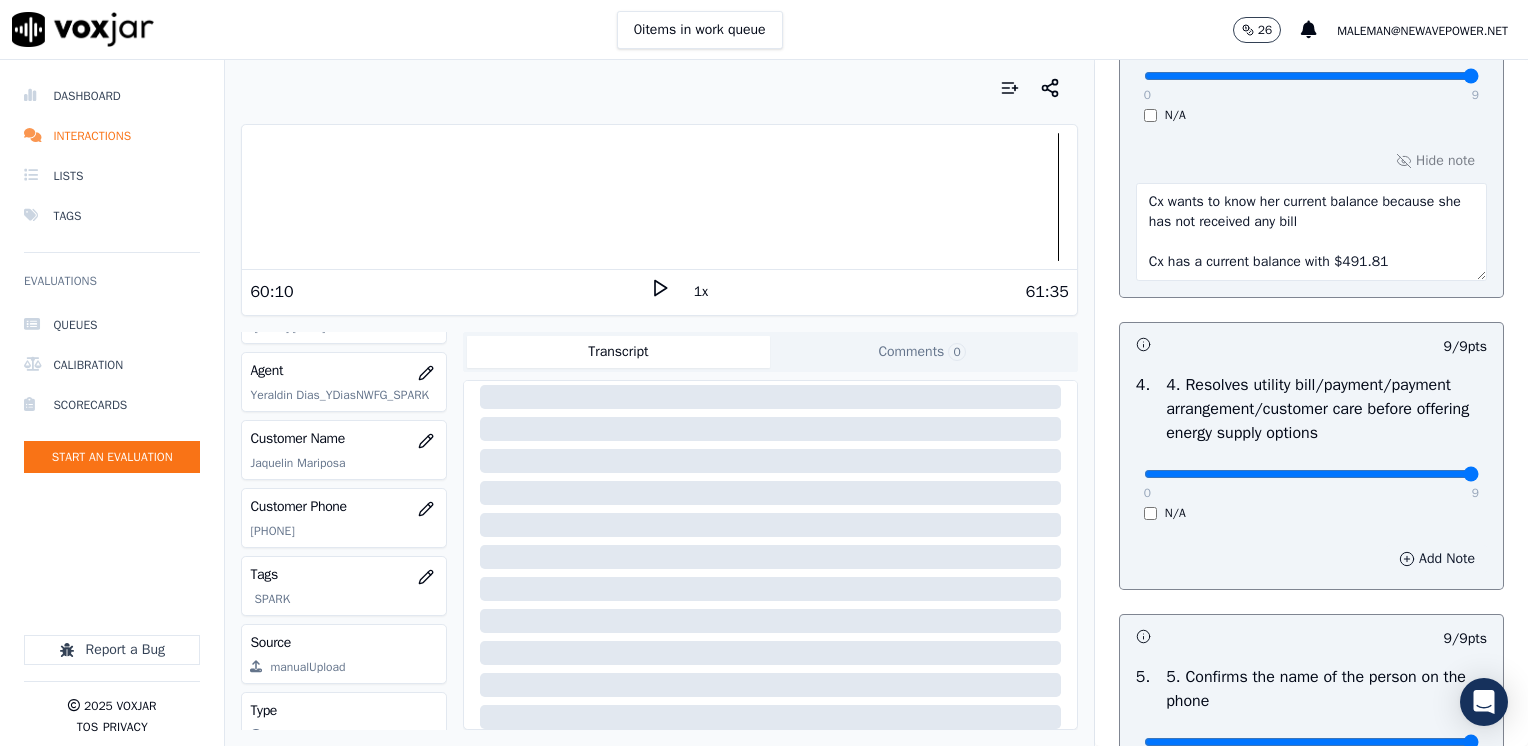 click on "Add Note" at bounding box center (1437, 559) 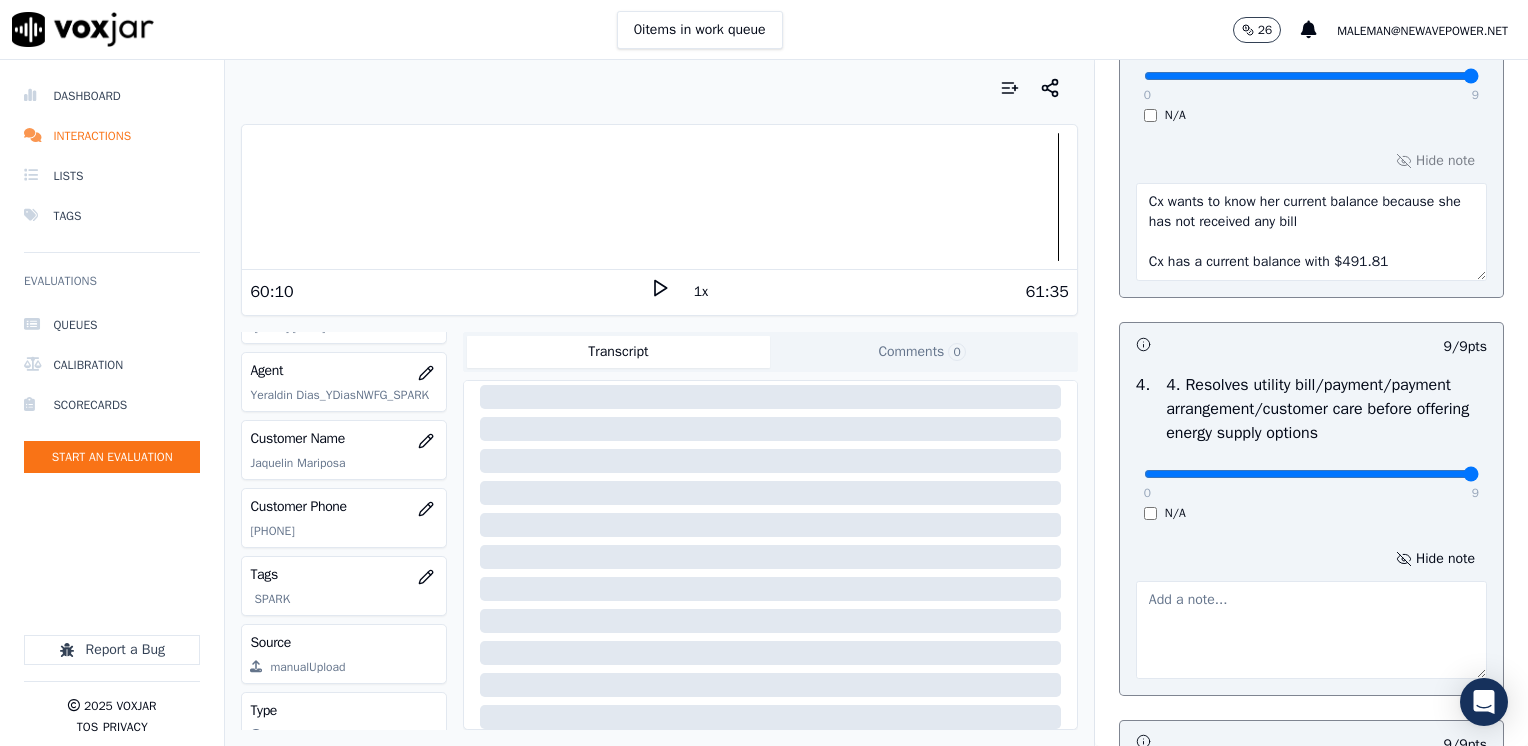 drag, startPoint x: 1235, startPoint y: 581, endPoint x: 1224, endPoint y: 589, distance: 13.601471 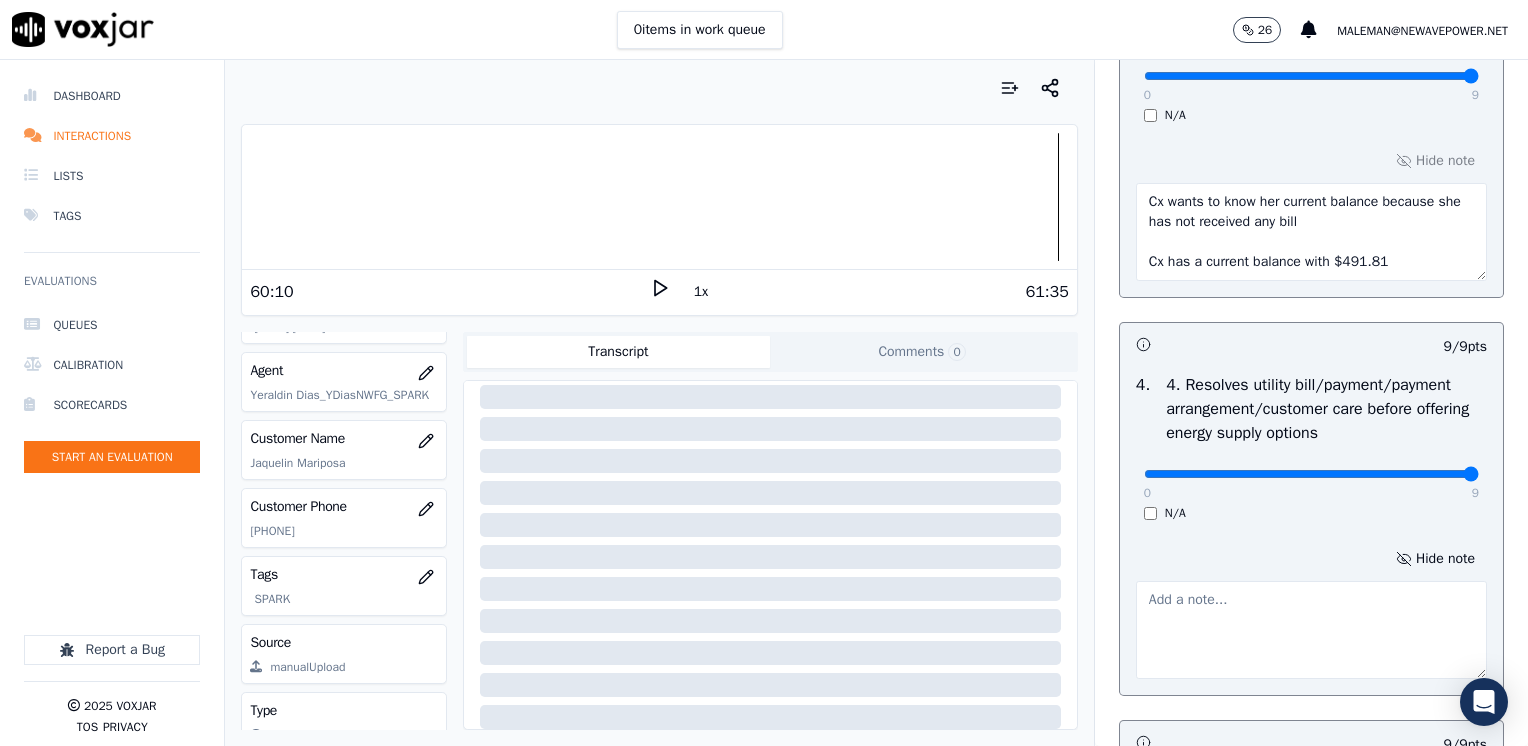 click at bounding box center [1311, 630] 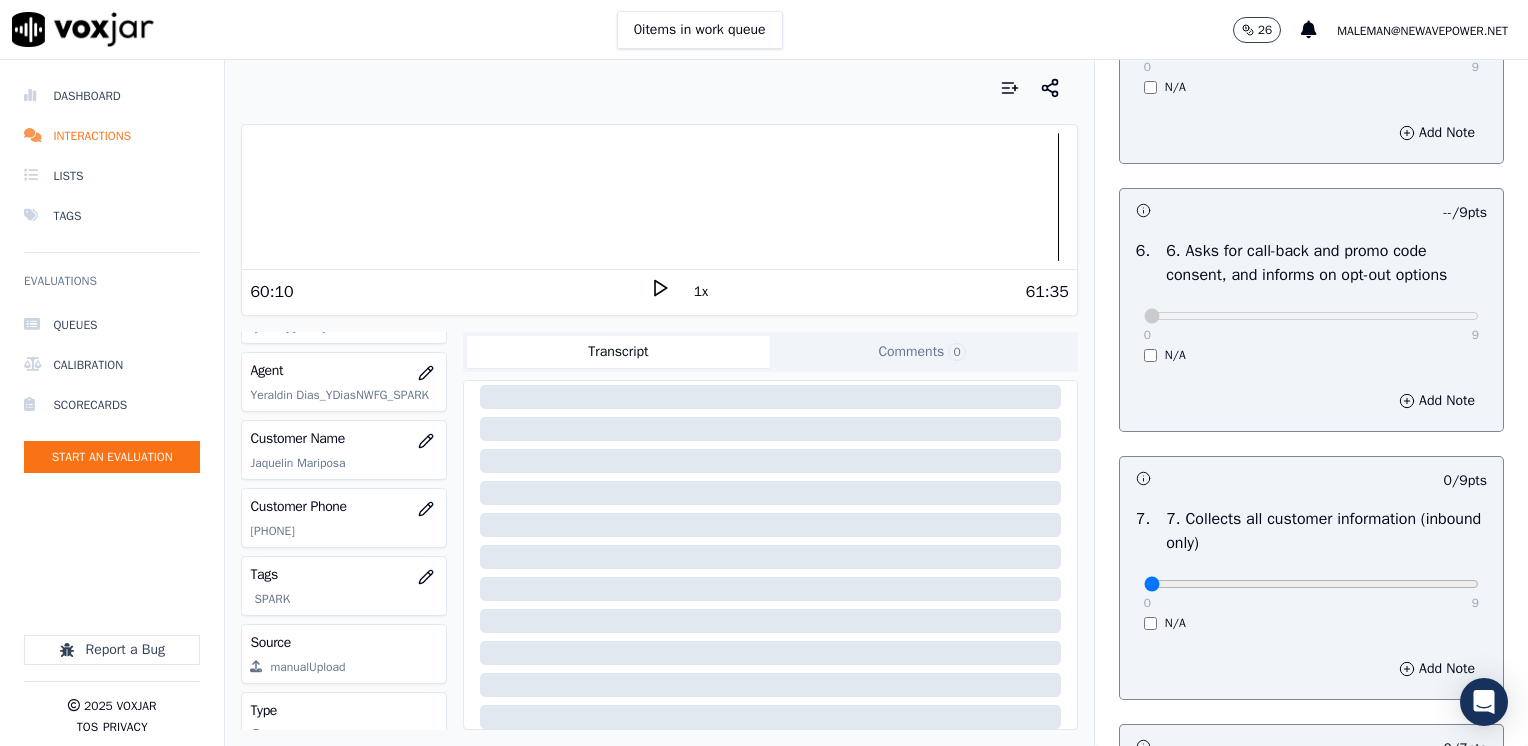 scroll, scrollTop: 1900, scrollLeft: 0, axis: vertical 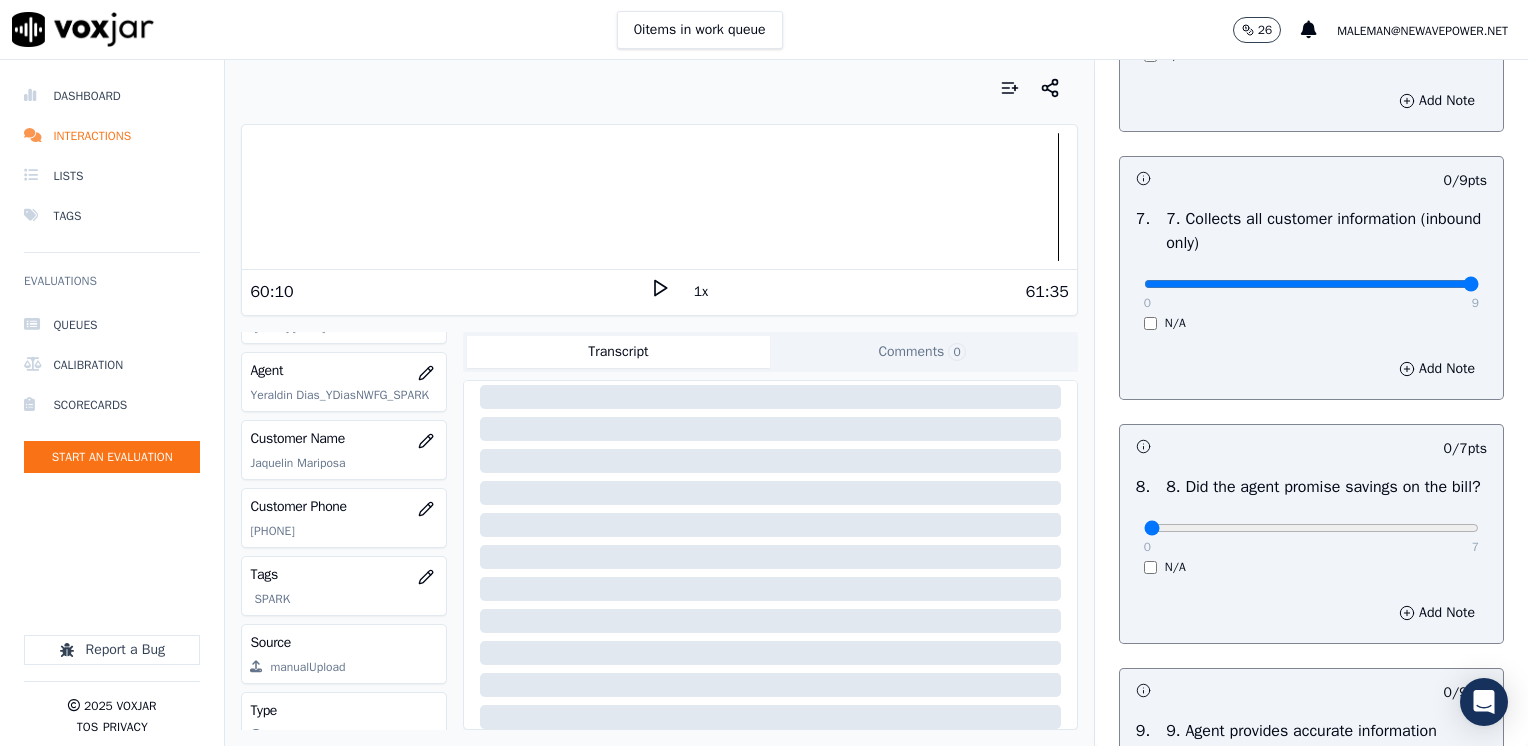 drag, startPoint x: 1130, startPoint y: 284, endPoint x: 1531, endPoint y: 284, distance: 401 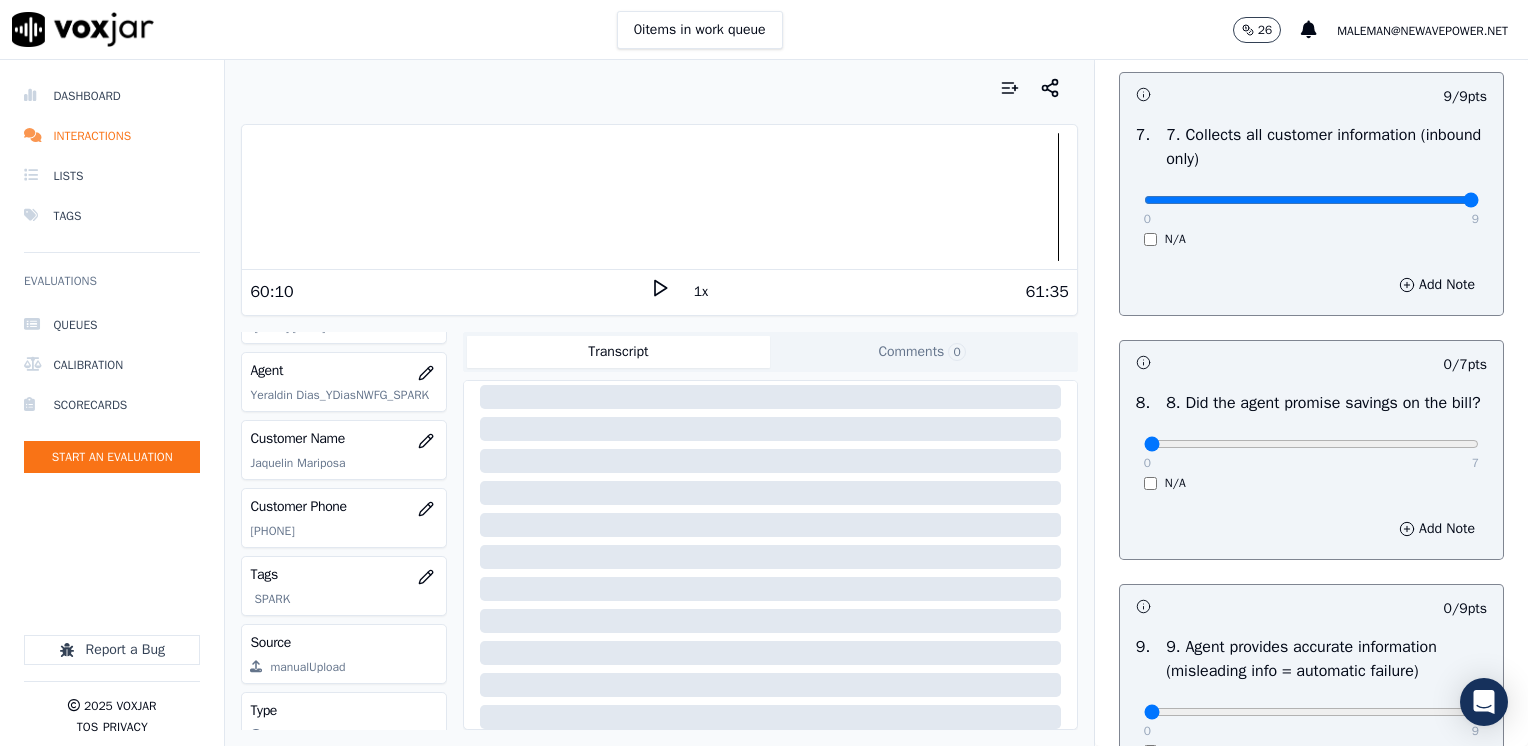 scroll, scrollTop: 2100, scrollLeft: 0, axis: vertical 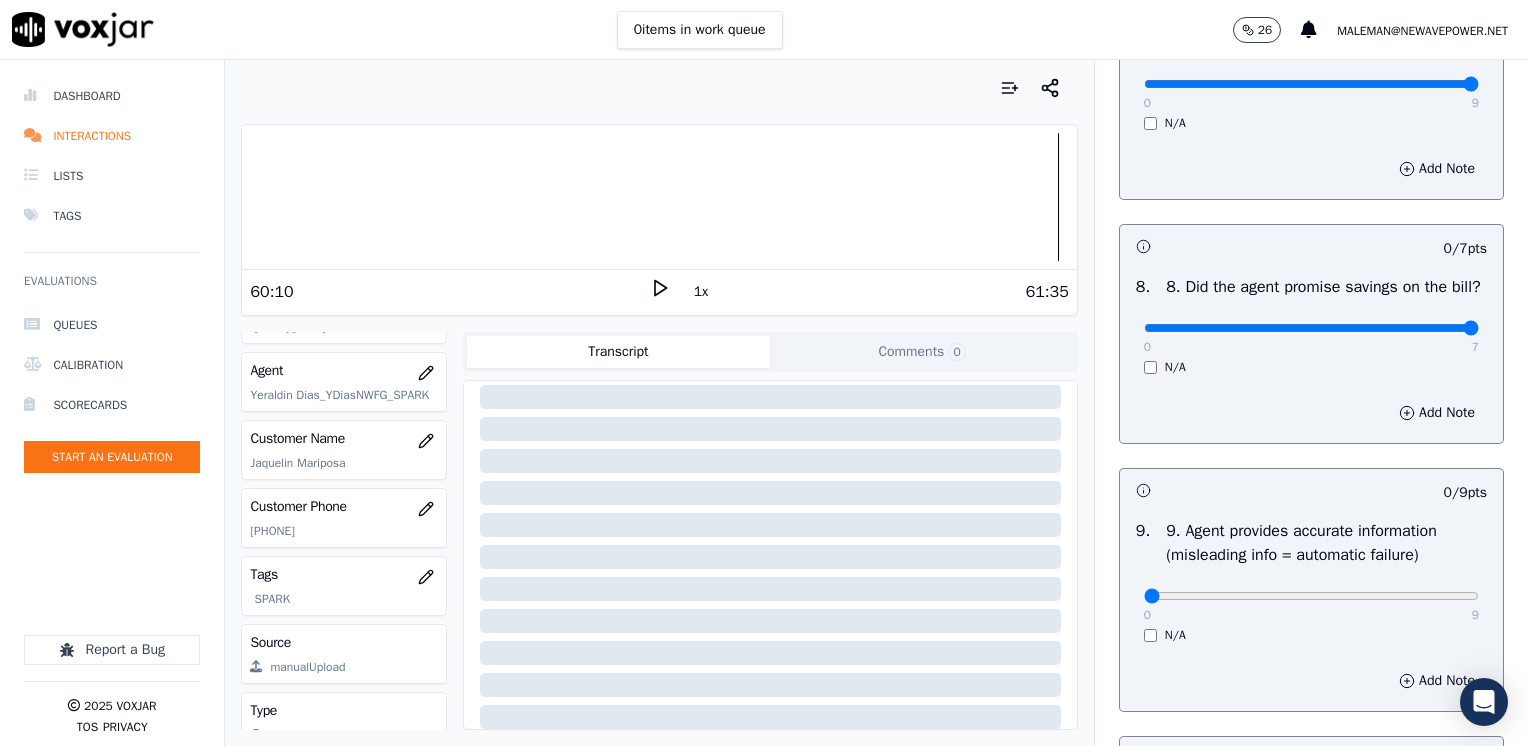 drag, startPoint x: 1128, startPoint y: 346, endPoint x: 1531, endPoint y: 382, distance: 404.60474 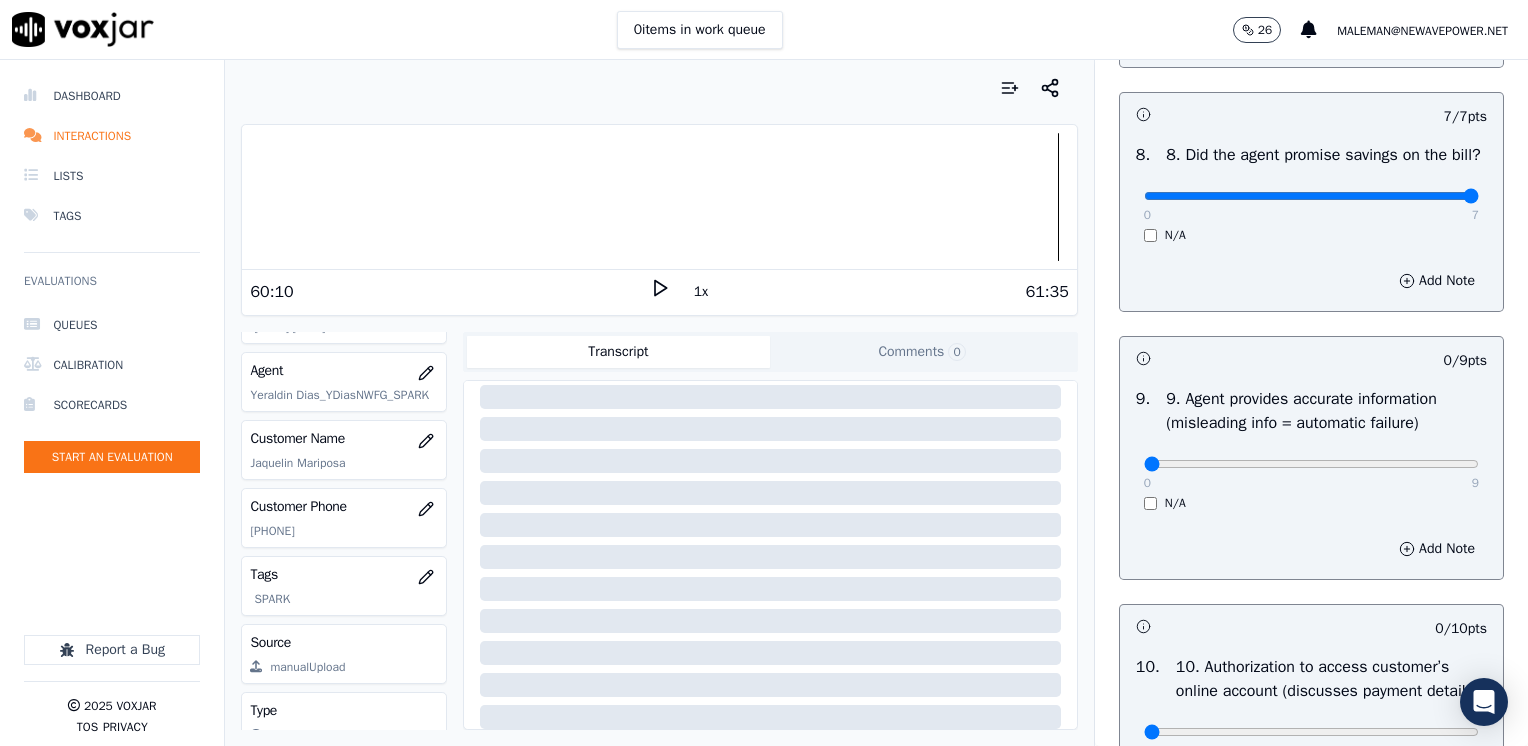 scroll, scrollTop: 2400, scrollLeft: 0, axis: vertical 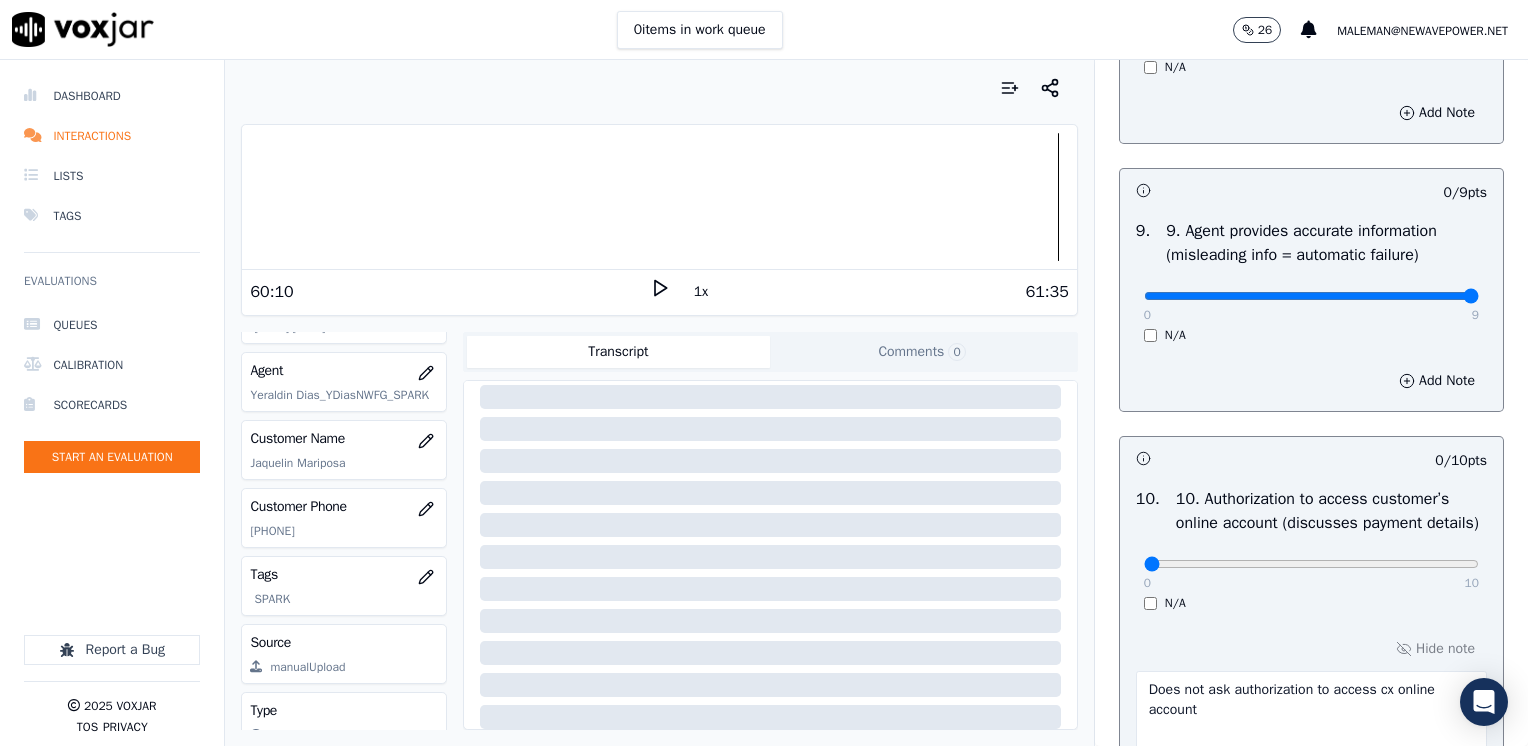 click at bounding box center (1311, -2084) 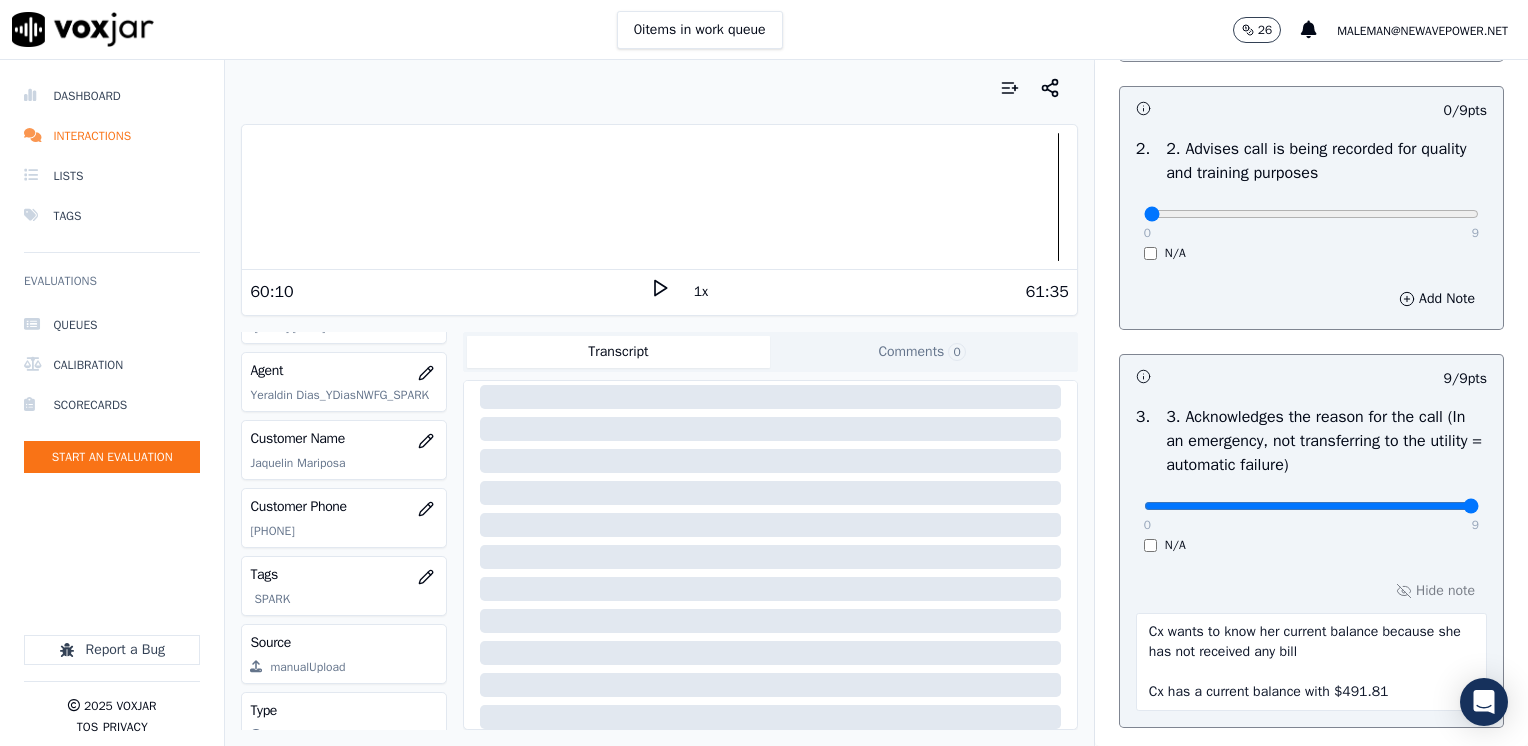 scroll, scrollTop: 0, scrollLeft: 0, axis: both 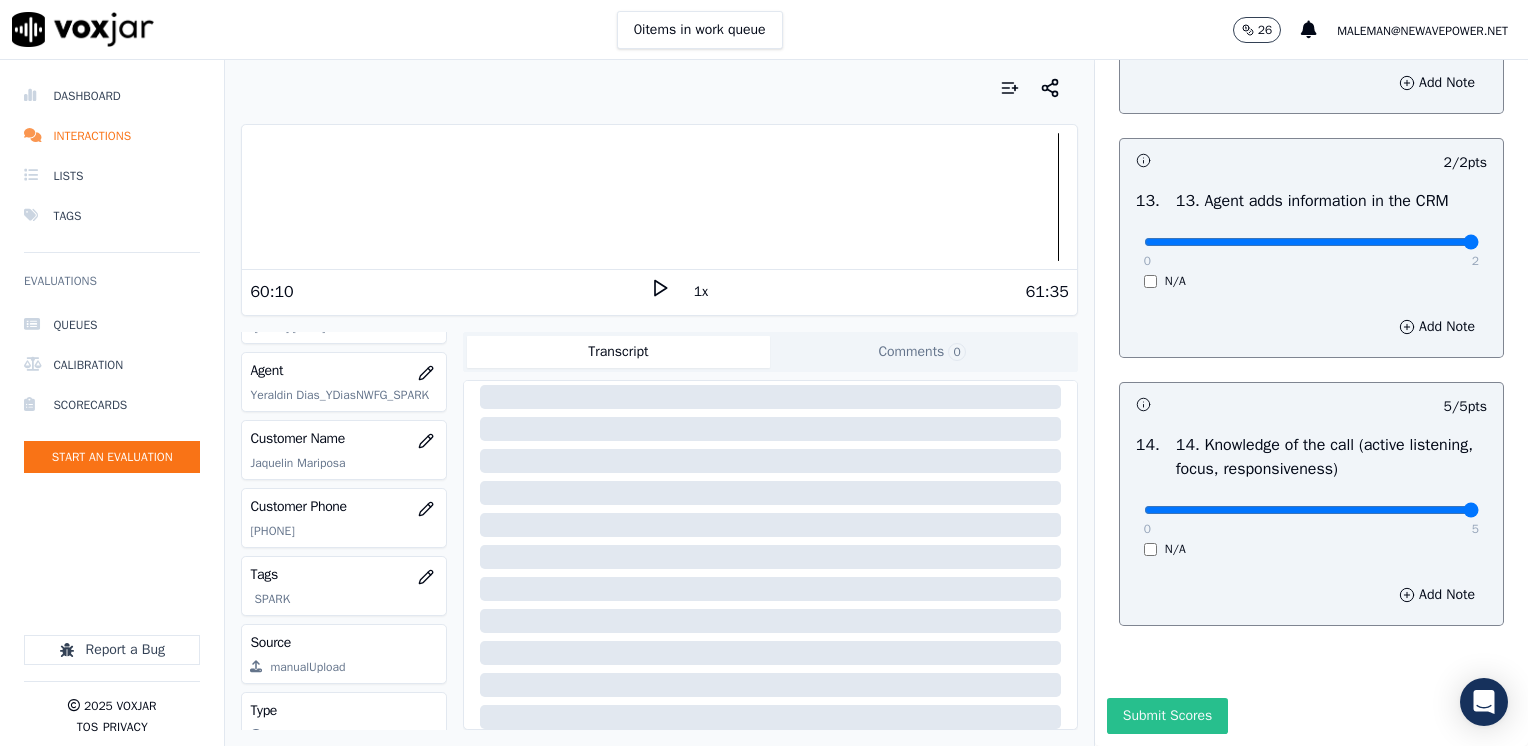 click on "Submit Scores" at bounding box center (1167, 716) 